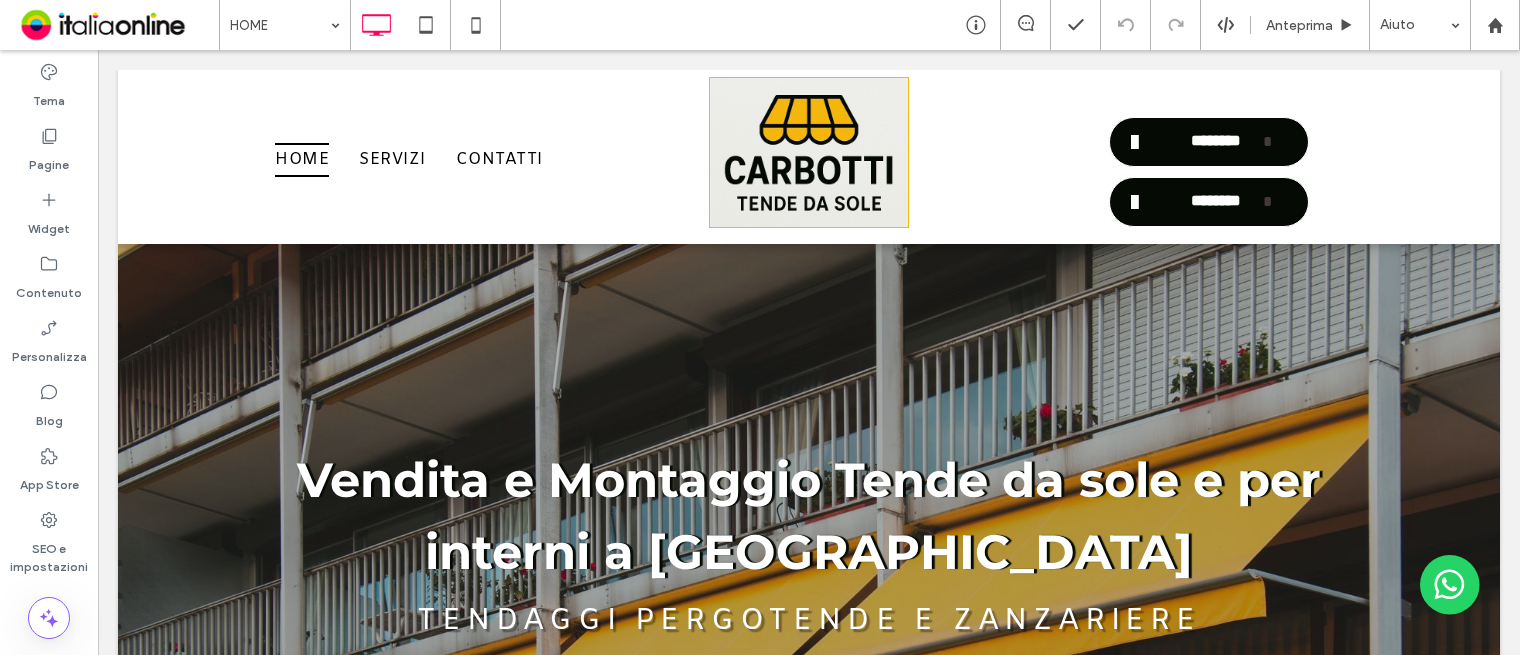 scroll, scrollTop: 0, scrollLeft: 0, axis: both 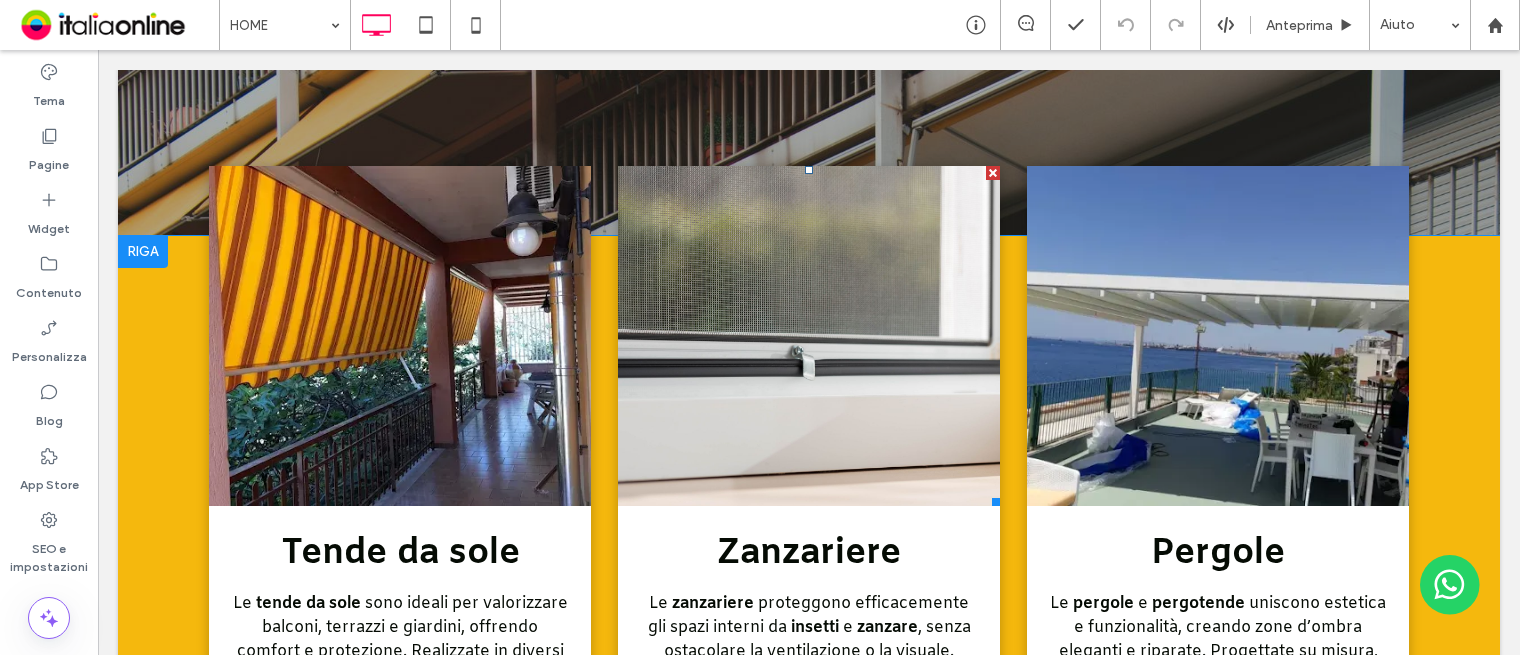 click at bounding box center (809, 335) 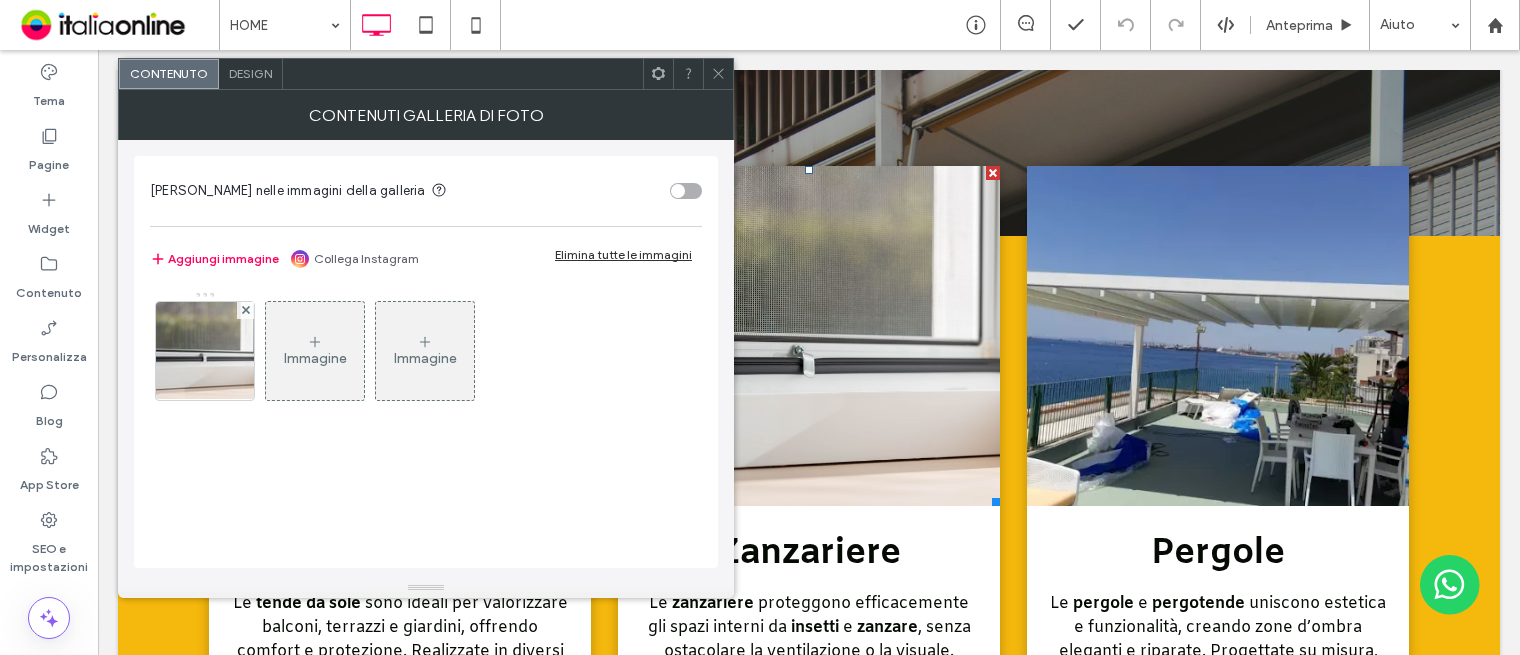 click on "Abilita link nelle immagini della galleria Aggiungi immagine Collega Instagram Elimina tutte le immagini Immagine Immagine" at bounding box center (426, 359) 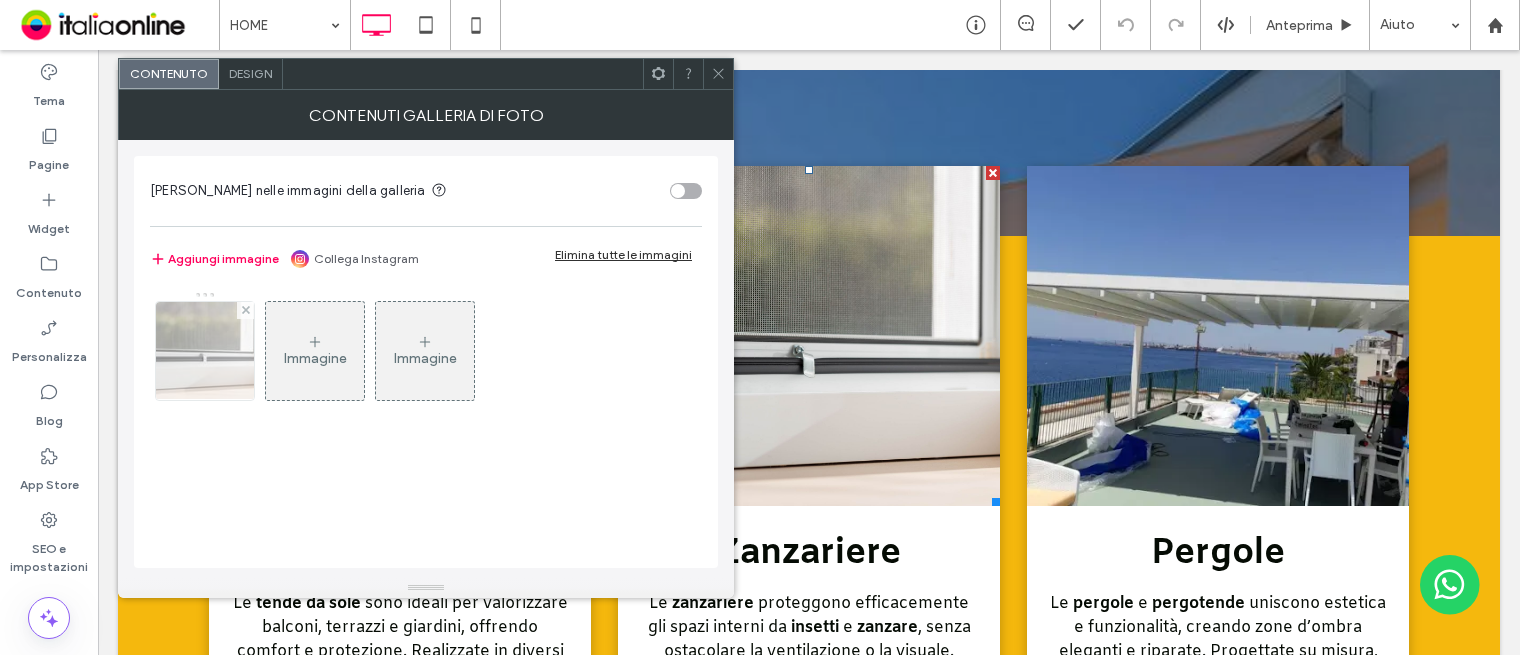 click at bounding box center [205, 351] 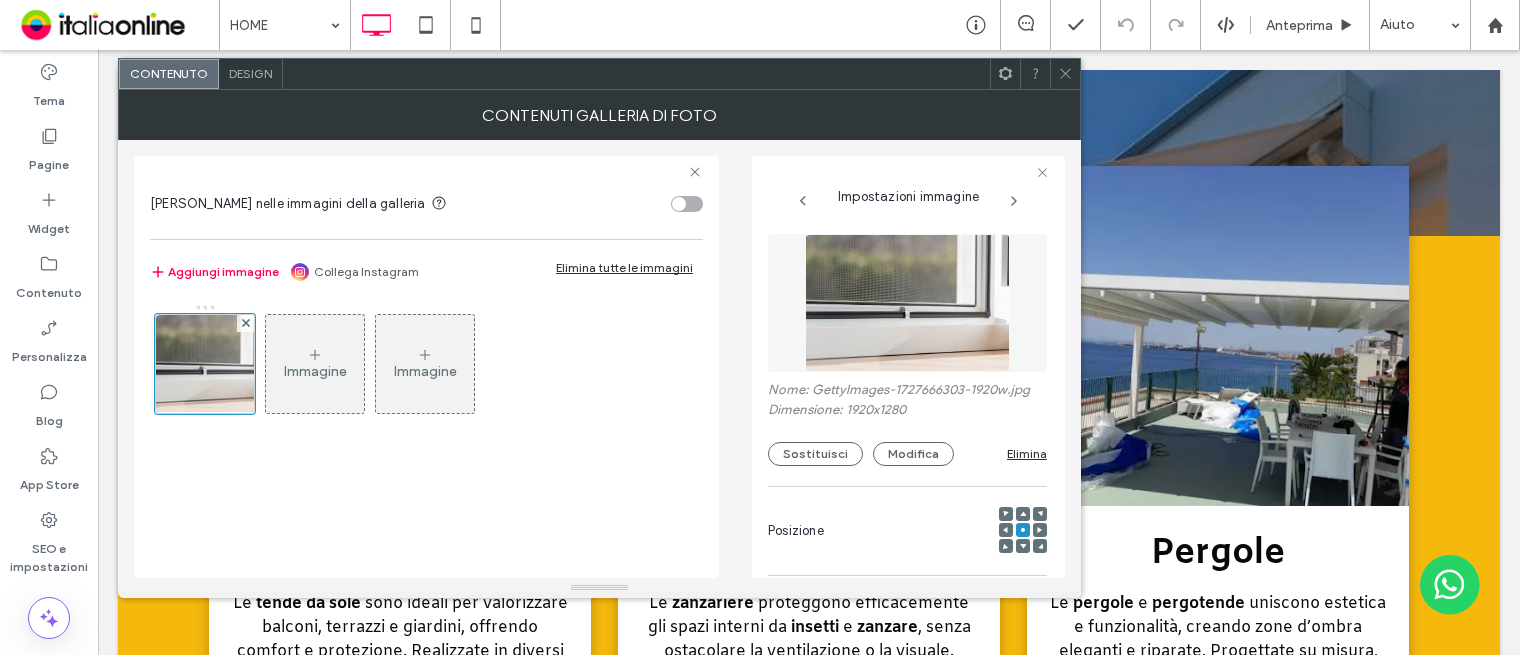 click at bounding box center (908, 303) 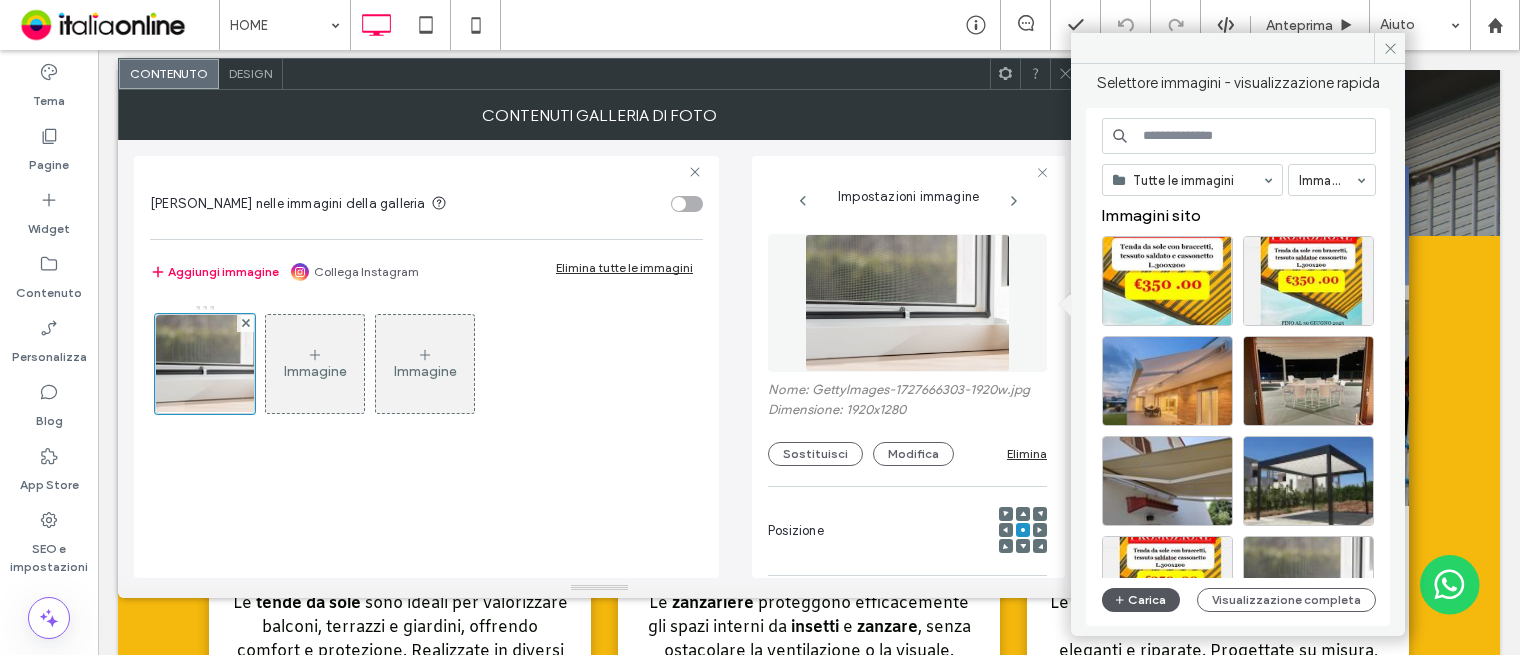 click on "Carica" at bounding box center [1141, 600] 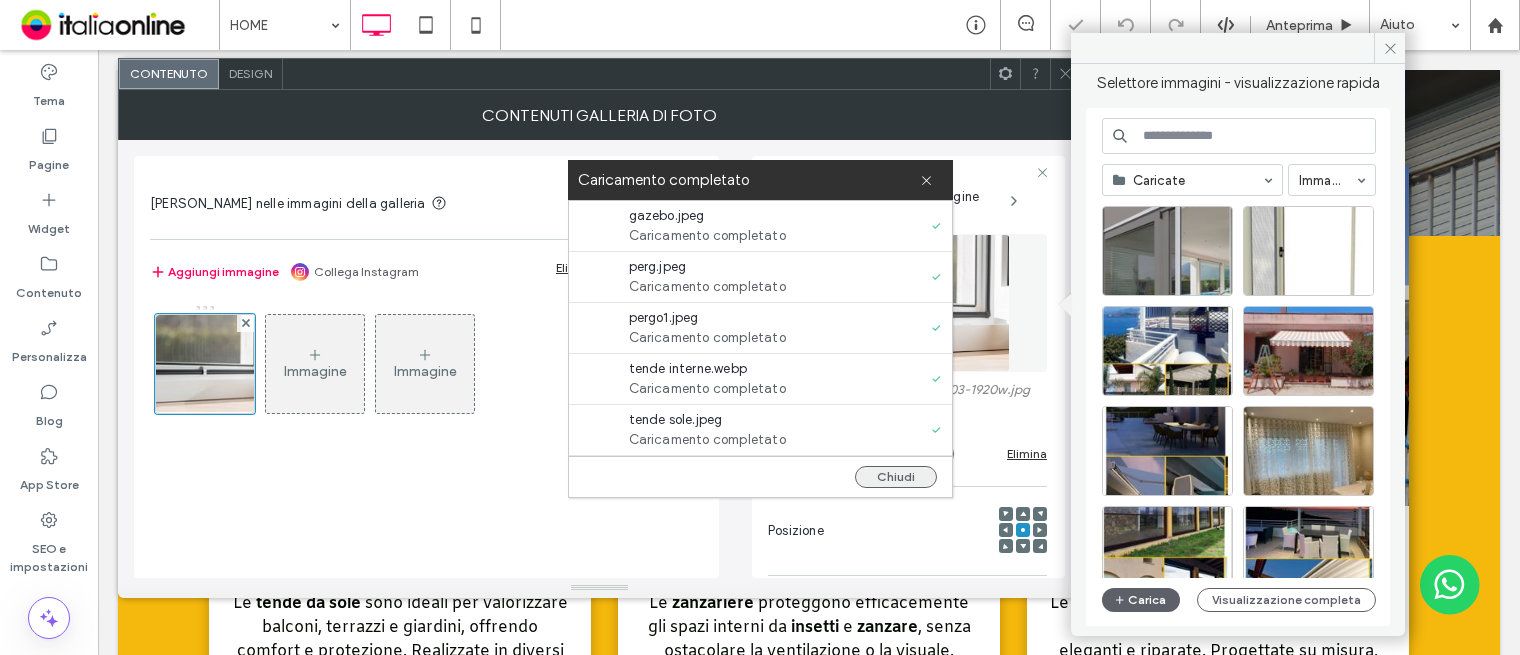 click on "Chiudi" at bounding box center [896, 477] 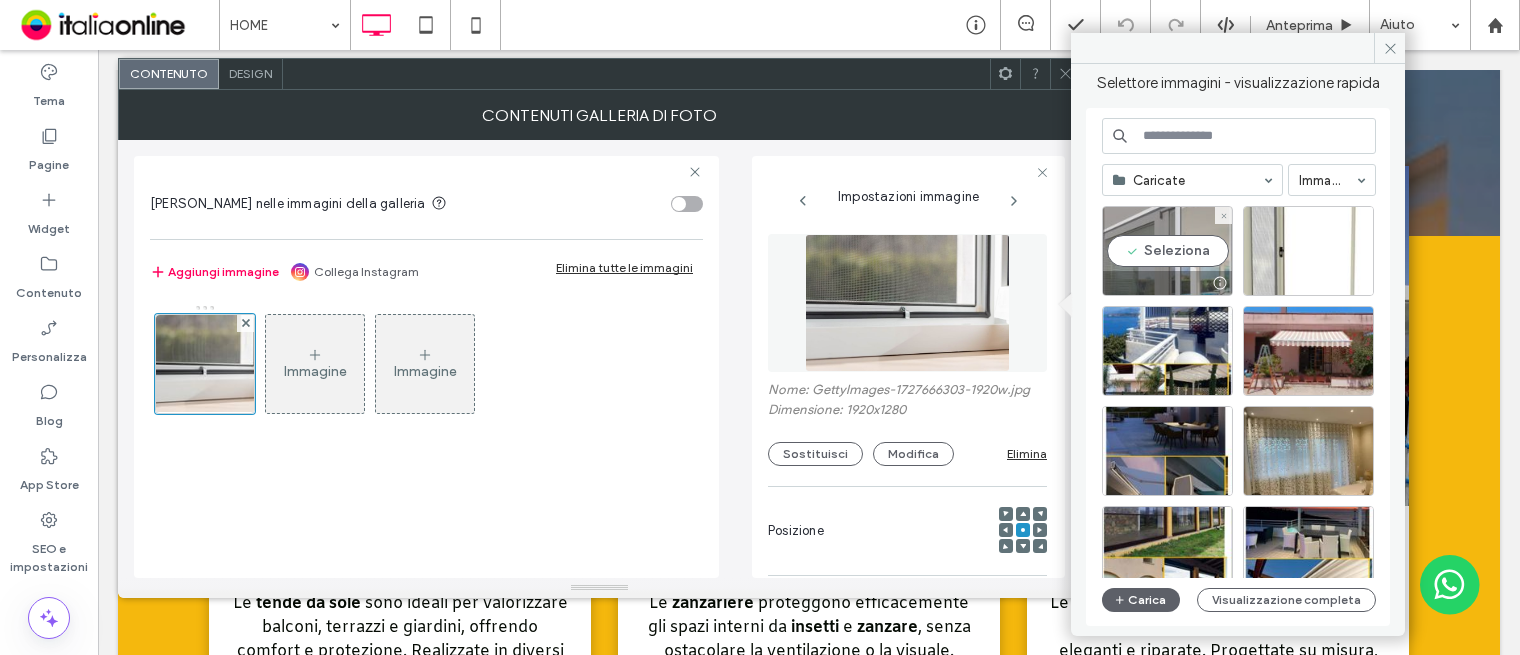 click on "Seleziona" at bounding box center [1167, 251] 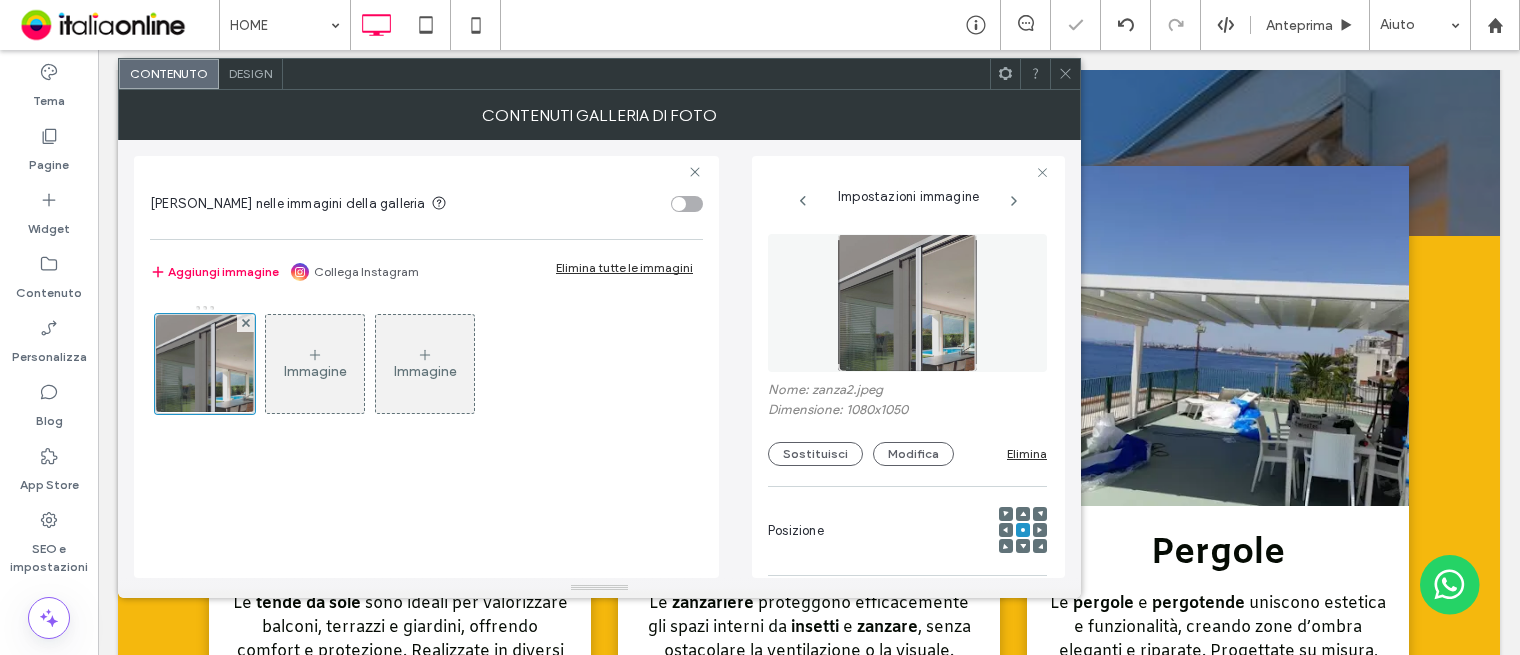 click 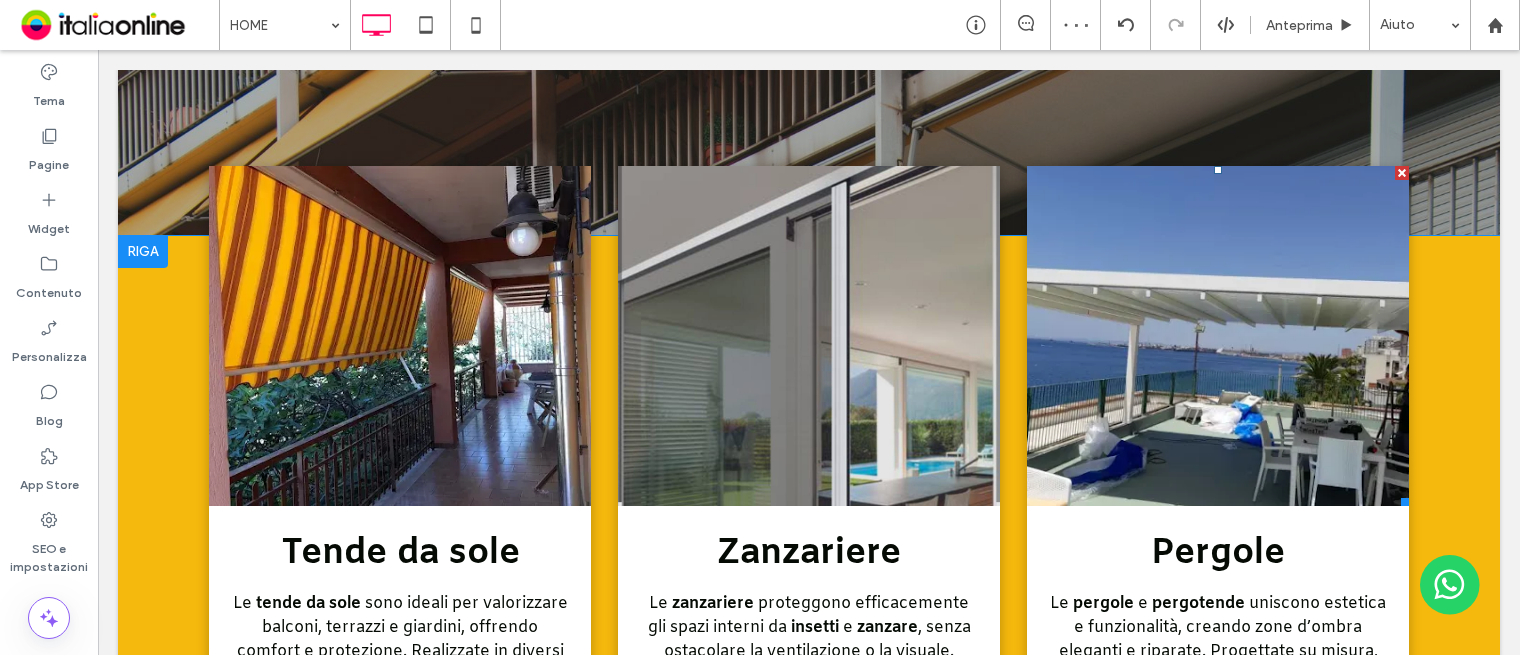 scroll, scrollTop: 900, scrollLeft: 0, axis: vertical 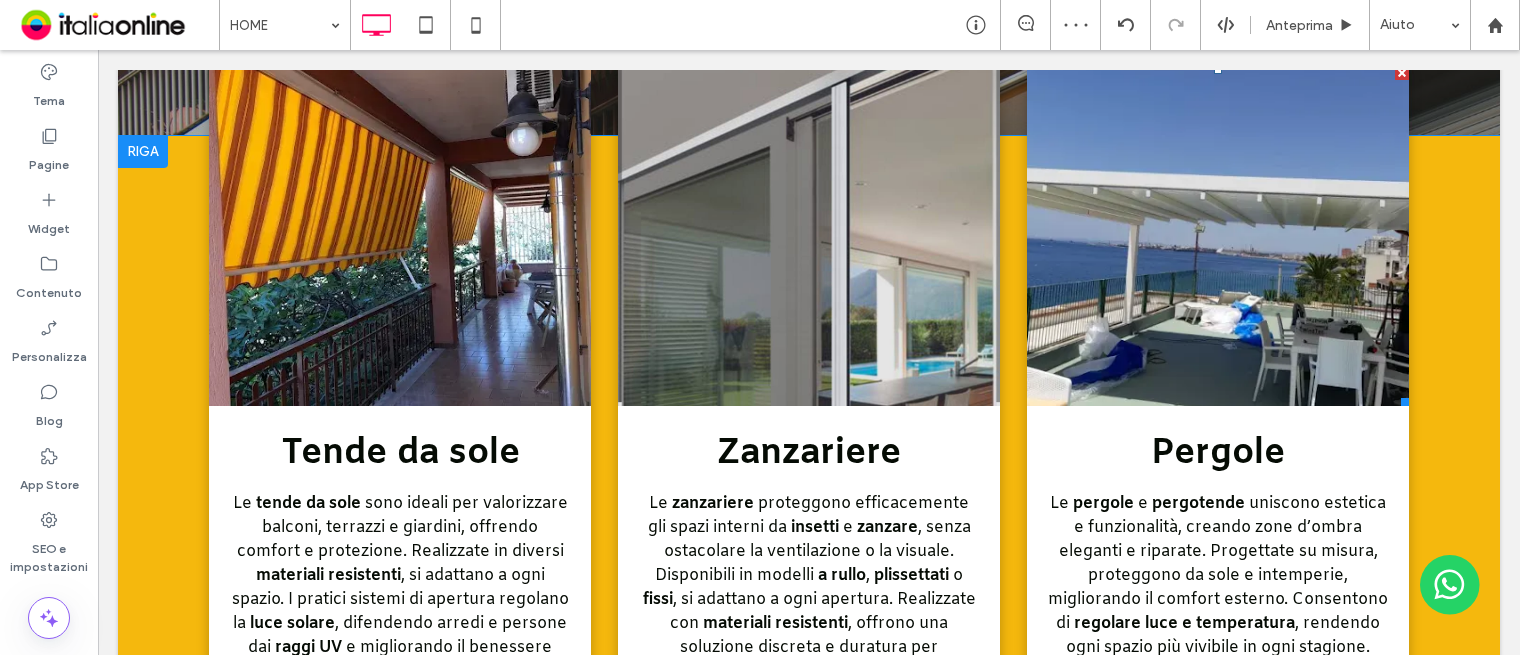 click at bounding box center (1218, 235) 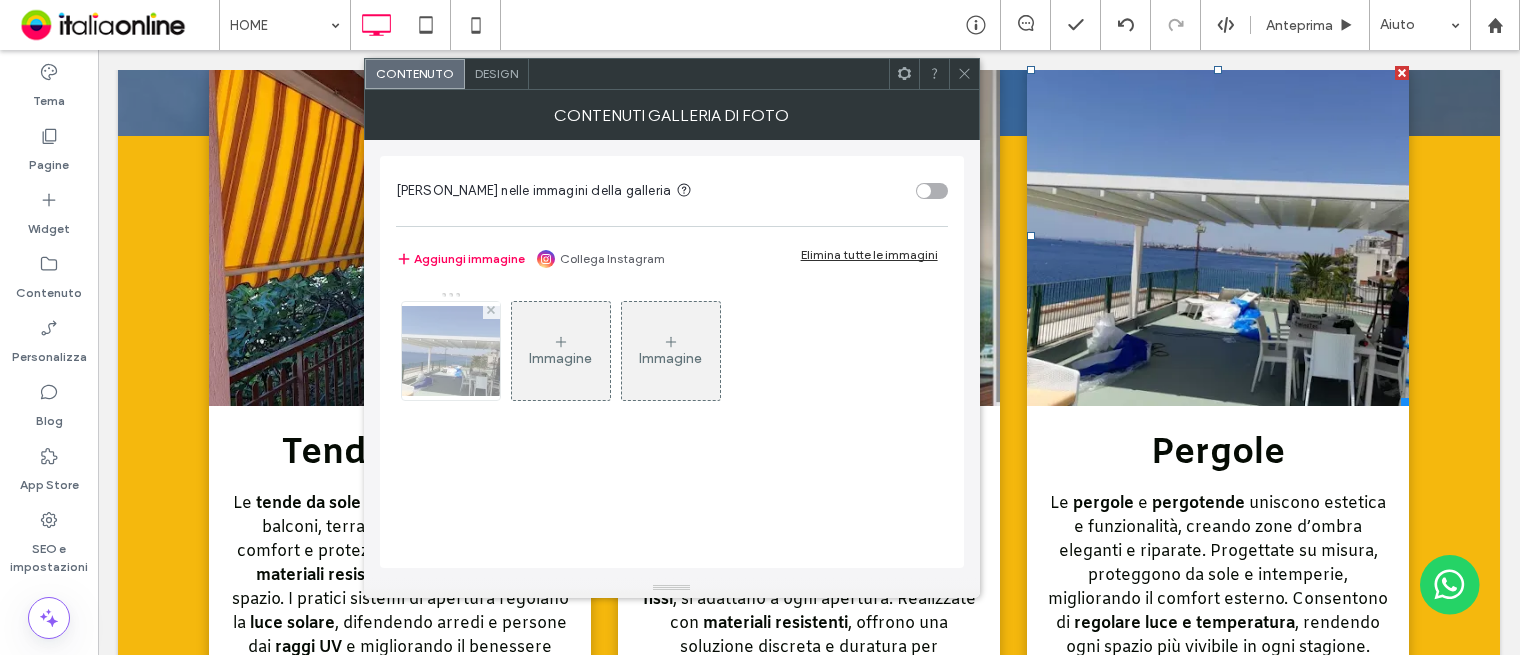 click at bounding box center [451, 351] 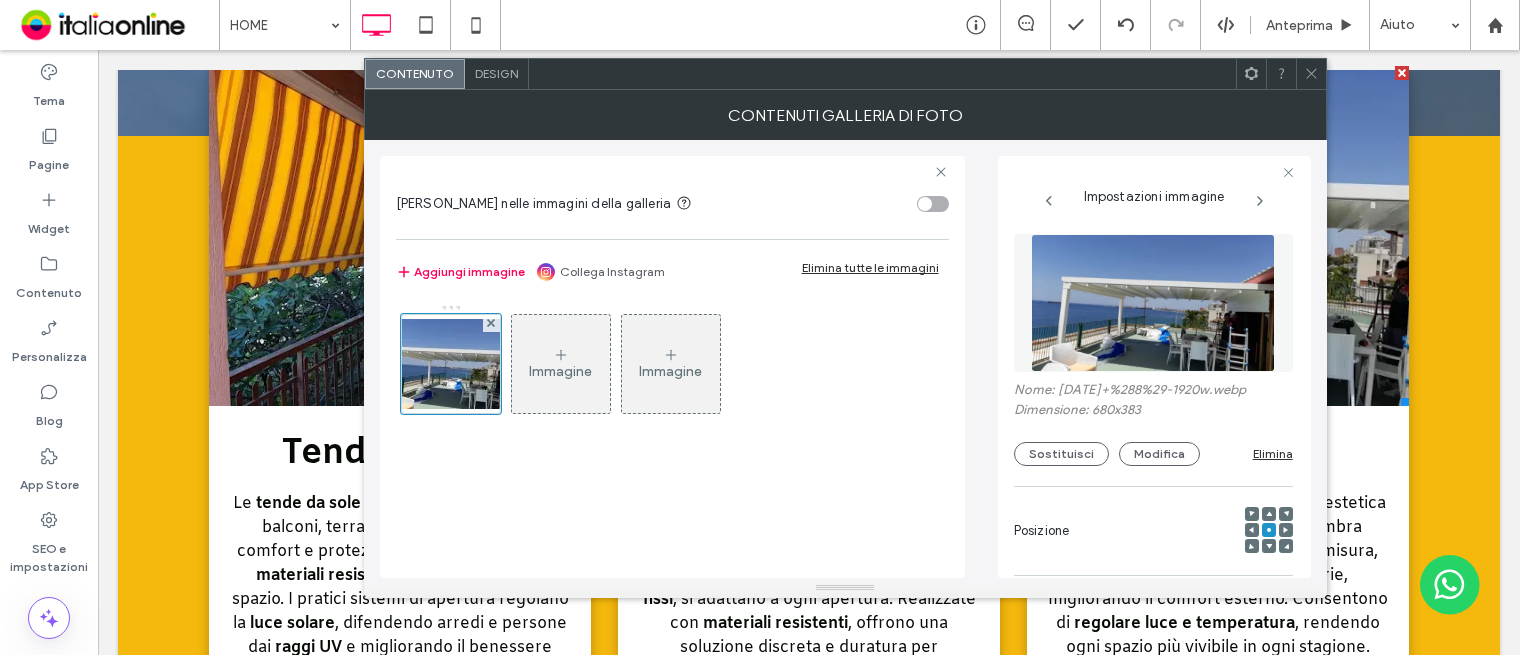 click at bounding box center [1153, 303] 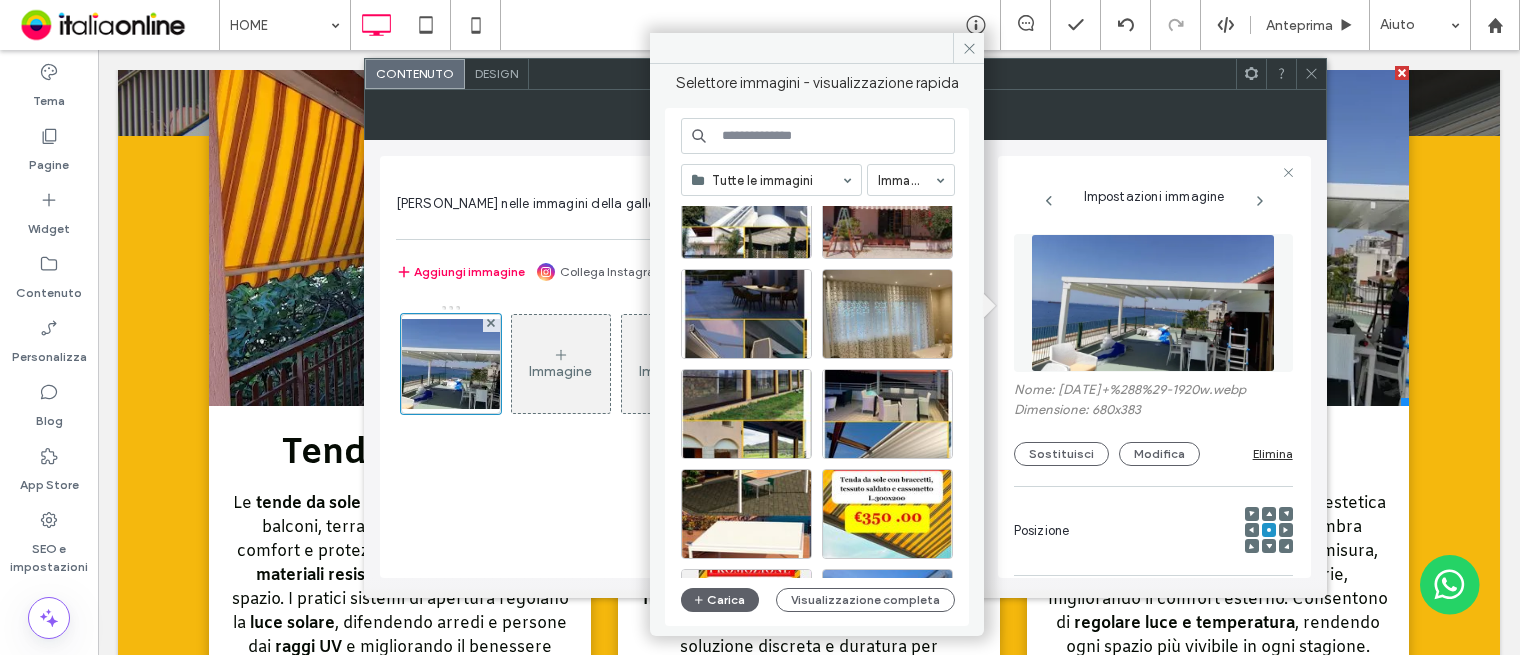 scroll, scrollTop: 200, scrollLeft: 0, axis: vertical 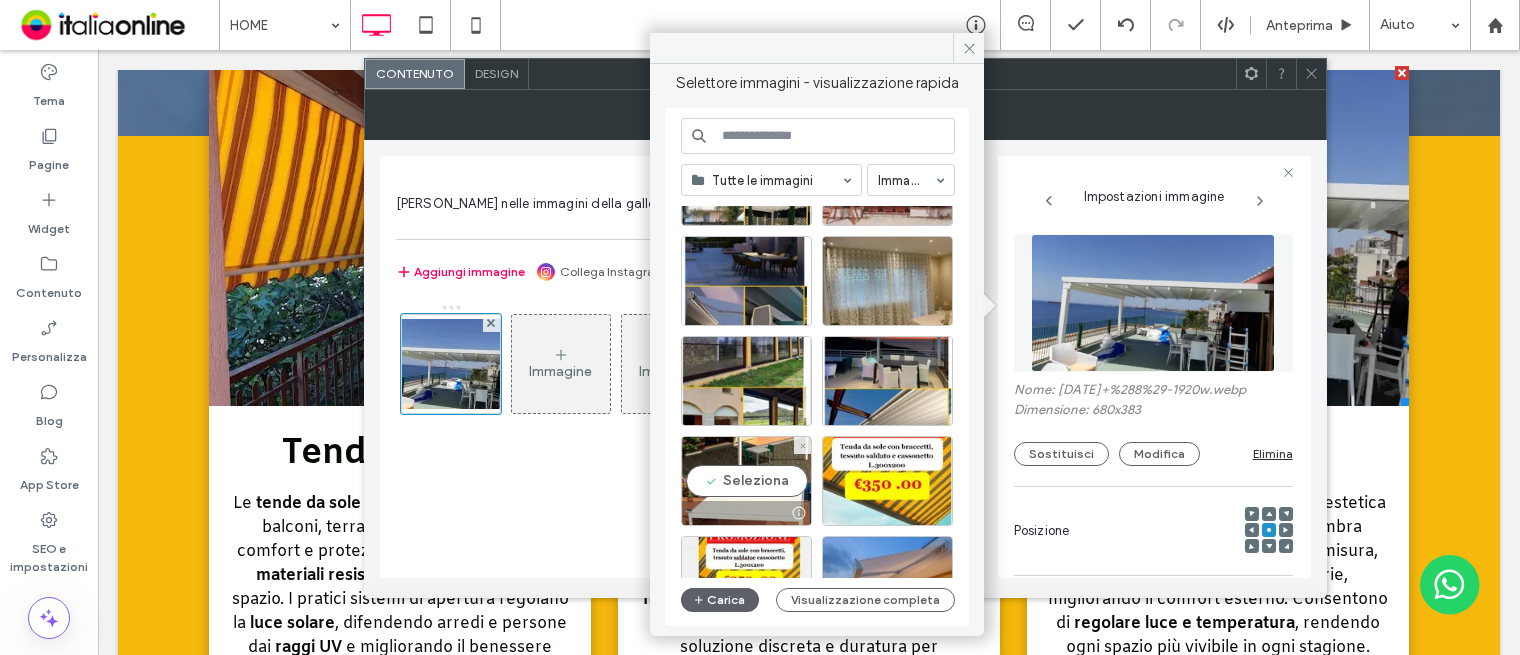 click on "Seleziona" at bounding box center [746, 481] 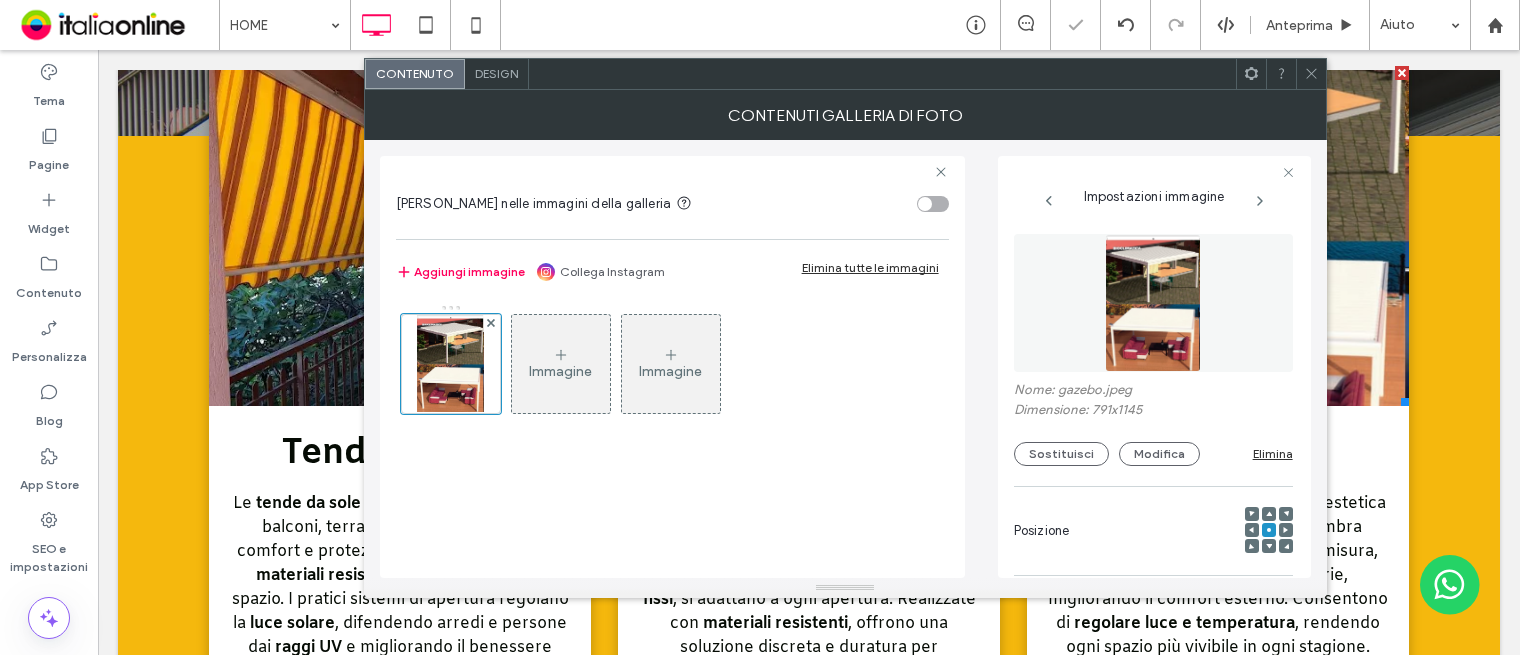click 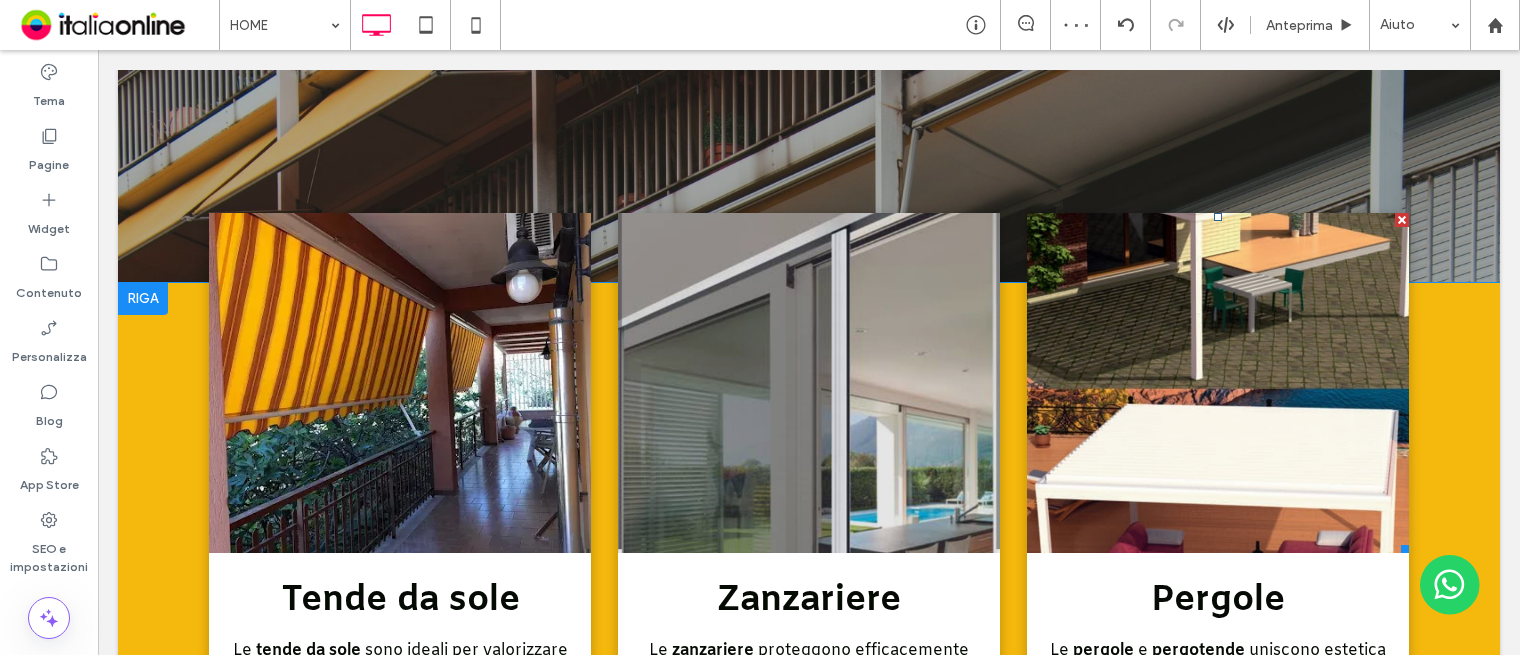 scroll, scrollTop: 700, scrollLeft: 0, axis: vertical 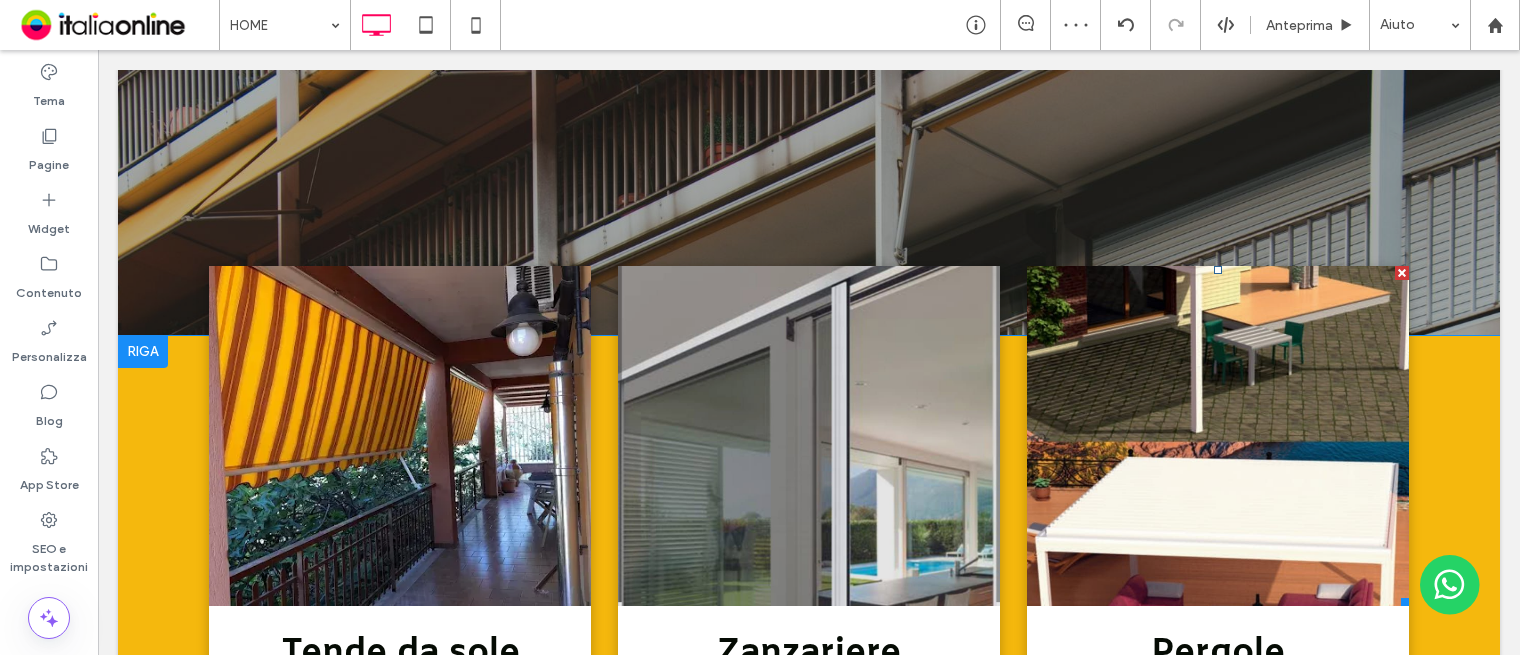 click at bounding box center (1218, 435) 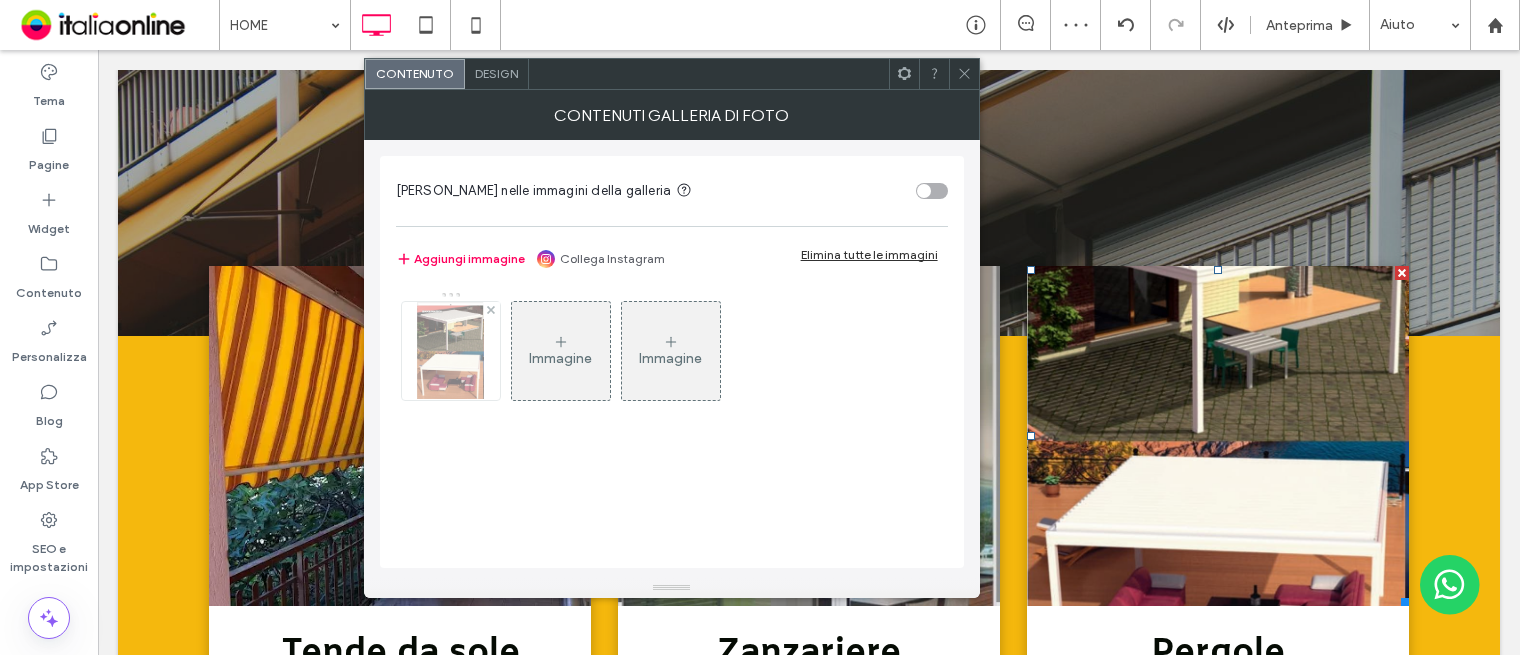 click at bounding box center [451, 351] 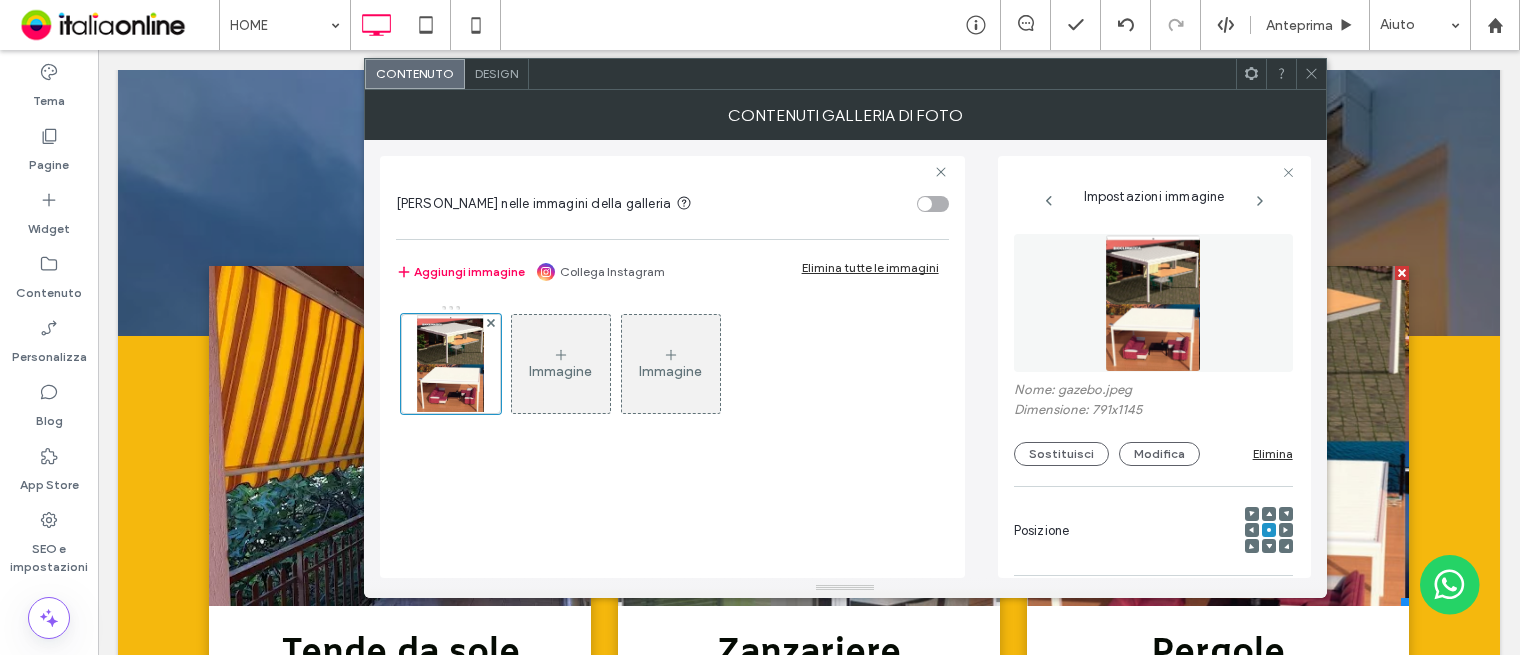 click at bounding box center [1153, 303] 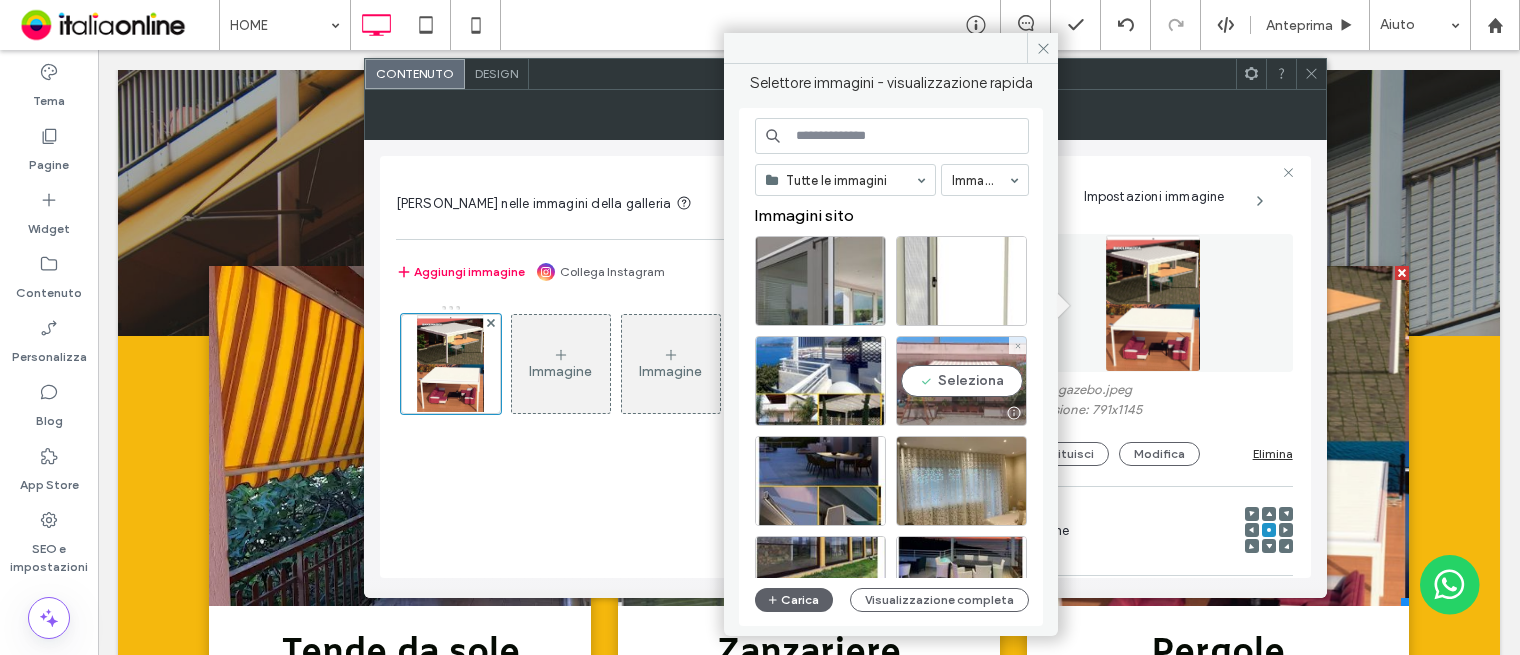 scroll, scrollTop: 100, scrollLeft: 0, axis: vertical 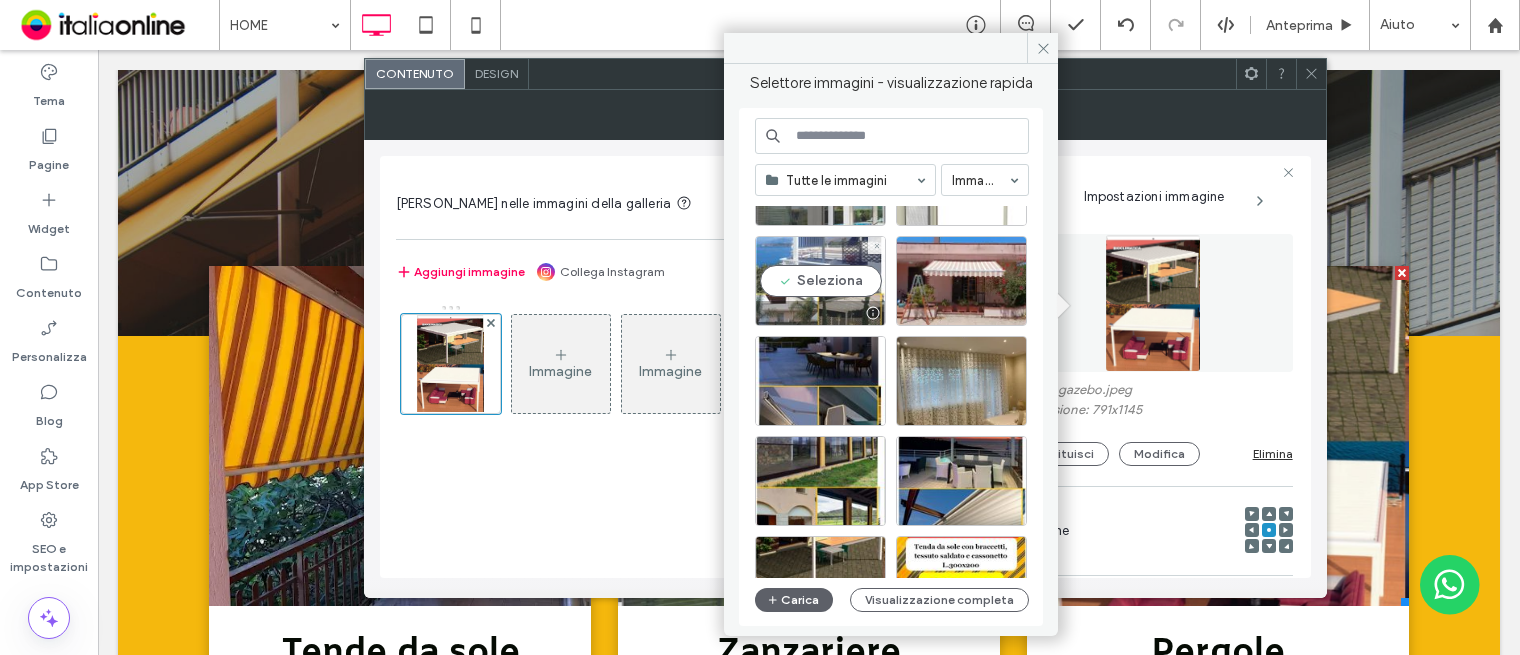 click on "Seleziona" at bounding box center [820, 281] 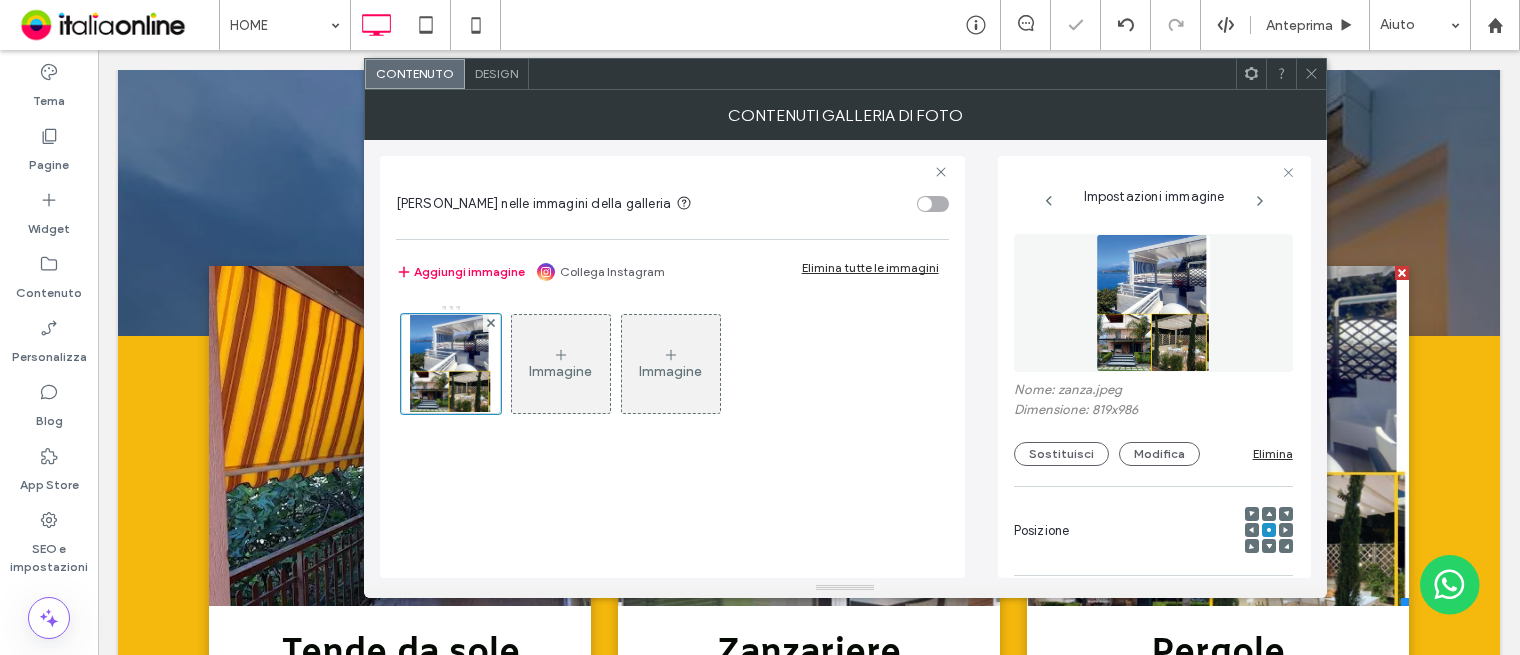 click at bounding box center (1153, 303) 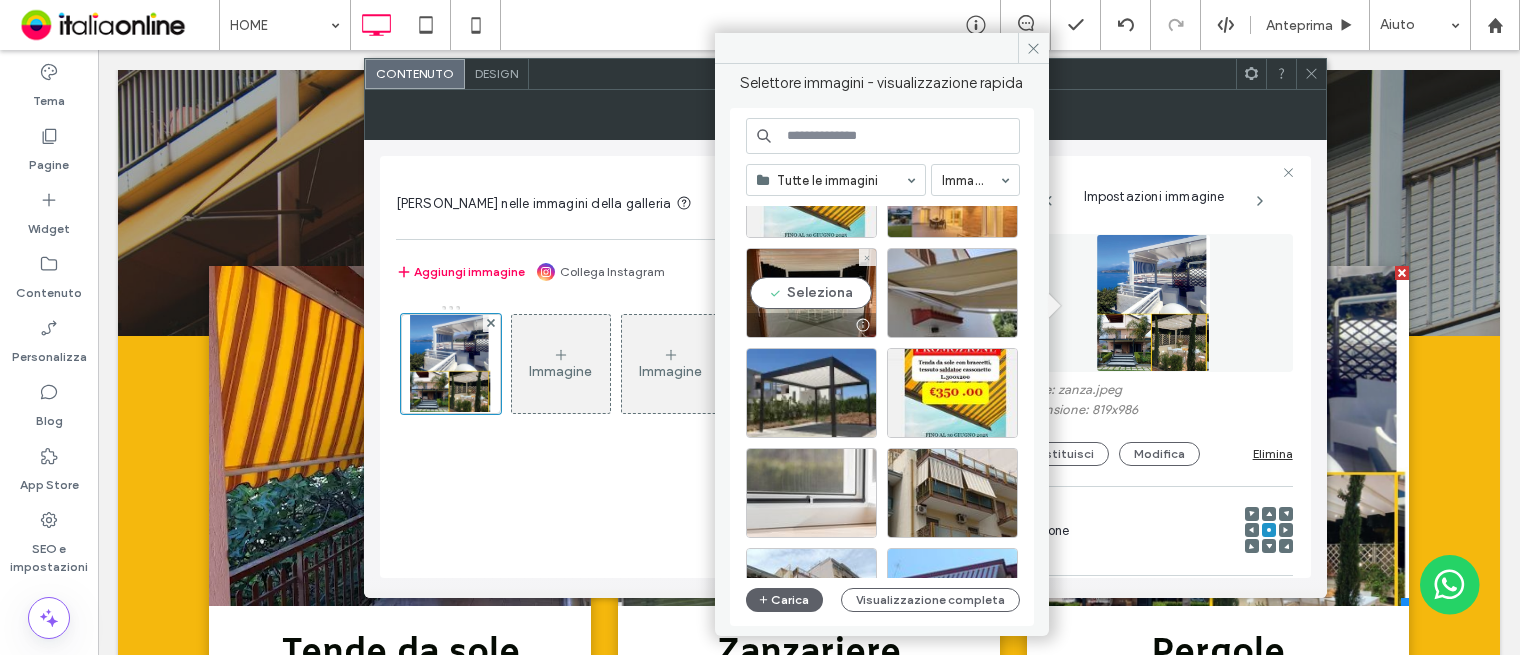 scroll, scrollTop: 600, scrollLeft: 0, axis: vertical 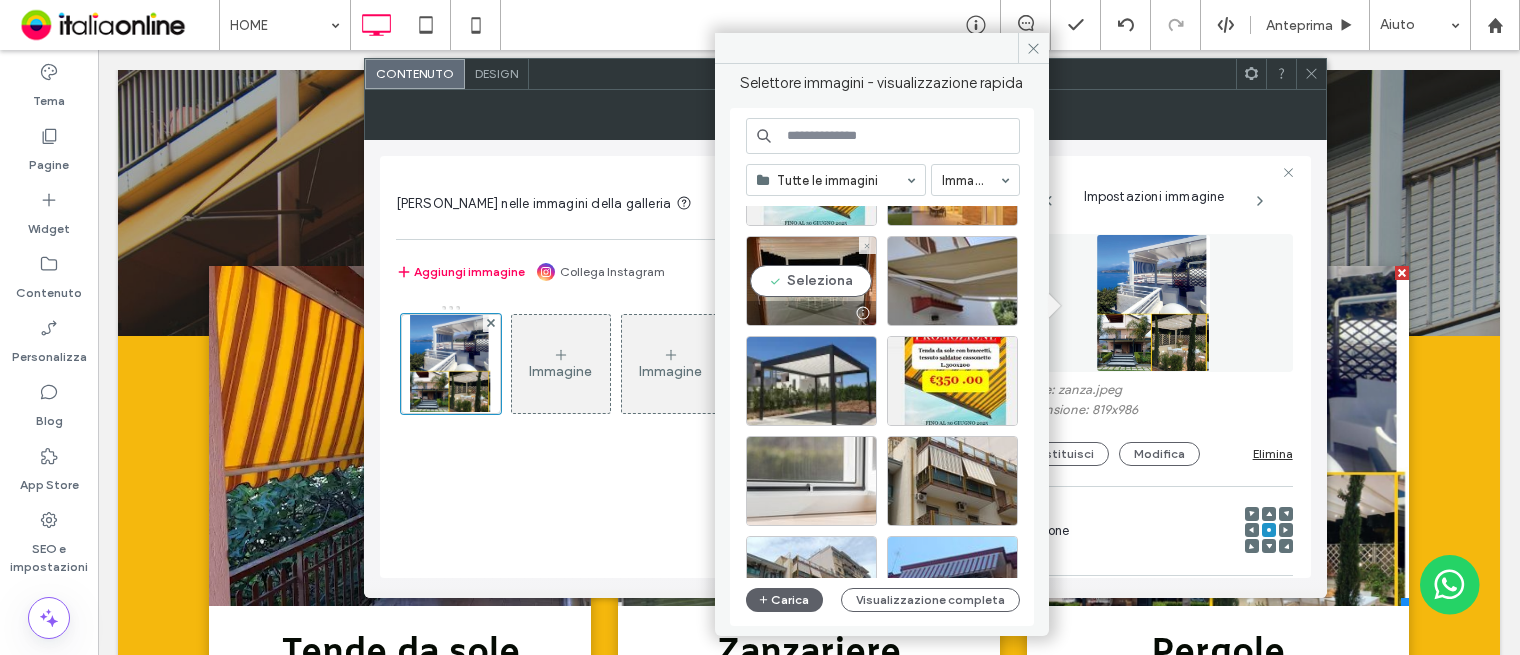 click on "Seleziona" at bounding box center [811, 281] 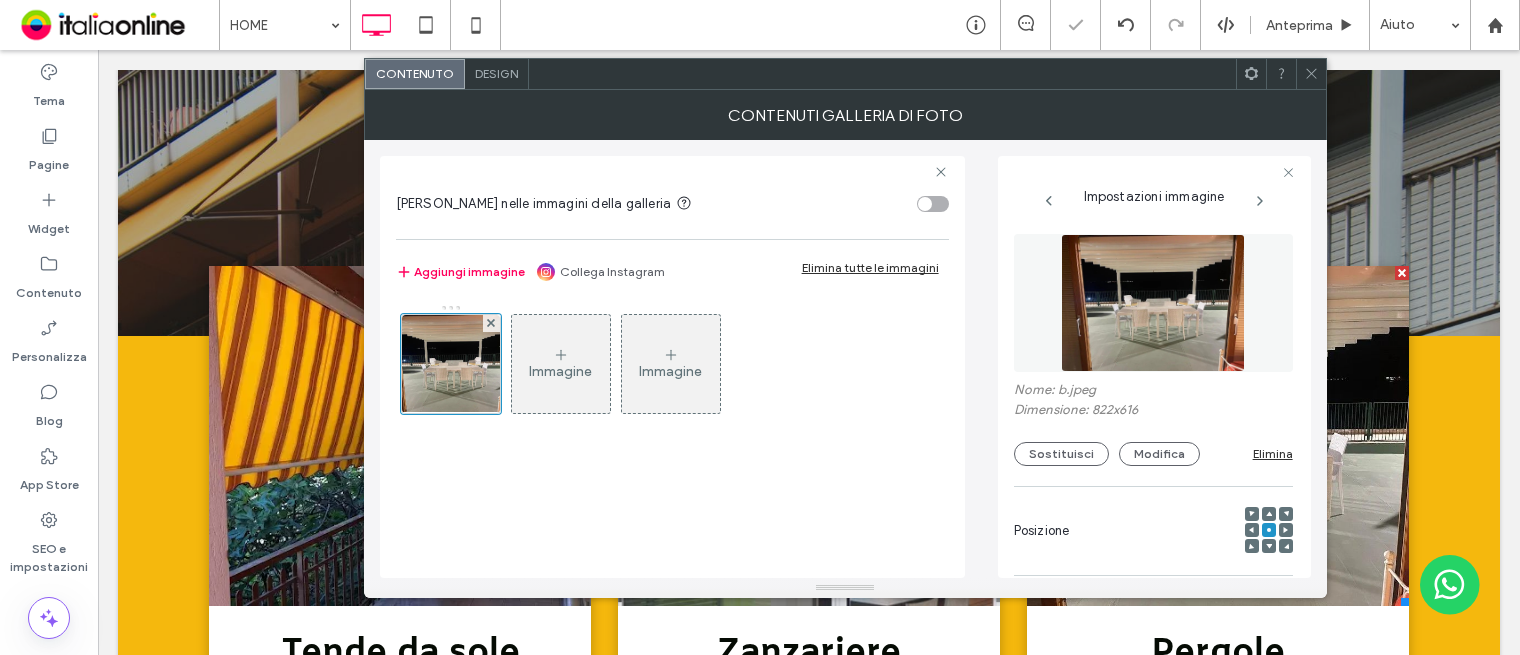 click 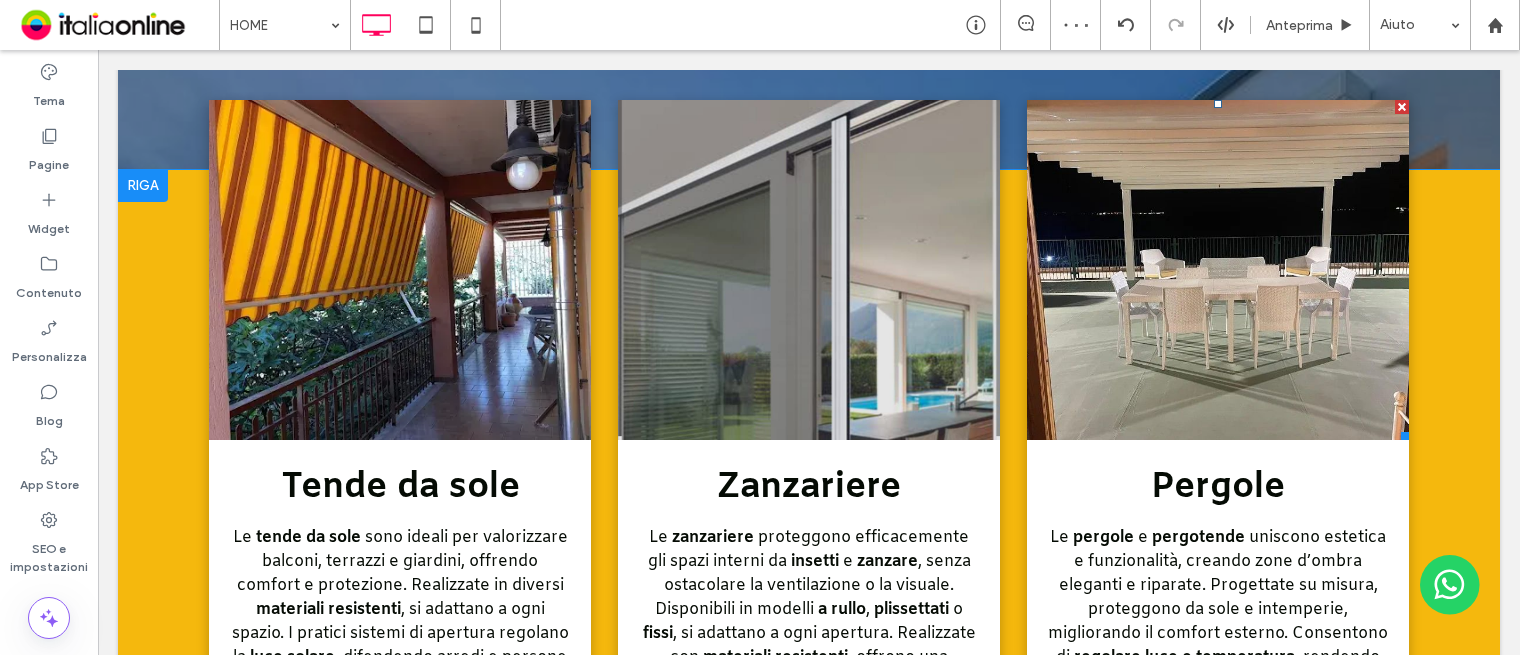 scroll, scrollTop: 900, scrollLeft: 0, axis: vertical 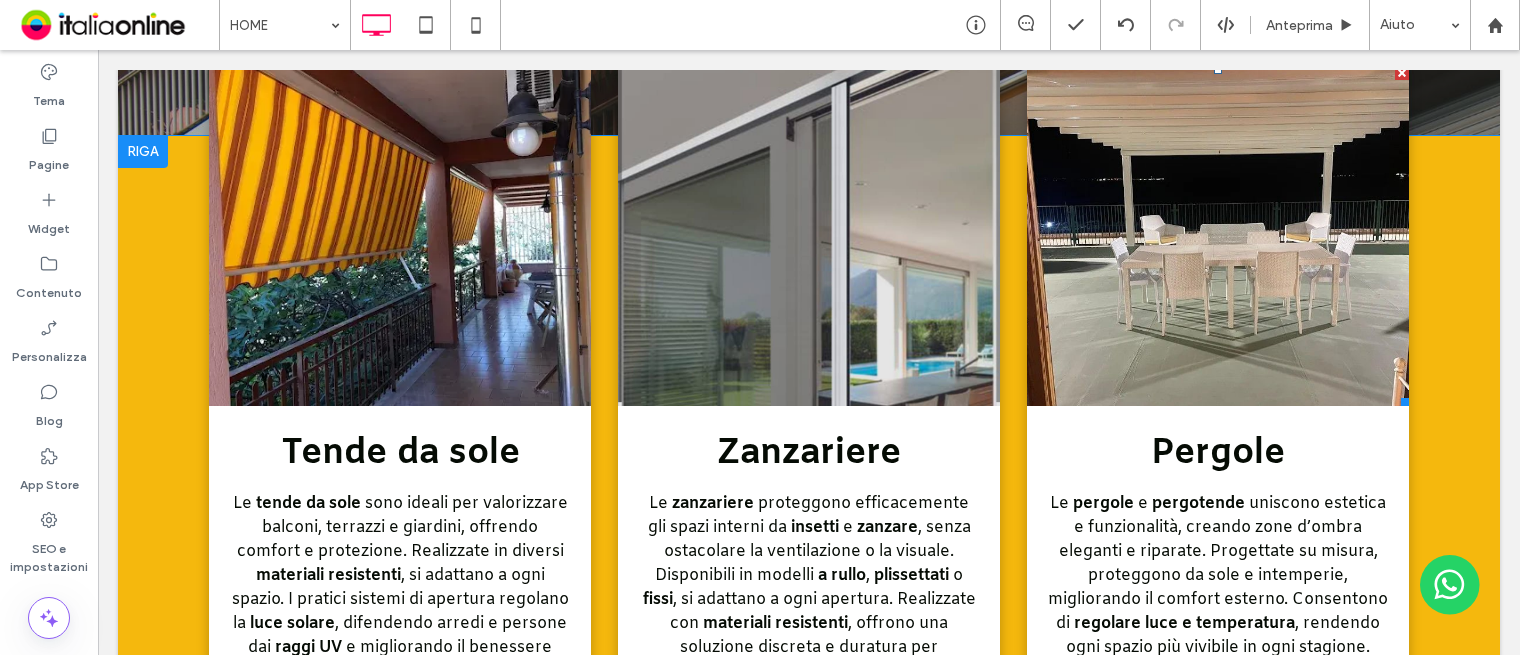click at bounding box center [1218, 235] 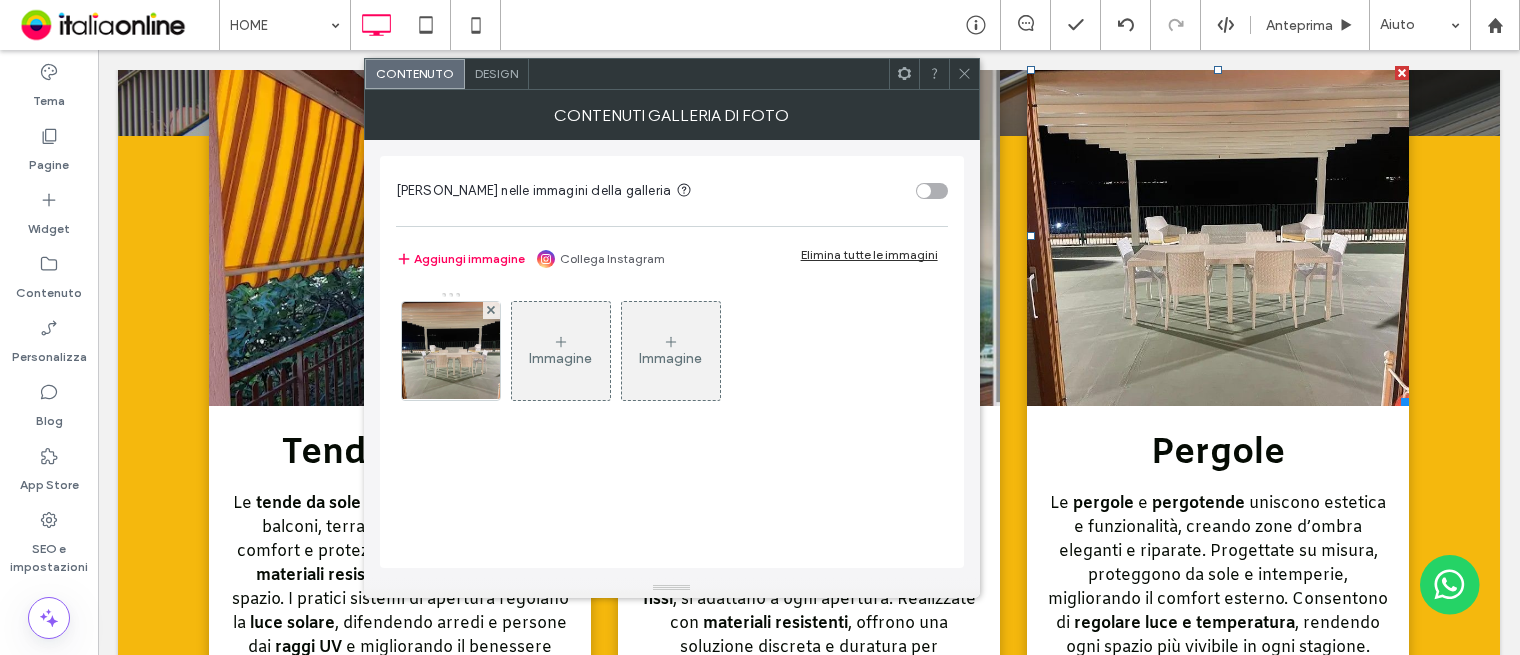click 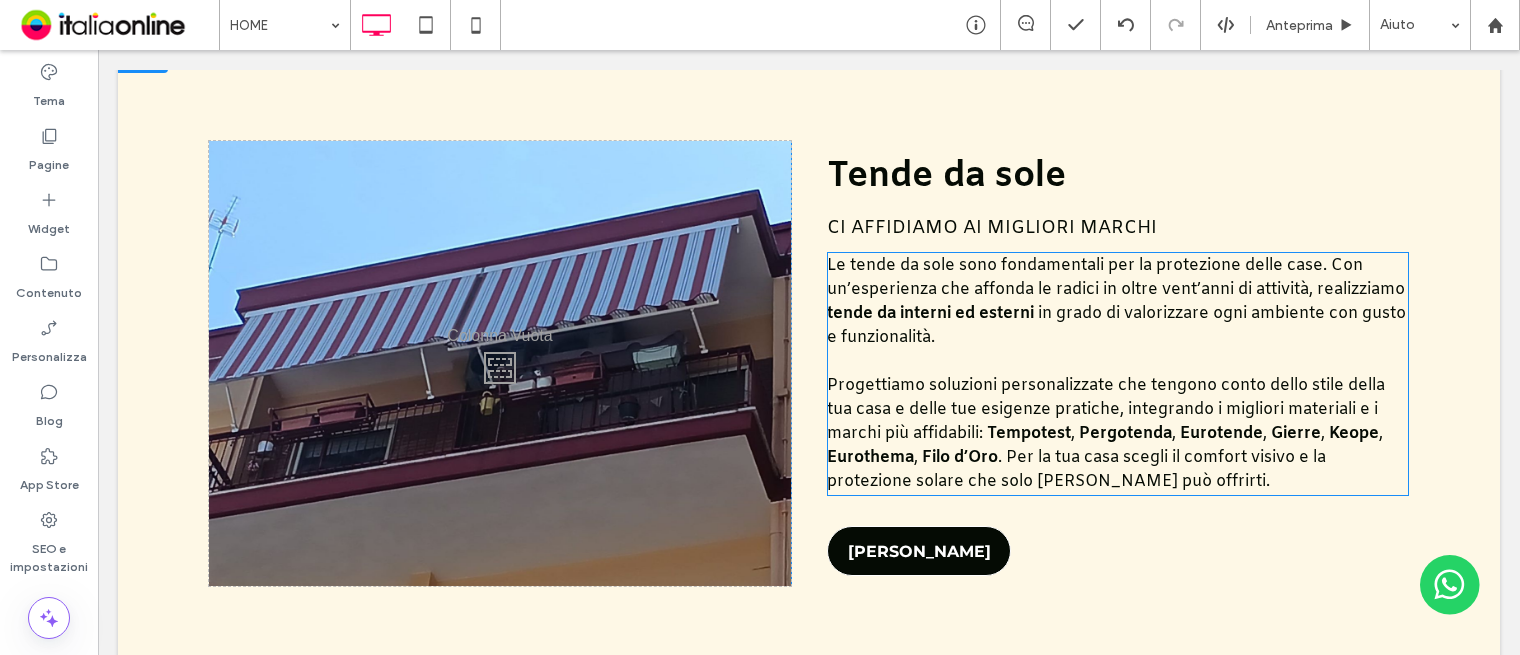 scroll, scrollTop: 2400, scrollLeft: 0, axis: vertical 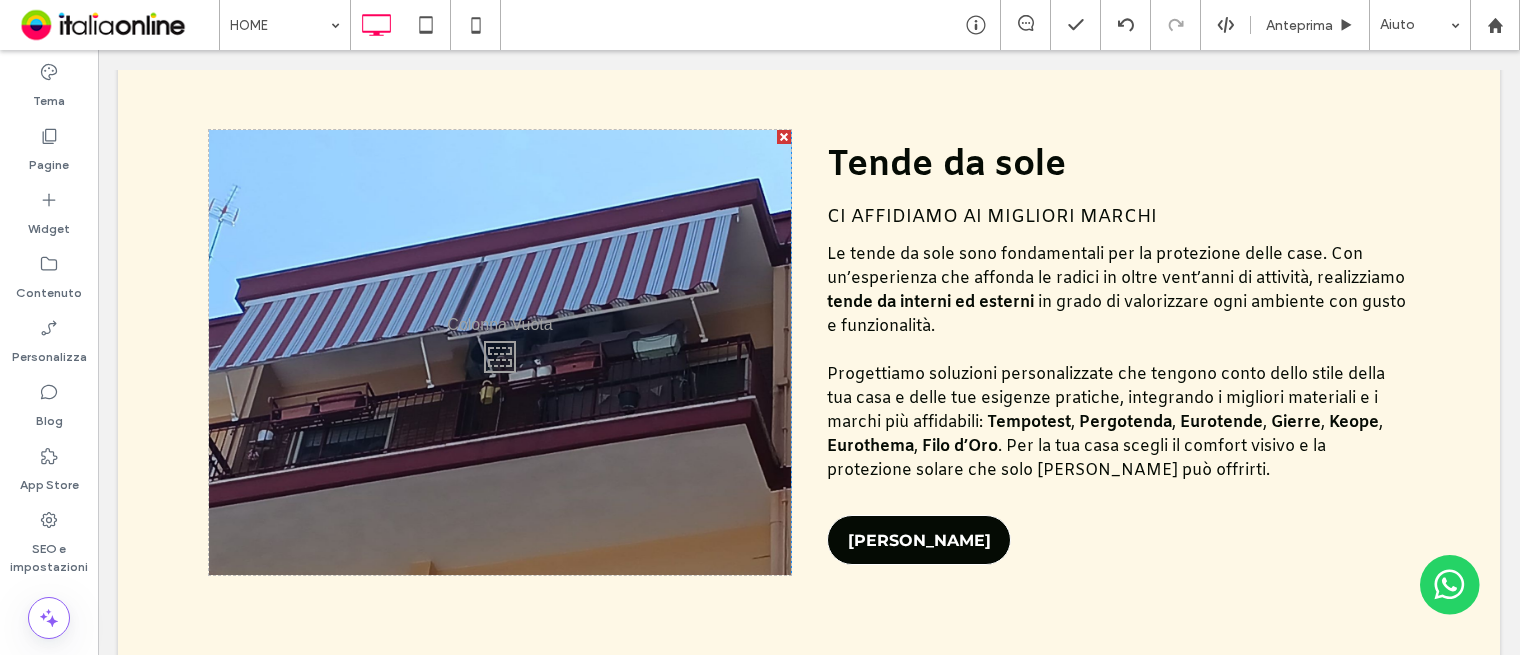 drag, startPoint x: 616, startPoint y: 392, endPoint x: 692, endPoint y: 379, distance: 77.10383 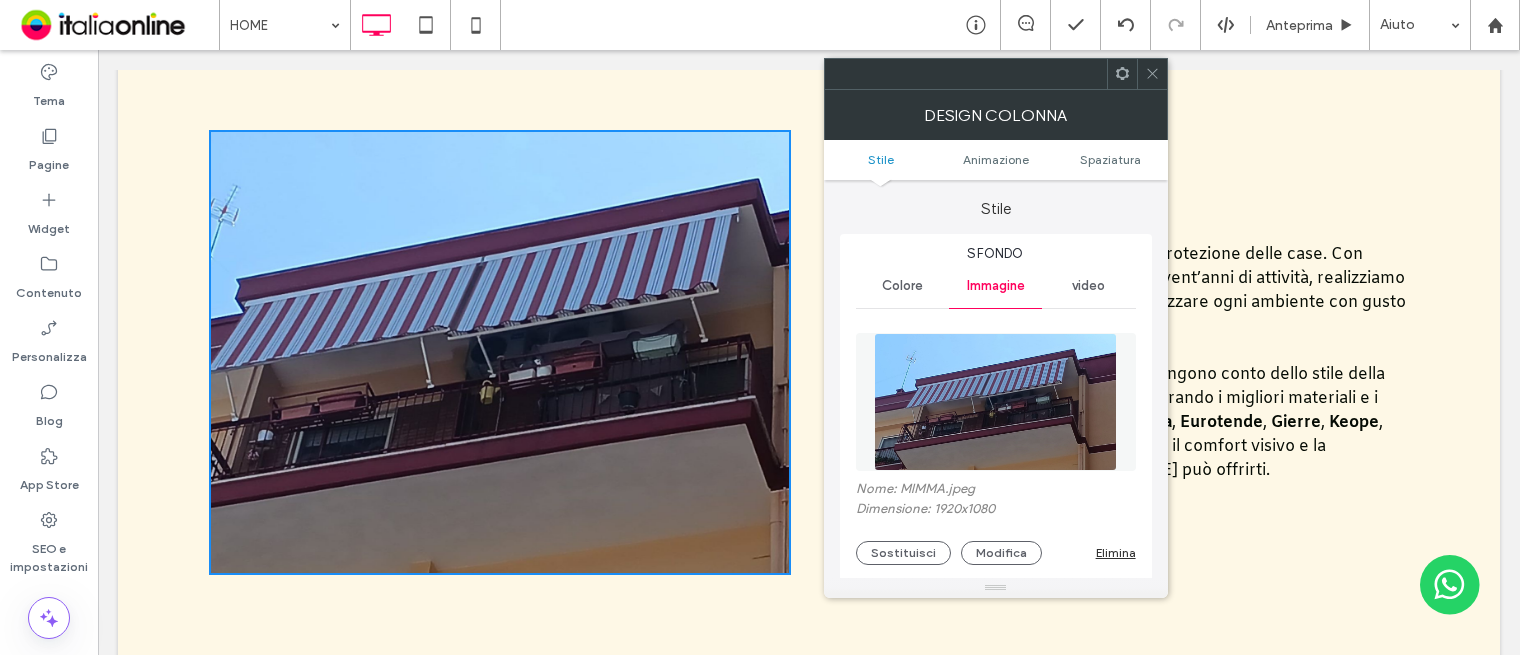 click at bounding box center [996, 402] 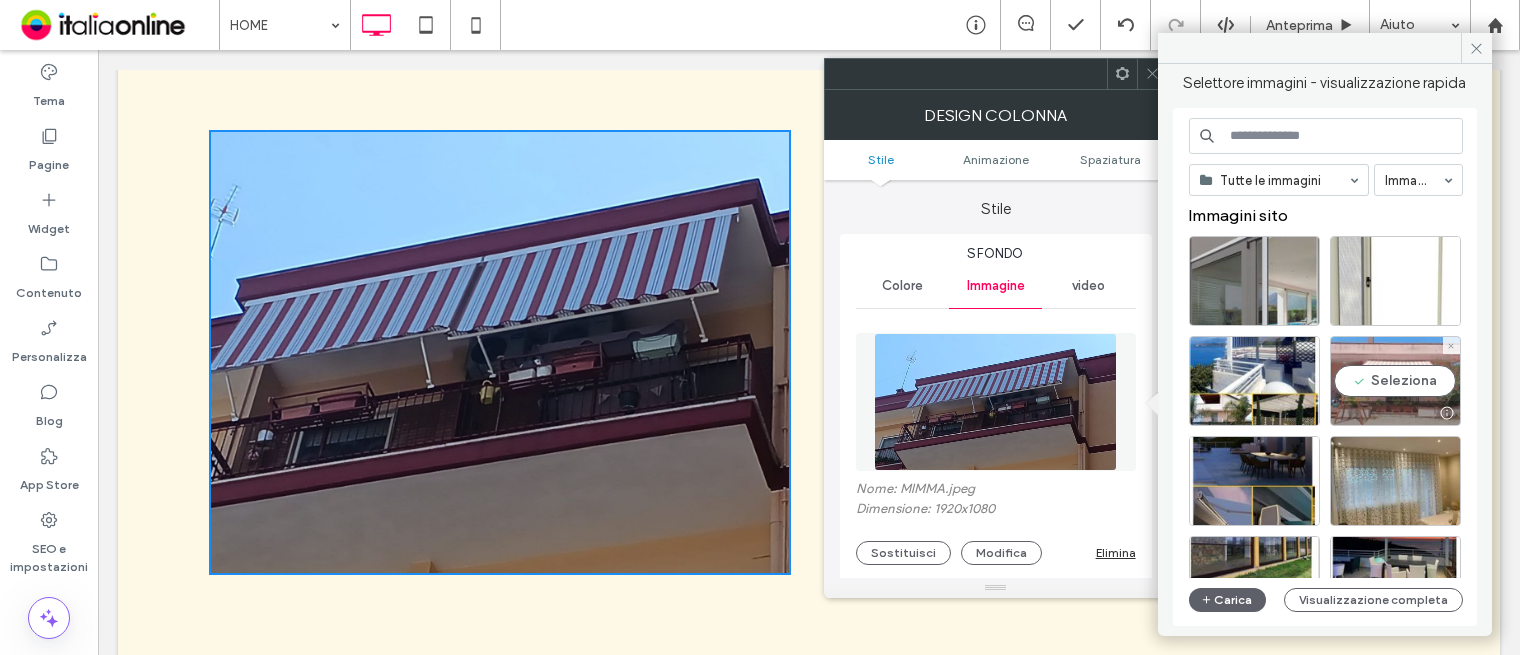 click on "Seleziona" at bounding box center (1395, 381) 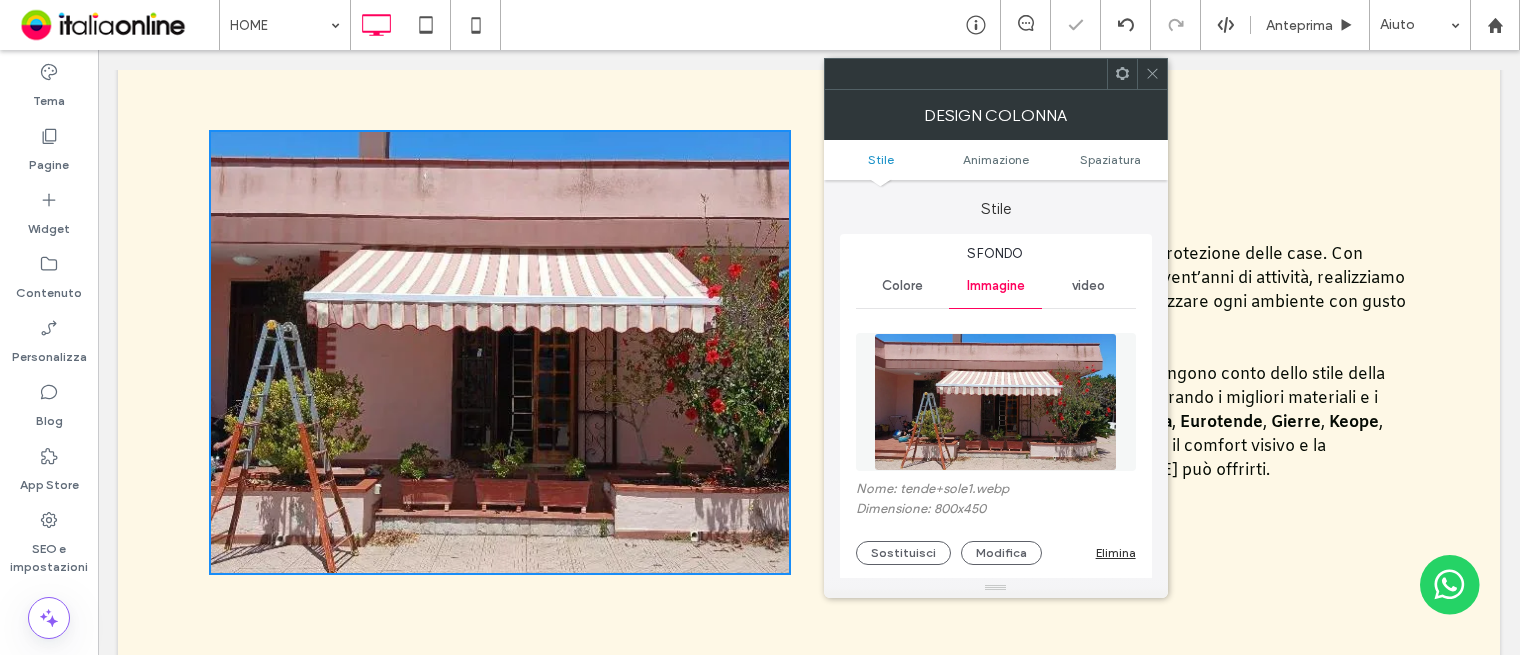 click at bounding box center (996, 402) 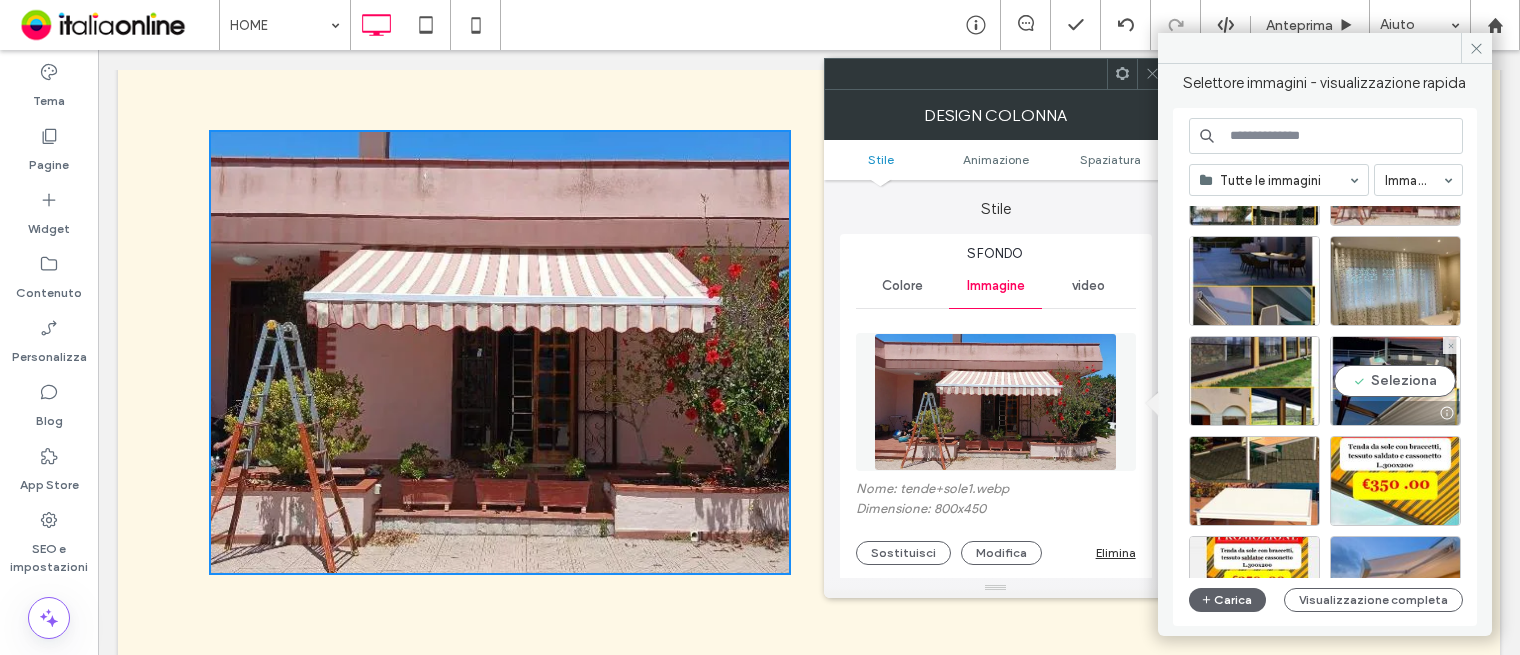scroll, scrollTop: 100, scrollLeft: 0, axis: vertical 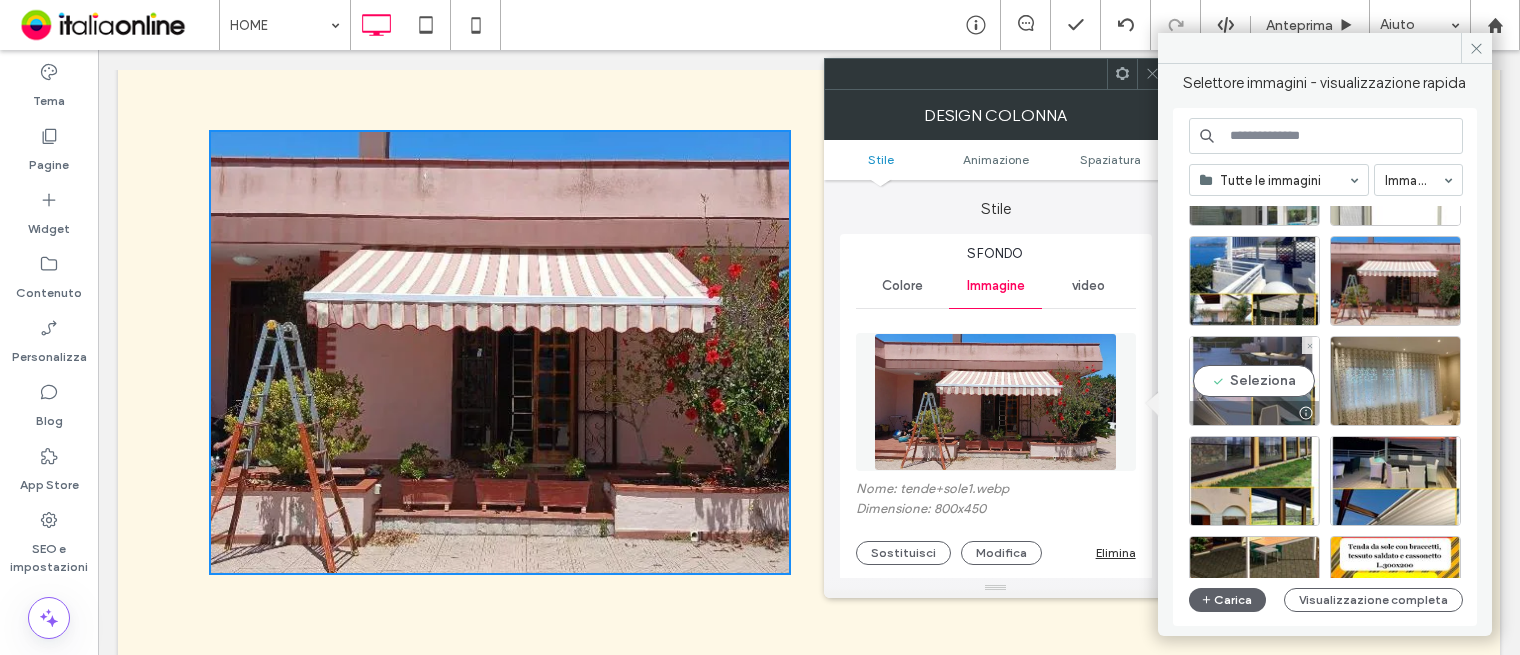 click on "Seleziona" at bounding box center (1254, 381) 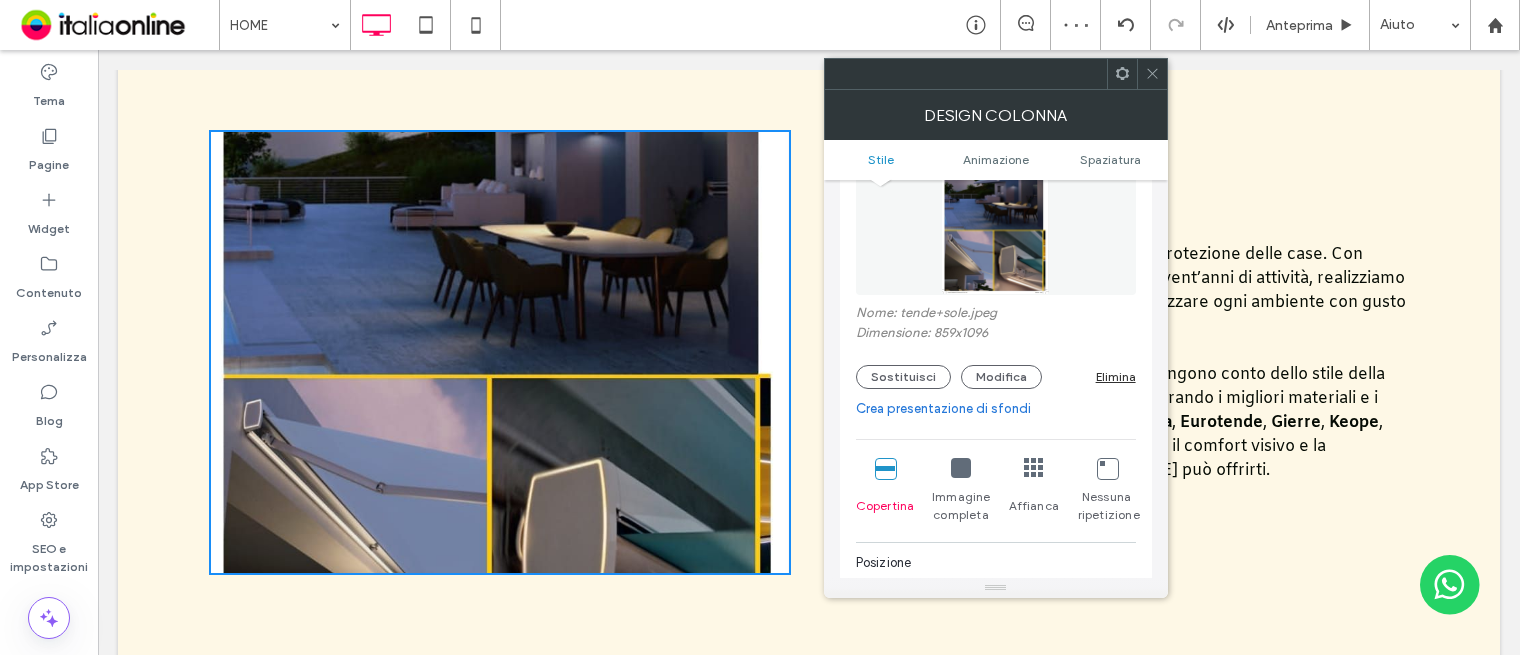 scroll, scrollTop: 300, scrollLeft: 0, axis: vertical 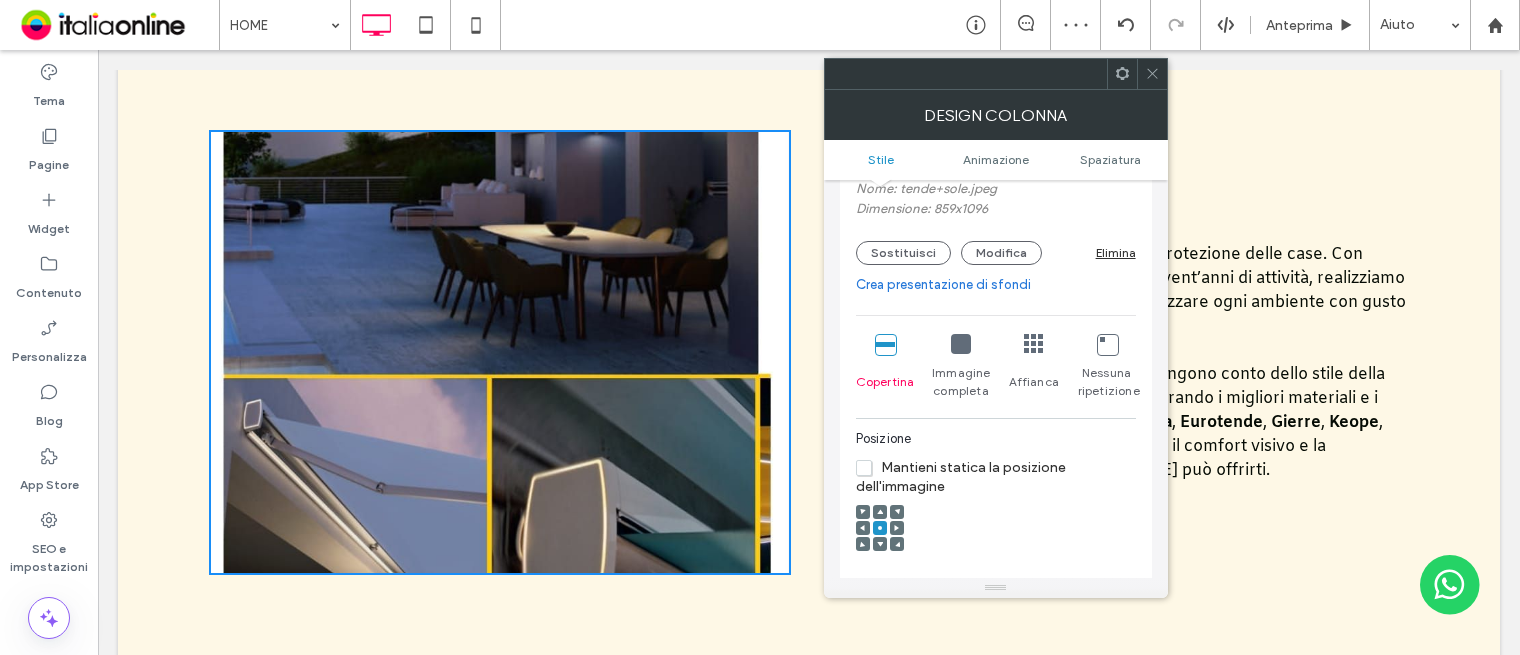 click on "Immagine completa" at bounding box center (961, 367) 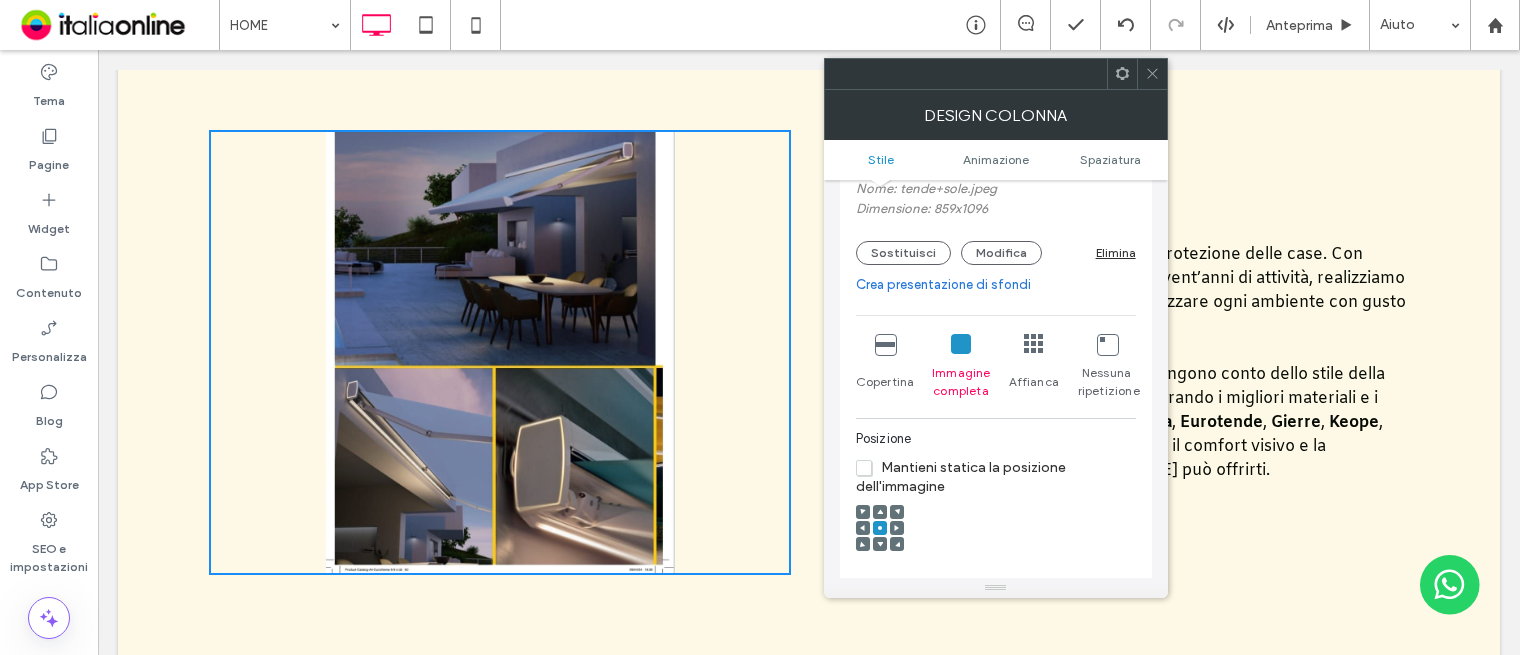 click on "Copertina" at bounding box center [885, 367] 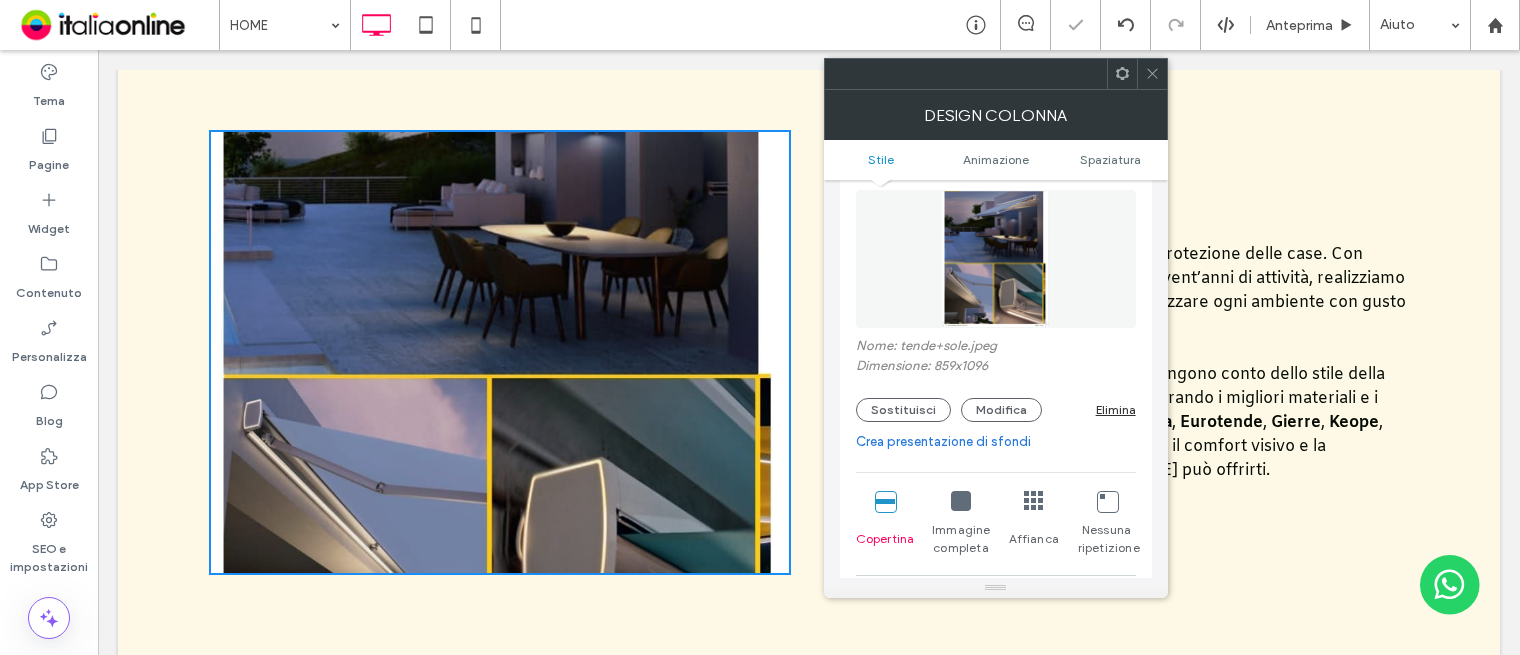 scroll, scrollTop: 100, scrollLeft: 0, axis: vertical 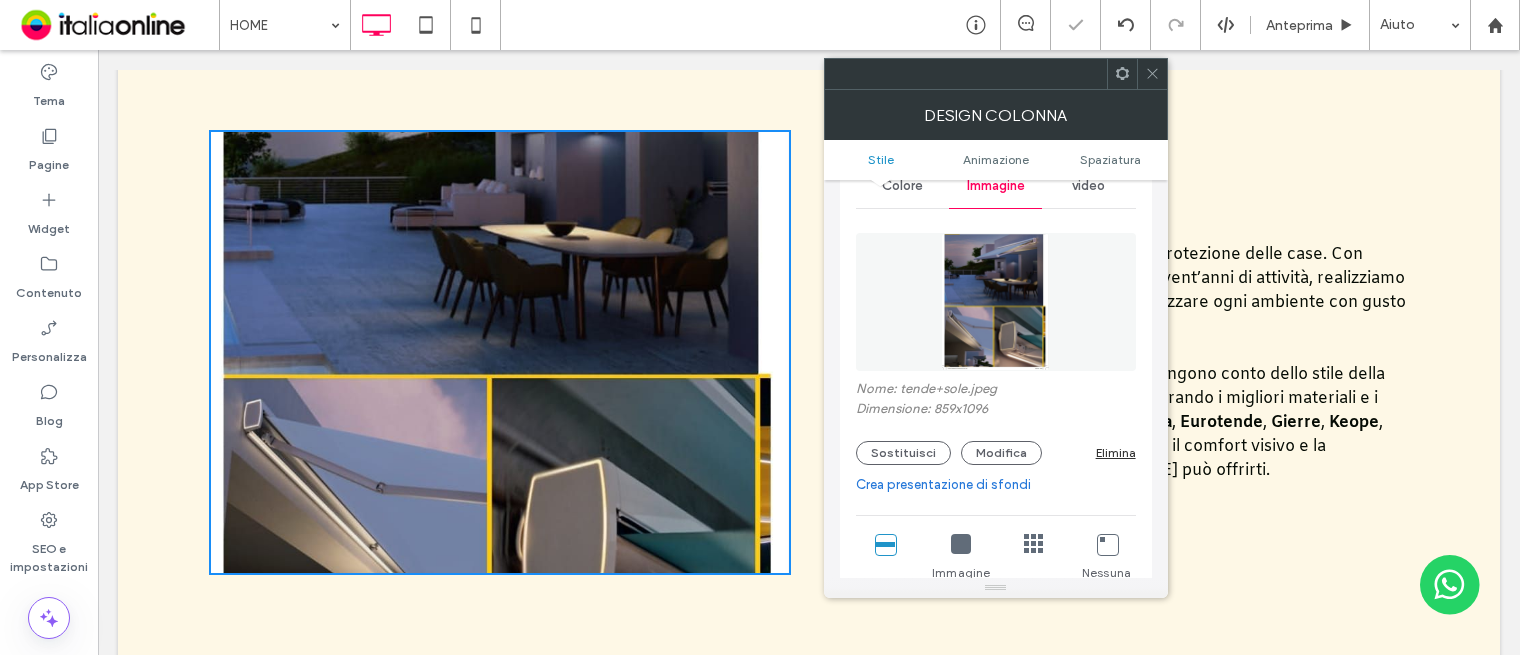 click at bounding box center [995, 302] 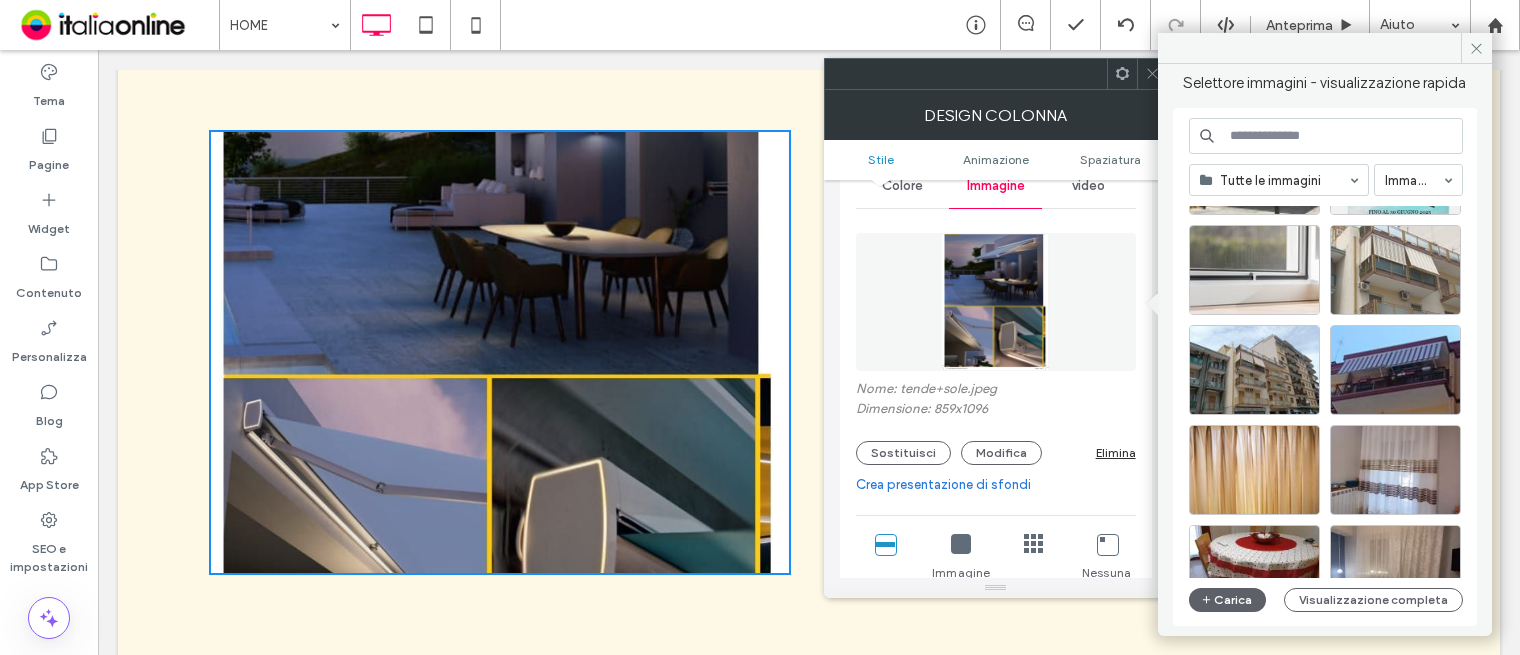 scroll, scrollTop: 776, scrollLeft: 0, axis: vertical 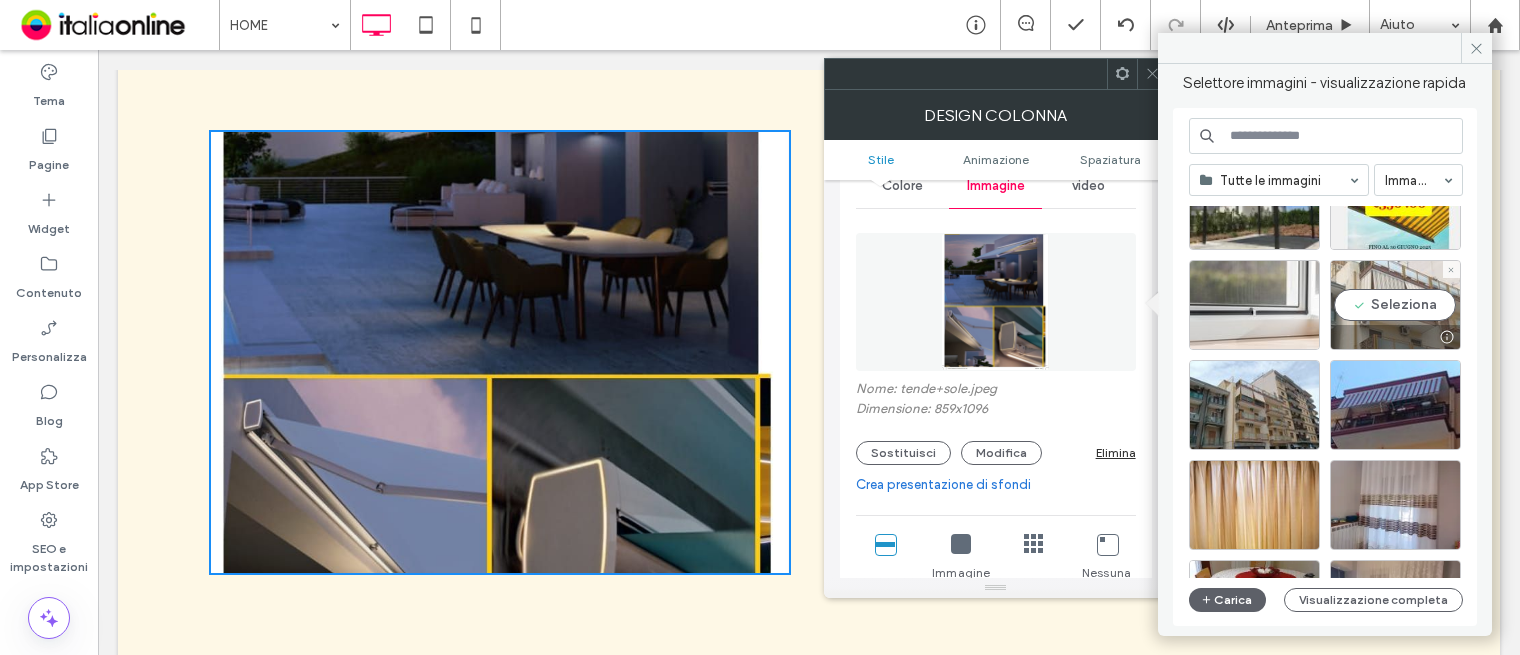 click at bounding box center (1395, 337) 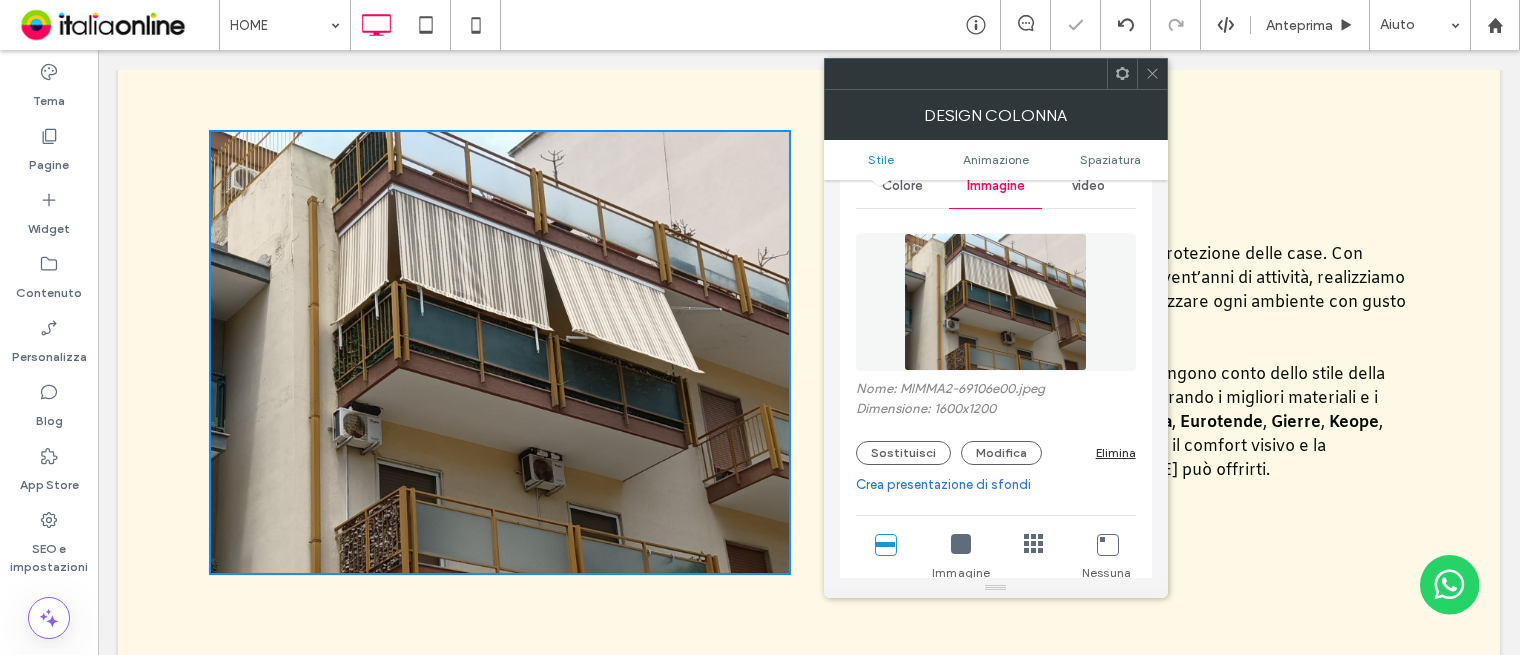 click at bounding box center (995, 302) 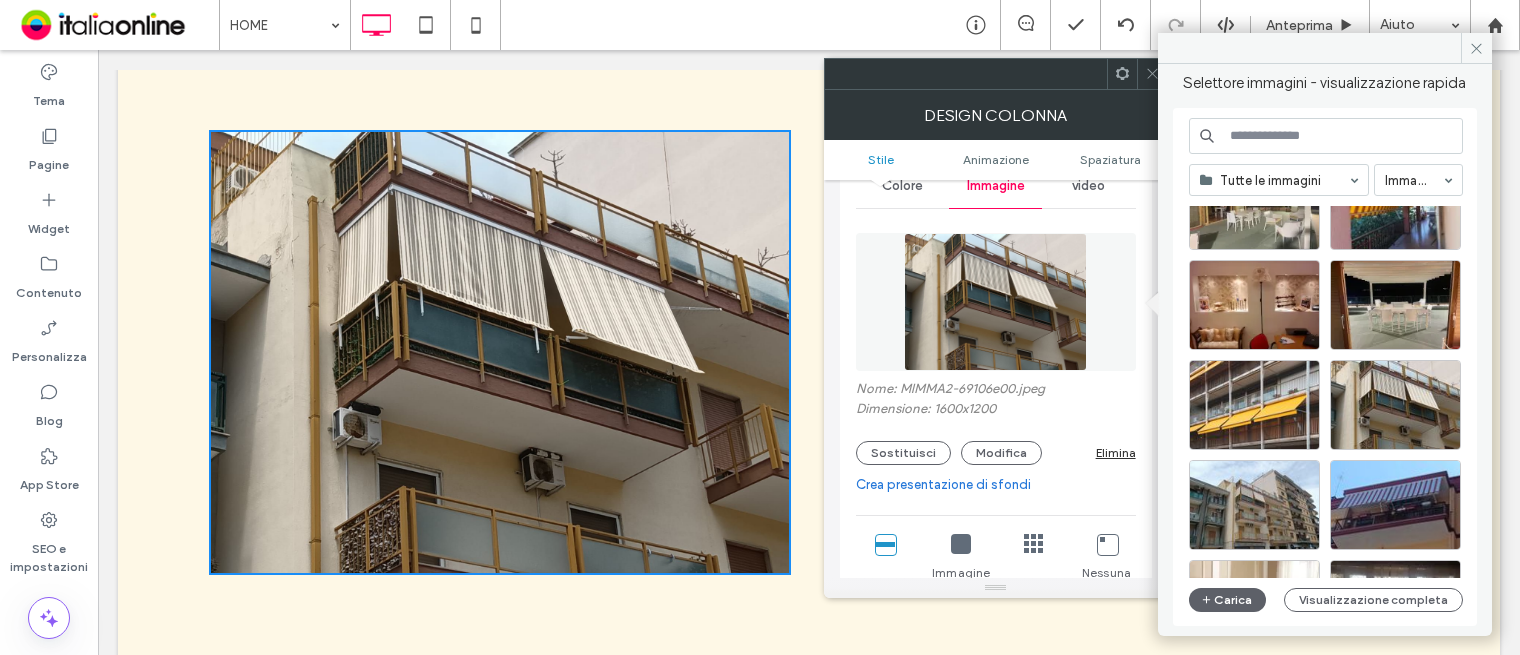 scroll, scrollTop: 1376, scrollLeft: 0, axis: vertical 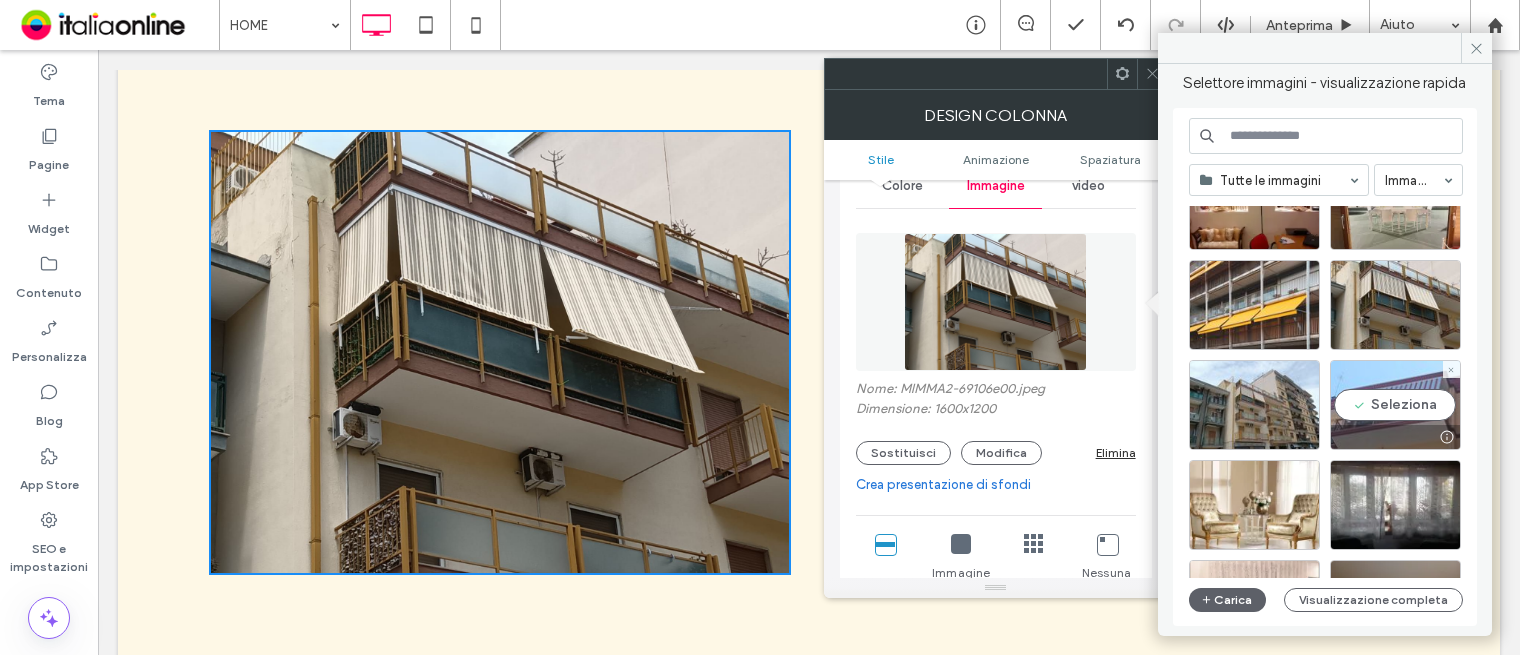 click on "Seleziona" at bounding box center (1395, 405) 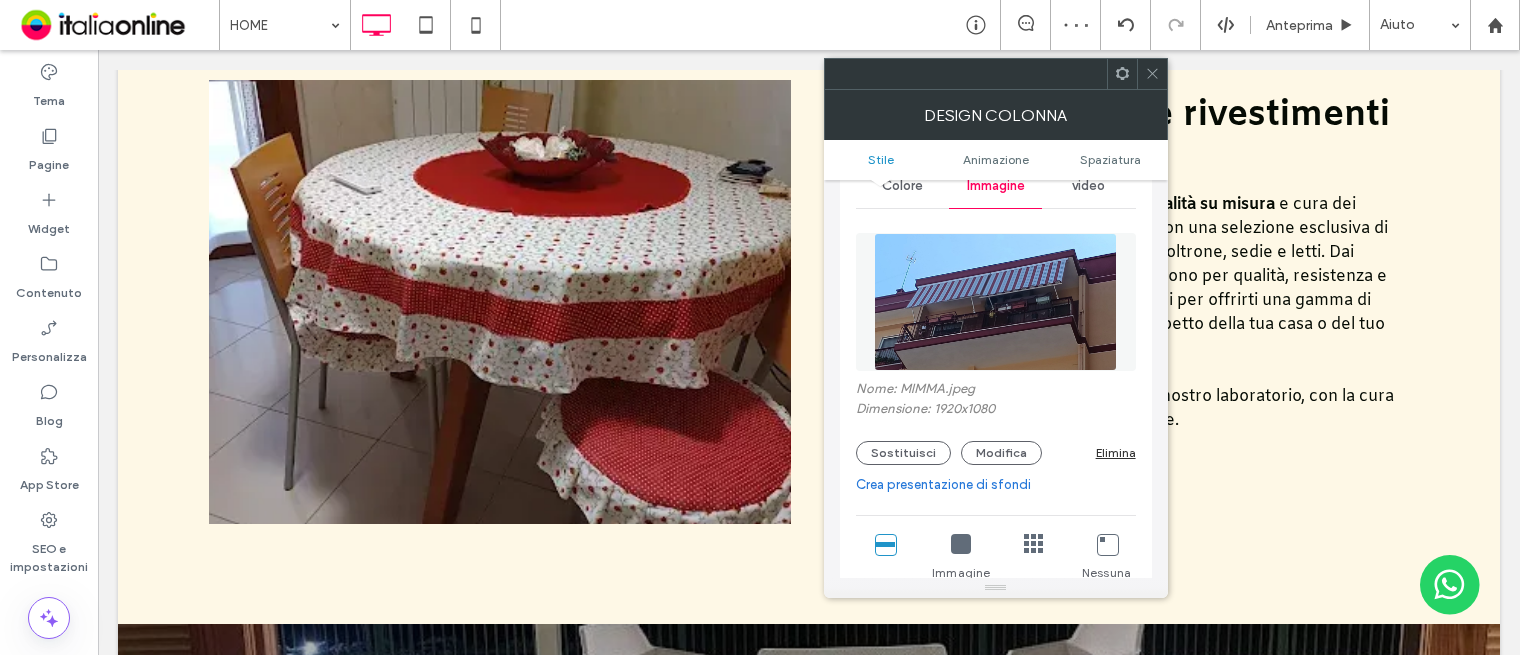 scroll, scrollTop: 3800, scrollLeft: 0, axis: vertical 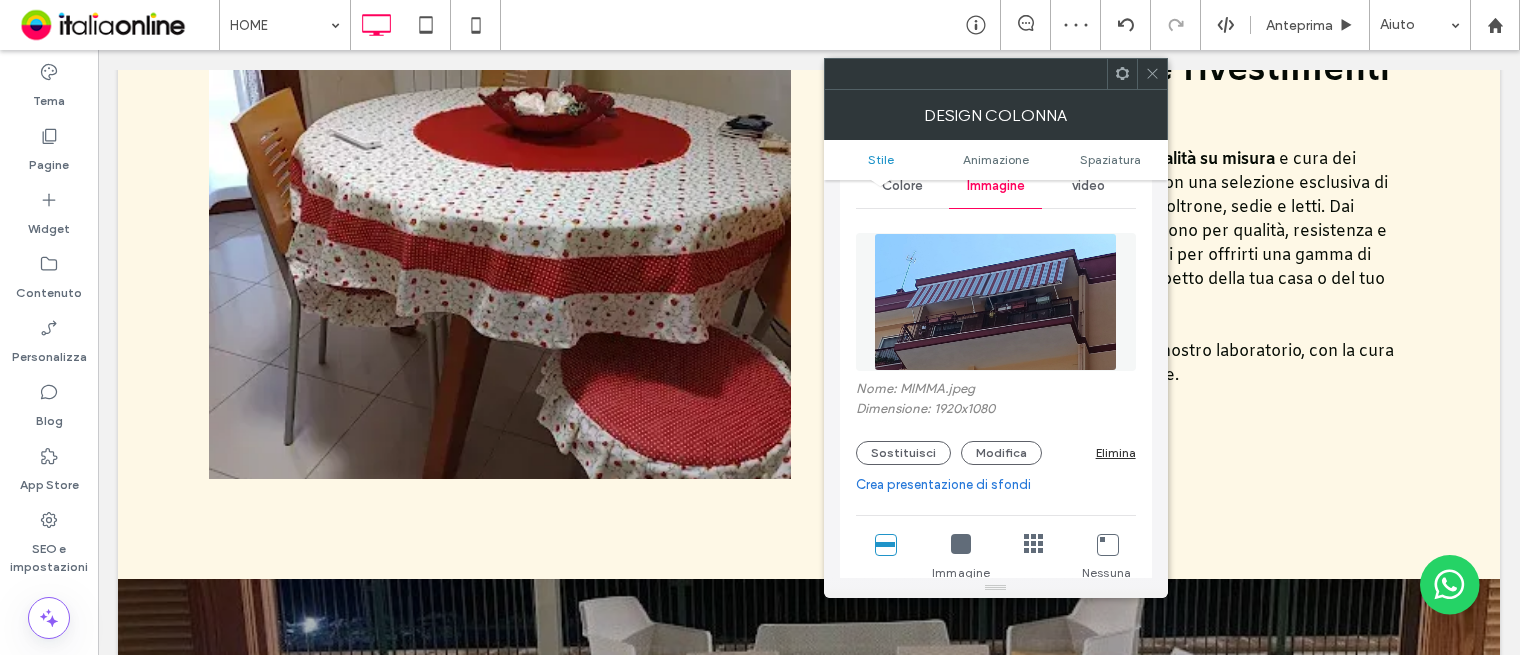 drag, startPoint x: 720, startPoint y: 355, endPoint x: 627, endPoint y: 362, distance: 93.26307 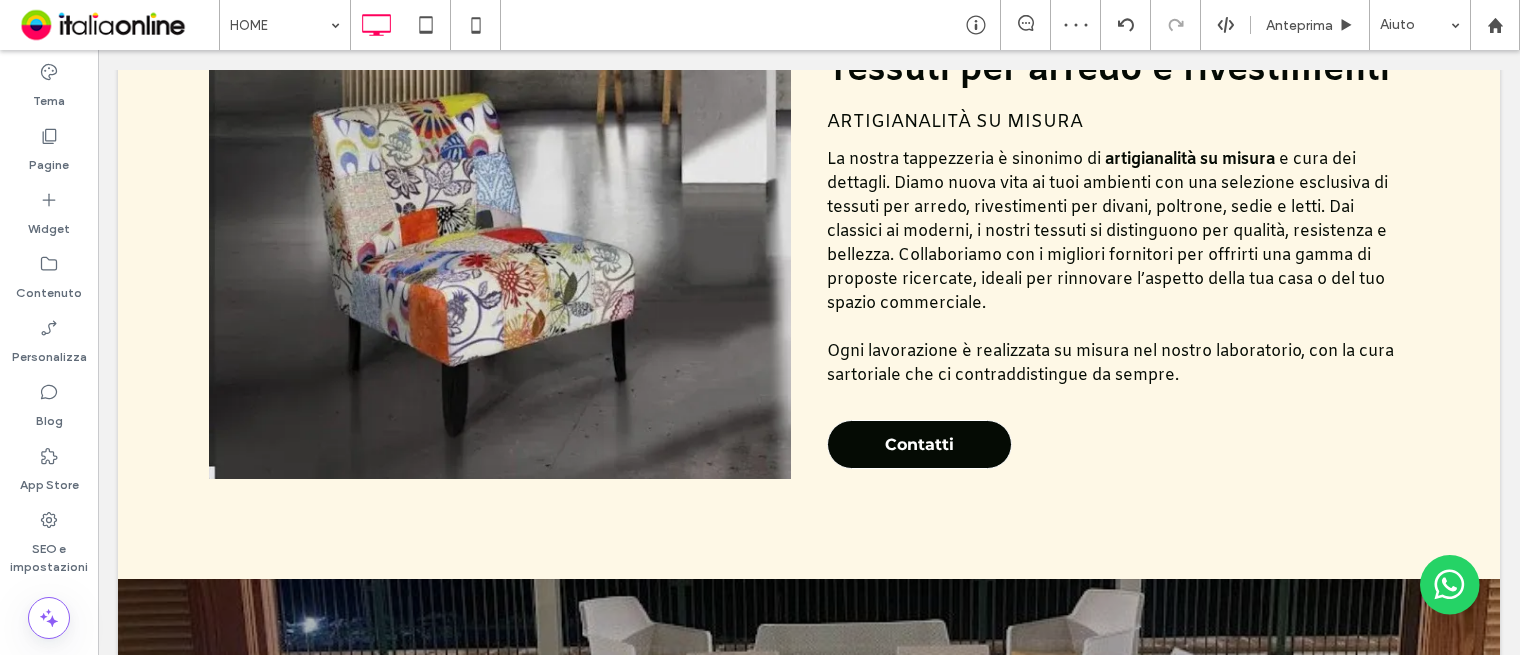 click at bounding box center (500, 257) 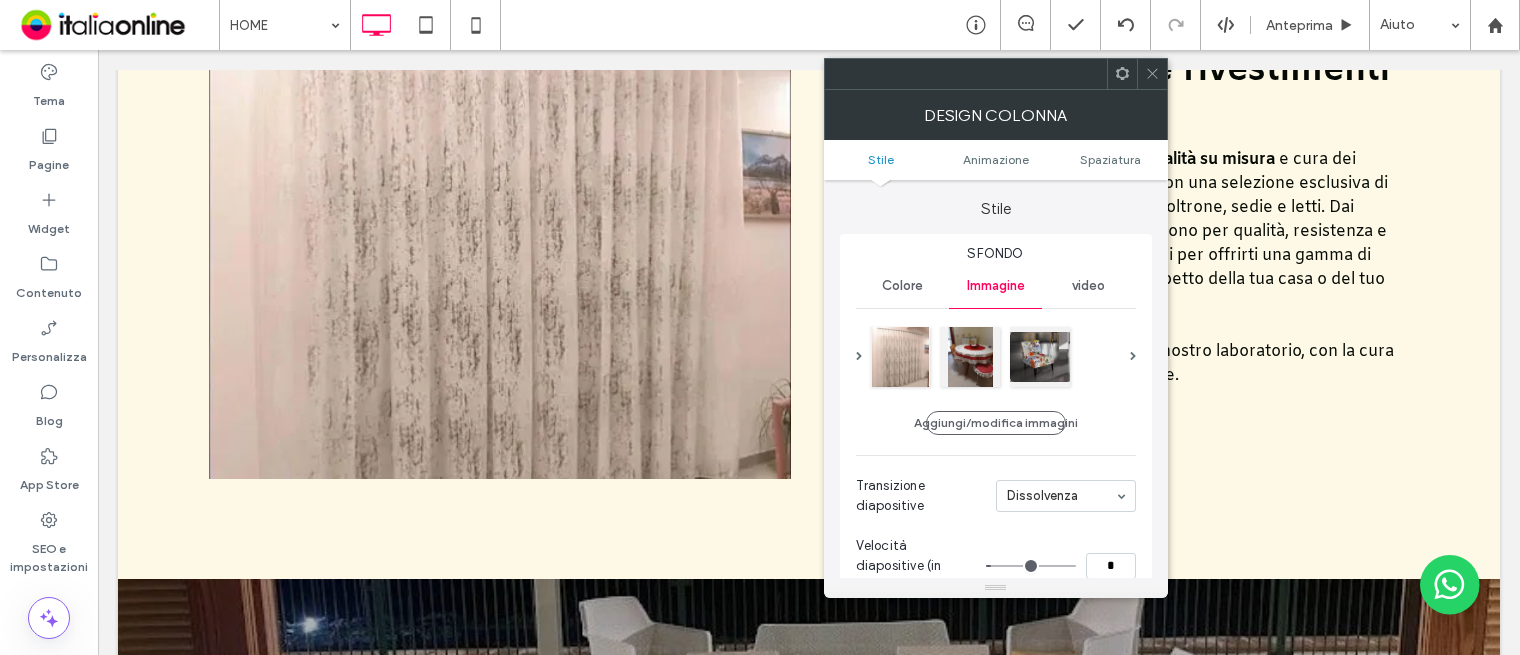 click on "Tessuti per arredo e rivestimenti" at bounding box center (1108, 71) 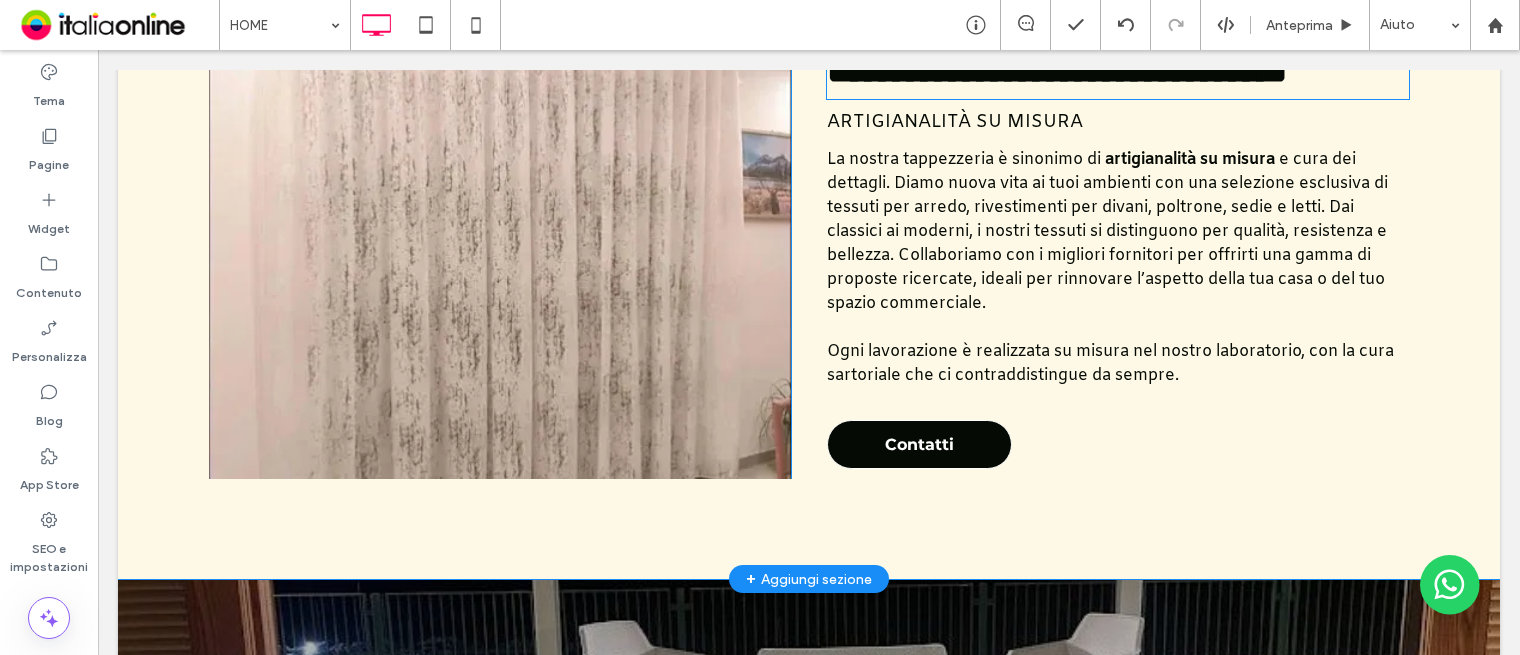 scroll, scrollTop: 0, scrollLeft: 0, axis: both 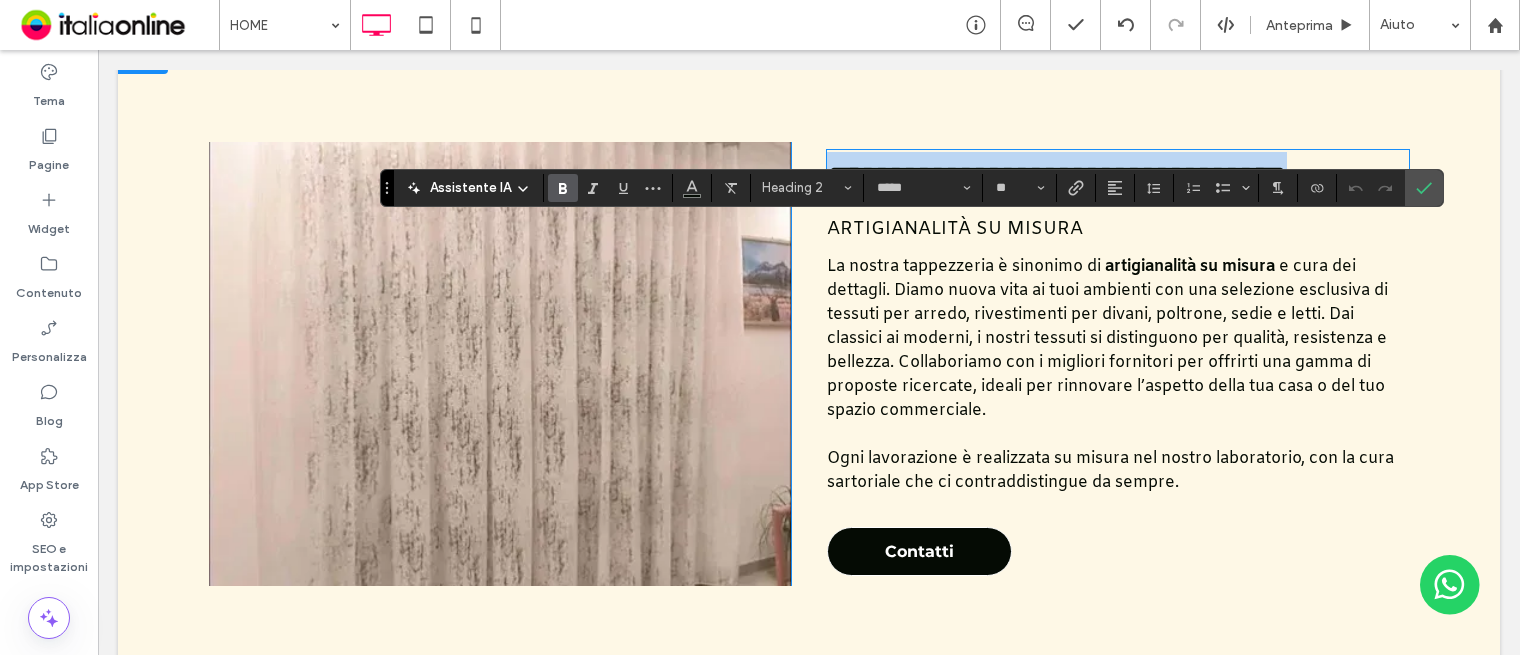 type on "*****" 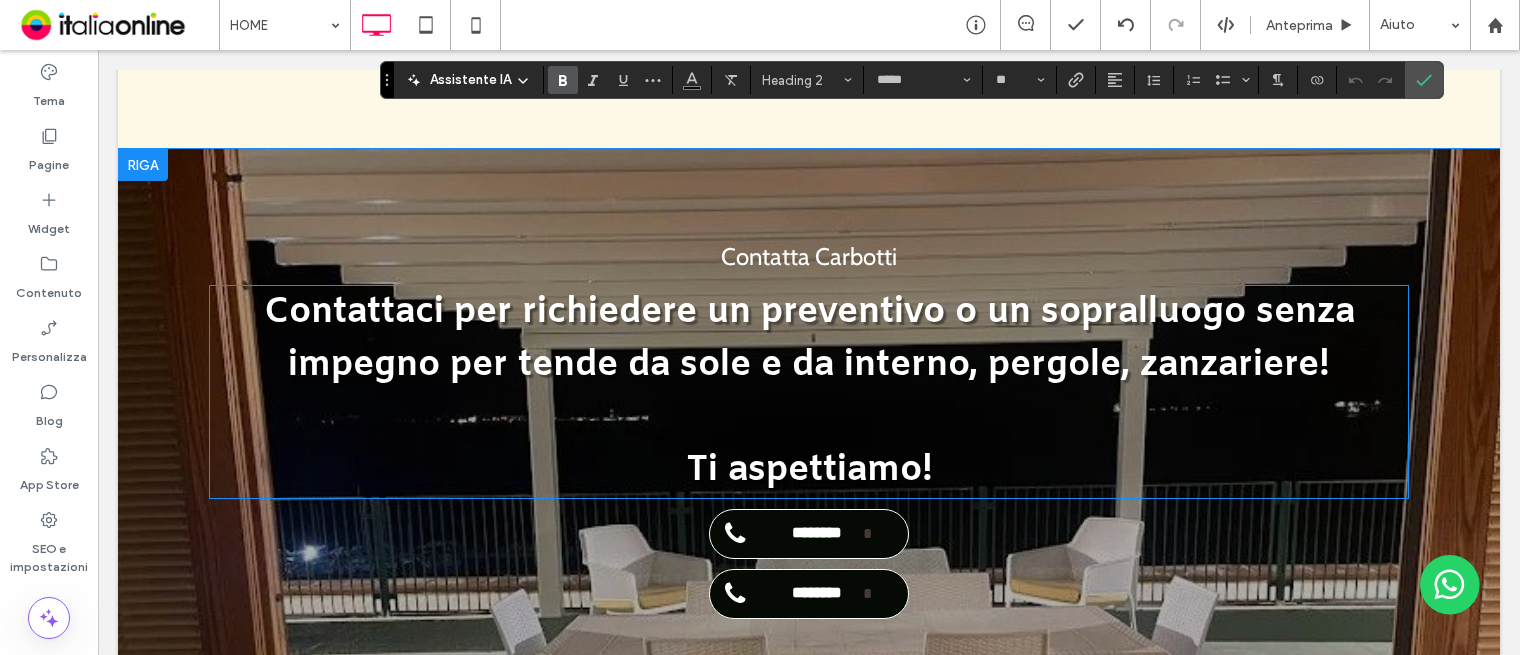 scroll, scrollTop: 4317, scrollLeft: 0, axis: vertical 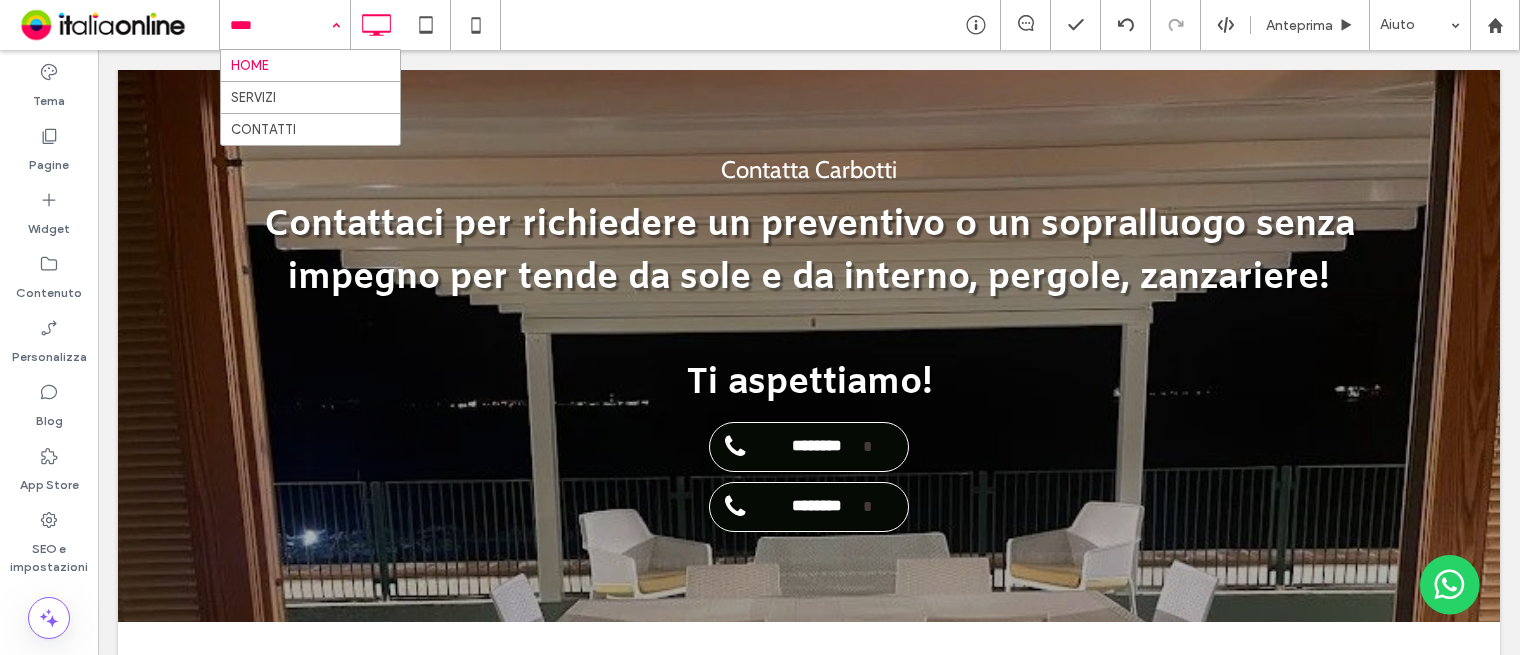 drag, startPoint x: 246, startPoint y: 115, endPoint x: 247, endPoint y: 104, distance: 11.045361 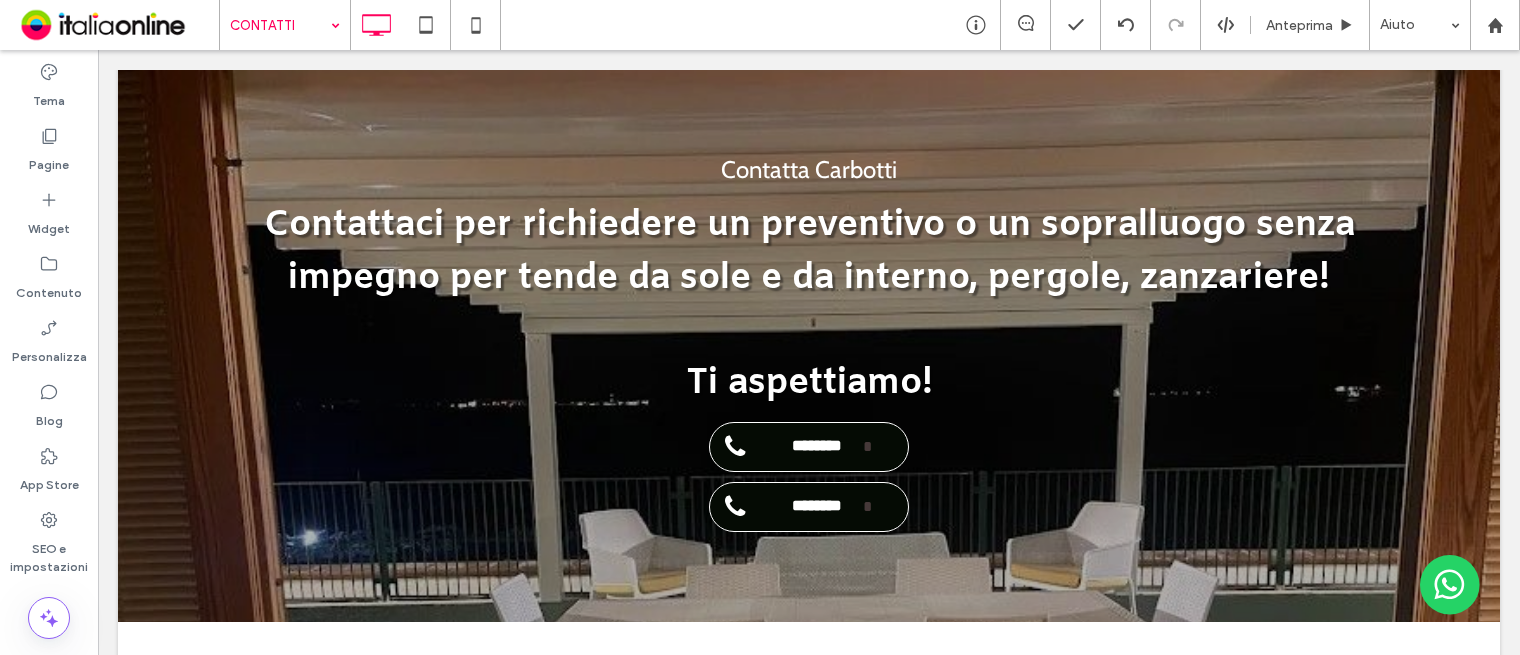 click at bounding box center [760, 327] 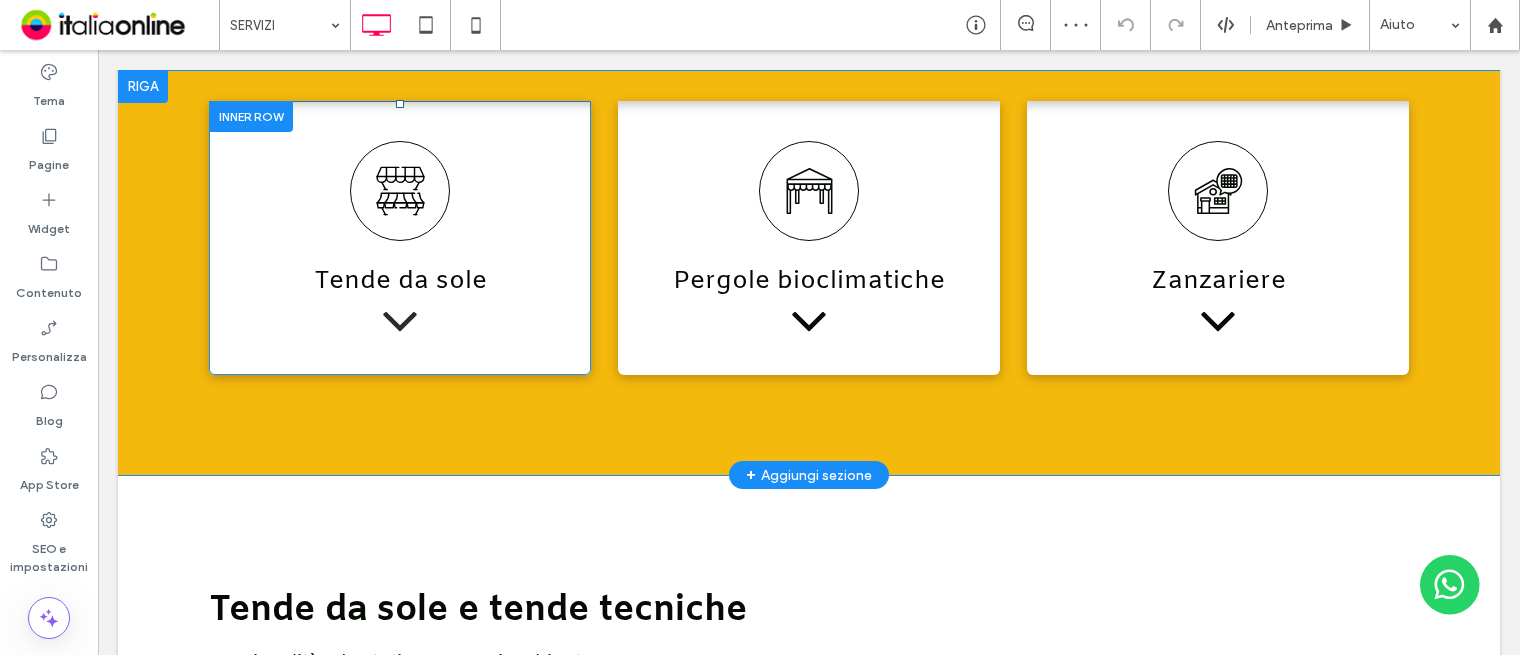 scroll, scrollTop: 1200, scrollLeft: 0, axis: vertical 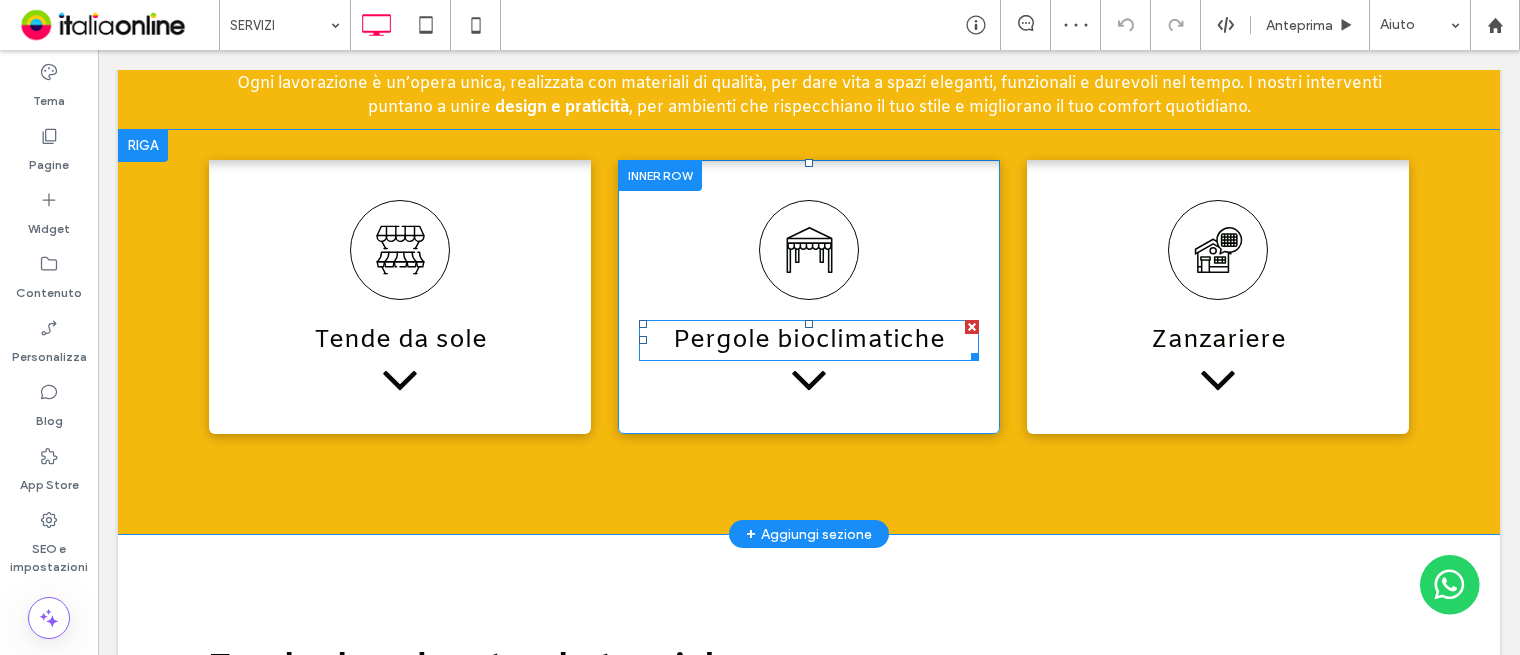 click on "Pergole bioclimatiche" at bounding box center (809, 340) 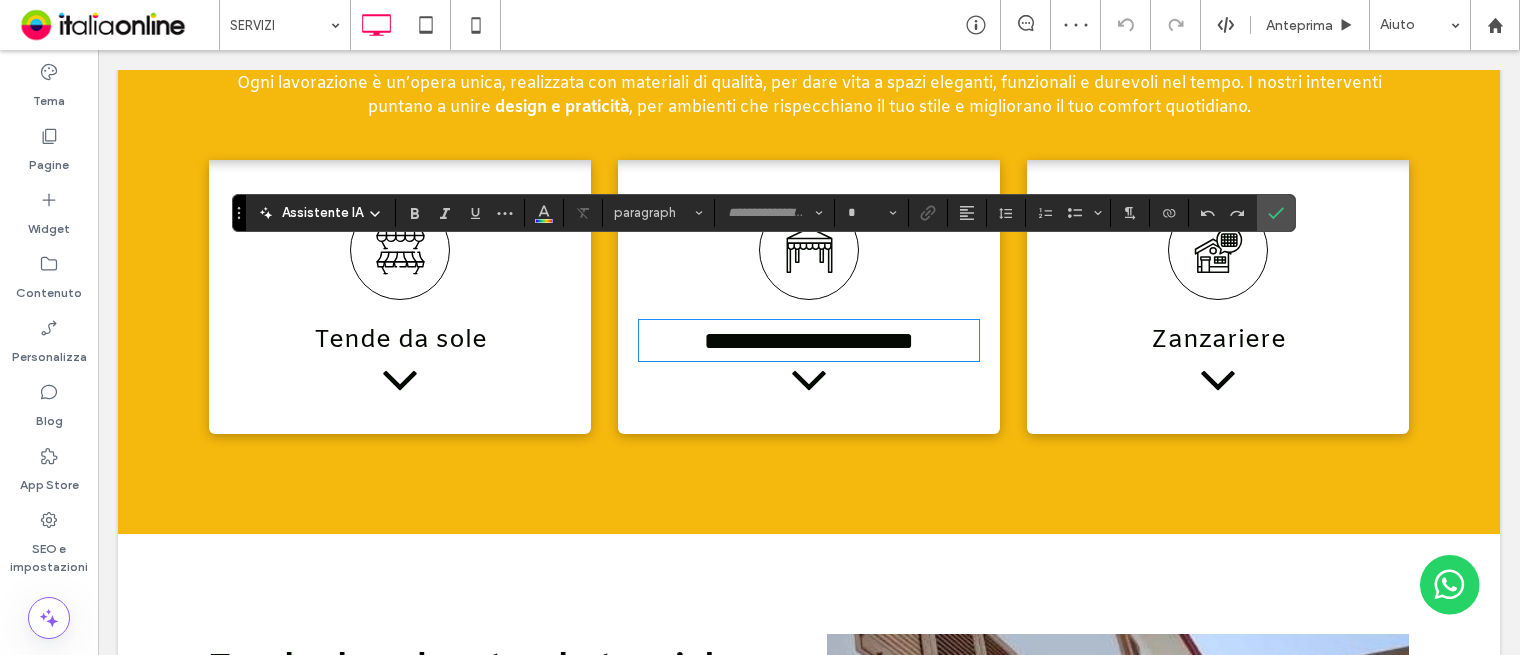 type on "*****" 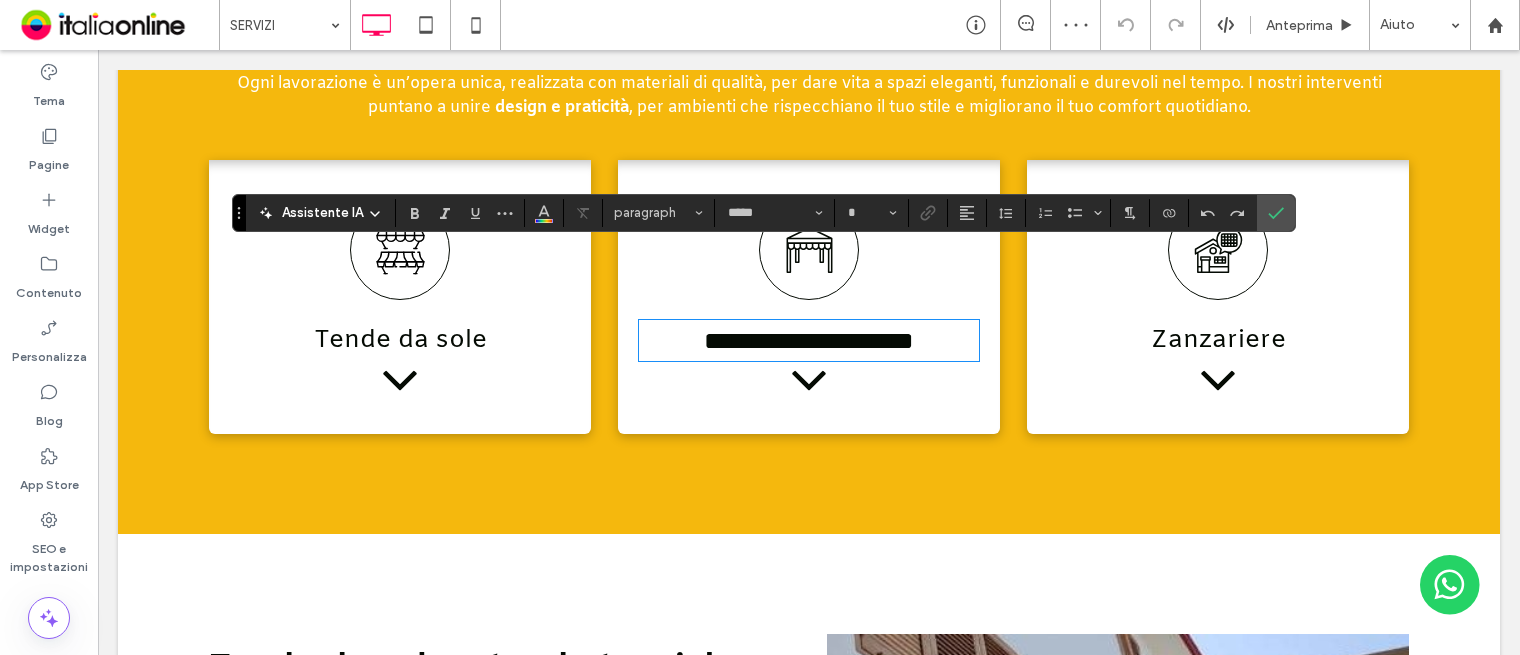 type on "**" 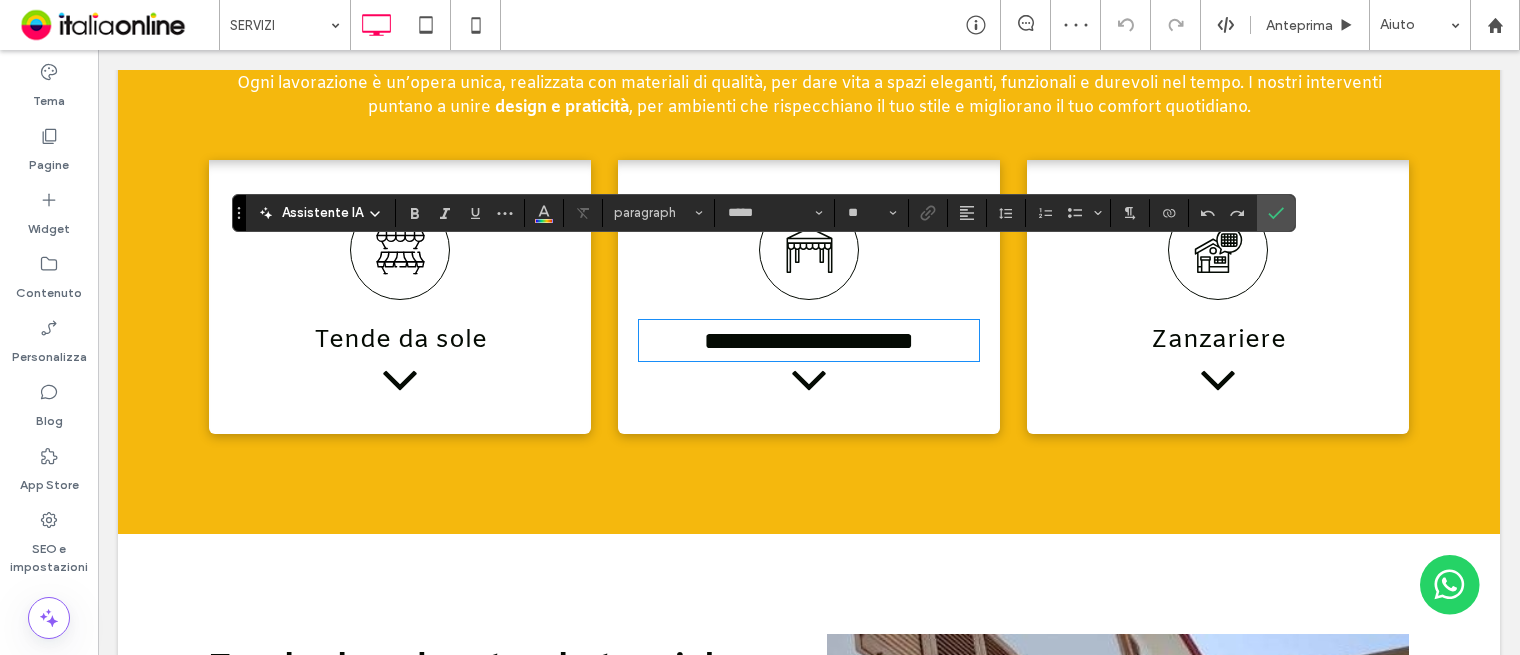 drag, startPoint x: 750, startPoint y: 267, endPoint x: 800, endPoint y: 267, distance: 50 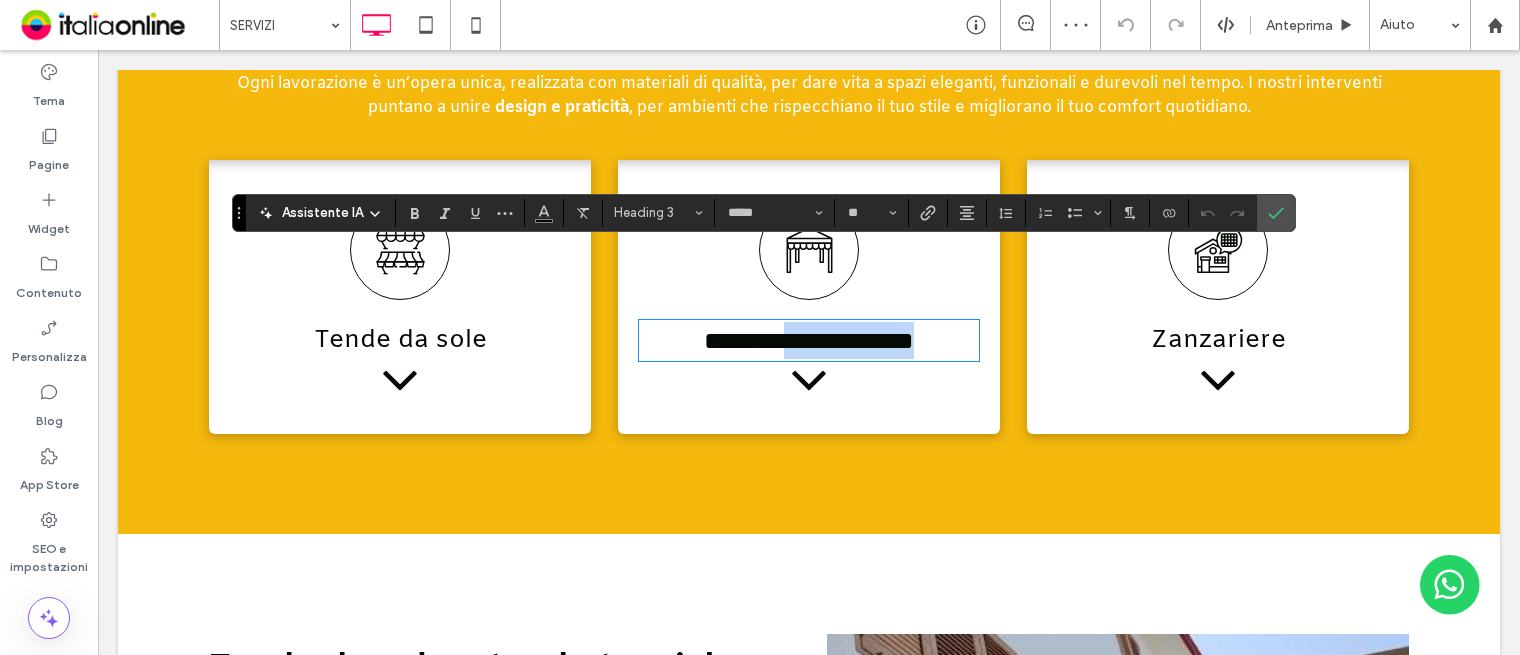 click on "**********" at bounding box center (809, 340) 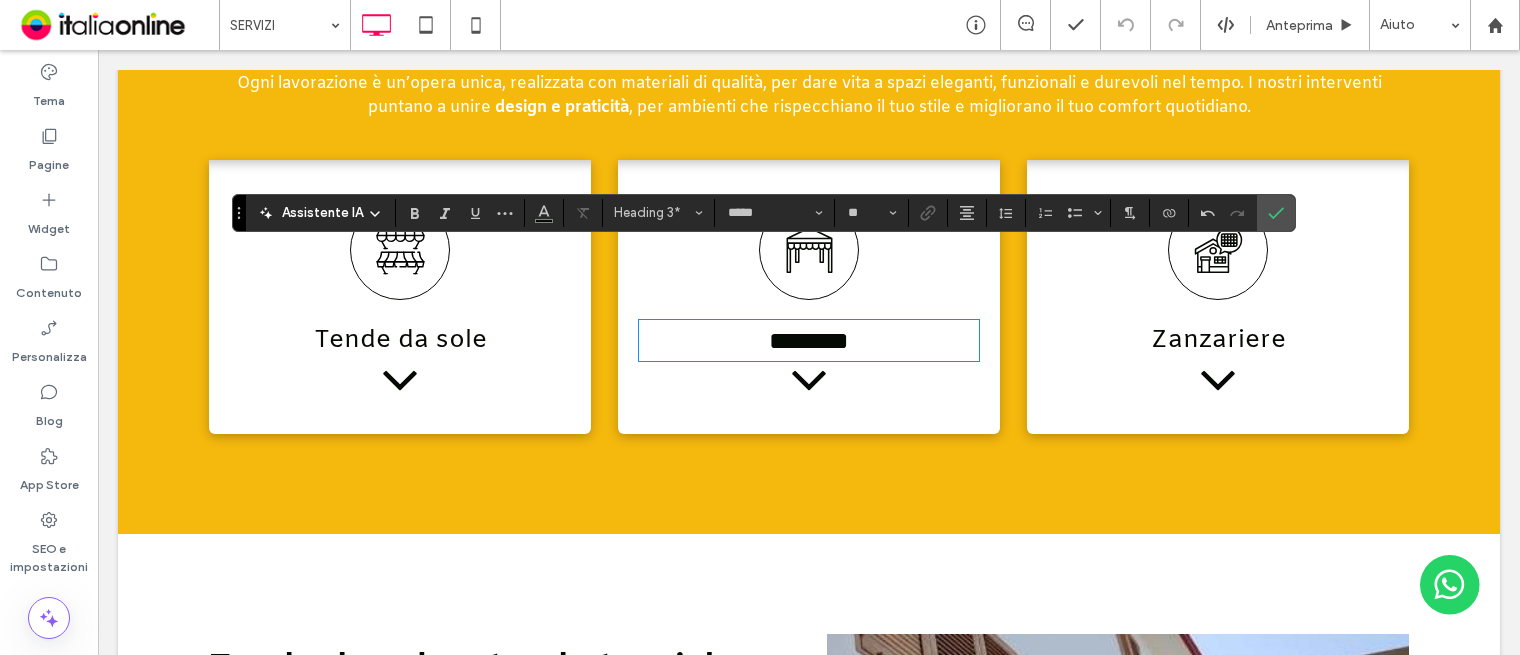 type 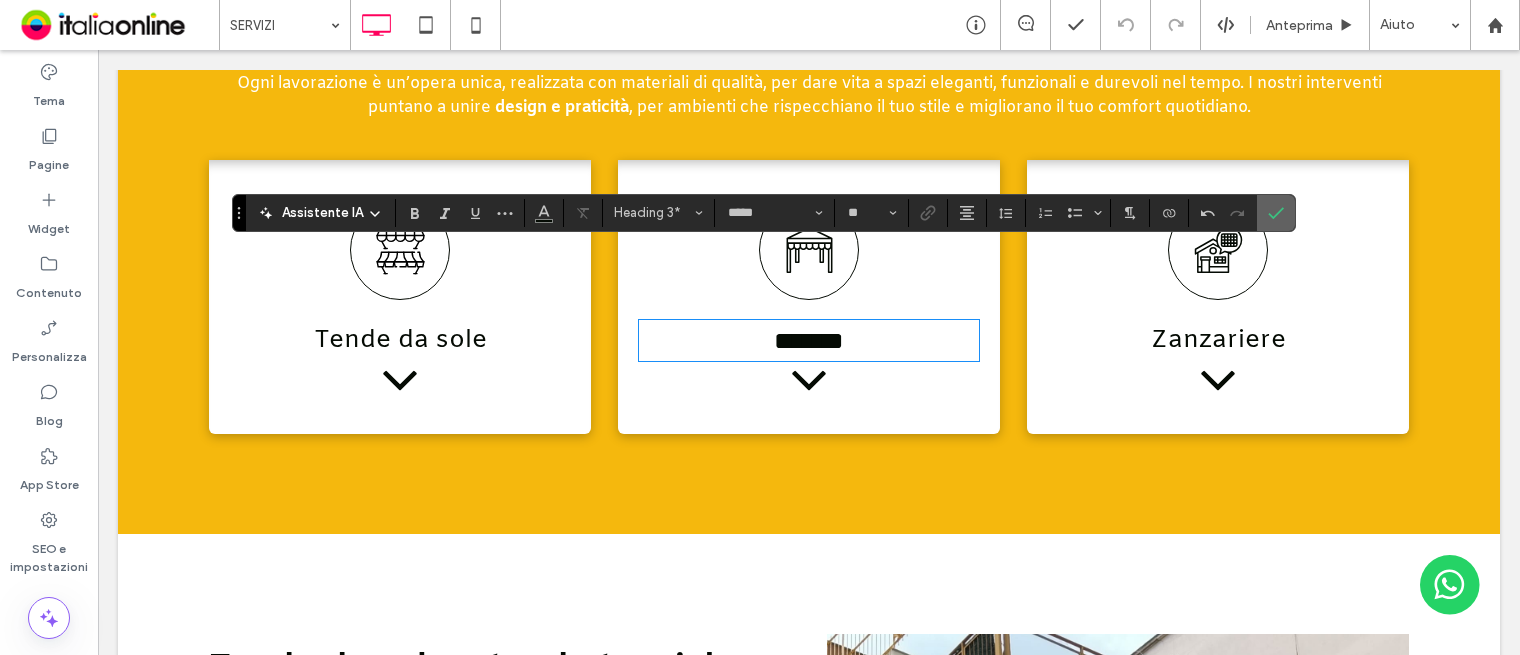 click at bounding box center [1276, 213] 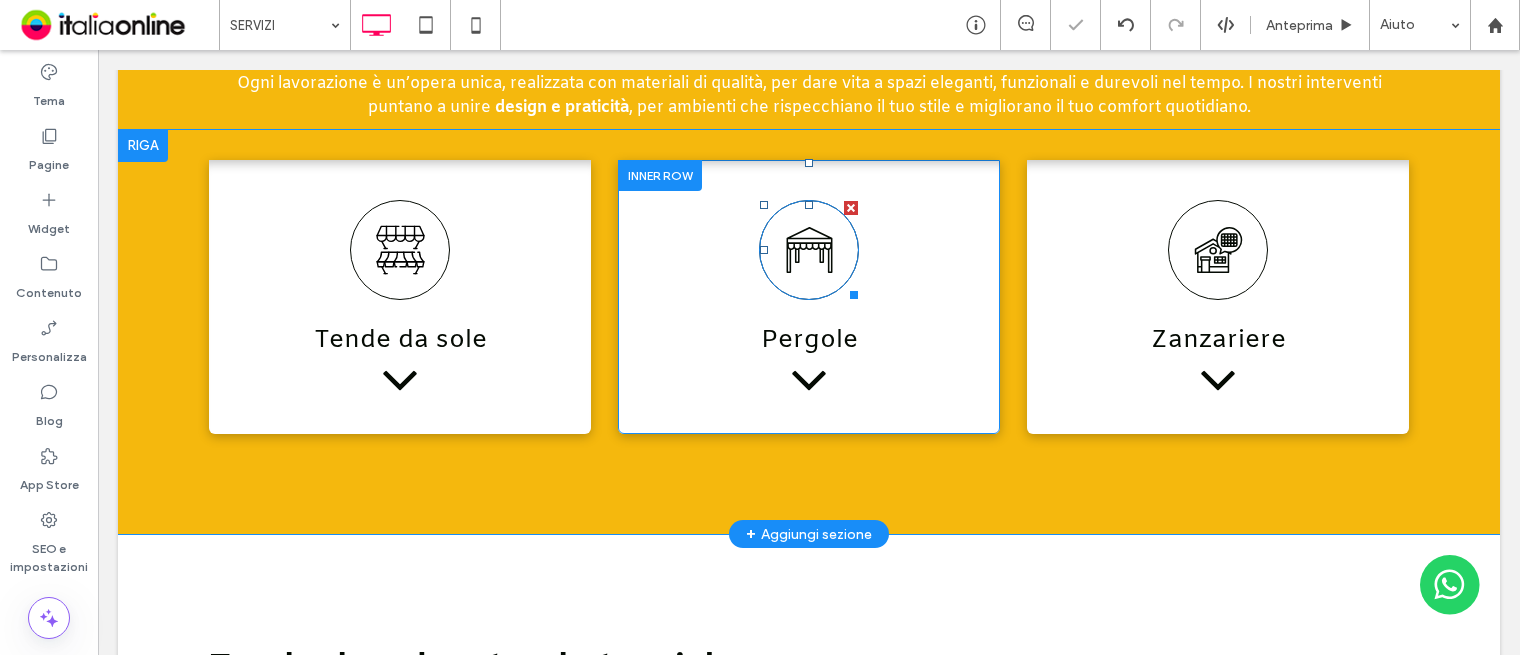 click 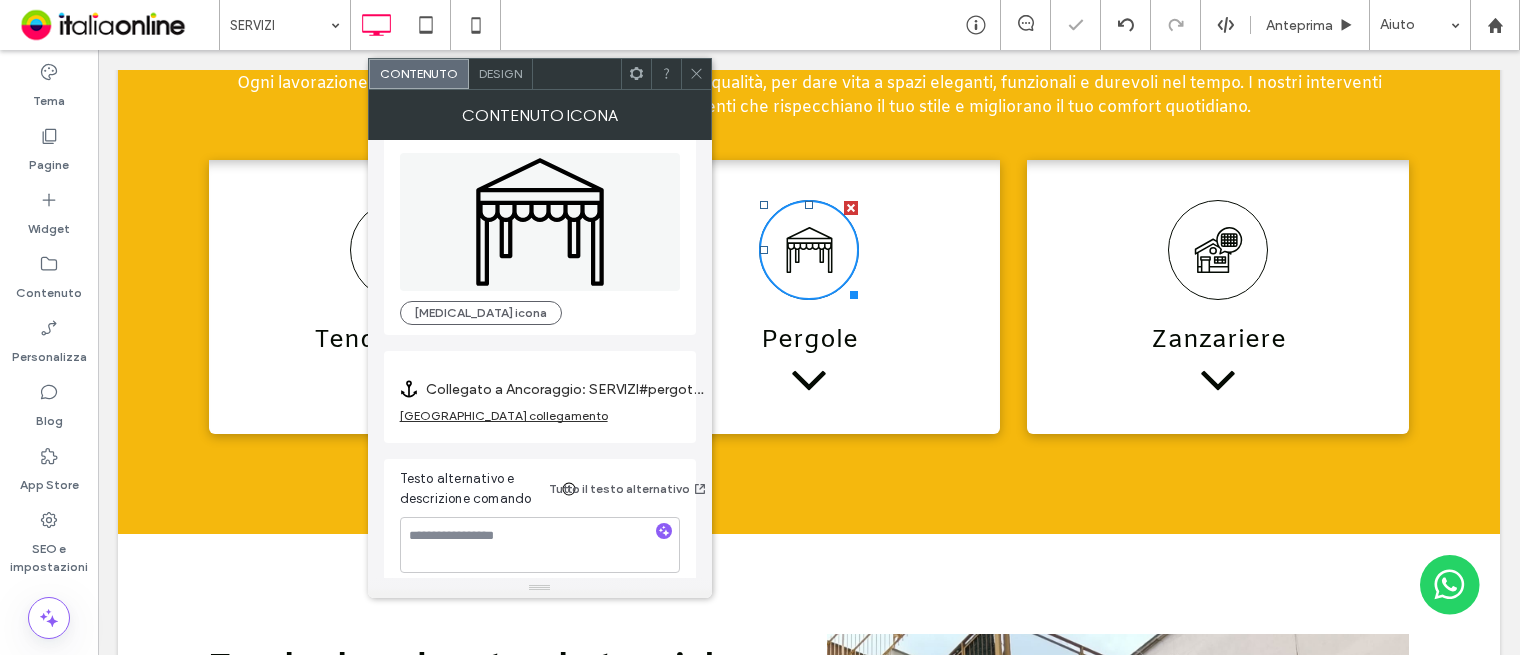 scroll, scrollTop: 34, scrollLeft: 0, axis: vertical 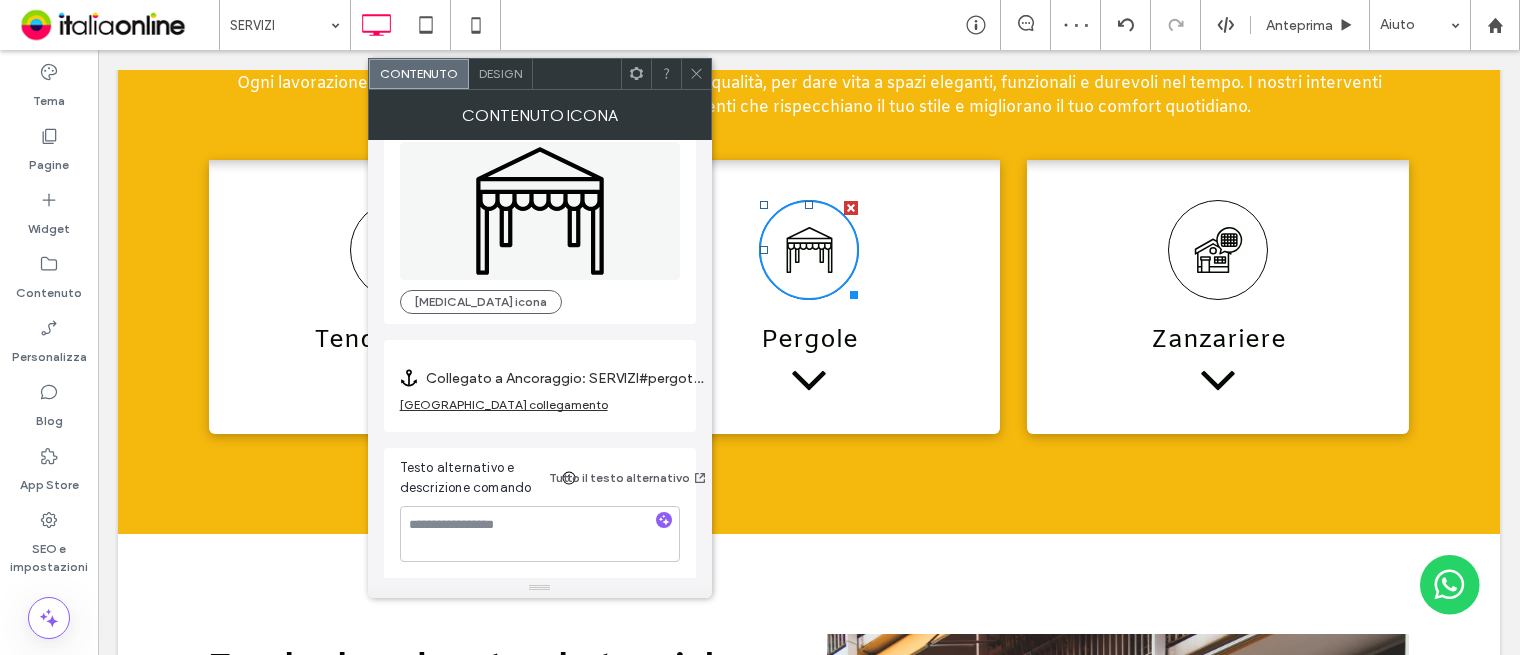click at bounding box center [696, 74] 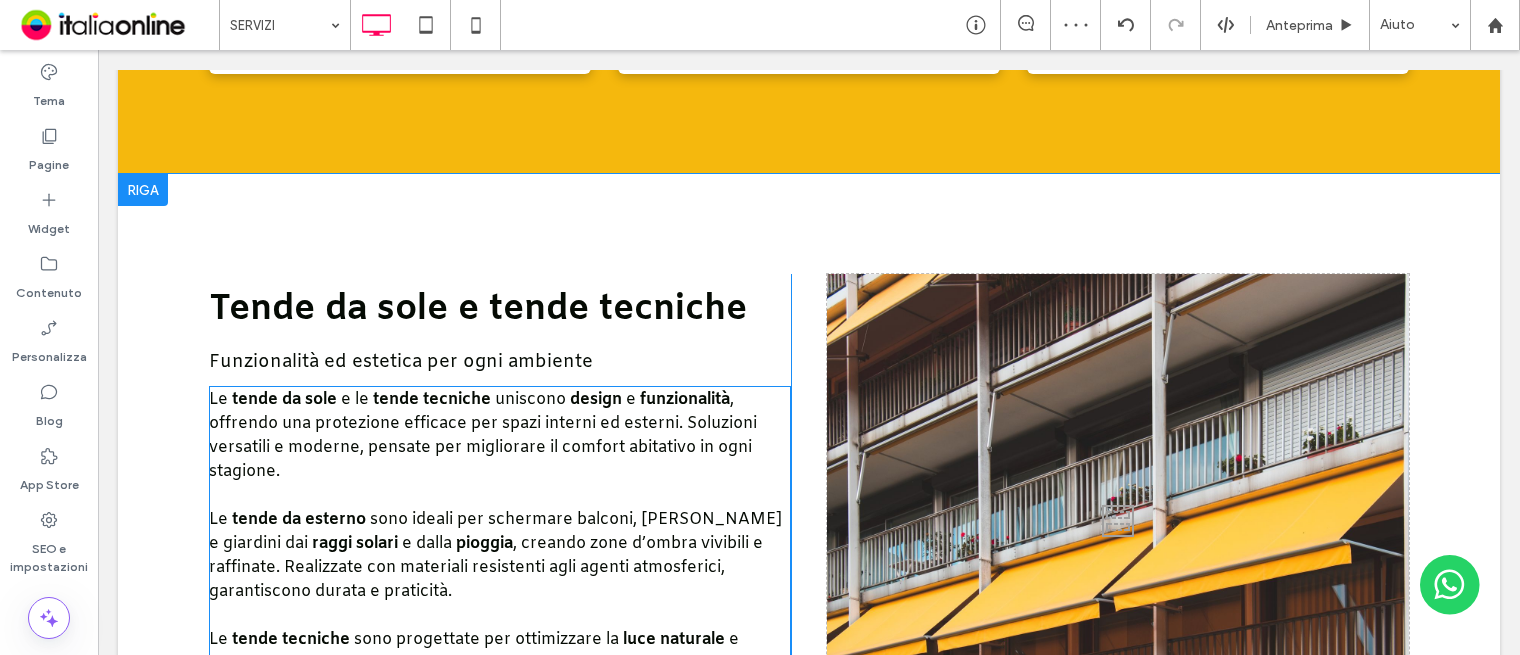scroll, scrollTop: 1700, scrollLeft: 0, axis: vertical 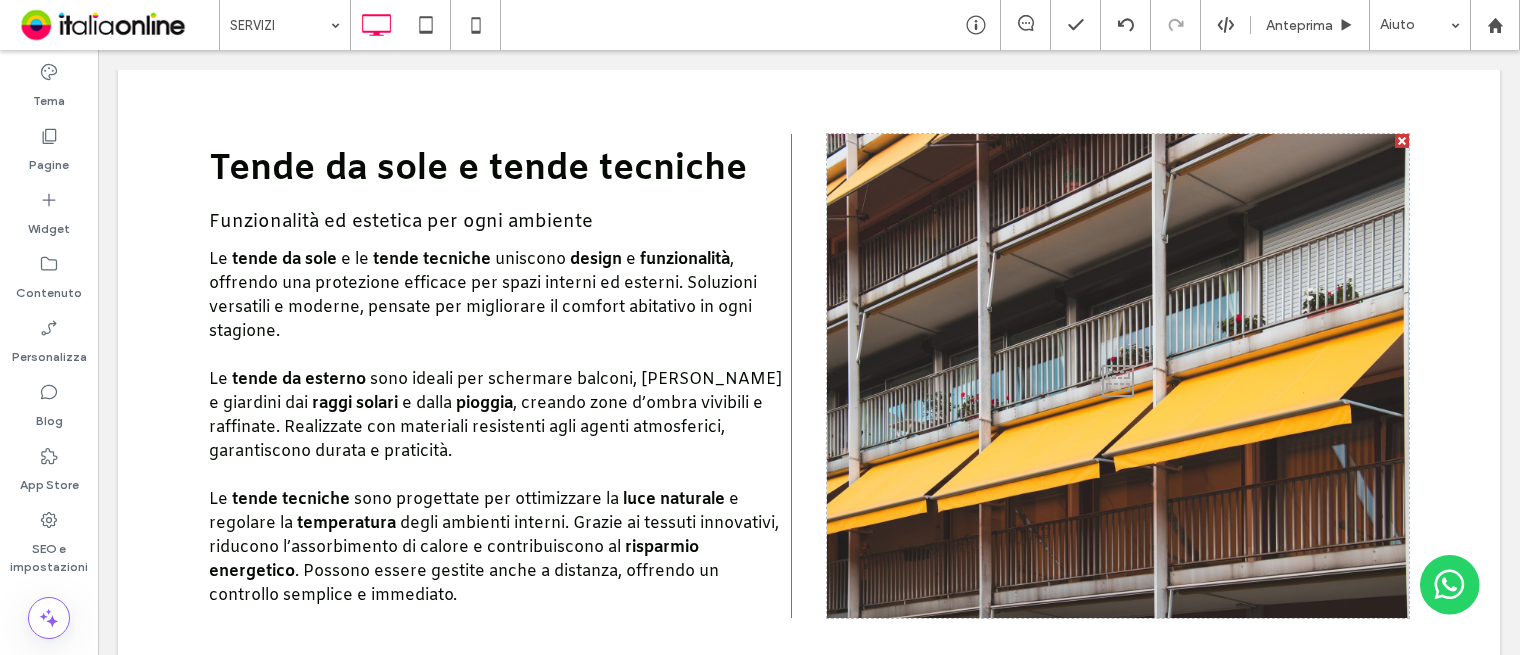 click at bounding box center [1118, 376] 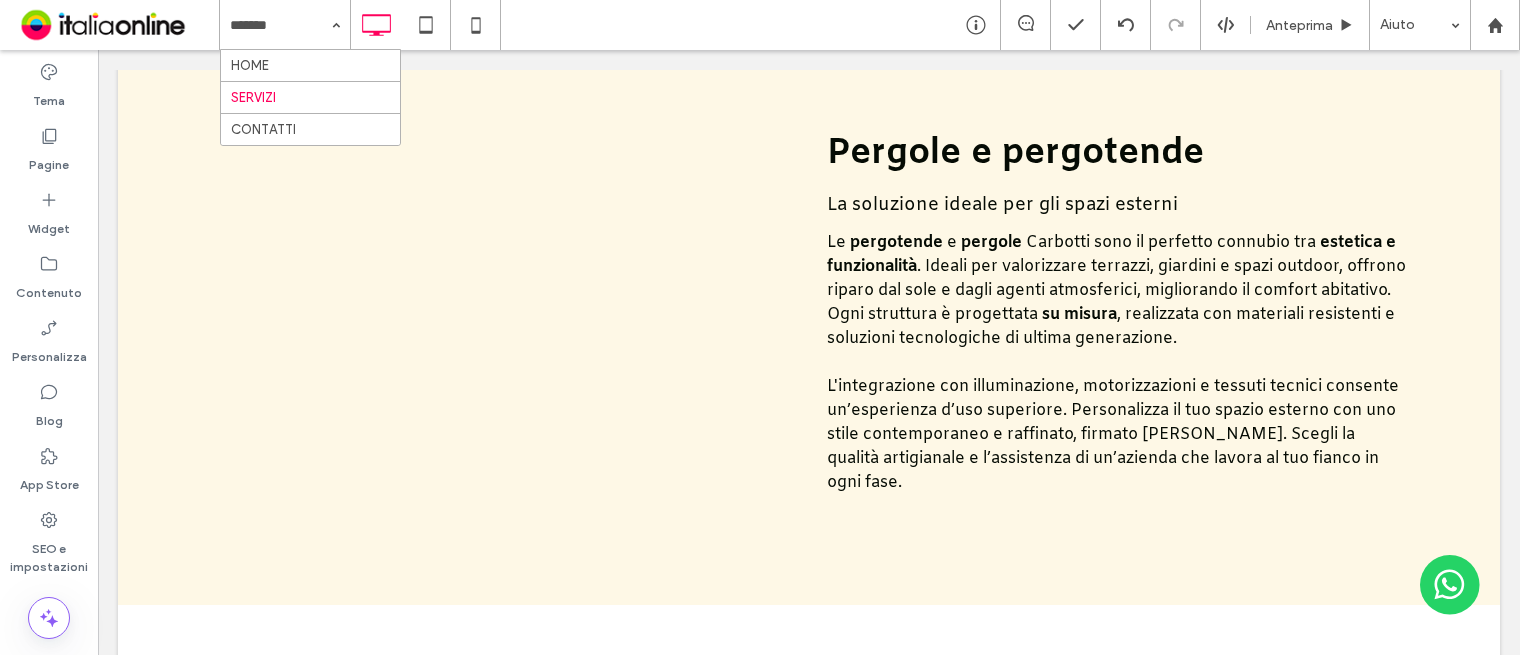 scroll, scrollTop: 2800, scrollLeft: 0, axis: vertical 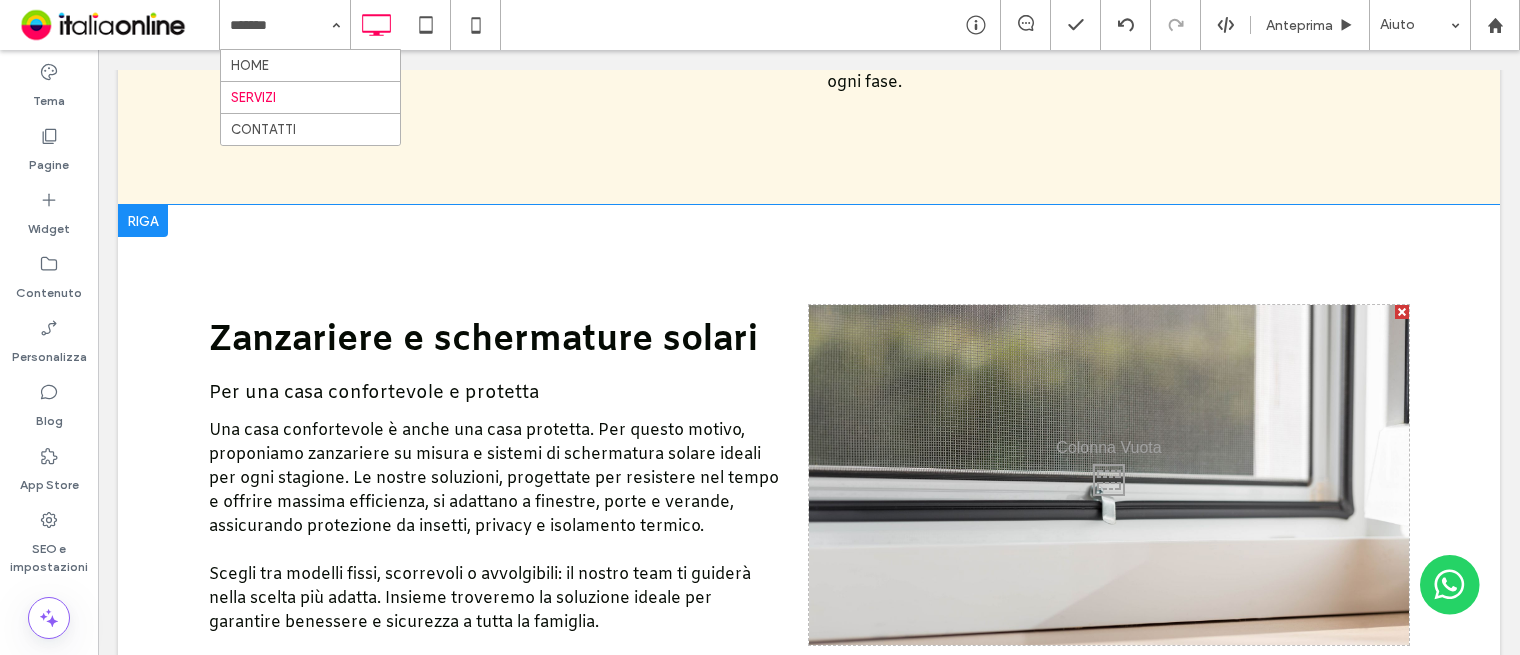 click on "Click To Paste" at bounding box center [1109, 475] 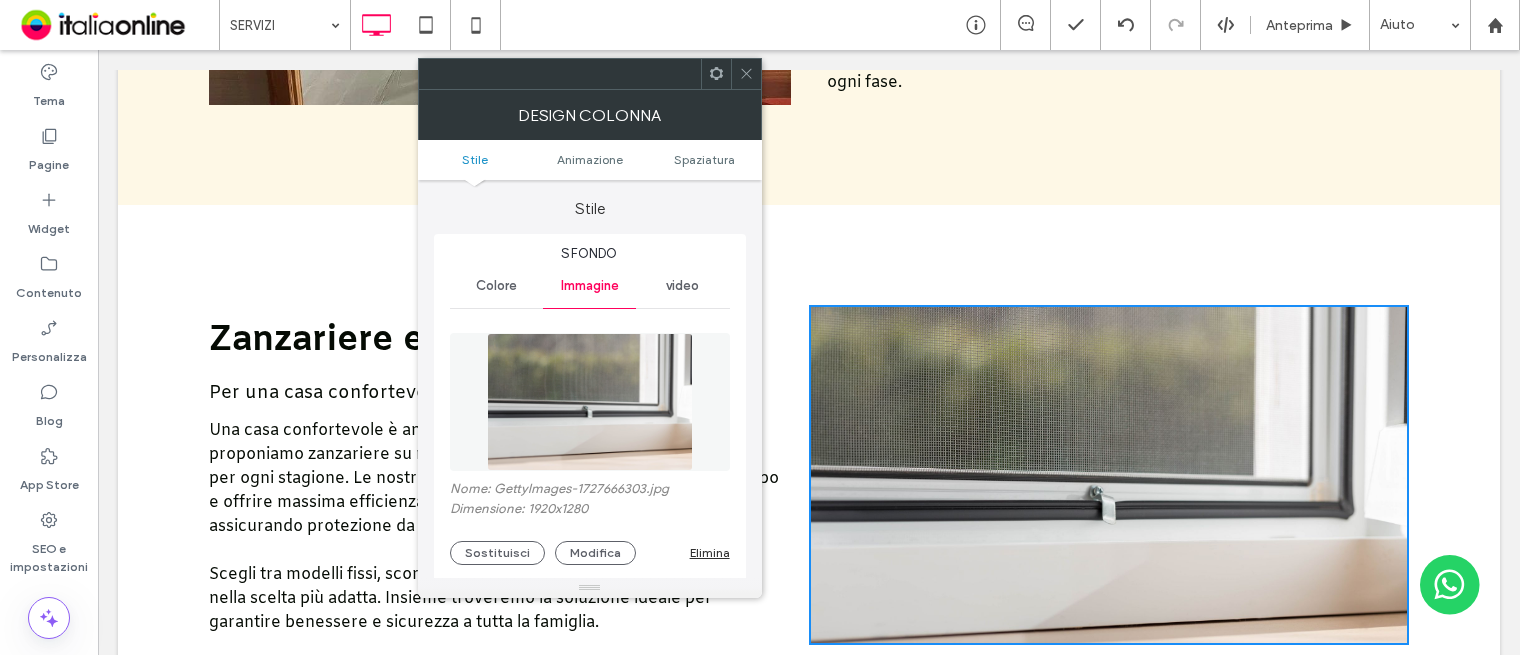 drag, startPoint x: 650, startPoint y: 352, endPoint x: 660, endPoint y: 364, distance: 15.6205 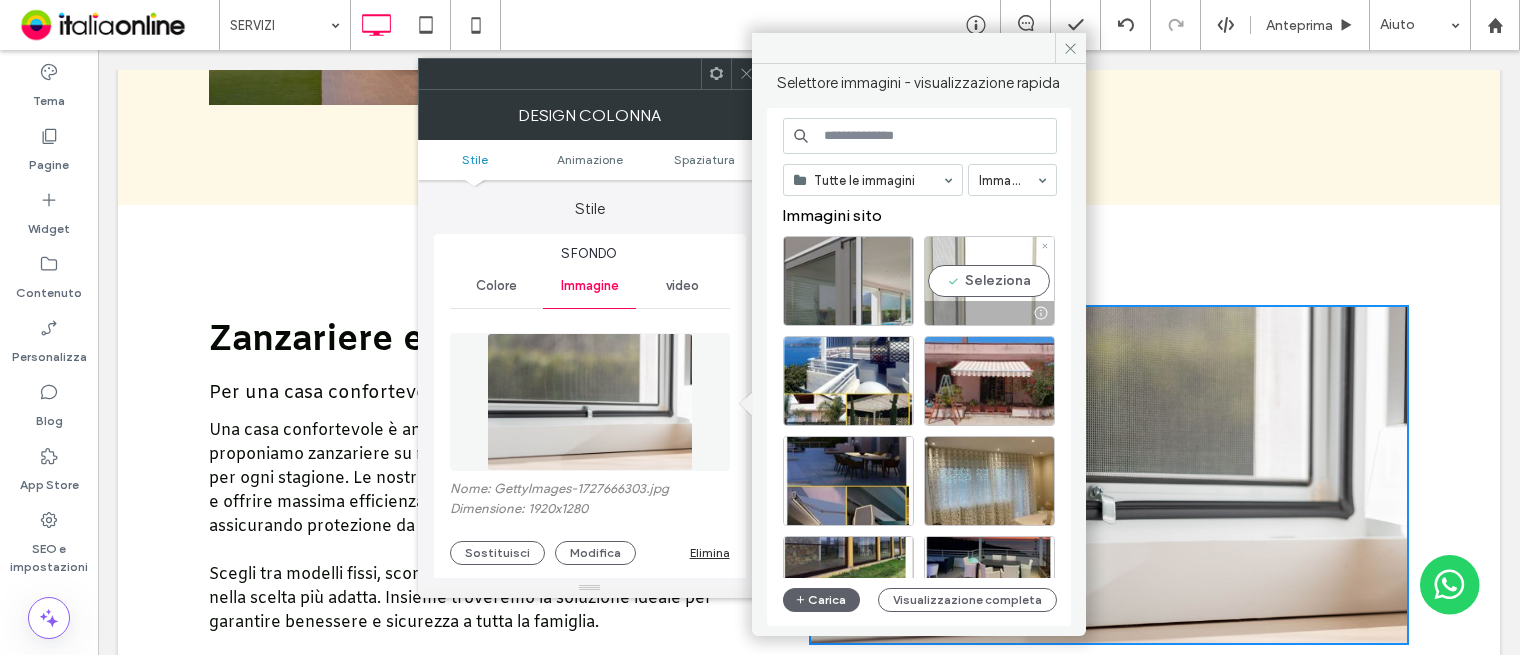 click on "Seleziona" at bounding box center [989, 281] 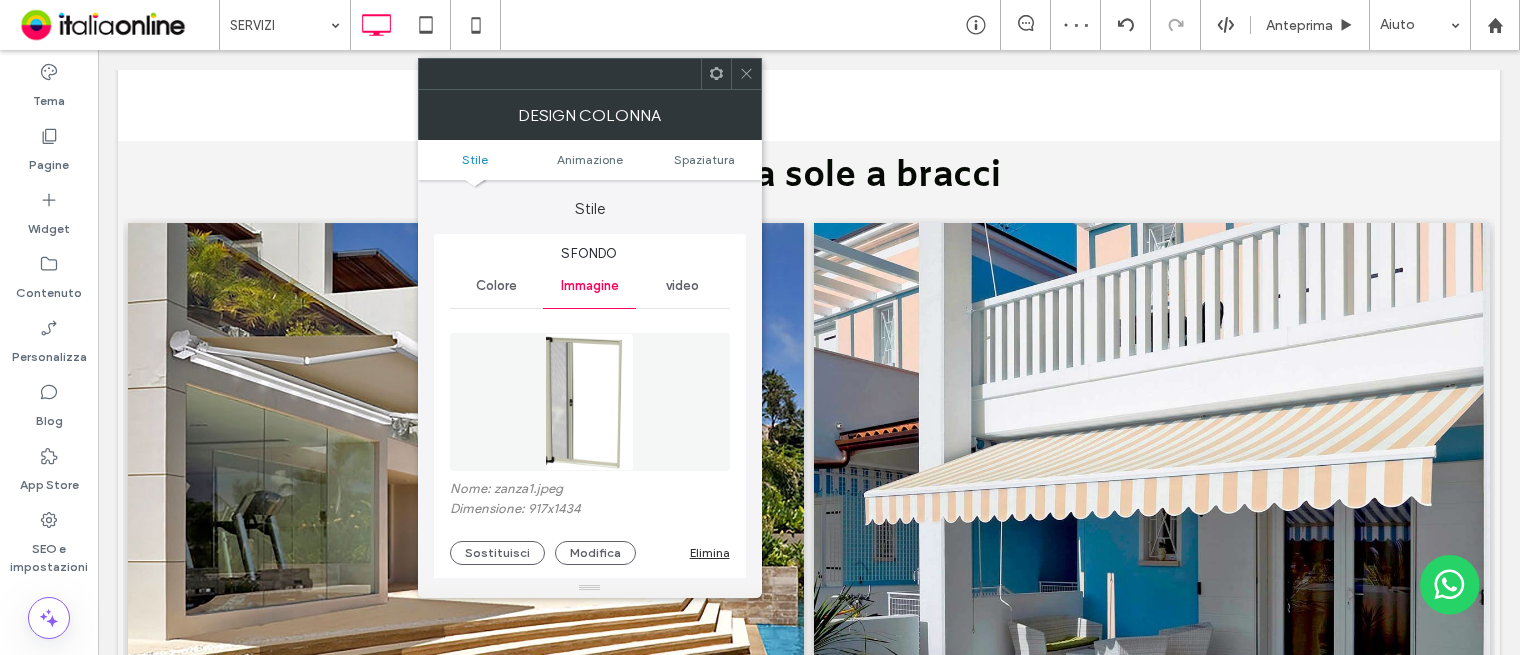 scroll, scrollTop: 3500, scrollLeft: 0, axis: vertical 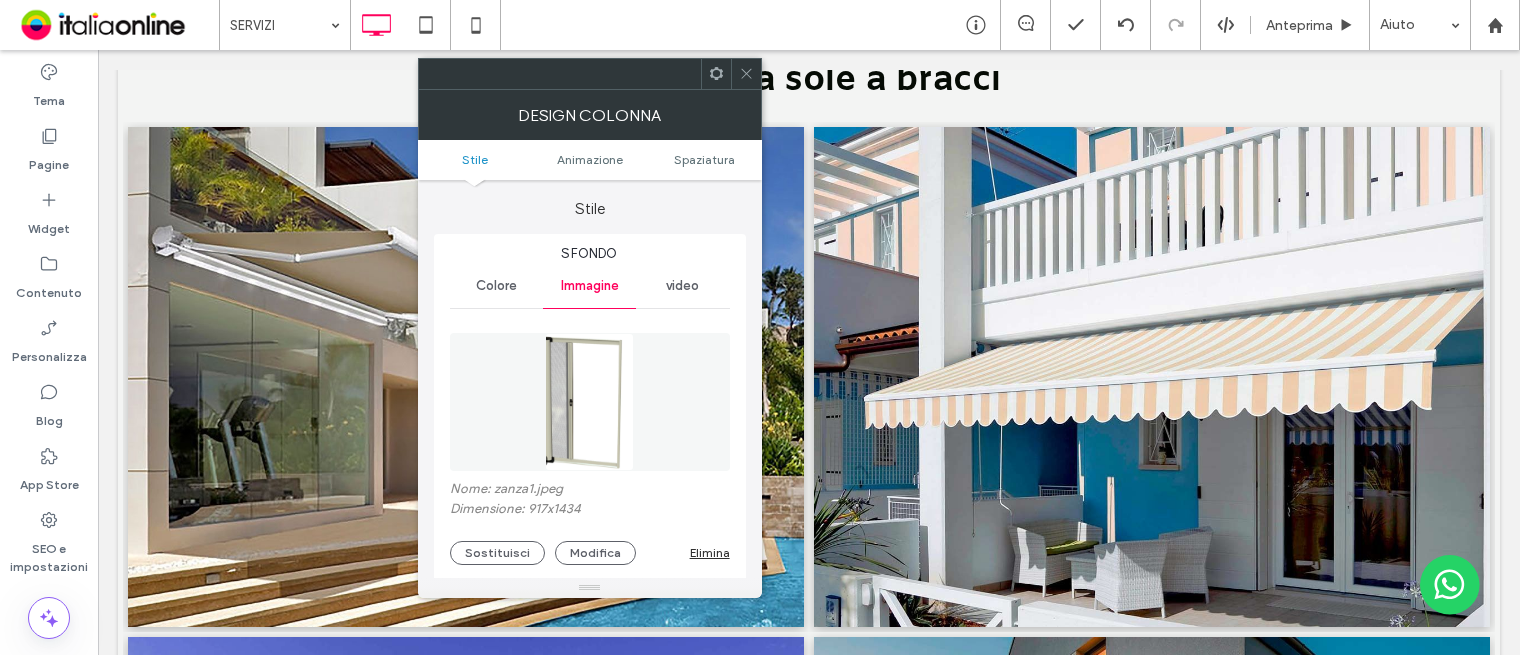 click at bounding box center [466, 377] 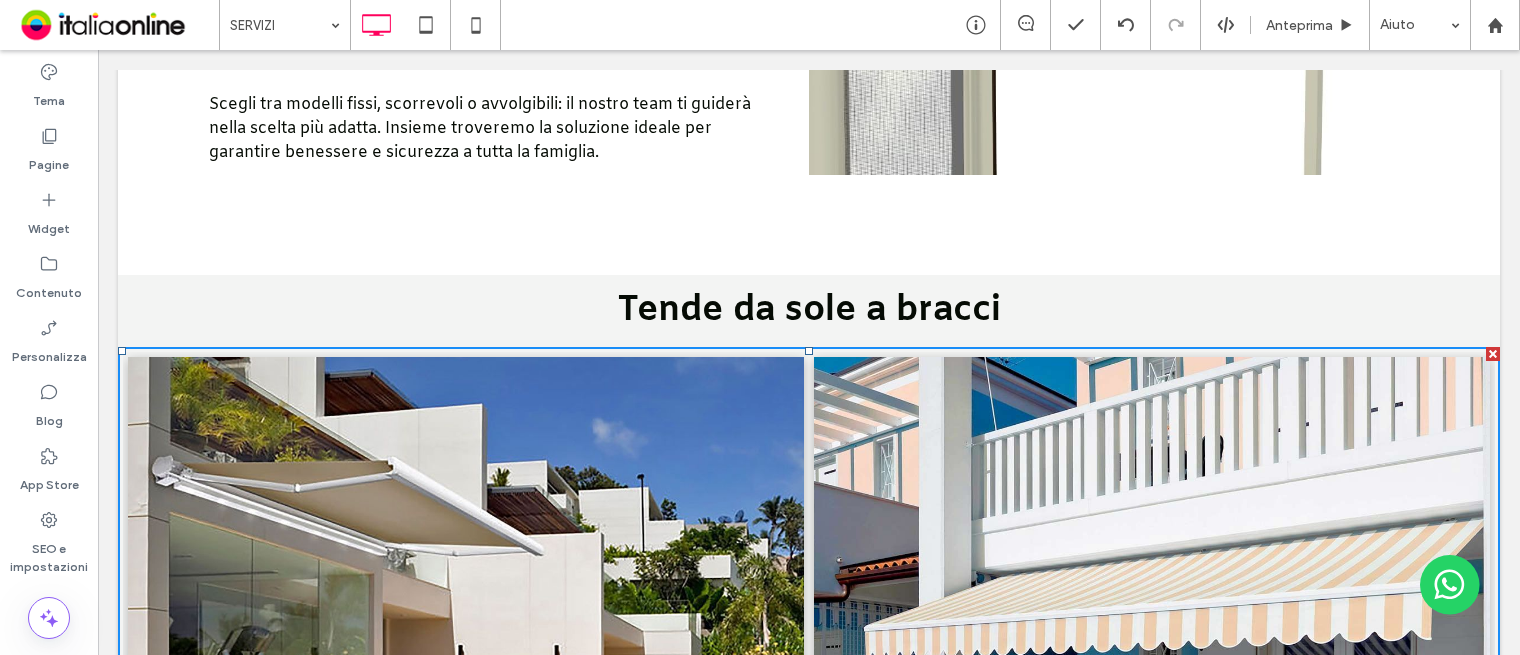 scroll, scrollTop: 3200, scrollLeft: 0, axis: vertical 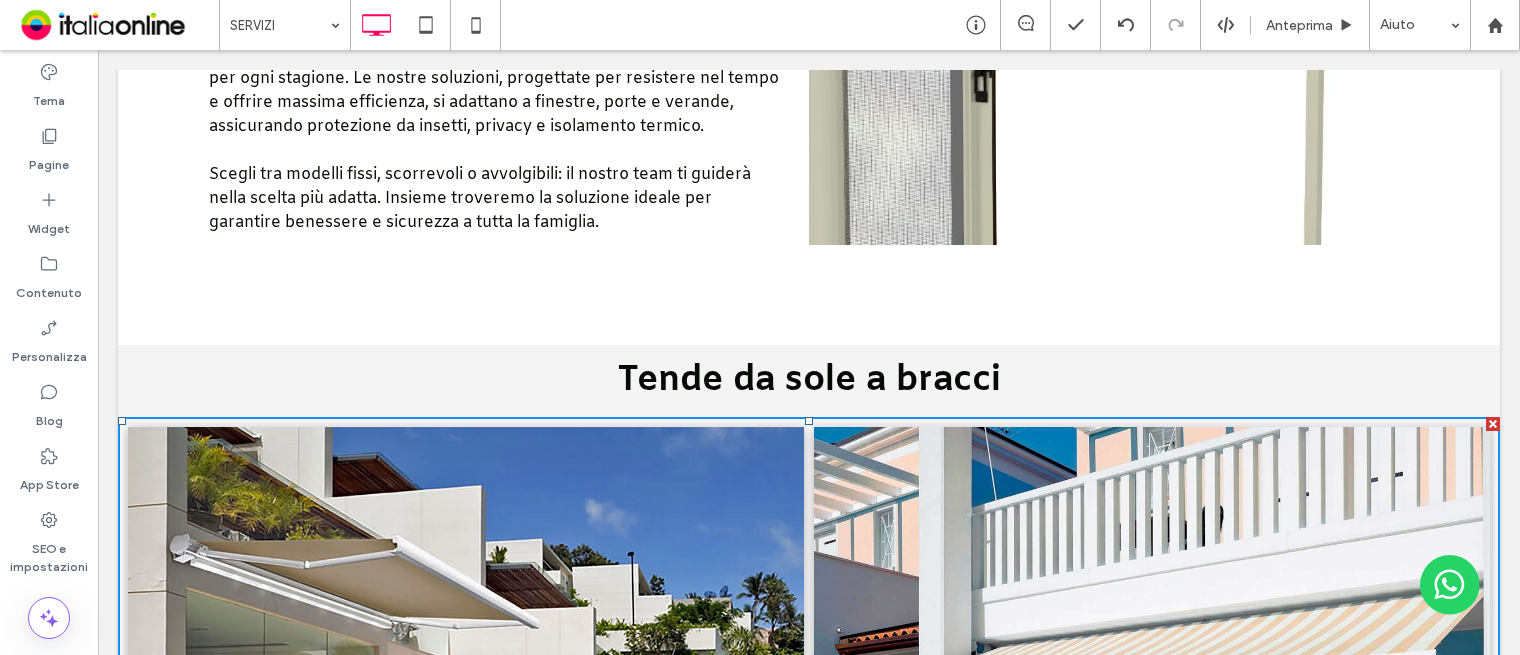 click on "Tende da sole a bracci" at bounding box center [809, 381] 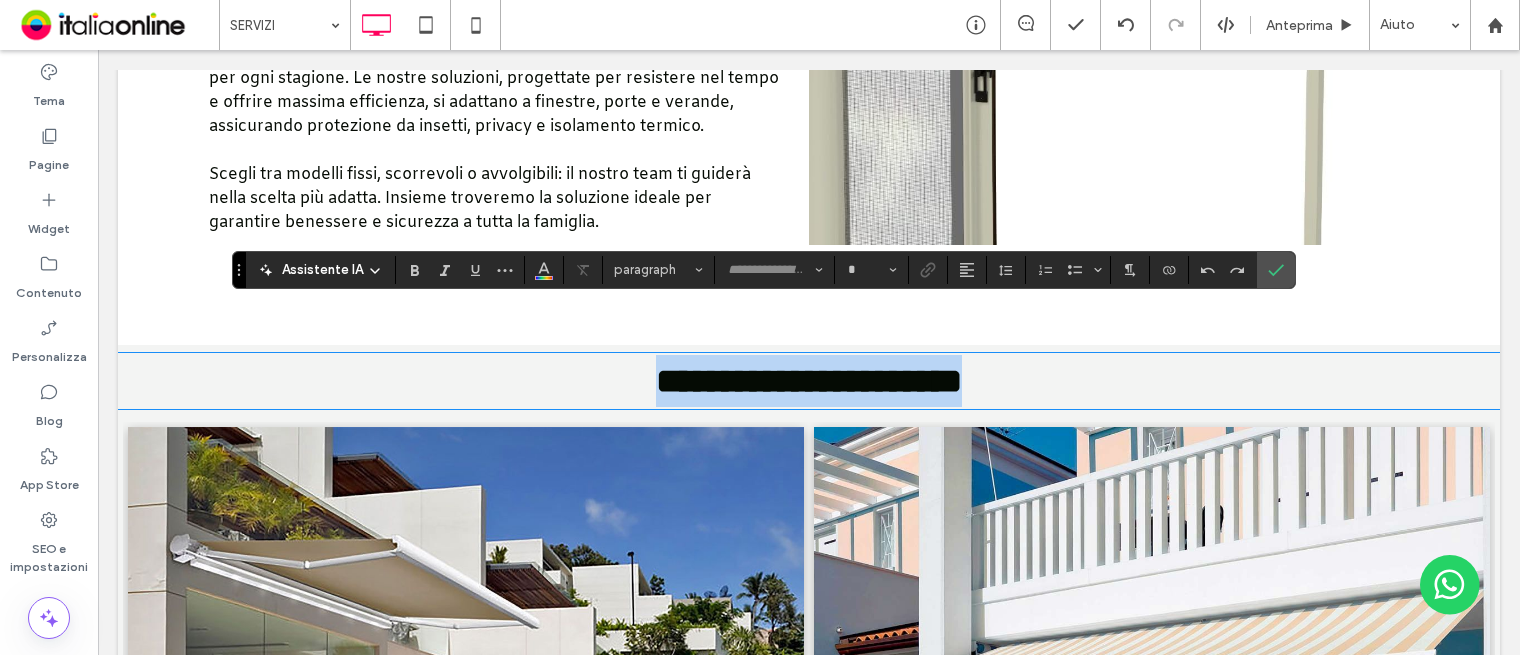 type on "*****" 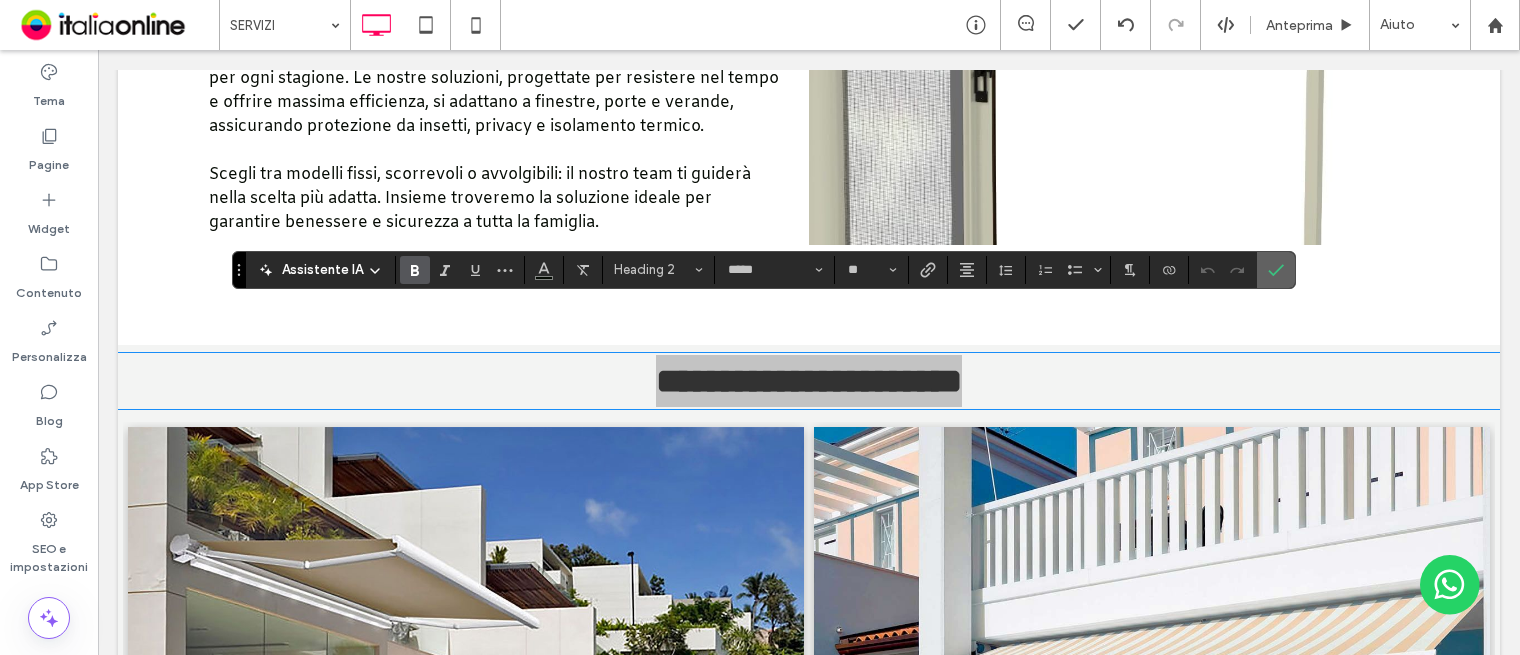 click 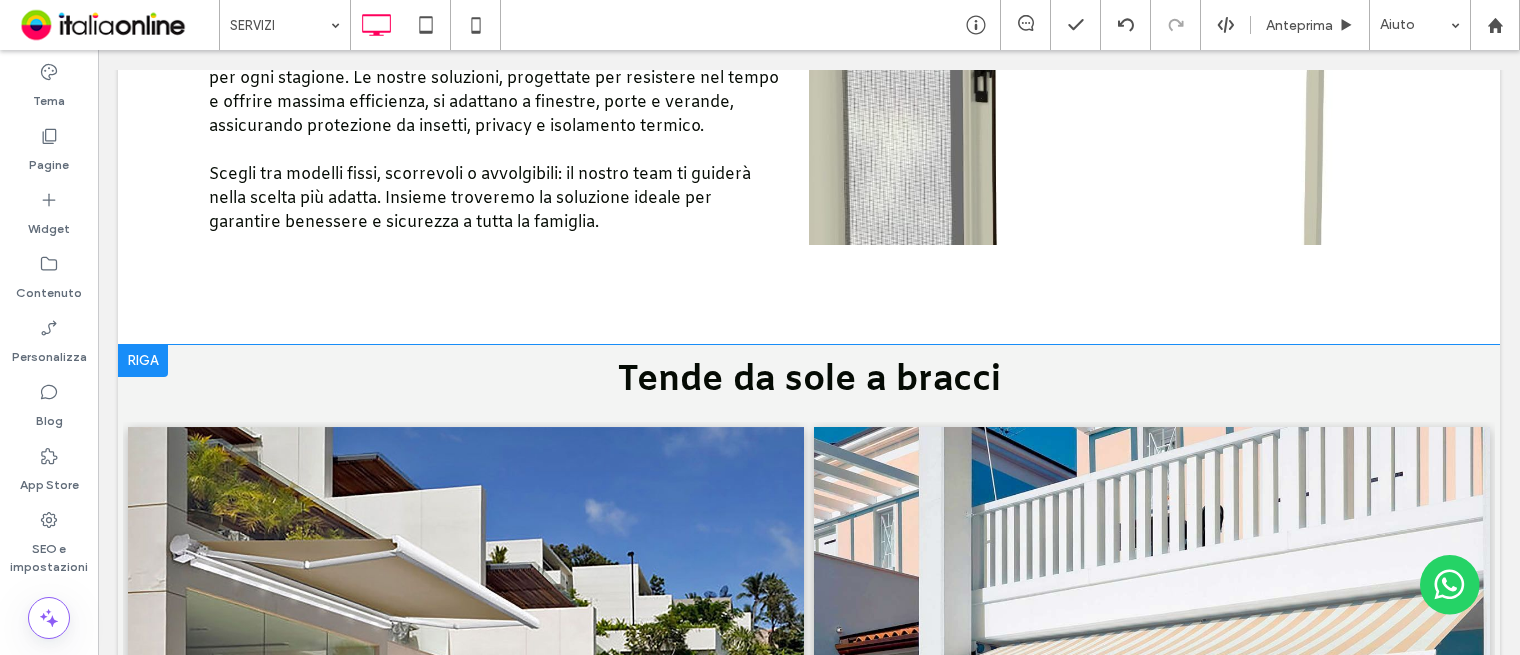 drag, startPoint x: 960, startPoint y: 367, endPoint x: 943, endPoint y: 352, distance: 22.671568 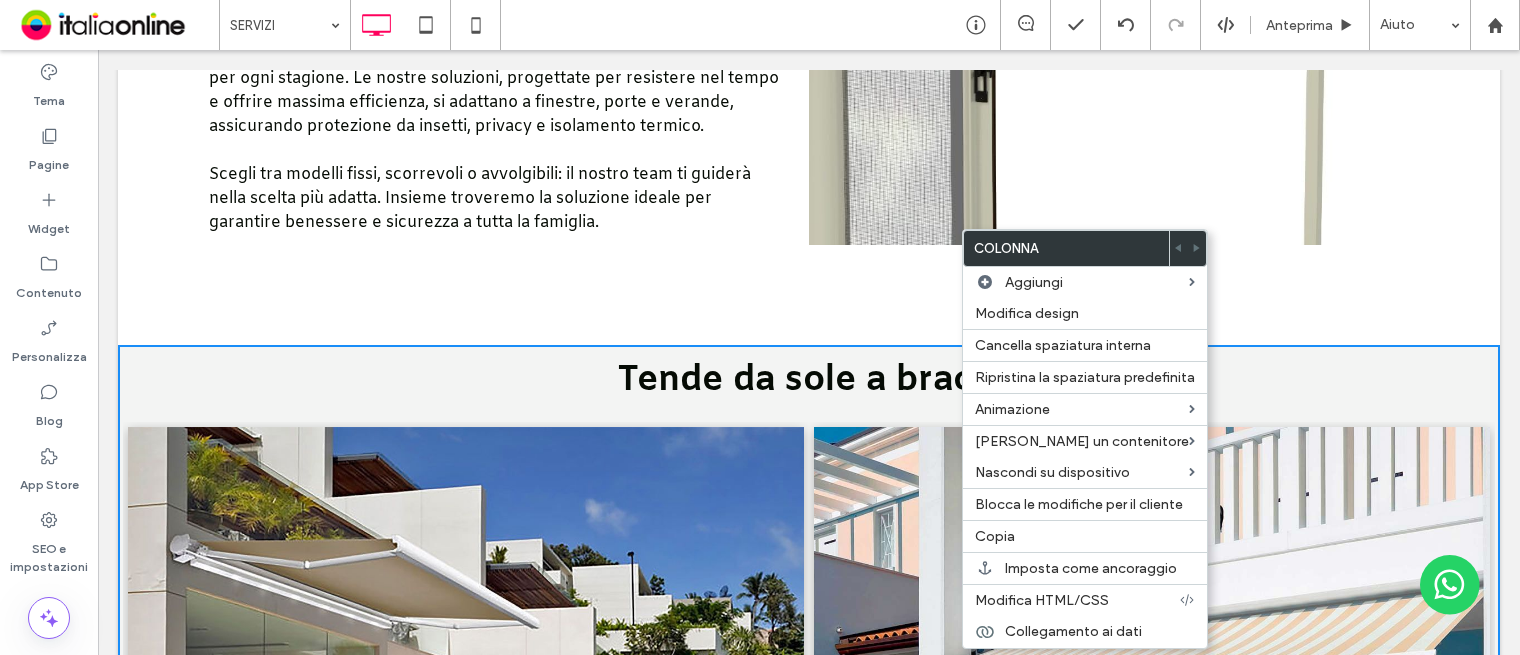 click on "Tende da sole a bracci" at bounding box center (809, 381) 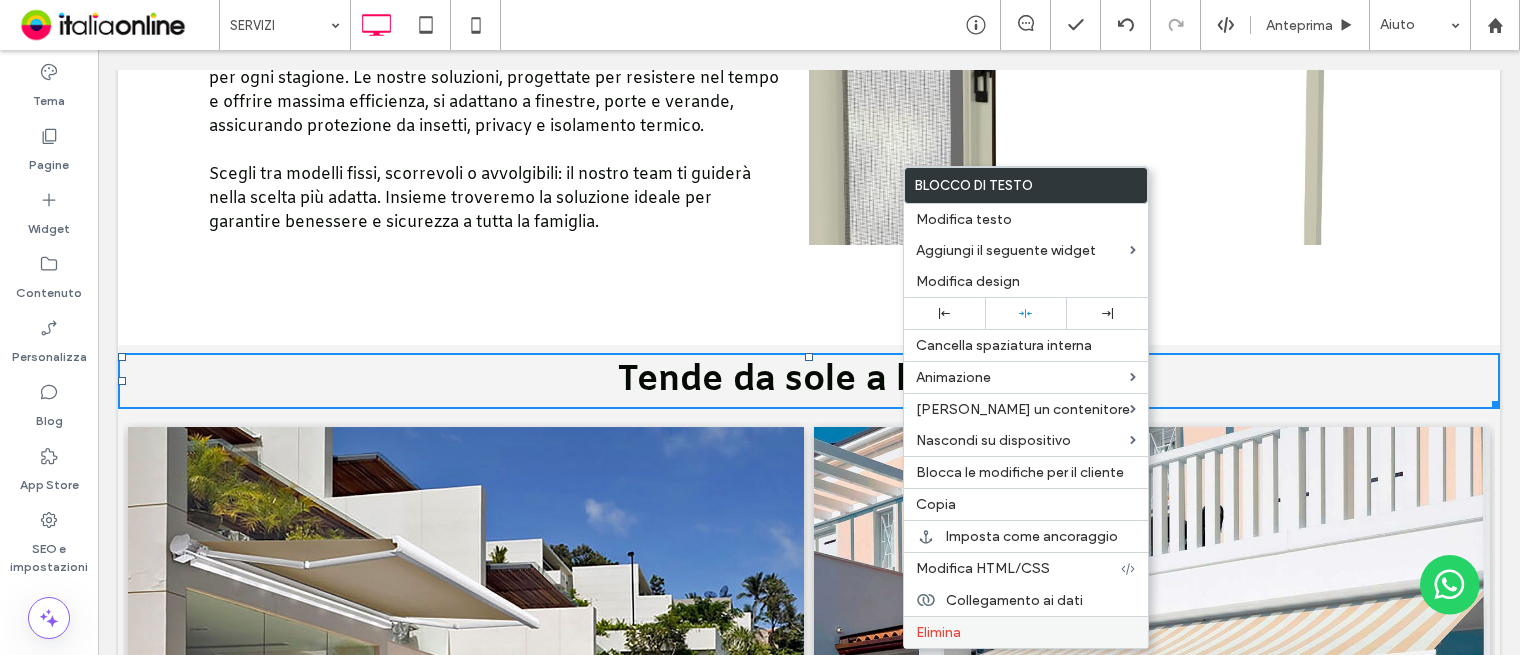 click on "Elimina" at bounding box center [938, 632] 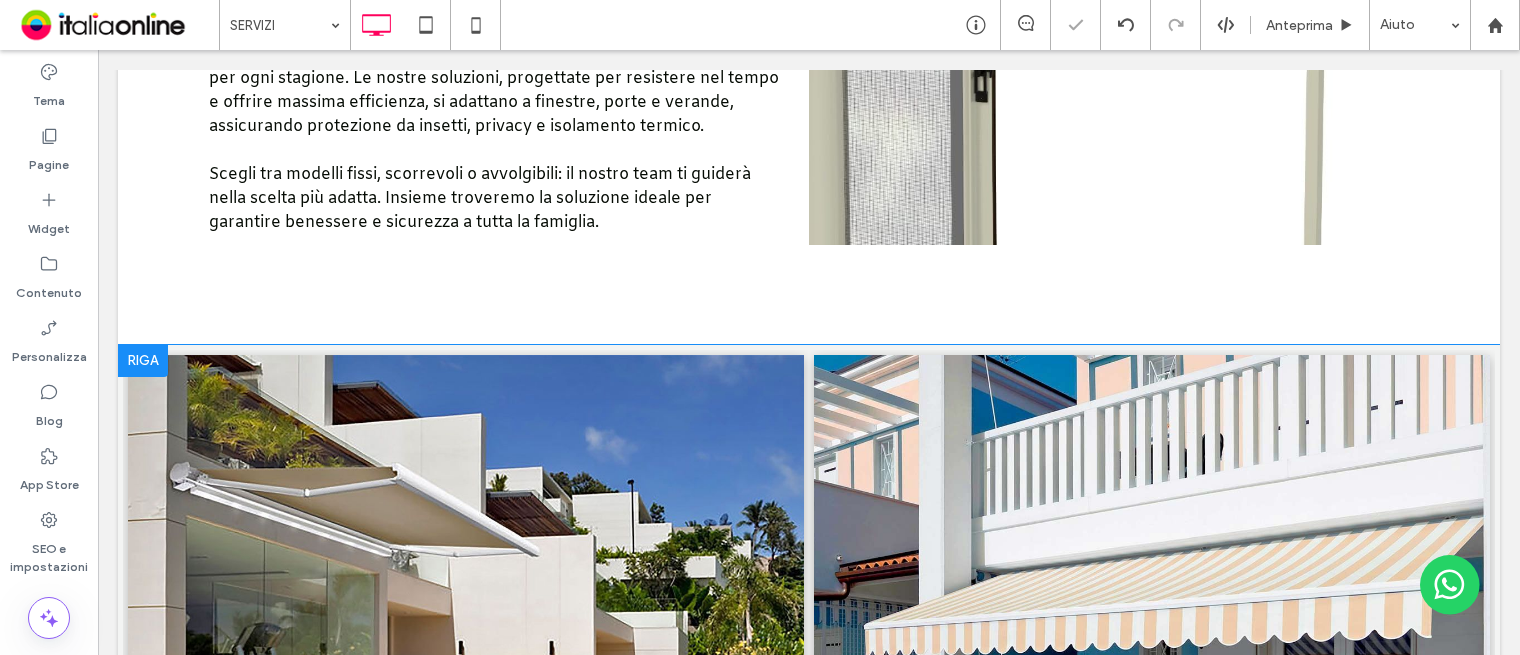 click at bounding box center [143, 361] 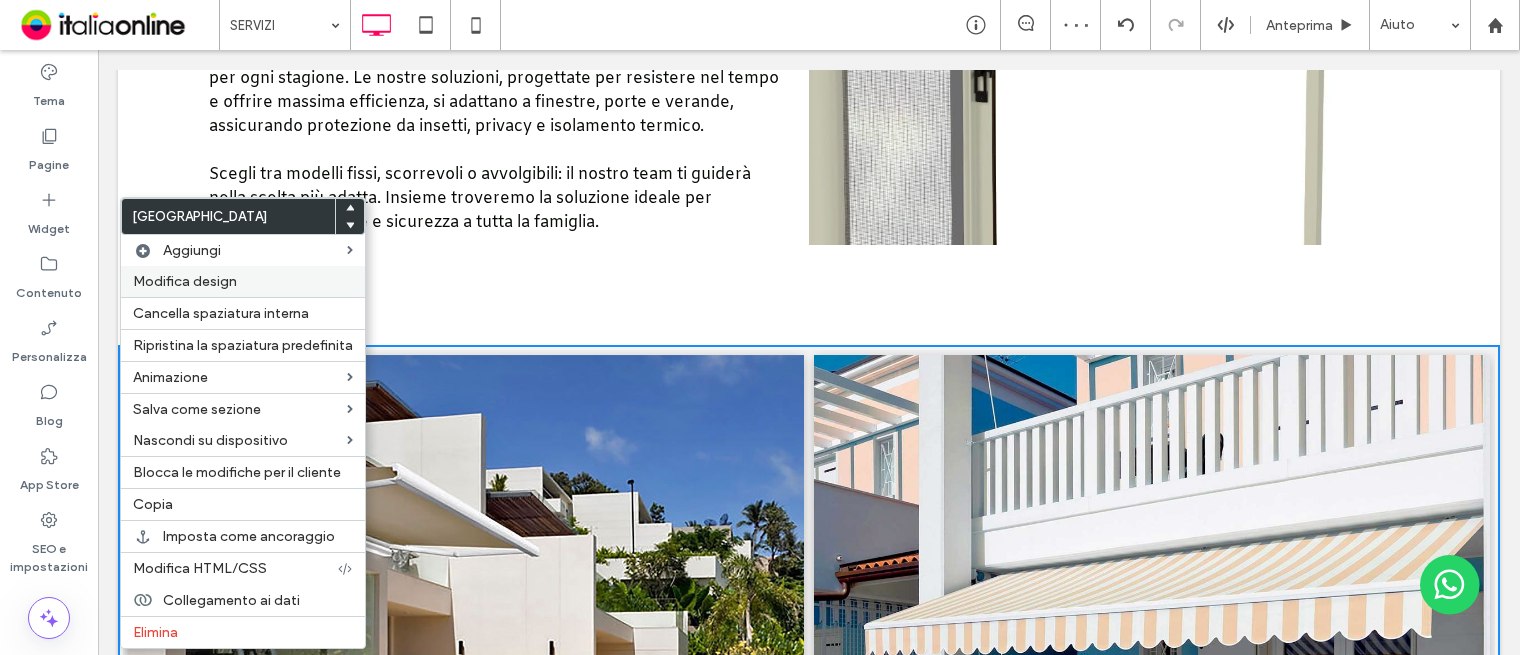 click on "Modifica design" at bounding box center (185, 281) 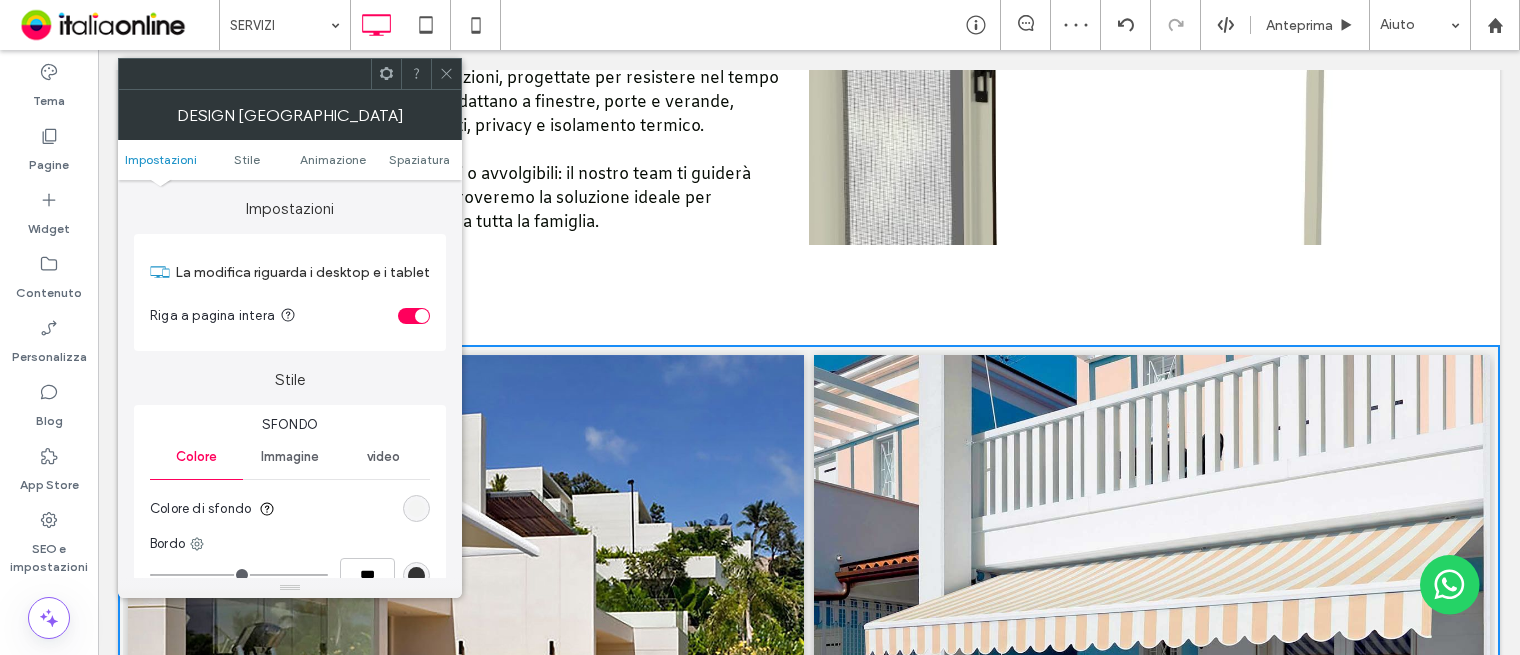 click at bounding box center [446, 74] 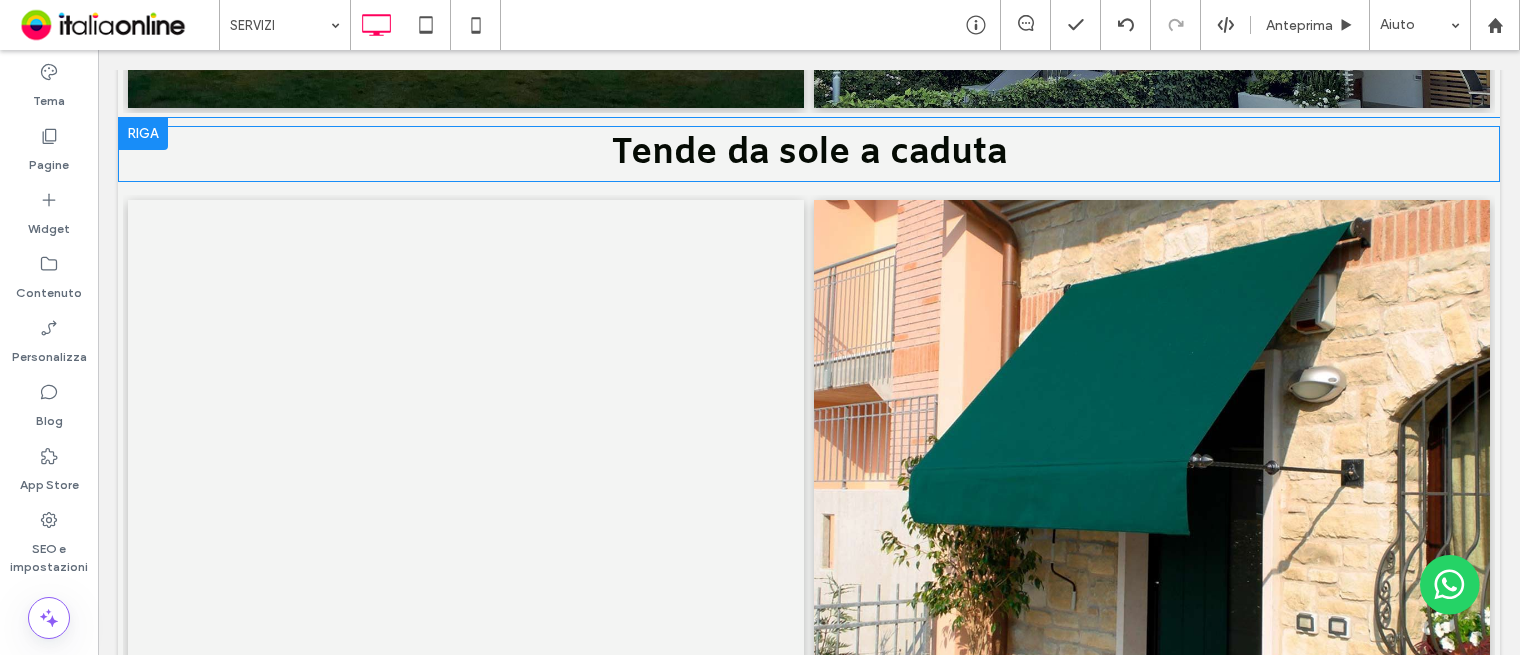 scroll, scrollTop: 5300, scrollLeft: 0, axis: vertical 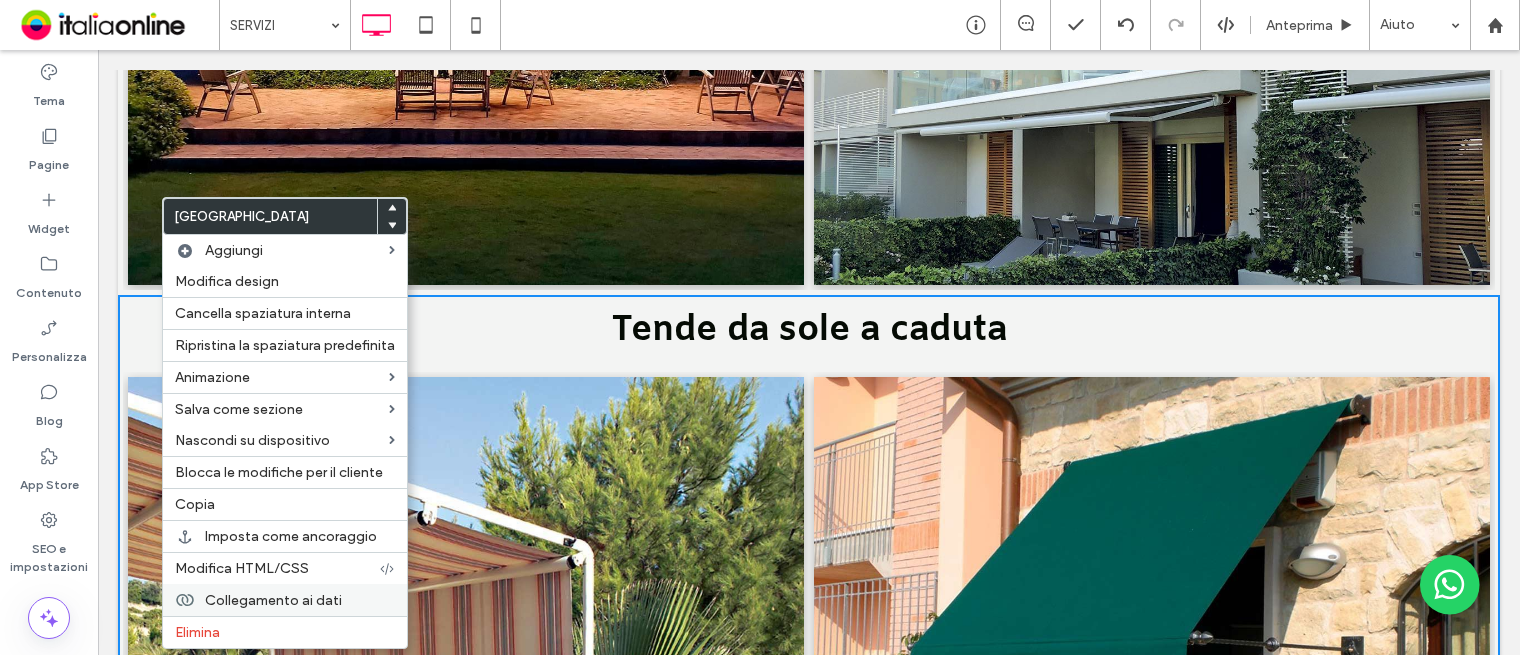 click on "Elimina" at bounding box center (197, 632) 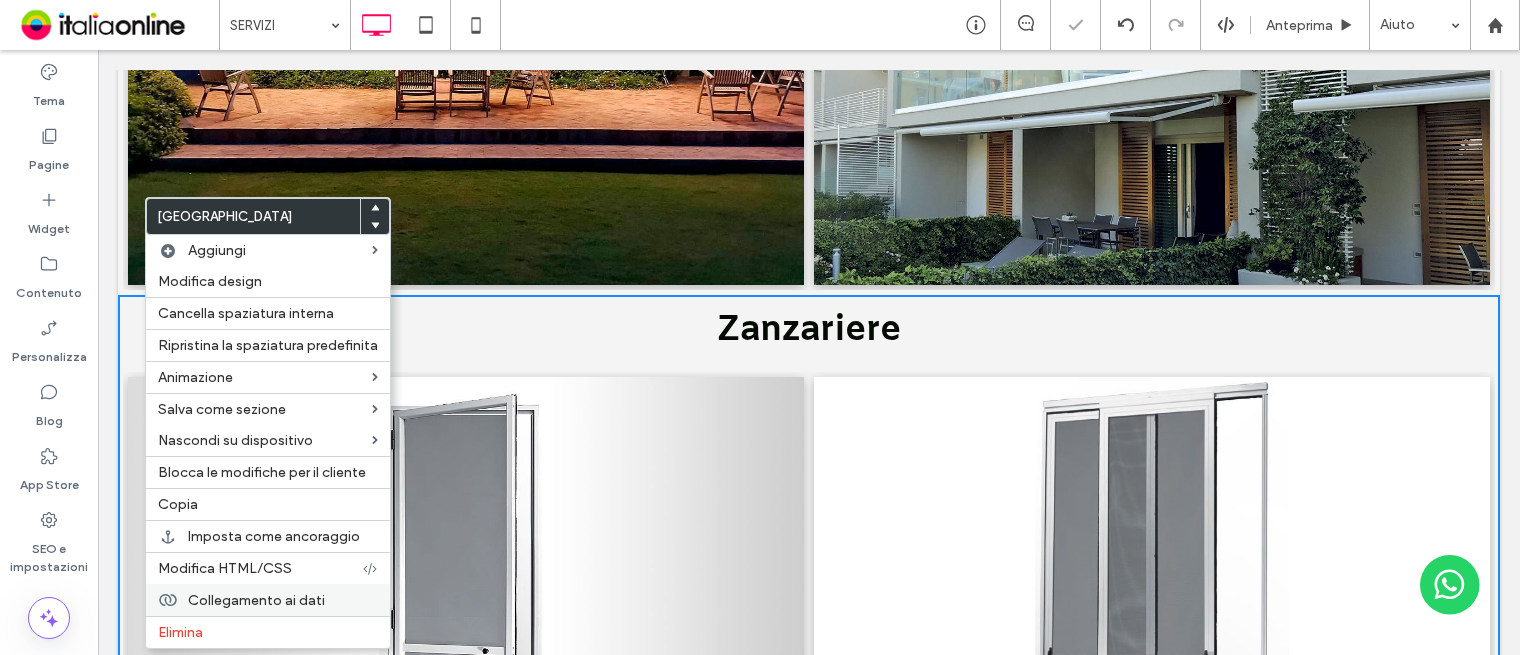 drag, startPoint x: 216, startPoint y: 625, endPoint x: 237, endPoint y: 600, distance: 32.649654 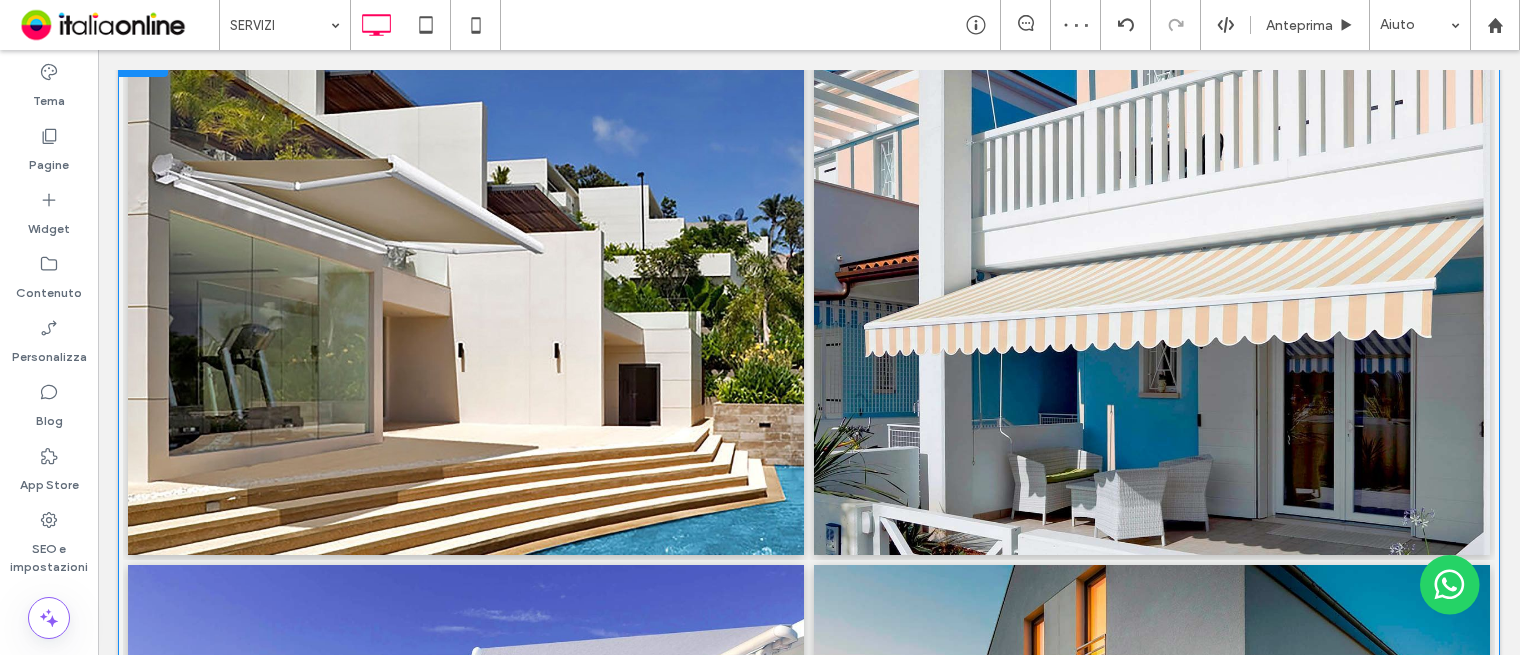 scroll, scrollTop: 3200, scrollLeft: 0, axis: vertical 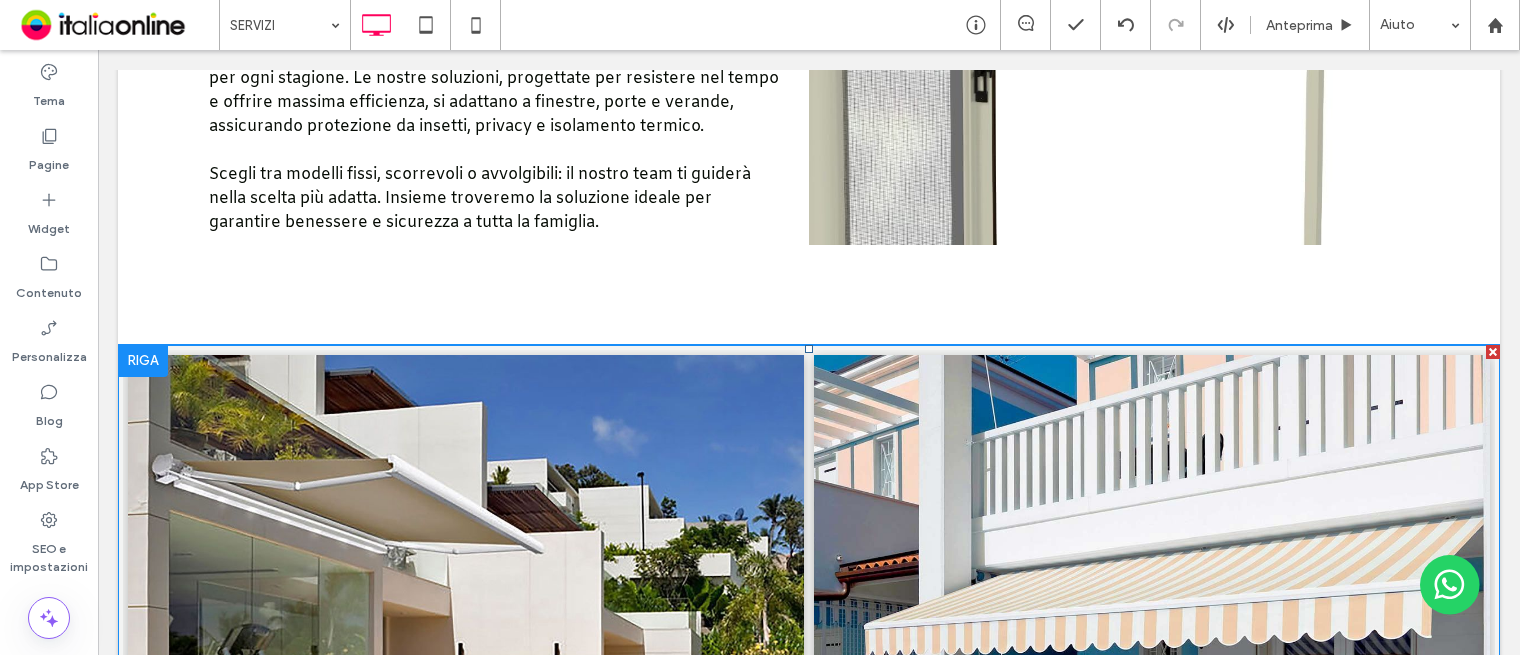 click at bounding box center (466, 605) 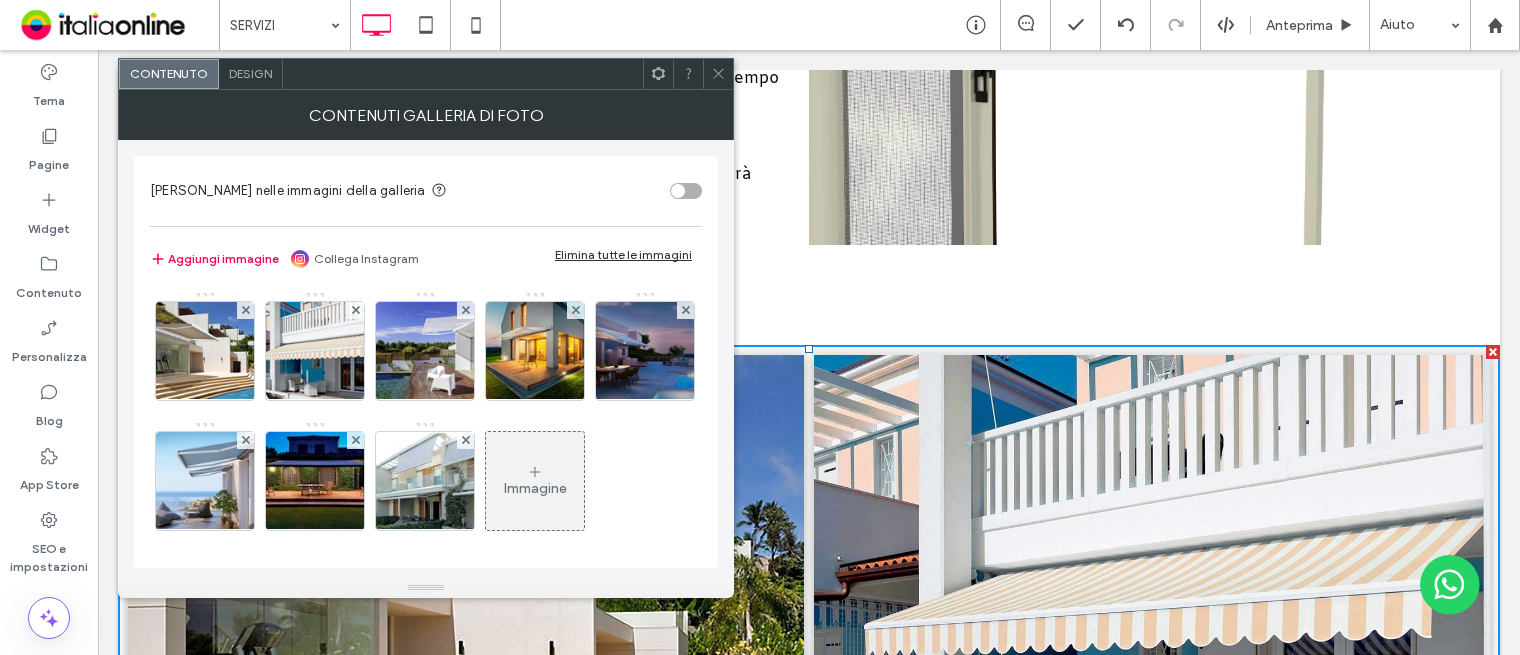 click on "Elimina tutte le immagini" at bounding box center (623, 254) 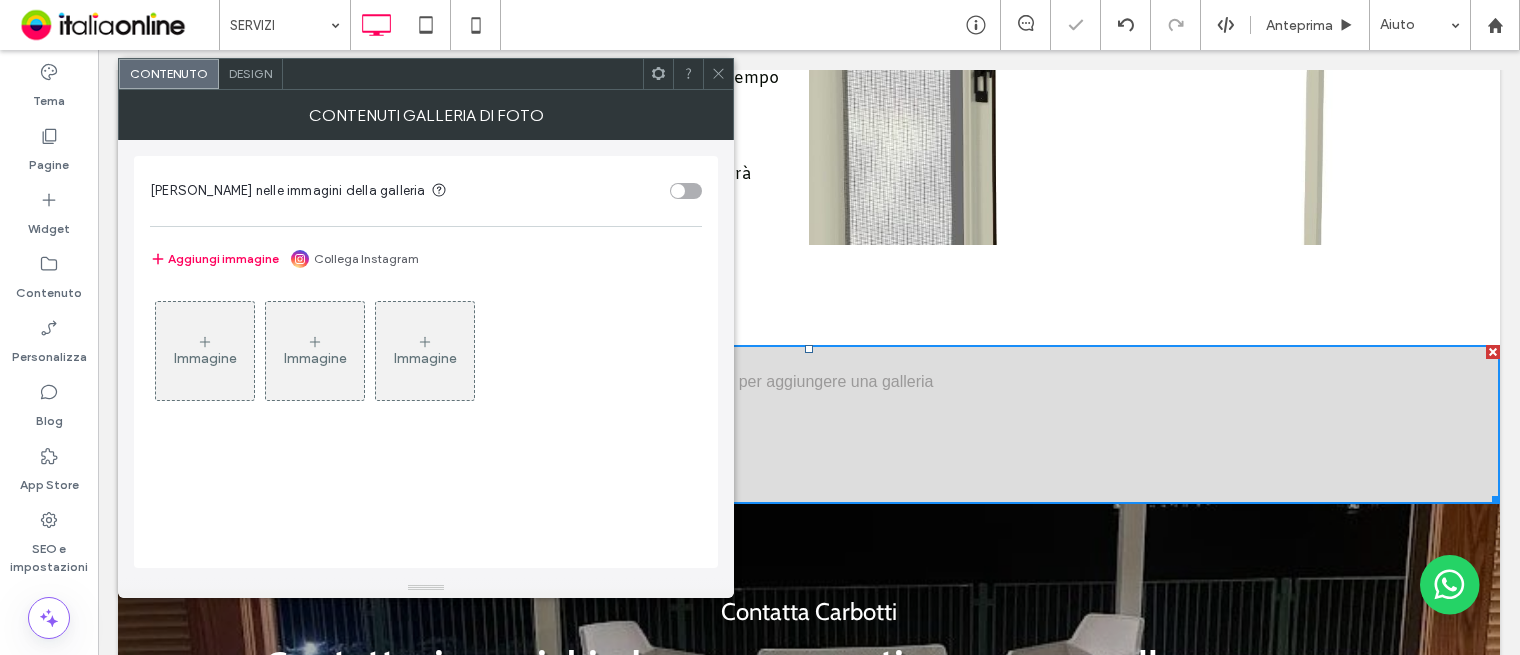click on "Immagine" at bounding box center [205, 358] 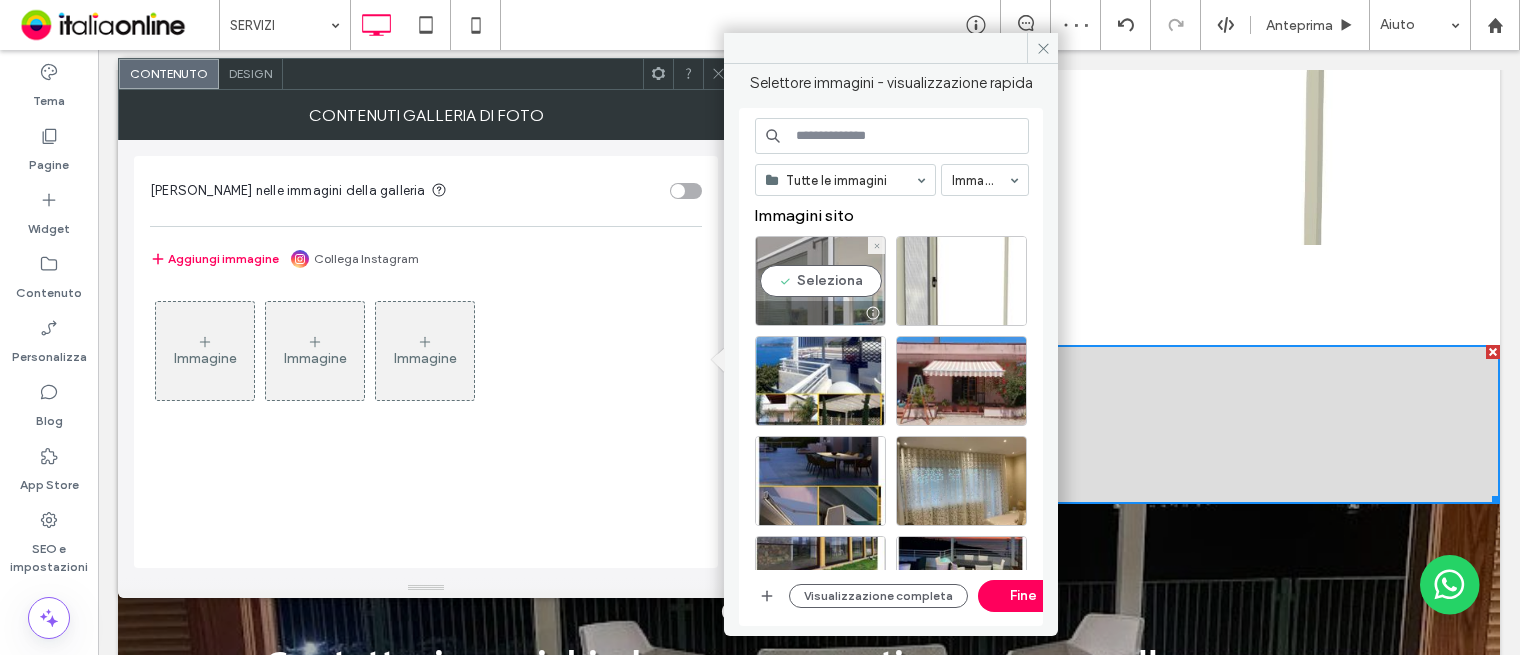 click on "Seleziona" at bounding box center (820, 281) 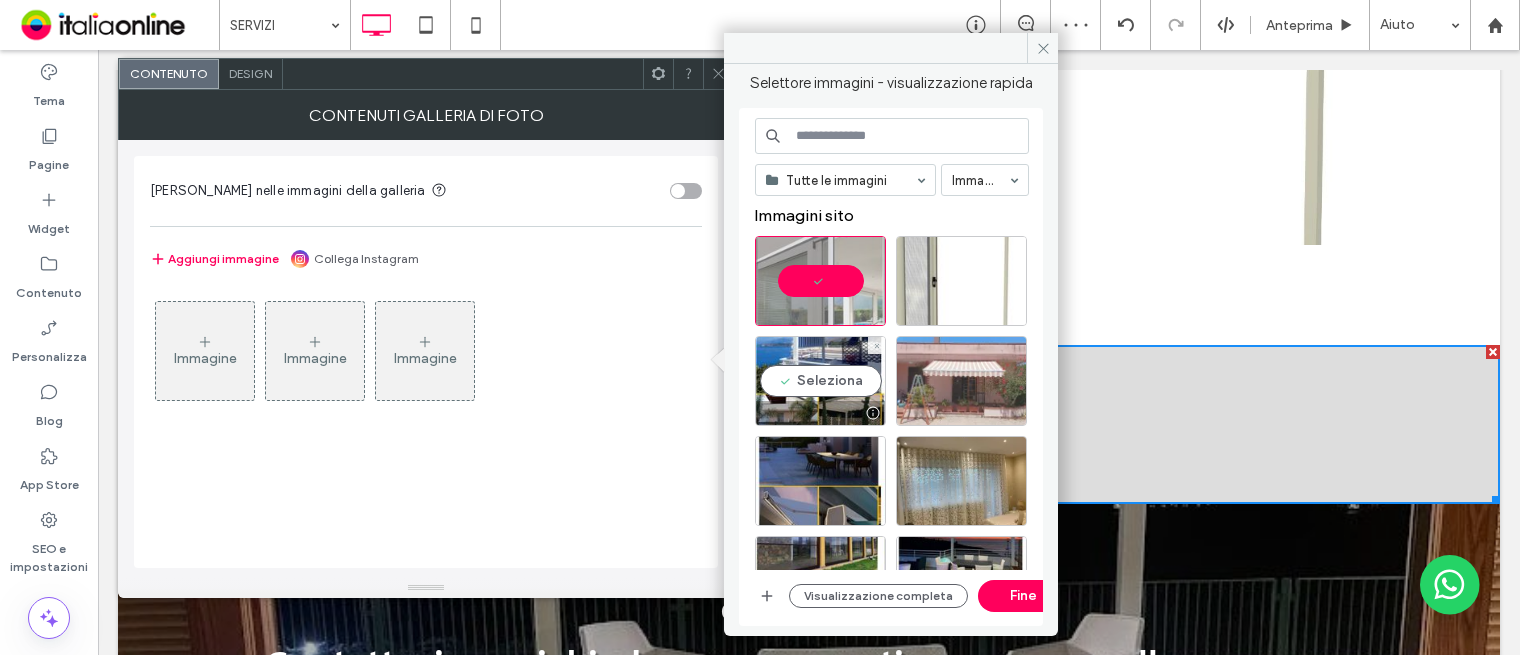 drag, startPoint x: 816, startPoint y: 371, endPoint x: 945, endPoint y: 368, distance: 129.03488 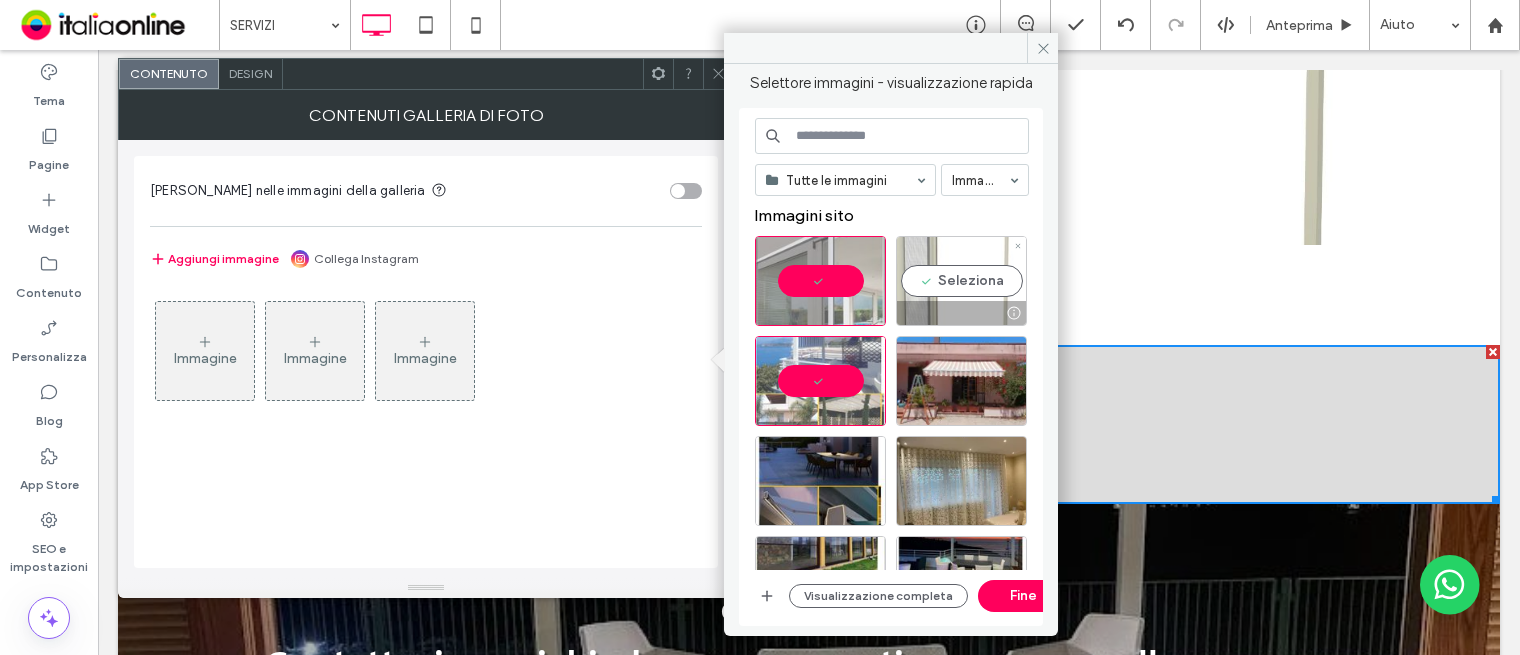 click on "Seleziona" at bounding box center [961, 281] 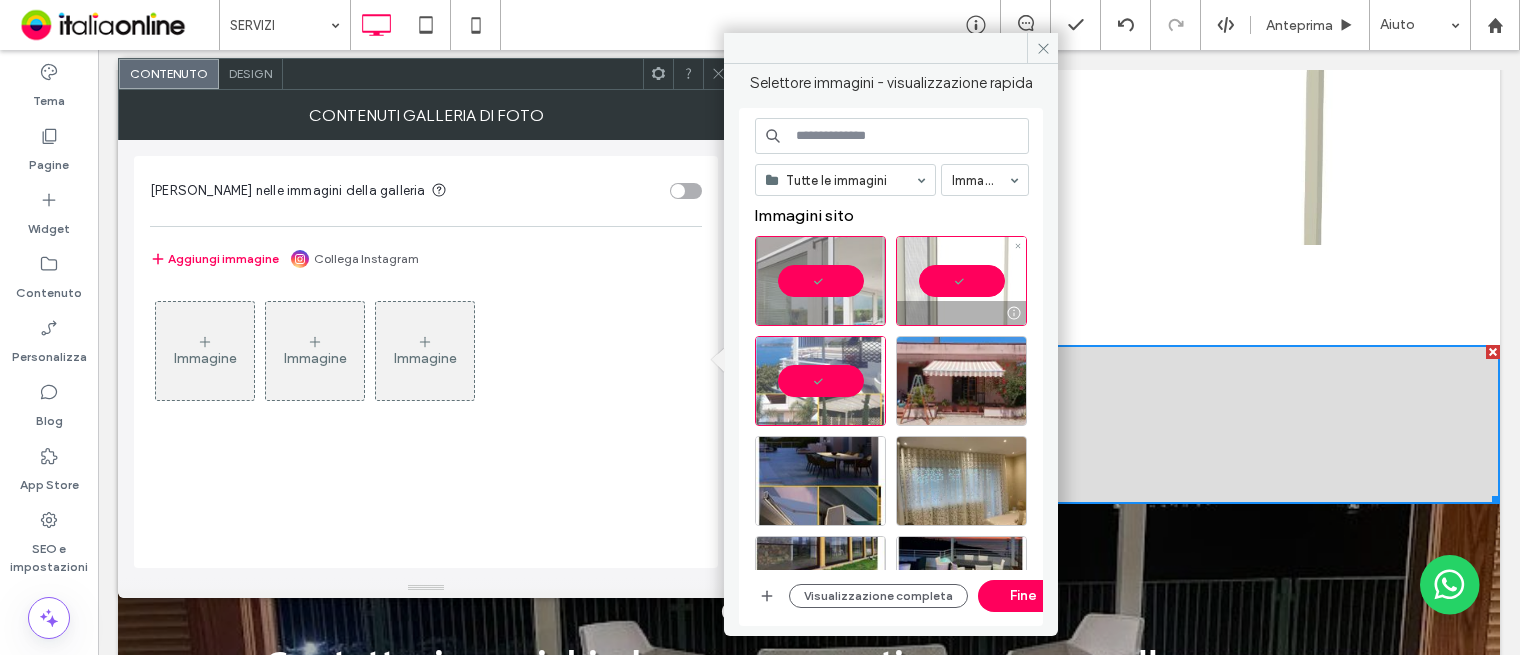 click at bounding box center [961, 281] 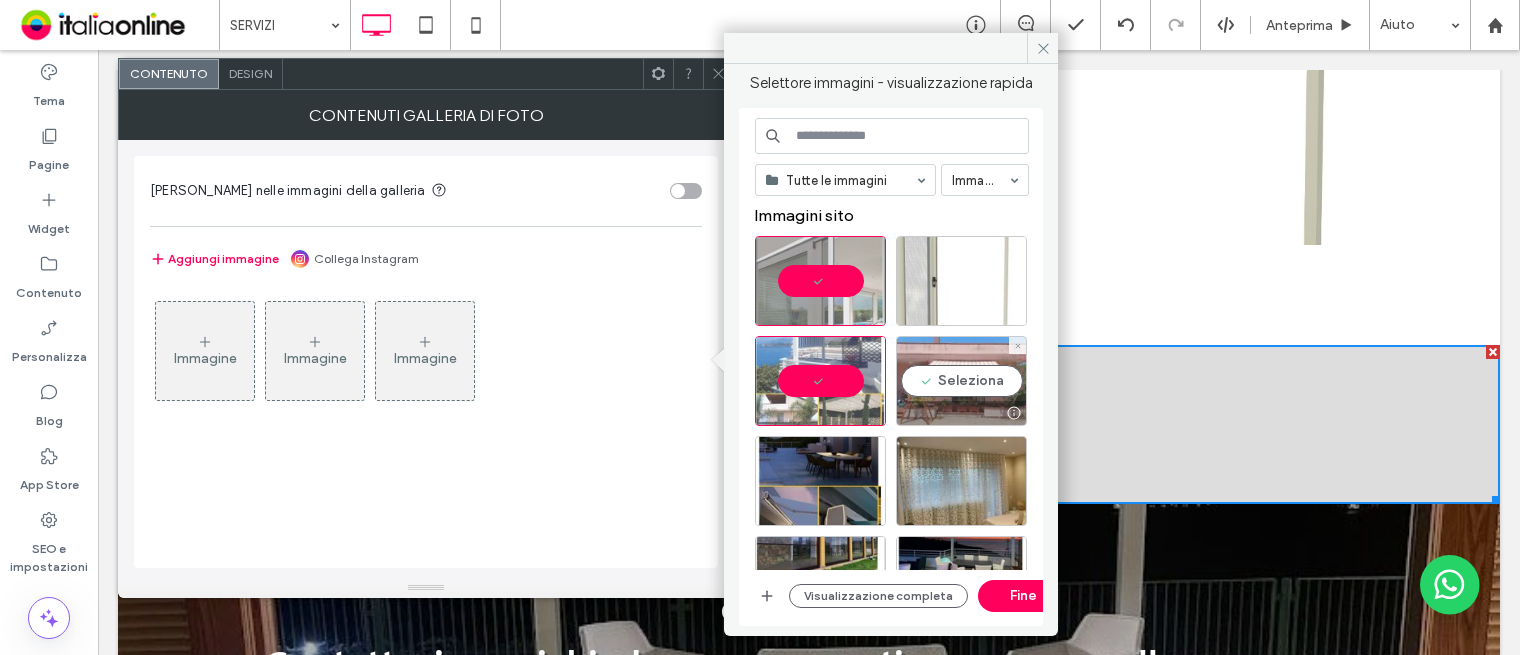 click on "Seleziona" at bounding box center [961, 381] 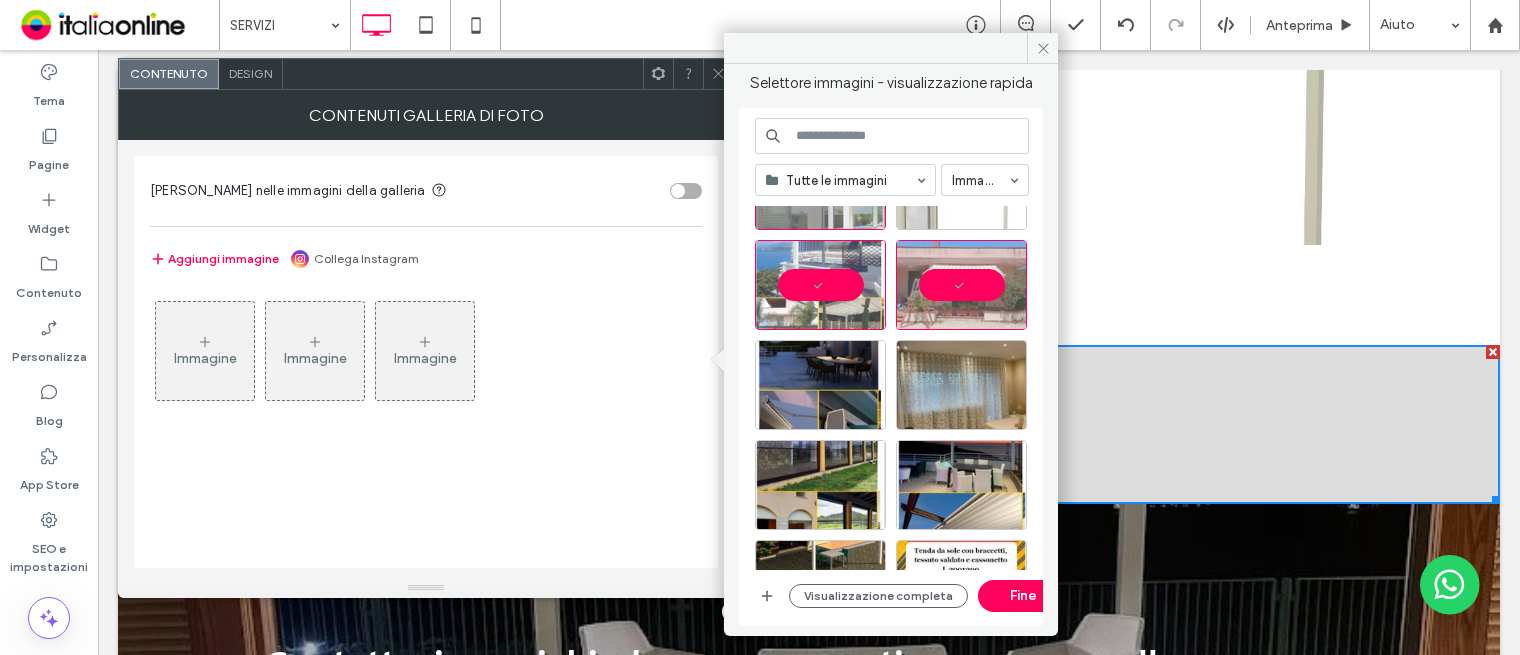 scroll, scrollTop: 200, scrollLeft: 0, axis: vertical 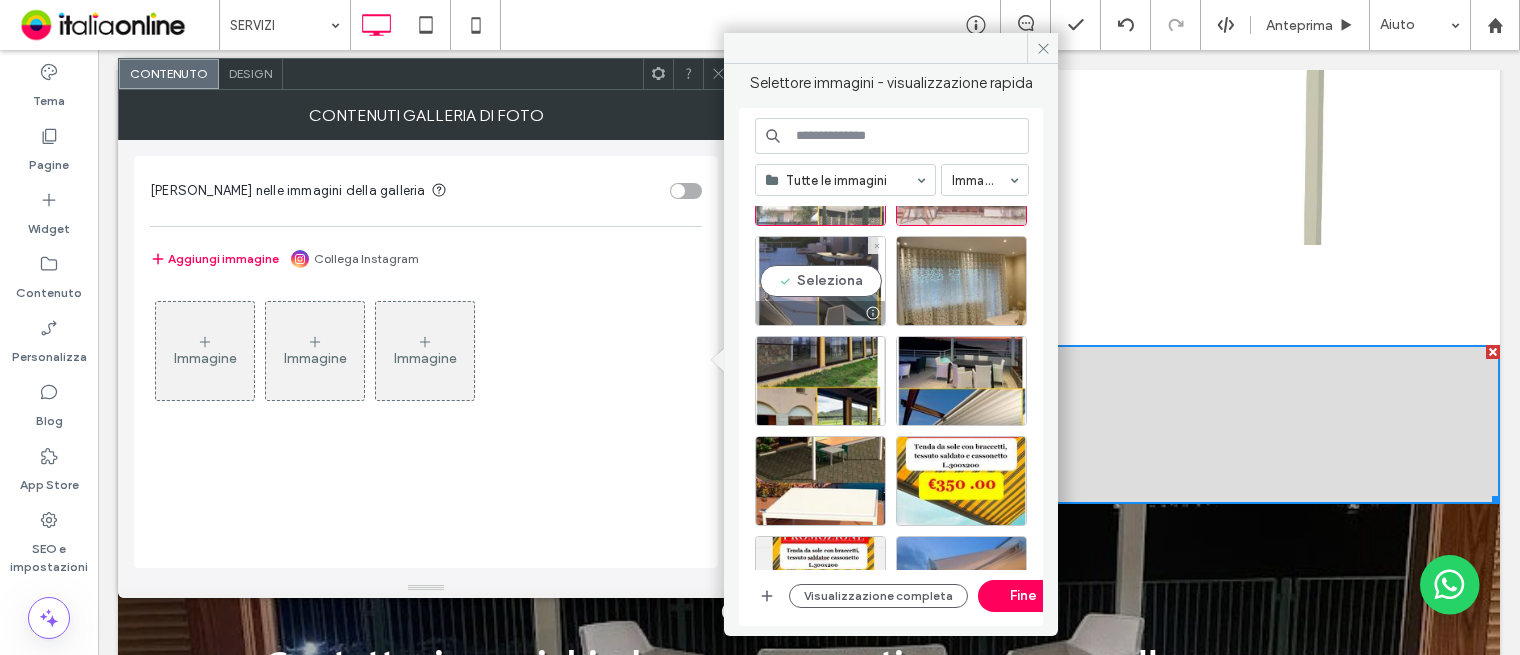 click on "Seleziona" at bounding box center (820, 281) 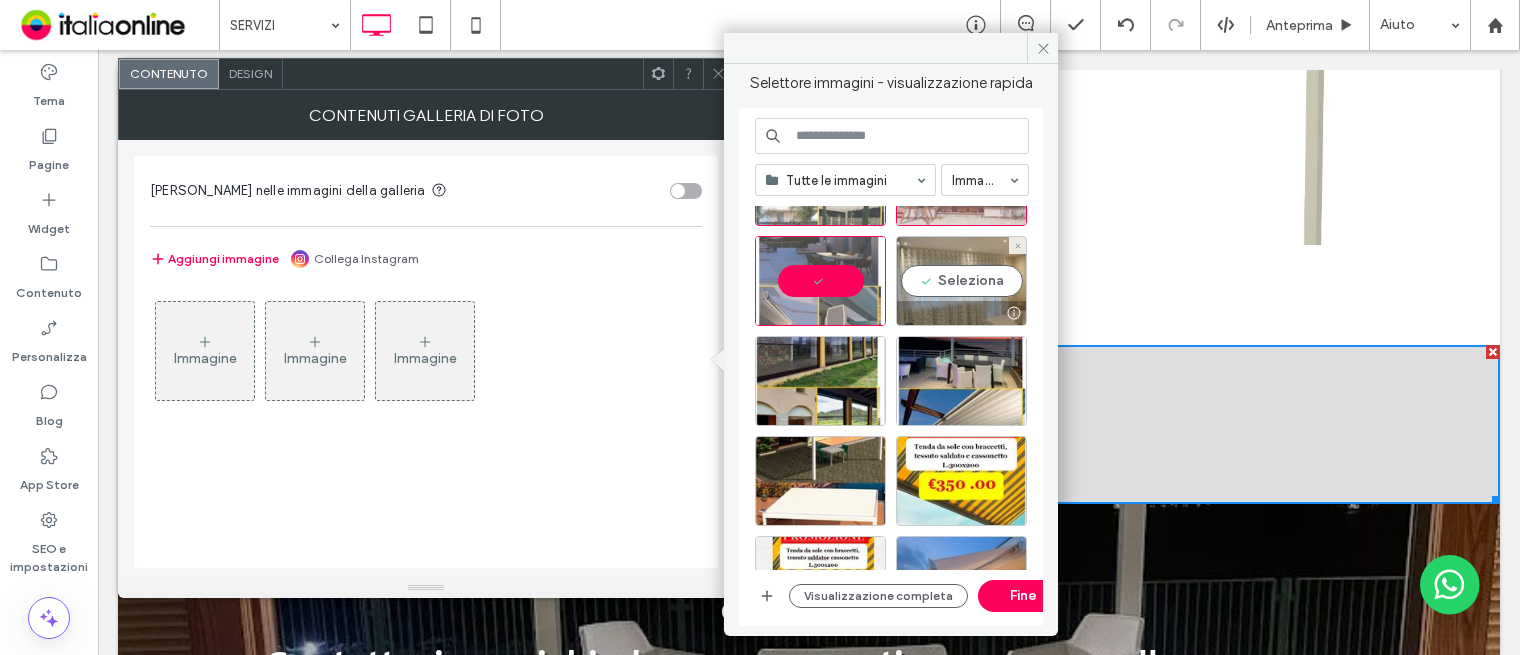click on "Seleziona" at bounding box center [961, 281] 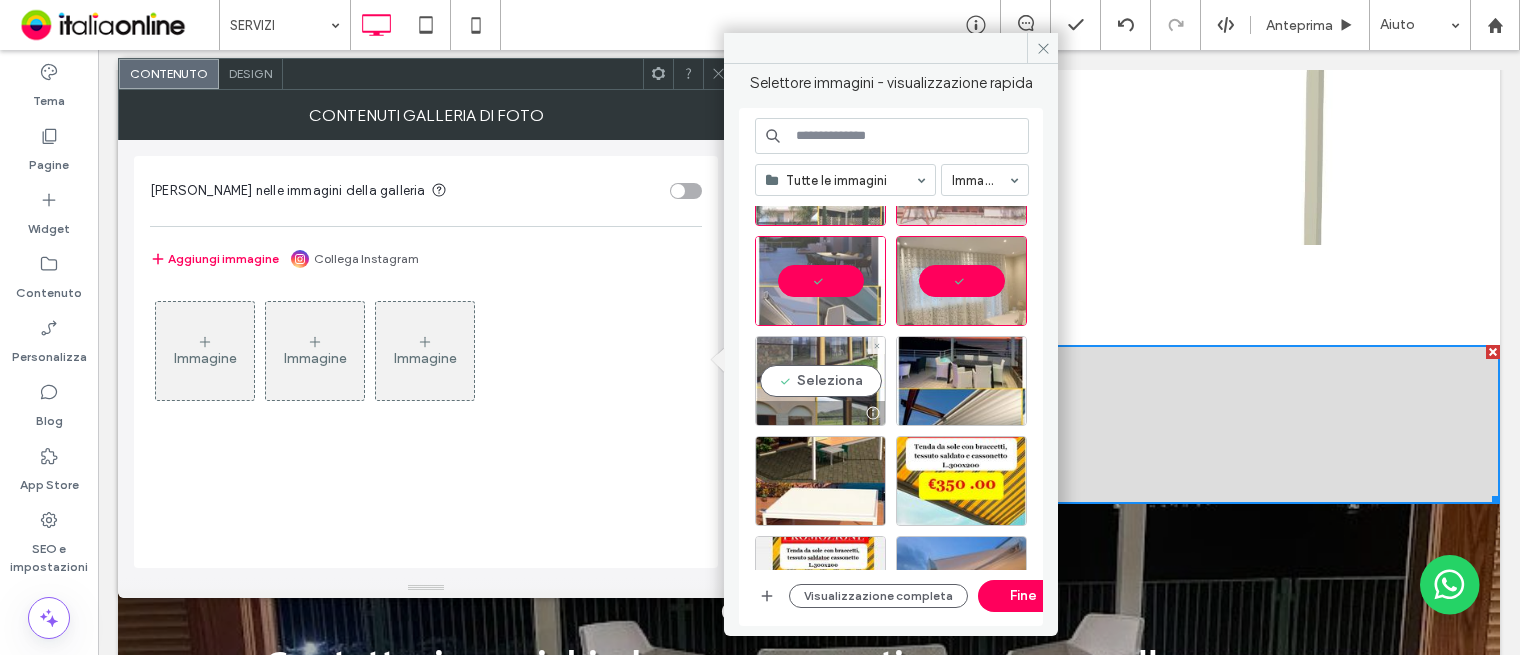 click on "Seleziona" at bounding box center [820, 381] 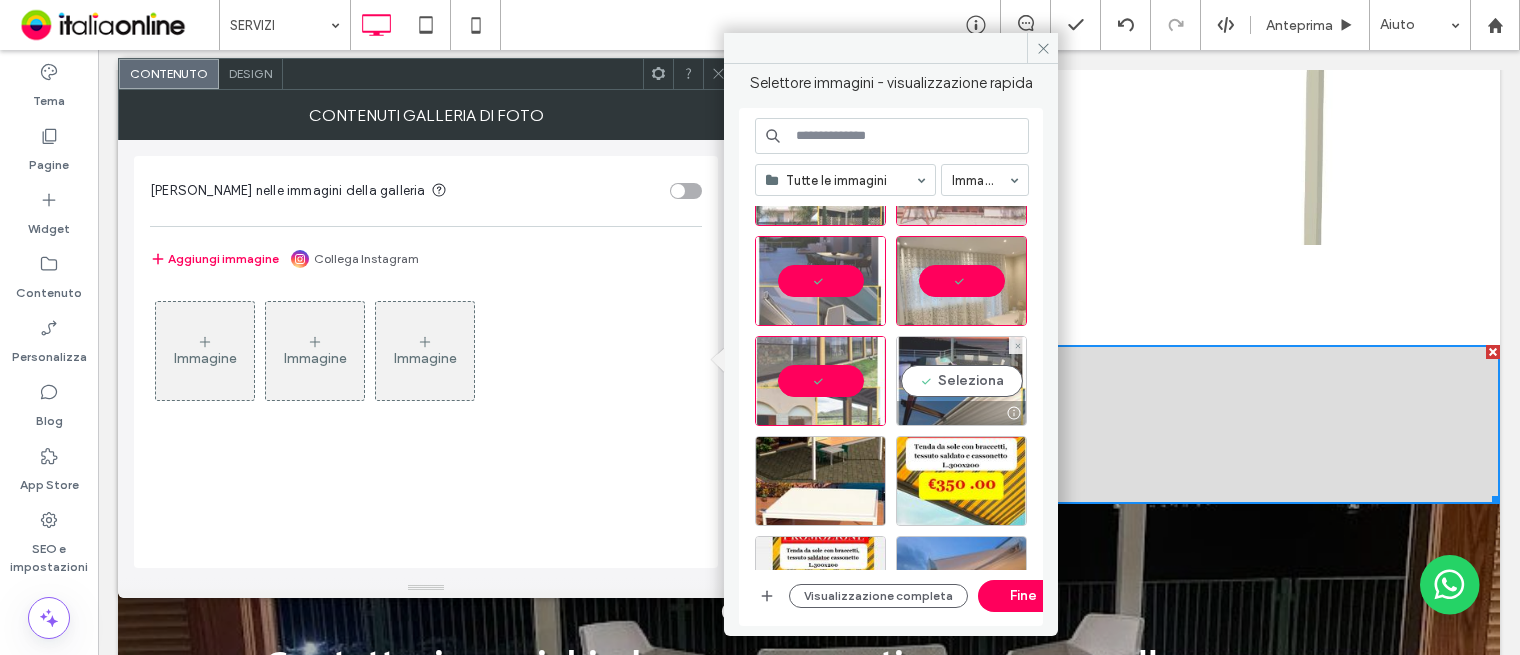 click on "Seleziona" at bounding box center [961, 381] 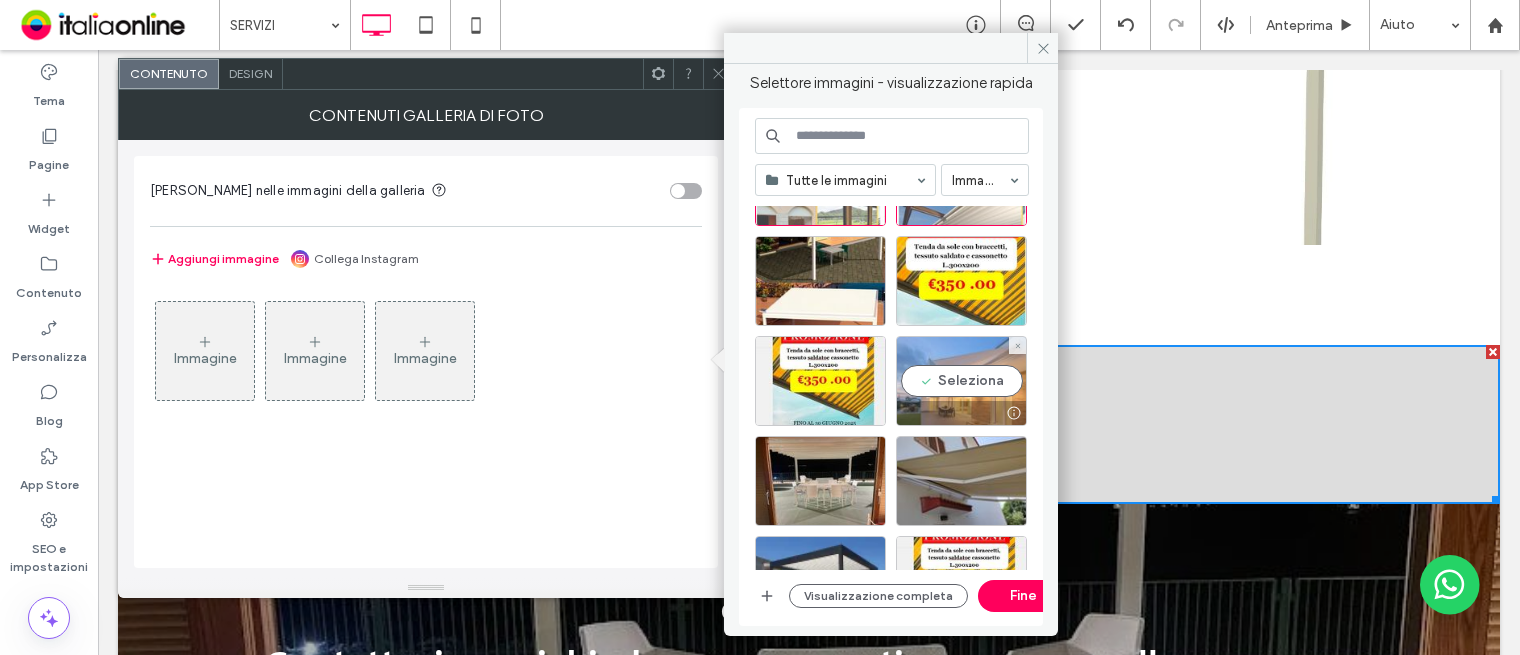 scroll, scrollTop: 500, scrollLeft: 0, axis: vertical 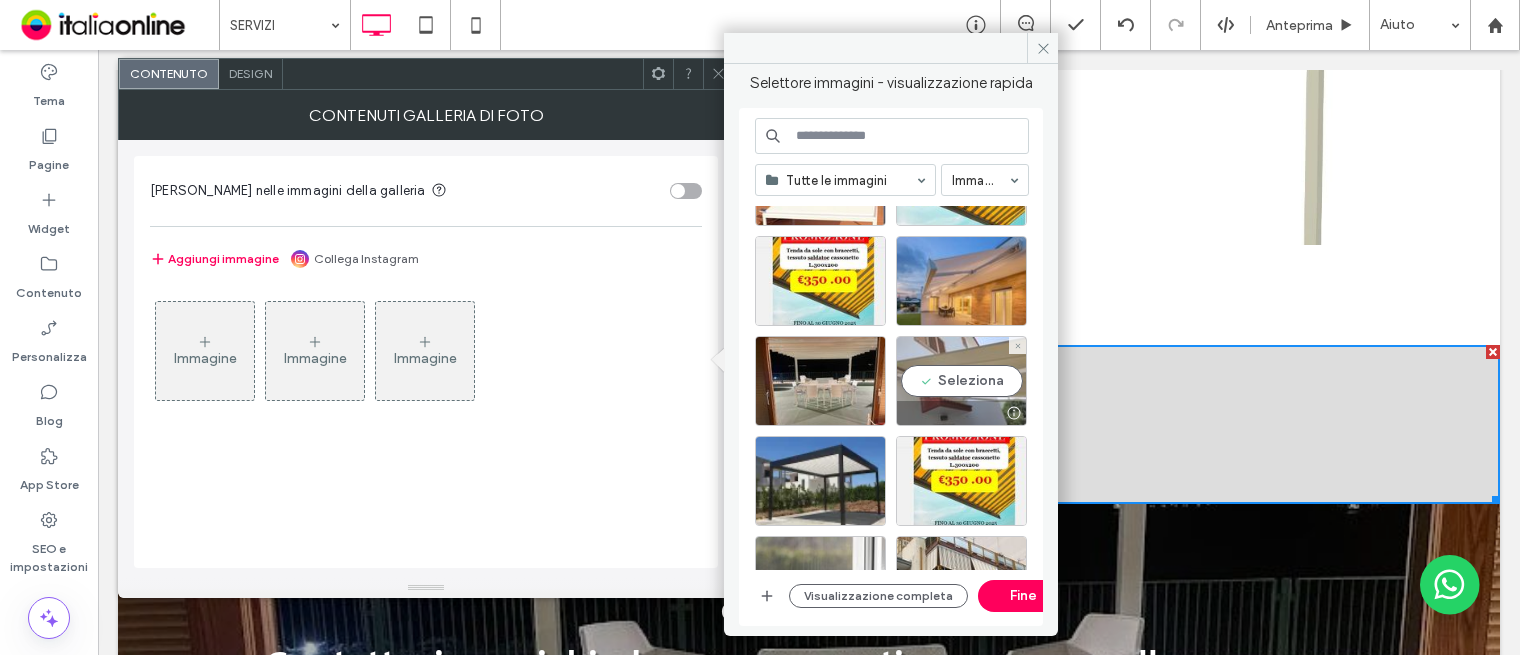 click on "Seleziona" at bounding box center [961, 381] 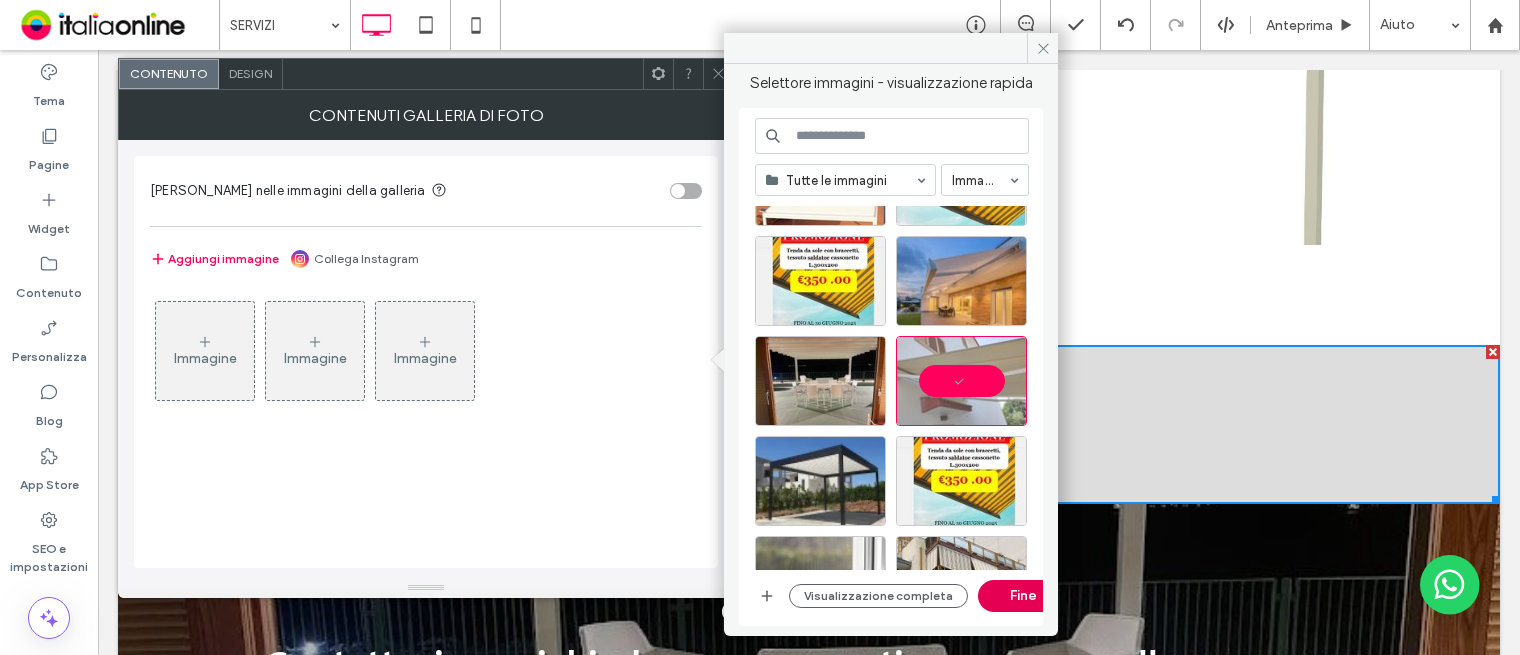 click on "Fine" at bounding box center [1023, 596] 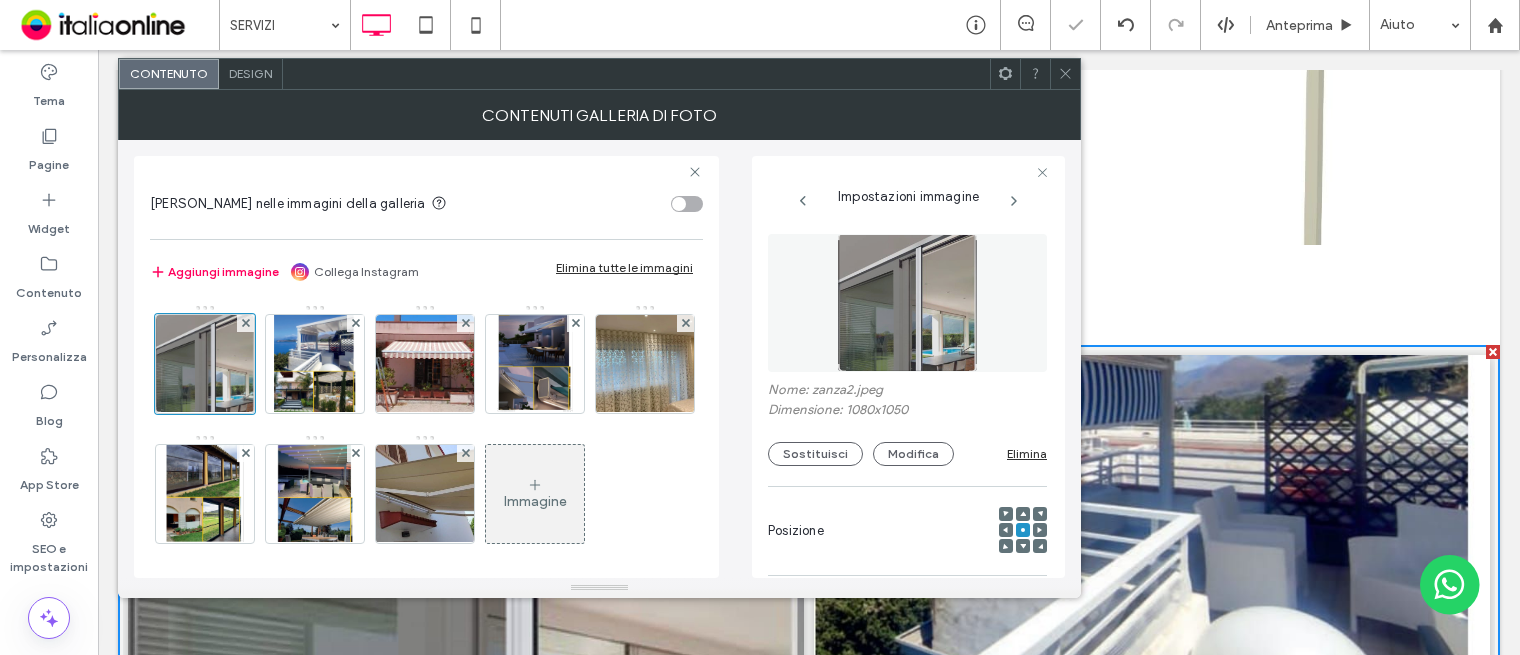 click on "Design" at bounding box center (250, 73) 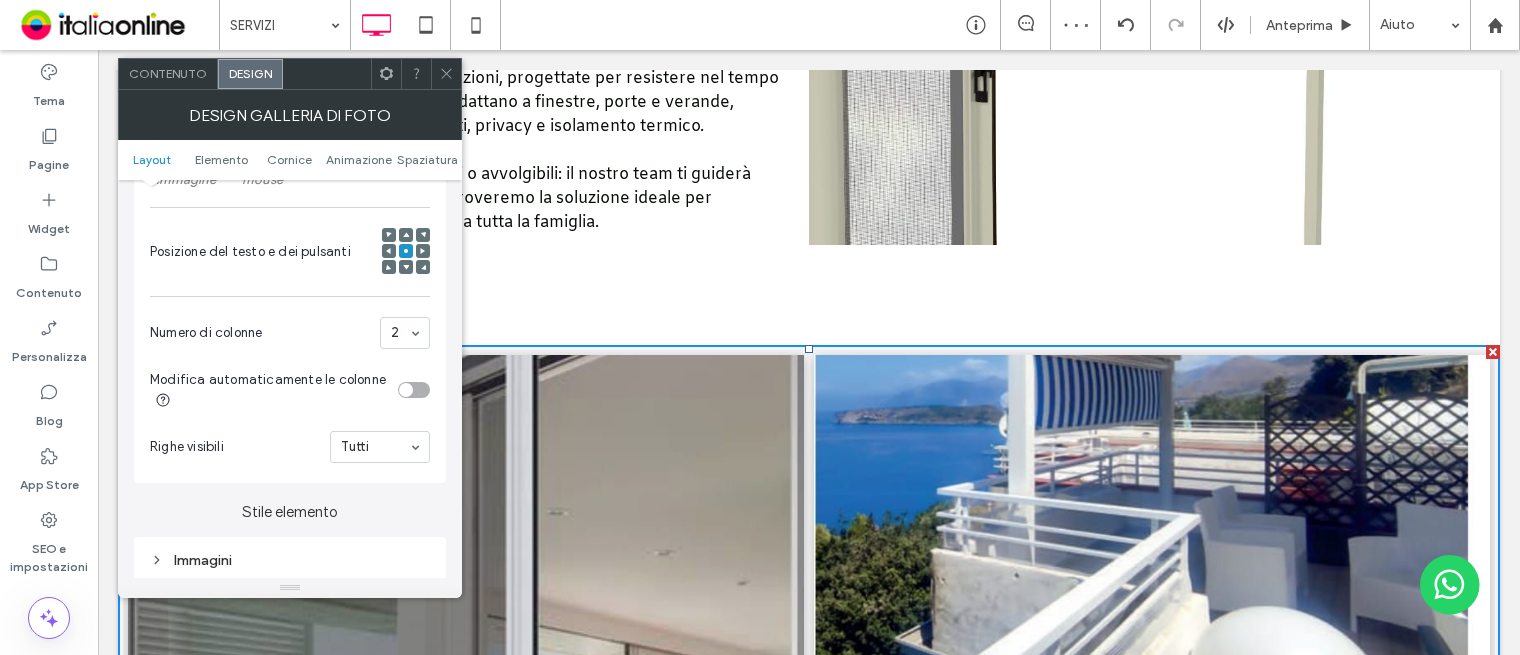 scroll, scrollTop: 500, scrollLeft: 0, axis: vertical 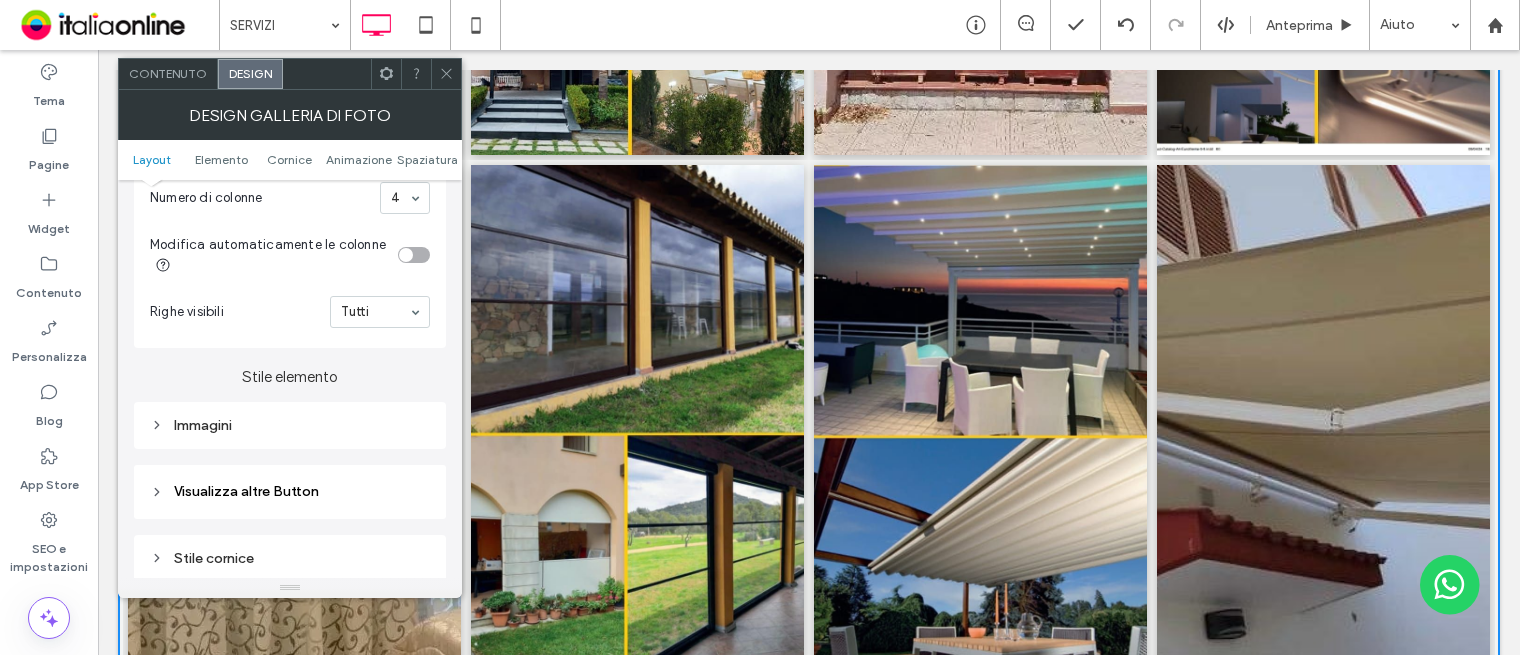 click on "Immagini" at bounding box center [290, 425] 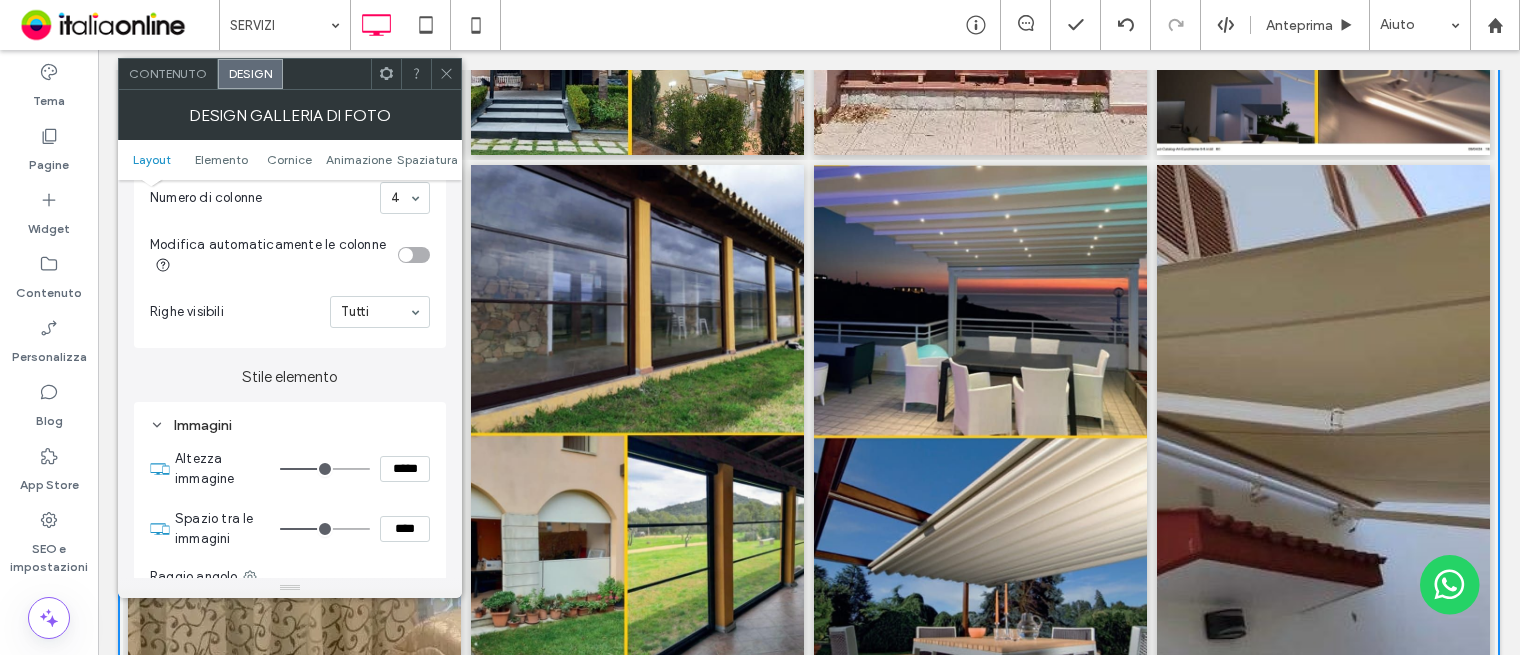 click on "****" at bounding box center (405, 529) 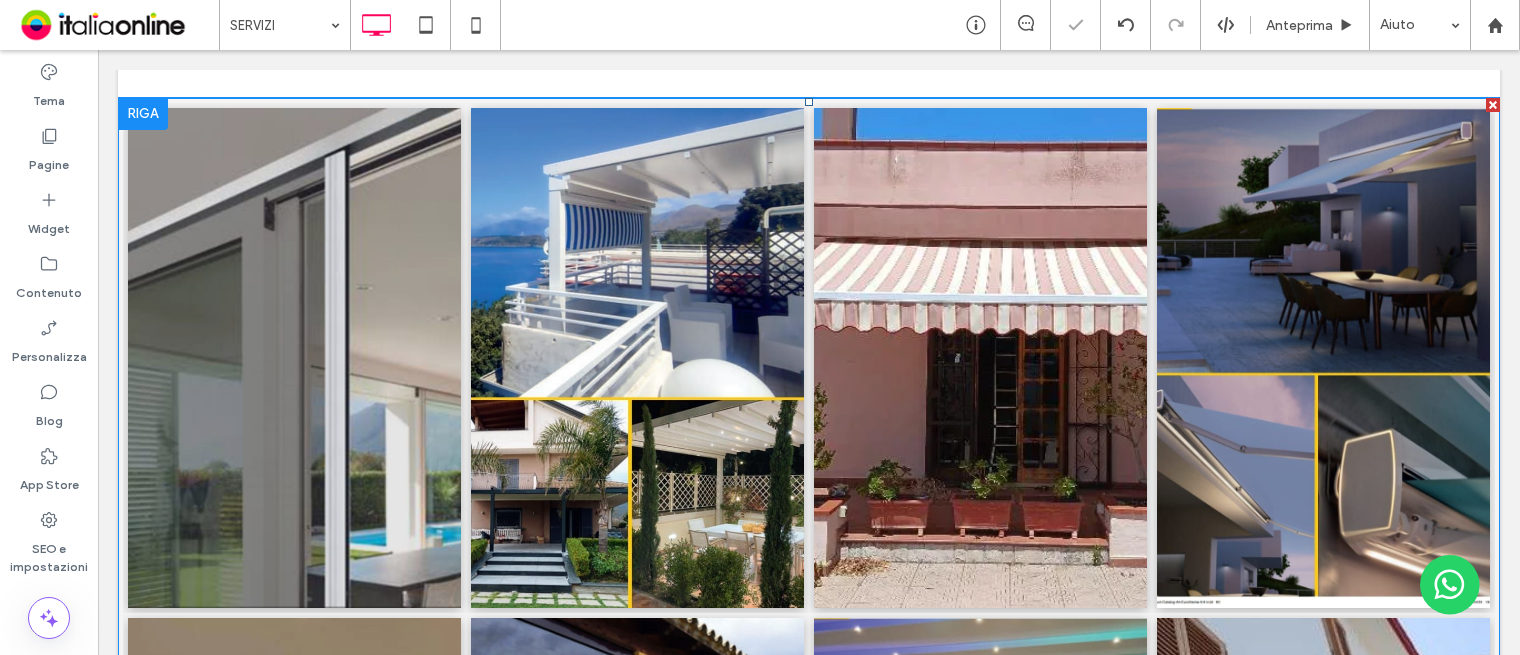 scroll, scrollTop: 3300, scrollLeft: 0, axis: vertical 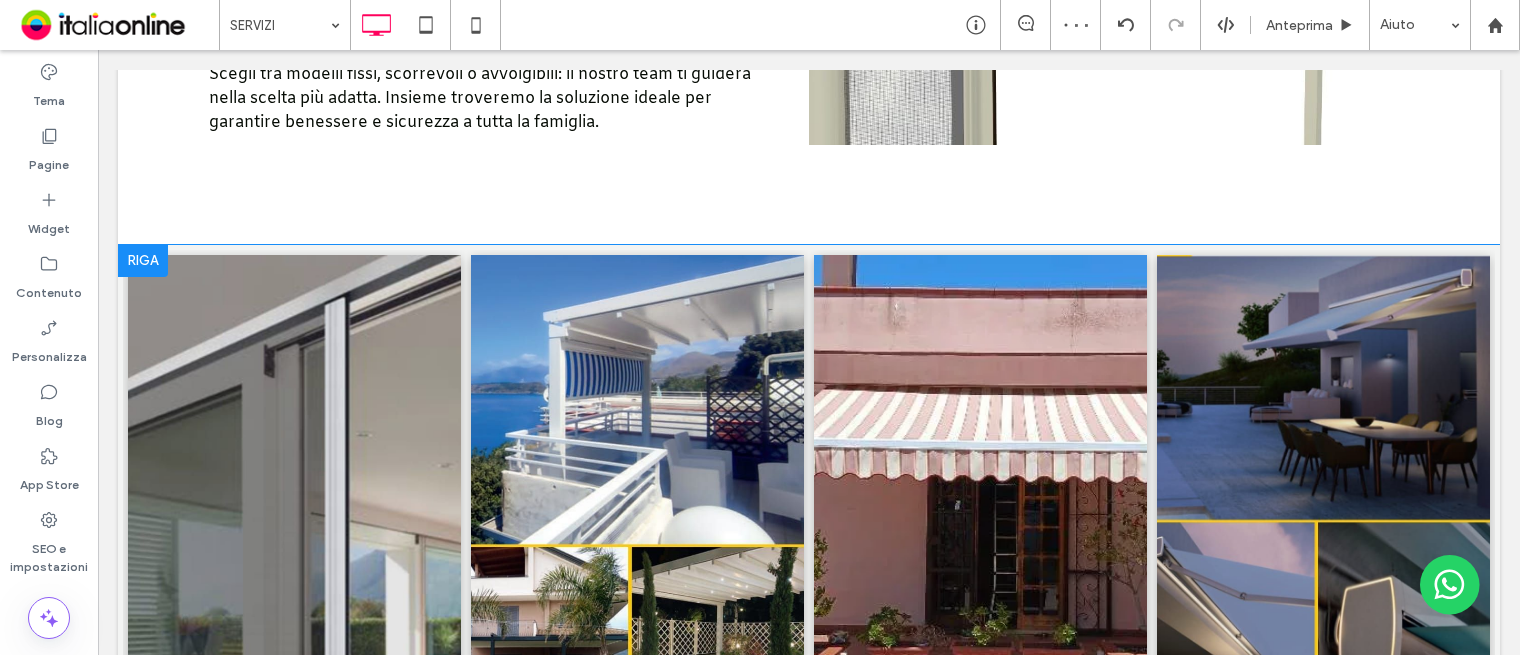 click at bounding box center (143, 261) 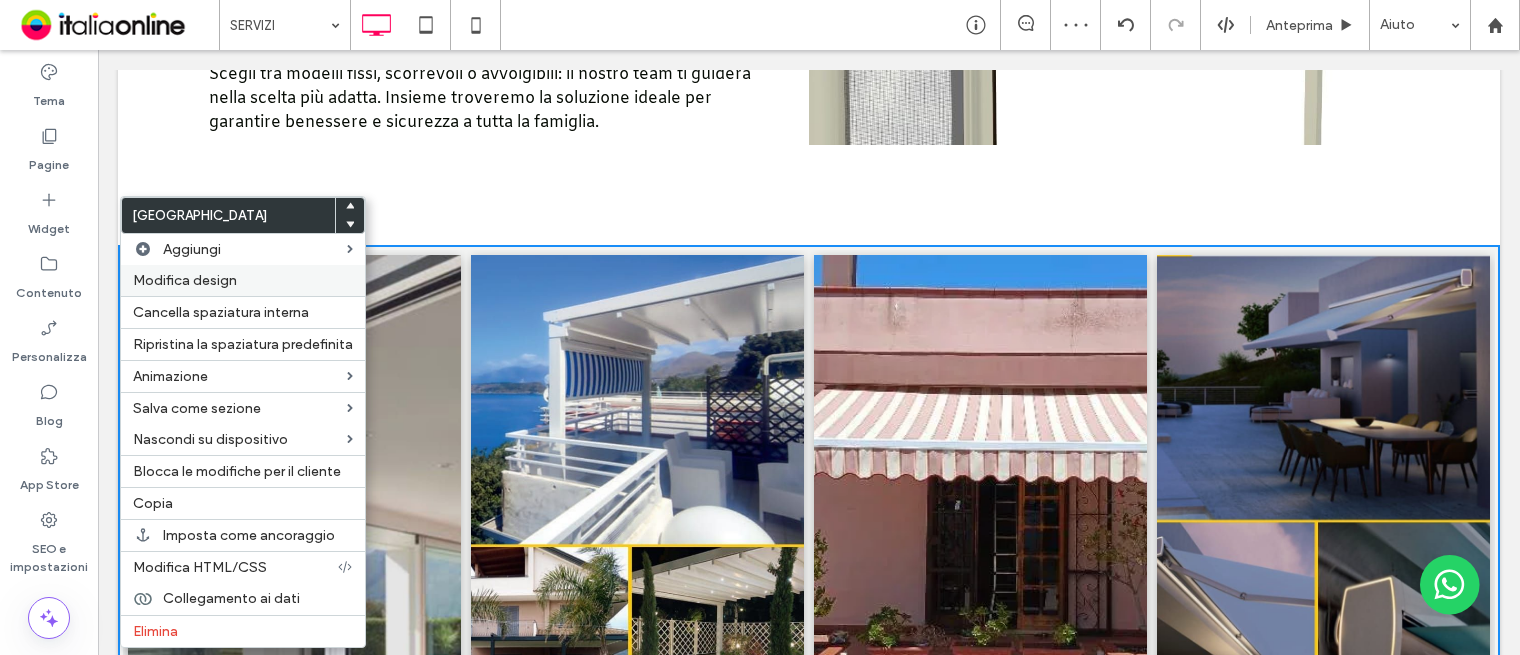 click on "Modifica design" at bounding box center [185, 280] 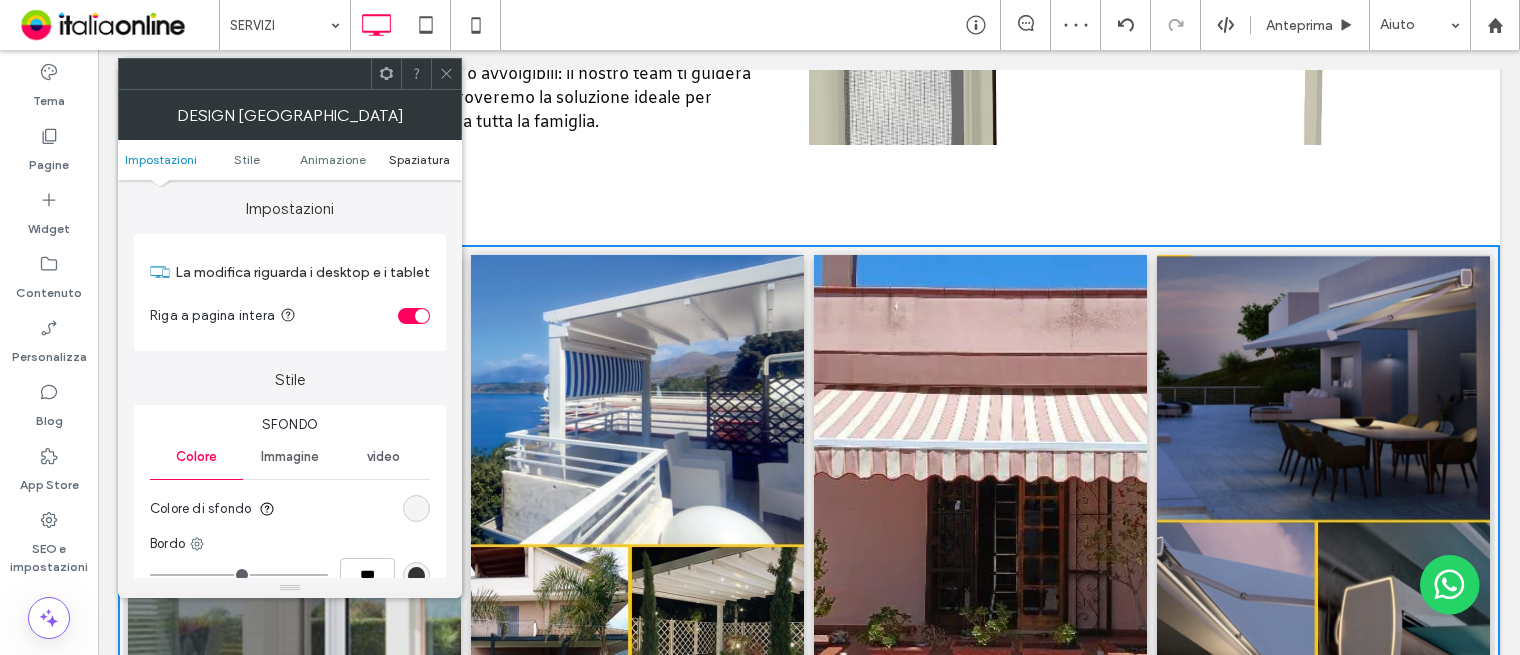 click on "Spaziatura" at bounding box center (419, 159) 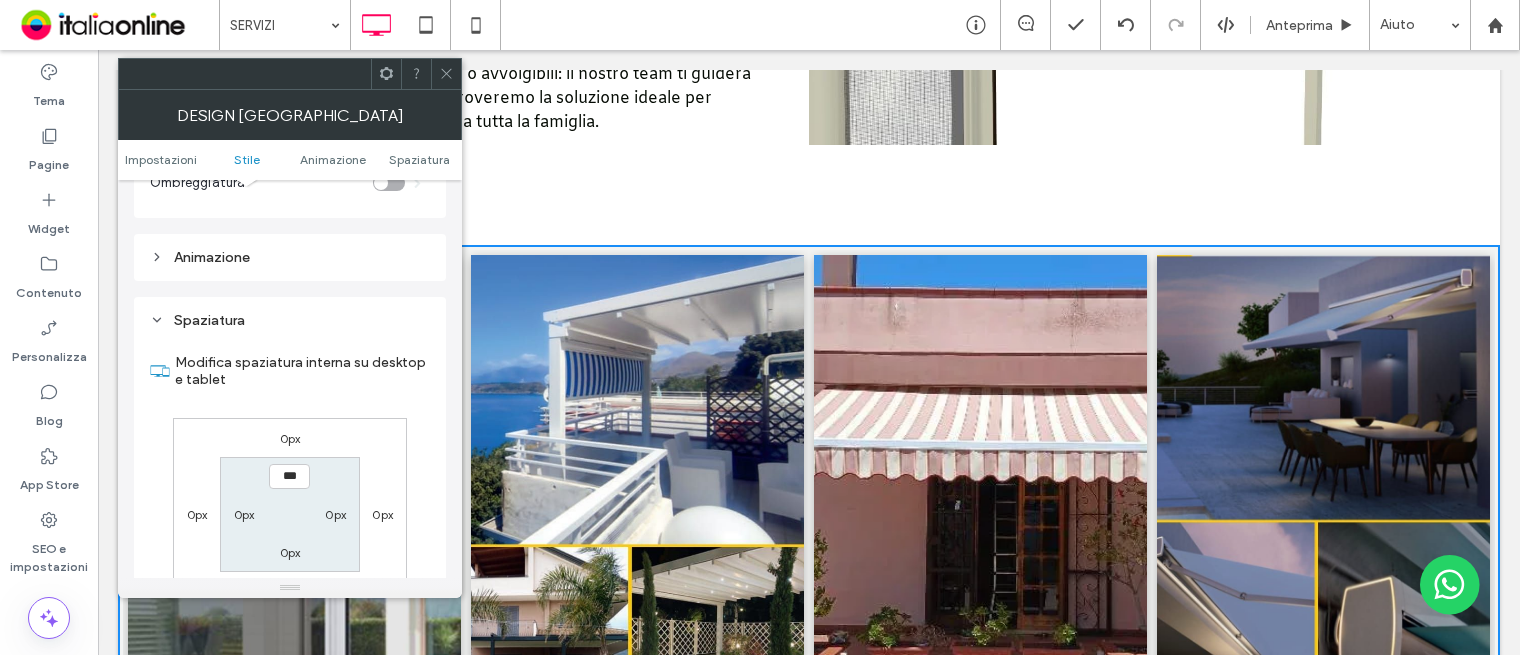 scroll, scrollTop: 564, scrollLeft: 0, axis: vertical 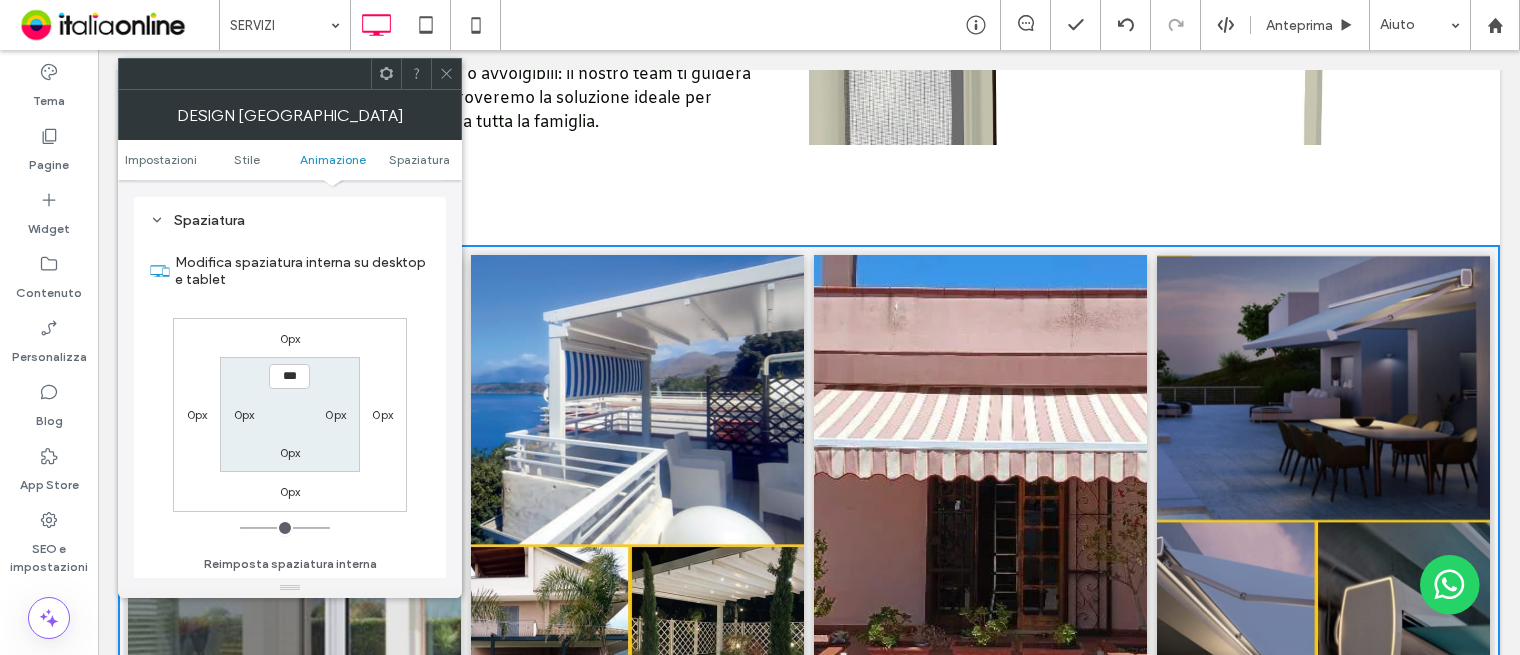 click on "0px" at bounding box center (290, 491) 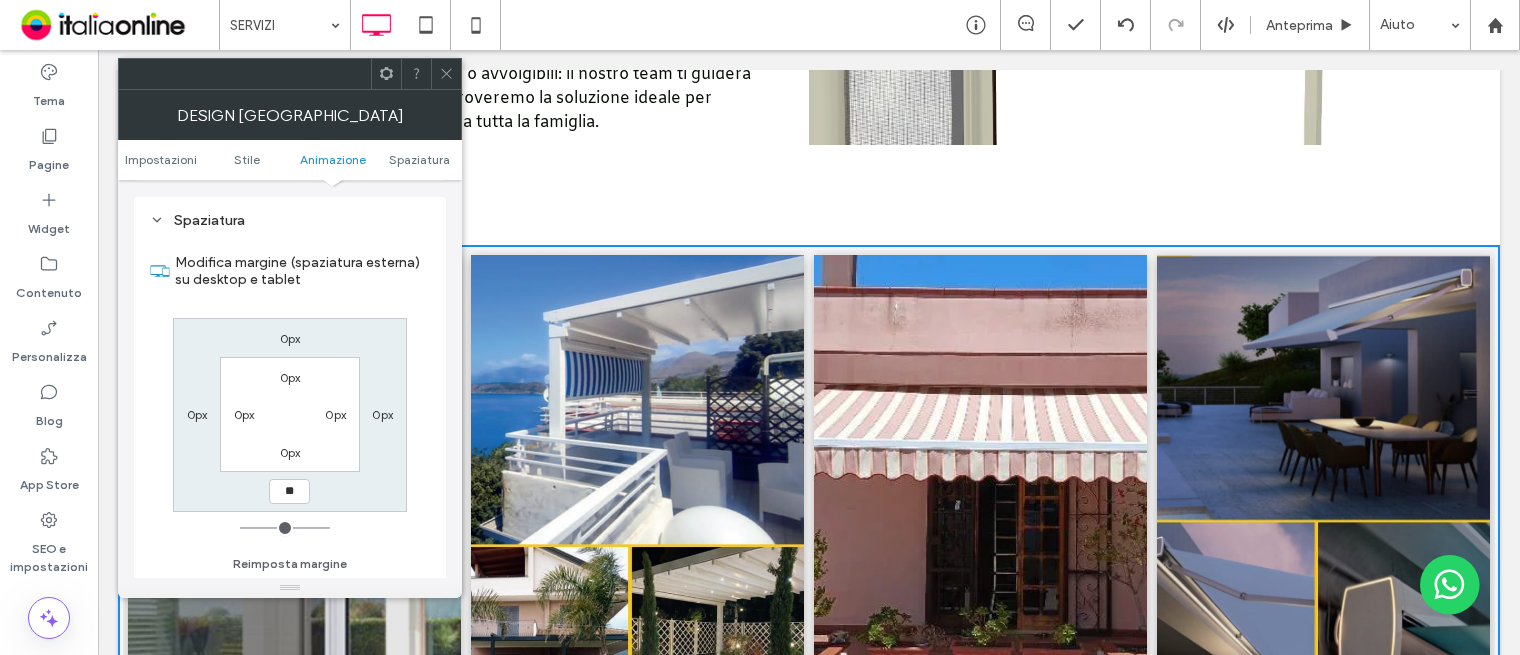 type on "**" 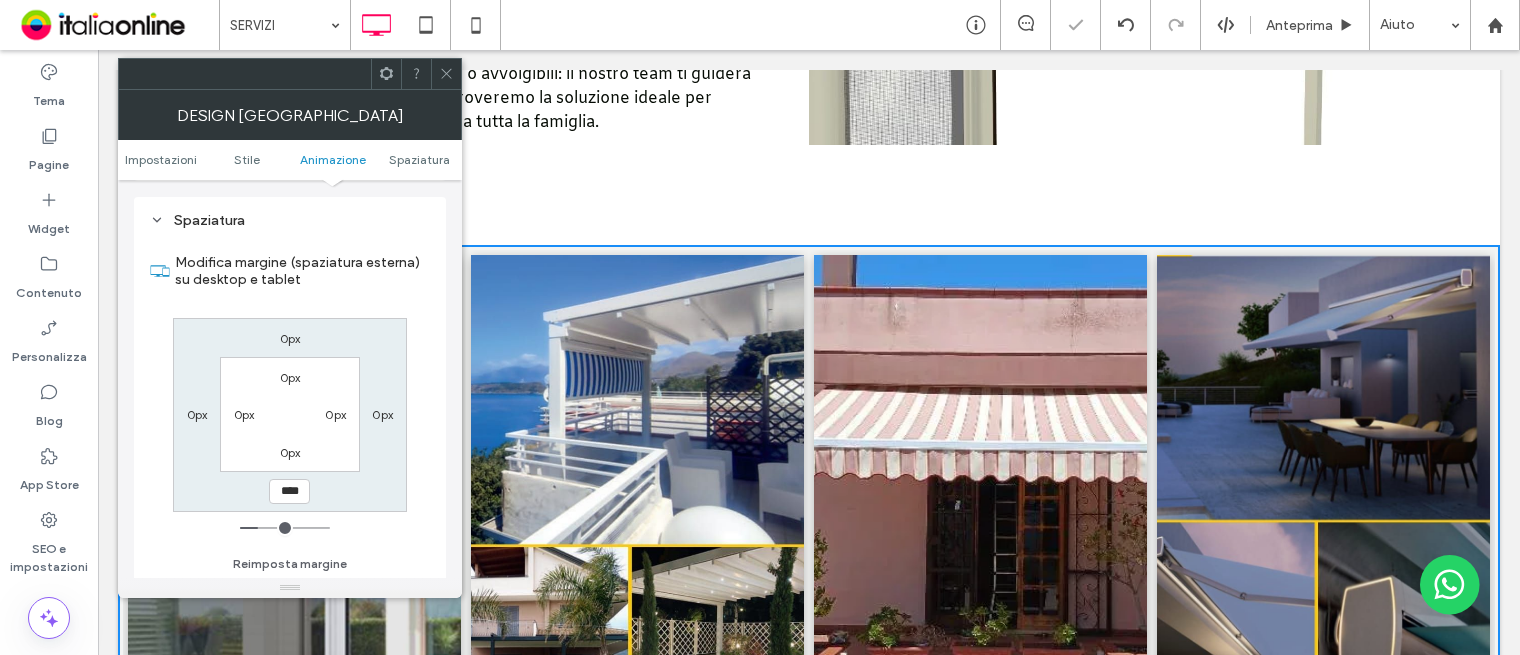 click 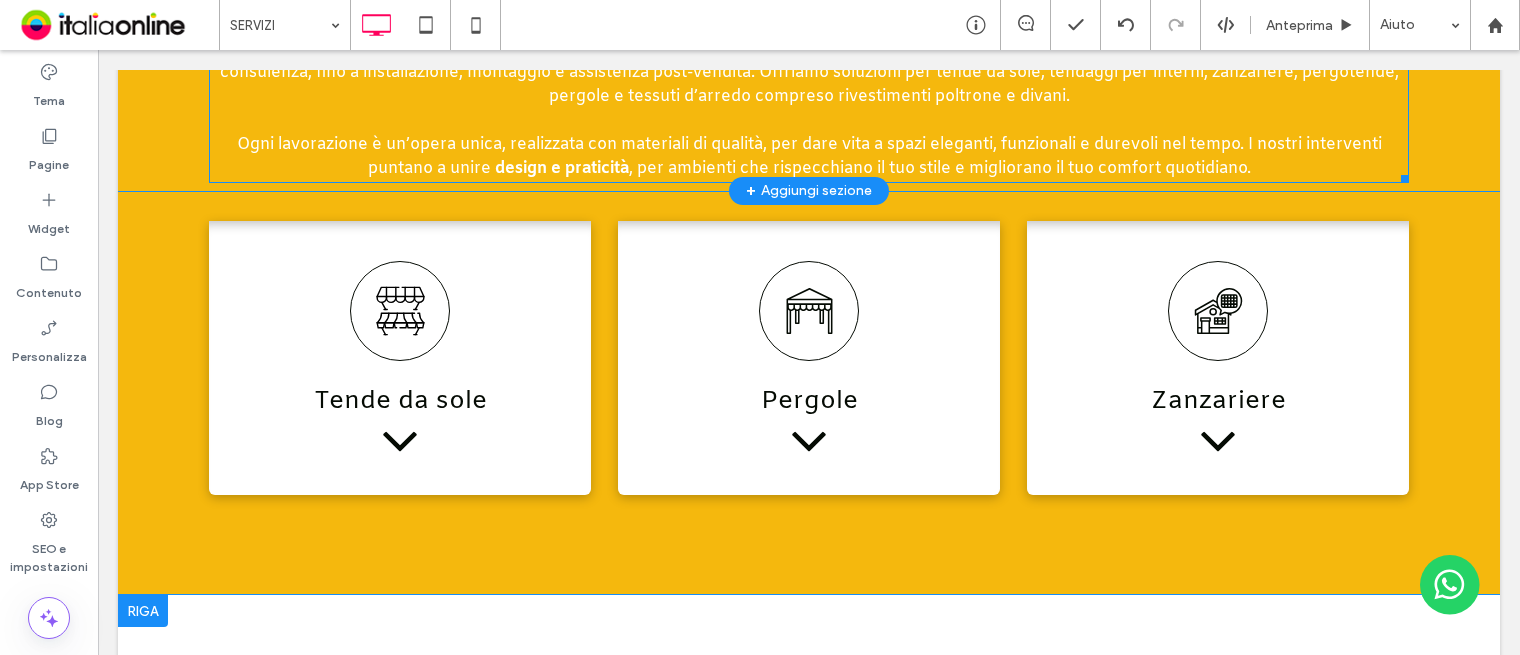 scroll, scrollTop: 800, scrollLeft: 0, axis: vertical 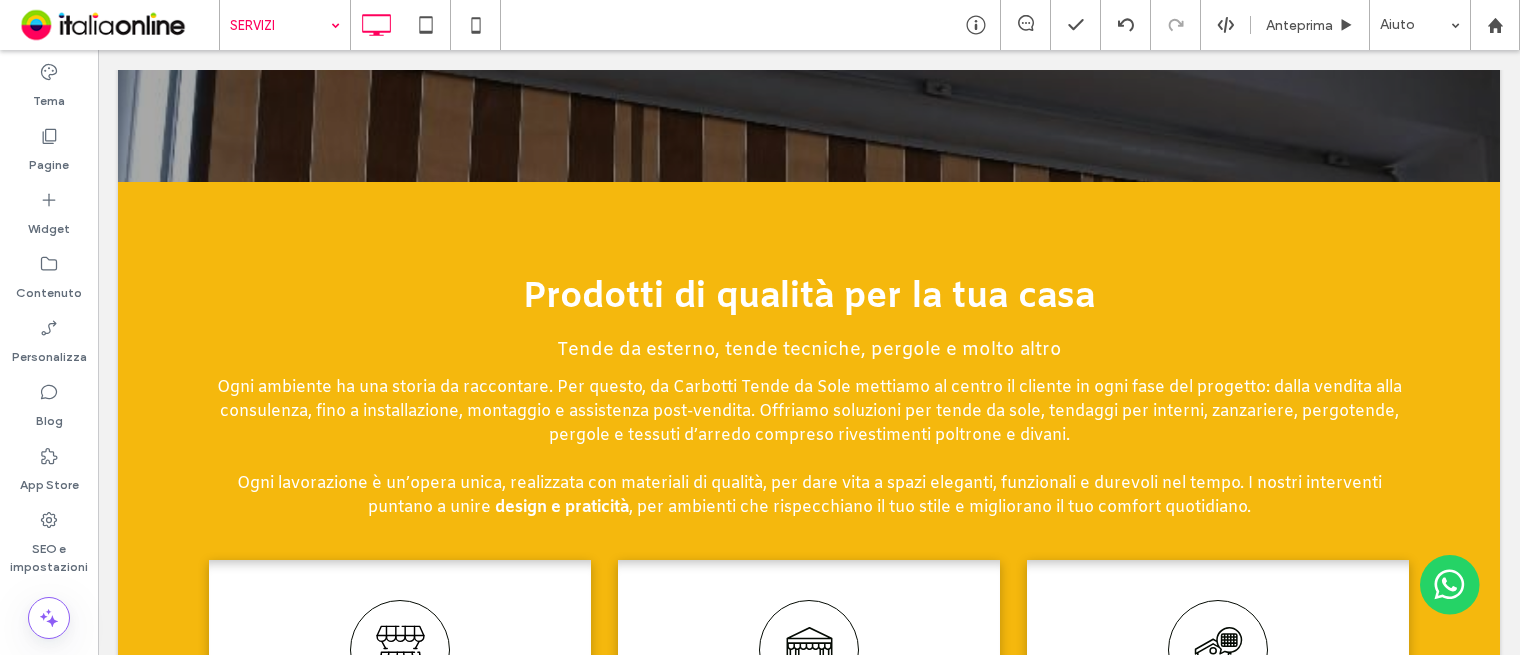 click at bounding box center (760, 327) 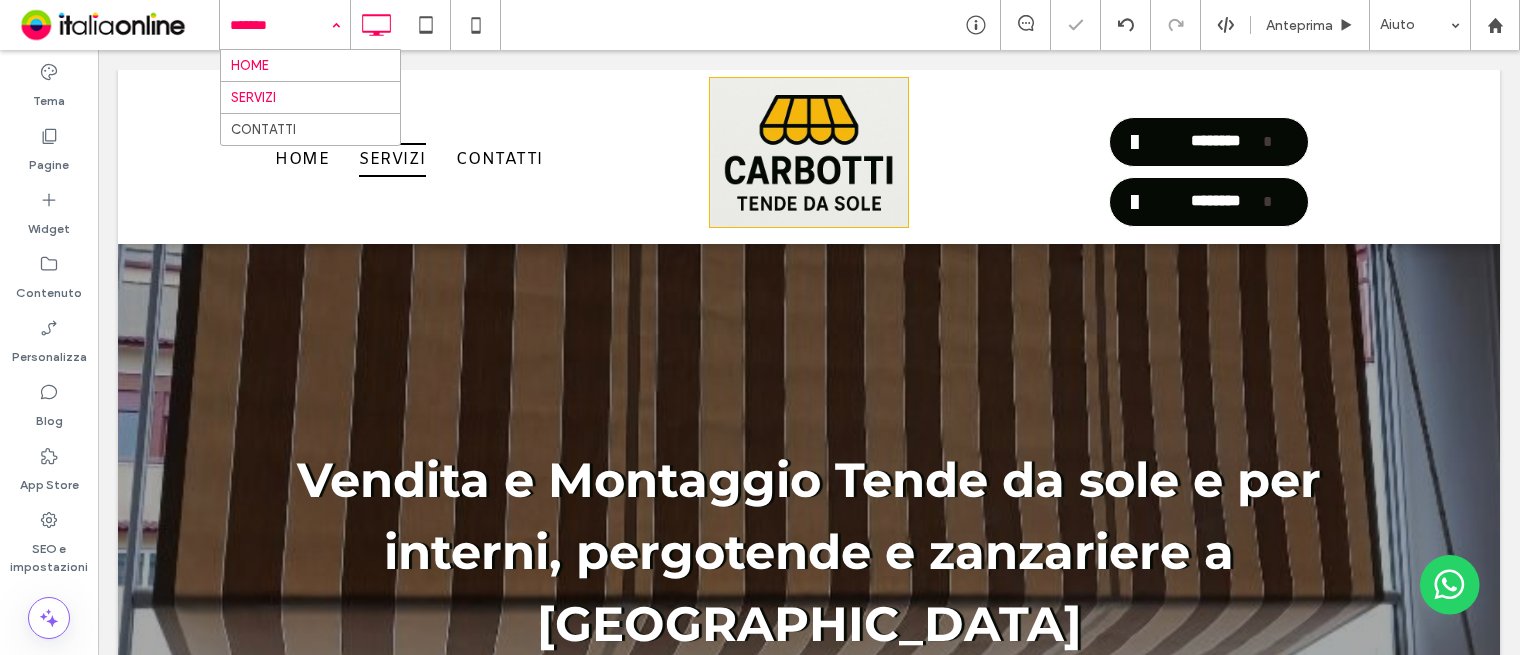 scroll, scrollTop: 0, scrollLeft: 0, axis: both 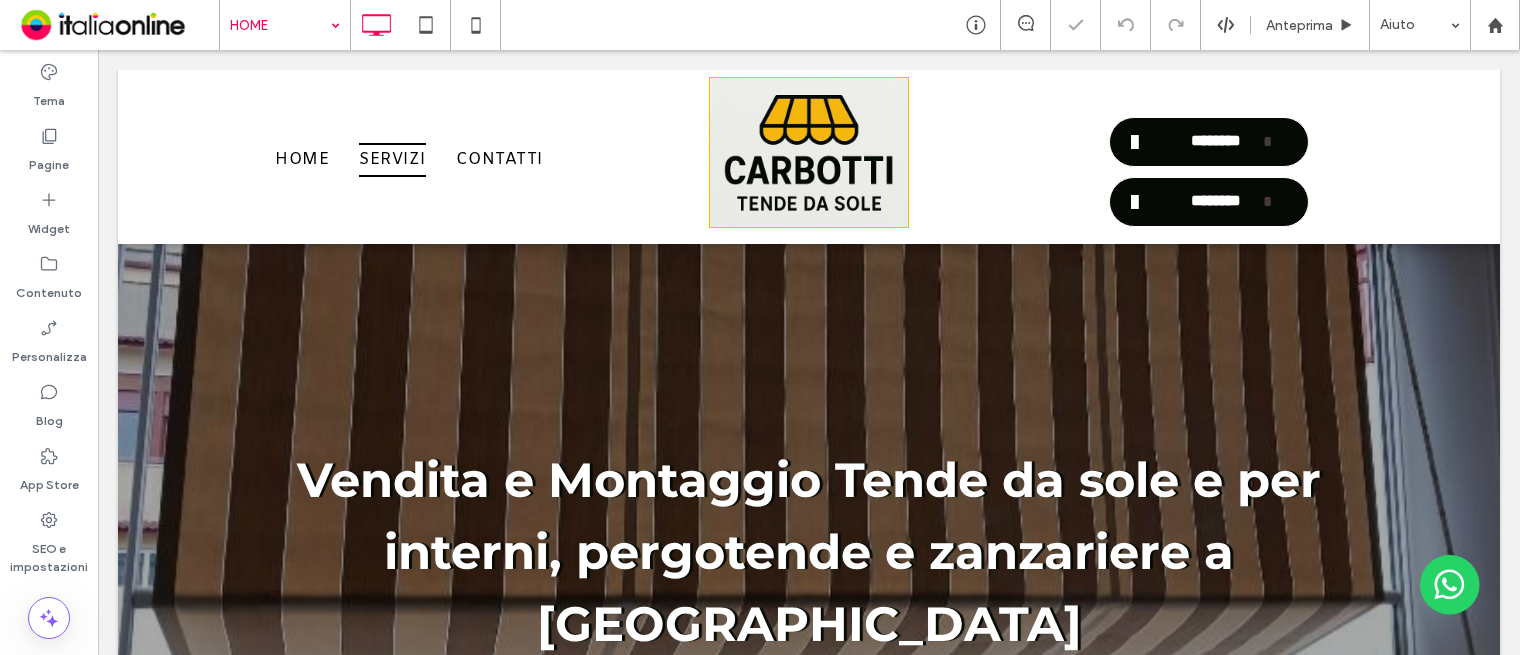 click at bounding box center [280, 25] 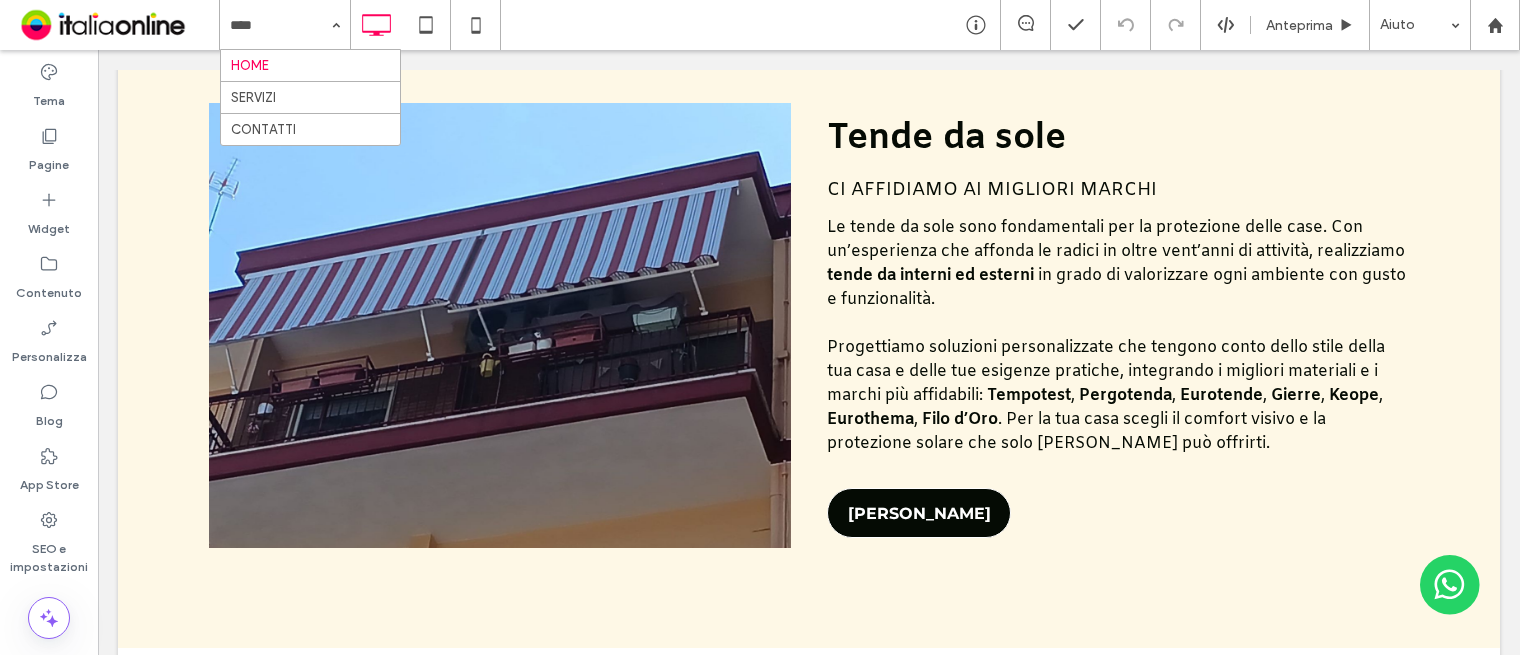 scroll, scrollTop: 2500, scrollLeft: 0, axis: vertical 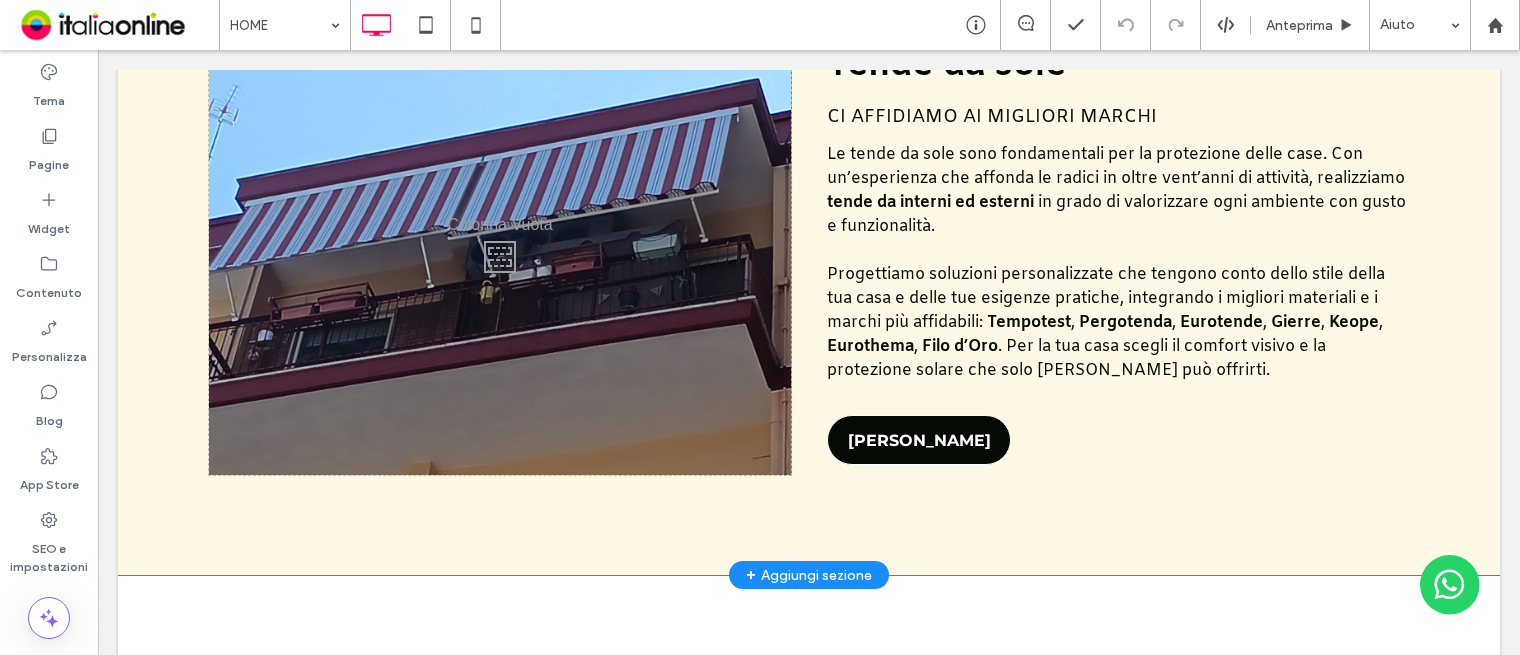 click on "Click To Paste" at bounding box center [500, 253] 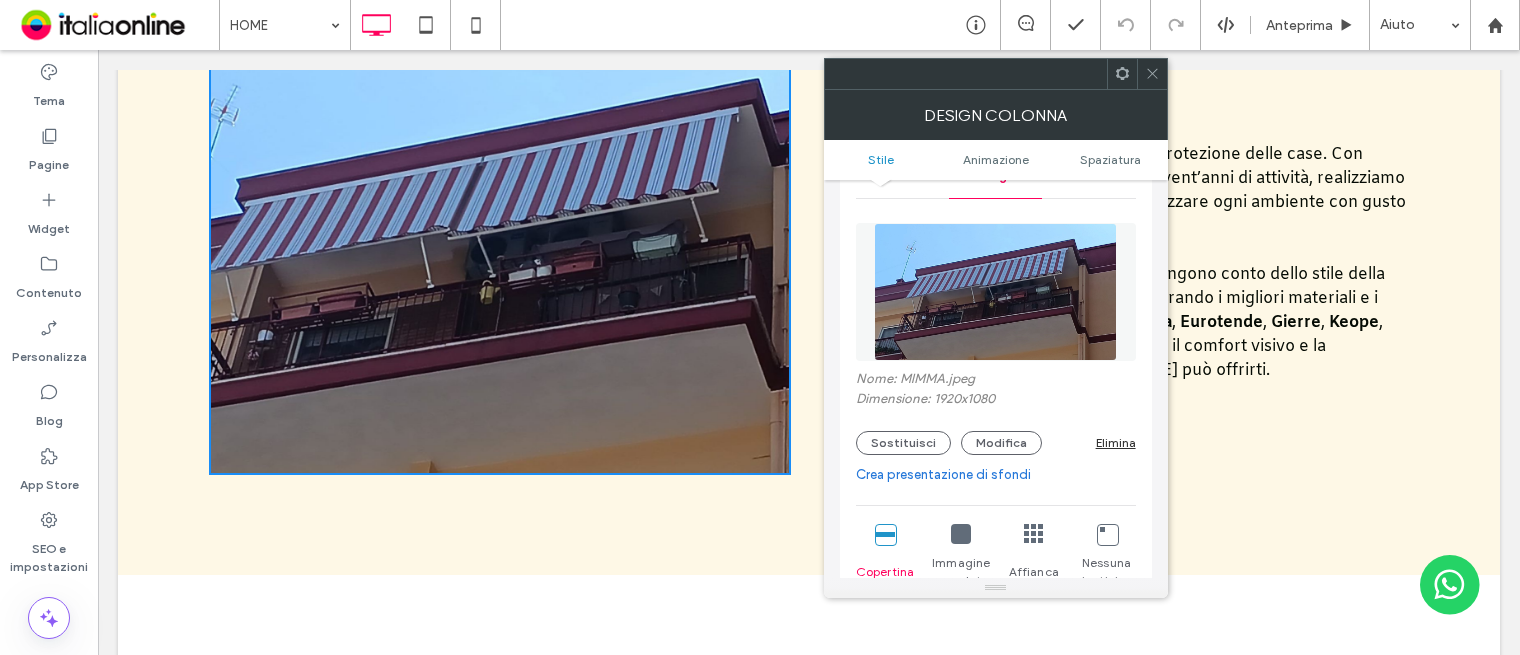 scroll, scrollTop: 300, scrollLeft: 0, axis: vertical 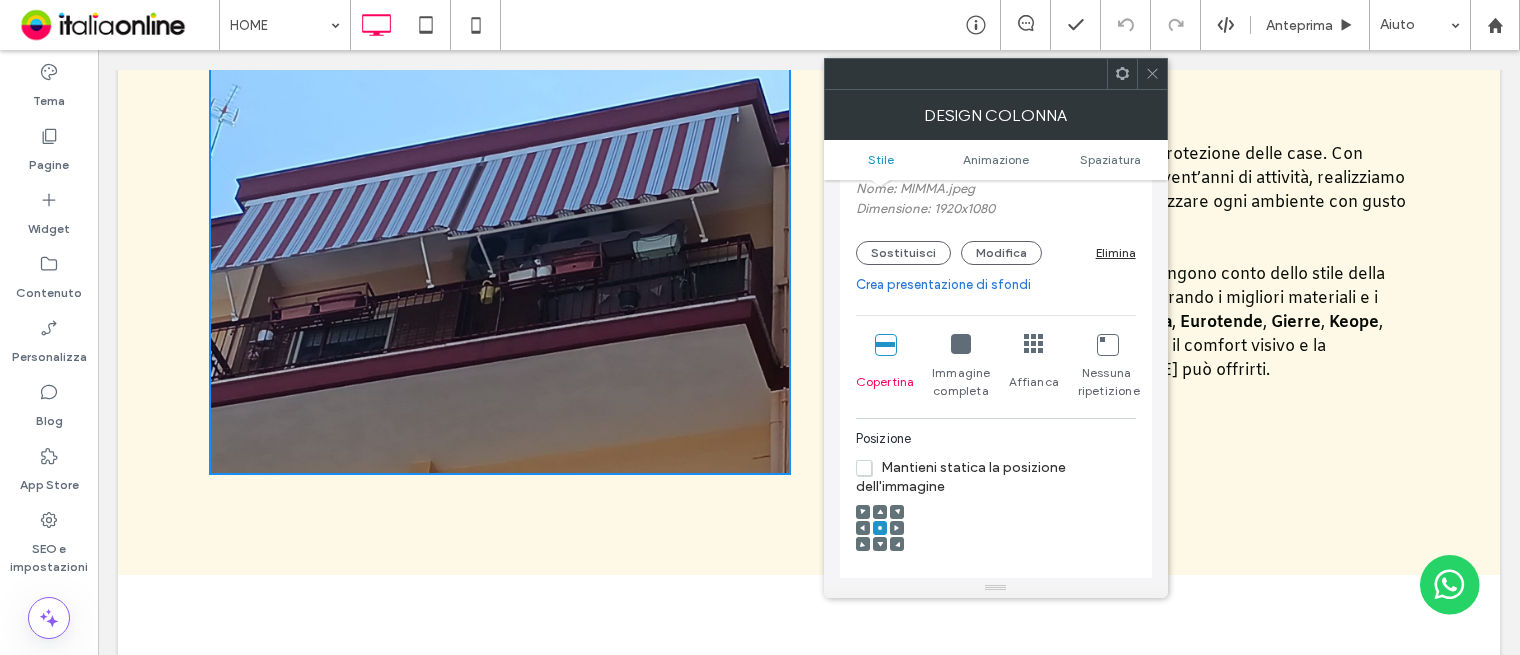 click on "Crea presentazione di sfondi" at bounding box center (996, 285) 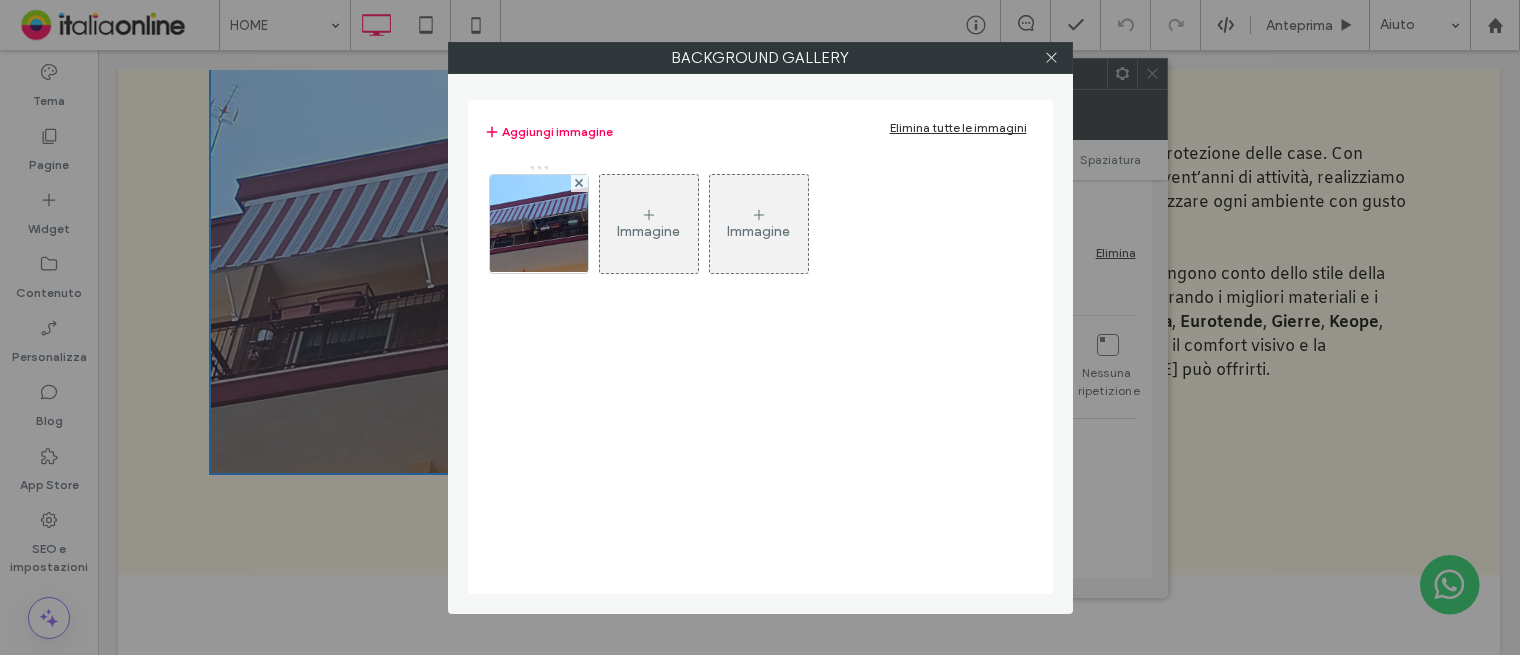 click on "Immagine" at bounding box center (649, 224) 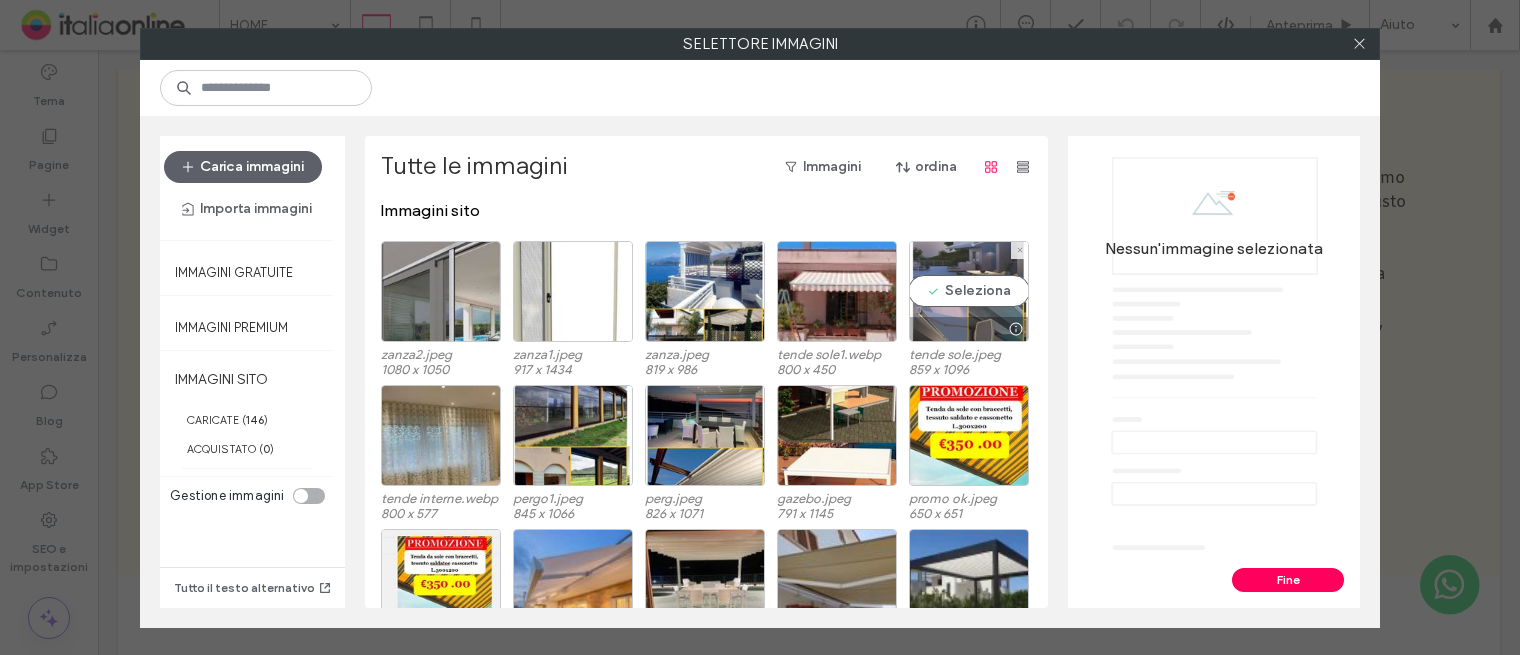click at bounding box center [969, 329] 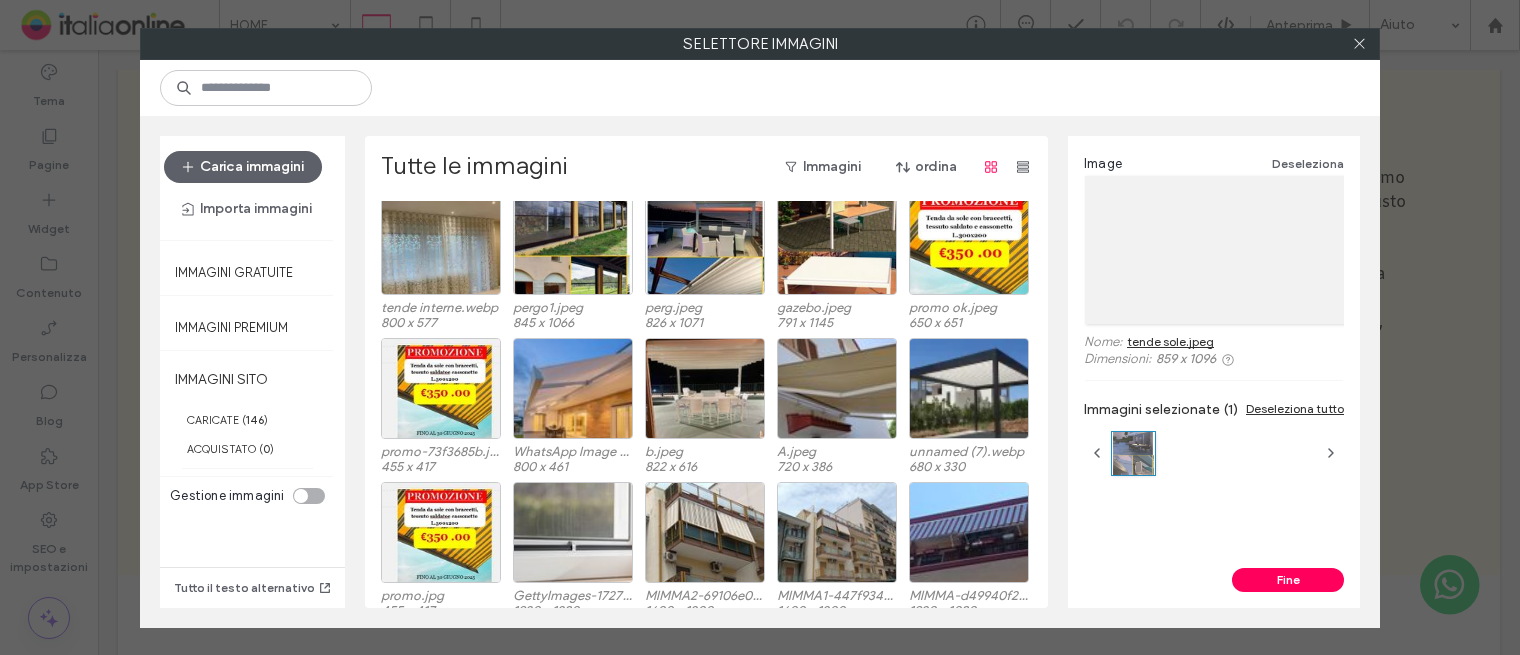 scroll, scrollTop: 200, scrollLeft: 0, axis: vertical 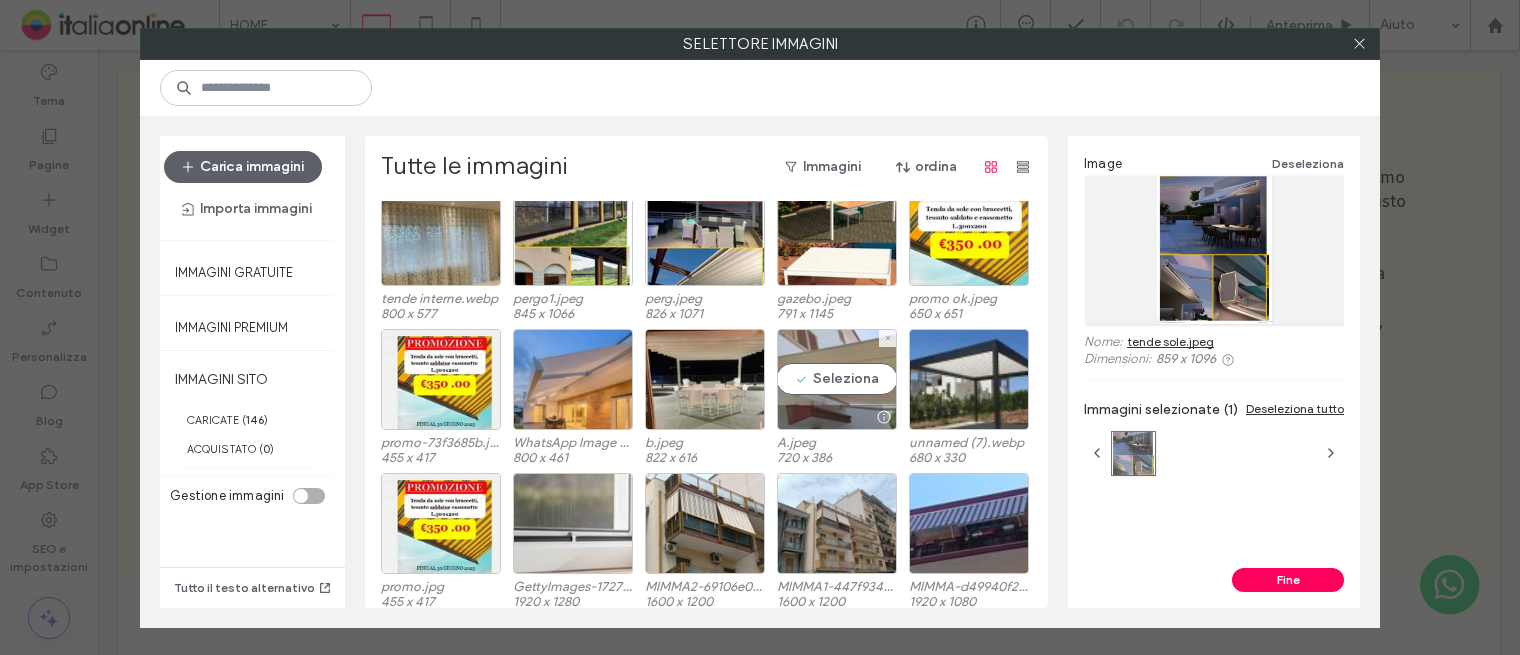 click on "Seleziona" at bounding box center [837, 379] 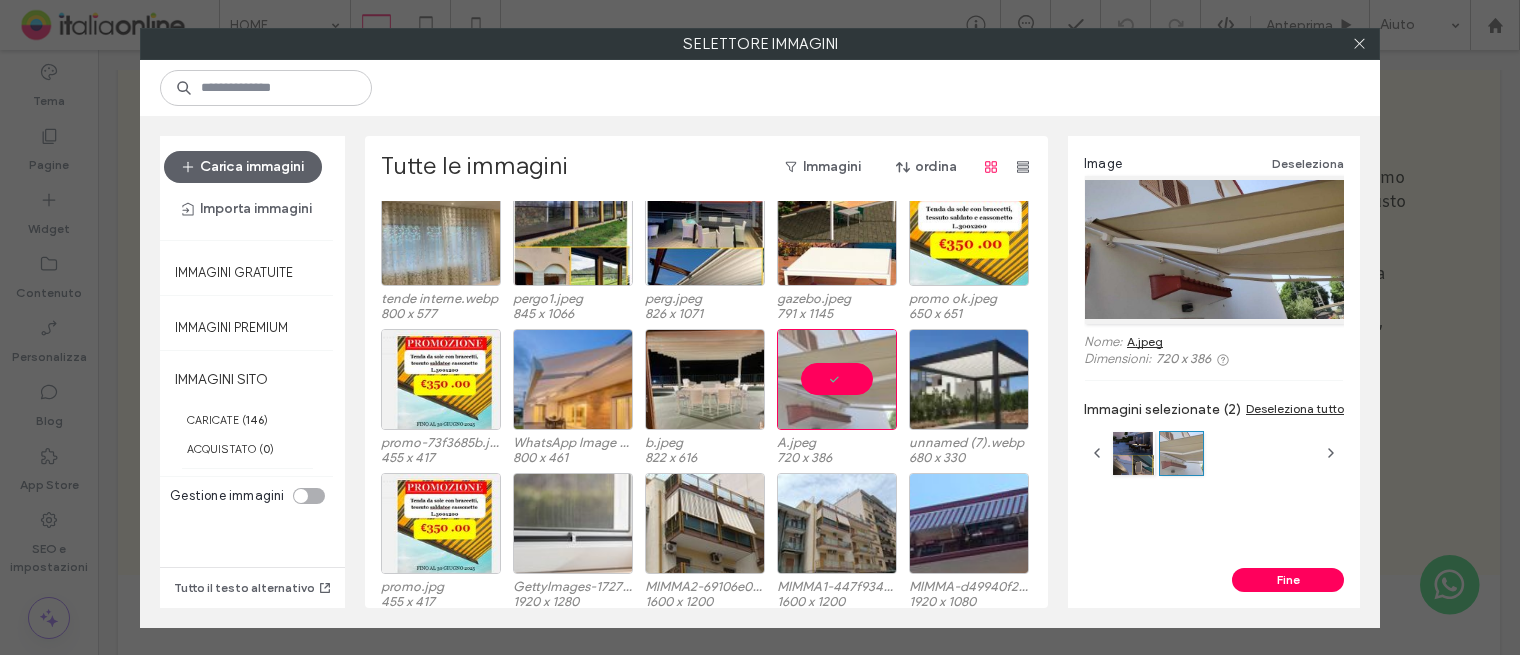 drag, startPoint x: 1270, startPoint y: 579, endPoint x: 1242, endPoint y: 557, distance: 35.608986 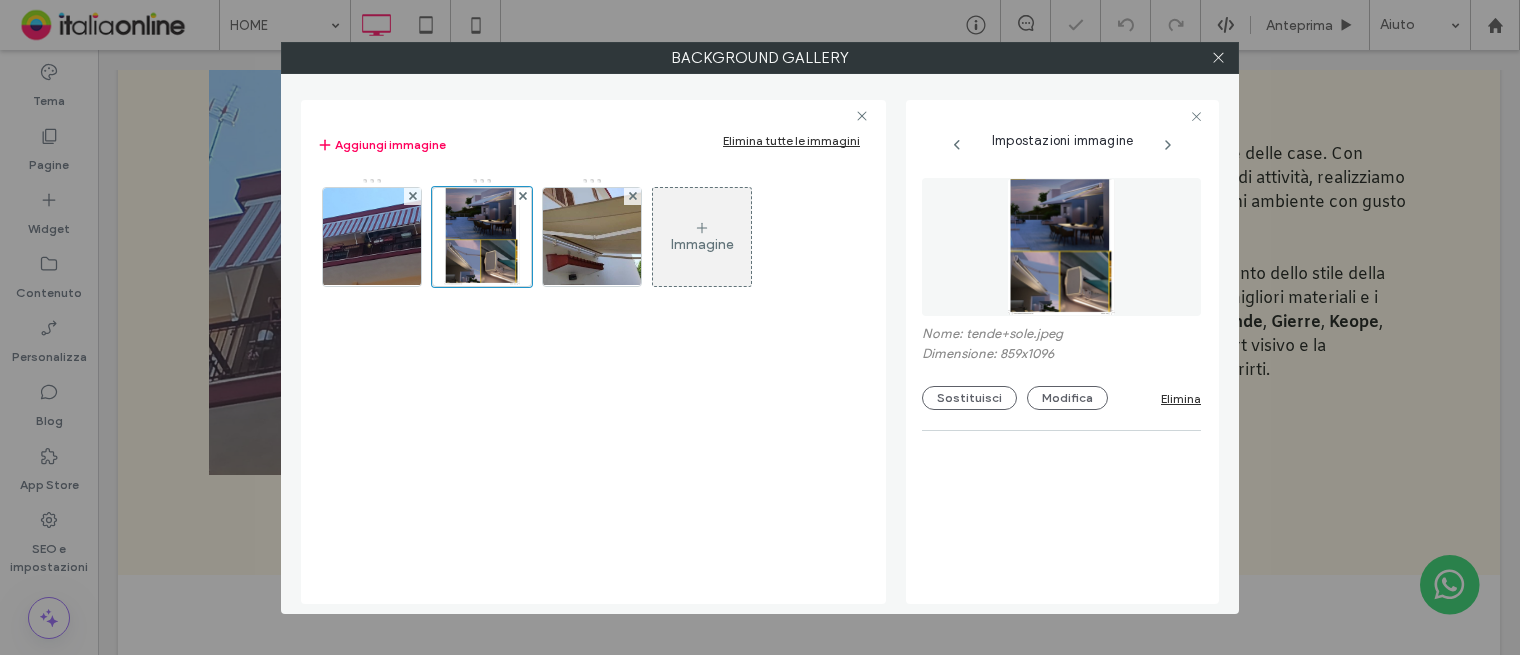 scroll, scrollTop: 279, scrollLeft: 0, axis: vertical 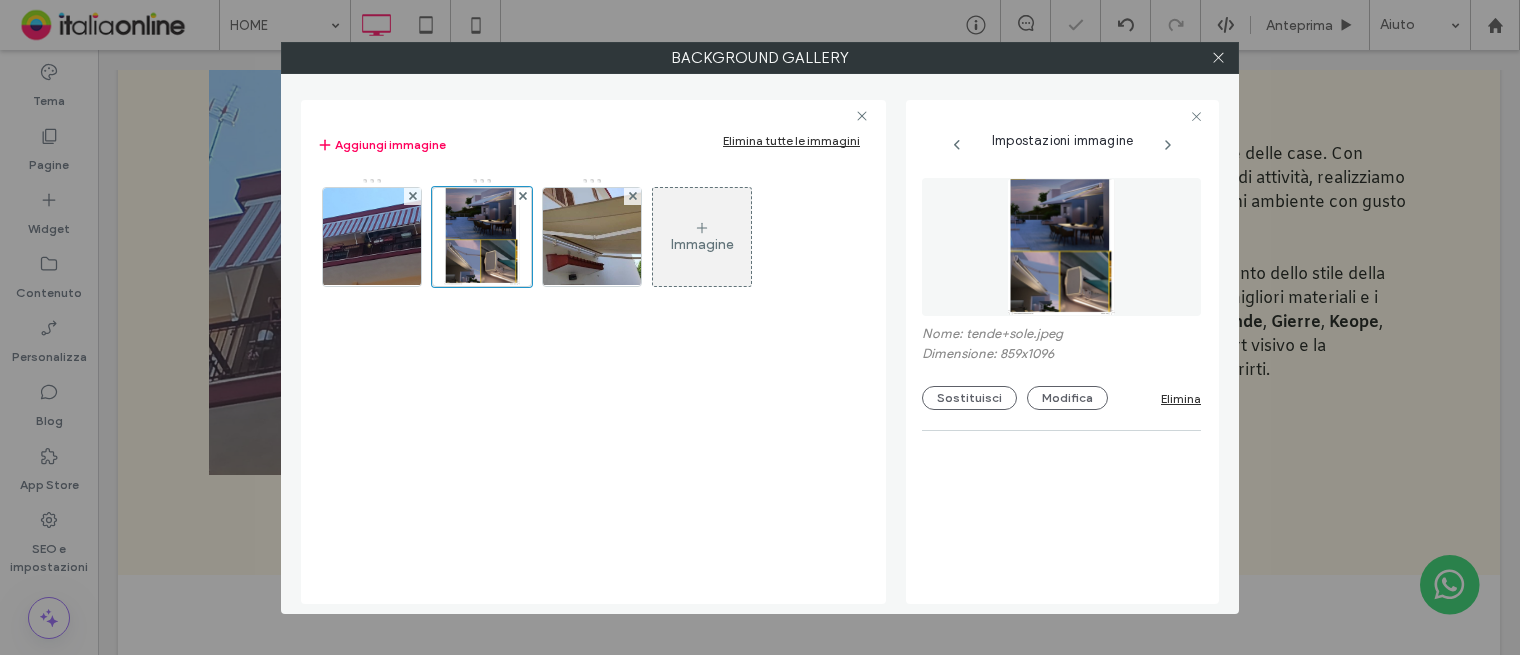 click at bounding box center [1218, 58] 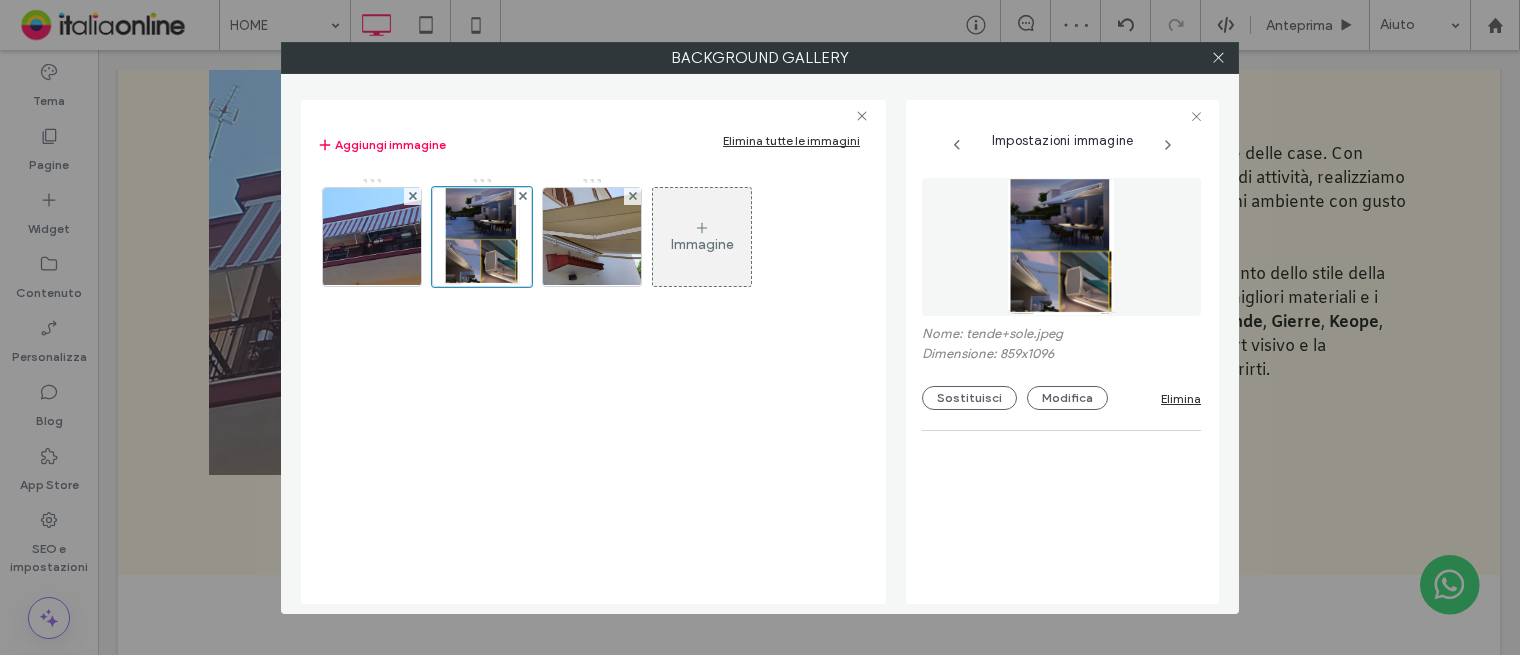 drag, startPoint x: 1216, startPoint y: 61, endPoint x: 1202, endPoint y: 81, distance: 24.41311 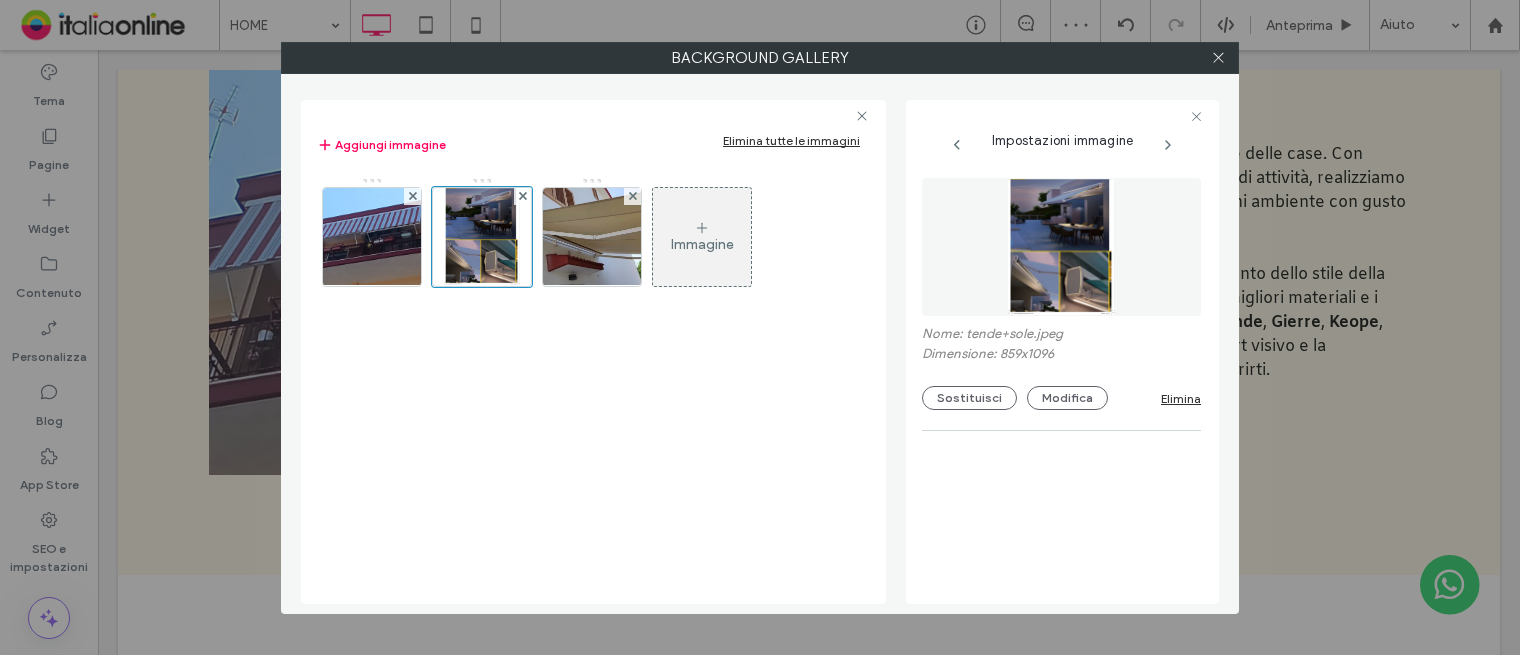 click 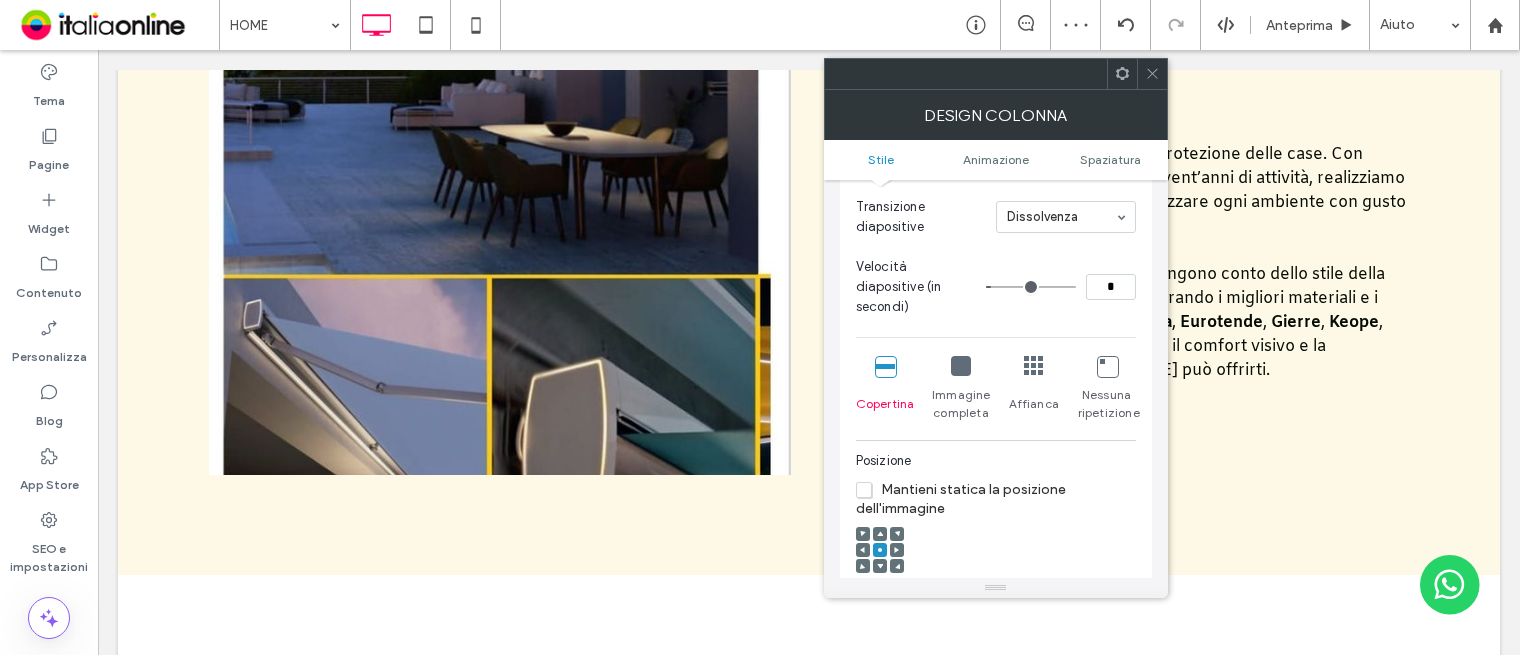 click 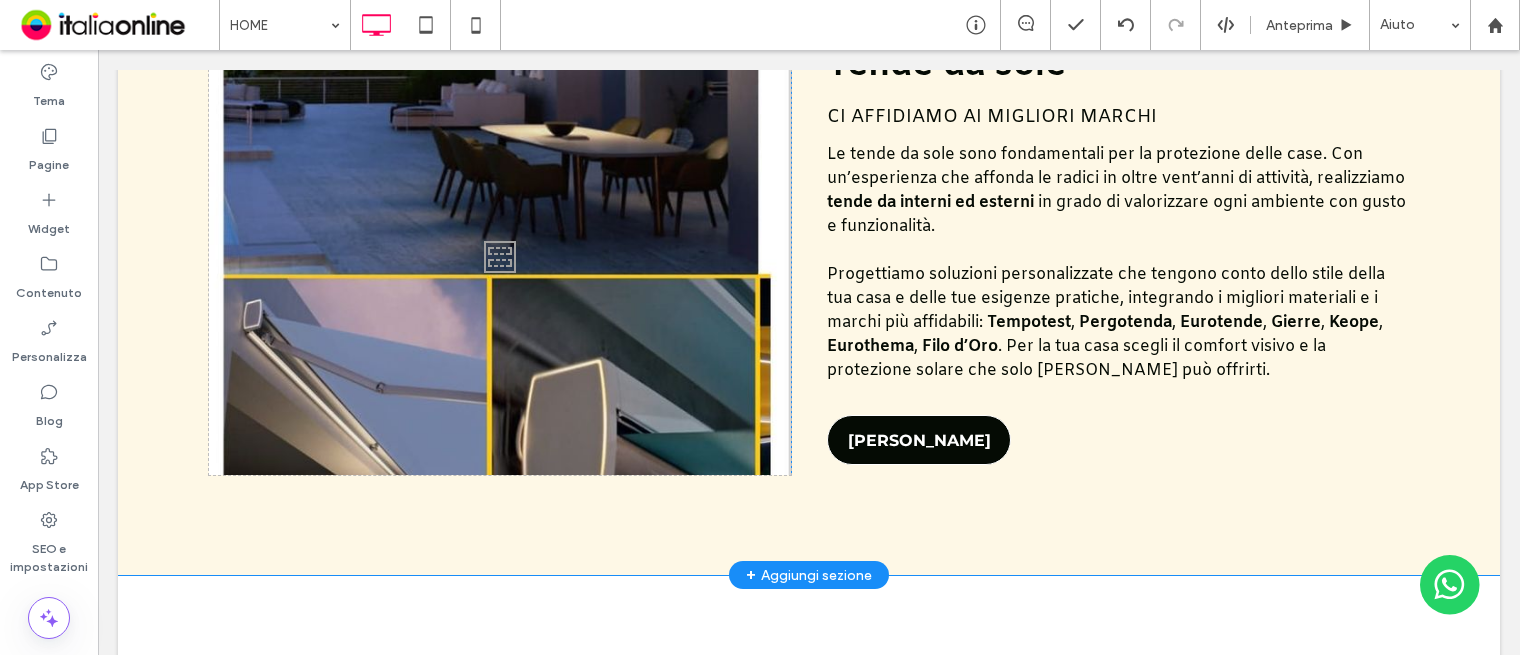scroll, scrollTop: 2400, scrollLeft: 0, axis: vertical 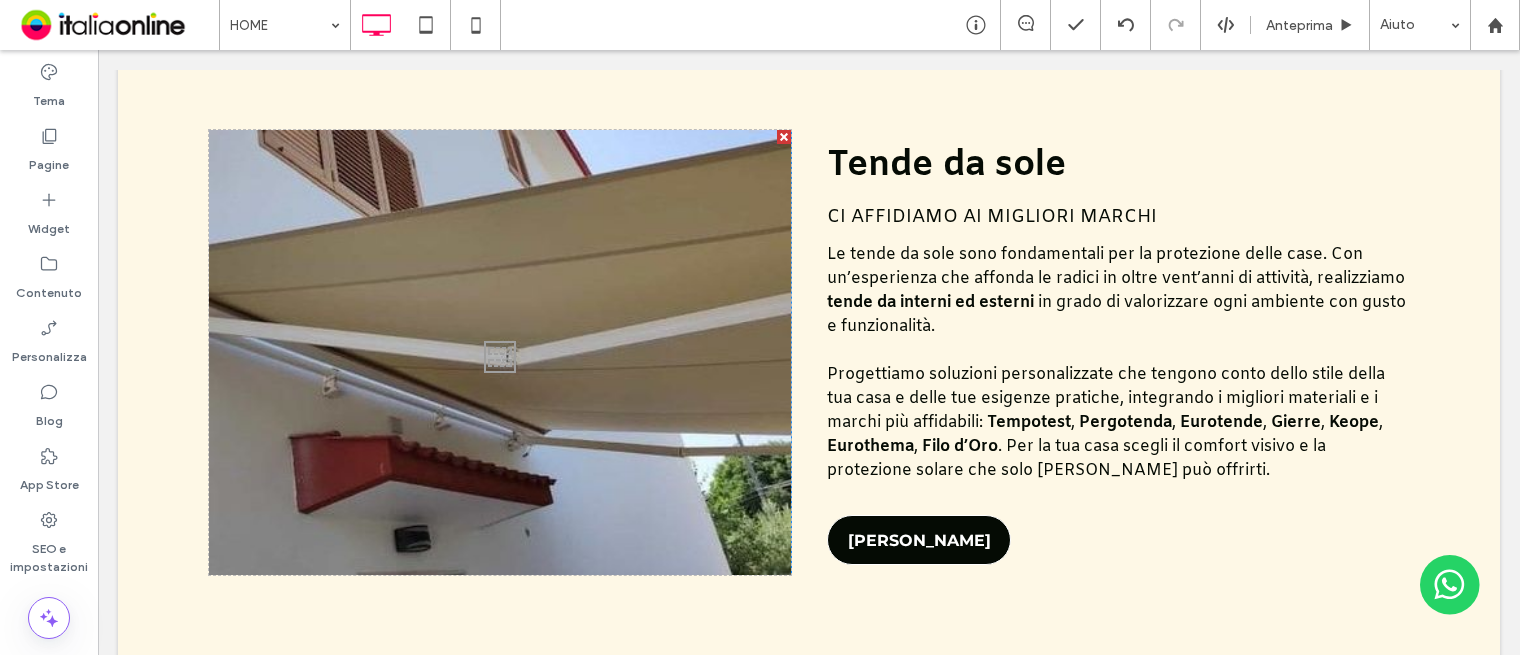 click at bounding box center [500, 353] 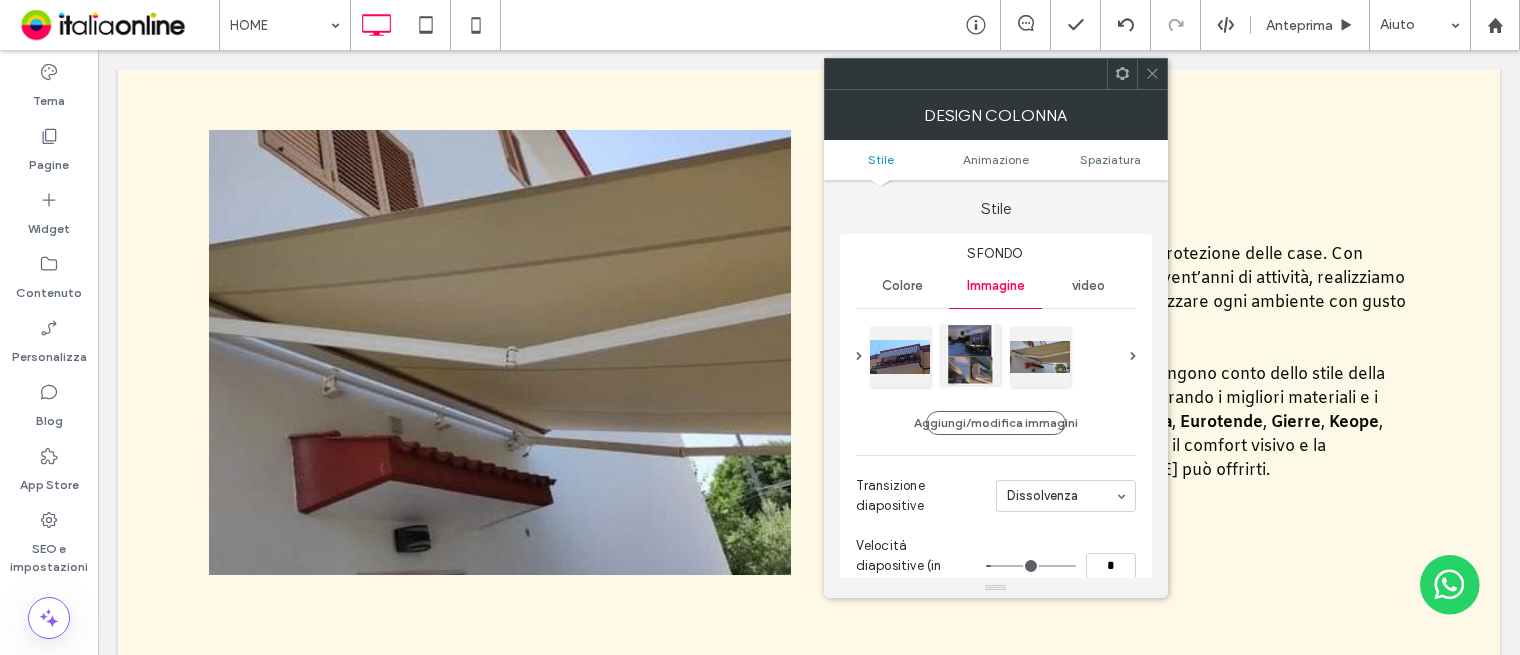 click at bounding box center (970, 355) 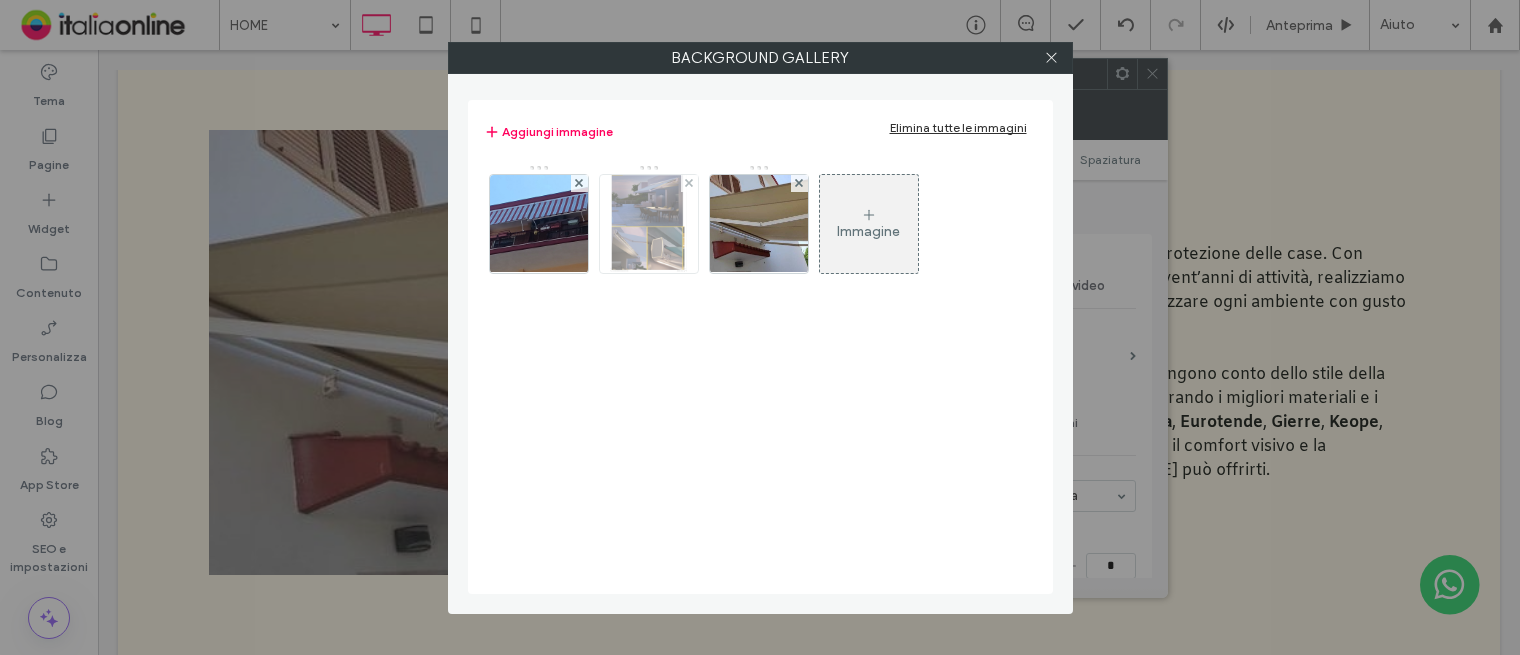 click at bounding box center [648, 224] 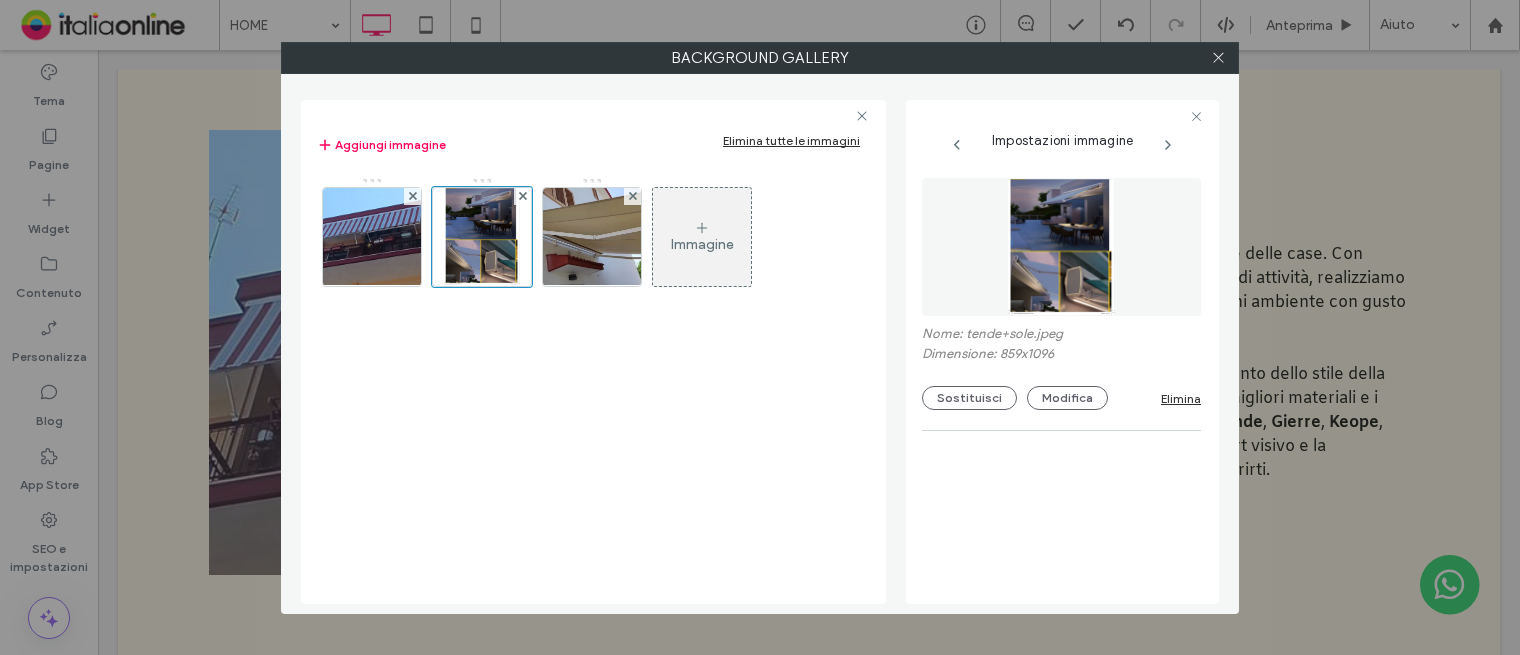 click at bounding box center (1061, 247) 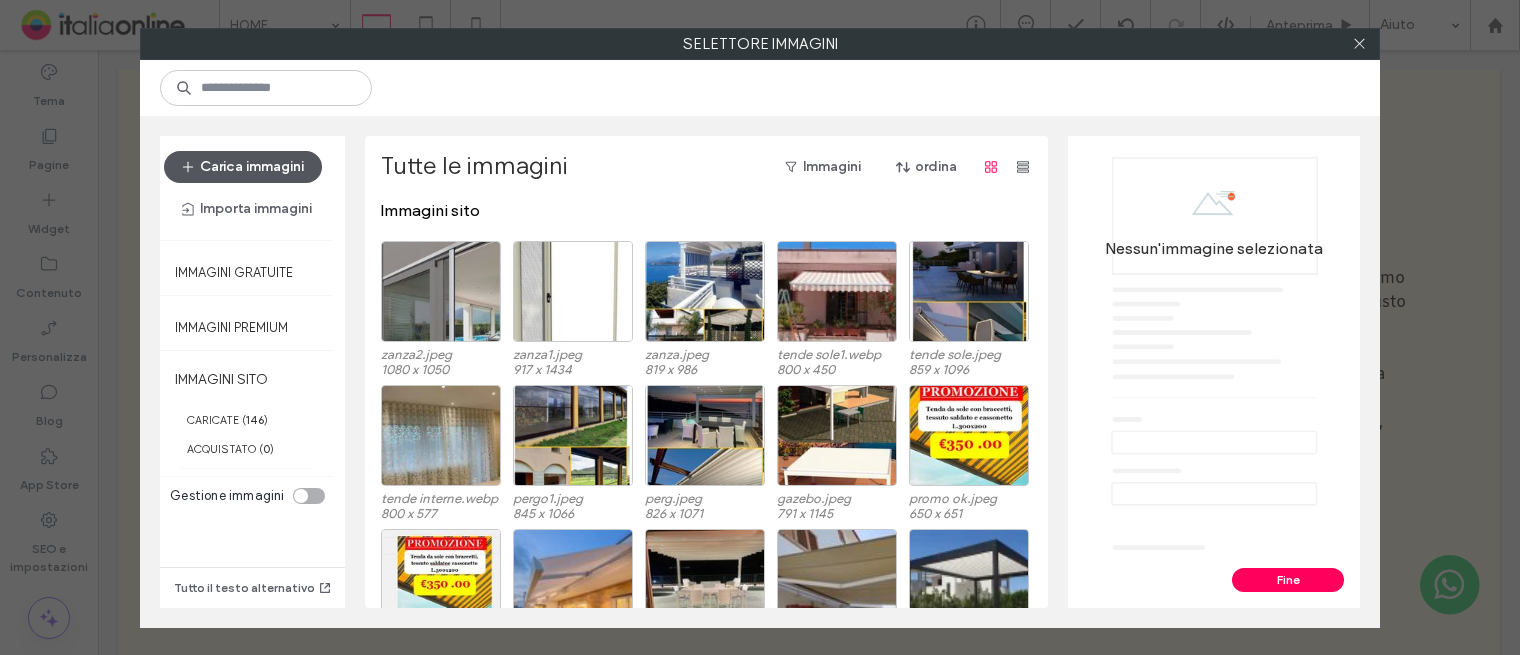 click on "Carica immagini" at bounding box center [243, 167] 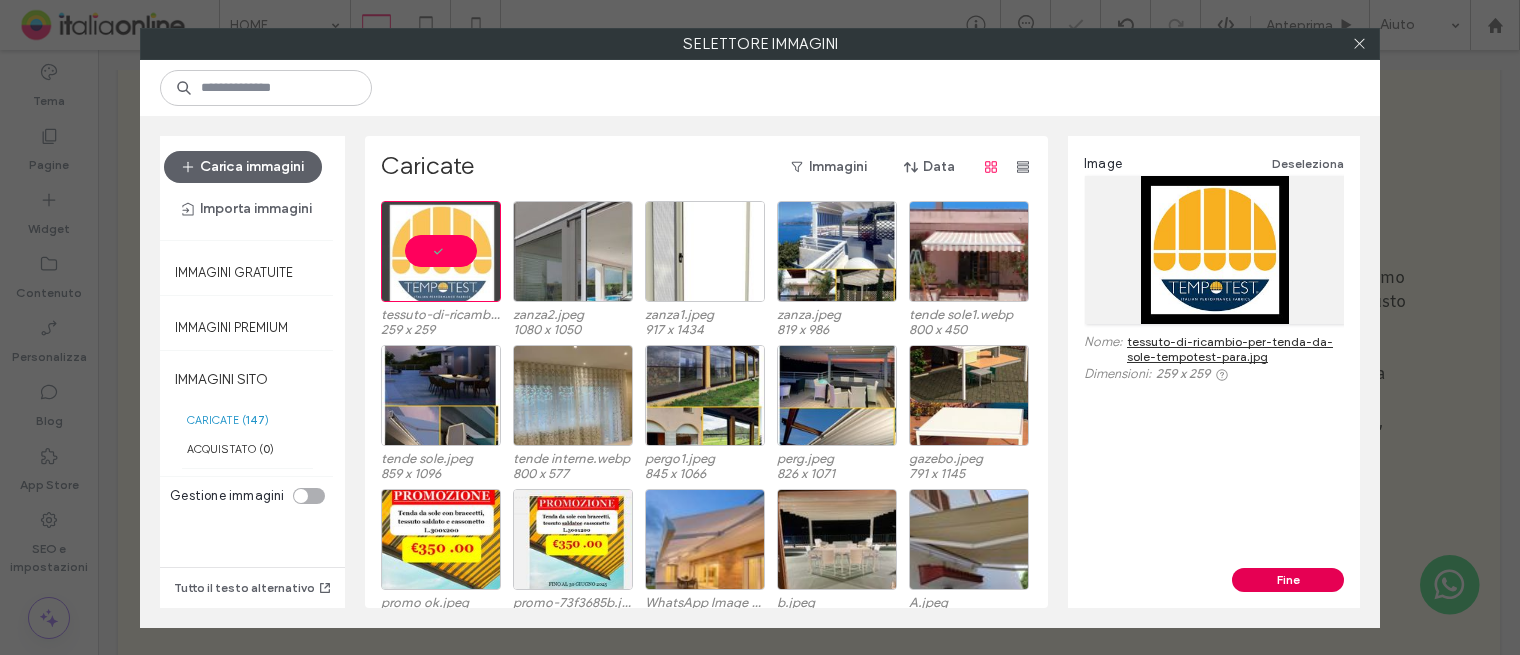 click on "Fine" at bounding box center (1288, 580) 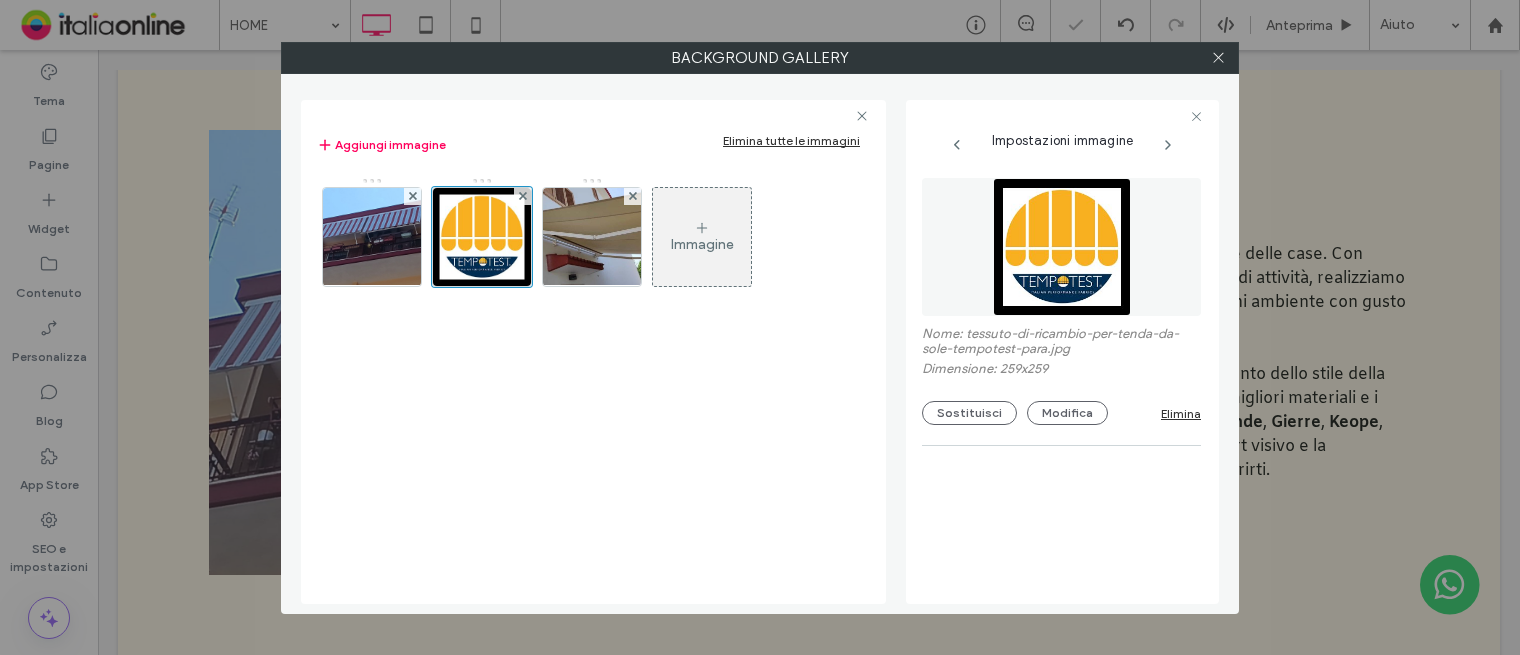 click at bounding box center [1218, 58] 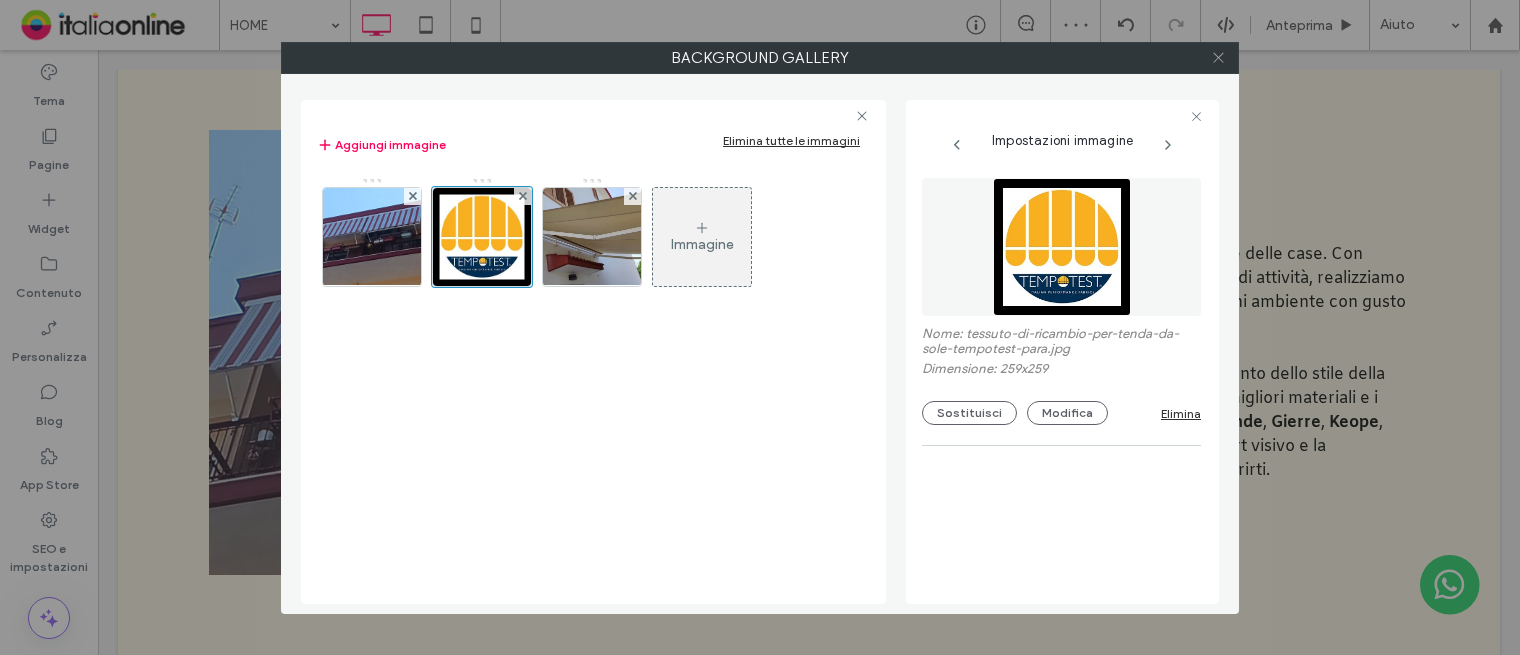 click 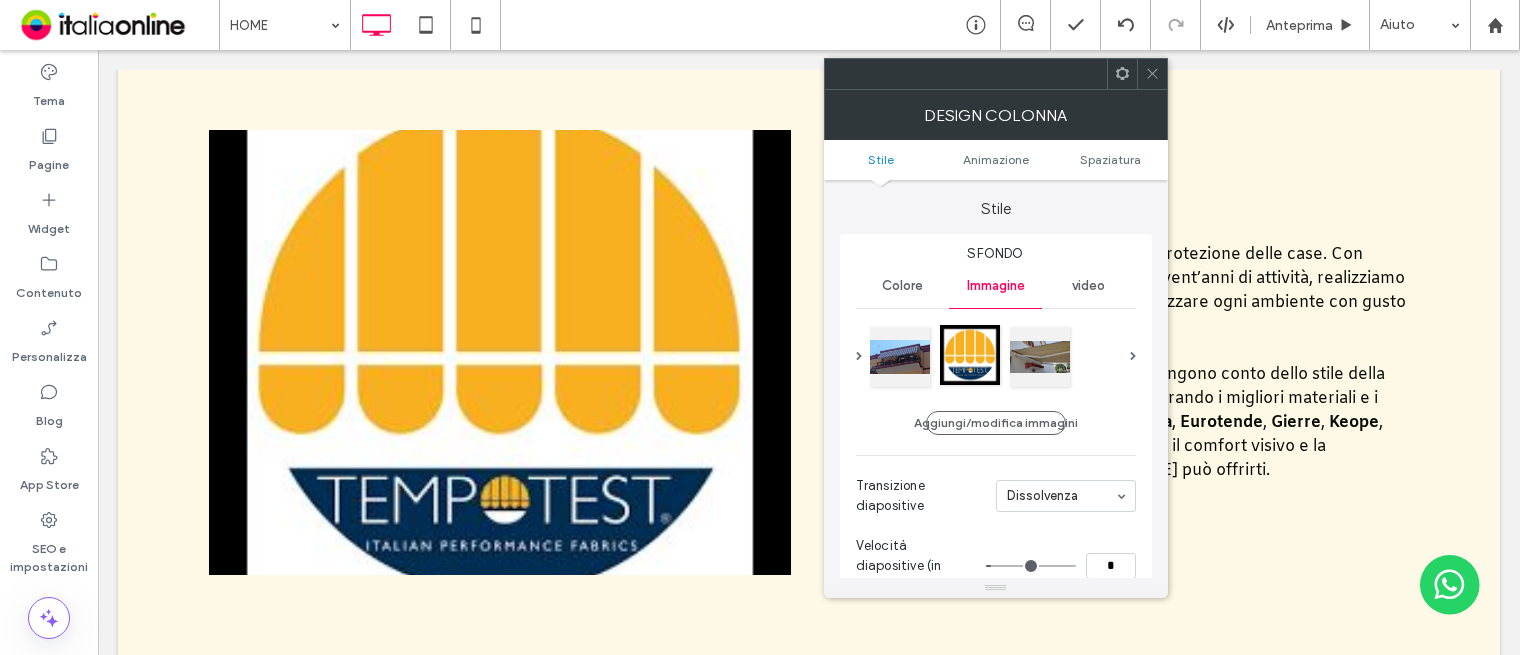 click at bounding box center [970, 355] 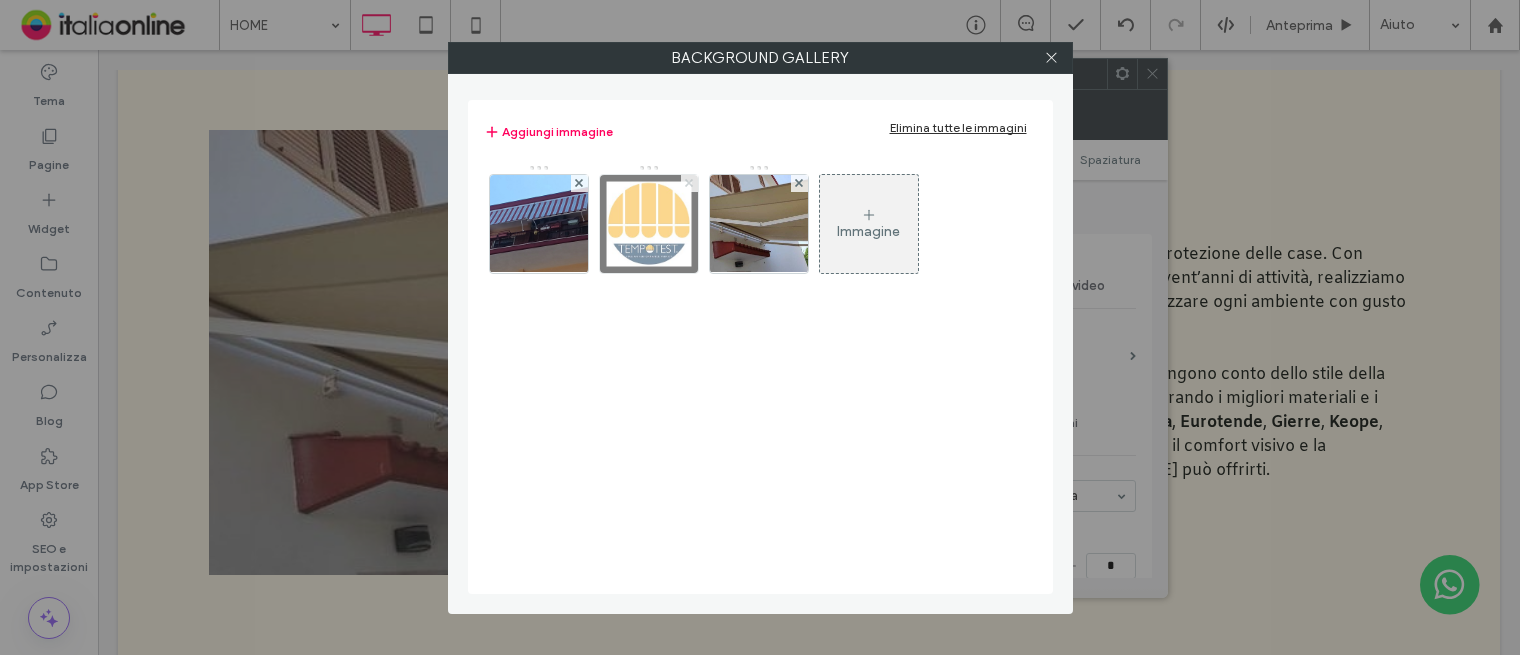 click 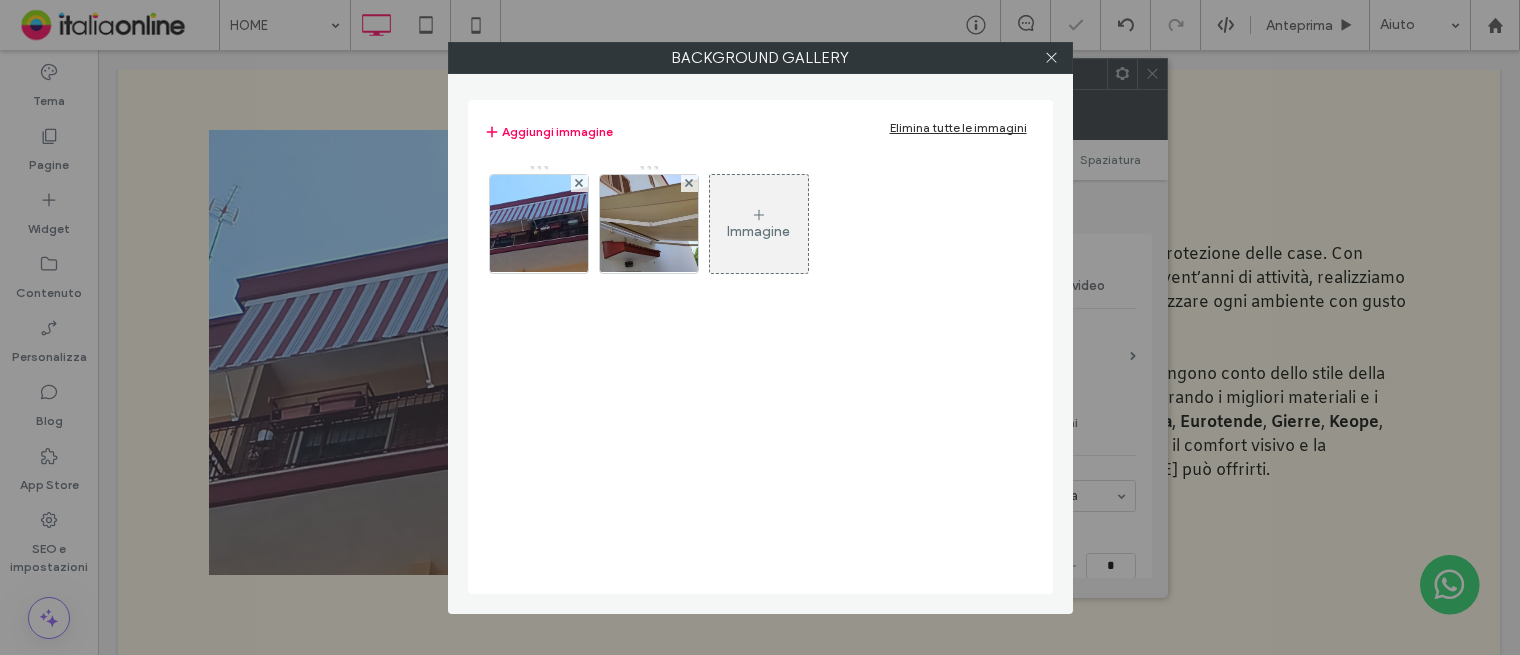 click on "Immagine" at bounding box center [759, 224] 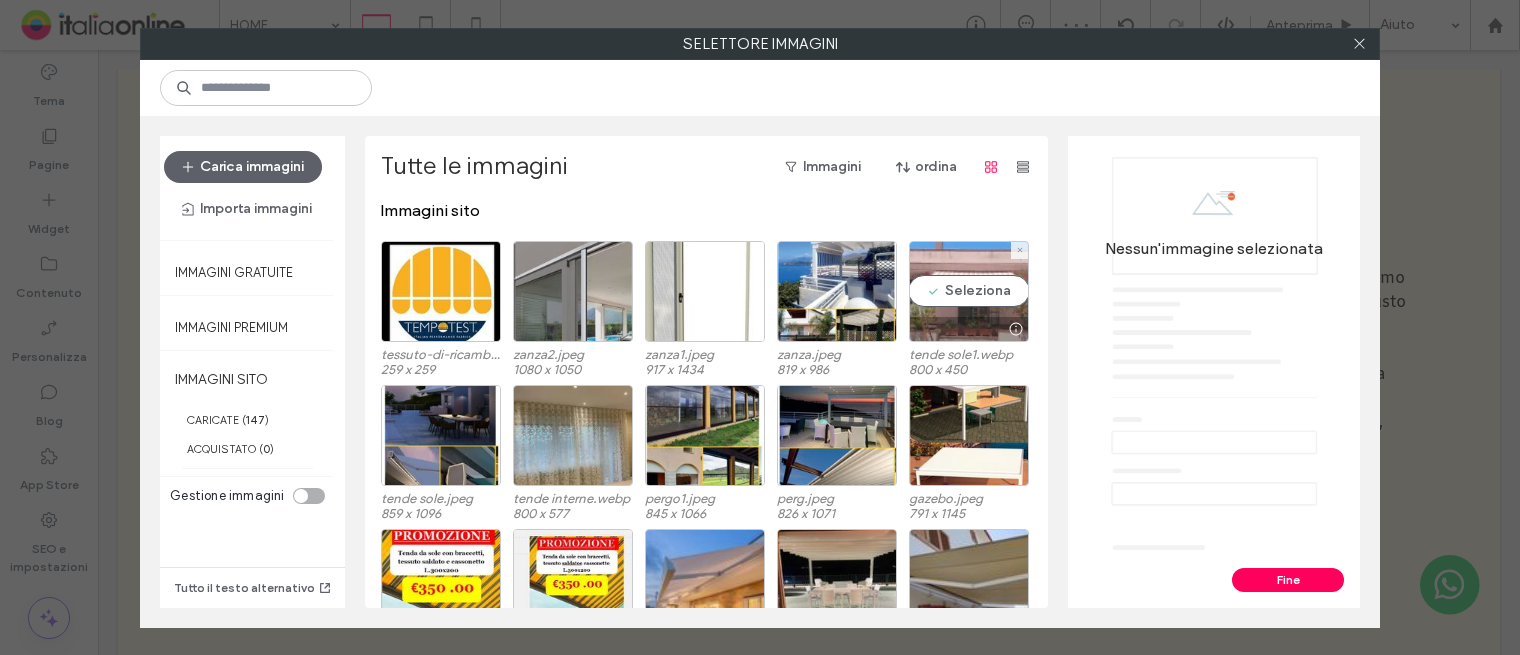 click on "Seleziona" at bounding box center [969, 291] 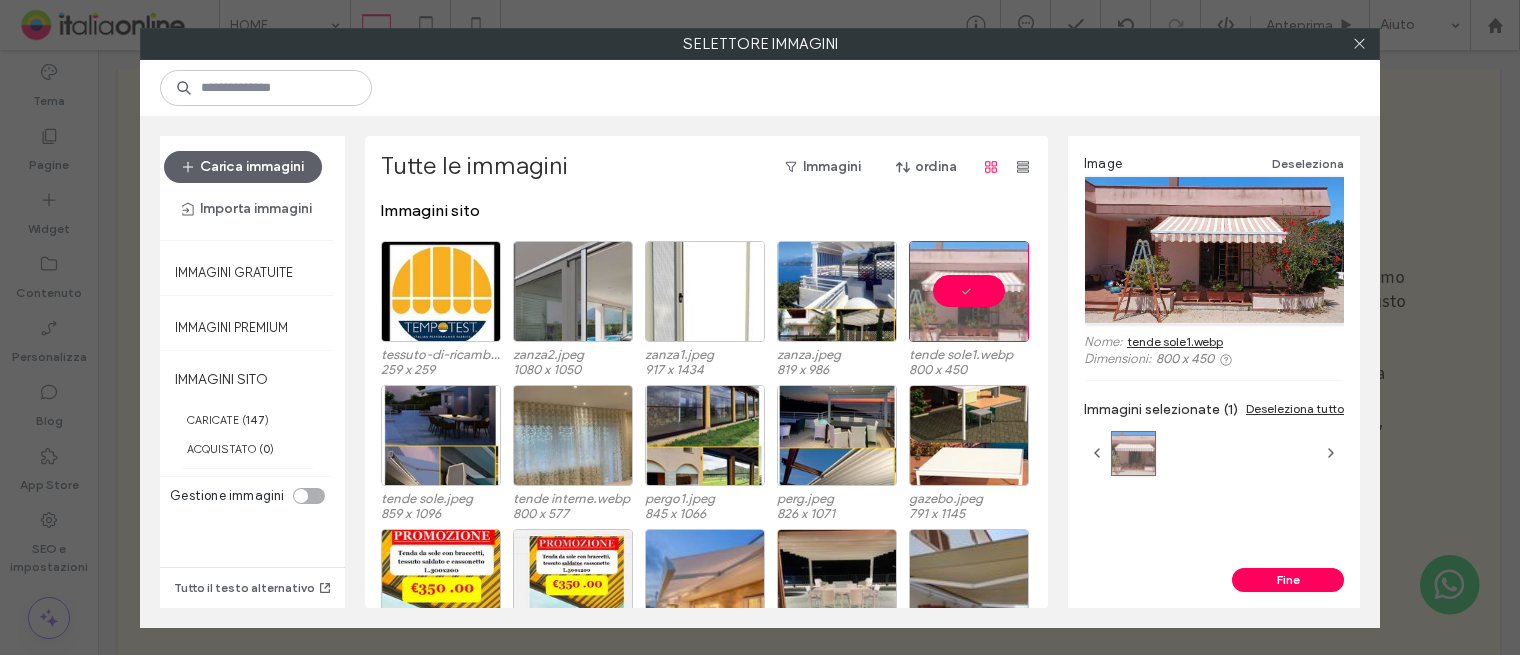 drag, startPoint x: 1260, startPoint y: 578, endPoint x: 1303, endPoint y: 368, distance: 214.35718 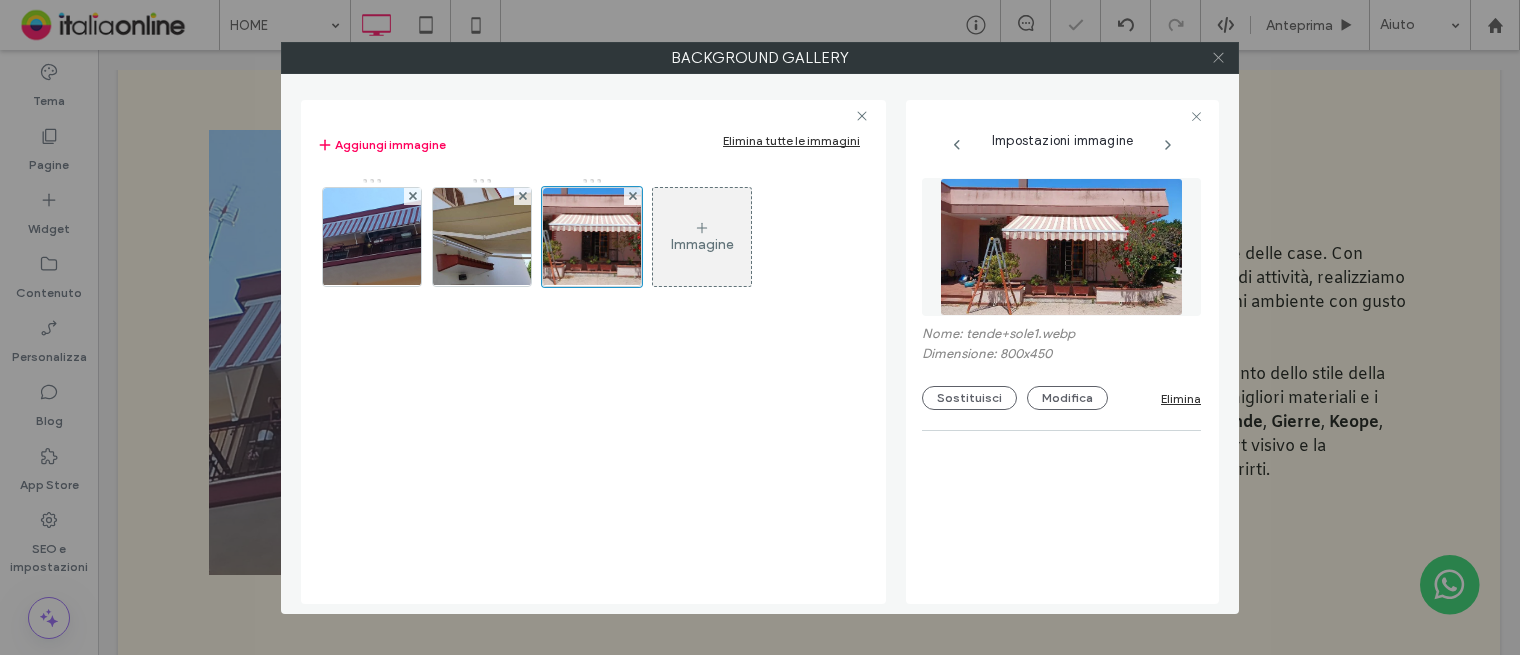 click 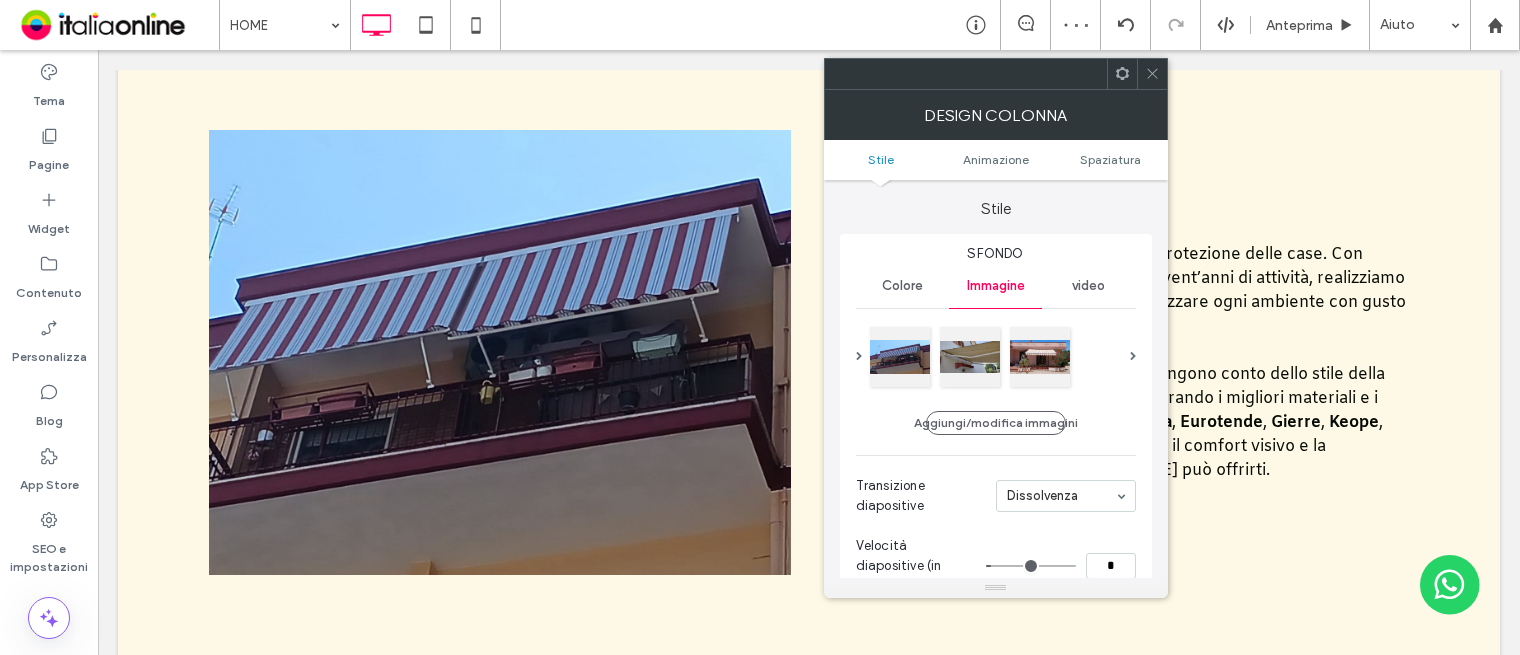 drag, startPoint x: 1152, startPoint y: 70, endPoint x: 1032, endPoint y: 128, distance: 133.28166 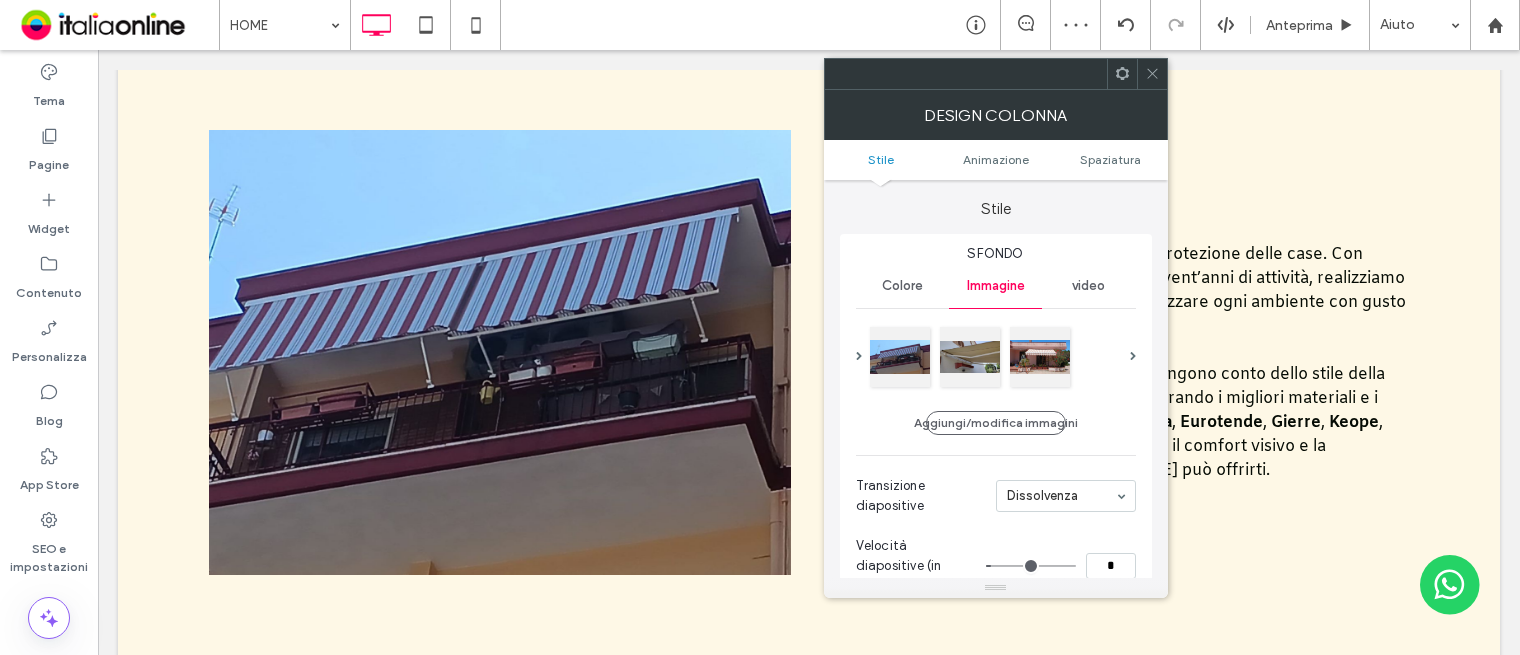 click 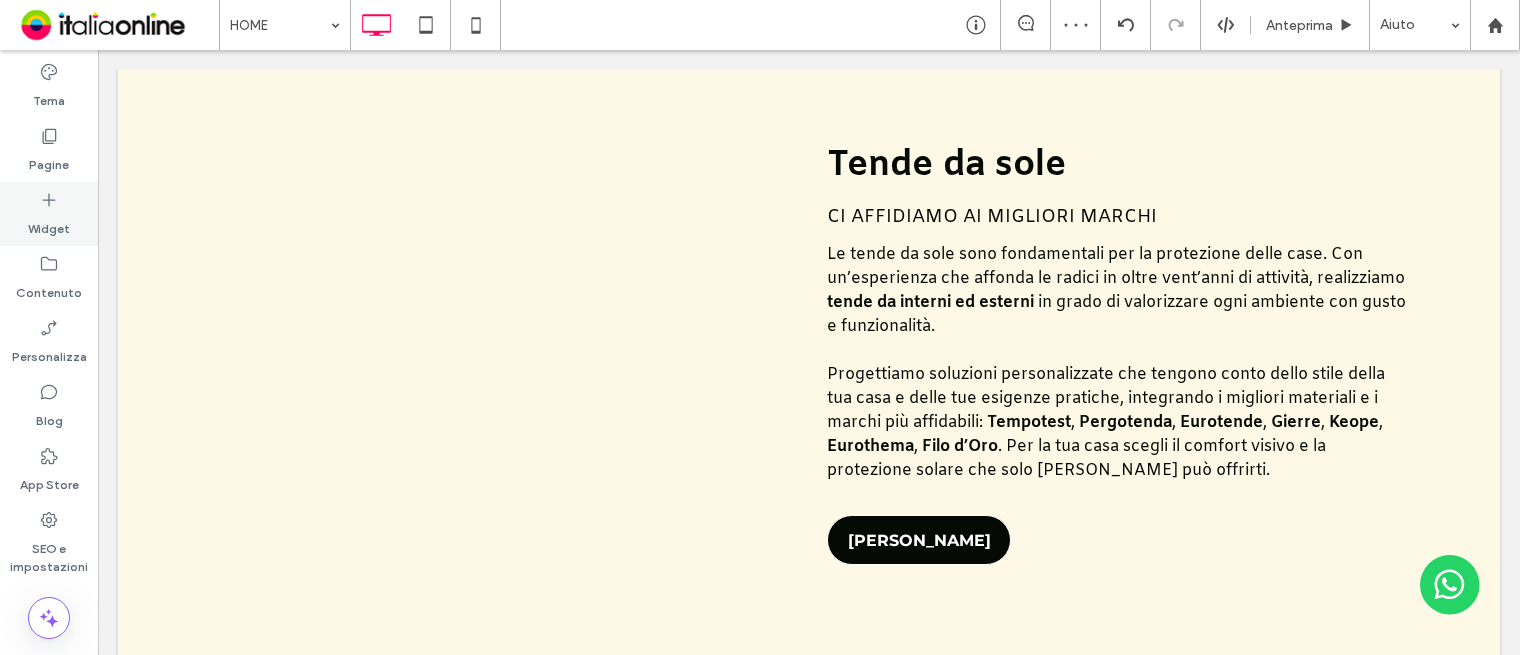 click on "Widget" at bounding box center (49, 224) 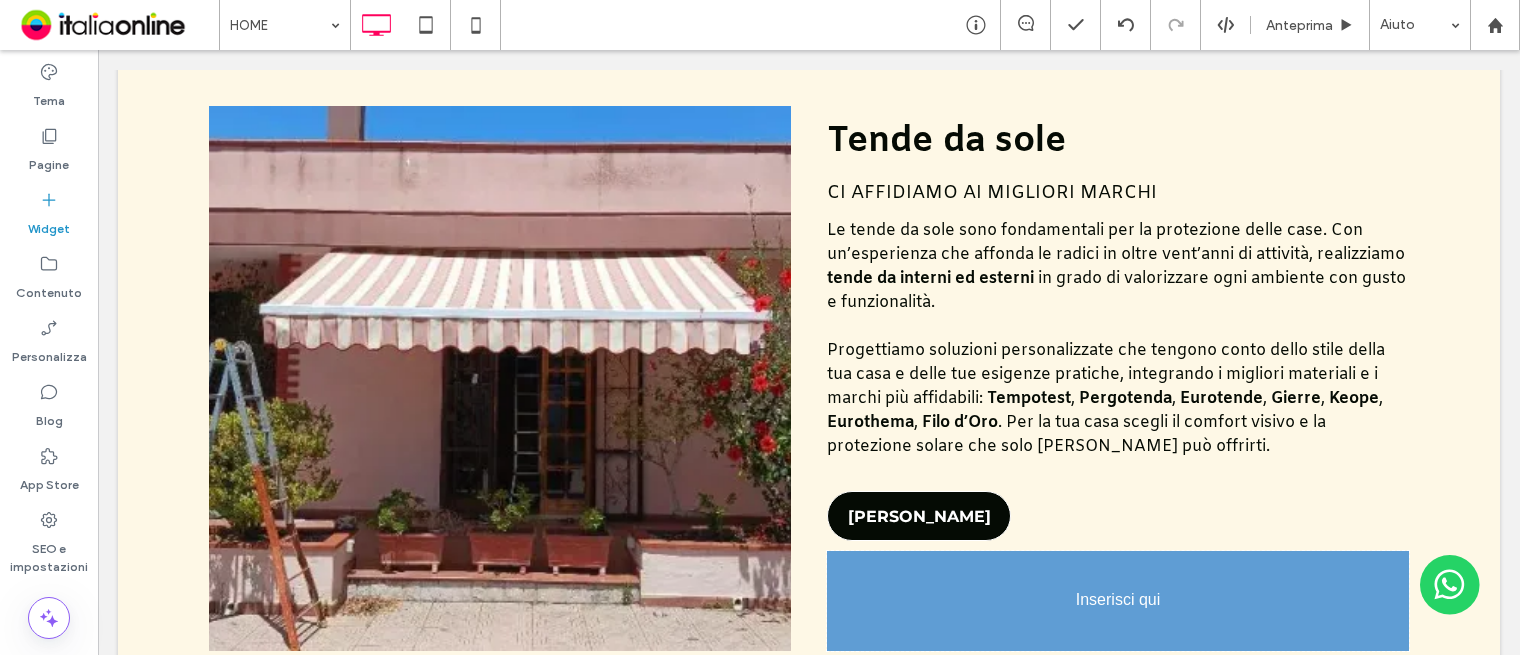 scroll, scrollTop: 2452, scrollLeft: 0, axis: vertical 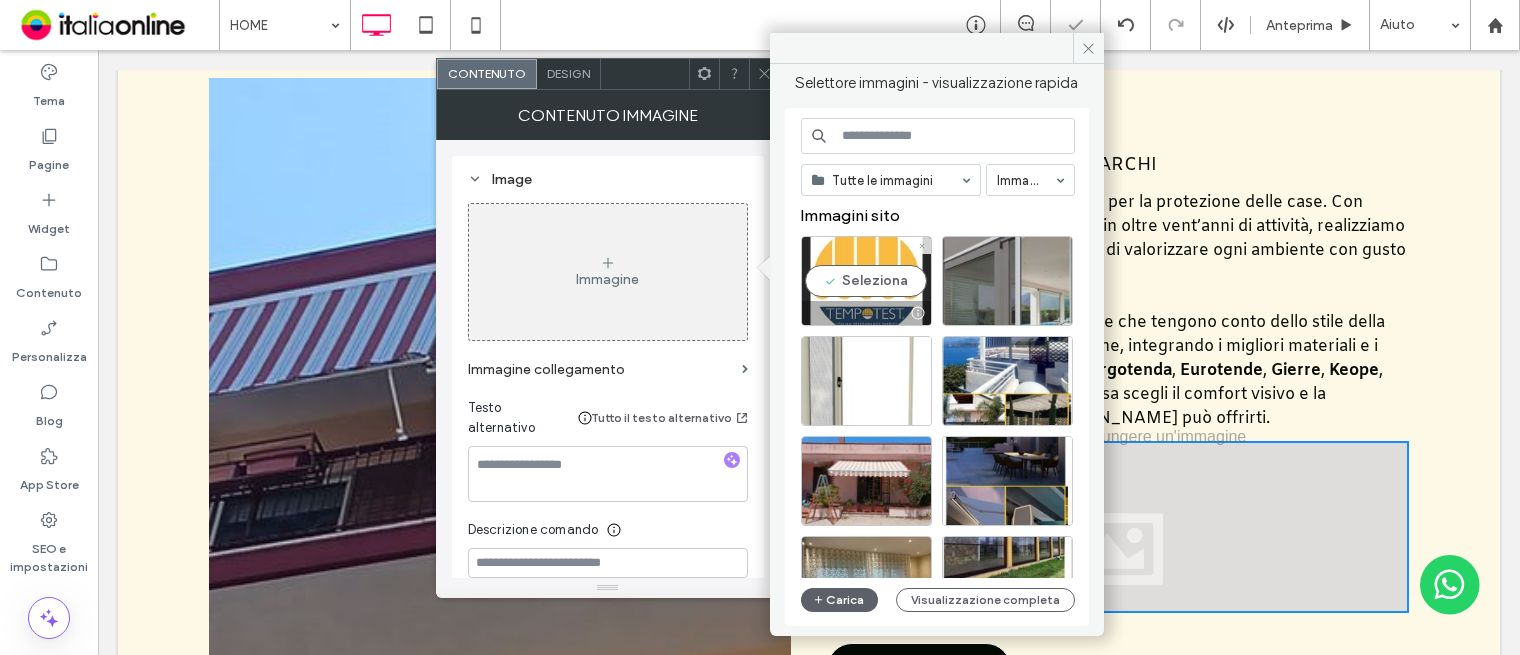 click on "Seleziona" at bounding box center (866, 281) 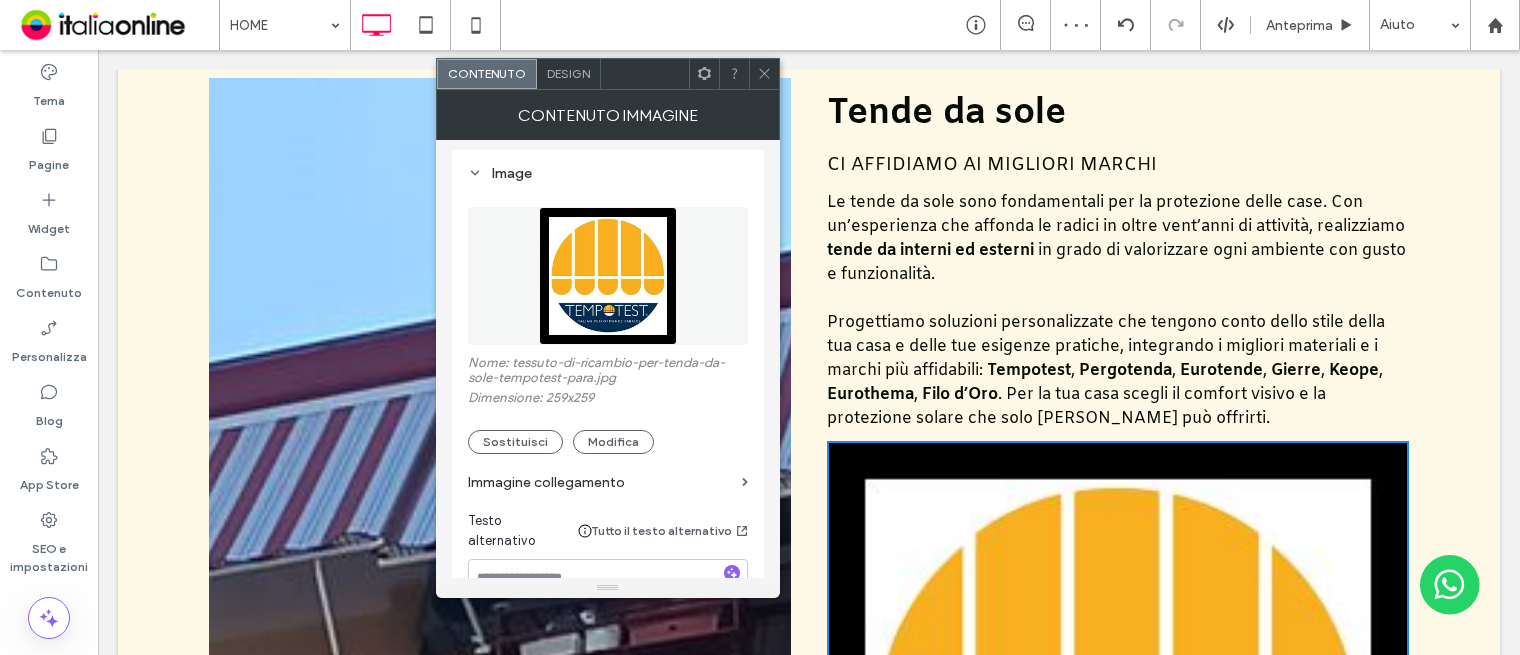 scroll, scrollTop: 300, scrollLeft: 0, axis: vertical 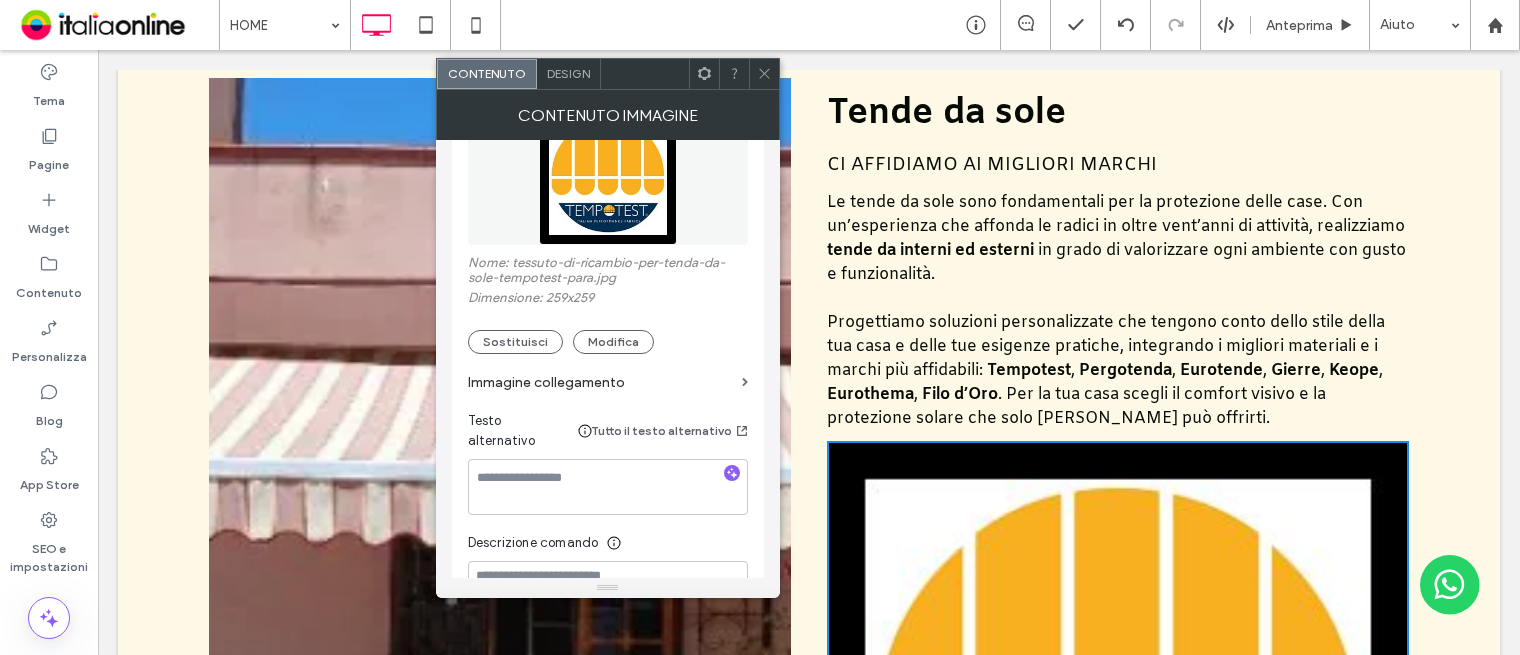 click on "Design" at bounding box center (569, 74) 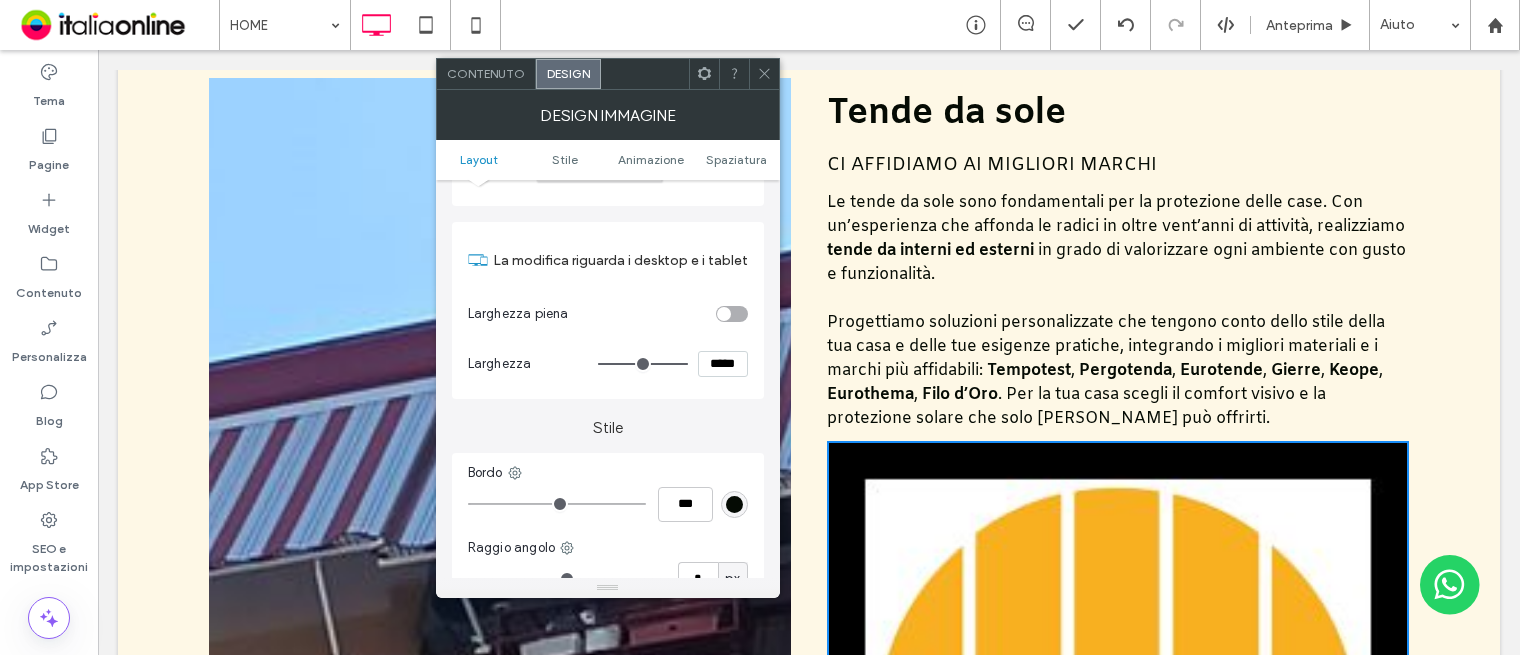 scroll, scrollTop: 300, scrollLeft: 0, axis: vertical 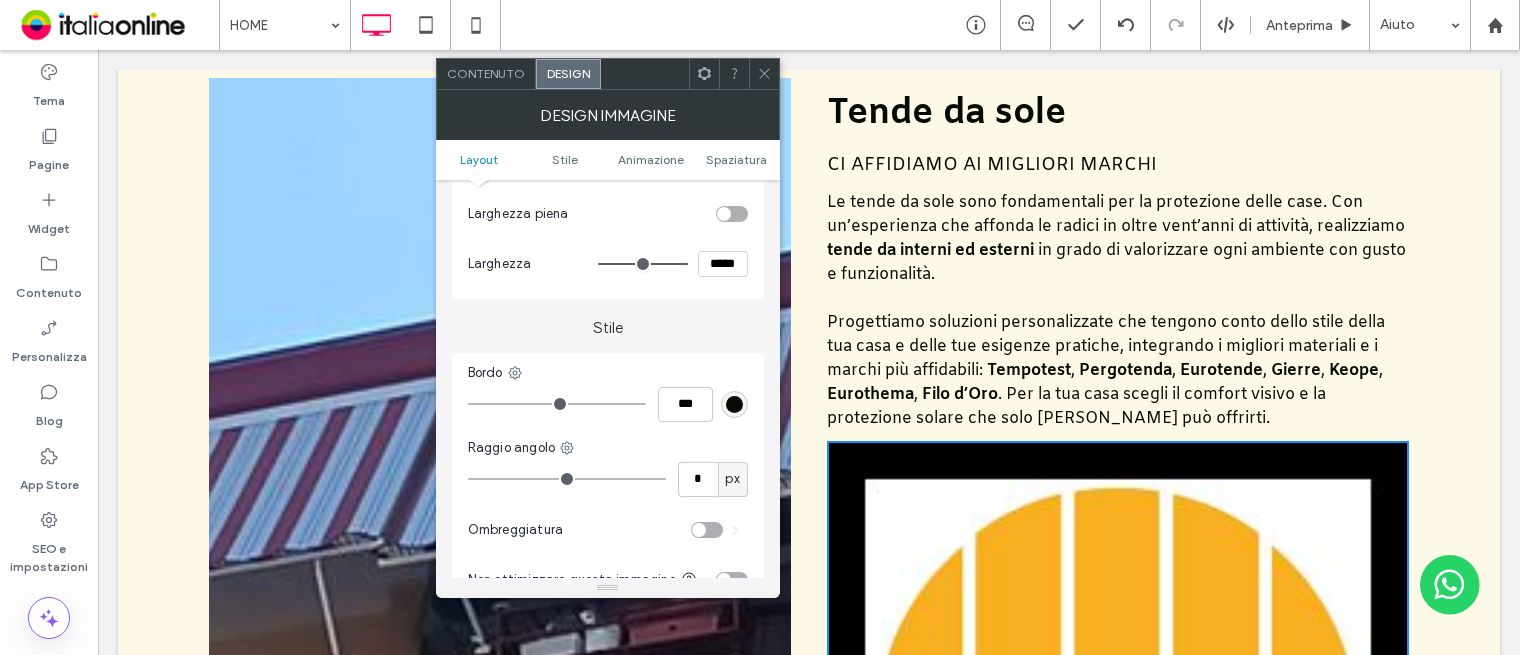 type on "***" 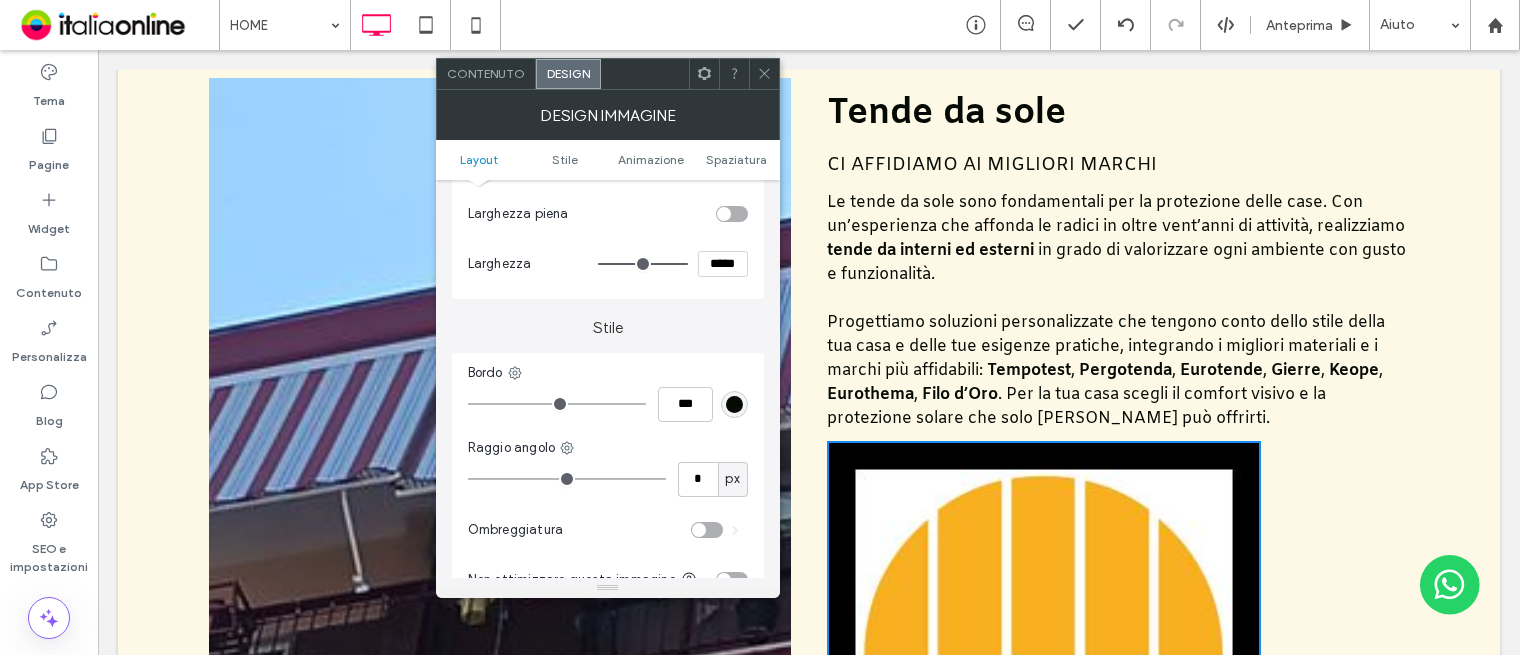 type on "***" 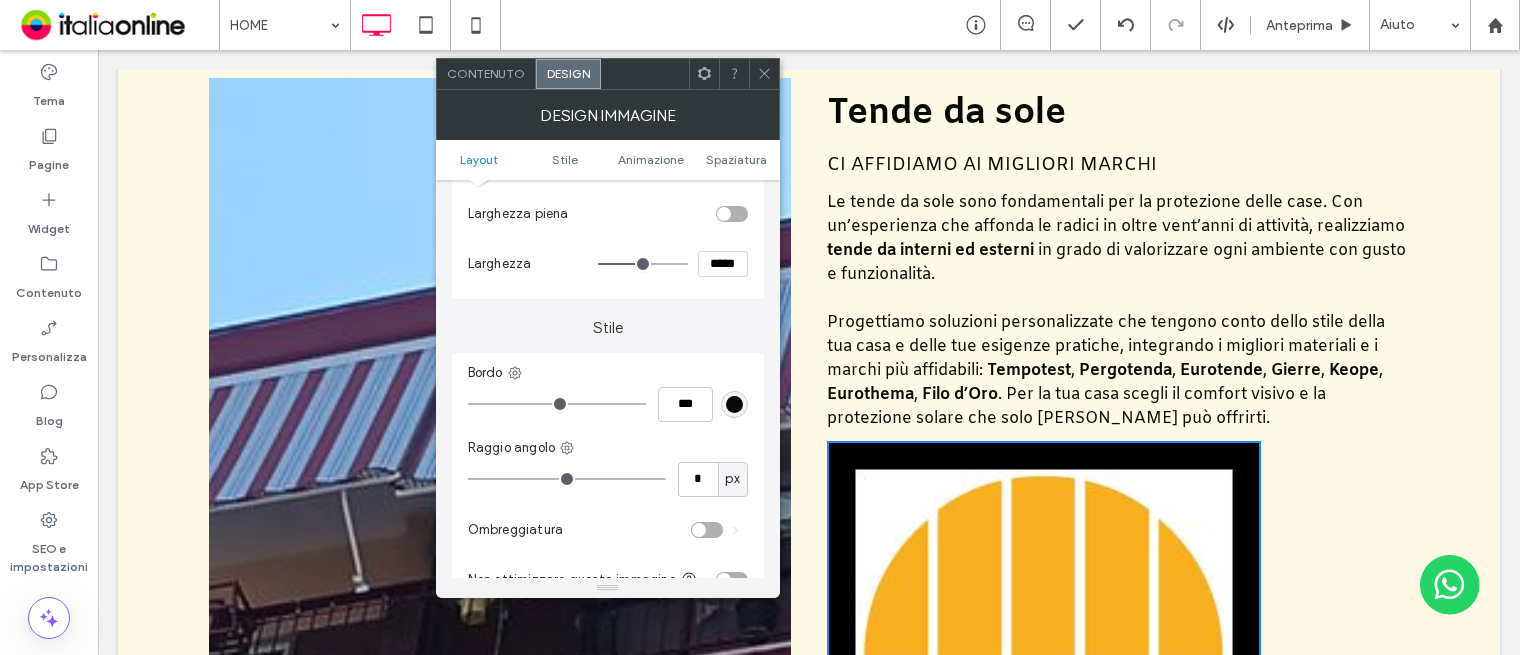 type on "***" 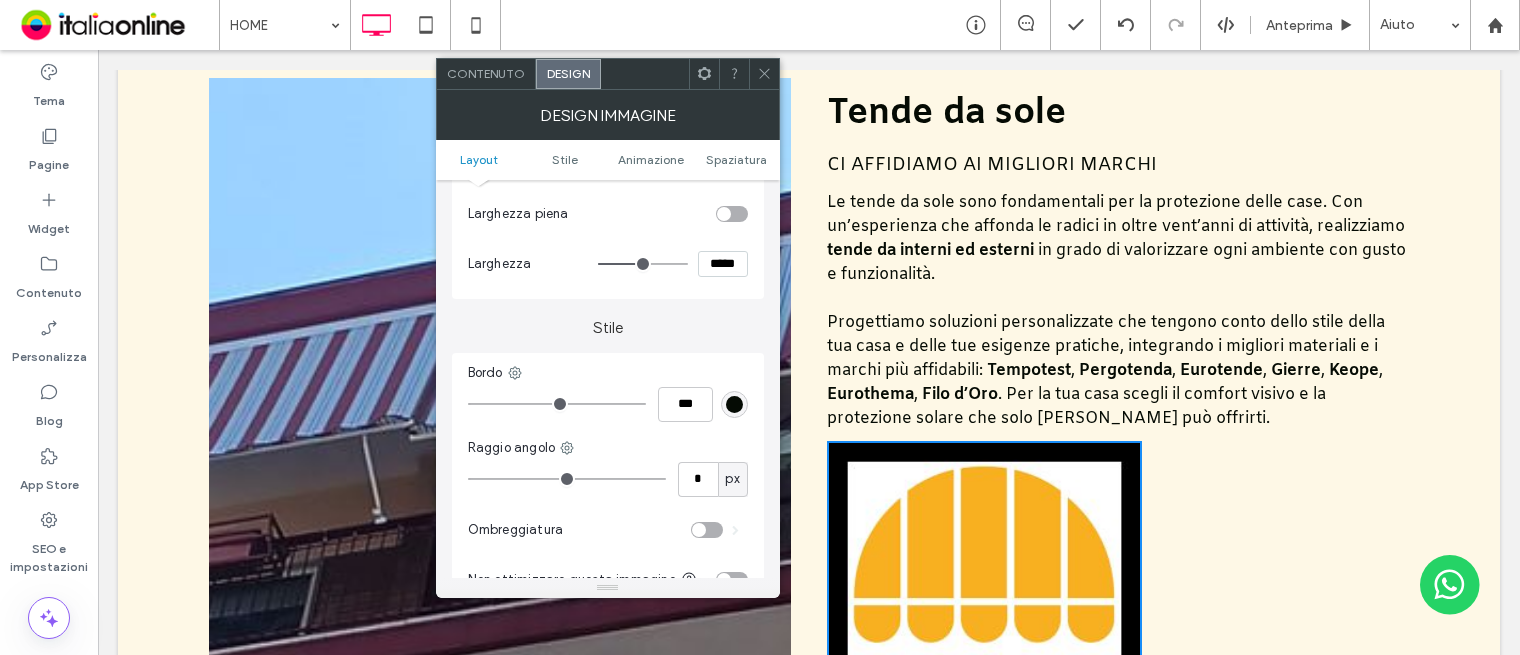 type on "***" 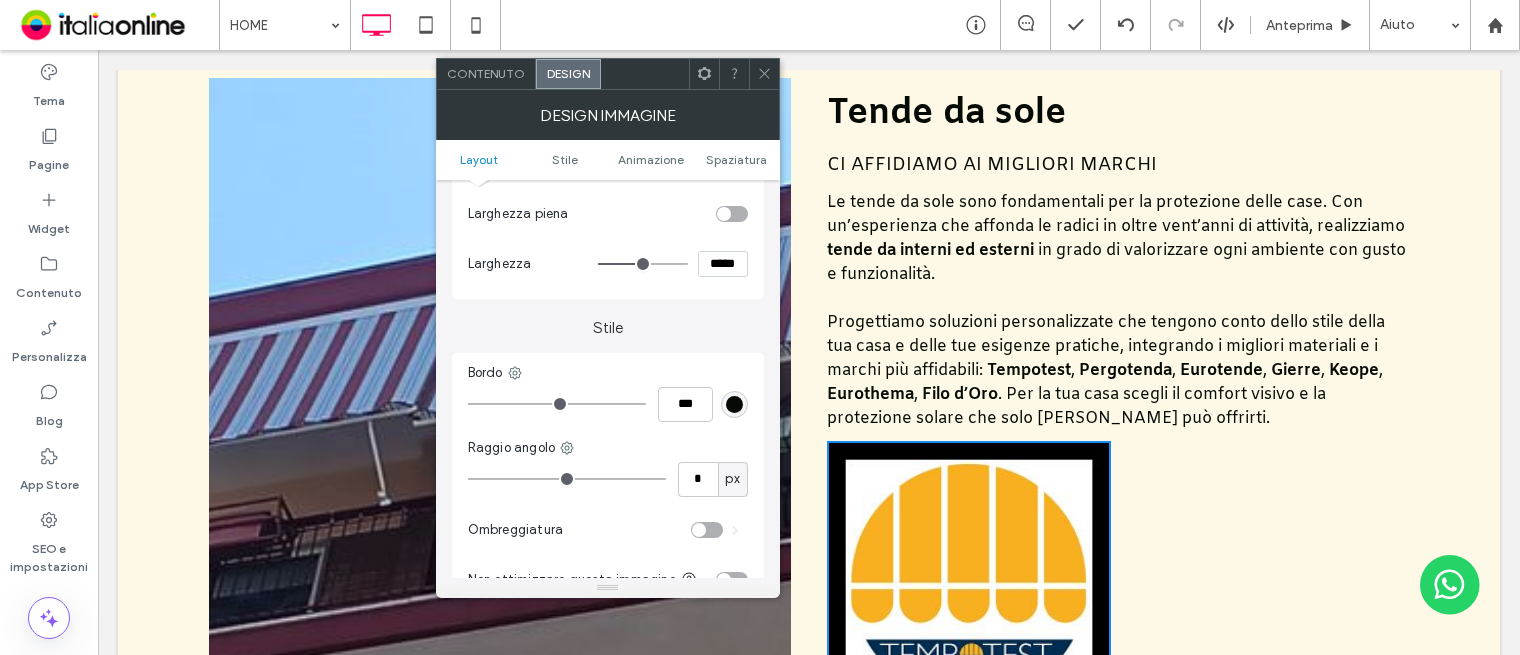 type on "***" 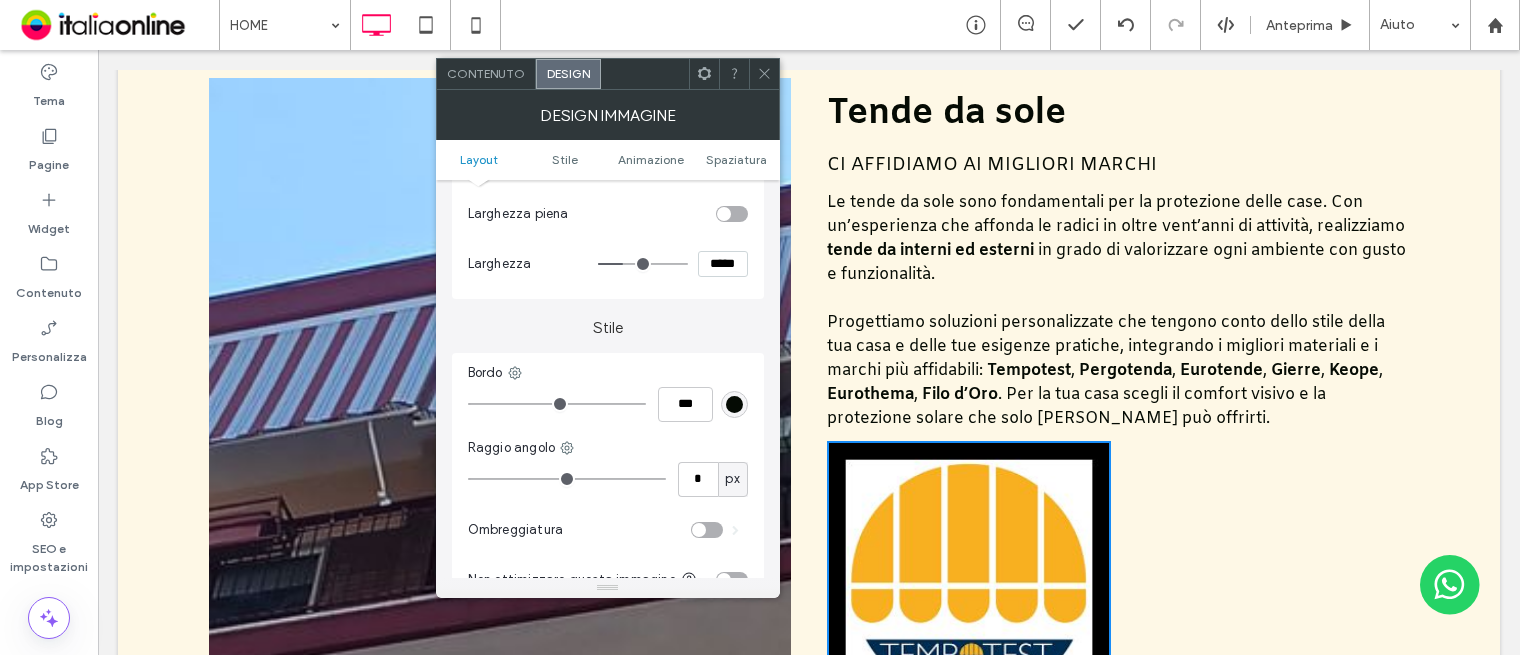 type on "***" 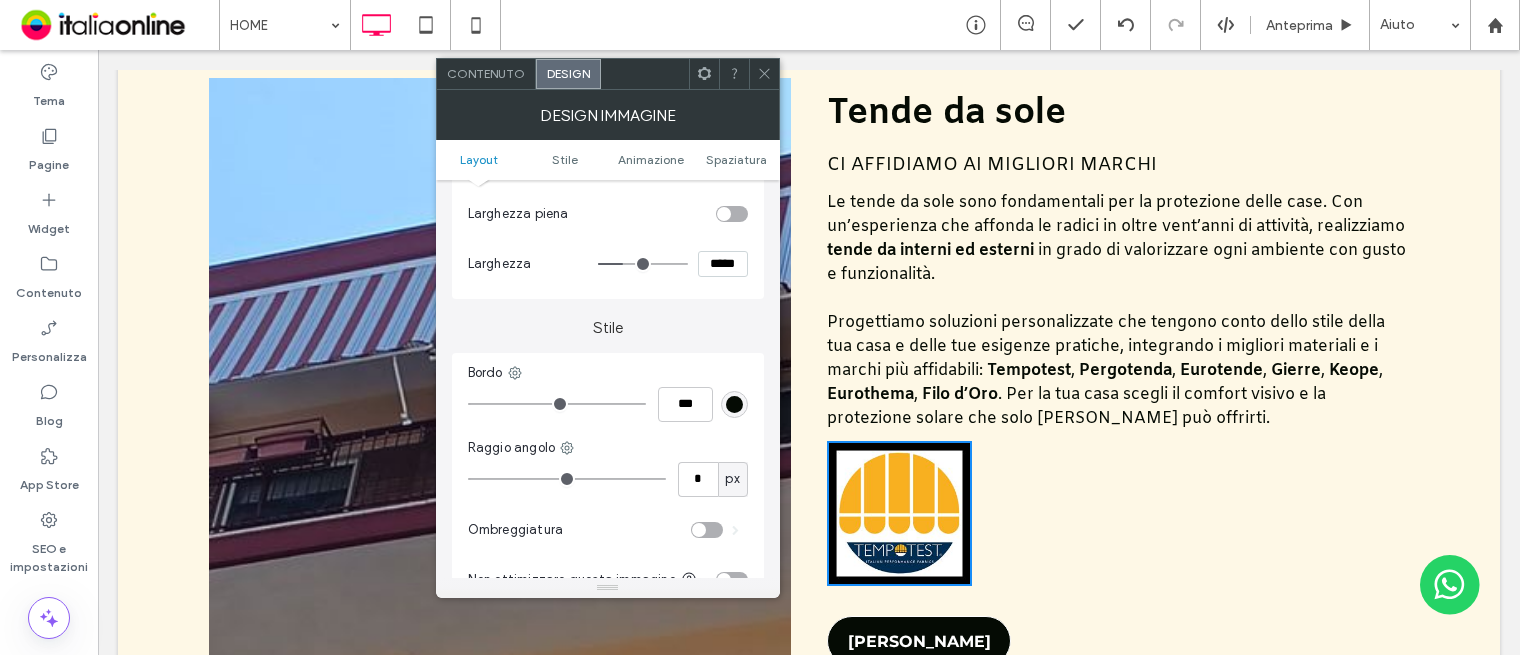 type on "***" 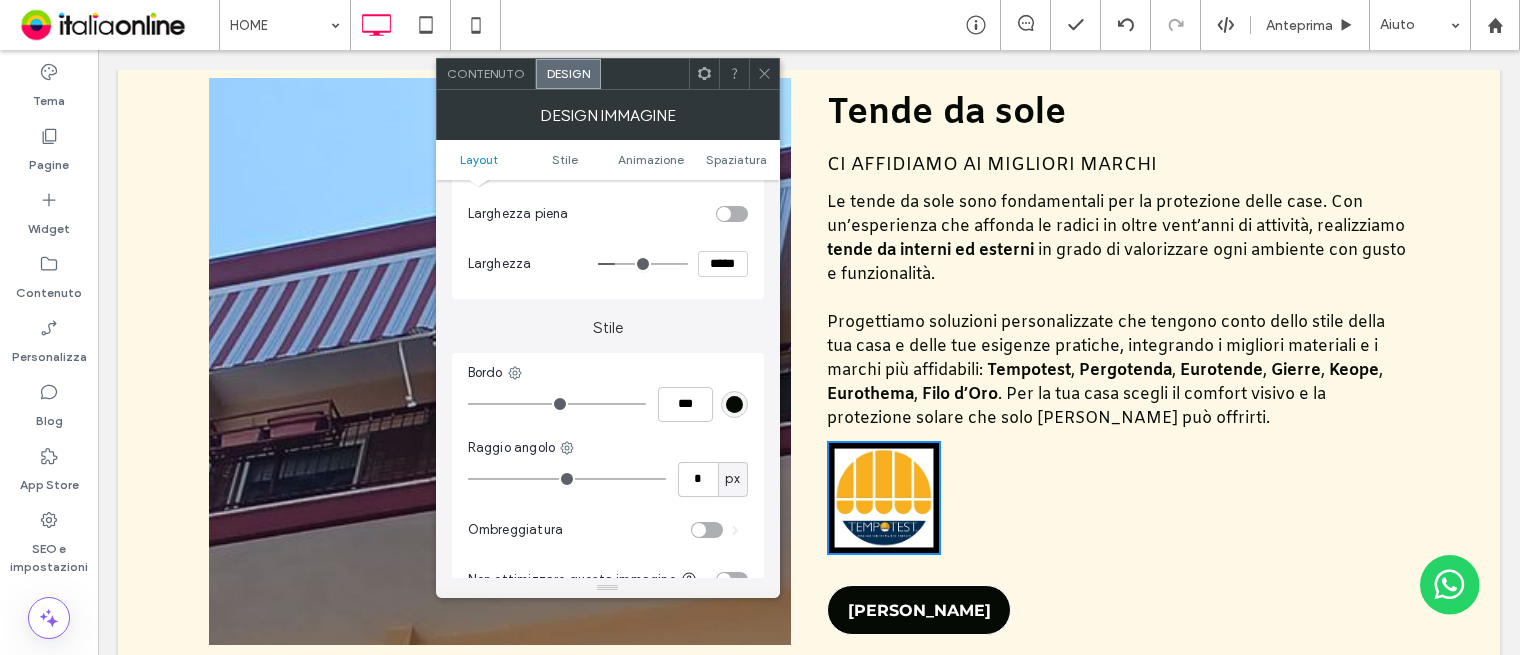 type on "***" 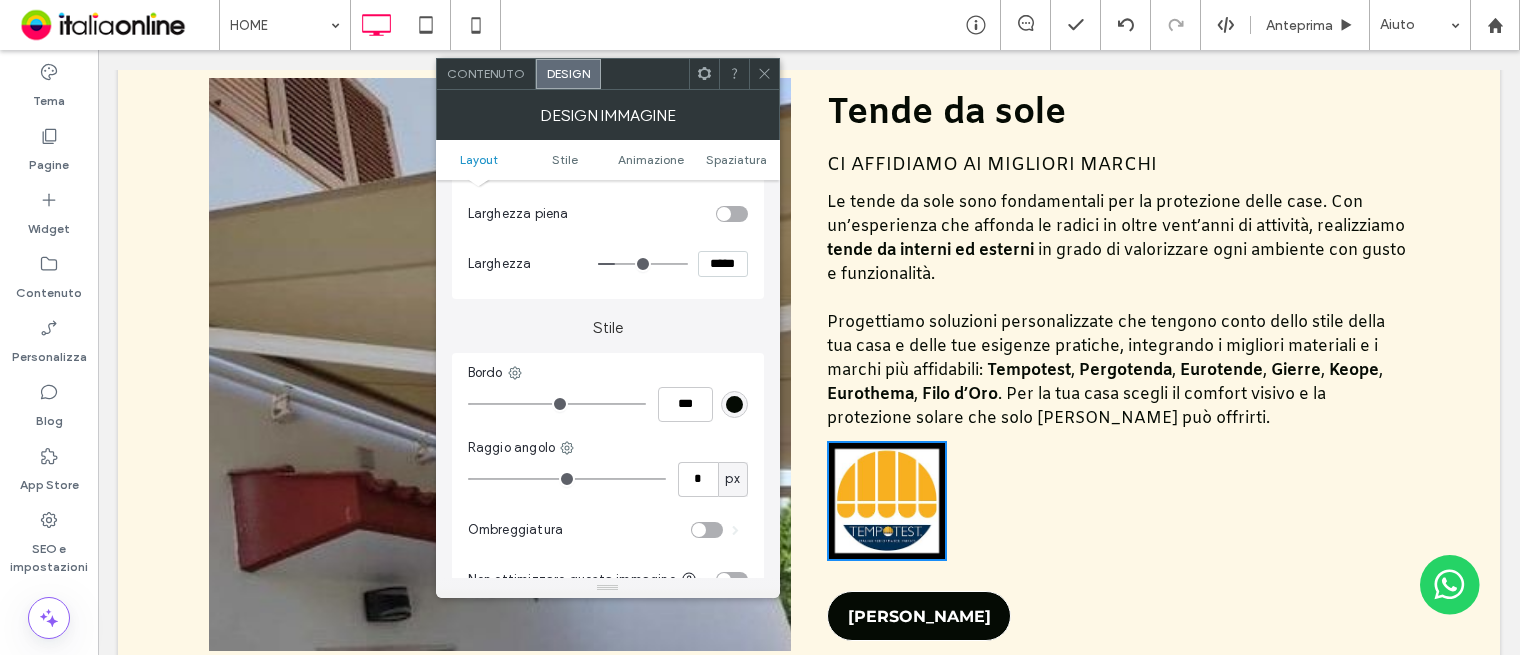 type on "***" 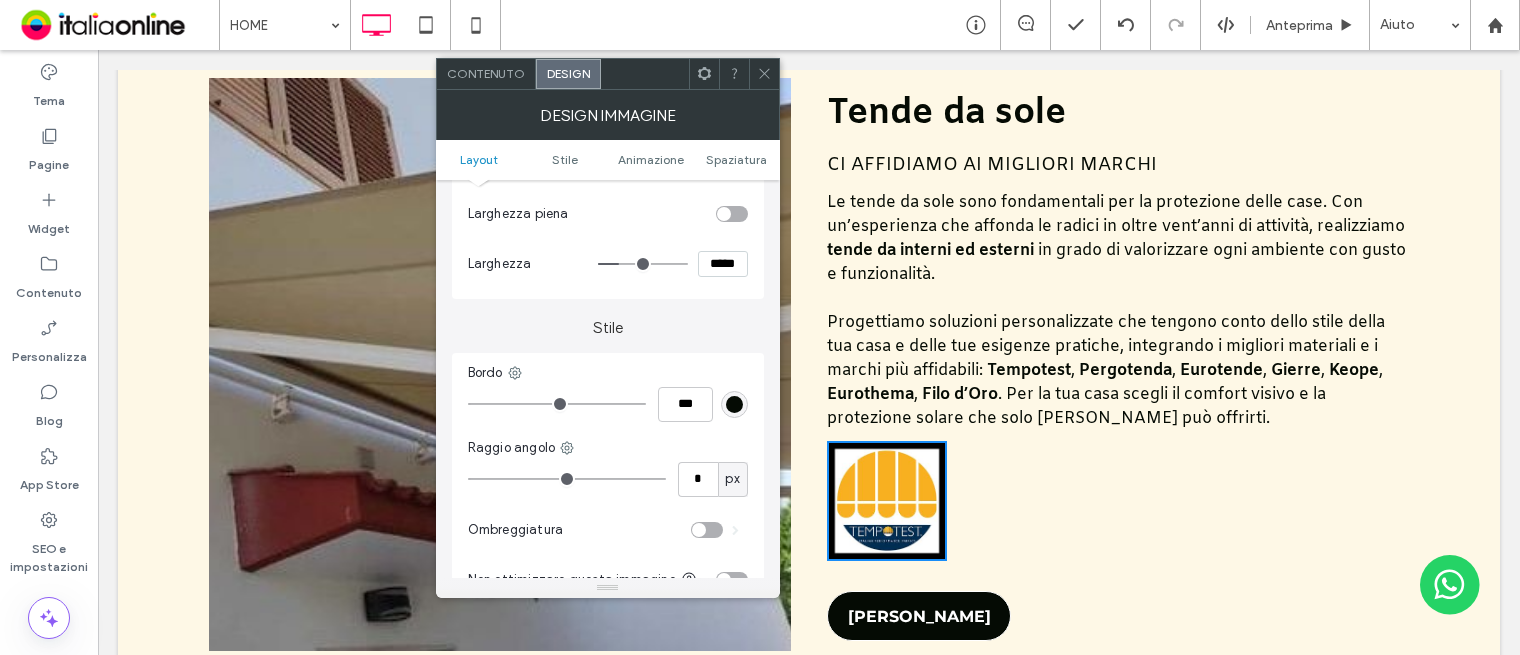 type on "***" 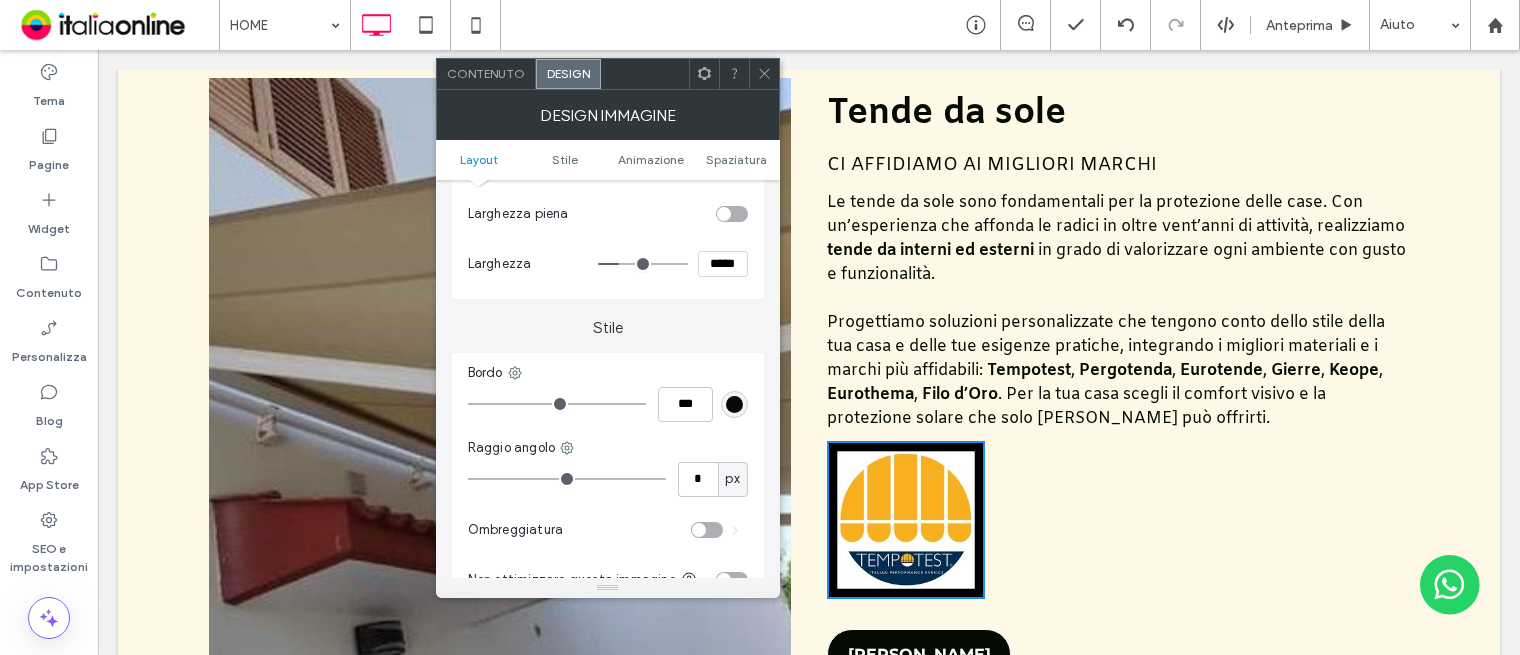 type on "***" 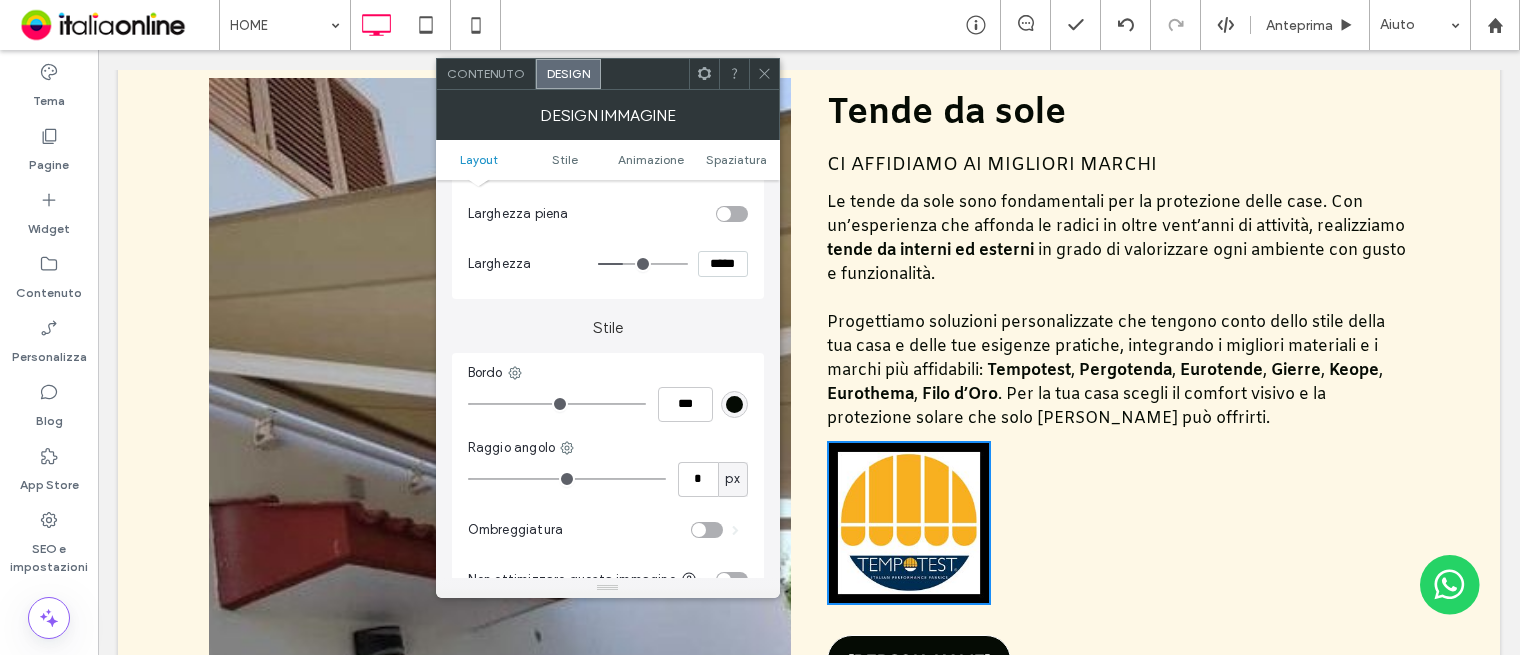 drag, startPoint x: 660, startPoint y: 255, endPoint x: 626, endPoint y: 267, distance: 36.05551 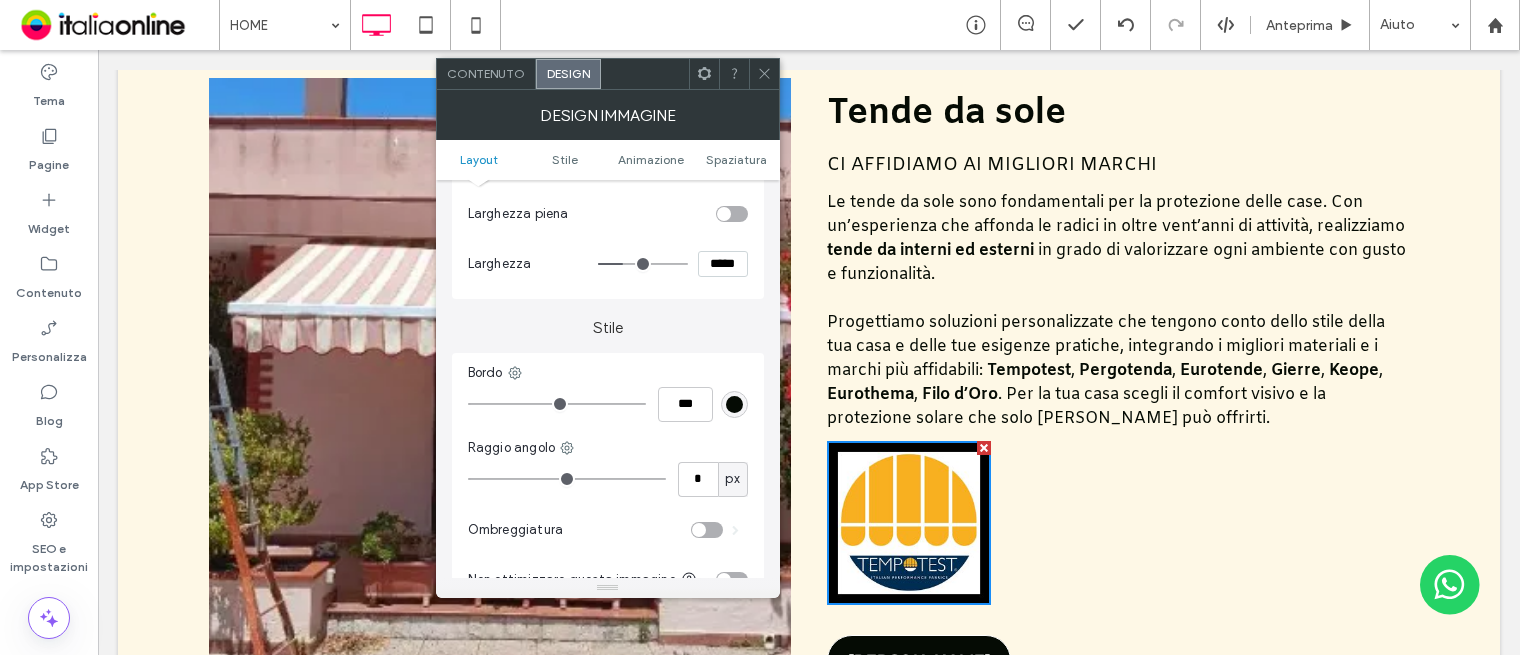 scroll, scrollTop: 0, scrollLeft: 0, axis: both 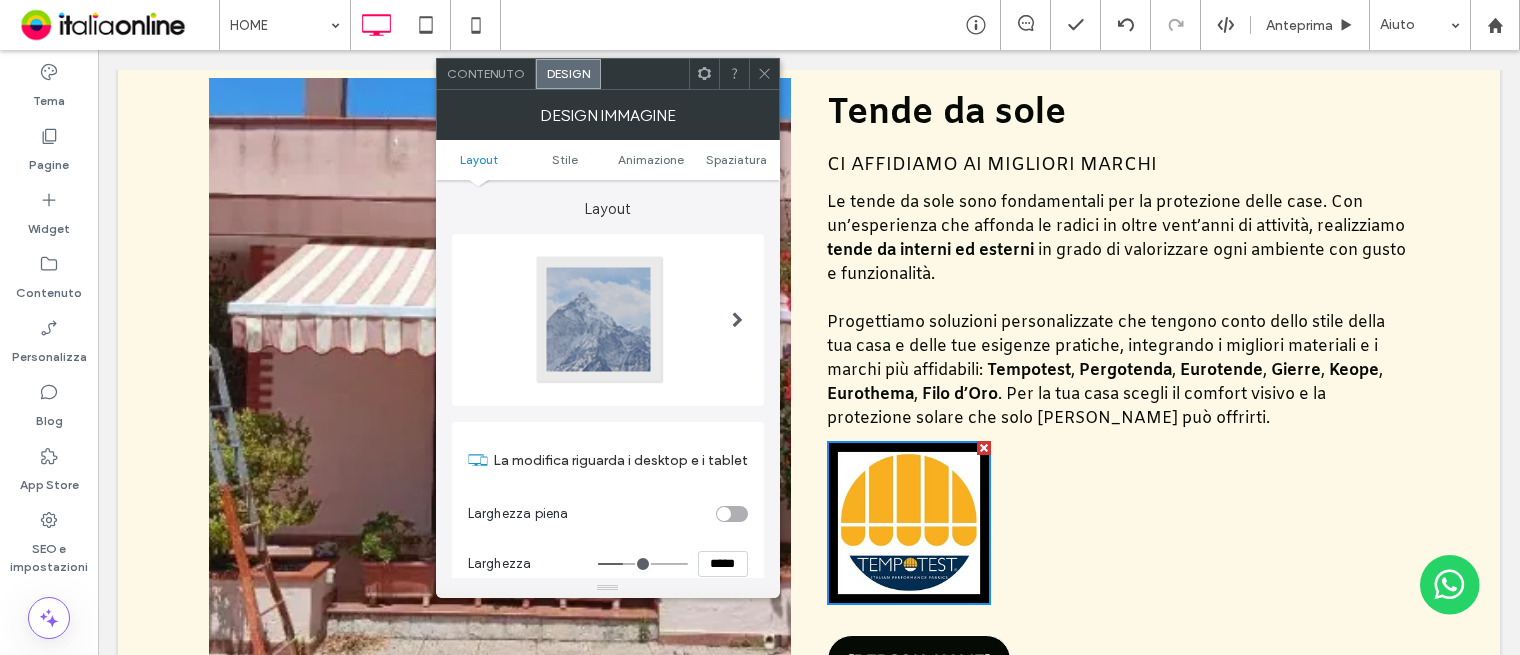click at bounding box center (600, 320) 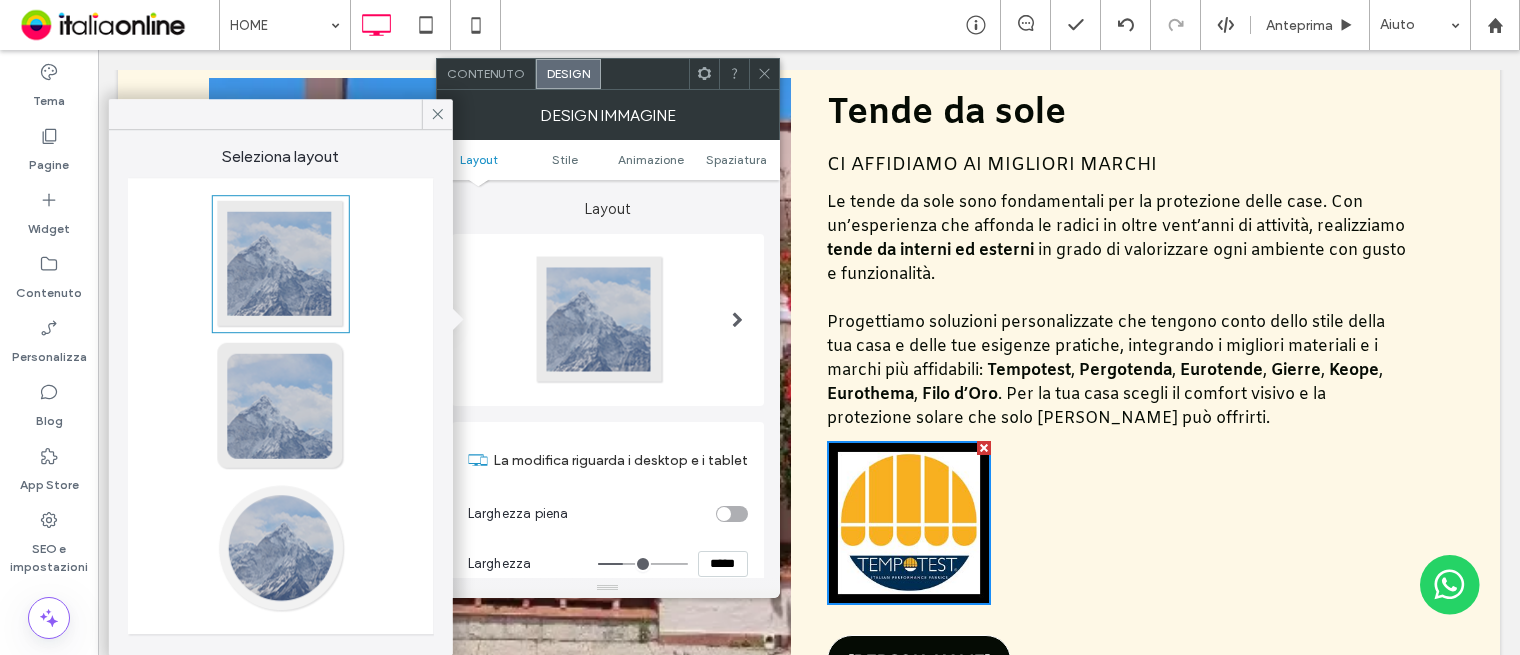 click on "Contenuto" at bounding box center [486, 73] 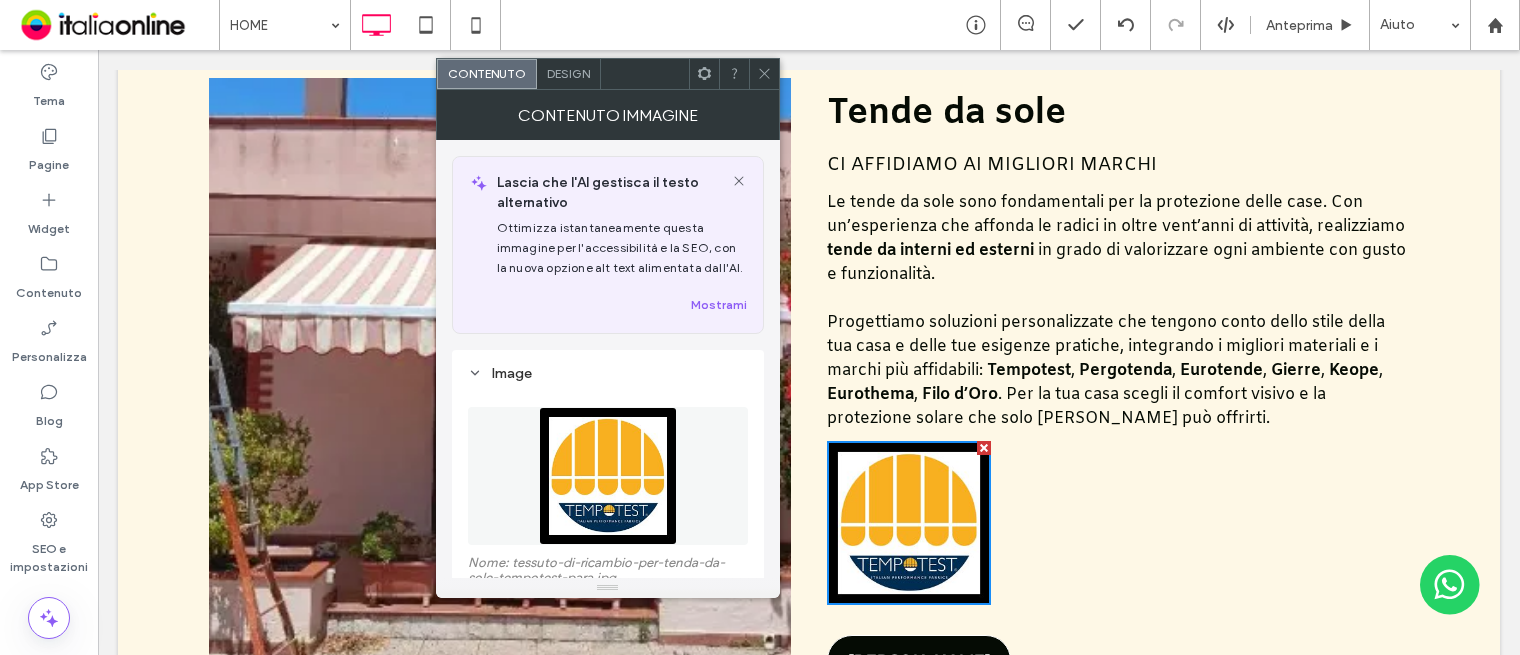 click at bounding box center (608, 476) 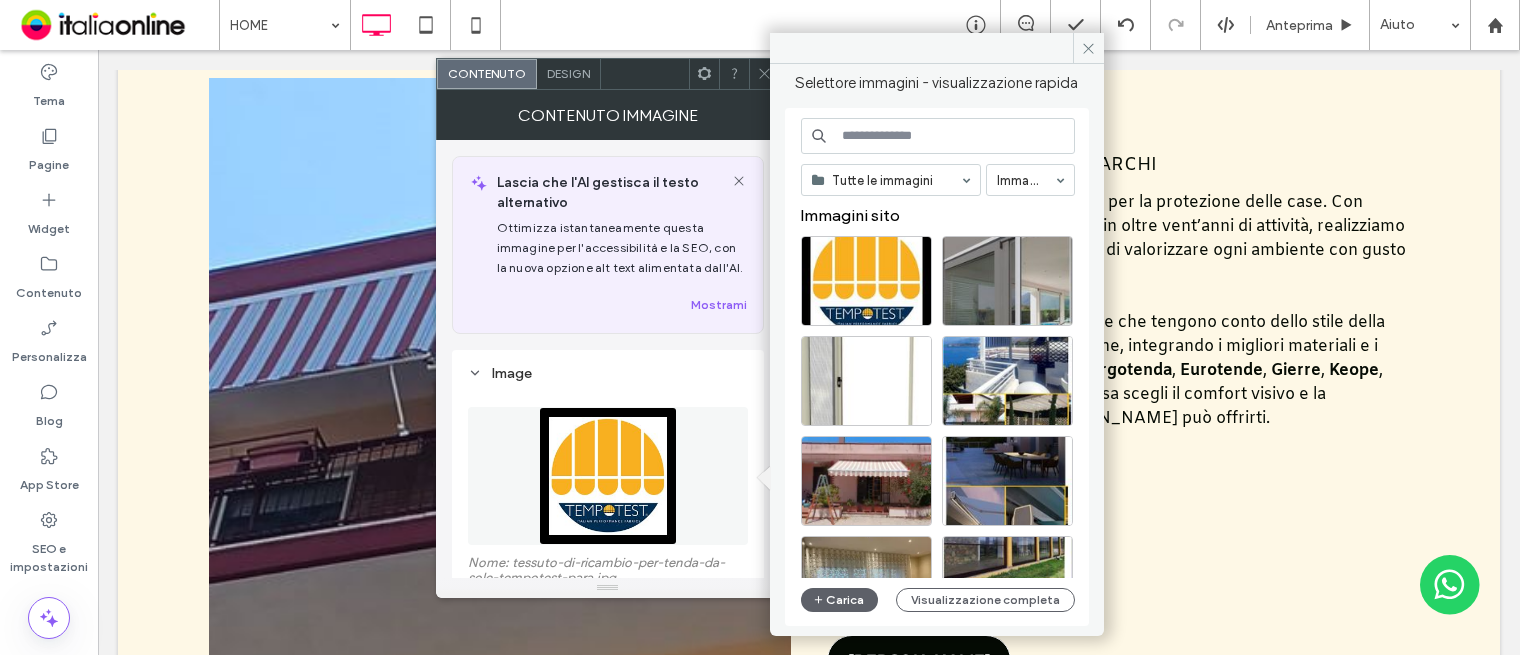 click on "Tutte le immagini Immagini Immagini sito Carica Visualizzazione completa" at bounding box center [938, 367] 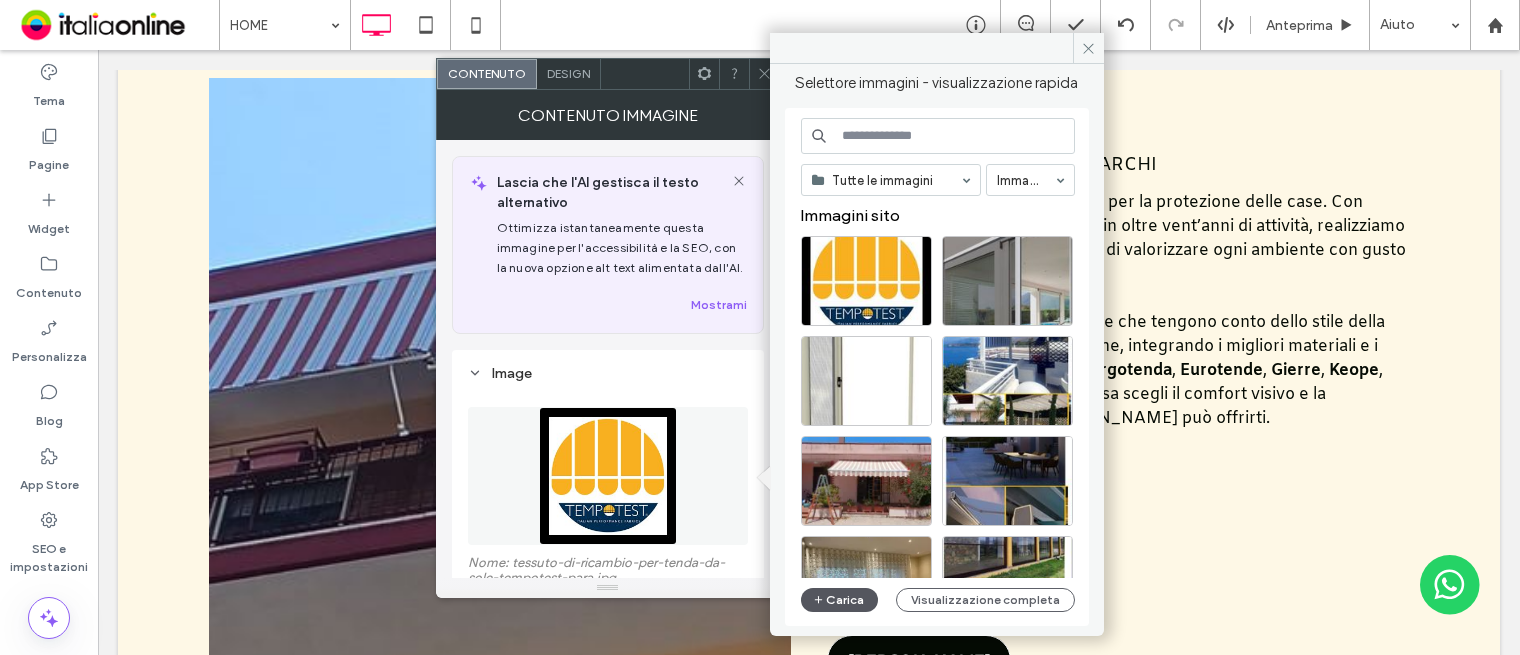 click on "Carica" at bounding box center [840, 600] 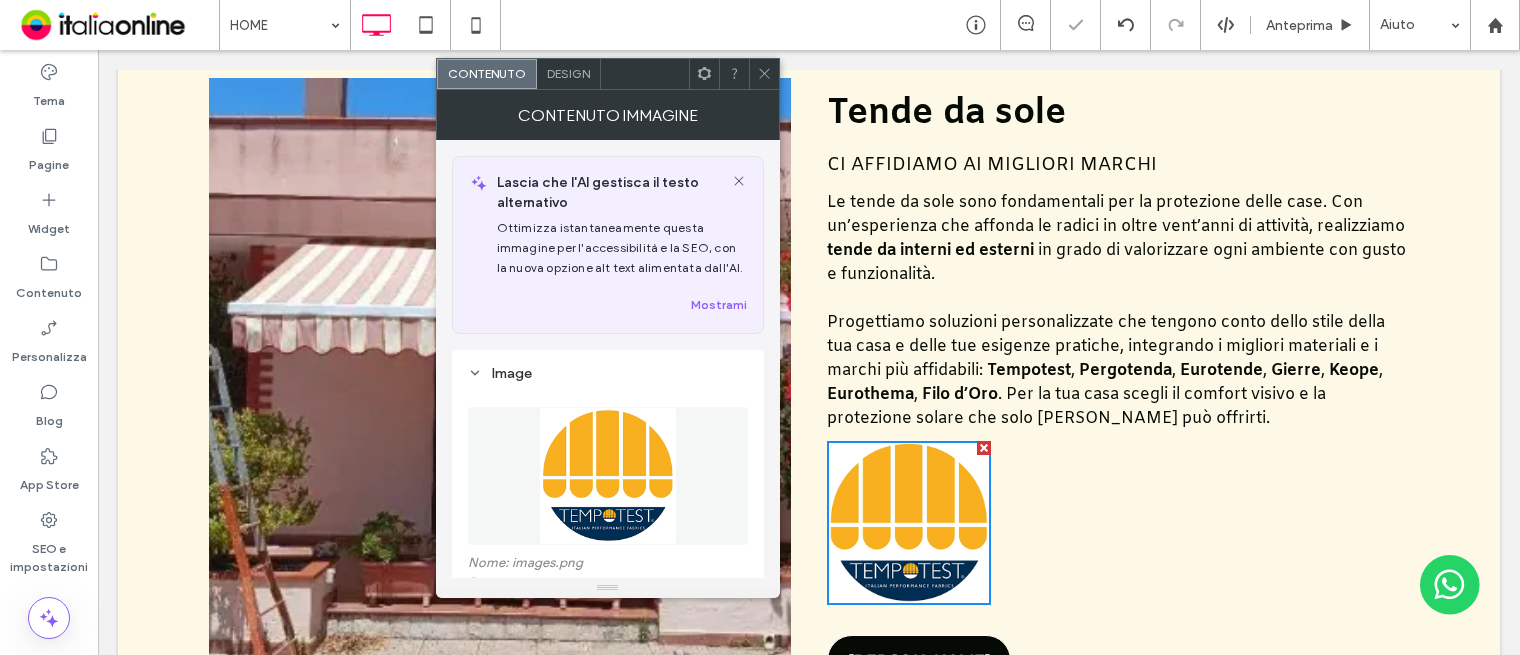 click 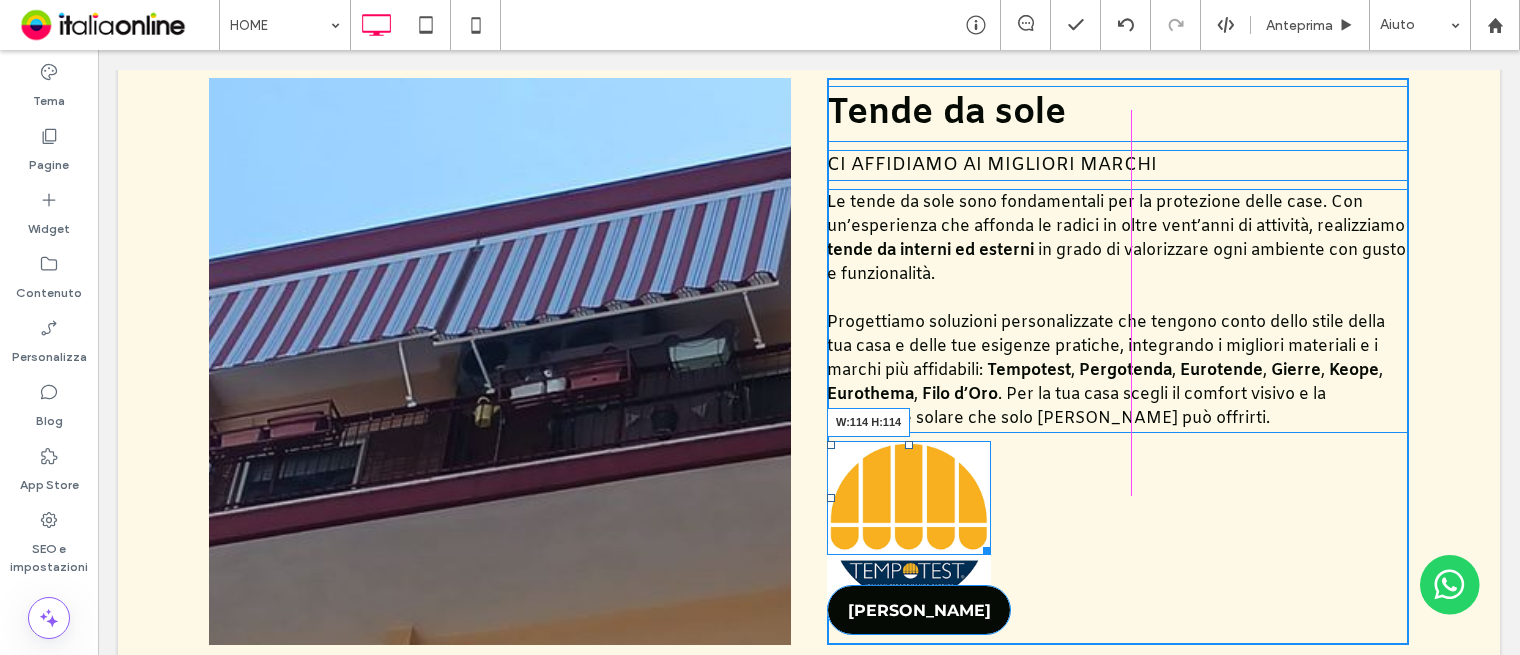 drag, startPoint x: 977, startPoint y: 574, endPoint x: 952, endPoint y: 527, distance: 53.235325 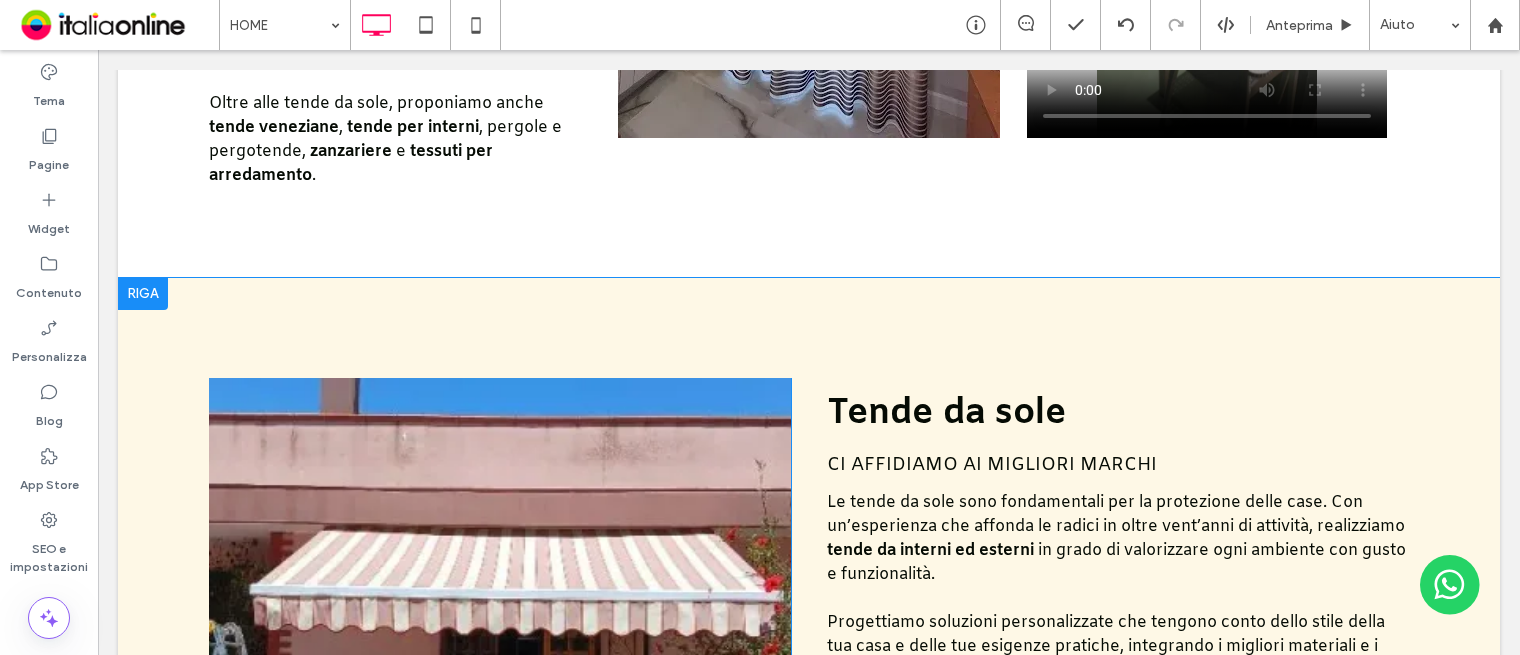 scroll, scrollTop: 2652, scrollLeft: 0, axis: vertical 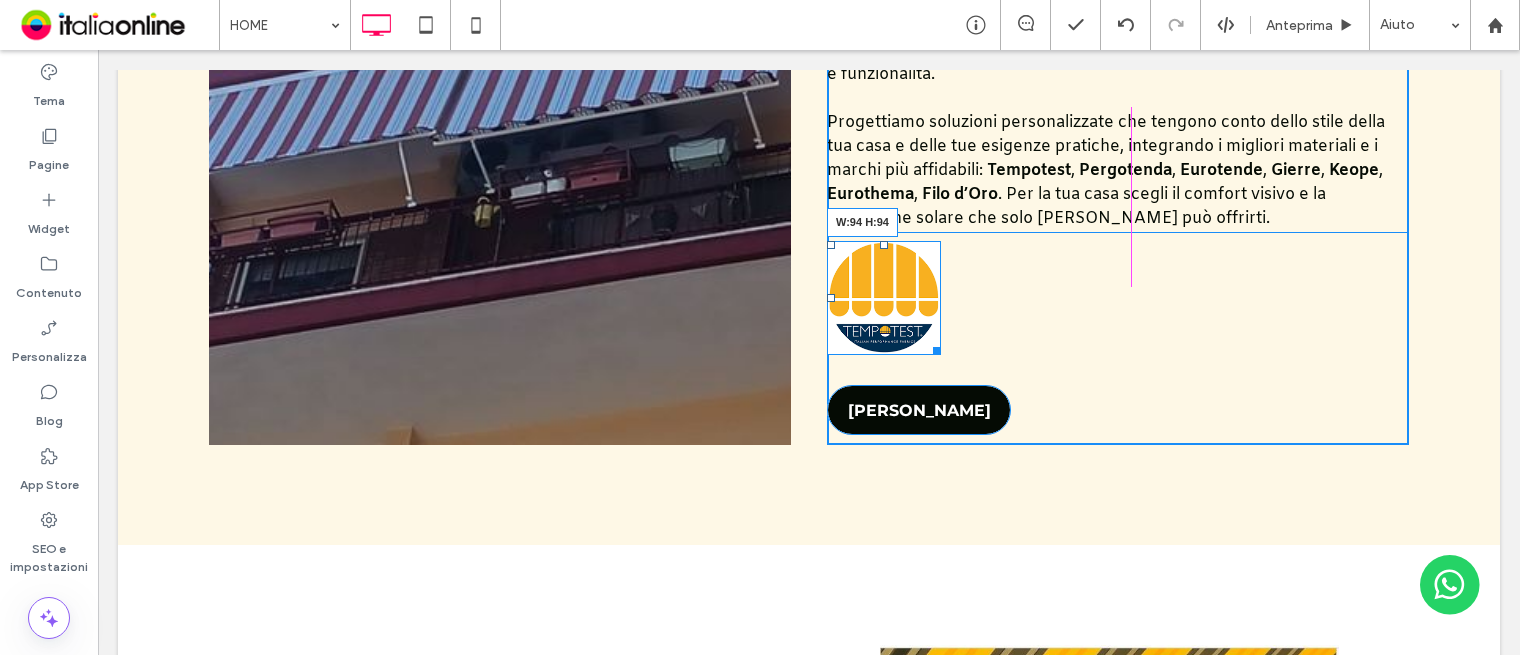 drag, startPoint x: 925, startPoint y: 321, endPoint x: 915, endPoint y: 307, distance: 17.20465 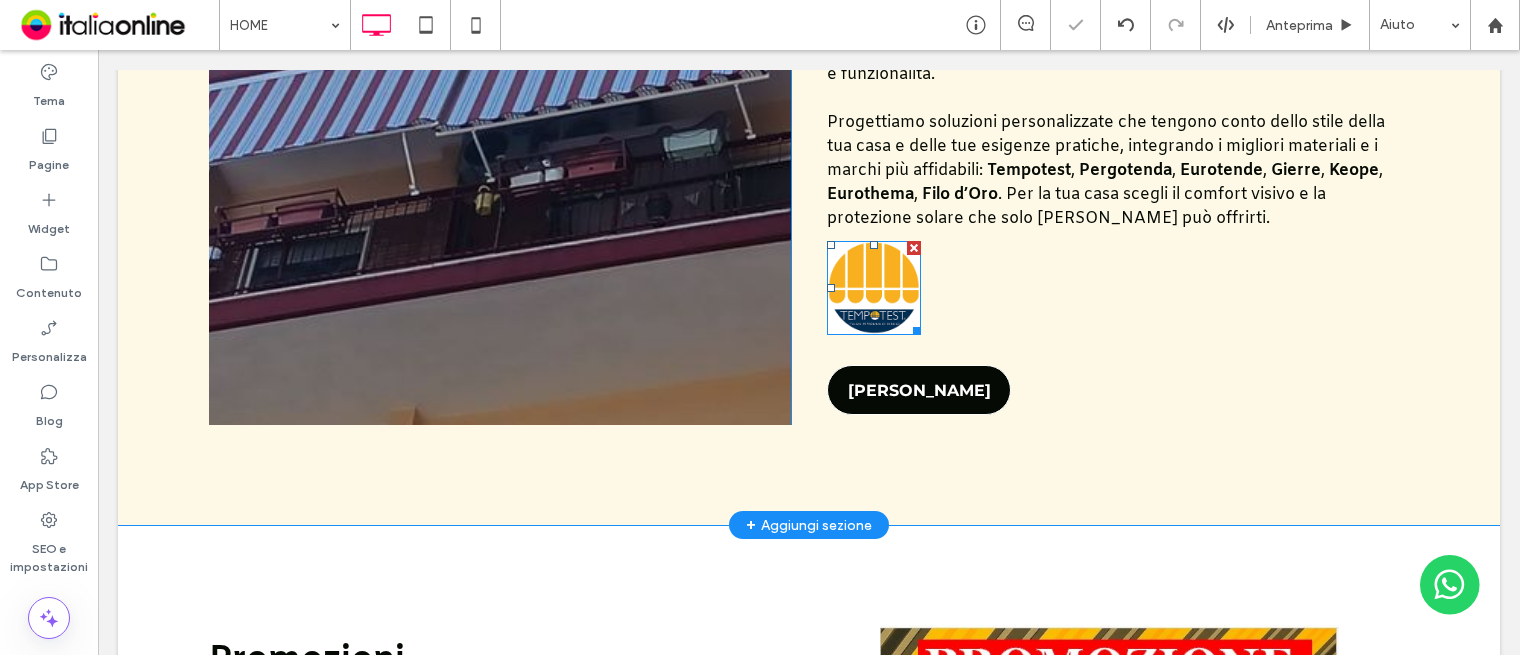 click at bounding box center (874, 288) 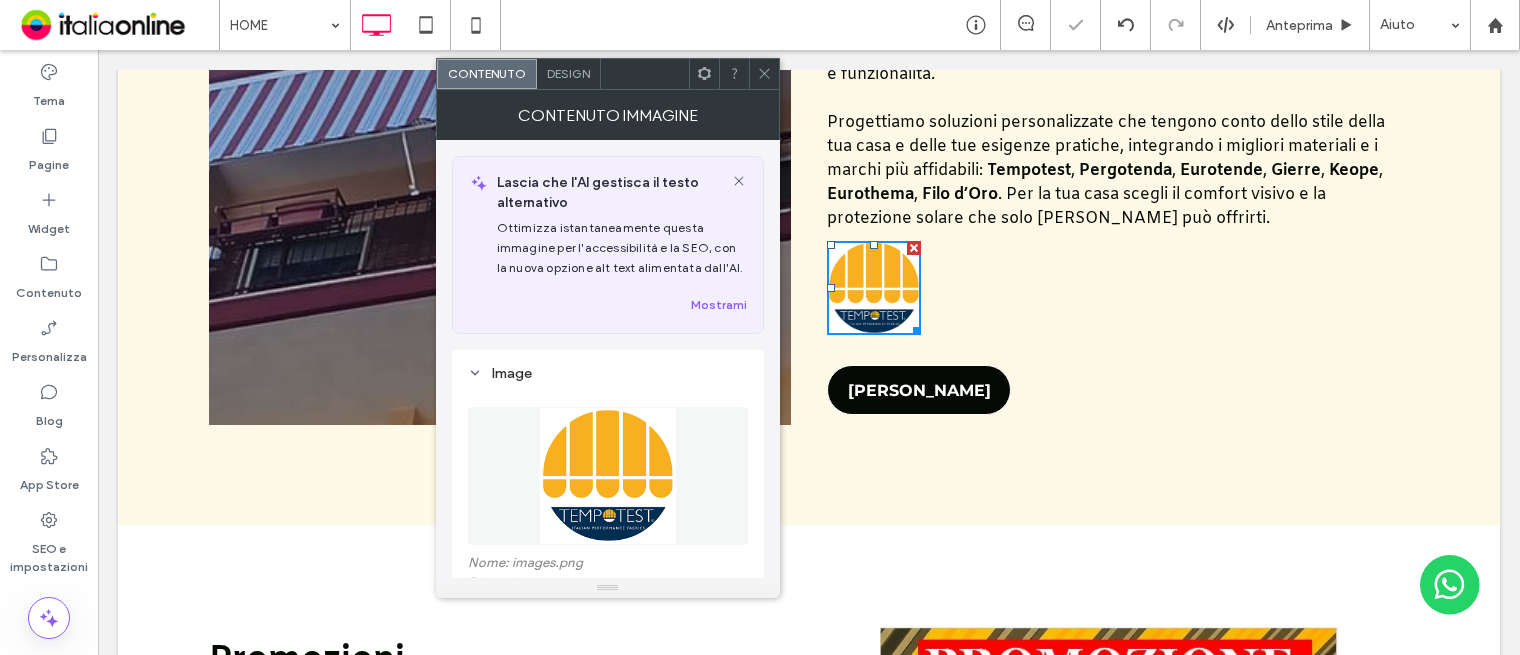 click on "Design" at bounding box center (568, 73) 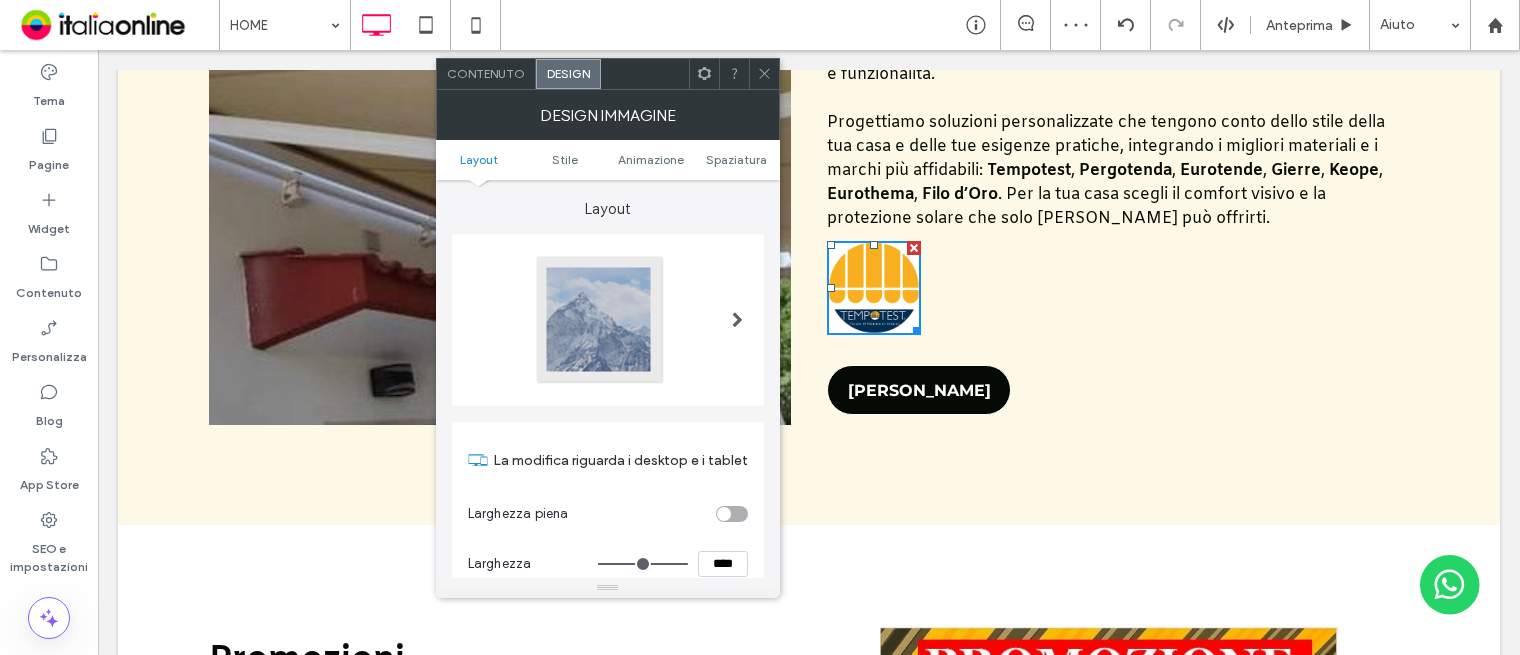 drag, startPoint x: 582, startPoint y: 377, endPoint x: 595, endPoint y: 367, distance: 16.40122 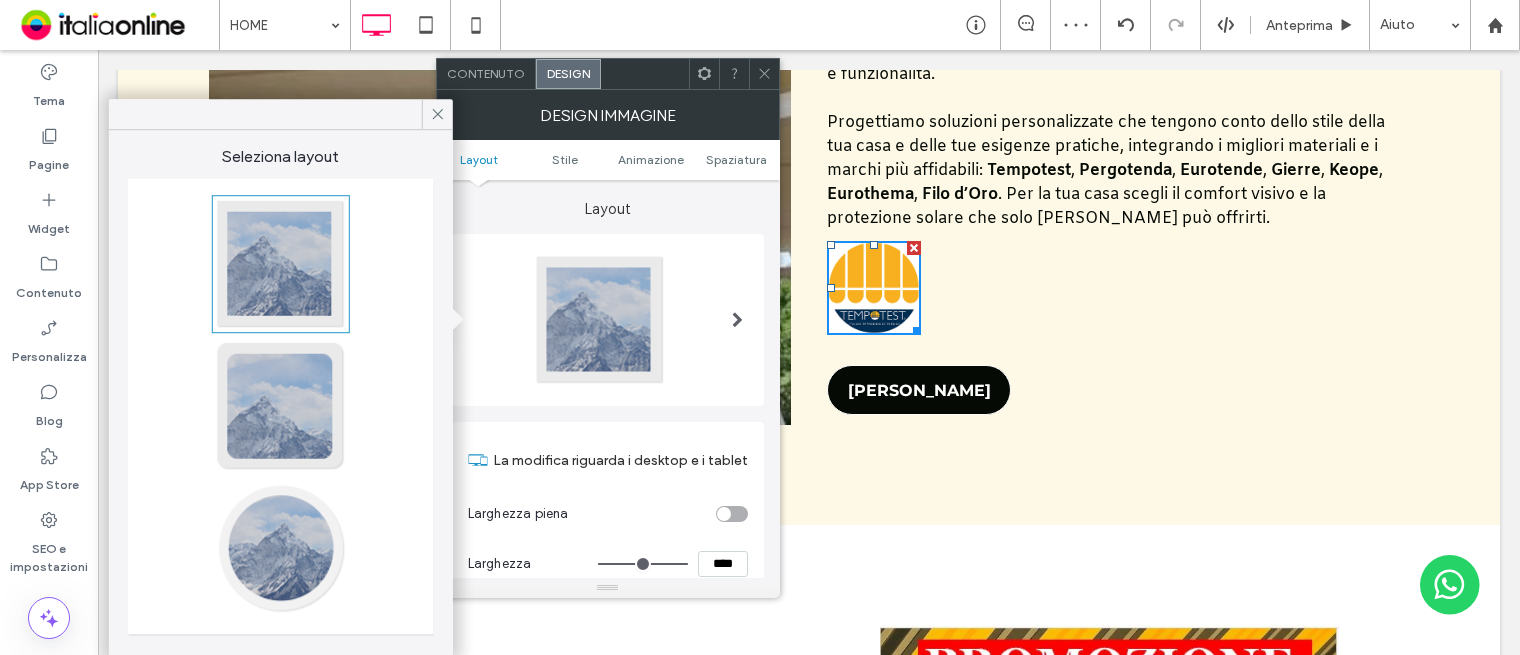 click at bounding box center (281, 406) 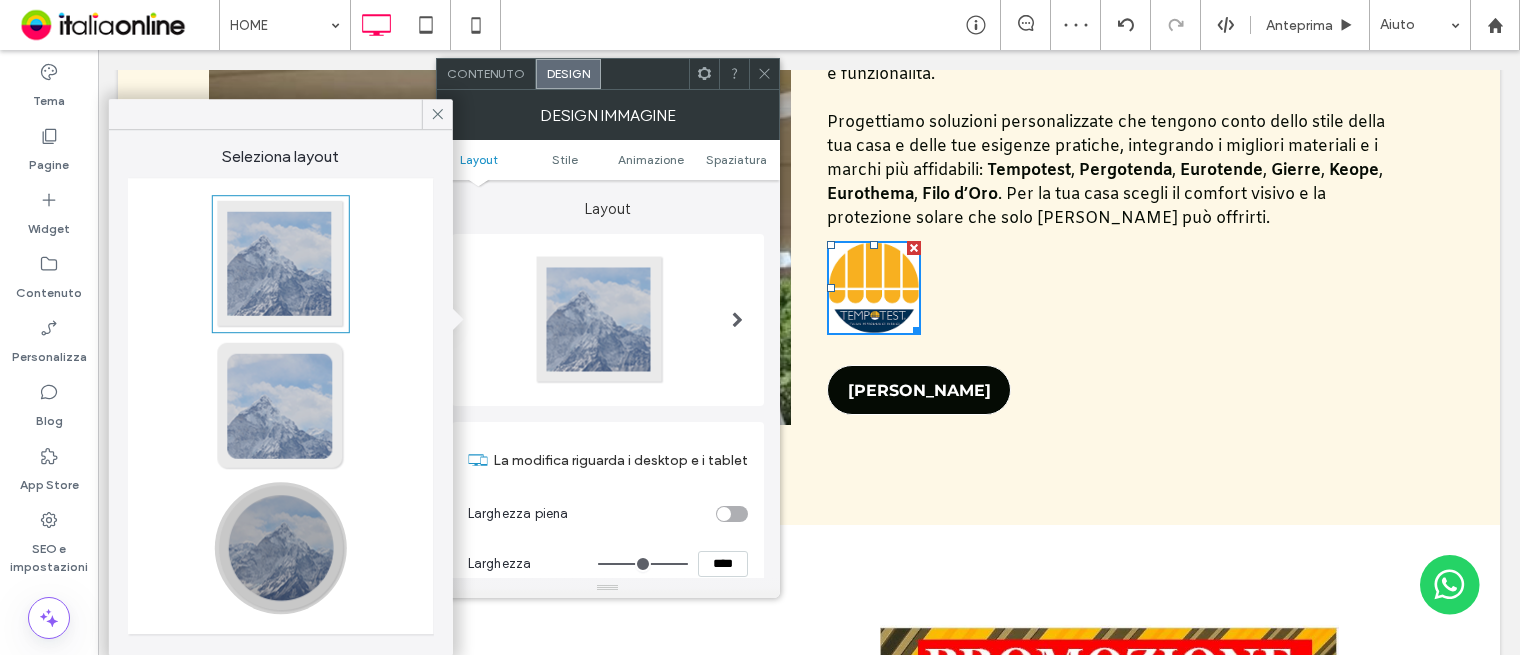 click at bounding box center [281, 548] 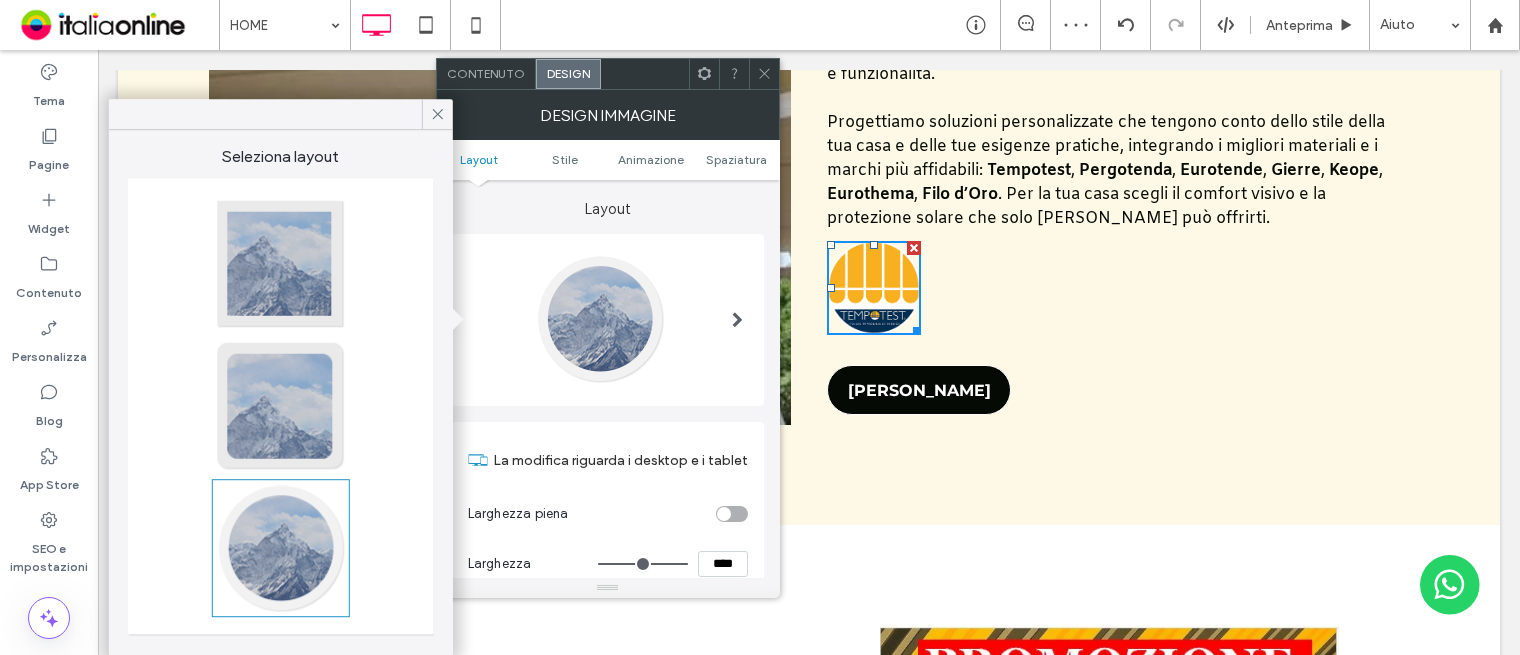 type on "**" 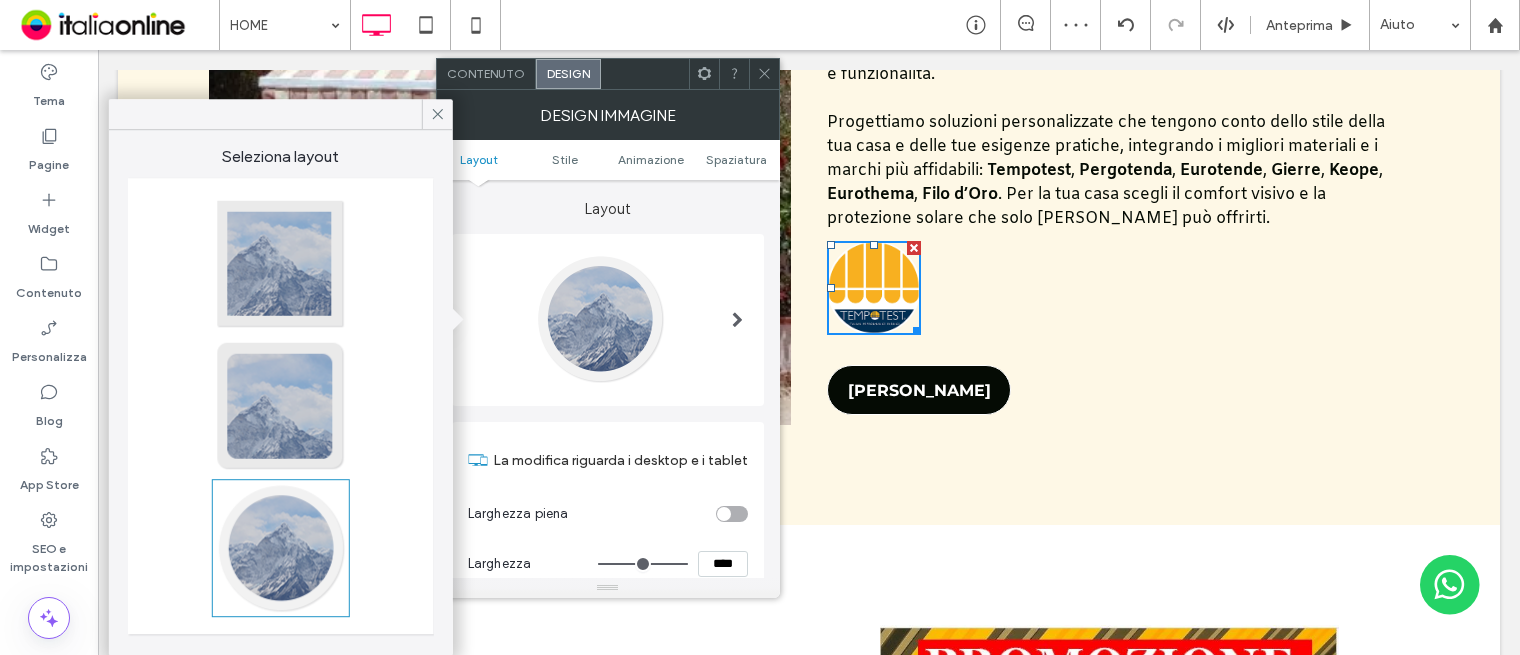click at bounding box center [764, 74] 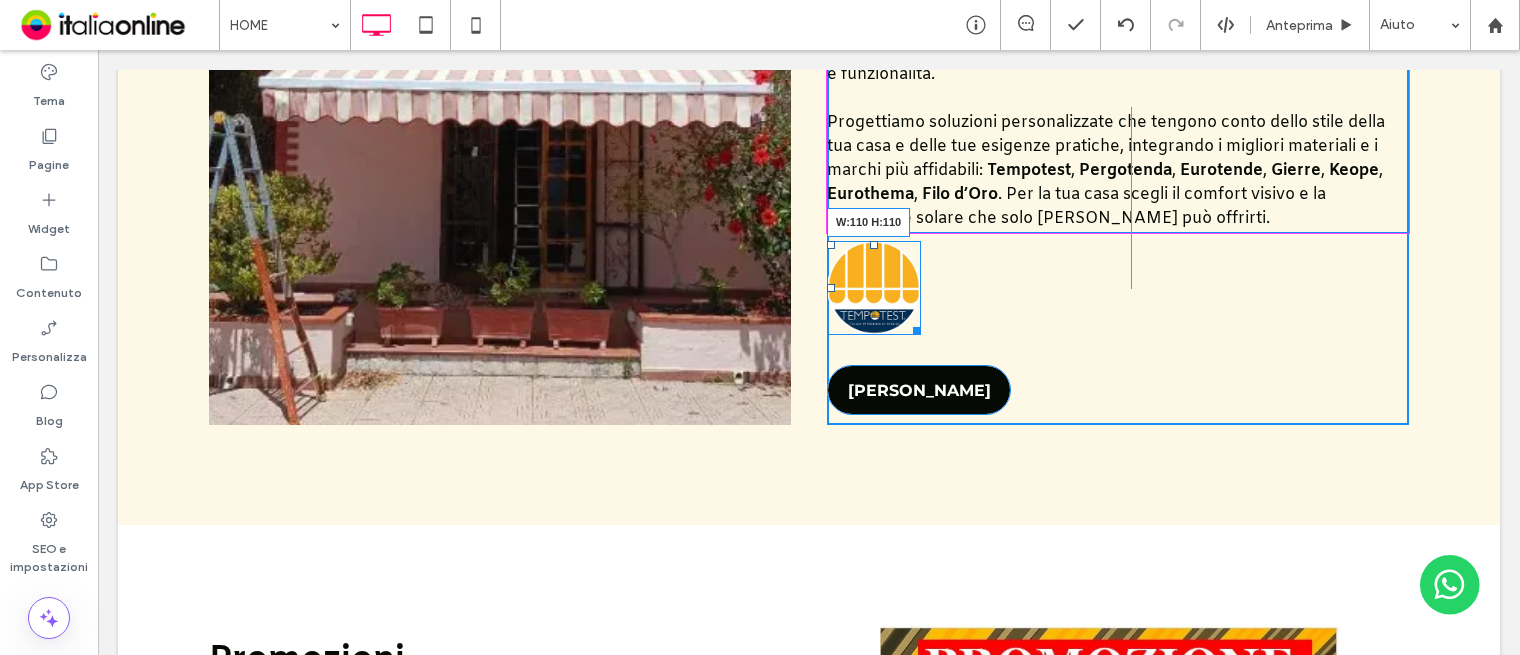 drag, startPoint x: 907, startPoint y: 296, endPoint x: 915, endPoint y: 305, distance: 12.0415945 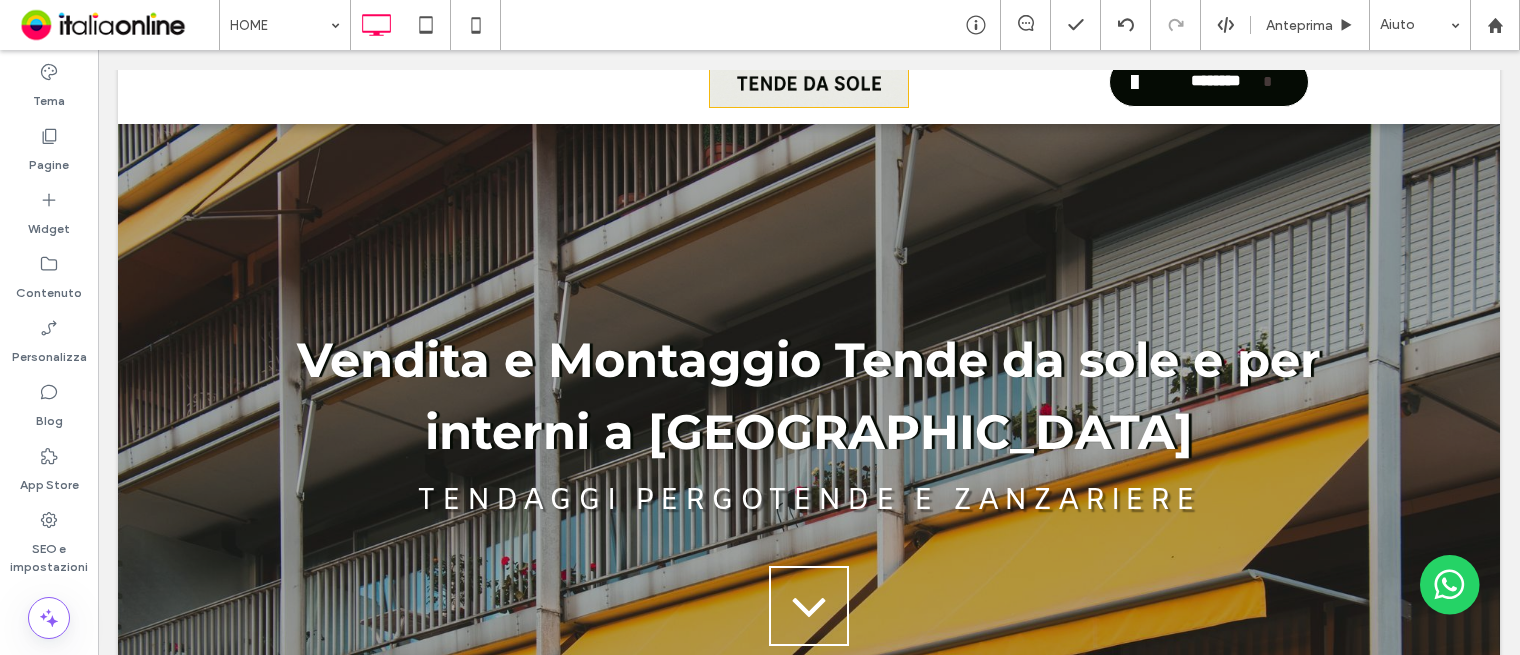 scroll, scrollTop: 0, scrollLeft: 0, axis: both 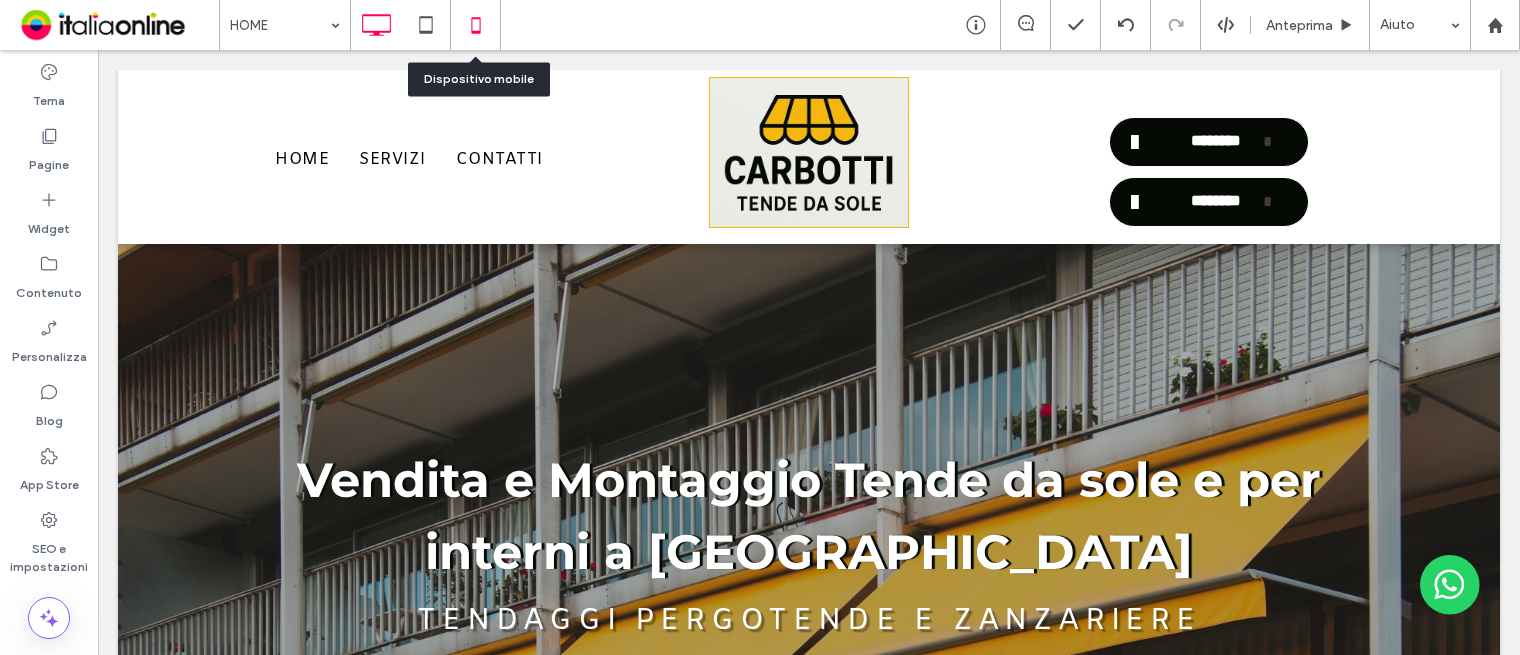 click 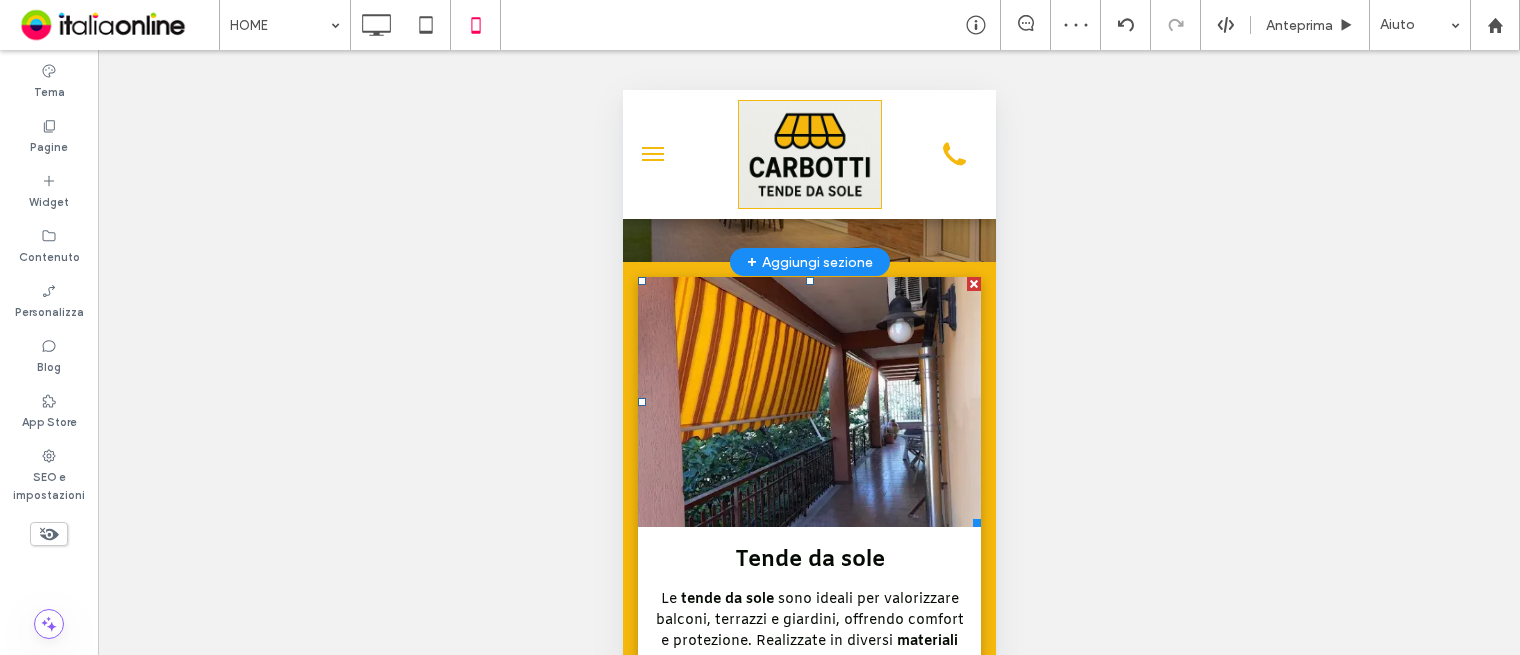scroll, scrollTop: 600, scrollLeft: 0, axis: vertical 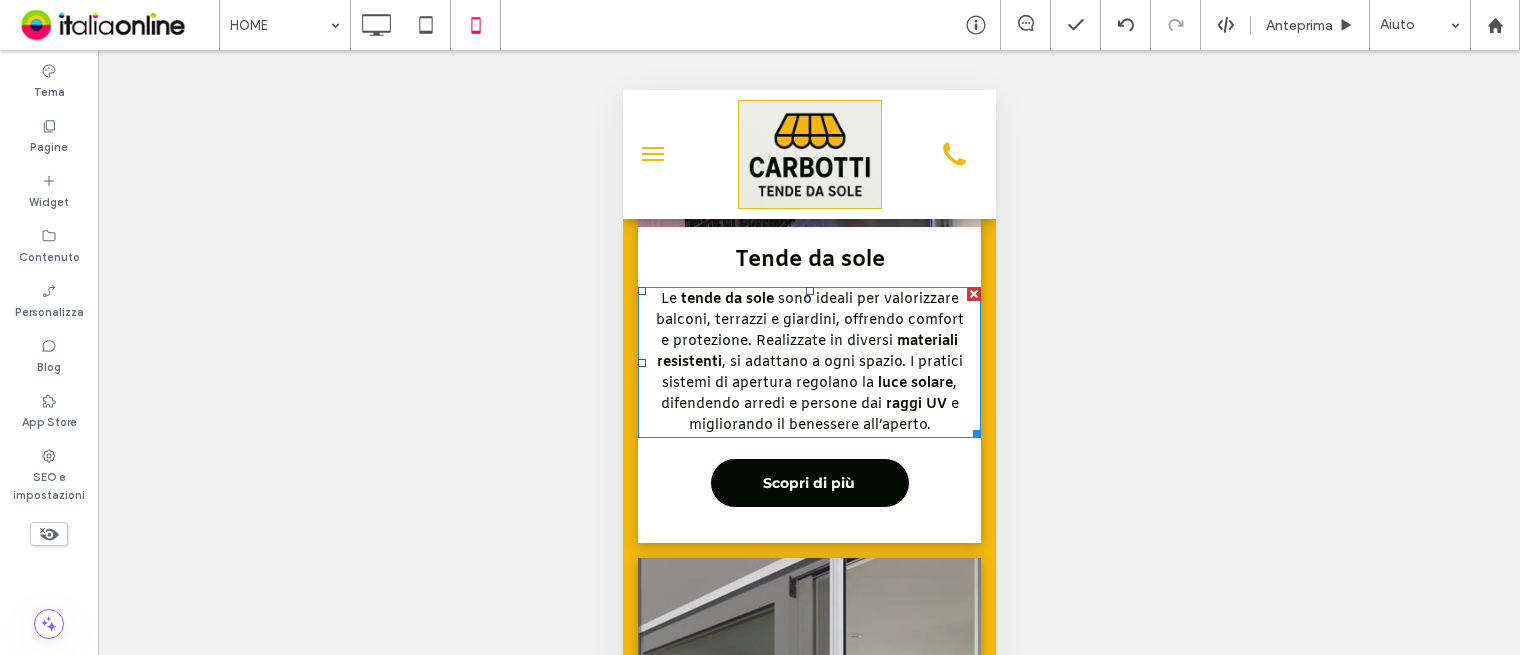 drag, startPoint x: 956, startPoint y: 444, endPoint x: 982, endPoint y: 444, distance: 26 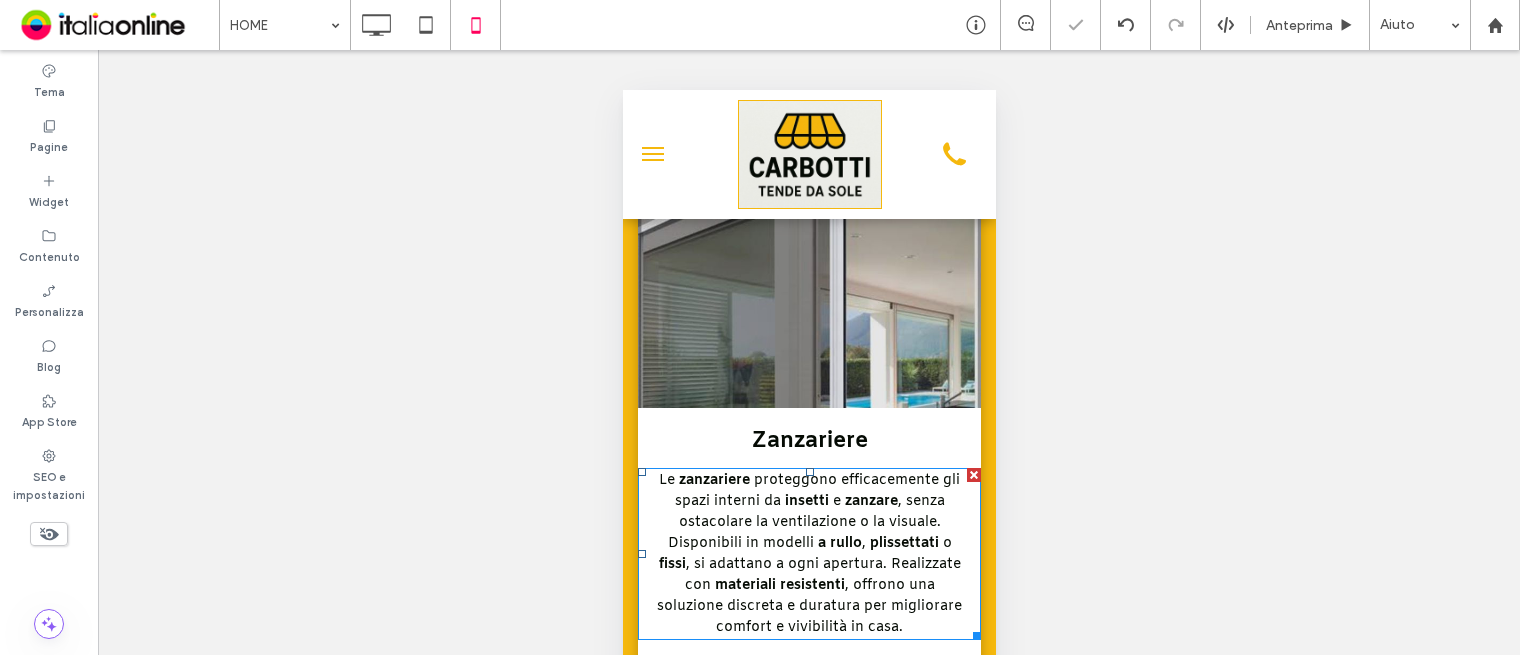 scroll, scrollTop: 1200, scrollLeft: 0, axis: vertical 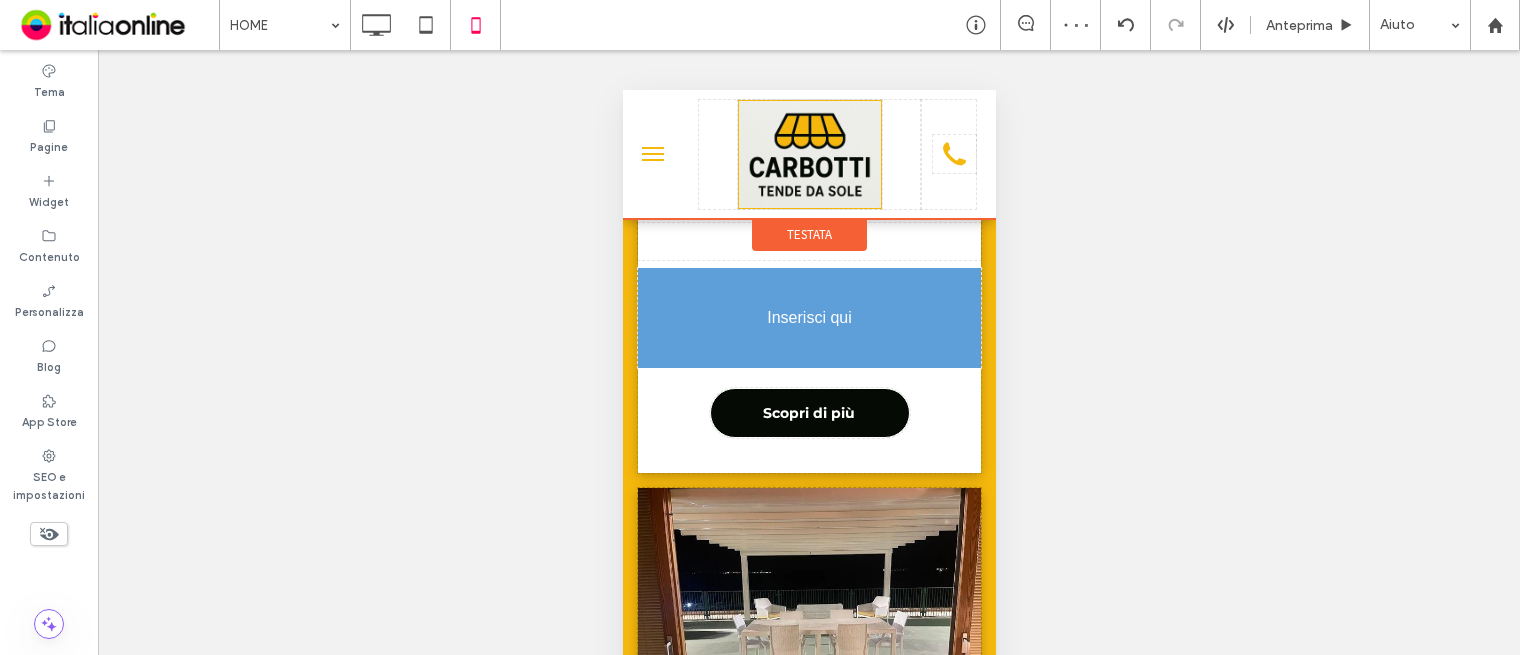 drag, startPoint x: 913, startPoint y: 482, endPoint x: 859, endPoint y: 318, distance: 172.66151 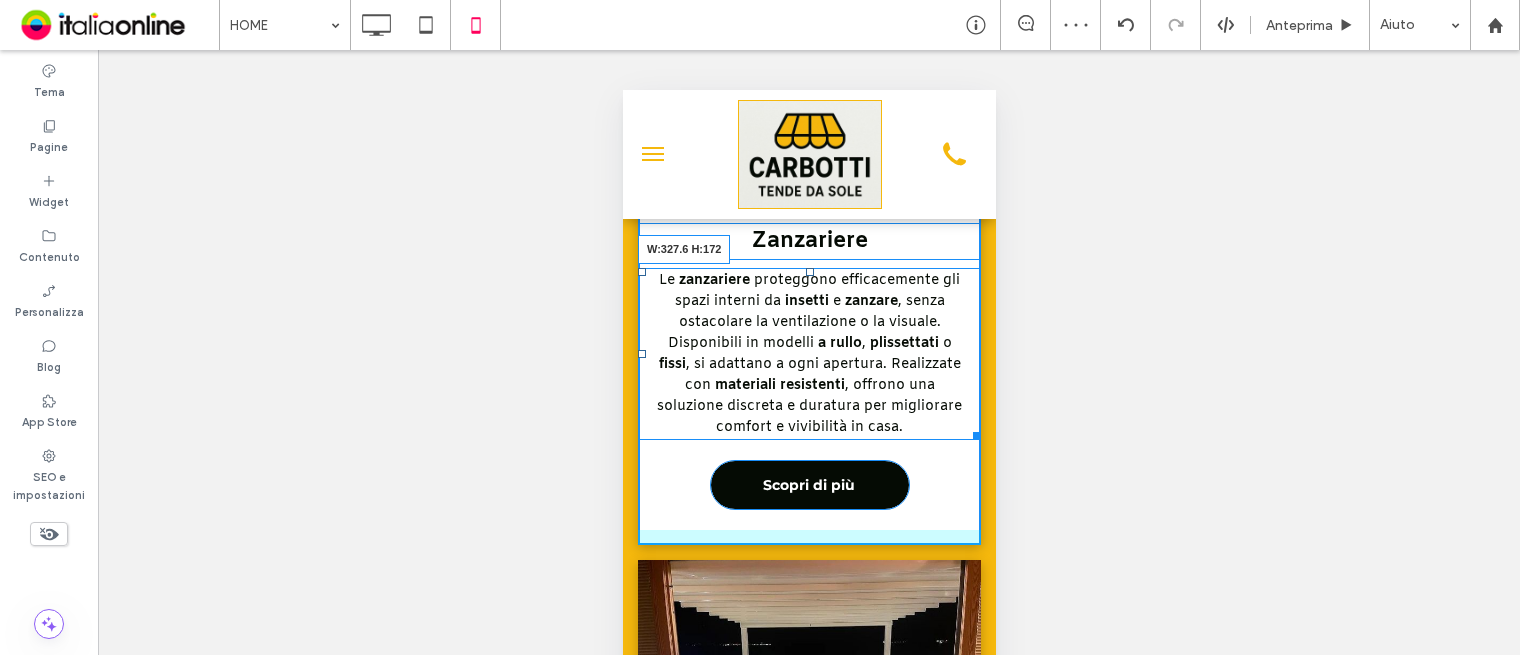 drag, startPoint x: 957, startPoint y: 453, endPoint x: 975, endPoint y: 452, distance: 18.027756 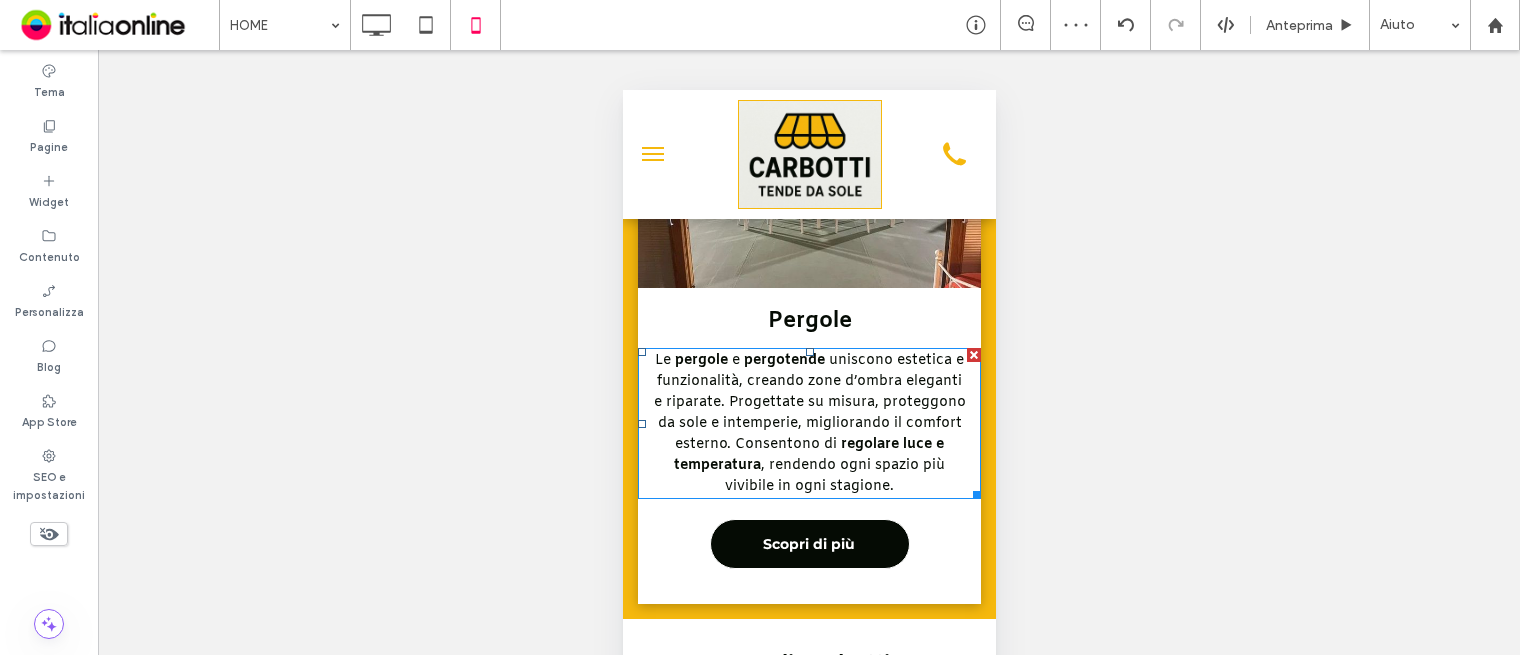 scroll, scrollTop: 1800, scrollLeft: 0, axis: vertical 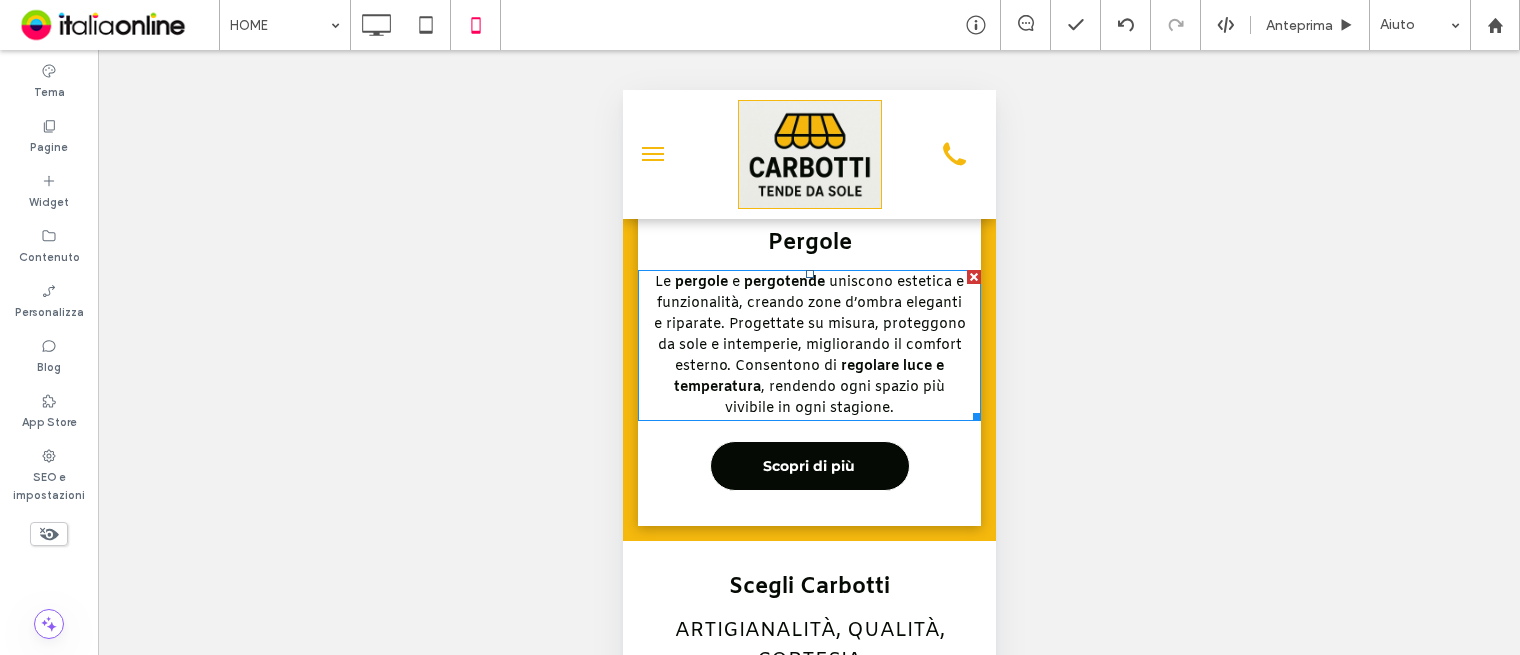 drag, startPoint x: 1543, startPoint y: 541, endPoint x: 957, endPoint y: 455, distance: 592.277 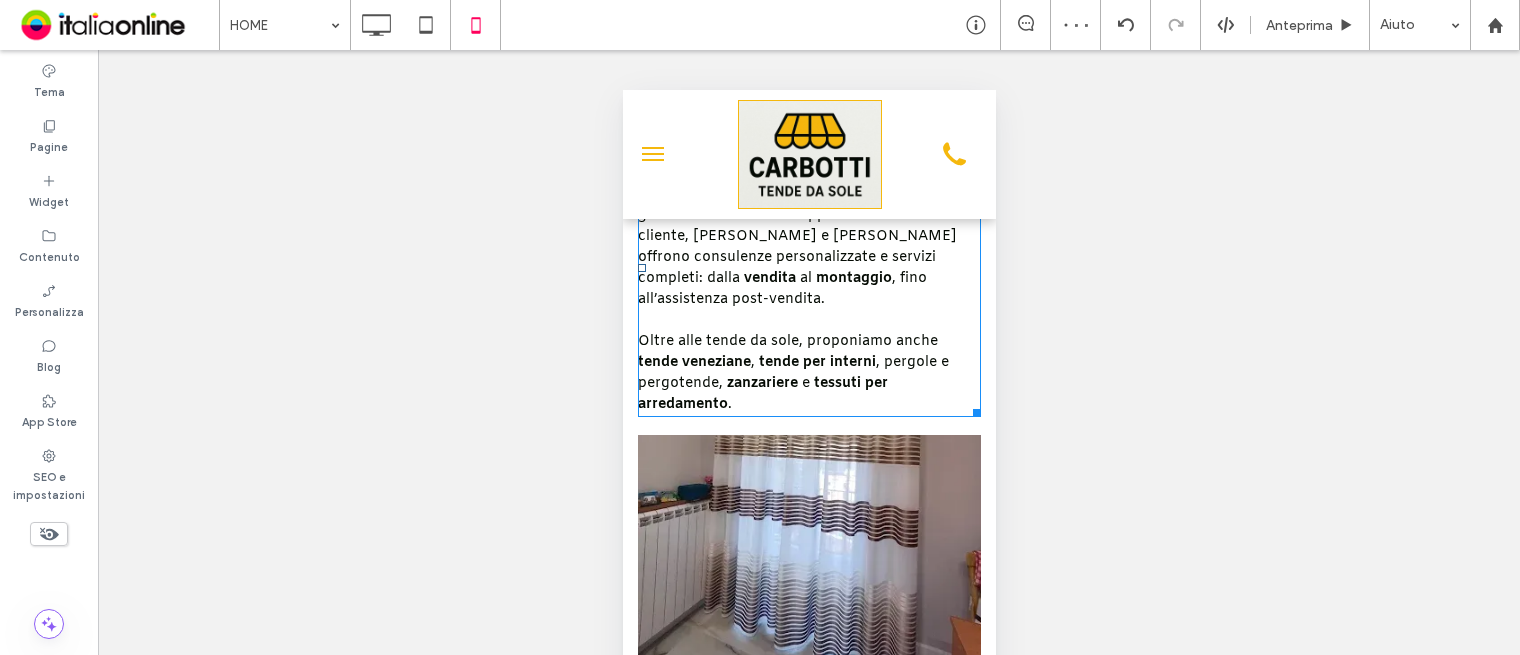 scroll, scrollTop: 2300, scrollLeft: 0, axis: vertical 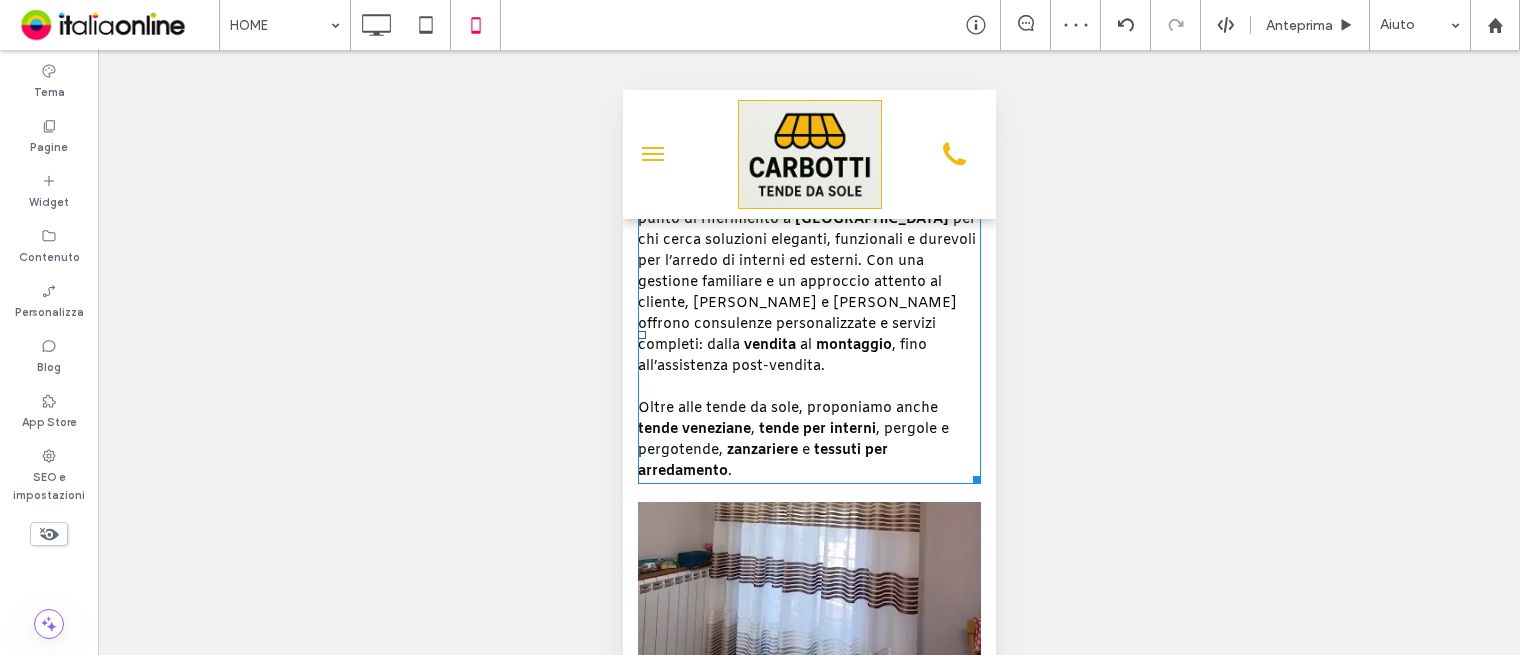click on ", fino all’assistenza post-vendita." at bounding box center (781, 356) 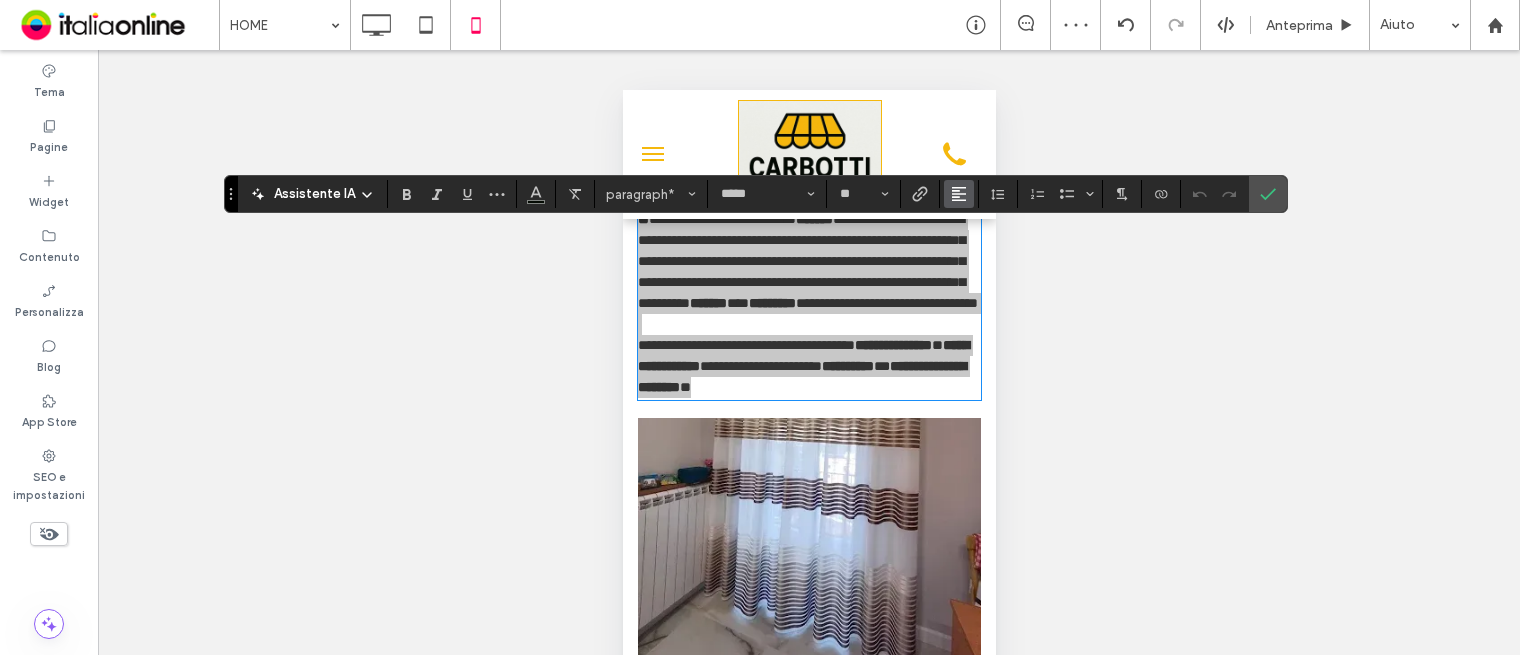 click 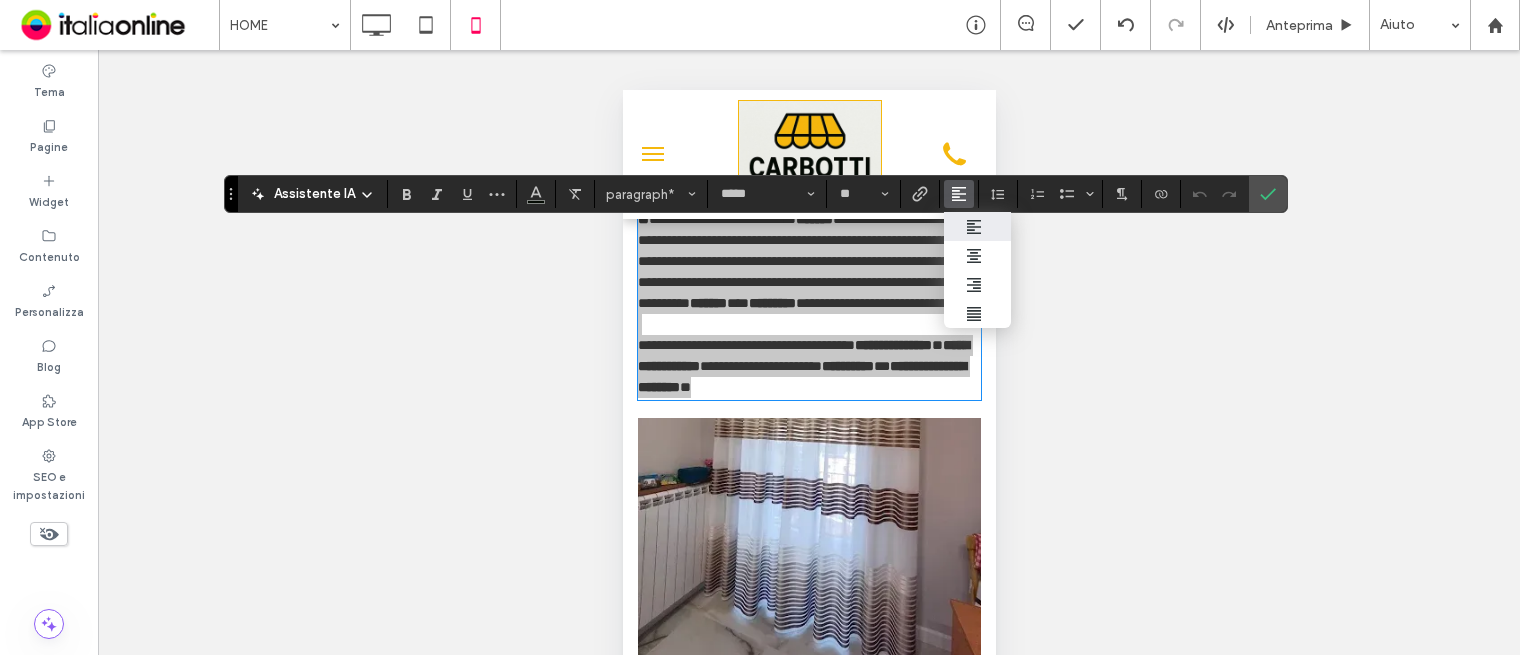 drag, startPoint x: 968, startPoint y: 259, endPoint x: 1067, endPoint y: 241, distance: 100.62306 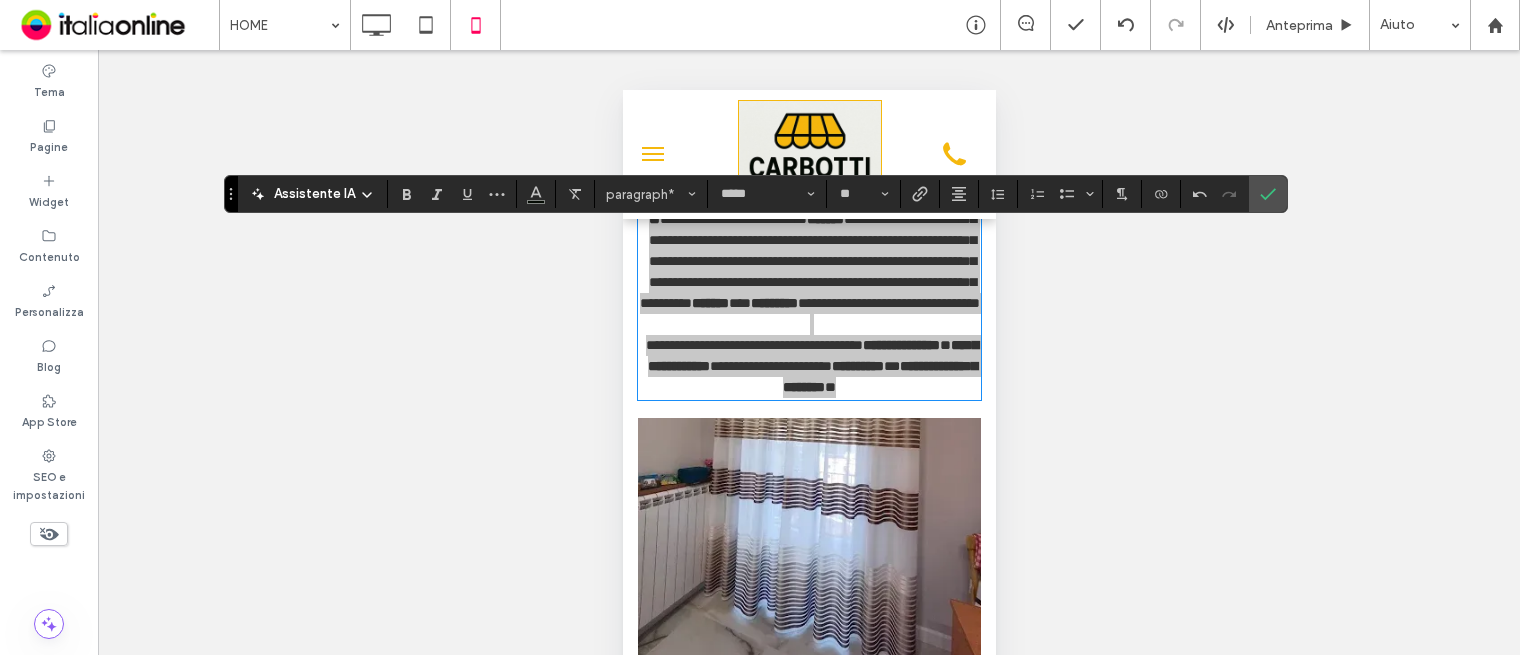 drag, startPoint x: 1252, startPoint y: 196, endPoint x: 1144, endPoint y: 325, distance: 168.2409 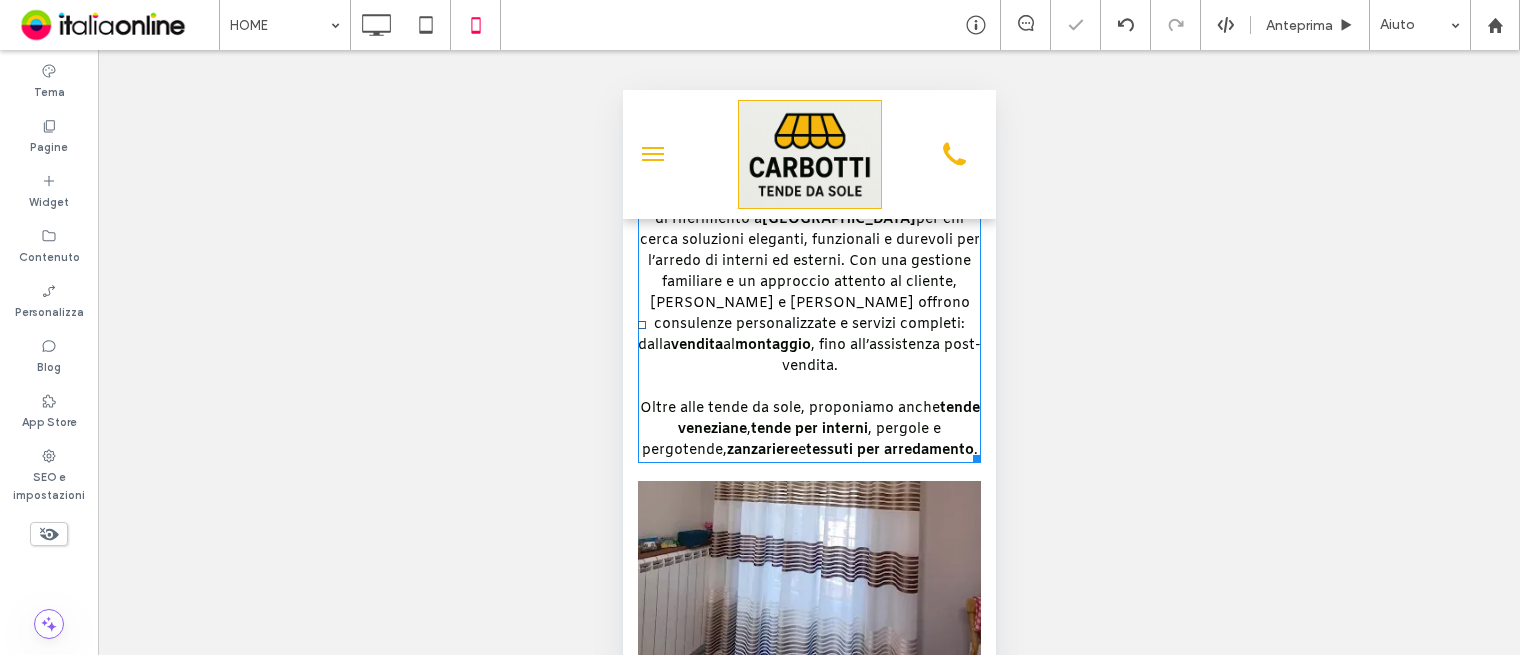 drag, startPoint x: 1591, startPoint y: 556, endPoint x: 1030, endPoint y: 494, distance: 564.41565 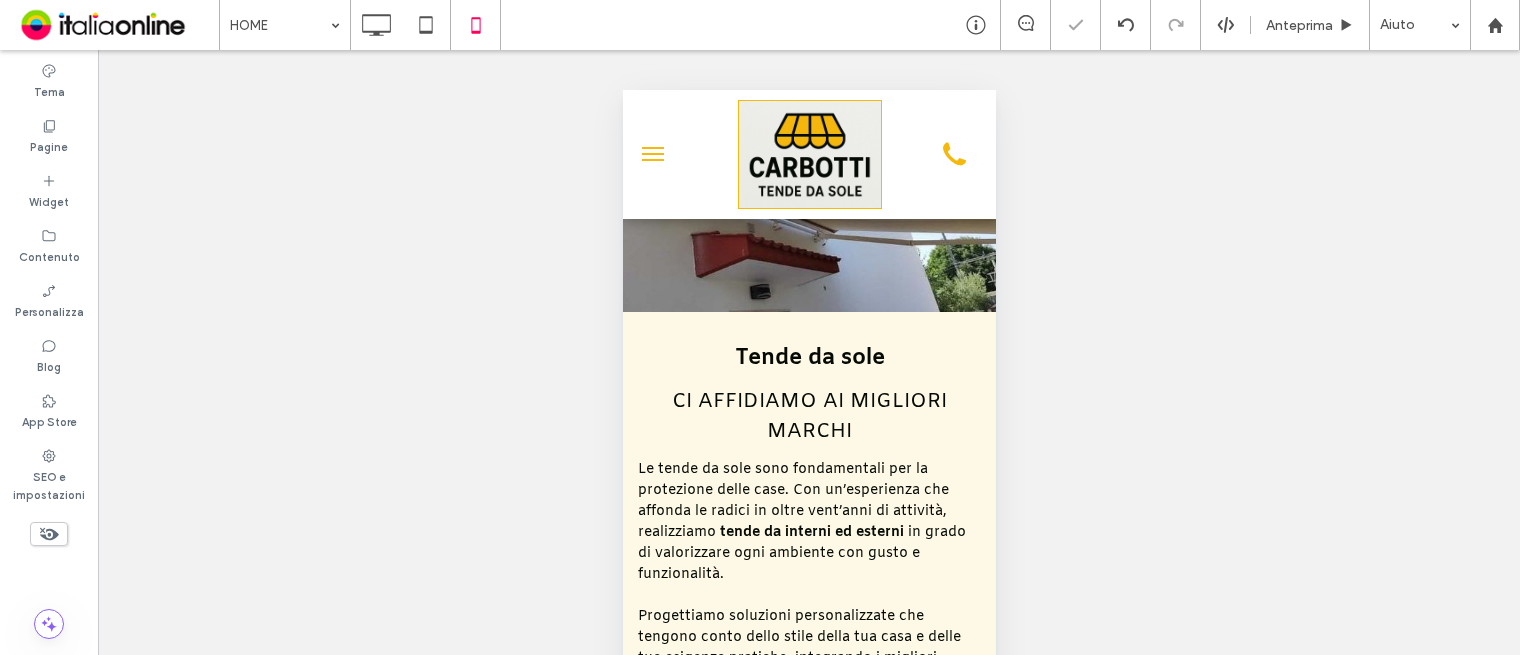 scroll, scrollTop: 3400, scrollLeft: 0, axis: vertical 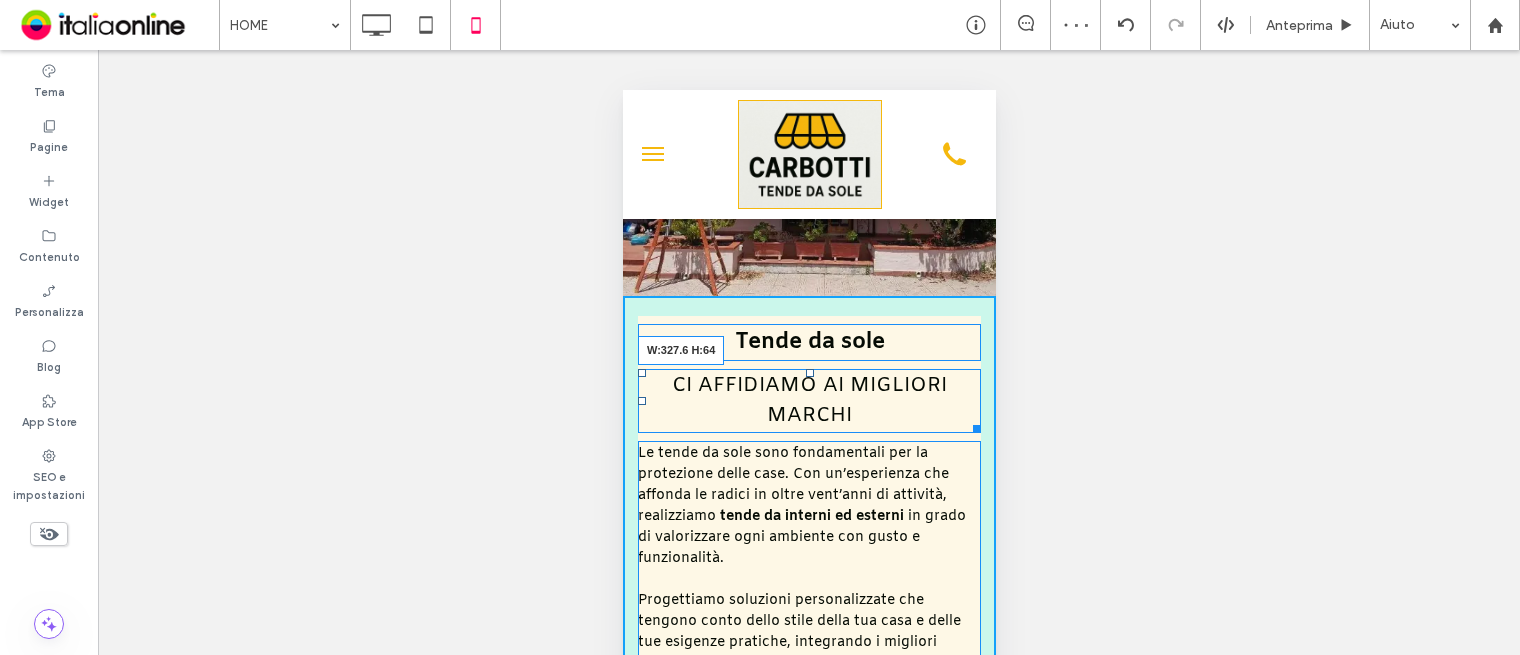 drag, startPoint x: 954, startPoint y: 467, endPoint x: 1018, endPoint y: 470, distance: 64.070274 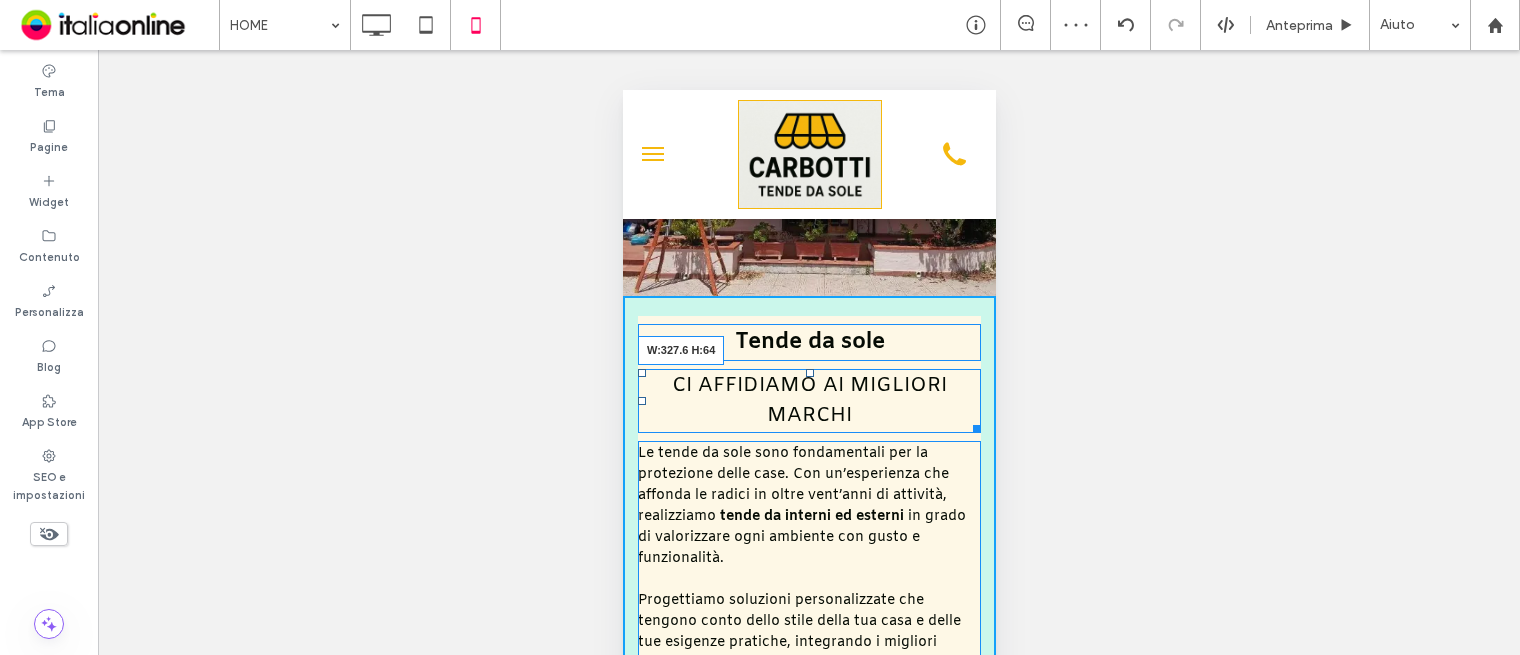 click on "Click To Paste
HOME
SERVIZI
CONTATTI
Click To Paste
mimmacarbotti2008@gmail.com
********
********
Click To Paste
Menu
Testata
Vendita e Montaggio Tende da sole e per interni a Taranto
TendAGGI pergotende e zanzariere         icona freccia
Click To Paste
Riga + Aggiungi sezione
Button
Mostra altri
Tende da sole
Le
tende da sole   sono ideali per valorizzare balconi, terrazzi e giardini, offrendo comfort e protezione. Realizzate in diversi
materiali resistenti
luce solare , difendendo arredi e persone dai
raggi UV" at bounding box center [808, 314] 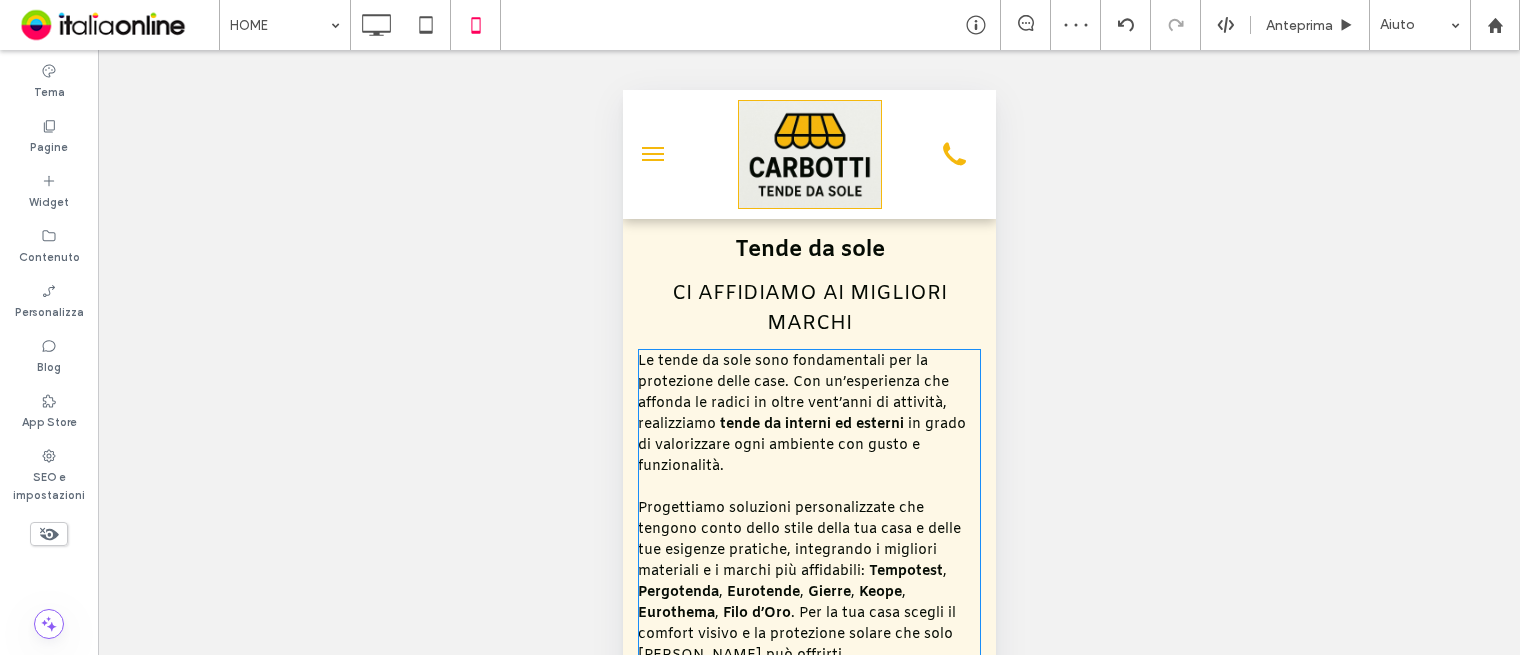 scroll, scrollTop: 3600, scrollLeft: 0, axis: vertical 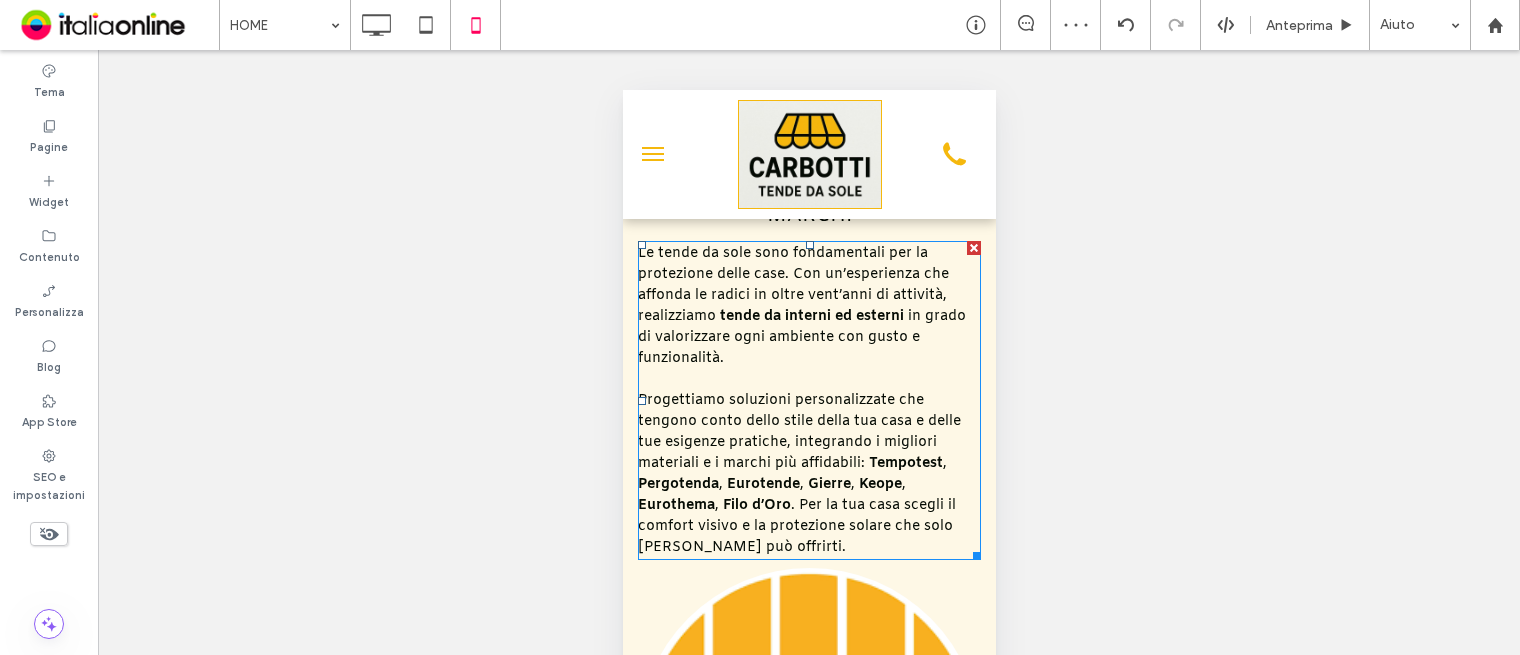 click on "Tempotest" at bounding box center [905, 463] 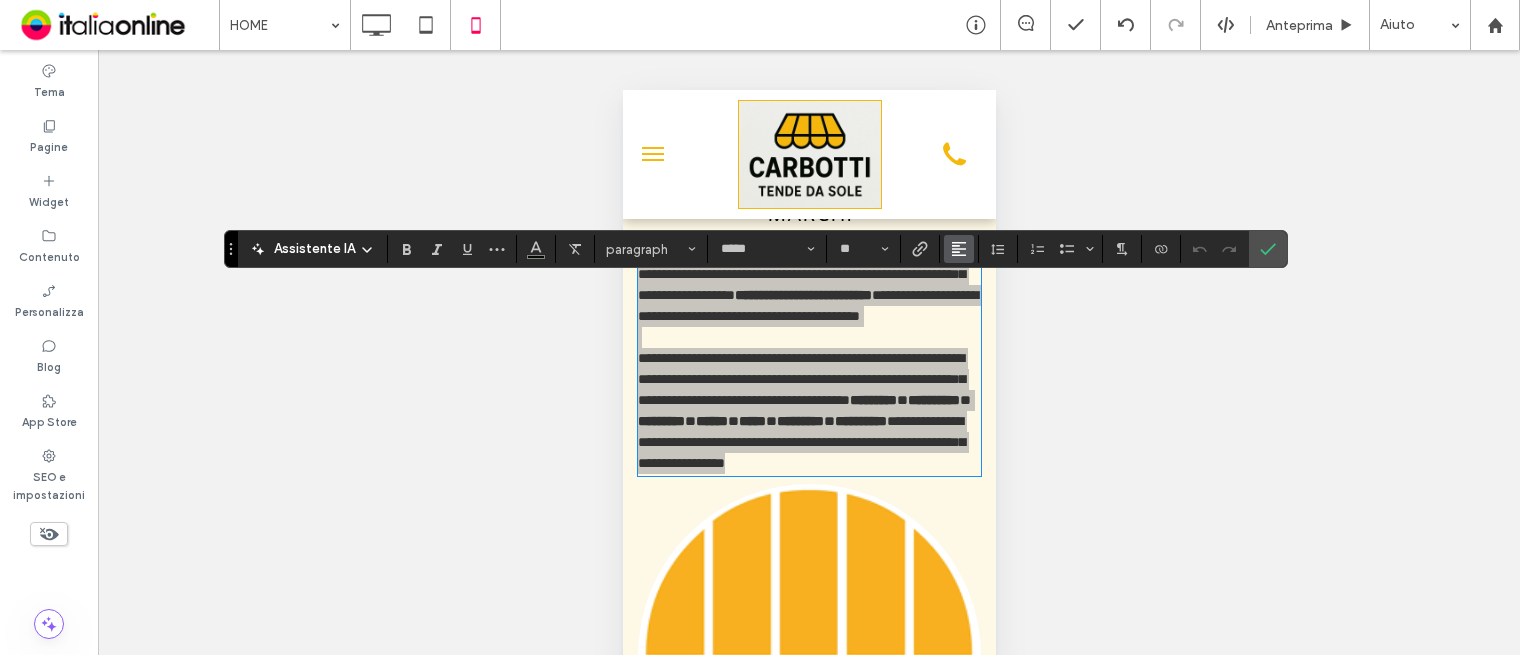 click at bounding box center (959, 249) 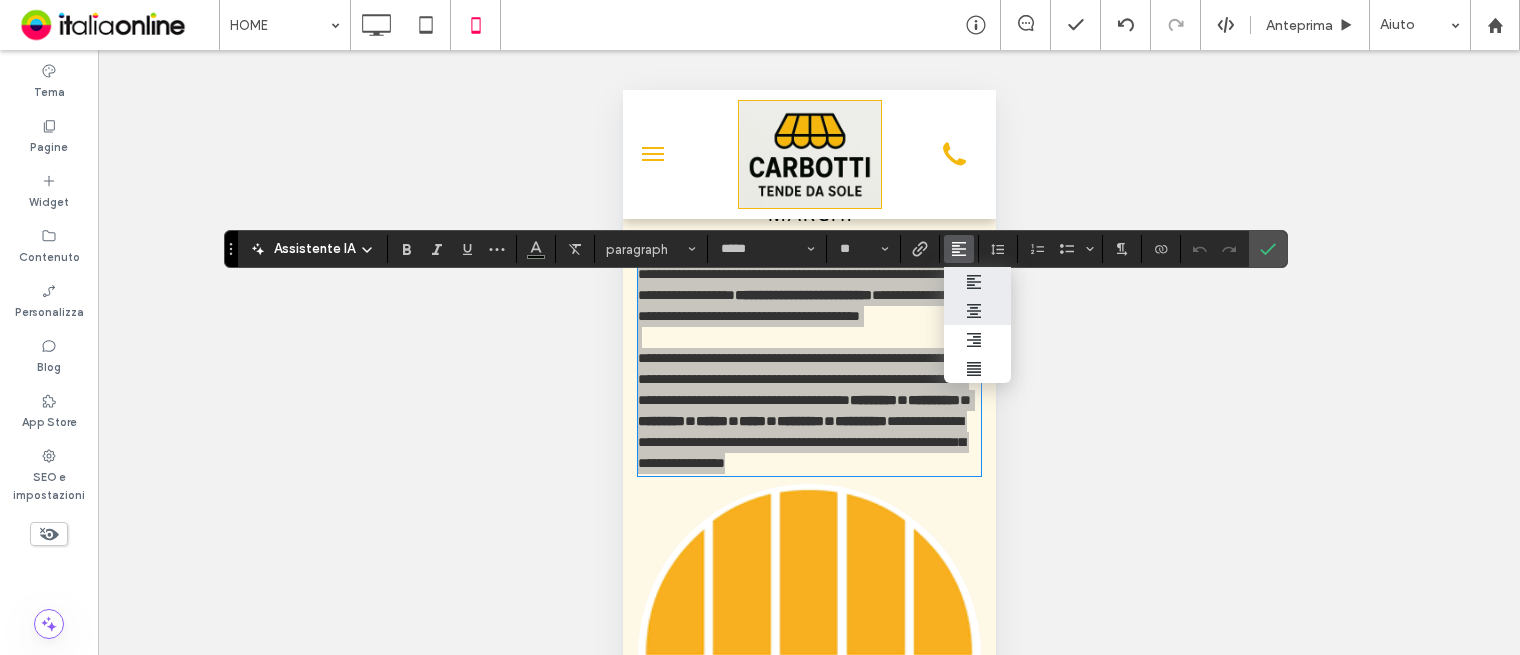 click 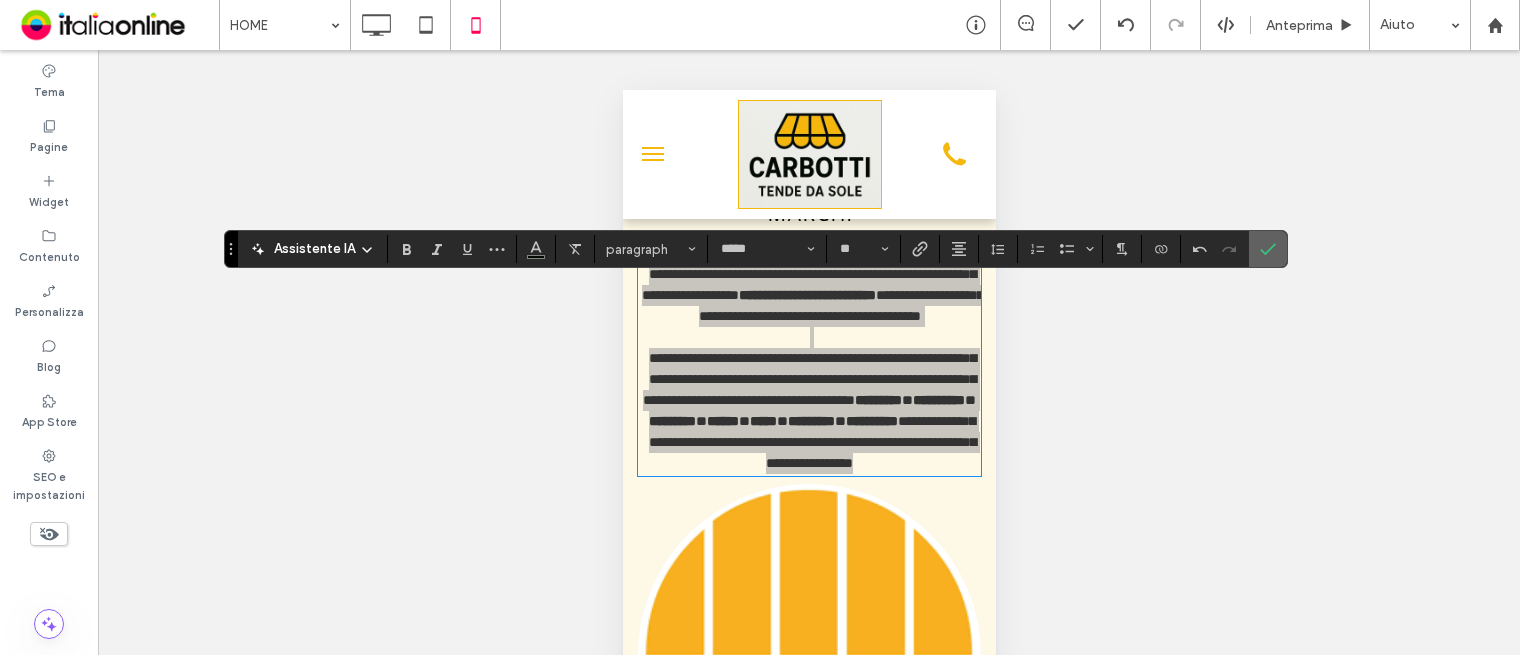 click 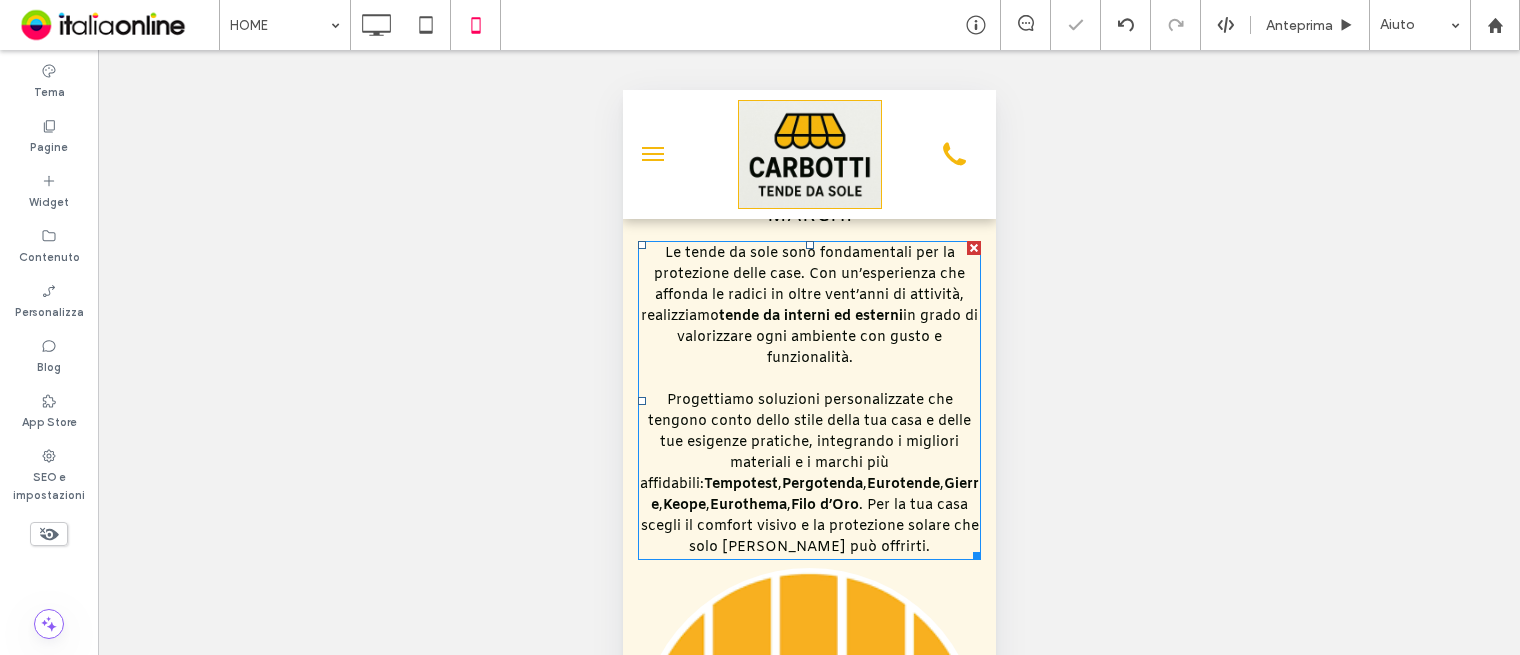 drag, startPoint x: 955, startPoint y: 587, endPoint x: 1059, endPoint y: 588, distance: 104.00481 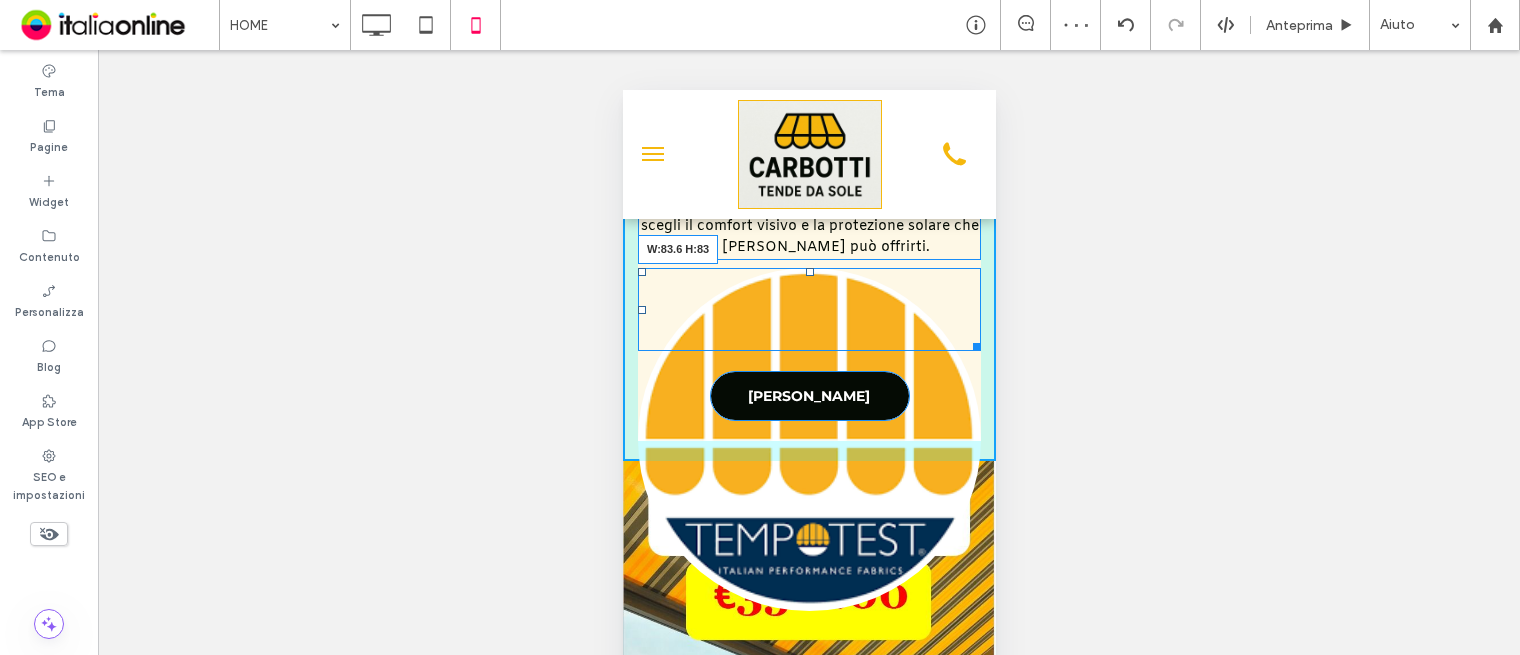 drag, startPoint x: 930, startPoint y: 511, endPoint x: 1446, endPoint y: 440, distance: 520.8618 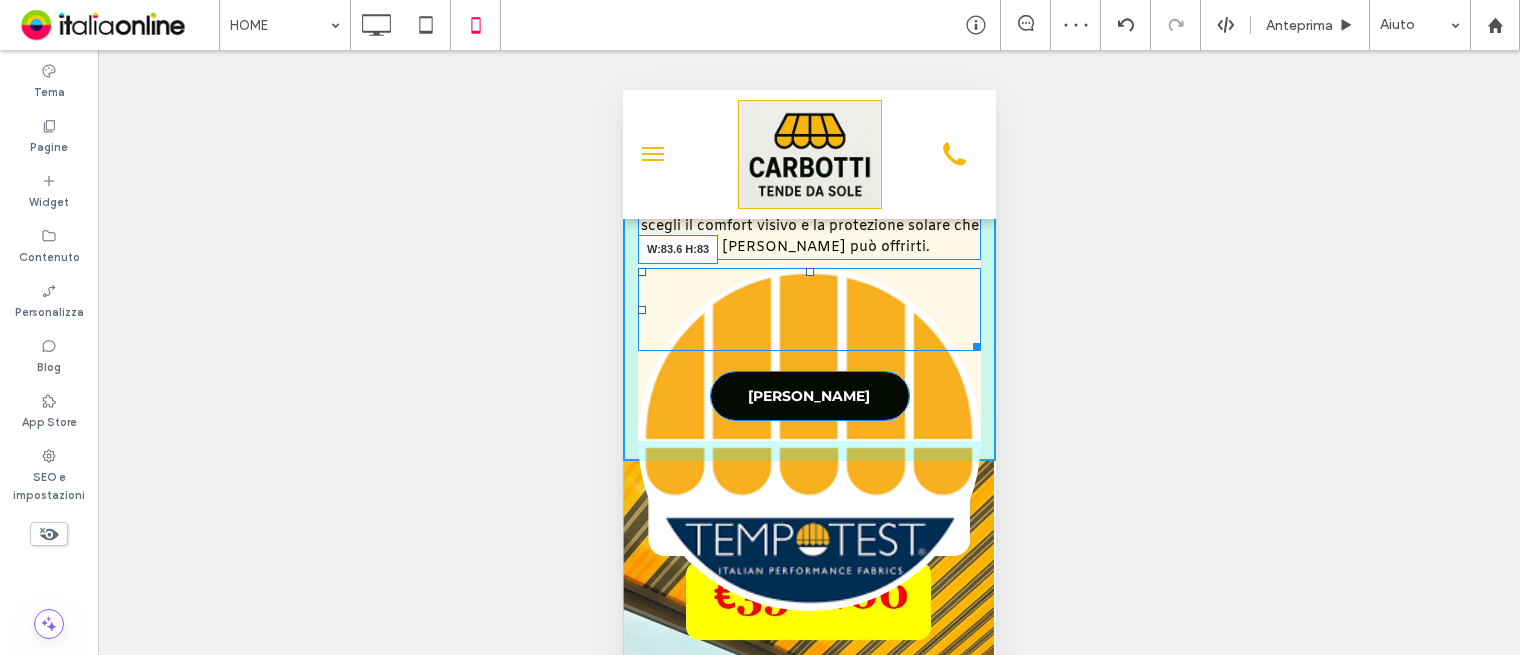 click on "W:83.6 H:83" at bounding box center (808, 309) 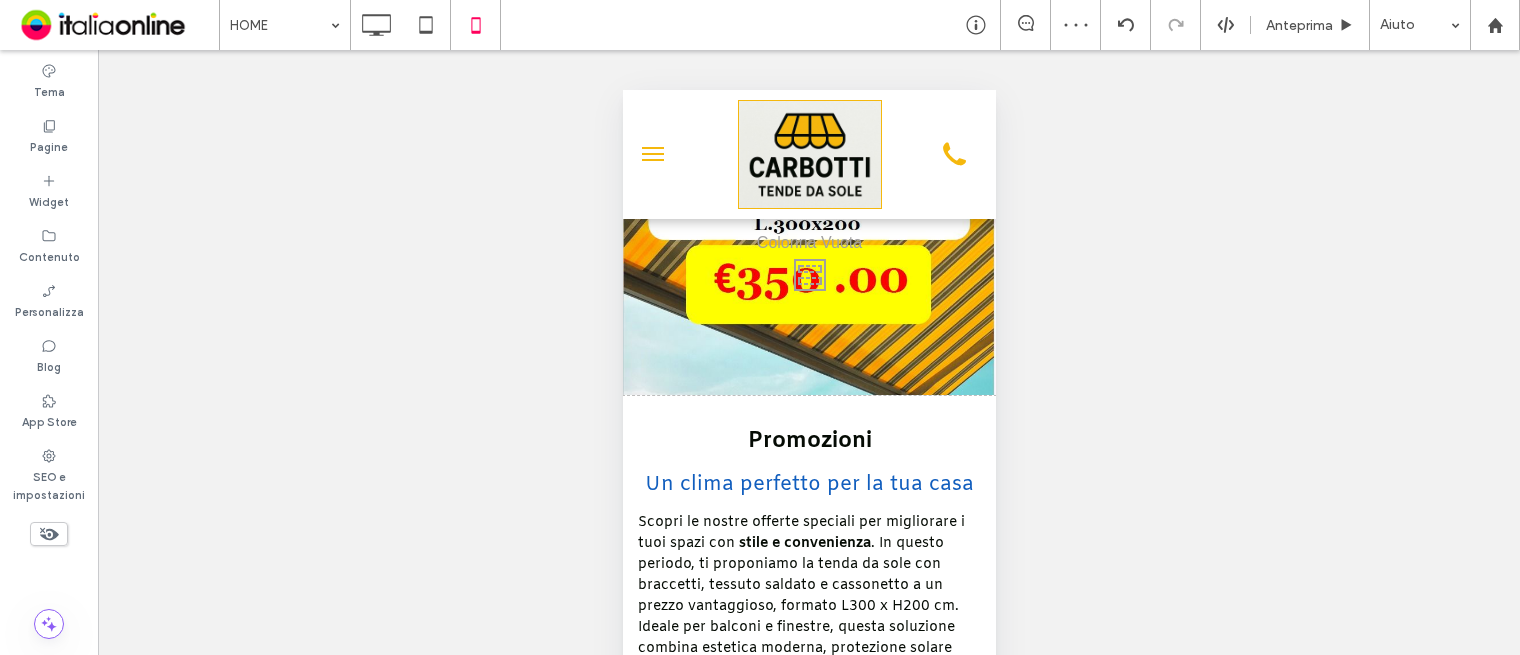 scroll, scrollTop: 4100, scrollLeft: 0, axis: vertical 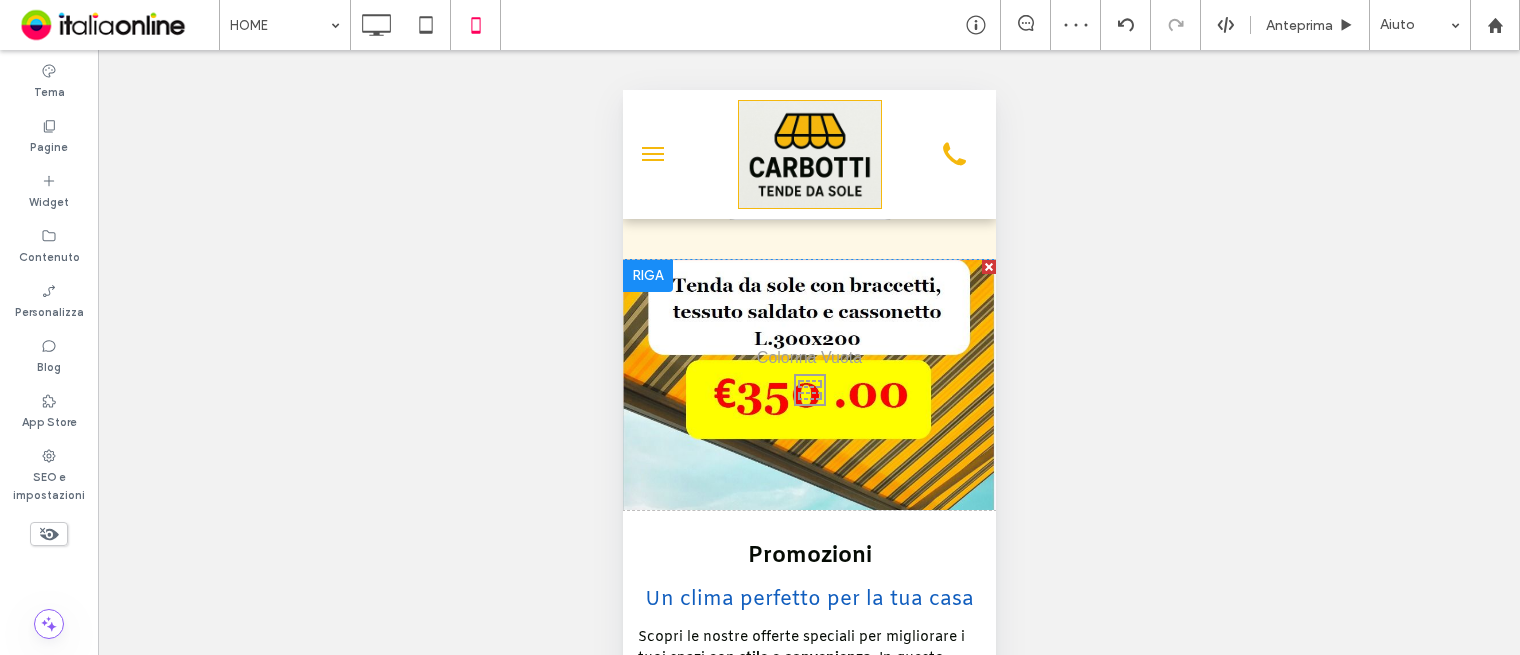 click on "Click To Paste" at bounding box center (808, 385) 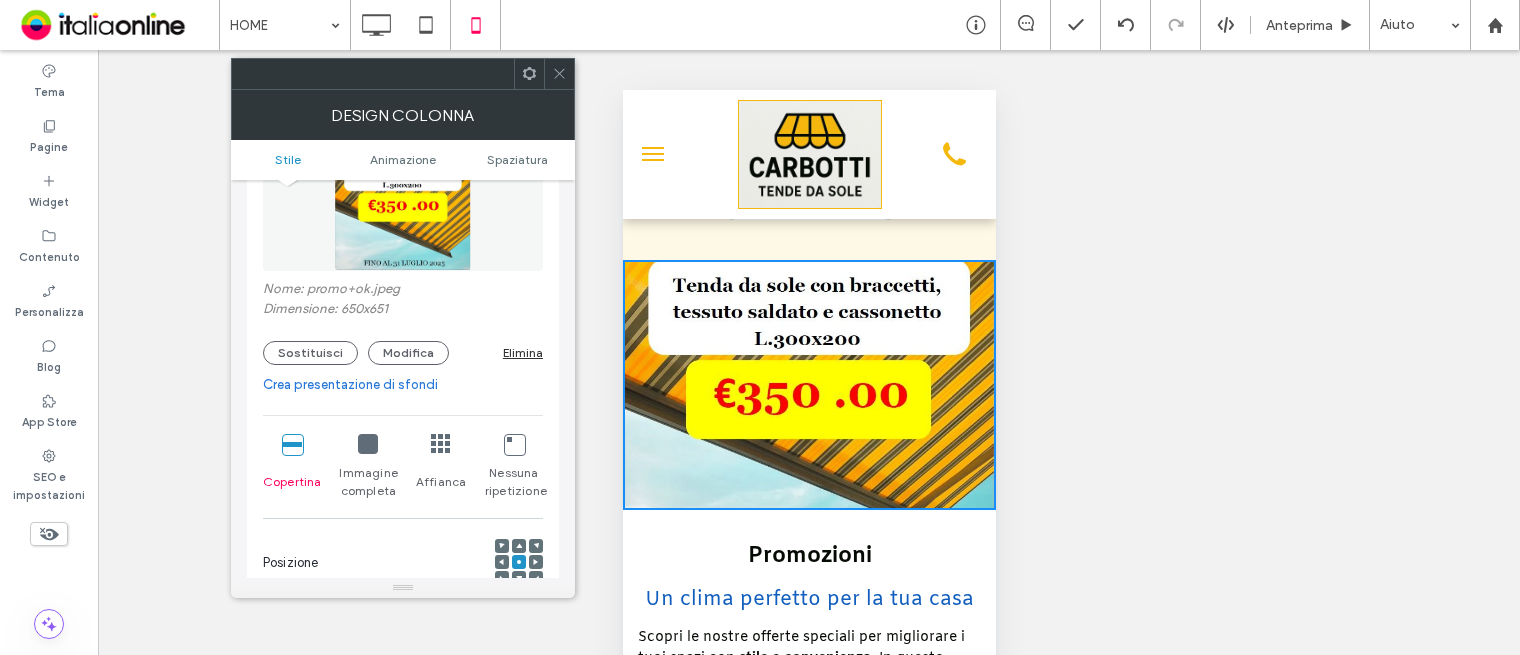 scroll, scrollTop: 300, scrollLeft: 0, axis: vertical 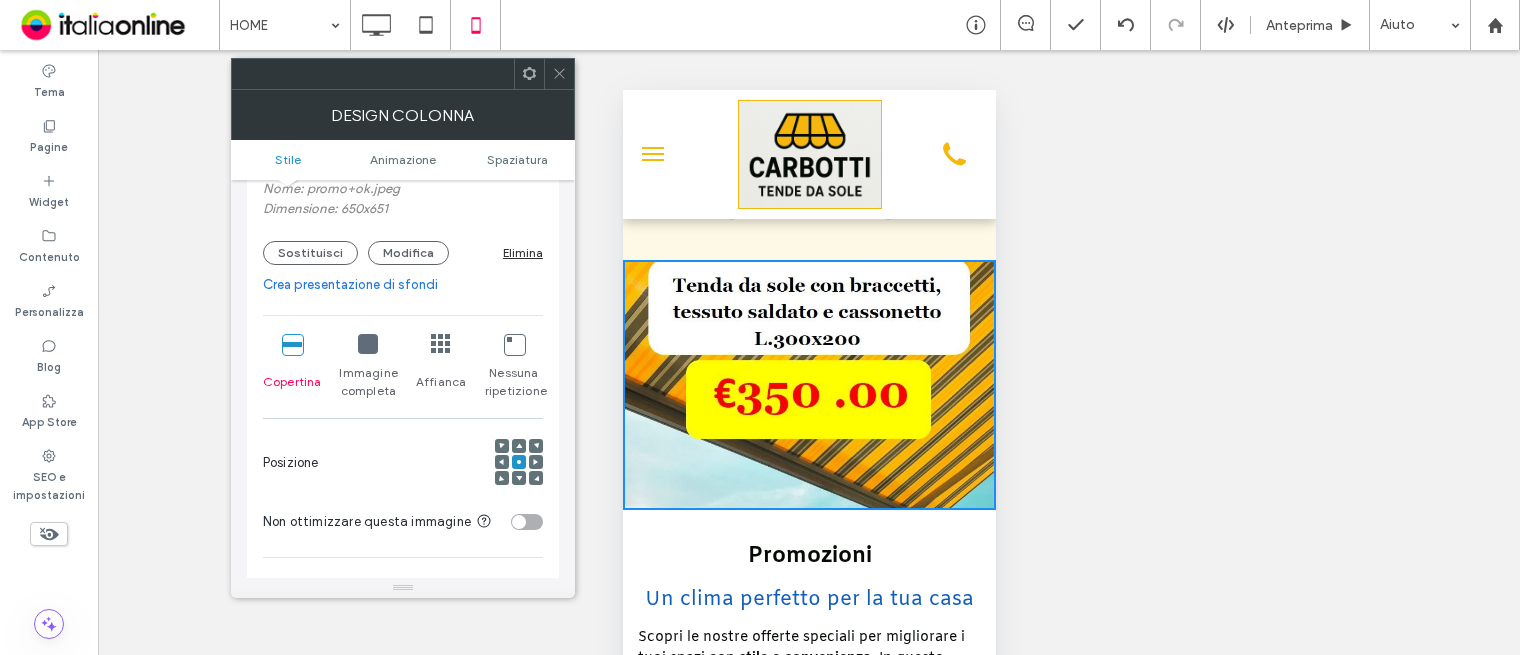 click on "Copertina Immagine completa Affianca Nessuna ripetizione" at bounding box center (403, 367) 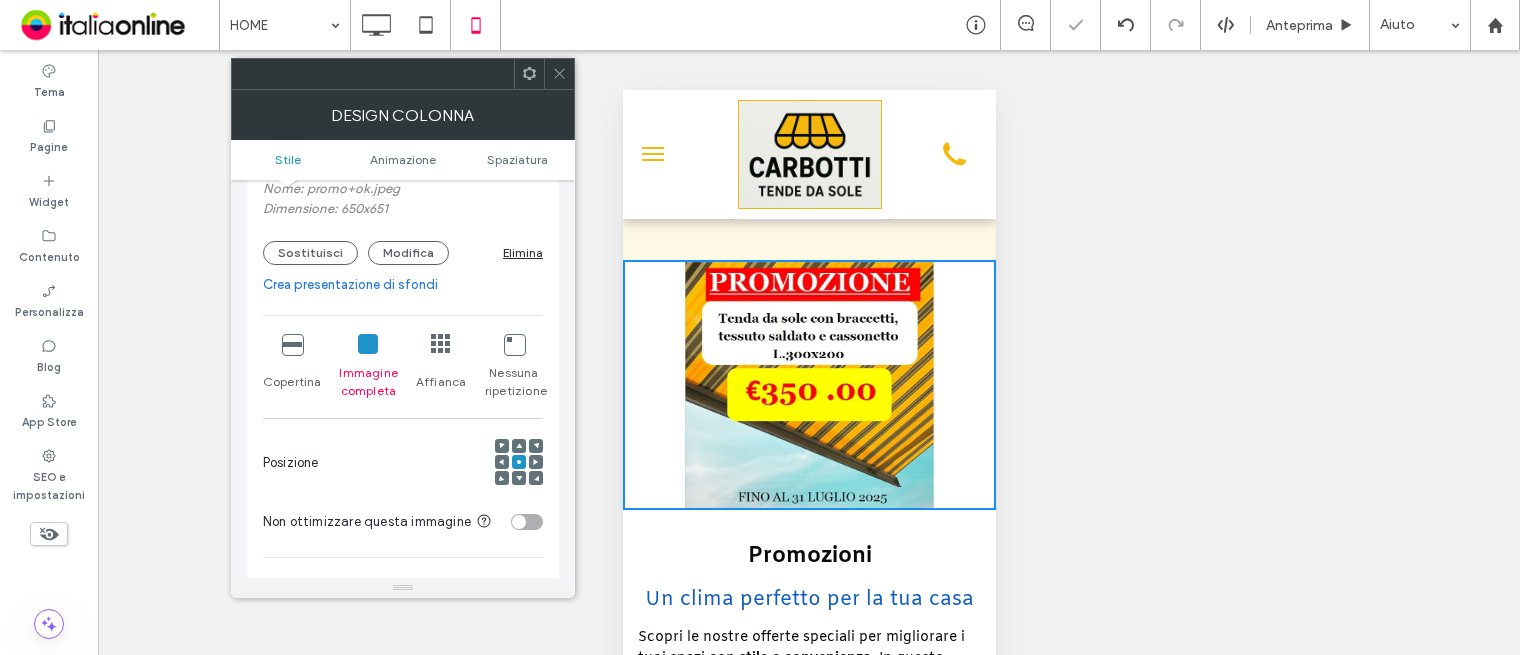 drag, startPoint x: 589, startPoint y: 38, endPoint x: 559, endPoint y: 70, distance: 43.863426 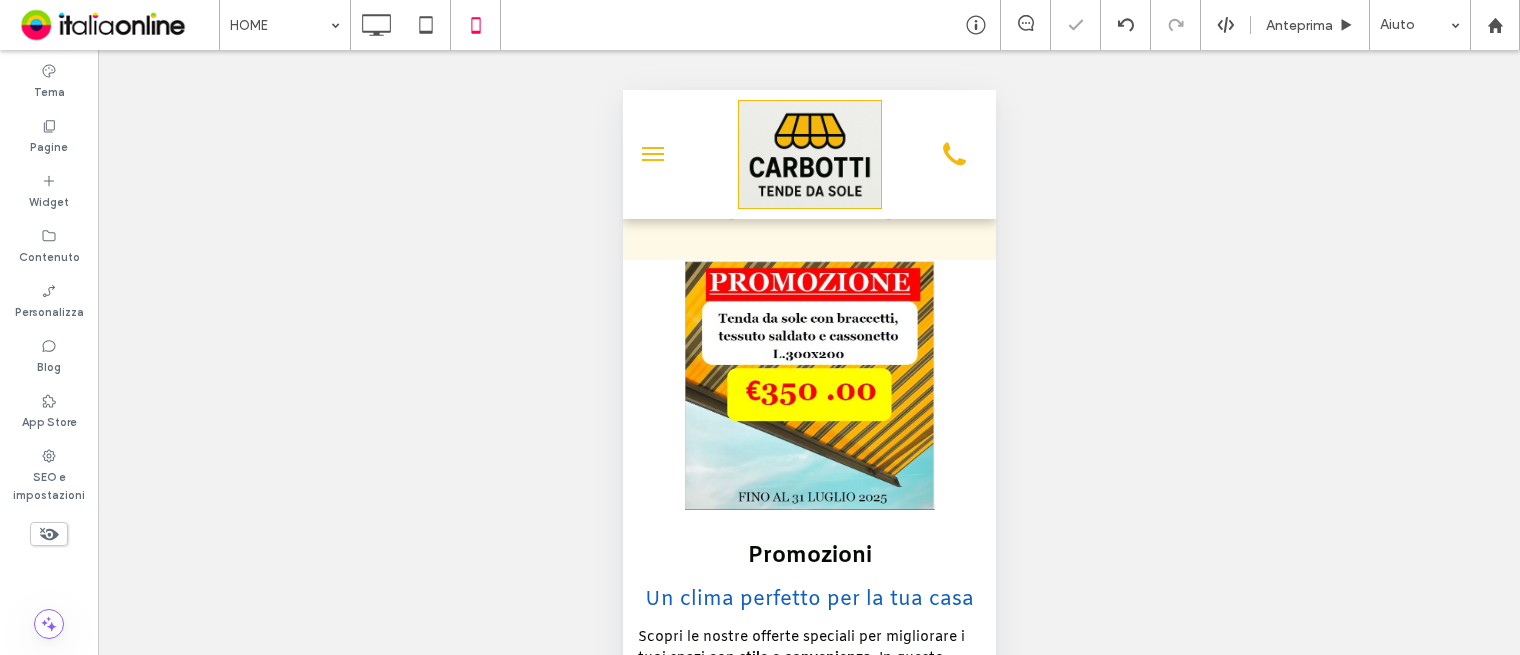 drag, startPoint x: 556, startPoint y: 77, endPoint x: 561, endPoint y: 128, distance: 51.24451 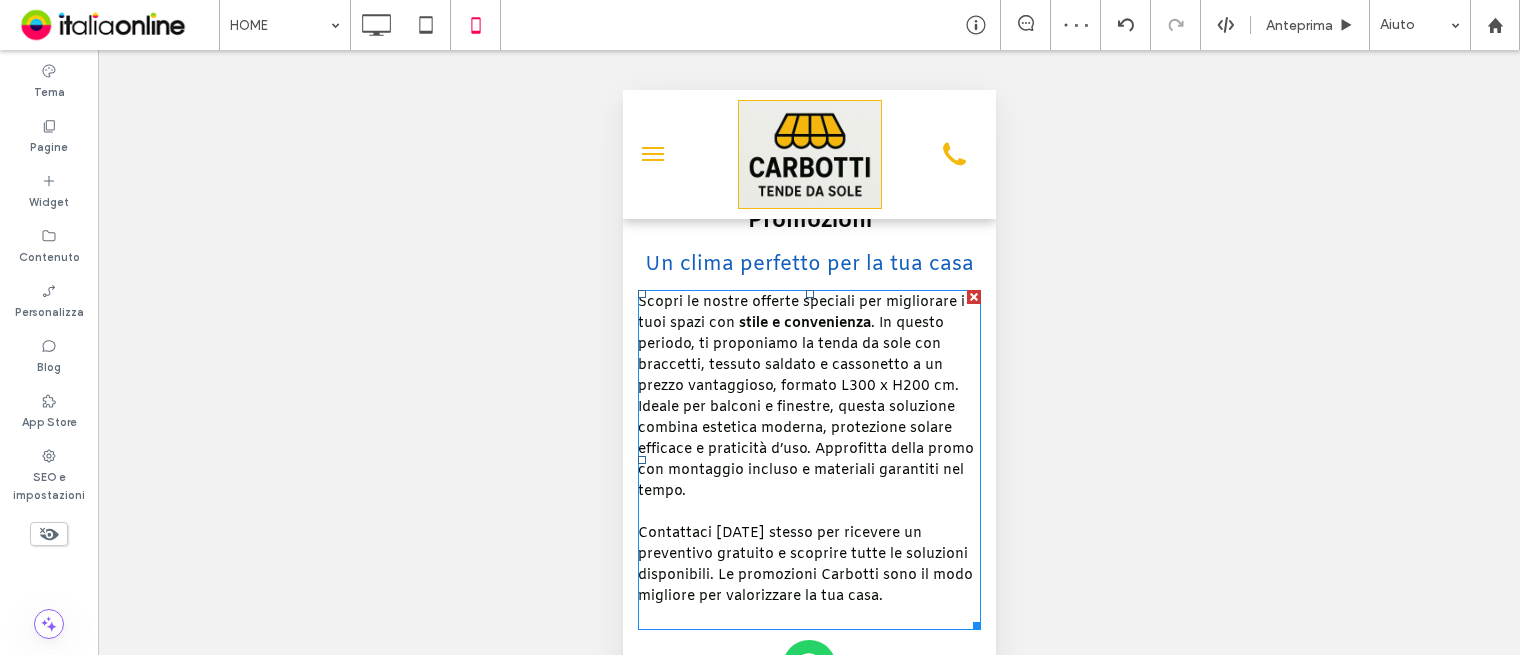 scroll, scrollTop: 4400, scrollLeft: 0, axis: vertical 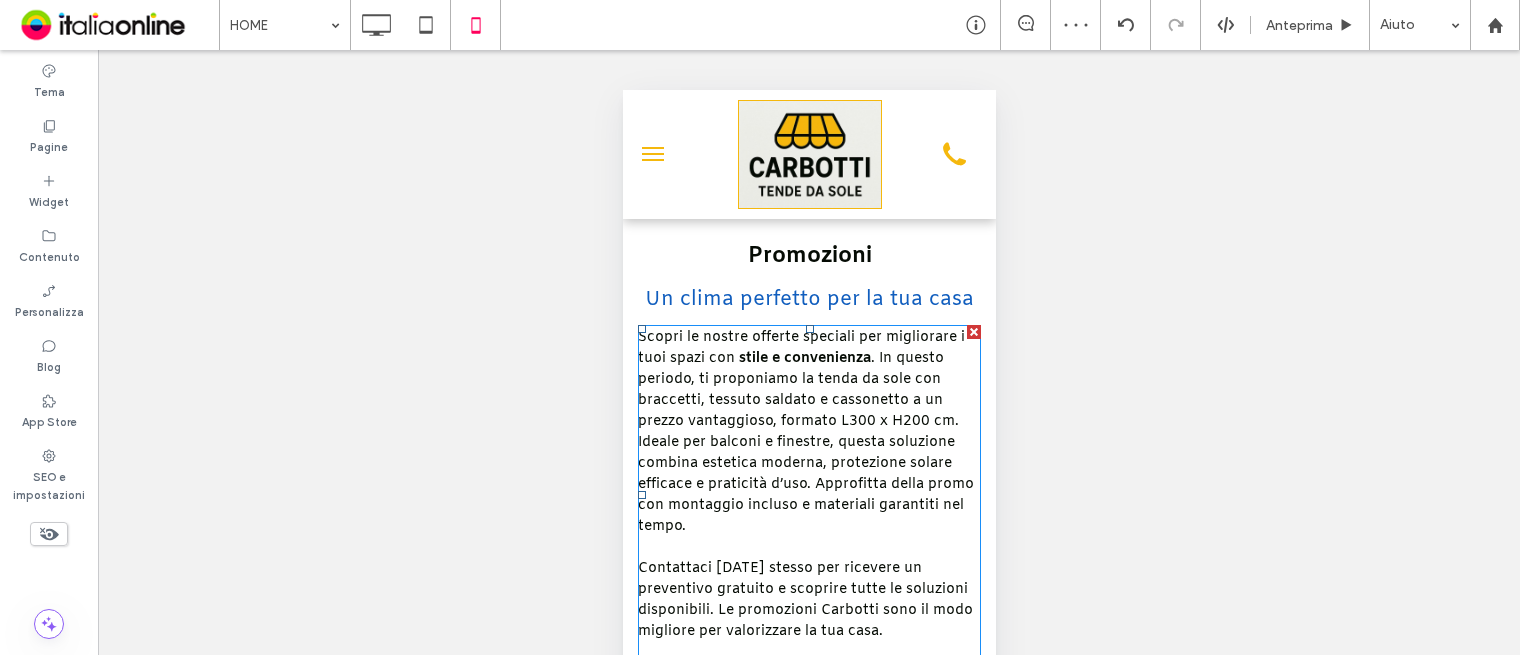 click on "Scopri le nostre offerte speciali per migliorare i tuoi spazi con
stile e convenienza . In questo periodo, ti proponiamo la tenda da sole con braccetti, tessuto saldato e cassonetto a un prezzo vantaggioso, formato L300 x H200 cm. Ideale per balconi e finestre, questa soluzione combina estetica moderna, protezione solare efficace e praticità d’uso. Approfitta della promo con montaggio incluso e materiali garantiti nel tempo." at bounding box center (808, 432) 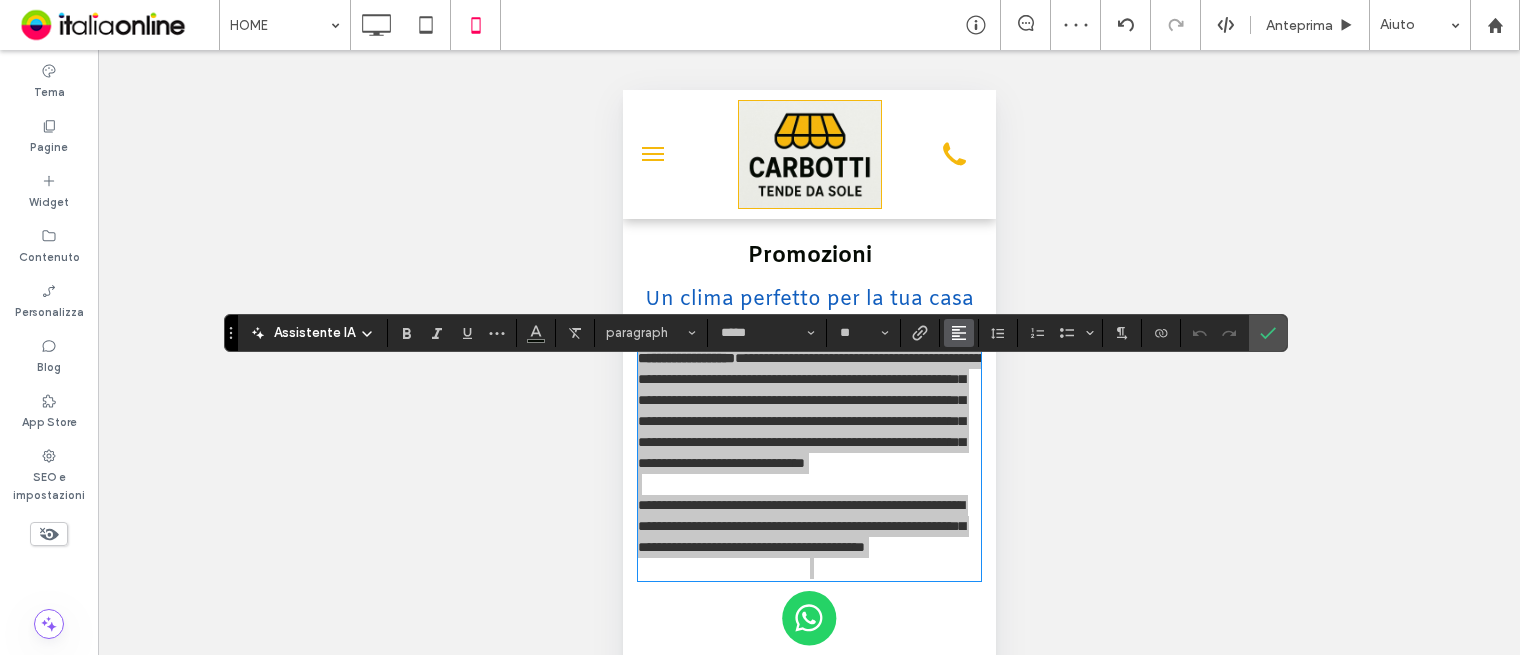 click 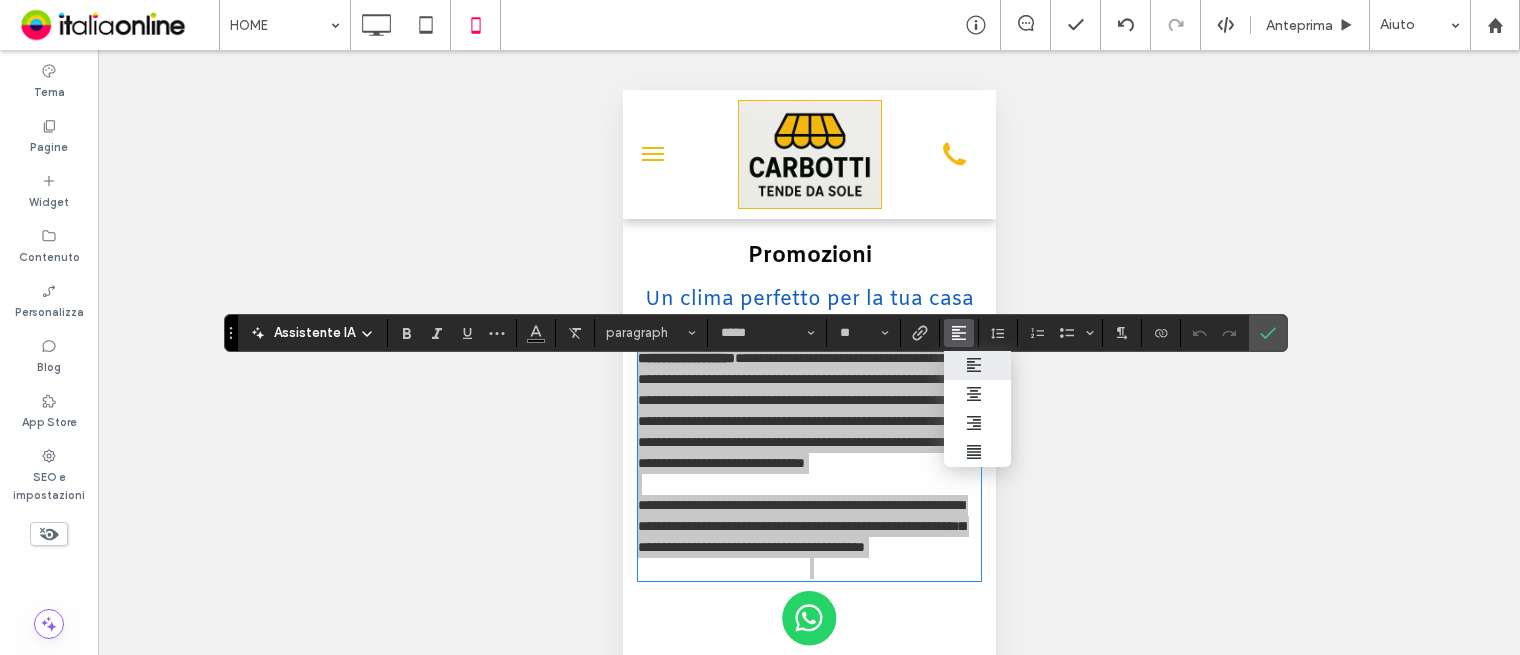 click 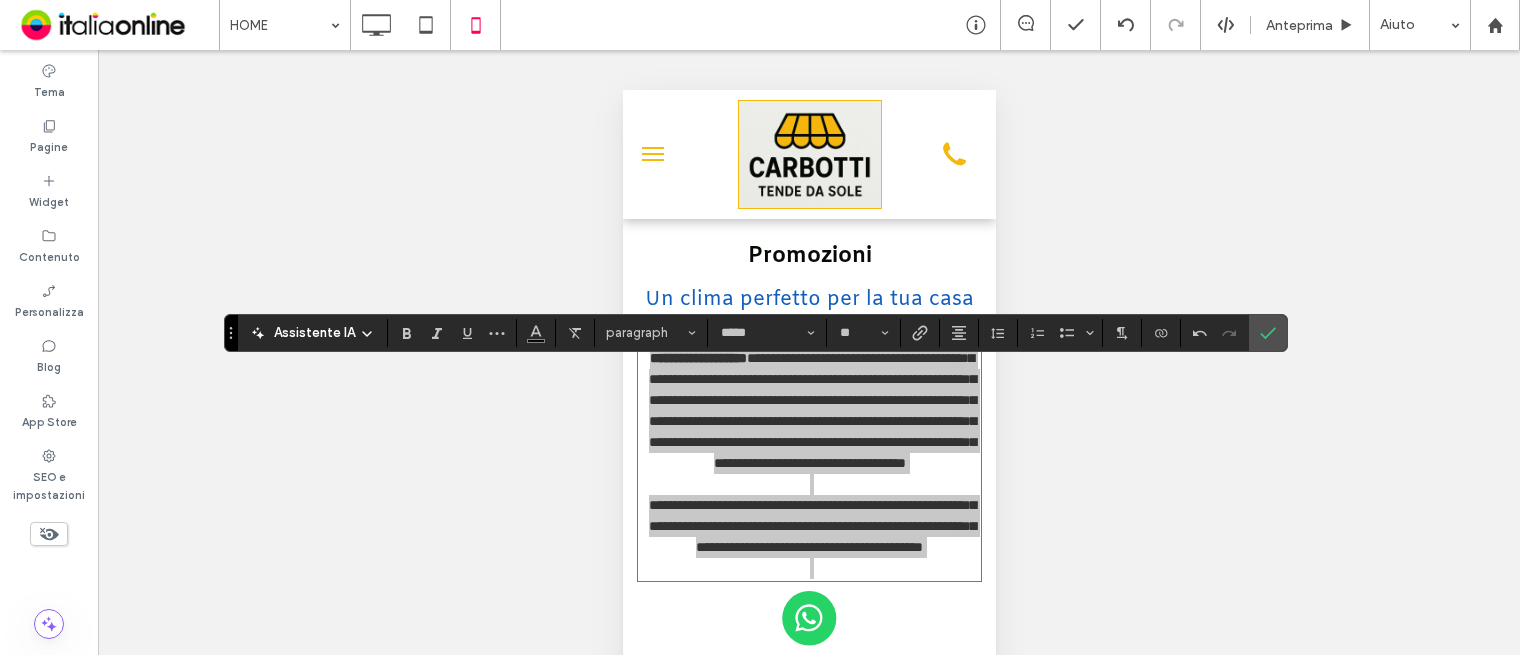 click at bounding box center [1230, 333] 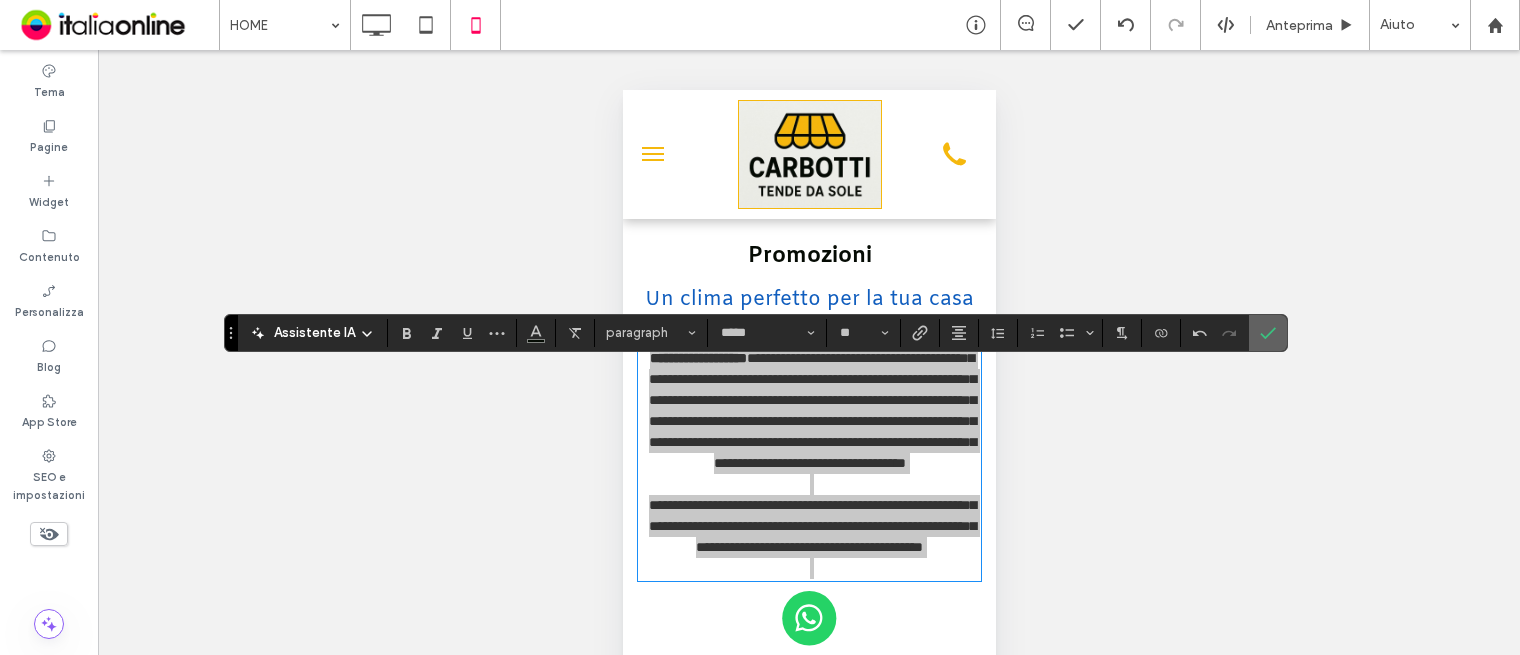 click at bounding box center [1268, 333] 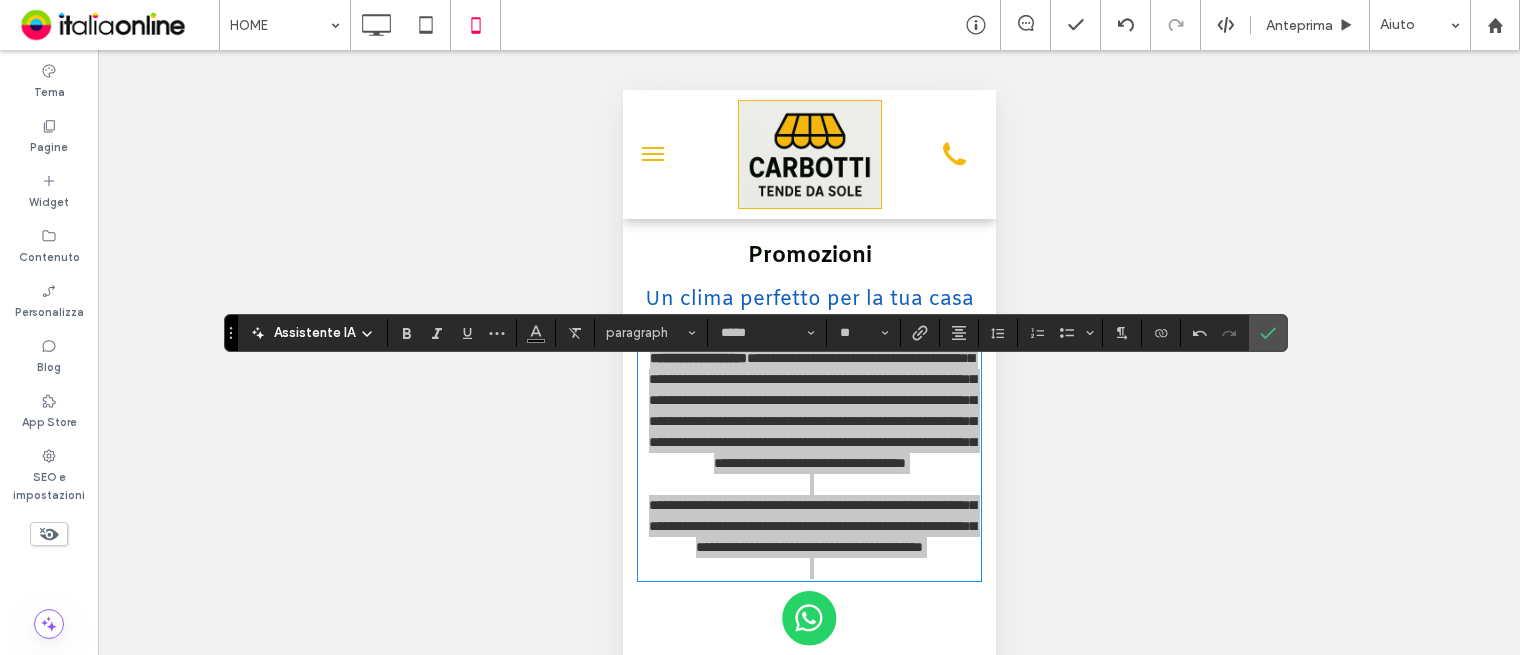 drag, startPoint x: 1260, startPoint y: 331, endPoint x: 1048, endPoint y: 371, distance: 215.74059 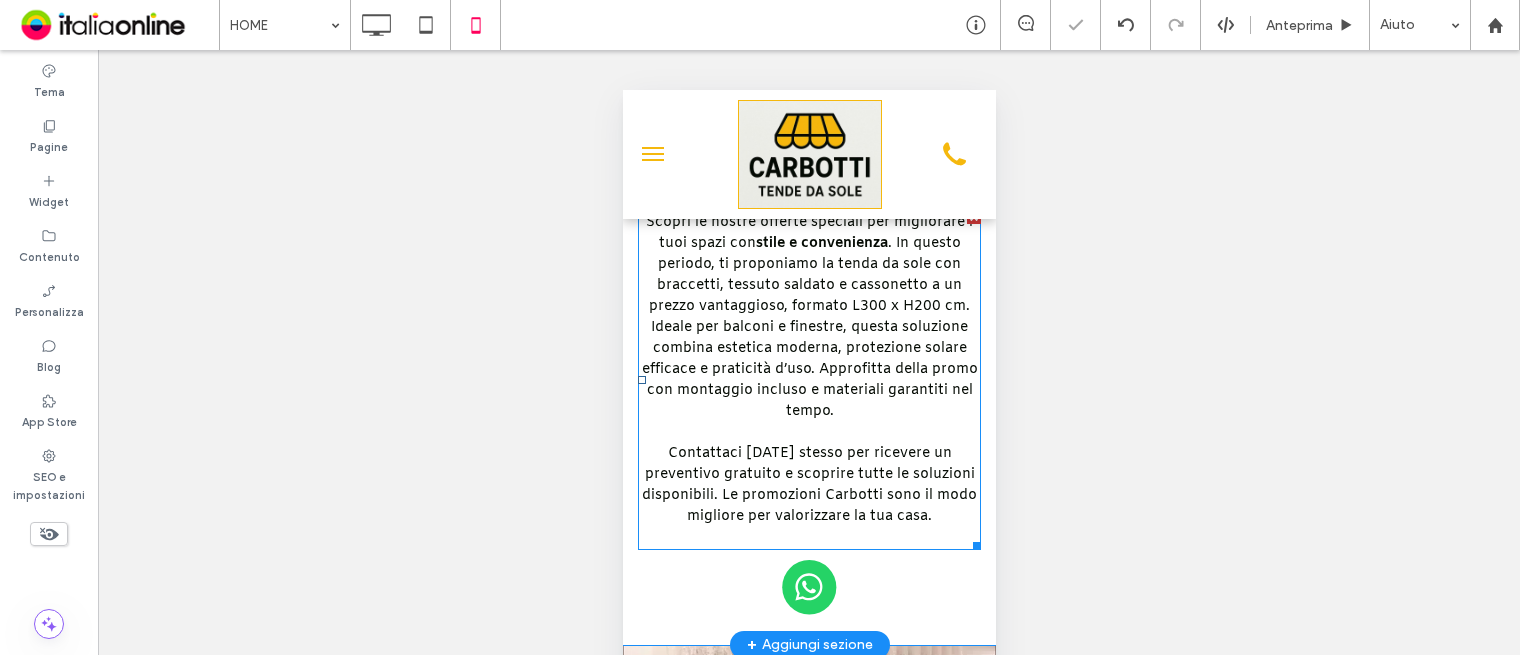 scroll, scrollTop: 4600, scrollLeft: 0, axis: vertical 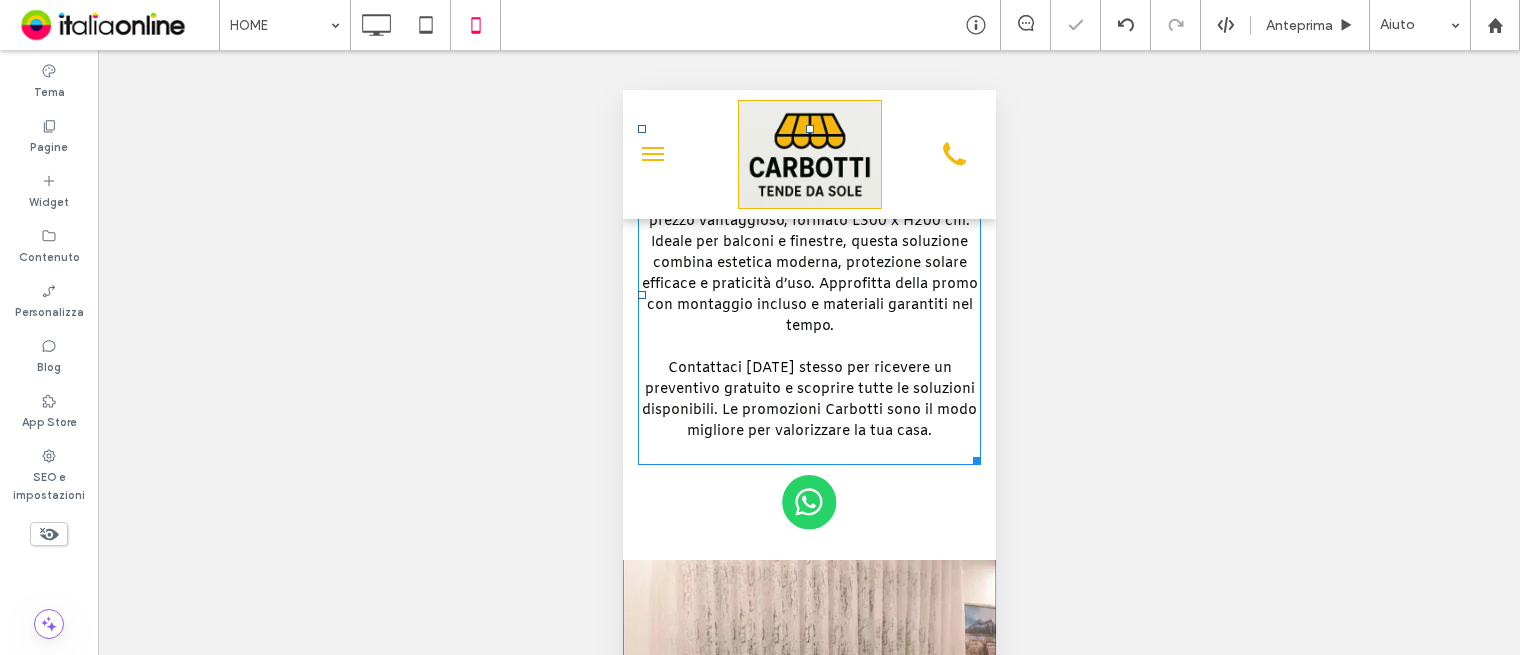 drag, startPoint x: 954, startPoint y: 503, endPoint x: 1010, endPoint y: 502, distance: 56.008926 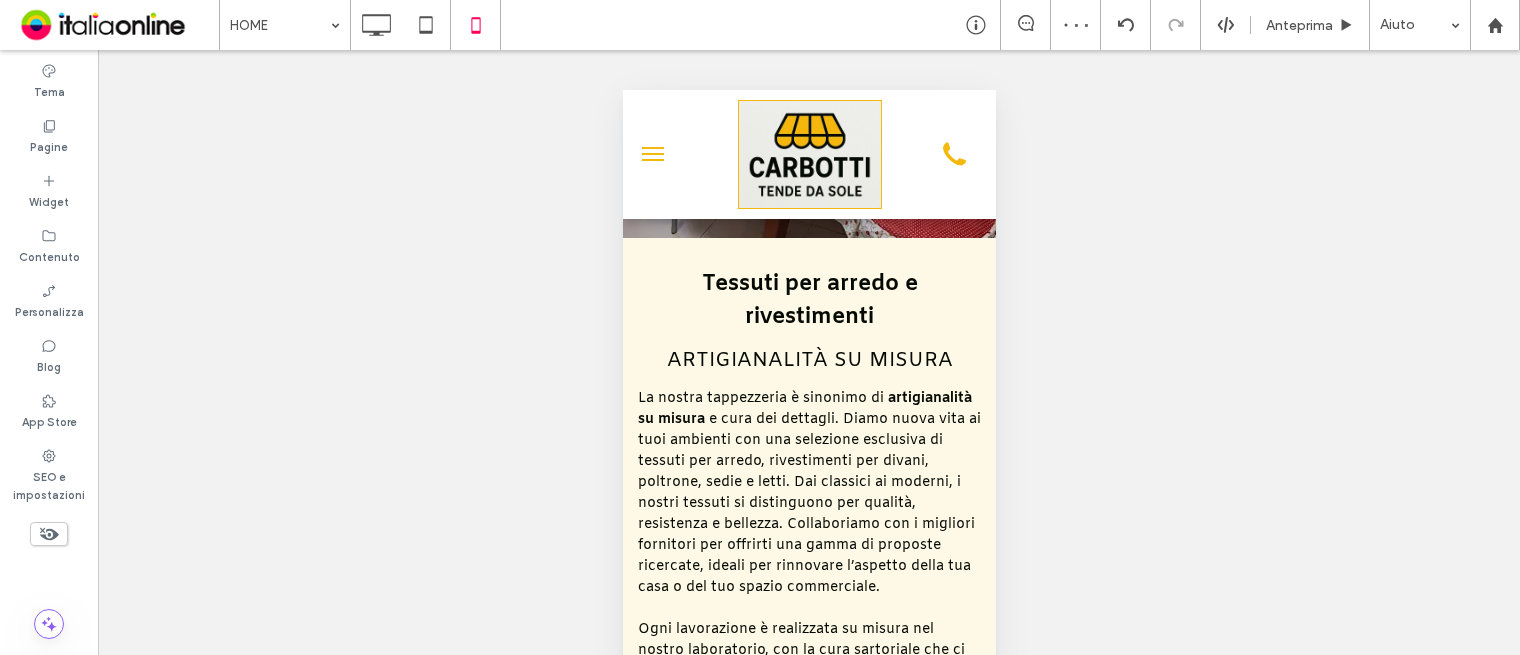 scroll, scrollTop: 5200, scrollLeft: 0, axis: vertical 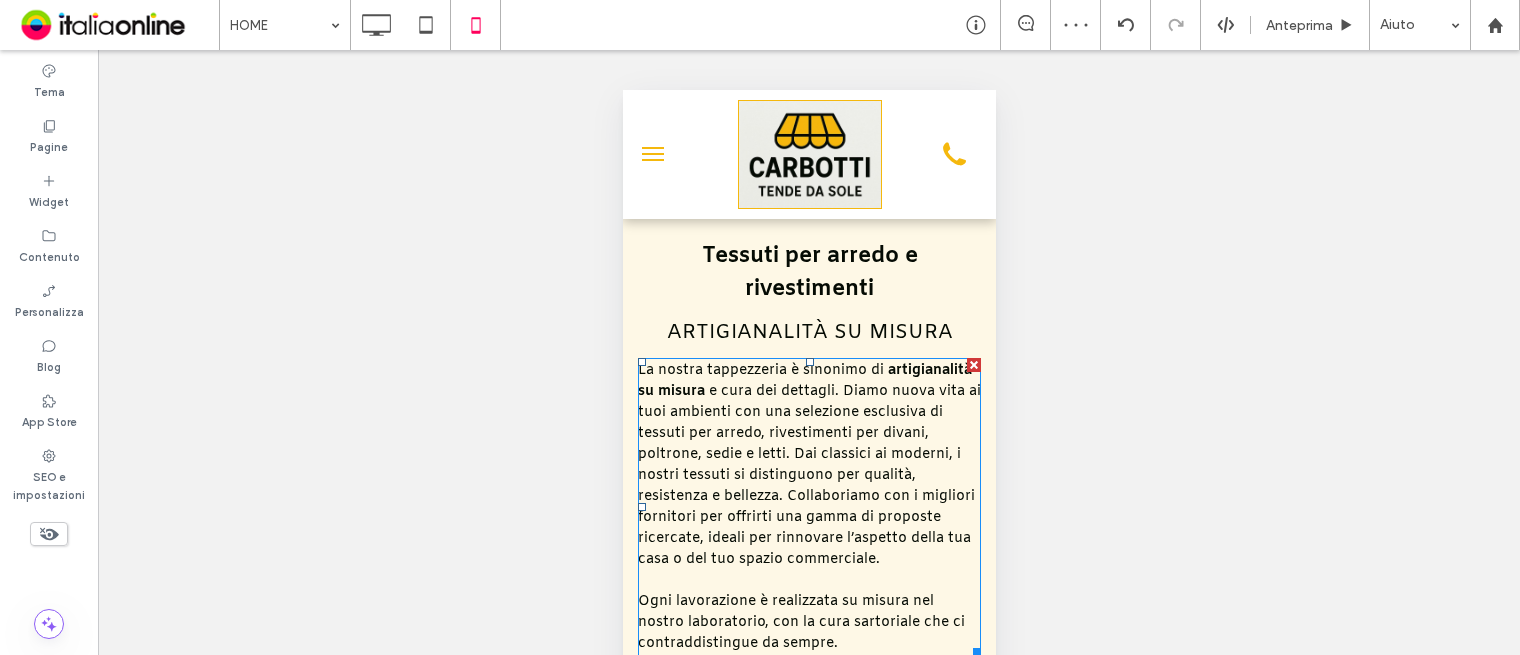 click on "e cura dei dettagli. Diamo nuova vita ai tuoi ambienti con una selezione esclusiva di tessuti per arredo, rivestimenti per divani, poltrone, sedie e letti. Dai classici ai moderni, i nostri tessuti si distinguono per qualità, resistenza e bellezza. Collaboriamo con i migliori fornitori per offrirti una gamma di proposte ricercate, ideali per rinnovare l’aspetto della tua casa o del tuo spazio commerciale." at bounding box center [808, 475] 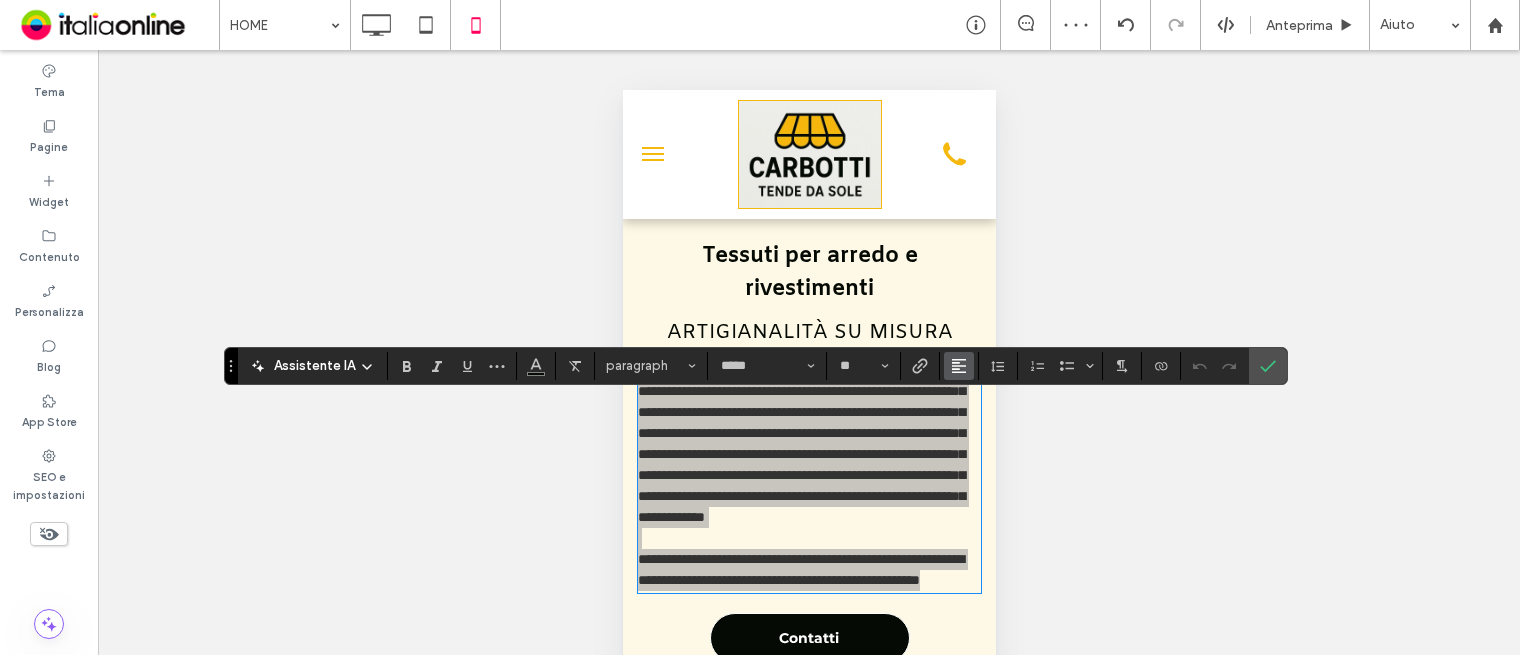 click 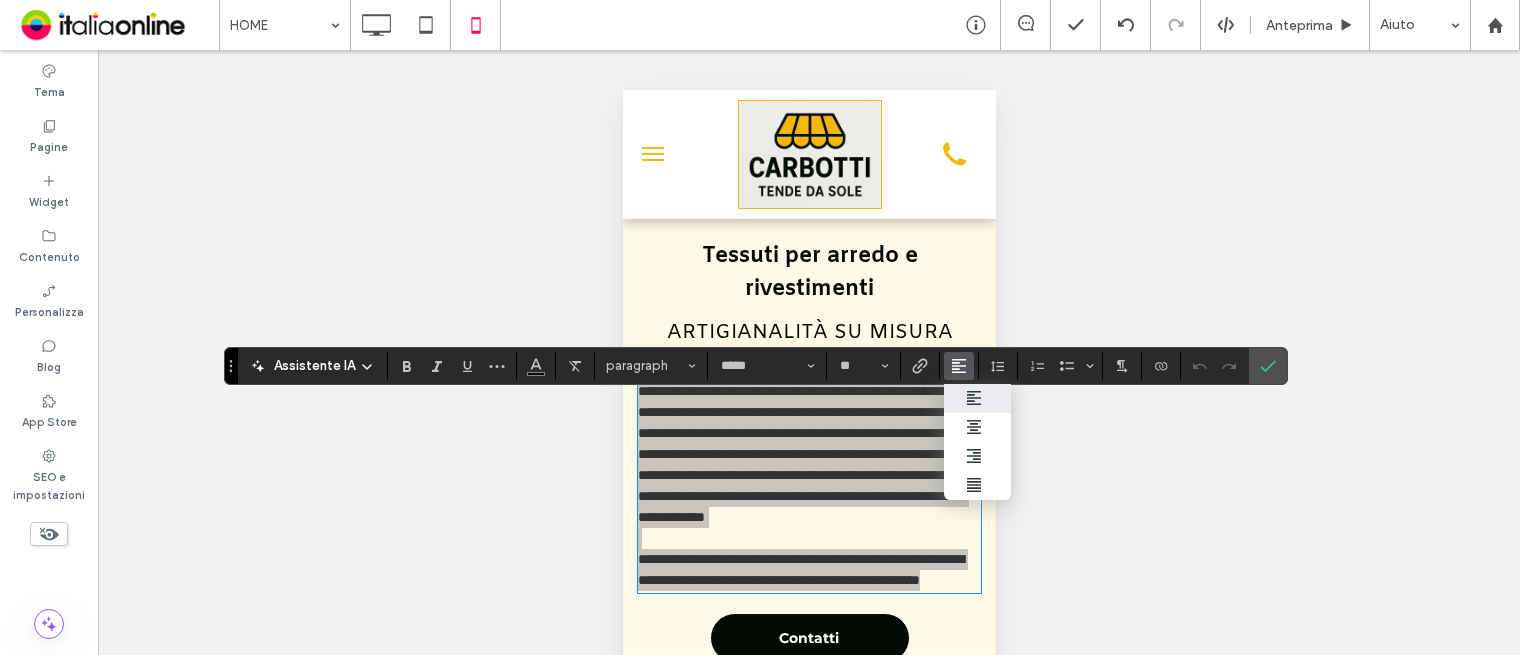 drag, startPoint x: 965, startPoint y: 427, endPoint x: 1284, endPoint y: 376, distance: 323.0511 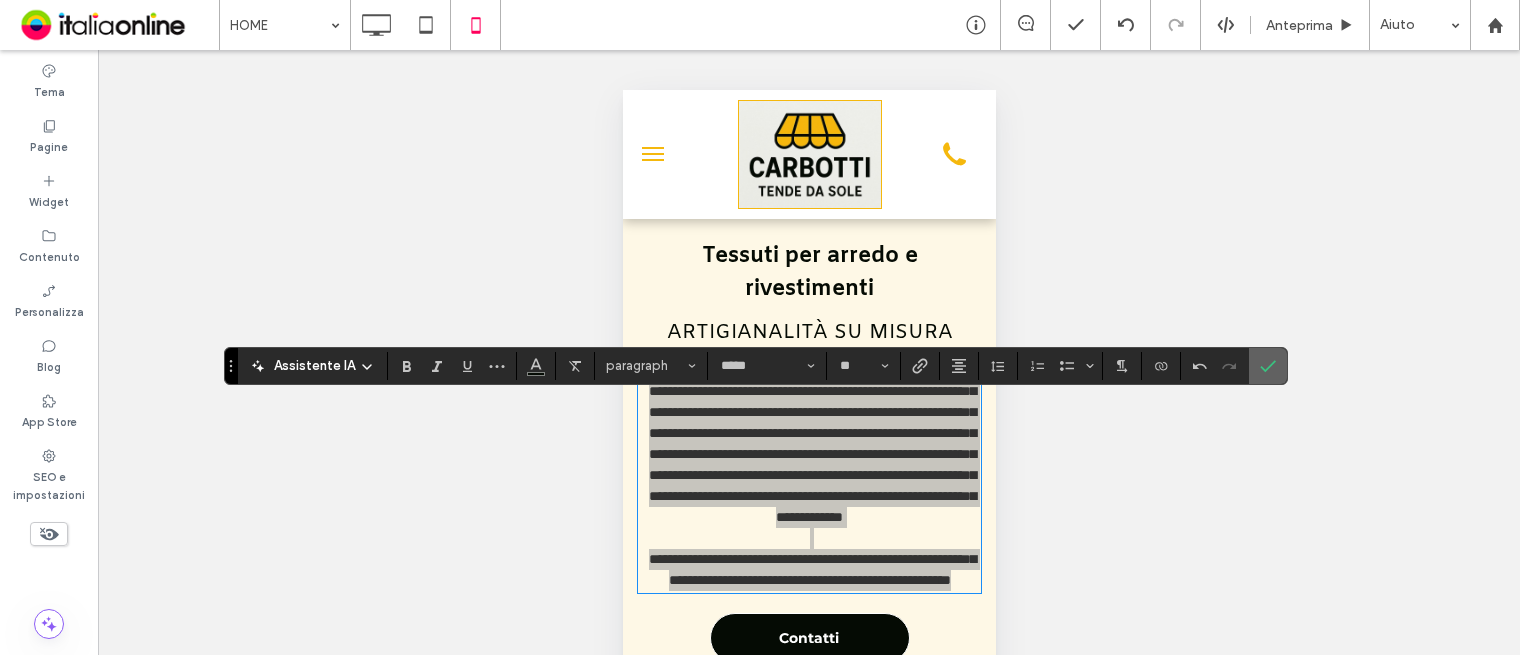 click 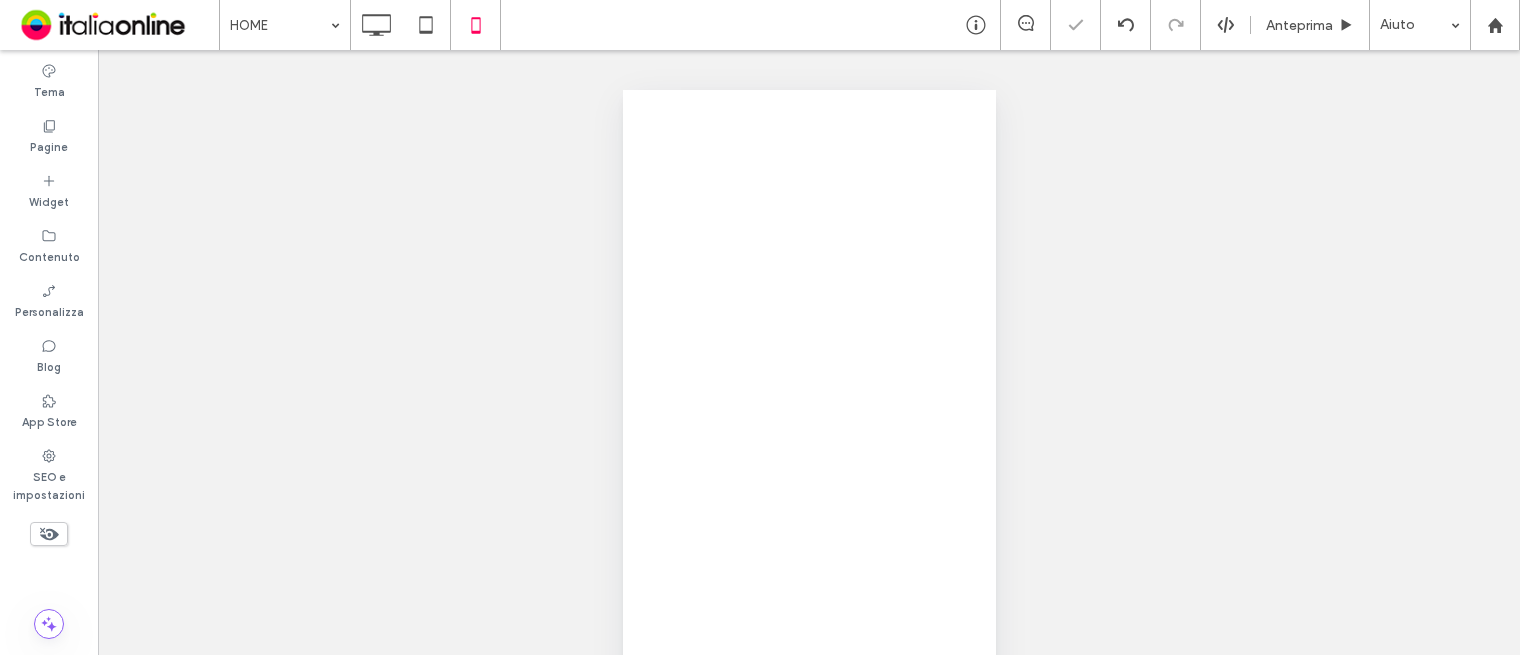 scroll, scrollTop: 0, scrollLeft: 0, axis: both 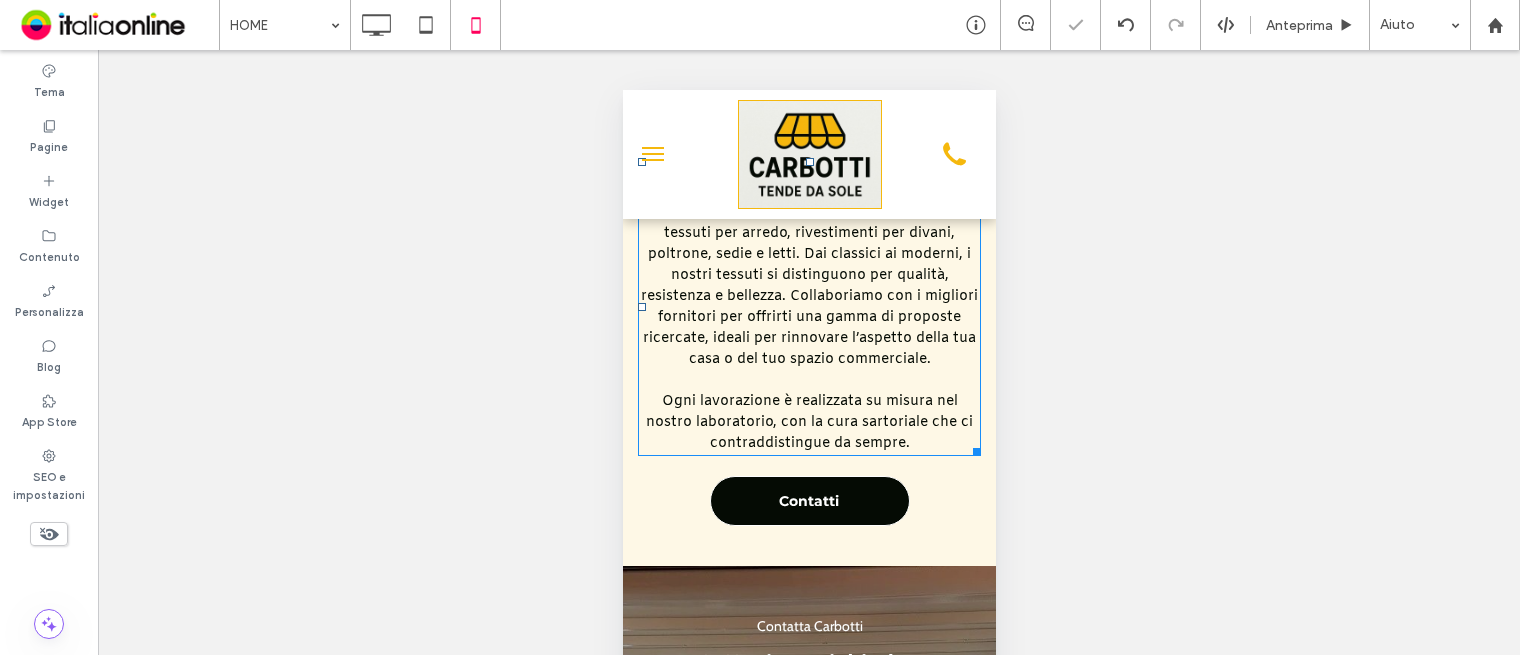 drag, startPoint x: 622, startPoint y: 90, endPoint x: 990, endPoint y: 510, distance: 558.41205 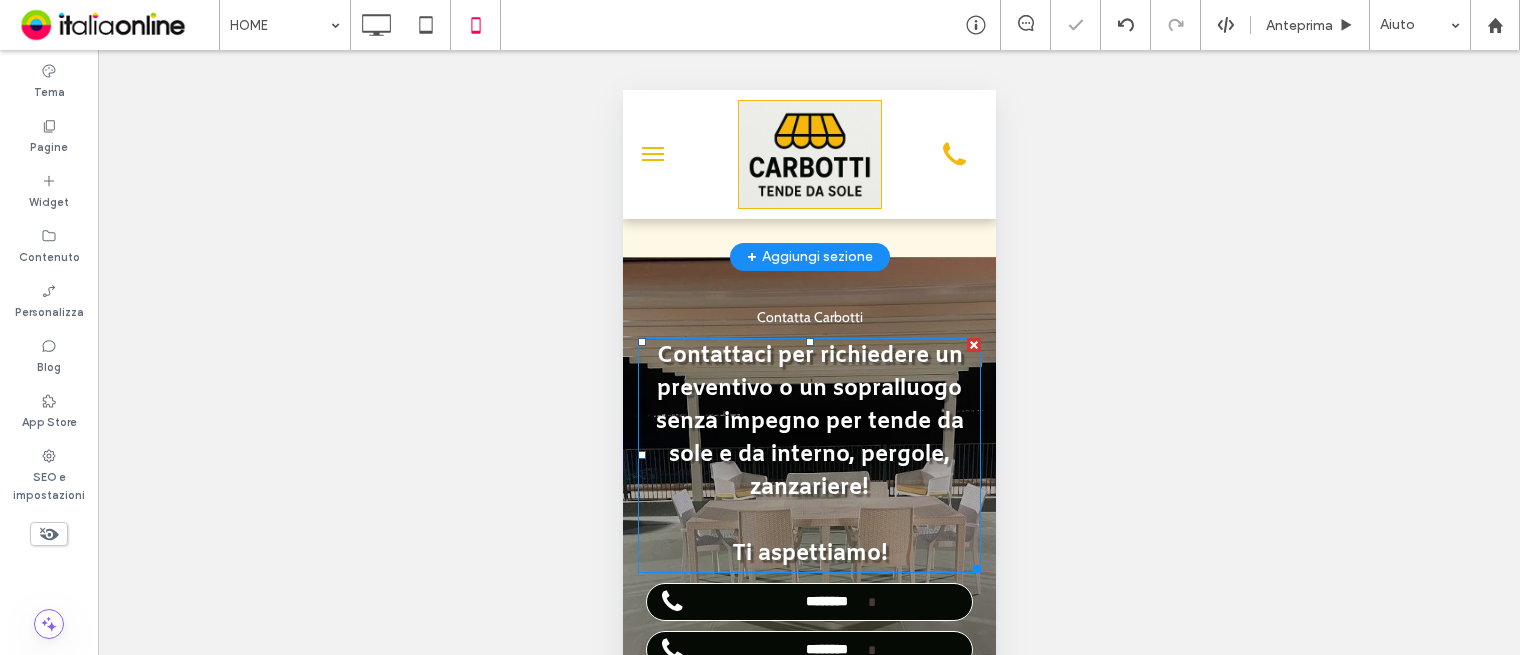 scroll, scrollTop: 5900, scrollLeft: 0, axis: vertical 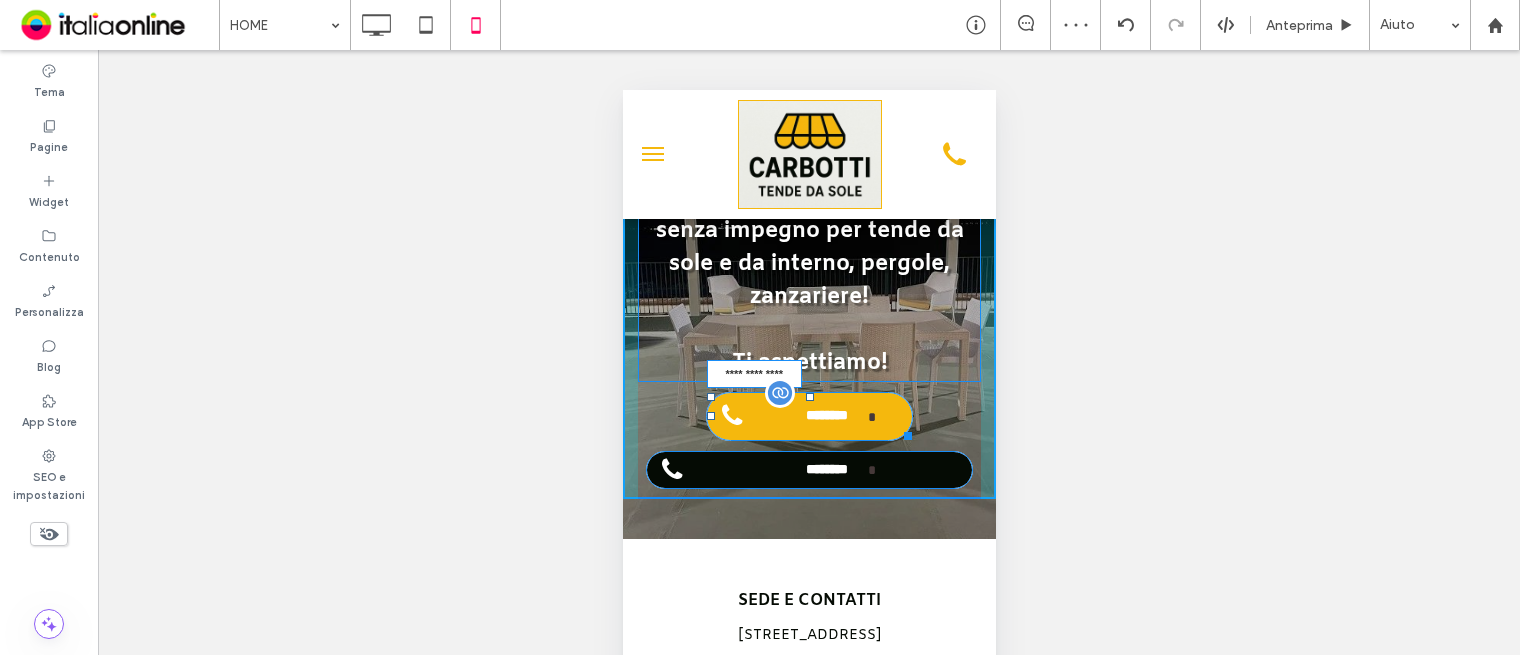 drag, startPoint x: 952, startPoint y: 485, endPoint x: 889, endPoint y: 496, distance: 63.953106 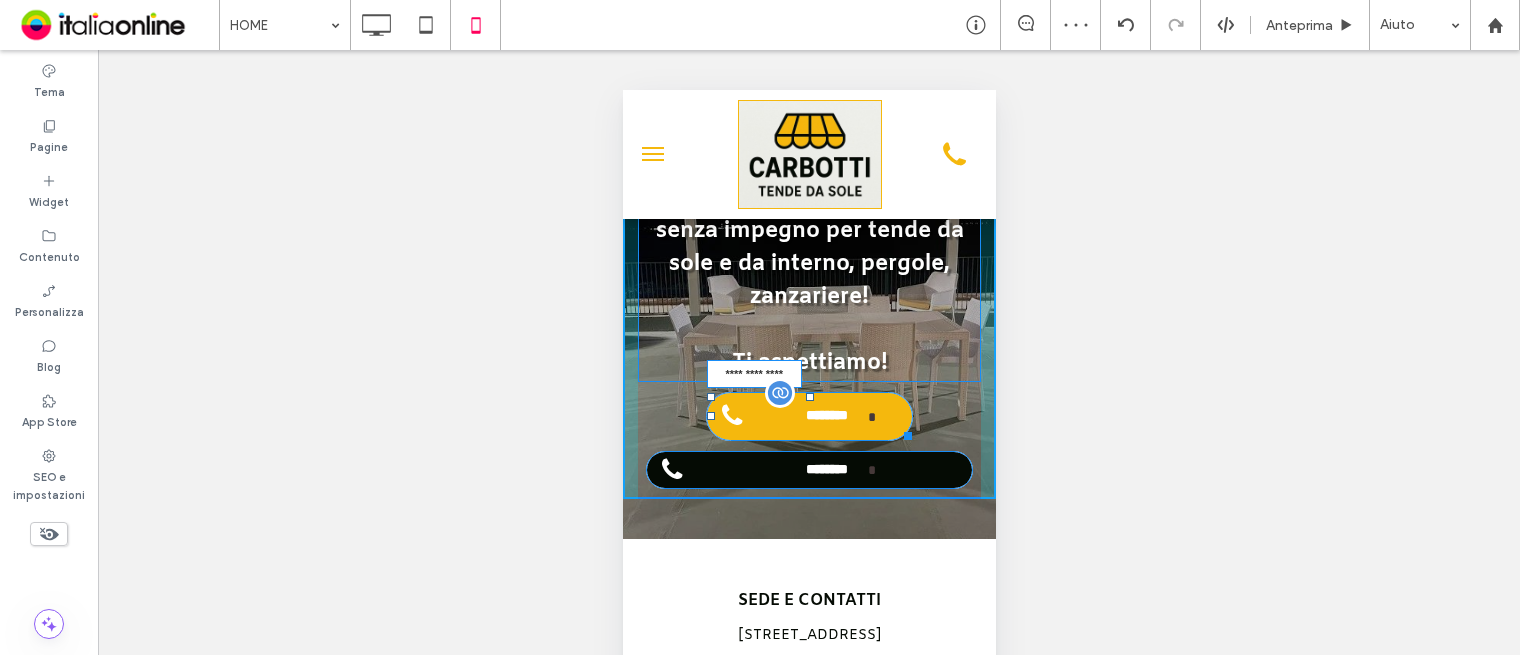 click at bounding box center (903, 432) 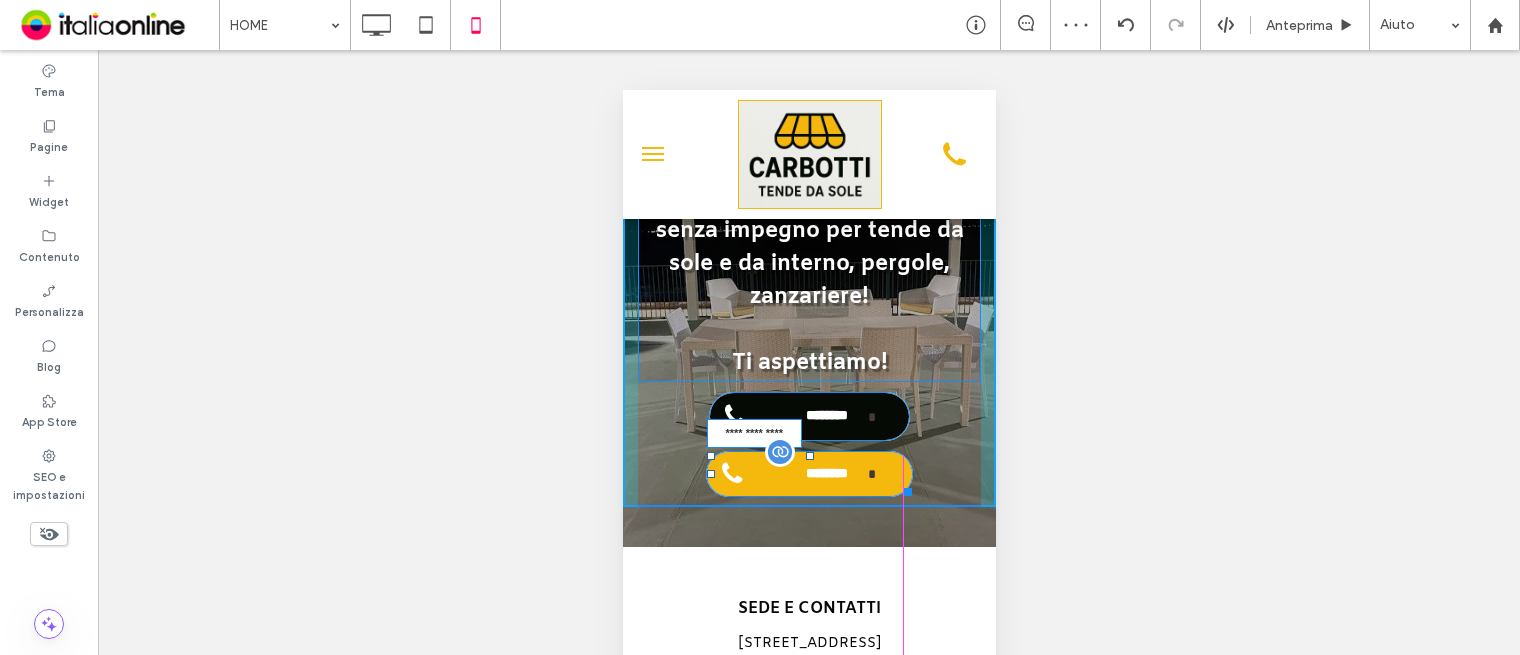 drag, startPoint x: 959, startPoint y: 541, endPoint x: 898, endPoint y: 549, distance: 61.522354 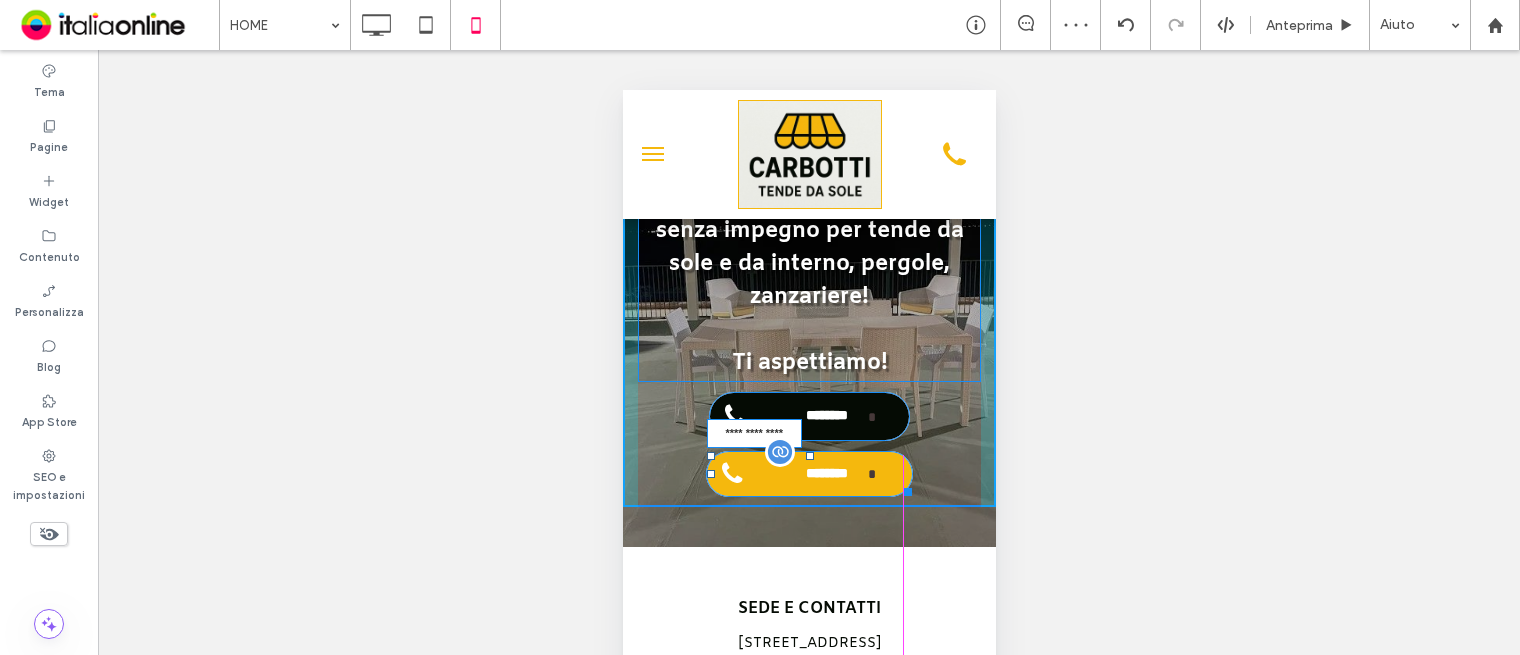 click at bounding box center [903, 488] 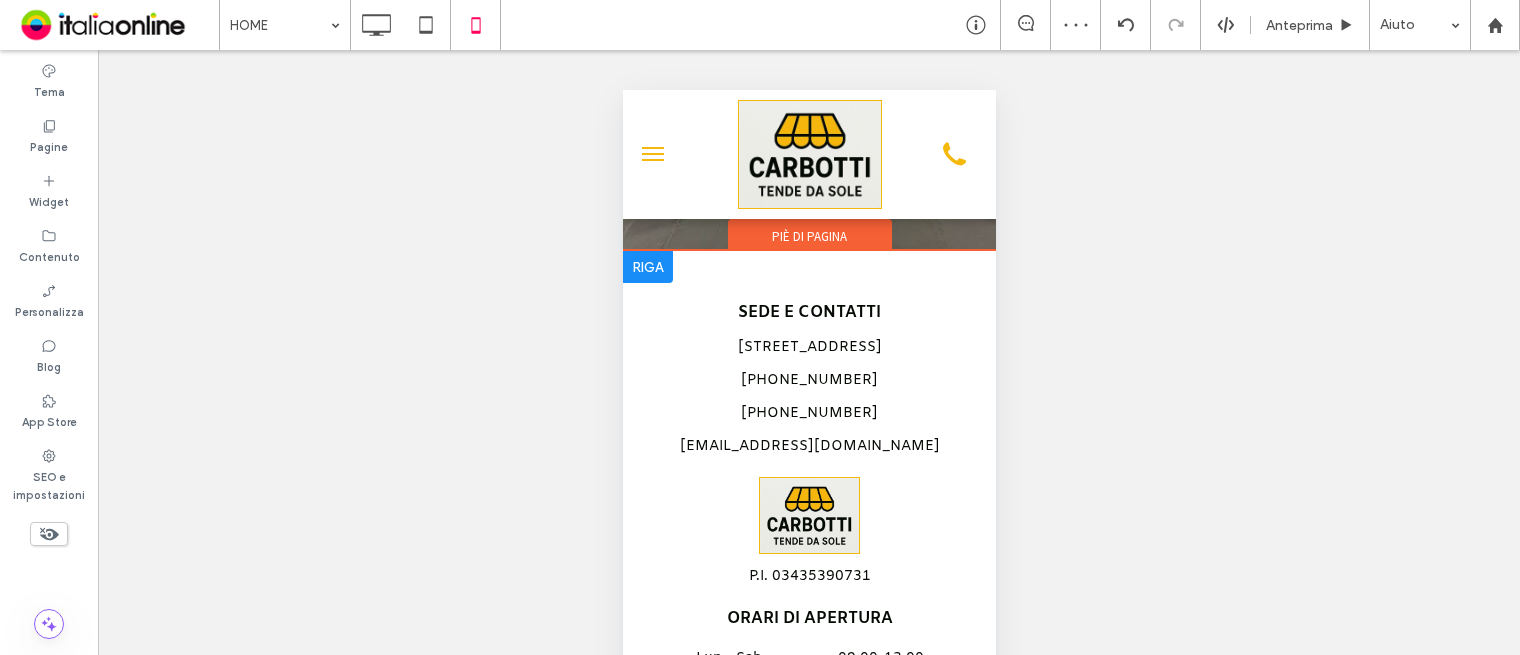 scroll, scrollTop: 6259, scrollLeft: 0, axis: vertical 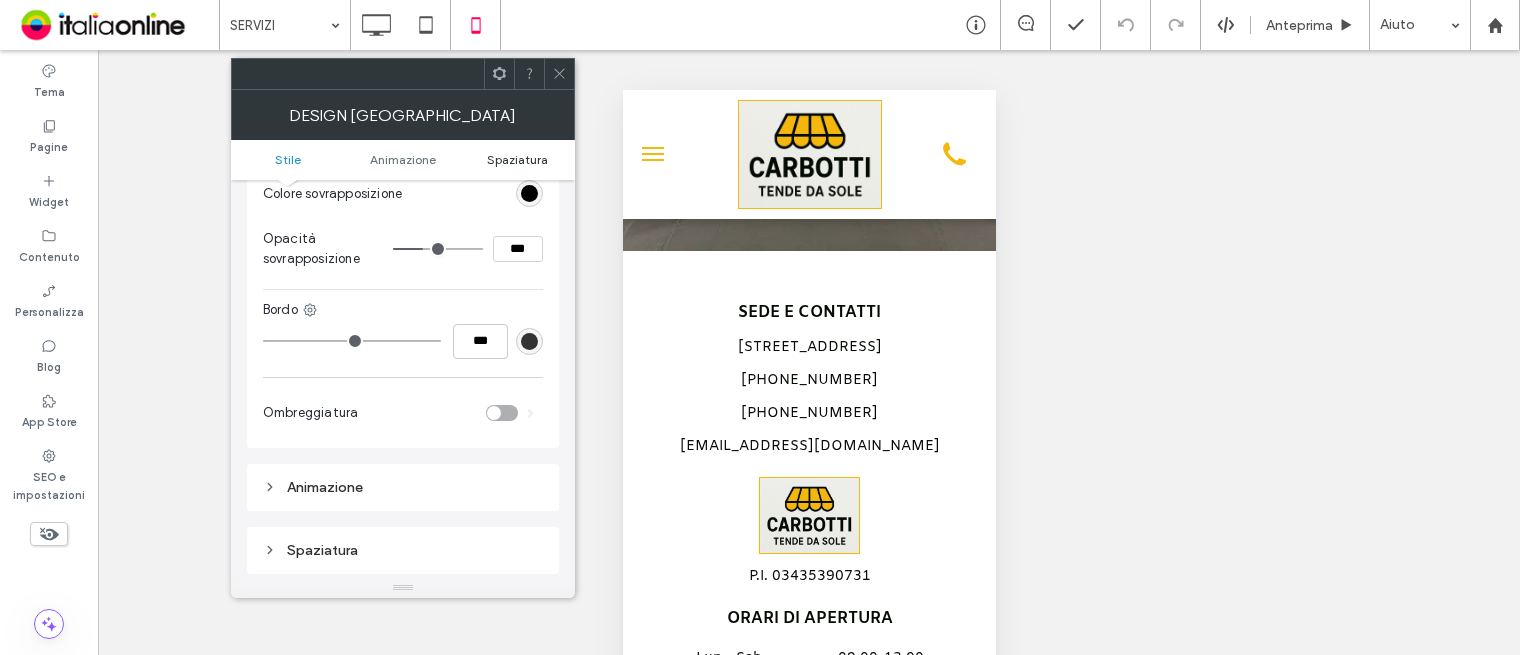 click on "Spaziatura" at bounding box center [517, 159] 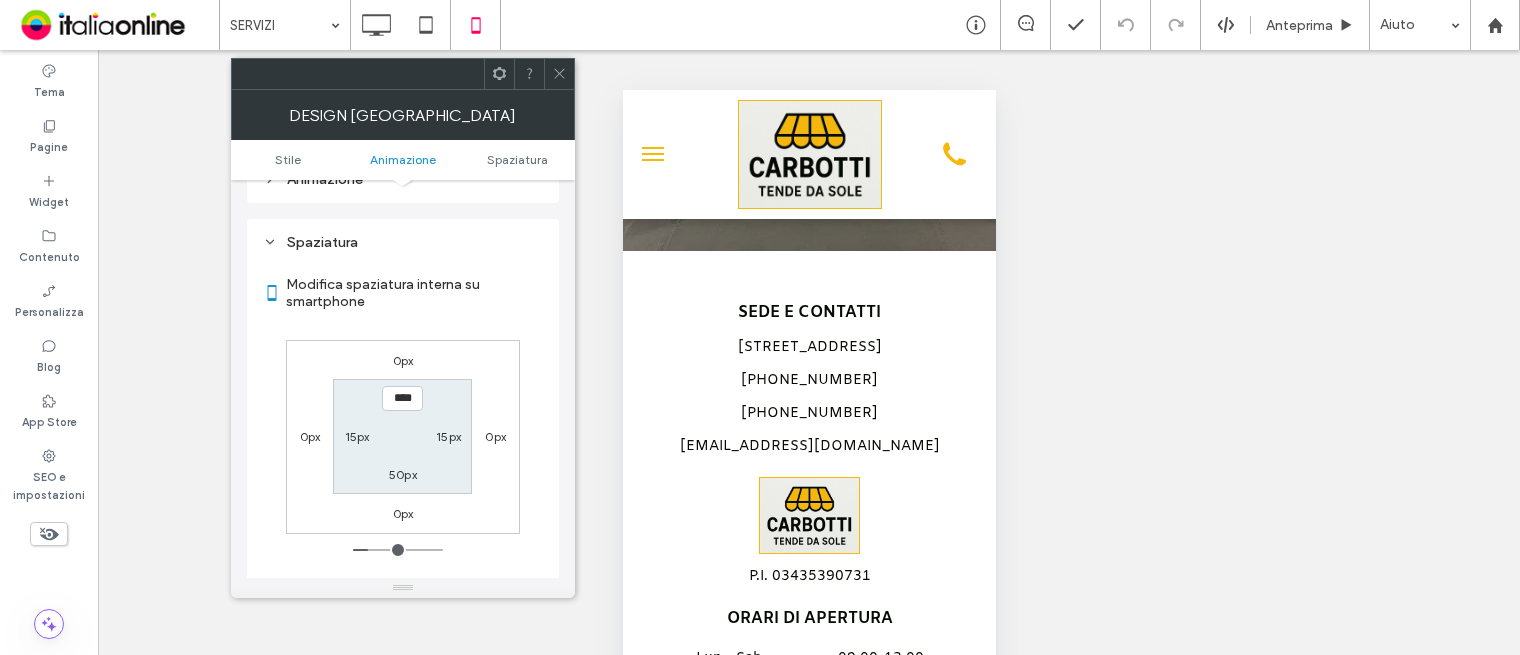scroll, scrollTop: 1010, scrollLeft: 0, axis: vertical 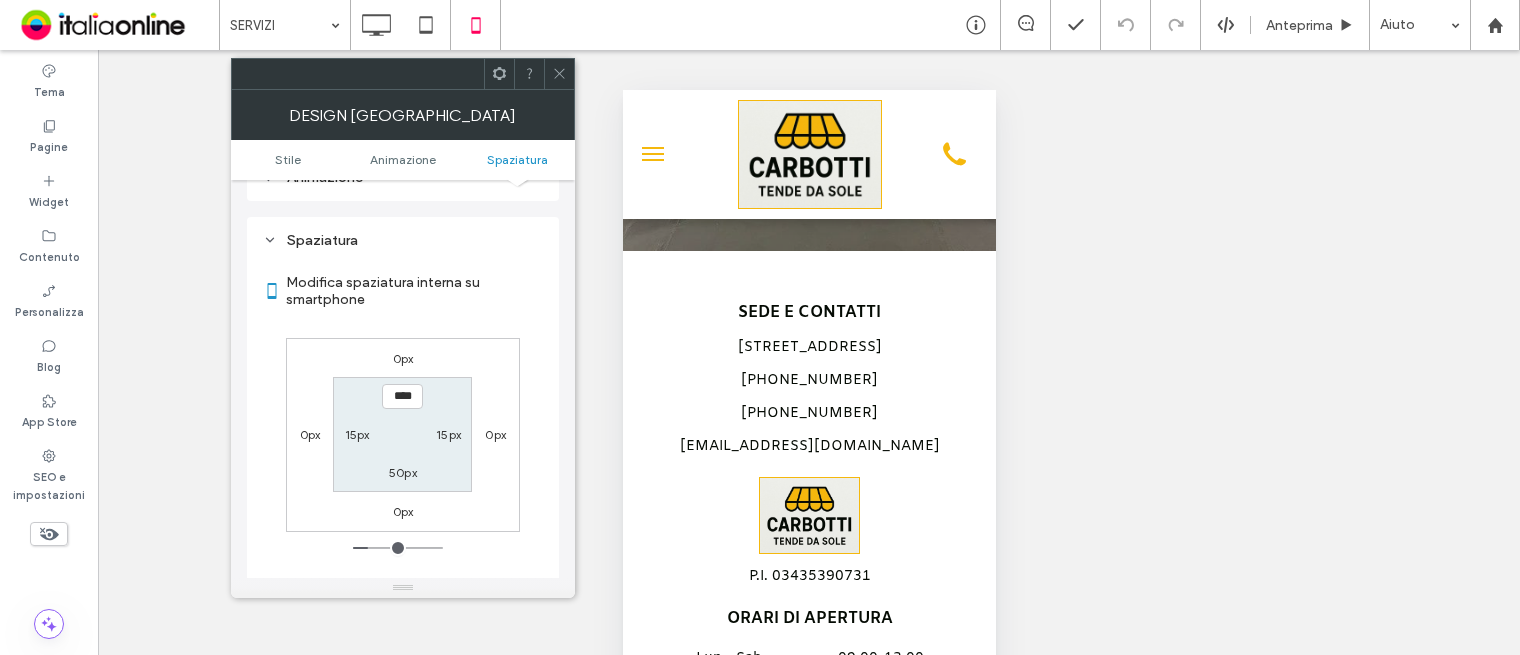 click at bounding box center [559, 74] 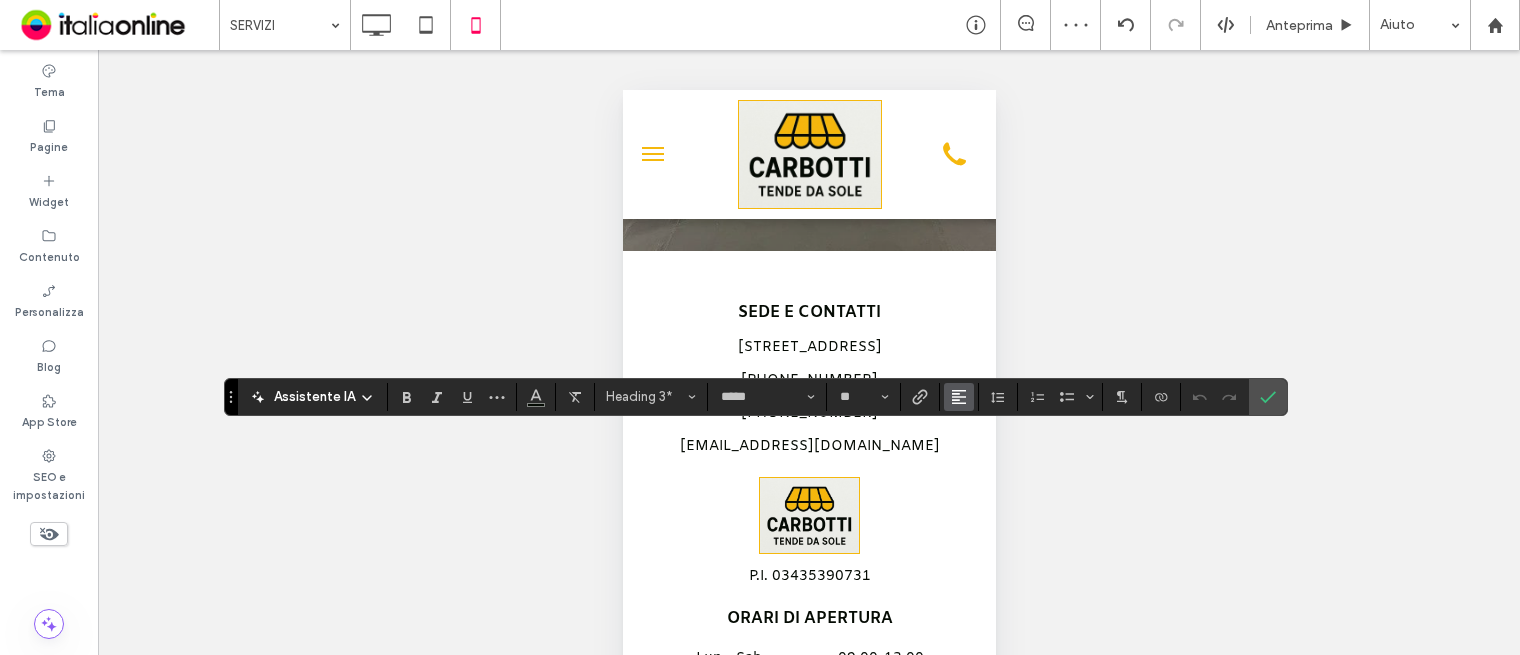 click 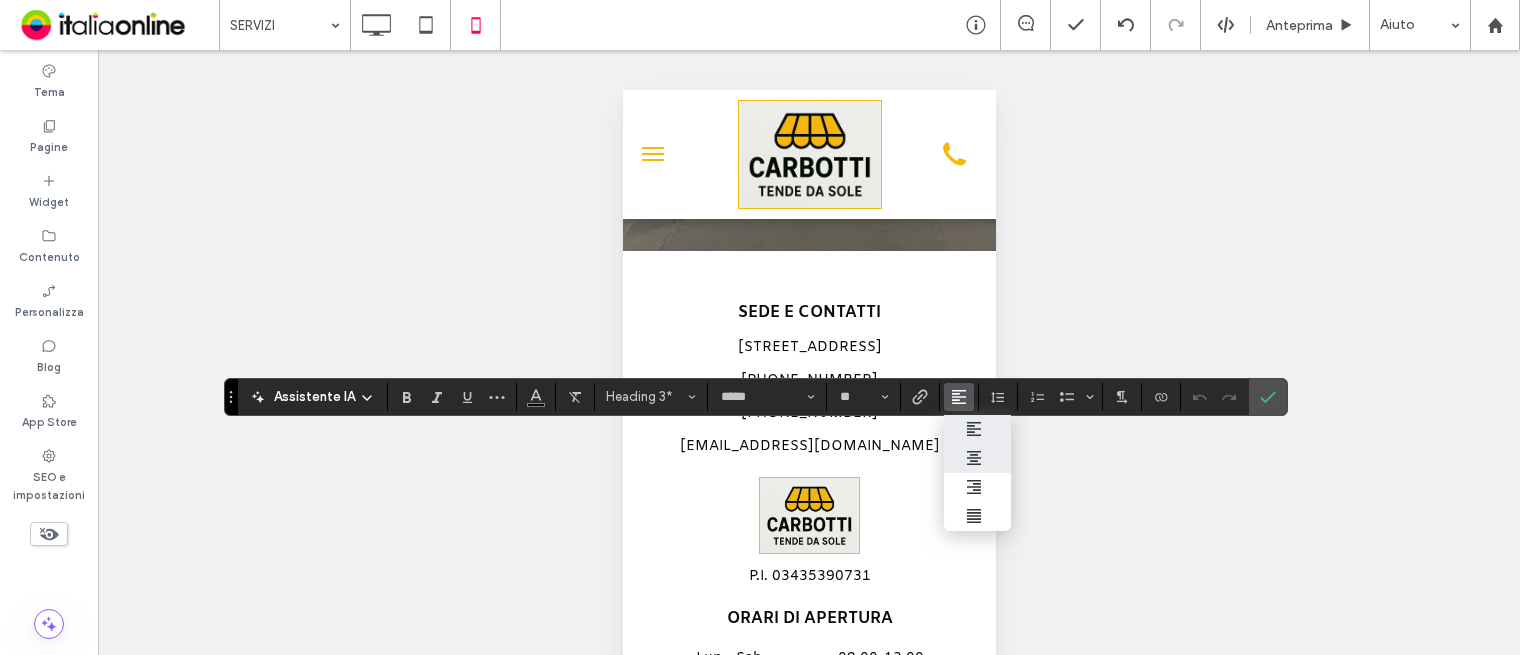 click at bounding box center (977, 458) 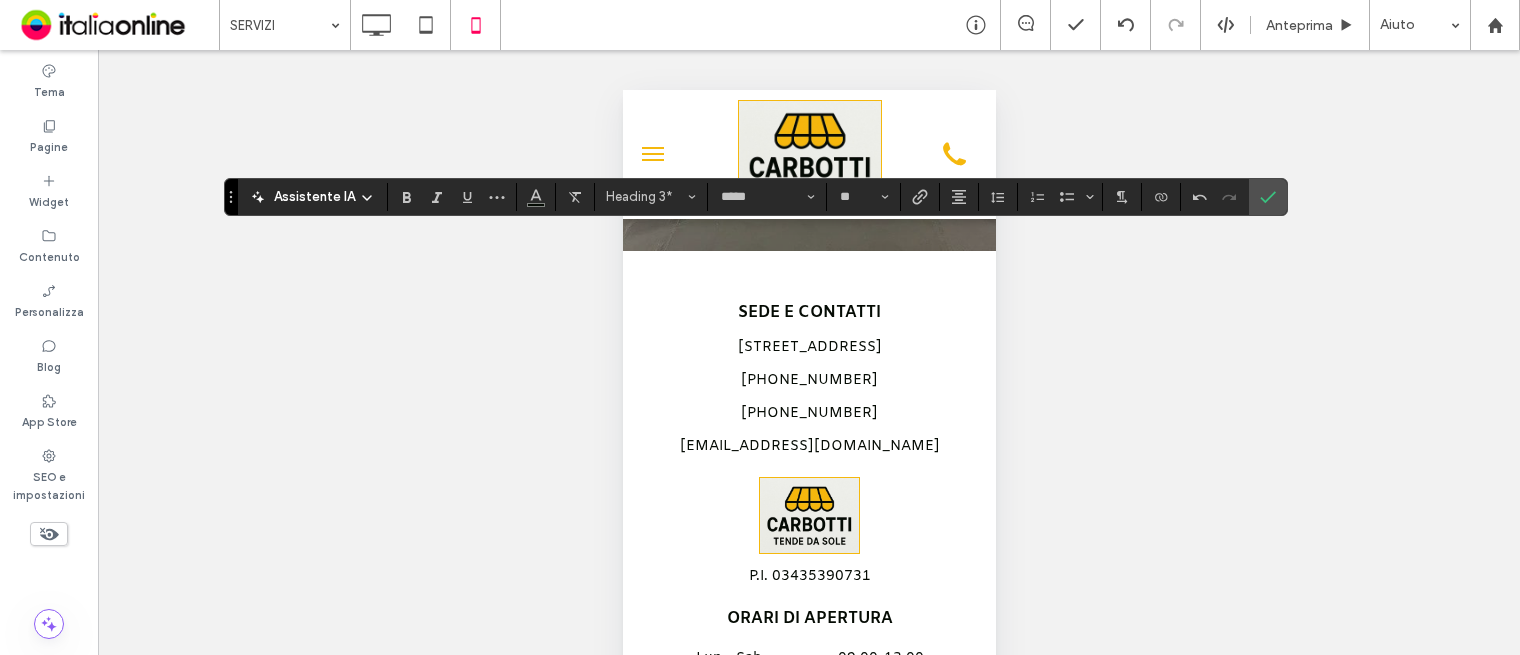 drag, startPoint x: 1250, startPoint y: 200, endPoint x: 1132, endPoint y: 299, distance: 154.02922 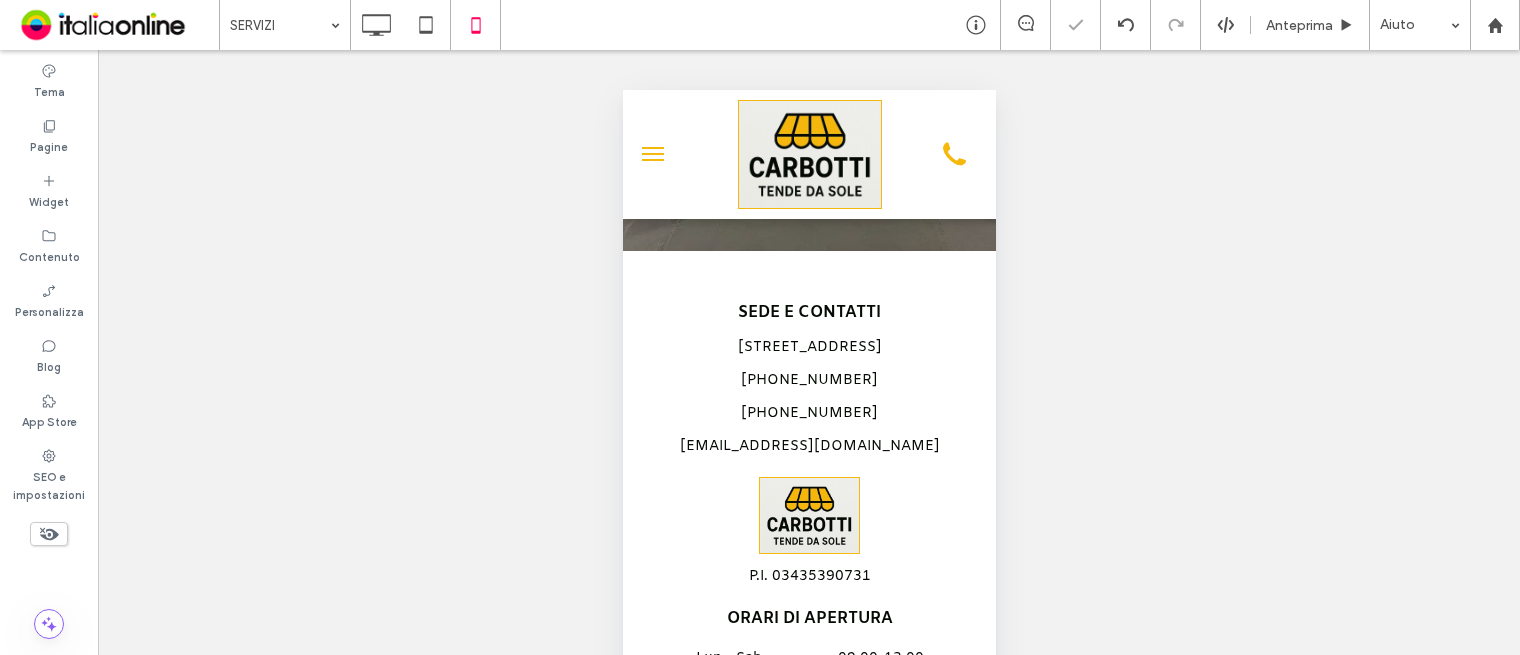 type on "*****" 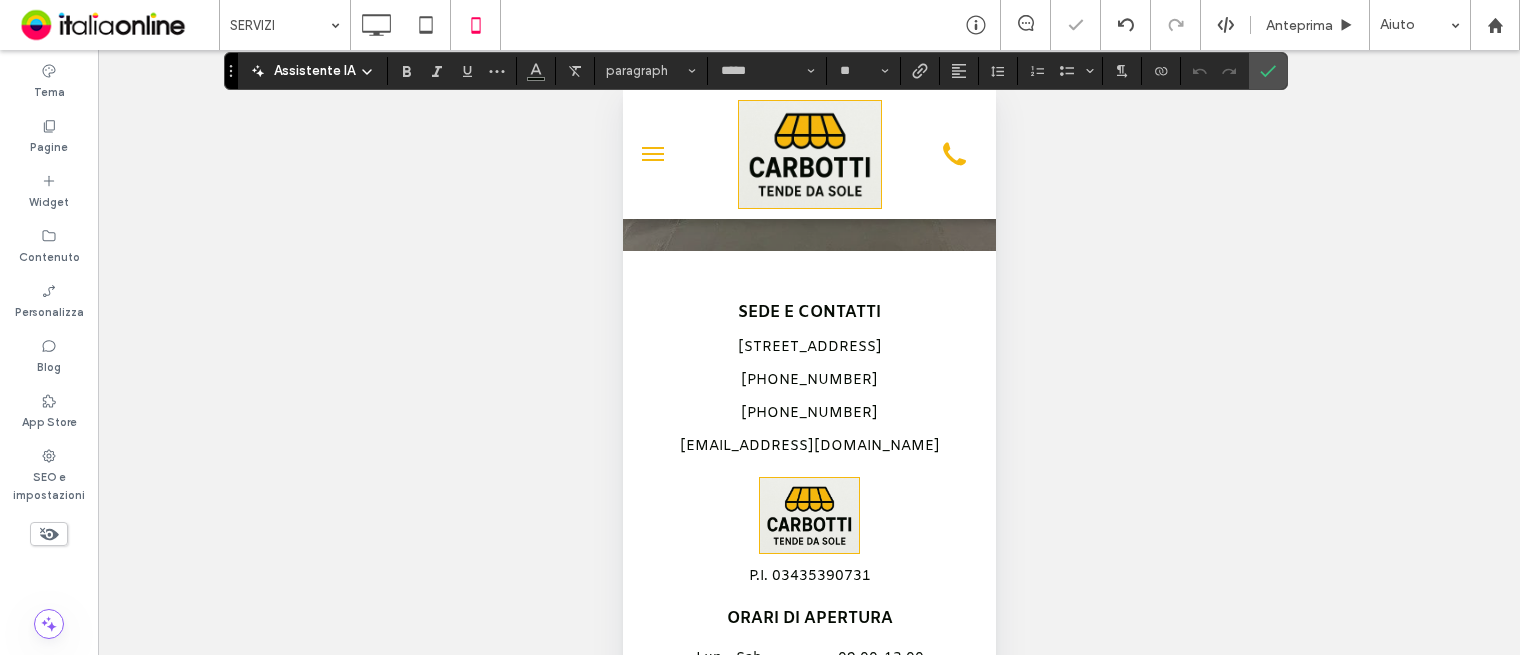 scroll, scrollTop: 93, scrollLeft: 0, axis: vertical 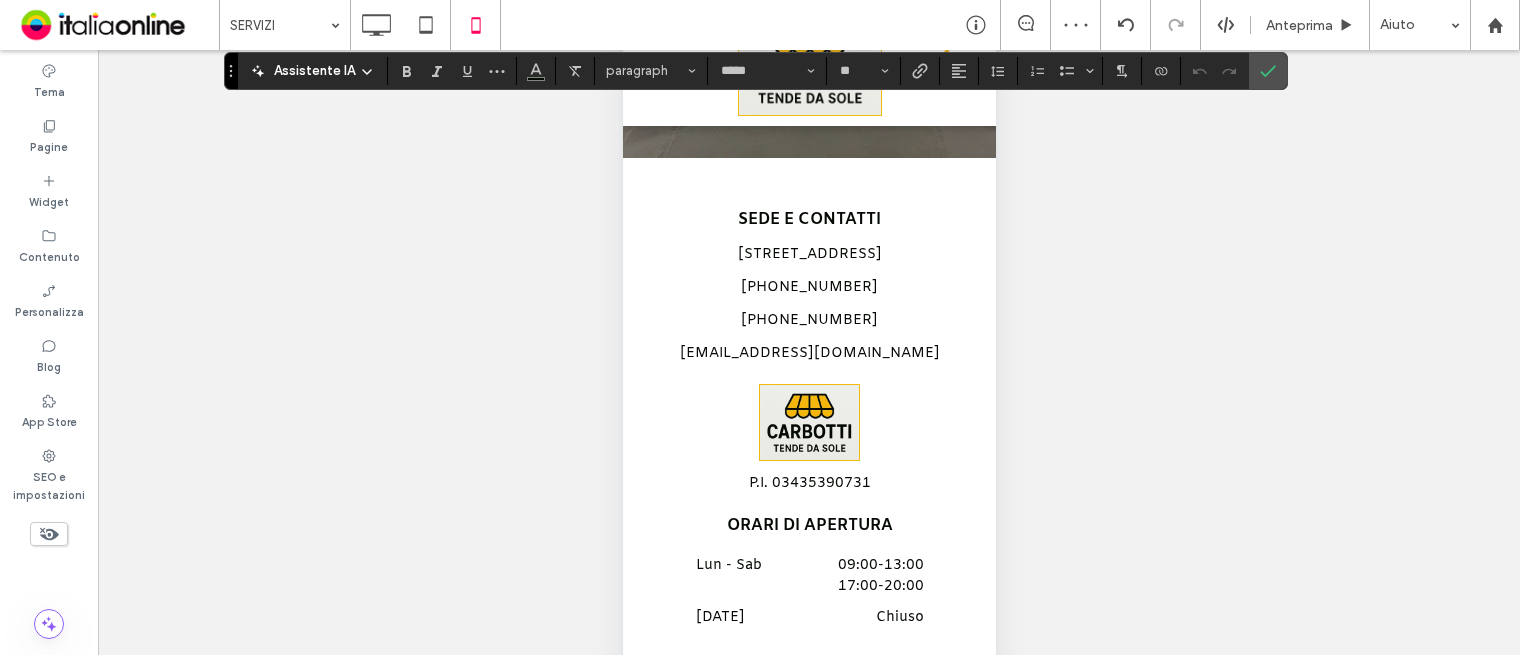 click on "Assistente IA paragraph ***** **" at bounding box center [756, 71] 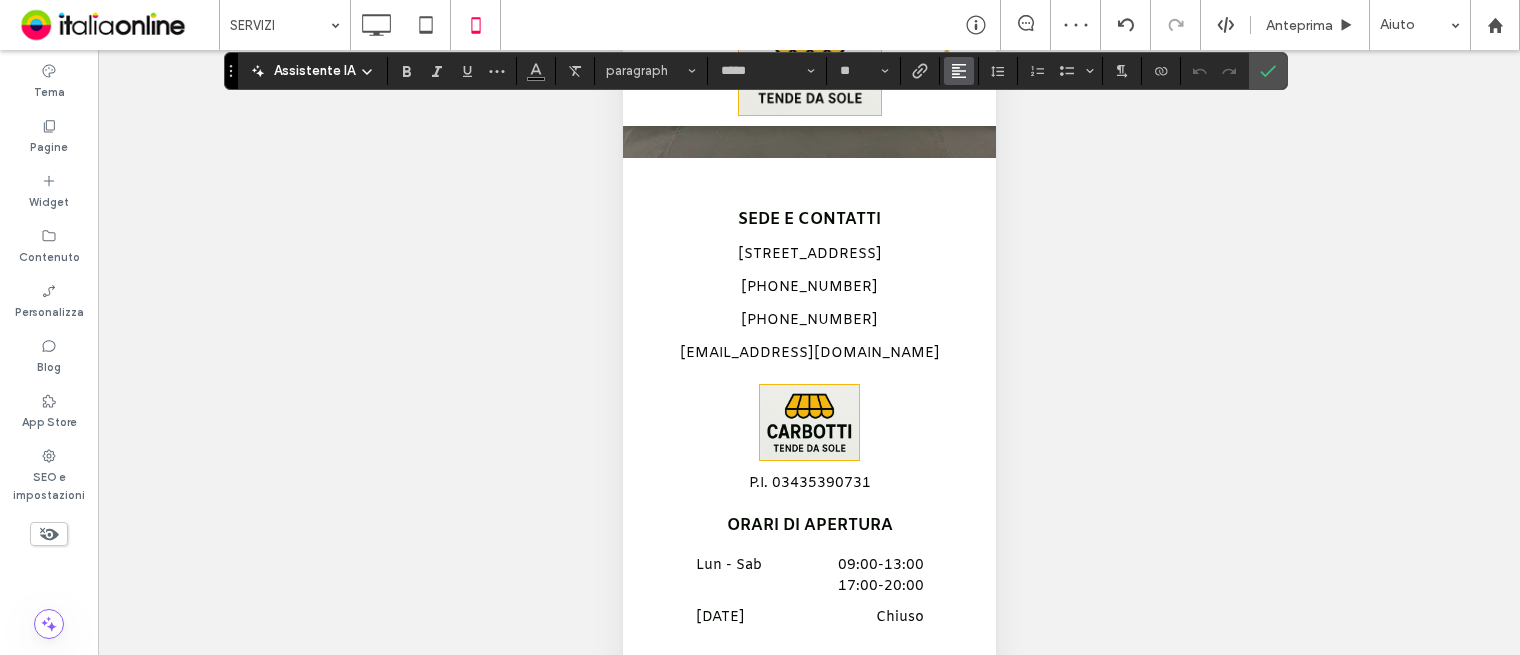 click at bounding box center (959, 71) 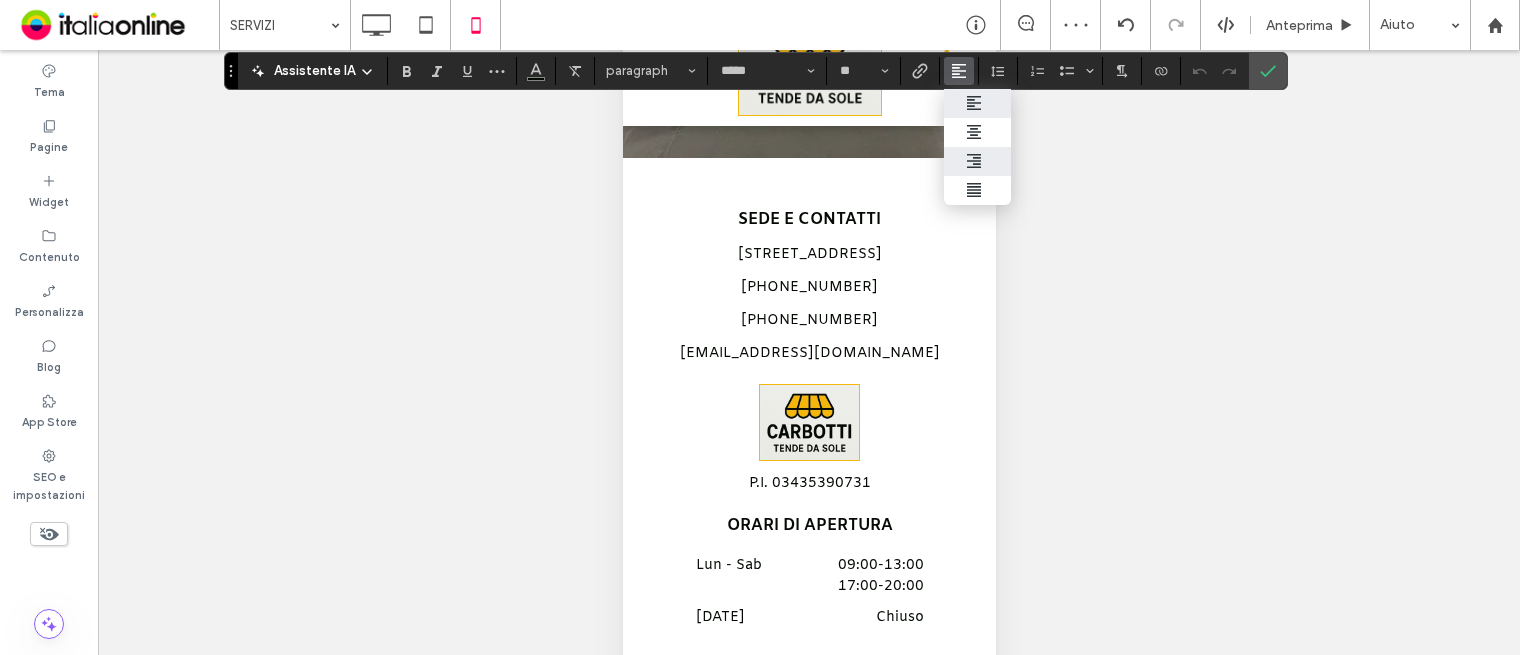 click at bounding box center (977, 161) 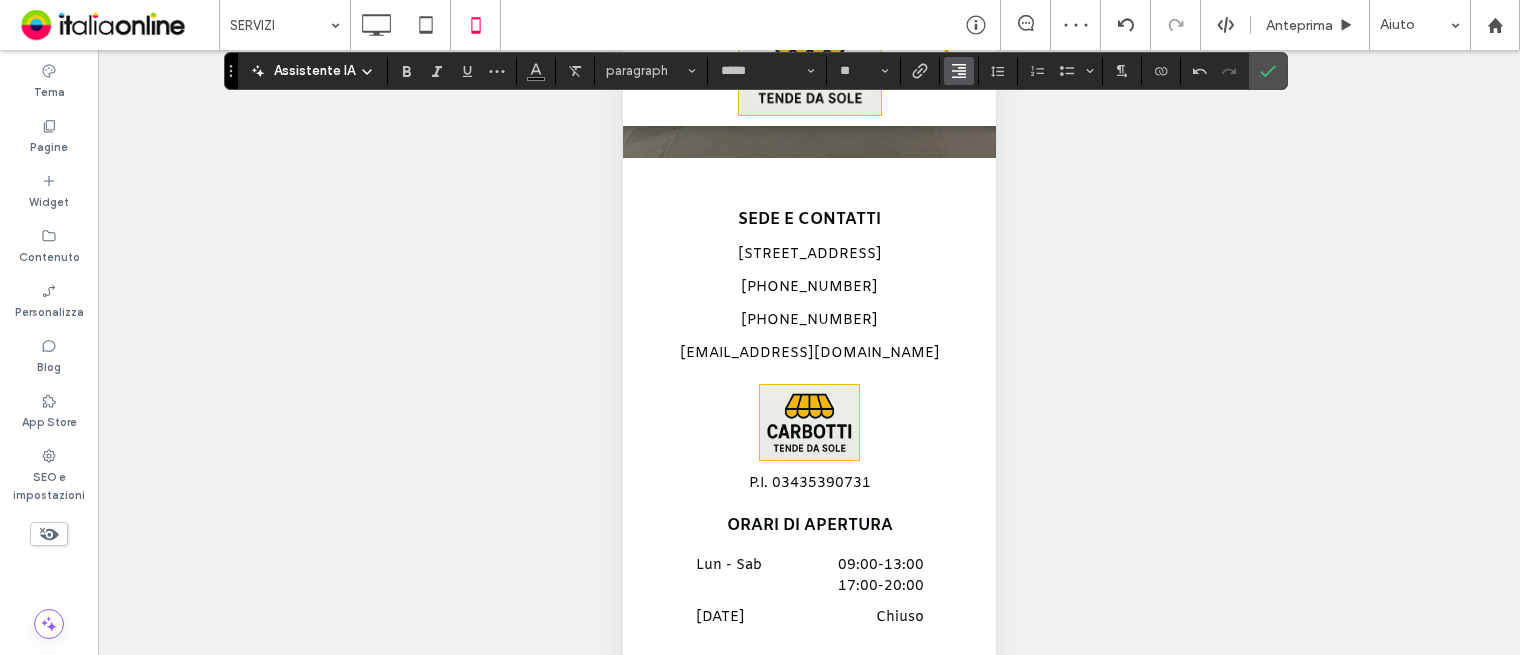 click 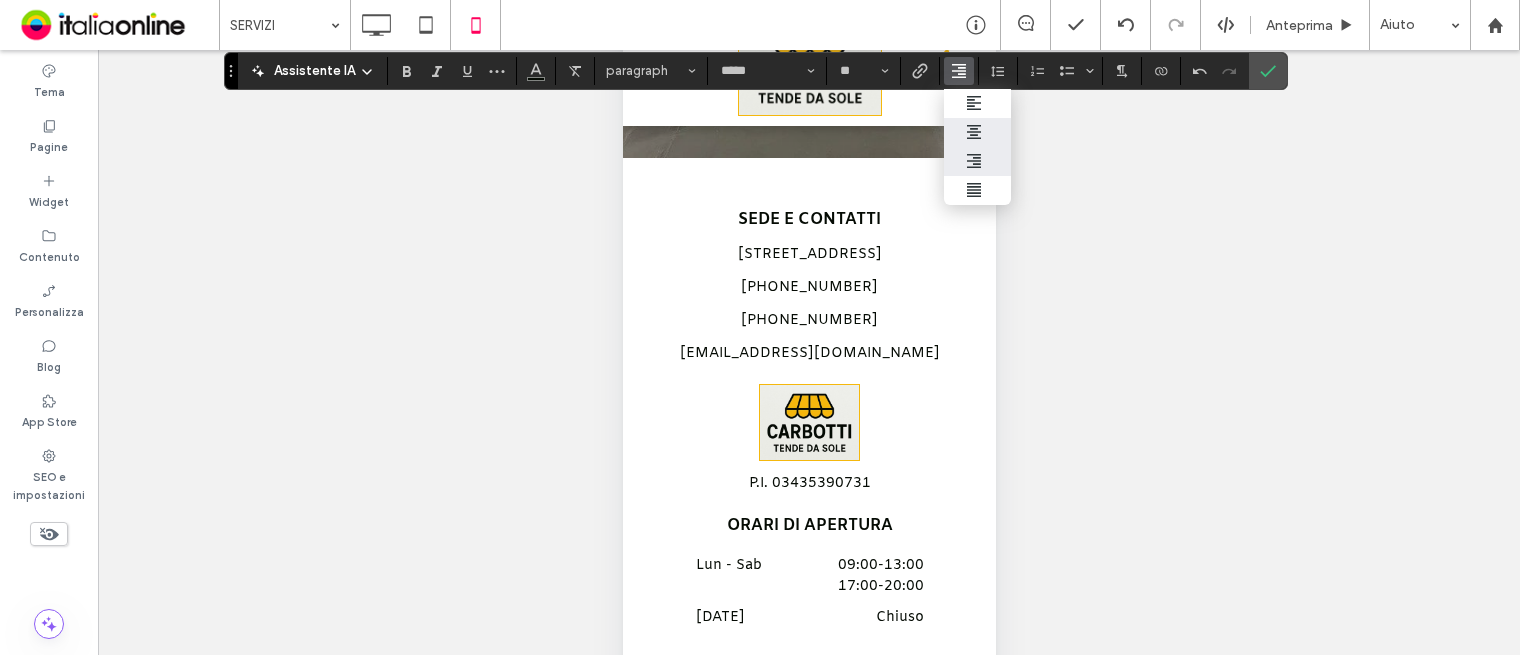 drag, startPoint x: 960, startPoint y: 72, endPoint x: 963, endPoint y: 127, distance: 55.081757 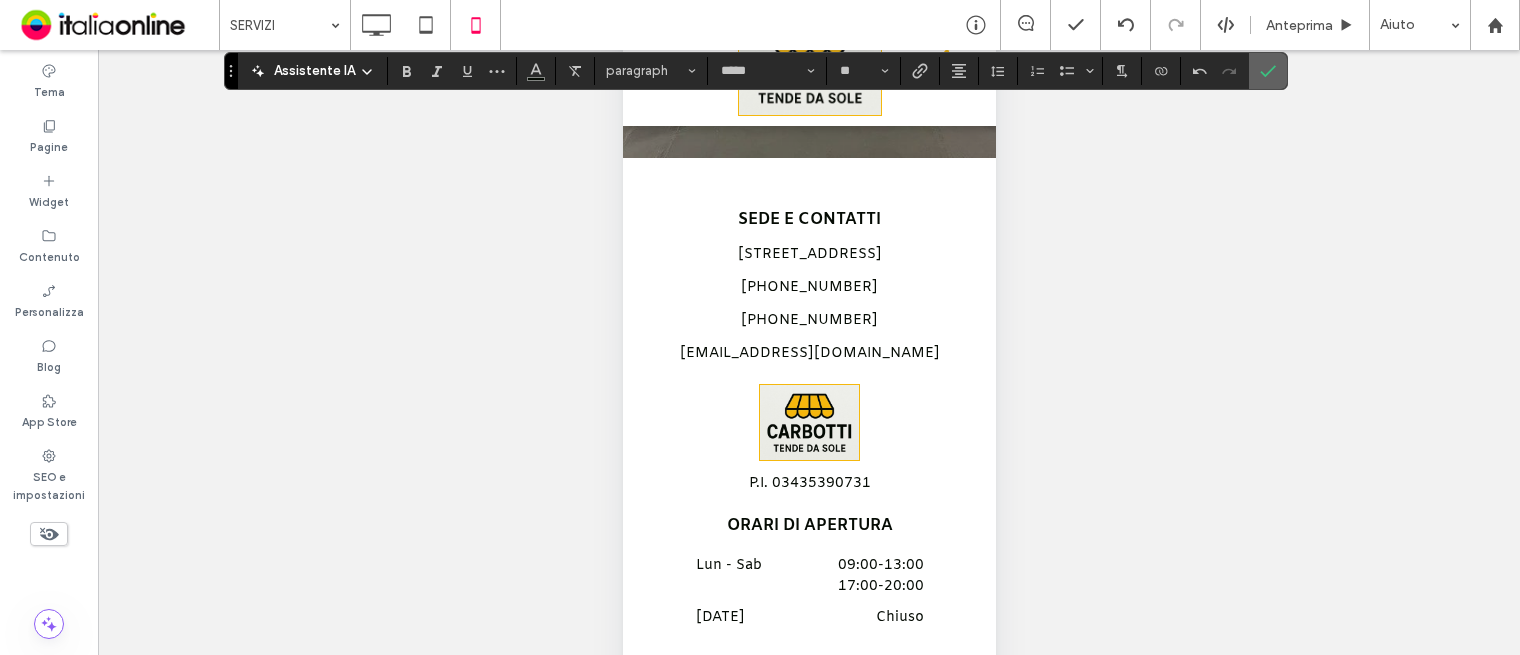 drag, startPoint x: 1246, startPoint y: 66, endPoint x: 1257, endPoint y: 67, distance: 11.045361 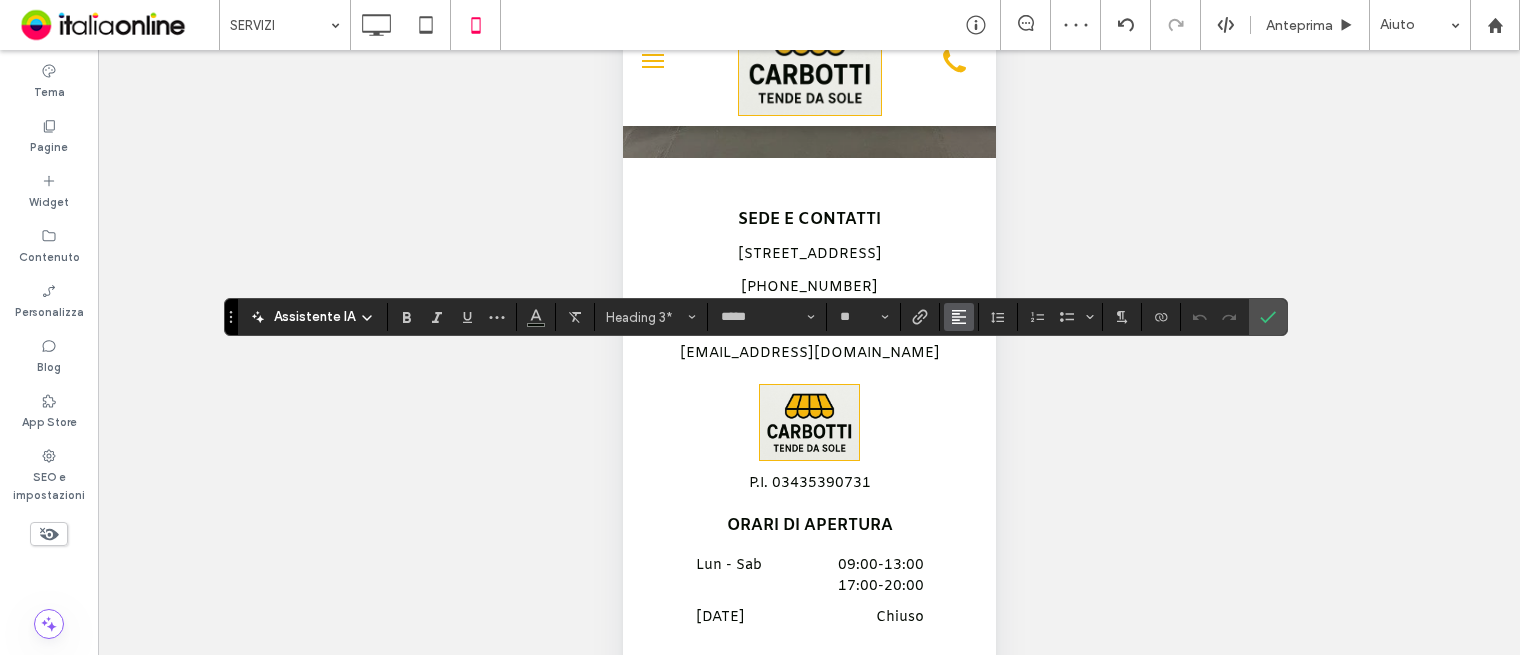 click 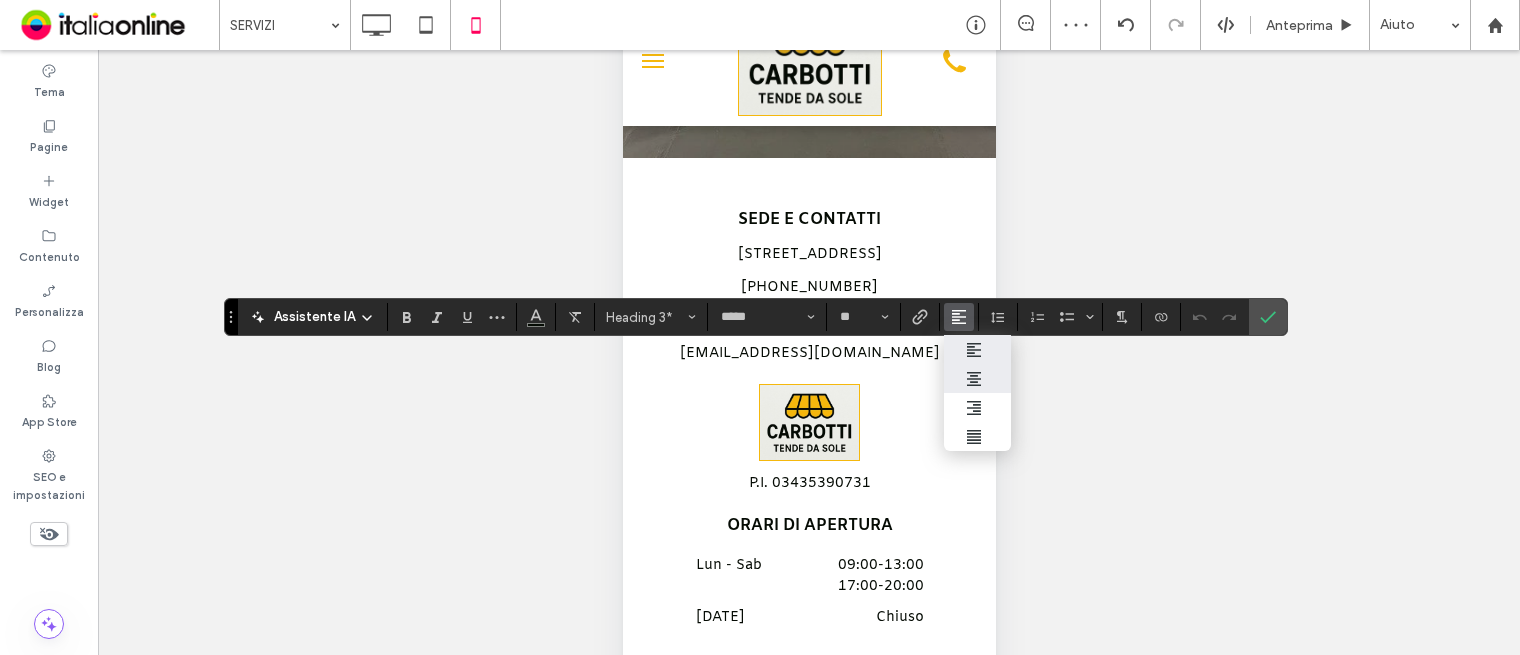 click 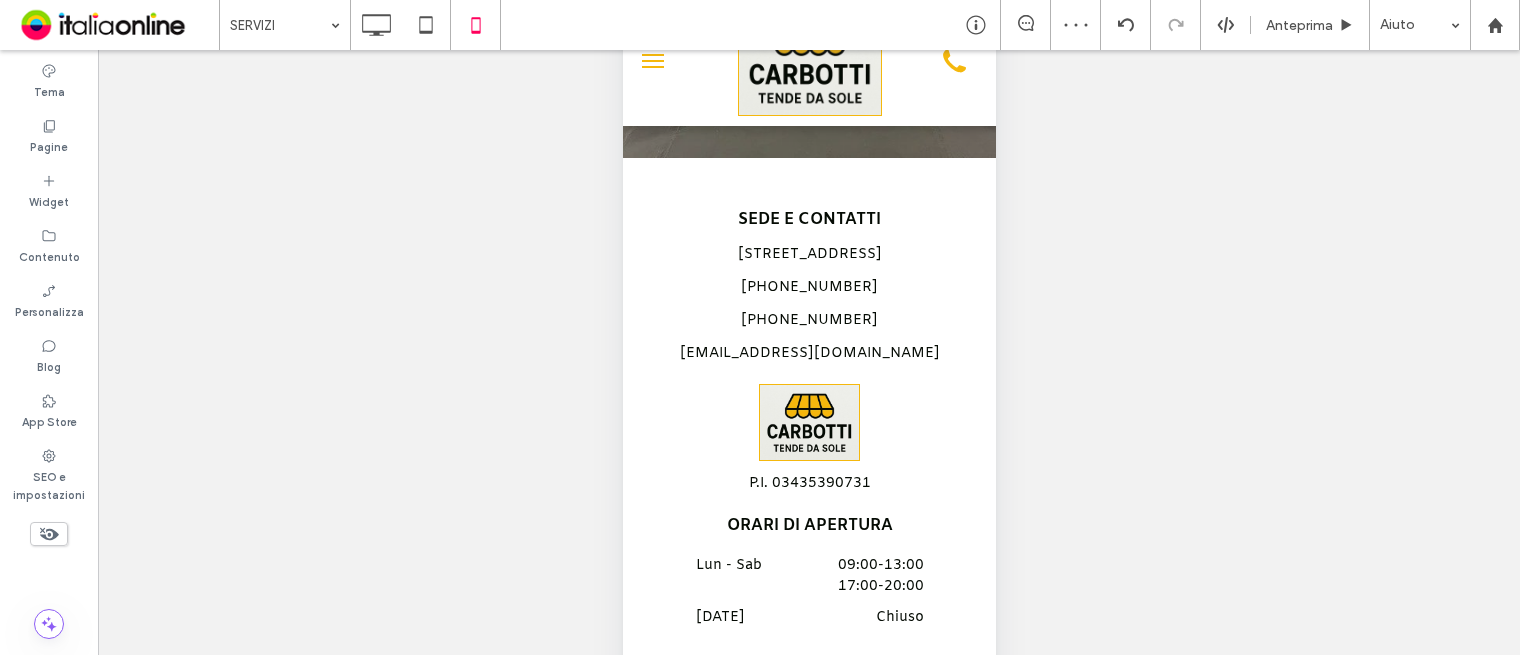 type on "*****" 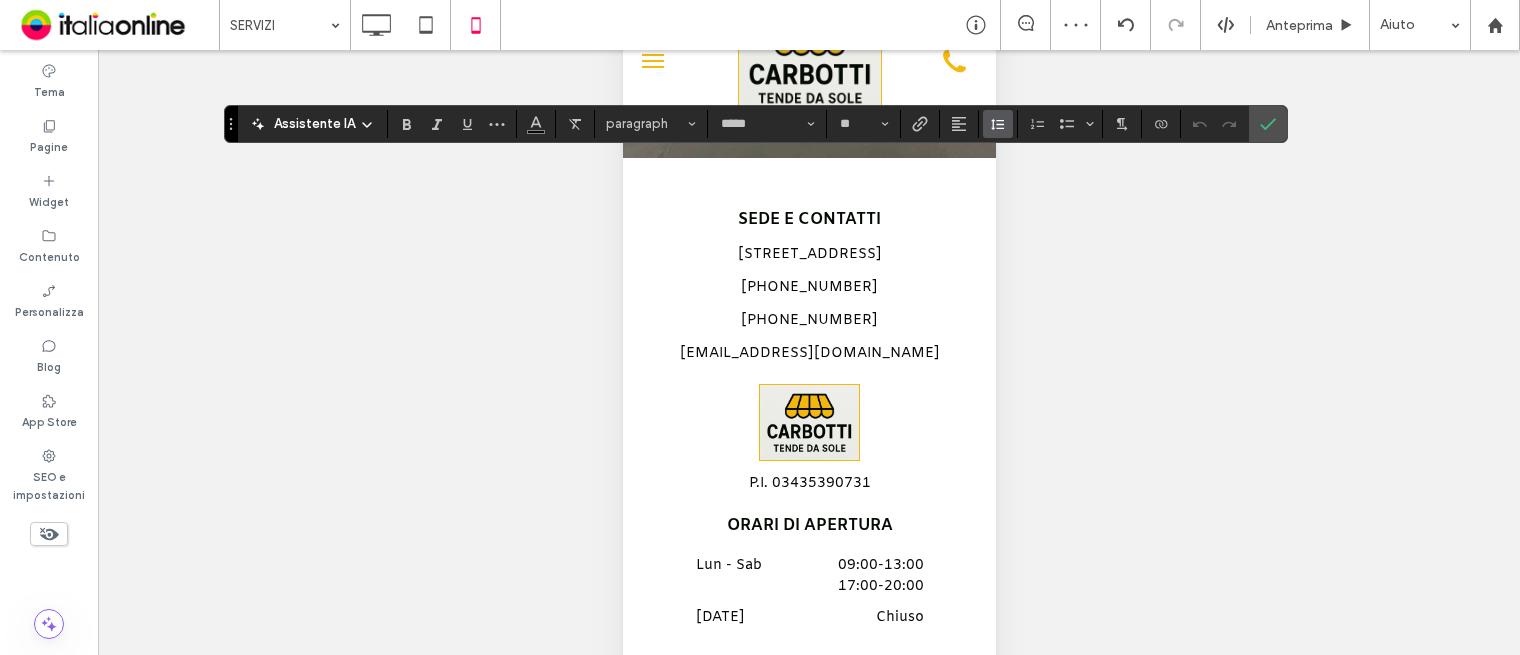 click at bounding box center (998, 124) 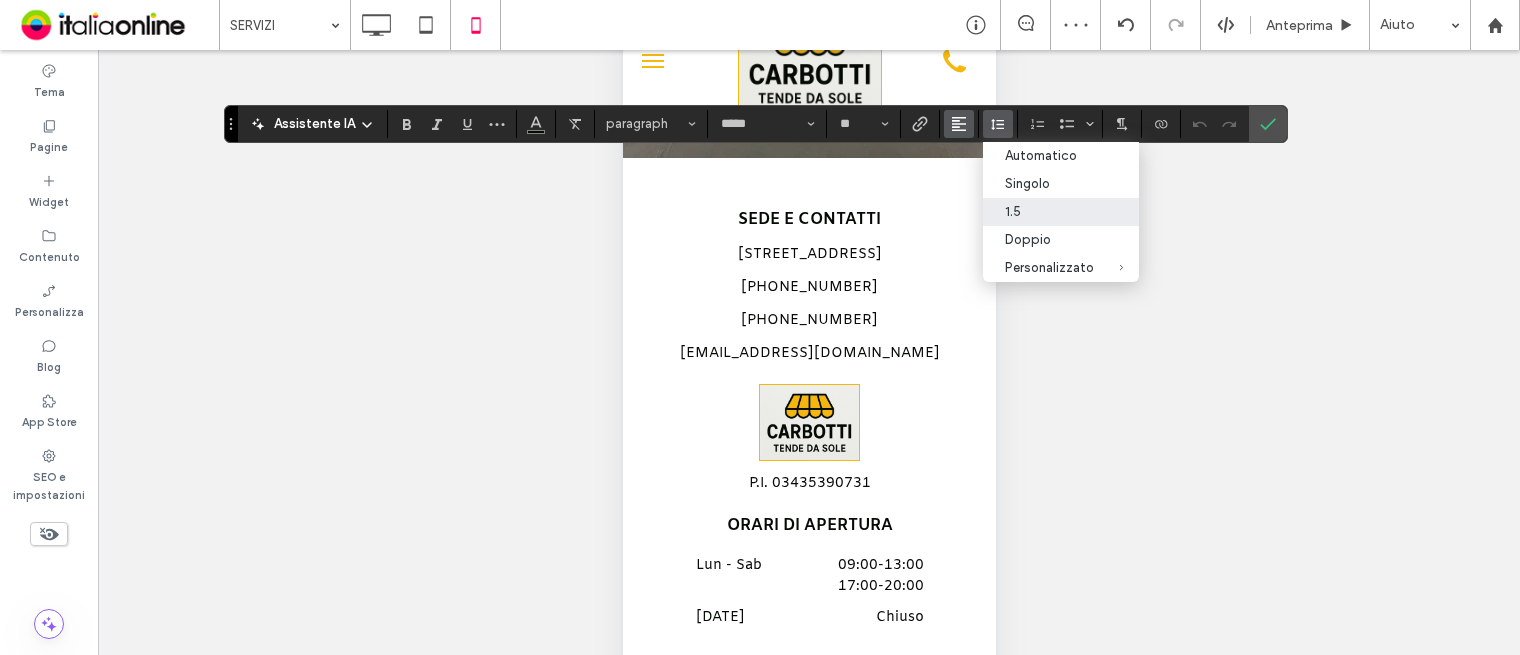 click at bounding box center [959, 124] 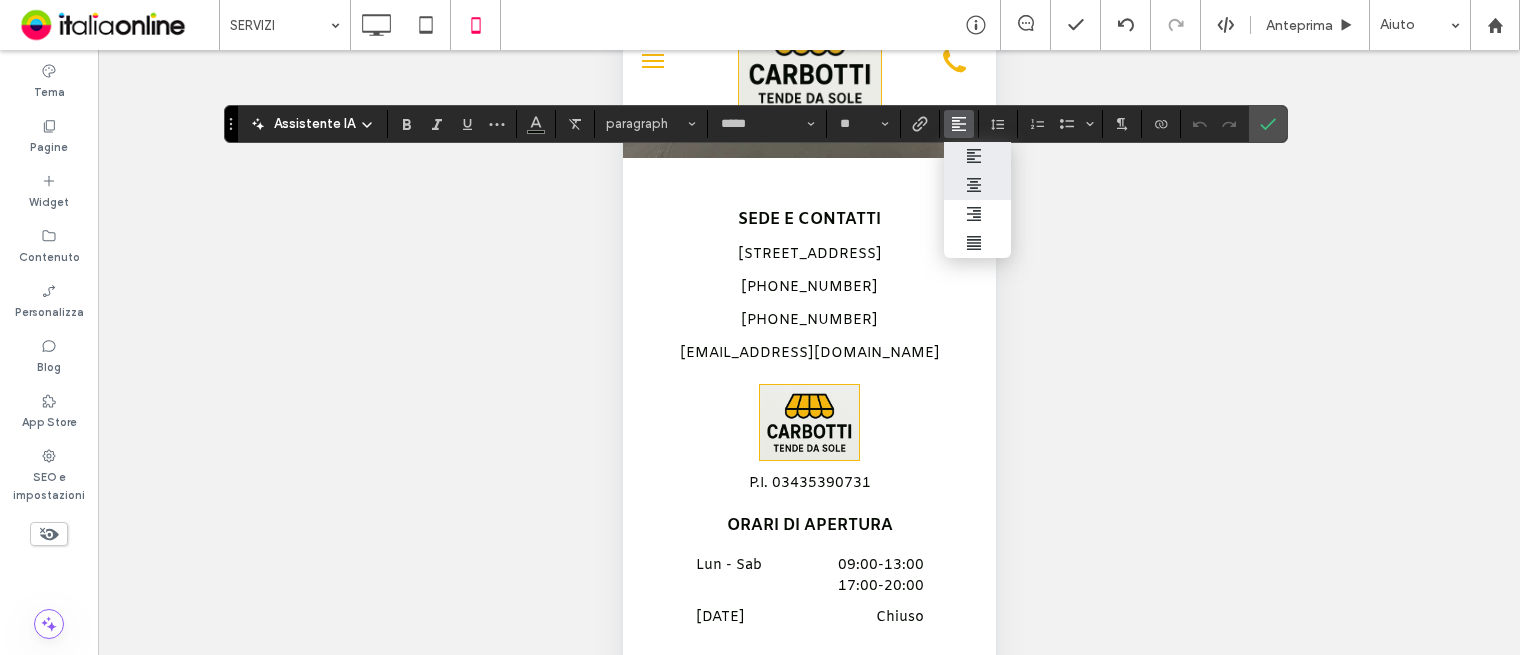 click at bounding box center [977, 185] 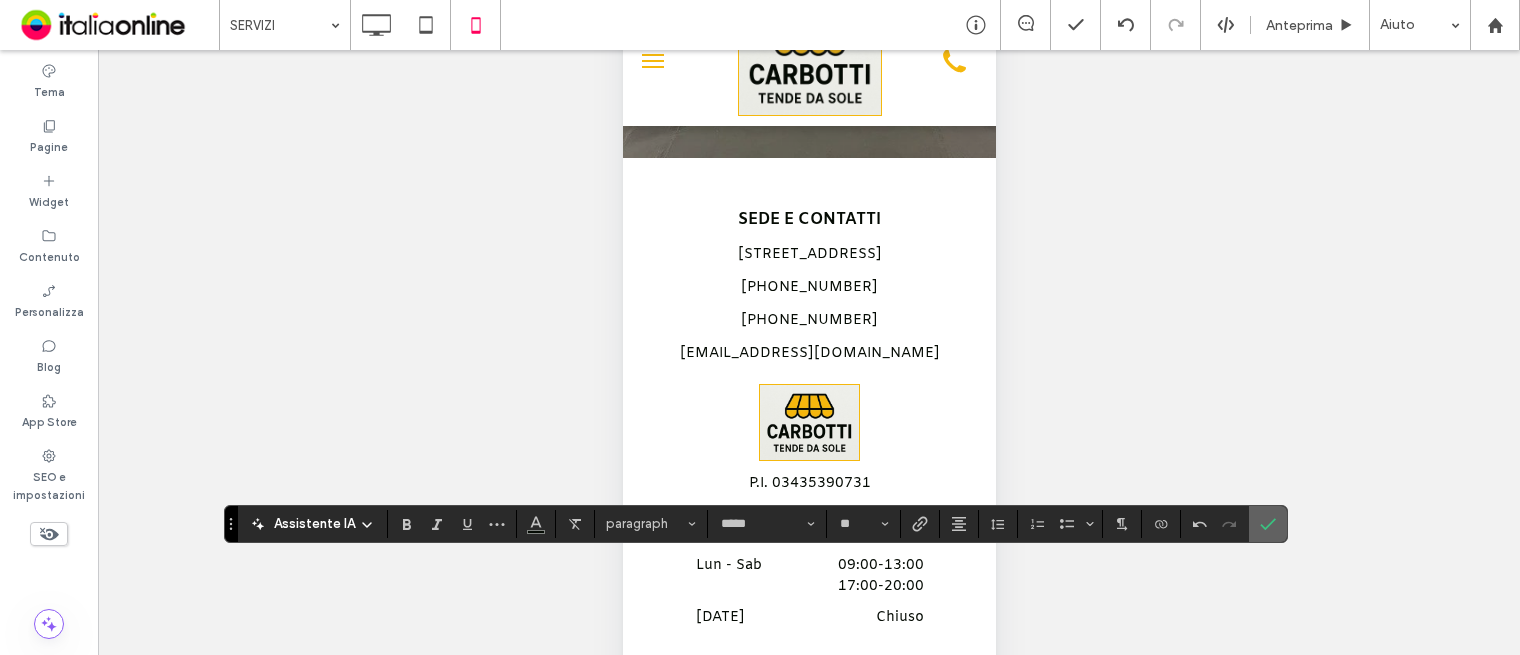 click 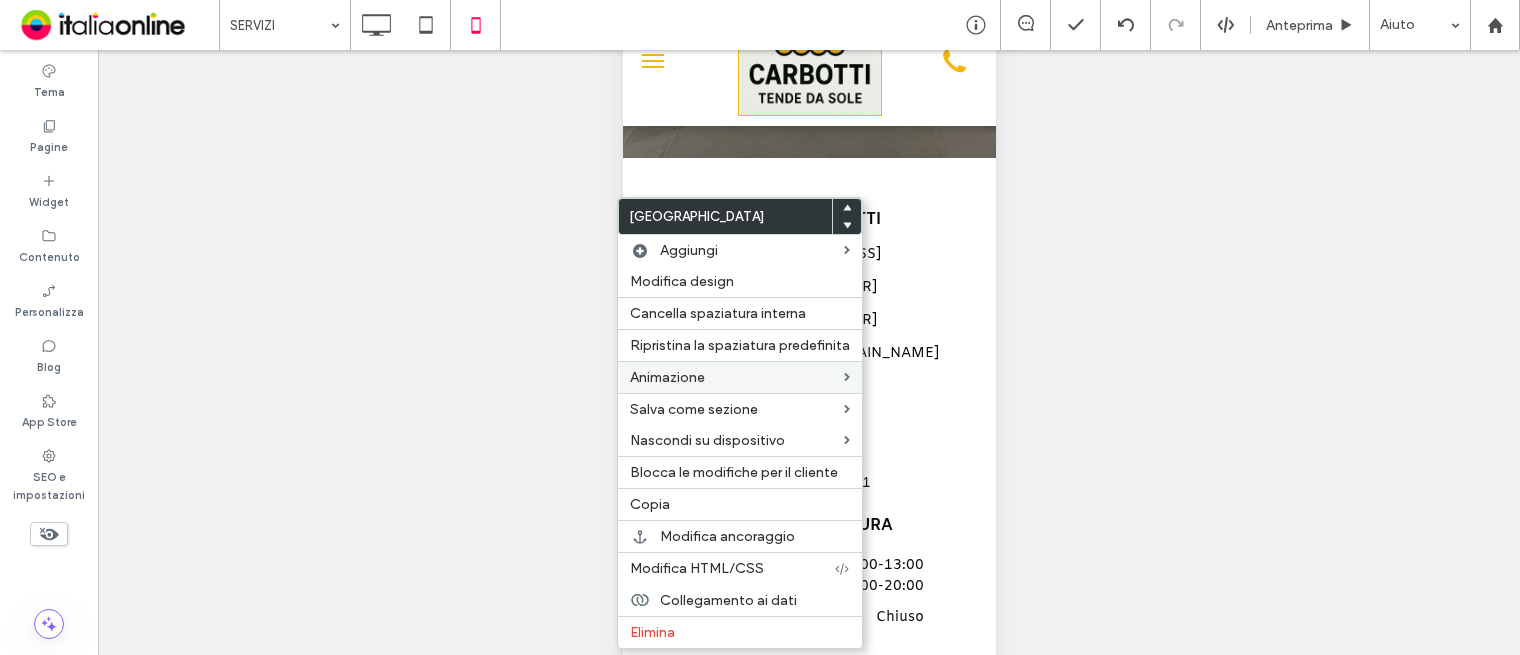 drag, startPoint x: 680, startPoint y: 279, endPoint x: 735, endPoint y: 377, distance: 112.37882 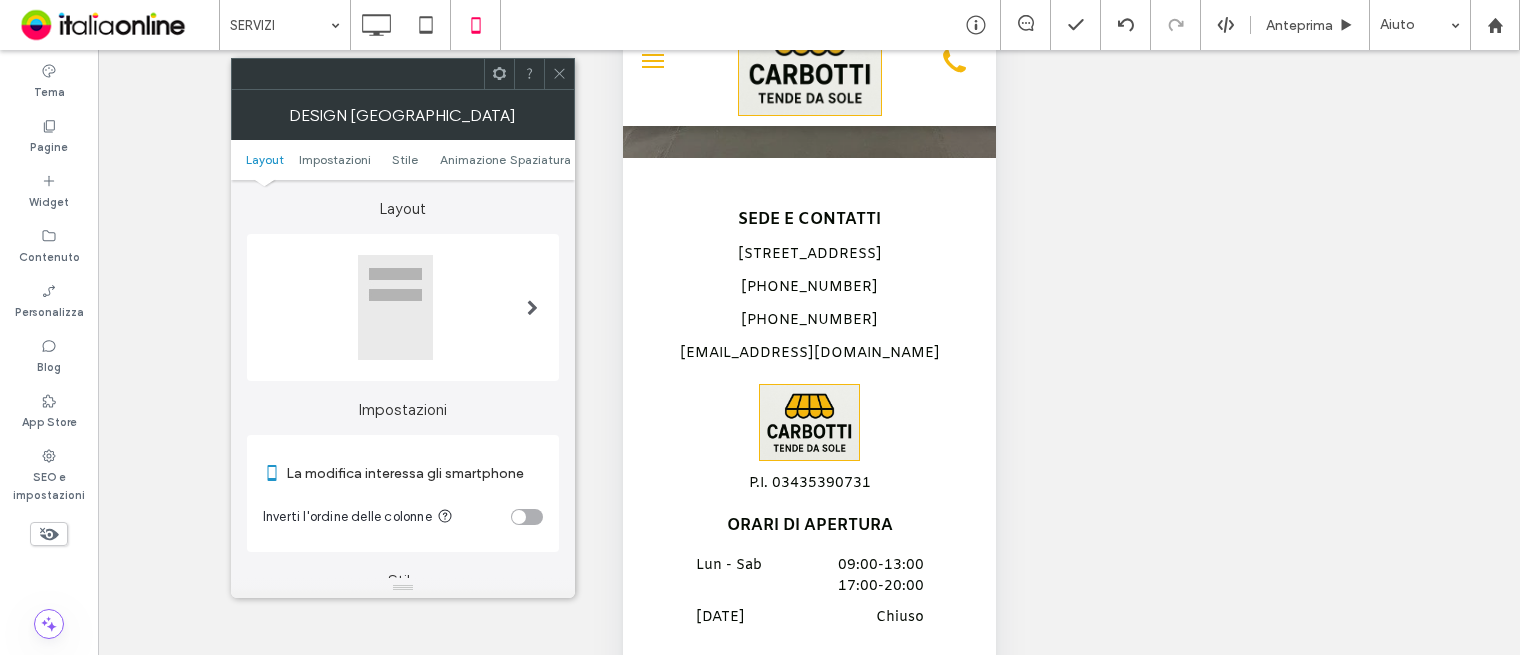 click on "Inverti l'ordine delle colonne" at bounding box center [403, 517] 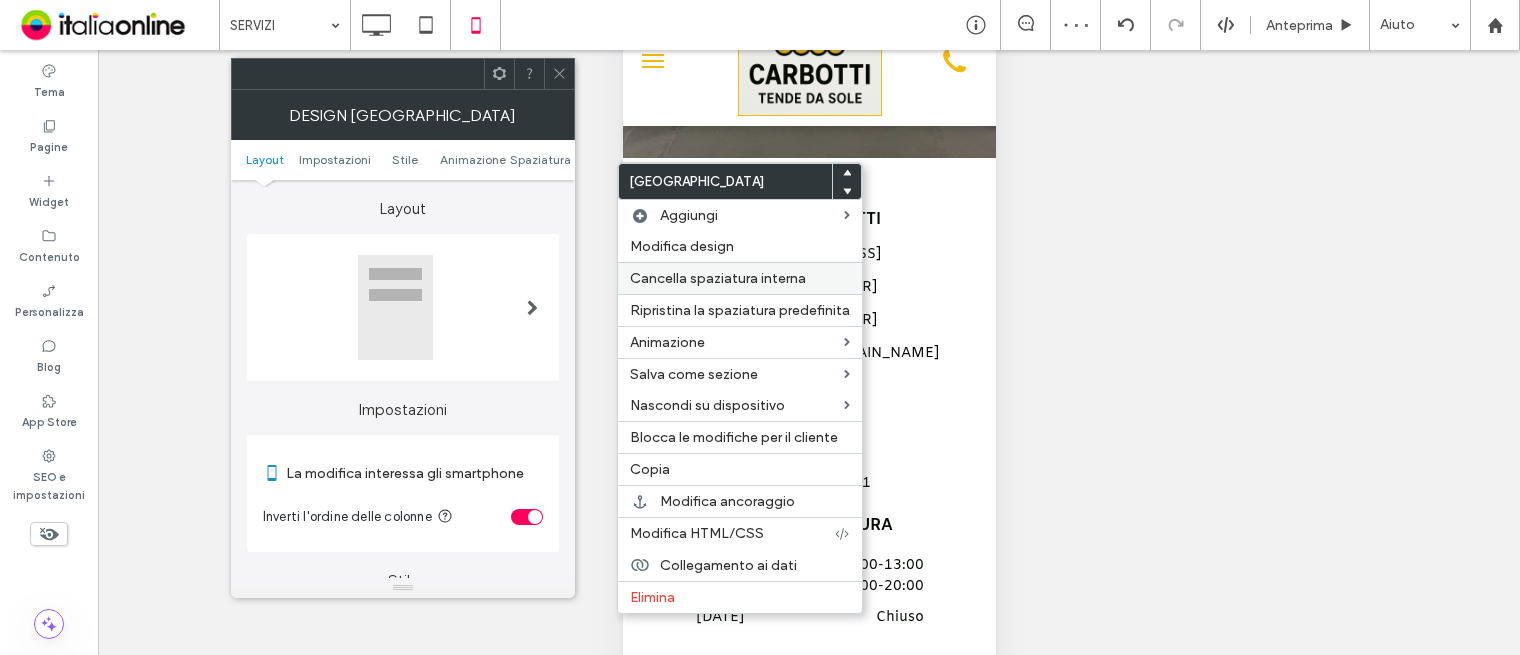 click on "Modifica design" at bounding box center [740, 246] 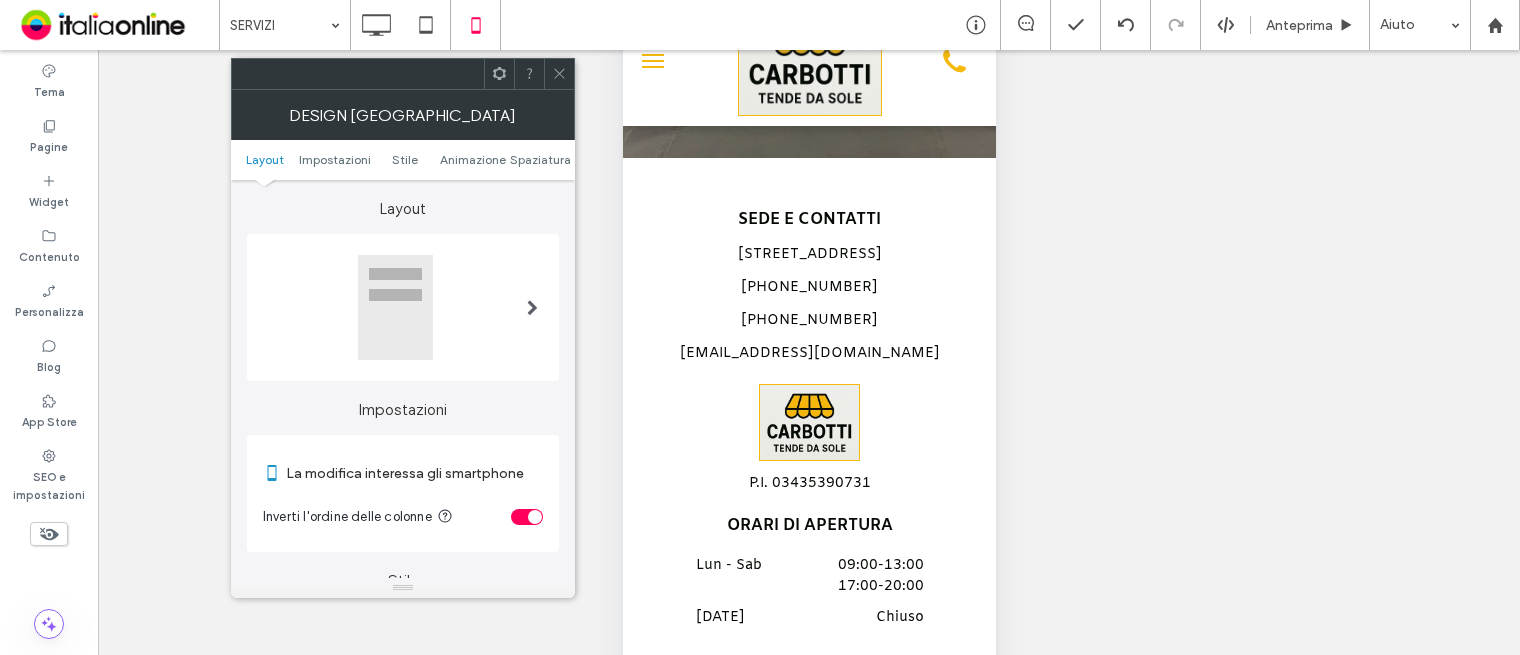 click on "Inverti l'ordine delle colonne" at bounding box center (403, 517) 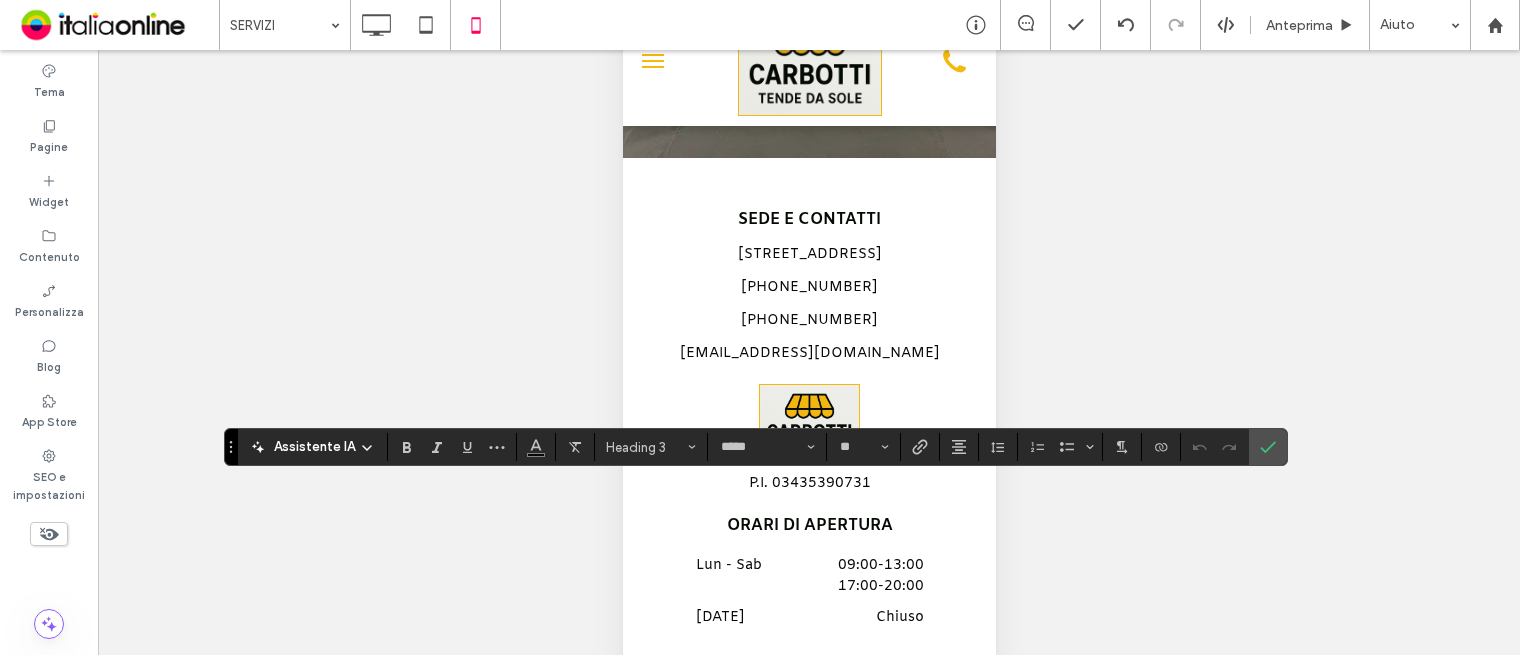 drag, startPoint x: 1254, startPoint y: 454, endPoint x: 1220, endPoint y: 431, distance: 41.04875 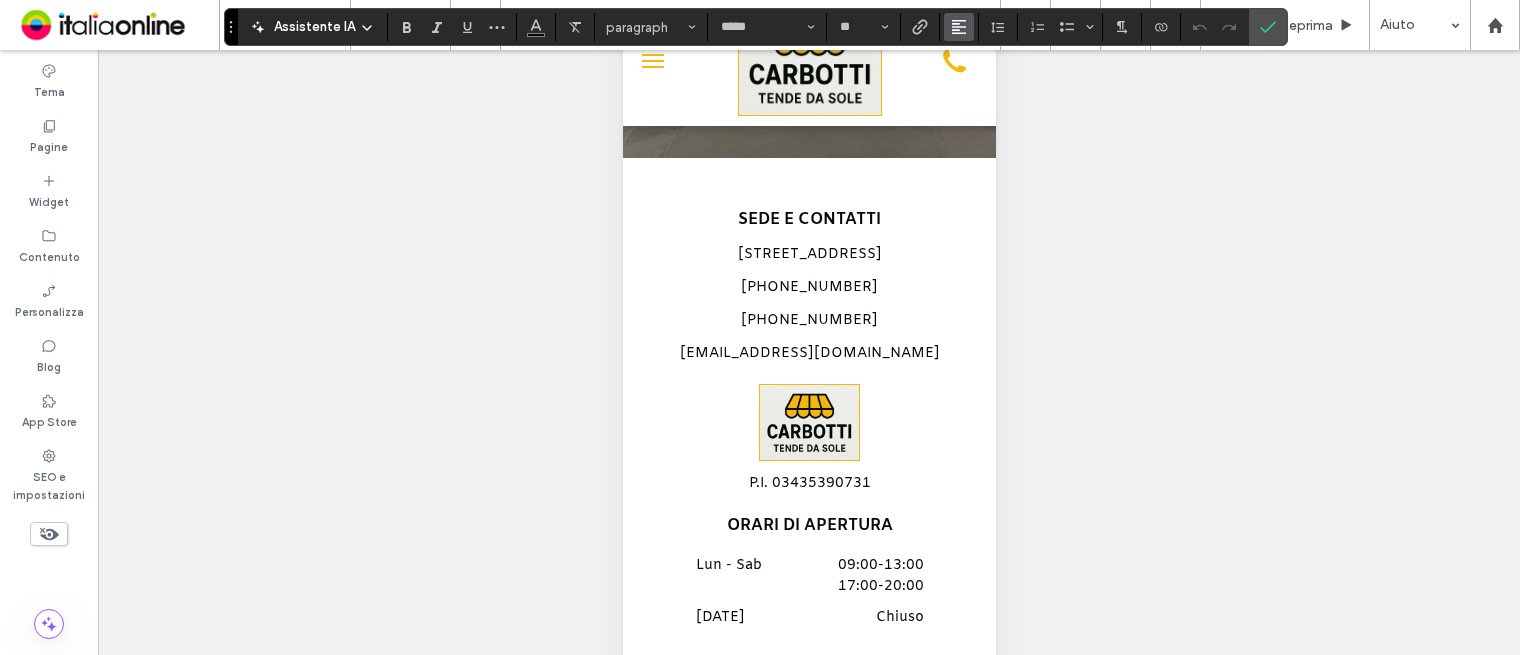 click at bounding box center [959, 27] 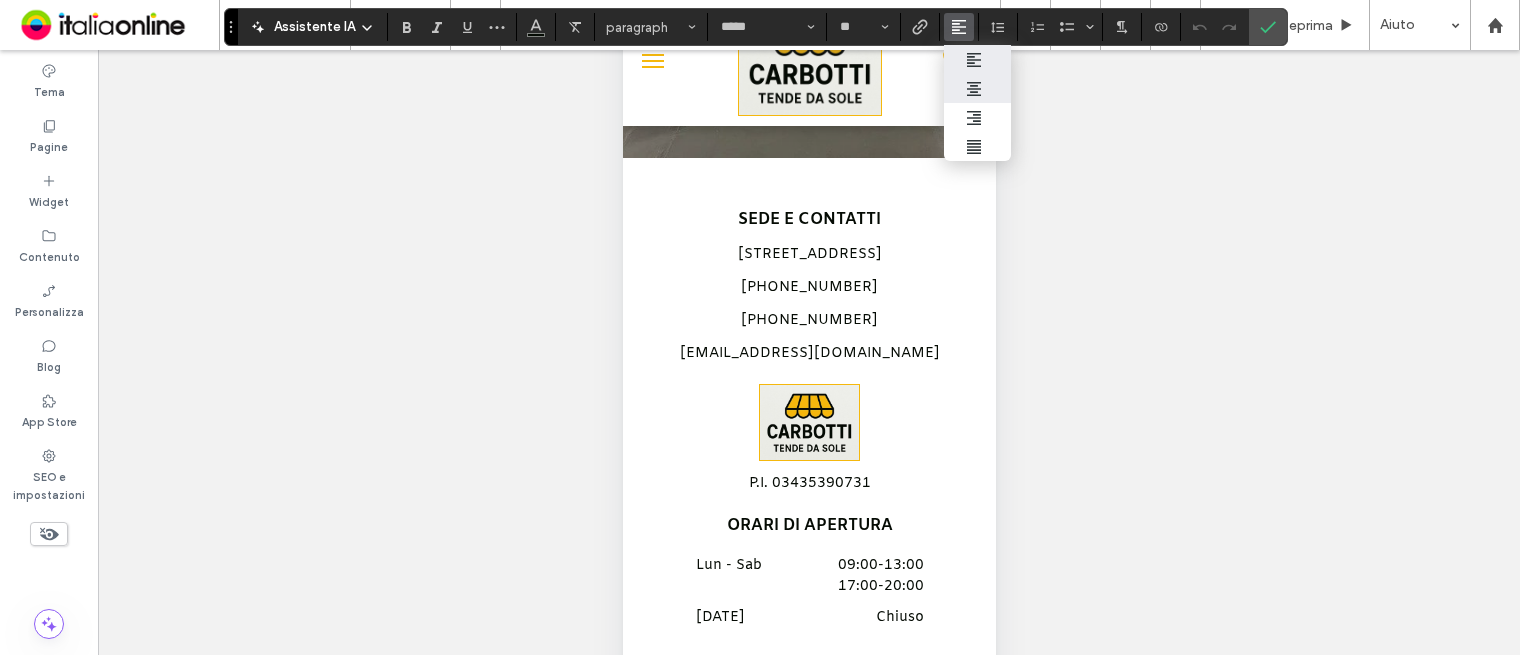 click 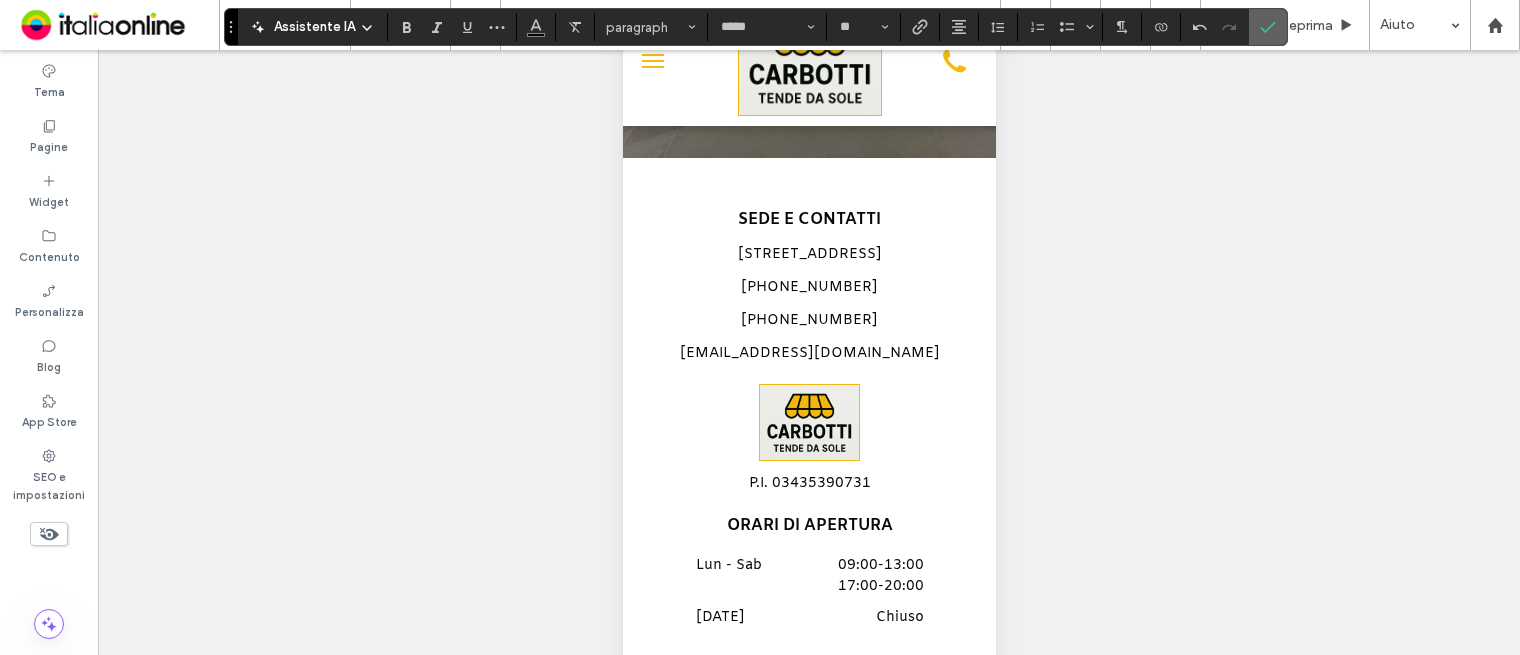 drag, startPoint x: 1257, startPoint y: 24, endPoint x: 1016, endPoint y: 214, distance: 306.88922 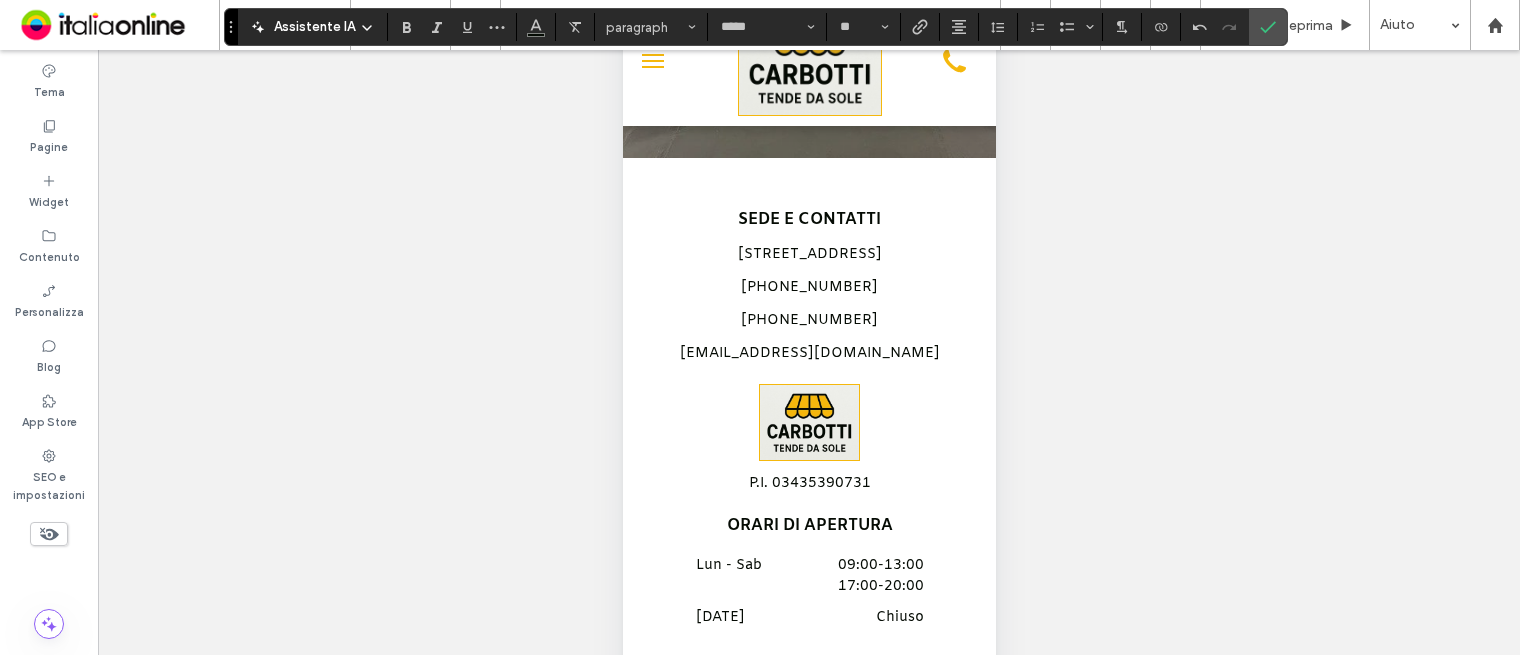 click 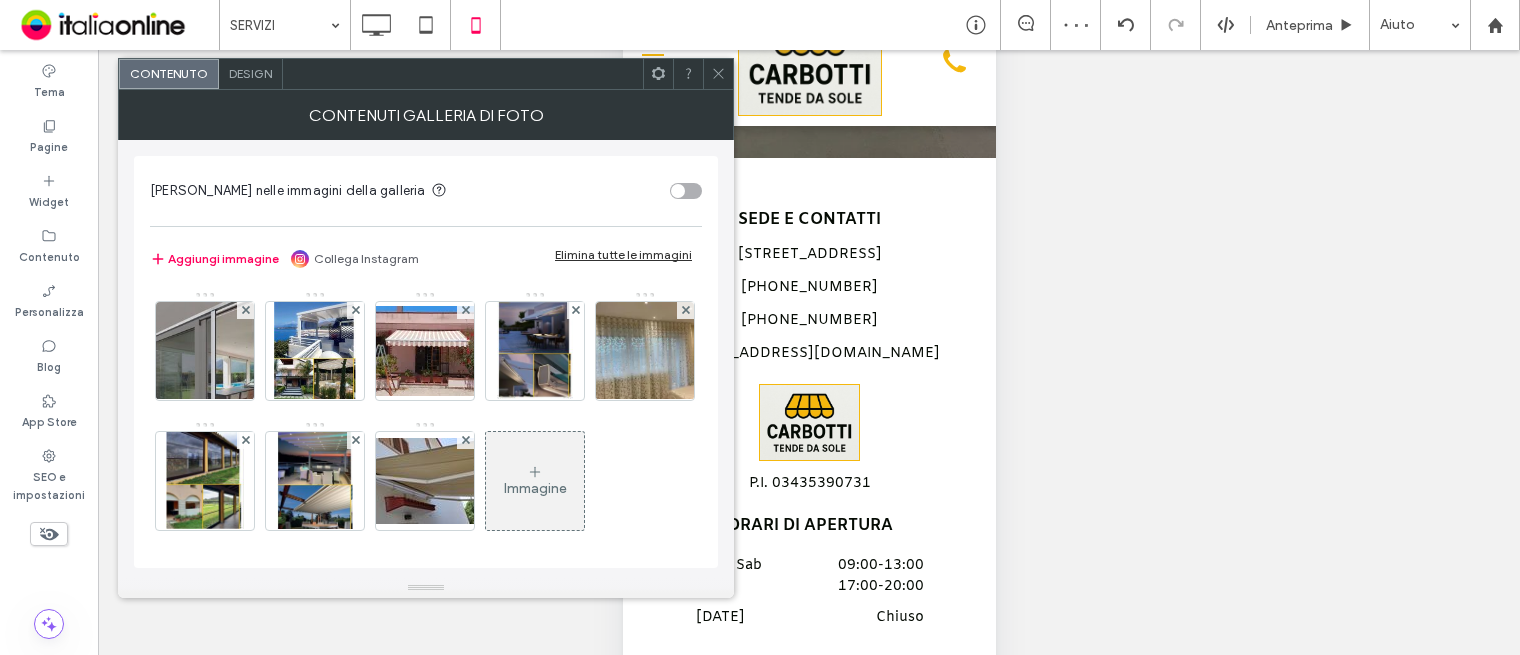 click on "Design" at bounding box center [251, 74] 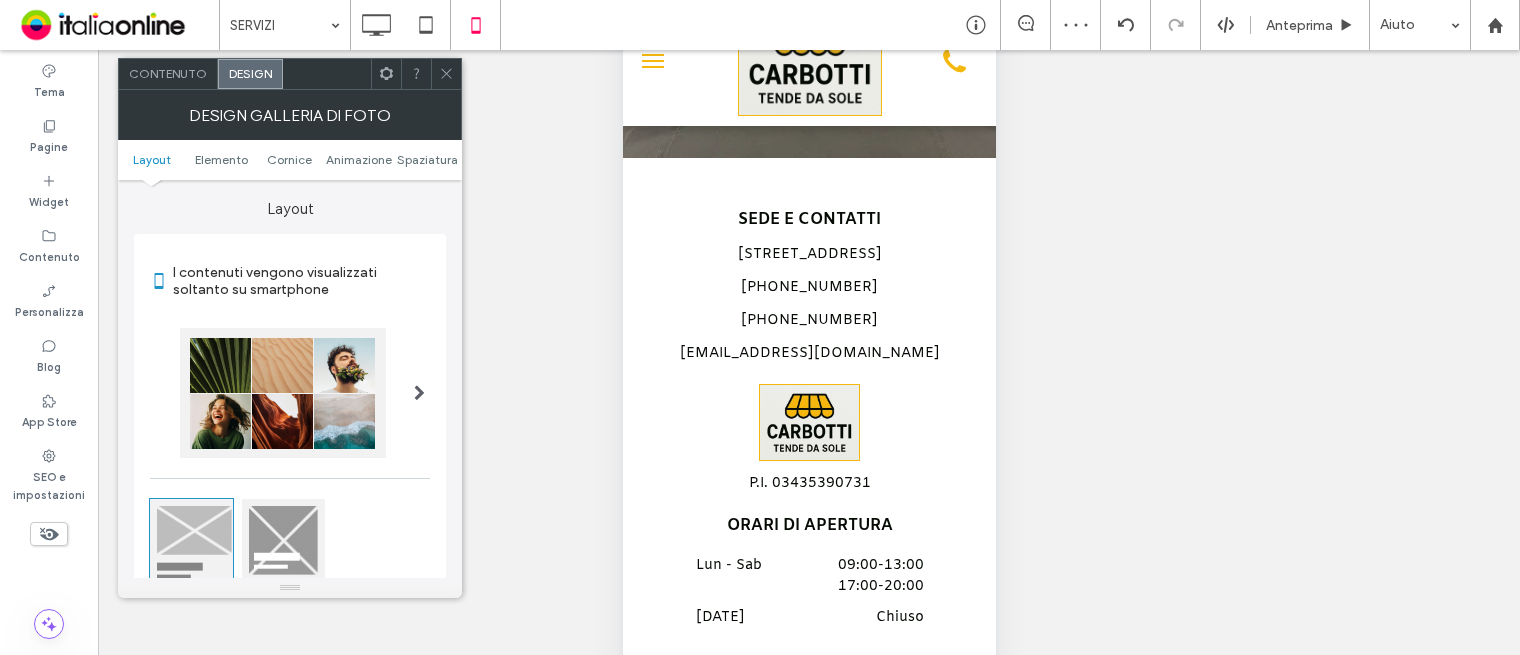 click on "Design" at bounding box center [250, 74] 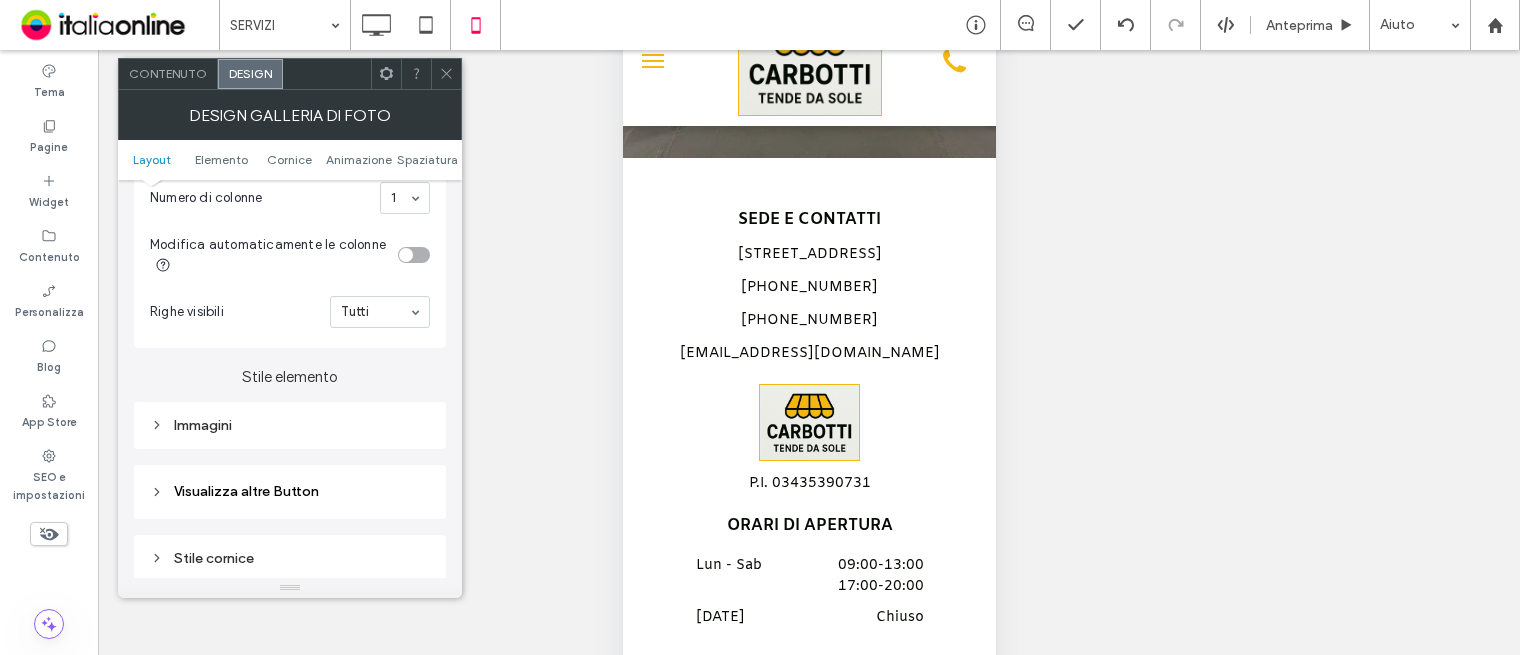 click on "Immagini" at bounding box center [290, 425] 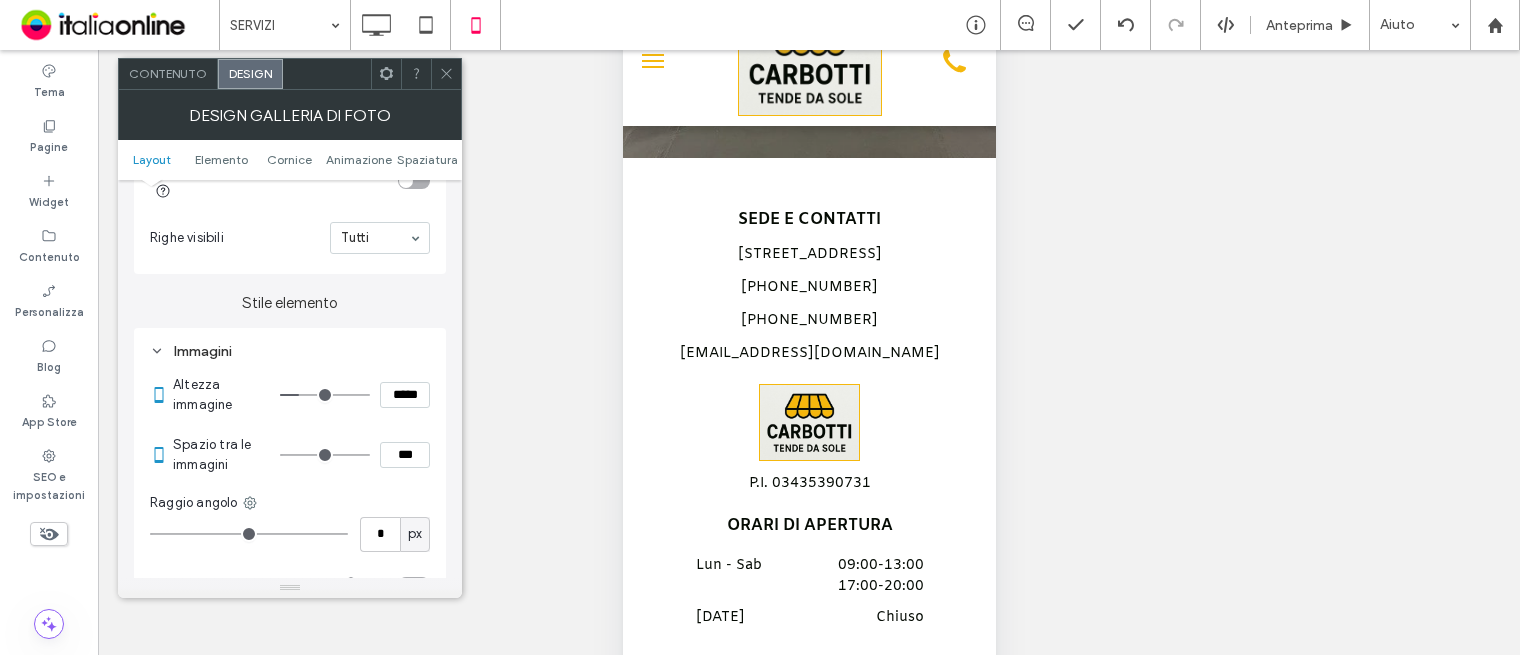scroll, scrollTop: 700, scrollLeft: 0, axis: vertical 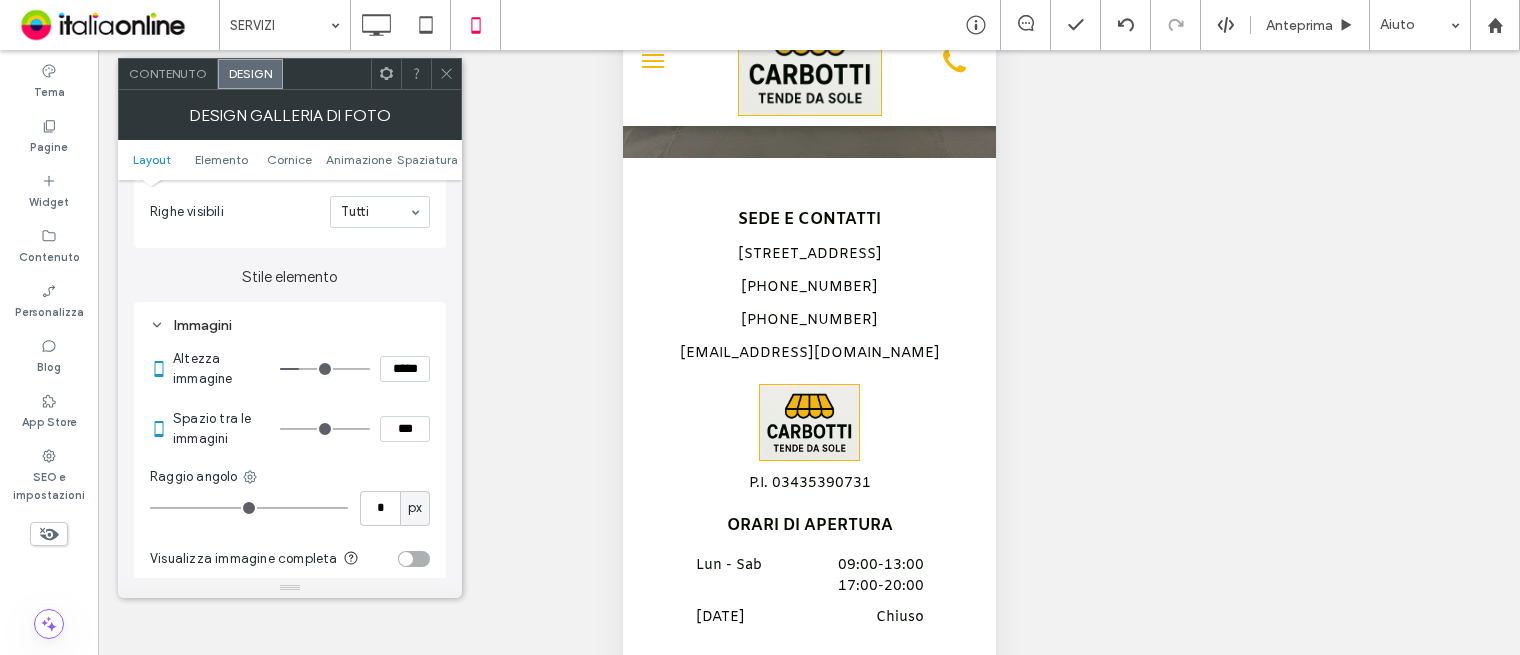 click at bounding box center (330, 429) 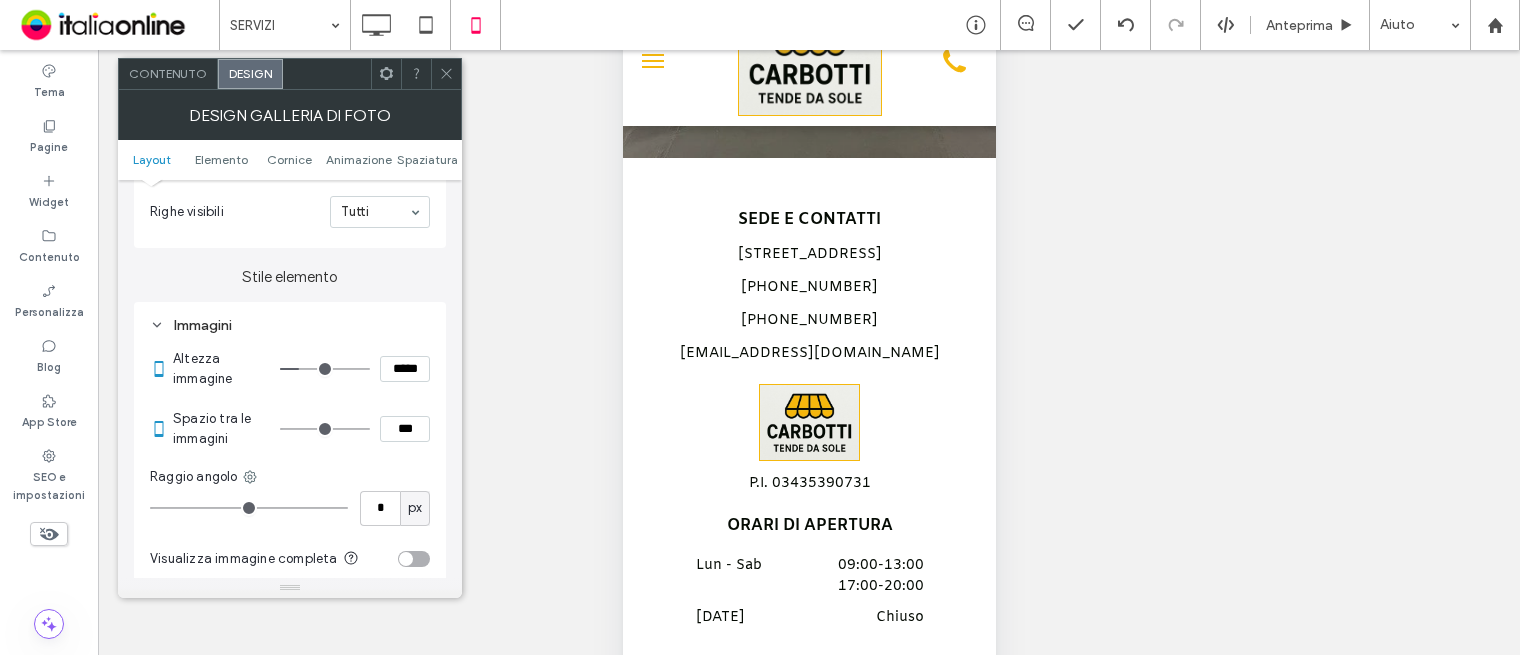 click at bounding box center (330, 429) 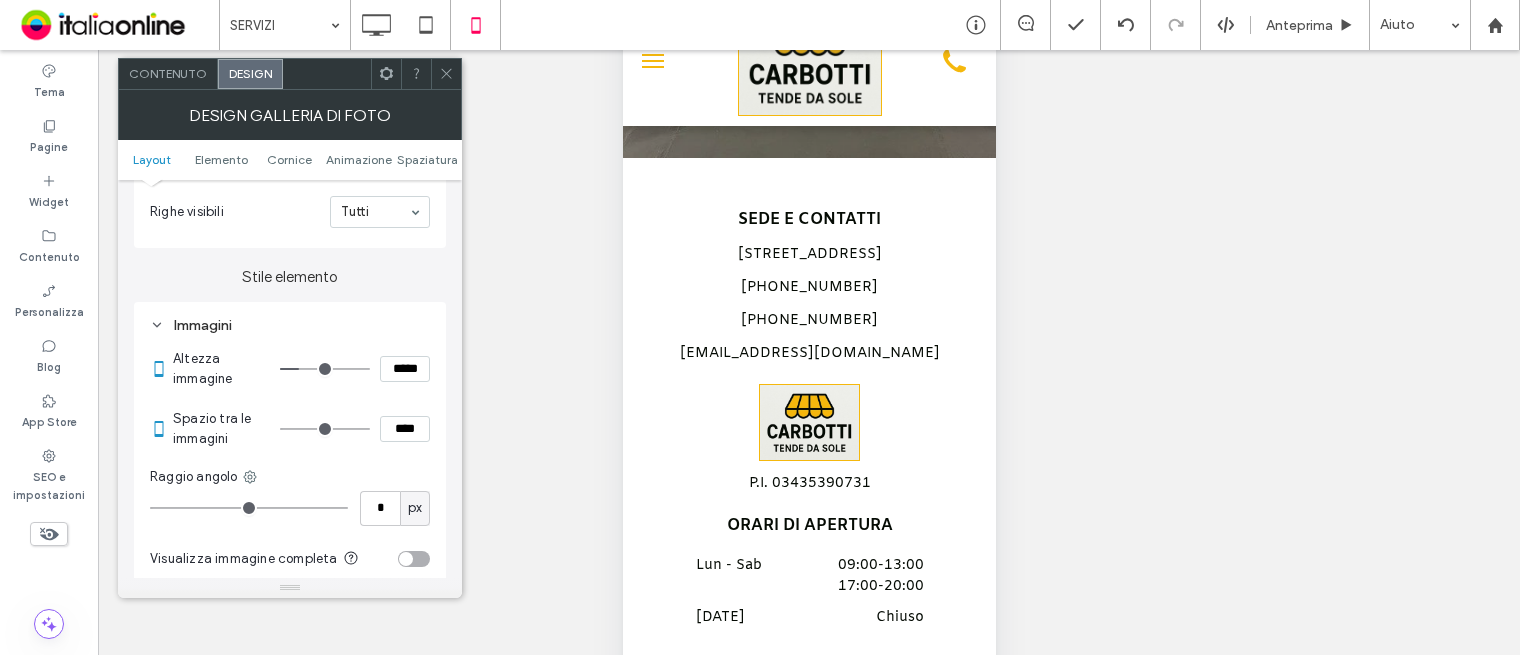 type on "****" 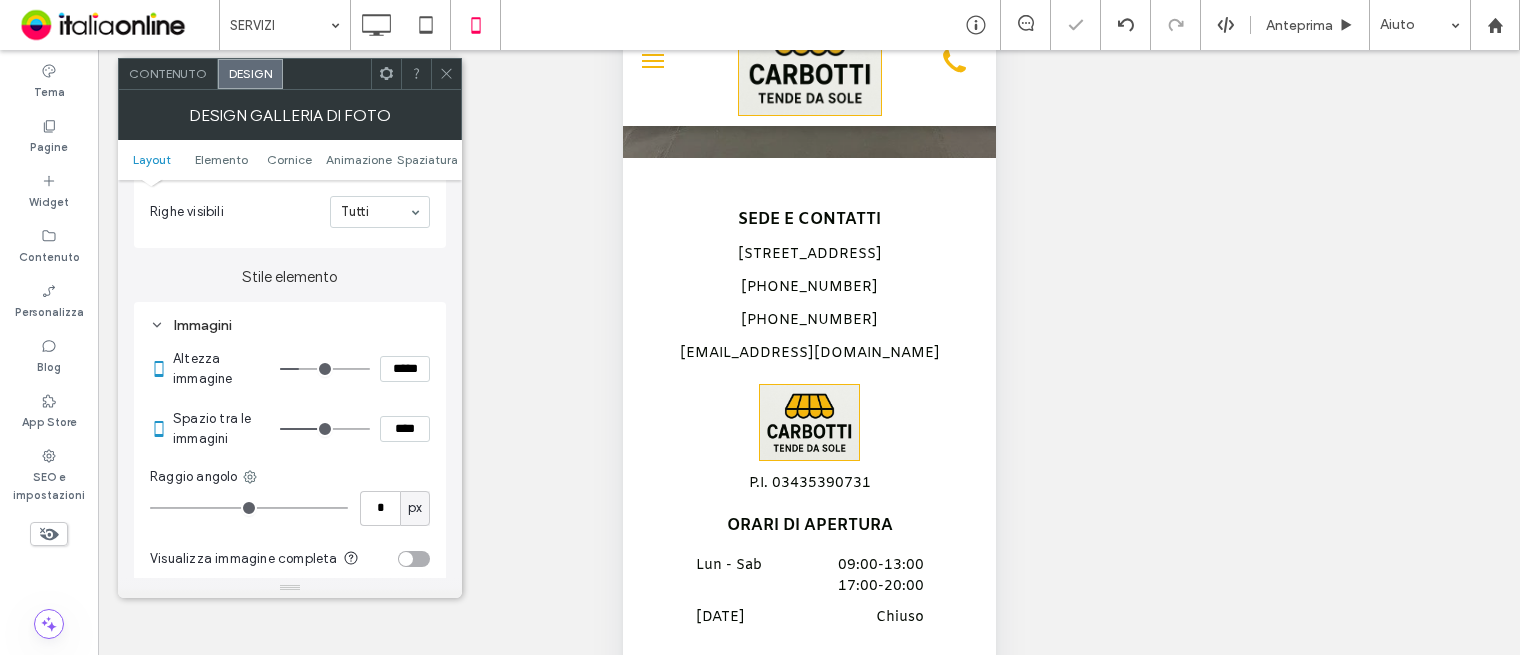 click 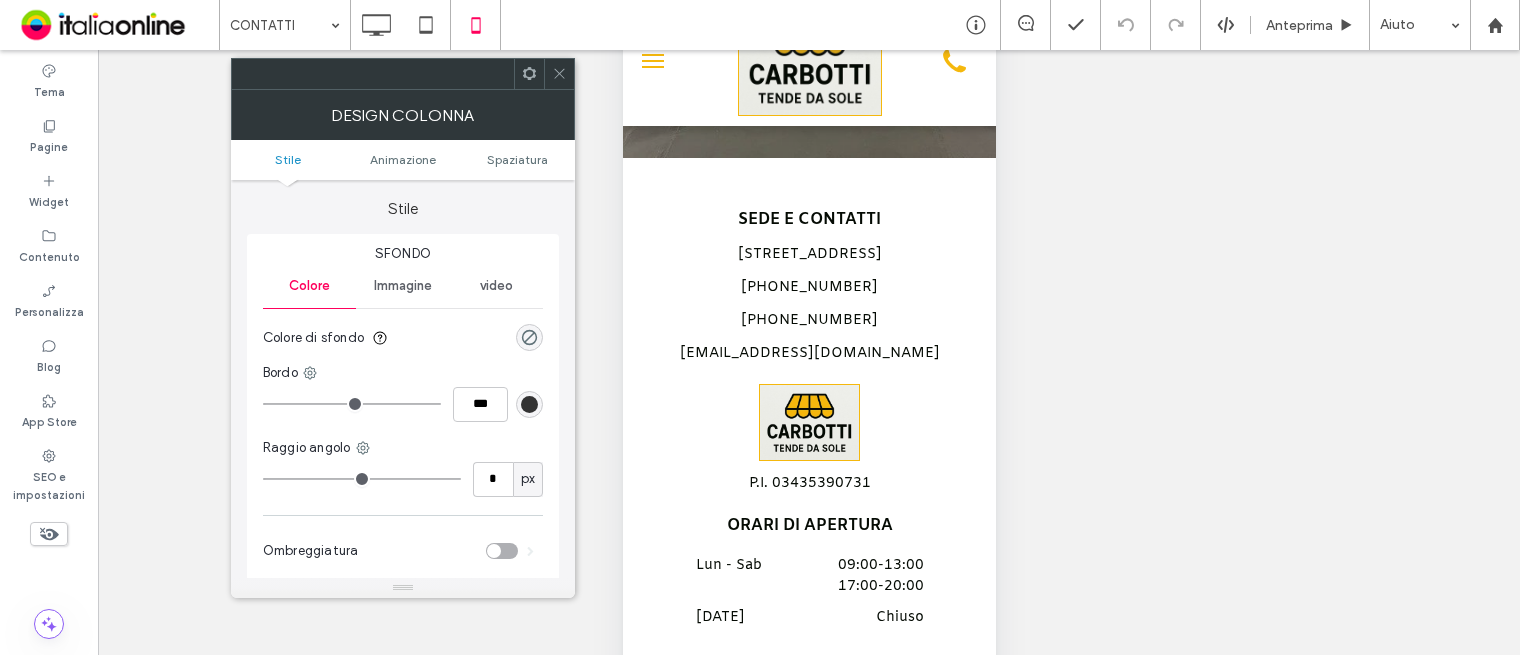 click 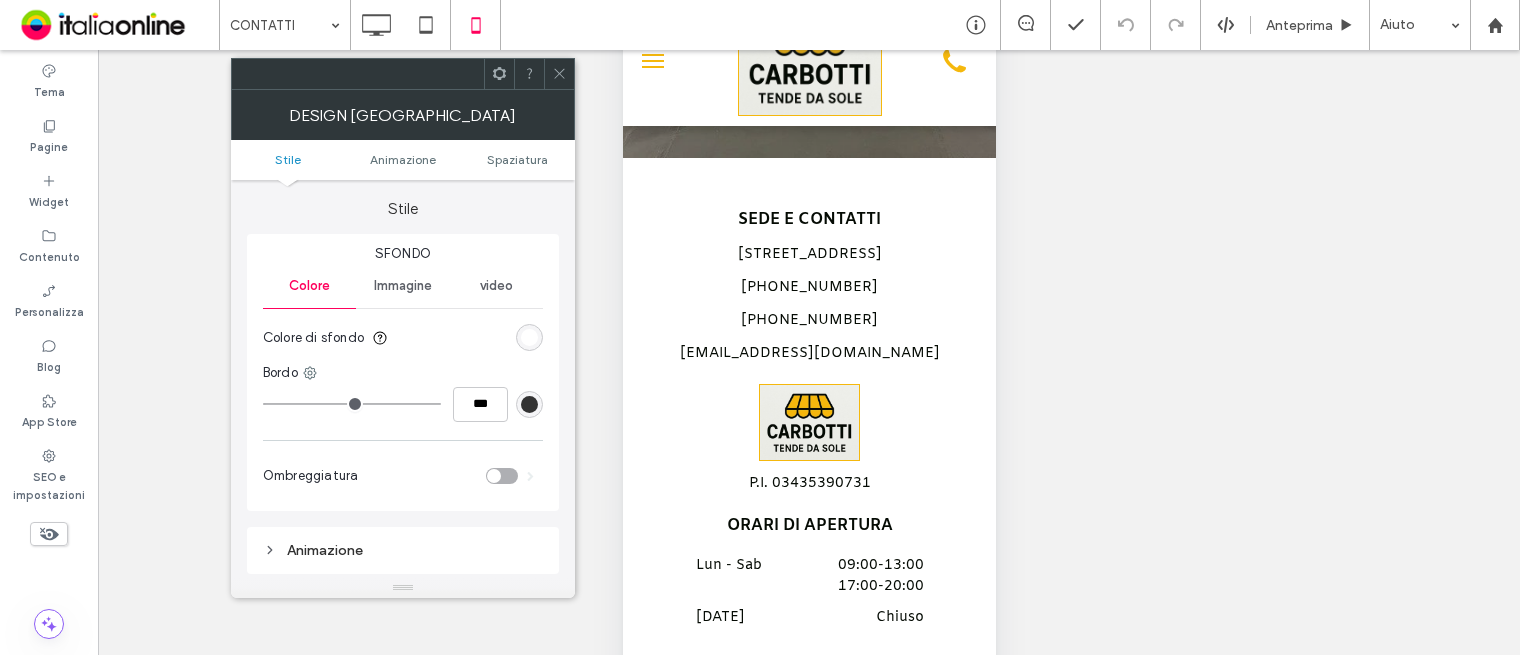 drag, startPoint x: 556, startPoint y: 85, endPoint x: 605, endPoint y: 134, distance: 69.29646 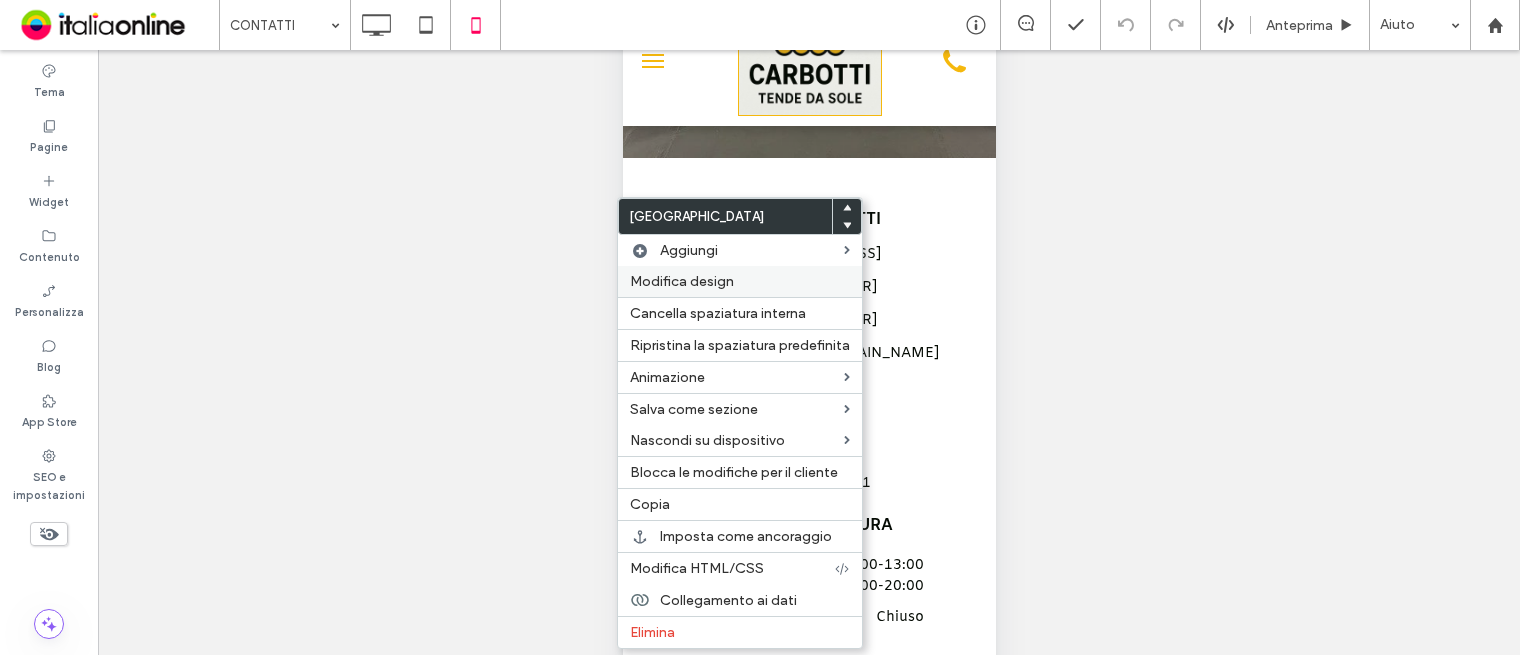 click on "Modifica design" at bounding box center [682, 281] 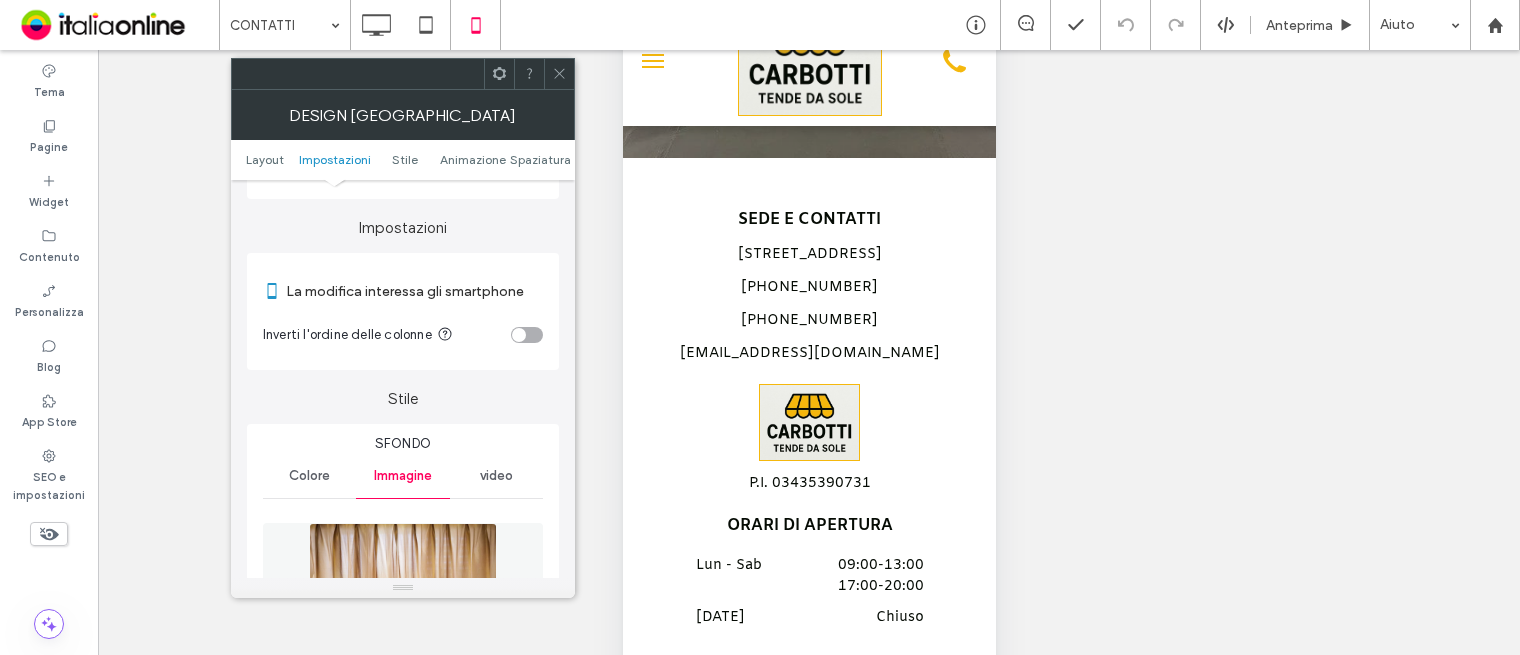 scroll, scrollTop: 400, scrollLeft: 0, axis: vertical 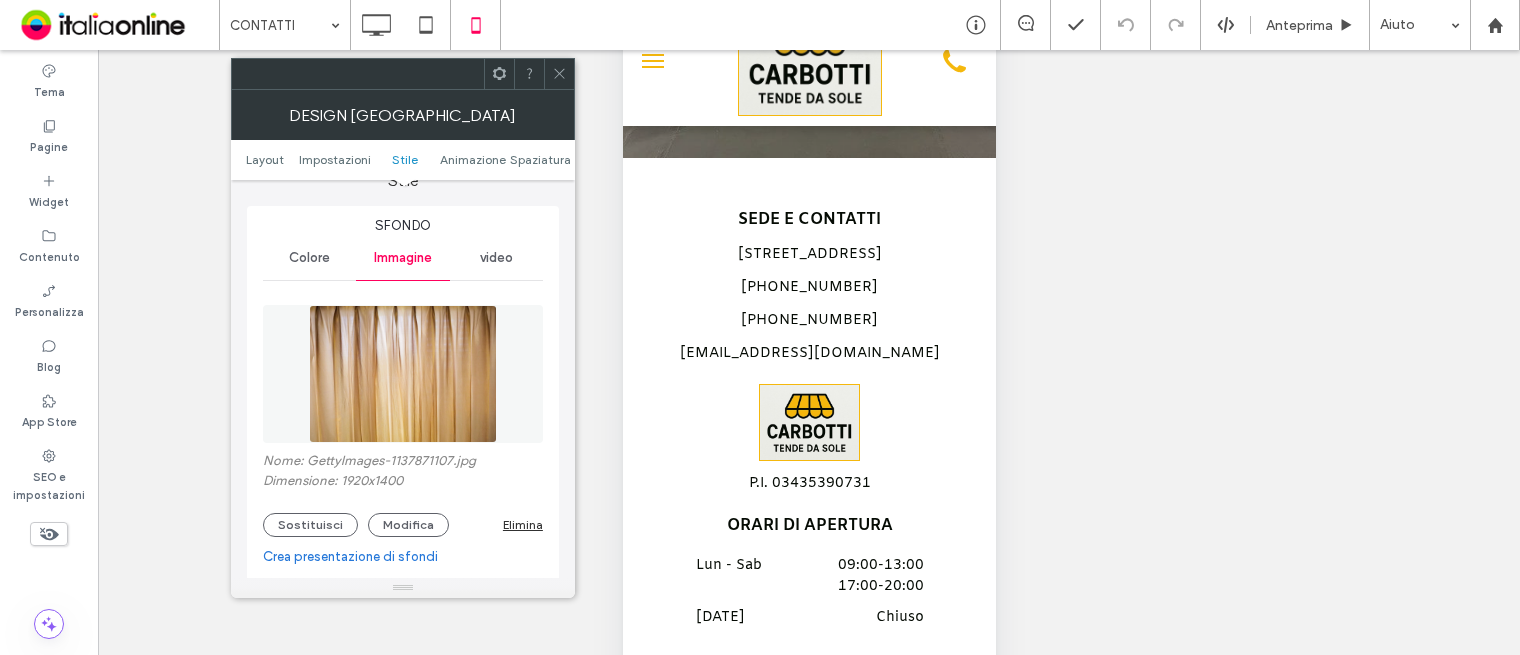 click at bounding box center [403, 374] 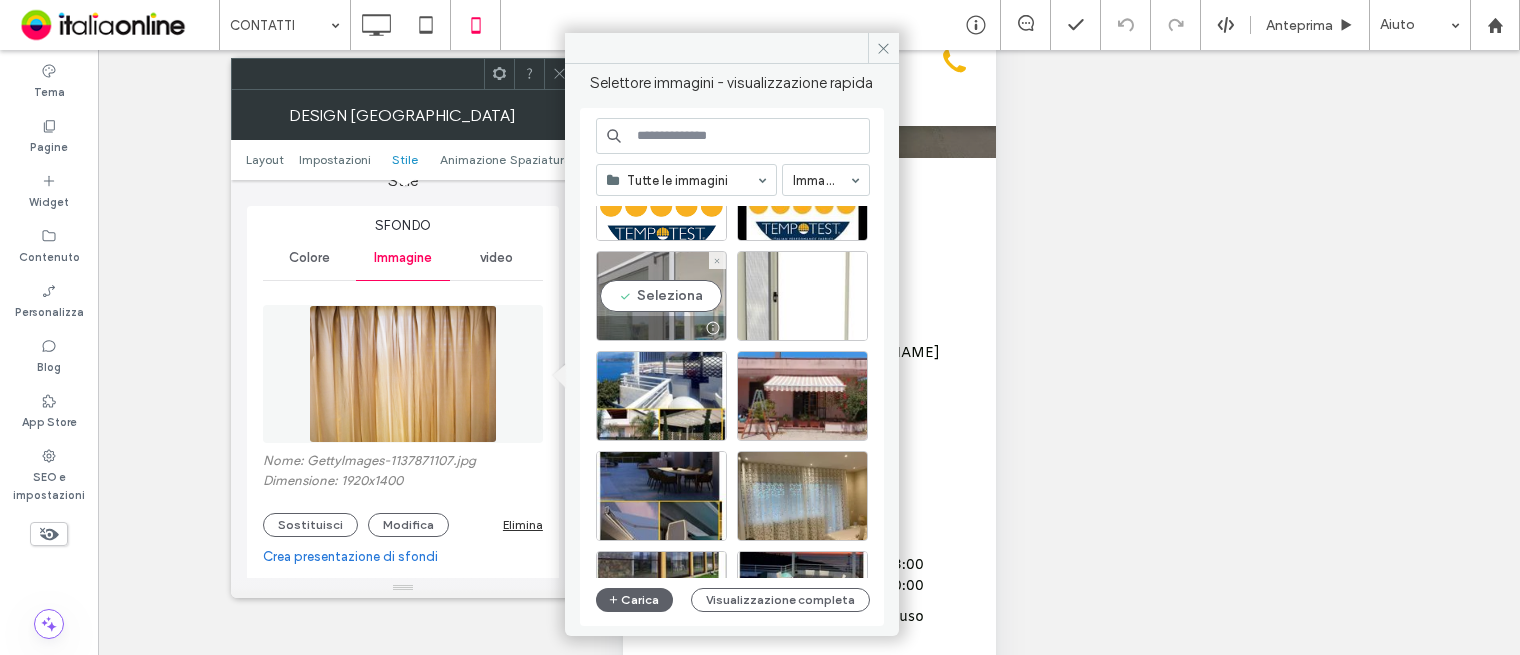 scroll, scrollTop: 200, scrollLeft: 0, axis: vertical 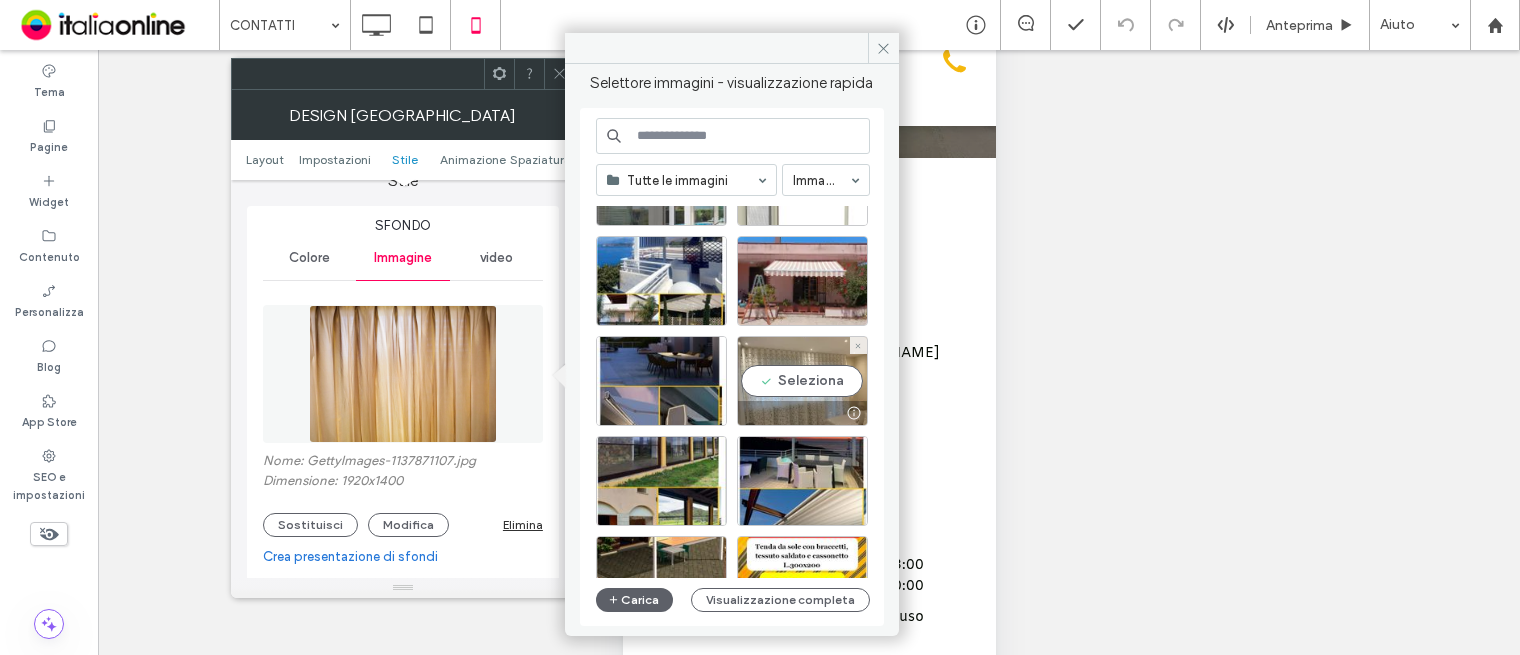 click on "Seleziona" at bounding box center (802, 381) 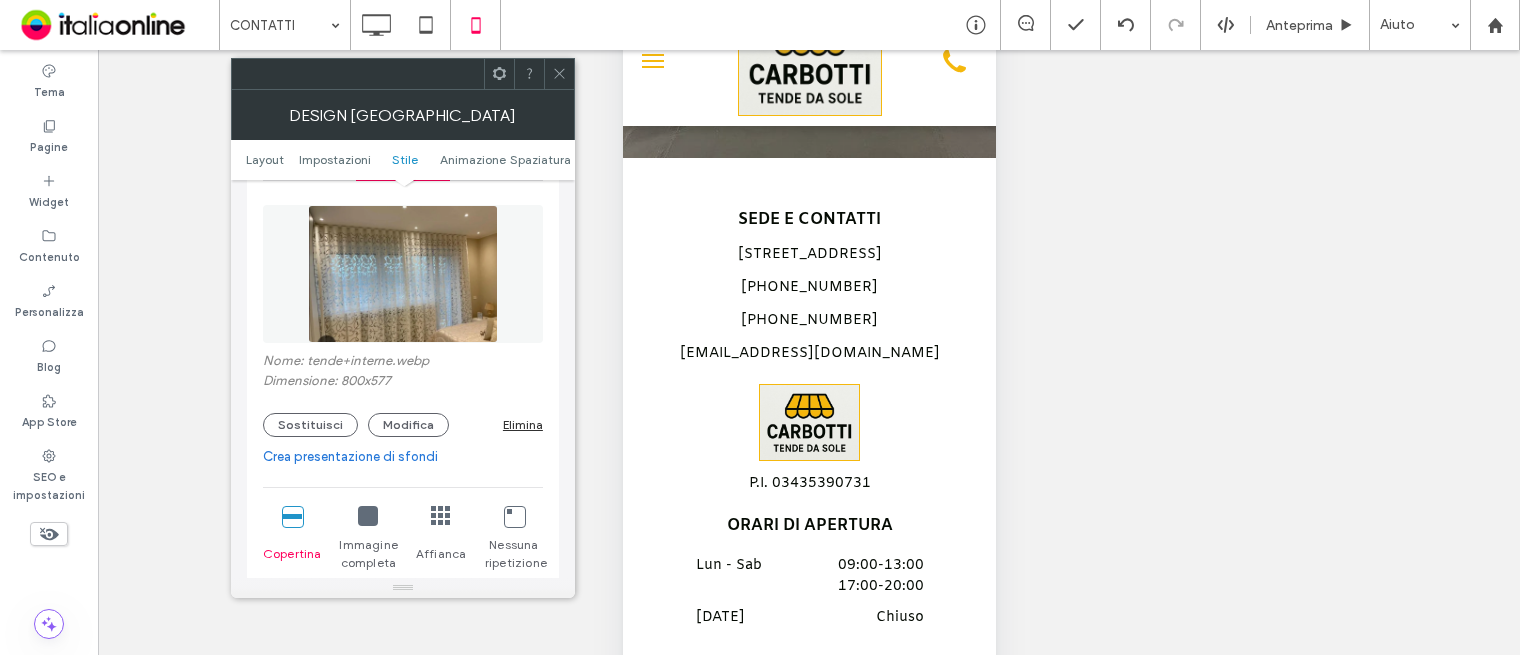 scroll, scrollTop: 300, scrollLeft: 0, axis: vertical 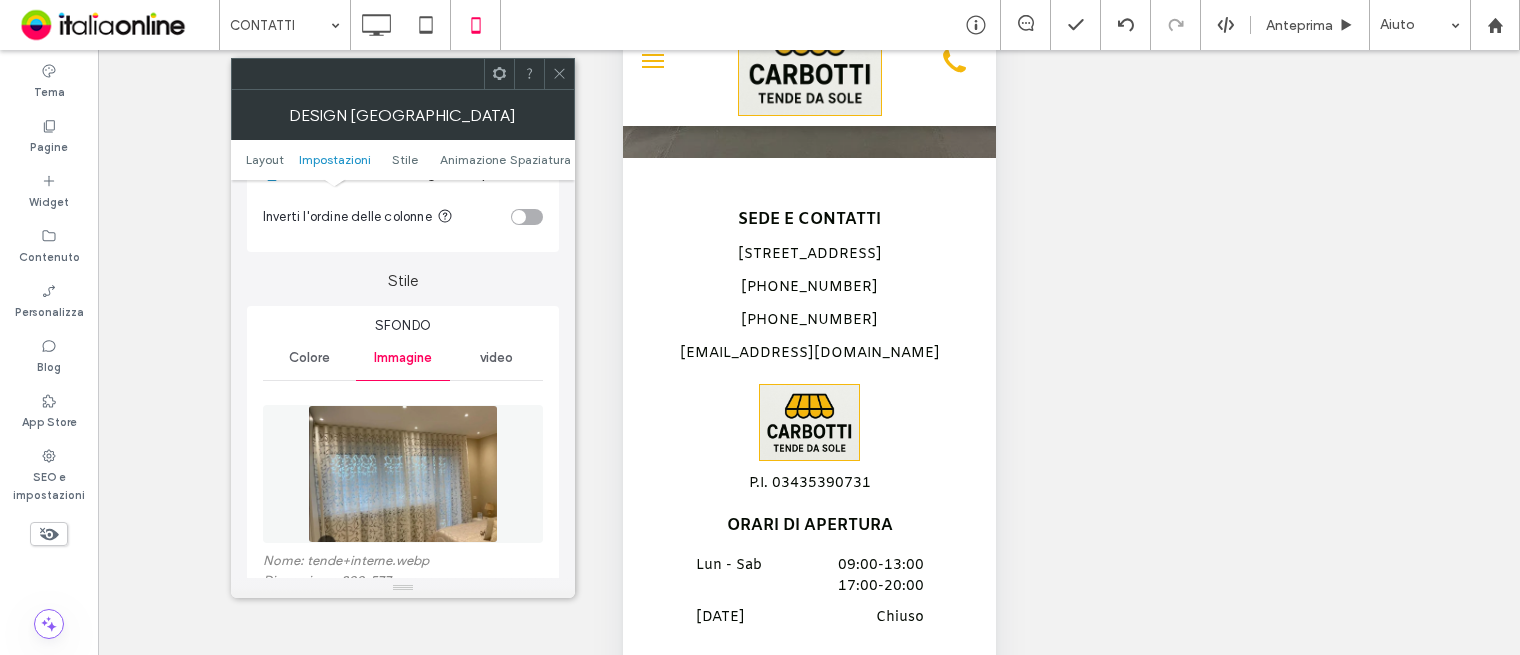 click at bounding box center (403, 474) 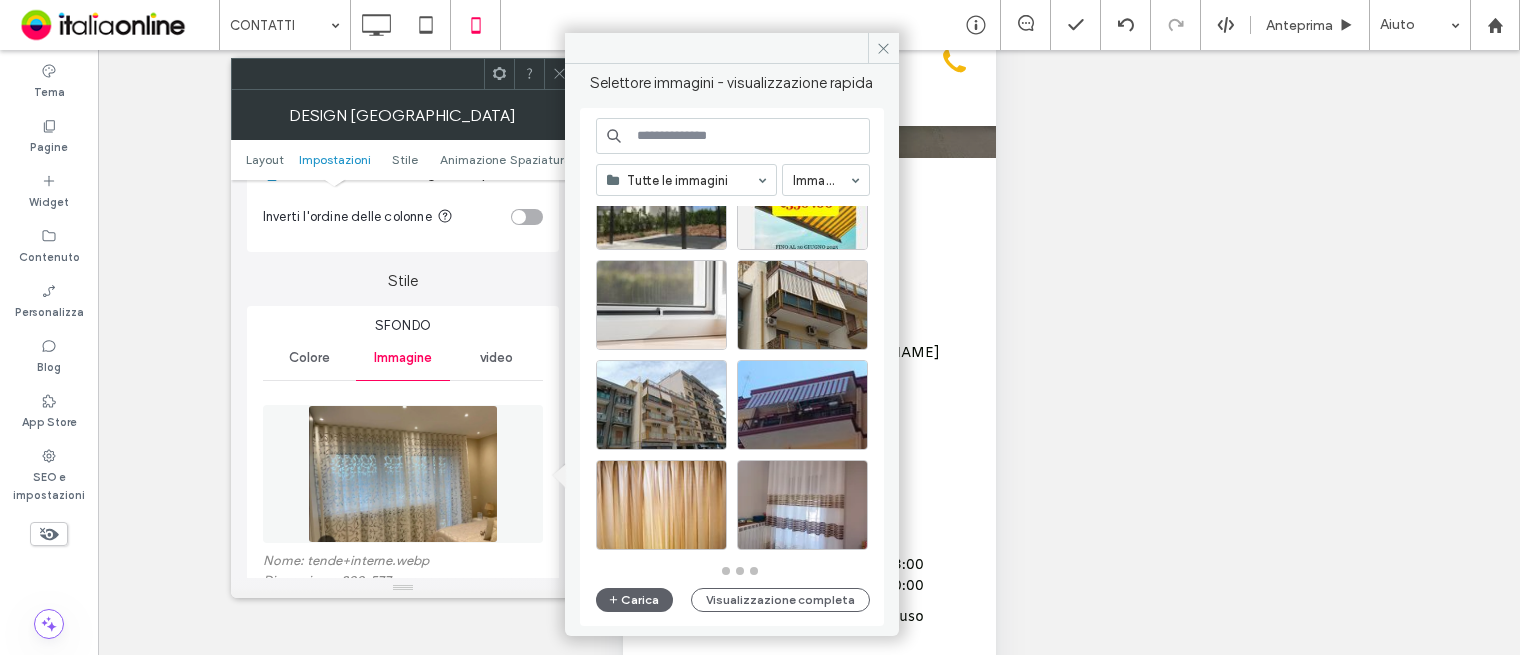scroll, scrollTop: 876, scrollLeft: 0, axis: vertical 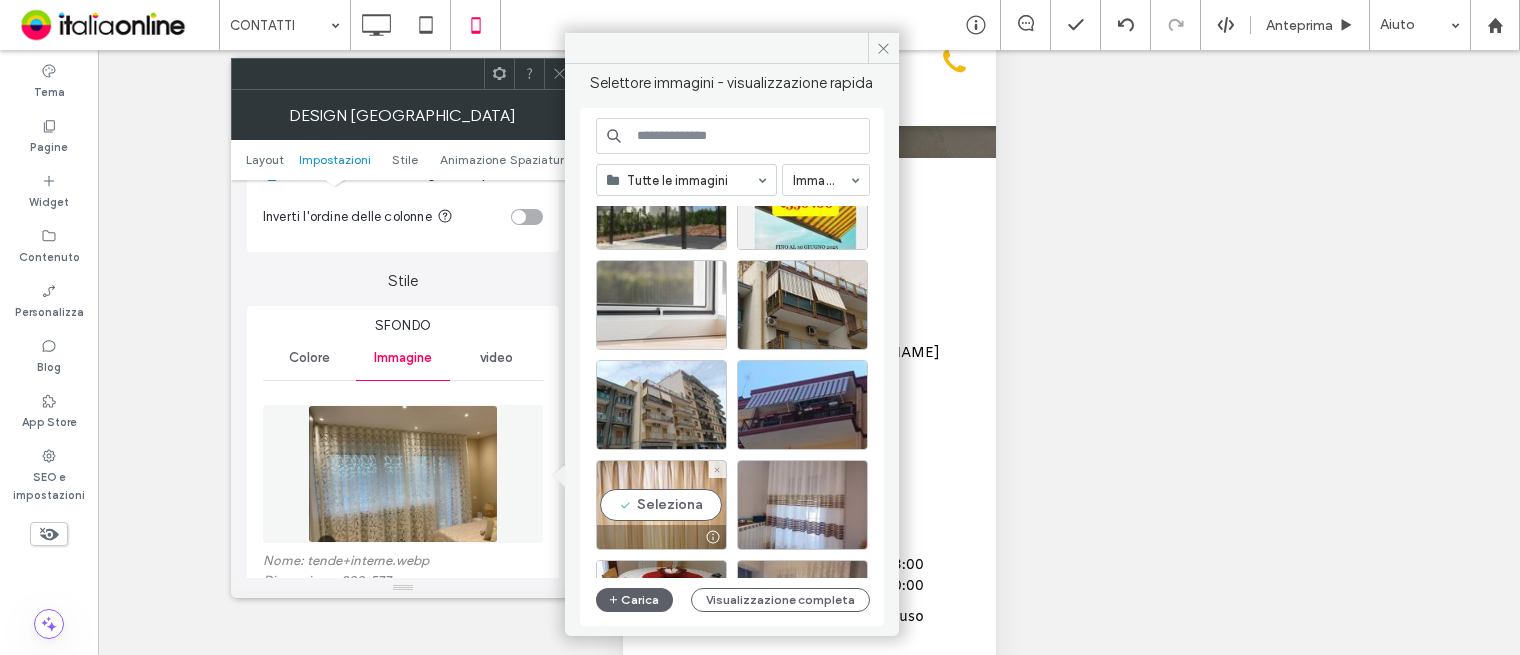 click at bounding box center (661, 537) 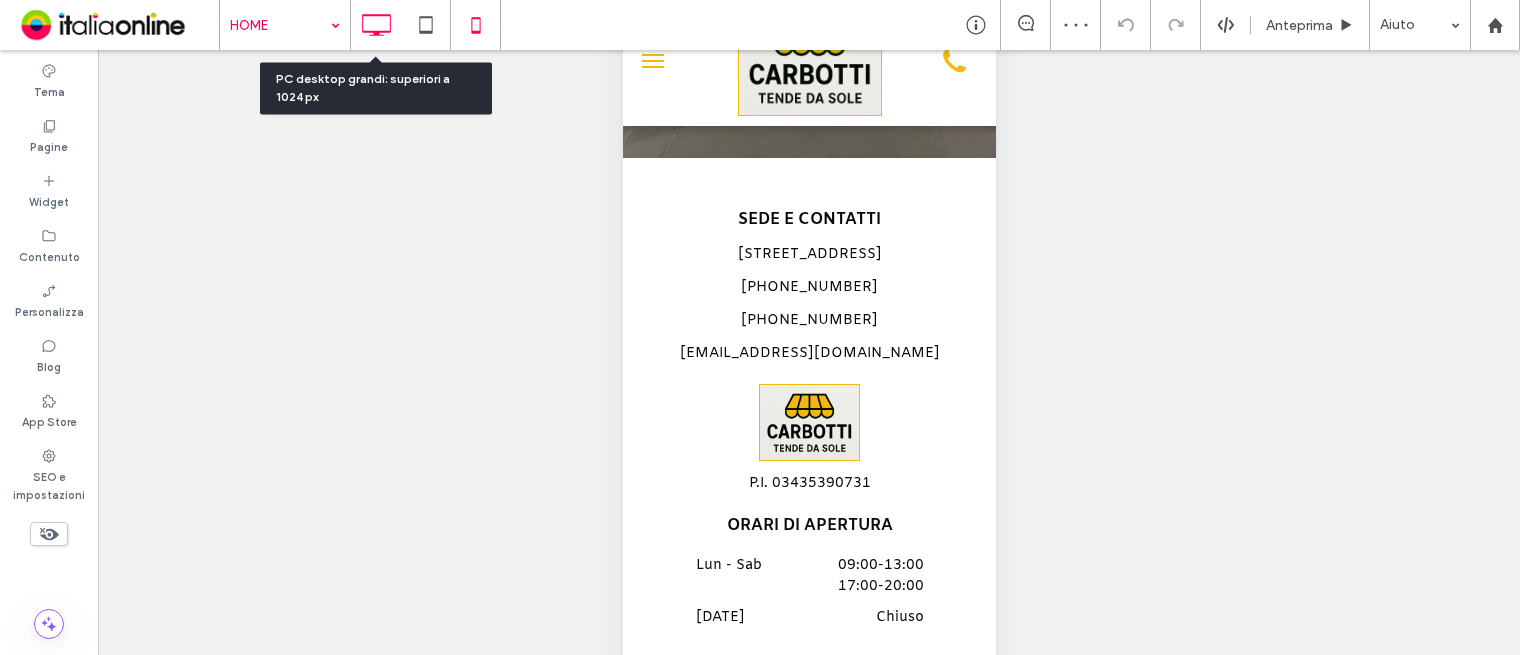 click 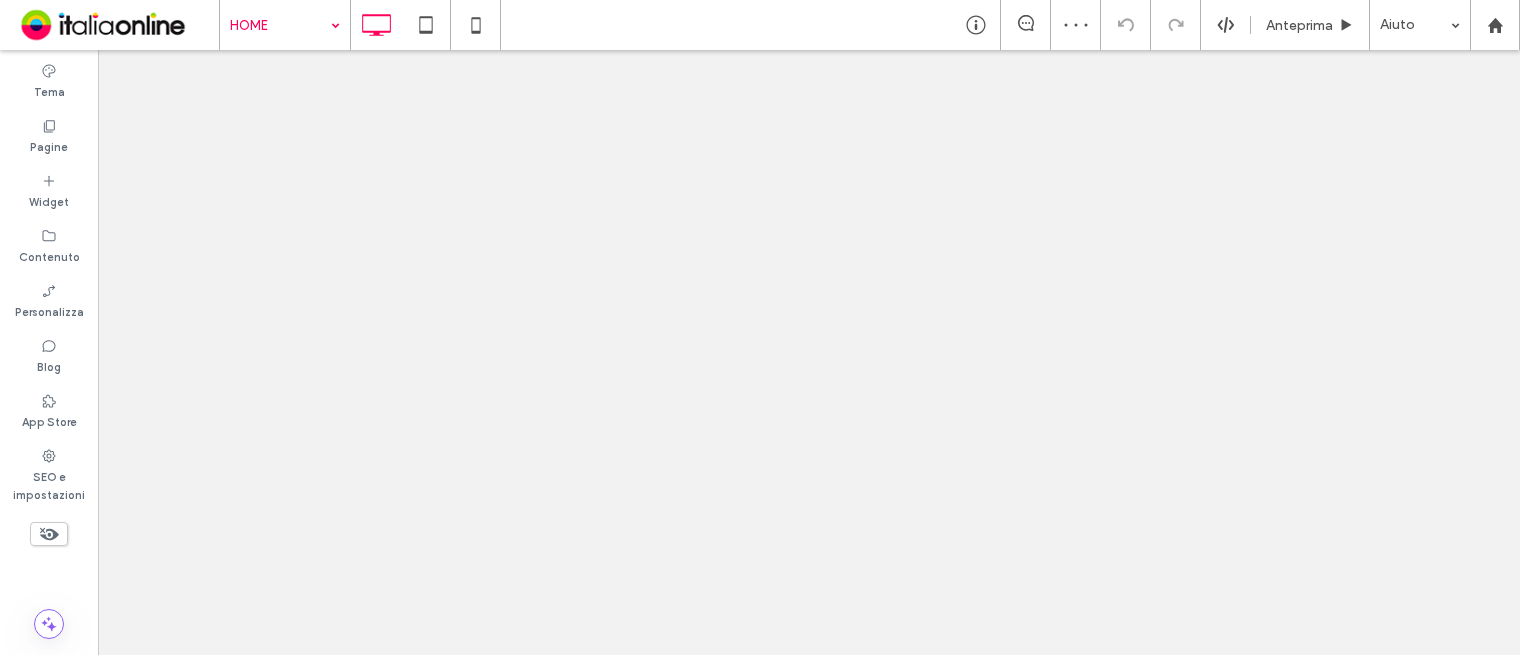 scroll, scrollTop: 0, scrollLeft: 0, axis: both 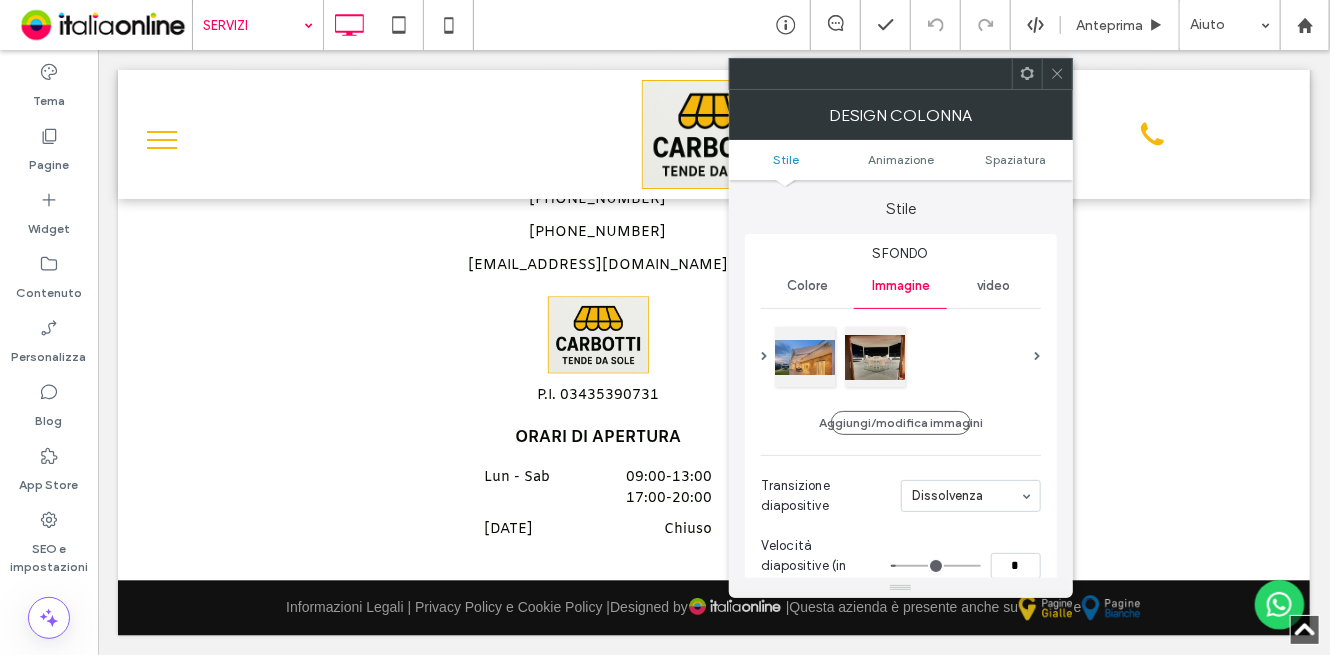 click at bounding box center (901, 357) 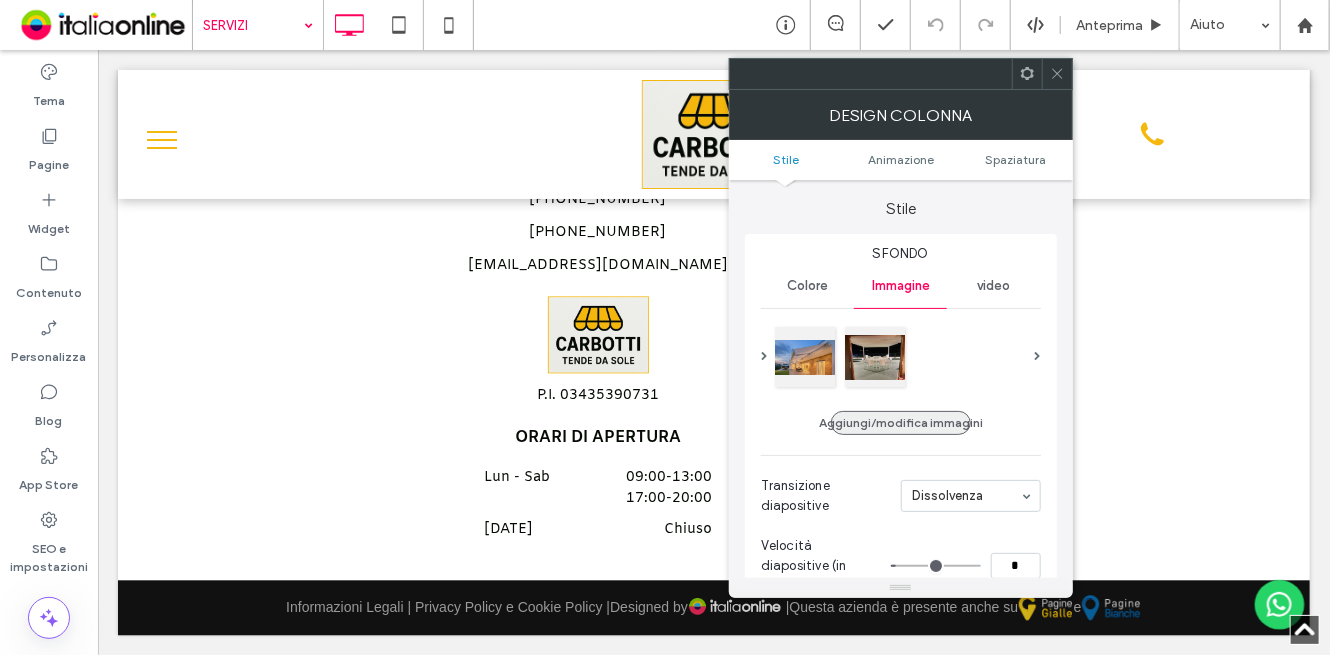 click on "Aggiungi/modifica immagini" at bounding box center (901, 423) 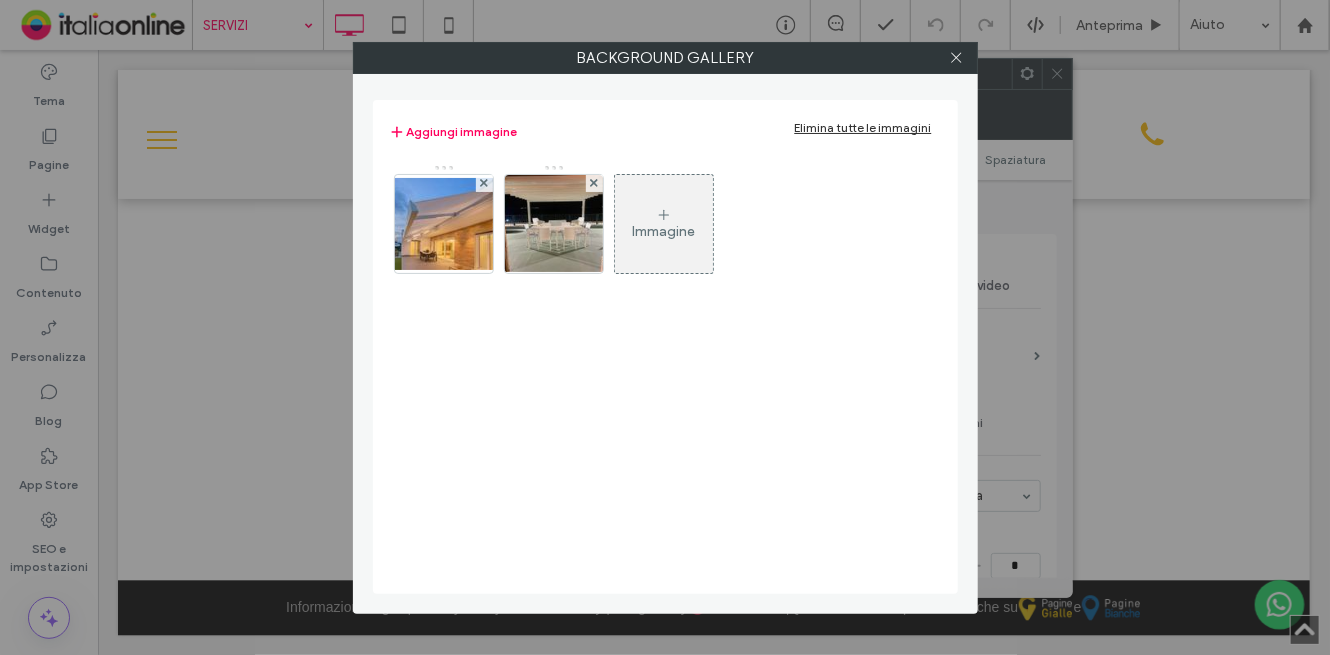 click on "Immagine" at bounding box center [664, 224] 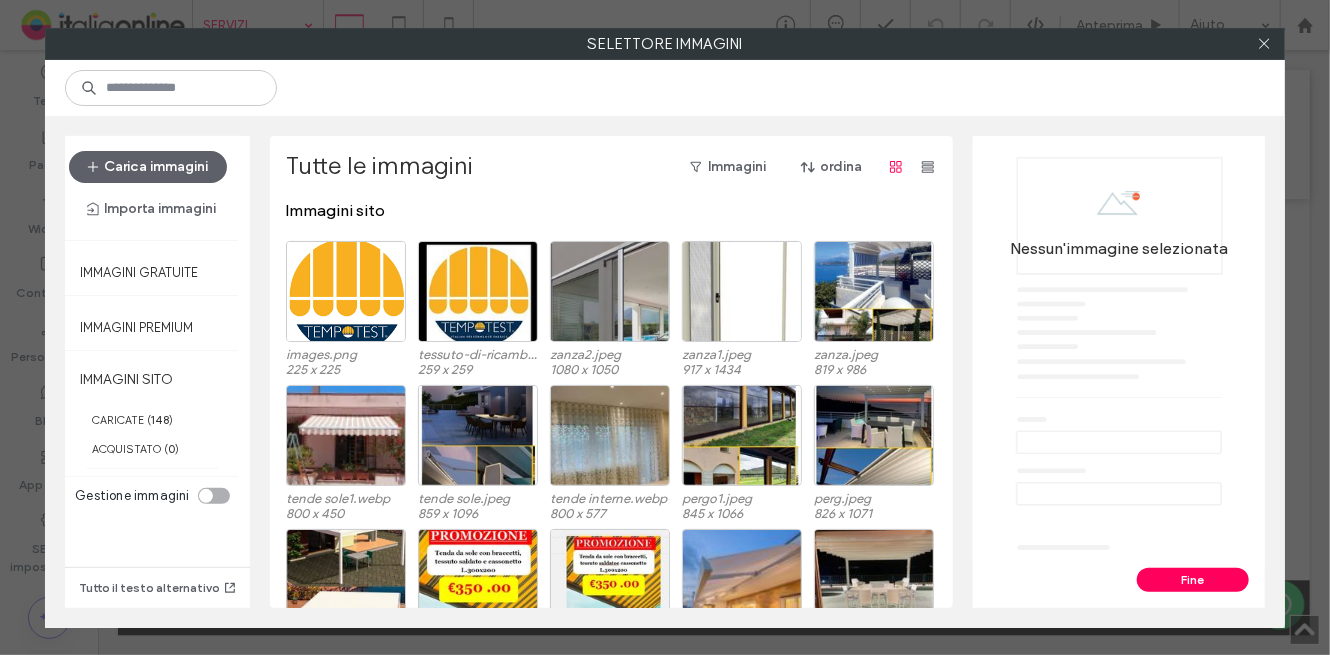 click on "Carica immagini Importa immagini" at bounding box center (153, 188) 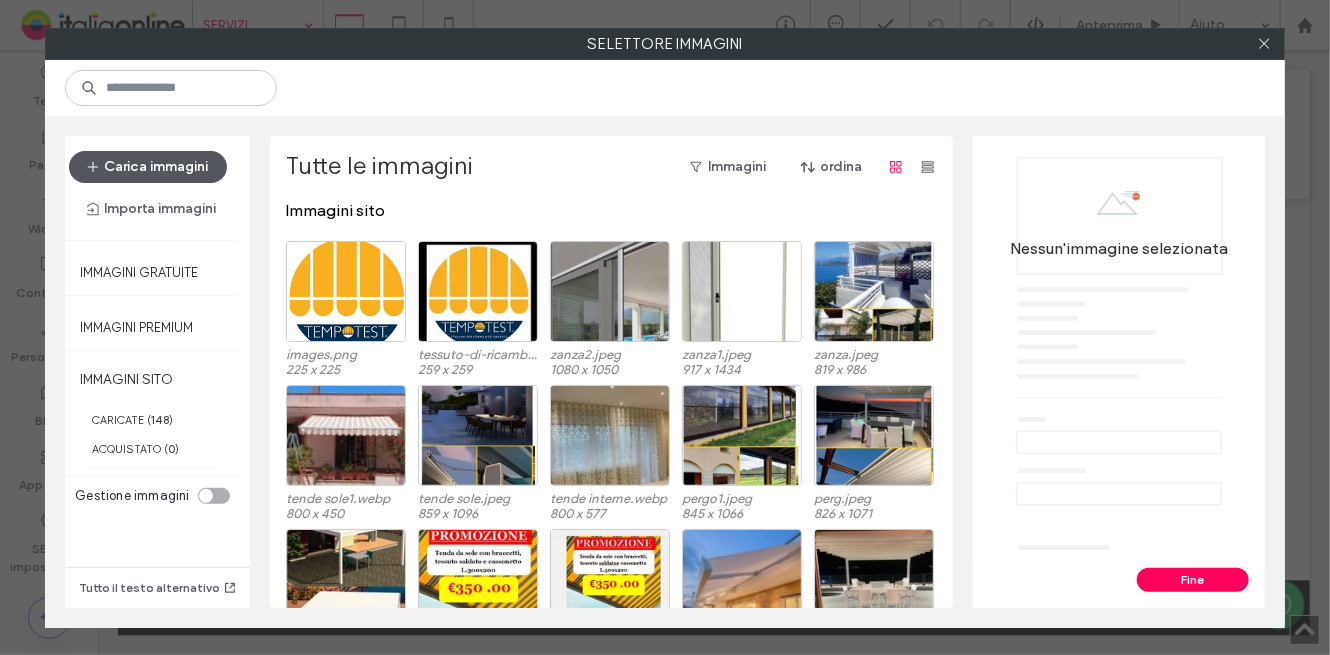 click on "Carica immagini" at bounding box center [148, 167] 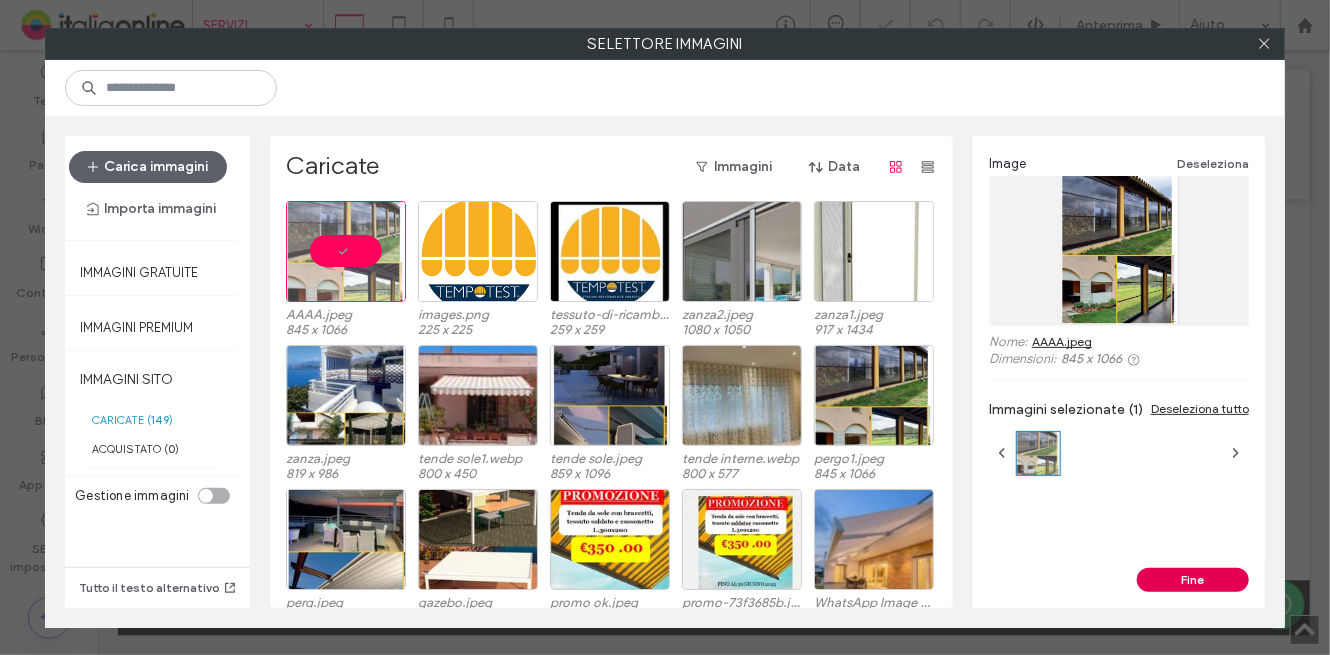 click on "Fine" at bounding box center [1193, 580] 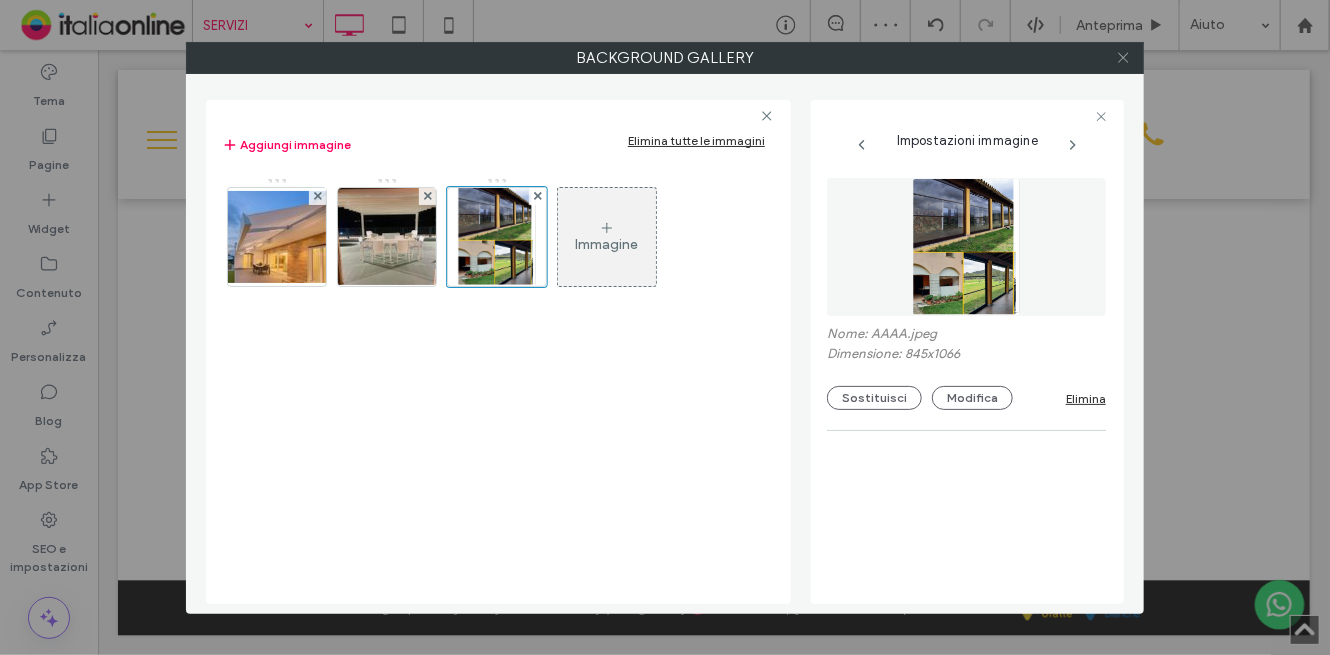 click at bounding box center (1123, 58) 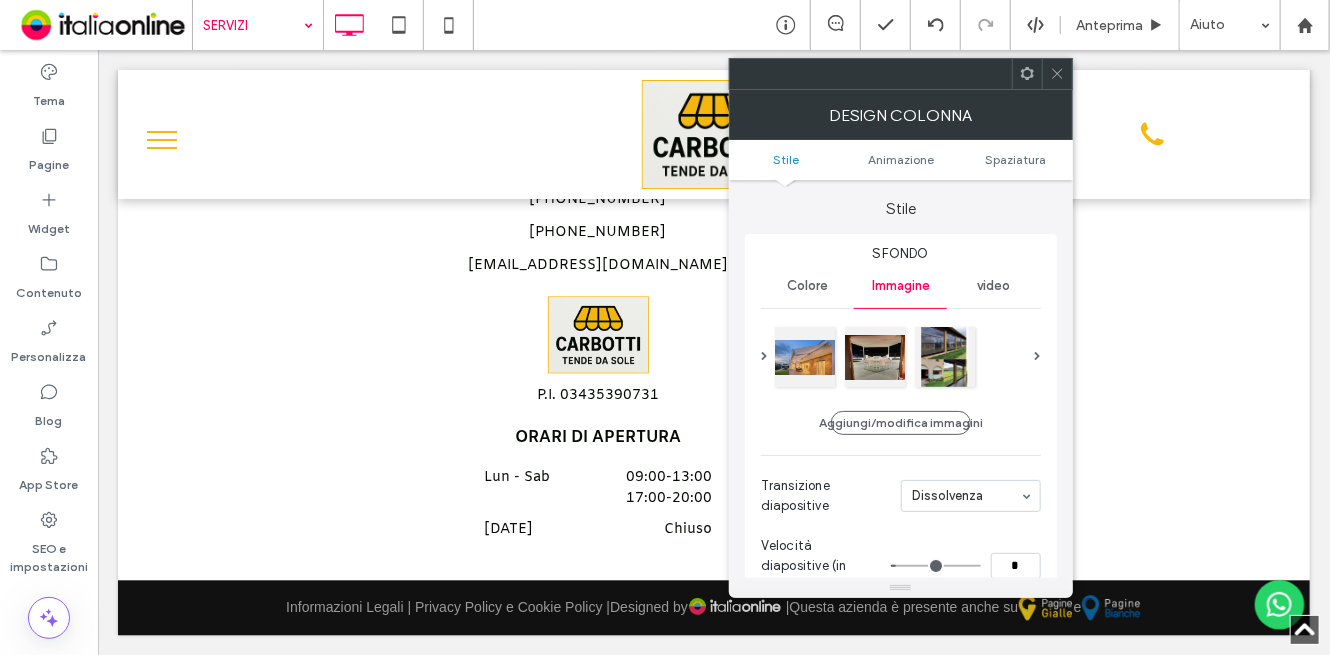 click 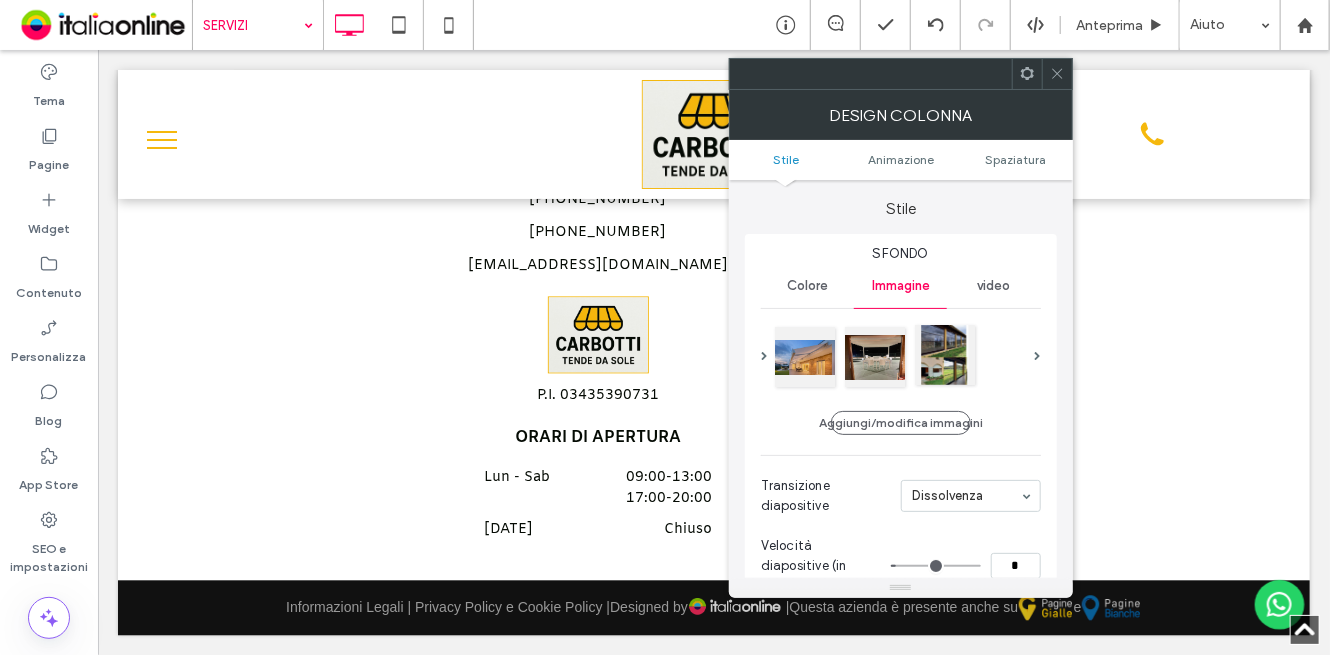 click at bounding box center [945, 355] 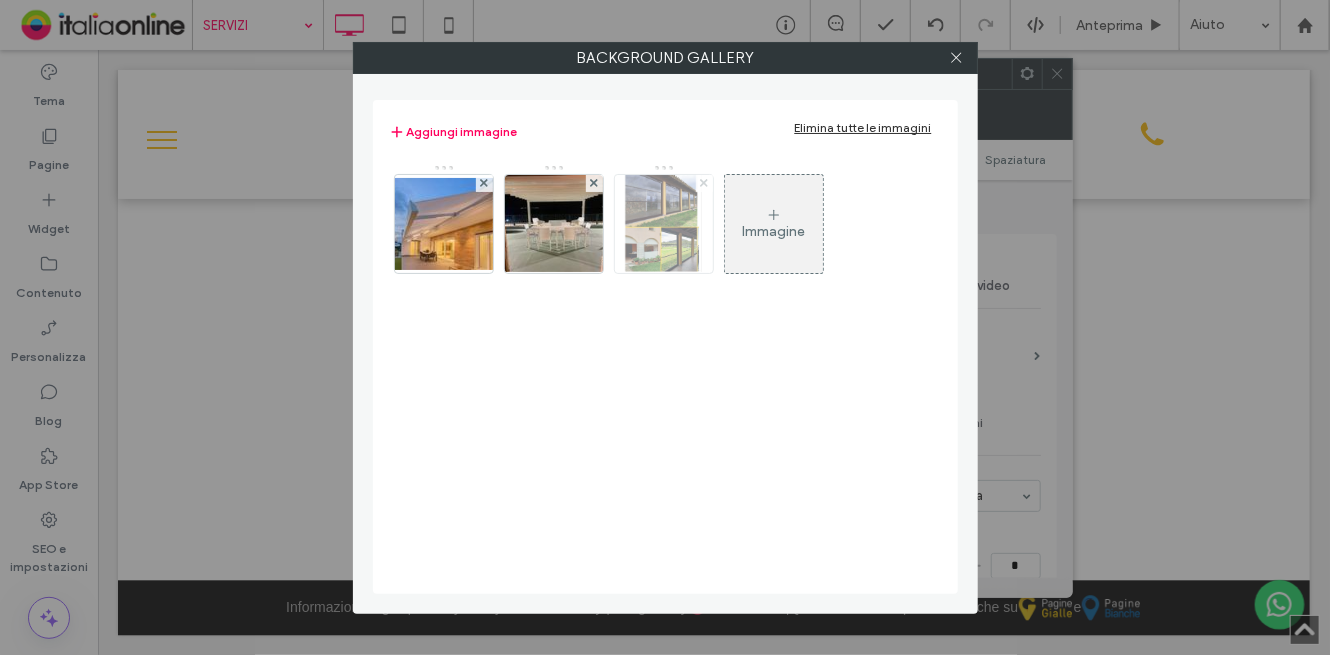 click 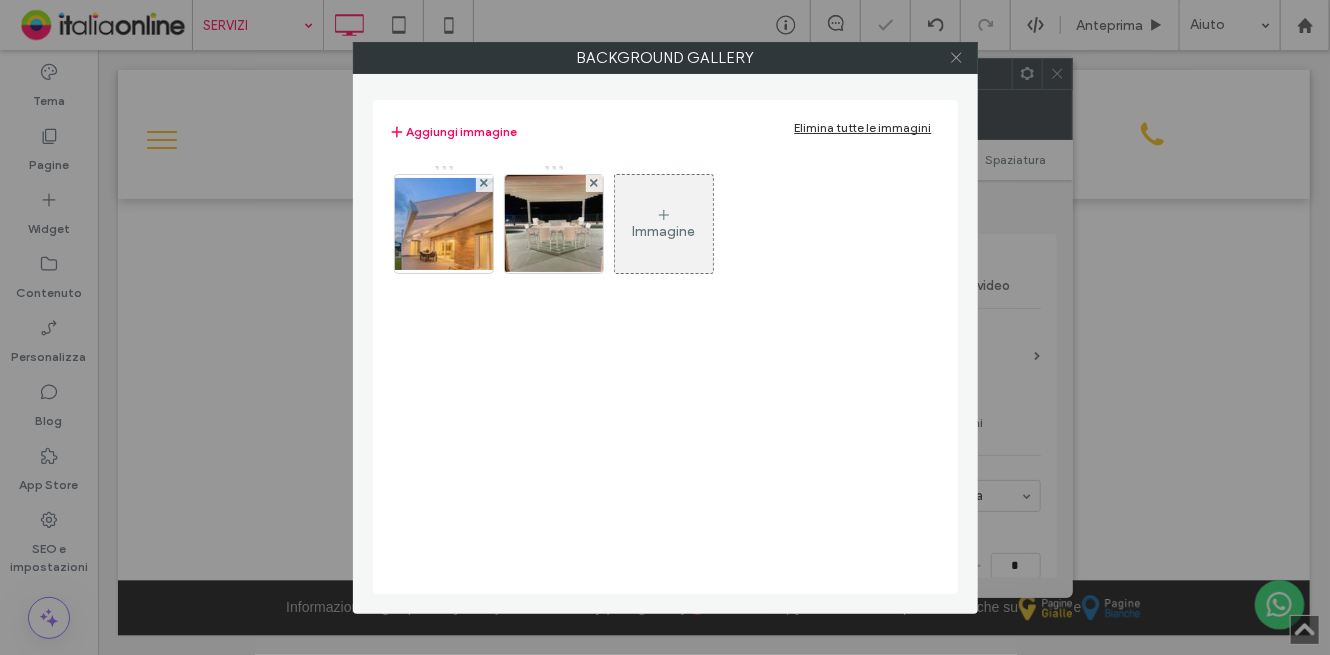click 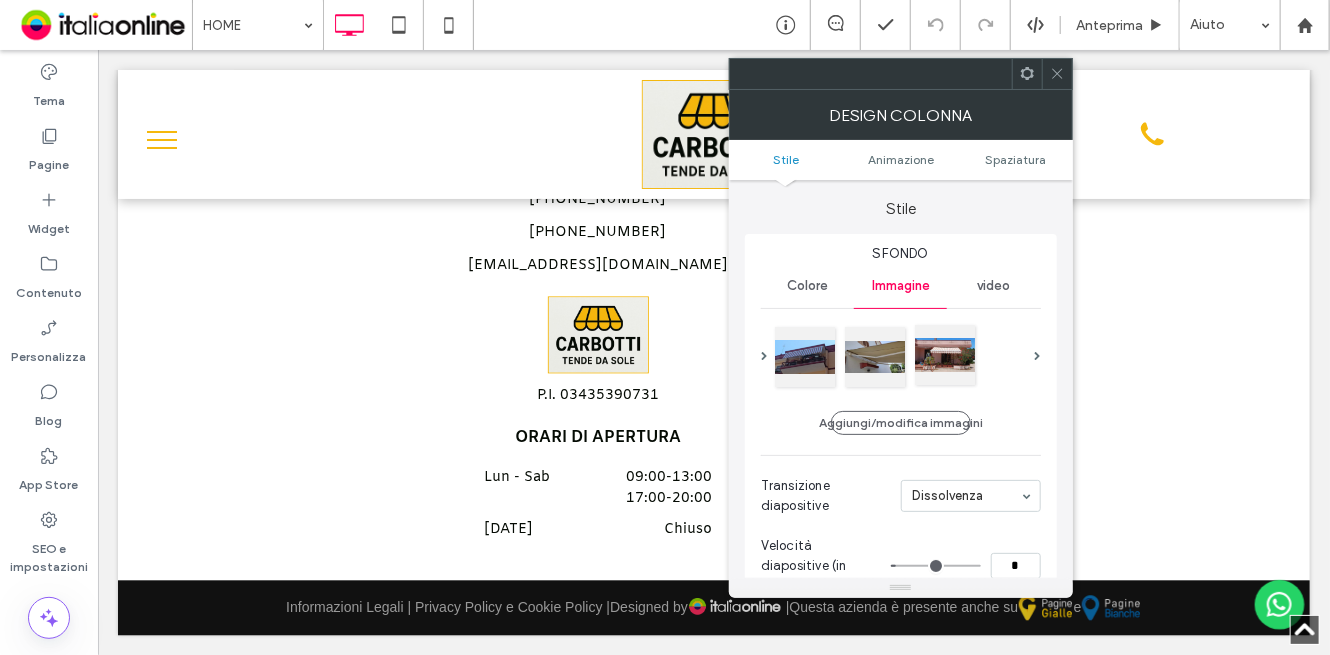 click at bounding box center [945, 355] 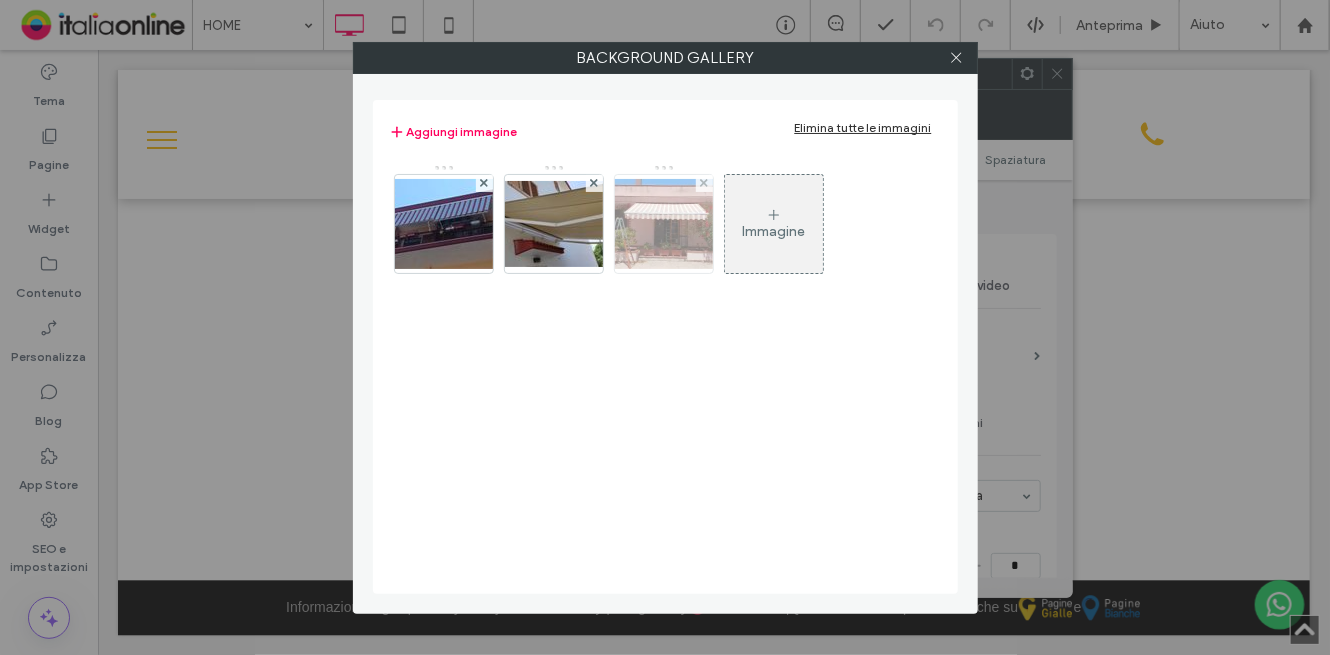 click at bounding box center (664, 224) 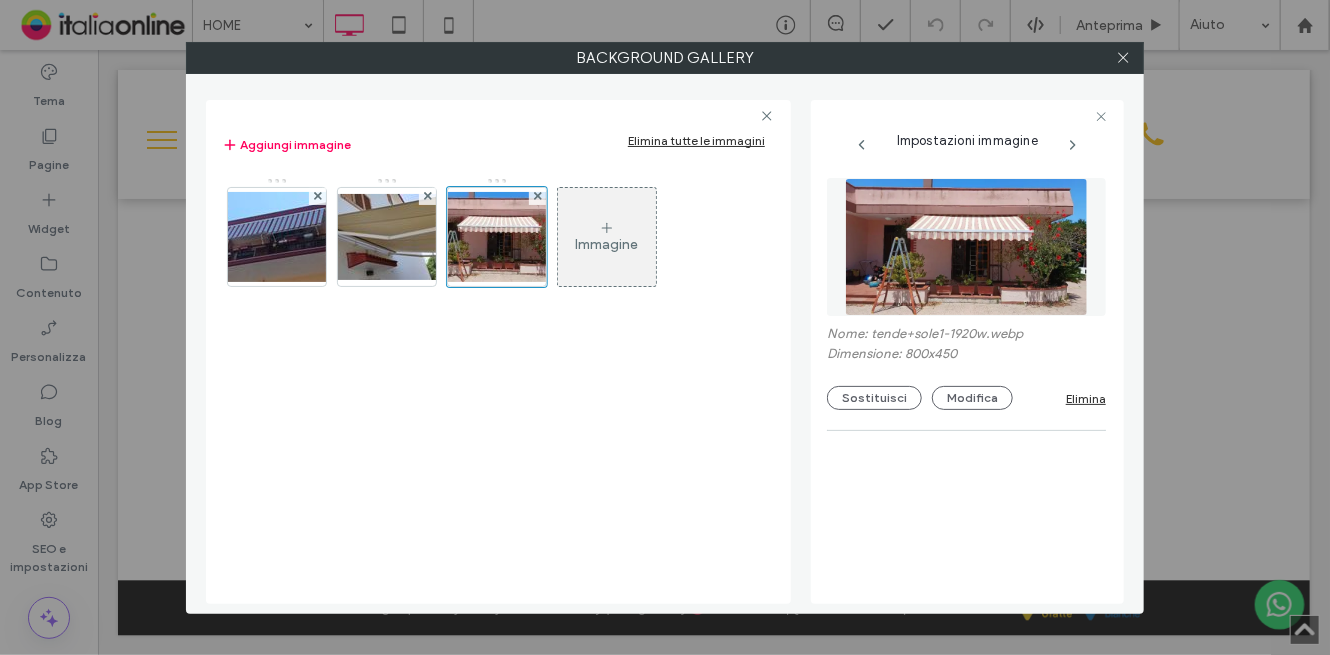 click at bounding box center (967, 247) 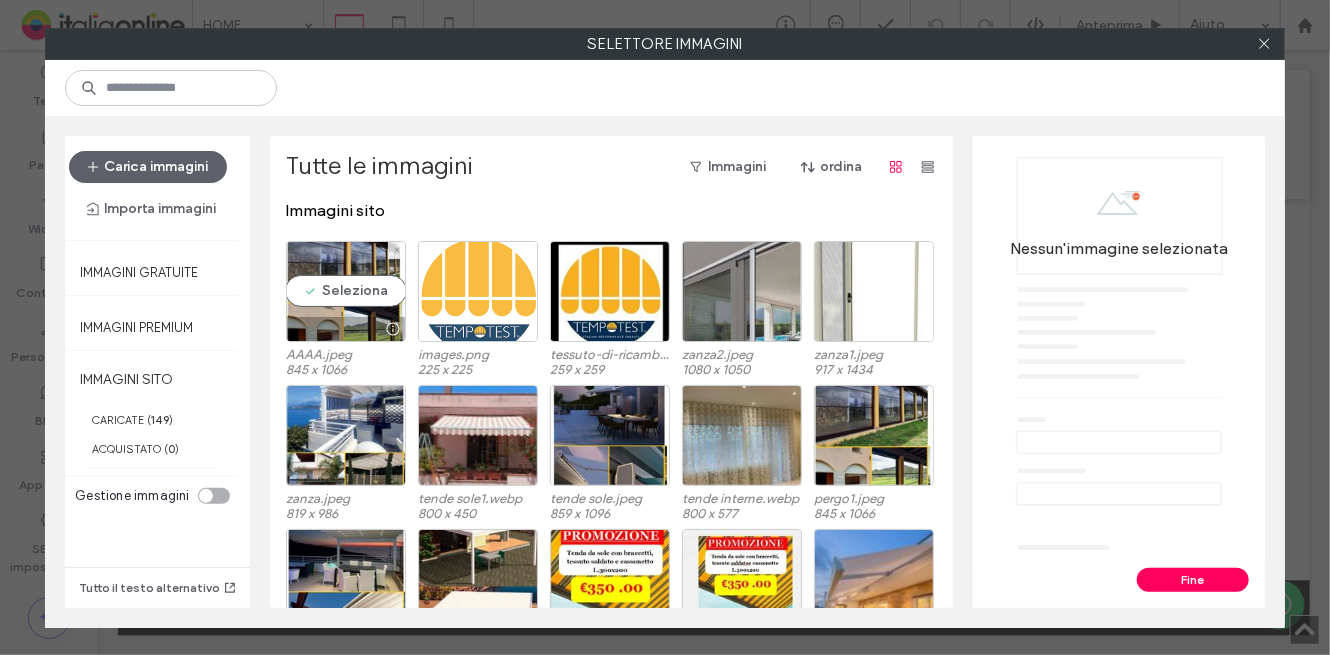 drag, startPoint x: 325, startPoint y: 283, endPoint x: 425, endPoint y: 326, distance: 108.85311 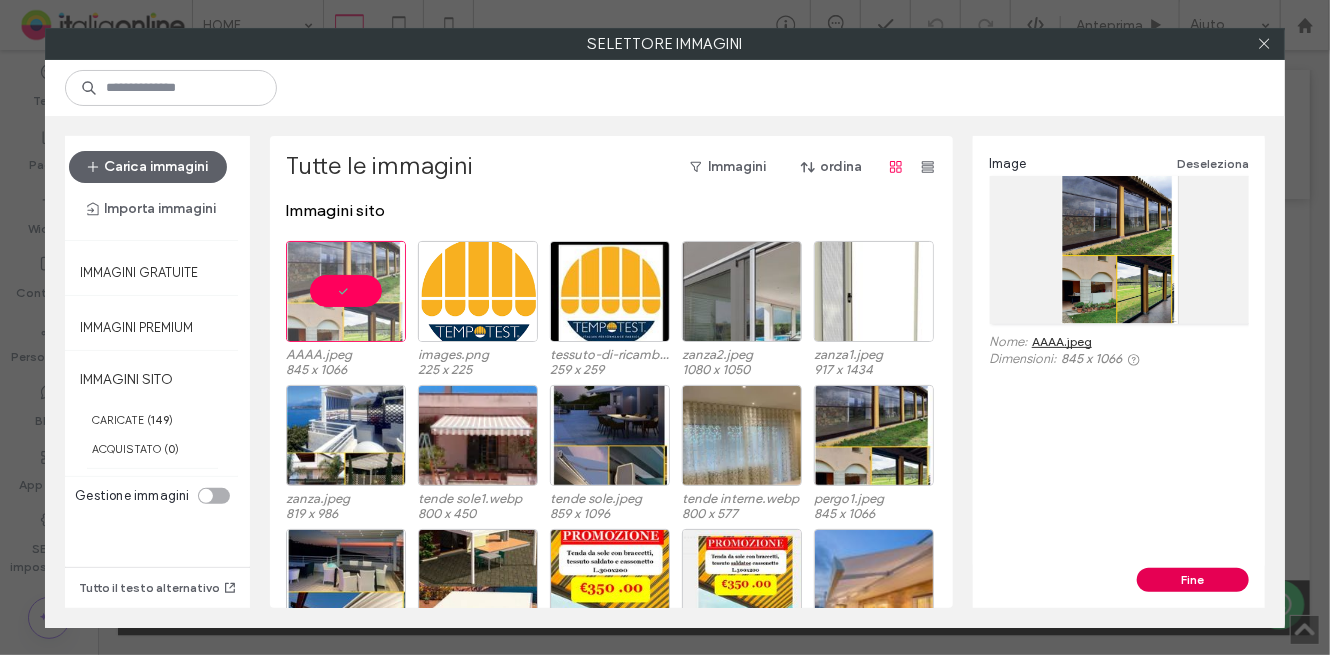 click on "Fine" at bounding box center (1193, 580) 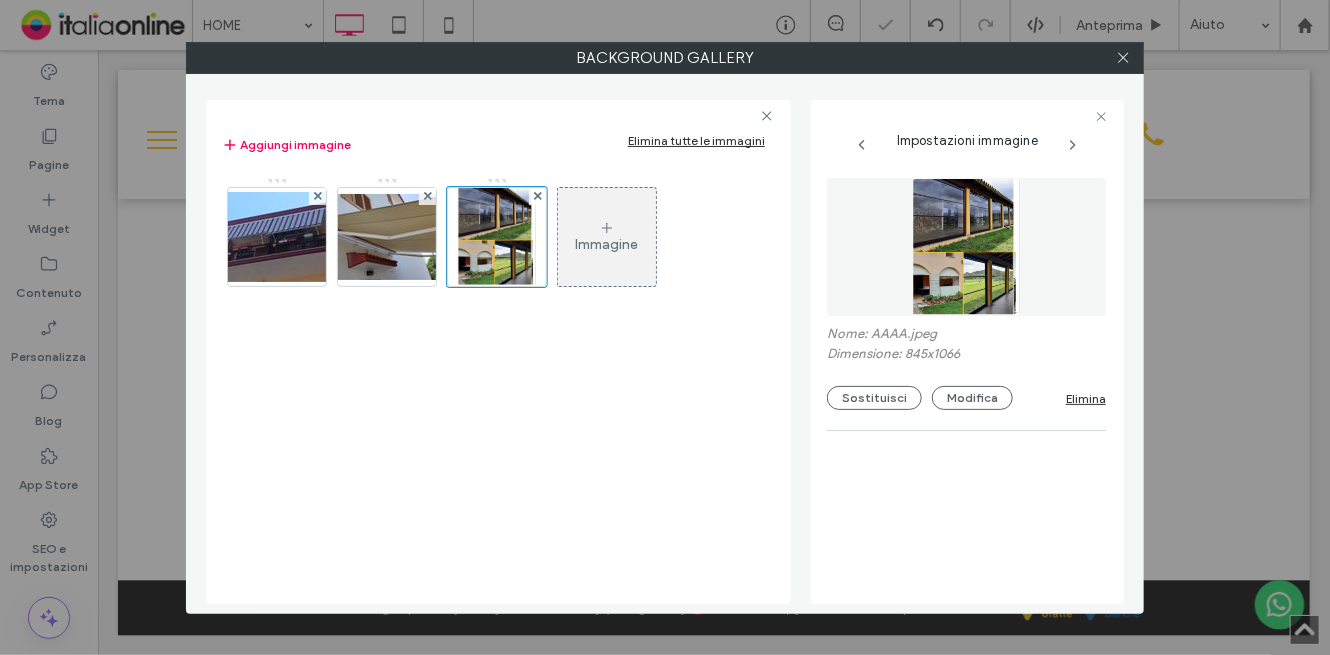 drag, startPoint x: 1114, startPoint y: 54, endPoint x: 1088, endPoint y: 144, distance: 93.680305 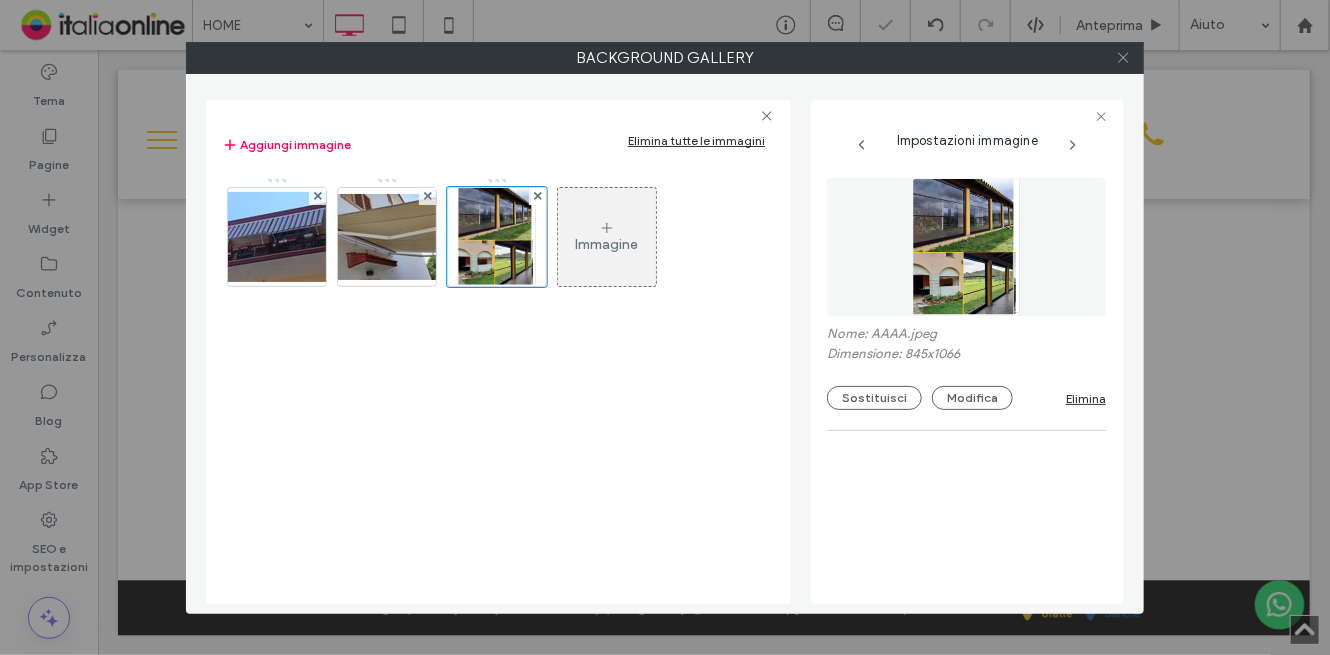 click 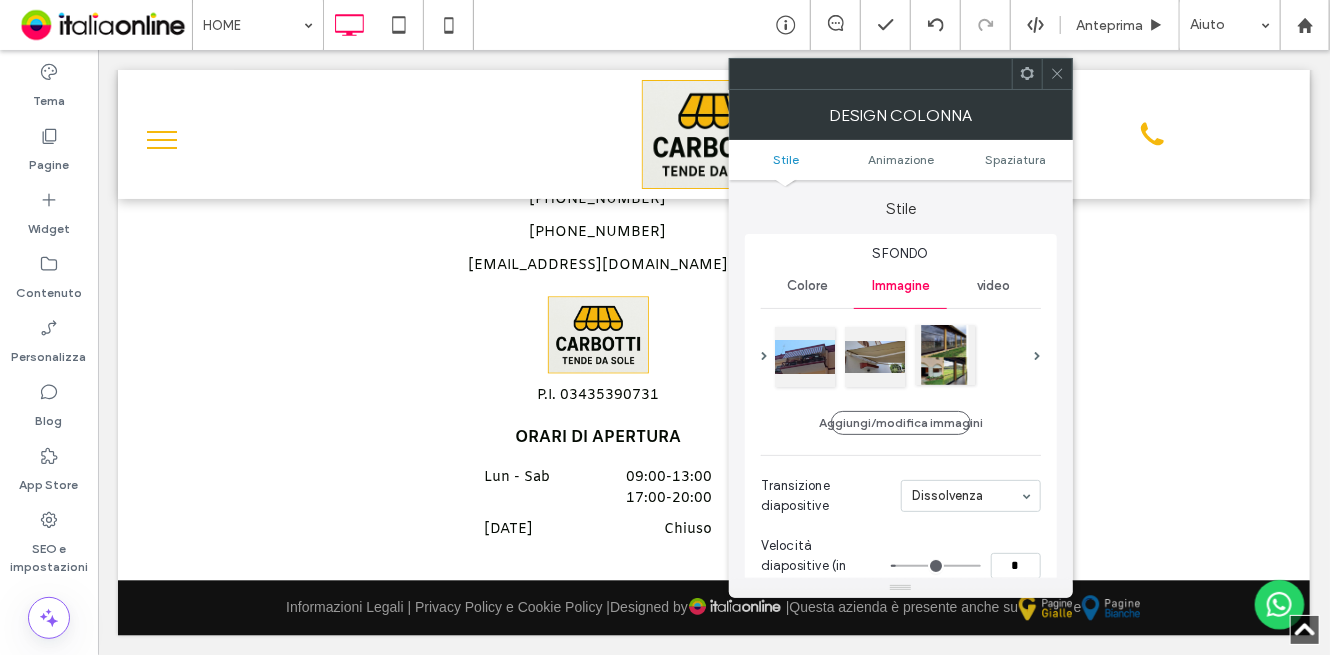 click at bounding box center [945, 355] 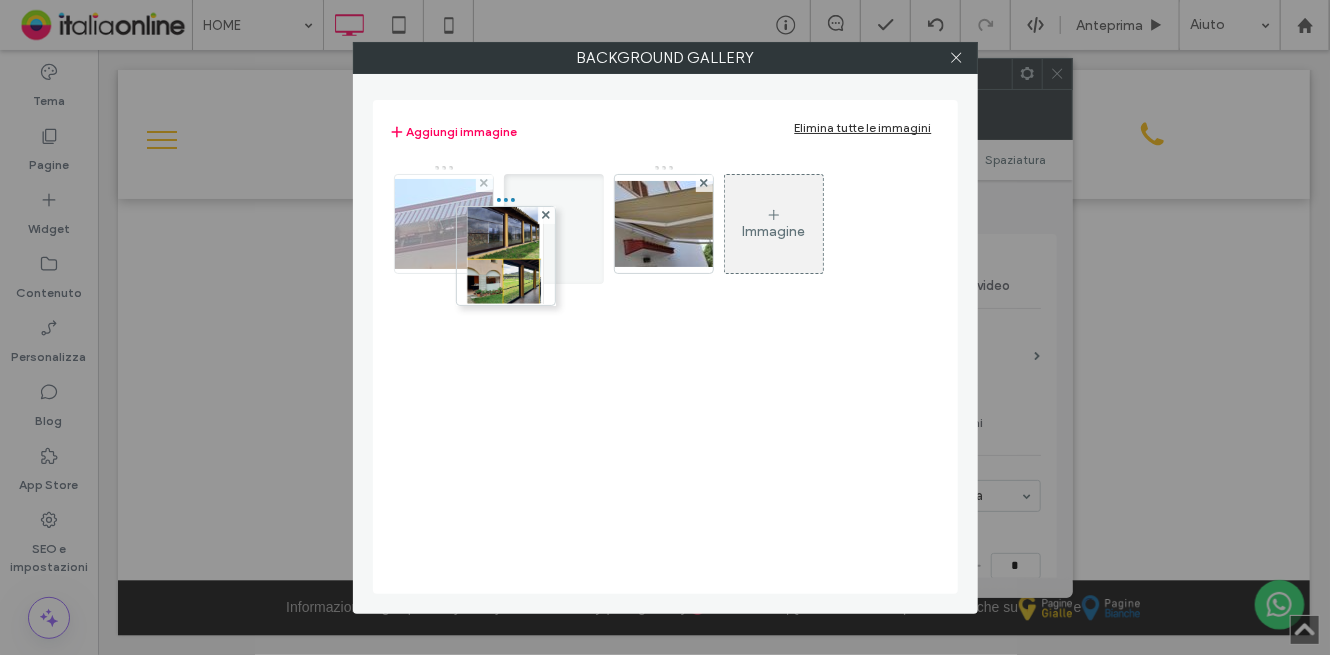 drag, startPoint x: 653, startPoint y: 224, endPoint x: 491, endPoint y: 257, distance: 165.32695 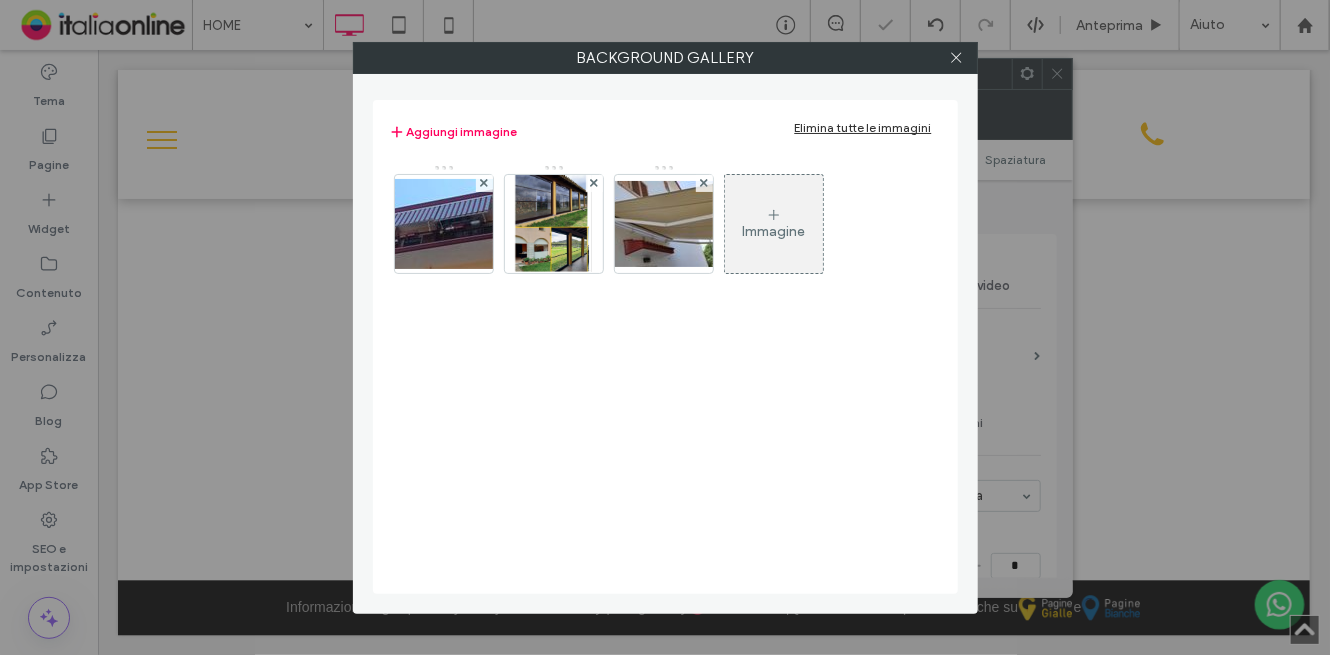 click on "Background Gallery Aggiungi immagine Elimina tutte le immagini Immagine" at bounding box center [665, 327] 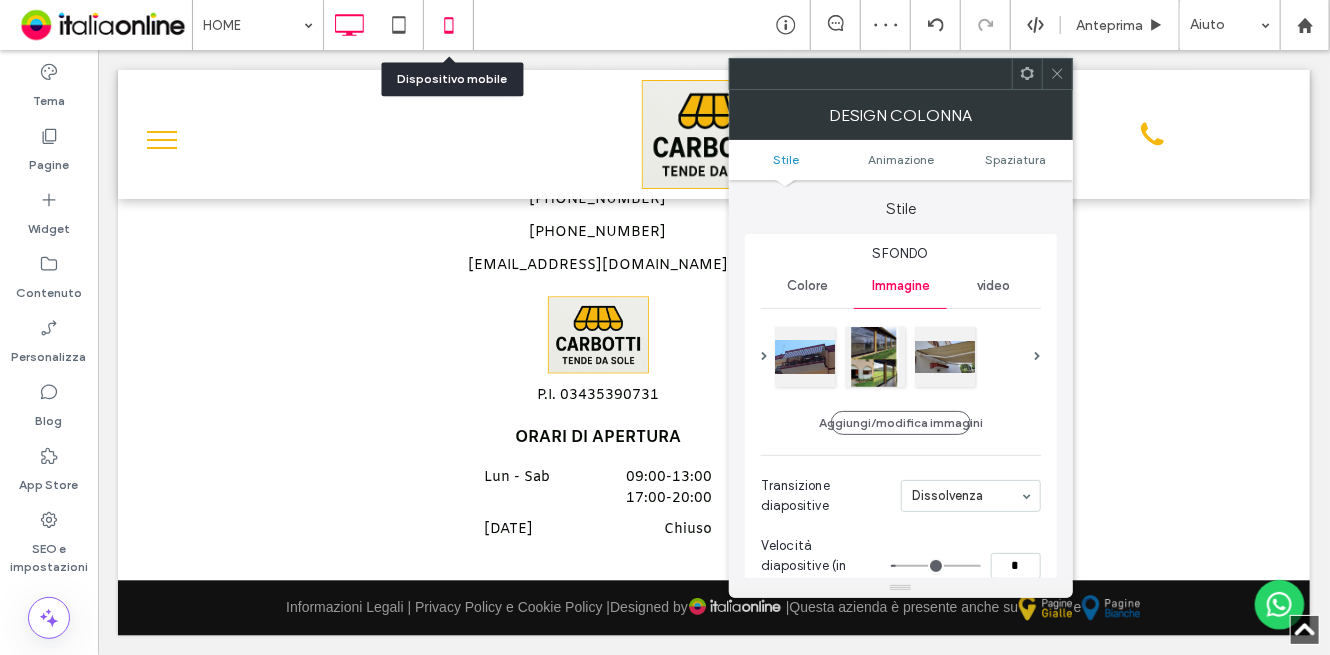 click 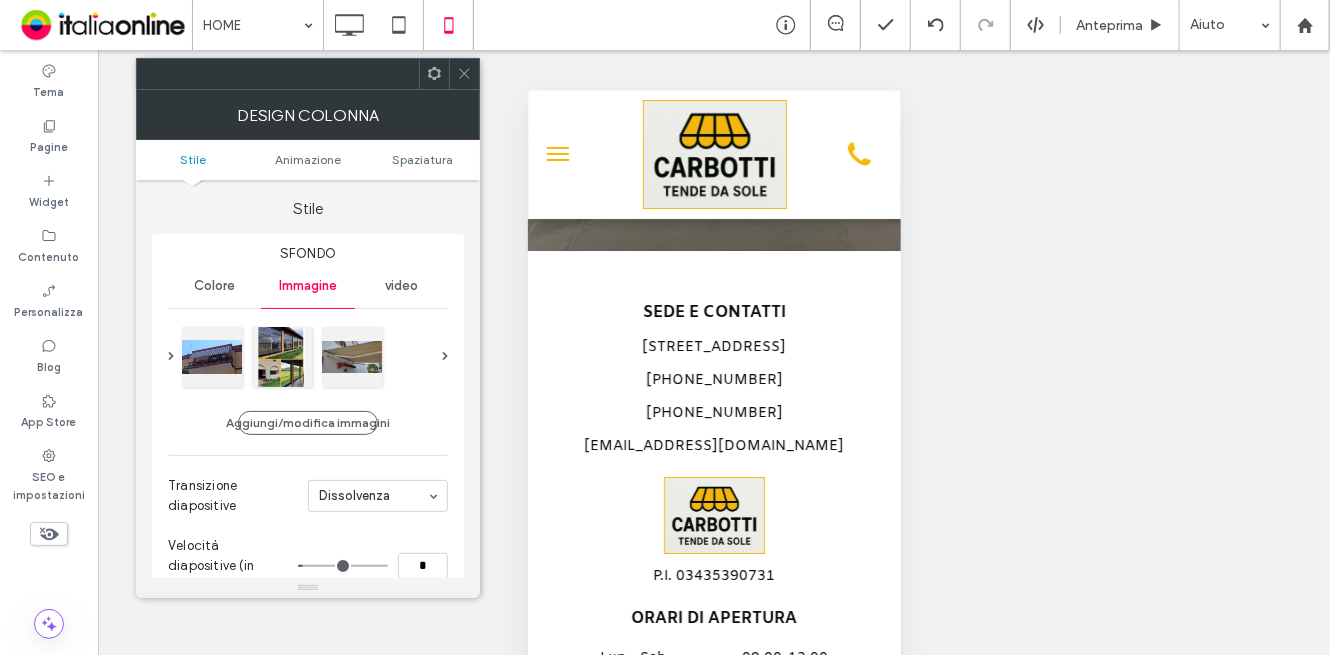 drag, startPoint x: 425, startPoint y: 155, endPoint x: 430, endPoint y: 189, distance: 34.36568 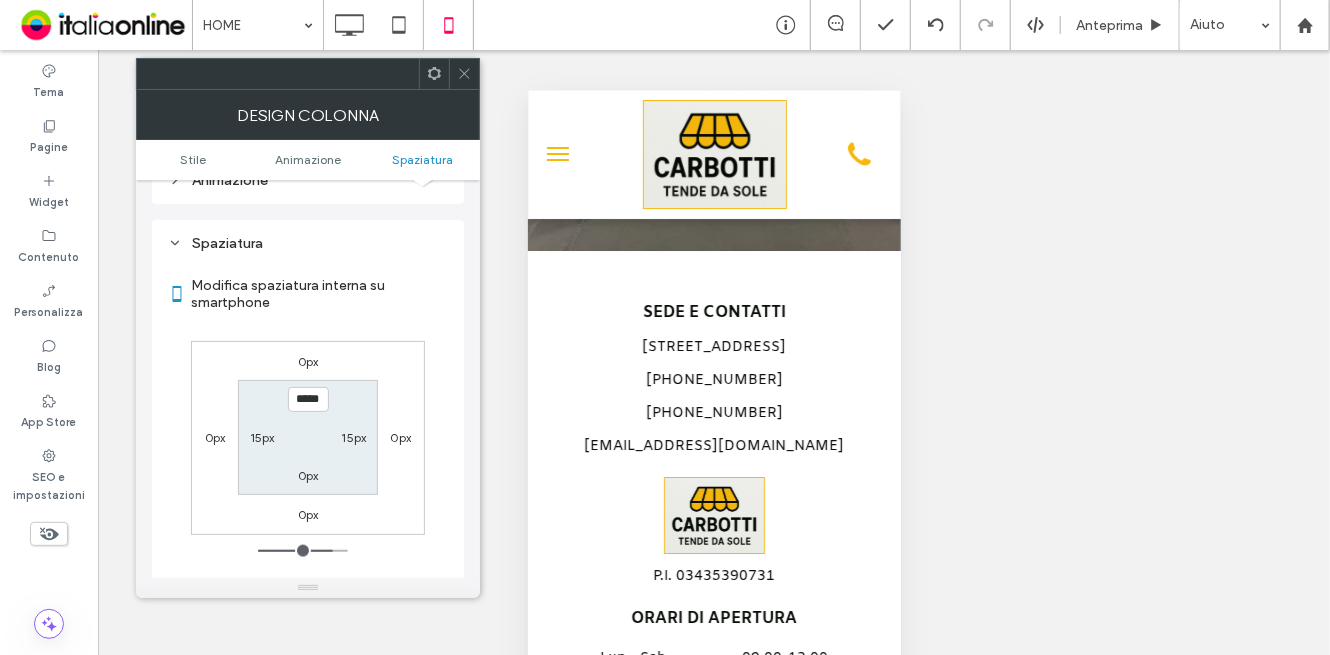 scroll, scrollTop: 975, scrollLeft: 0, axis: vertical 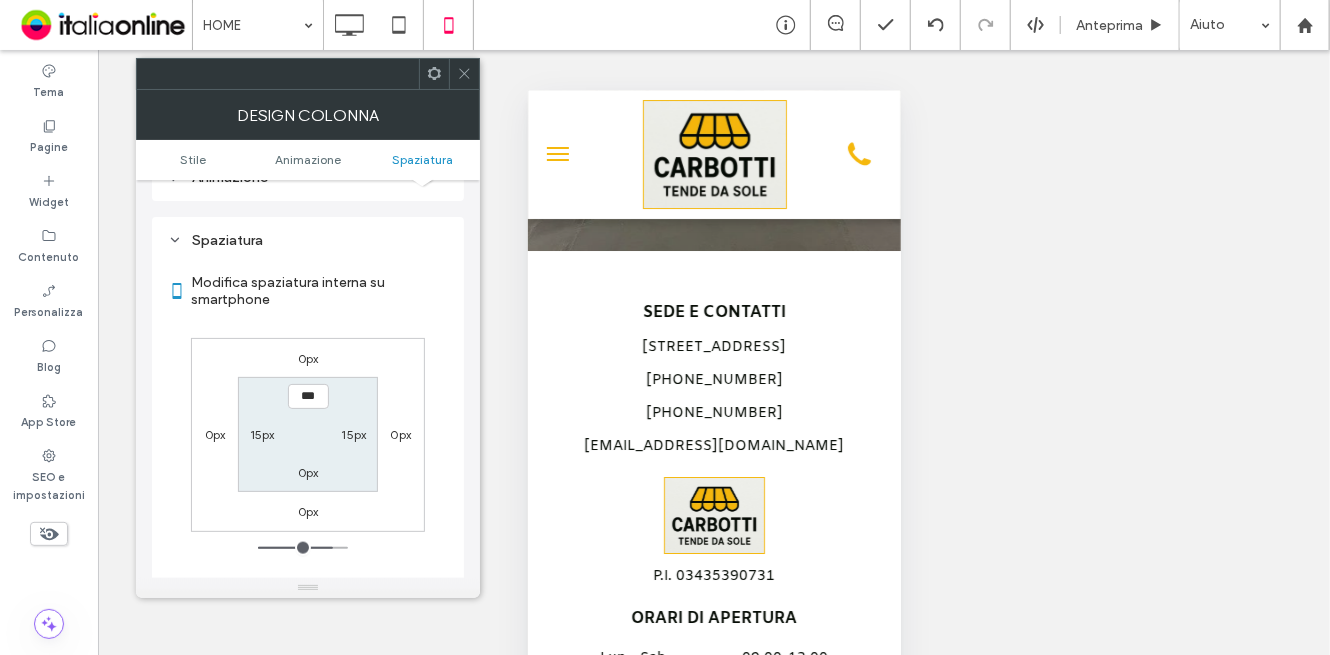 type on "*****" 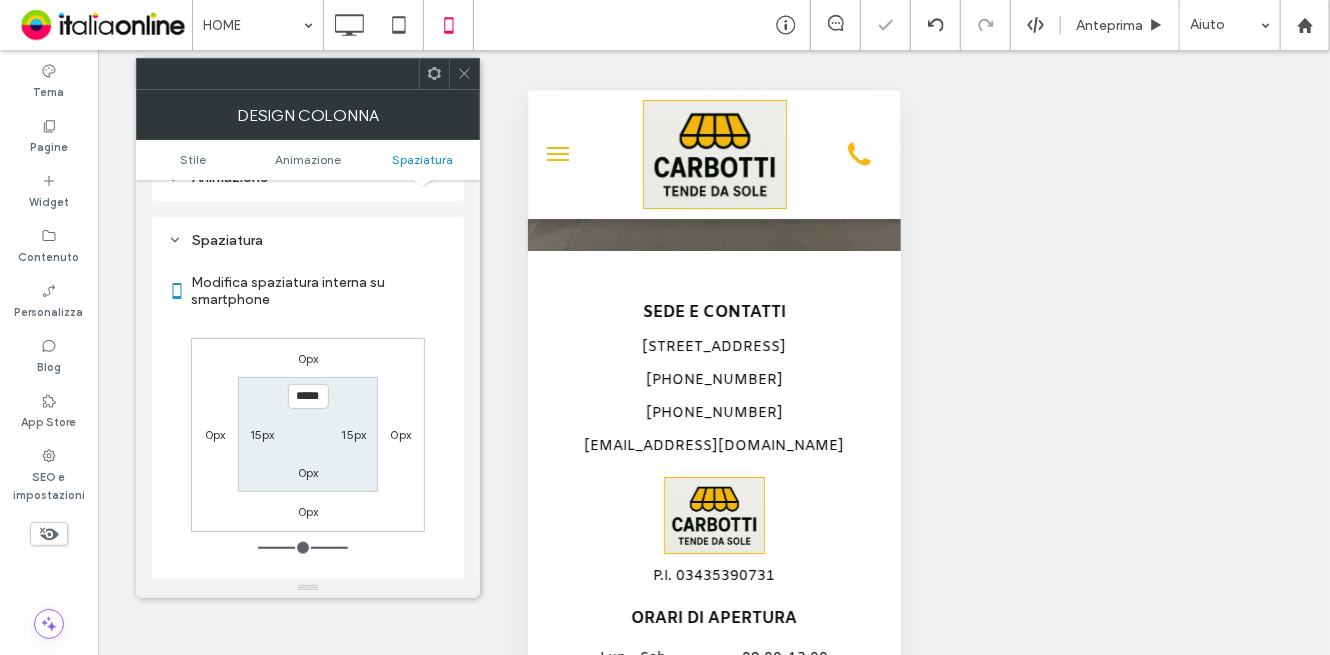 click at bounding box center [464, 74] 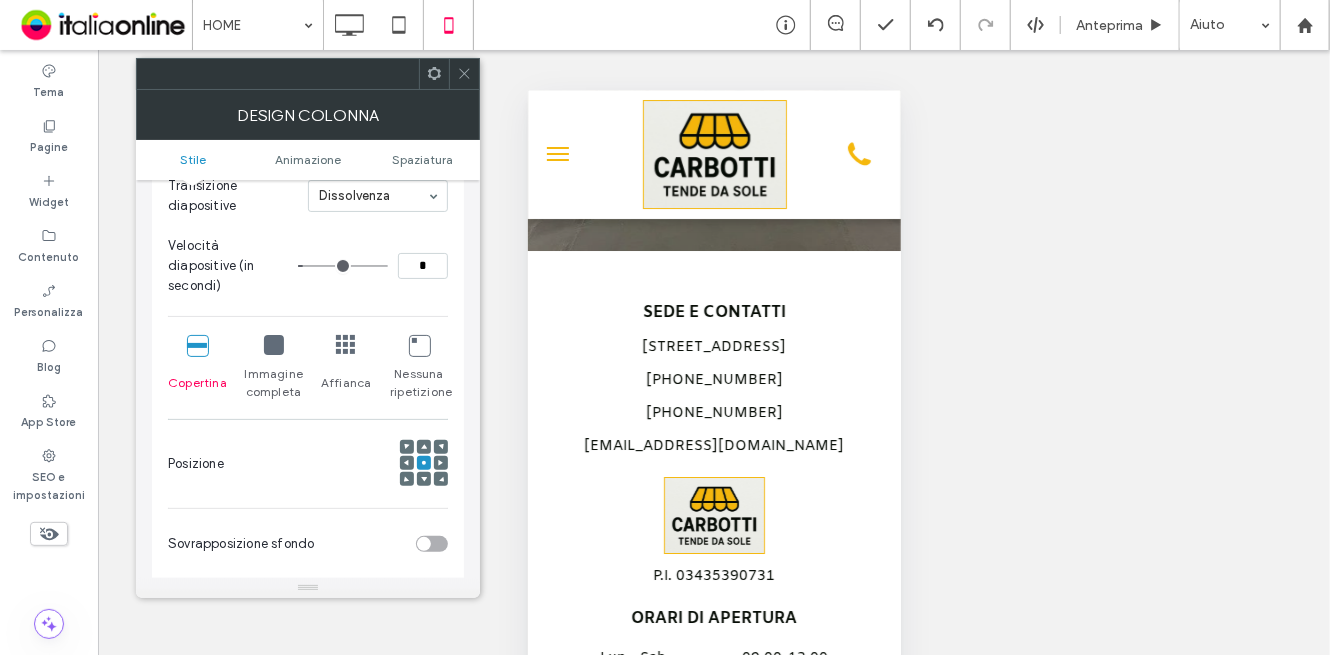 drag, startPoint x: 408, startPoint y: 159, endPoint x: 412, endPoint y: 204, distance: 45.17743 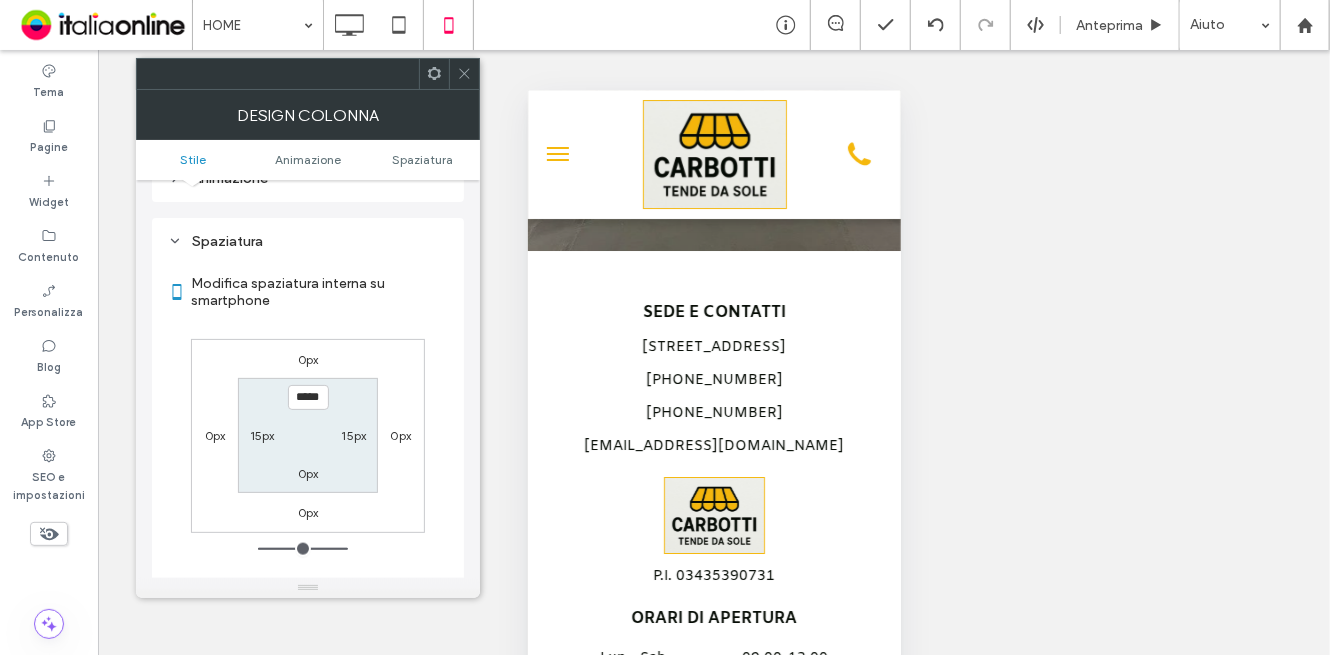 scroll, scrollTop: 975, scrollLeft: 0, axis: vertical 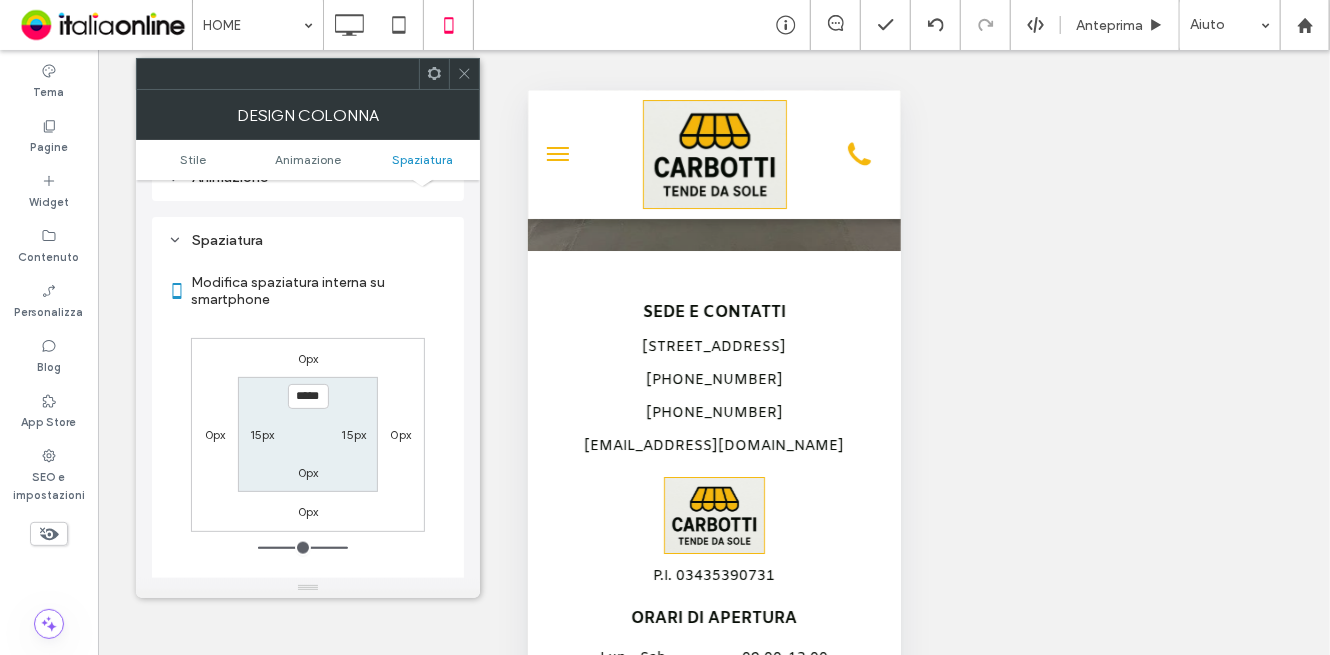 click on "*****" at bounding box center [308, 396] 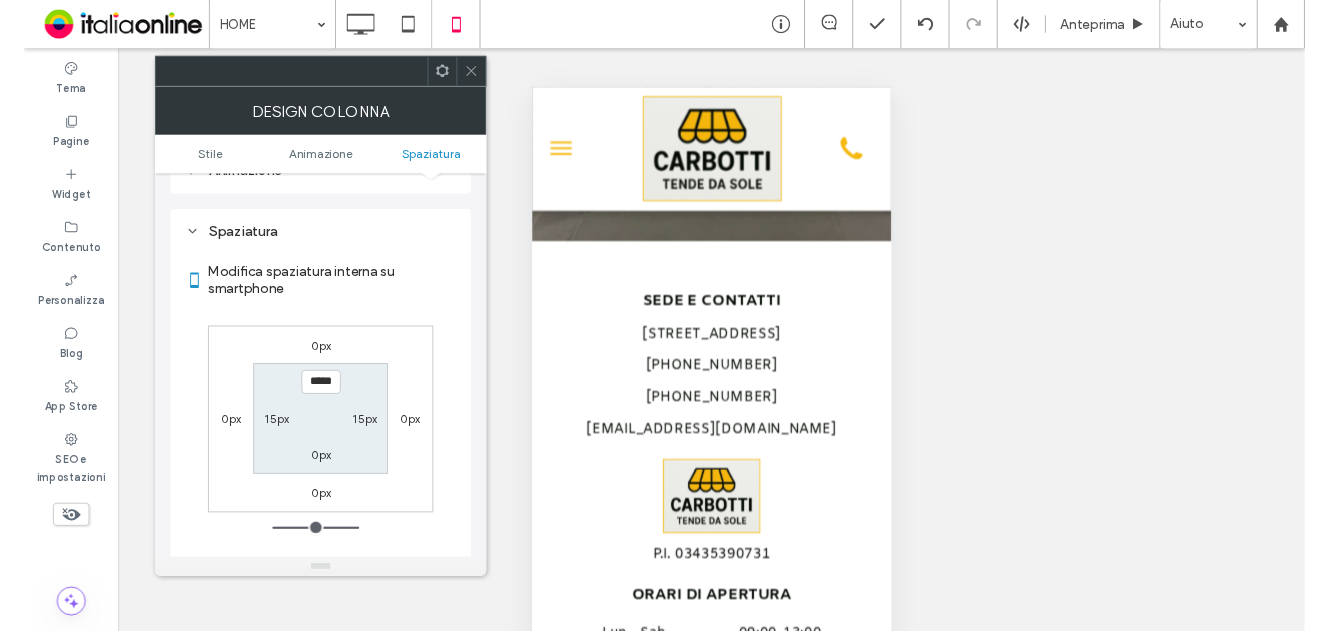 scroll, scrollTop: 0, scrollLeft: 0, axis: both 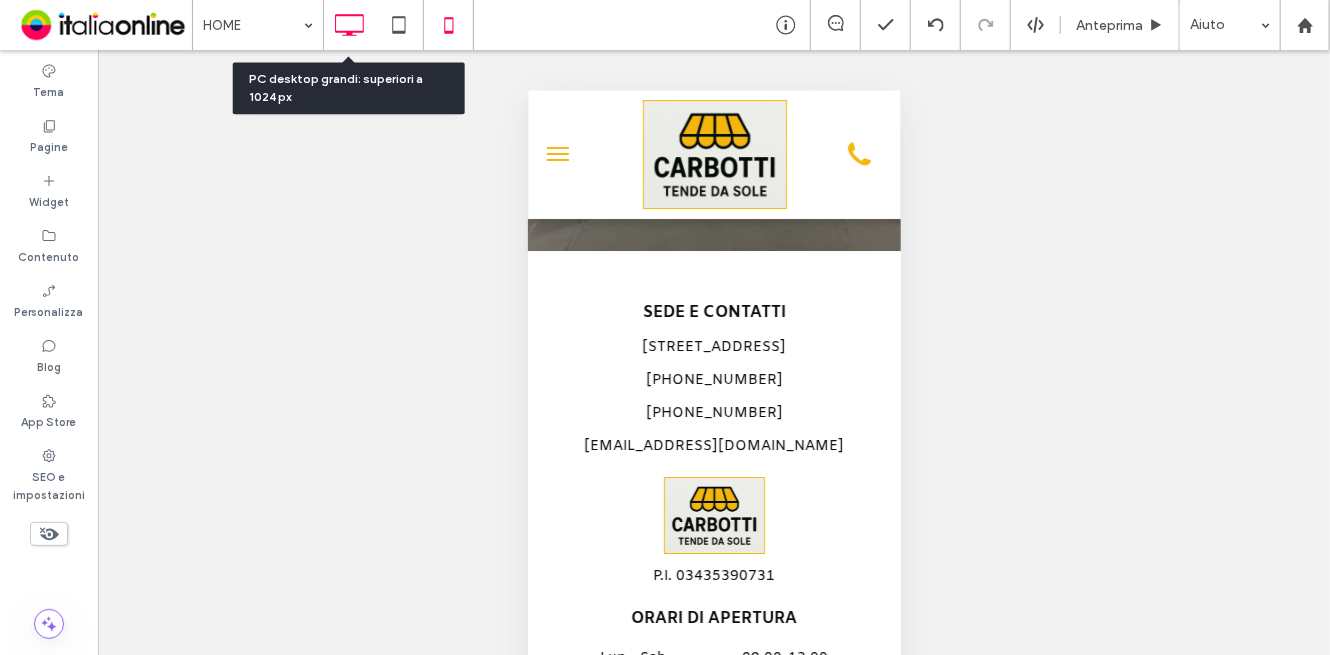 click 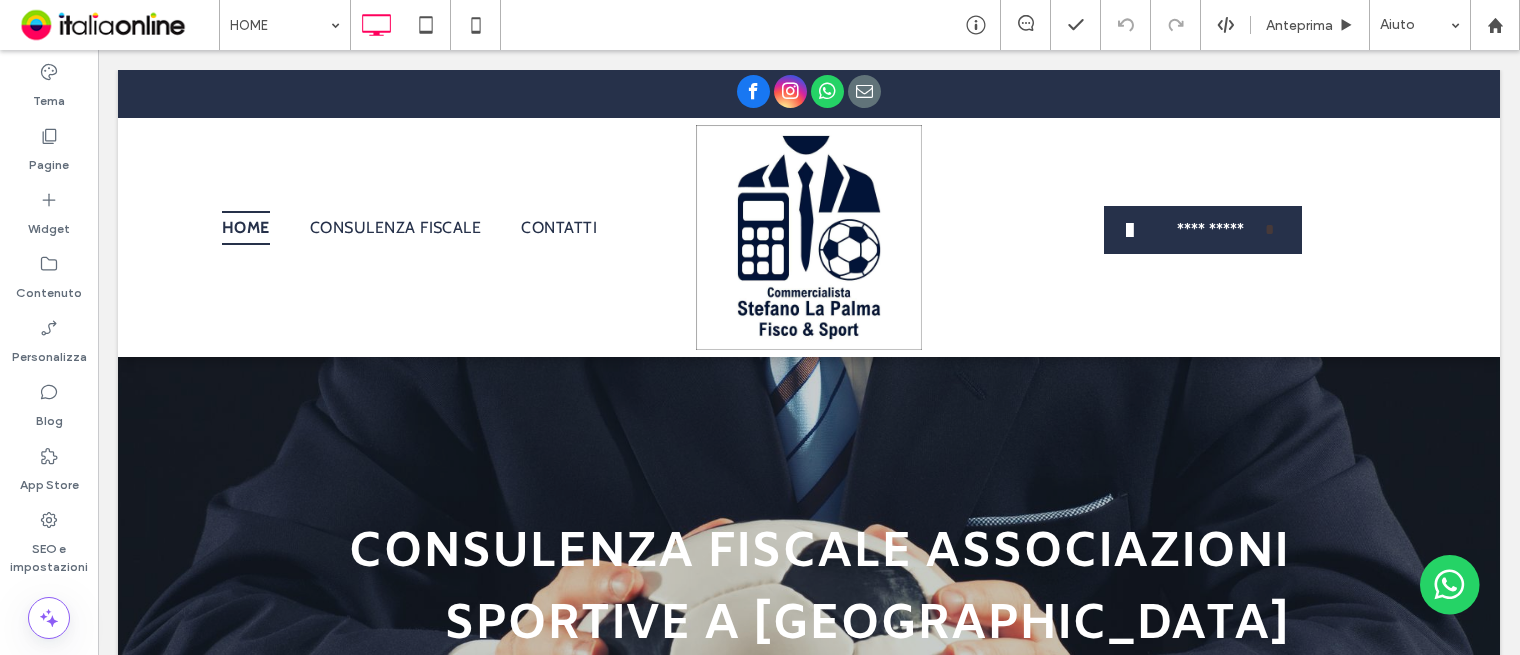 scroll, scrollTop: 0, scrollLeft: 0, axis: both 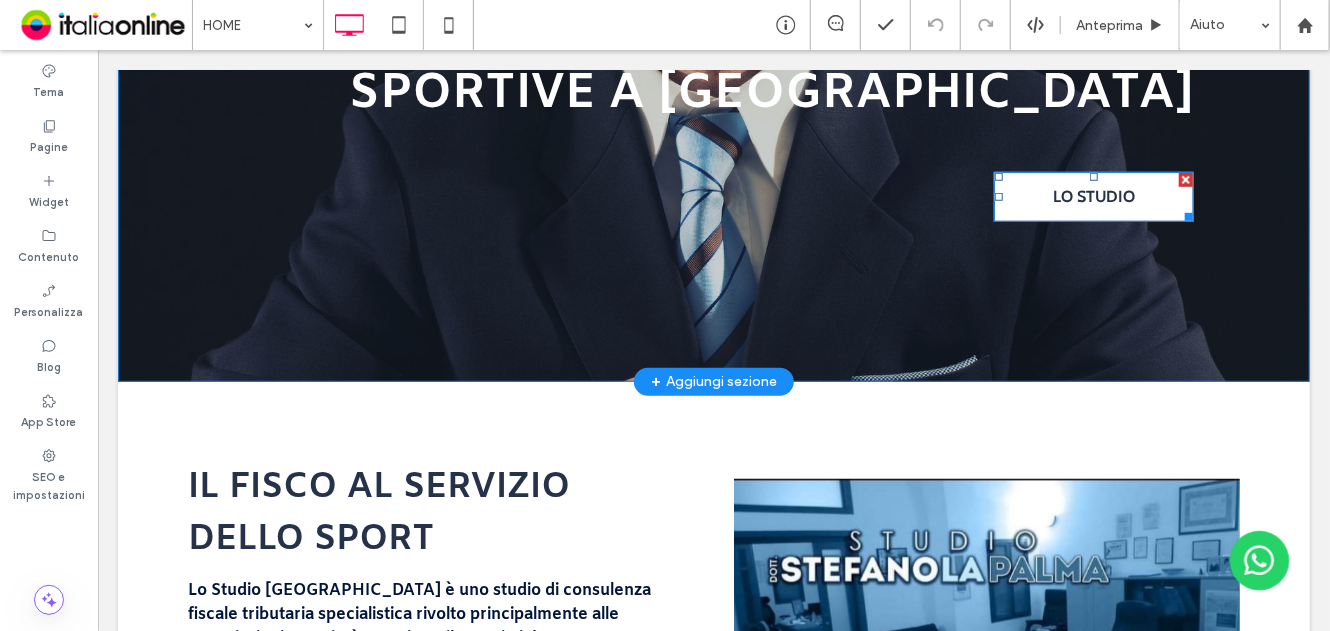 click on "LO STUDIO" at bounding box center (1093, 195) 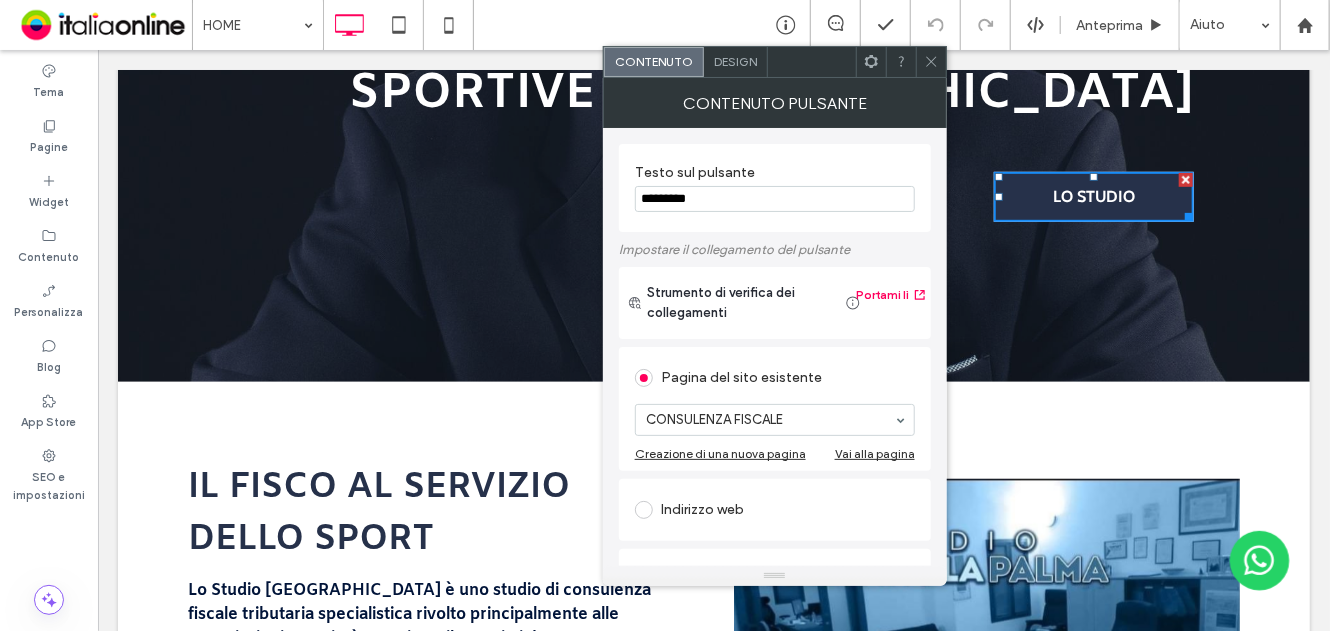 drag, startPoint x: 929, startPoint y: 66, endPoint x: 891, endPoint y: 144, distance: 86.764046 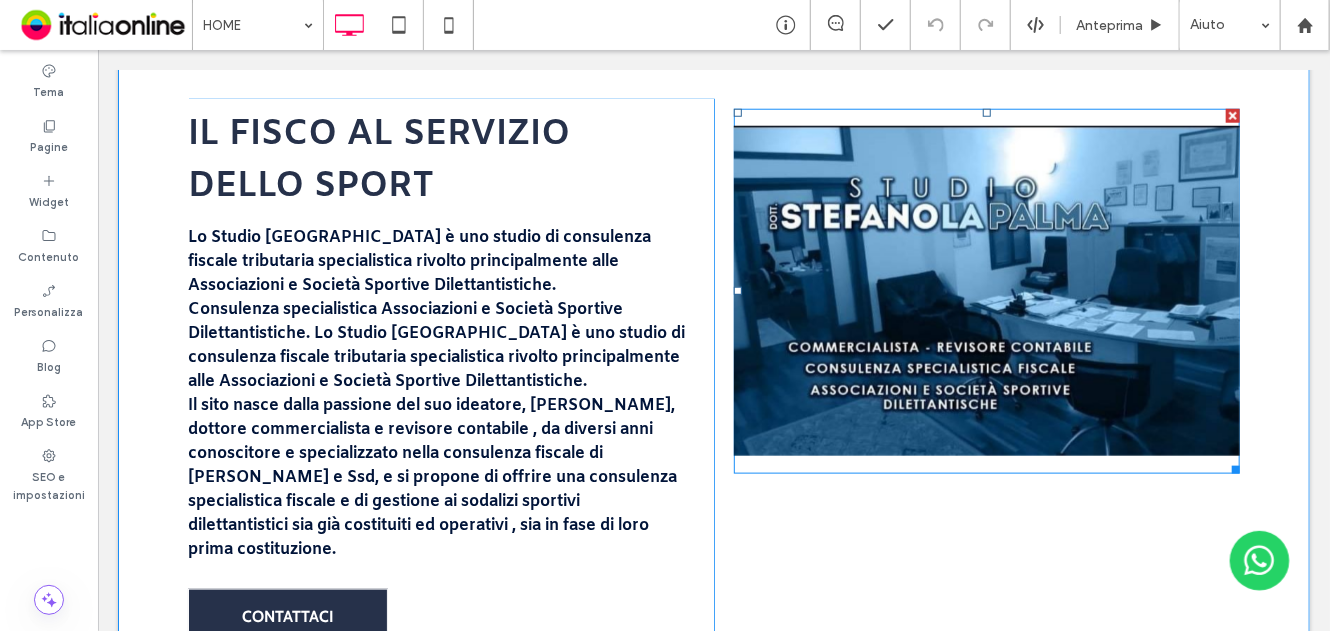 scroll, scrollTop: 900, scrollLeft: 0, axis: vertical 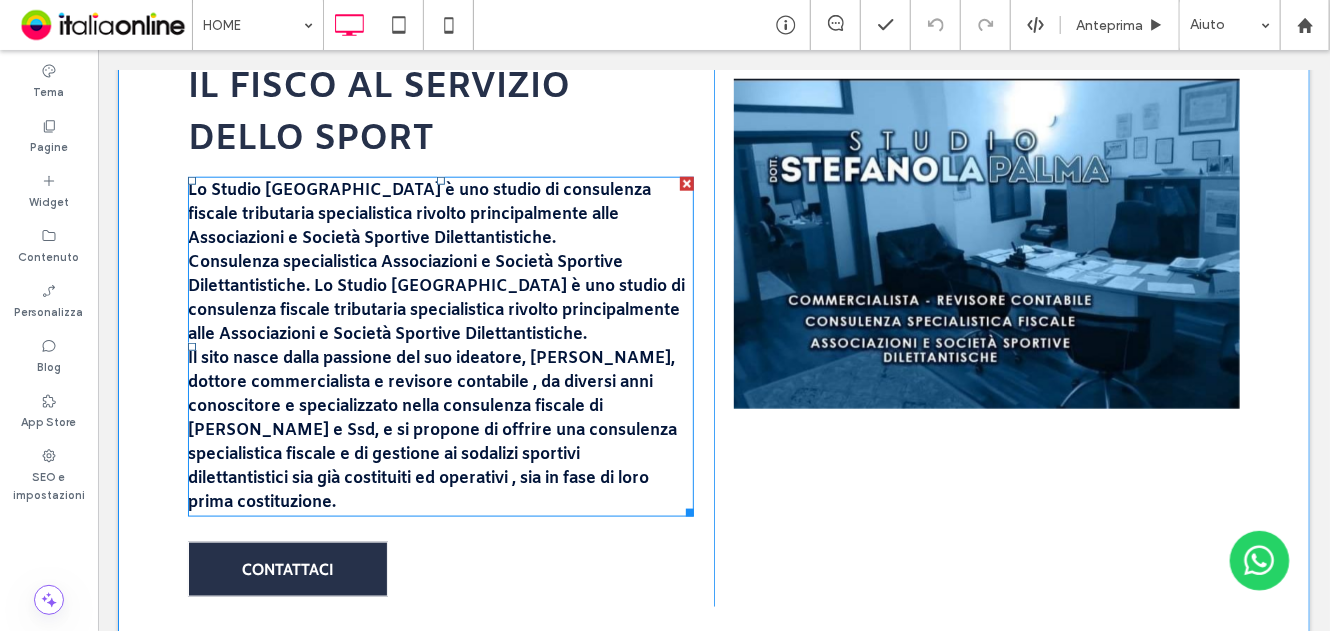 click on "Il sito nasce dalla passione del suo ideatore, Stefano La Palma, dottore commercialista e revisore contabile , da diversi anni conoscitore e specializzato nella consulenza fiscale di Asd e Ssd, e si propone di offrire una consulenza specialistica fiscale e di gestione ai sodalizi sportivi dilettantistici sia già costituiti ed operativi , sia in fase di loro prima costituzione." at bounding box center [431, 429] 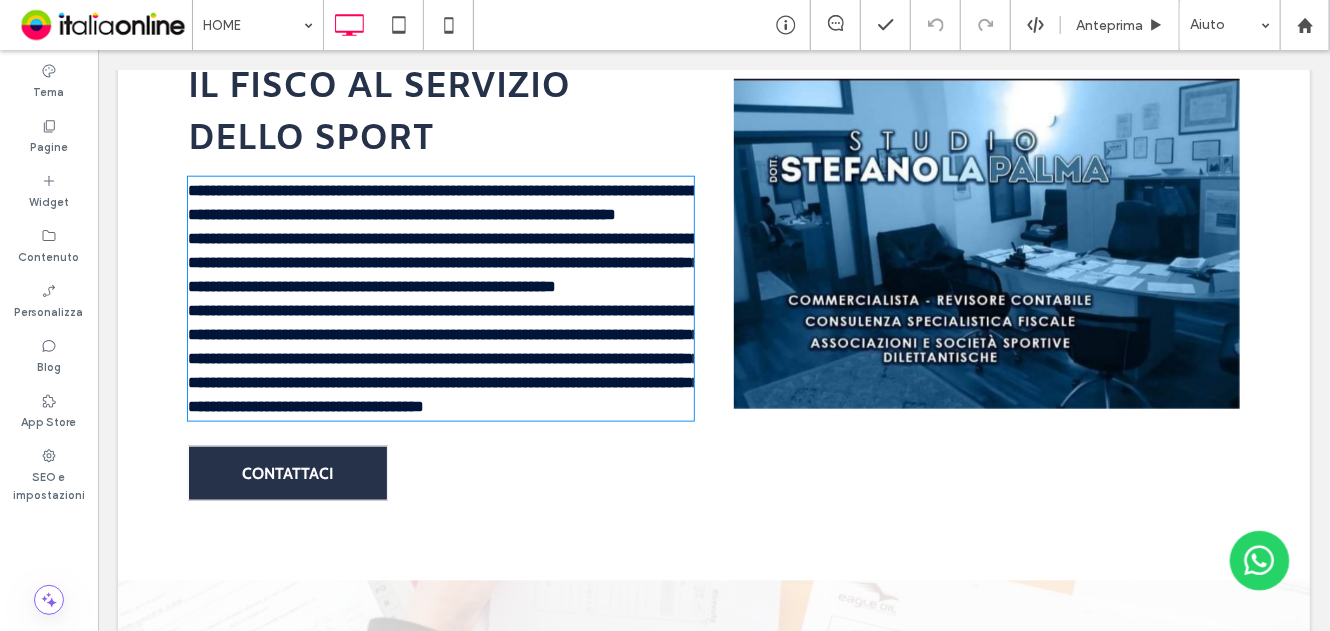 type on "*****" 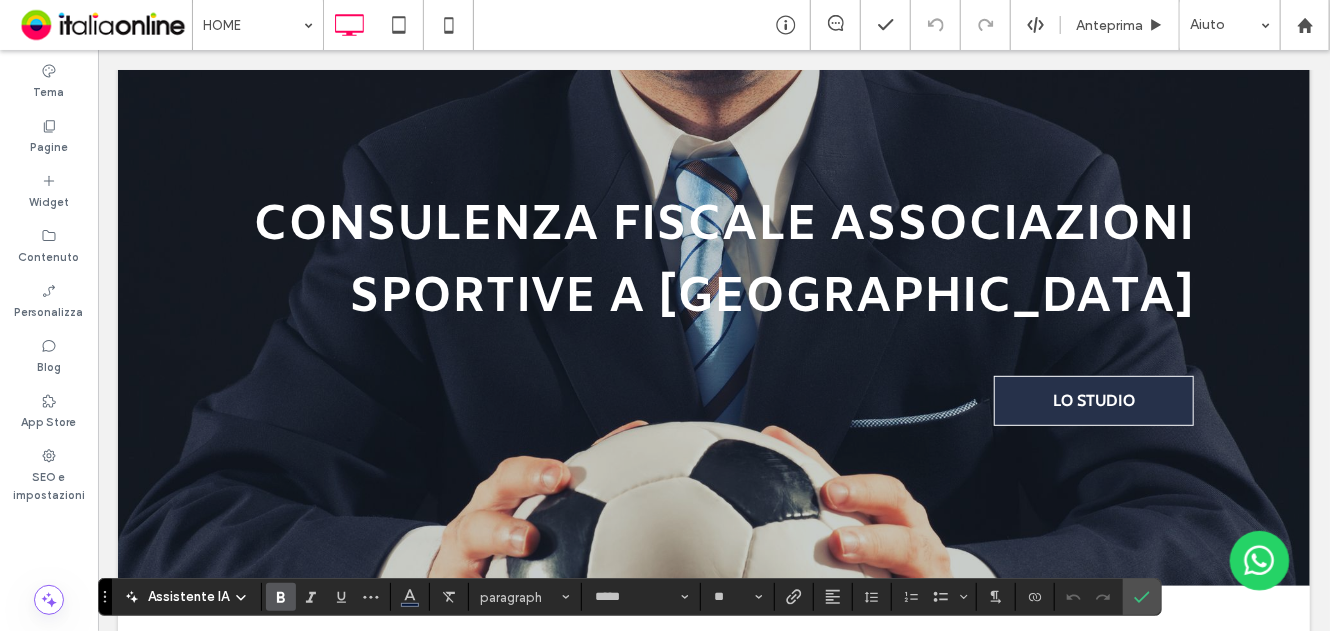 scroll, scrollTop: 300, scrollLeft: 0, axis: vertical 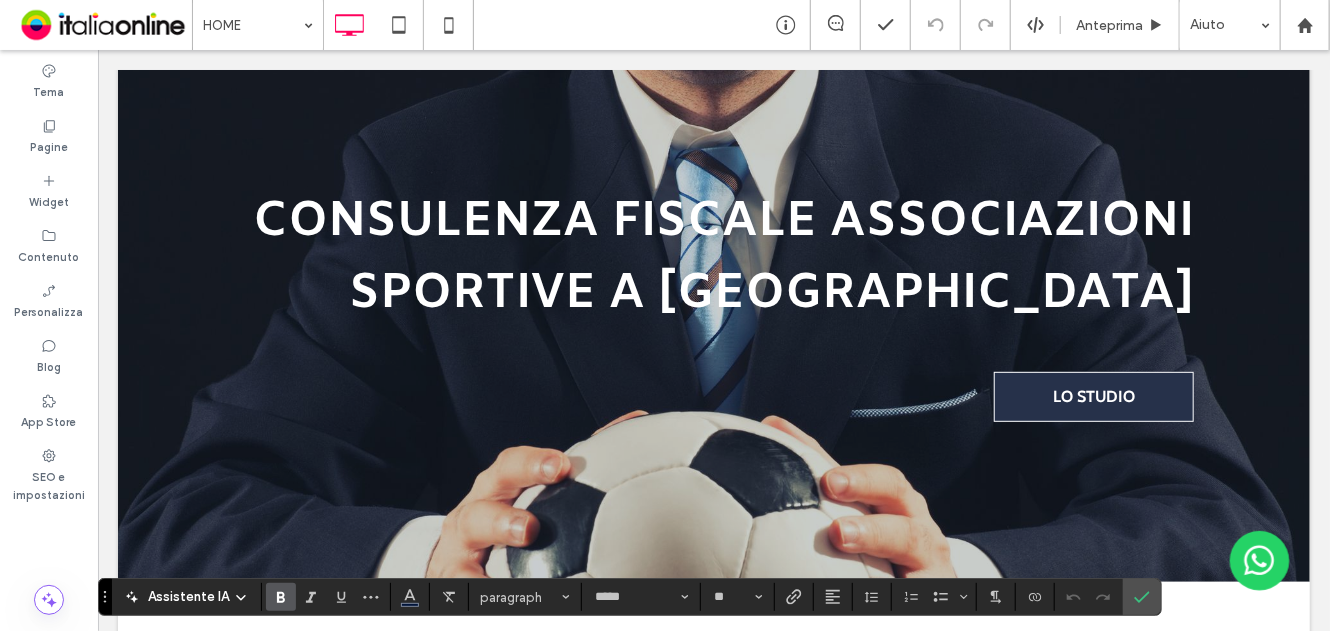 click on "consulenza fiscale associazioni sportive" at bounding box center (722, 257) 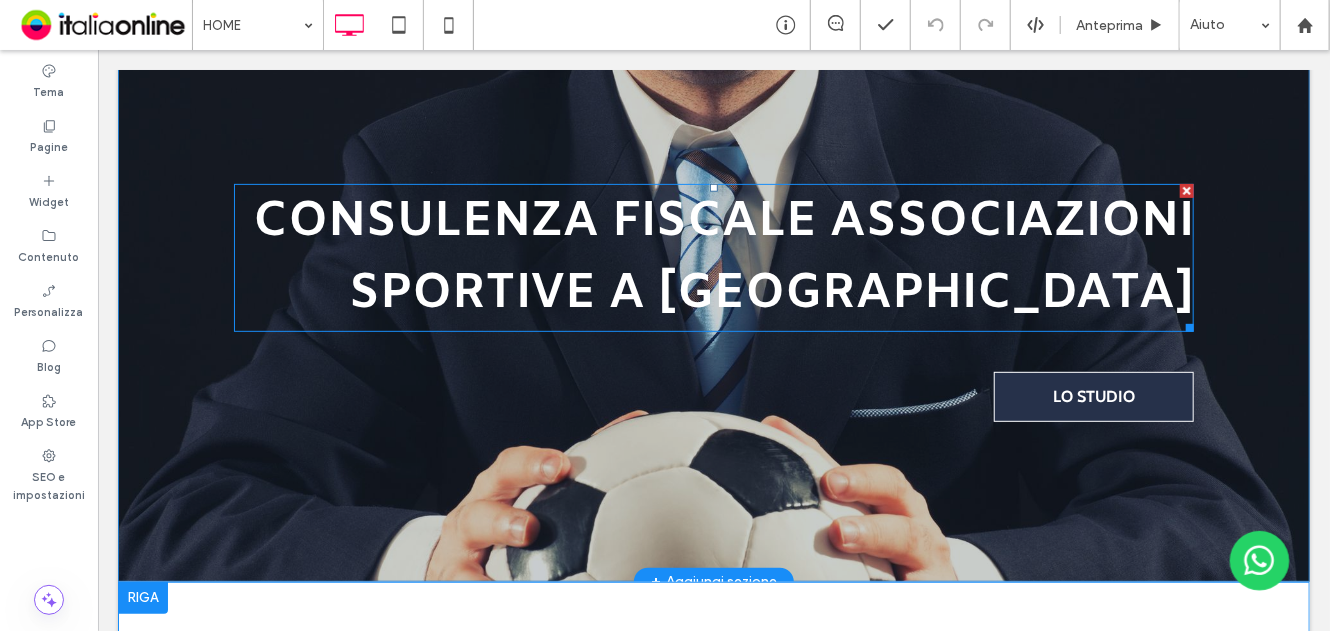 click on "consulenza fiscale associazioni sportive" at bounding box center [722, 257] 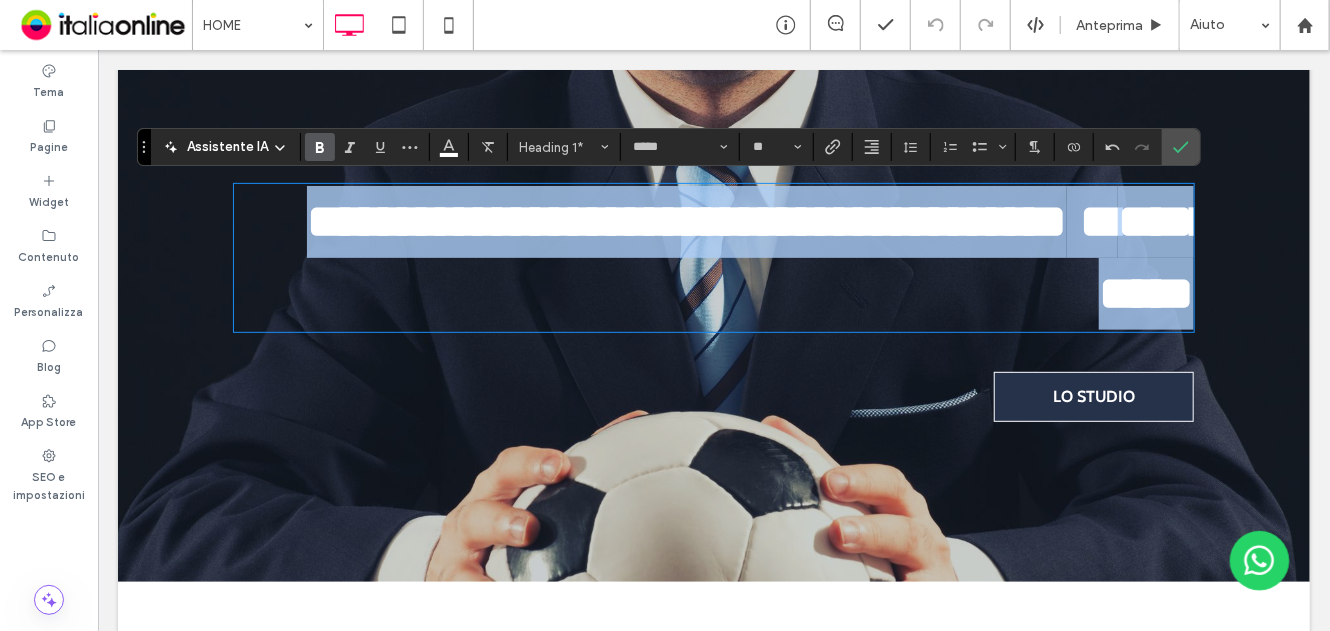 click on "**********" at bounding box center (686, 220) 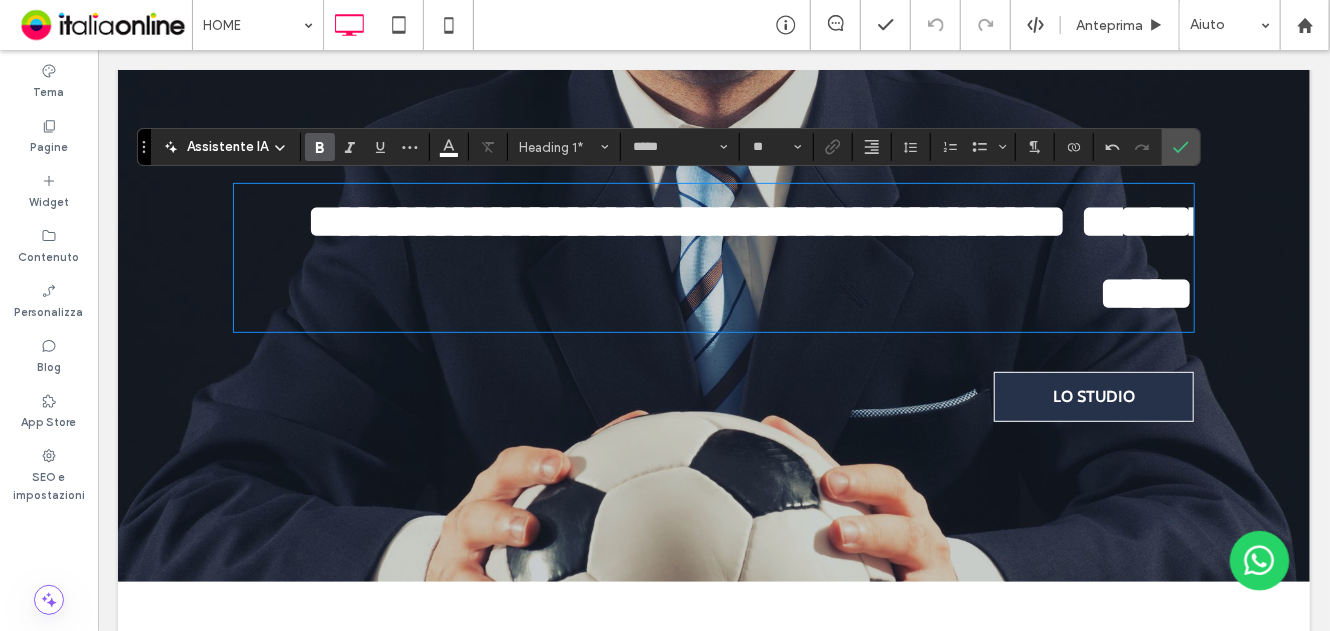 click on "**********" at bounding box center (686, 220) 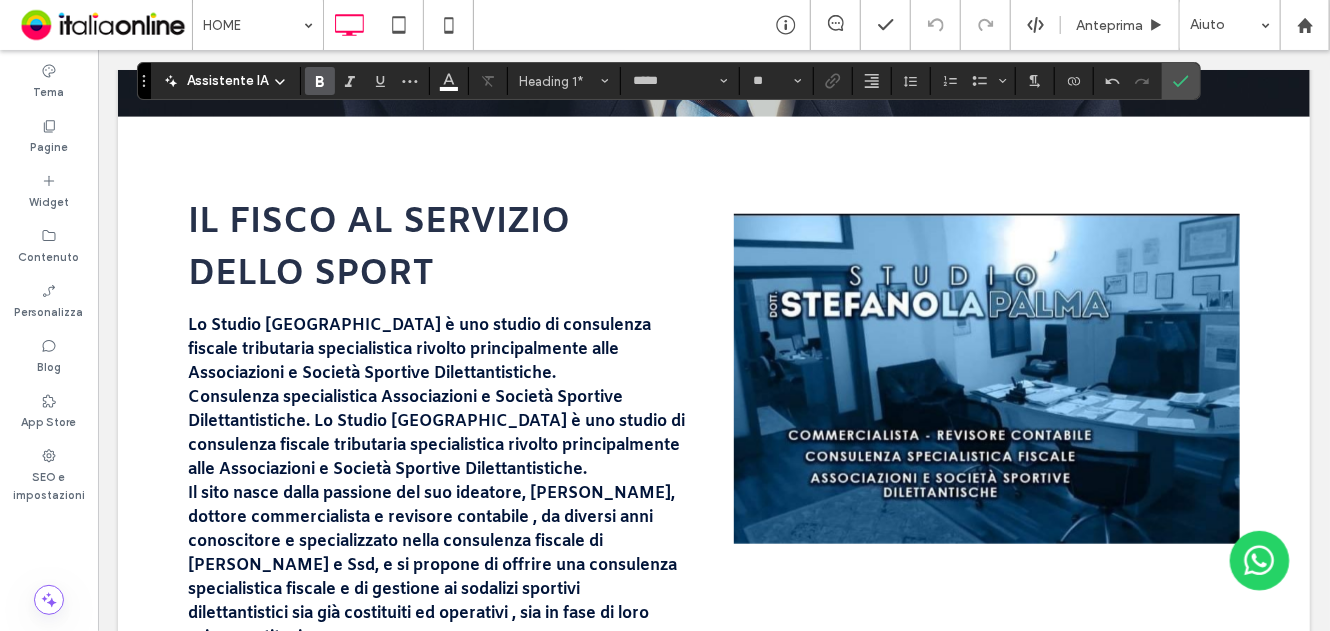 scroll, scrollTop: 800, scrollLeft: 0, axis: vertical 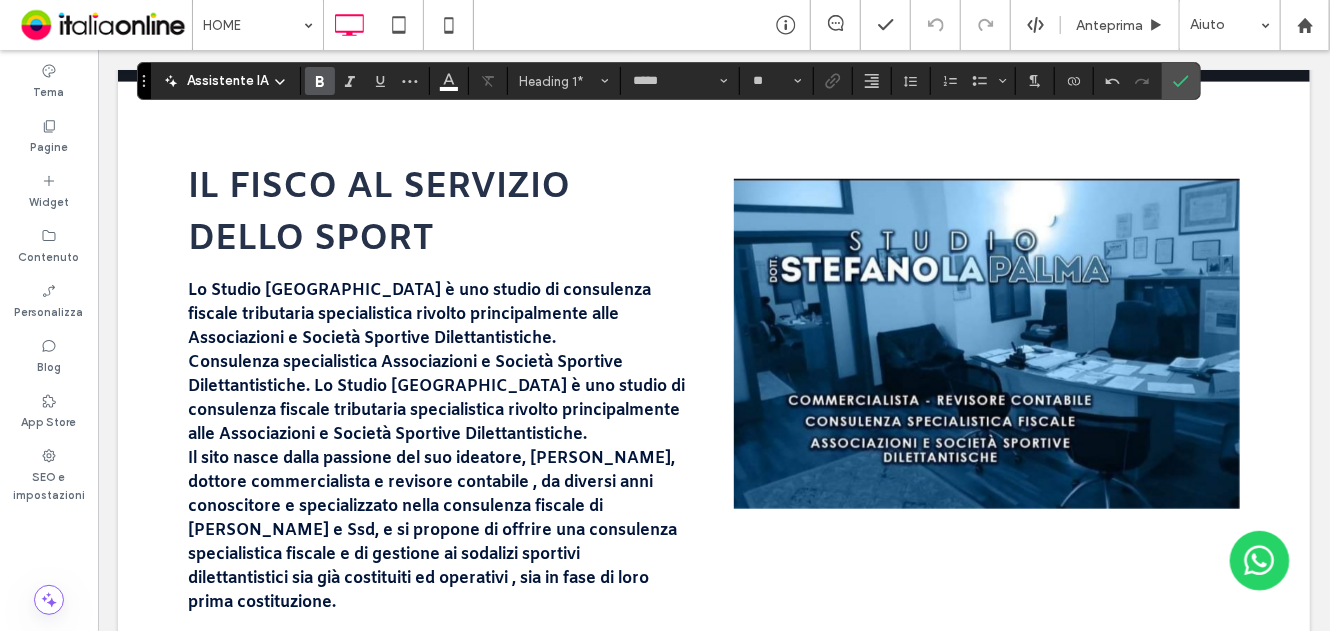 click on "Lo Studio La Palma è uno studio di consulenza fiscale tributaria specialistica rivolto principalmente alle Associazioni e Società Sportive Dilettantistiche." at bounding box center [418, 313] 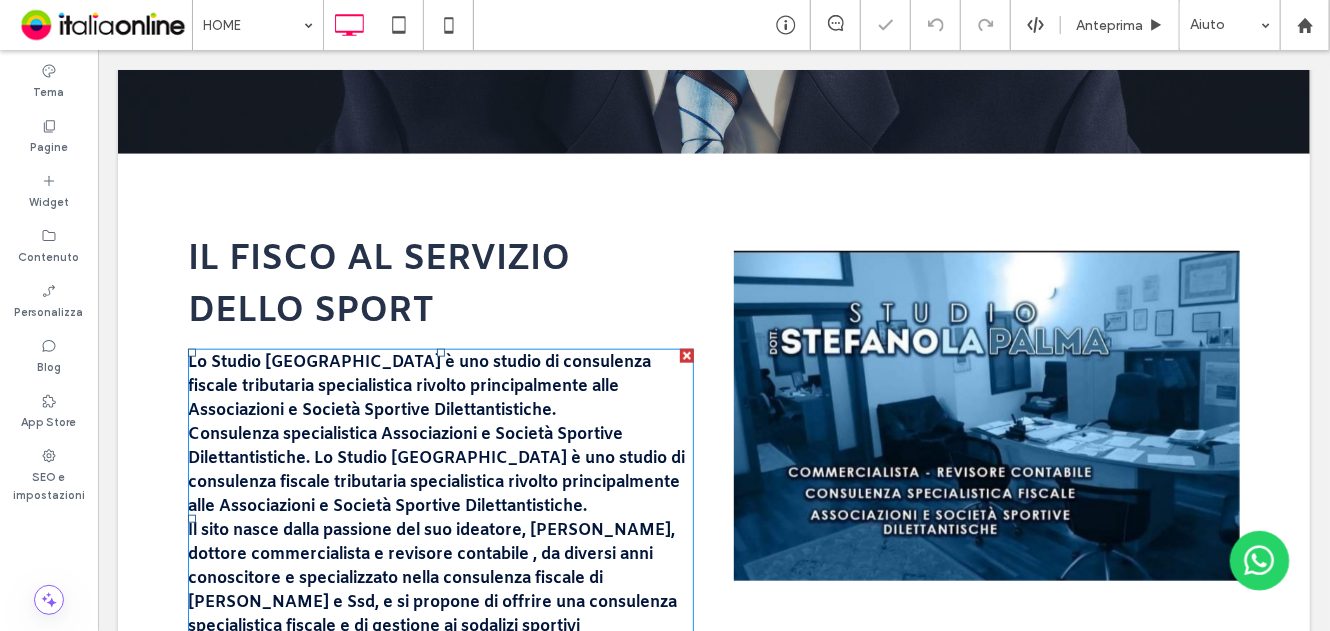 click on "Lo Studio La Palma è uno studio di consulenza fiscale tributaria specialistica rivolto principalmente alle Associazioni e Società Sportive Dilettantistiche." at bounding box center (418, 385) 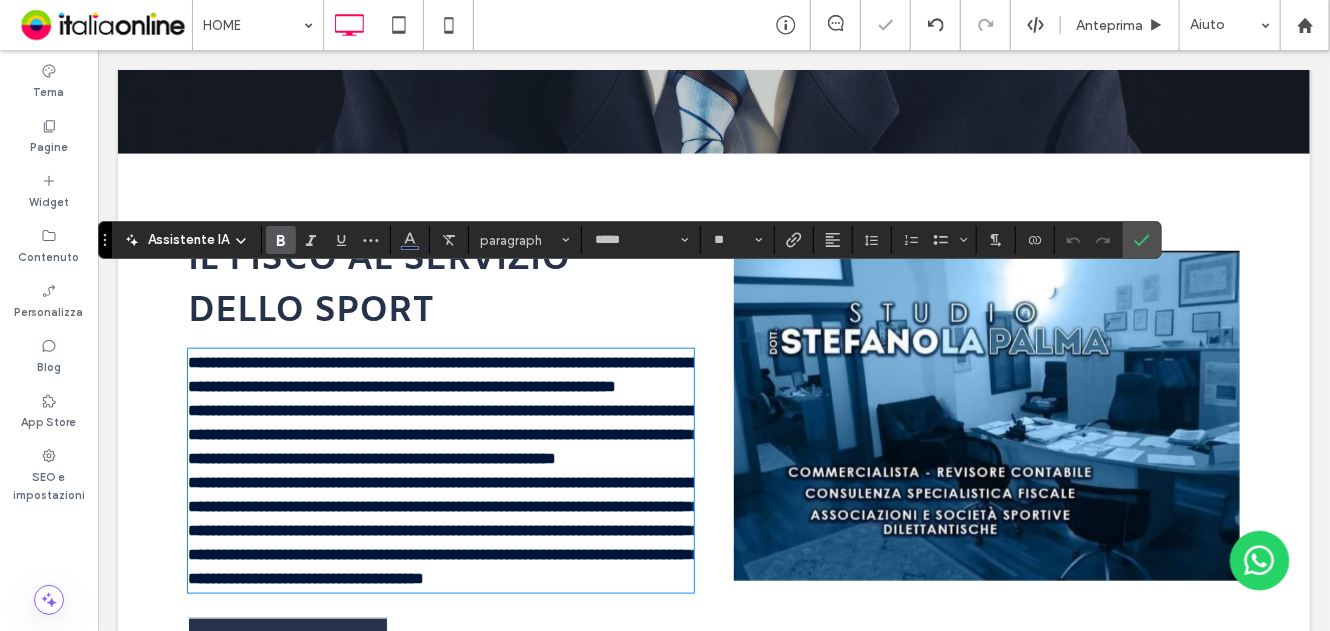 click on "**********" at bounding box center (442, 373) 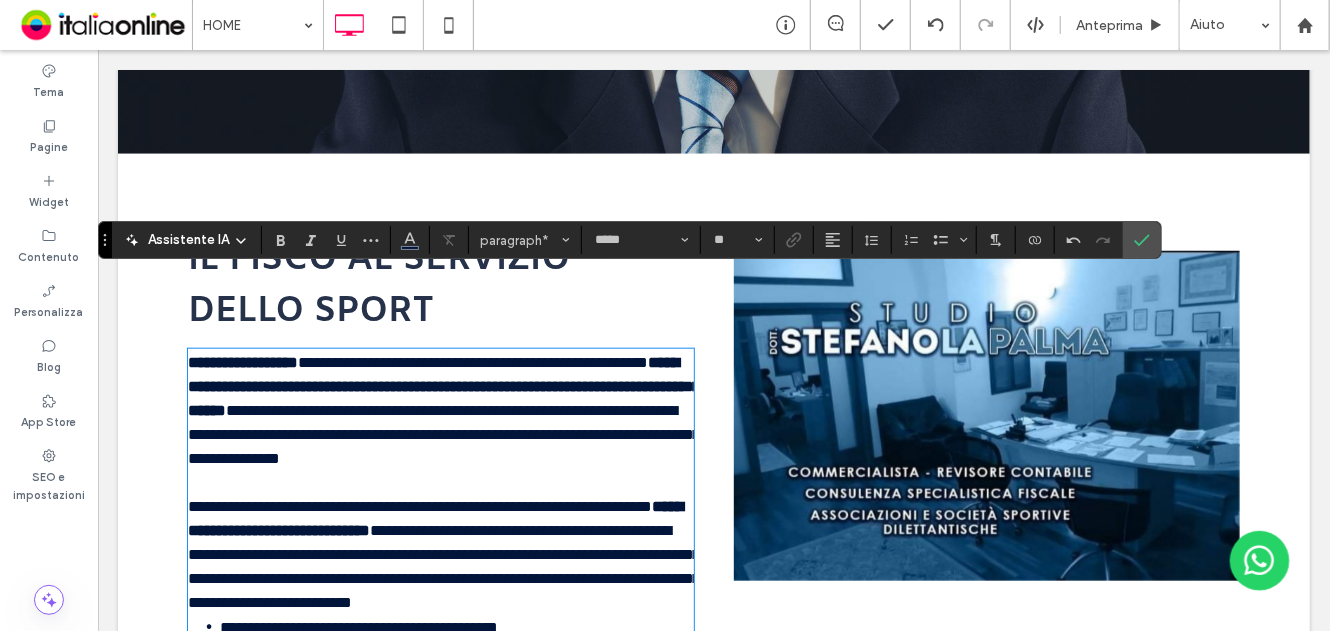 scroll, scrollTop: 0, scrollLeft: 0, axis: both 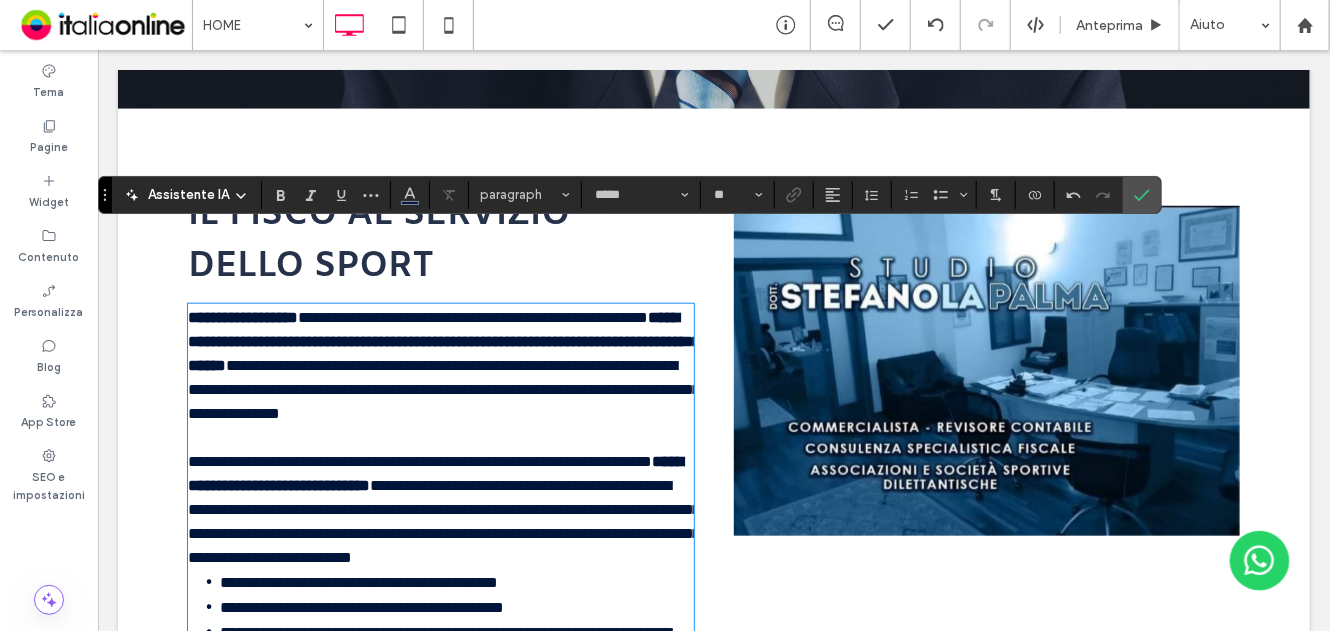 click on "**********" at bounding box center [472, 316] 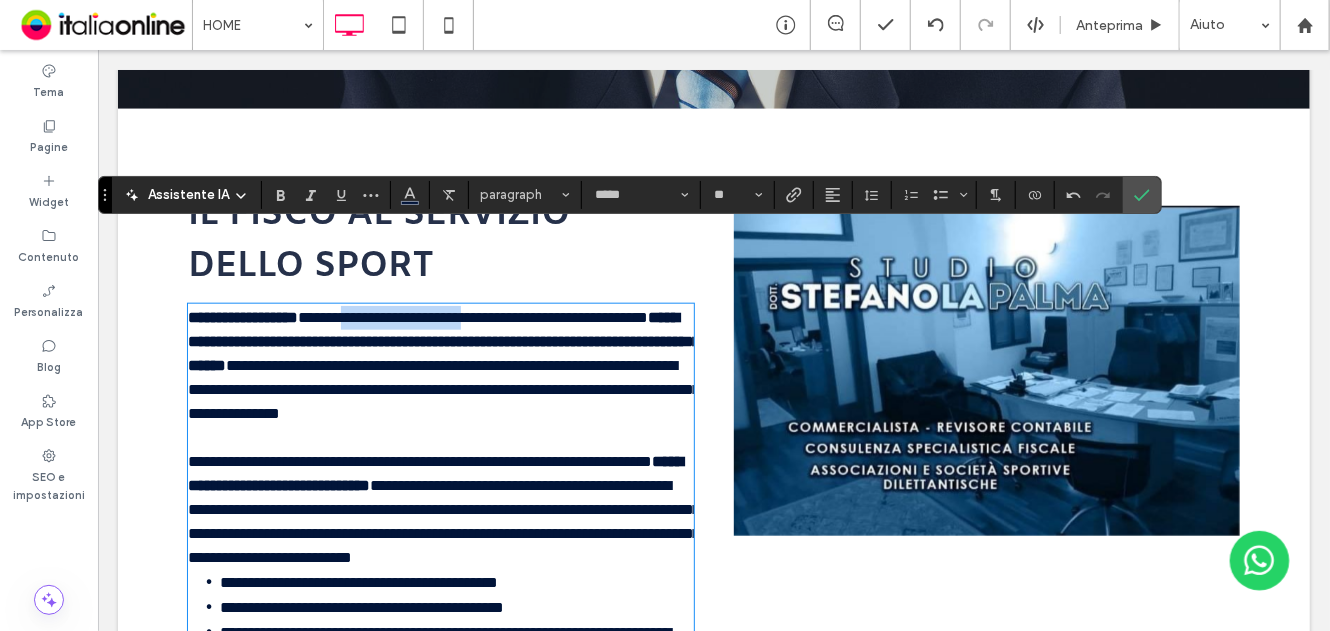 drag, startPoint x: 415, startPoint y: 241, endPoint x: 506, endPoint y: 241, distance: 91 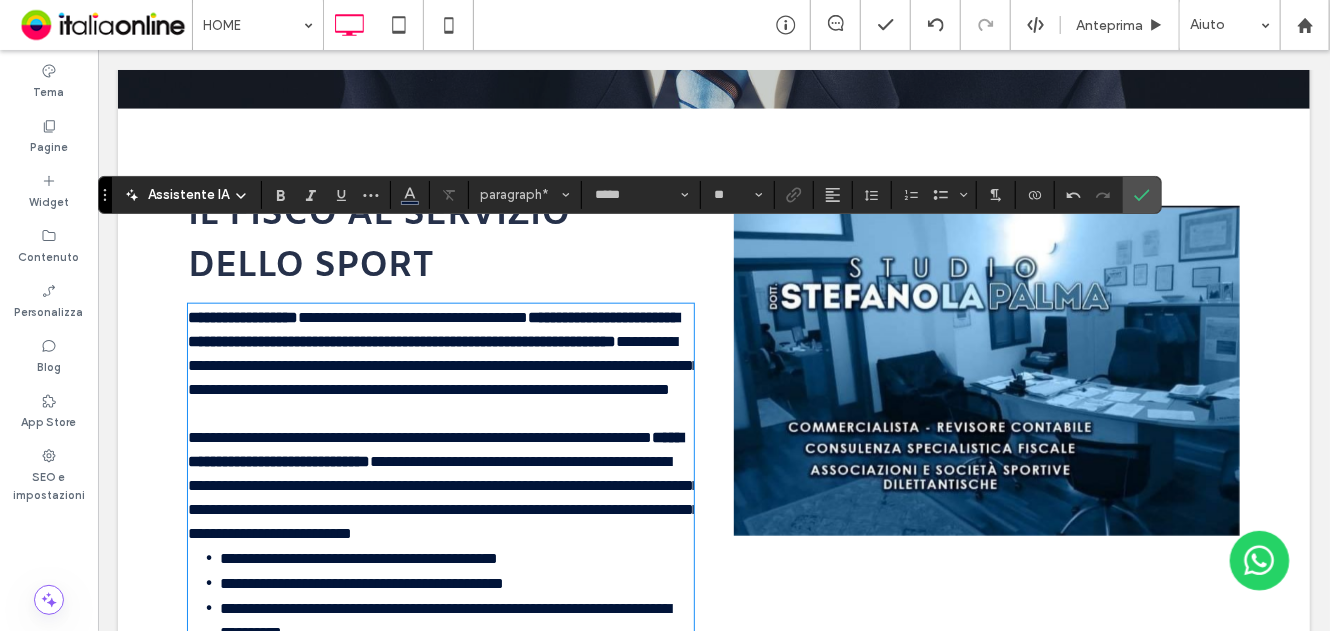 type 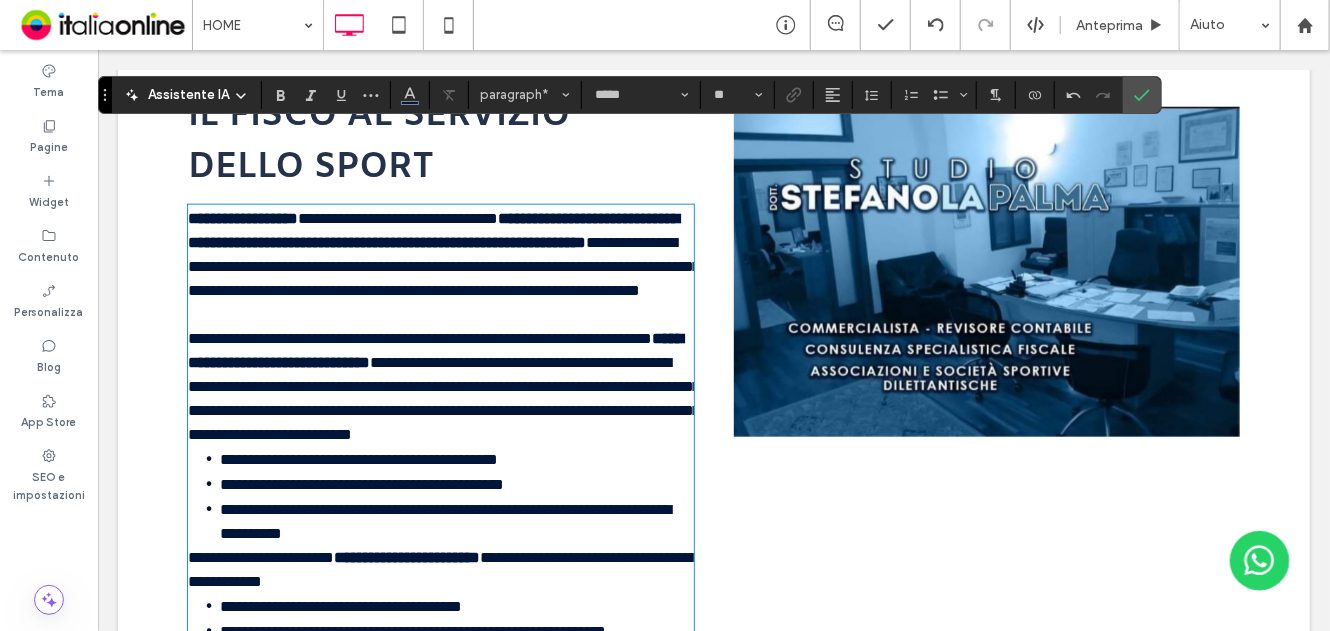 scroll, scrollTop: 945, scrollLeft: 0, axis: vertical 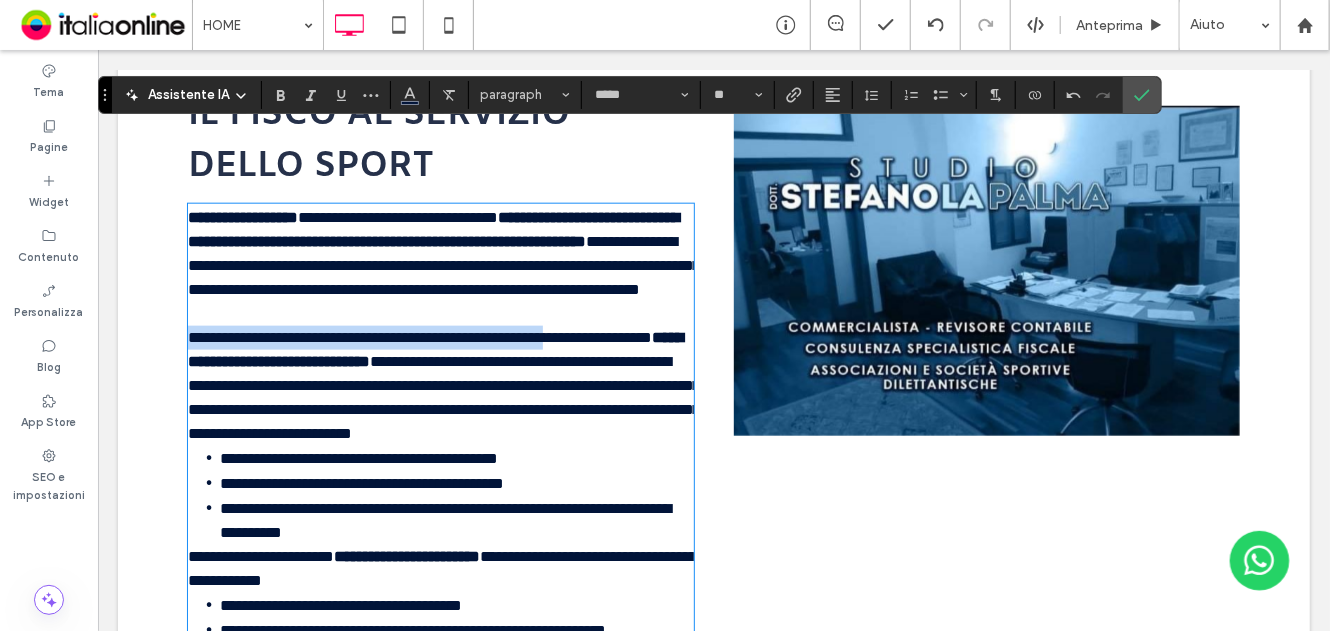 drag, startPoint x: 643, startPoint y: 309, endPoint x: 137, endPoint y: 314, distance: 506.0247 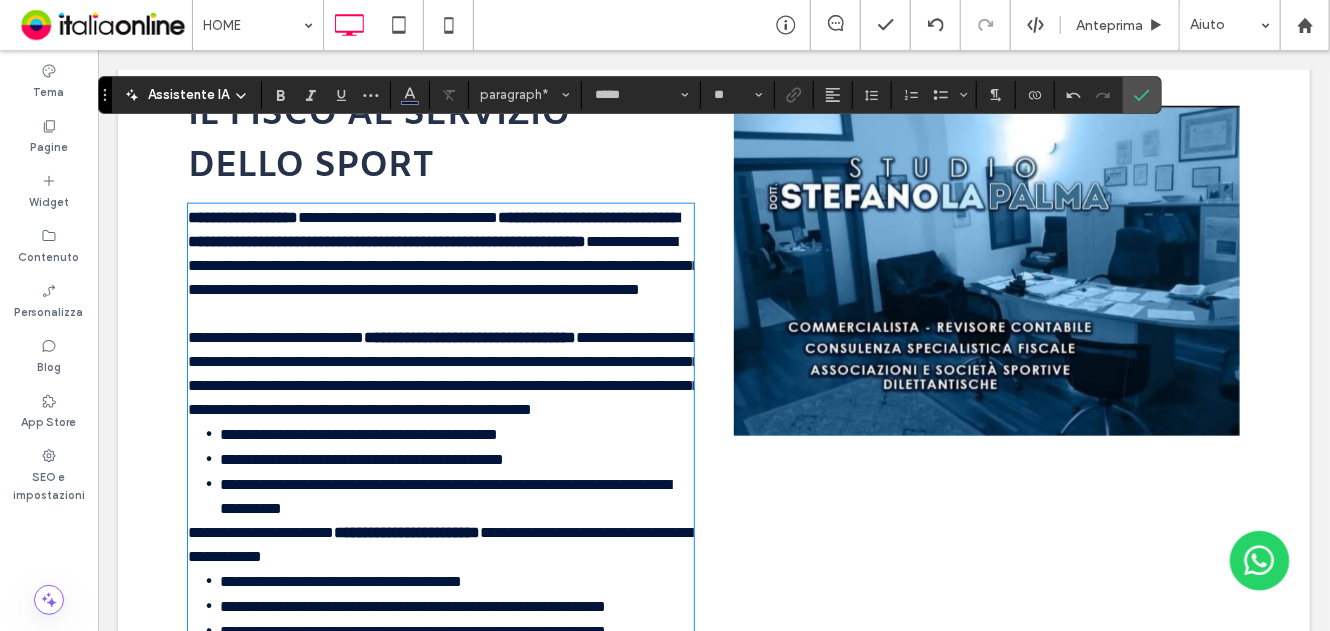 click on "**********" at bounding box center [443, 372] 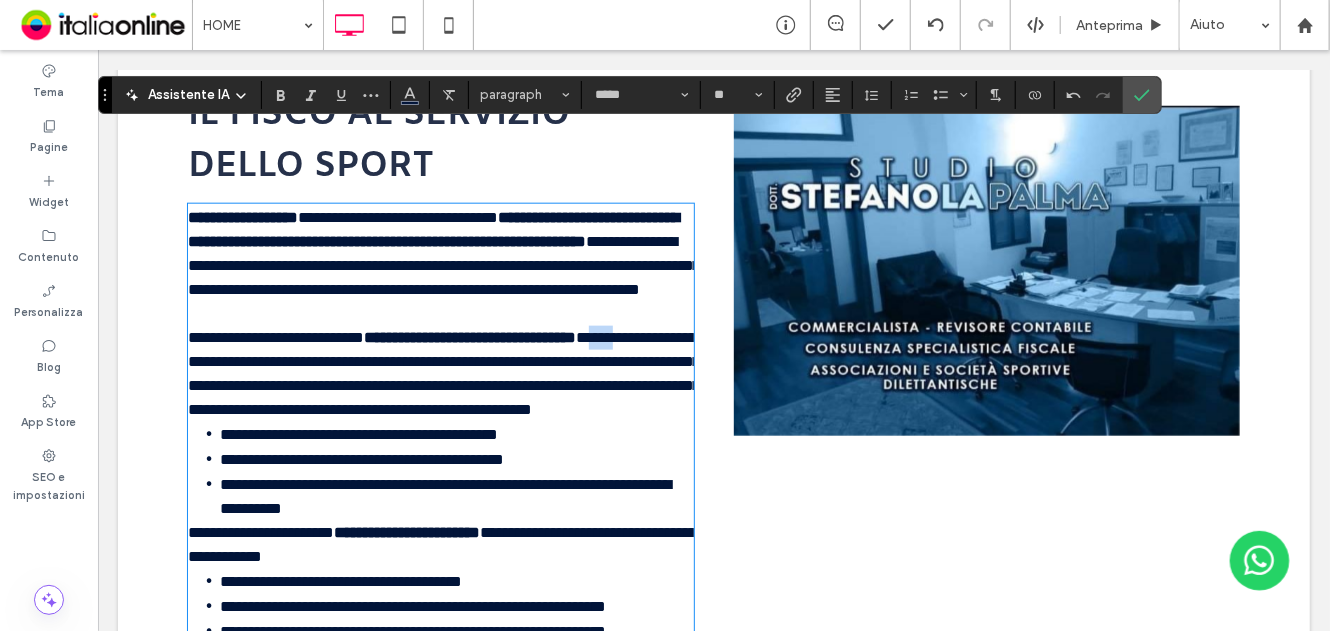 click on "**********" at bounding box center [443, 372] 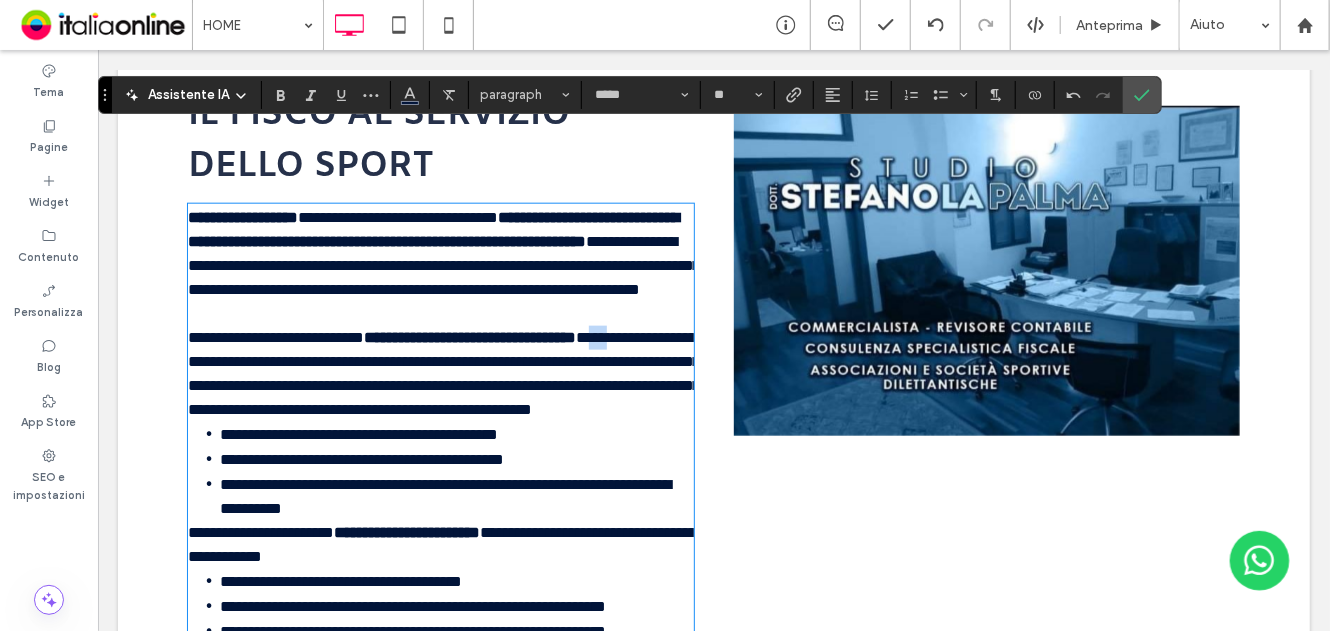 click on "**********" at bounding box center [443, 372] 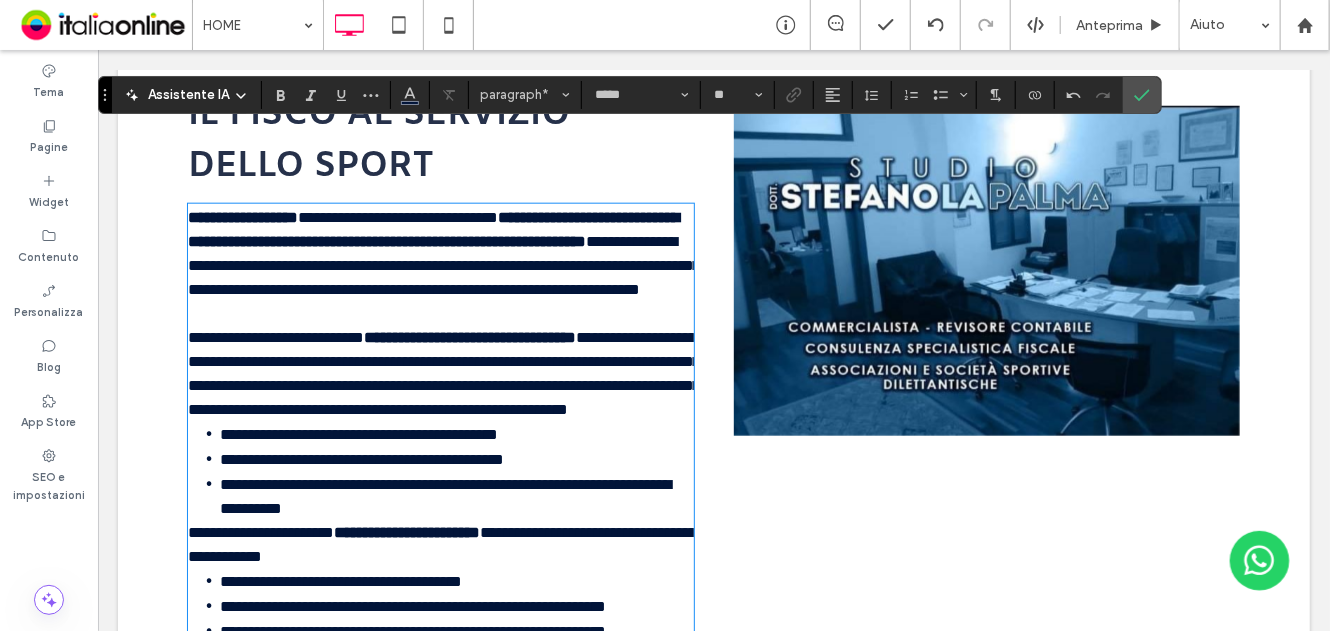 click on "**********" at bounding box center (440, 373) 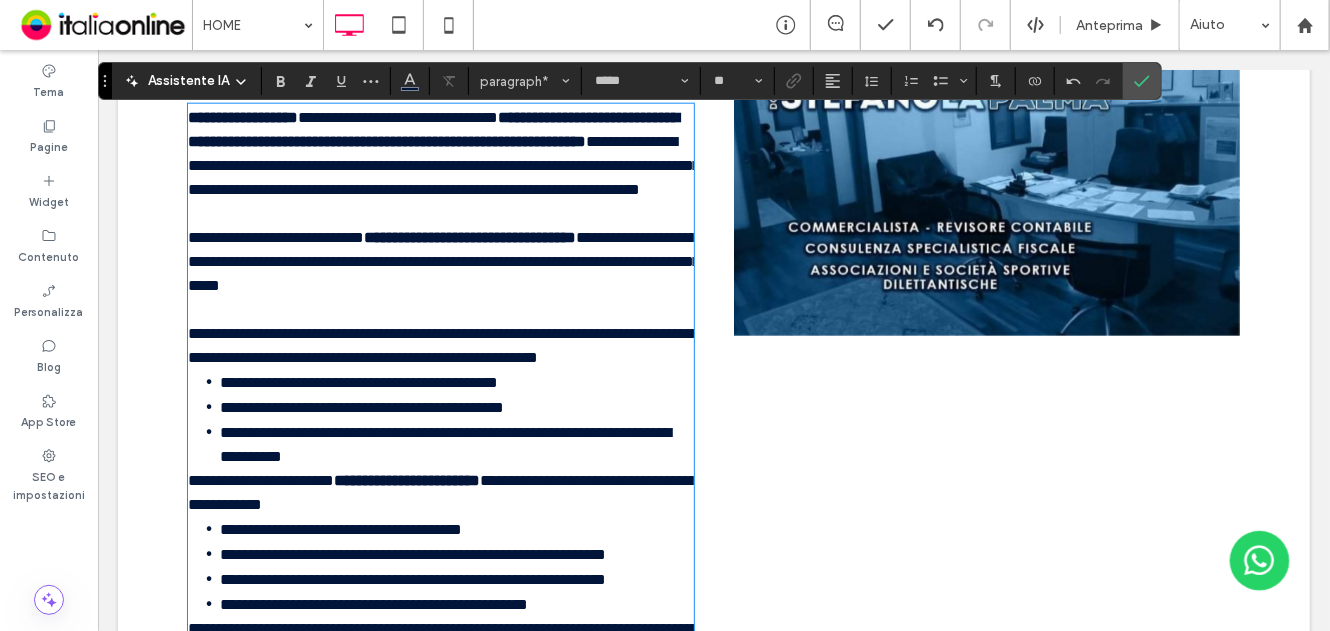 scroll, scrollTop: 1145, scrollLeft: 0, axis: vertical 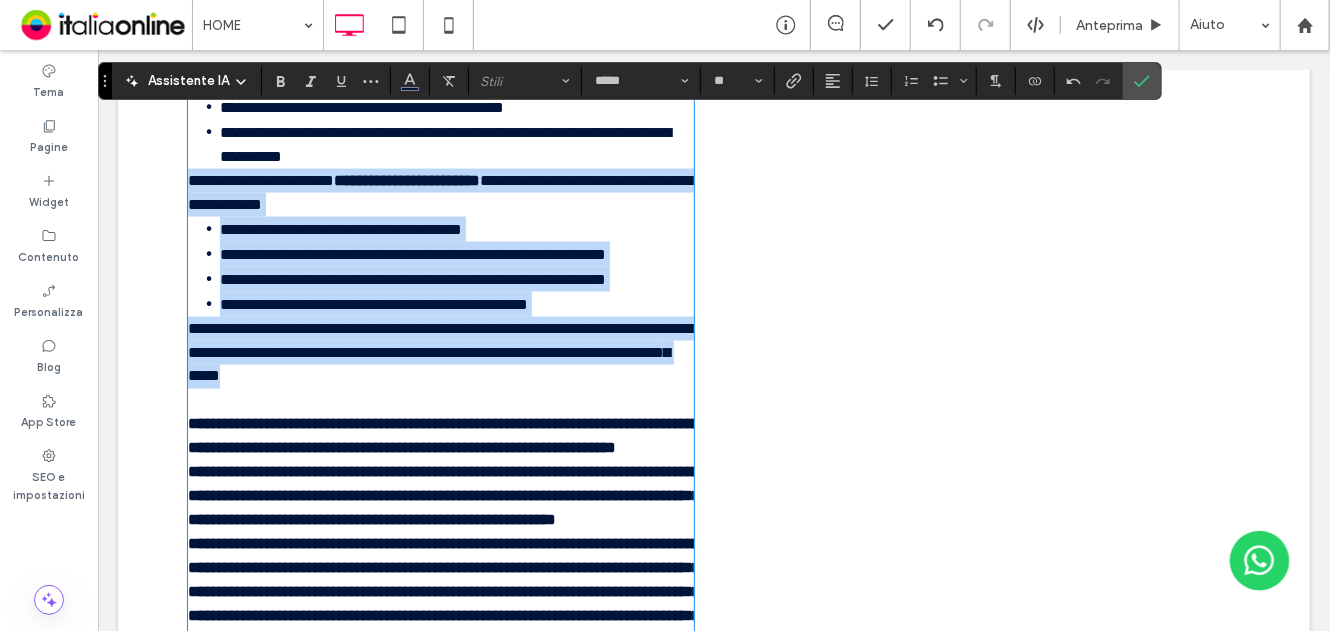 drag, startPoint x: 192, startPoint y: 374, endPoint x: 625, endPoint y: 426, distance: 436.11124 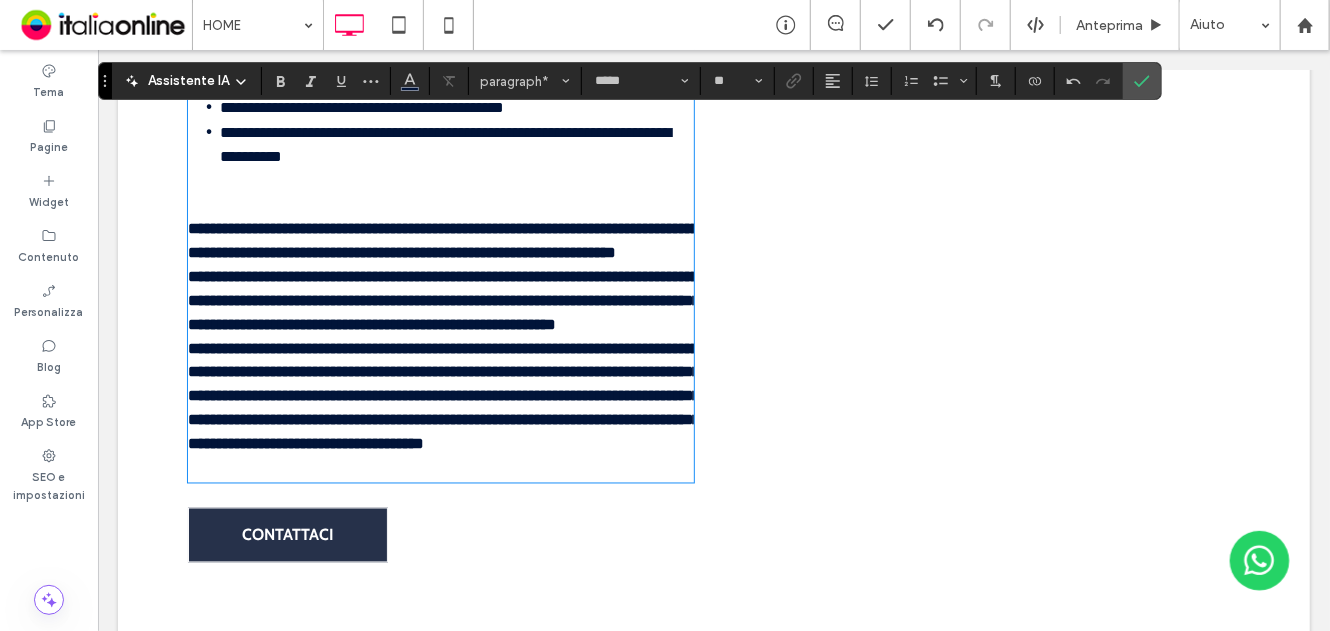 click on "**********" at bounding box center (443, 299) 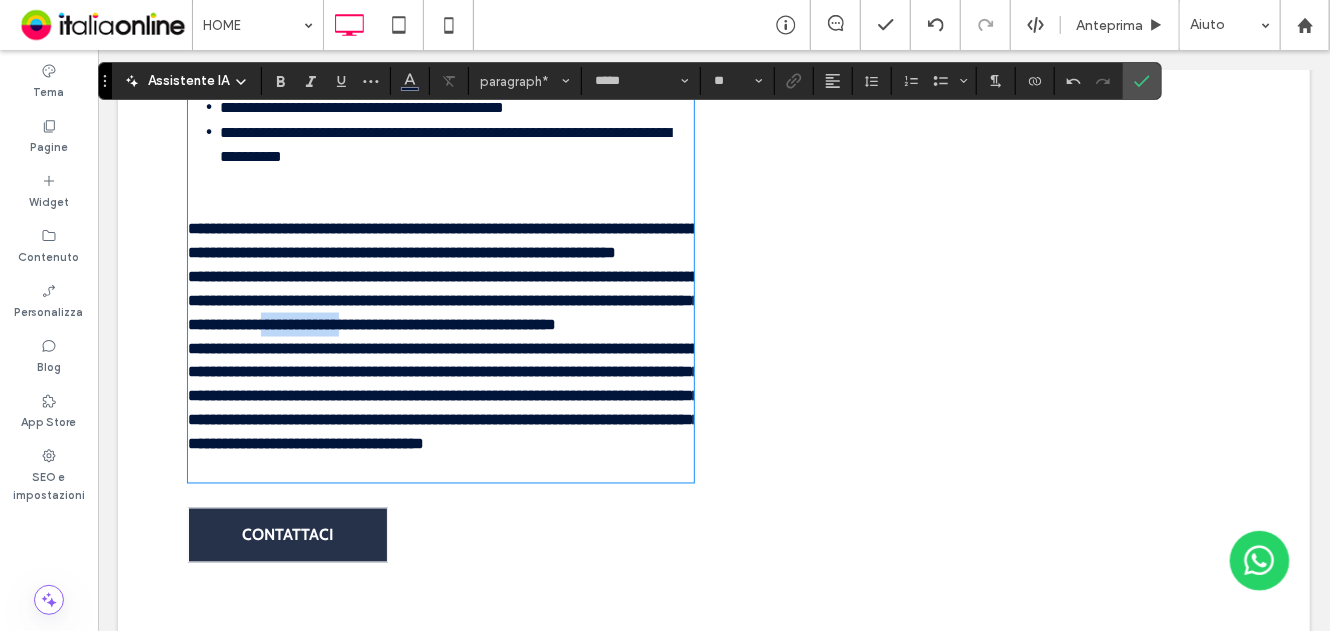 click on "**********" at bounding box center (443, 299) 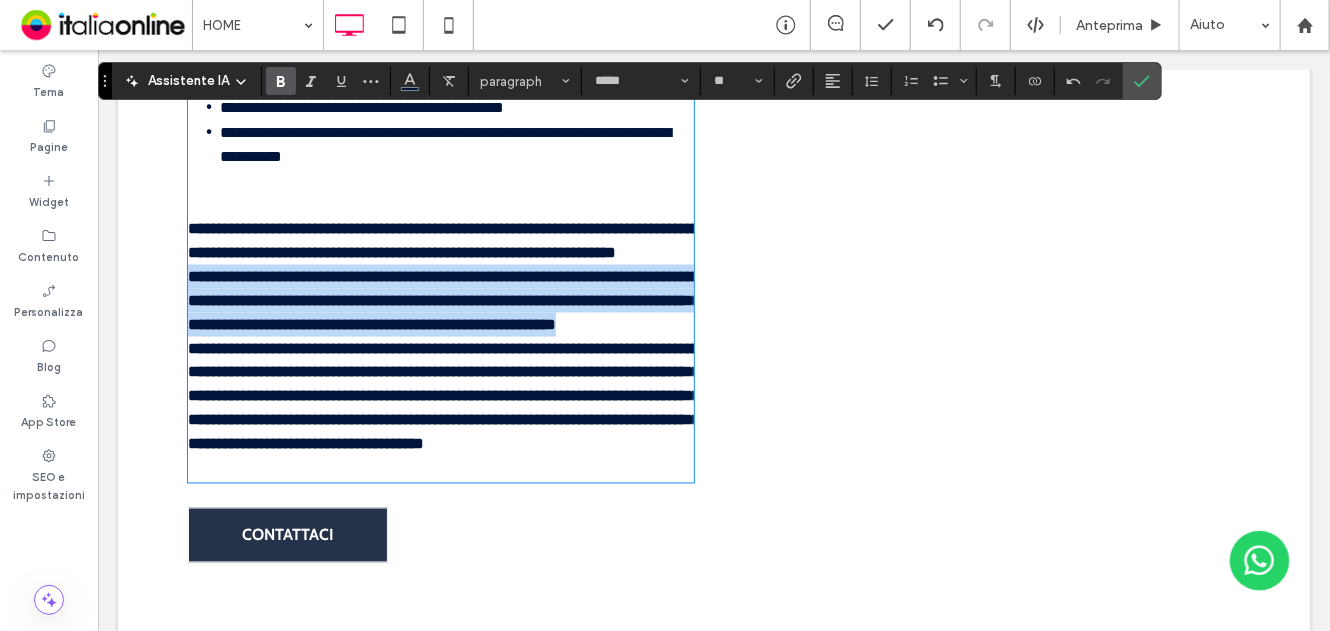 click on "**********" at bounding box center (443, 299) 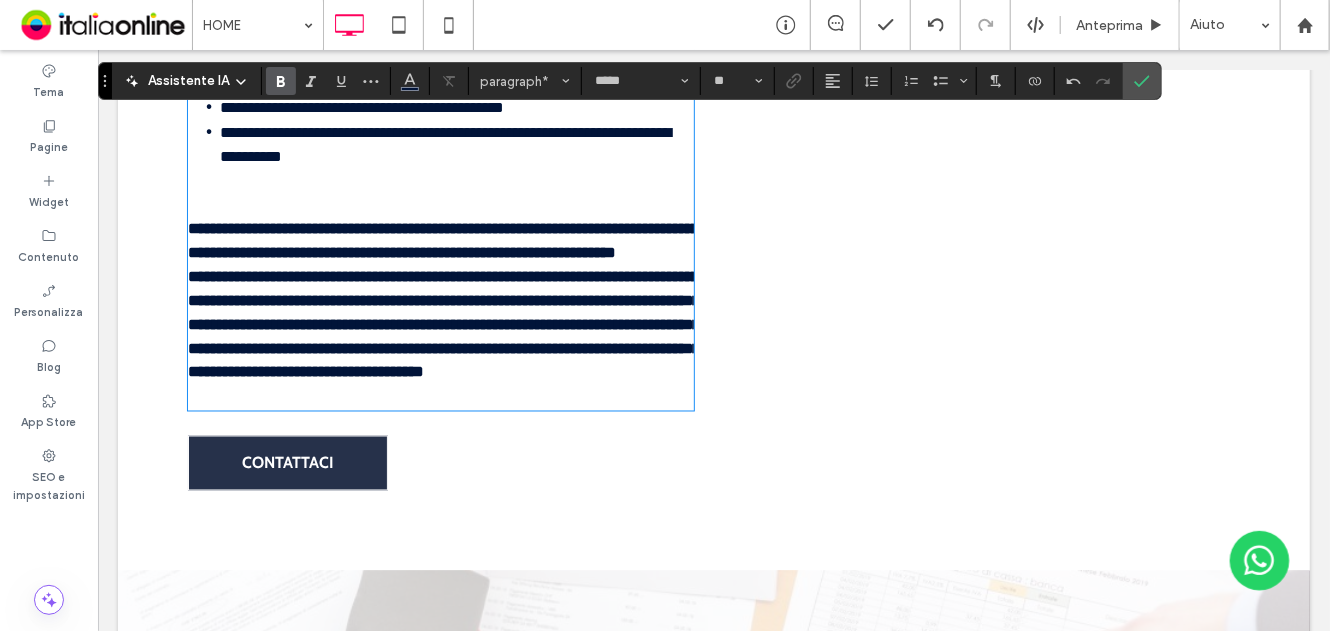click on "**********" at bounding box center (443, 323) 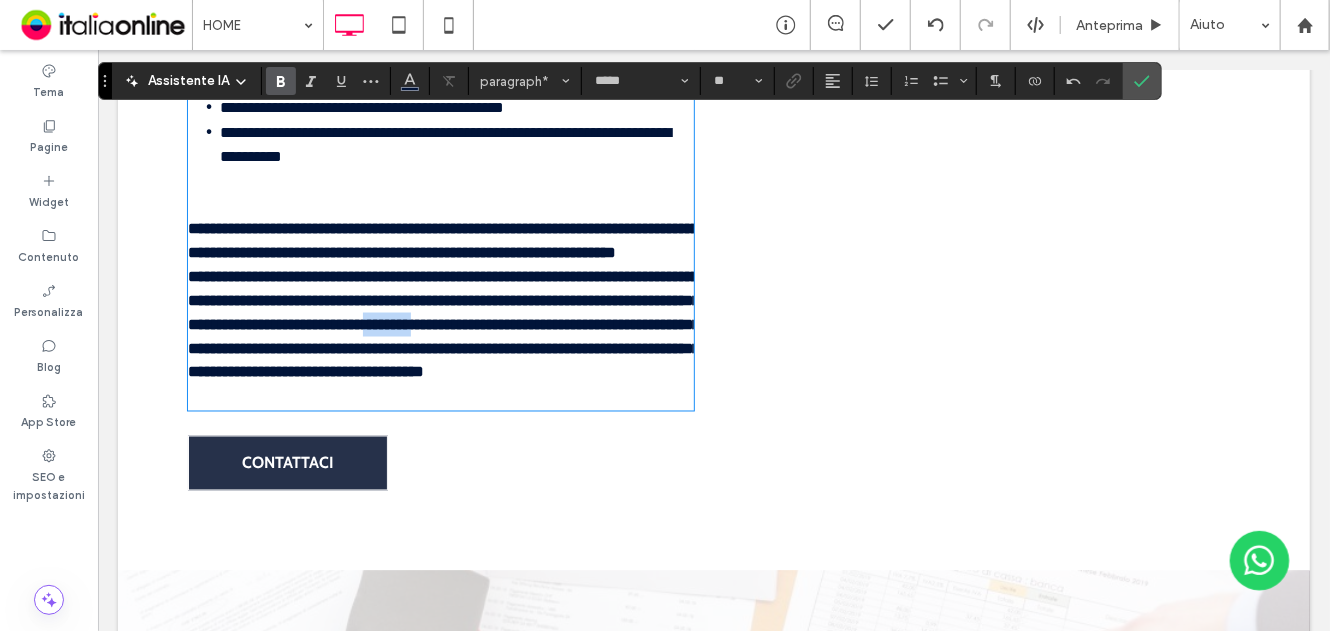 click on "**********" at bounding box center [443, 323] 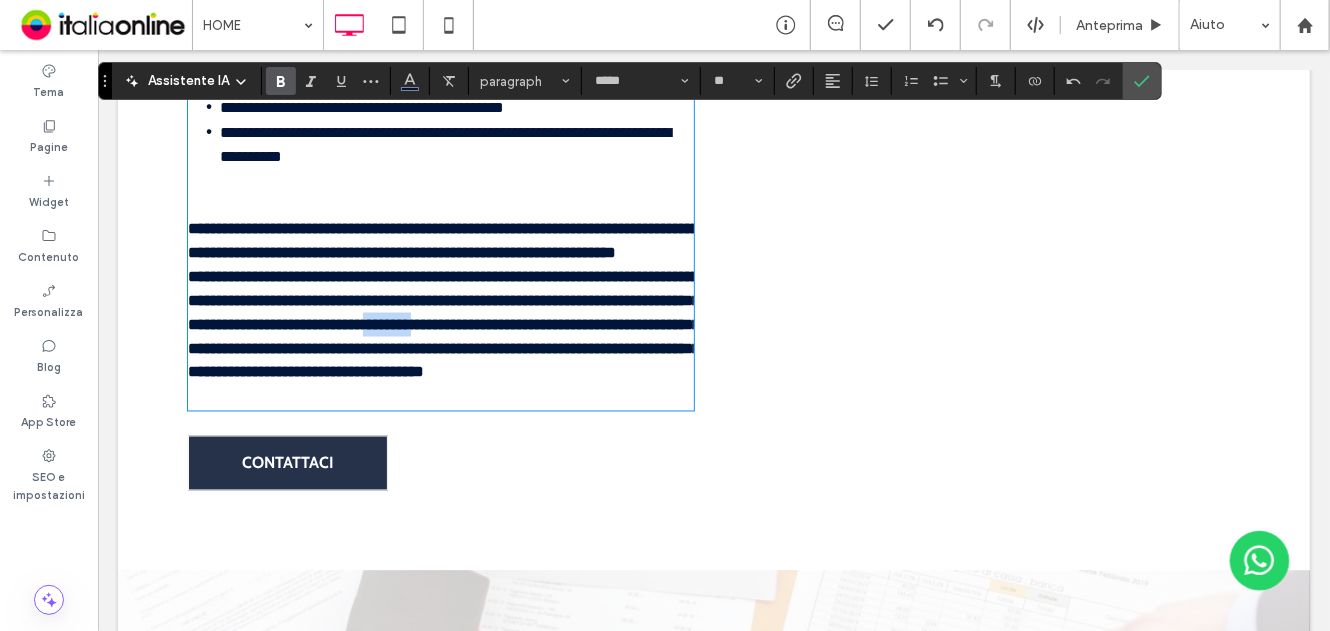 click on "**********" at bounding box center [443, 323] 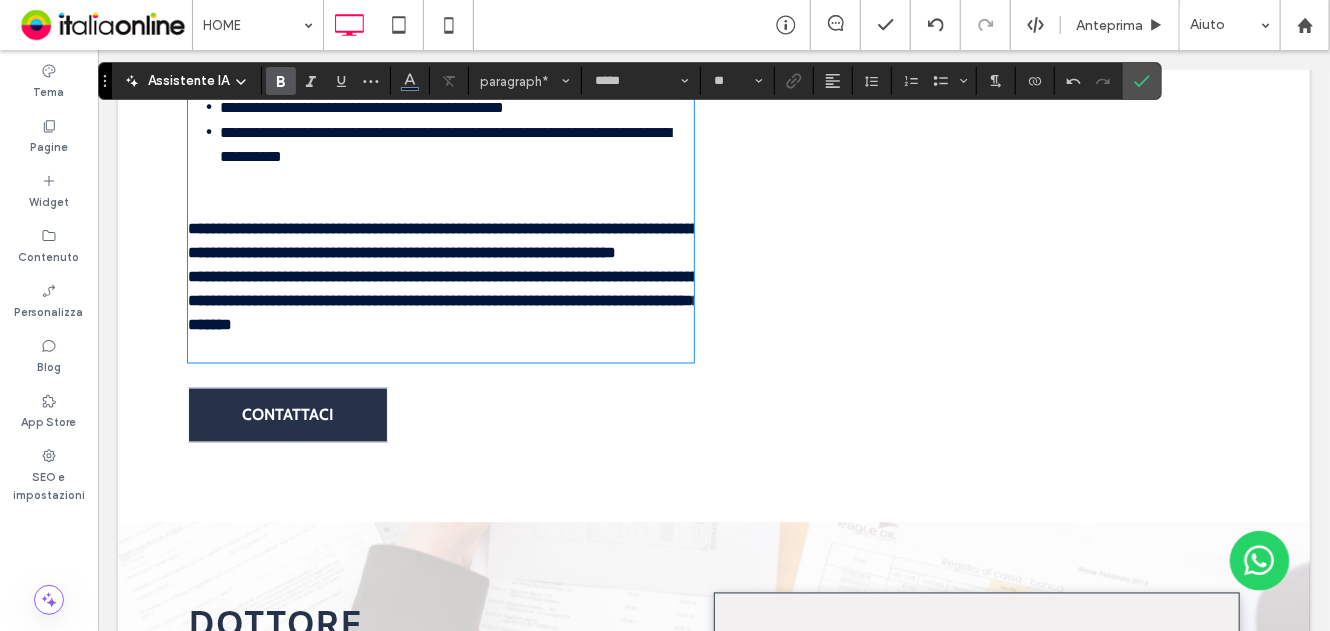 click on "**********" at bounding box center (443, 299) 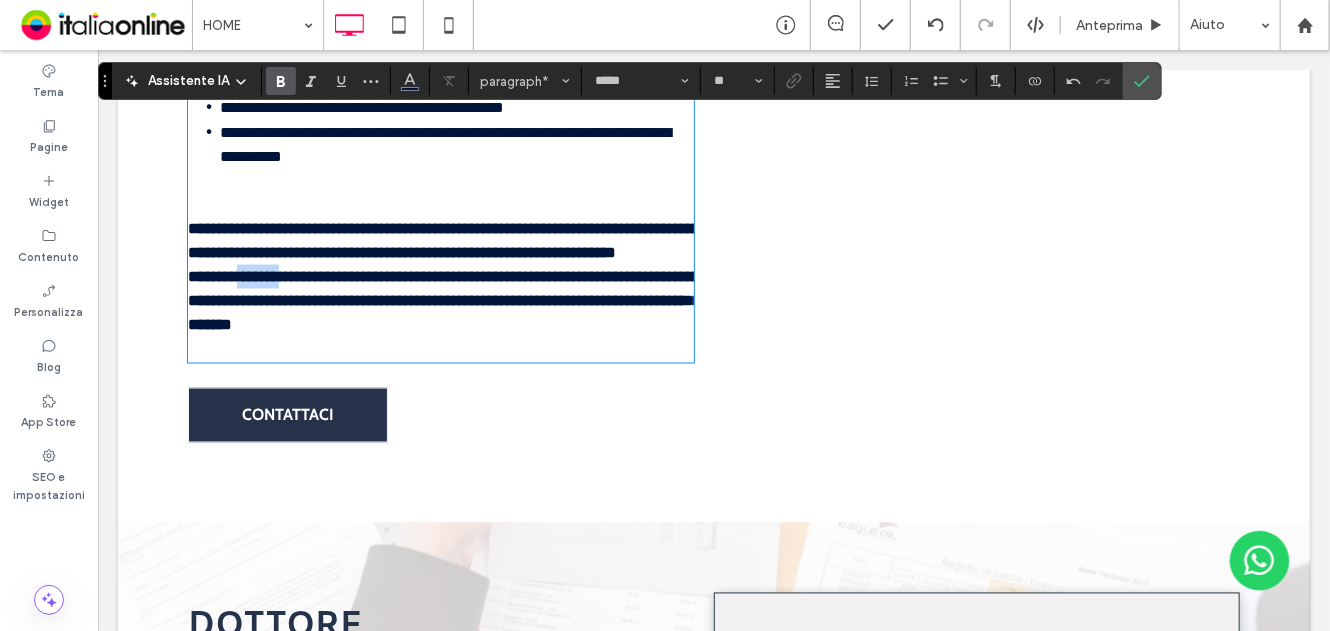 click on "**********" at bounding box center [443, 299] 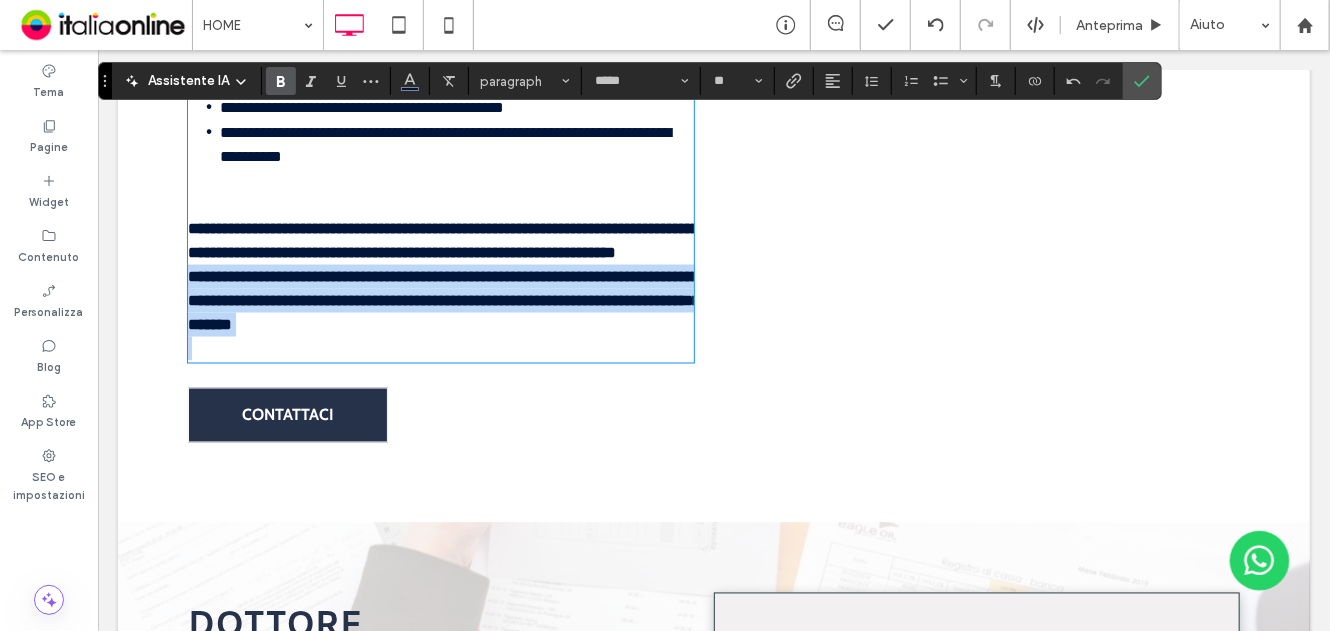 click on "**********" at bounding box center (443, 299) 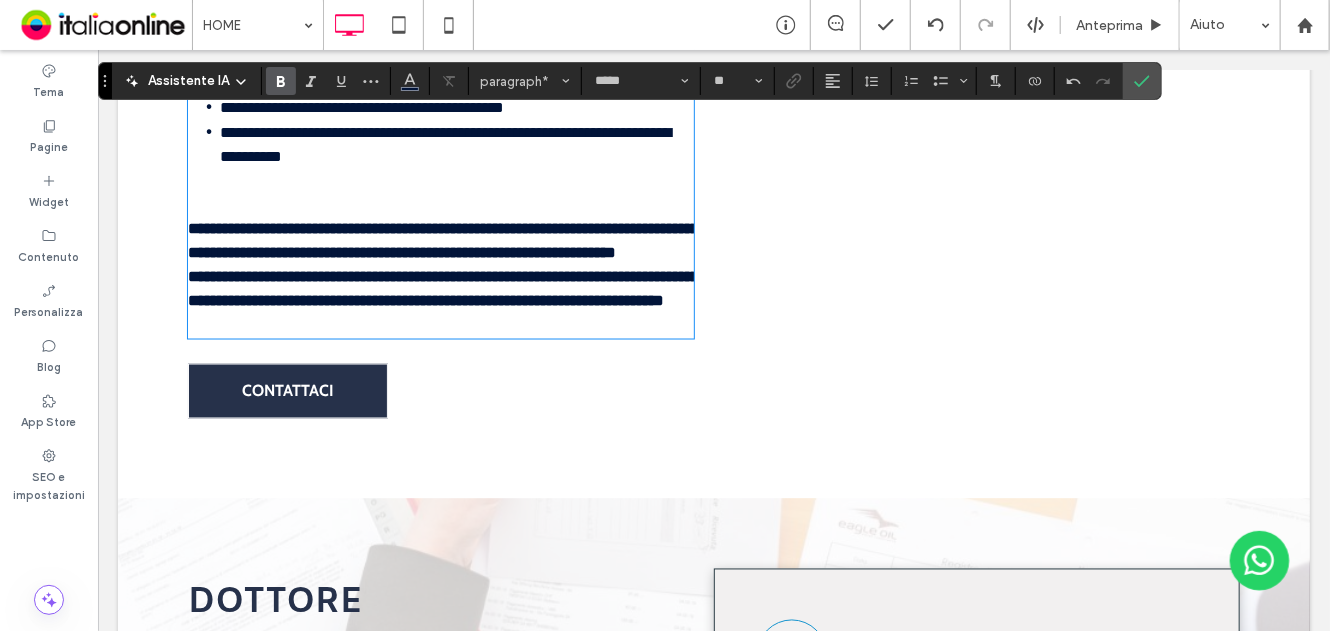 click on "**********" at bounding box center (442, 239) 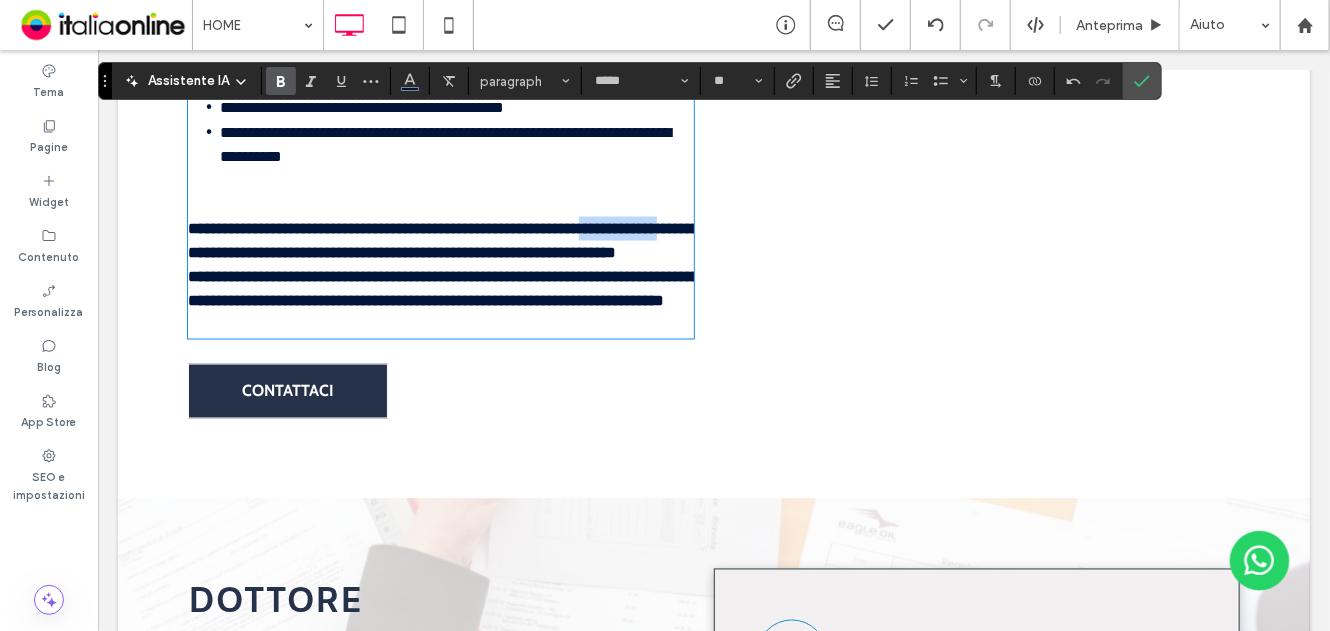 click on "**********" at bounding box center [442, 239] 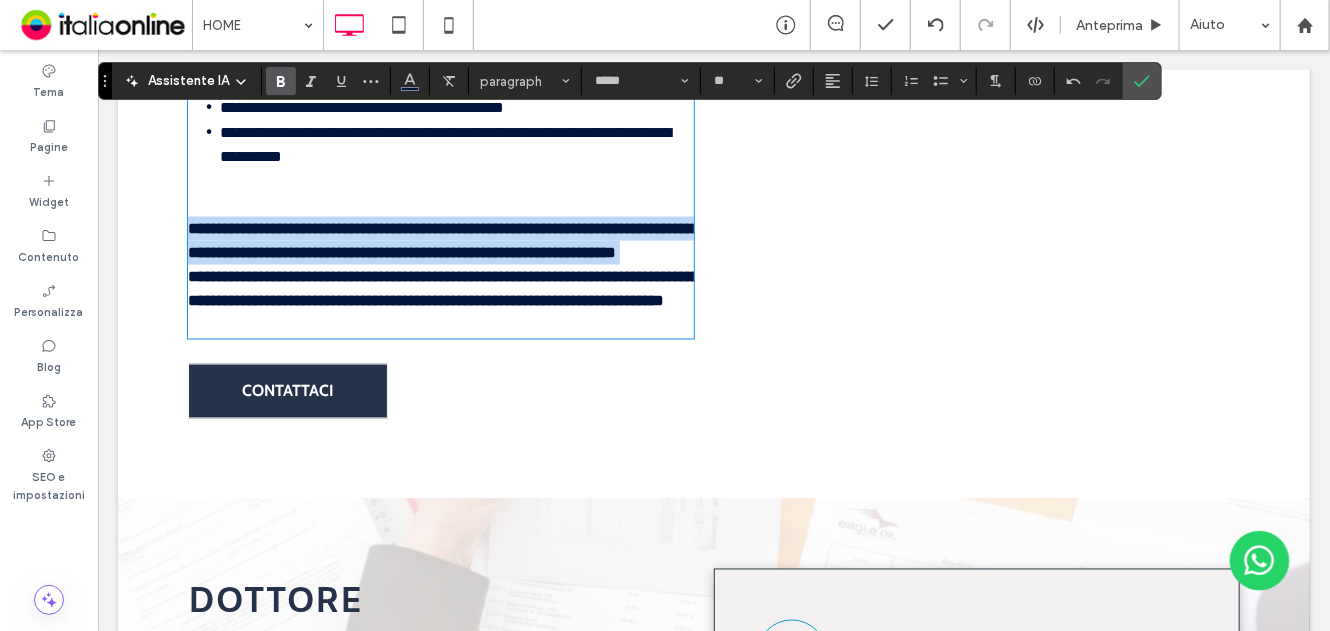 click on "**********" at bounding box center (442, 239) 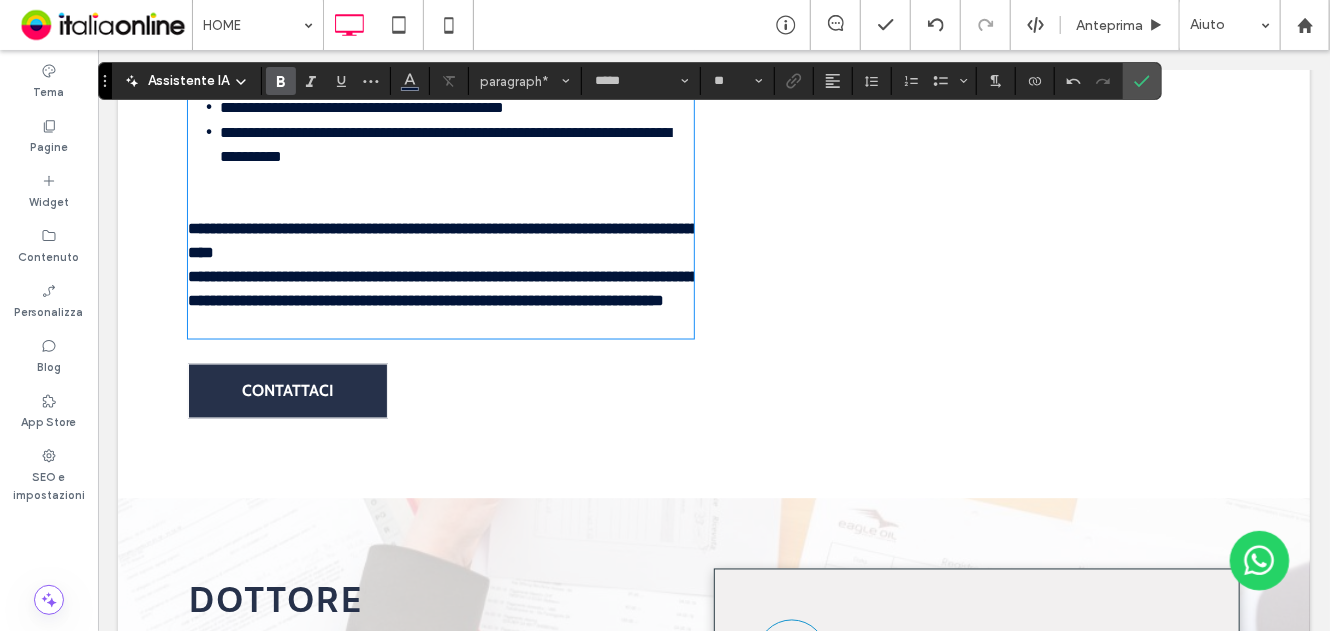 click on "**********" at bounding box center (442, 287) 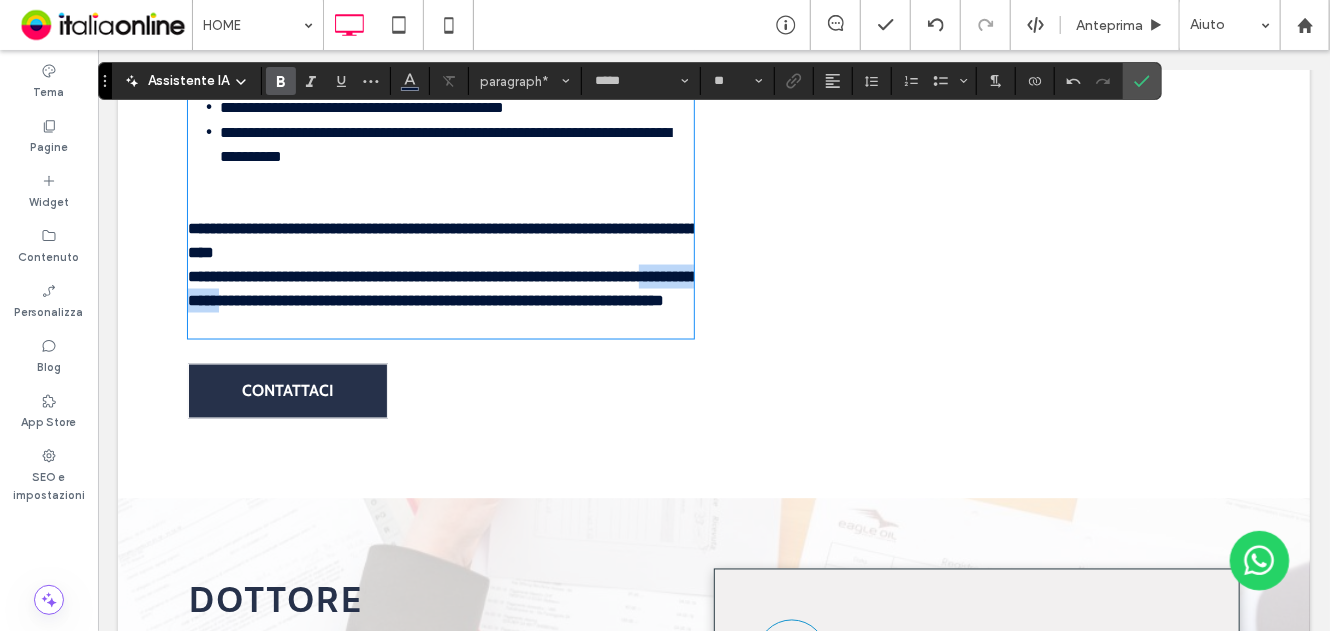 click on "**********" at bounding box center (442, 287) 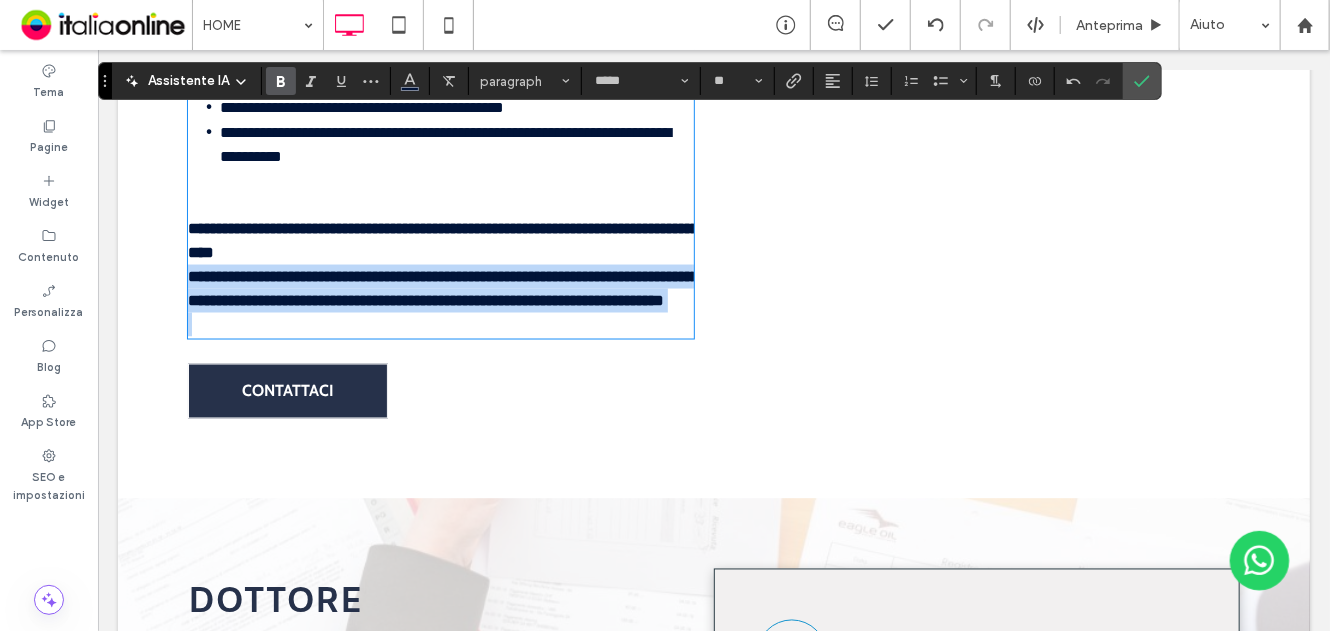 click on "**********" at bounding box center (442, 287) 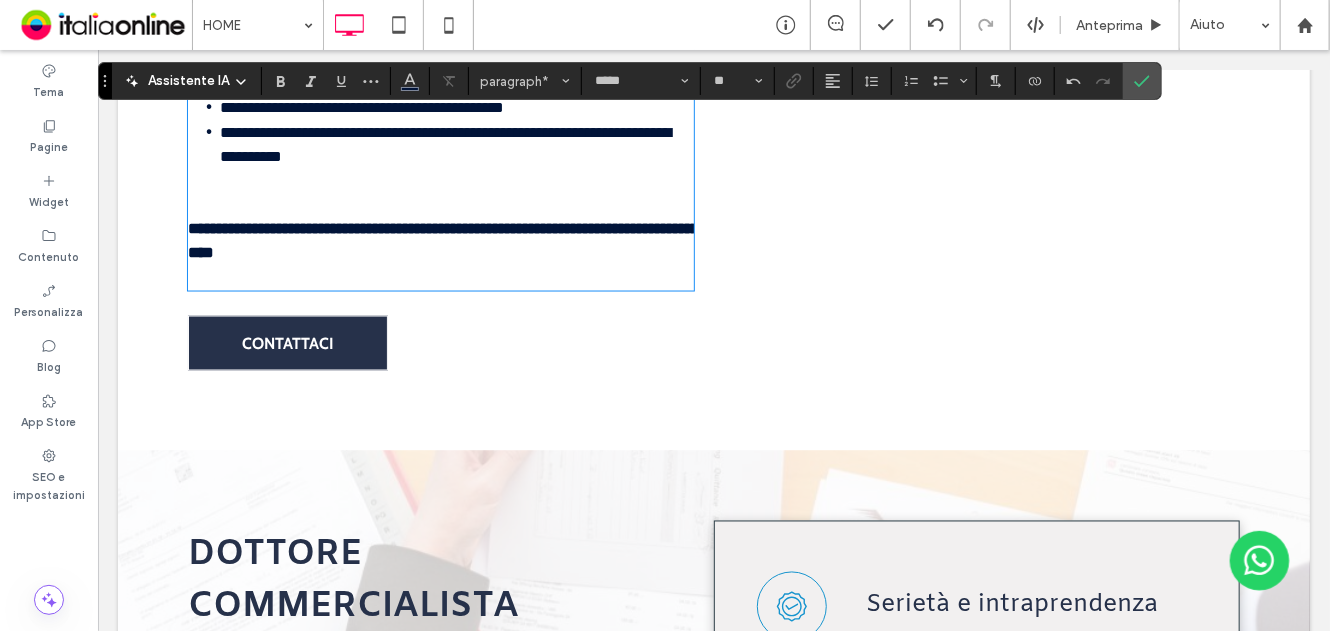 drag, startPoint x: 349, startPoint y: 270, endPoint x: 162, endPoint y: 175, distance: 209.74747 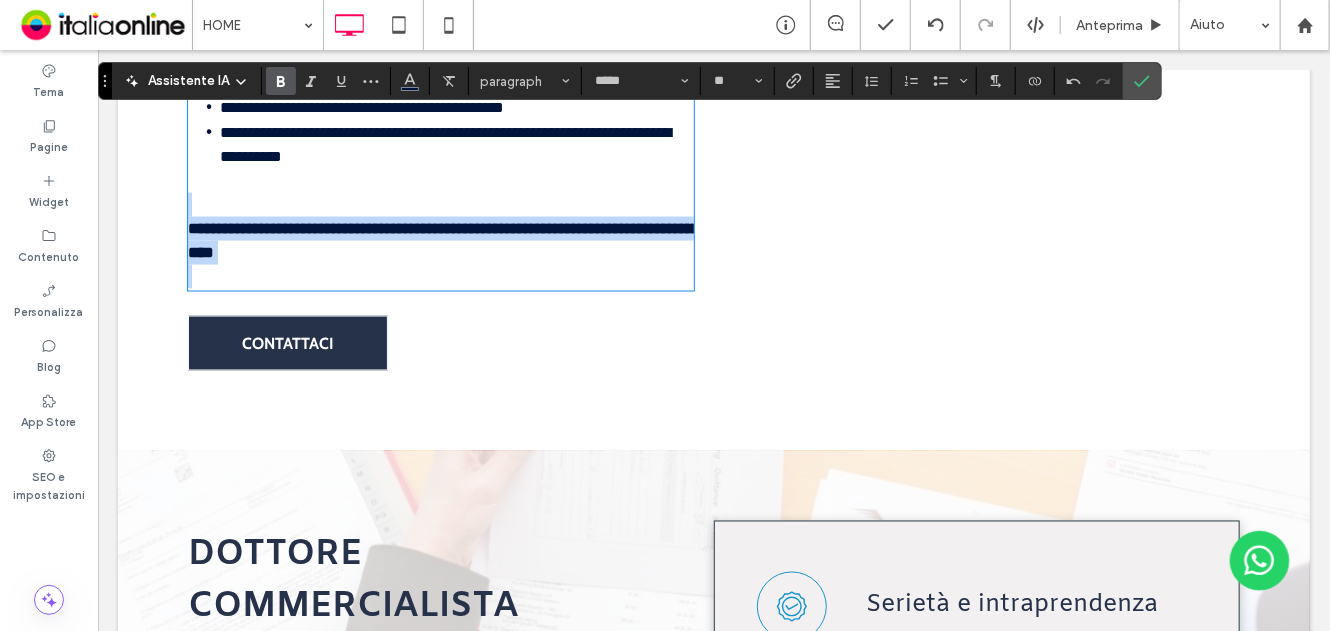 drag, startPoint x: 193, startPoint y: 182, endPoint x: 425, endPoint y: 338, distance: 279.5711 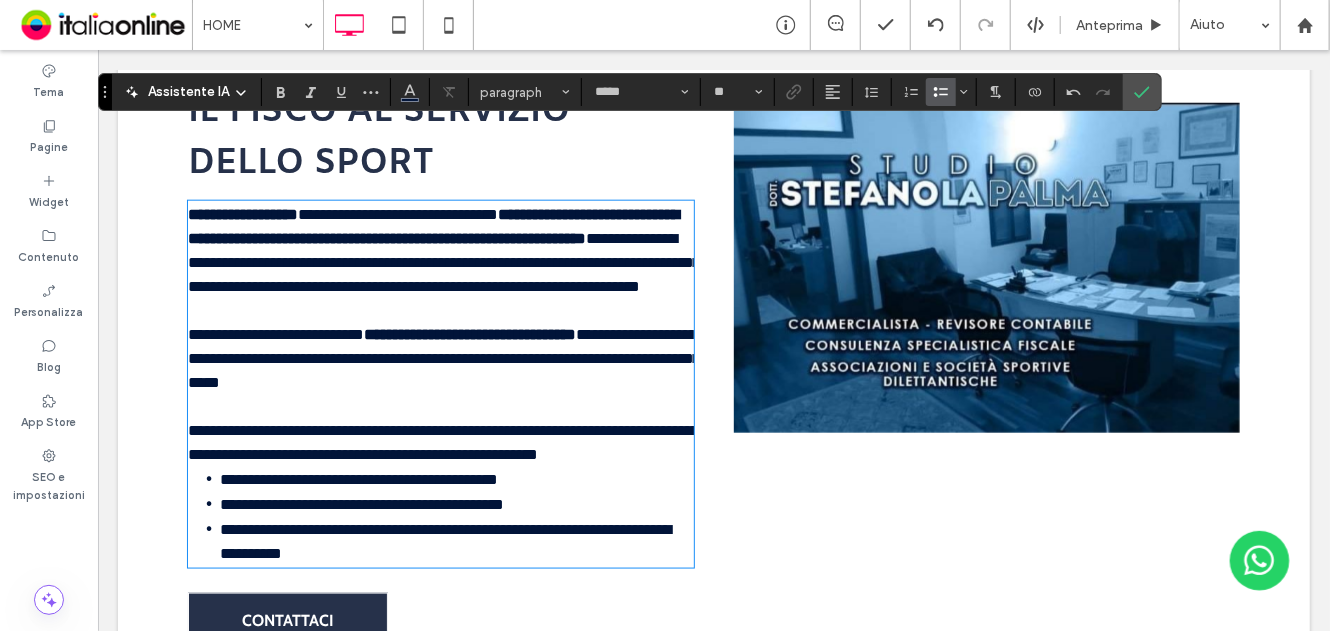 scroll, scrollTop: 945, scrollLeft: 0, axis: vertical 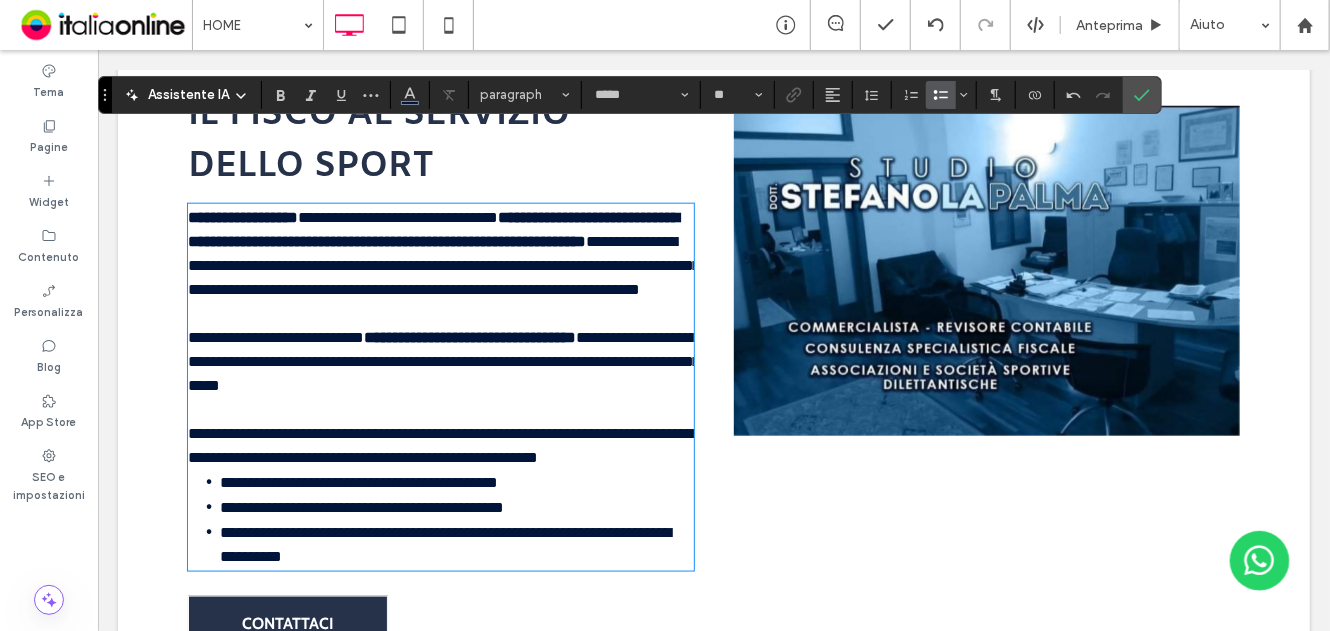 click on "**********" at bounding box center (440, 361) 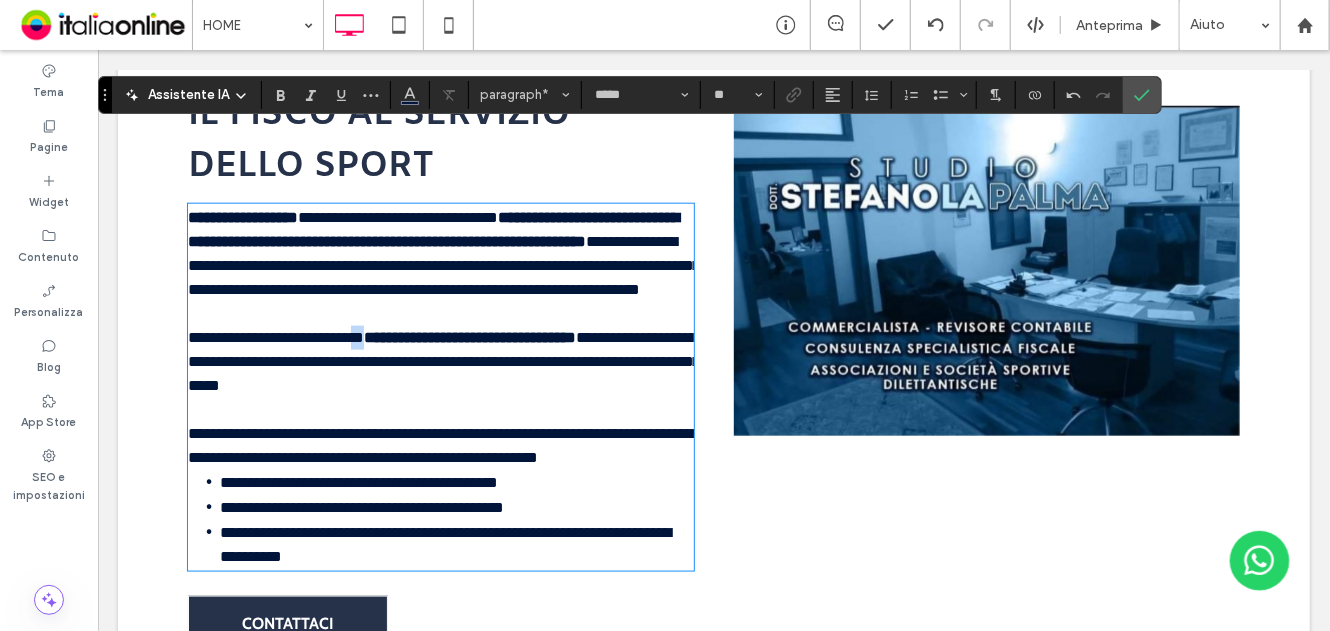 click on "**********" at bounding box center [440, 361] 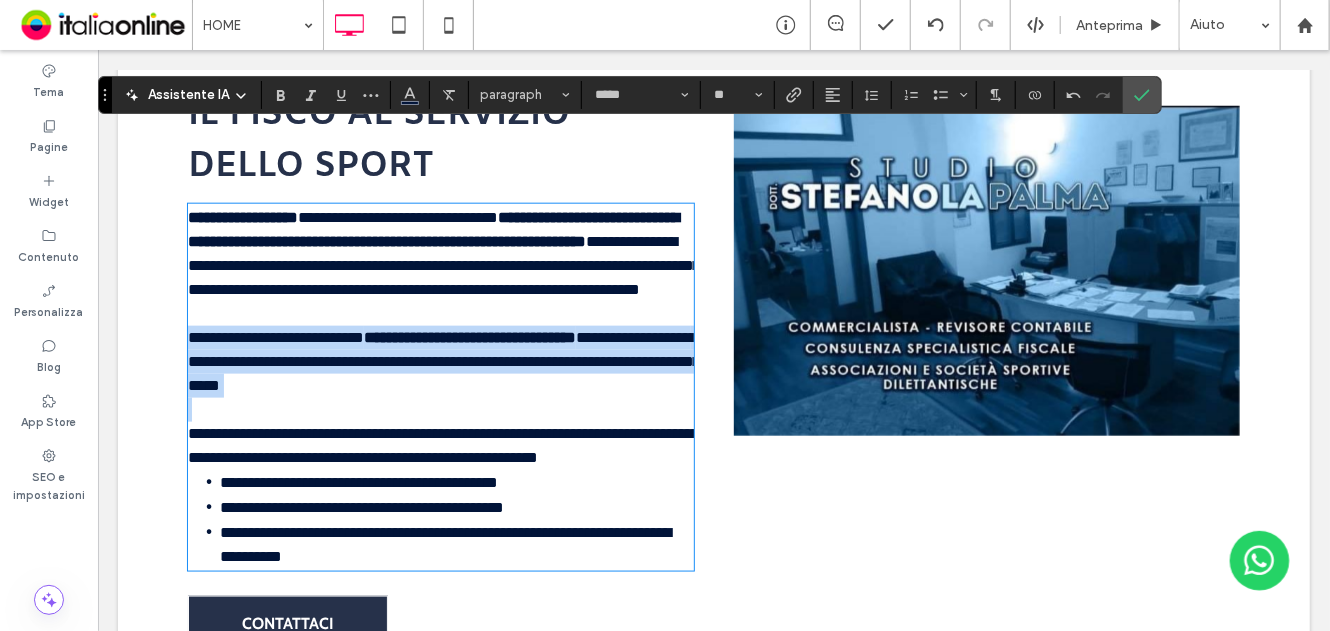 click on "**********" at bounding box center (440, 361) 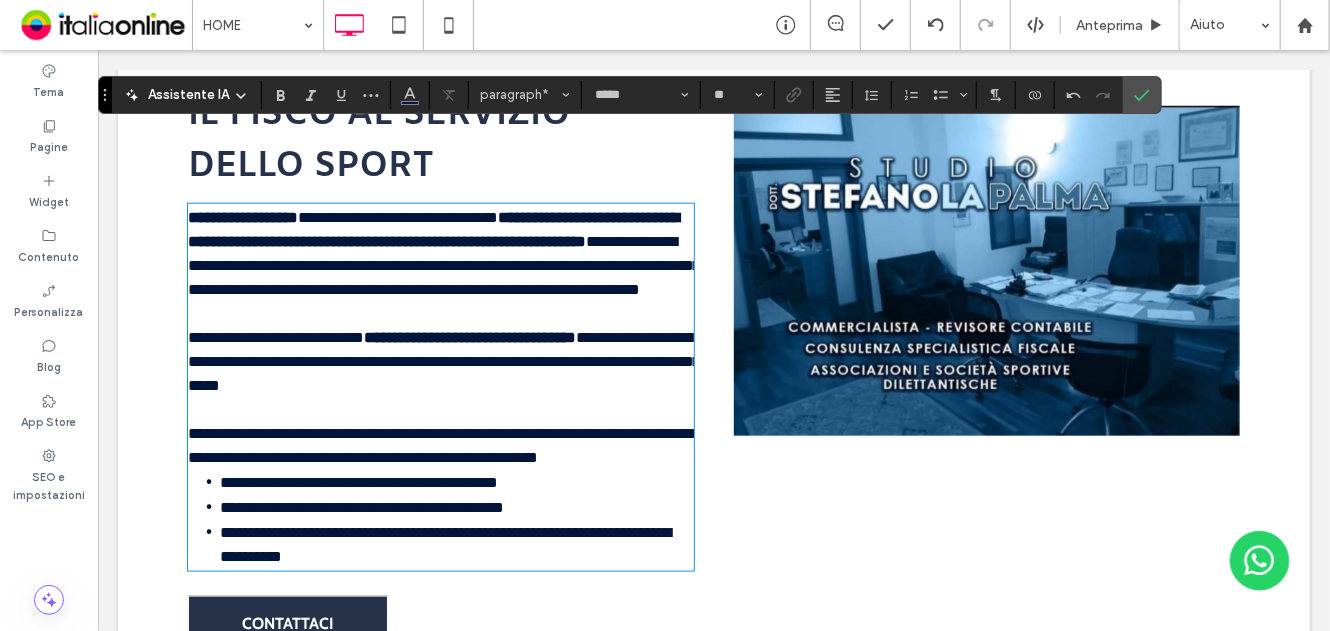 click on "**********" at bounding box center [443, 360] 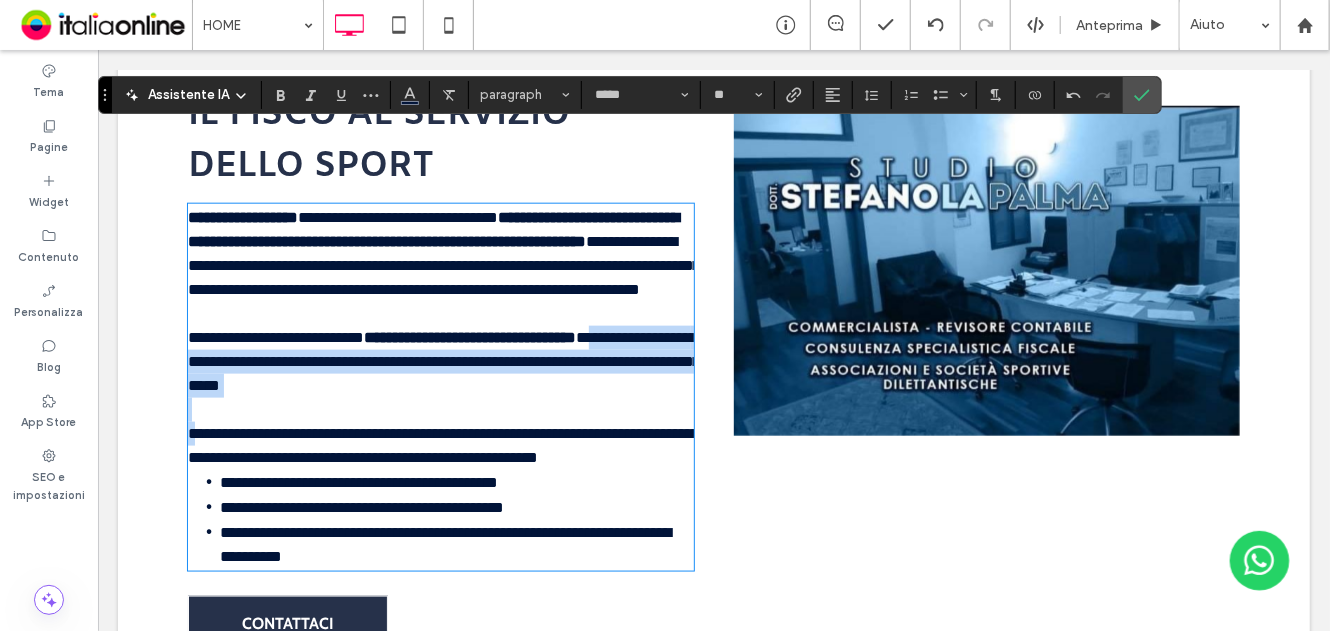 drag, startPoint x: 268, startPoint y: 333, endPoint x: 198, endPoint y: 410, distance: 104.062485 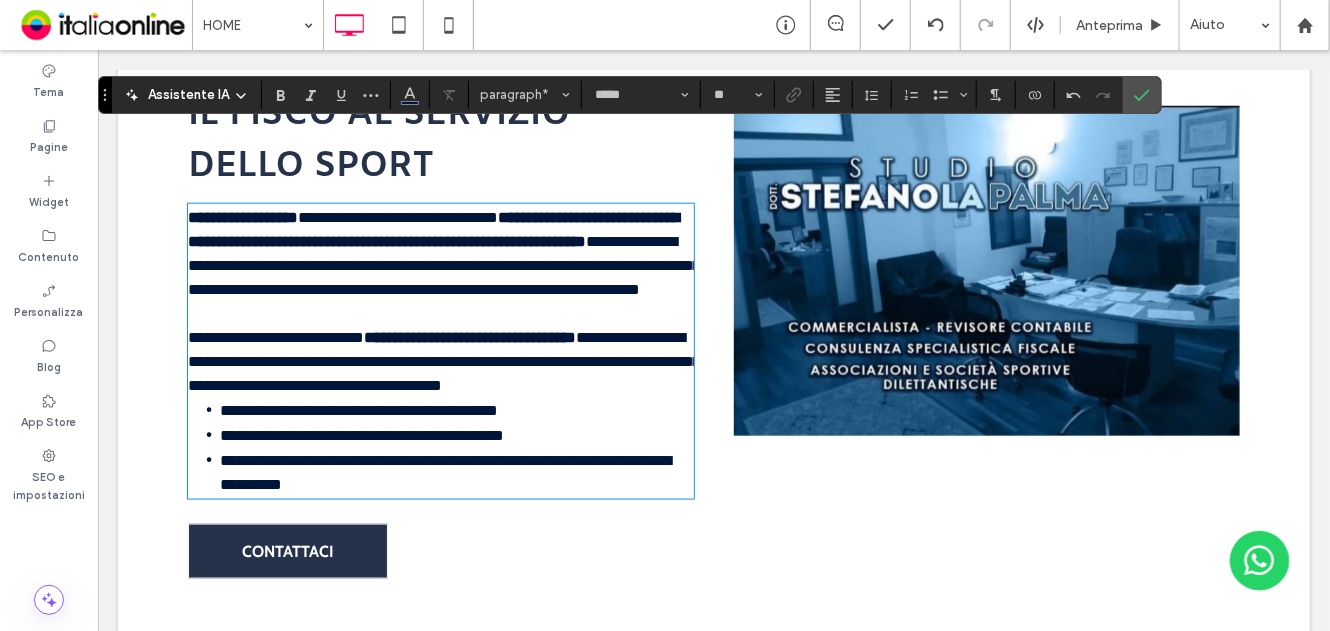 click on "**********" at bounding box center [443, 360] 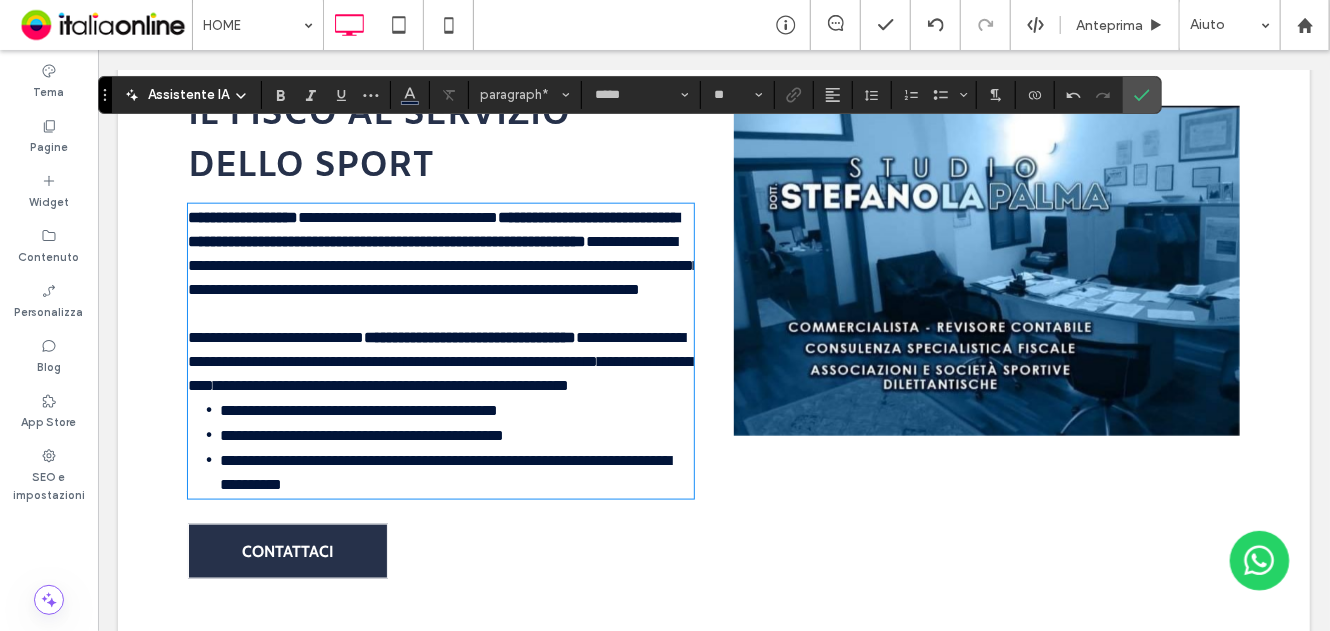 click on "**********" at bounding box center (440, 361) 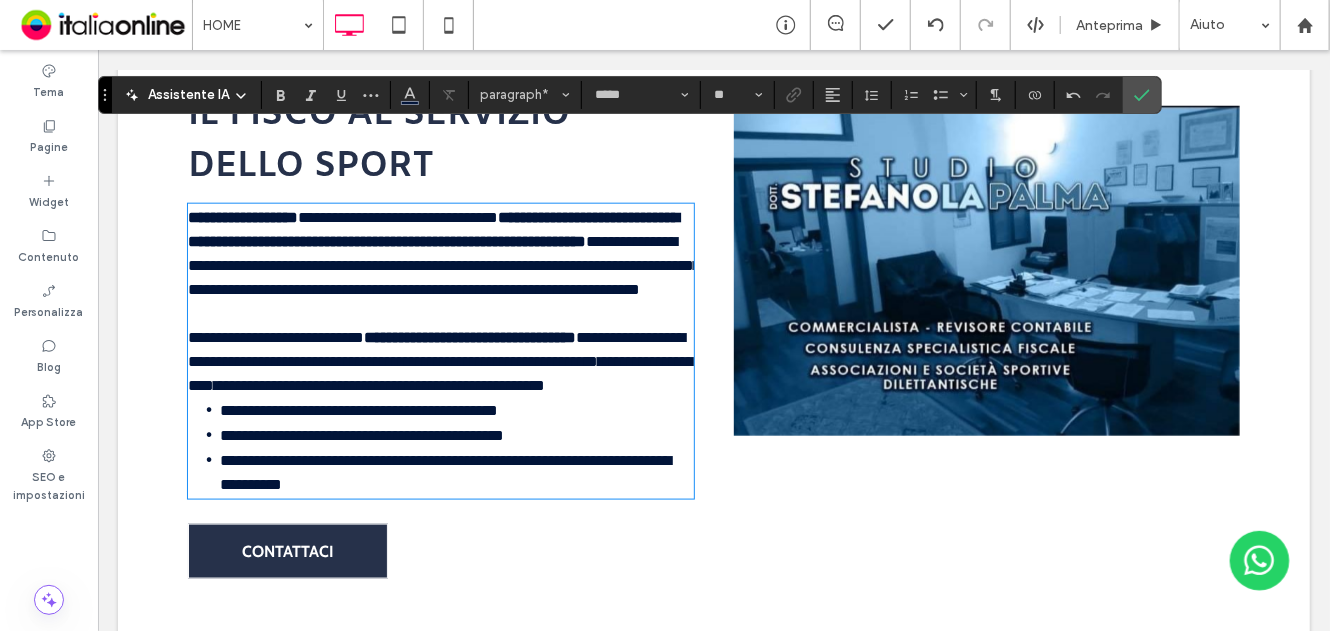 click on "*******" at bounding box center [234, 384] 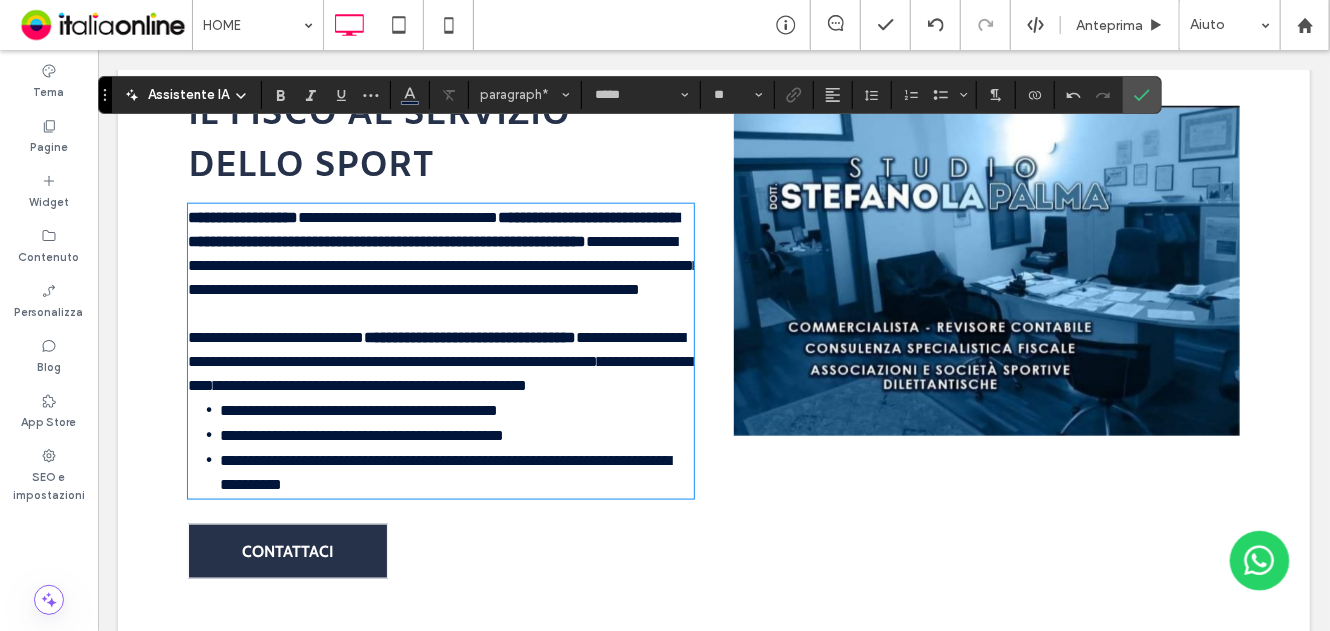 click on "**********" at bounding box center (440, 361) 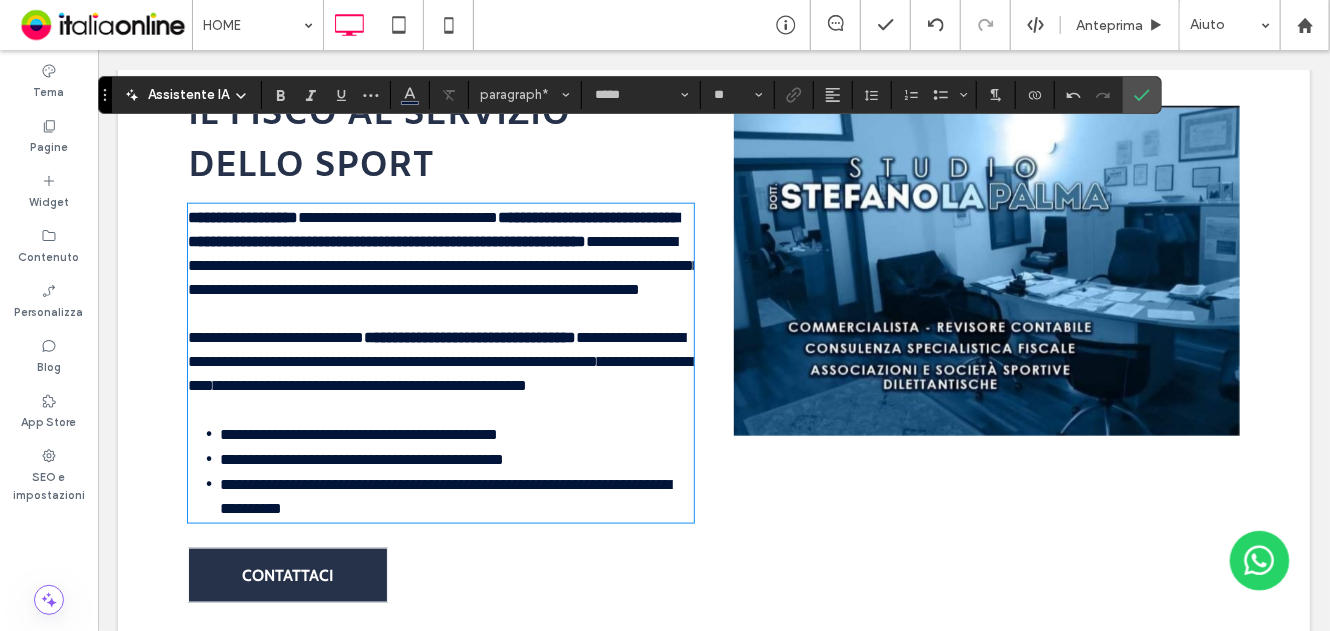 click on "**********" at bounding box center [358, 433] 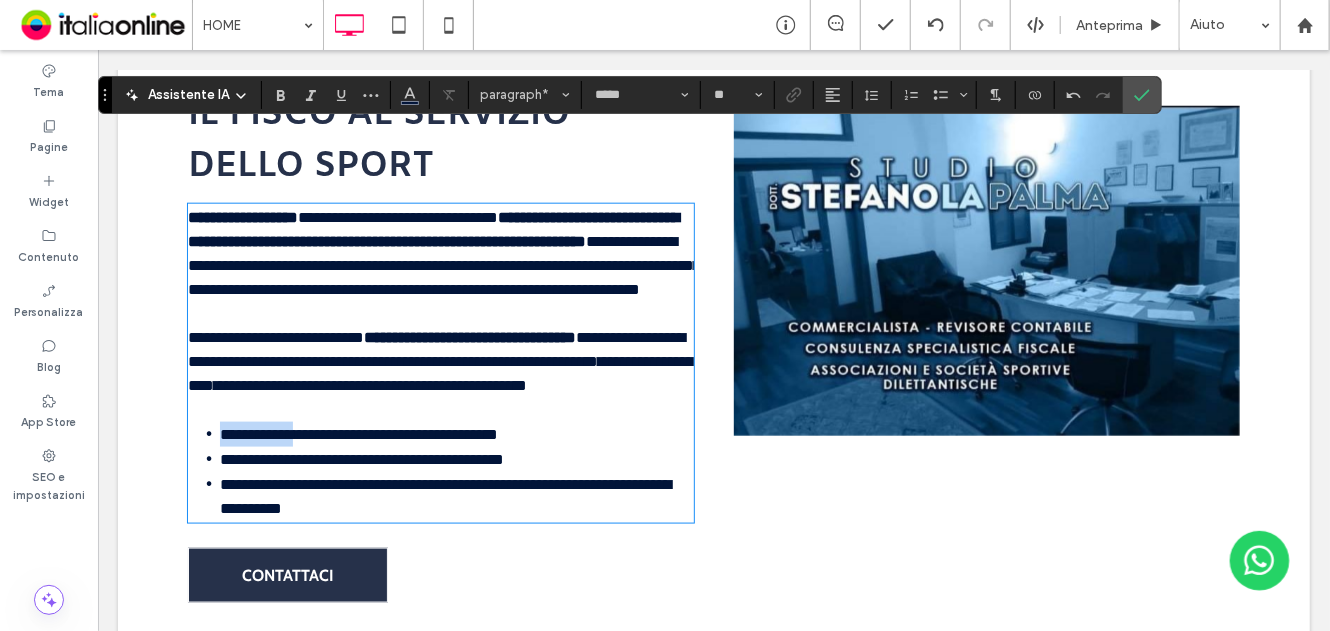 click on "**********" at bounding box center [358, 433] 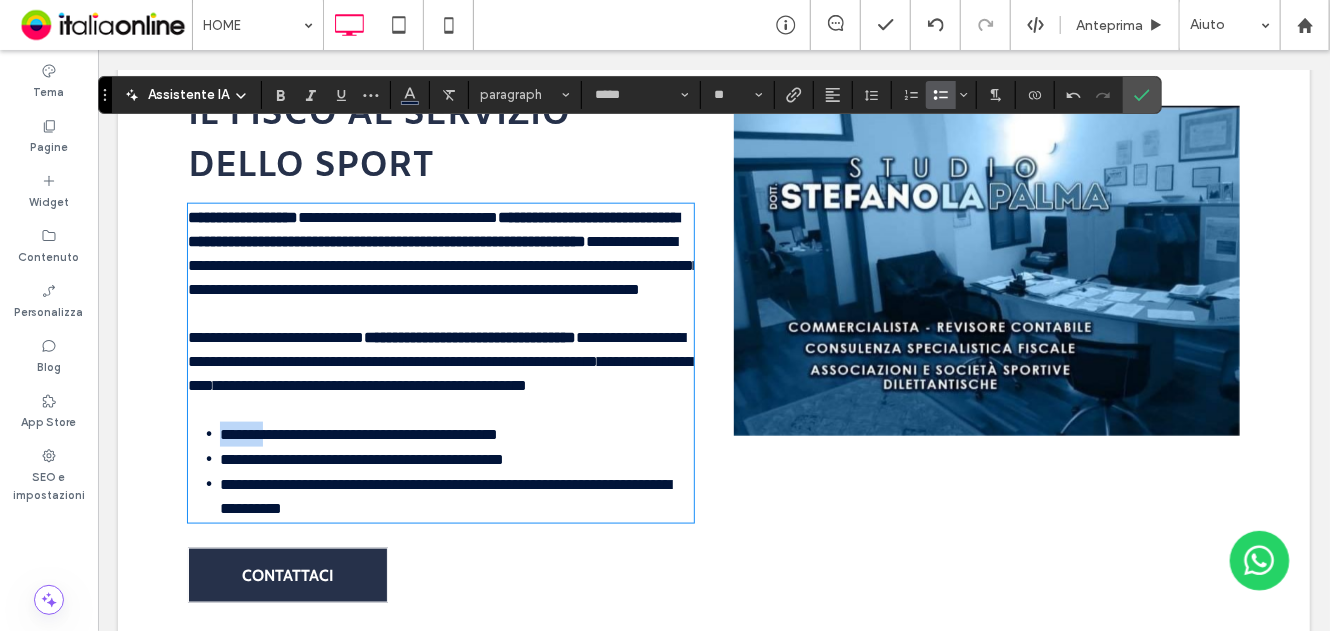 click on "**********" at bounding box center [358, 433] 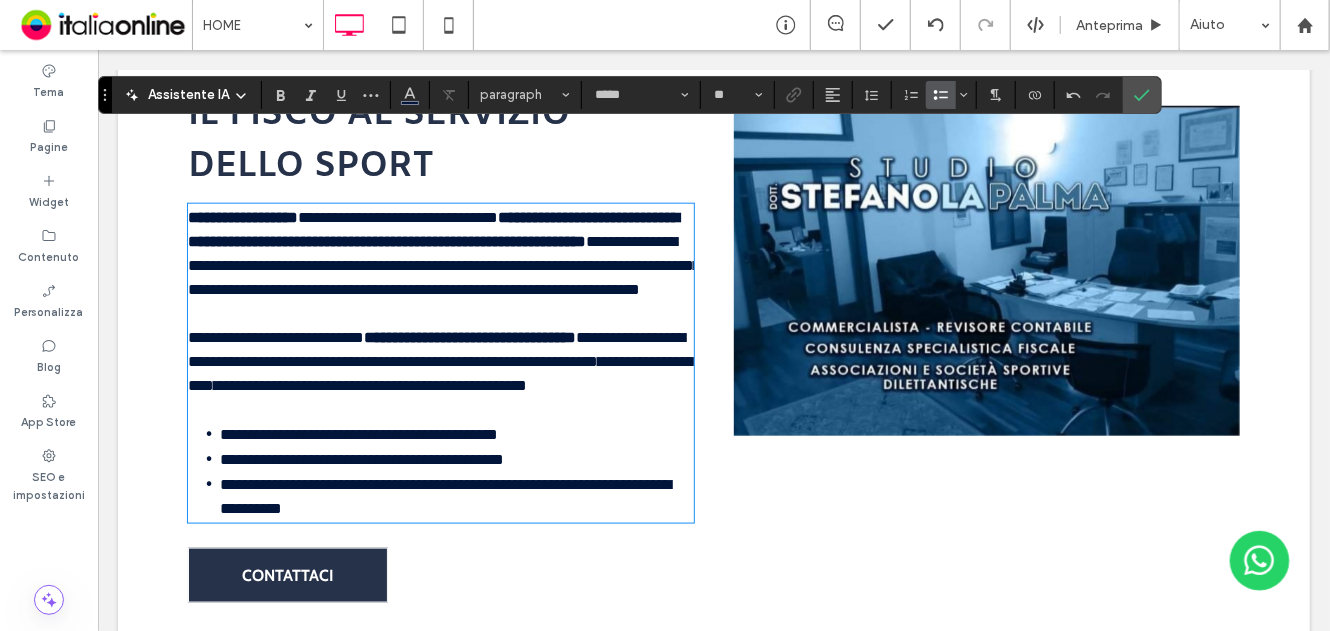 click on "**********" at bounding box center (358, 433) 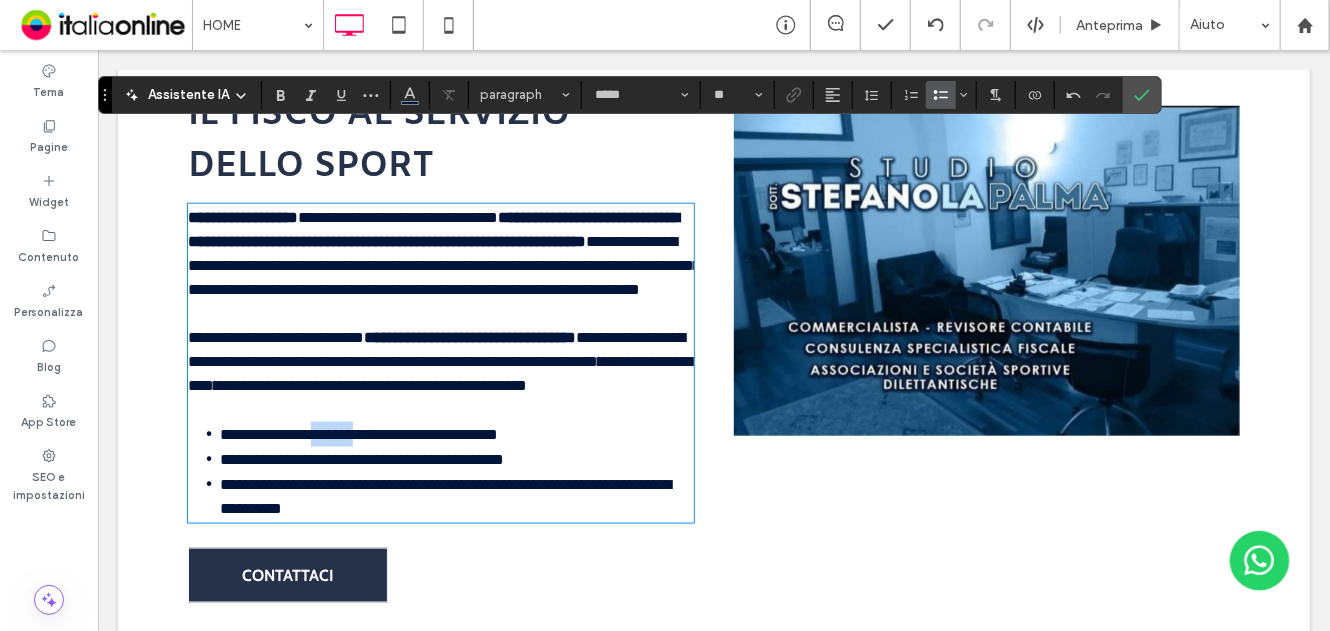 click on "**********" at bounding box center (358, 433) 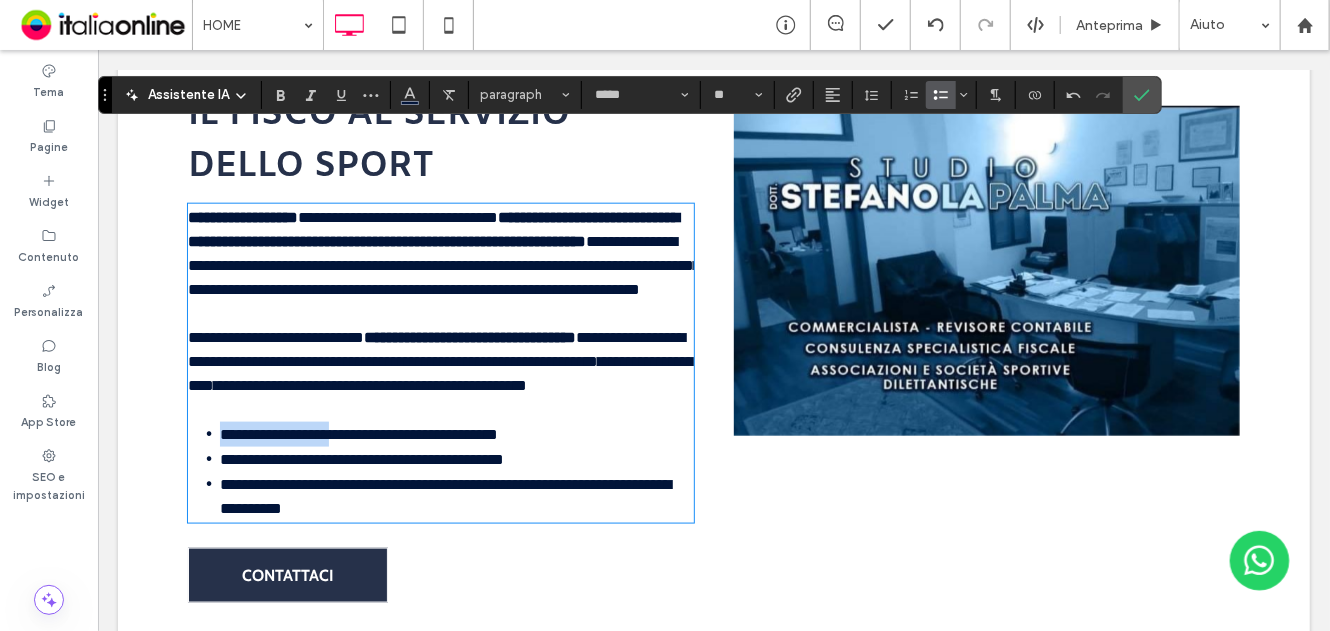 click on "**********" at bounding box center (358, 433) 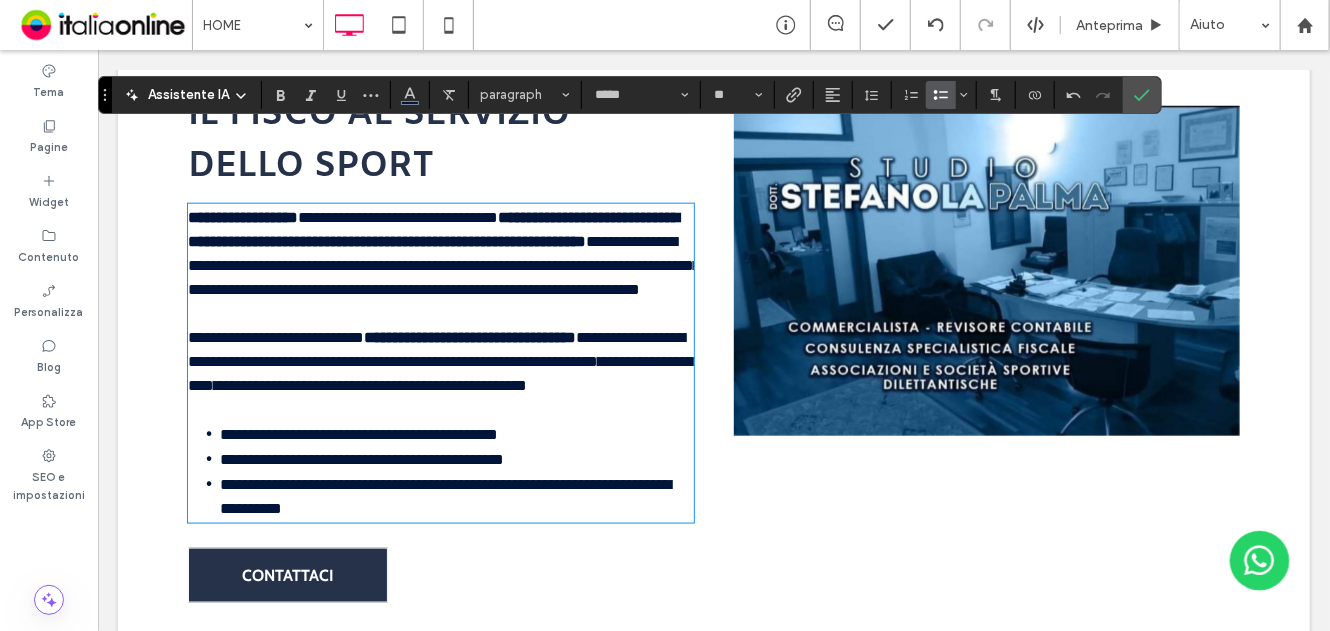 click on "**********" at bounding box center [358, 433] 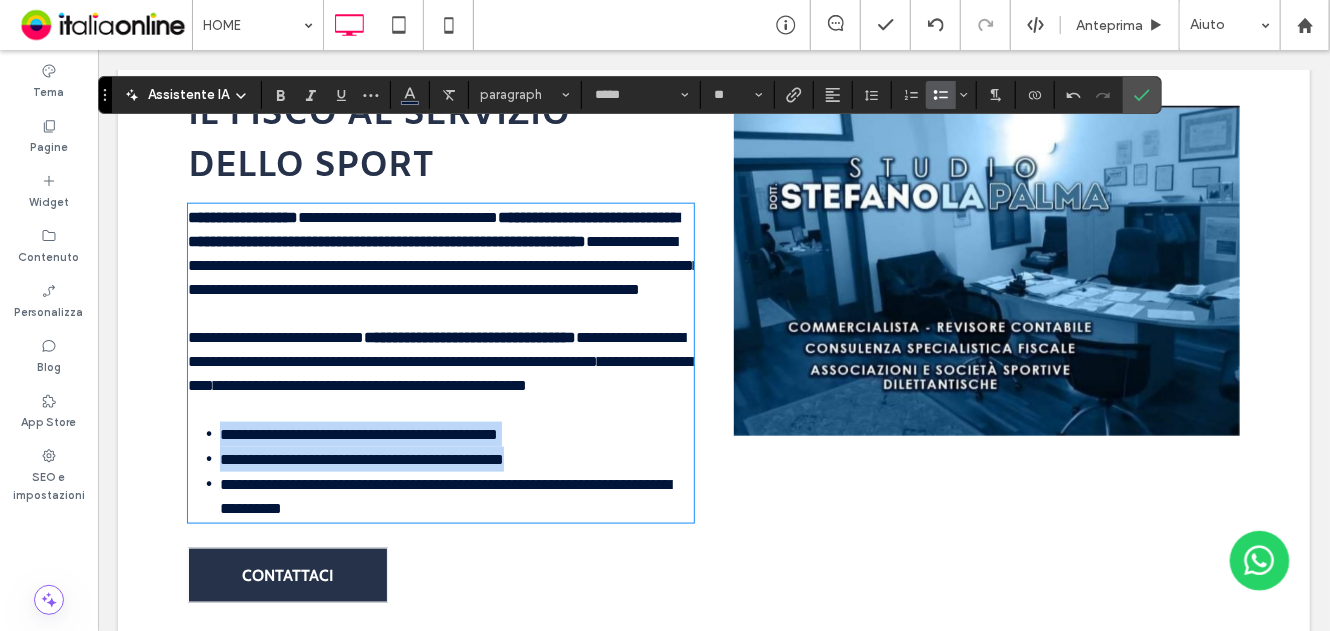 drag, startPoint x: 583, startPoint y: 453, endPoint x: 52, endPoint y: 443, distance: 531.0942 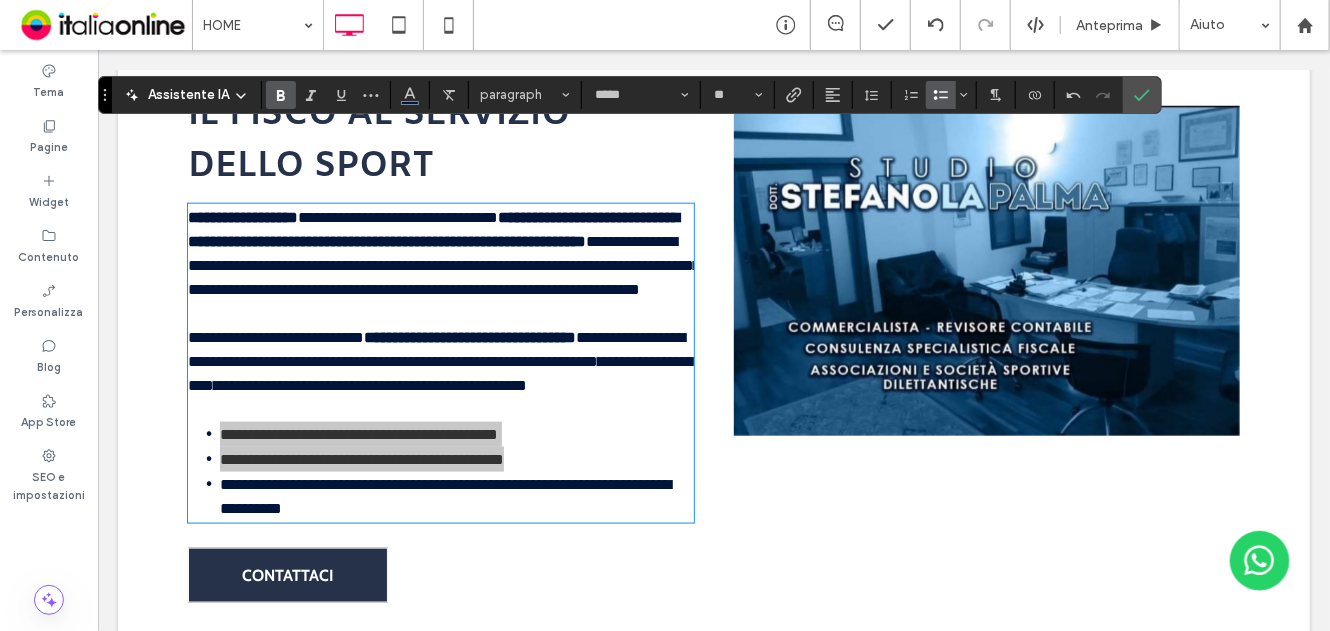 click 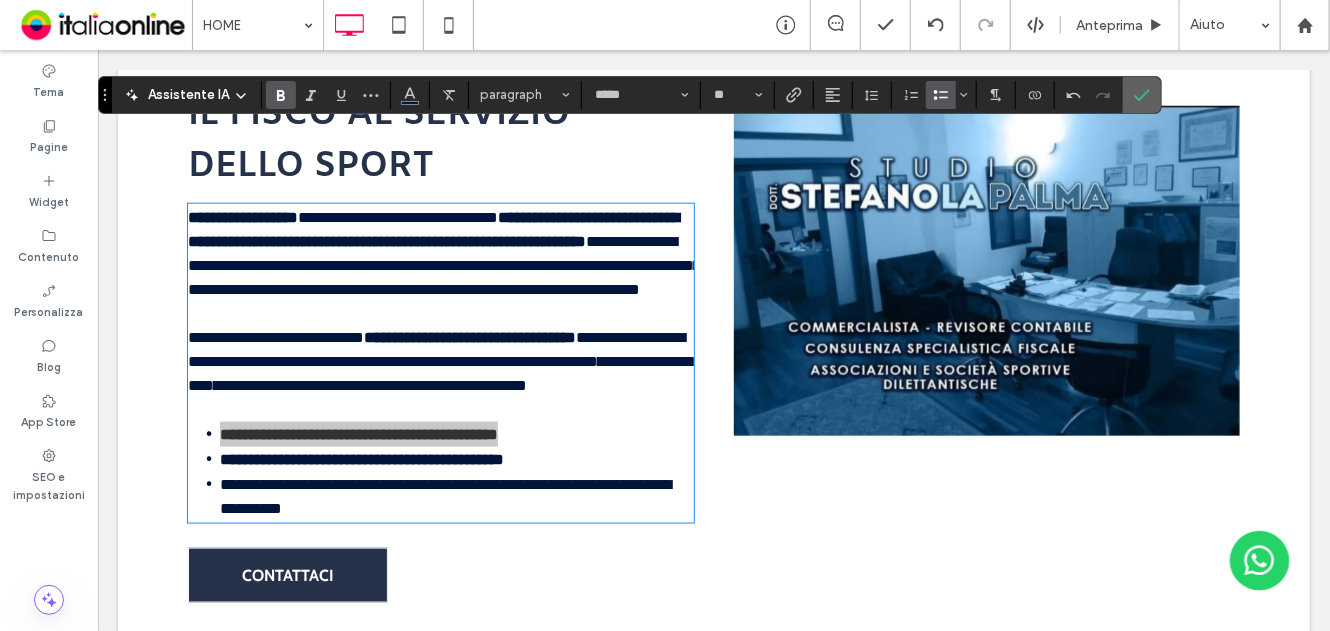 click 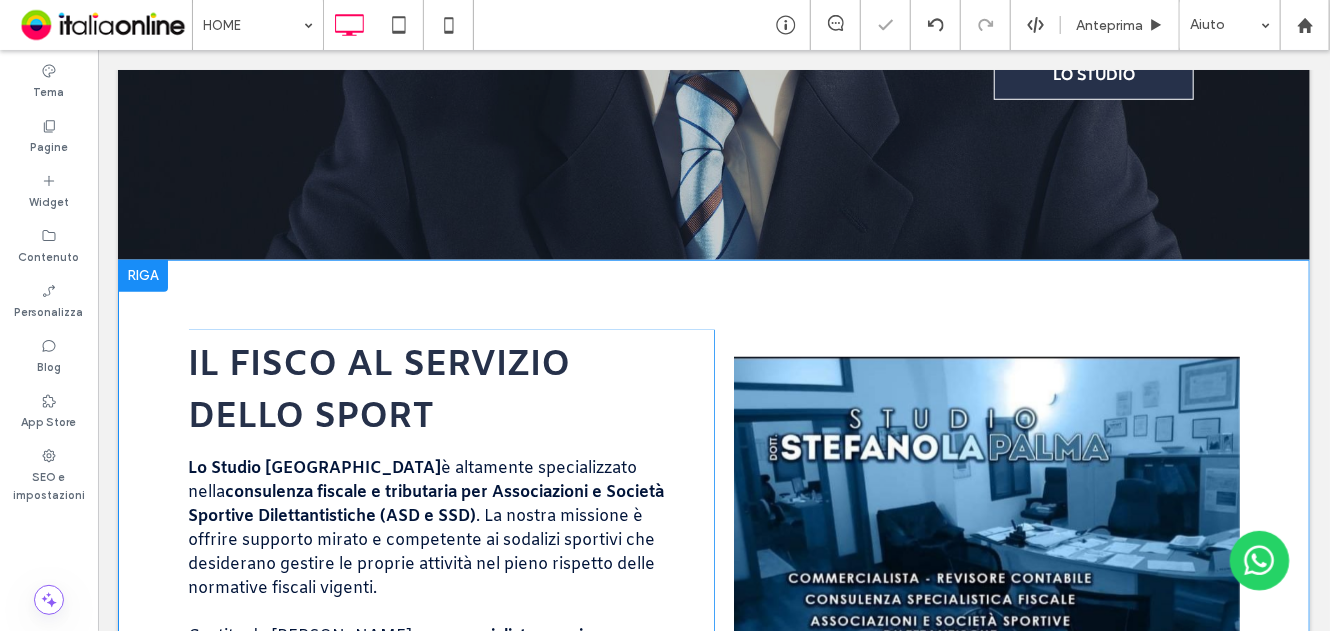 scroll, scrollTop: 645, scrollLeft: 0, axis: vertical 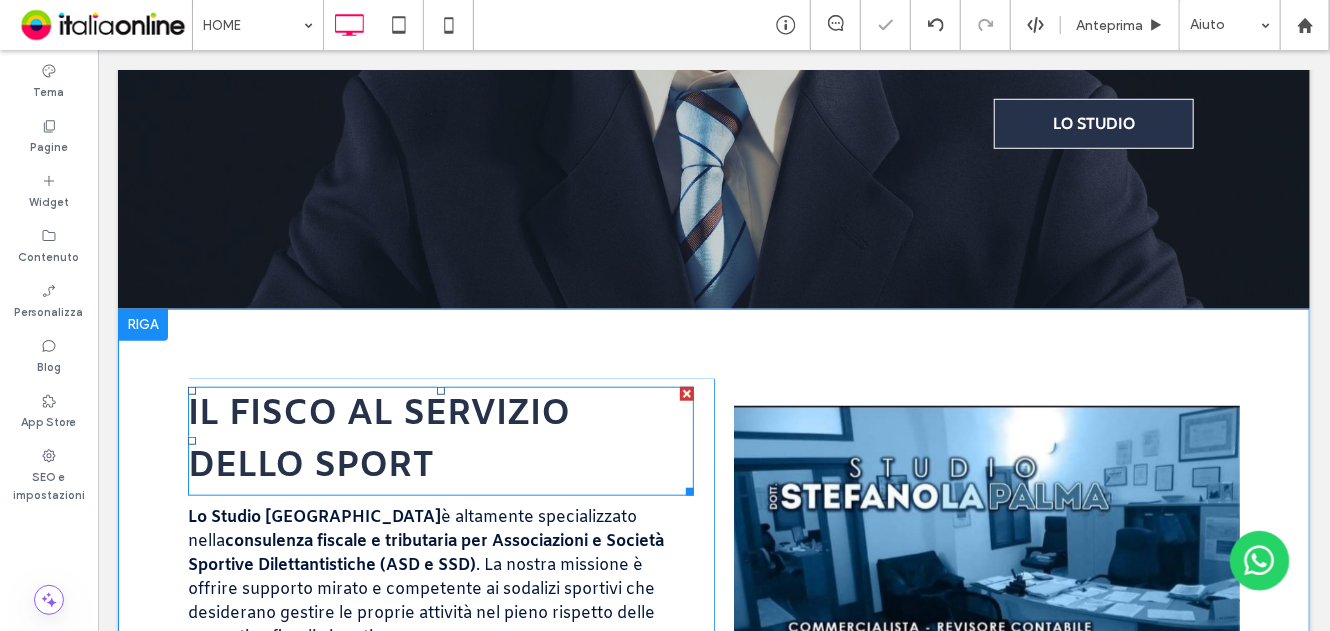 click on "Il fisco al ServiZIo dello sport" at bounding box center (378, 440) 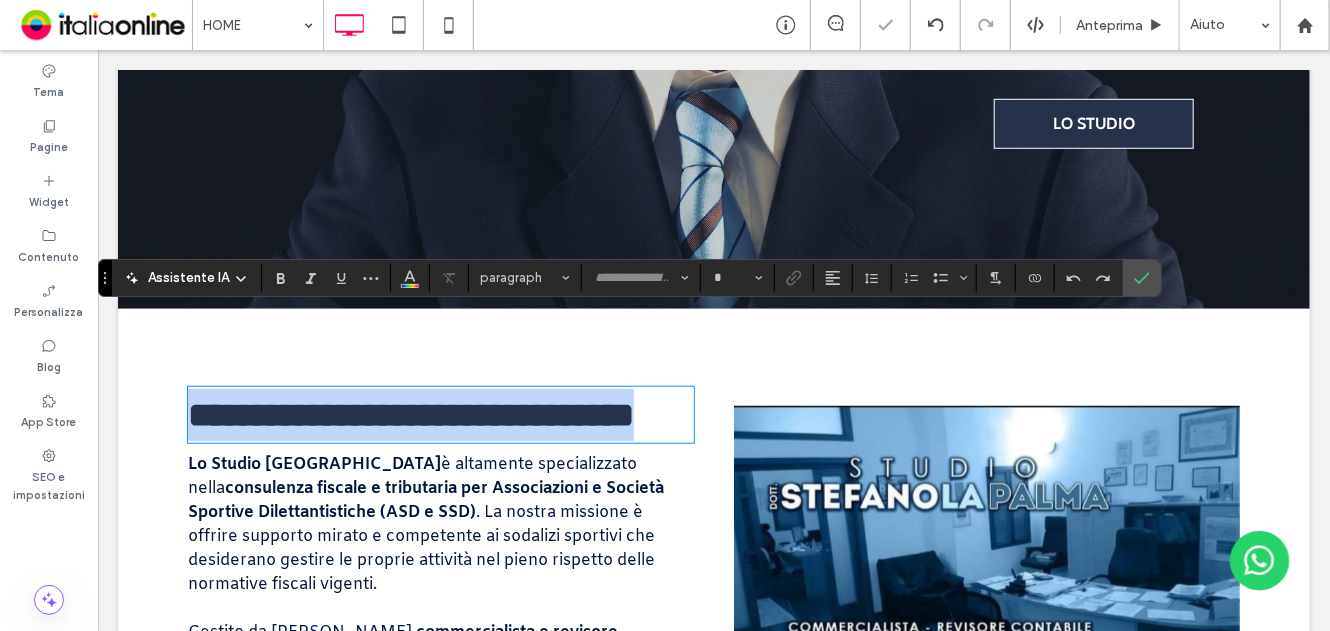 type on "*****" 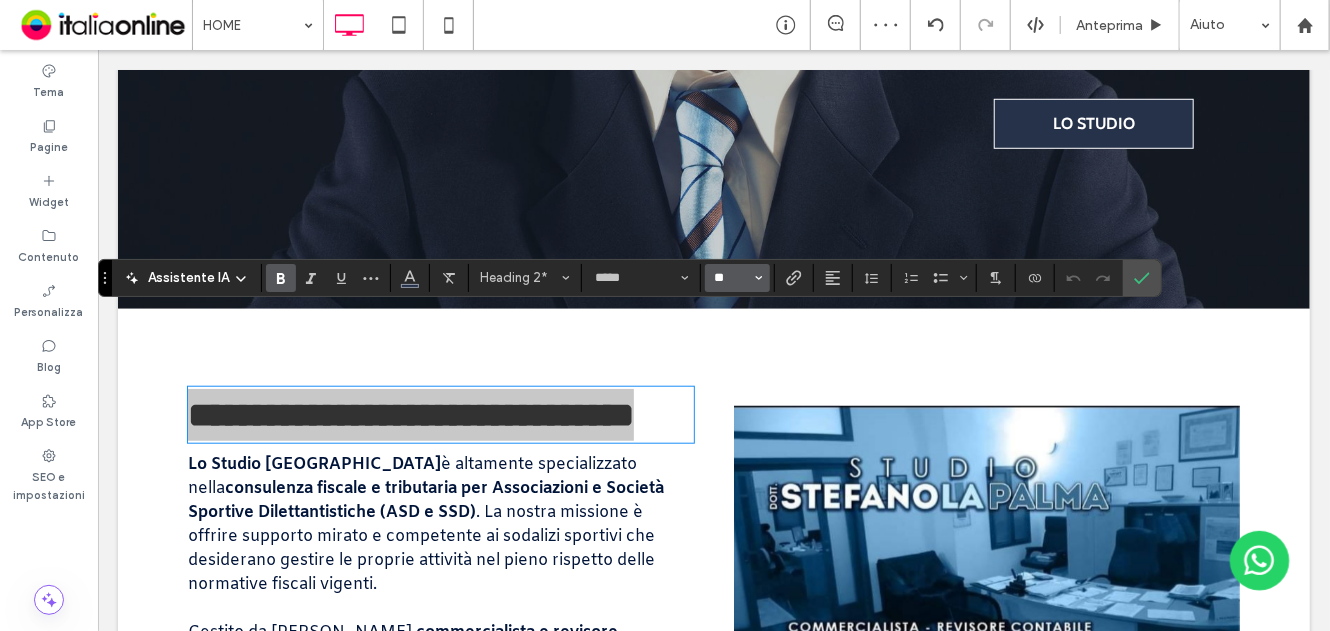 click on "**" at bounding box center [731, 278] 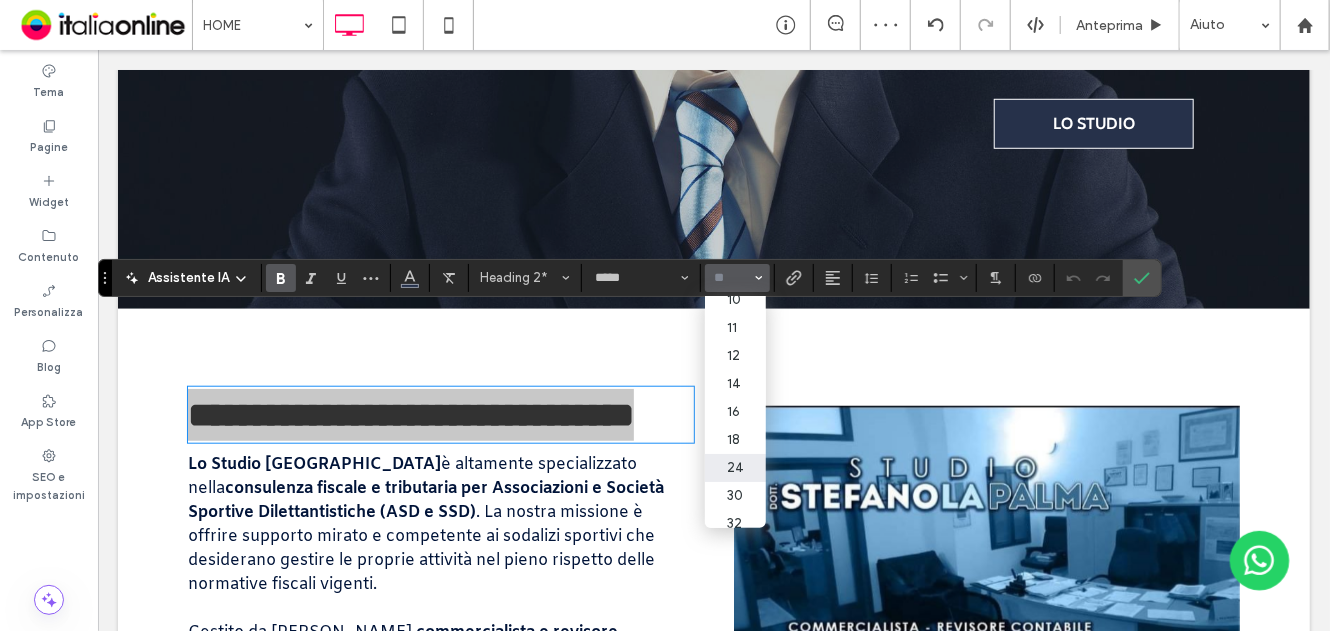 scroll, scrollTop: 100, scrollLeft: 0, axis: vertical 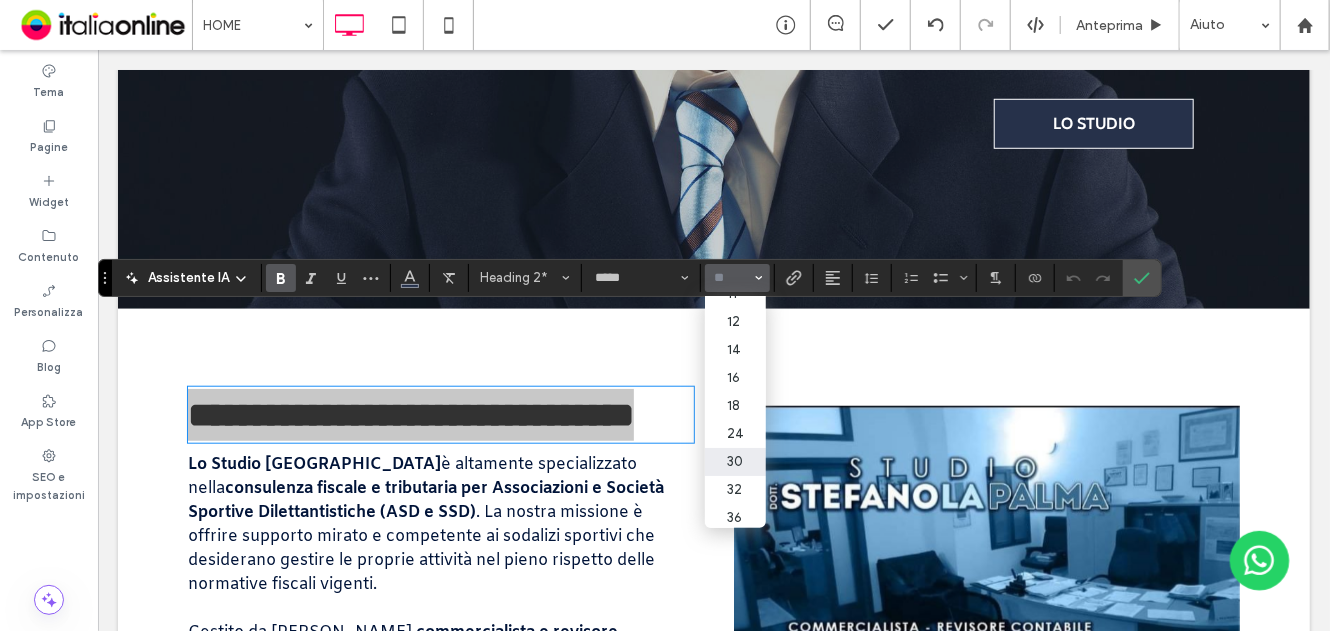 click on "30" at bounding box center (735, 462) 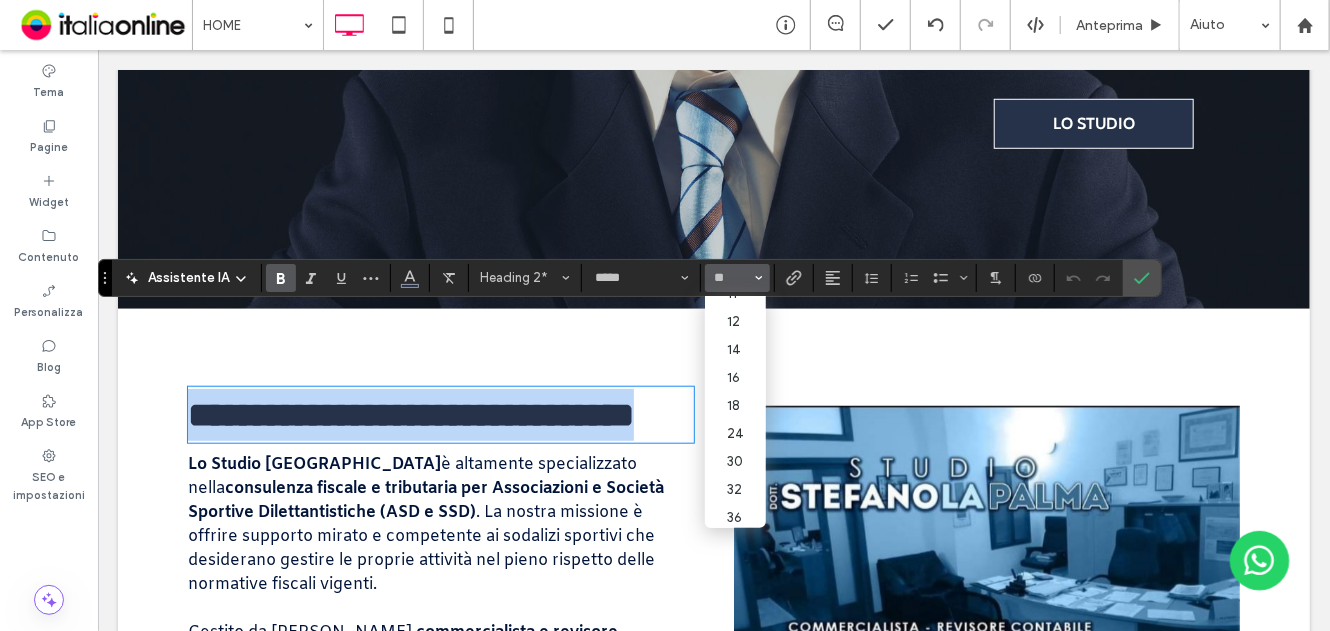 type on "**" 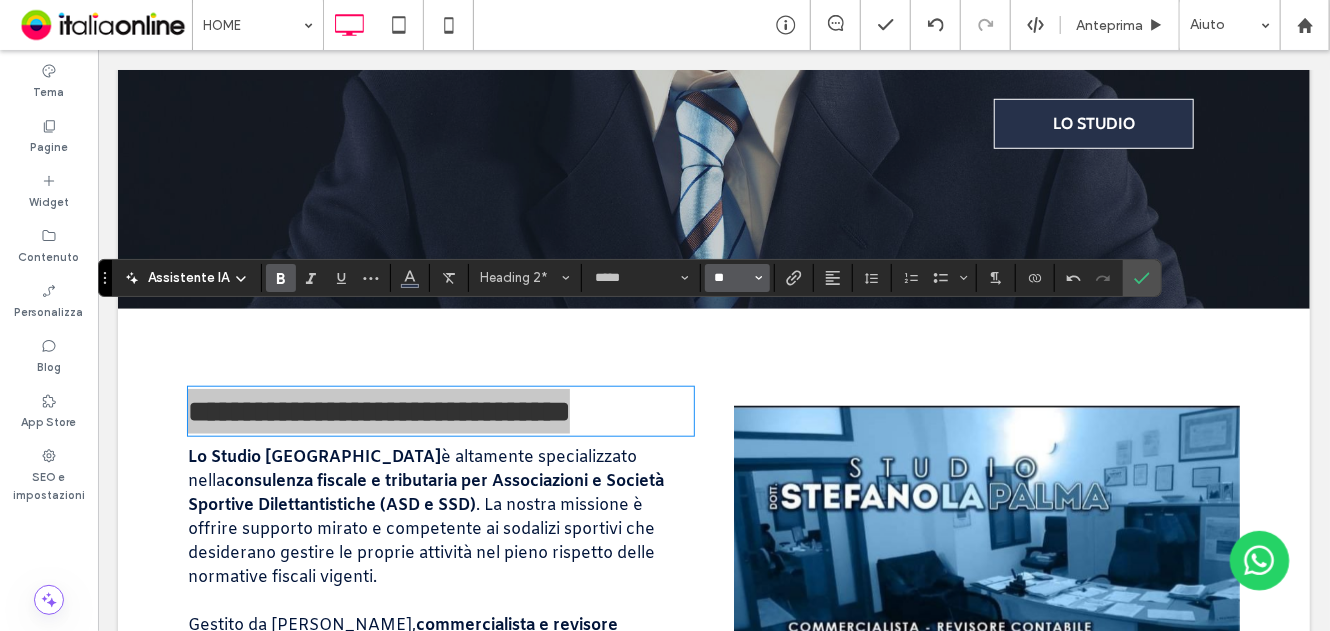 click on "**" at bounding box center (731, 278) 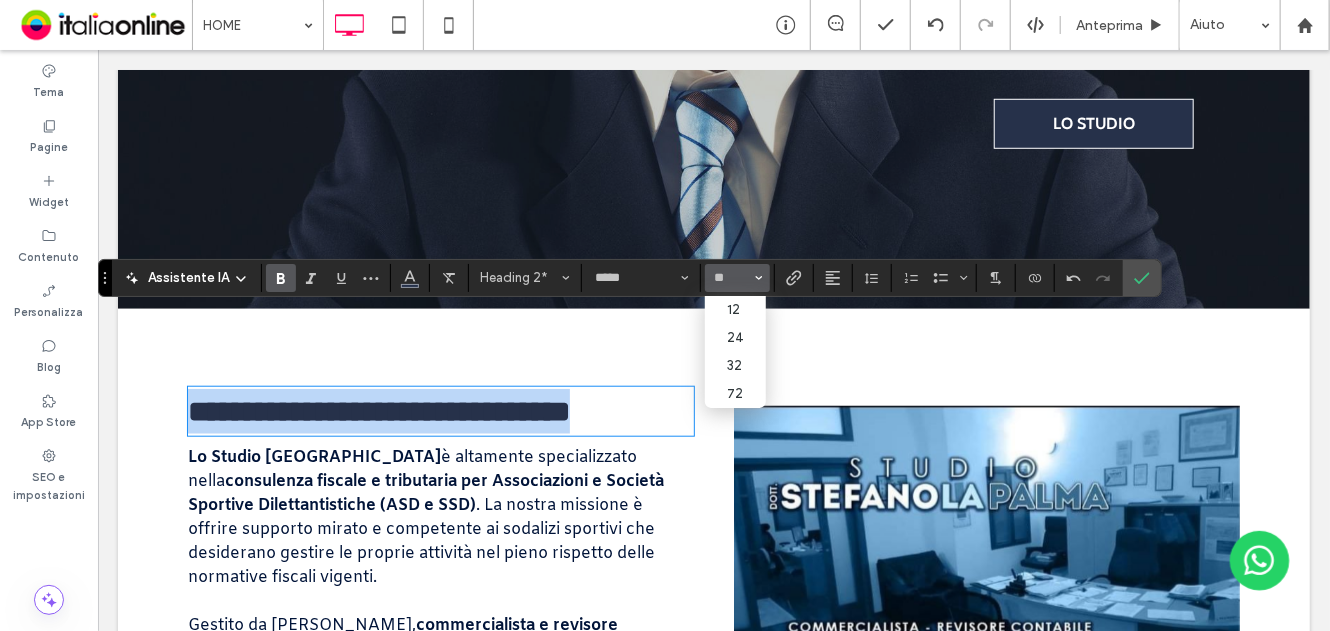 type on "**" 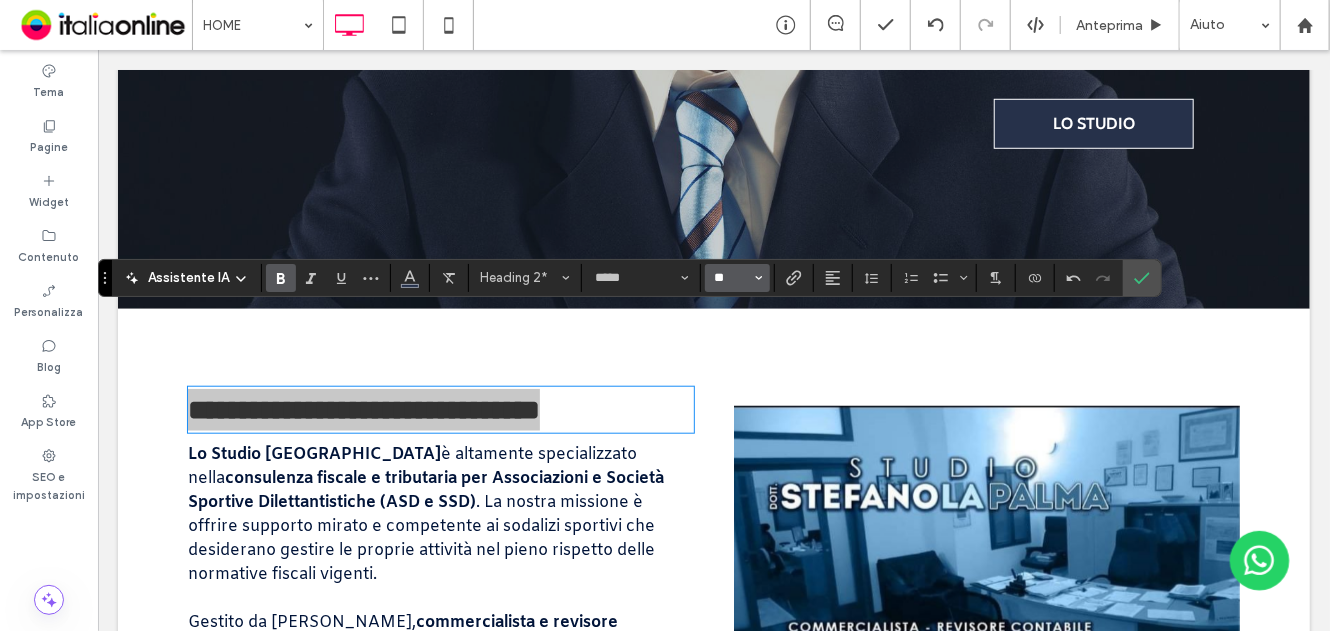 click on "**" at bounding box center (731, 278) 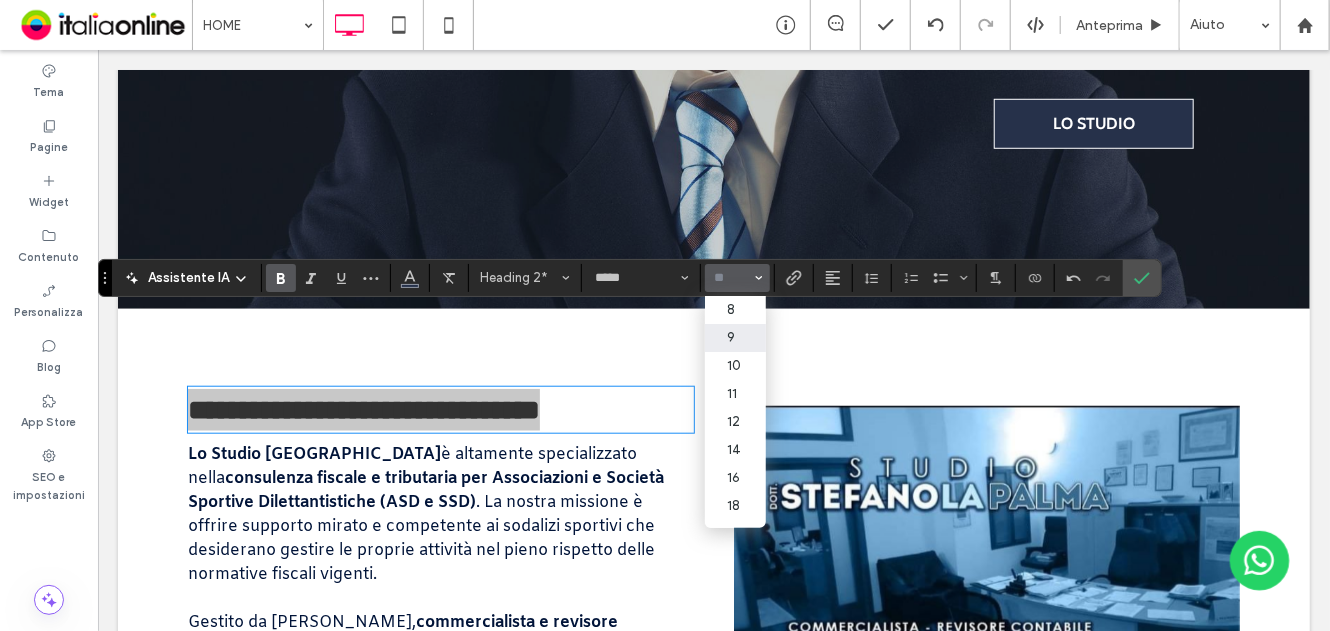 scroll, scrollTop: 100, scrollLeft: 0, axis: vertical 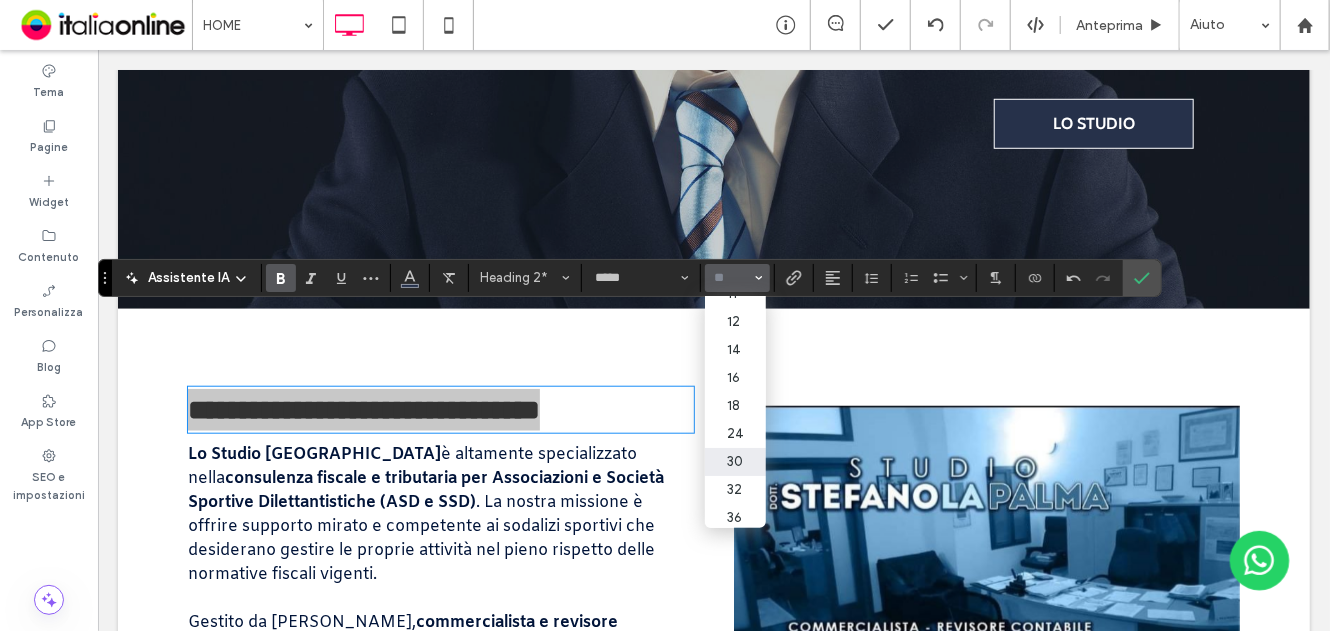 drag, startPoint x: 745, startPoint y: 483, endPoint x: 652, endPoint y: 423, distance: 110.6752 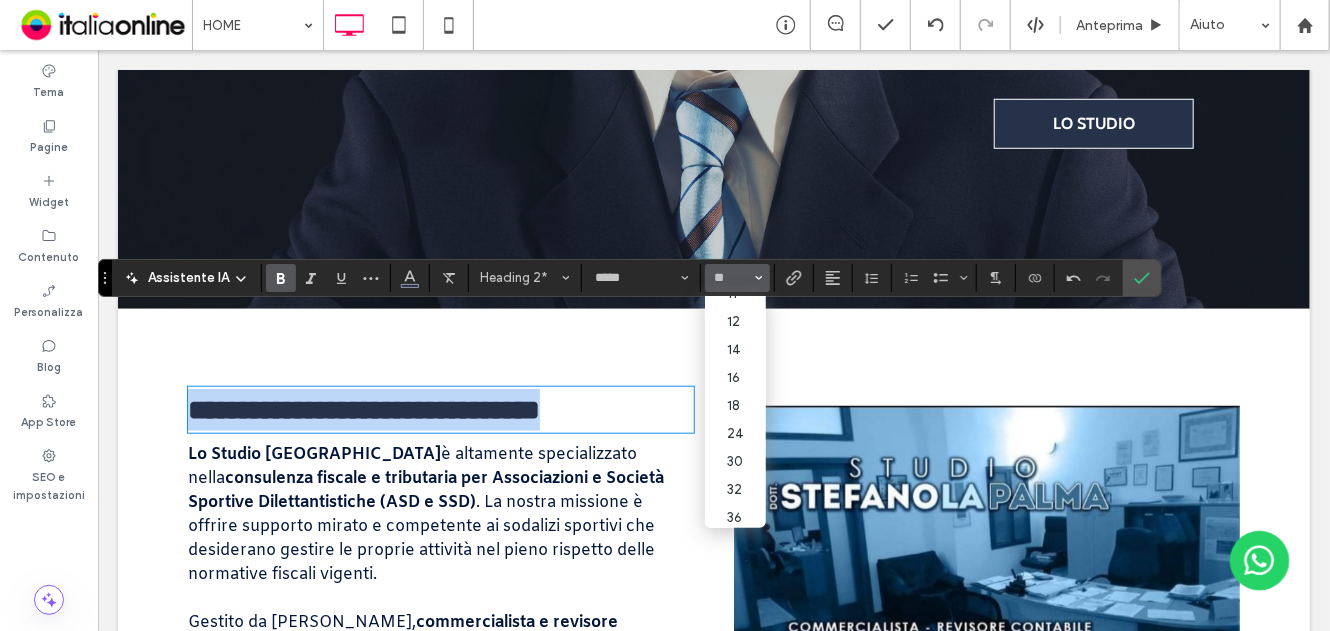 type on "**" 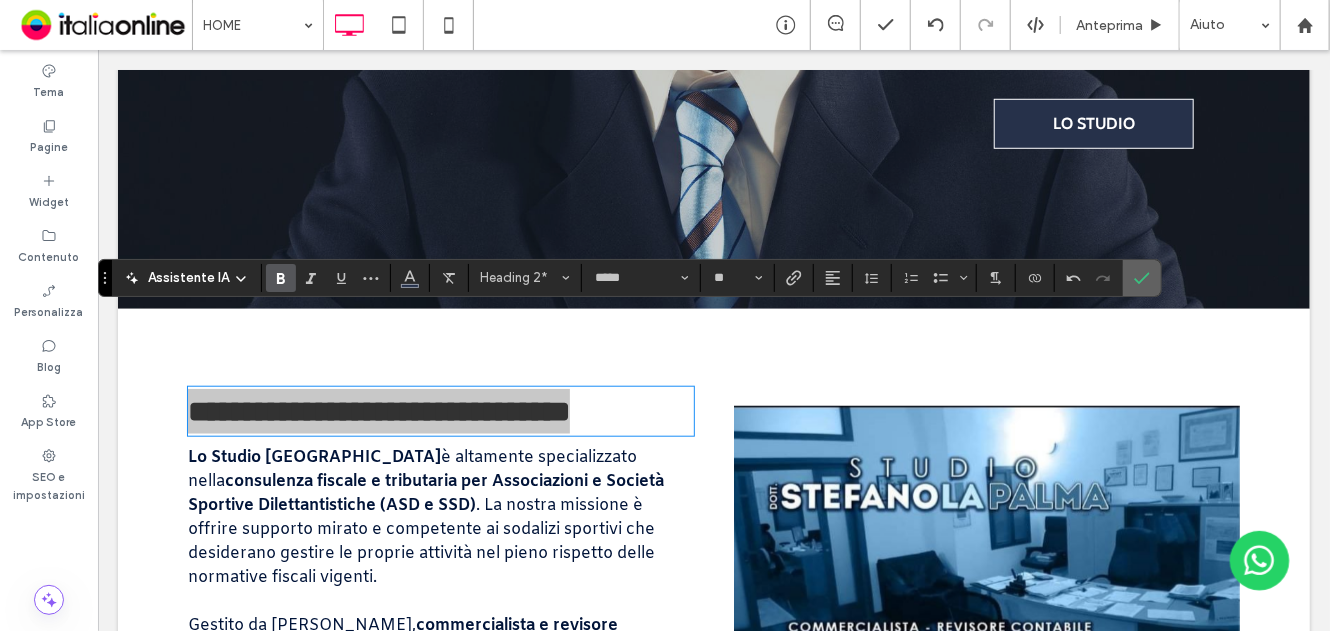 drag, startPoint x: 1141, startPoint y: 267, endPoint x: 955, endPoint y: 345, distance: 201.69284 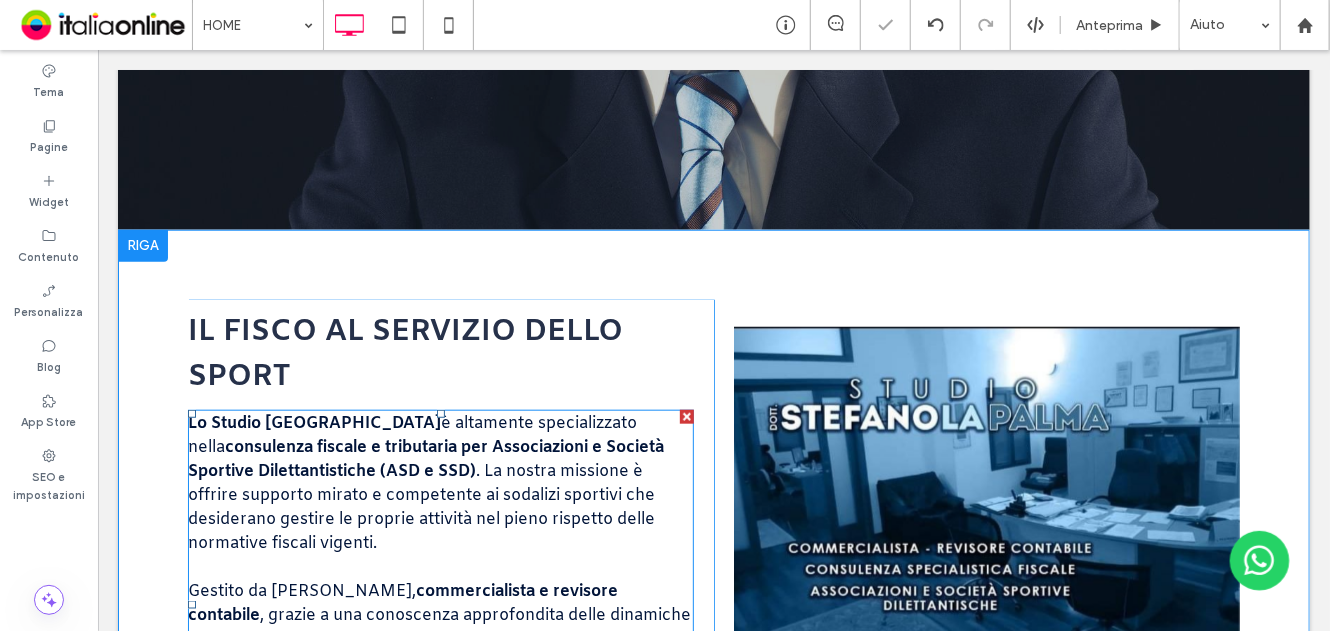 scroll, scrollTop: 745, scrollLeft: 0, axis: vertical 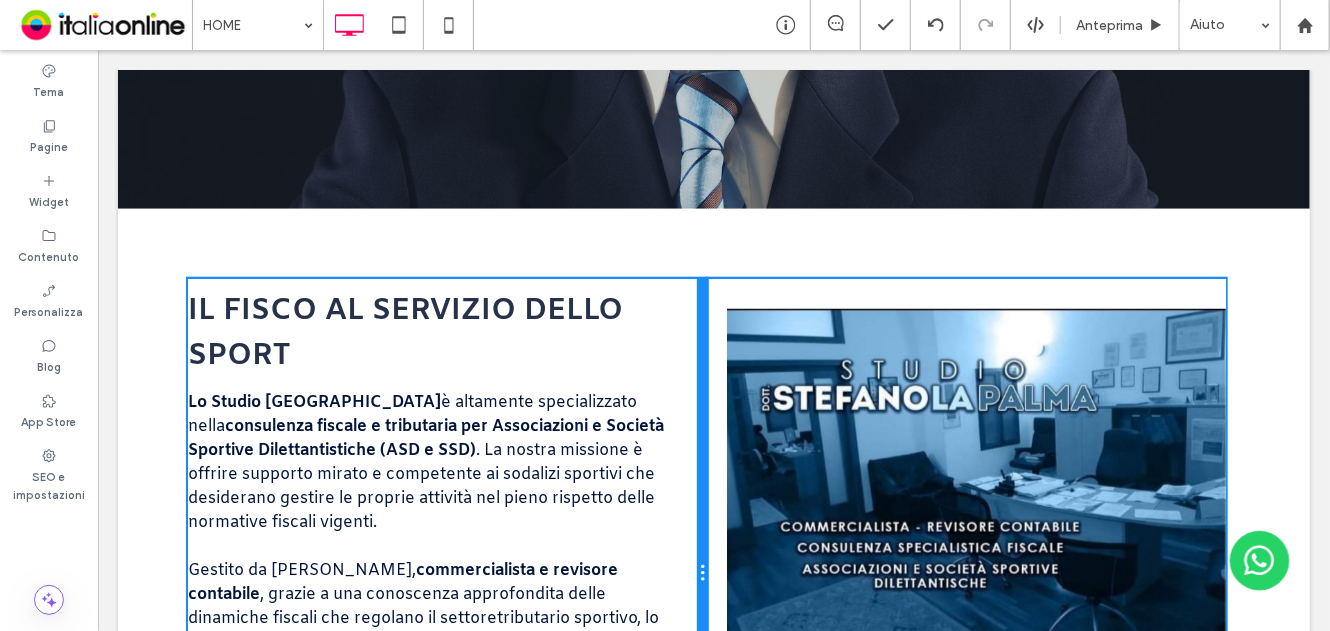 drag, startPoint x: 703, startPoint y: 448, endPoint x: 726, endPoint y: 454, distance: 23.769728 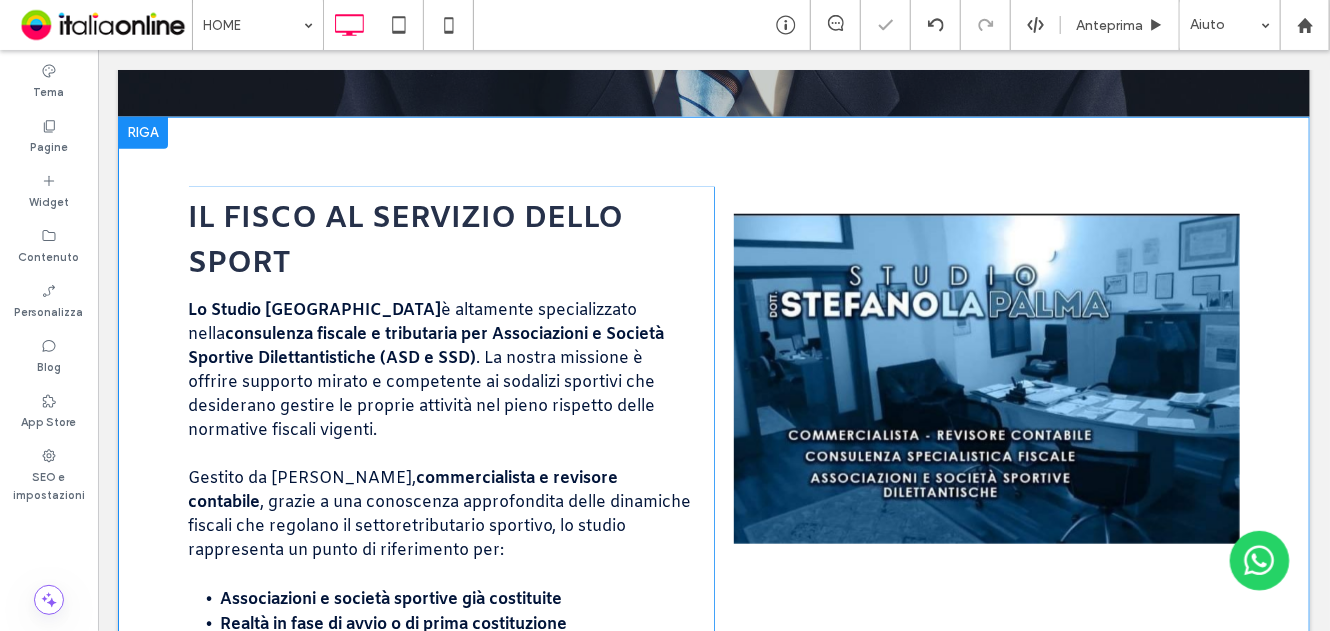 scroll, scrollTop: 945, scrollLeft: 0, axis: vertical 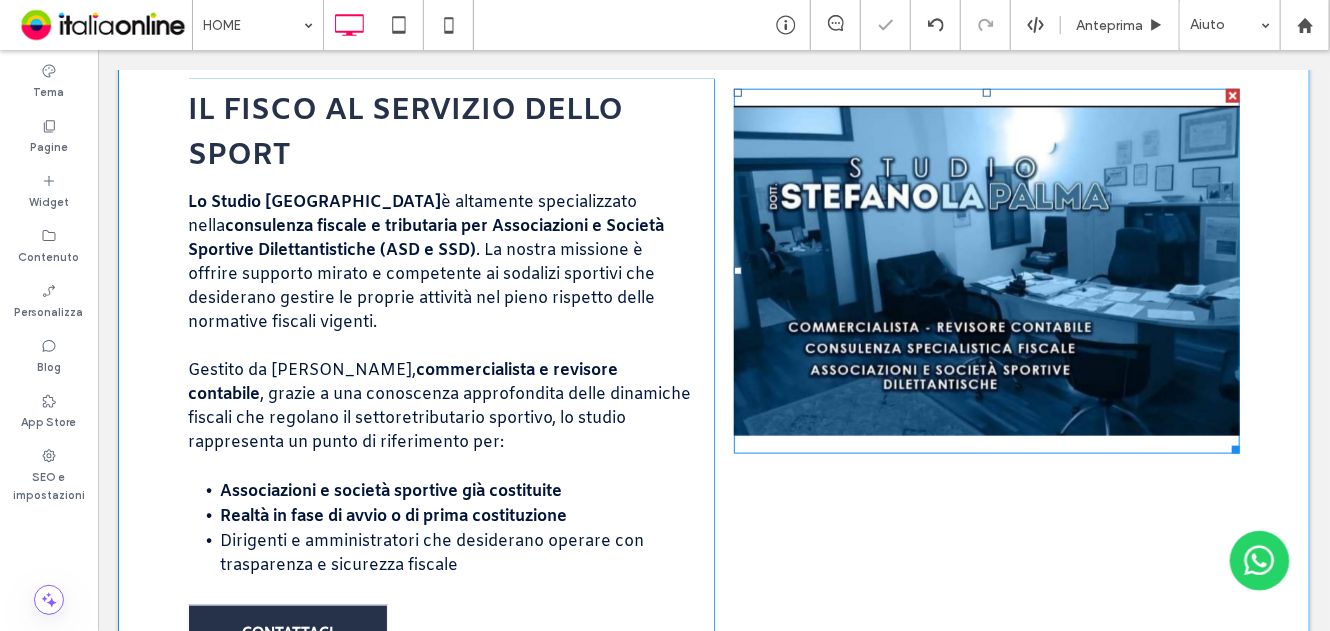 click at bounding box center (986, 270) 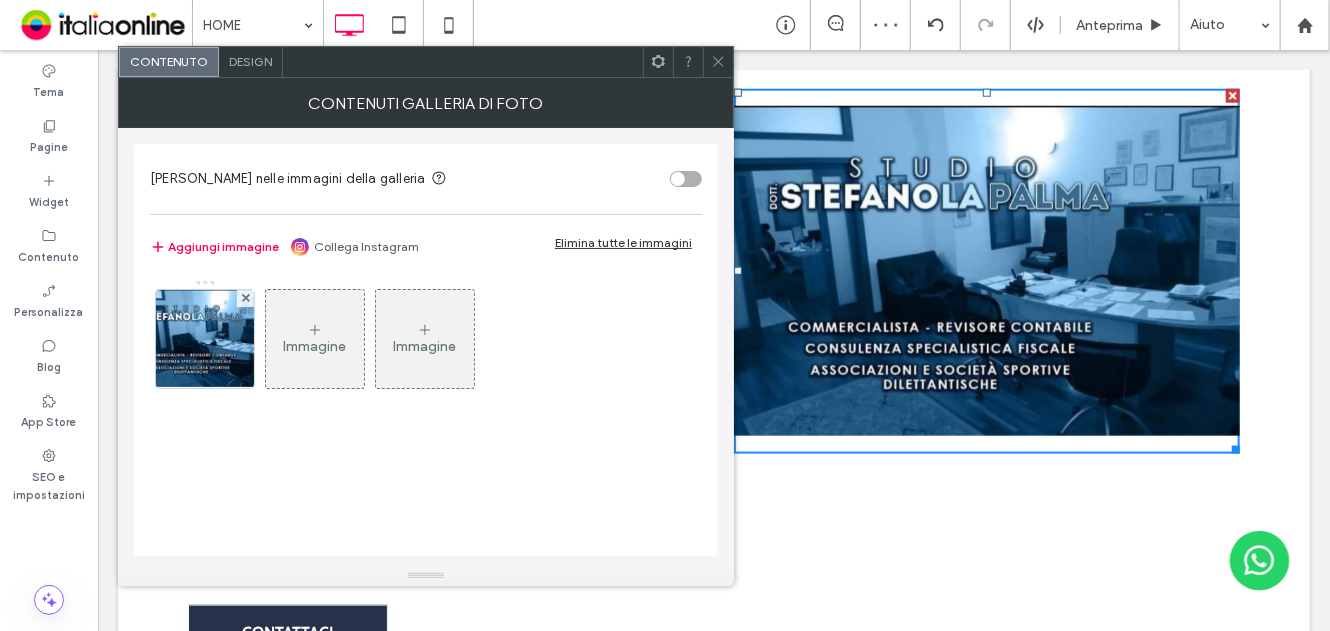 click at bounding box center (718, 62) 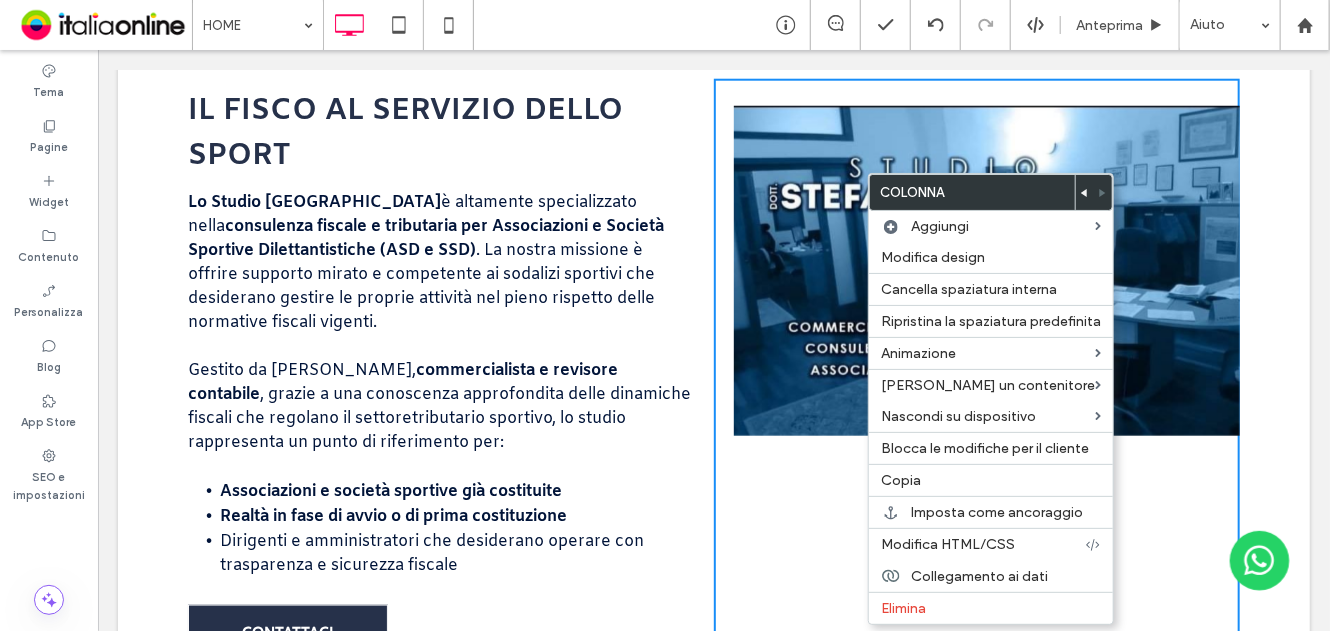 click on "Button
Mostra altri
Click To Paste" at bounding box center (976, 373) 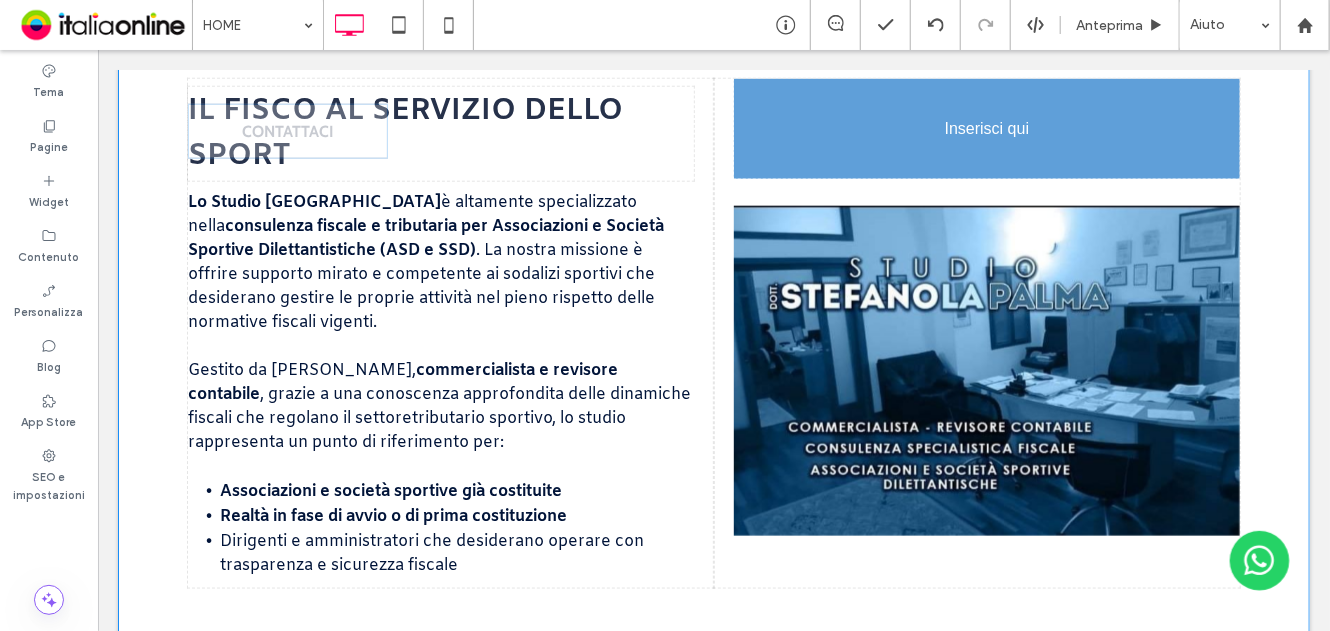 drag, startPoint x: 292, startPoint y: 568, endPoint x: 831, endPoint y: 282, distance: 610.17786 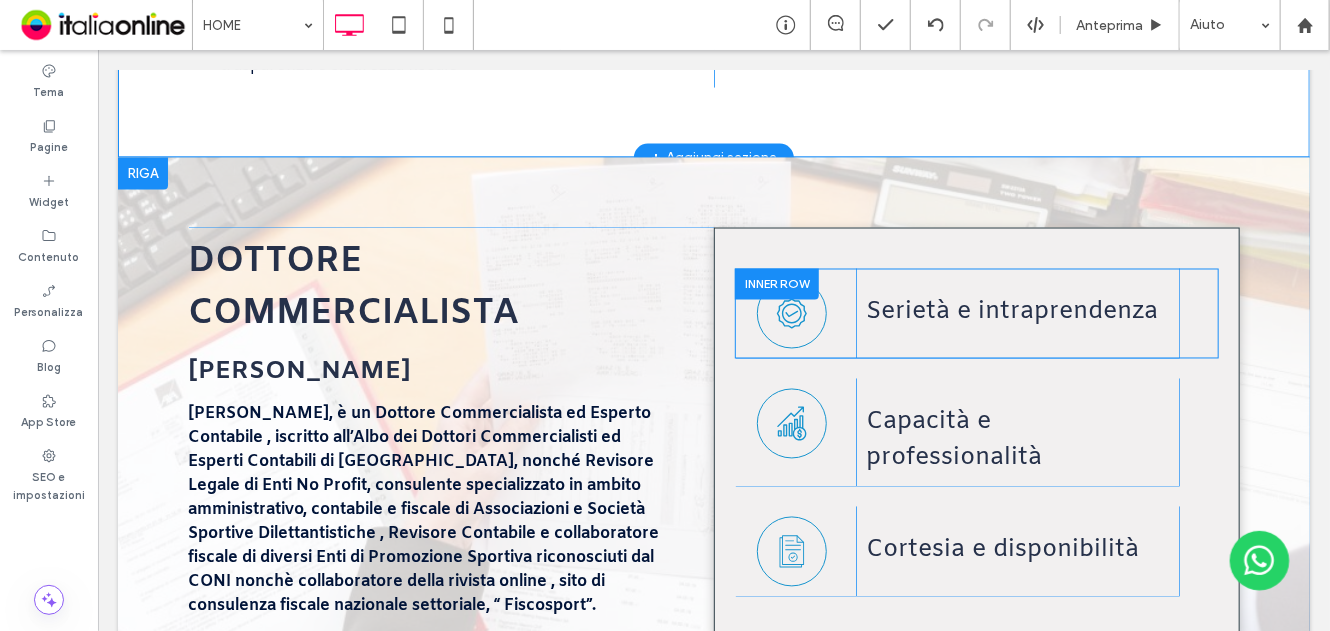scroll, scrollTop: 1545, scrollLeft: 0, axis: vertical 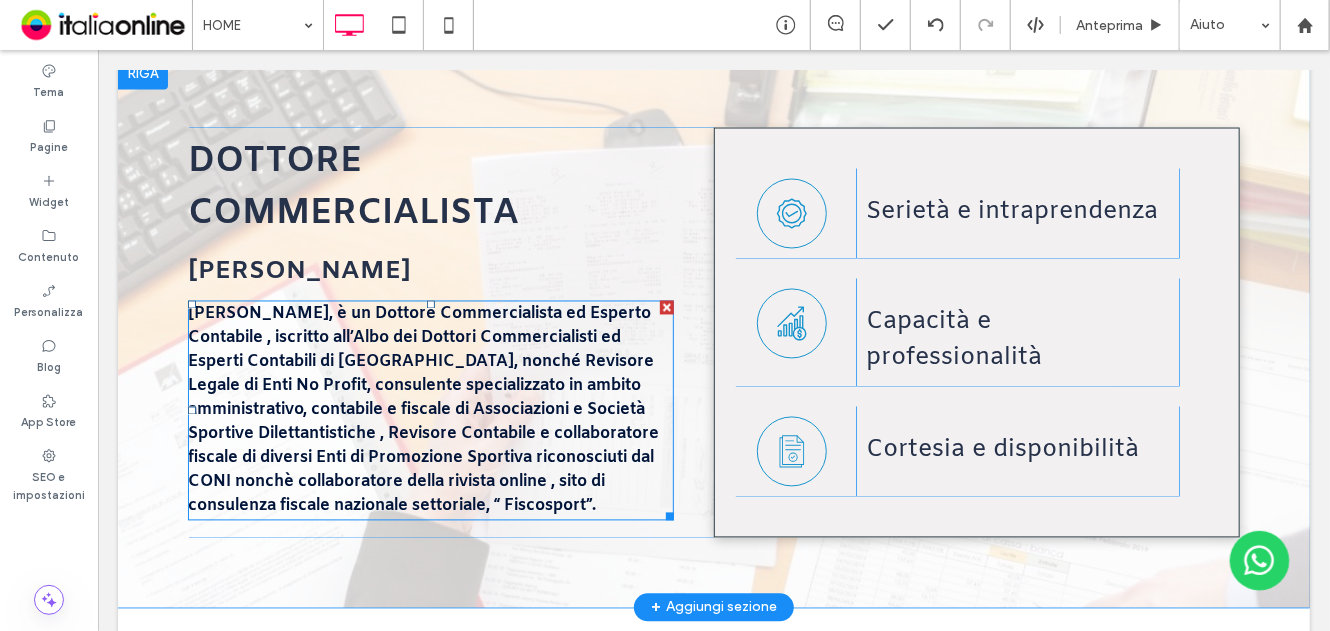 click on "Stefano La Palma, è un Dottore Commercialista ed Esperto Contabile , iscritto all’Albo dei Dottori Commercialisti ed Esperti Contabili di Brindisi, nonché Revisore Legale di Enti No Profit, consulente specializzato in ambito amministrativo, contabile e fiscale di Associazioni e Società Sportive Dilettantistiche , Revisore Contabile e collaboratore fiscale di diversi Enti di Promozione Sportiva riconosciuti dal CONI nonchè collaboratore della rivista online , sito di consulenza fiscale nazionale settoriale, “ Fiscosport”." at bounding box center [422, 409] 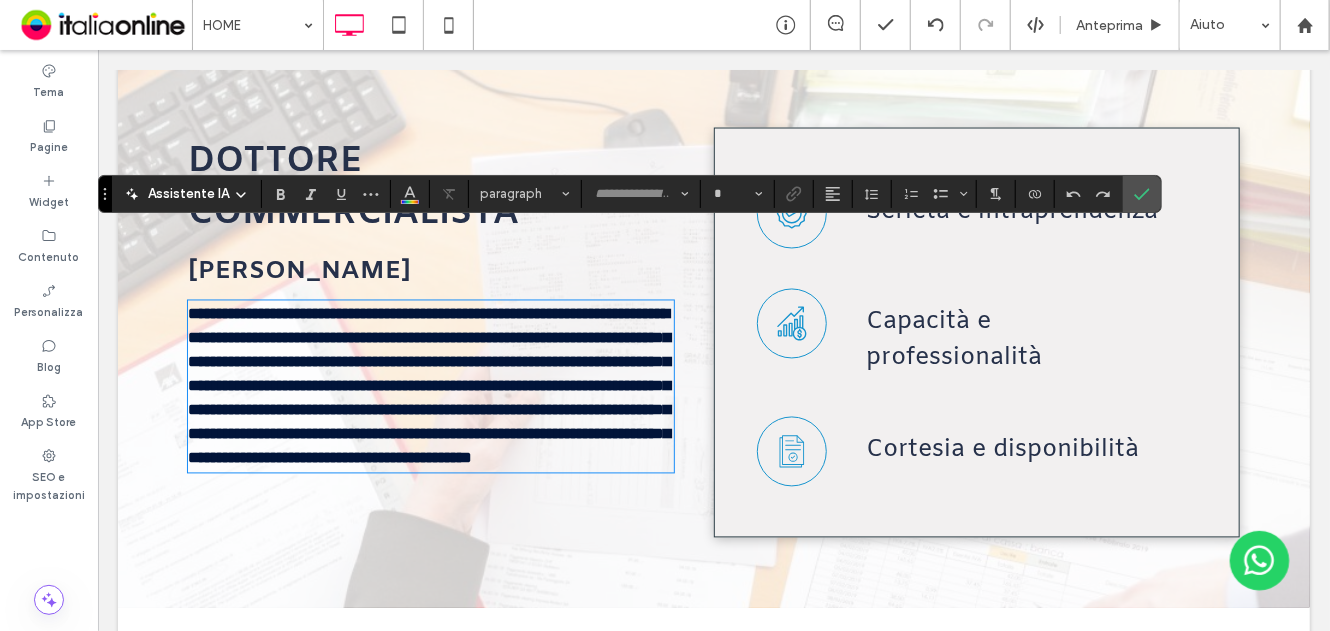 type on "*****" 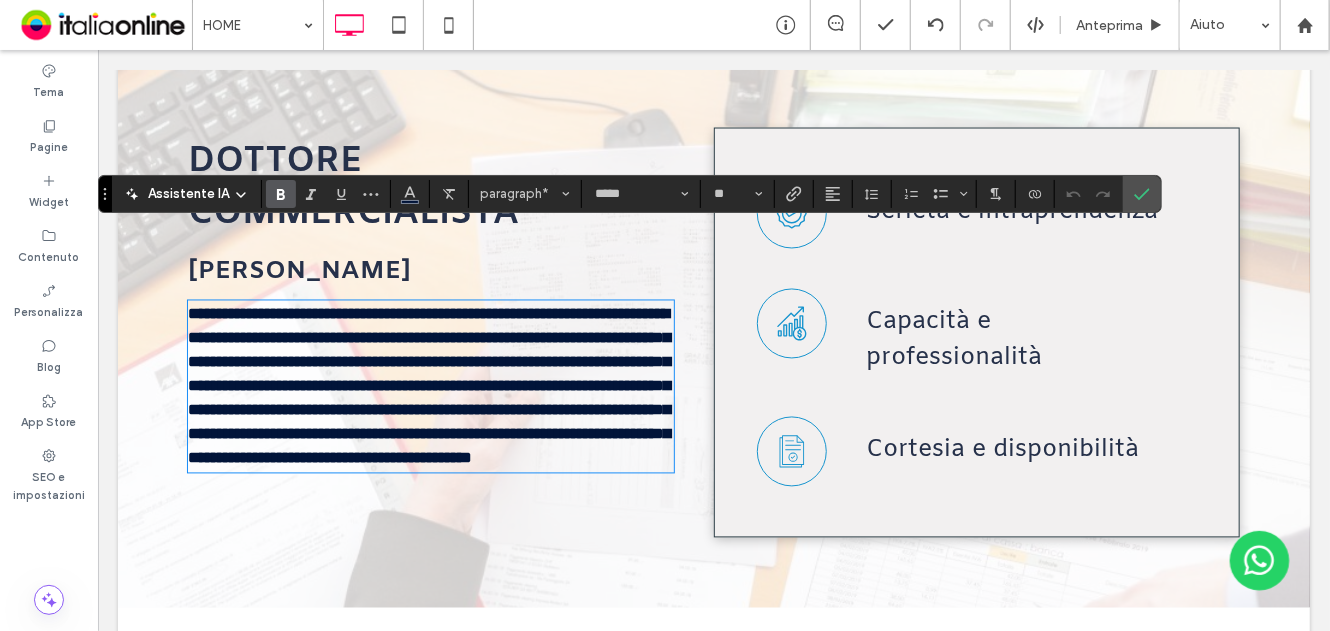 click on "**********" at bounding box center (428, 385) 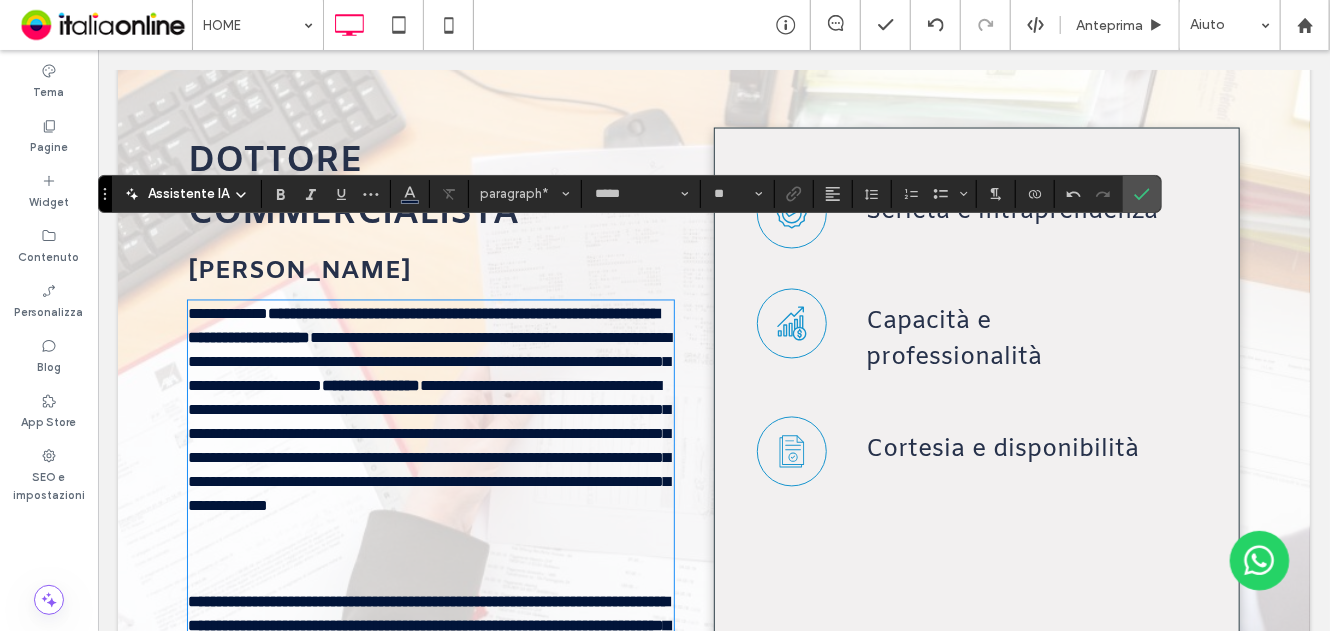 click on "**********" at bounding box center (227, 313) 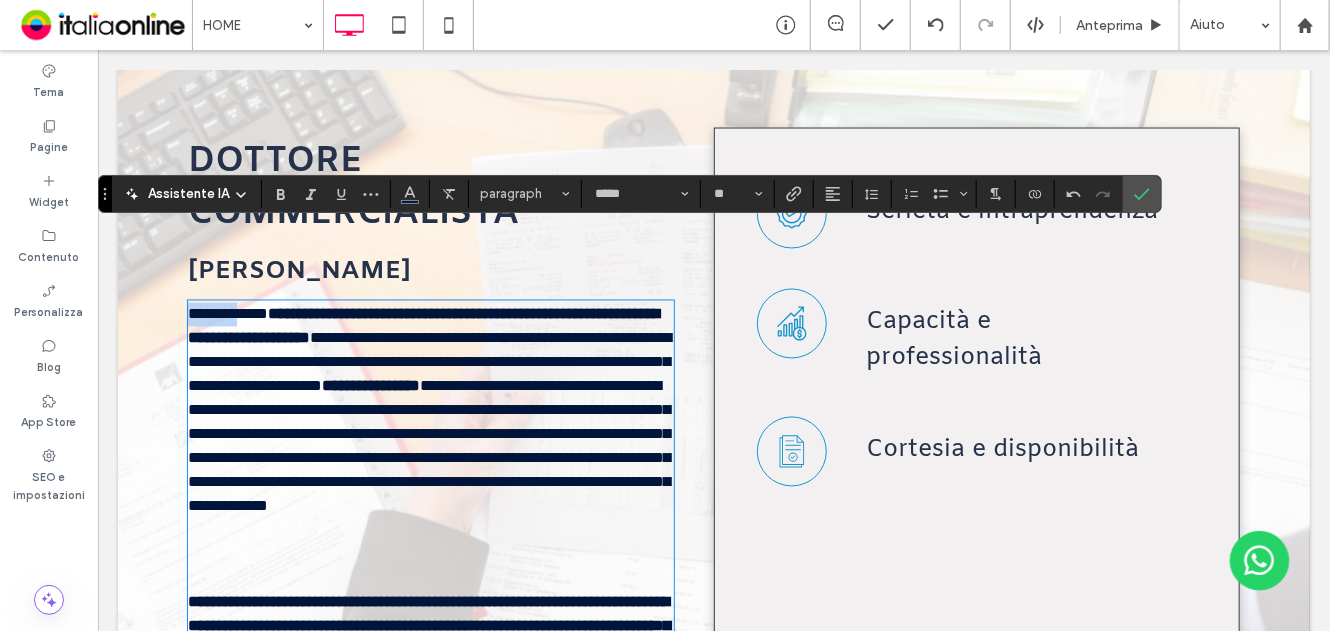type 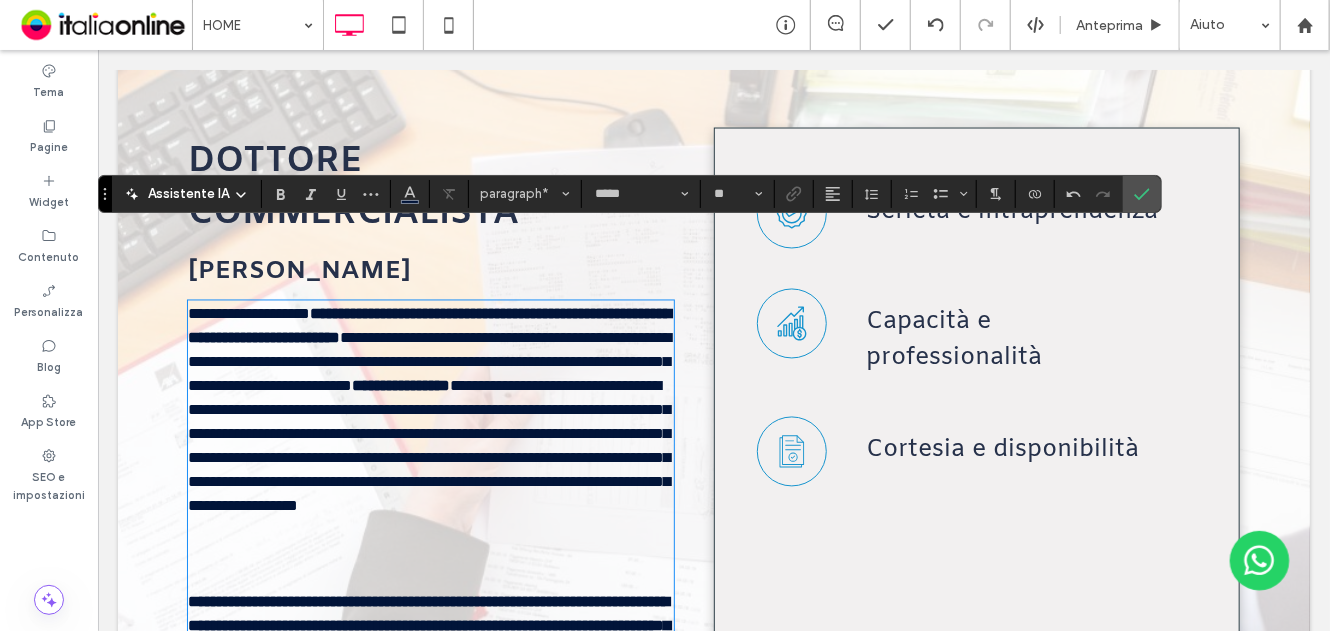click on "**********" at bounding box center [428, 361] 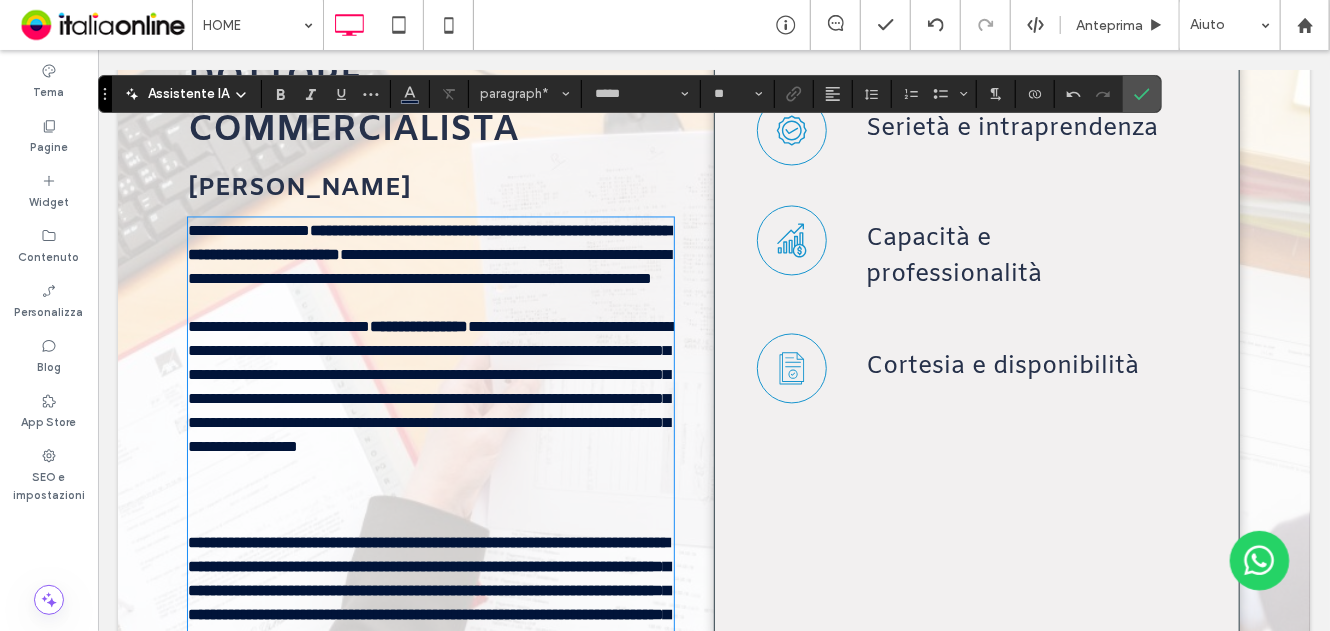 scroll, scrollTop: 1645, scrollLeft: 0, axis: vertical 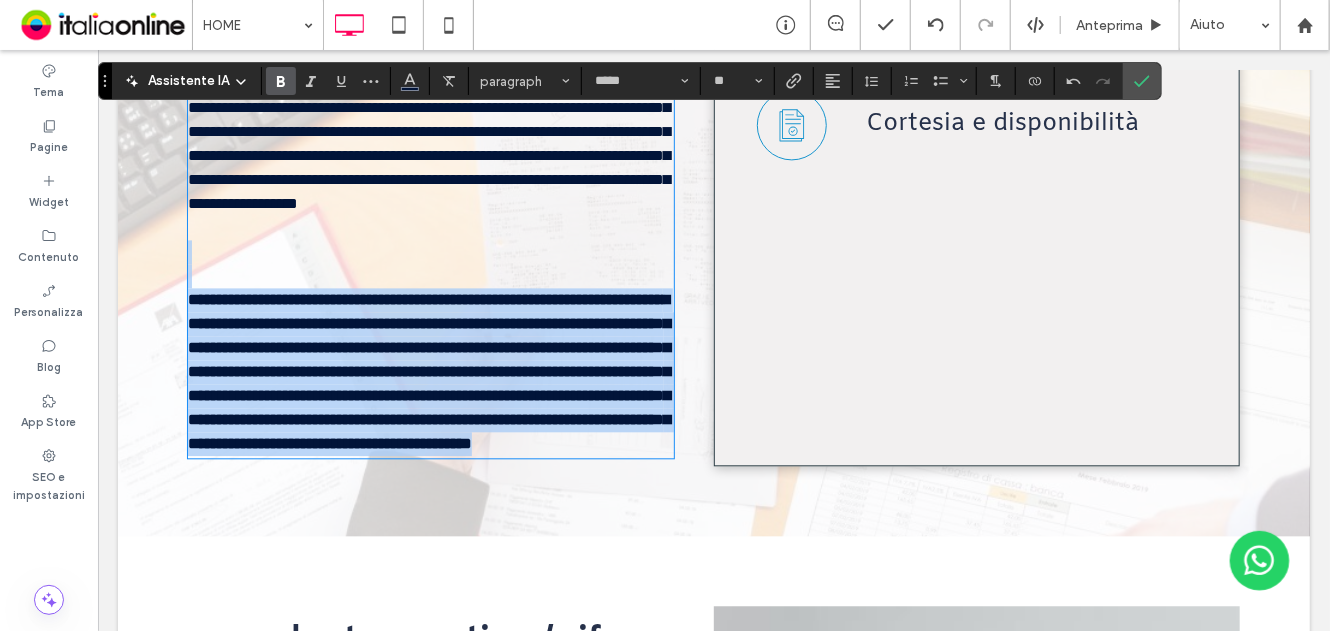 drag, startPoint x: 275, startPoint y: 455, endPoint x: 506, endPoint y: 629, distance: 289.20062 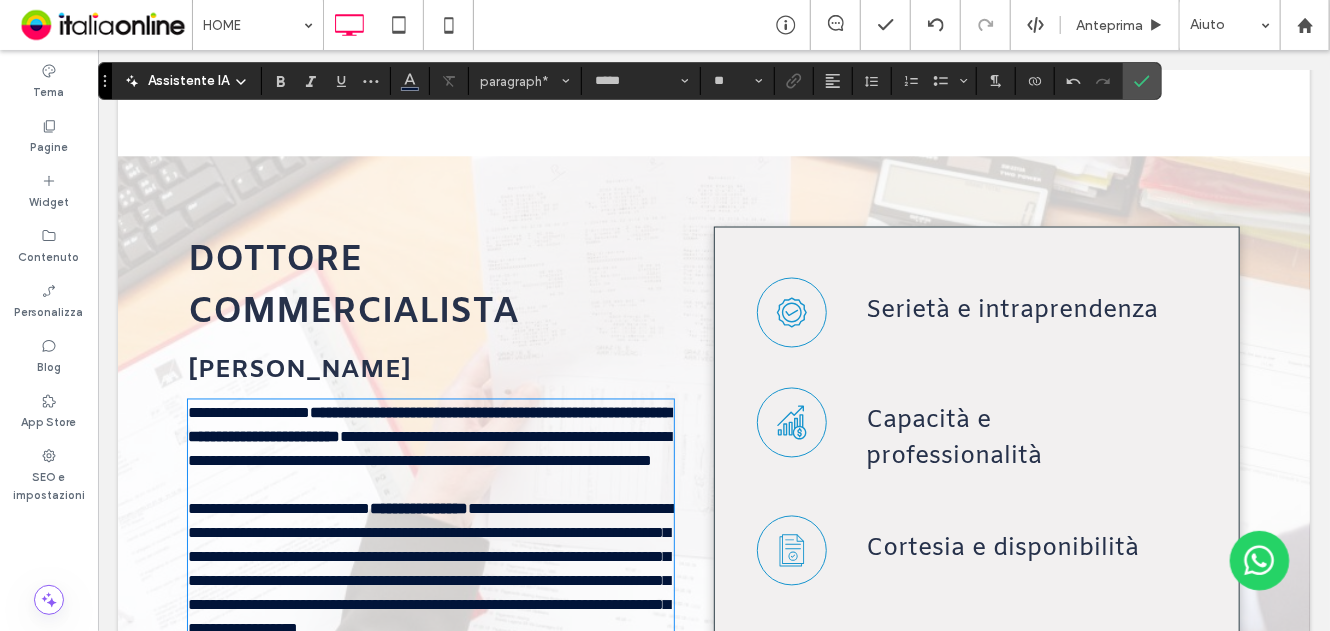scroll, scrollTop: 1746, scrollLeft: 0, axis: vertical 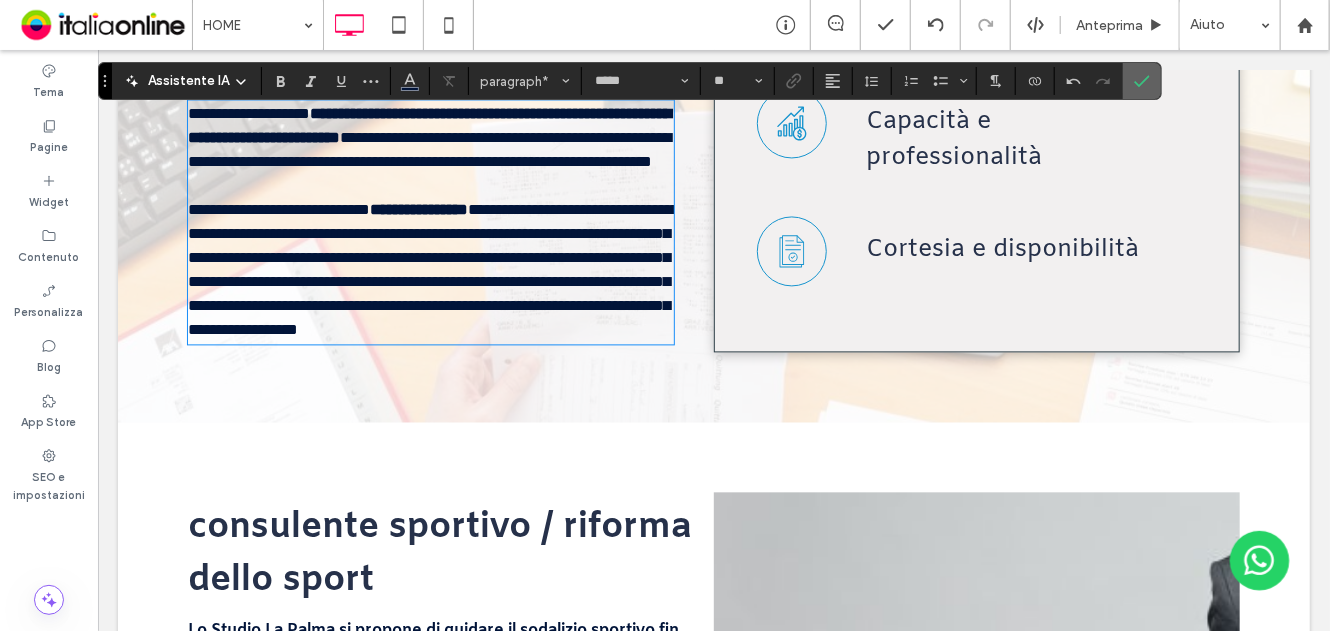 click 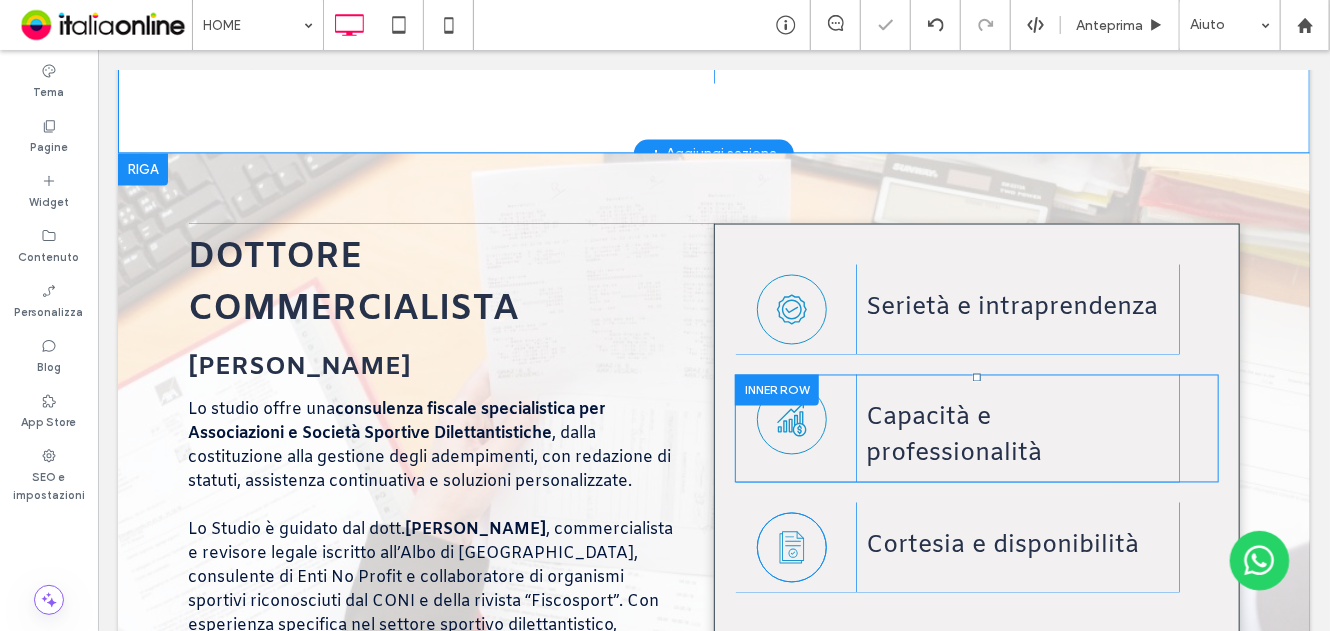scroll, scrollTop: 1446, scrollLeft: 0, axis: vertical 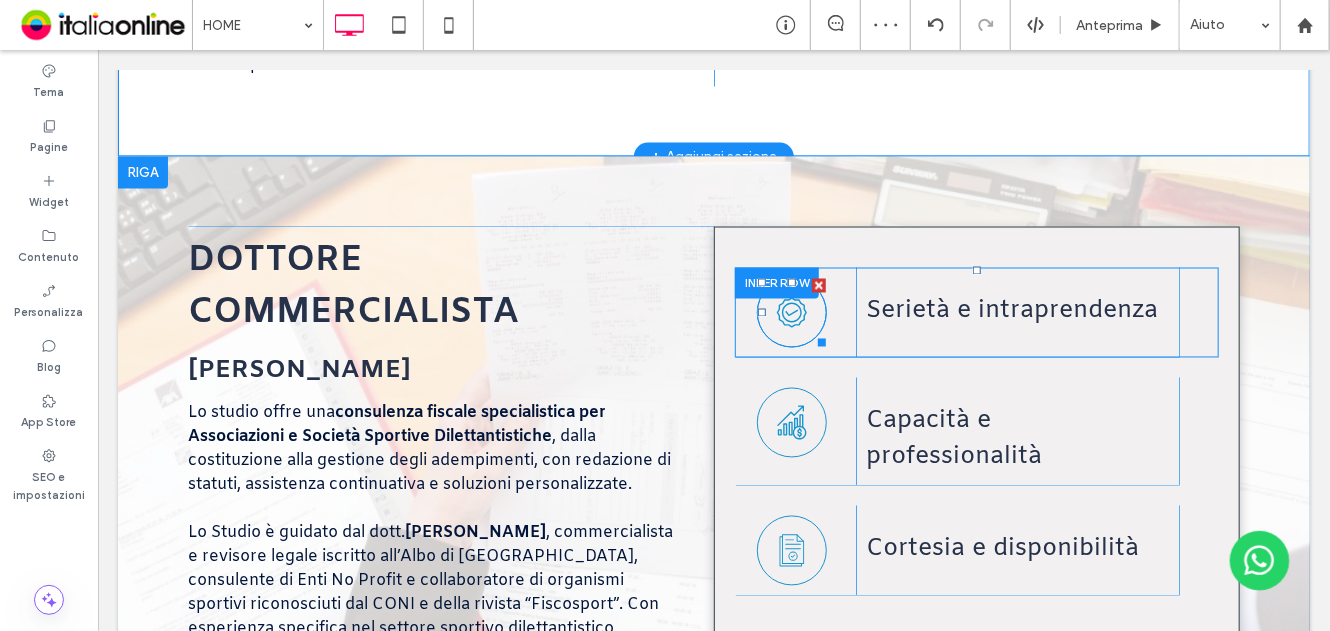 click 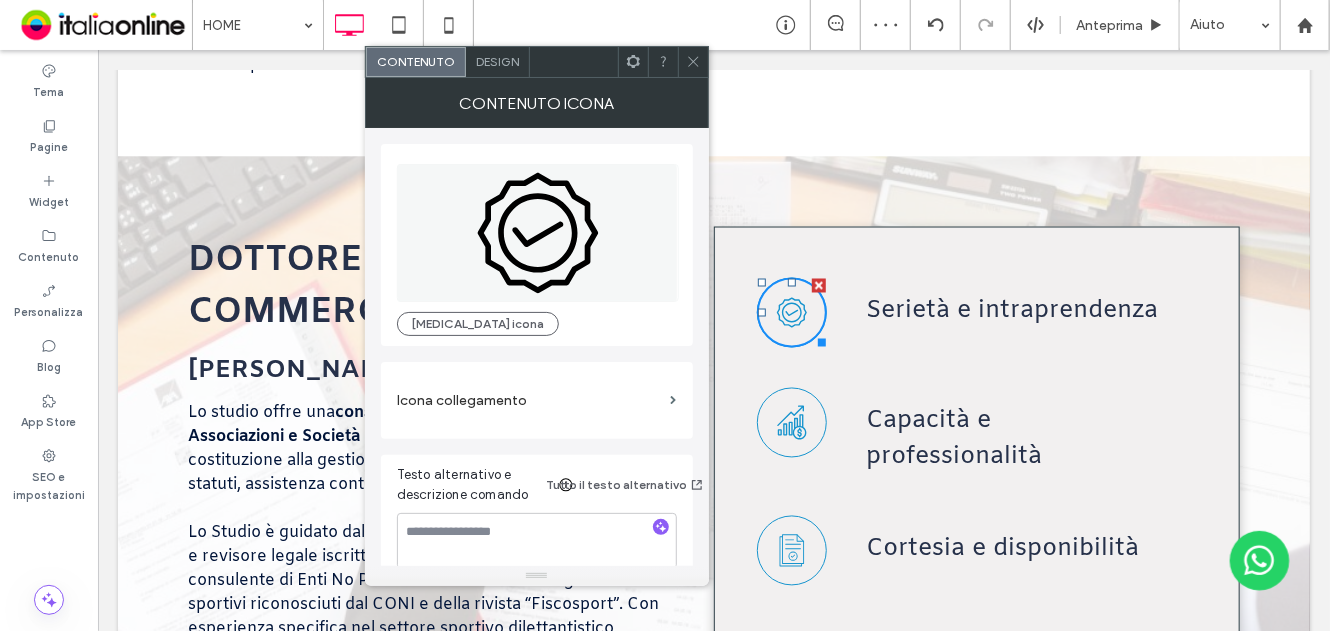 click on "Design" at bounding box center (497, 61) 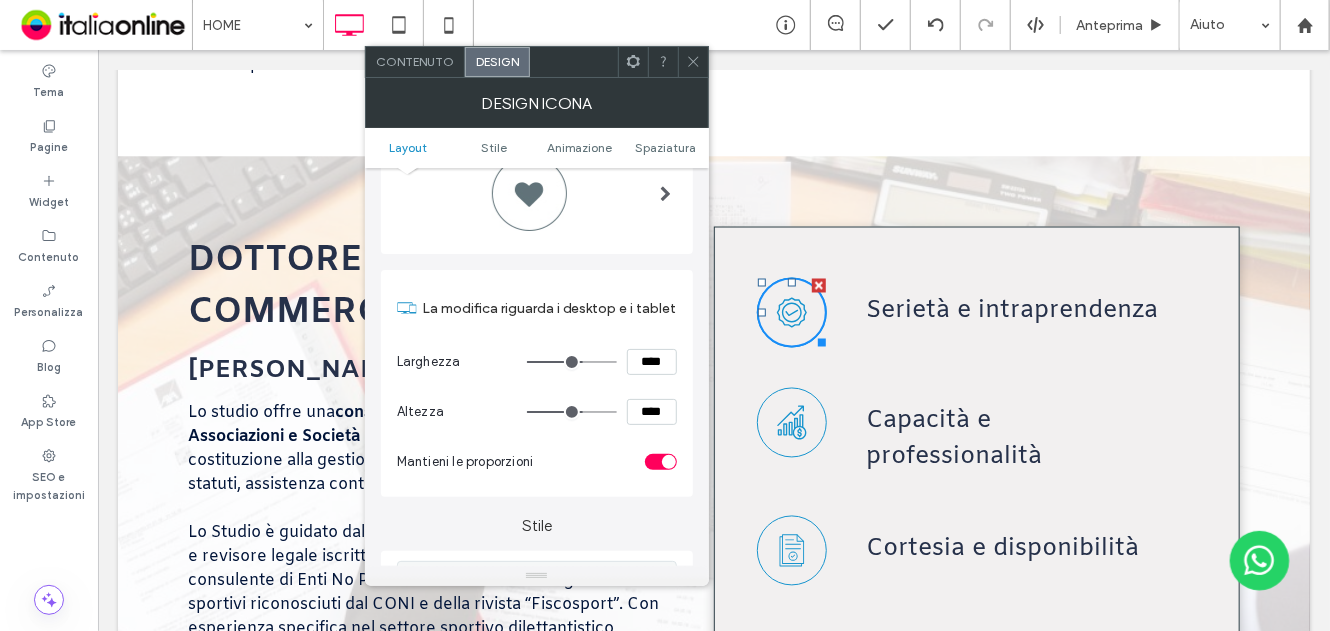 scroll, scrollTop: 200, scrollLeft: 0, axis: vertical 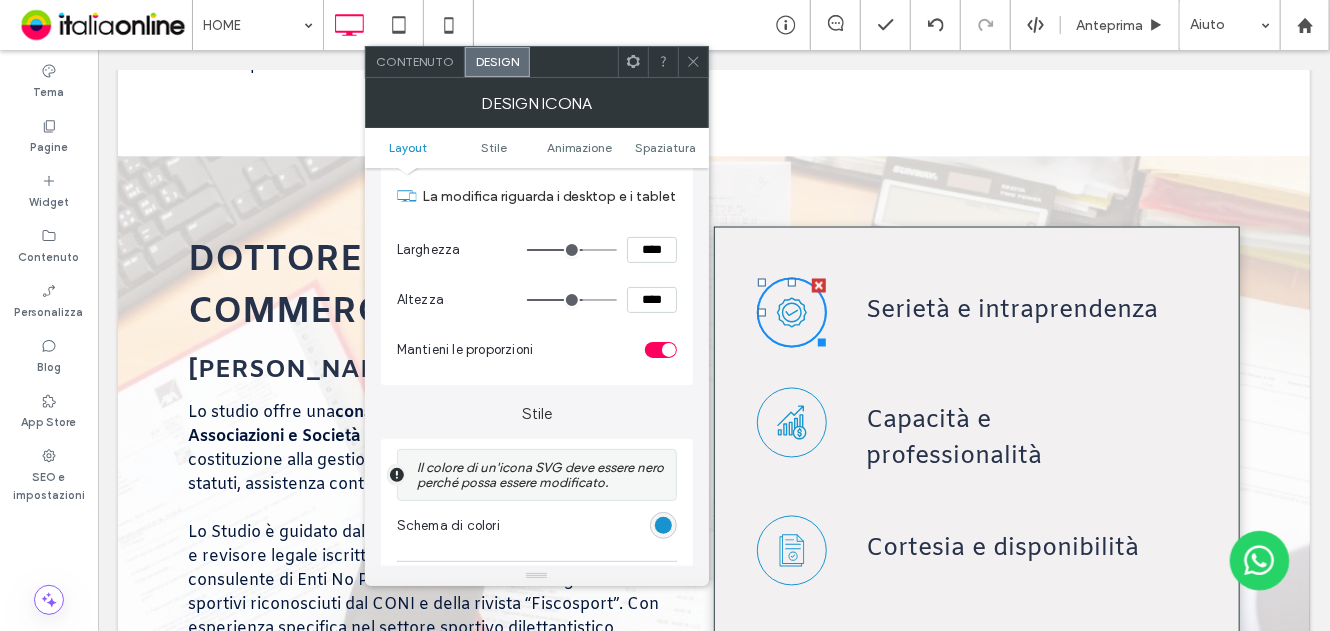 click at bounding box center (663, 525) 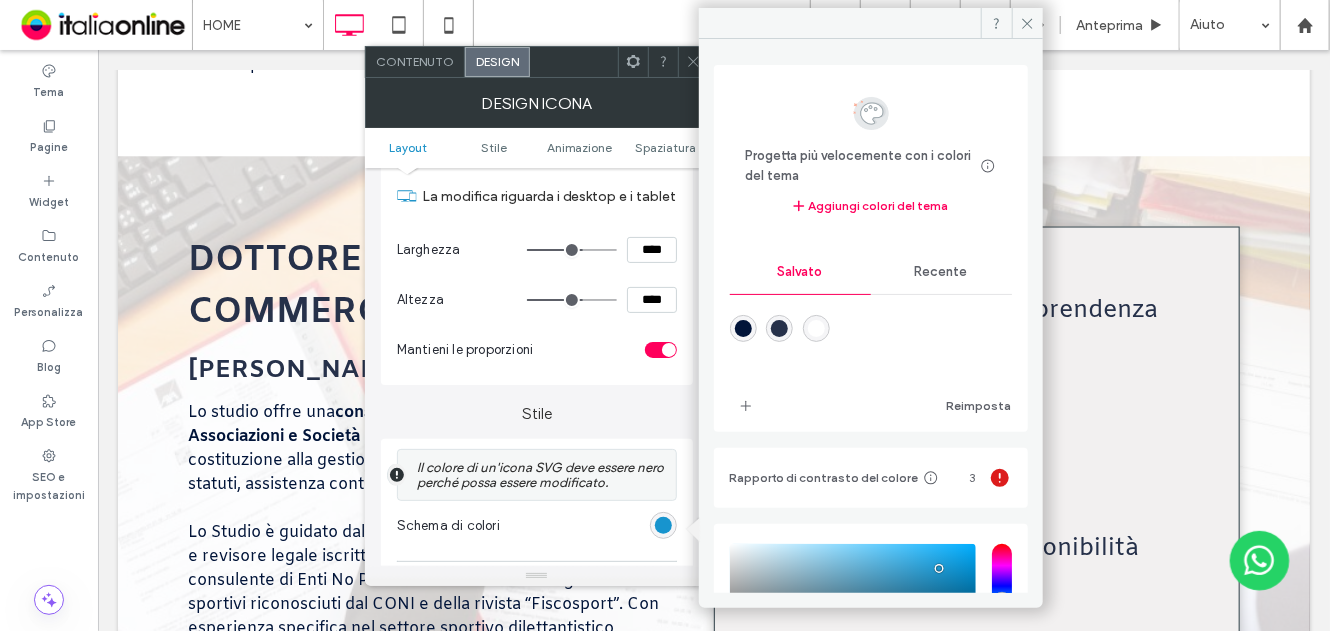 click at bounding box center (779, 328) 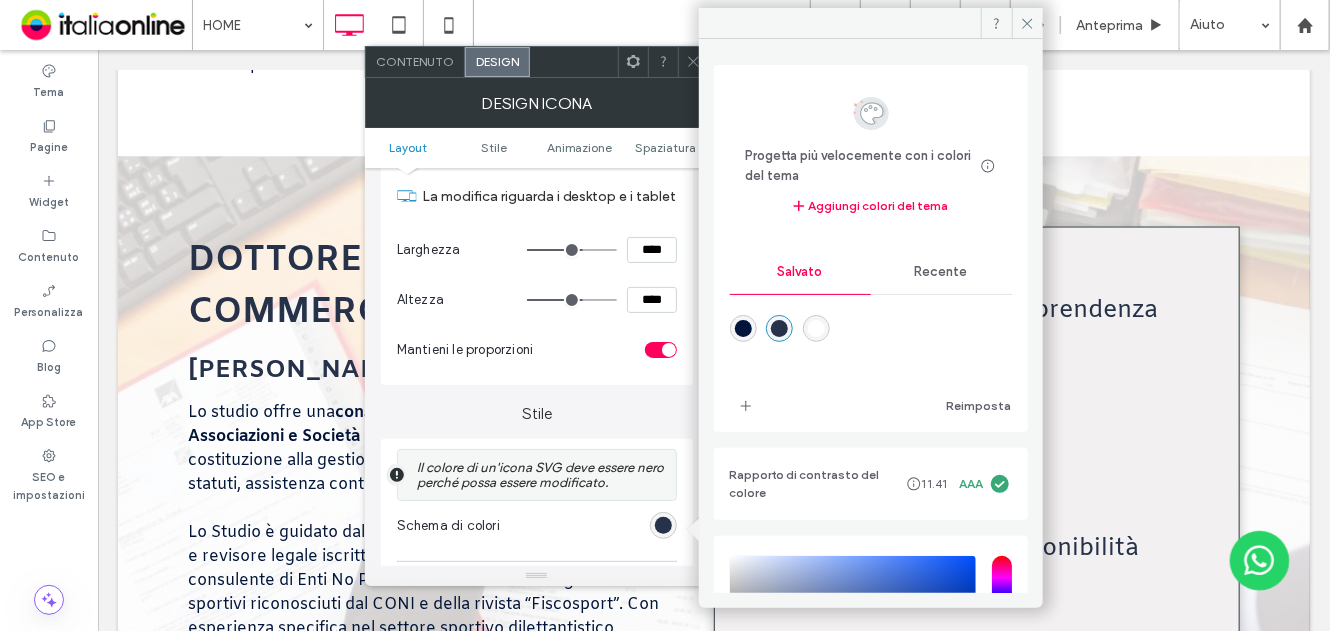 type on "*" 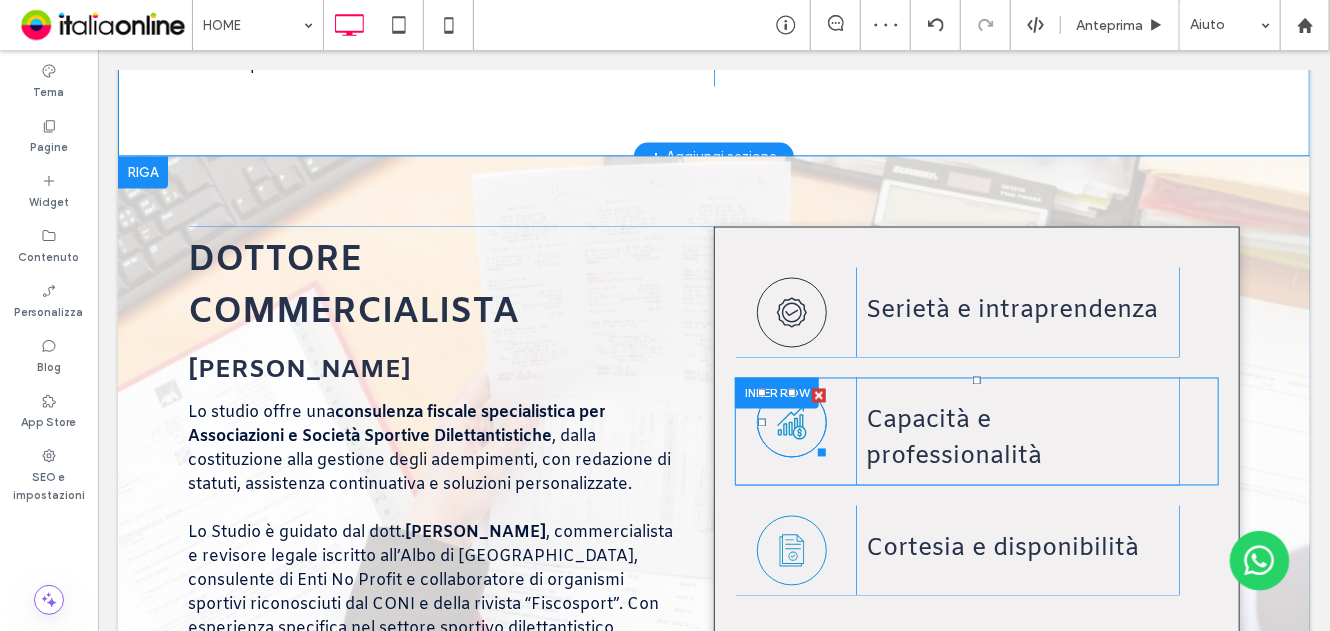 click 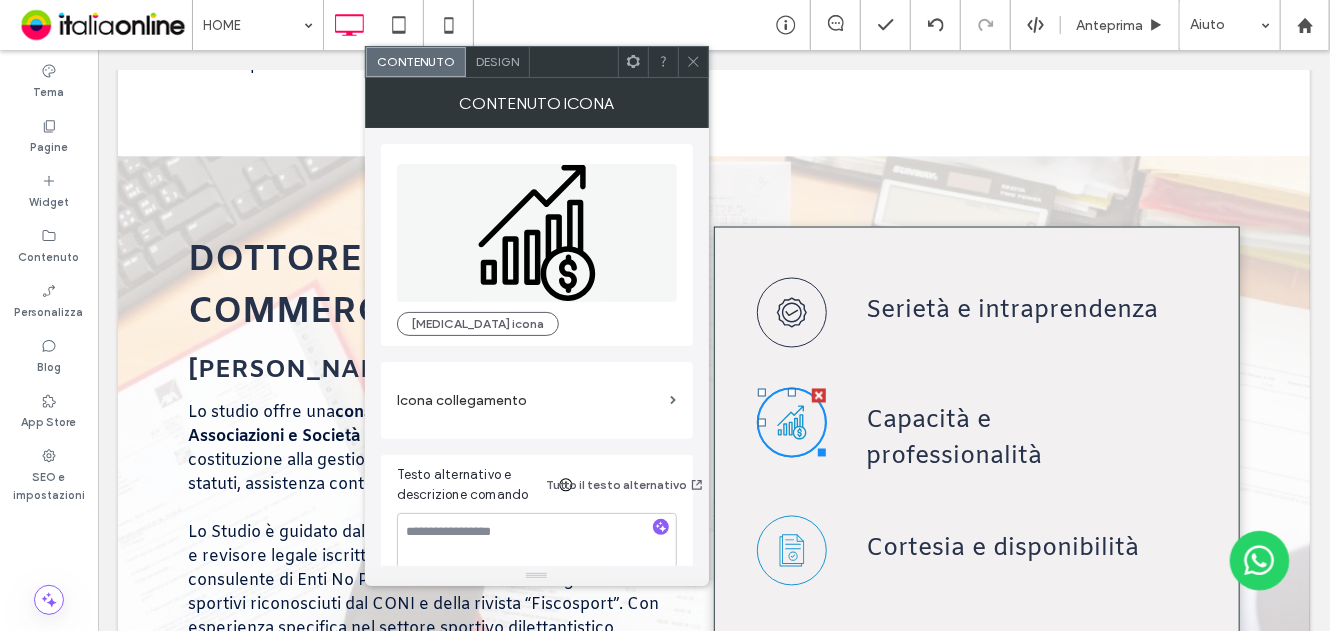 click on "Design" at bounding box center (498, 62) 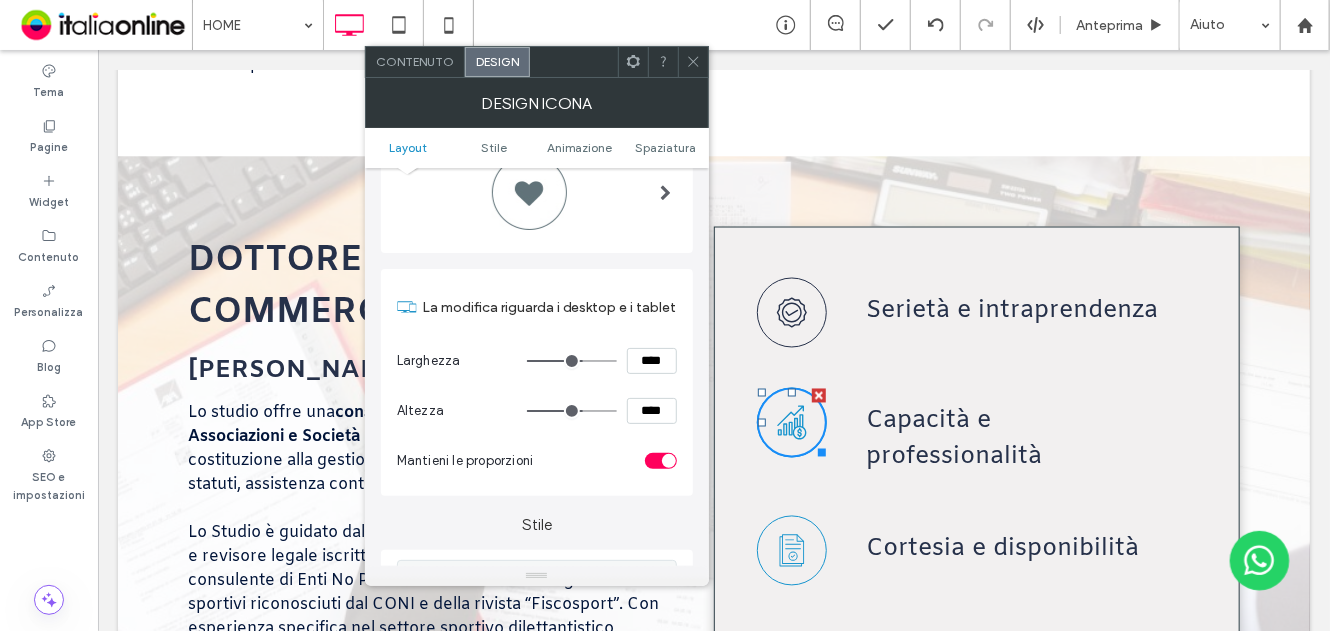 scroll, scrollTop: 200, scrollLeft: 0, axis: vertical 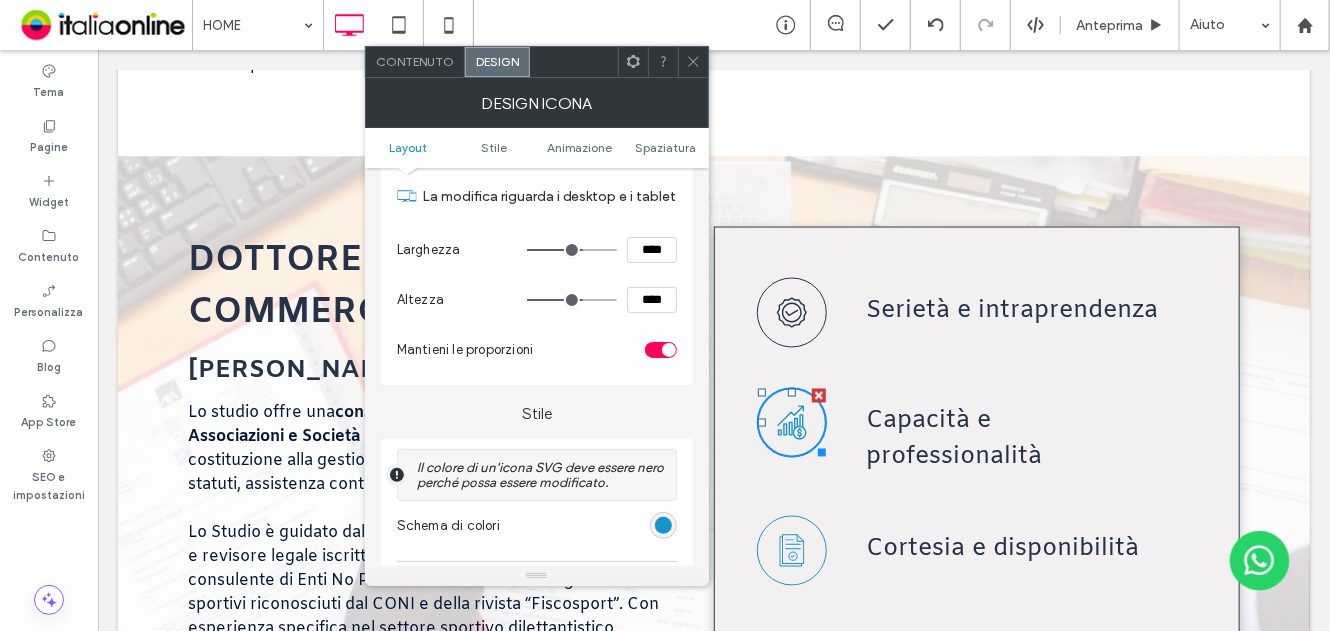 click on "Schema di colori" at bounding box center [537, 526] 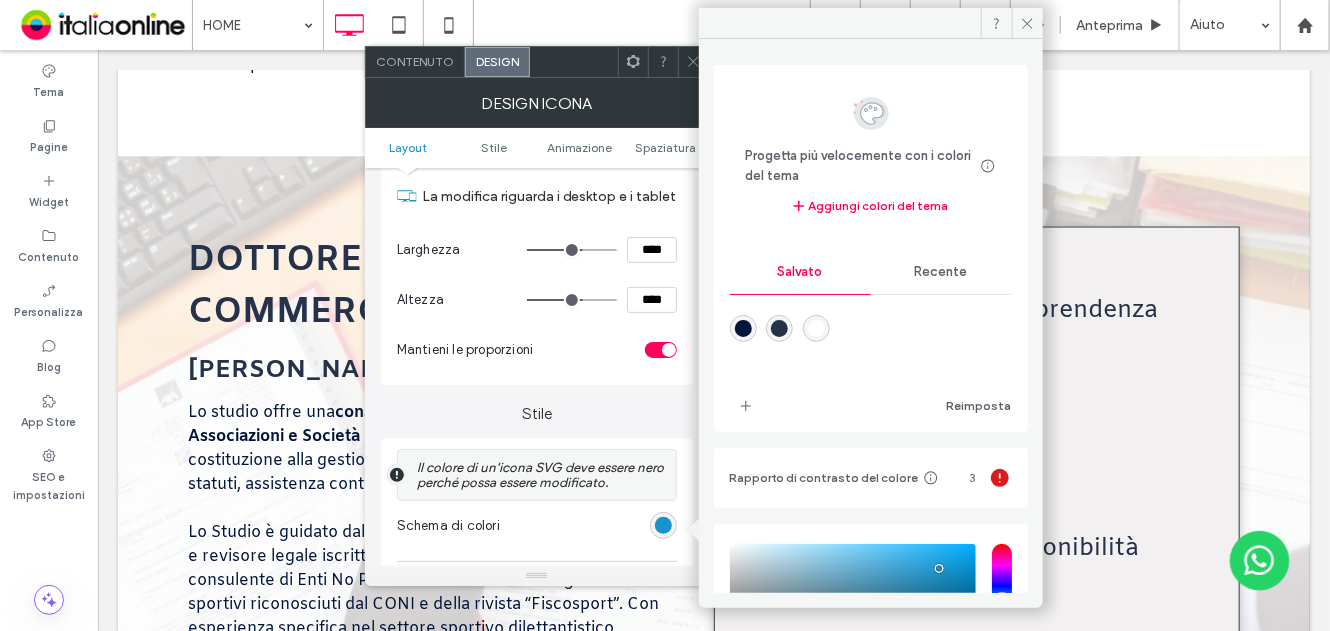 click at bounding box center [779, 328] 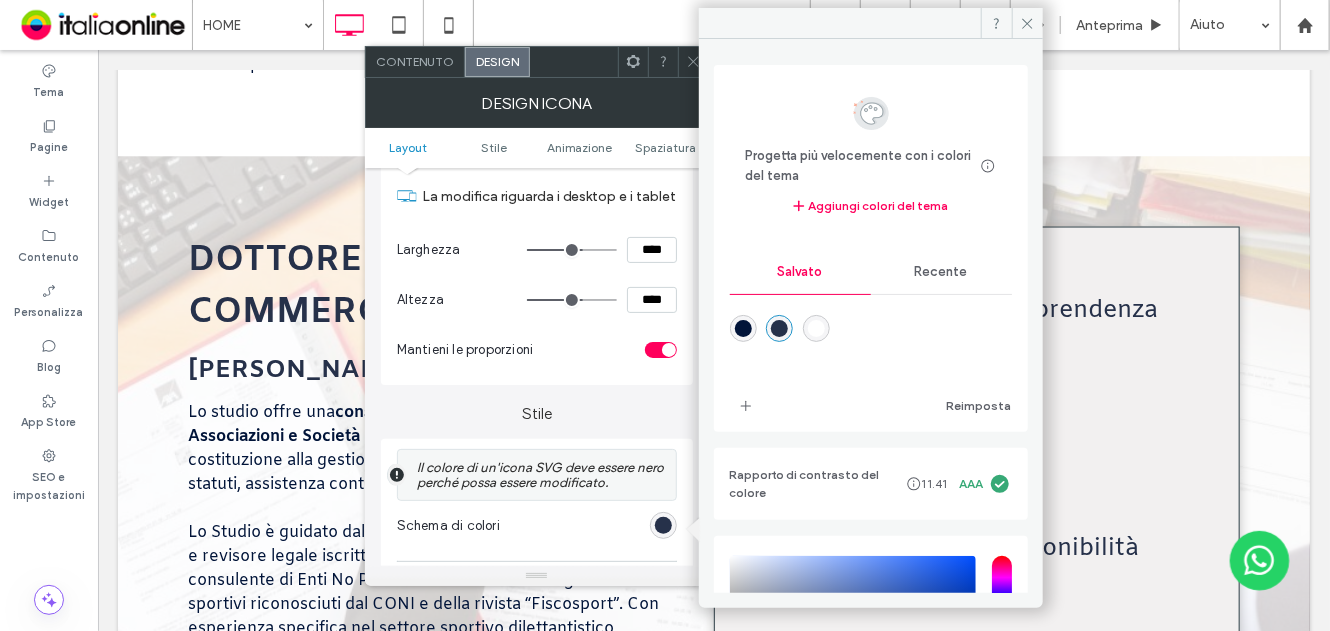 type on "*" 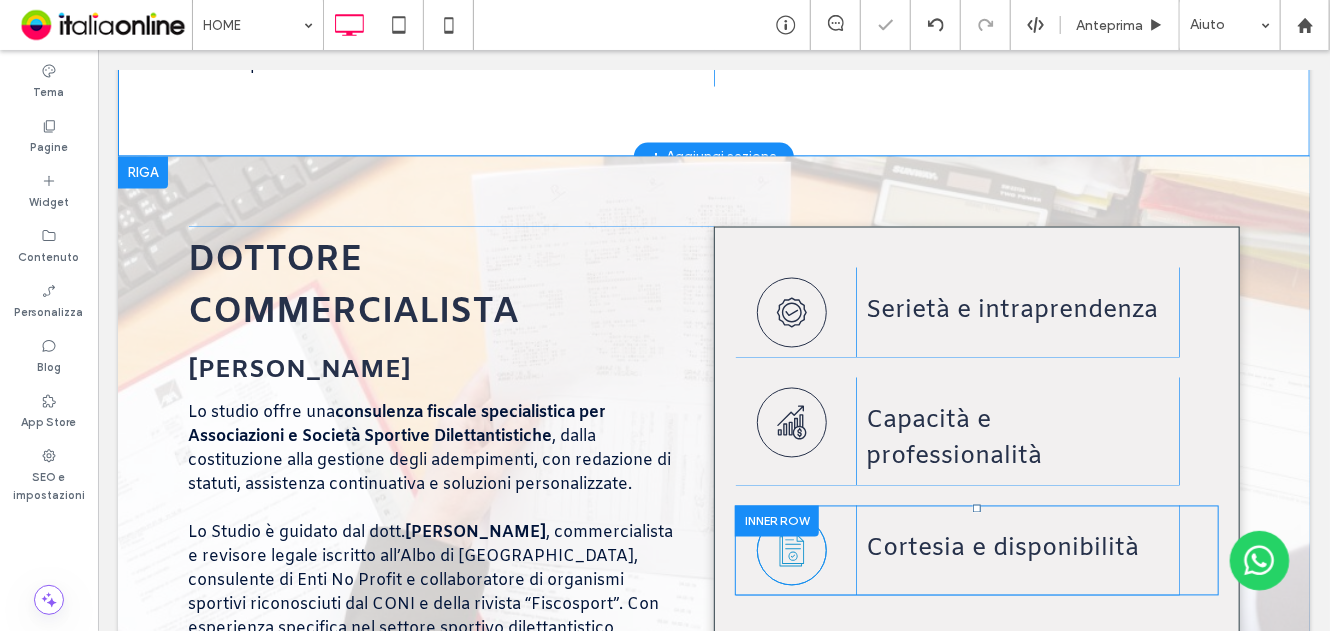 click 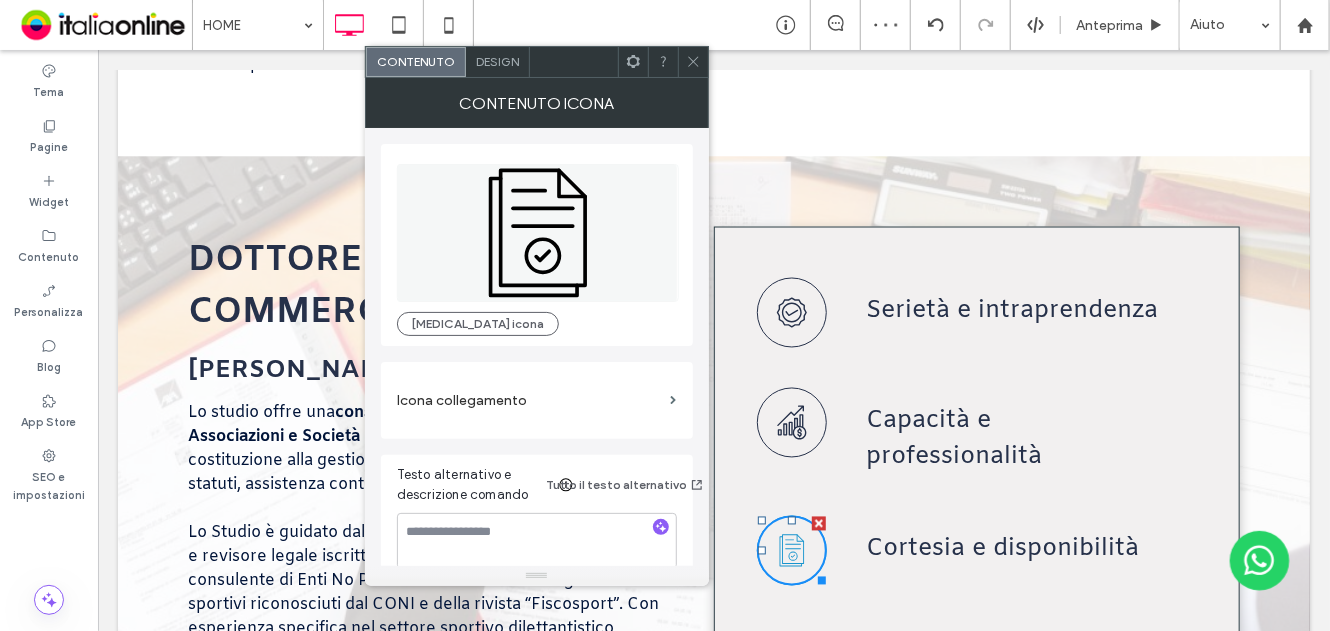 click on "Design" at bounding box center (497, 61) 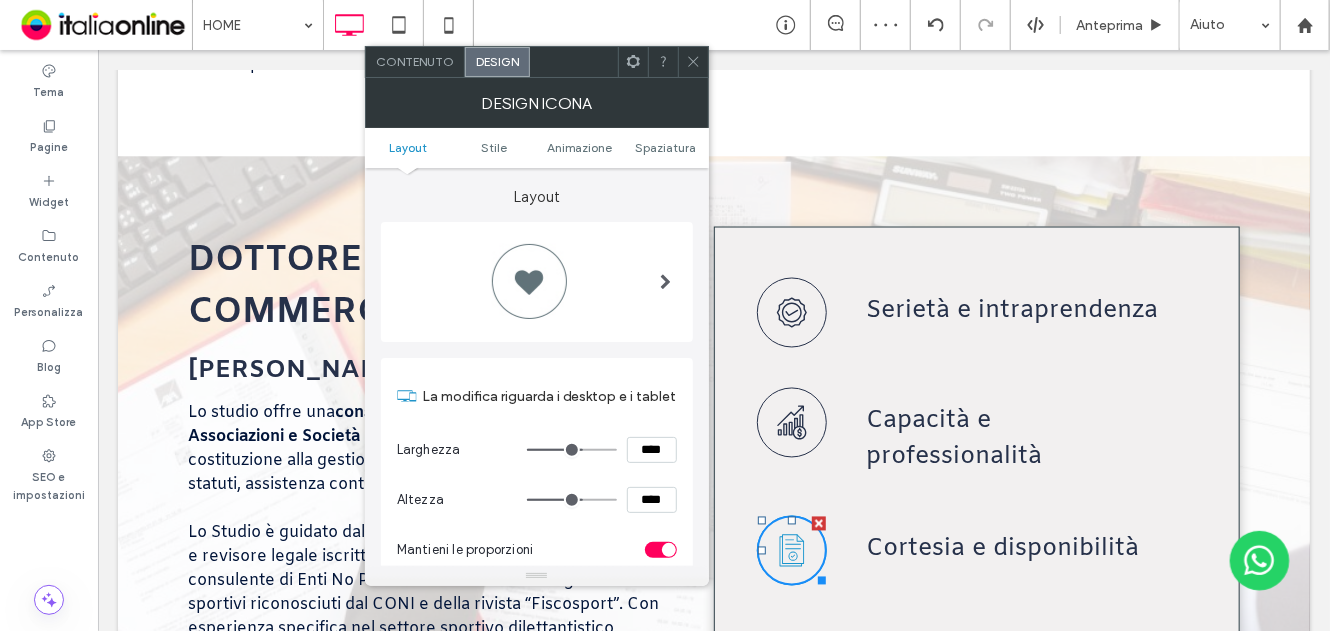 scroll, scrollTop: 300, scrollLeft: 0, axis: vertical 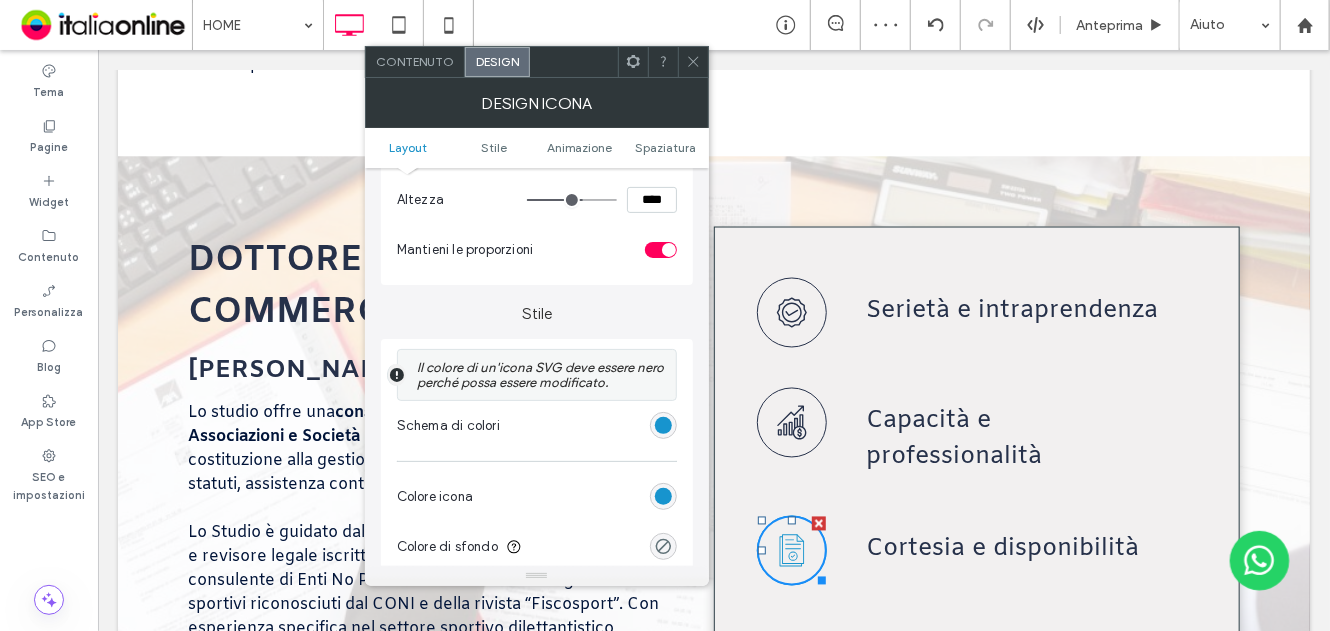 click on "Schema di colori" at bounding box center [537, 426] 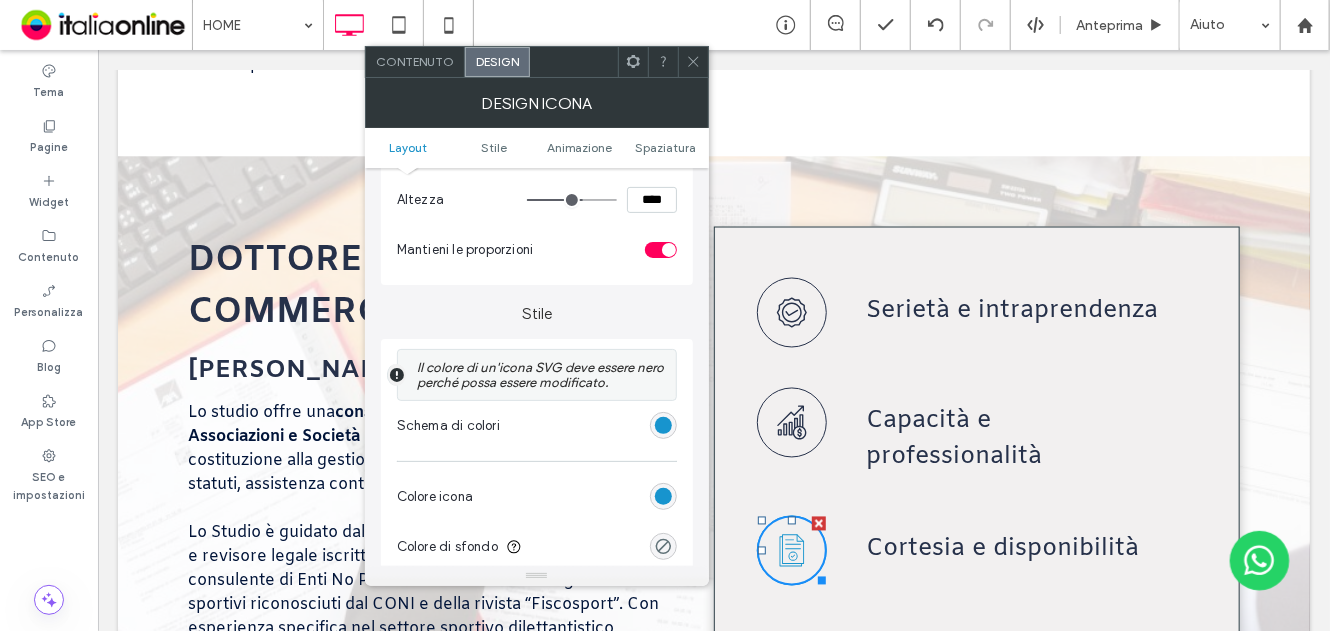 click at bounding box center (663, 425) 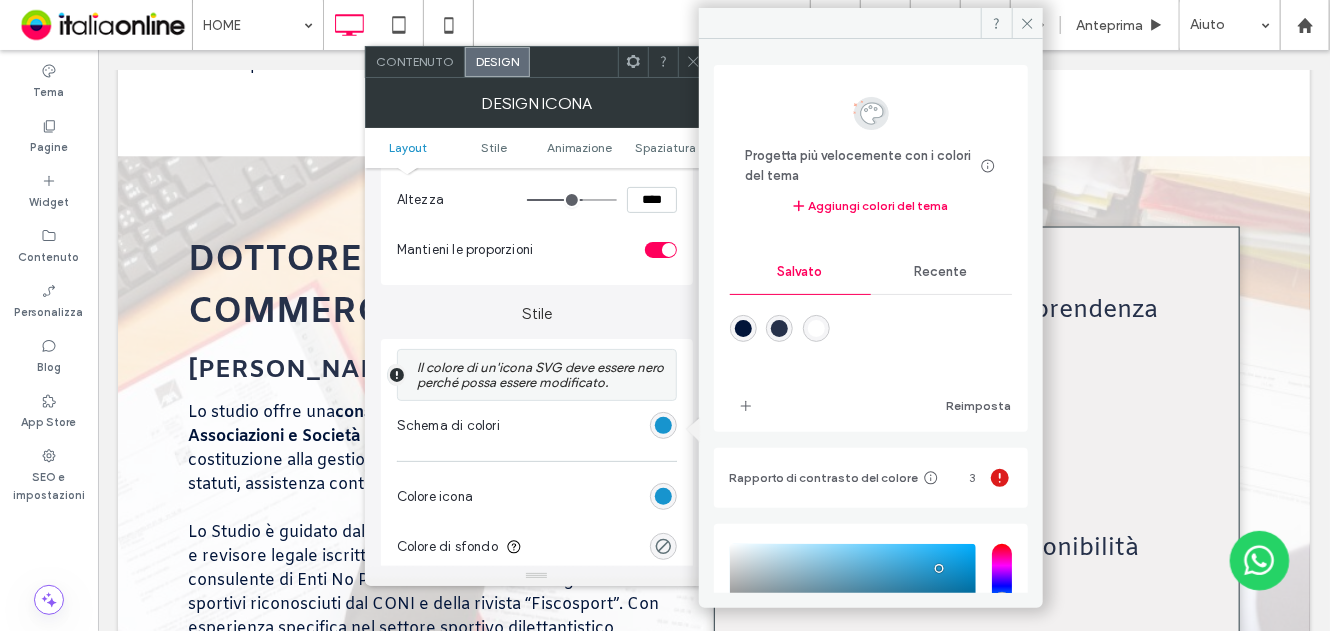 click at bounding box center [871, 342] 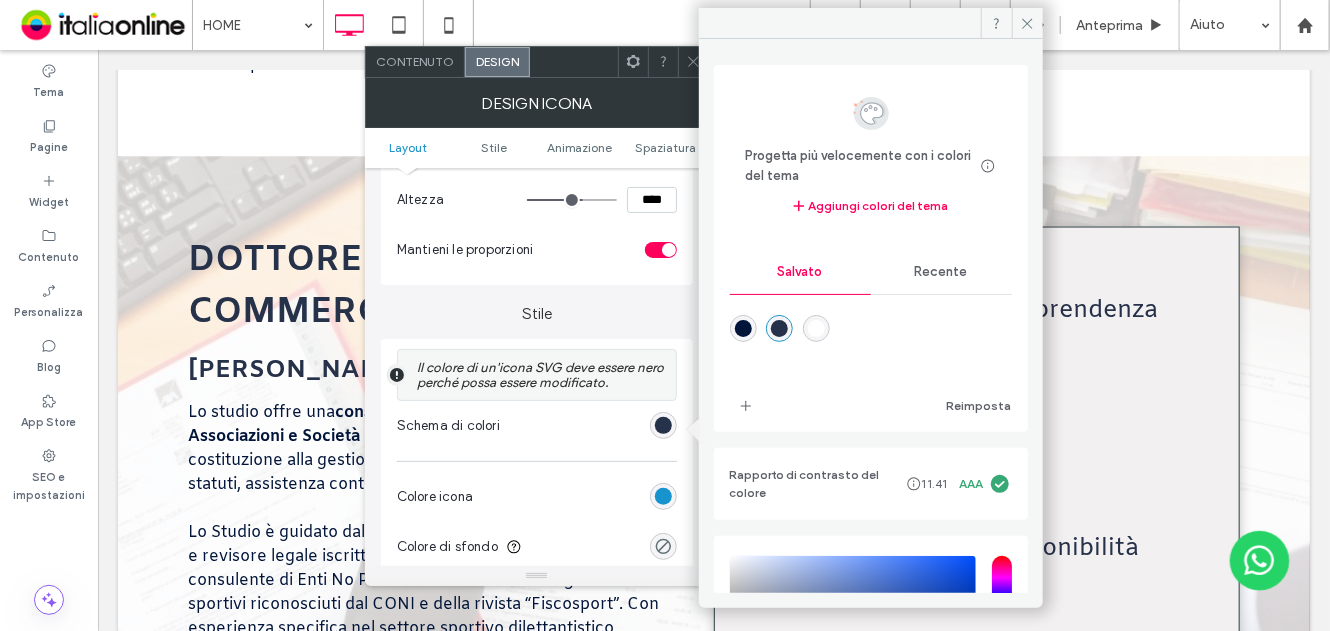 type on "*" 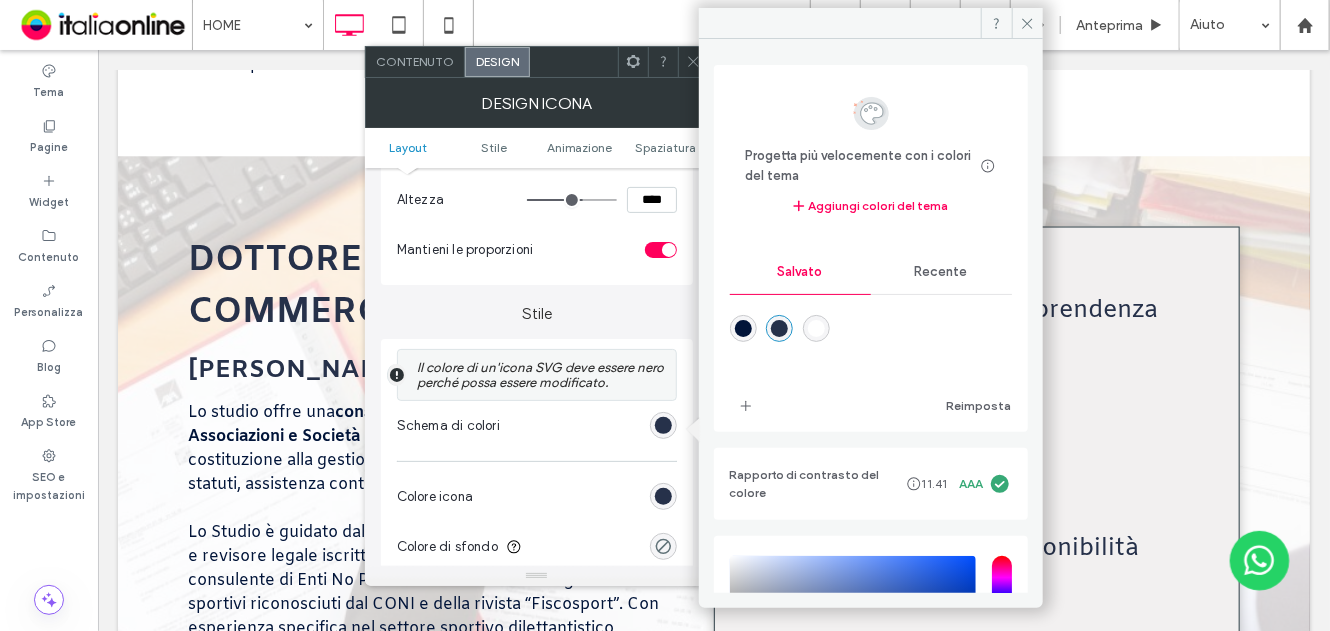 click 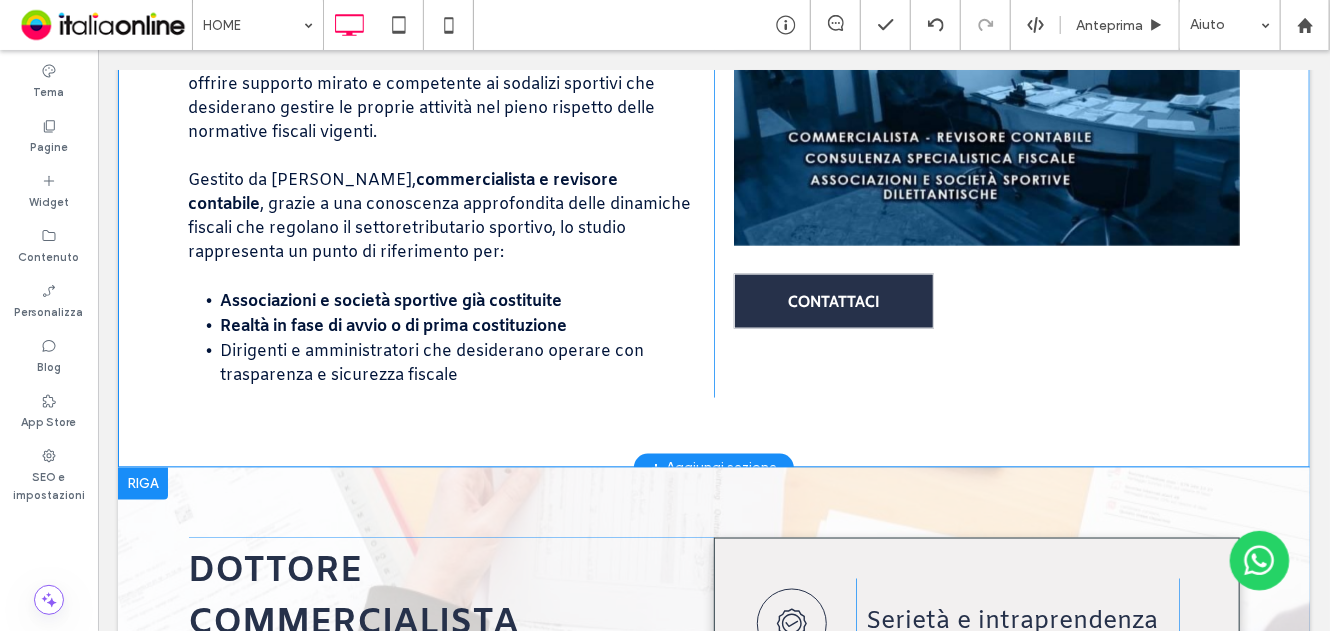 scroll, scrollTop: 1146, scrollLeft: 0, axis: vertical 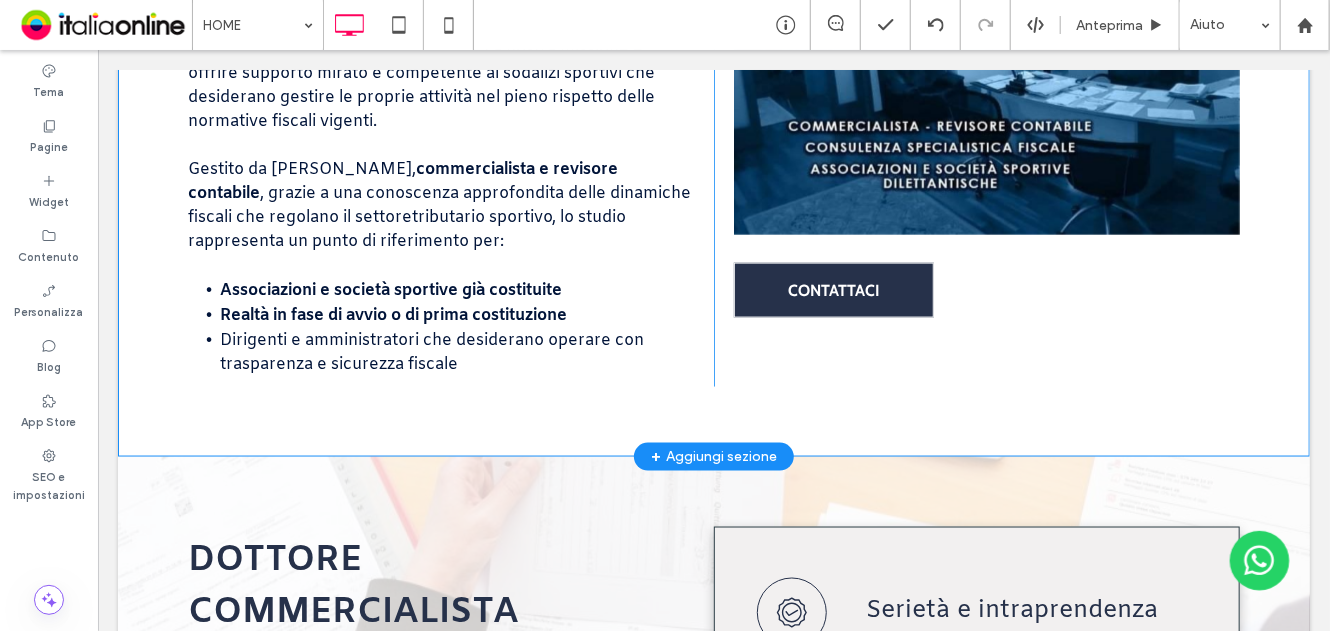drag, startPoint x: 46, startPoint y: 96, endPoint x: 239, endPoint y: 365, distance: 331.074 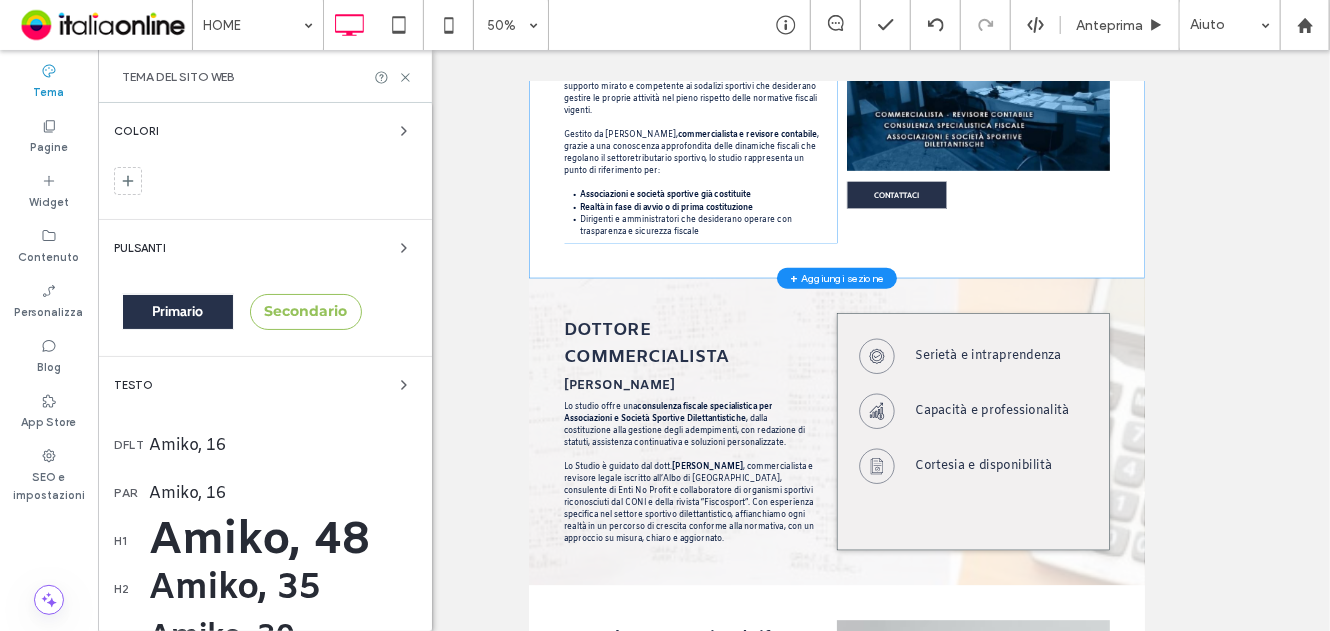 scroll, scrollTop: 200, scrollLeft: 0, axis: vertical 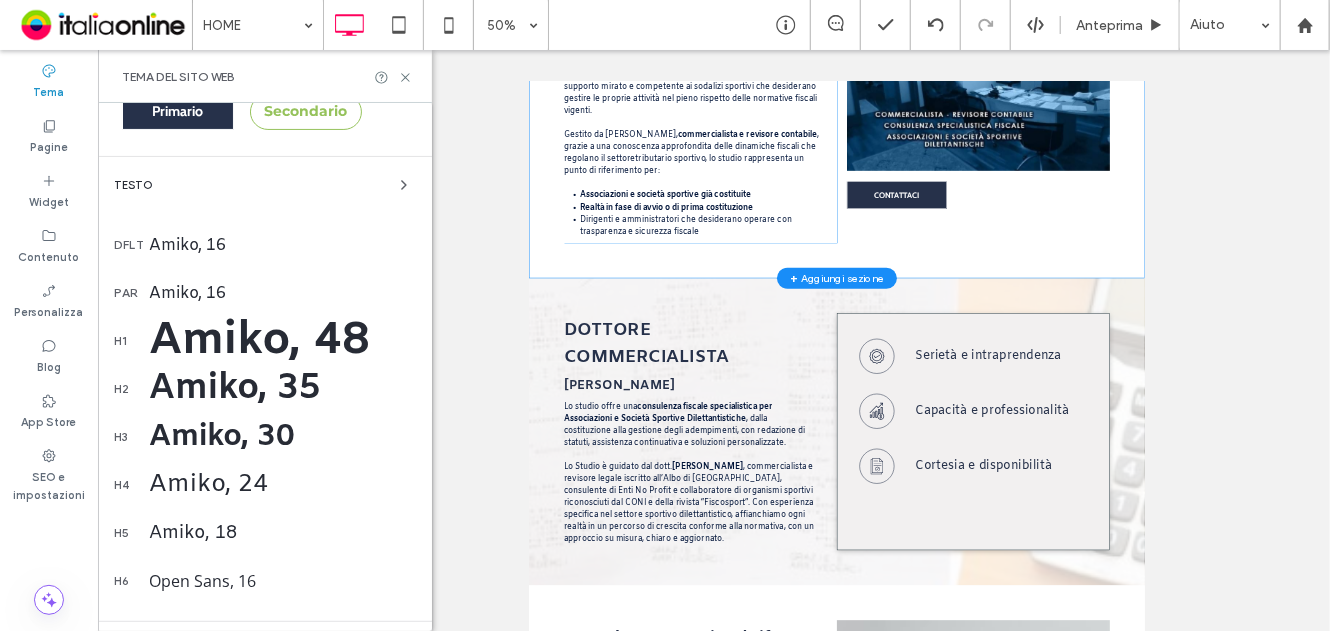 click on "Amiko, 48" at bounding box center (282, 341) 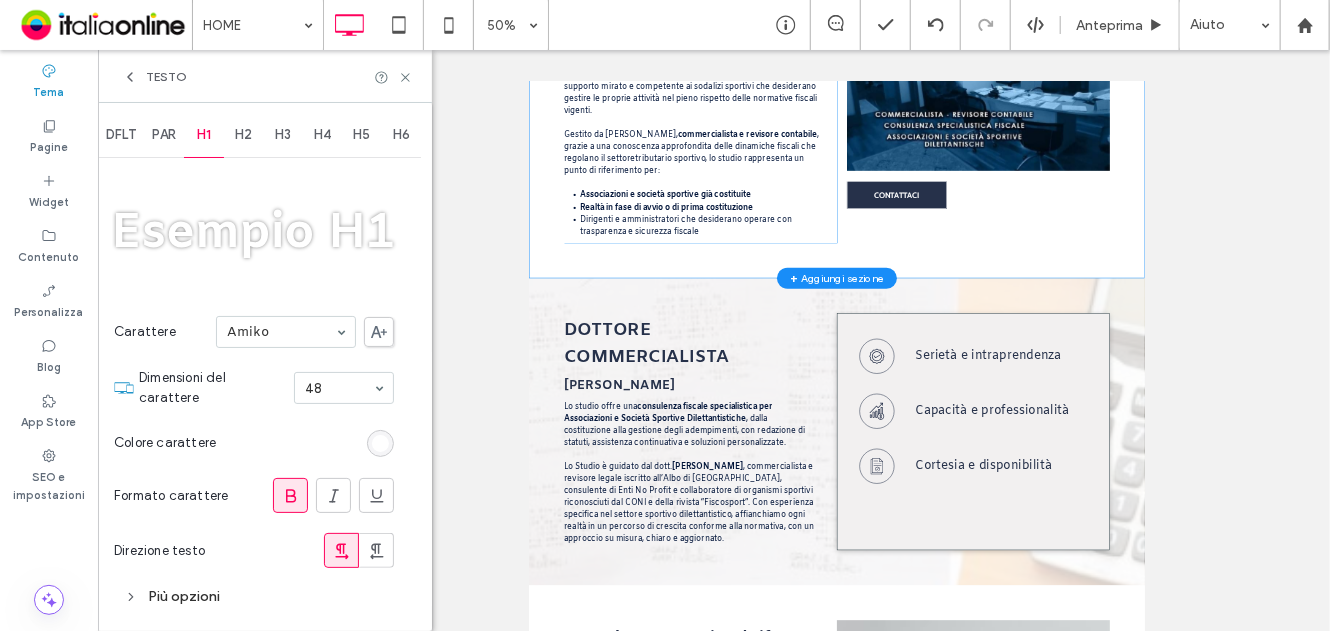 scroll, scrollTop: 4, scrollLeft: 0, axis: vertical 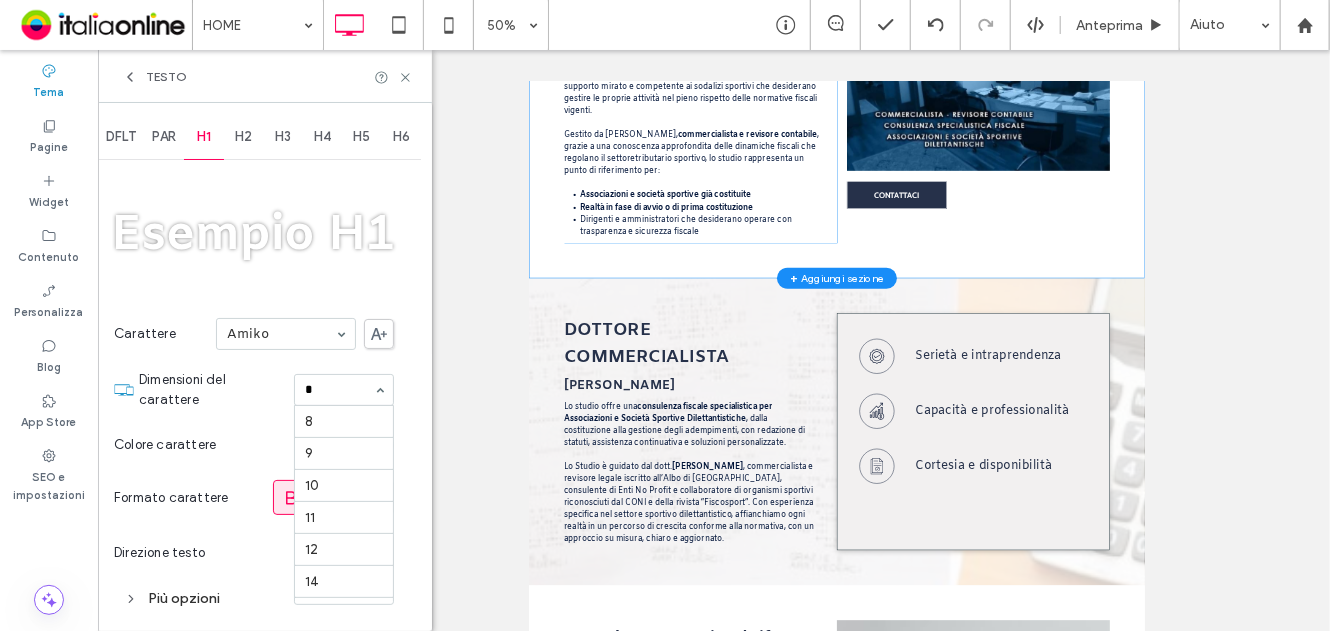 type on "**" 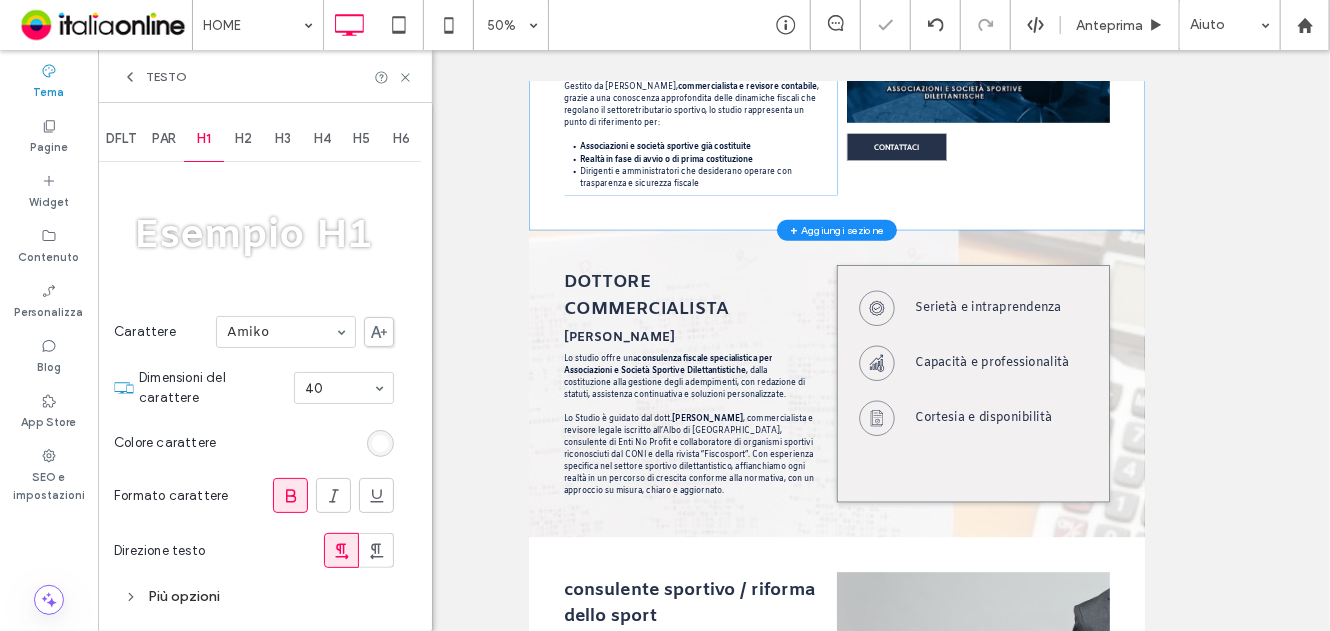 scroll, scrollTop: 1122, scrollLeft: 0, axis: vertical 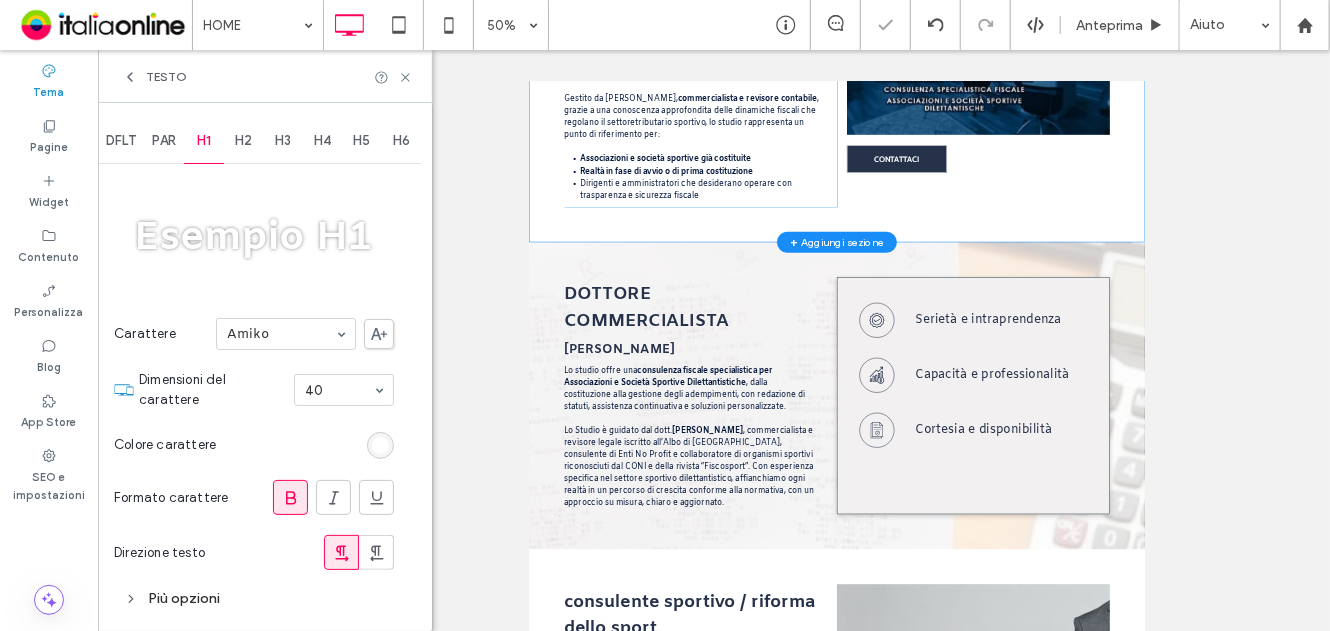 click on "H2" at bounding box center (243, 141) 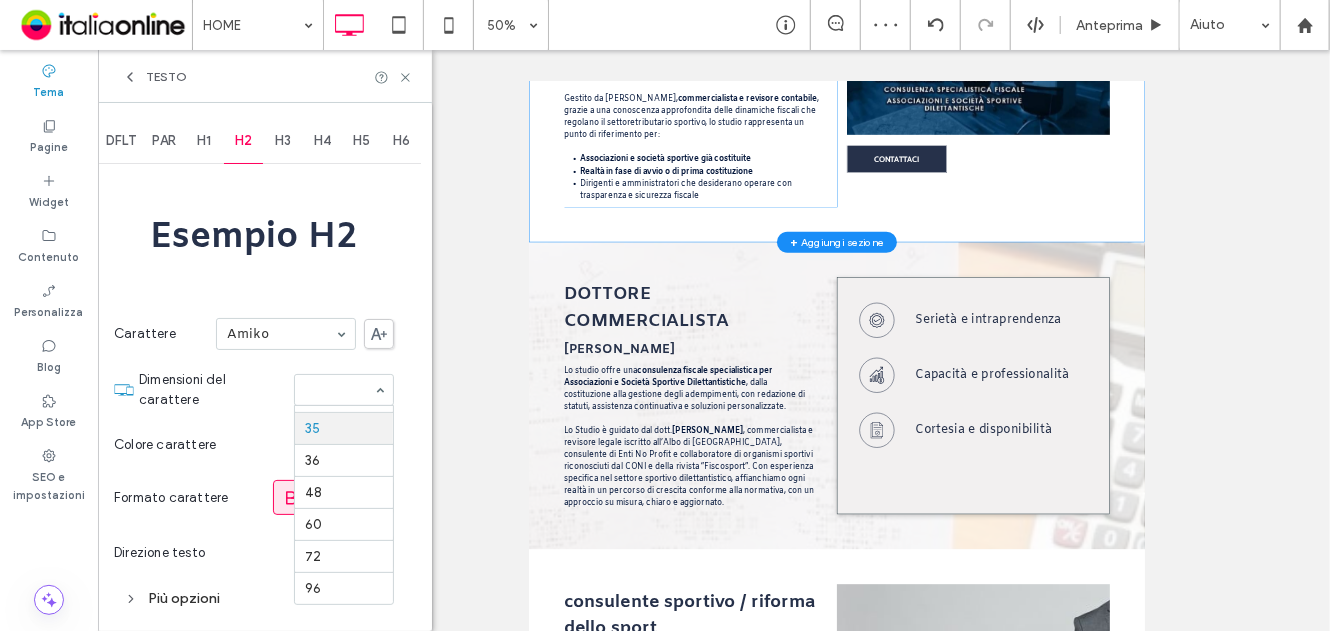 scroll, scrollTop: 258, scrollLeft: 0, axis: vertical 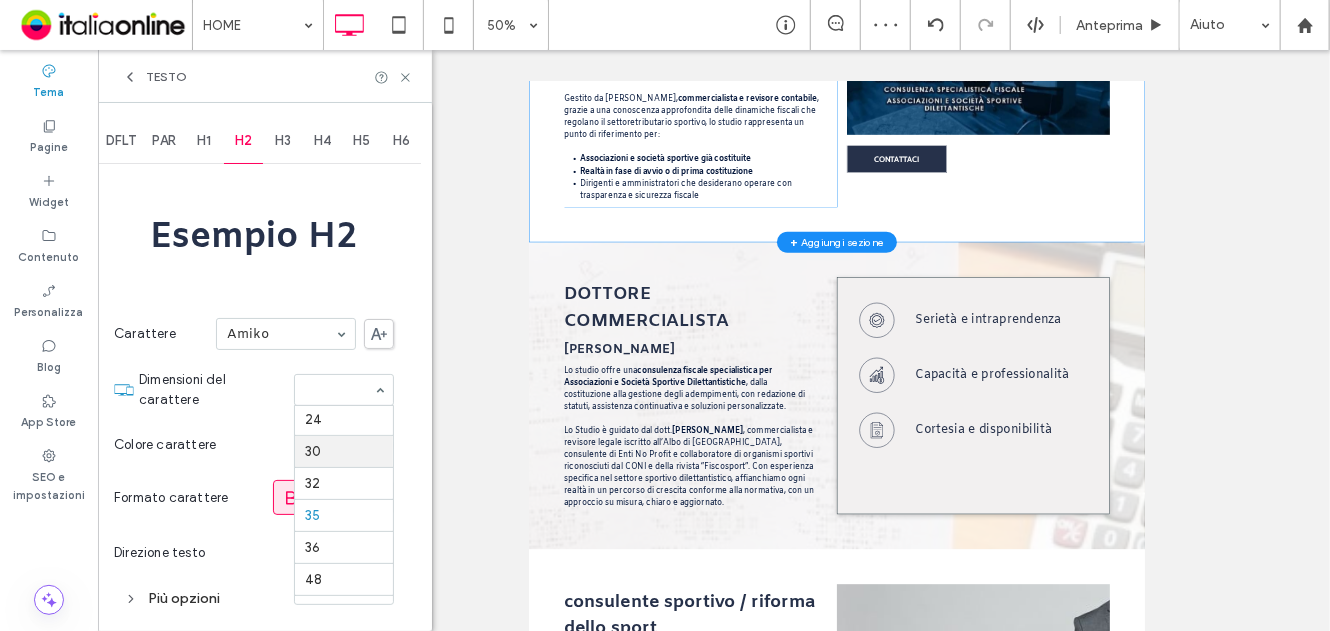 drag, startPoint x: 357, startPoint y: 463, endPoint x: 330, endPoint y: 350, distance: 116.18089 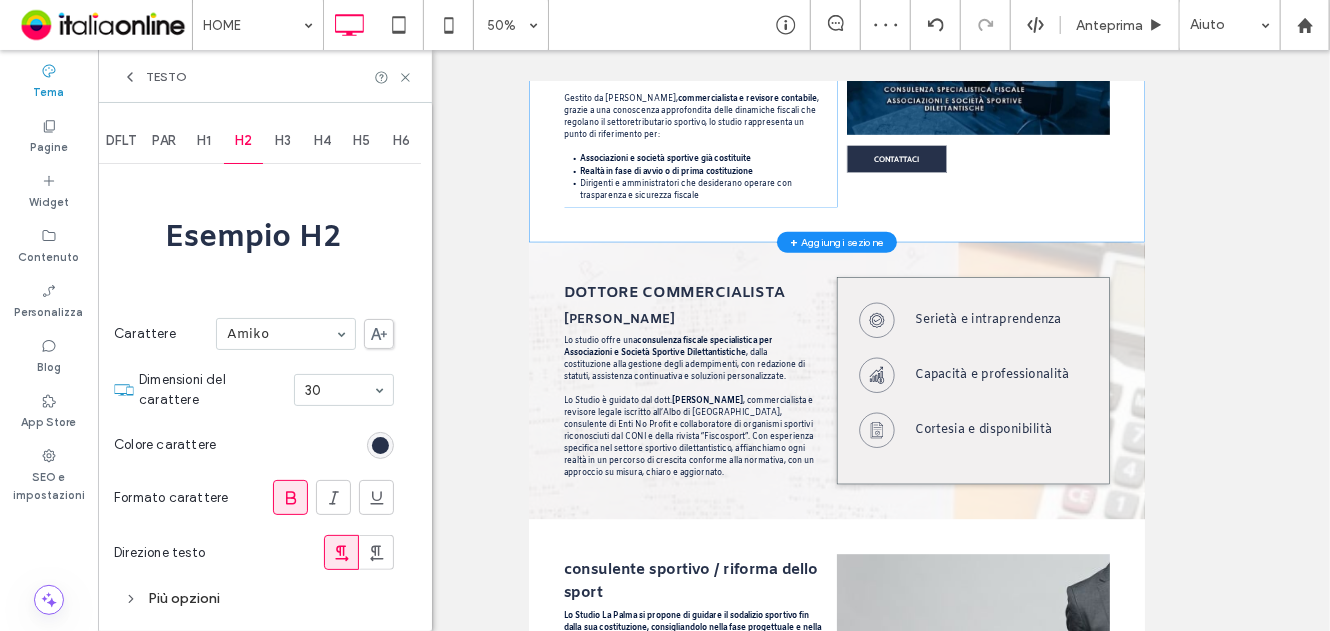 click on "H3" at bounding box center (283, 141) 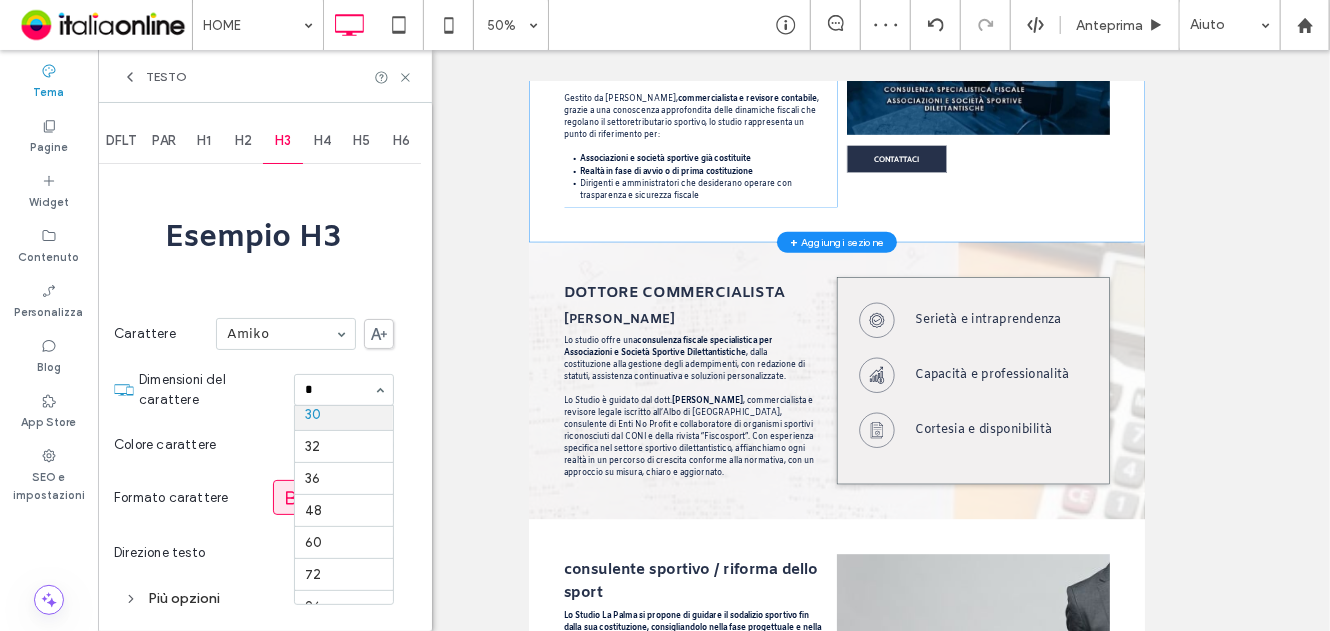 scroll, scrollTop: 0, scrollLeft: 0, axis: both 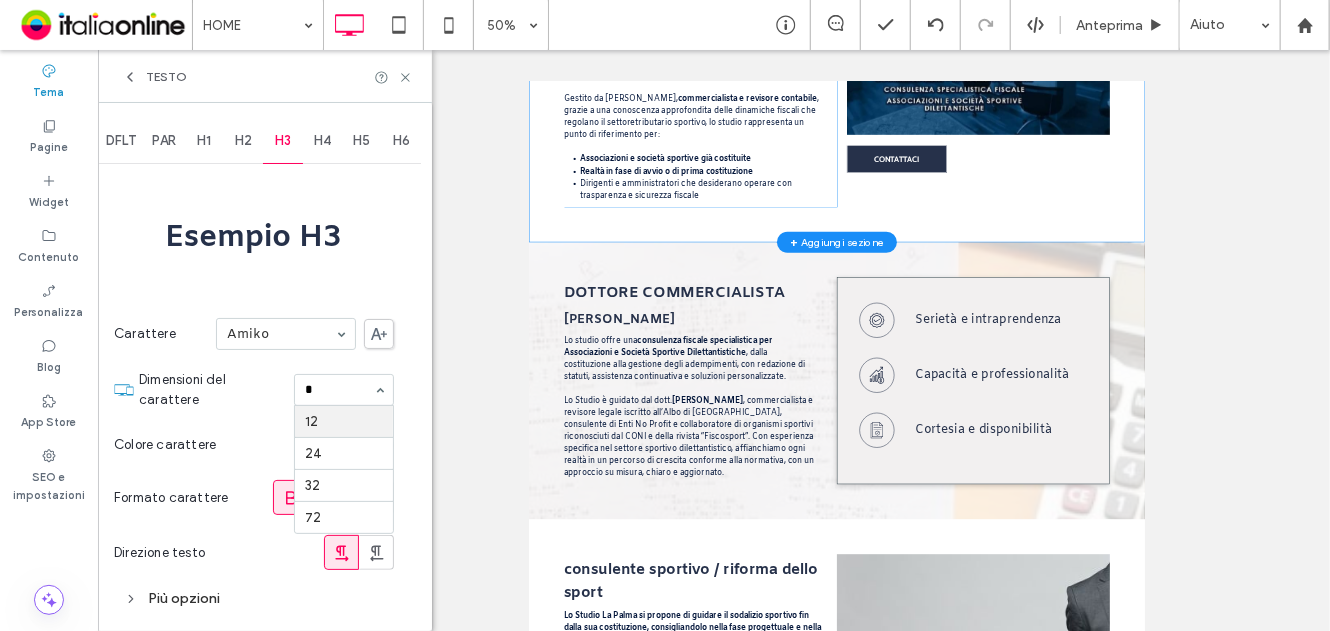 type on "**" 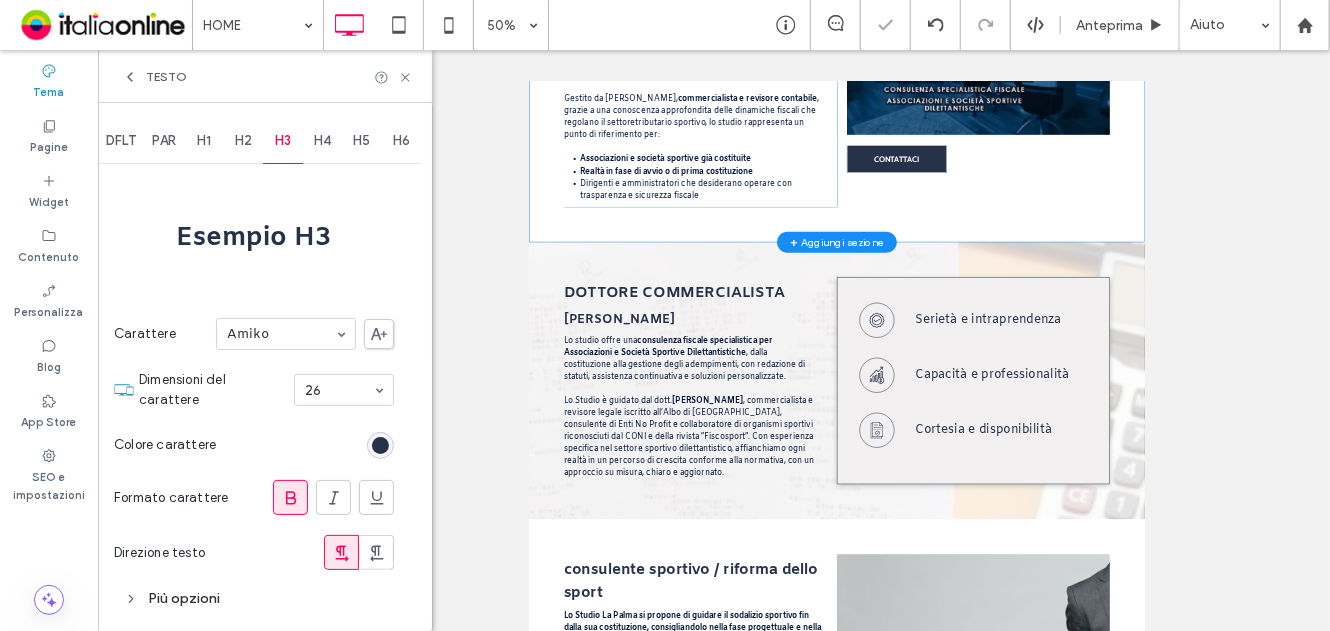 click on "H4" at bounding box center (323, 141) 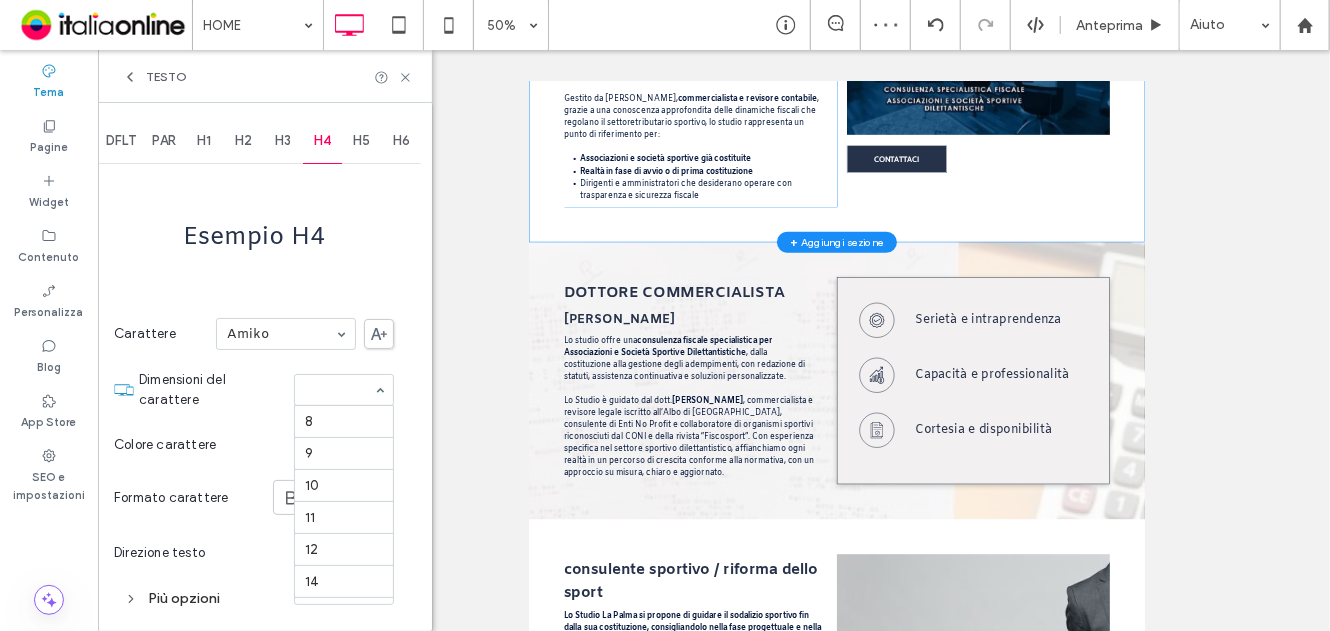 scroll, scrollTop: 295, scrollLeft: 0, axis: vertical 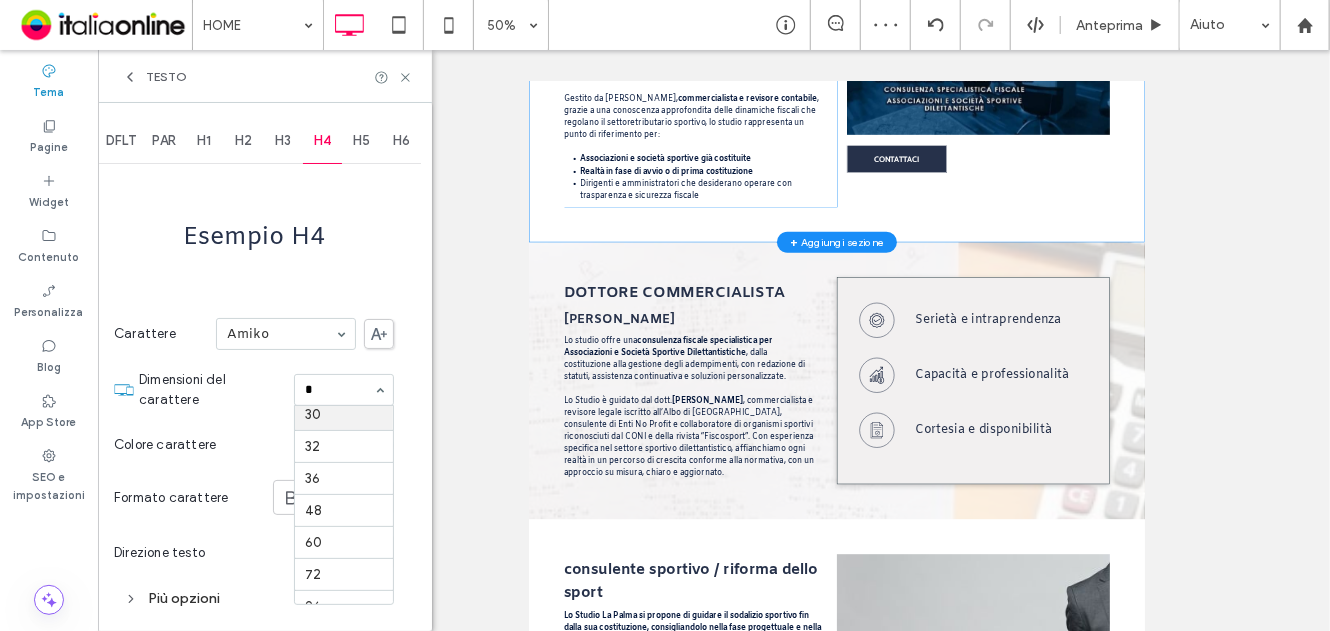 type on "**" 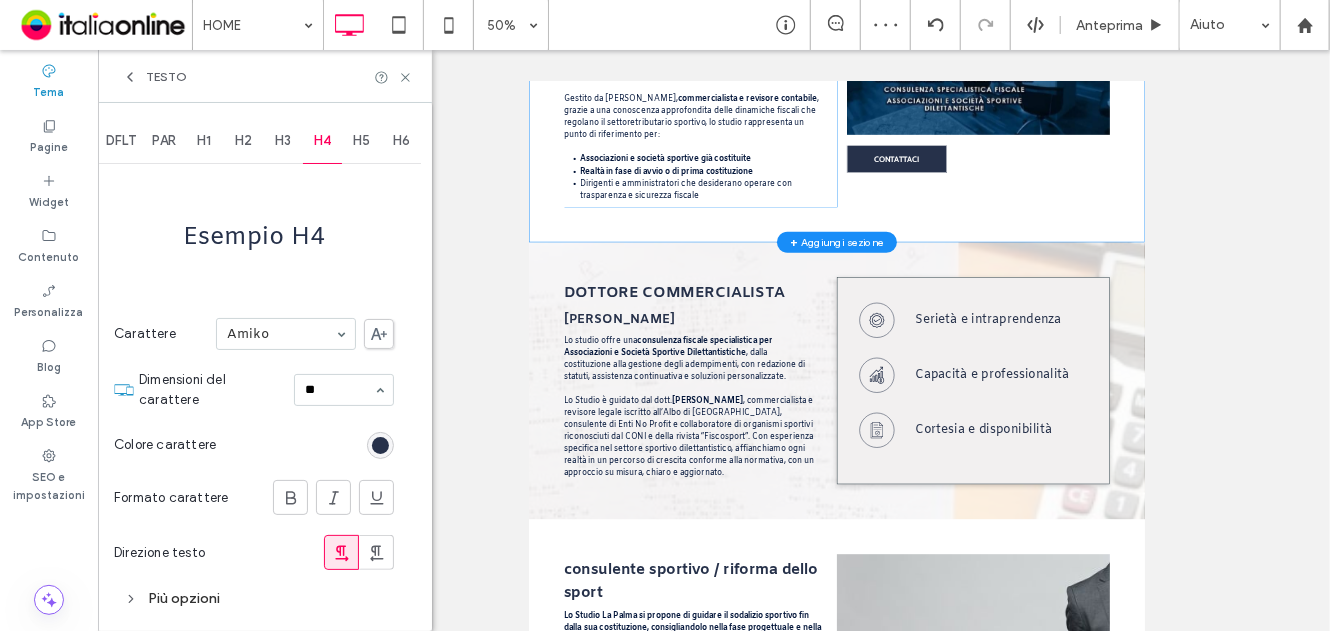 type 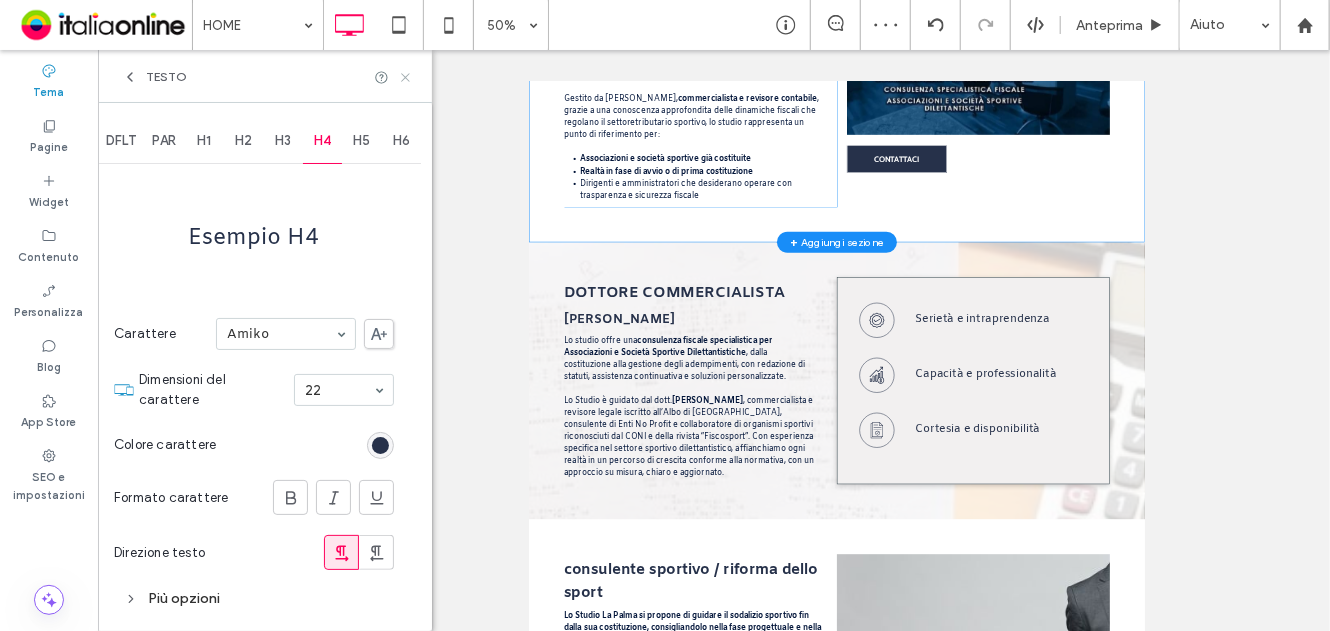 click 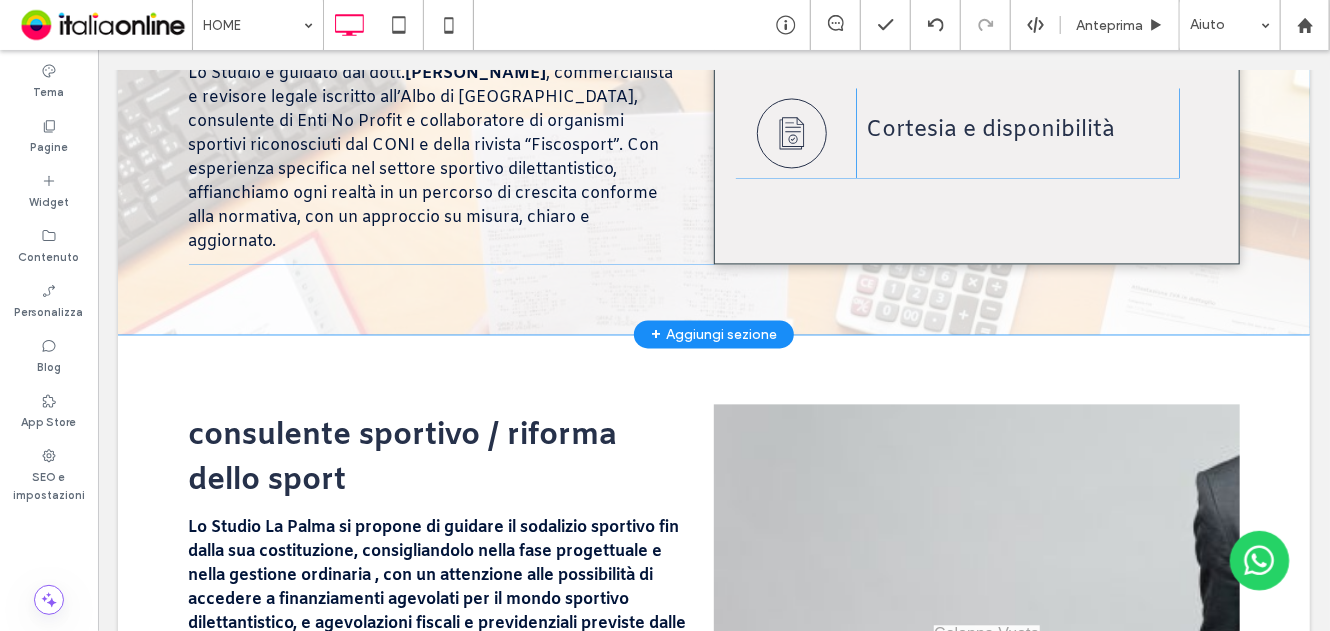 scroll, scrollTop: 1922, scrollLeft: 0, axis: vertical 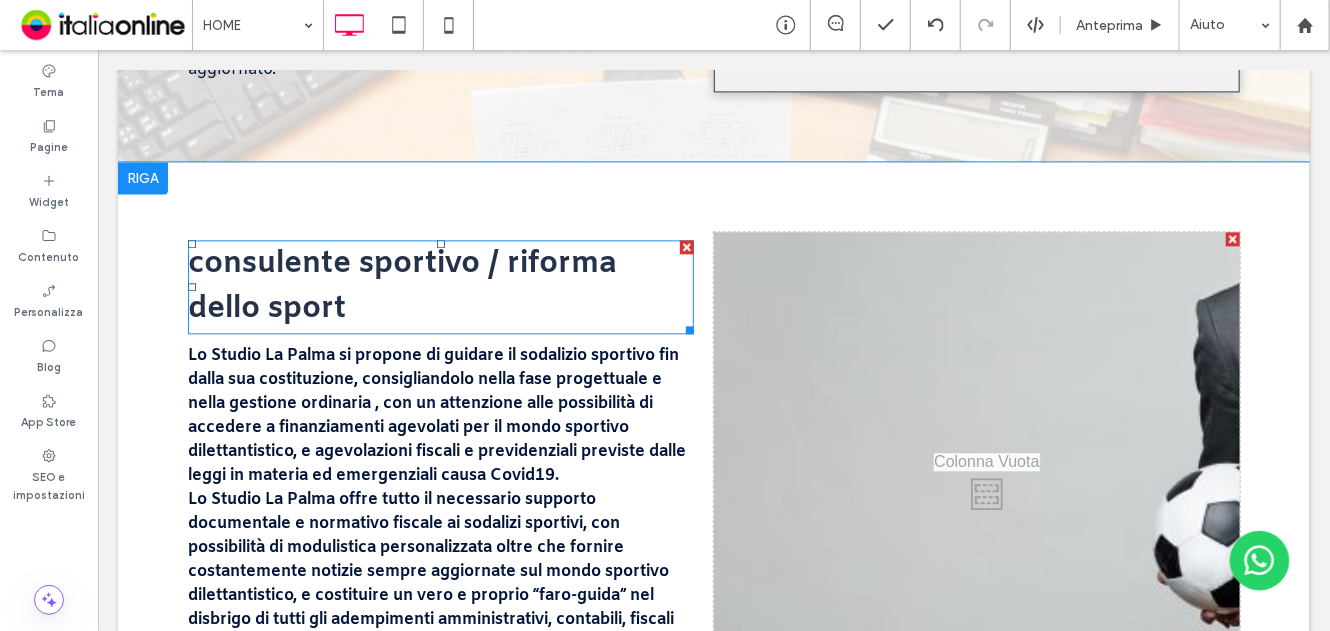 click on "consulente sportivo / riforma dello sport" at bounding box center [401, 285] 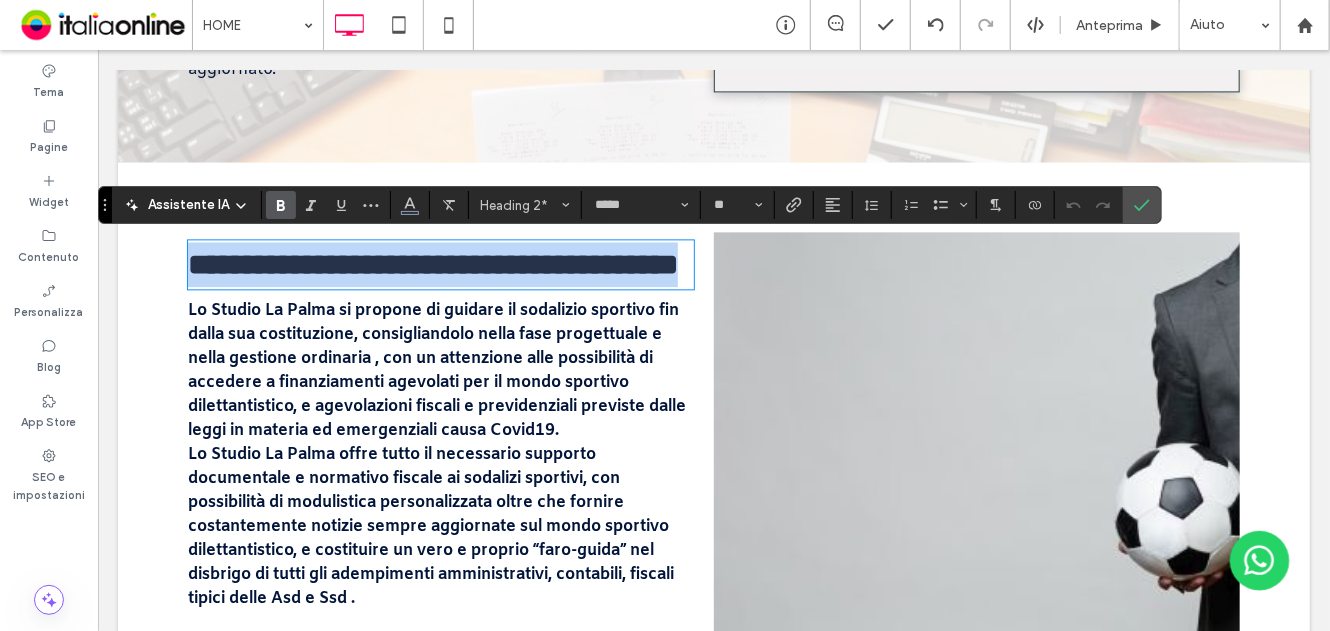click on "**********" at bounding box center (432, 263) 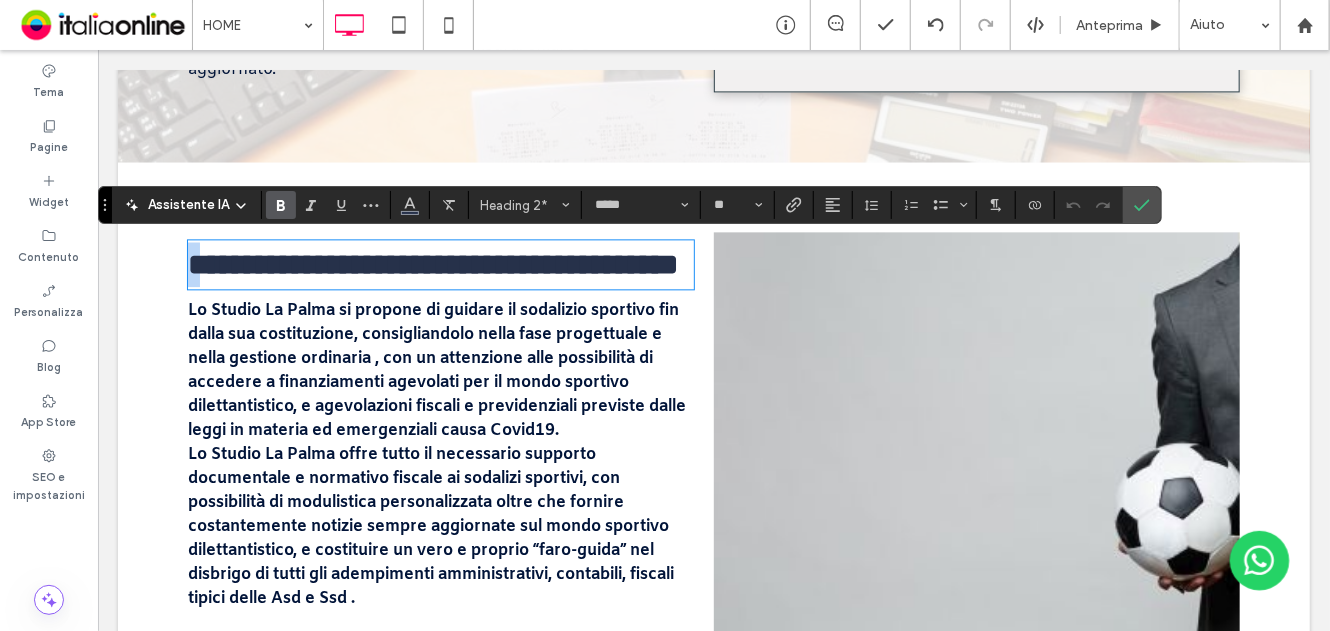 drag, startPoint x: 204, startPoint y: 254, endPoint x: 145, endPoint y: 266, distance: 60.207973 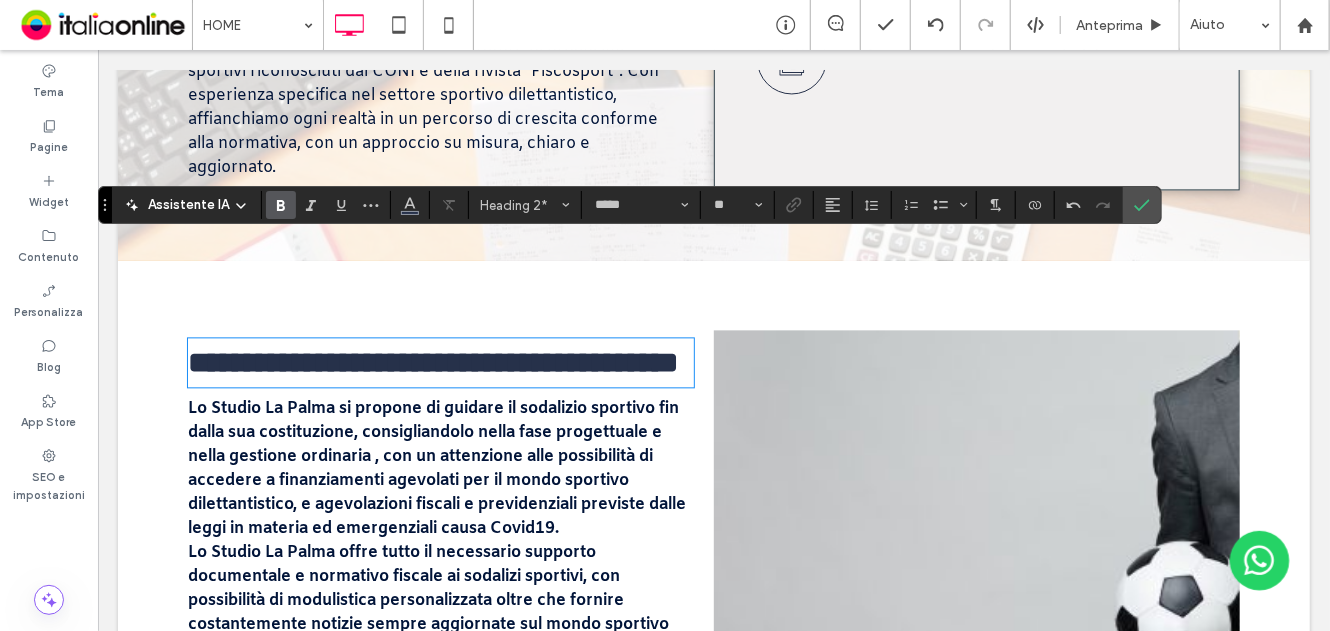 scroll, scrollTop: 1922, scrollLeft: 0, axis: vertical 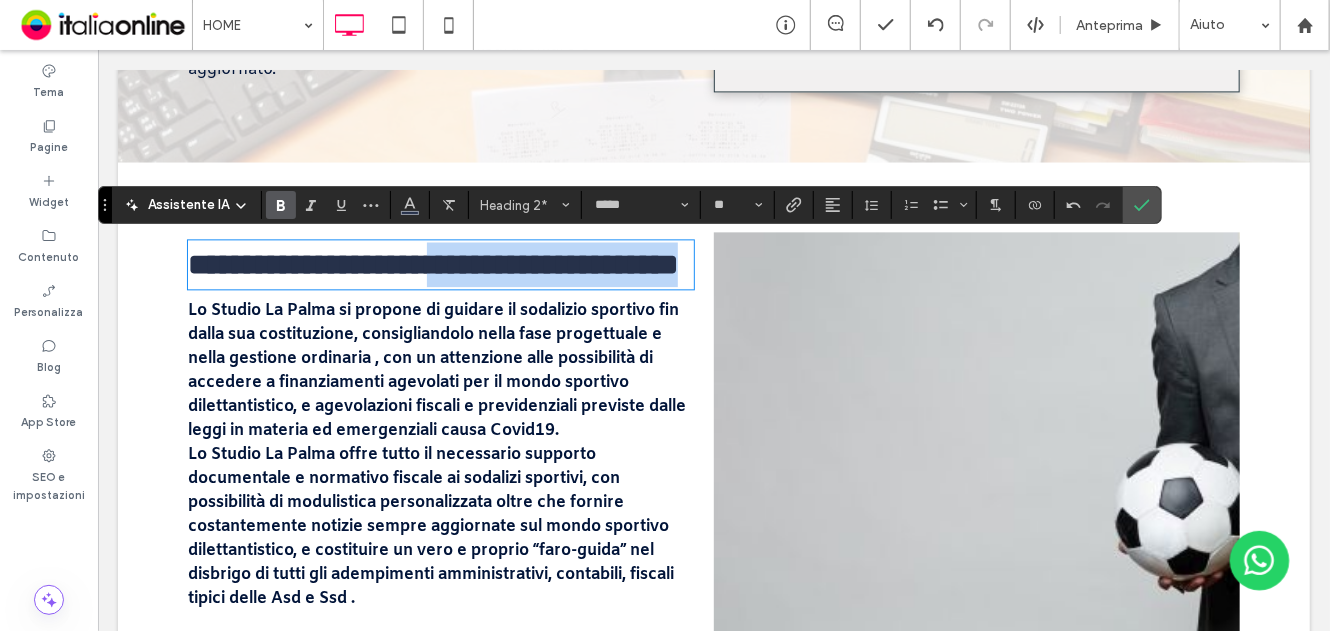 drag, startPoint x: 491, startPoint y: 261, endPoint x: 613, endPoint y: 321, distance: 135.95587 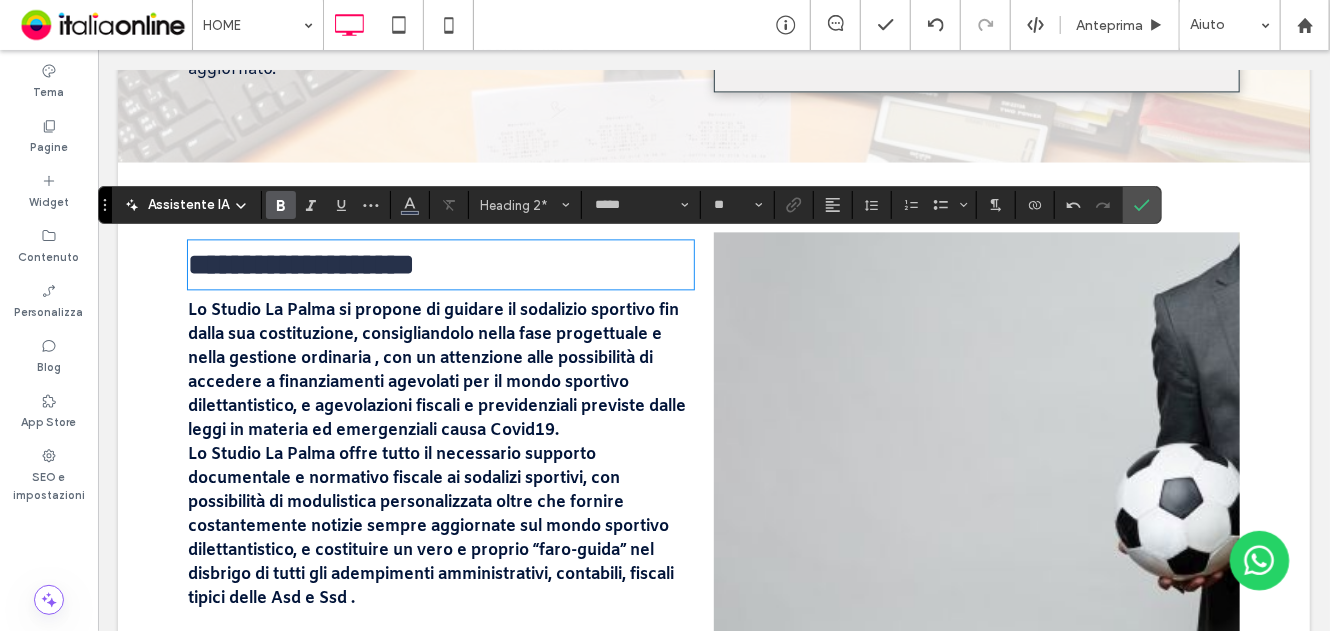 click on "**********" at bounding box center [300, 263] 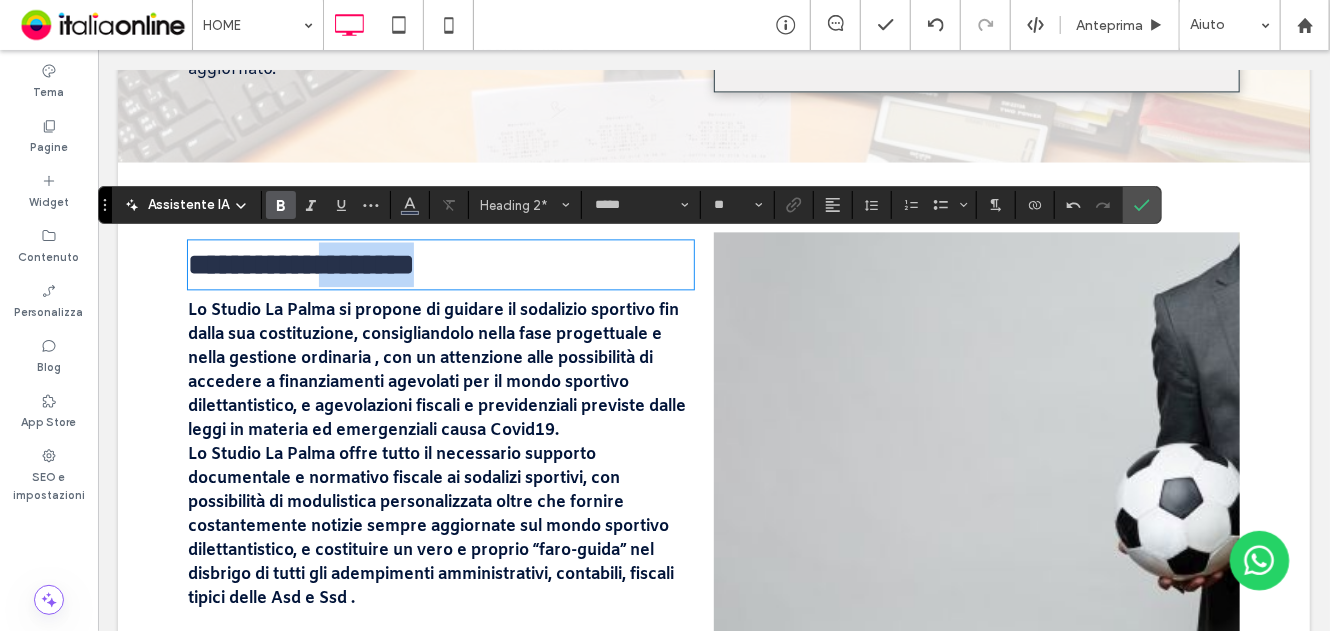 click on "**********" at bounding box center [300, 263] 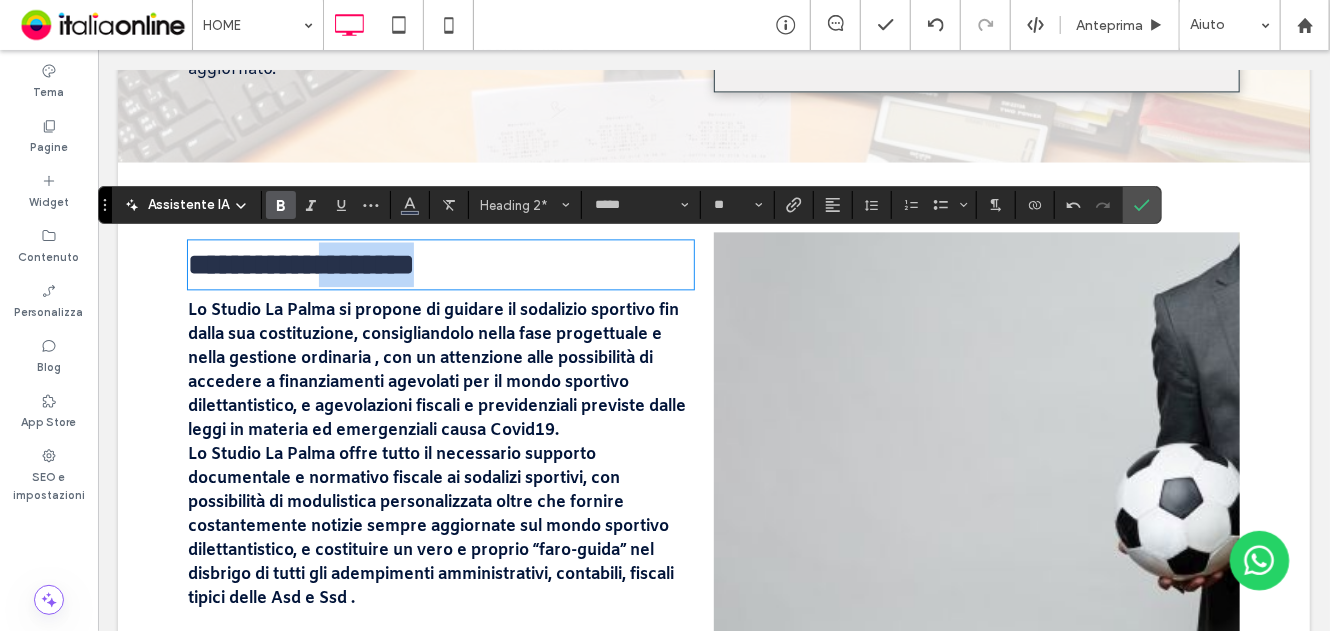 click on "**********" at bounding box center [300, 263] 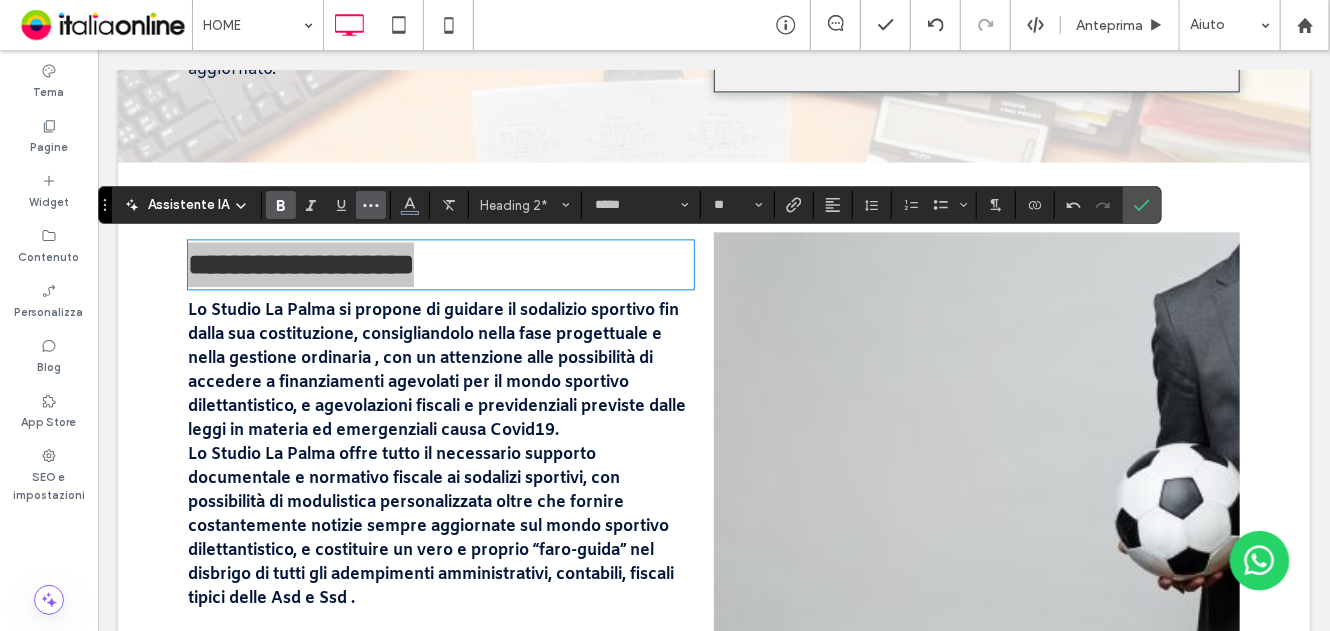 click 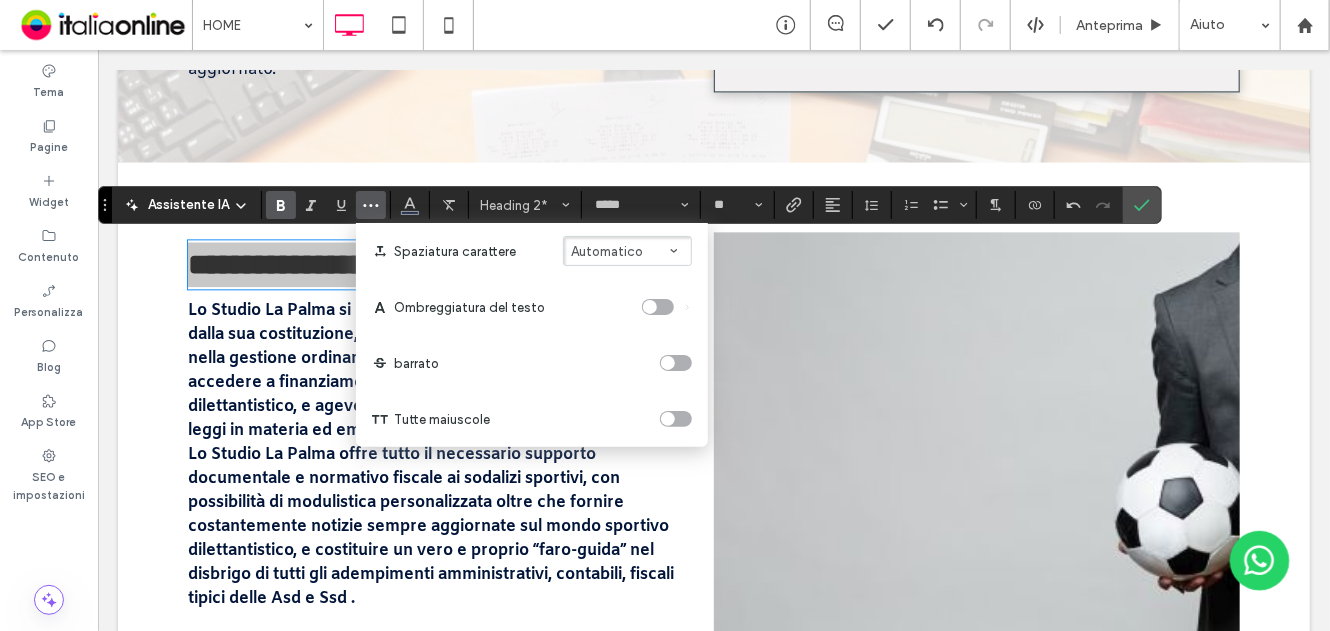 click at bounding box center (676, 419) 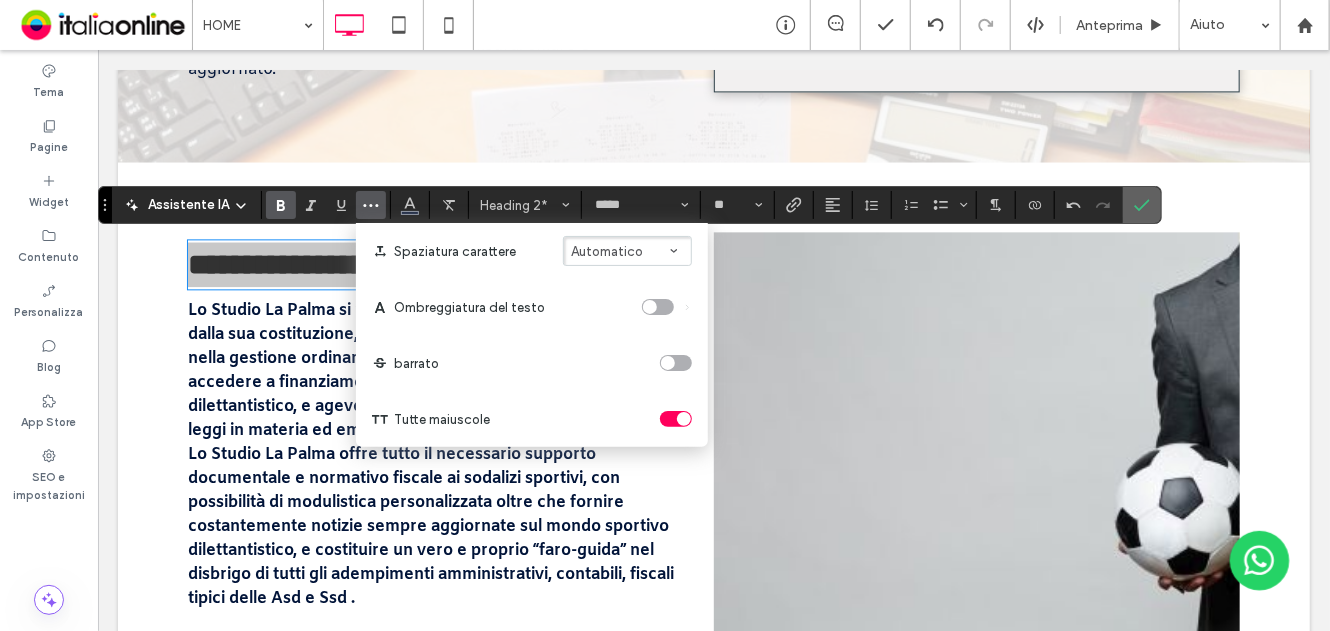 click at bounding box center [1142, 205] 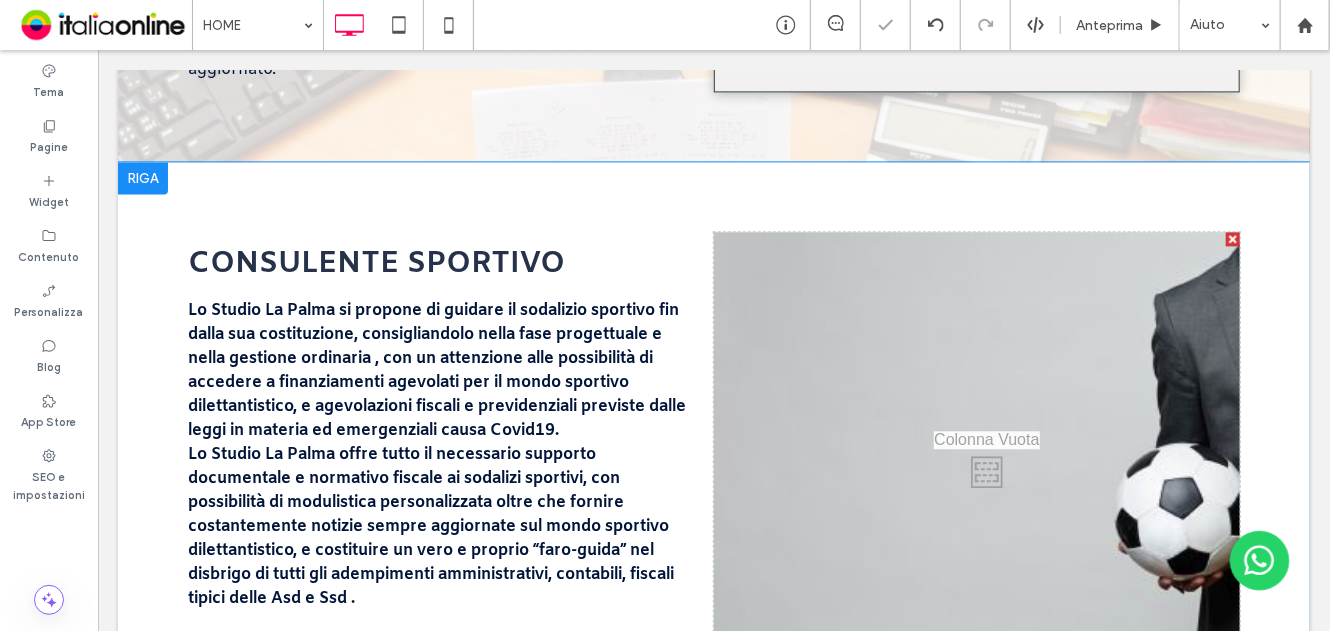 click on "Click To Paste" at bounding box center [976, 465] 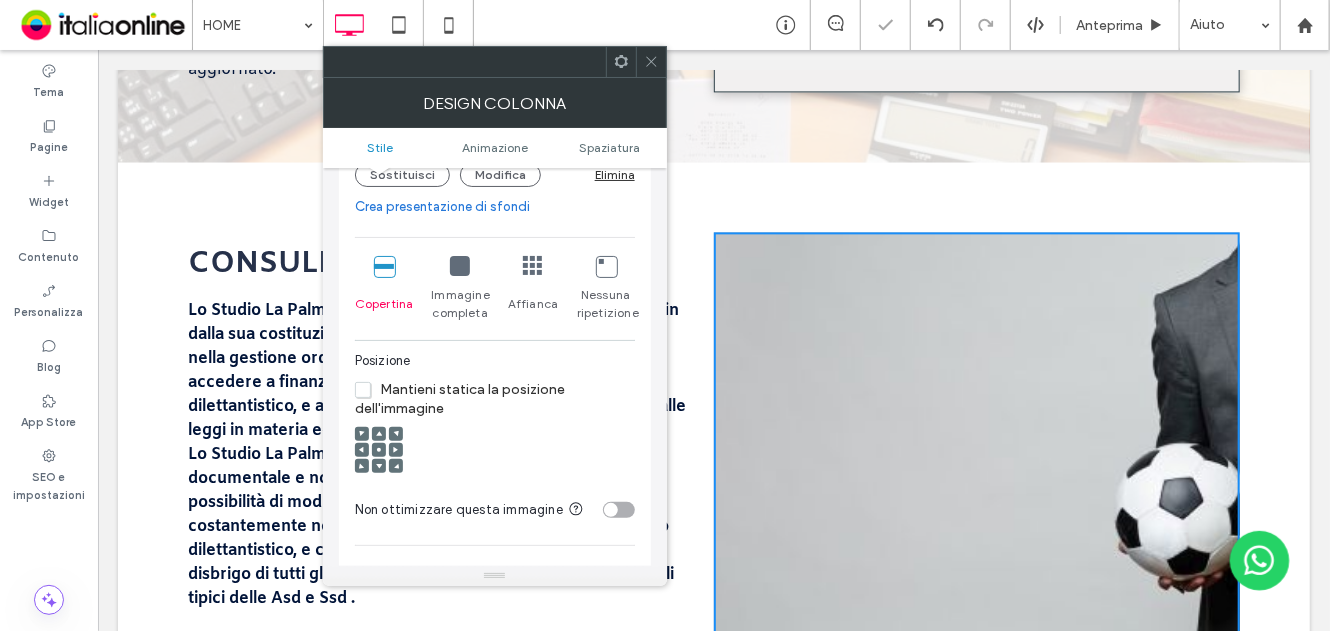 scroll, scrollTop: 400, scrollLeft: 0, axis: vertical 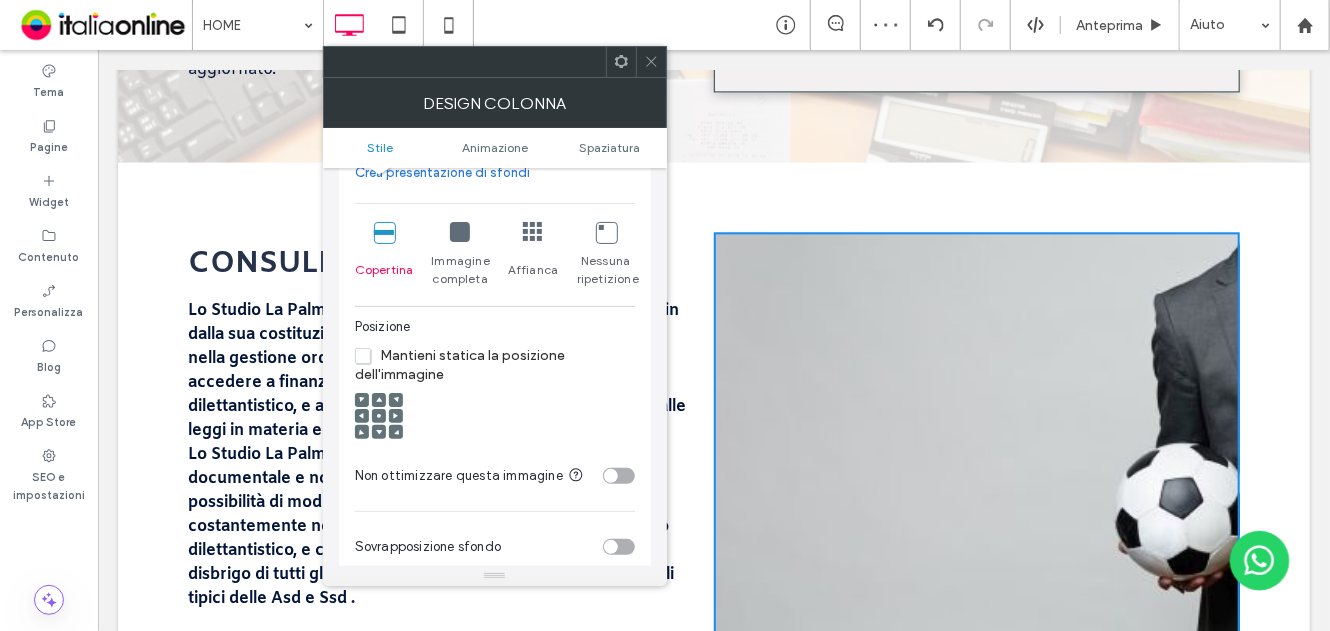 click at bounding box center (379, 416) 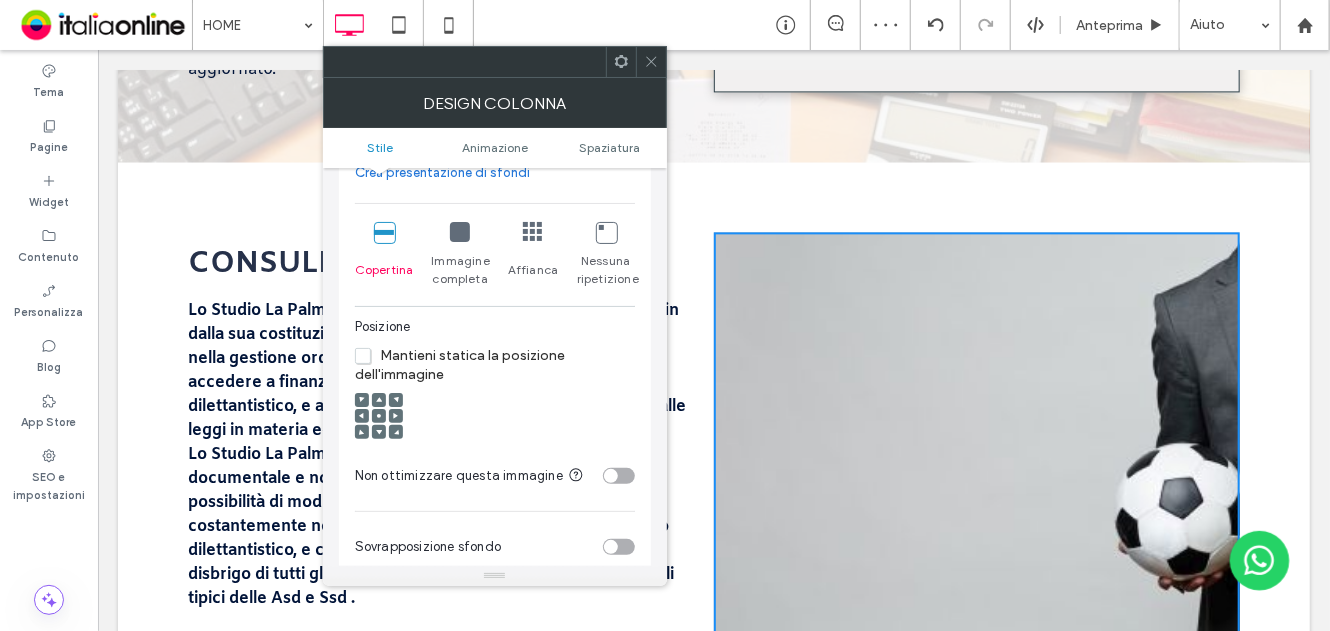 click 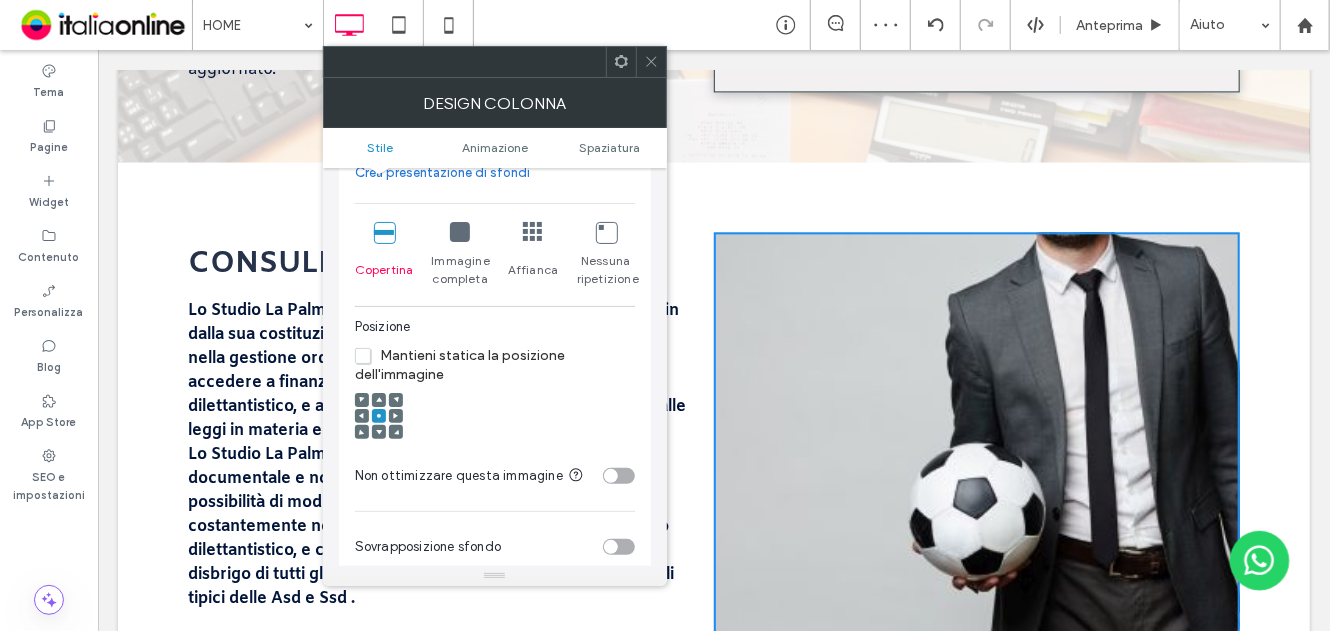 click 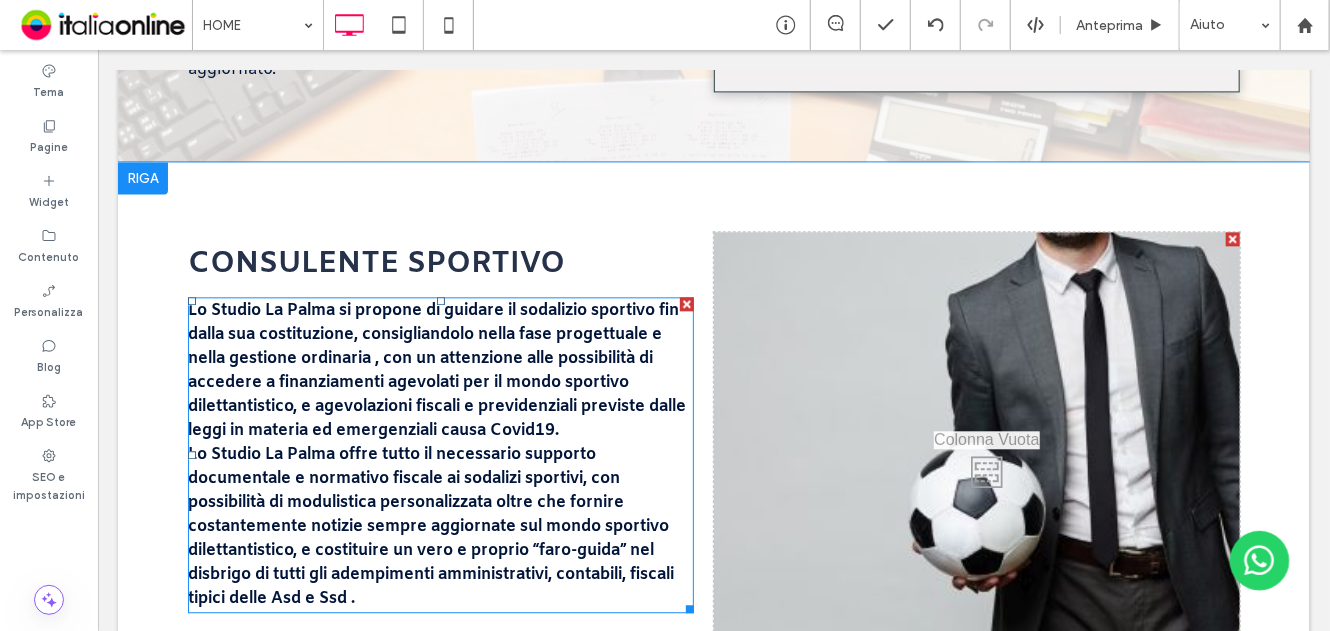 click on "Lo Studio La Palma offre tutto il necessario supporto documentale e normativo fiscale ai sodalizi sportivi, con possibilità di modulistica personalizzata oltre che fornire costantemente notizie sempre aggiornate sul mondo sportivo dilettantistico, e costituire un vero e proprio “faro-guida” nel disbrigo di tutti gli adempimenti amministrativi, contabili, fiscali tipici delle Asd e Ssd ." at bounding box center (430, 525) 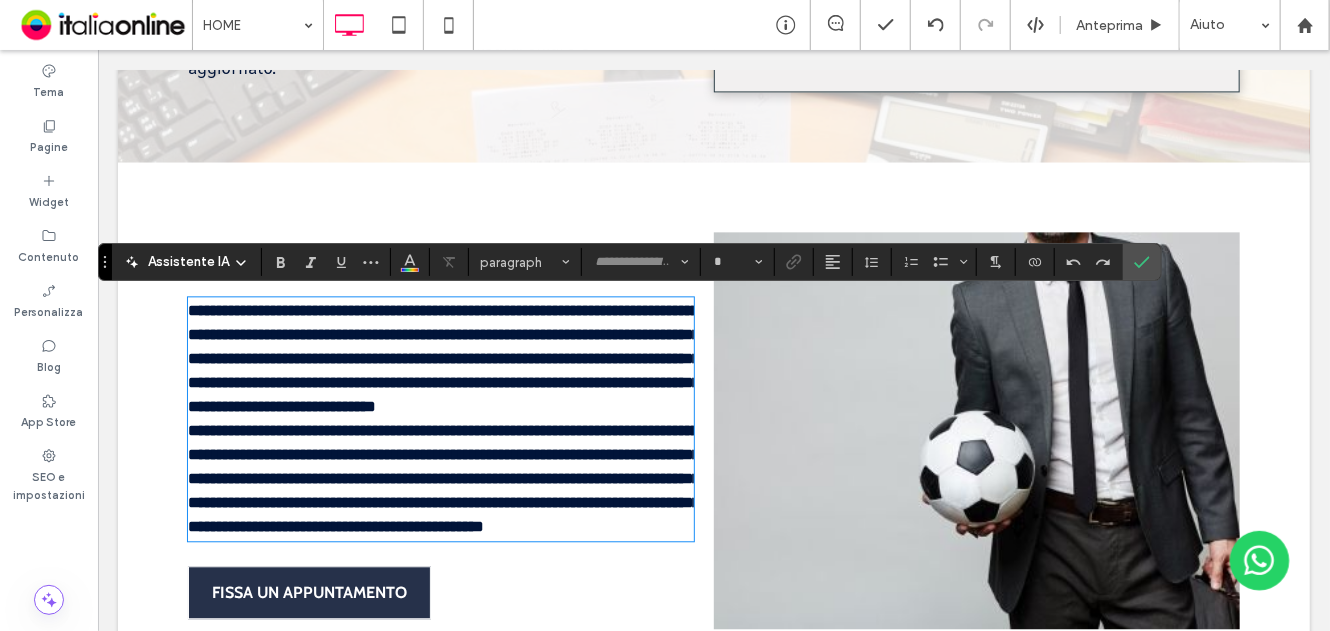 type on "*****" 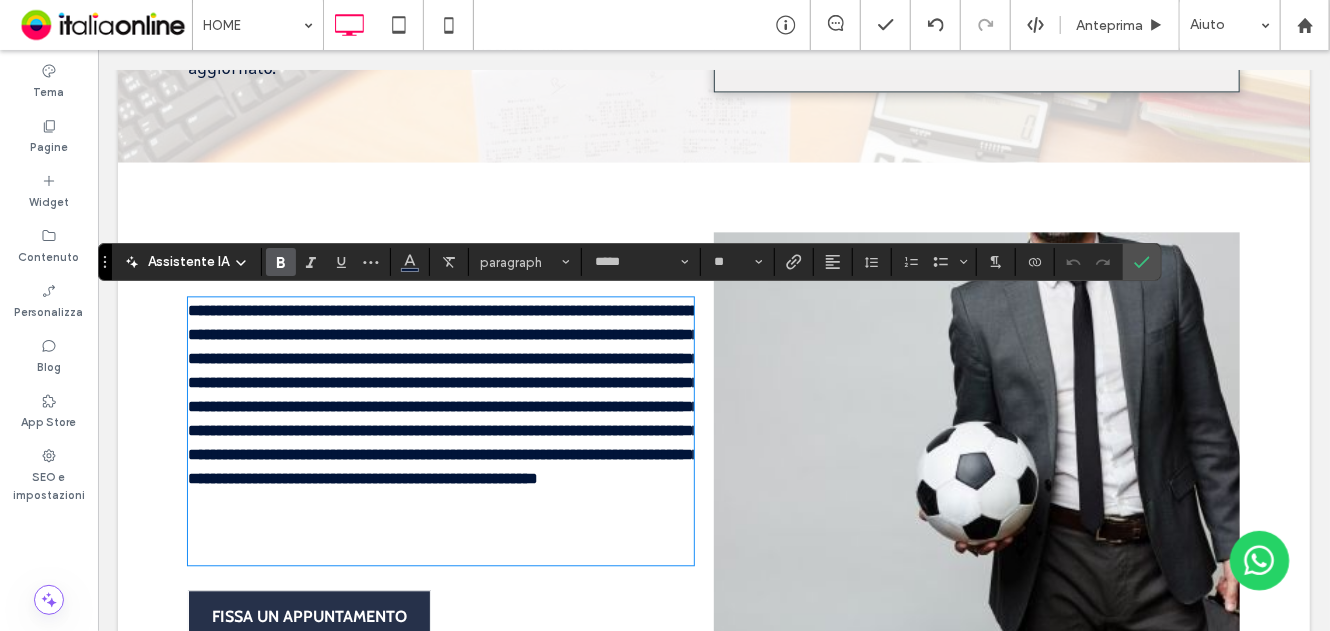 scroll, scrollTop: 0, scrollLeft: 0, axis: both 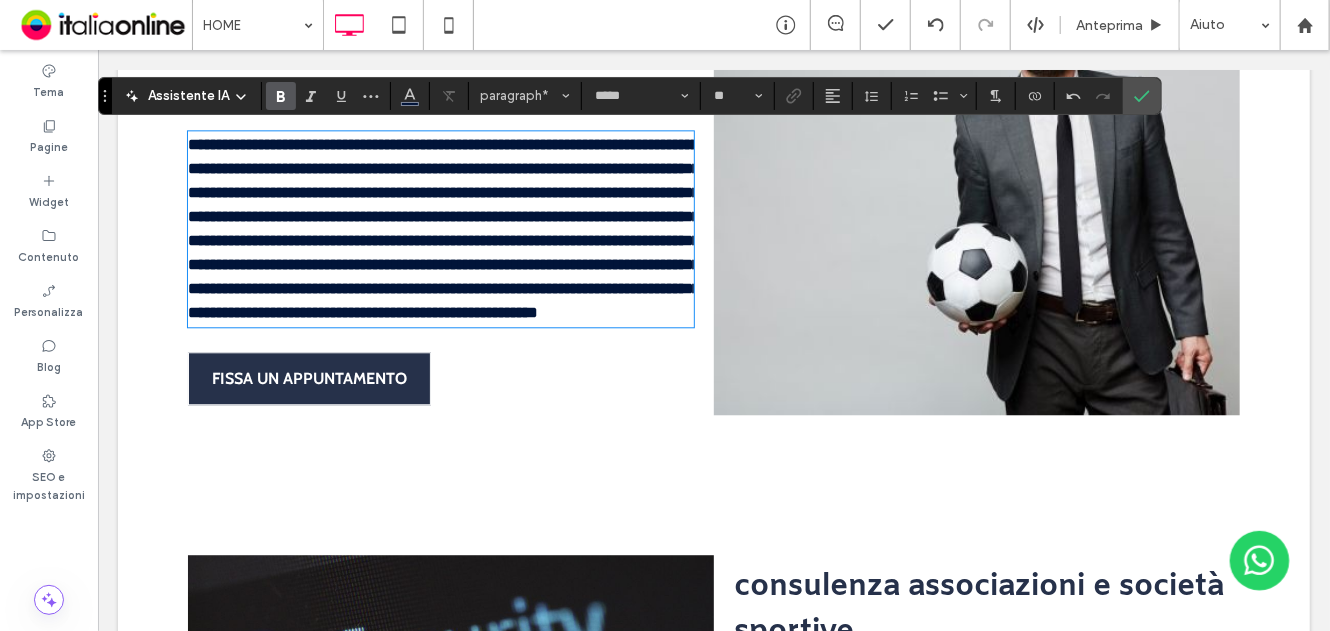 click on "**********" at bounding box center (443, 227) 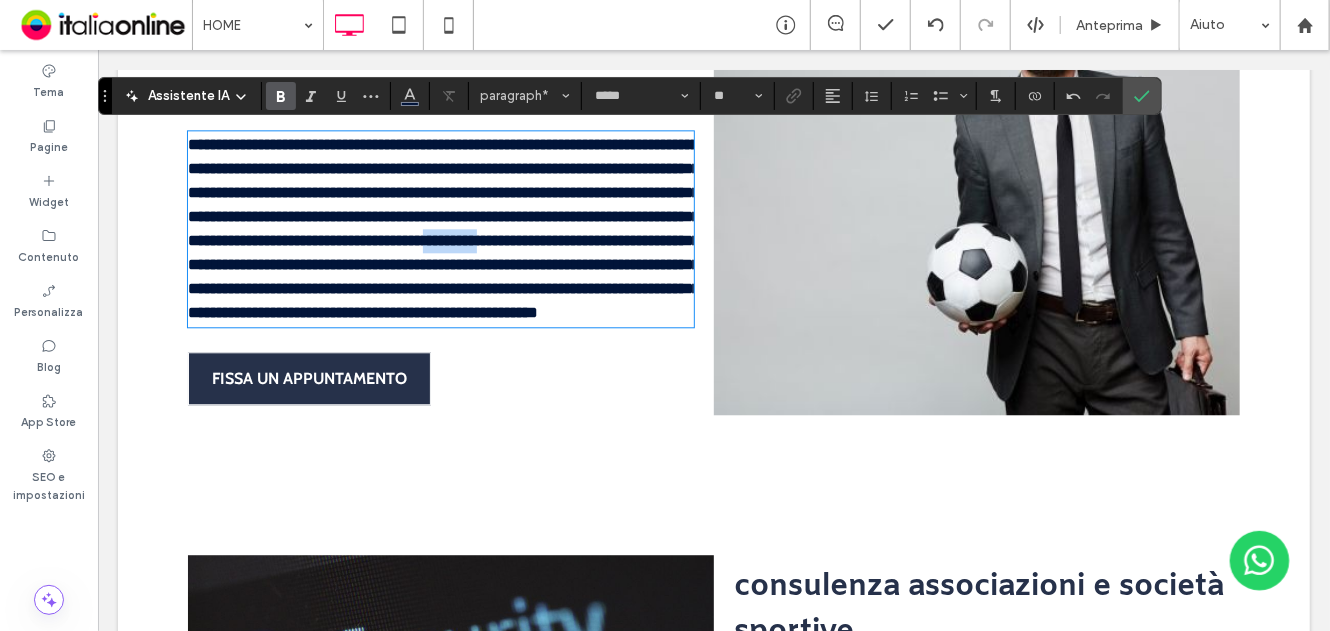 click on "**********" at bounding box center [443, 227] 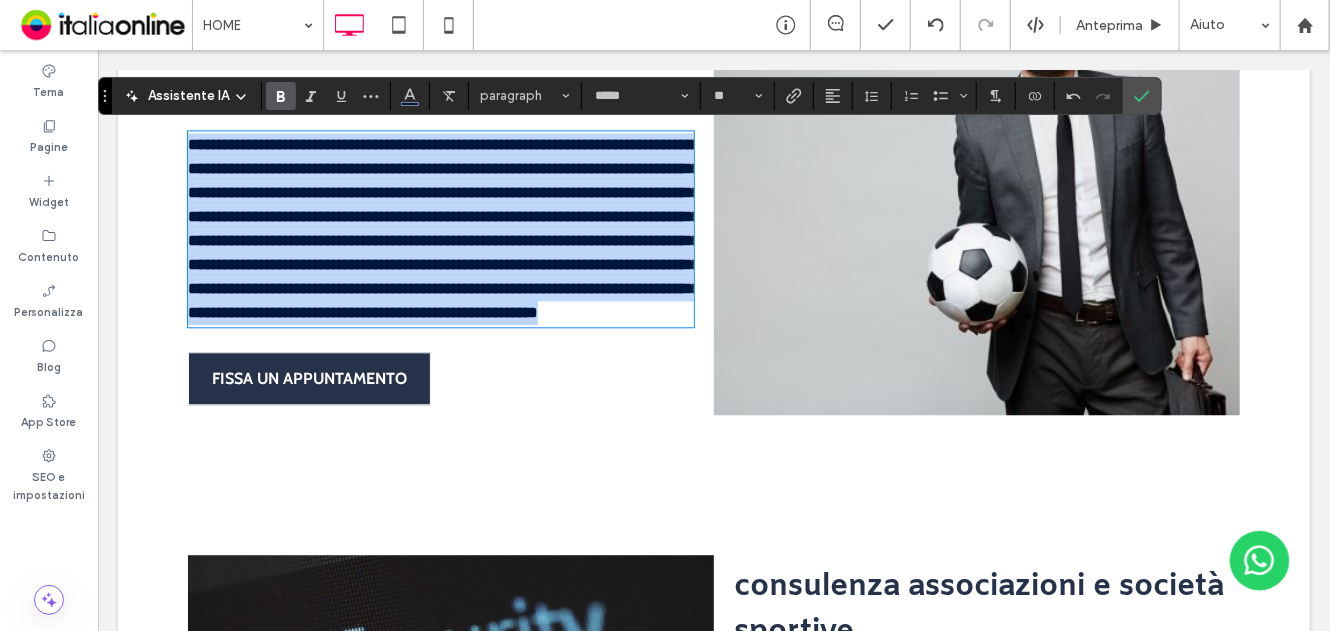 click on "**********" at bounding box center [443, 227] 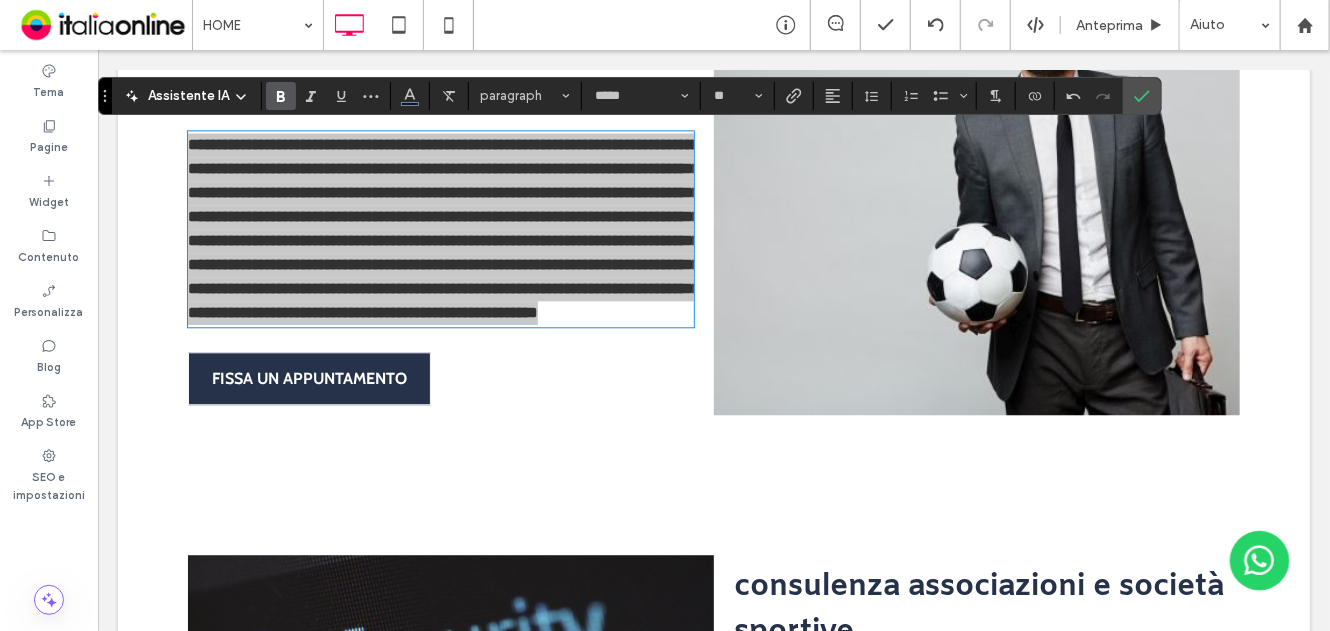 drag, startPoint x: 279, startPoint y: 97, endPoint x: 287, endPoint y: 113, distance: 17.888544 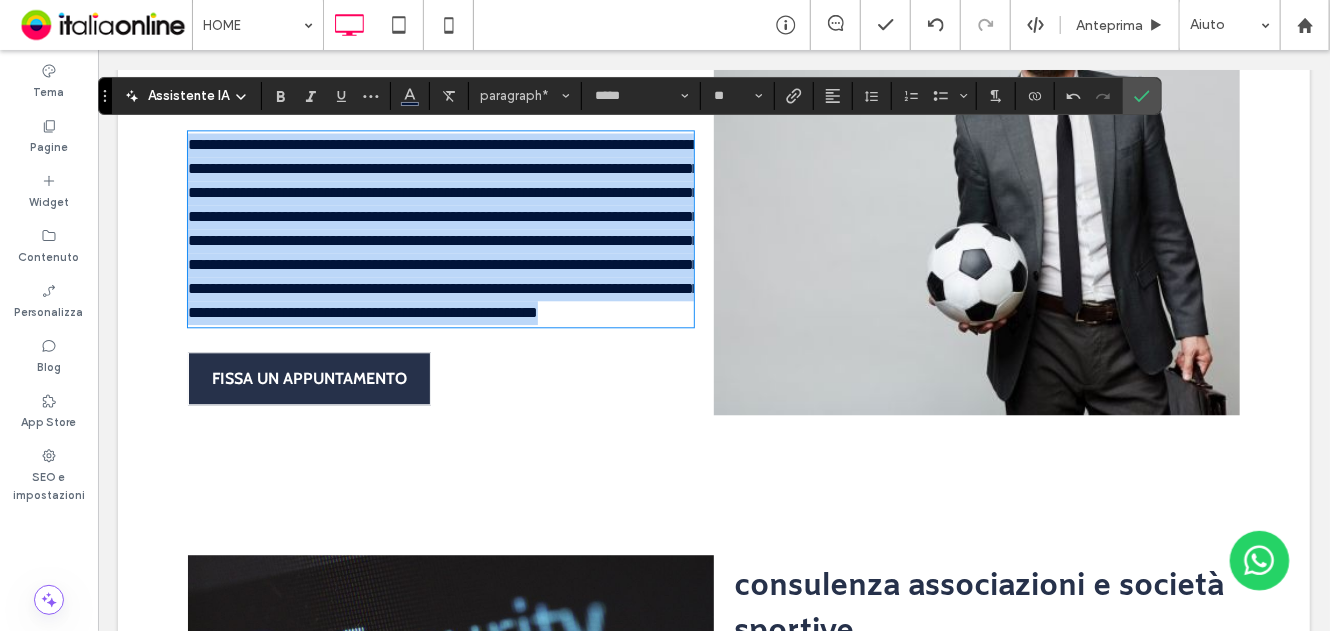 click on "**********" at bounding box center [443, 227] 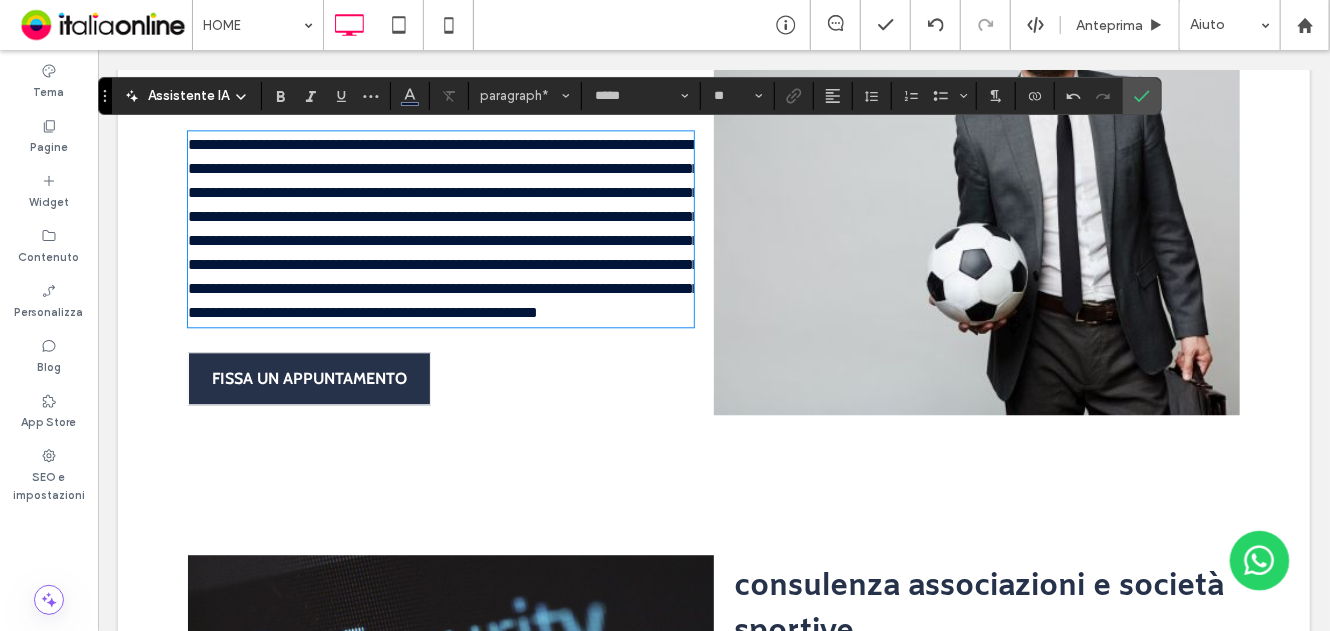 click on "**********" at bounding box center (443, 227) 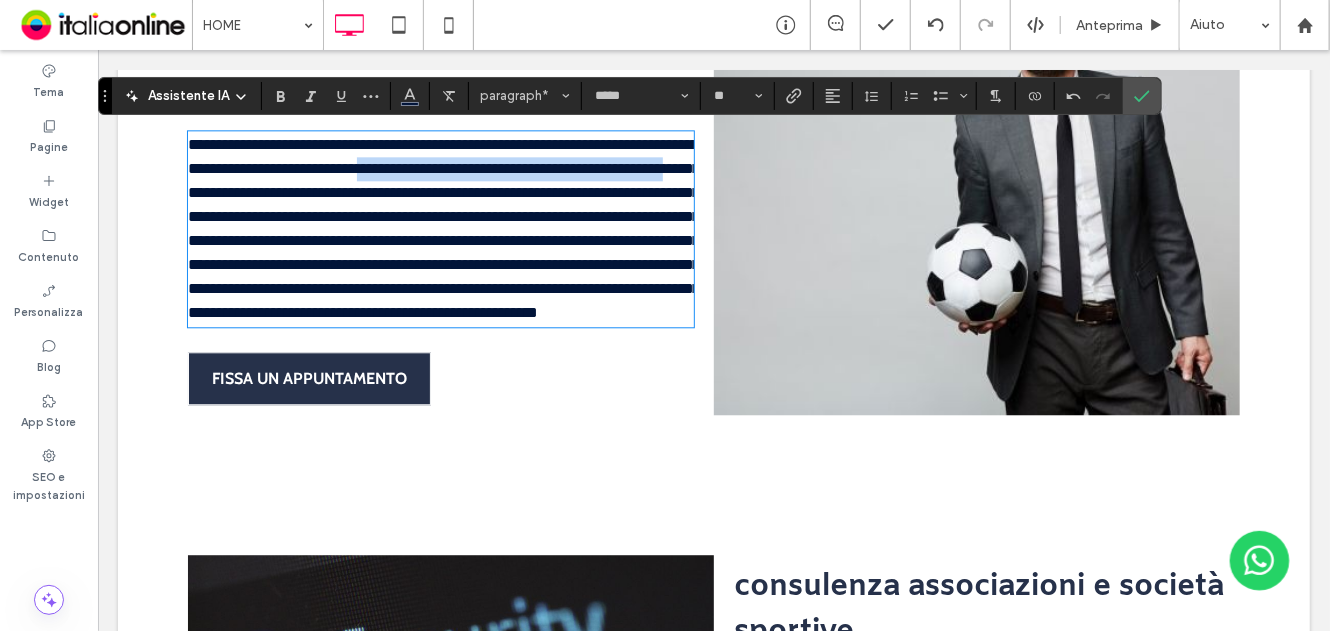 drag, startPoint x: 572, startPoint y: 163, endPoint x: 510, endPoint y: 195, distance: 69.77106 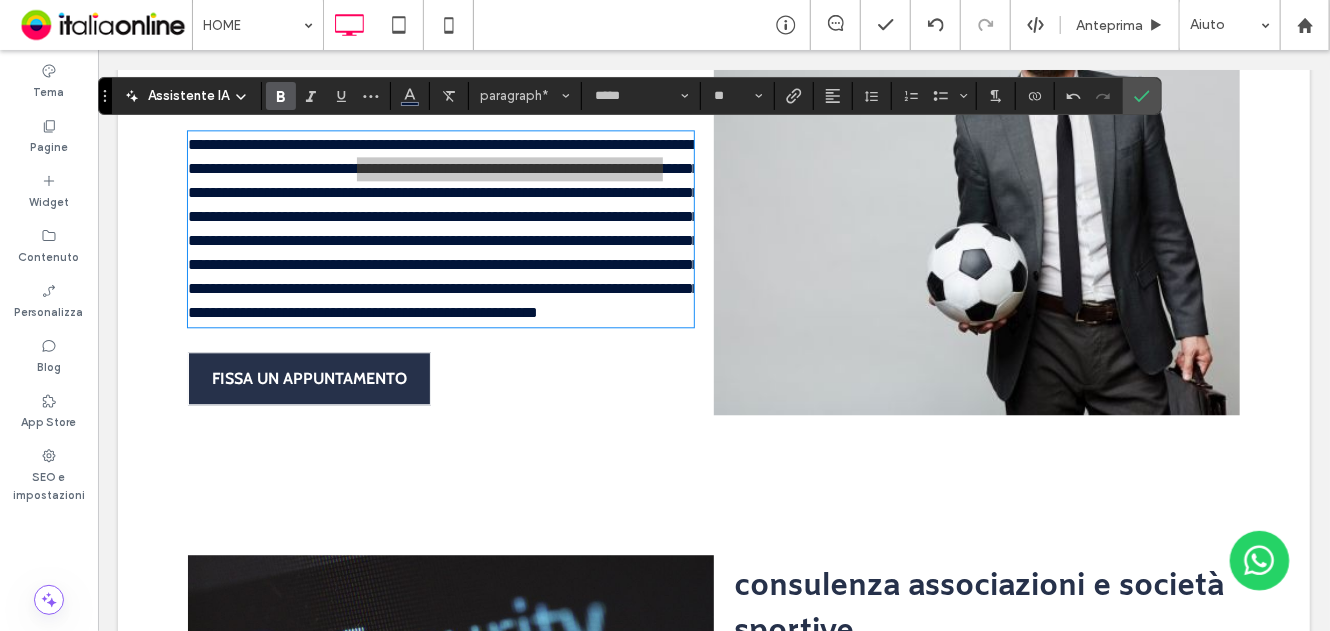 click 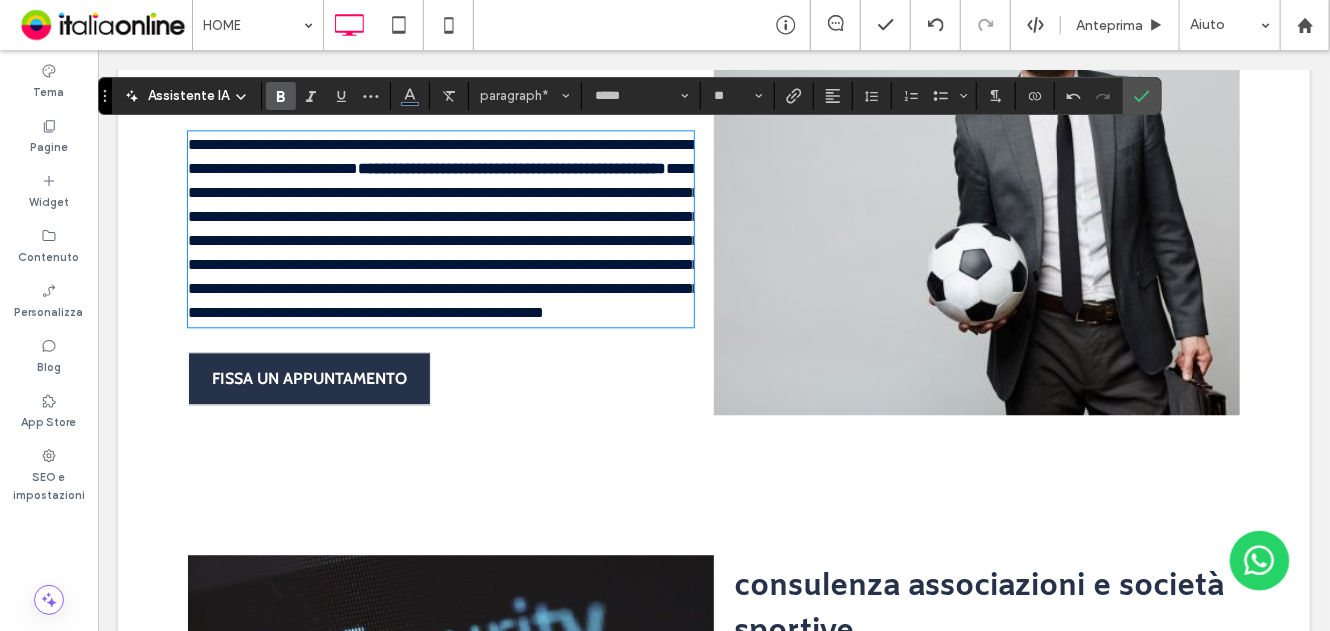click on "**********" at bounding box center (443, 239) 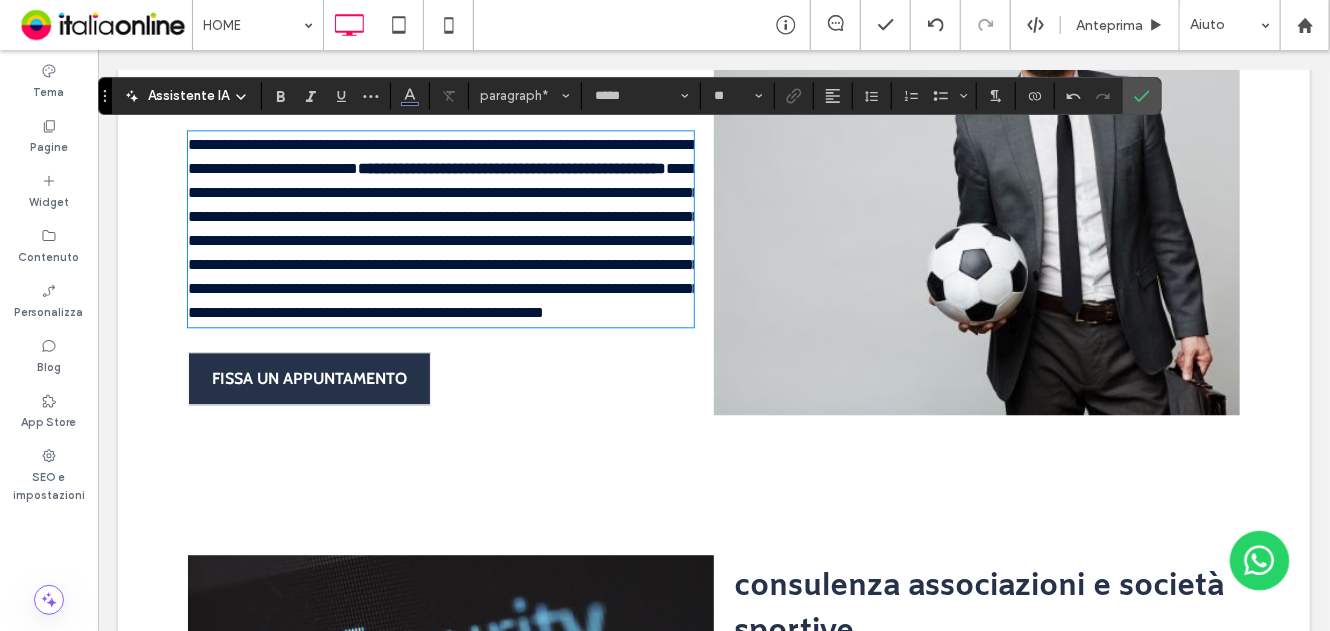 click on "**********" at bounding box center [443, 239] 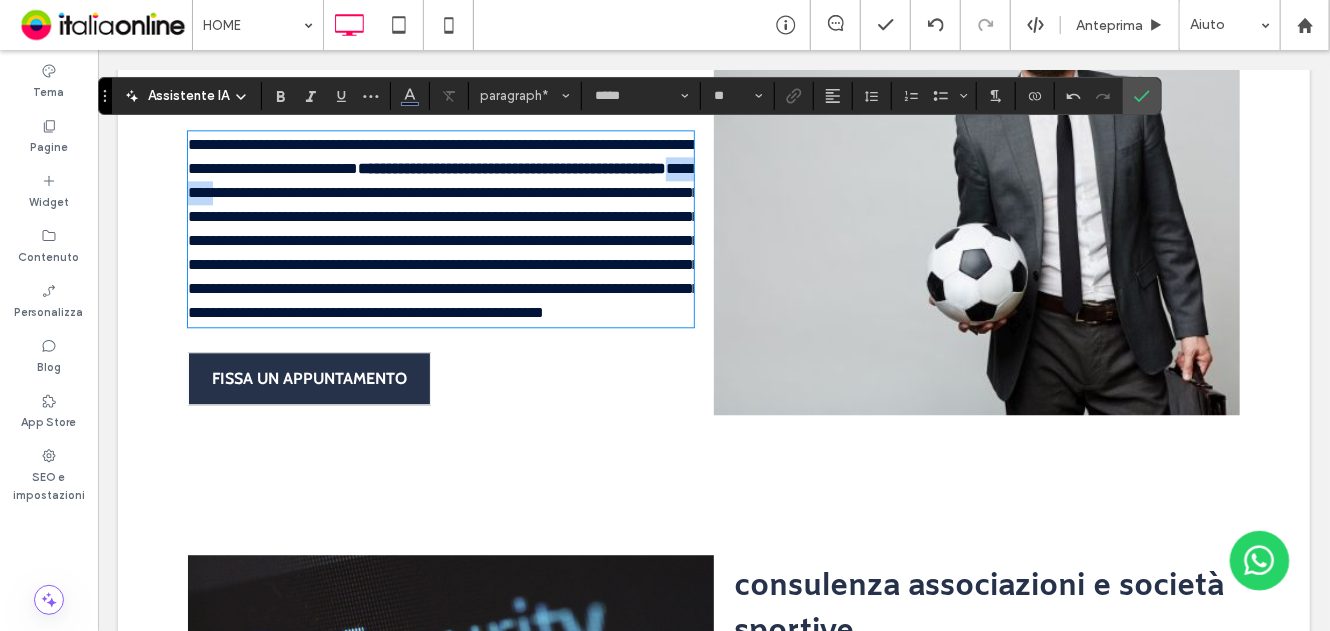 click on "**********" at bounding box center (443, 239) 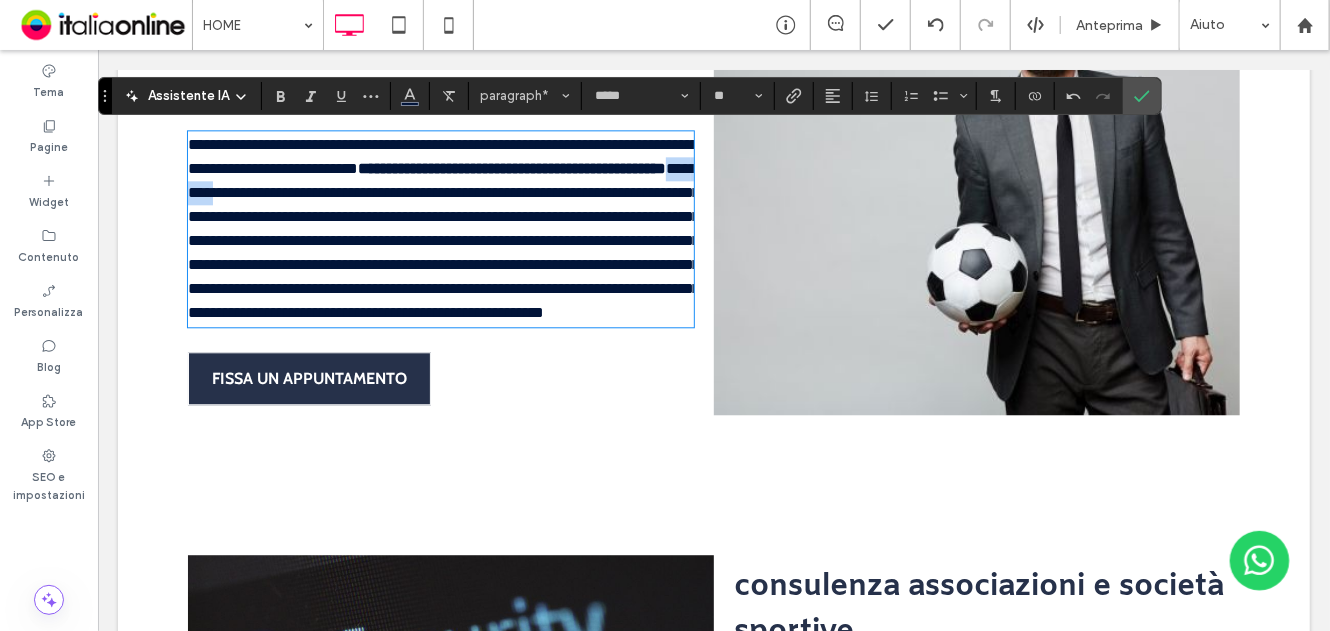 type 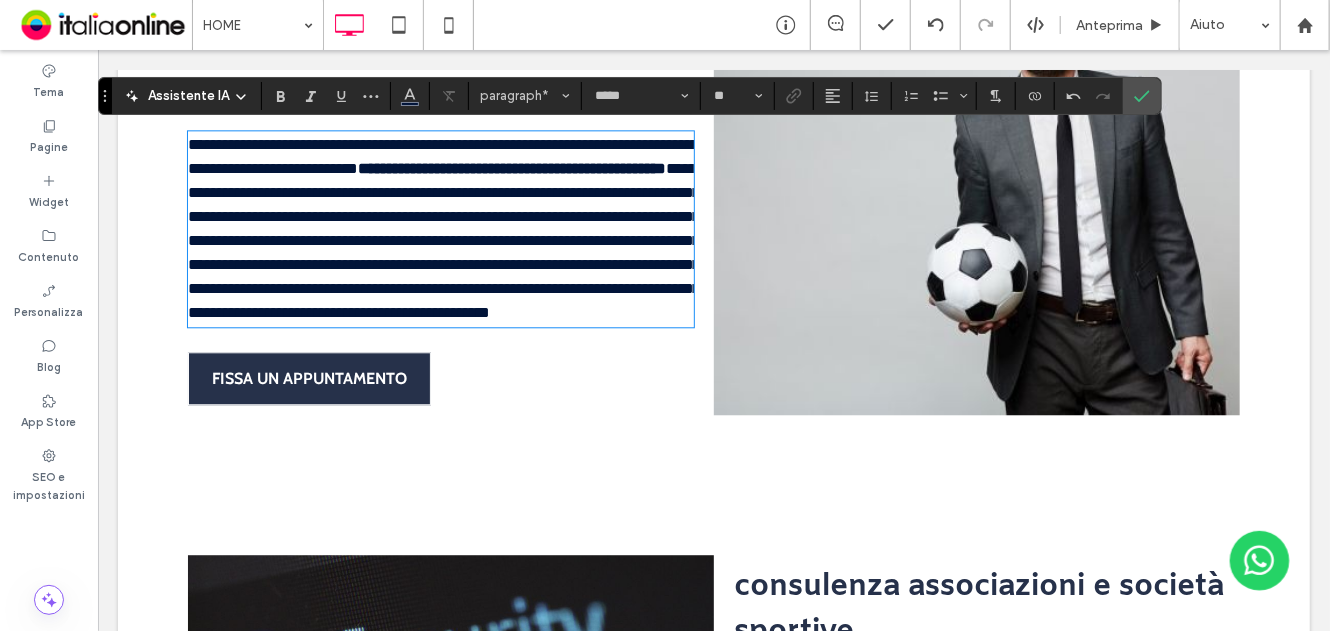 click on "**********" at bounding box center (443, 239) 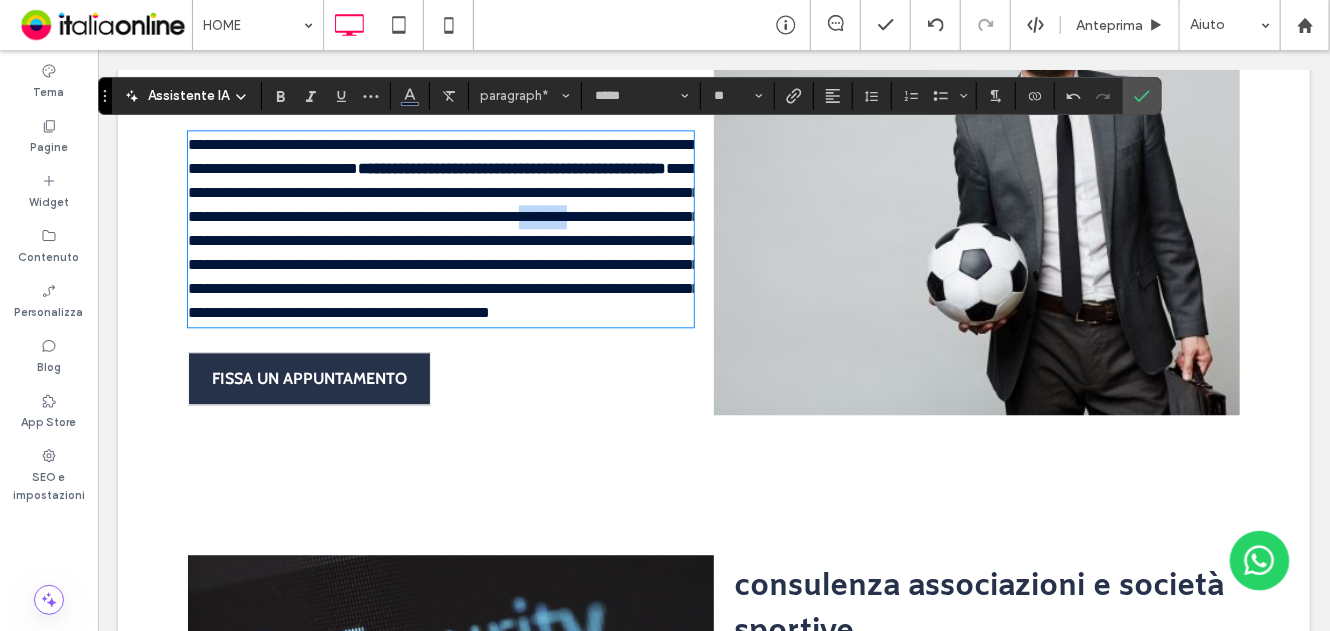 click on "**********" at bounding box center (443, 239) 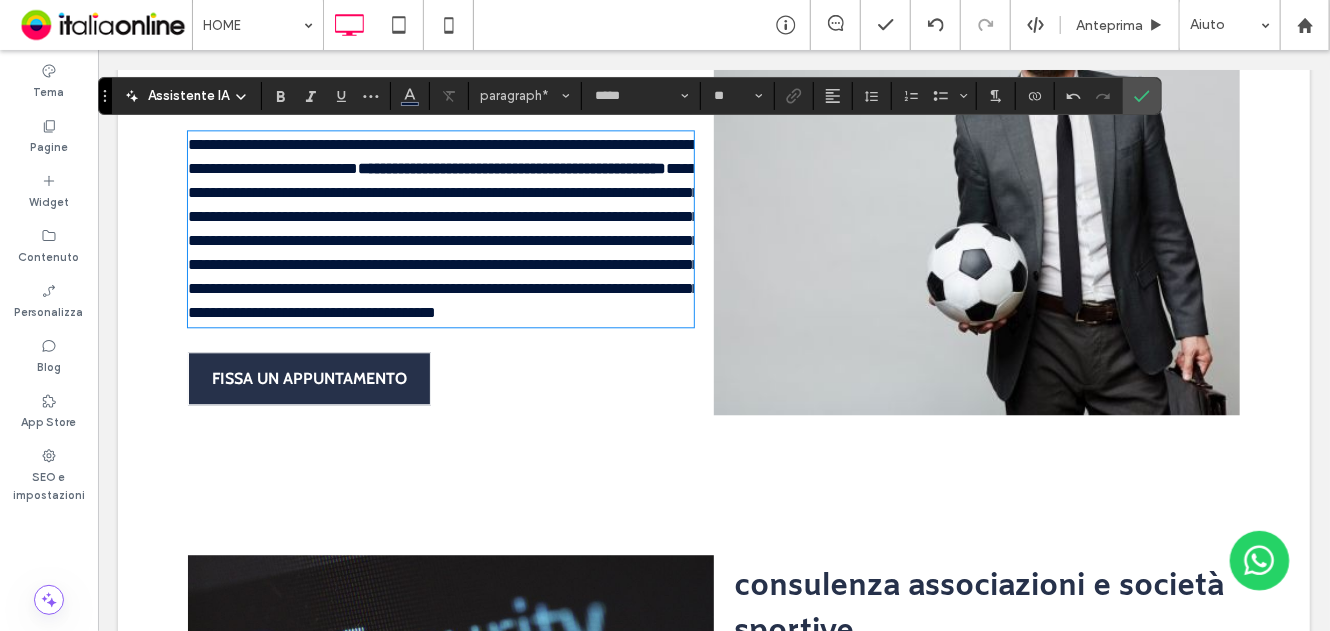 click on "**********" at bounding box center [443, 239] 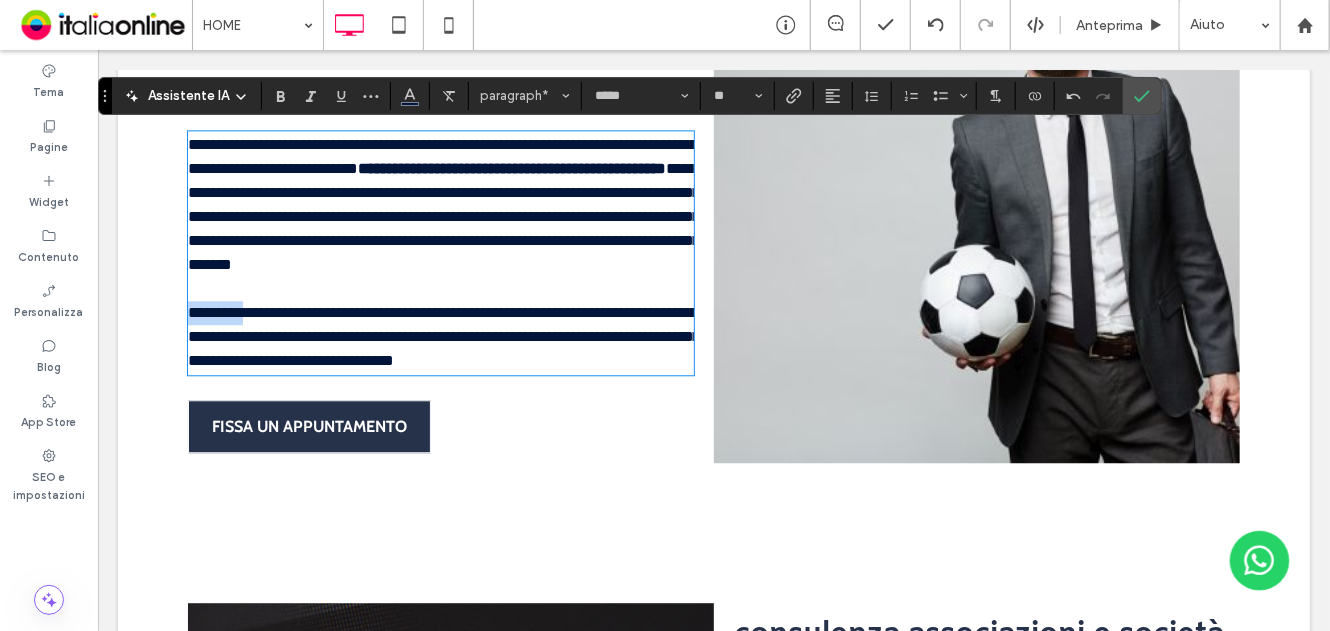 drag, startPoint x: 250, startPoint y: 356, endPoint x: 111, endPoint y: 362, distance: 139.12944 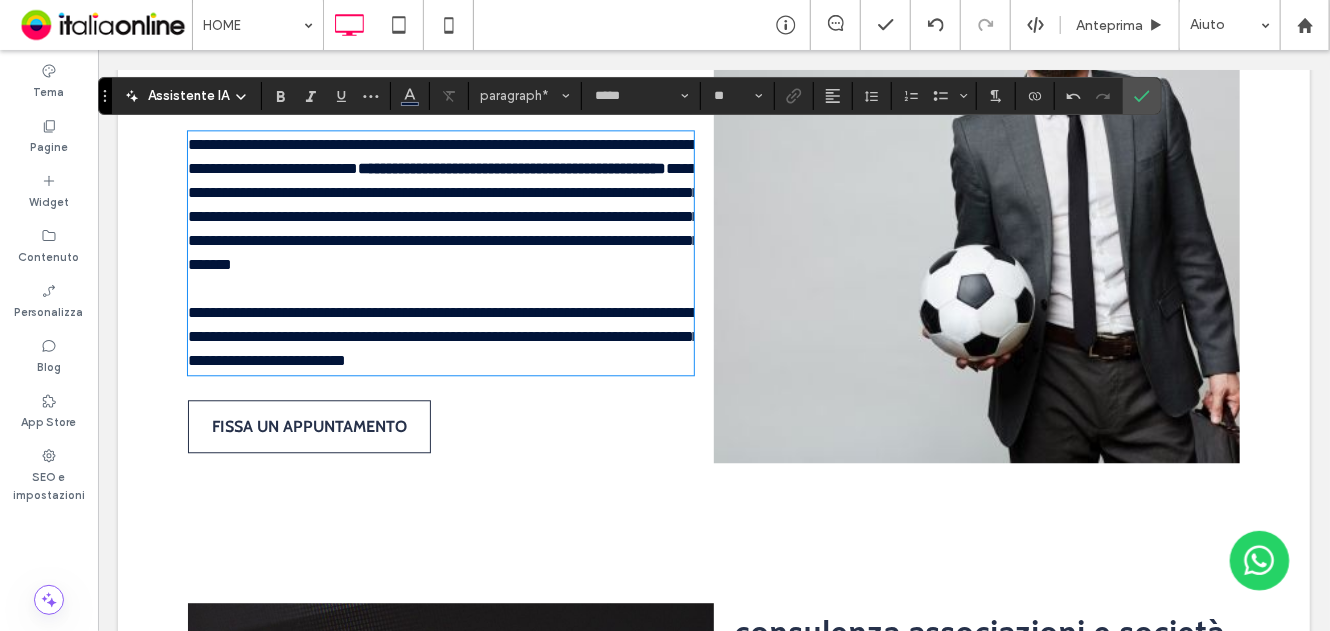 click on "FISSA UN APPUNTAMENTO" at bounding box center (308, 425) 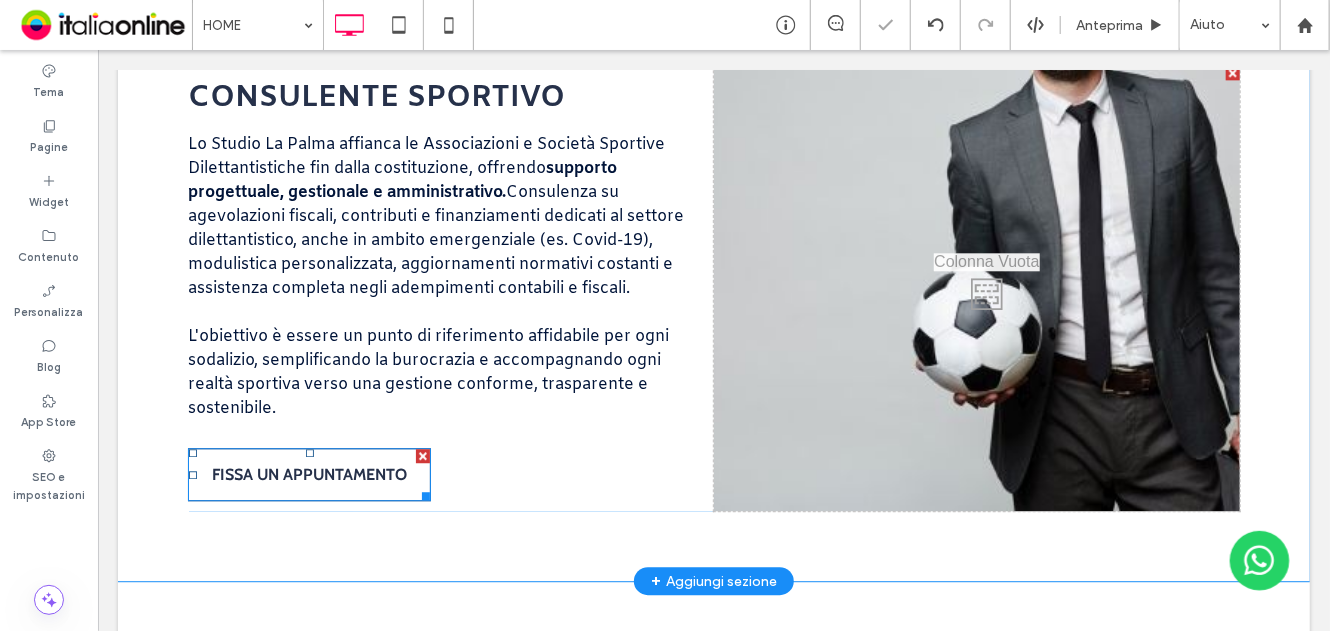 drag, startPoint x: 248, startPoint y: 498, endPoint x: 323, endPoint y: 483, distance: 76.48529 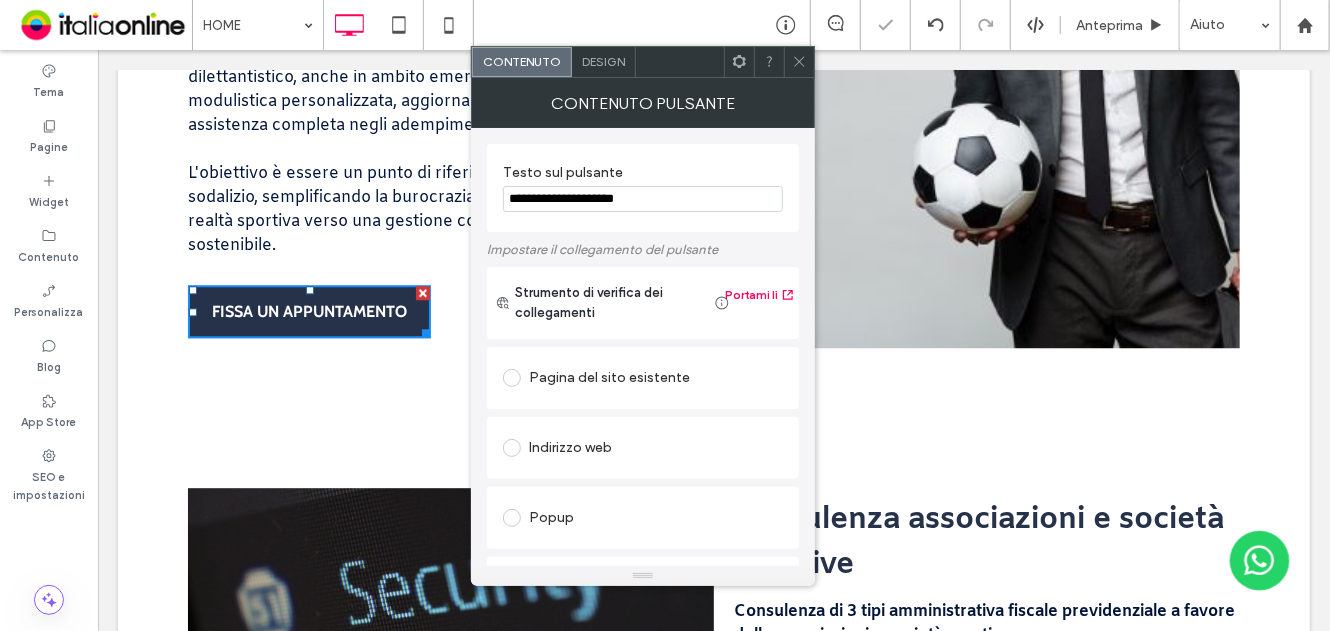 scroll, scrollTop: 2288, scrollLeft: 0, axis: vertical 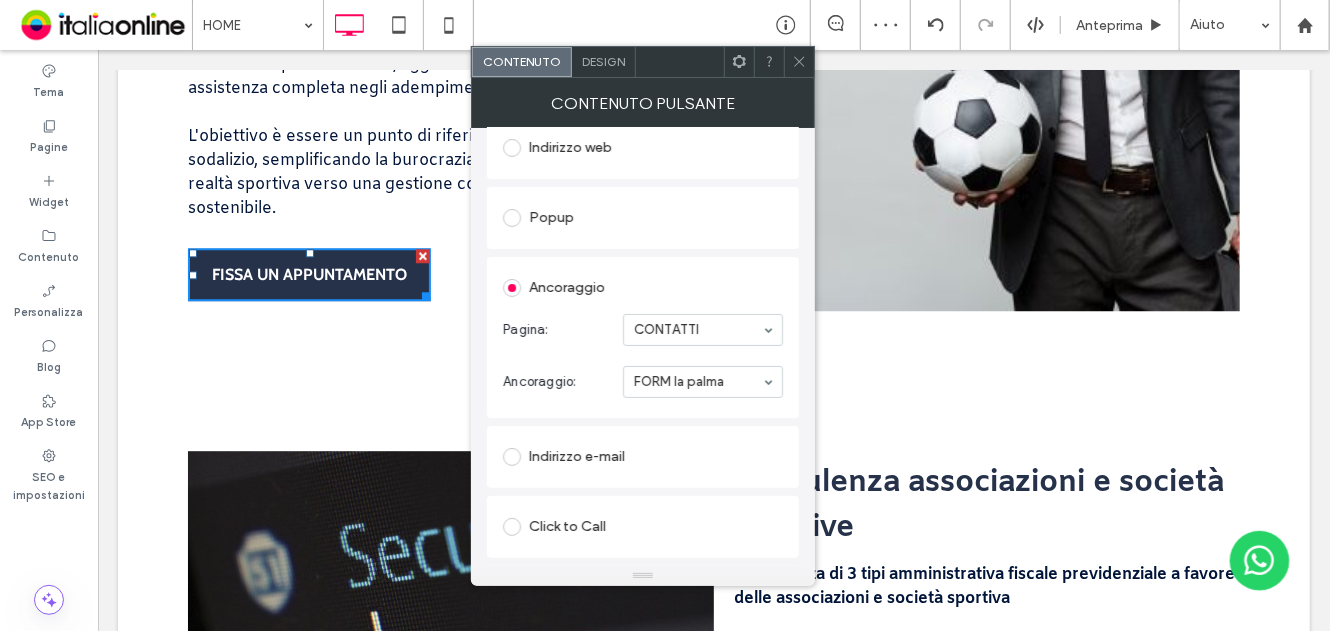 drag, startPoint x: 796, startPoint y: 66, endPoint x: 743, endPoint y: 154, distance: 102.7278 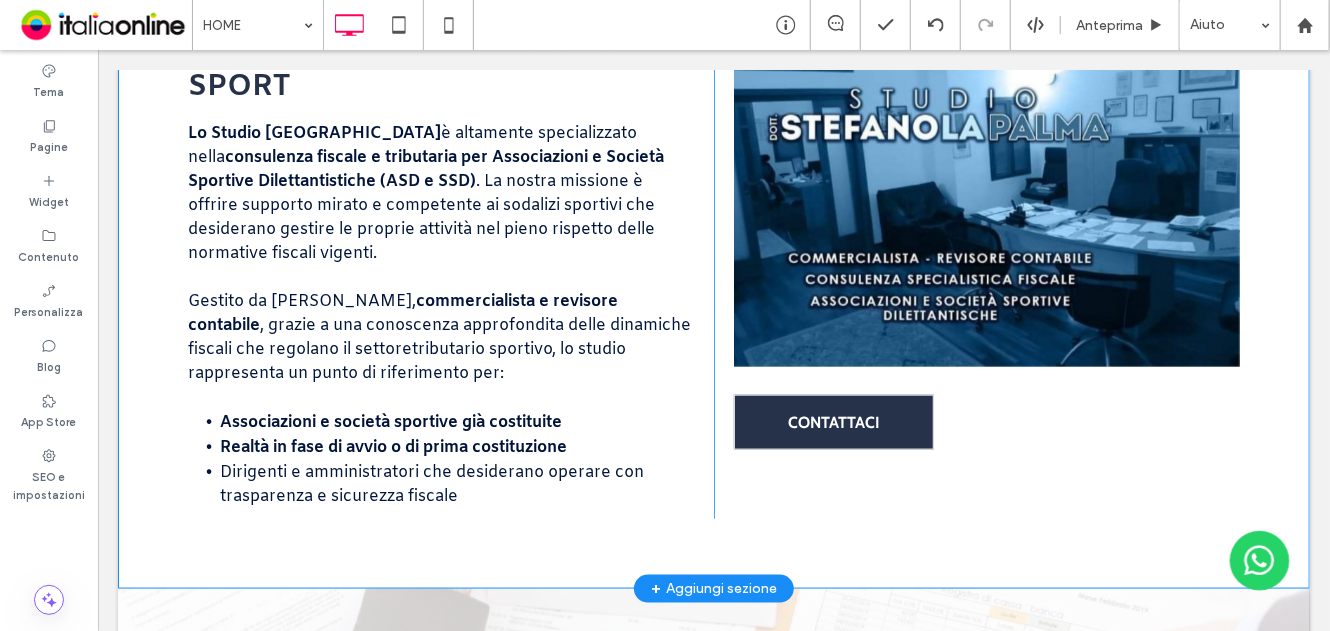 scroll, scrollTop: 888, scrollLeft: 0, axis: vertical 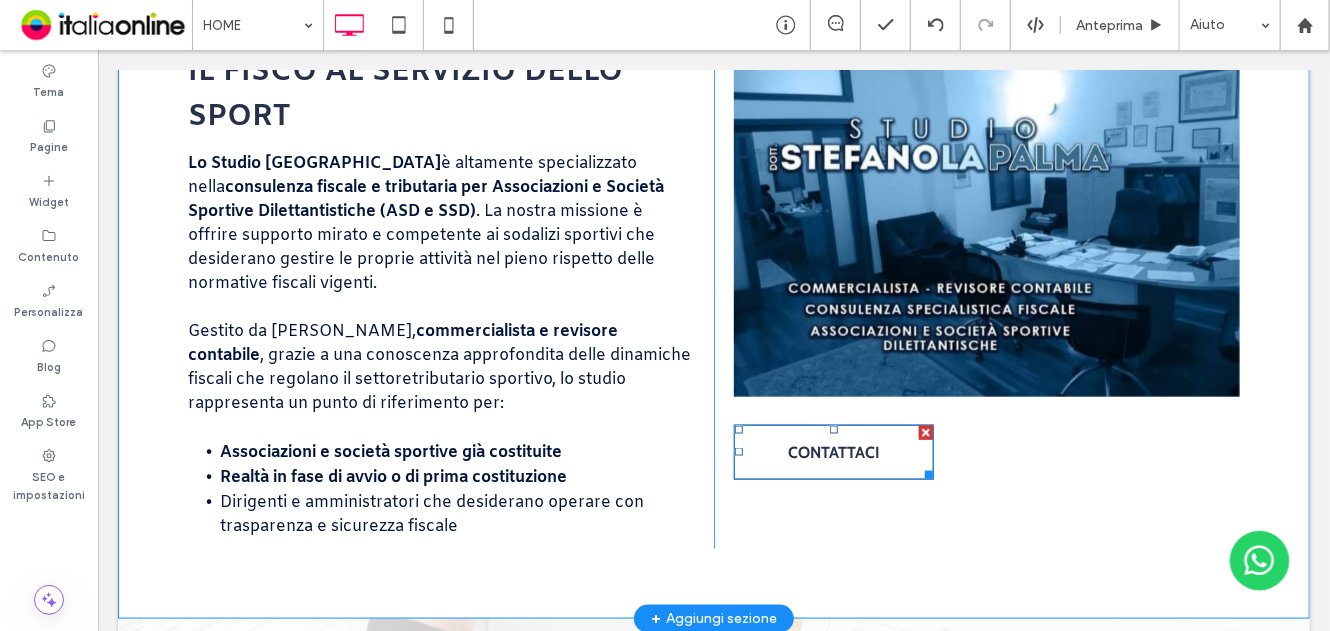 click on "CONTATTACI" at bounding box center (833, 451) 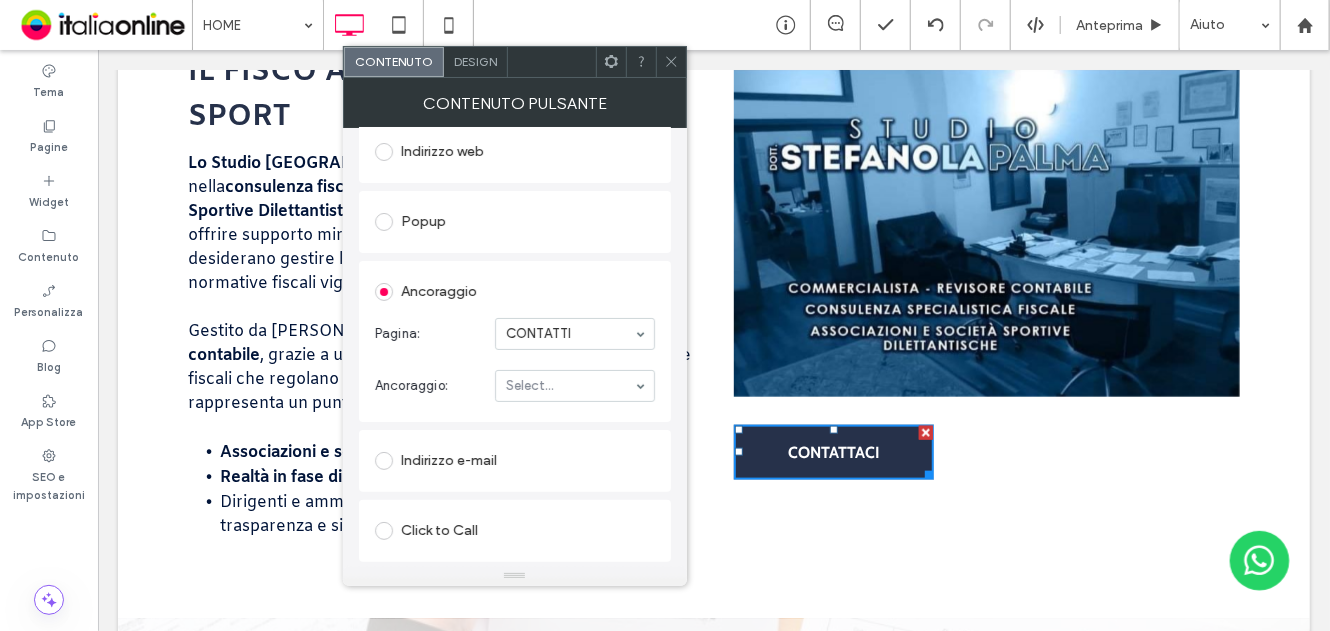 scroll, scrollTop: 300, scrollLeft: 0, axis: vertical 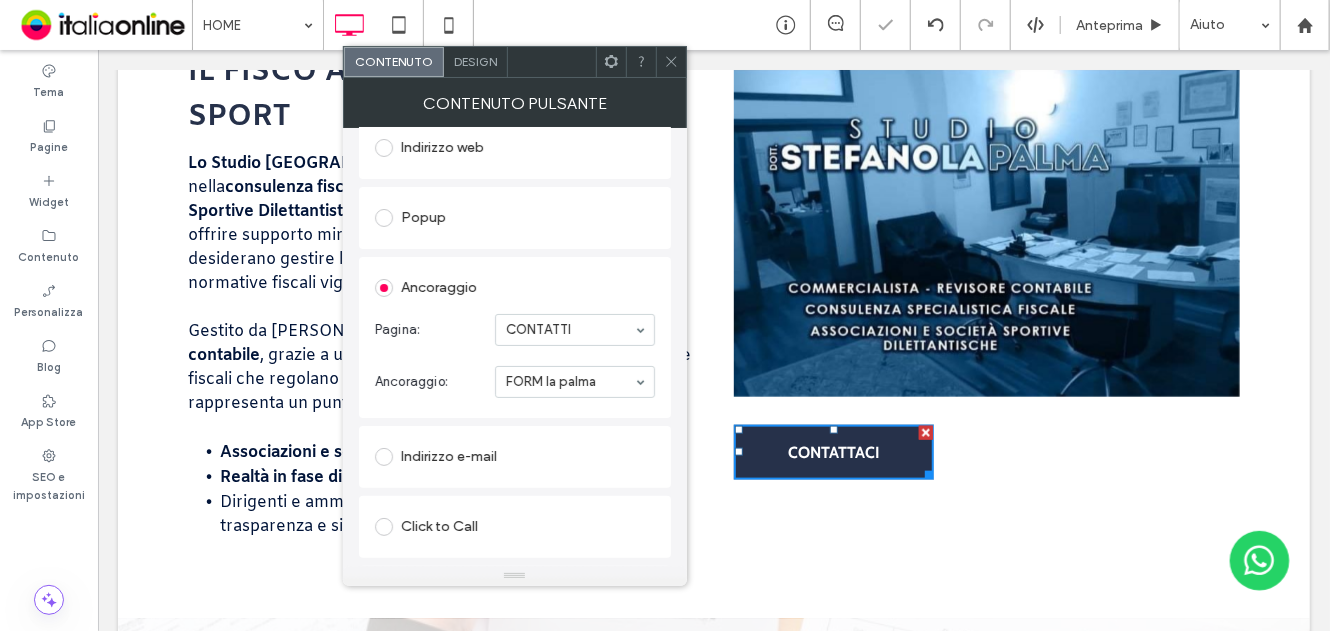 click 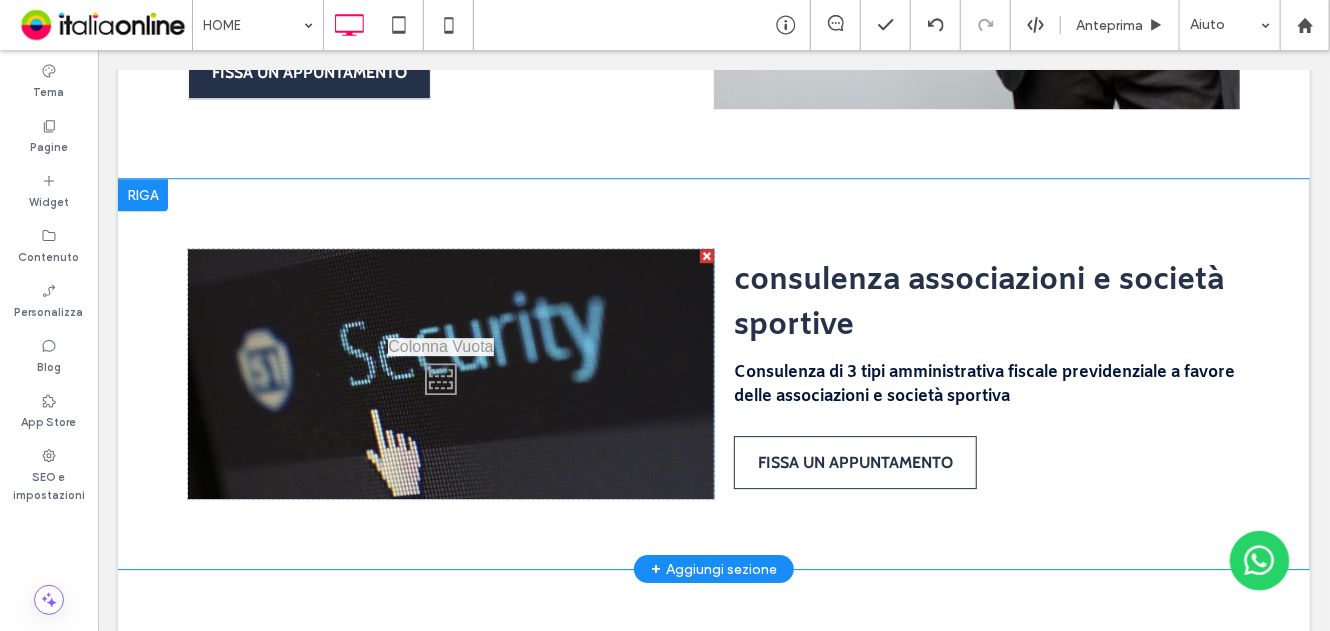 scroll, scrollTop: 2588, scrollLeft: 0, axis: vertical 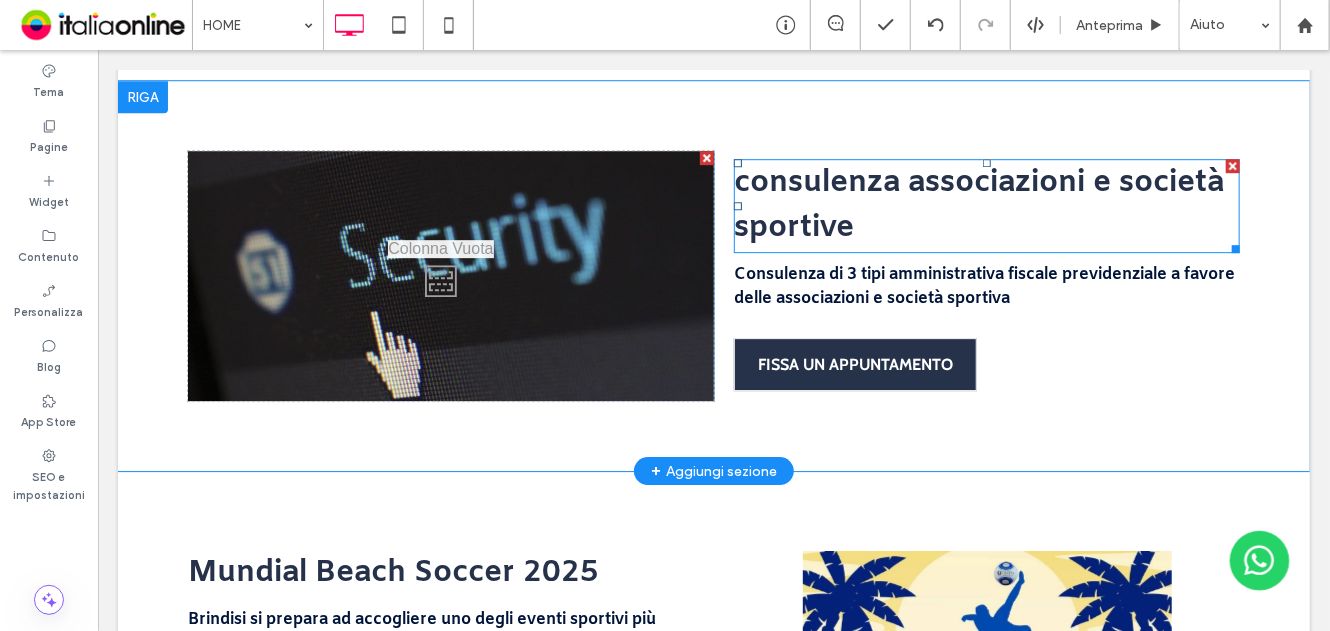 click on "consulenza associazioni e società sportive" at bounding box center (978, 204) 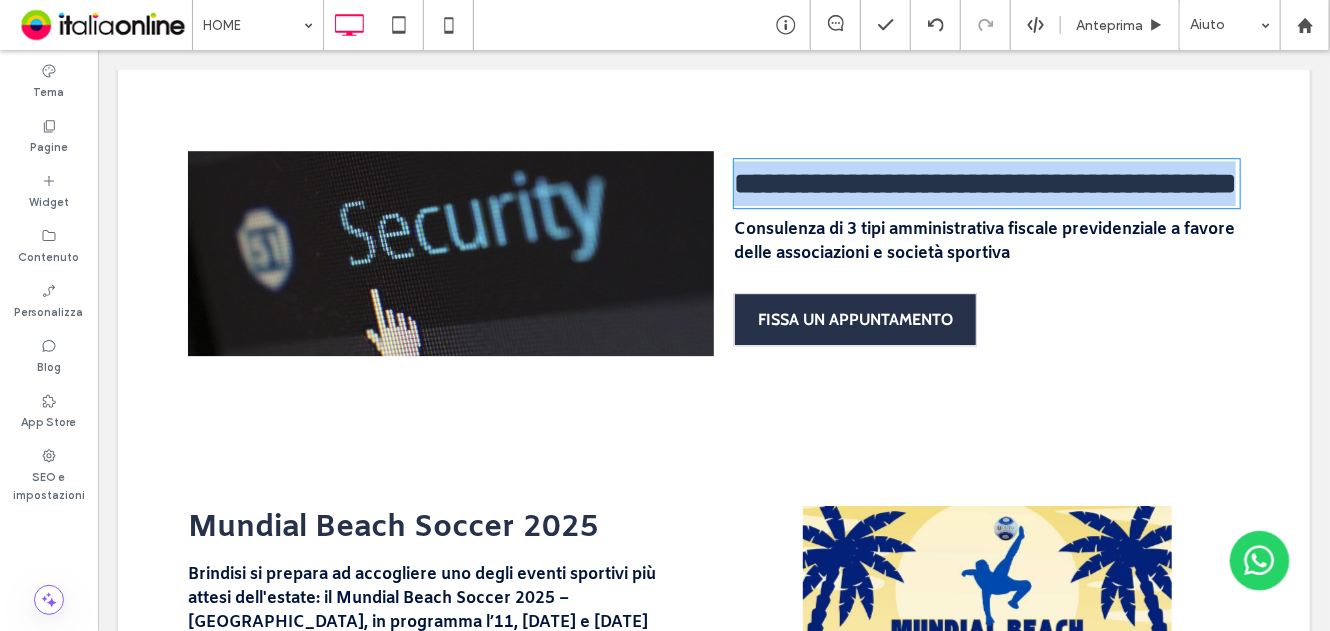 type on "*****" 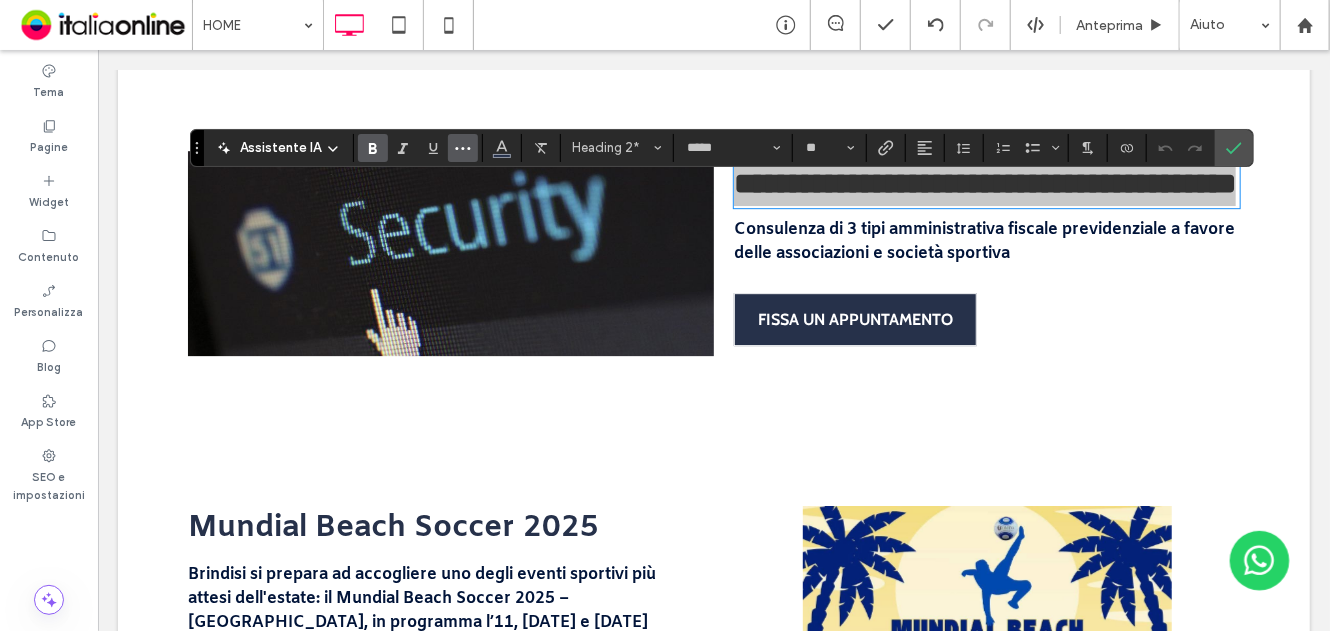 click at bounding box center [463, 148] 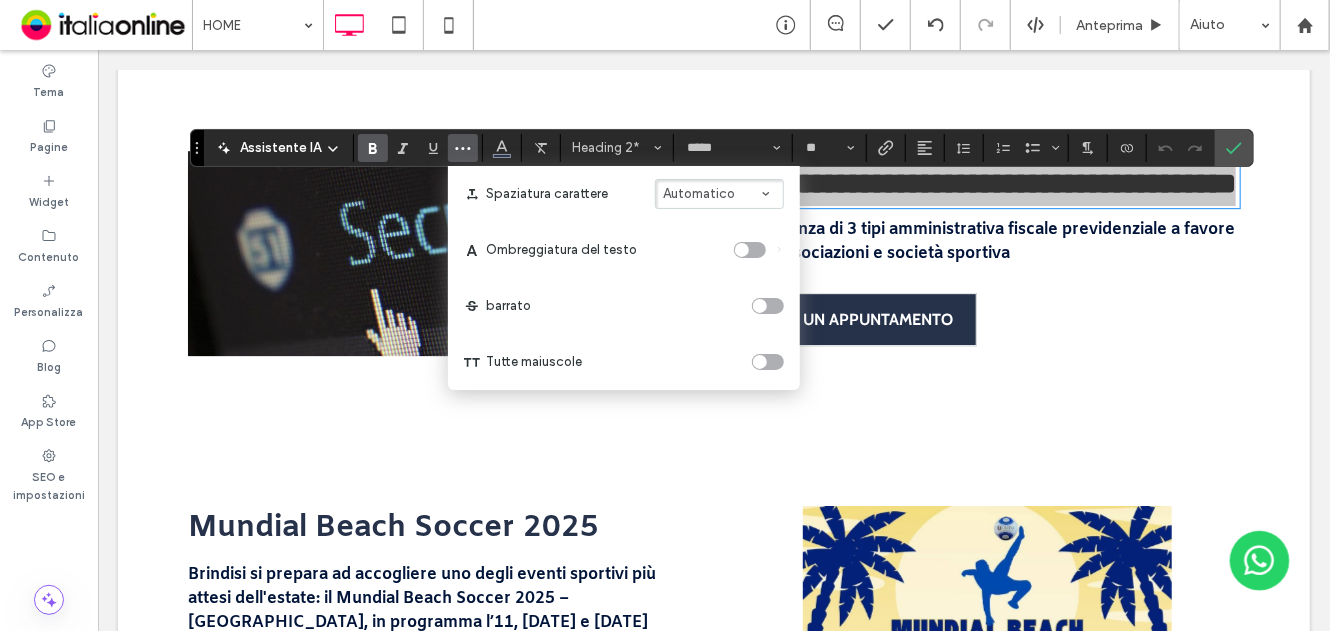 click at bounding box center [768, 362] 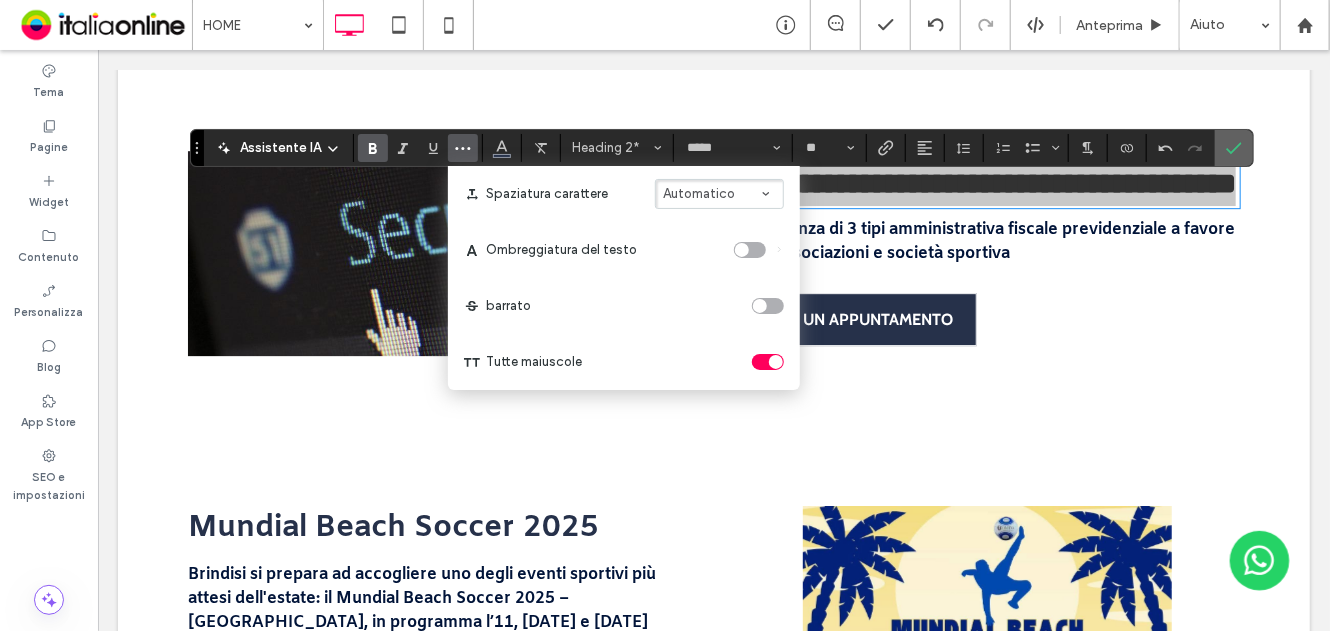 click 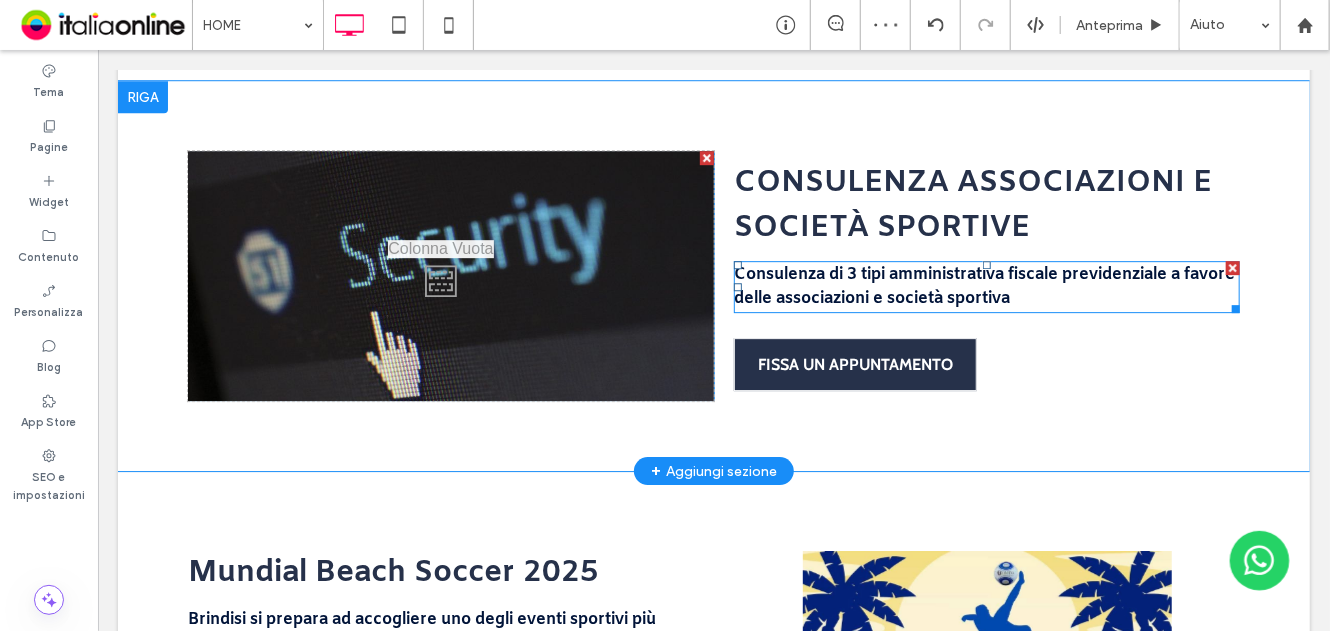 click on "Consulenza di 3 tipi amministrativa fiscale previdenziale a favore delle associazioni e società sportiva" at bounding box center (983, 285) 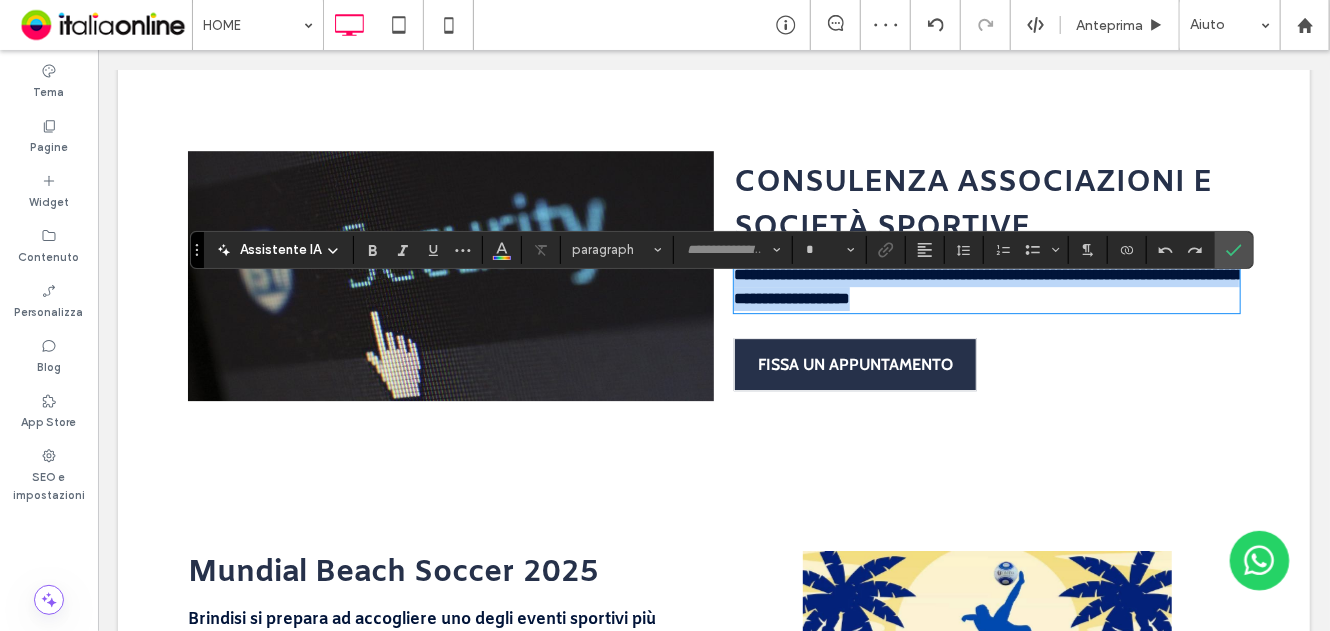 type on "*****" 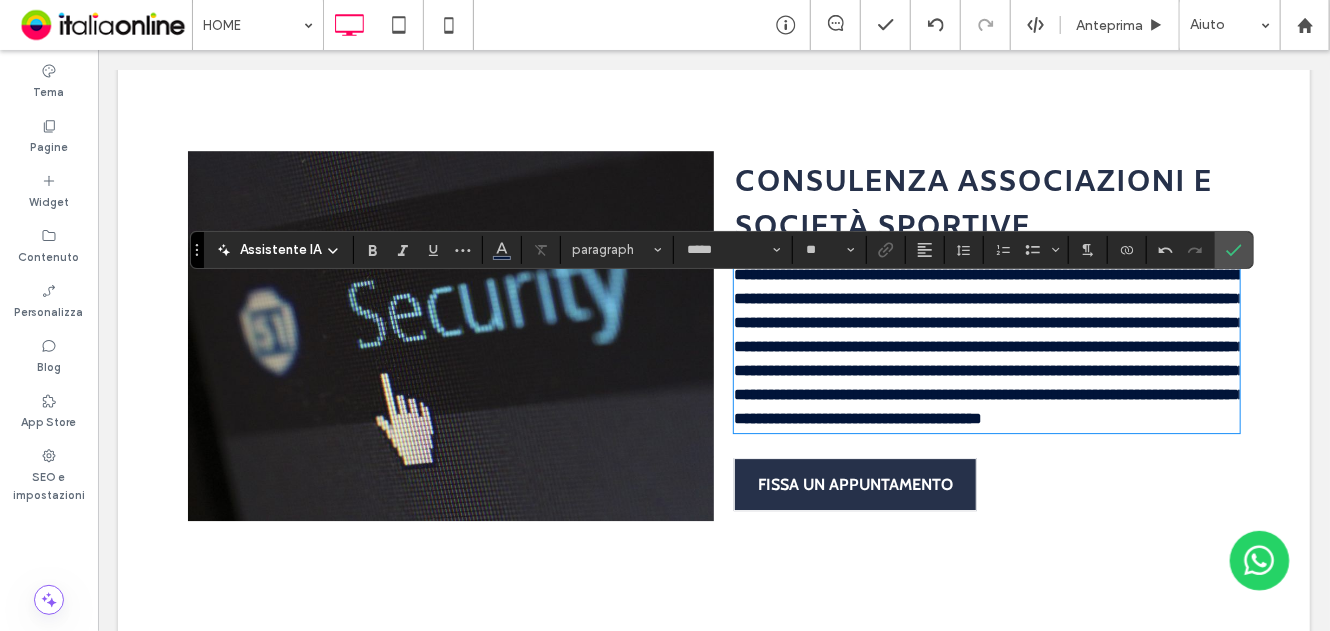 click on "**********" at bounding box center (989, 345) 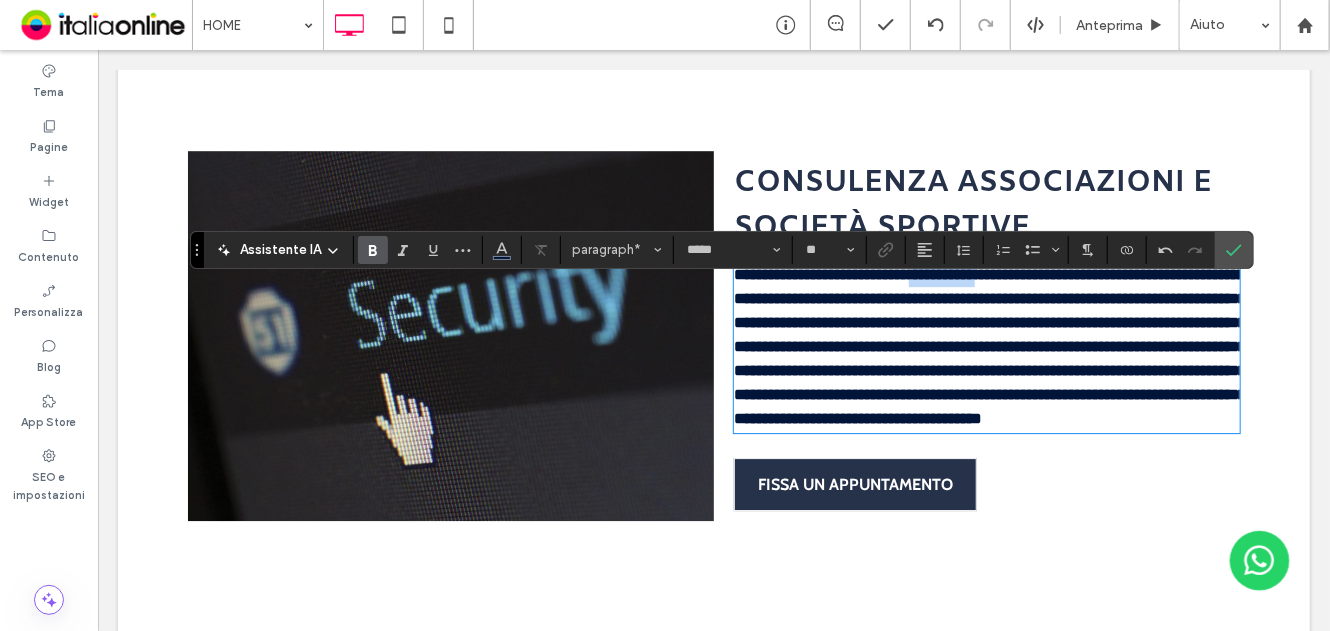click on "**********" at bounding box center [989, 345] 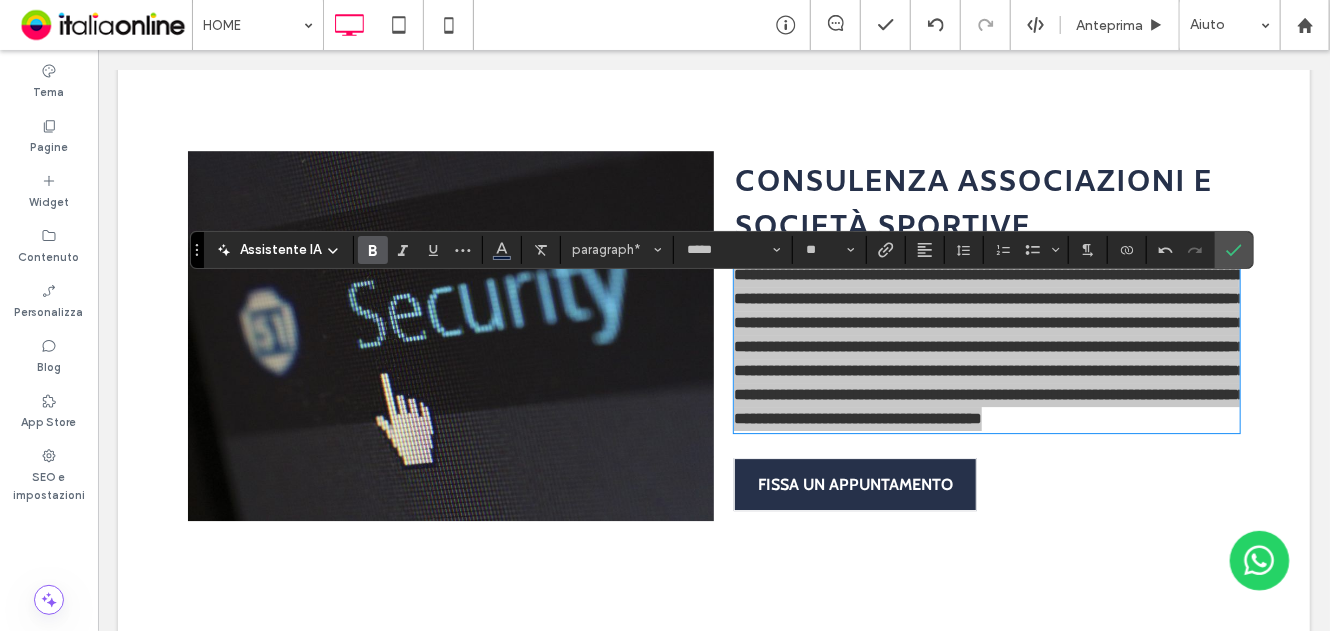 click 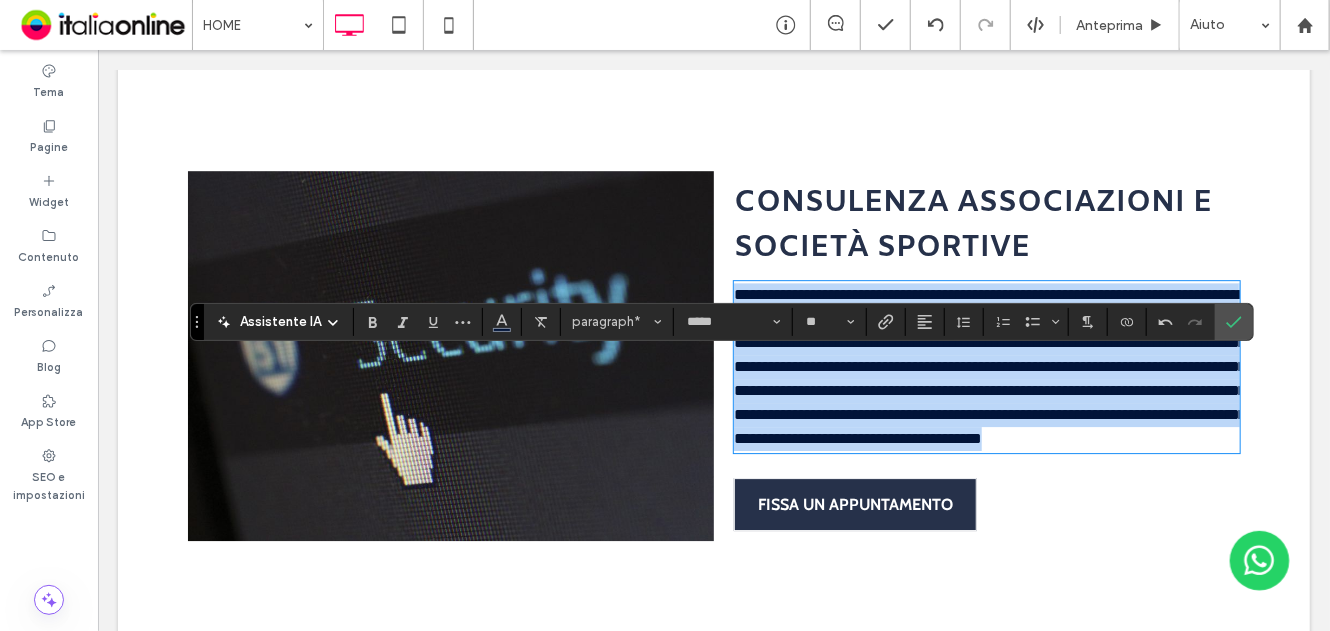 scroll, scrollTop: 2580, scrollLeft: 0, axis: vertical 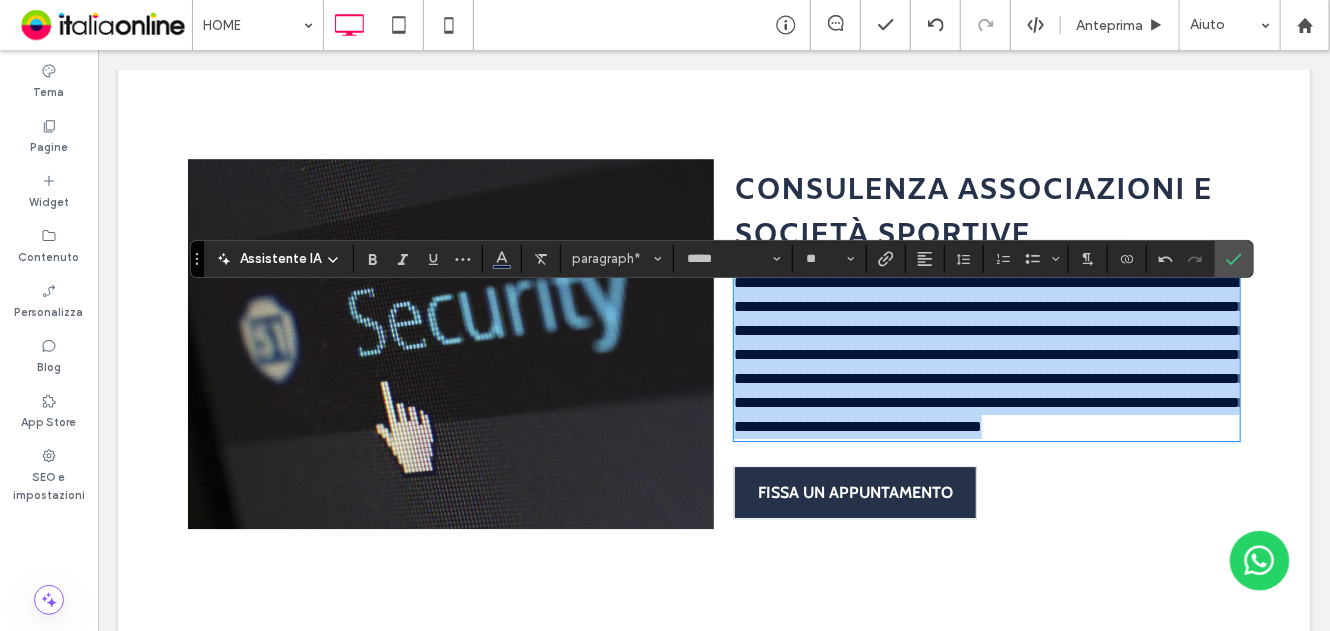 click on "**********" at bounding box center [989, 353] 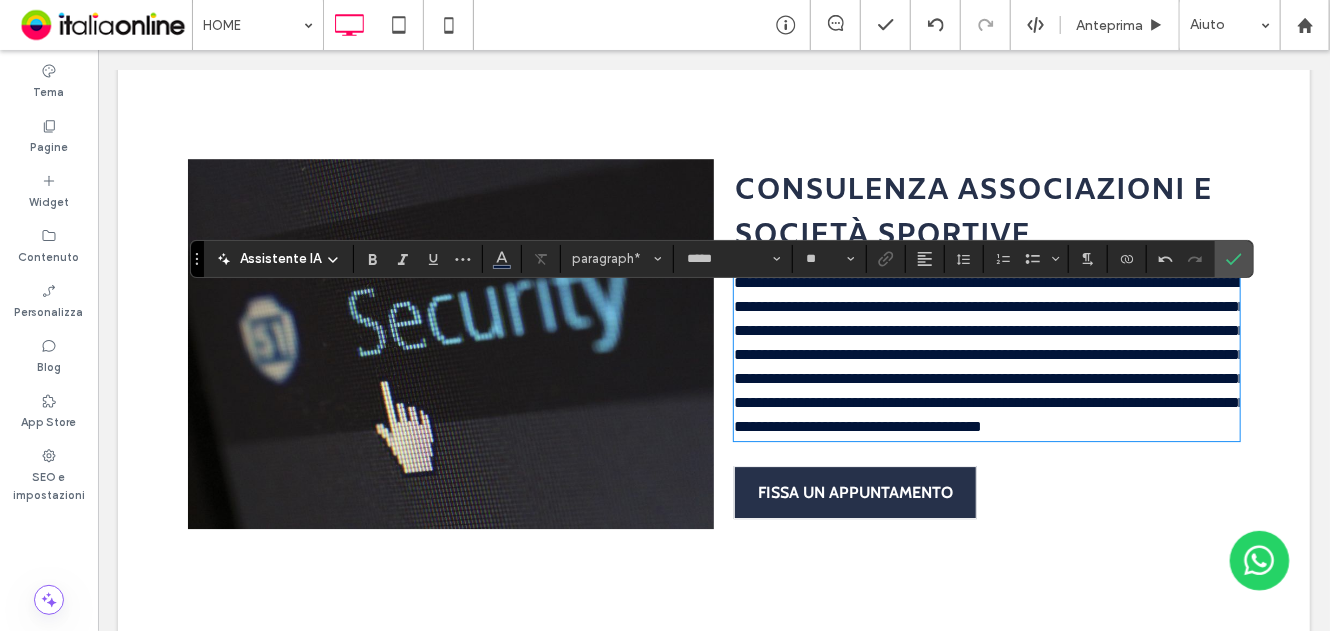 click on "**********" at bounding box center (989, 353) 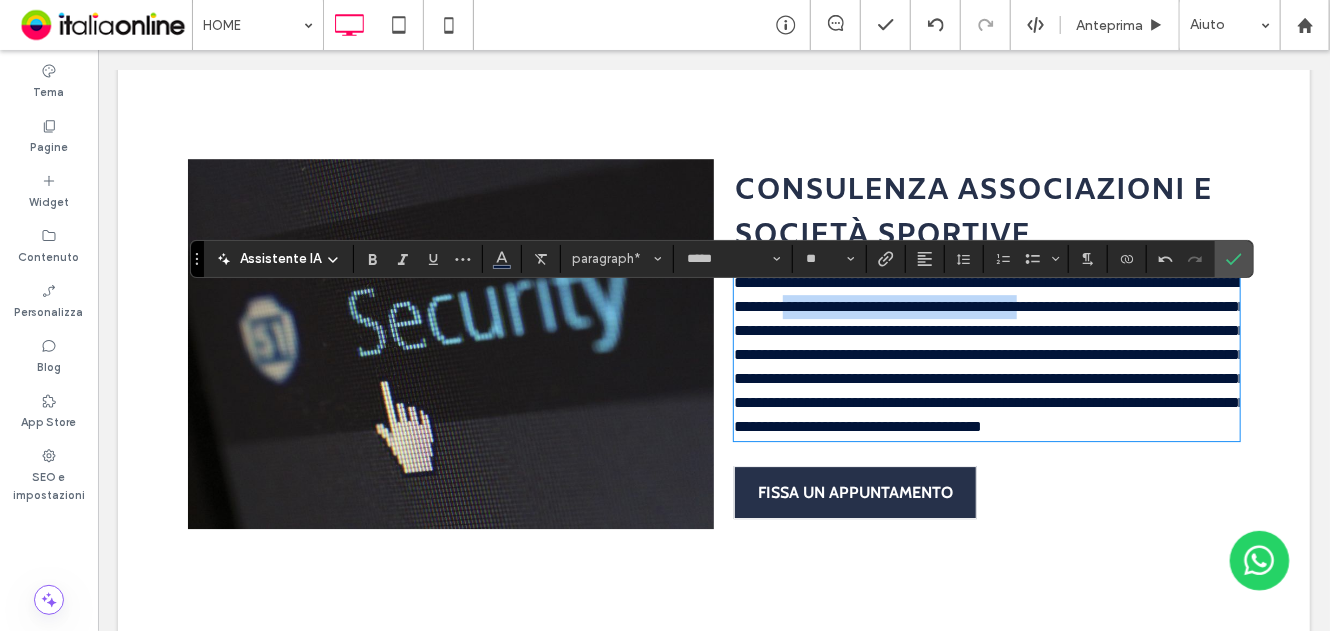 drag, startPoint x: 1051, startPoint y: 325, endPoint x: 799, endPoint y: 353, distance: 253.55078 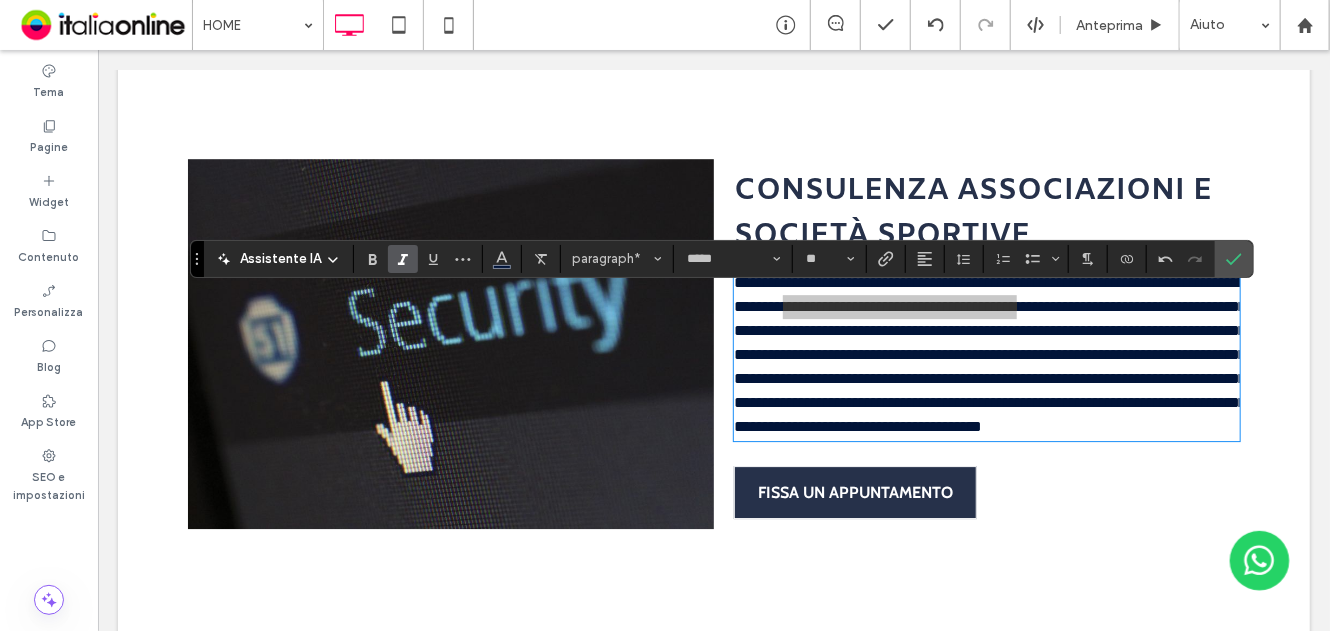 click 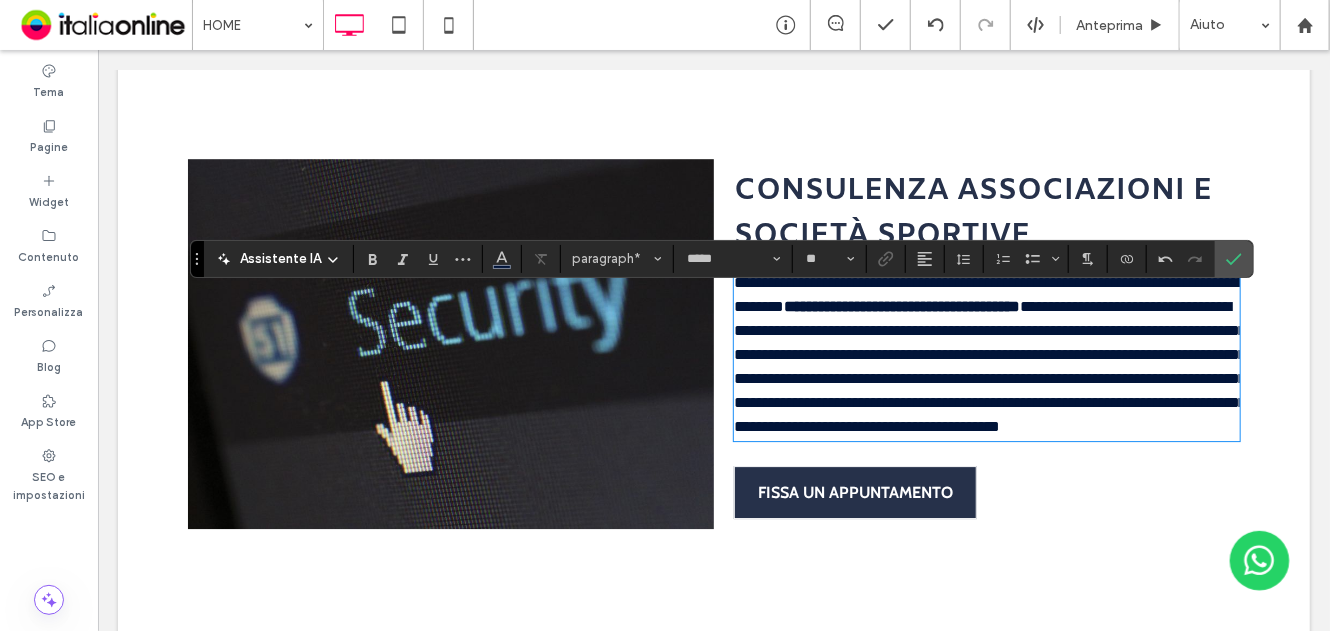 click on "**********" at bounding box center [989, 365] 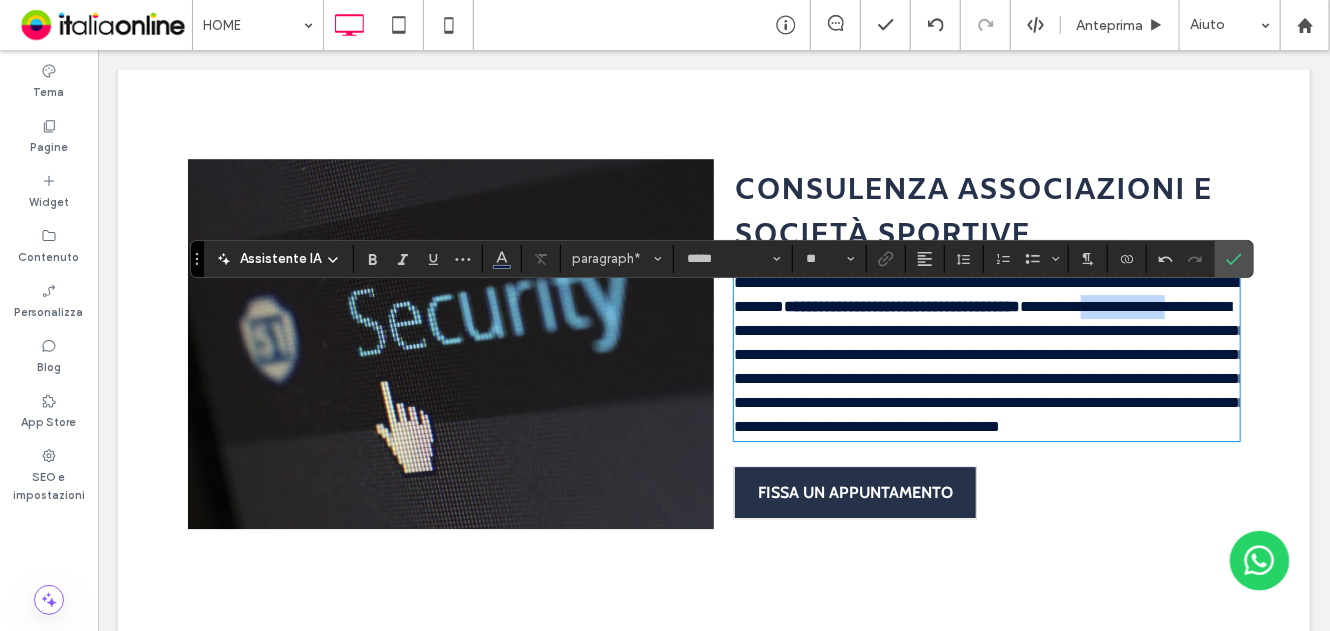 click on "**********" at bounding box center (989, 365) 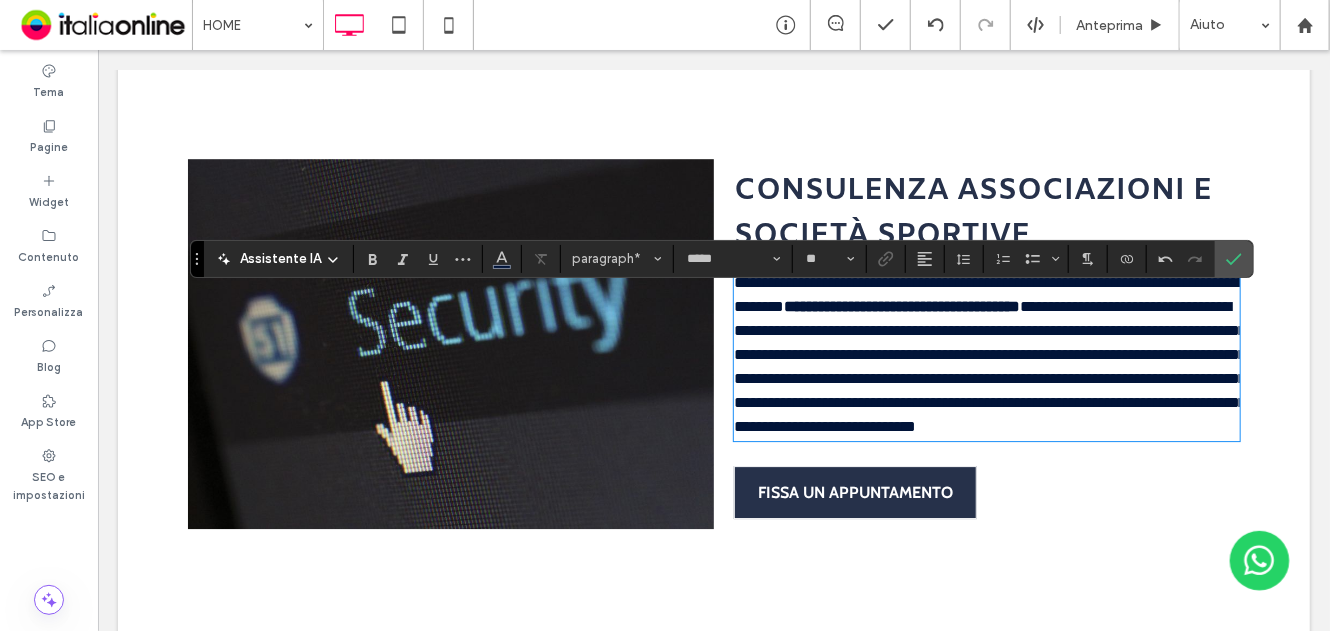 type 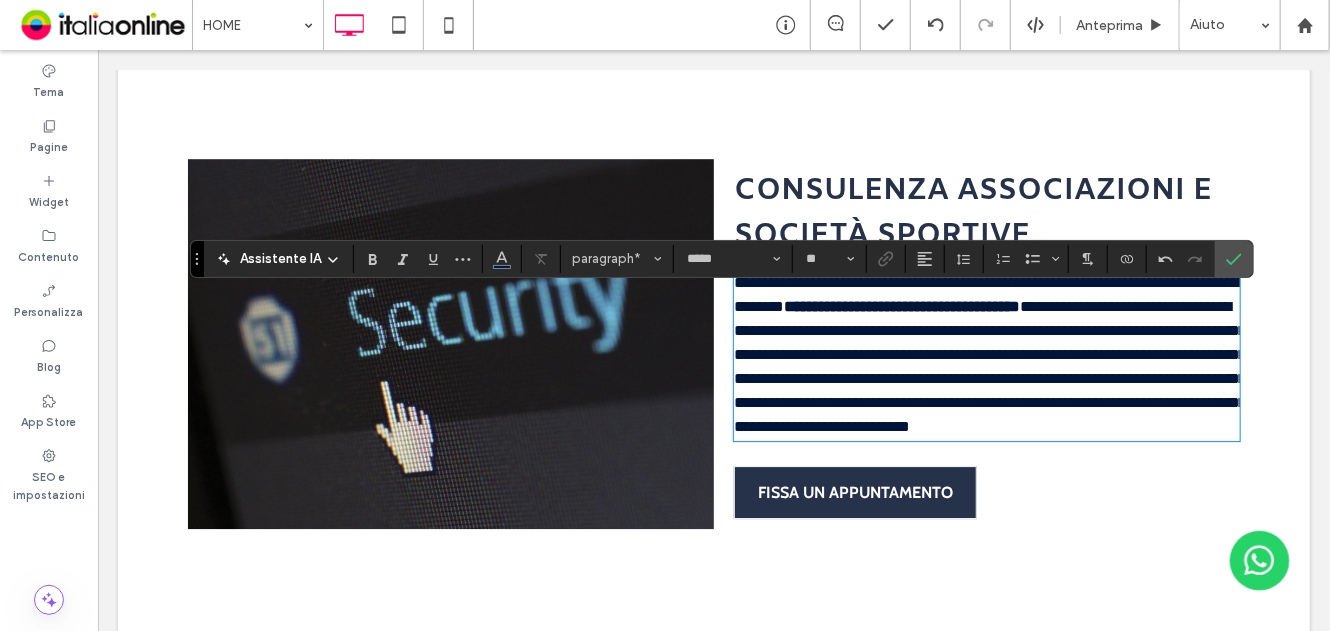 click on "**********" at bounding box center (989, 365) 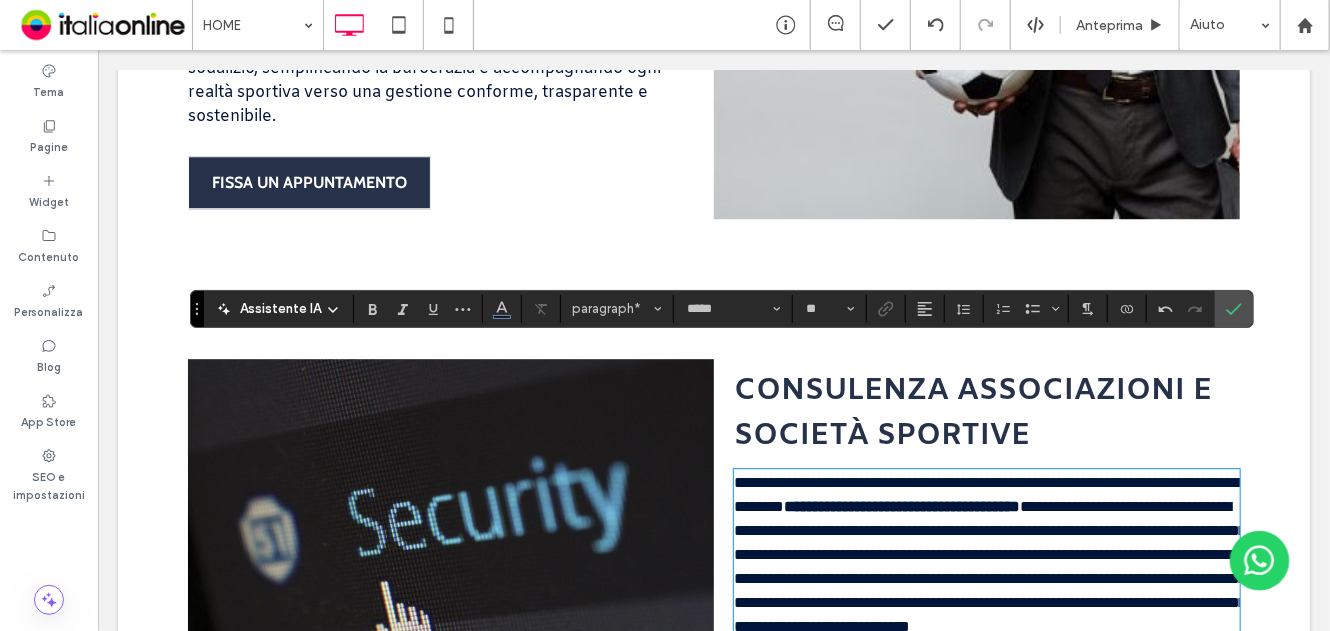 scroll, scrollTop: 2580, scrollLeft: 0, axis: vertical 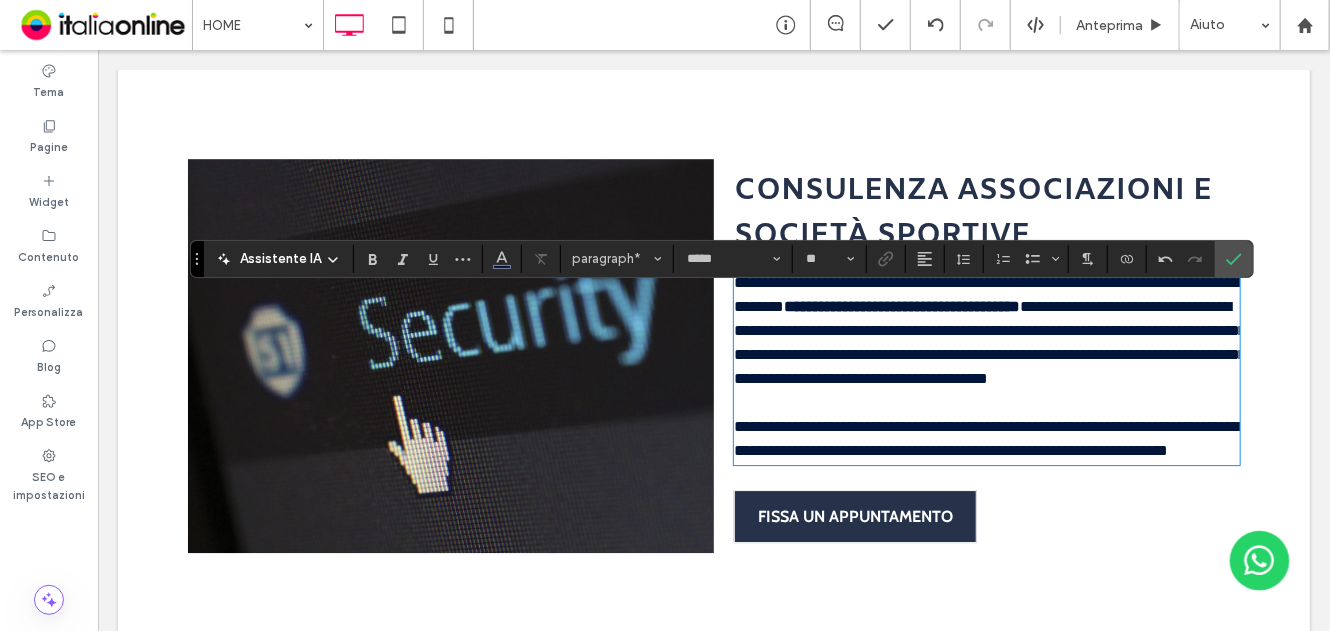 click on "**********" at bounding box center (988, 437) 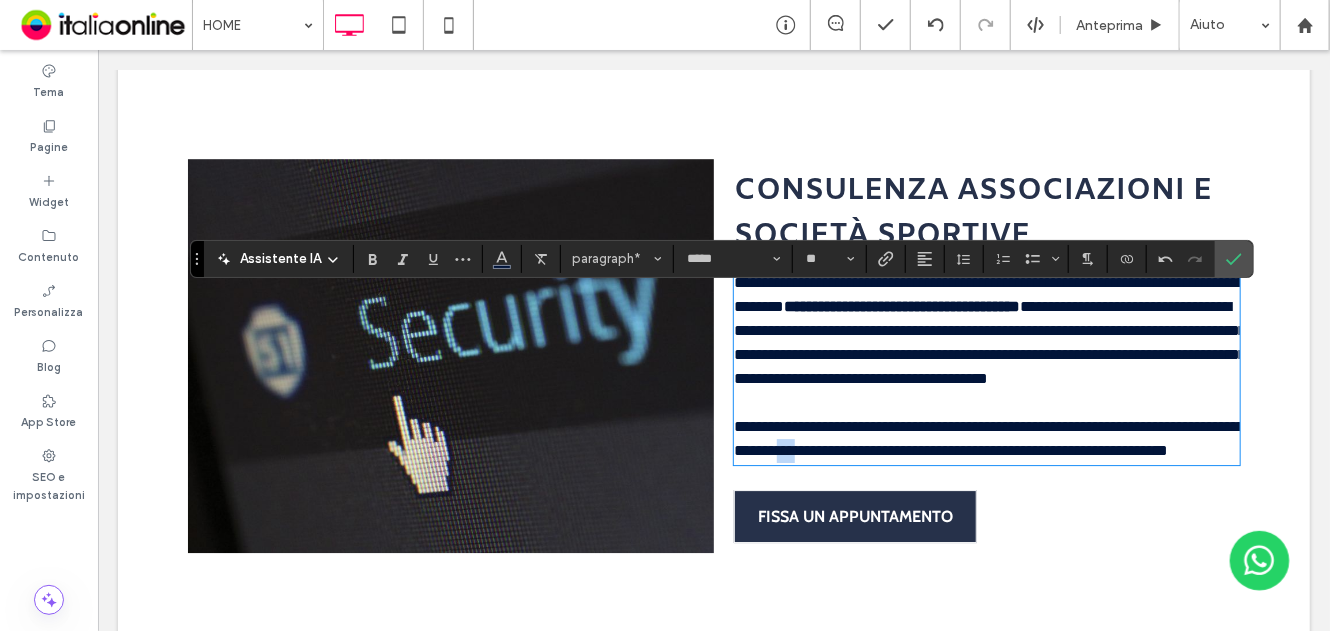 click on "**********" at bounding box center (988, 437) 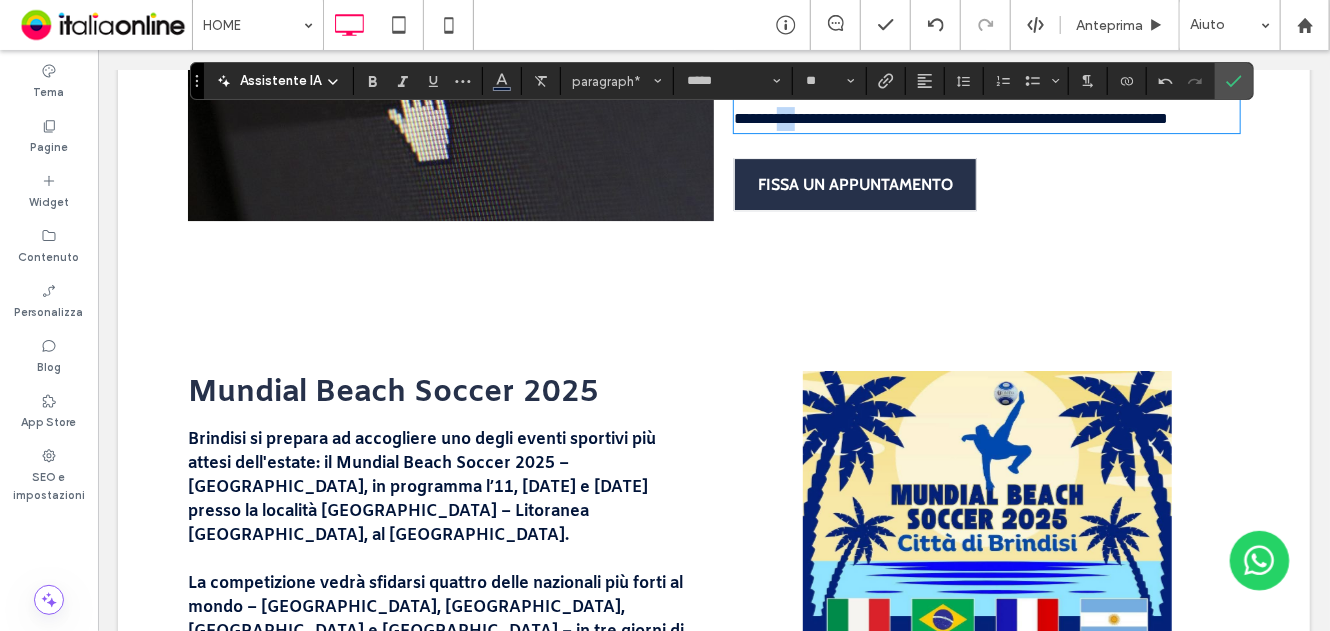 scroll, scrollTop: 2980, scrollLeft: 0, axis: vertical 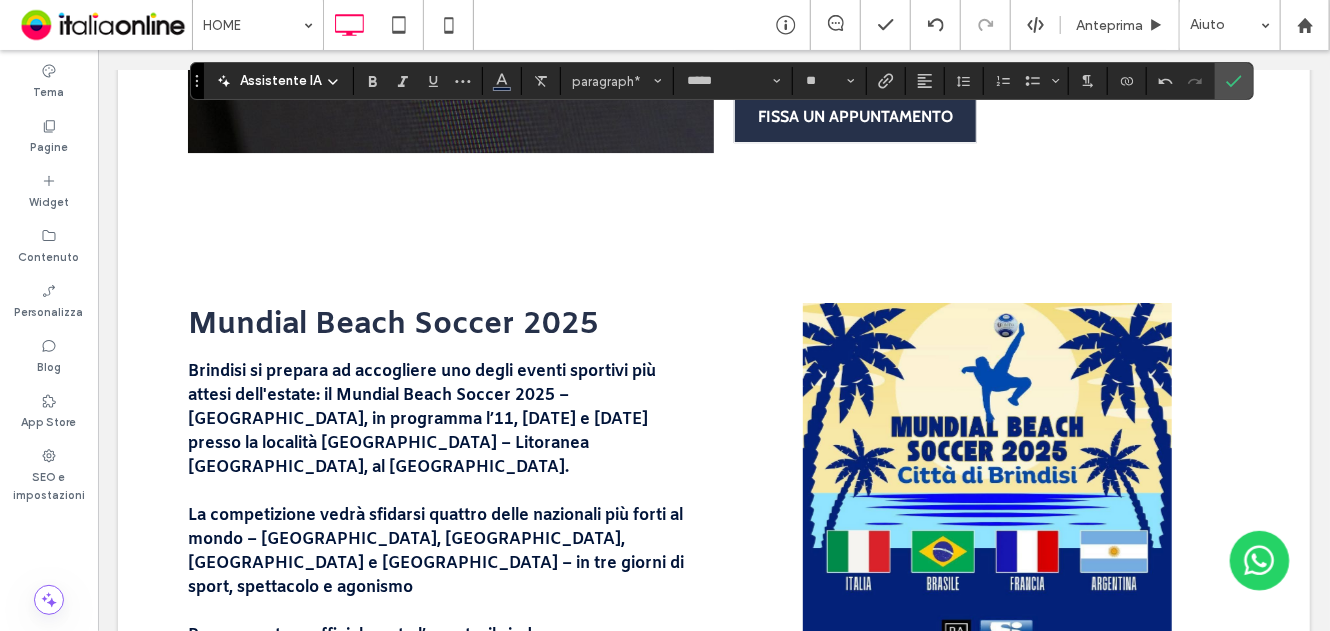 click on "**********" at bounding box center (988, 37) 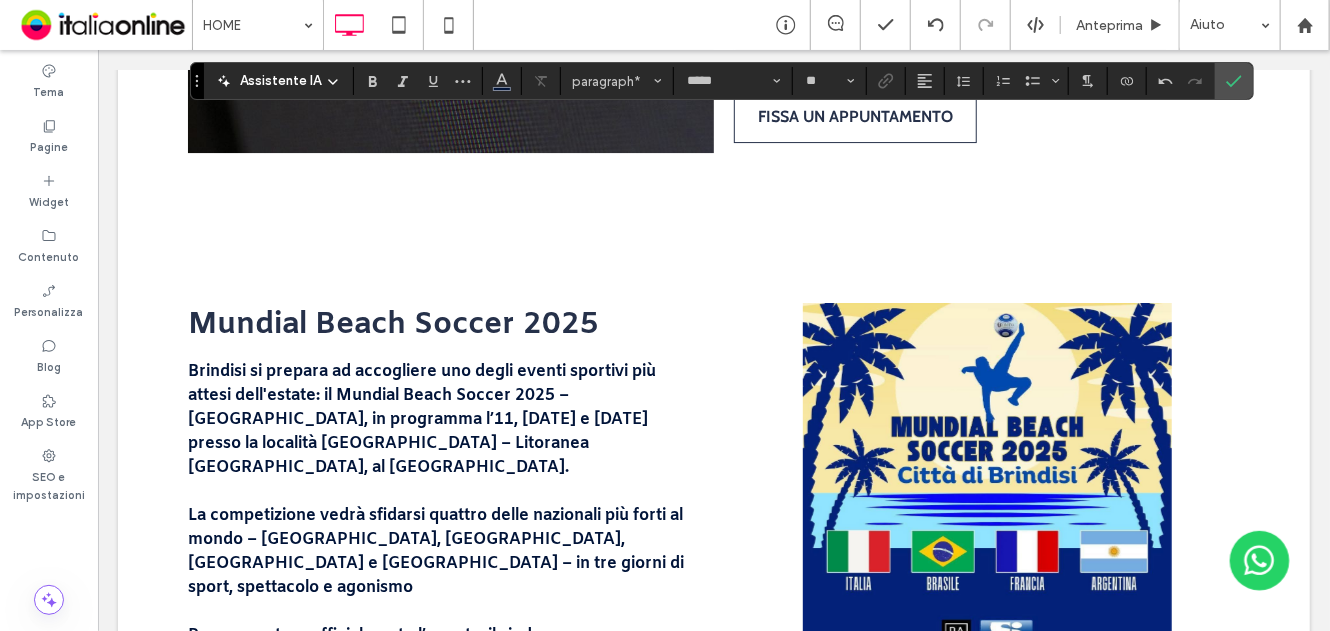 click on "FISSA UN APPUNTAMENTO" at bounding box center [854, 115] 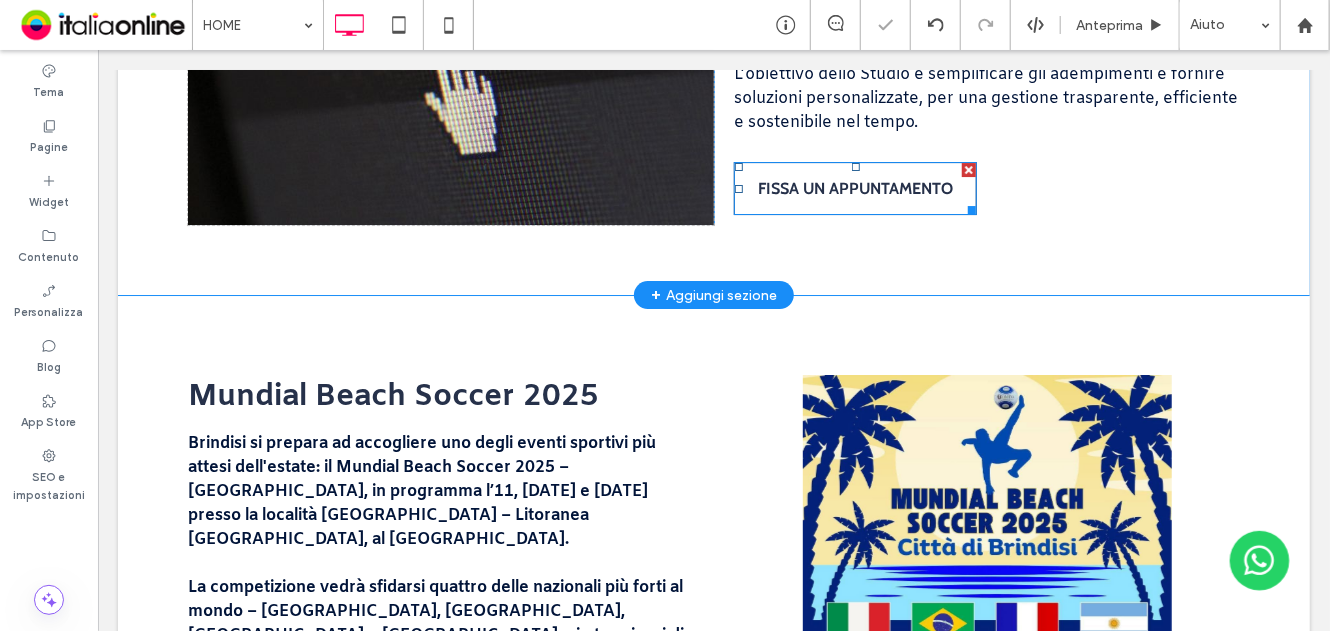 drag, startPoint x: 793, startPoint y: 218, endPoint x: 777, endPoint y: 230, distance: 20 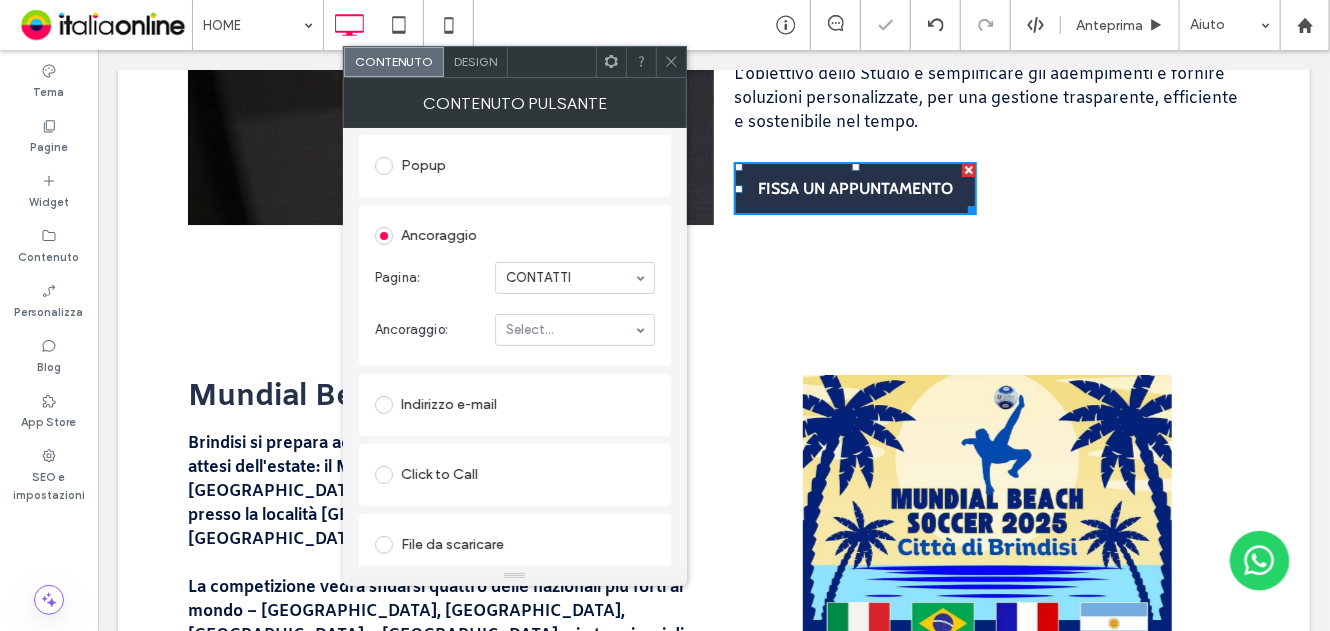 scroll, scrollTop: 363, scrollLeft: 0, axis: vertical 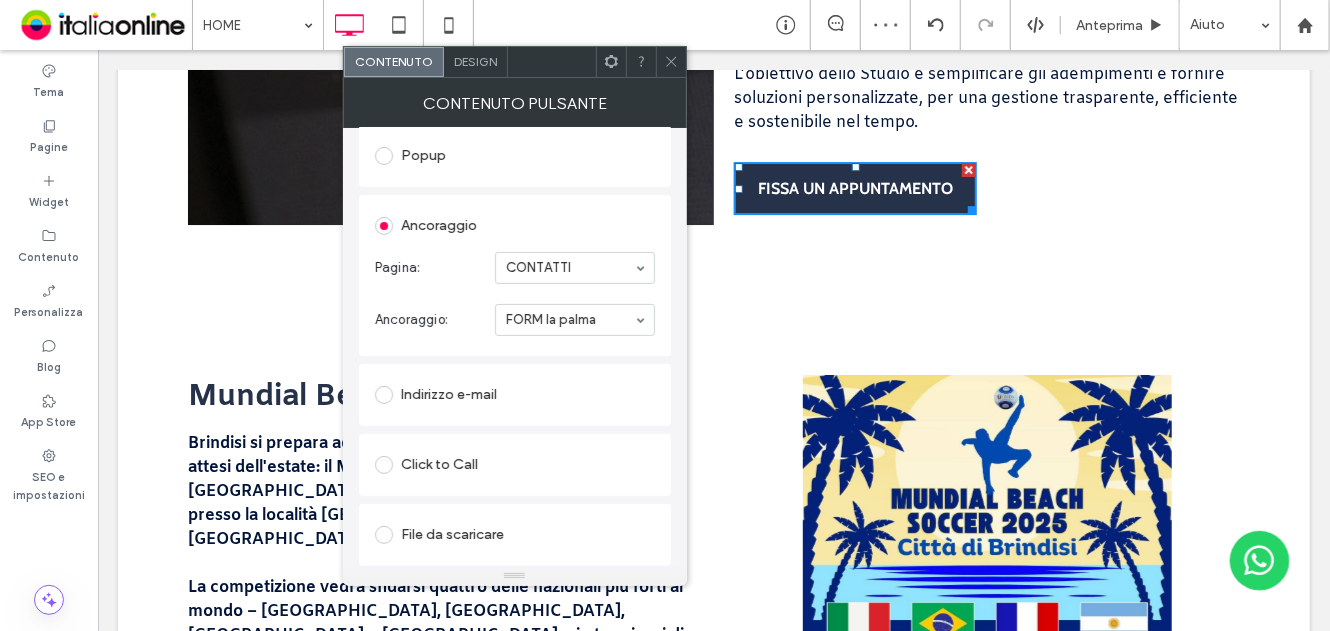 click 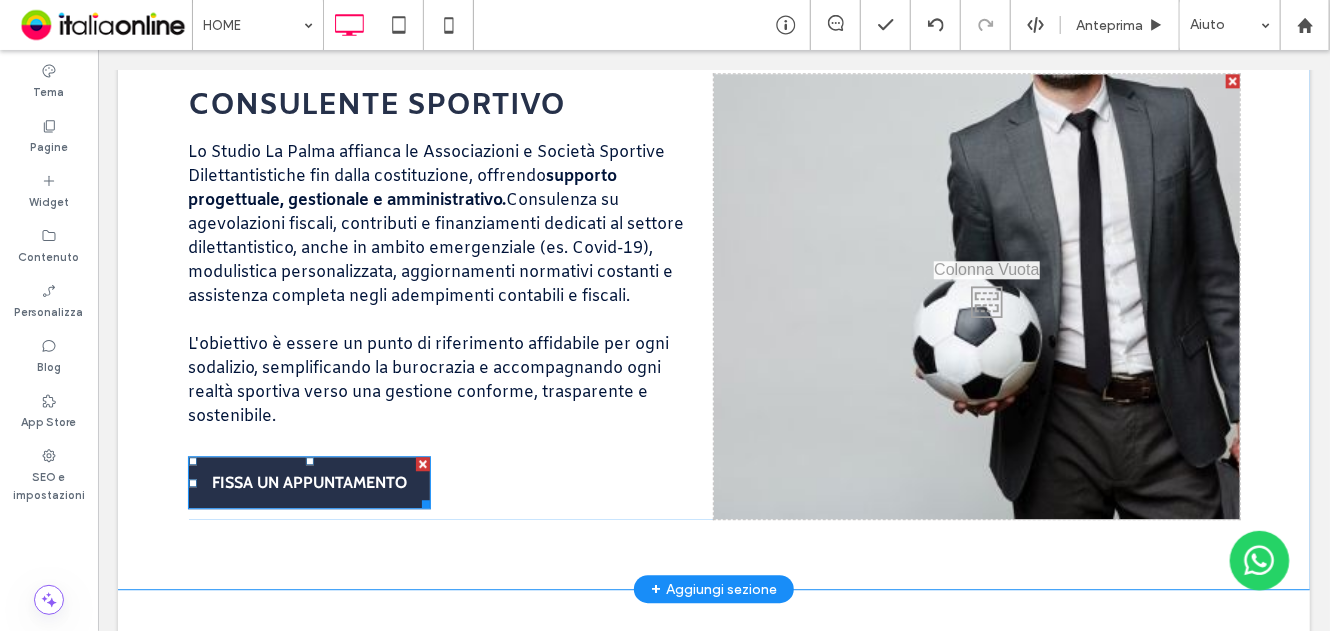 scroll, scrollTop: 2380, scrollLeft: 0, axis: vertical 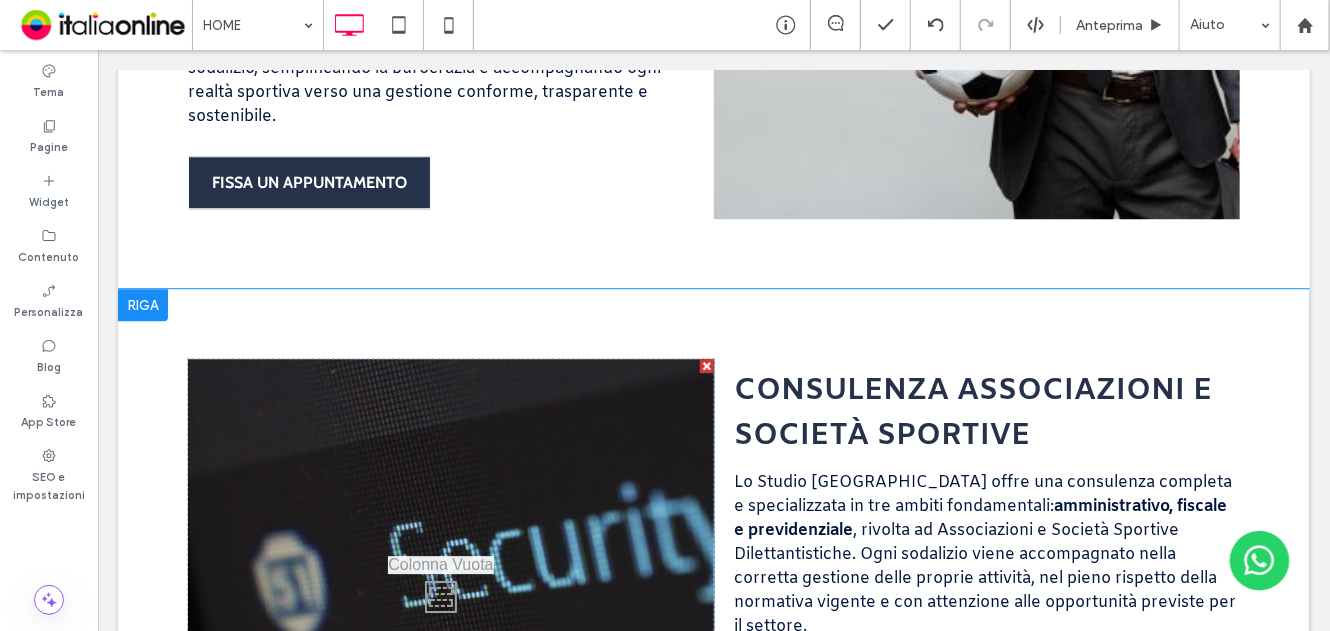 click on "Click To Paste
consulenza associazioni e società sportive
Lo Studio La Palma offre una consulenza completa e specializzata in tre ambiti fondamentali:  amministrativo, fiscale e previdenziale , rivolta ad Associazioni e Società Sportive Dilettantistiche. Ogni sodalizio viene accompagnato nella corretta gestione delle proprie attività, nel pieno rispetto della normativa vigente e con attenzione alle opportunità previste per il settore.  L’obiettivo dello Studio è semplificare gli adempimenti e fornire soluzioni personalizzate, per una gestione trasparente, efficiente e sostenibile nel tempo.
FISSA UN APPUNTAMENTO
Click To Paste
Riga + Aggiungi sezione" at bounding box center [713, 591] 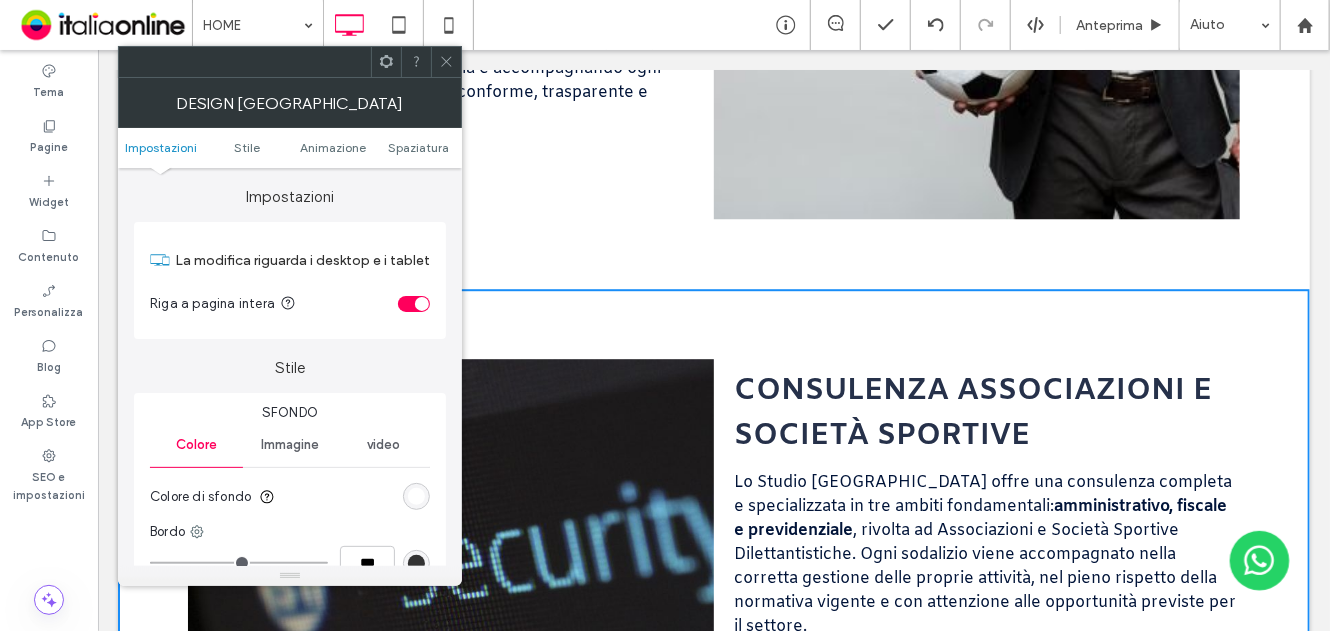 click 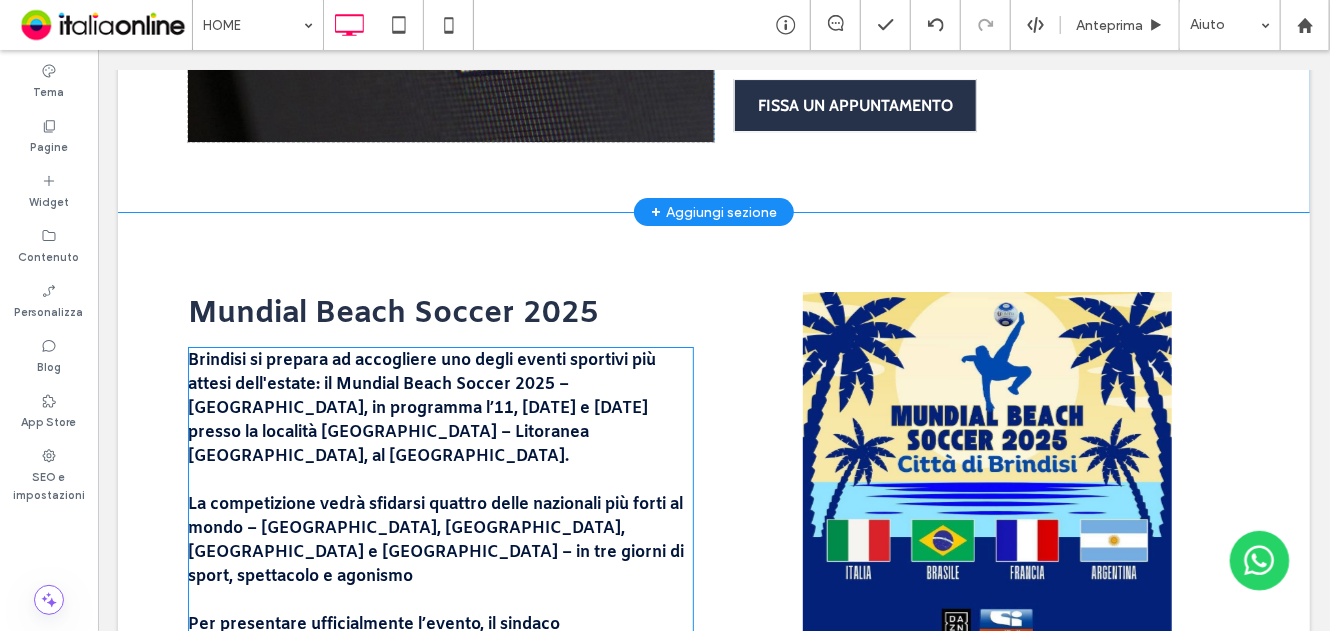 scroll, scrollTop: 3180, scrollLeft: 0, axis: vertical 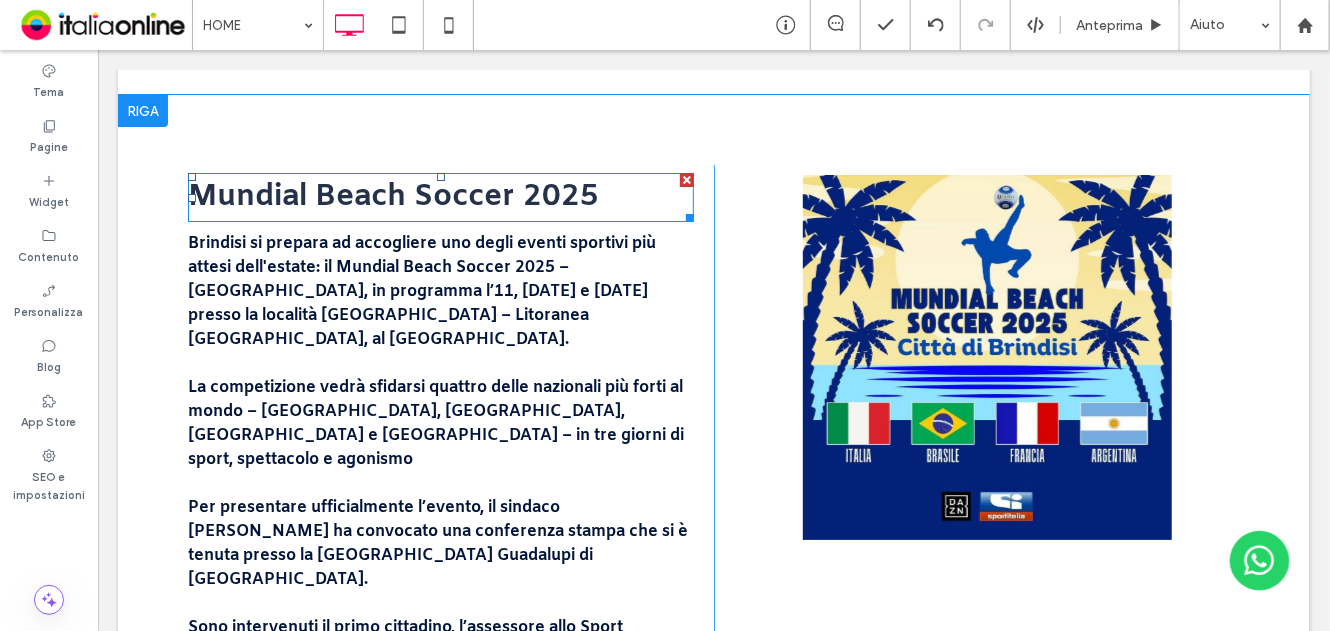 click on "Mundial Beach Soccer 2025" at bounding box center [392, 196] 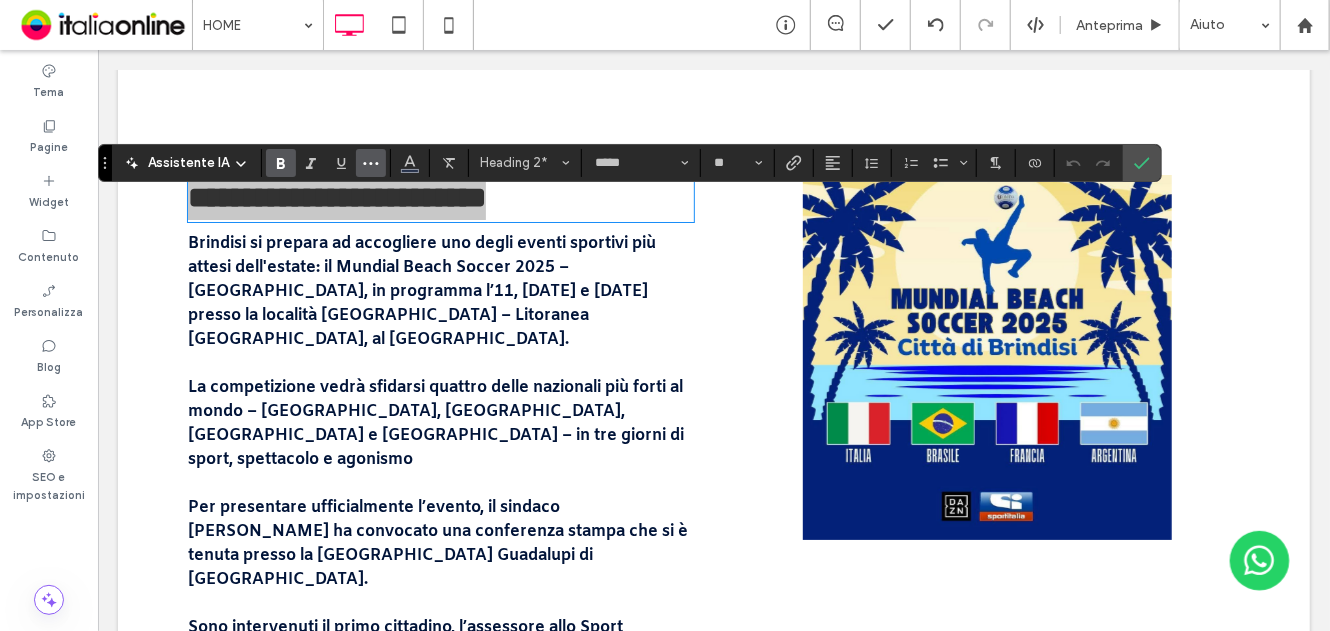 click 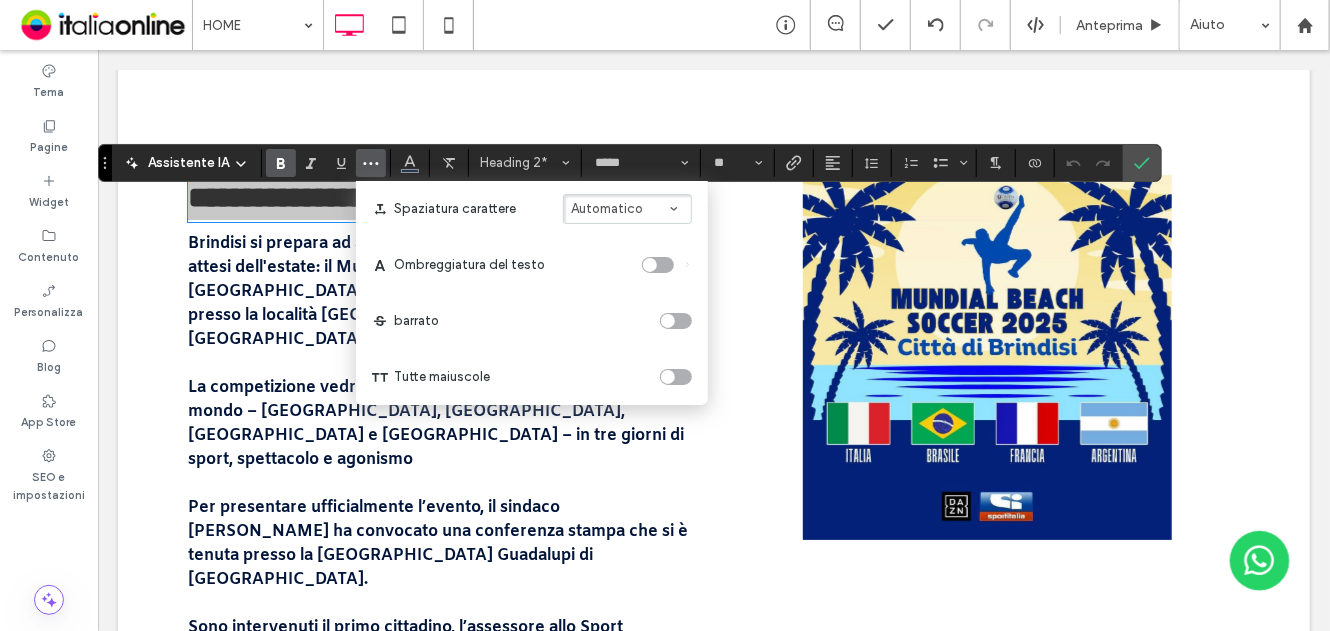 drag, startPoint x: 680, startPoint y: 371, endPoint x: 700, endPoint y: 364, distance: 21.189621 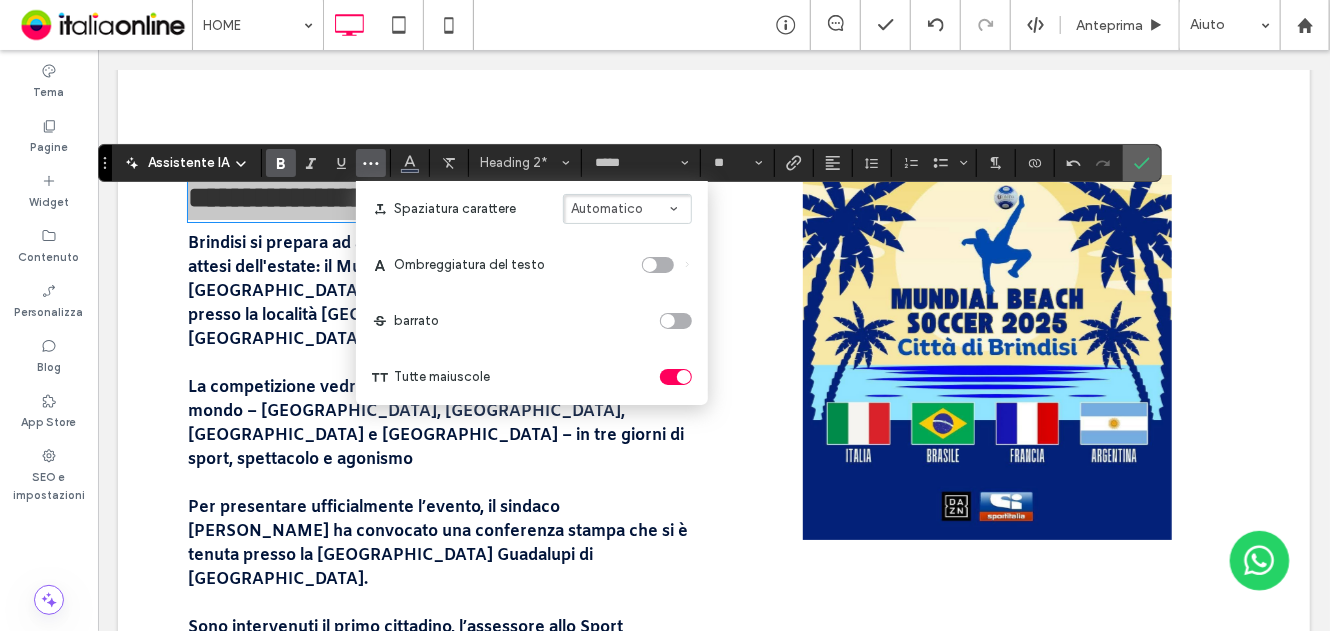 drag, startPoint x: 1014, startPoint y: 234, endPoint x: 1144, endPoint y: 164, distance: 147.64822 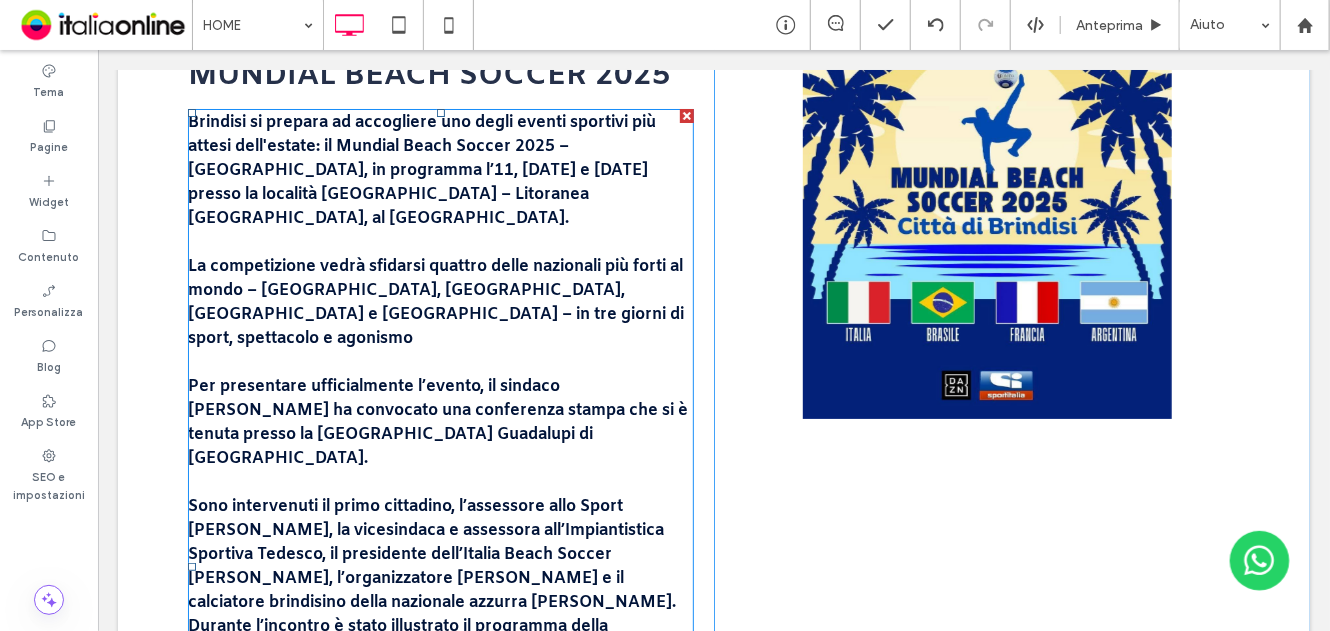 scroll, scrollTop: 3280, scrollLeft: 0, axis: vertical 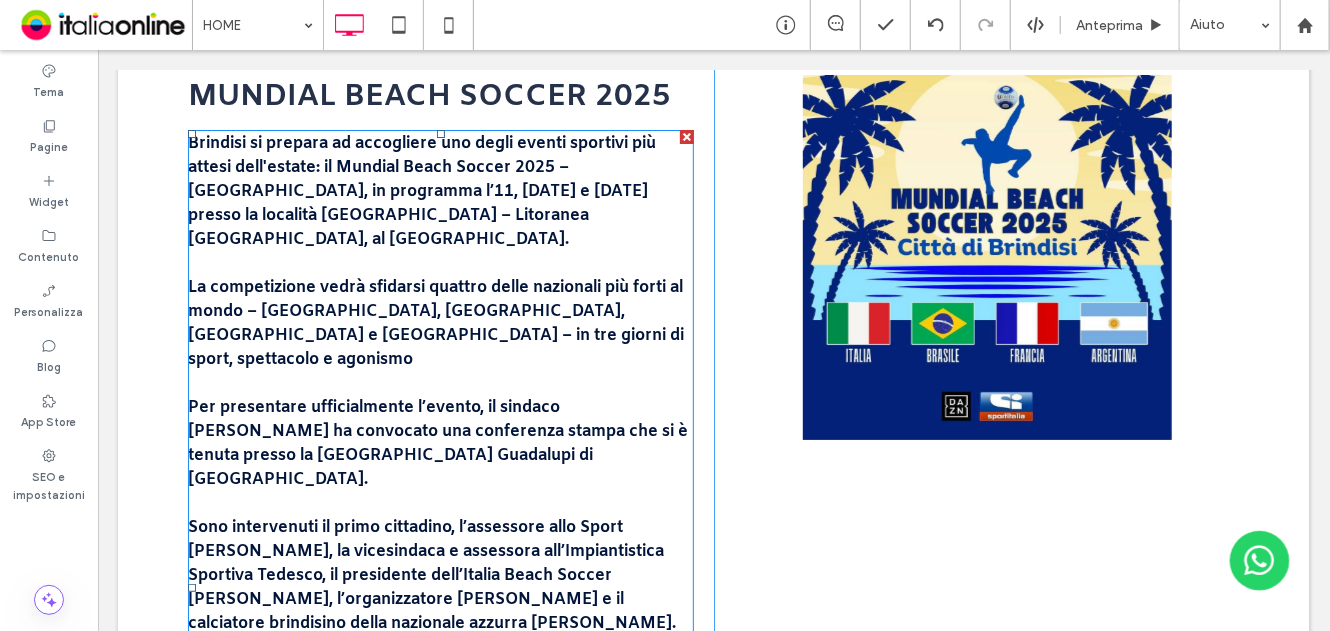 click on "Per presentare ufficialmente l’evento, il sindaco [PERSON_NAME] ha convocato una conferenza stampa che si è tenuta presso la [GEOGRAPHIC_DATA] Guadalupi di [GEOGRAPHIC_DATA]." at bounding box center (437, 442) 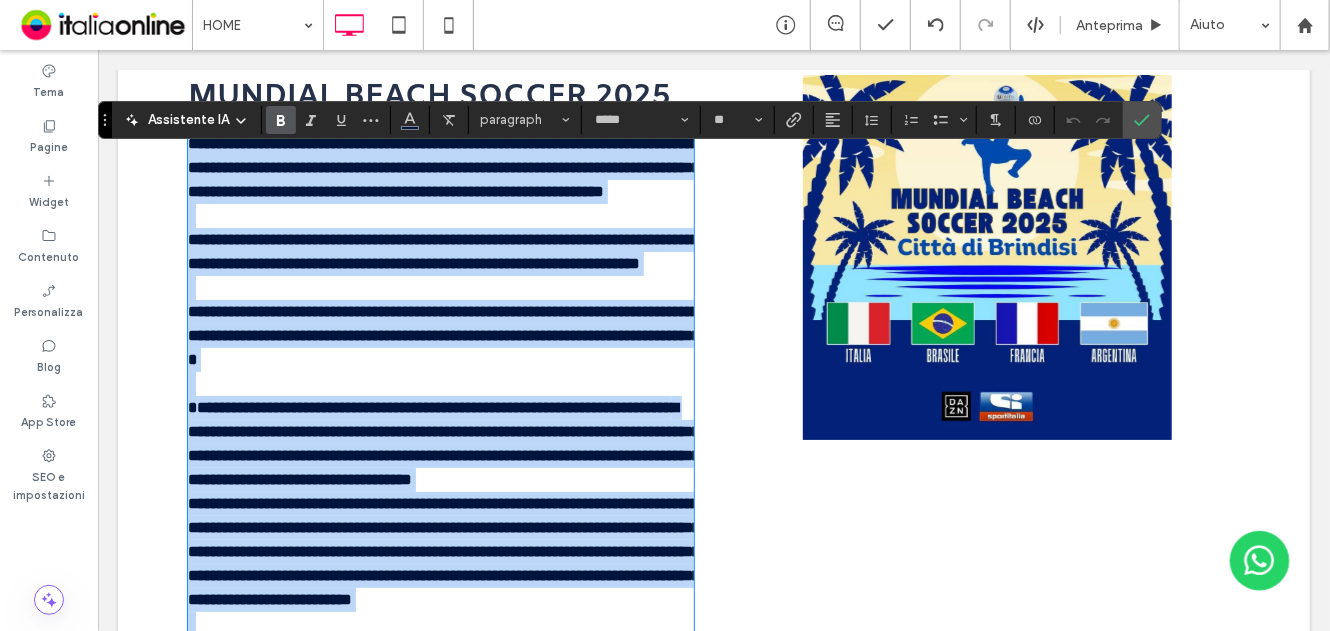 type on "*****" 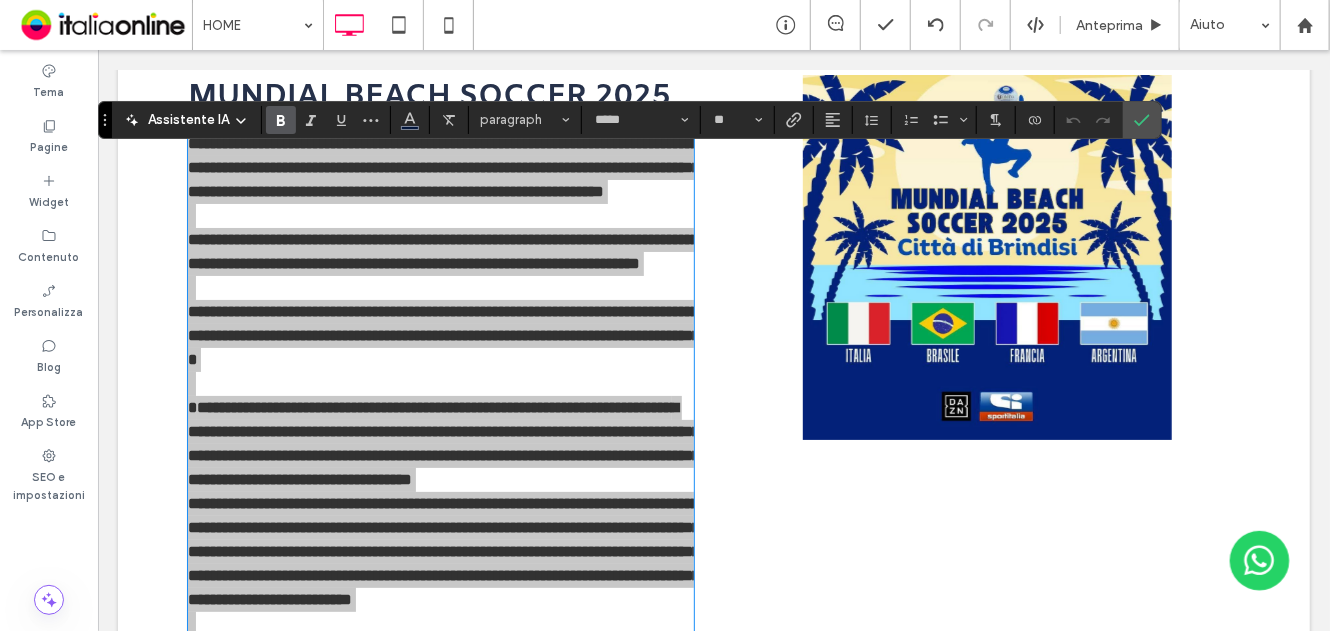 drag, startPoint x: 191, startPoint y: 93, endPoint x: 285, endPoint y: 135, distance: 102.9563 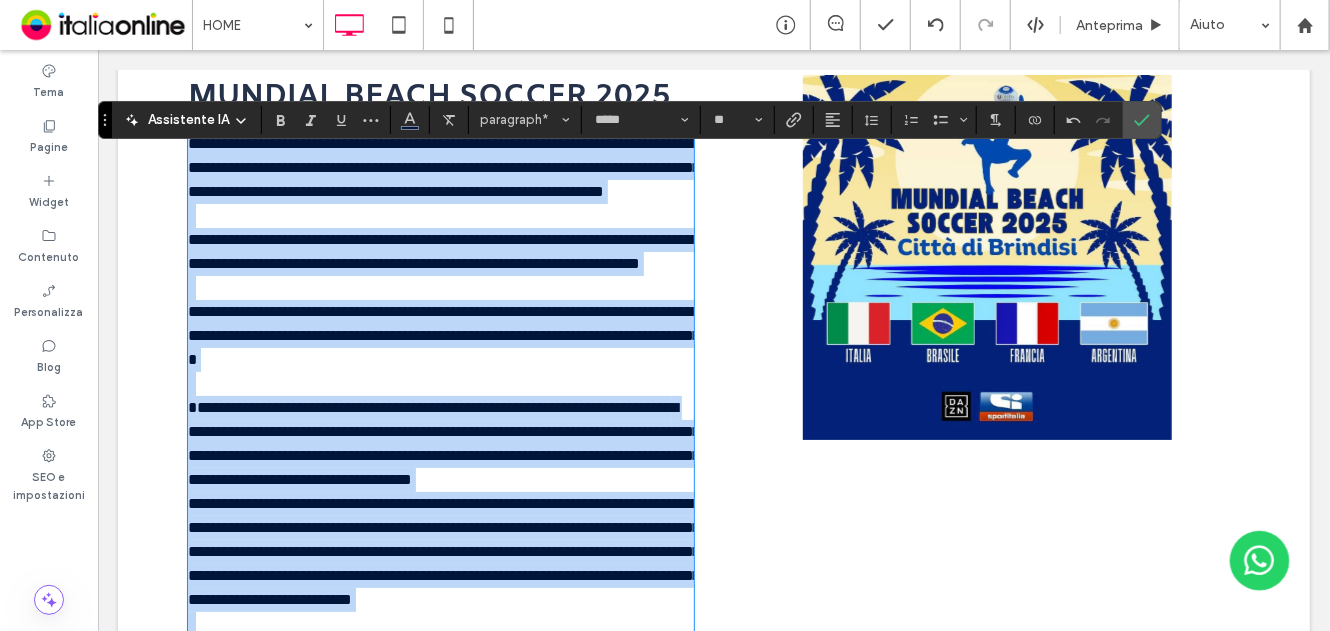 click on "**********" at bounding box center [443, 166] 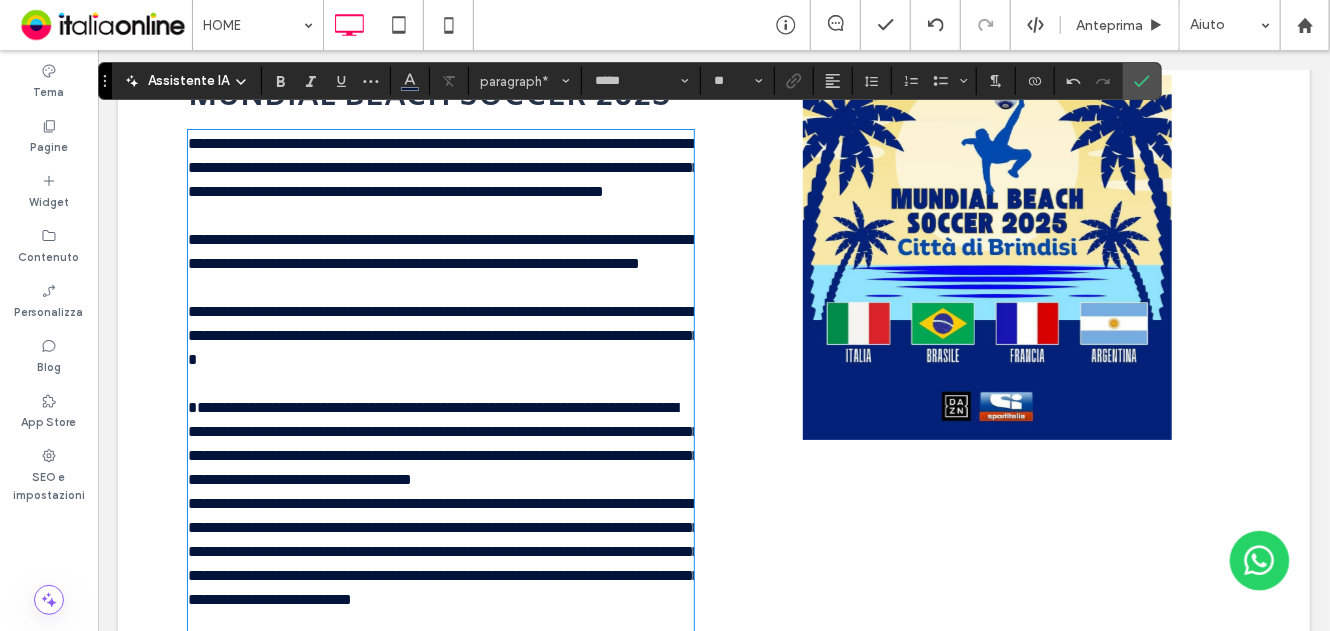 scroll, scrollTop: 3380, scrollLeft: 0, axis: vertical 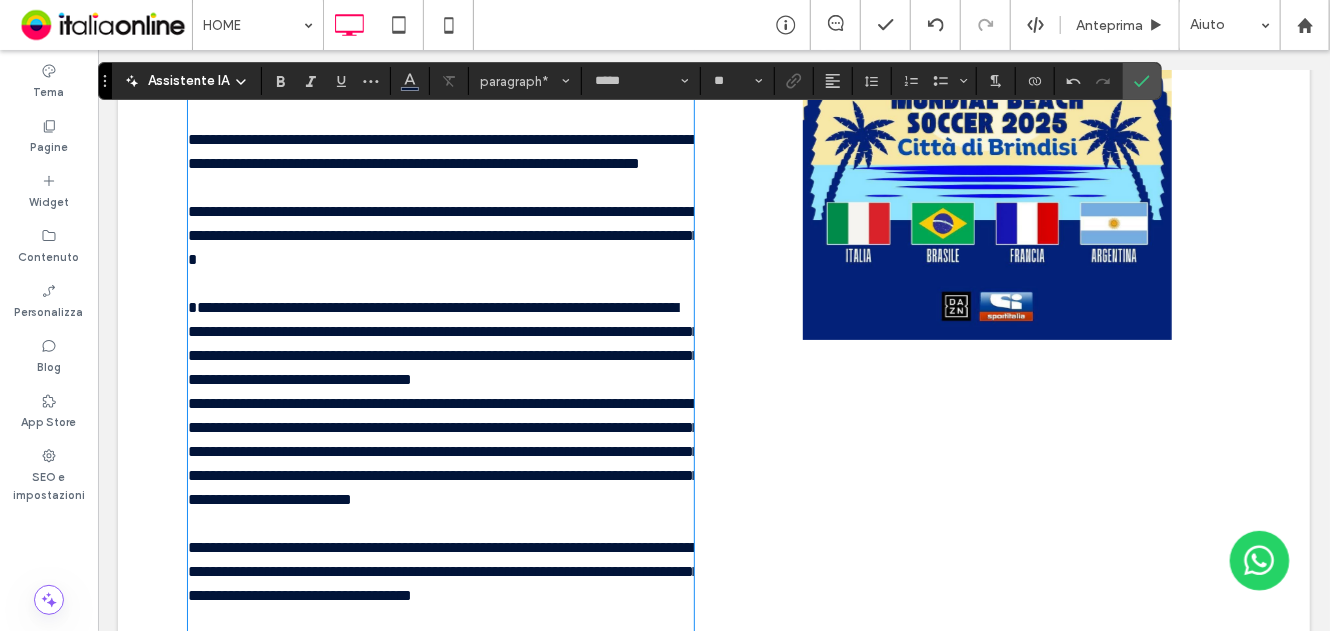 click on "**********" at bounding box center (443, 342) 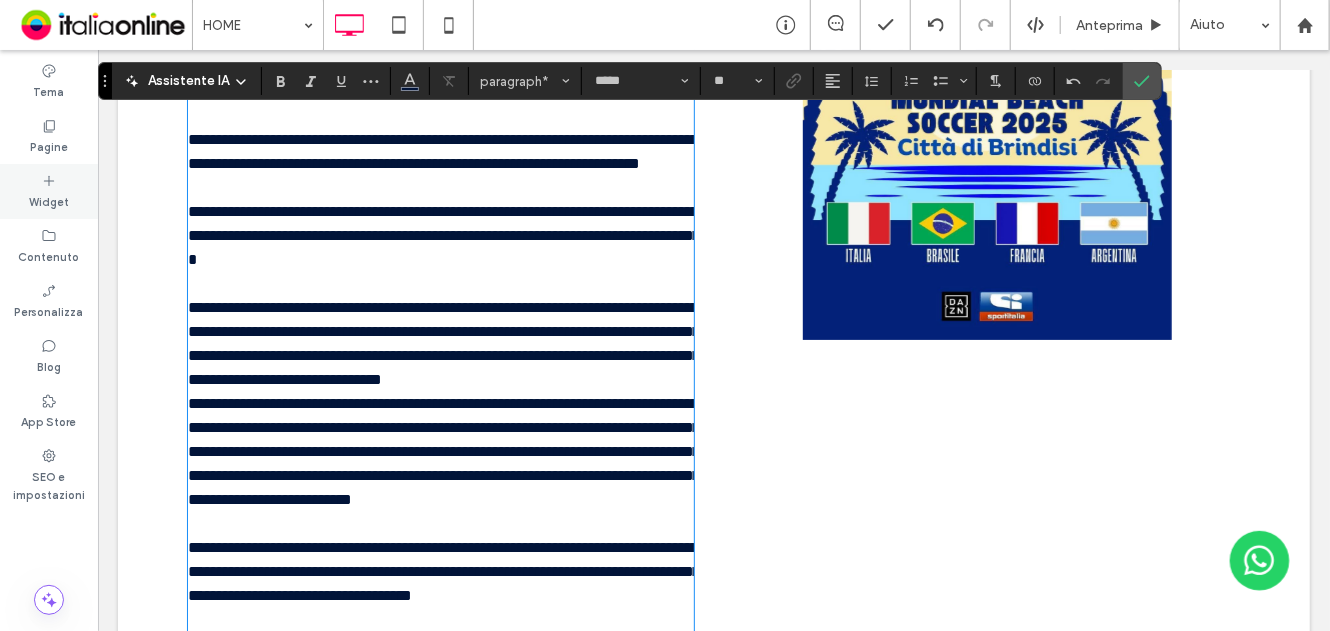 click on "Widget" at bounding box center [49, 200] 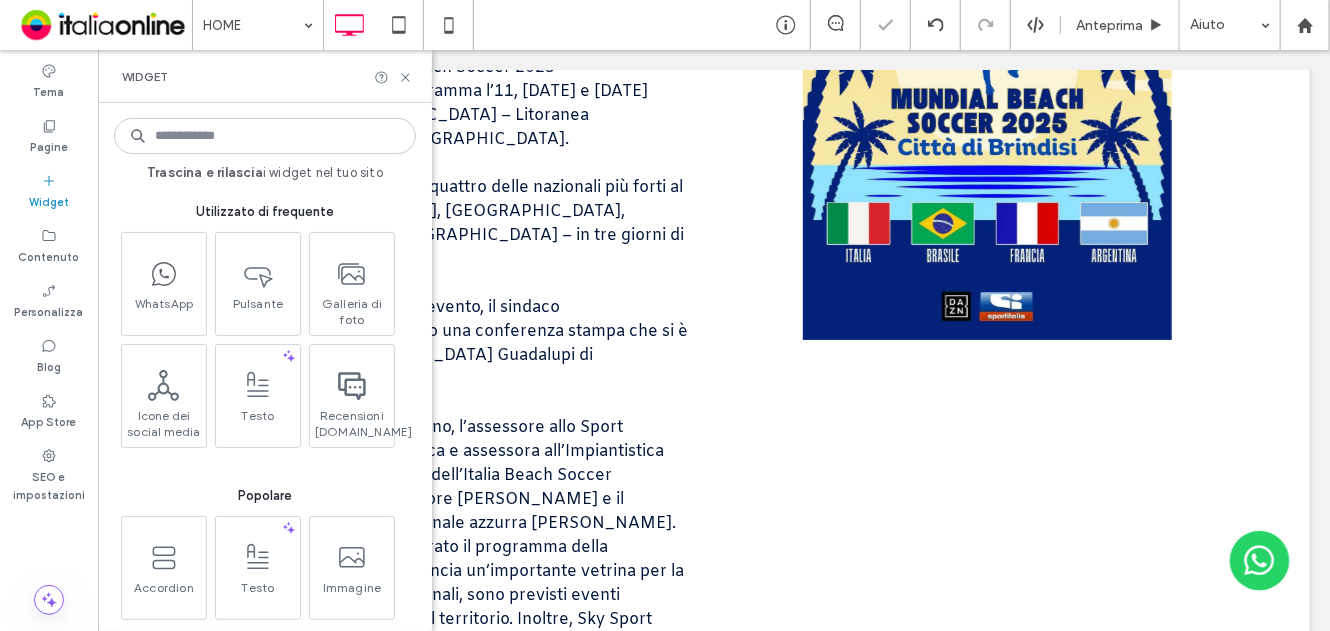 click on "Trascina e rilascia  i widget nel tuo sito Utilizzato di frequente
WhatsApp Pulsante Galleria di foto Icone dei social media Testo   Artboard 2 Recensioni PG.it Popolare Accordion Testo Immagine Icona Click to Call Mappa Presentazione di immagini Dispositivo di scorrimento multimediale Galleria di foto Pulsante HTML Titolo grande (H1) Modulo di contatto Elementi di Base Testo Pulsante Divisore Distanziatore Titolo grande (H1) Titolo piccolo (H3) File Elenco 1 colonna 2 colonne 3 colonne 4 colonne Conto alla rovescia Tabella Barra di navigazione Accordion
IOL Video Lista necrologi
Text & Image Best reviews
Tabs
Created by potrace 1.16, written by Peter Selinger 2001-2019
Delivery
Mappa sedi Necrologio singolo
Copyright
Paypal Widget avanzati Tavola disegno 1 Necrologio" at bounding box center (265, 367) 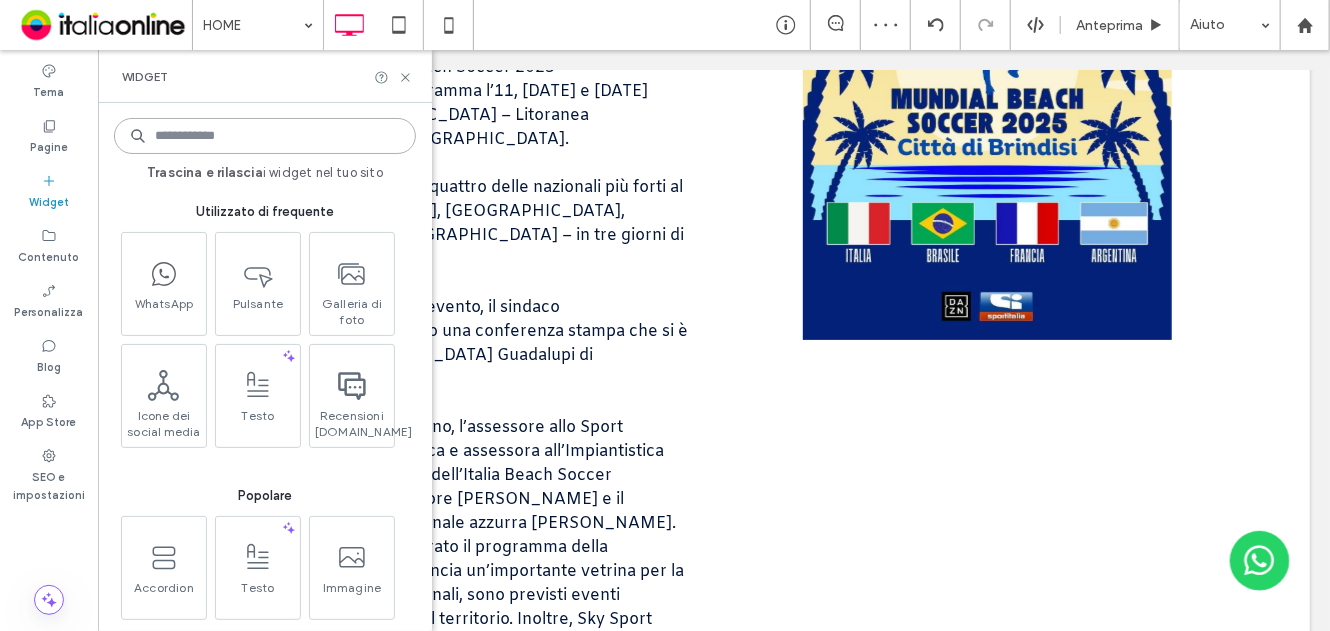 click at bounding box center (265, 136) 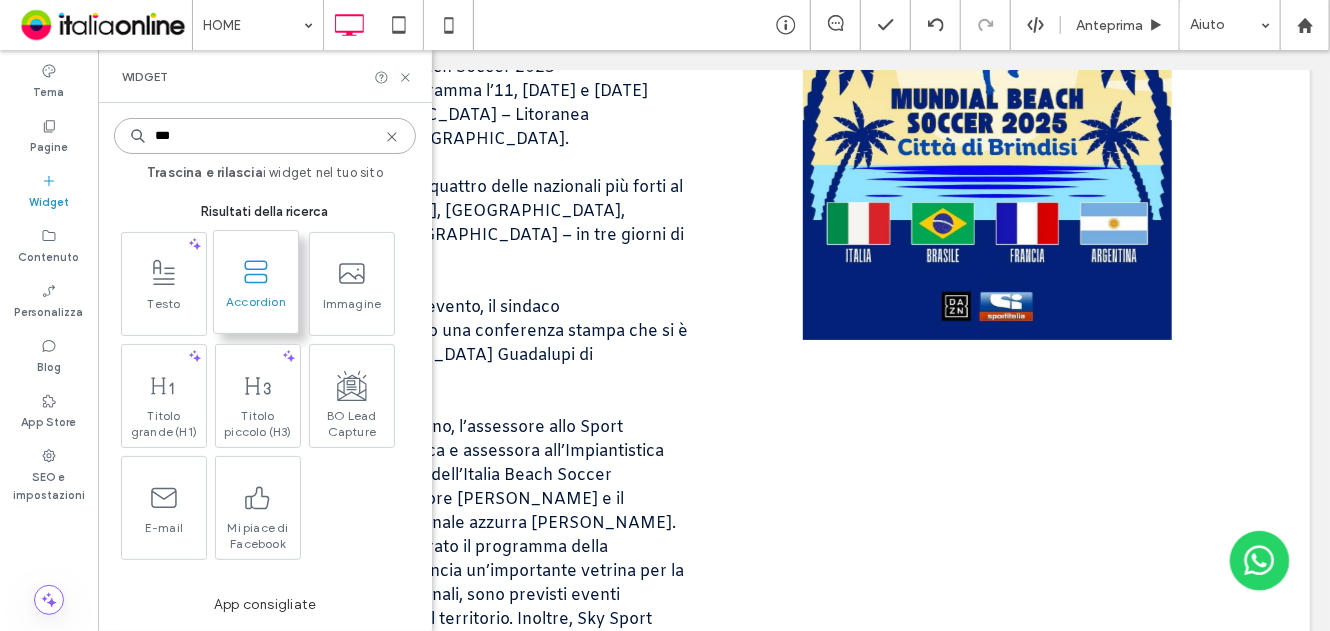 type on "***" 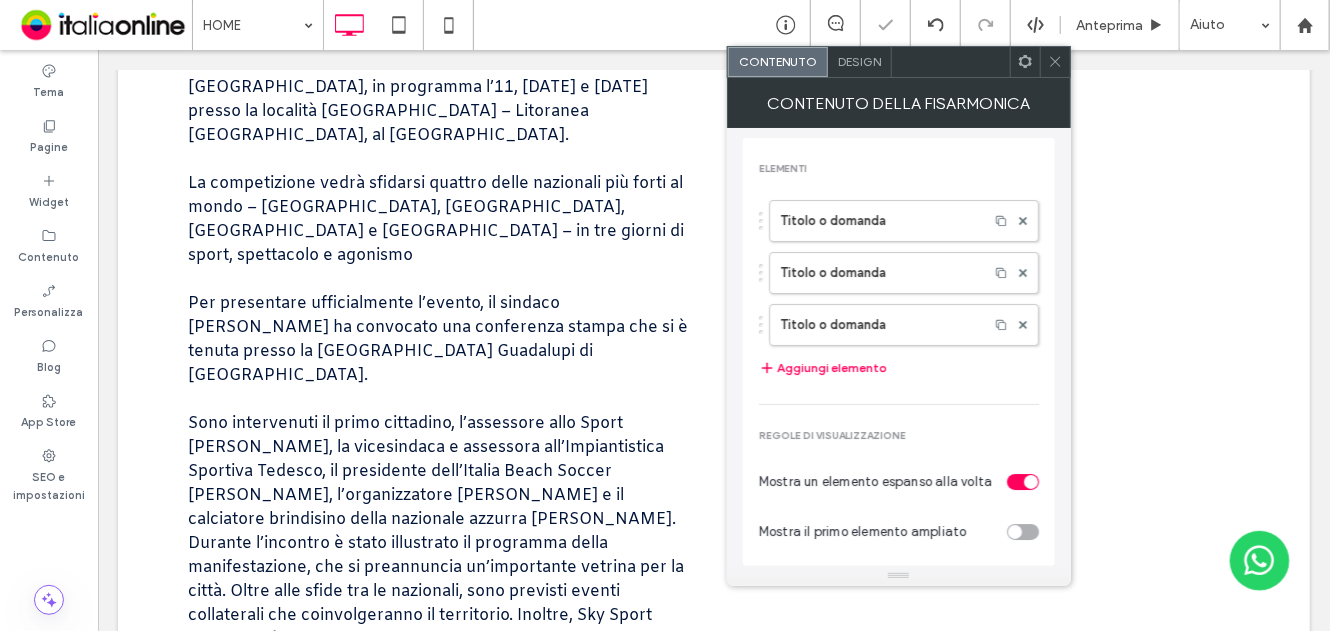 scroll, scrollTop: 3513, scrollLeft: 0, axis: vertical 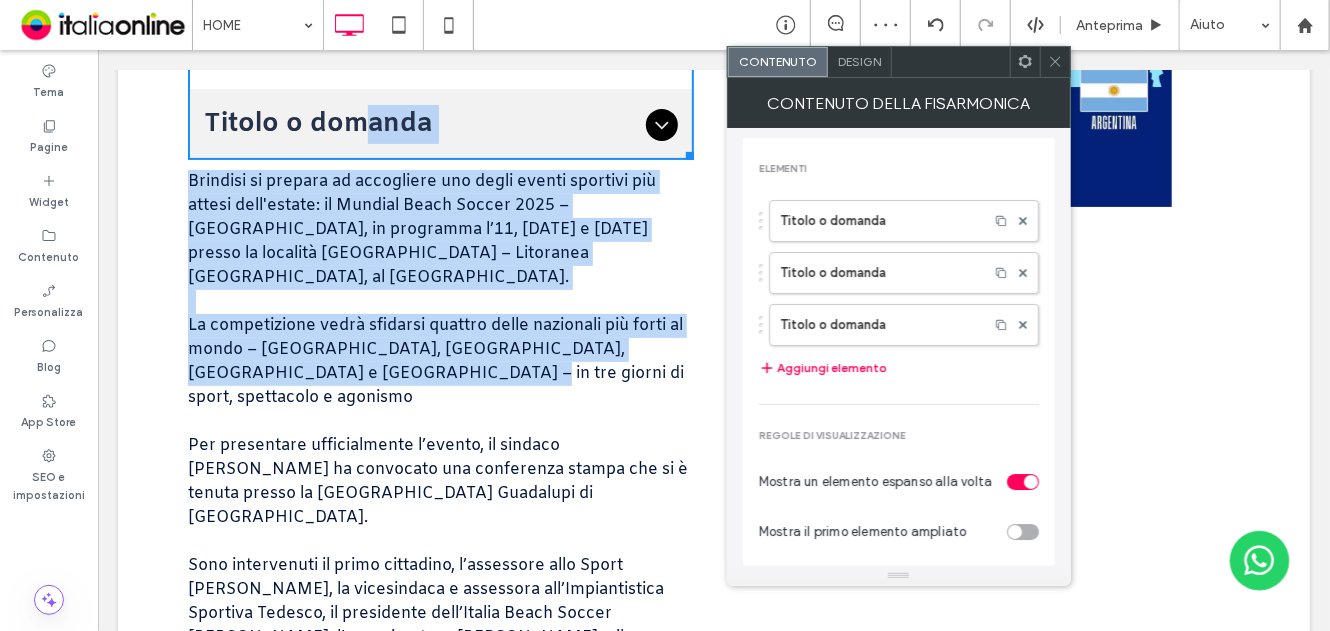 drag, startPoint x: 367, startPoint y: 138, endPoint x: 390, endPoint y: 254, distance: 118.258194 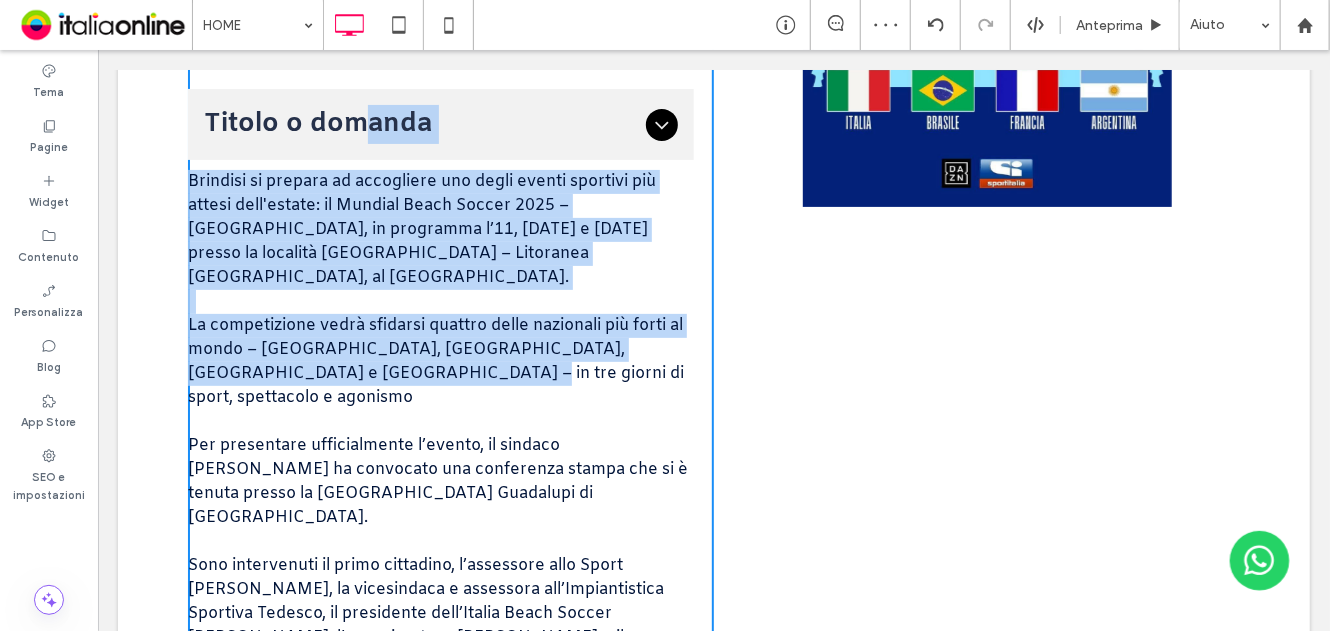 click on "Titolo o domanda" at bounding box center (420, 123) 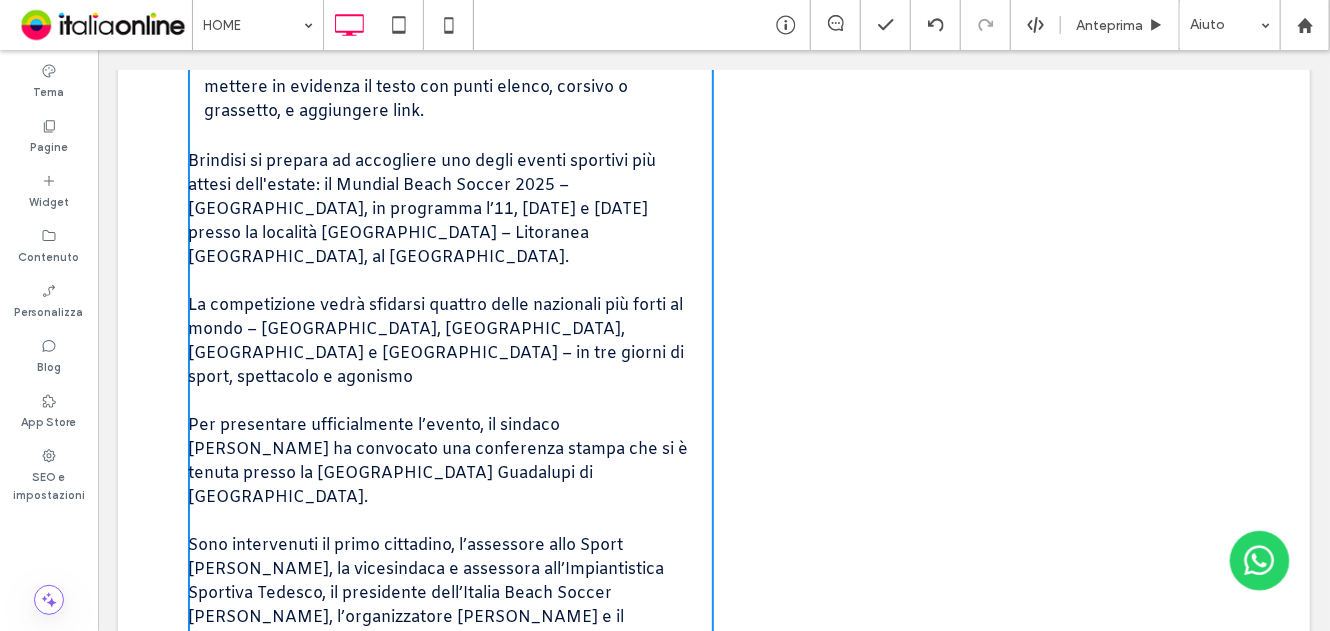 scroll, scrollTop: 3713, scrollLeft: 0, axis: vertical 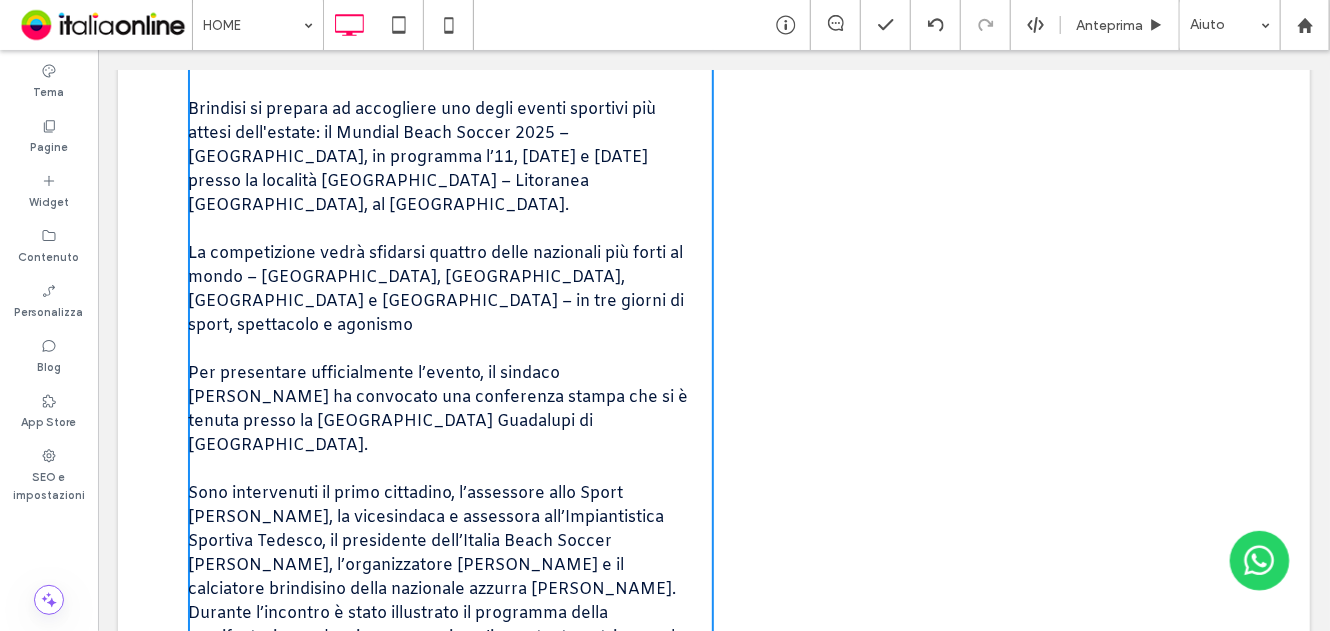 click on "Per presentare ufficialmente l’evento, il sindaco [PERSON_NAME] ha convocato una conferenza stampa che si è tenuta presso la [GEOGRAPHIC_DATA] Guadalupi di [GEOGRAPHIC_DATA]." at bounding box center [437, 408] 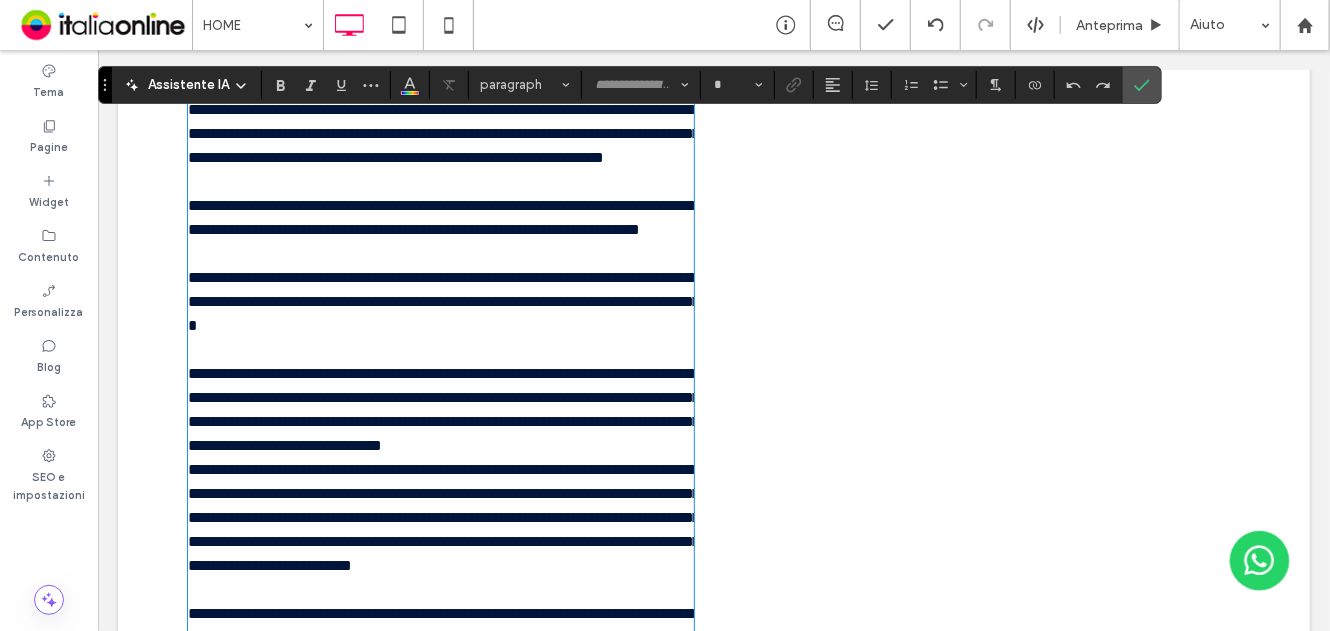 type on "*****" 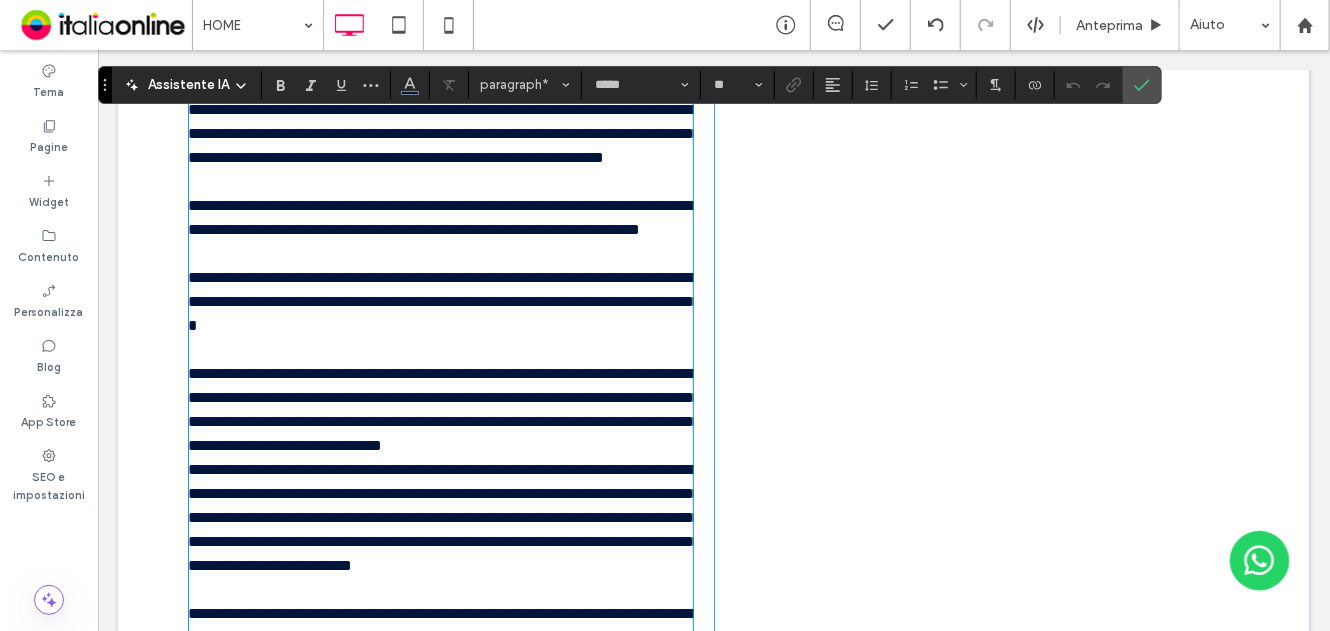 click on "**********" at bounding box center (443, 408) 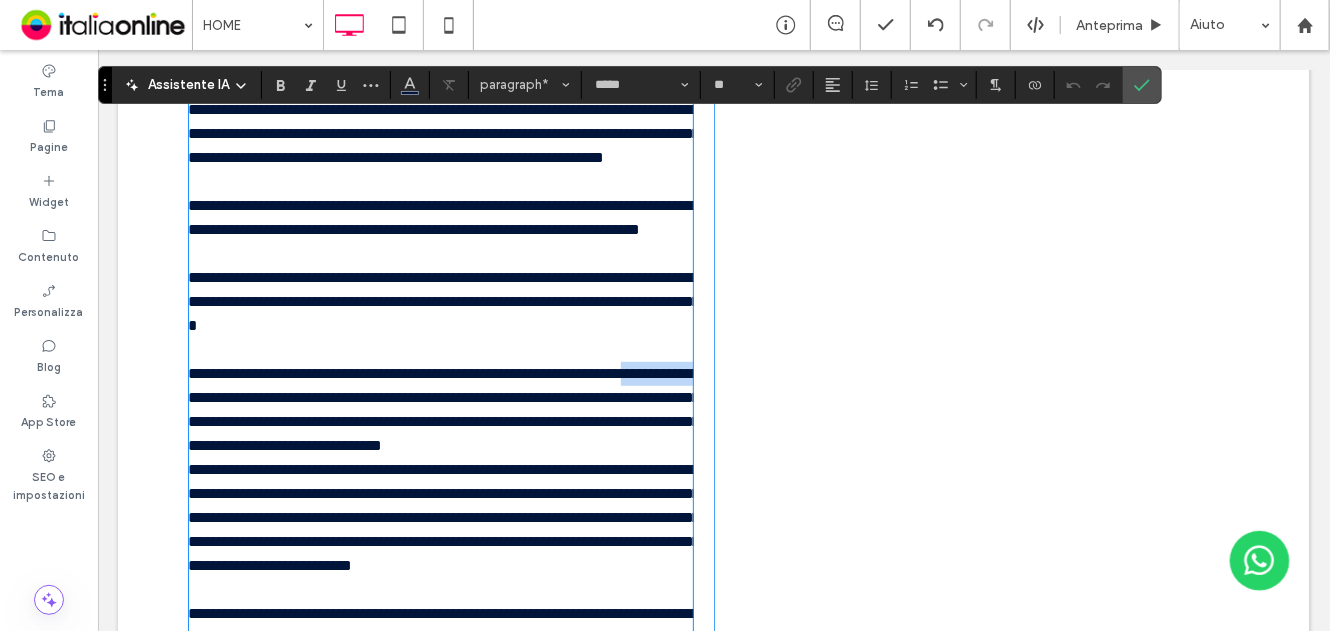 click on "**********" at bounding box center [443, 408] 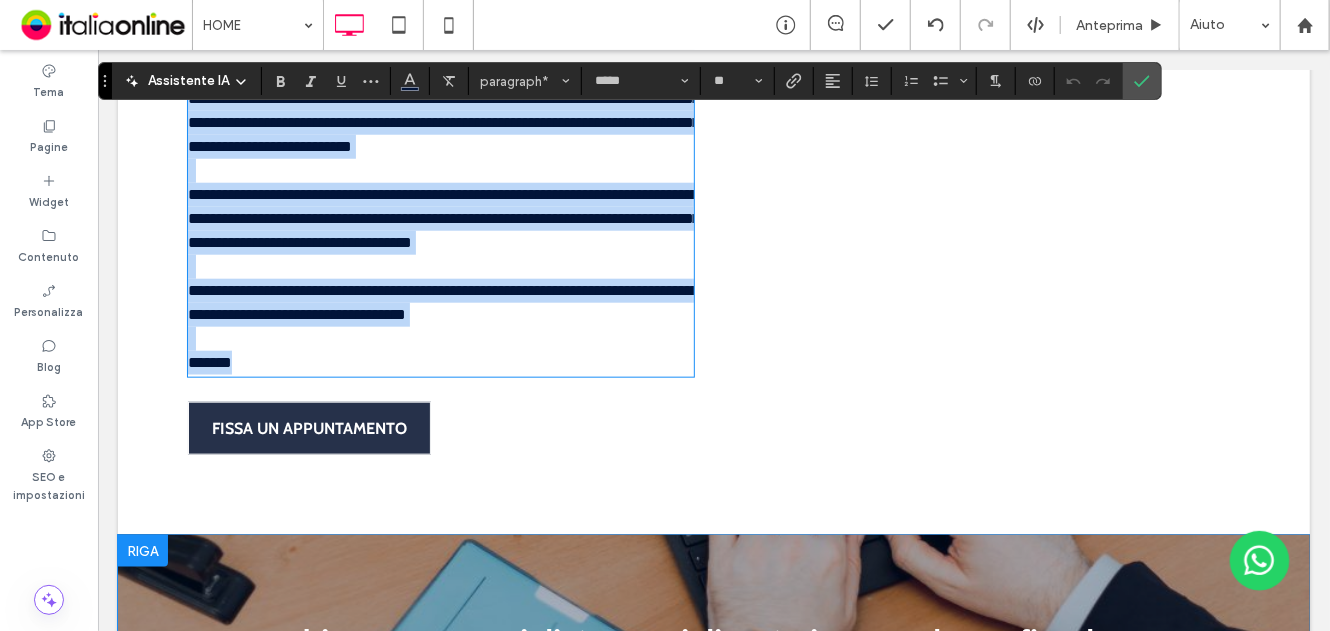 scroll, scrollTop: 4257, scrollLeft: 0, axis: vertical 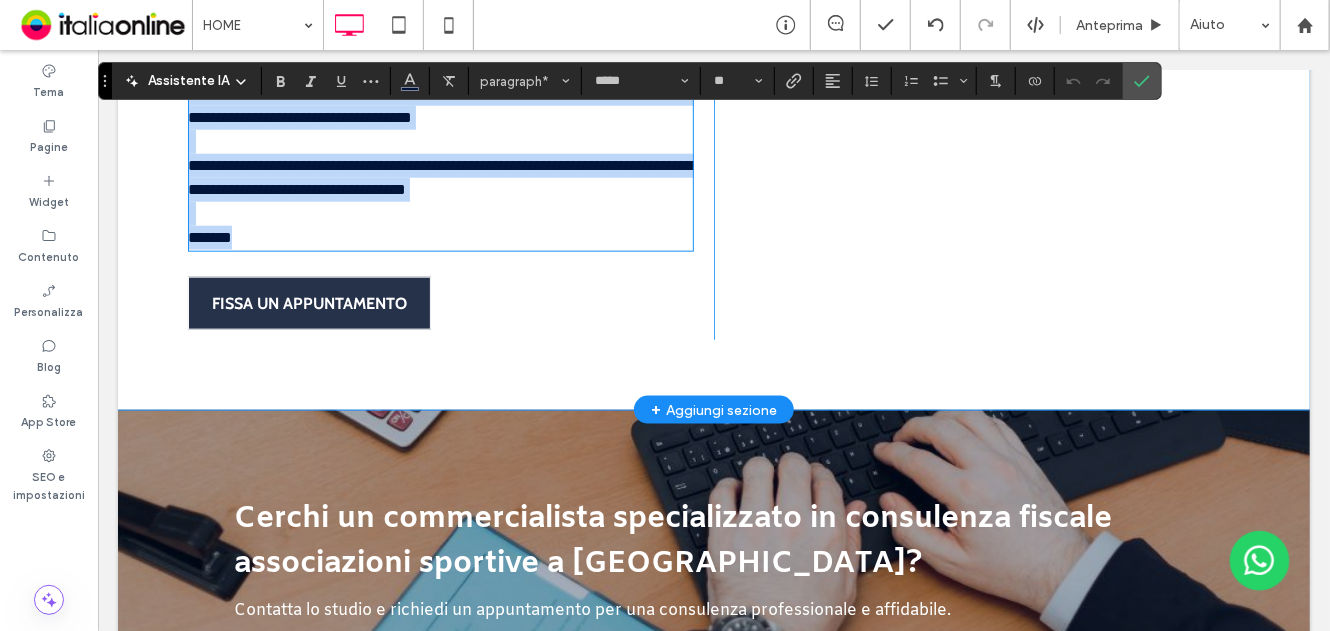 drag, startPoint x: 191, startPoint y: 359, endPoint x: 398, endPoint y: 375, distance: 207.61743 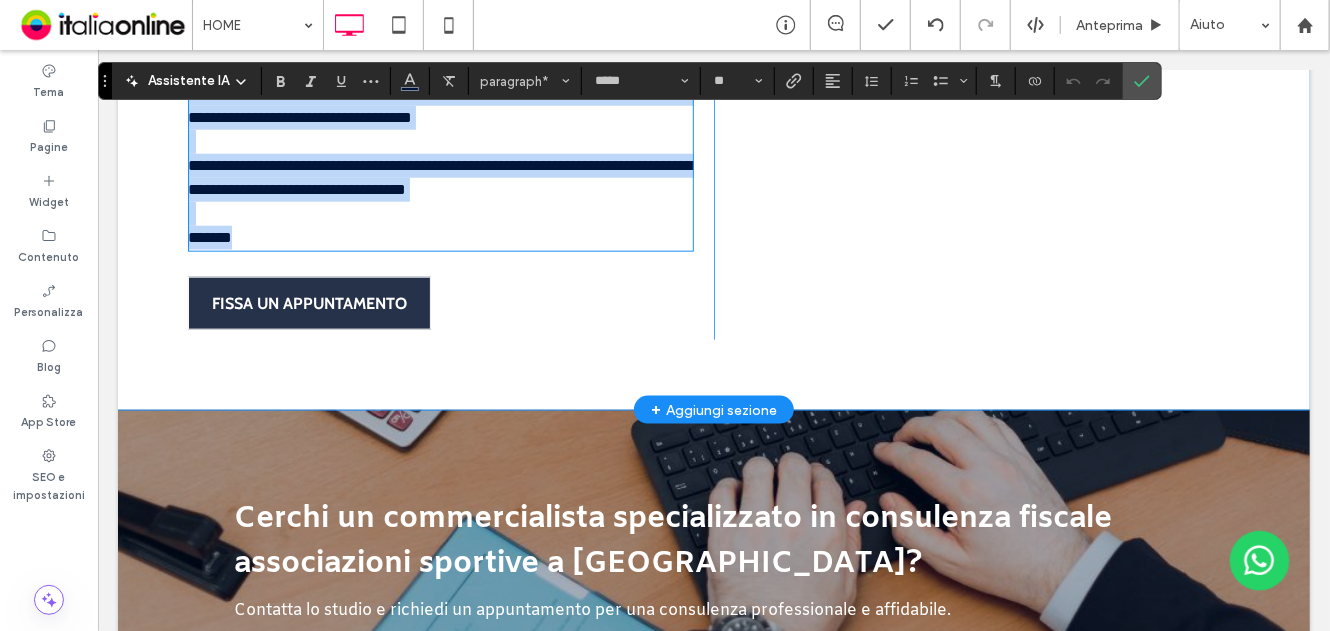 click on "*******" at bounding box center [209, 236] 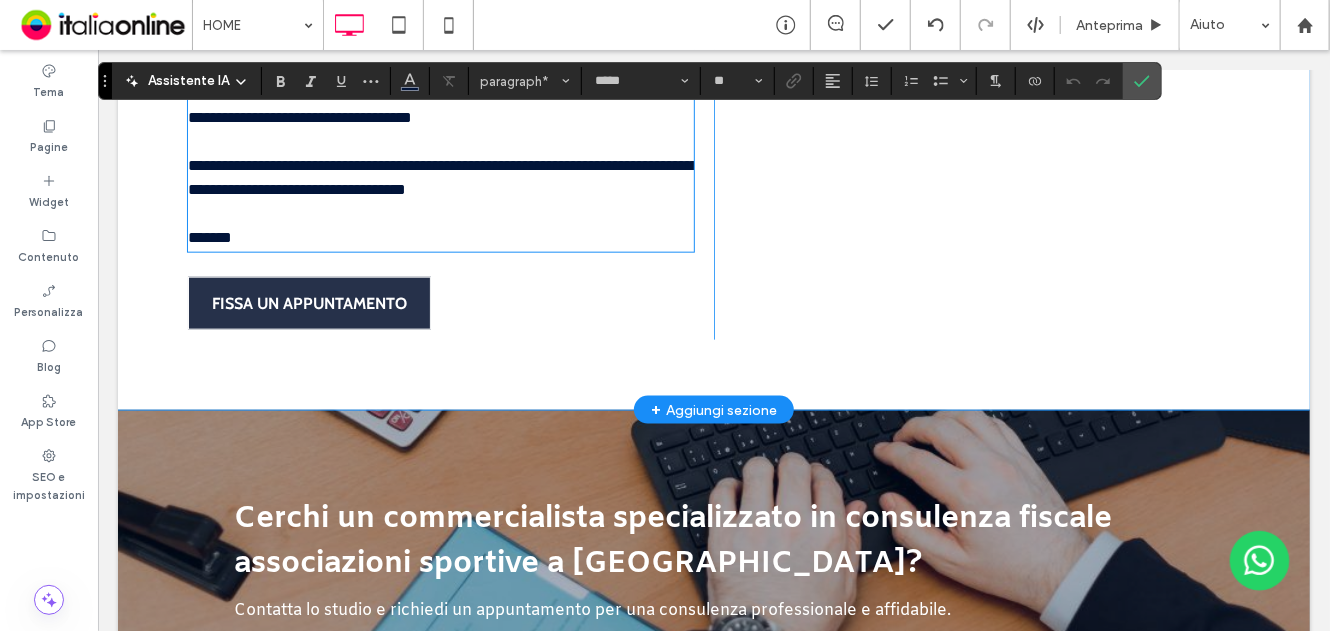 click on "Mundial Beach Soccer 2025
Titolo o domanda Descrivi l'elemento o rispondi alla domanda in modo che i visitatori interessati ricevano ulteriori informazioni. Puoi mettere in evidenza il testo con punti elenco, corsivo o grassetto, e aggiungere link. Titolo o domanda Descrivi l'elemento o rispondi alla domanda in modo che i visitatori interessati ricevano ulteriori informazioni. Puoi mettere in evidenza il testo con punti elenco, corsivo o grassetto, e aggiungere link. Titolo o domanda Descrivi l'elemento o rispondi alla domanda in modo che i visitatori interessati ricevano ulteriori informazioni. Puoi mettere in evidenza il testo con punti elenco, corsivo o grassetto, e aggiungere link. Title or Question Describe the item or answer the question so that site visitors who are interested get more information. You can emphasize this text with bullets, italics or bold, and add links. Button Button             *******
FISSA UN APPUNTAMENTO
Click To Paste" at bounding box center [713, -287] 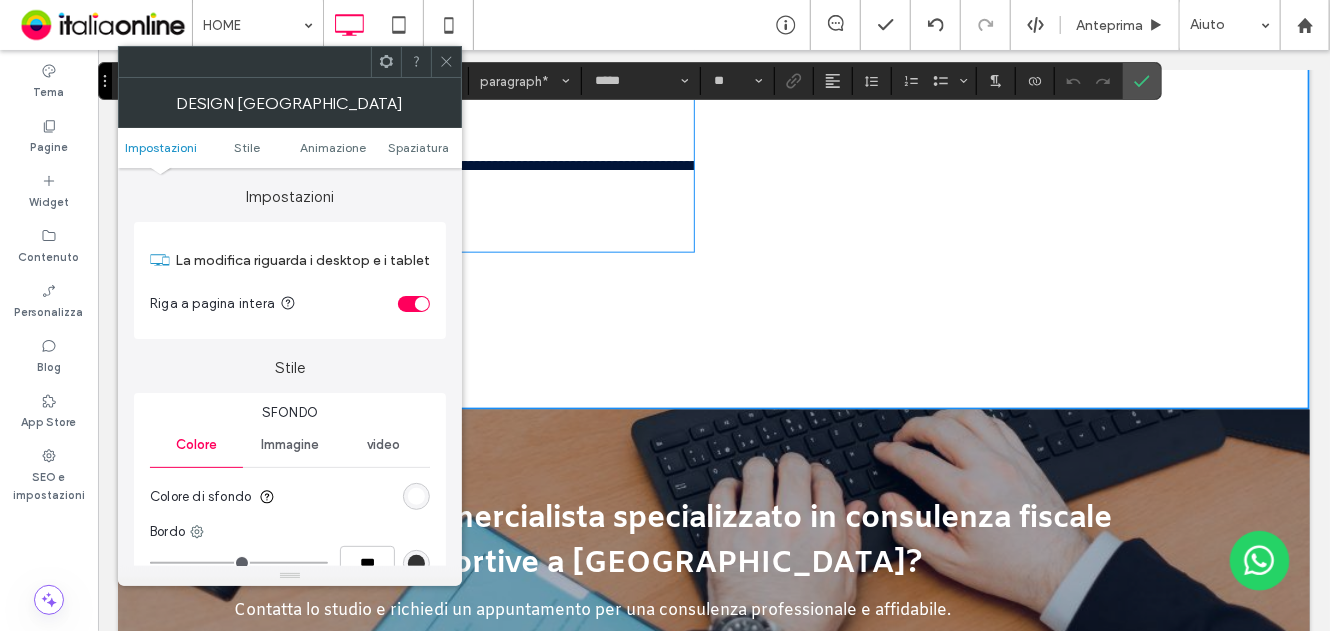 drag, startPoint x: 191, startPoint y: 373, endPoint x: 203, endPoint y: 373, distance: 12 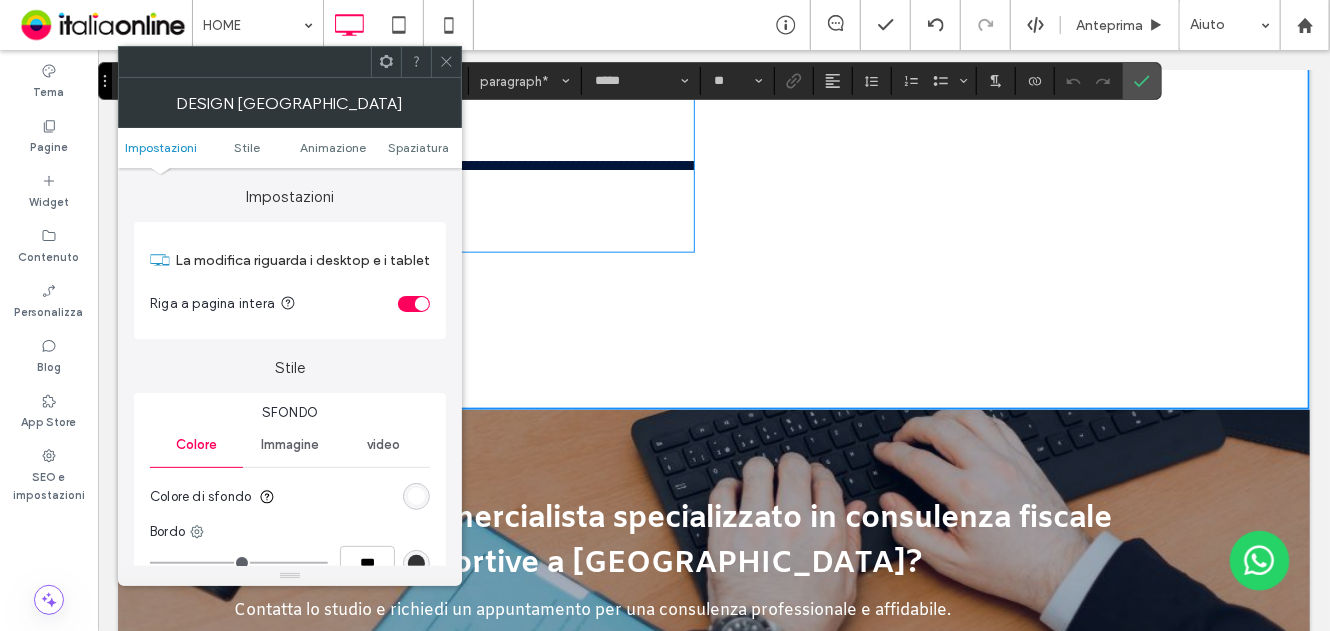 click on "**********" at bounding box center [442, 176] 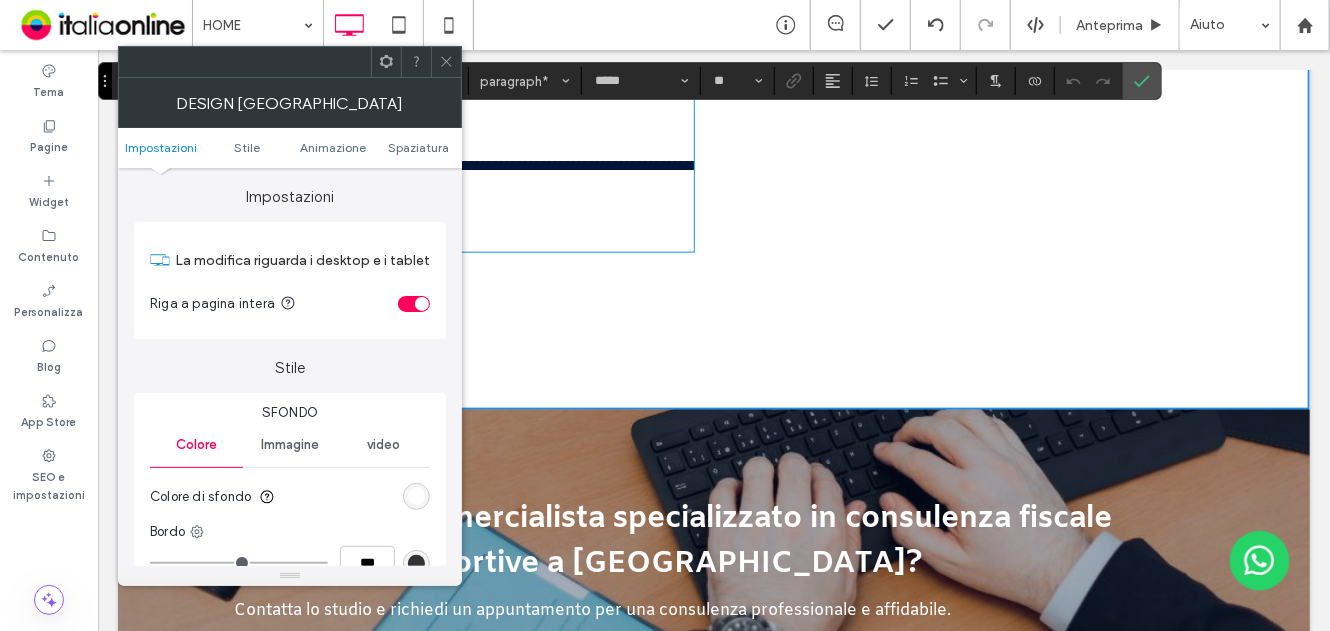 click 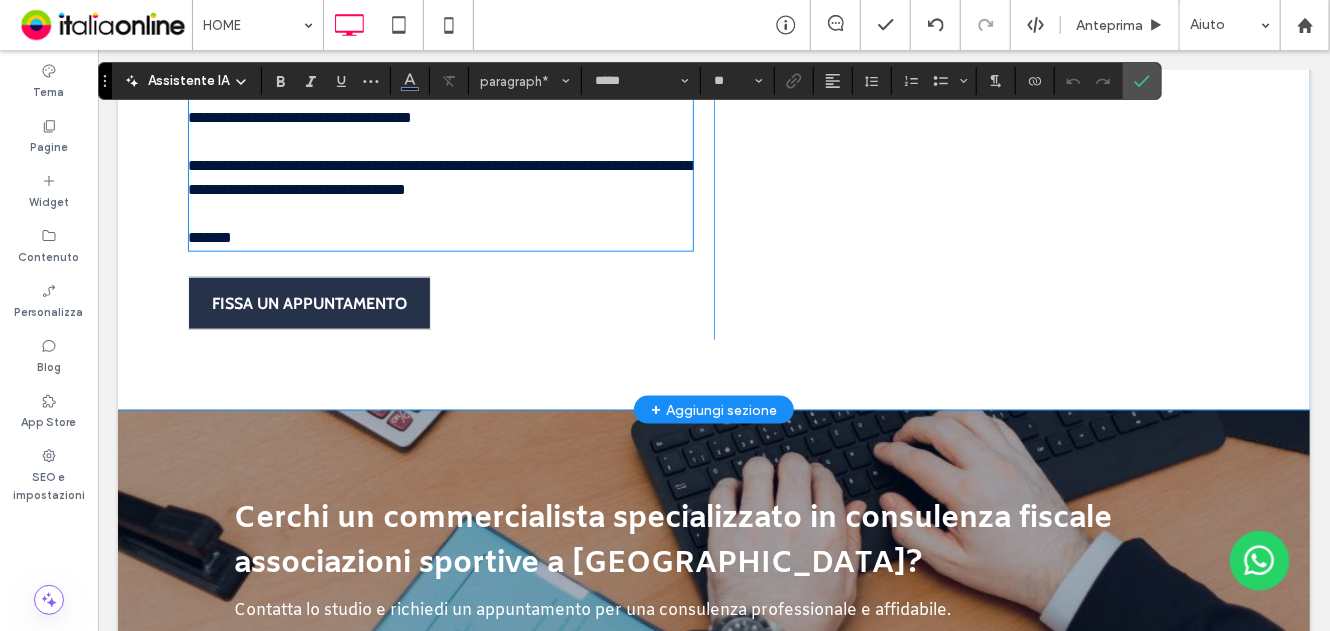 click on "*******" at bounding box center [209, 236] 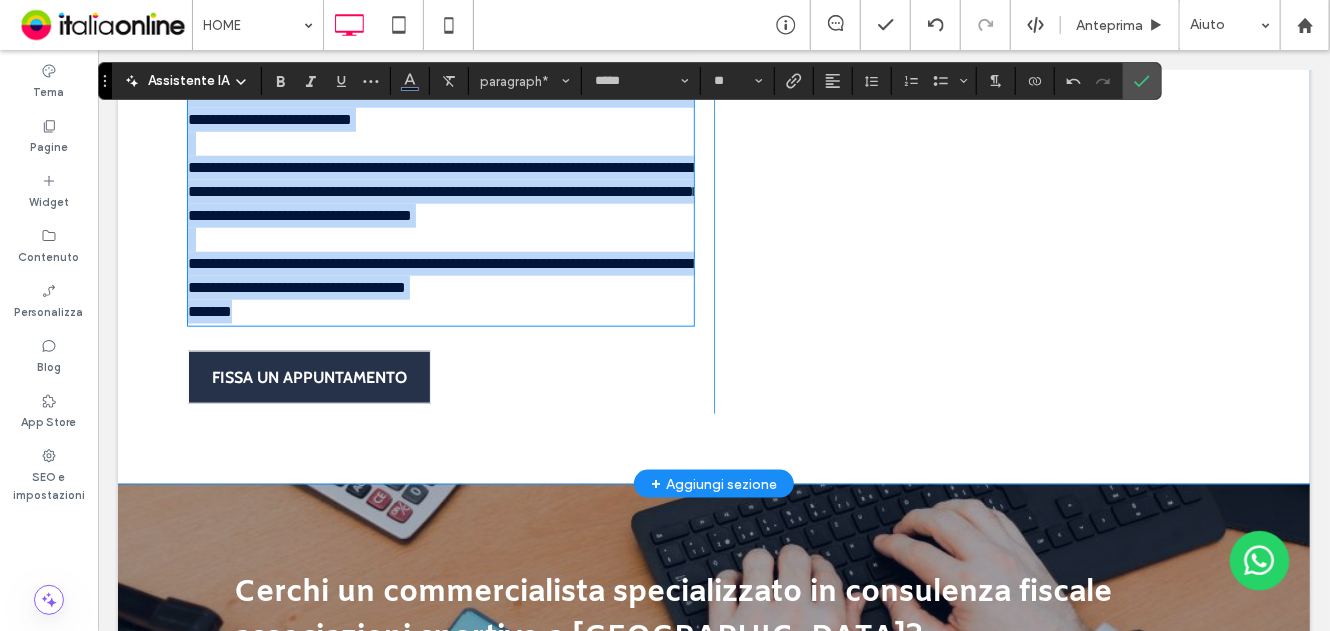 scroll, scrollTop: 3749, scrollLeft: 0, axis: vertical 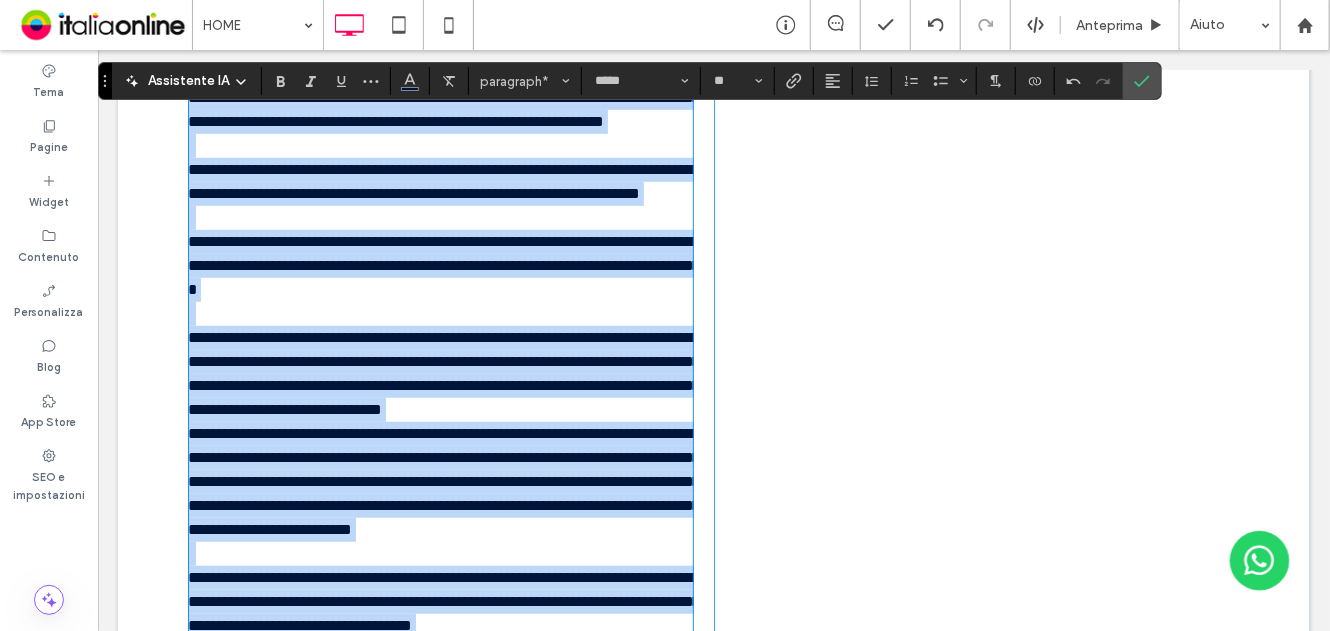 click on "**********" at bounding box center [443, 372] 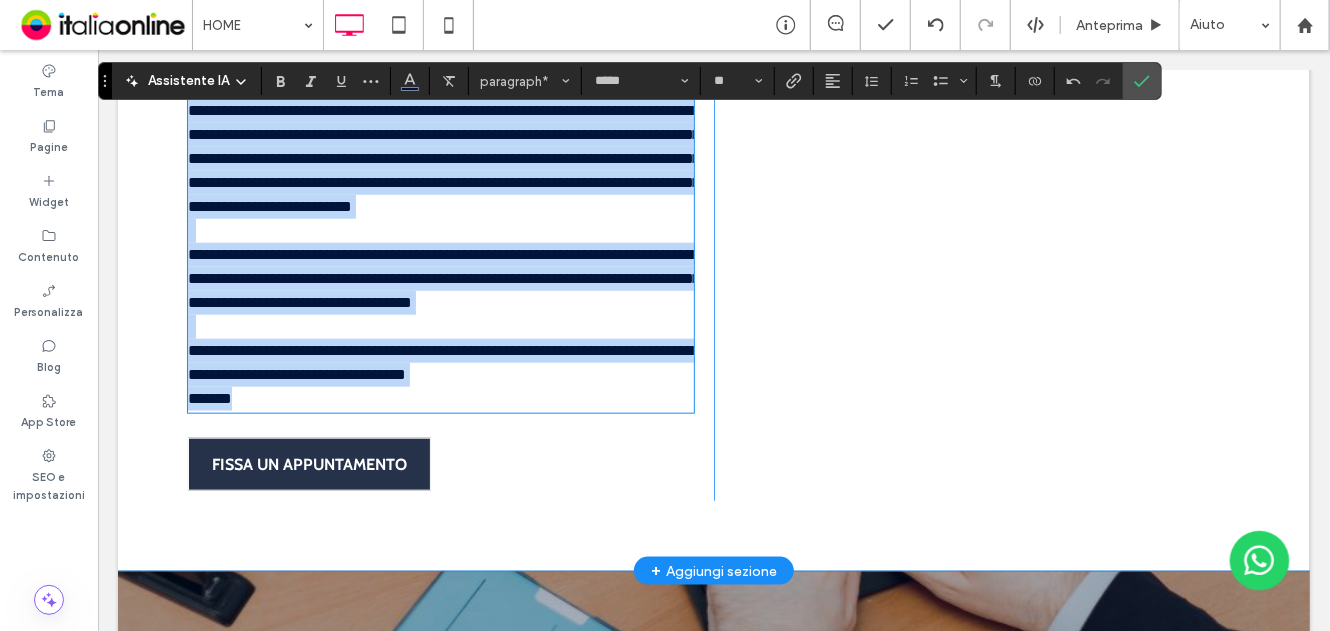 scroll, scrollTop: 4138, scrollLeft: 0, axis: vertical 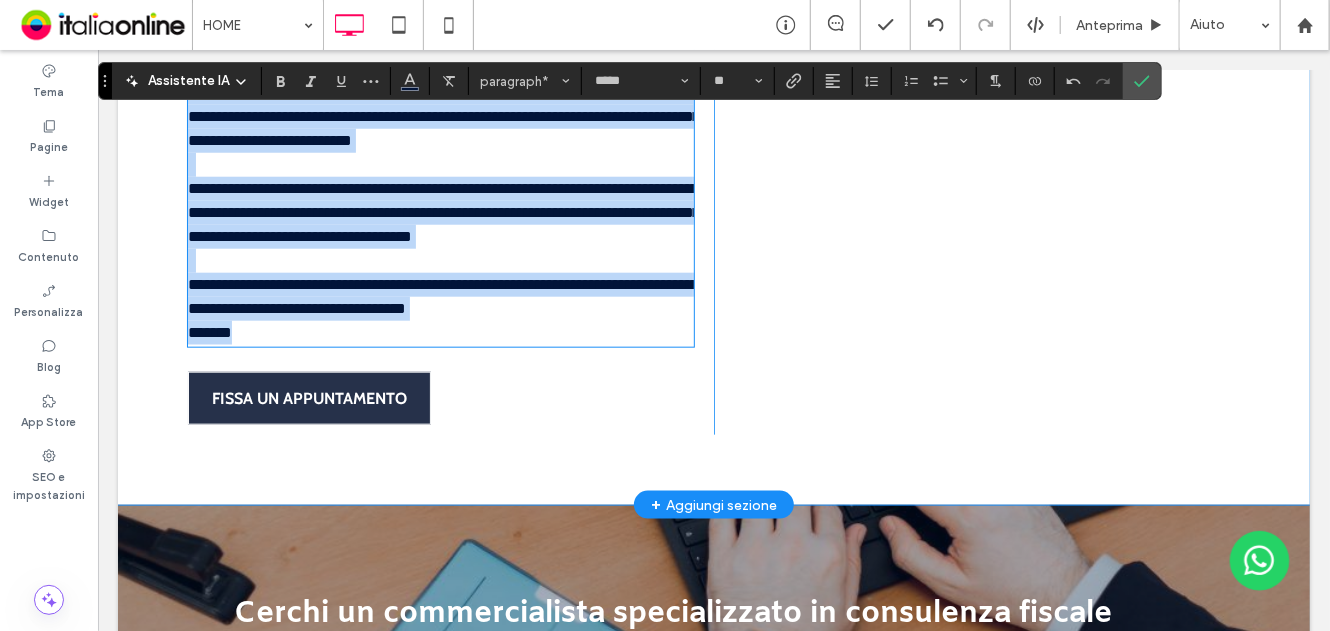 drag, startPoint x: 189, startPoint y: 331, endPoint x: 521, endPoint y: 538, distance: 391.24545 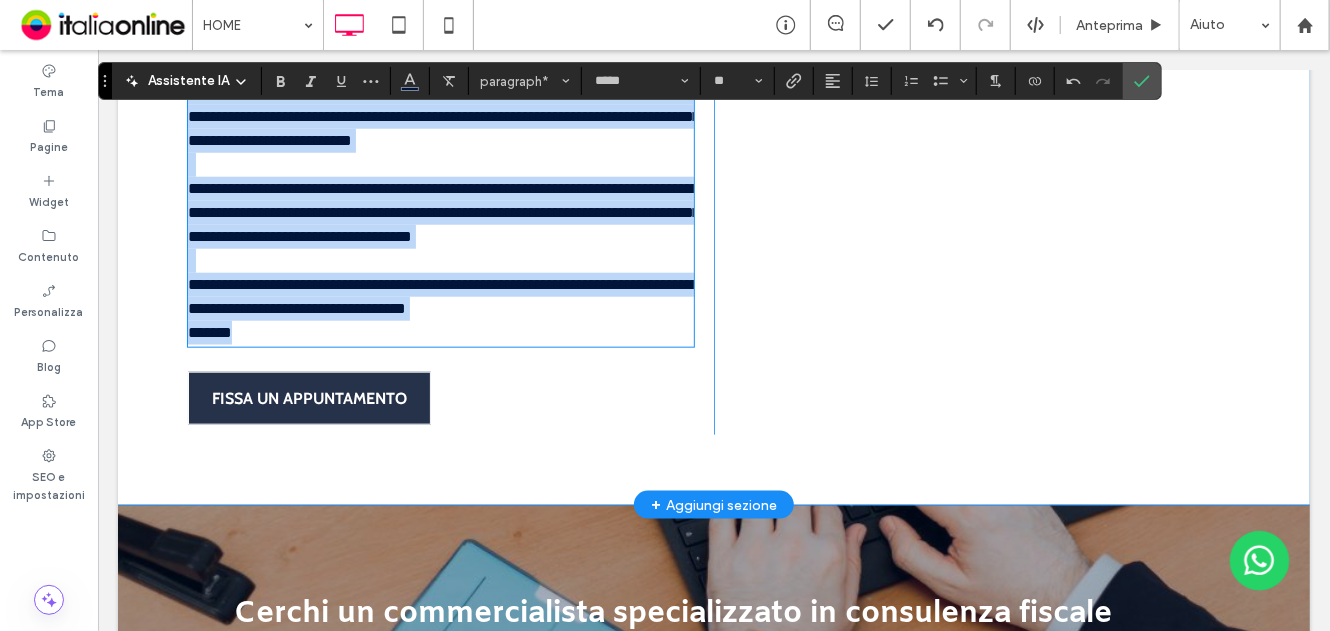 click on "Mundial Beach Soccer 2025
Titolo o domanda Descrivi l'elemento o rispondi alla domanda in modo che i visitatori interessati ricevano ulteriori informazioni. Puoi mettere in evidenza il testo con punti elenco, corsivo o grassetto, e aggiungere link. Titolo o domanda Descrivi l'elemento o rispondi alla domanda in modo che i visitatori interessati ricevano ulteriori informazioni. Puoi mettere in evidenza il testo con punti elenco, corsivo o grassetto, e aggiungere link. Titolo o domanda Descrivi l'elemento o rispondi alla domanda in modo che i visitatori interessati ricevano ulteriori informazioni. Puoi mettere in evidenza il testo con punti elenco, corsivo o grassetto, e aggiungere link. Title or Question Describe the item or answer the question so that site visitors who are interested get more information. You can emphasize this text with bullets, italics or bold, and add links. Button Button           *******
FISSA UN APPUNTAMENTO
Click To Paste" at bounding box center (450, -180) 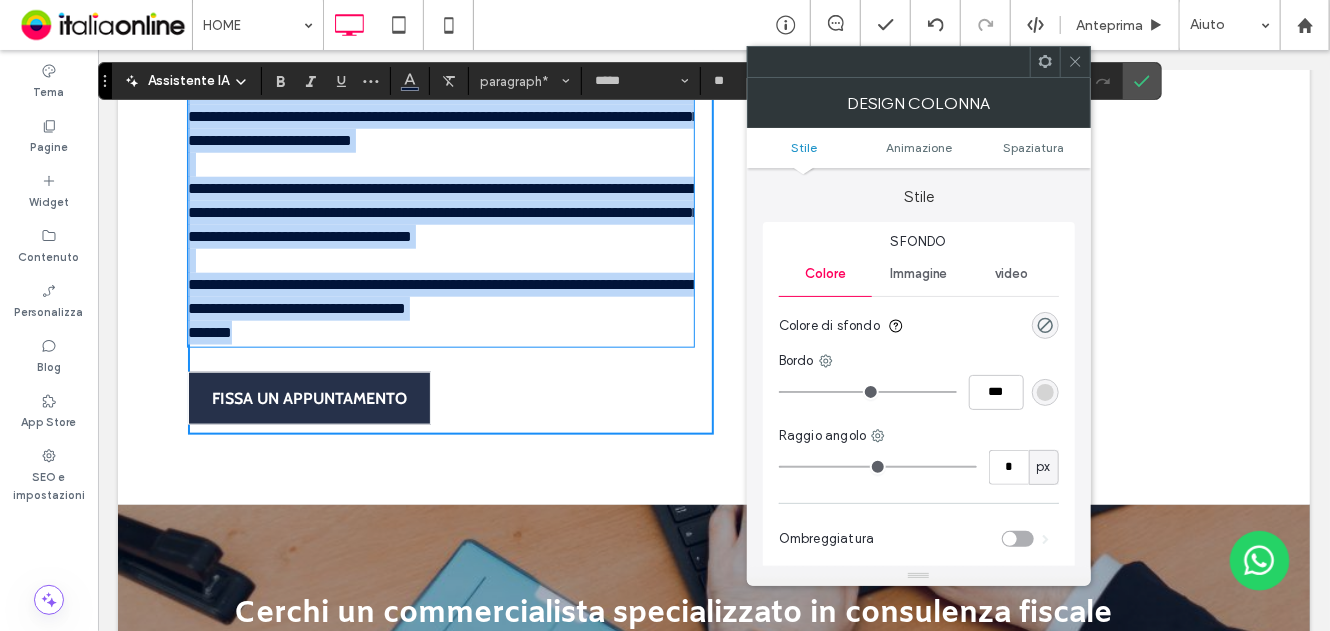 type 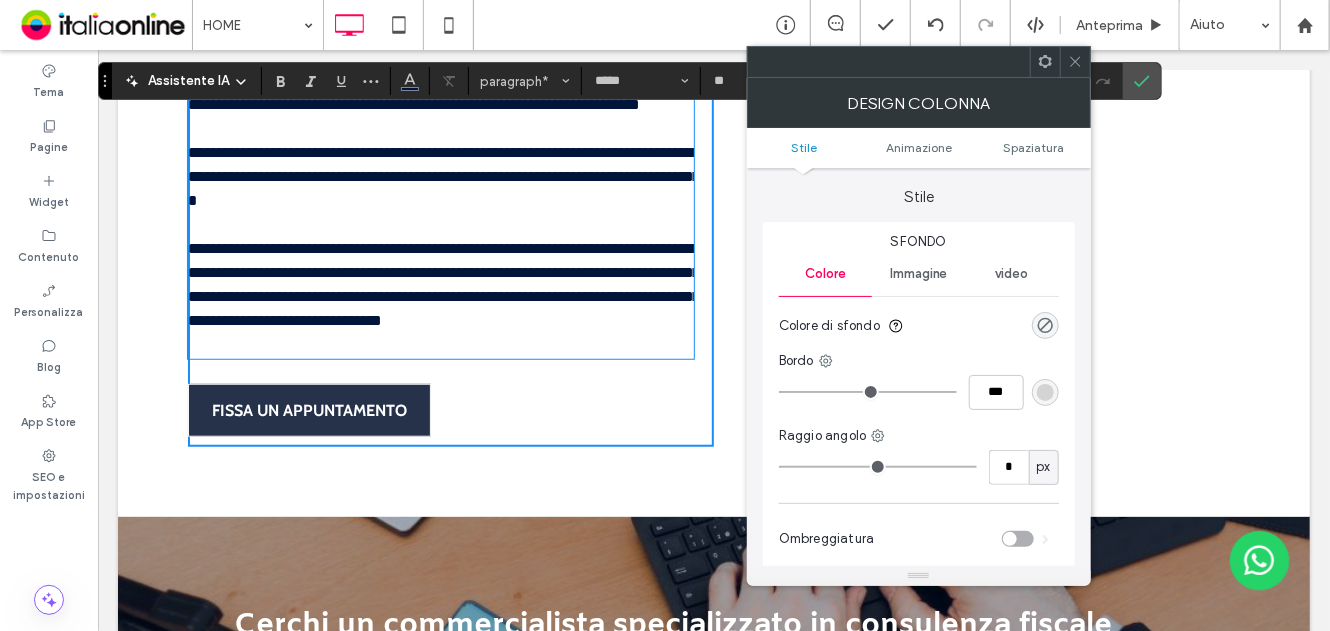 scroll, scrollTop: 3538, scrollLeft: 0, axis: vertical 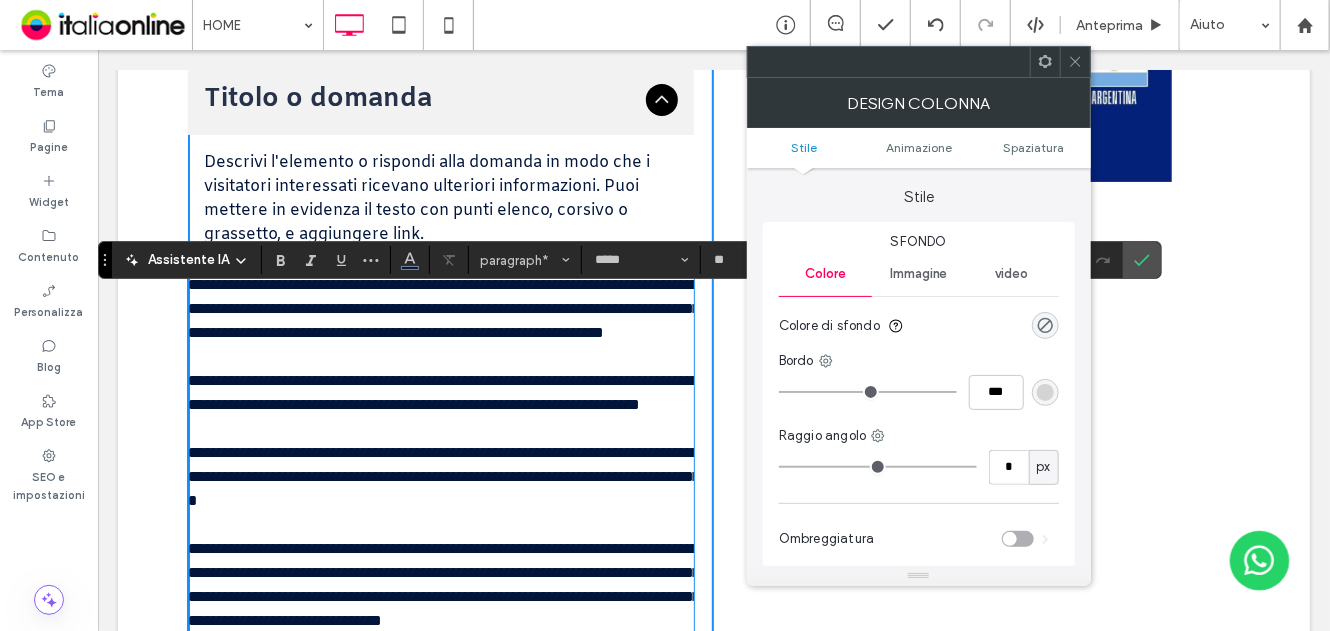 click on "Descrivi l'elemento o rispondi alla domanda in modo che i visitatori interessati ricevano ulteriori informazioni. Puoi mettere in evidenza il testo con punti elenco, corsivo o grassetto, e aggiungere link." at bounding box center (440, 198) 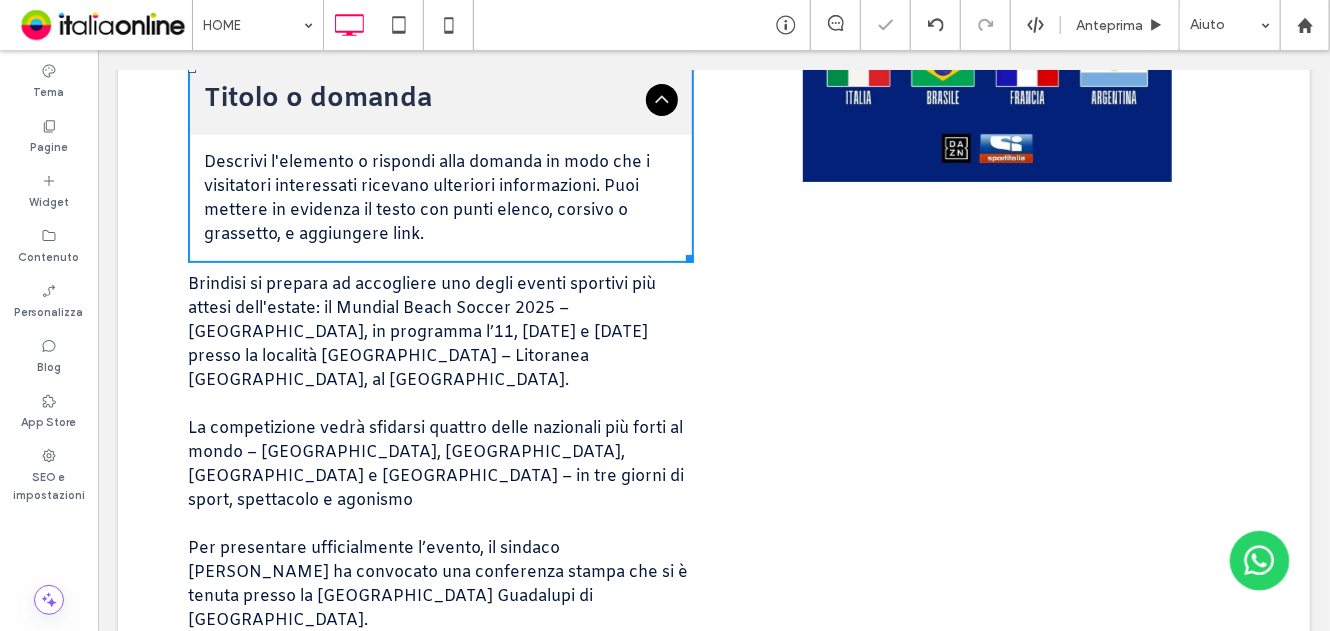 click on "Descrivi l'elemento o rispondi alla domanda in modo che i visitatori interessati ricevano ulteriori informazioni. Puoi mettere in evidenza il testo con punti elenco, corsivo o grassetto, e aggiungere link." at bounding box center (440, 198) 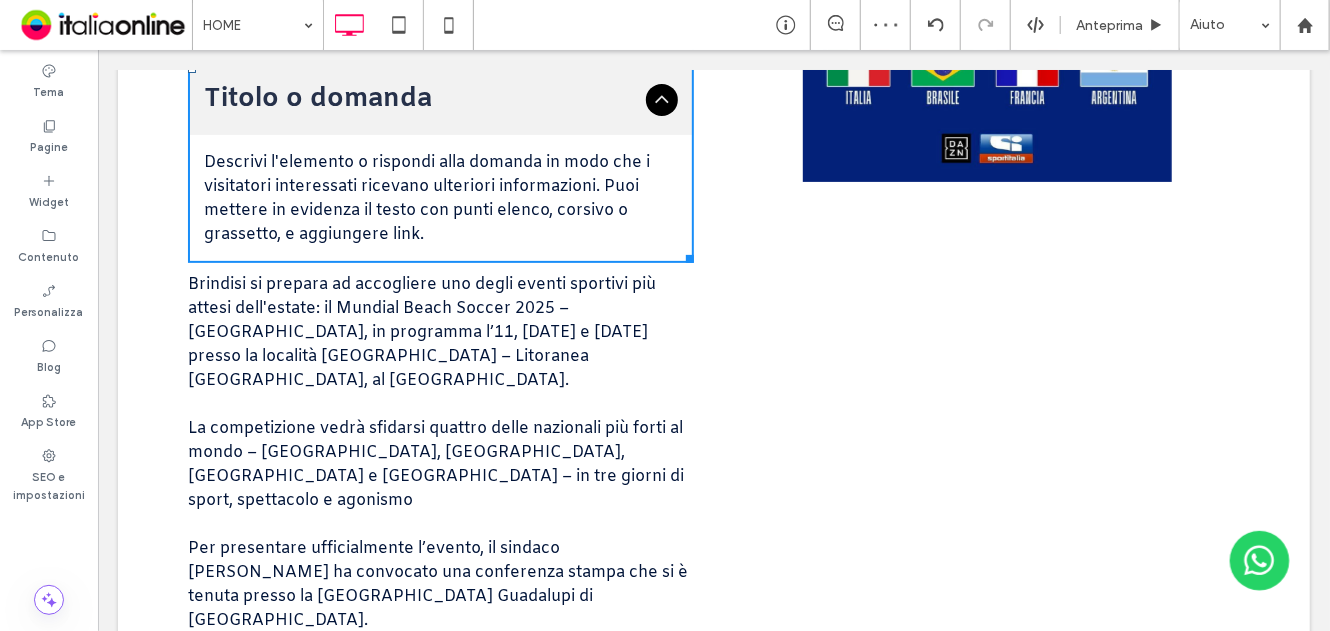 drag, startPoint x: 871, startPoint y: 378, endPoint x: 818, endPoint y: 358, distance: 56.648037 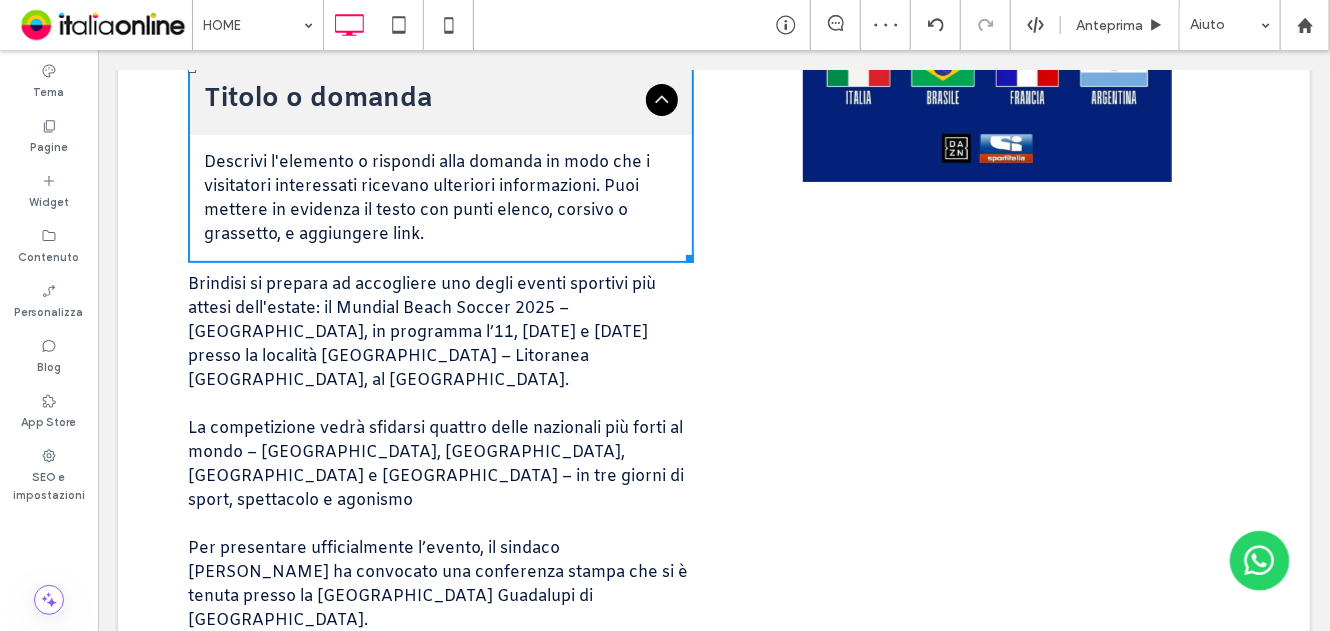click on "Button
Mostra altri
Click To Paste" at bounding box center [976, 348] 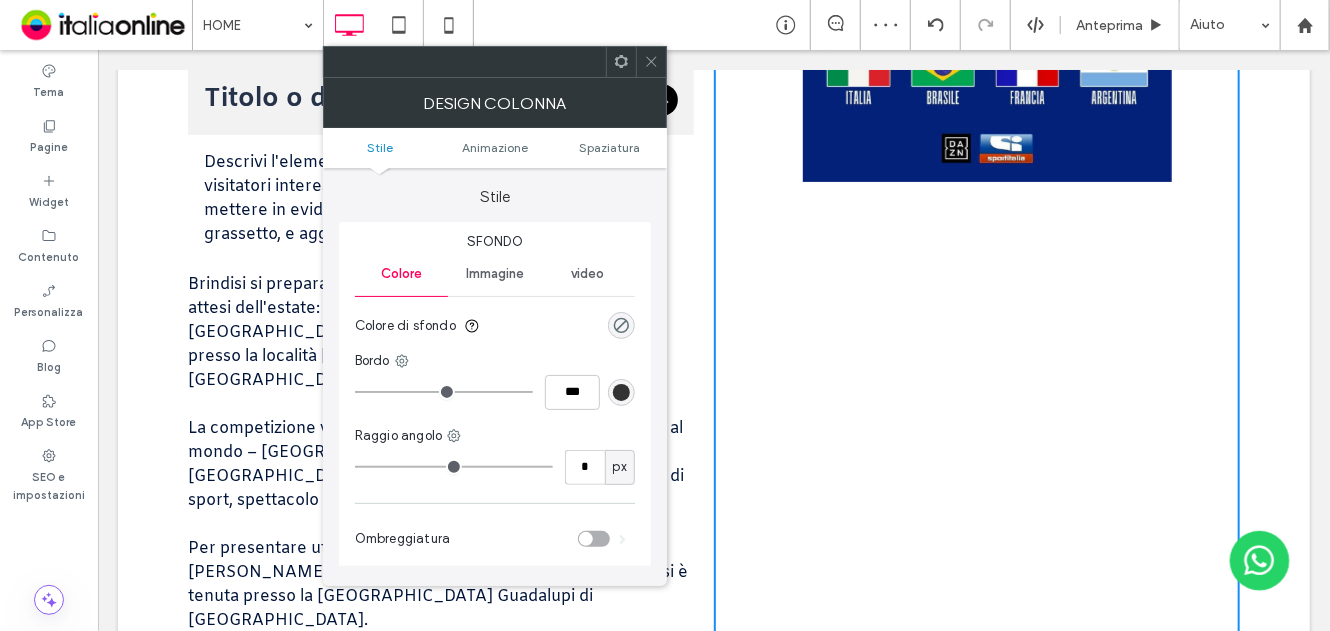 click 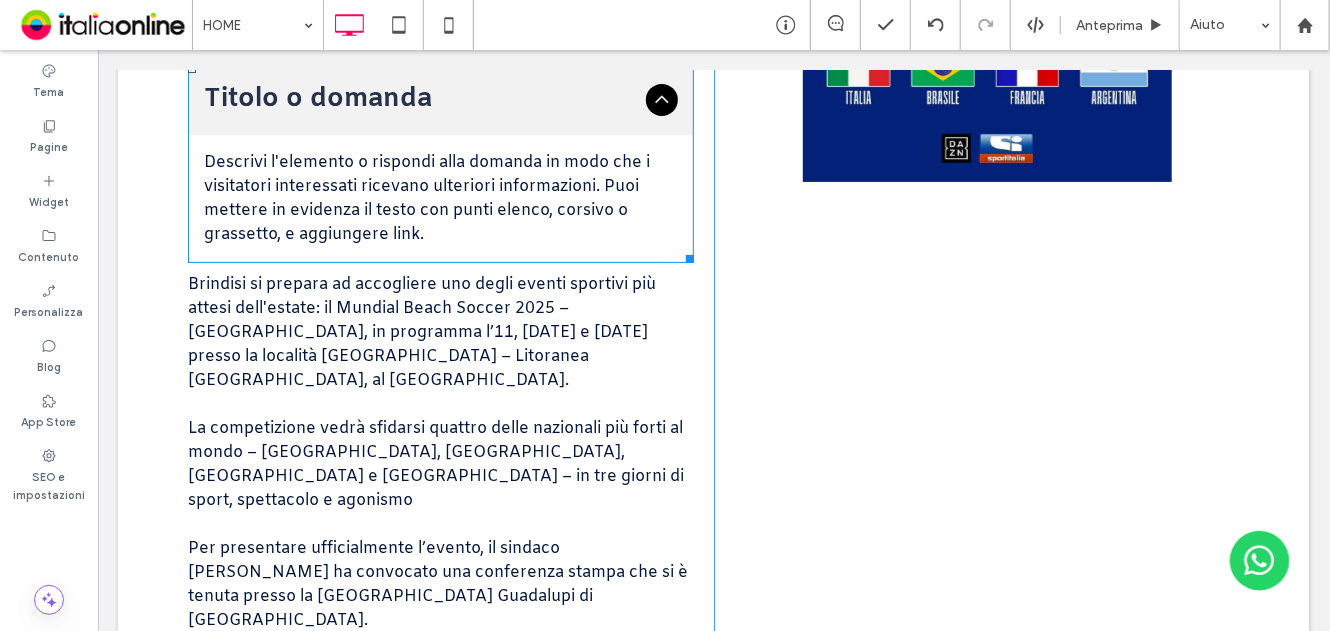 click on "Descrivi l'elemento o rispondi alla domanda in modo che i visitatori interessati ricevano ulteriori informazioni. Puoi mettere in evidenza il testo con punti elenco, corsivo o grassetto, e aggiungere link." at bounding box center (440, 198) 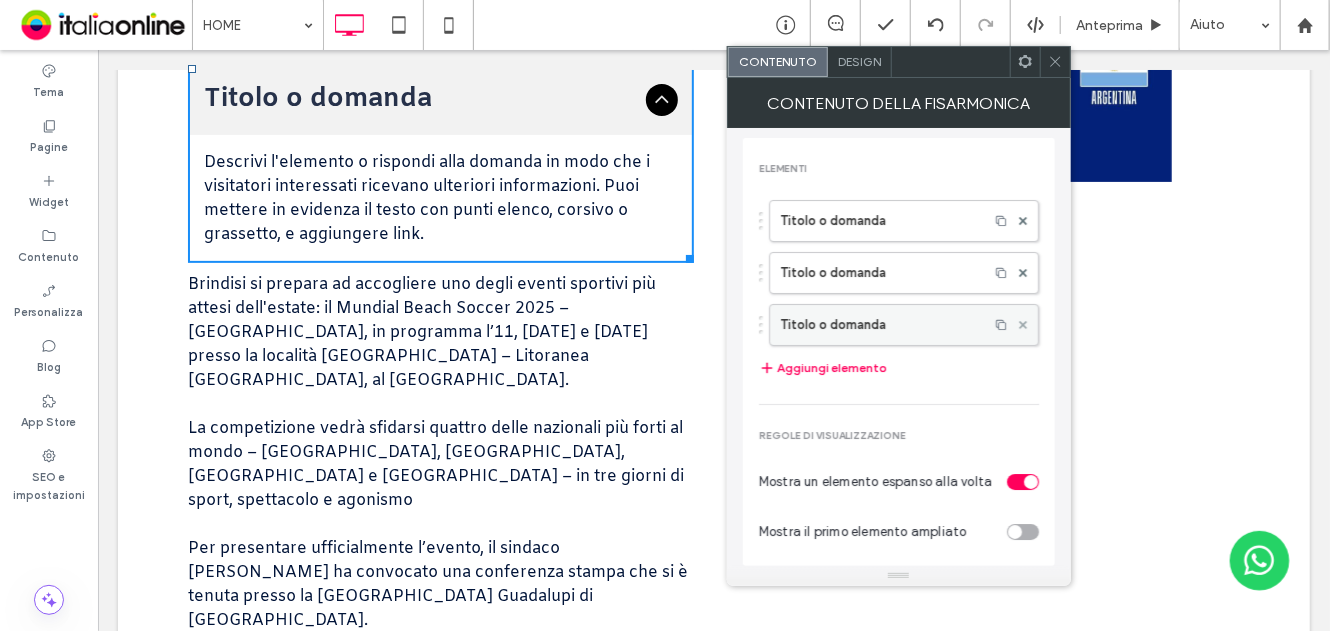 click at bounding box center [1023, 325] 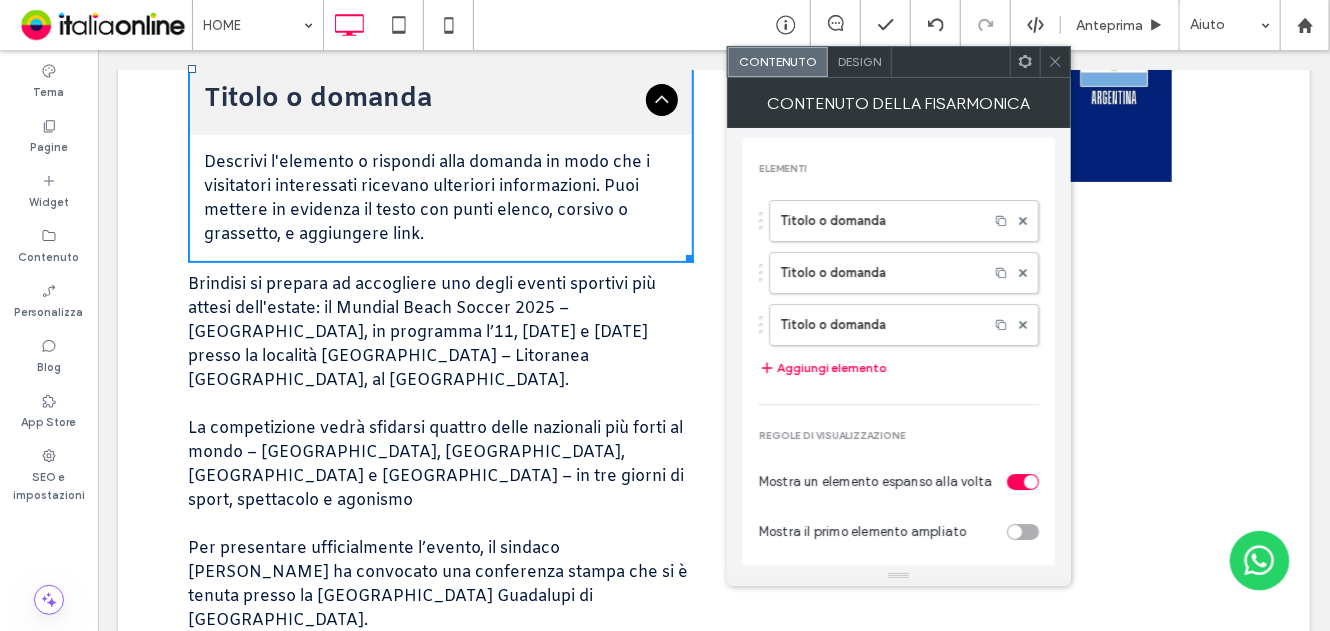 drag, startPoint x: 1007, startPoint y: 325, endPoint x: 1007, endPoint y: 298, distance: 27 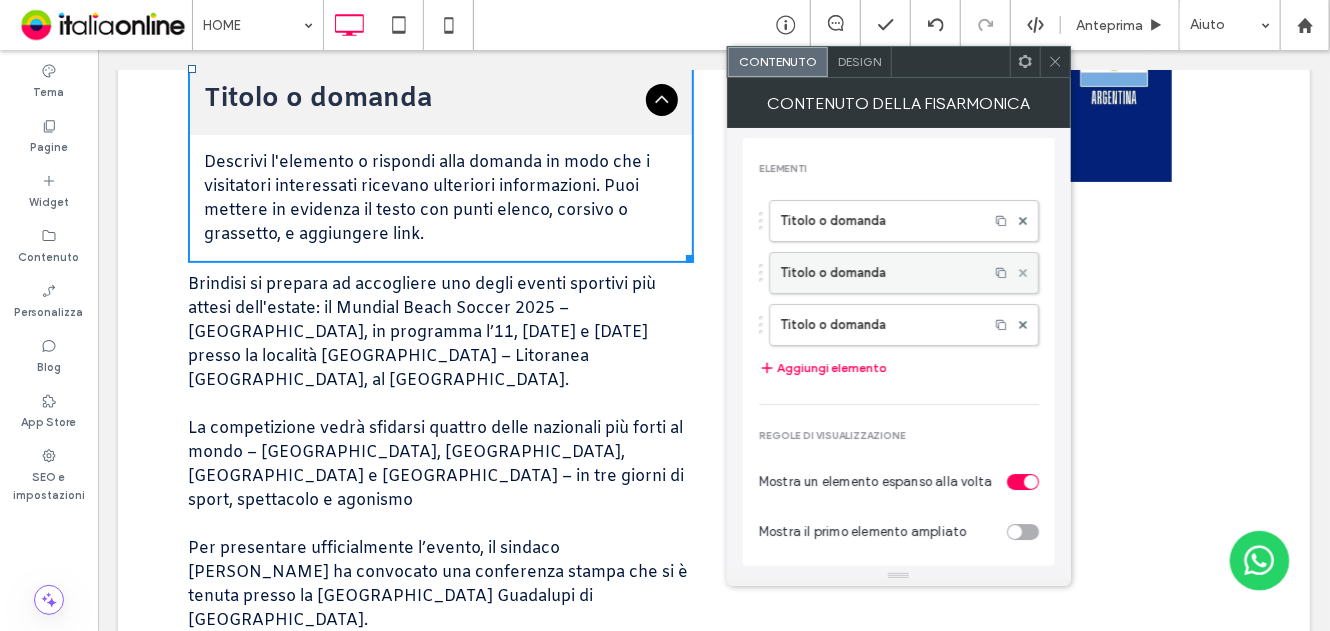 click 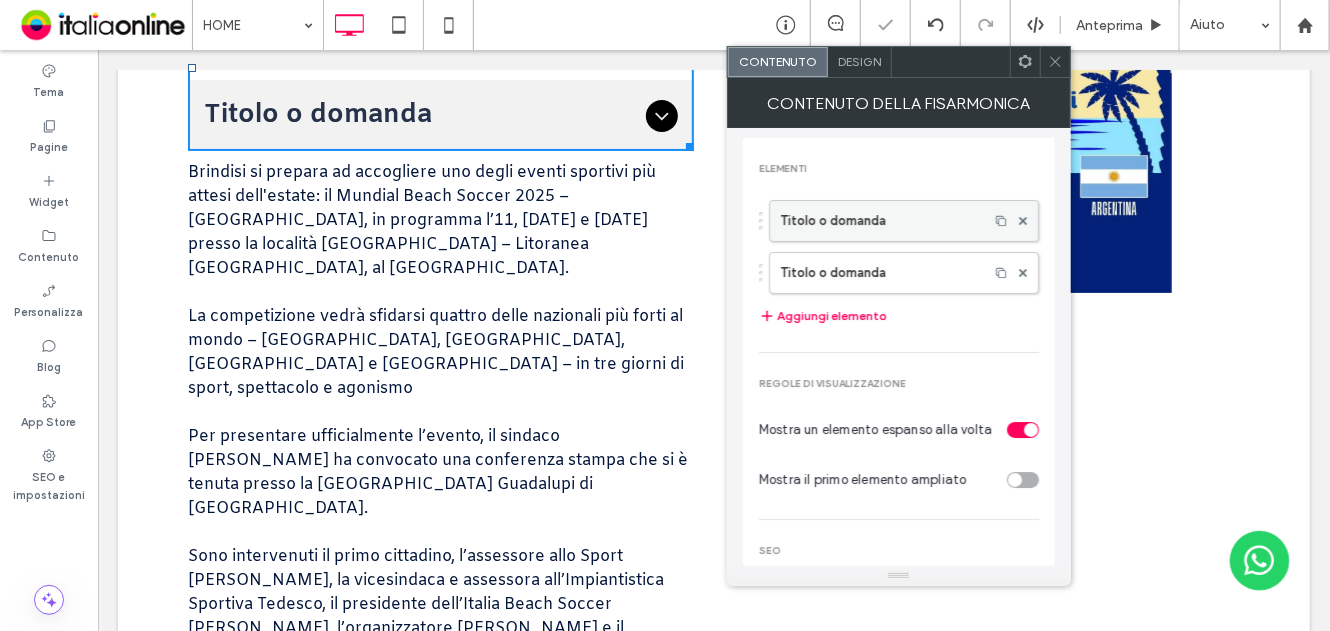 drag, startPoint x: 909, startPoint y: 214, endPoint x: 927, endPoint y: 222, distance: 19.697716 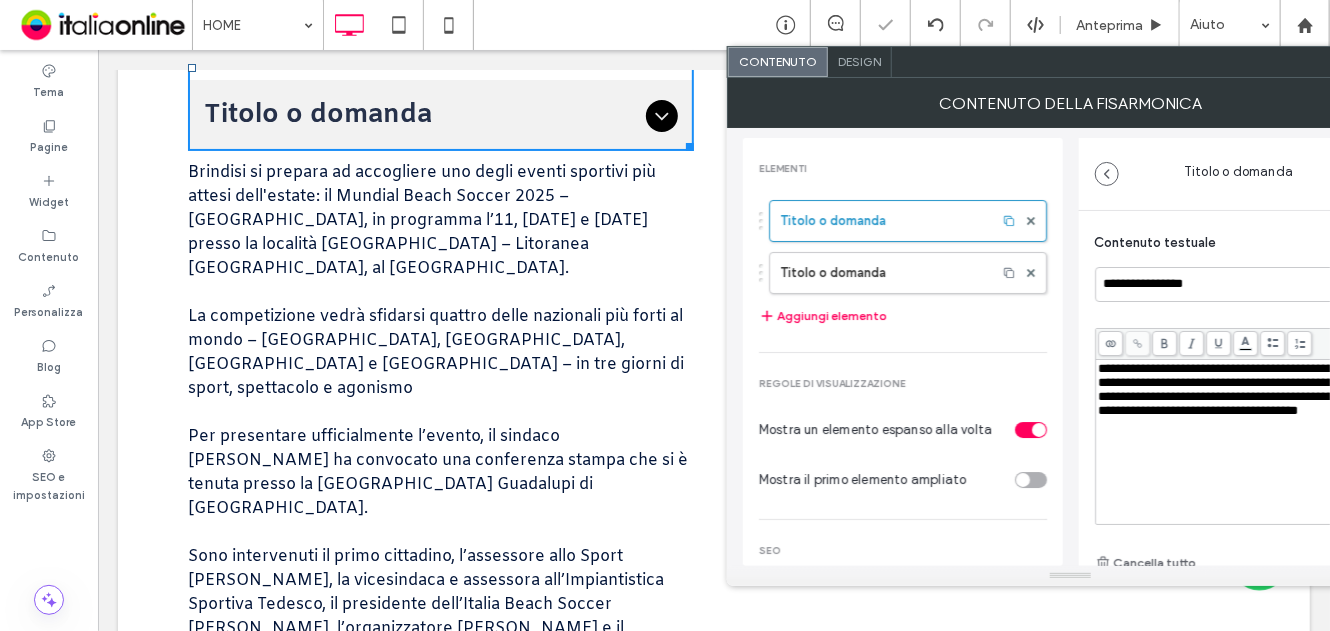 scroll, scrollTop: 3491, scrollLeft: 0, axis: vertical 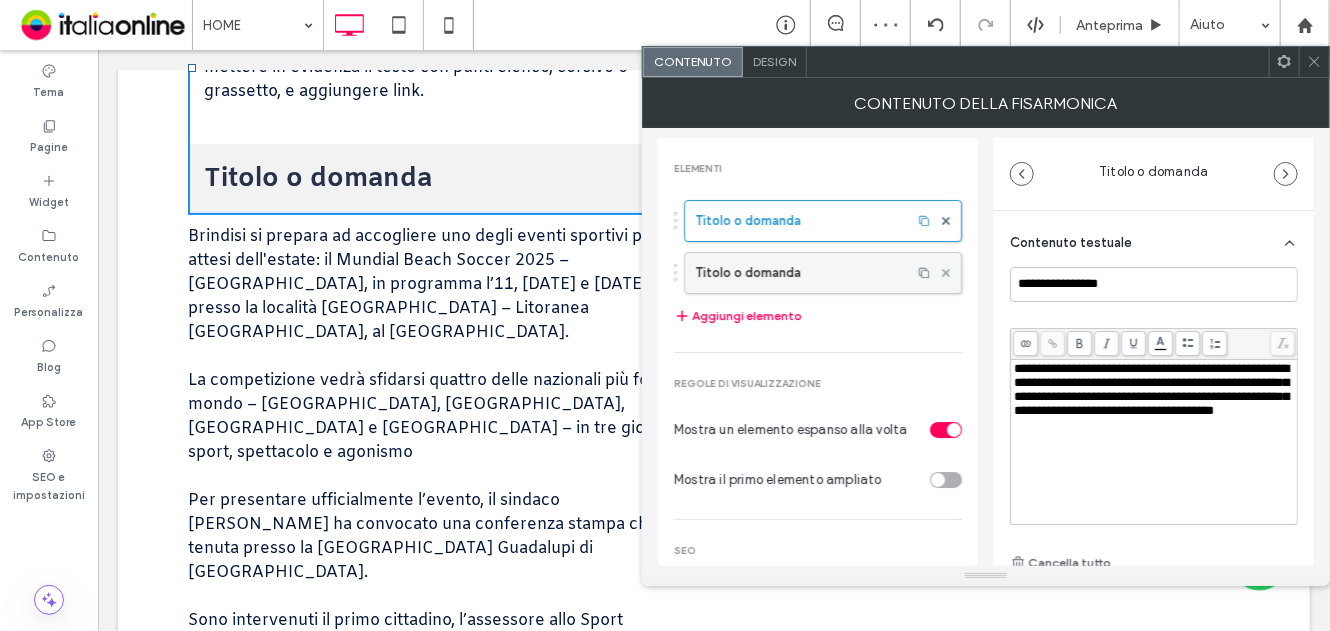 click 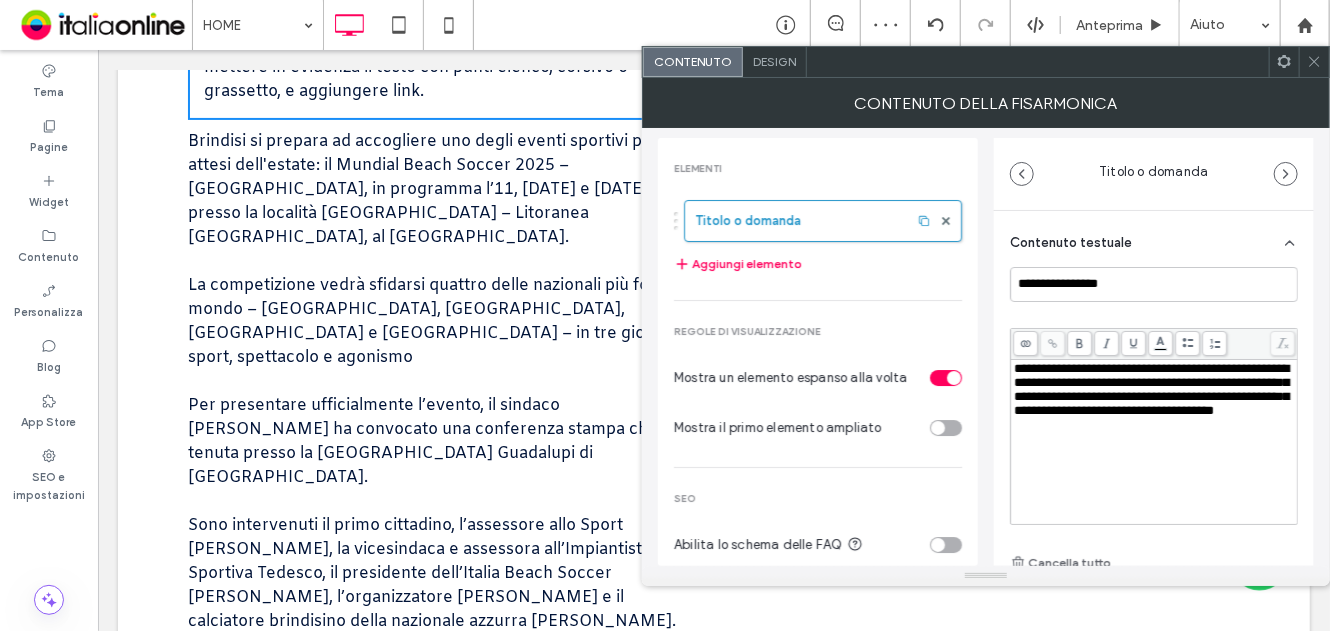 scroll, scrollTop: 3443, scrollLeft: 0, axis: vertical 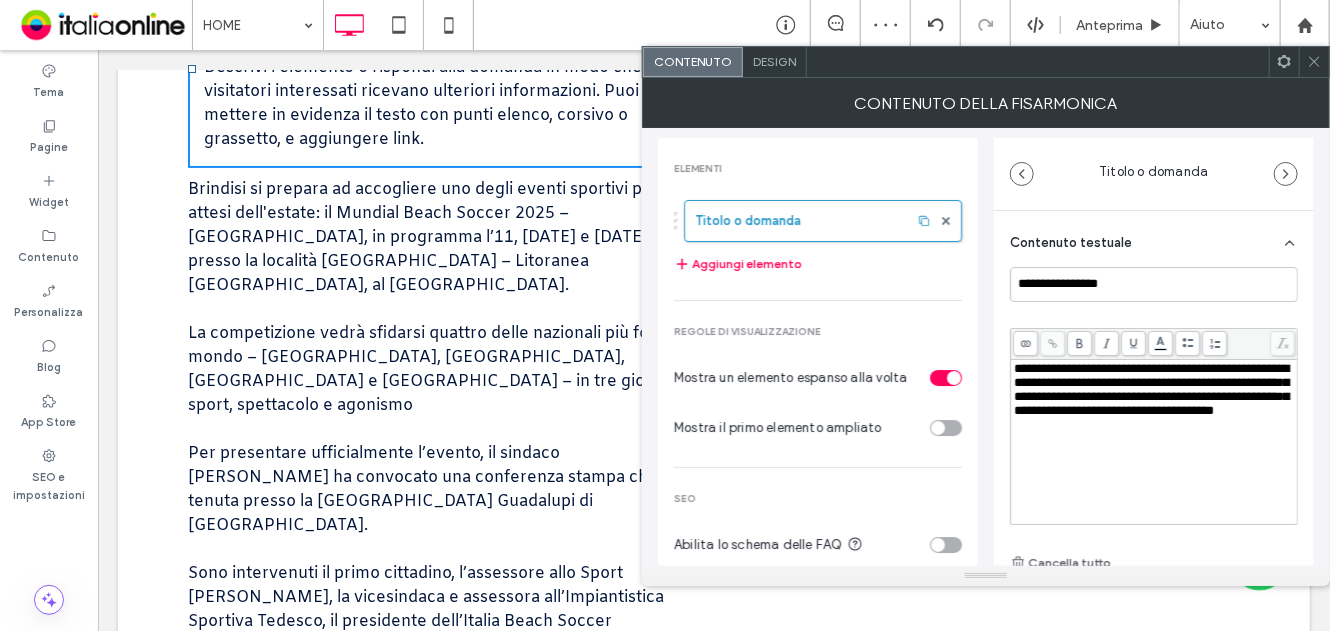 click on "**********" at bounding box center [1151, 389] 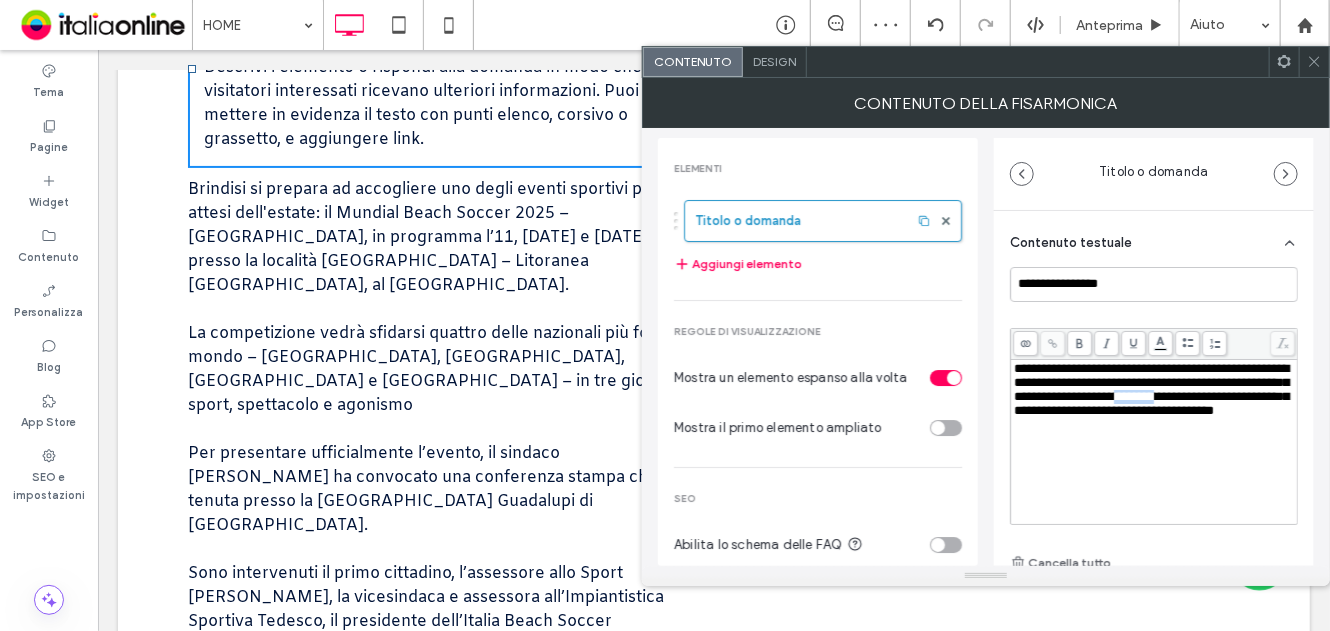 click on "**********" at bounding box center [1151, 389] 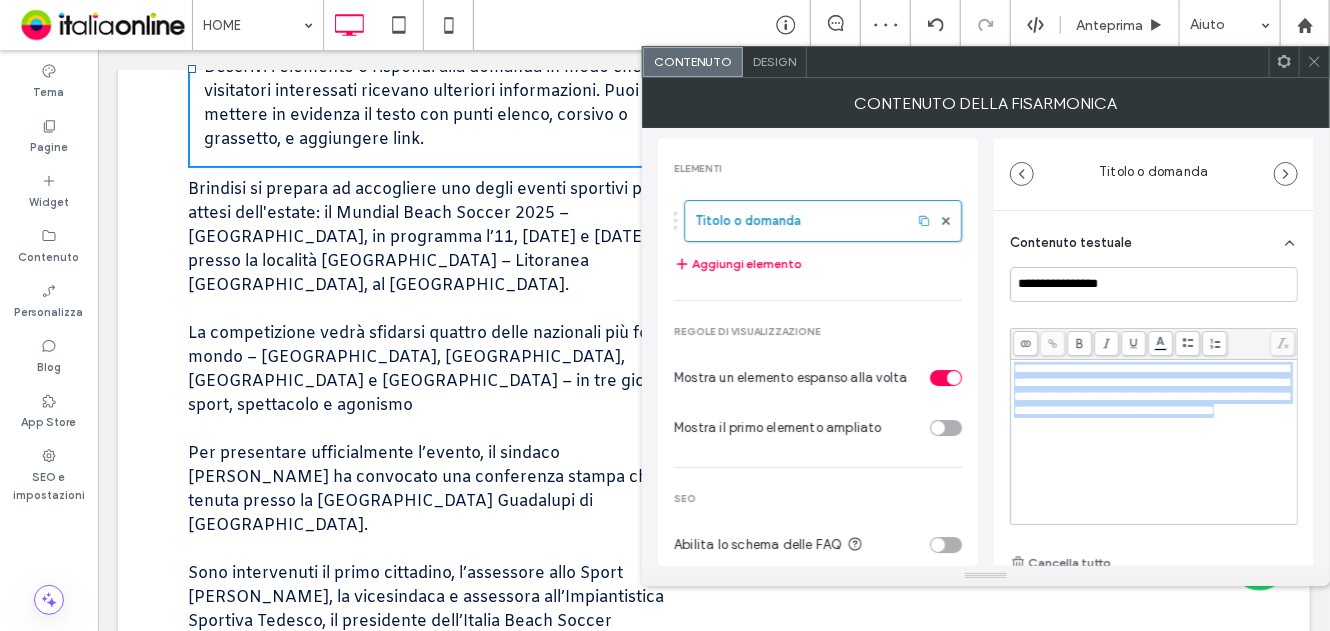 click on "**********" at bounding box center [1151, 389] 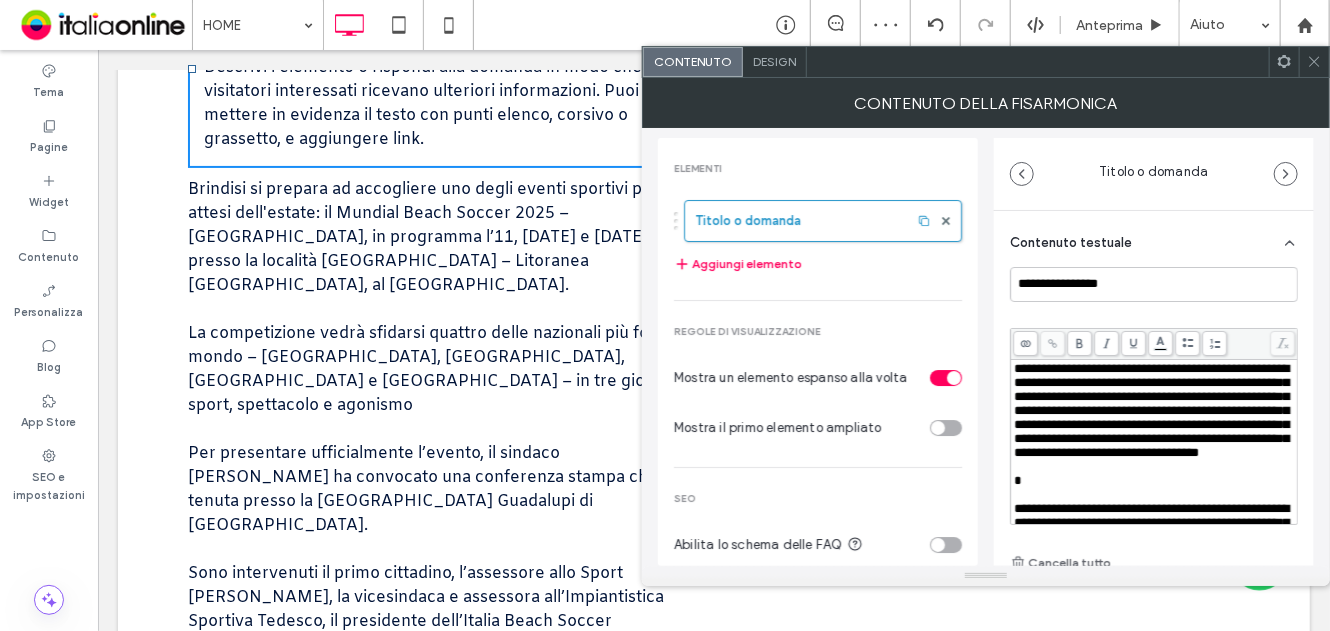 scroll, scrollTop: 262, scrollLeft: 0, axis: vertical 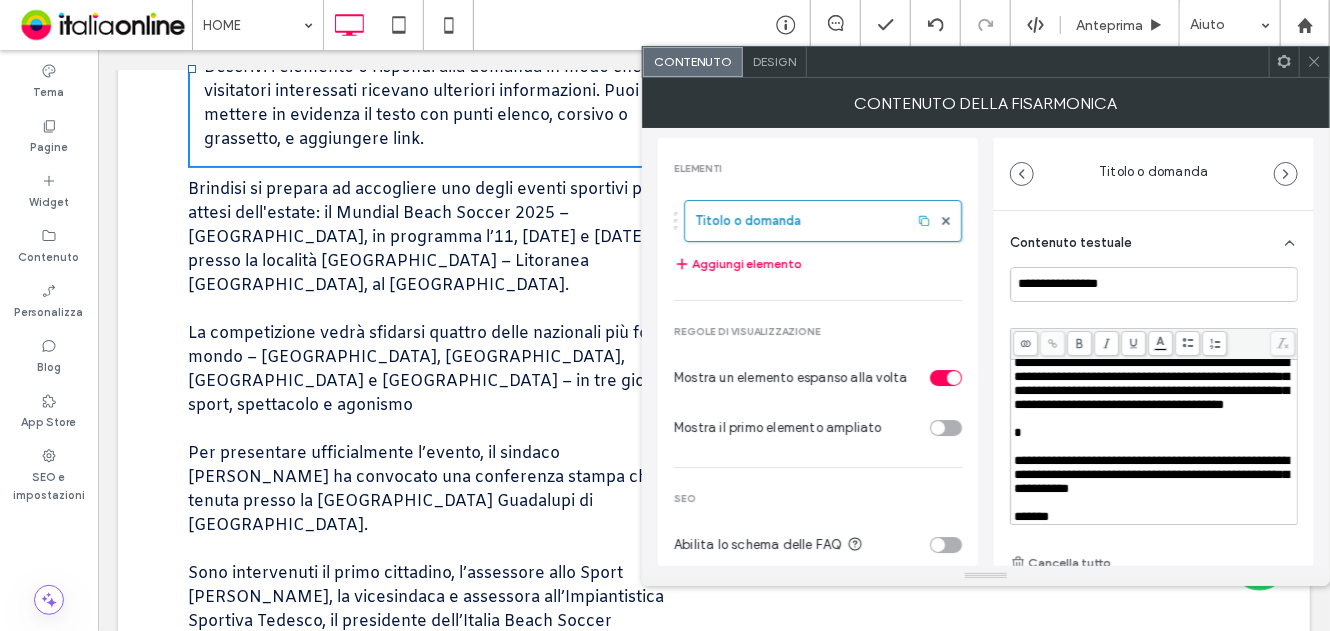 click on "**********" at bounding box center [1154, 442] 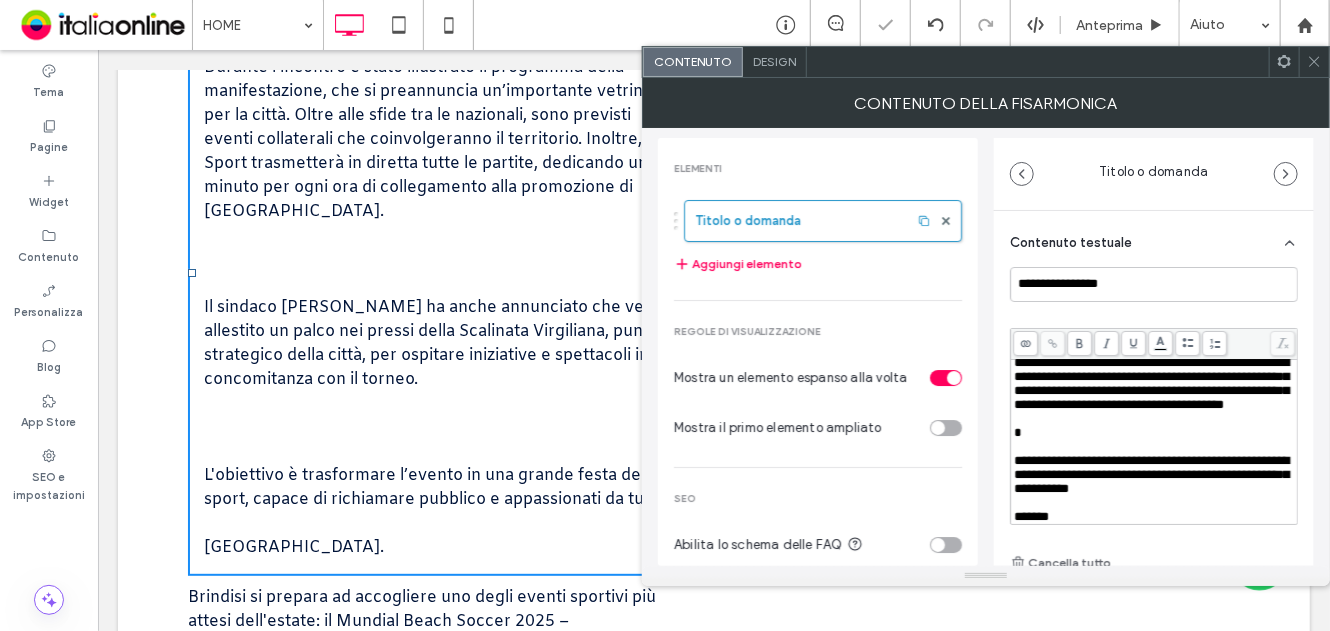 scroll, scrollTop: 3659, scrollLeft: 0, axis: vertical 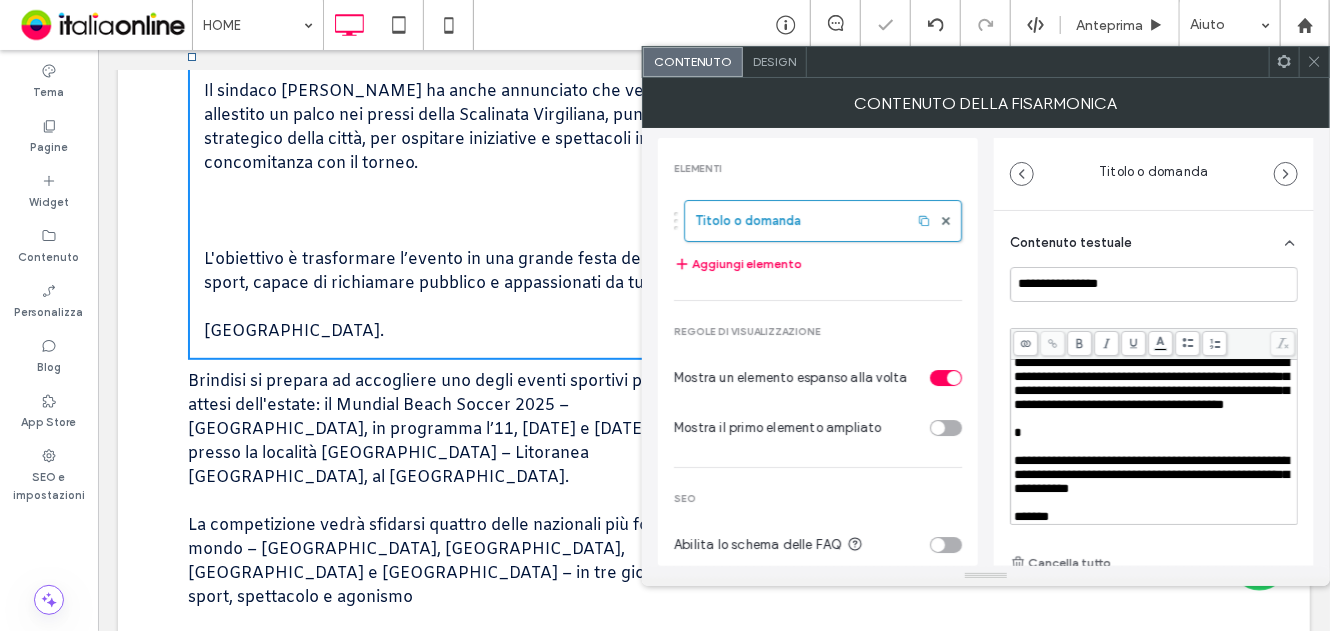 click on "*******" at bounding box center [1031, 516] 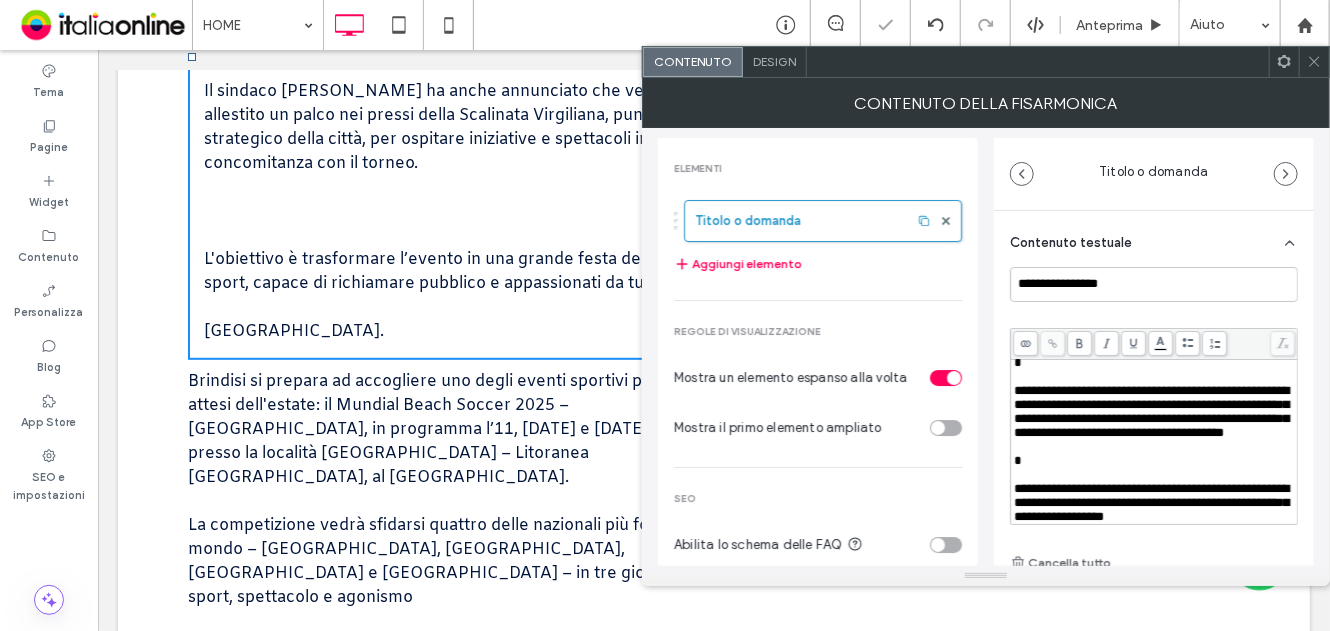 scroll, scrollTop: 237, scrollLeft: 0, axis: vertical 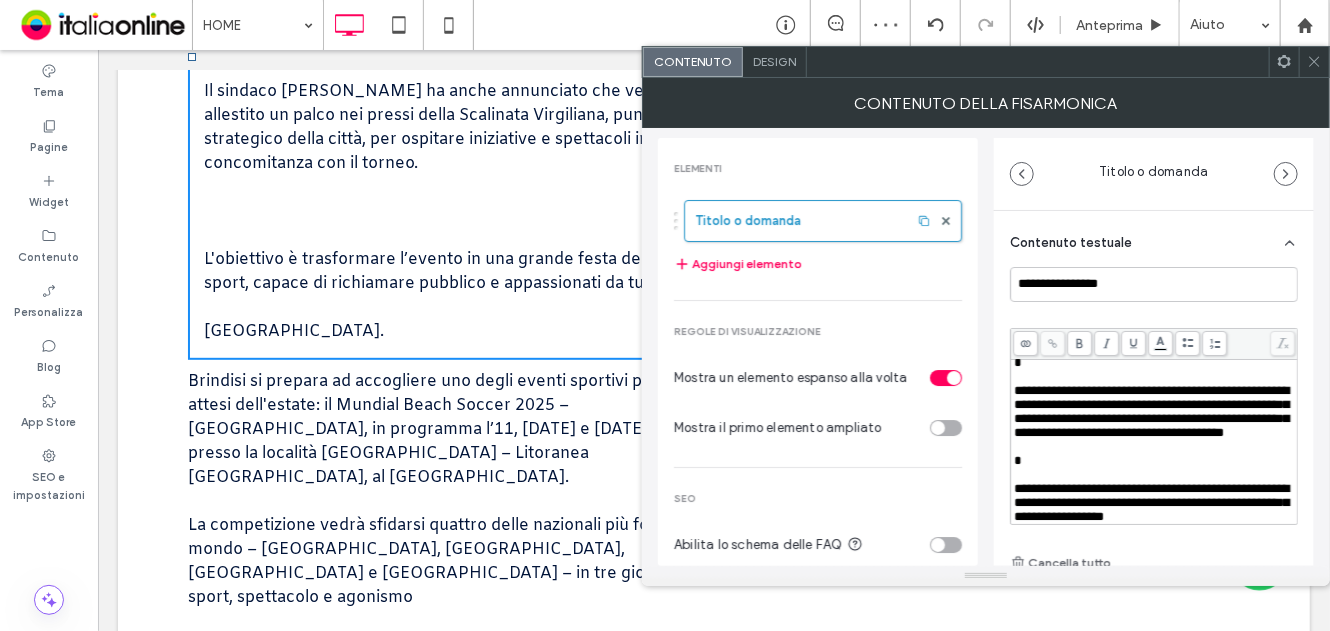 type 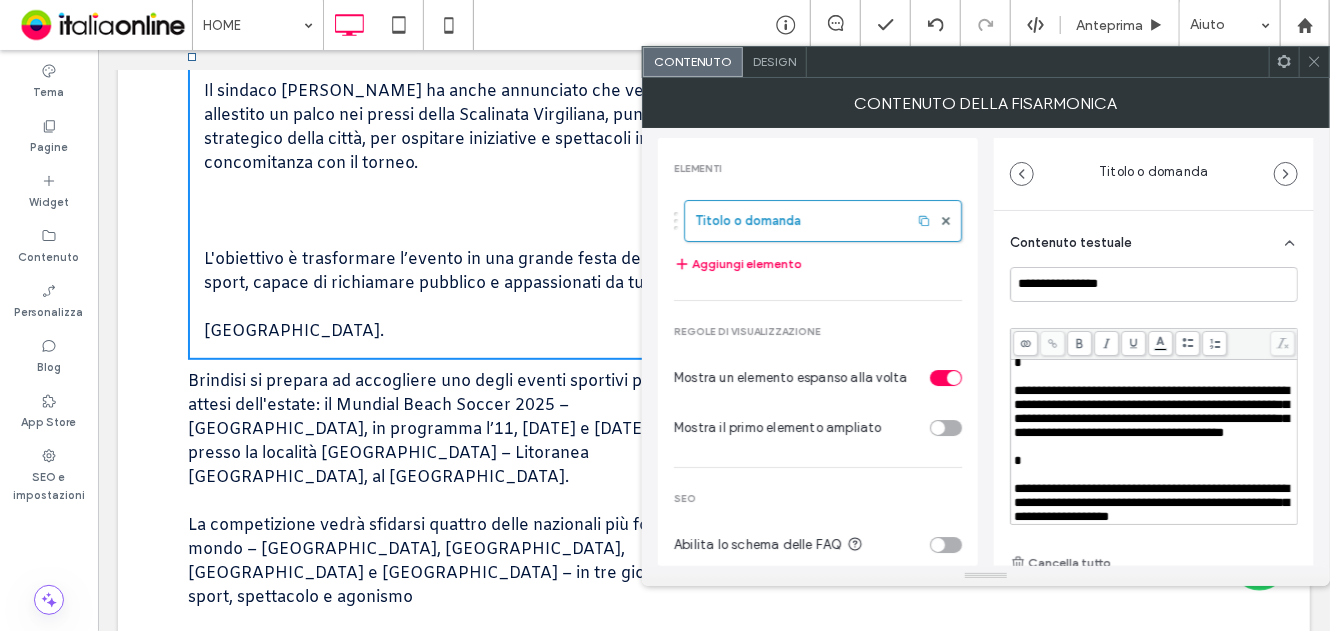 click on "**********" at bounding box center (1151, 502) 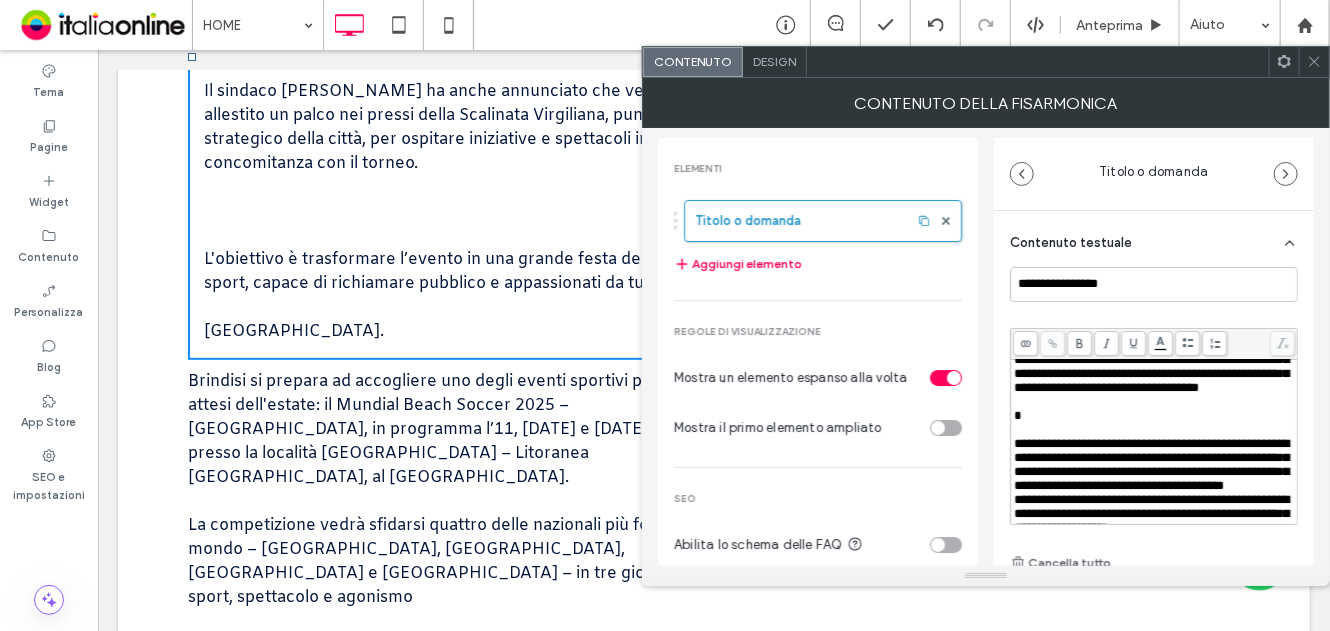 scroll, scrollTop: 100, scrollLeft: 0, axis: vertical 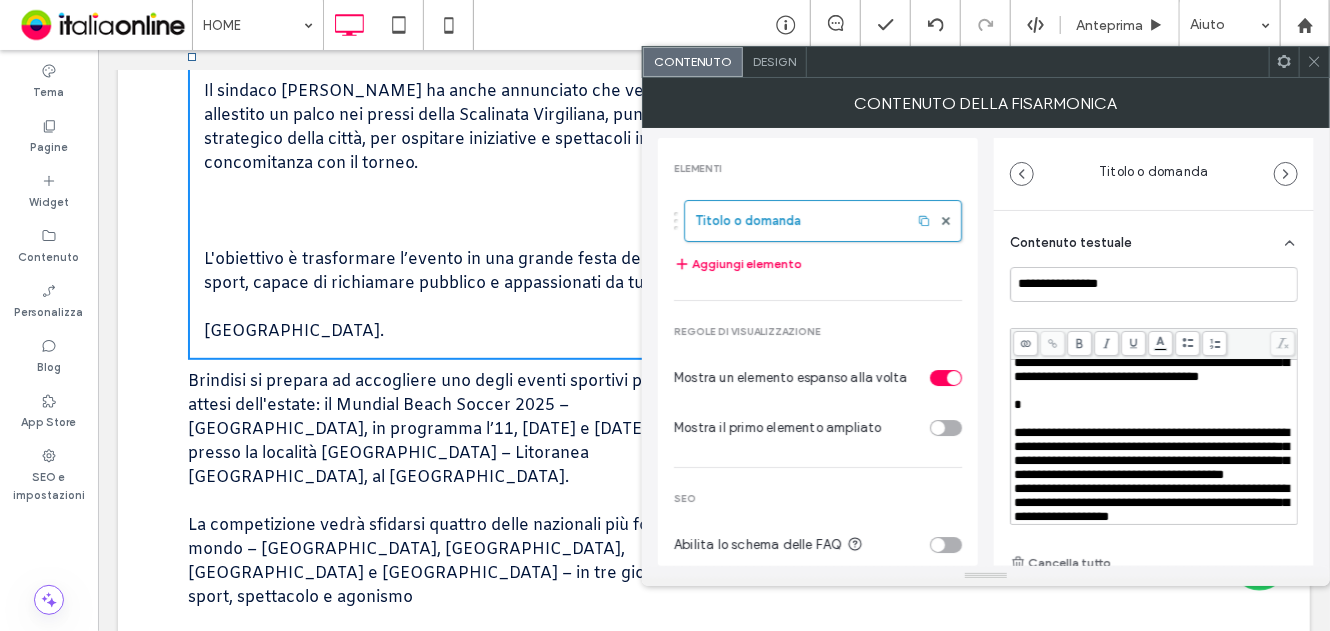 click on "**********" at bounding box center (1154, 442) 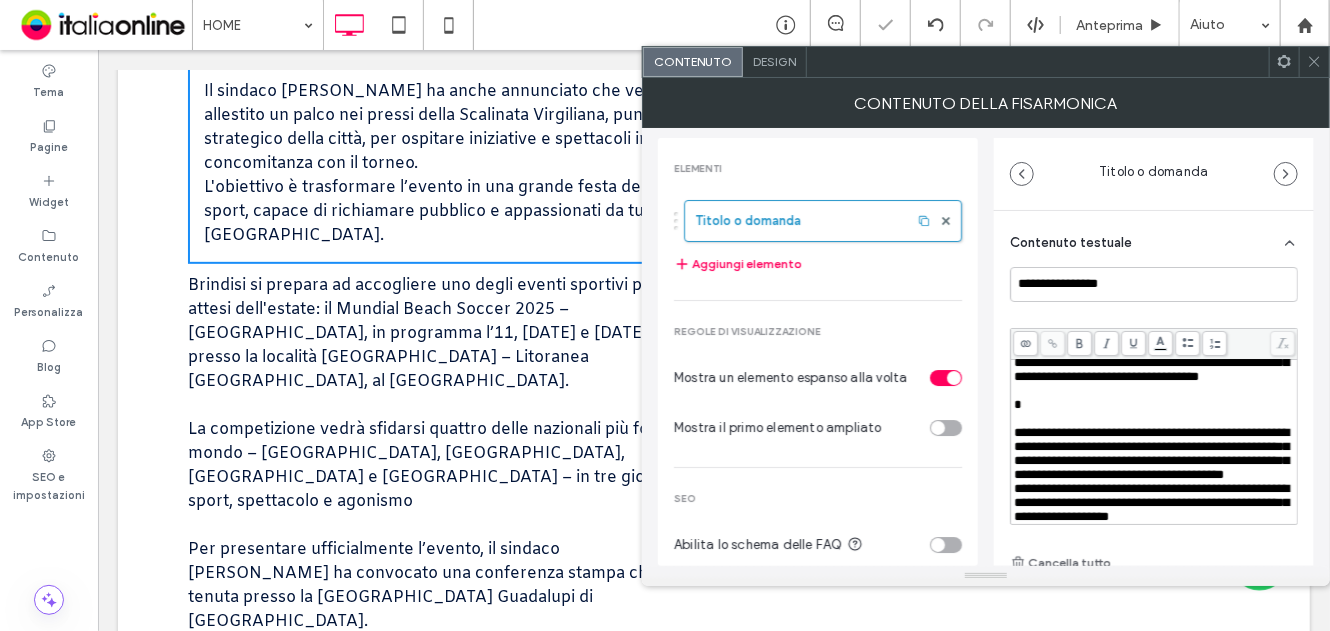 scroll, scrollTop: 3599, scrollLeft: 0, axis: vertical 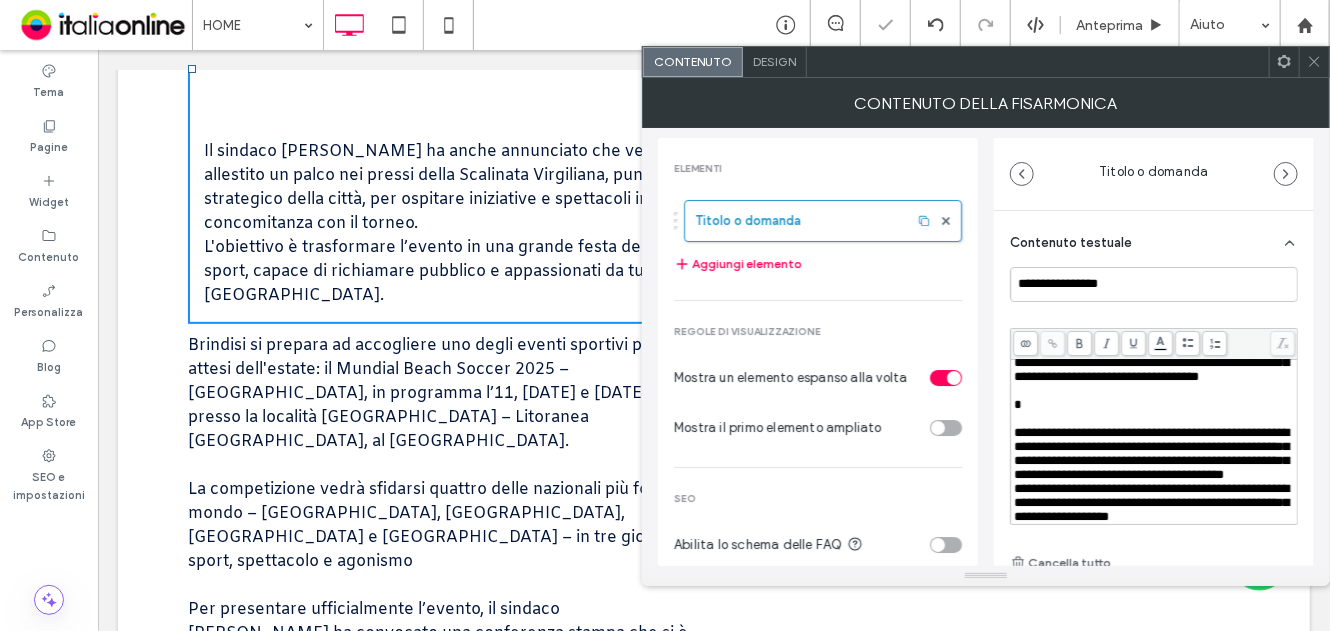 click on "**********" at bounding box center [1151, 453] 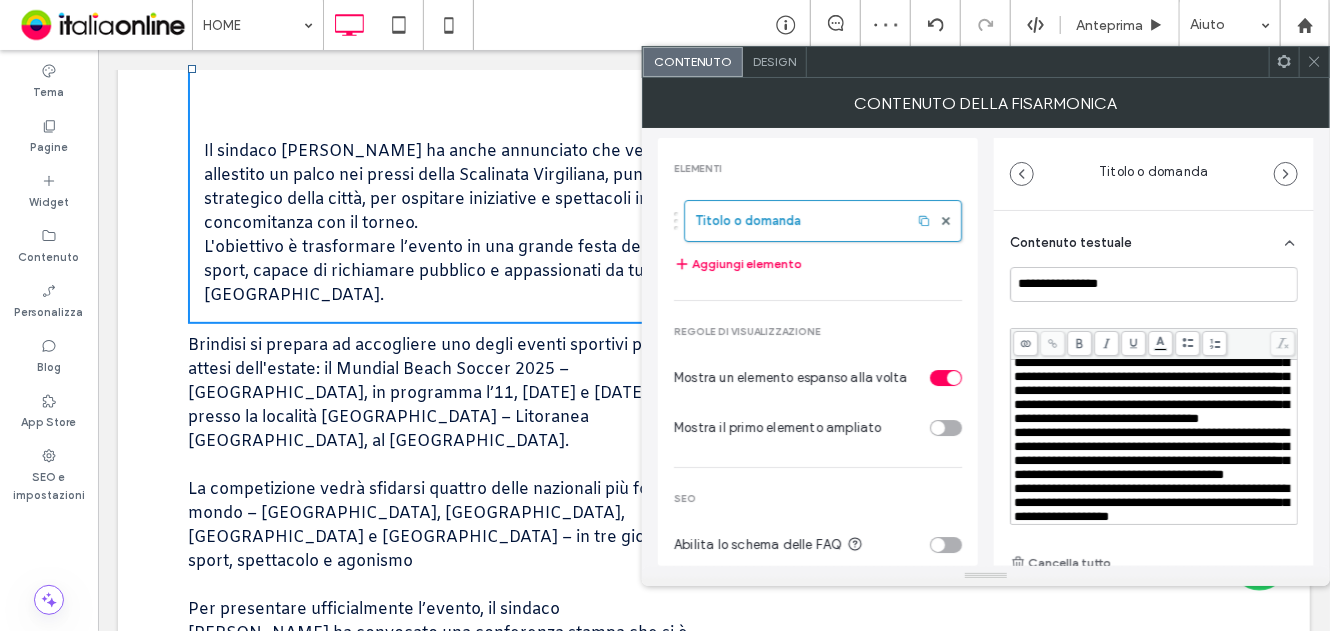 scroll, scrollTop: 0, scrollLeft: 0, axis: both 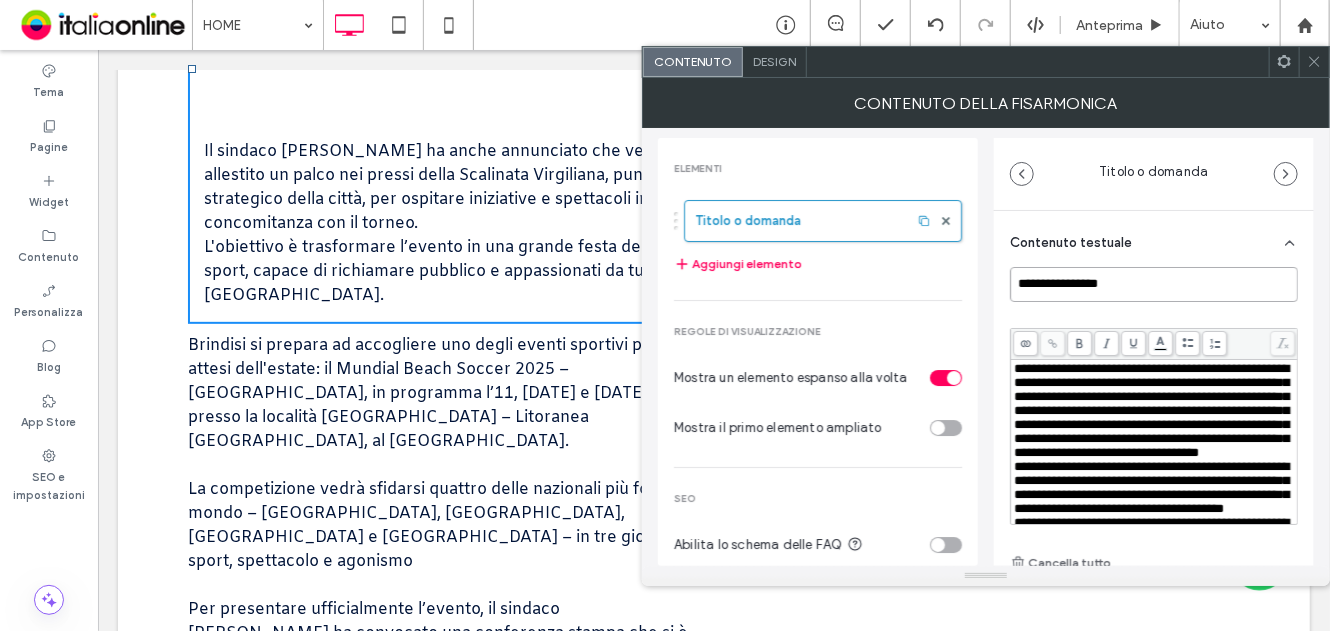 click on "**********" at bounding box center [1154, 284] 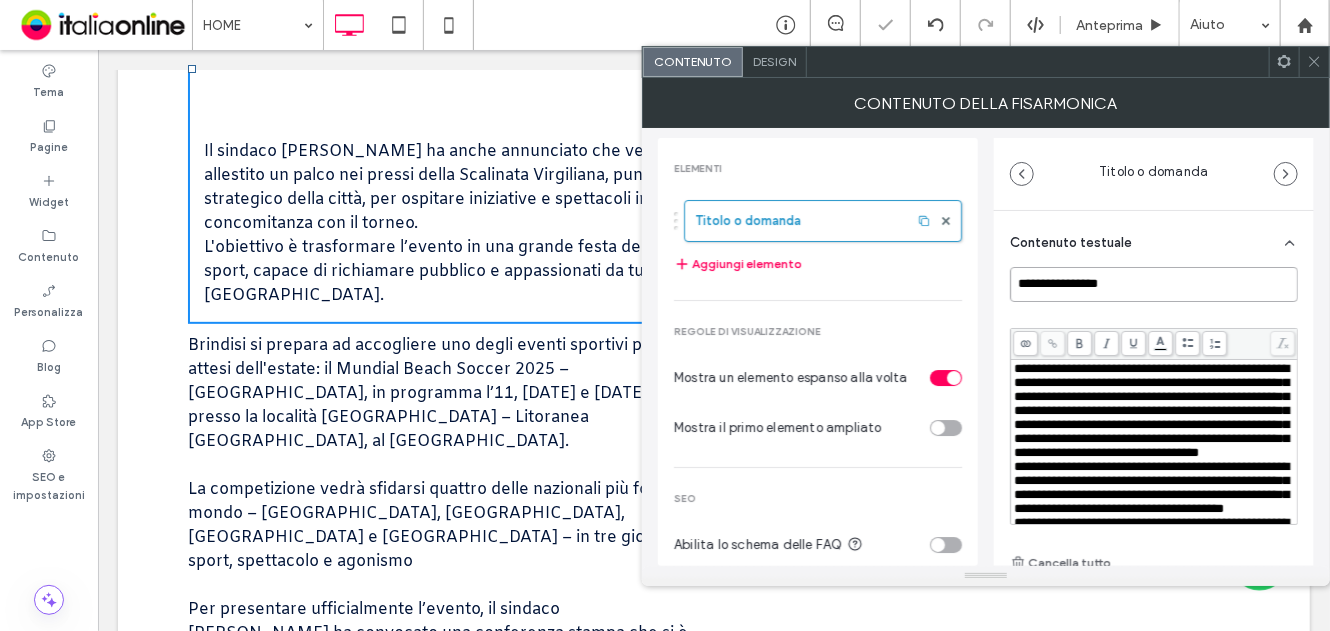 click on "**********" at bounding box center [1154, 284] 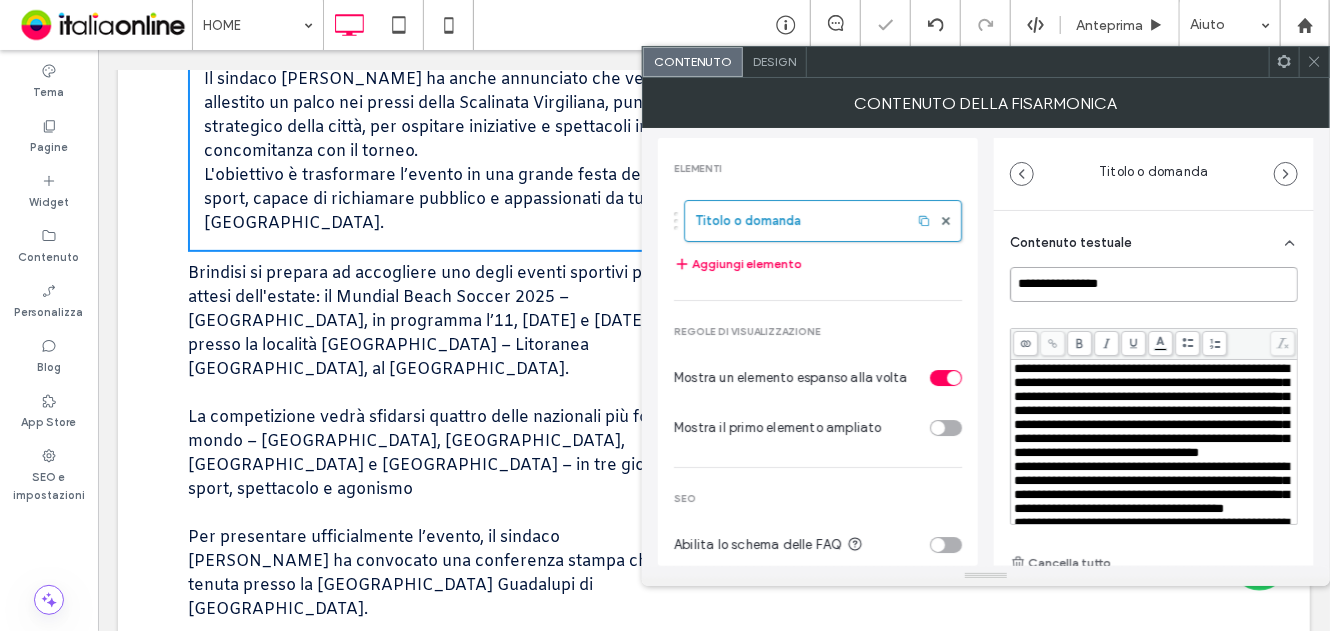 scroll, scrollTop: 3563, scrollLeft: 0, axis: vertical 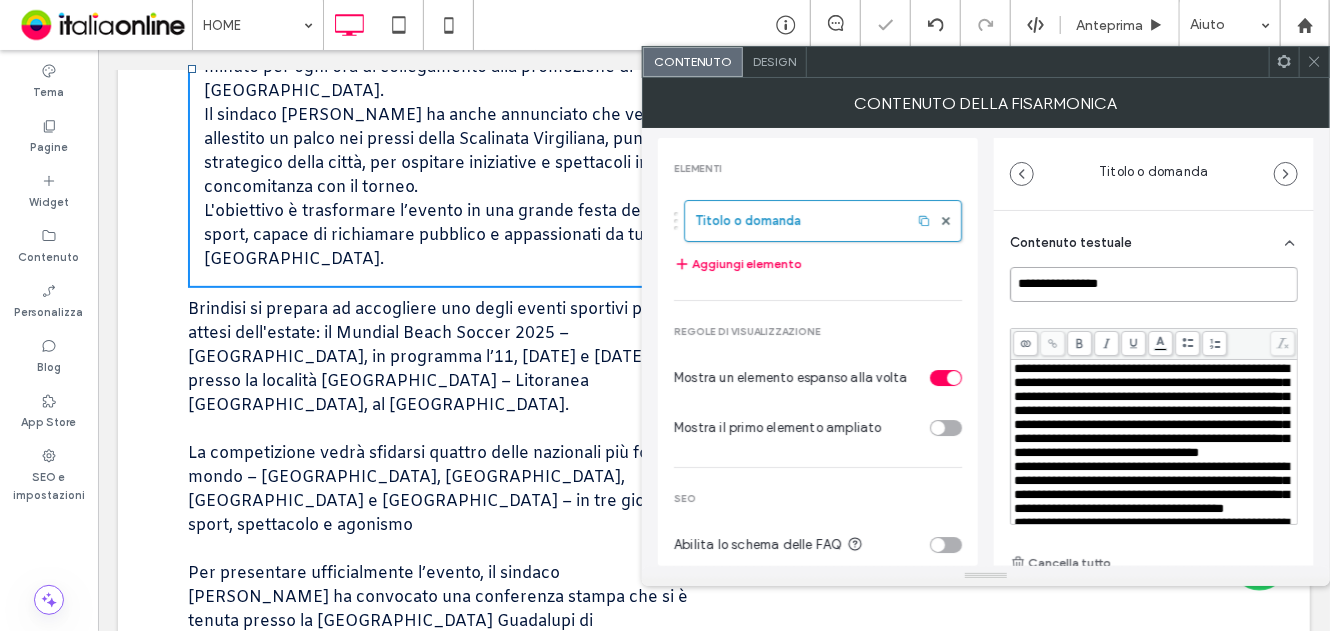 drag, startPoint x: 1080, startPoint y: 283, endPoint x: 1084, endPoint y: 300, distance: 17.464249 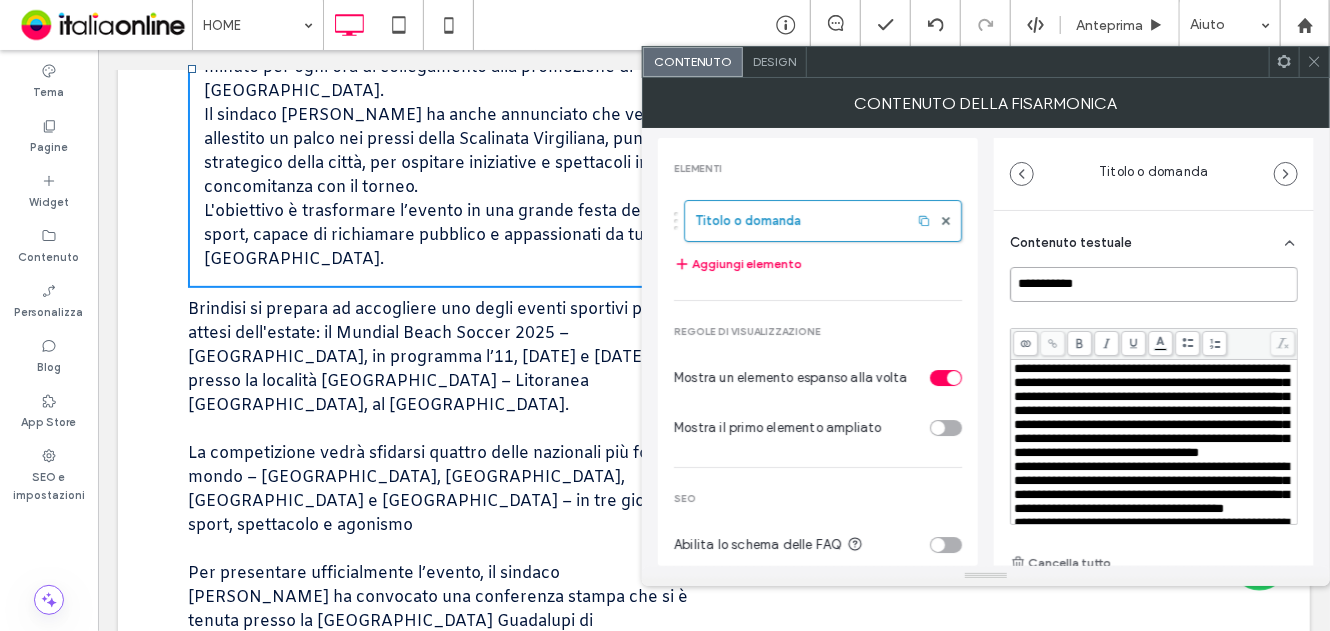 type on "**********" 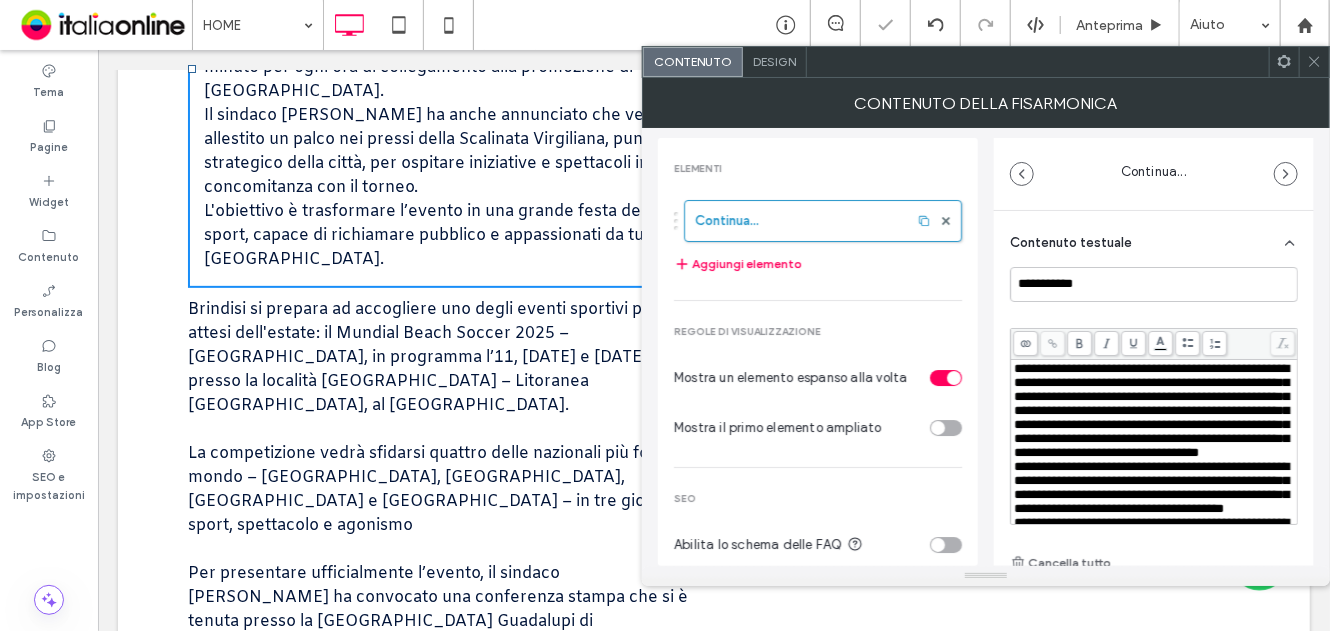 click on "Contenuto testuale" at bounding box center (1154, 239) 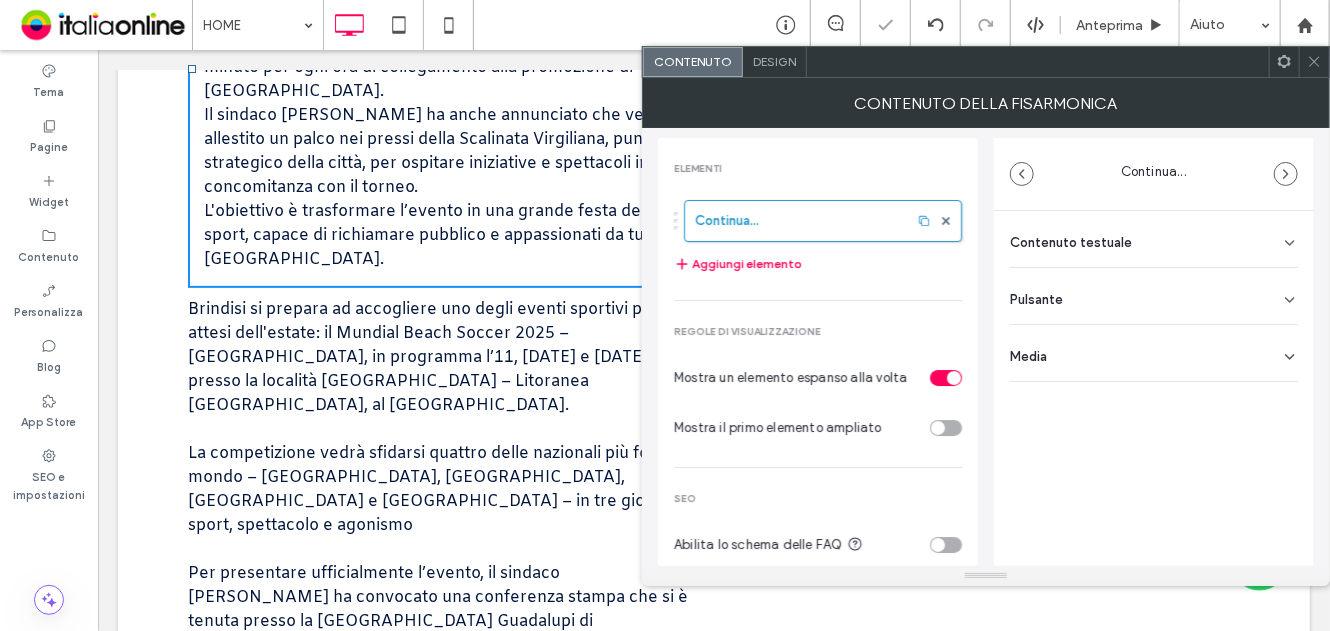 drag, startPoint x: 1320, startPoint y: 54, endPoint x: 864, endPoint y: 176, distance: 472.03815 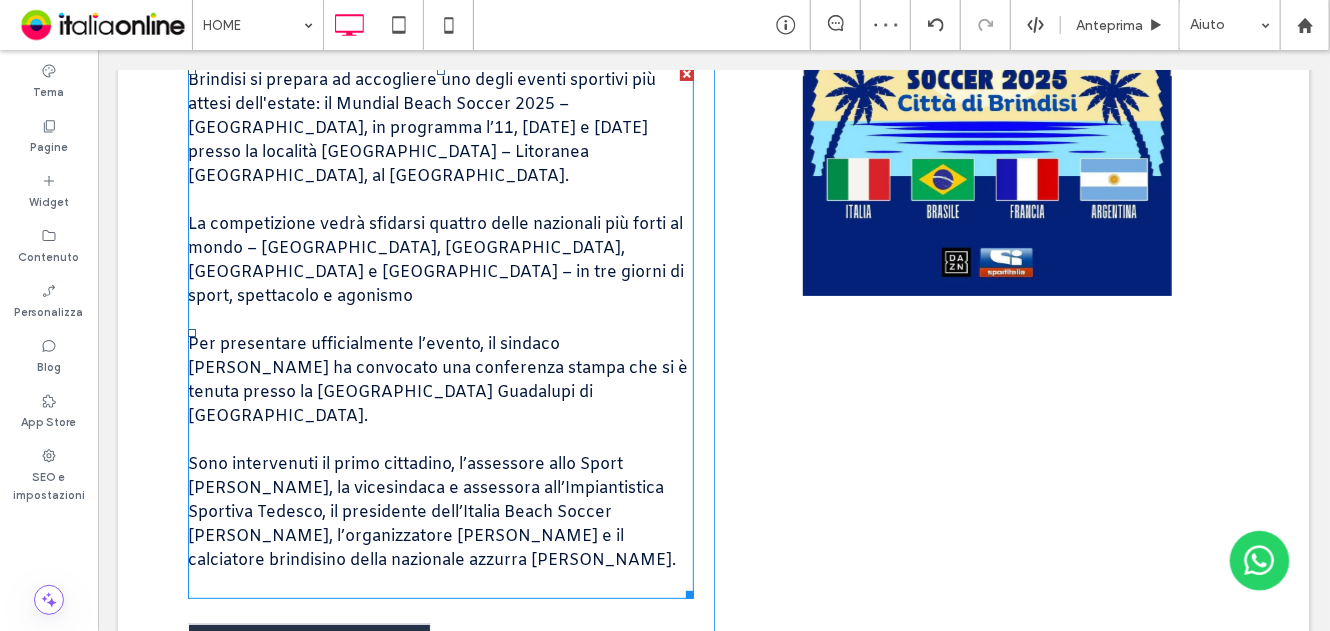 scroll, scrollTop: 3563, scrollLeft: 0, axis: vertical 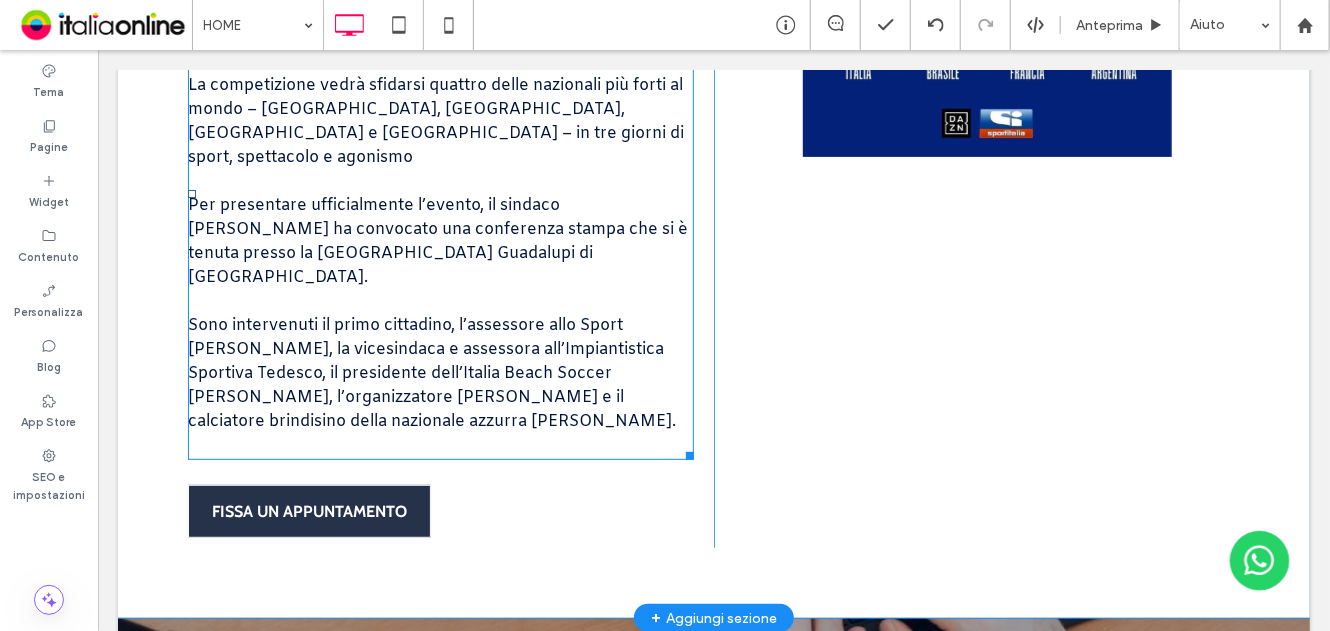 click on "﻿" at bounding box center [440, 445] 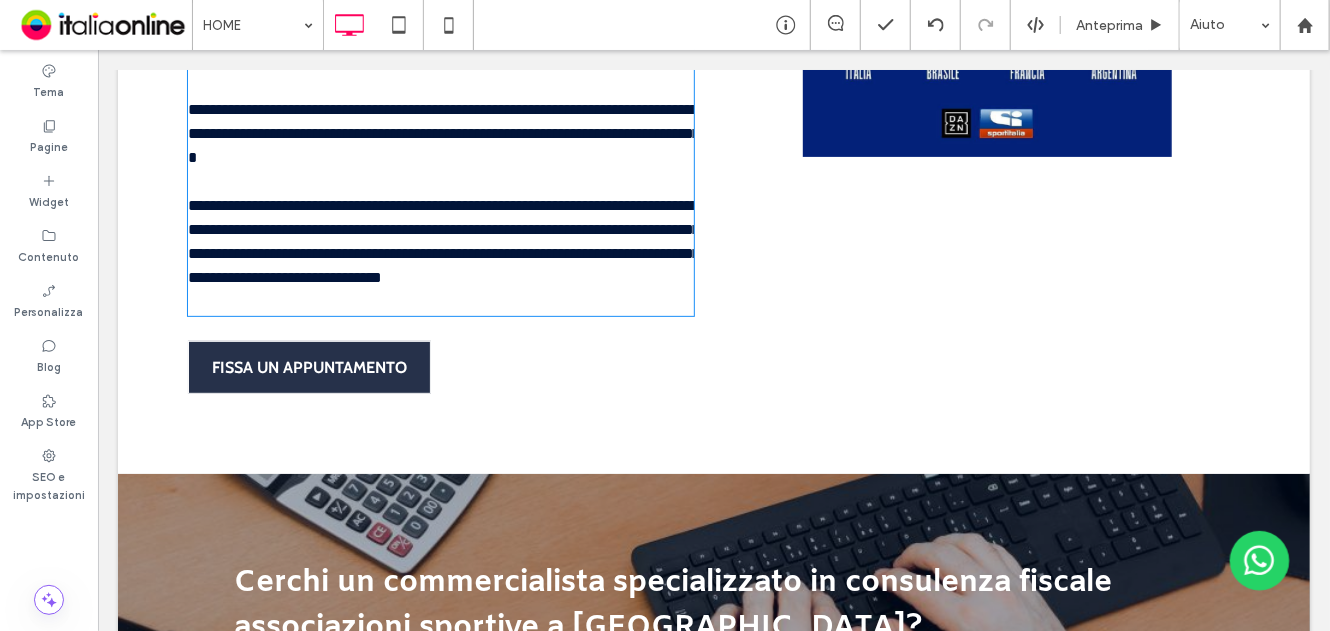 type on "*****" 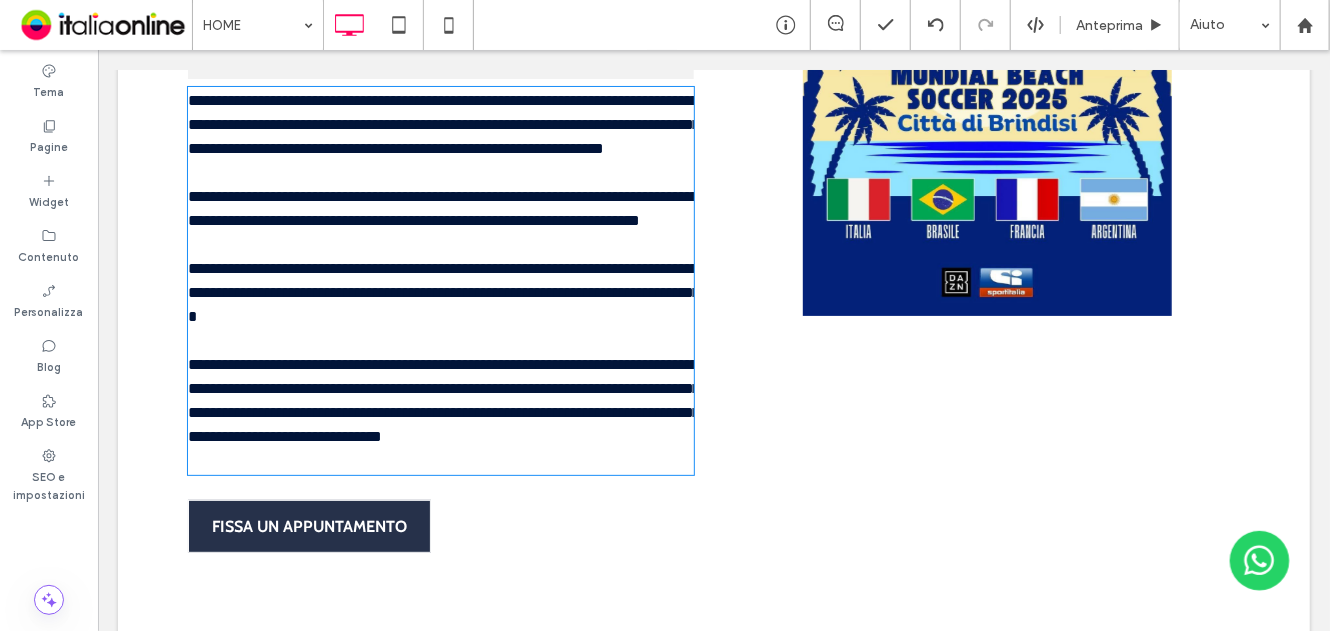 click at bounding box center (440, 340) 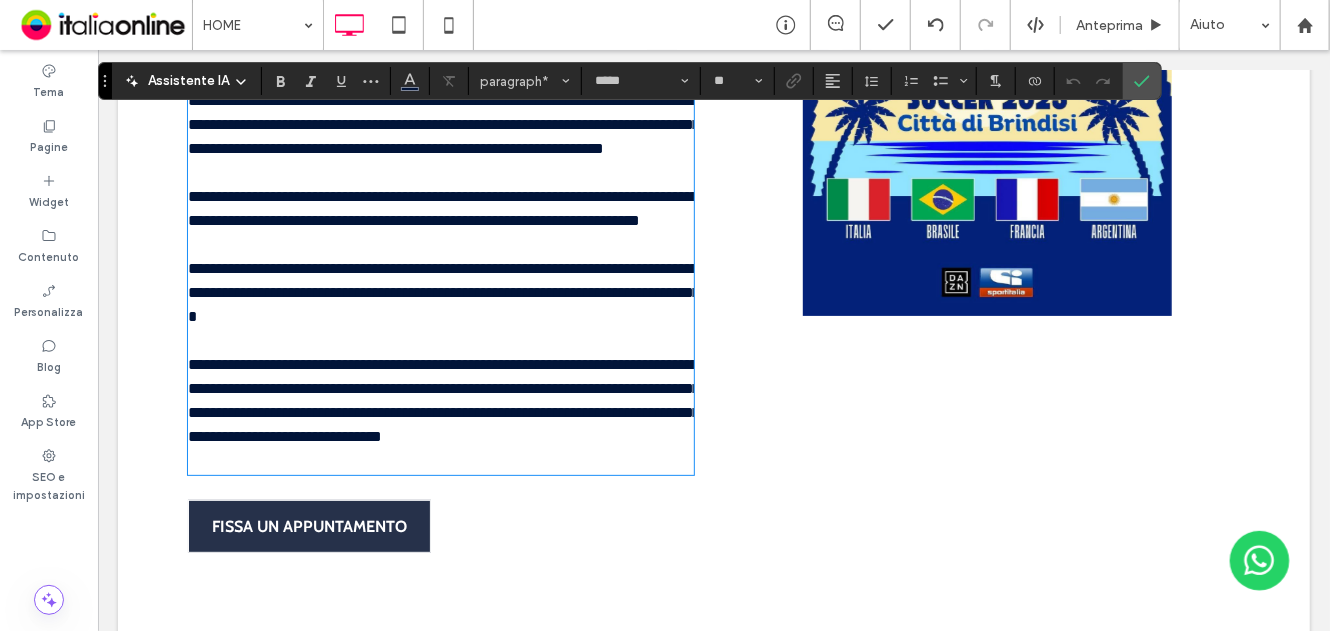 click at bounding box center [440, 460] 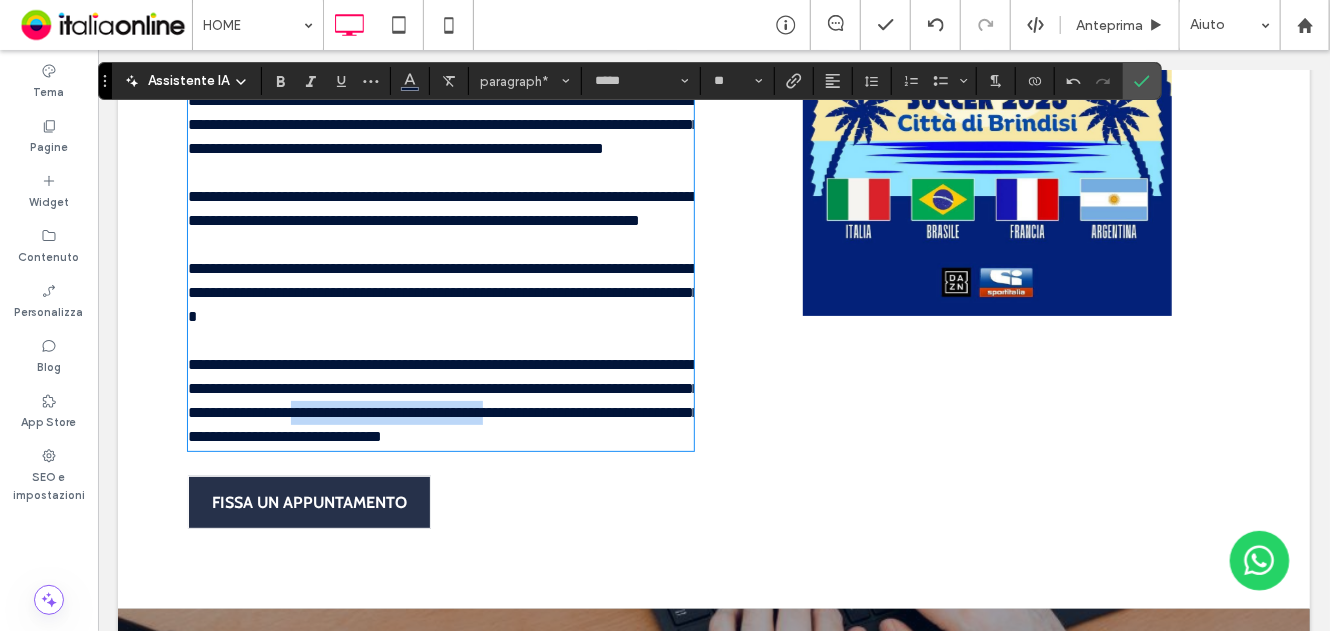 drag, startPoint x: 443, startPoint y: 505, endPoint x: 46, endPoint y: 506, distance: 397.00125 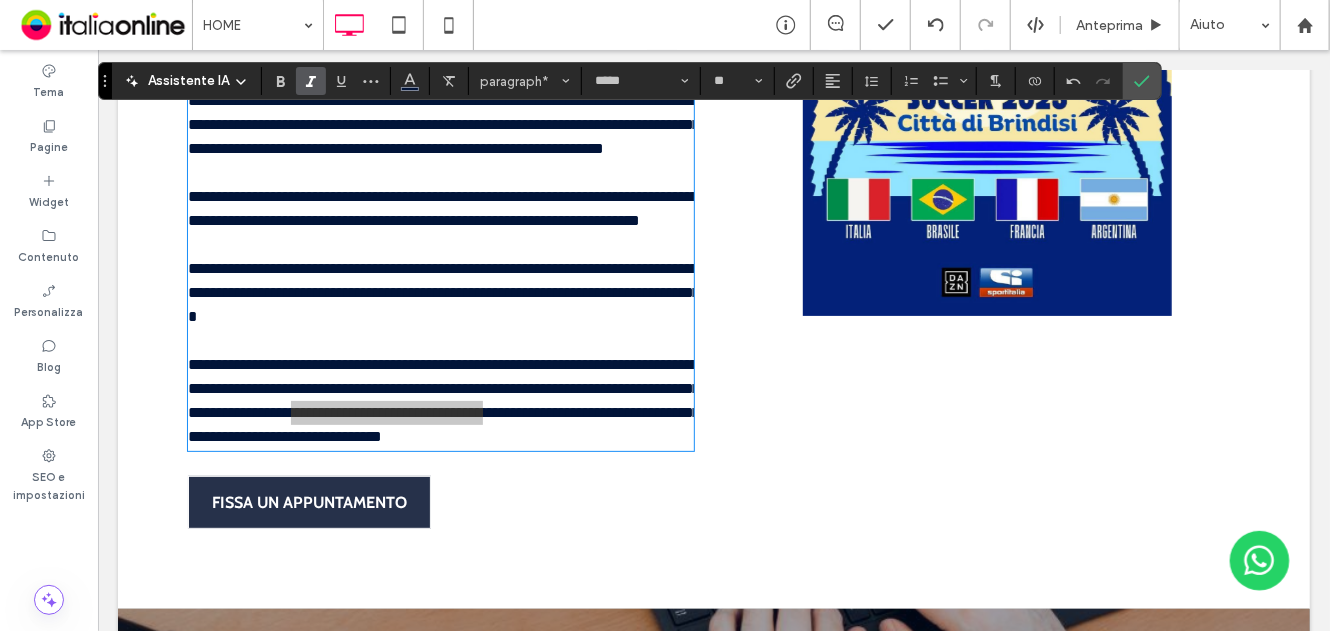 drag, startPoint x: 284, startPoint y: 82, endPoint x: 294, endPoint y: 95, distance: 16.40122 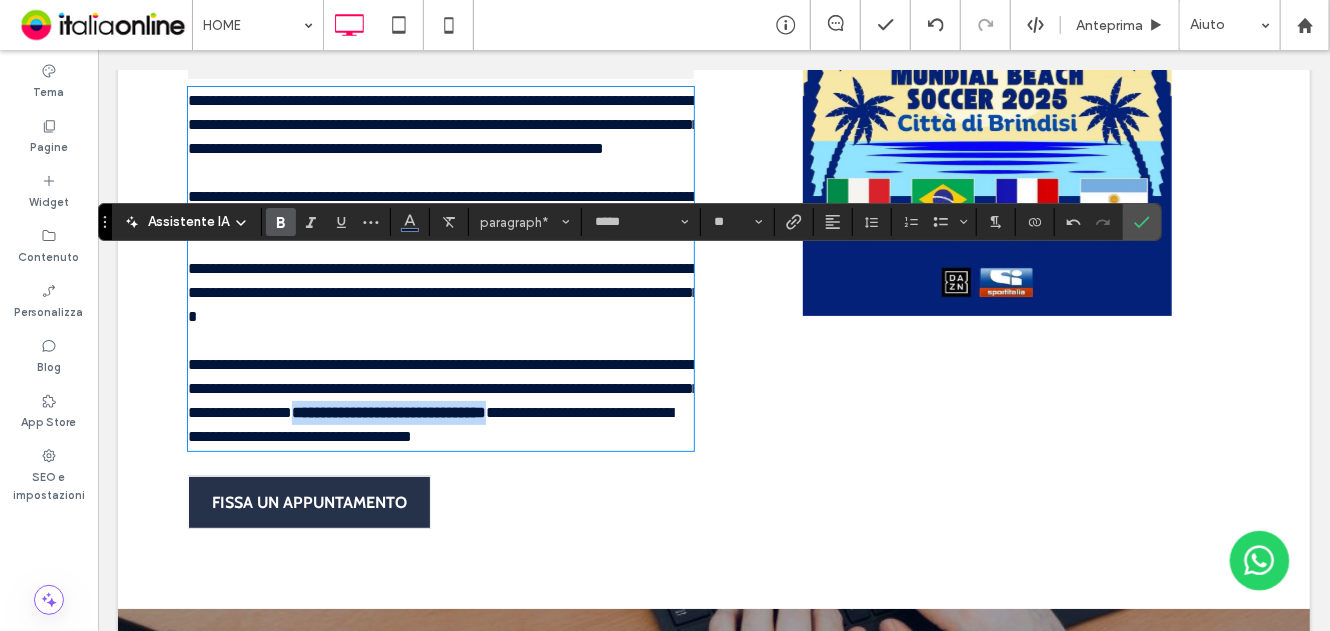 scroll, scrollTop: 3204, scrollLeft: 0, axis: vertical 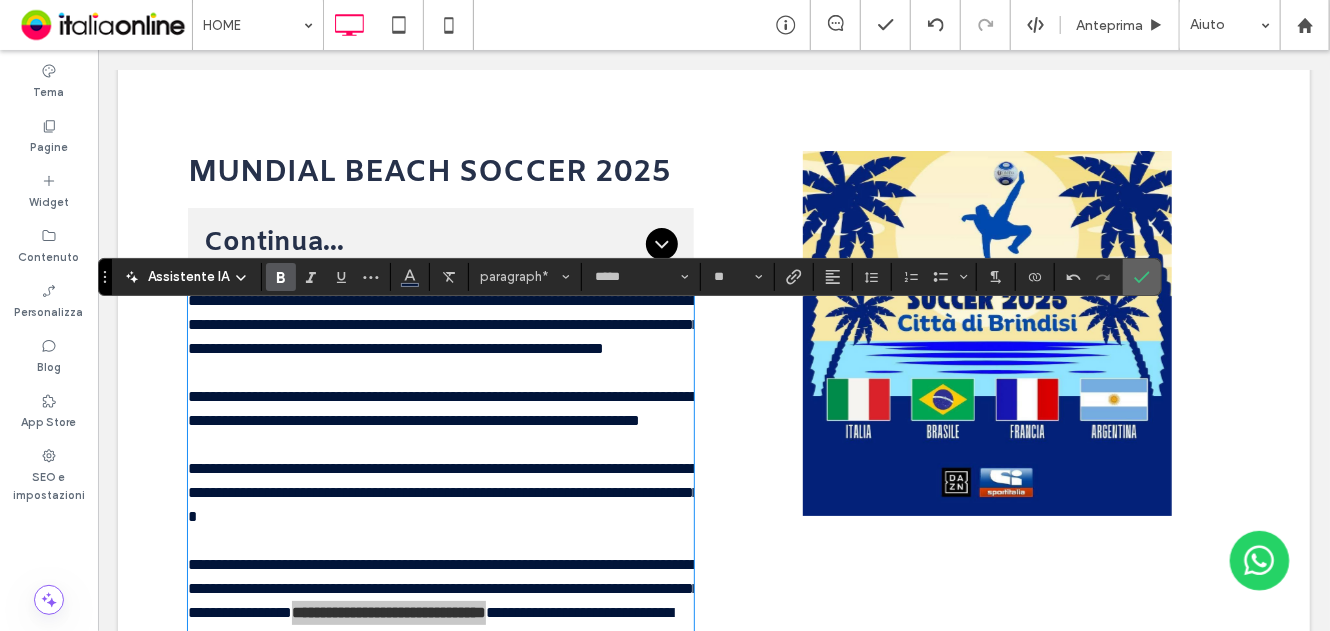 click 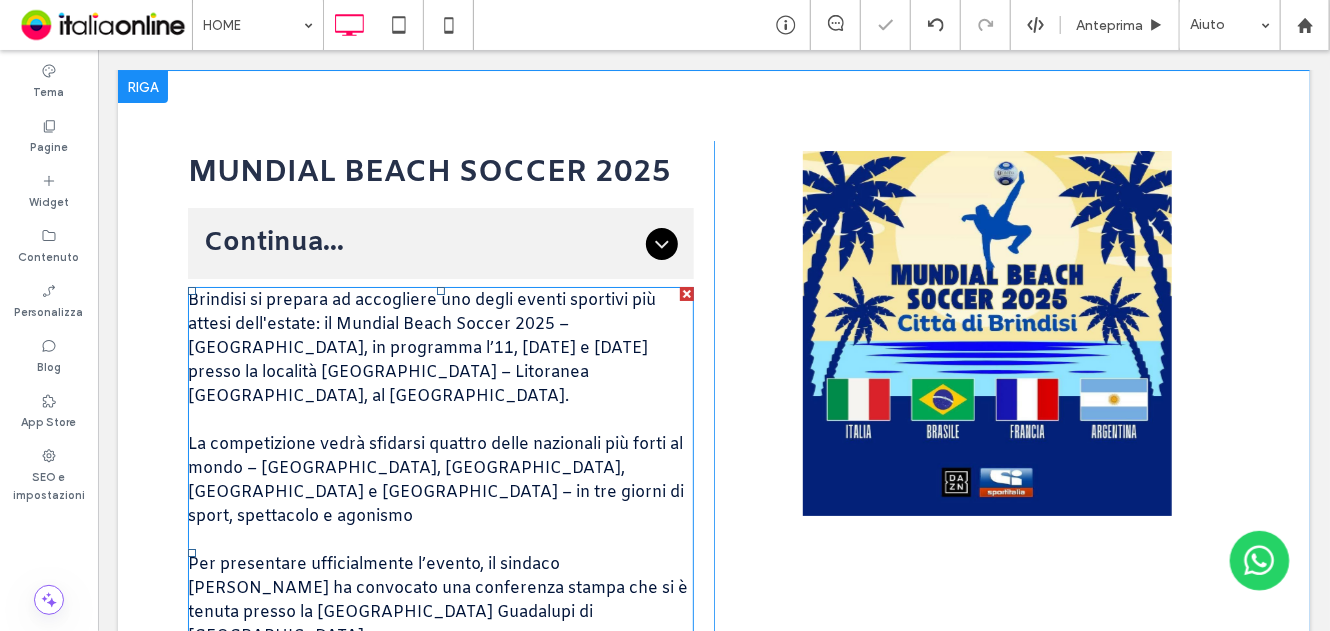 scroll, scrollTop: 3504, scrollLeft: 0, axis: vertical 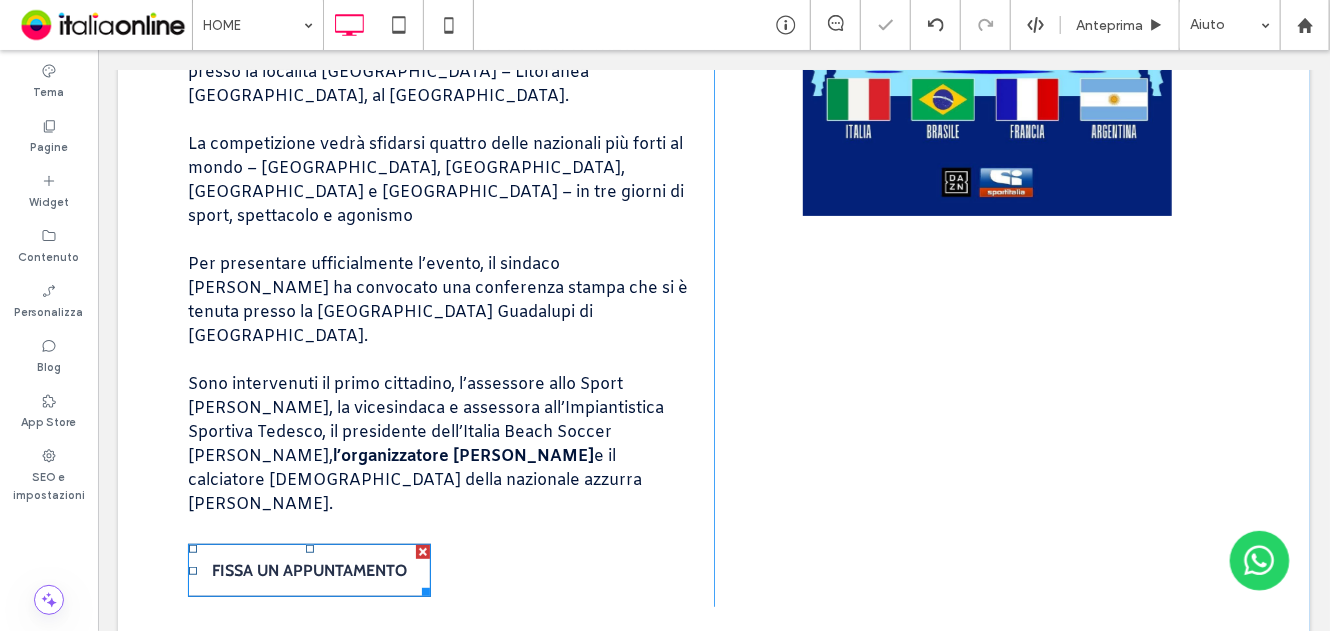 click at bounding box center (422, 551) 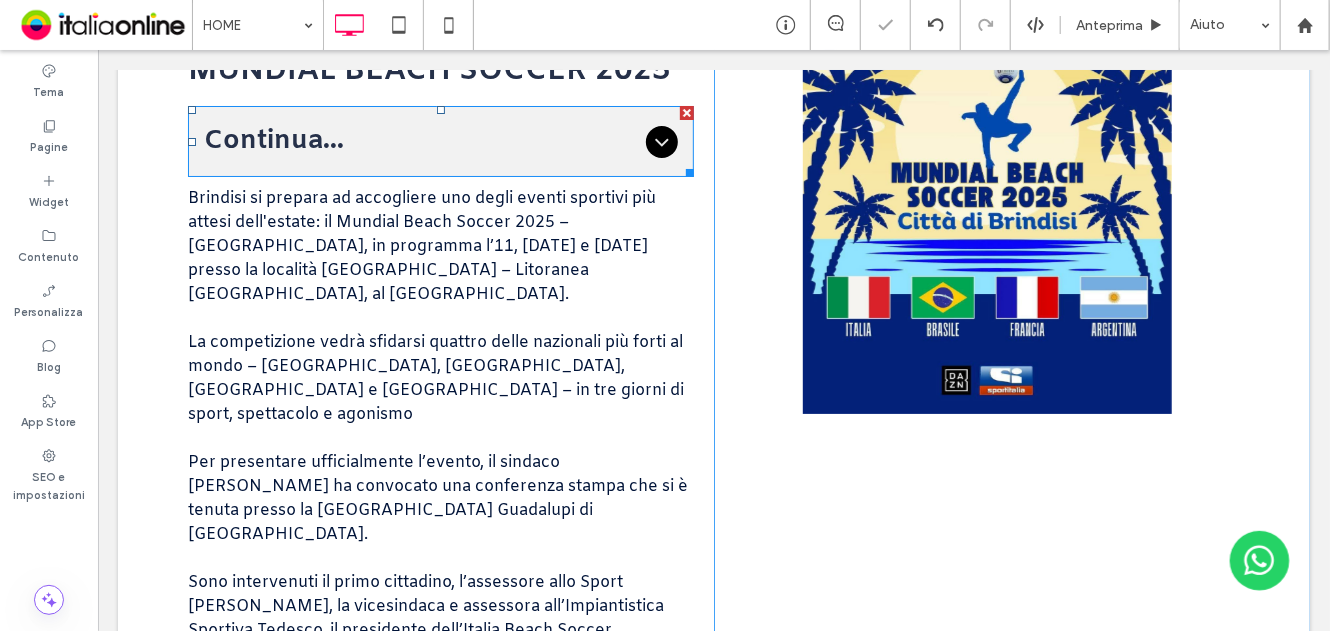 scroll, scrollTop: 3304, scrollLeft: 0, axis: vertical 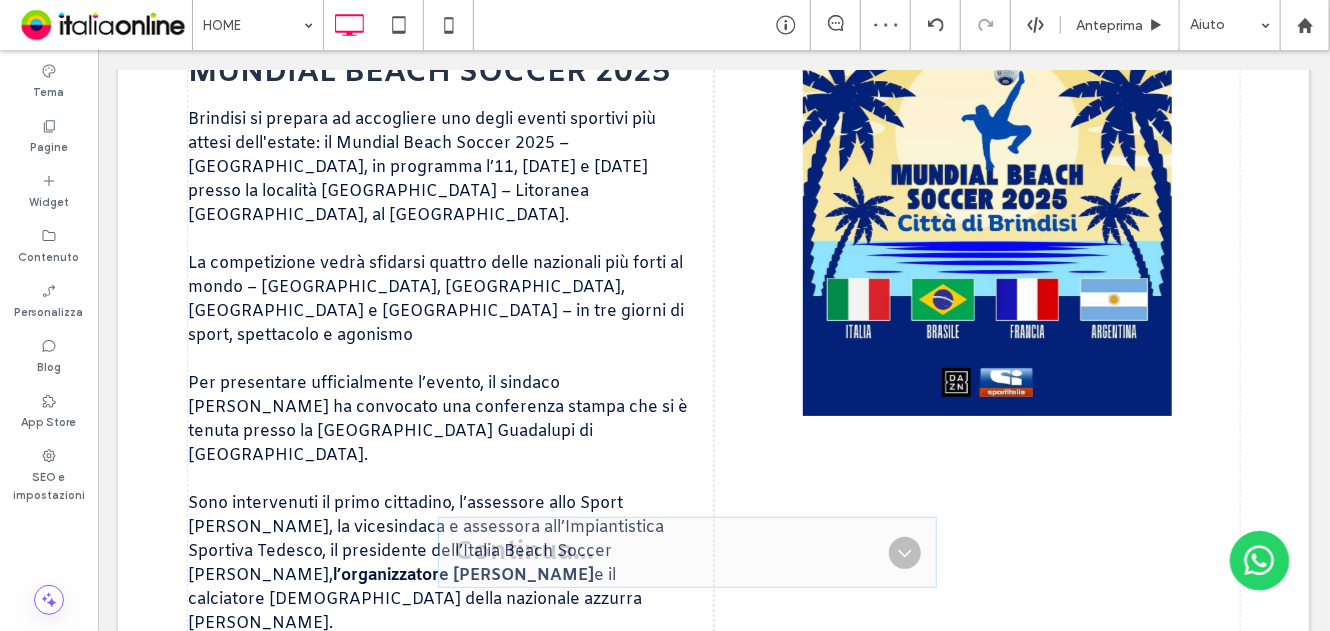 drag, startPoint x: 368, startPoint y: 178, endPoint x: 618, endPoint y: 587, distance: 479.35477 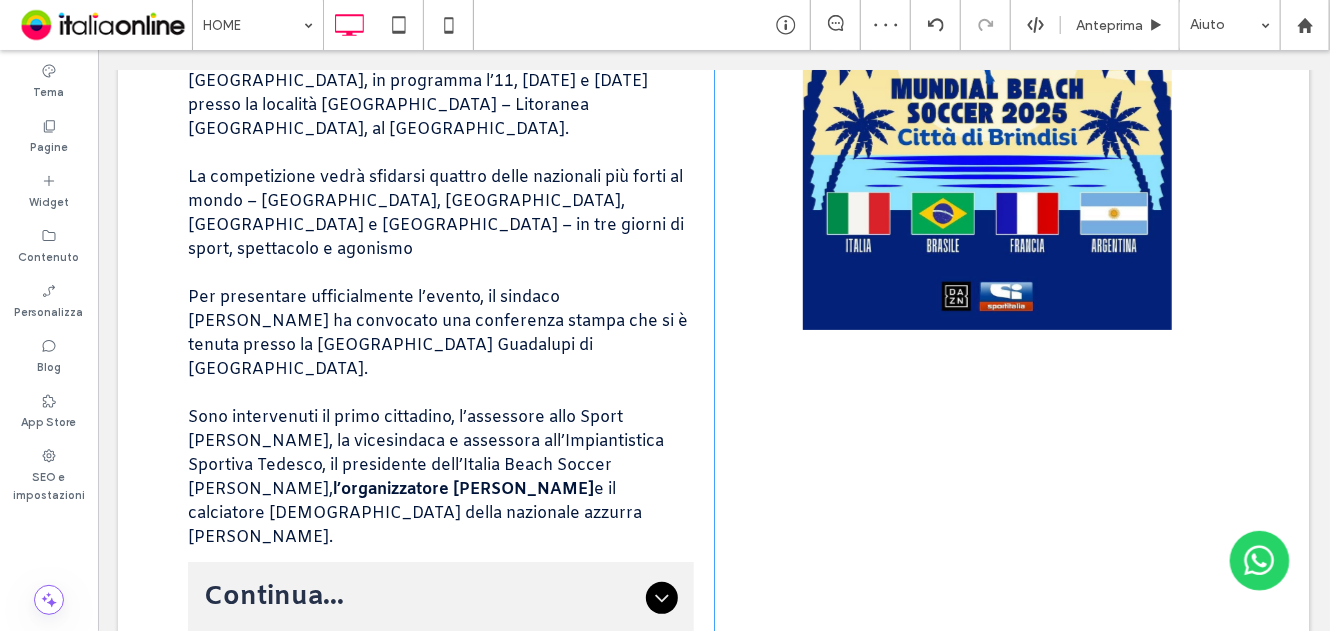 scroll, scrollTop: 3504, scrollLeft: 0, axis: vertical 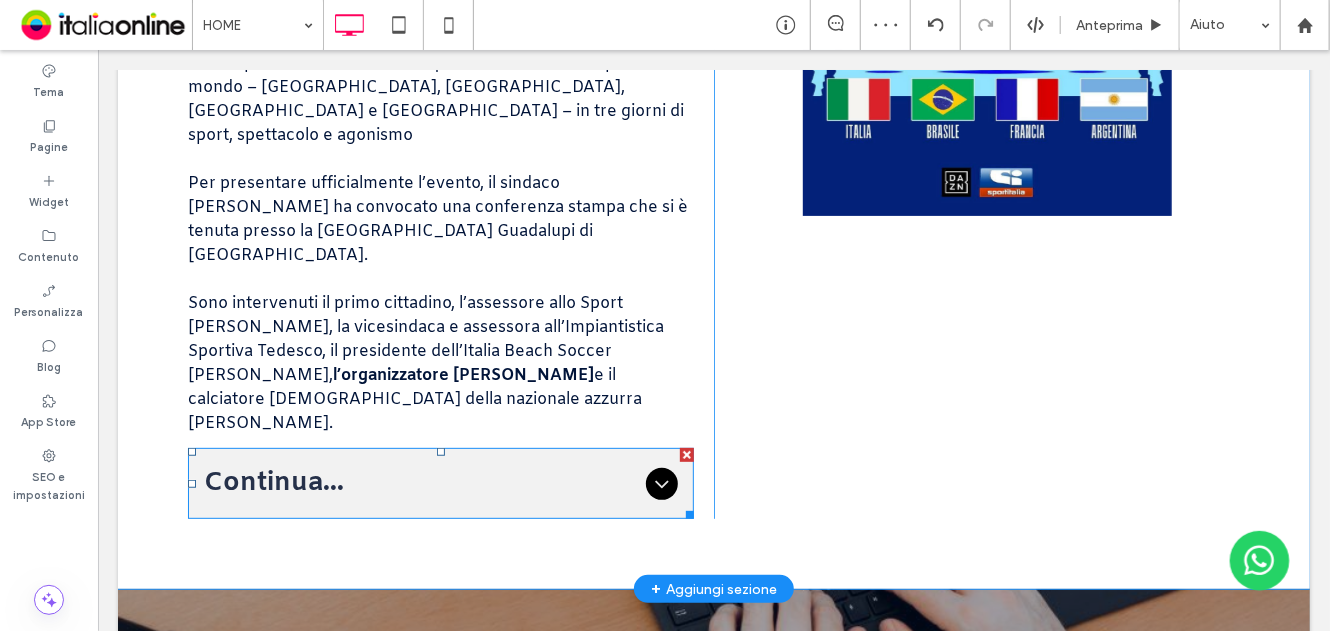 click on "Continua..." at bounding box center [440, 482] 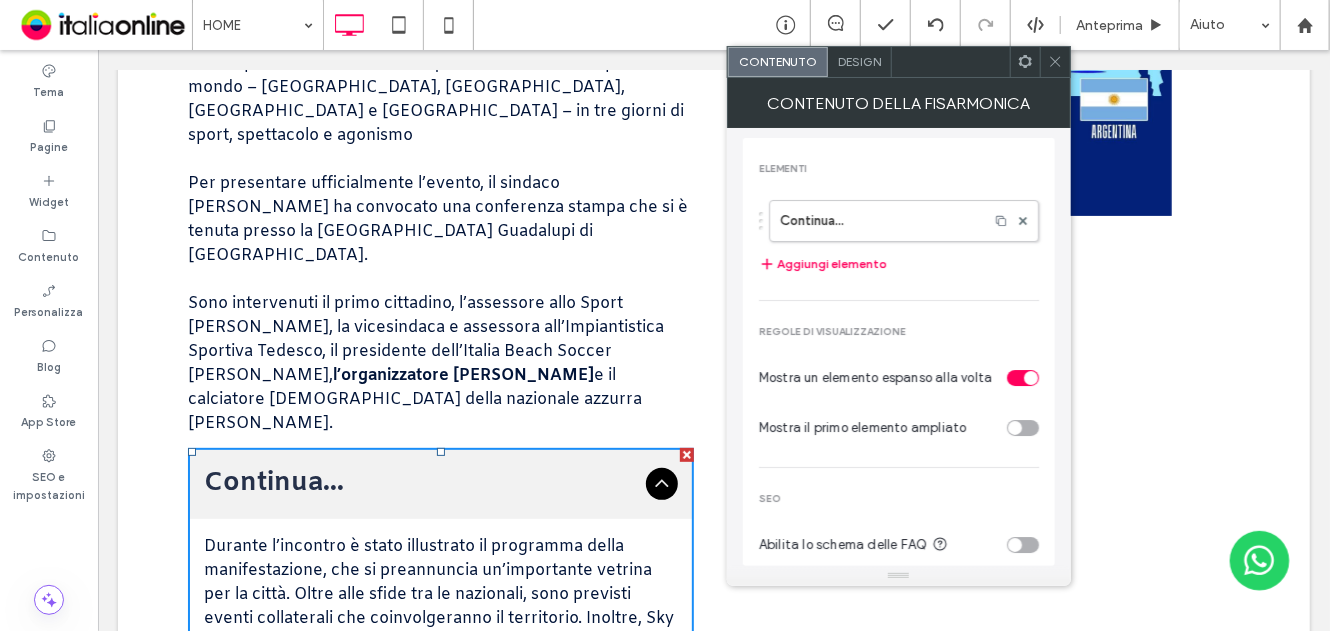 click on "Design" at bounding box center [859, 61] 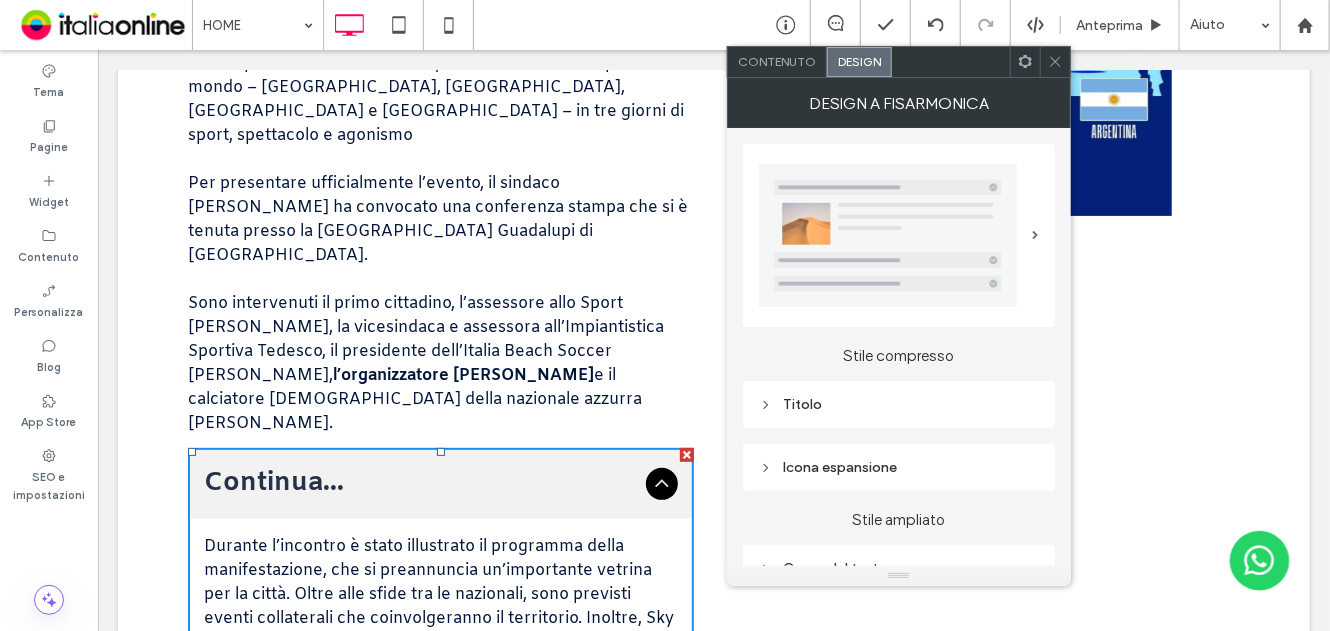 scroll, scrollTop: 200, scrollLeft: 0, axis: vertical 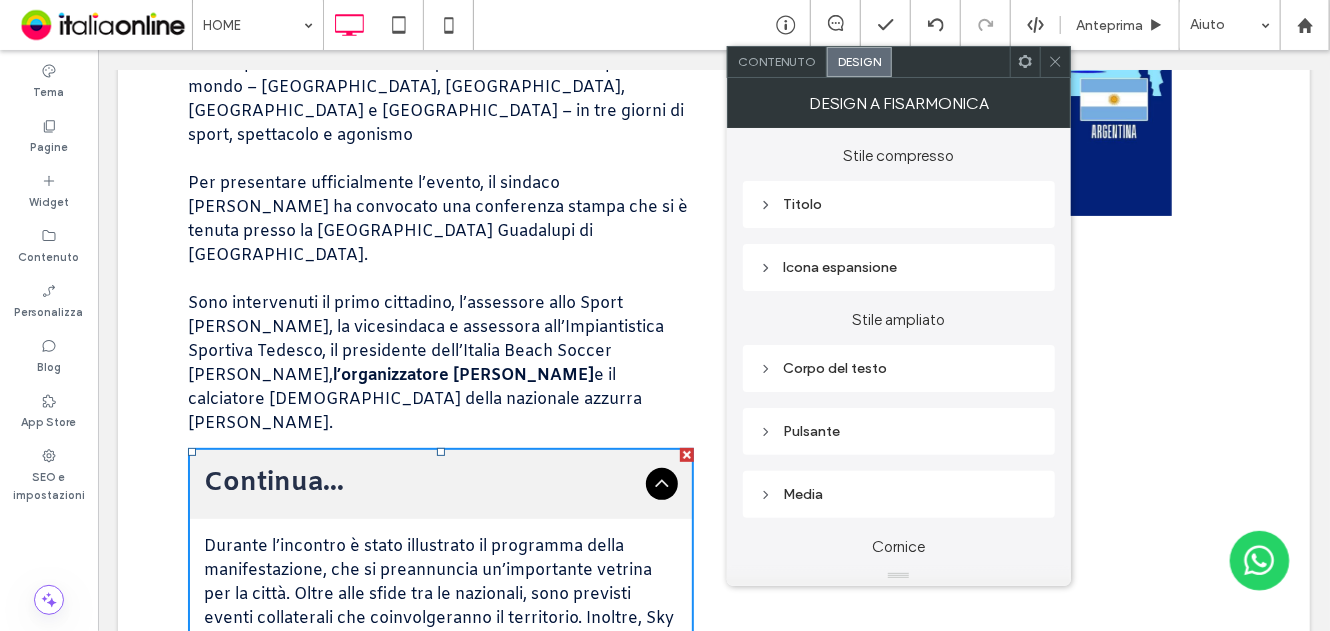 click on "Titolo" at bounding box center [899, 204] 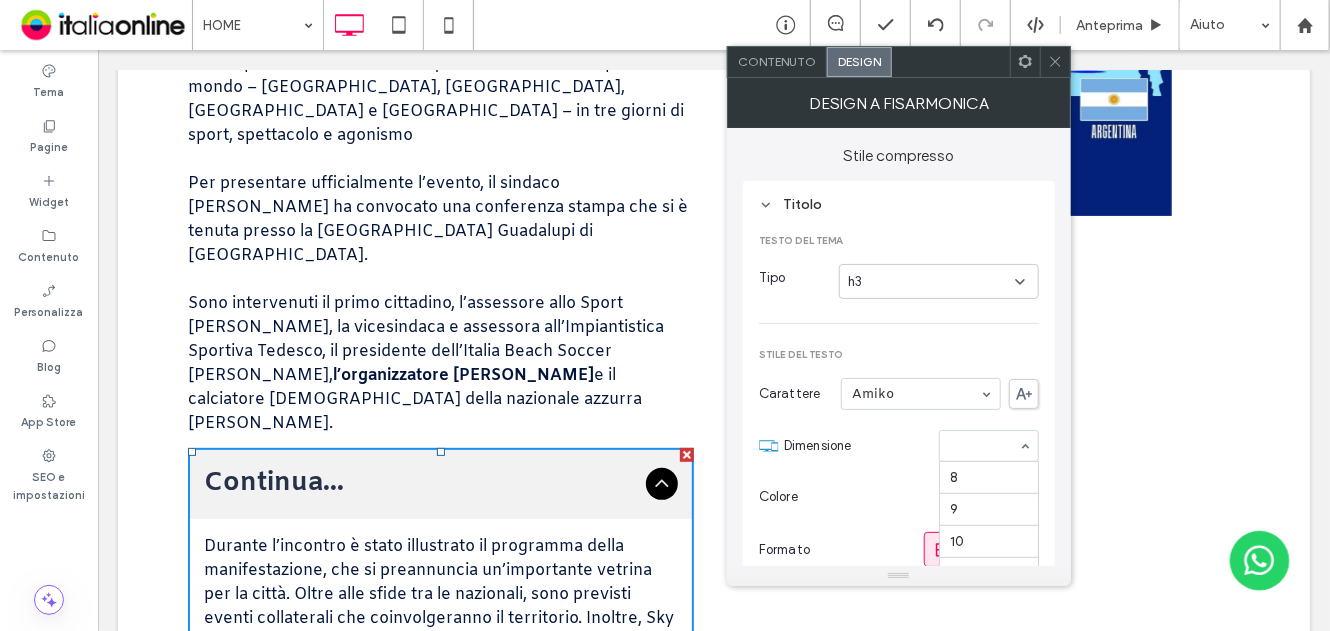 drag, startPoint x: 1010, startPoint y: 449, endPoint x: 1004, endPoint y: 467, distance: 18.973665 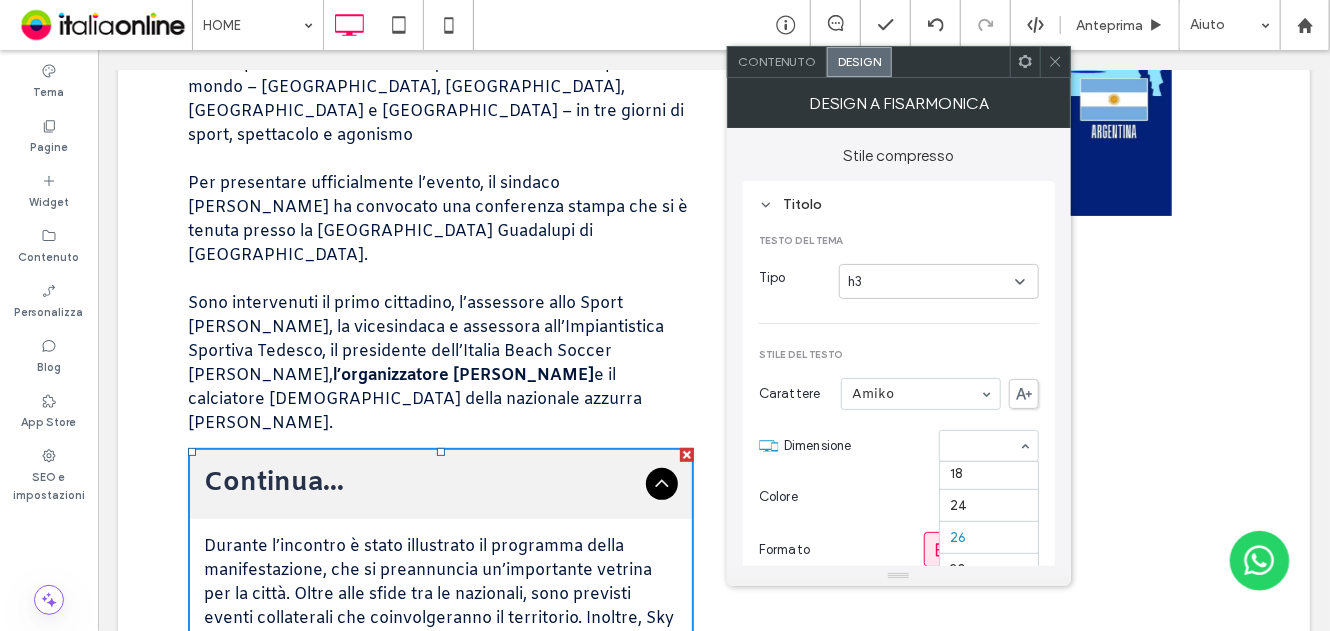 scroll, scrollTop: 195, scrollLeft: 0, axis: vertical 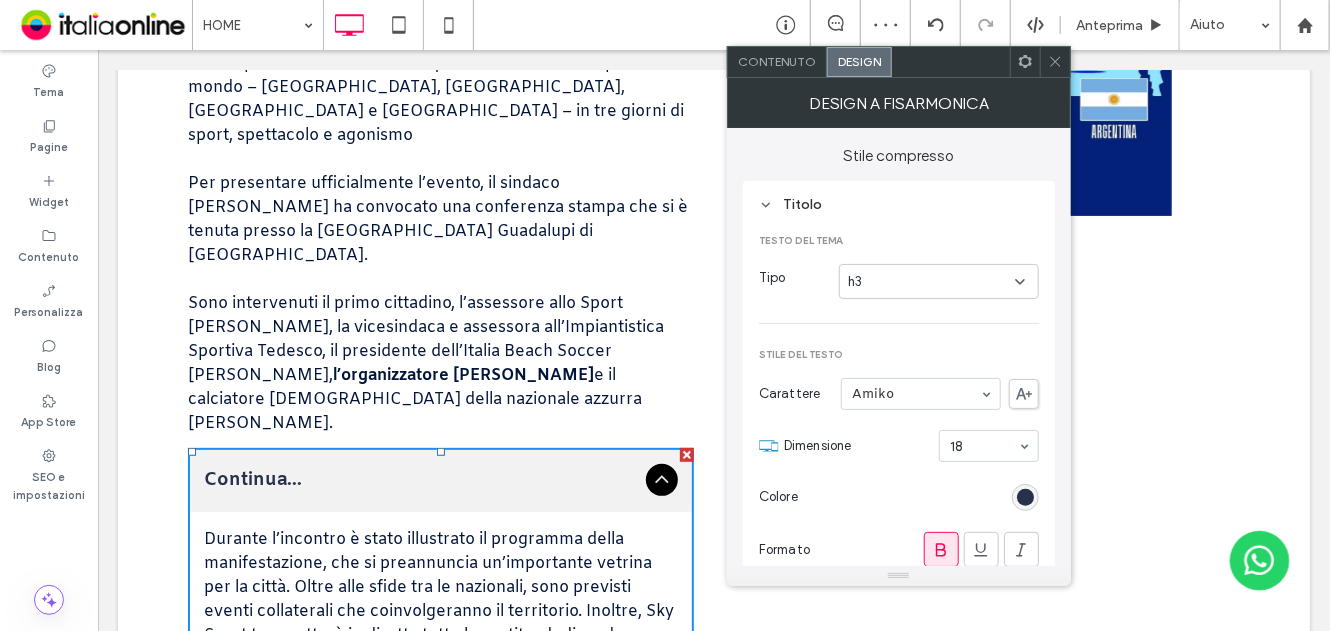 click at bounding box center (661, 479) 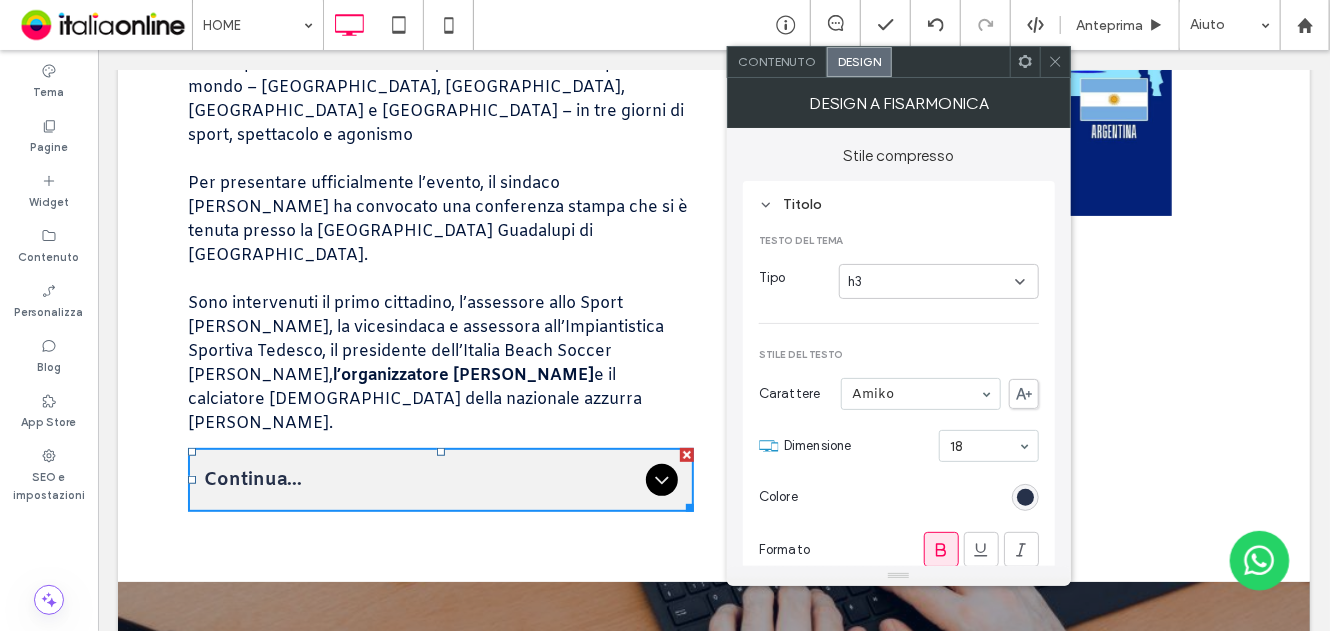 click on "Mundial Beach Soccer 2025
Brindisi si prepara ad accogliere uno degli eventi sportivi più attesi dell'estate: il Mundial Beach Soccer 2025 – Città di Brindisi, in programma l’11, 12 e 13 luglio presso la località Apani – Litoranea Brindisi Nord, al lido Guna Beach.   La competizione vedrà sfidarsi quattro delle nazionali più forti al mondo – Italia, Francia, Argentina e Brasile – in tre giorni di sport, spettacolo e agonismo   Per presentare ufficialmente l’evento, il sindaco Giuseppe Marchionna ha convocato una conferenza stampa che si è tenuta presso la Sala M.M. Guadalupi di Palazzo di Città.   Sono intervenuti il primo cittadino, l’assessore allo Sport Scarano, la vicesindaca e assessora all’Impiantistica Sportiva Tedesco, il presidente dell’Italia Beach Soccer Maurizio Iorio,  l’organizzatore Stefano La Palma  e il calciatore brindisino della nazionale azzurra Vito Falconieri. Continua... Title or Question Button Button
Click To Paste" at bounding box center (713, 175) 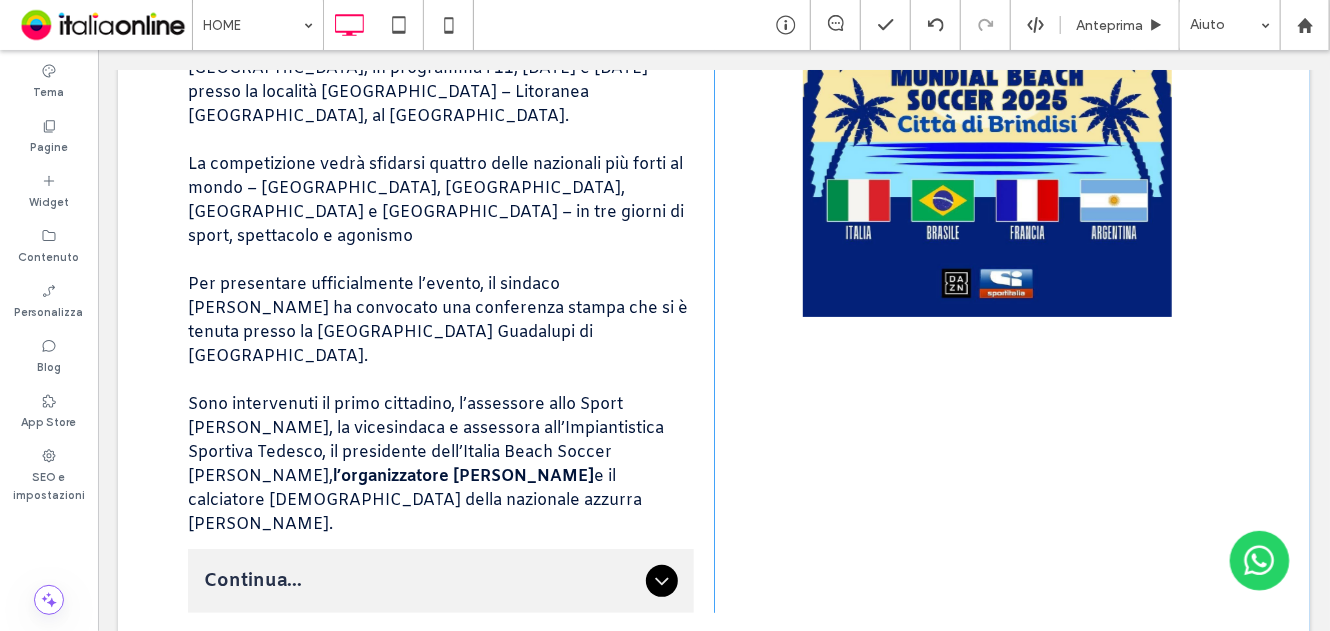 scroll, scrollTop: 3404, scrollLeft: 0, axis: vertical 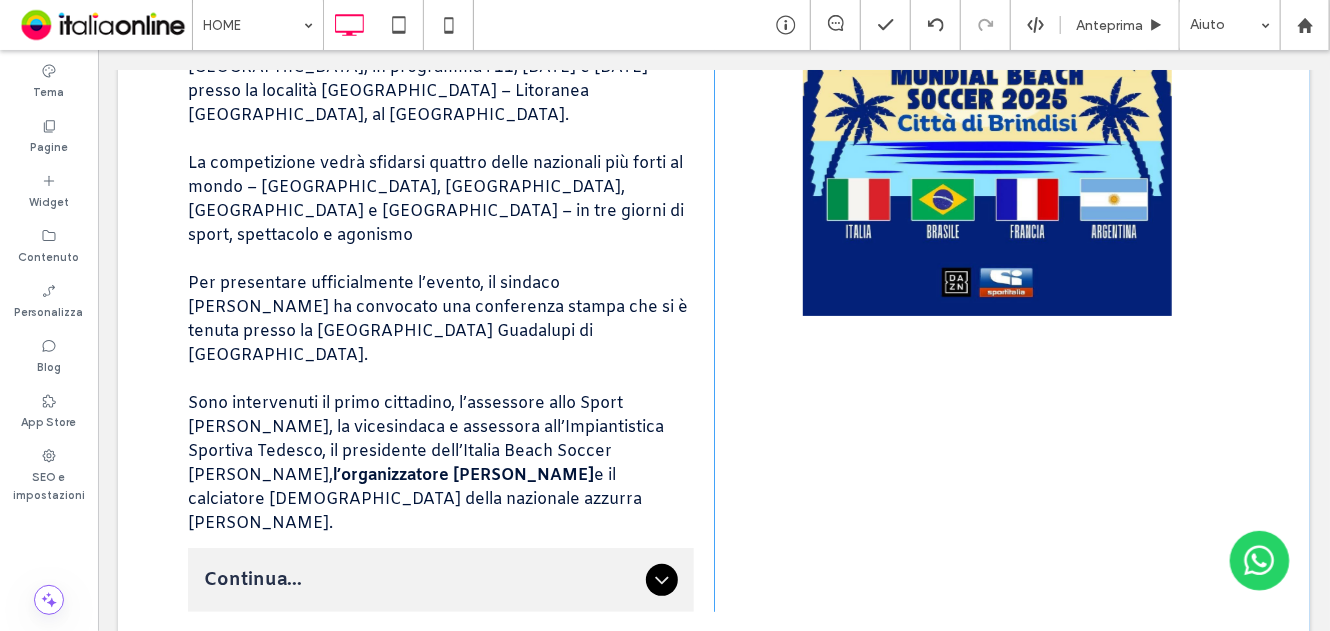 click at bounding box center [986, 132] 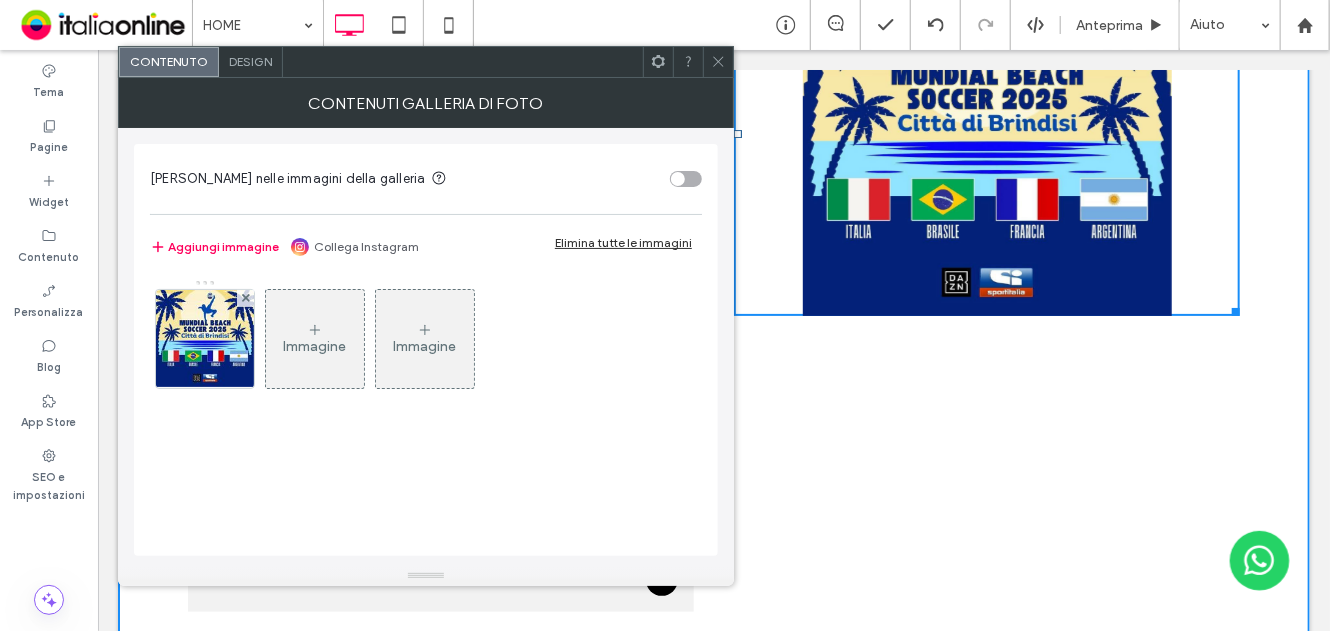 click on "Design" at bounding box center (251, 62) 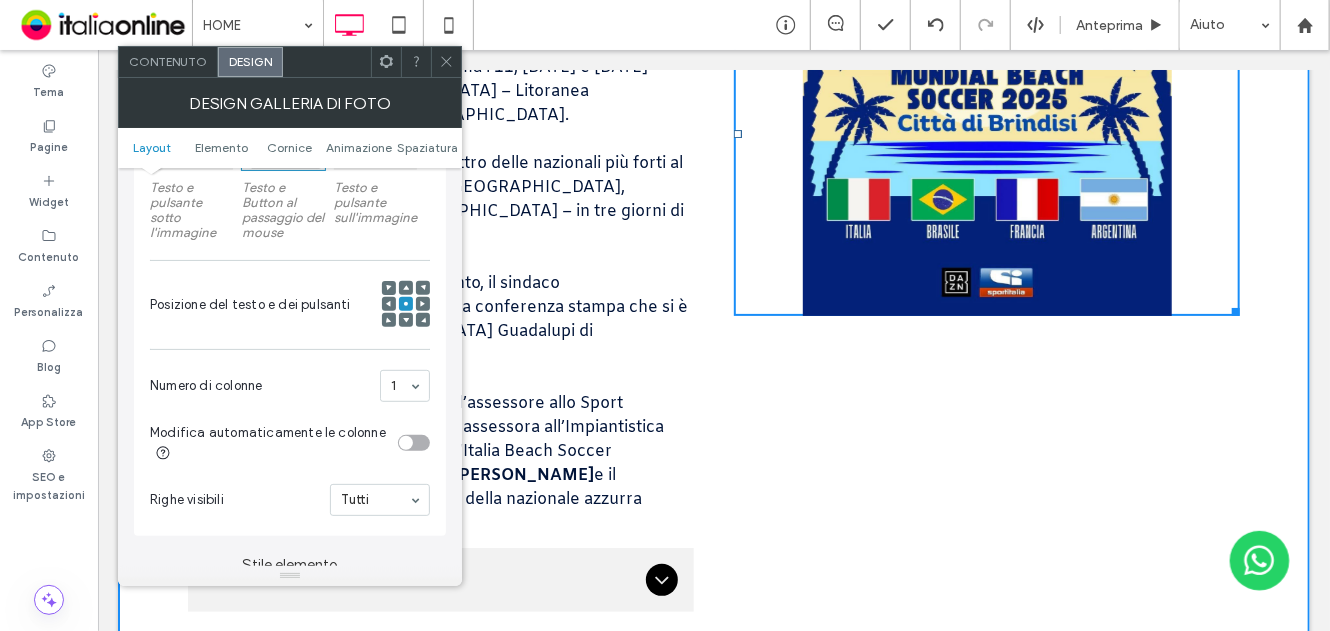scroll, scrollTop: 500, scrollLeft: 0, axis: vertical 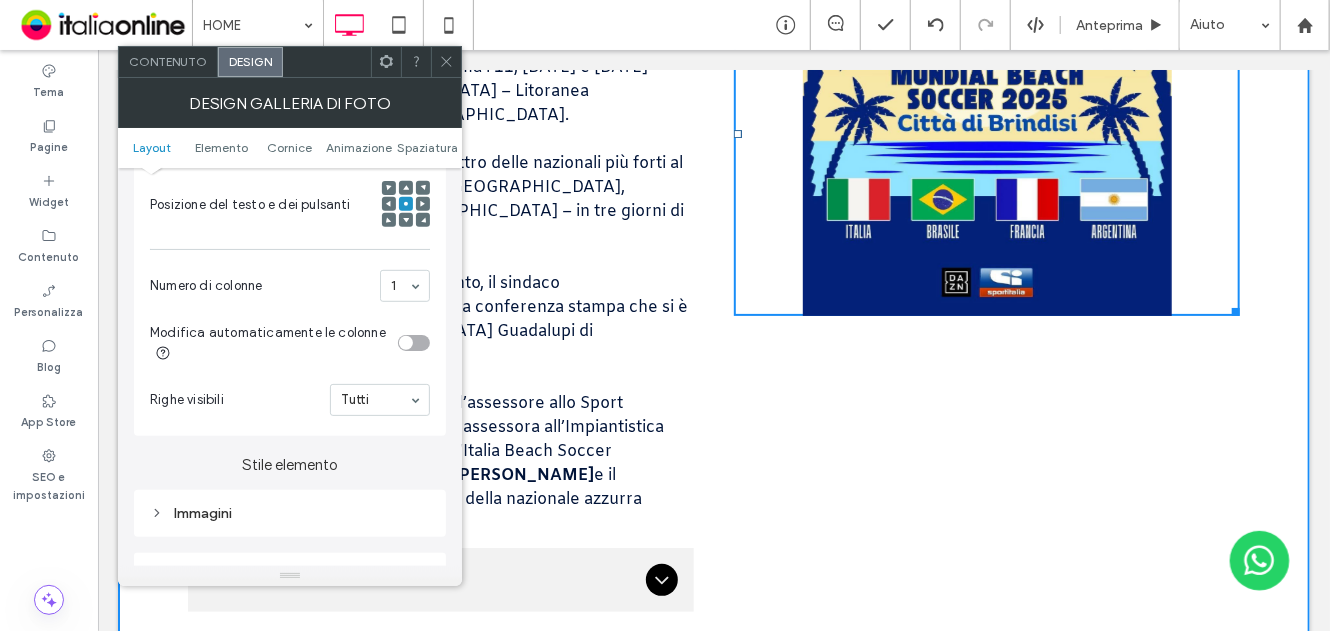 click on "Immagini" at bounding box center [290, 513] 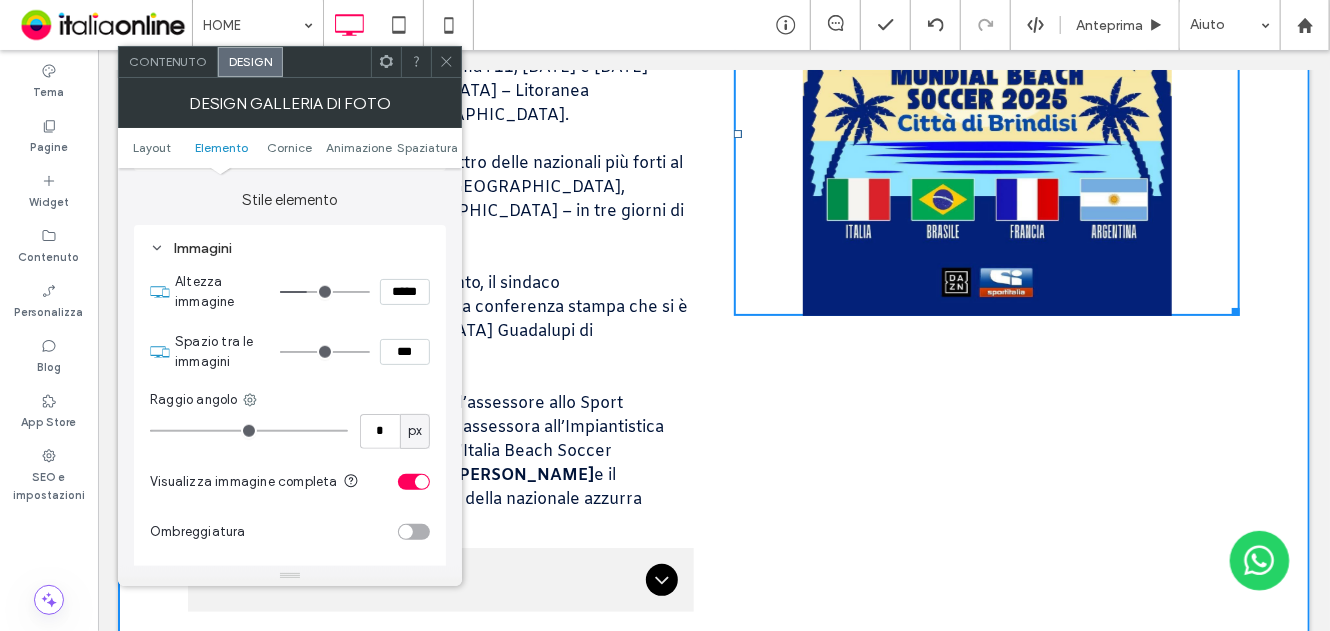 scroll, scrollTop: 800, scrollLeft: 0, axis: vertical 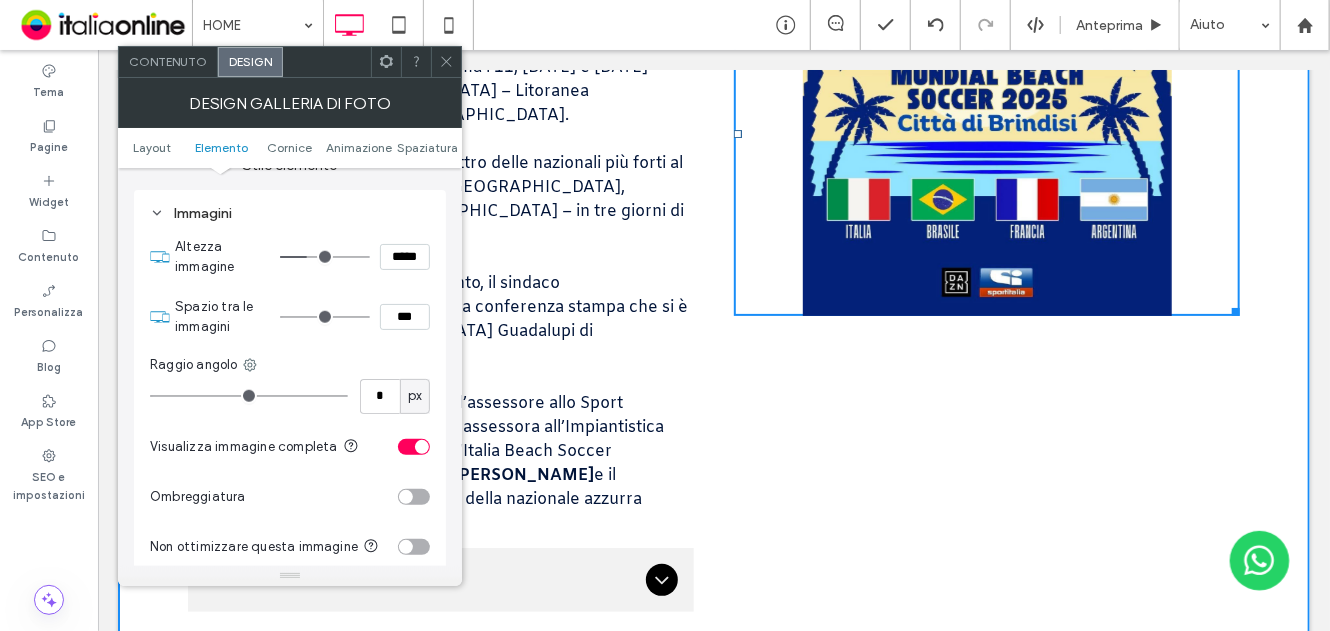 click at bounding box center (422, 447) 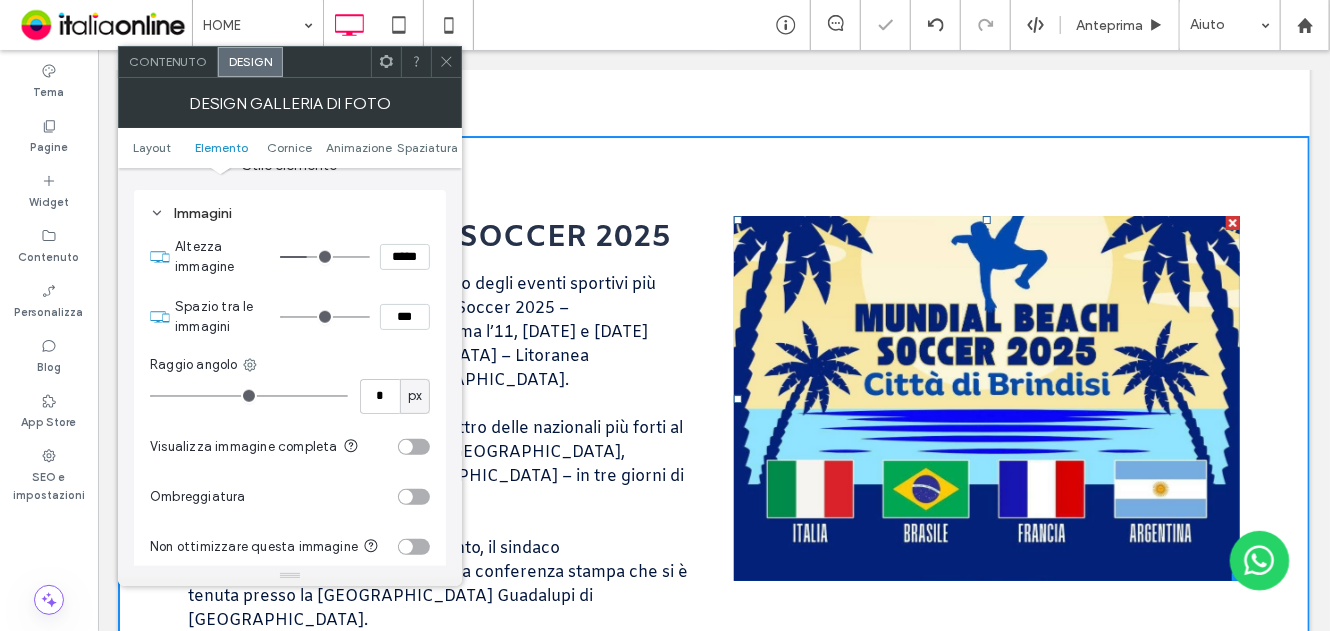 scroll, scrollTop: 3104, scrollLeft: 0, axis: vertical 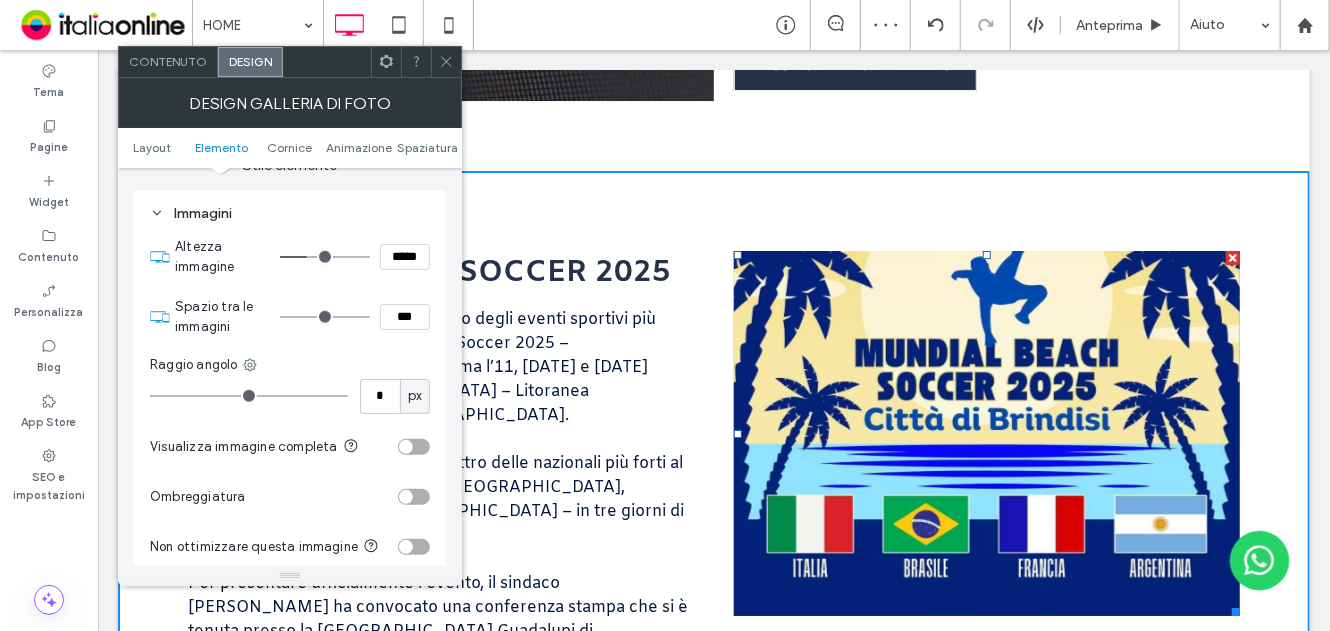 type on "***" 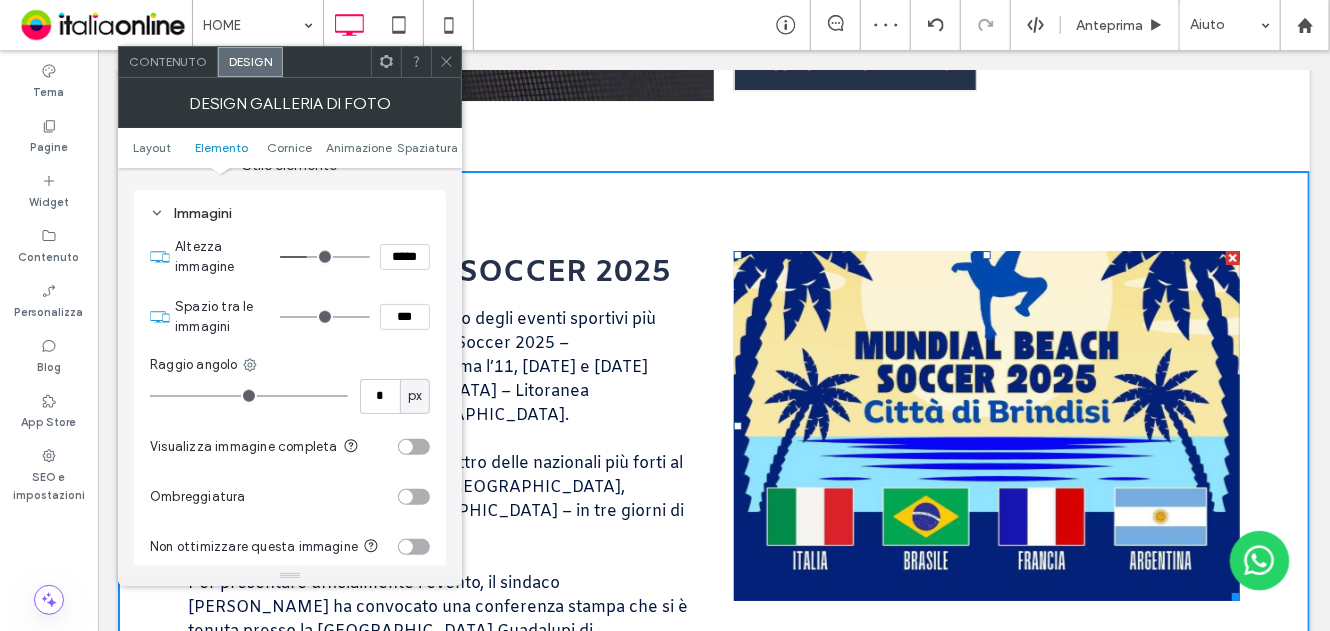 type on "***" 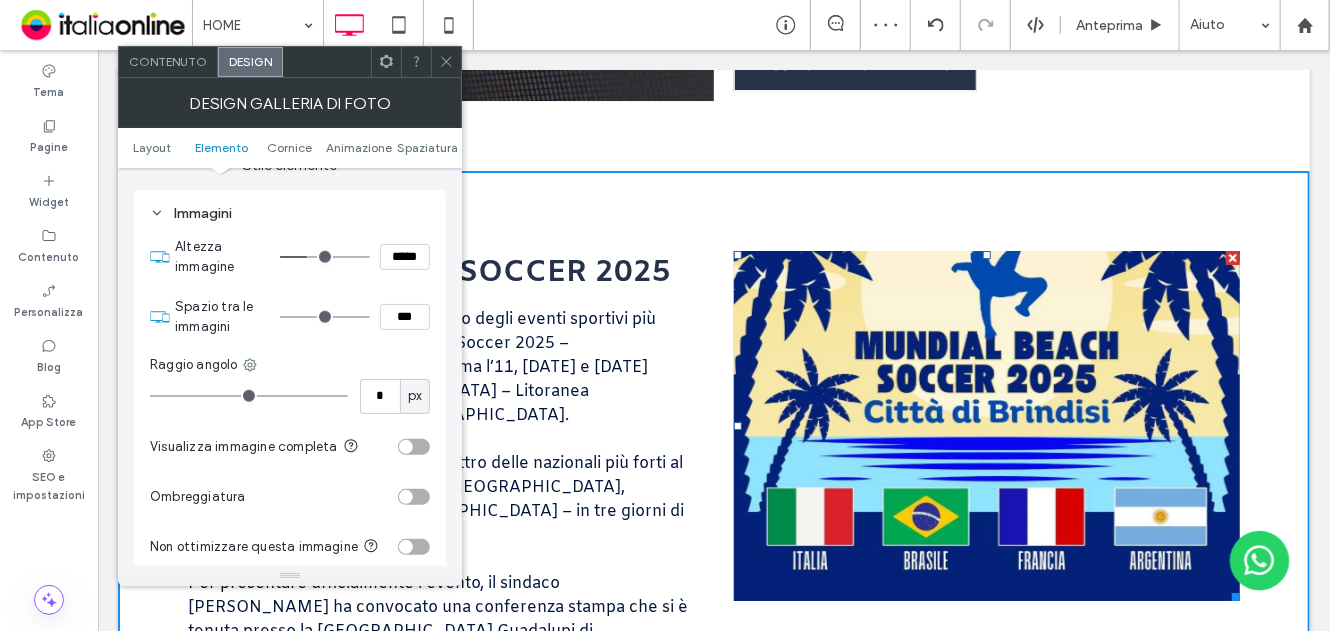 type on "*****" 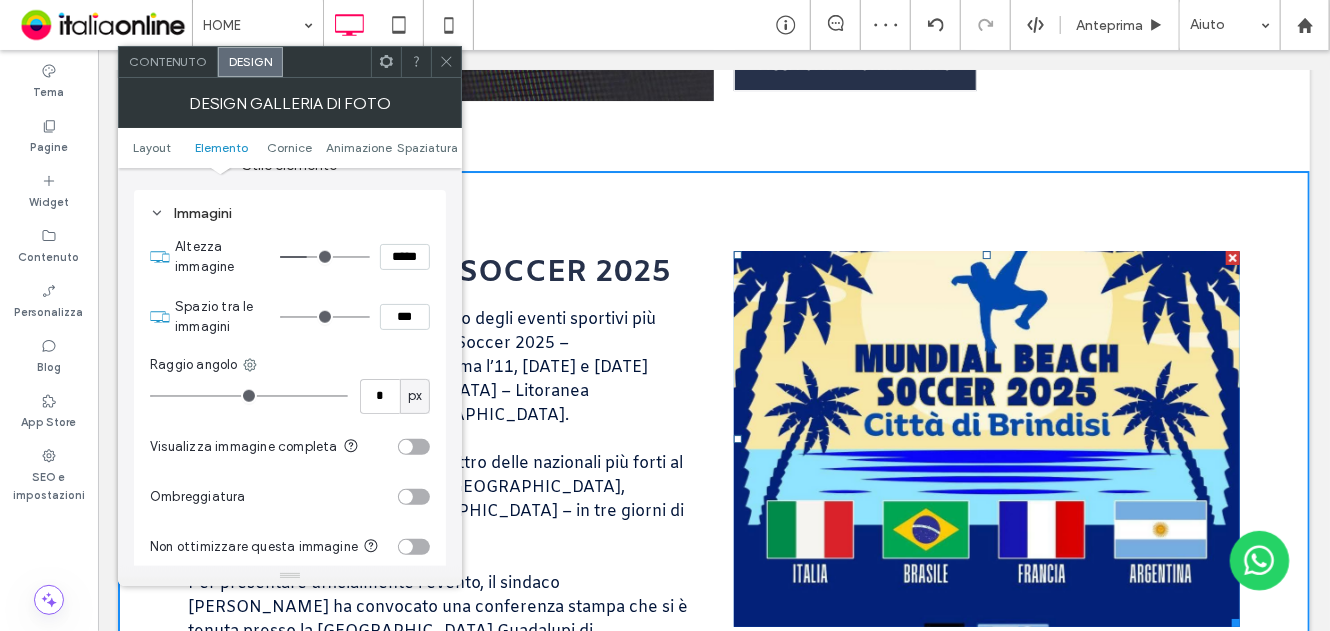 type on "***" 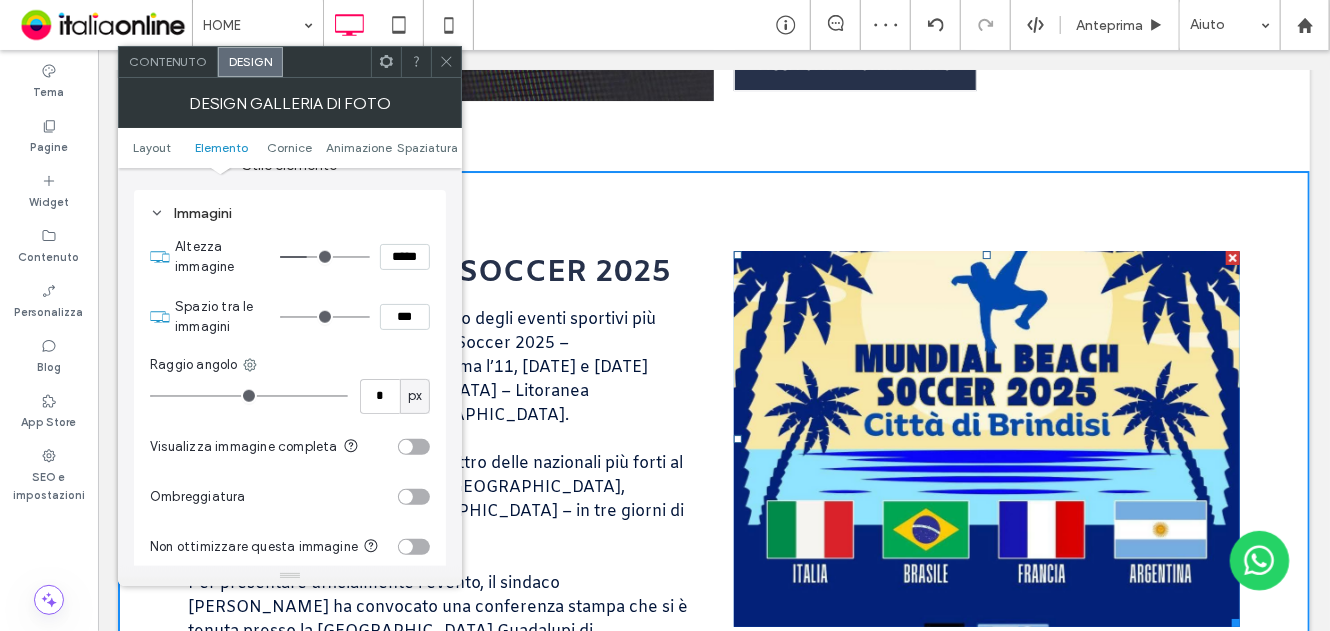 type on "*****" 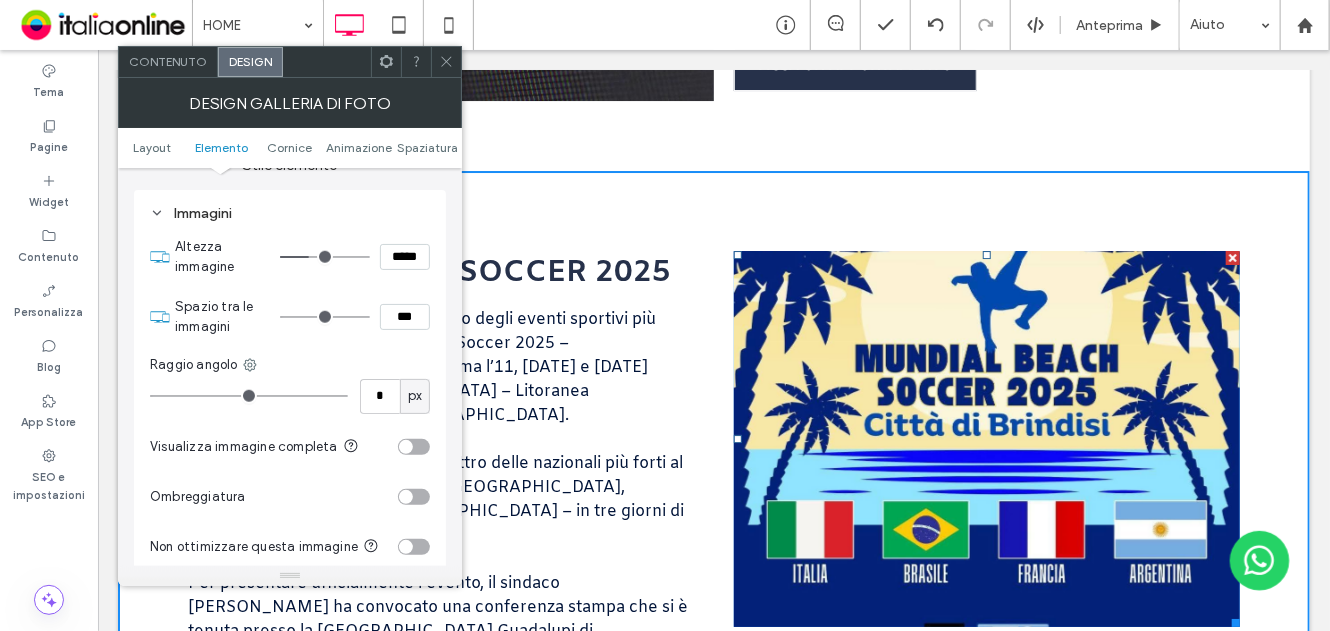 type on "***" 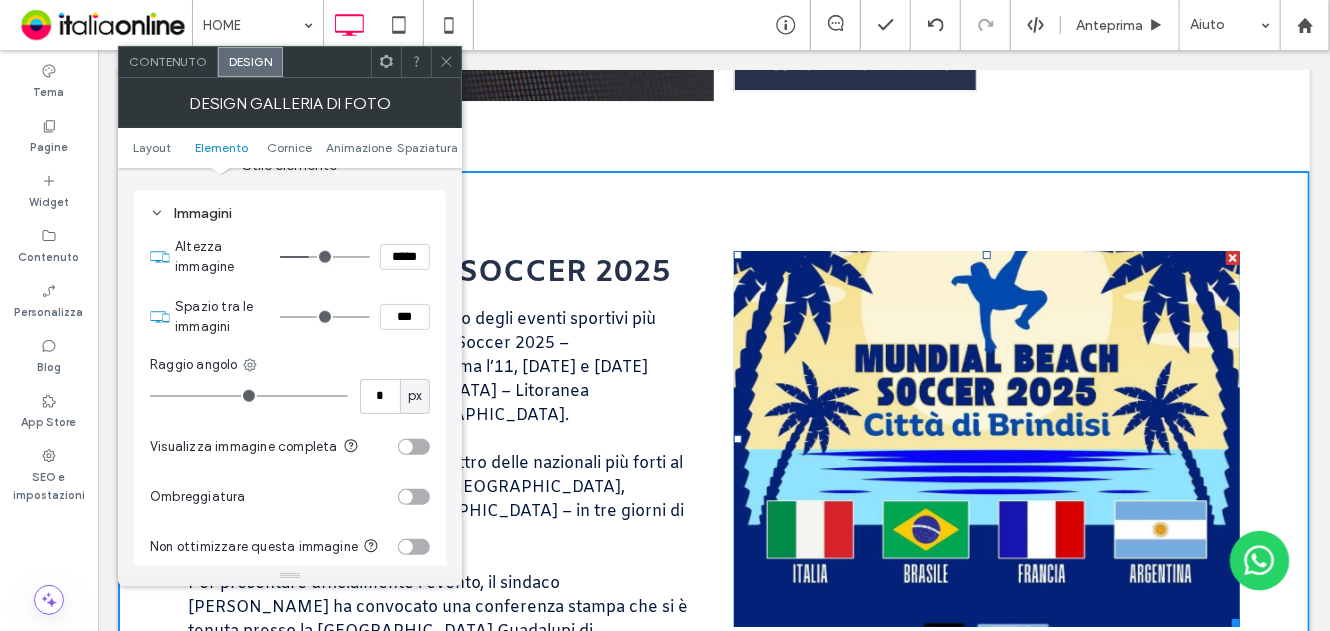 type on "*****" 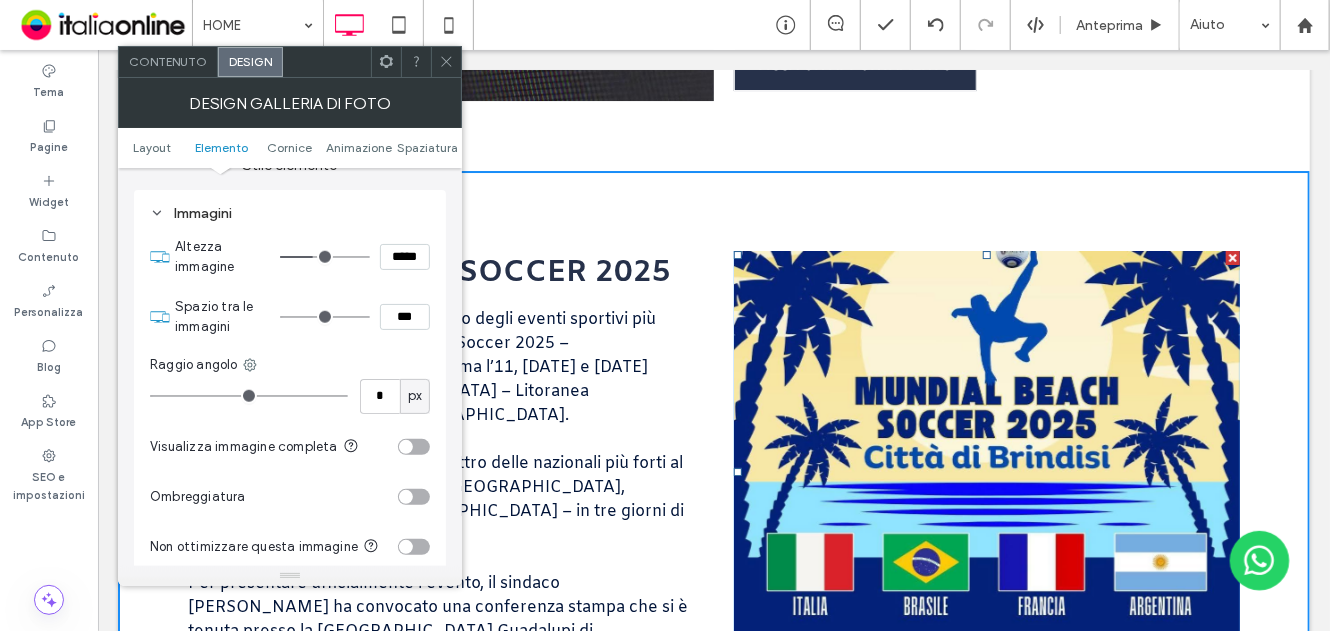 click at bounding box center (325, 257) 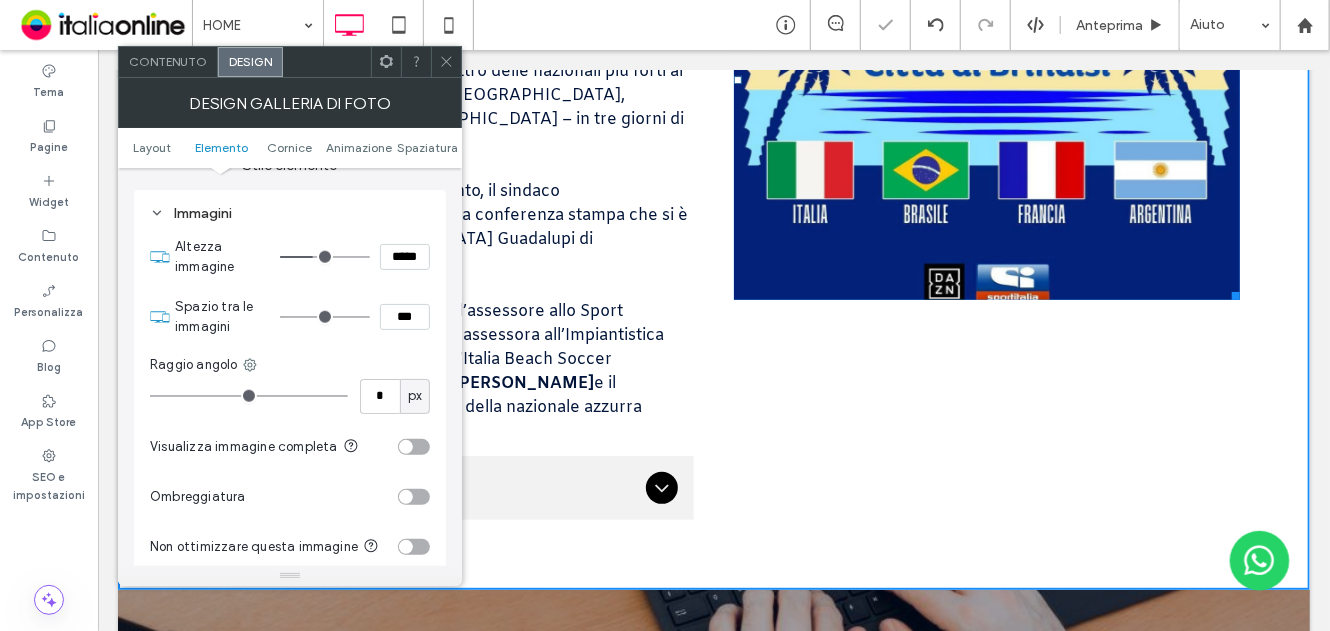 scroll, scrollTop: 3504, scrollLeft: 0, axis: vertical 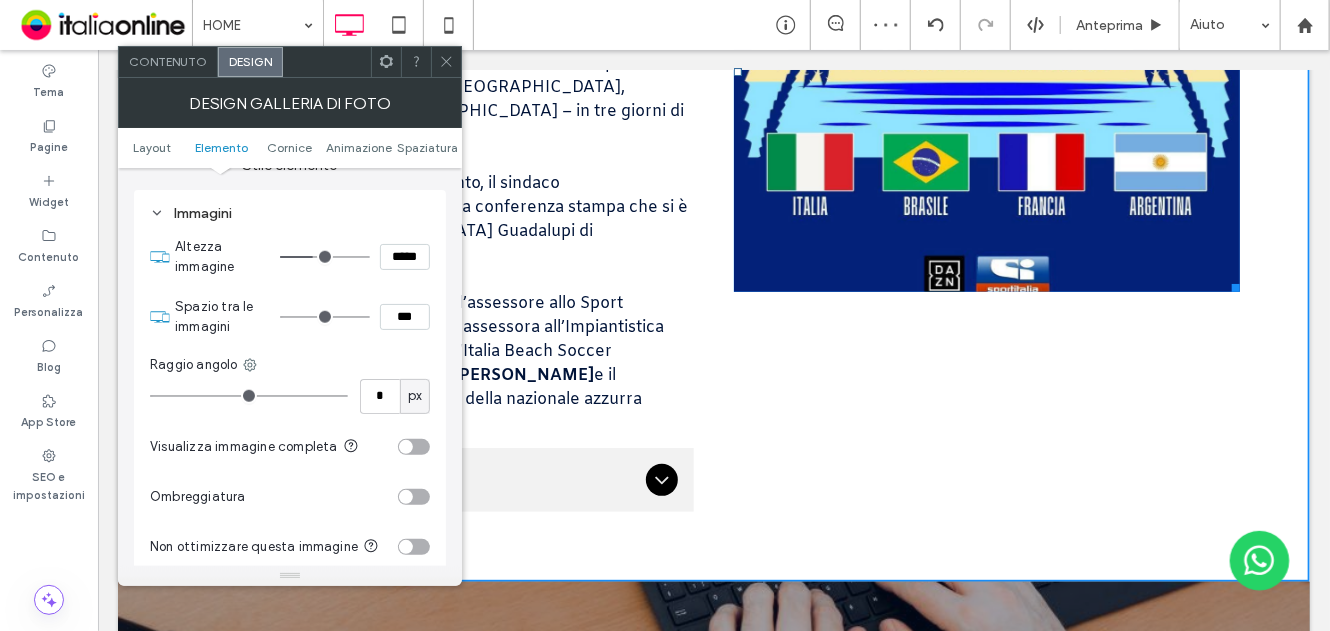 type on "***" 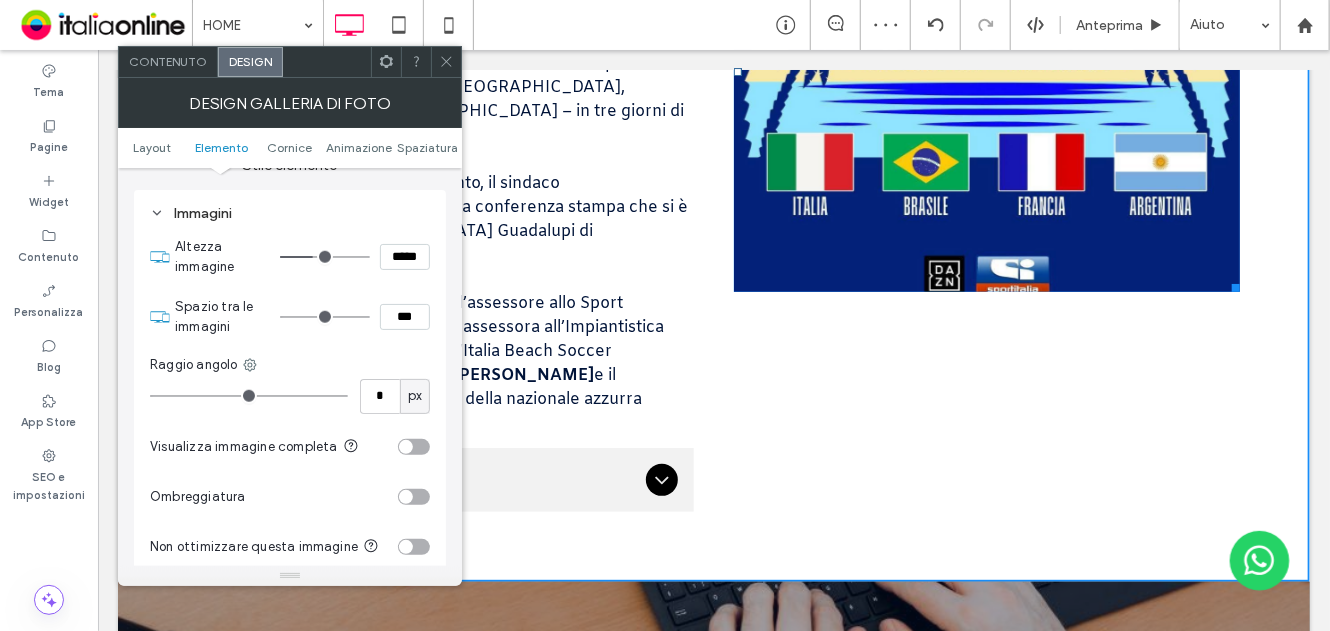type on "*****" 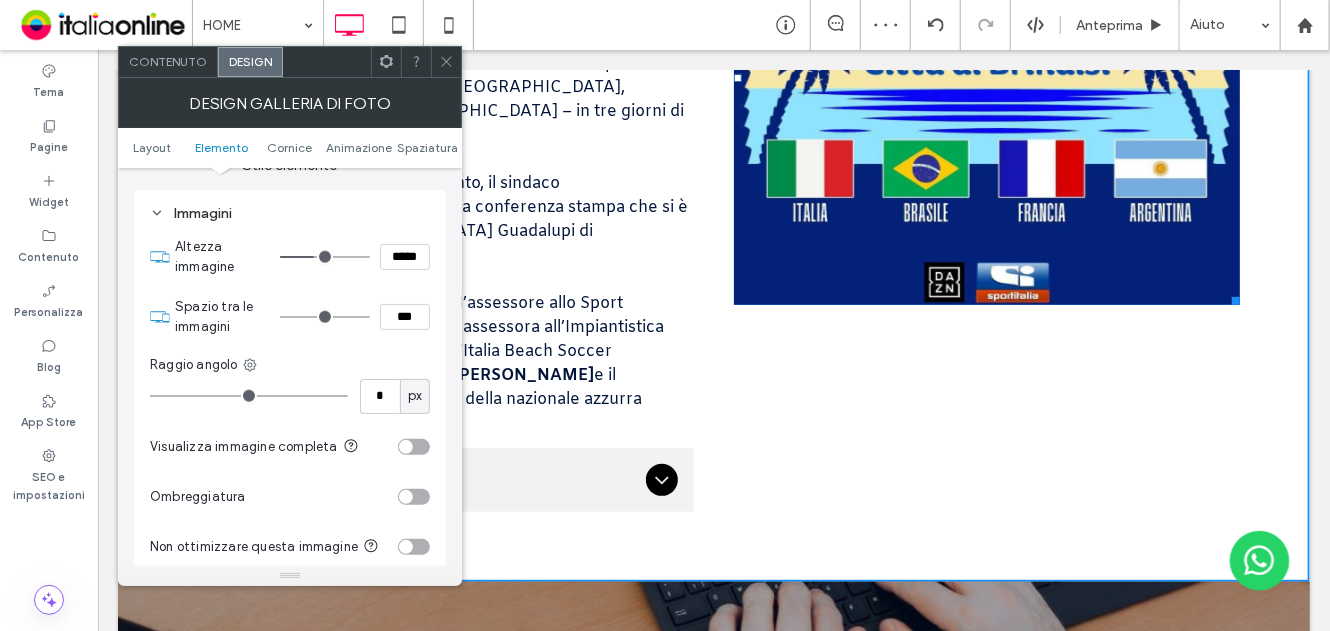 type on "***" 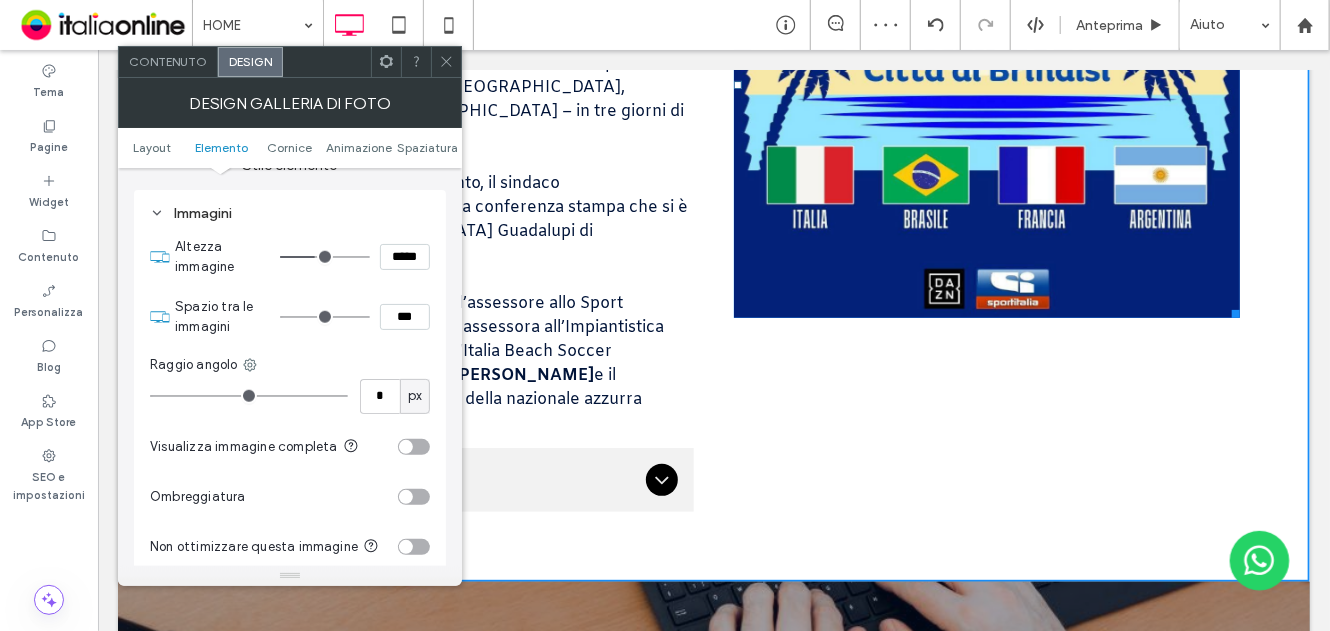 type on "***" 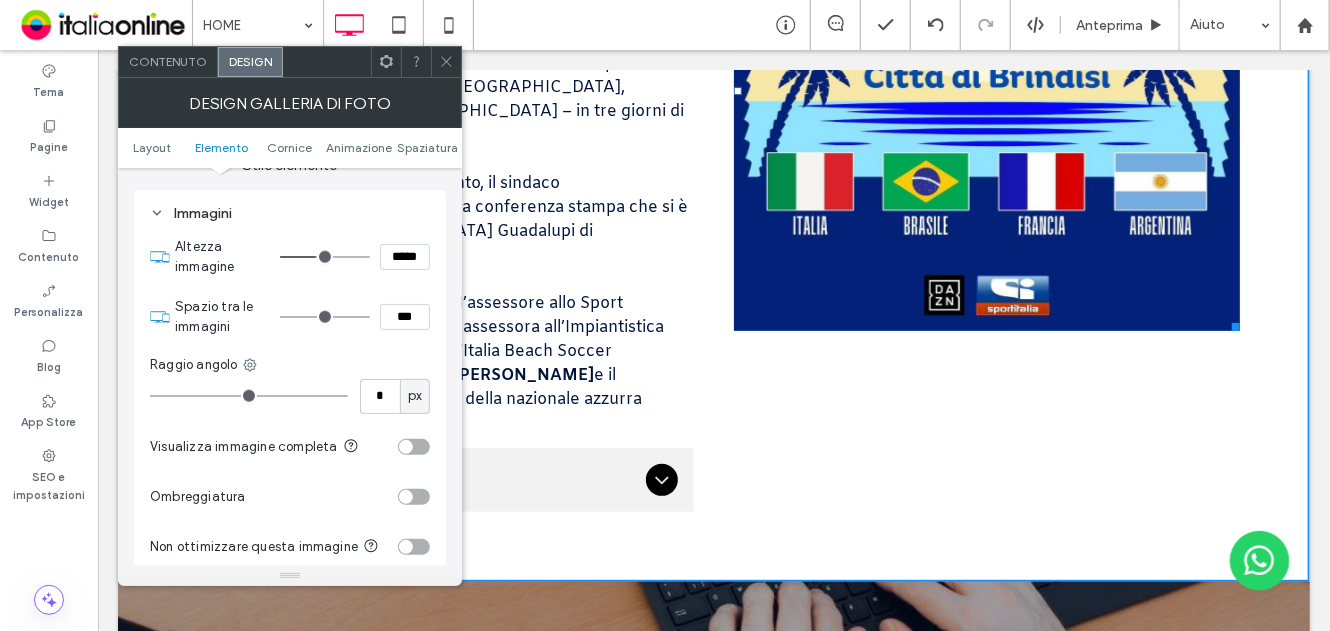 type on "***" 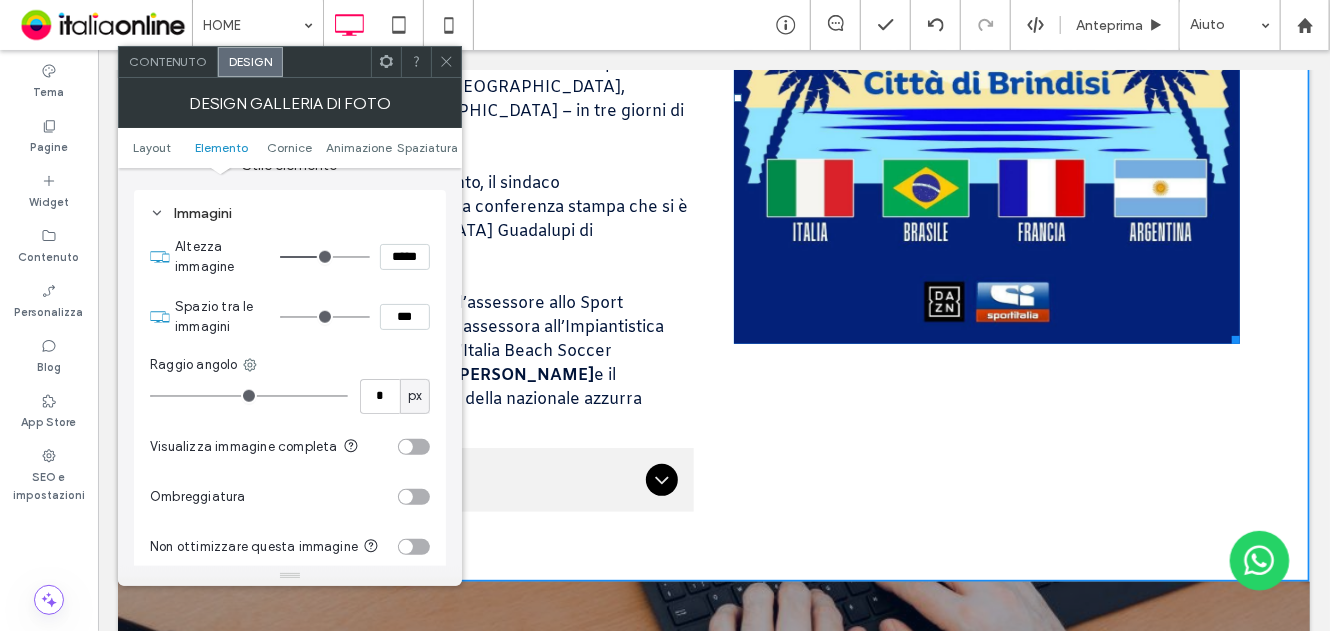 type on "***" 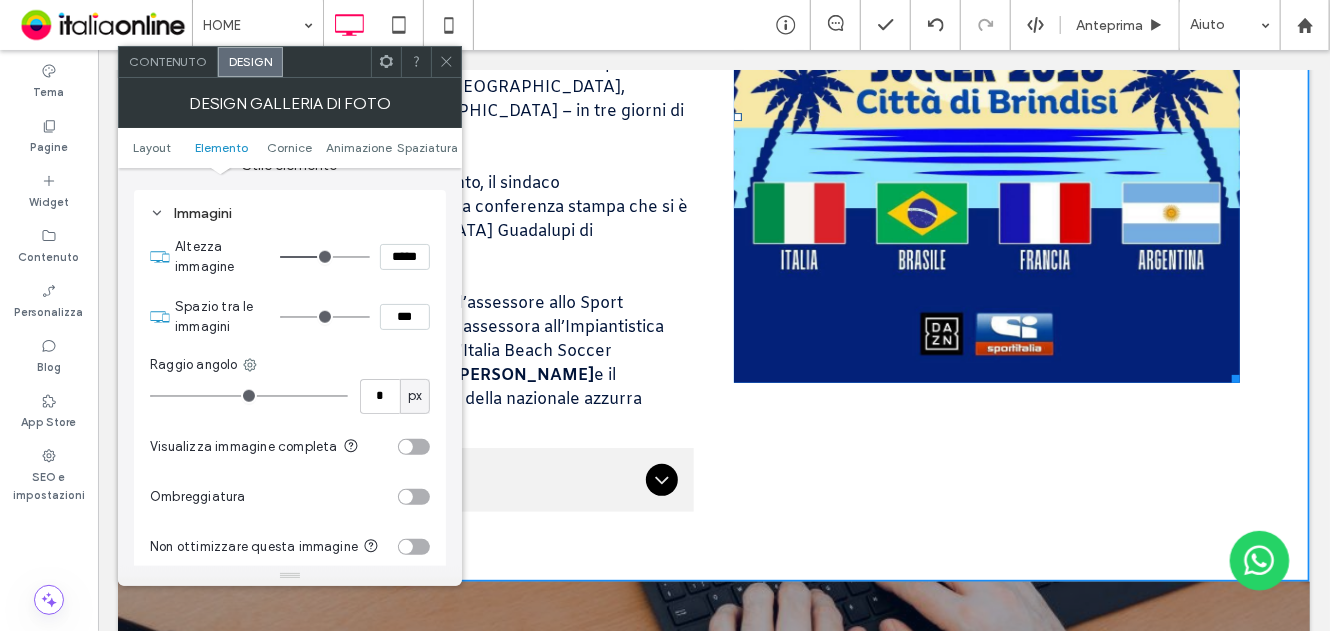 type on "***" 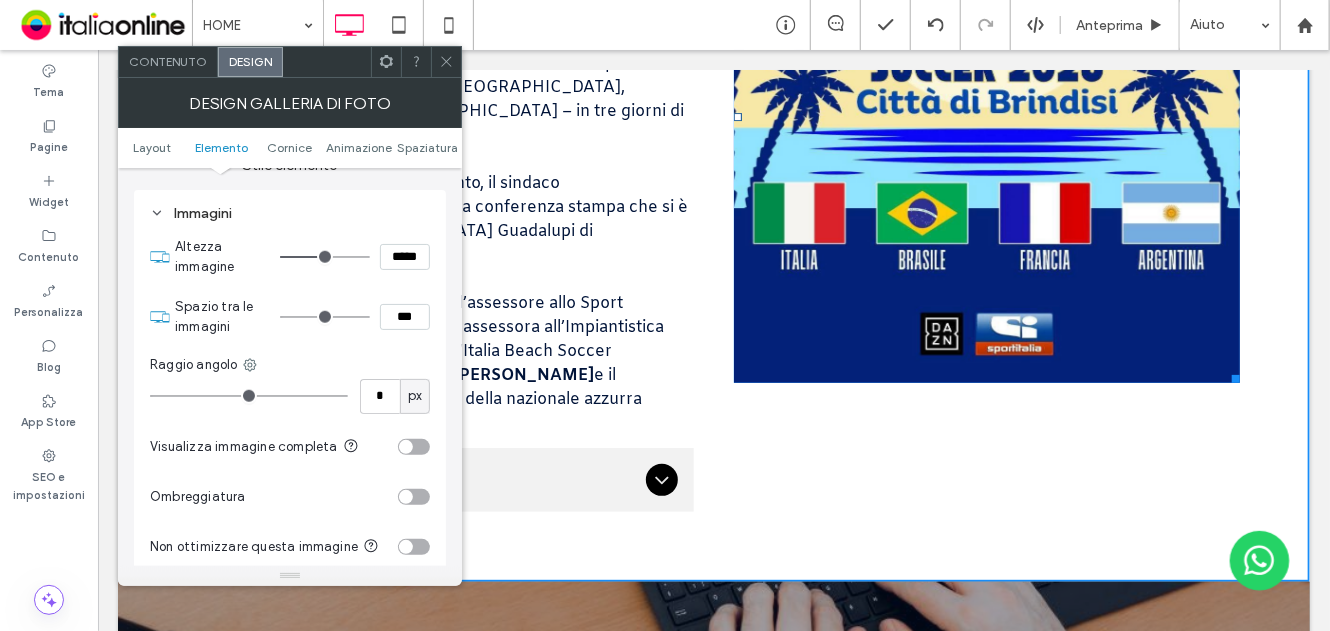 click at bounding box center [325, 257] 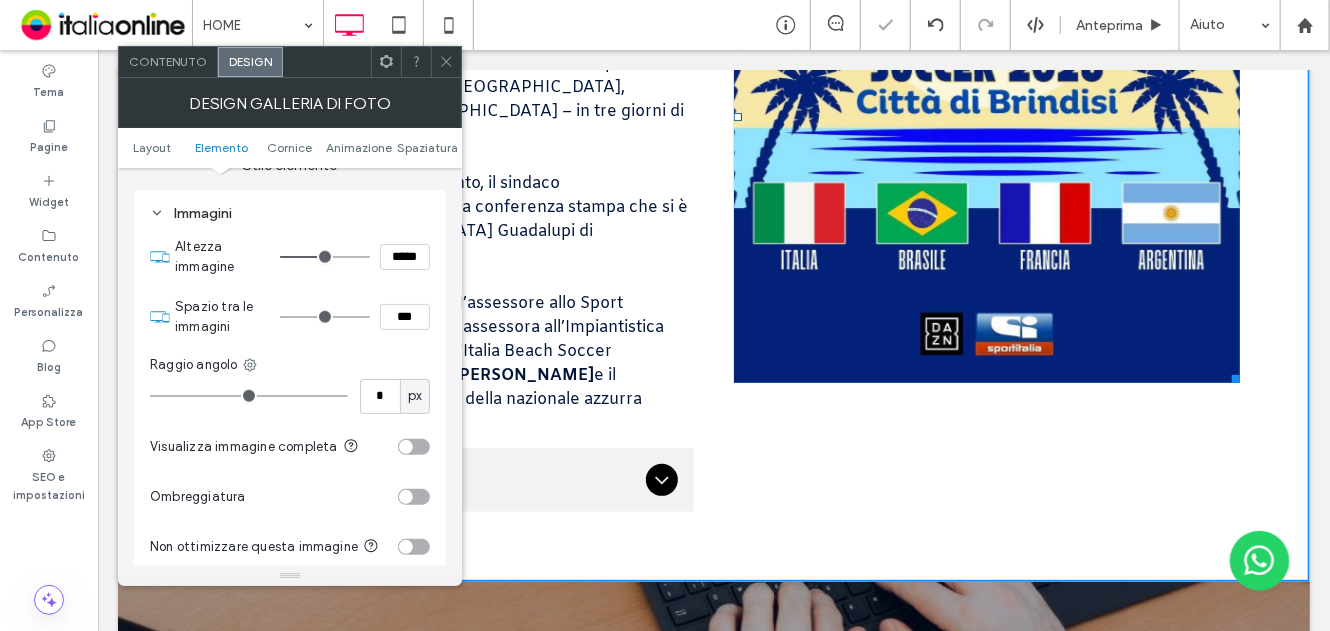 scroll, scrollTop: 3204, scrollLeft: 0, axis: vertical 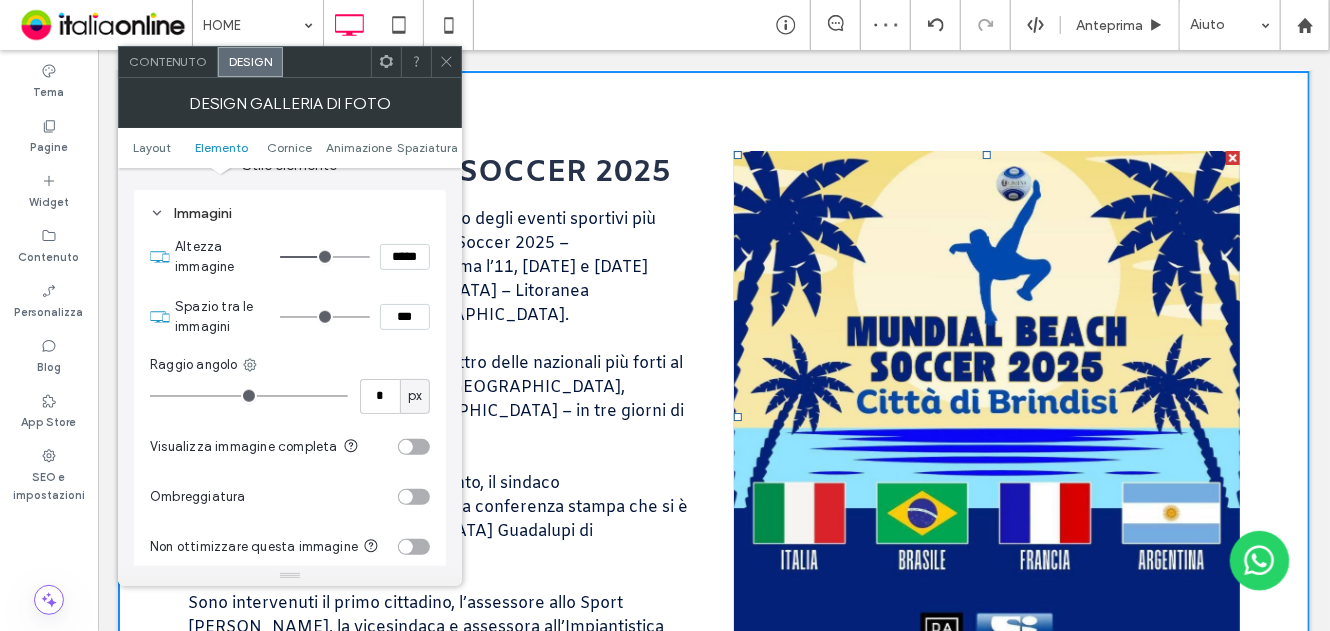 click 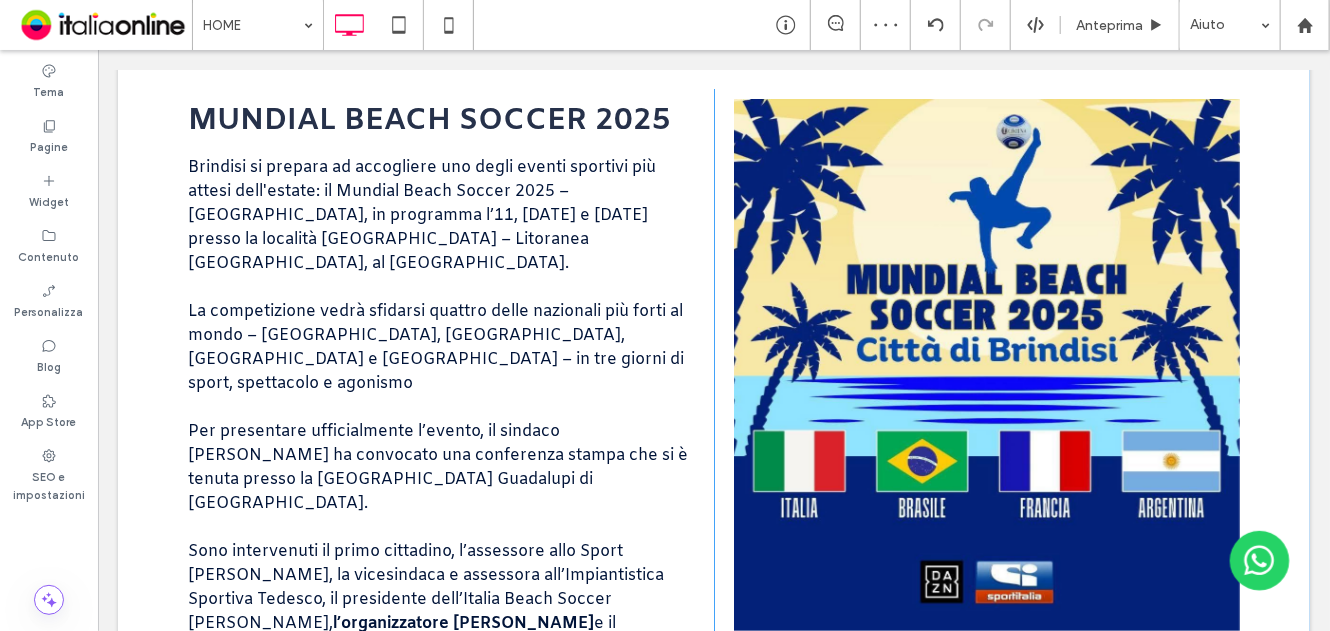 scroll, scrollTop: 3304, scrollLeft: 0, axis: vertical 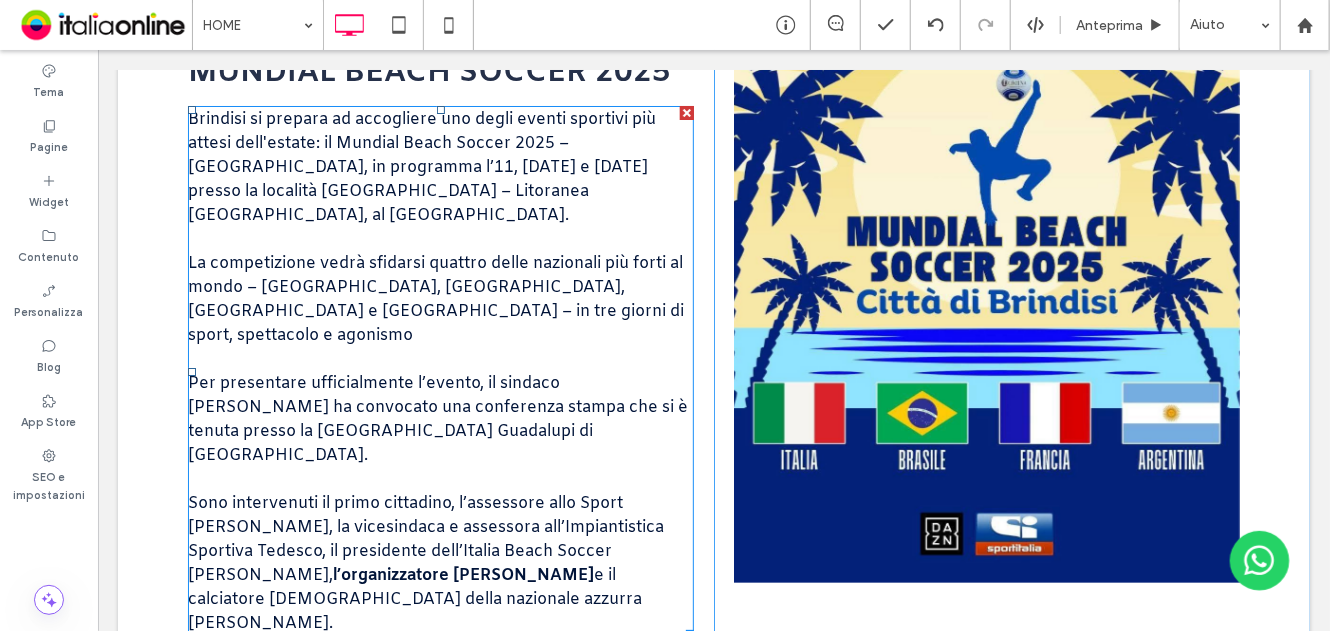 click at bounding box center (440, 239) 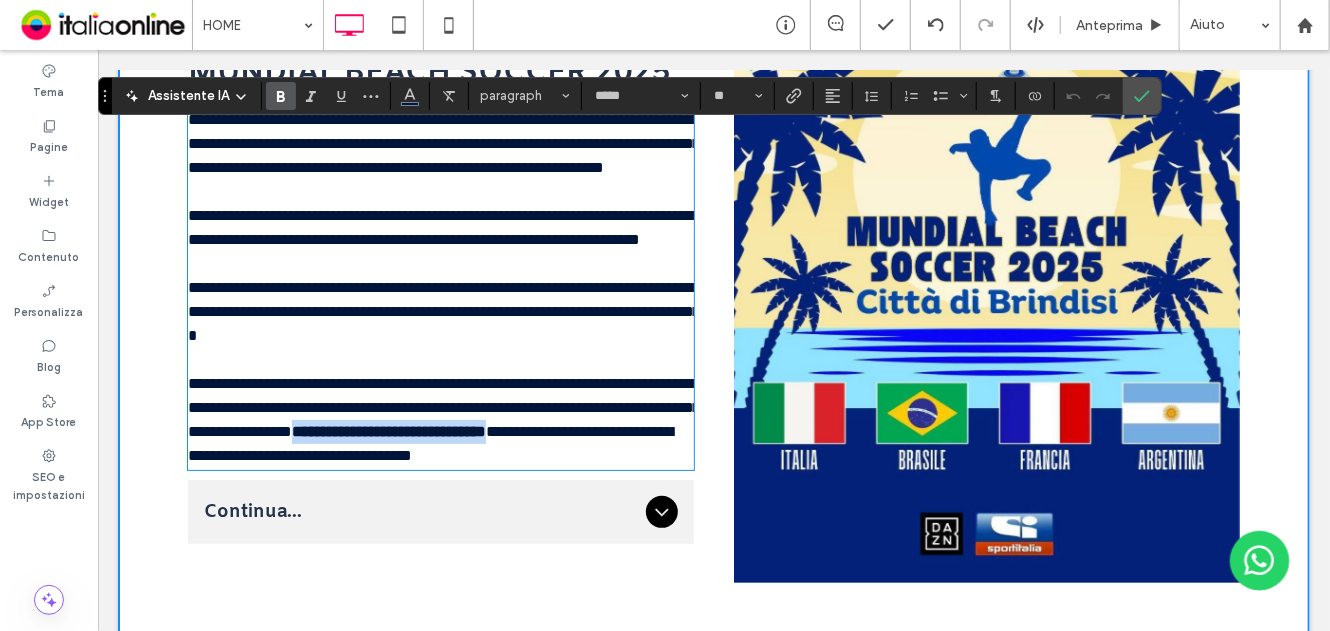 type on "*****" 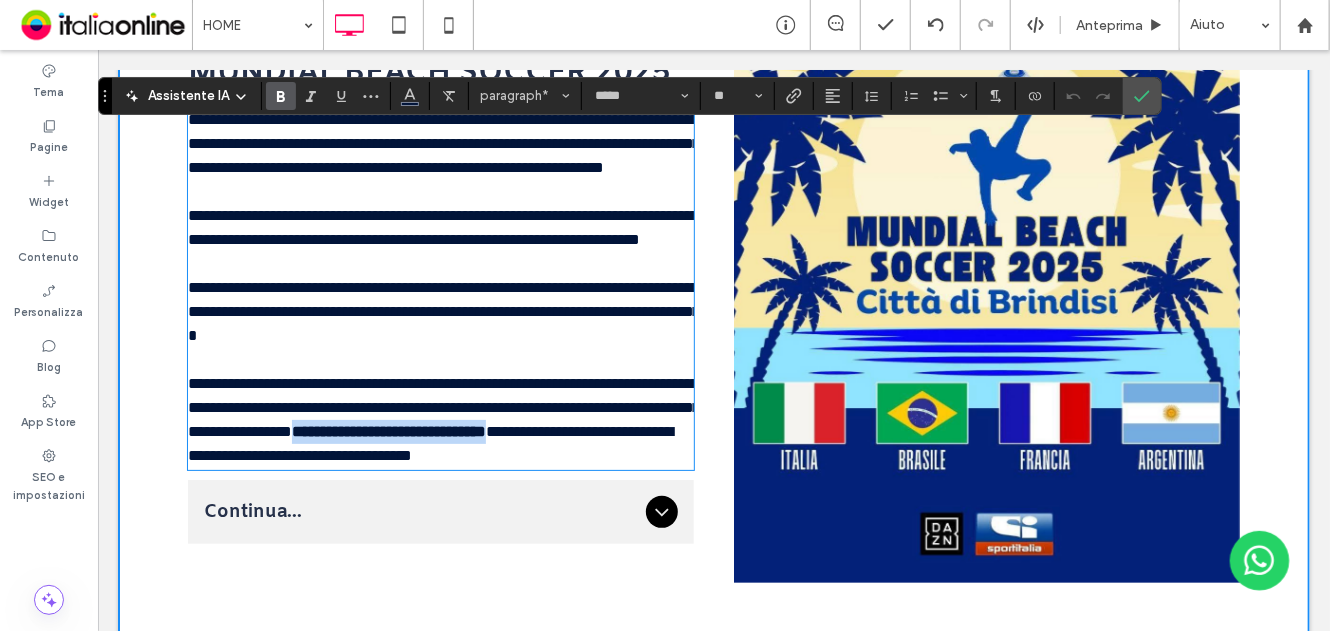 click on "**********" at bounding box center (442, 226) 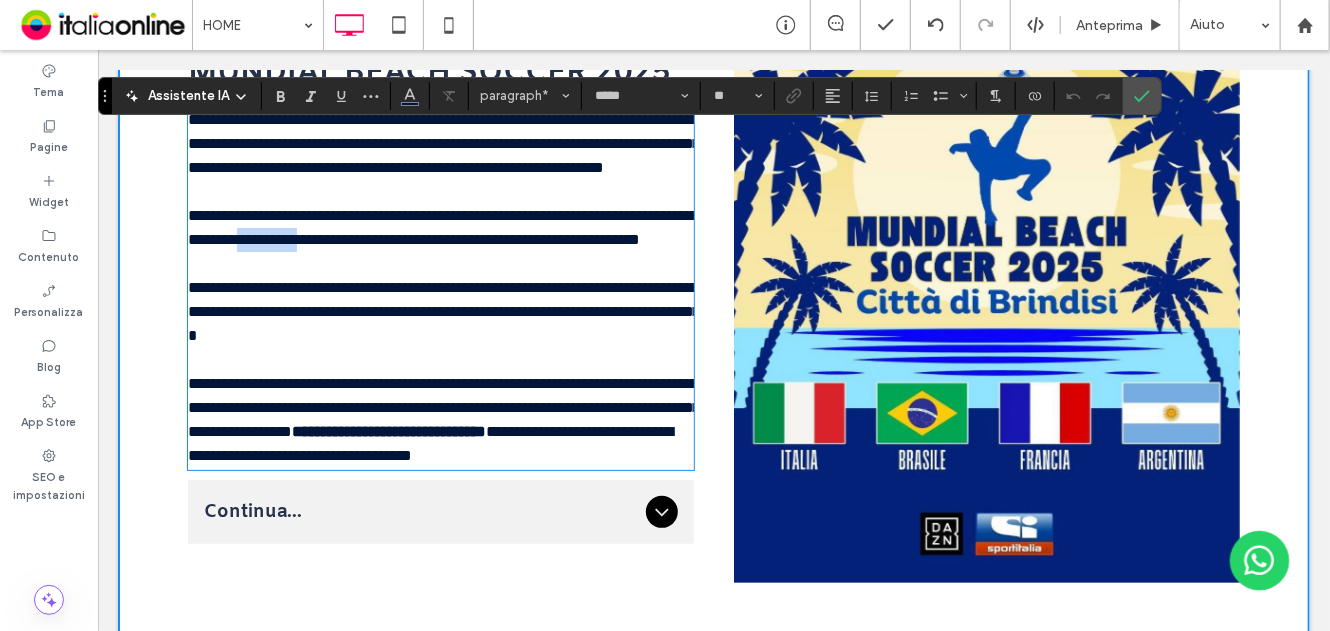 click on "**********" at bounding box center (442, 226) 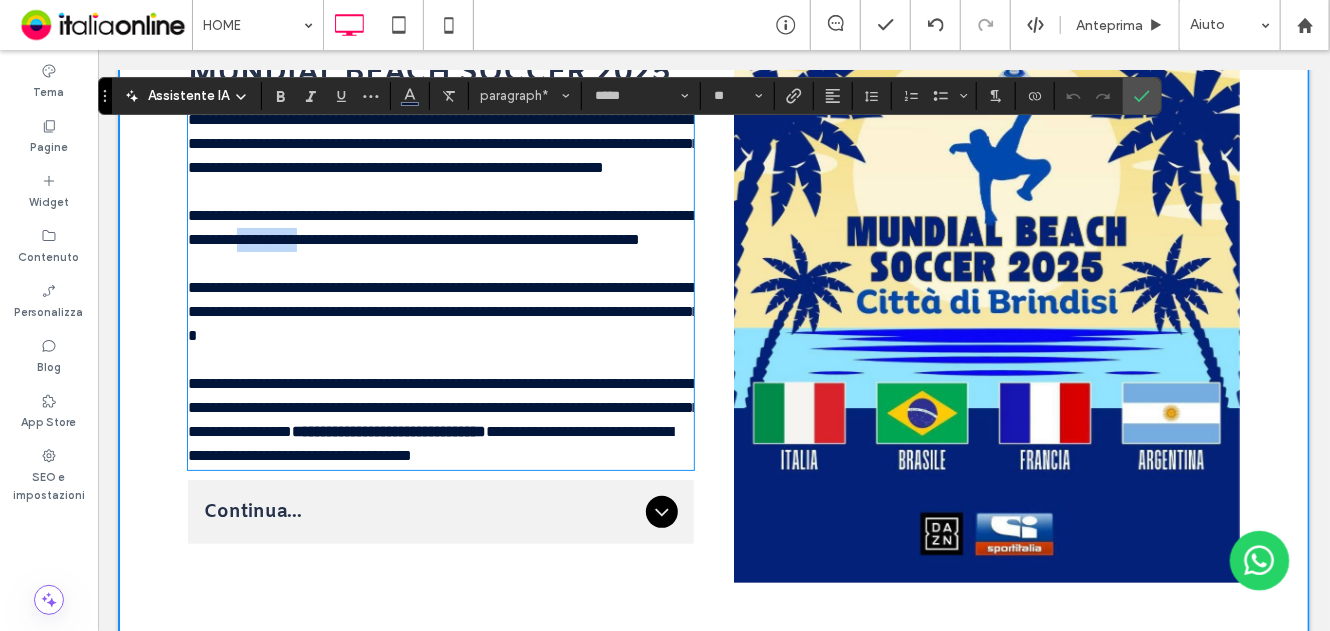 click on "**********" at bounding box center [442, 226] 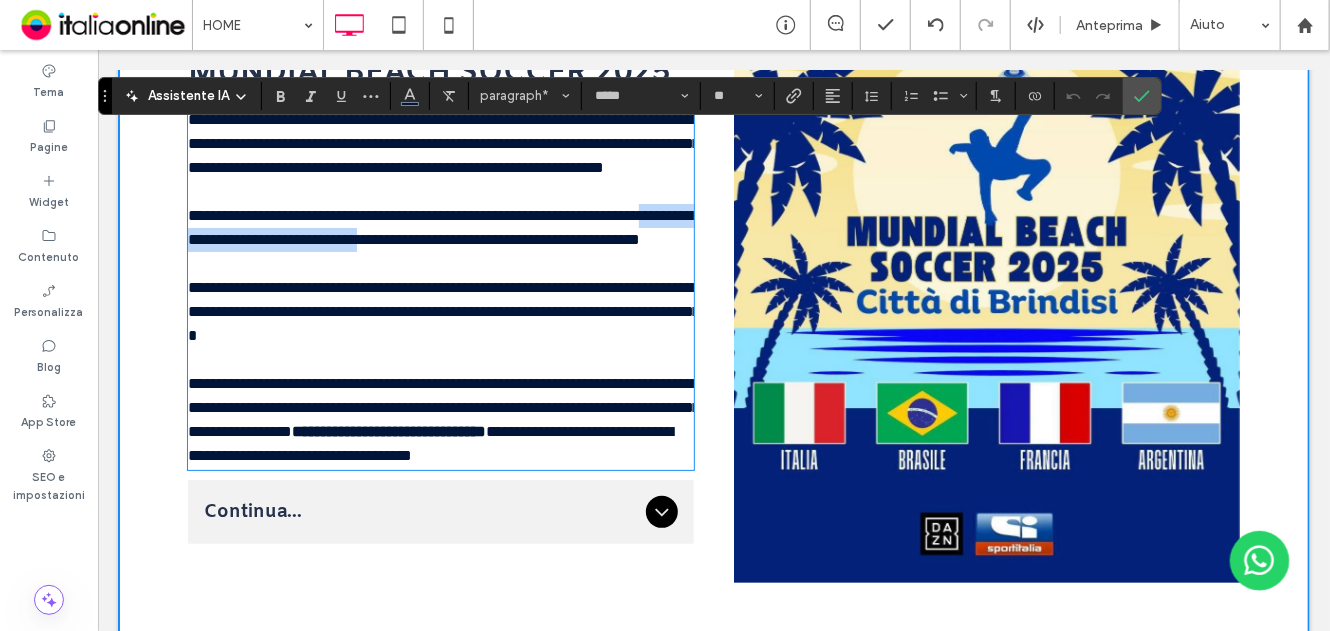 drag, startPoint x: 275, startPoint y: 286, endPoint x: 491, endPoint y: 274, distance: 216.33308 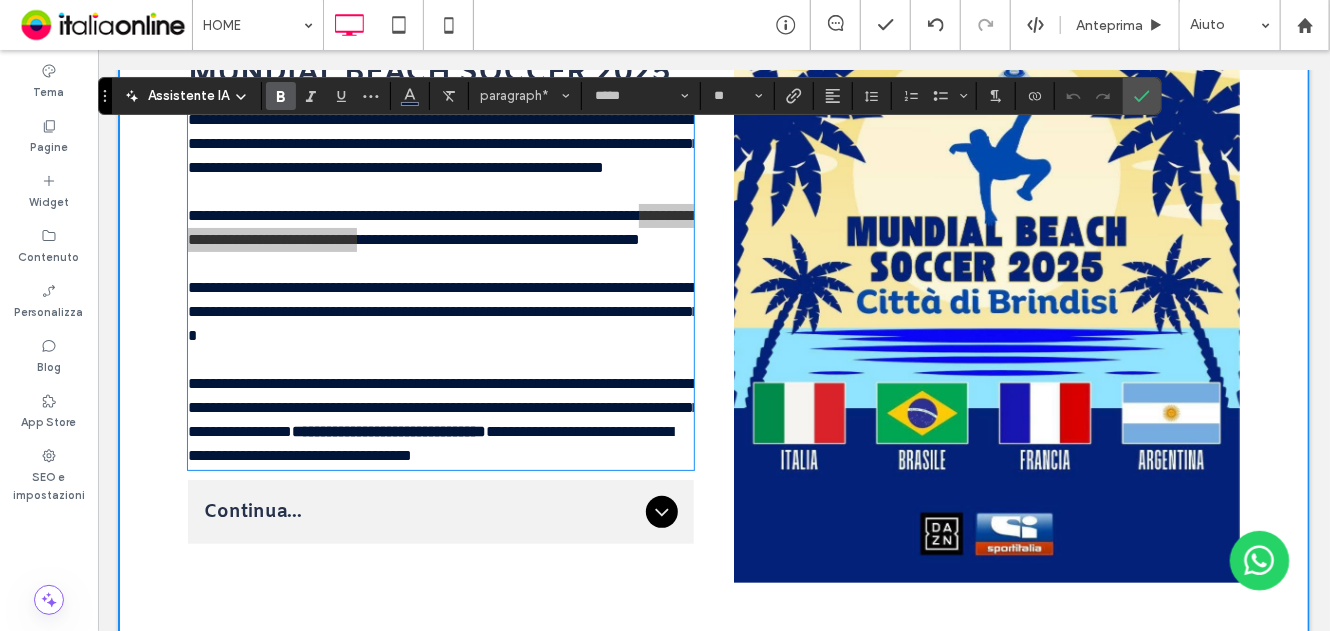 drag, startPoint x: 279, startPoint y: 91, endPoint x: 293, endPoint y: 98, distance: 15.652476 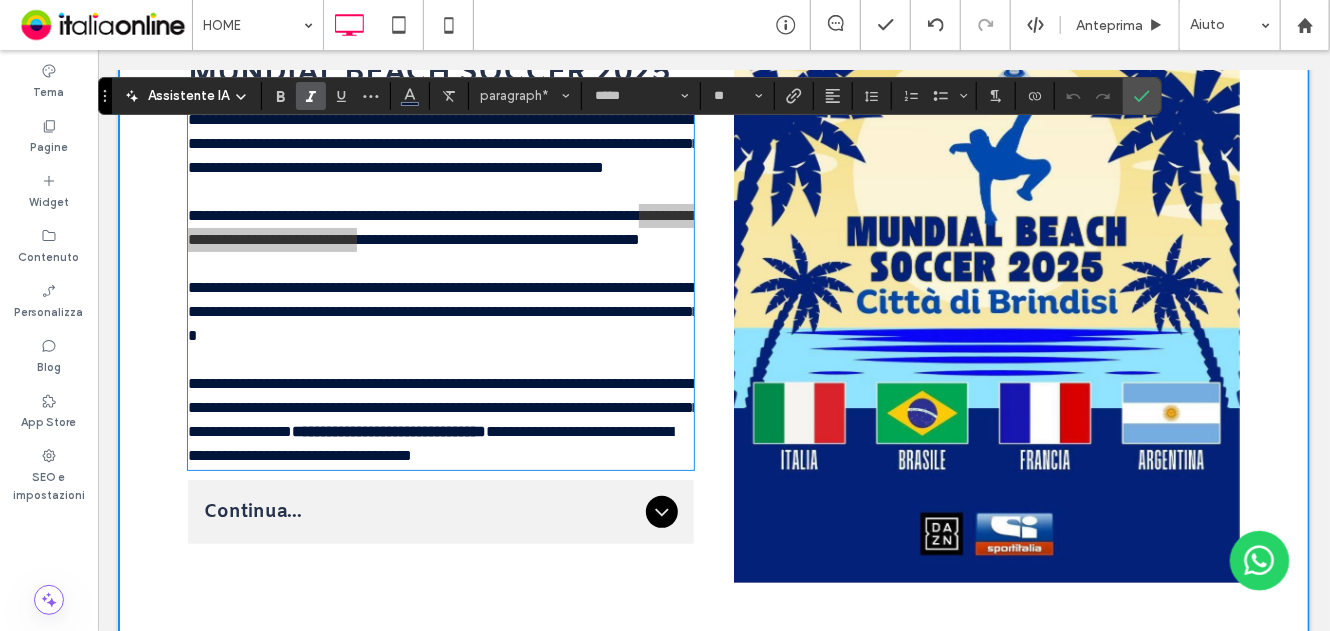 click 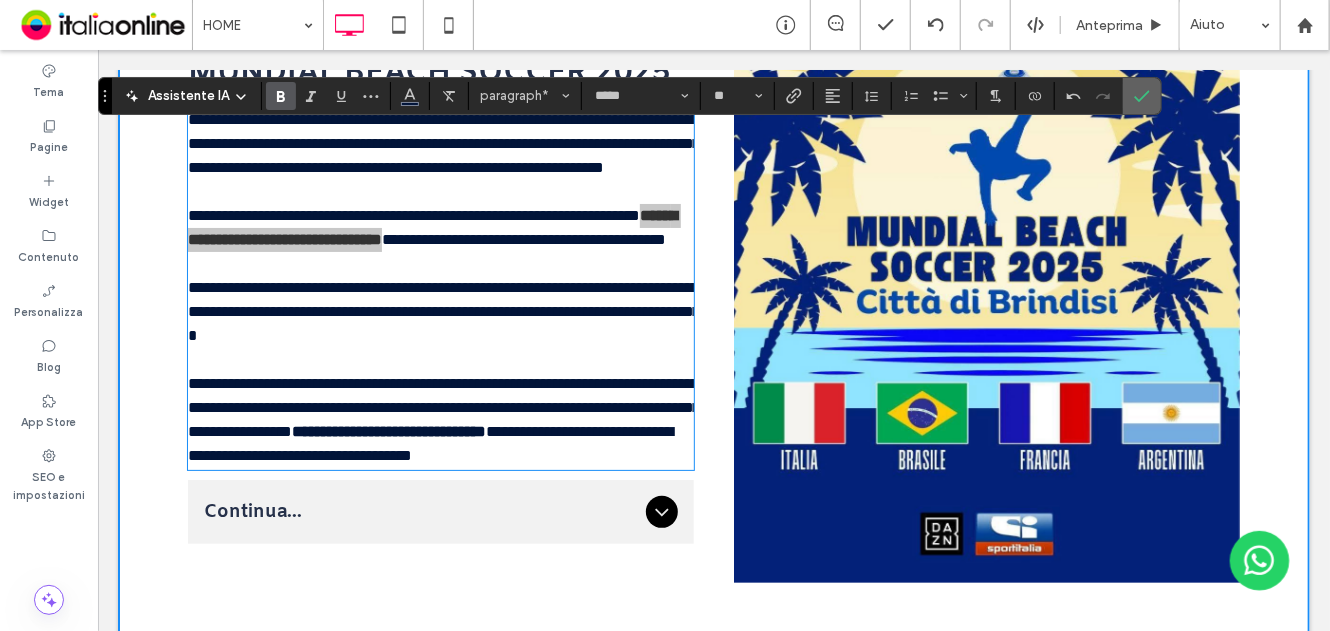 click 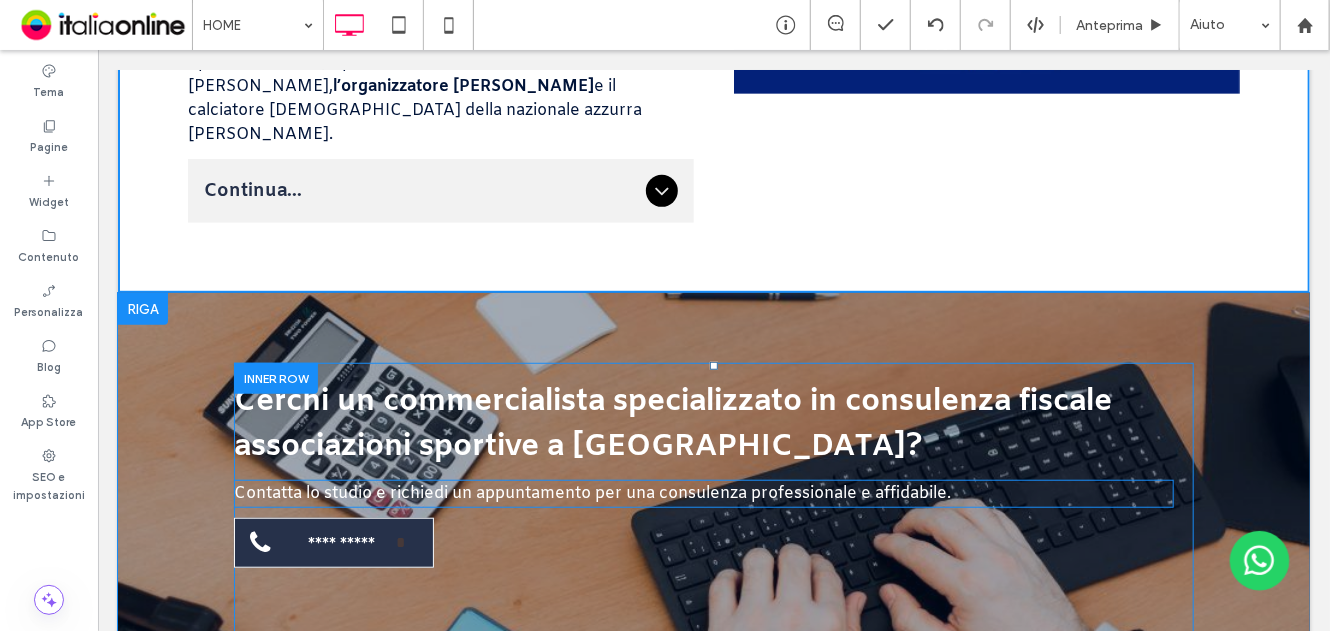 scroll, scrollTop: 3804, scrollLeft: 0, axis: vertical 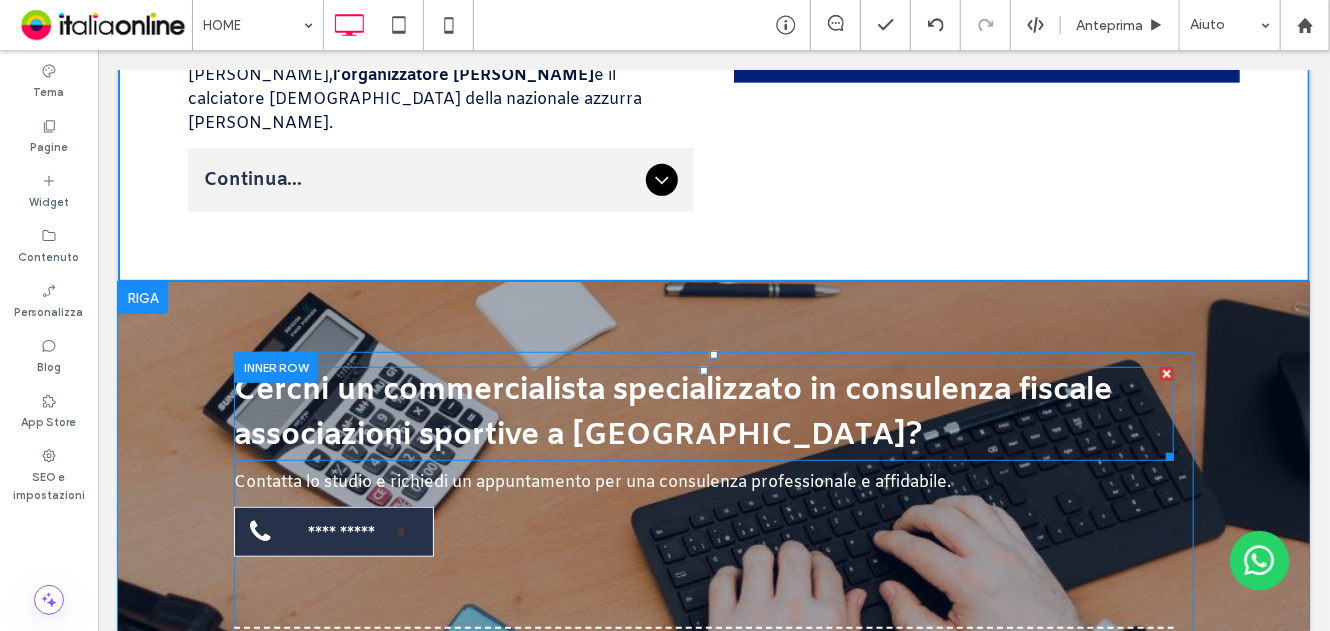click on "Cerchi un commercialista specializzato in
consulenza fiscale associazioni sportive a Brindisi ?" at bounding box center [703, 413] 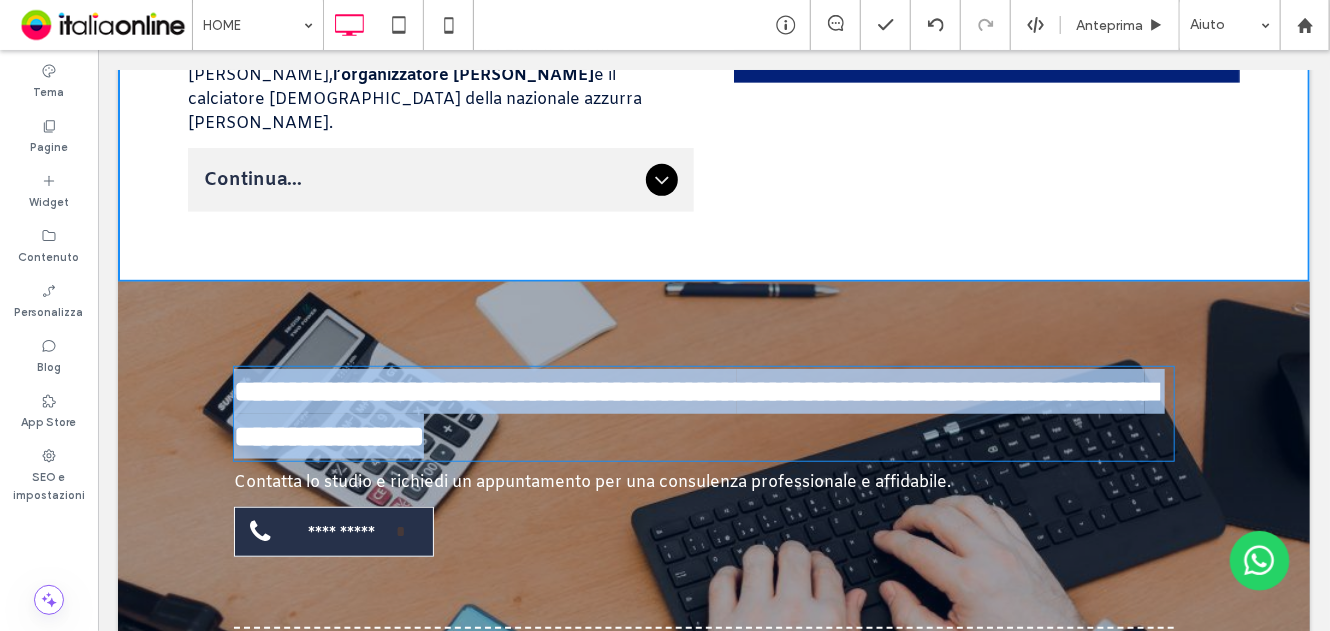 type on "*****" 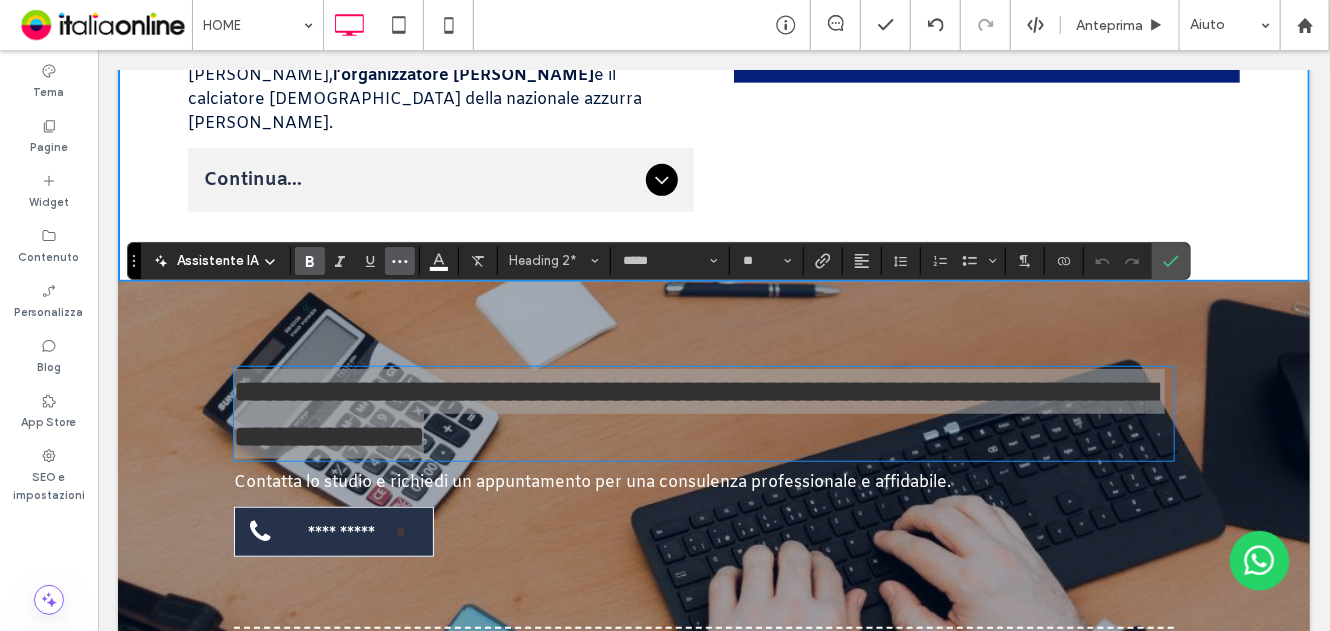 click 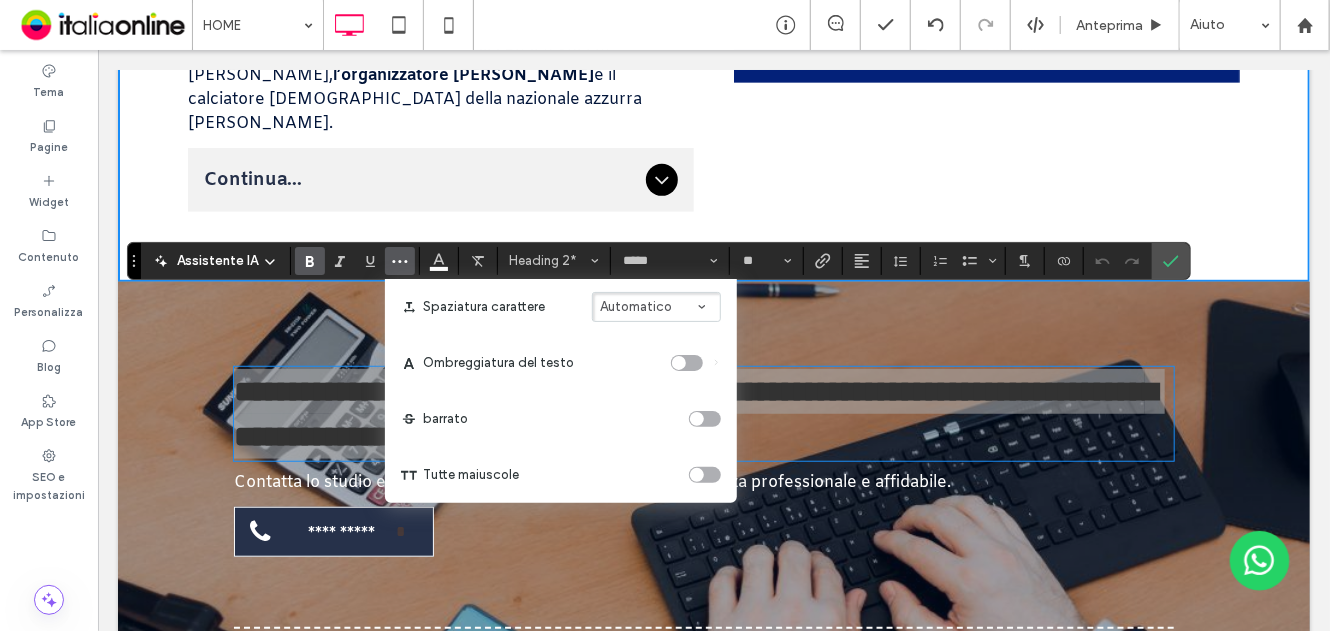 click at bounding box center [697, 475] 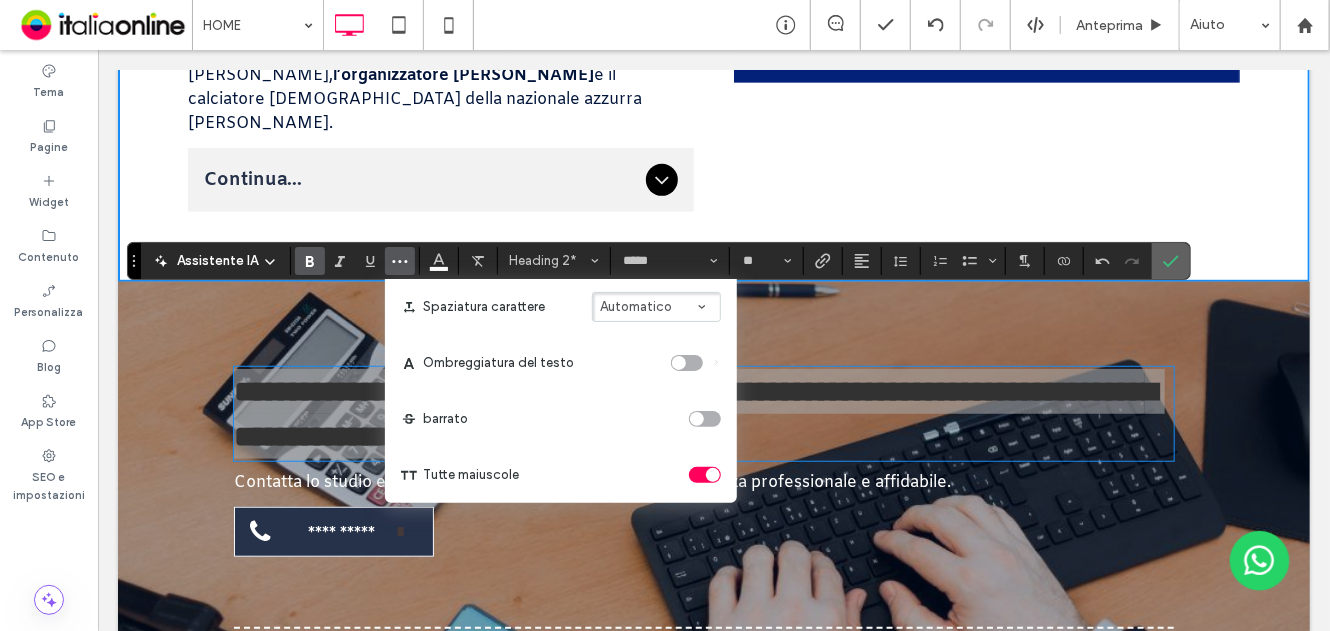 click 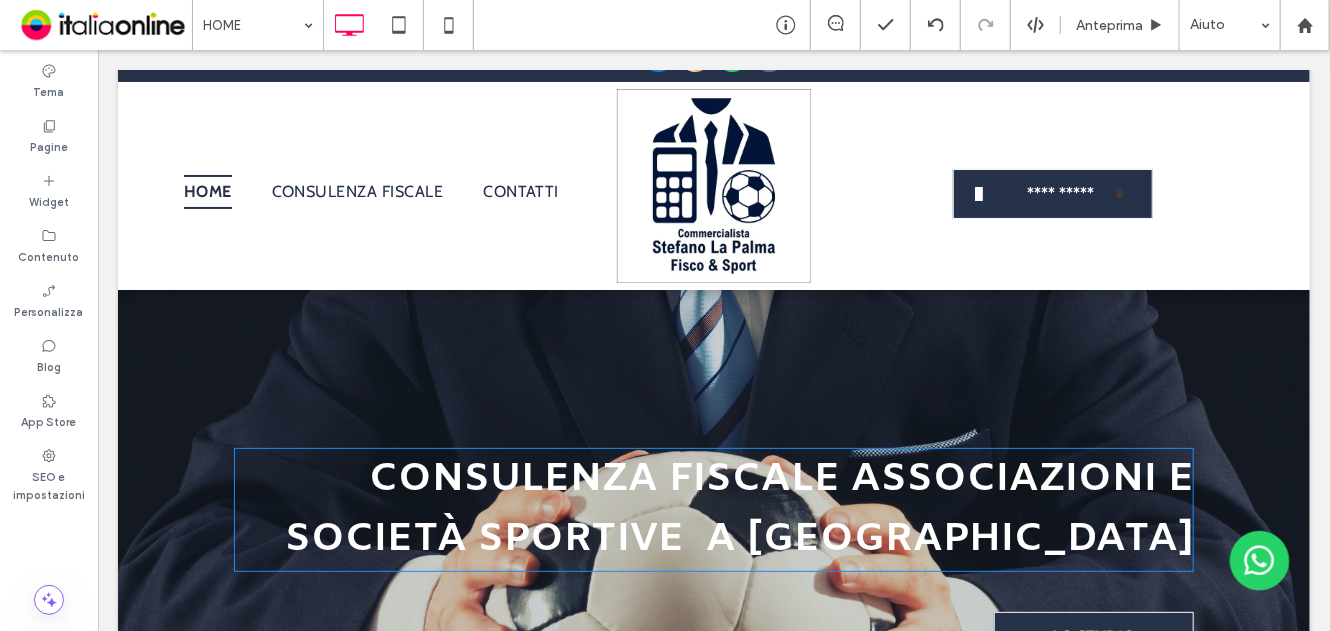 scroll, scrollTop: 0, scrollLeft: 0, axis: both 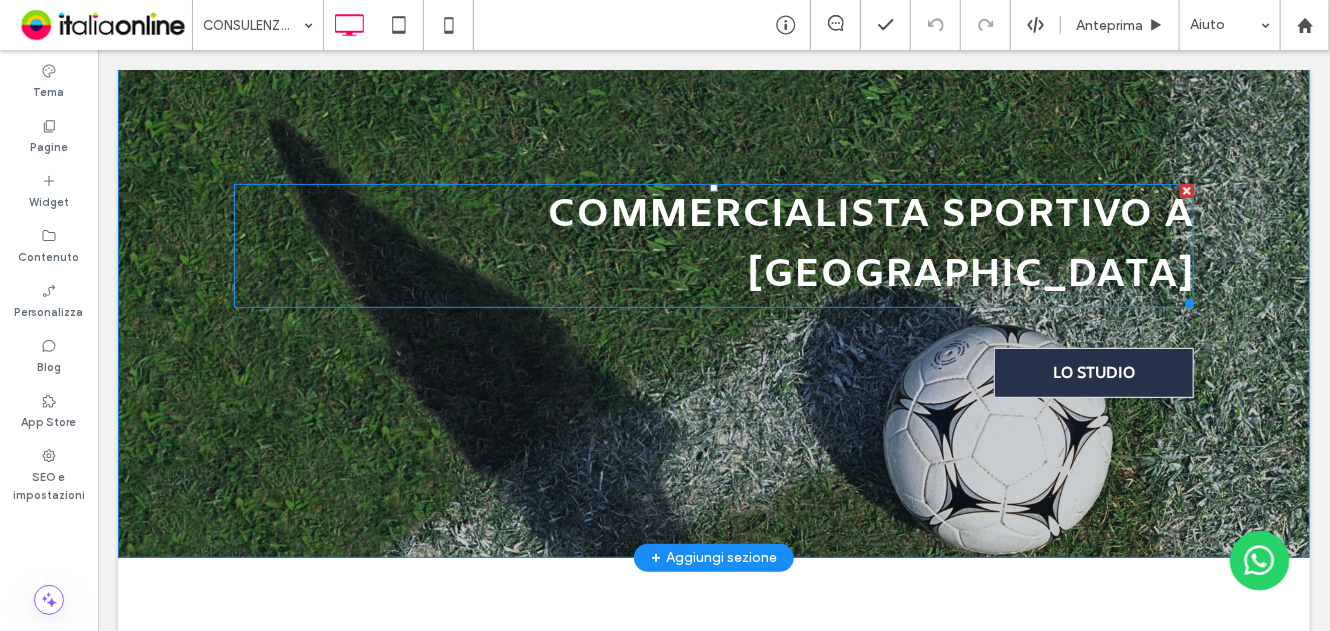 click on "Commercialista sportivo" at bounding box center (849, 214) 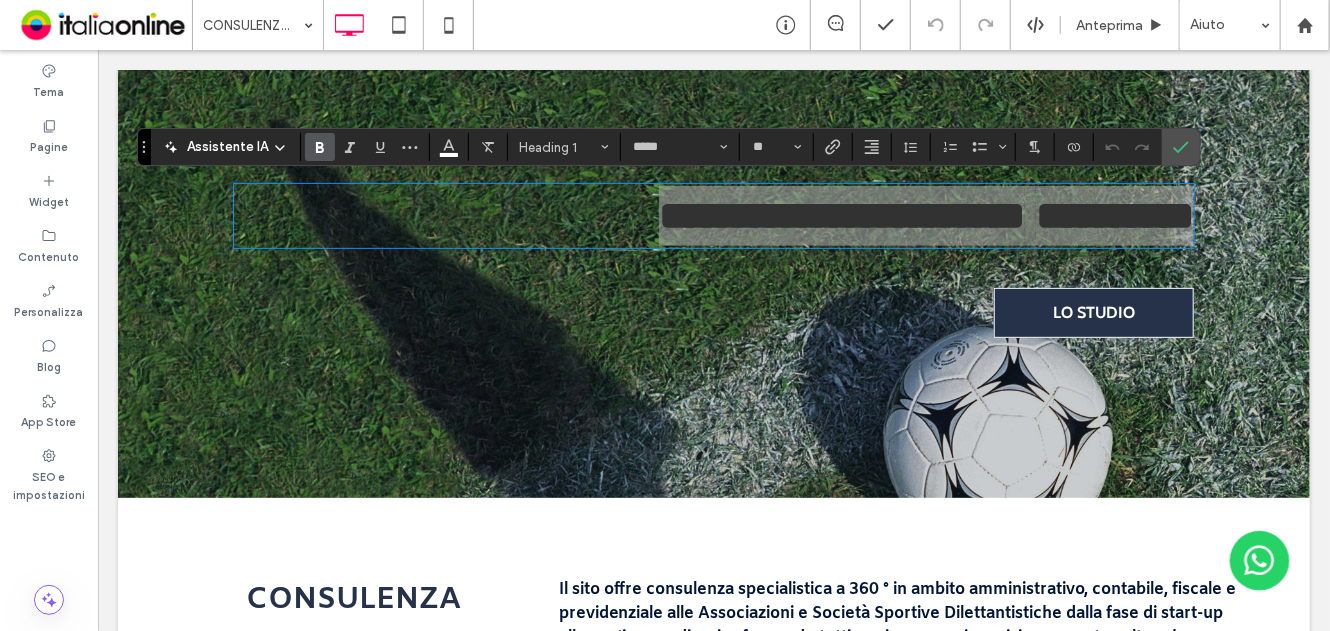 type on "*****" 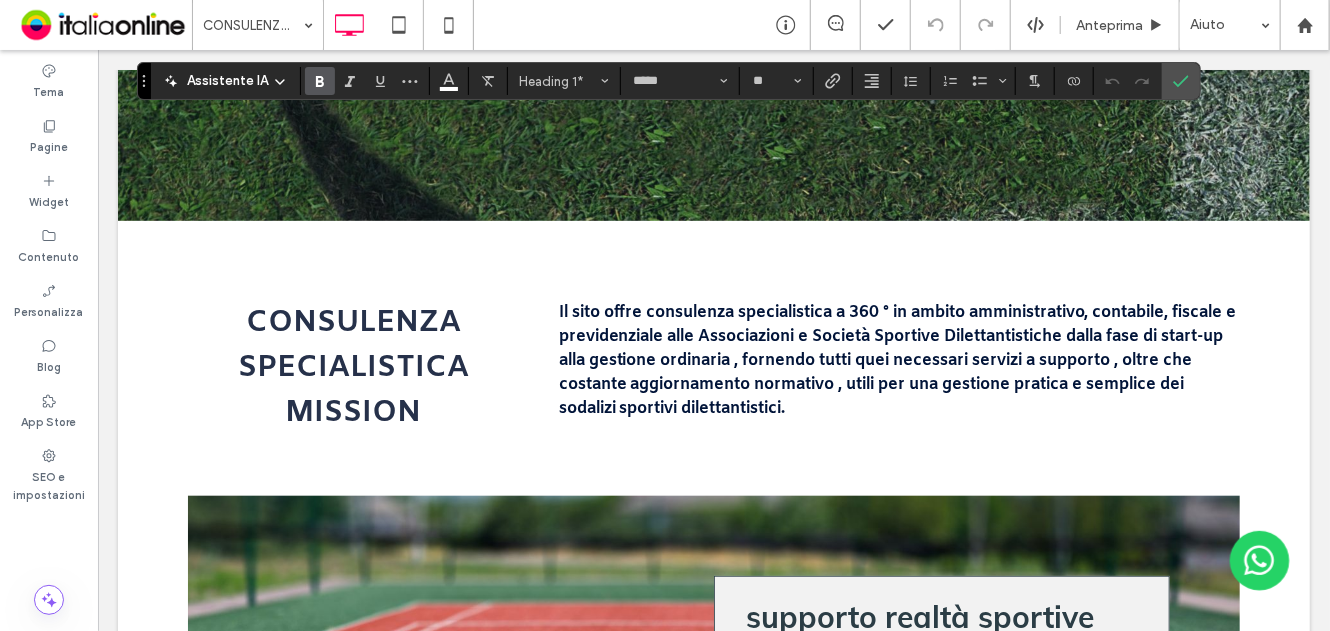 scroll, scrollTop: 600, scrollLeft: 0, axis: vertical 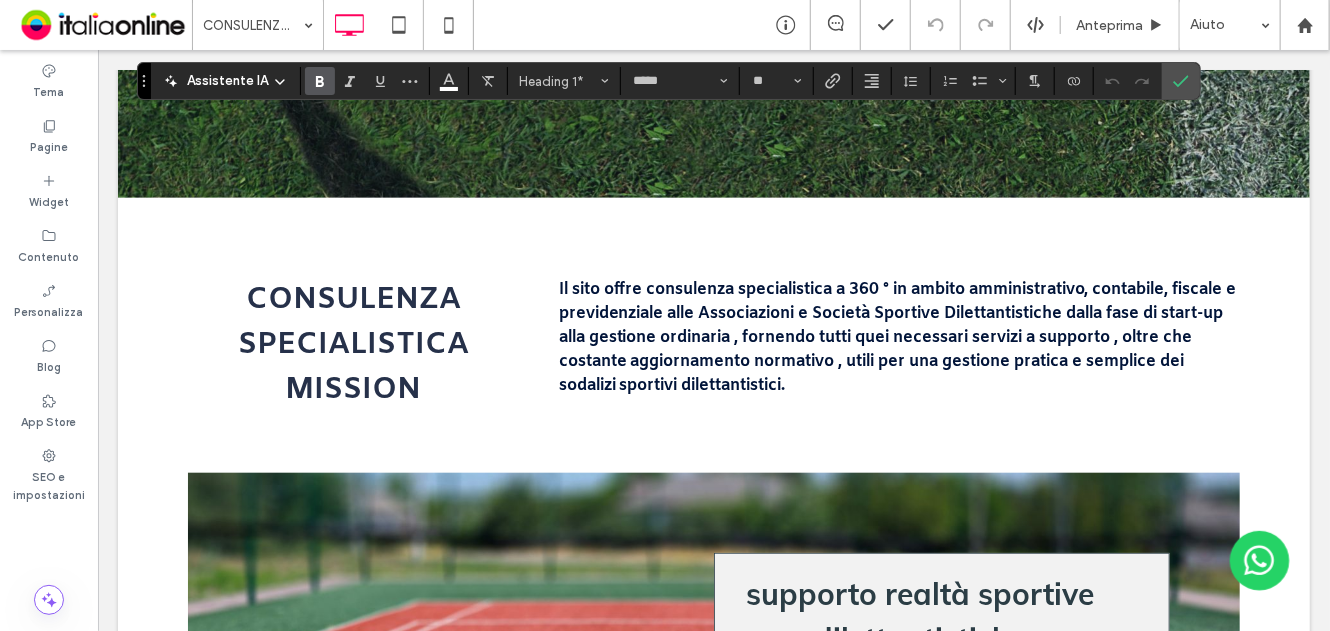 click on "consulenza specialistica mission" at bounding box center [352, 344] 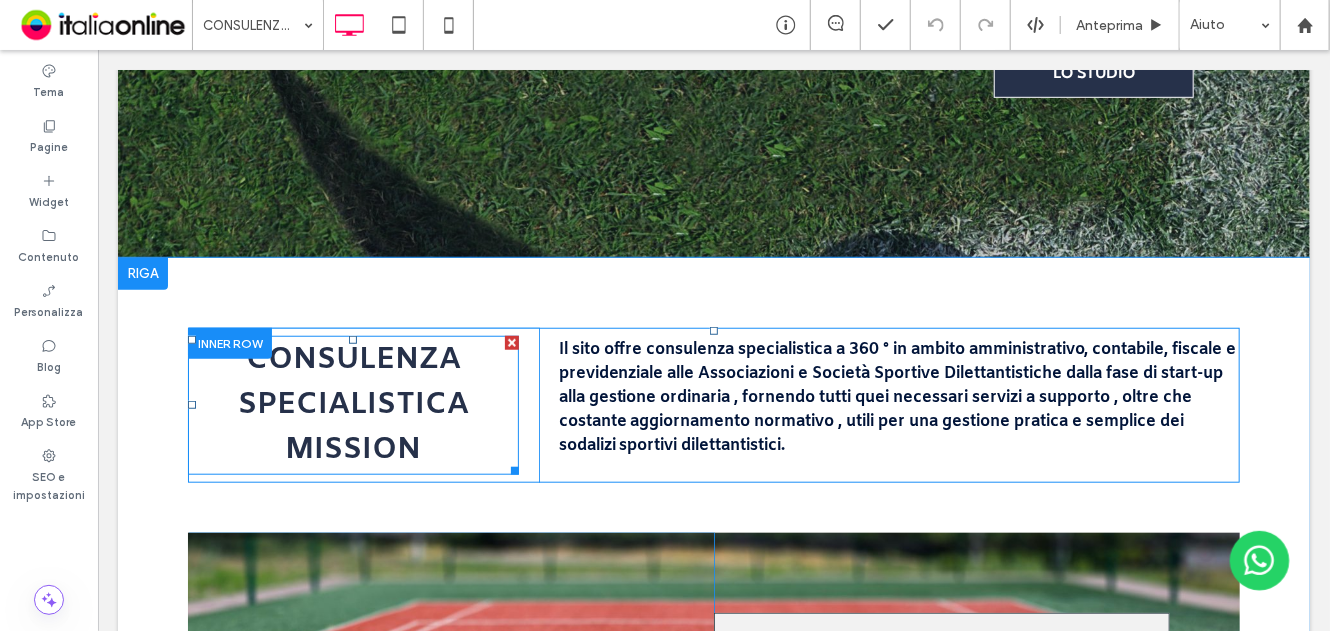 click on "consulenza specialistica mission" at bounding box center [352, 404] 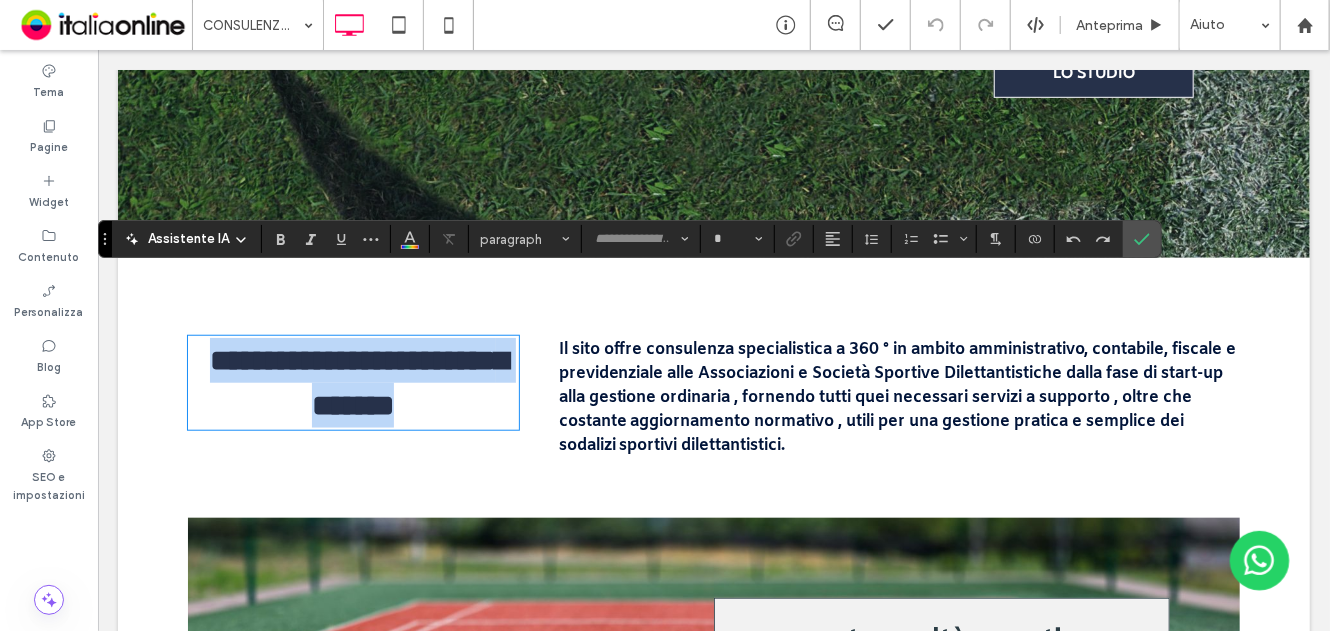 type on "*****" 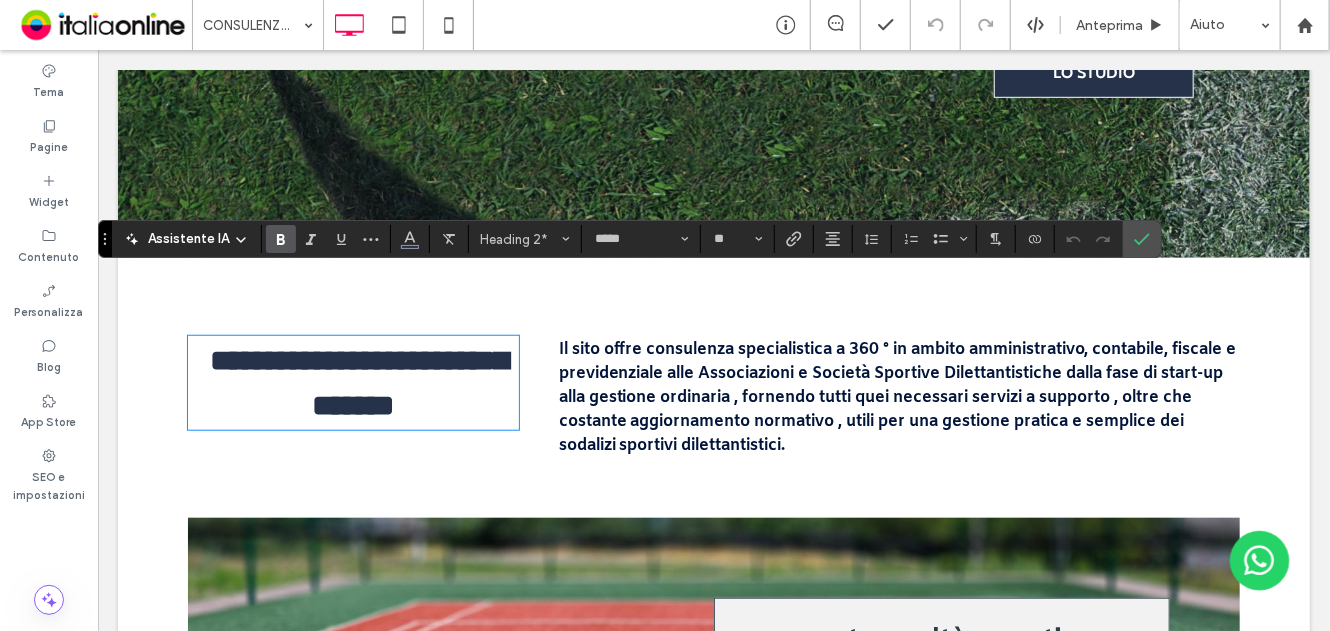 click on "Il sito offre consulenza specialistica a 360 ° in ambito amministrativo, contabile, fiscale e previdenziale alle Associazioni e Società Sportive Dilettantistiche dalla fase di start-up alla gestione ordinaria , fornendo tutti quei necessari servizi a supporto , oltre che costante aggiornamento normativo , utili per una gestione pratica e semplice dei sodalizi sportivi dilettantistici." at bounding box center [897, 396] 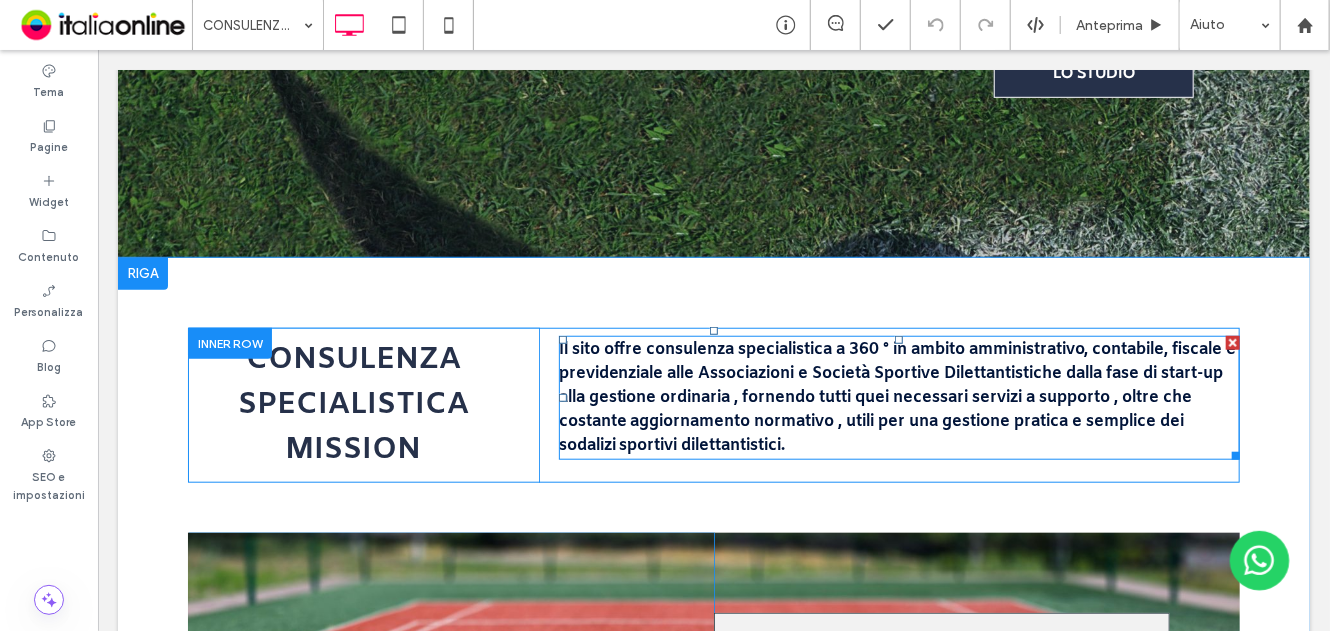 click on "Il sito offre consulenza specialistica a 360 ° in ambito amministrativo, contabile, fiscale e previdenziale alle Associazioni e Società Sportive Dilettantistiche dalla fase di start-up alla gestione ordinaria , fornendo tutti quei necessari servizi a supporto , oltre che costante aggiornamento normativo , utili per una gestione pratica e semplice dei sodalizi sportivi dilettantistici." at bounding box center [897, 396] 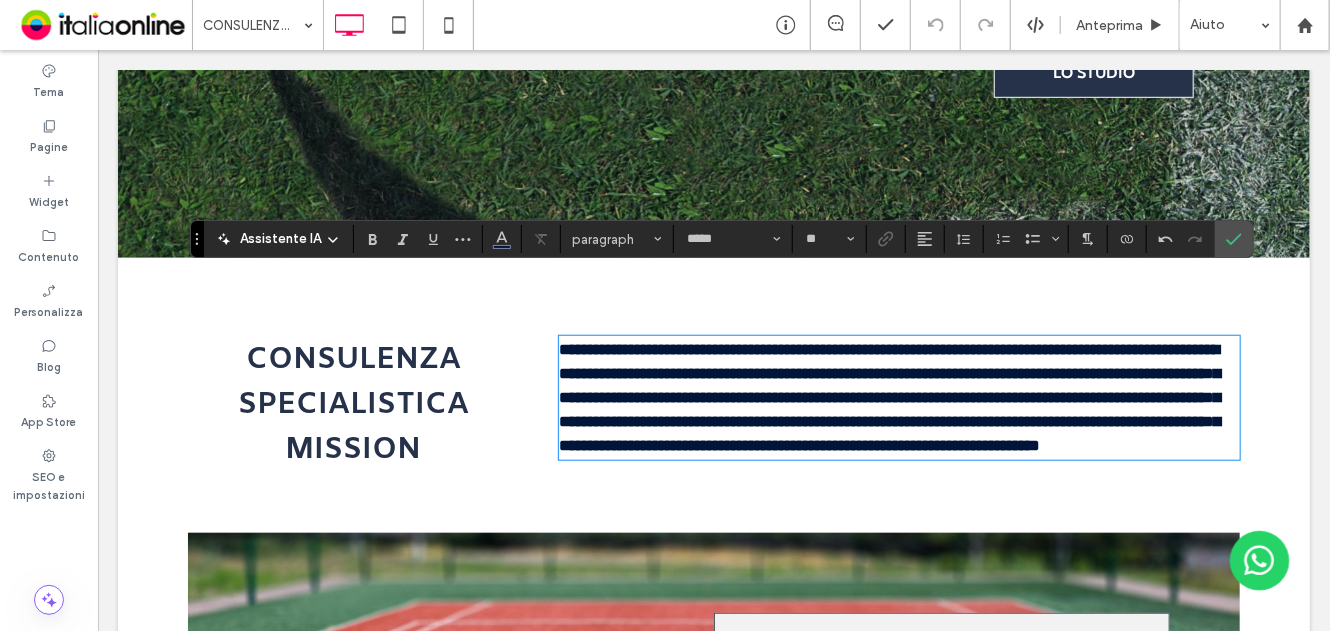 click on "**********" at bounding box center (889, 396) 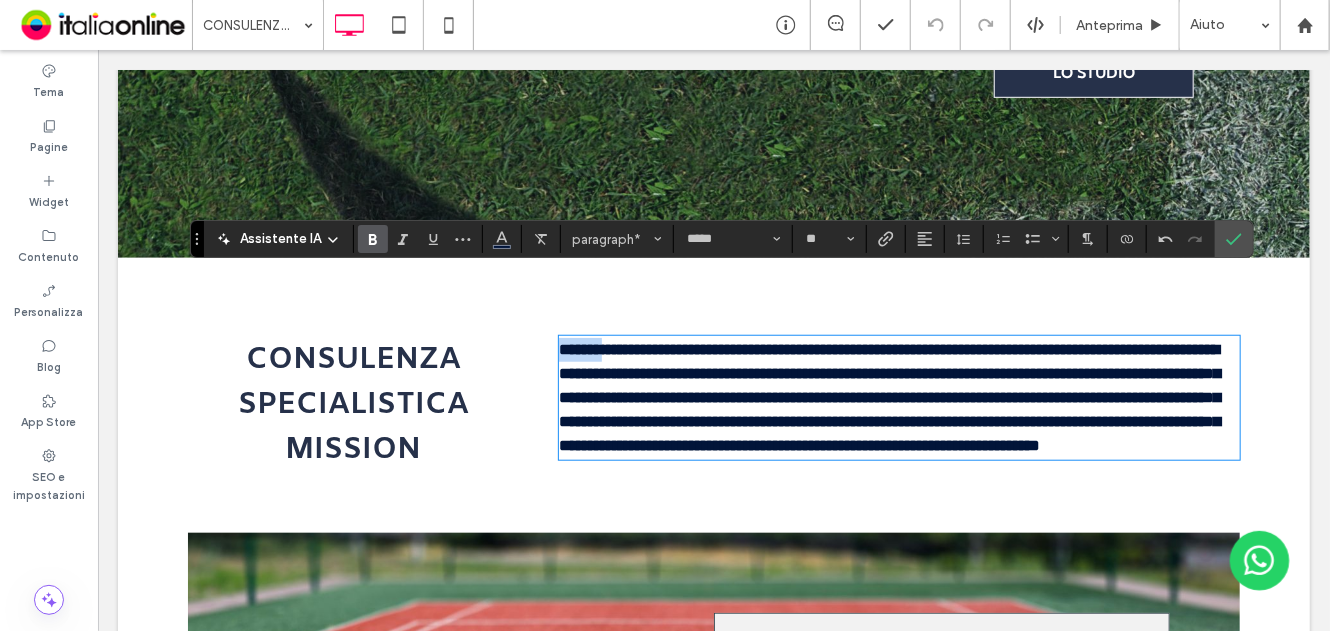 drag, startPoint x: 584, startPoint y: 286, endPoint x: 519, endPoint y: 293, distance: 65.37584 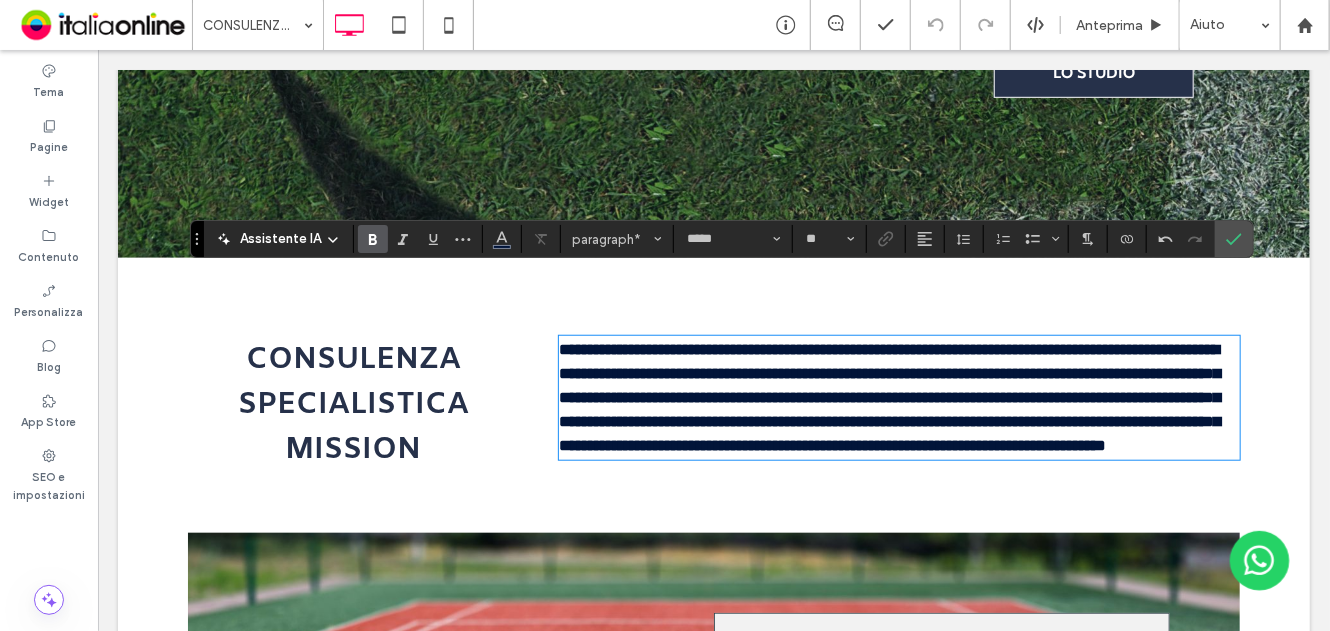 click on "**********" at bounding box center [889, 396] 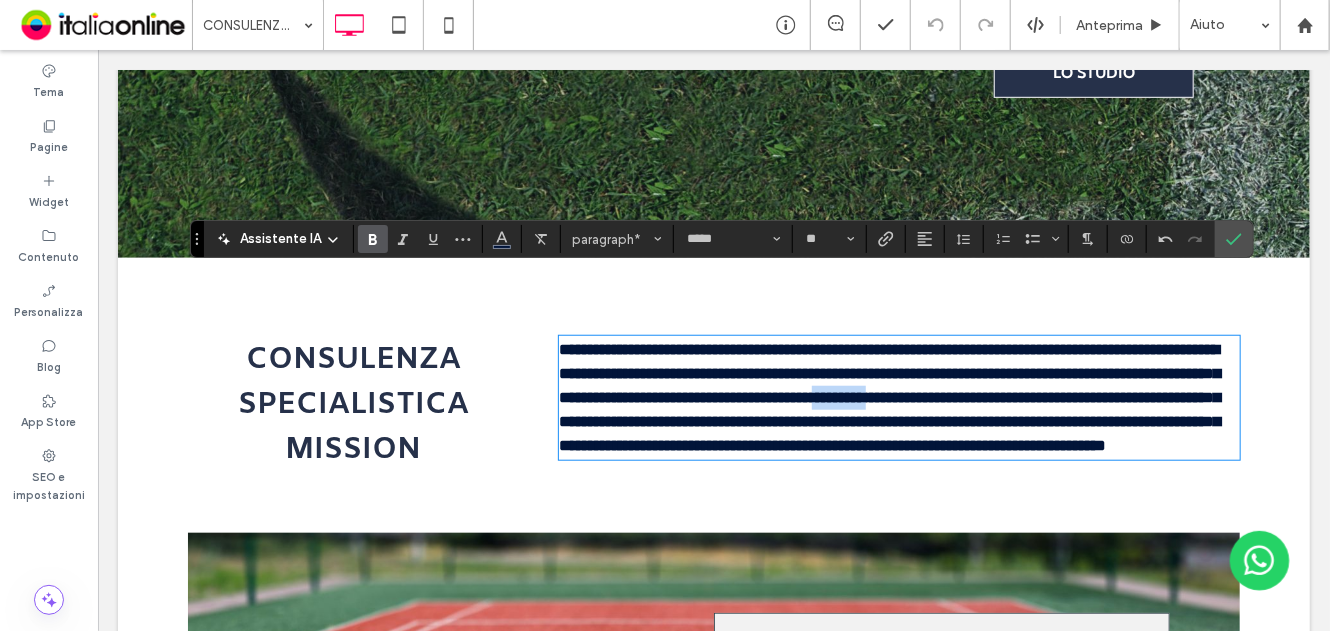 click on "**********" at bounding box center [889, 396] 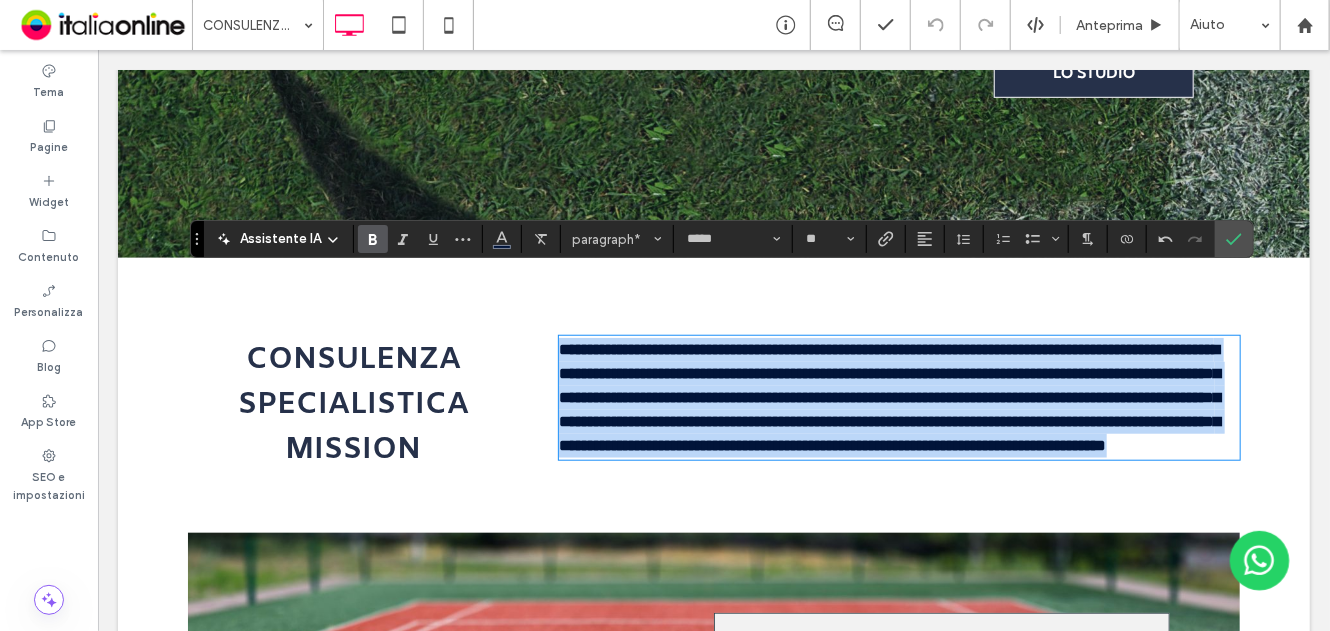 click on "**********" at bounding box center [889, 396] 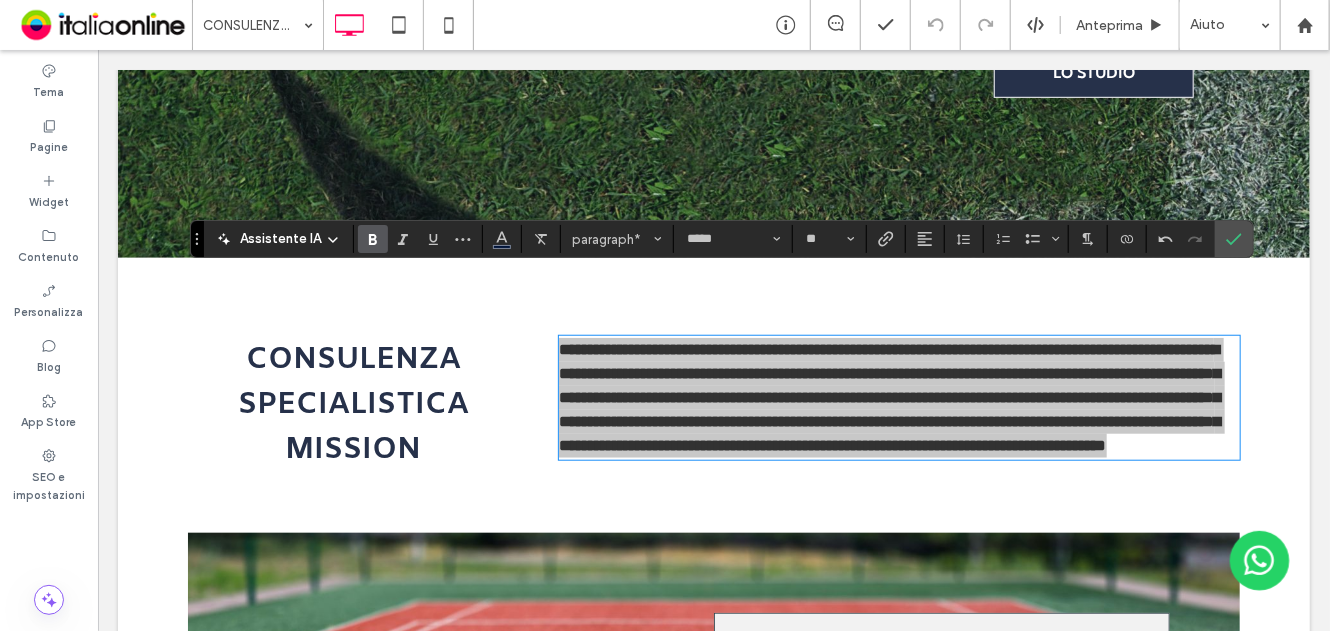drag, startPoint x: 368, startPoint y: 233, endPoint x: 390, endPoint y: 221, distance: 25.059929 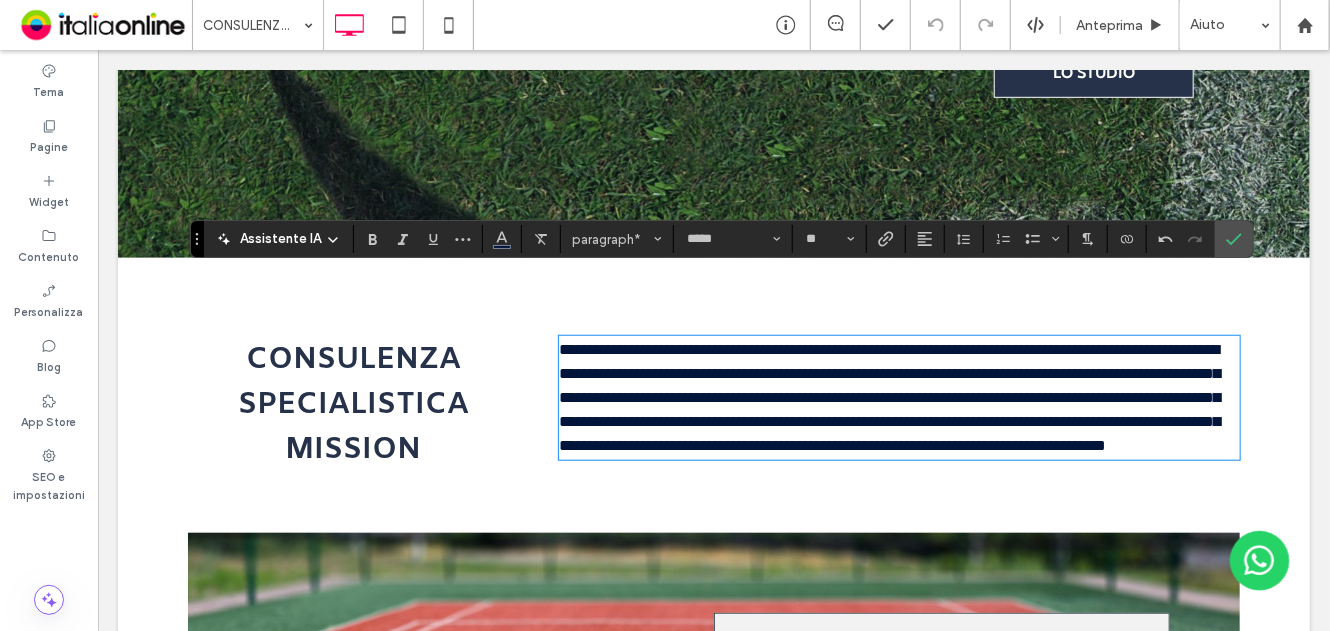 click on "**********" at bounding box center (713, 791) 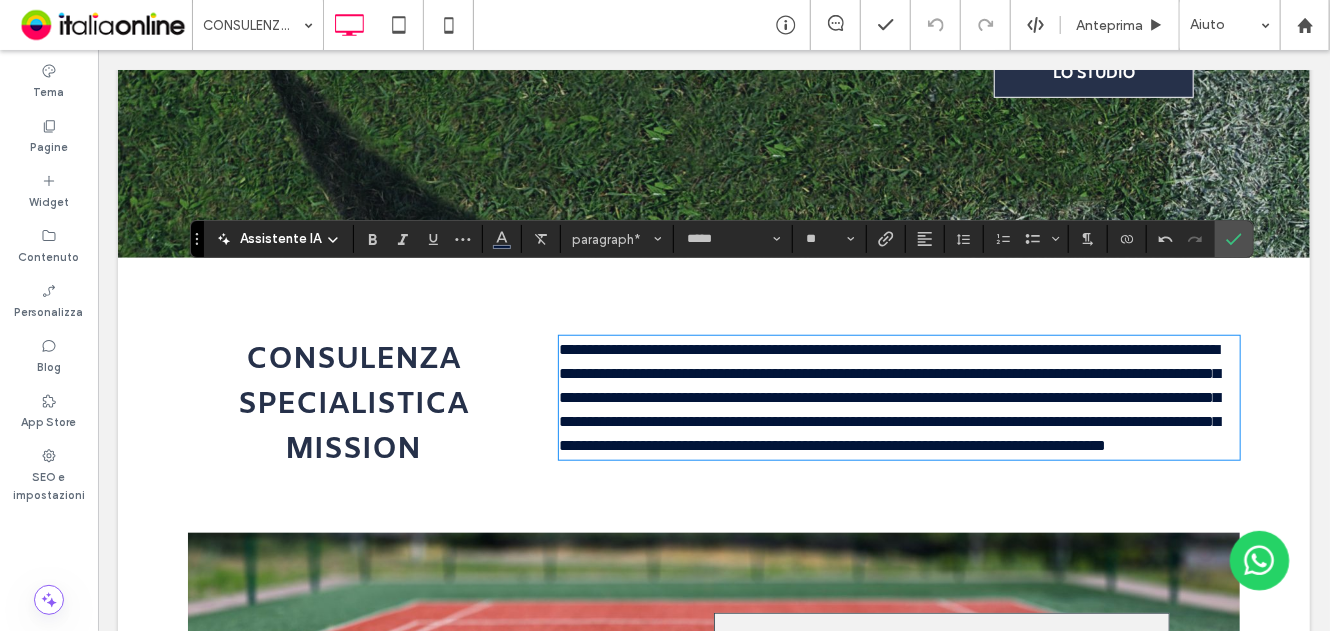 click on "**********" at bounding box center [898, 397] 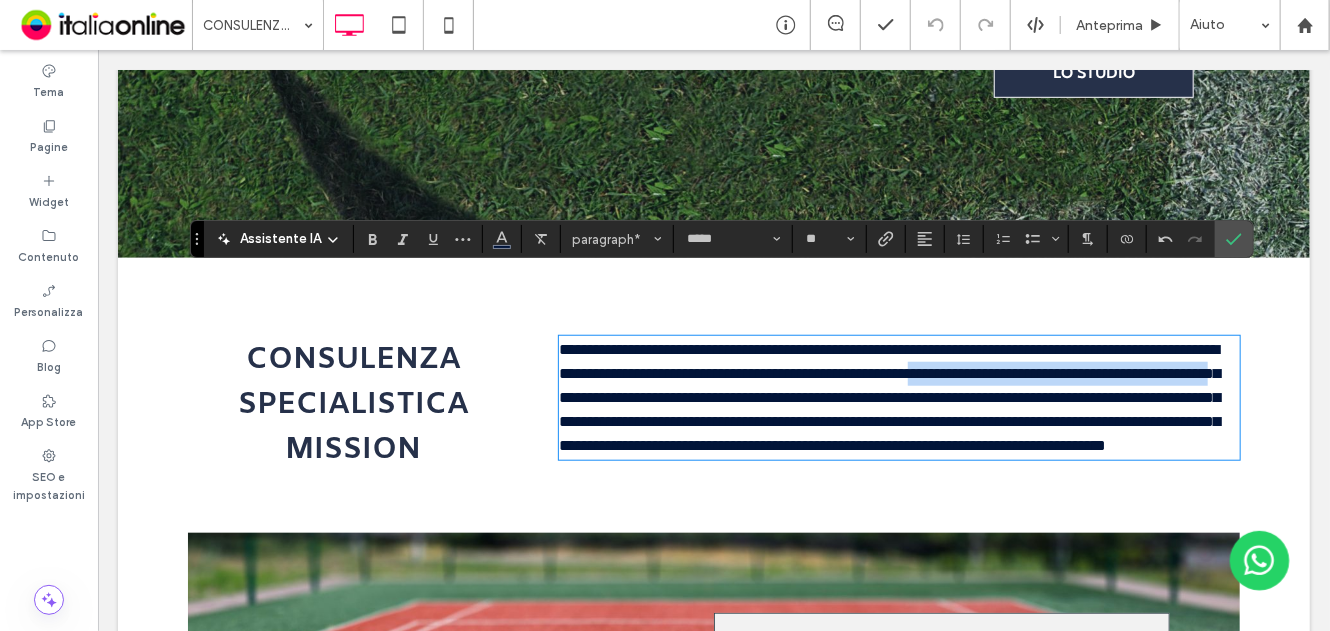 drag, startPoint x: 677, startPoint y: 346, endPoint x: 947, endPoint y: 340, distance: 270.06665 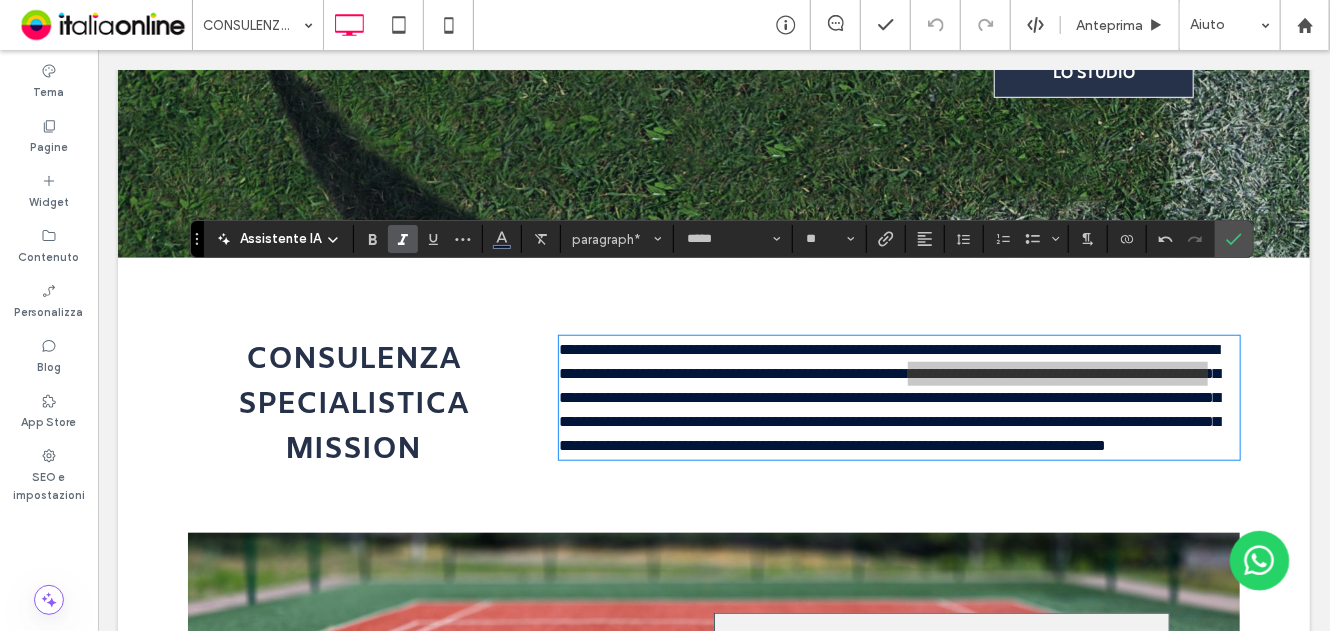 drag, startPoint x: 370, startPoint y: 239, endPoint x: 394, endPoint y: 251, distance: 26.832815 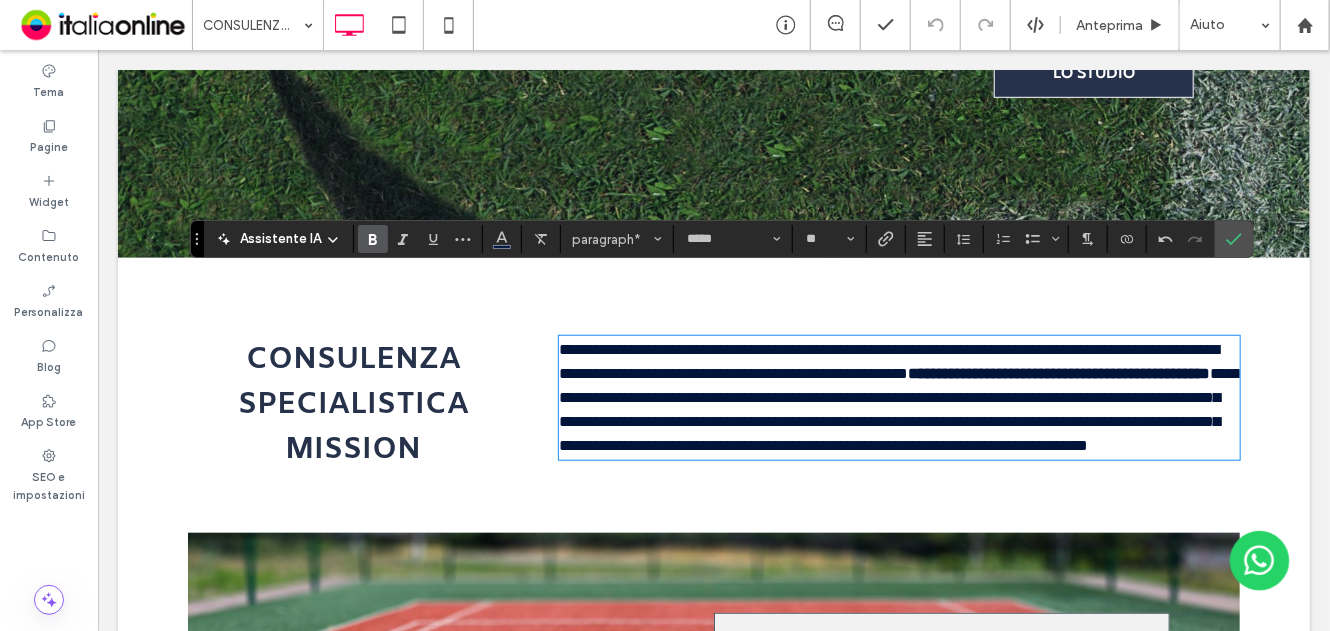 drag, startPoint x: 1047, startPoint y: 358, endPoint x: 1025, endPoint y: 362, distance: 22.36068 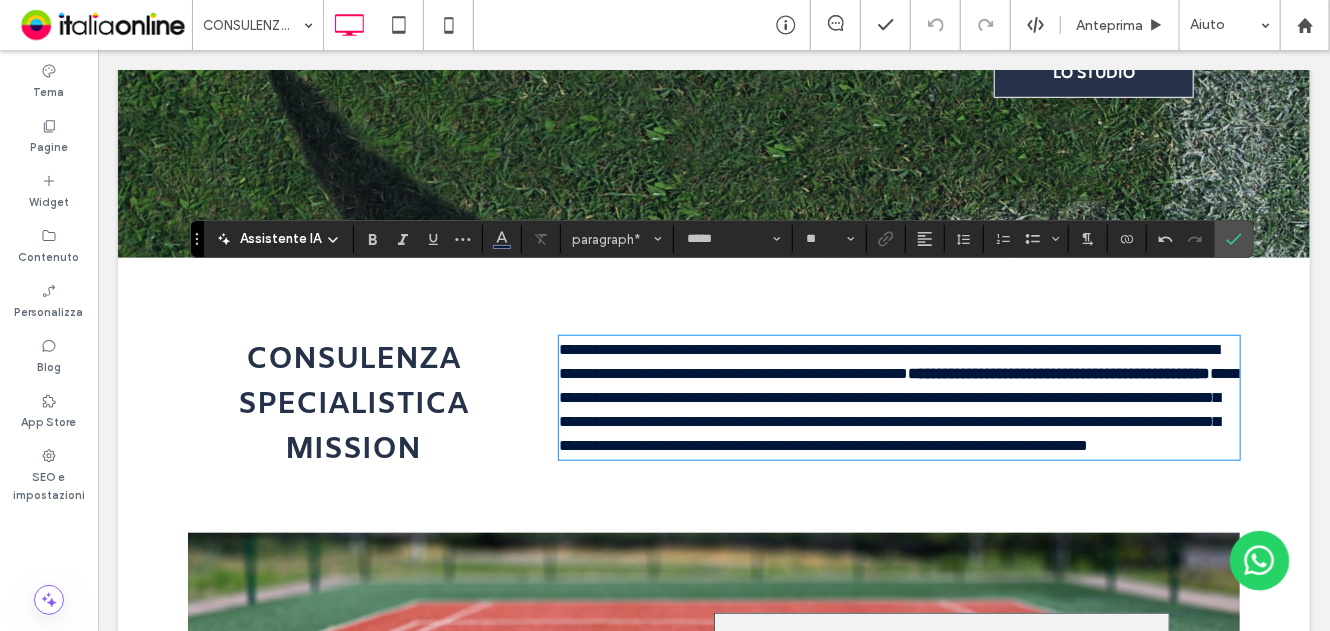 click on "**********" at bounding box center (899, 408) 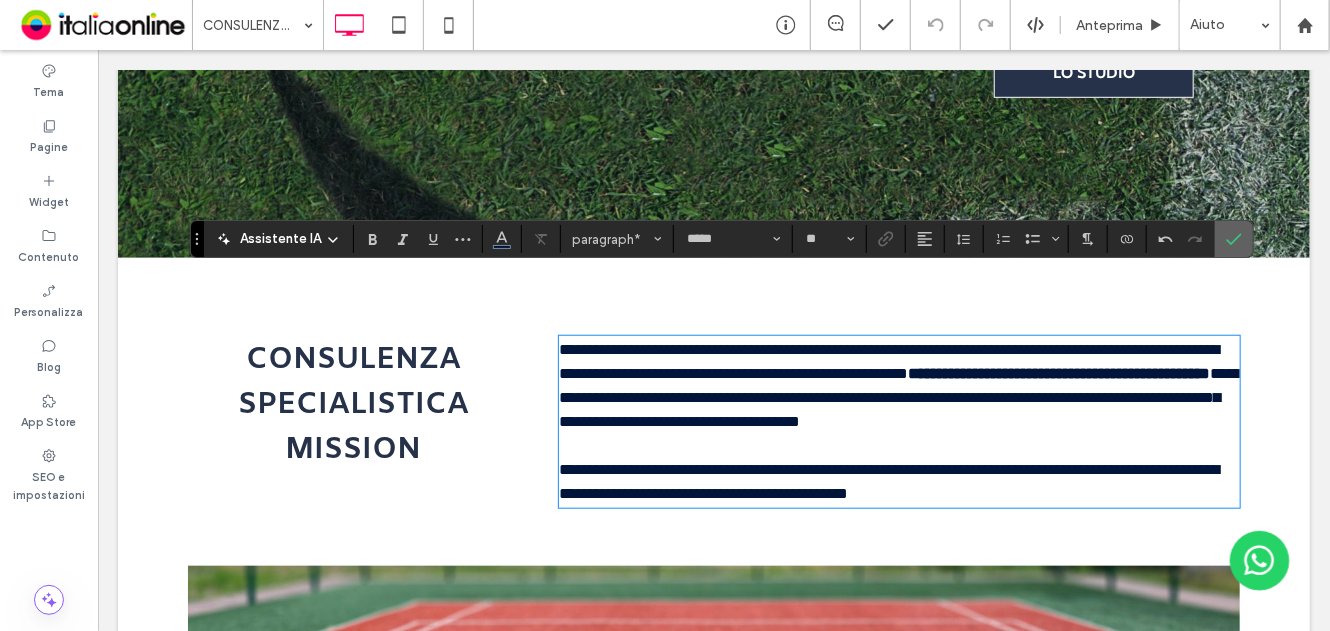 click 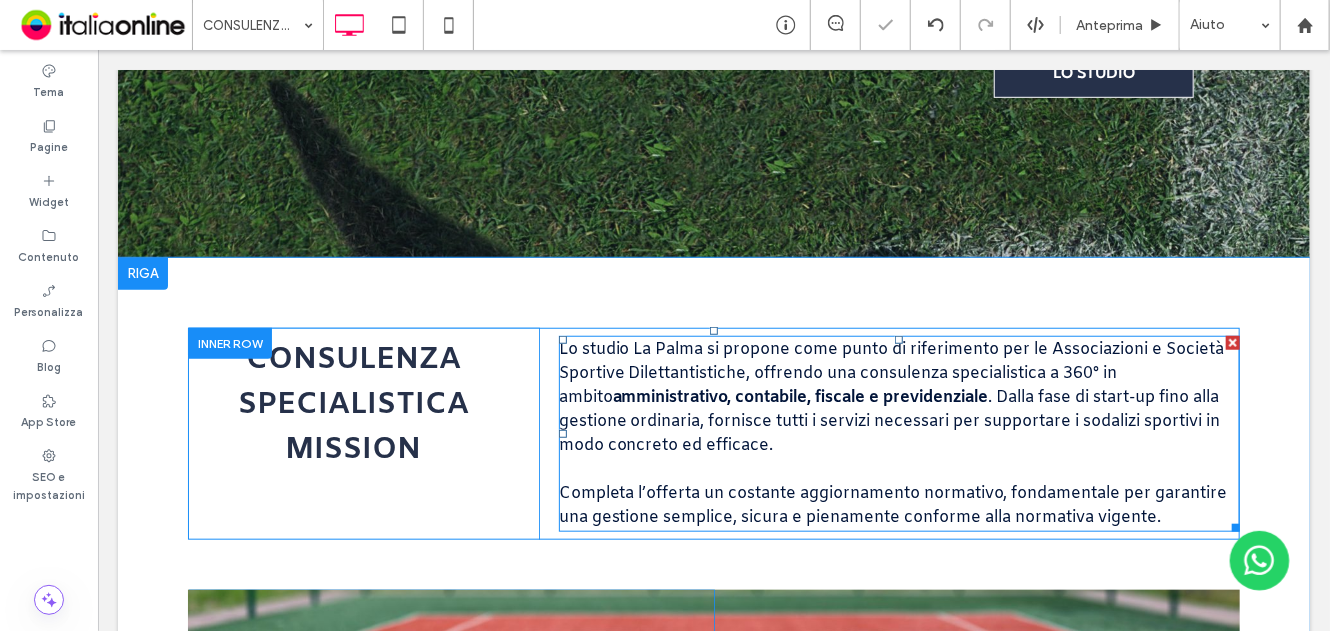 scroll, scrollTop: 300, scrollLeft: 0, axis: vertical 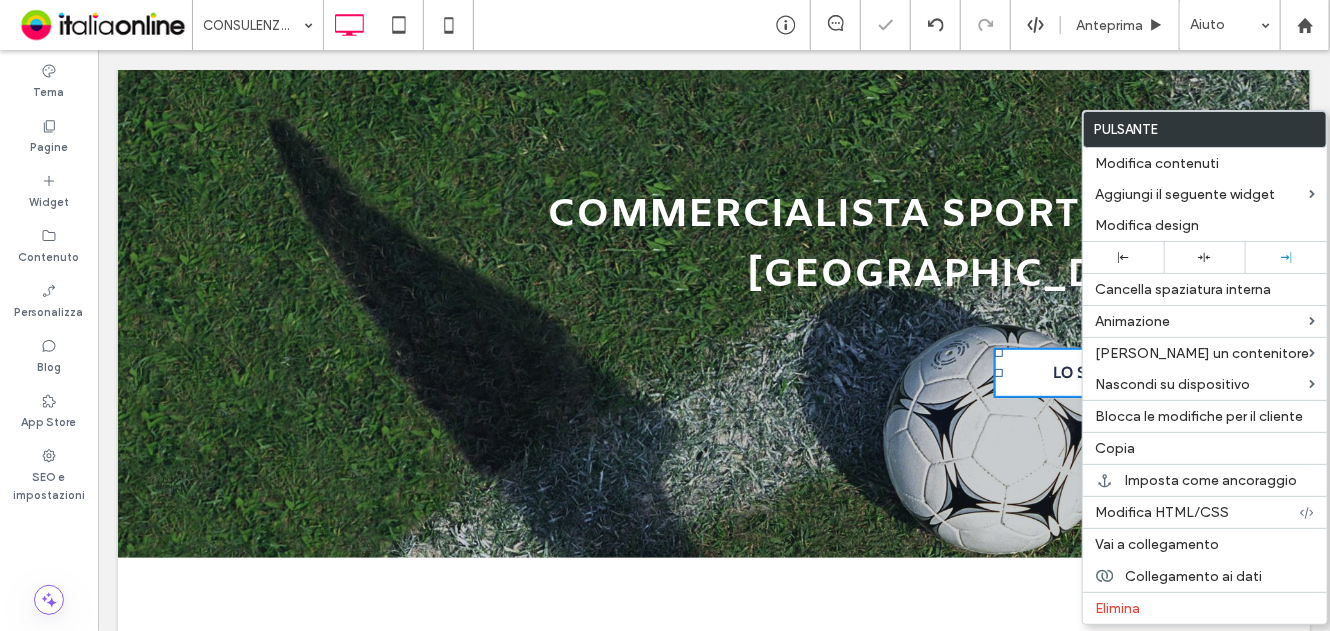 click on "LO STUDIO" at bounding box center [1093, 371] 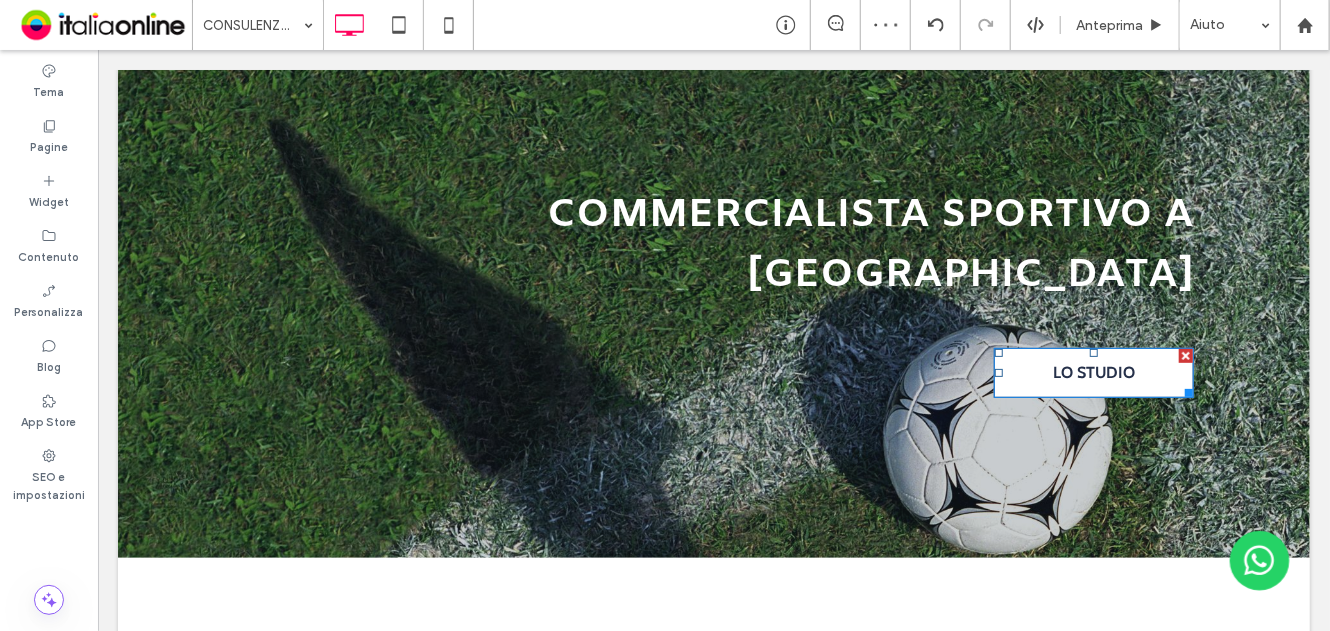 click on "LO STUDIO" at bounding box center (1093, 371) 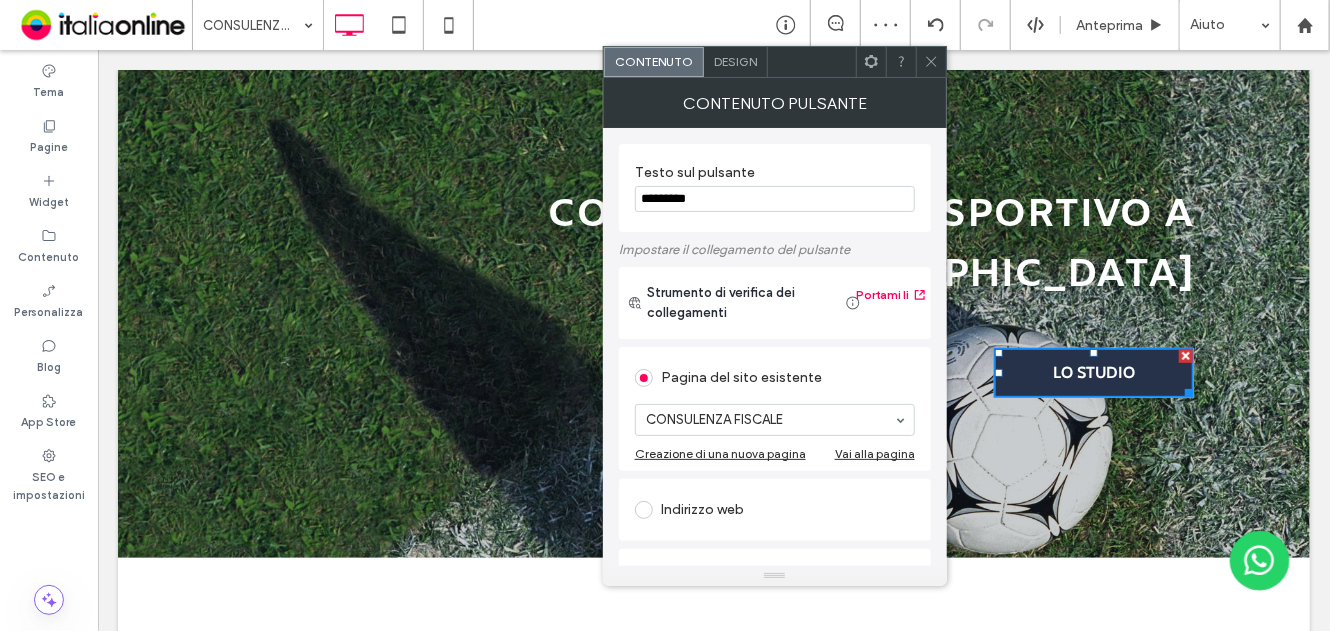 drag, startPoint x: 807, startPoint y: 248, endPoint x: 488, endPoint y: 230, distance: 319.50745 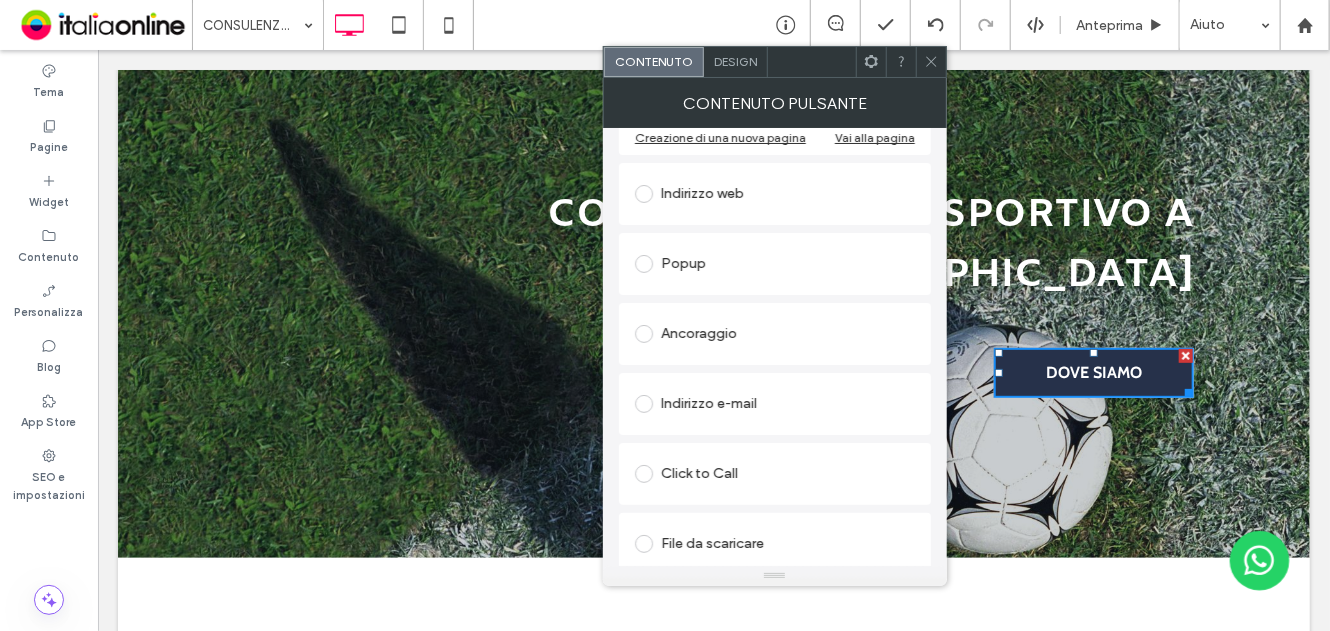 scroll, scrollTop: 325, scrollLeft: 0, axis: vertical 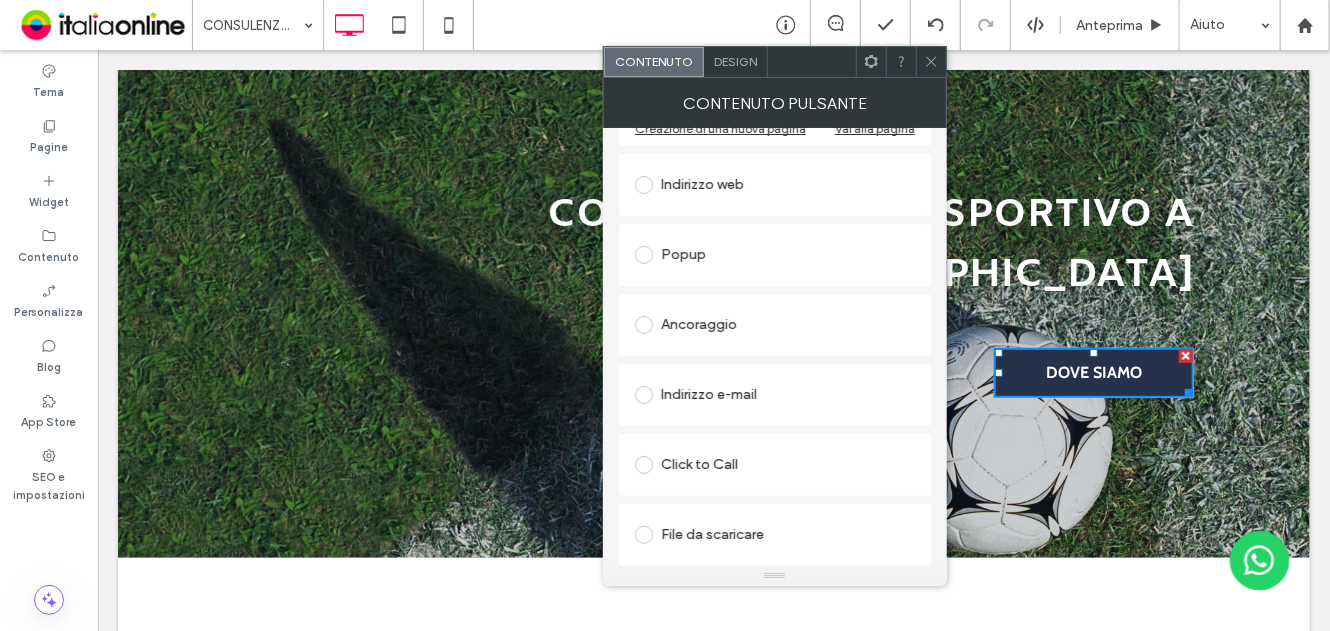 type on "**********" 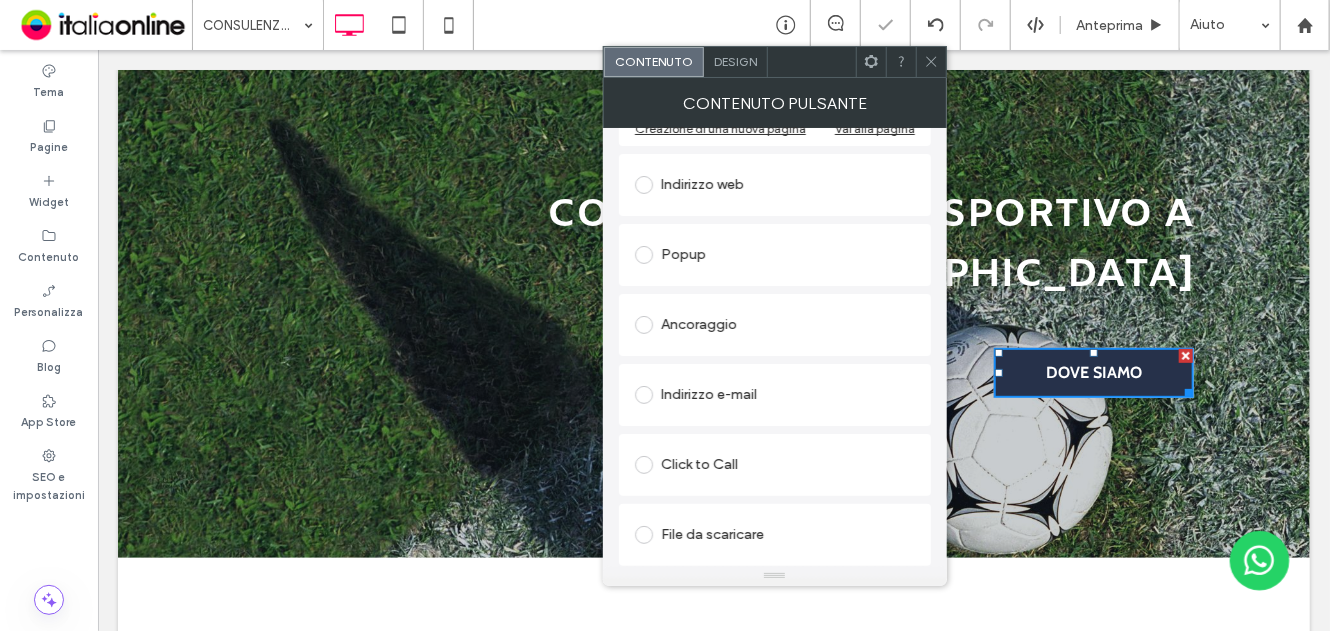 click on "Ancoraggio" at bounding box center [775, 325] 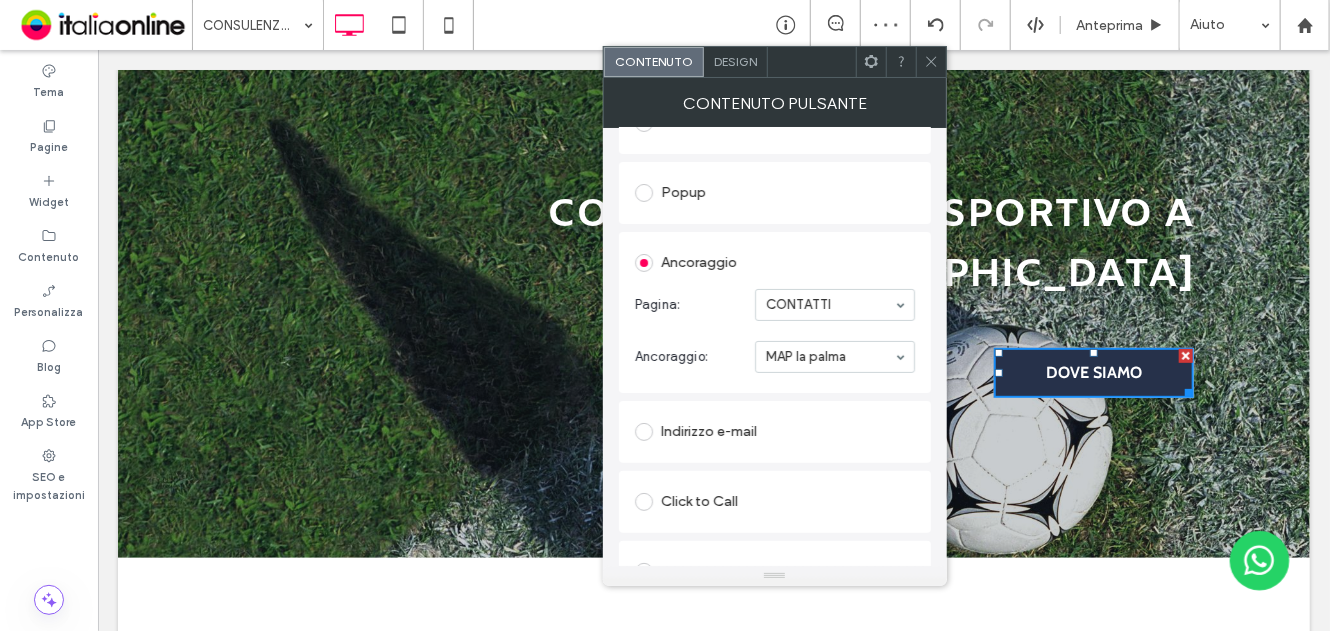 drag, startPoint x: 808, startPoint y: 447, endPoint x: 822, endPoint y: 411, distance: 38.626415 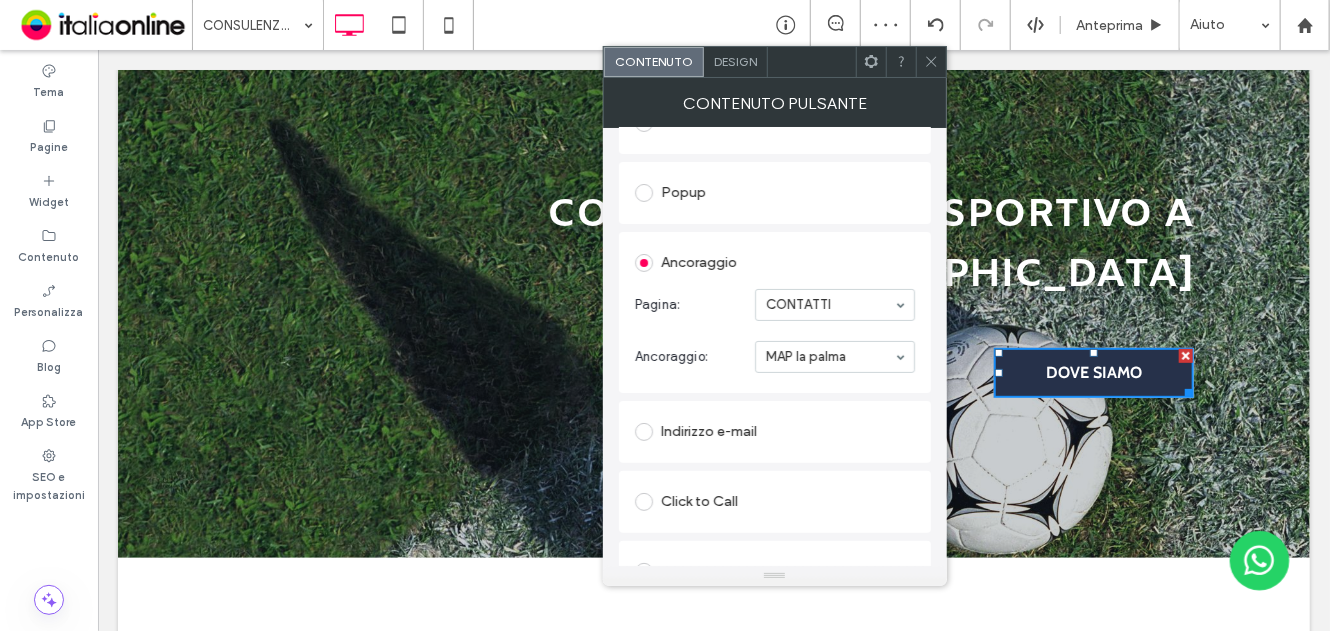 click 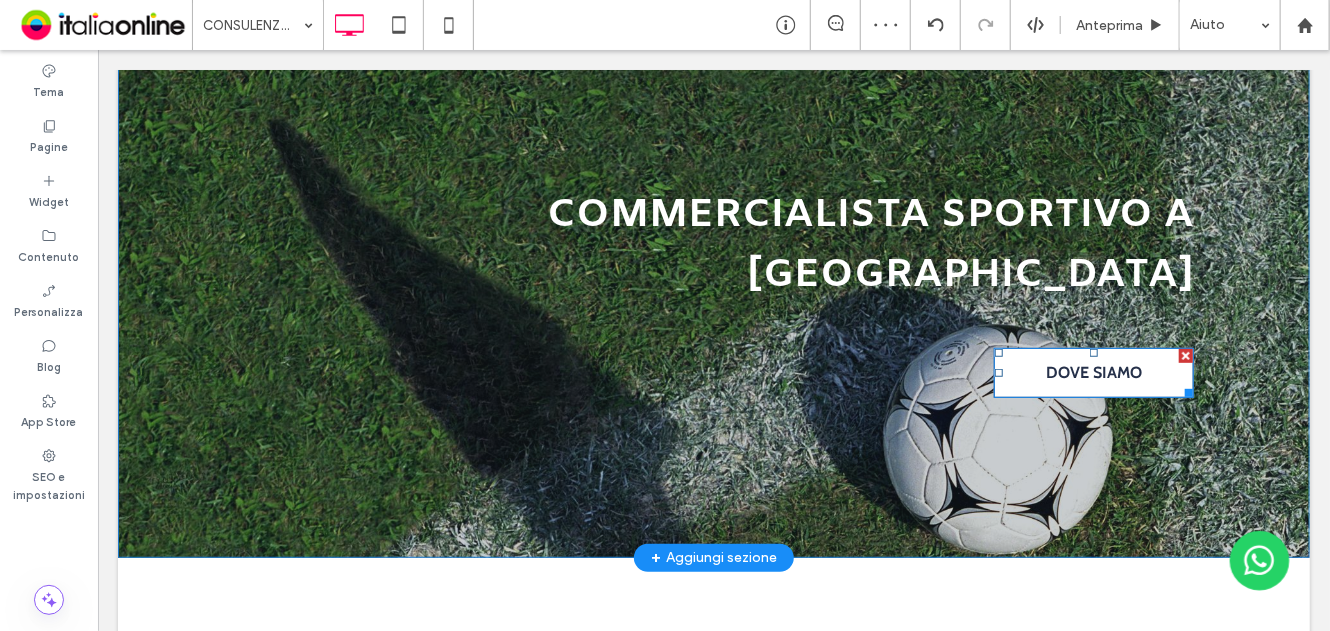 drag, startPoint x: 1121, startPoint y: 320, endPoint x: 1136, endPoint y: 334, distance: 20.518284 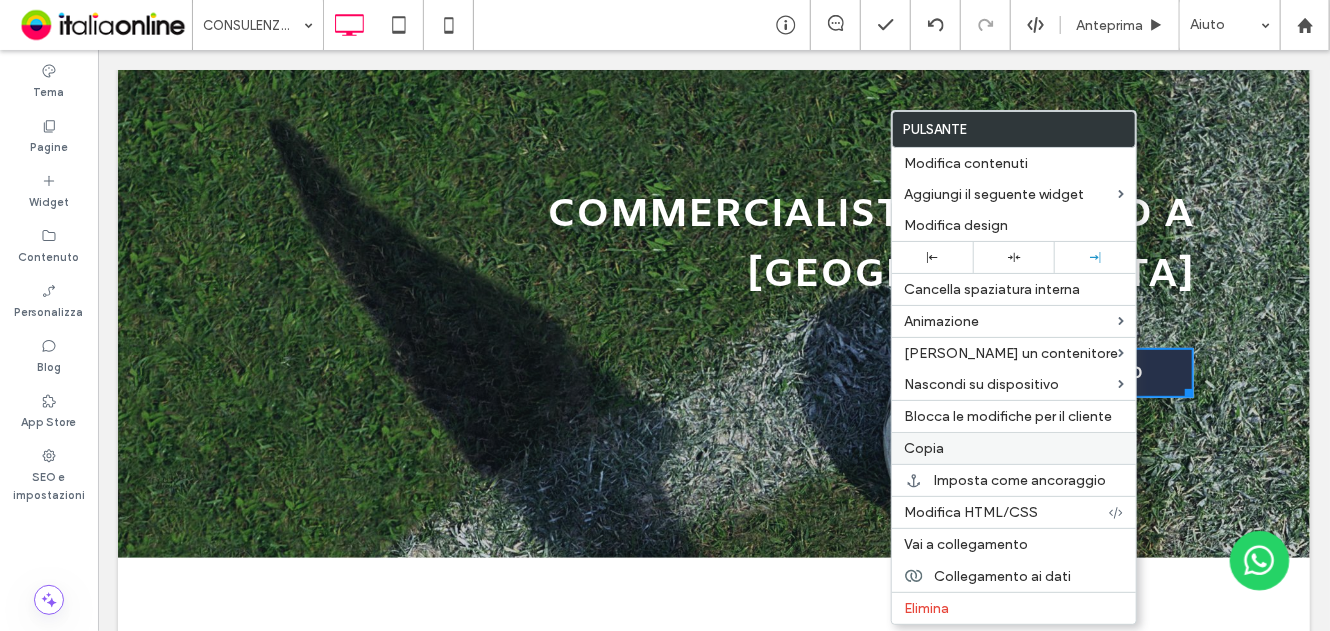 click on "Copia" at bounding box center [1014, 448] 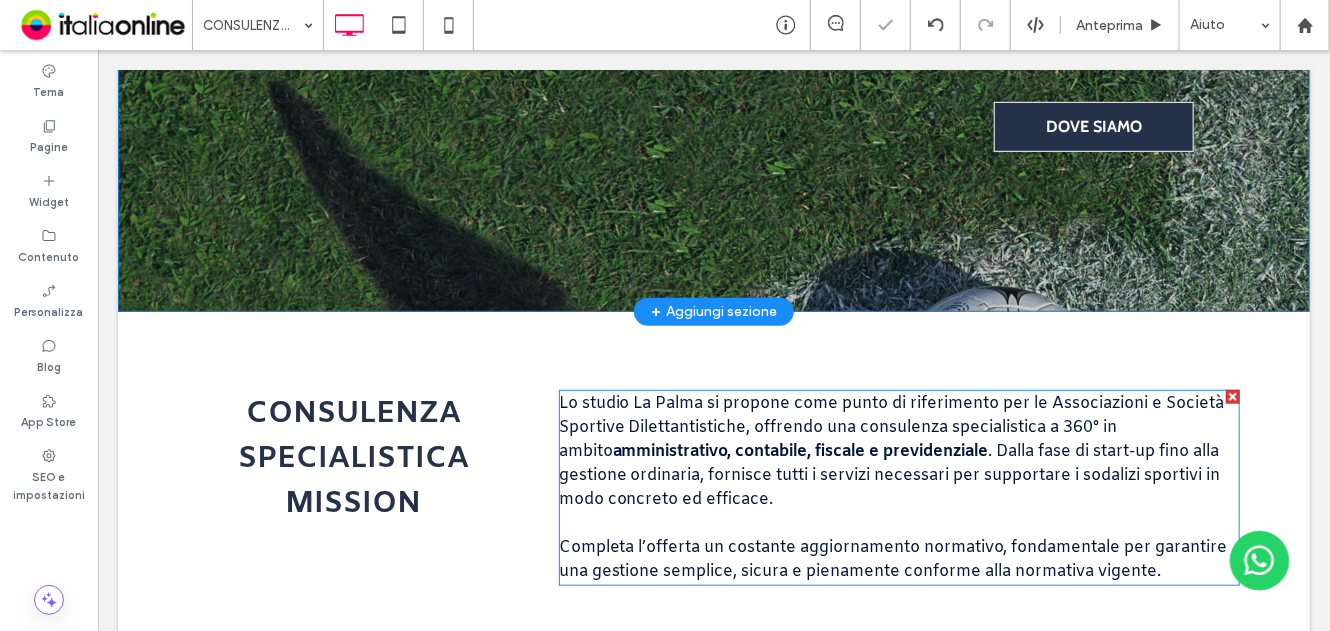scroll, scrollTop: 600, scrollLeft: 0, axis: vertical 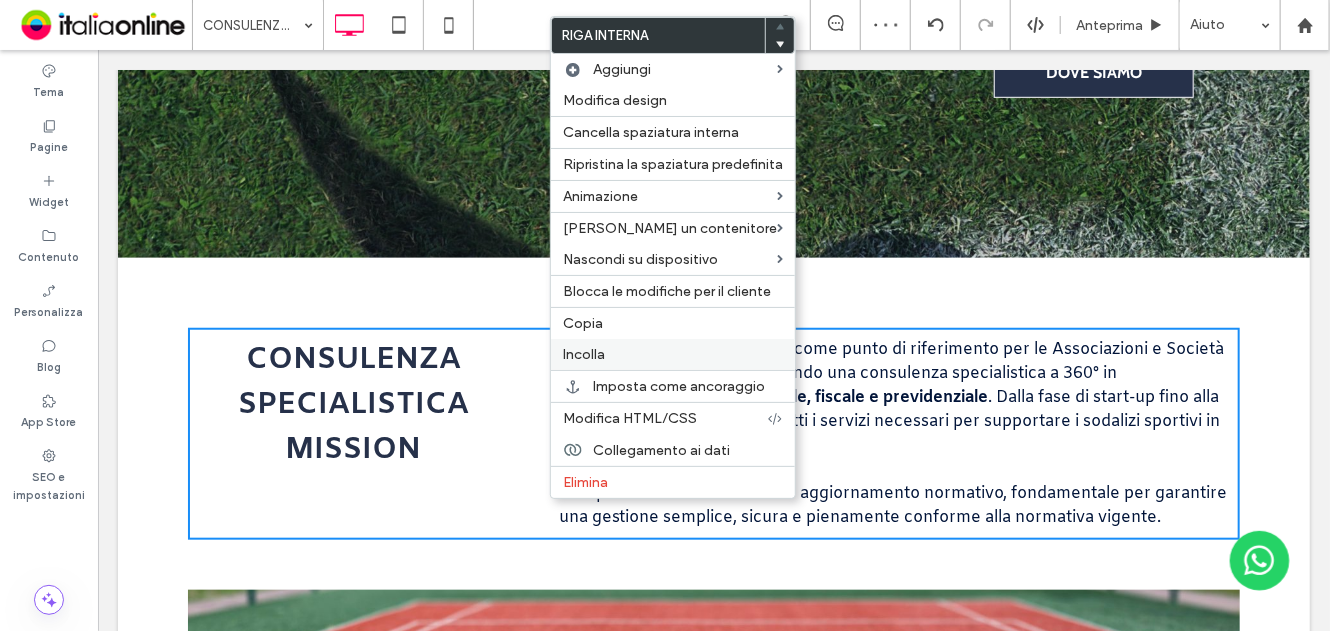 click on "Incolla" at bounding box center (584, 354) 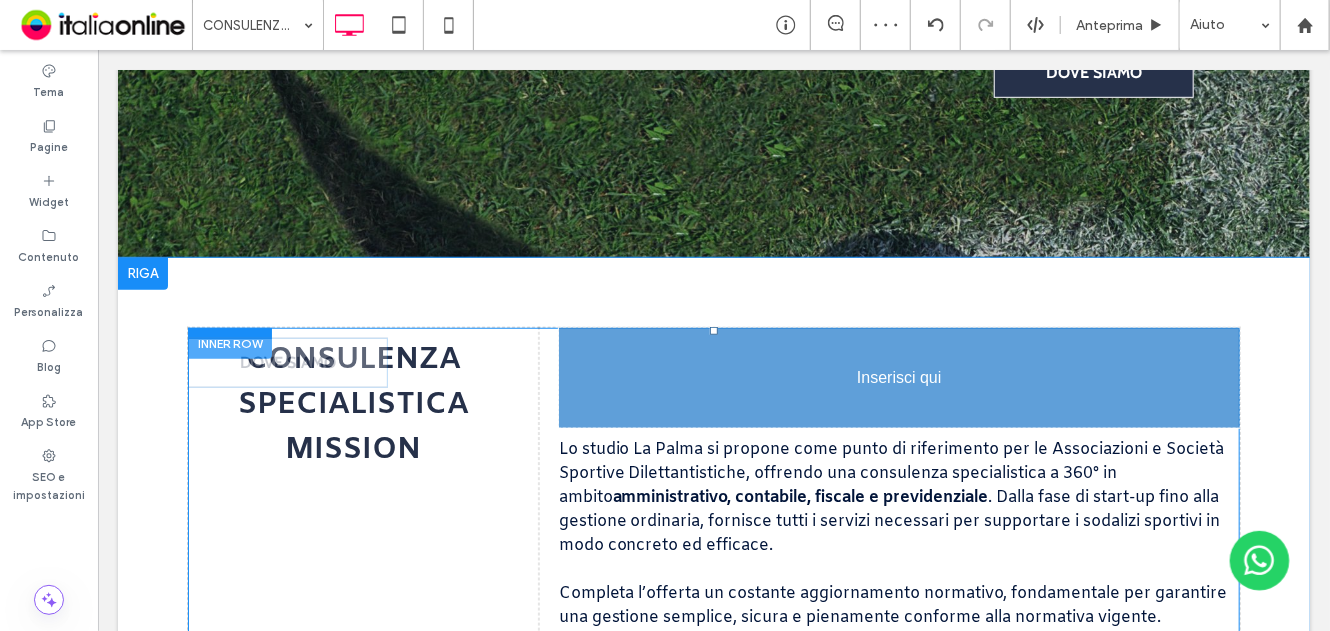 drag, startPoint x: 327, startPoint y: 314, endPoint x: 726, endPoint y: 438, distance: 417.82413 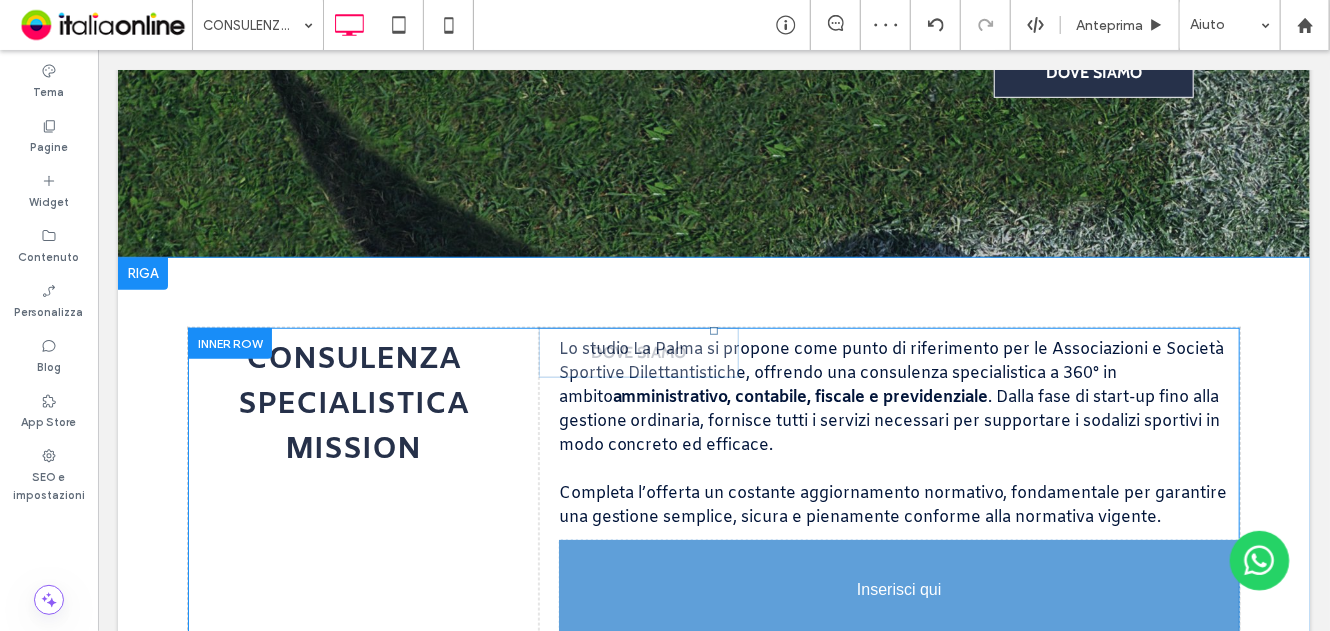 drag, startPoint x: 718, startPoint y: 300, endPoint x: 692, endPoint y: 452, distance: 154.20766 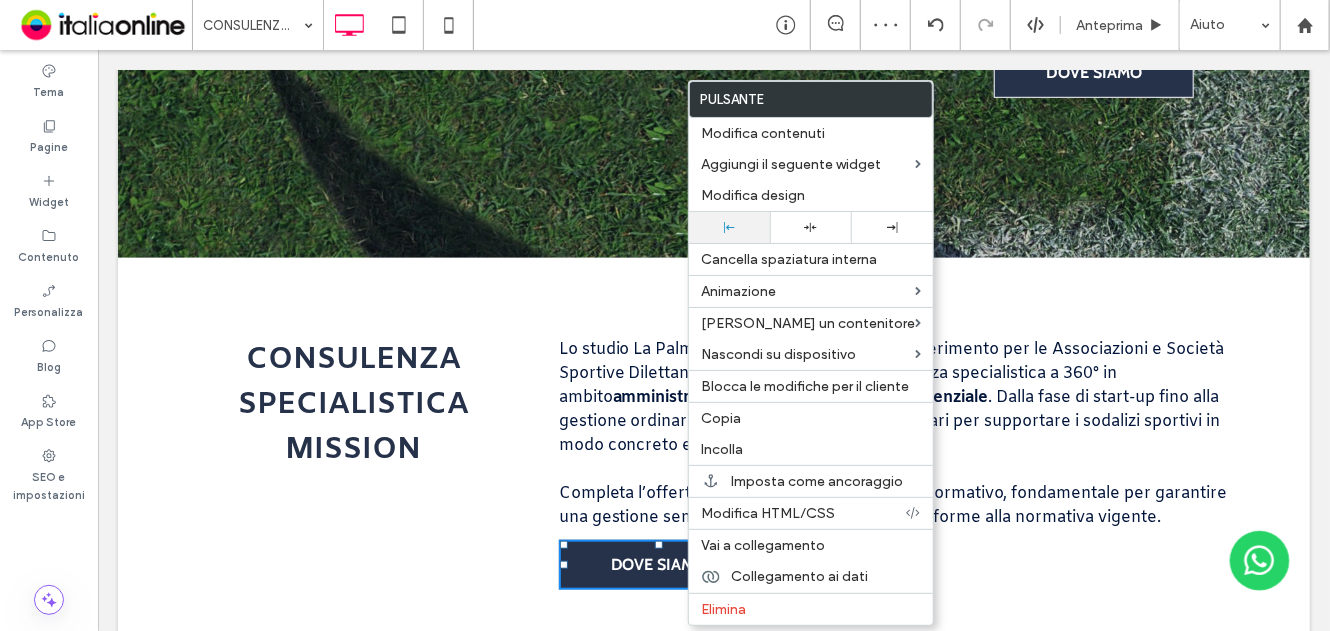 click at bounding box center (729, 227) 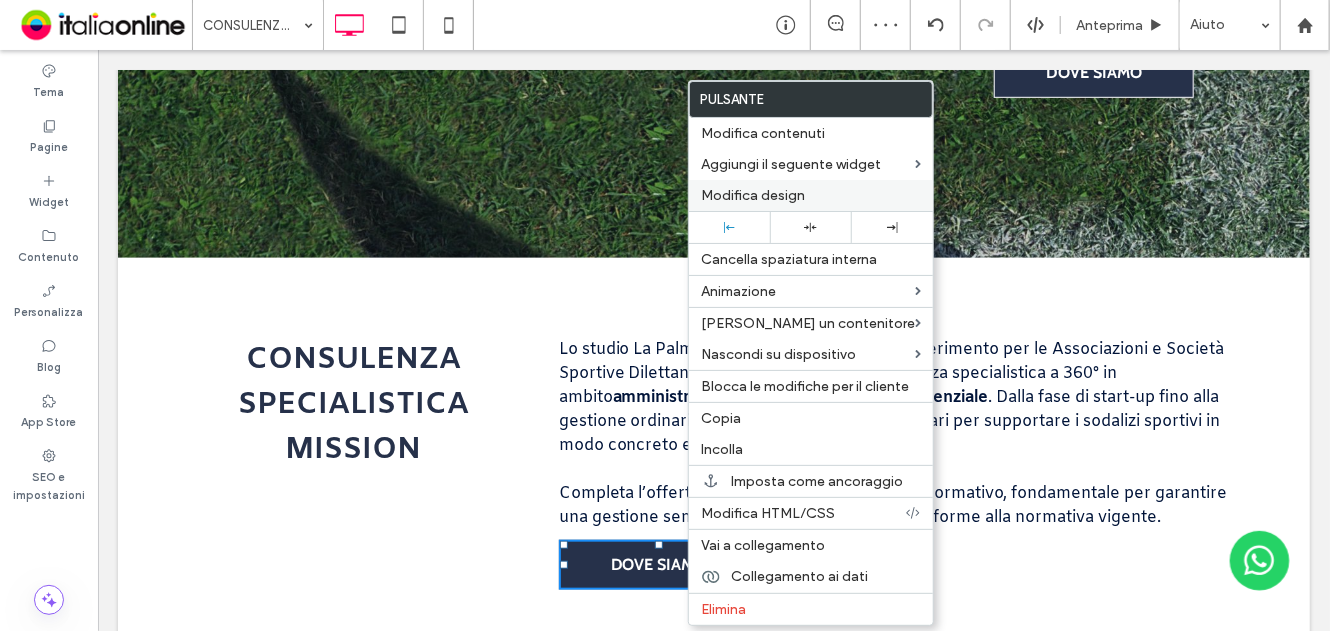 drag, startPoint x: 775, startPoint y: 136, endPoint x: 735, endPoint y: 187, distance: 64.815125 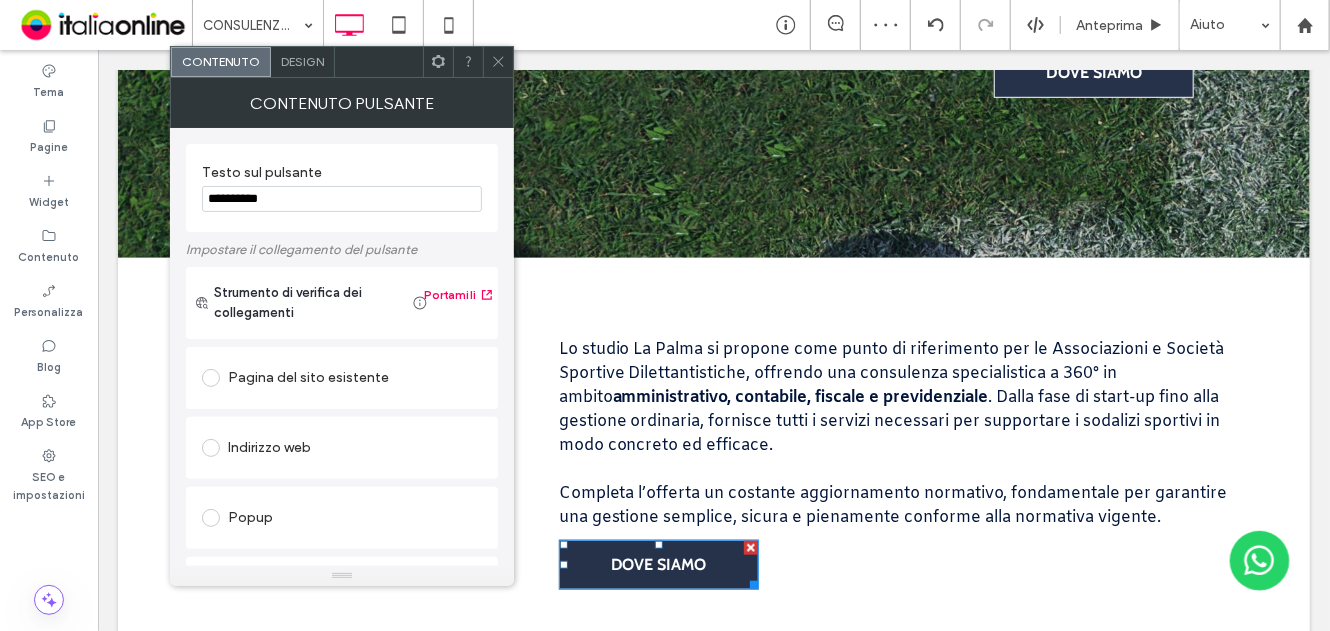 drag, startPoint x: 83, startPoint y: 193, endPoint x: -8, endPoint y: 203, distance: 91.5478 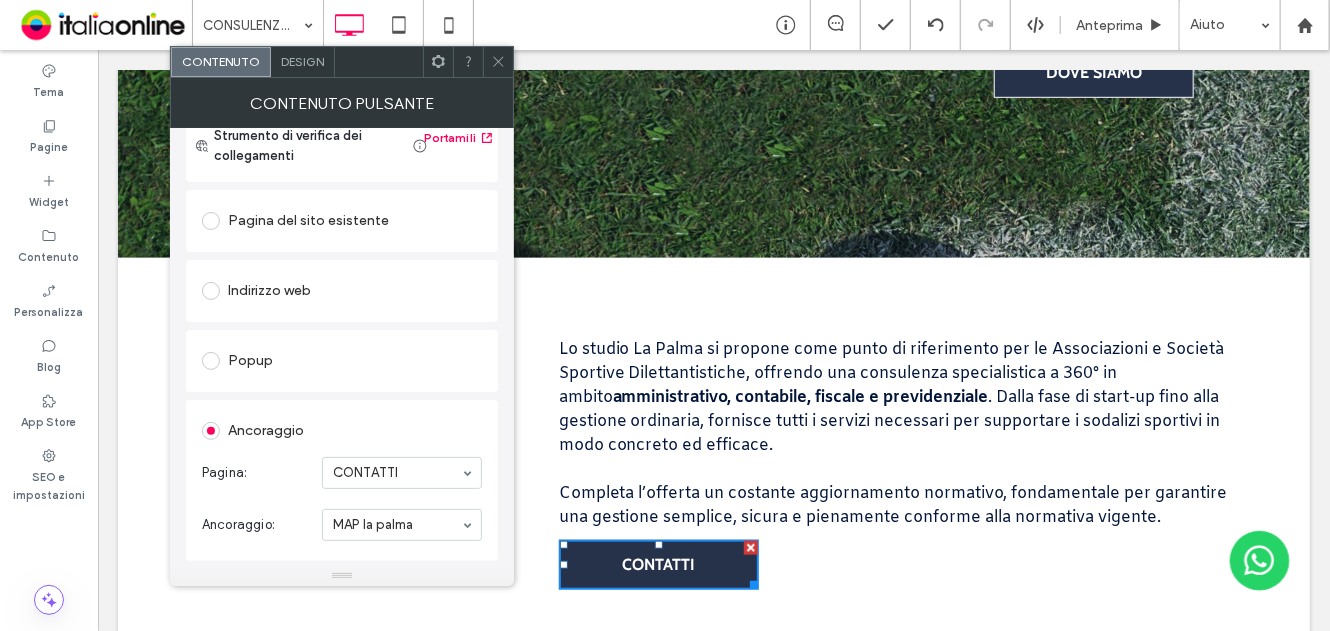 scroll, scrollTop: 300, scrollLeft: 0, axis: vertical 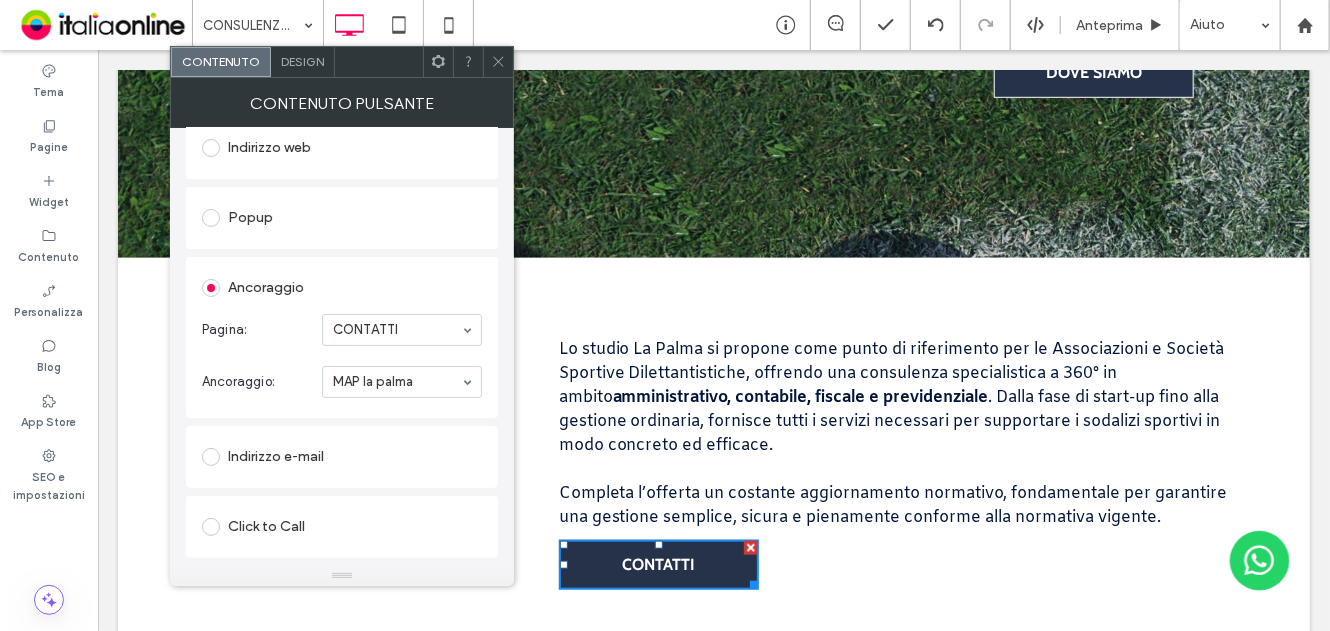 type on "********" 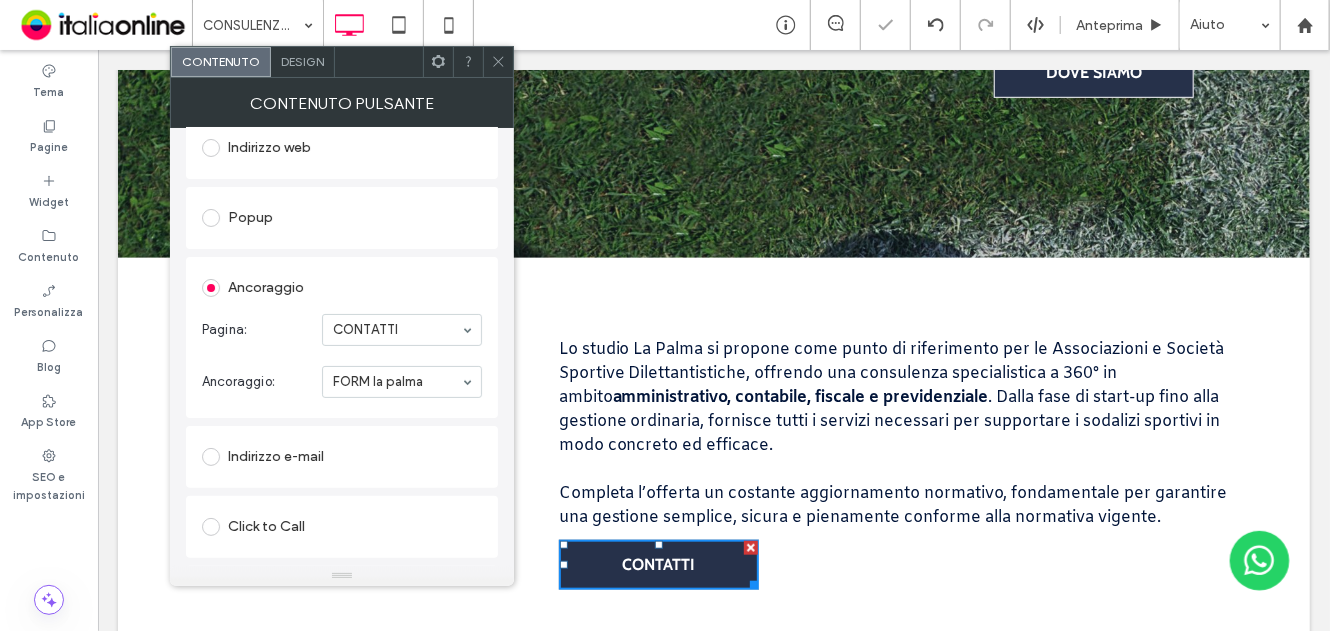 click 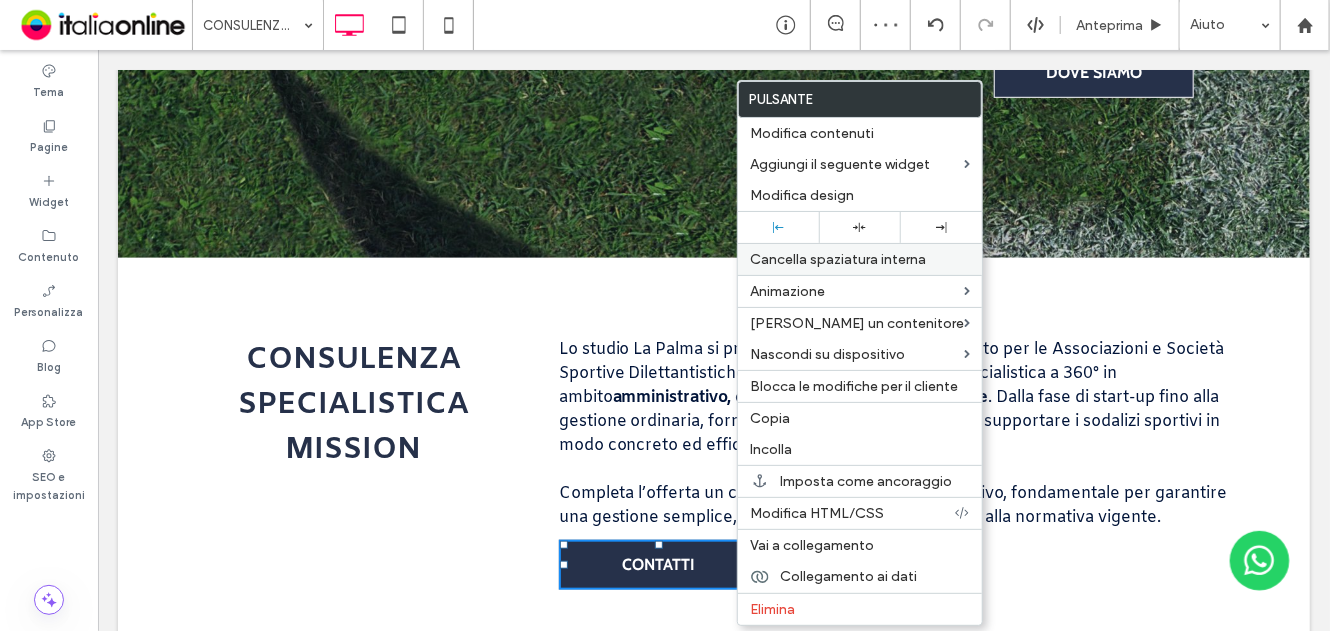 click at bounding box center (778, 227) 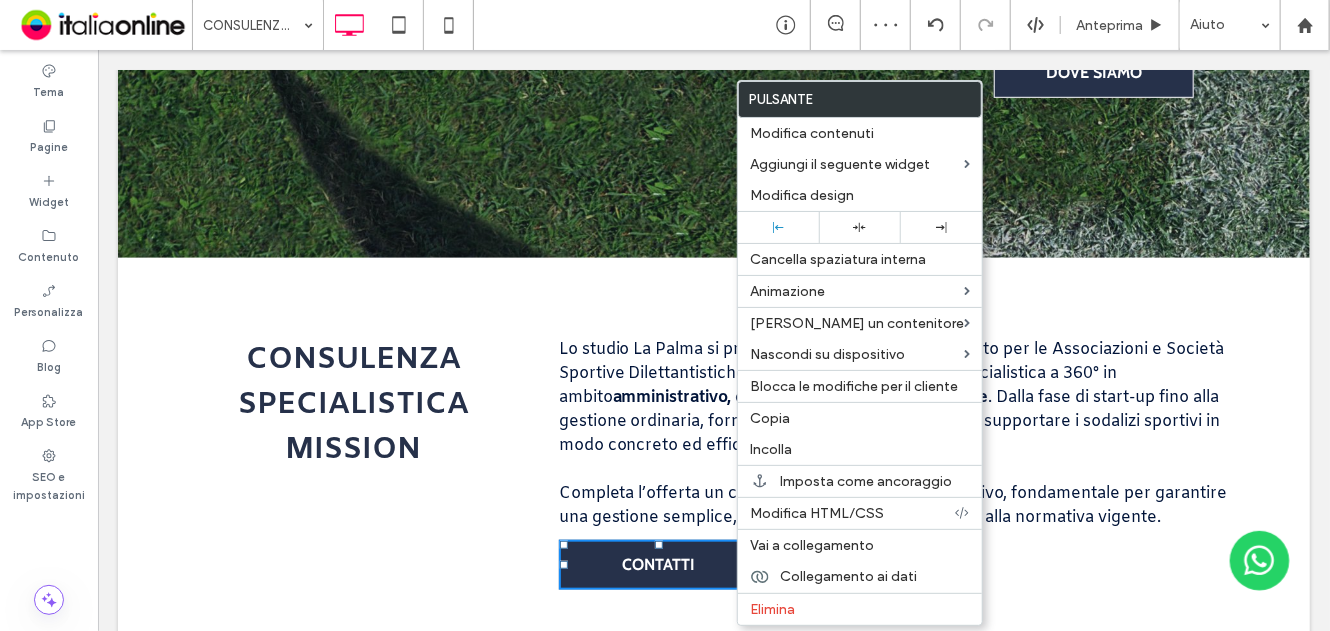click on "﻿ Completa l’offerta un costante aggiornamento normativo, fondamentale per garantire una gestione semplice, sicura e pienamente conforme alla normativa vigente." at bounding box center [892, 504] 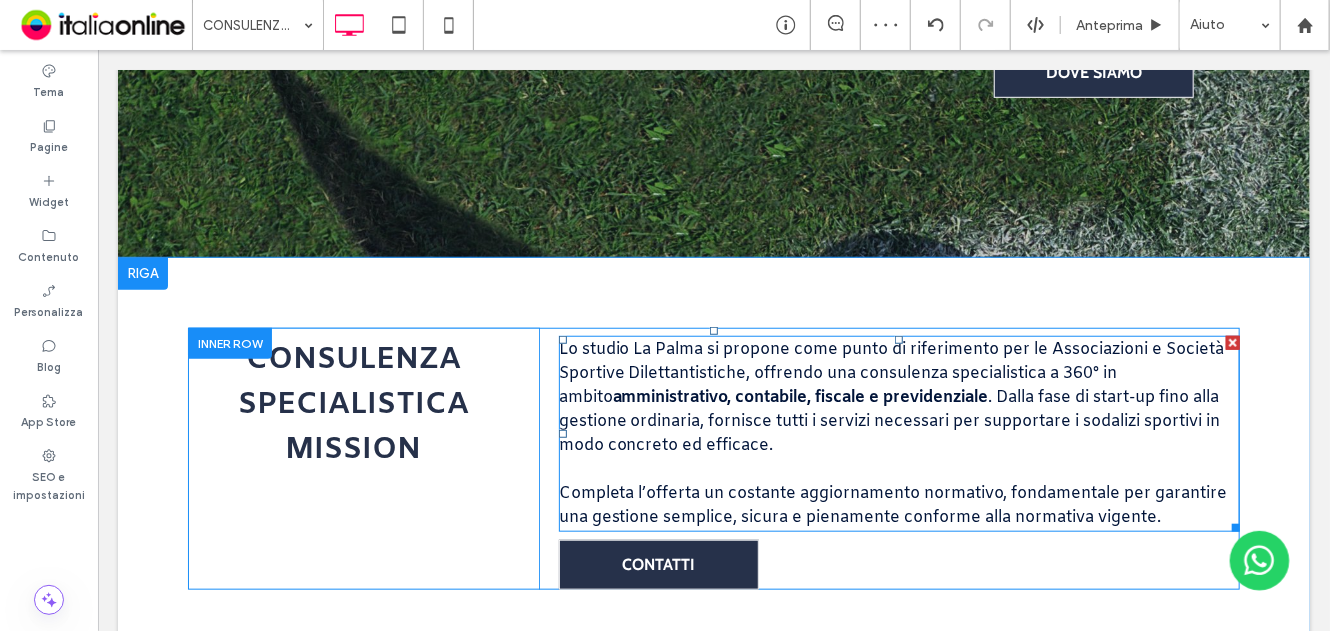 click on "﻿ Completa l’offerta un costante aggiornamento normativo, fondamentale per garantire una gestione semplice, sicura e pienamente conforme alla normativa vigente." at bounding box center [892, 504] 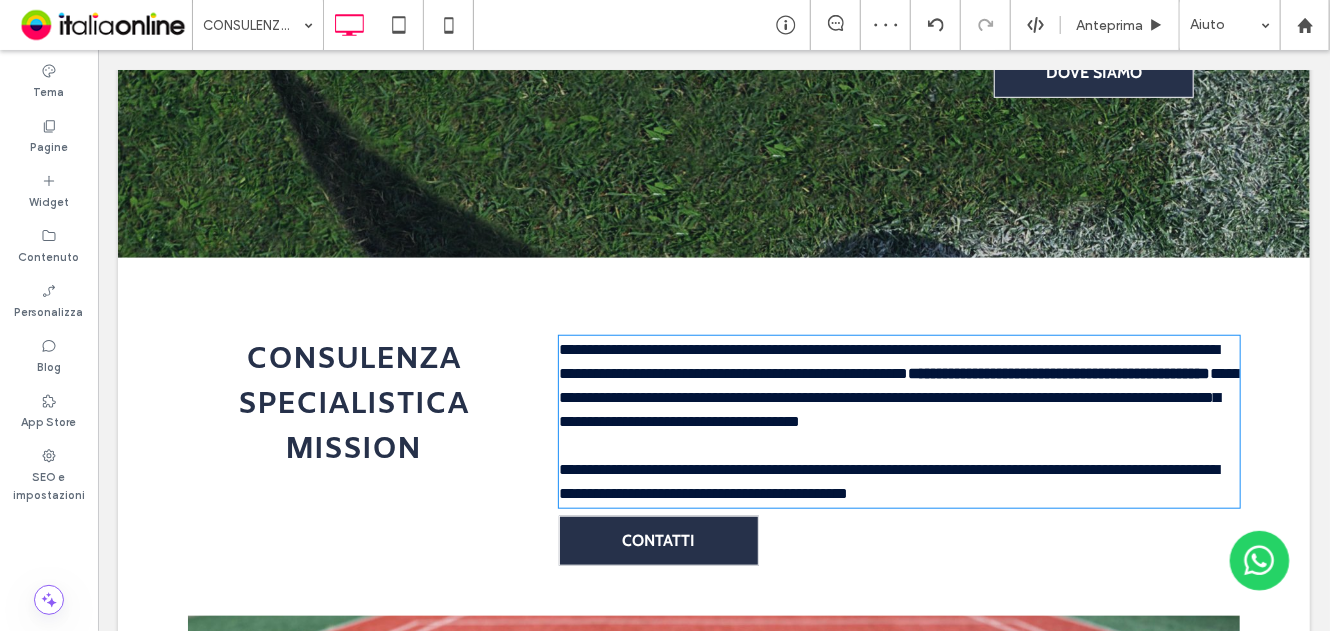type on "*****" 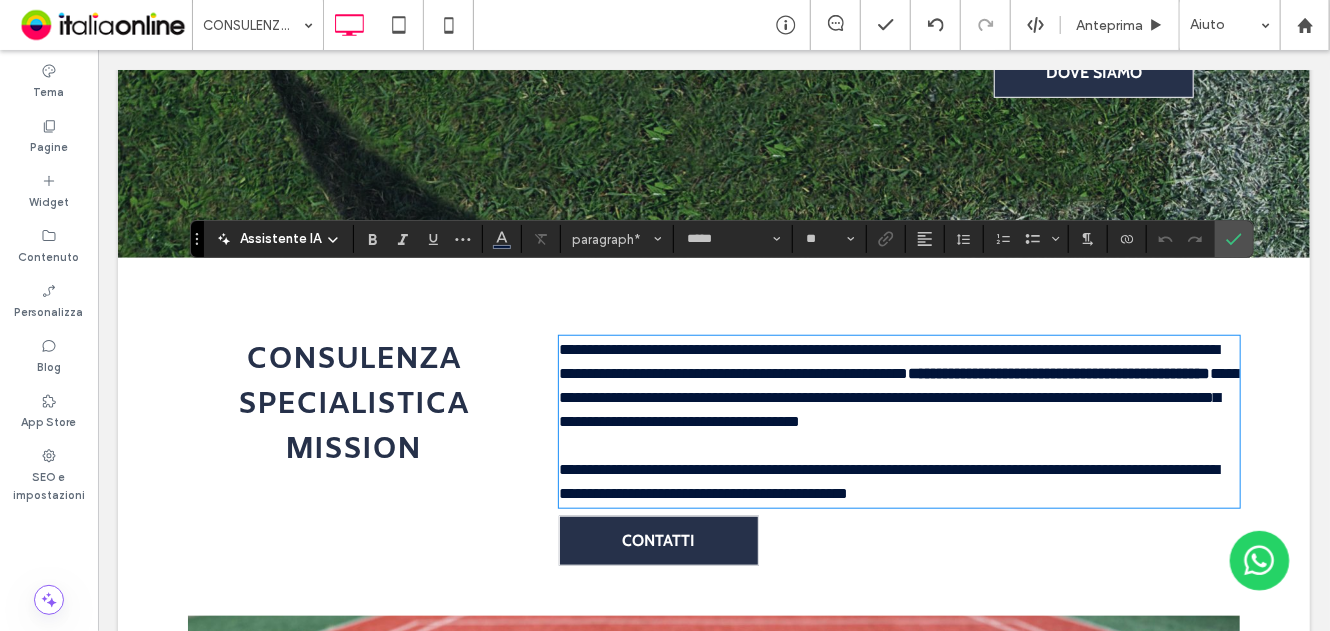 click on "**********" at bounding box center [888, 480] 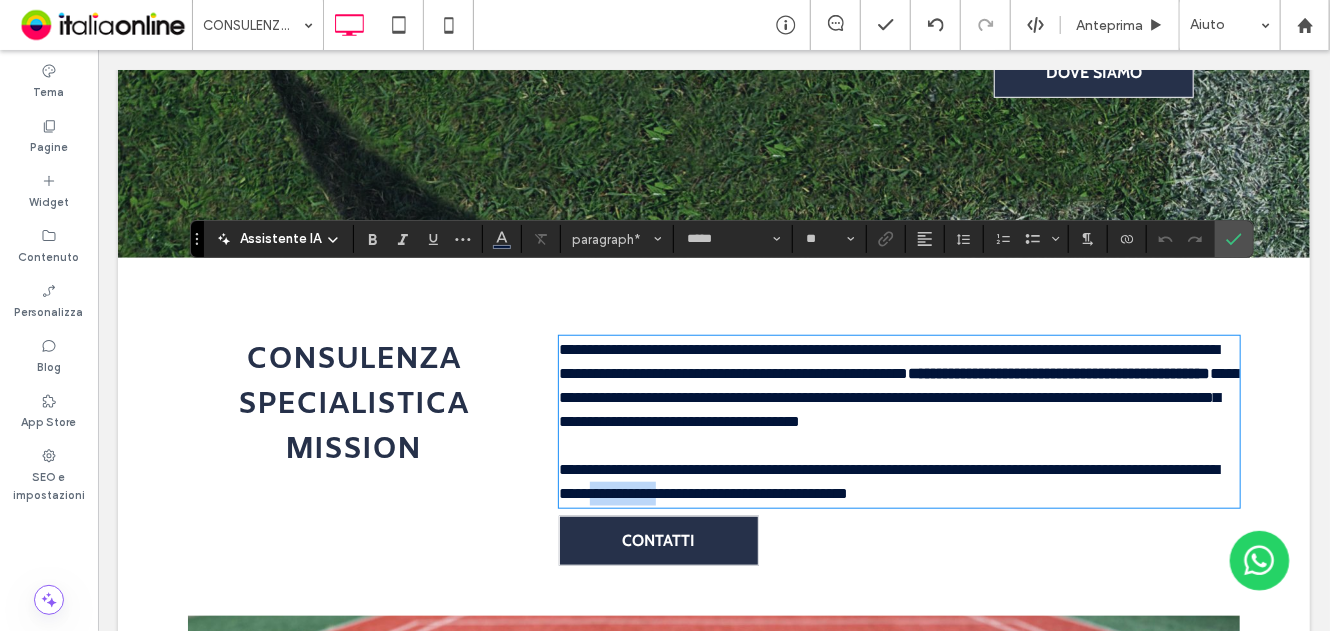 click on "**********" at bounding box center [888, 480] 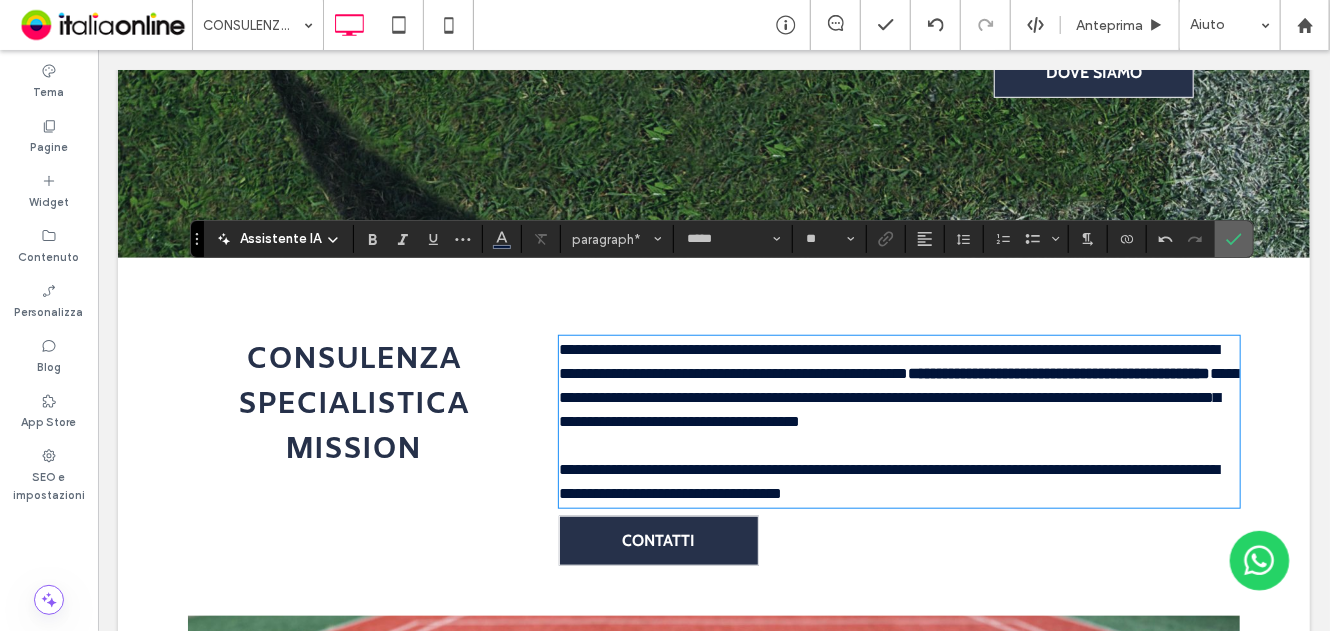 click 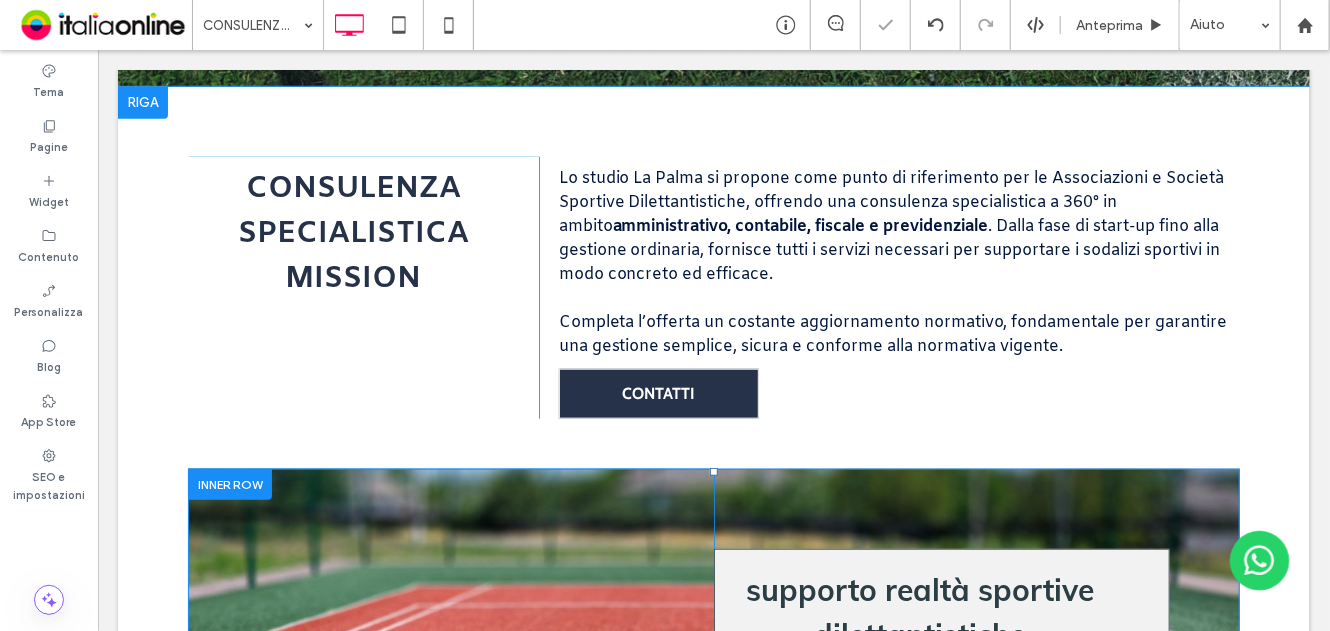 scroll, scrollTop: 800, scrollLeft: 0, axis: vertical 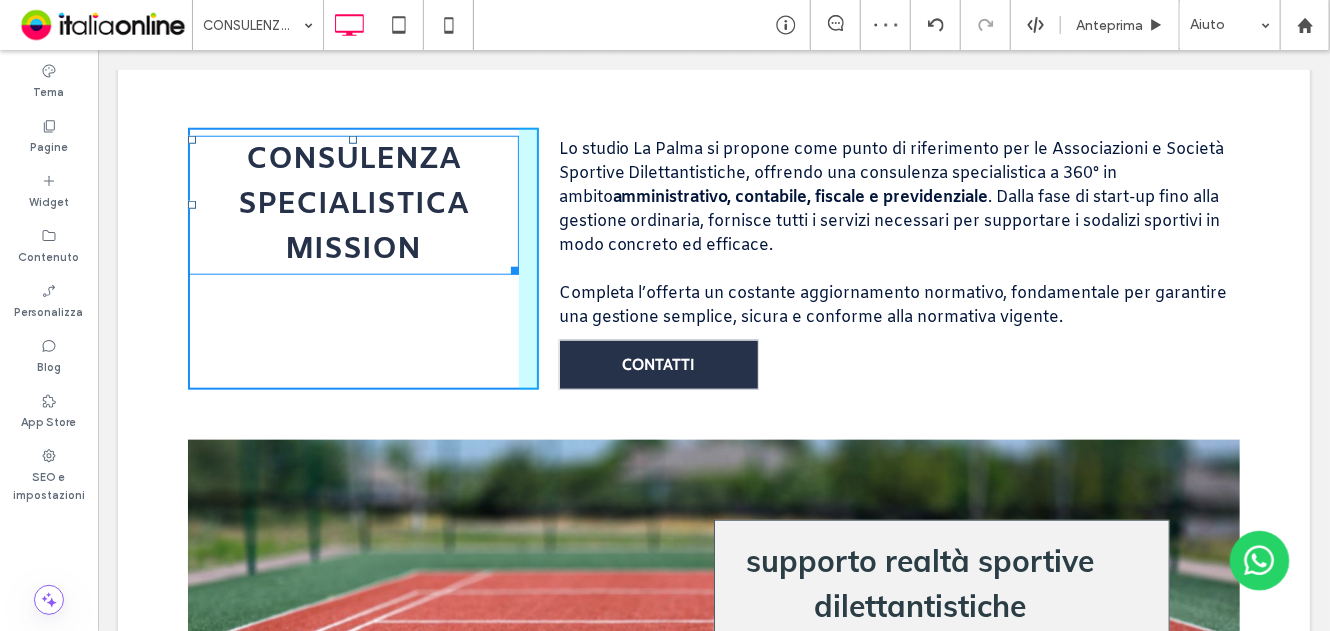 drag, startPoint x: 502, startPoint y: 202, endPoint x: 537, endPoint y: 203, distance: 35.014282 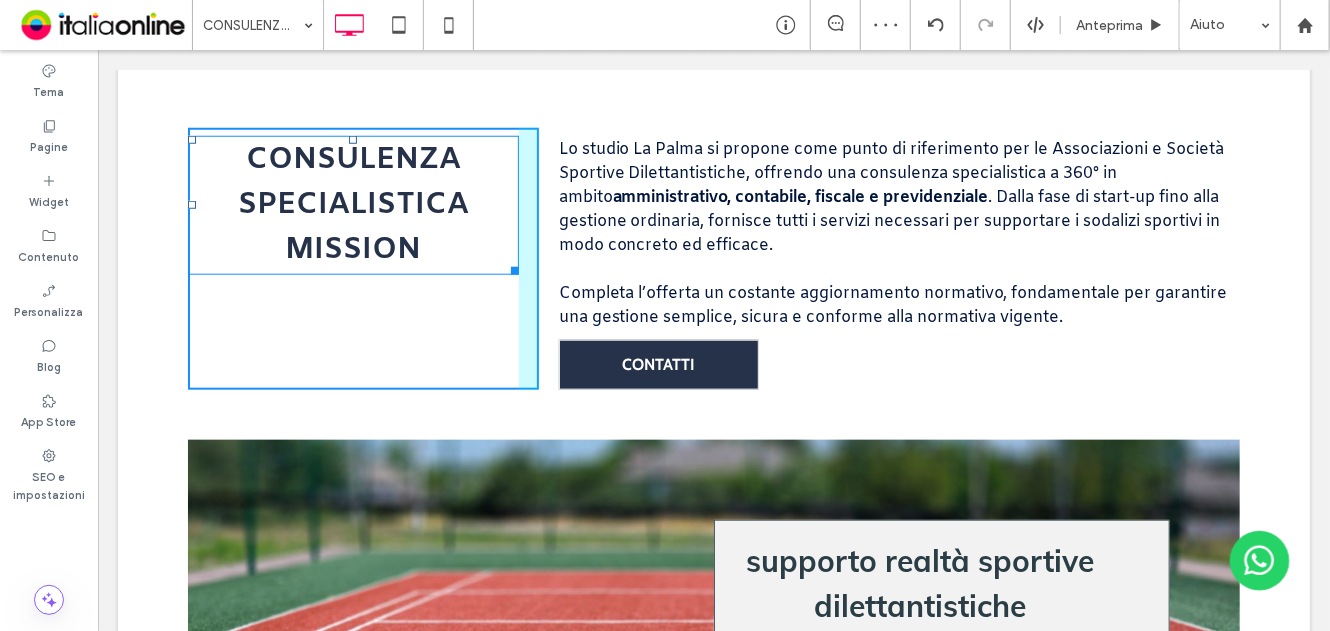 click on "consulenza specialistica mission Click To Paste
Lo studio La Palma si propone come punto di riferimento per le Associazioni e Società Sportive Dilettantistiche, offrendo una consulenza specialistica a 360° in ambito  amministrativo, contabile, fiscale e previdenziale . Dalla fase di start-up fino alla gestione ordinaria, fornisce tutti i servizi necessari per supportare i sodalizi sportivi in modo concreto ed efficace.  Completa l’offerta un costante aggiornamento normativo, fondamentale per garantire una gestione semplice, sicura e conforme alla normativa vigente.
CONTATTI
Click To Paste" at bounding box center (713, 258) 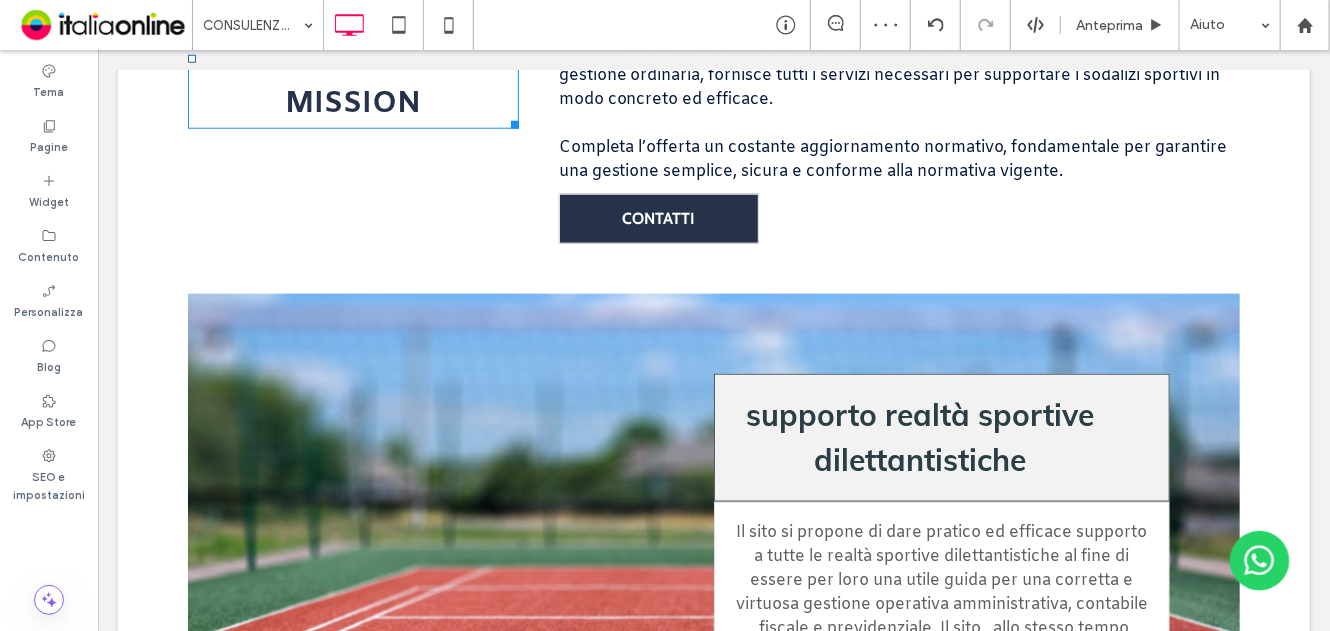 scroll, scrollTop: 1000, scrollLeft: 0, axis: vertical 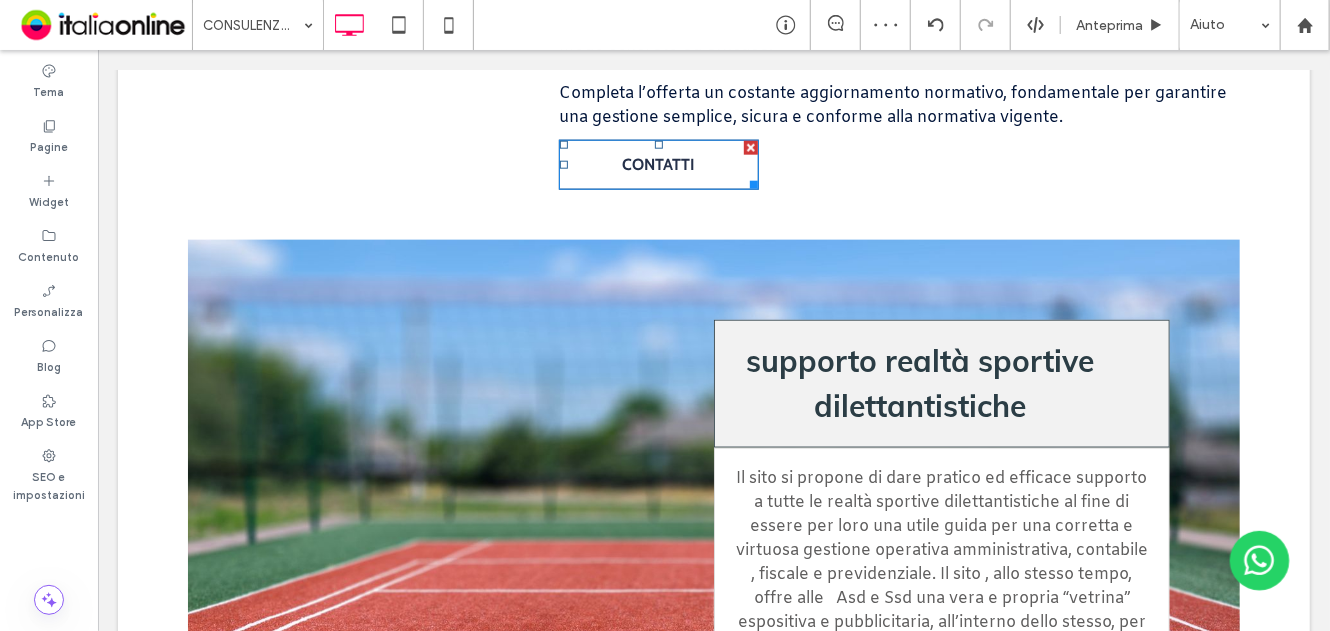 click on "CONTATTI" at bounding box center (657, 163) 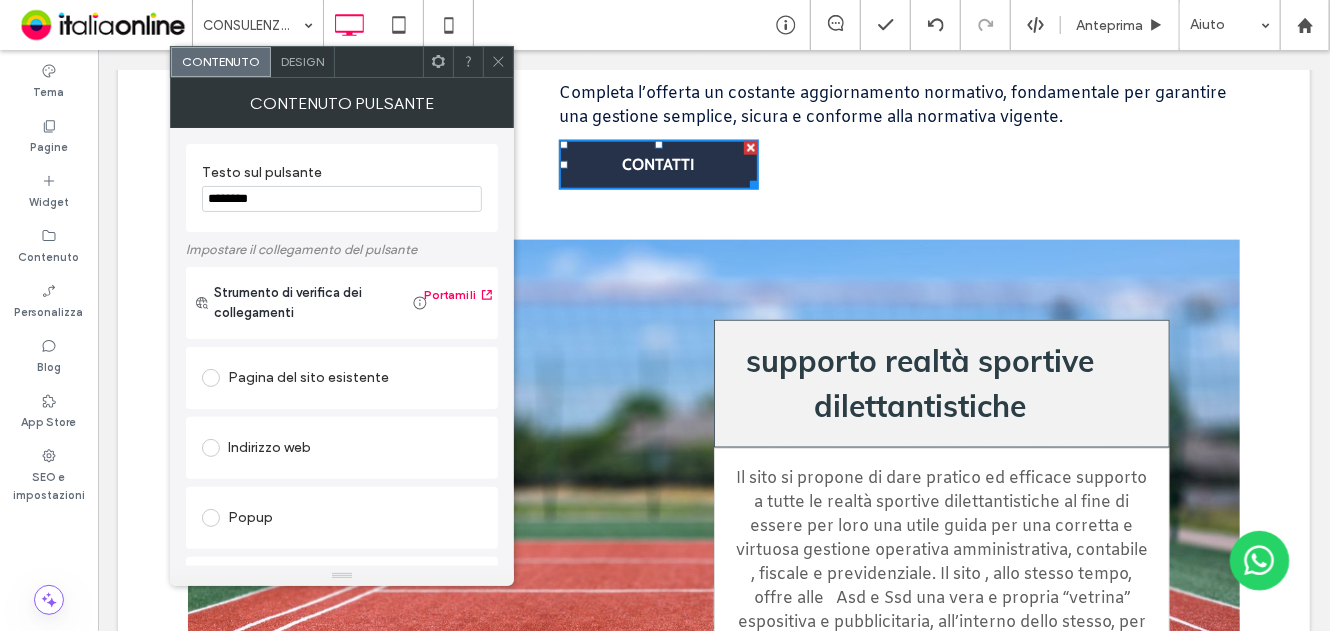 drag, startPoint x: 278, startPoint y: 206, endPoint x: 236, endPoint y: 201, distance: 42.296574 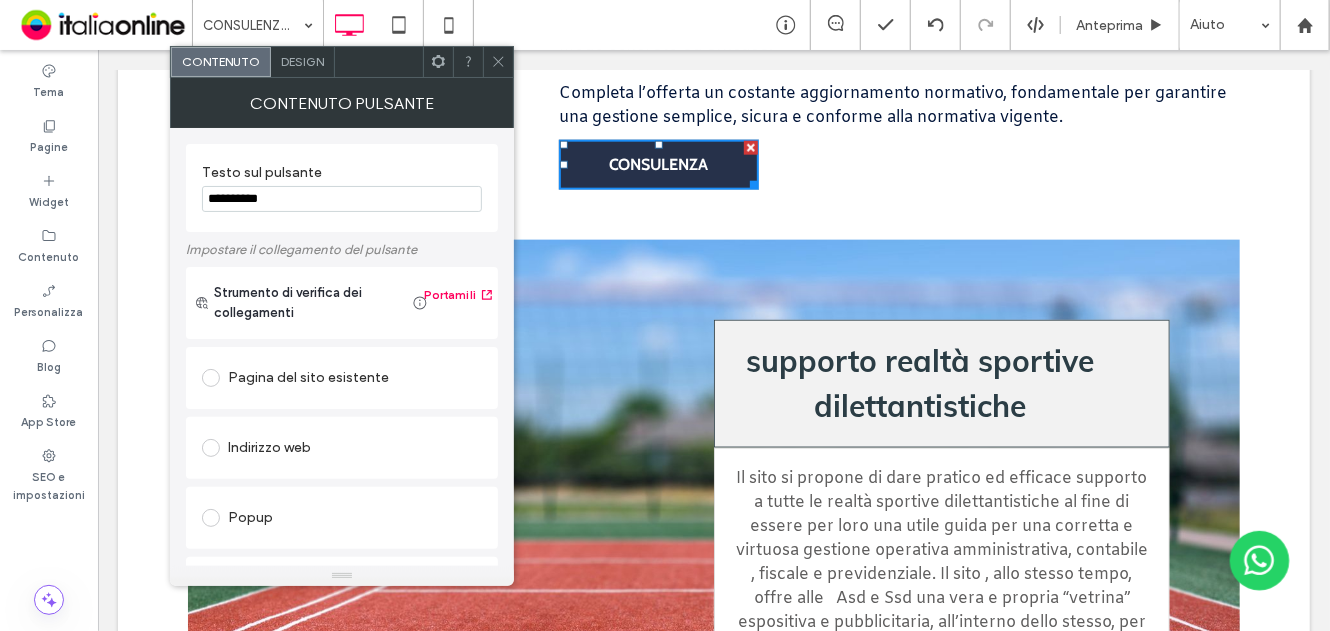 click on "**********" at bounding box center (342, 188) 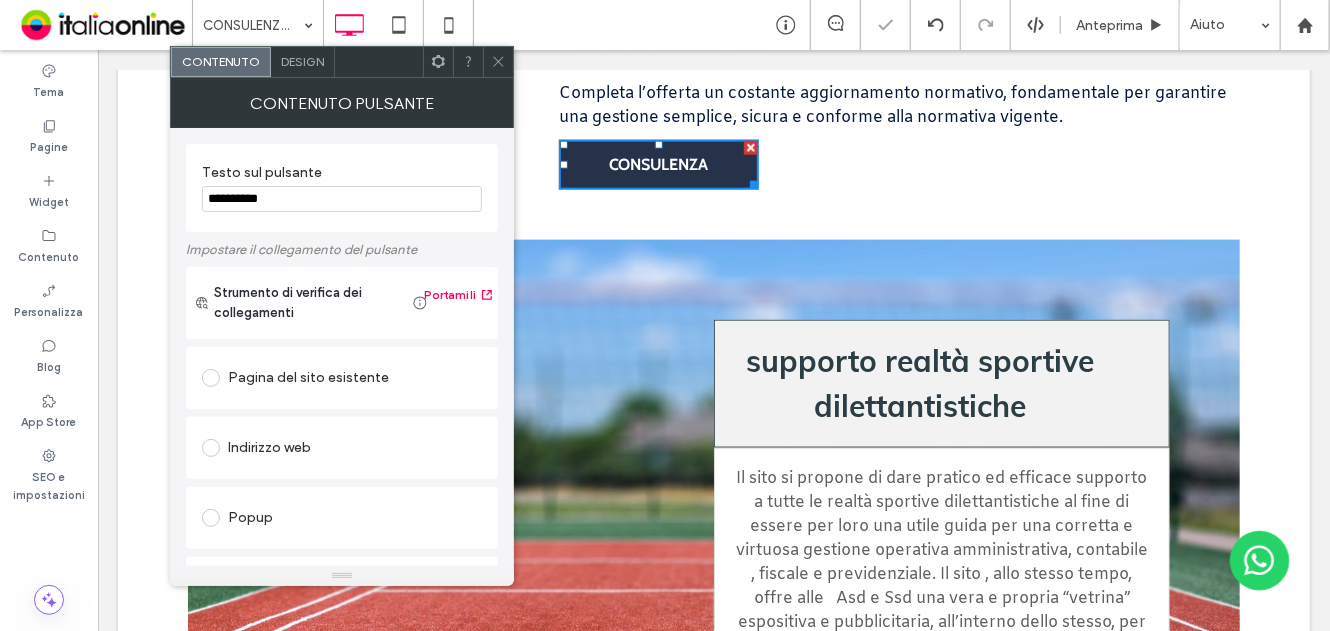 click on "**********" at bounding box center [342, 199] 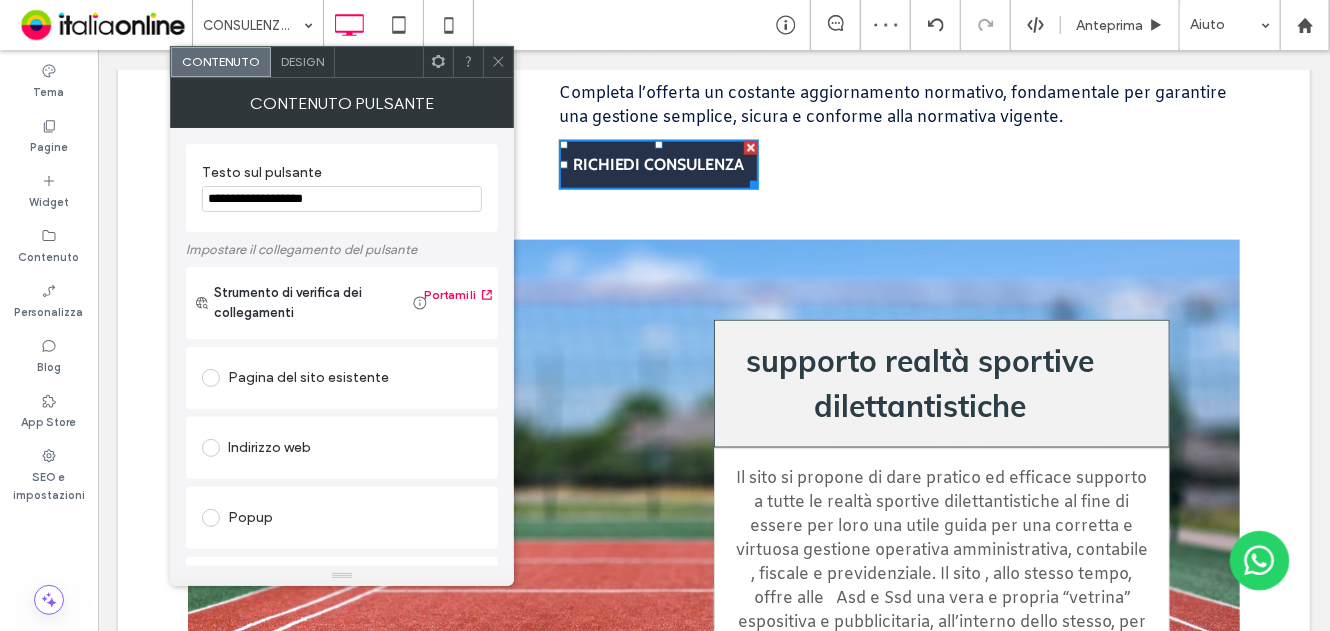 type on "**********" 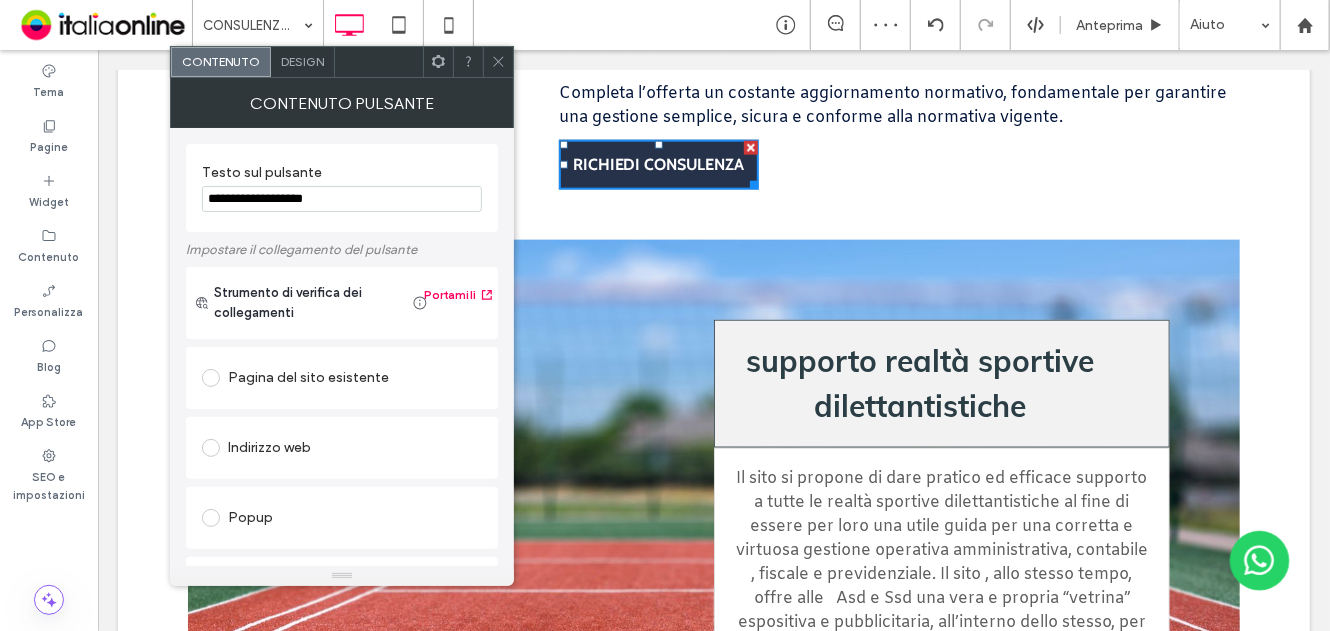 click 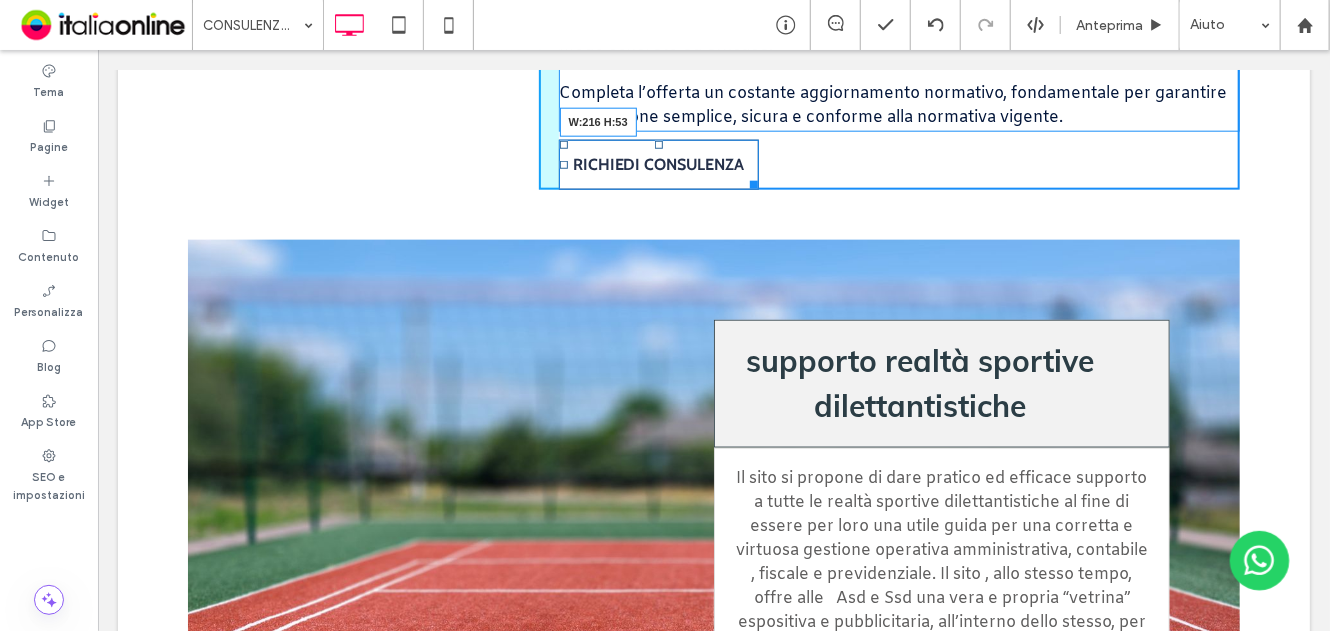 drag, startPoint x: 743, startPoint y: 111, endPoint x: 759, endPoint y: 114, distance: 16.27882 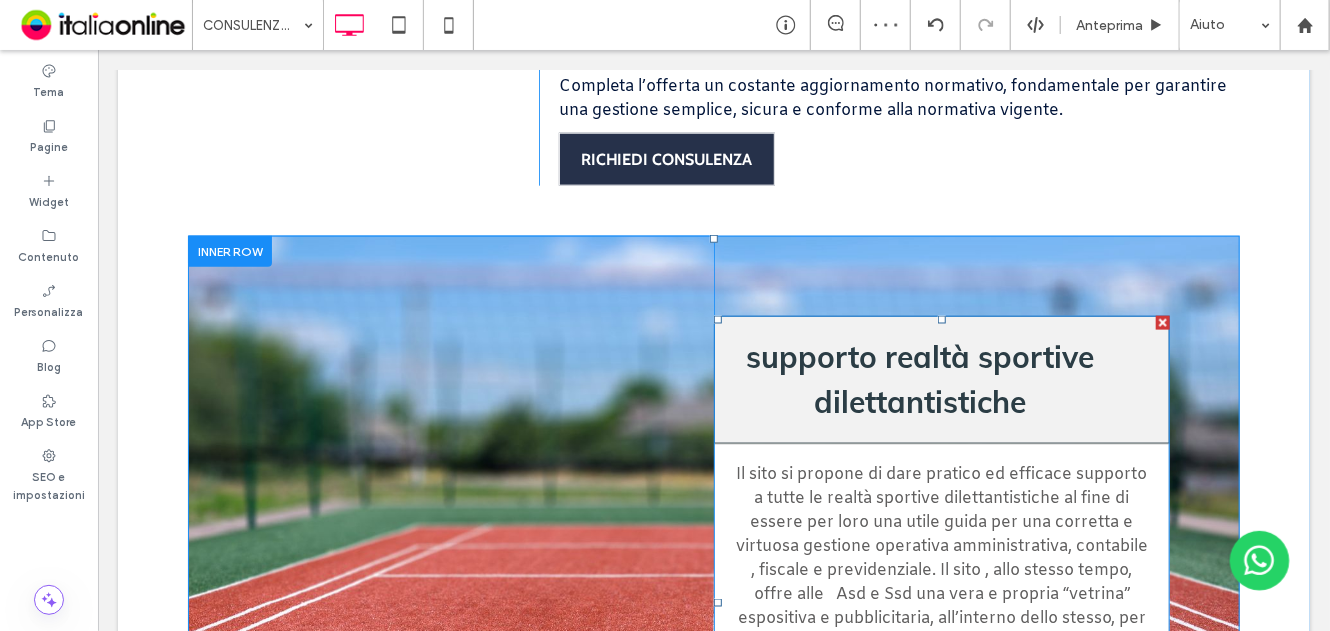scroll, scrollTop: 1000, scrollLeft: 0, axis: vertical 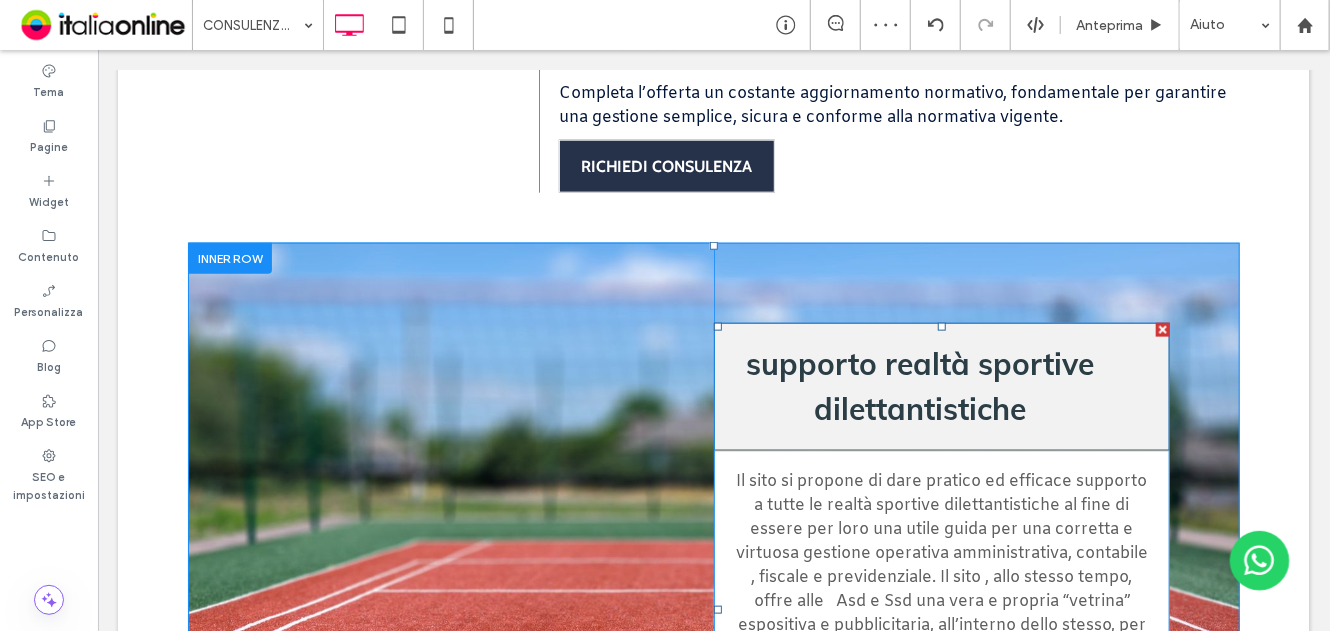 click at bounding box center (941, 609) 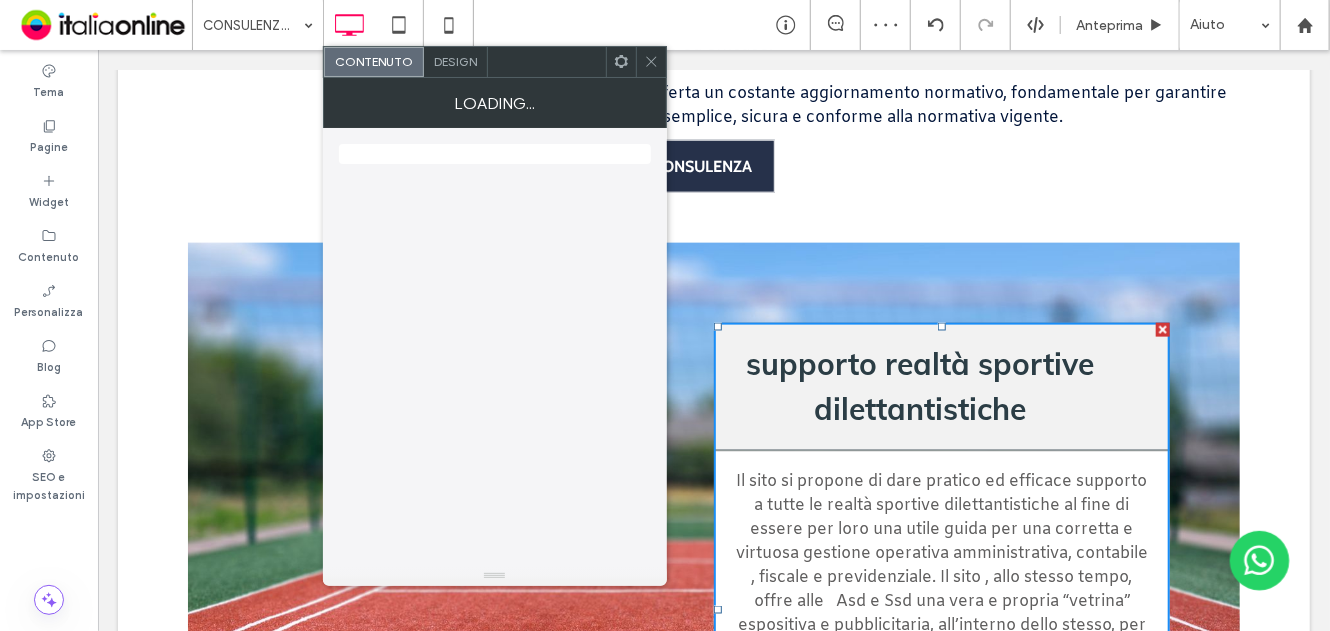 click on "supporto realtà sportive dilettantistiche" at bounding box center (919, 386) 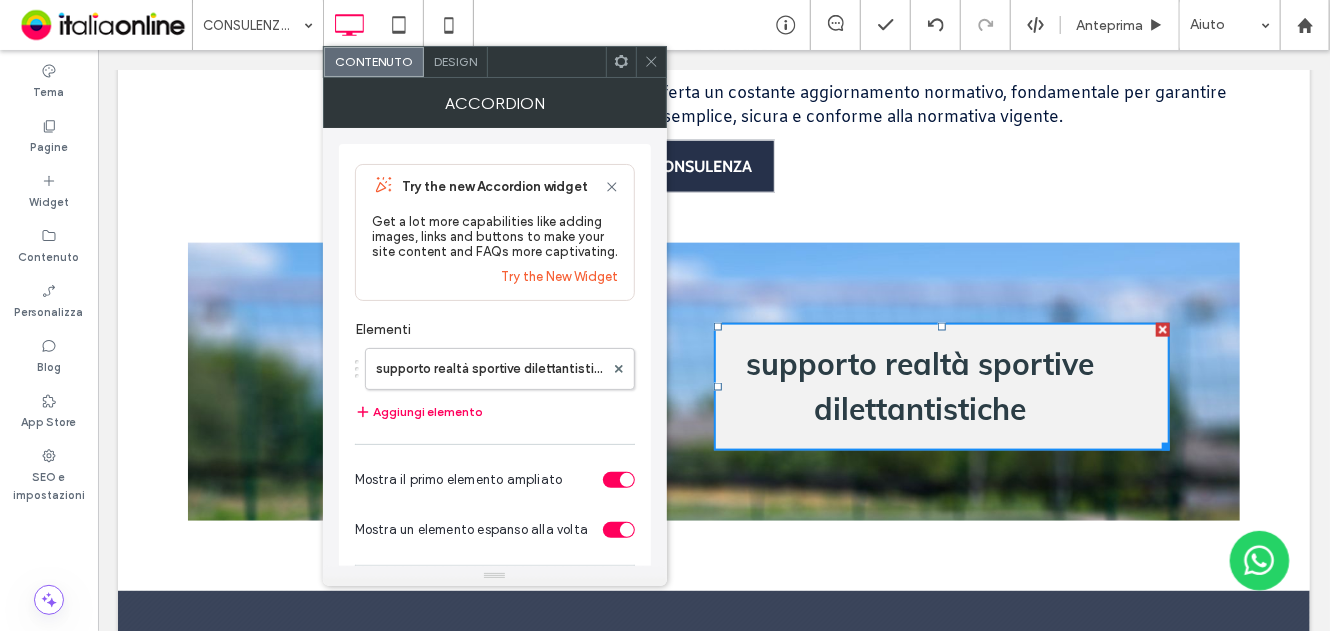 click on "supporto realtà sportive dilettantistiche" at bounding box center [919, 386] 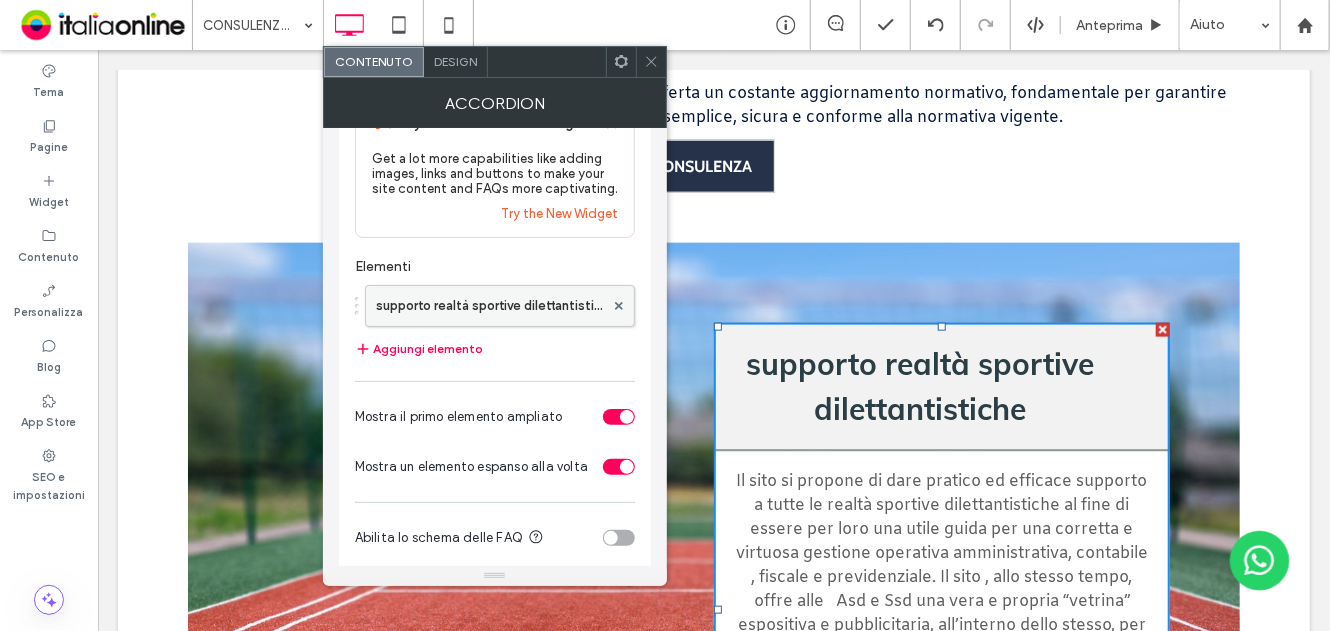 scroll, scrollTop: 92, scrollLeft: 0, axis: vertical 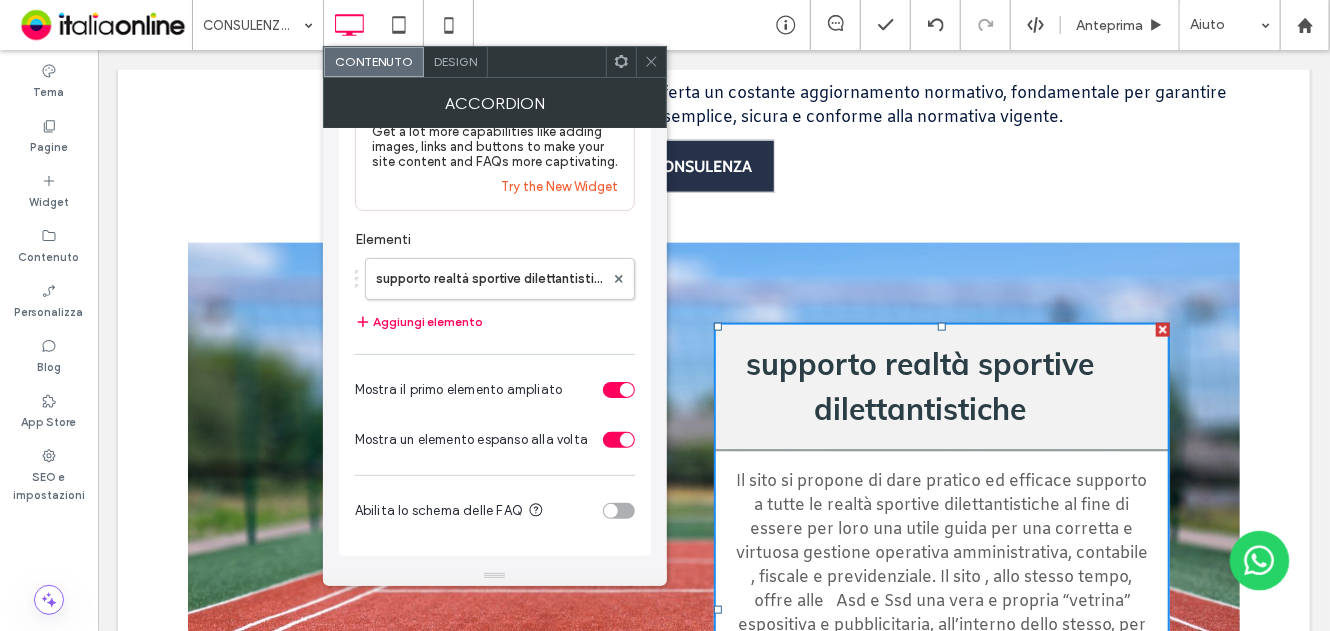 click on "Design" at bounding box center (455, 61) 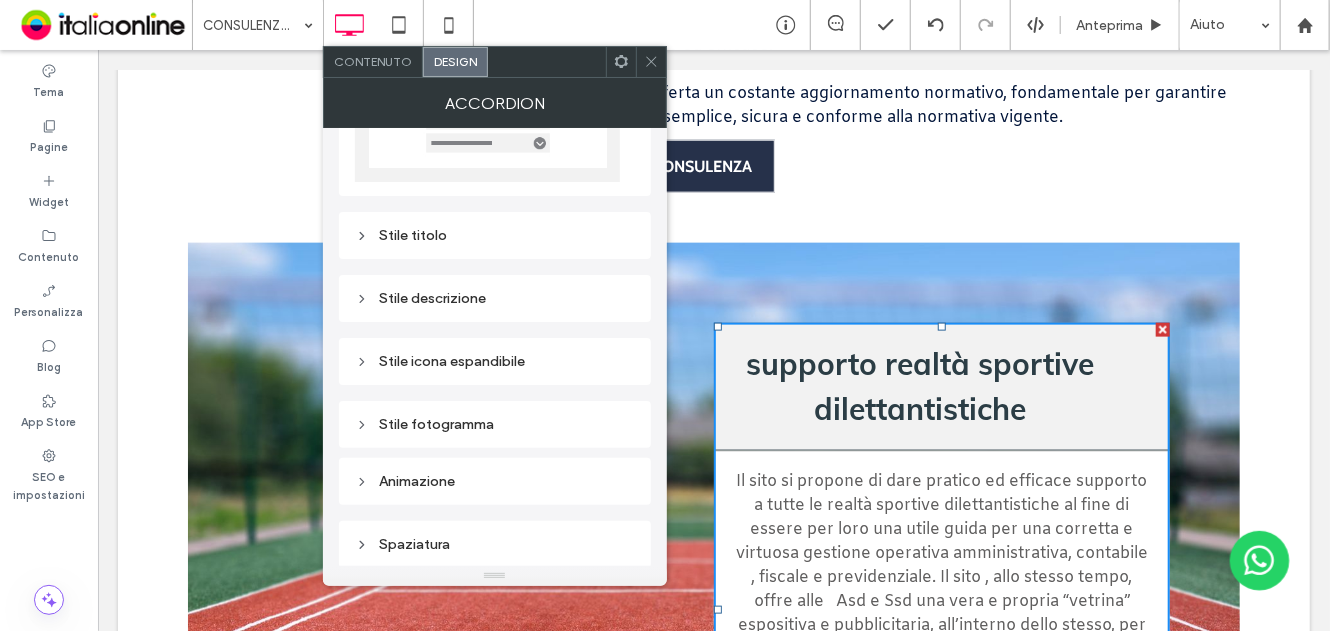 scroll, scrollTop: 185, scrollLeft: 0, axis: vertical 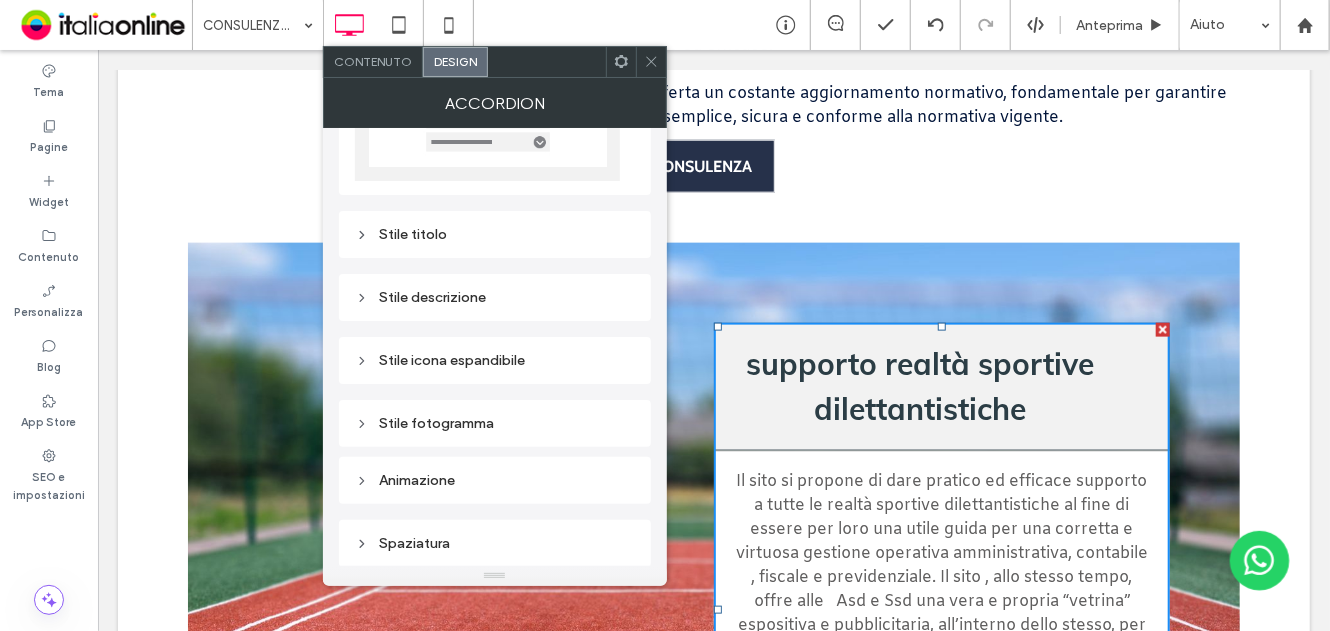 click on "Stile titolo" at bounding box center [495, 234] 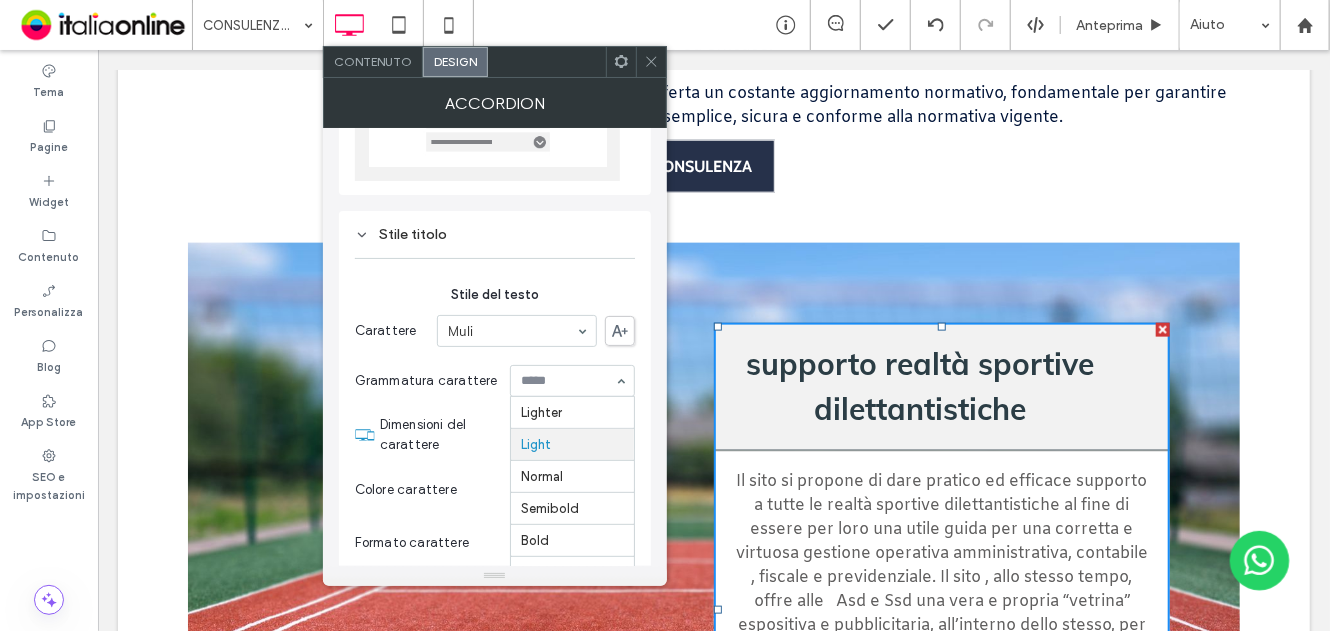 scroll, scrollTop: 30, scrollLeft: 0, axis: vertical 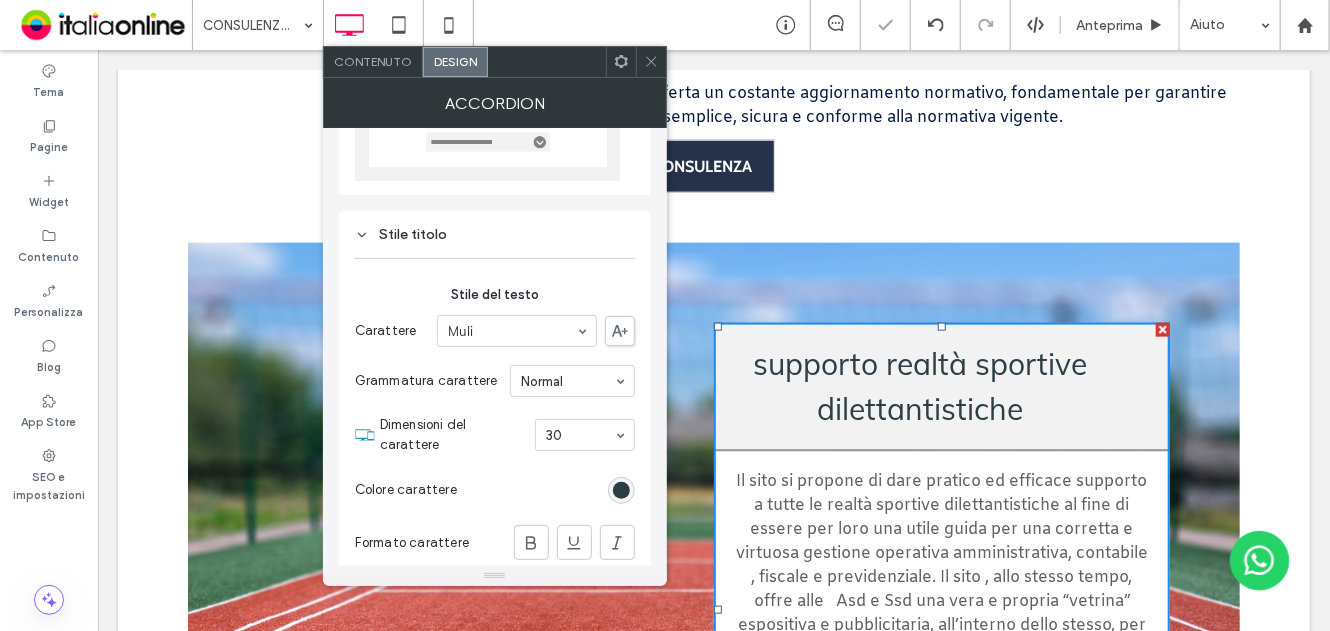click at bounding box center [572, 381] 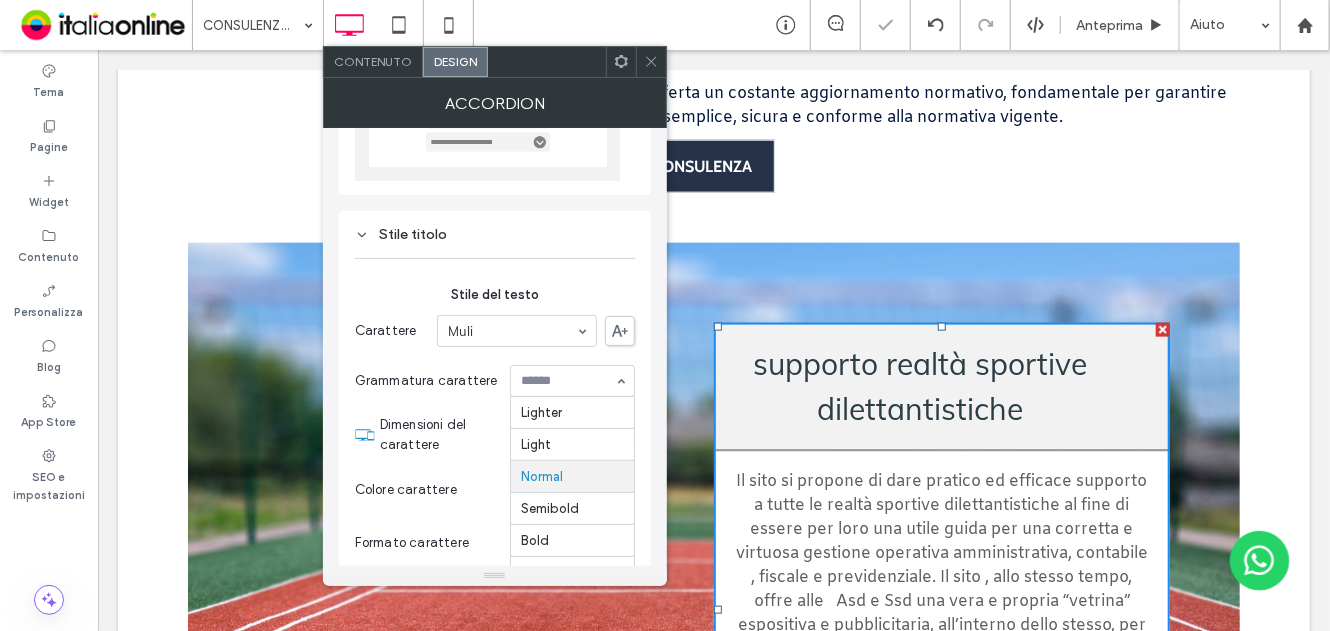 scroll, scrollTop: 30, scrollLeft: 0, axis: vertical 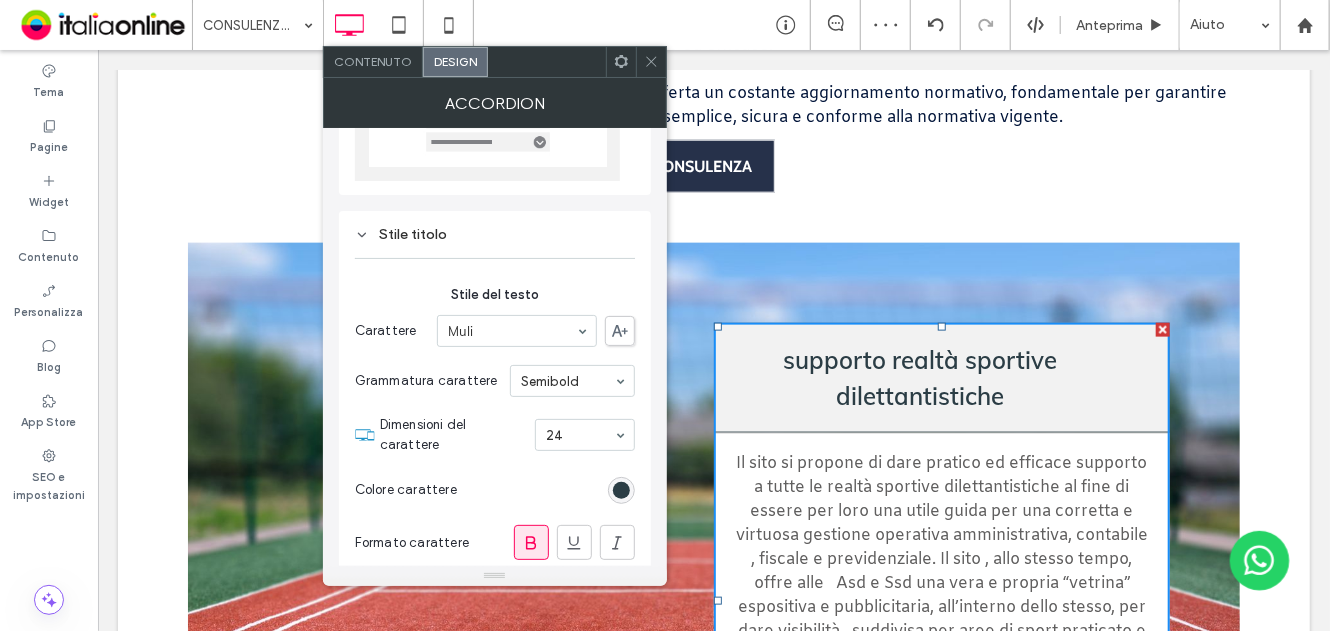 drag, startPoint x: 552, startPoint y: 411, endPoint x: 565, endPoint y: 429, distance: 22.203604 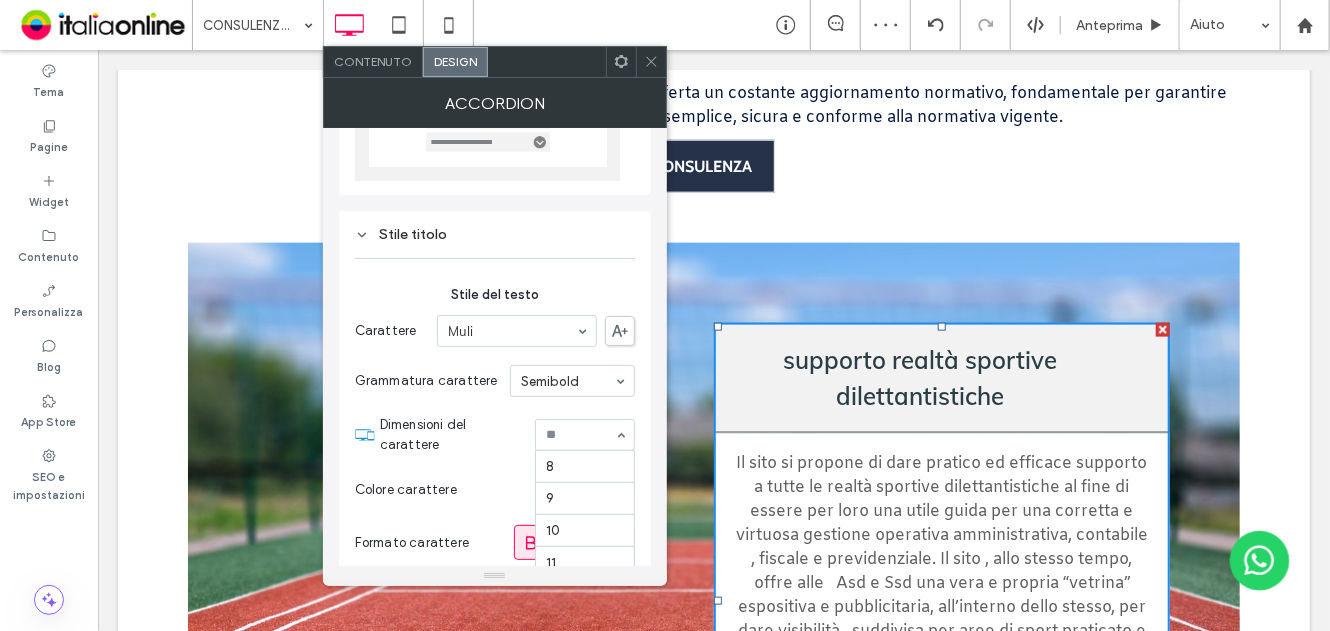 scroll, scrollTop: 262, scrollLeft: 0, axis: vertical 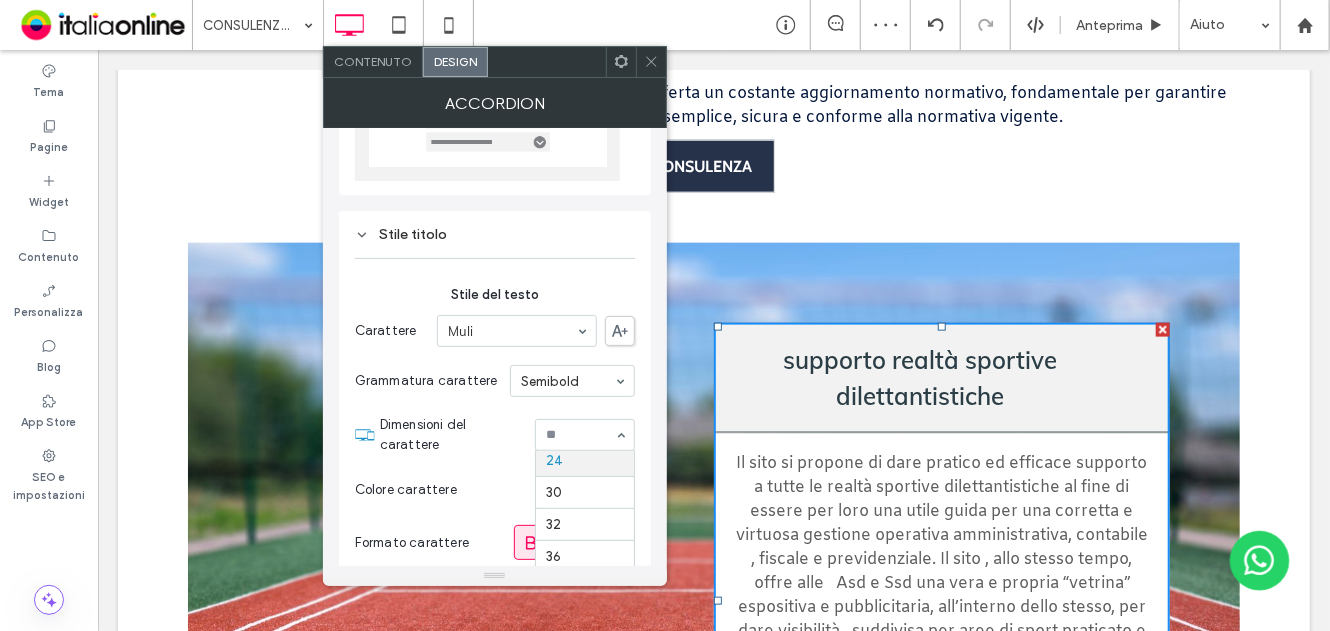 type on "*" 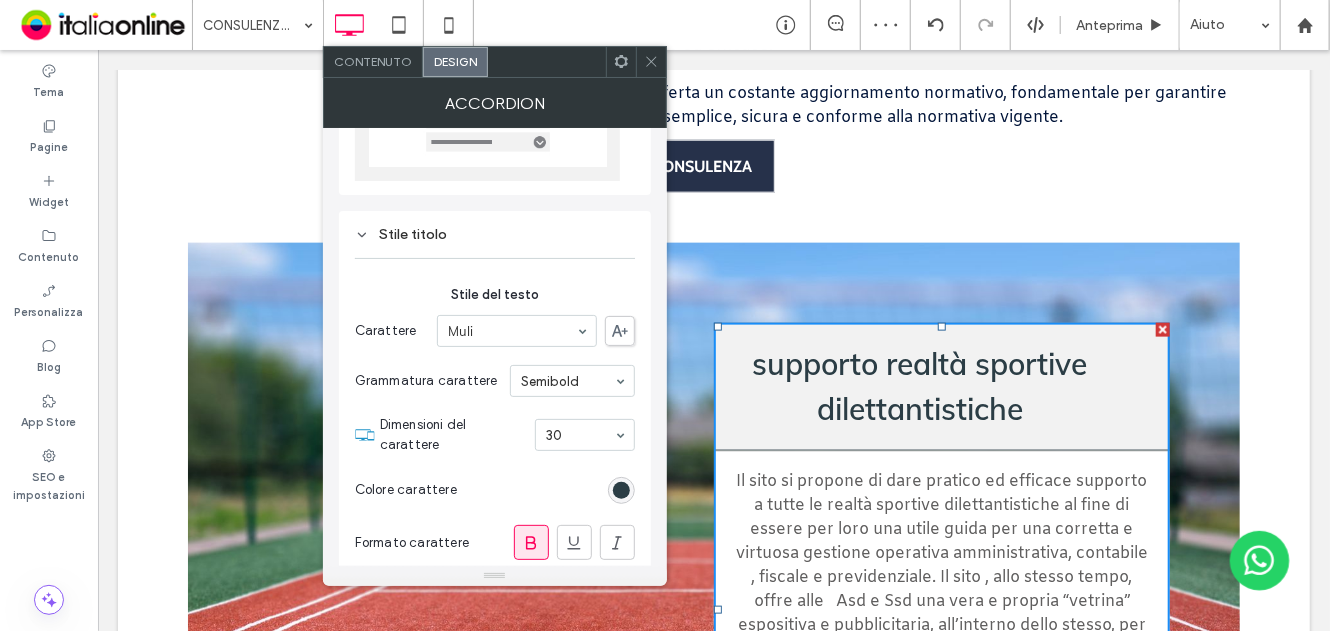 click on "Contenuto" at bounding box center (373, 61) 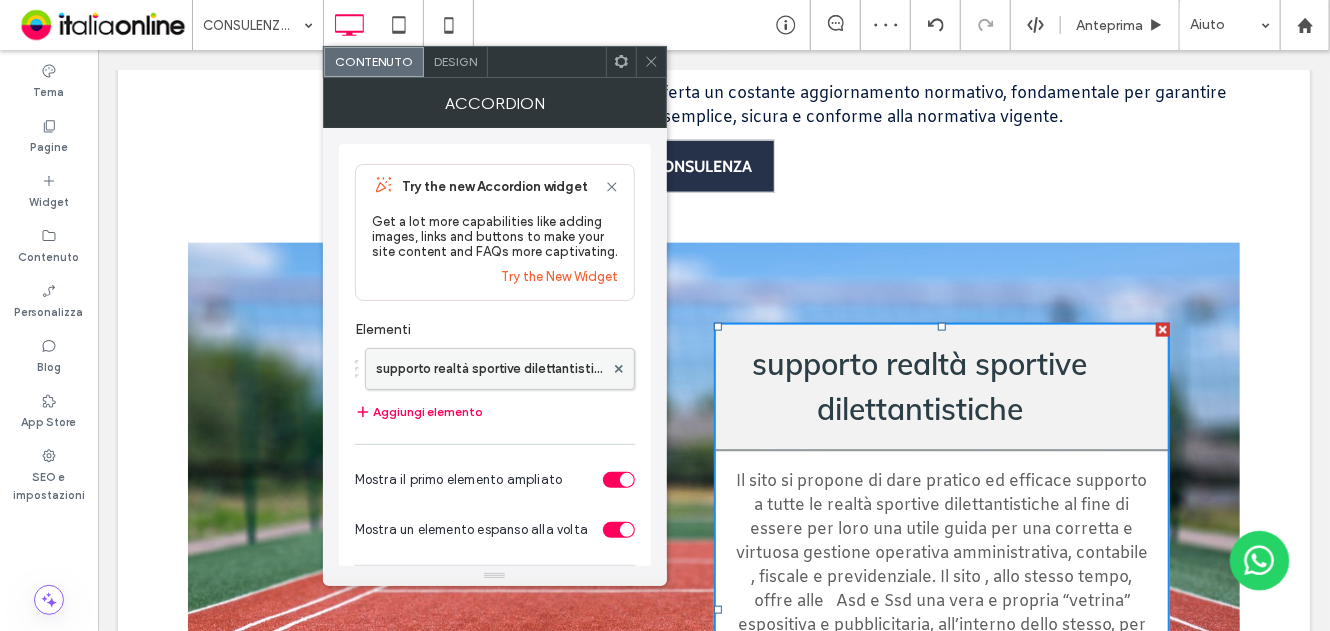 drag, startPoint x: 444, startPoint y: 375, endPoint x: 479, endPoint y: 371, distance: 35.22783 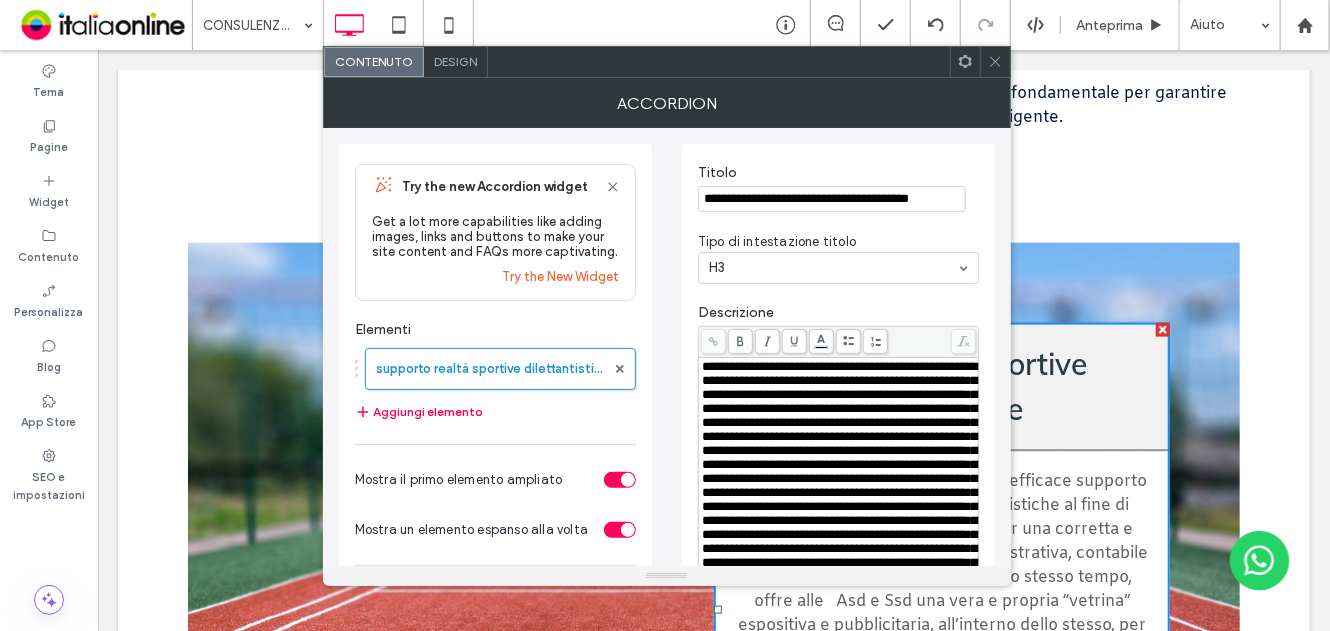drag, startPoint x: 704, startPoint y: 201, endPoint x: 757, endPoint y: 203, distance: 53.037724 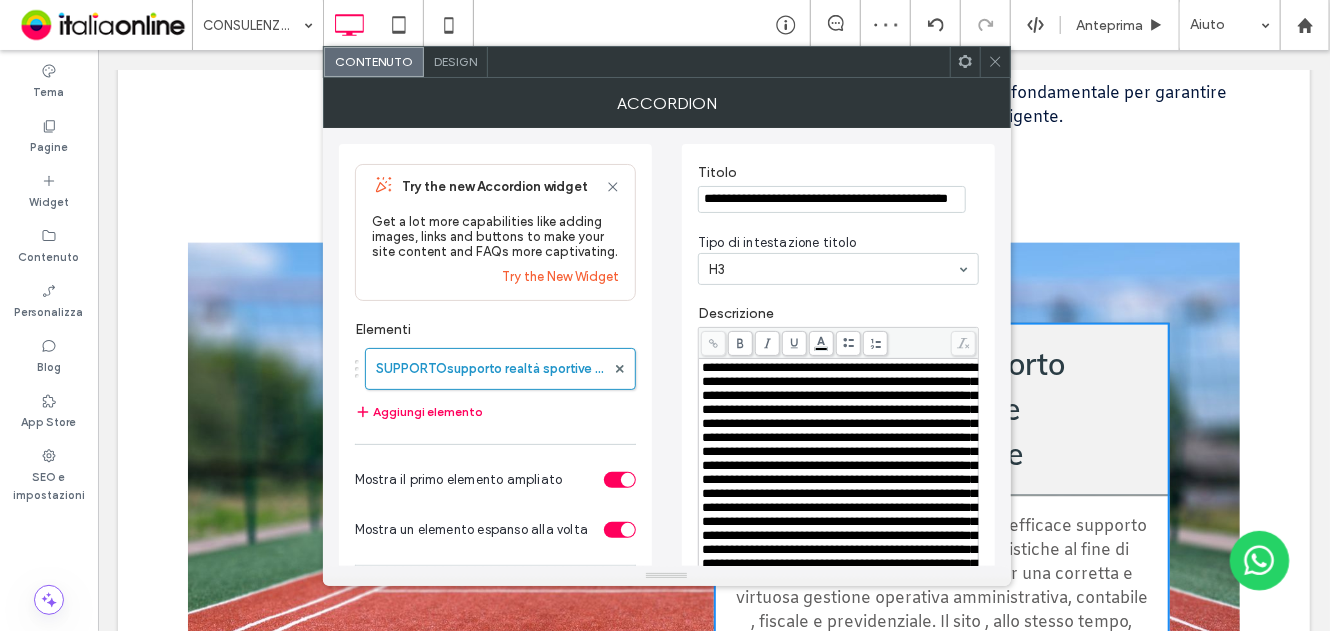 scroll, scrollTop: 0, scrollLeft: 0, axis: both 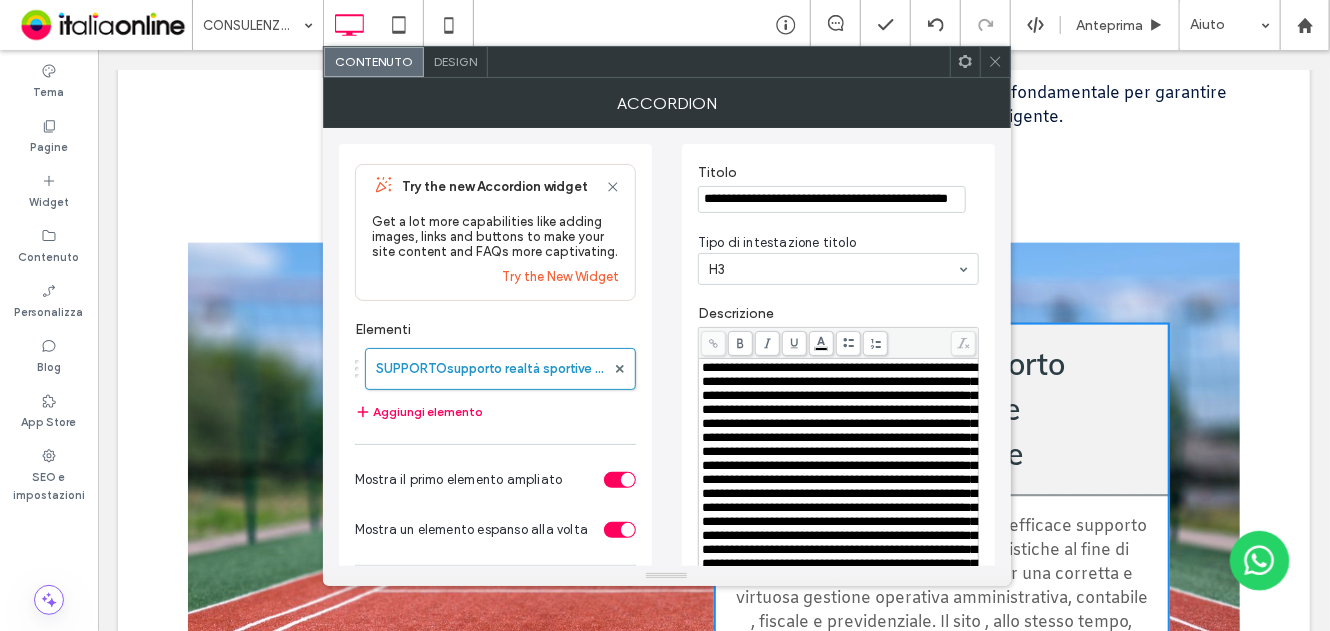 drag, startPoint x: 722, startPoint y: 192, endPoint x: 668, endPoint y: 202, distance: 54.91812 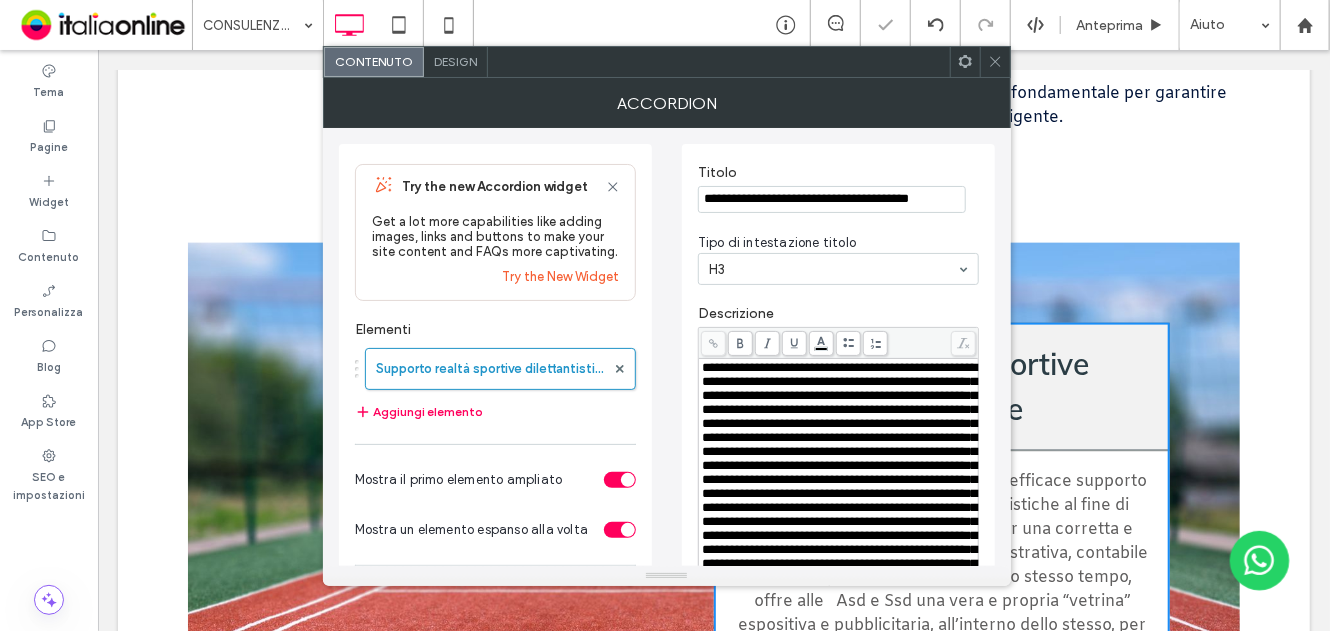 type on "**********" 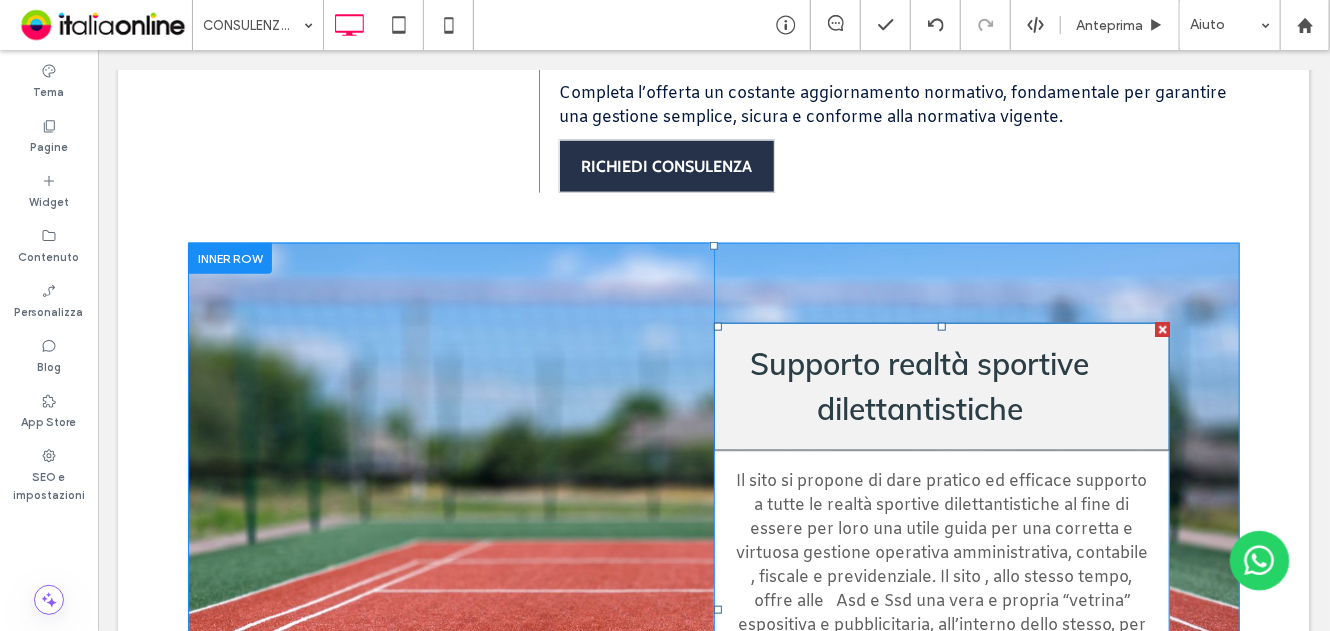 click at bounding box center [941, 609] 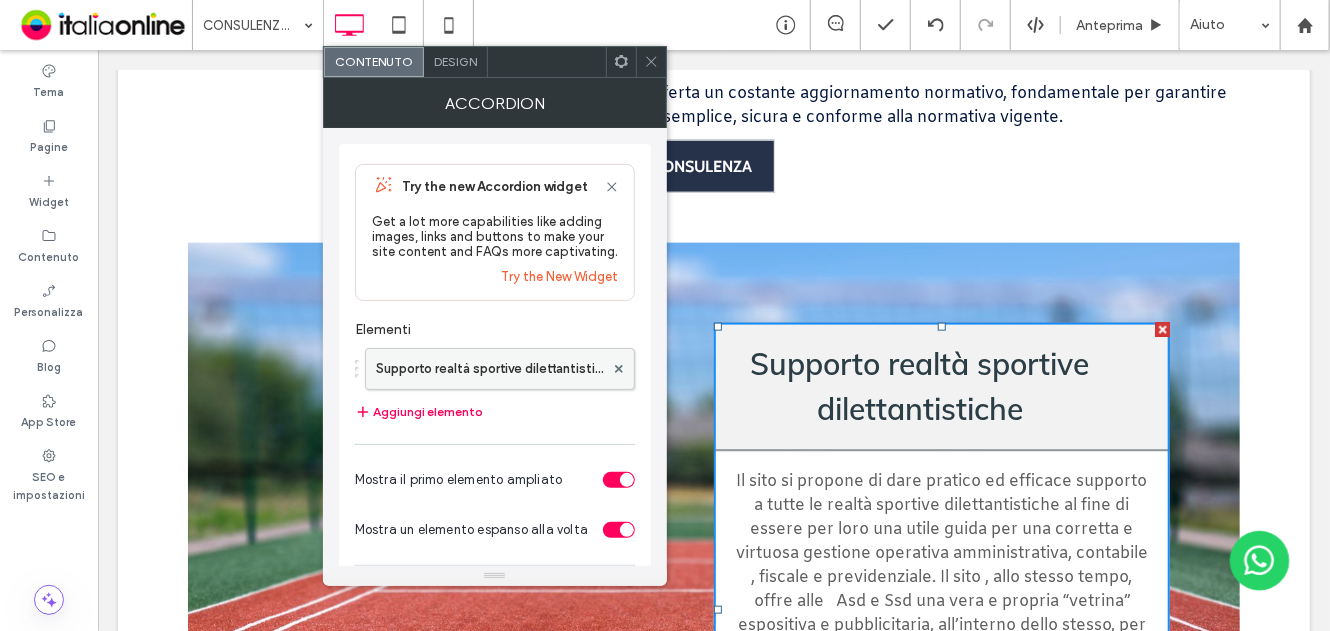 click on "Supporto realtà sportive dilettantistiche" at bounding box center (490, 369) 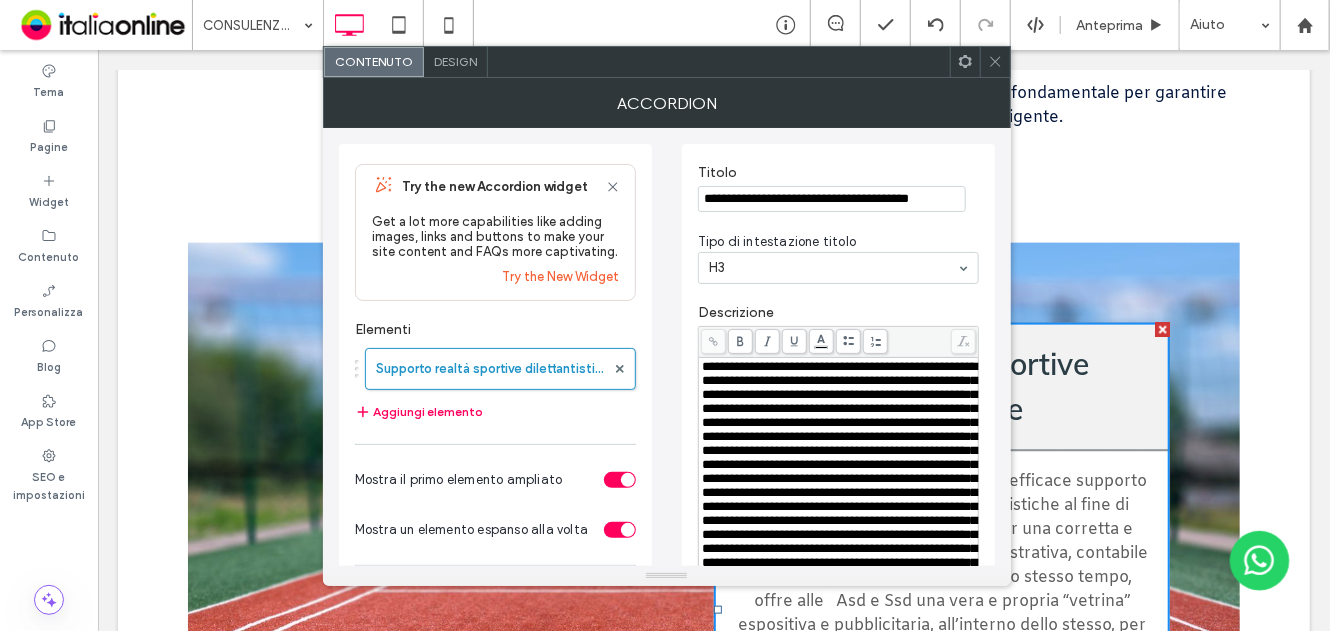 click on "**********" at bounding box center [839, 478] 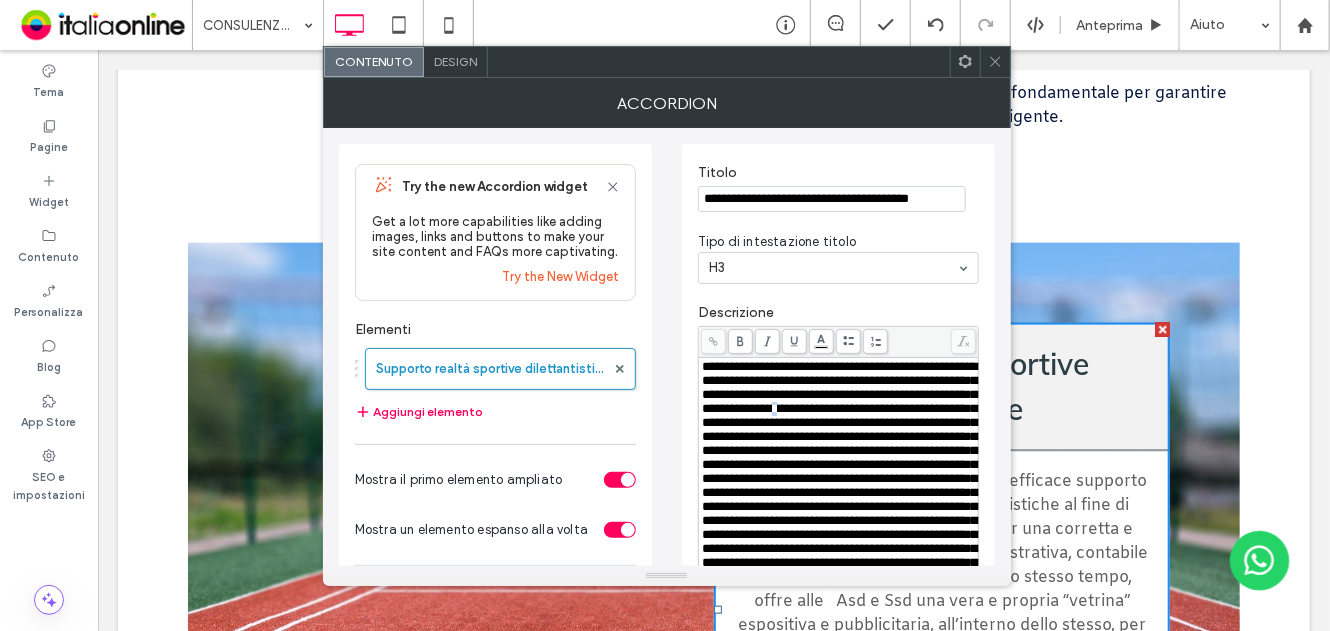 click on "**********" at bounding box center (839, 478) 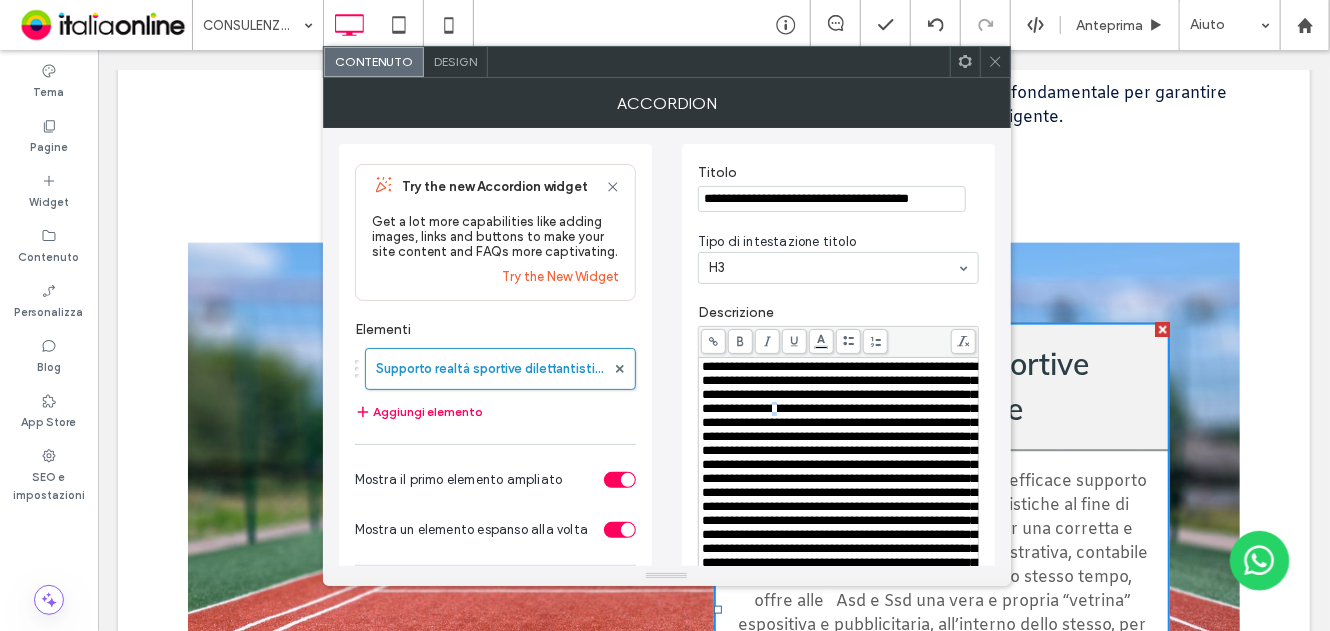 click on "**********" at bounding box center [839, 478] 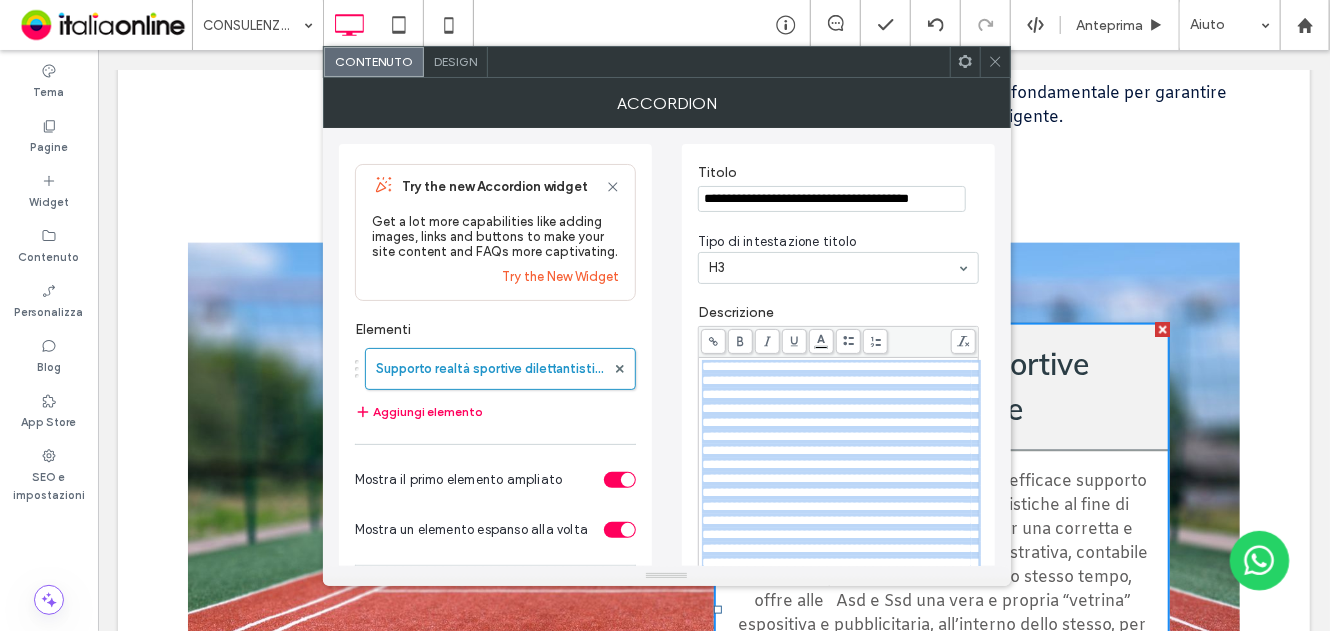 click on "**********" at bounding box center [839, 478] 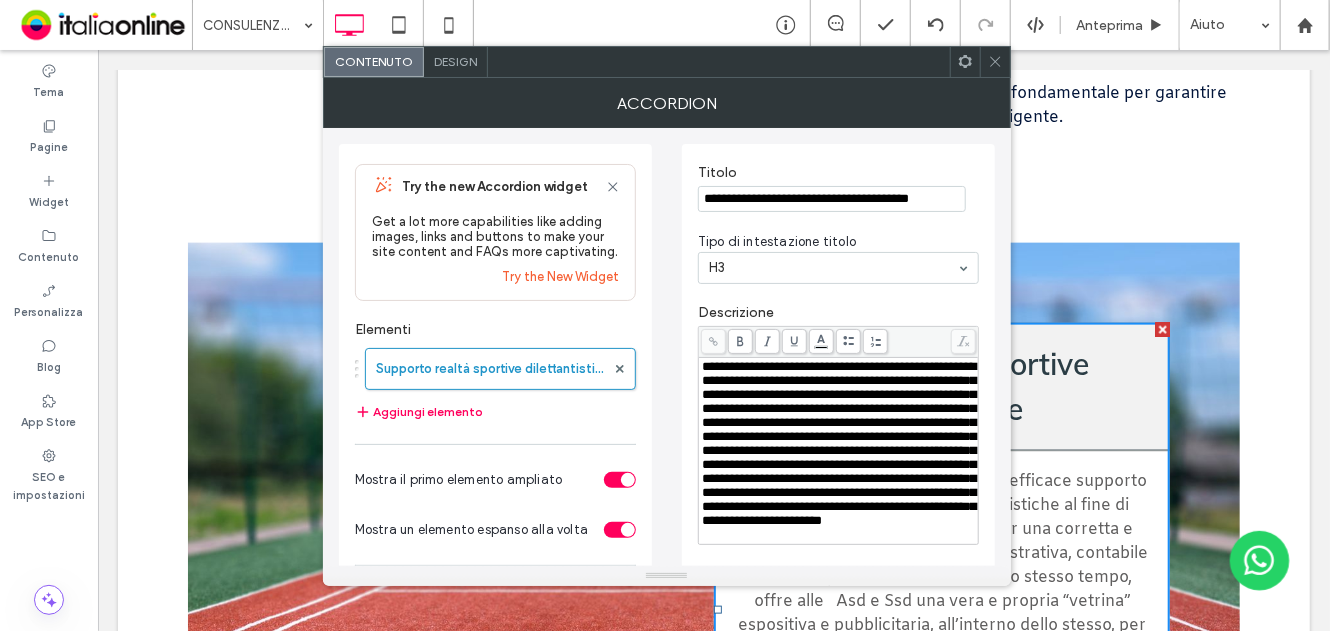 click on "**********" at bounding box center [839, 443] 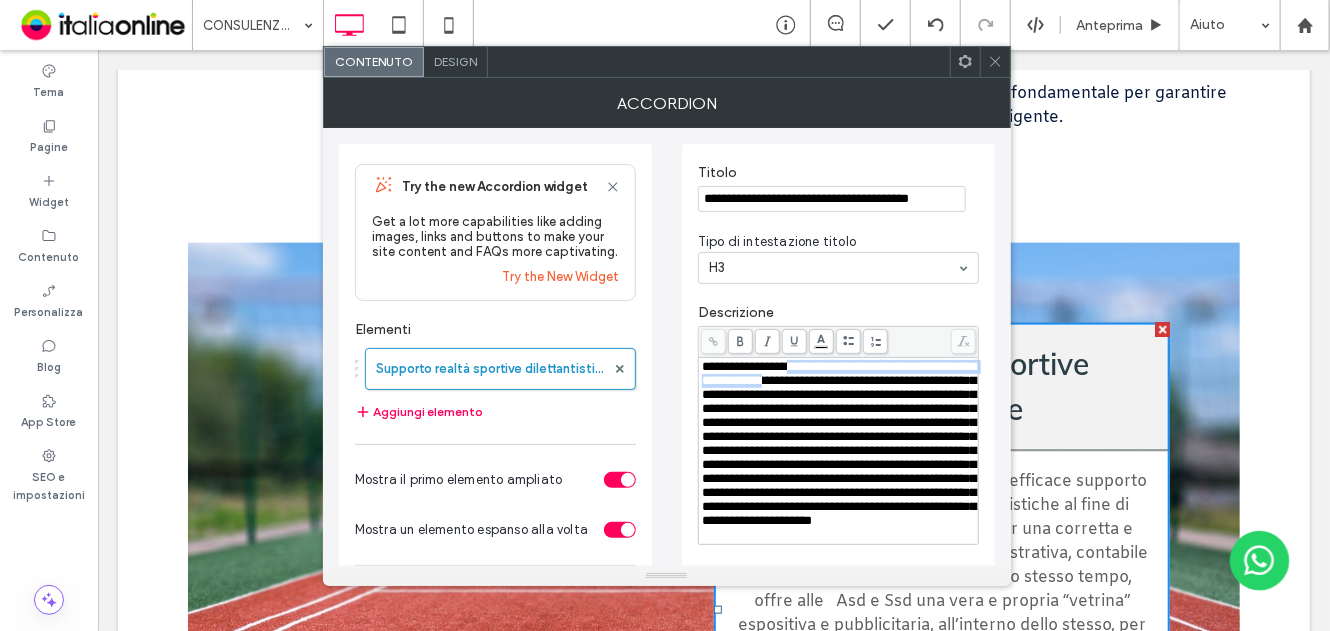 click on "**********" at bounding box center (839, 443) 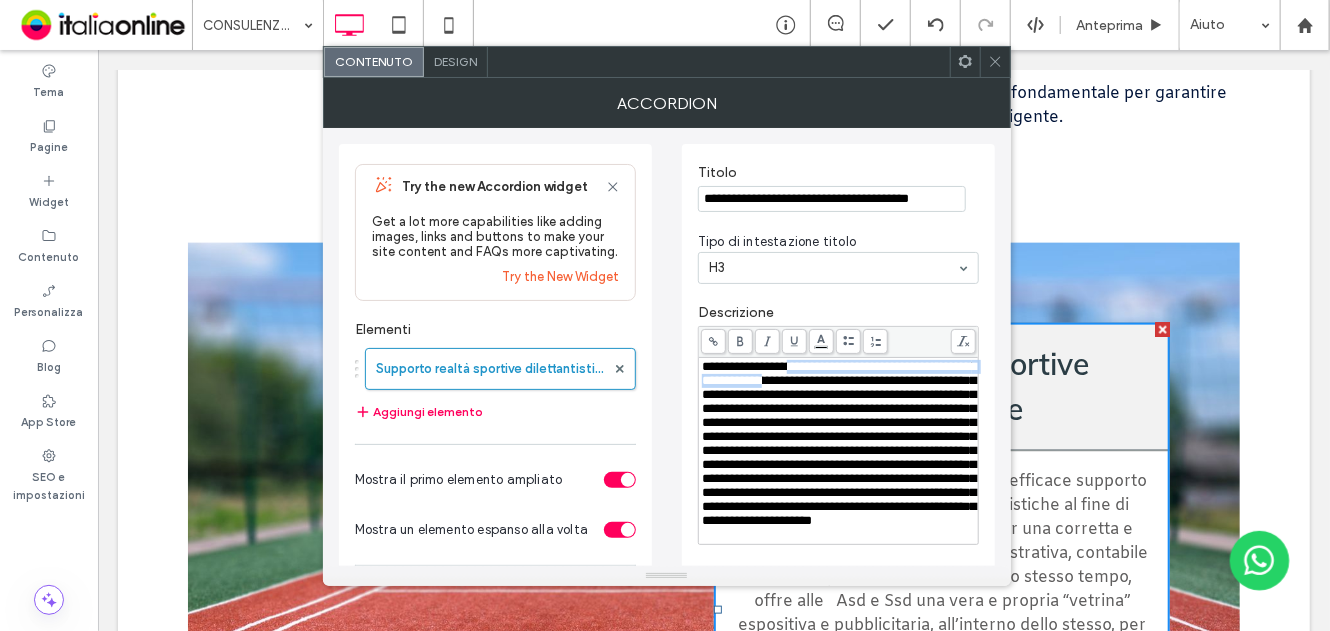click on "**********" at bounding box center (839, 443) 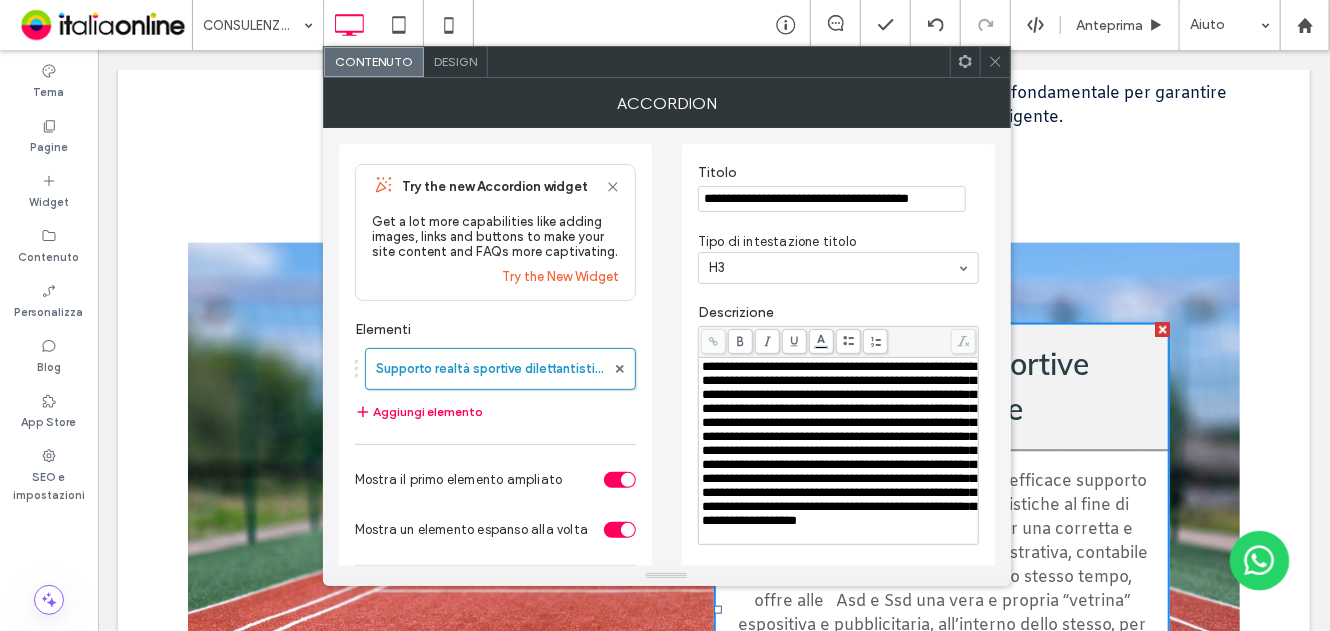 type 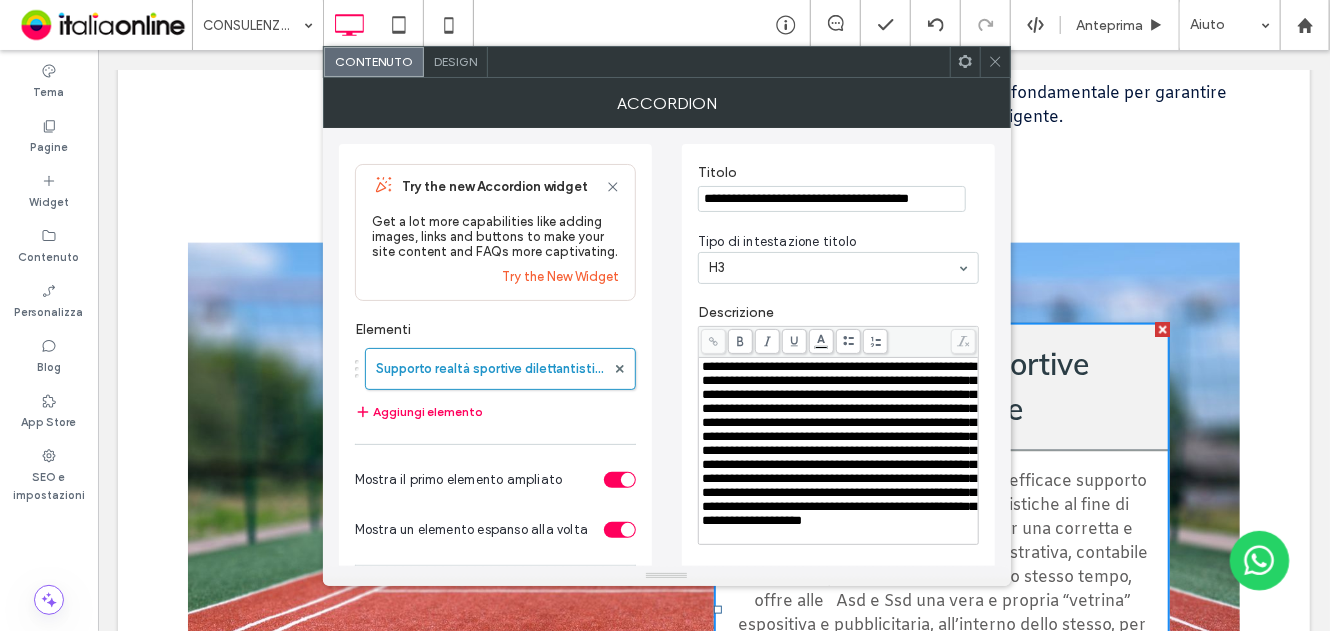 click on "**********" at bounding box center [839, 443] 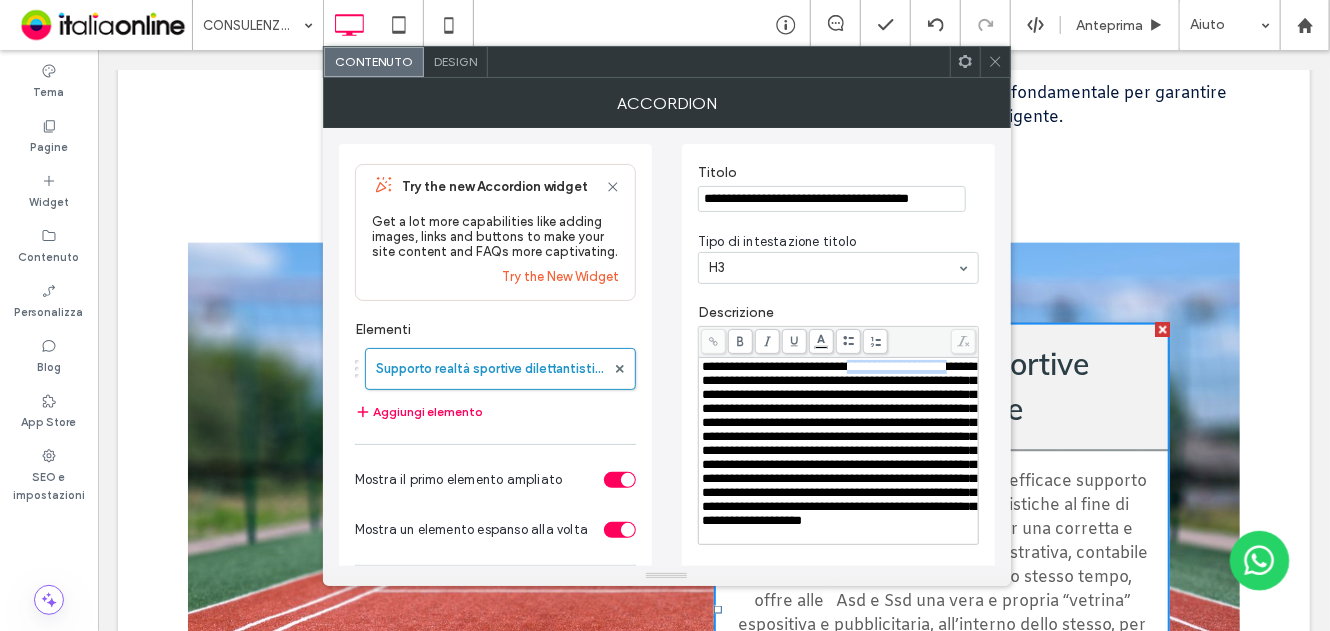 drag, startPoint x: 998, startPoint y: 420, endPoint x: 1038, endPoint y: 367, distance: 66.4003 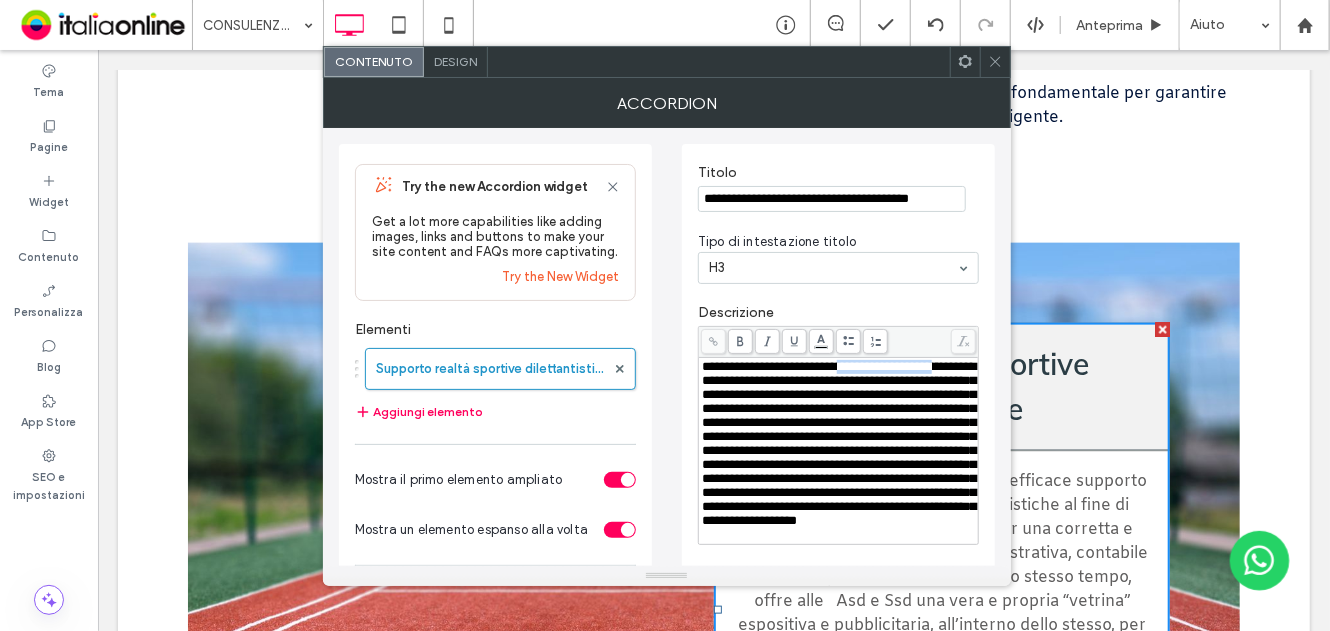 drag, startPoint x: 871, startPoint y: 367, endPoint x: 960, endPoint y: 367, distance: 89 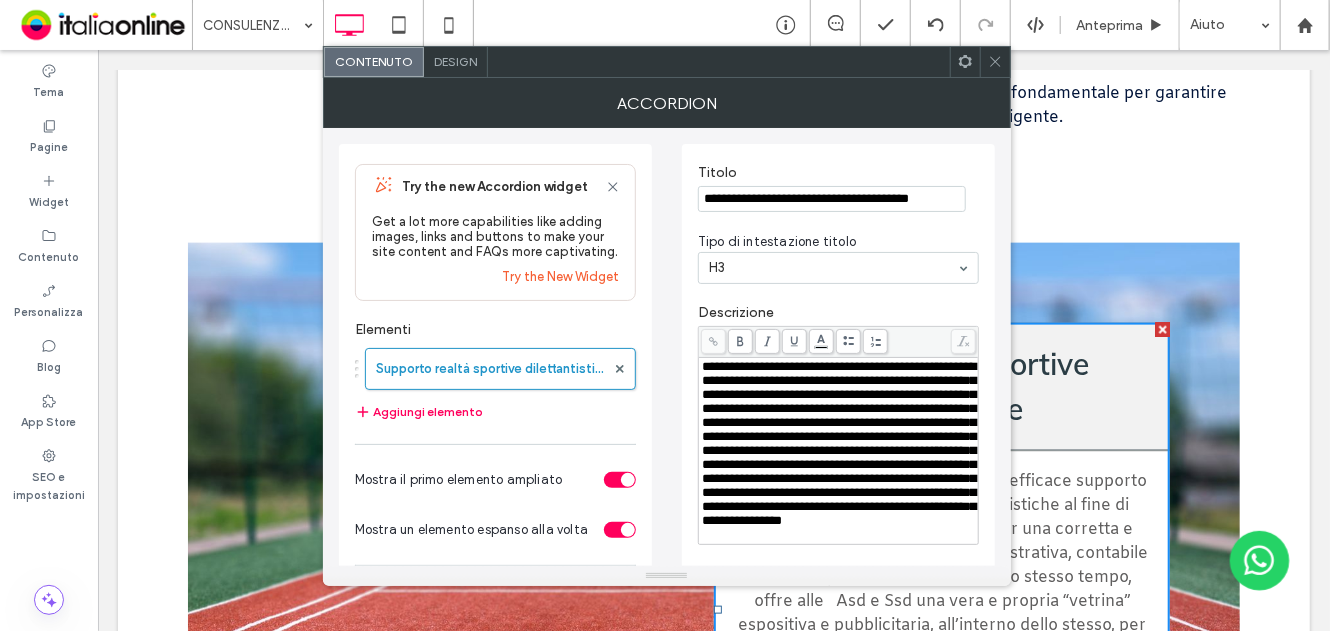 click on "**********" at bounding box center [839, 443] 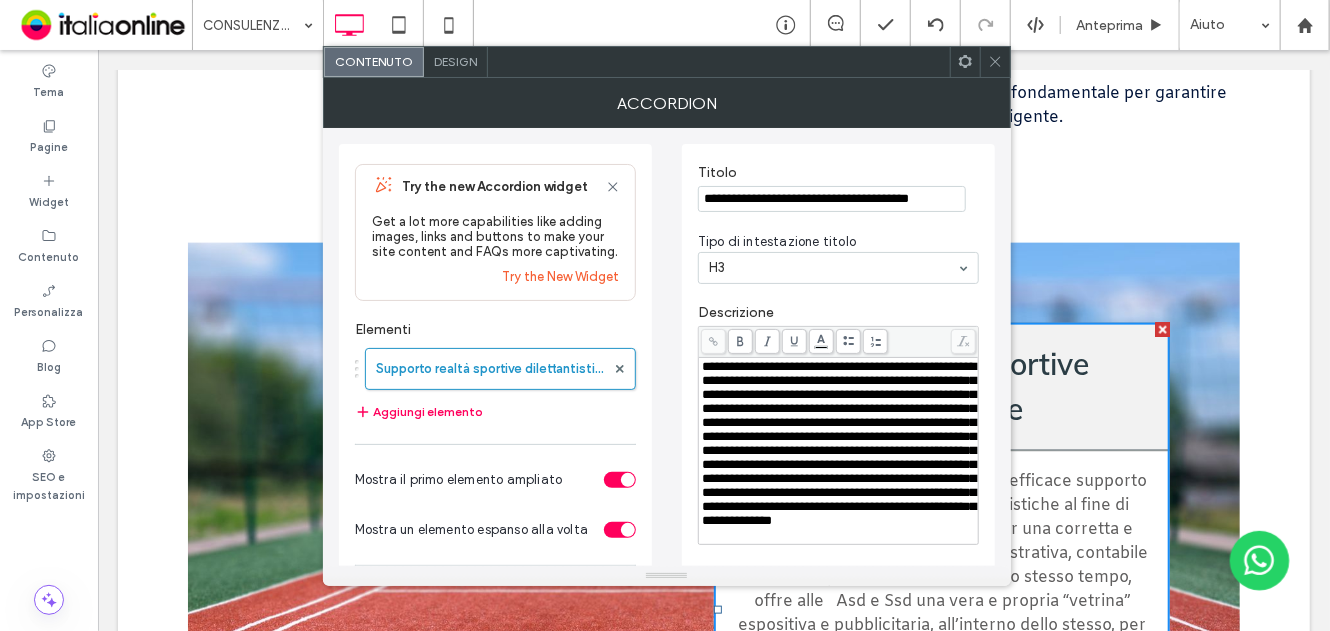 click on "**********" at bounding box center (839, 443) 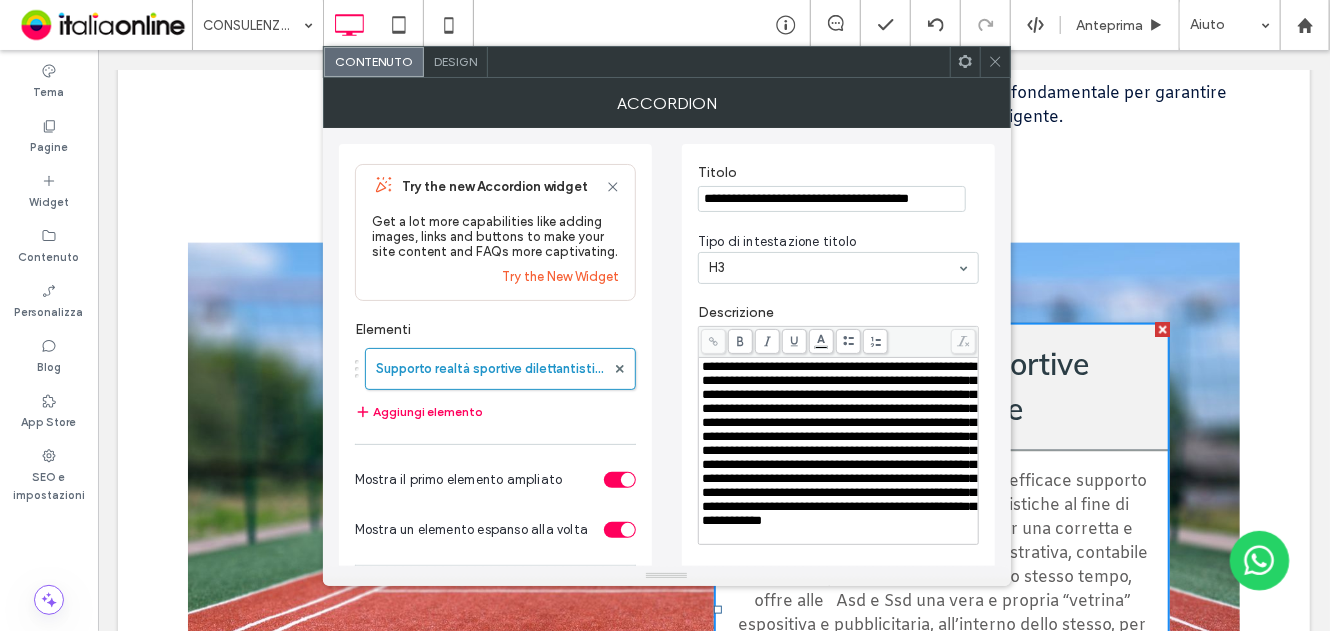 click on "**********" at bounding box center (839, 443) 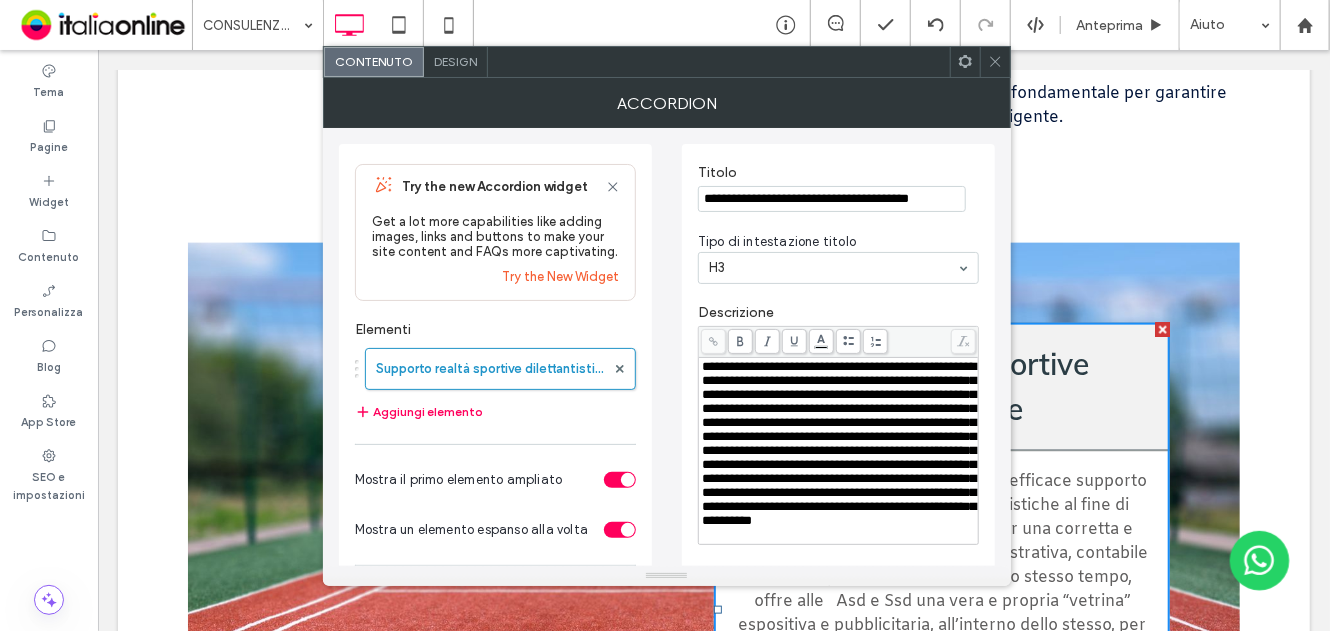 click on "**********" at bounding box center (839, 443) 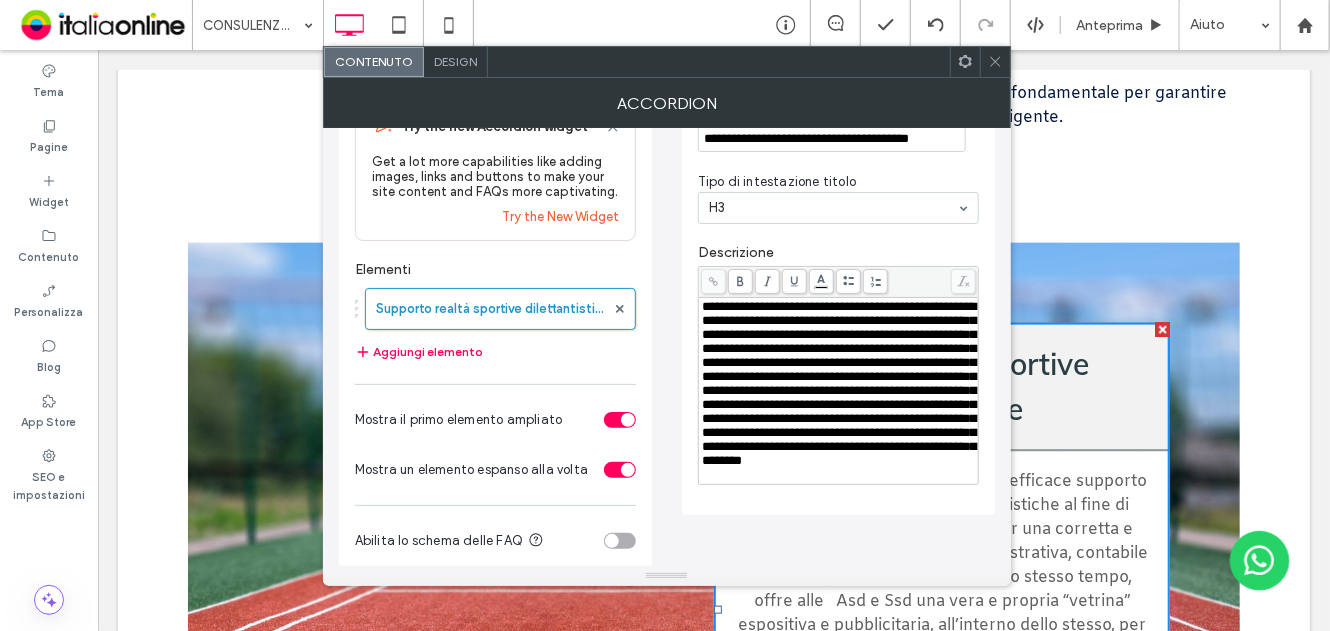 scroll, scrollTop: 92, scrollLeft: 0, axis: vertical 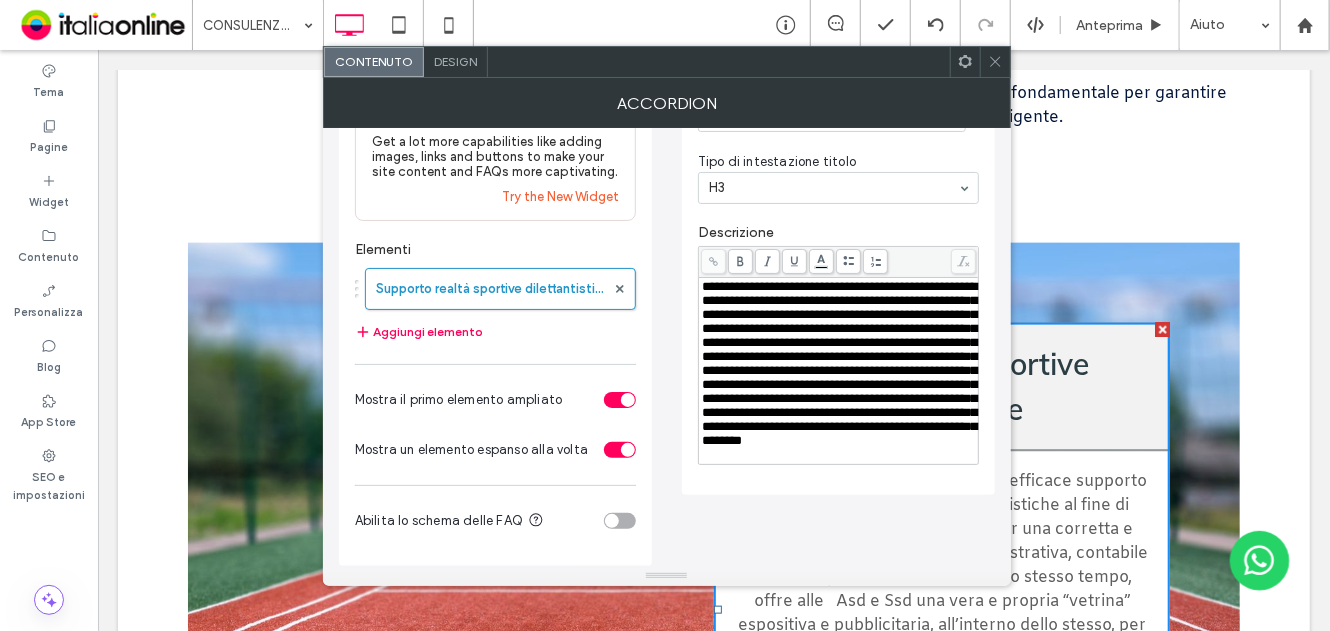 click on "**********" at bounding box center (839, 363) 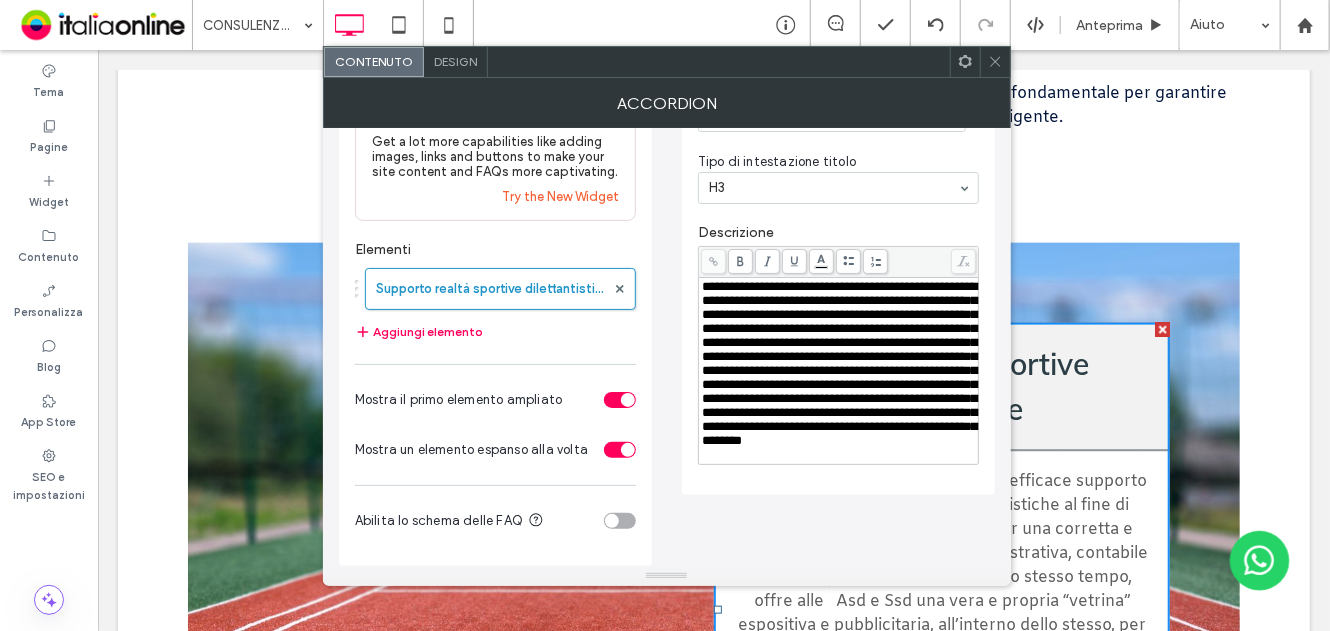 click on "**********" at bounding box center (839, 363) 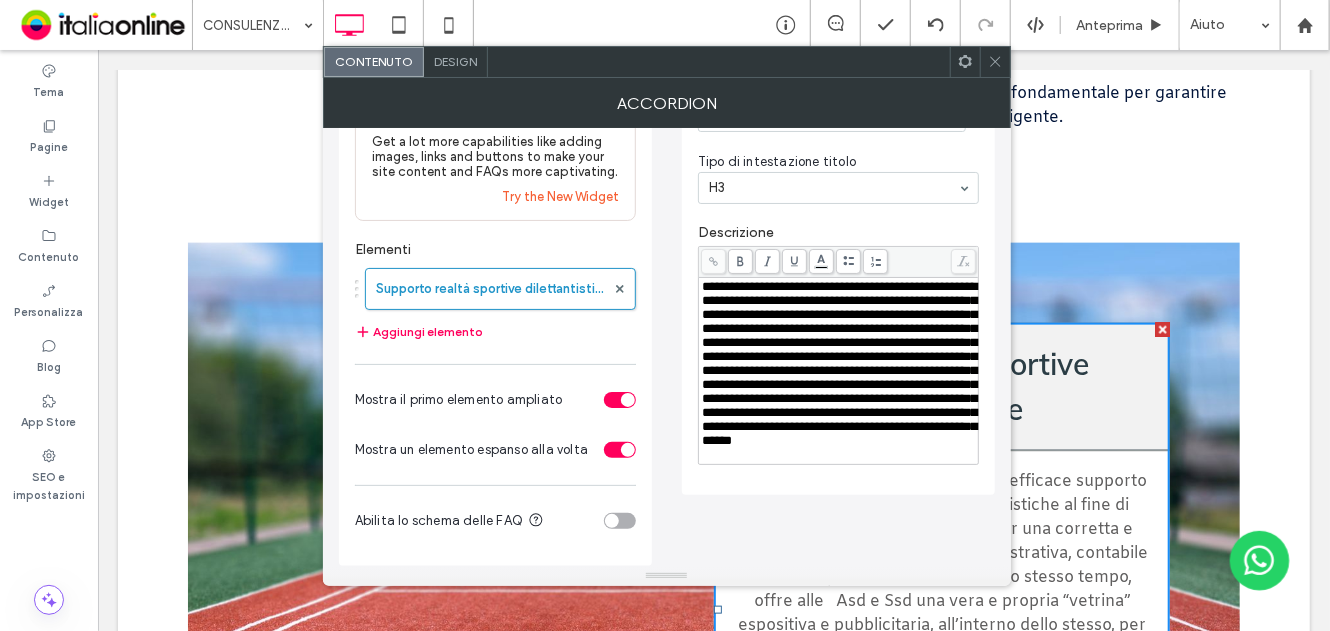 click on "**********" at bounding box center (839, 363) 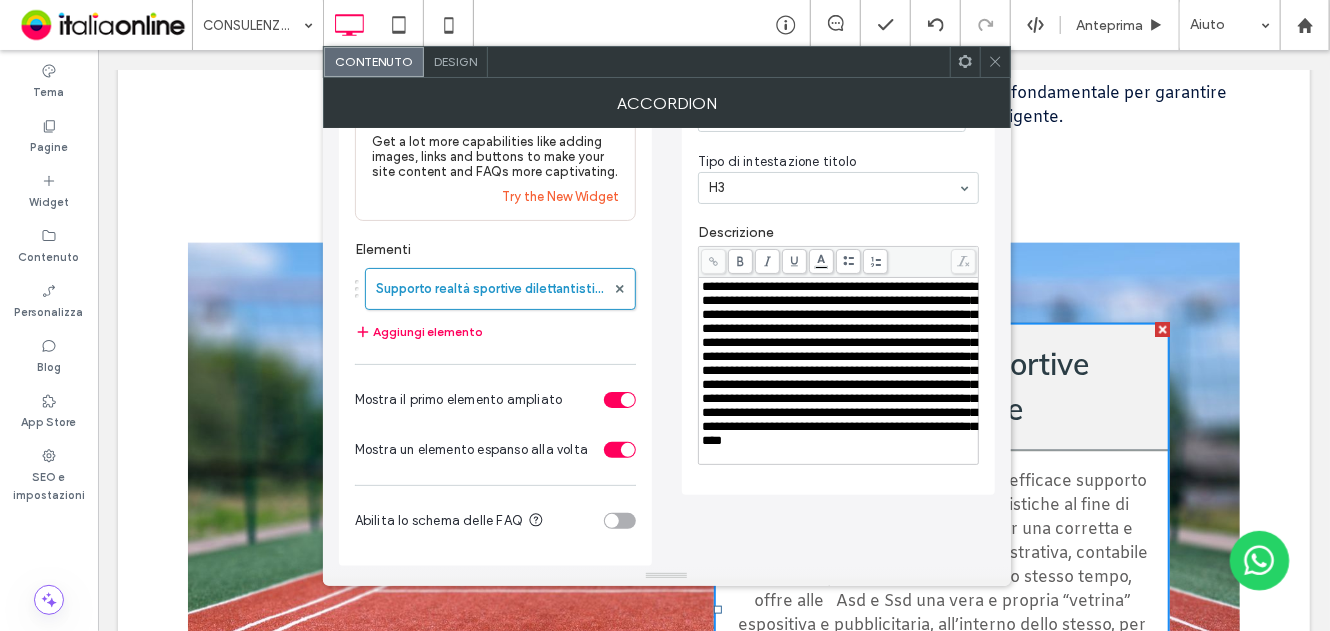 click on "**********" at bounding box center (839, 363) 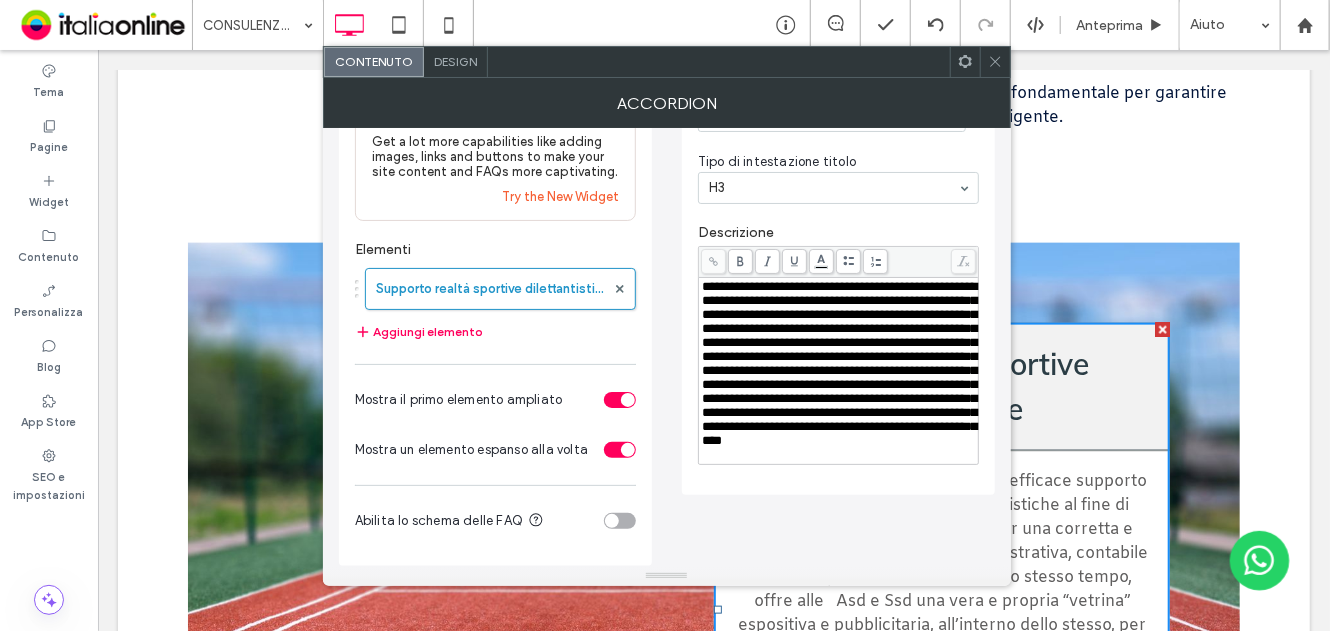 click on "**********" at bounding box center [839, 363] 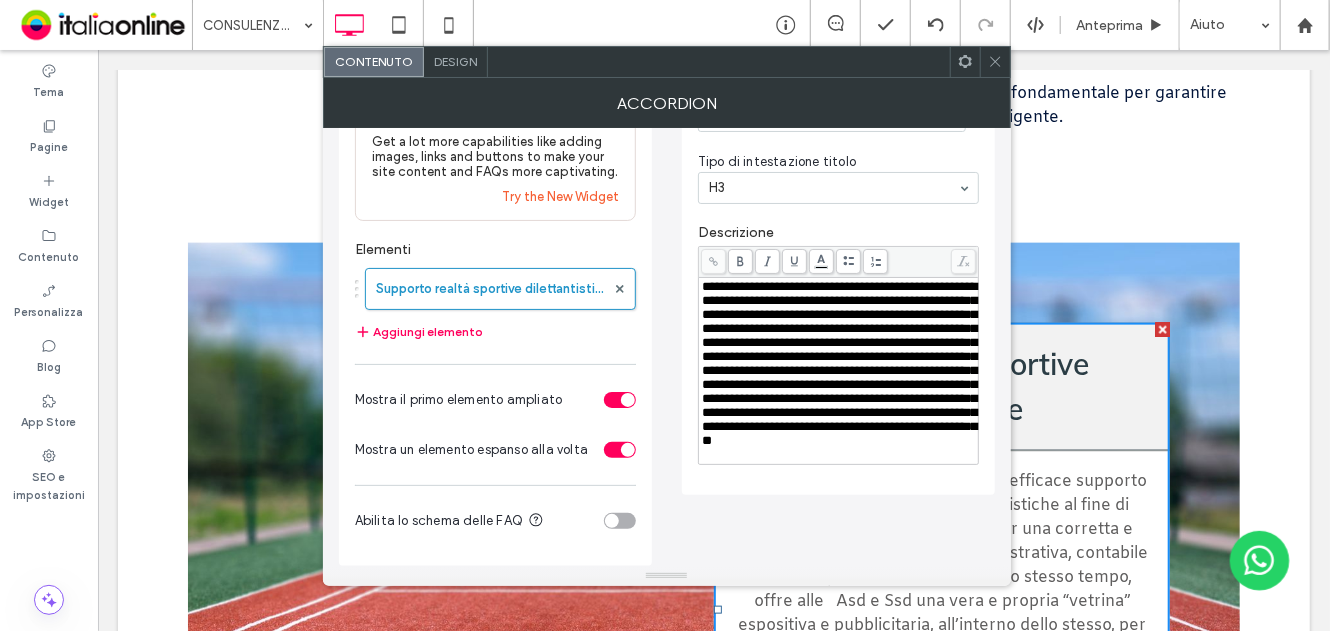 click on "**********" at bounding box center [839, 363] 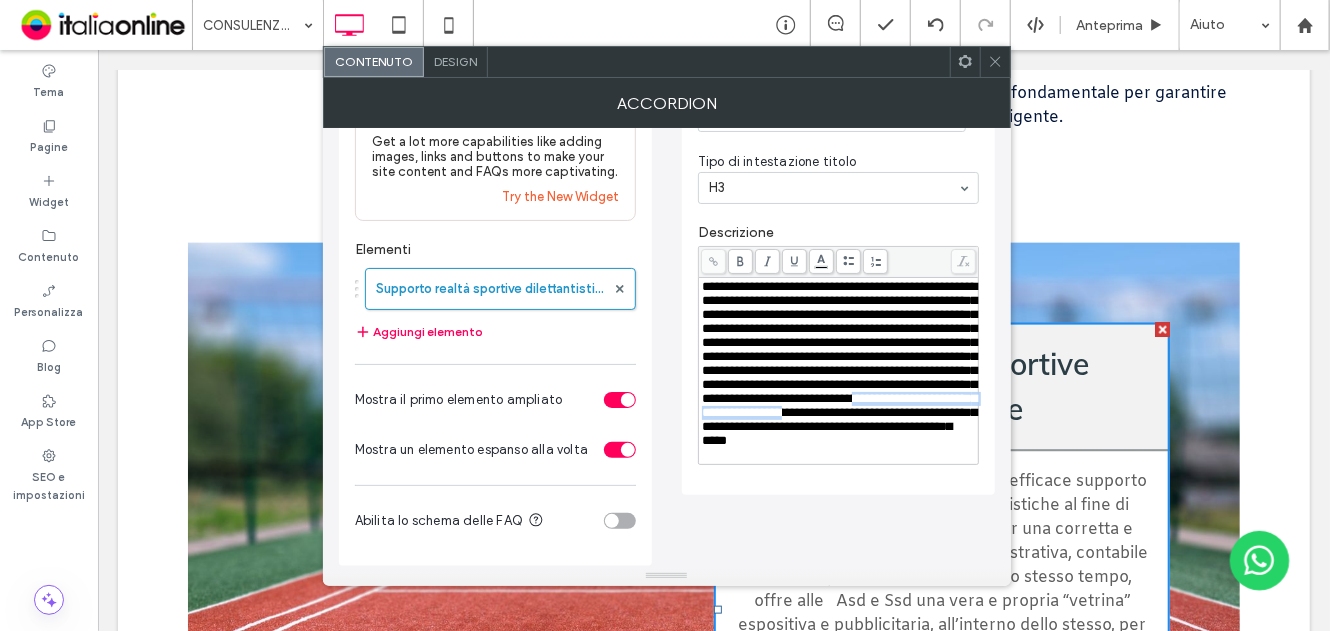 click on "**********" at bounding box center (839, 363) 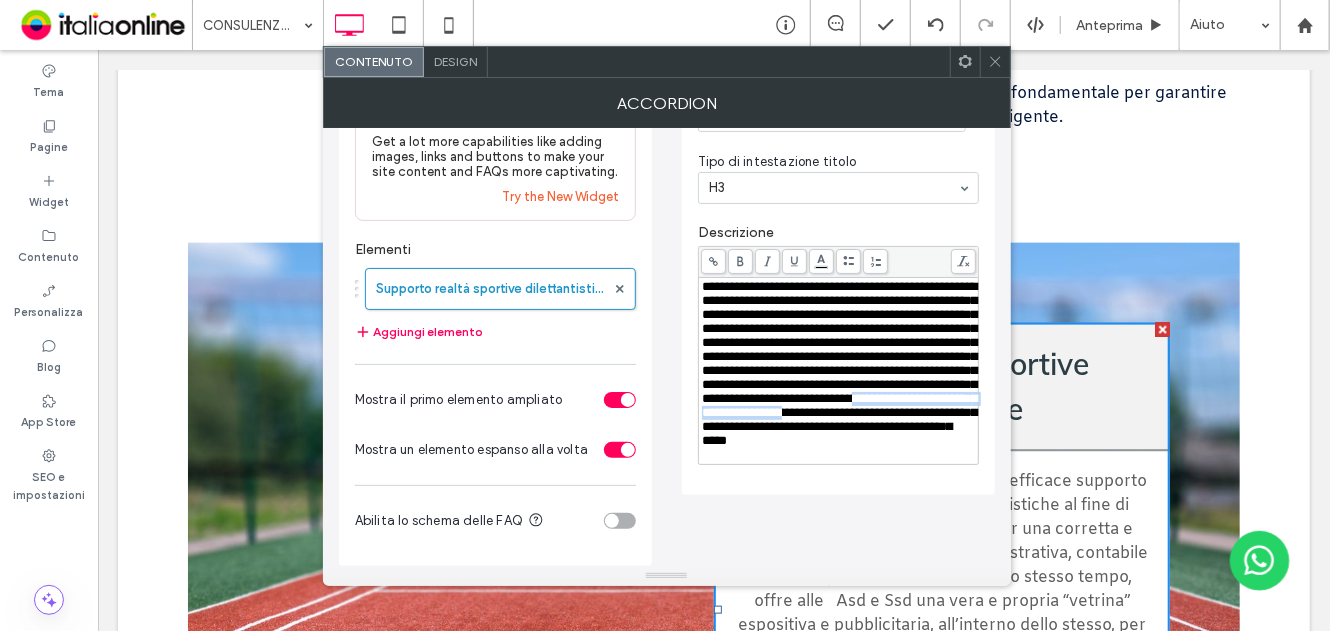 click on "**********" at bounding box center (839, 363) 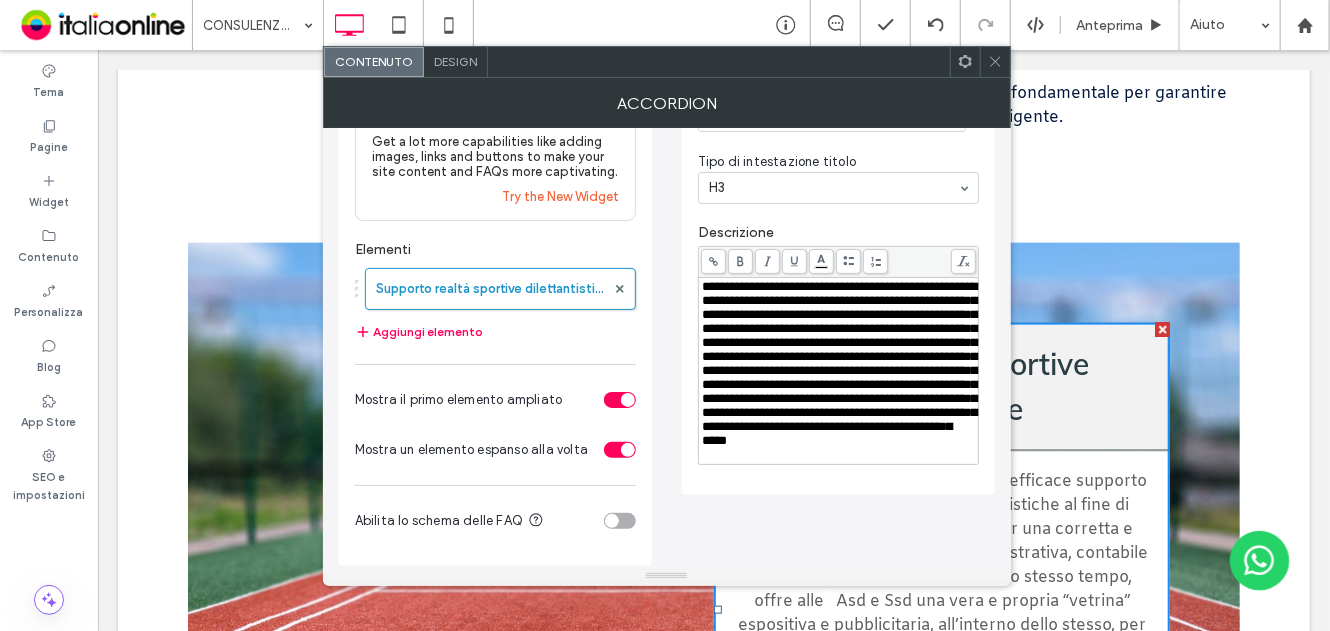 click on "**********" at bounding box center (839, 363) 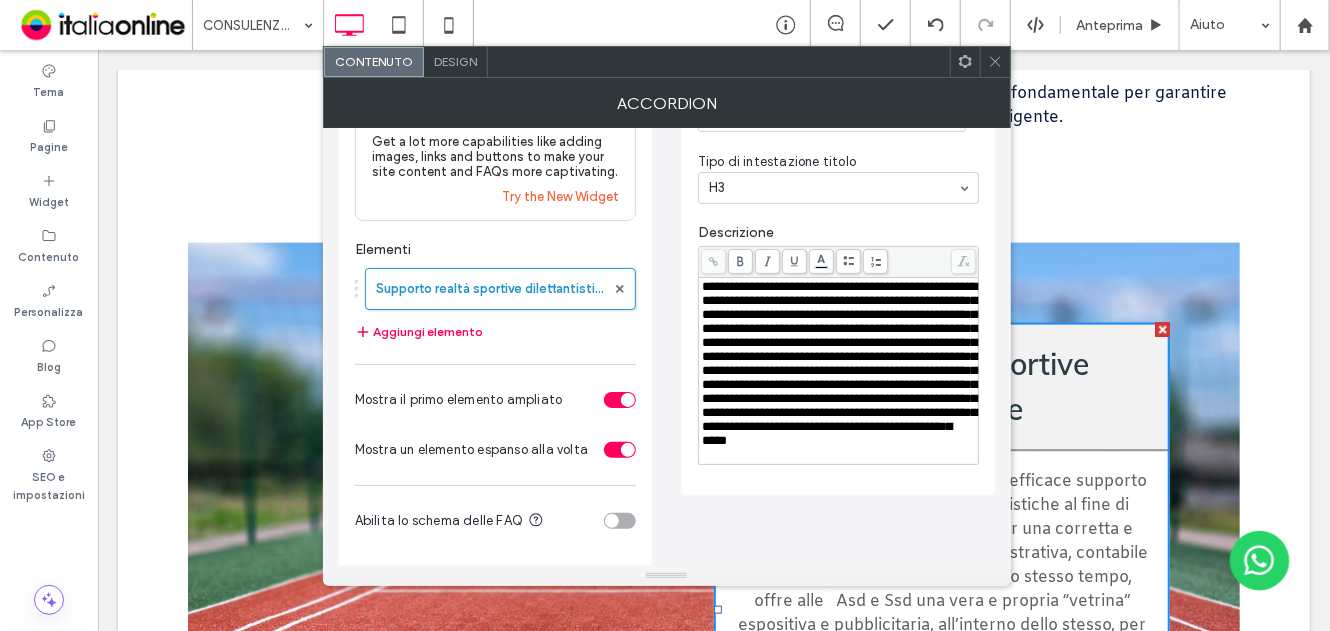 click on "**********" at bounding box center [839, 363] 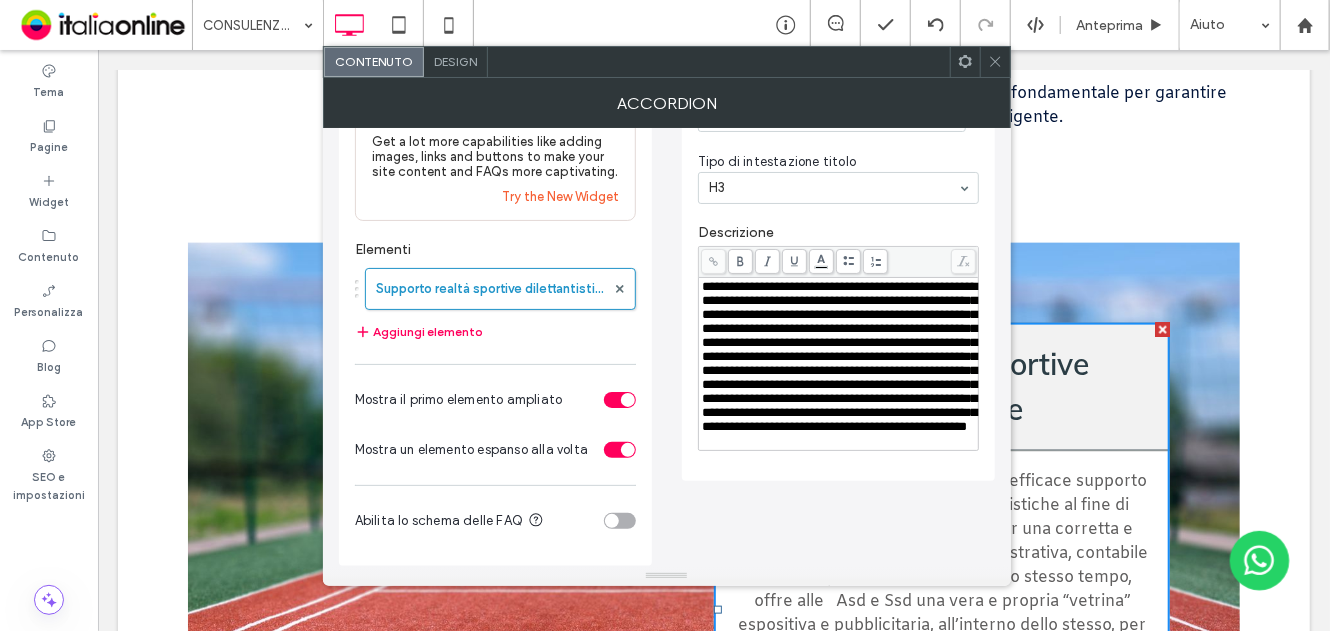 click on "**********" at bounding box center [839, 356] 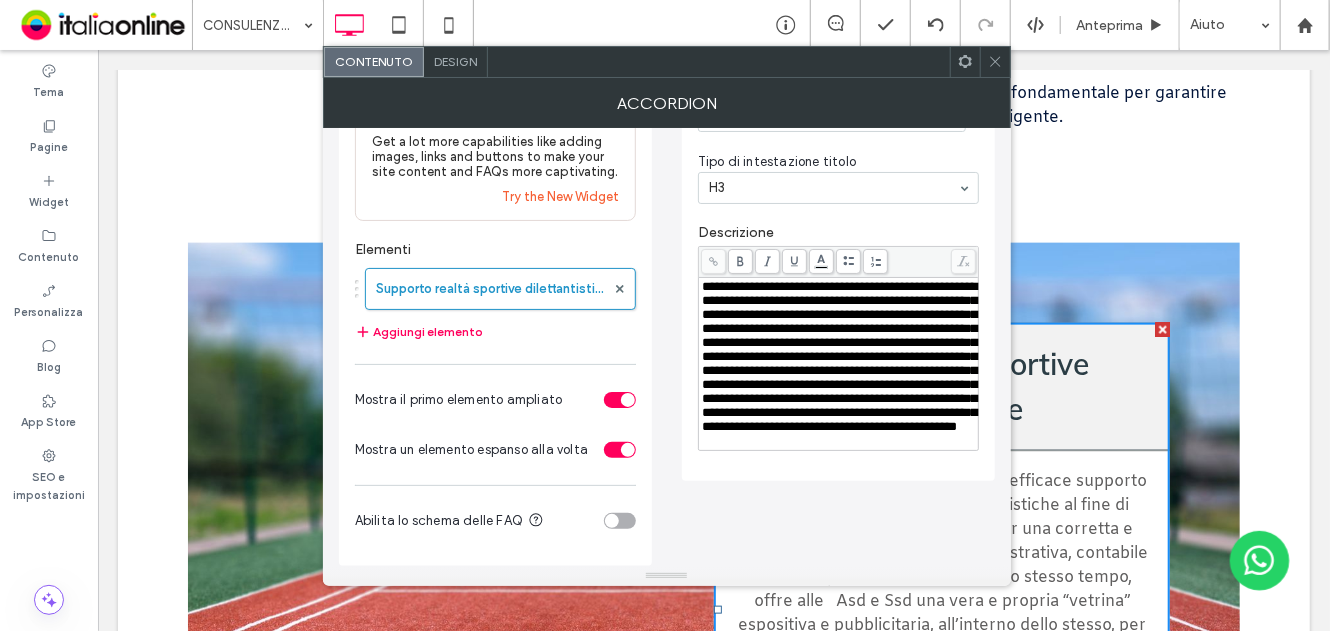 click on "**********" at bounding box center [839, 357] 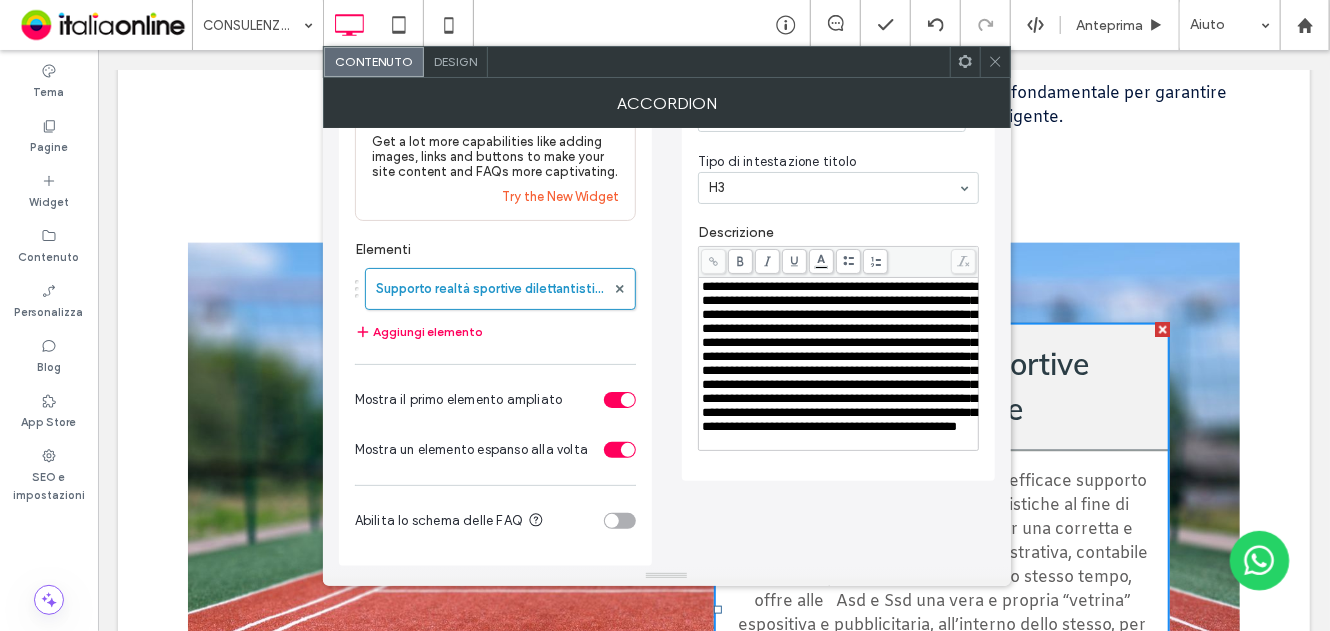 click at bounding box center (839, 441) 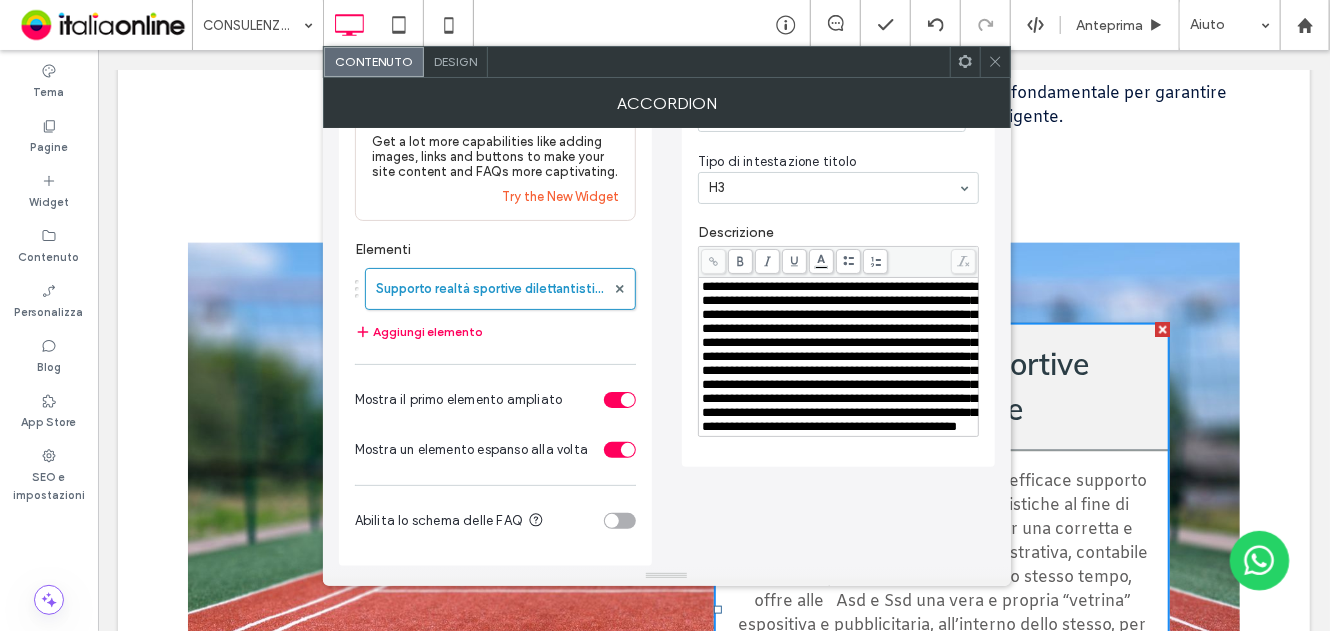 scroll, scrollTop: 83, scrollLeft: 0, axis: vertical 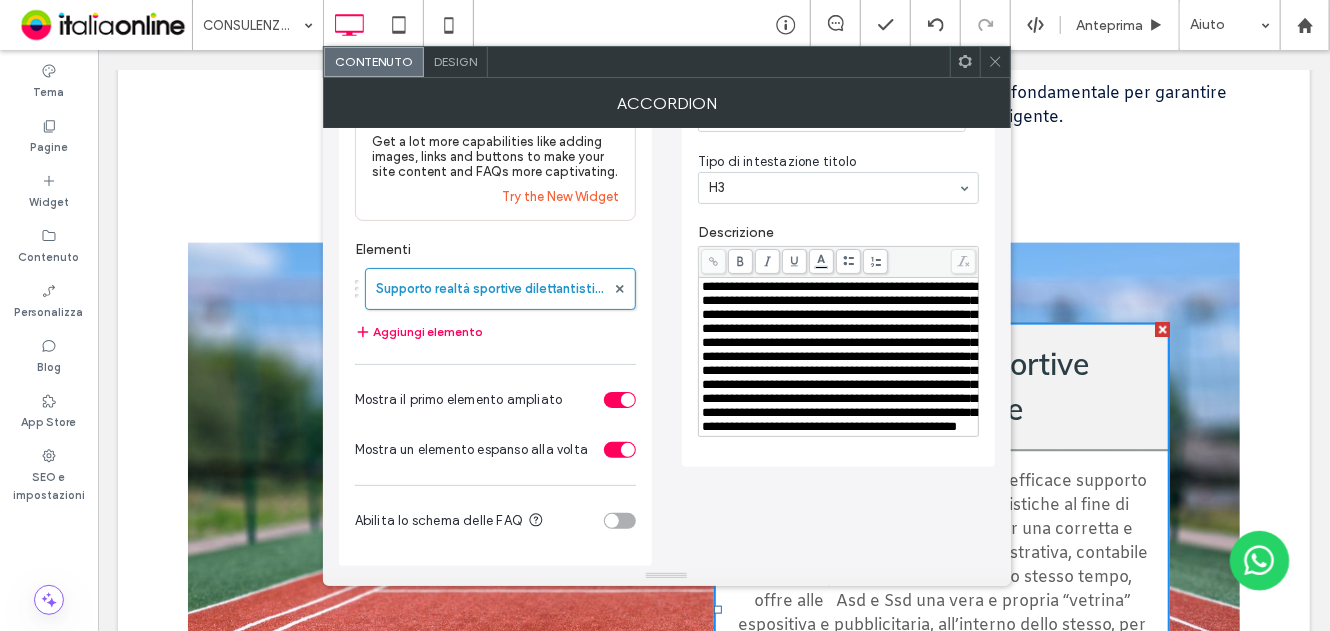 click 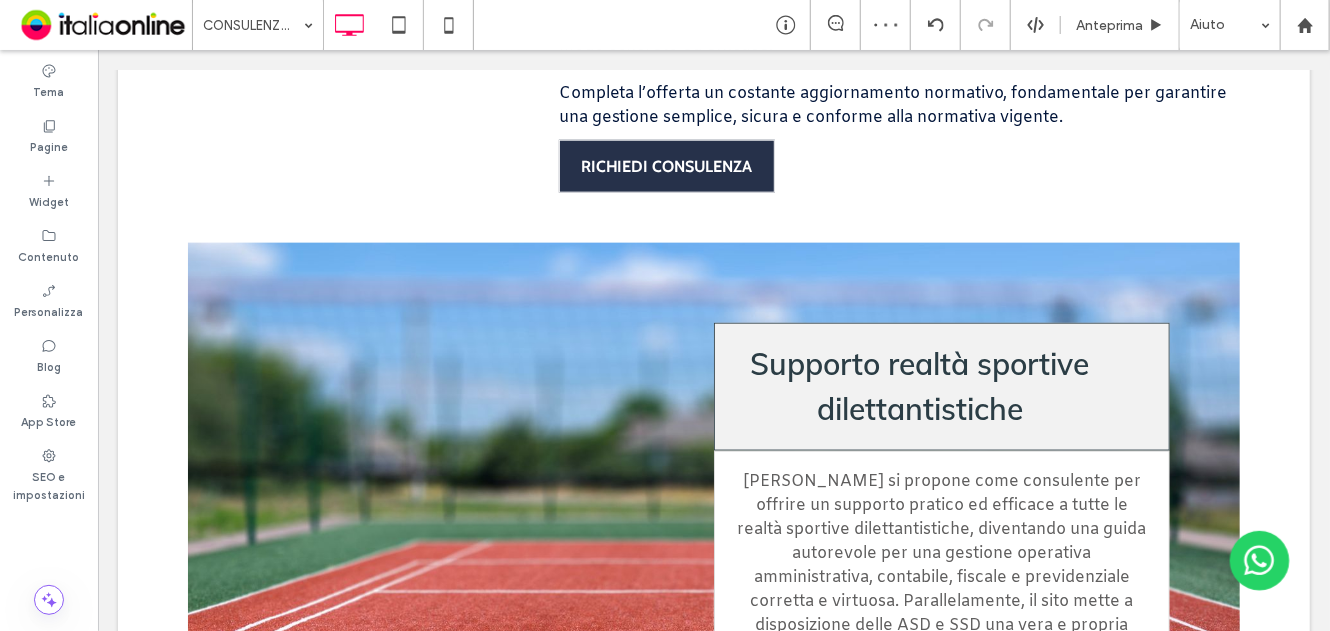 drag, startPoint x: 42, startPoint y: 72, endPoint x: 204, endPoint y: 218, distance: 218.08255 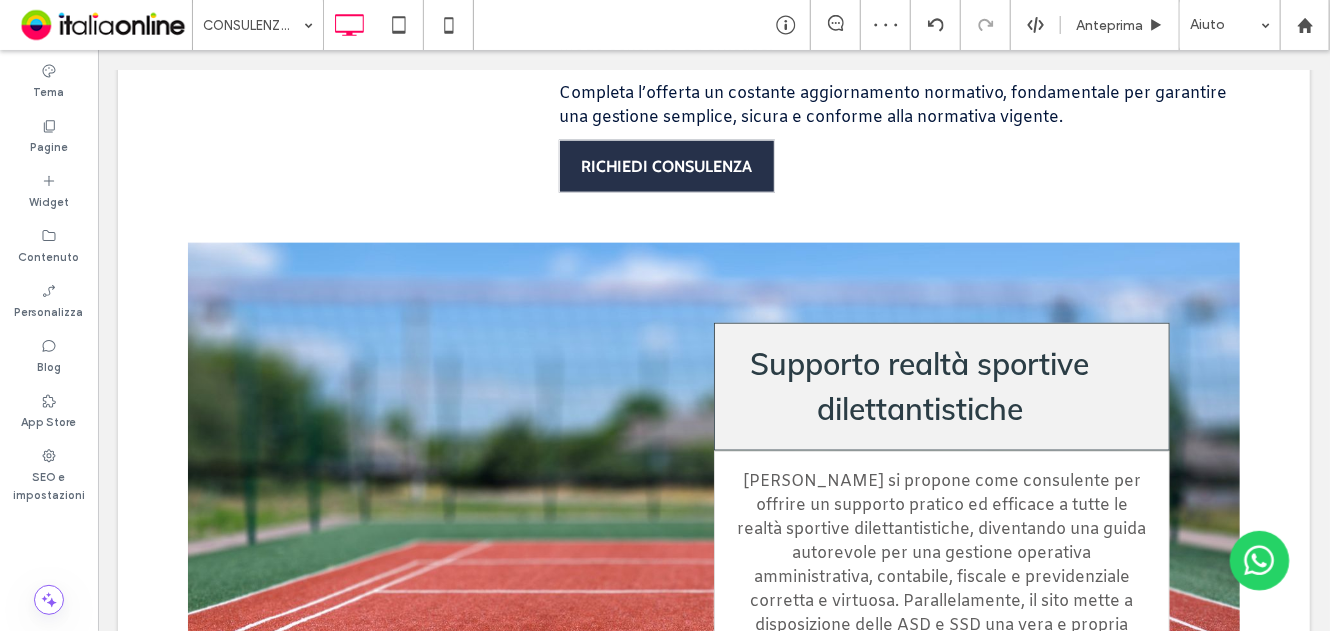 click 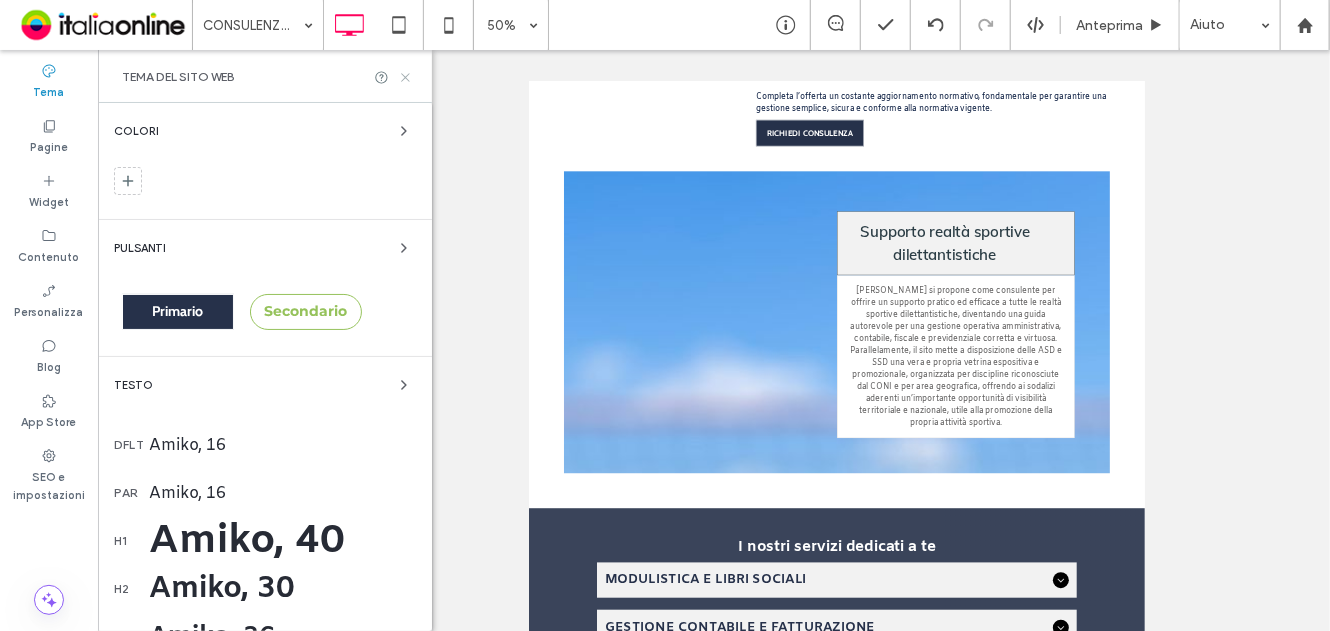 click 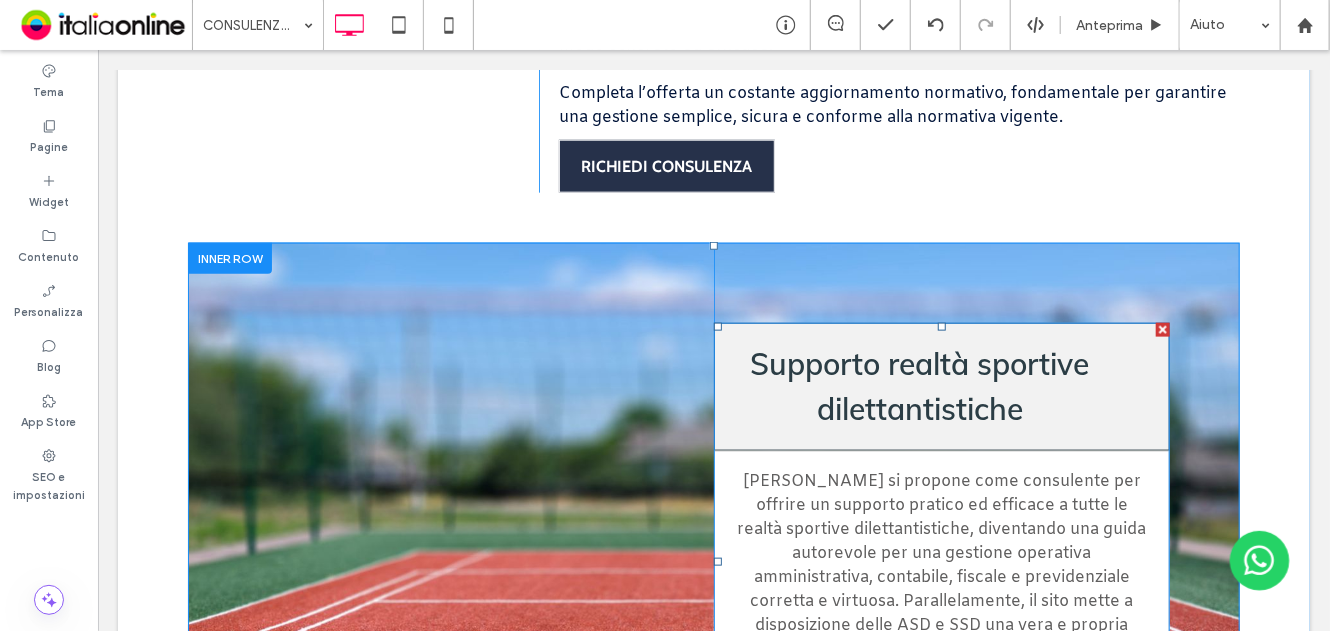 click at bounding box center [941, 561] 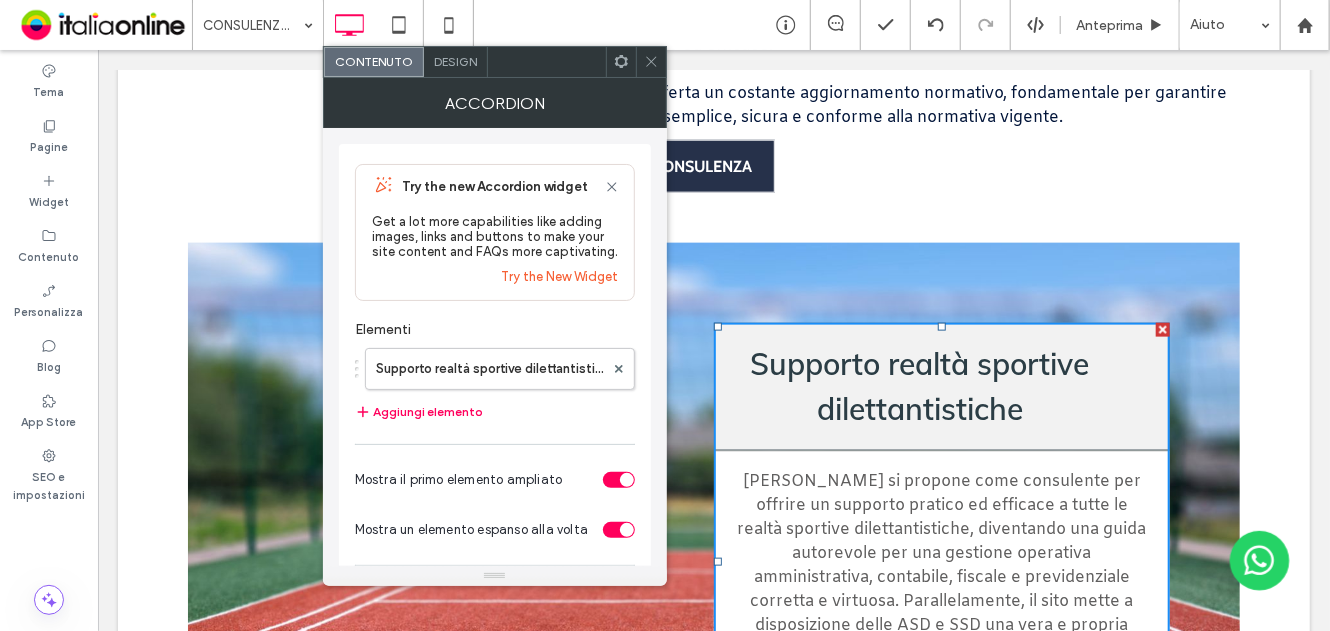 click on "Design" at bounding box center (455, 61) 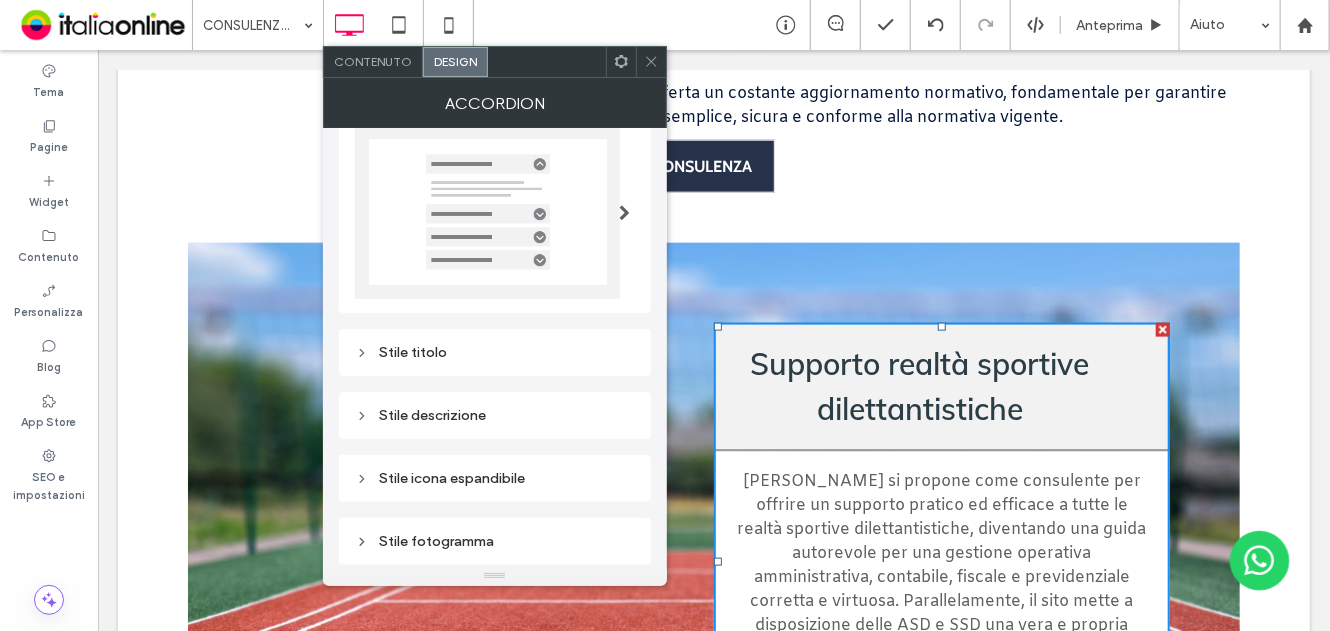 scroll, scrollTop: 100, scrollLeft: 0, axis: vertical 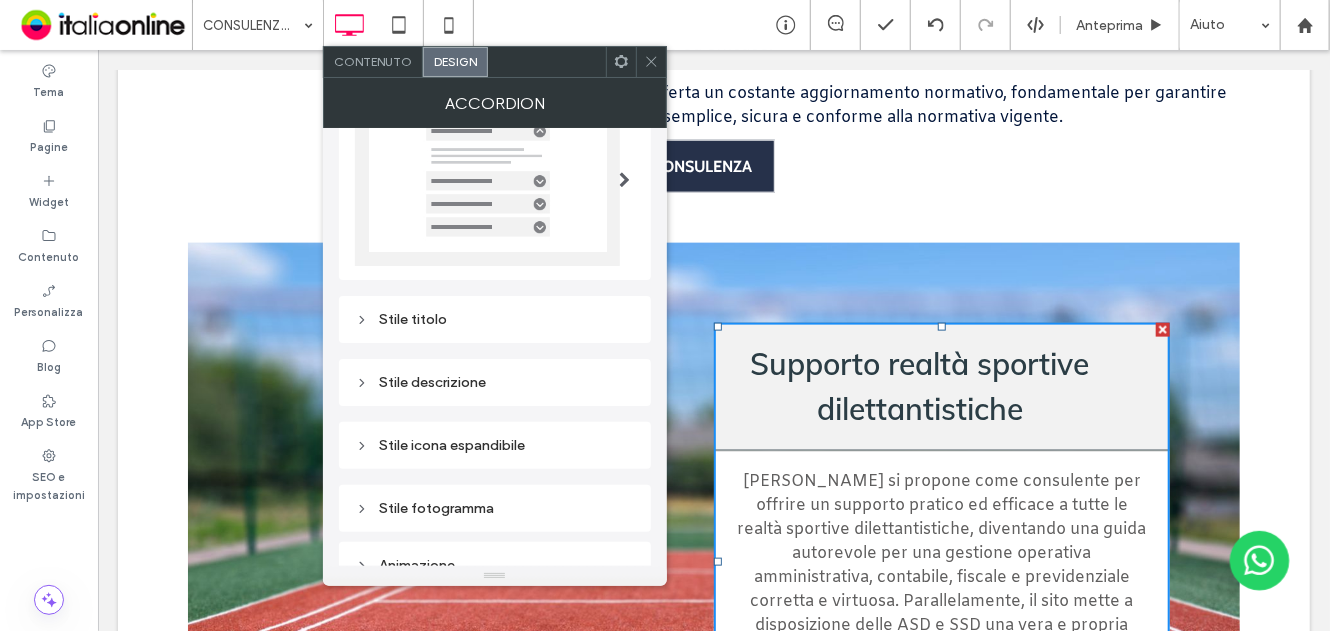 click on "Stile titolo" at bounding box center [495, 319] 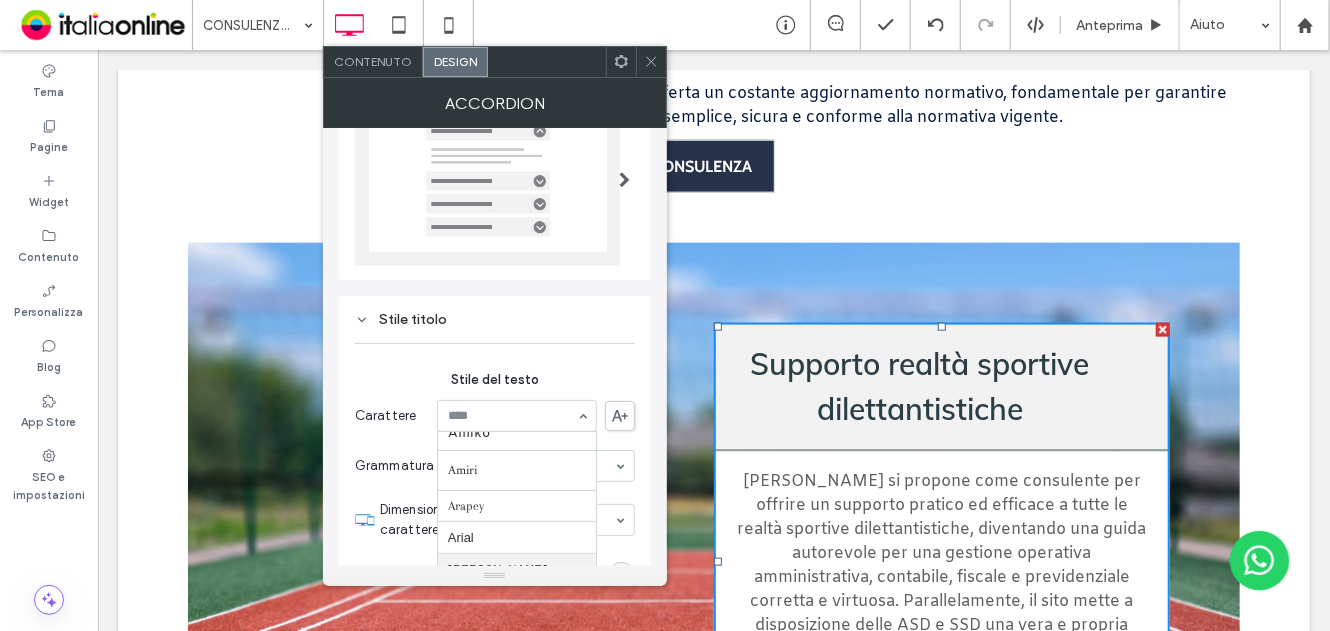 scroll, scrollTop: 128, scrollLeft: 0, axis: vertical 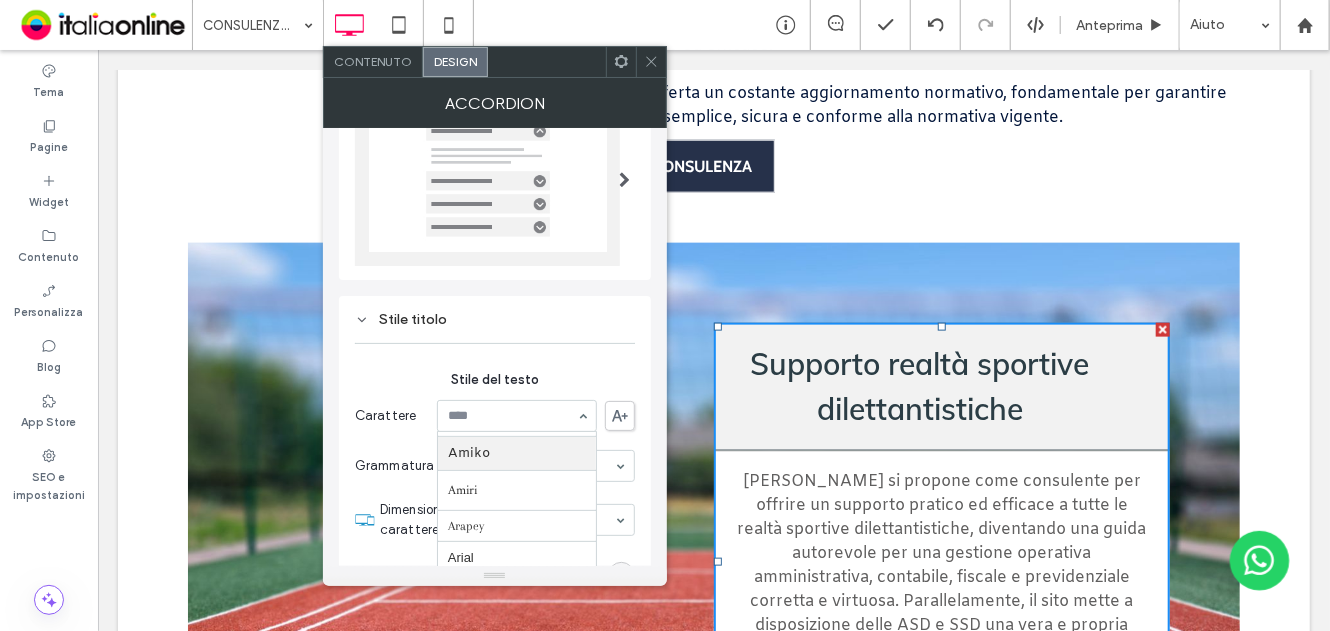 type on "*" 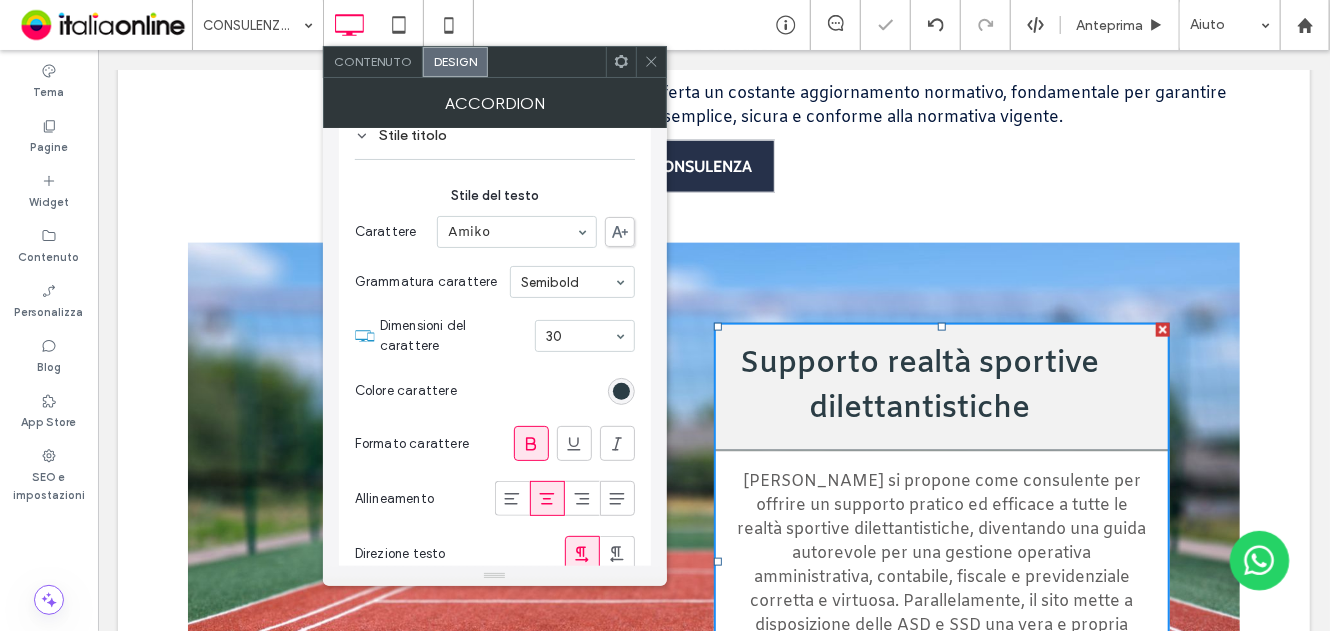 scroll, scrollTop: 300, scrollLeft: 0, axis: vertical 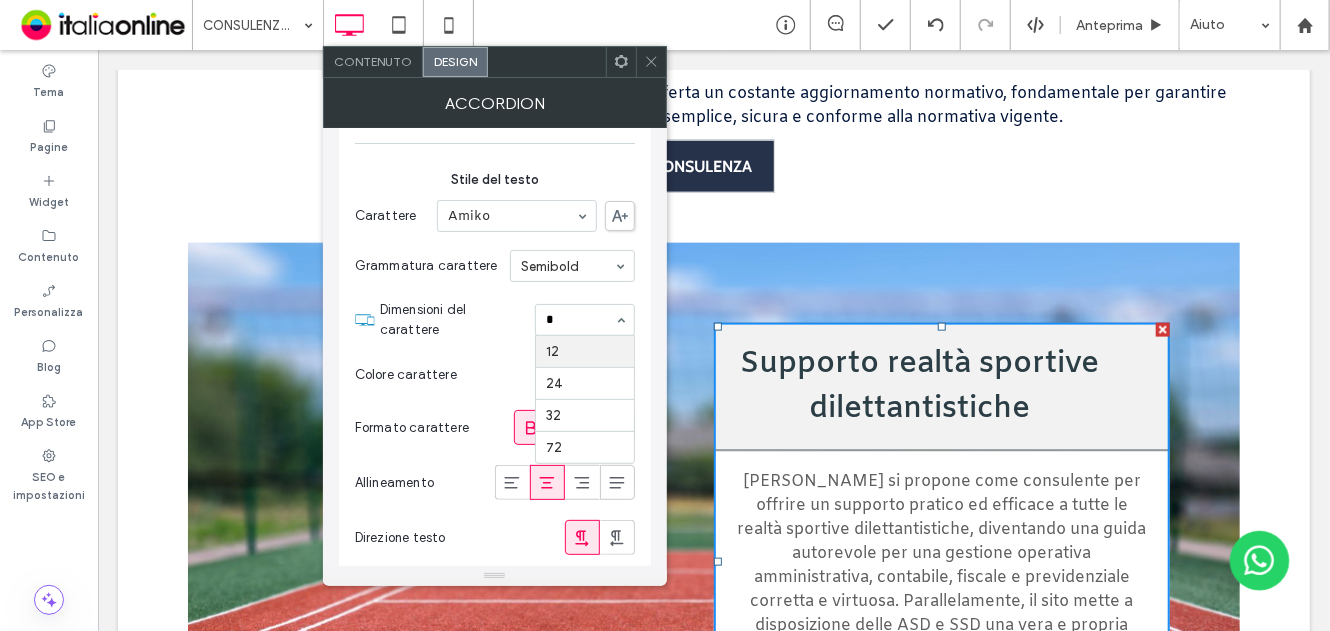 type on "**" 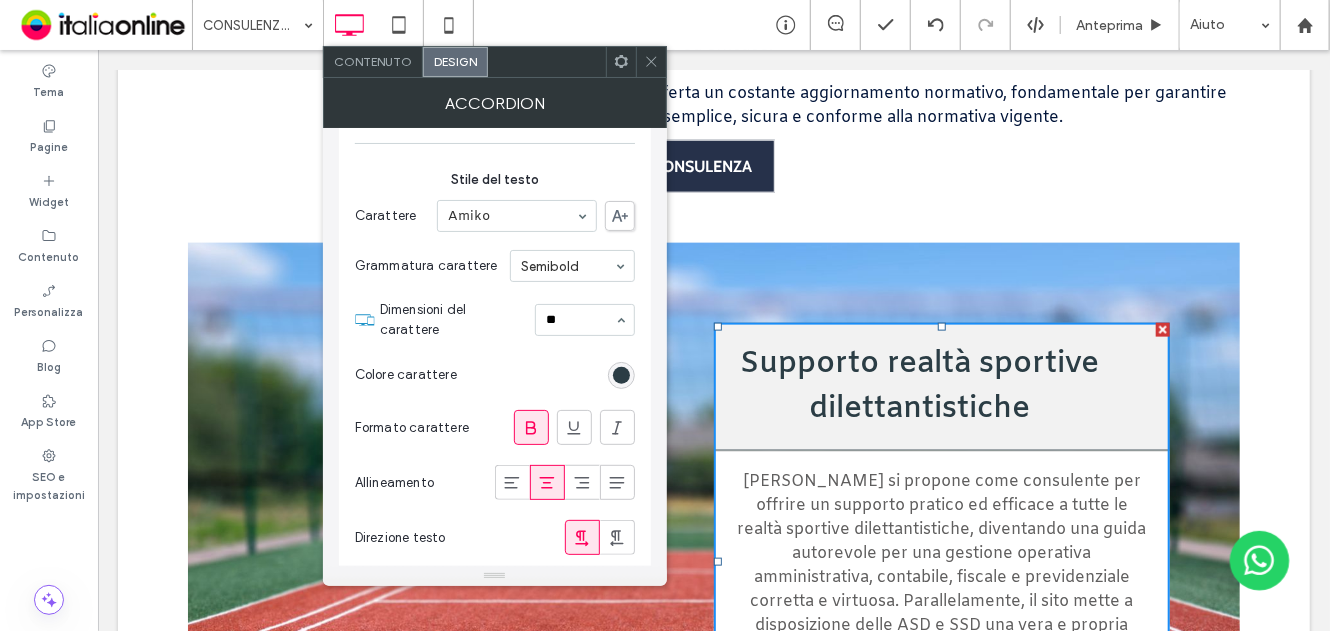 type 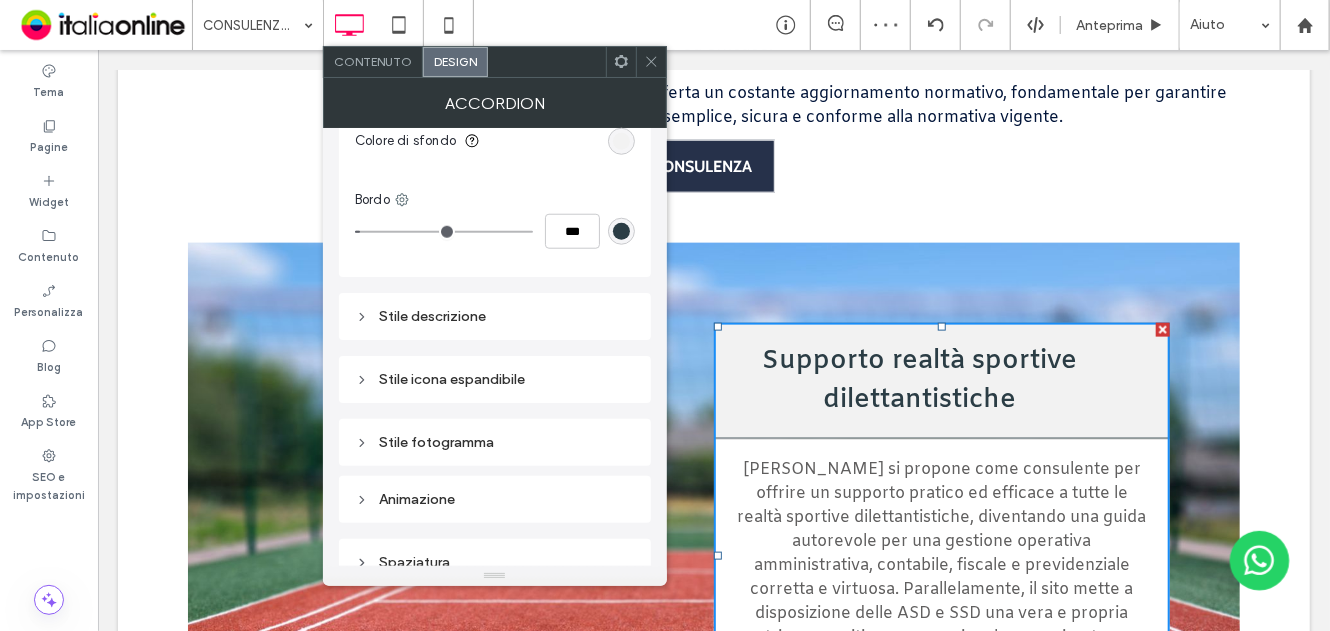 scroll, scrollTop: 852, scrollLeft: 0, axis: vertical 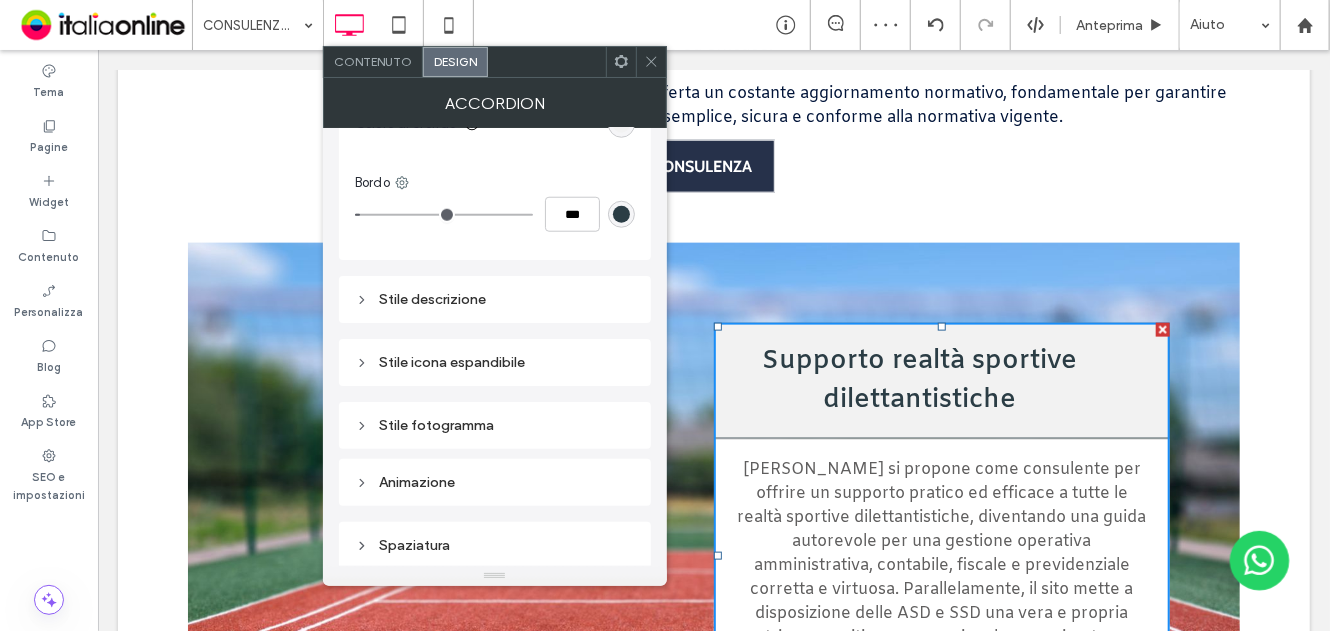 drag, startPoint x: 525, startPoint y: 284, endPoint x: 546, endPoint y: 341, distance: 60.74537 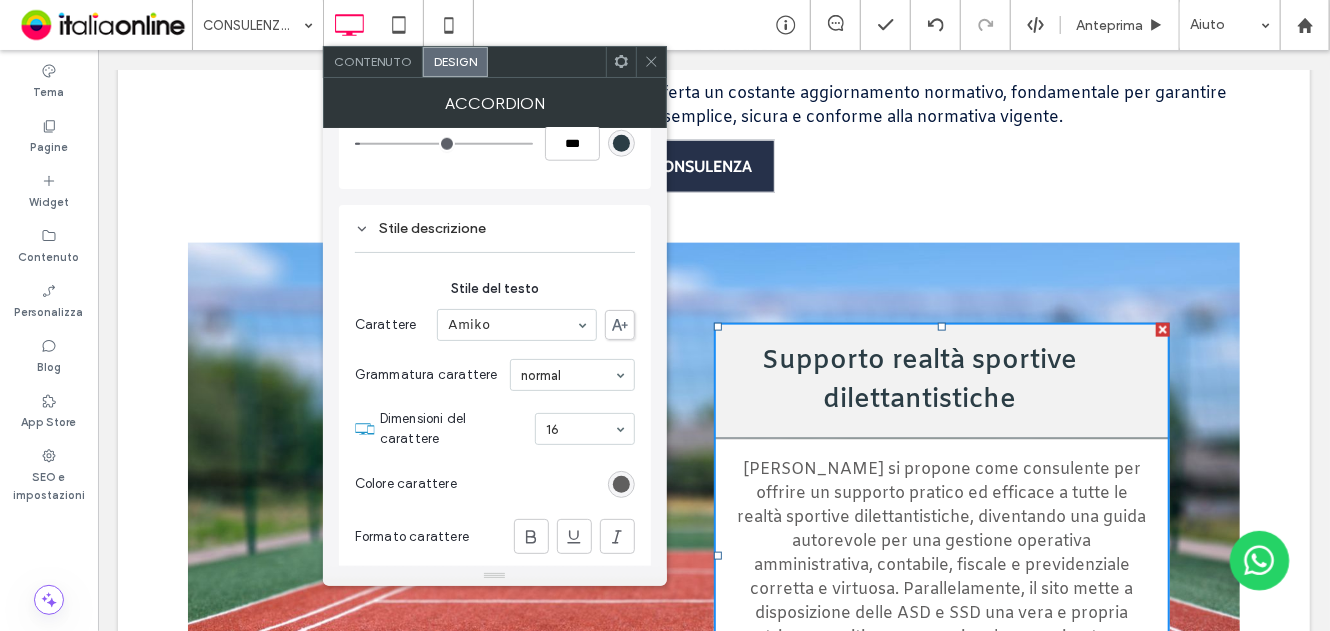 scroll, scrollTop: 952, scrollLeft: 0, axis: vertical 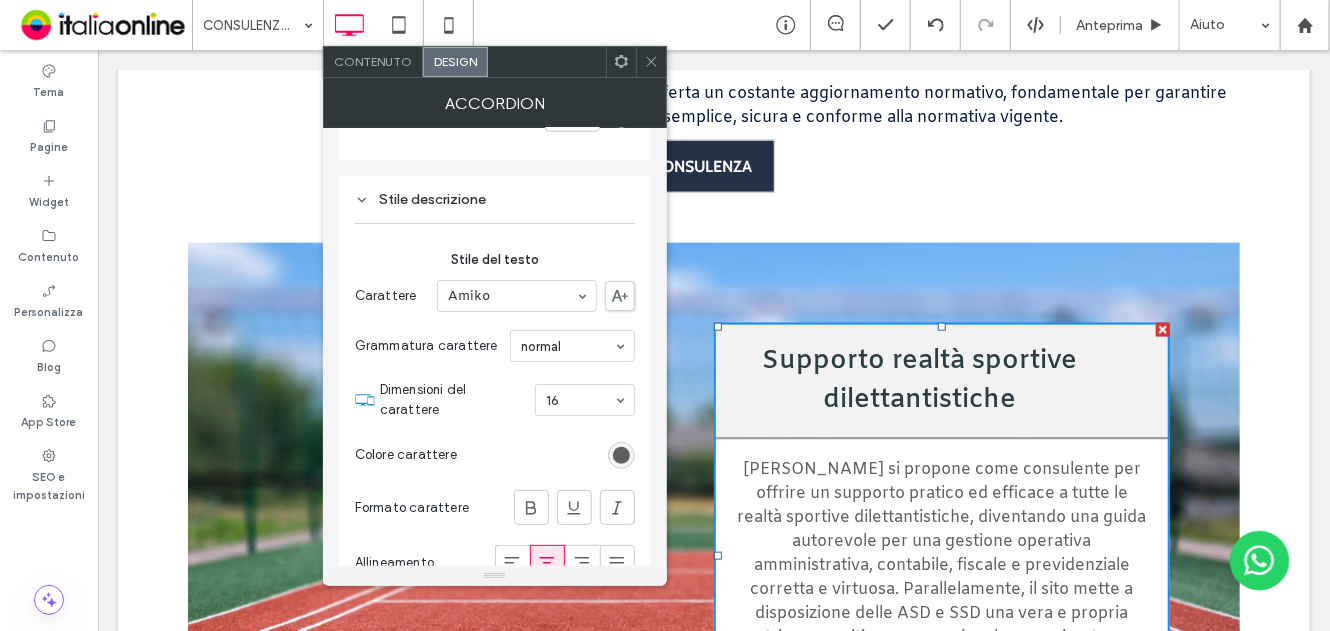 click 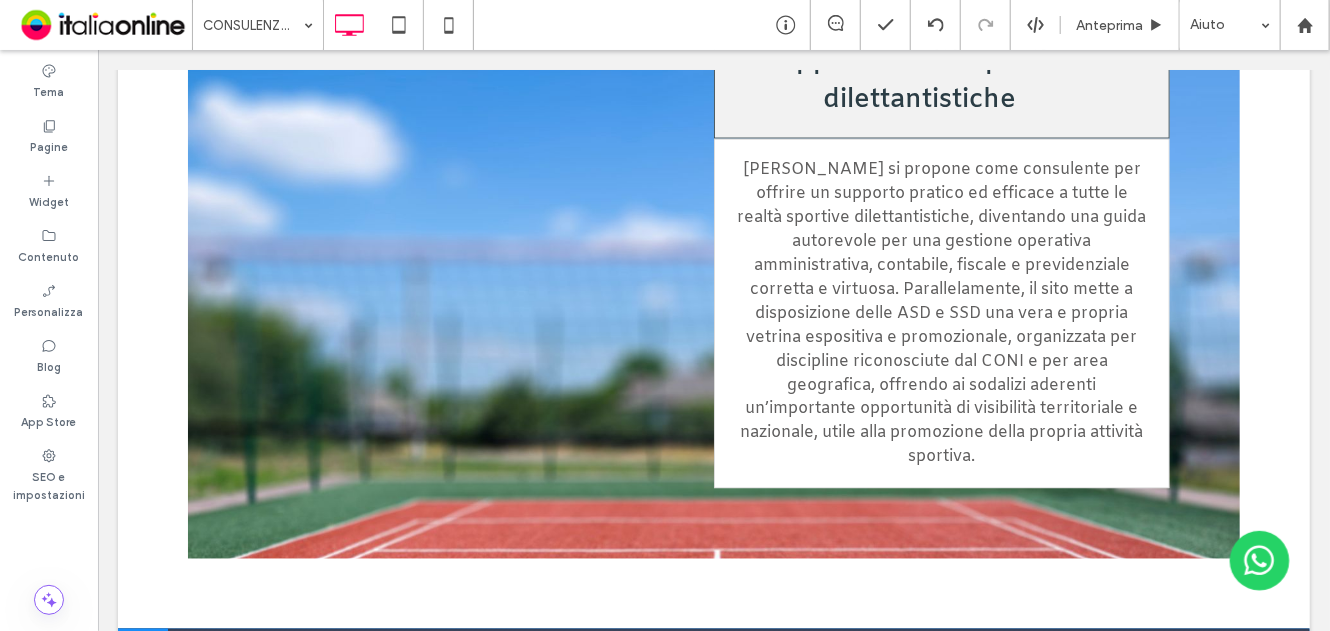 scroll, scrollTop: 1600, scrollLeft: 0, axis: vertical 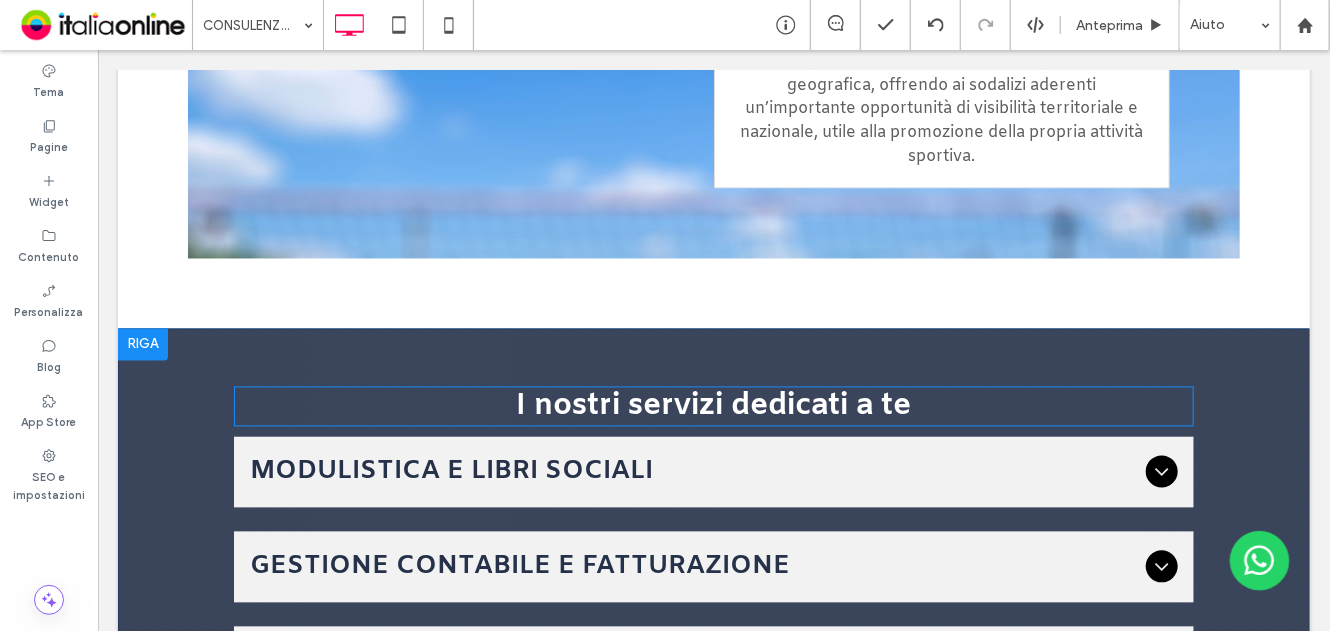 click on "I nostri servizi dedicati a te" at bounding box center [713, 406] 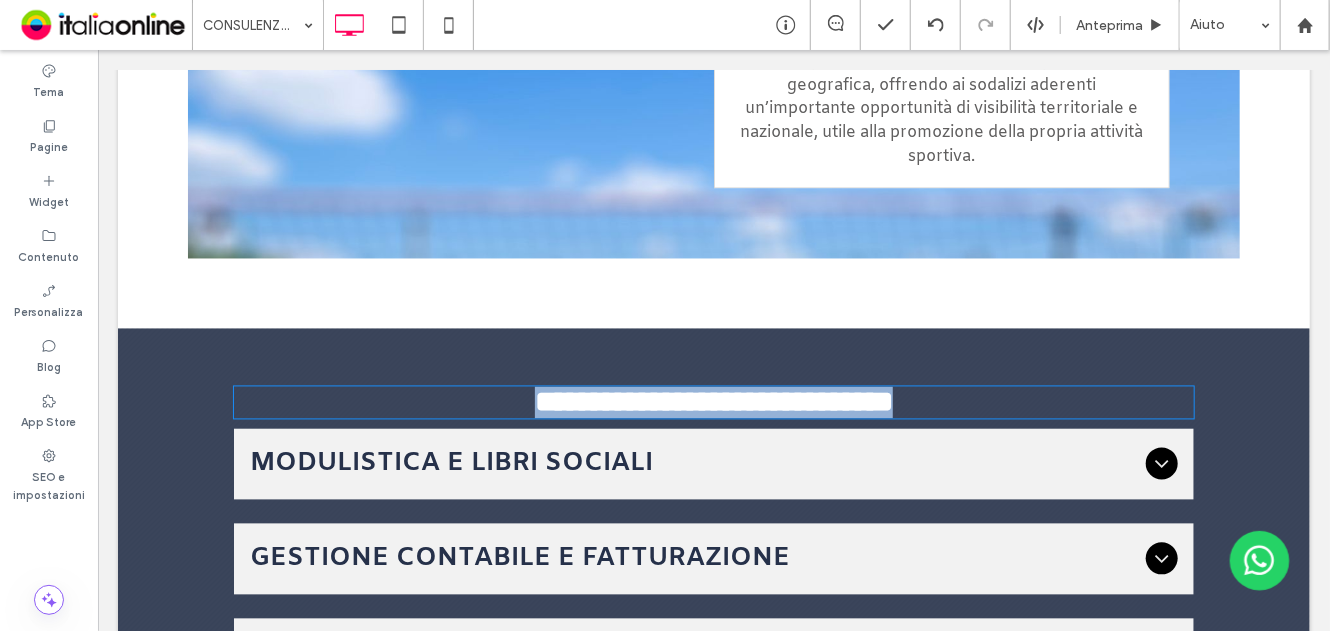 type on "*****" 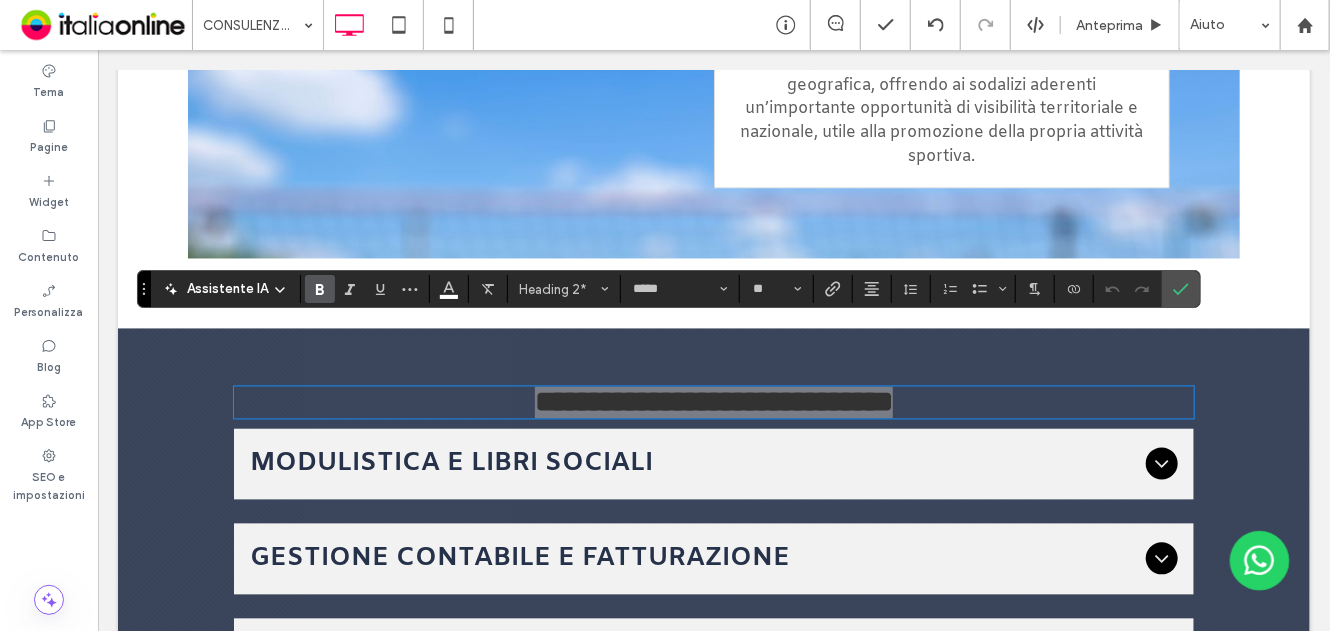 click on "Assistente IA Heading 2* ***** **" at bounding box center [669, 289] 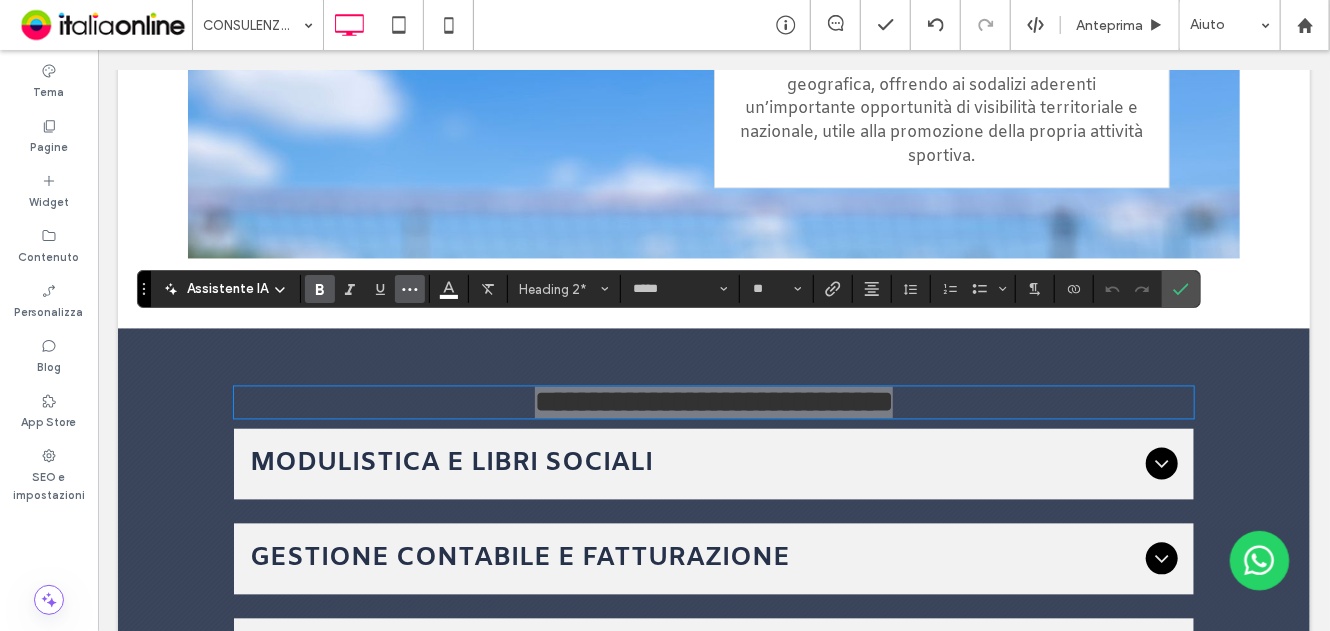 drag, startPoint x: 412, startPoint y: 294, endPoint x: 439, endPoint y: 298, distance: 27.294687 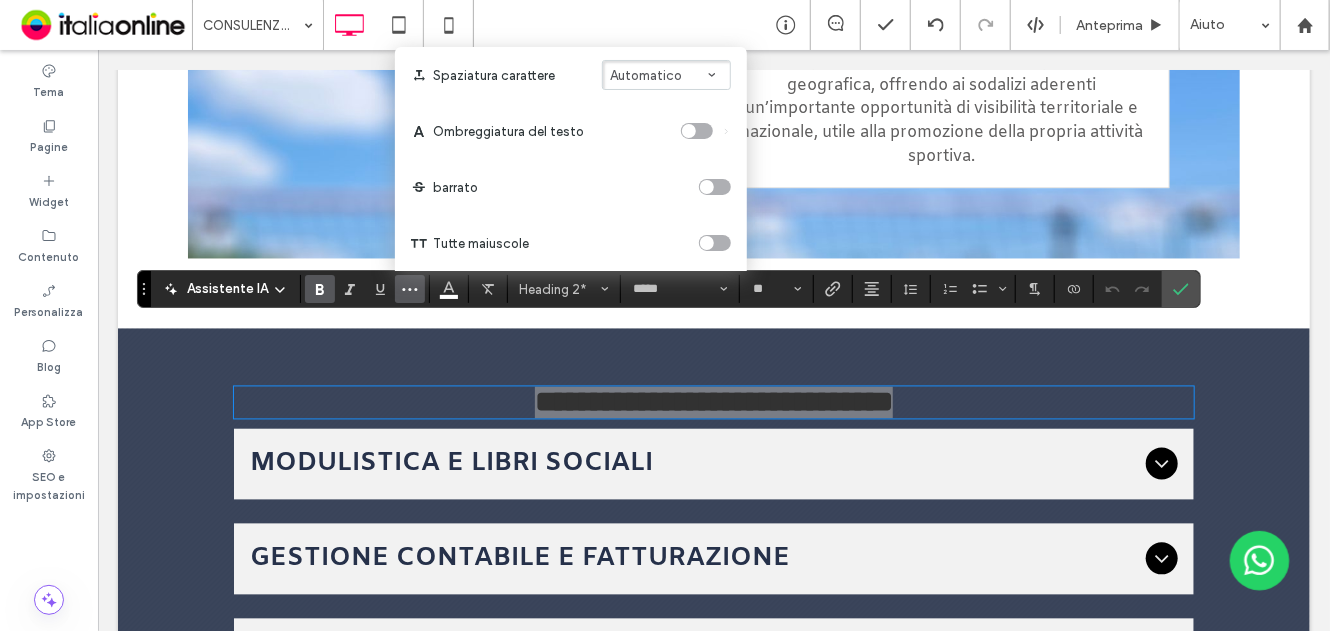 click at bounding box center [715, 243] 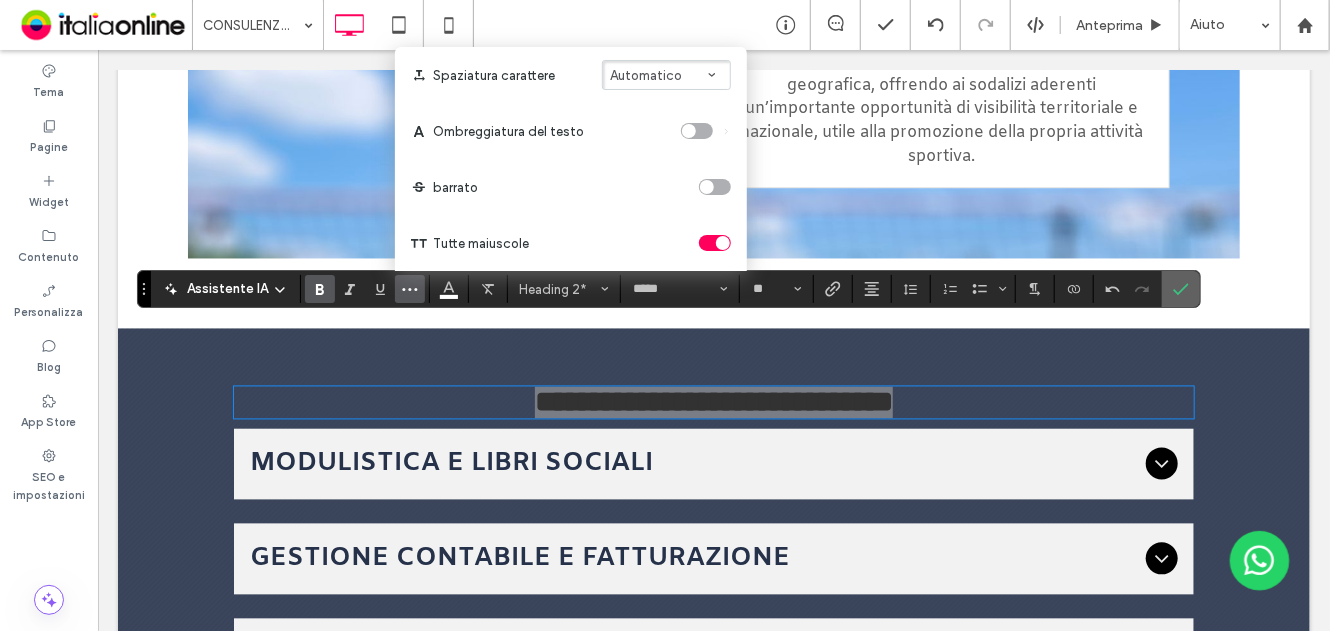 drag, startPoint x: 1062, startPoint y: 244, endPoint x: 1176, endPoint y: 293, distance: 124.08465 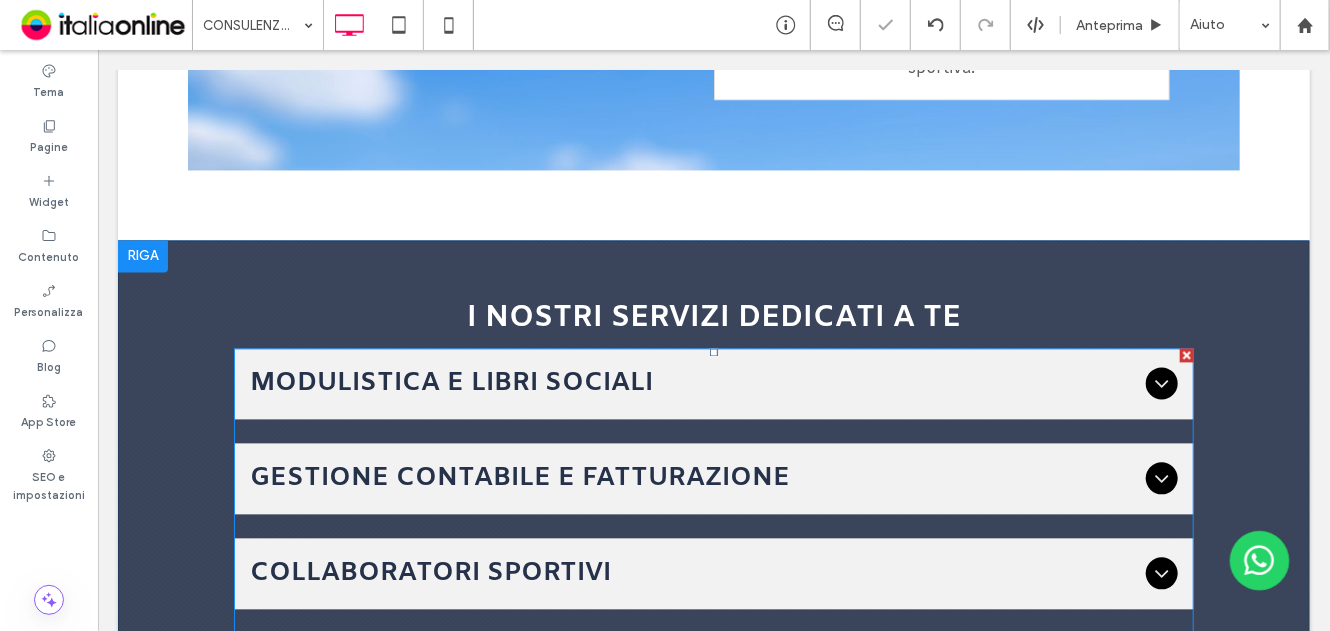 scroll, scrollTop: 1700, scrollLeft: 0, axis: vertical 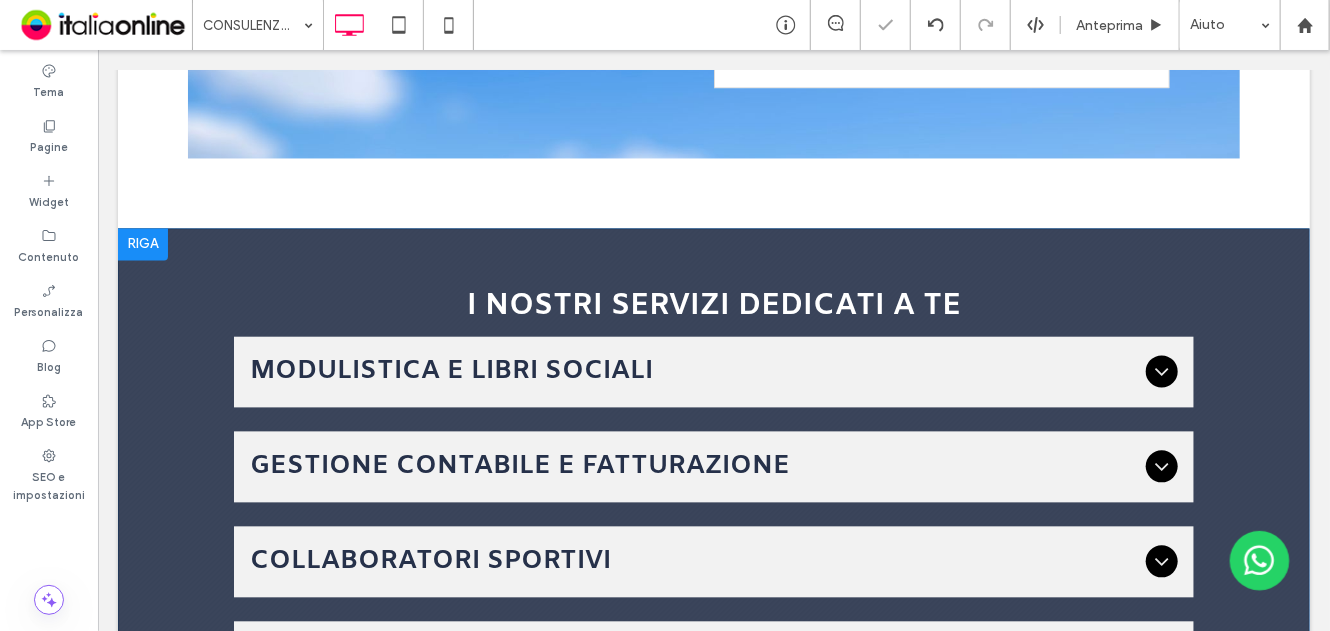 click on "I nostri servizi dedicati a te
MODULISTICA E LIBRI SOCIALI •	Lo studio offre, anche a distanza, modulistica personalizzata per ogni tipo di ASD.  •	Moduli di ammissione soci, fac simili di verbali del Consiglio Direttivo, verbali di assemblea ordinaria e straordinaria, modelli di ricevute da adattare al caso concreto, fac simili di ricevute detrazione pratica sportiva dei minori, fac simili ricevute di erogazioni liberali, fac simili di verbali di ammissione soci e/o rettifiche del Consiglio Direttivo ovvero dell’Assemblea e ogni altro tipo di modulistica richiesta dalla vs associazione. •	Lo studio offre anche a distanza, il servizio di verifica e controllo della corretta tenuta dei libri sociali obbligatori per la vostra associazione, tra cui libro soci,  libro verbali assemblee e libro verbali del consiglio direttivo GESTIONE  CONTABILE  E  FATTURAZIONE COLLABORATORI SPORTIVI SCADENZARIO ADEMPIMENTI CREDITO SPORTIVO E REGISTRO CONI SPONSOR E PUBBLICITA’ Title or Question Button Button" at bounding box center (713, 627) 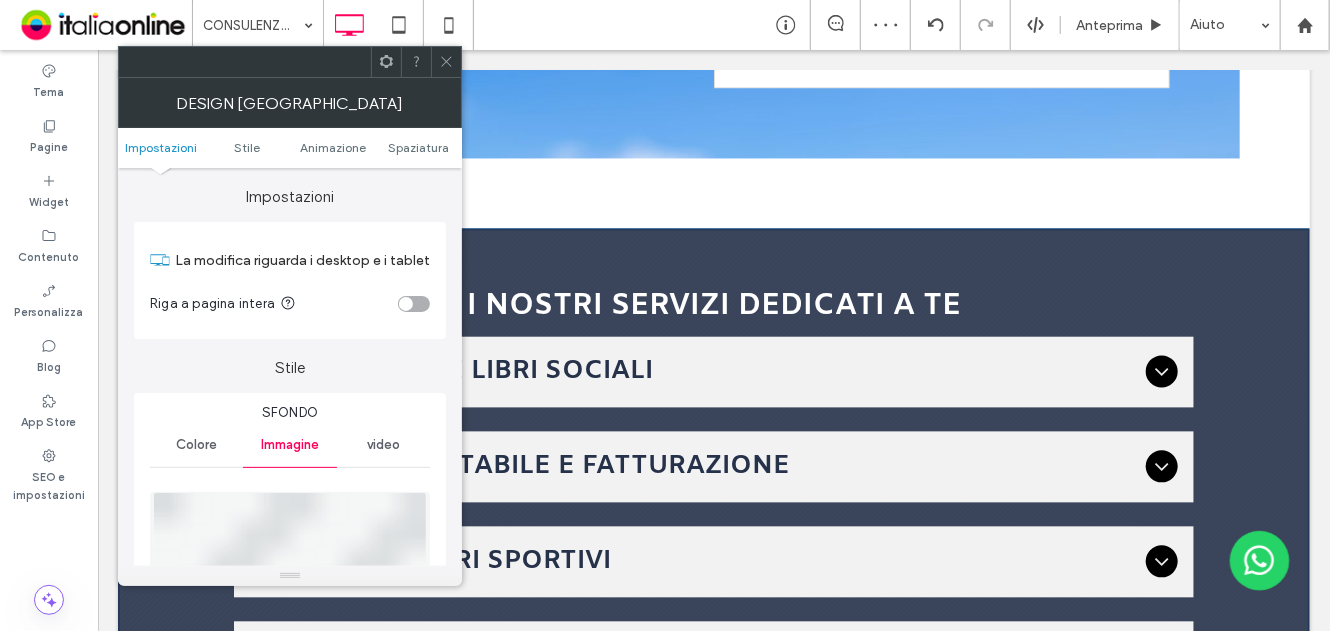 click on "Impostazioni Stile Animazione Spaziatura" at bounding box center [290, 148] 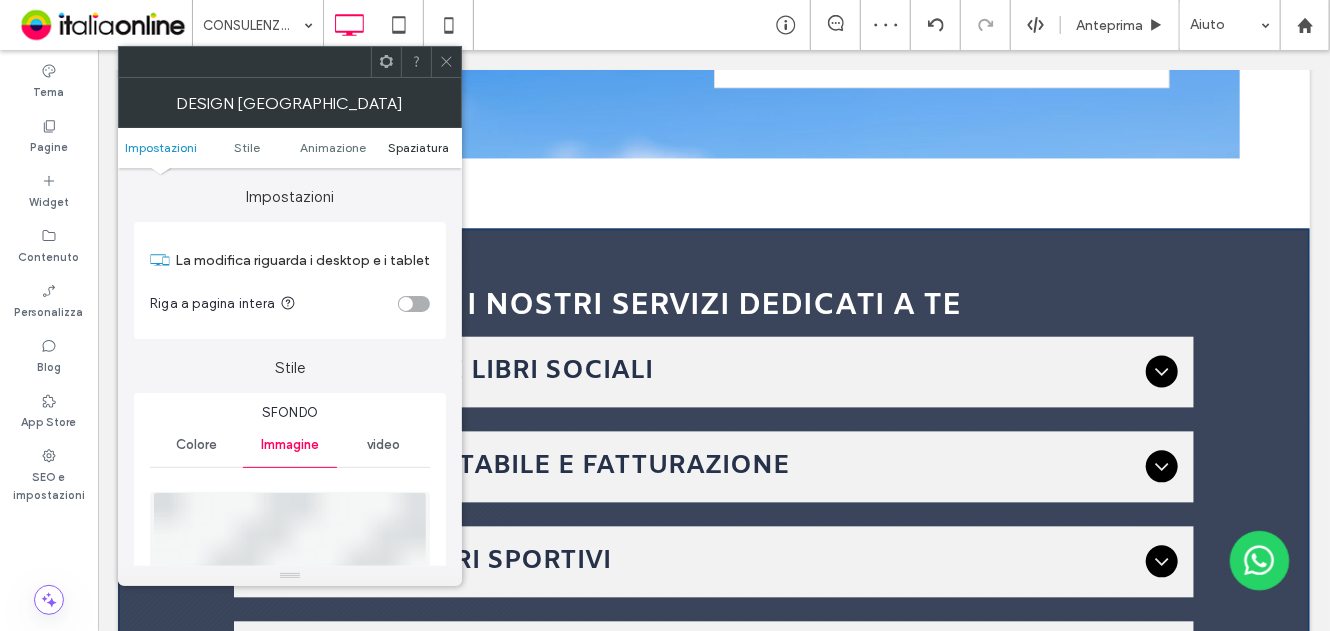 click on "Spaziatura" at bounding box center [419, 147] 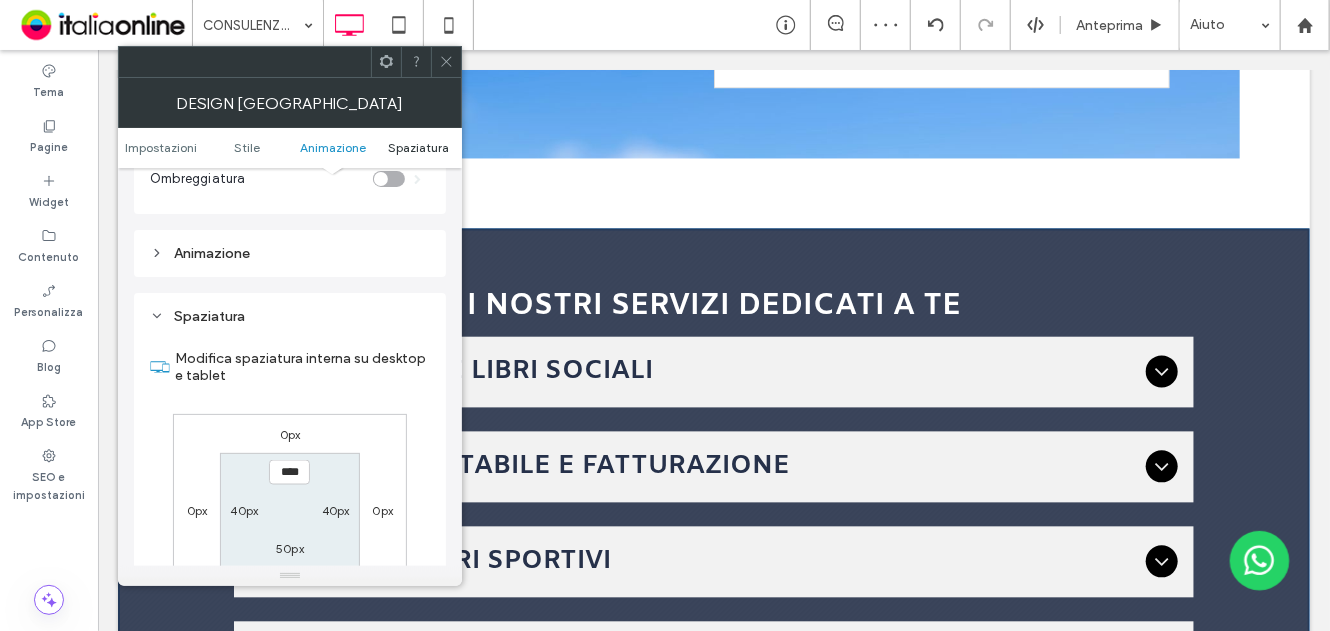 scroll, scrollTop: 1368, scrollLeft: 0, axis: vertical 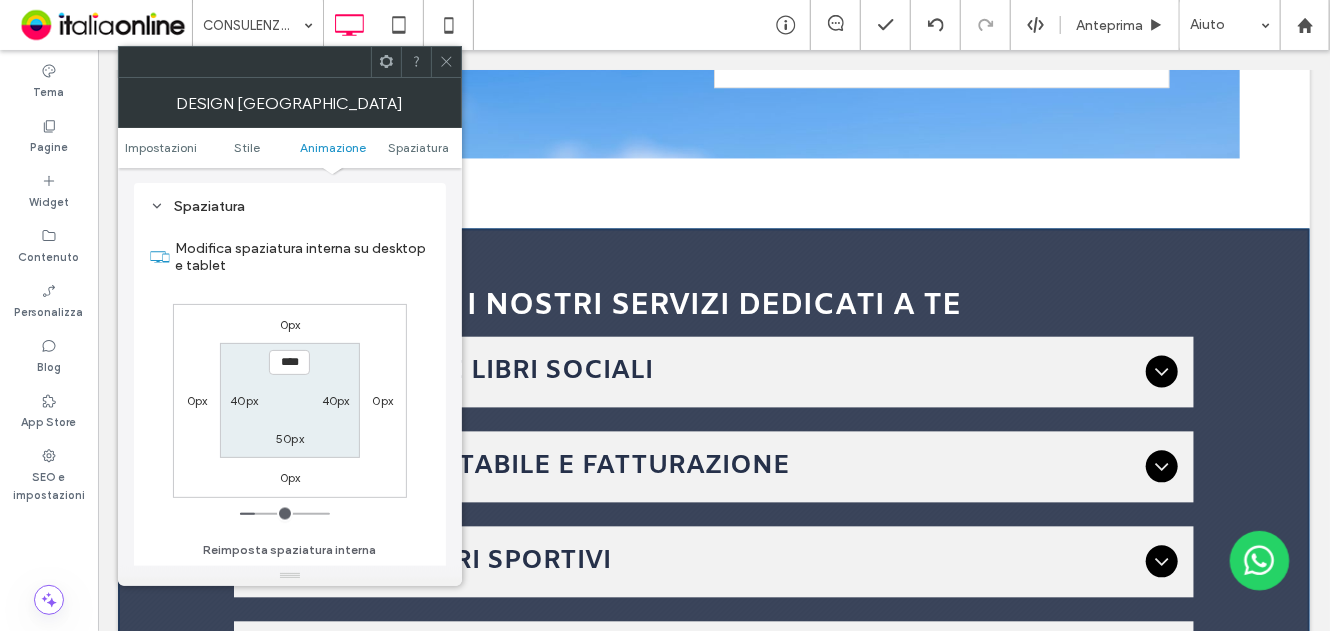drag, startPoint x: 455, startPoint y: 51, endPoint x: 454, endPoint y: 91, distance: 40.012497 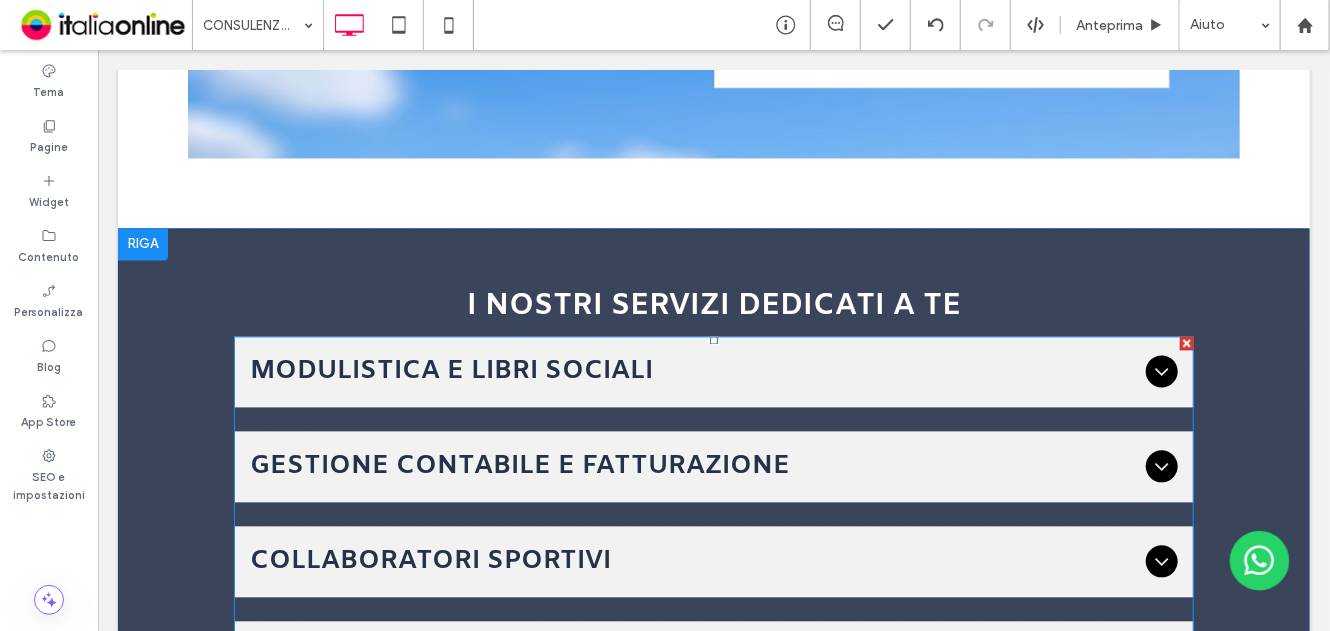 click on "MODULISTICA E LIBRI SOCIALI" at bounding box center [693, 371] 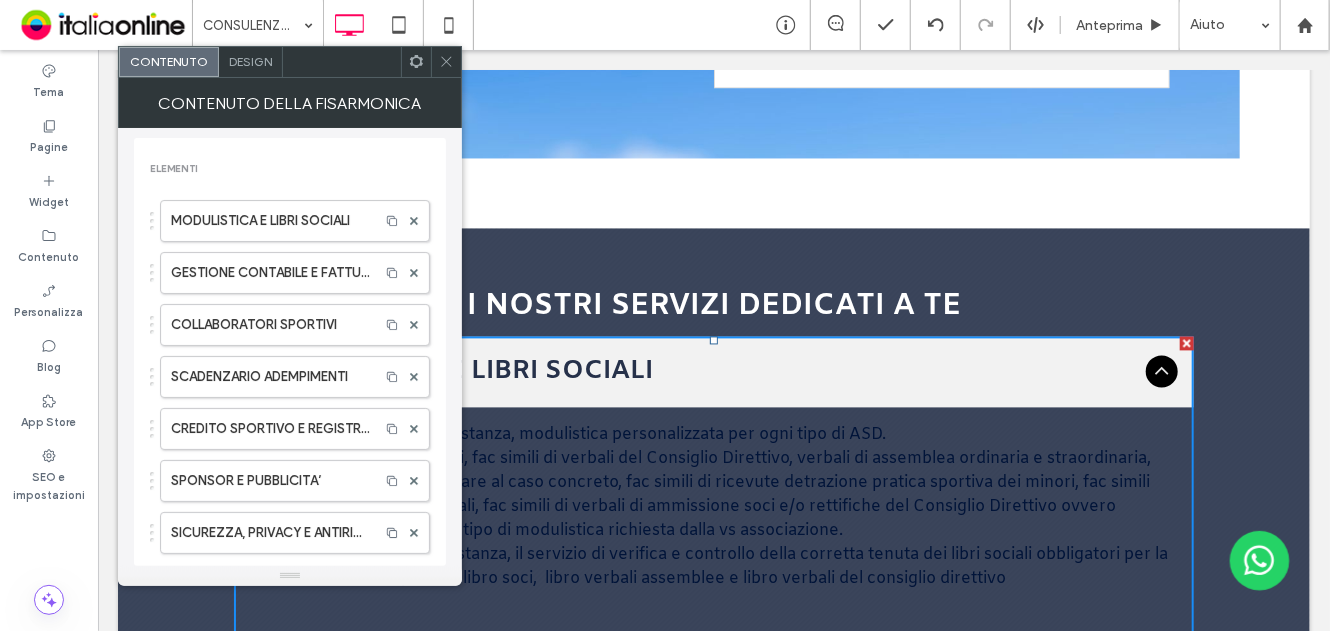 click on "Design" at bounding box center [251, 62] 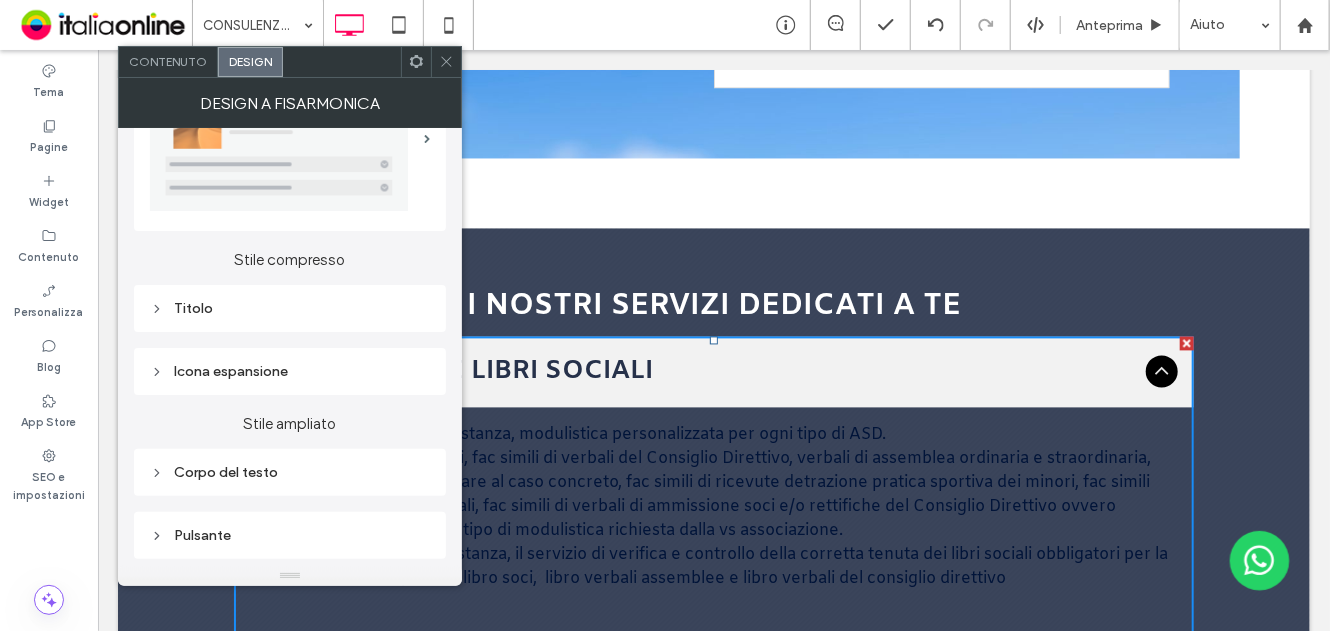 scroll, scrollTop: 200, scrollLeft: 0, axis: vertical 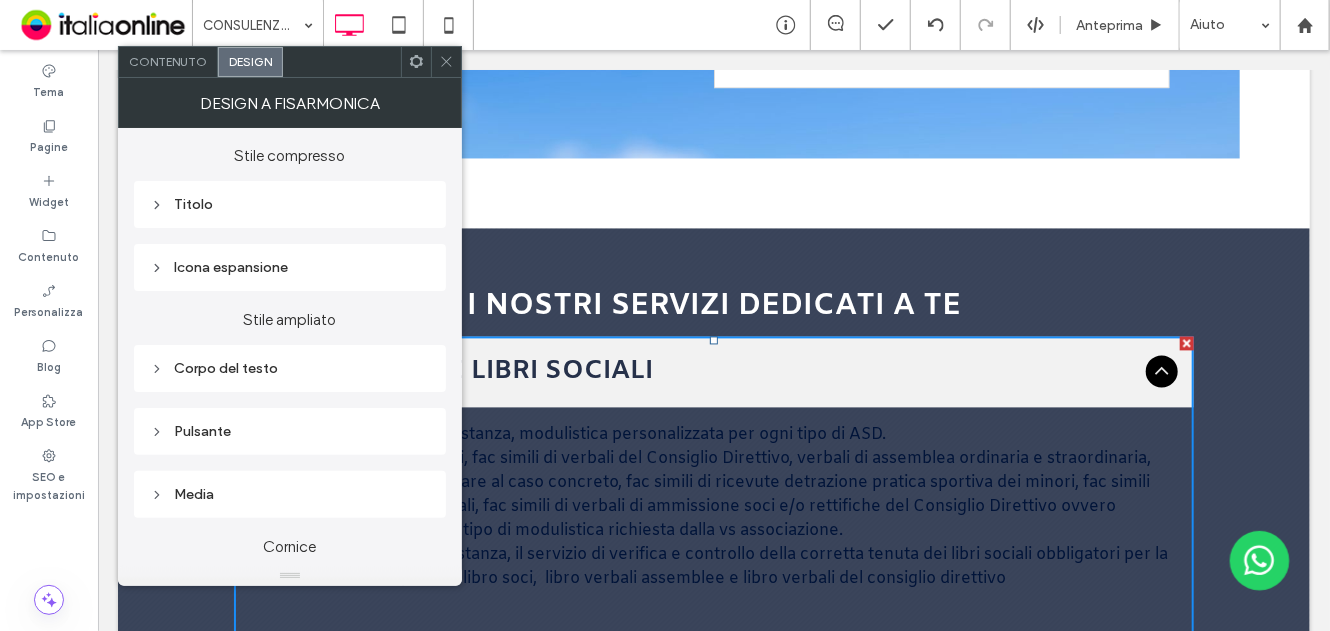 click on "Titolo" at bounding box center [290, 204] 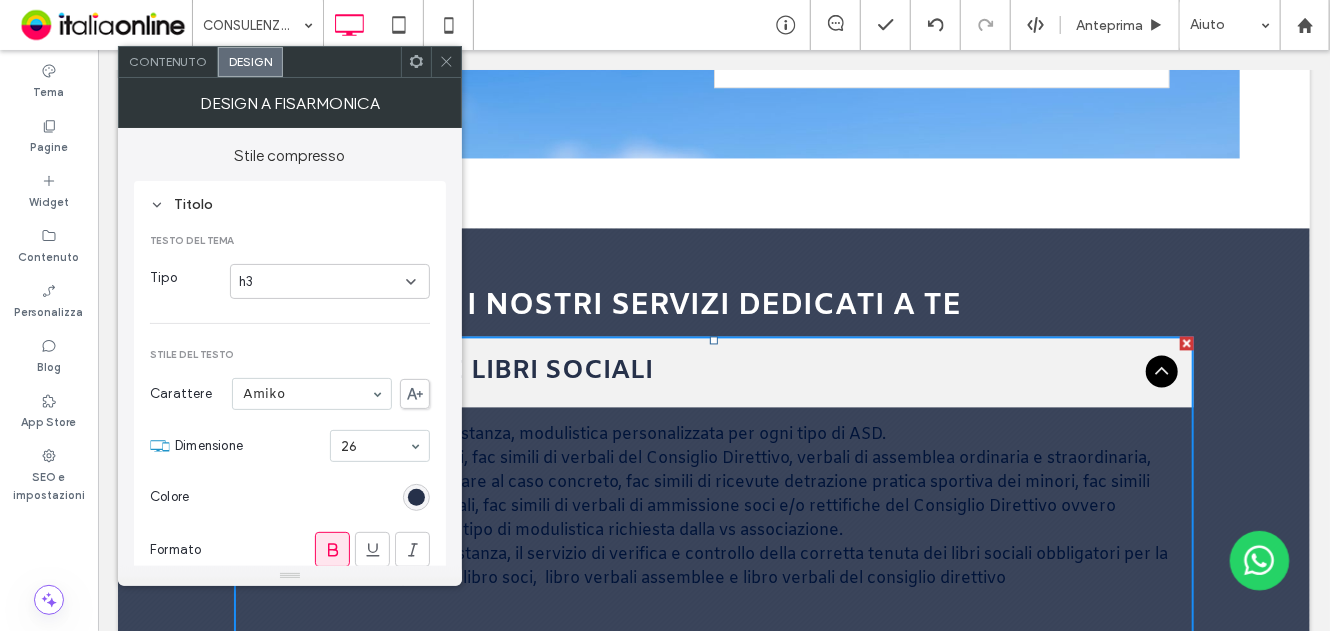 scroll, scrollTop: 300, scrollLeft: 0, axis: vertical 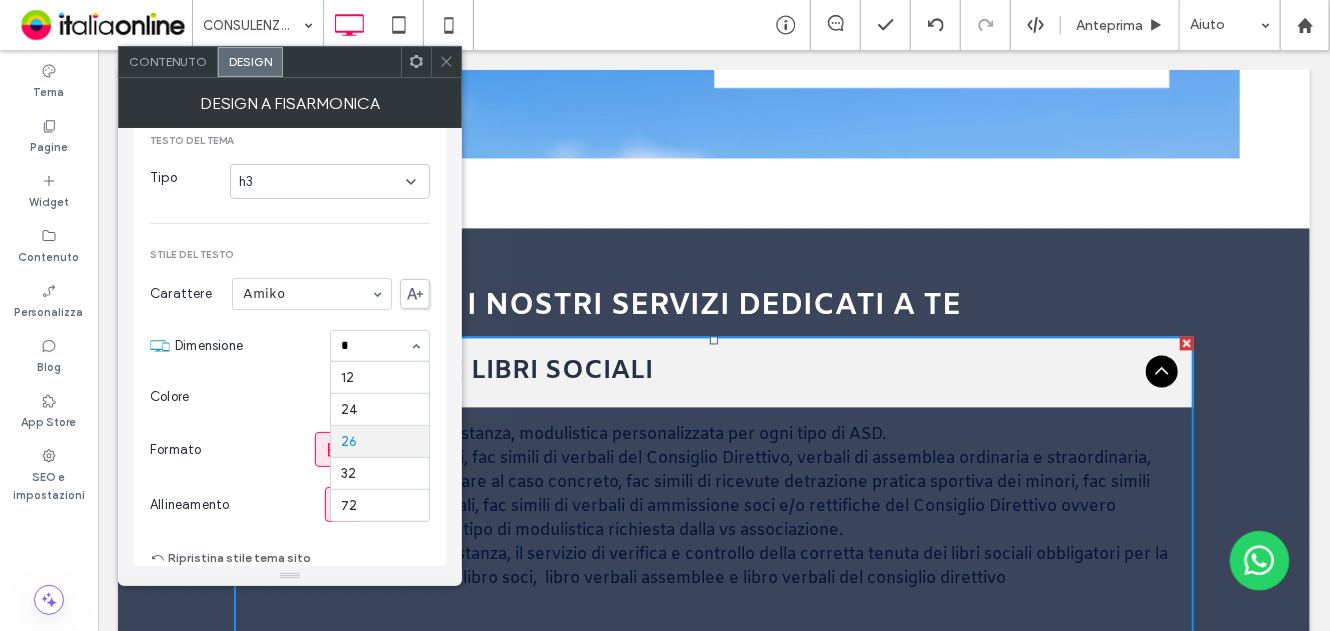 type on "**" 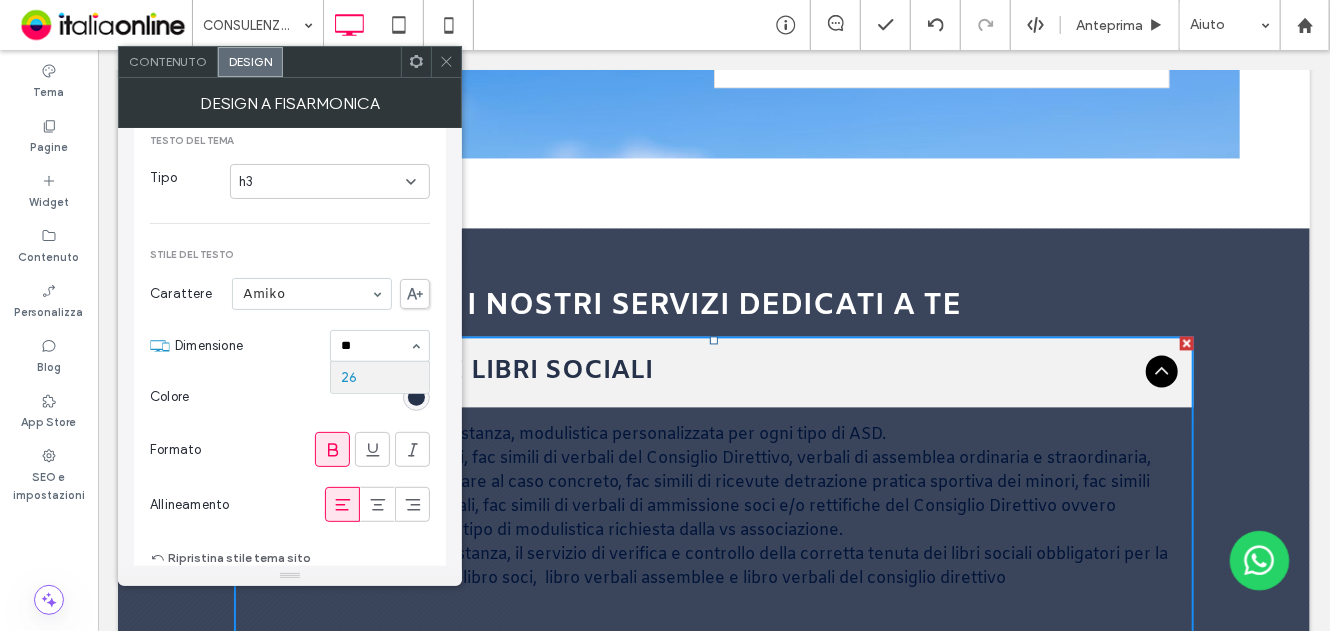 type 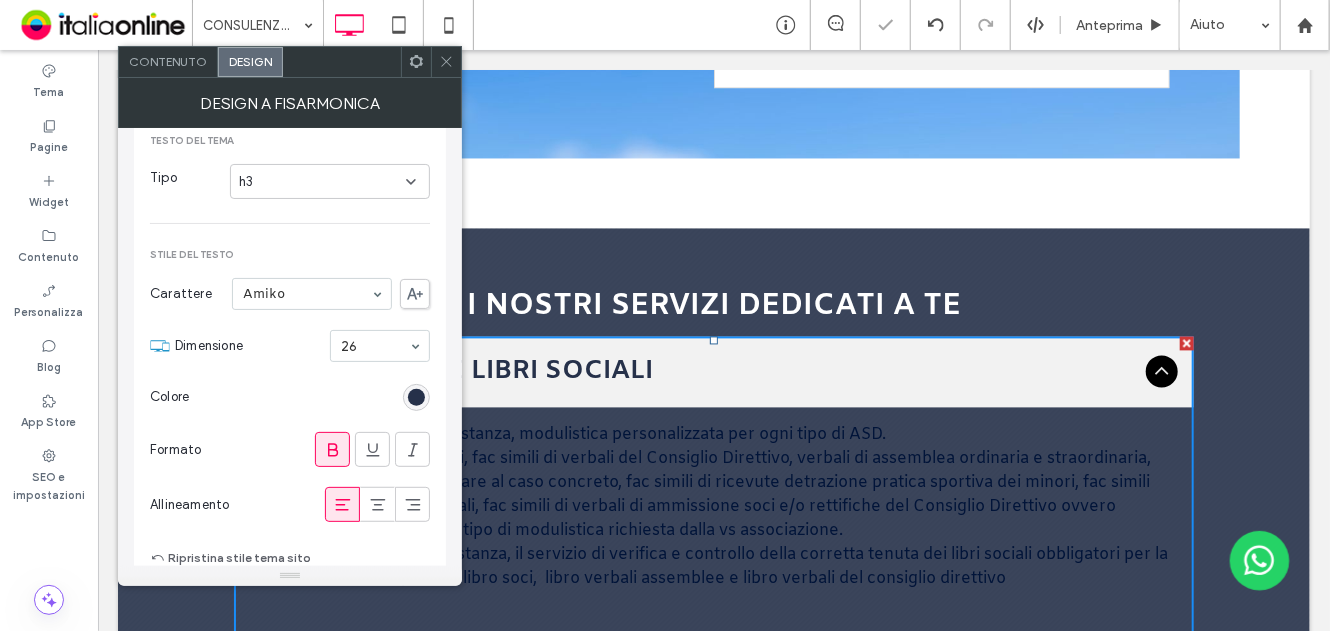 click on "Stile del testo" at bounding box center (290, 255) 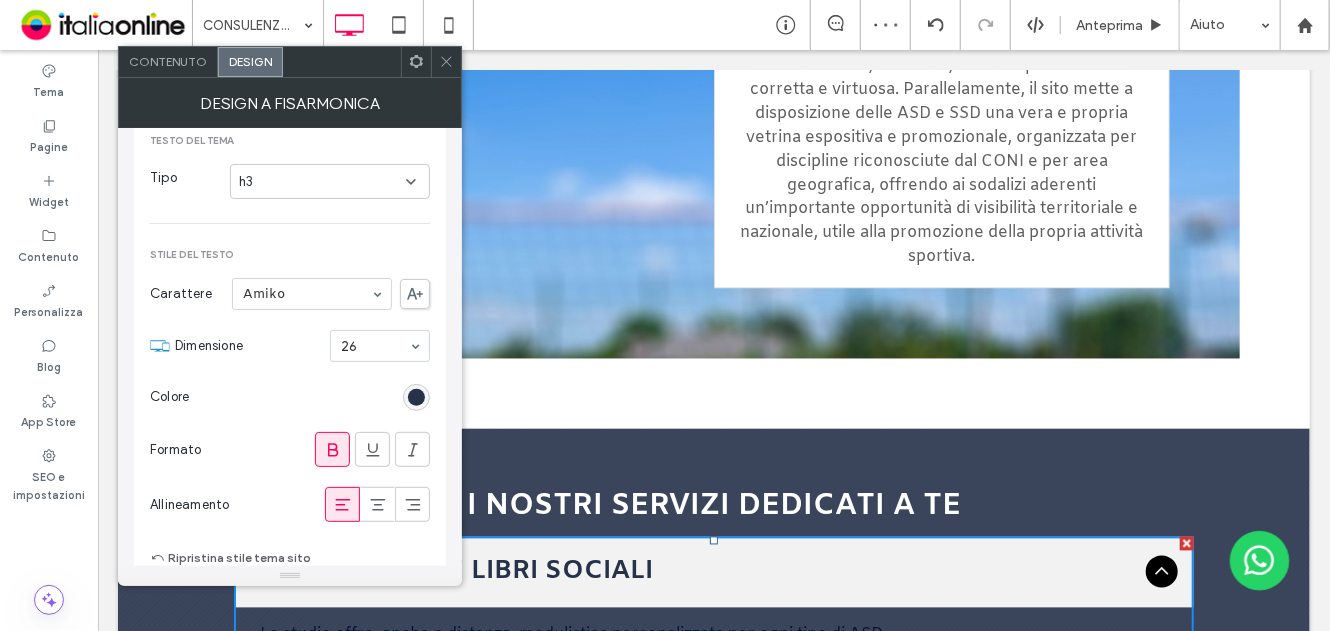 scroll, scrollTop: 1700, scrollLeft: 0, axis: vertical 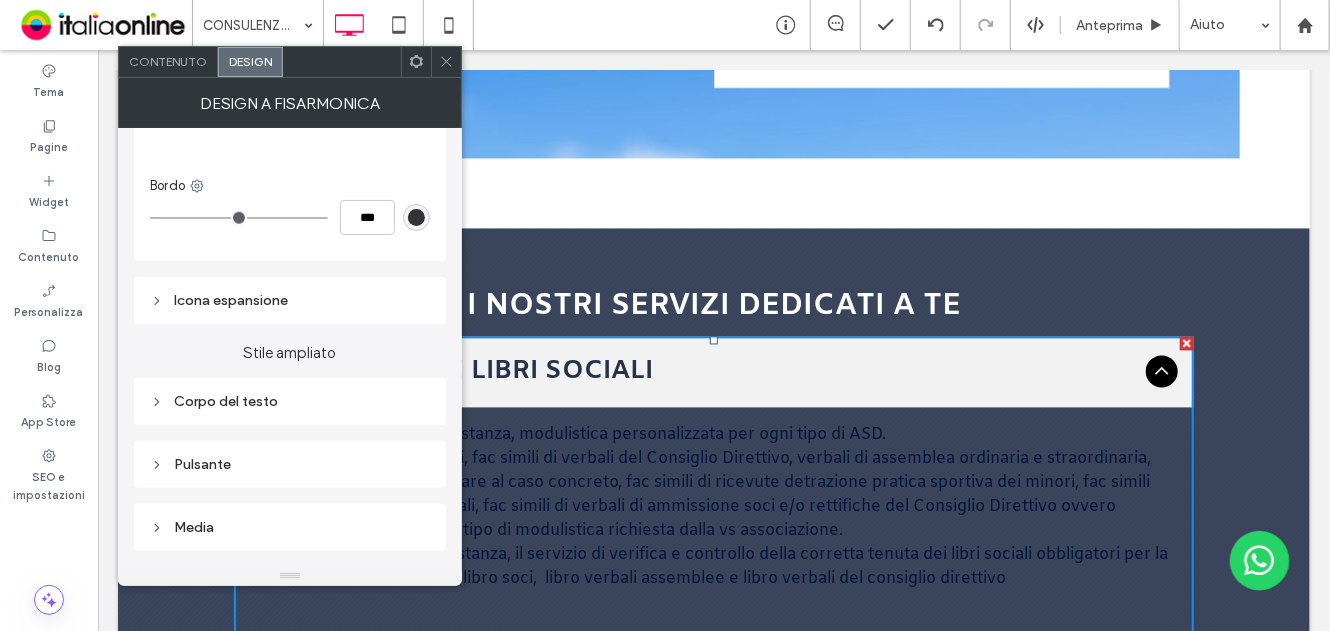 click on "Corpo del testo" at bounding box center [290, 401] 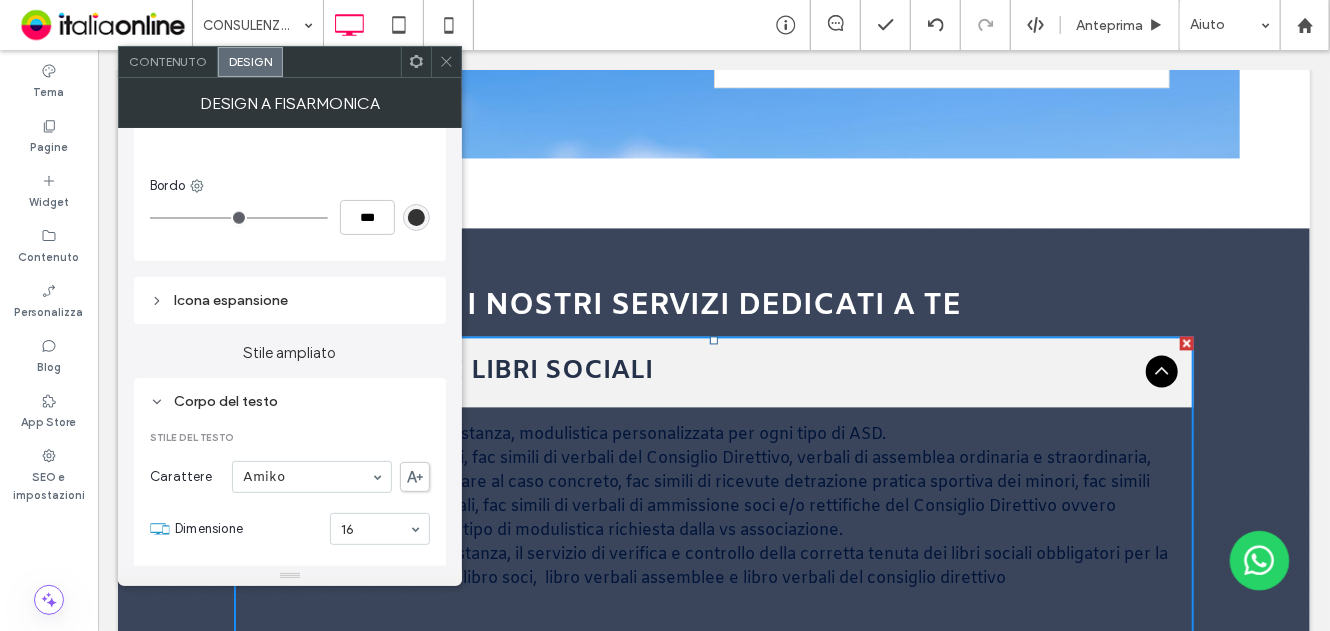 scroll, scrollTop: 1100, scrollLeft: 0, axis: vertical 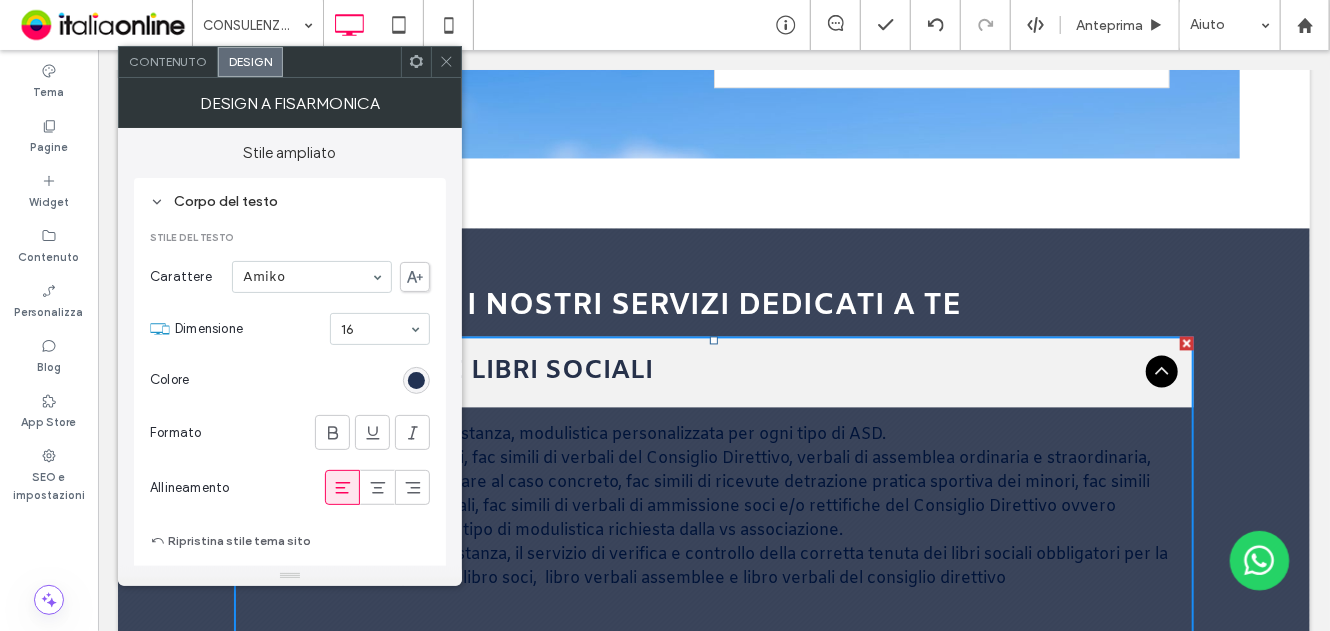click at bounding box center [416, 380] 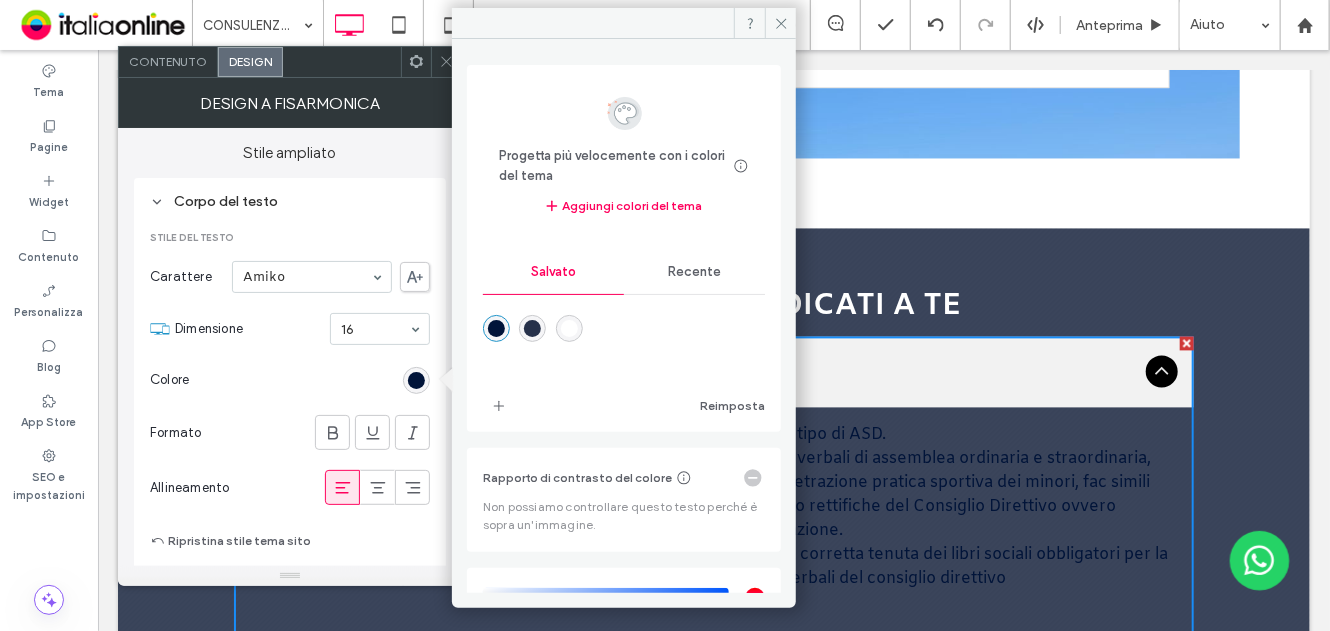 click at bounding box center (569, 328) 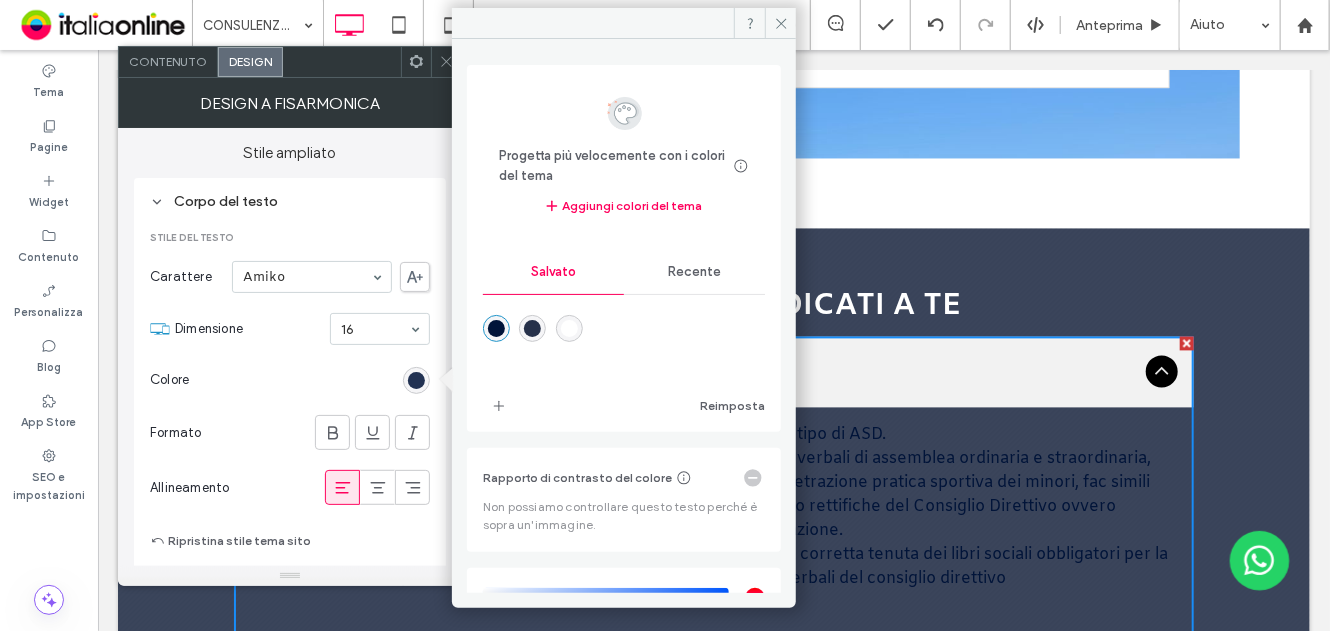 type on "*******" 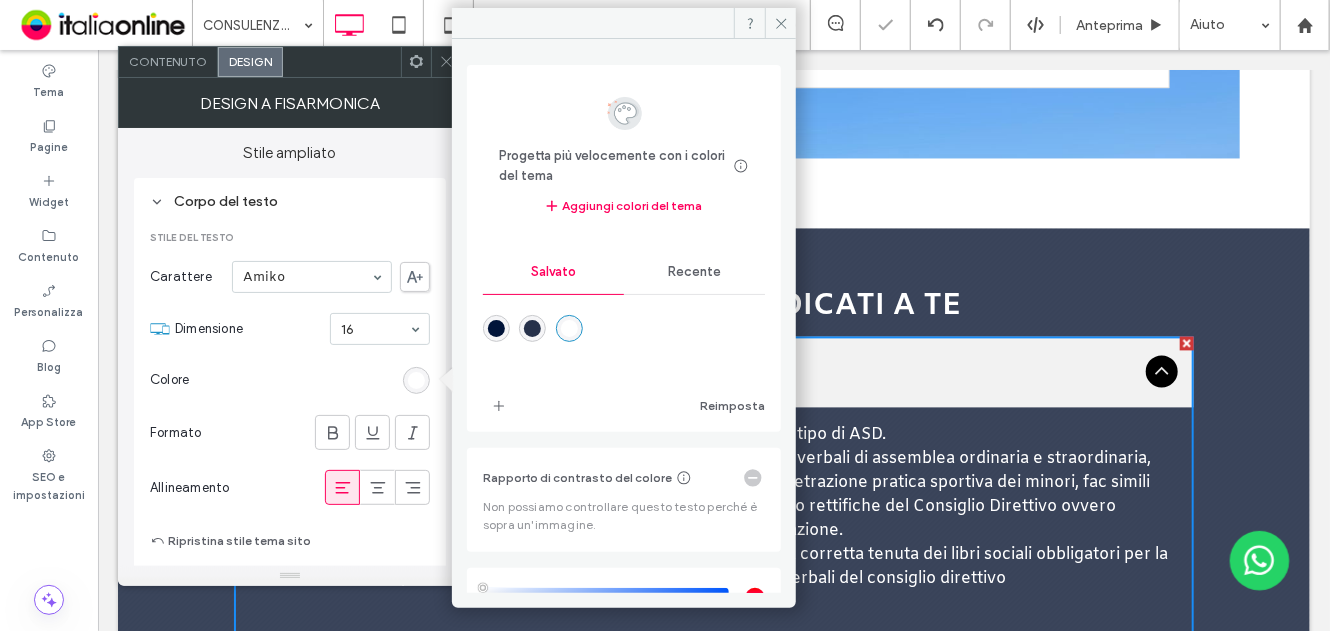 click on "Colore" at bounding box center (290, 380) 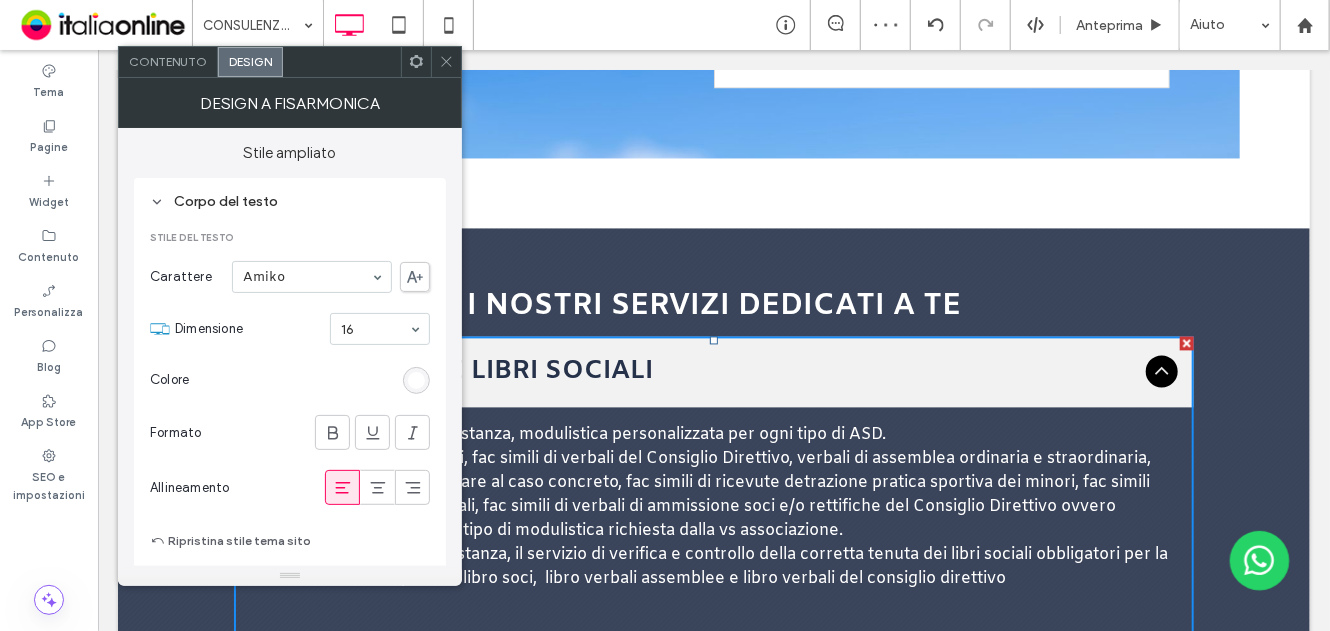 scroll, scrollTop: 1400, scrollLeft: 0, axis: vertical 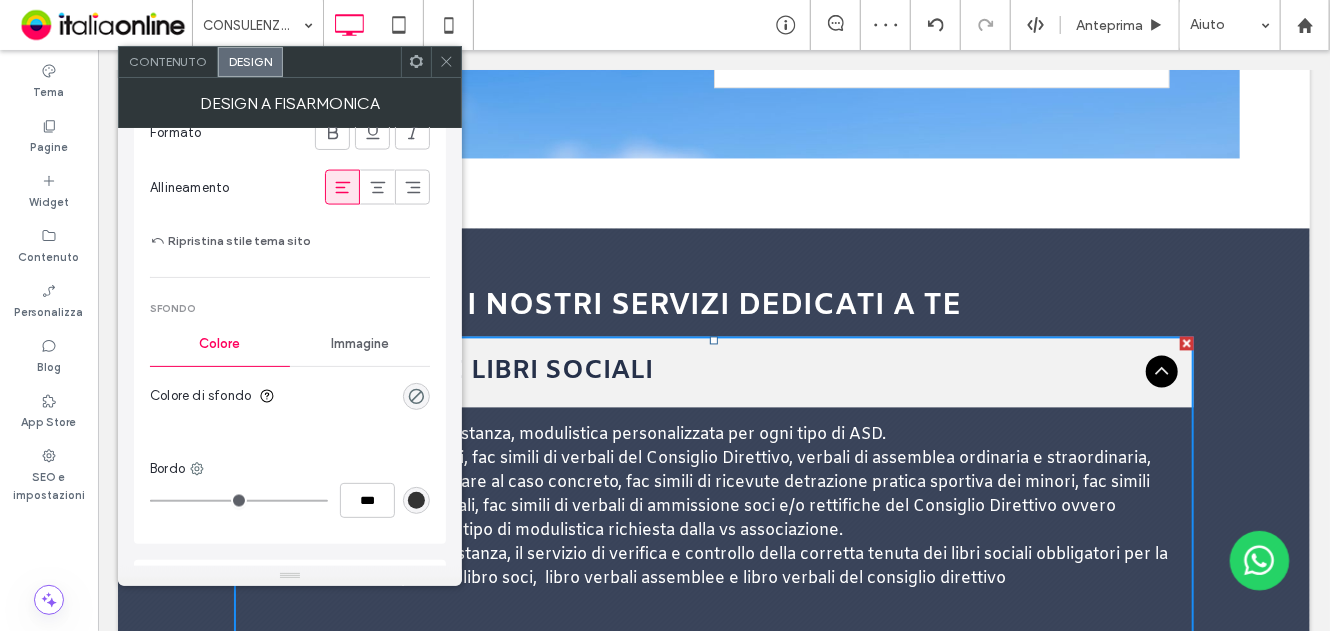 click at bounding box center (416, 396) 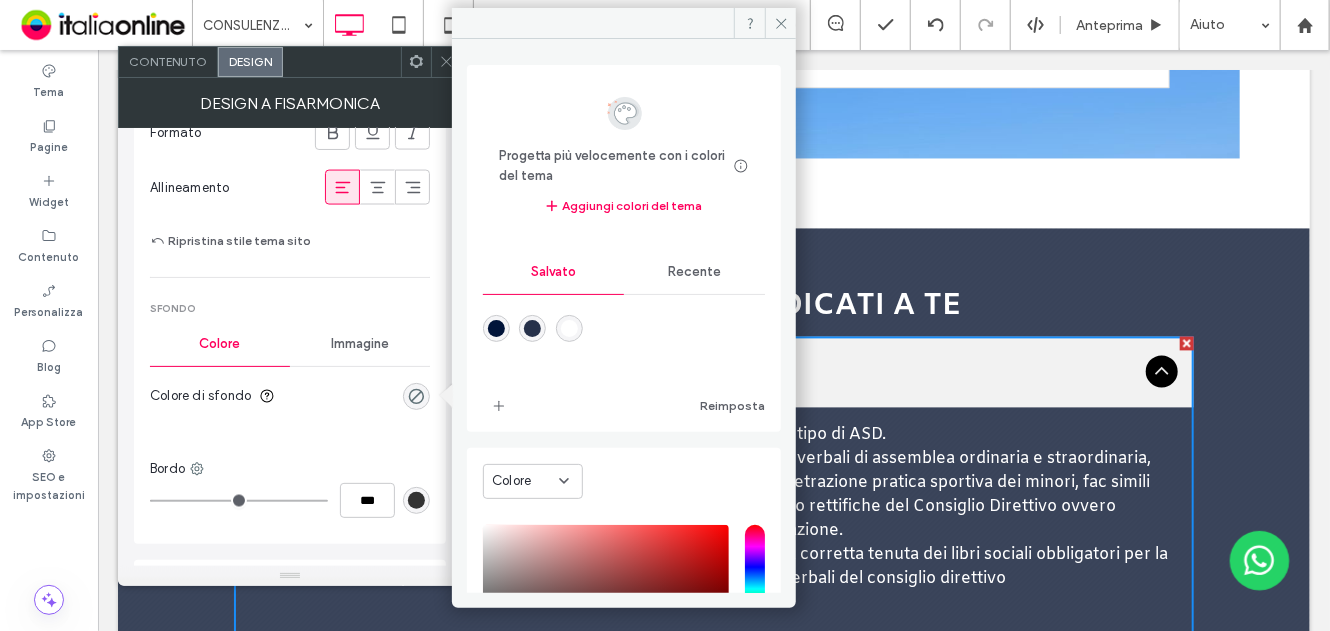 click at bounding box center (532, 328) 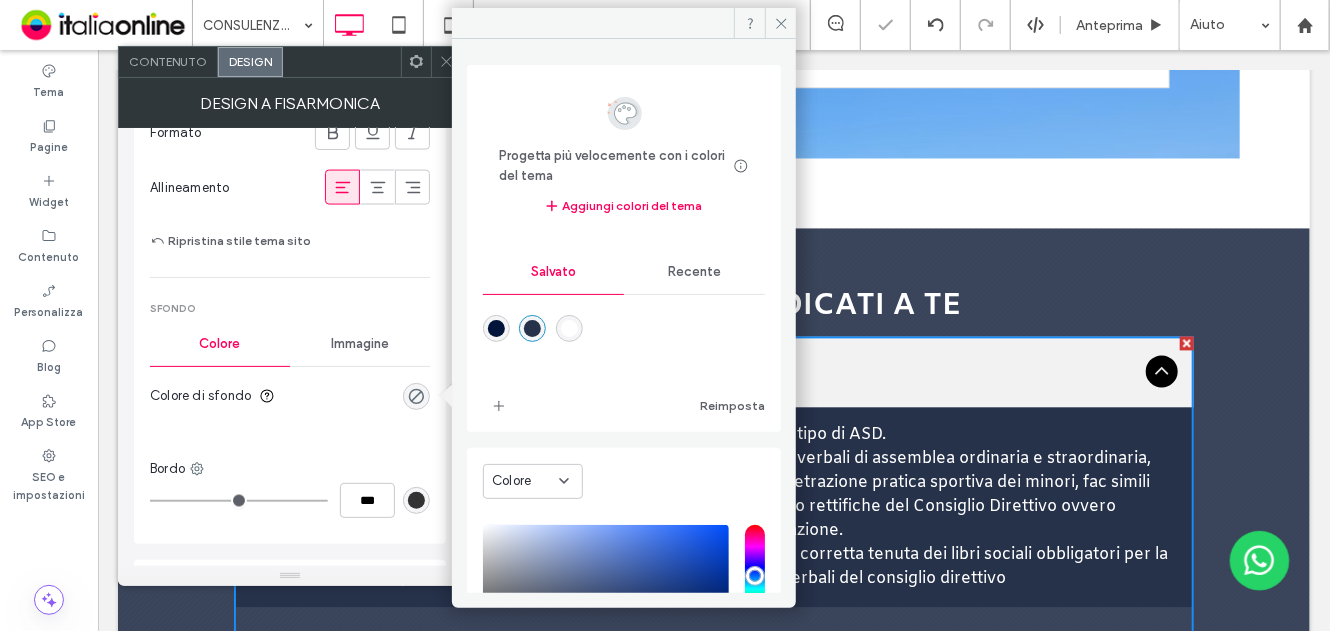 type on "*******" 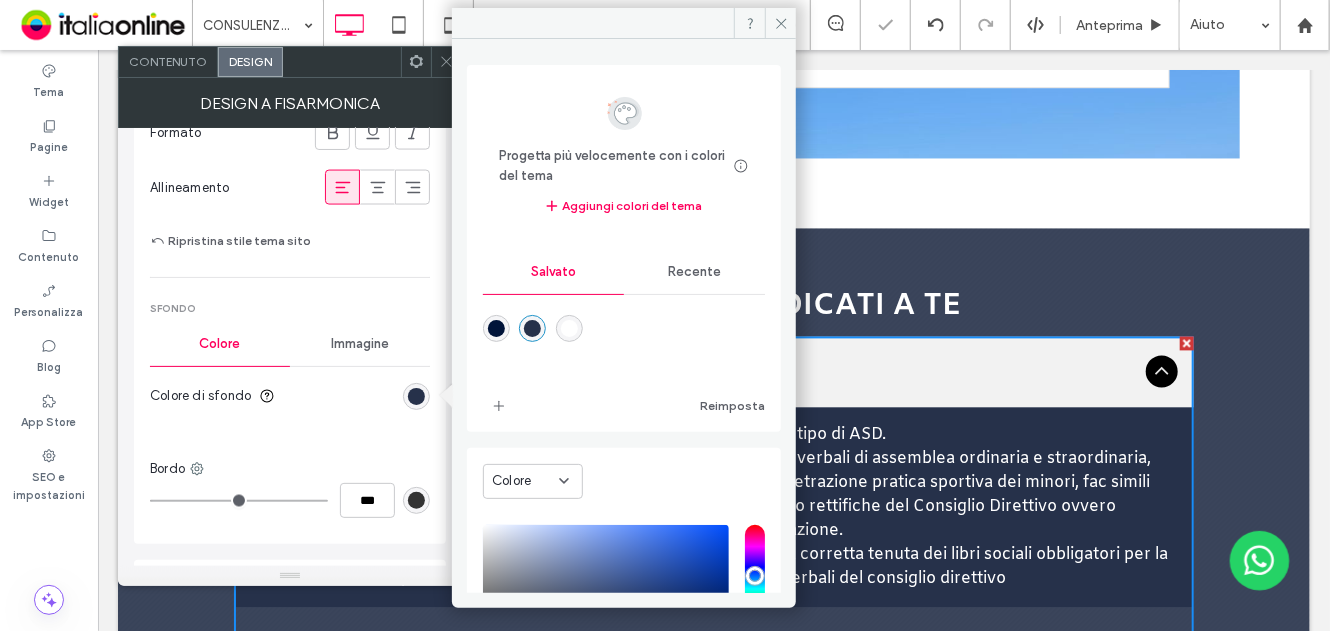 click on "Immagine" at bounding box center [360, 344] 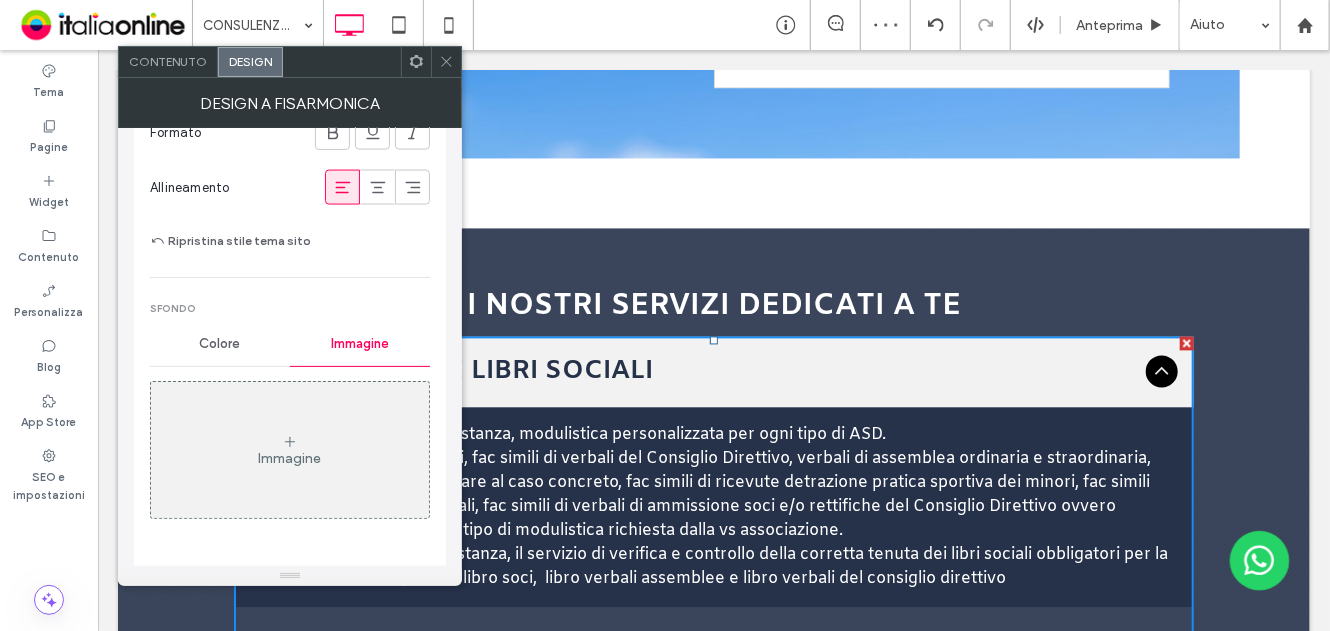 drag, startPoint x: 456, startPoint y: 51, endPoint x: 366, endPoint y: 38, distance: 90.934044 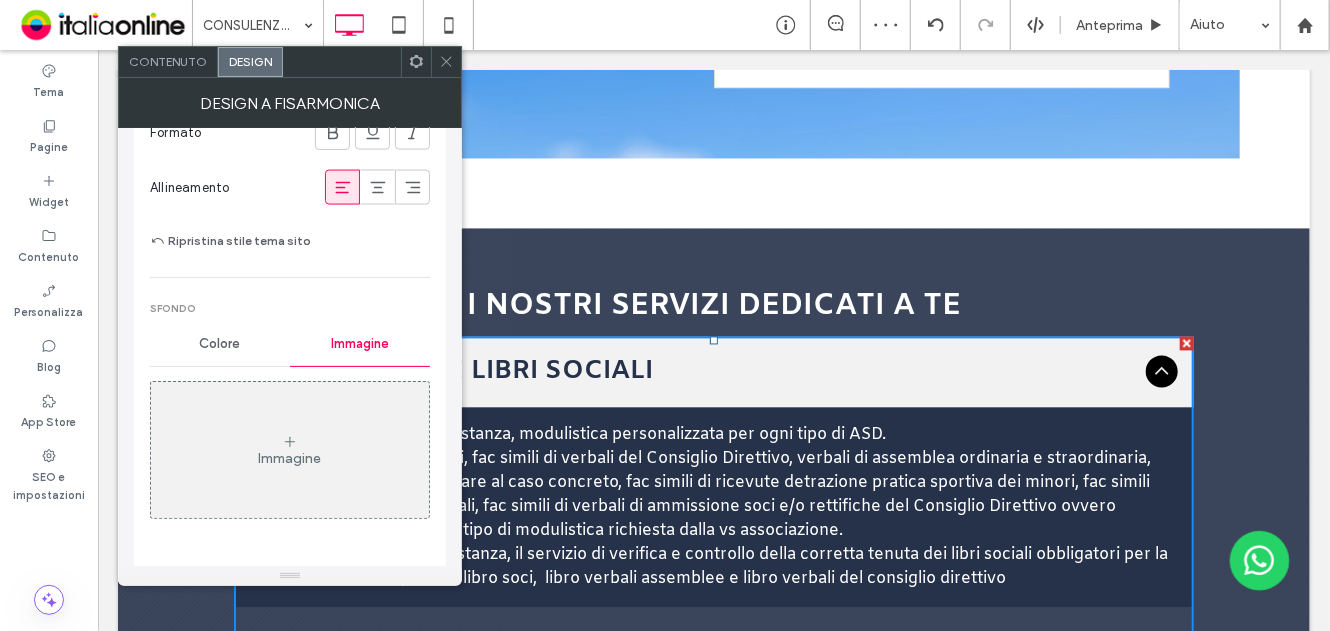 click at bounding box center (446, 62) 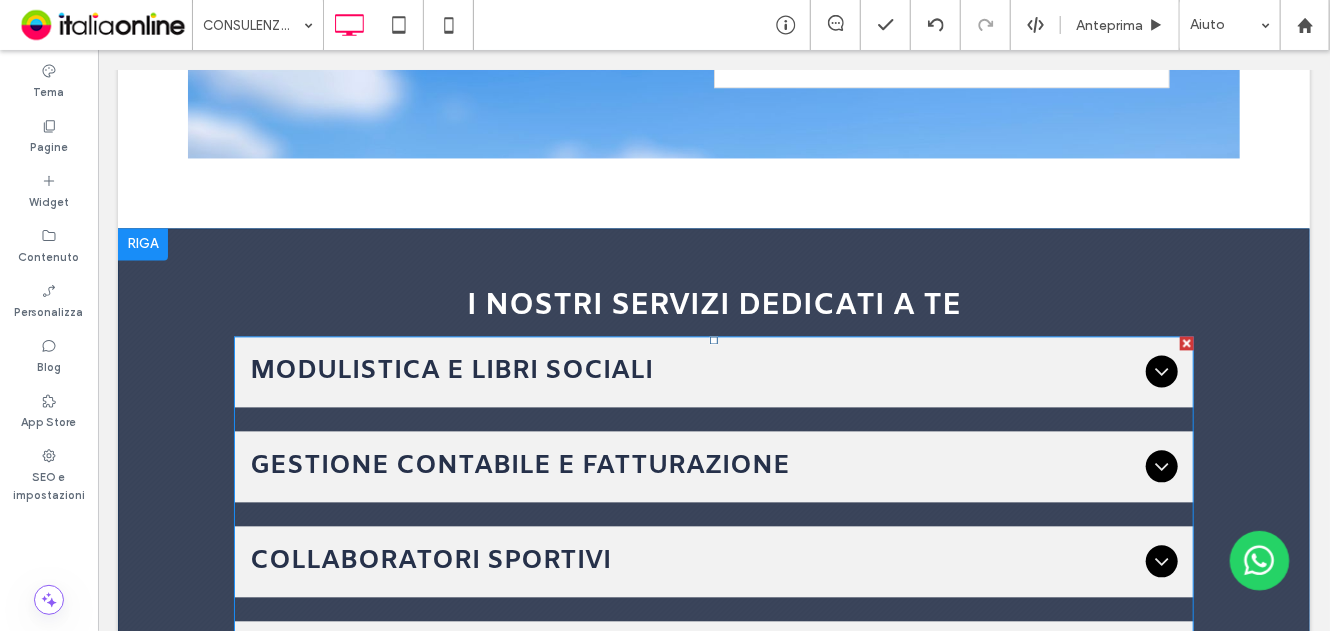 click on "MODULISTICA E LIBRI SOCIALI" at bounding box center (693, 371) 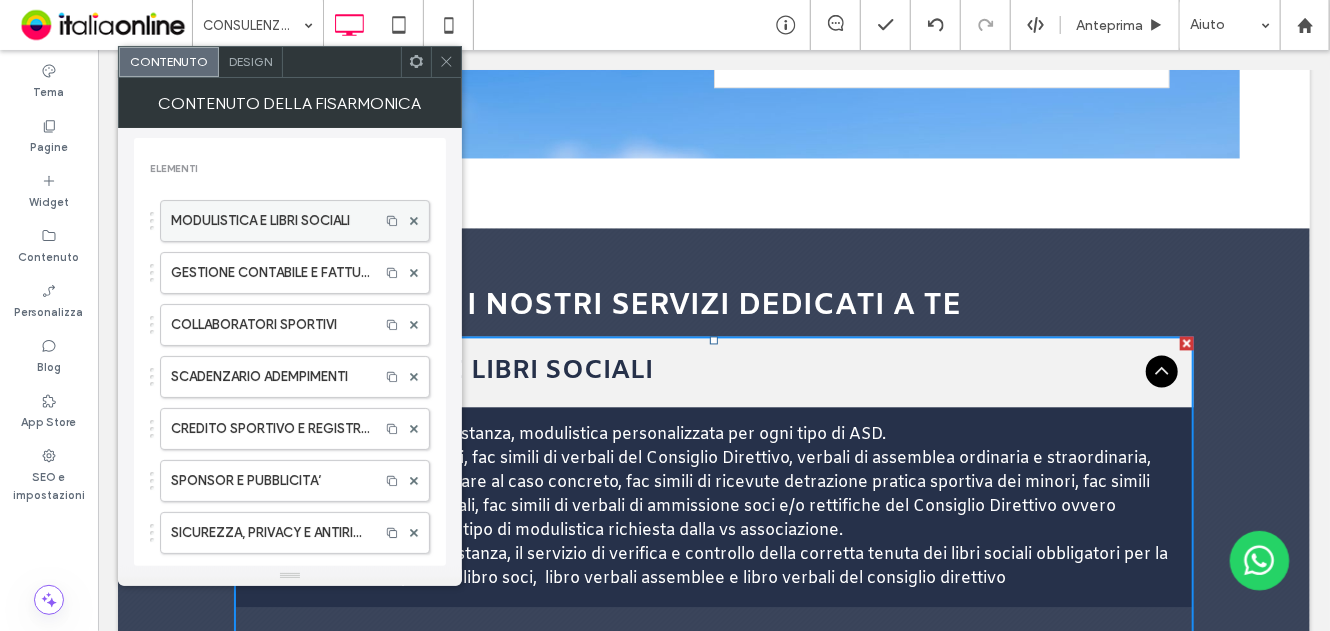 click on "MODULISTICA E LIBRI SOCIALI" at bounding box center (270, 221) 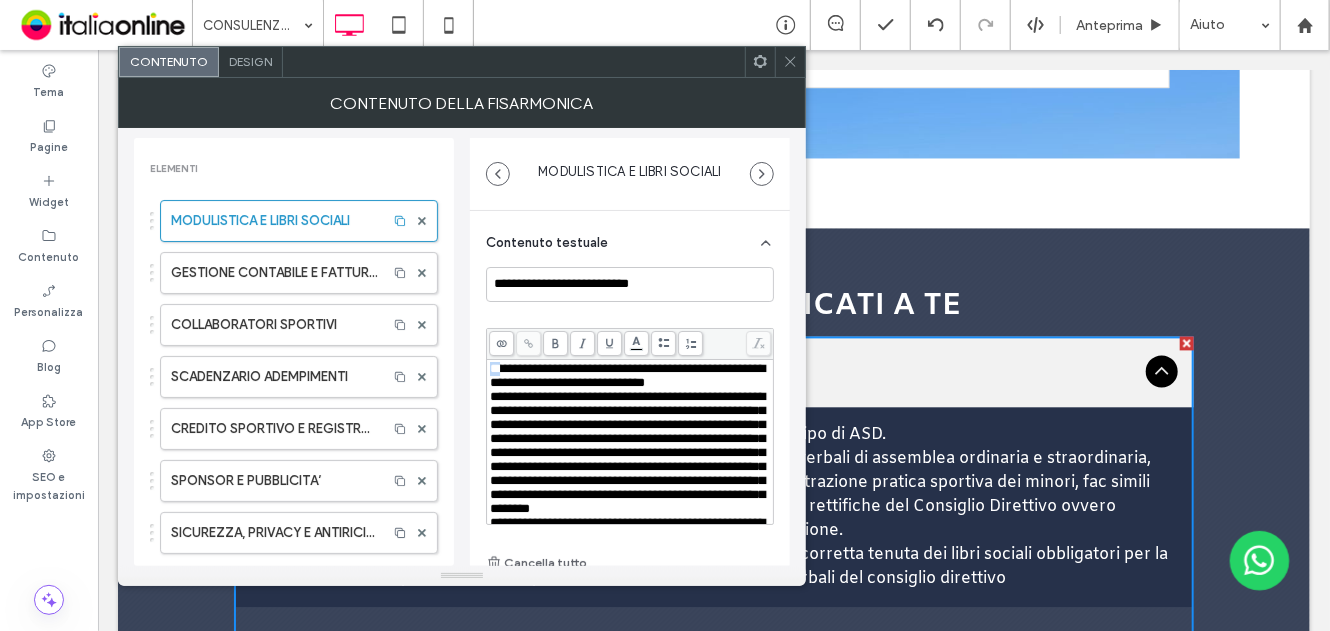 drag, startPoint x: 505, startPoint y: 373, endPoint x: 452, endPoint y: 375, distance: 53.037724 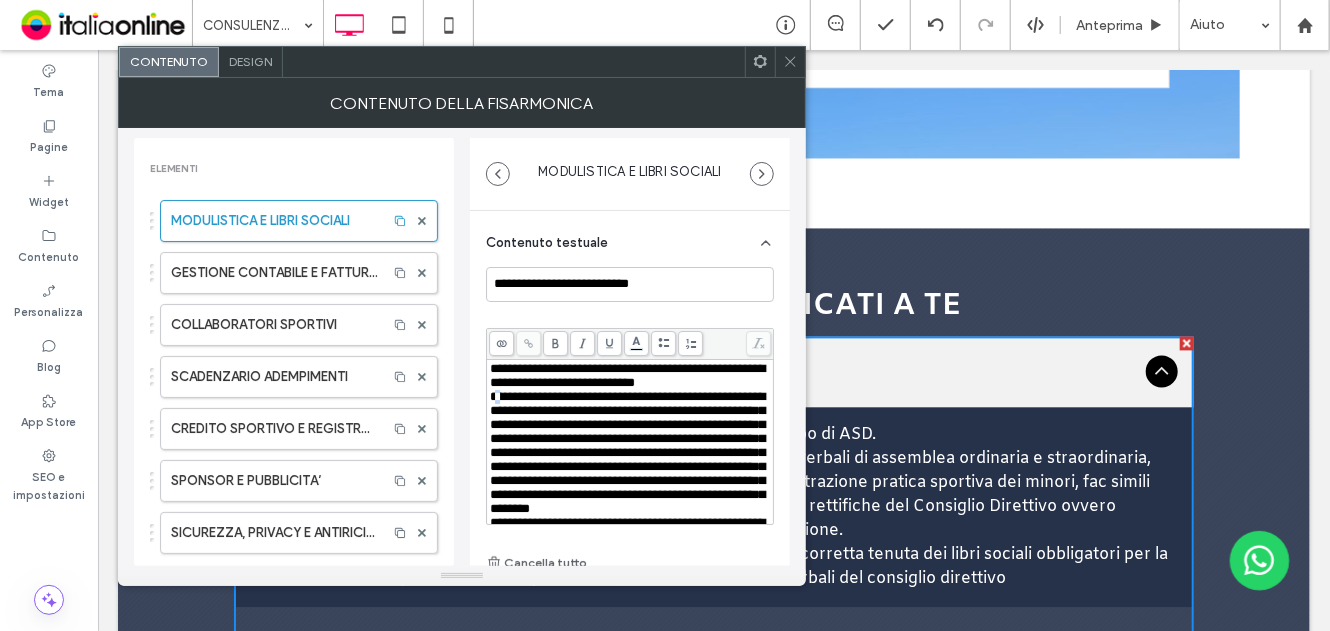 drag, startPoint x: 508, startPoint y: 415, endPoint x: 482, endPoint y: 429, distance: 29.529646 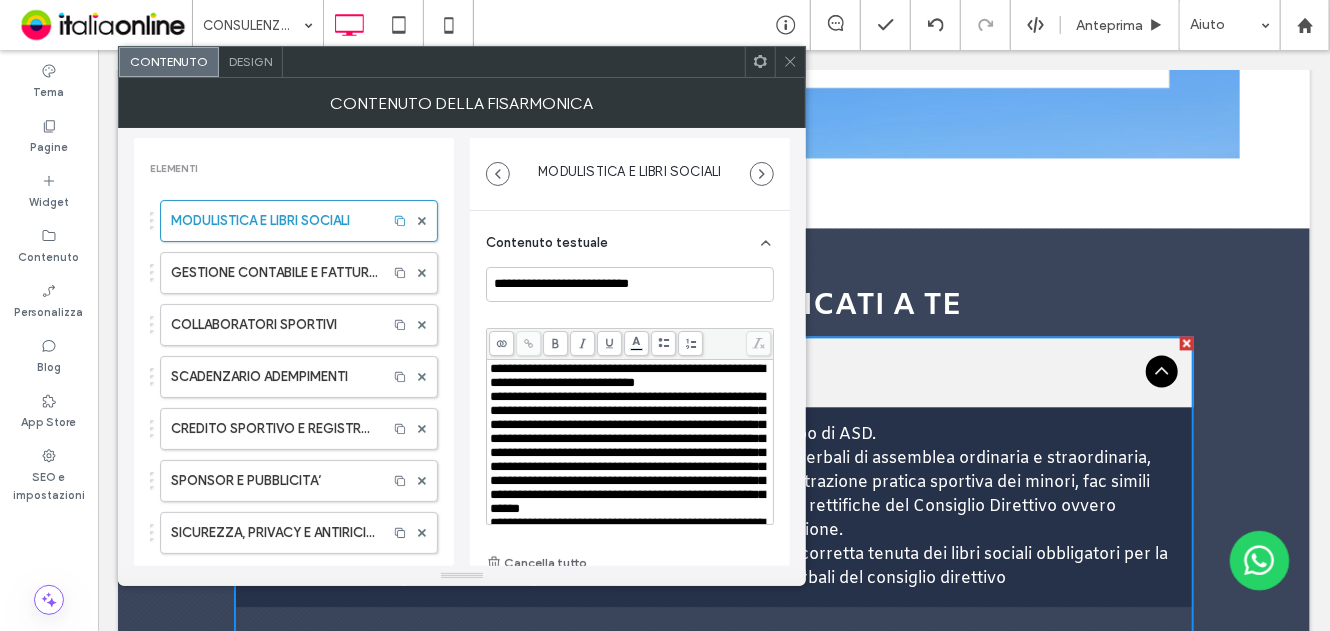 click on "**********" at bounding box center [627, 452] 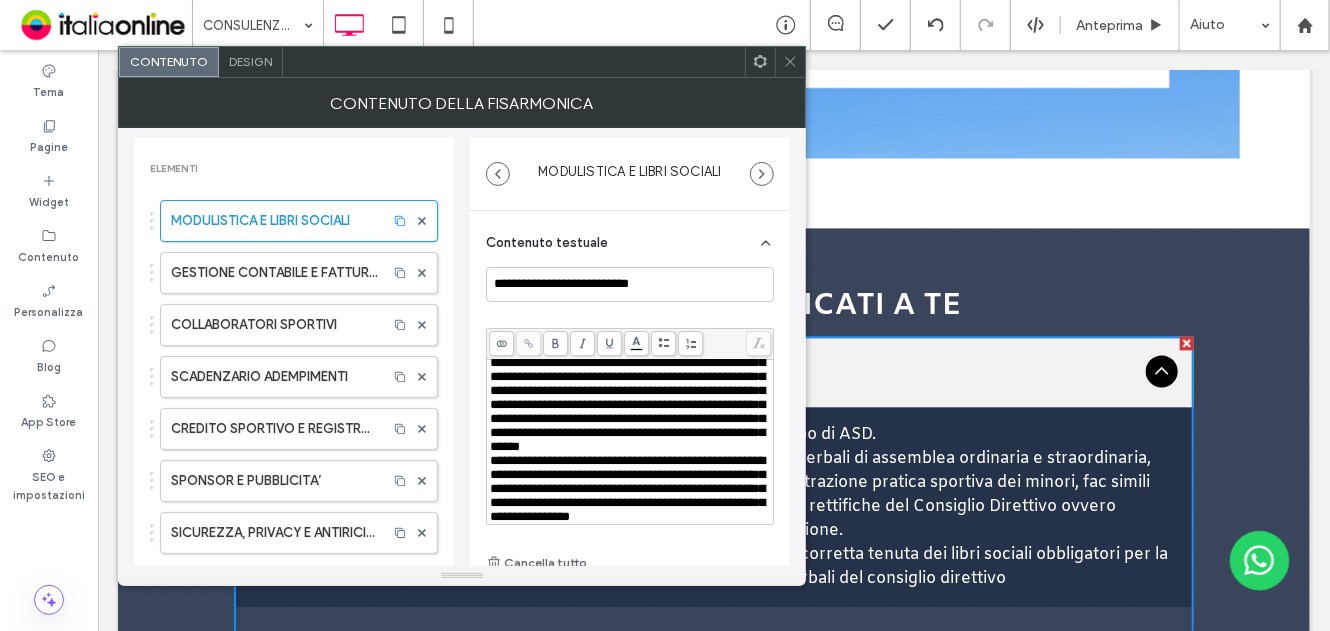 scroll, scrollTop: 173, scrollLeft: 0, axis: vertical 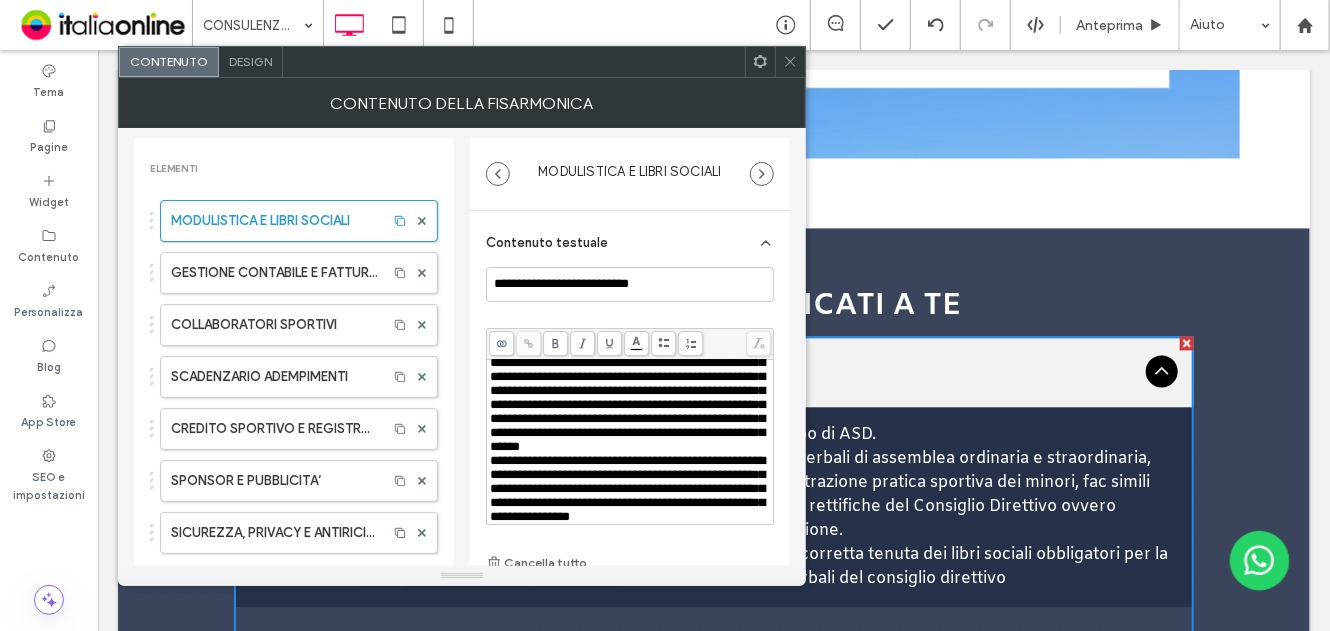 click on "**********" at bounding box center (627, 488) 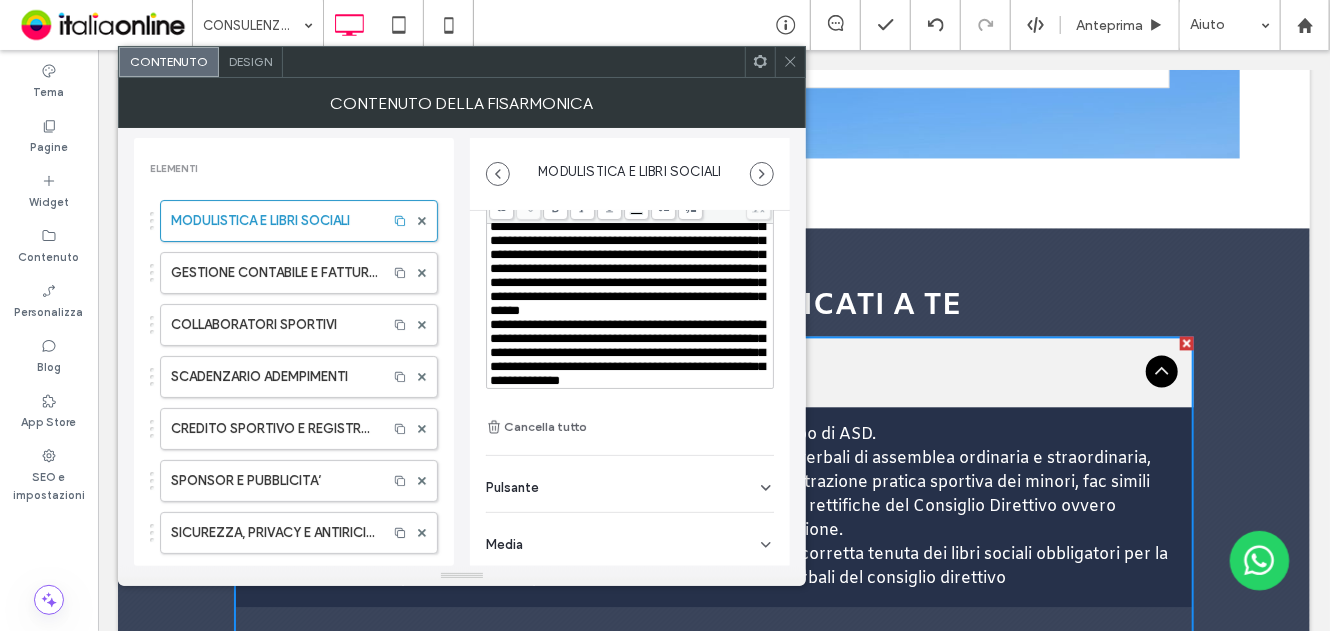 scroll, scrollTop: 137, scrollLeft: 0, axis: vertical 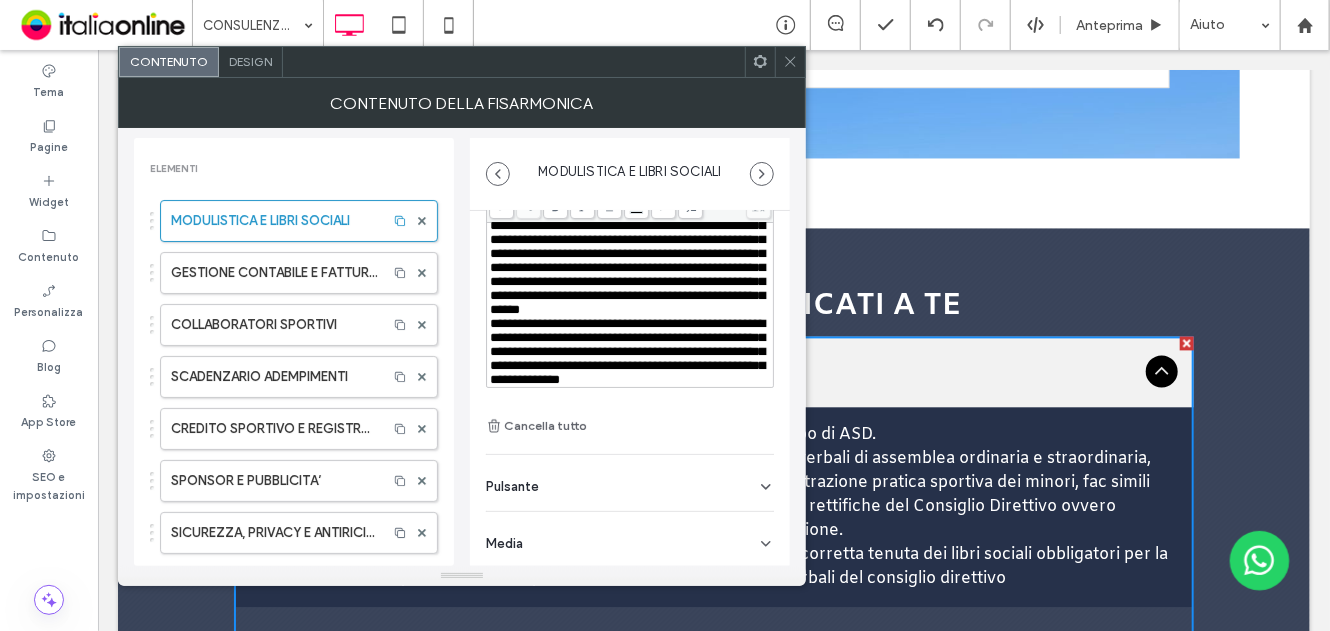 click on "**********" at bounding box center [630, 352] 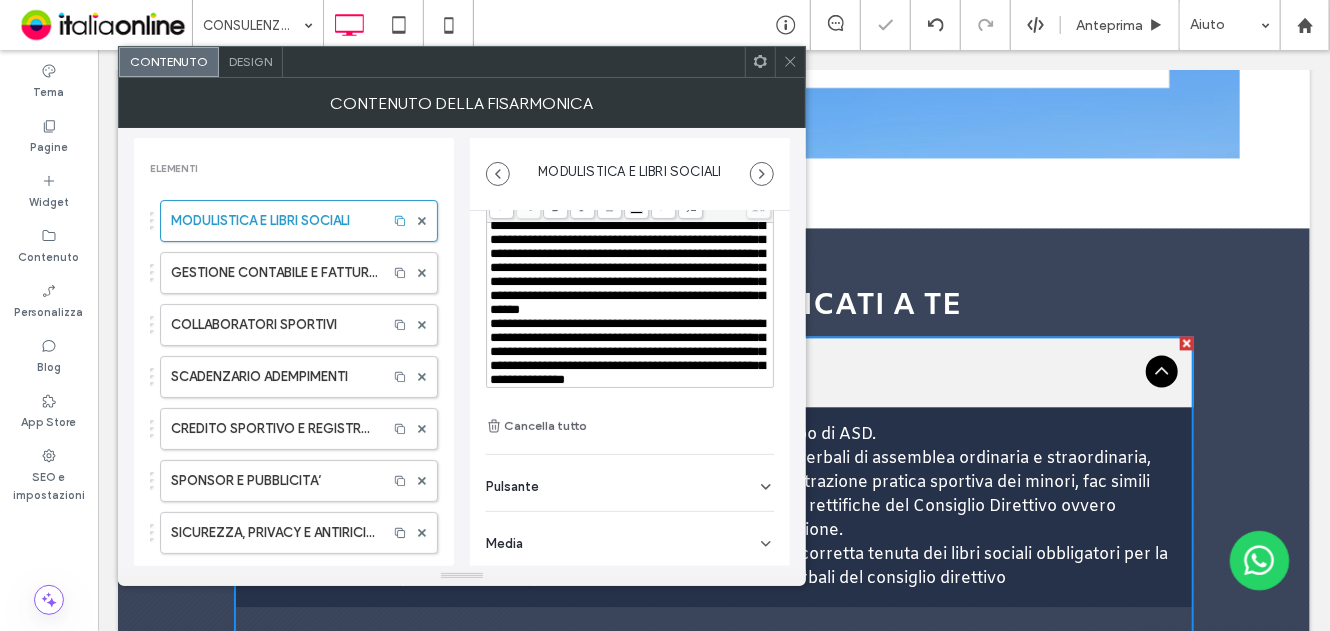 click on "**********" at bounding box center [630, 321] 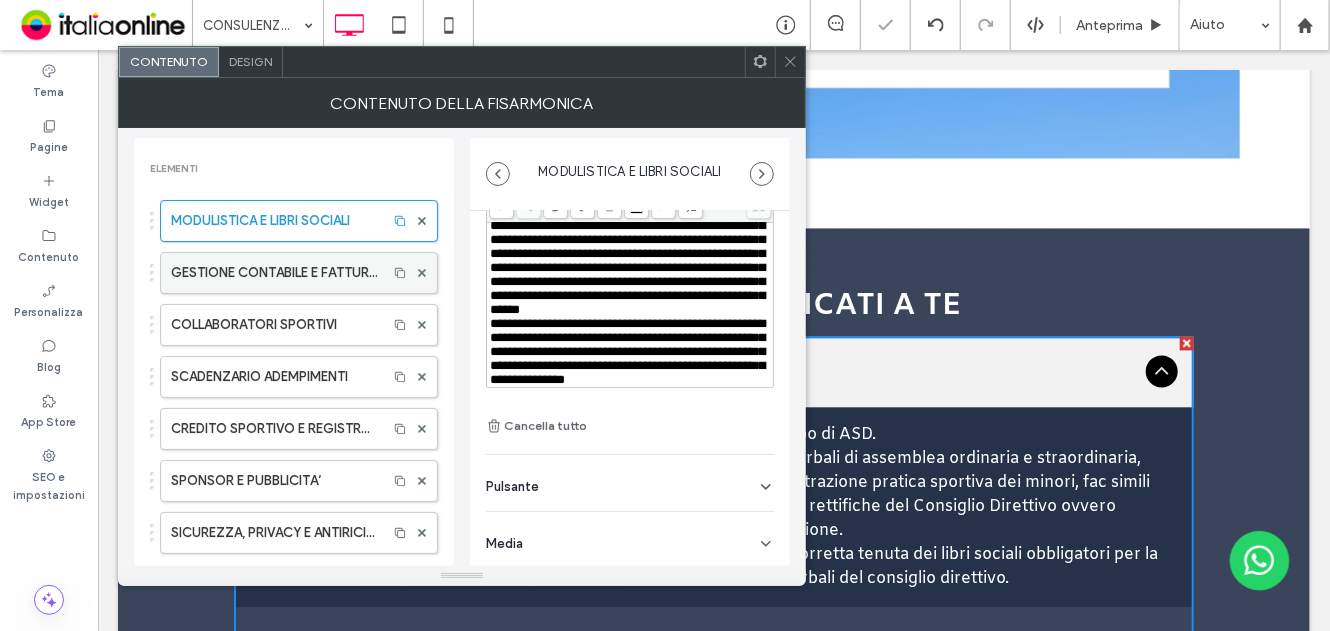 click on "GESTIONE  CONTABILE  E  FATTURAZIONE" at bounding box center (274, 273) 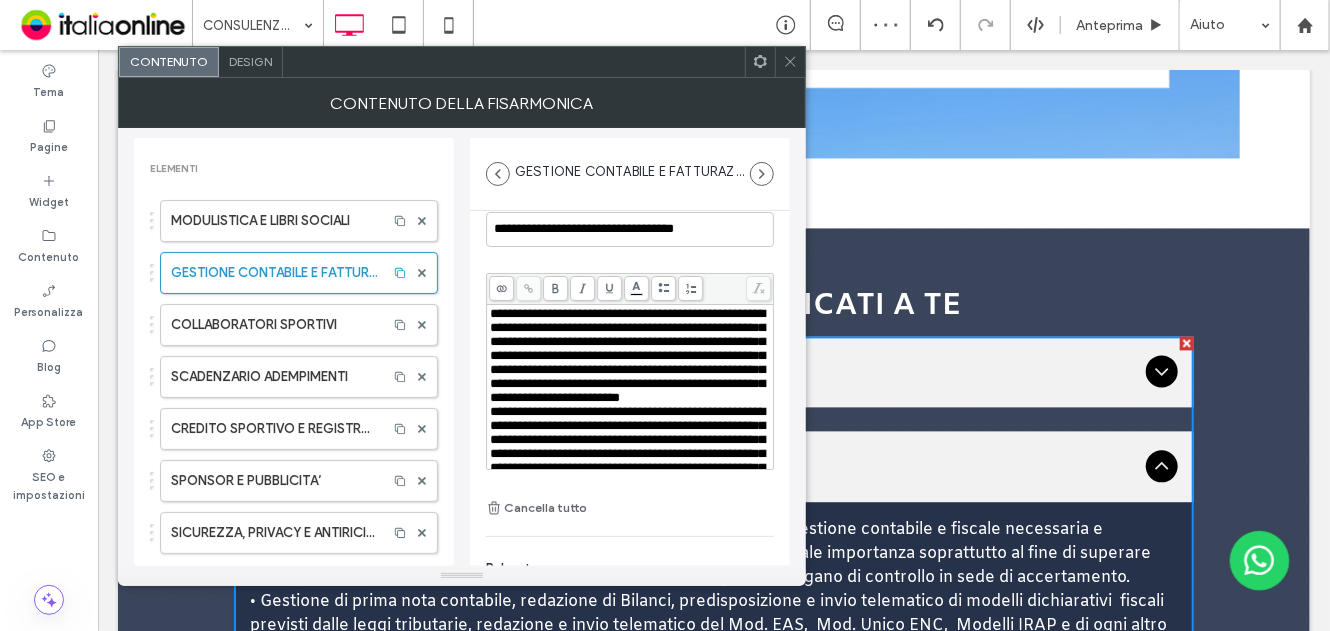 scroll, scrollTop: 0, scrollLeft: 0, axis: both 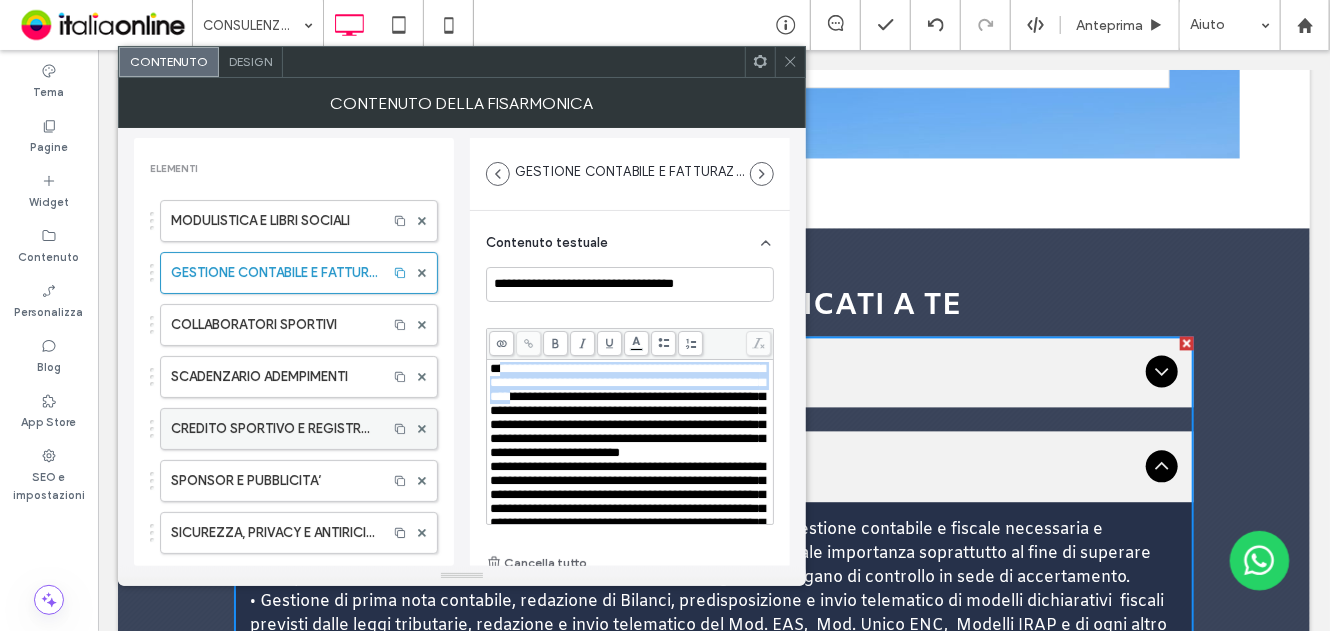 drag, startPoint x: 508, startPoint y: 367, endPoint x: 424, endPoint y: 431, distance: 105.60303 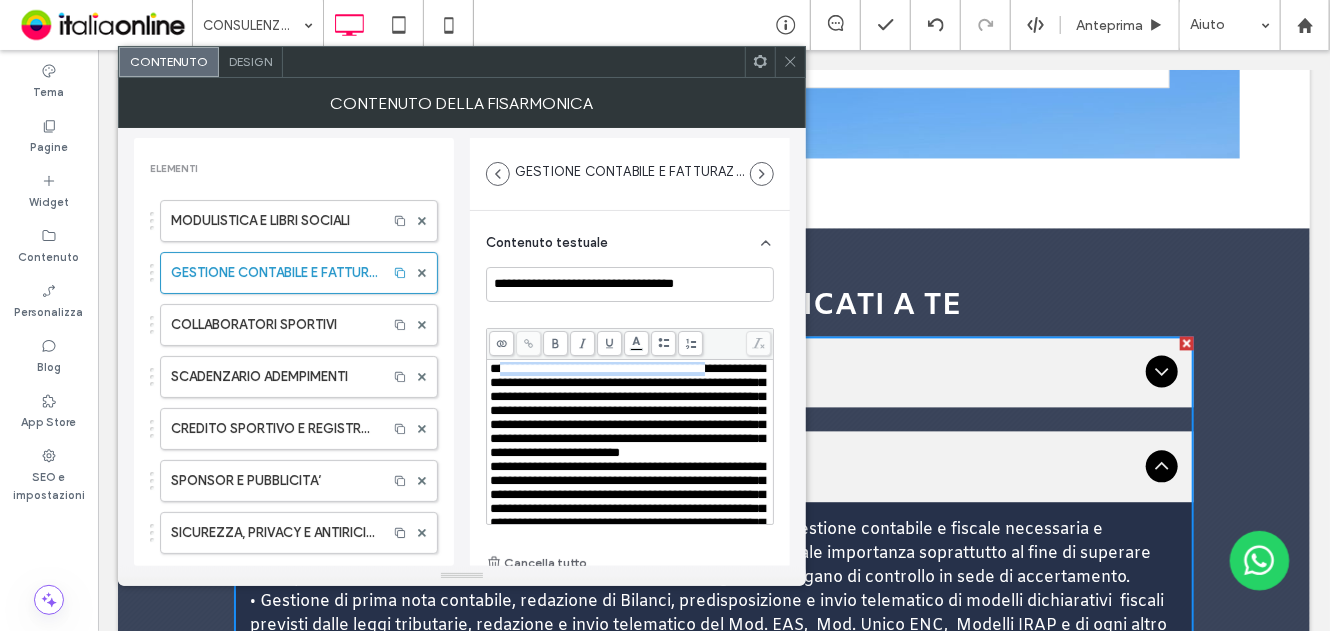 drag, startPoint x: 507, startPoint y: 370, endPoint x: 461, endPoint y: 386, distance: 48.703182 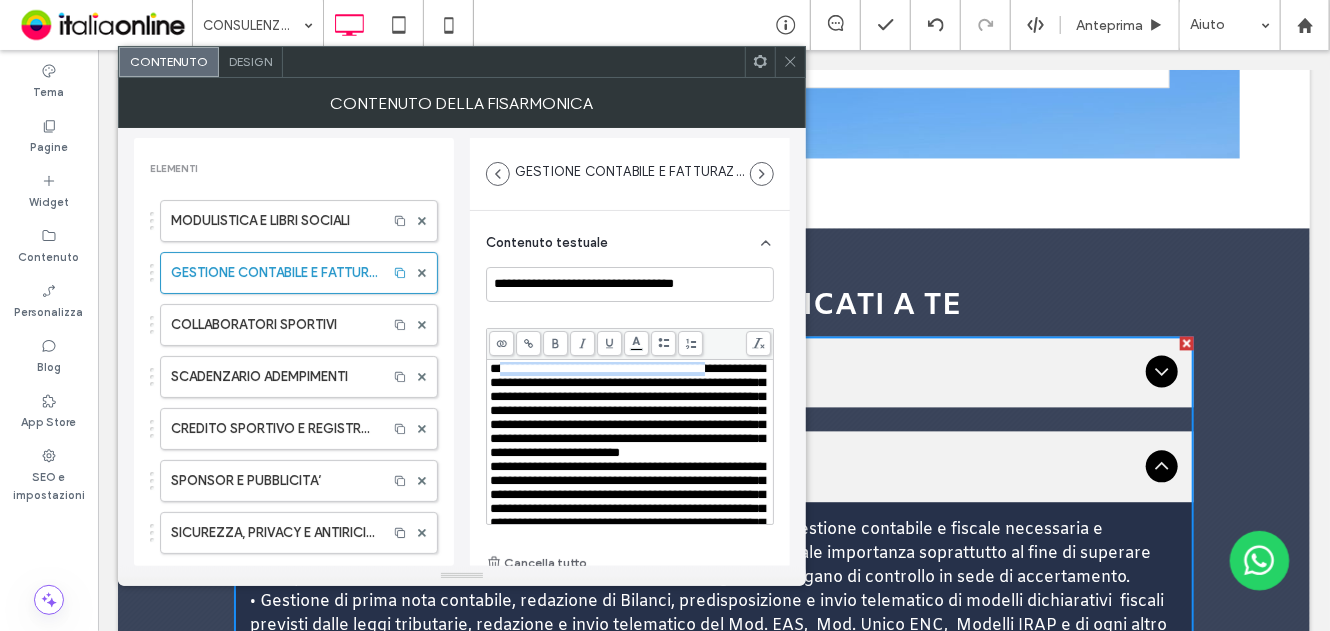 click on "**********" at bounding box center [627, 410] 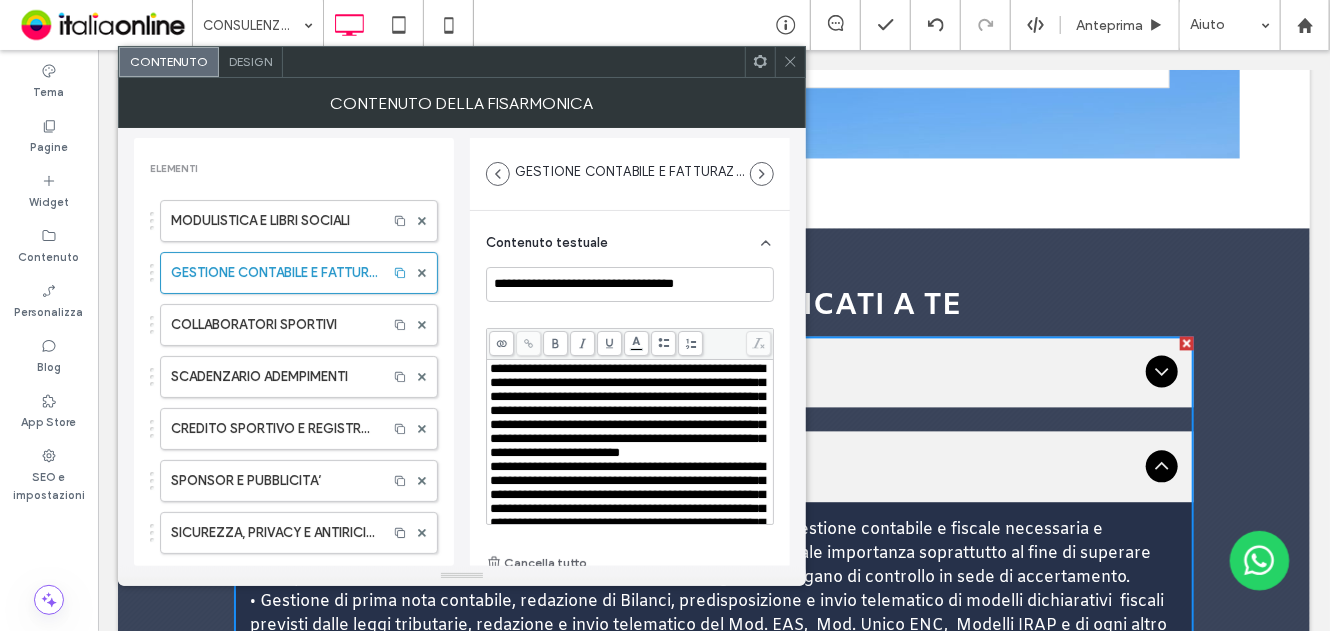 click on "**********" at bounding box center [627, 410] 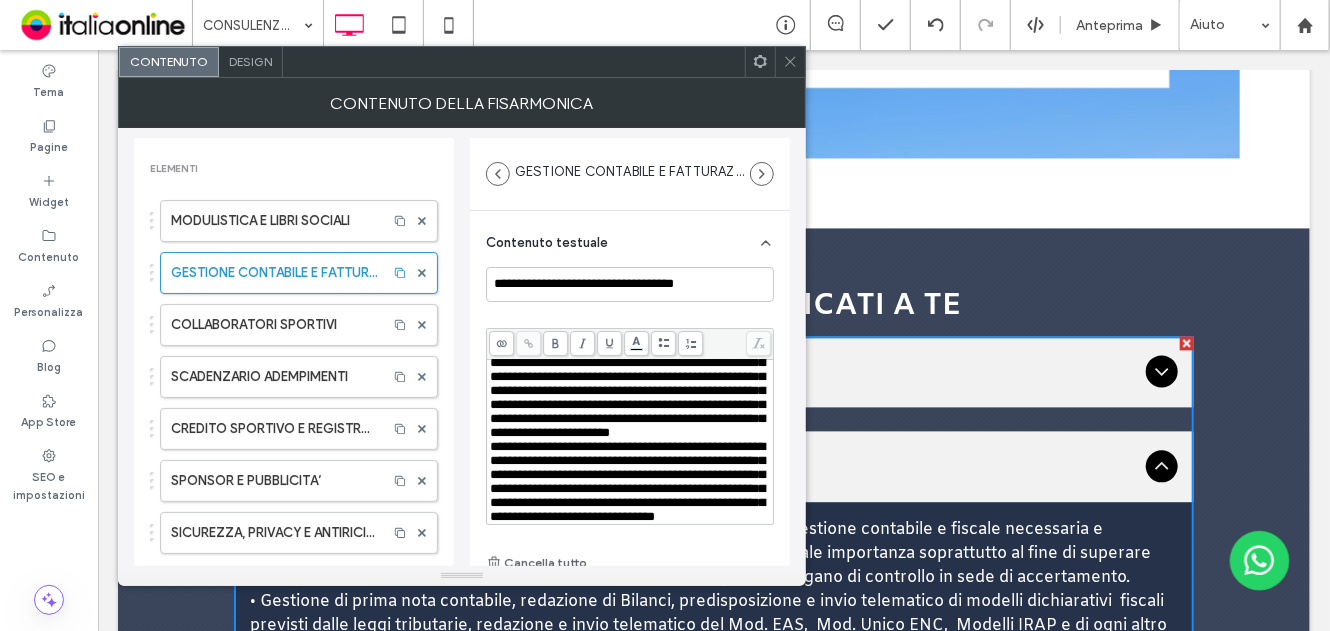 scroll, scrollTop: 0, scrollLeft: 0, axis: both 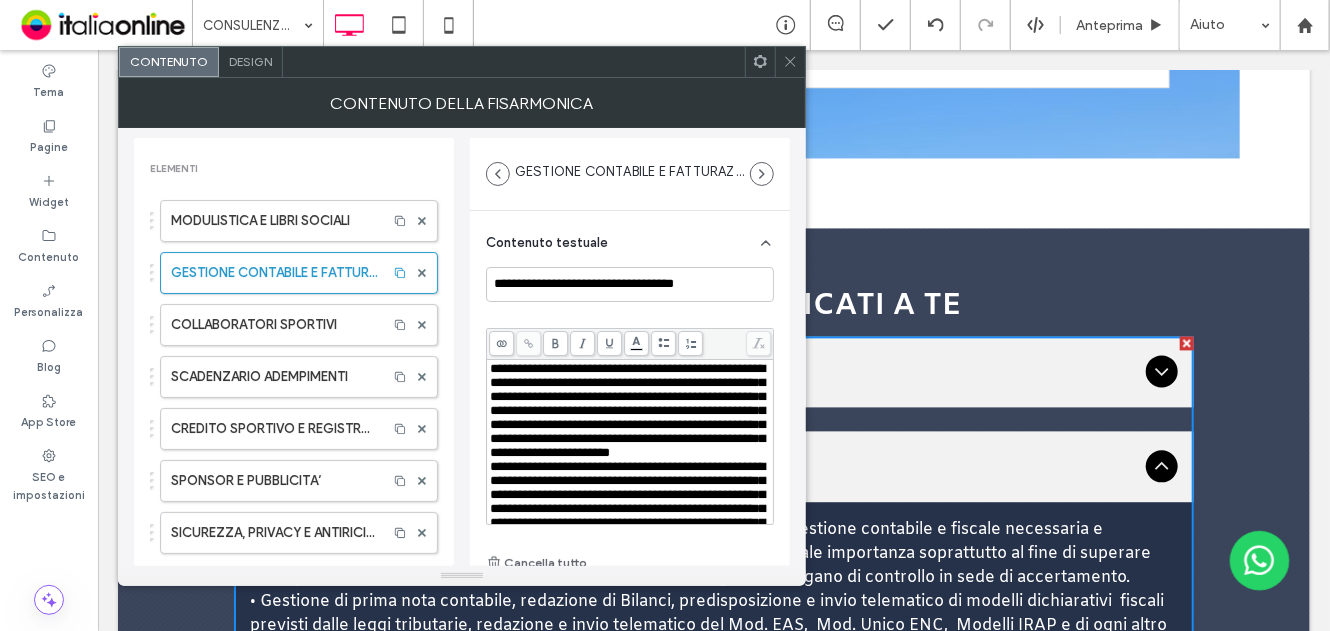 click on "**********" at bounding box center [627, 410] 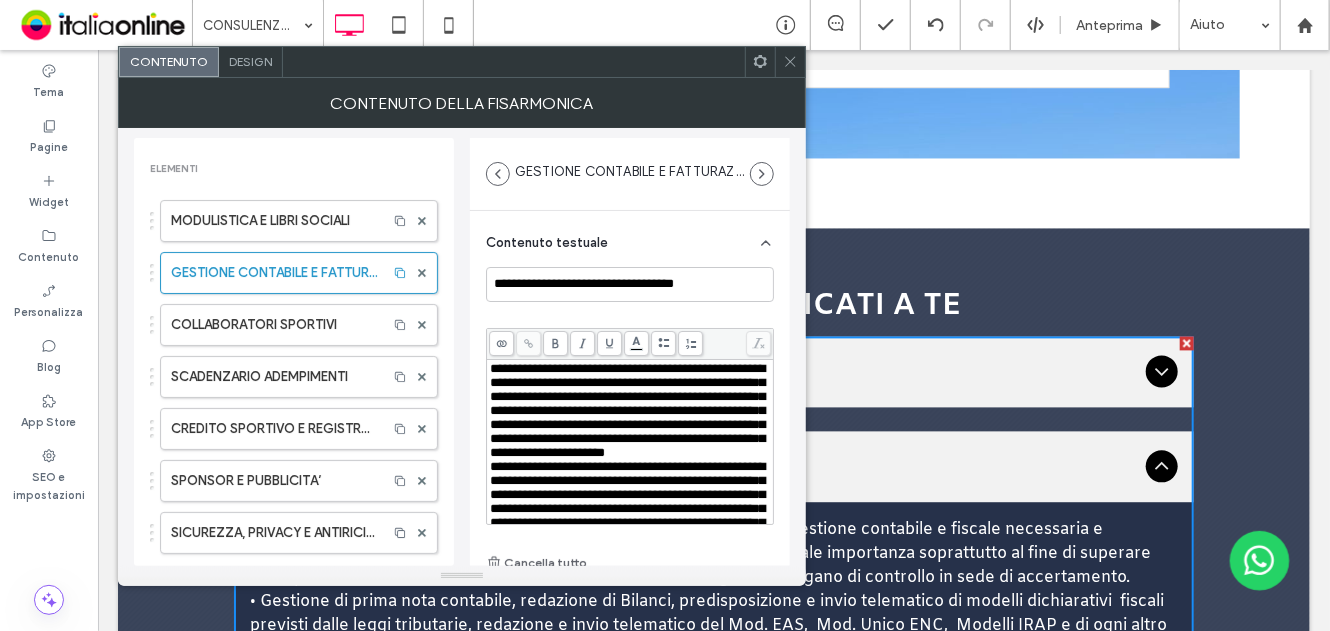 type 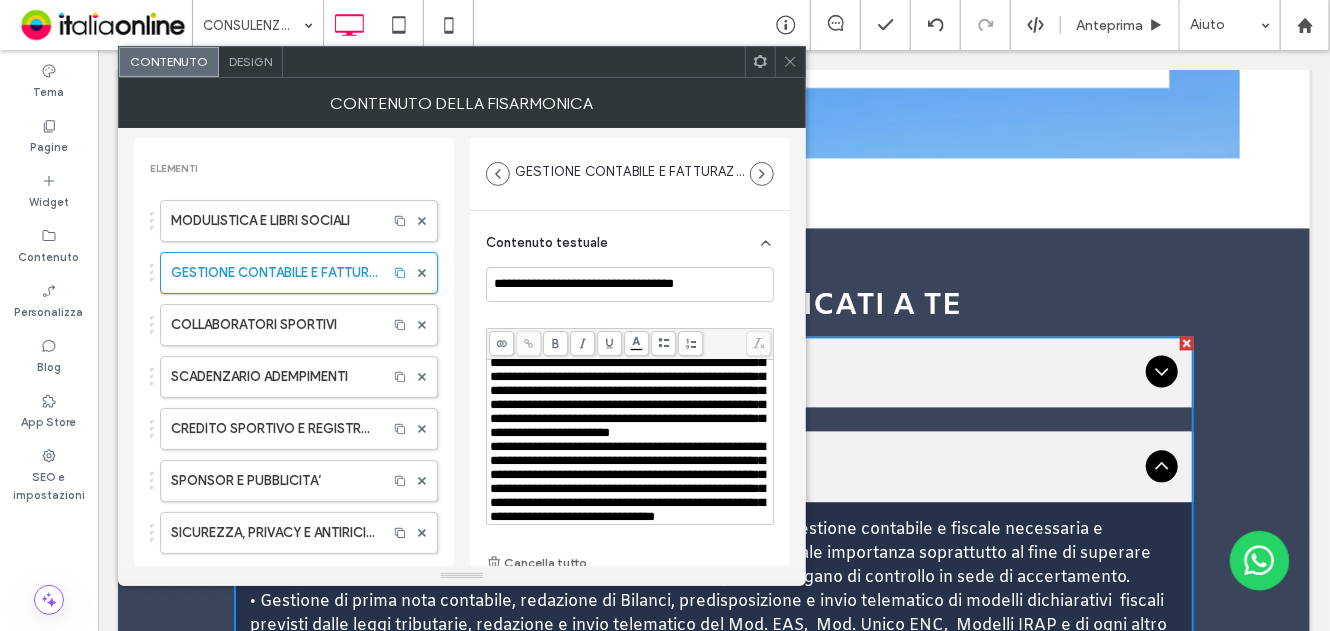 scroll, scrollTop: 100, scrollLeft: 0, axis: vertical 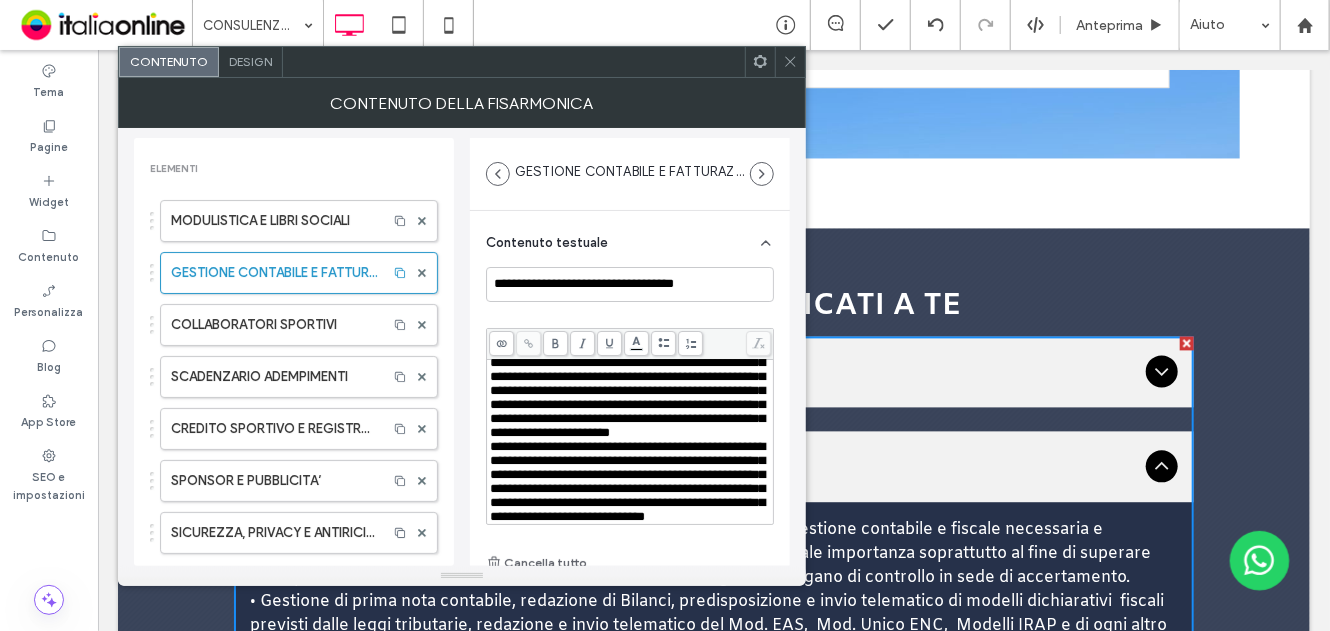 click on "**********" at bounding box center [627, 481] 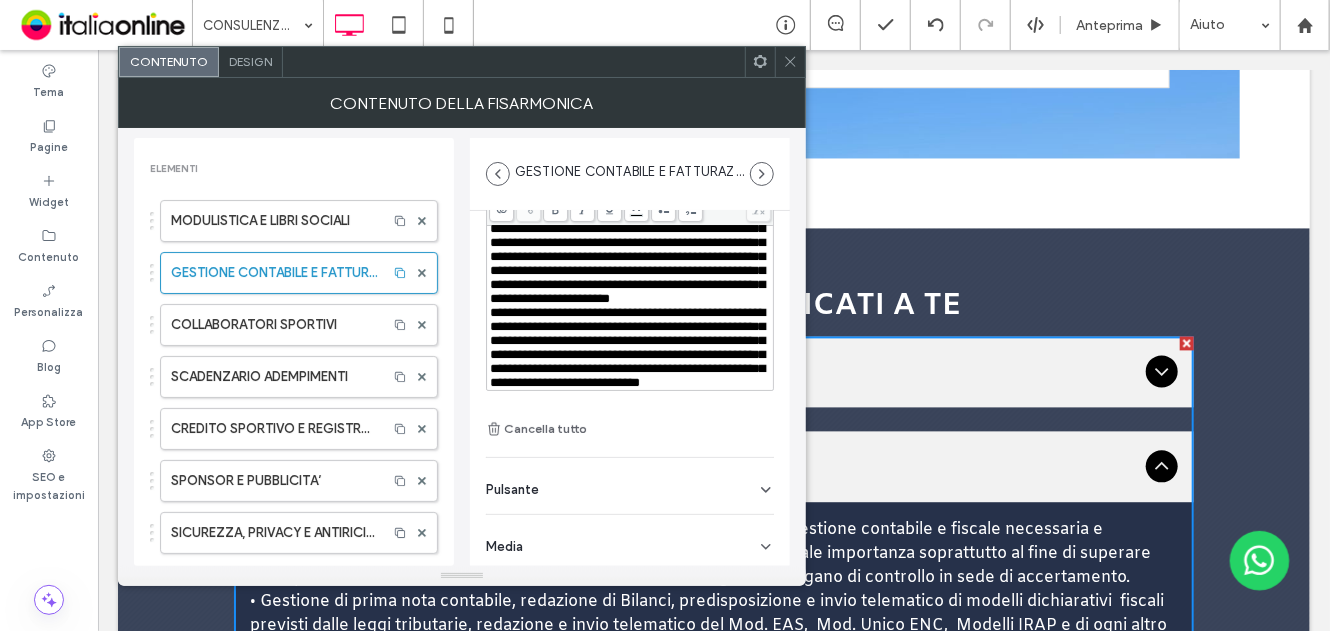 scroll, scrollTop: 137, scrollLeft: 0, axis: vertical 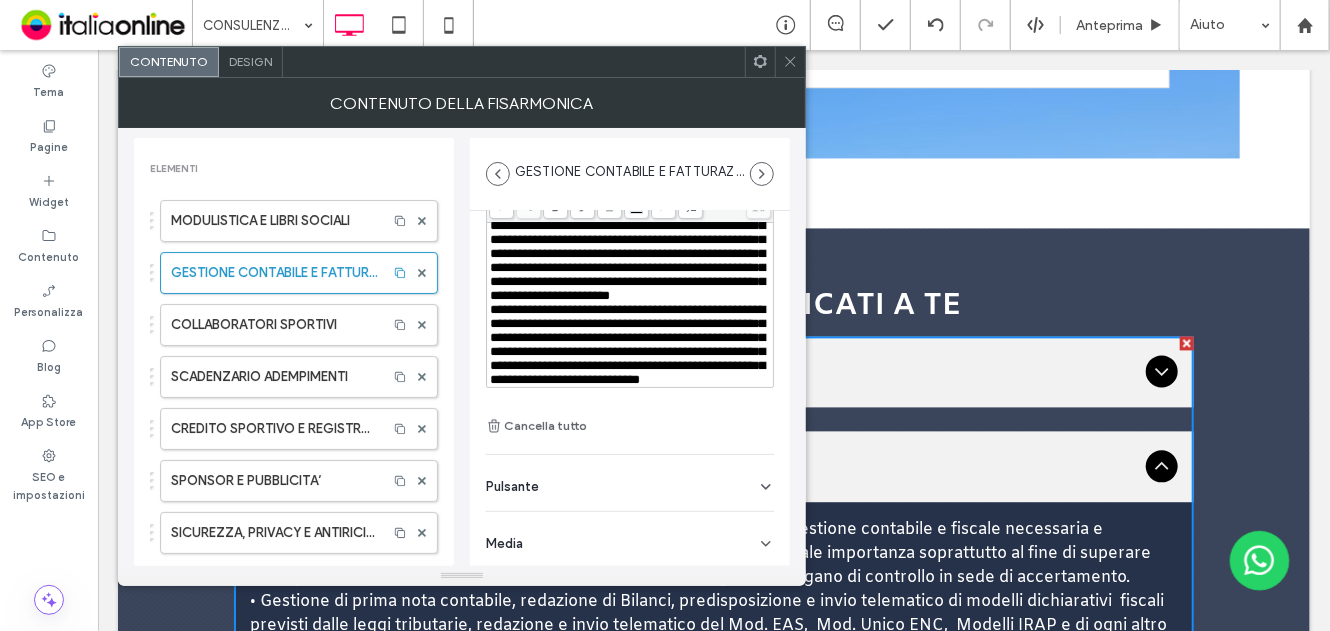 click on "**********" at bounding box center (630, 345) 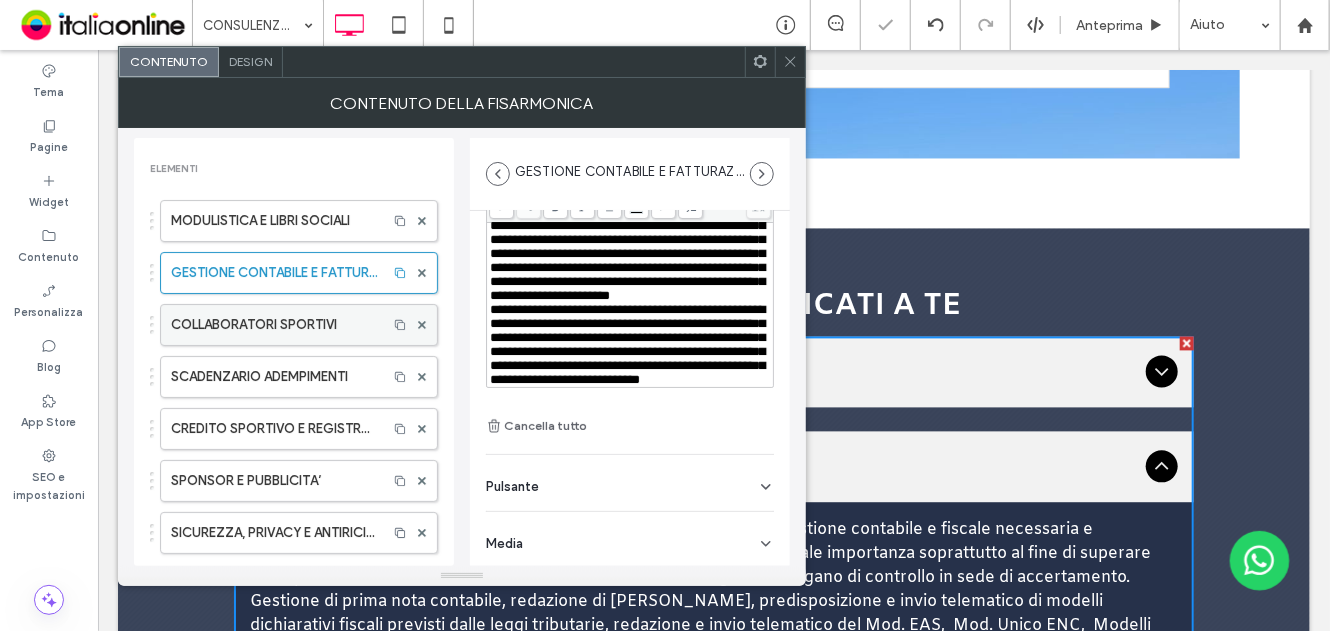 drag, startPoint x: 279, startPoint y: 335, endPoint x: 299, endPoint y: 331, distance: 20.396078 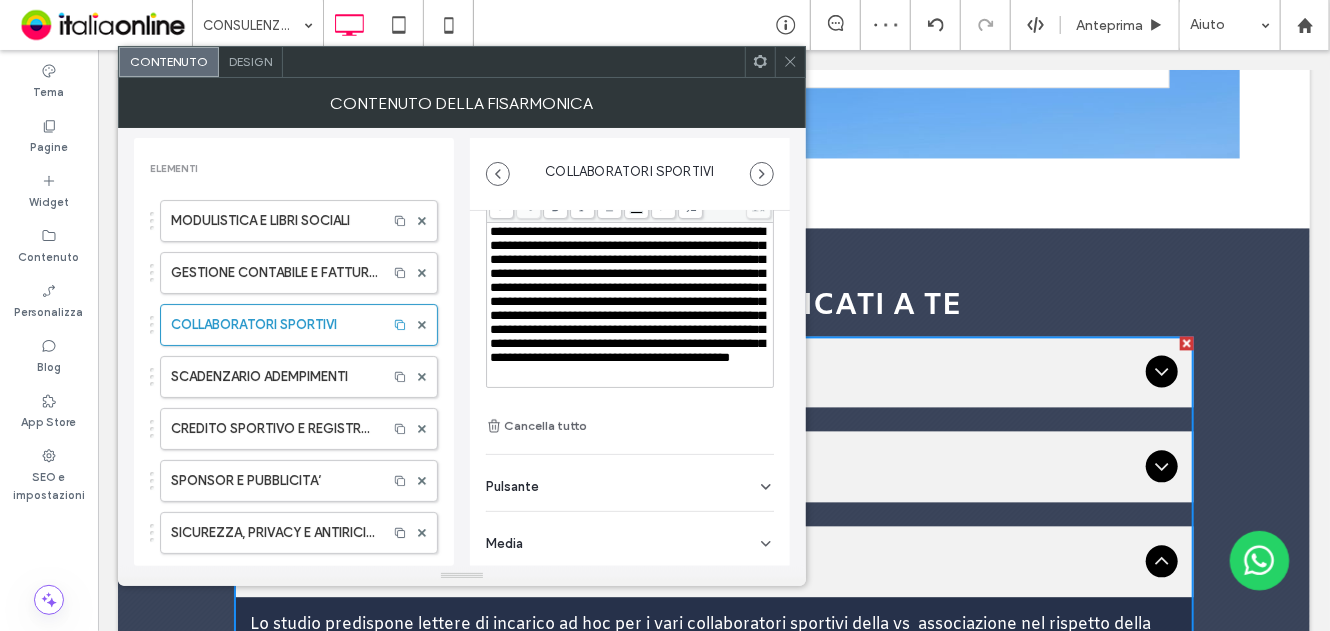 scroll, scrollTop: 0, scrollLeft: 0, axis: both 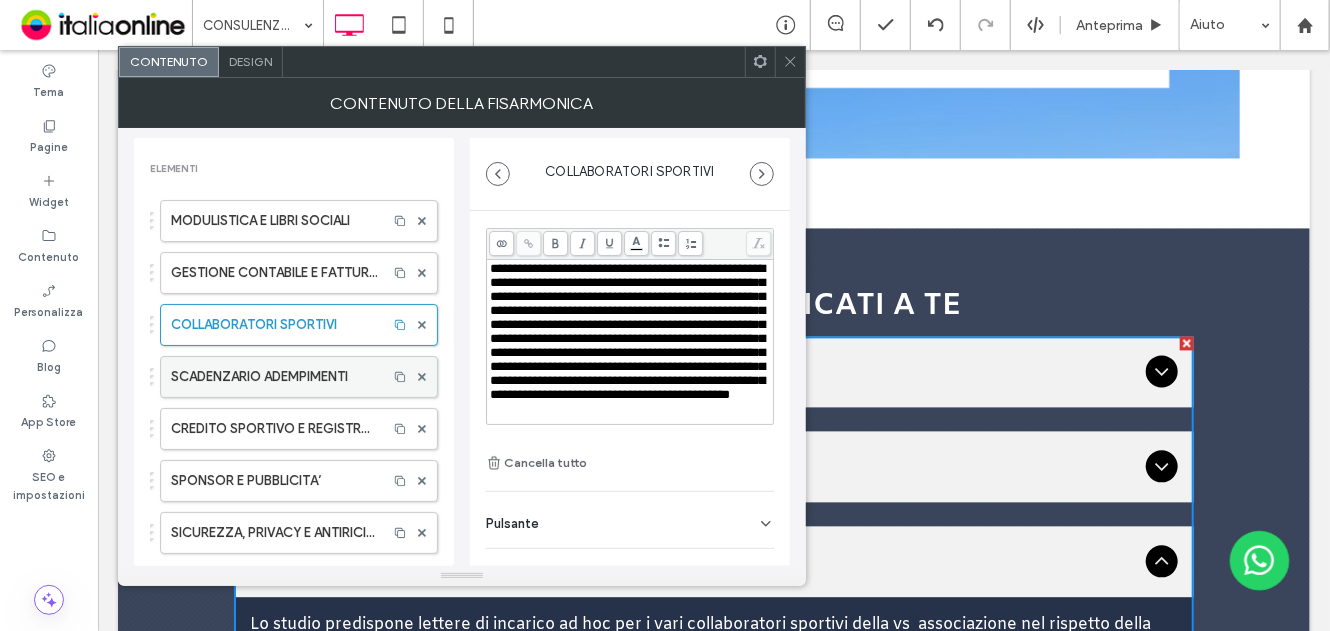 drag, startPoint x: 294, startPoint y: 367, endPoint x: 325, endPoint y: 367, distance: 31 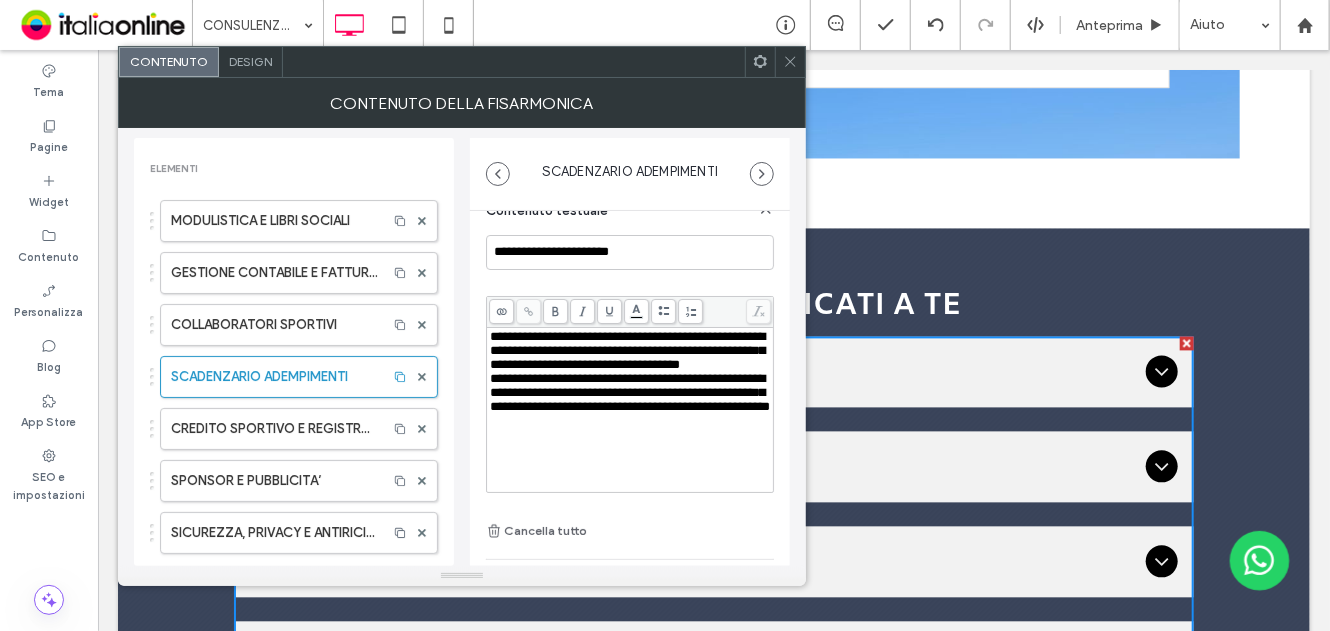 scroll, scrollTop: 0, scrollLeft: 0, axis: both 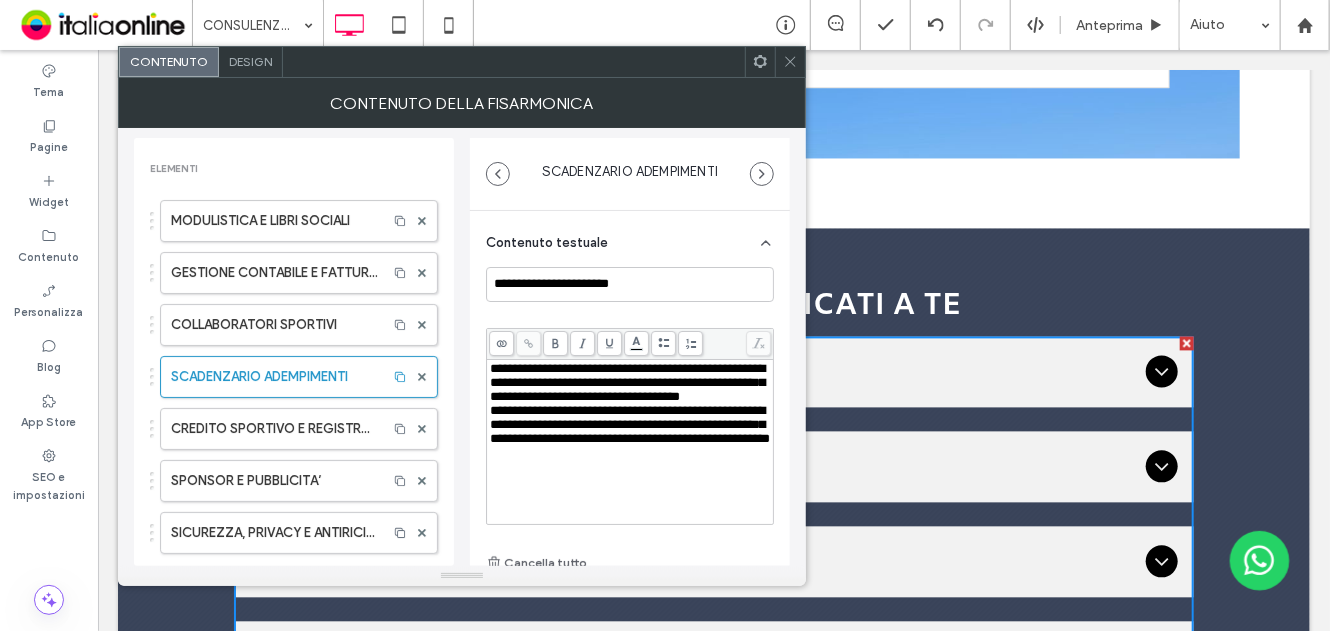 click on "**********" at bounding box center [630, 424] 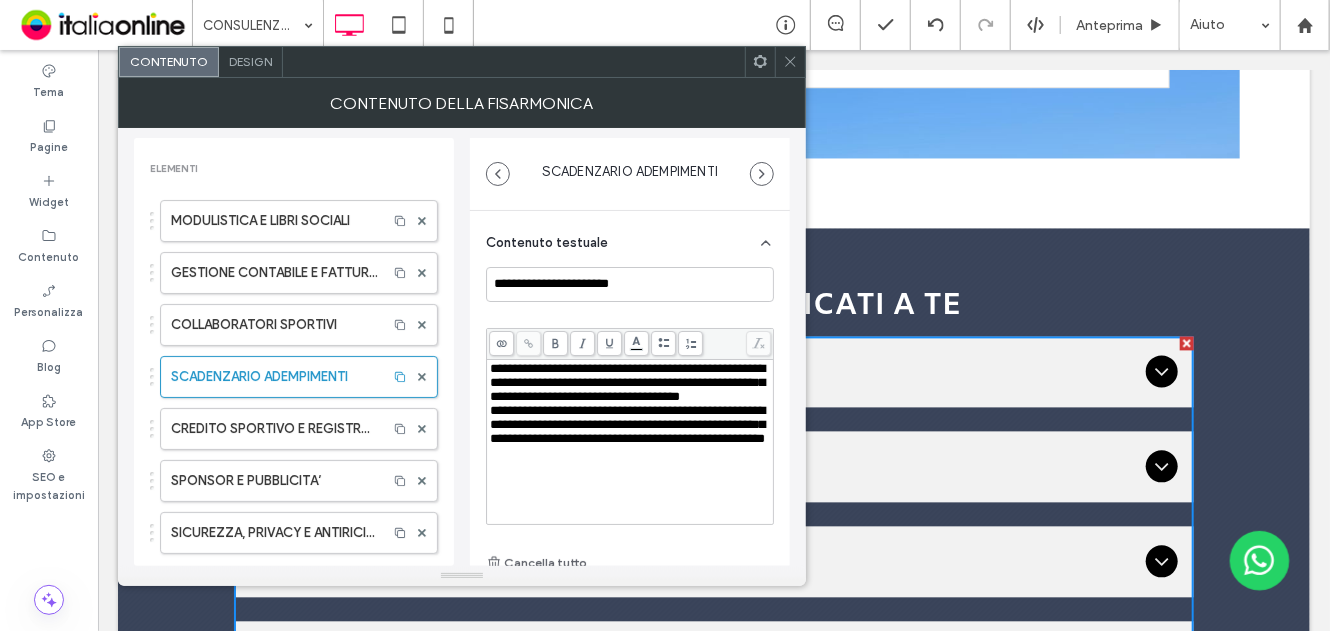 click on "**********" at bounding box center (627, 382) 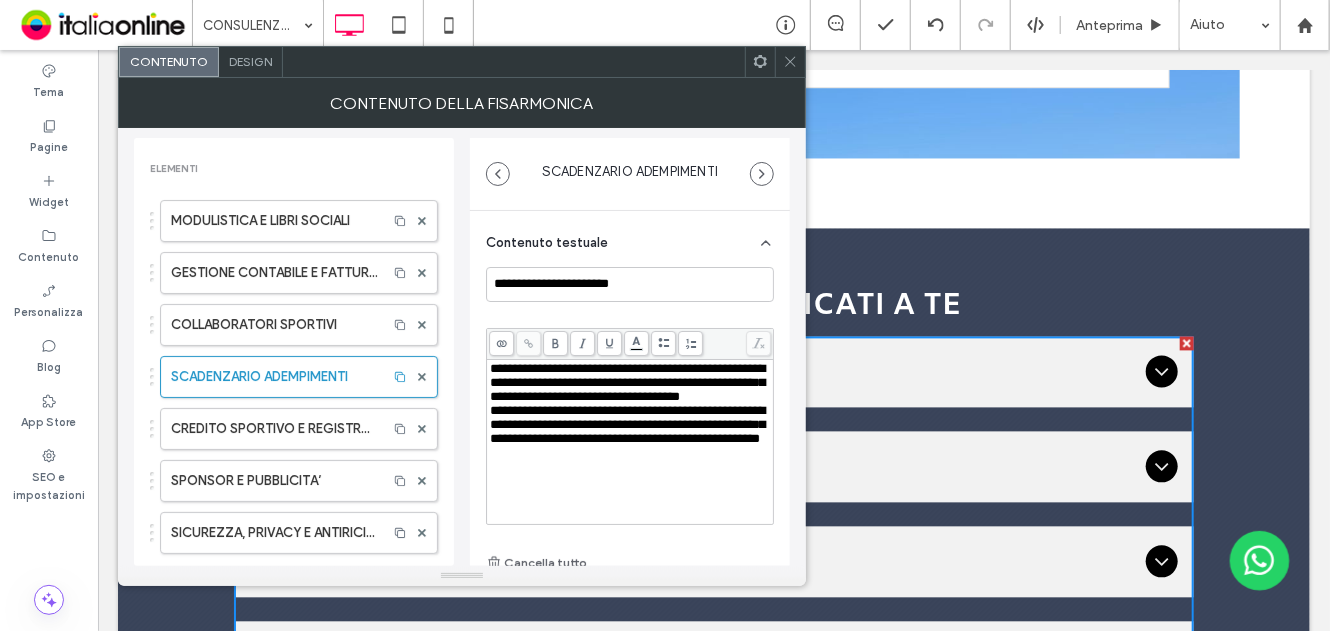 click on "**********" at bounding box center (630, 442) 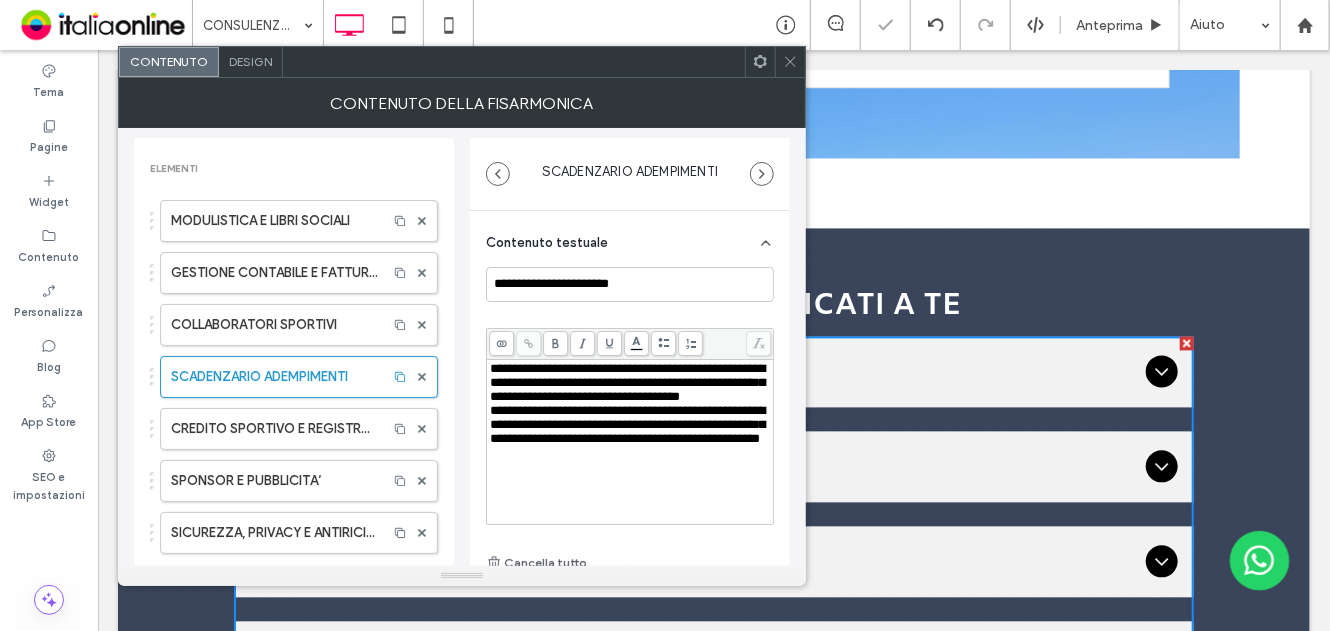 click on "**********" at bounding box center (630, 421) 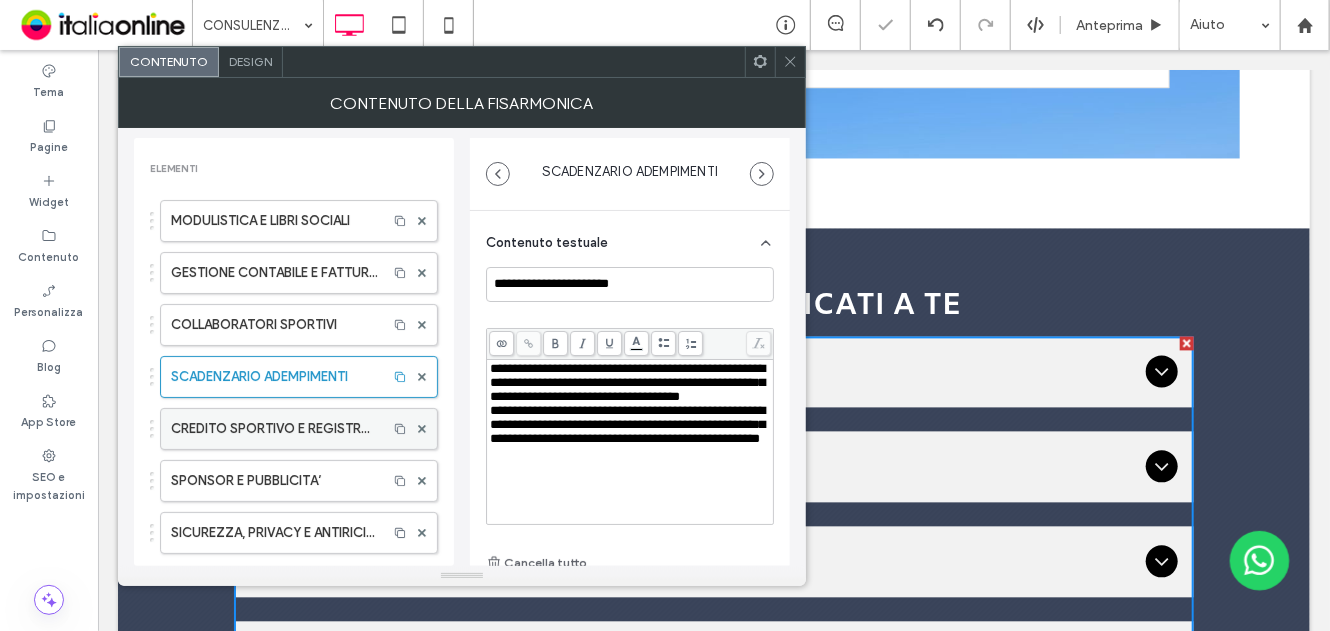 click on "CREDITO SPORTIVO E REGISTRO CONI" at bounding box center (274, 429) 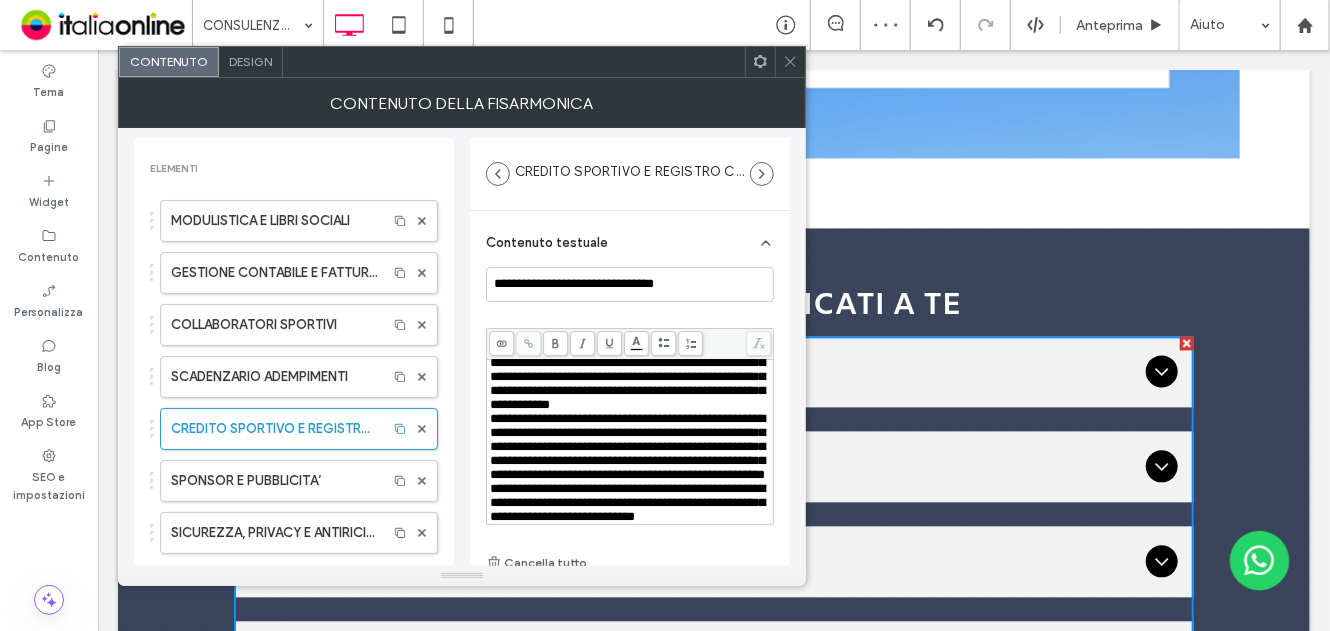 scroll, scrollTop: 141, scrollLeft: 0, axis: vertical 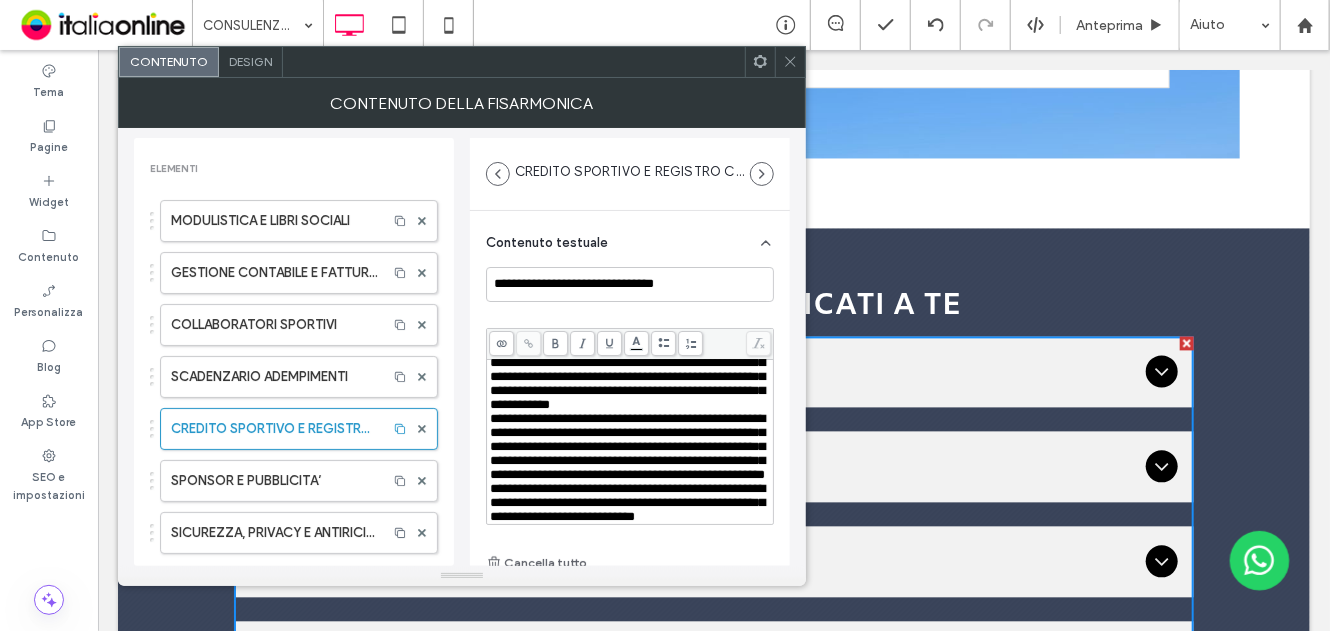 drag, startPoint x: 316, startPoint y: 467, endPoint x: 338, endPoint y: 454, distance: 25.553865 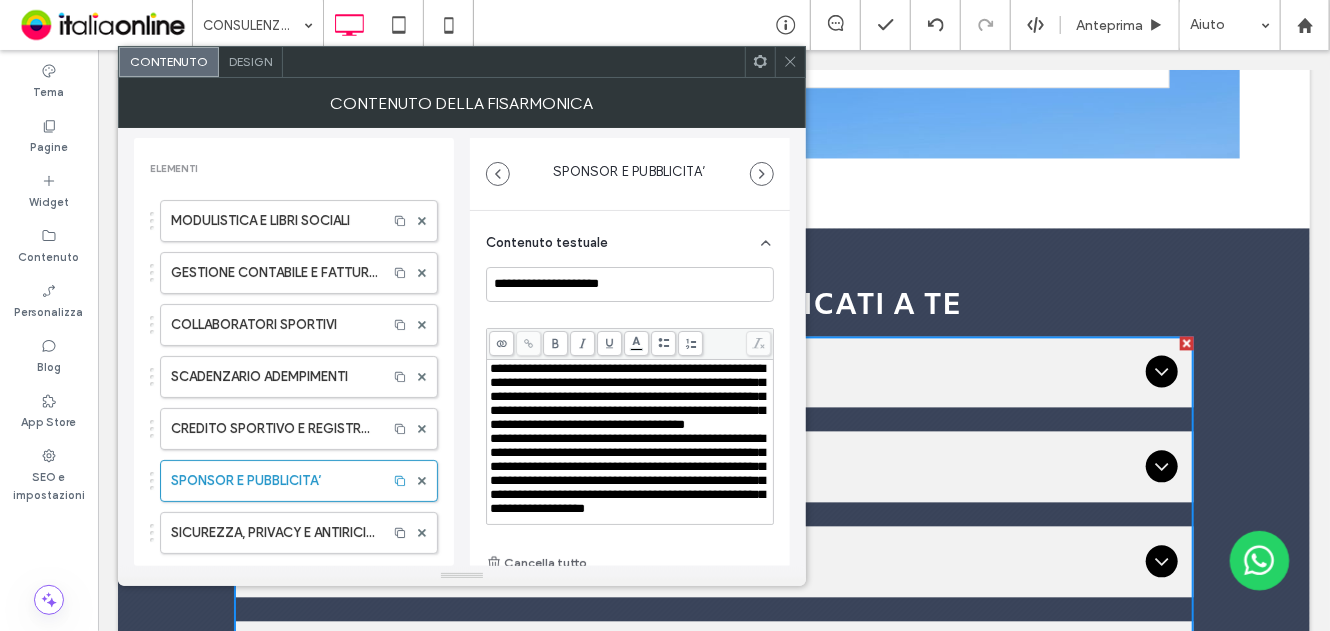 scroll, scrollTop: 93, scrollLeft: 0, axis: vertical 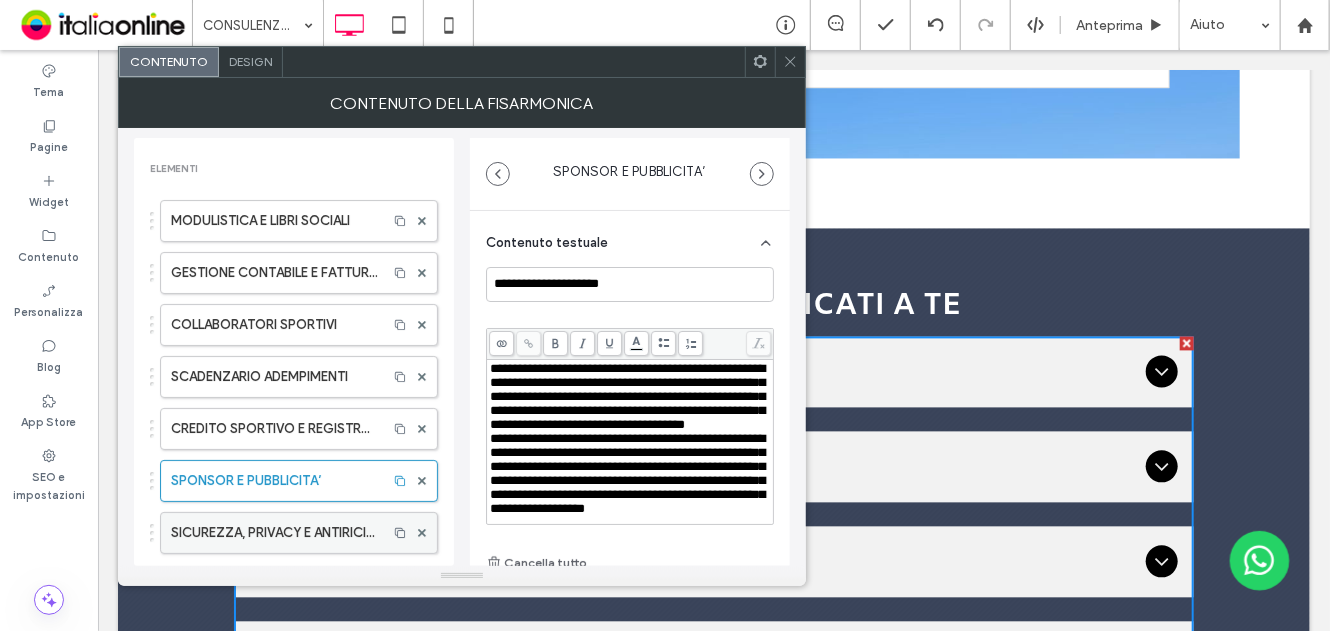 click on "SICUREZZA, PRIVACY E ANTIRICICLAGGIO" at bounding box center [274, 533] 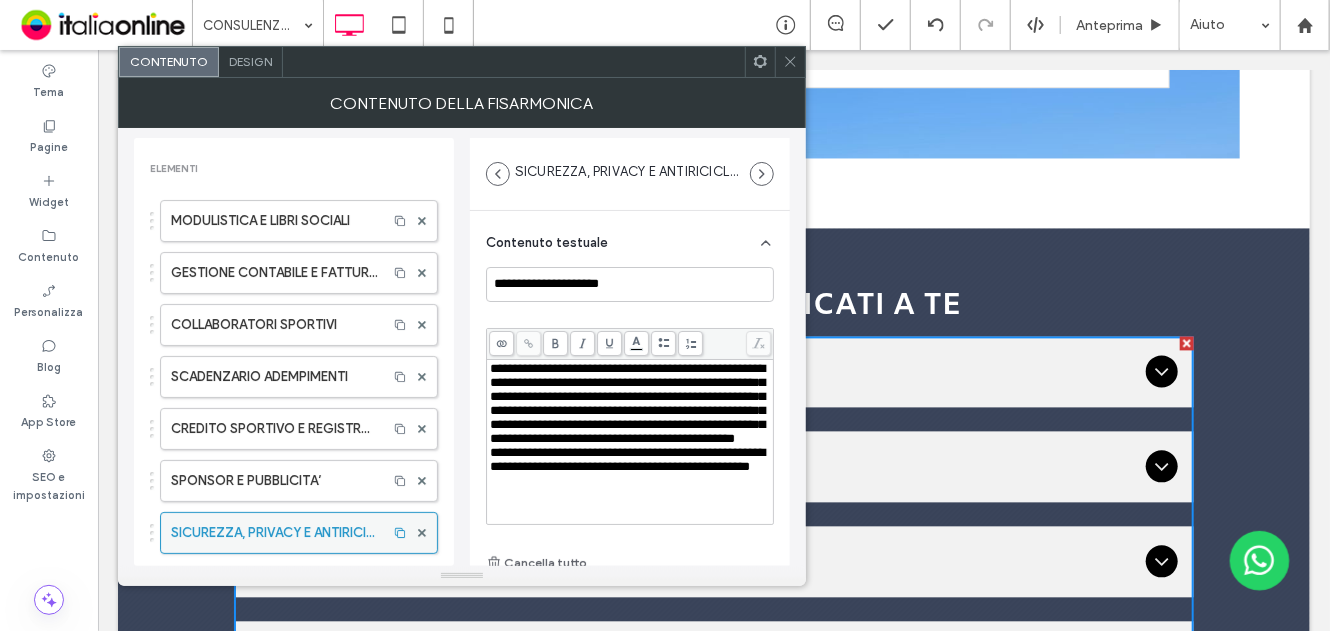 type on "**********" 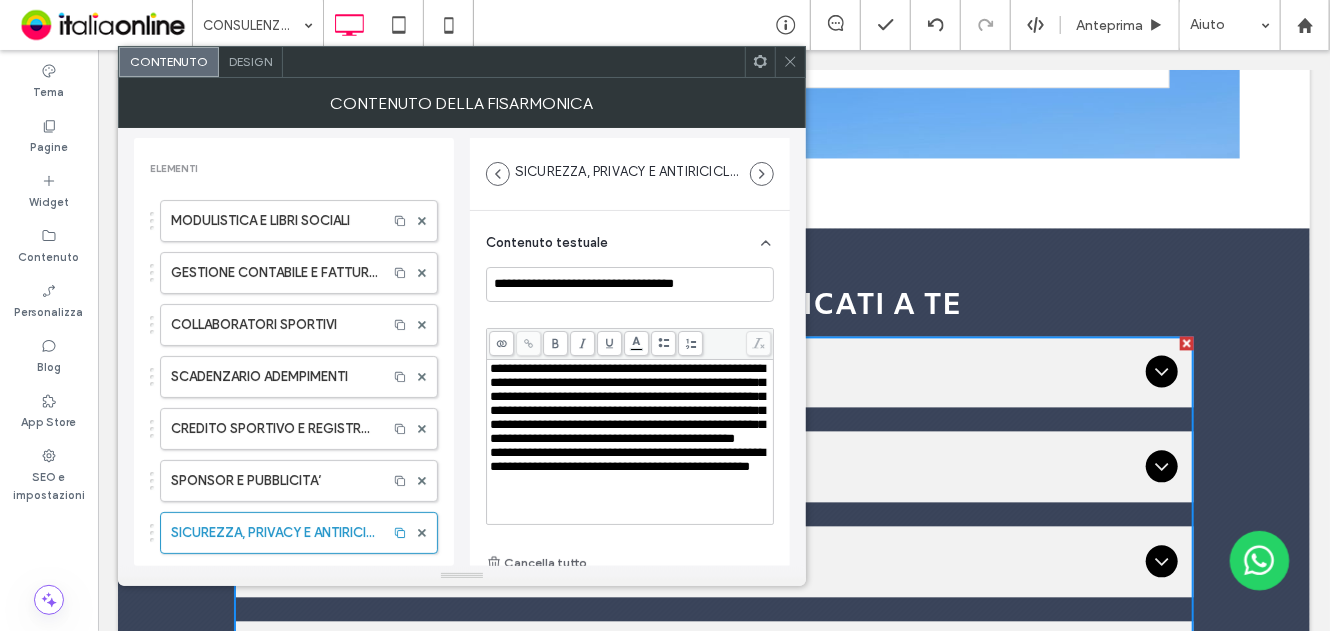 scroll, scrollTop: 29, scrollLeft: 0, axis: vertical 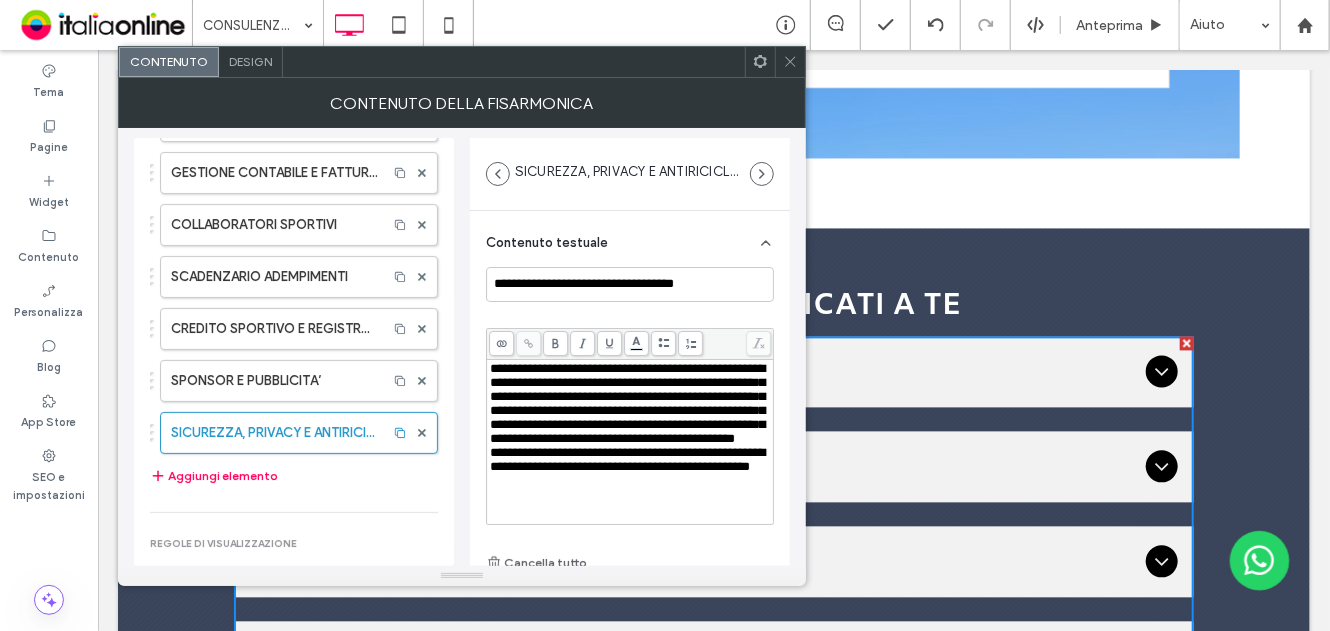 click 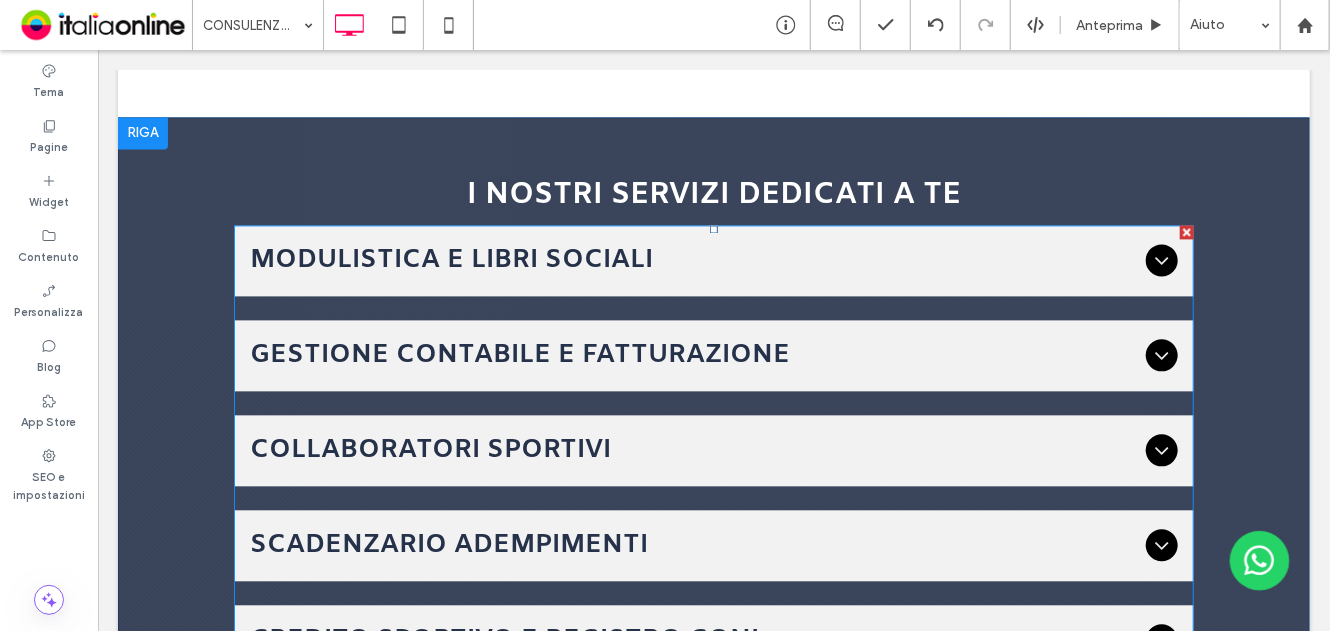 scroll, scrollTop: 1800, scrollLeft: 0, axis: vertical 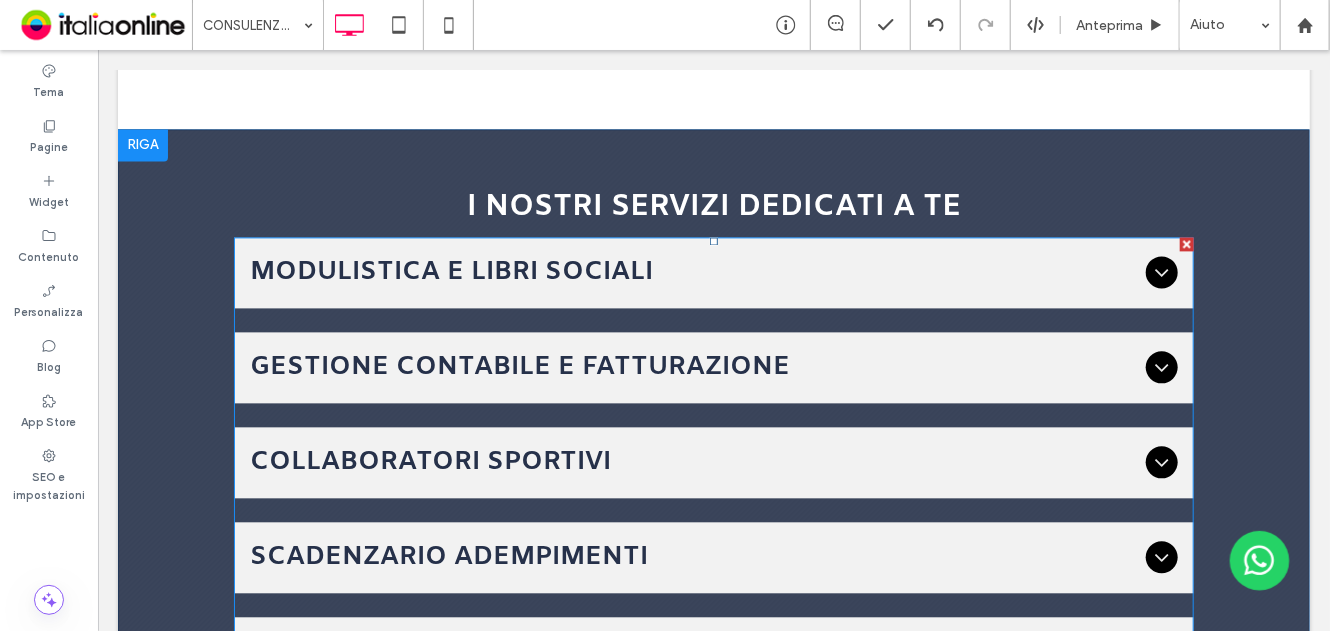 click on "GESTIONE  CONTABILE  E  FATTURAZIONE" at bounding box center [713, 366] 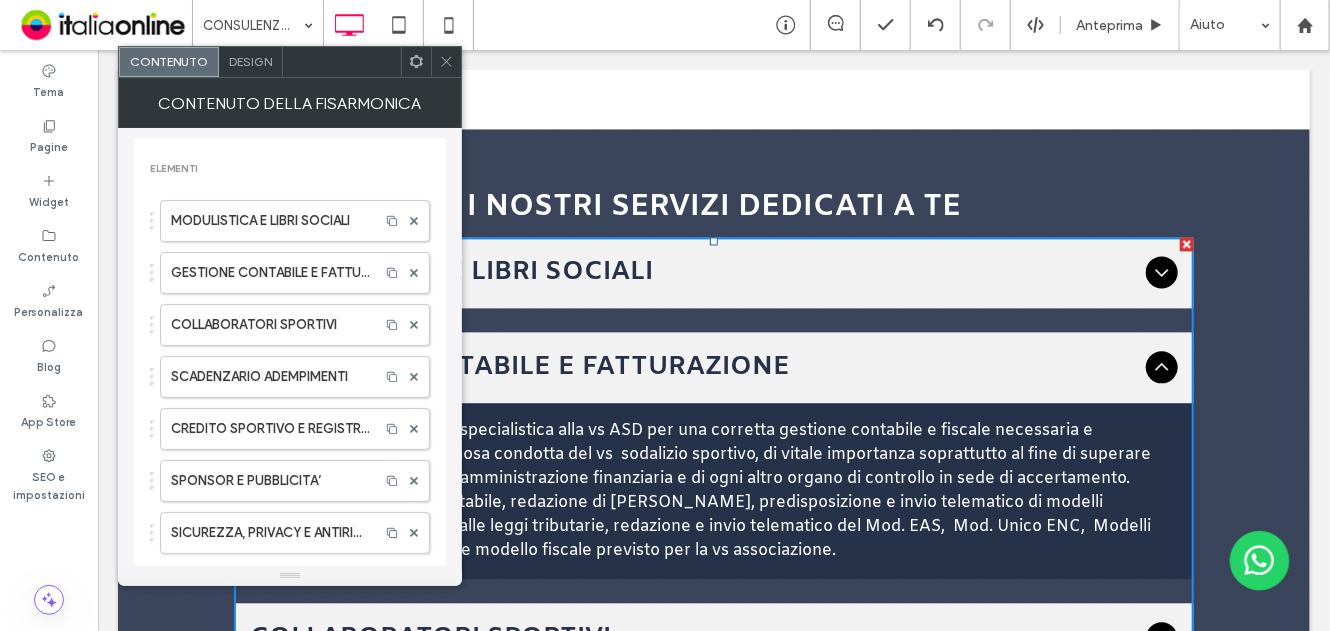 click on "Design" at bounding box center [250, 61] 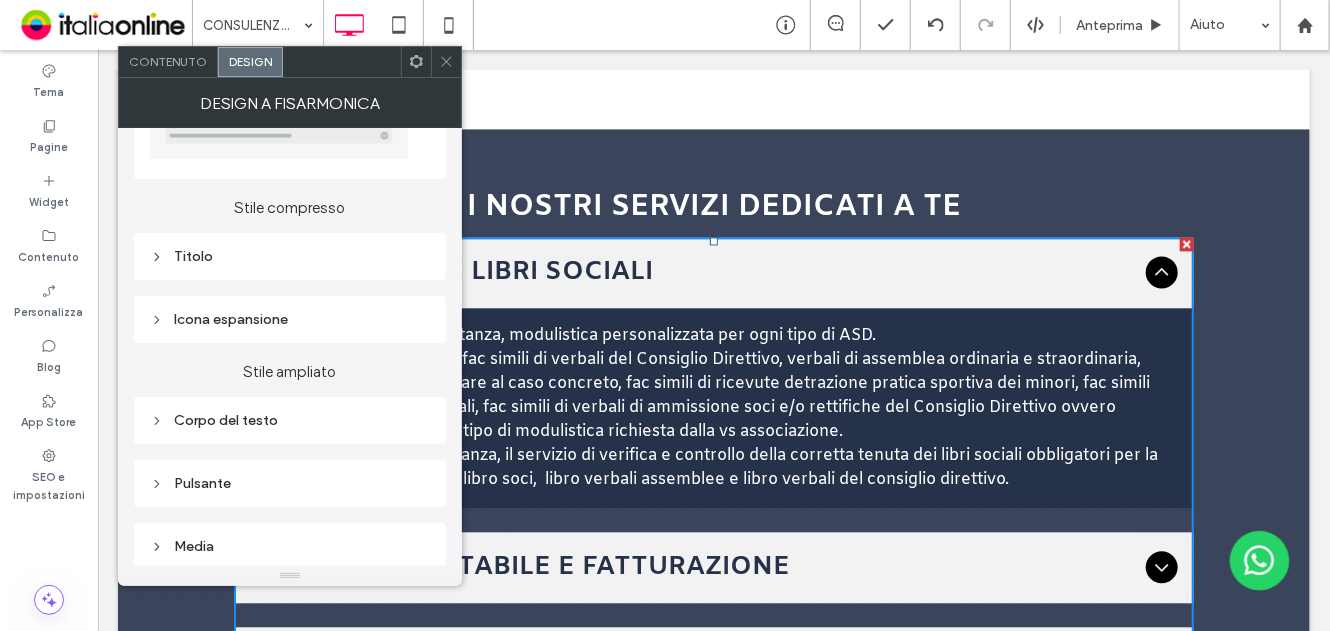 scroll, scrollTop: 200, scrollLeft: 0, axis: vertical 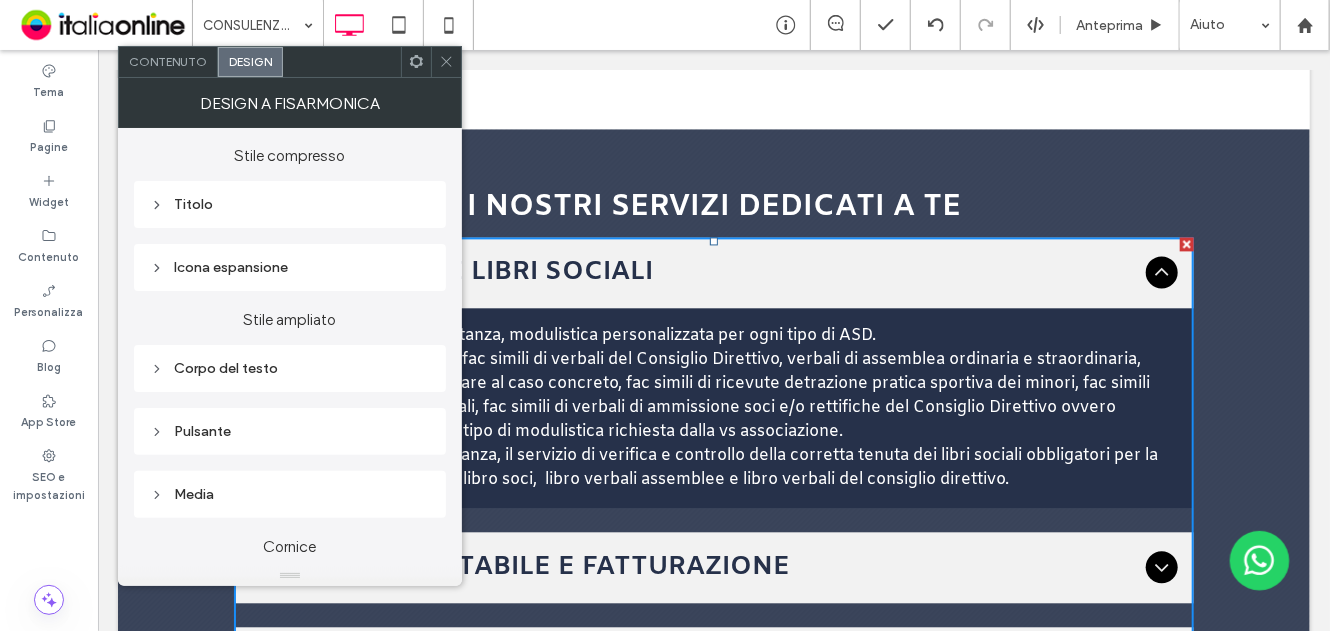 click on "Titolo" at bounding box center [290, 204] 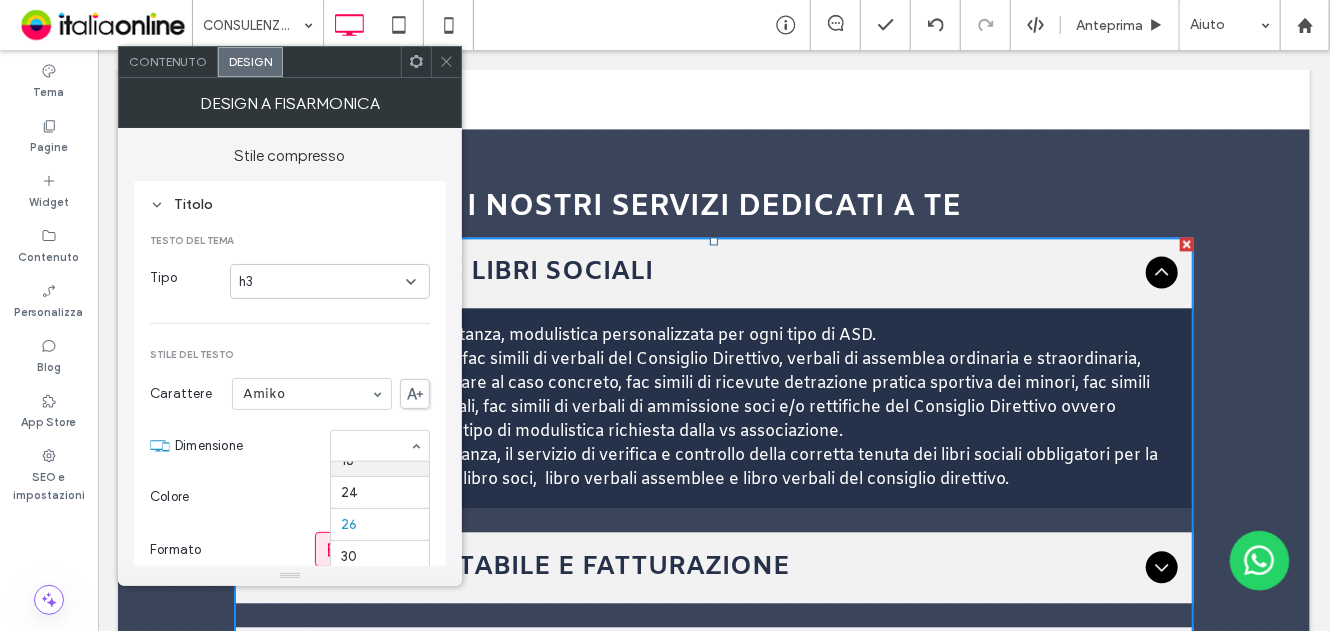 scroll, scrollTop: 195, scrollLeft: 0, axis: vertical 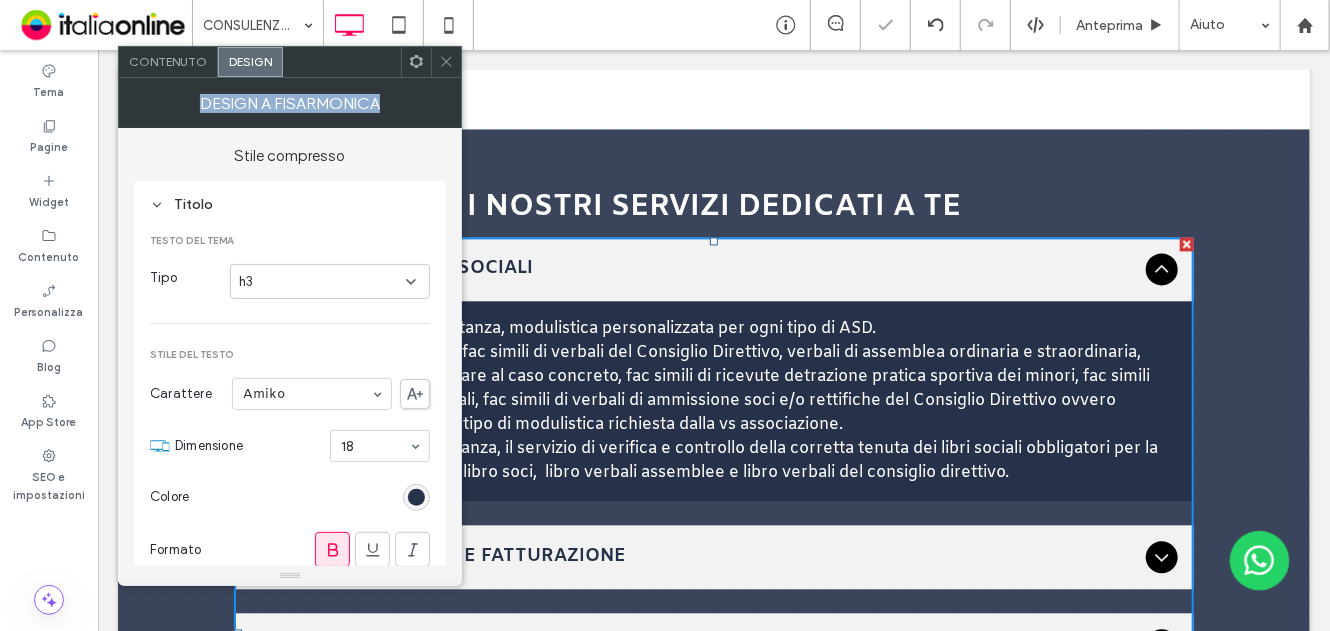 click on "Contenuto Design Design a fisarmonica Stile compresso Titolo Testo del tema Tipo h3 Stile del testo Carattere Amiko Dimensione 18 Colore Formato Allineamento Ripristina stile tema sito Sfondo Colore Immagine Colore di sfondo Bordo *** Icona espansione Stile ampliato Corpo del testo Pulsante Media Cornice Cornice Animazione Spaziatura" at bounding box center [290, 316] 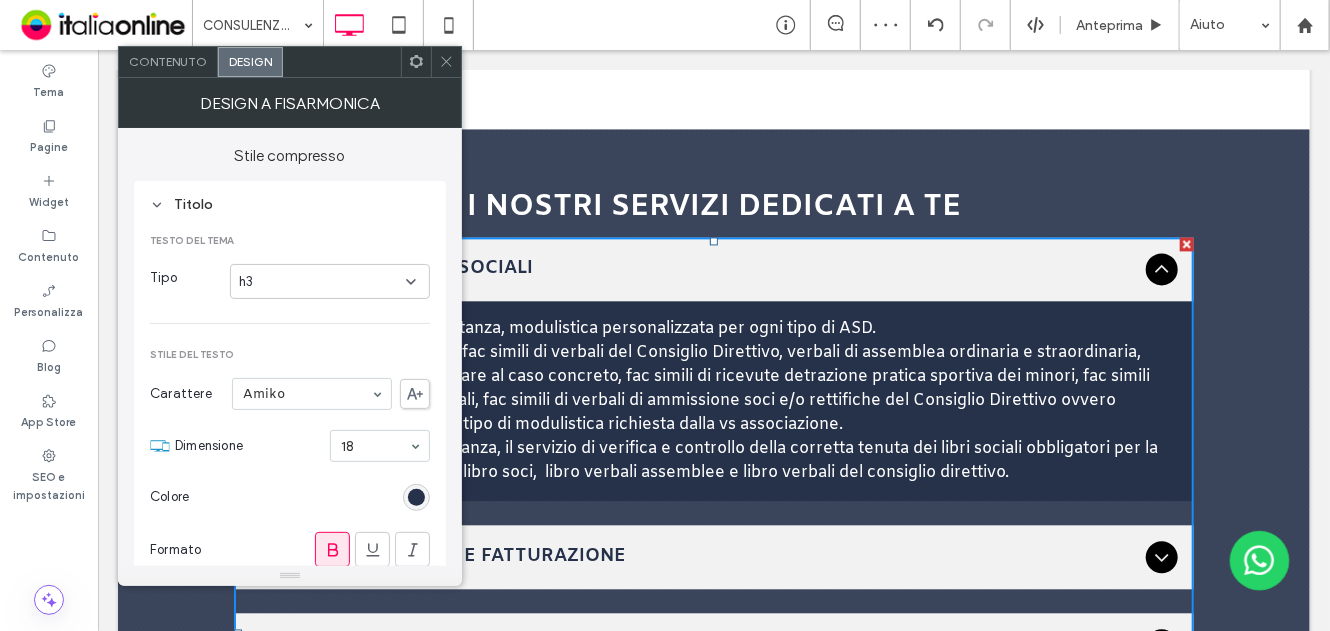 click 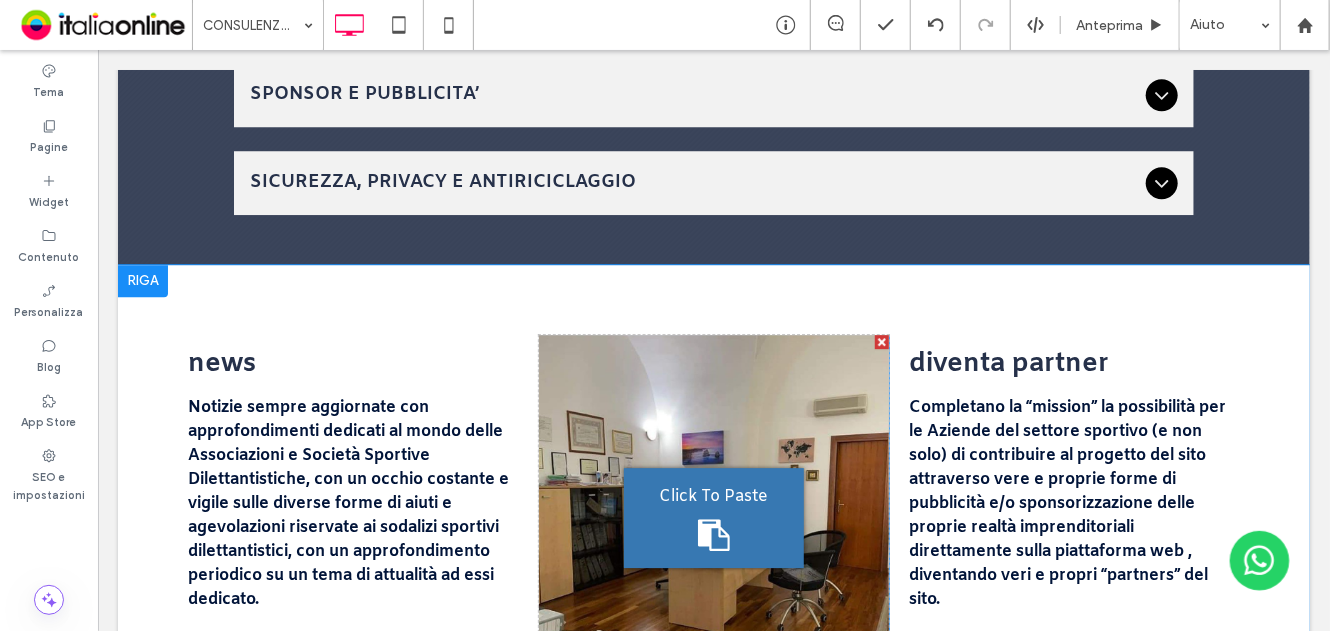 scroll, scrollTop: 2500, scrollLeft: 0, axis: vertical 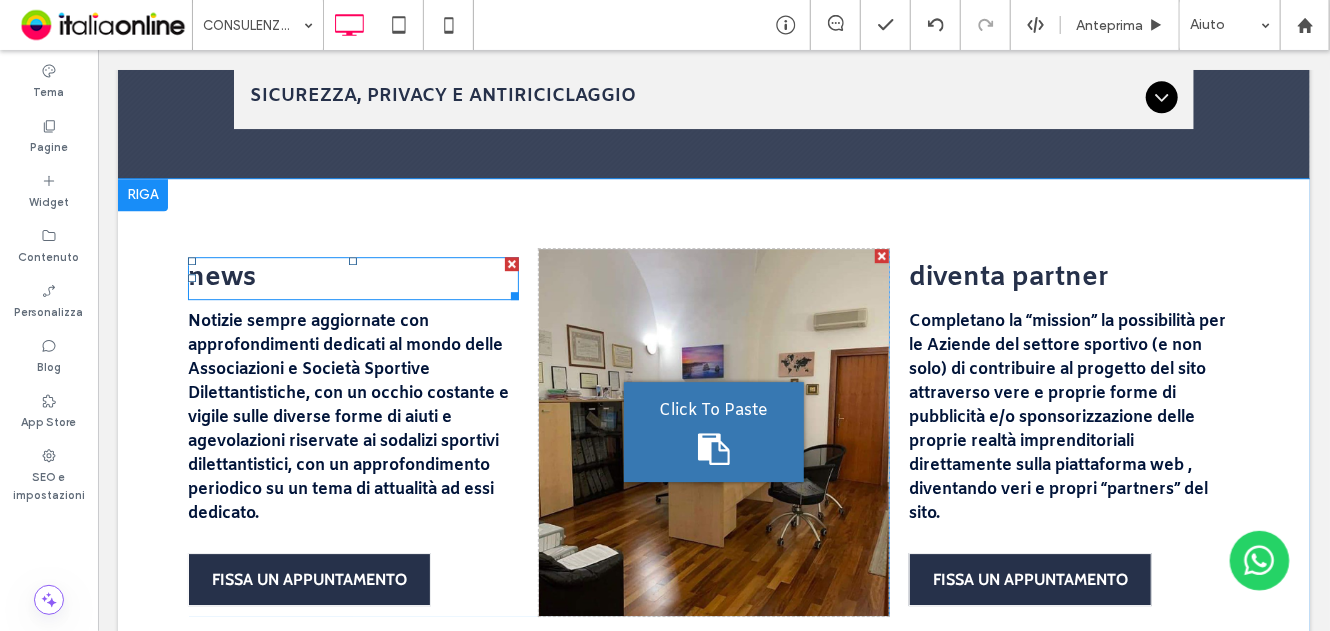 click on "news" at bounding box center (352, 277) 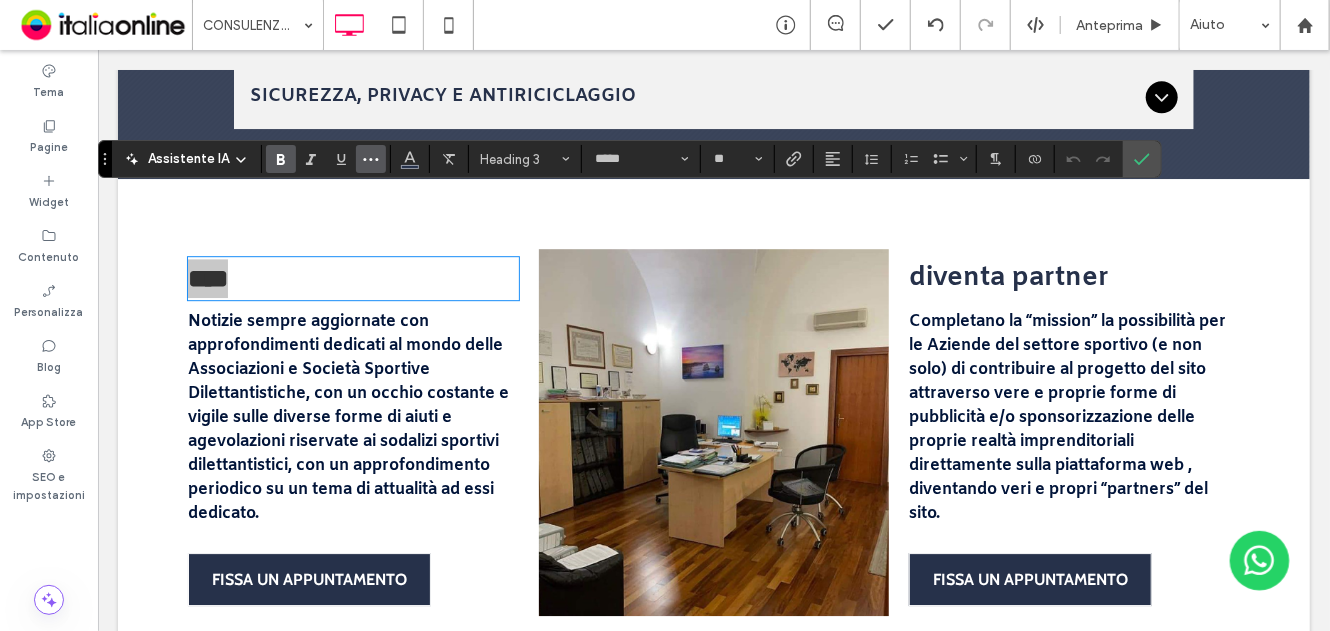 click 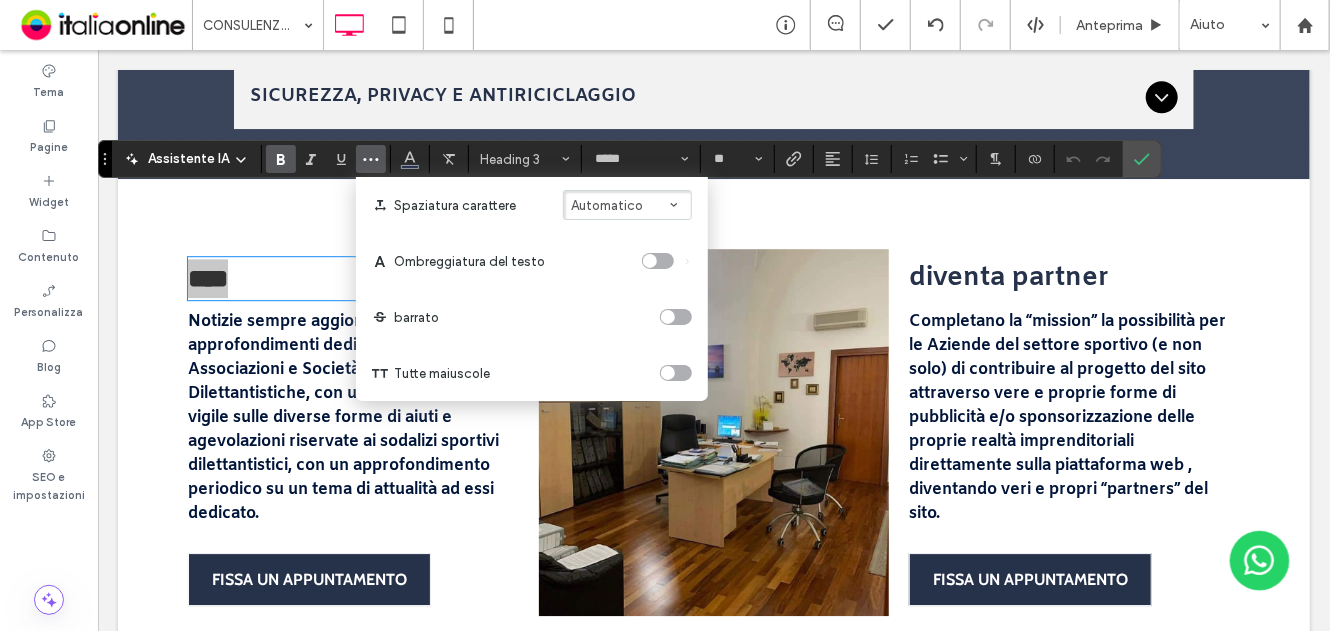 click at bounding box center [676, 373] 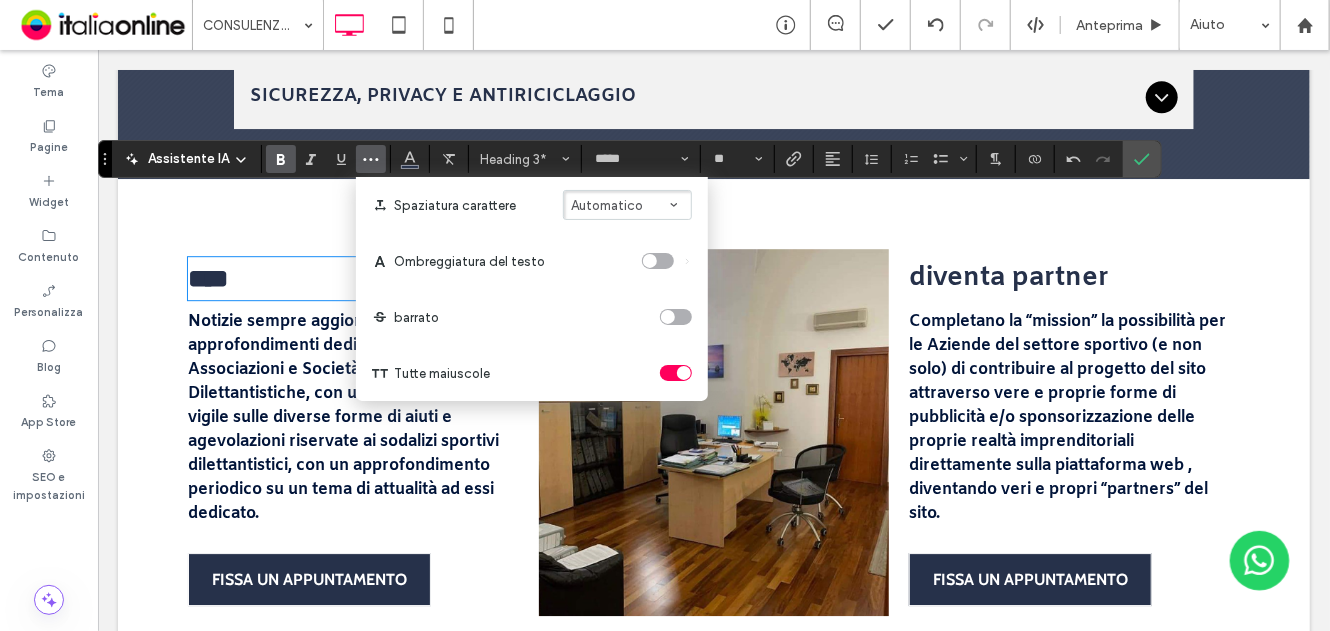 click on "diventa partner" at bounding box center (1008, 277) 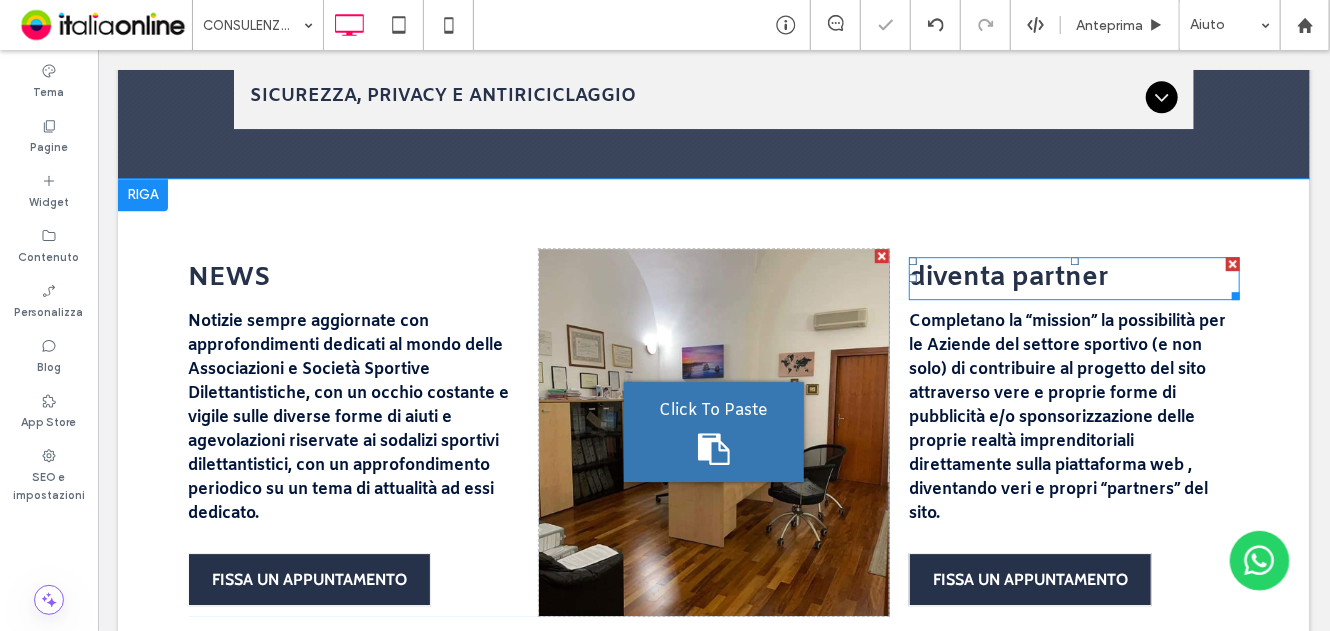 click on "diventa partner" at bounding box center [1008, 277] 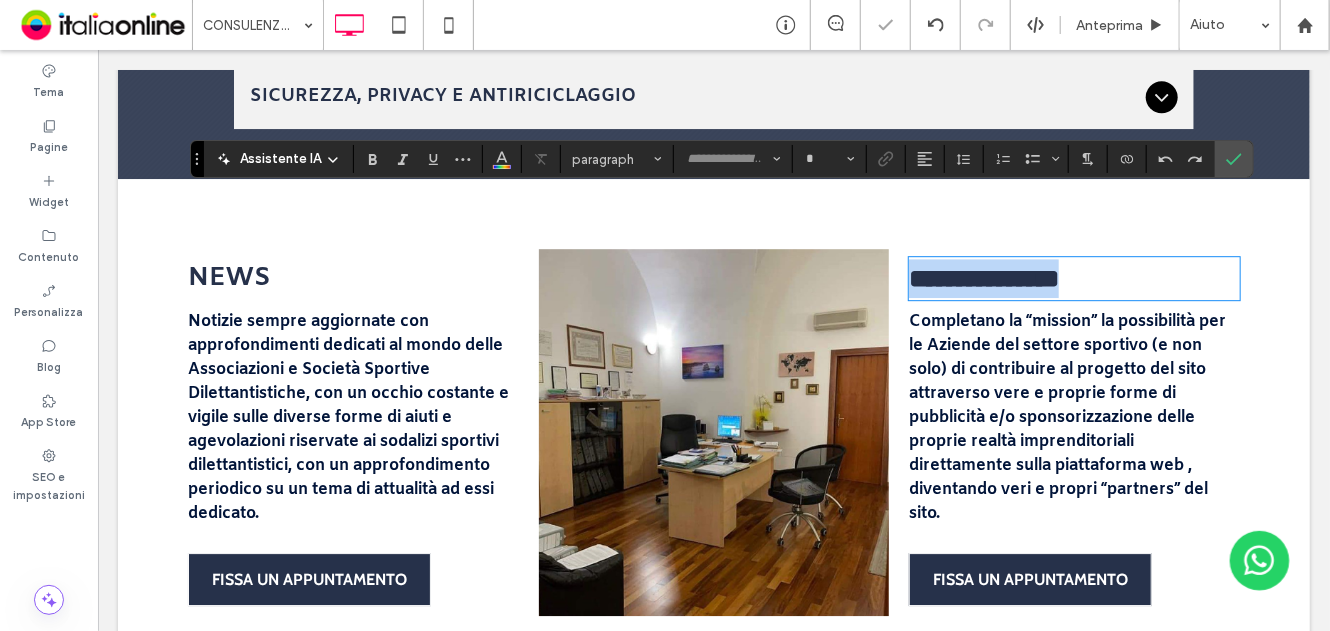 type on "*****" 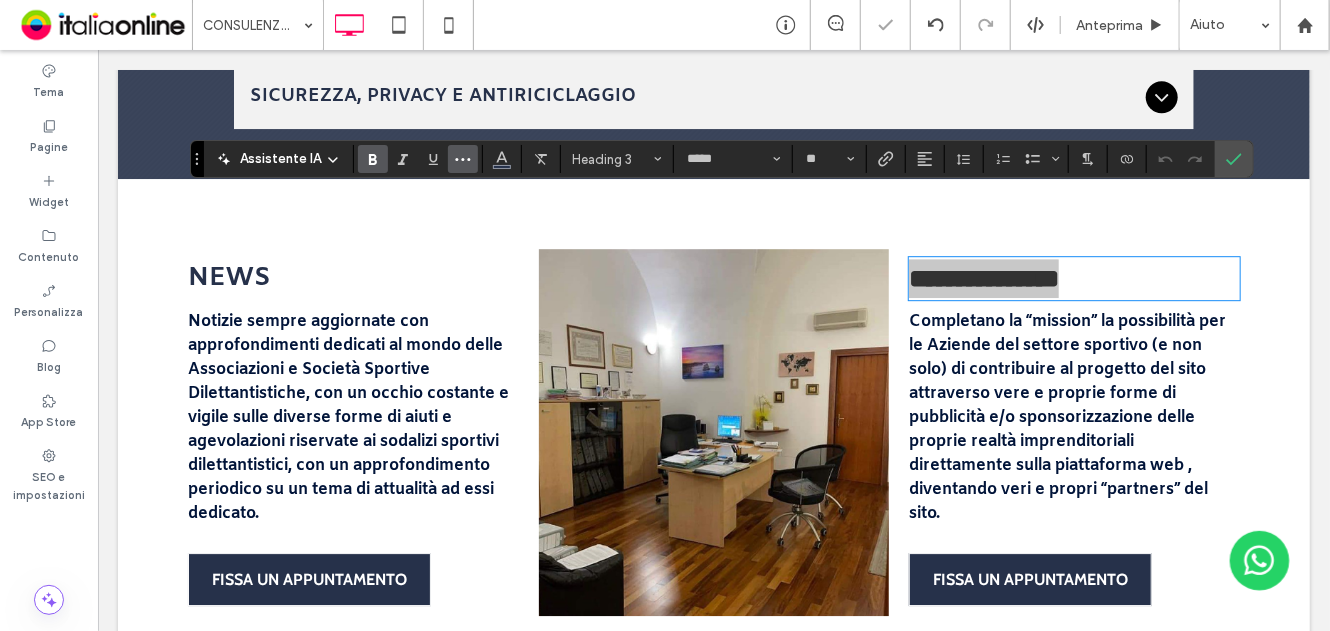 click 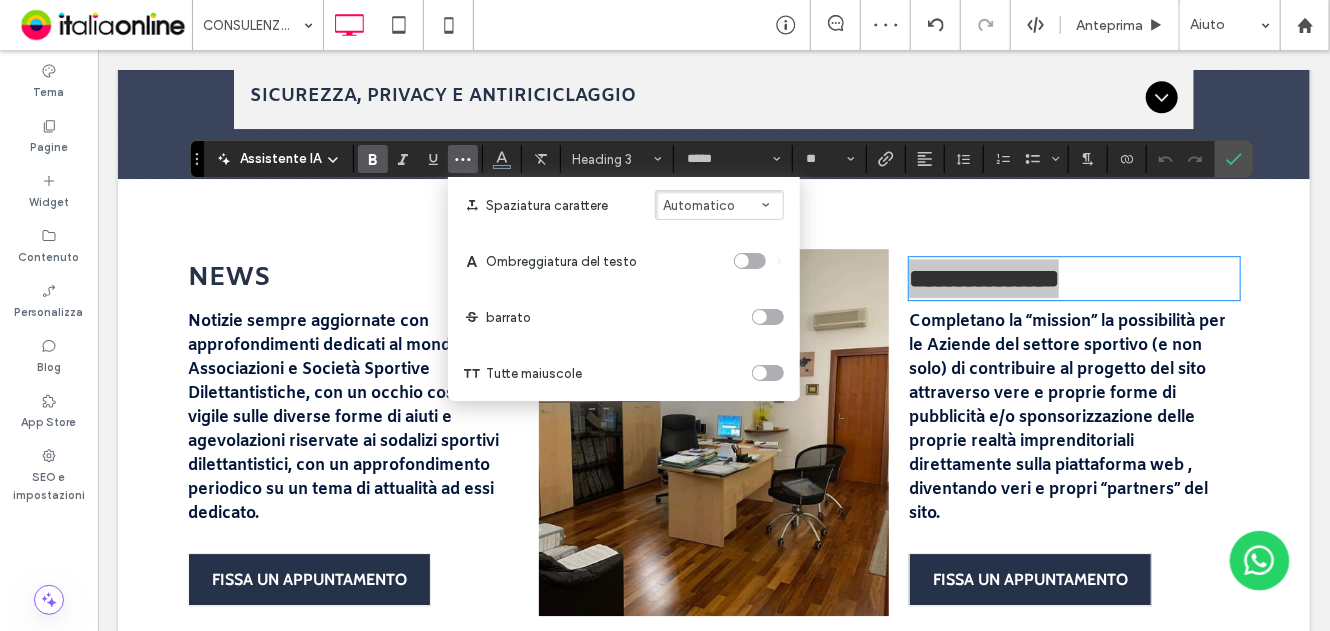 click at bounding box center [760, 373] 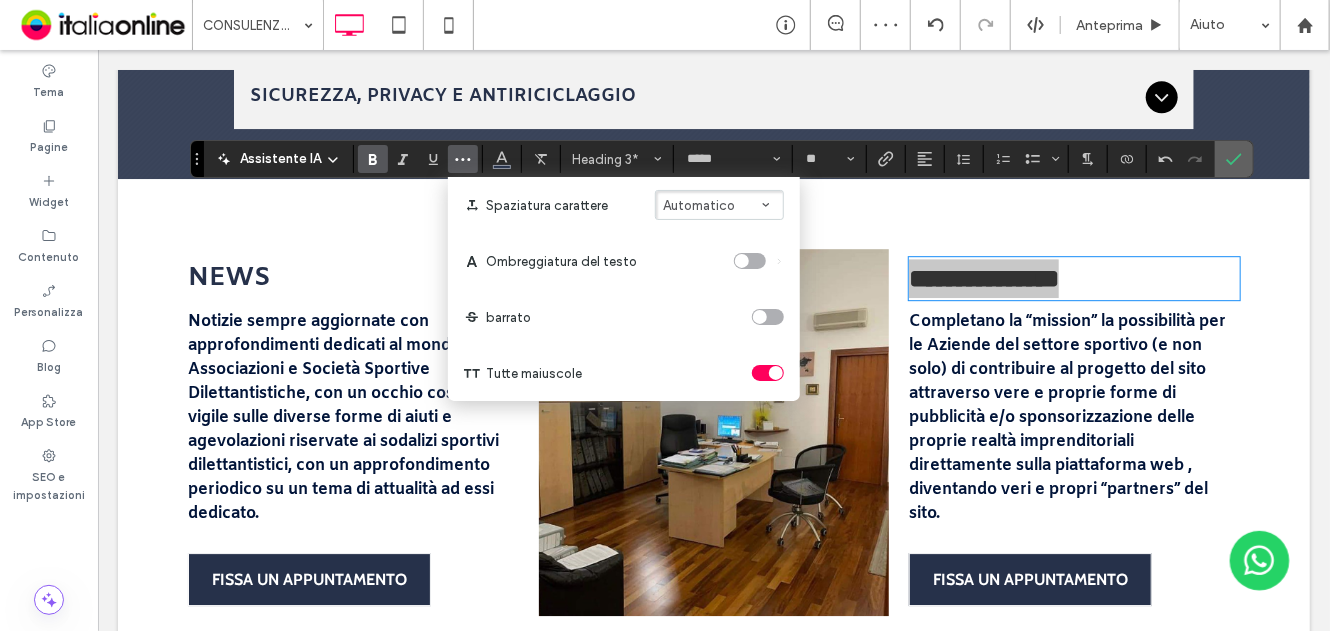drag, startPoint x: 1245, startPoint y: 155, endPoint x: 1229, endPoint y: 158, distance: 16.27882 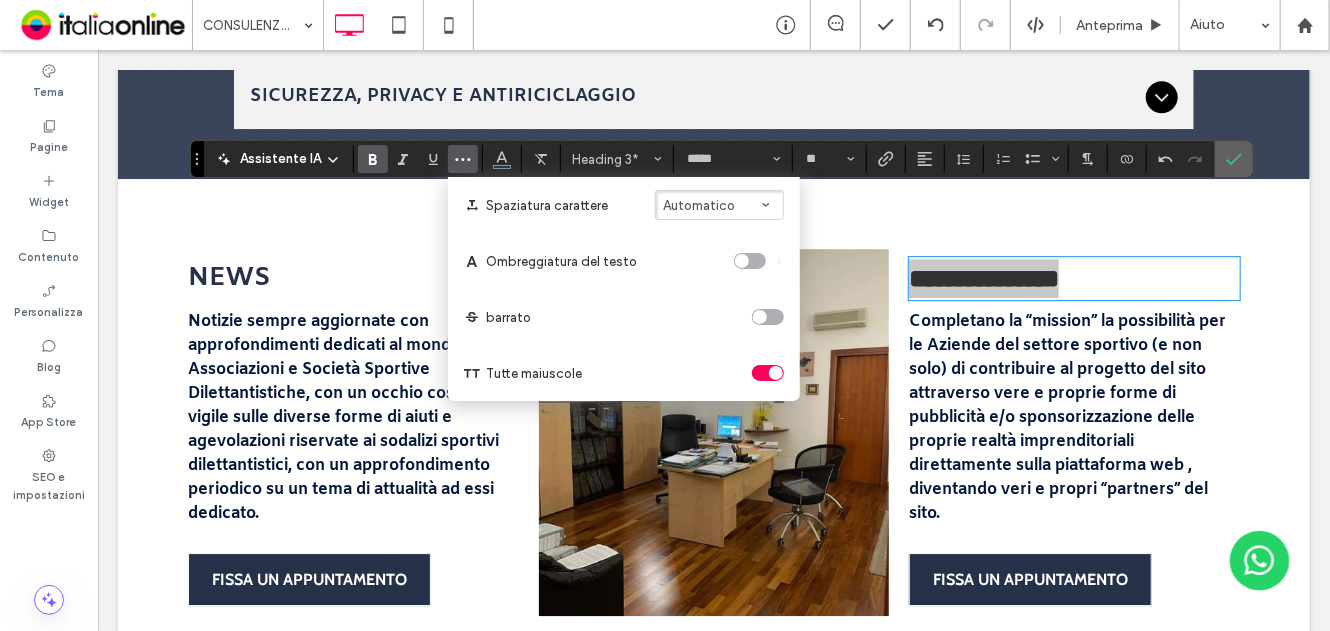 click 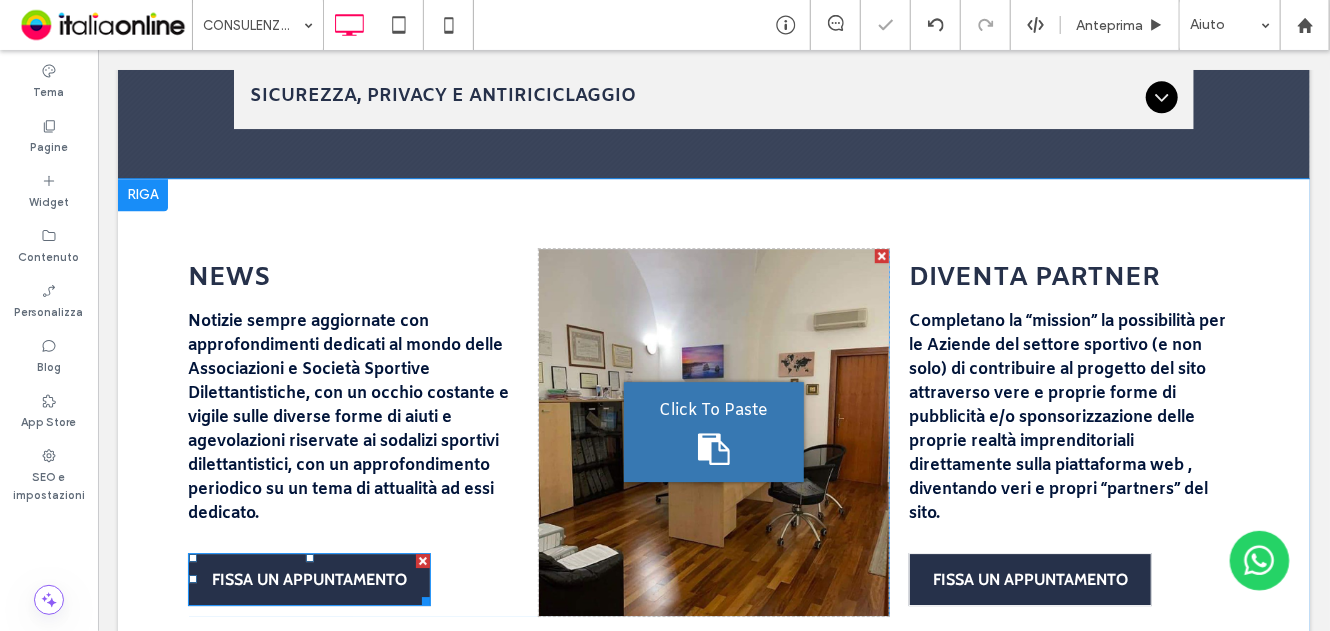 drag, startPoint x: 327, startPoint y: 502, endPoint x: 405, endPoint y: 477, distance: 81.908485 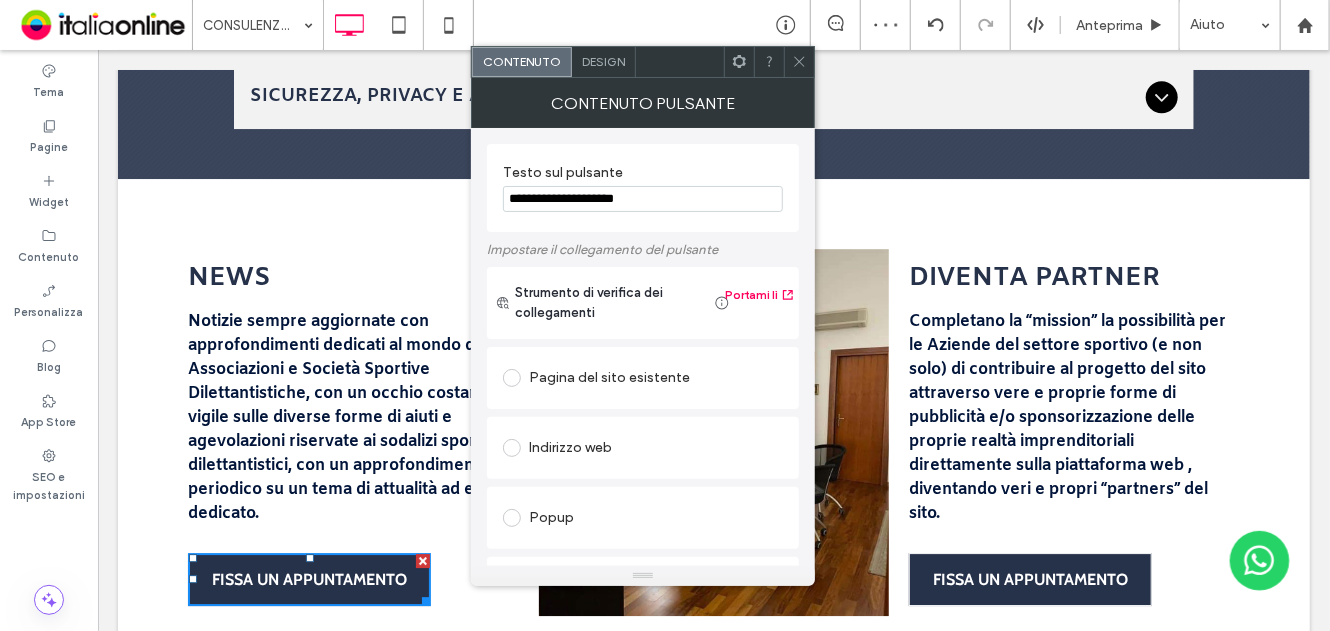 scroll, scrollTop: 300, scrollLeft: 0, axis: vertical 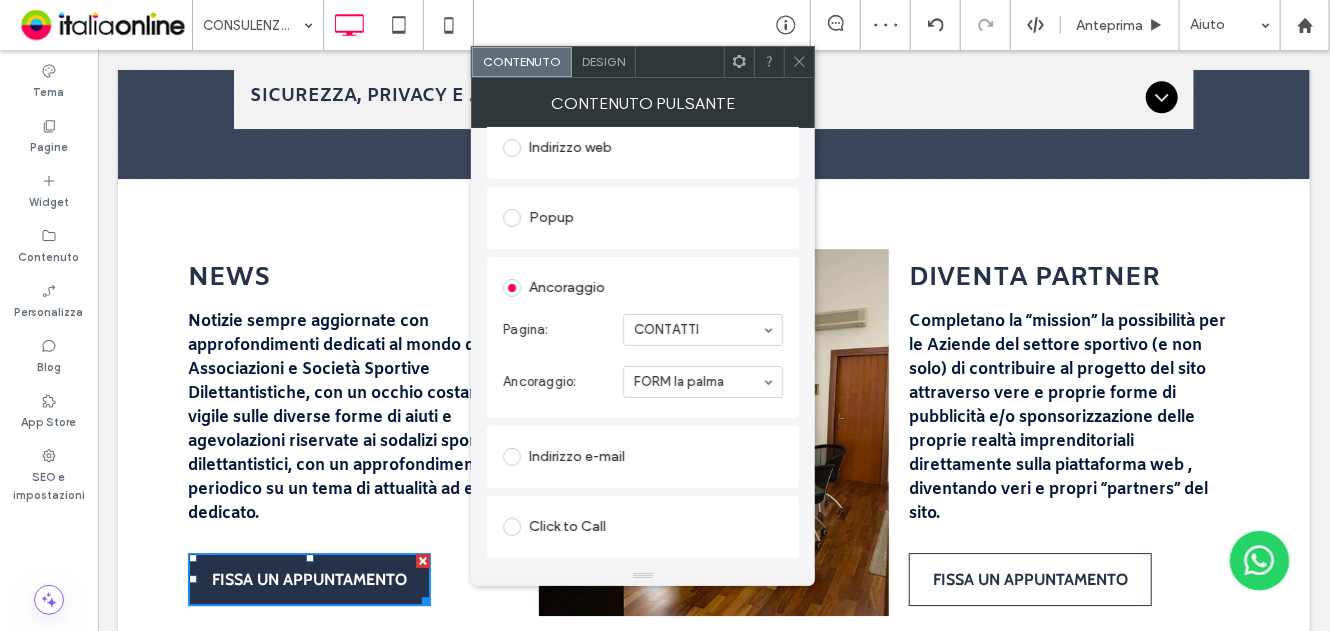 click on "FISSA UN APPUNTAMENTO" at bounding box center (1029, 578) 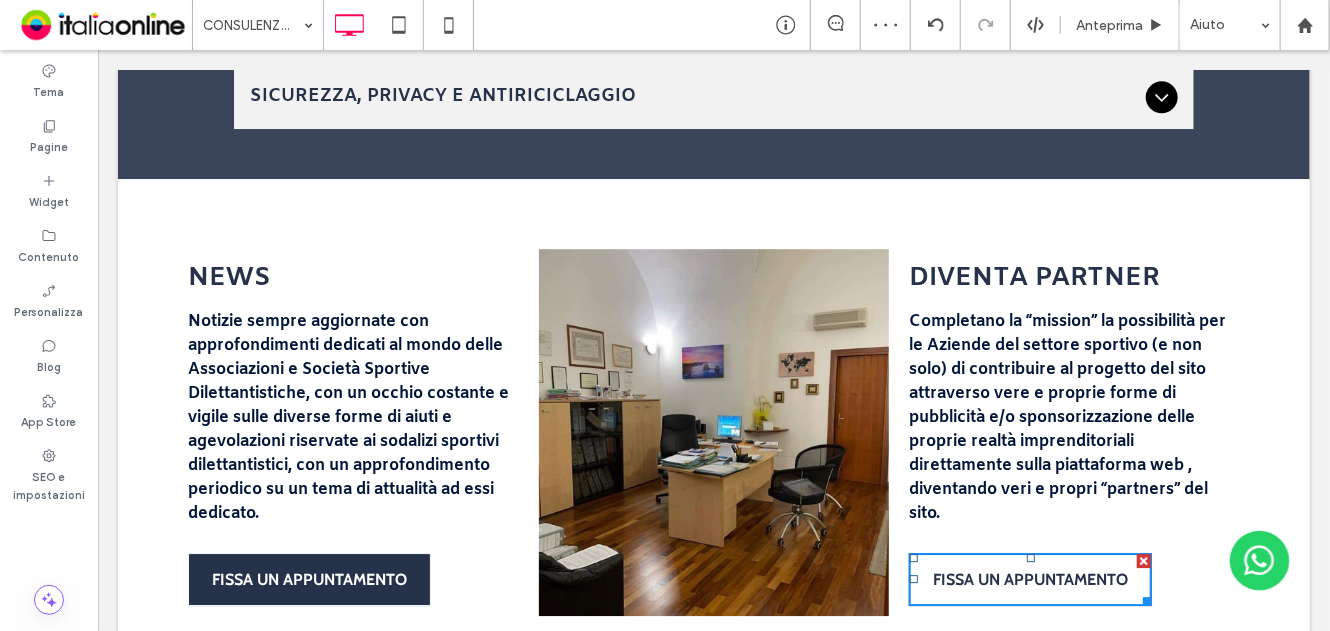 click on "FISSA UN APPUNTAMENTO" at bounding box center [1029, 578] 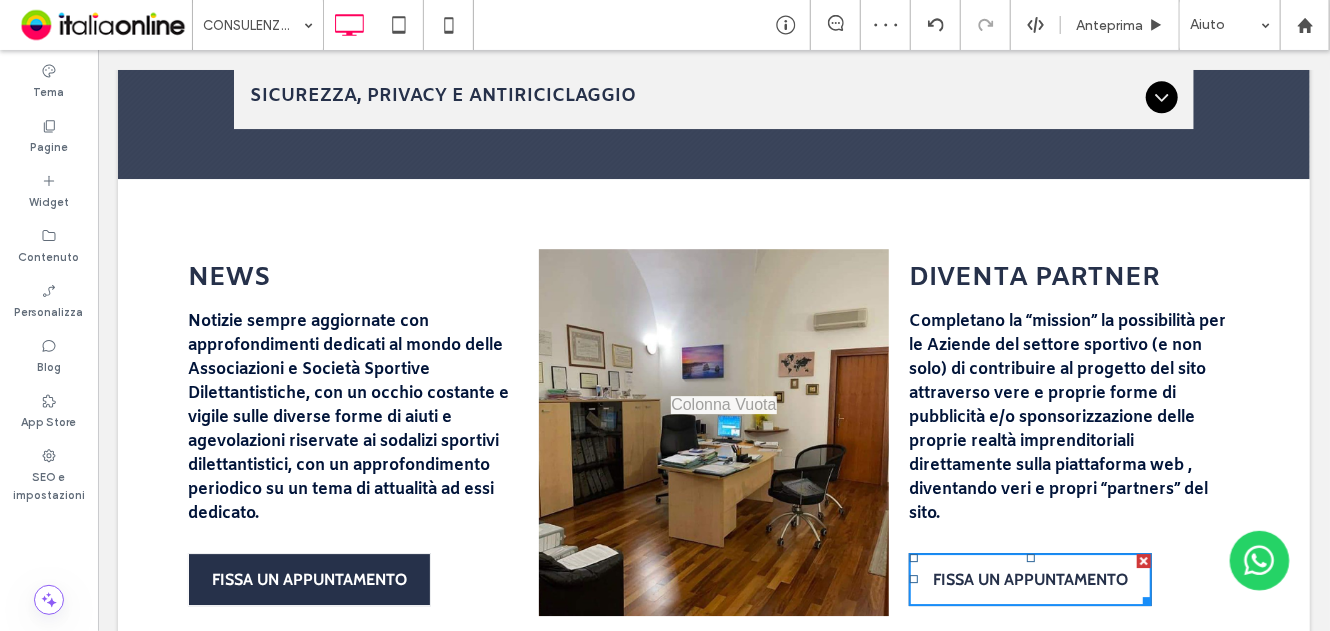 click on "FISSA UN APPUNTAMENTO" at bounding box center [1029, 578] 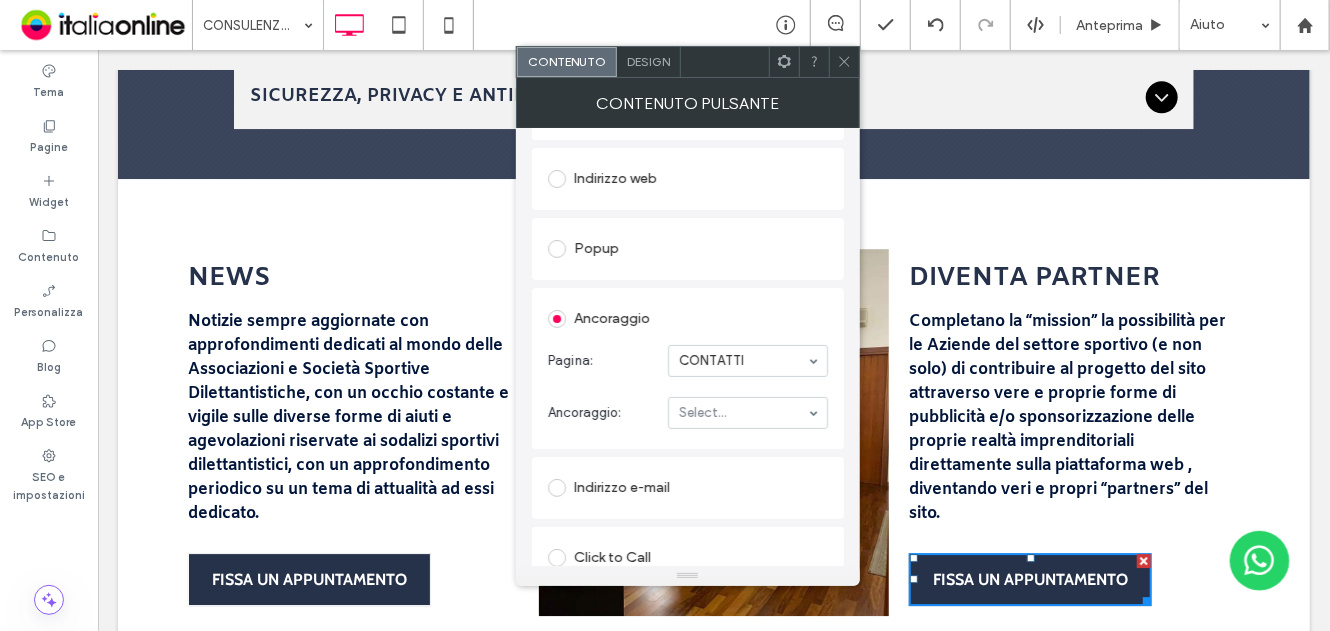 scroll, scrollTop: 300, scrollLeft: 0, axis: vertical 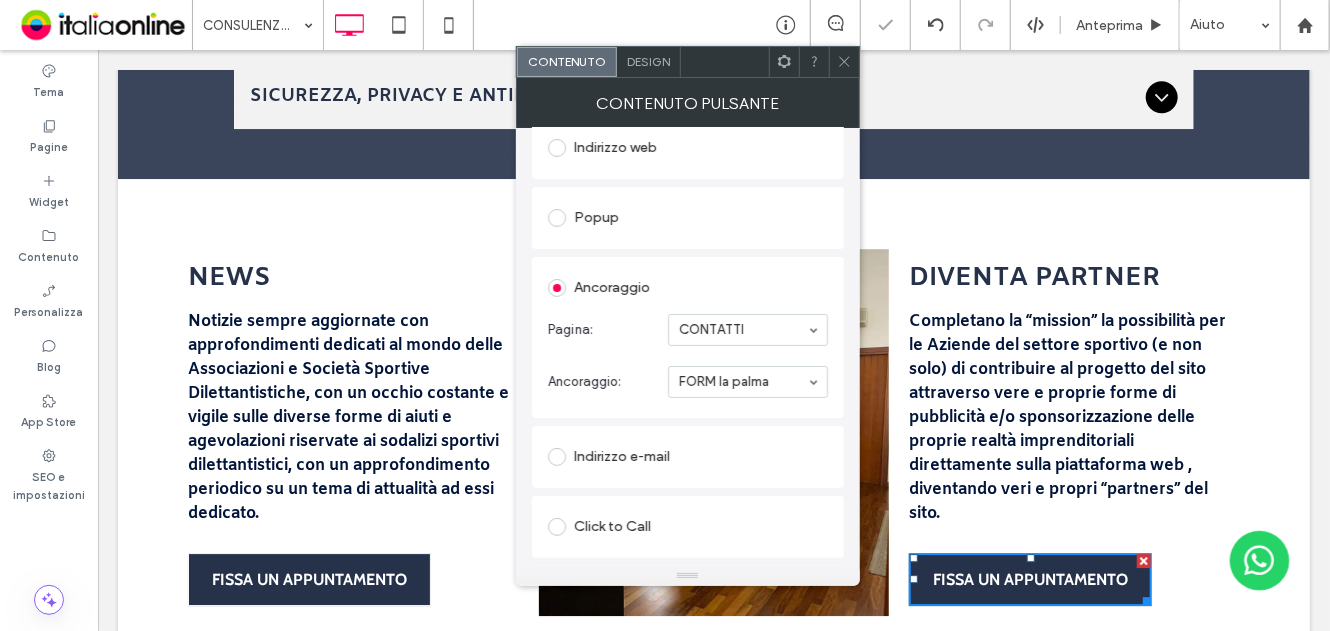 click 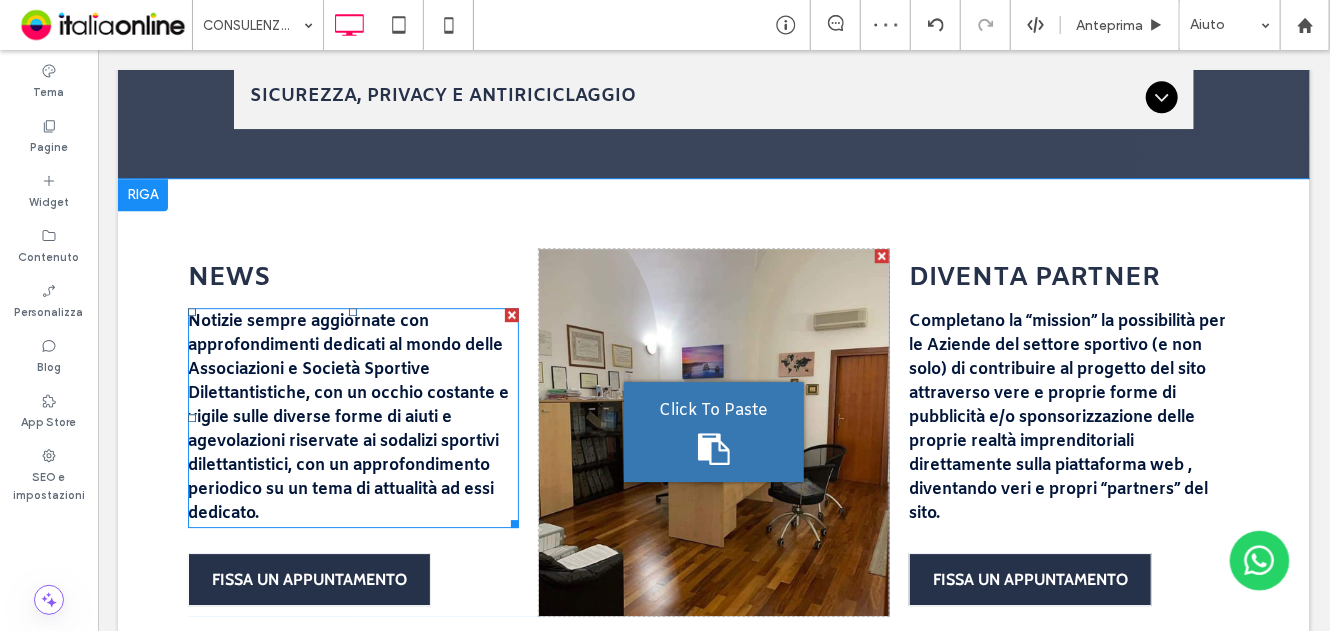 click on "Notizie sempre aggiornate con approfondimenti dedicati al mondo delle Associazioni e Società Sportive Dilettantistiche, con un occhio costante e vigile sulle diverse forme di aiuti e agevolazioni riservate ai sodalizi sportivi dilettantistici, con un approfondimento periodico su un tema di attualità ad essi dedicato." at bounding box center (347, 416) 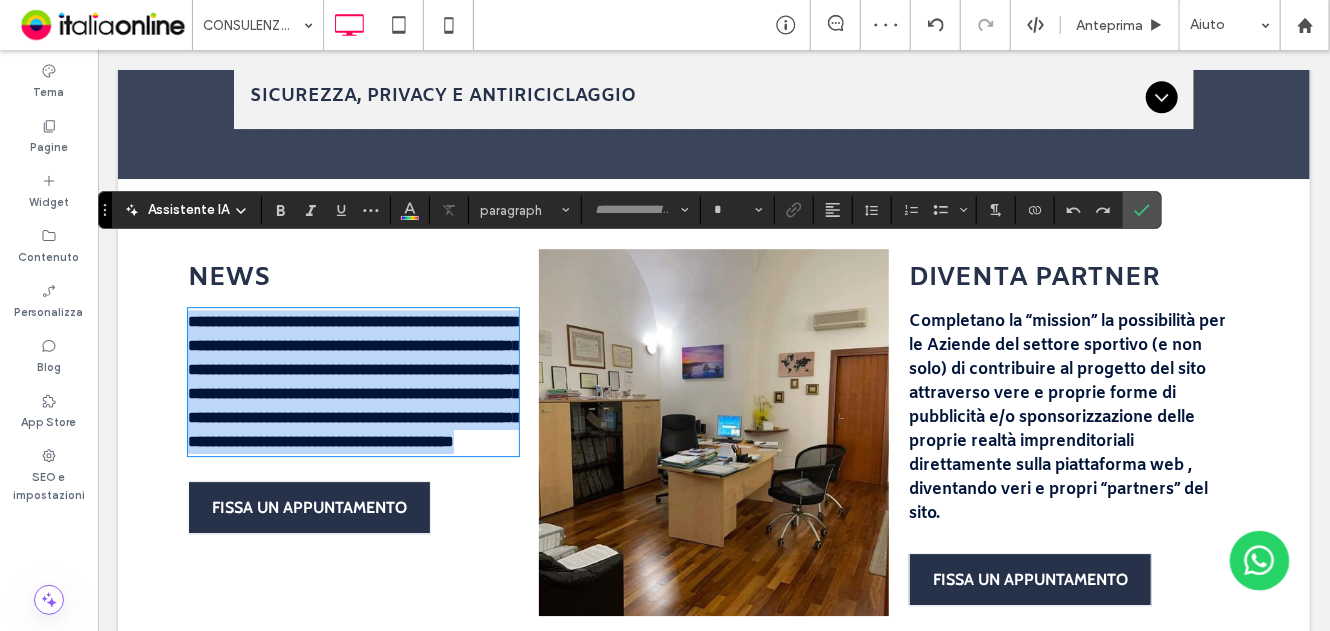 type on "*****" 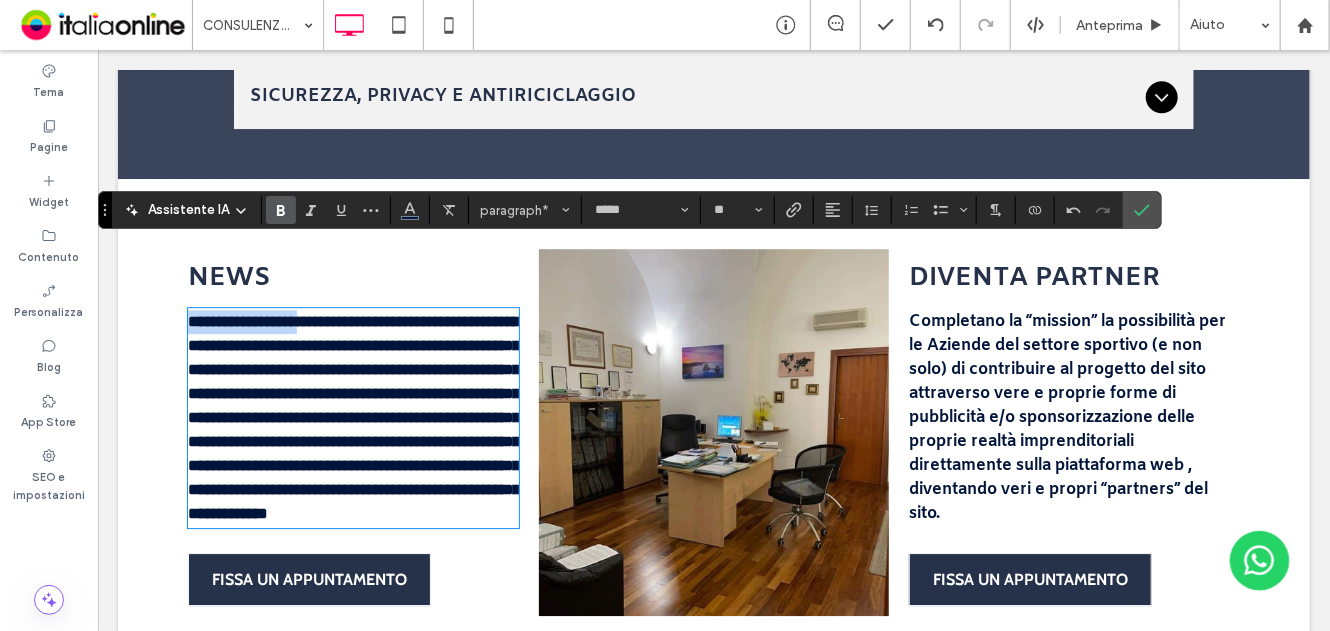 drag, startPoint x: 311, startPoint y: 261, endPoint x: 119, endPoint y: 256, distance: 192.0651 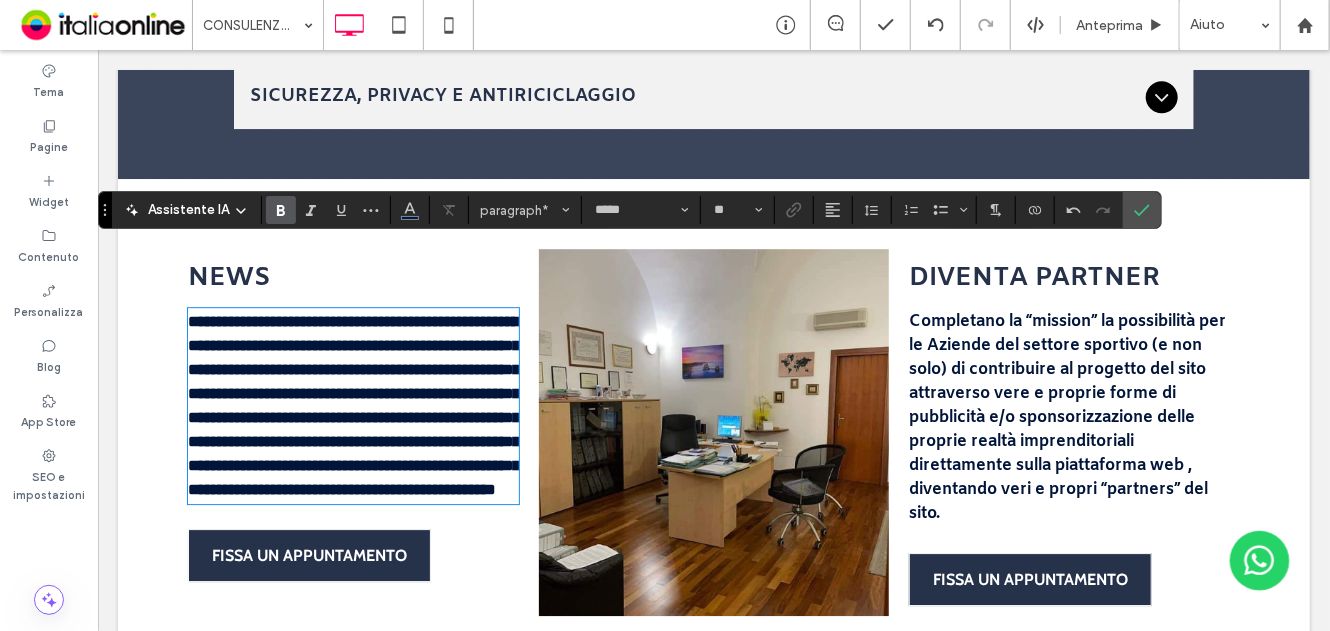 click on "**********" at bounding box center [353, 404] 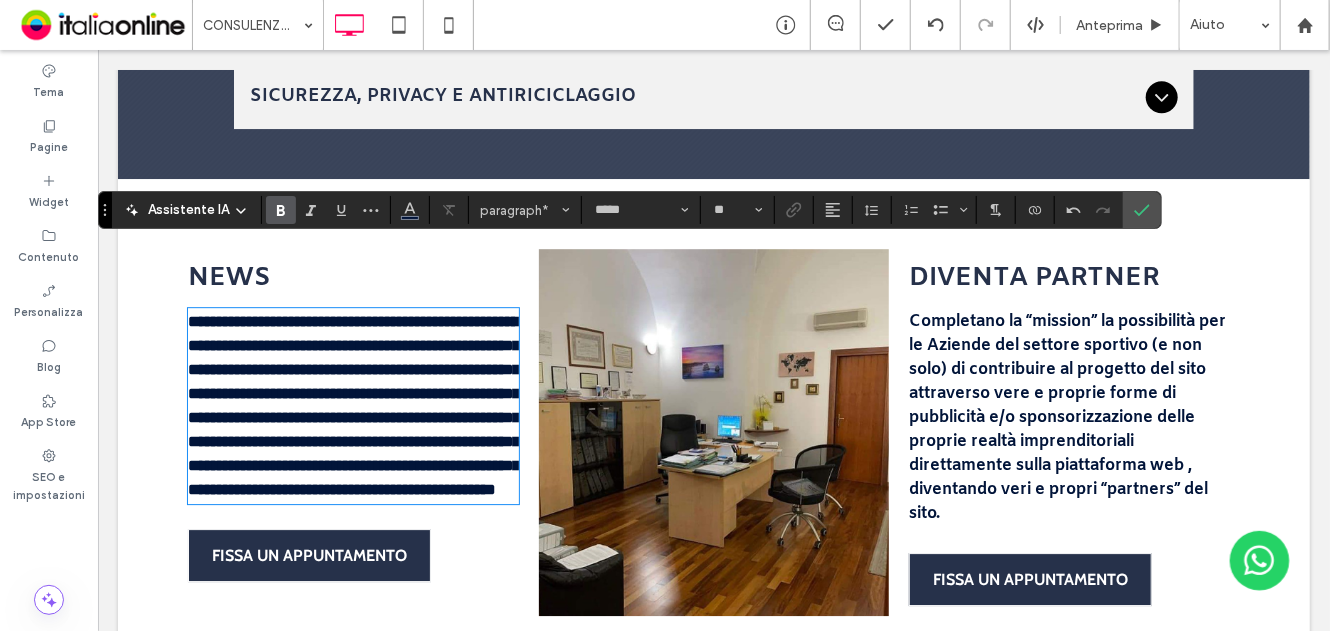 click on "**********" at bounding box center (353, 404) 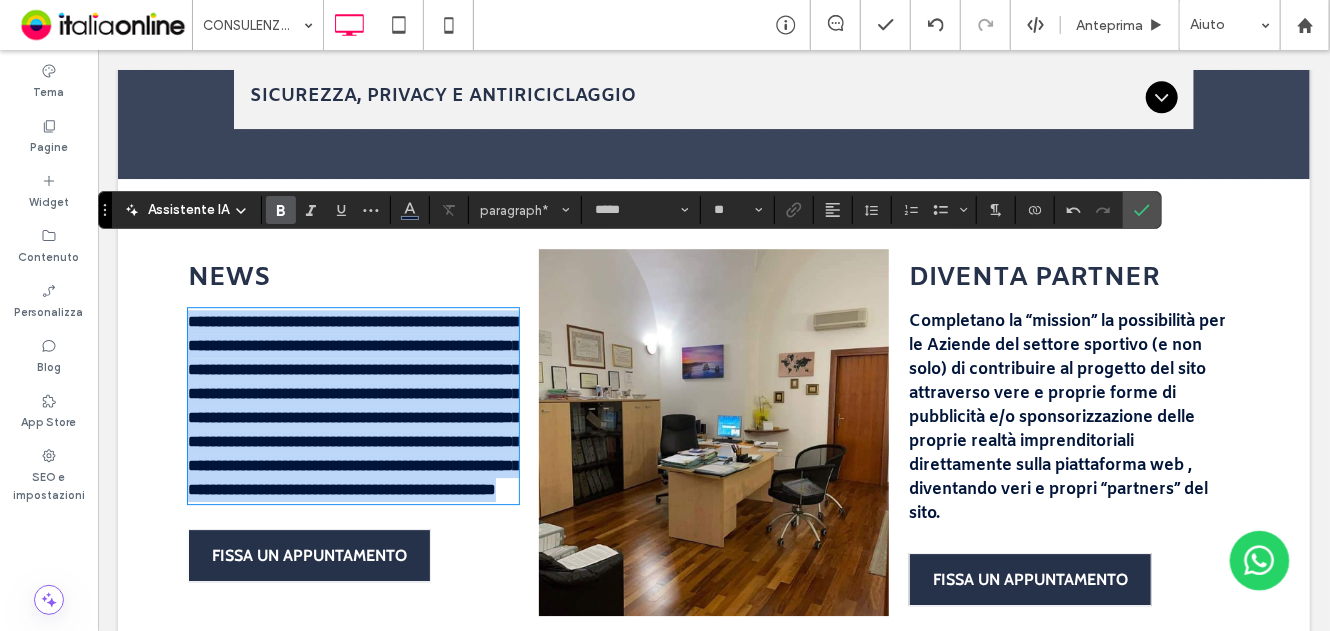 click on "**********" at bounding box center (353, 404) 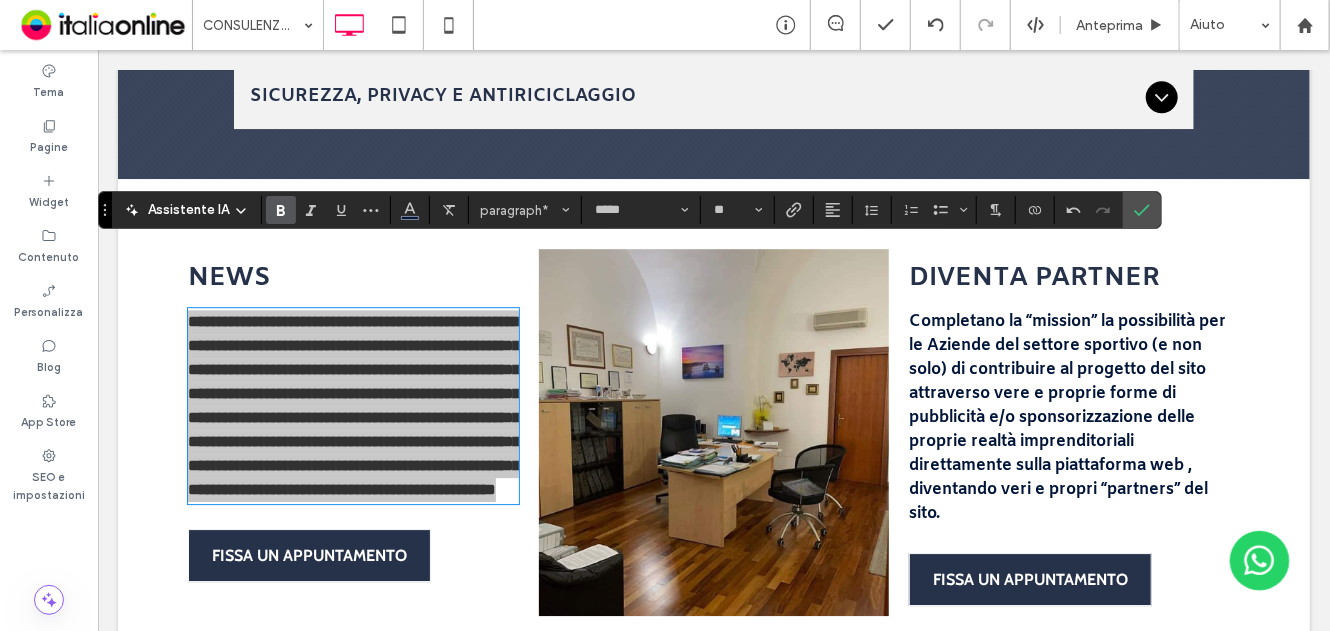 drag, startPoint x: 206, startPoint y: 182, endPoint x: 283, endPoint y: 218, distance: 85 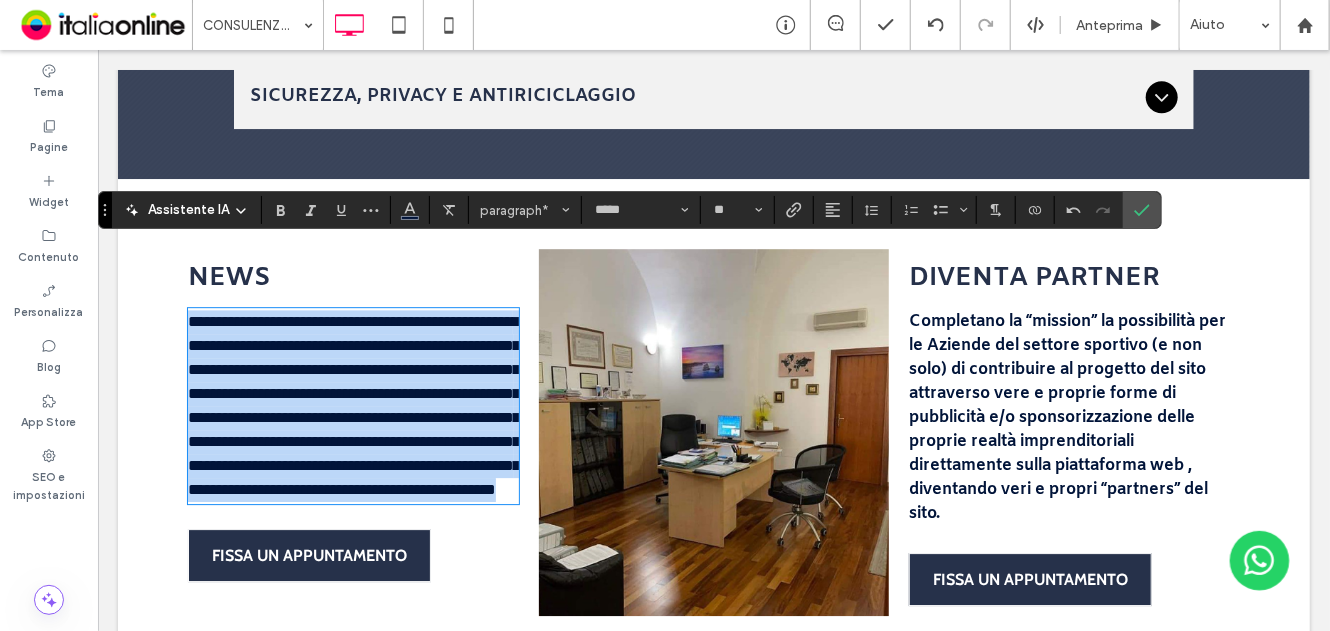 click on "**********" at bounding box center [352, 405] 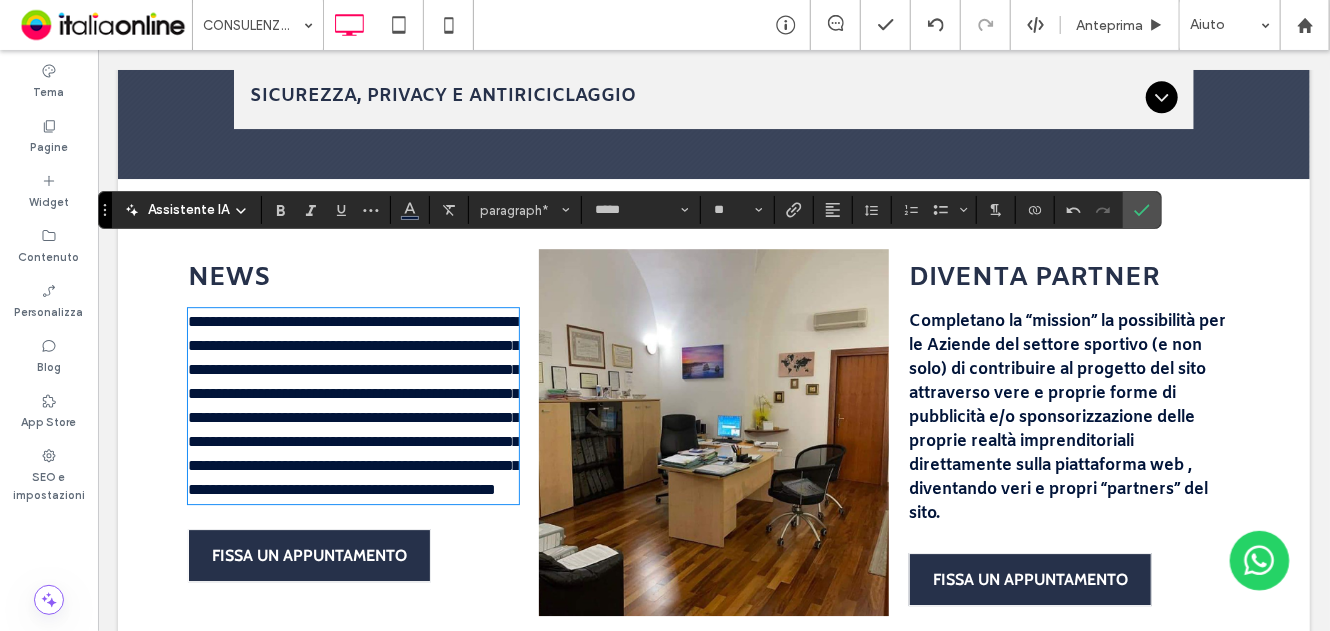 click on "Completano la “mission” la possibilità per le Aziende del settore sportivo (e non solo) di contribuire al progetto del sito attraverso vere e proprie forme di pubblicità e/o sponsorizzazione delle proprie realtà imprenditoriali direttamente sulla piattaforma web , diventando veri e propri “partners” del sito." at bounding box center (1066, 416) 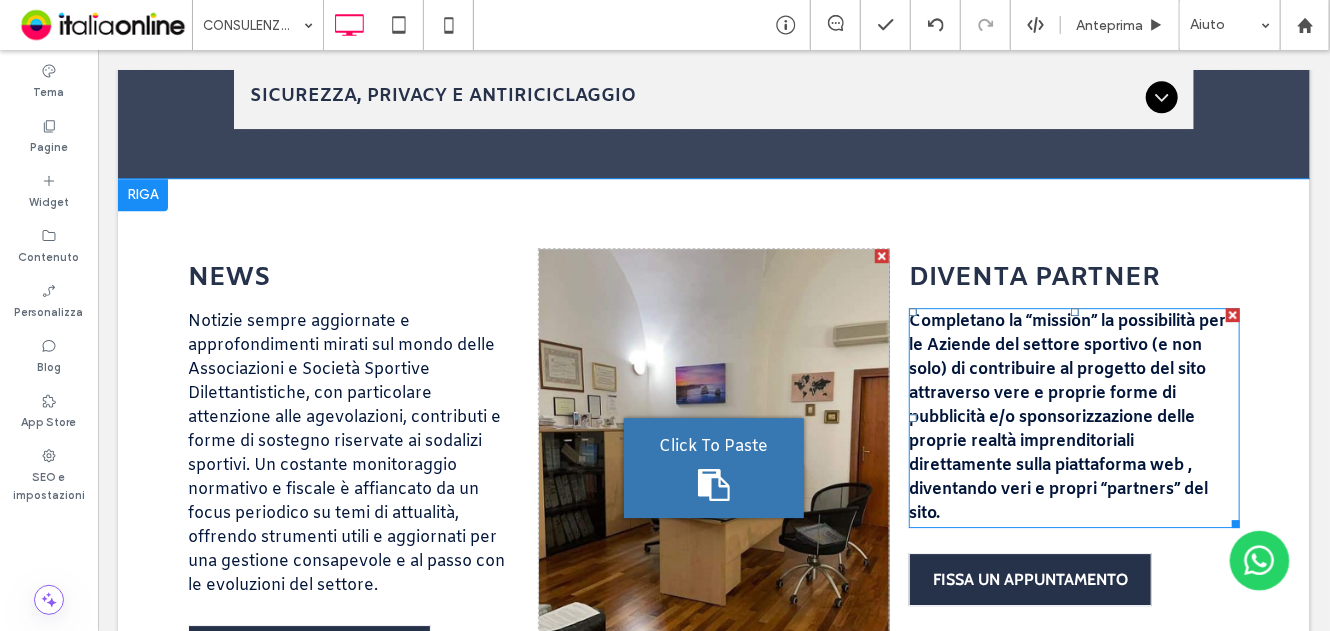 click on "Completano la “mission” la possibilità per le Aziende del settore sportivo (e non solo) di contribuire al progetto del sito attraverso vere e proprie forme di pubblicità e/o sponsorizzazione delle proprie realtà imprenditoriali direttamente sulla piattaforma web , diventando veri e propri “partners” del sito." at bounding box center [1066, 416] 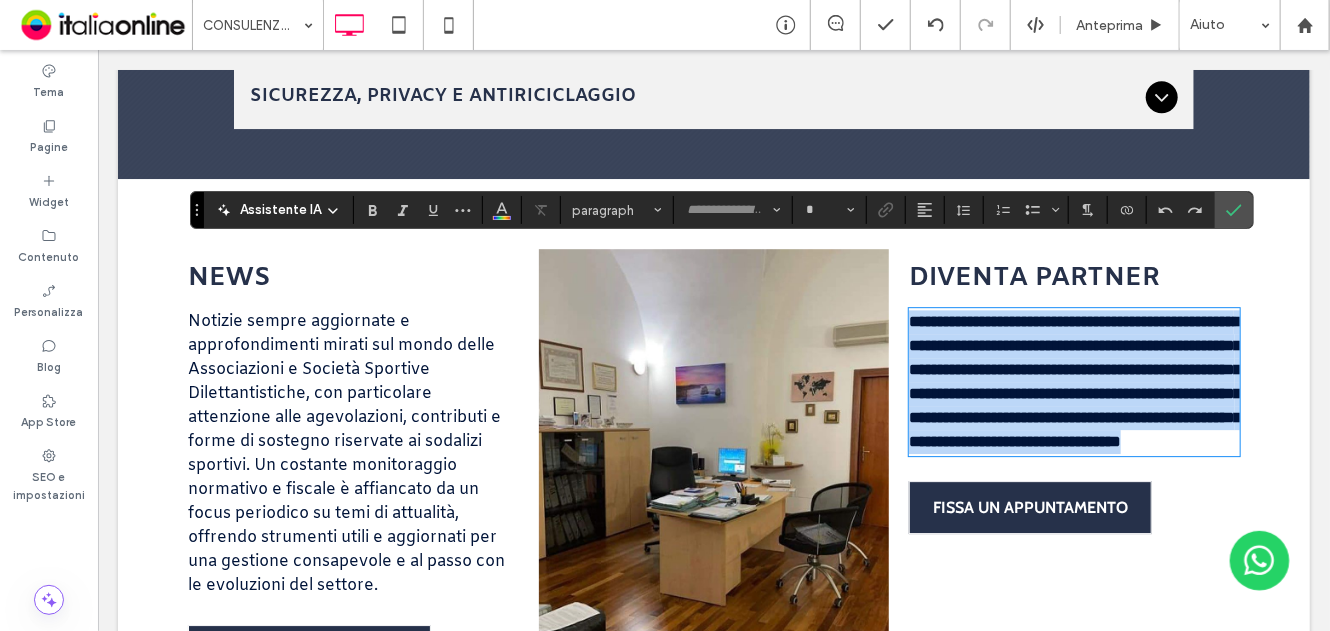 type on "*****" 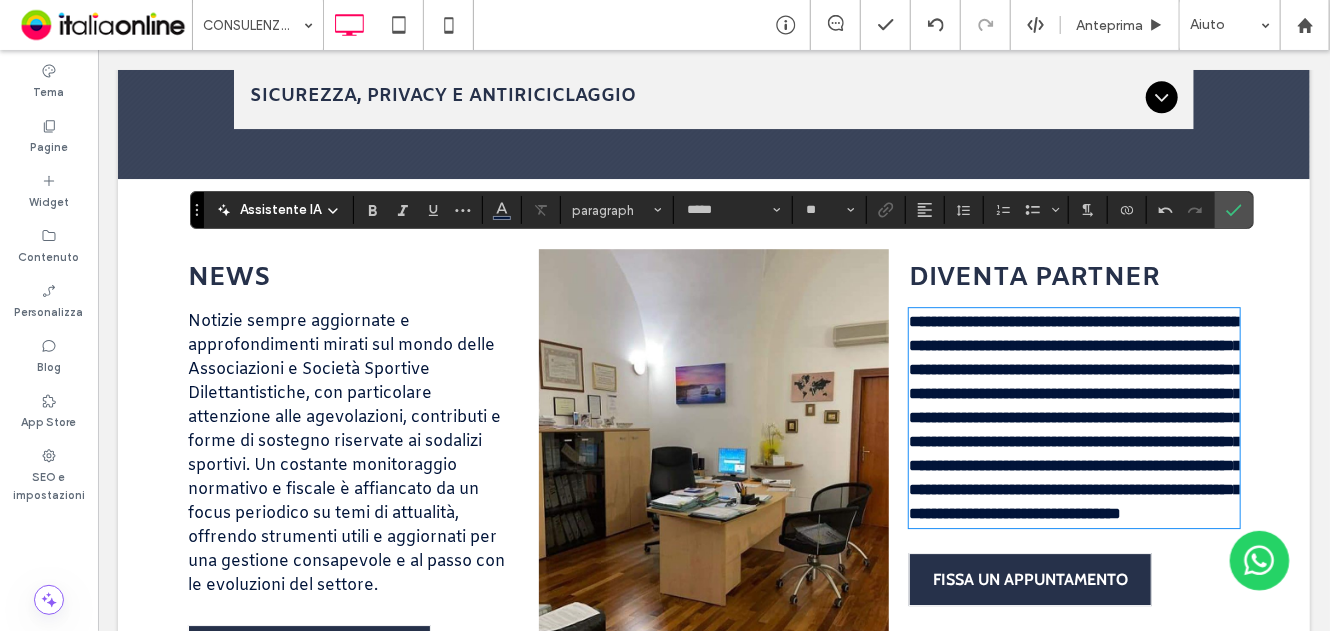 click on "**********" at bounding box center (1074, 416) 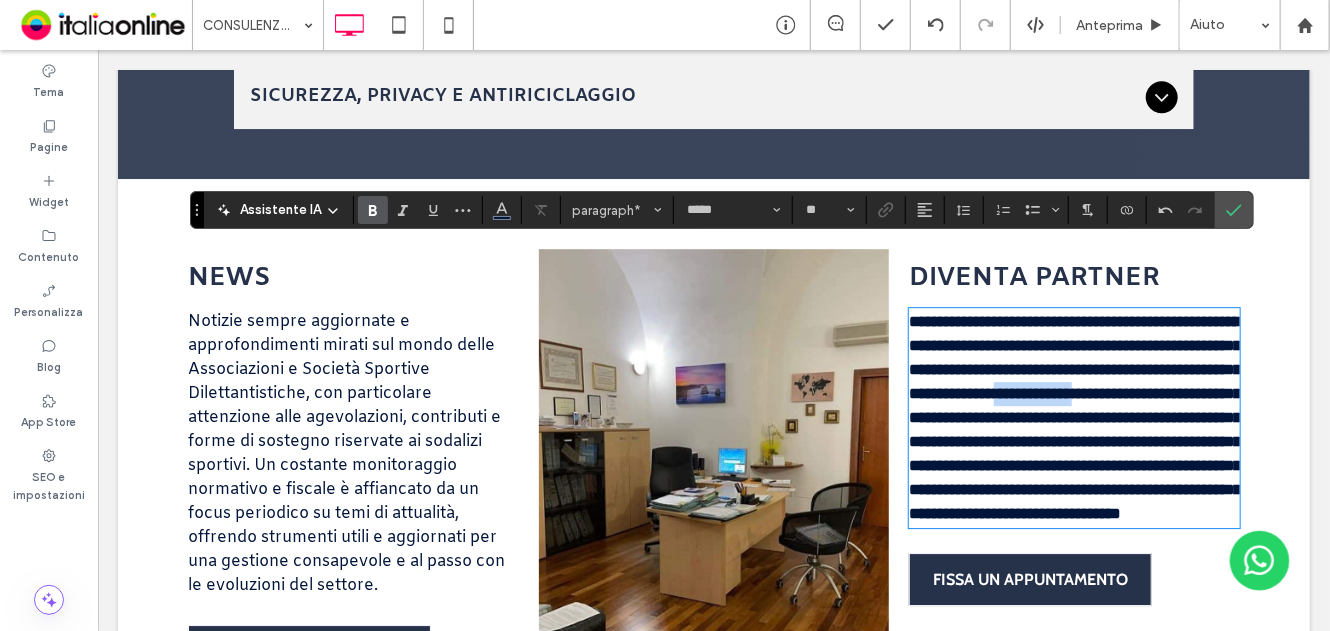 click on "**********" at bounding box center (1074, 416) 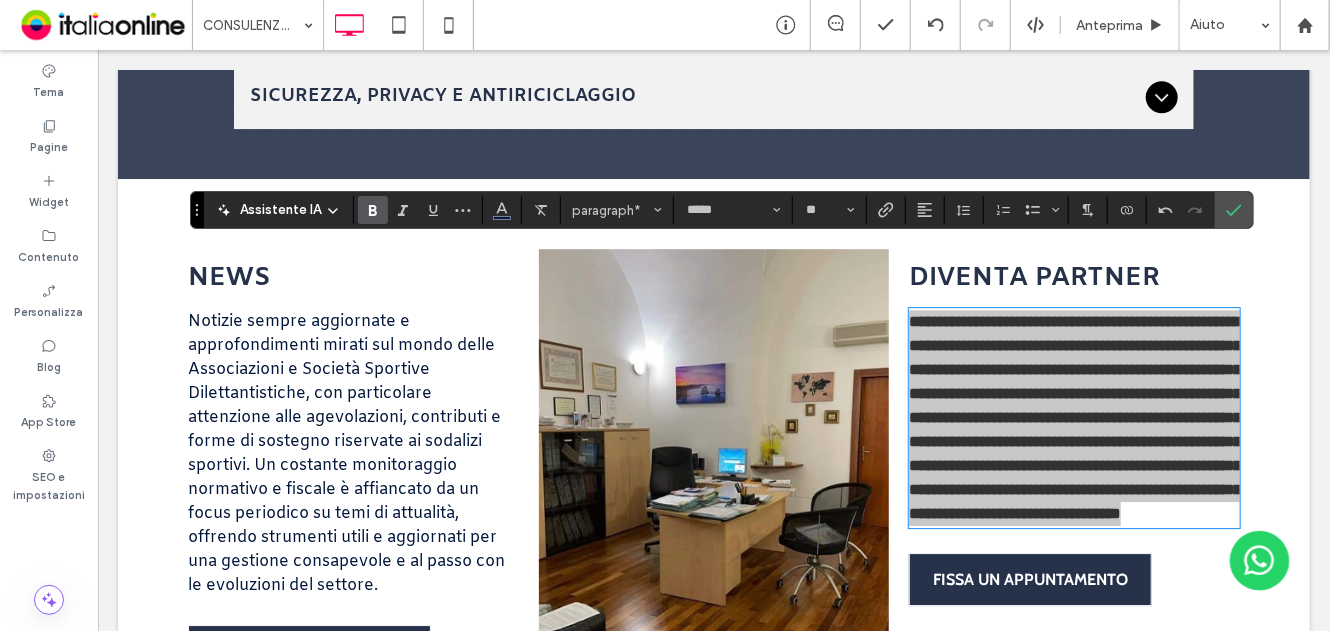 drag, startPoint x: 376, startPoint y: 206, endPoint x: 557, endPoint y: 215, distance: 181.22362 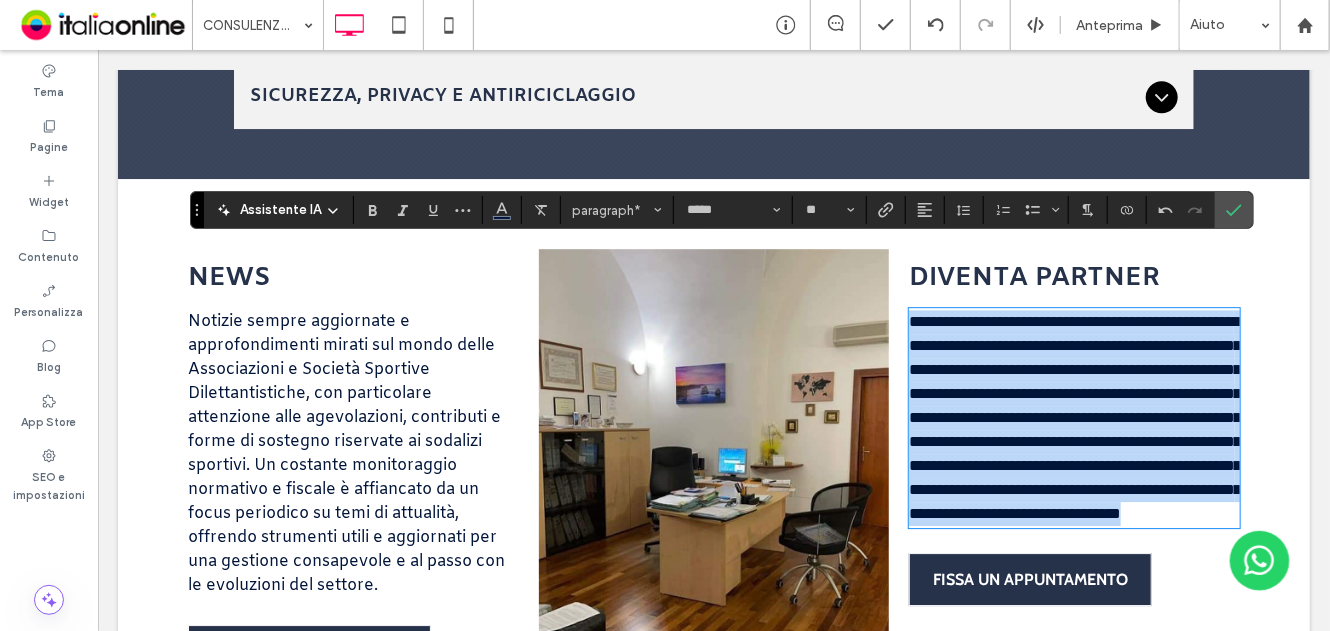 click on "**********" at bounding box center (1074, 416) 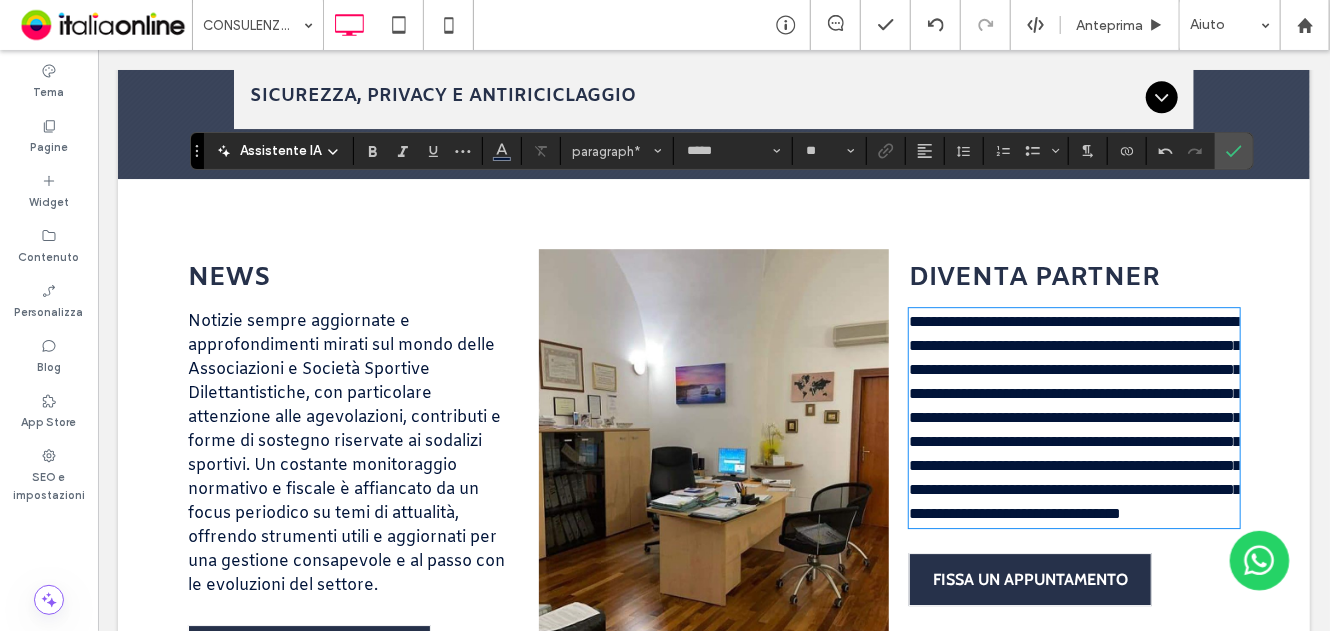 scroll, scrollTop: 2600, scrollLeft: 0, axis: vertical 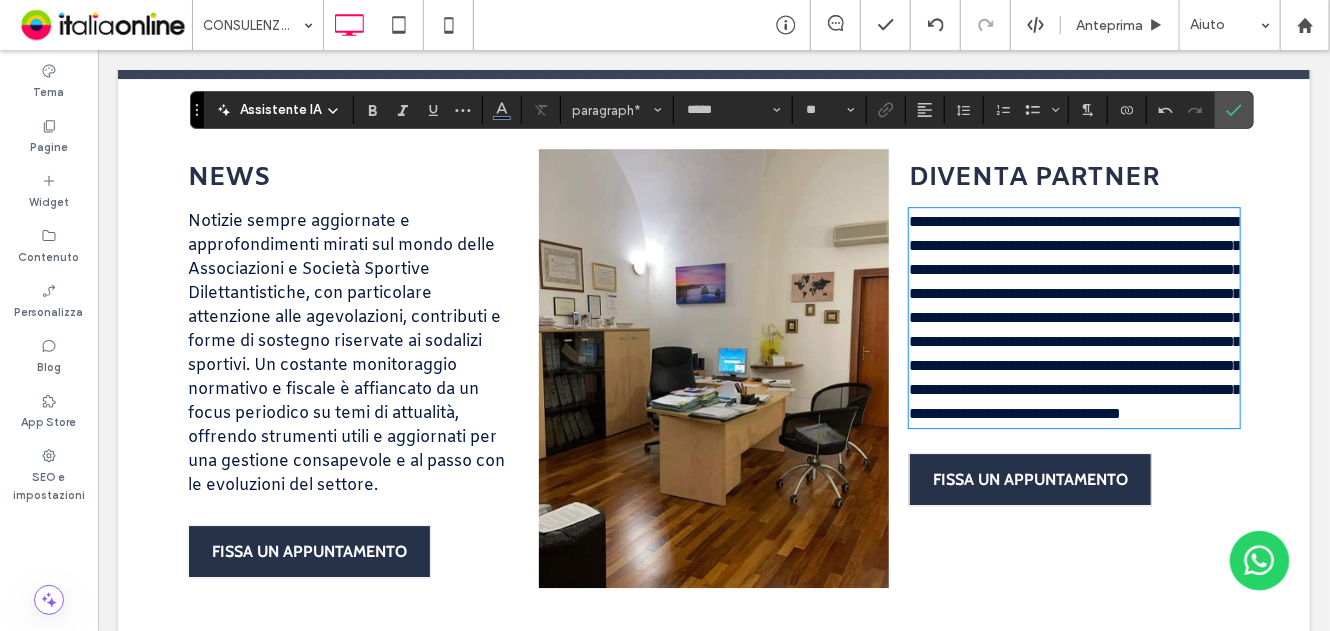 click on "**********" at bounding box center (1074, 316) 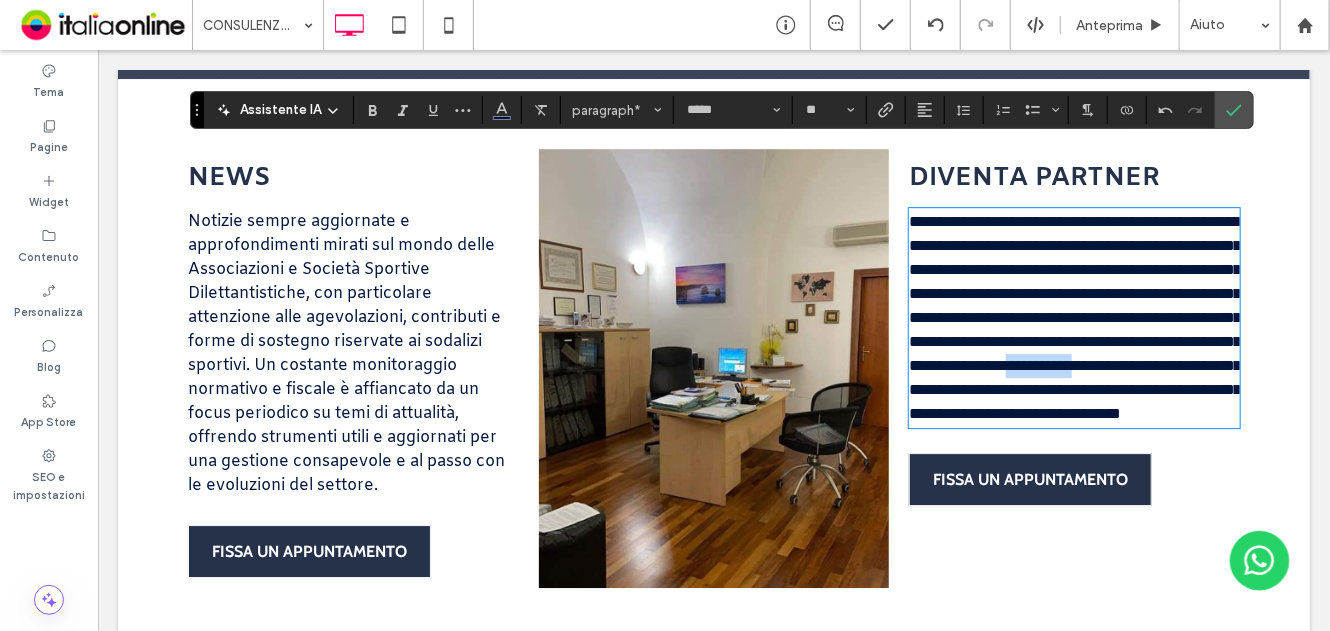 drag, startPoint x: 1125, startPoint y: 351, endPoint x: 915, endPoint y: 376, distance: 211.48286 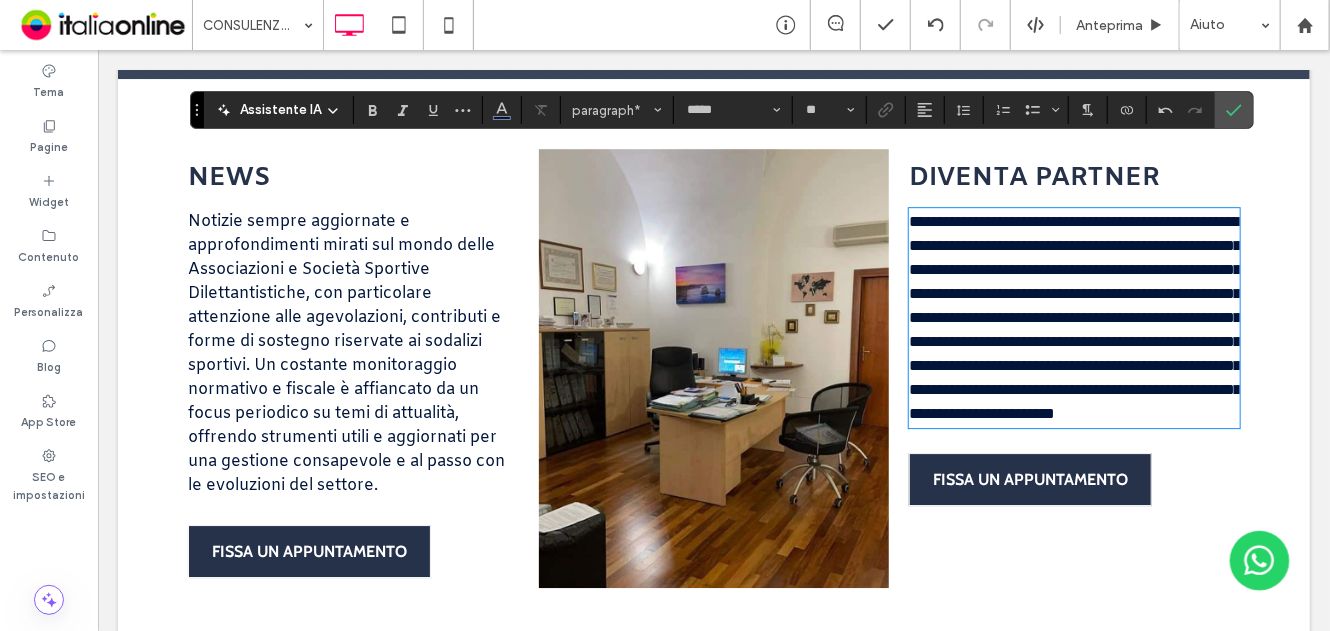type 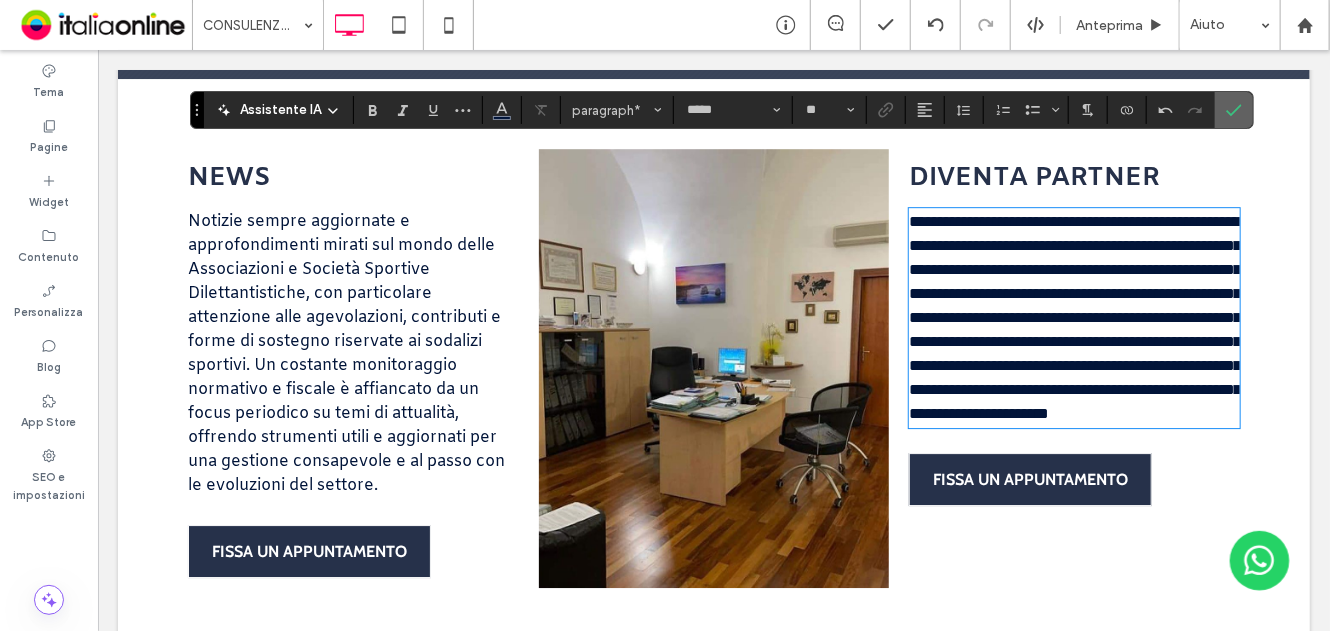 click at bounding box center (1230, 110) 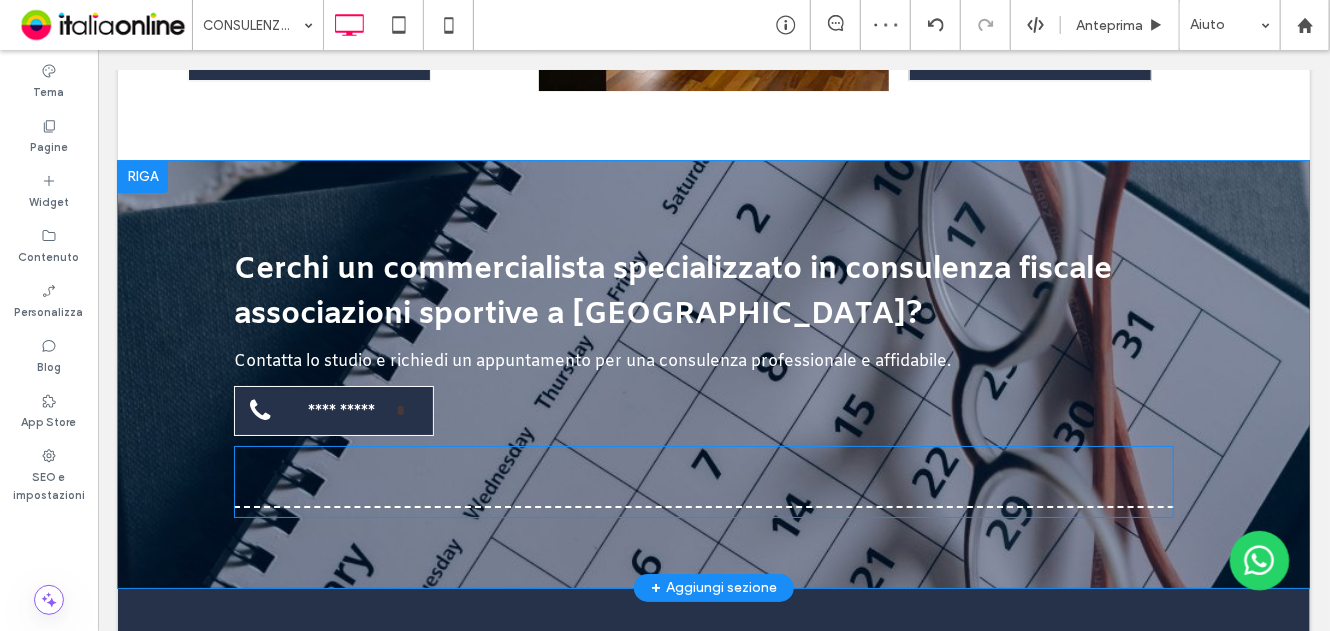 scroll, scrollTop: 3100, scrollLeft: 0, axis: vertical 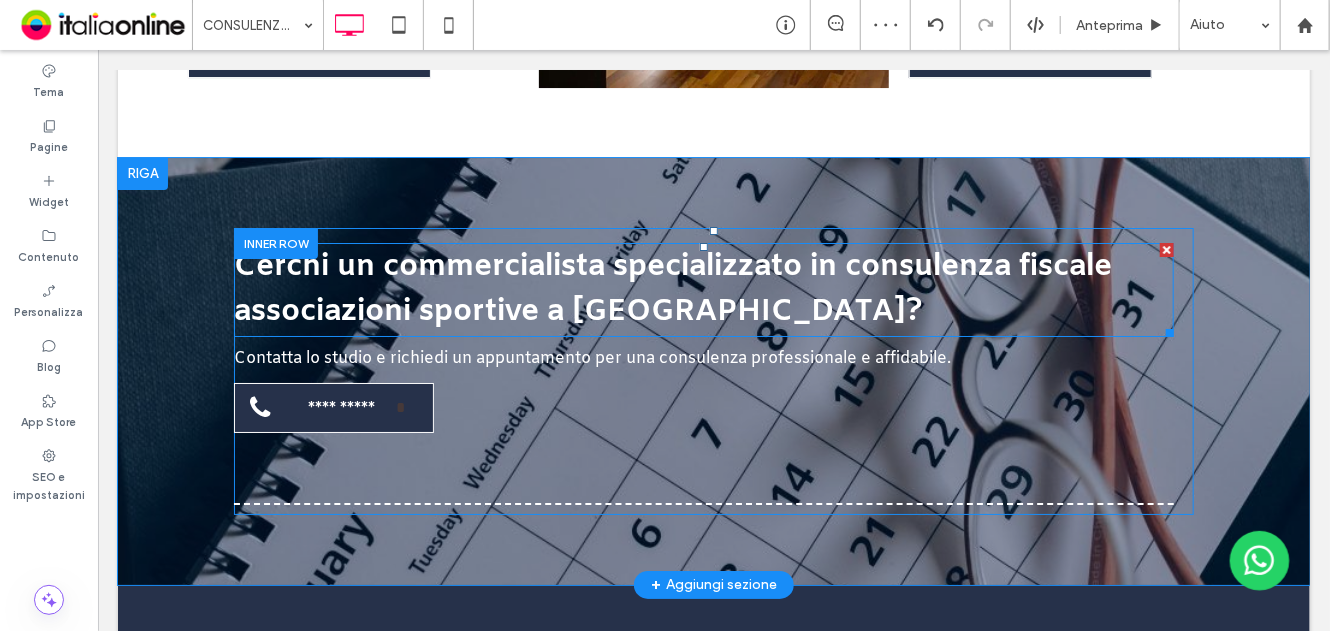click on "consulenza fiscale associazioni sportive a [GEOGRAPHIC_DATA]" at bounding box center (672, 288) 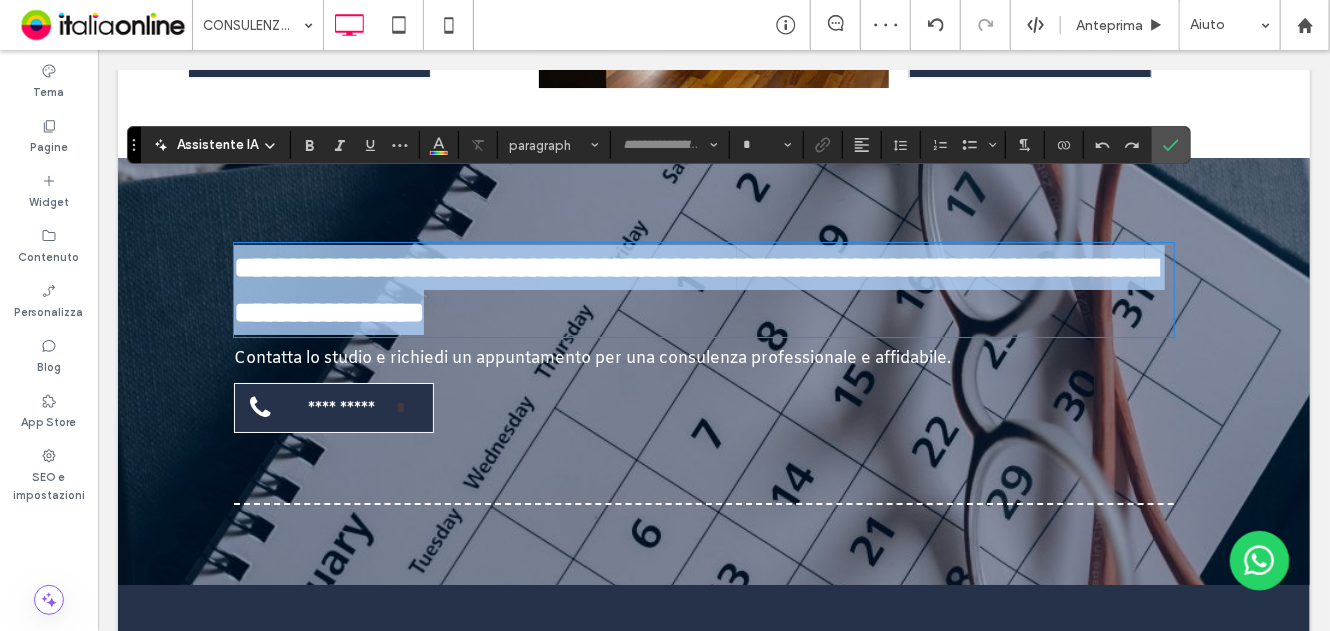 type on "*****" 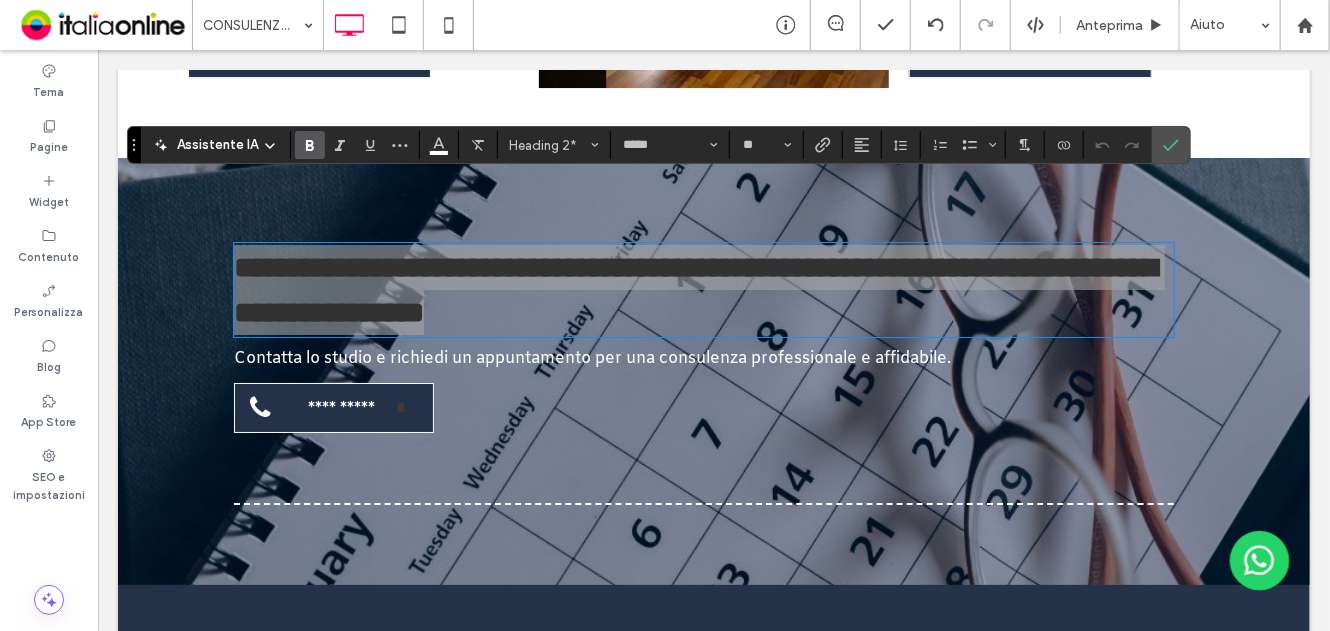 drag, startPoint x: 395, startPoint y: 161, endPoint x: 320, endPoint y: 117, distance: 86.95401 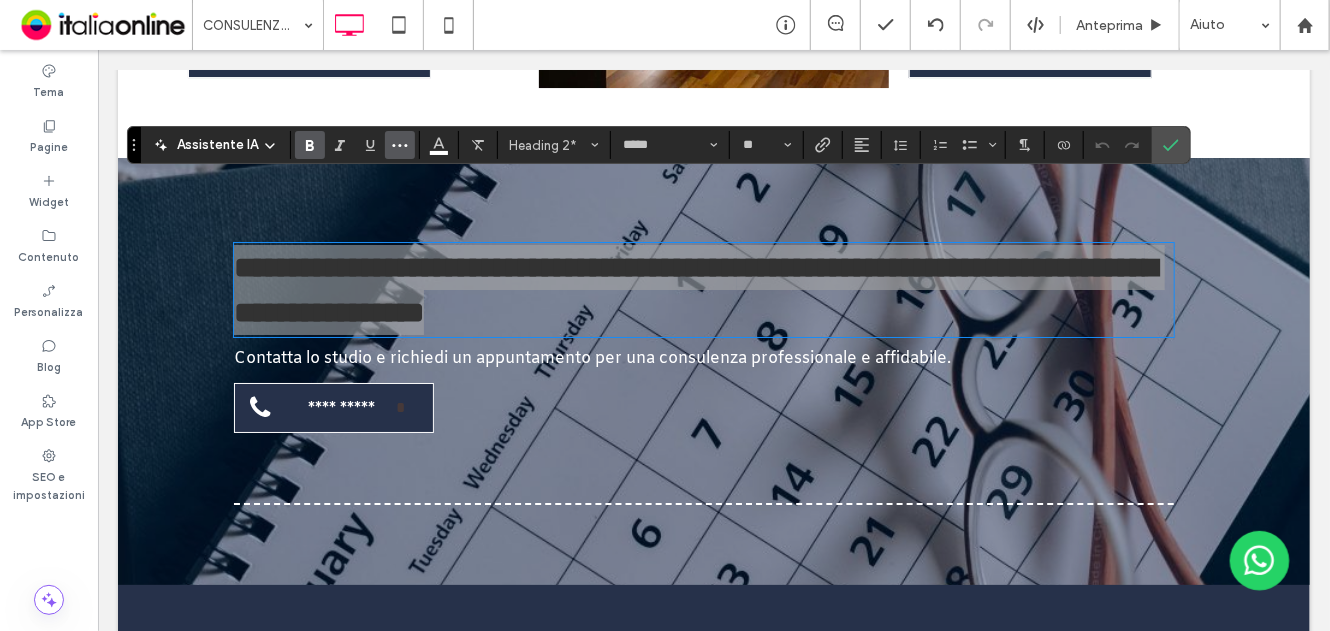 click 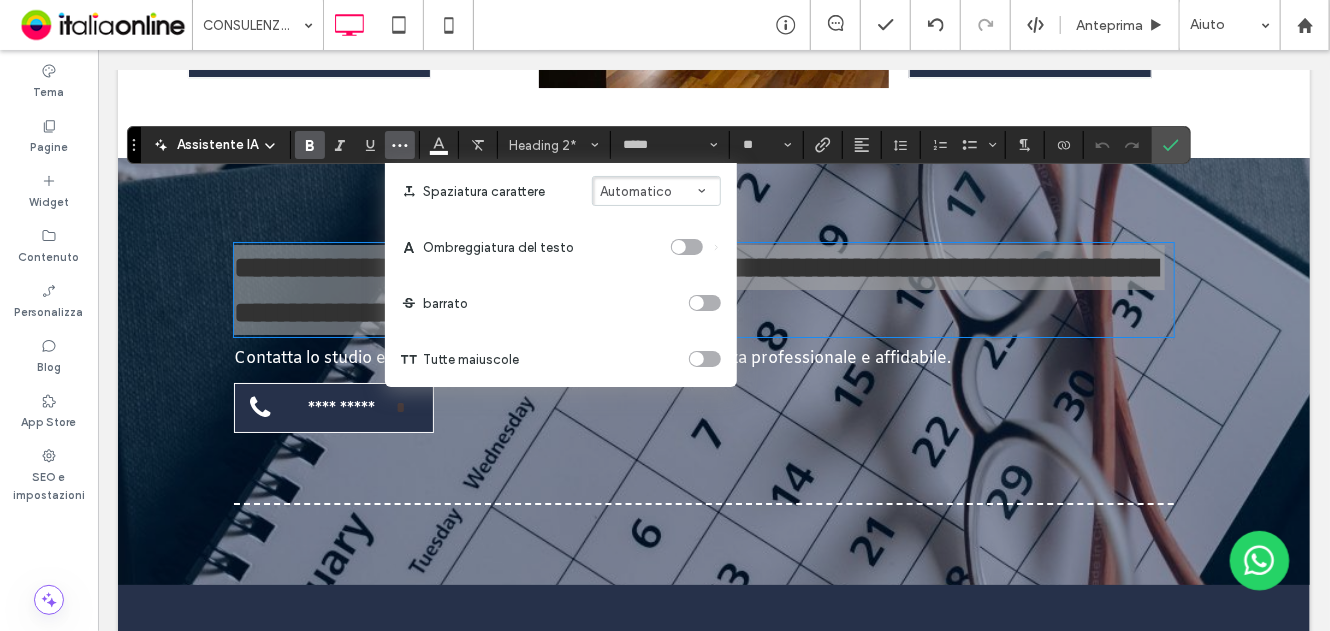 click at bounding box center [697, 359] 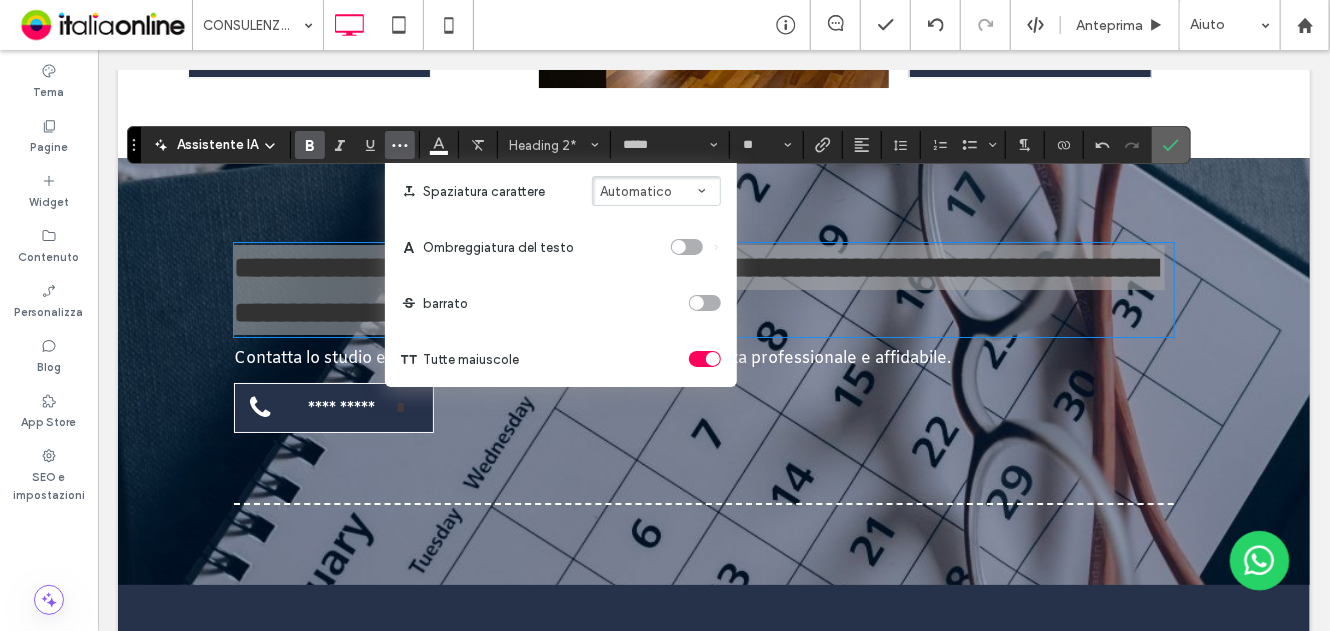 click 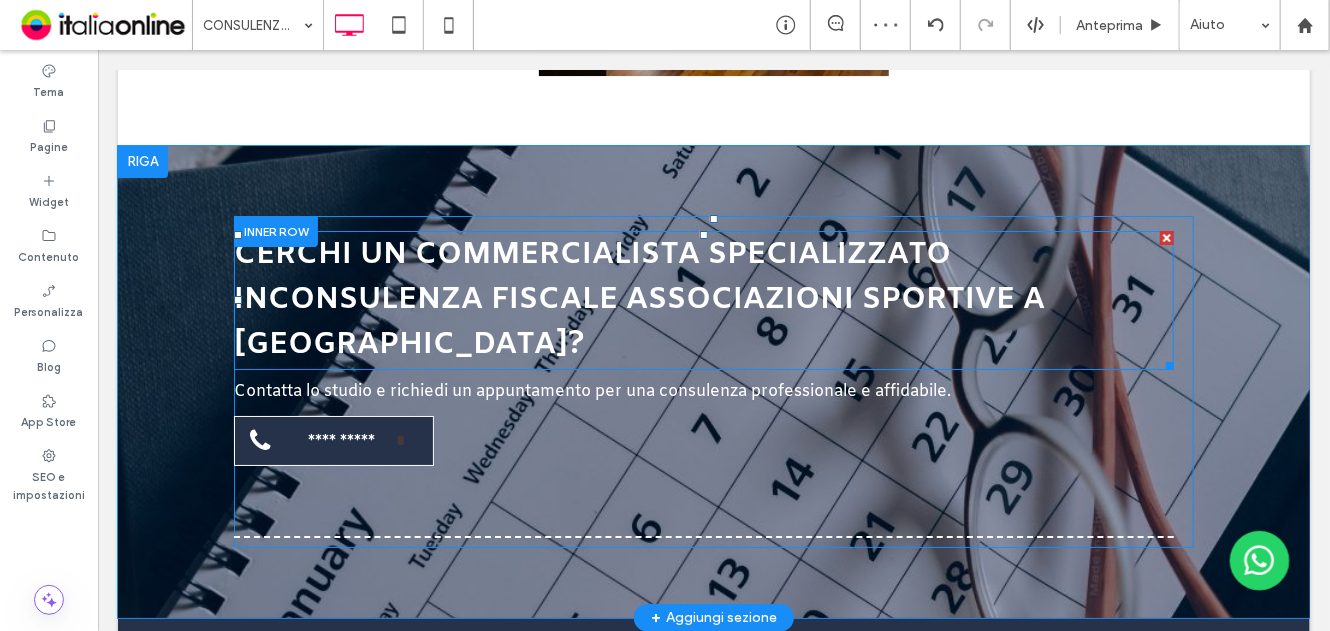 scroll, scrollTop: 3100, scrollLeft: 0, axis: vertical 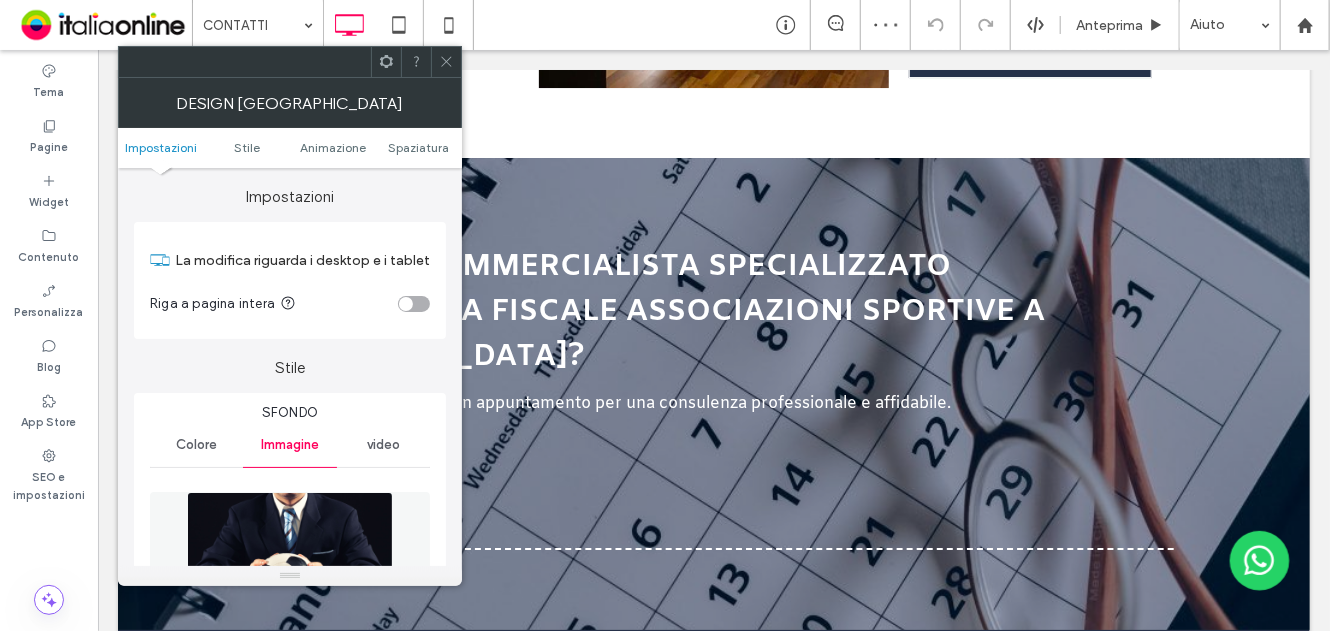 click at bounding box center (290, 561) 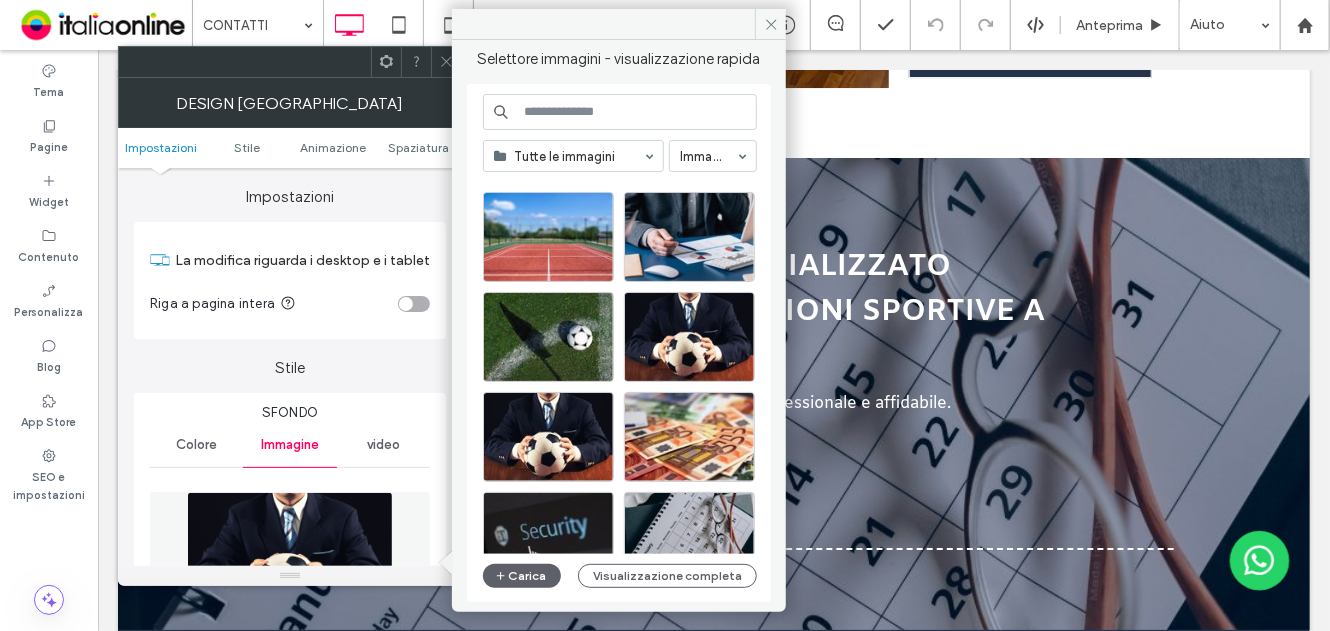 scroll, scrollTop: 0, scrollLeft: 0, axis: both 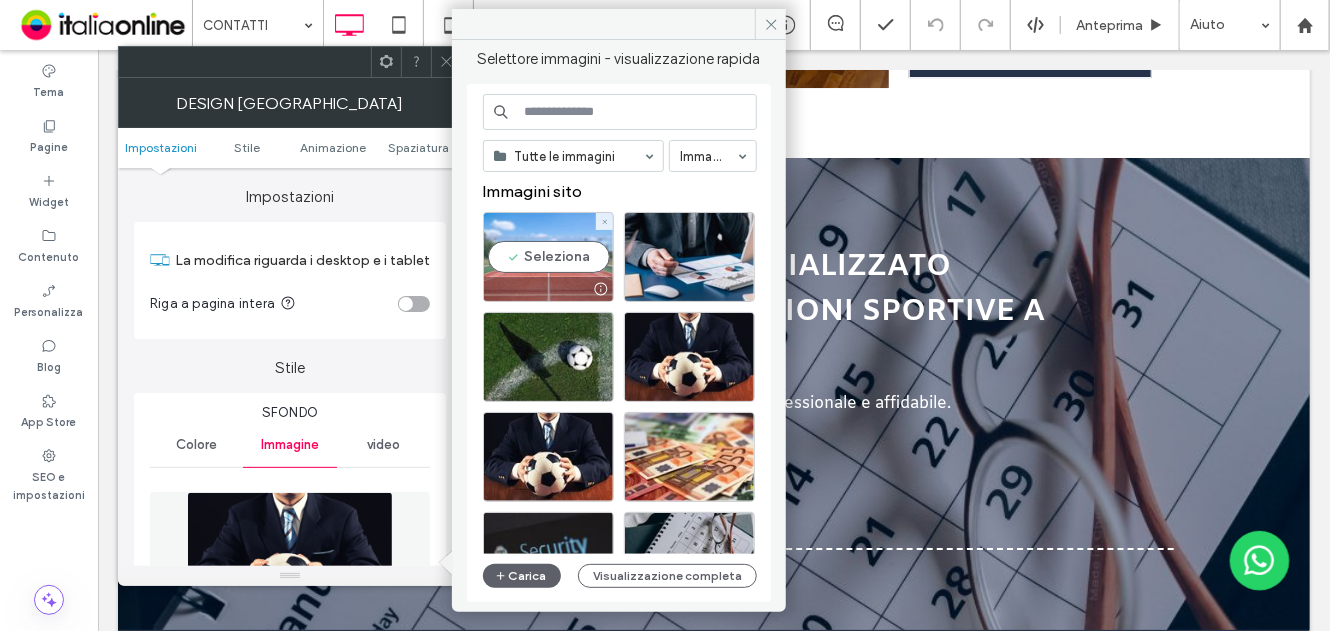 click at bounding box center [548, 289] 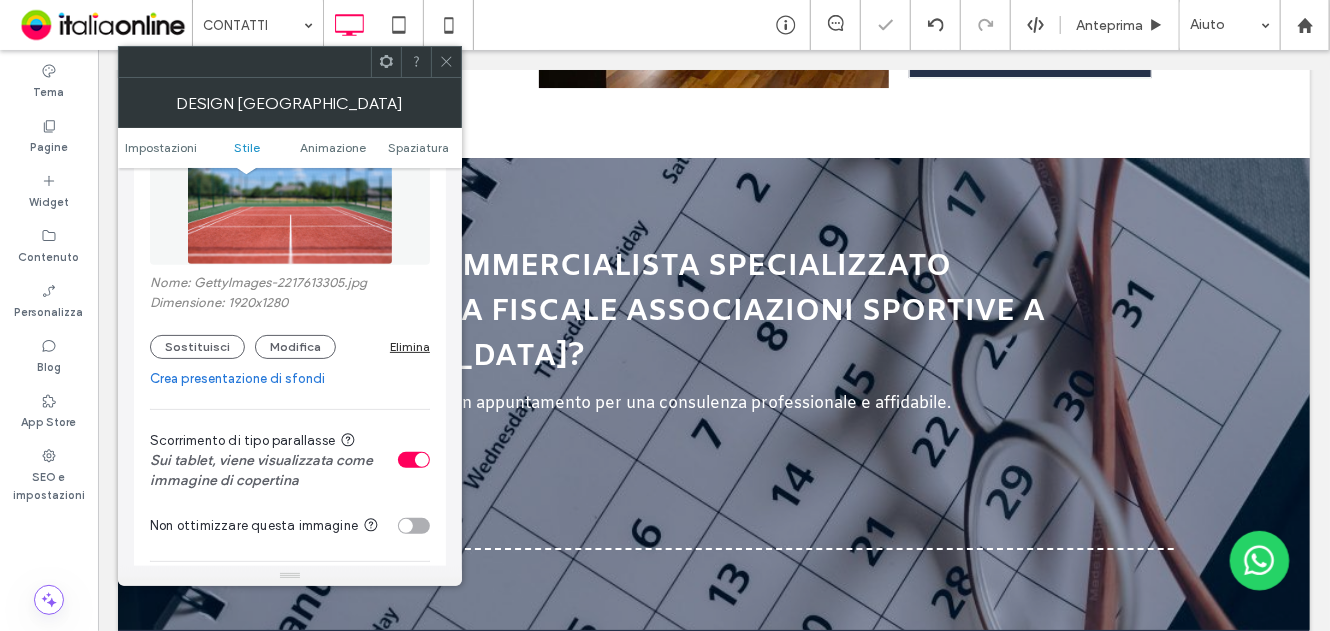 scroll, scrollTop: 400, scrollLeft: 0, axis: vertical 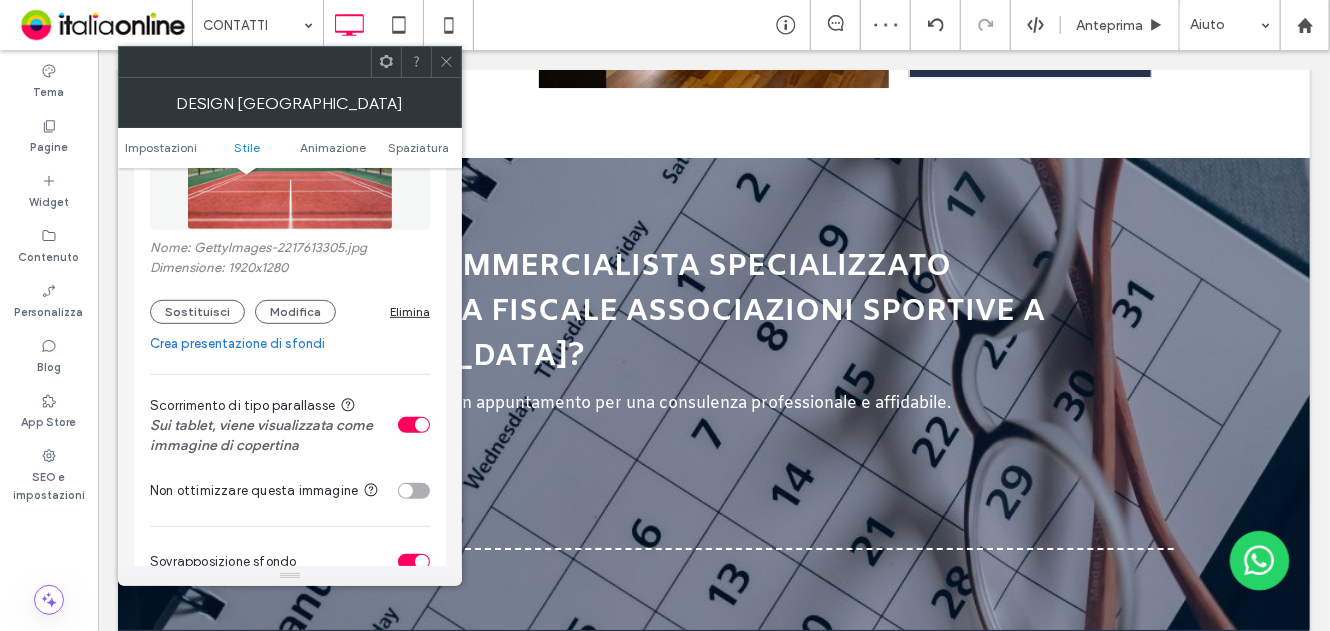 click at bounding box center (446, 62) 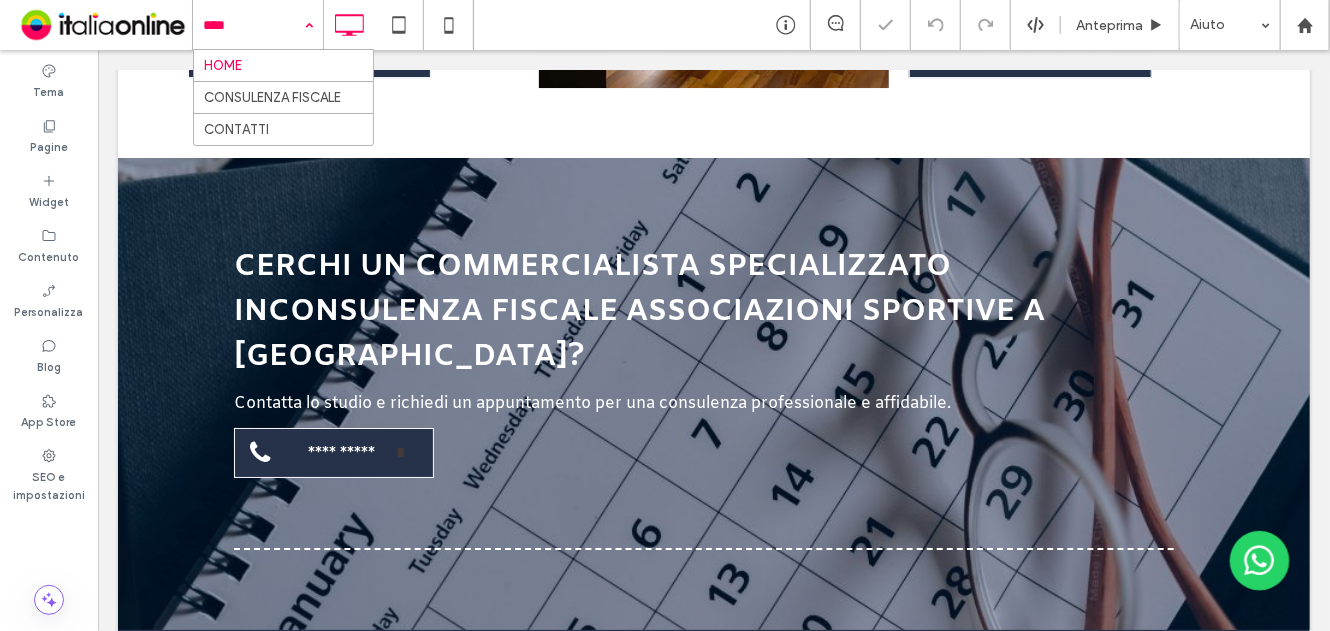 click at bounding box center [253, 25] 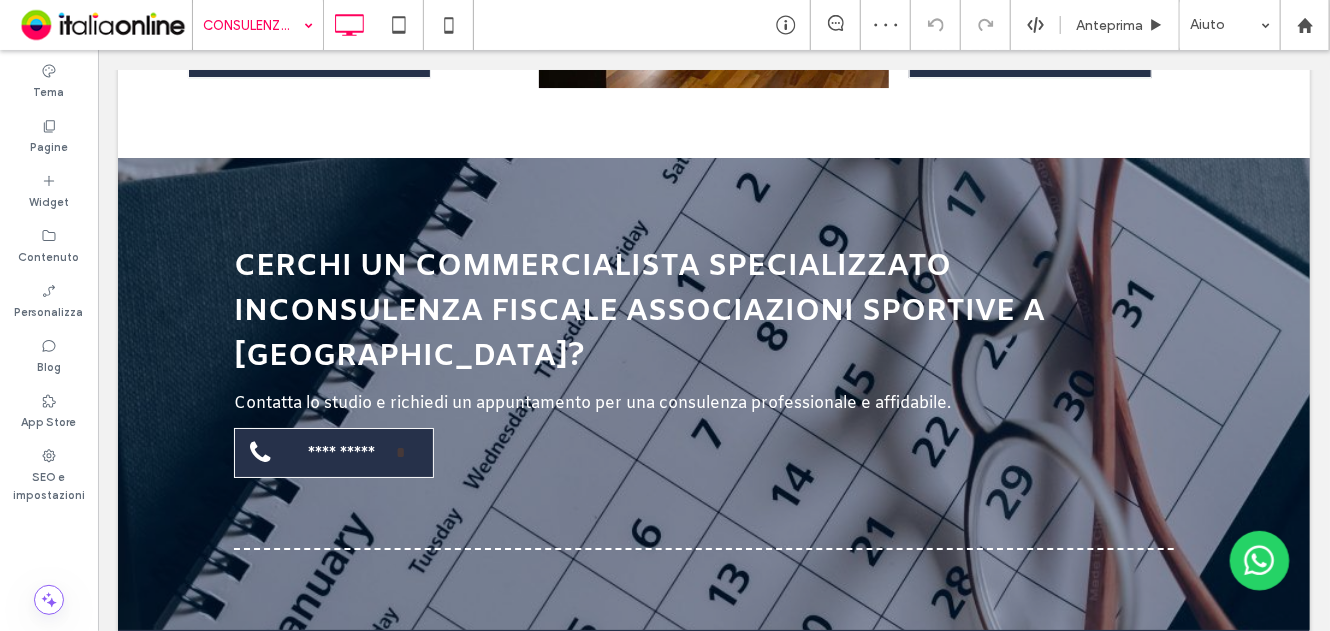 click at bounding box center [253, 25] 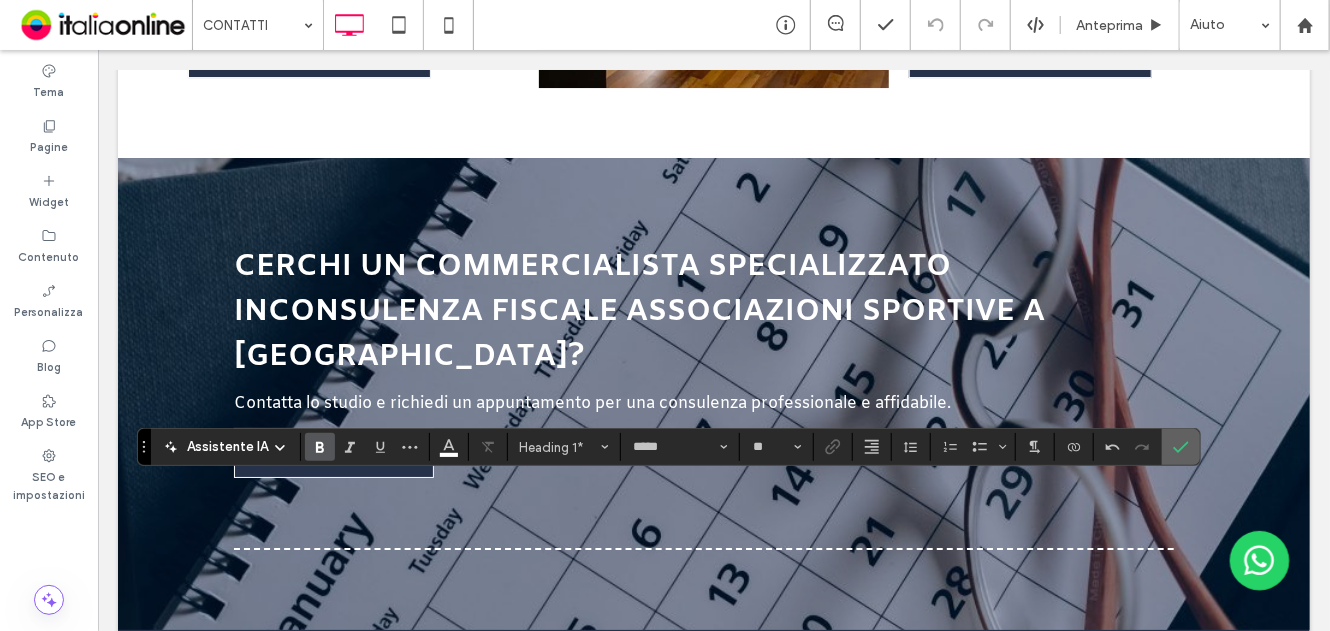 click 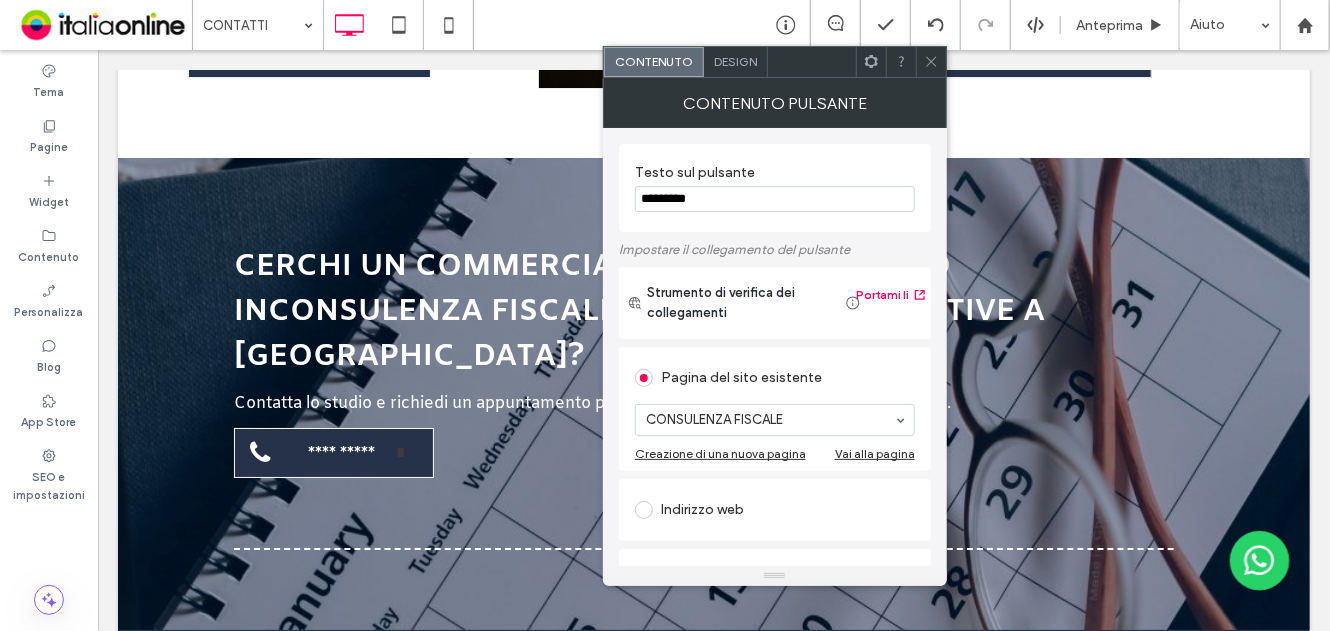 type on "*" 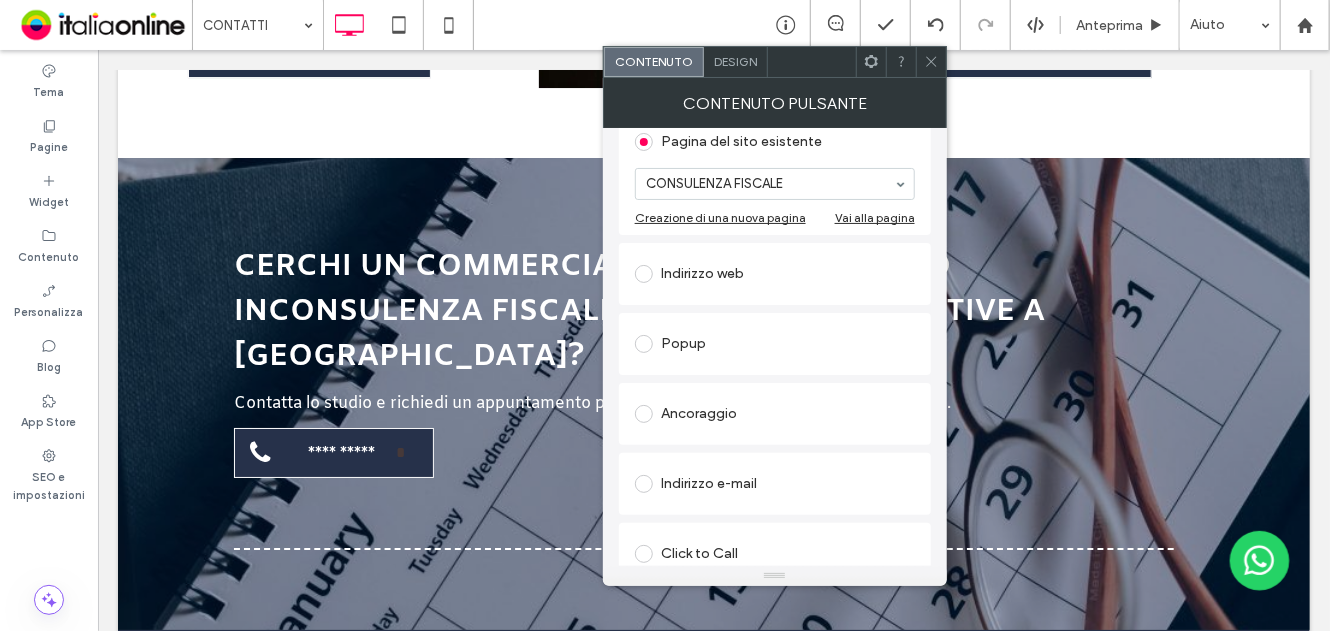 scroll, scrollTop: 300, scrollLeft: 0, axis: vertical 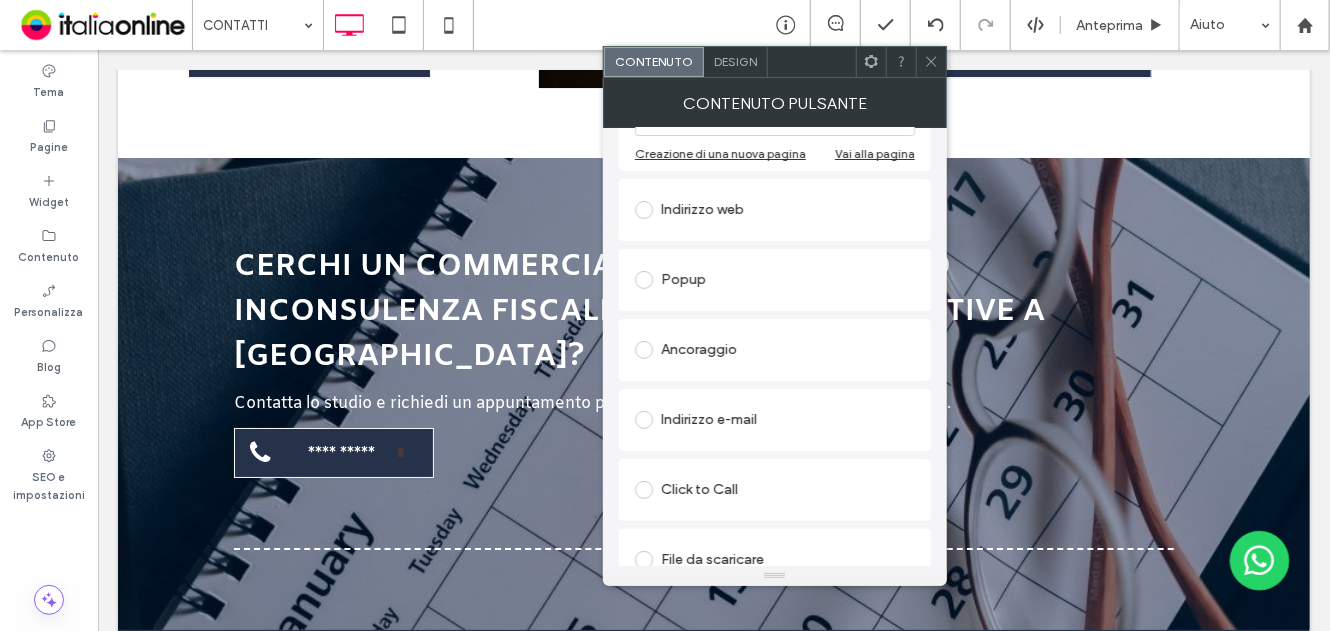 type on "**********" 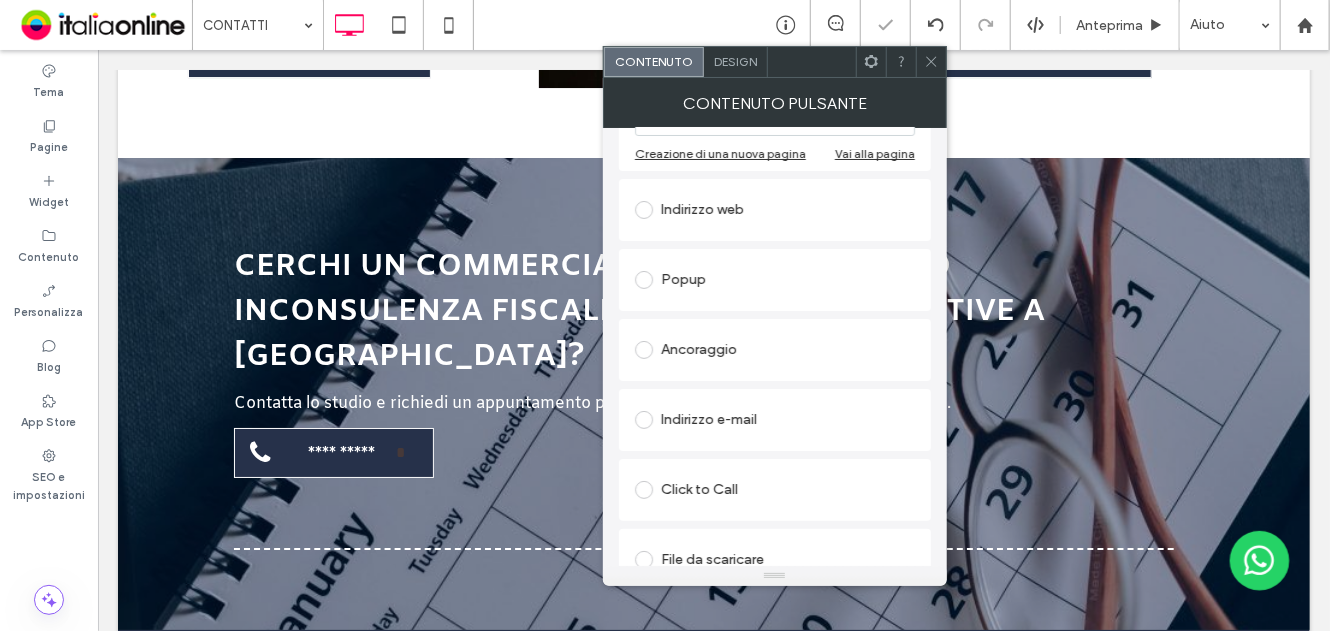 click on "Ancoraggio" at bounding box center (775, 350) 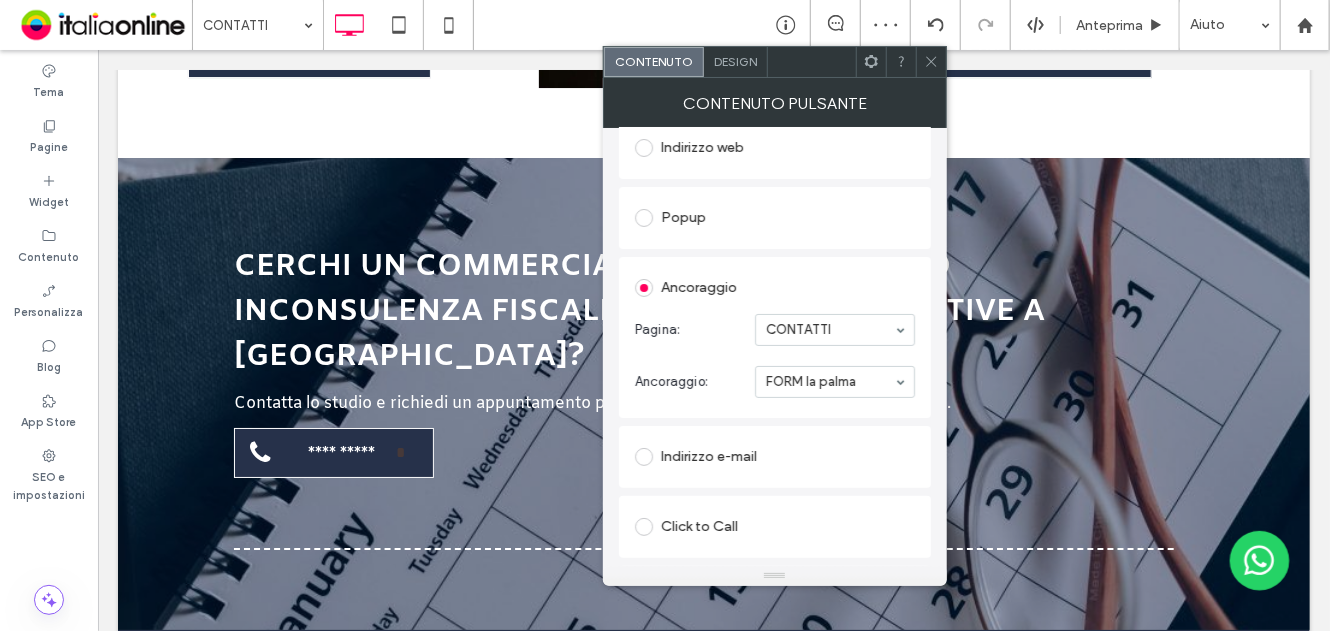 click 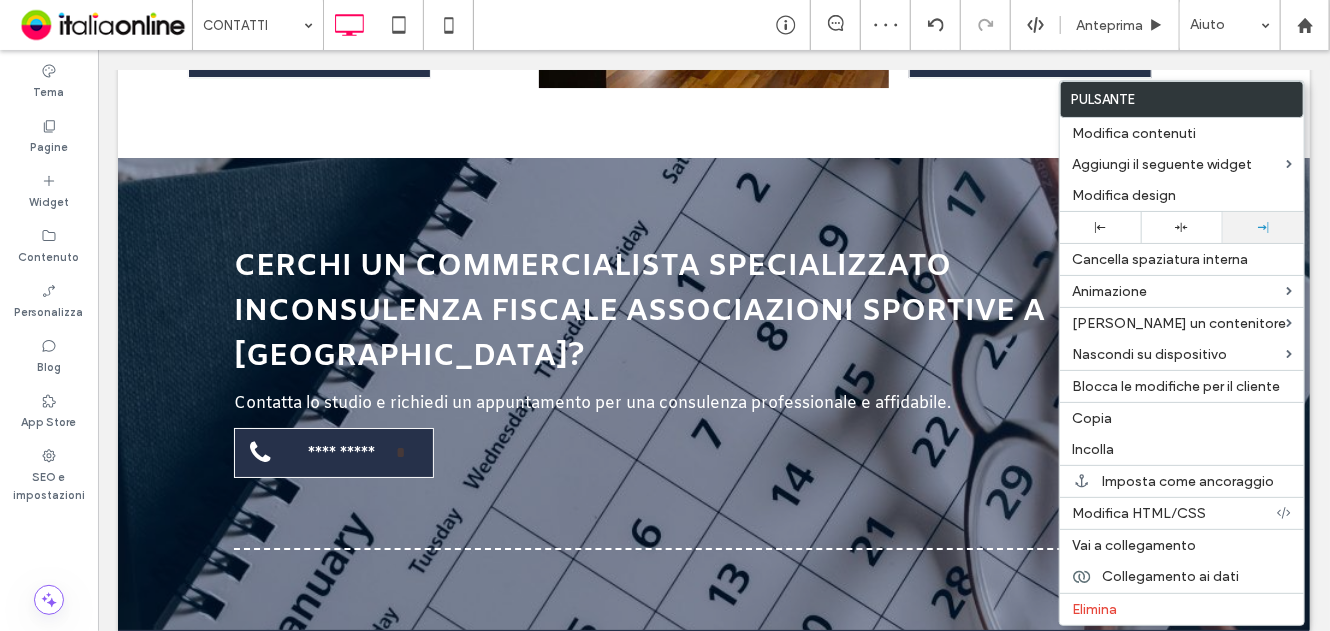 click at bounding box center [1263, 227] 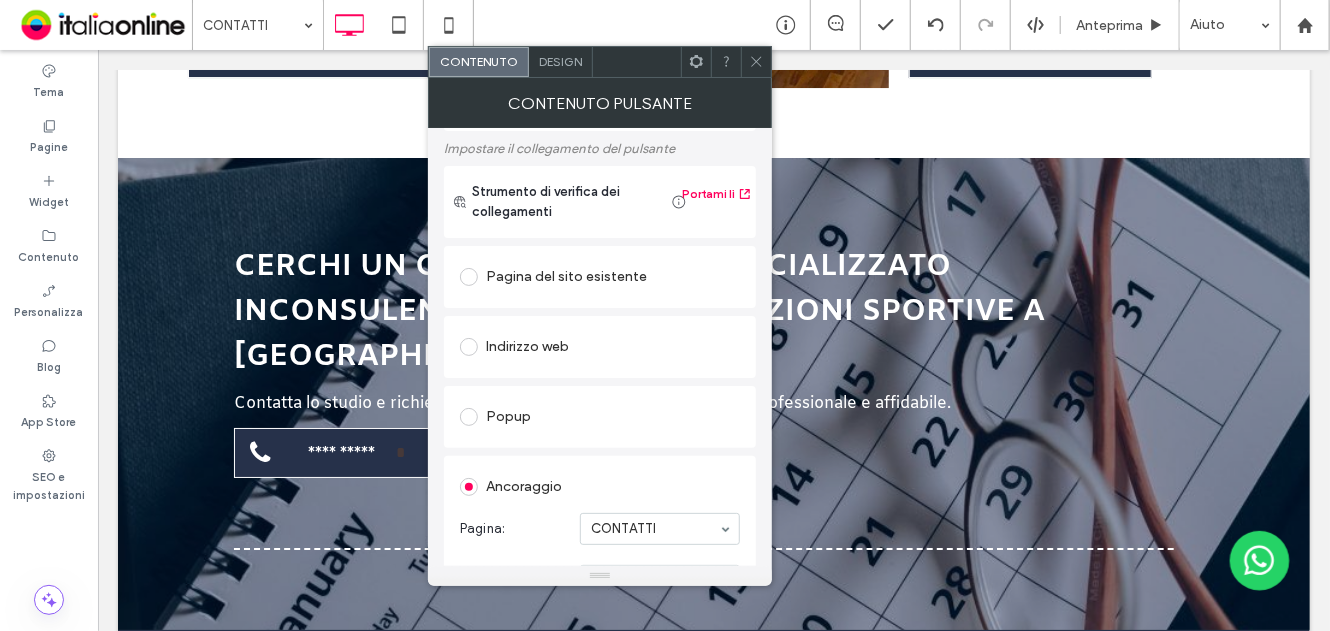 scroll, scrollTop: 300, scrollLeft: 0, axis: vertical 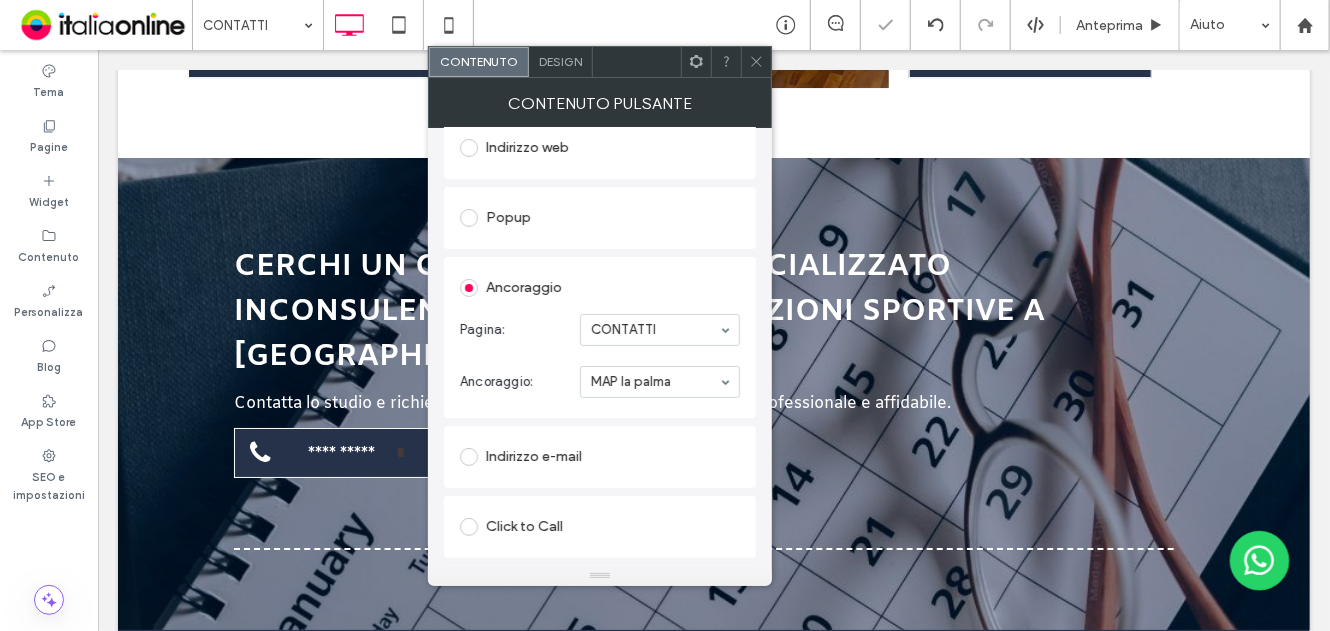 click 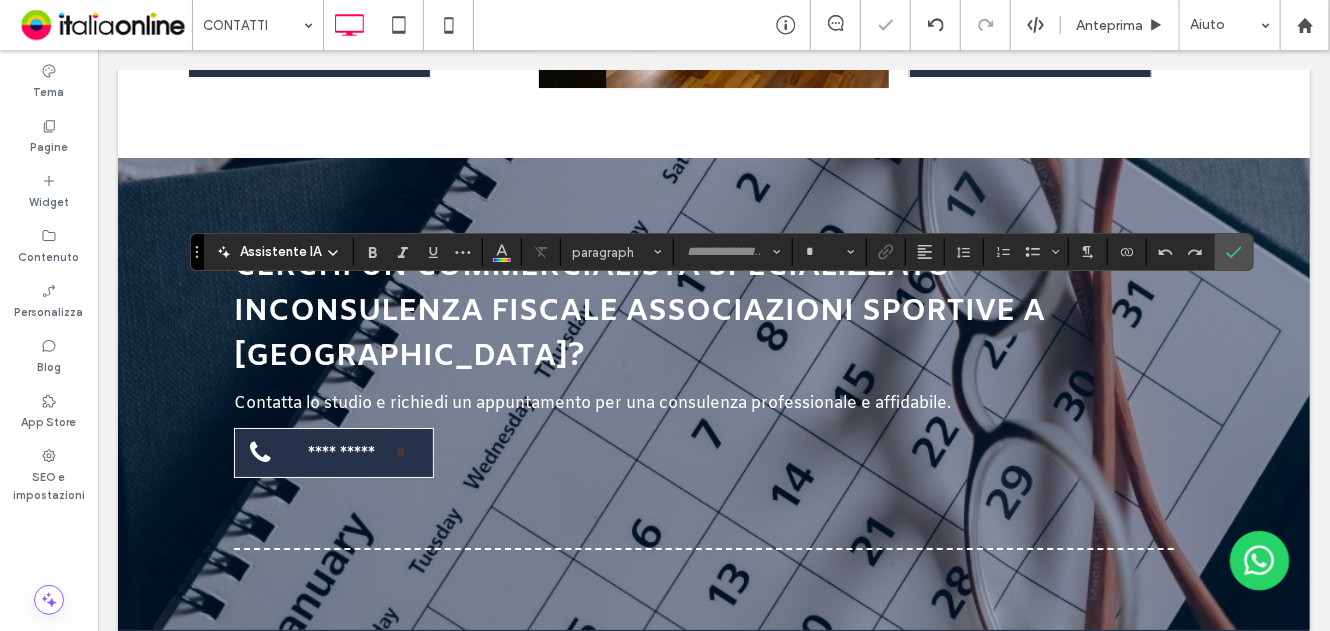 type on "*****" 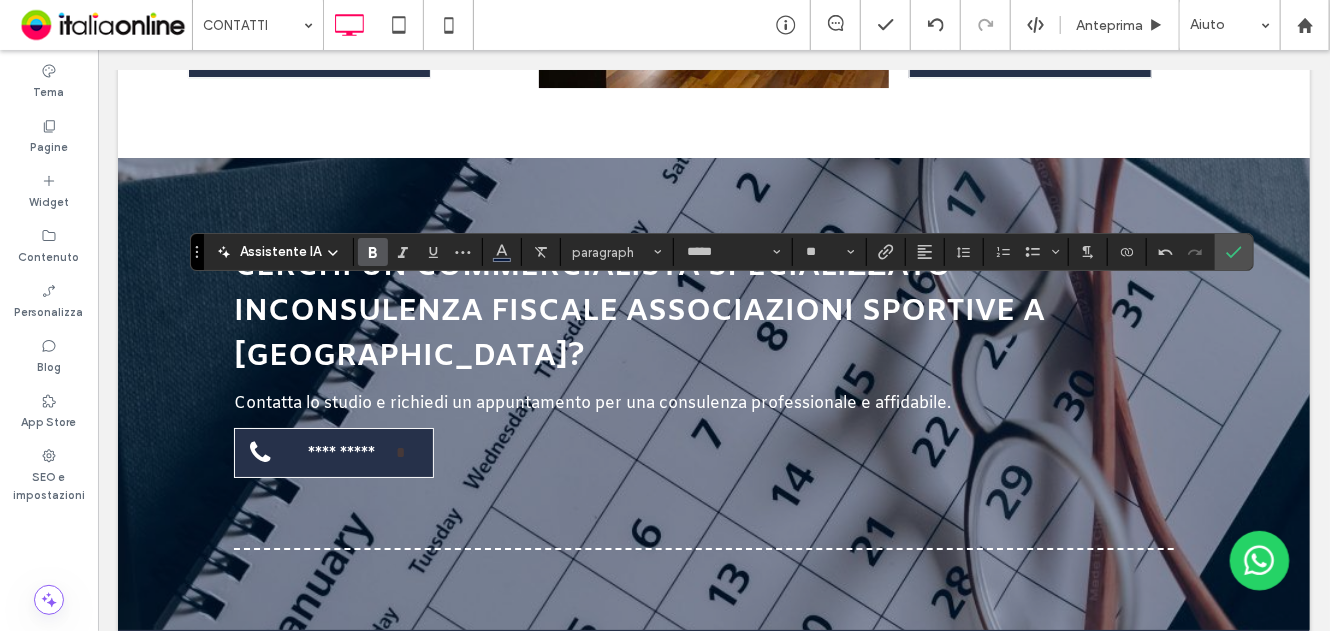 click at bounding box center [369, 252] 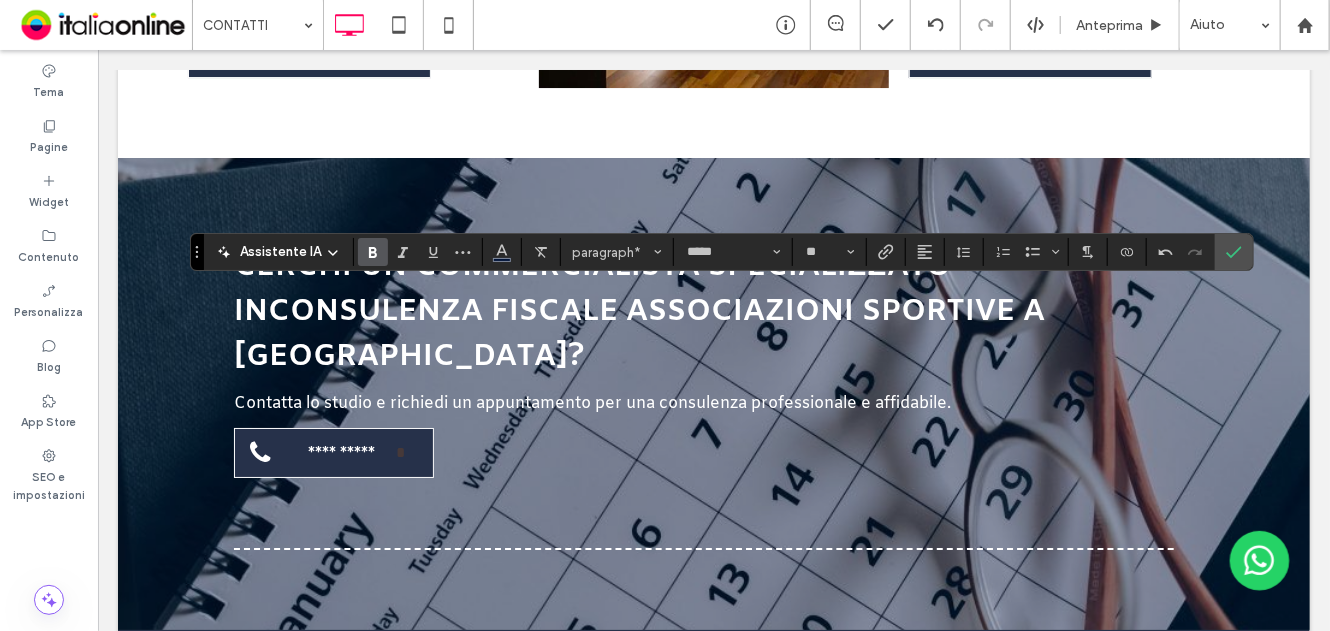 click 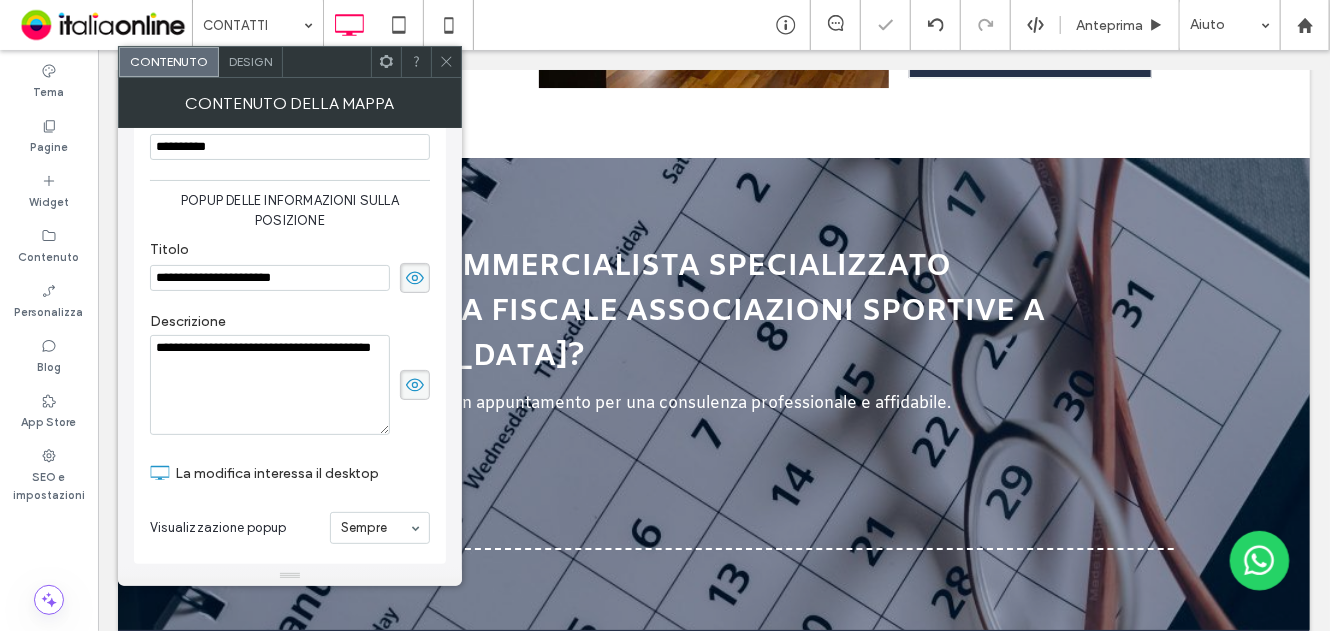 scroll, scrollTop: 484, scrollLeft: 0, axis: vertical 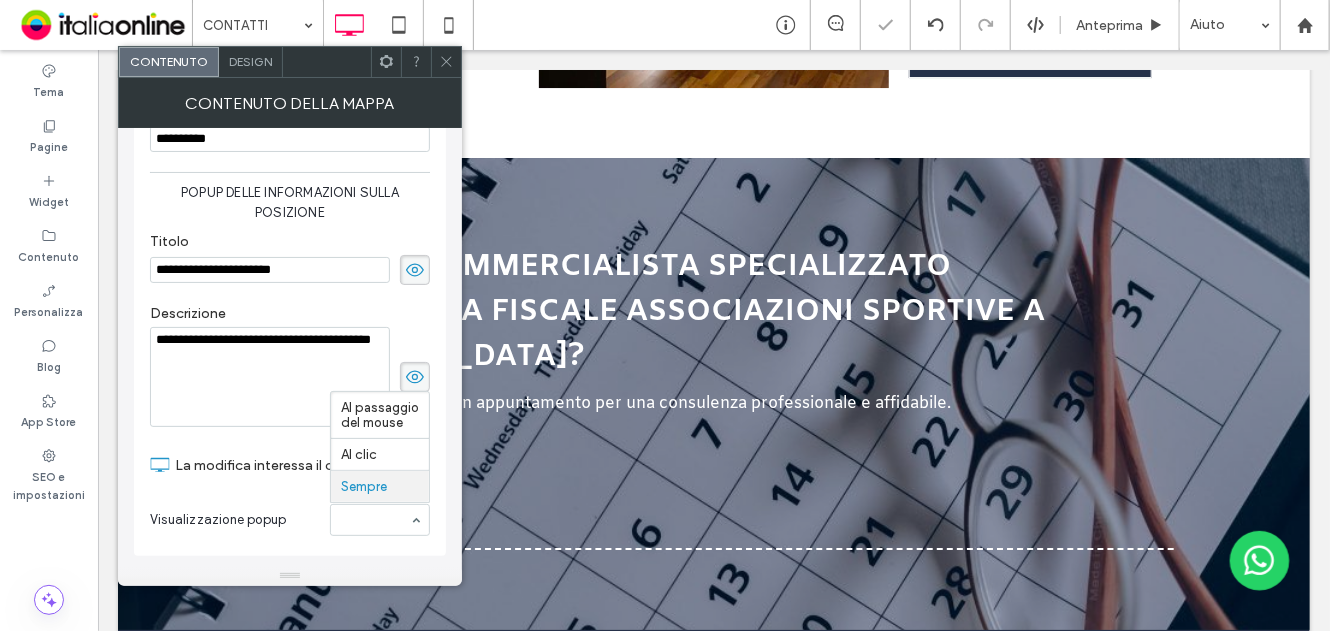 drag, startPoint x: 397, startPoint y: 522, endPoint x: 396, endPoint y: 508, distance: 14.035668 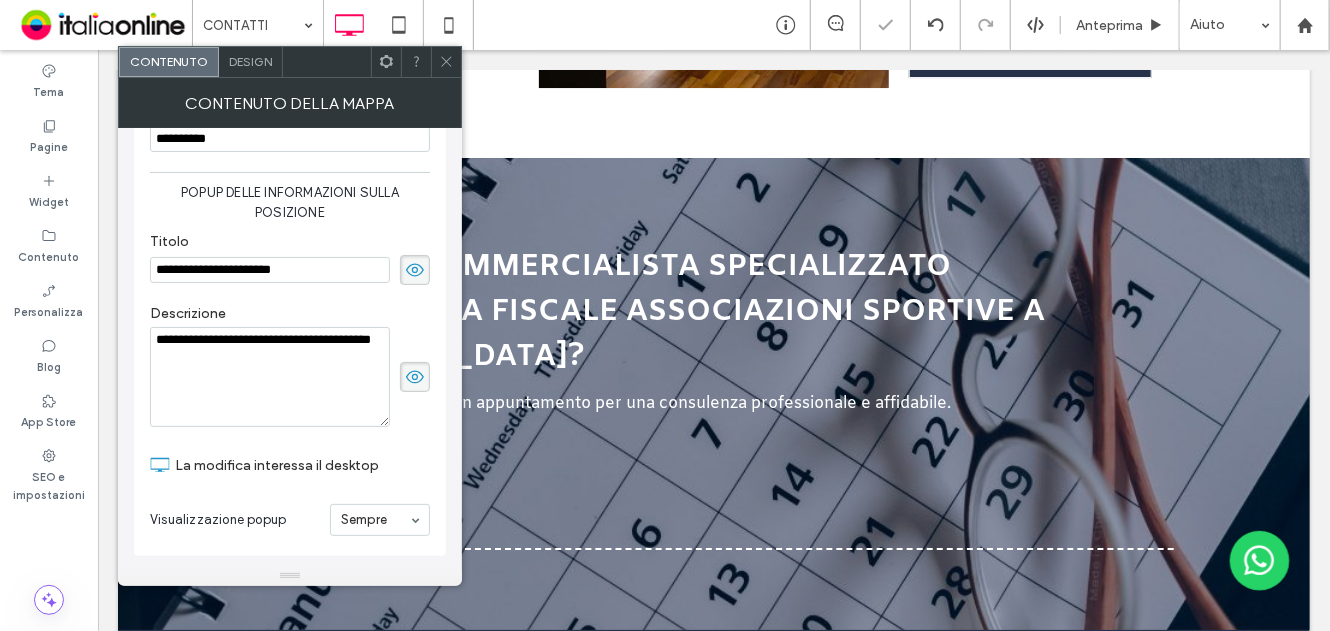 click on "Design" at bounding box center [250, 61] 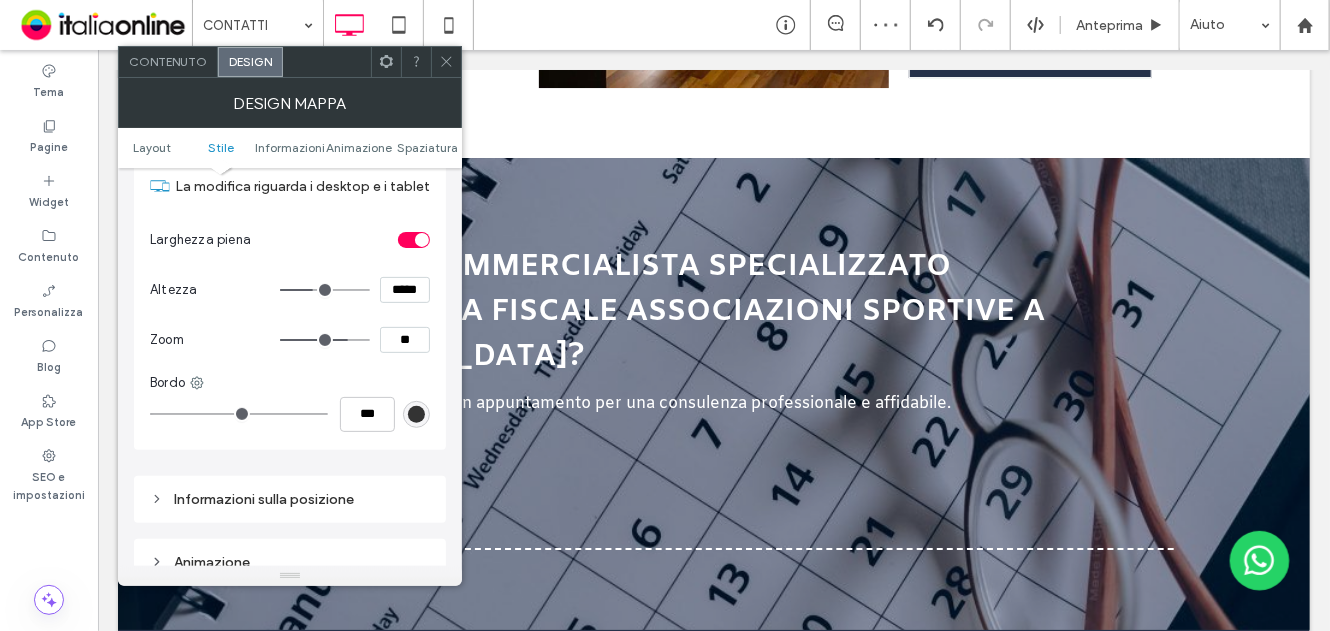 scroll, scrollTop: 400, scrollLeft: 0, axis: vertical 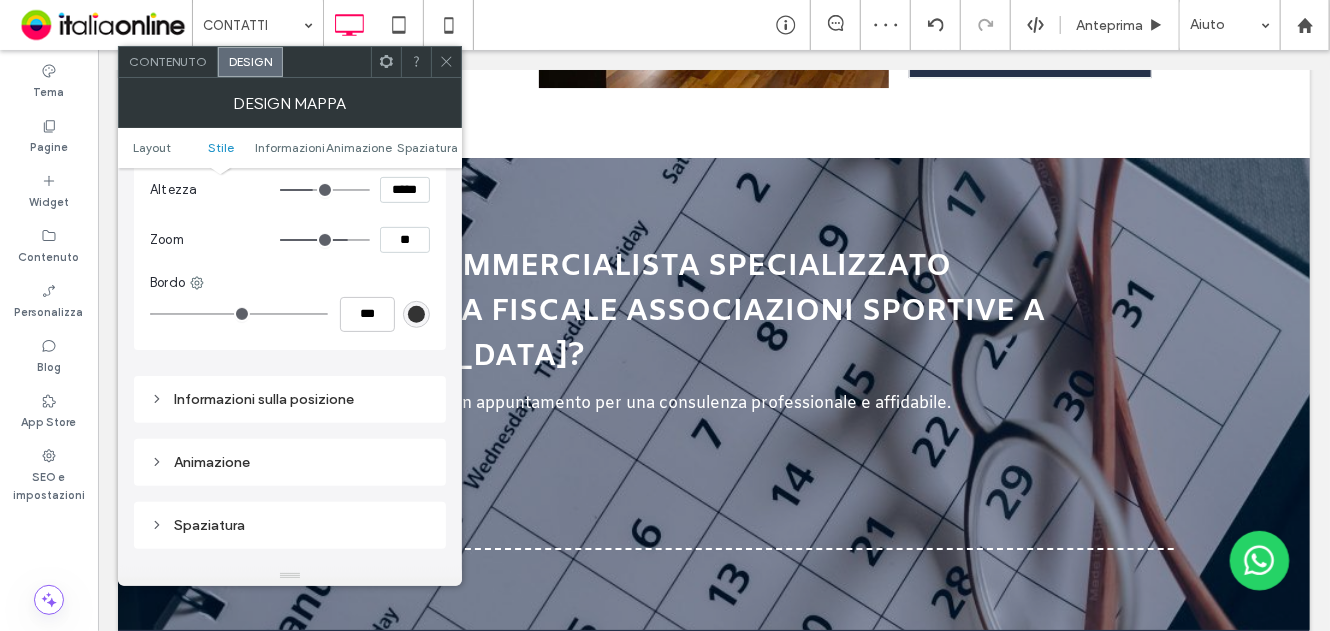 click on "Informazioni sulla posizione" at bounding box center (290, 399) 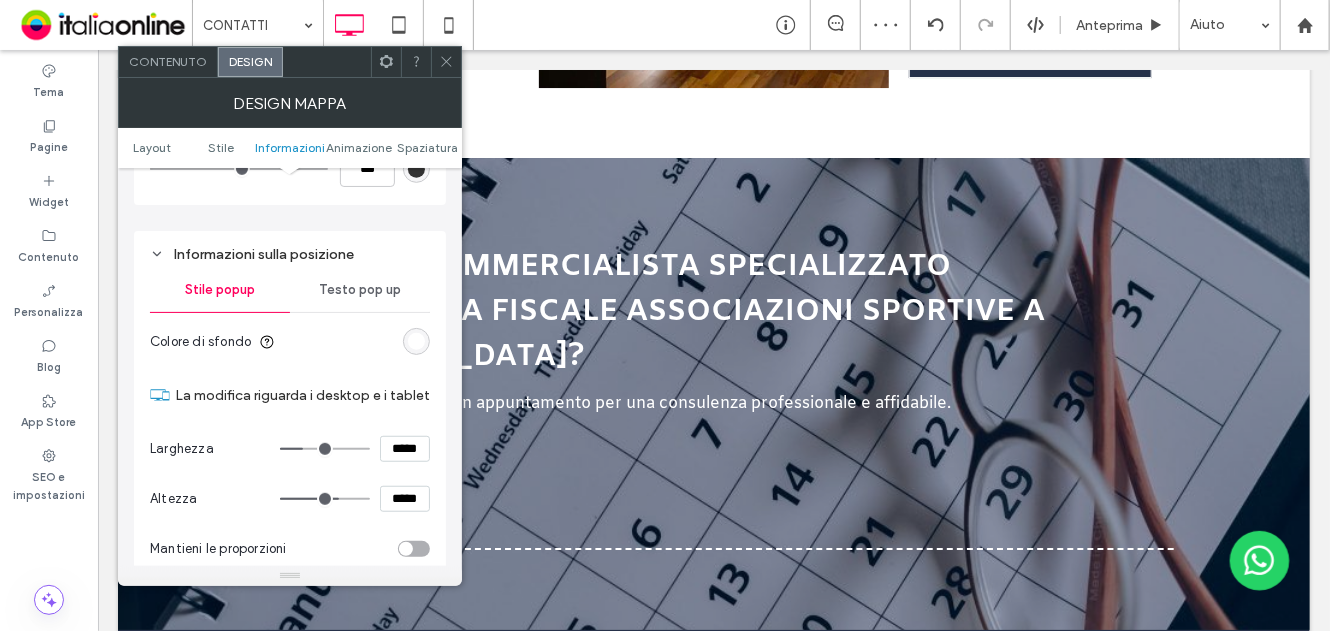 scroll, scrollTop: 600, scrollLeft: 0, axis: vertical 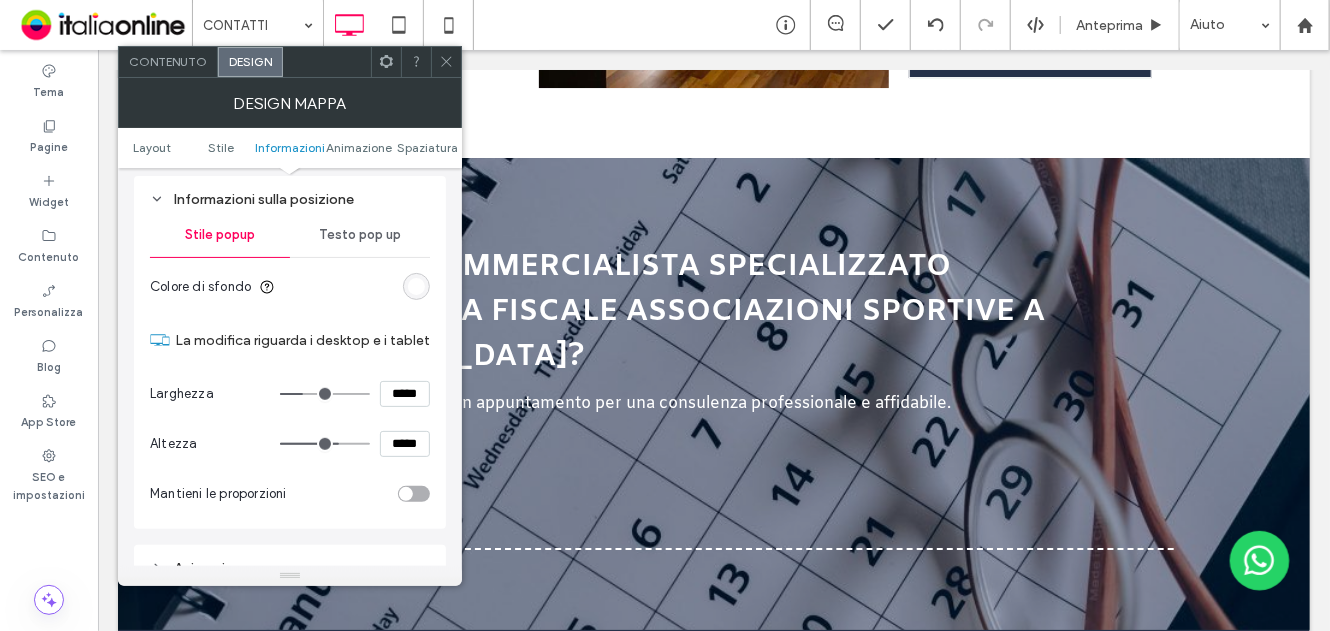 click on "Informazioni sulla posizione" at bounding box center [290, 199] 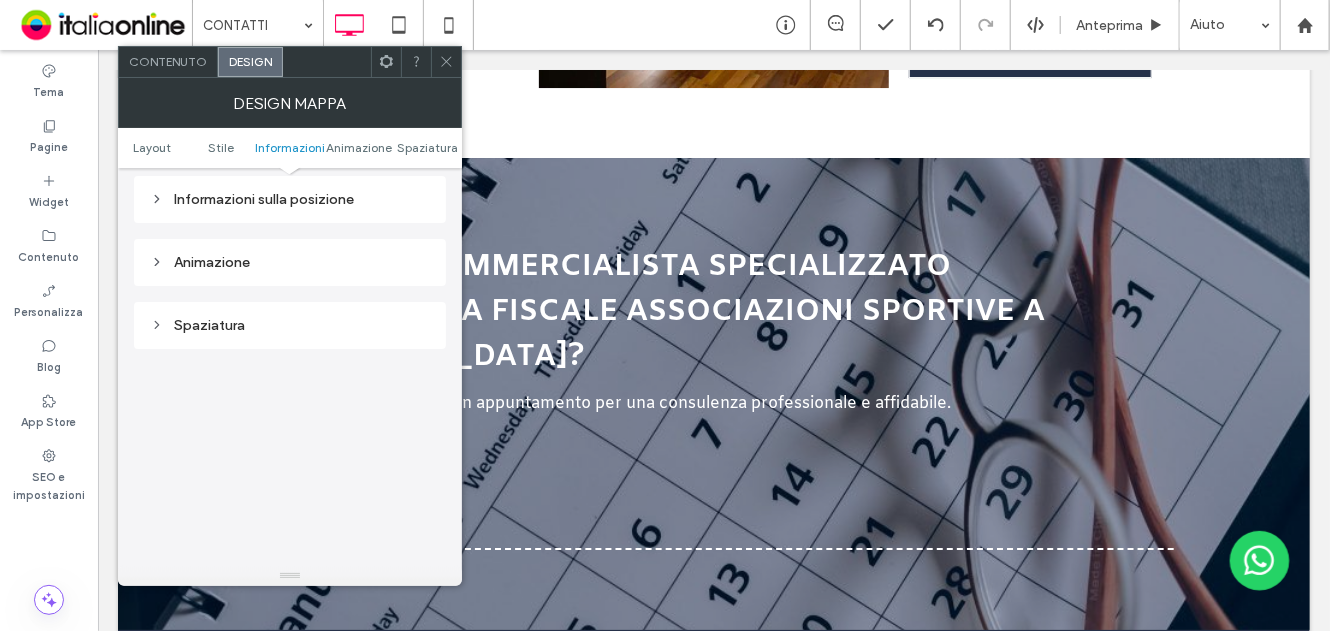 click on "Informazioni sulla posizione Stile popup Testo pop up Colore di sfondo La modifica riguarda i desktop e i tablet Larghezza ***** Altezza ***** Mantieni le proporzioni" at bounding box center [290, 199] 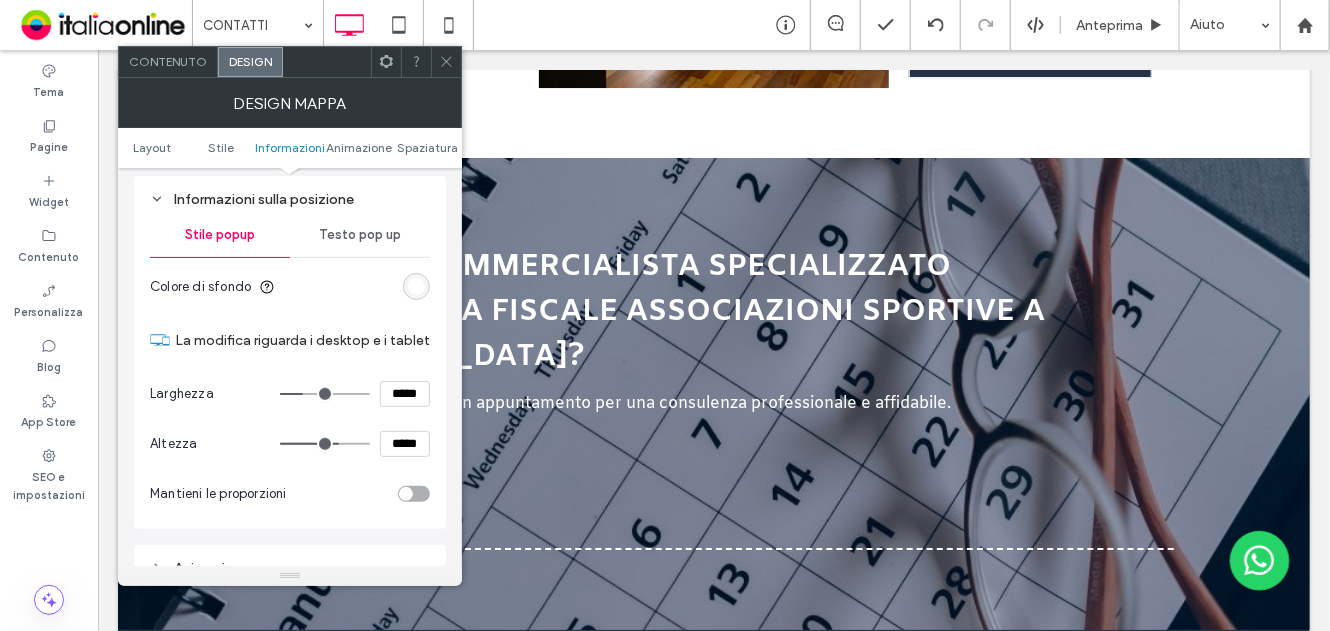 click on "Testo pop up" at bounding box center (360, 235) 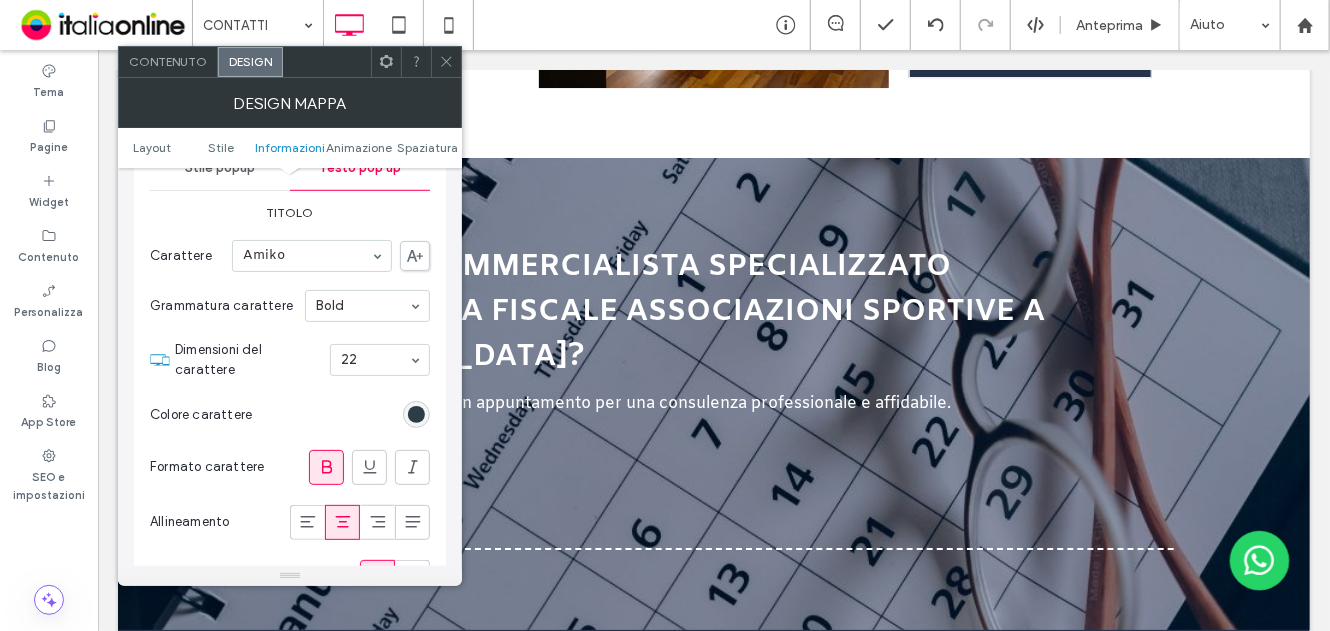 scroll, scrollTop: 700, scrollLeft: 0, axis: vertical 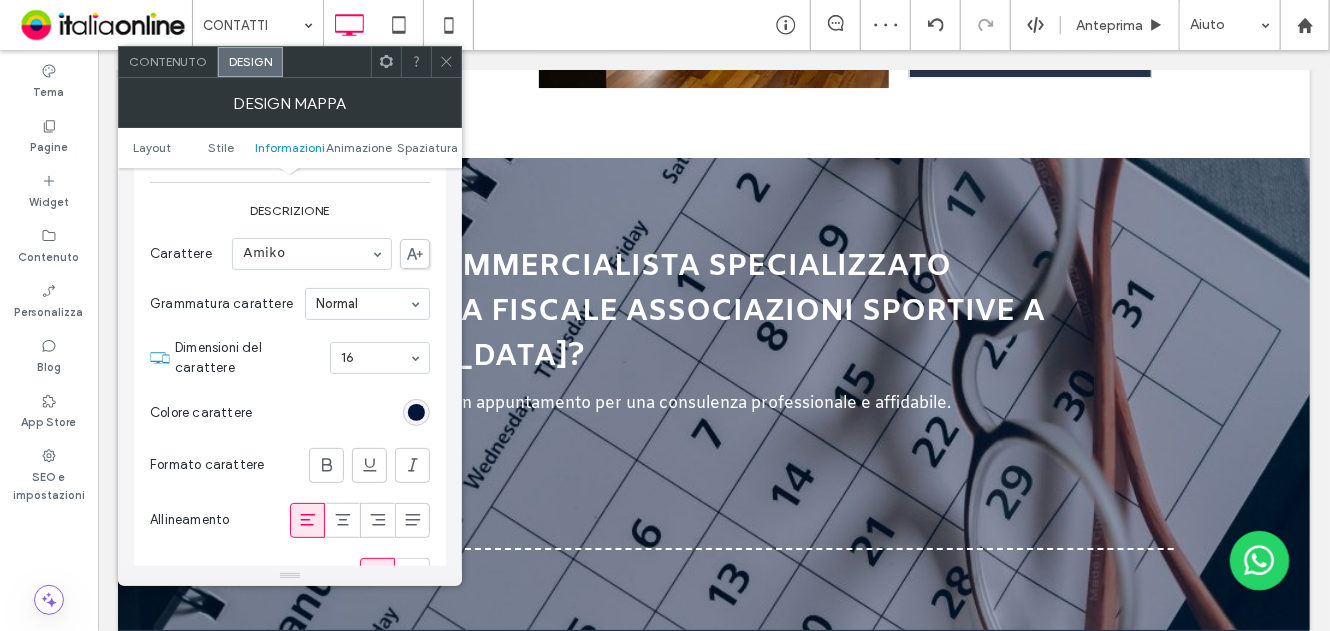 click 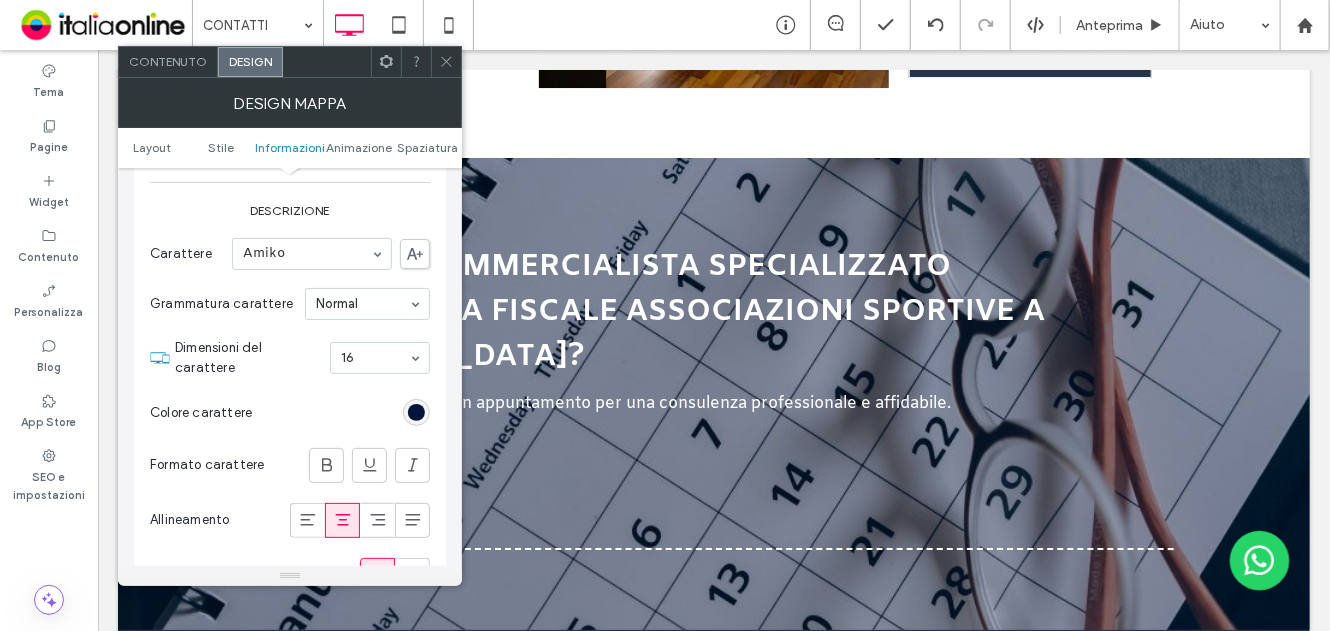 click at bounding box center (446, 62) 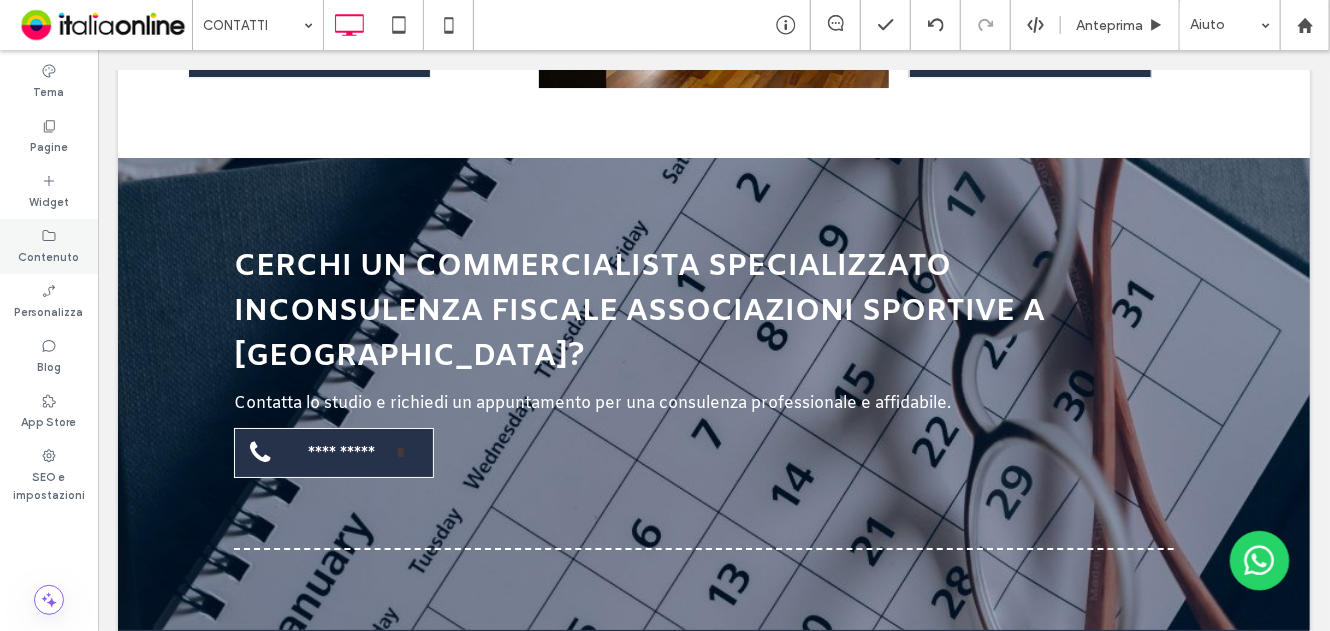click on "Contenuto" at bounding box center [49, 255] 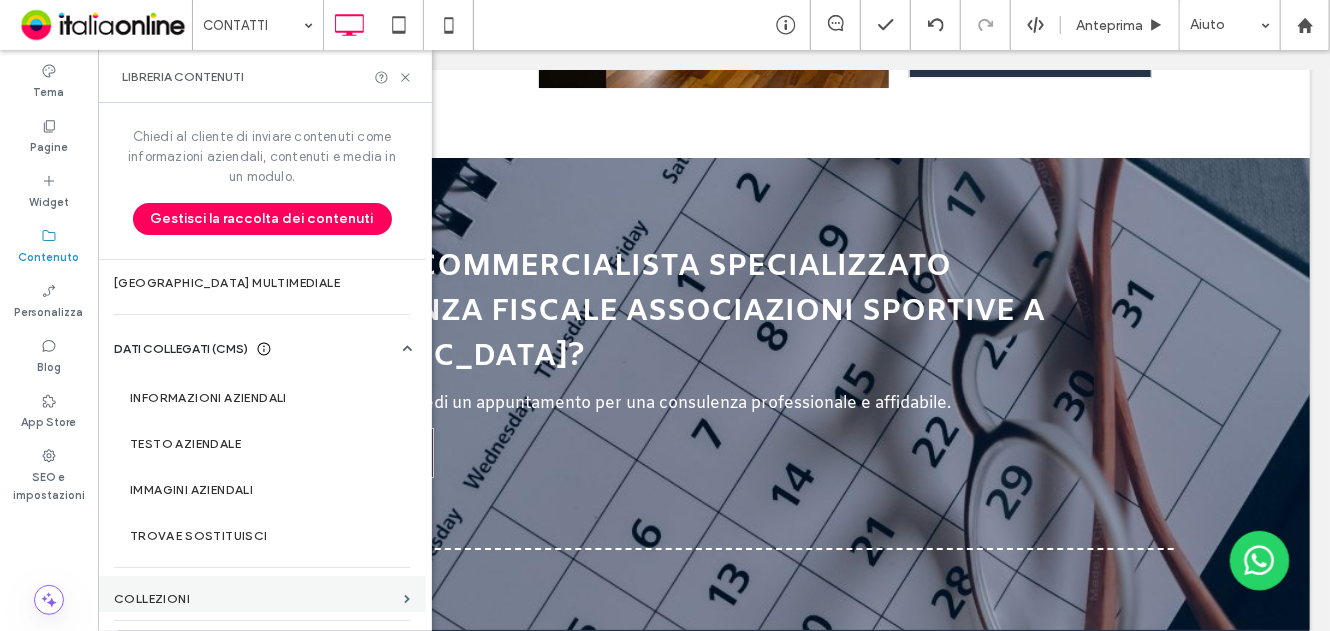 click on "COLLEZIONI" at bounding box center (262, 599) 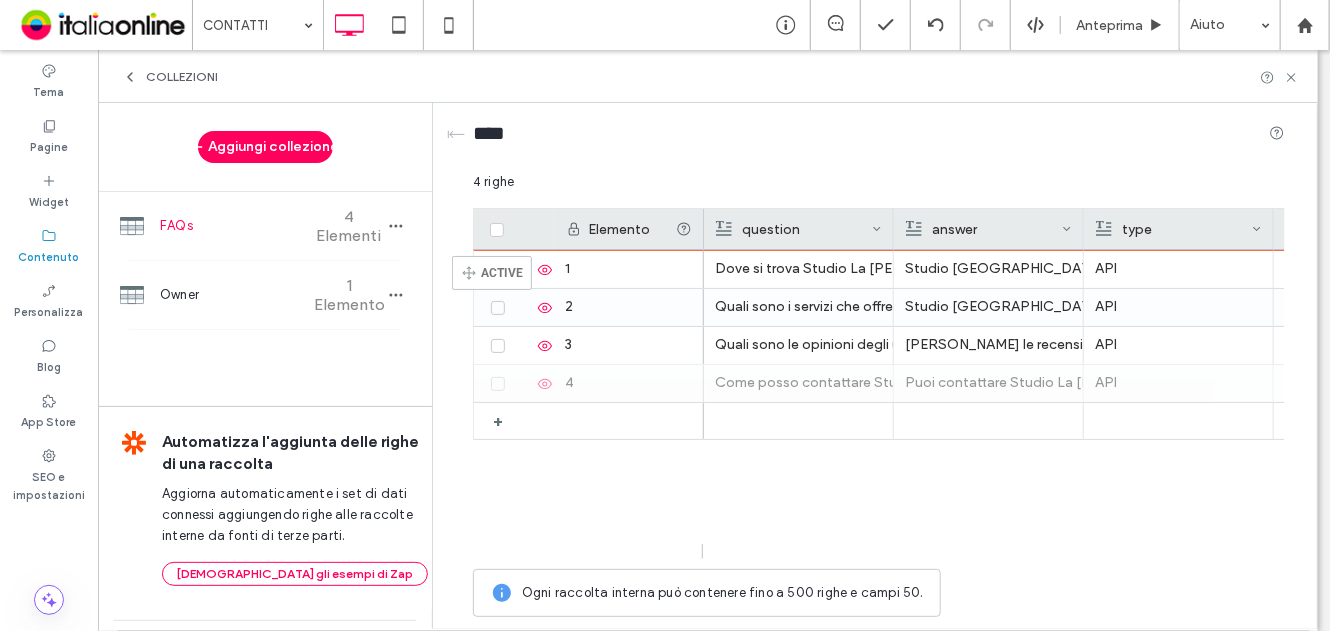 drag, startPoint x: 478, startPoint y: 382, endPoint x: 482, endPoint y: 263, distance: 119.06721 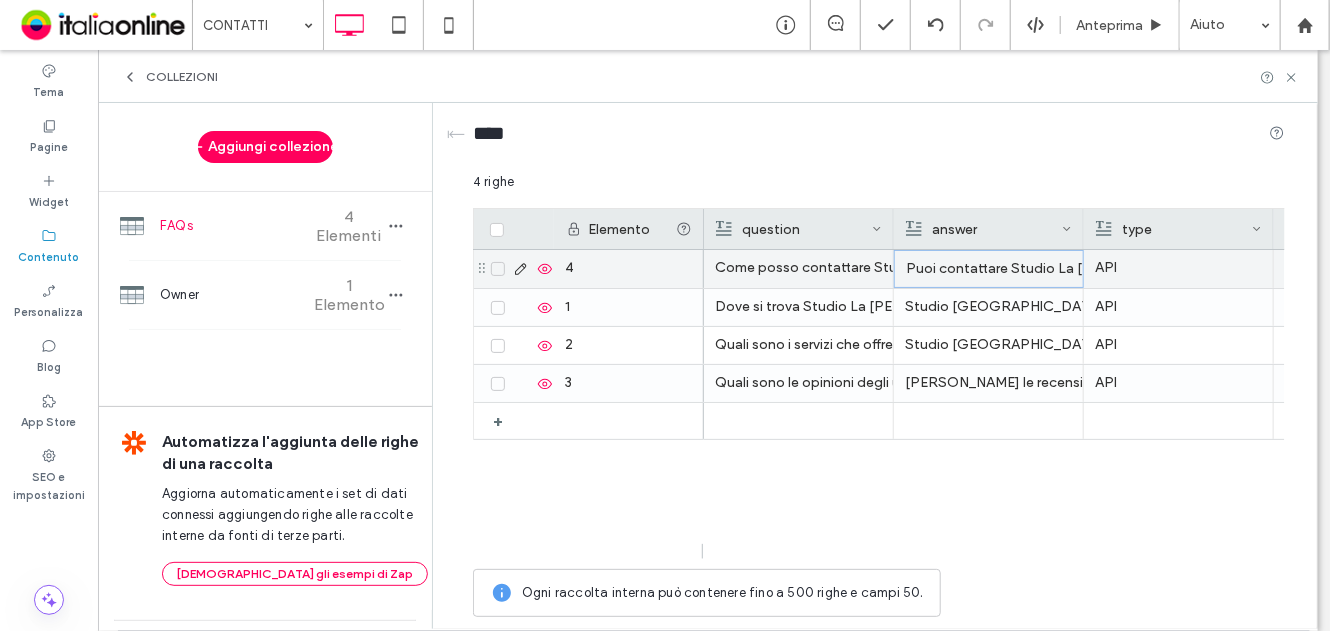 click on "Puoi contattare Studio La Palma Stefano tramite email: stefanolapalma@yahoo.it, telefono: 347 0634305, WhatsApp: 347 0634305" at bounding box center [989, 269] 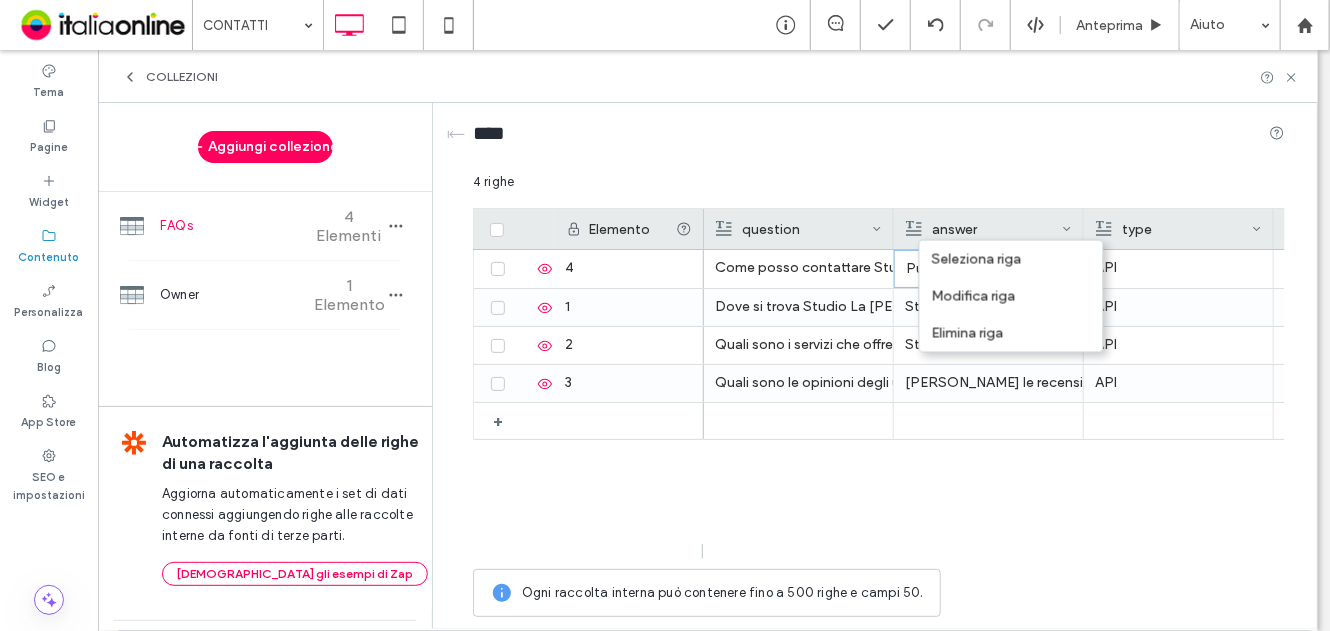 click on "Dove si trova Studio La Palma Stefano? Studio La Palma Stefano si trova a Brindisi (BR) - Via  XX Settembre 110 API Quali sono i servizi che offre Studio La Palma Stefano? Studio La Palma Stefano offre i seguenti servizi: Consulenza Commerciale API Quali sono le opinioni degli utenti di Studio La Palma Stefano? Leggi le recensioni di Studio La Palma Stefano oppure lascia la tua opinione su  Paginegialle.it API Come posso contattare Studio La Palma Stefano? Puoi contattare Studio La Palma Stefano tramite email: stefanolapalma@yahoo.it, telefono: 347 0634305, WhatsApp: 347 0634305 API" at bounding box center (994, 404) 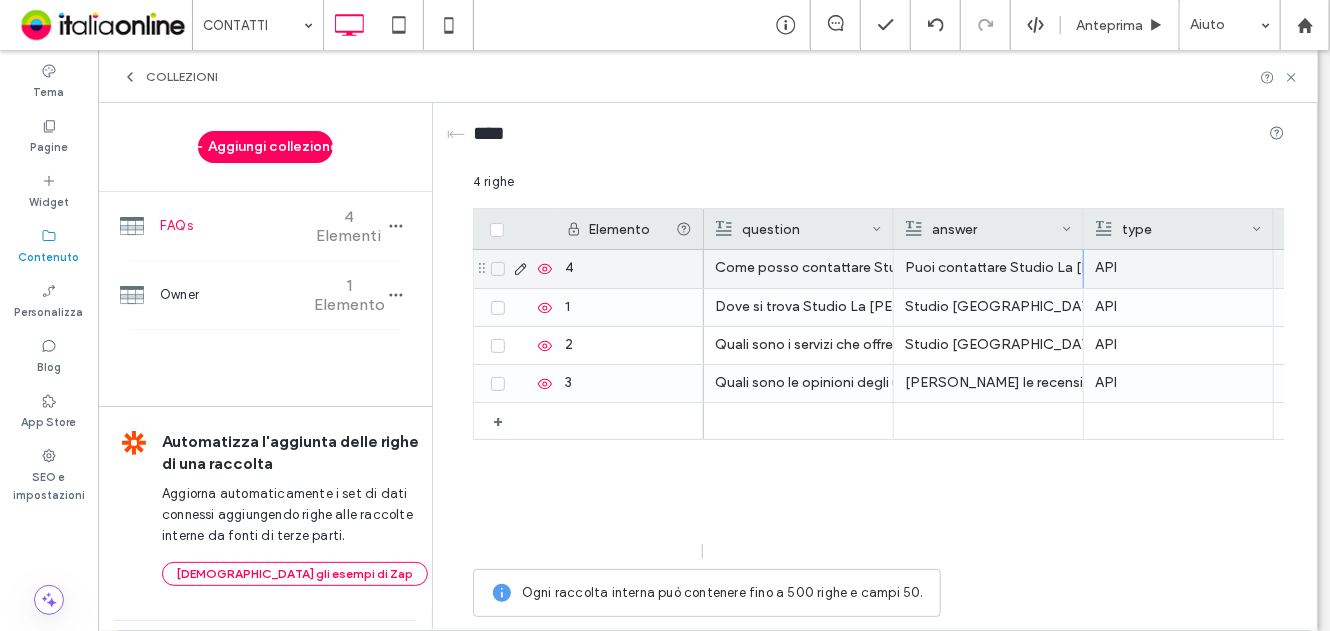click on "Puoi contattare Studio La Palma Stefano tramite email: stefanolapalma@yahoo.it, telefono: 347 0634305, WhatsApp: 347 0634305" at bounding box center [988, 268] 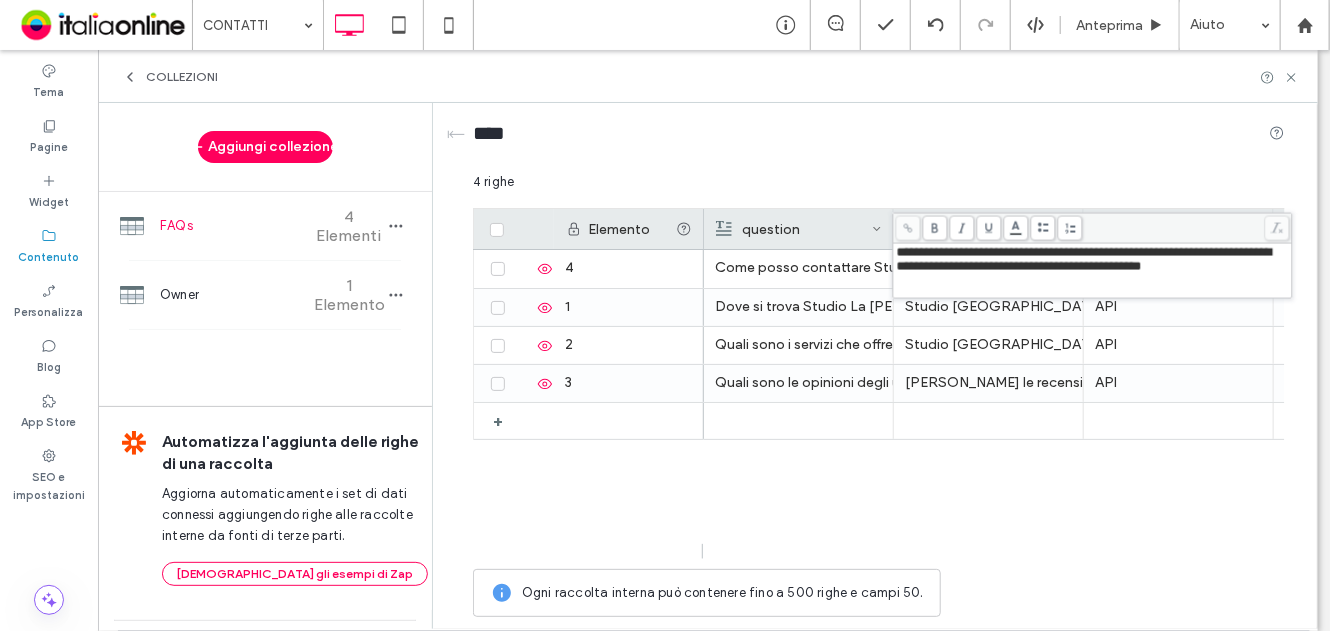 click on "Dove si trova Studio La Palma Stefano? Studio La Palma Stefano si trova a Brindisi (BR) - Via  XX Settembre 110 API Quali sono i servizi che offre Studio La Palma Stefano? Studio La Palma Stefano offre i seguenti servizi: Consulenza Commerciale API Quali sono le opinioni degli utenti di Studio La Palma Stefano? Leggi le recensioni di Studio La Palma Stefano oppure lascia la tua opinione su  Paginegialle.it API Come posso contattare Studio La Palma Stefano? API" at bounding box center [994, 404] 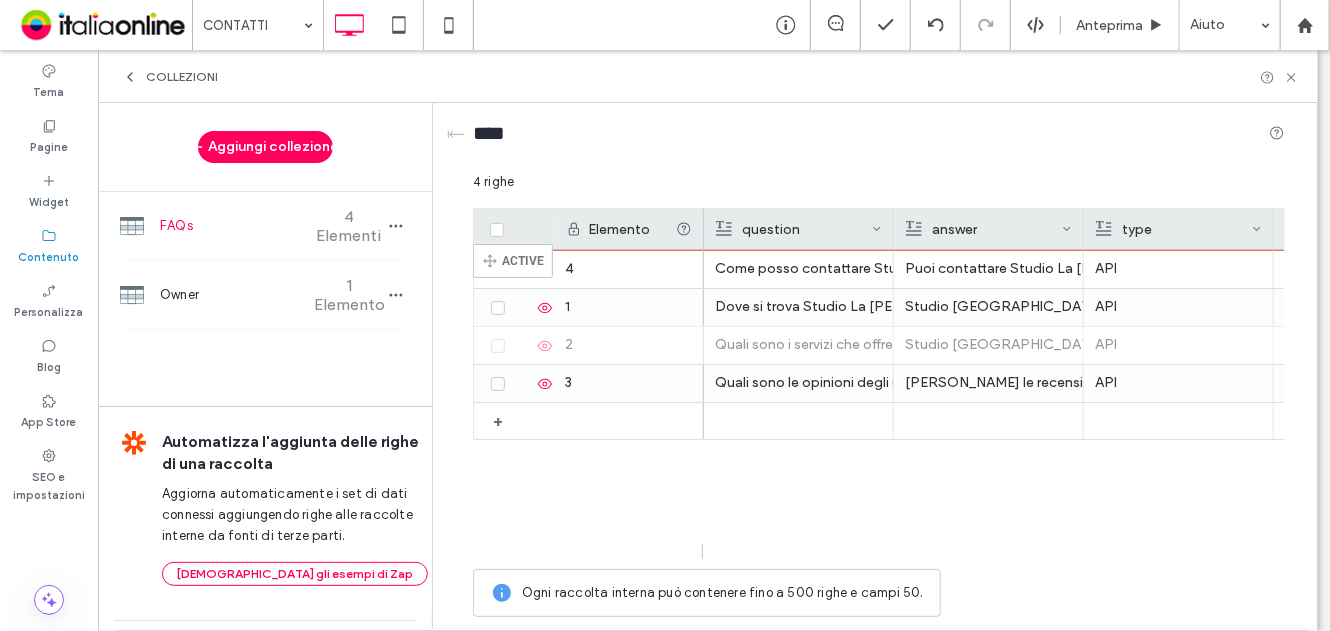 drag, startPoint x: 488, startPoint y: 348, endPoint x: 503, endPoint y: 253, distance: 96.17692 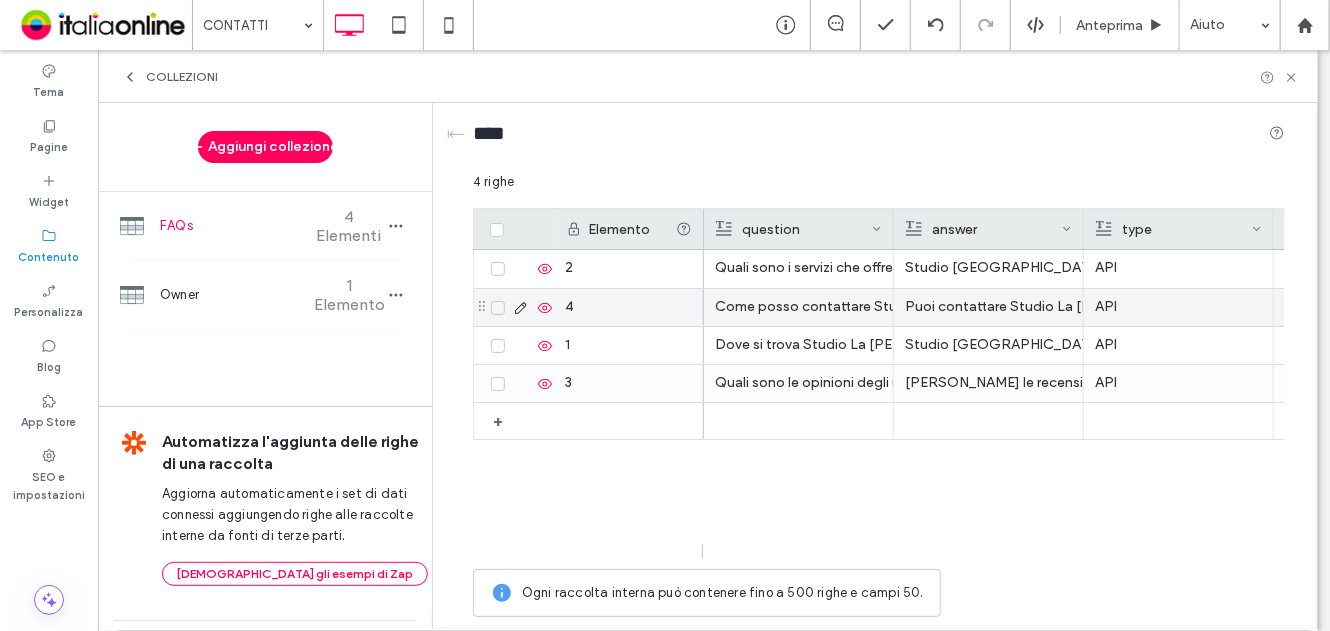 click on "Puoi contattare Studio La Palma Stefano tramite email: stefanolapalma@yahoo.it, telefono: 347 0634305, WhatsApp: 347 0634305" at bounding box center [988, 307] 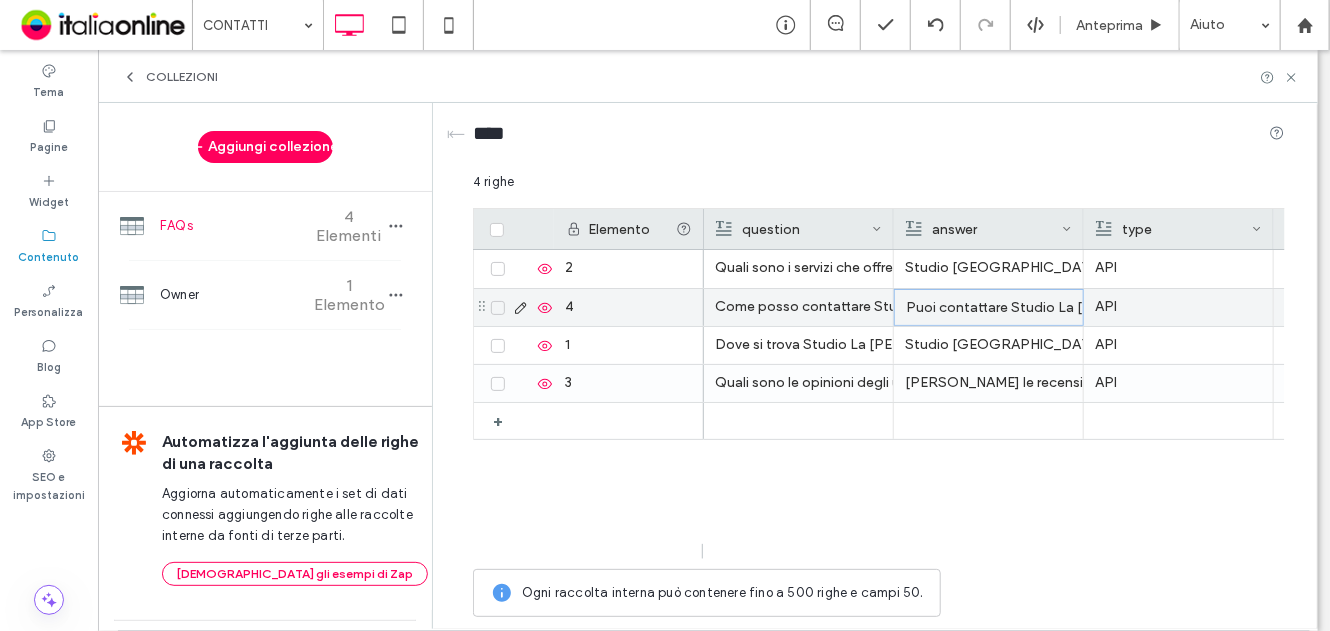 click on "Puoi contattare Studio La Palma Stefano tramite email: stefanolapalma@yahoo.it, telefono: 347 0634305, WhatsApp: 347 0634305" at bounding box center (989, 308) 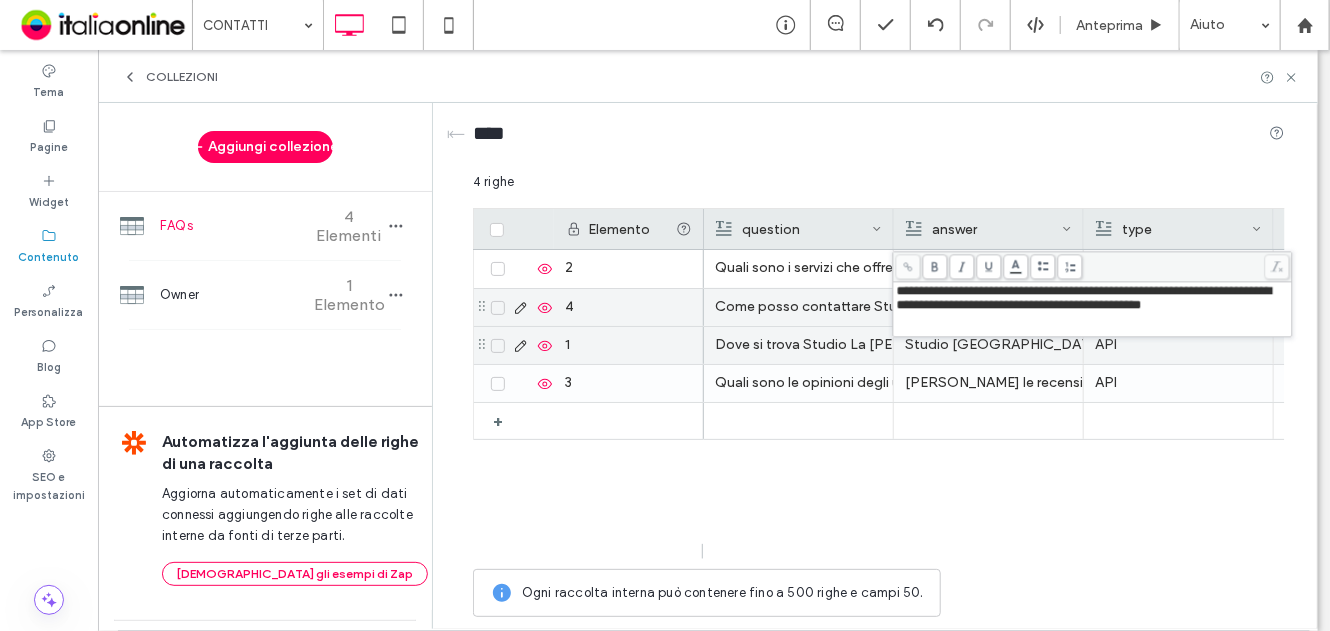 click on "Studio La Palma Stefano si trova a Brindisi (BR) - Via  XX Settembre 110" at bounding box center [988, 345] 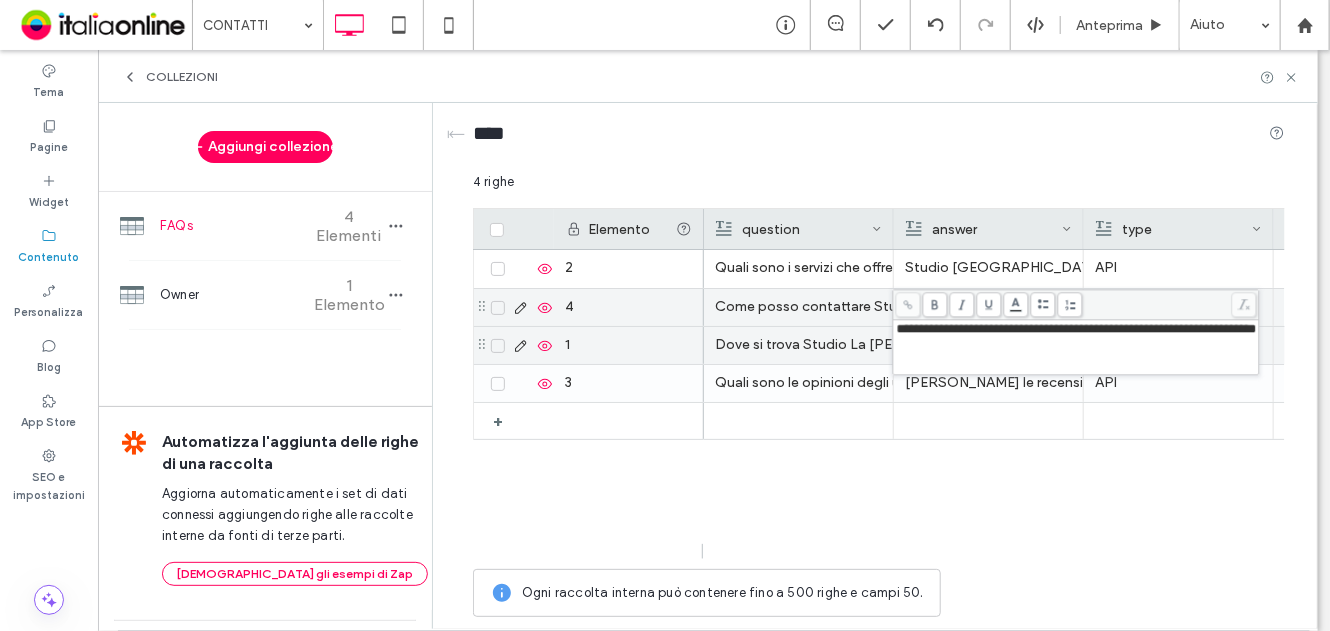click on "Come posso contattare Studio La Palma Stefano? Puoi contattare Studio La Palma Stefano tramite email: stefanolapalma@yahoo.it, telefono: 347 0634305, WhatsApp: 347 0634305 API Dove si trova Studio La Palma Stefano? API Quali sono i servizi che offre Studio La Palma Stefano? Studio La Palma Stefano offre i seguenti servizi: Consulenza Commerciale API Quali sono le opinioni degli utenti di Studio La Palma Stefano? Leggi le recensioni di Studio La Palma Stefano oppure lascia la tua opinione su  Paginegialle.it API" at bounding box center [994, 404] 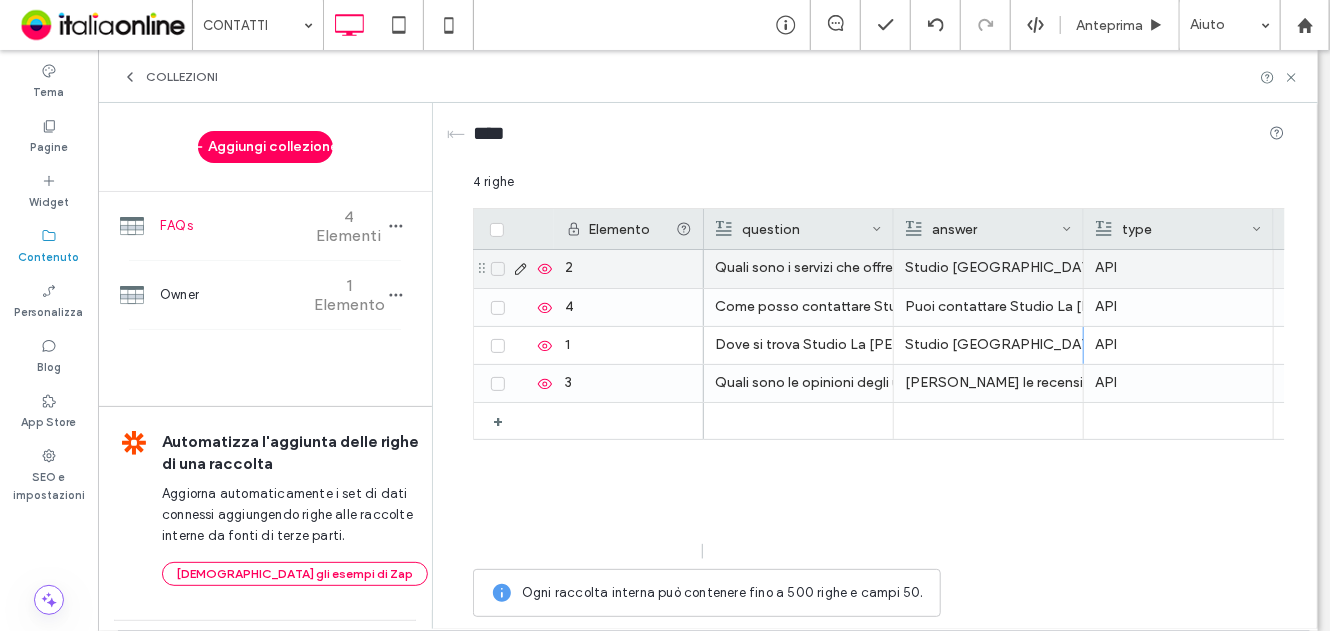 click on "Studio La Palma Stefano offre i seguenti servizi: Consulenza Commerciale" at bounding box center [988, 268] 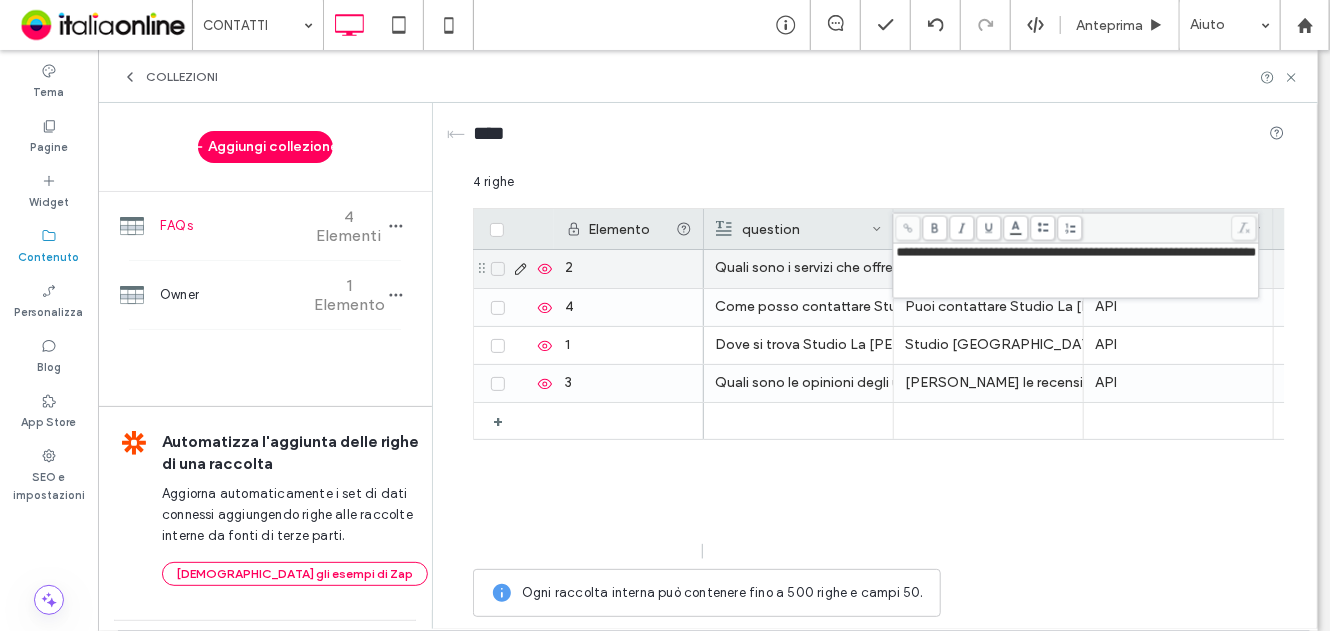 click on "Quali sono i servizi che offre Studio La Palma Stefano?" at bounding box center [798, 268] 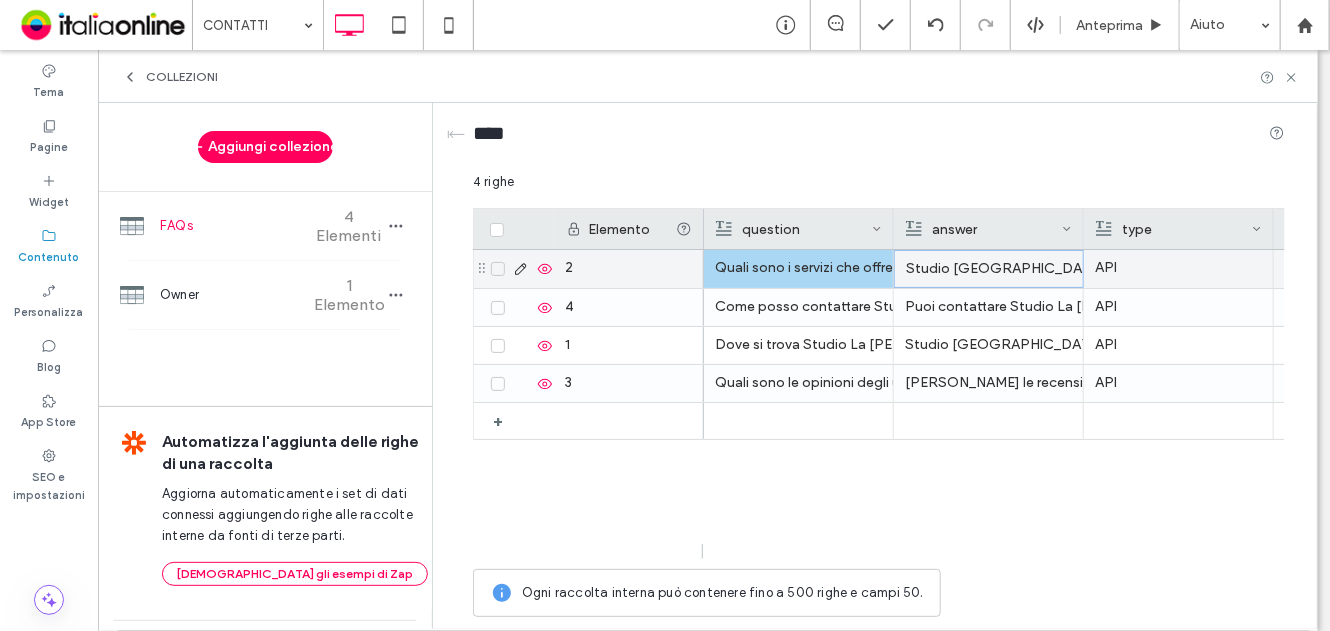 click on "Studio La Palma Stefano offre i seguenti servizi: Consulenza Commerciale" at bounding box center (989, 269) 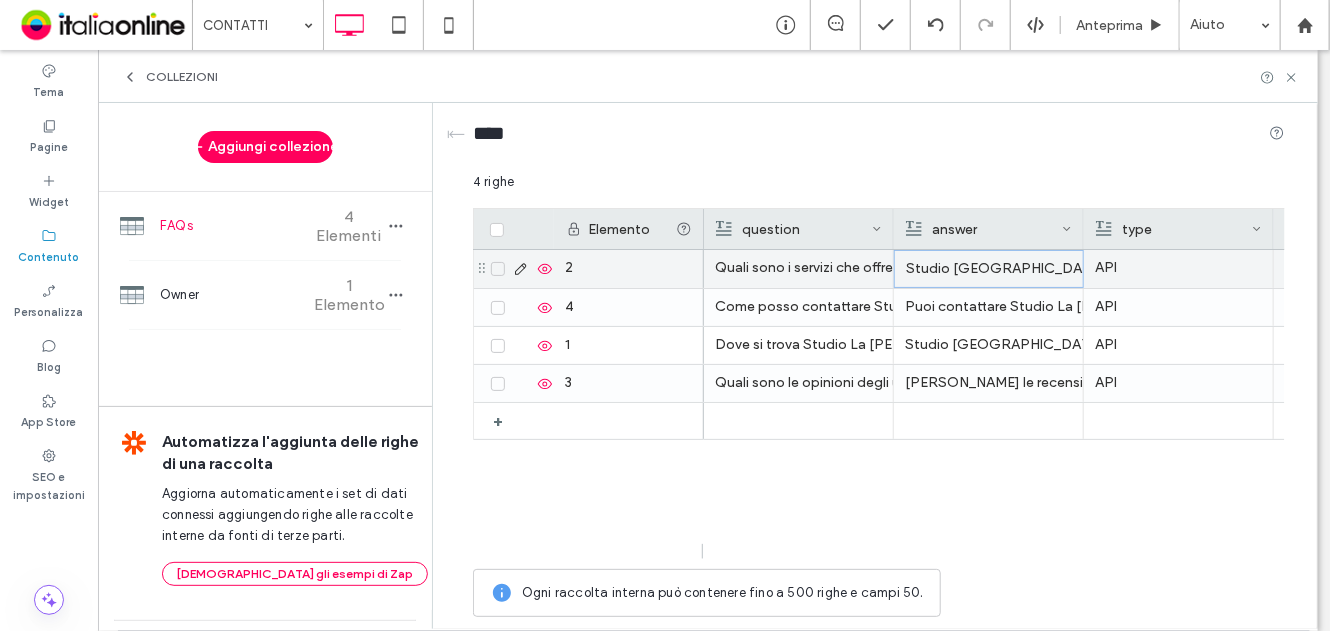 click on "Studio La Palma Stefano offre i seguenti servizi: Consulenza Commerciale" at bounding box center (989, 269) 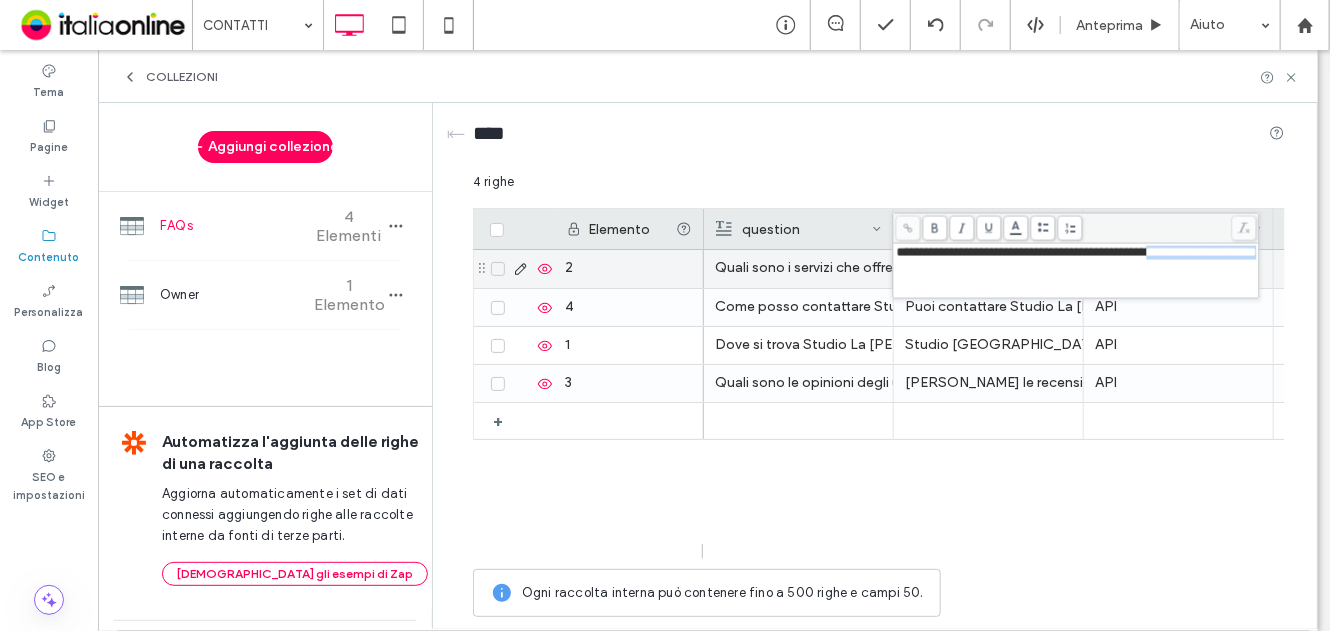 drag, startPoint x: 1181, startPoint y: 260, endPoint x: 1212, endPoint y: 269, distance: 32.280025 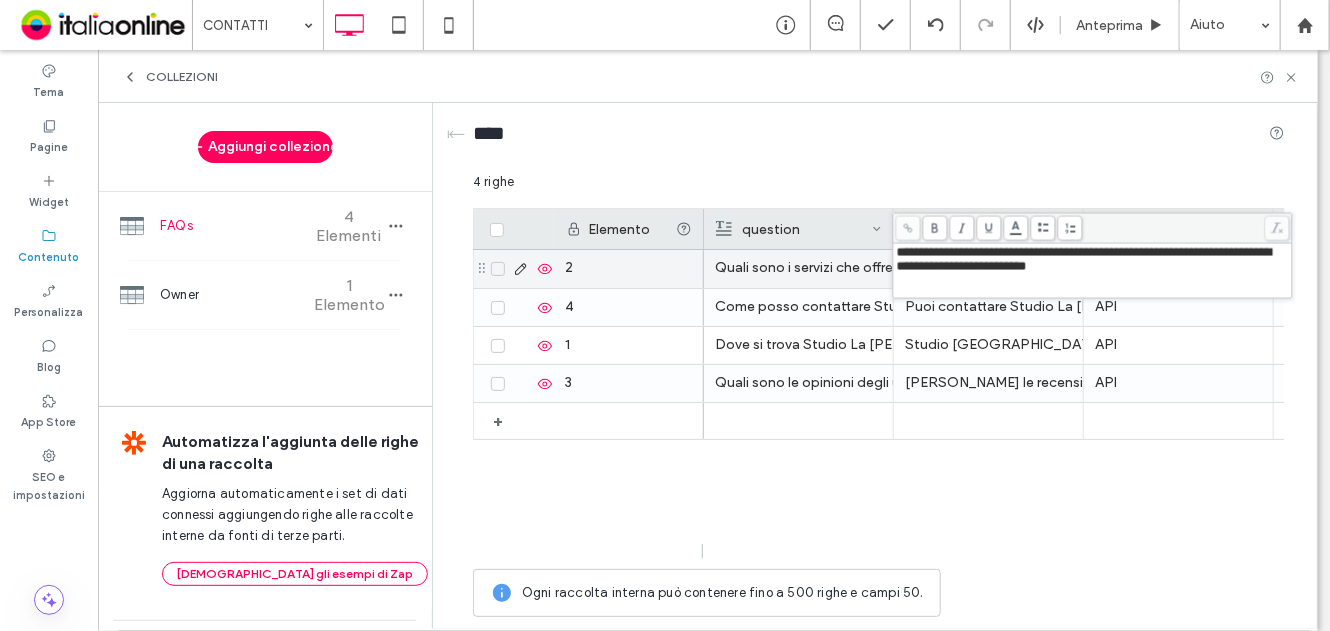 type 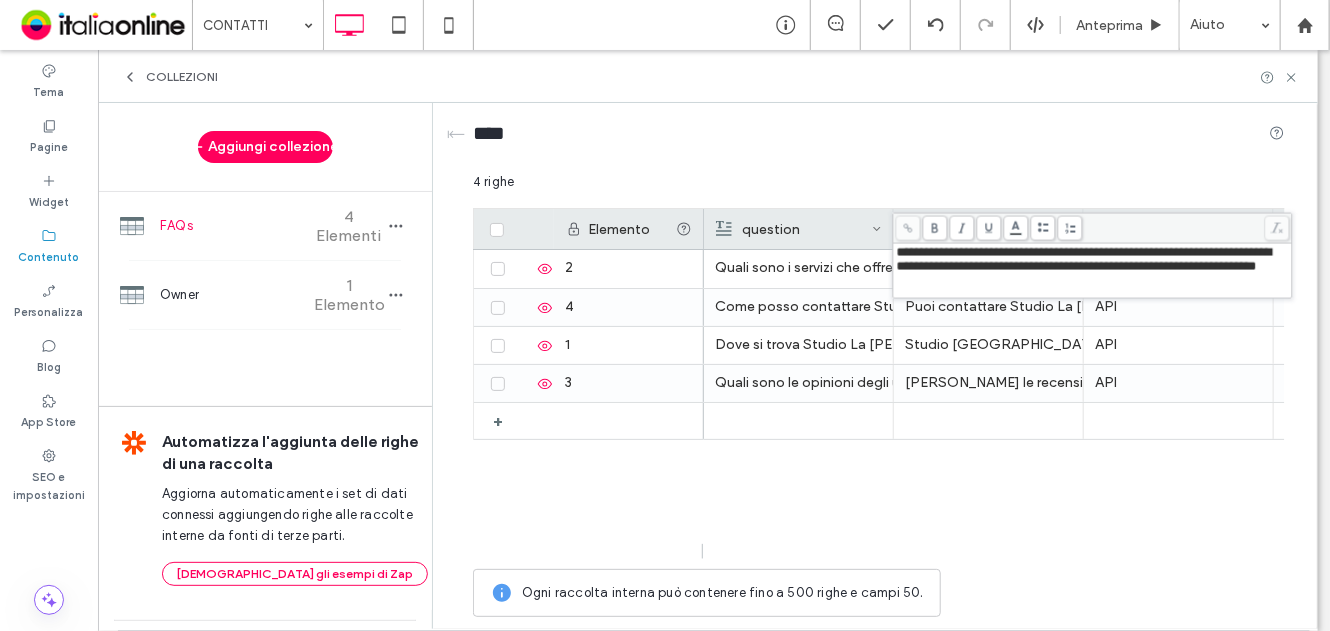 click on "**********" at bounding box center [1084, 259] 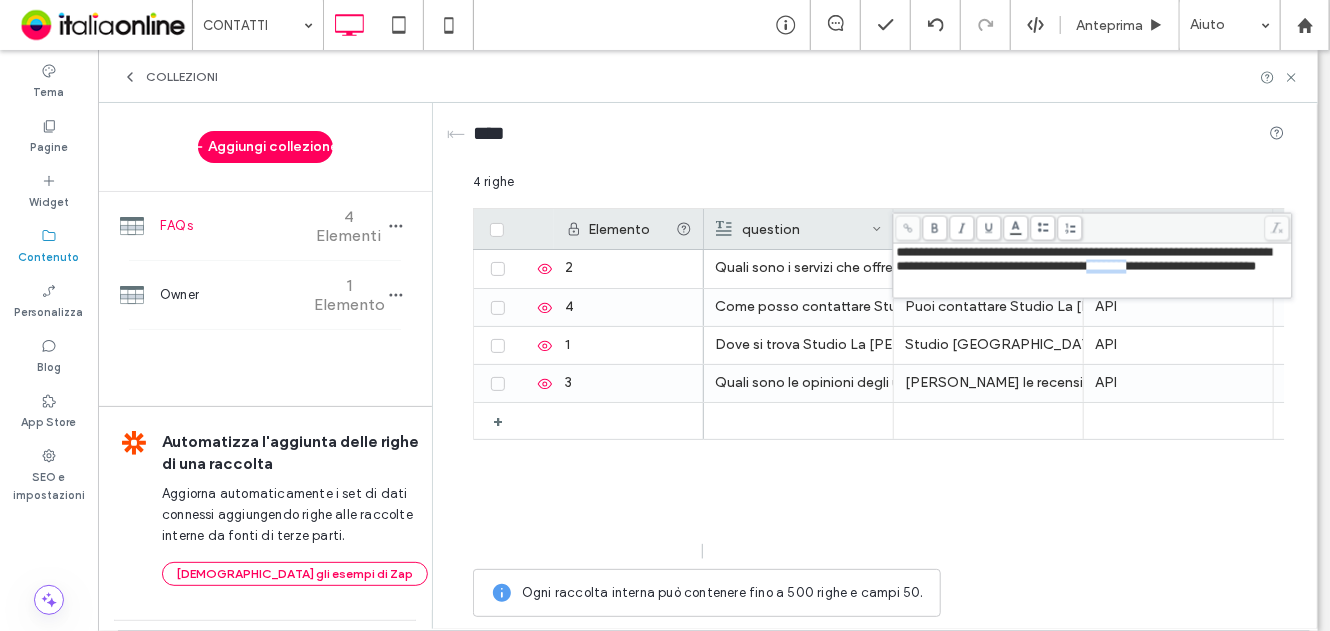 click on "**********" at bounding box center [1084, 259] 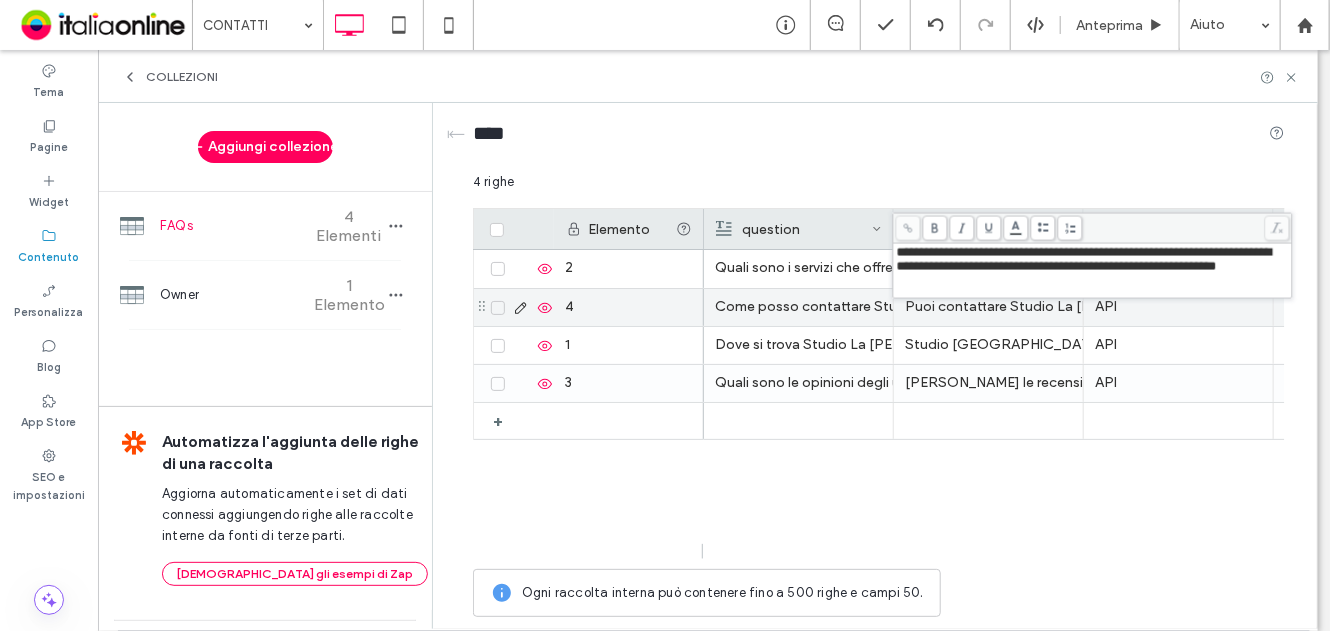 click on "Puoi contattare Studio La Palma Stefano tramite email: stefanolapalma@yahoo.it, telefono: 347 0634305, WhatsApp: 347 0634305" at bounding box center [988, 307] 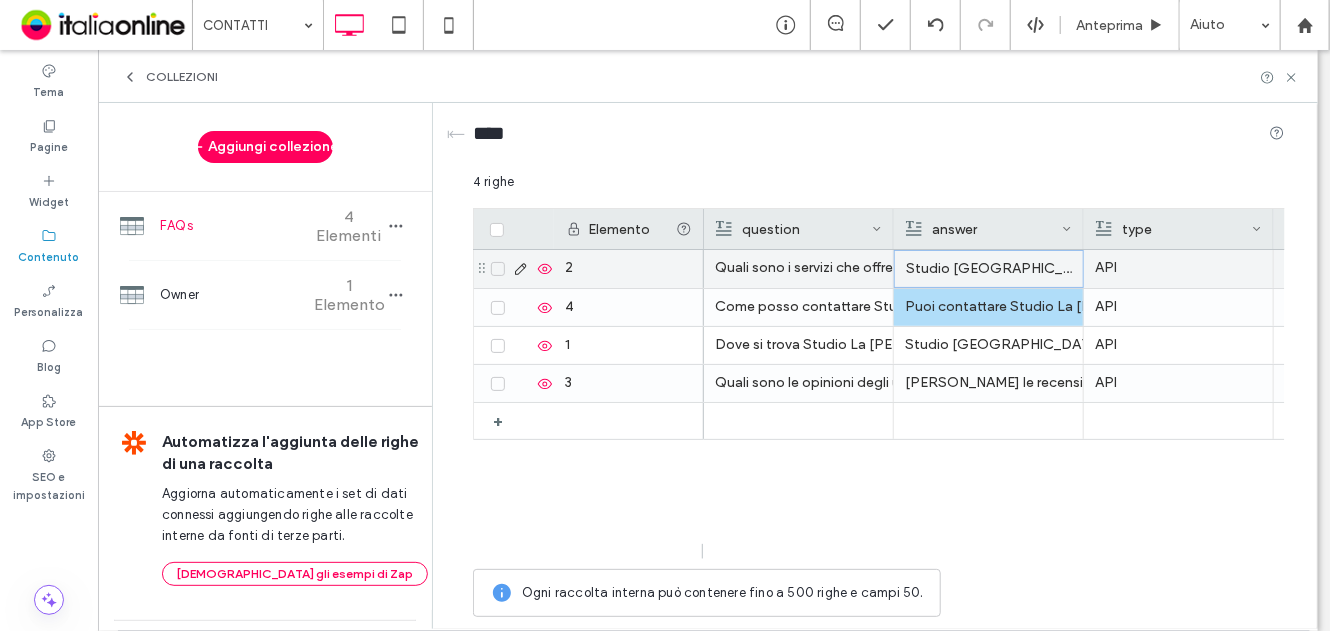 click on "Studio La Palma Stefano offre i seguenti servizi: Consulenza fiscale associazioni e società sportive, consulenza tributaria  specialistica" at bounding box center (989, 269) 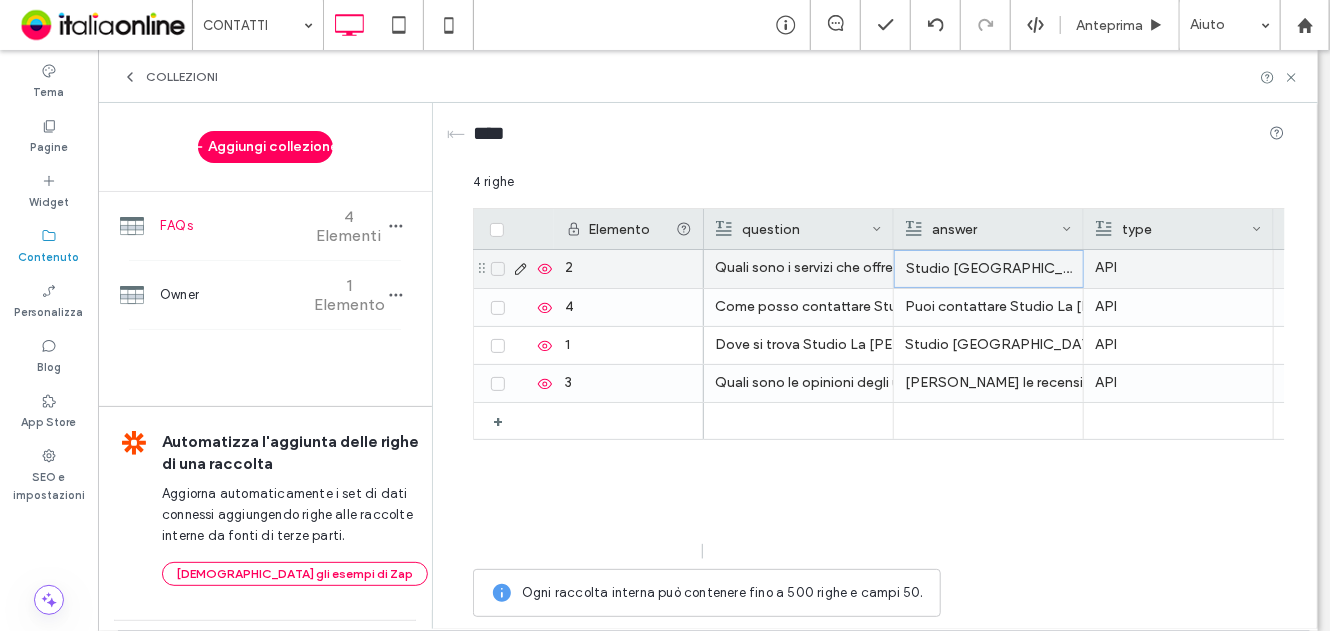 click on "Studio La Palma Stefano offre i seguenti servizi: Consulenza fiscale associazioni e società sportive, consulenza tributaria  specialistica" at bounding box center [989, 269] 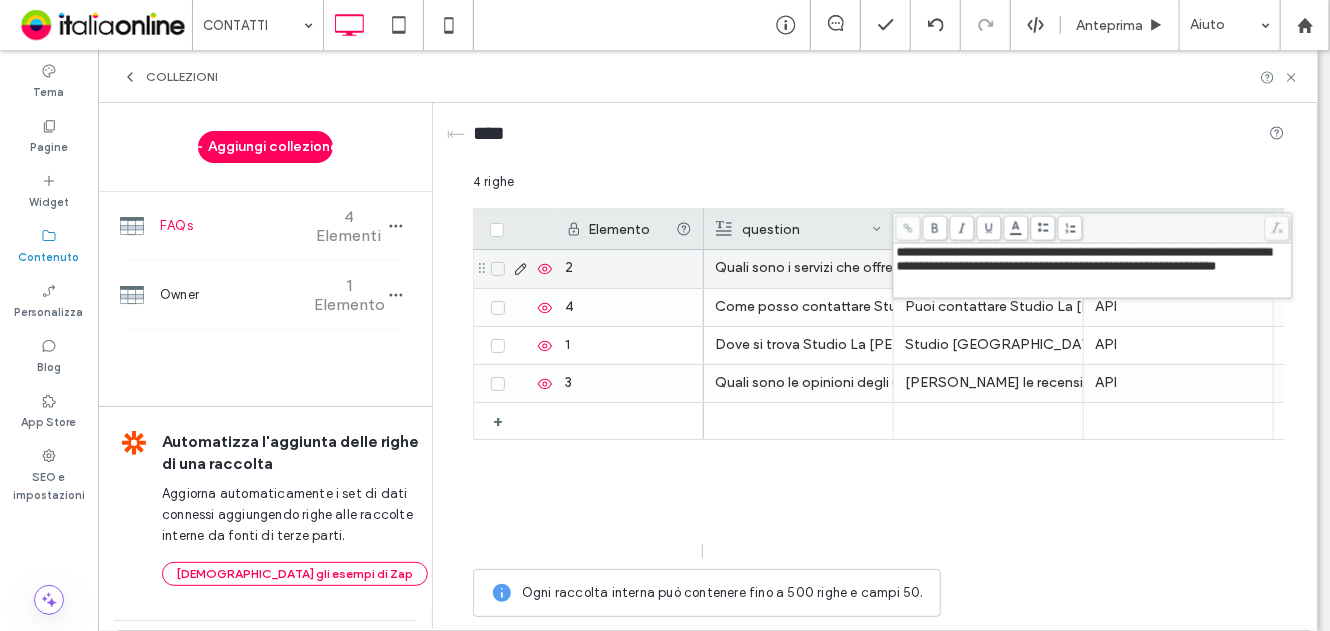 click on "**********" at bounding box center [1093, 260] 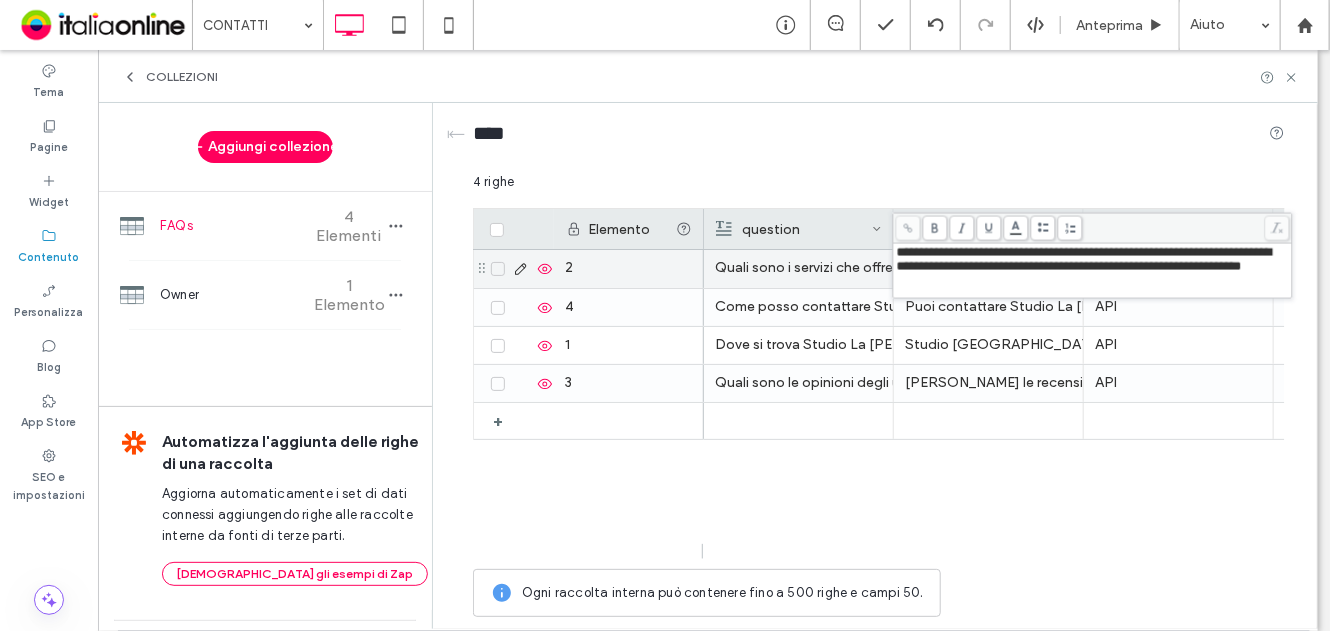 click on "**********" at bounding box center (1093, 271) 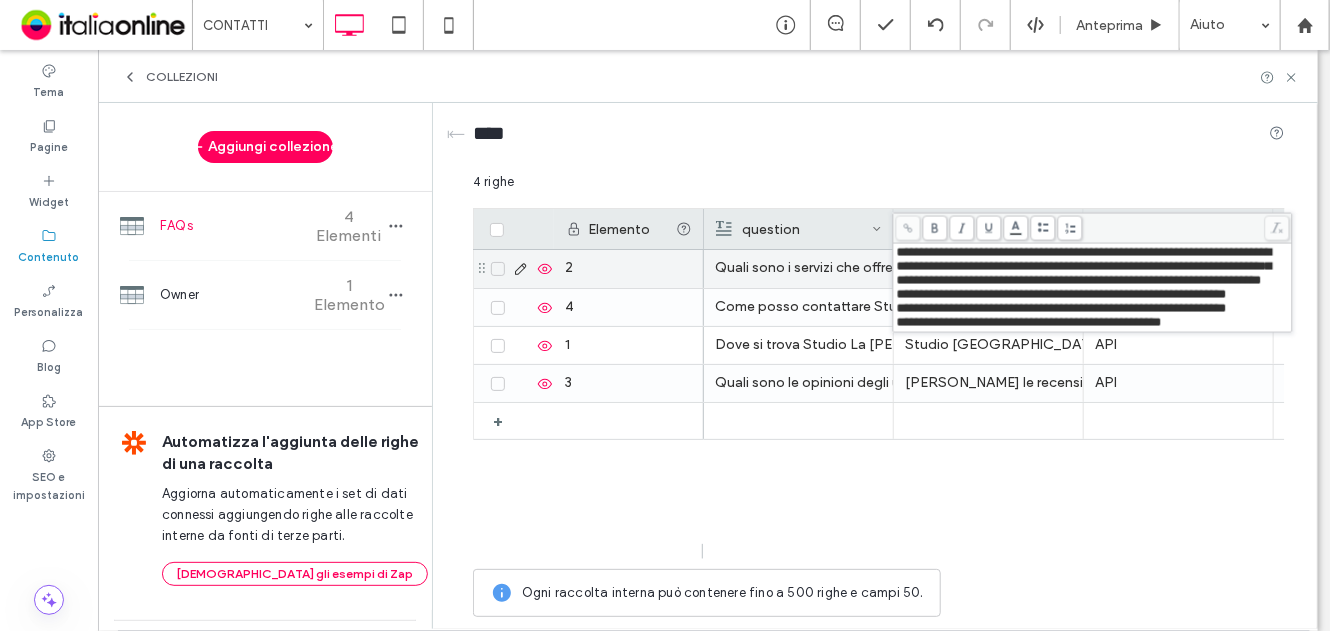click on "**********" at bounding box center (1062, 294) 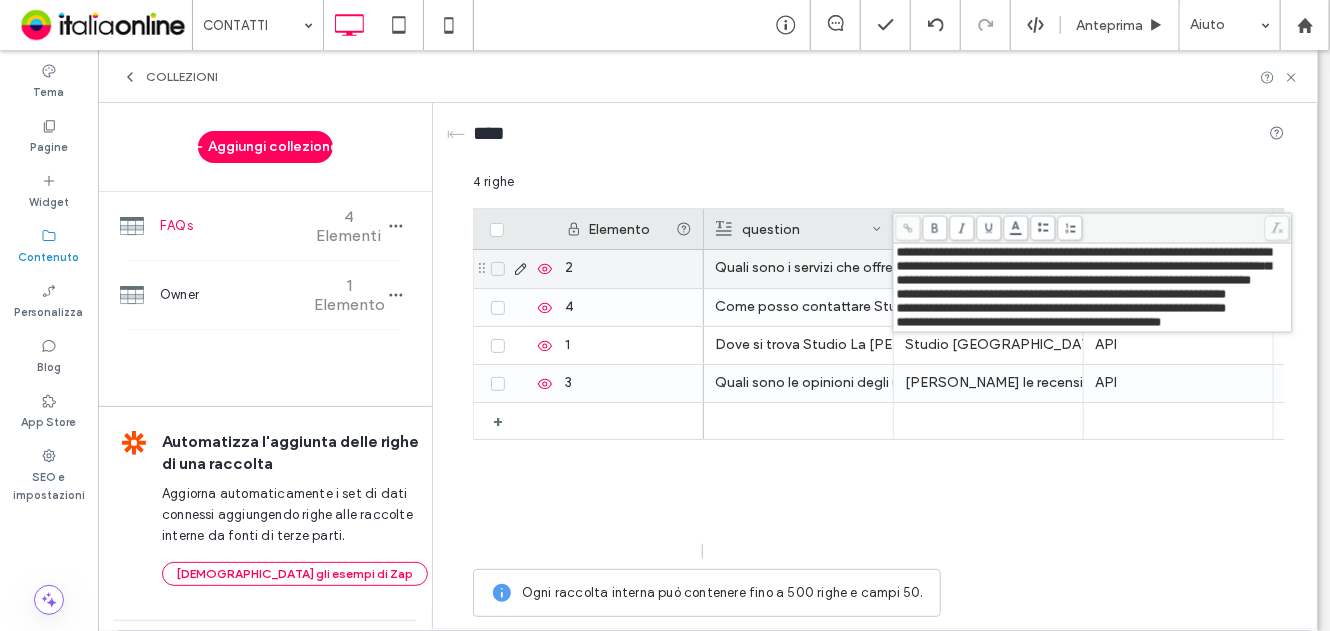click on "**********" at bounding box center [1062, 294] 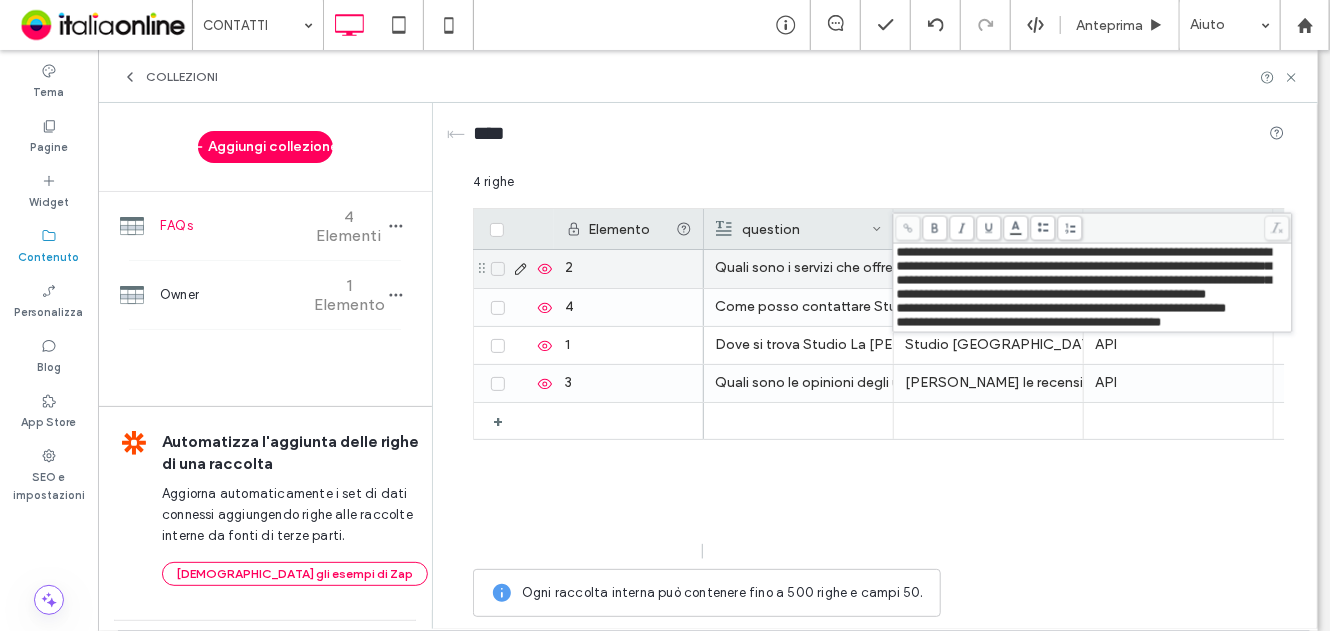 click on "**********" at bounding box center [1062, 308] 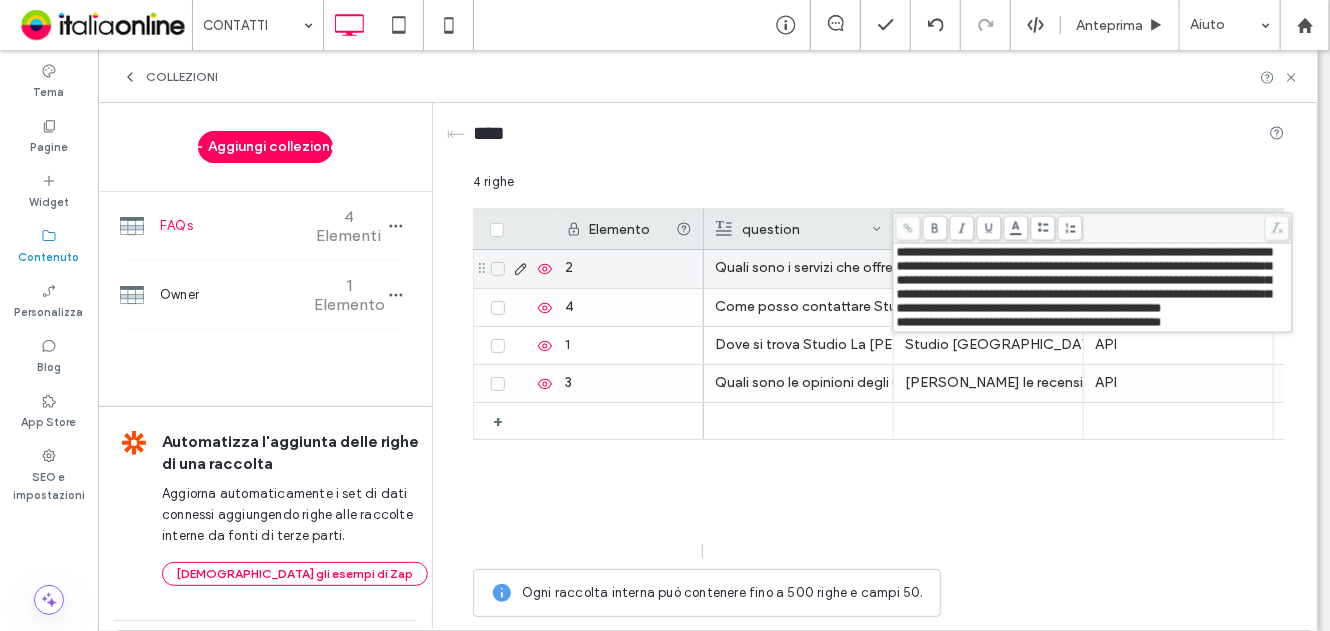 click on "**********" at bounding box center (1084, 280) 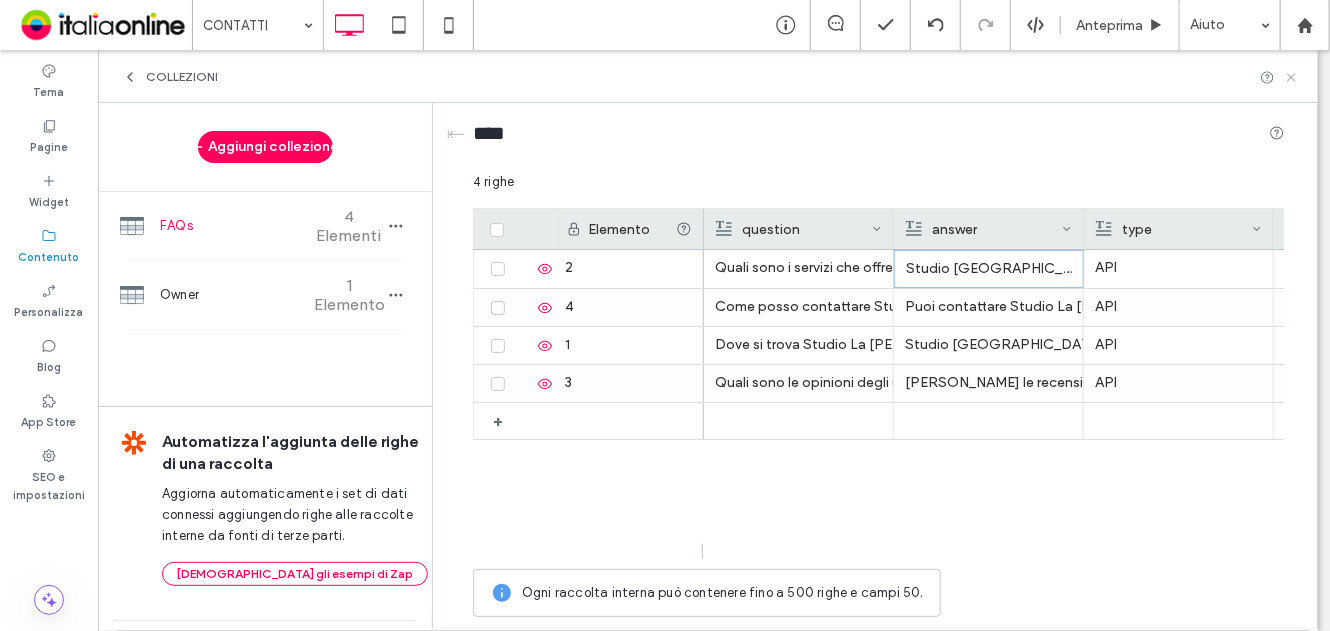click 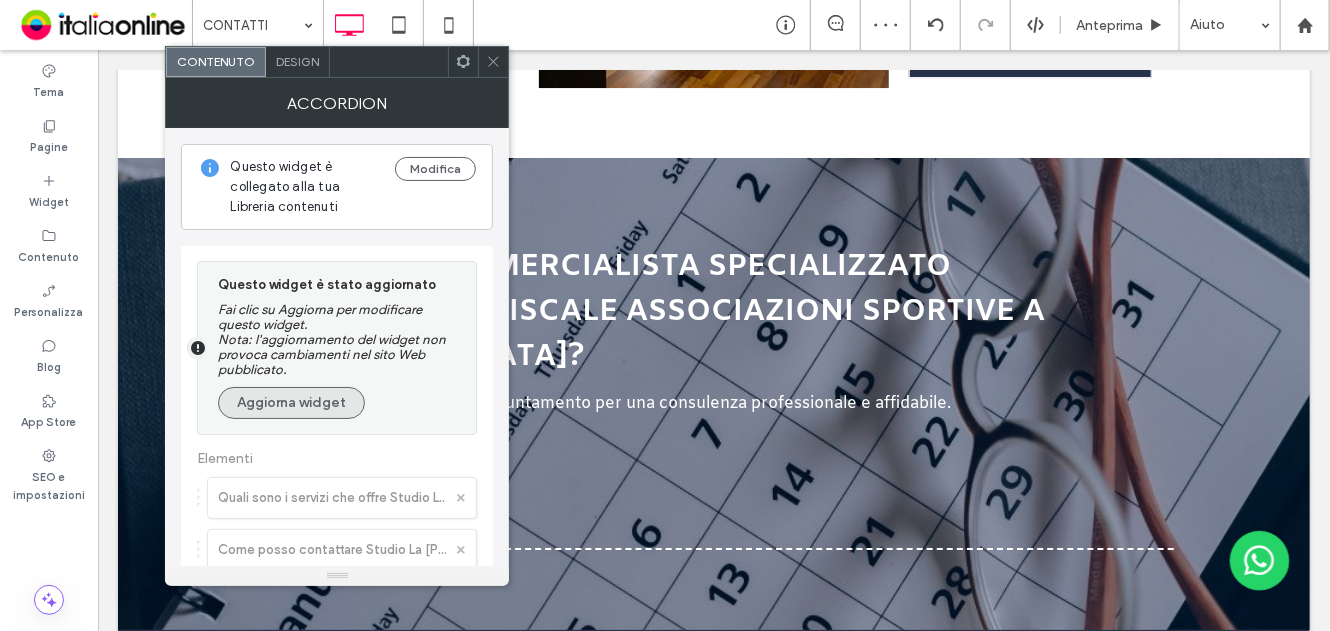 click on "Aggiorna widget" at bounding box center (291, 403) 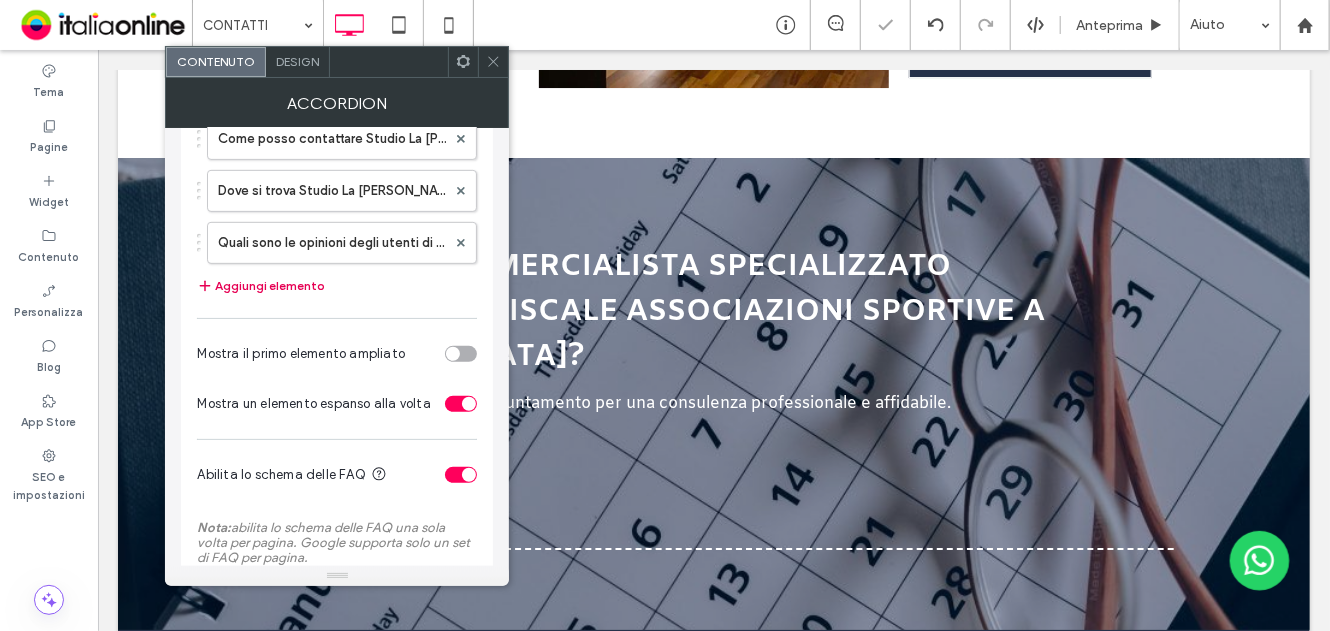 scroll, scrollTop: 417, scrollLeft: 0, axis: vertical 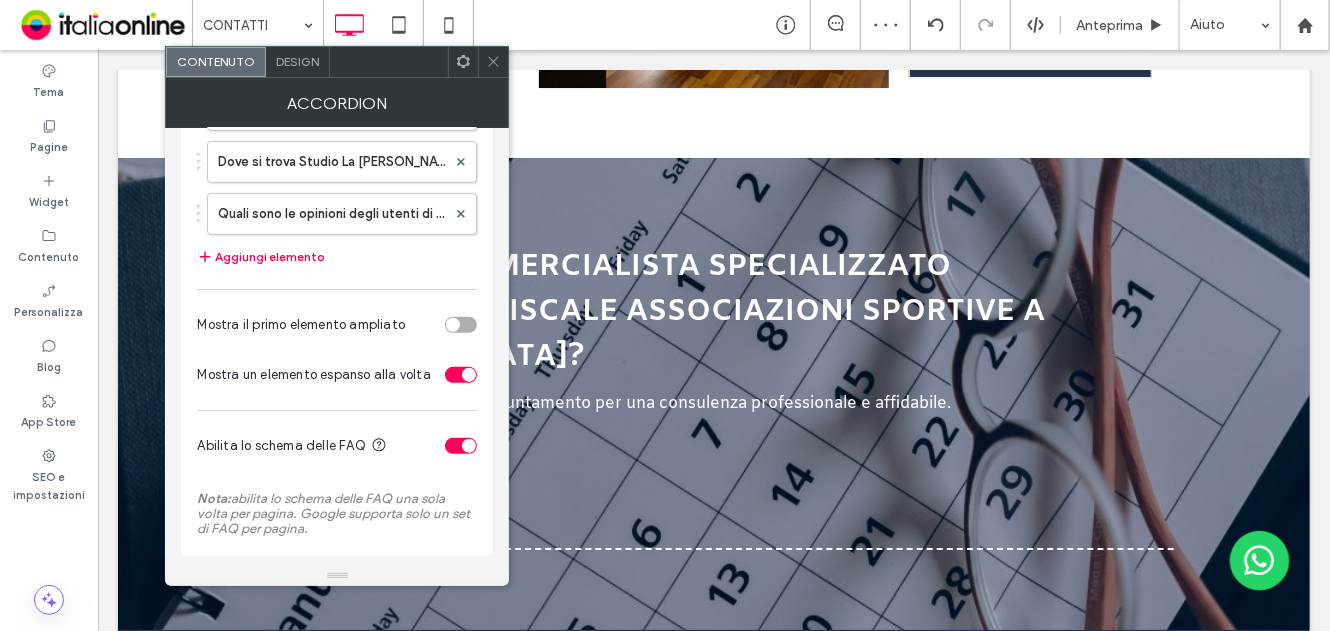 click on "Design" at bounding box center (298, 62) 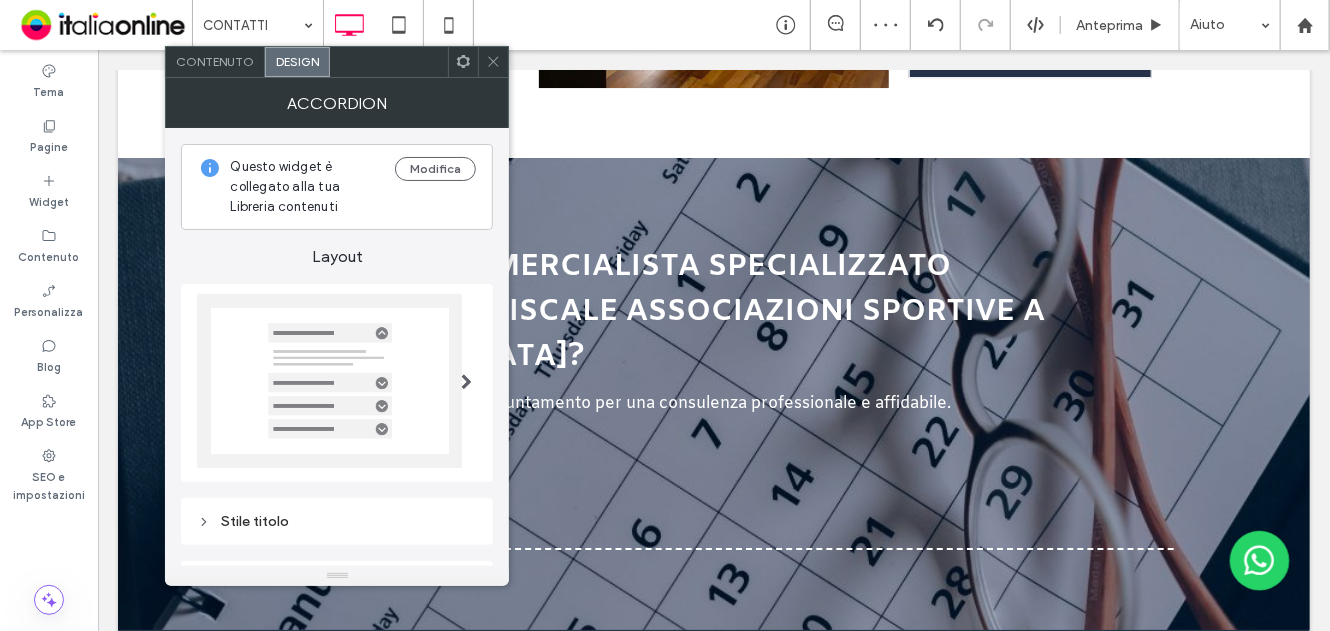 scroll, scrollTop: 200, scrollLeft: 0, axis: vertical 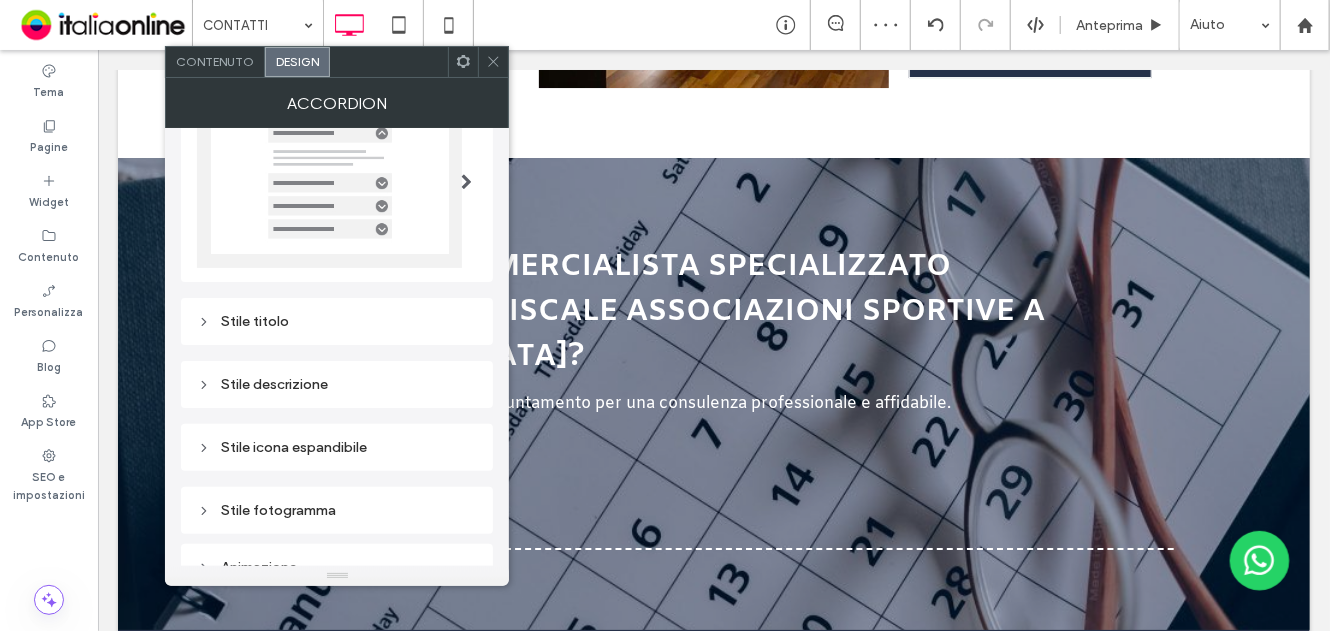 click on "Stile titolo" at bounding box center (337, 321) 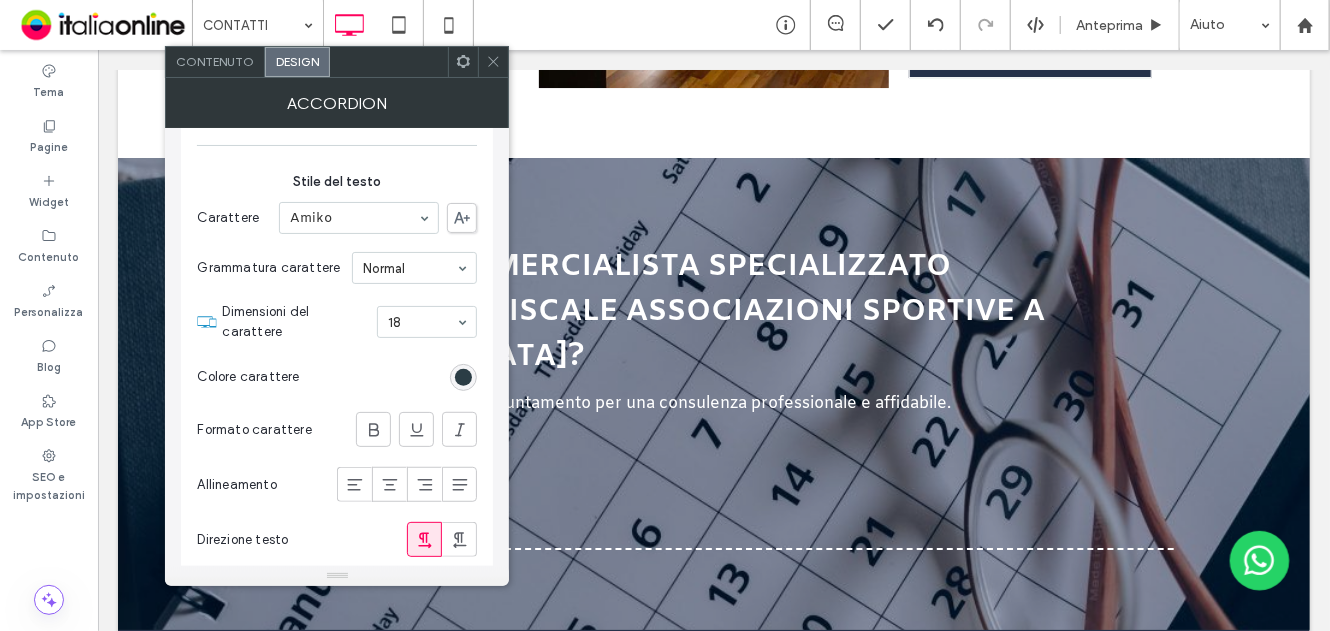 scroll, scrollTop: 500, scrollLeft: 0, axis: vertical 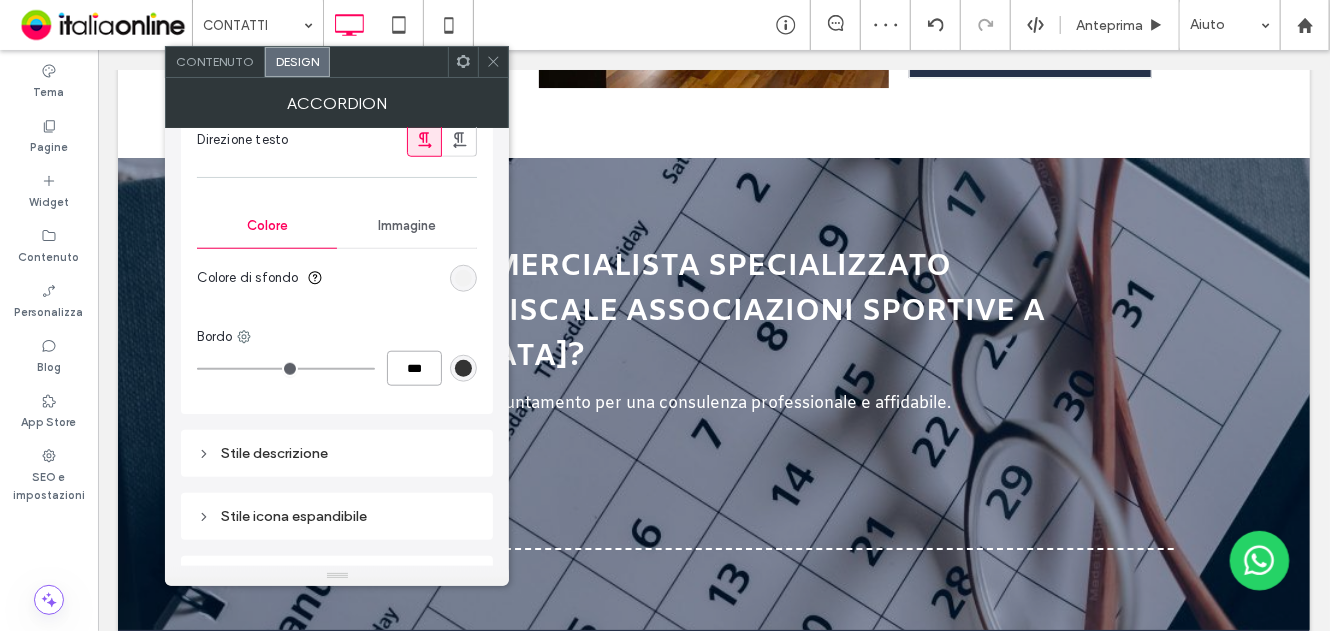 click on "***" at bounding box center (414, 368) 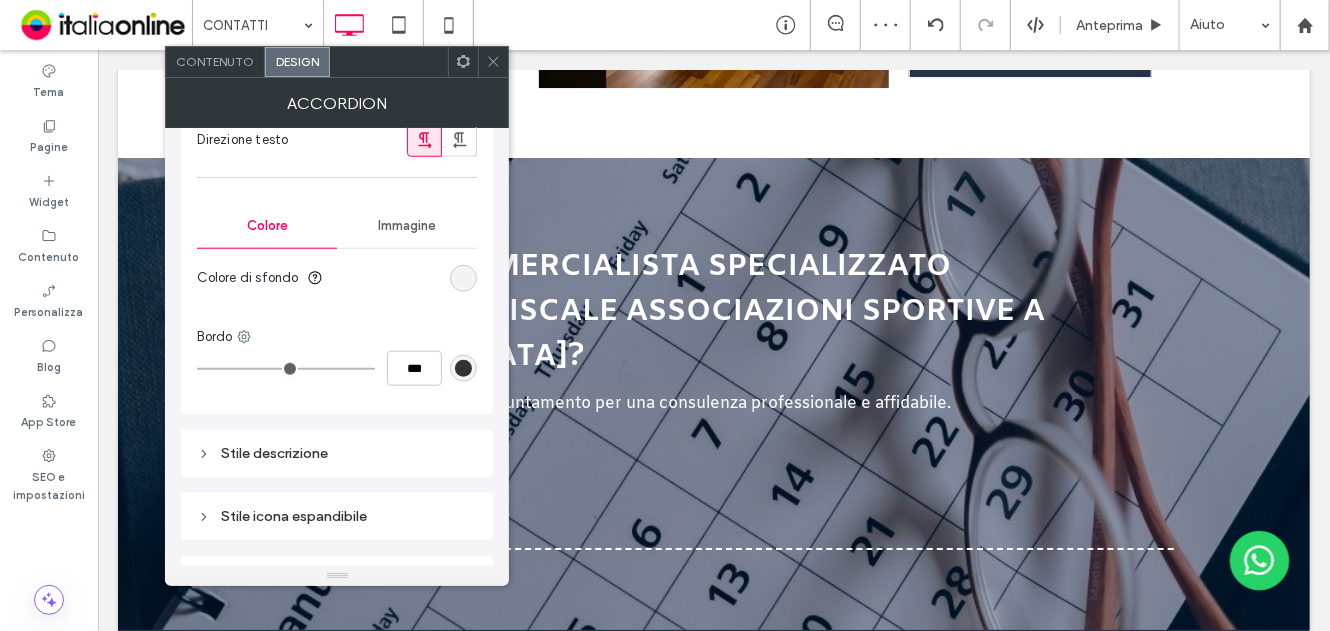 click on "Stile titolo Stile del testo Carattere Amiko Grammatura carattere Normal   Dimensioni del carattere 16 Colore carattere Formato carattere Allineamento Direzione testo Colore Immagine Colore di sfondo Bordo ***" at bounding box center (337, 56) 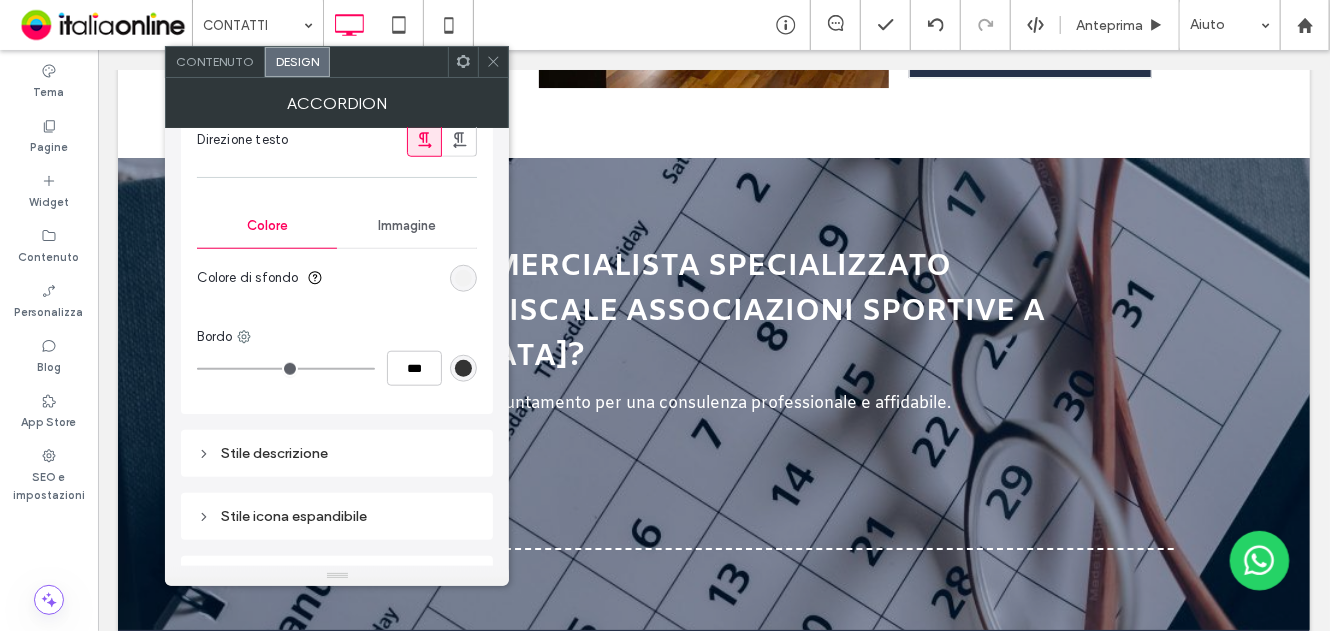 click at bounding box center (463, 368) 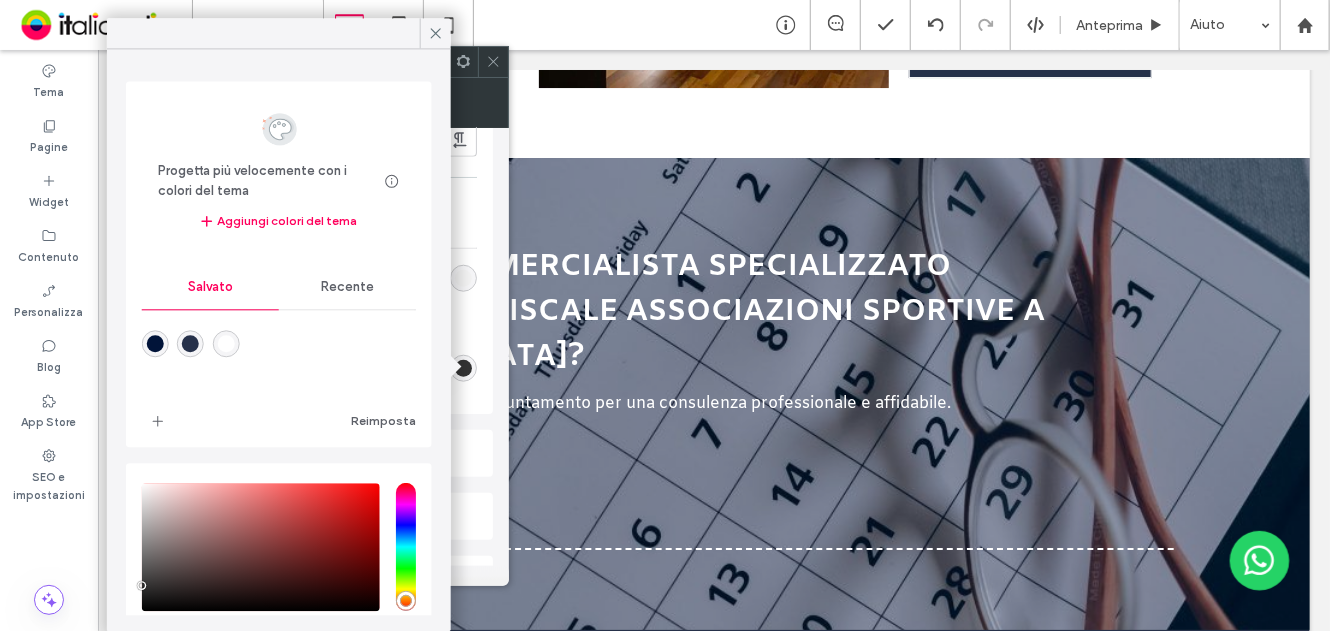 click at bounding box center (190, 344) 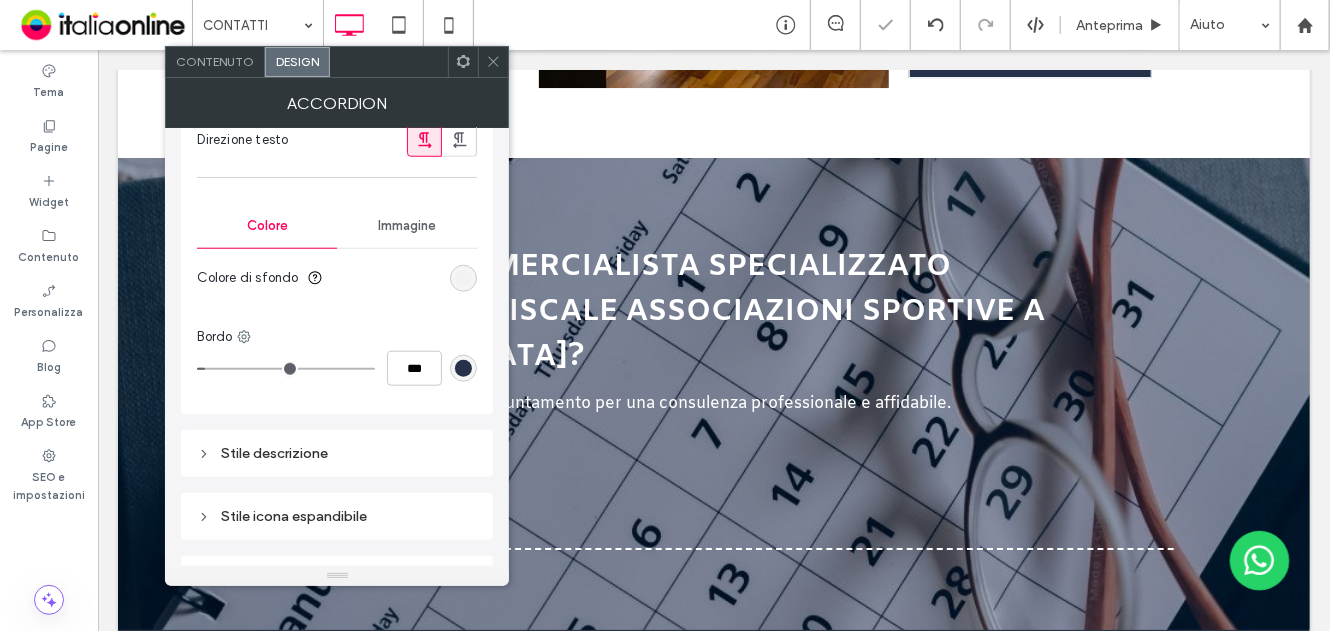 scroll, scrollTop: 954, scrollLeft: 0, axis: vertical 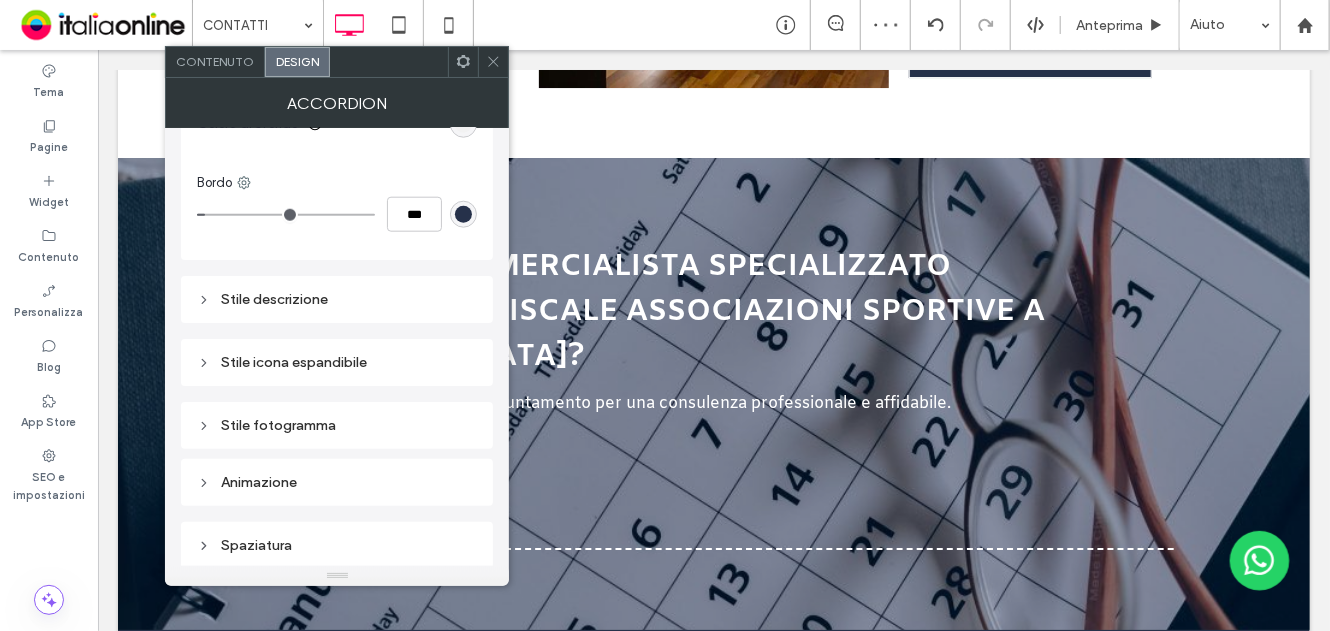 click on "Stile icona espandibile" at bounding box center (337, 362) 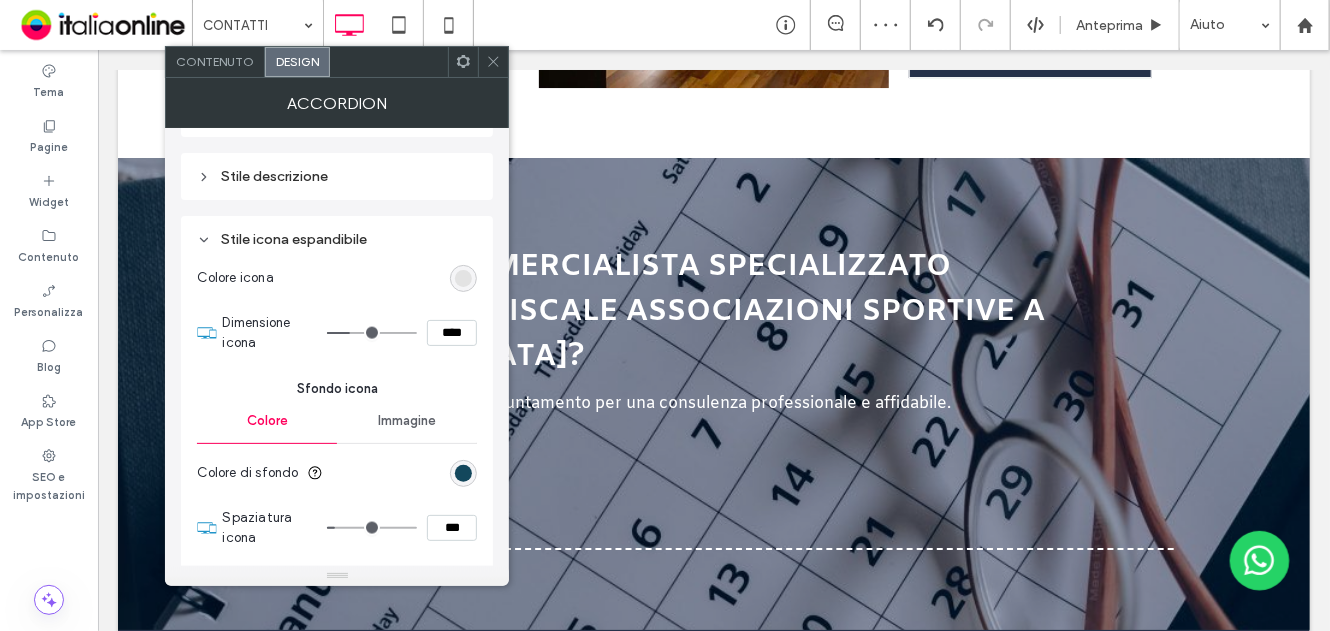 scroll, scrollTop: 1154, scrollLeft: 0, axis: vertical 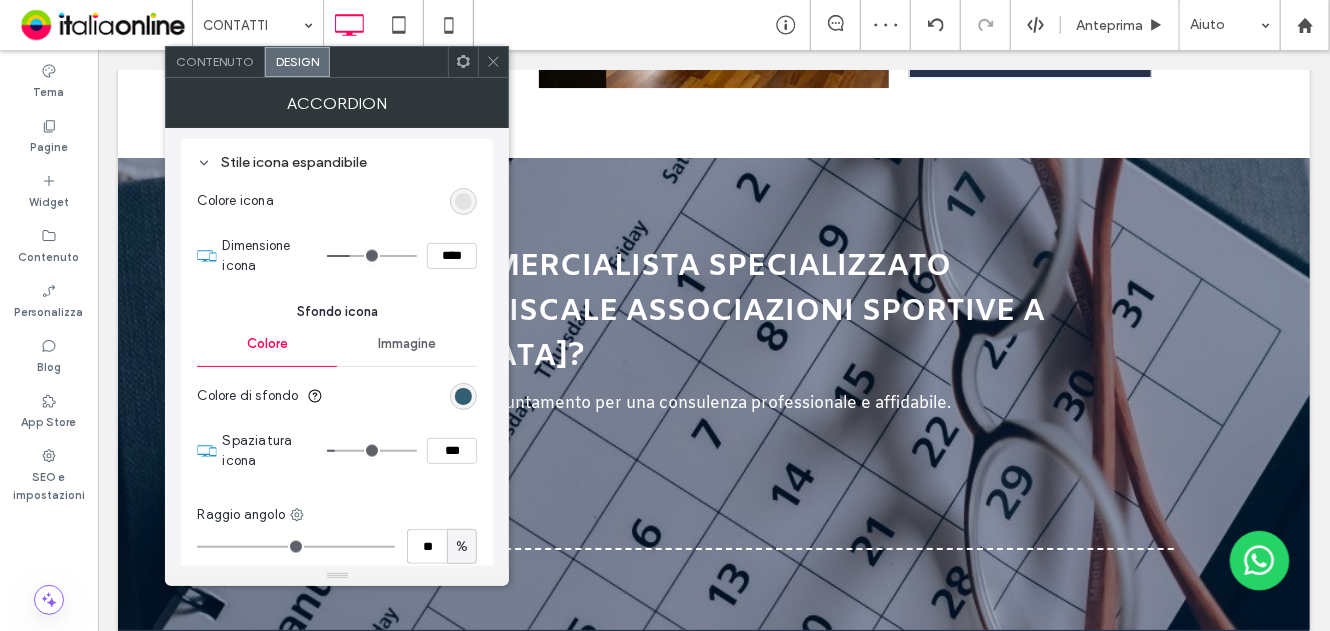 click at bounding box center [463, 396] 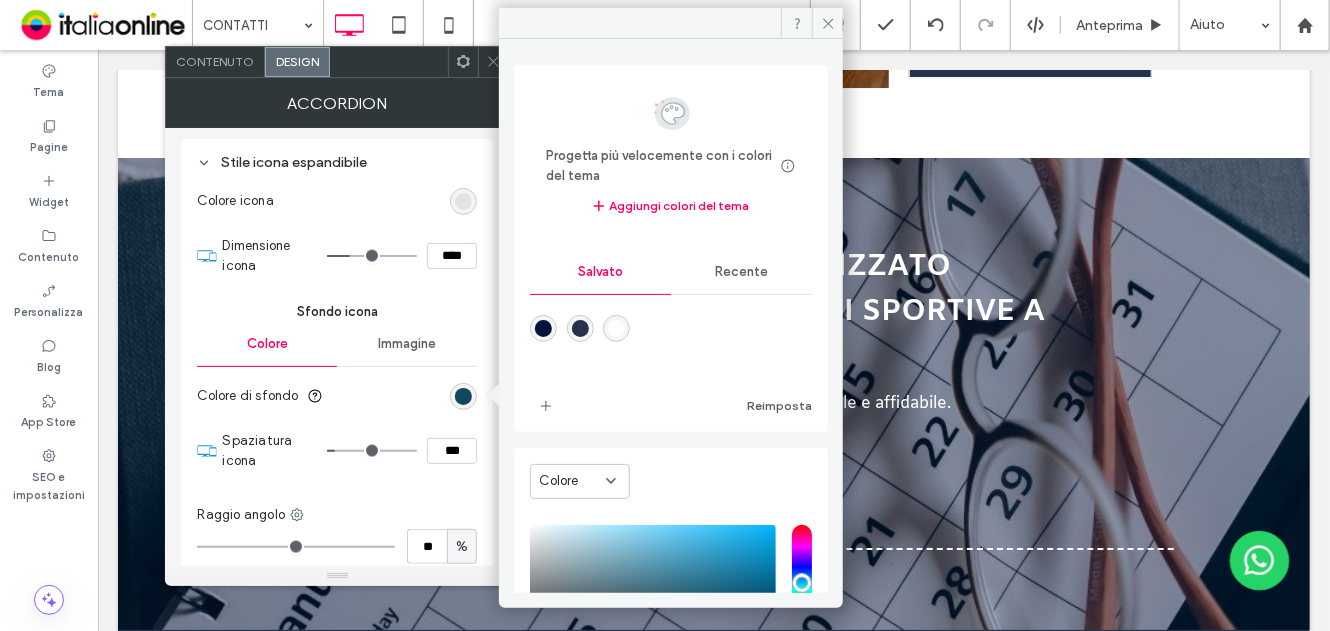 click at bounding box center (580, 328) 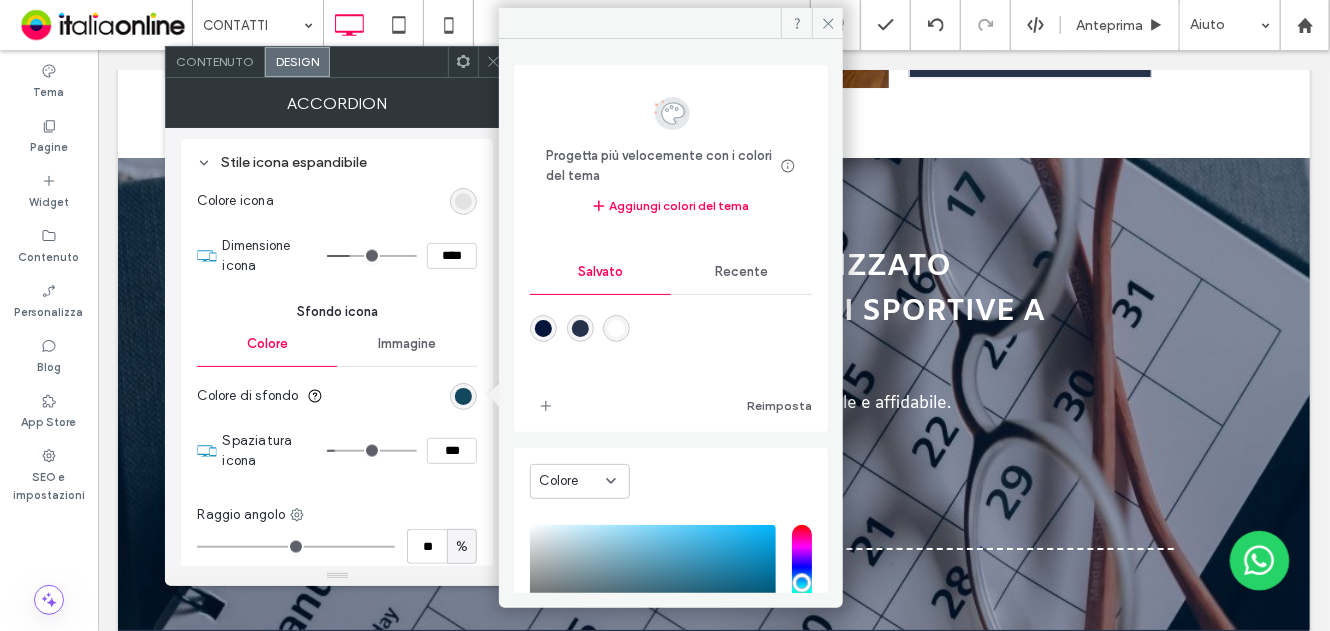 type on "*******" 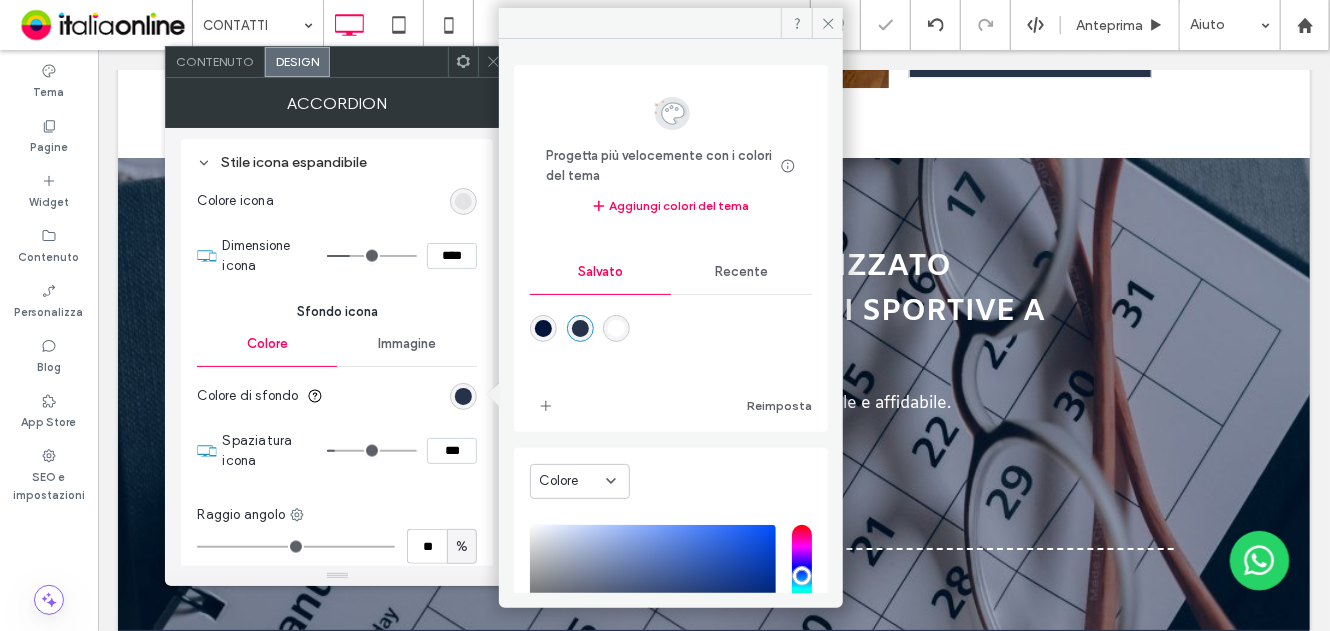 click 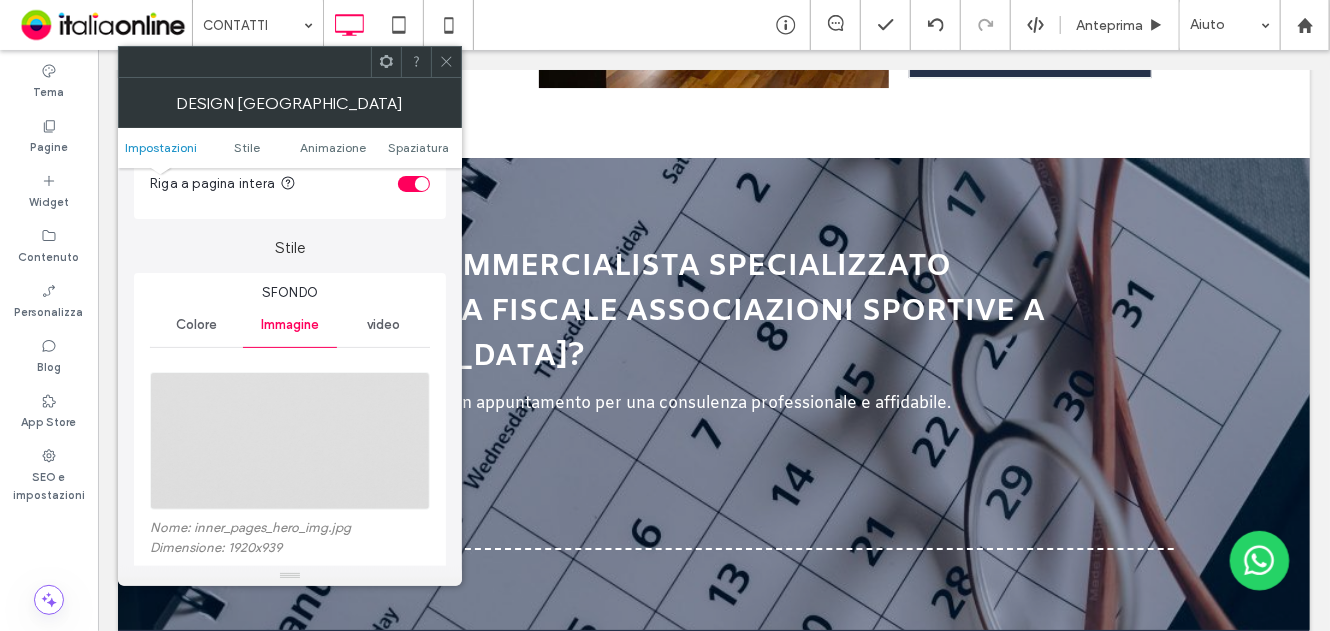 scroll, scrollTop: 300, scrollLeft: 0, axis: vertical 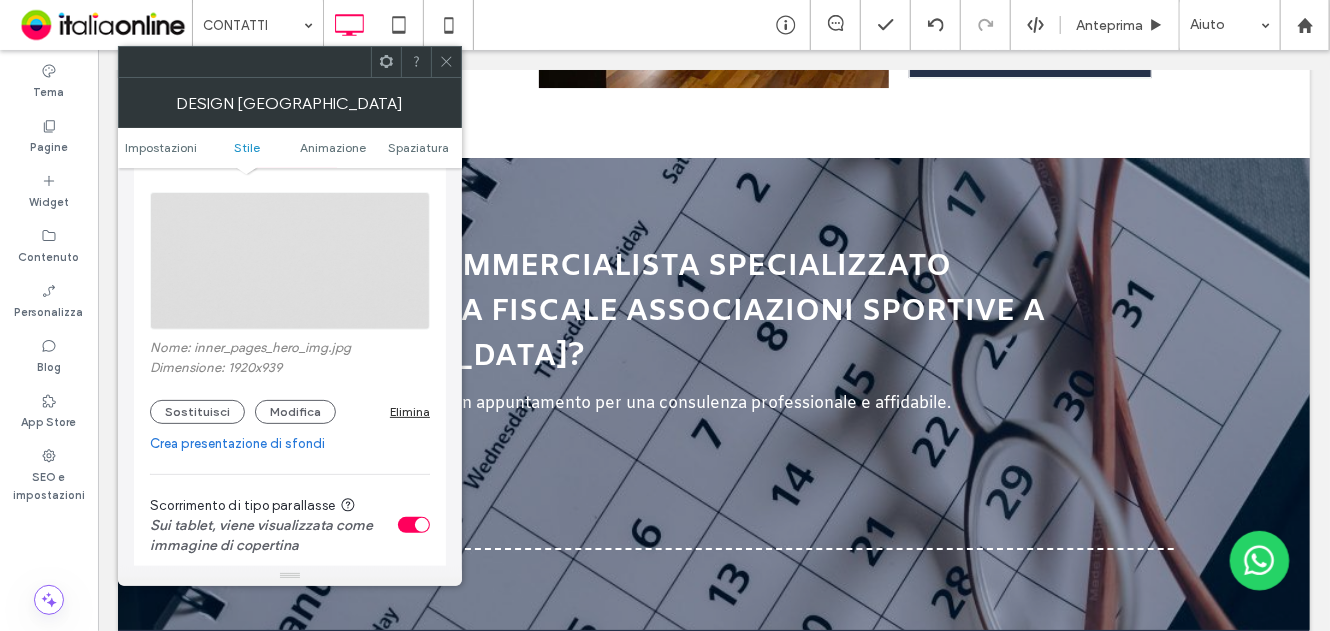 click on "Elimina" at bounding box center [410, 411] 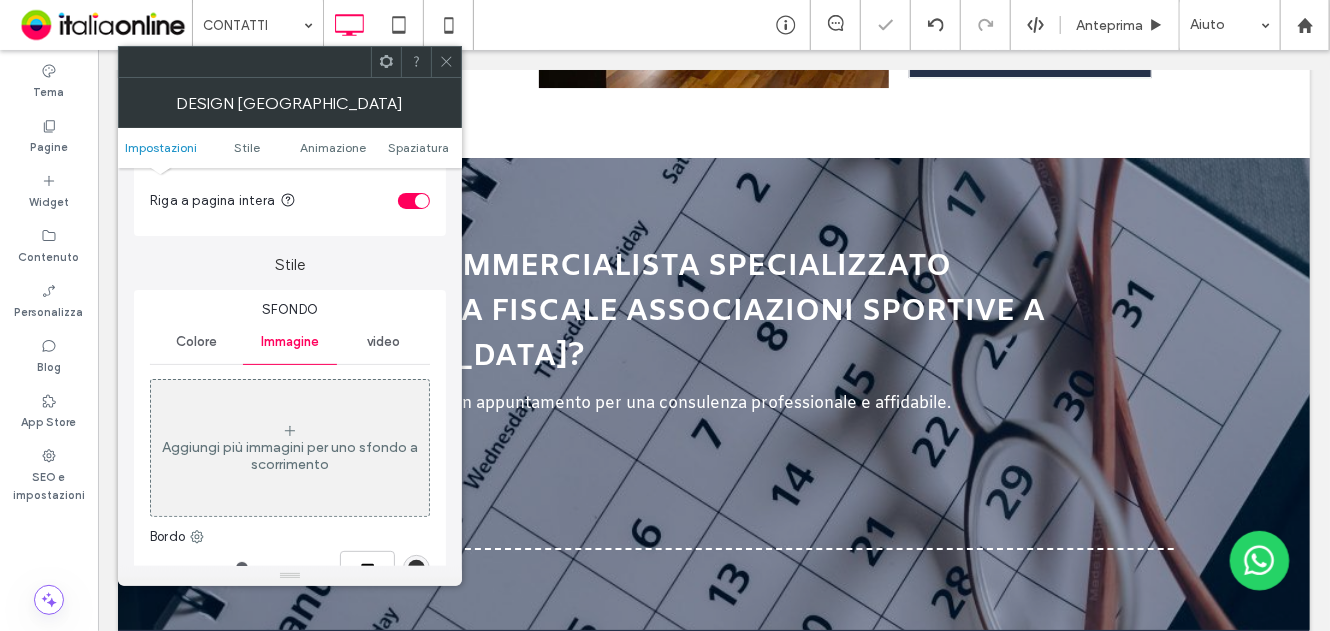 scroll, scrollTop: 100, scrollLeft: 0, axis: vertical 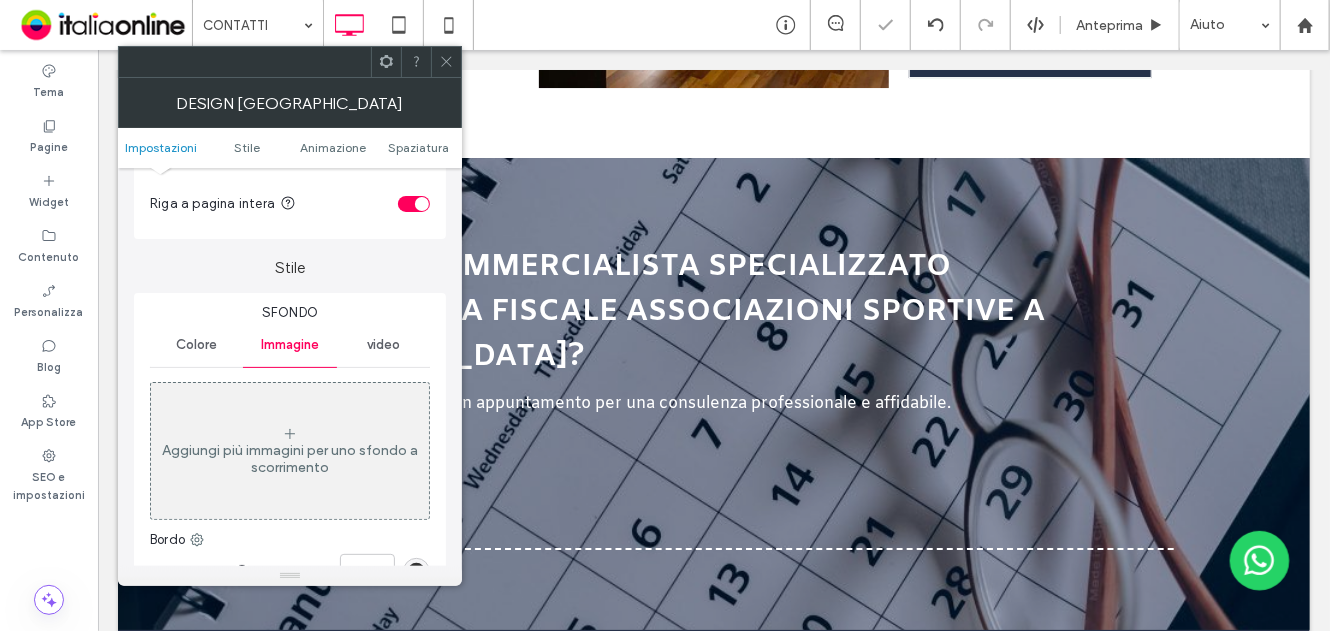 click on "Colore" at bounding box center (196, 345) 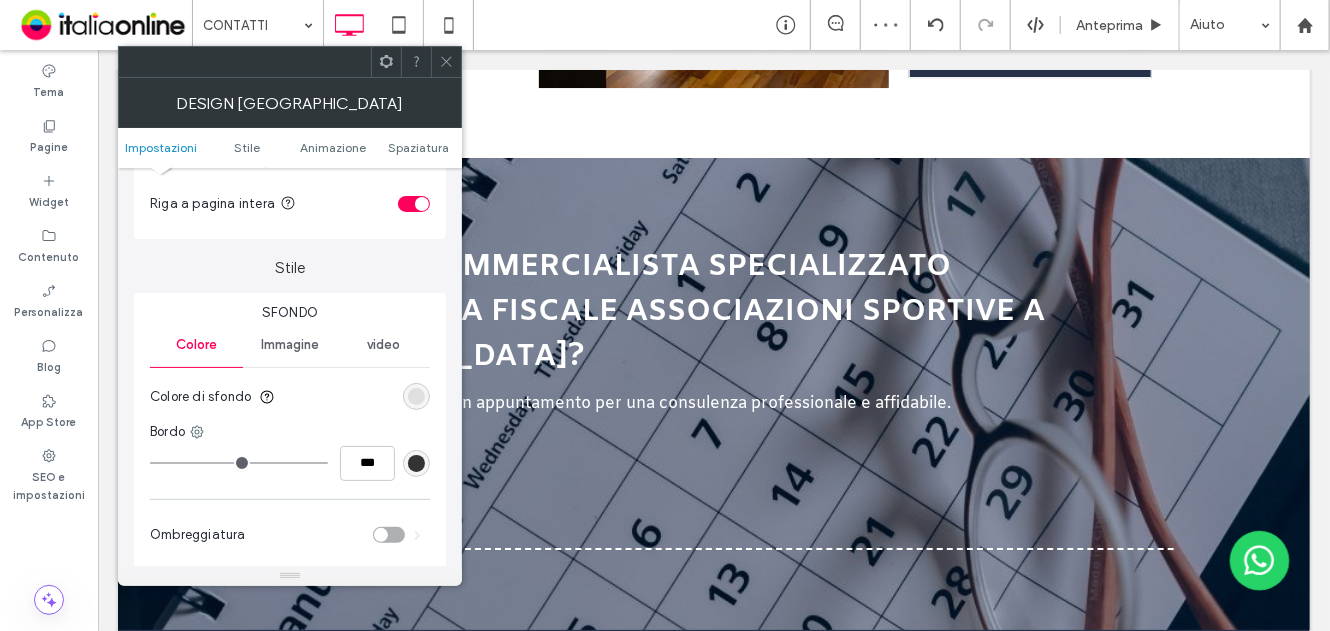 click at bounding box center (416, 396) 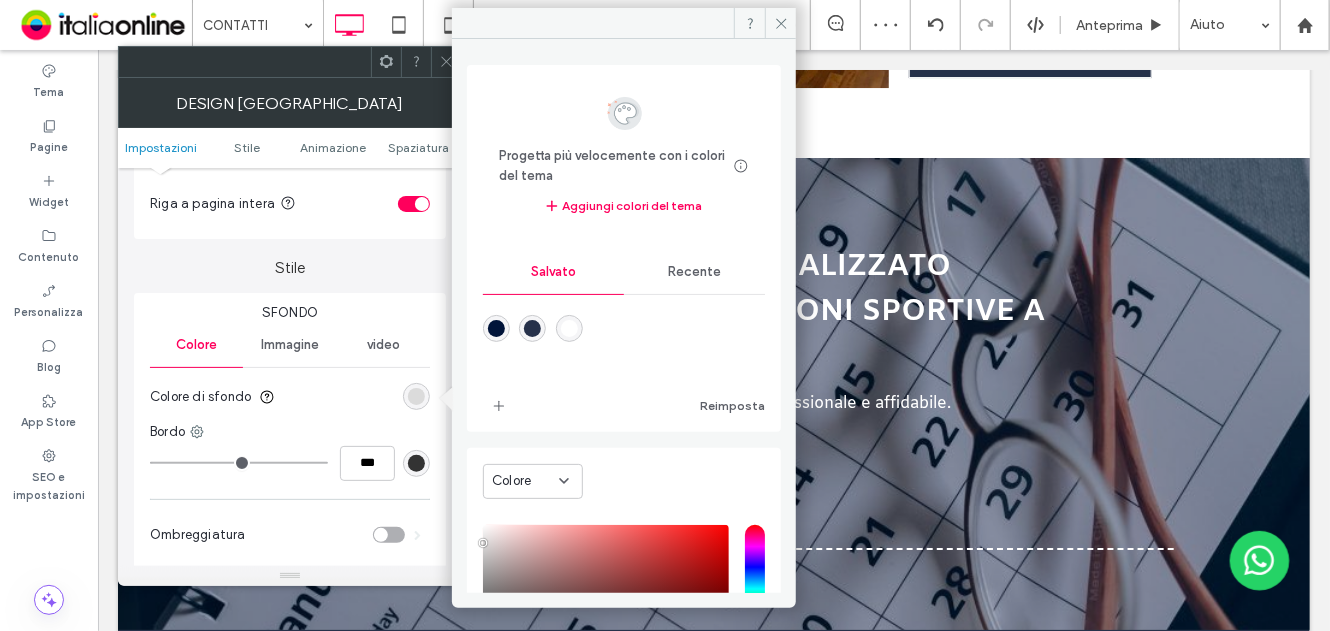 click at bounding box center [624, 342] 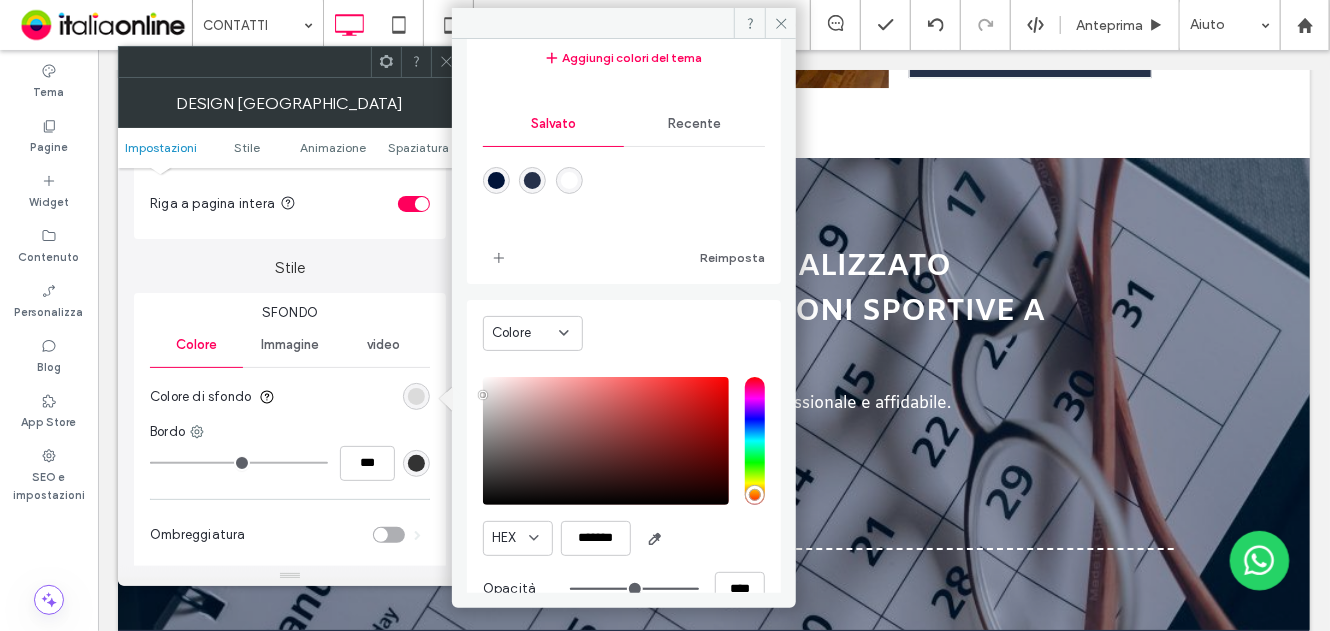 scroll, scrollTop: 185, scrollLeft: 0, axis: vertical 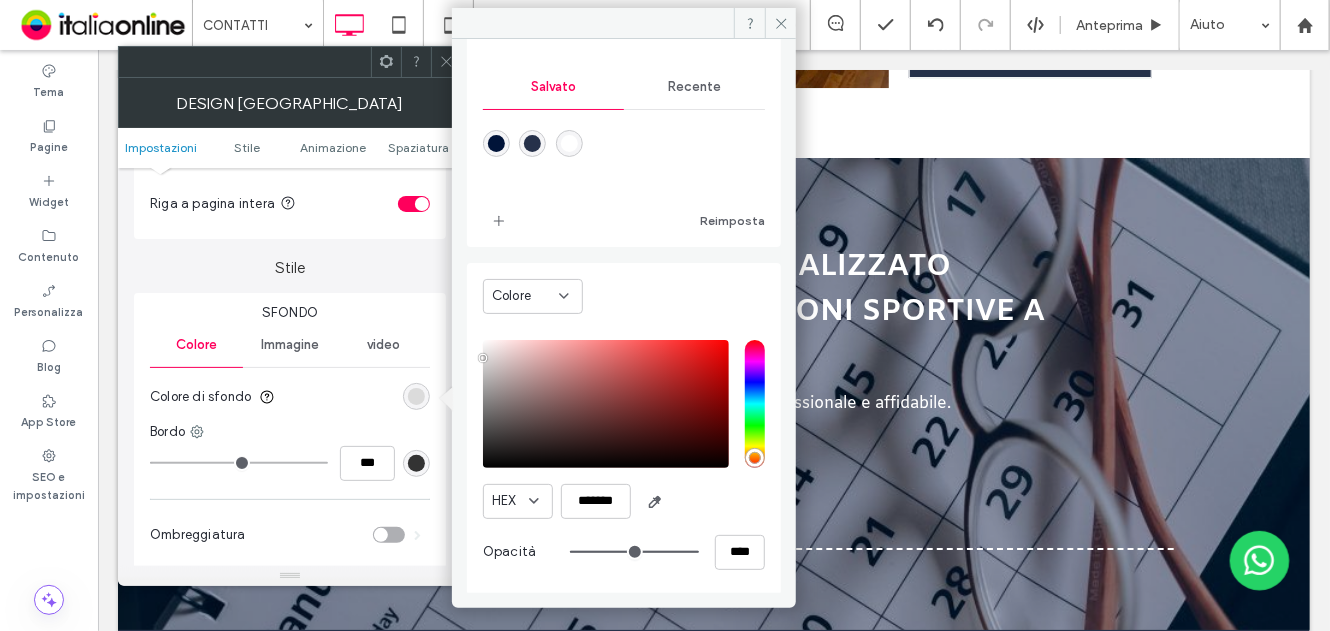 type on "**" 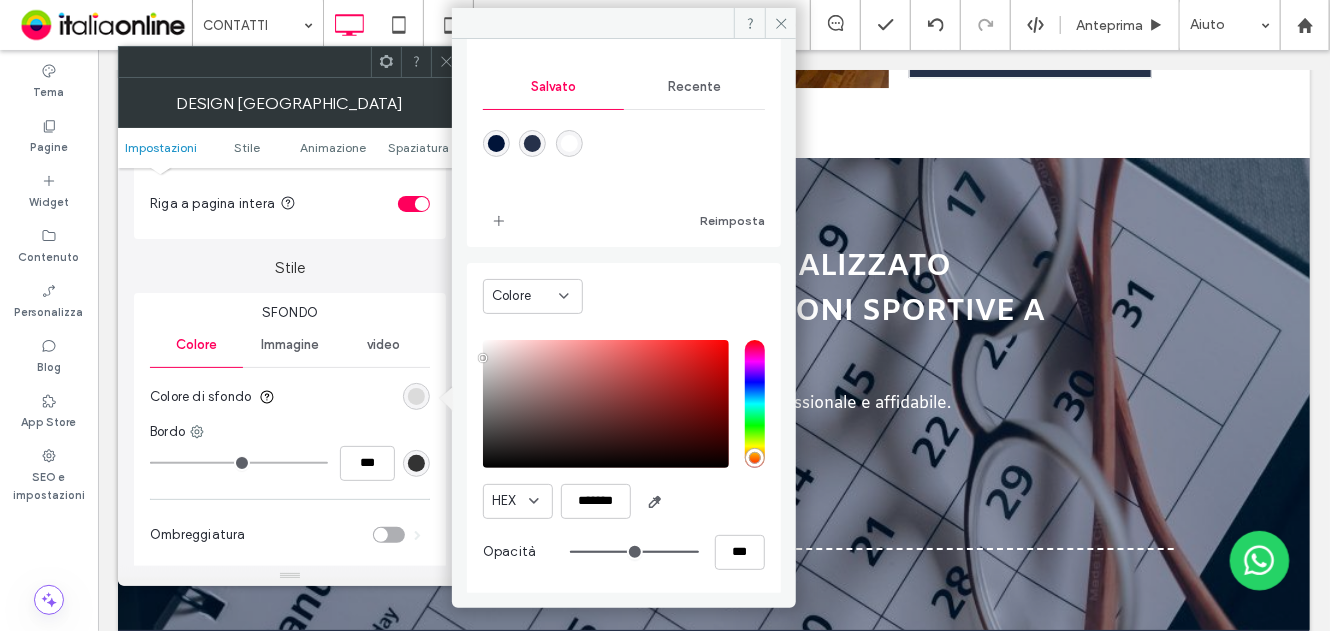 type on "**" 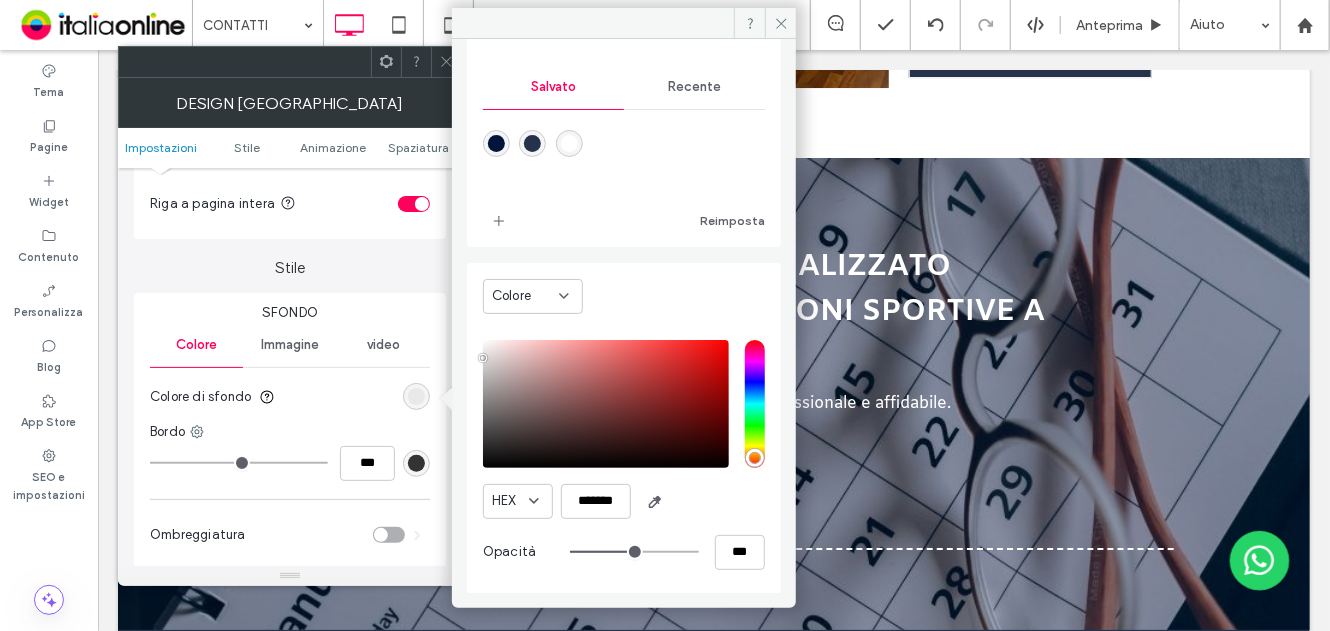 type on "**" 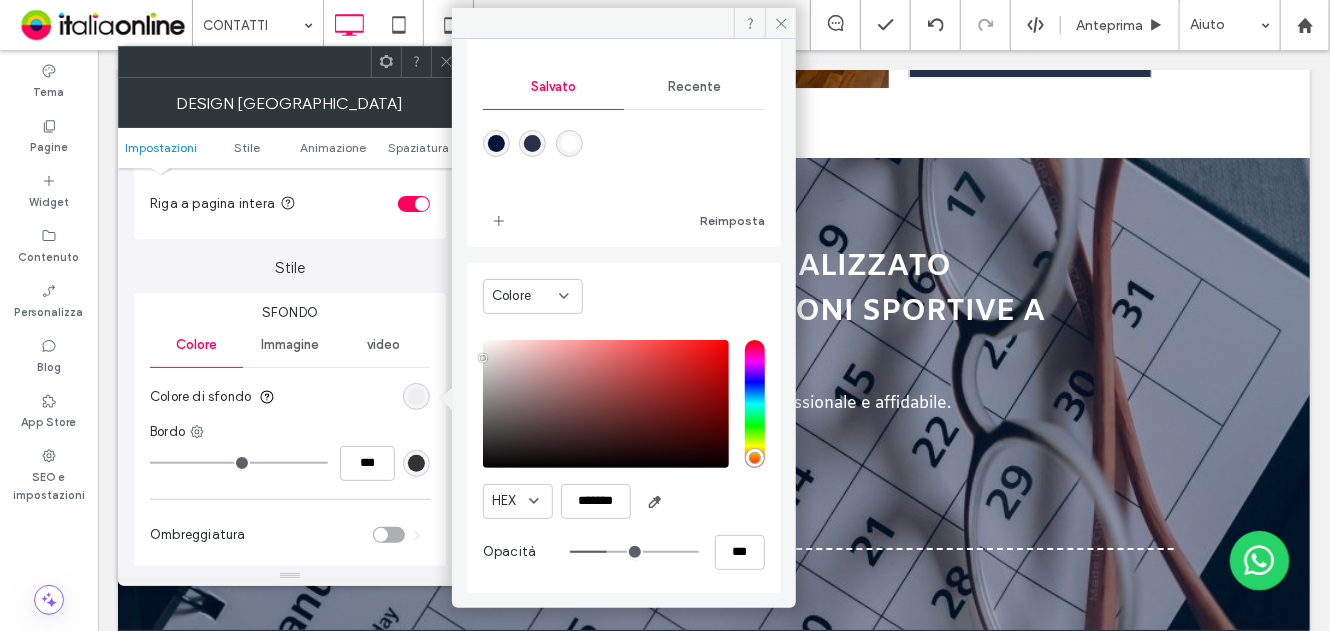 type on "**" 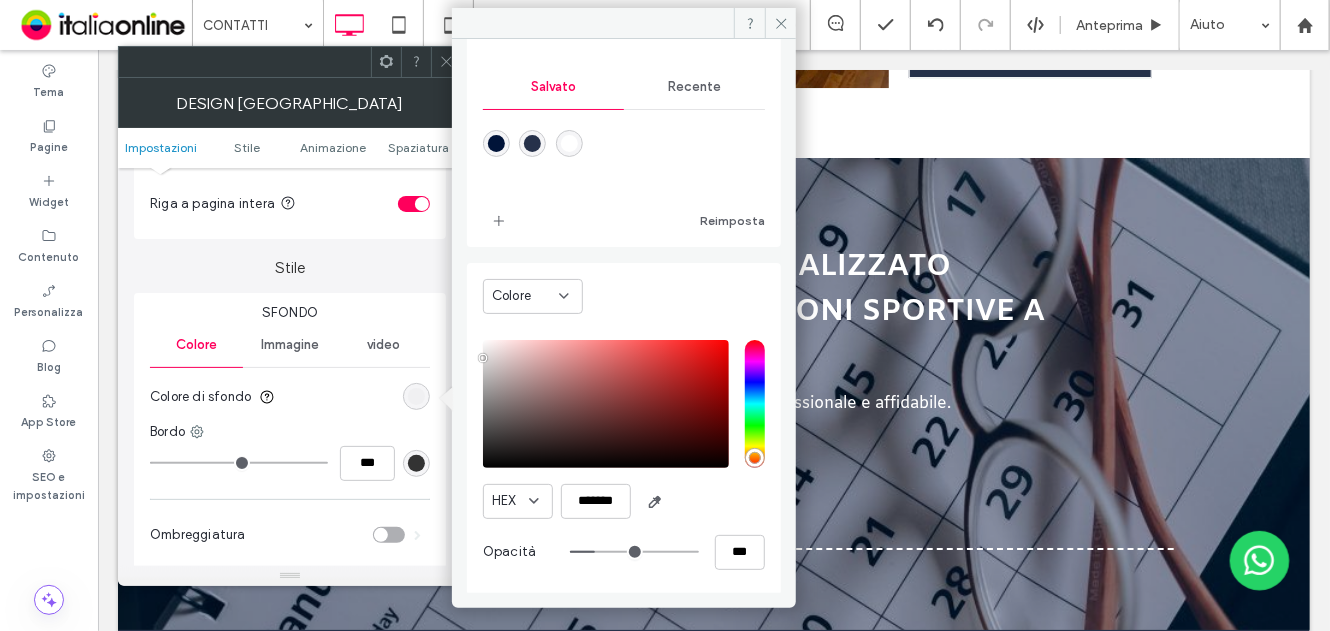 type on "**" 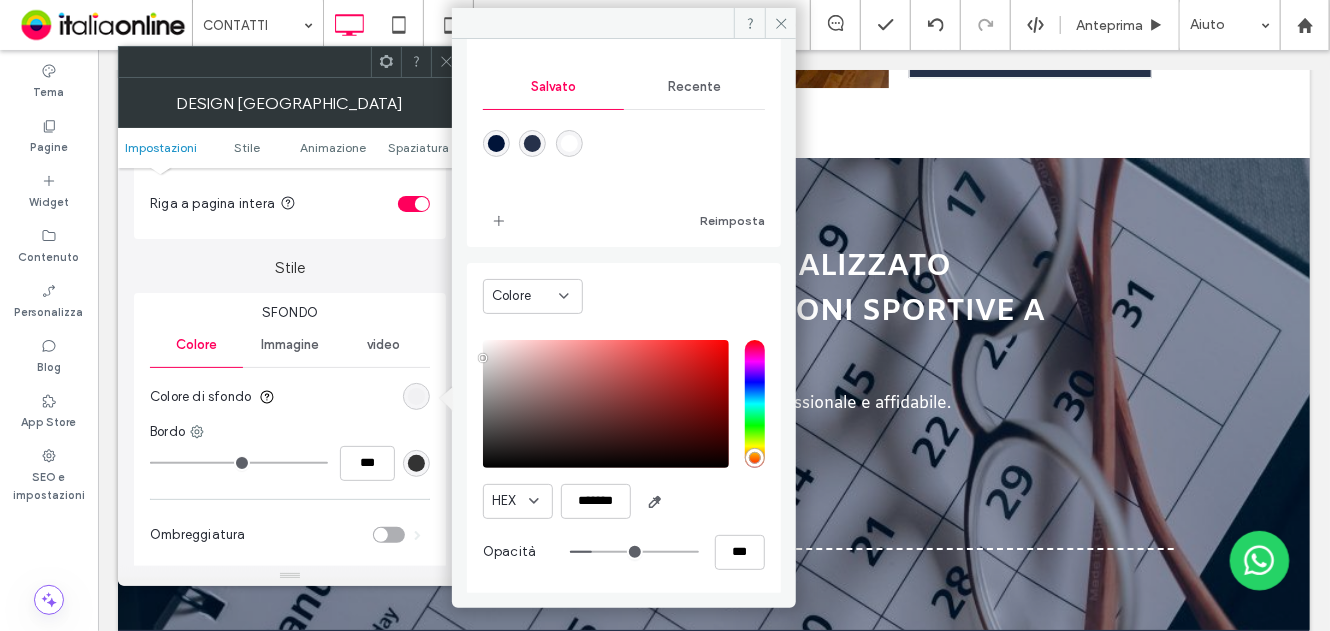 type on "**" 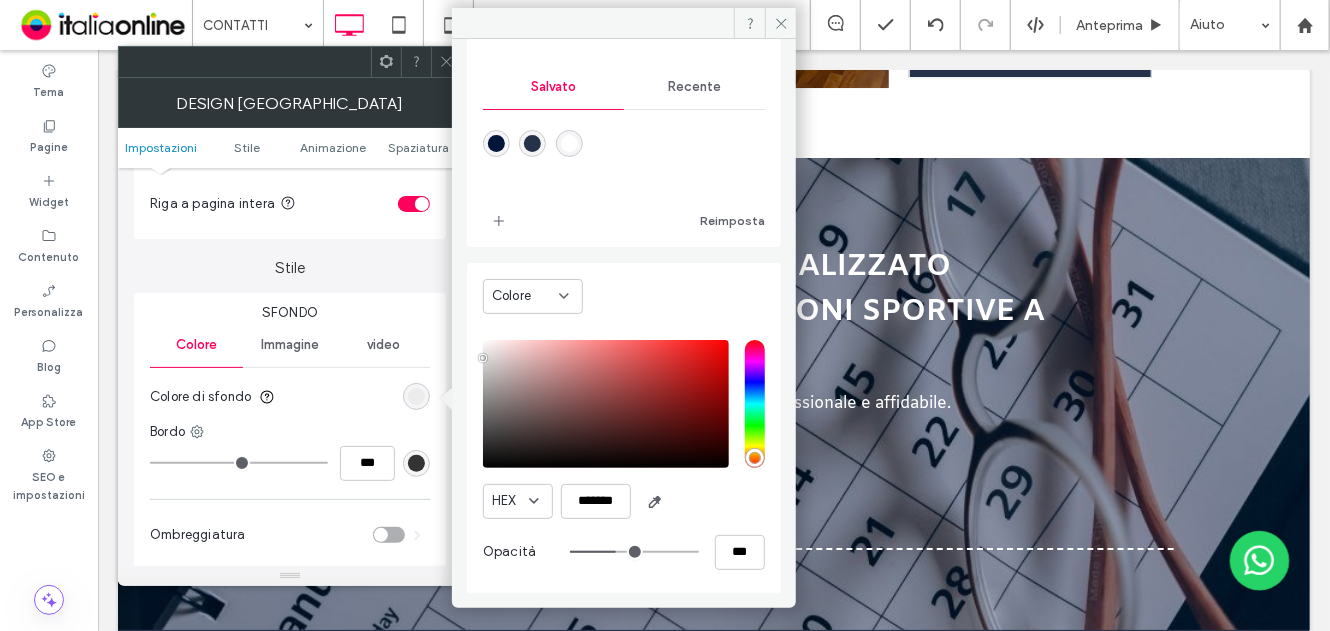 type on "**" 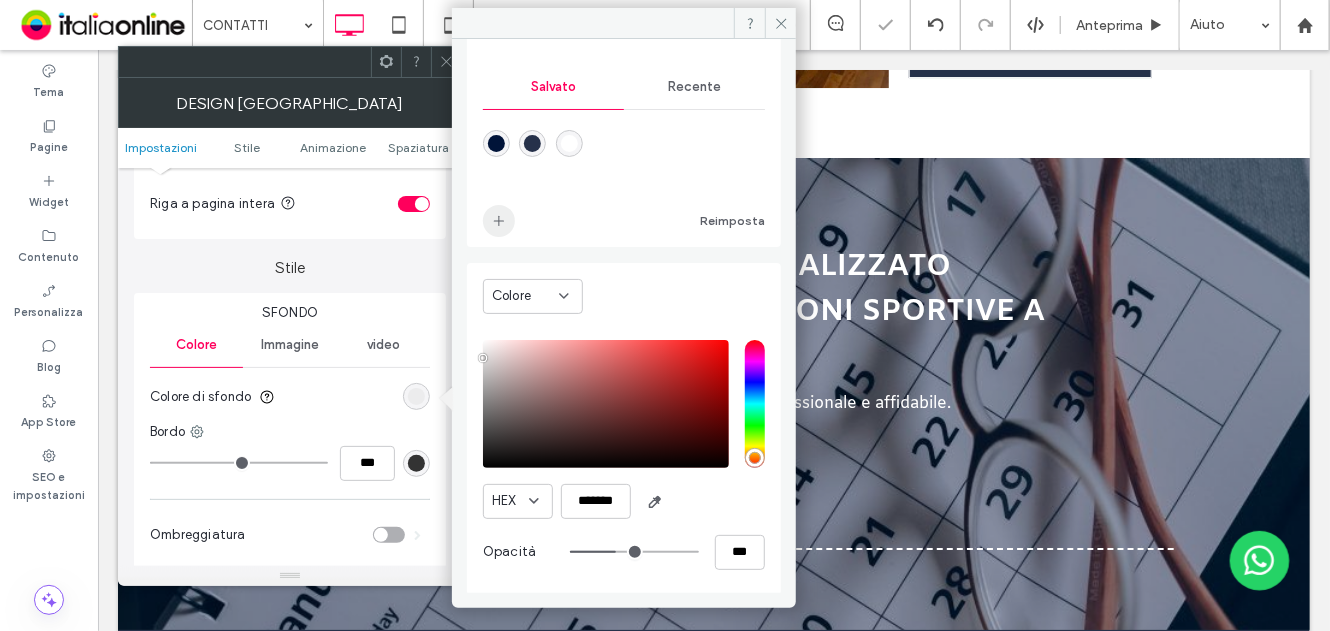 click 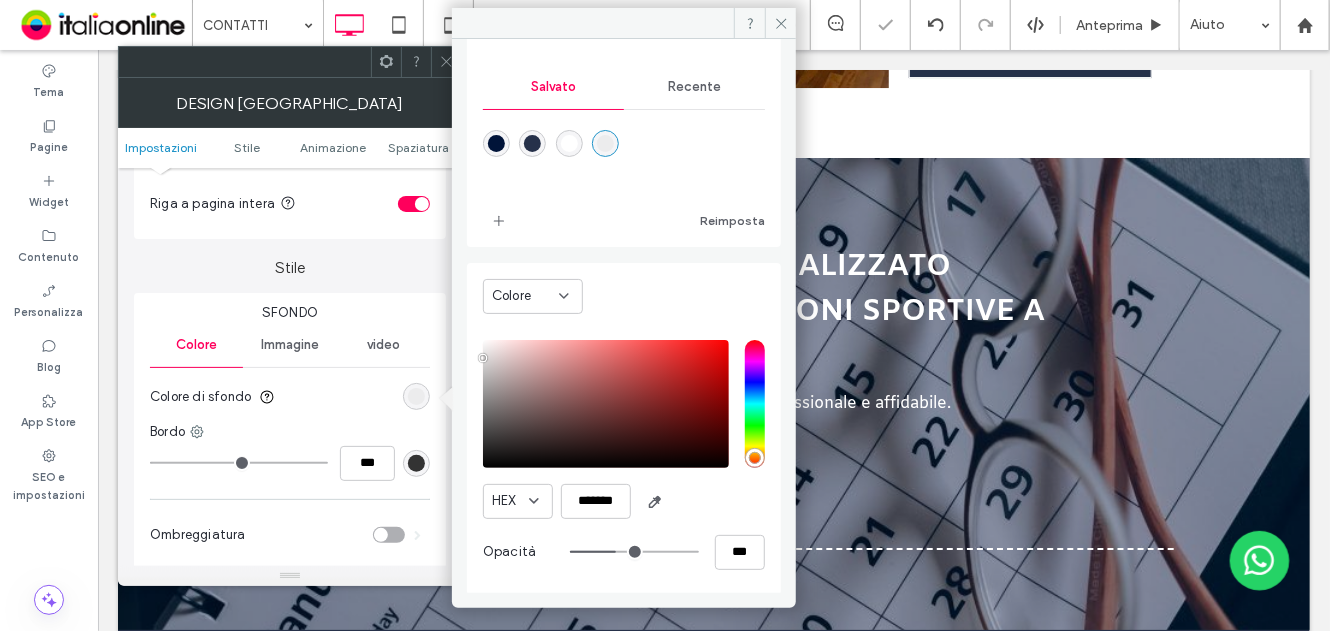 click 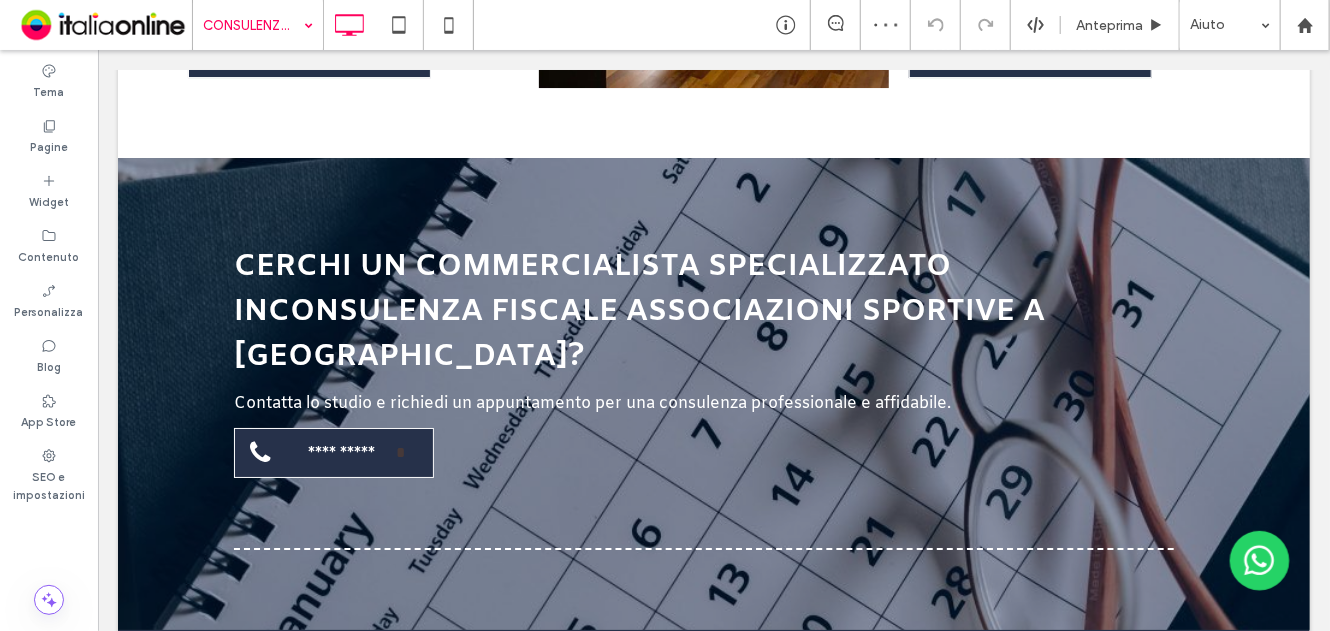 click at bounding box center (253, 25) 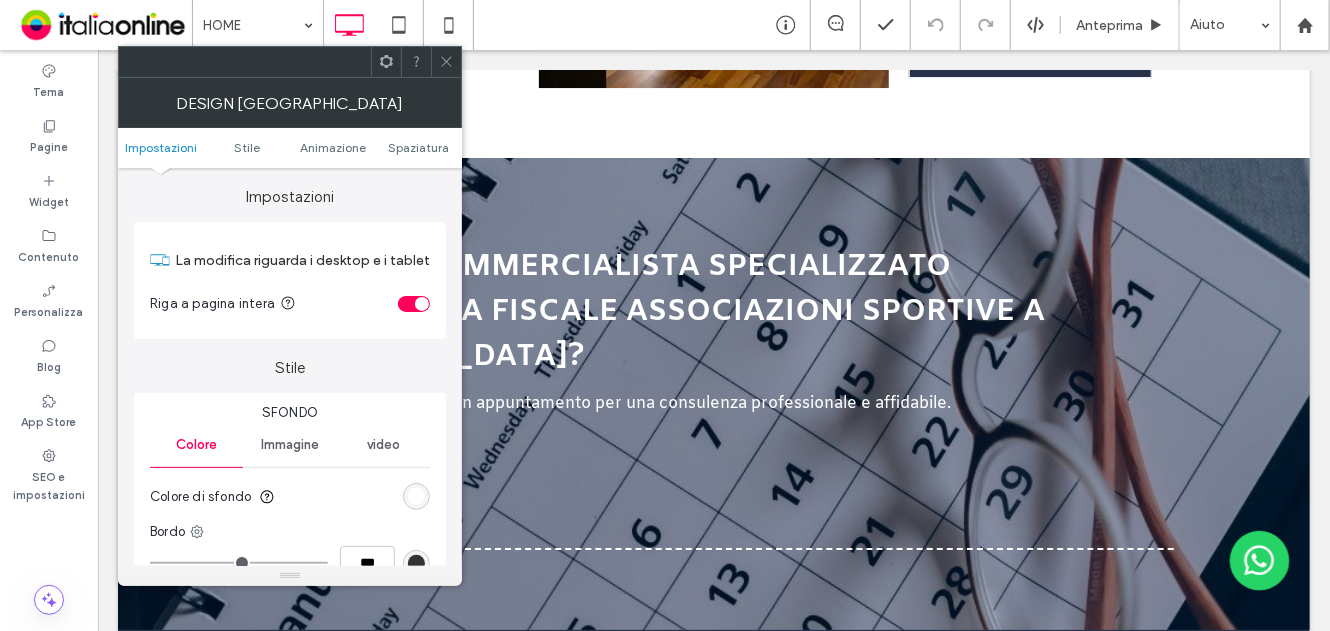 click on "Sfondo Colore Immagine video Colore di sfondo Bordo *** Ombreggiatura" at bounding box center [290, 531] 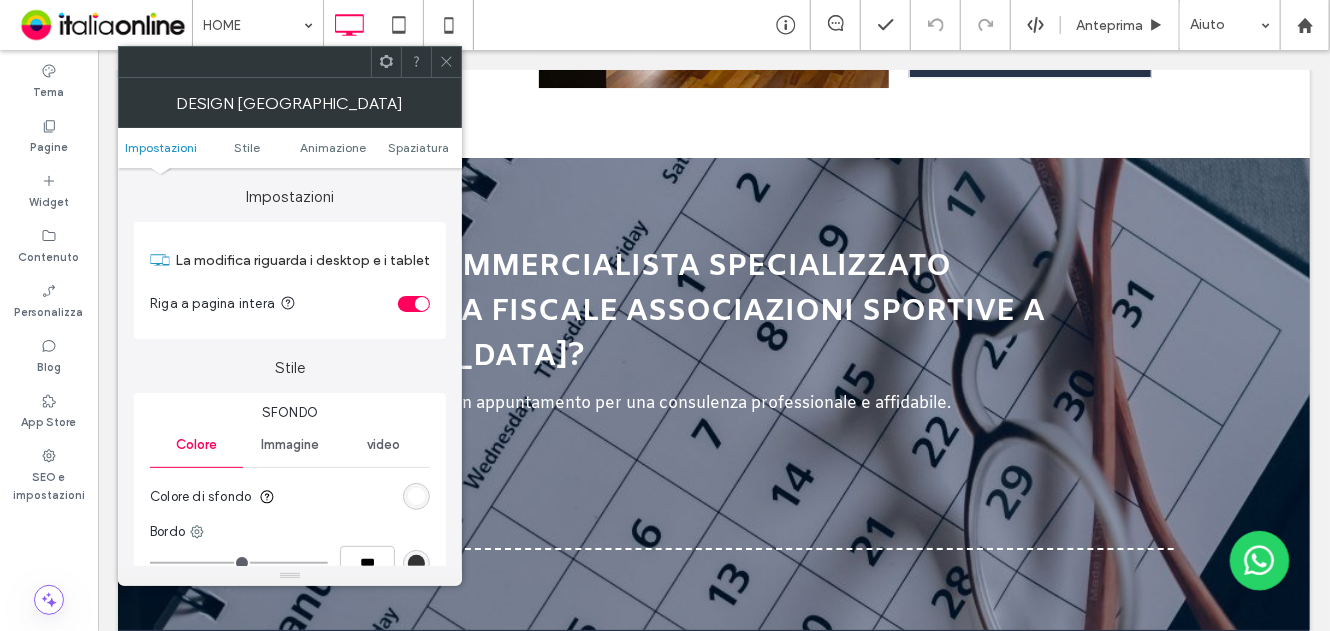 click at bounding box center (416, 496) 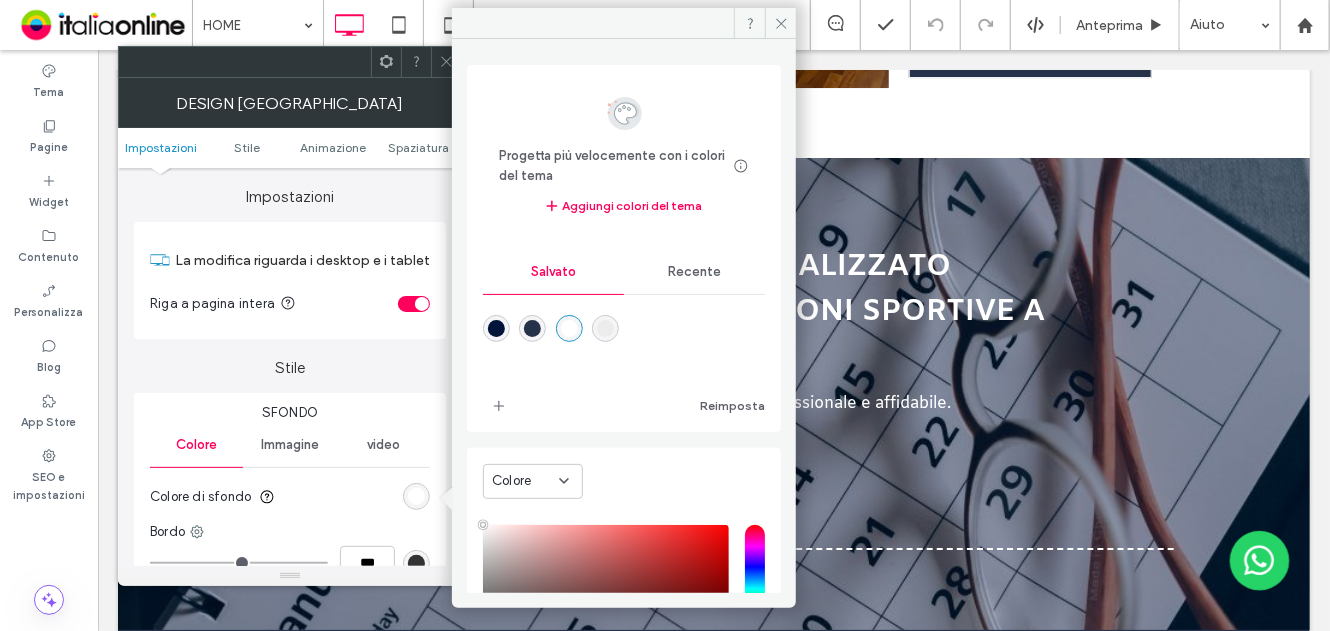 click at bounding box center [605, 328] 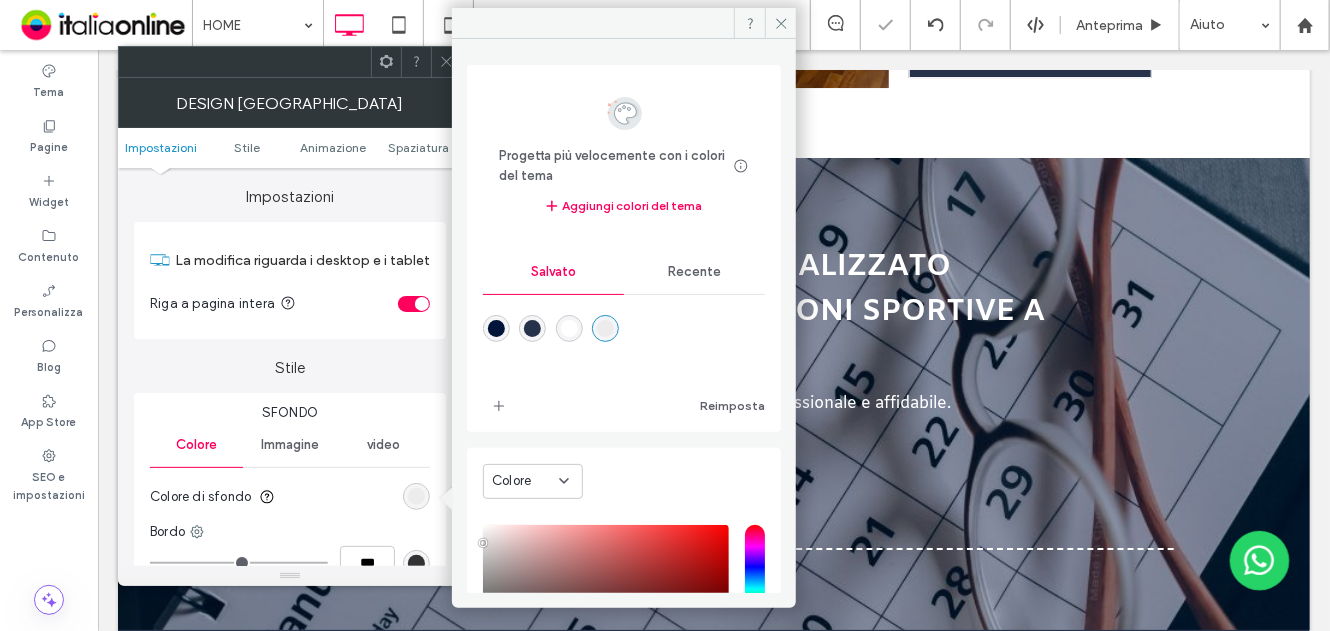 click 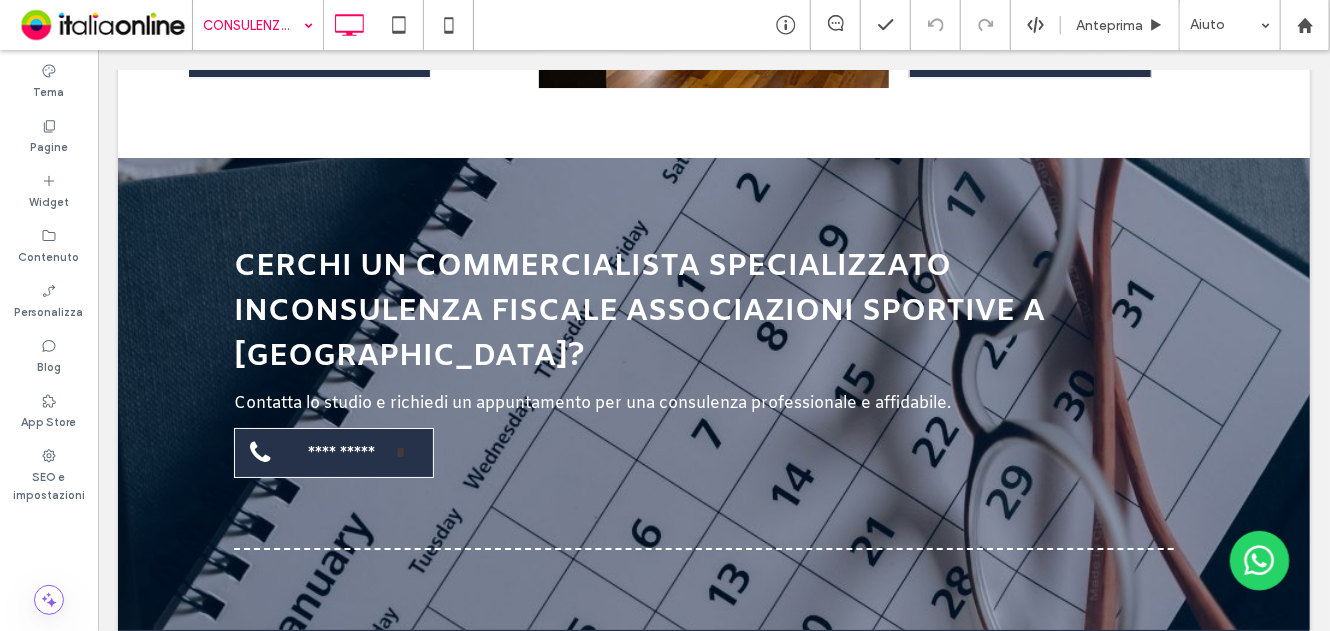 click at bounding box center (253, 25) 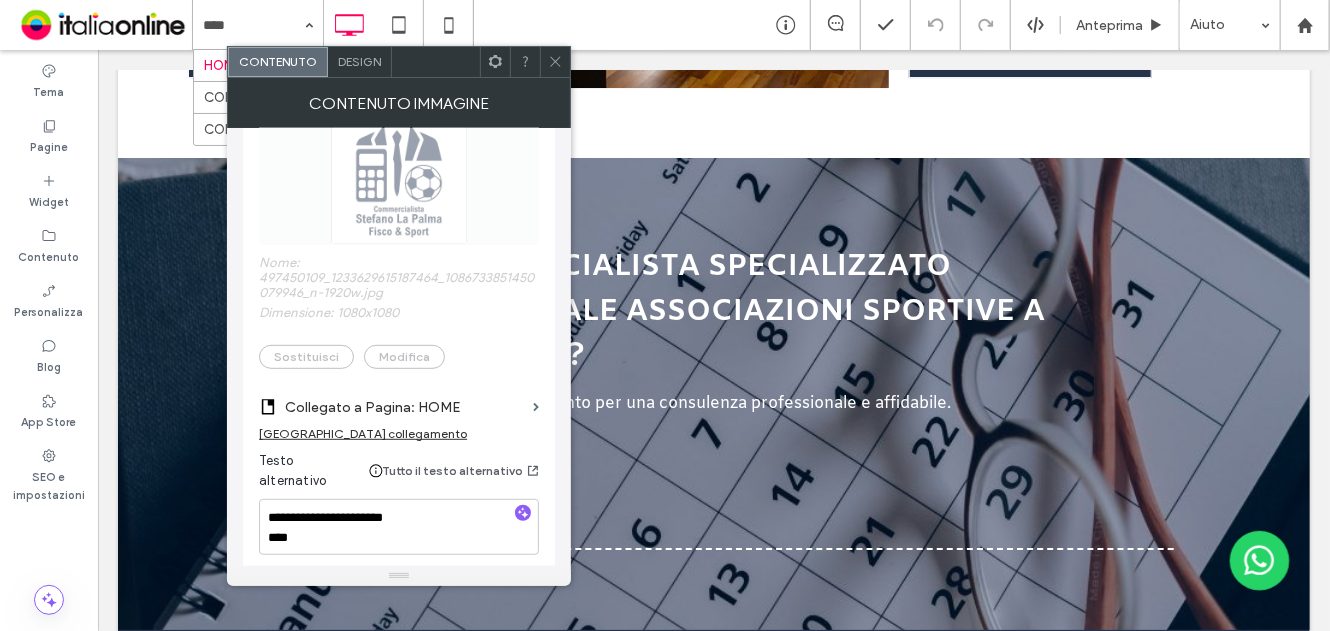 scroll, scrollTop: 600, scrollLeft: 0, axis: vertical 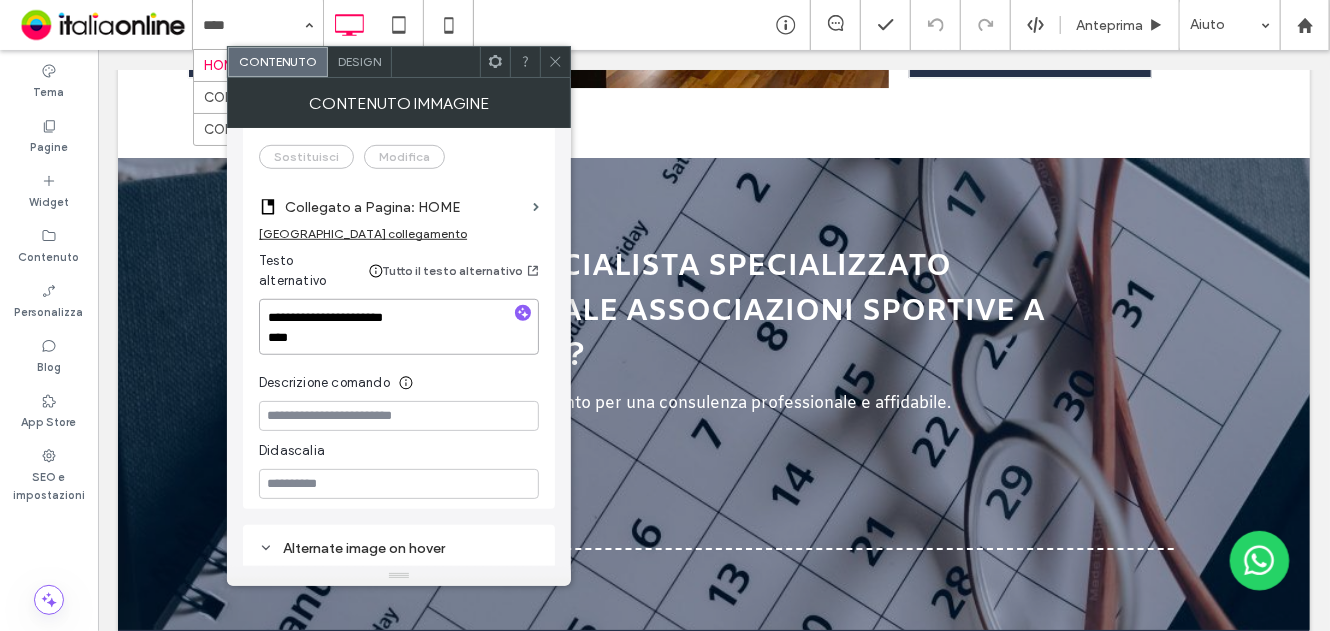 click on "**********" at bounding box center (399, 327) 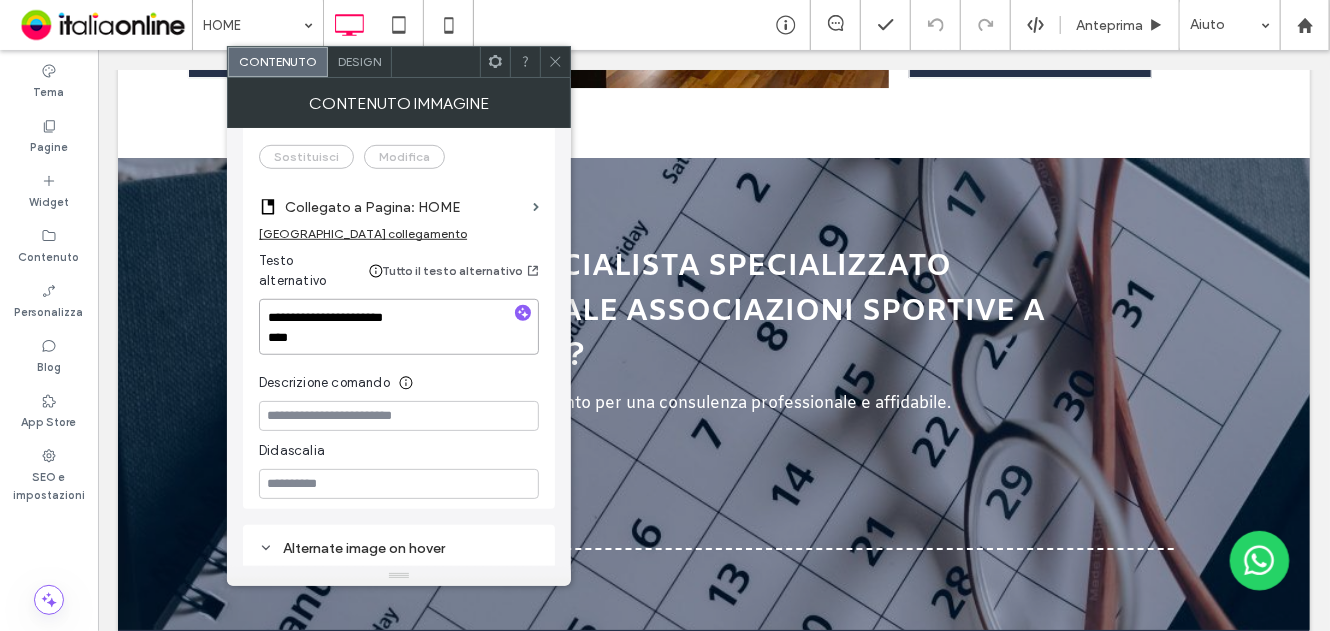 click on "**********" at bounding box center (399, 327) 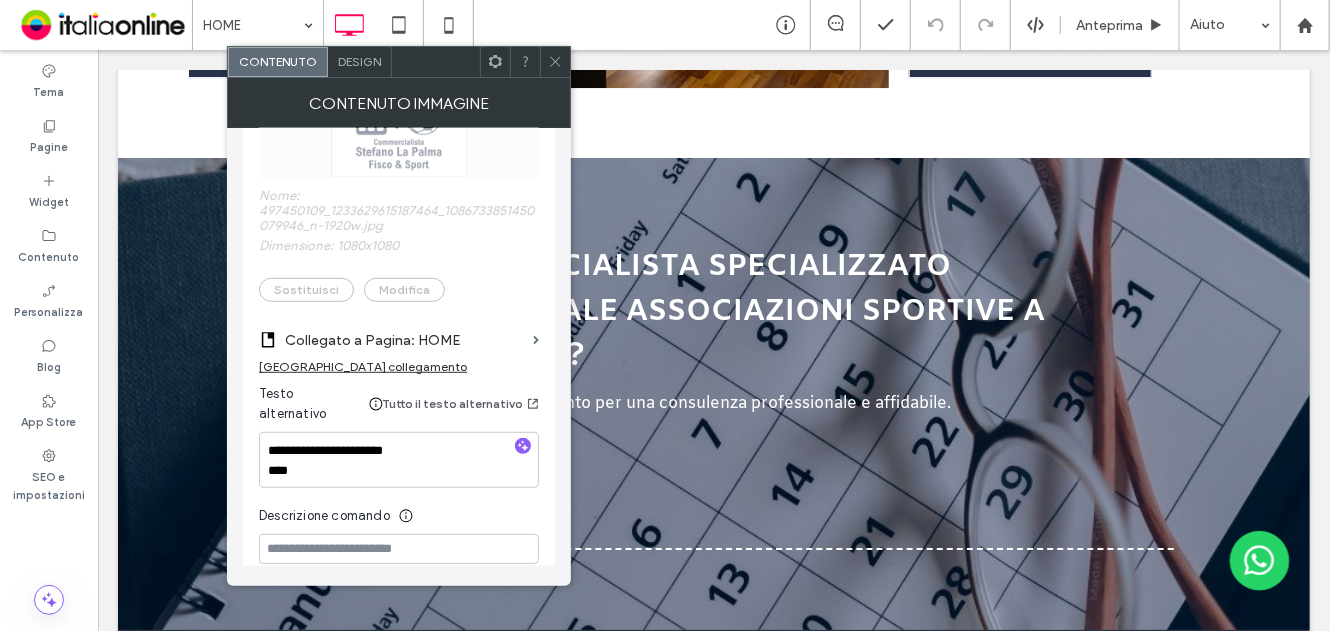 scroll, scrollTop: 500, scrollLeft: 0, axis: vertical 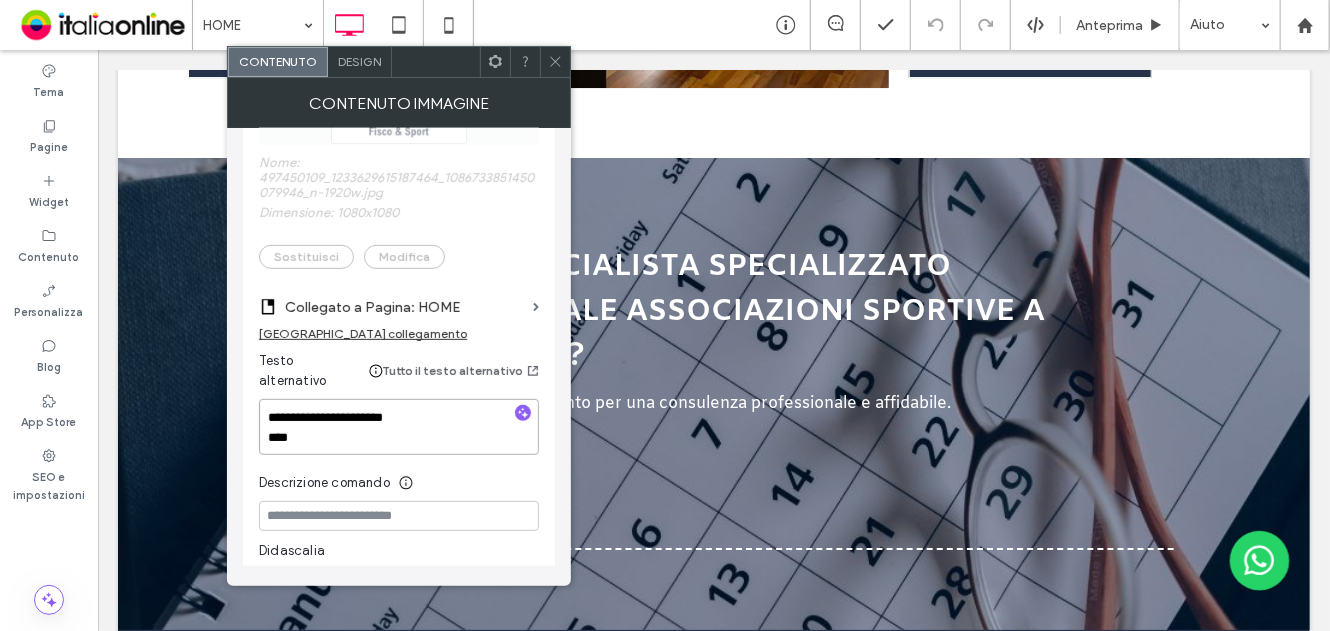 drag, startPoint x: 322, startPoint y: 427, endPoint x: 227, endPoint y: 406, distance: 97.29337 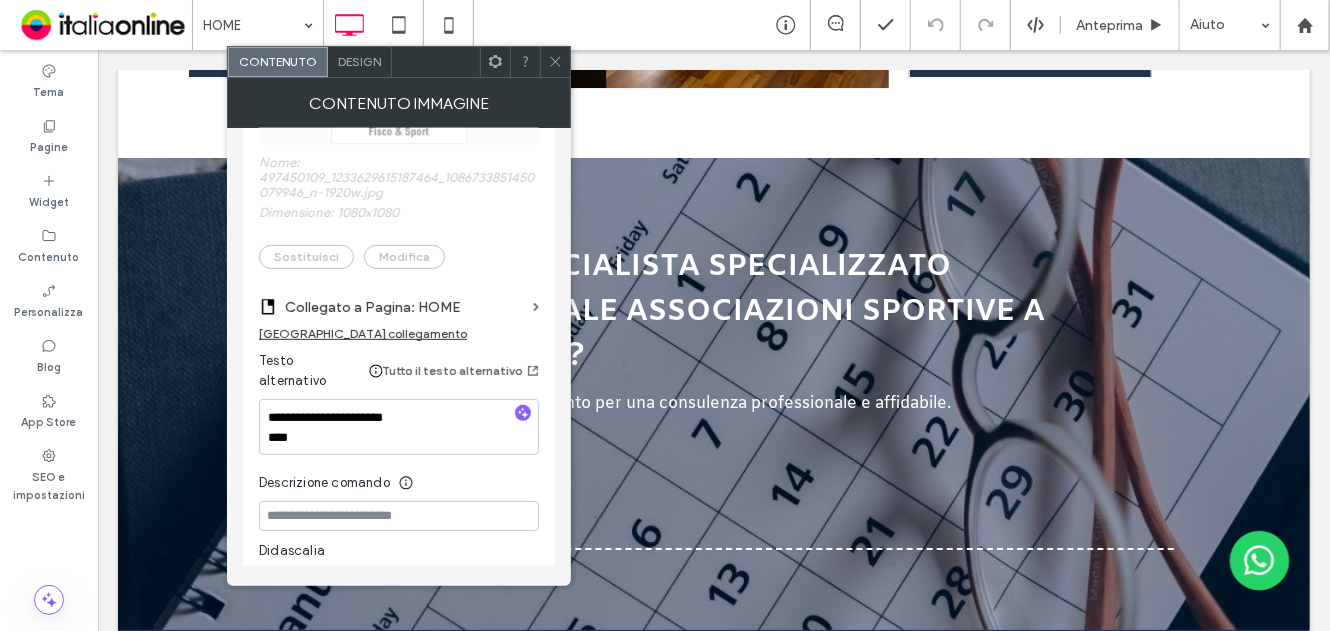 click 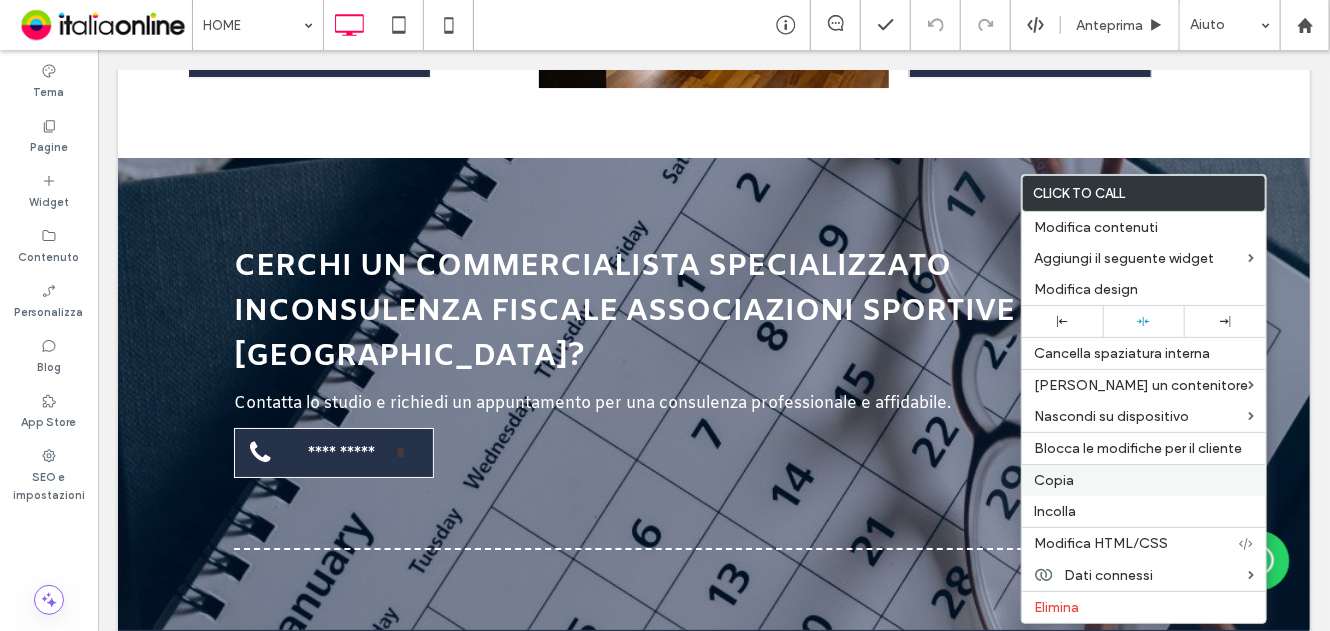 click on "Copia" at bounding box center (1054, 480) 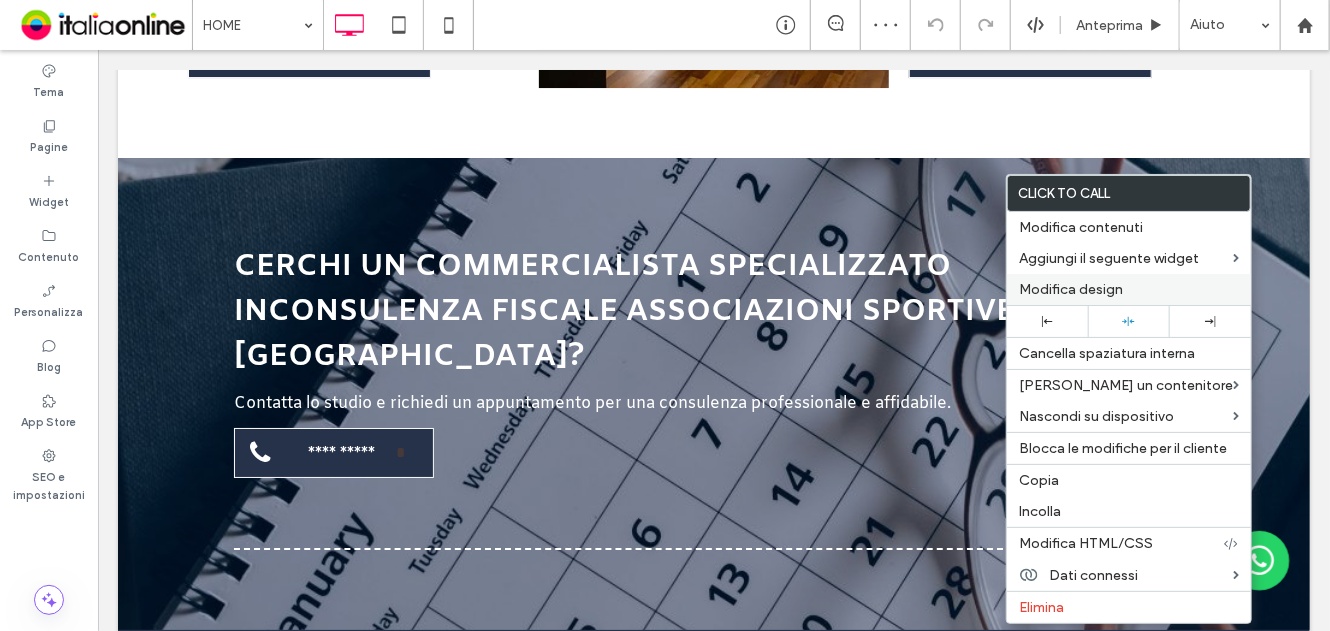 click on "Modifica design" at bounding box center (1071, 289) 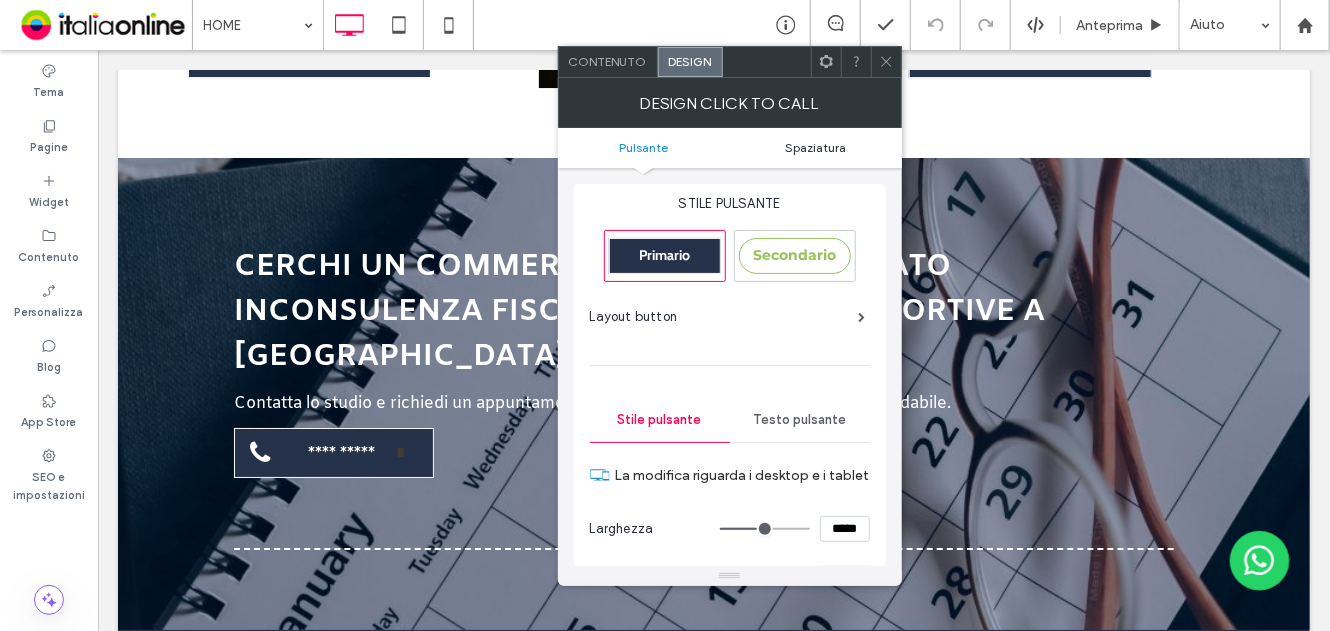 click on "Spaziatura" at bounding box center [815, 147] 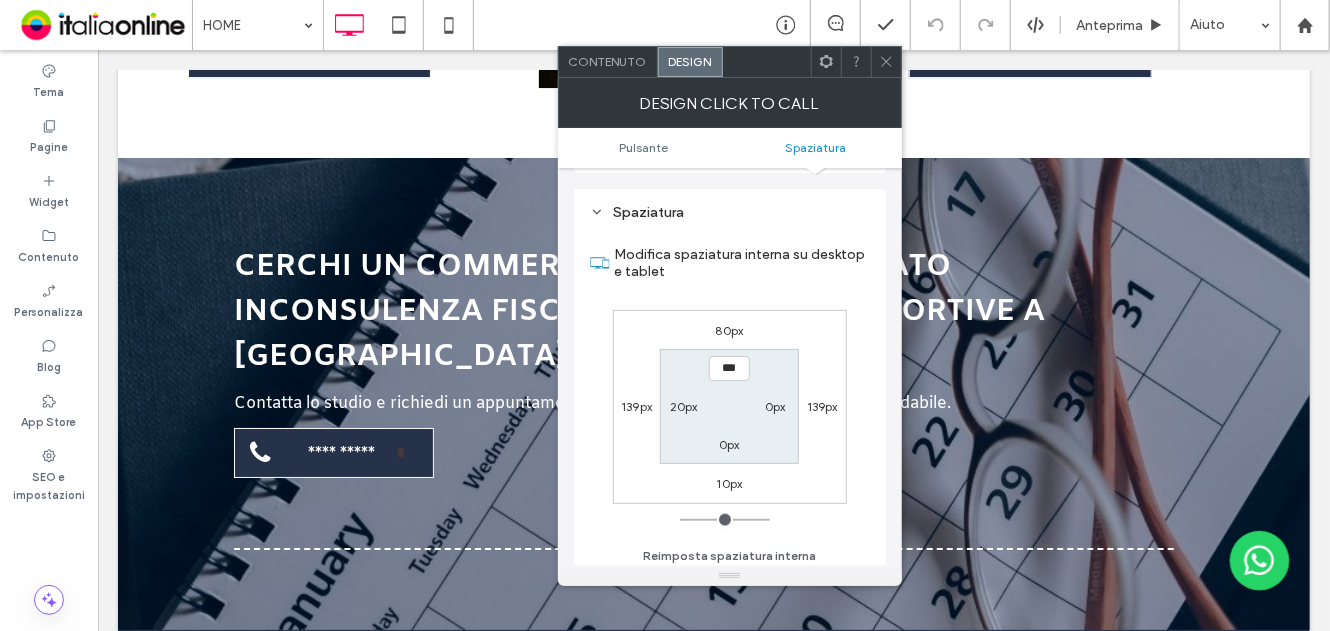 scroll, scrollTop: 1059, scrollLeft: 0, axis: vertical 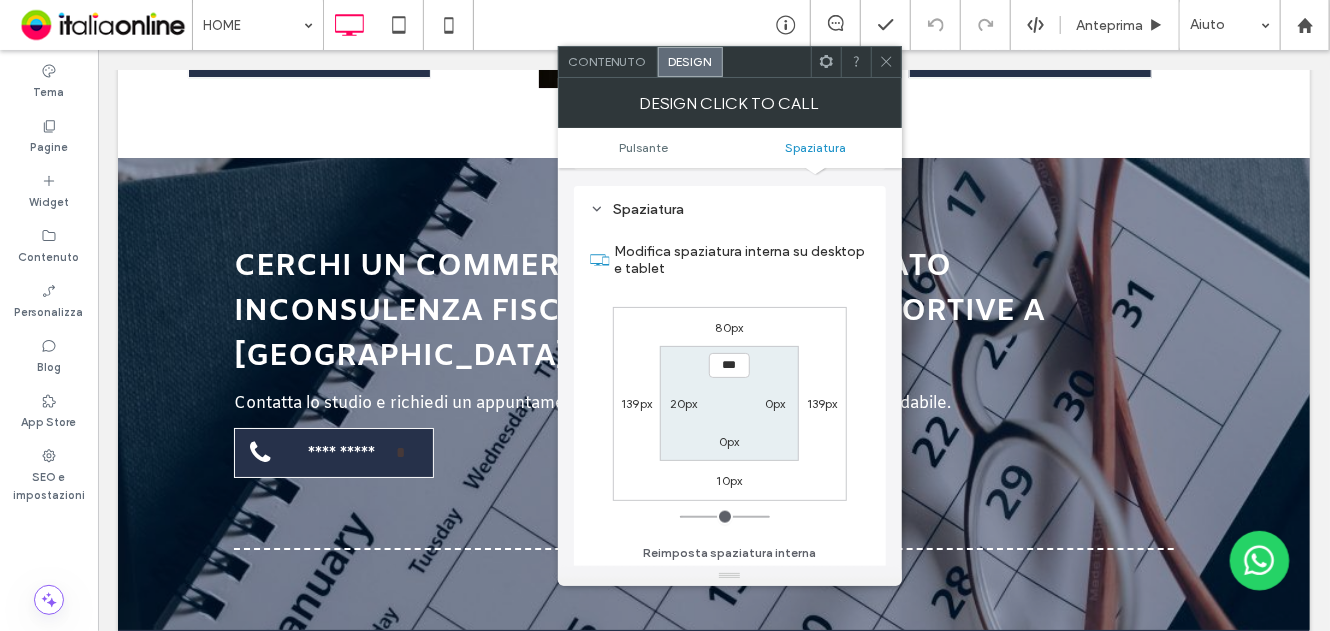 click on "80px" at bounding box center (730, 327) 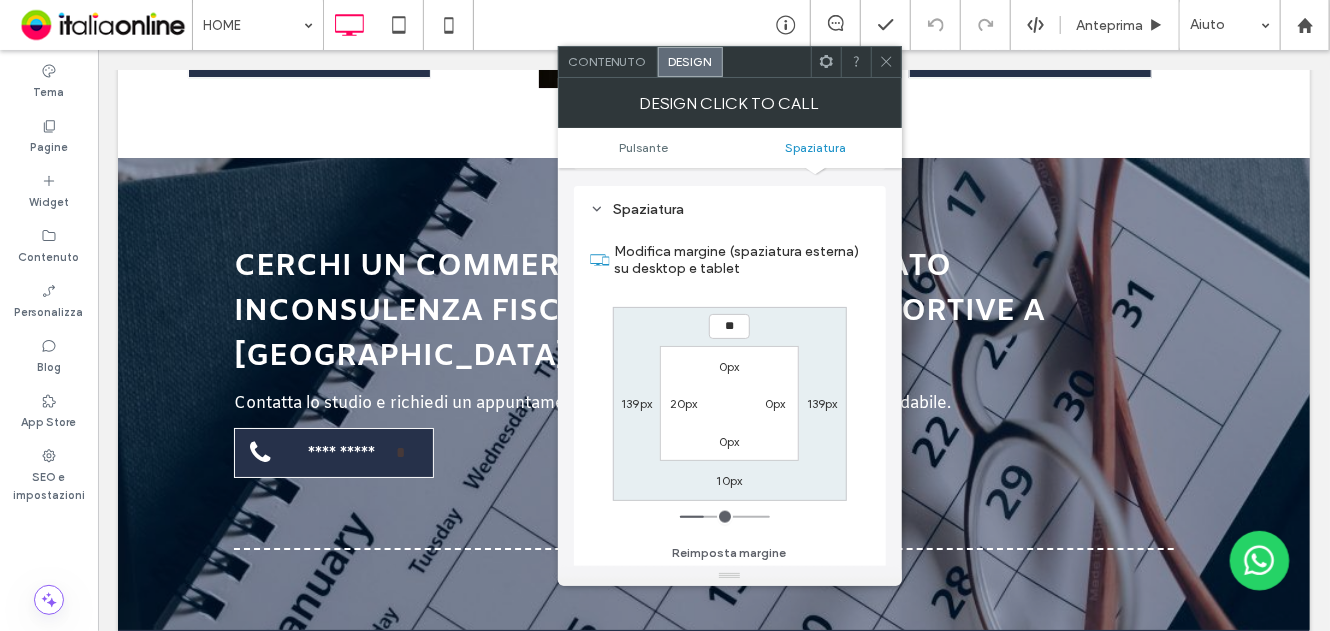 type on "**" 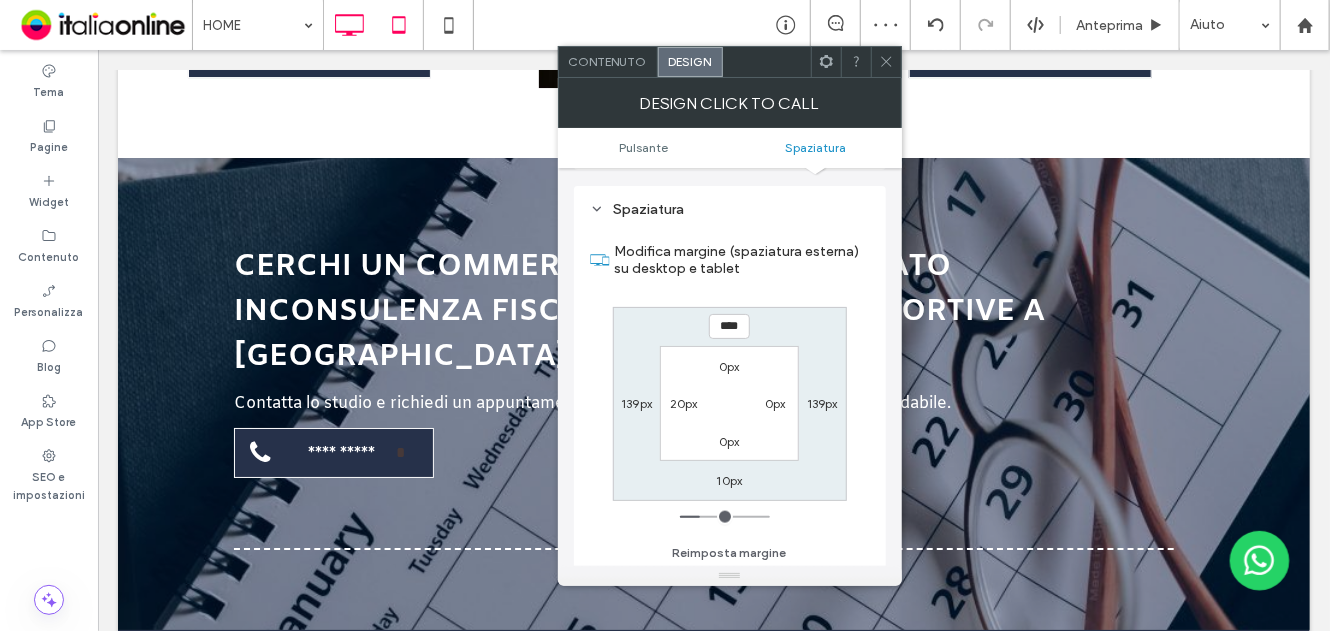 click 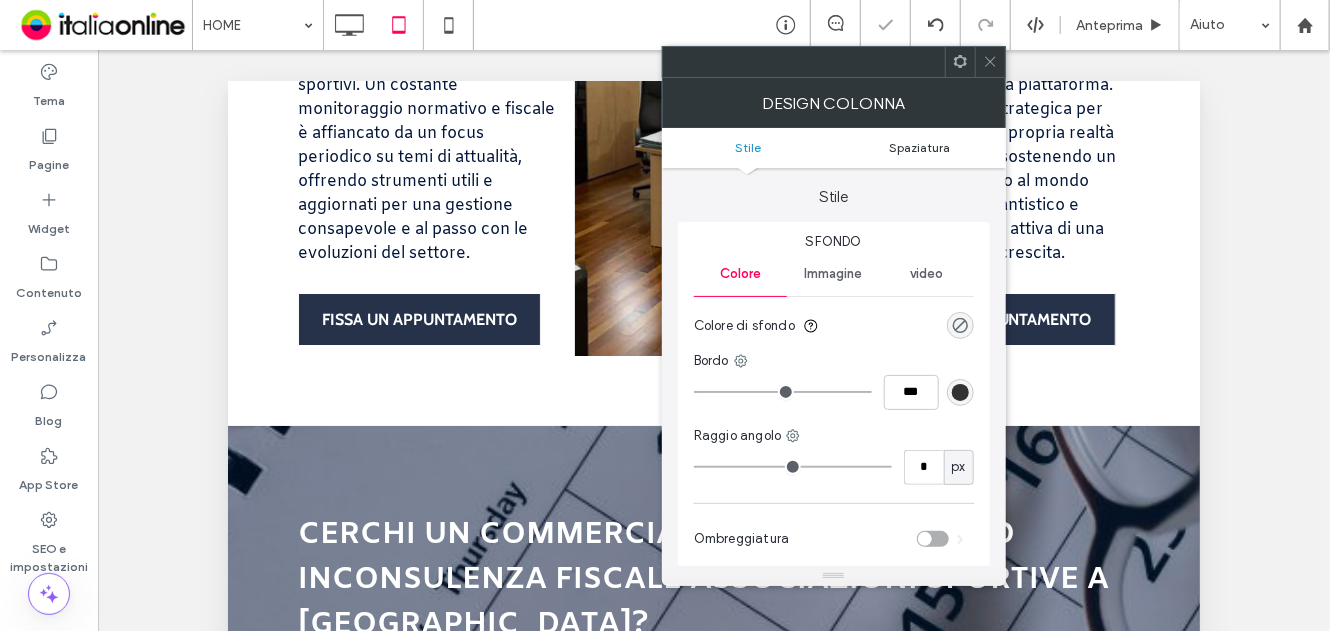 click on "Spaziatura" at bounding box center (919, 147) 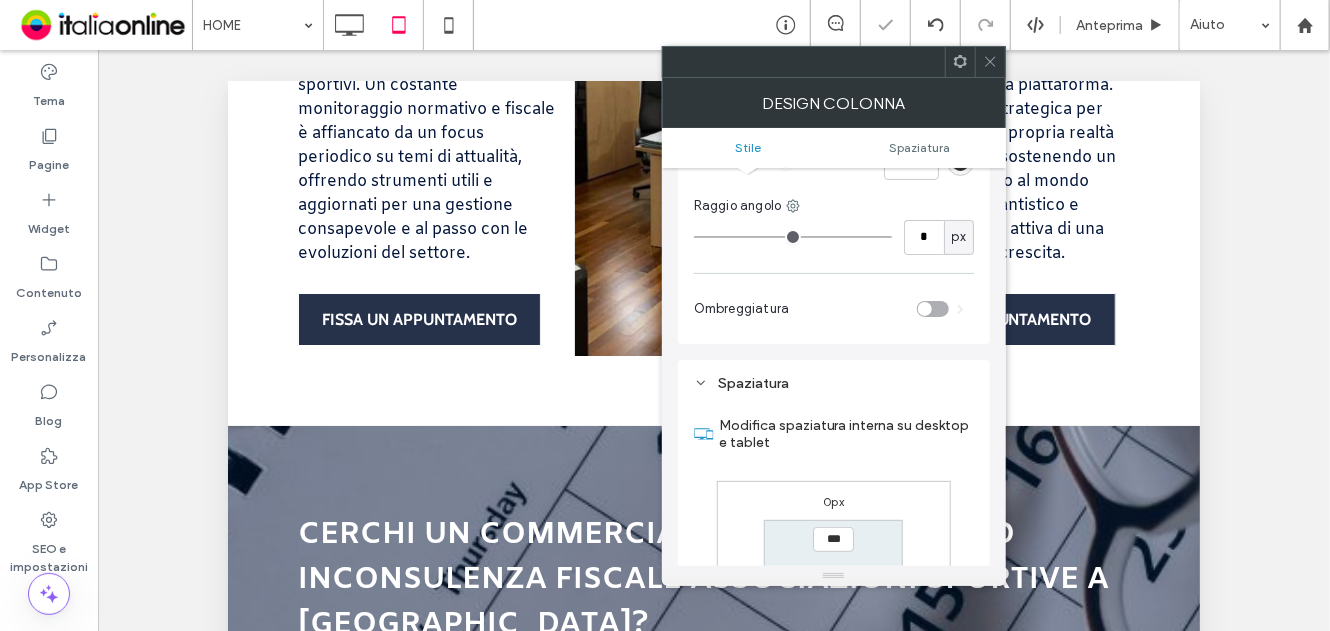 scroll, scrollTop: 406, scrollLeft: 0, axis: vertical 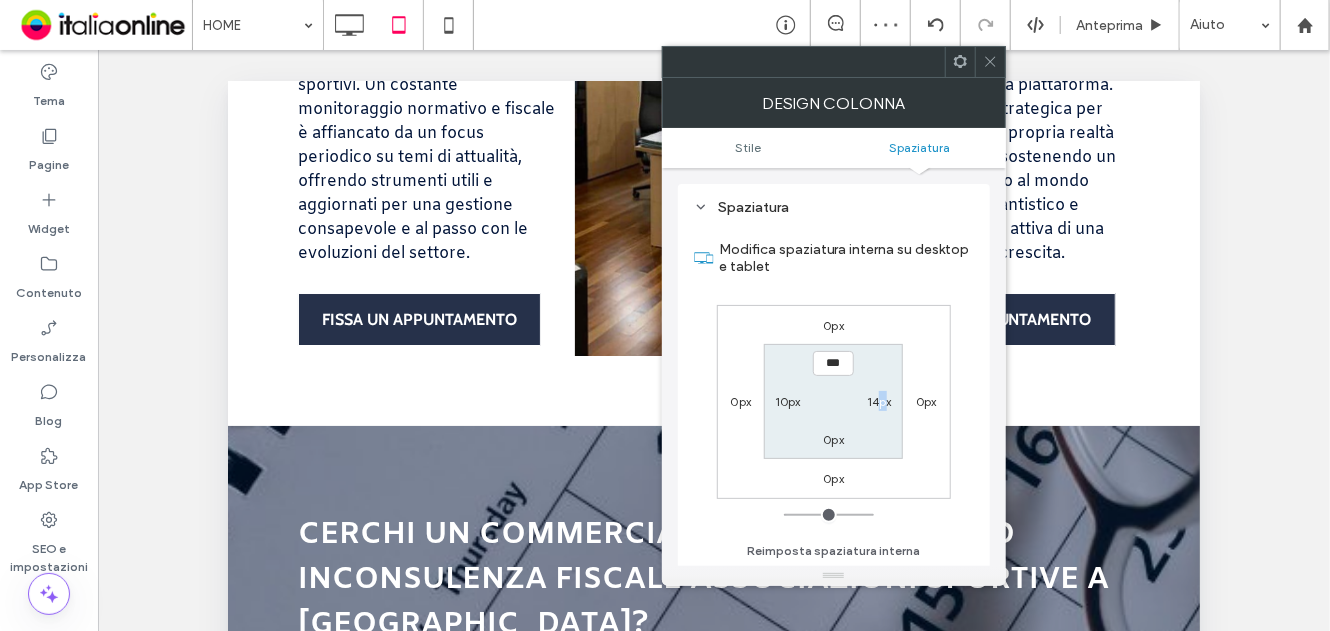 click on "14px" at bounding box center [879, 401] 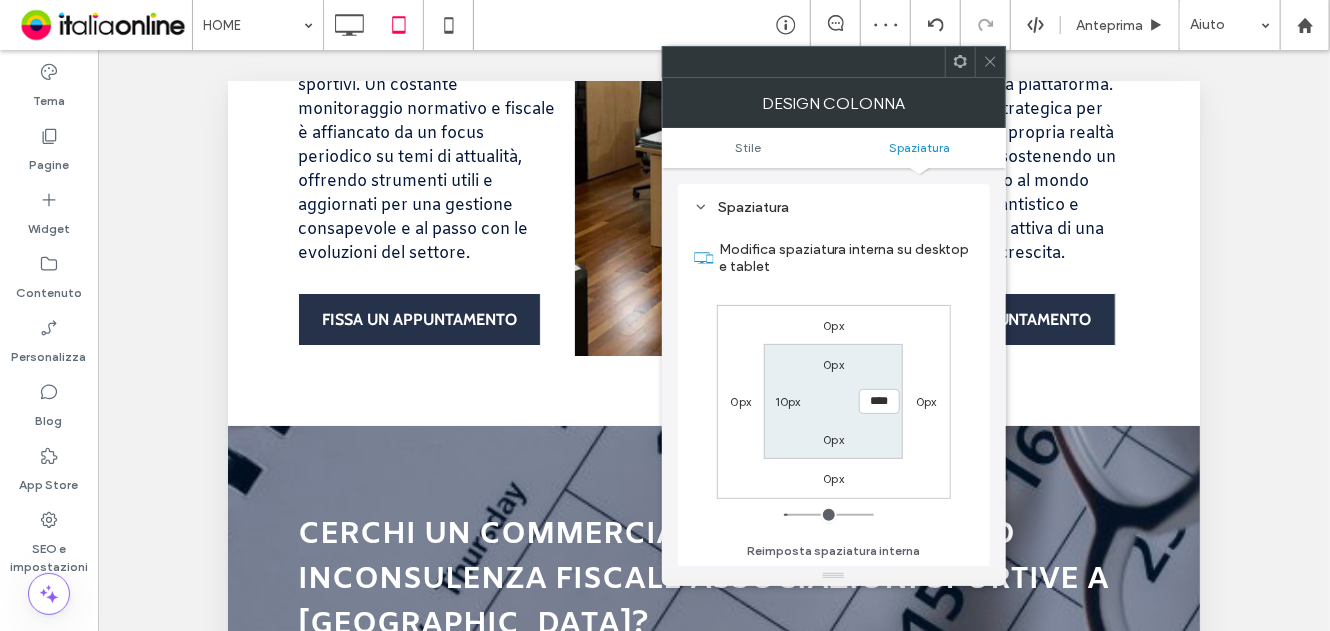 type on "**" 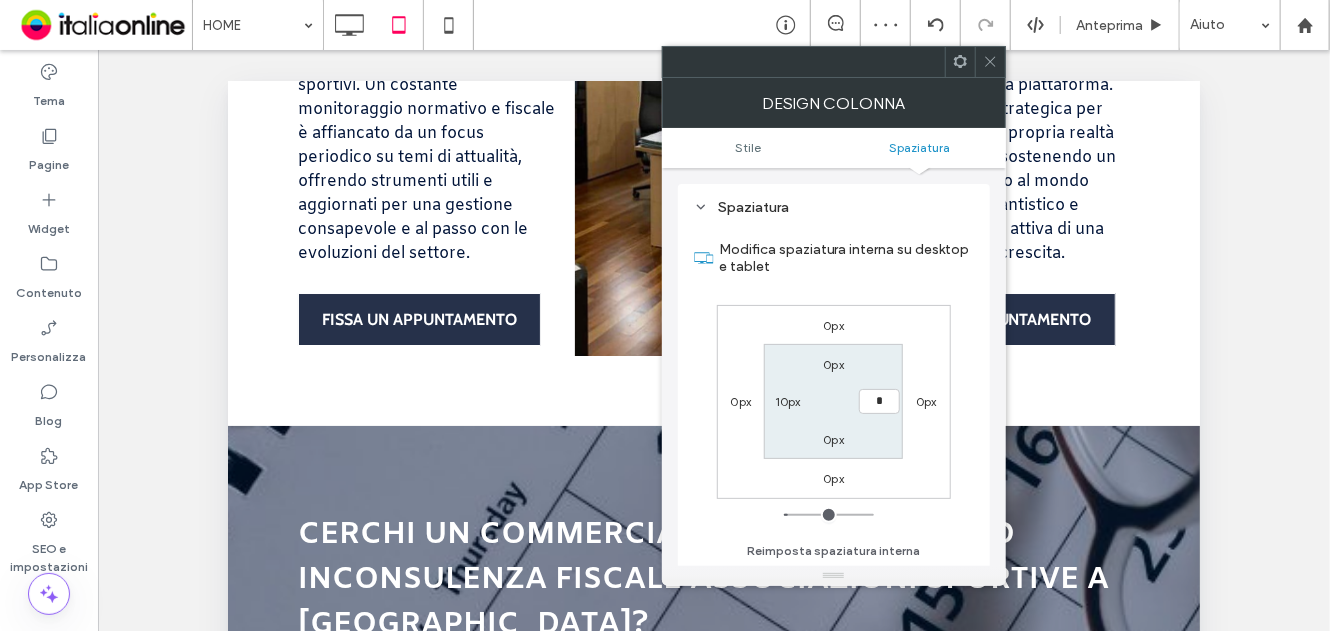 type on "*" 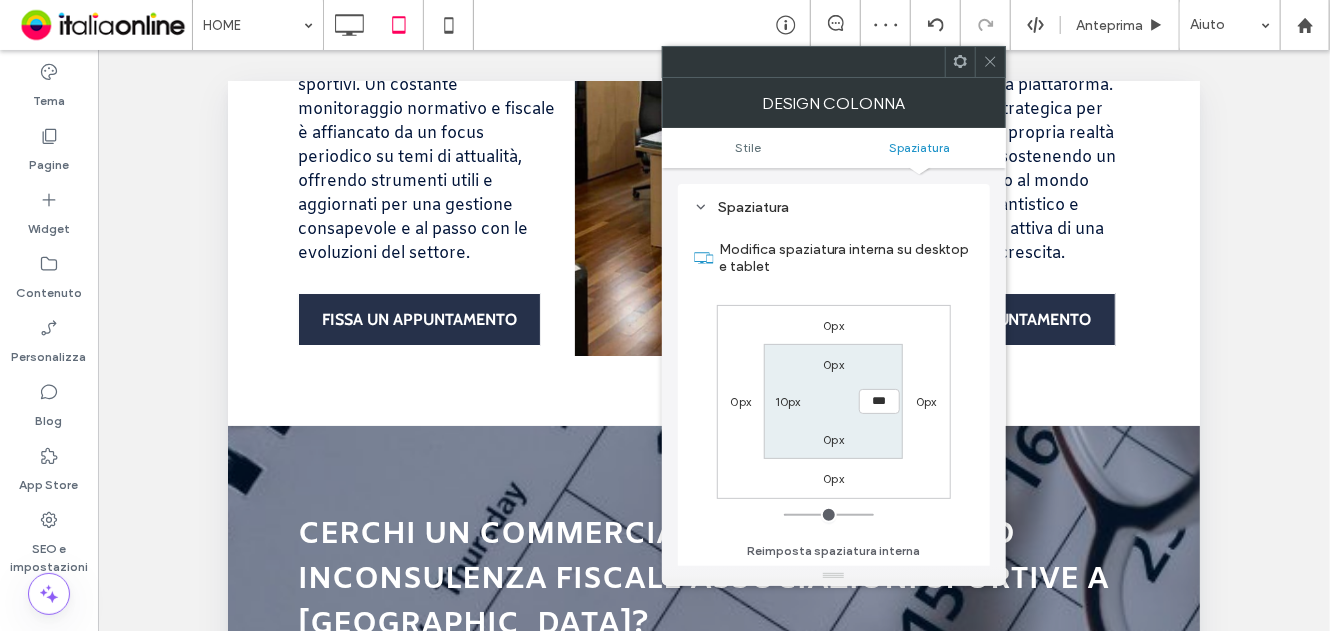 click on "10px" at bounding box center (788, 401) 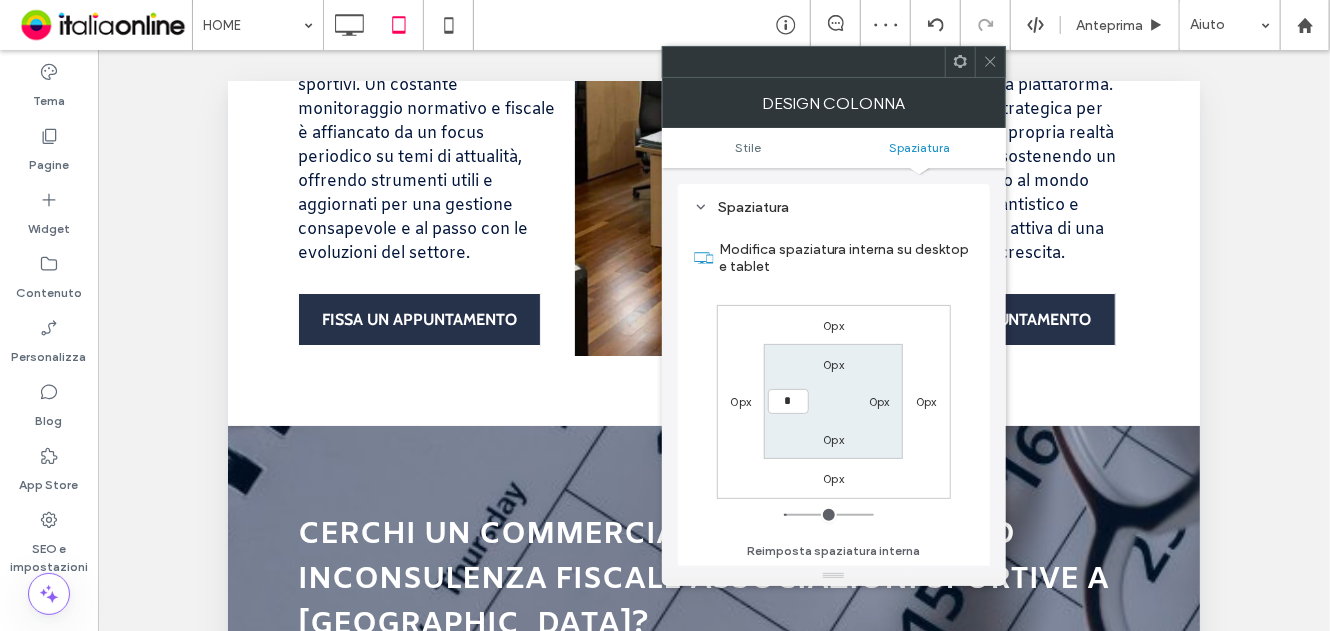 type on "*" 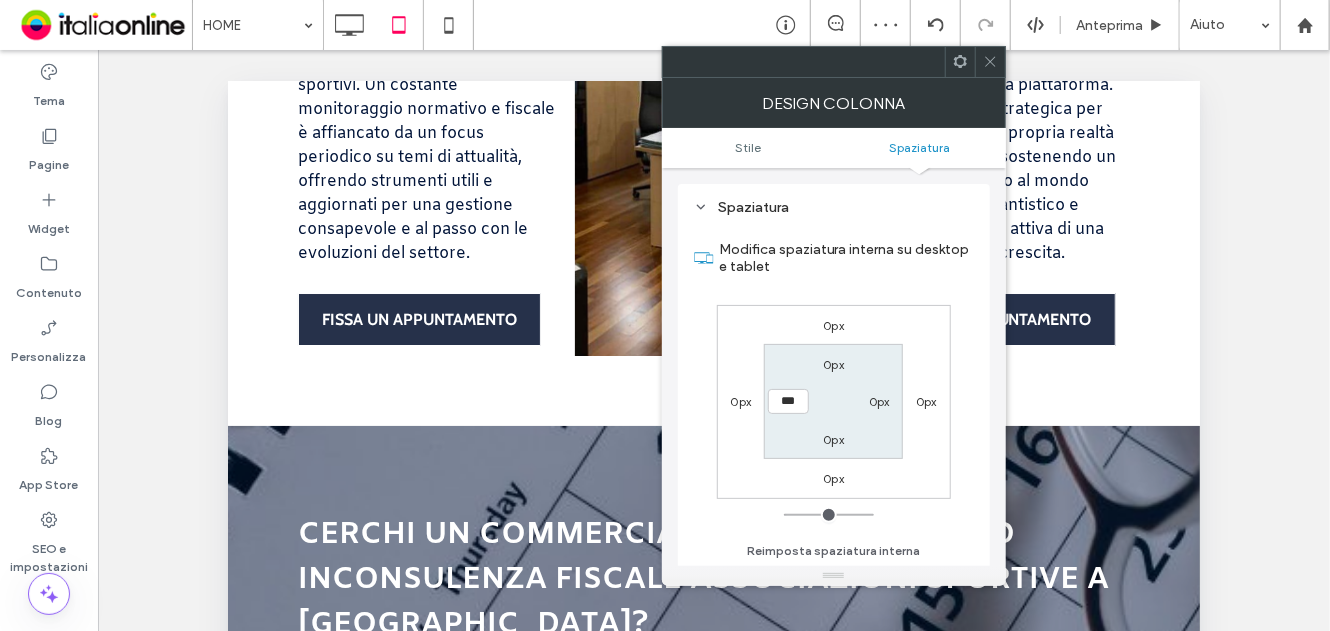 click 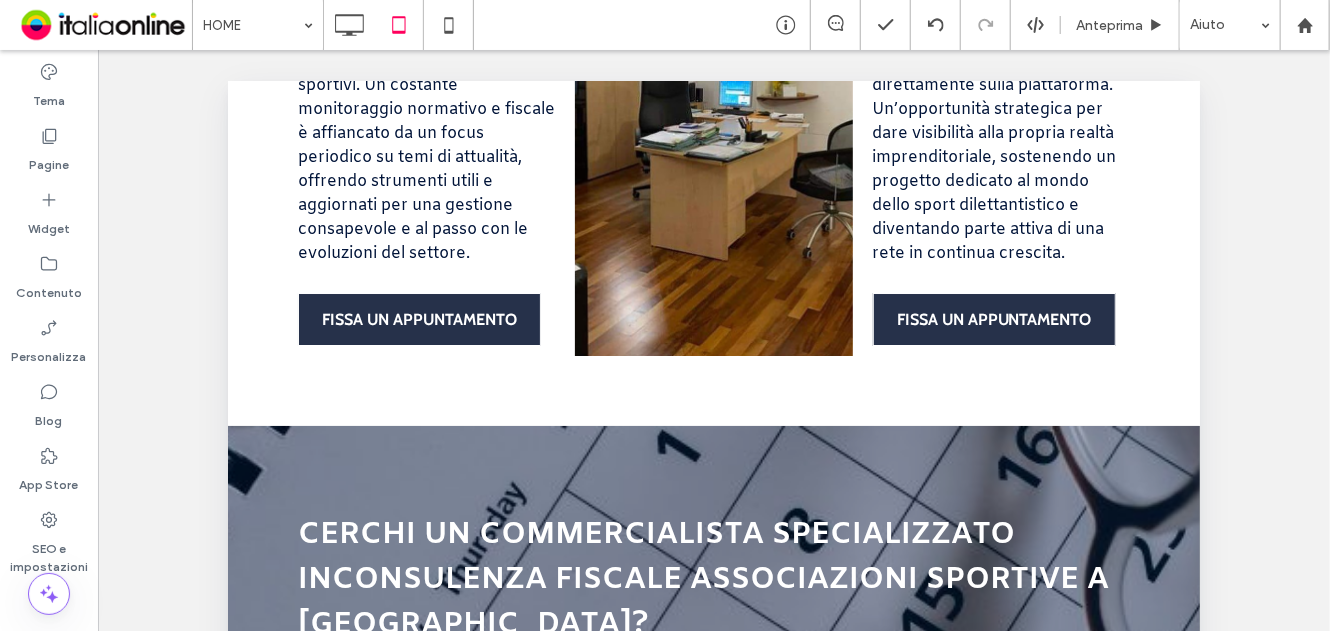 click at bounding box center (714, 365) 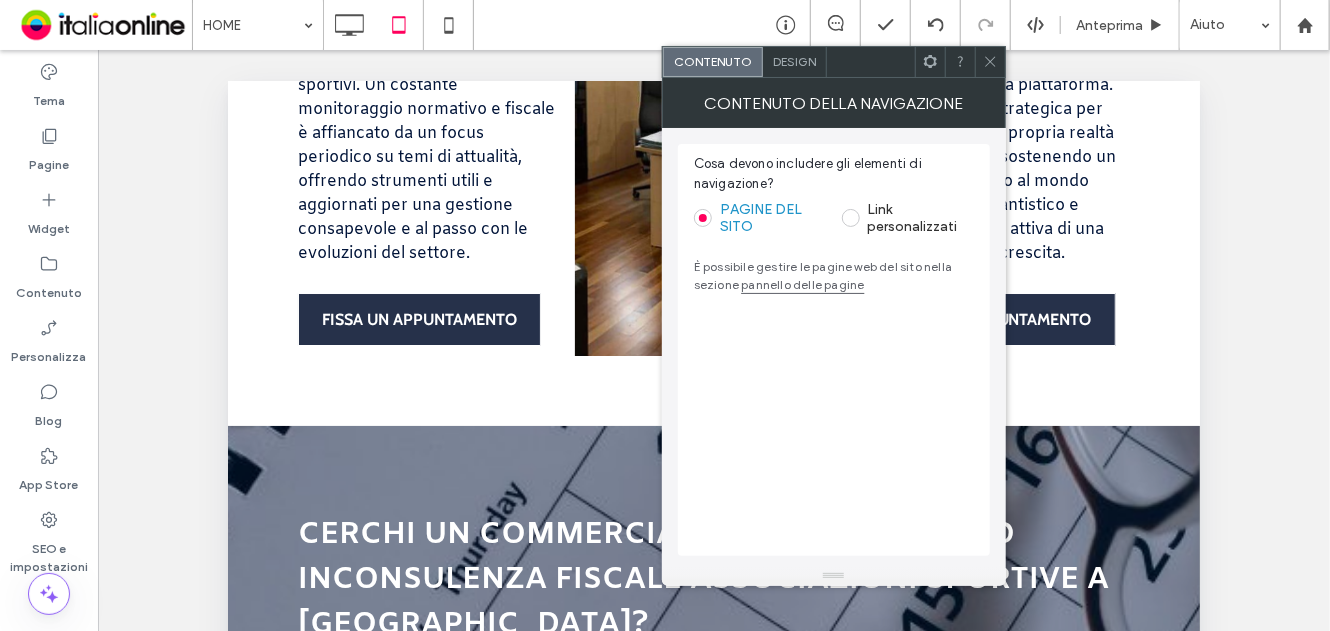 click on "Design" at bounding box center [795, 62] 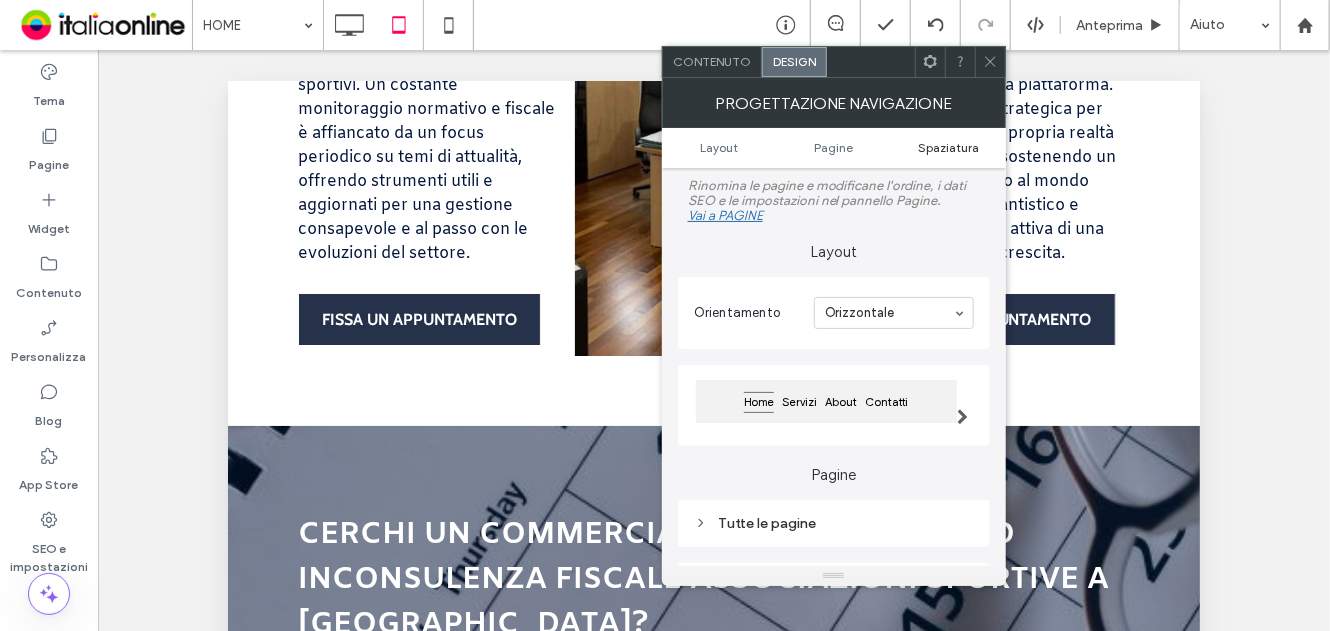 click on "Spaziatura" at bounding box center (948, 147) 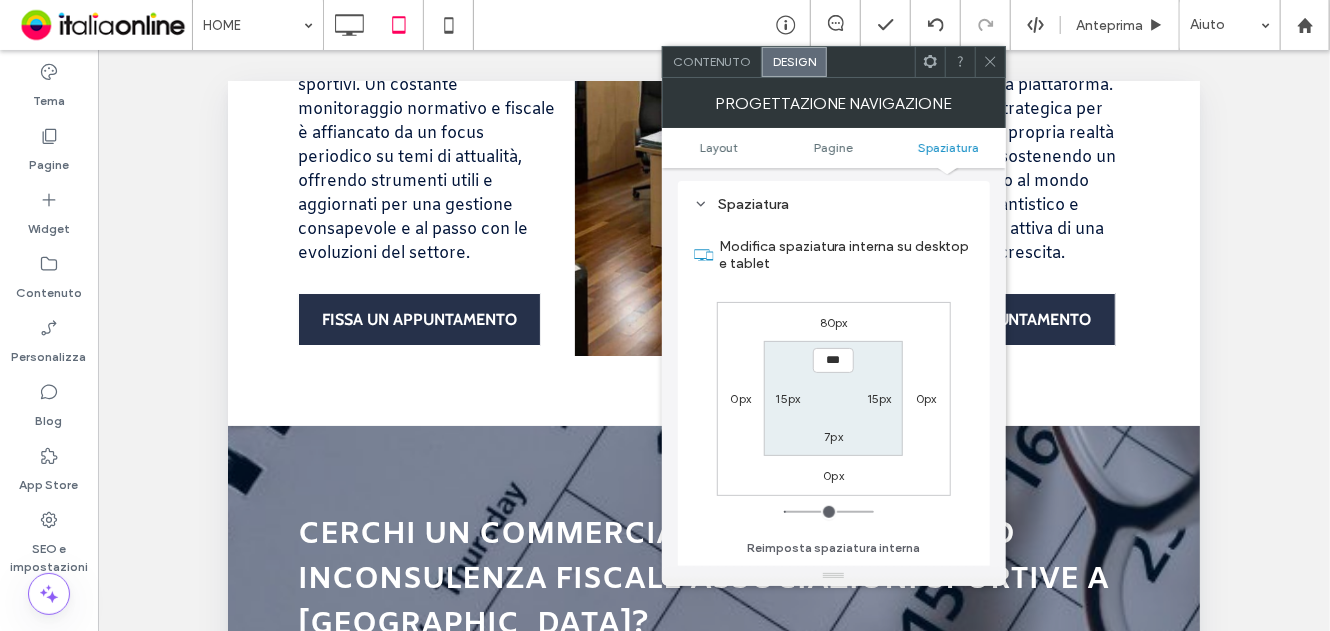 scroll, scrollTop: 462, scrollLeft: 0, axis: vertical 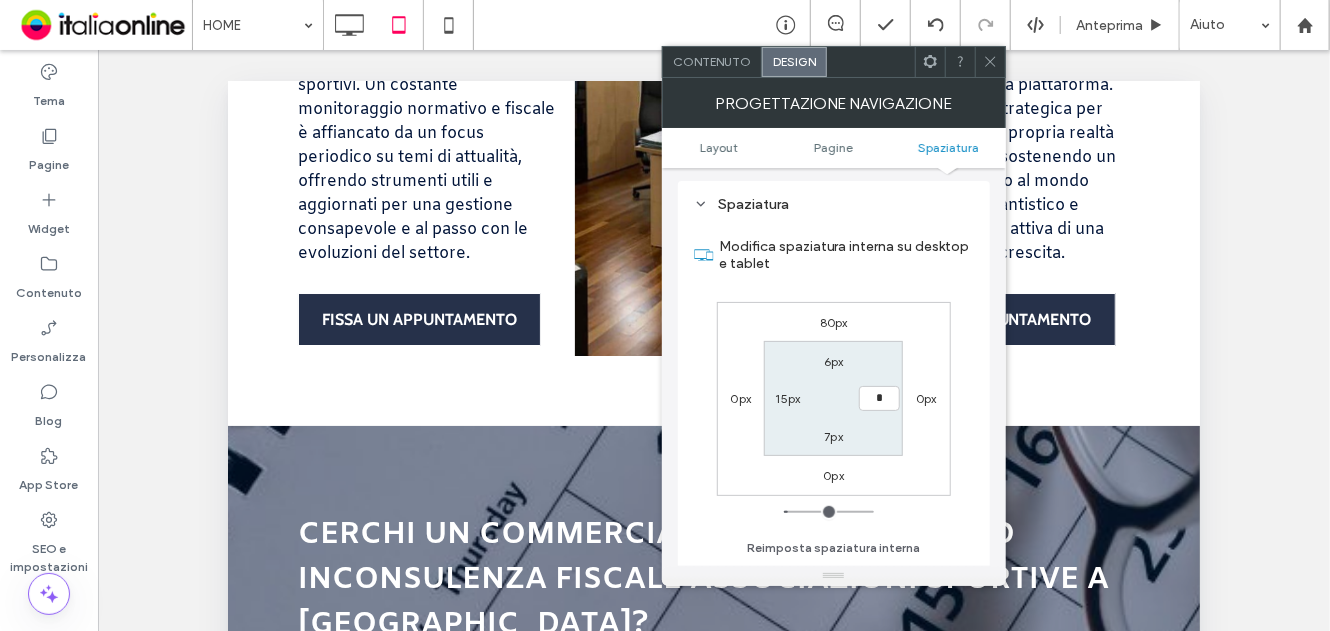 type on "*" 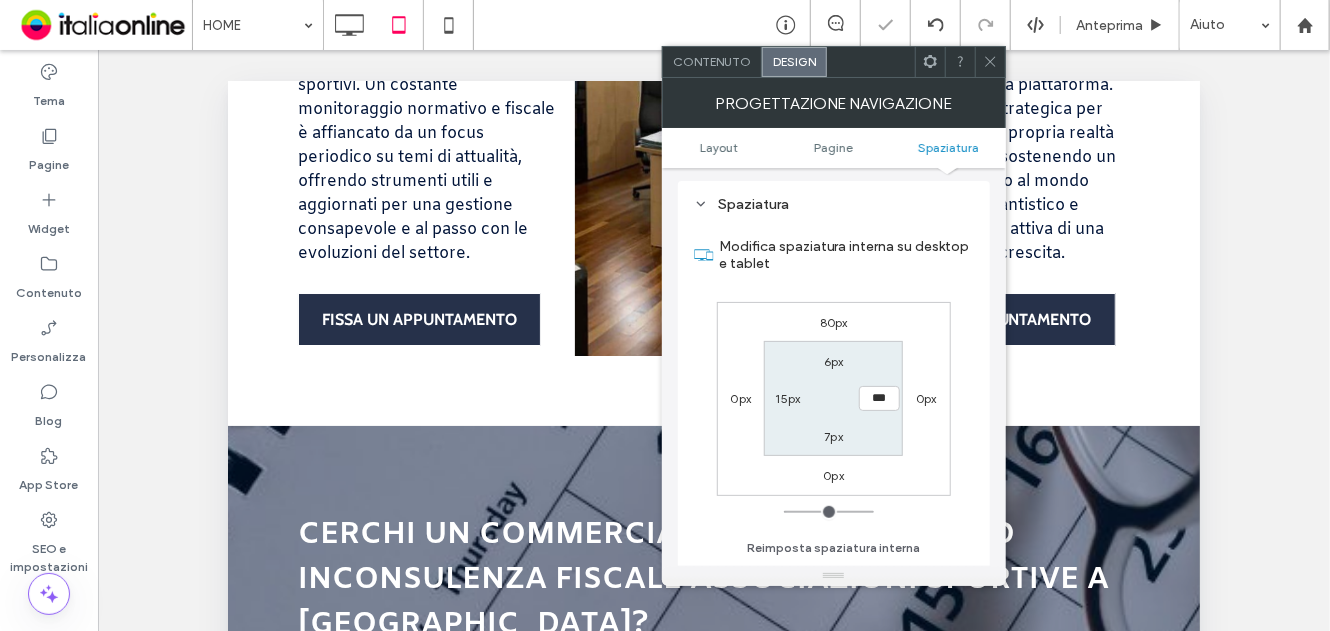 click on "15px" at bounding box center (788, 398) 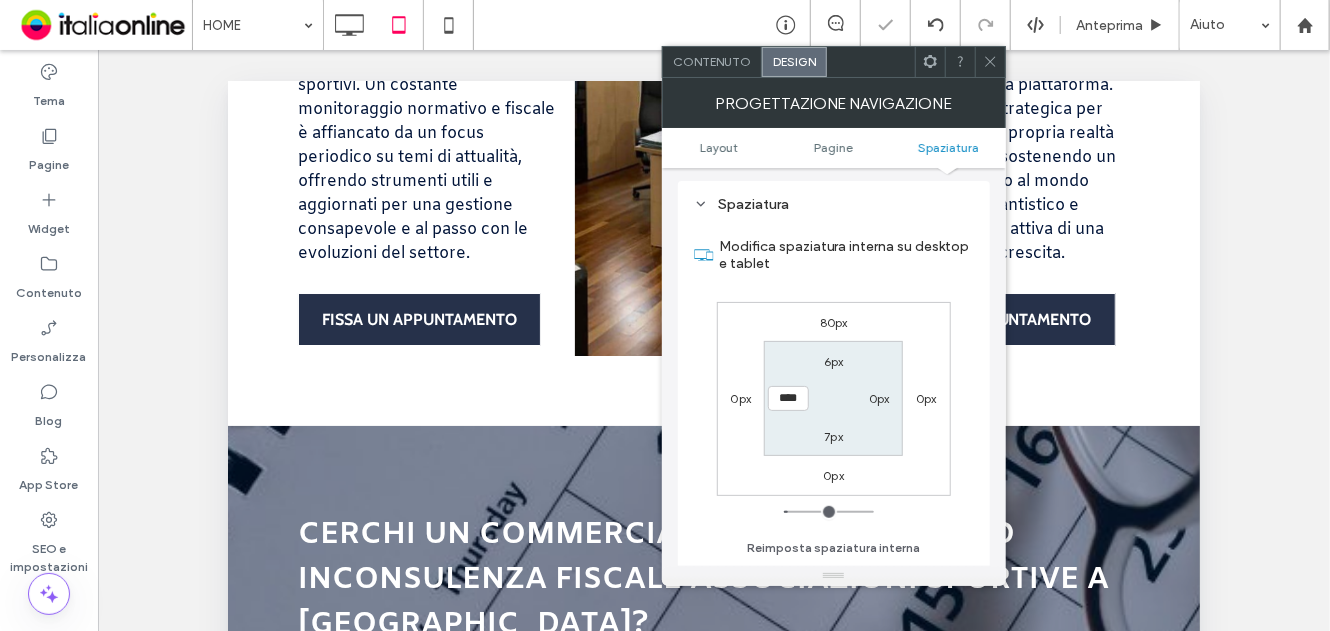 type on "**" 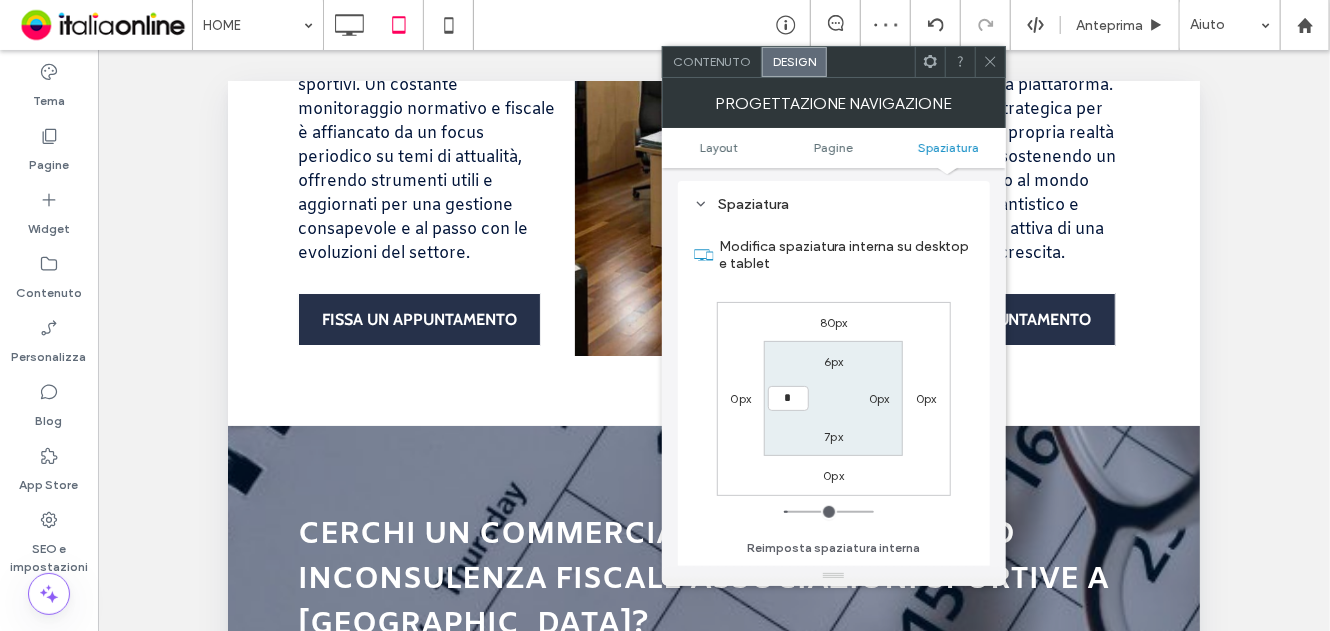 type on "*" 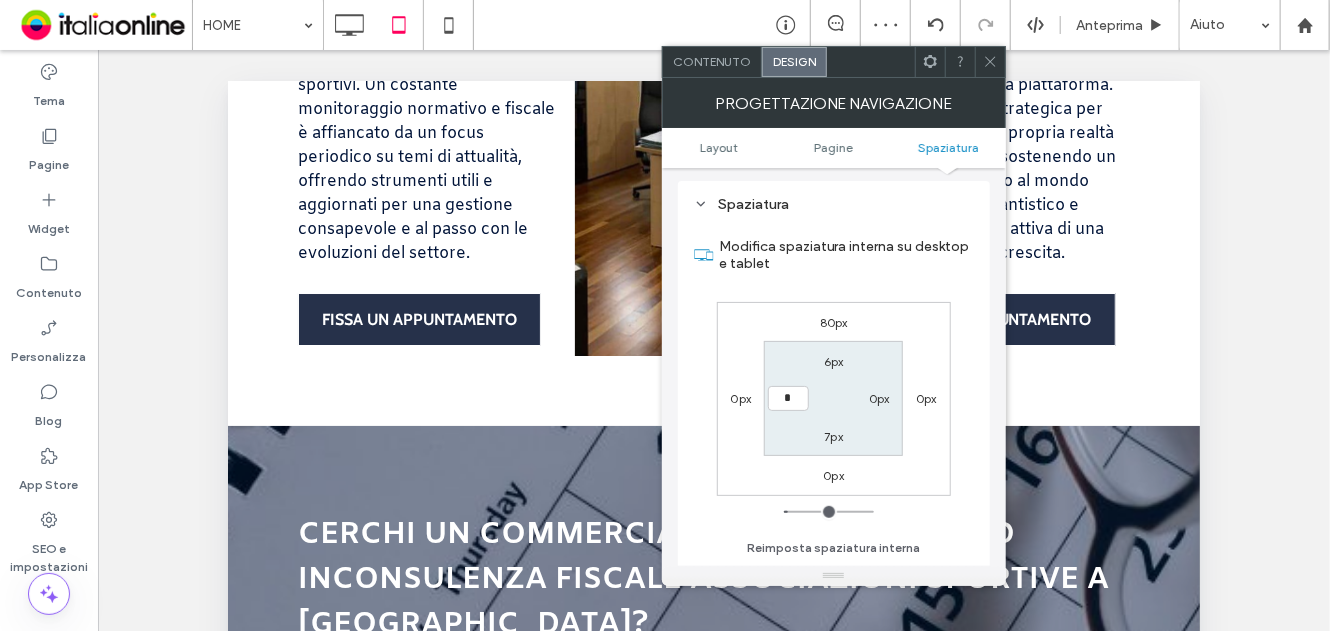 type on "*" 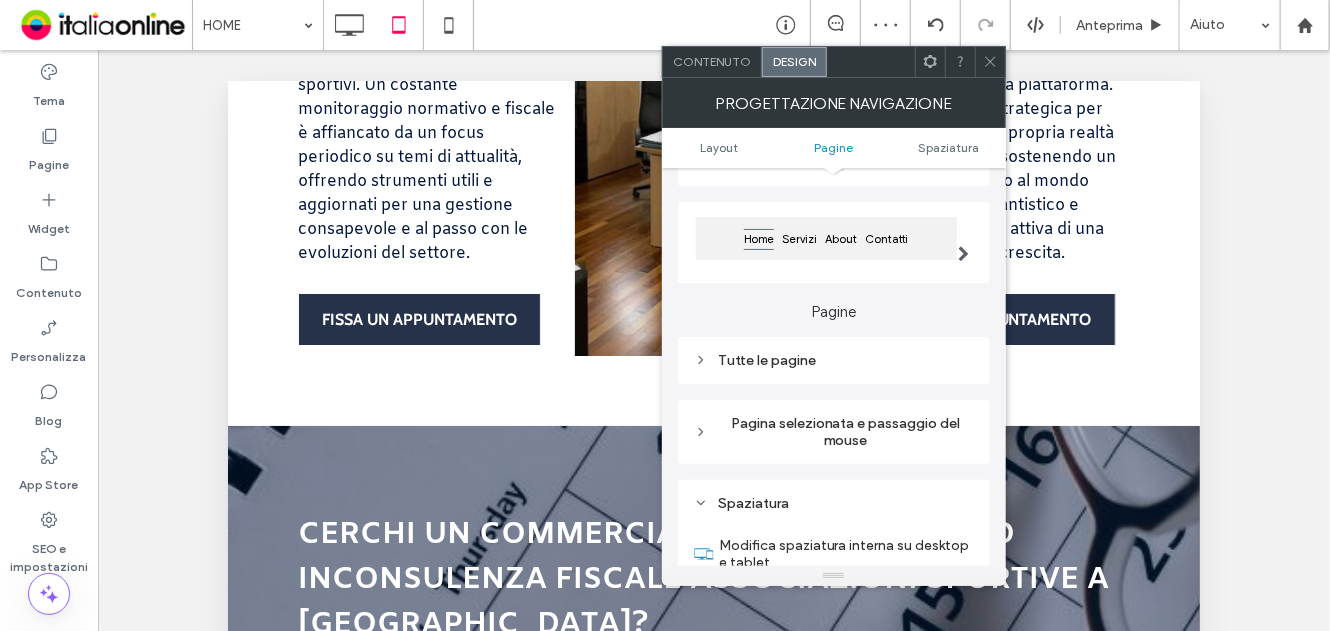 scroll, scrollTop: 162, scrollLeft: 0, axis: vertical 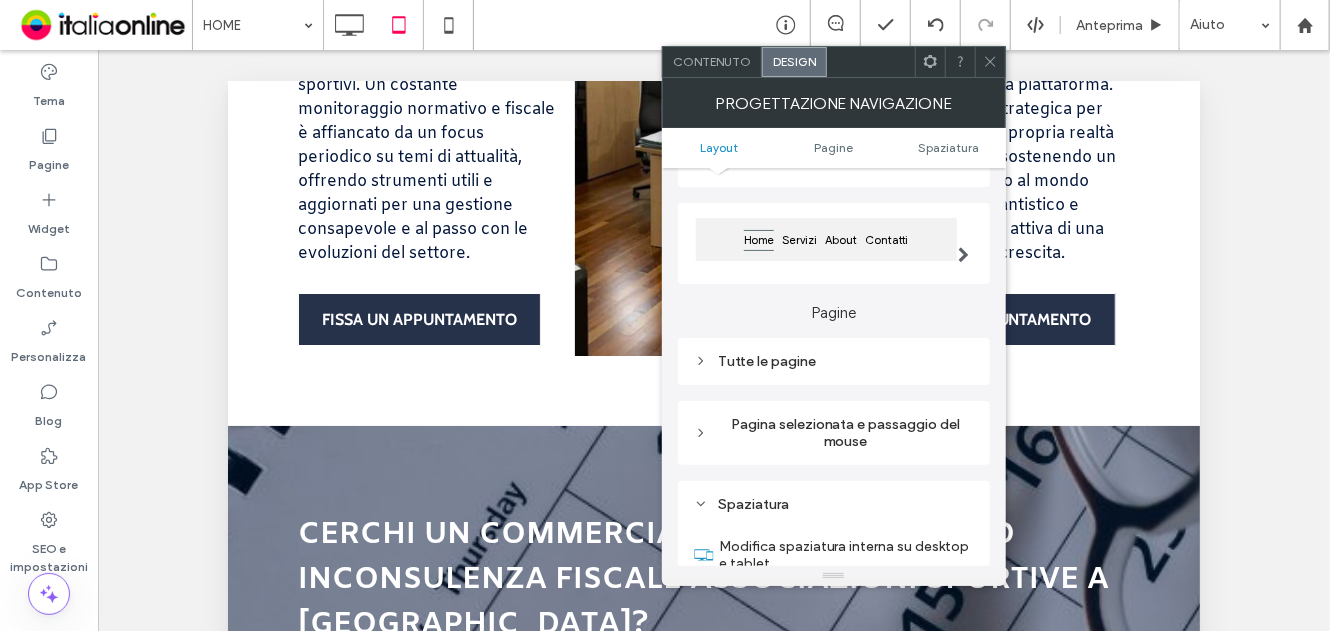 click on "Tutte le pagine" at bounding box center (834, 361) 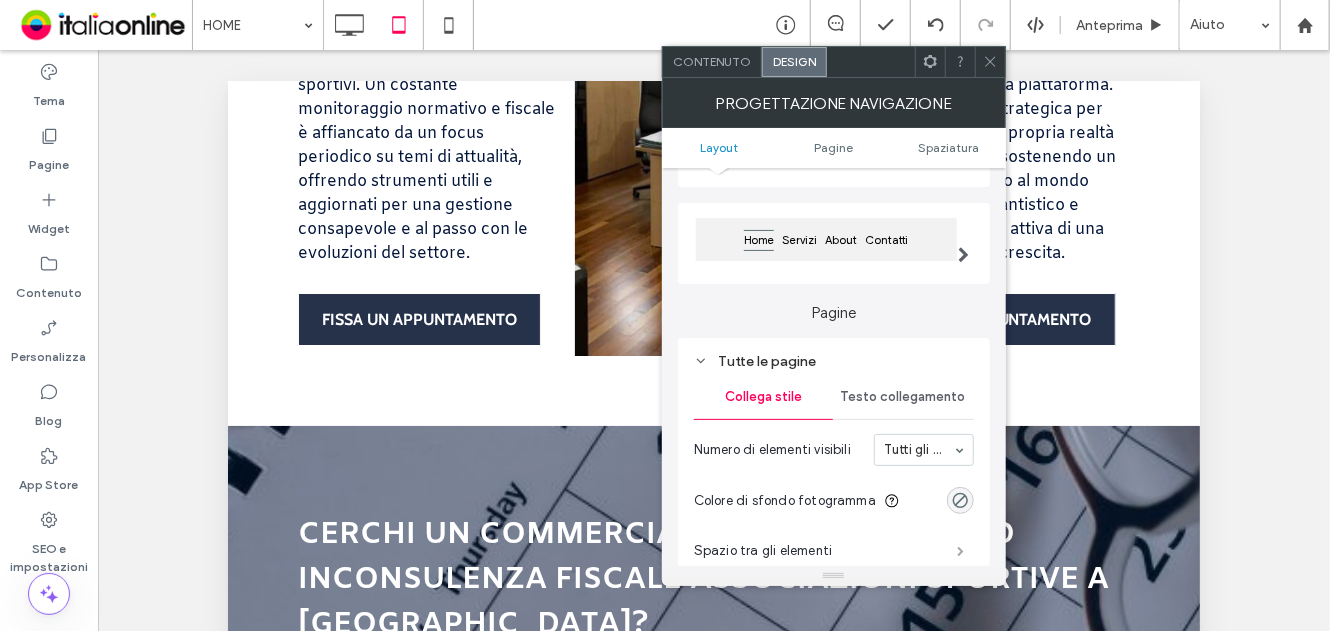 click at bounding box center (961, 551) 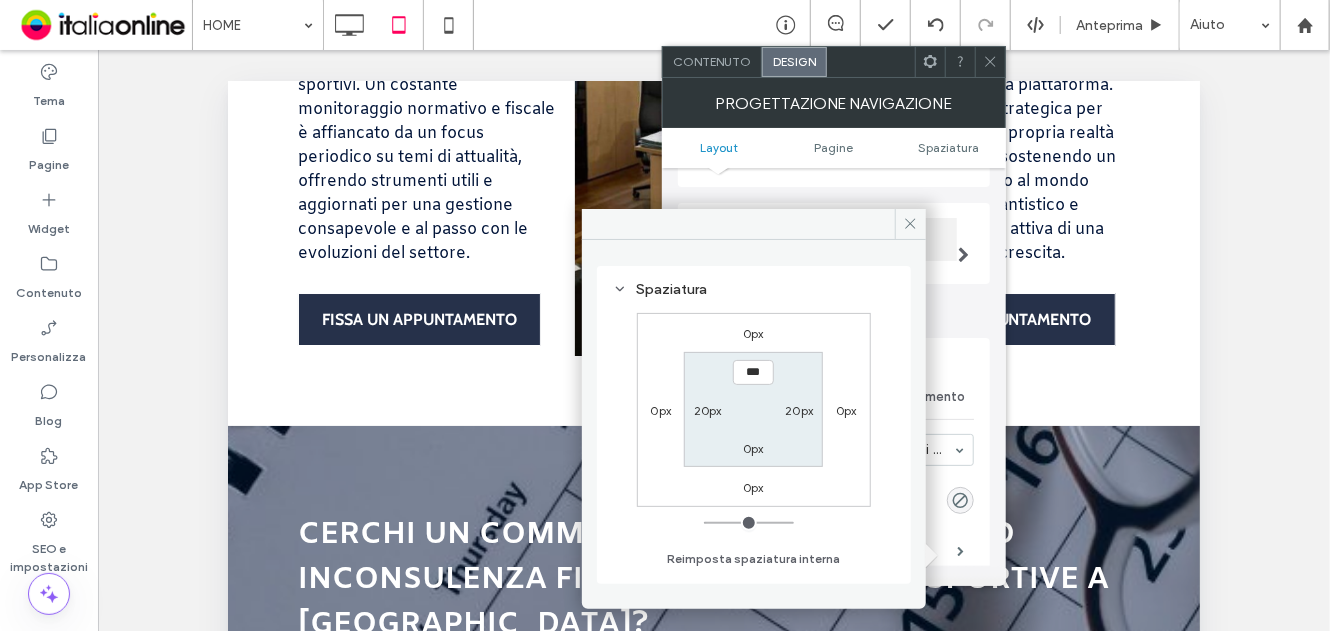 click on "20px" at bounding box center [799, 410] 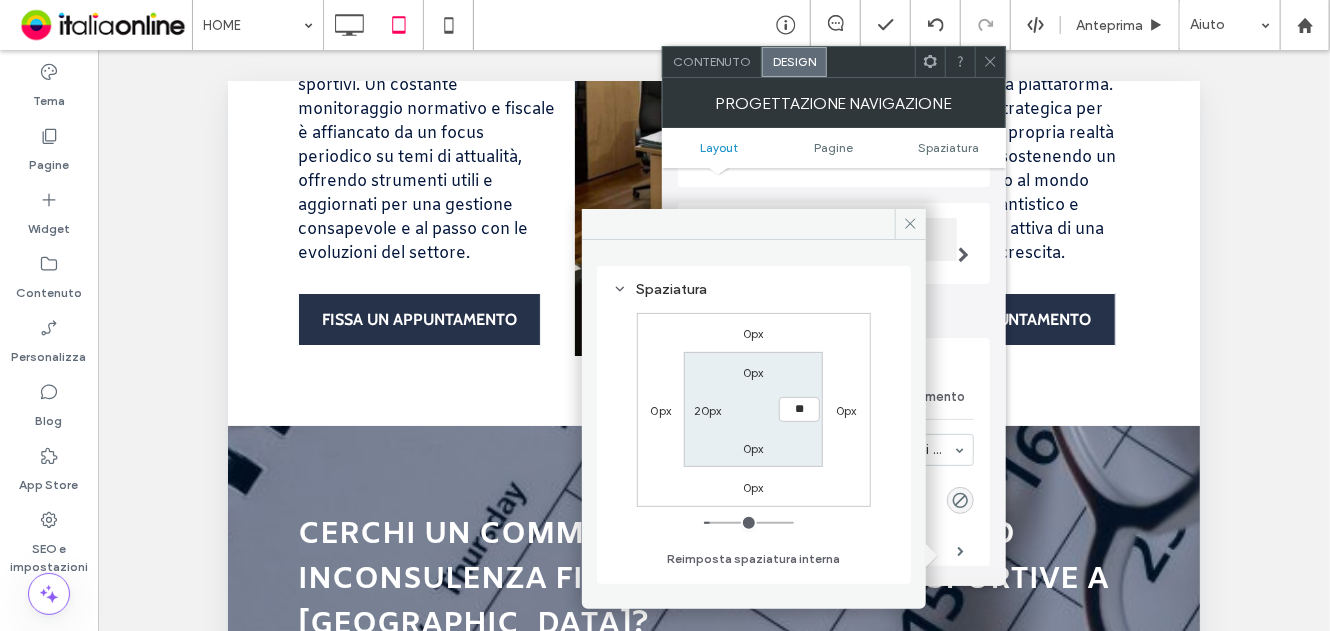 type on "**" 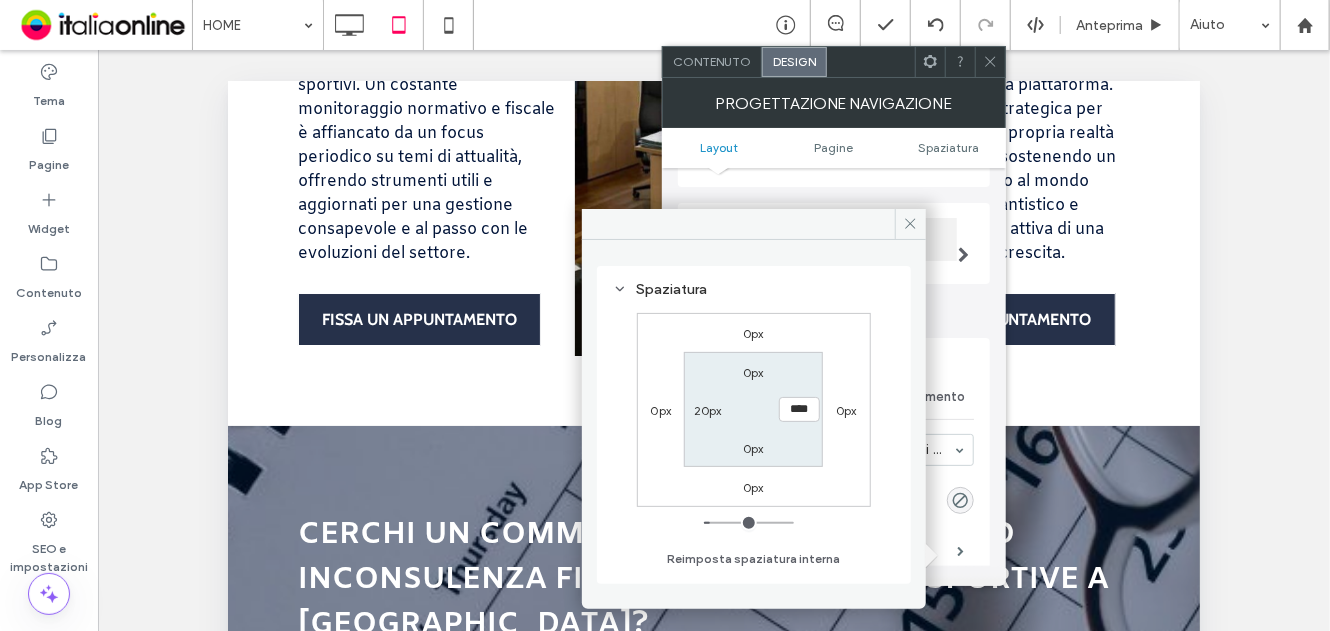 click on "20px" at bounding box center (708, 410) 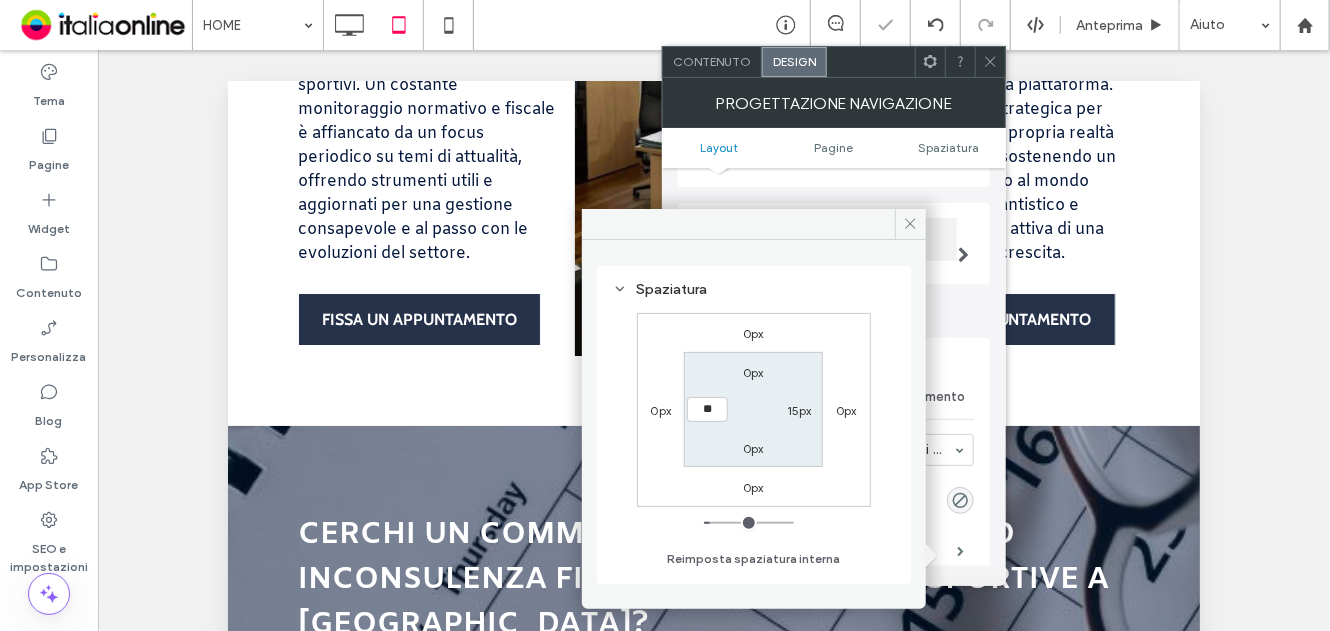 type on "**" 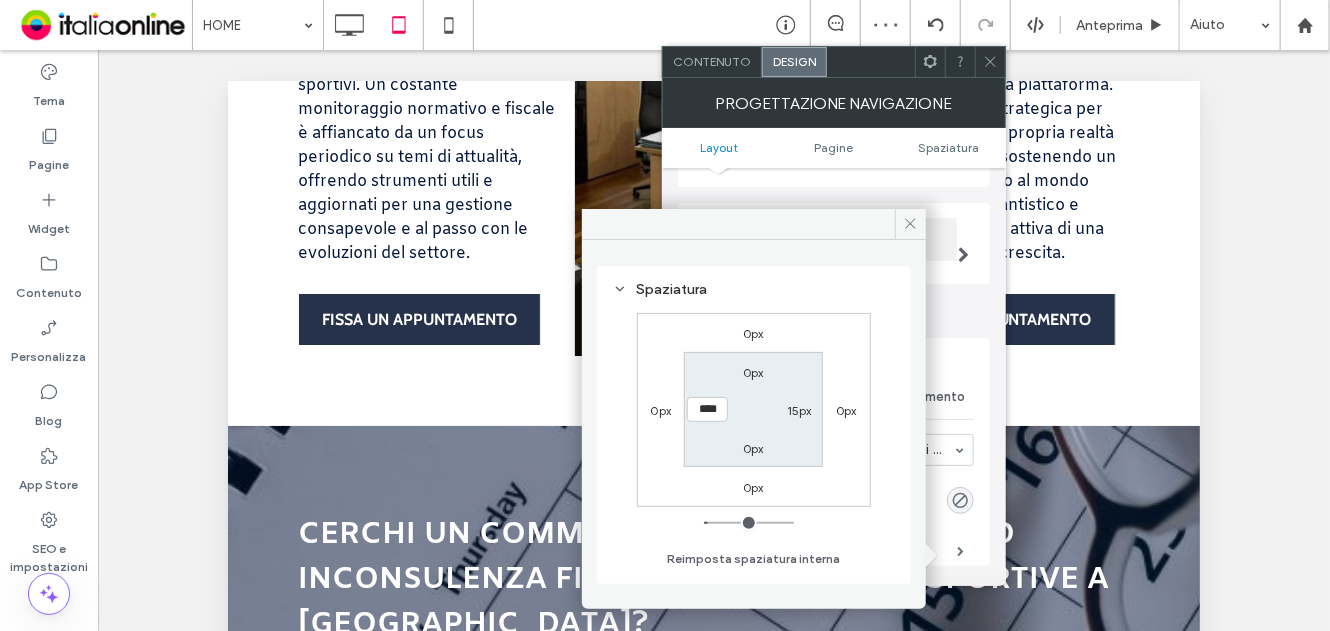 drag, startPoint x: 990, startPoint y: 56, endPoint x: 972, endPoint y: 92, distance: 40.24922 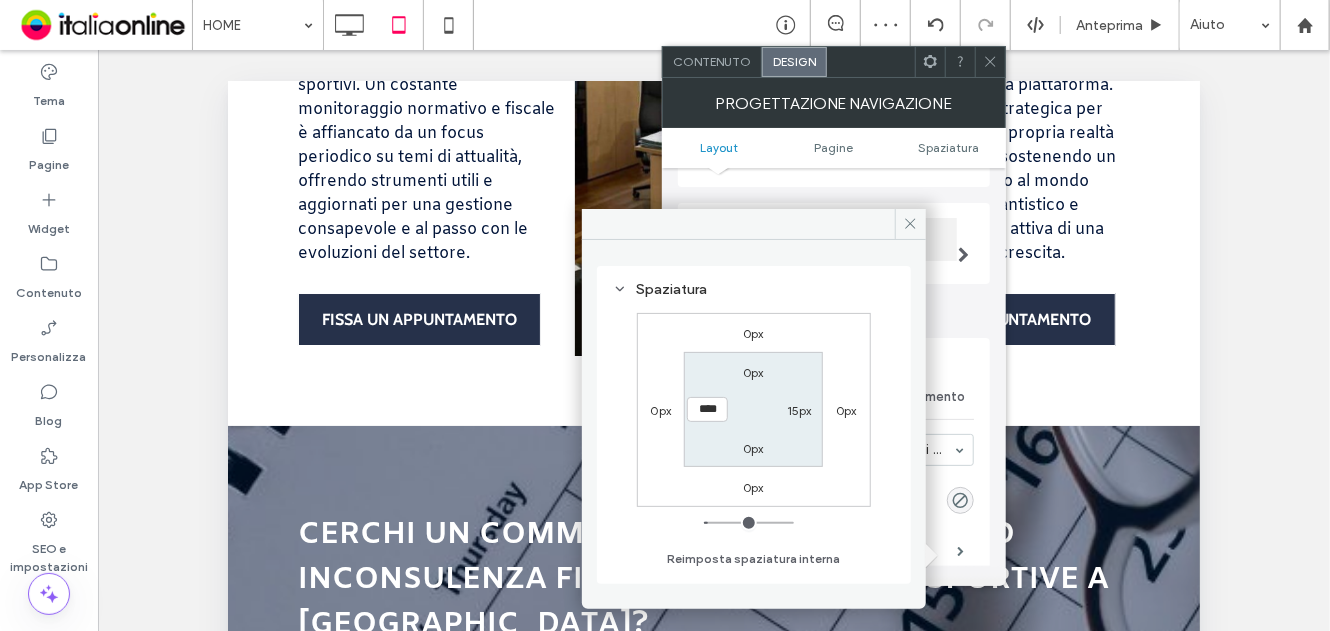 click 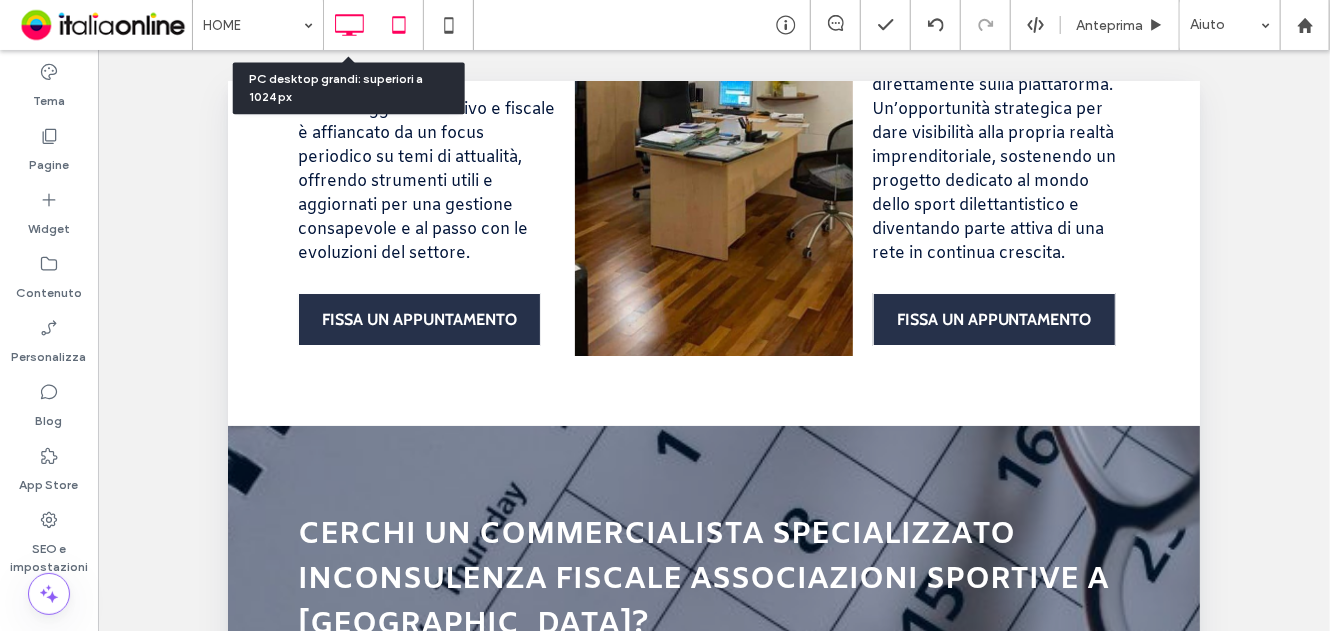 click 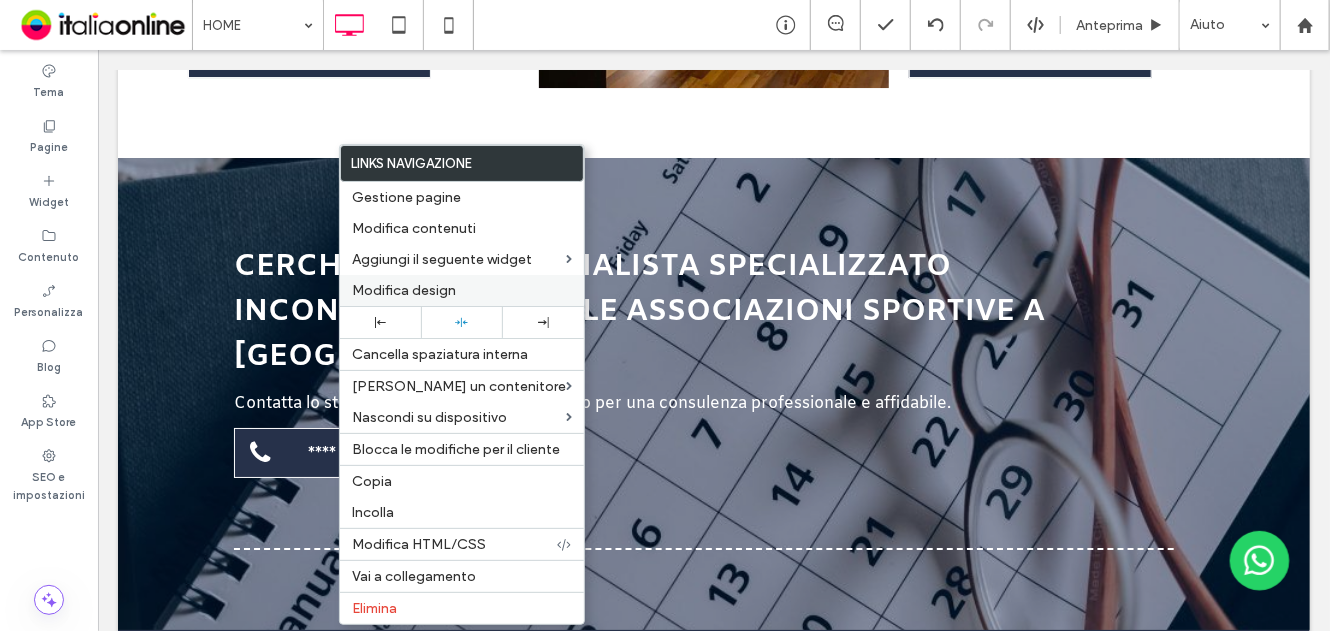 click on "Modifica design" at bounding box center (404, 290) 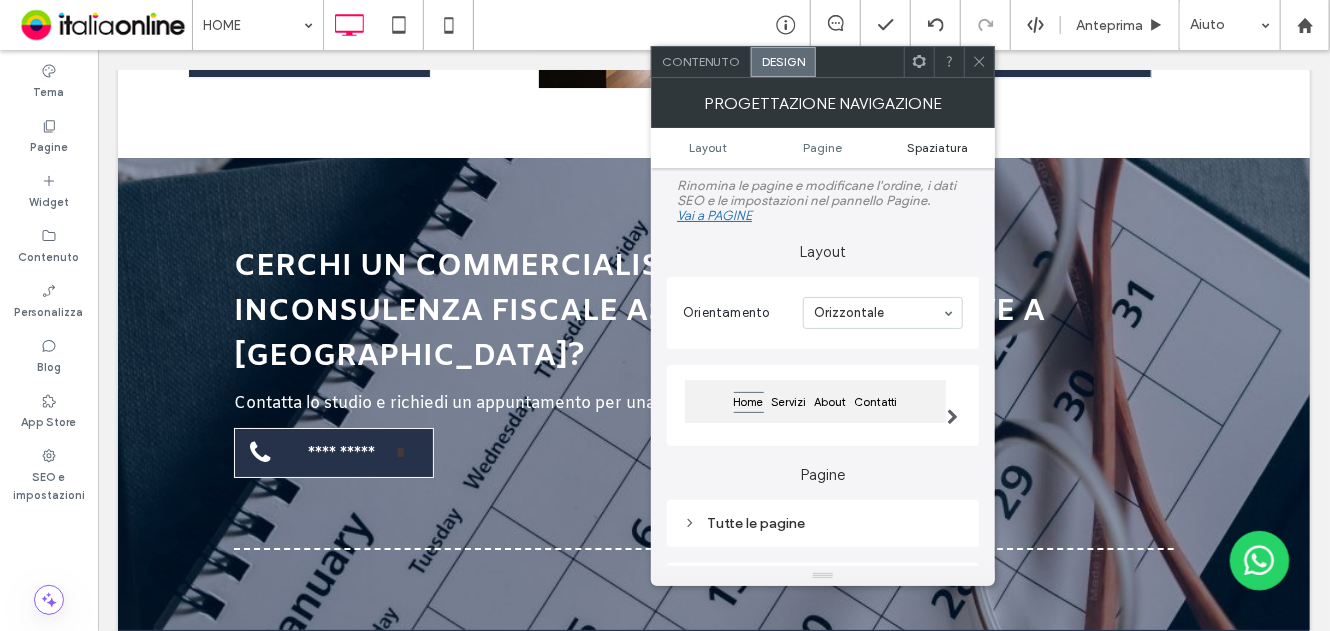 click on "Spaziatura" at bounding box center (937, 147) 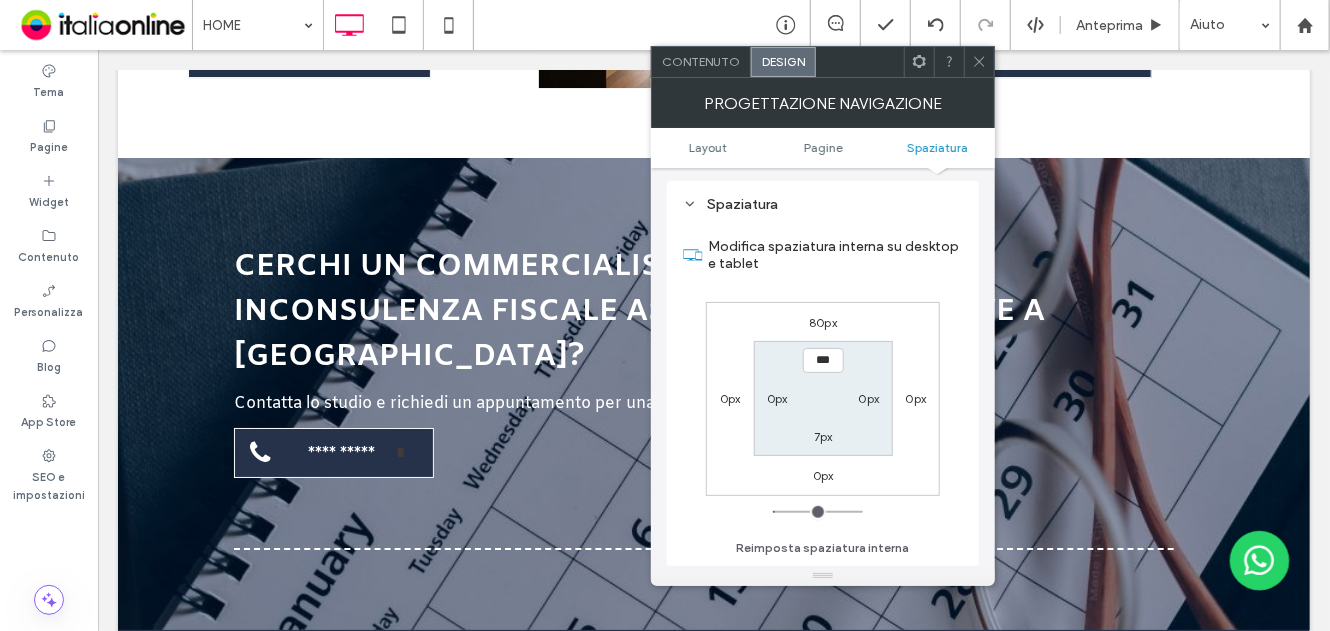 scroll, scrollTop: 462, scrollLeft: 0, axis: vertical 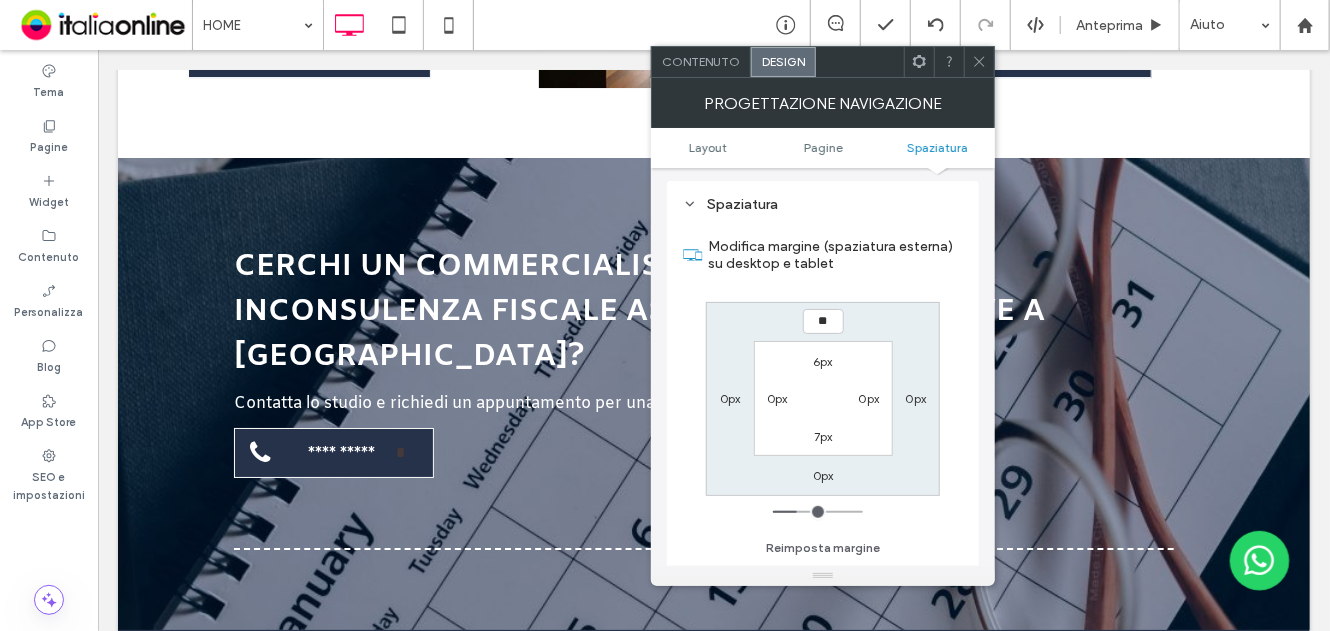 type on "**" 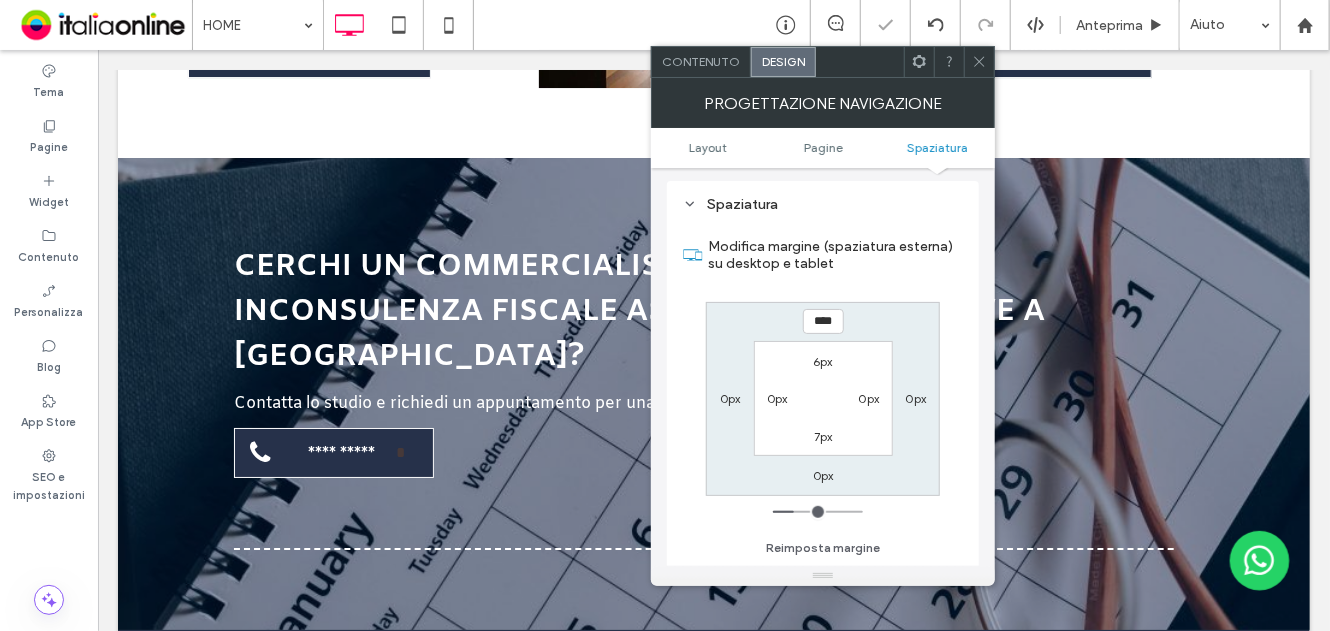 click on "****" at bounding box center (823, 321) 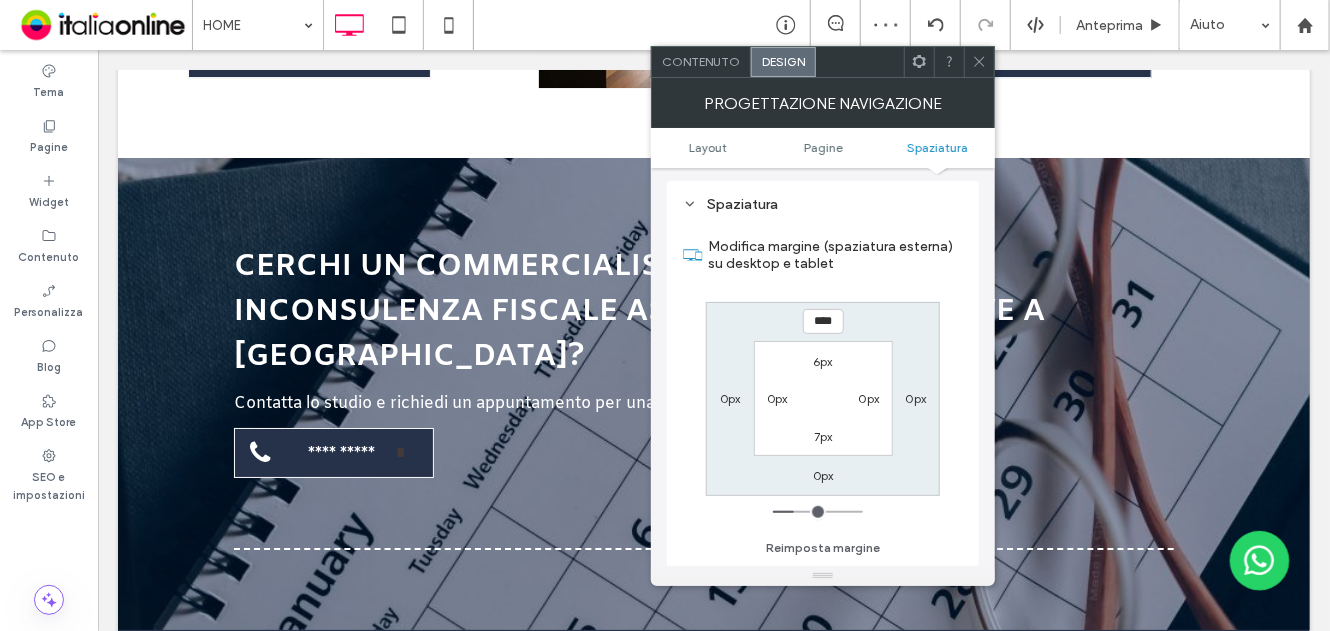 click on "****" at bounding box center [823, 321] 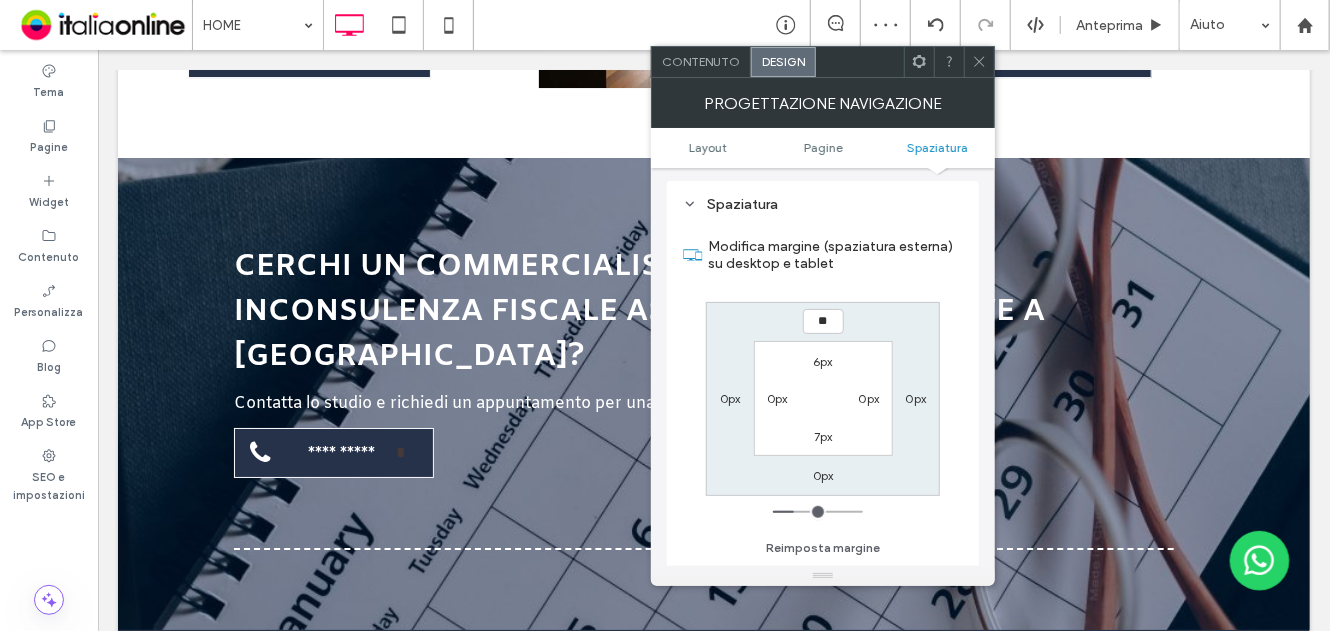 type on "**" 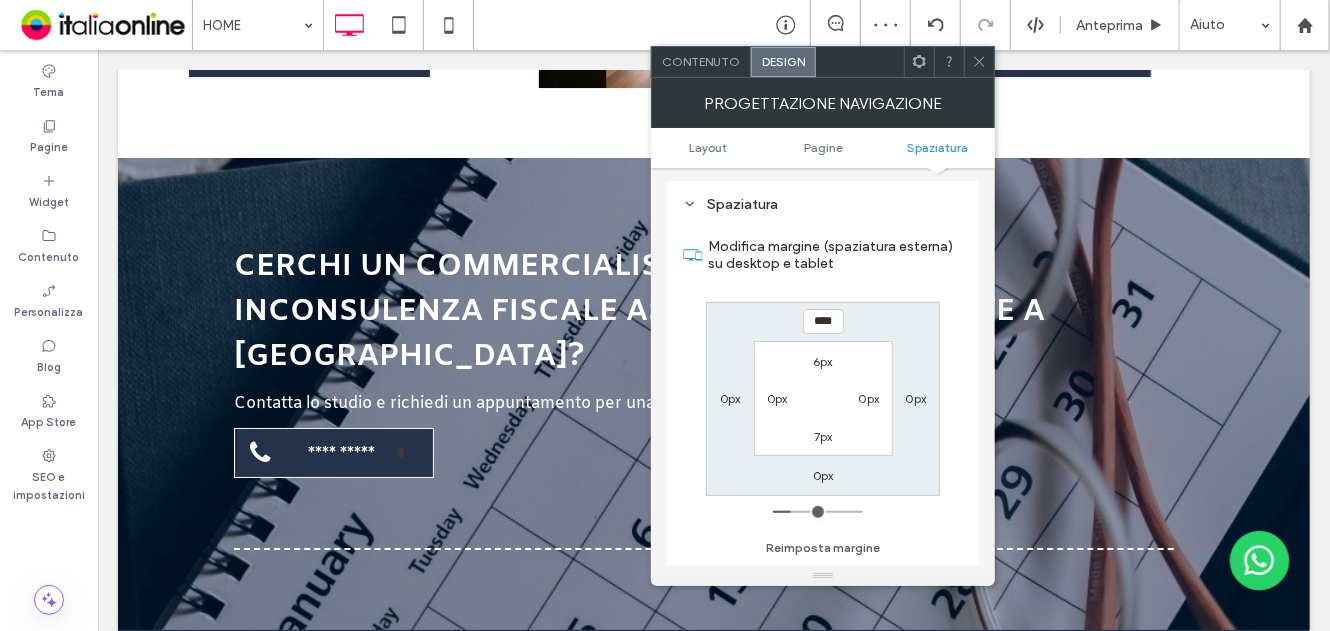 click 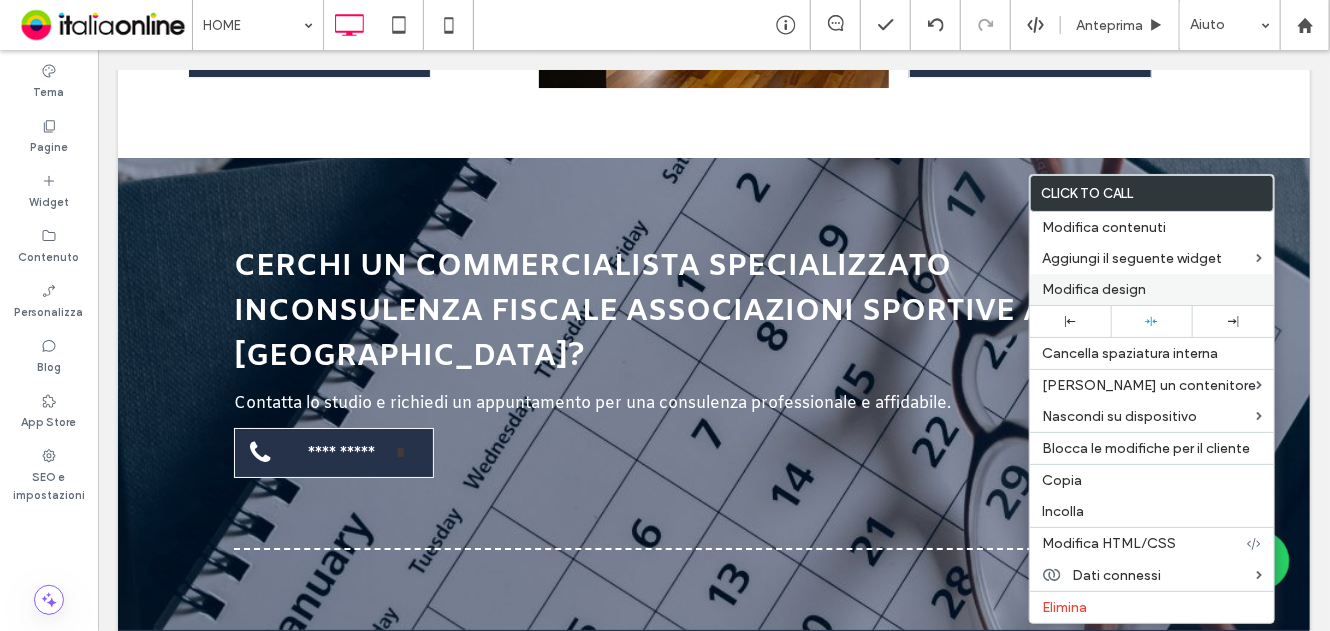 drag, startPoint x: 1106, startPoint y: 286, endPoint x: 1059, endPoint y: 304, distance: 50.32892 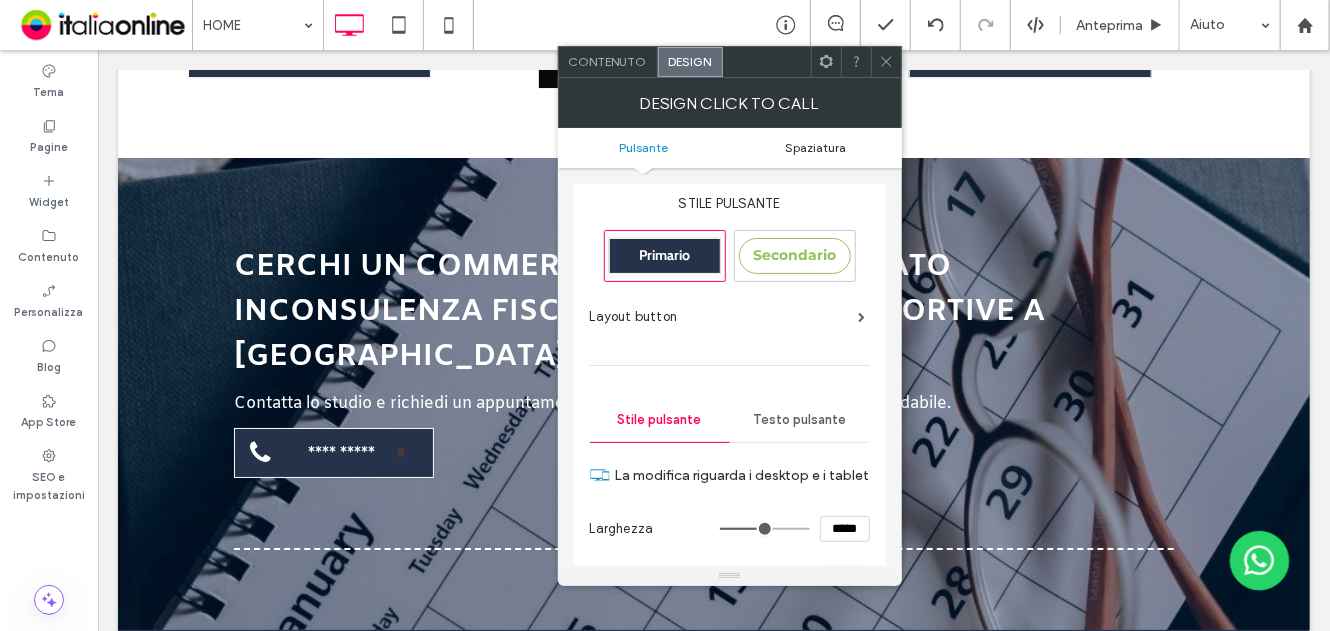 click on "Spaziatura" at bounding box center (815, 147) 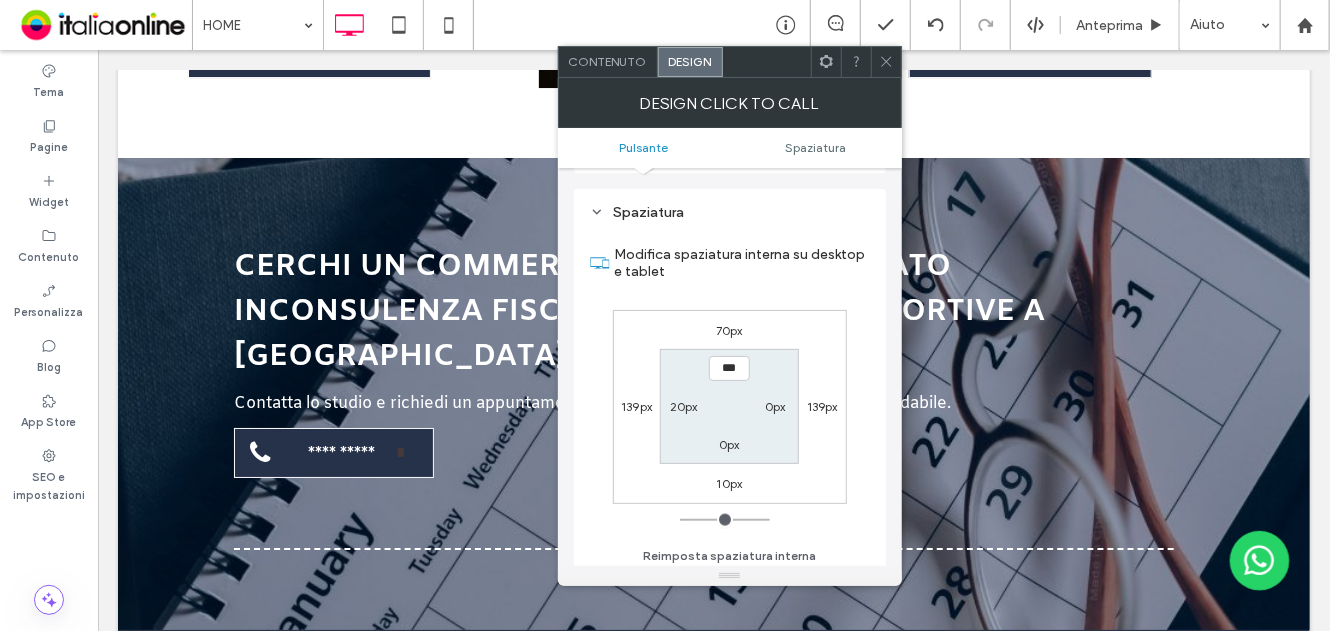 scroll, scrollTop: 1059, scrollLeft: 0, axis: vertical 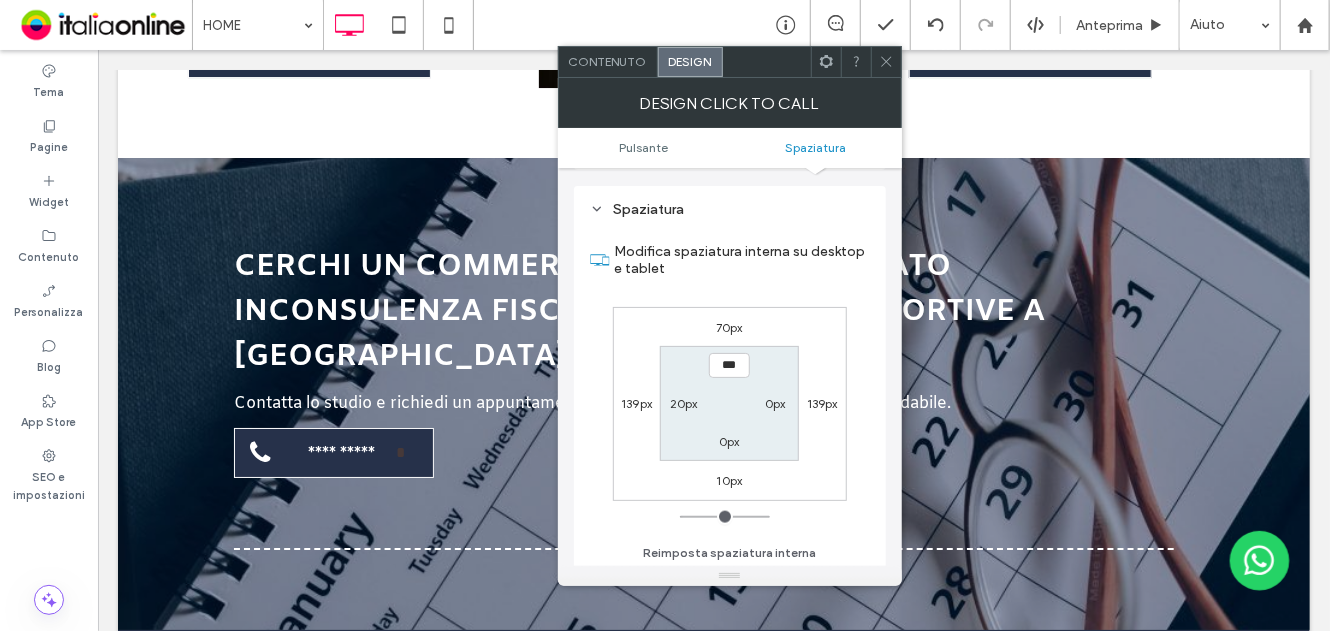 click on "70px" at bounding box center (729, 327) 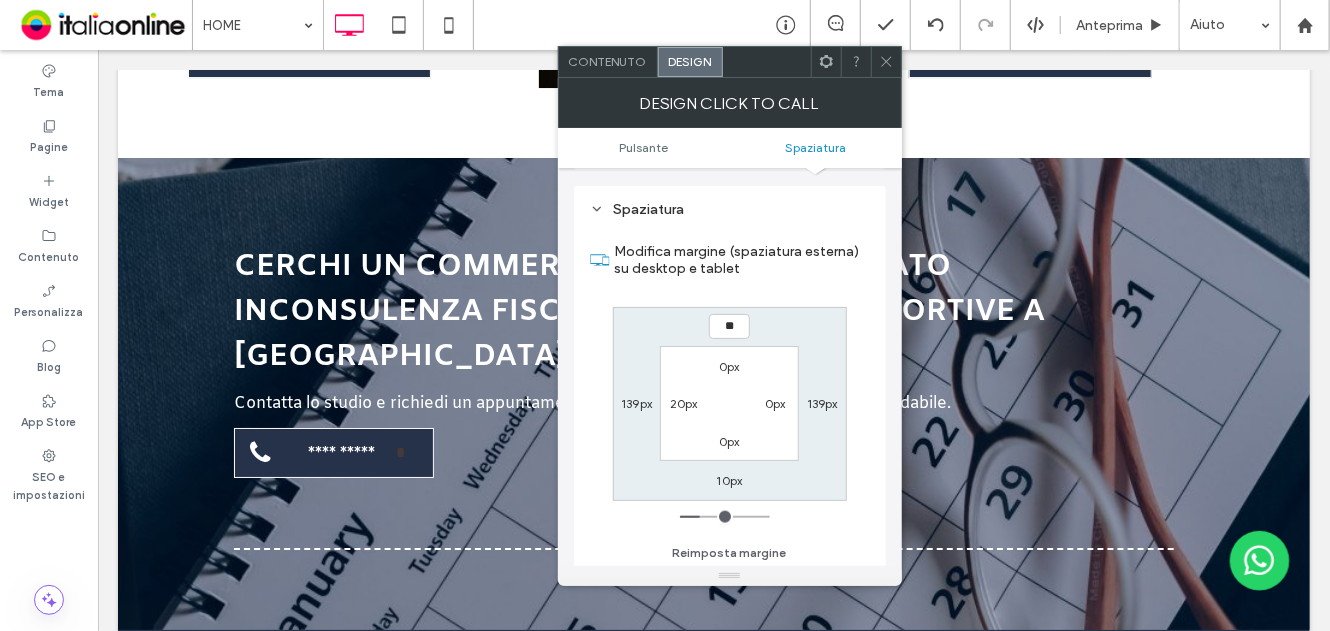 type on "**" 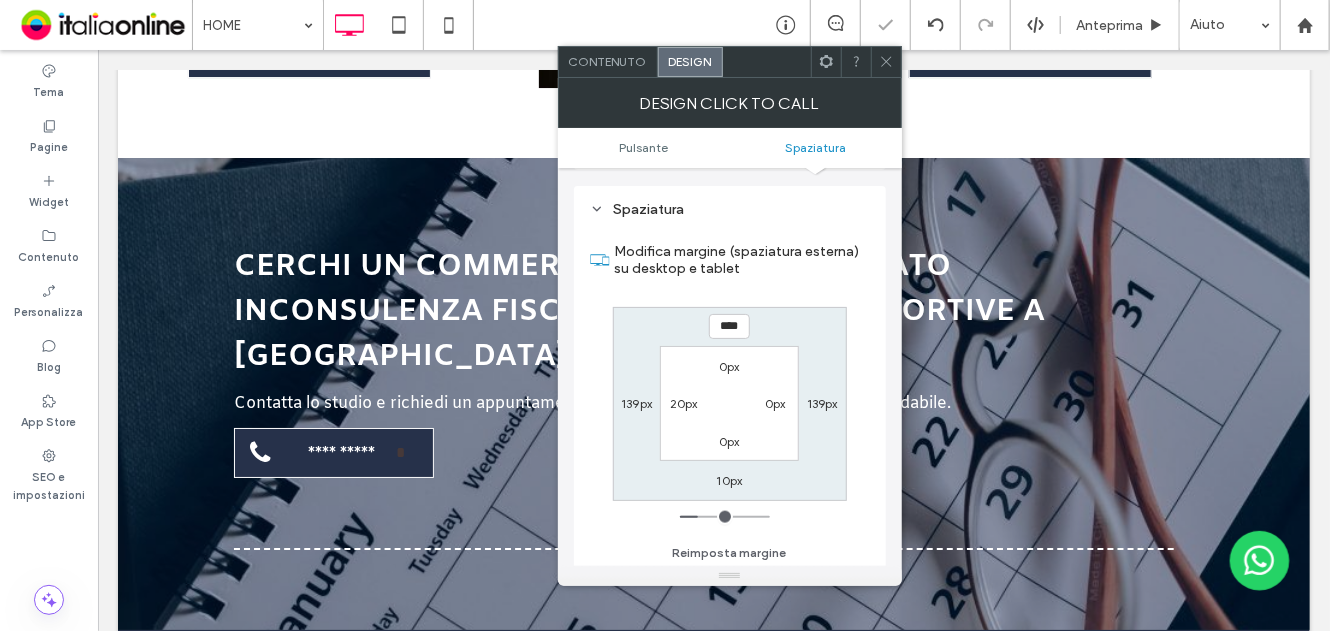 click at bounding box center [856, 62] 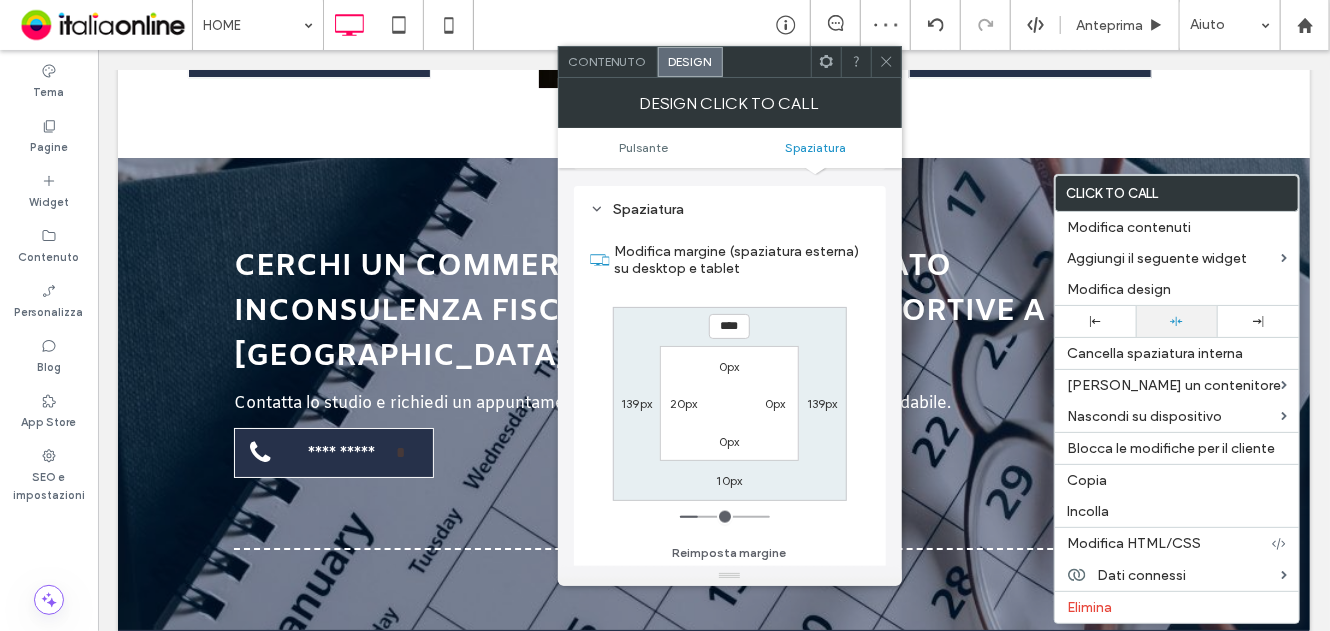 click at bounding box center (1176, 321) 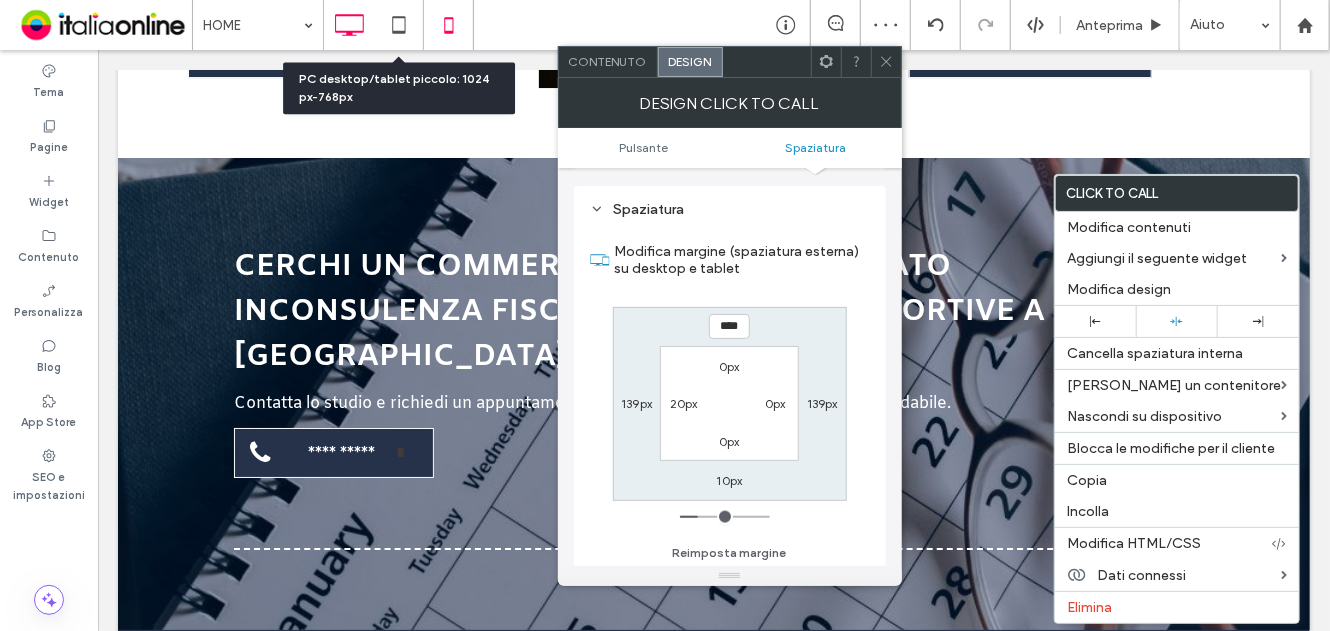drag, startPoint x: 391, startPoint y: 15, endPoint x: 443, endPoint y: 19, distance: 52.153618 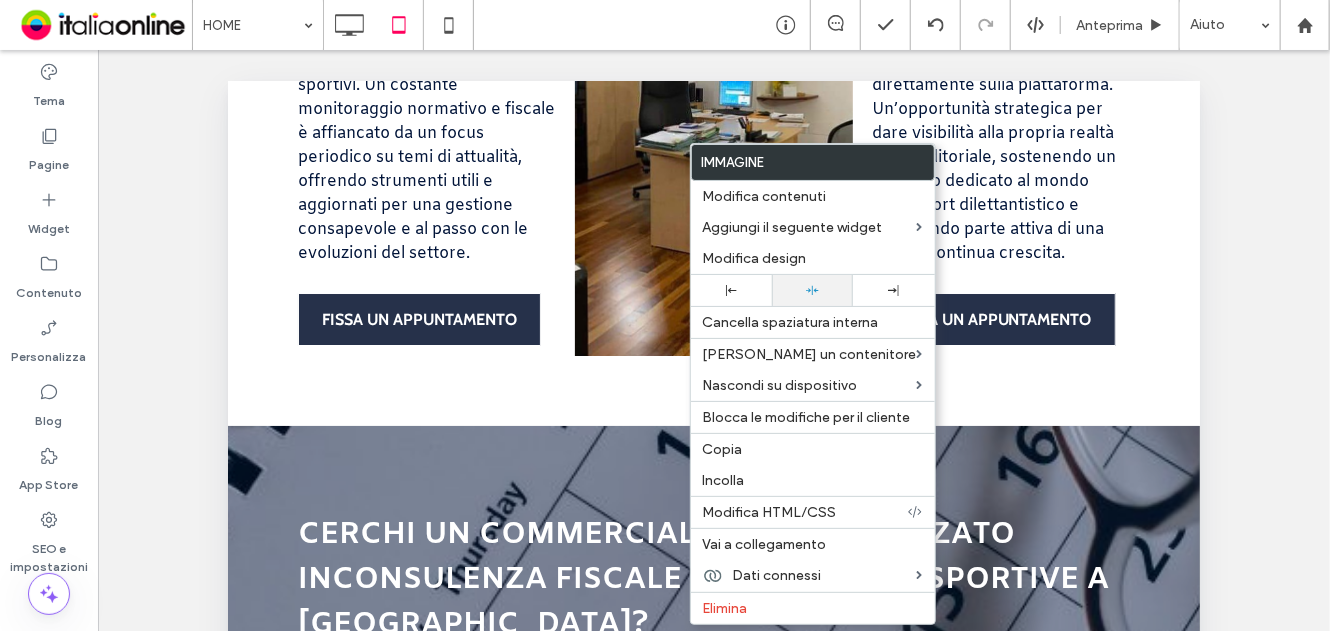 click at bounding box center (812, 290) 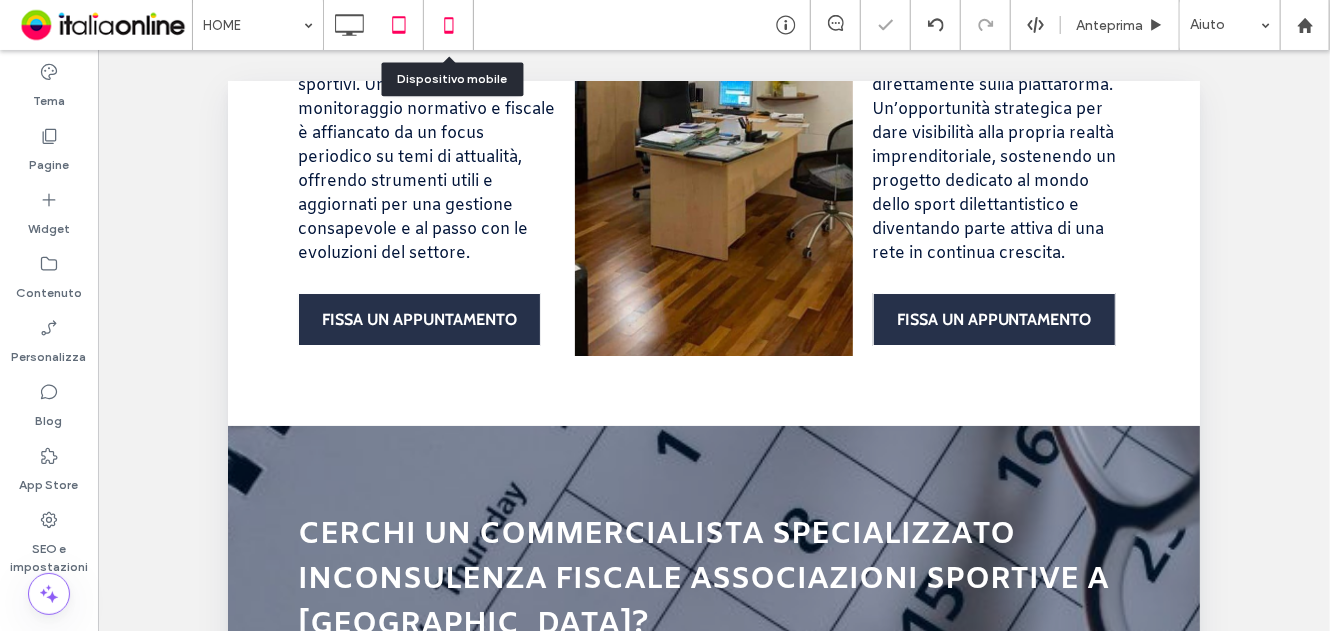 click 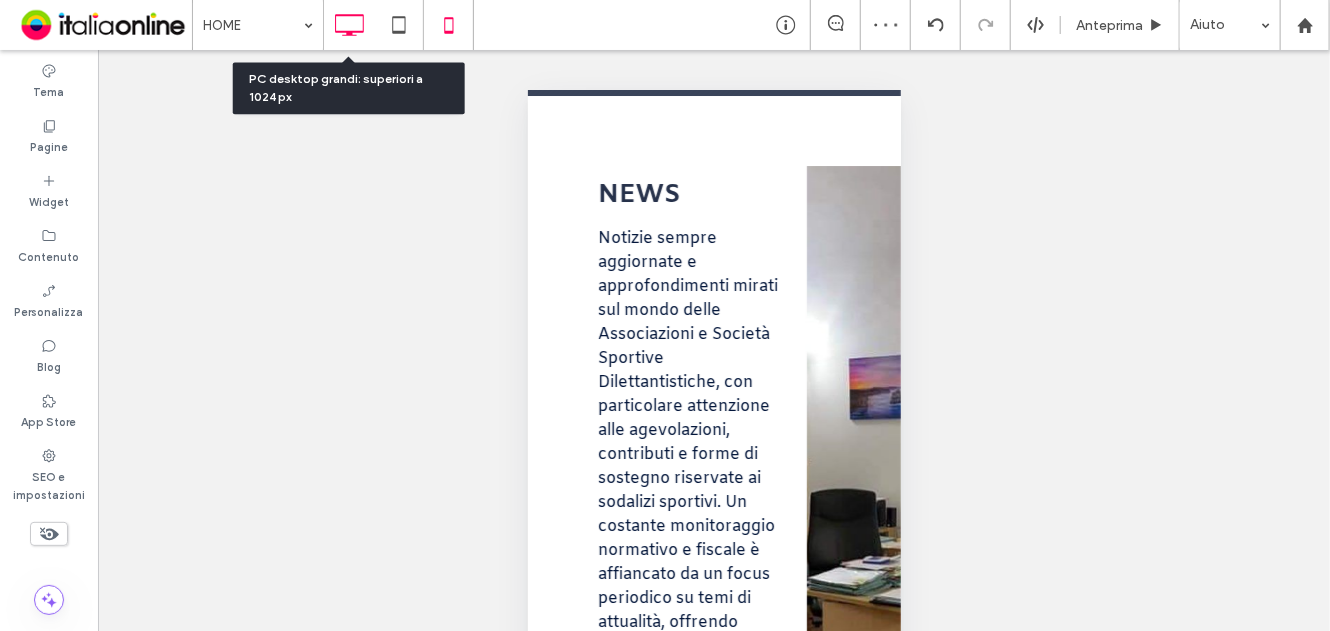 click 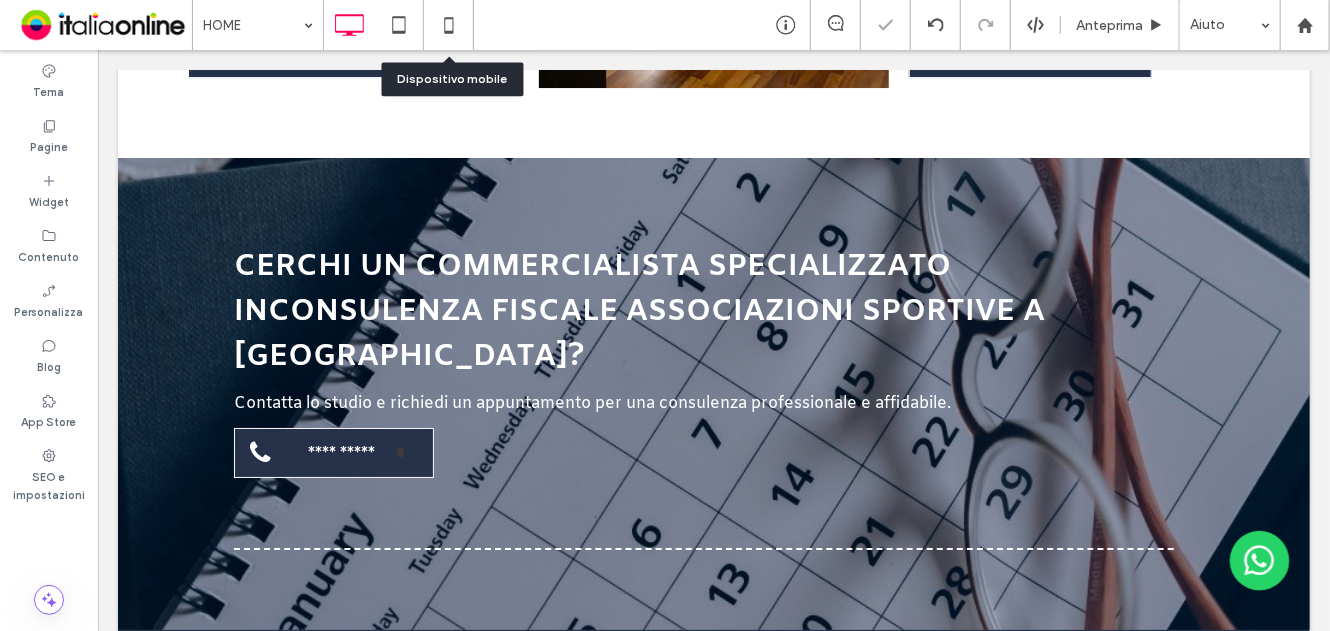 drag, startPoint x: 444, startPoint y: 33, endPoint x: 636, endPoint y: 79, distance: 197.43353 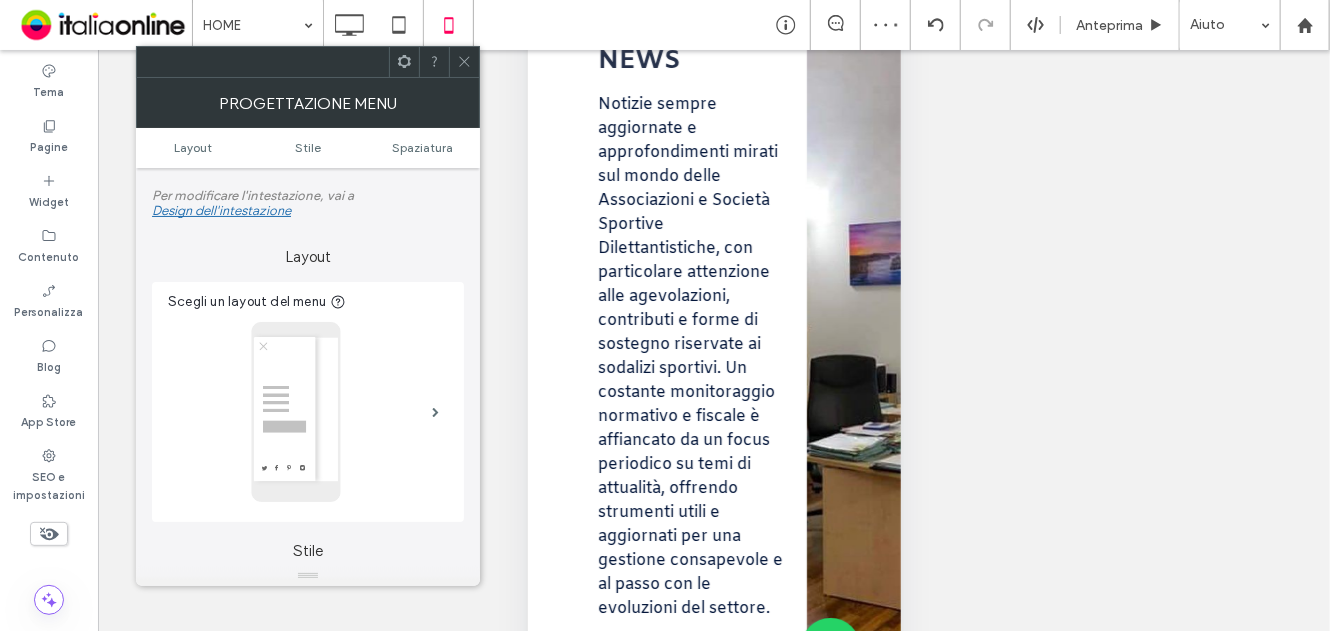 scroll, scrollTop: 195, scrollLeft: 0, axis: vertical 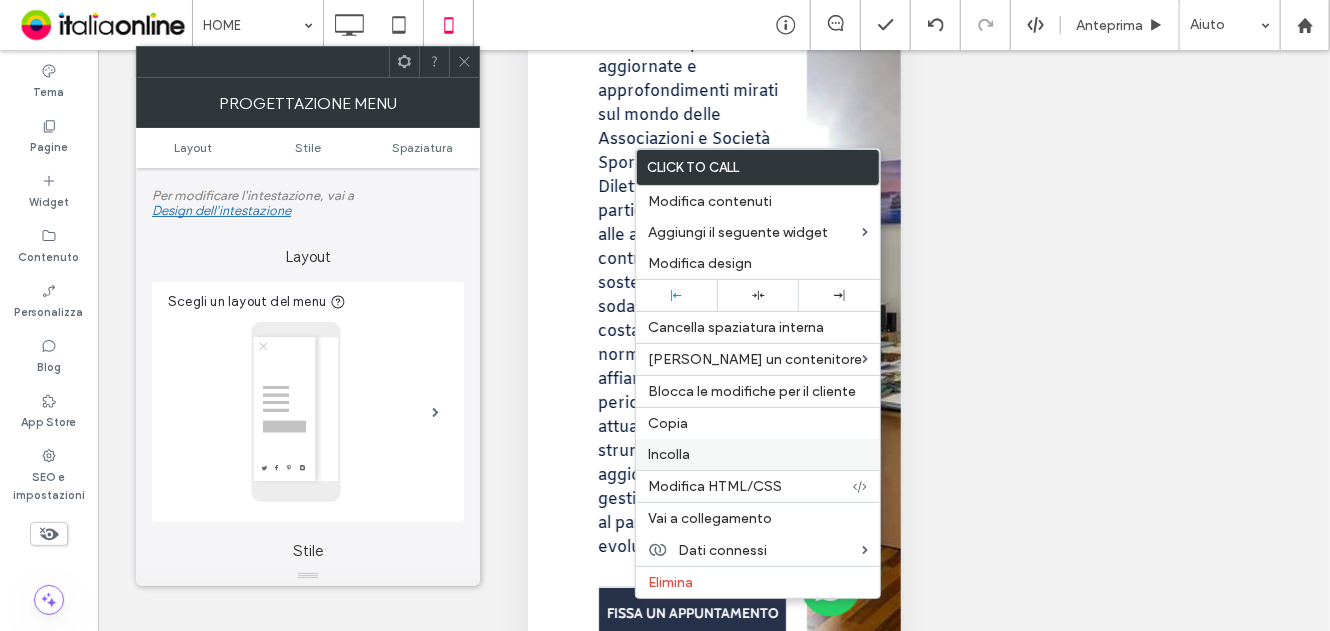 drag, startPoint x: 683, startPoint y: 452, endPoint x: 636, endPoint y: 460, distance: 47.67599 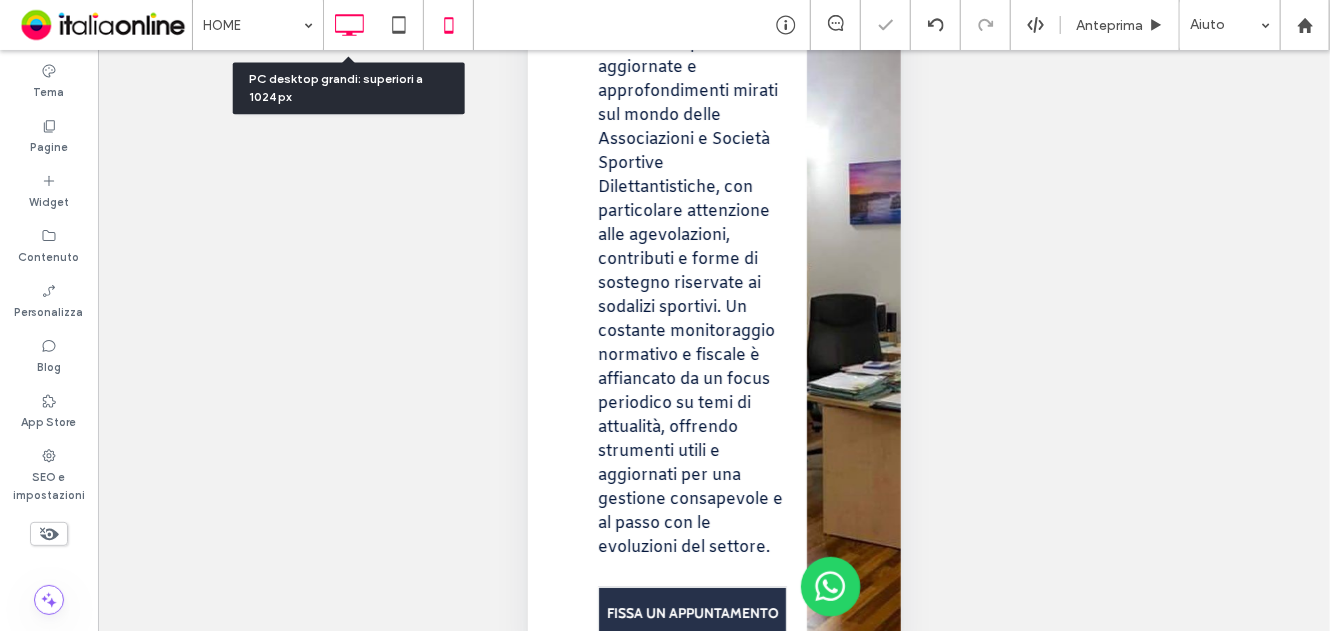 click 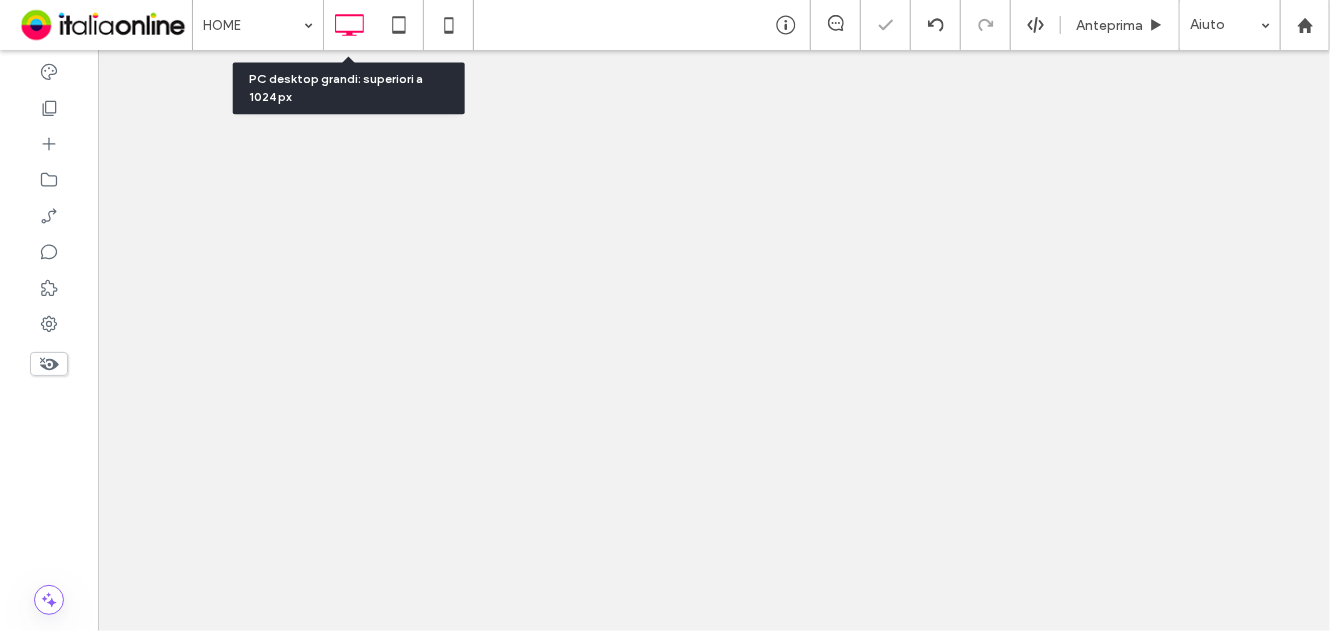 scroll, scrollTop: 0, scrollLeft: 0, axis: both 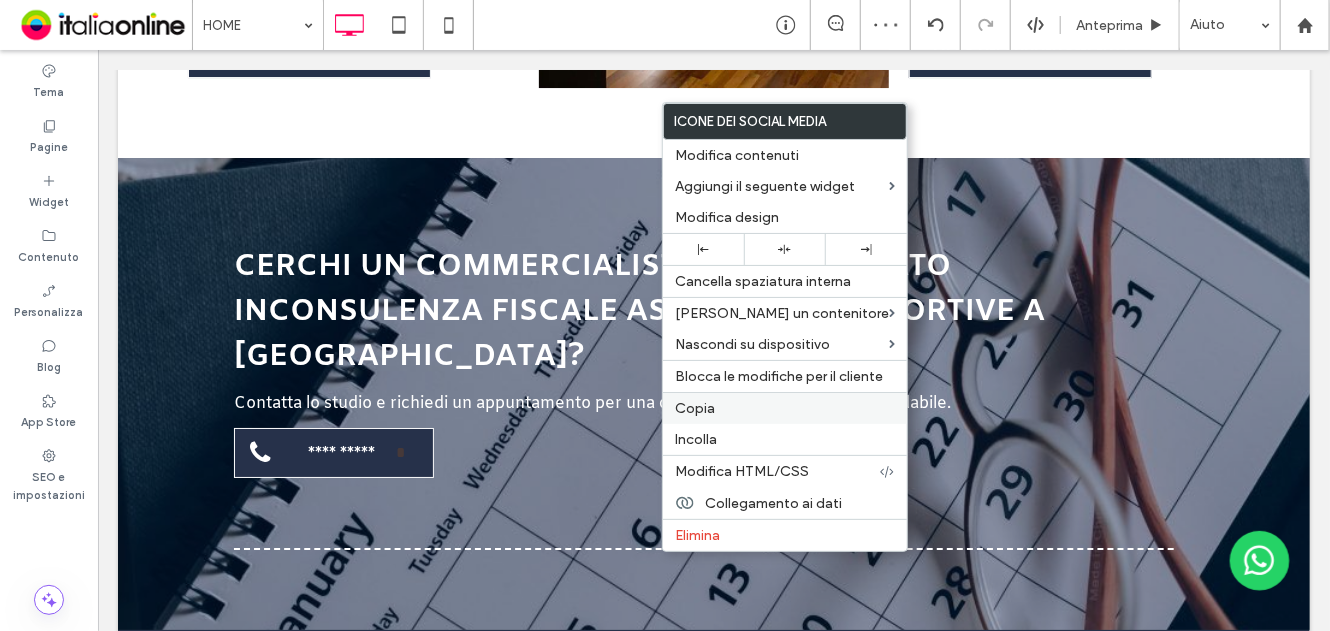 drag, startPoint x: 725, startPoint y: 413, endPoint x: 718, endPoint y: 392, distance: 22.135944 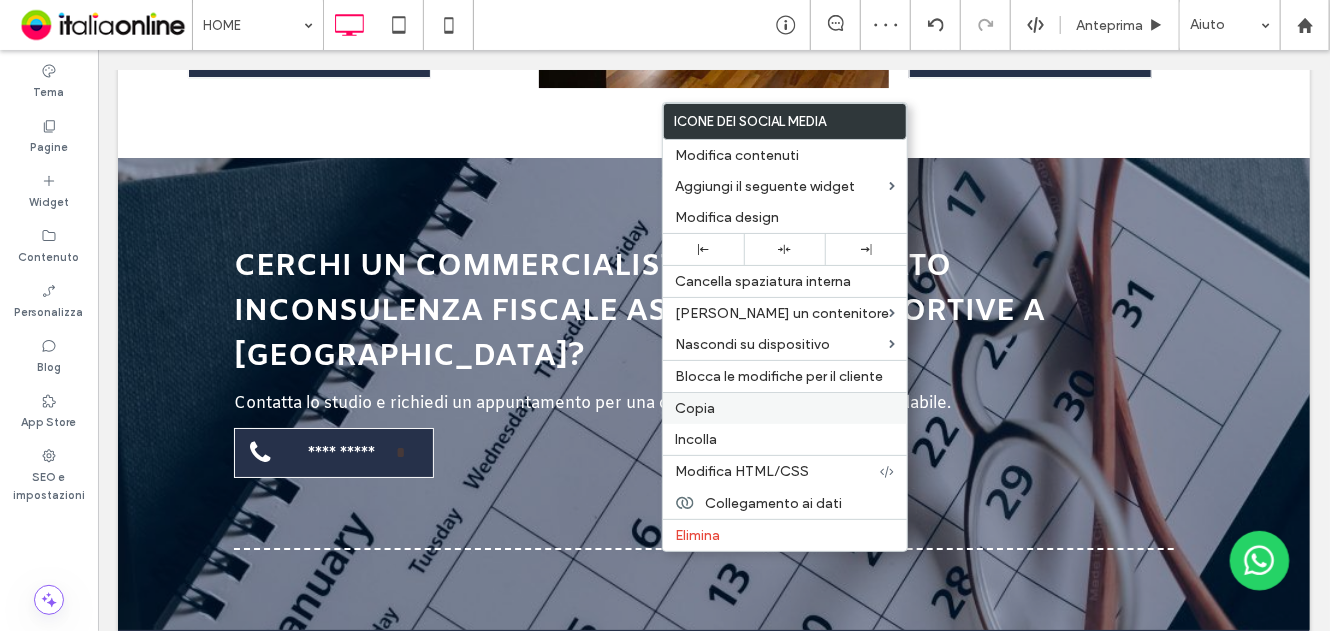 click on "Copia" at bounding box center (785, 408) 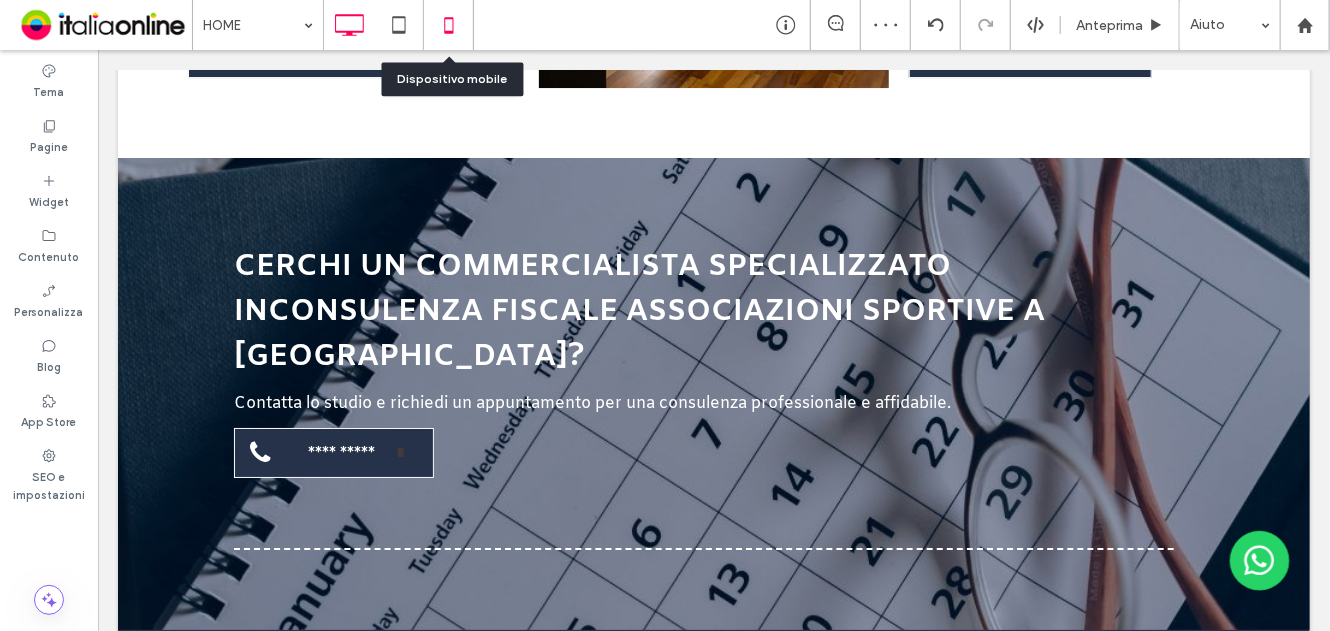 click 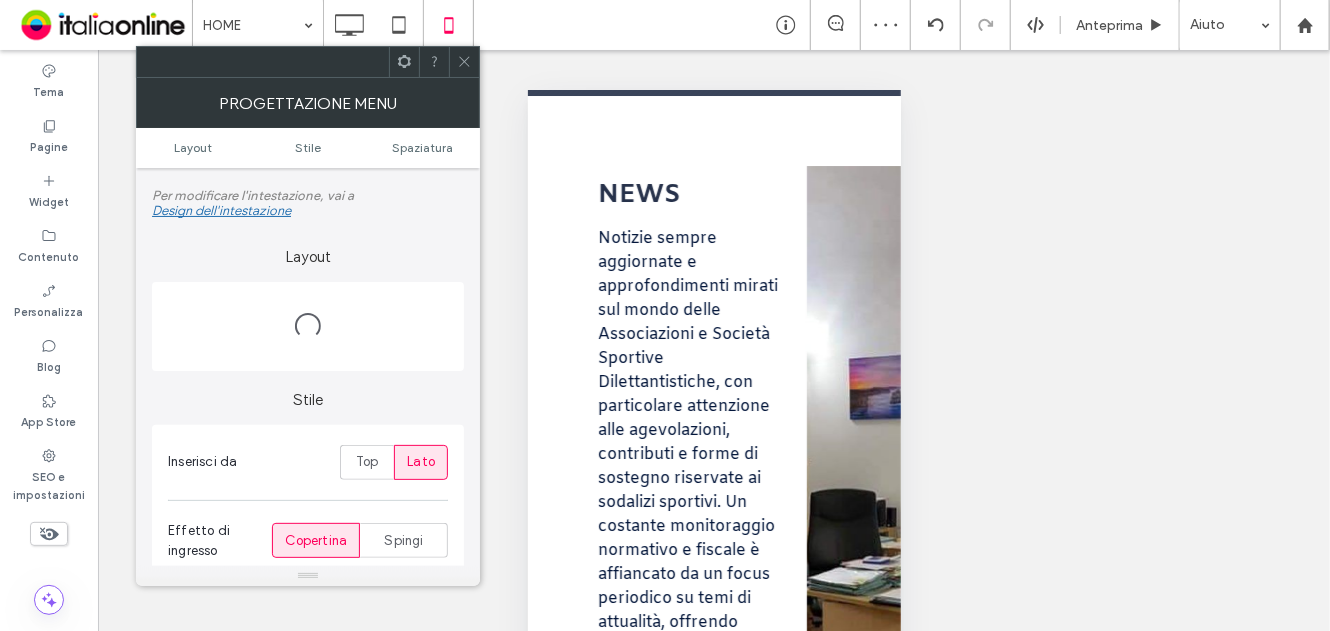 scroll, scrollTop: 195, scrollLeft: 0, axis: vertical 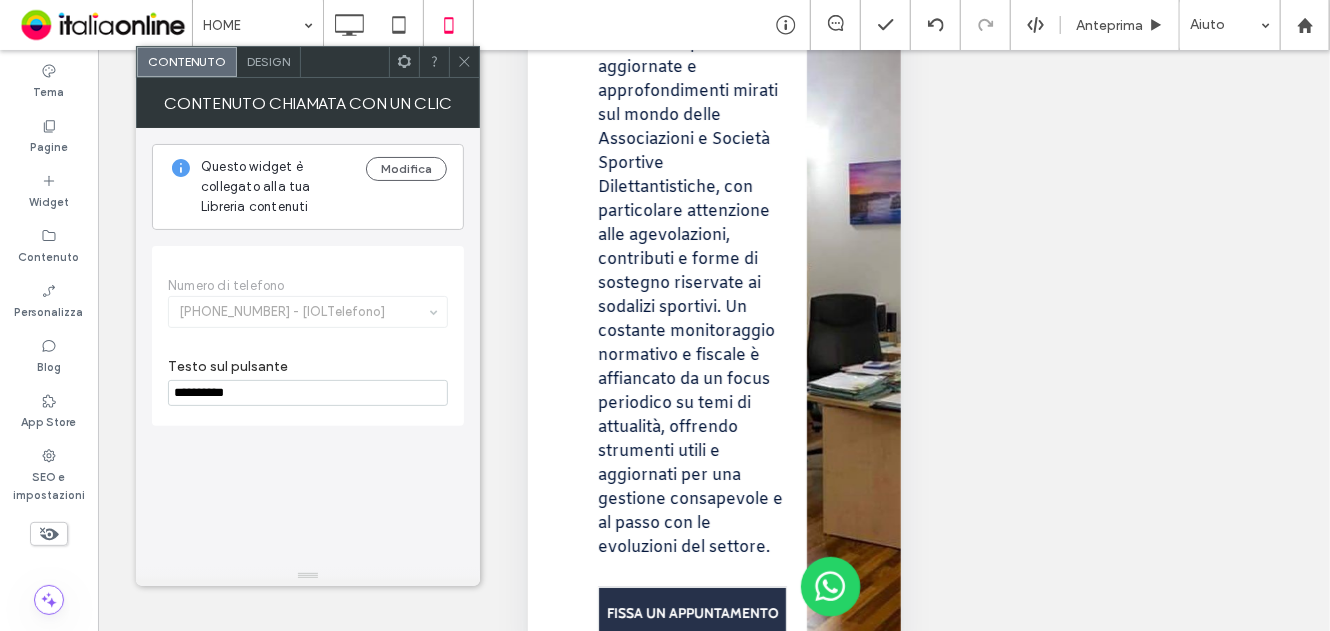 click 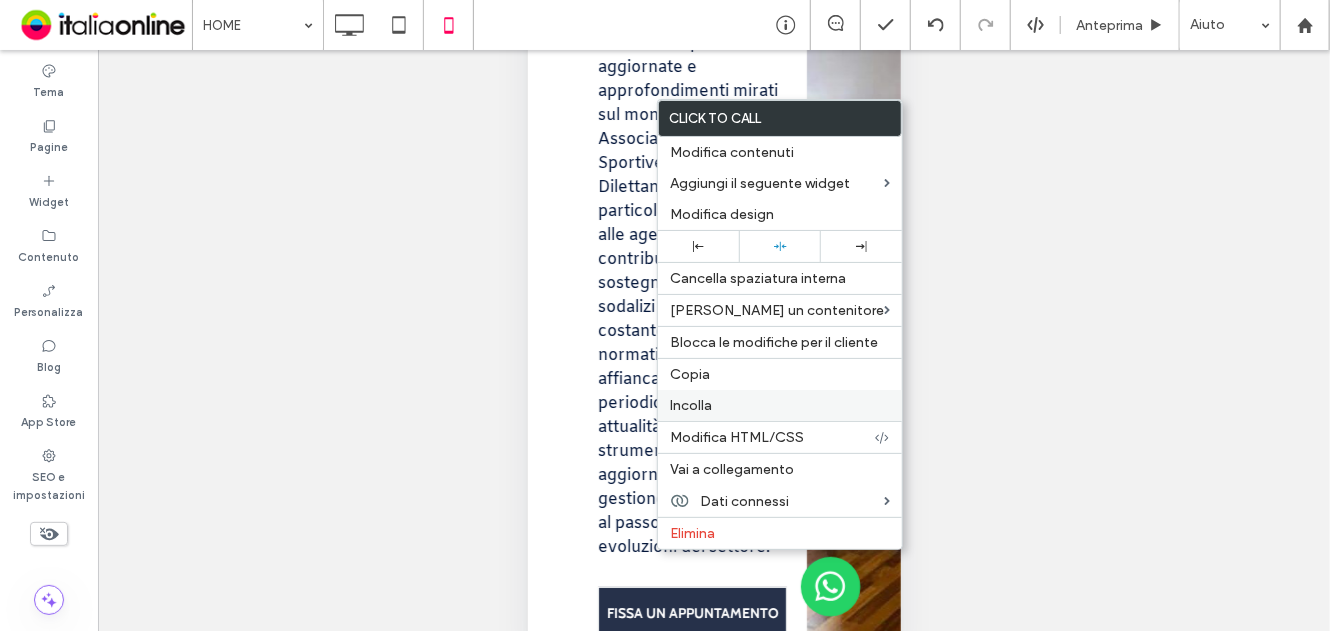 click on "Incolla" at bounding box center [691, 405] 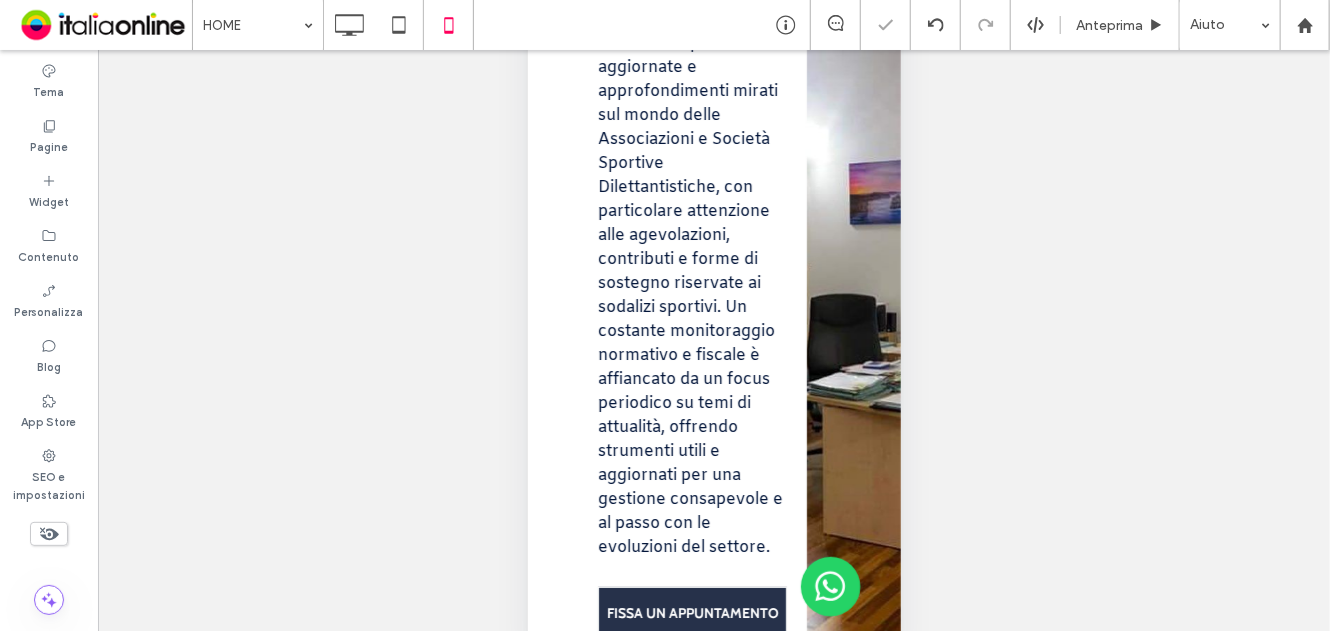 scroll, scrollTop: 0, scrollLeft: 0, axis: both 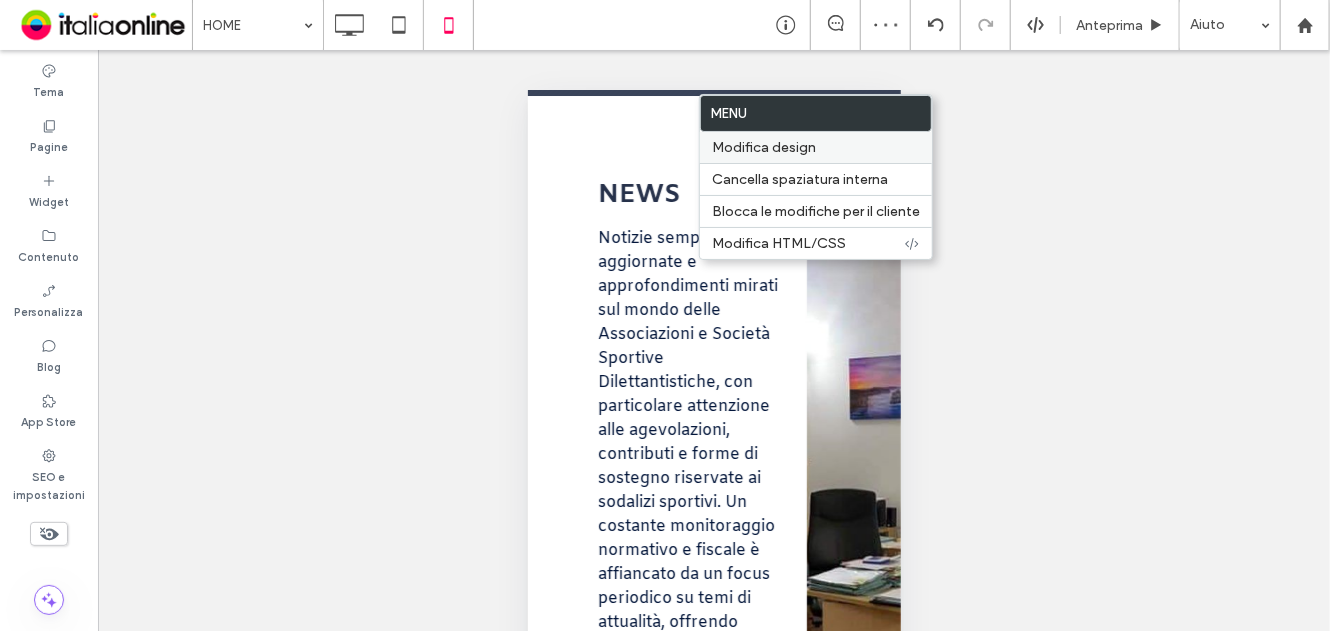 click on "Modifica design" at bounding box center (764, 147) 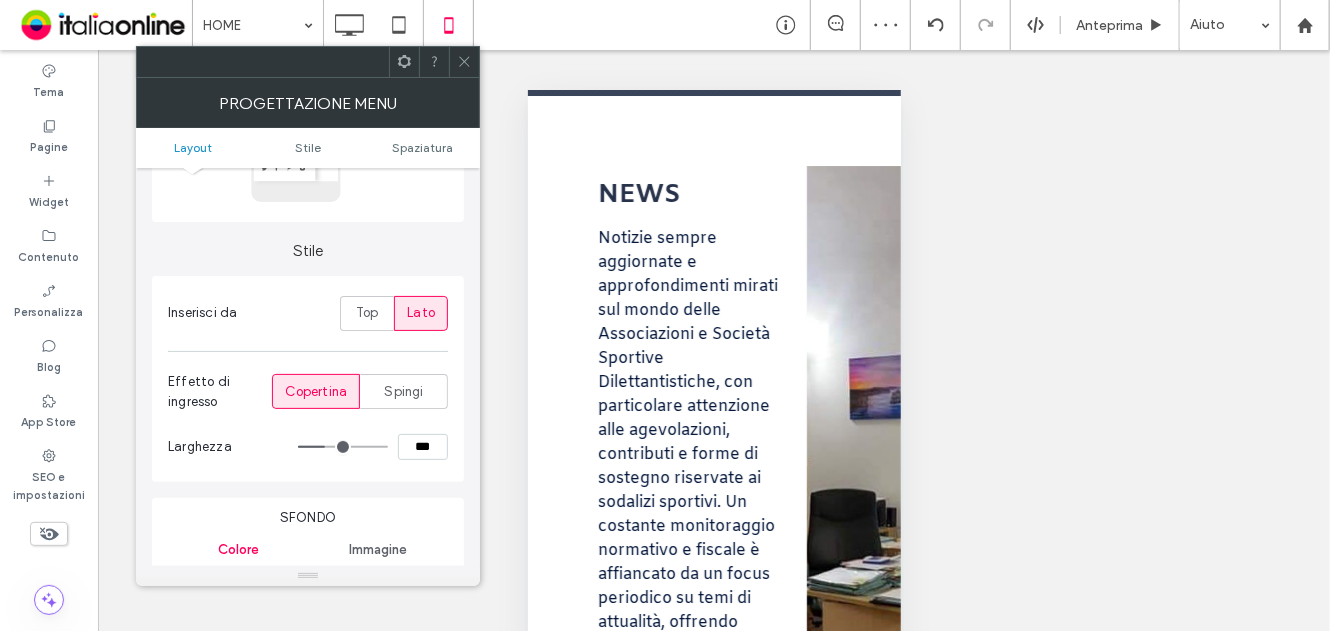 scroll, scrollTop: 500, scrollLeft: 0, axis: vertical 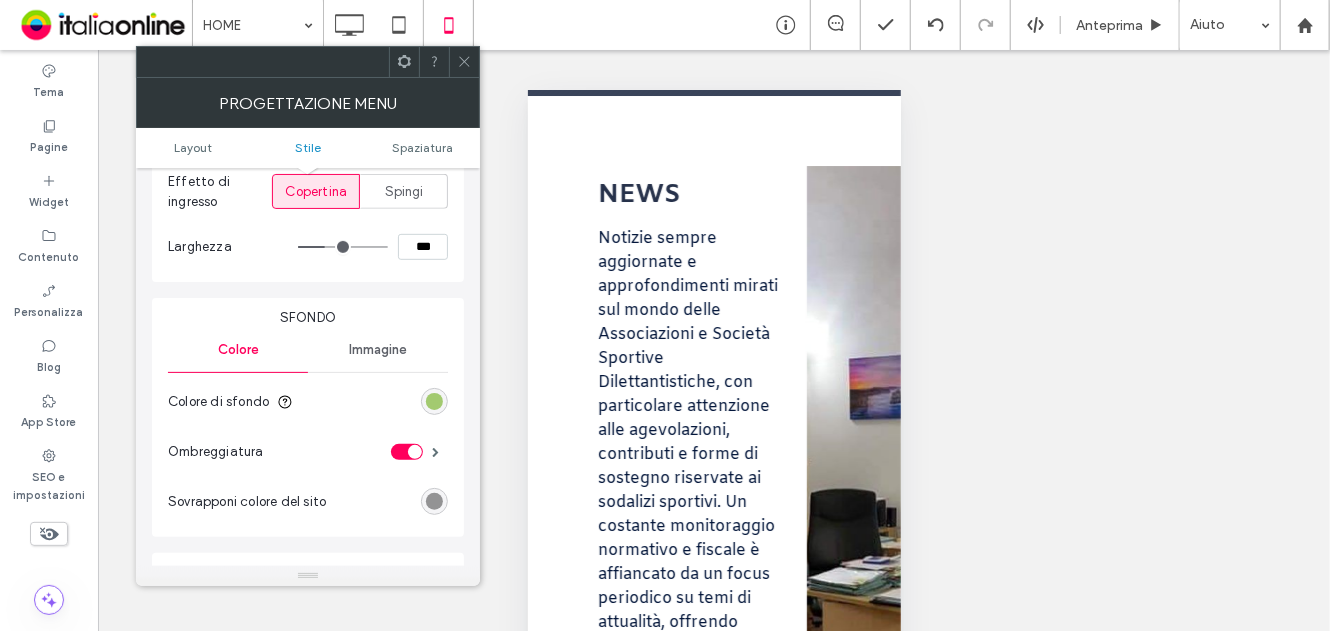 click at bounding box center [434, 401] 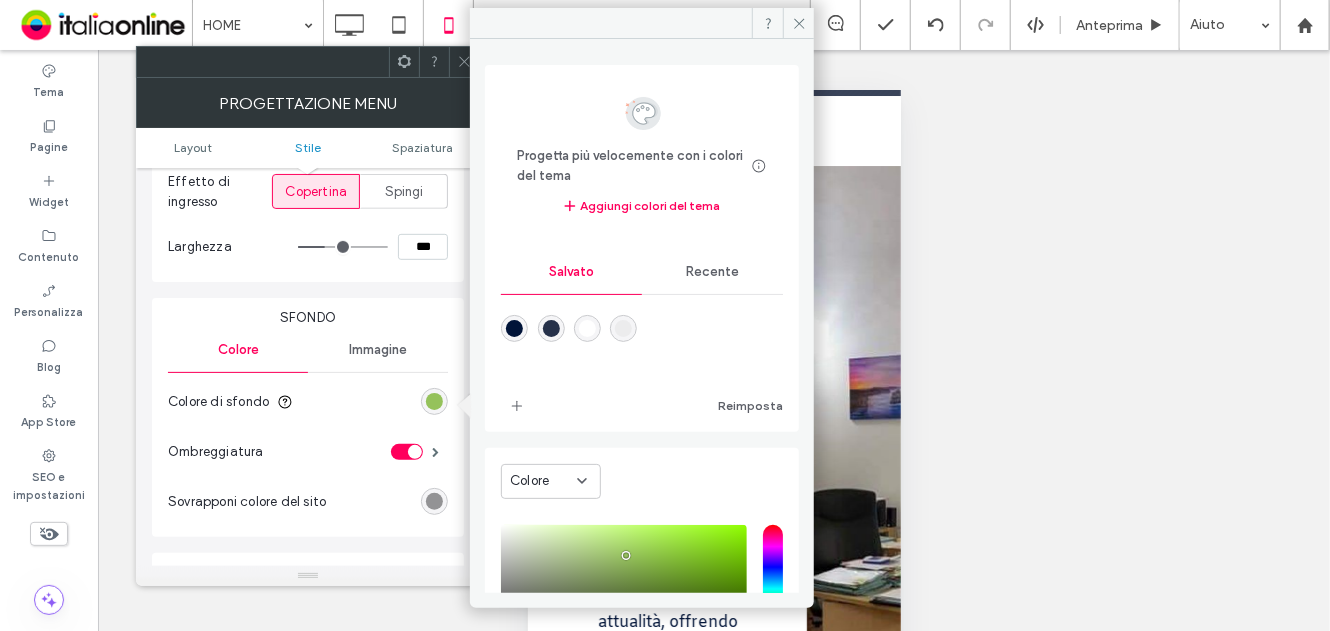 click at bounding box center (551, 328) 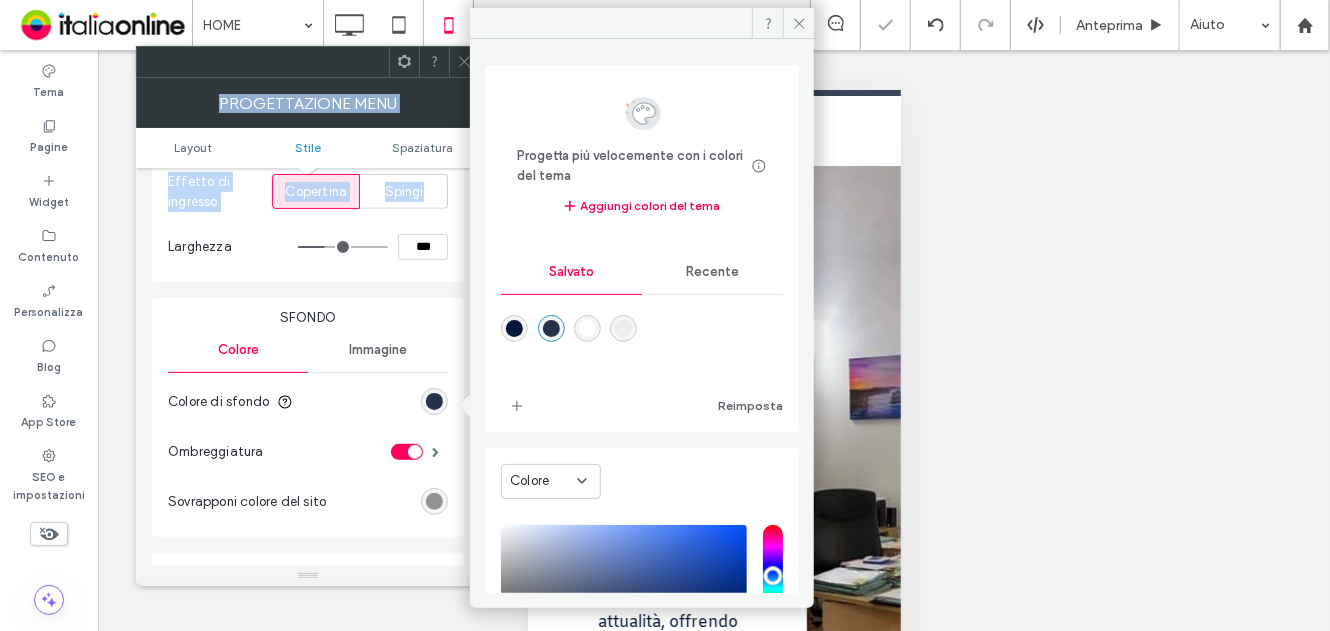 drag, startPoint x: 460, startPoint y: 53, endPoint x: 421, endPoint y: 245, distance: 195.9209 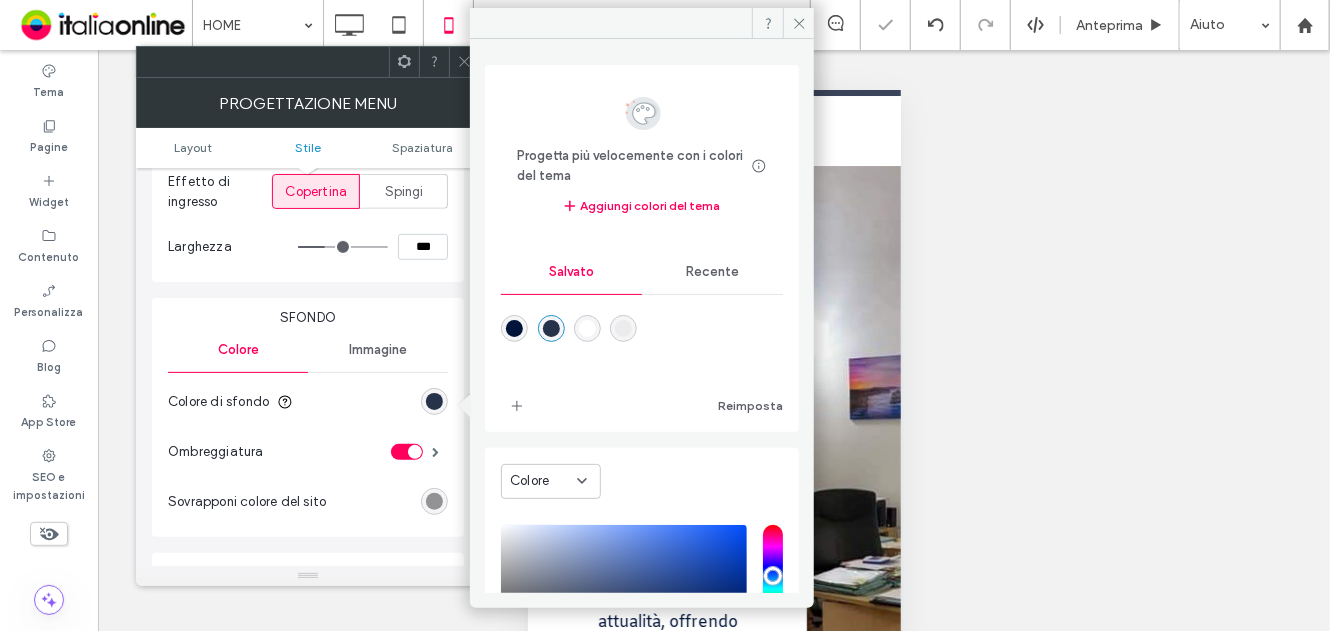 drag, startPoint x: 421, startPoint y: 245, endPoint x: 405, endPoint y: 263, distance: 24.083189 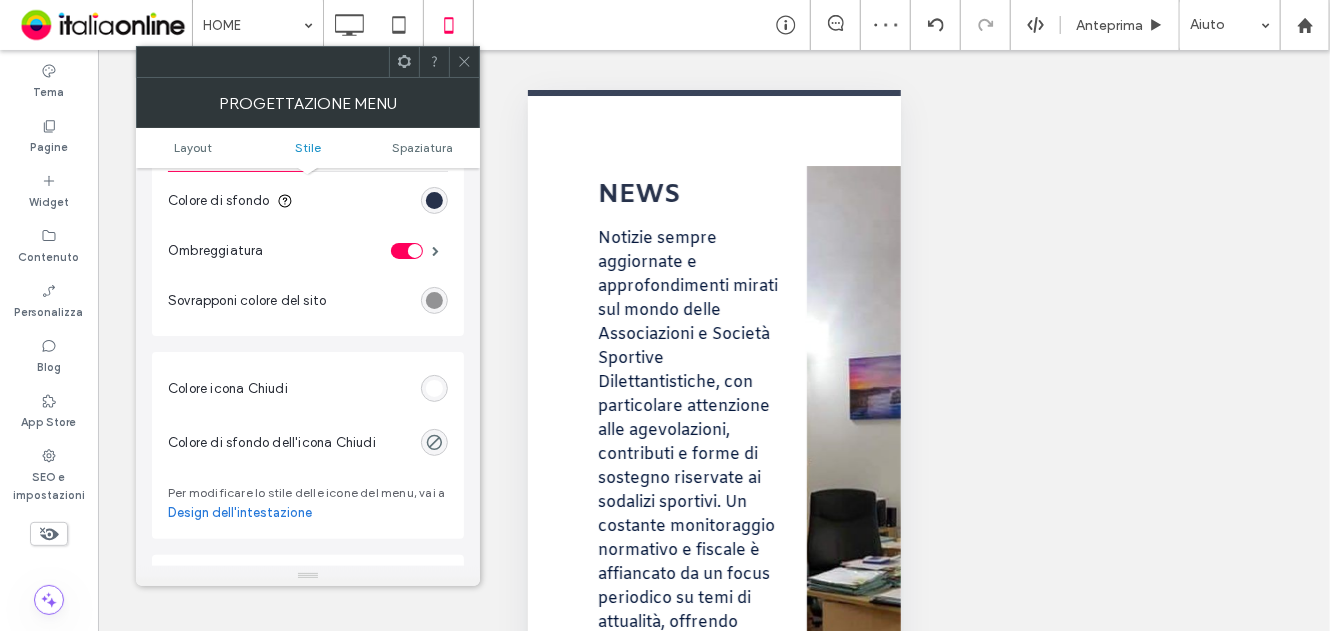 scroll, scrollTop: 800, scrollLeft: 0, axis: vertical 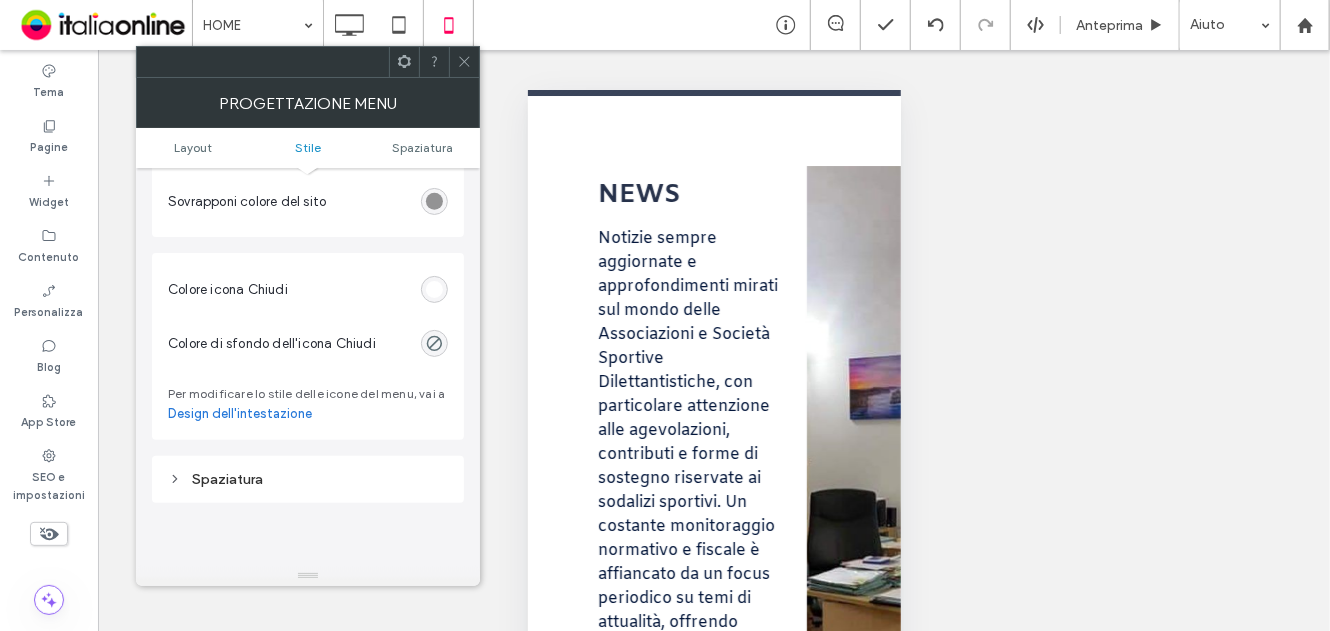click 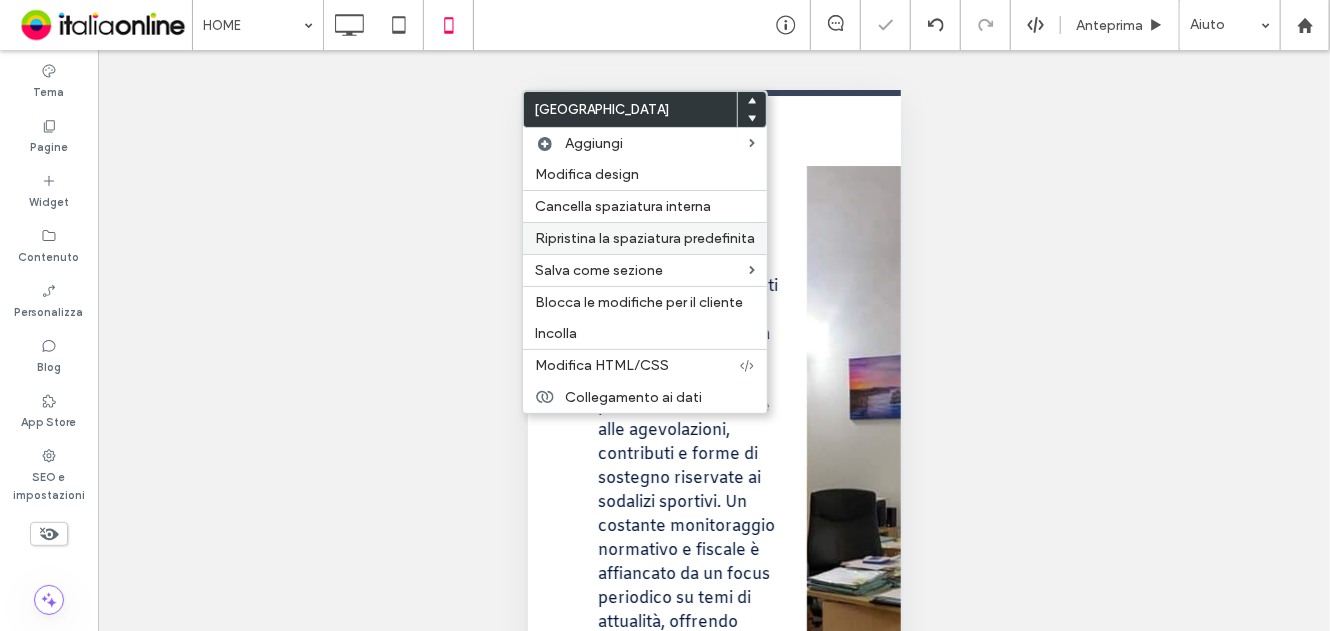 drag, startPoint x: 589, startPoint y: 170, endPoint x: 543, endPoint y: 222, distance: 69.426216 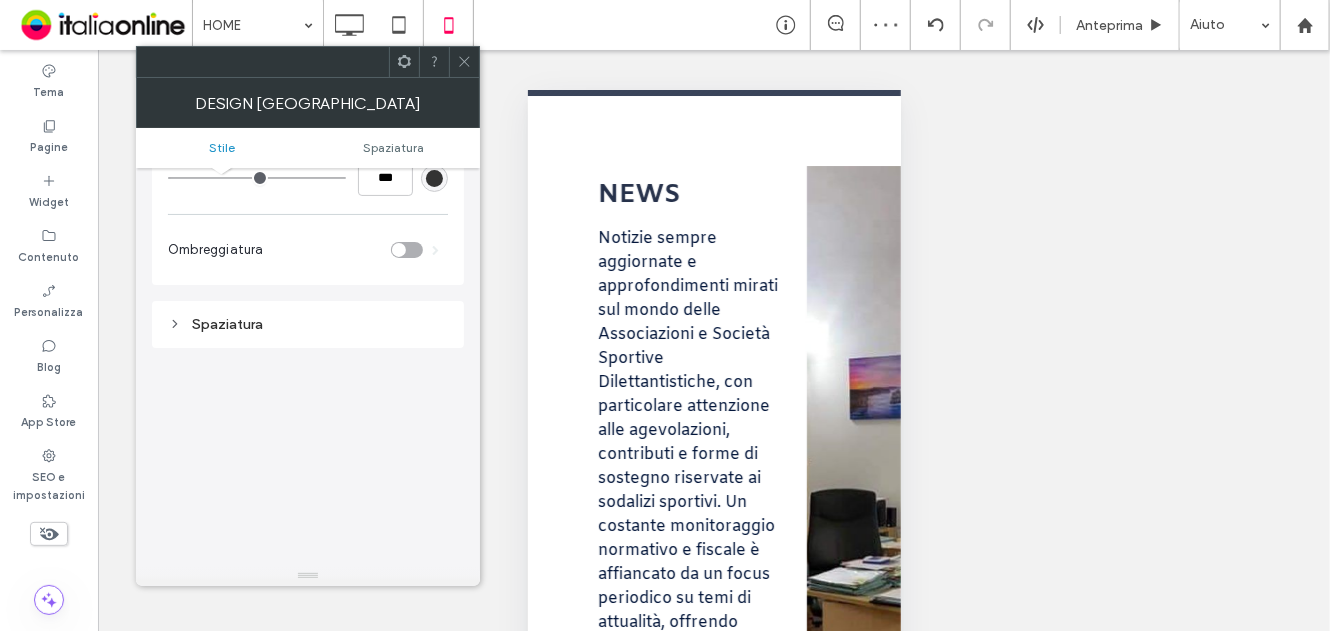 scroll, scrollTop: 100, scrollLeft: 0, axis: vertical 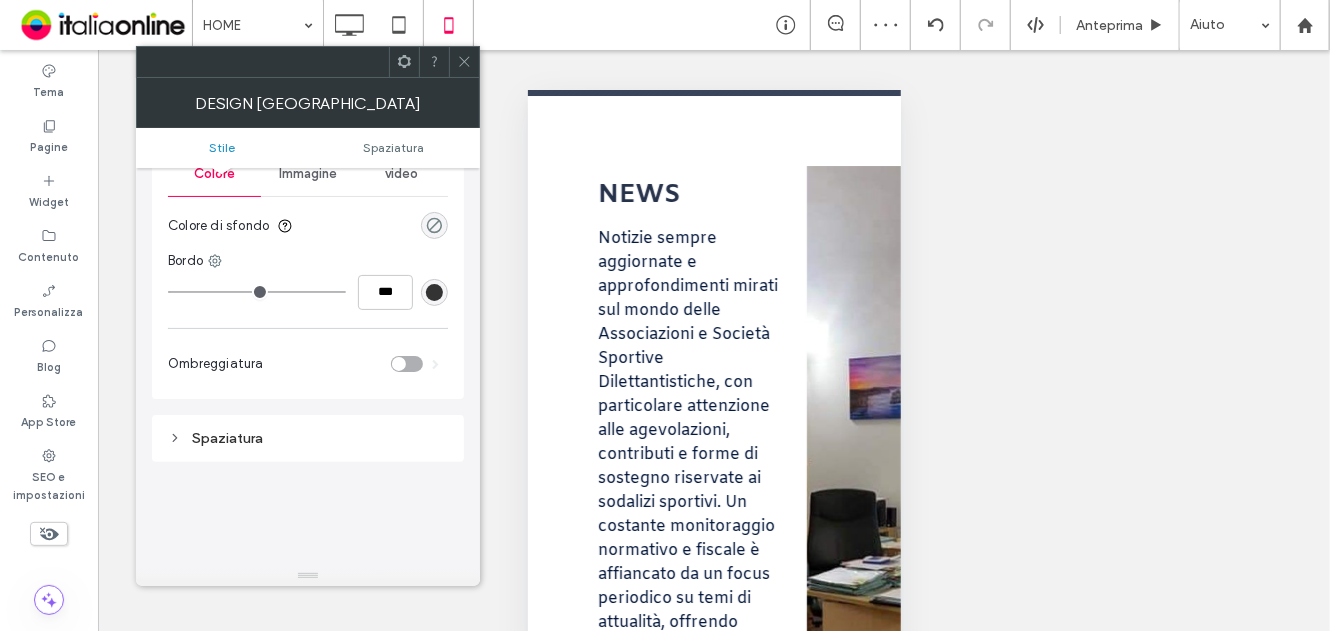click at bounding box center (434, 225) 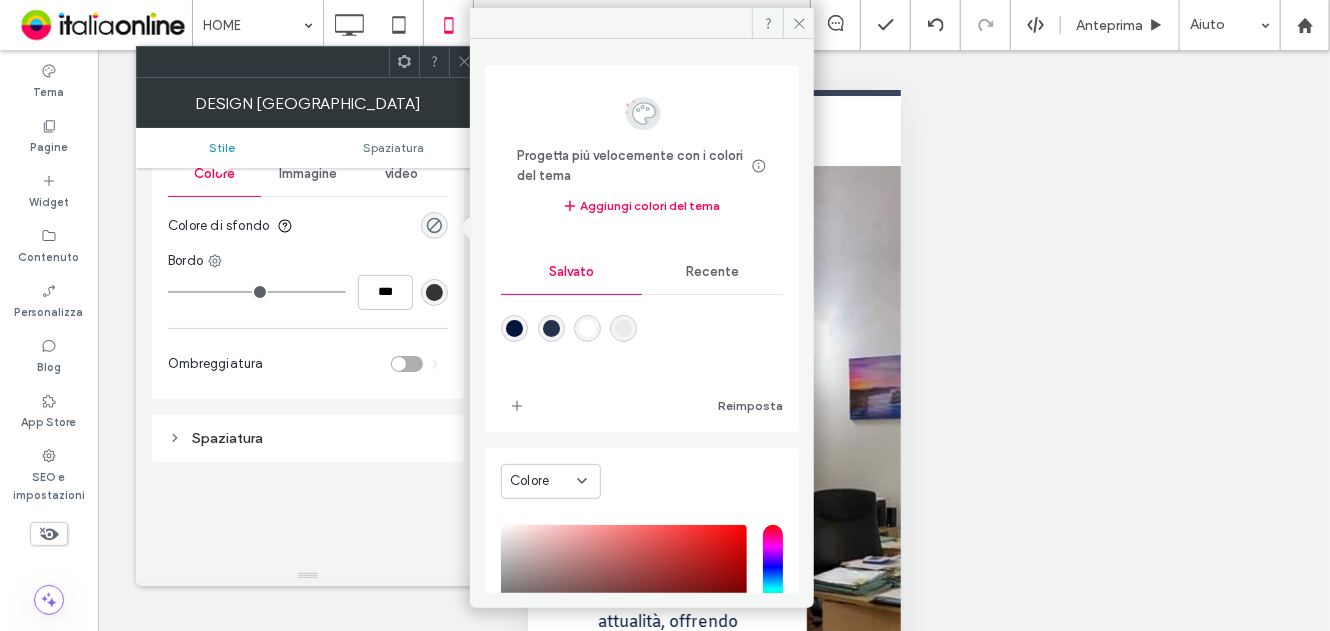 drag, startPoint x: 542, startPoint y: 319, endPoint x: 554, endPoint y: 321, distance: 12.165525 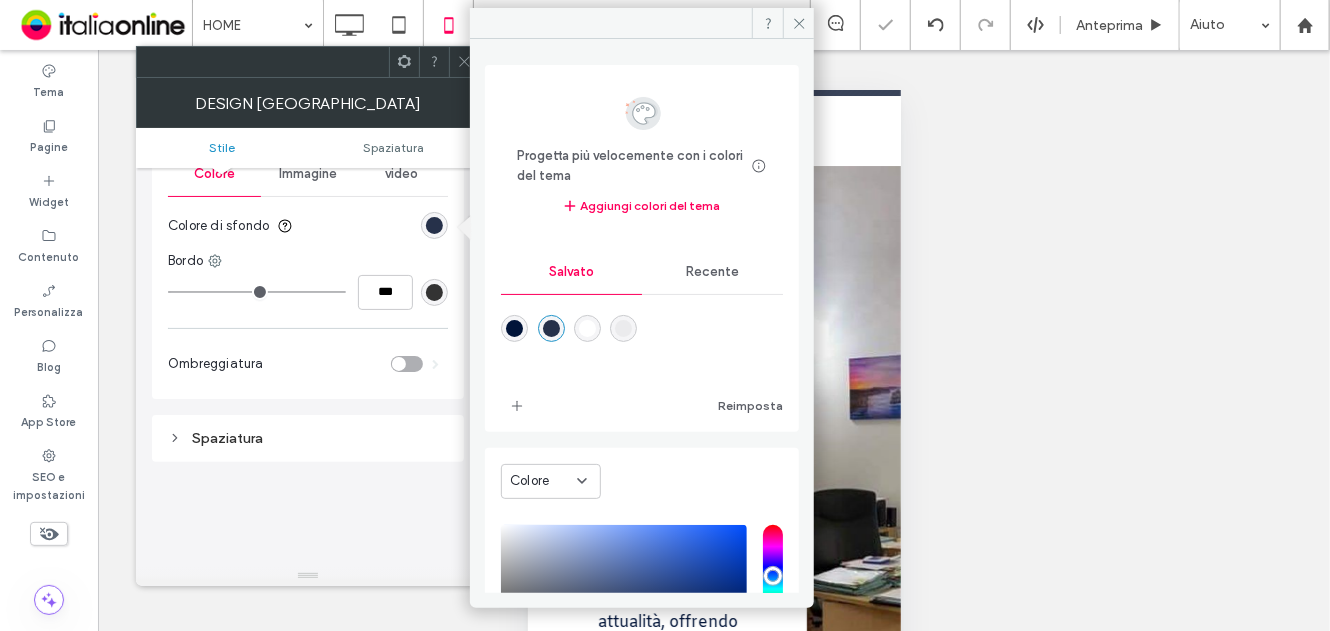 click at bounding box center [464, 62] 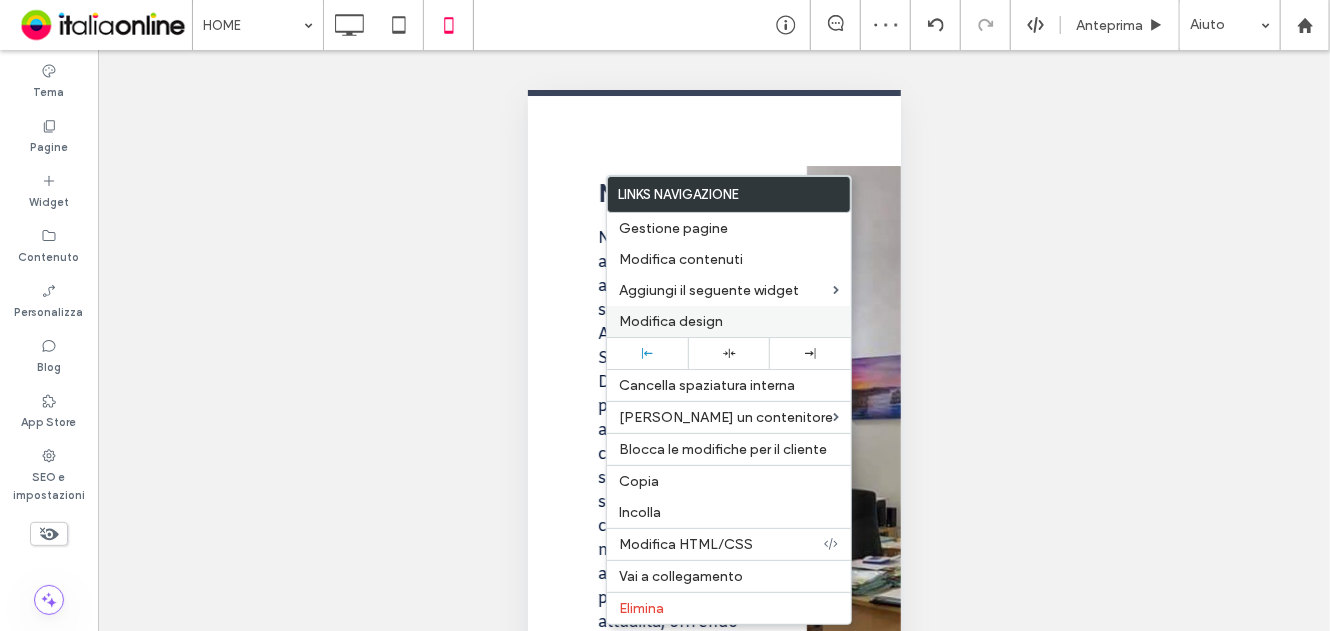 click on "Modifica design" at bounding box center [729, 321] 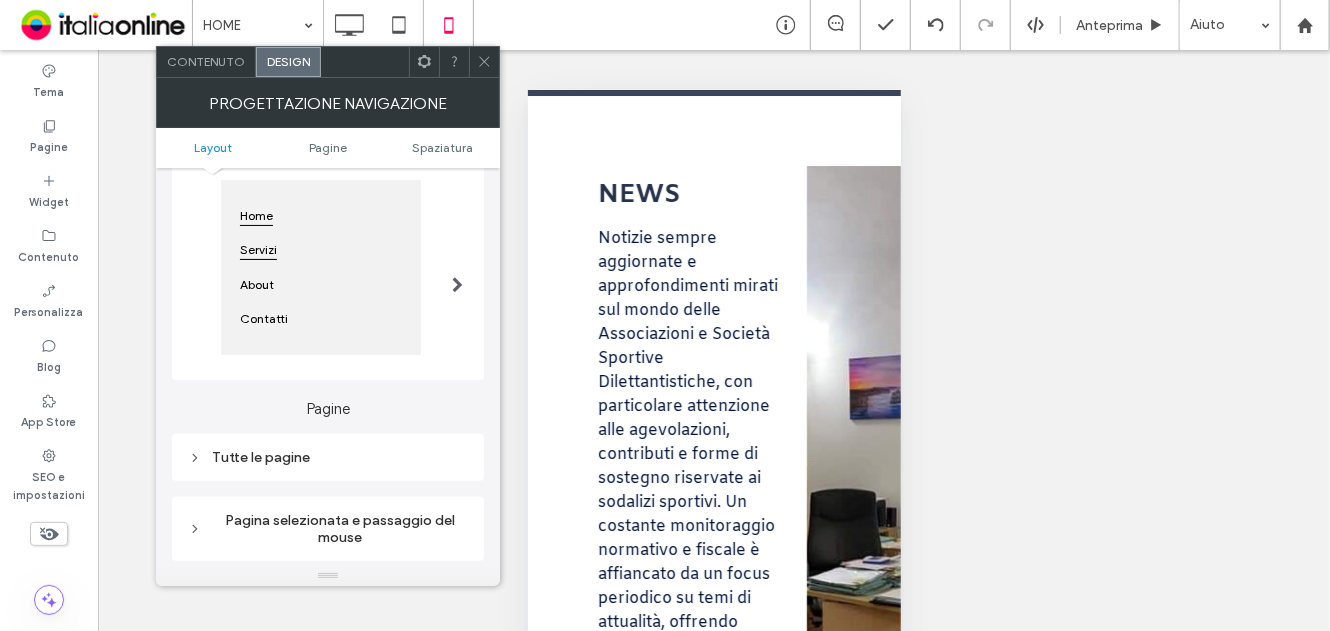 scroll, scrollTop: 400, scrollLeft: 0, axis: vertical 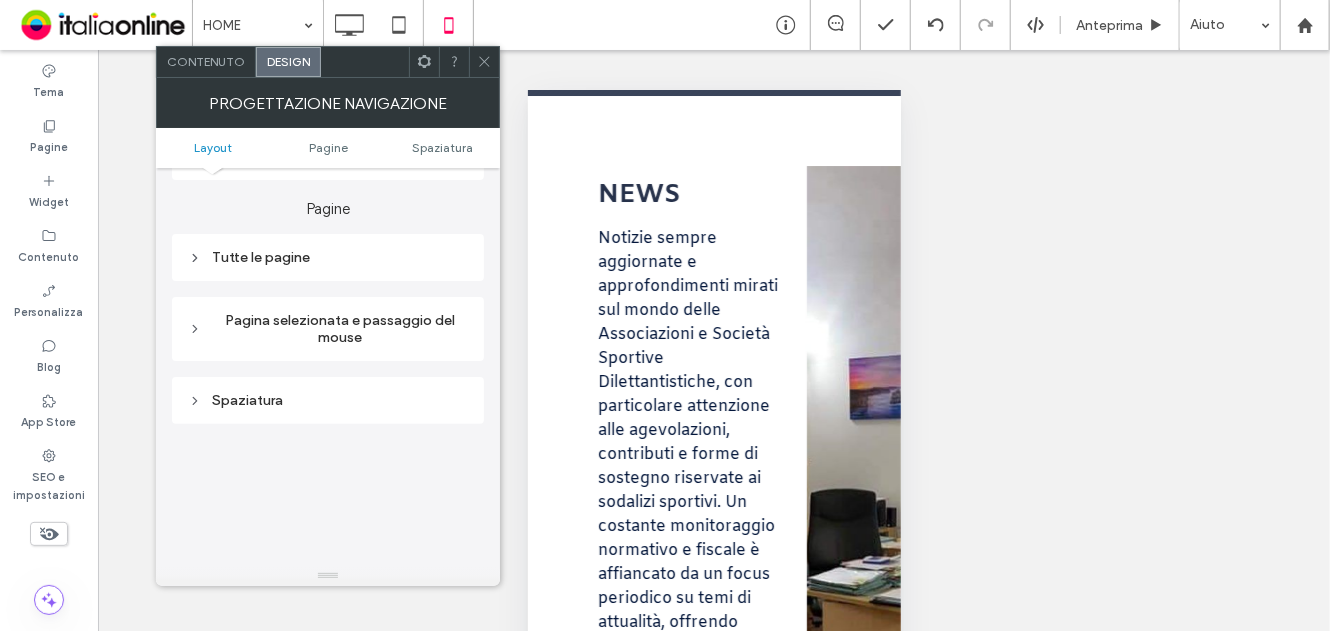 click on "Tutte le pagine" at bounding box center (328, 257) 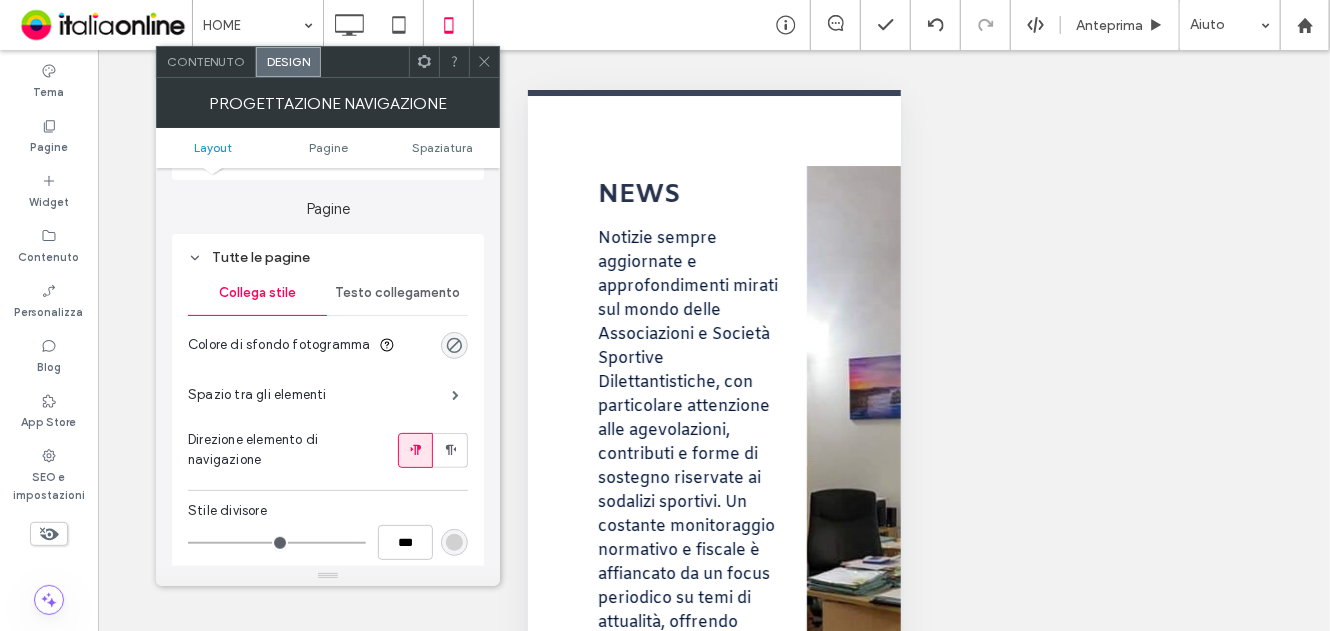 click on "Testo collegamento" at bounding box center [397, 293] 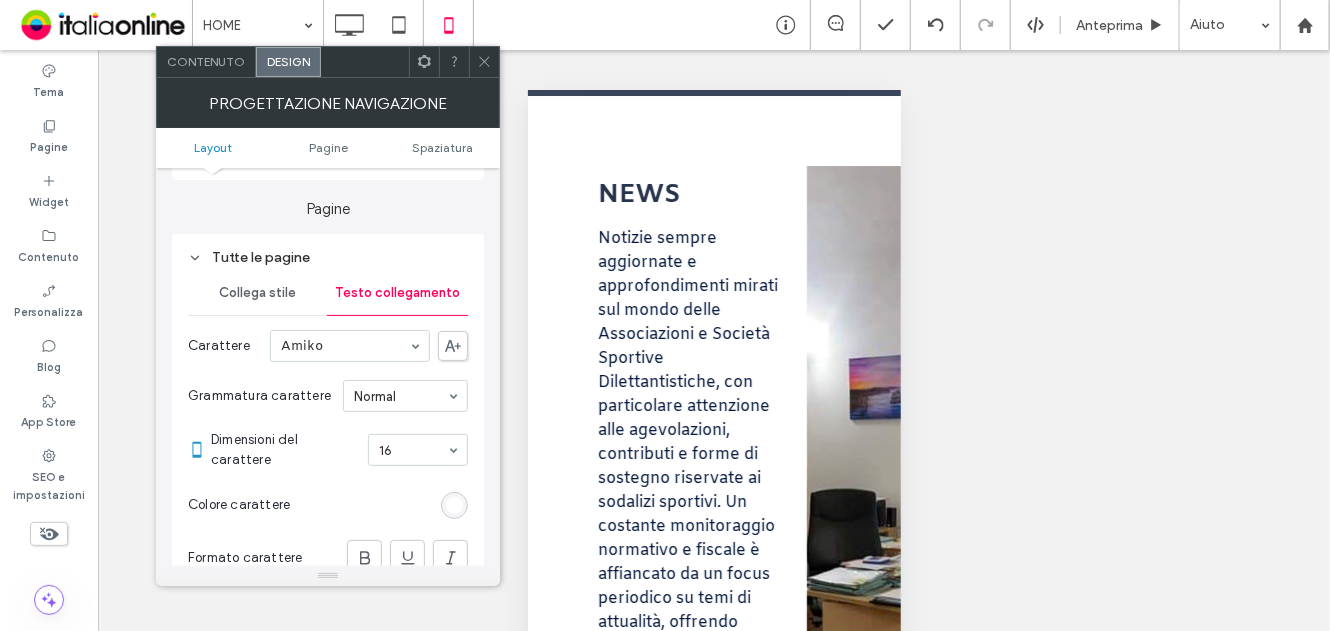 click 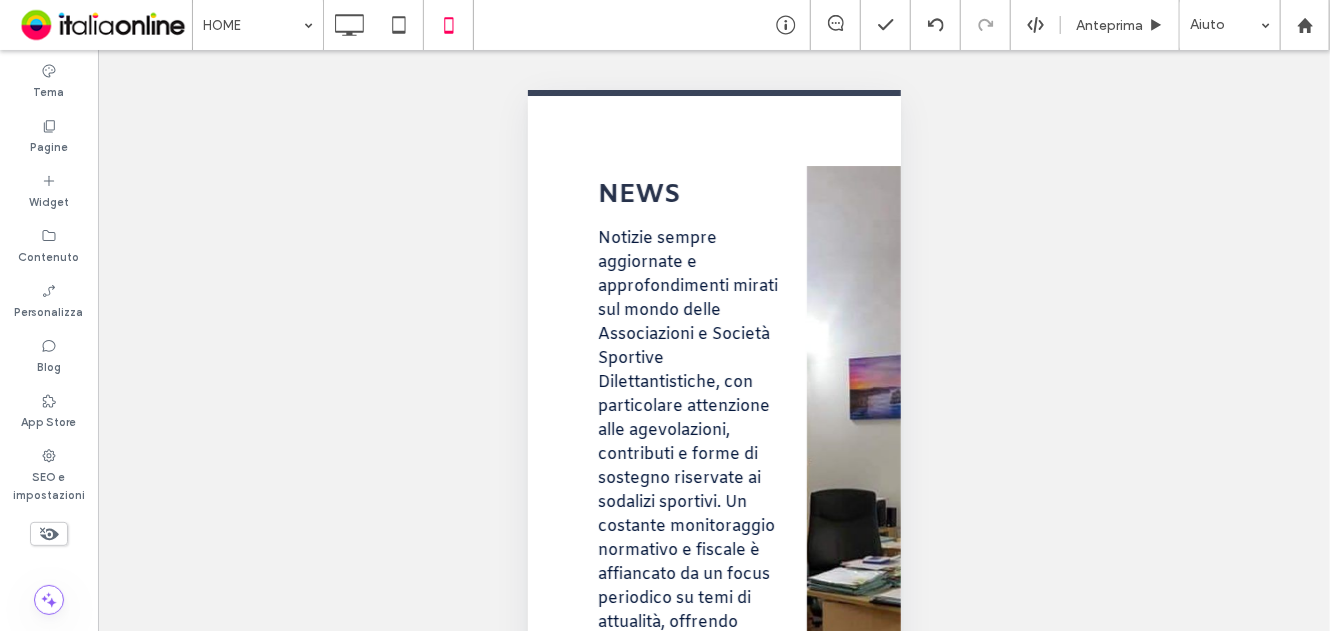 scroll, scrollTop: 195, scrollLeft: 0, axis: vertical 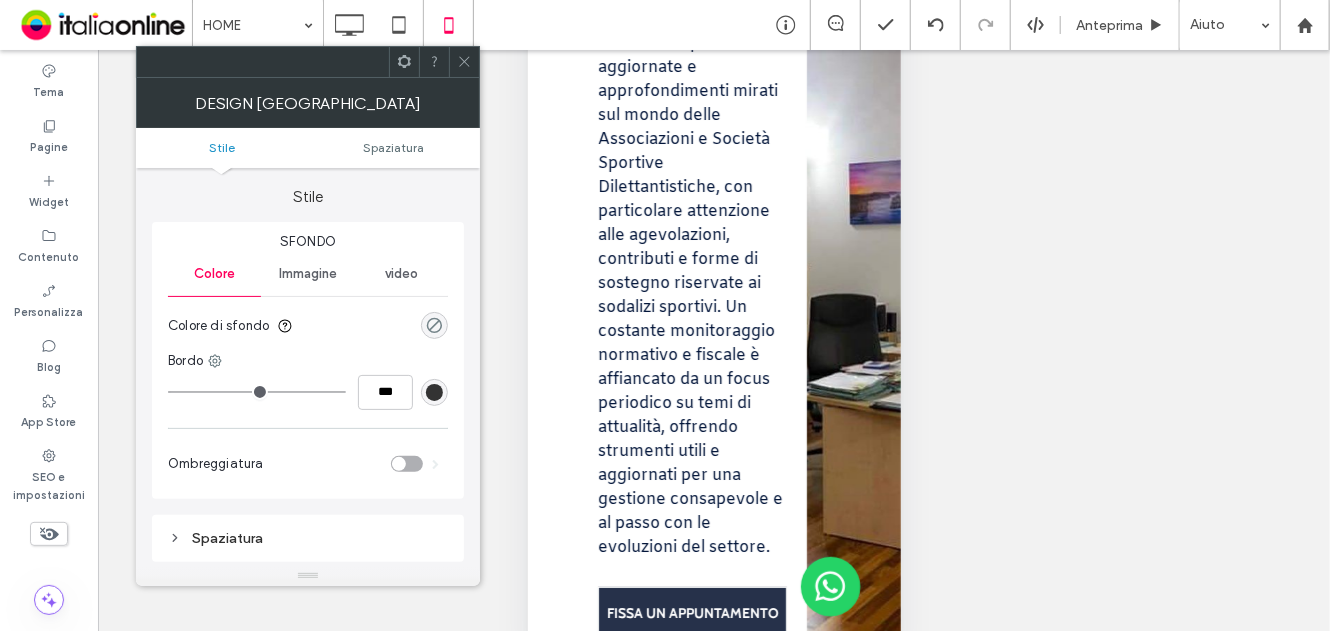 click at bounding box center (434, 325) 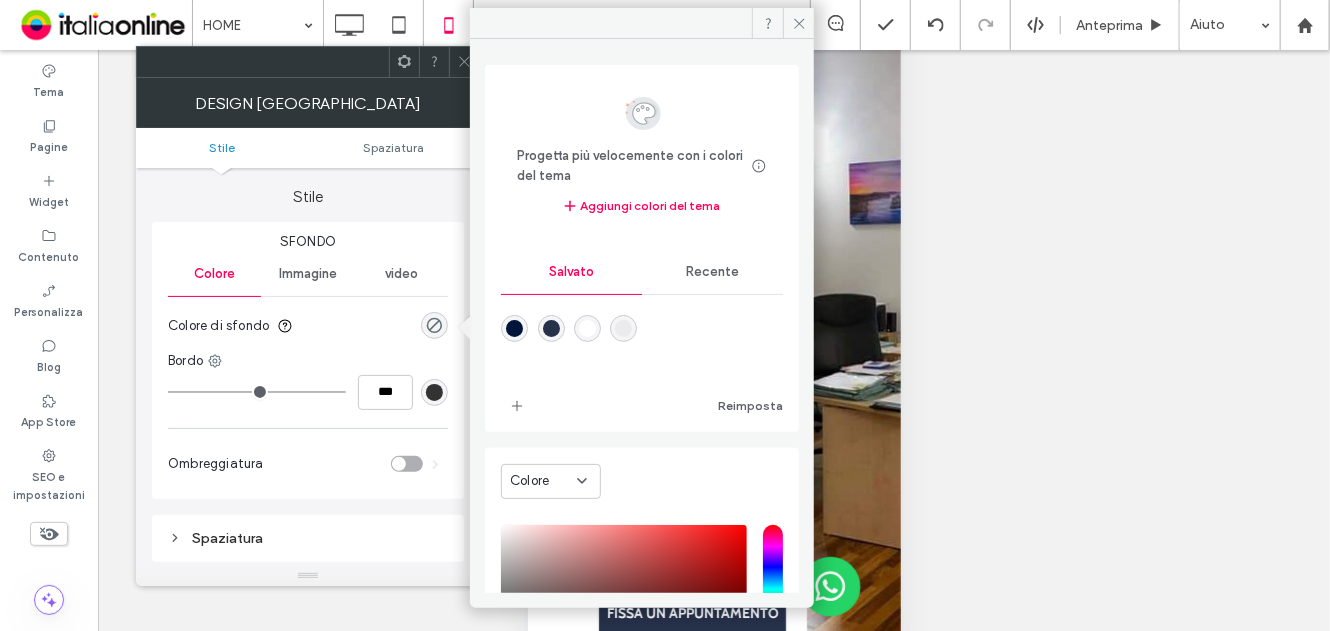 drag, startPoint x: 570, startPoint y: 321, endPoint x: 558, endPoint y: 316, distance: 13 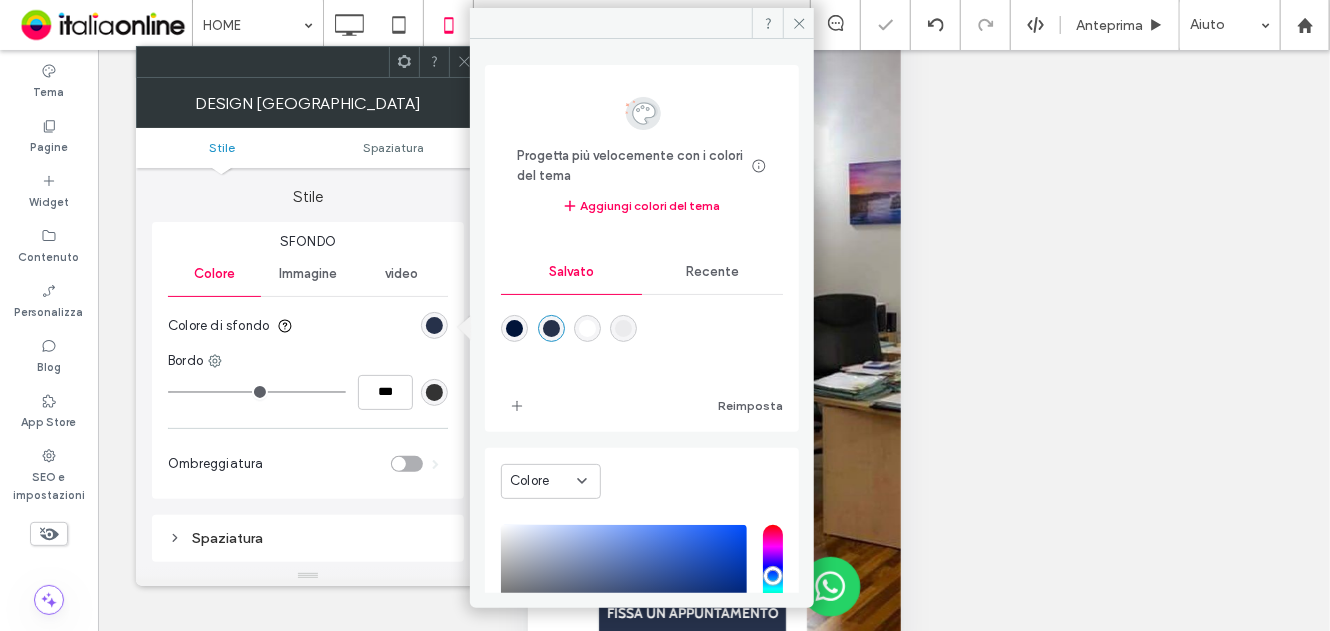 drag, startPoint x: 459, startPoint y: 61, endPoint x: 466, endPoint y: 69, distance: 10.630146 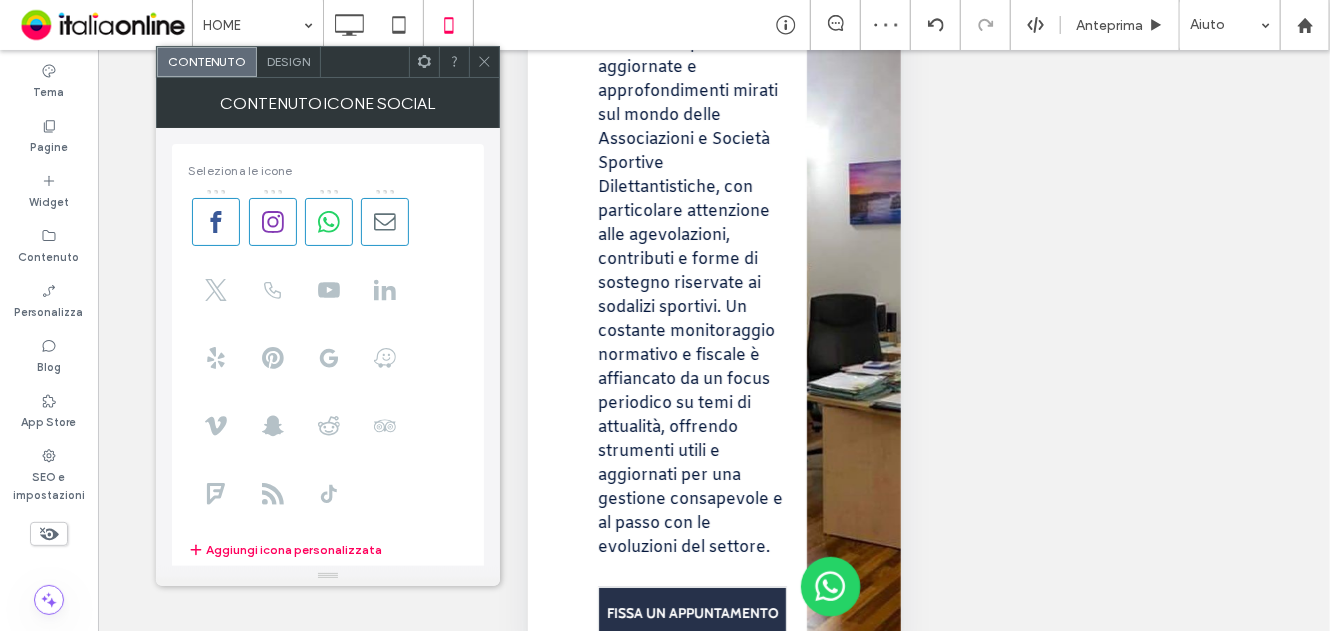 click on "Design" at bounding box center [288, 61] 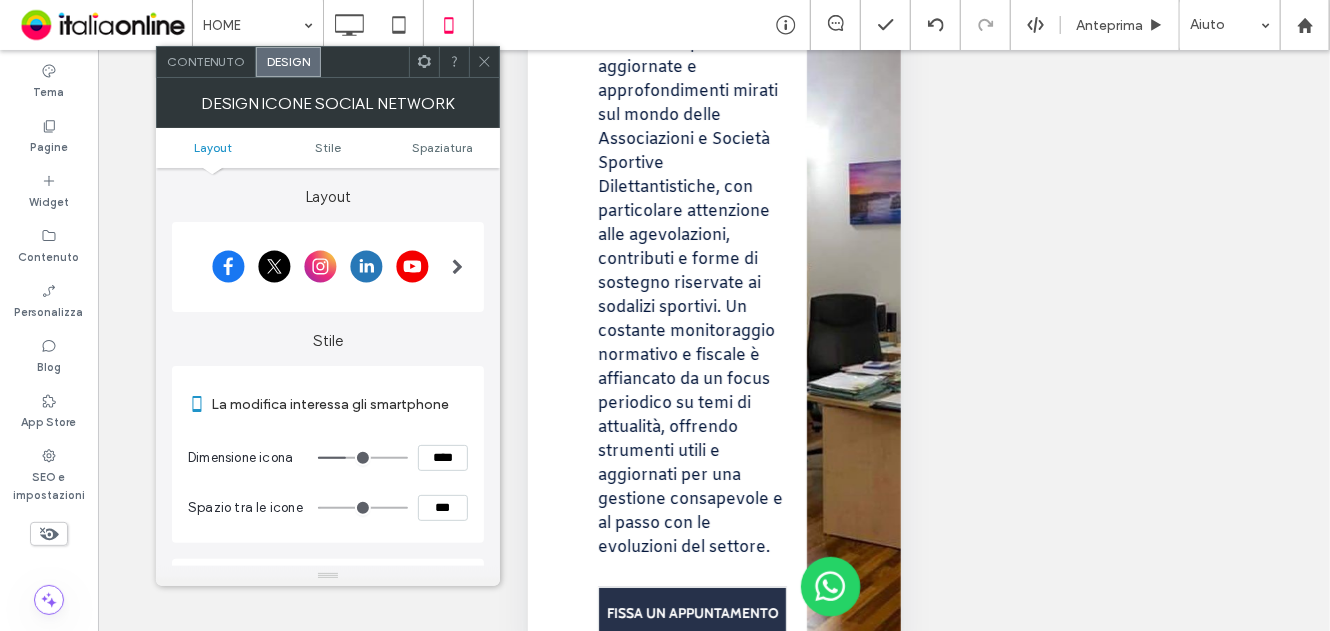 click on "****" at bounding box center [443, 458] 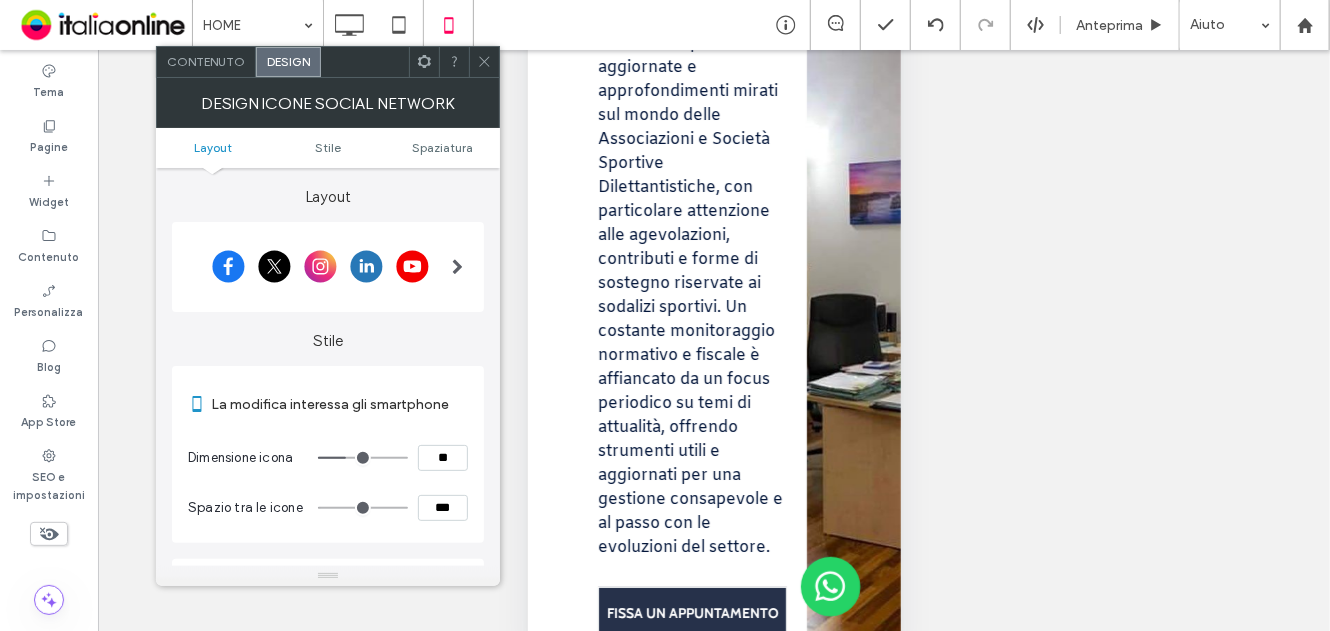 type on "****" 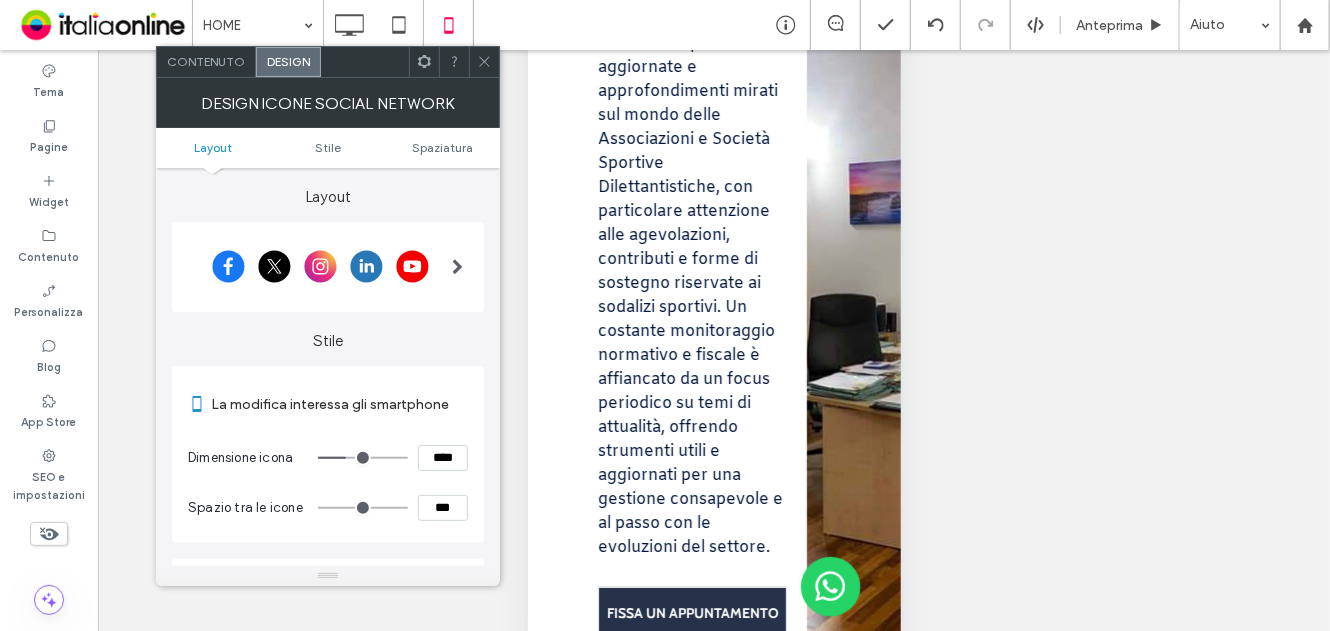type on "**" 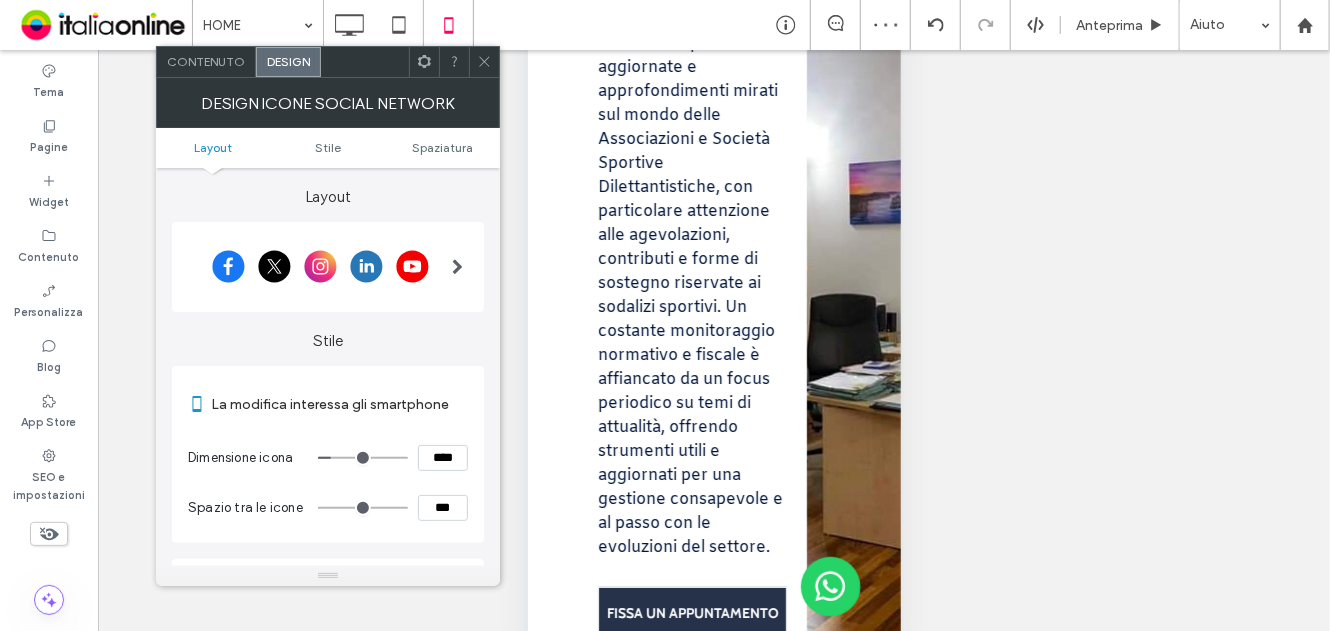 click at bounding box center (484, 62) 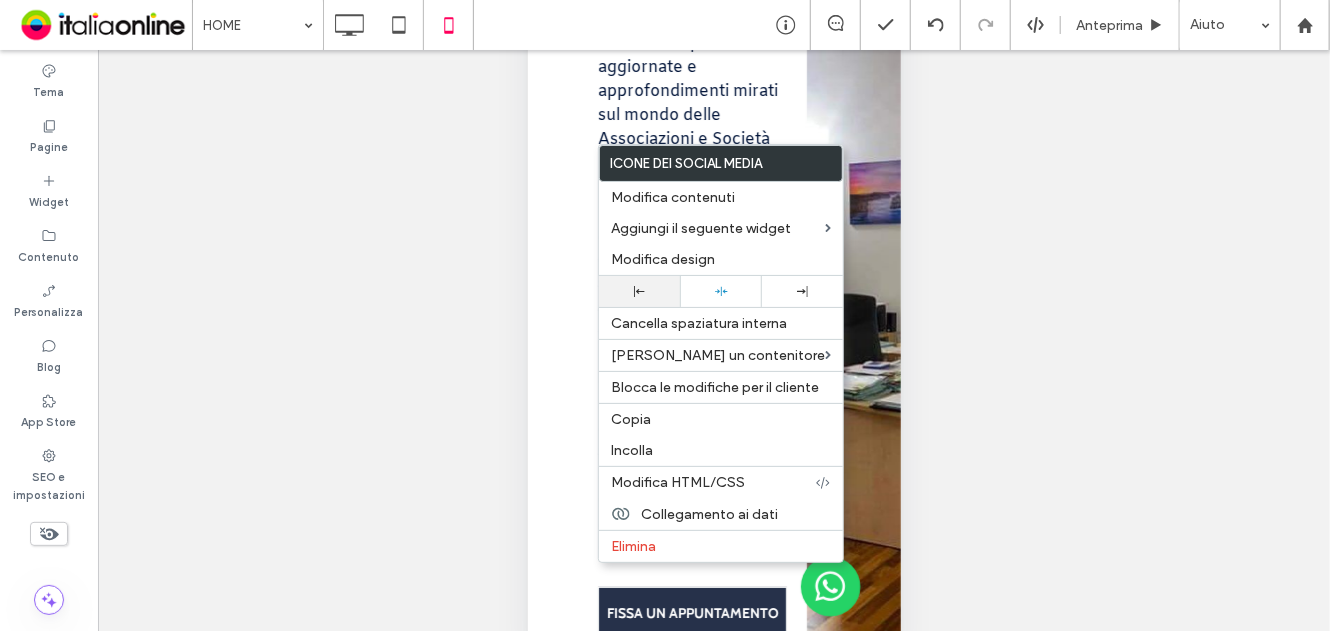 click at bounding box center (639, 291) 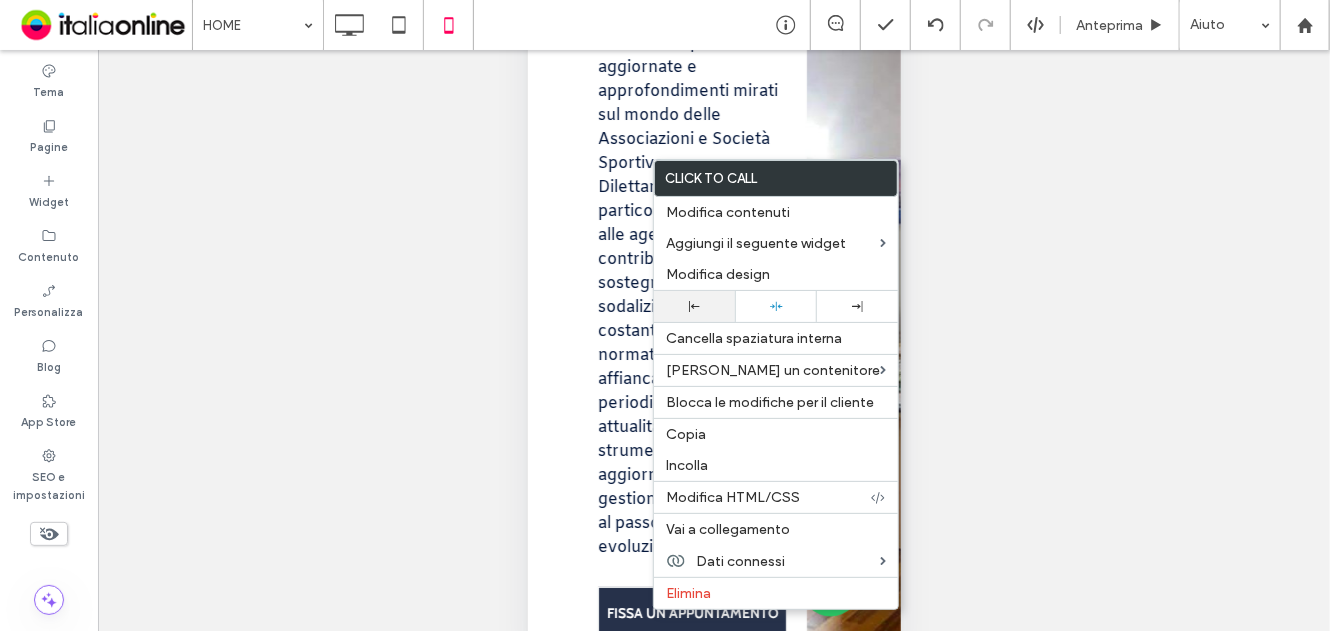click at bounding box center (694, 306) 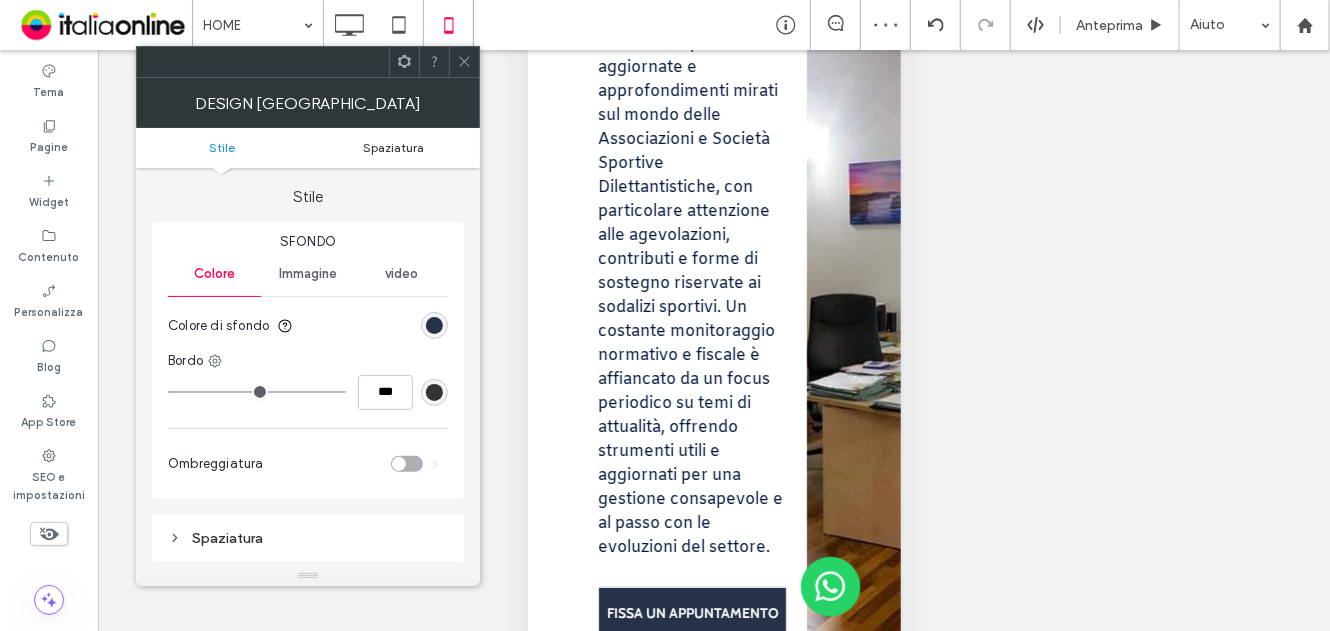 click on "Spaziatura" at bounding box center (394, 147) 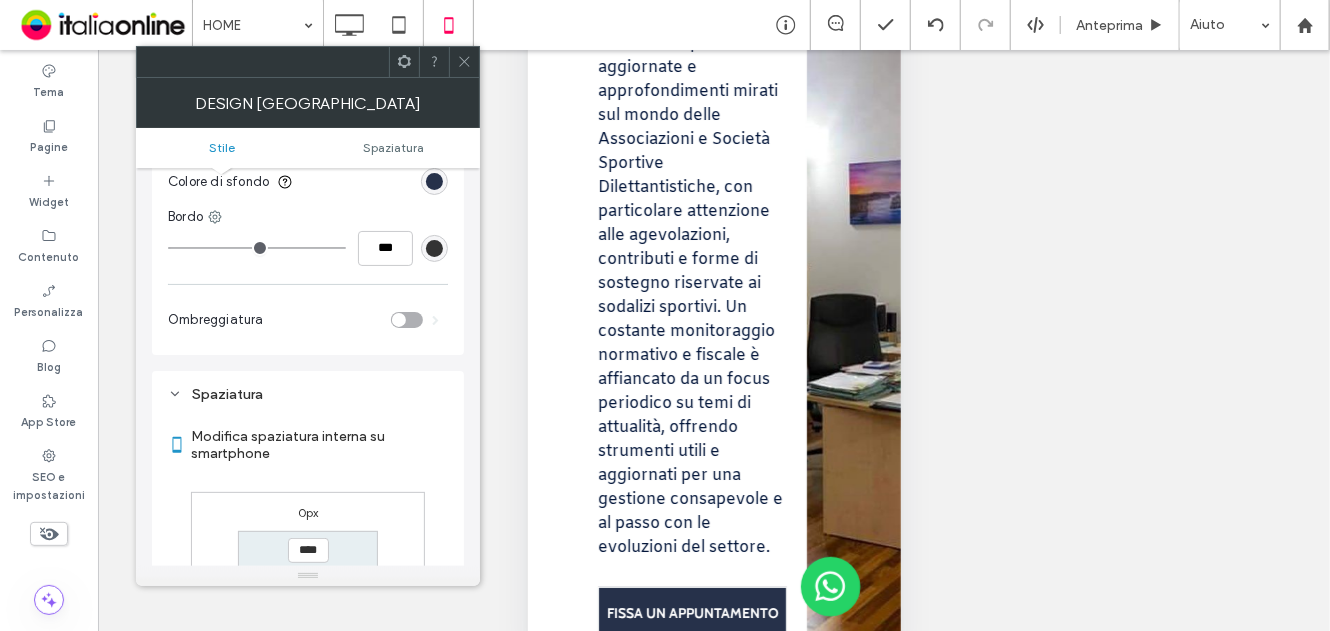 scroll, scrollTop: 331, scrollLeft: 0, axis: vertical 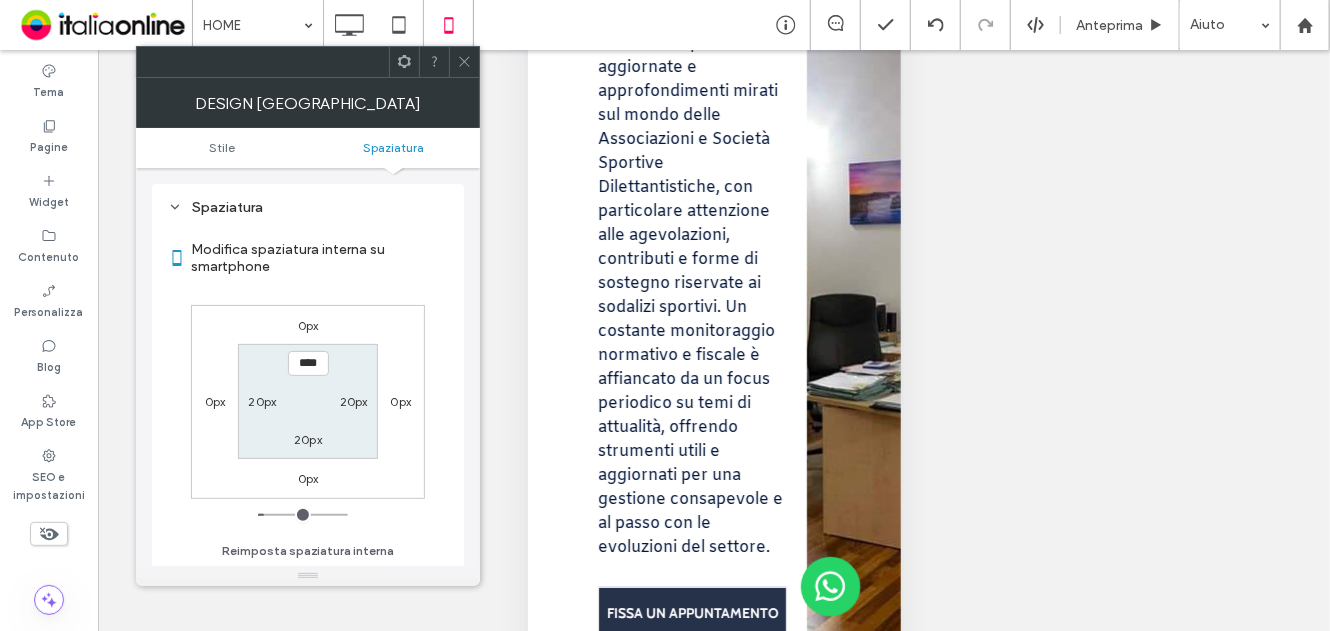 click on "20px" at bounding box center (308, 439) 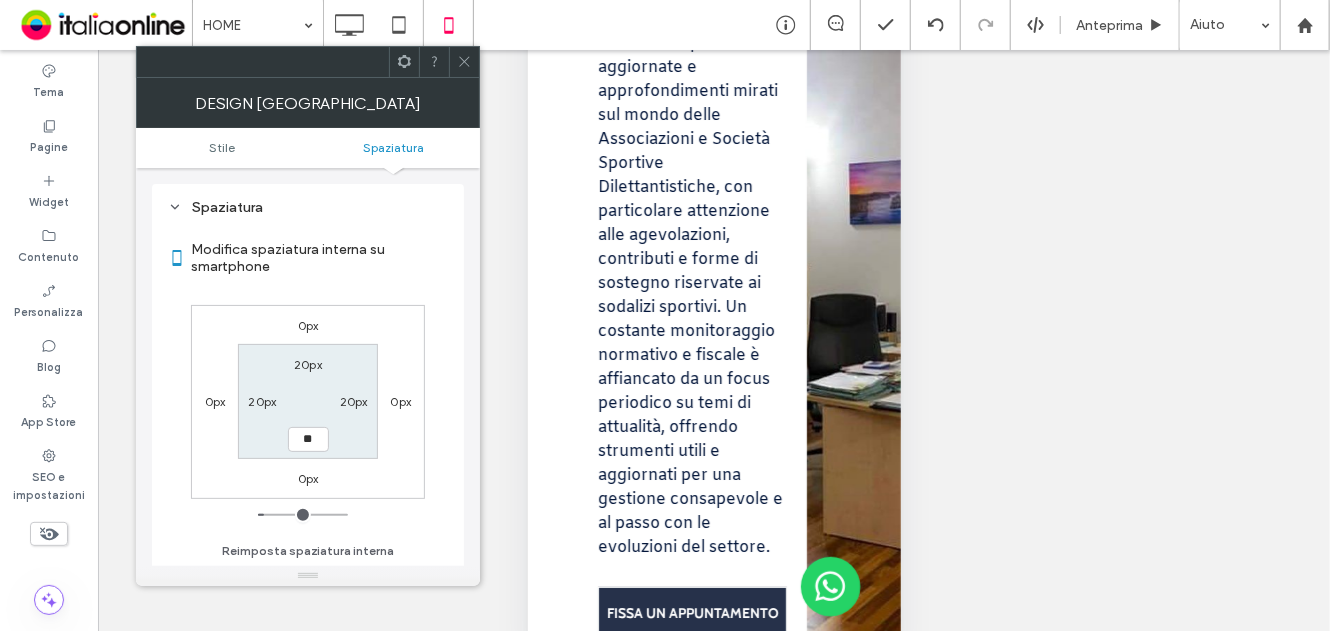 type on "**" 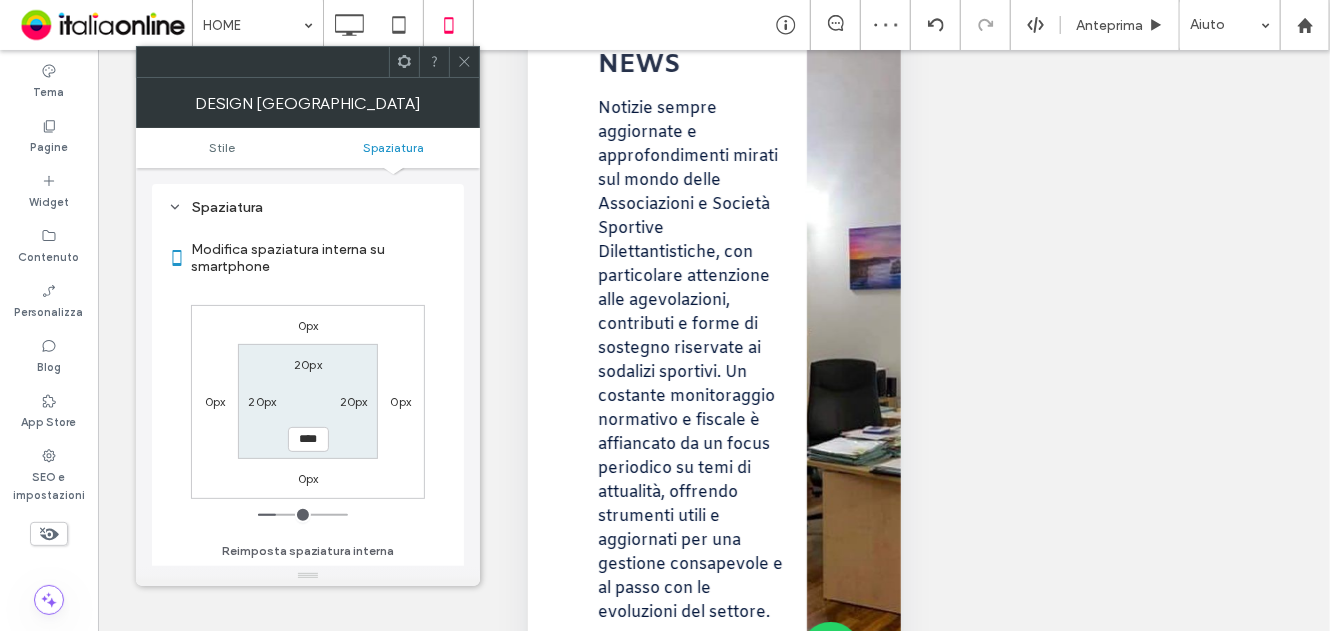 scroll, scrollTop: 0, scrollLeft: 0, axis: both 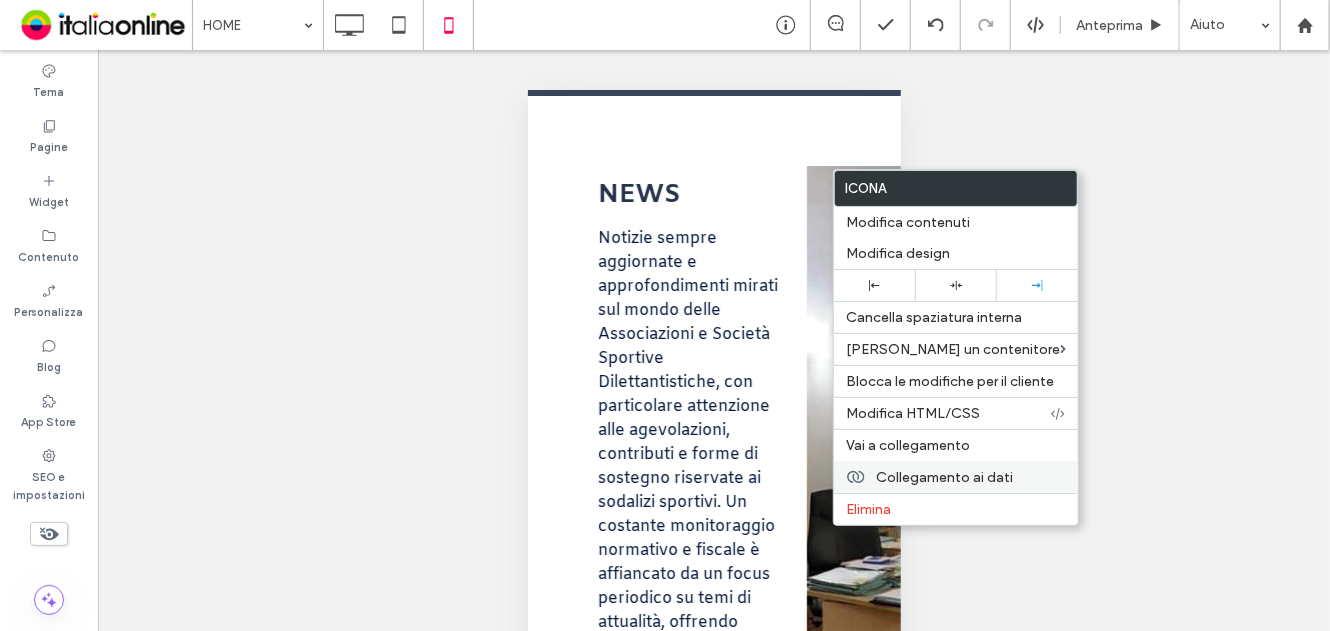 click on "Collegamento ai dati" at bounding box center [944, 477] 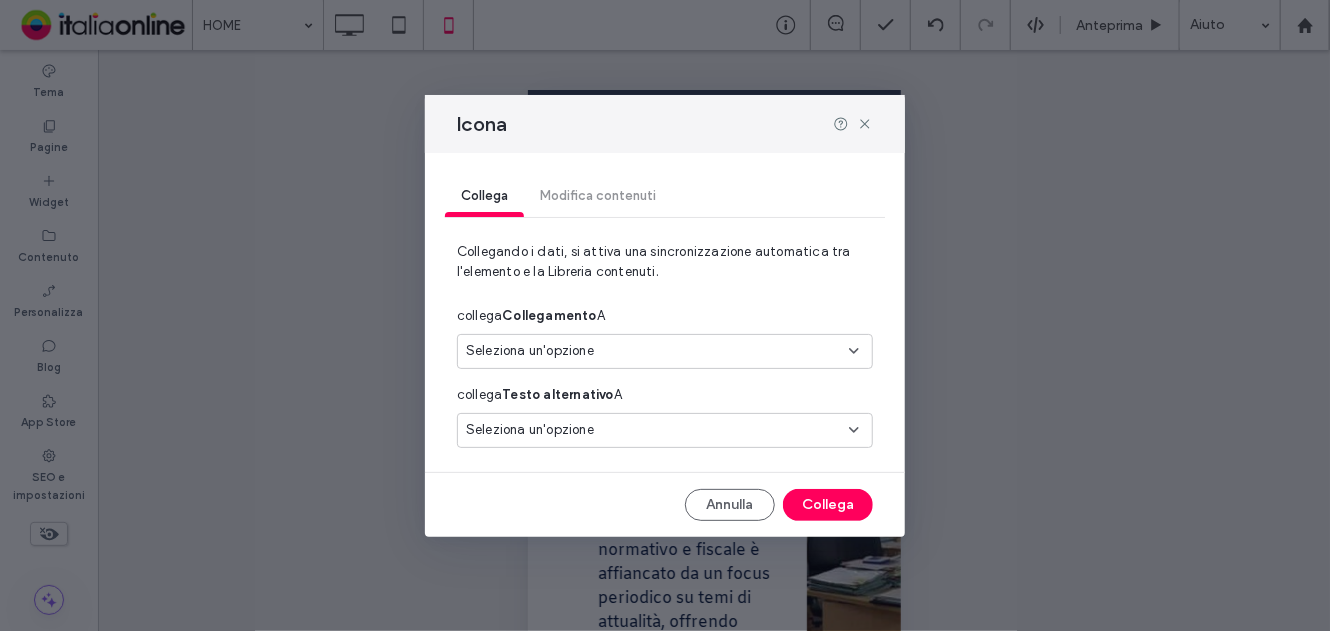 click on "collega  Collegamento  A" at bounding box center (665, 316) 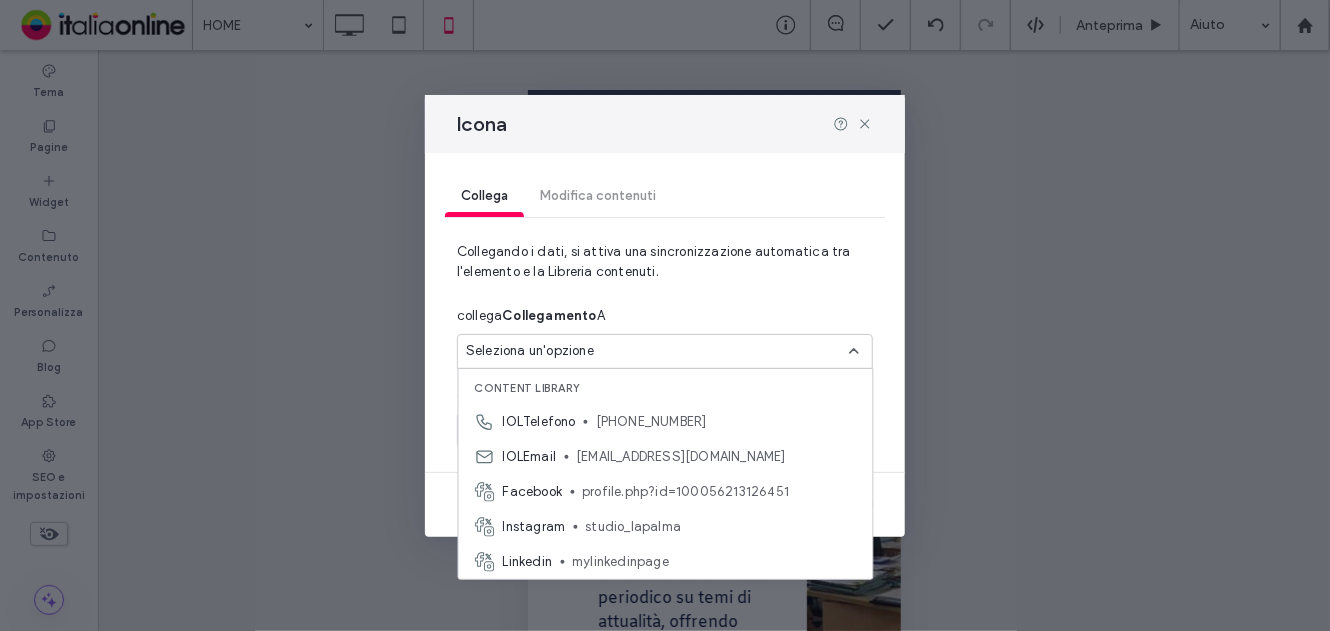 drag, startPoint x: 651, startPoint y: 424, endPoint x: 771, endPoint y: 456, distance: 124.1934 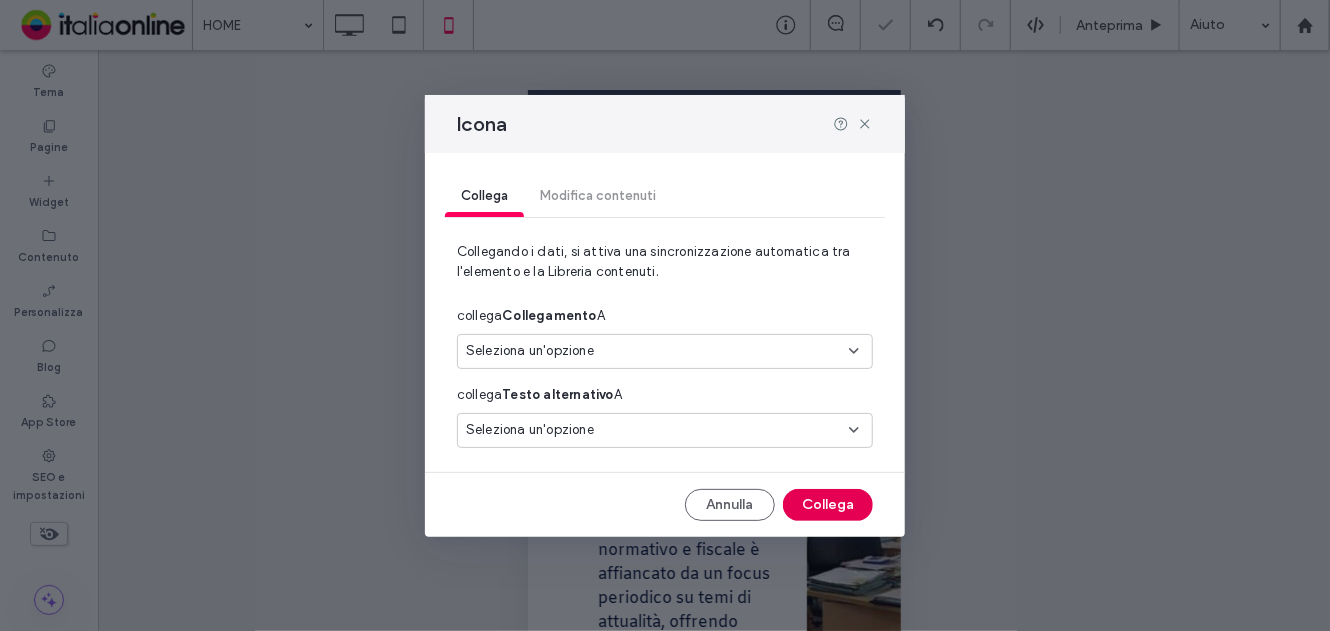 click on "Collega" at bounding box center (828, 505) 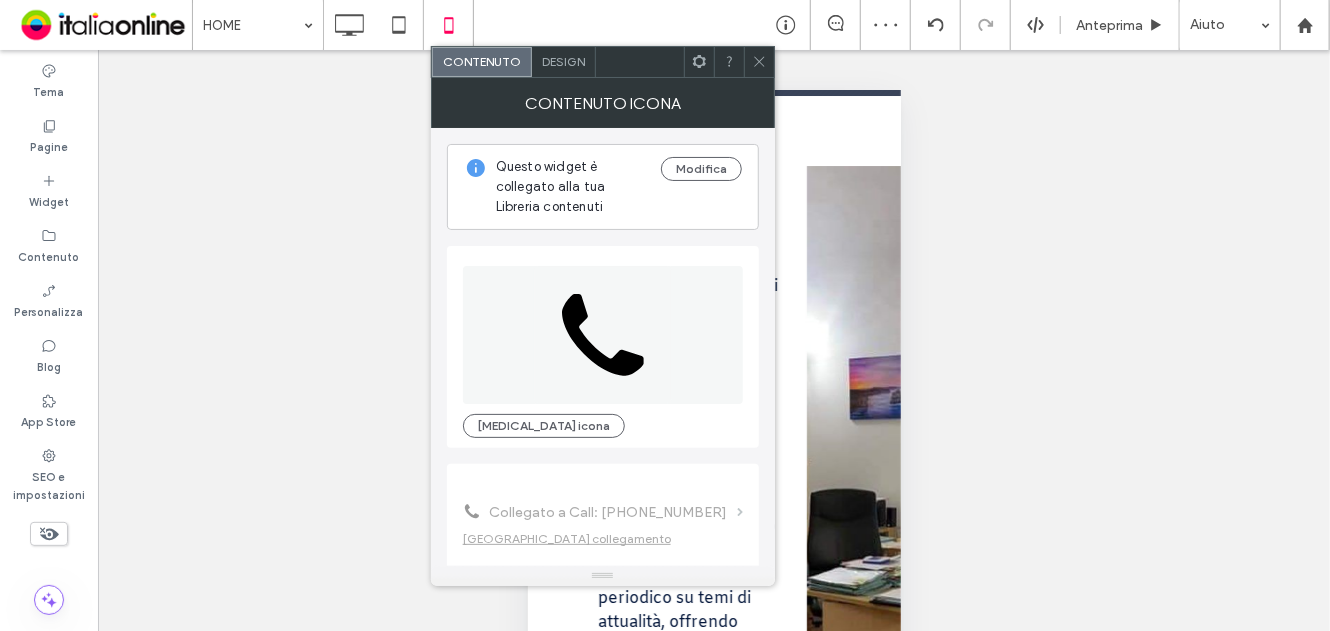 click on "Design" at bounding box center [563, 61] 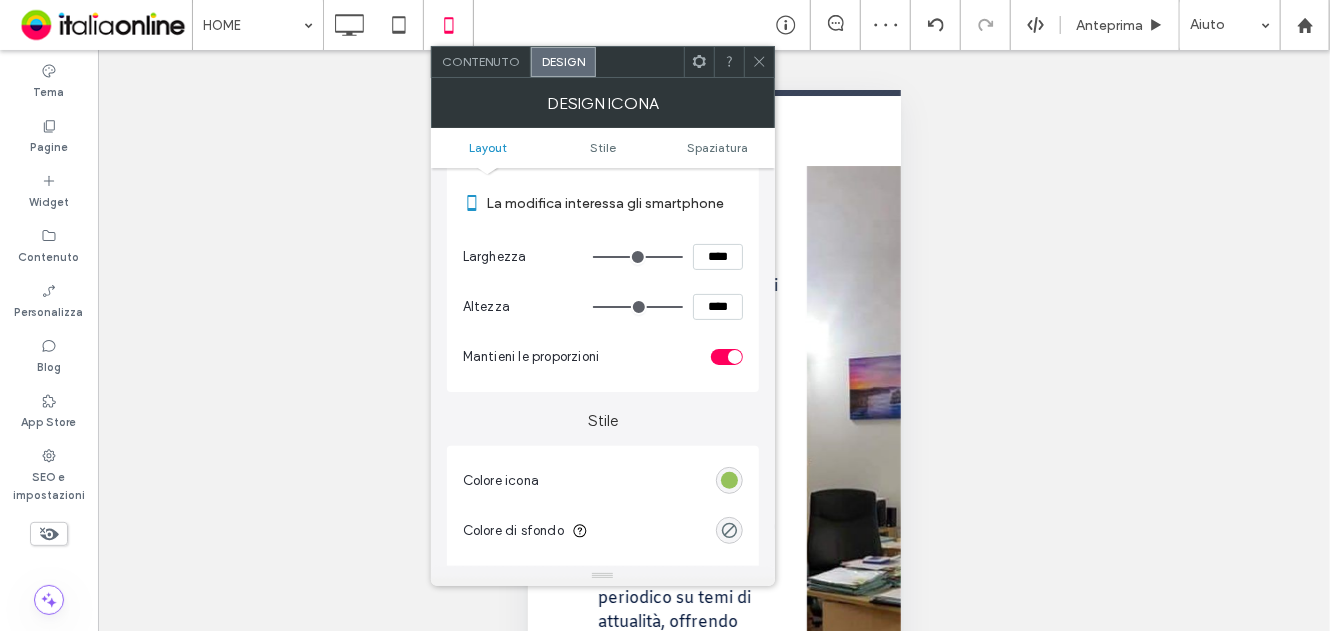 scroll, scrollTop: 300, scrollLeft: 0, axis: vertical 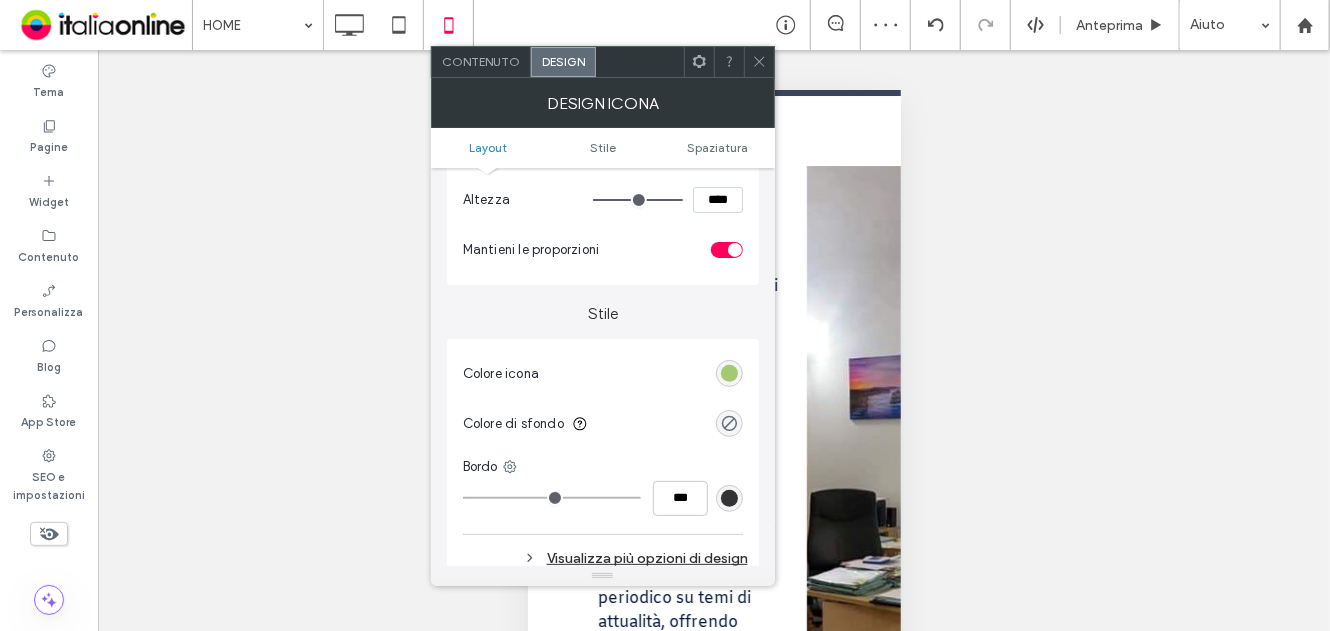 click at bounding box center [729, 373] 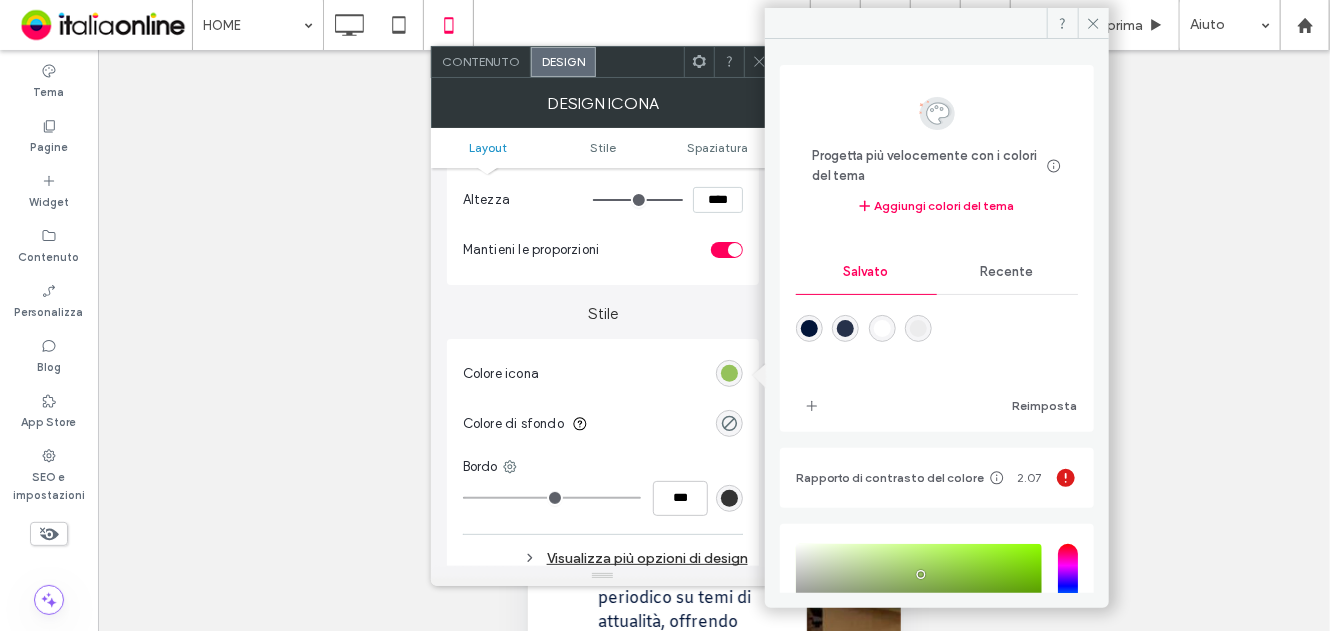 click at bounding box center [845, 328] 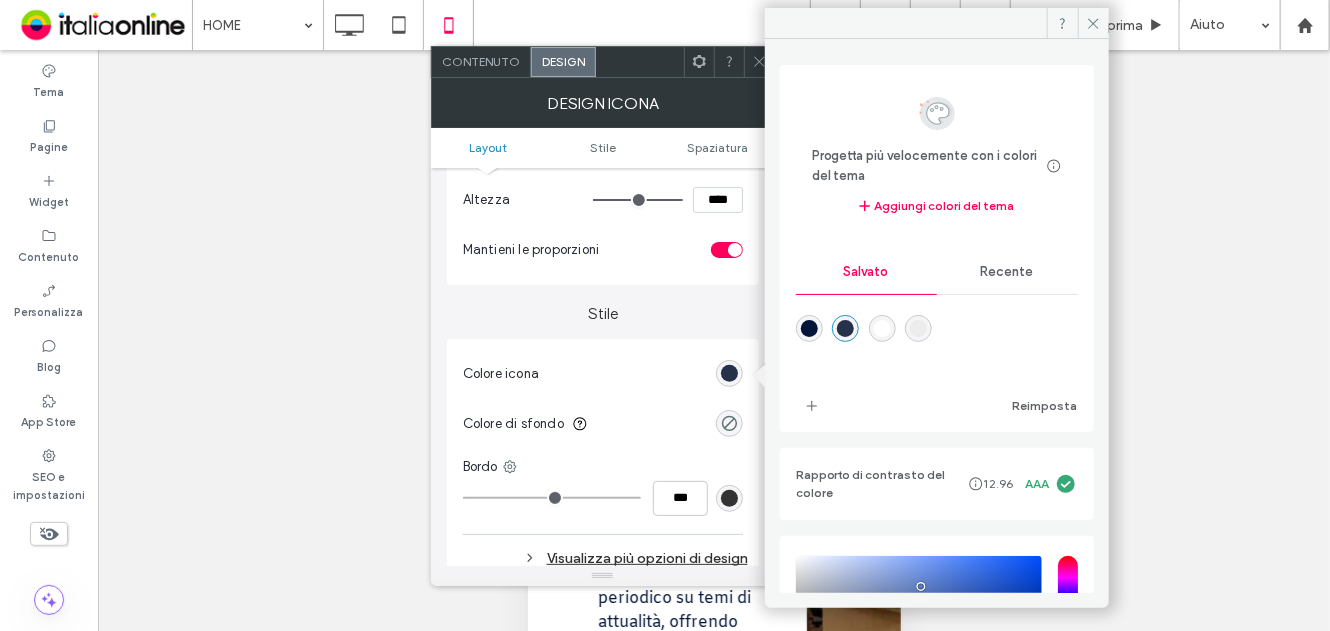 type on "*******" 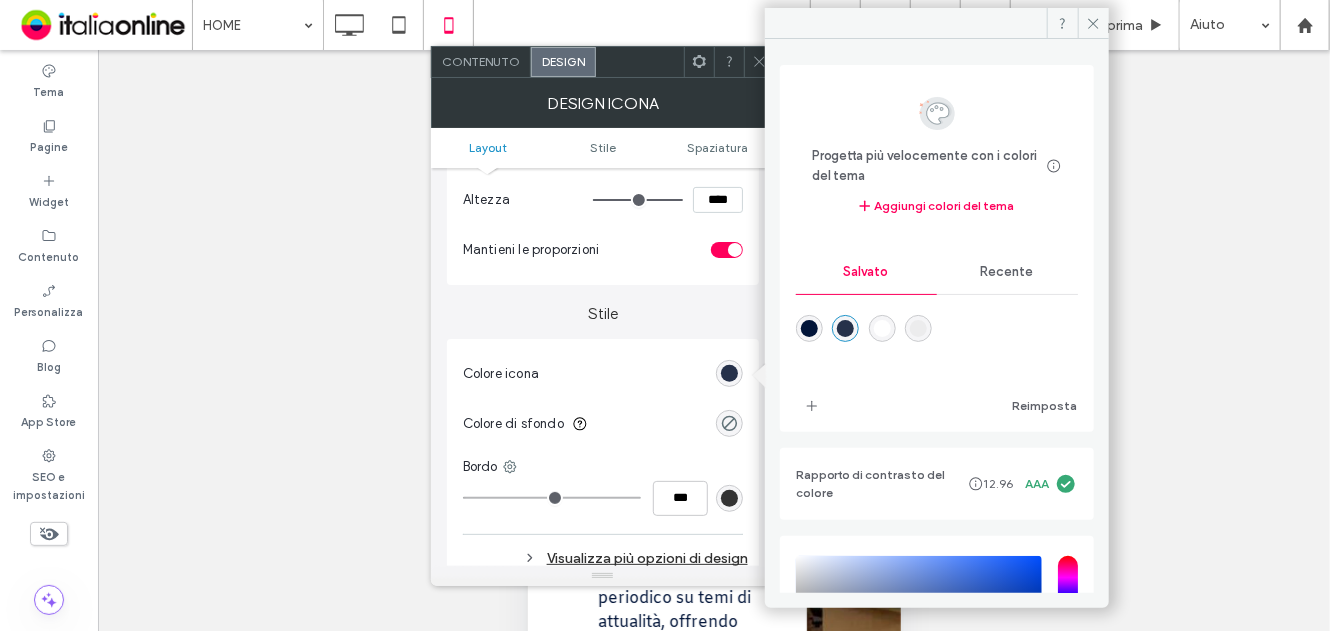 click 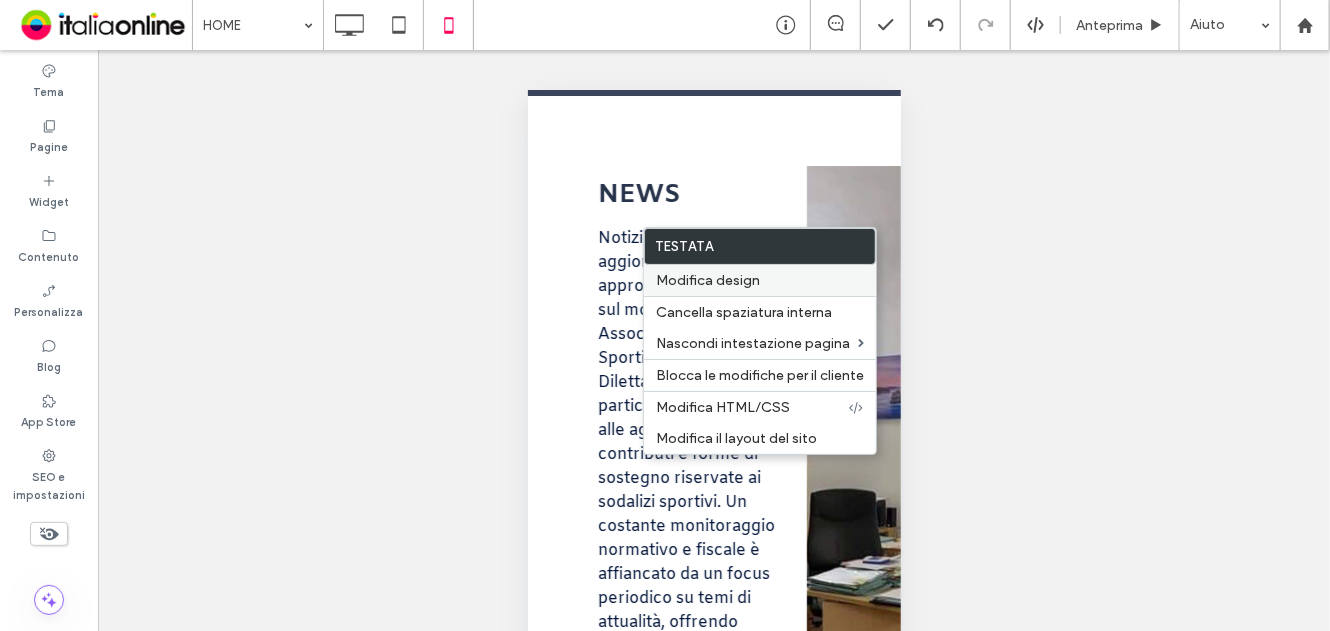 click on "Modifica design" at bounding box center (708, 280) 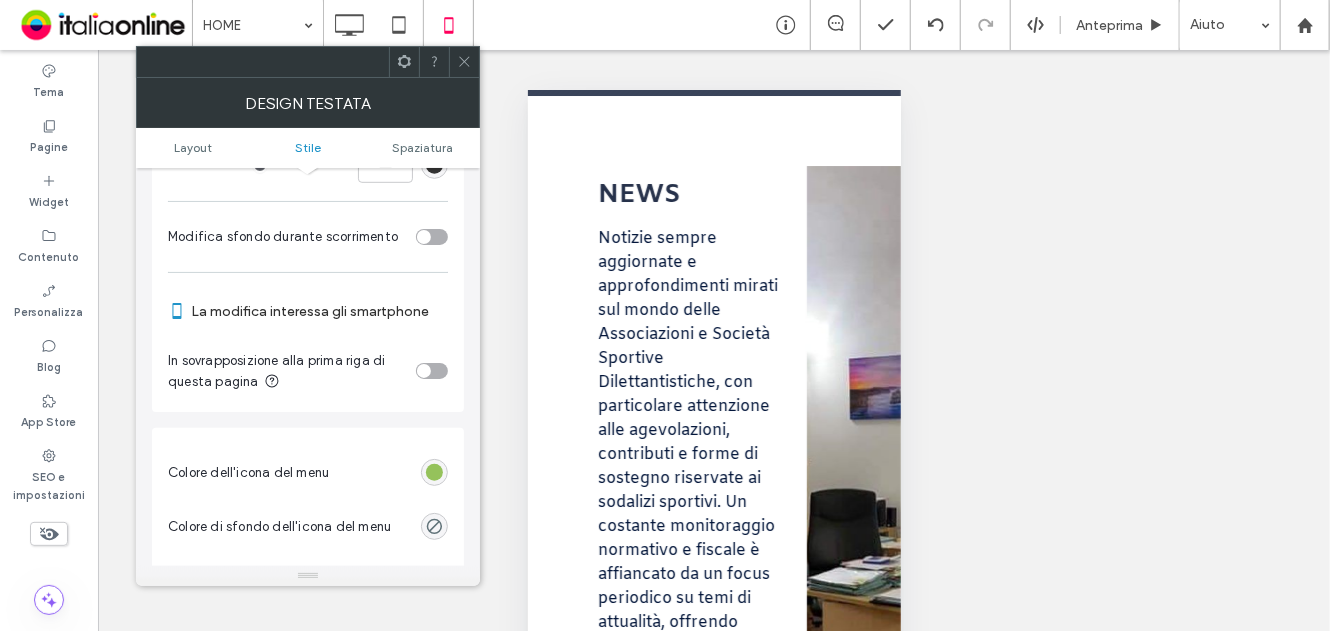 scroll, scrollTop: 800, scrollLeft: 0, axis: vertical 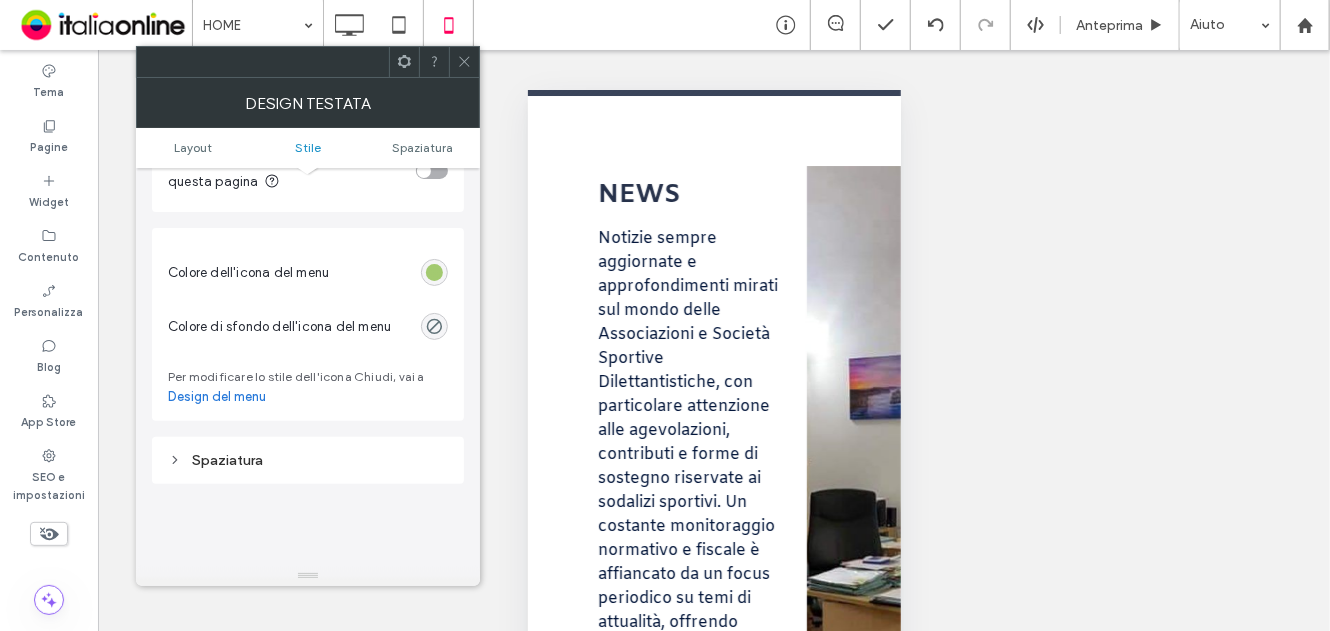 click at bounding box center [434, 272] 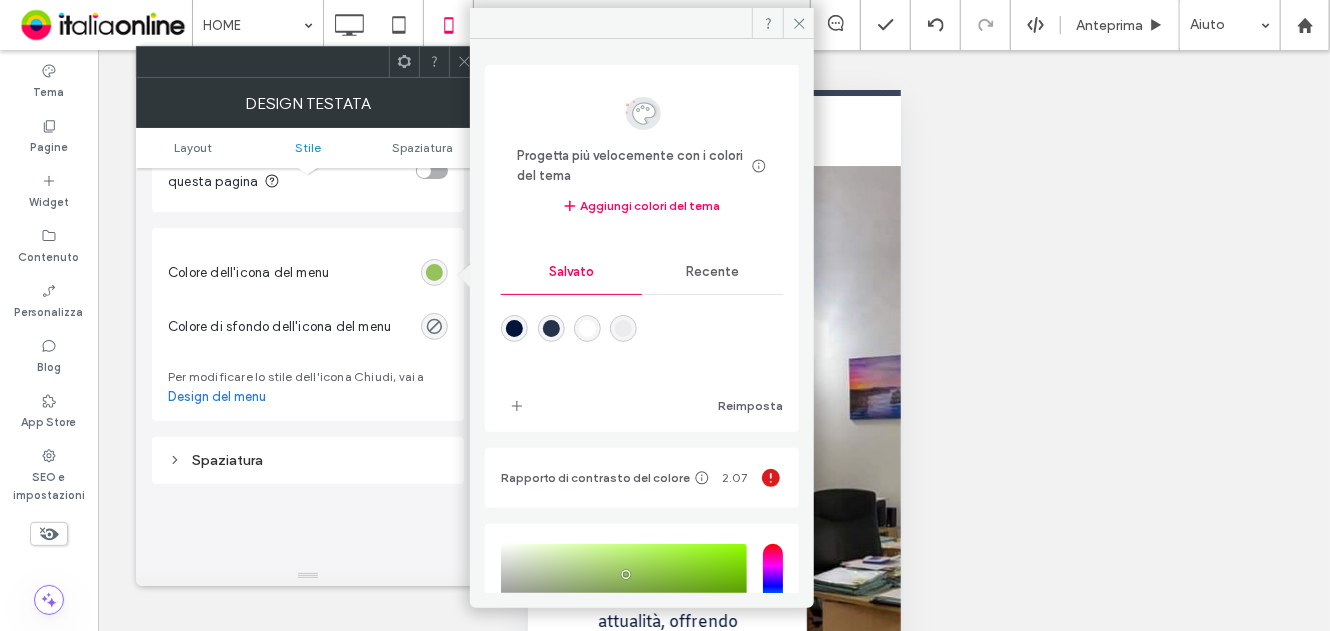drag, startPoint x: 538, startPoint y: 326, endPoint x: 552, endPoint y: 326, distance: 14 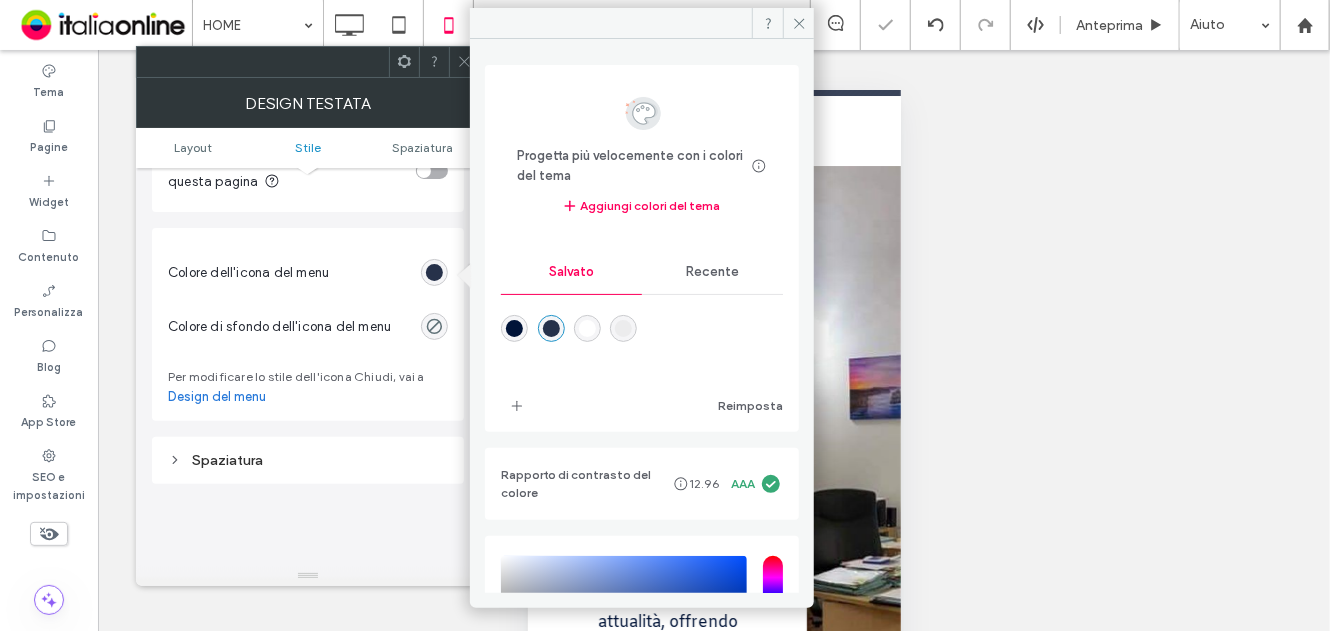 click 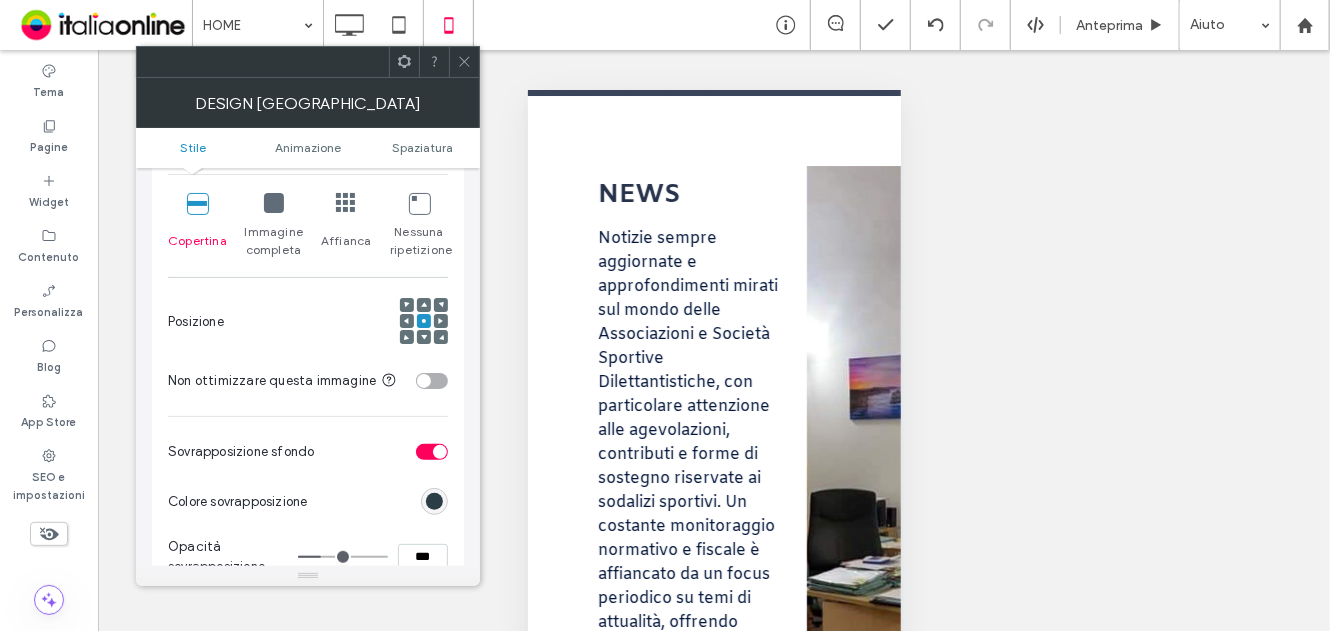 scroll, scrollTop: 300, scrollLeft: 0, axis: vertical 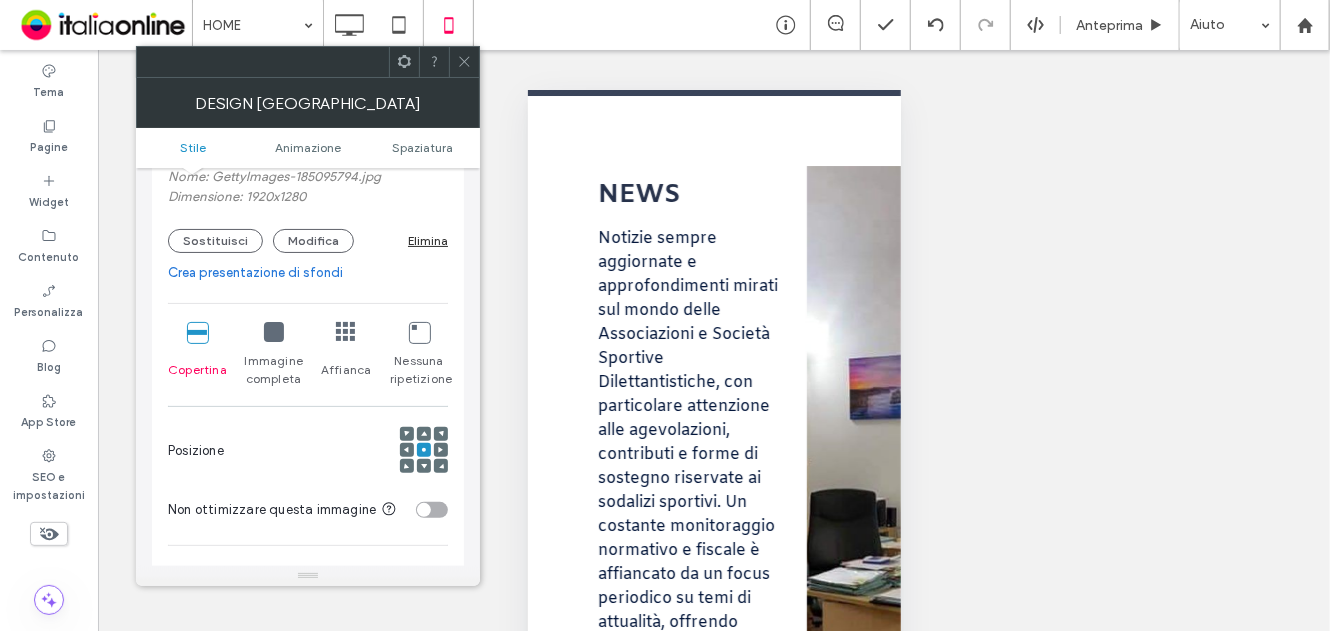 click on "Copertina" at bounding box center (197, 355) 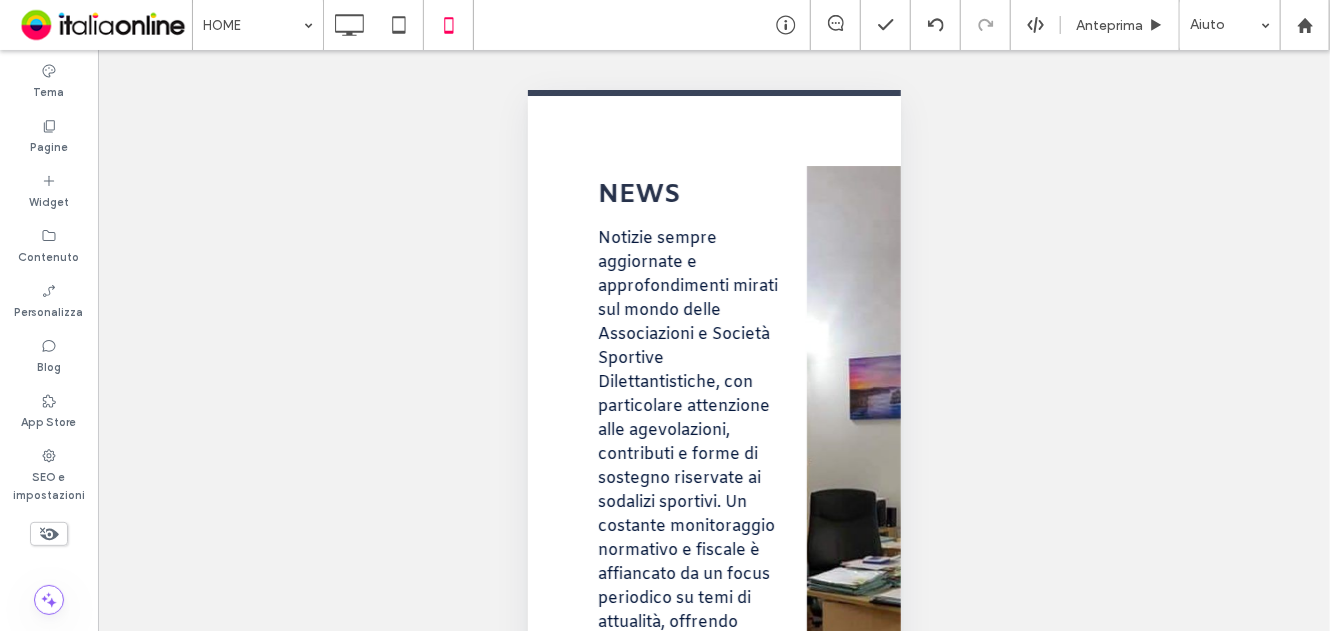 drag, startPoint x: 76, startPoint y: 89, endPoint x: 201, endPoint y: 259, distance: 211.00948 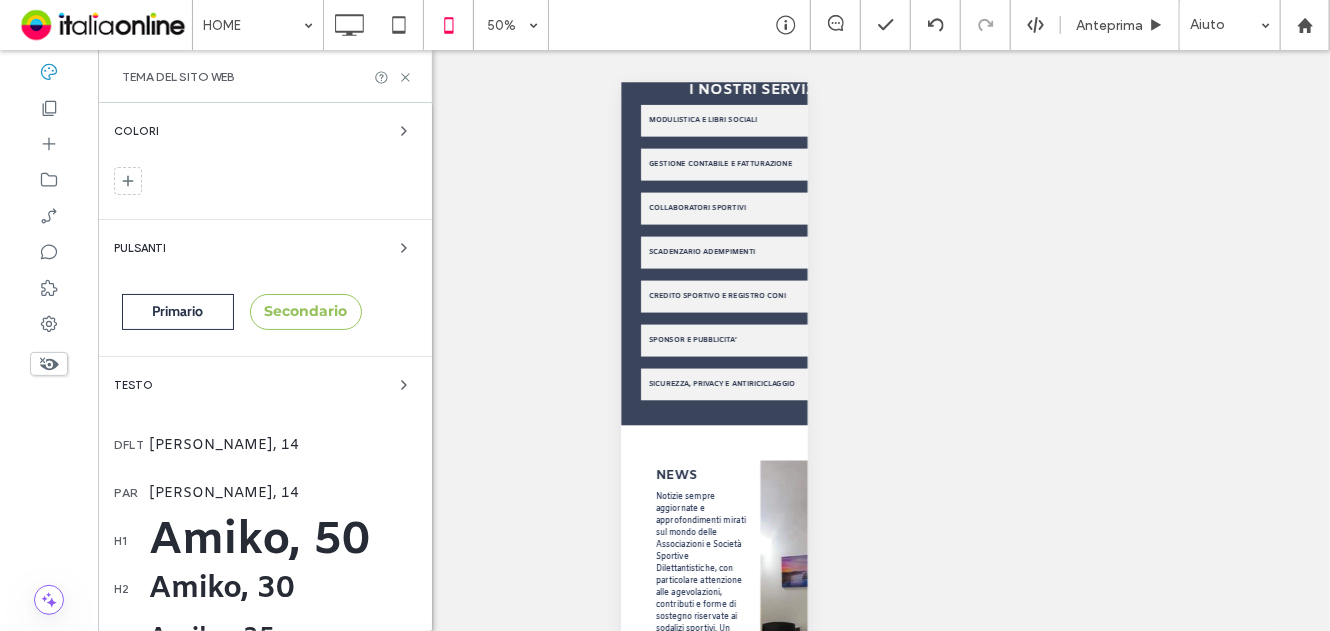 click on "Primario" at bounding box center [178, 312] 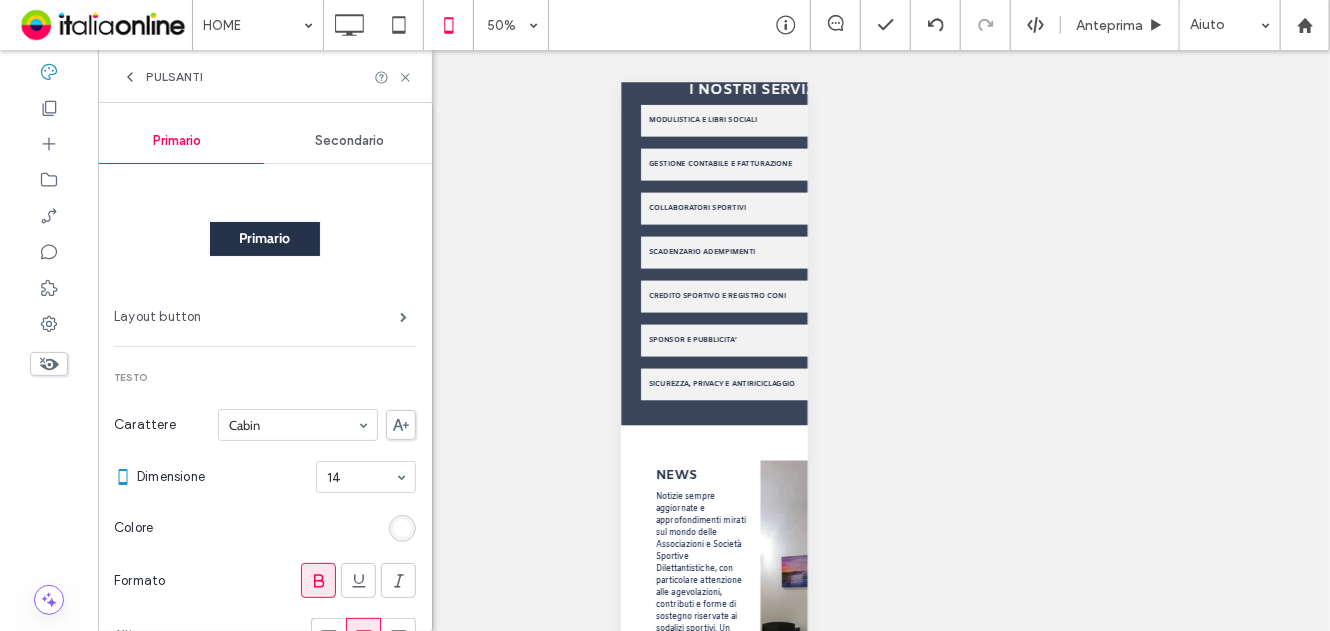 scroll, scrollTop: 200, scrollLeft: 0, axis: vertical 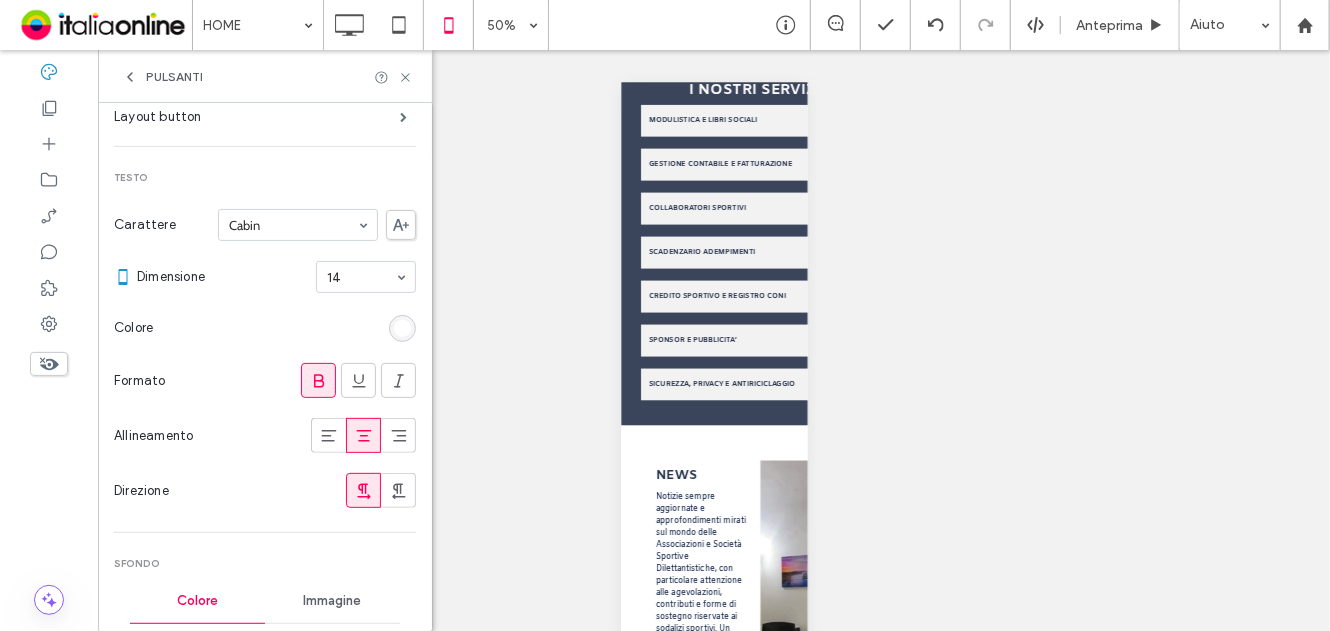 click on "Pulsanti" at bounding box center (265, 76) 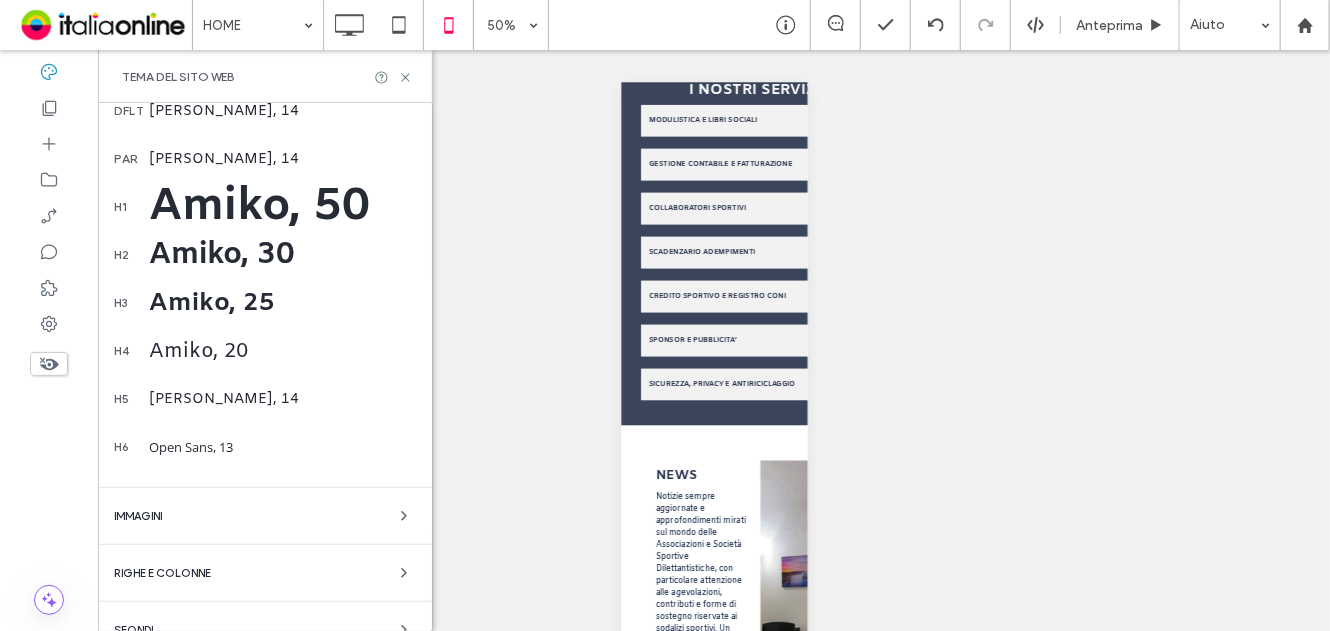 scroll, scrollTop: 300, scrollLeft: 0, axis: vertical 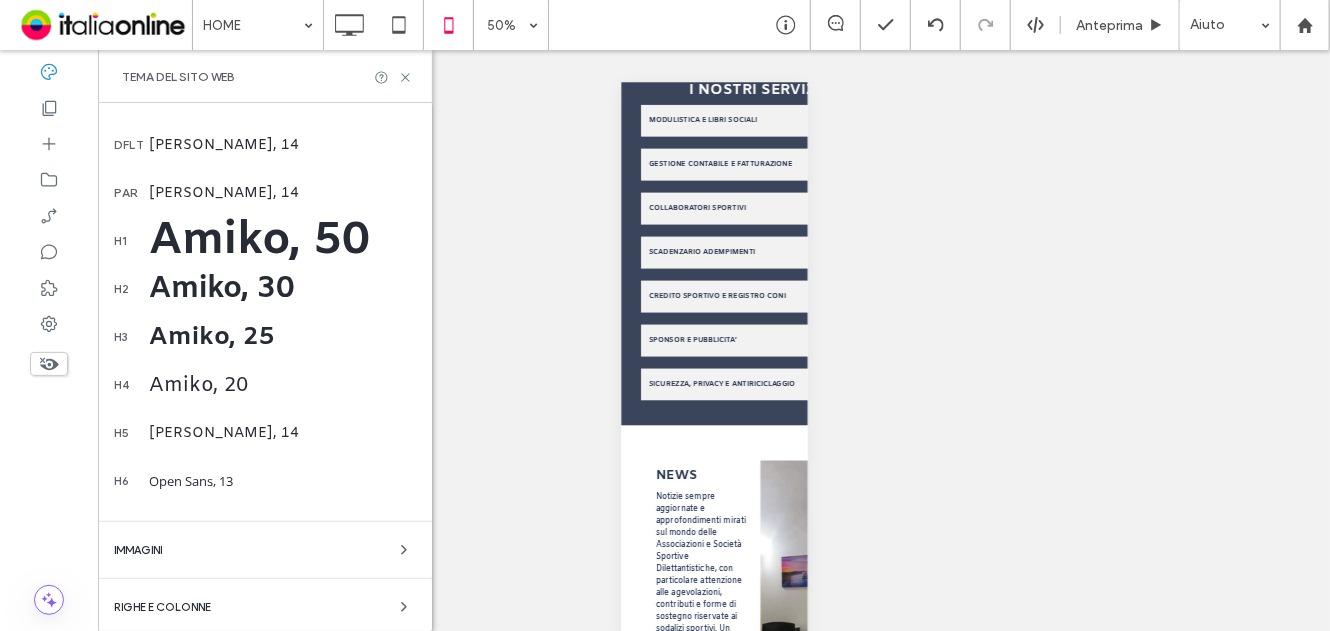 drag, startPoint x: 175, startPoint y: 134, endPoint x: 355, endPoint y: 236, distance: 206.89128 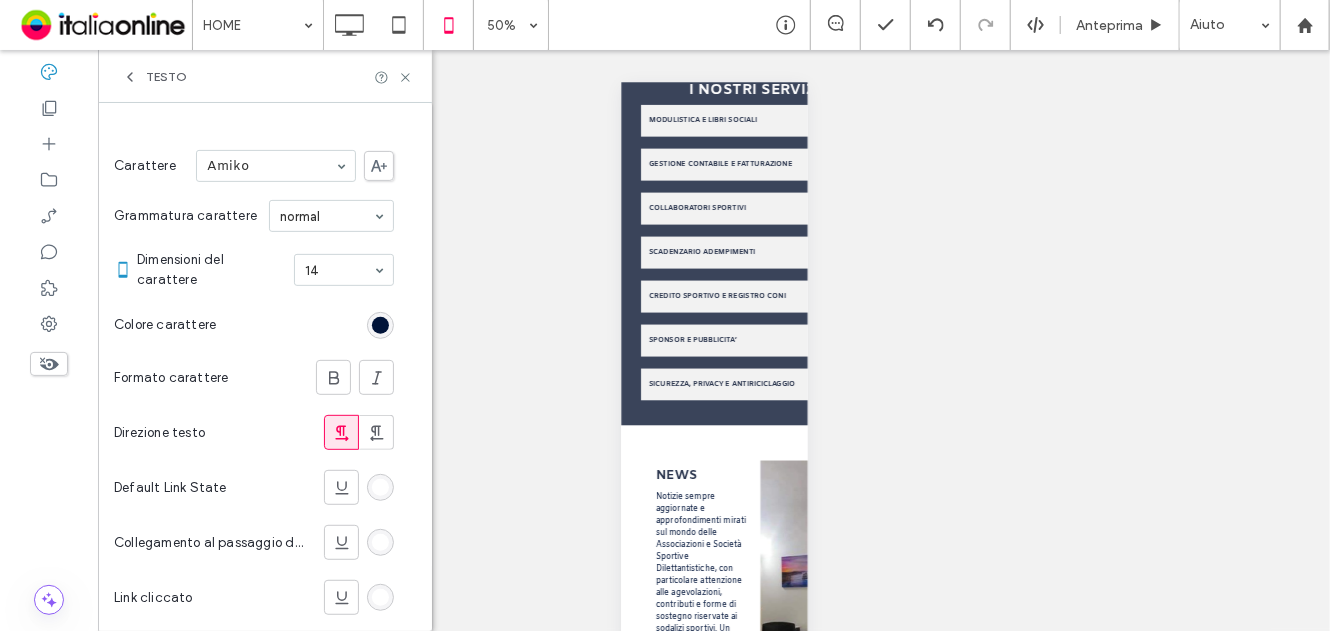 click on "Testo" at bounding box center (166, 77) 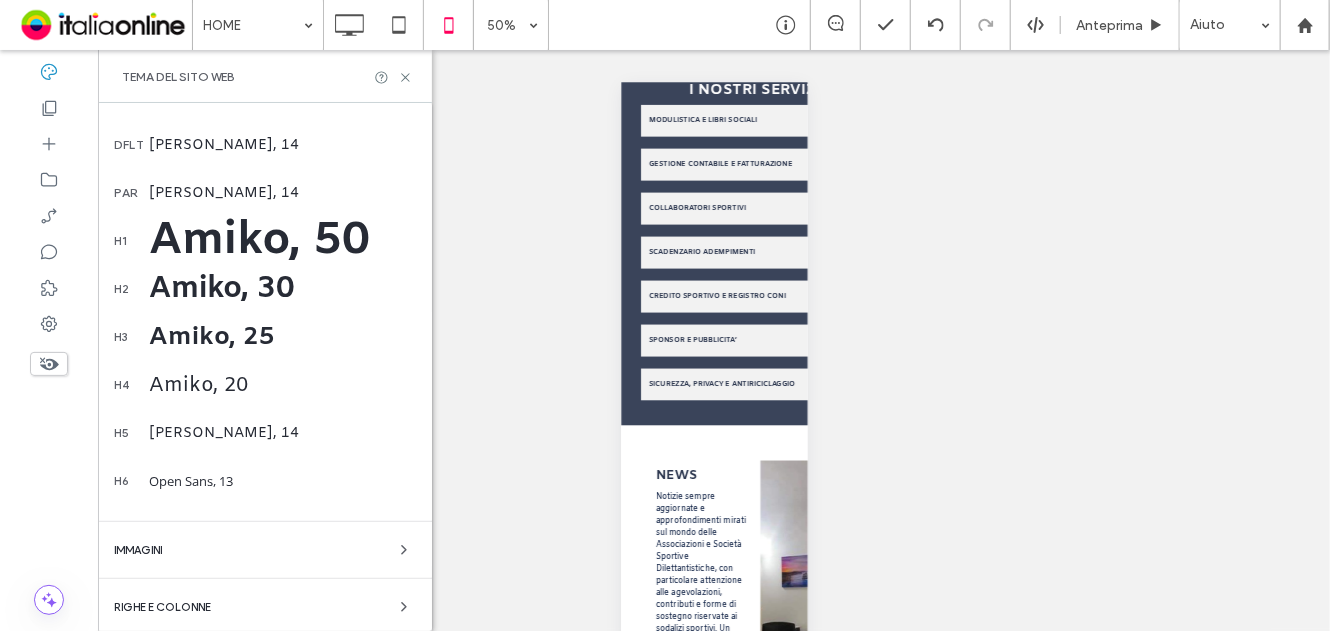 click on "Amiko, 50" at bounding box center [282, 241] 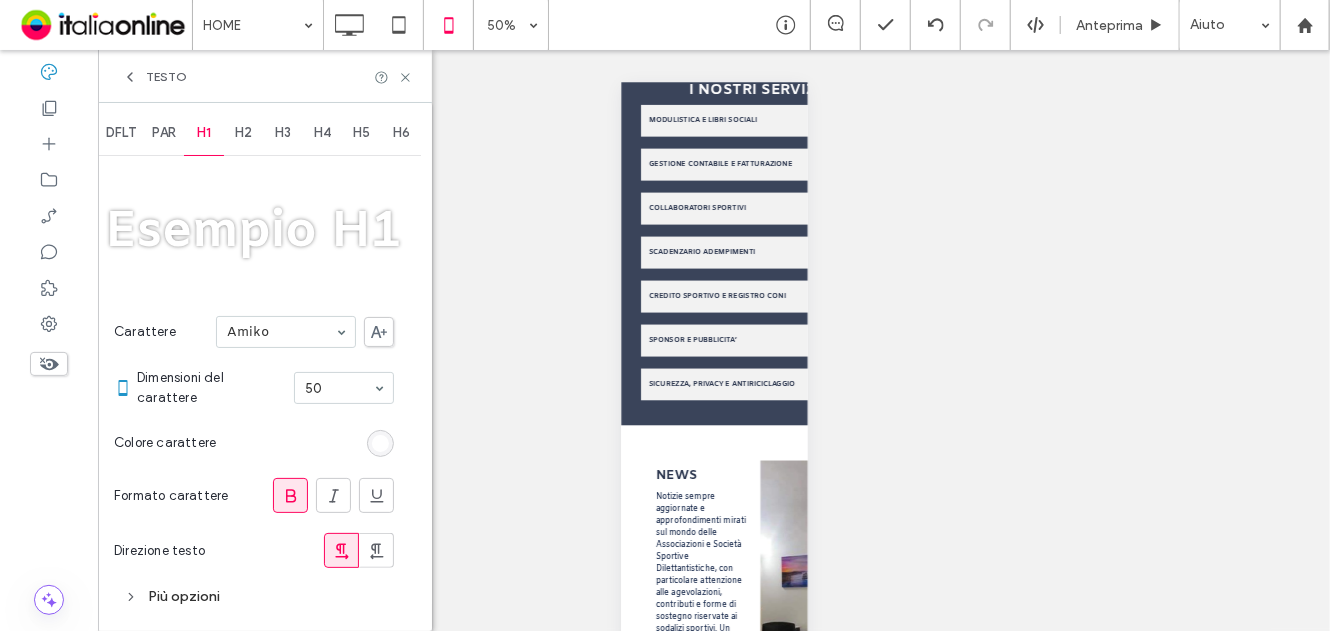 scroll, scrollTop: 0, scrollLeft: 0, axis: both 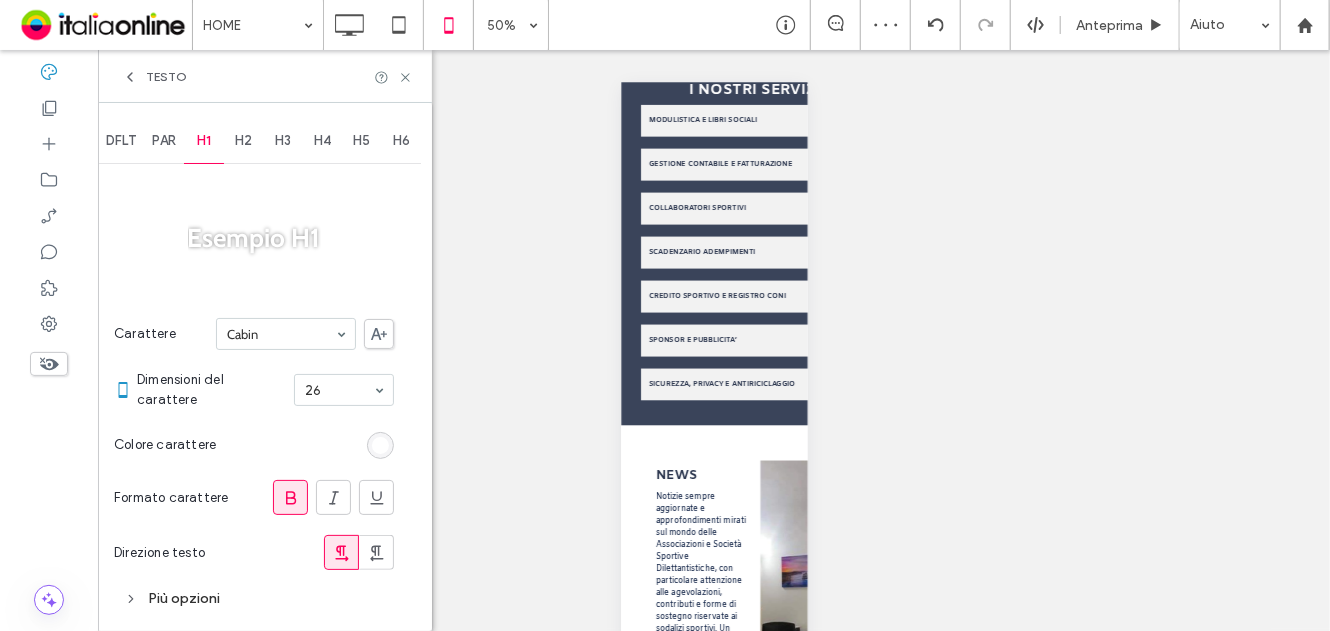 click on "H2" at bounding box center (243, 141) 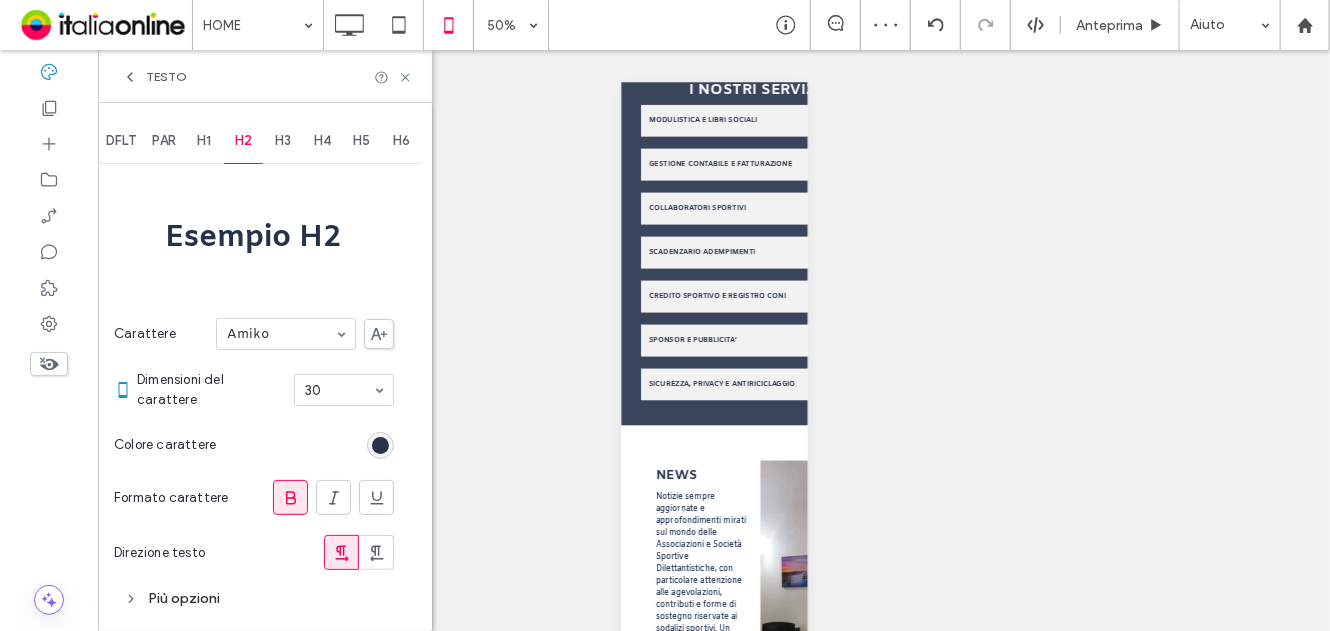 drag, startPoint x: 264, startPoint y: 331, endPoint x: 274, endPoint y: 342, distance: 14.866069 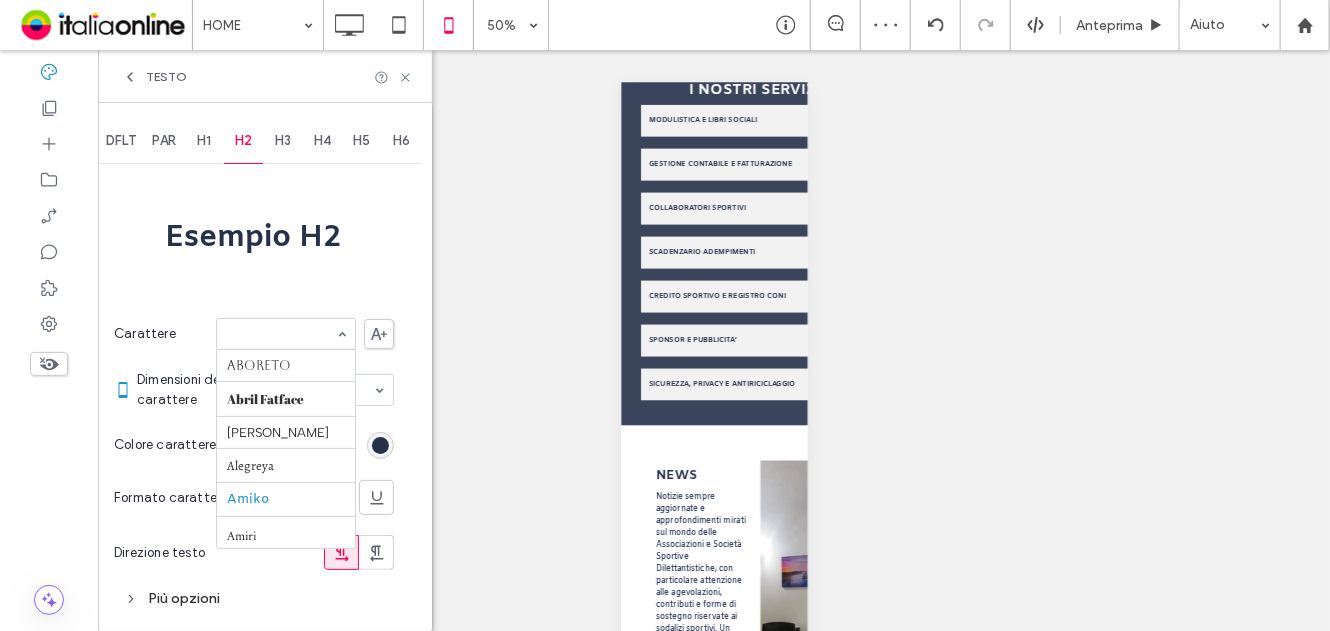 scroll, scrollTop: 371, scrollLeft: 0, axis: vertical 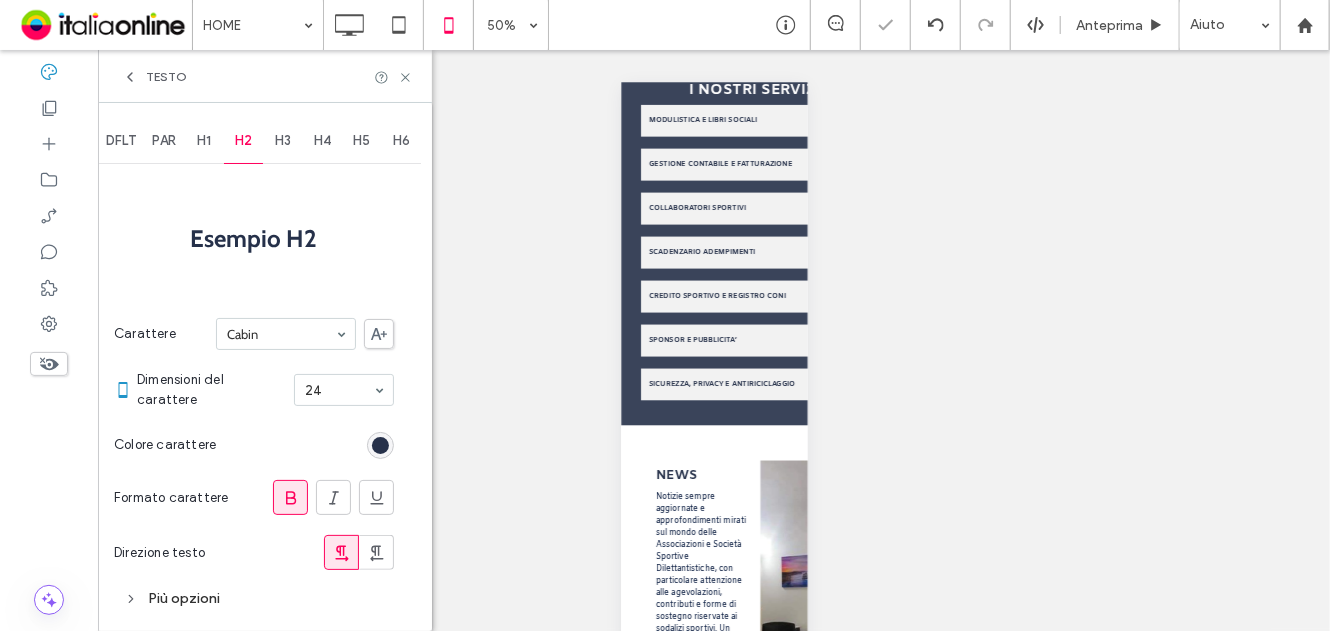 click on "H3" at bounding box center [283, 141] 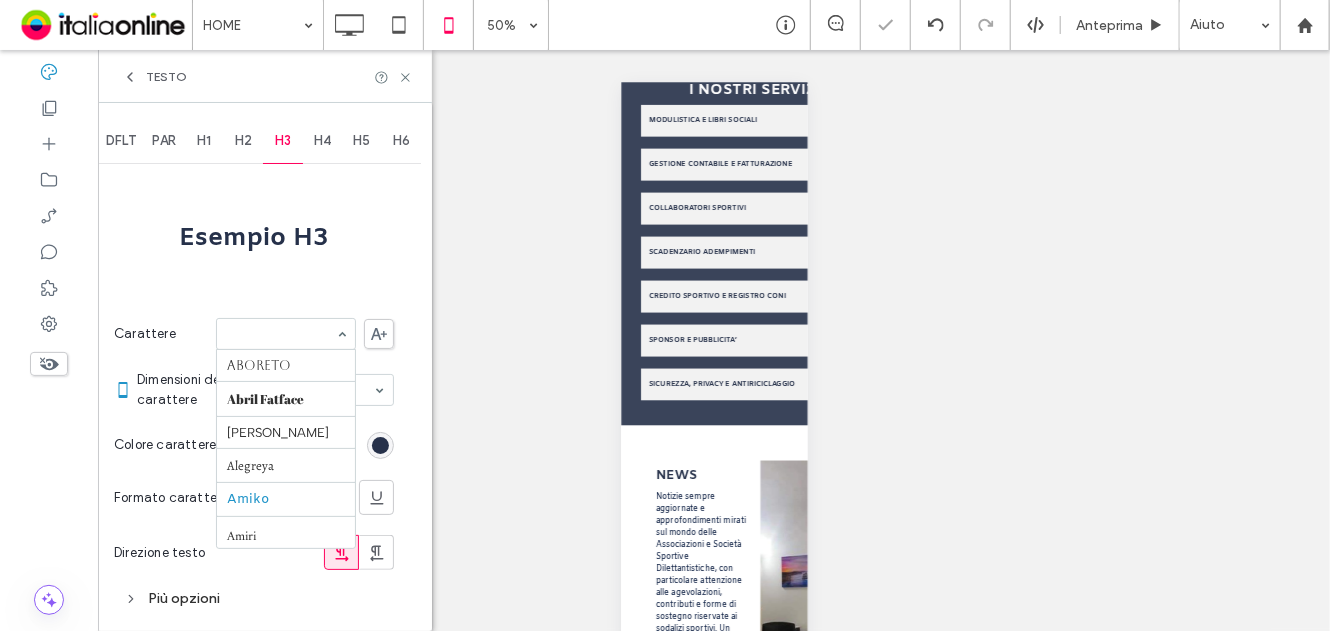 scroll, scrollTop: 371, scrollLeft: 0, axis: vertical 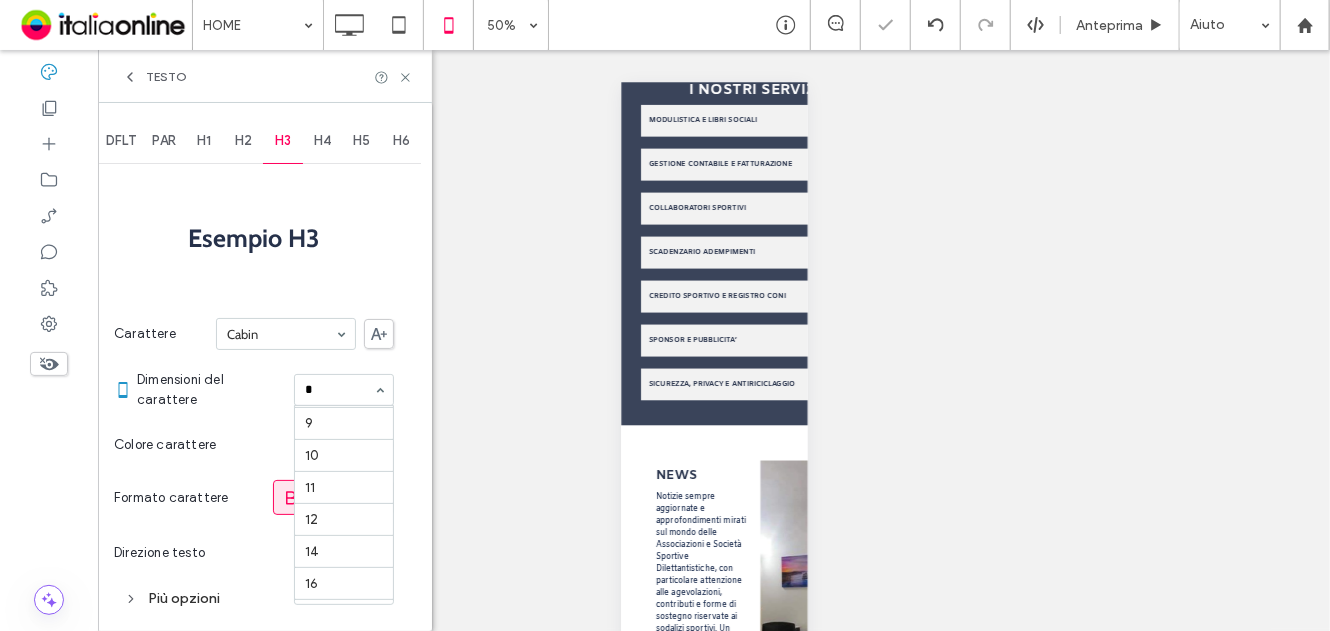 type on "**" 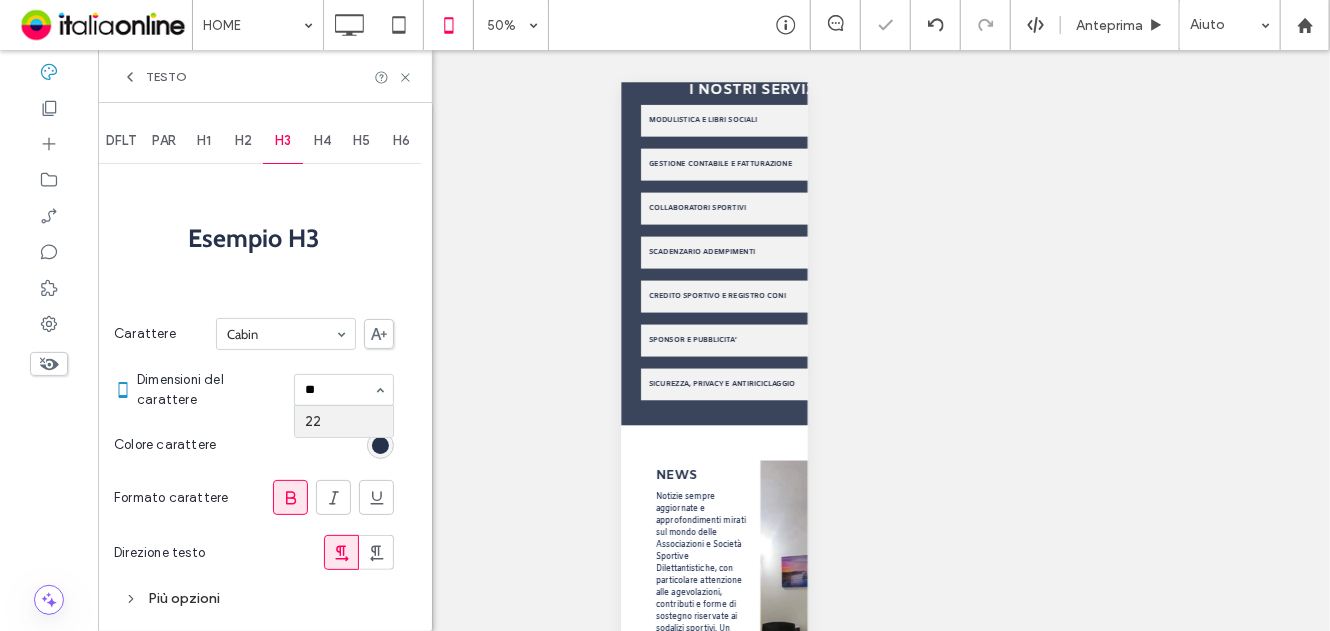 scroll, scrollTop: 0, scrollLeft: 0, axis: both 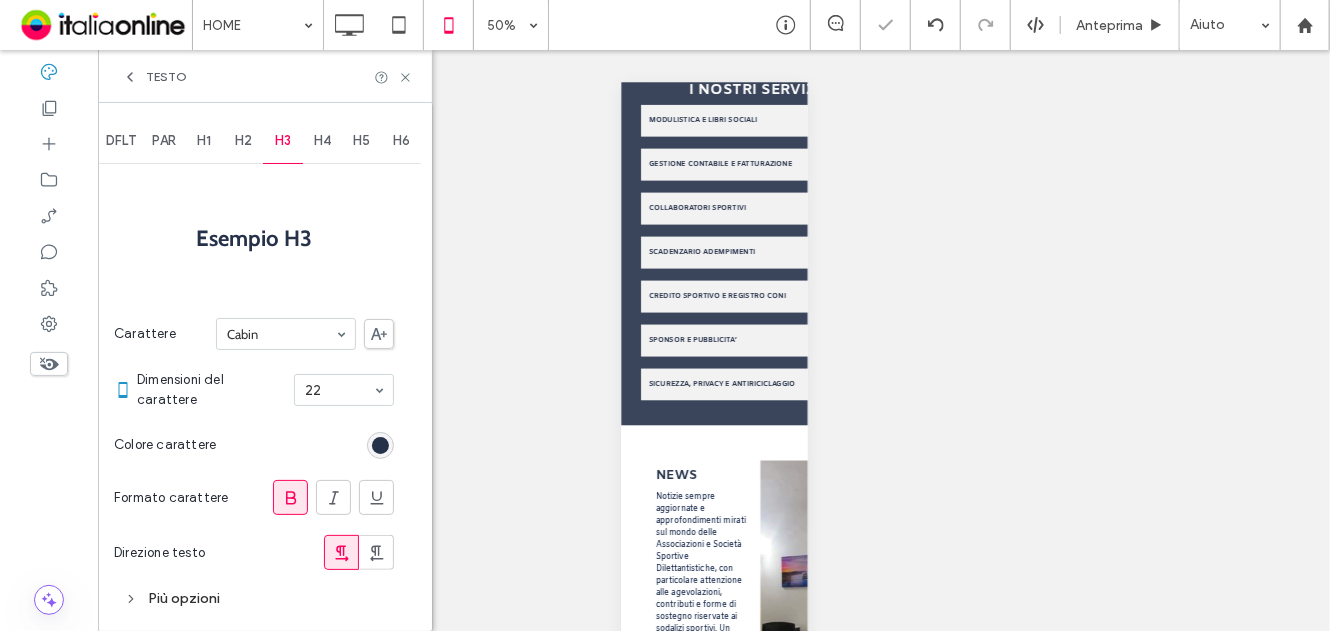 click on "H4" at bounding box center [322, 141] 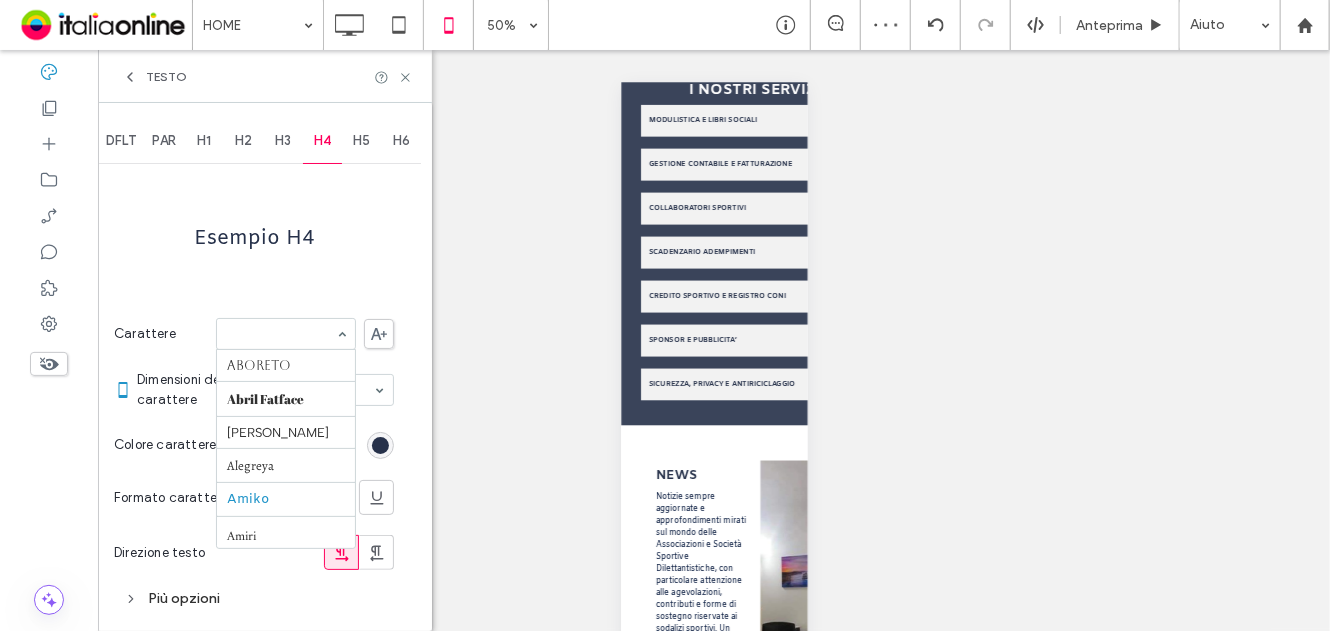 scroll, scrollTop: 371, scrollLeft: 0, axis: vertical 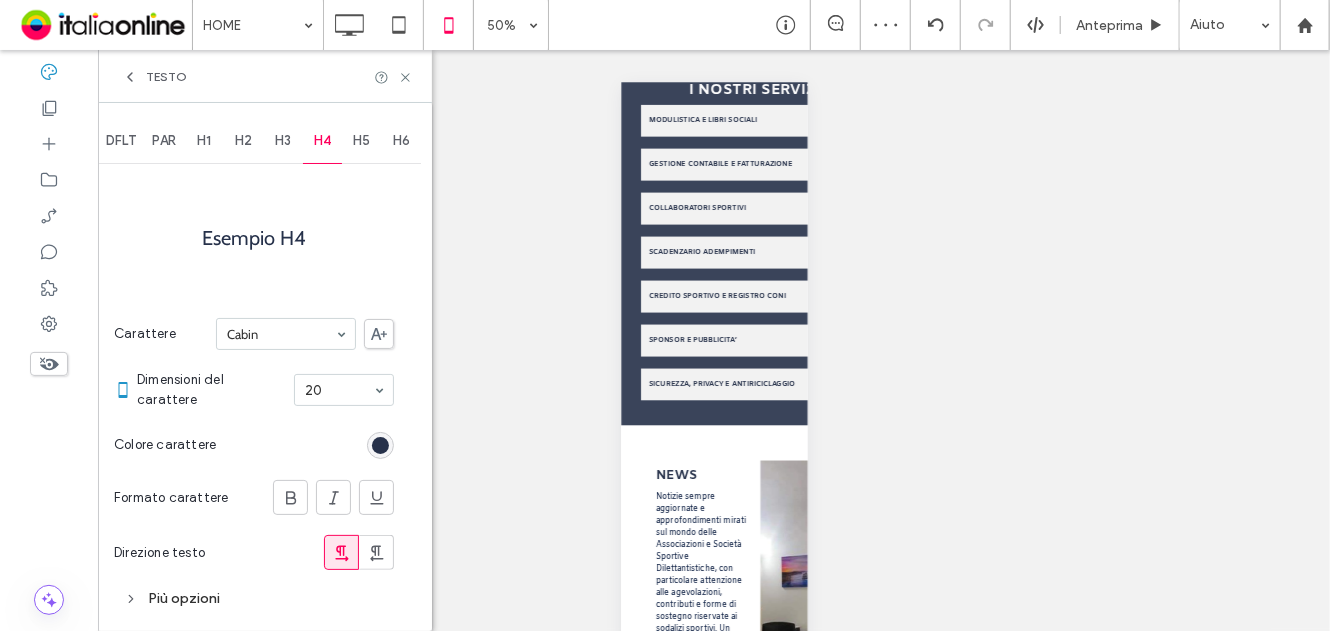 click 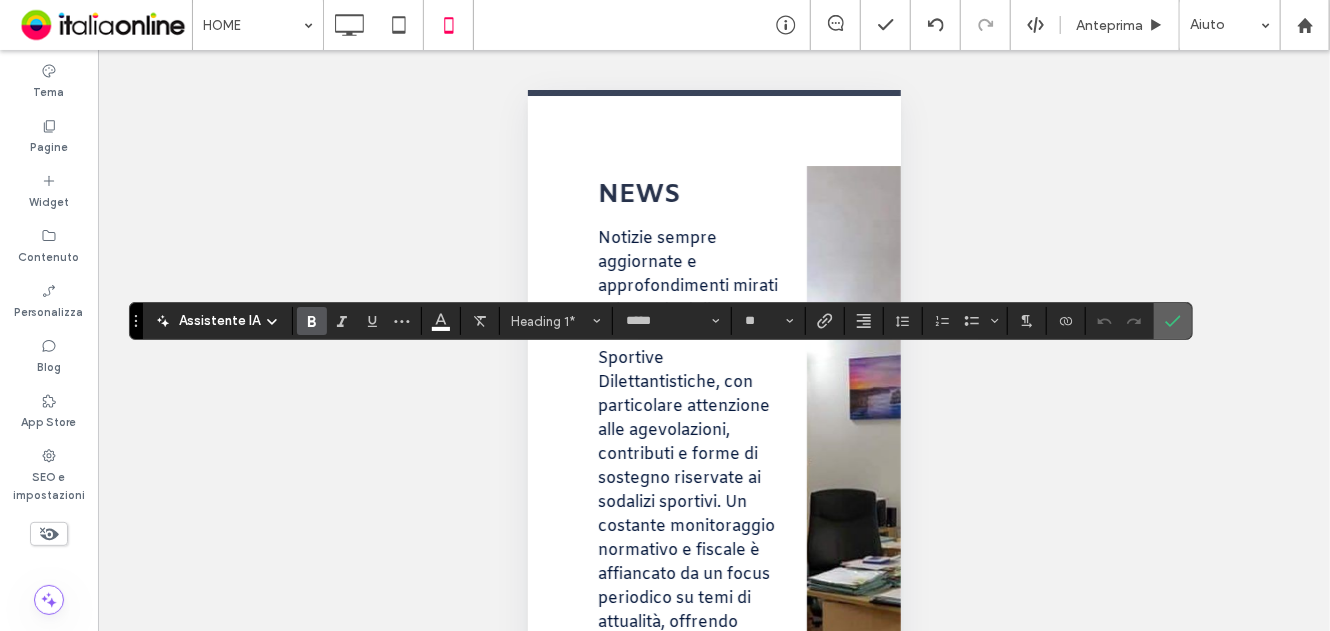 click 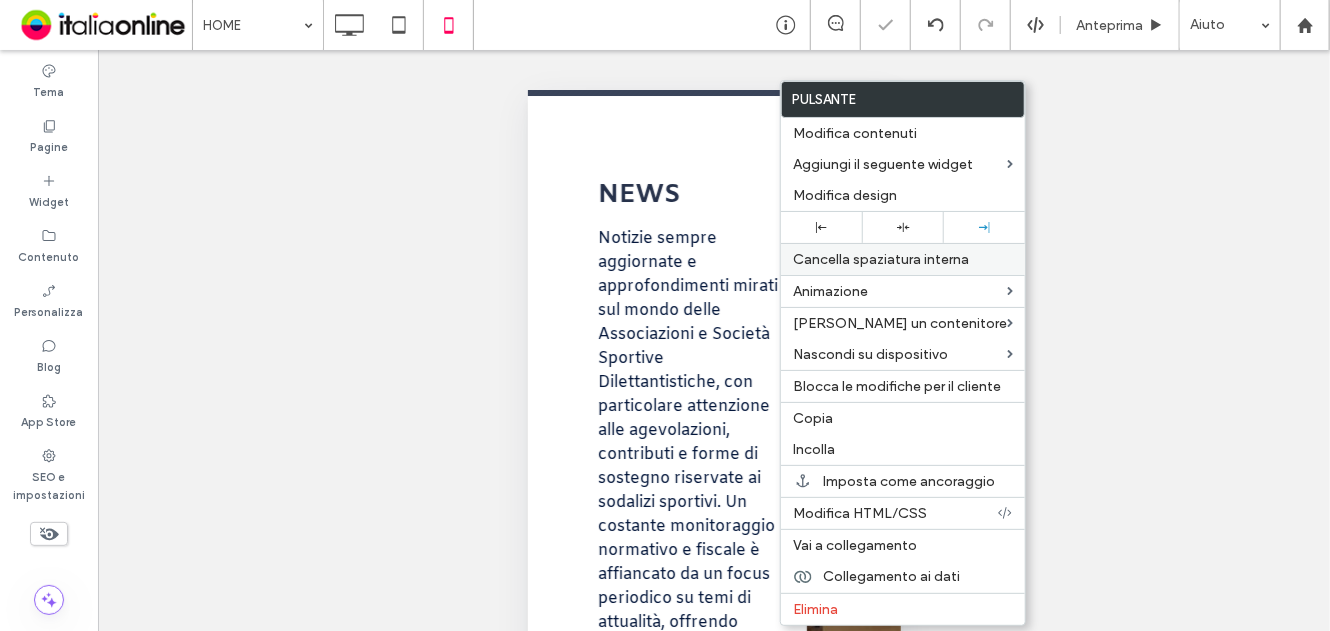 drag, startPoint x: 959, startPoint y: 238, endPoint x: 908, endPoint y: 246, distance: 51.62364 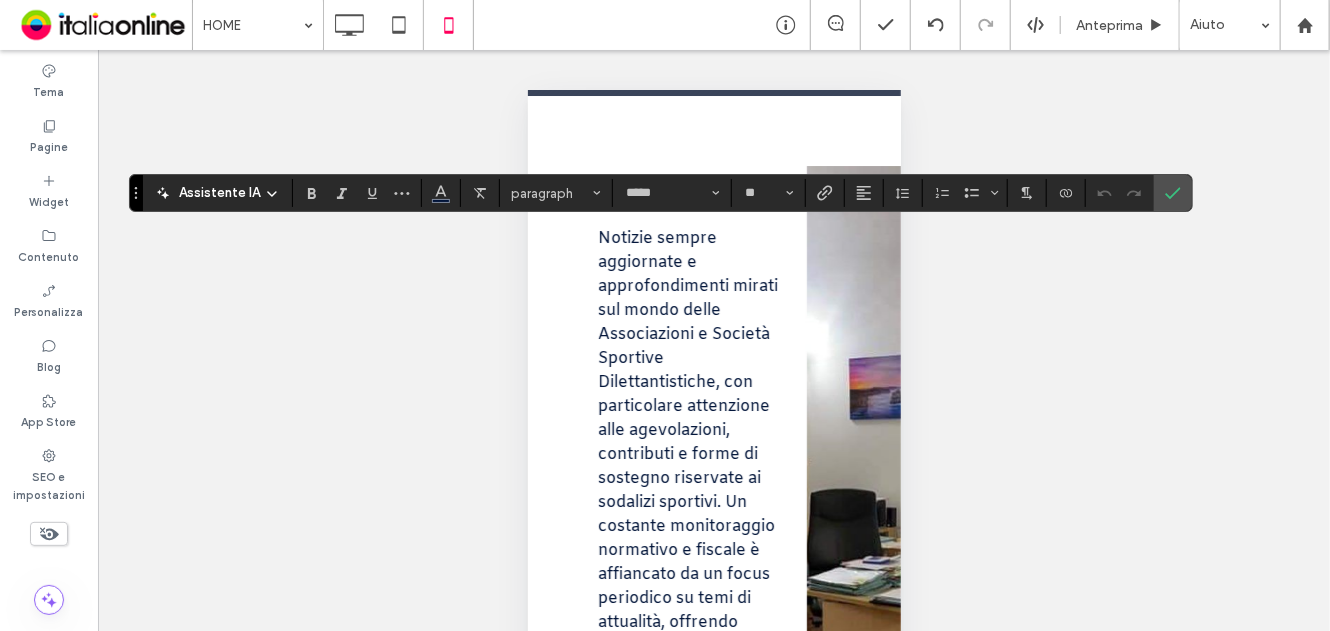 click on "Assistente IA paragraph ***** **" at bounding box center (661, 193) 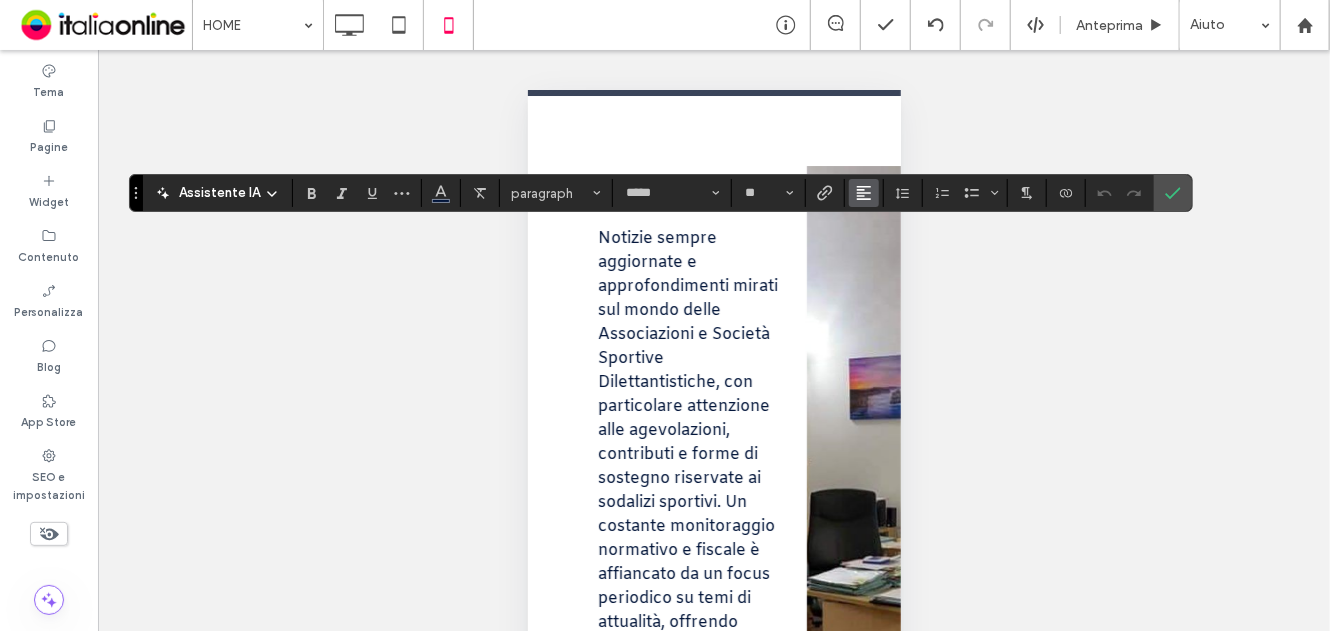 click 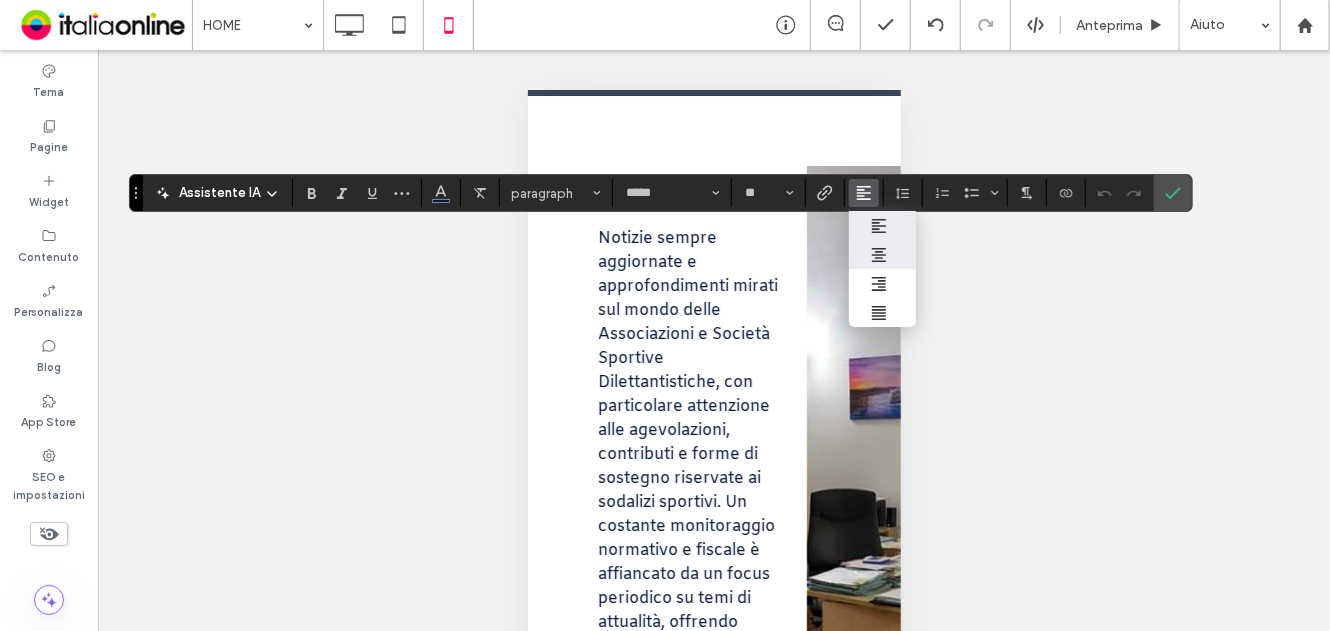 click 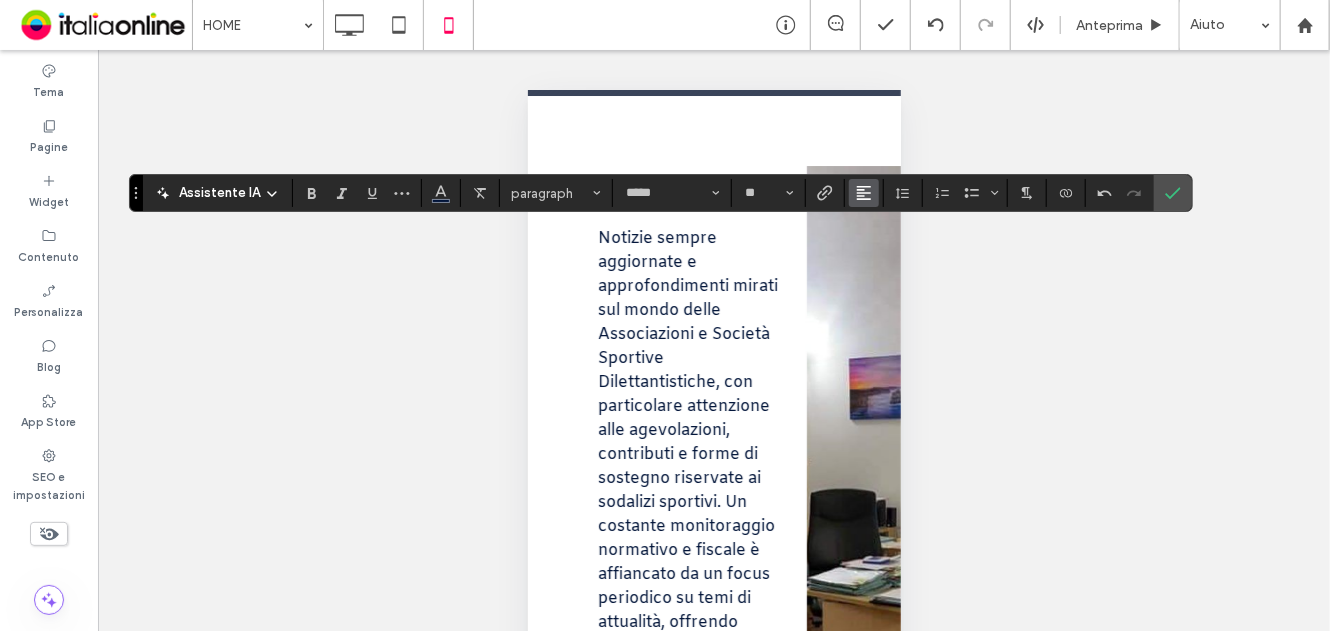 click at bounding box center [864, 193] 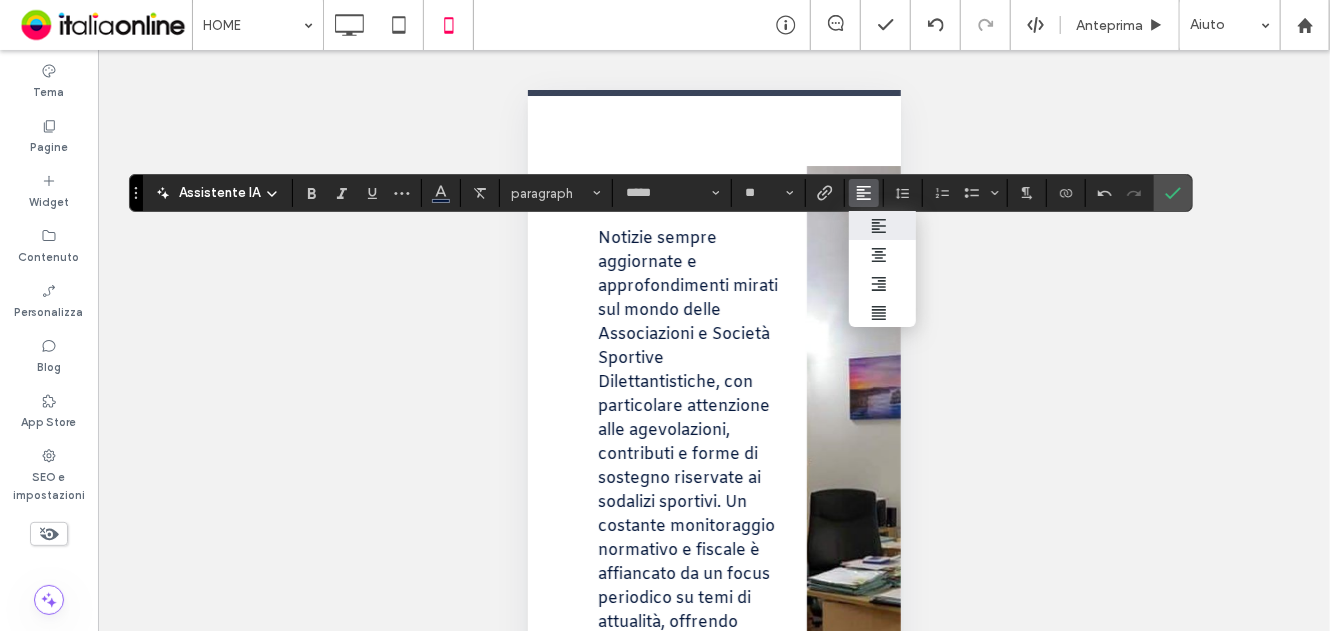 drag, startPoint x: 872, startPoint y: 249, endPoint x: 1119, endPoint y: 257, distance: 247.12952 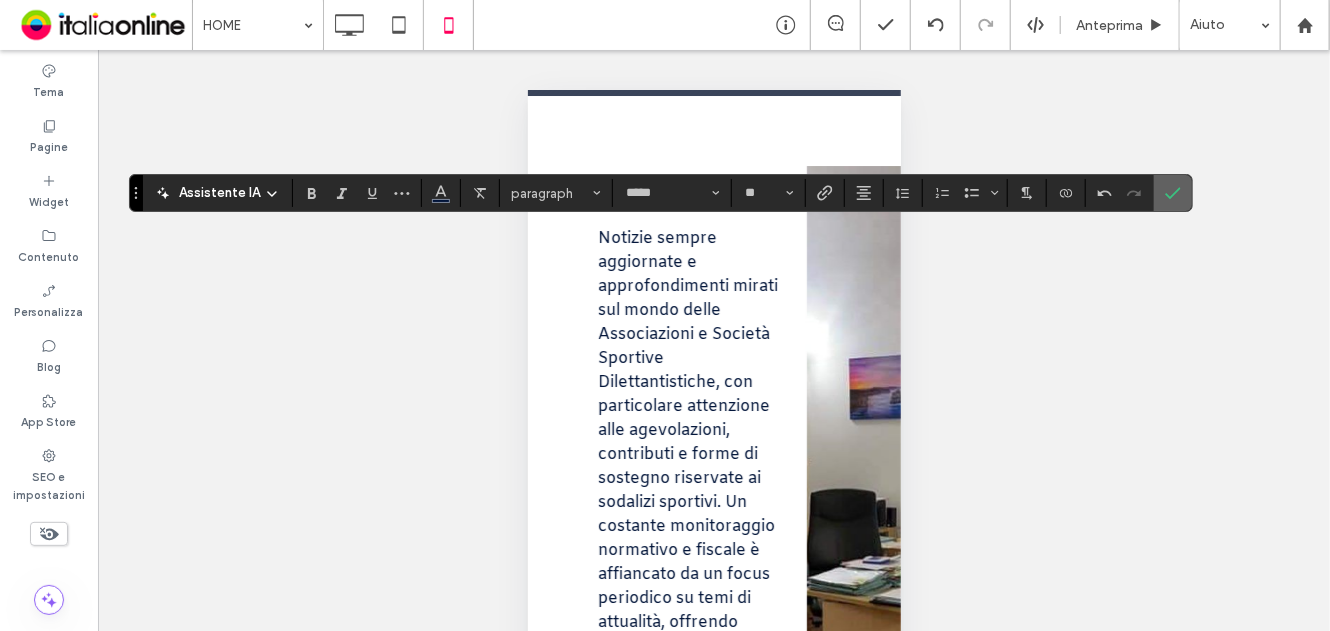 drag, startPoint x: 1163, startPoint y: 197, endPoint x: 948, endPoint y: 271, distance: 227.37854 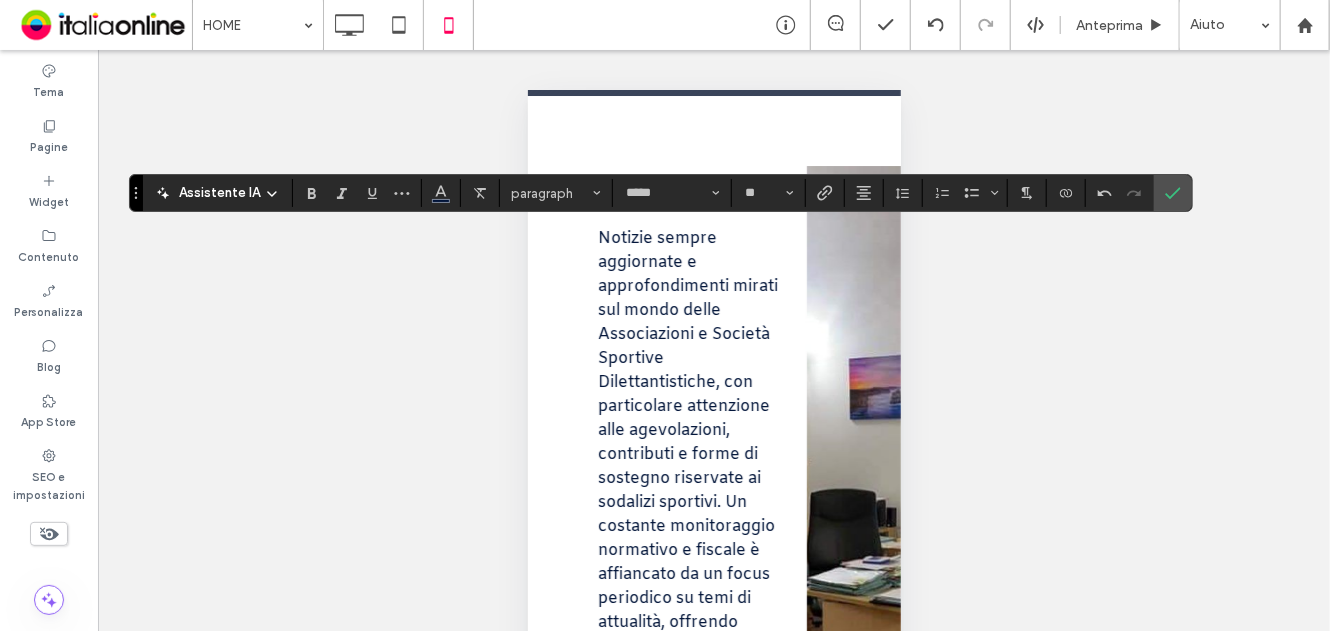 click 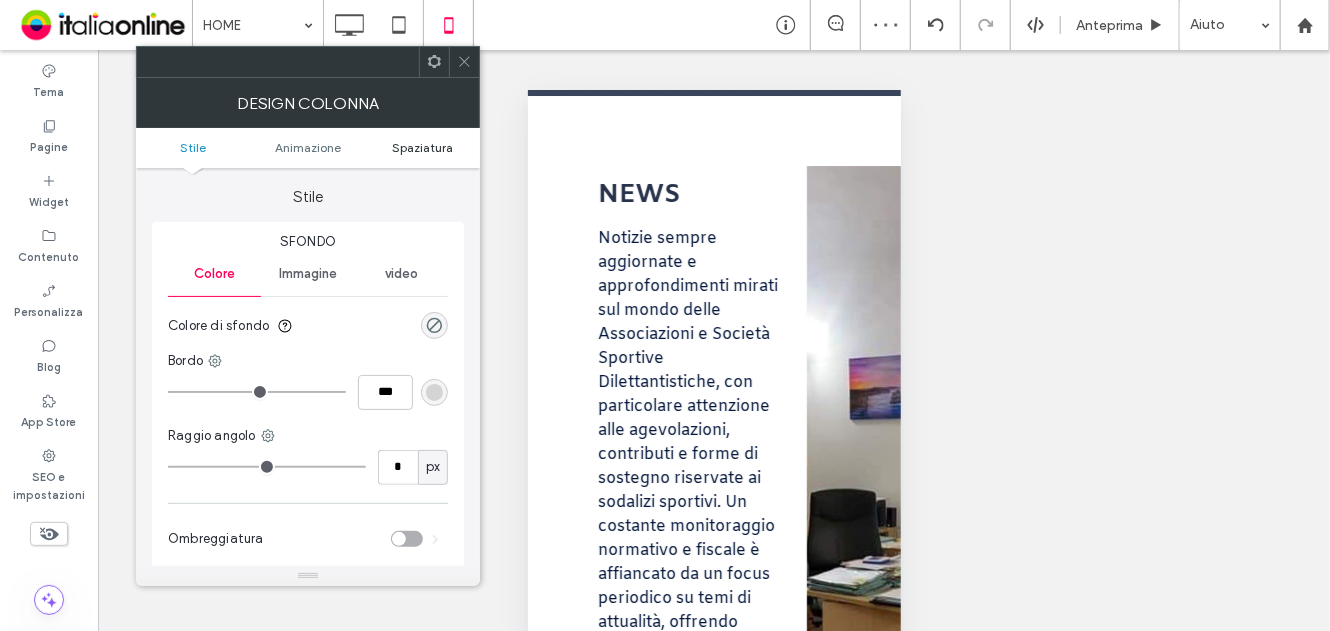 click on "Spaziatura" at bounding box center (422, 147) 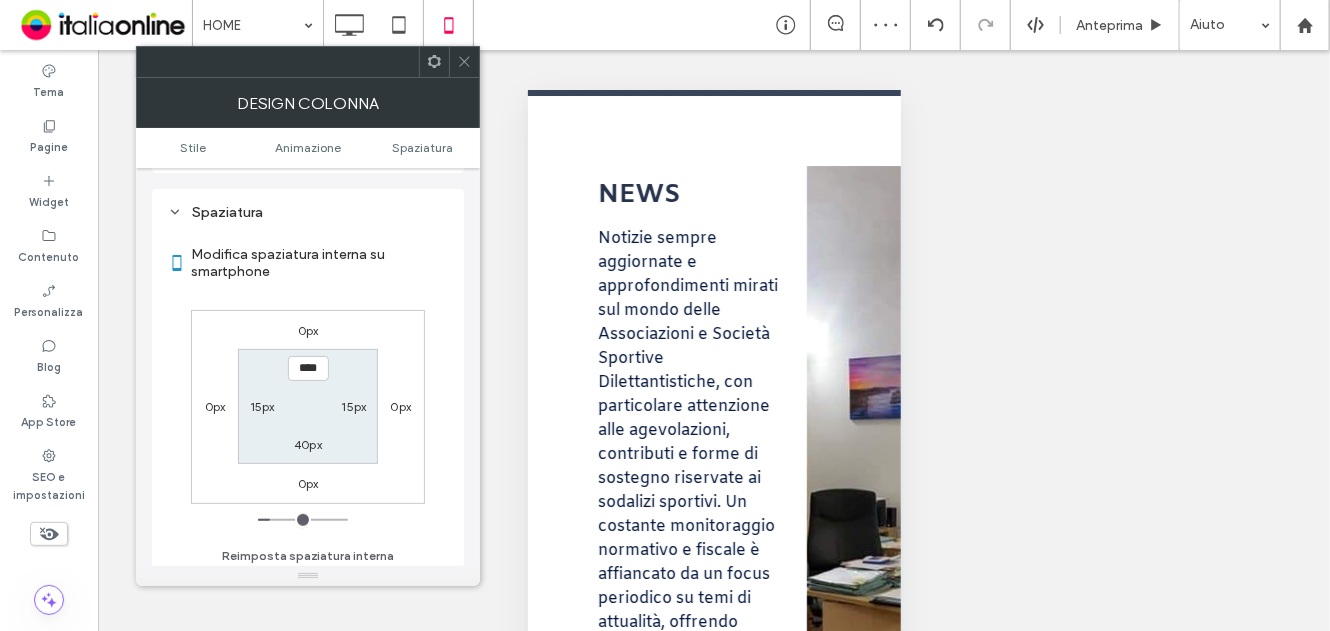 scroll, scrollTop: 468, scrollLeft: 0, axis: vertical 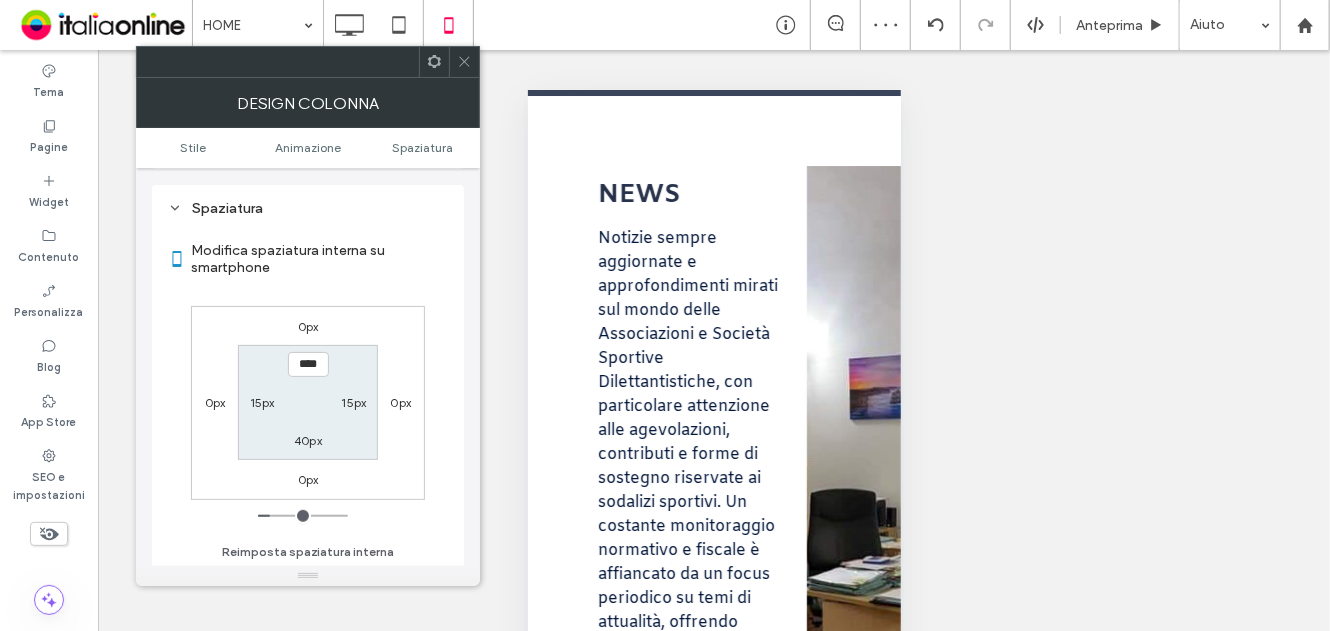 click on "40px" at bounding box center (308, 440) 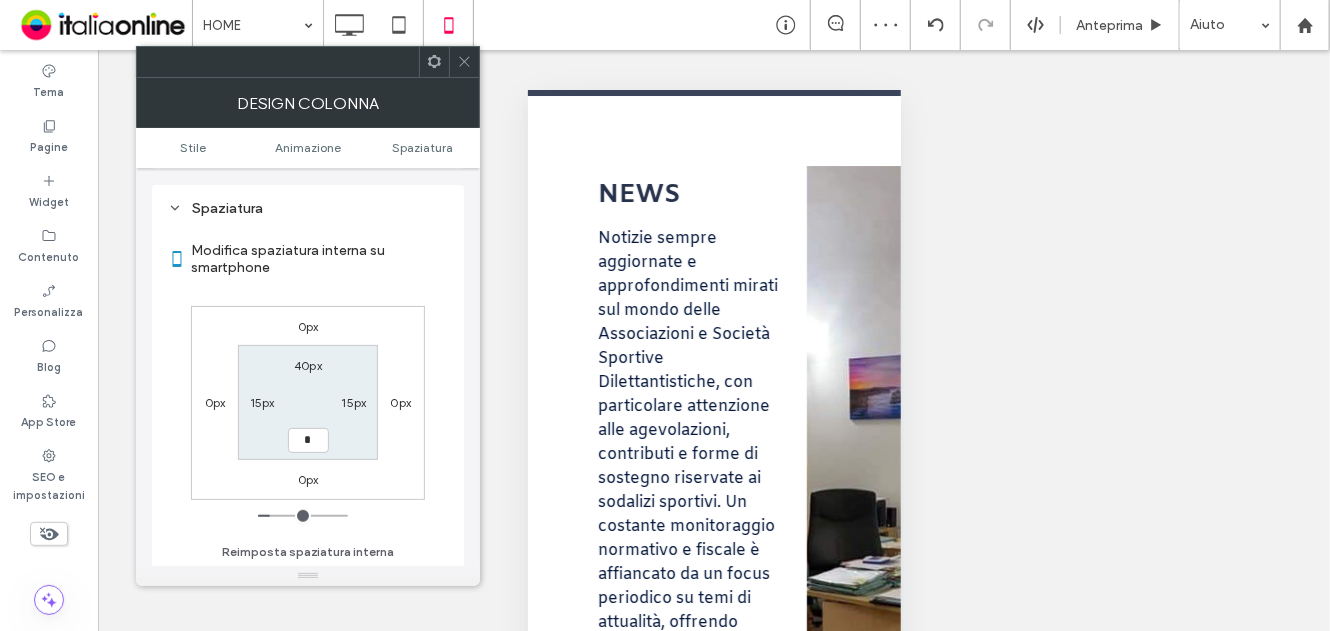 type on "*" 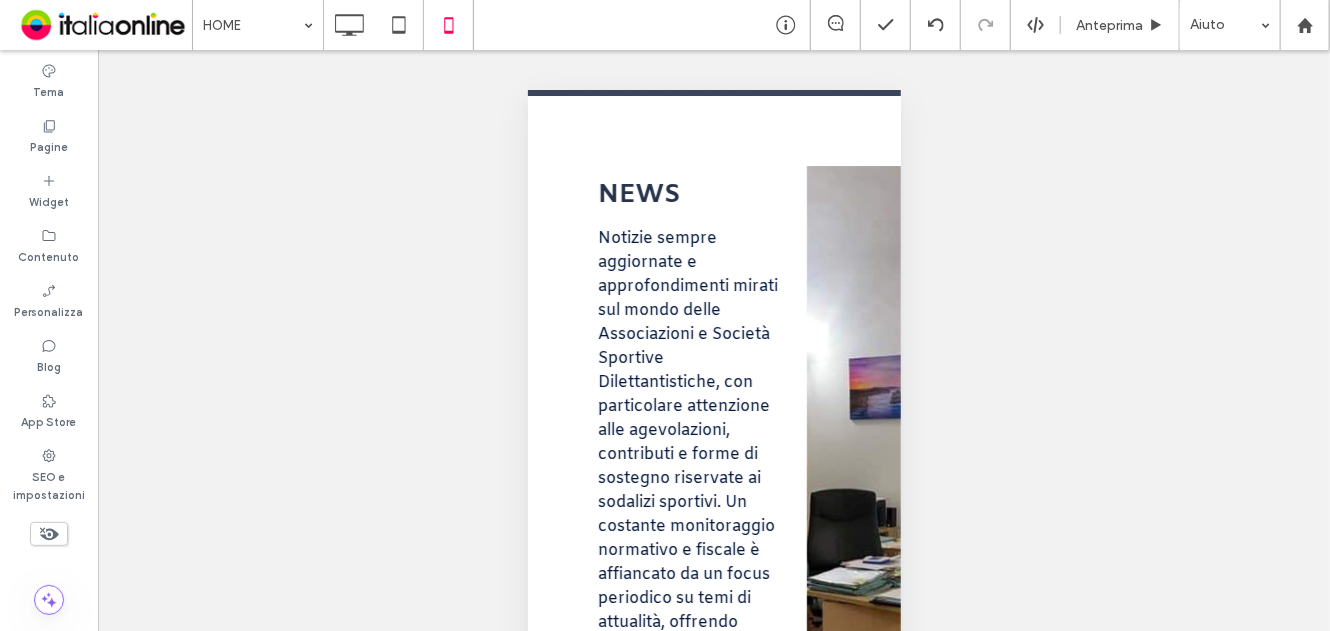 click on "Mostrare?
Sì
Mostrare?
Sì
Mostrare?
Sì
Mostrare?
Sì
Mostrare?
Sì
Mostrare?
Sì
Mostrare?
Sì
Mostrare?
Sì" at bounding box center (714, 365) 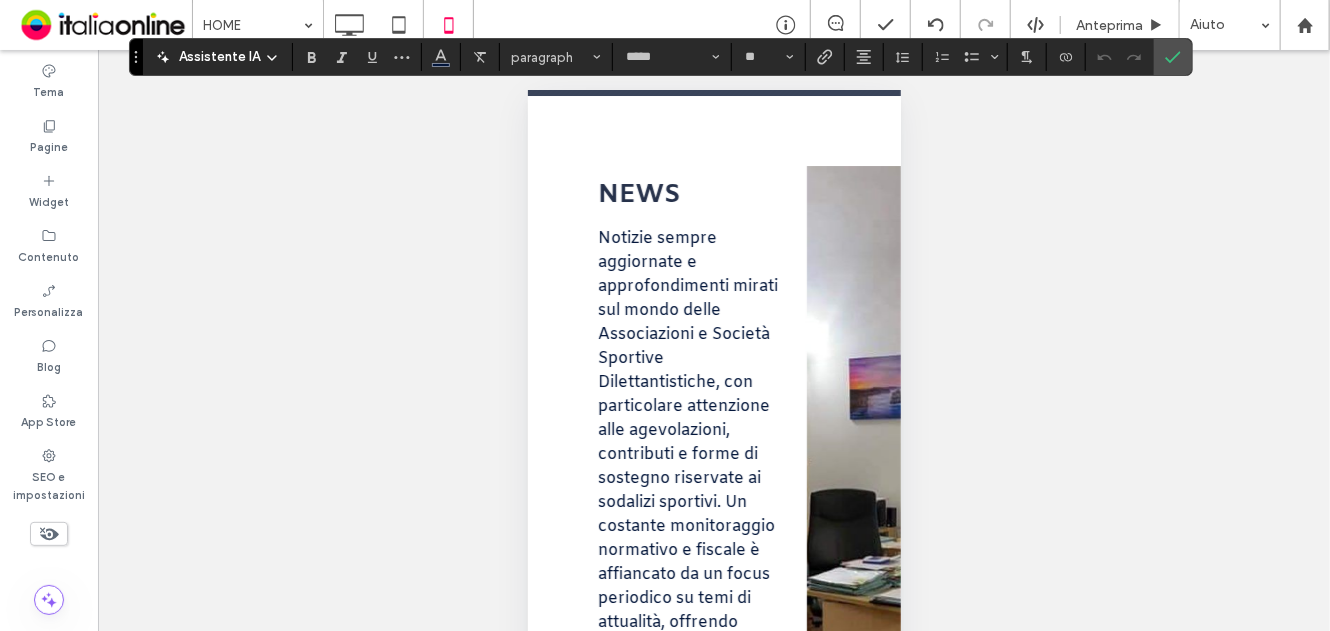 scroll, scrollTop: 105, scrollLeft: 0, axis: vertical 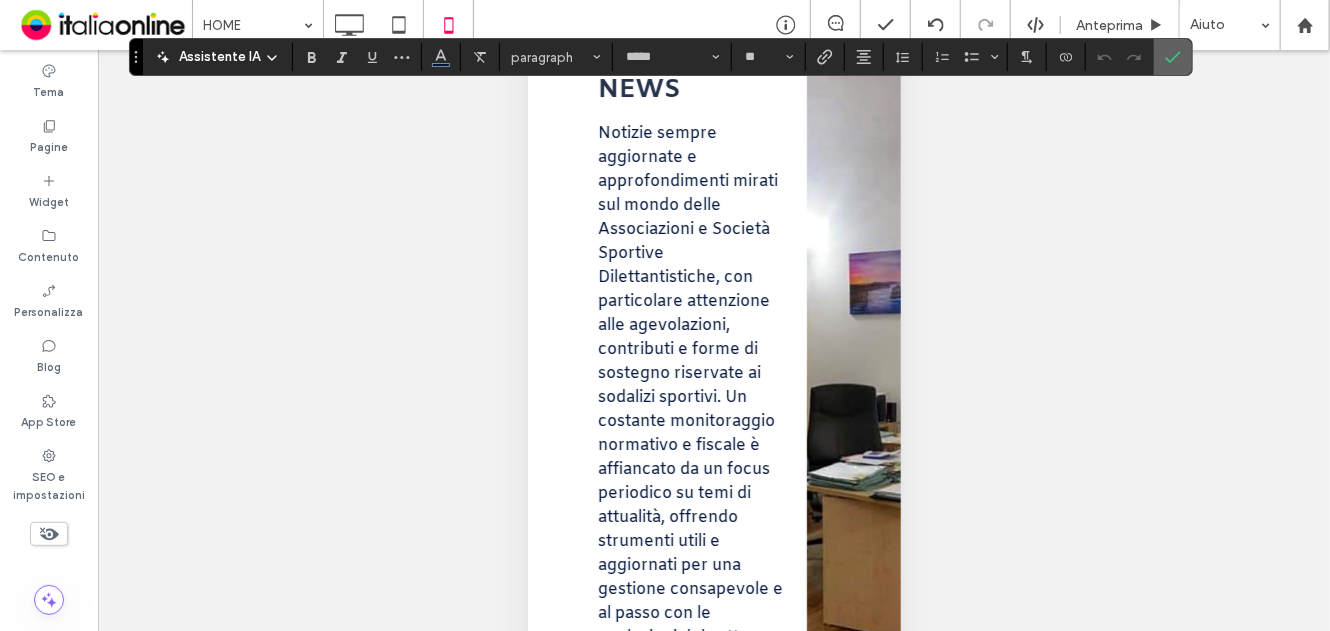 click at bounding box center (1173, 57) 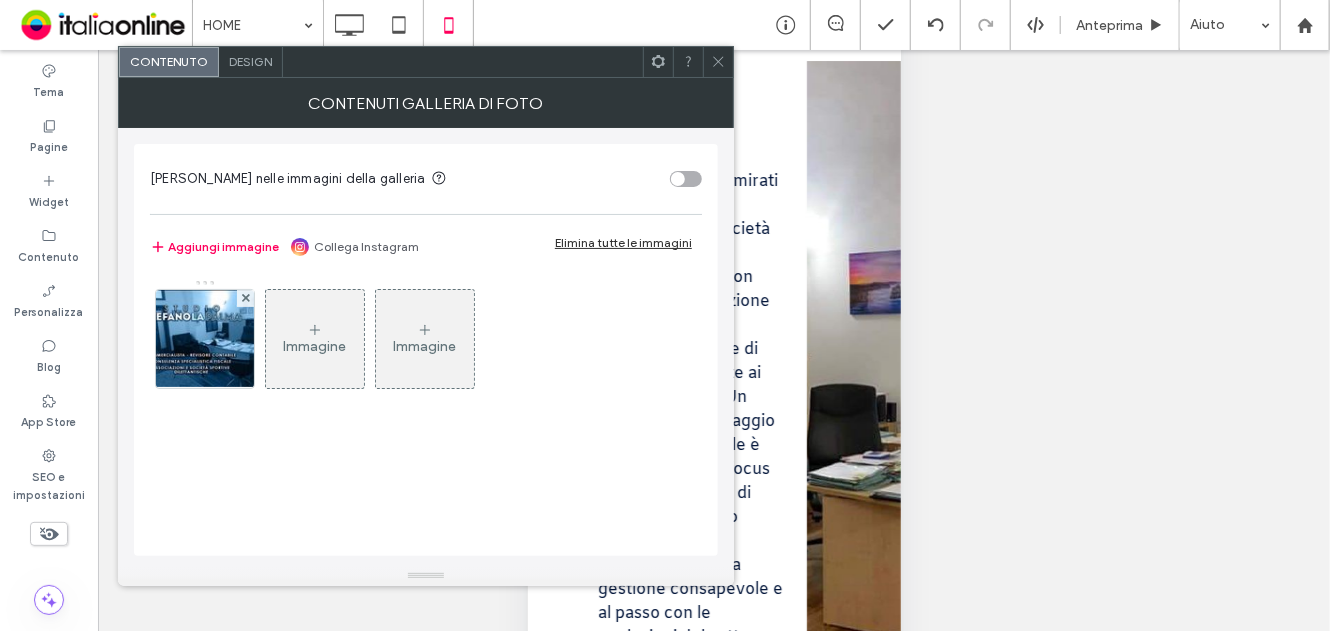 click on "Design" at bounding box center (250, 61) 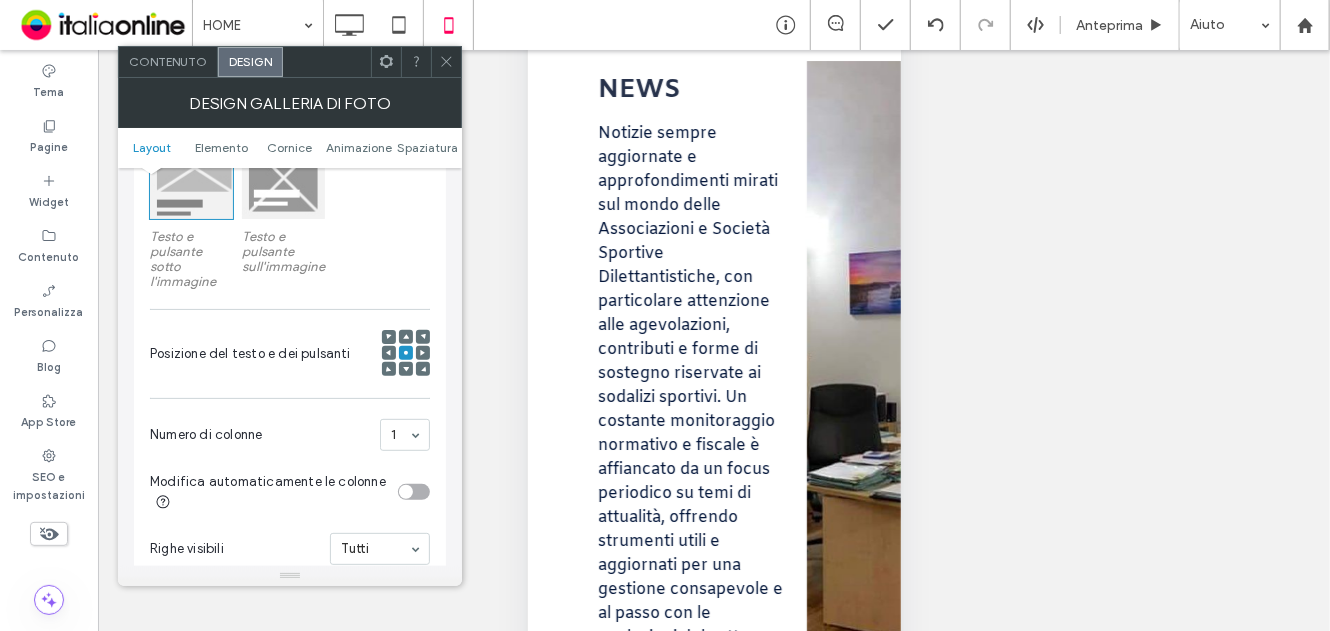 scroll, scrollTop: 200, scrollLeft: 0, axis: vertical 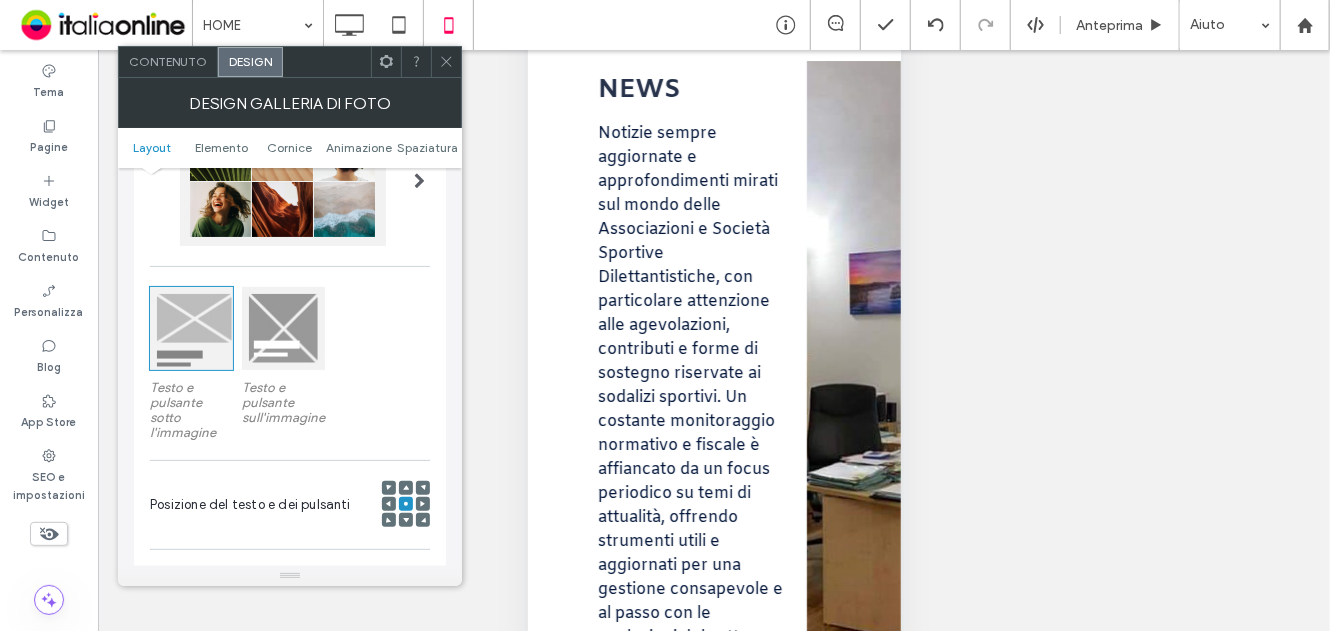 click on "Contenuto" at bounding box center [168, 62] 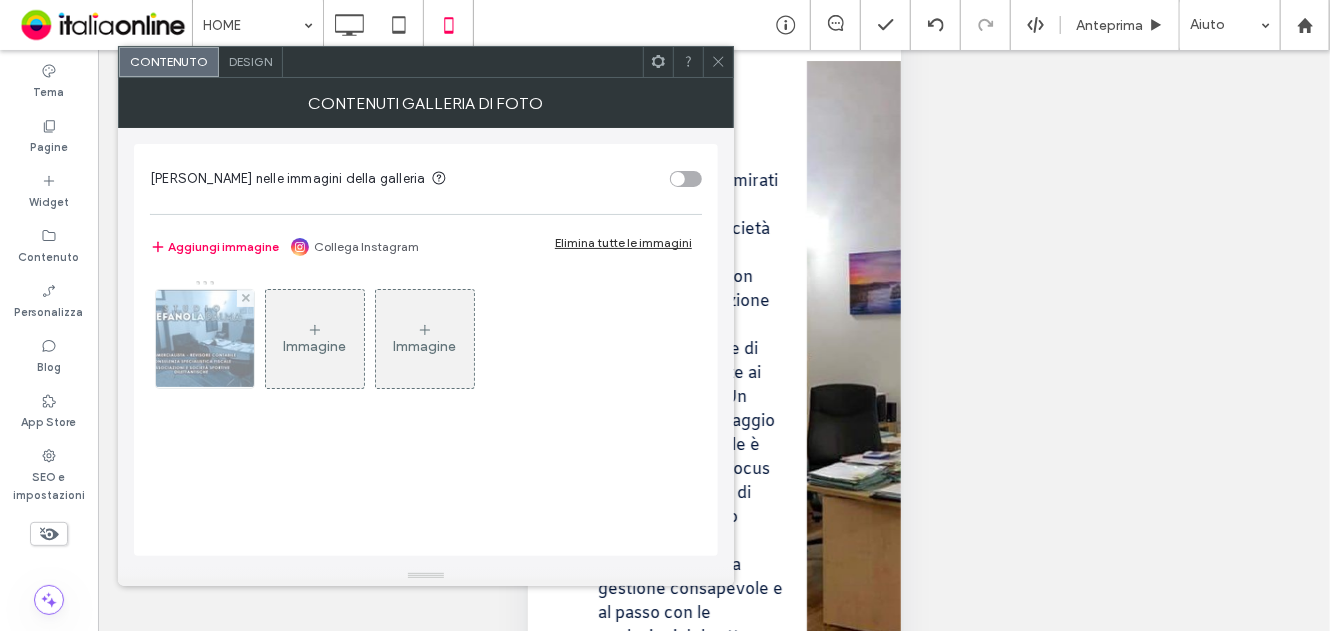 click at bounding box center (205, 339) 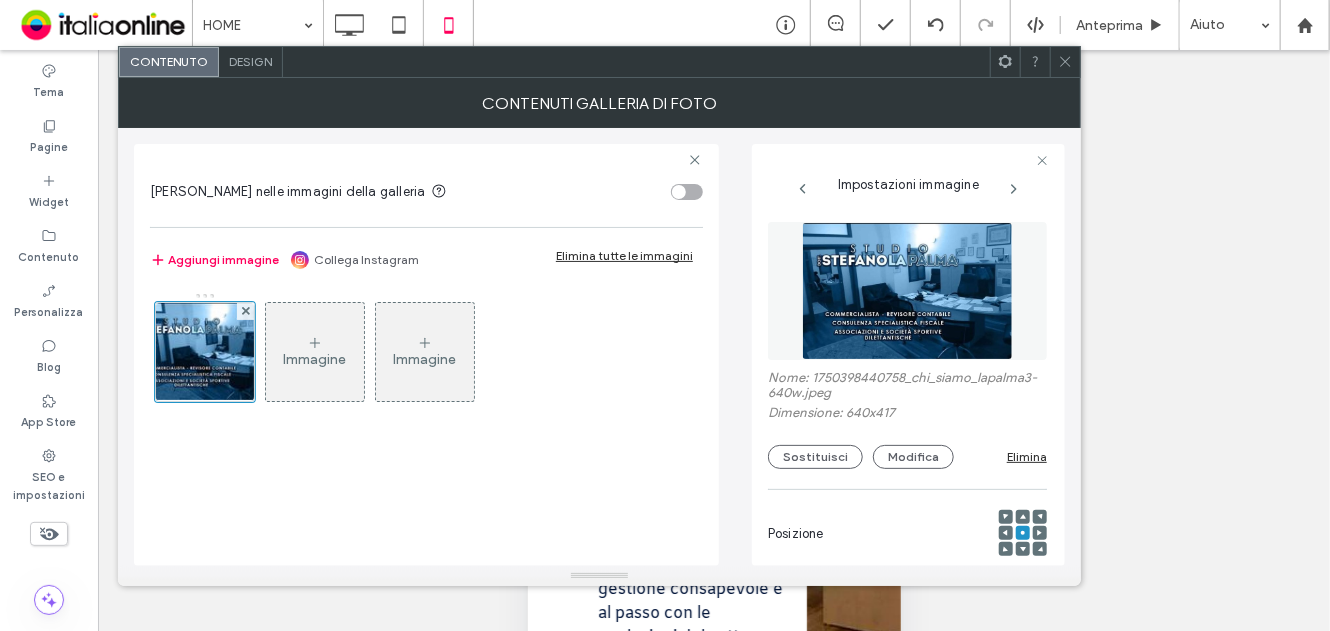 click at bounding box center (1023, 517) 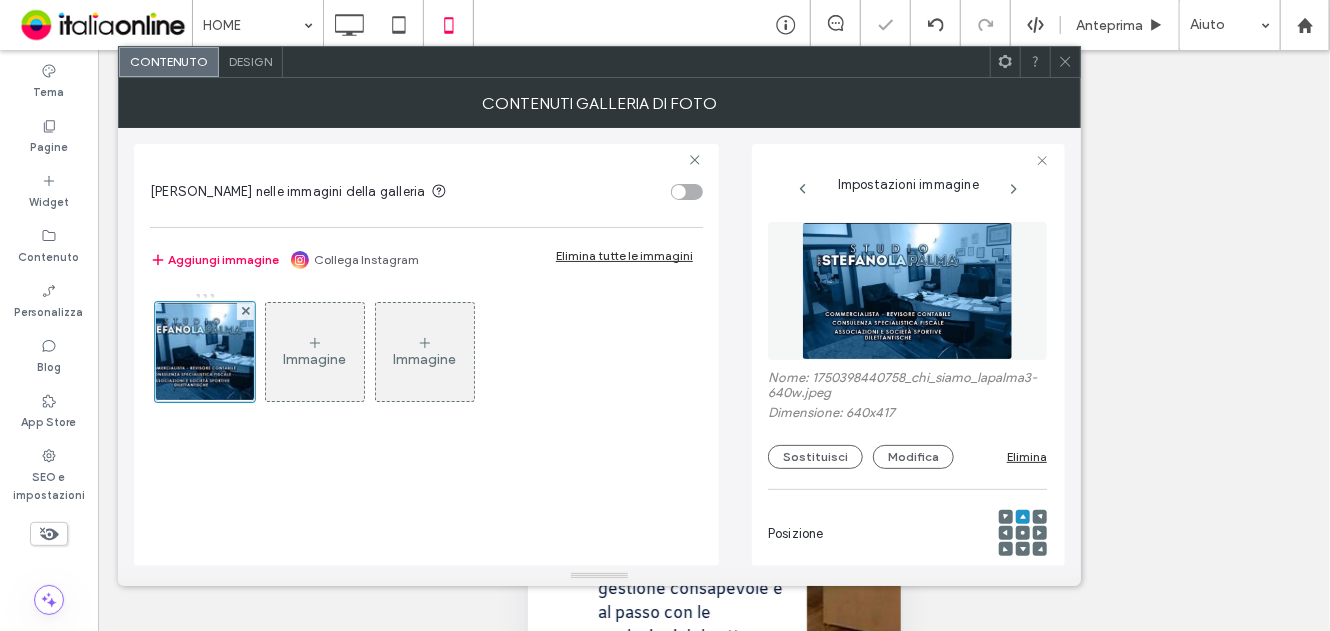 click 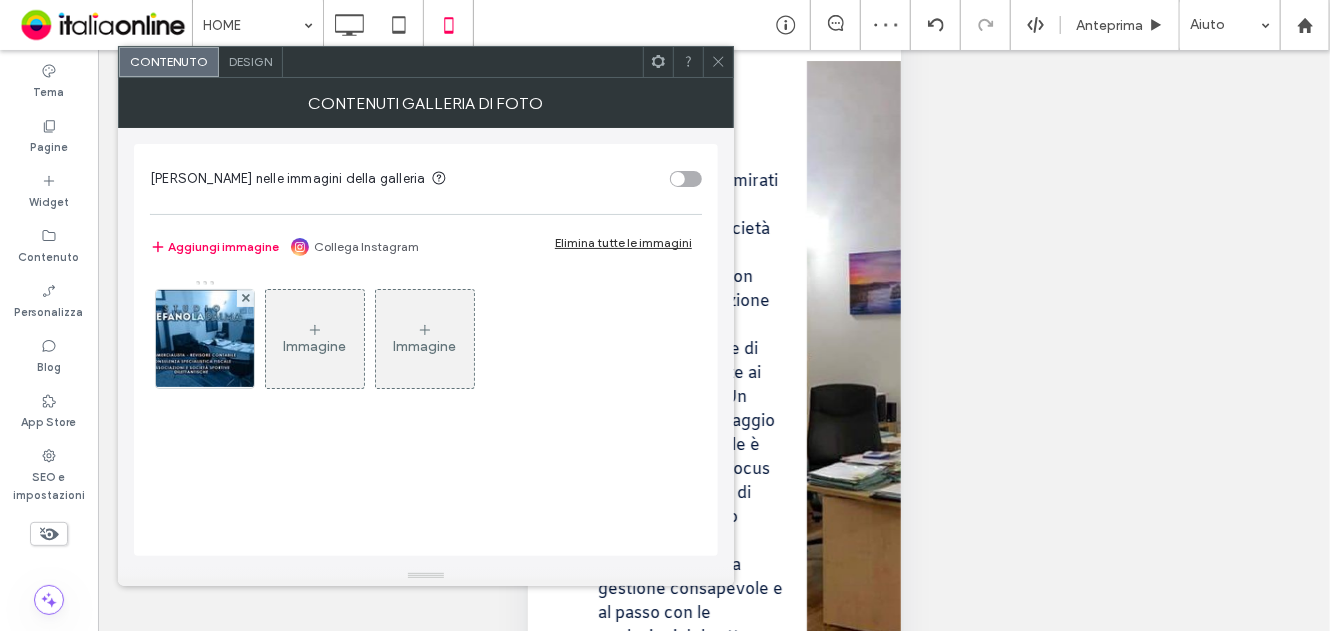 click on "Design" at bounding box center (250, 61) 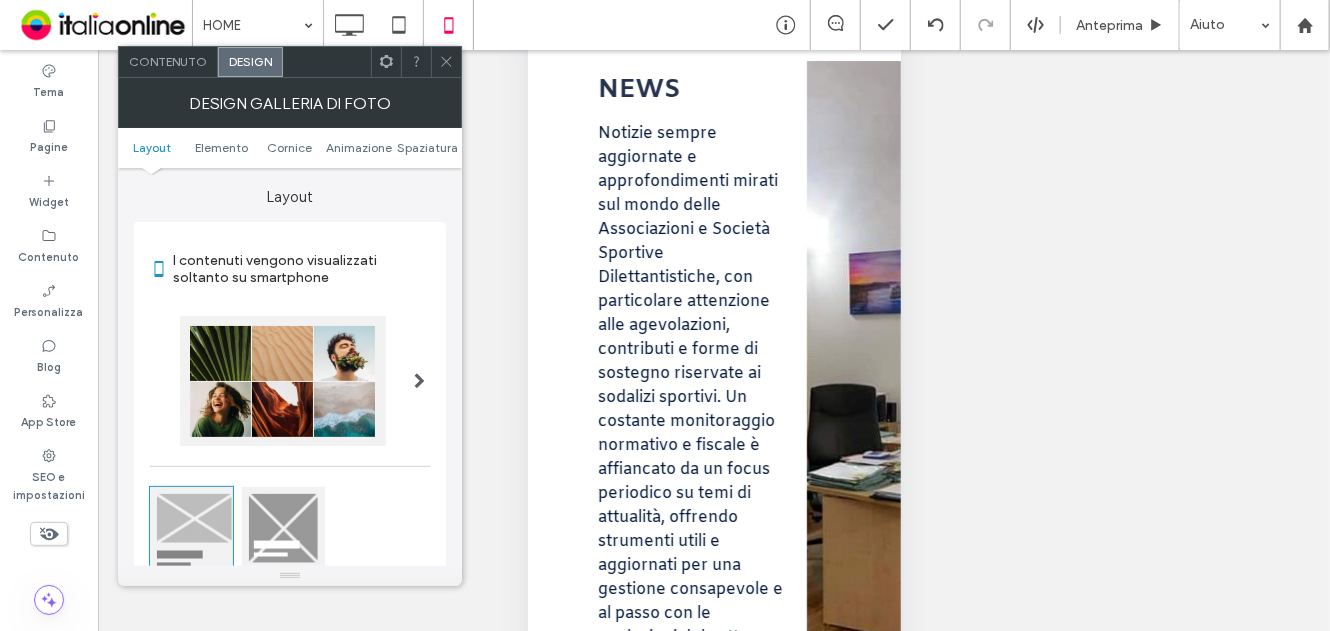 click on "Contenuto" at bounding box center [168, 61] 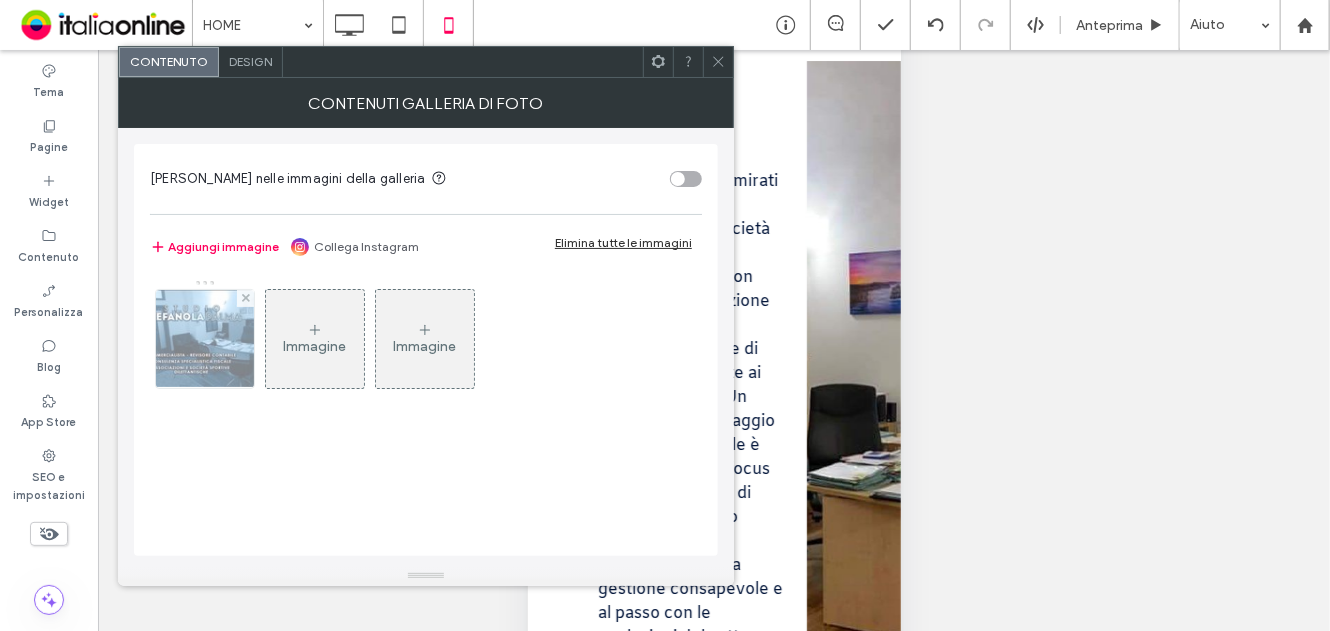 click at bounding box center (205, 339) 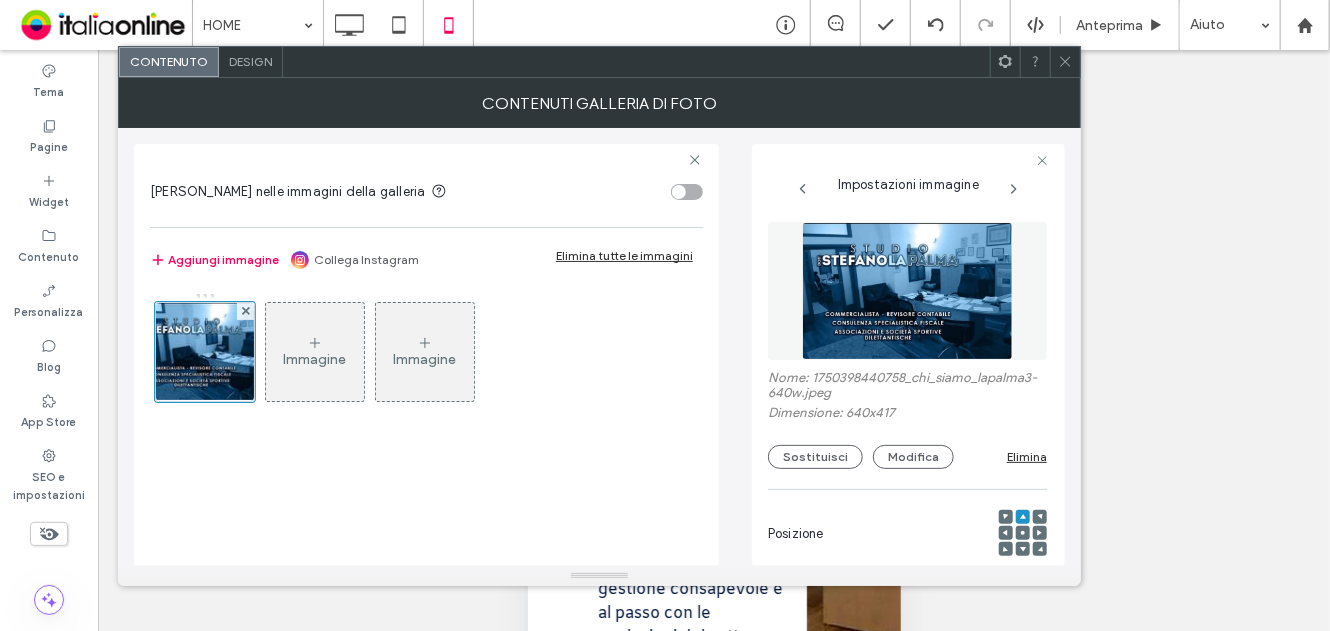 drag, startPoint x: 1010, startPoint y: 548, endPoint x: 1052, endPoint y: 525, distance: 47.88528 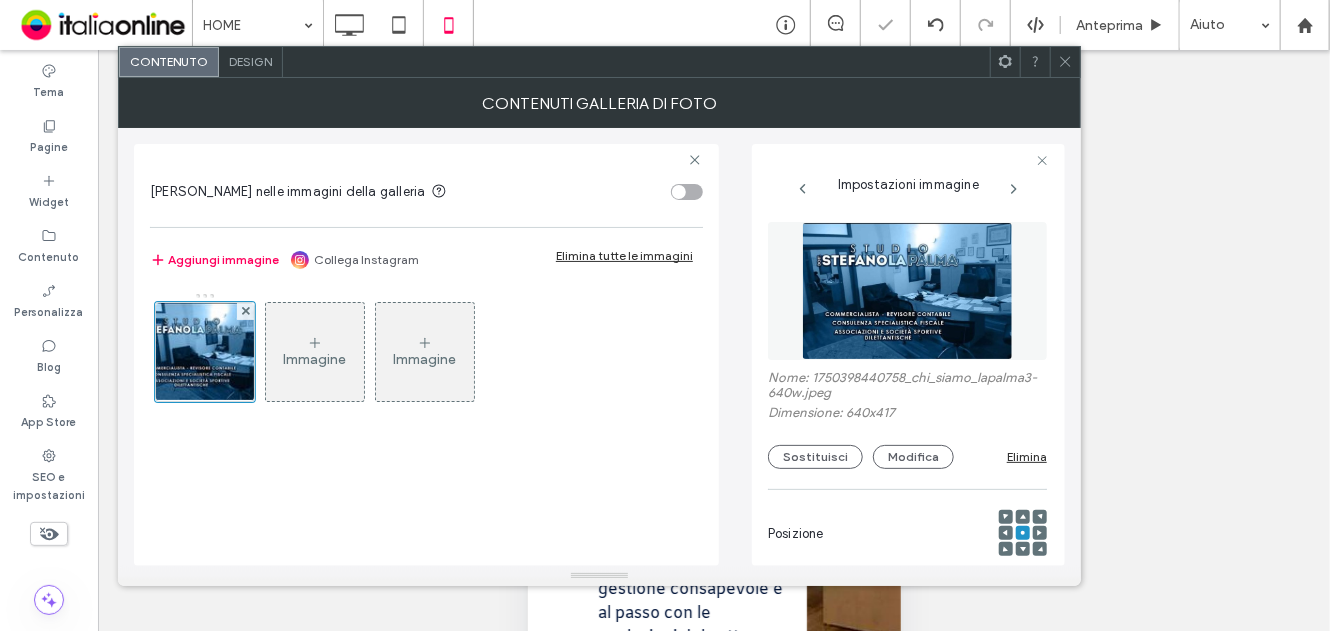 click 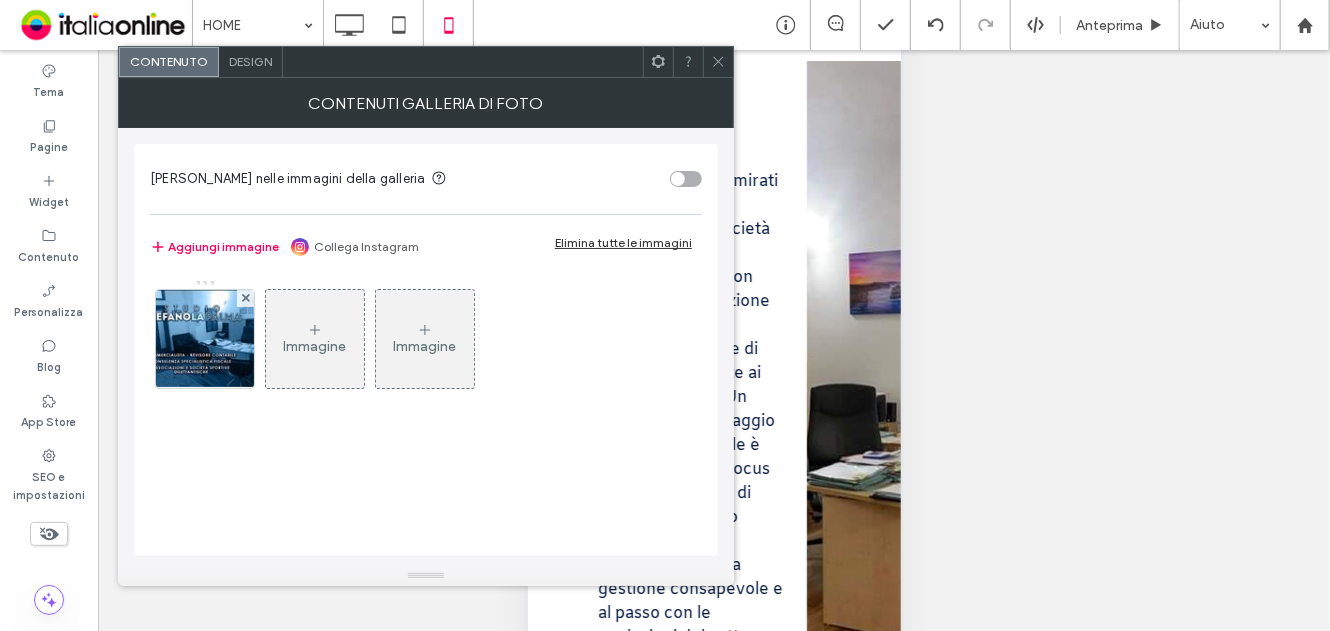 click on "Contenuti galleria di foto" at bounding box center [426, 103] 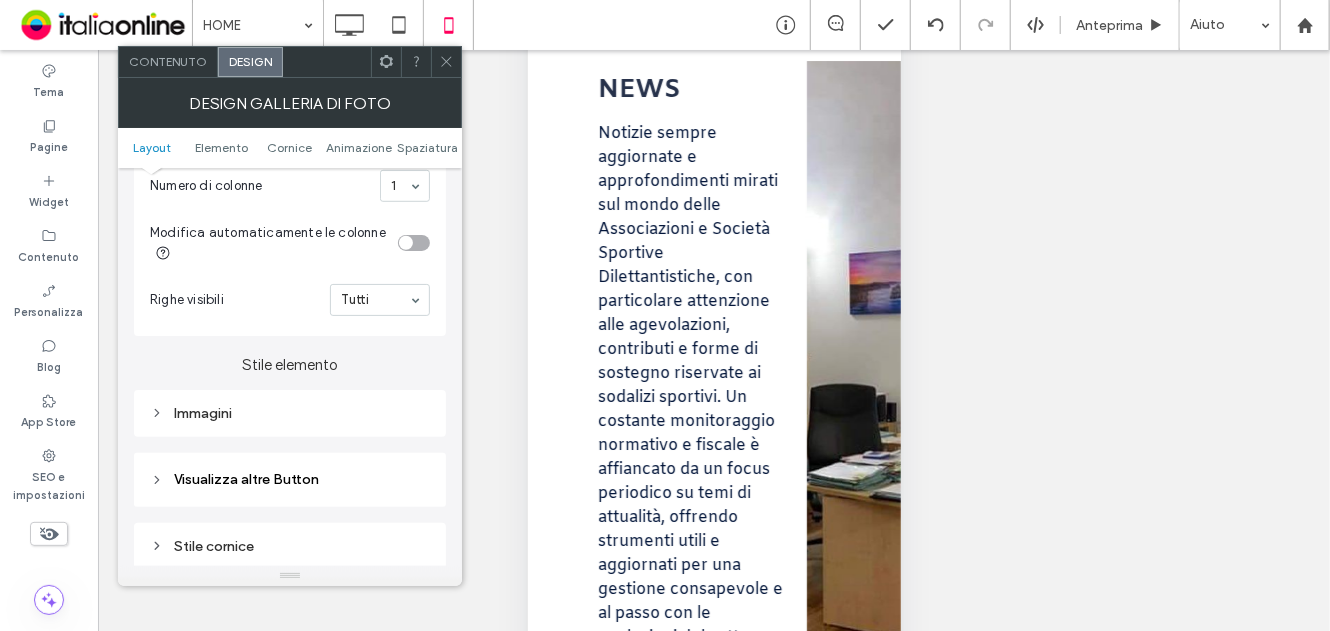 click on "Immagini" at bounding box center (290, 413) 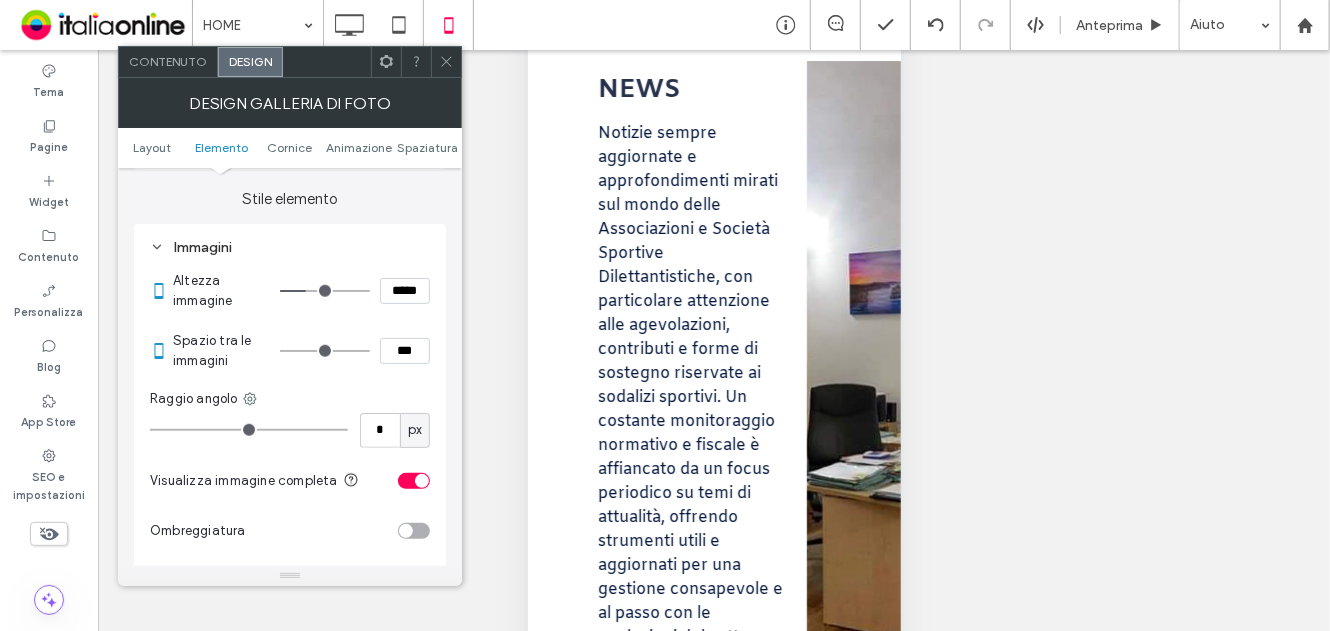 scroll, scrollTop: 800, scrollLeft: 0, axis: vertical 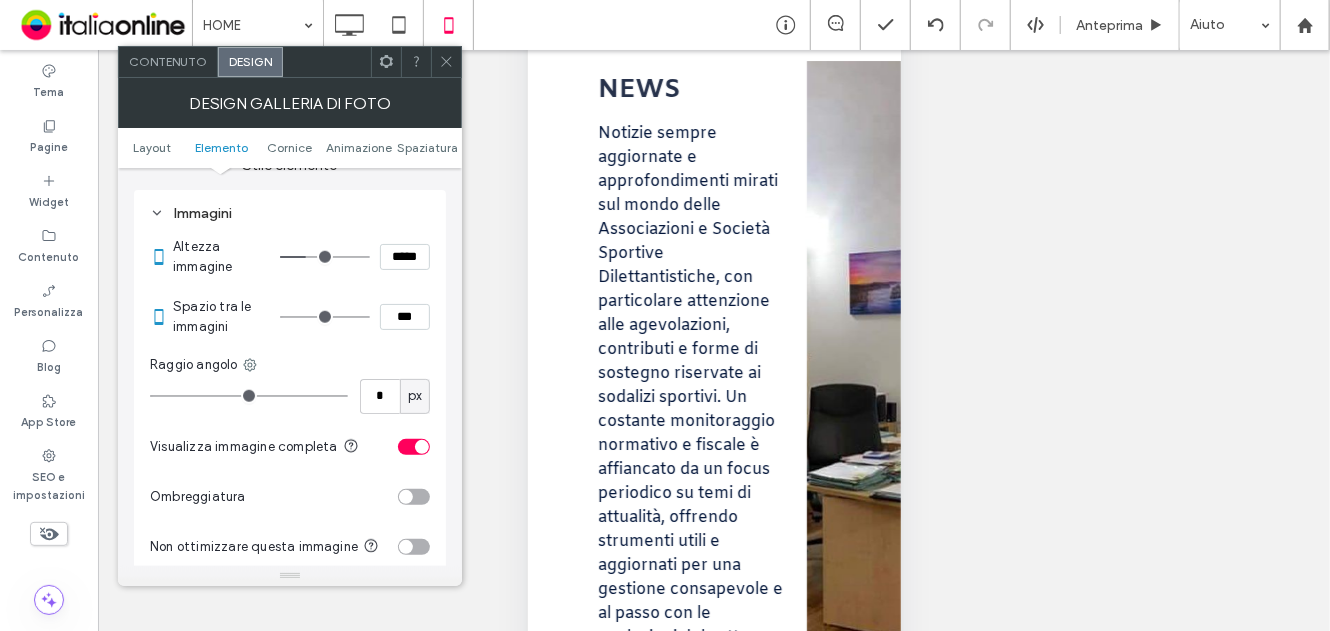 type on "***" 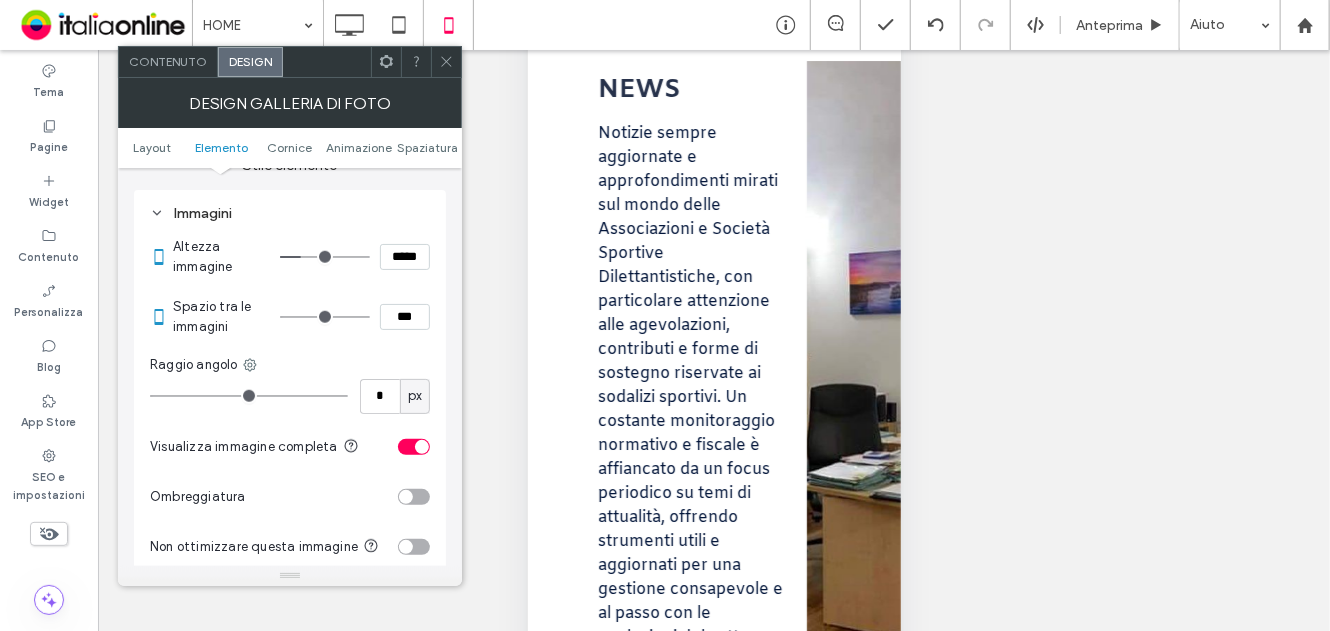 type on "***" 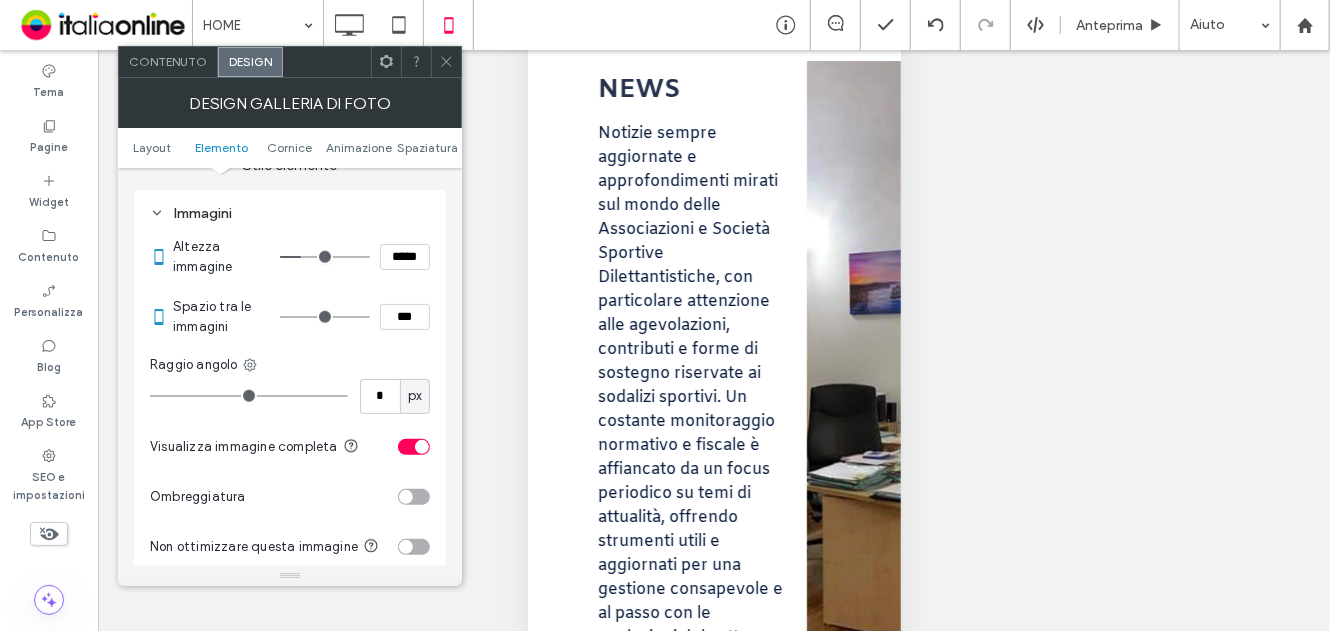 type on "*****" 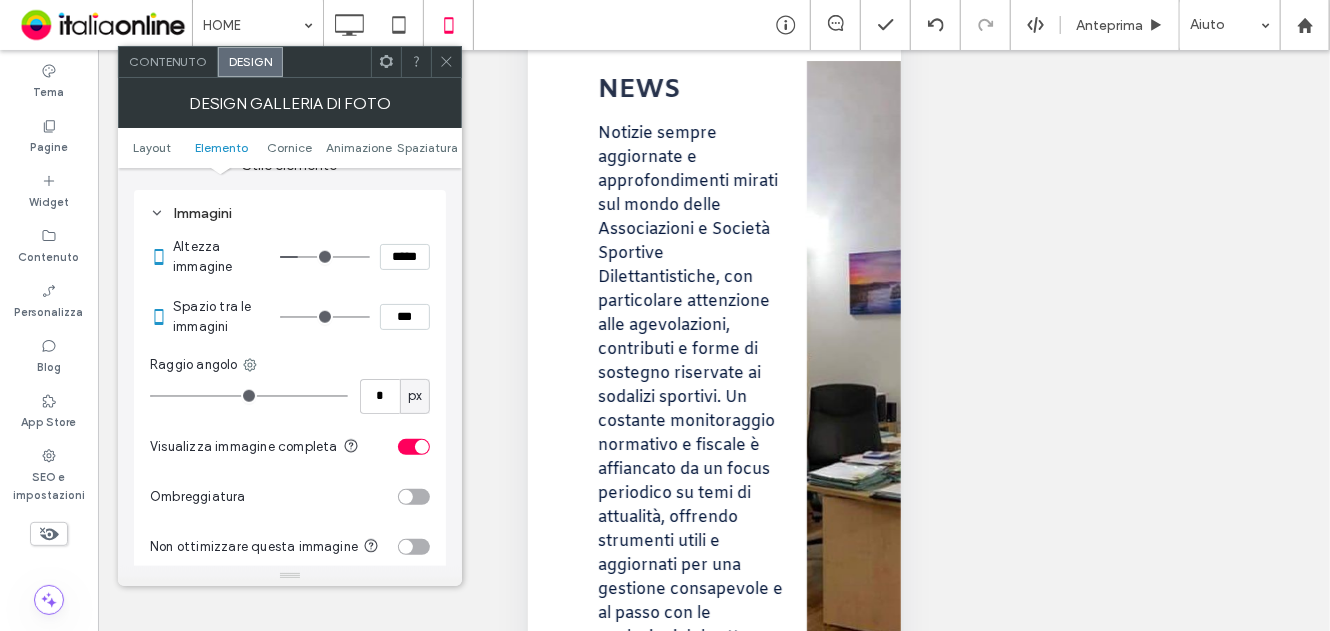 type on "***" 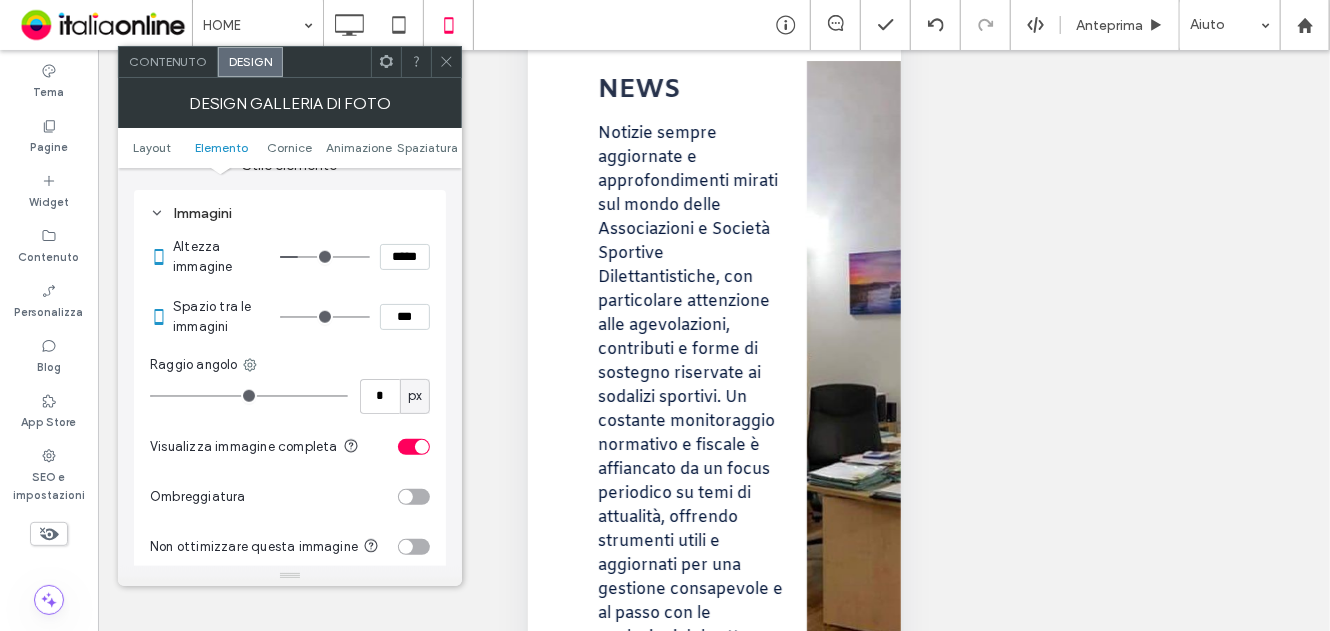 type on "*****" 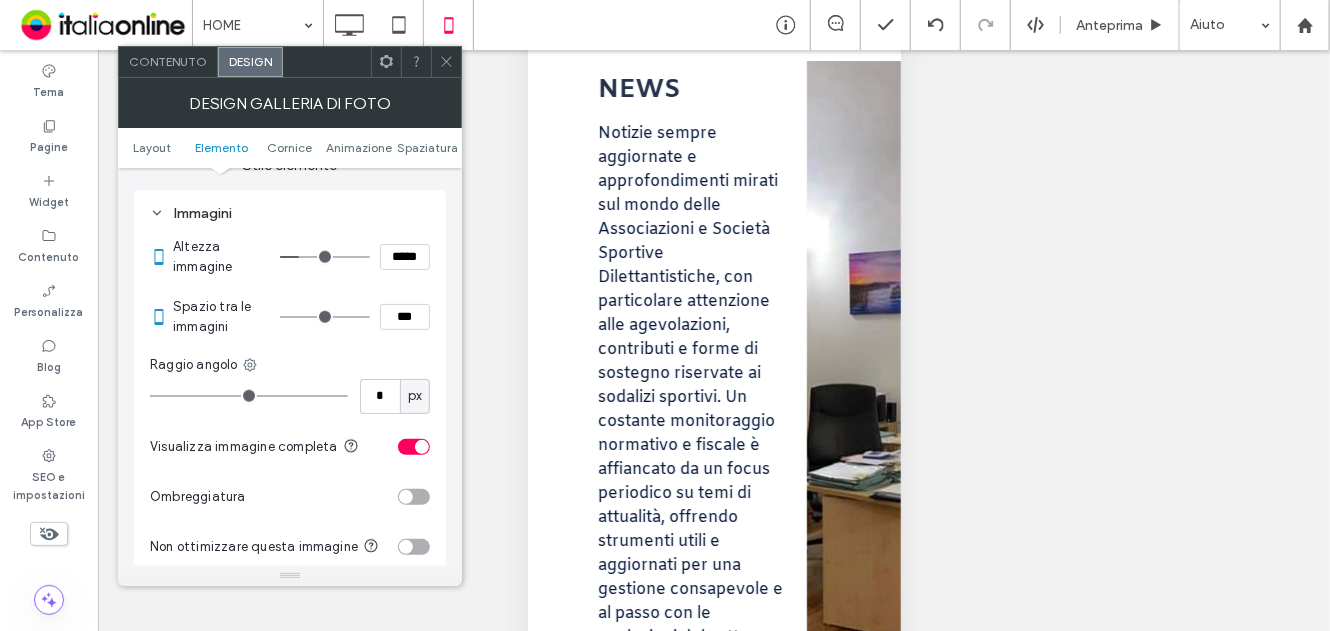 type on "***" 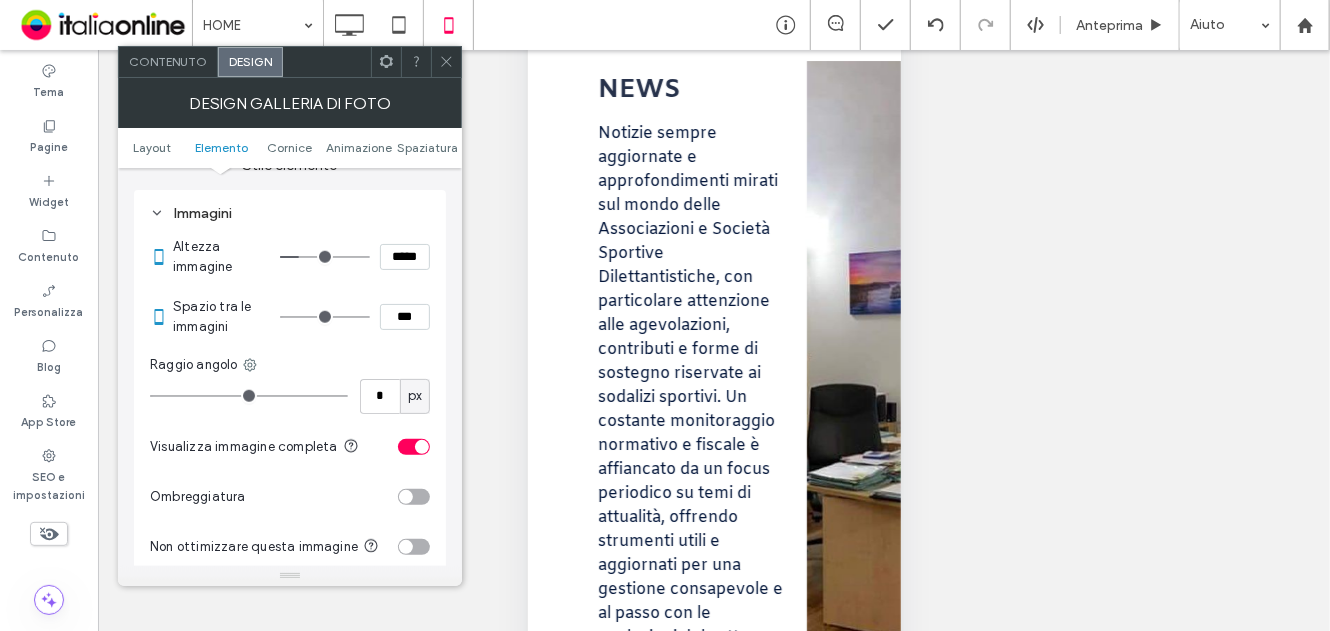 click at bounding box center [325, 257] 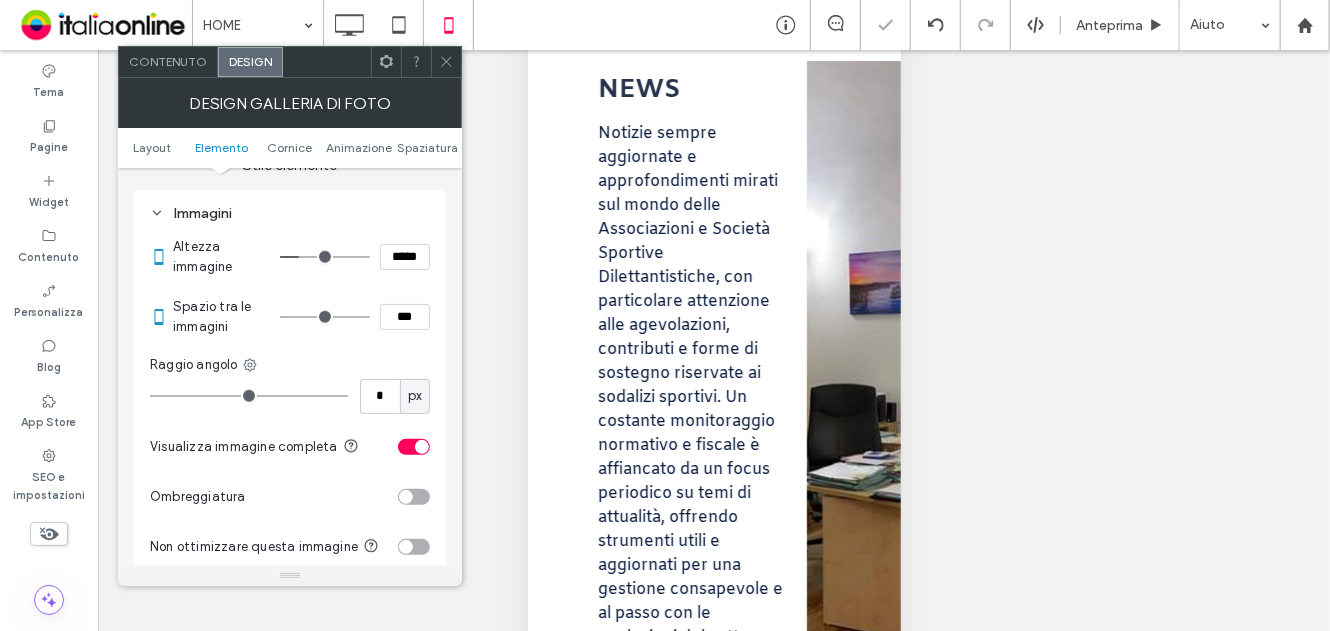 click at bounding box center (446, 62) 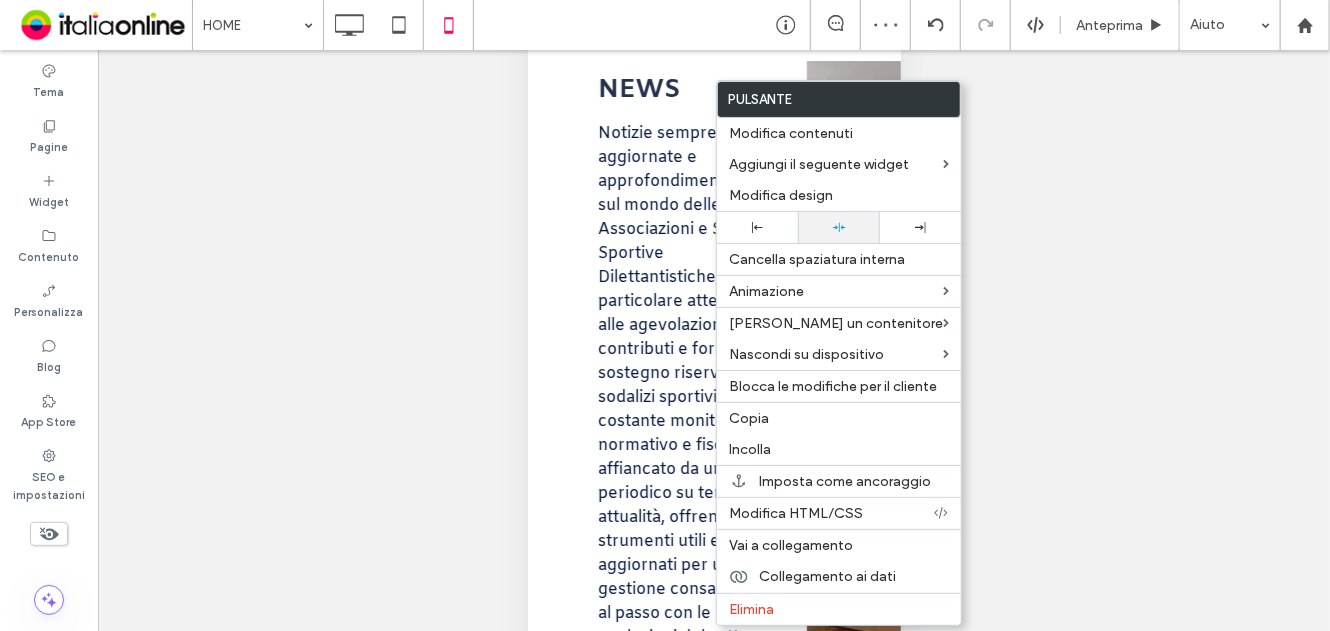 click at bounding box center (838, 227) 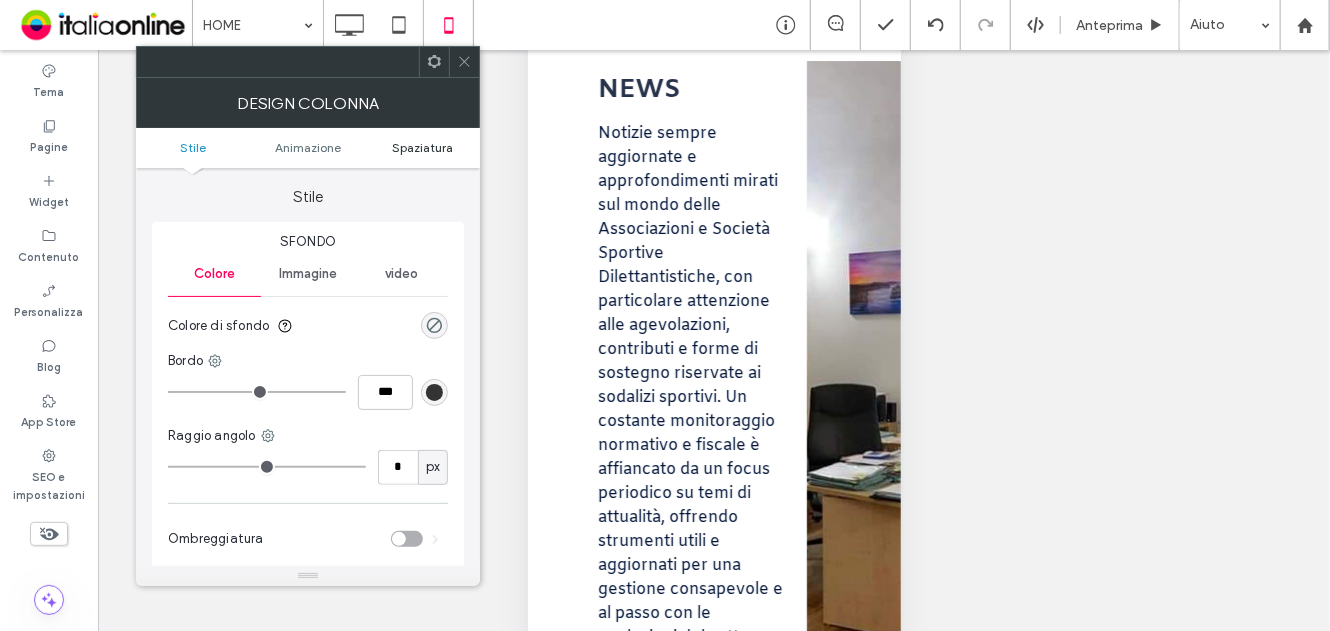 click on "Spaziatura" at bounding box center [422, 147] 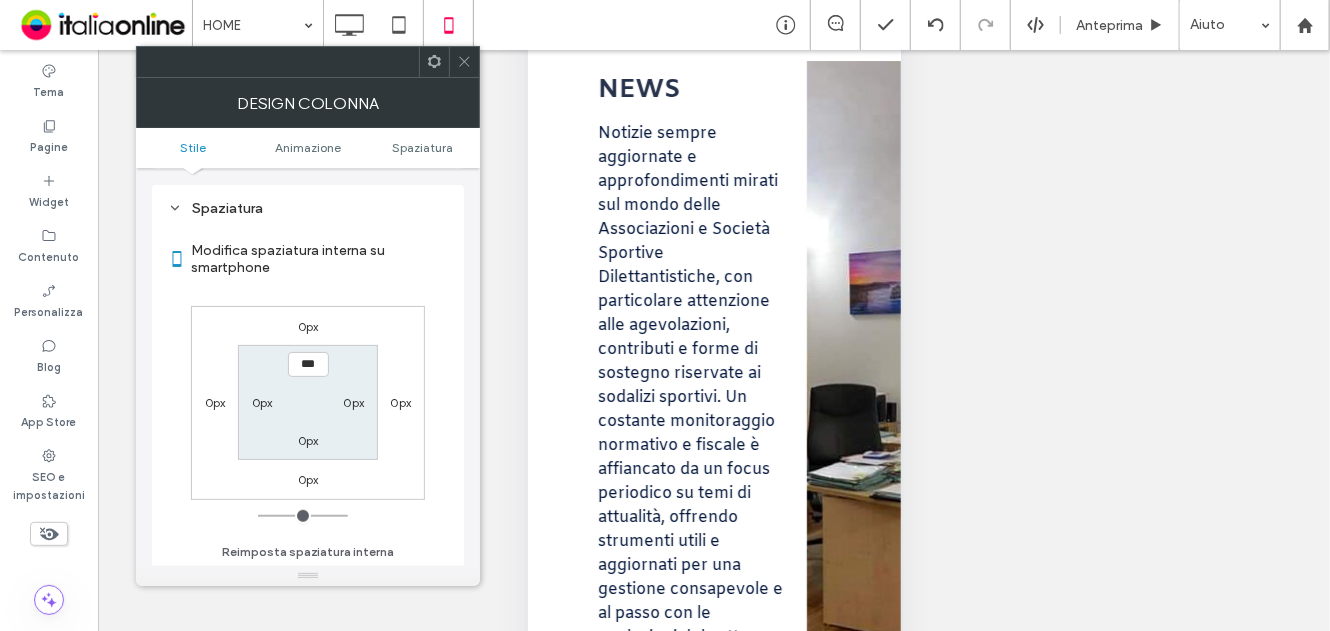 scroll, scrollTop: 468, scrollLeft: 0, axis: vertical 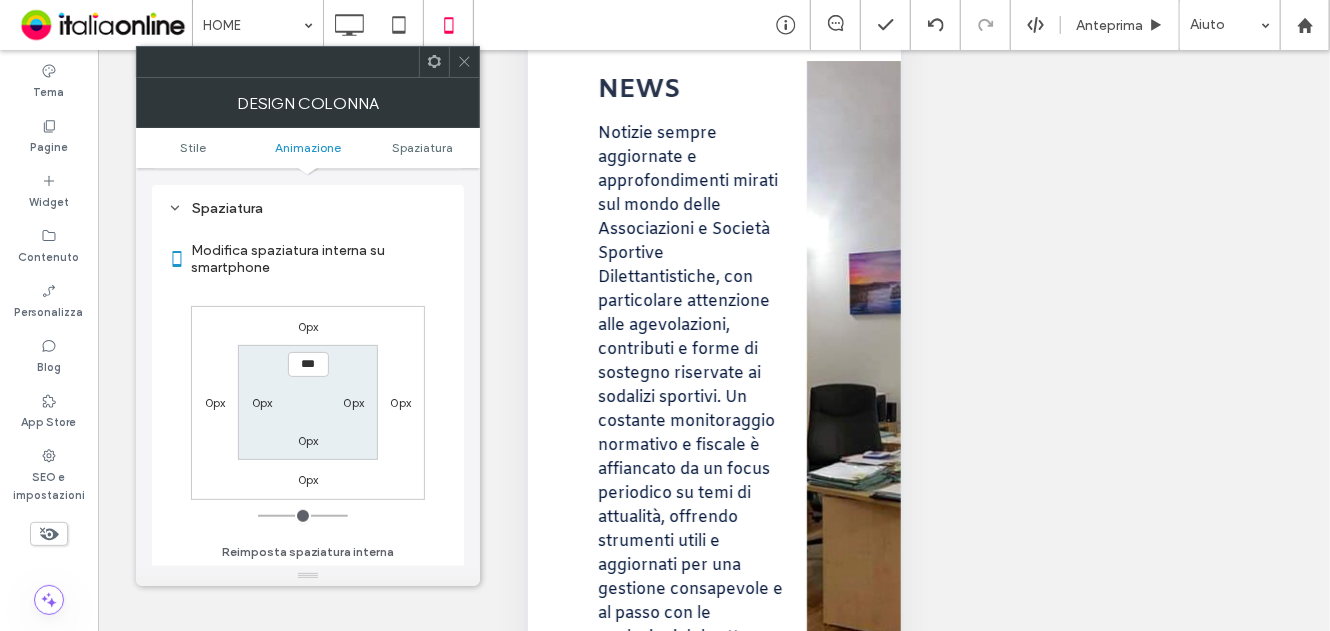 click on "0px" at bounding box center (308, 440) 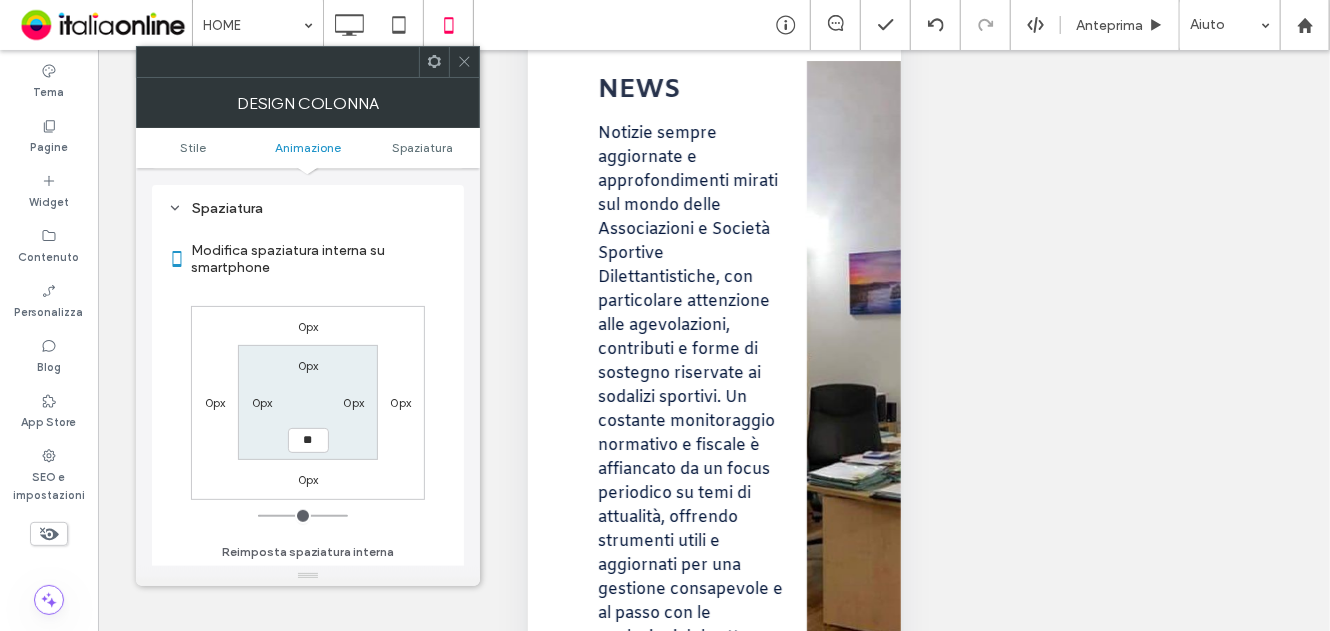 type on "**" 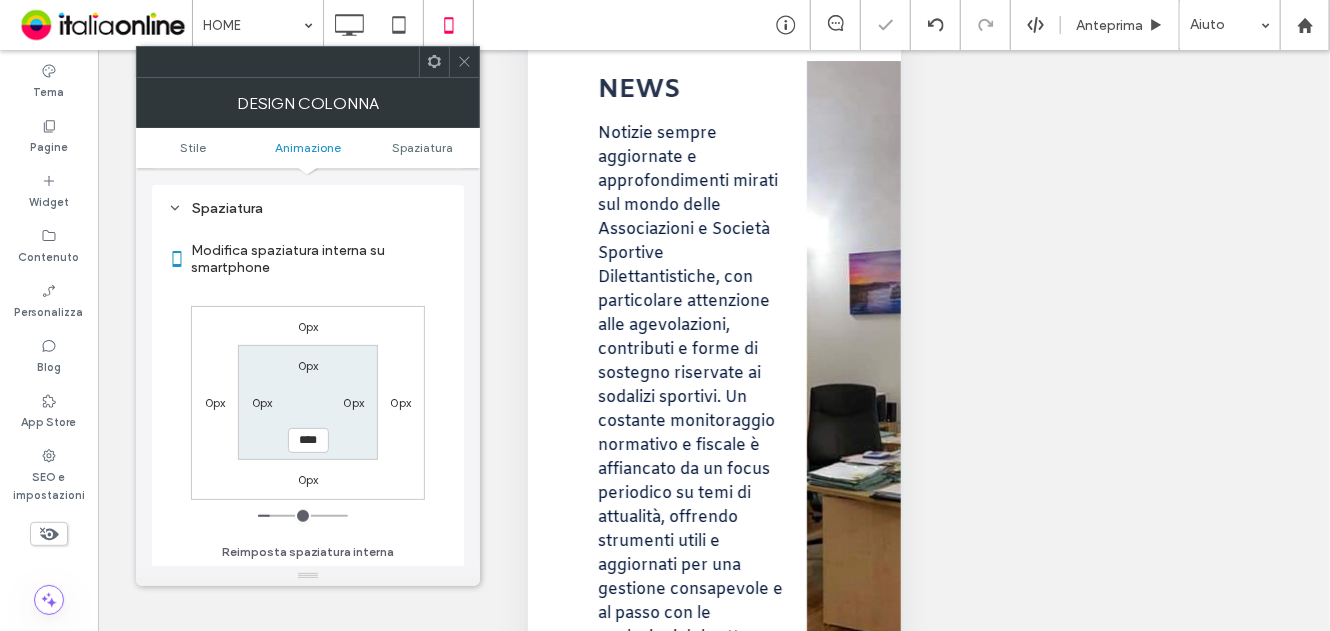 click 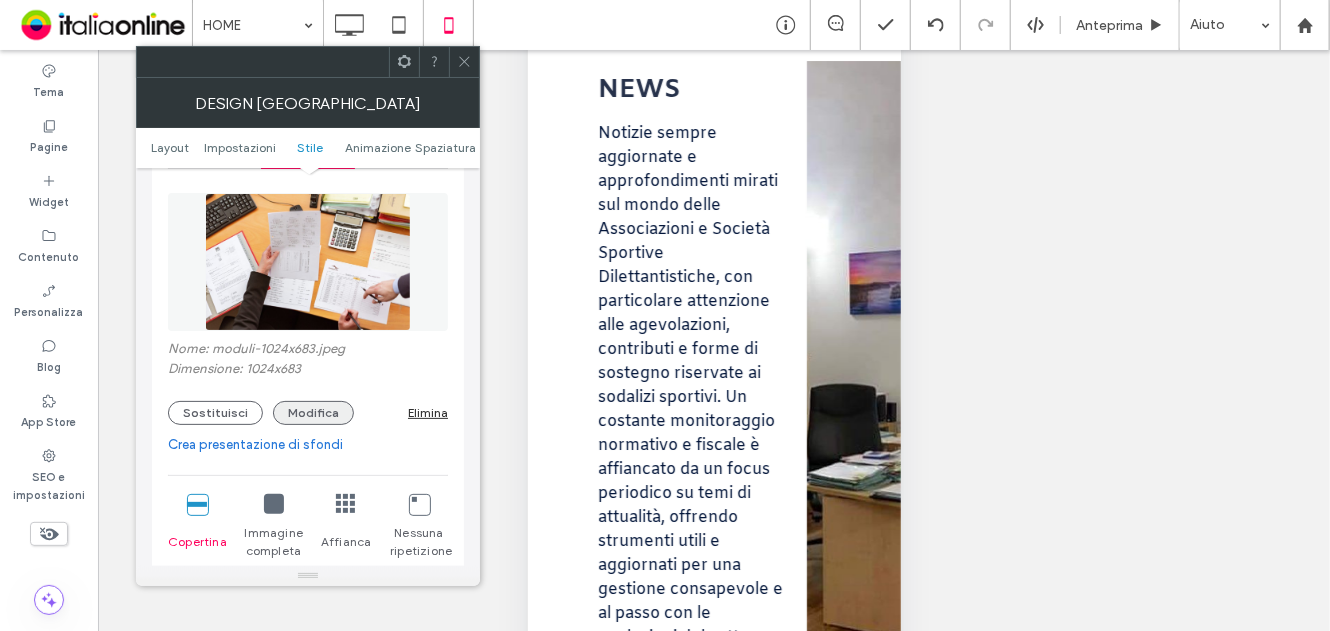 scroll, scrollTop: 700, scrollLeft: 0, axis: vertical 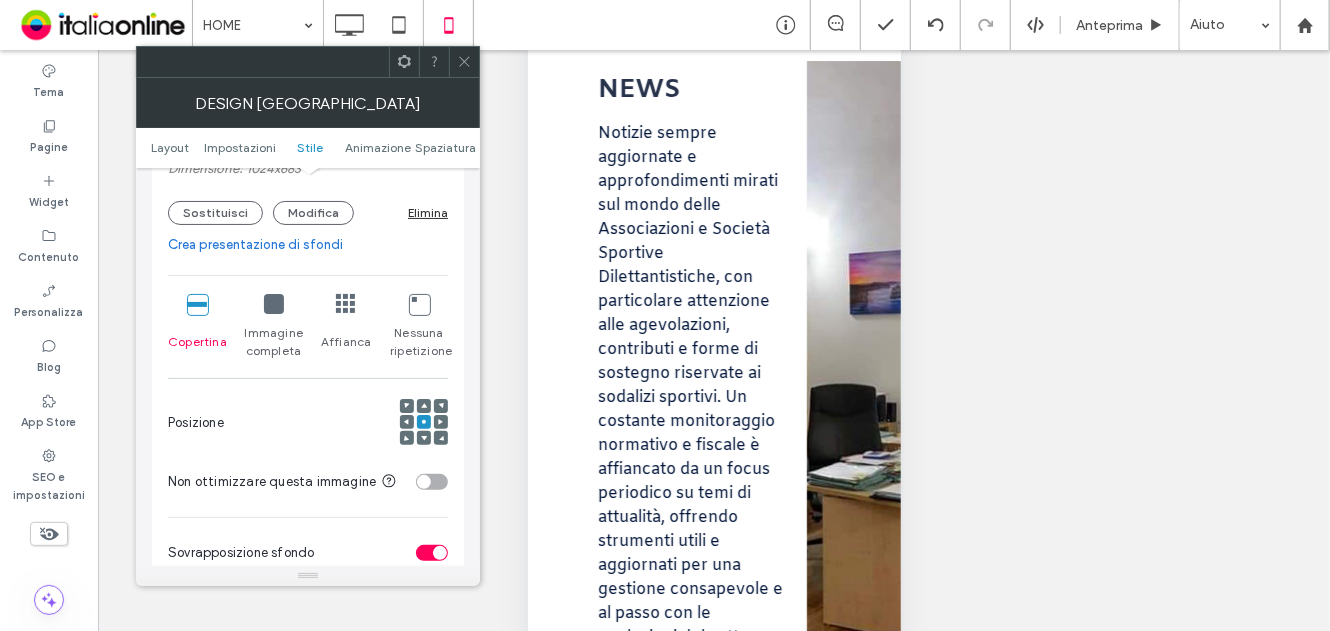 click 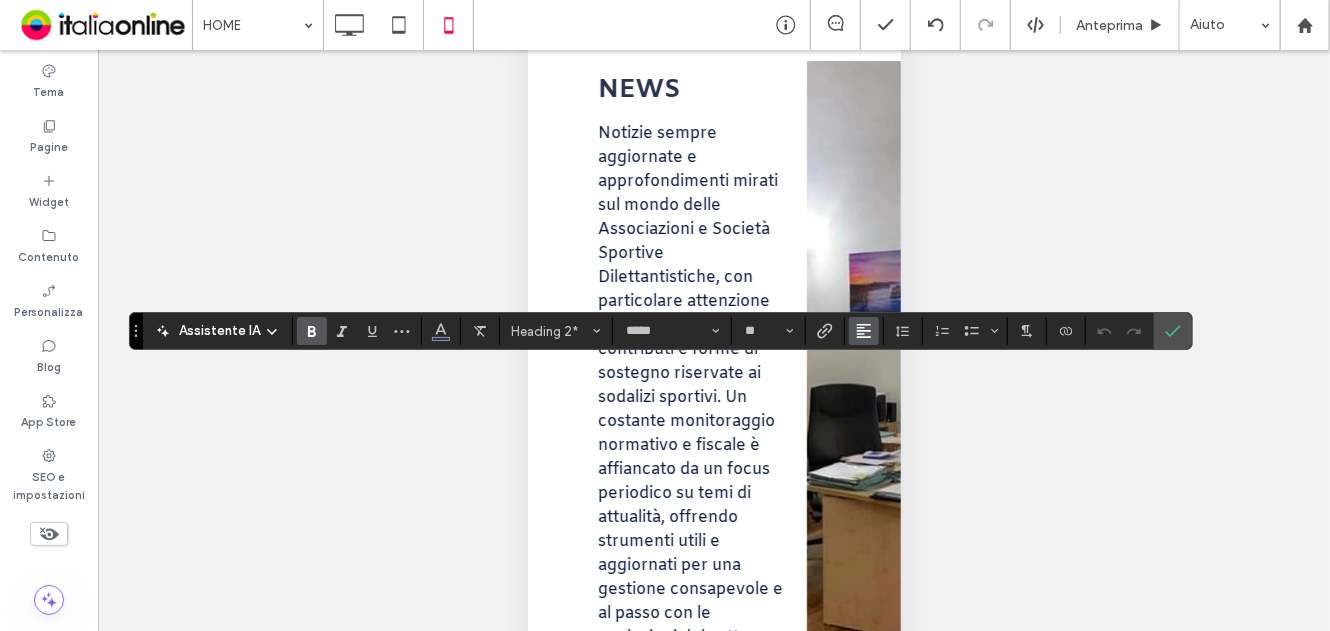 click at bounding box center (864, 331) 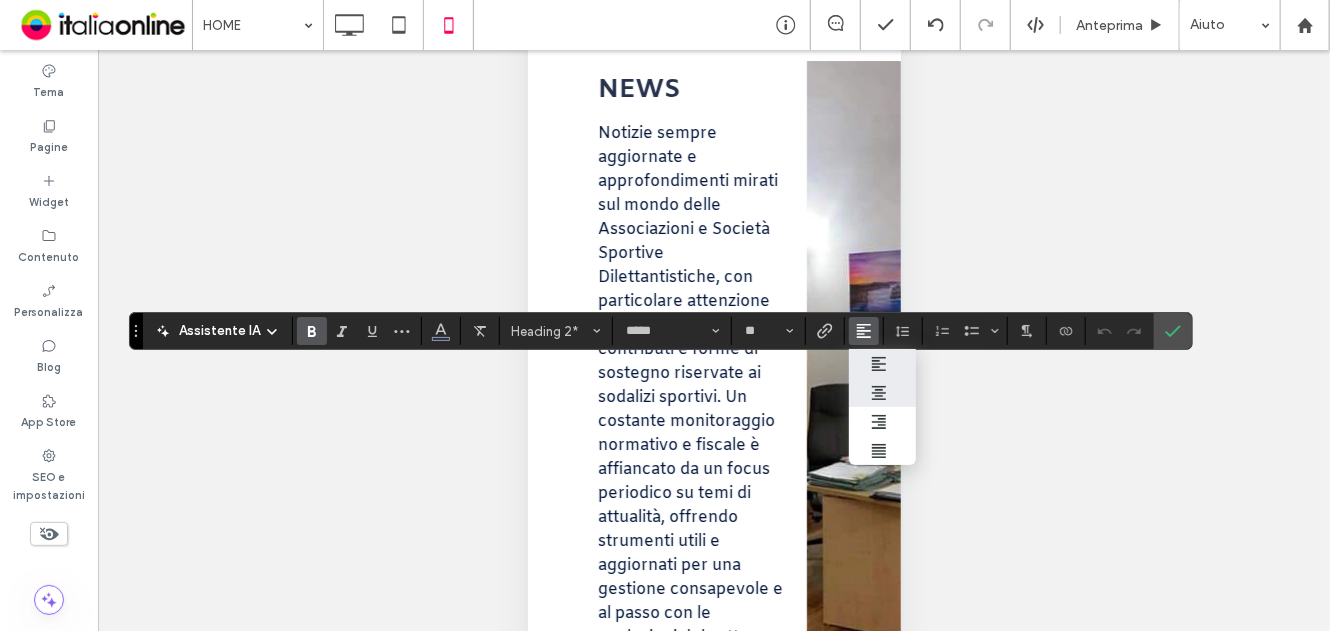 click at bounding box center [882, 393] 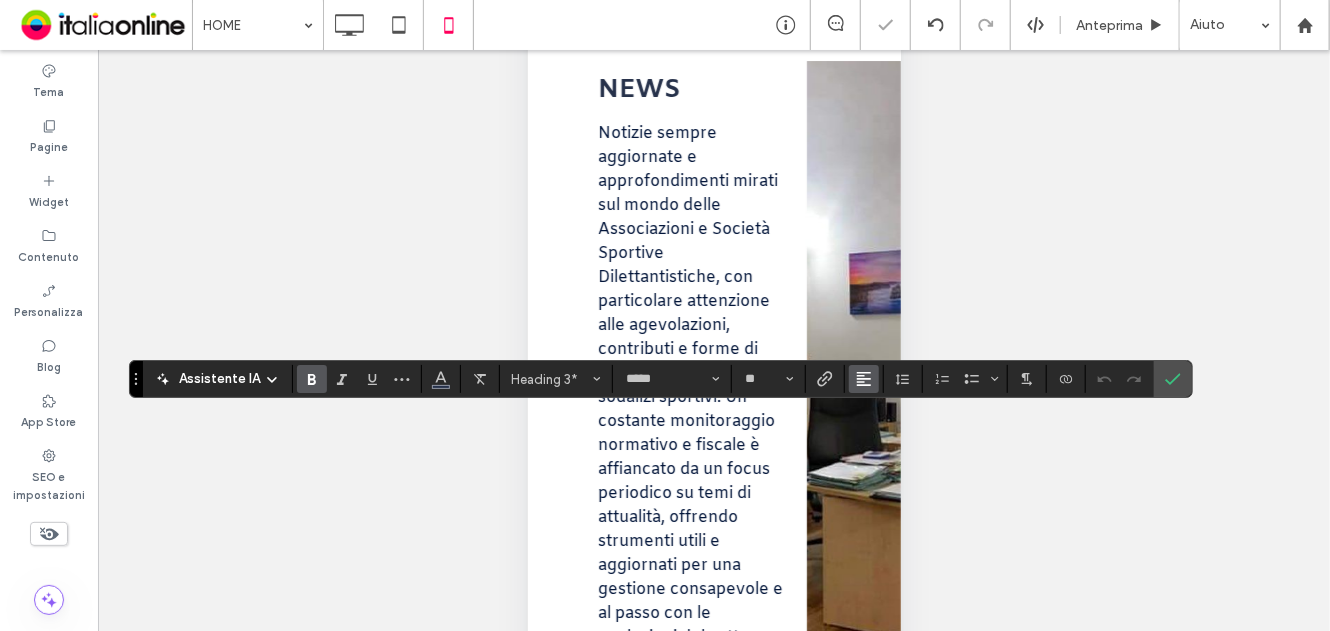 click at bounding box center (864, 379) 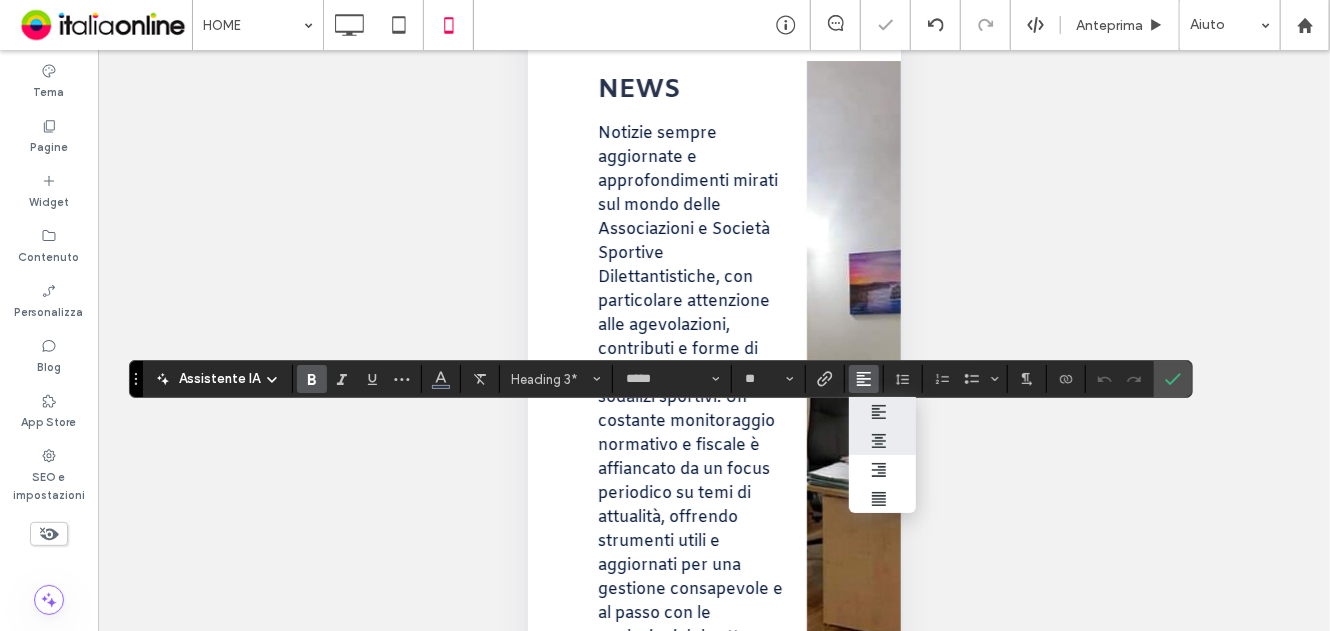click 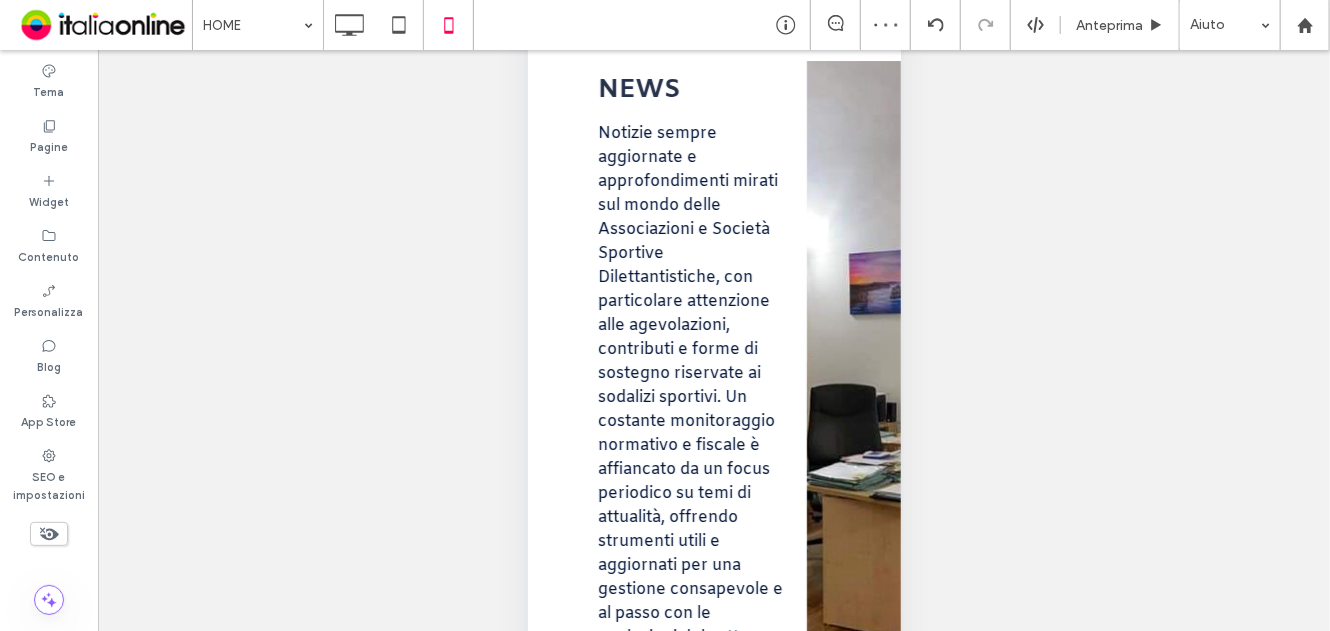 type on "*****" 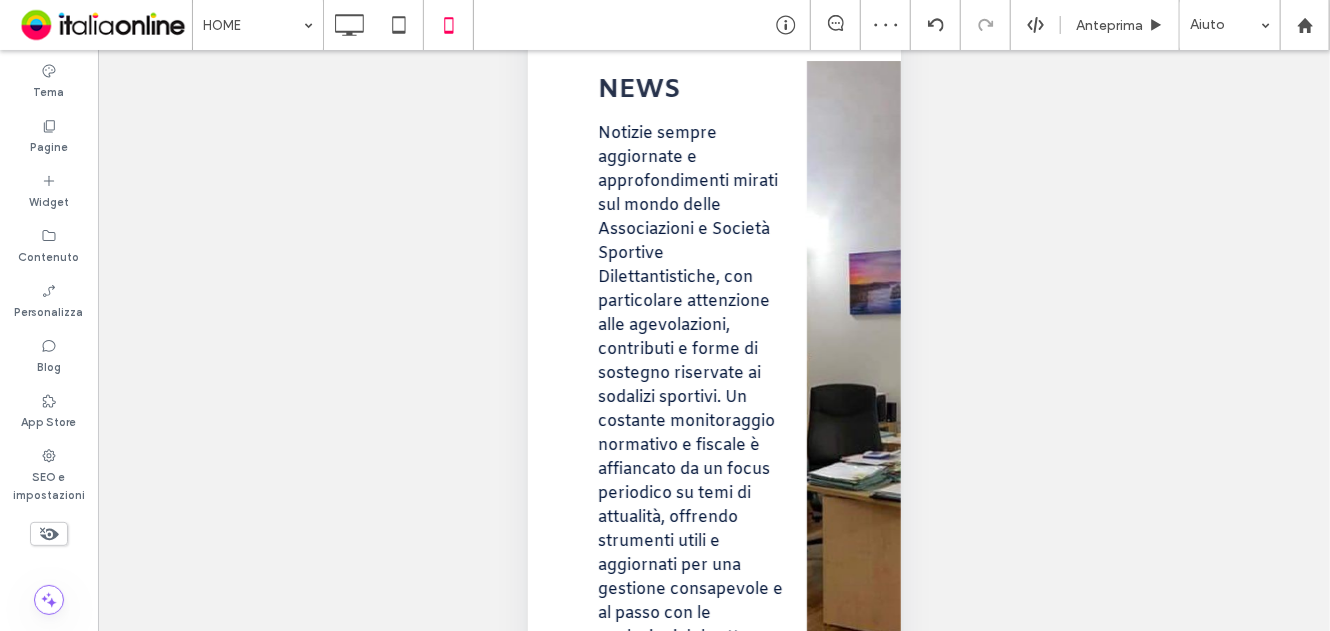 type on "**" 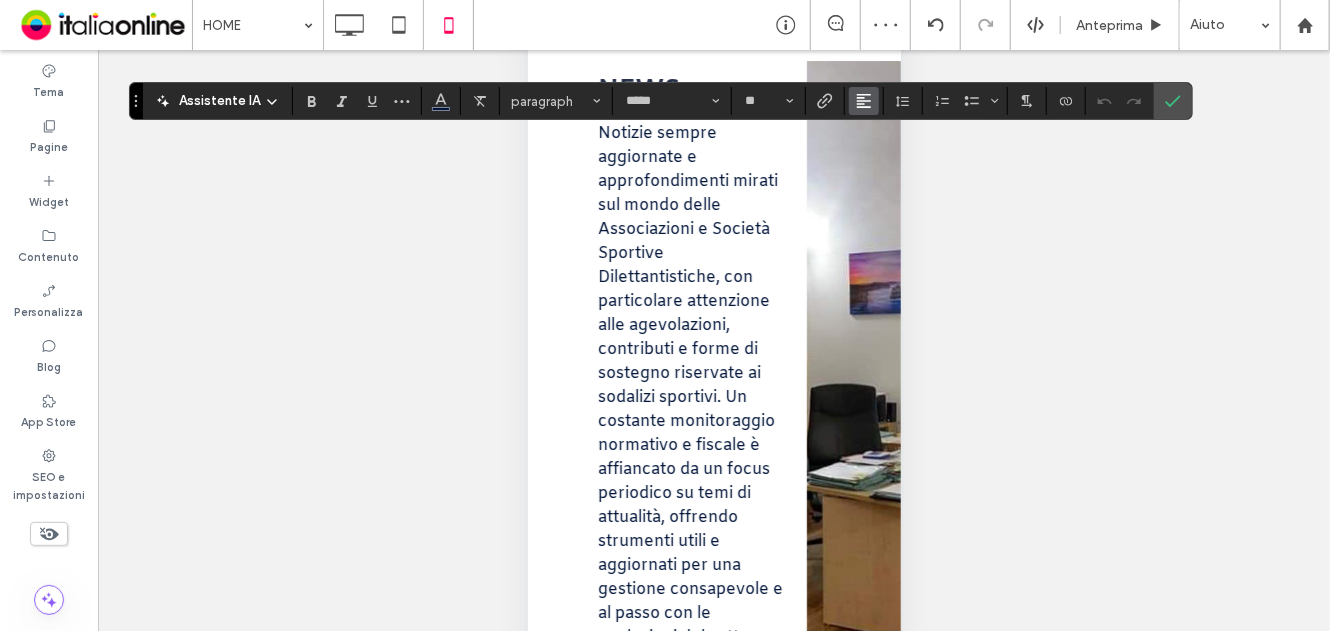 click at bounding box center [864, 101] 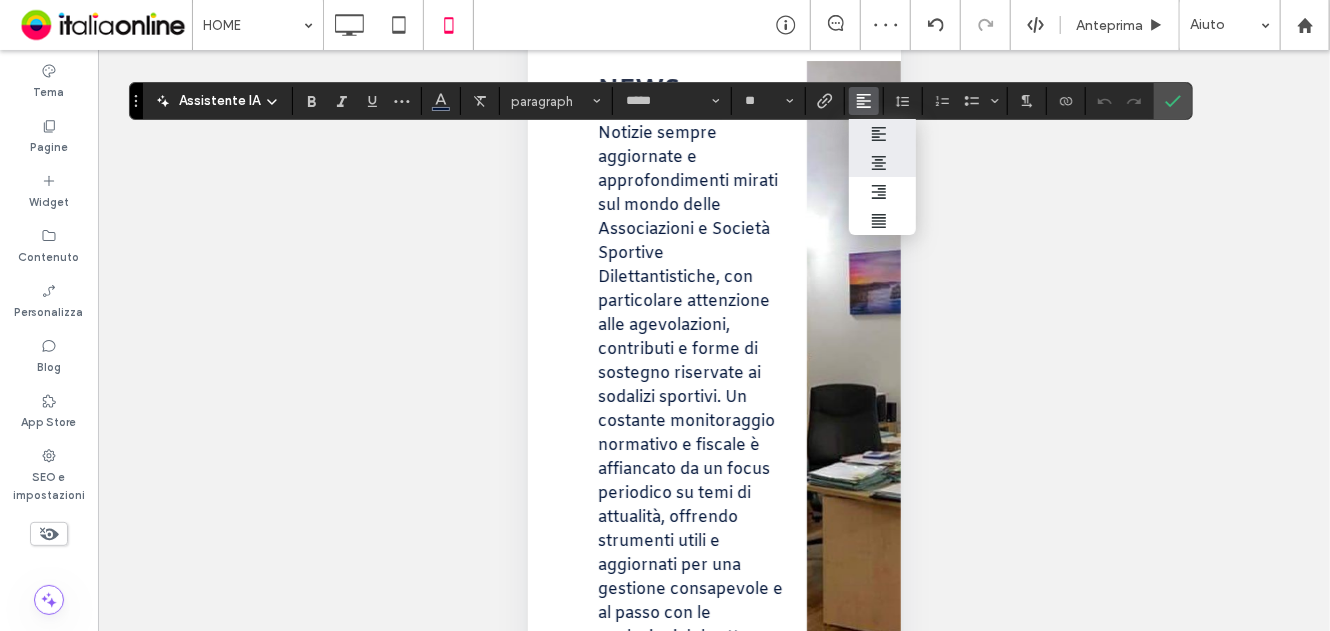 click 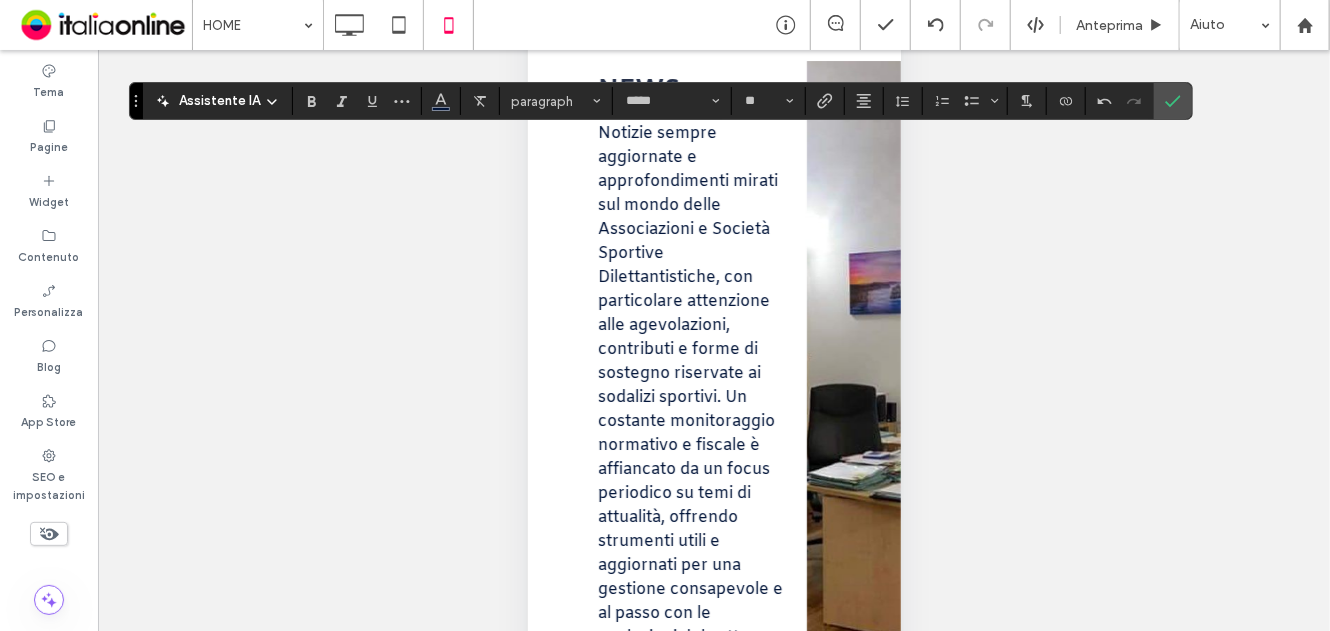 click 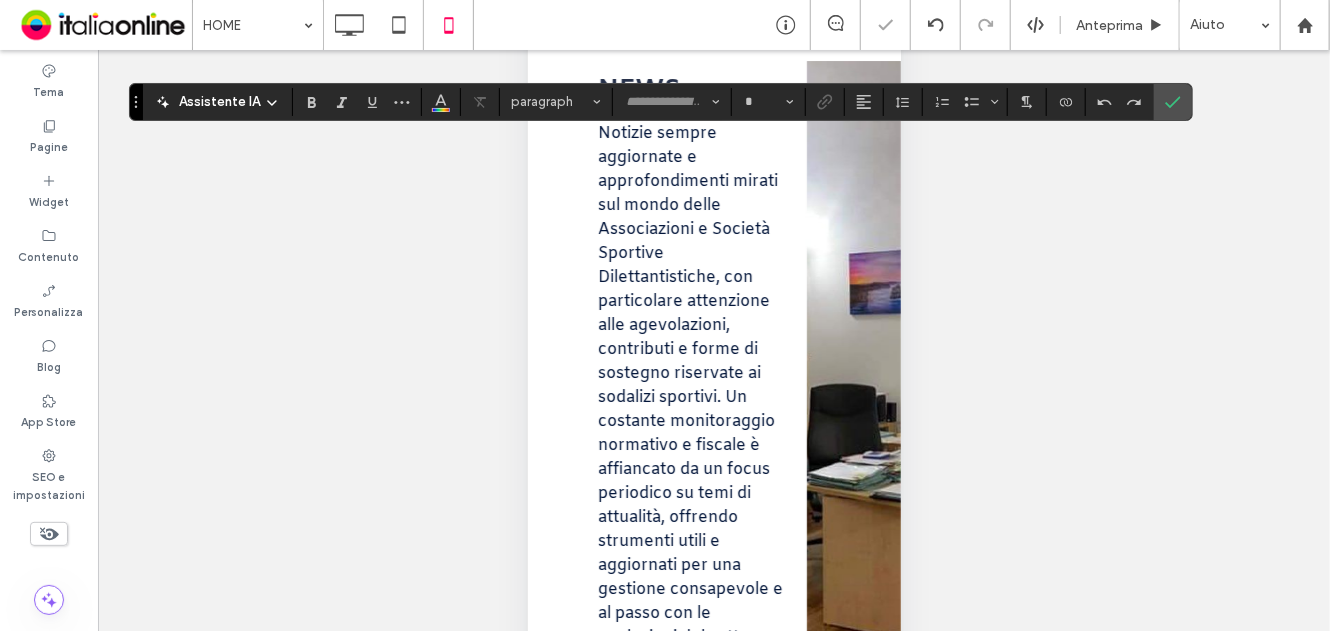 type on "*****" 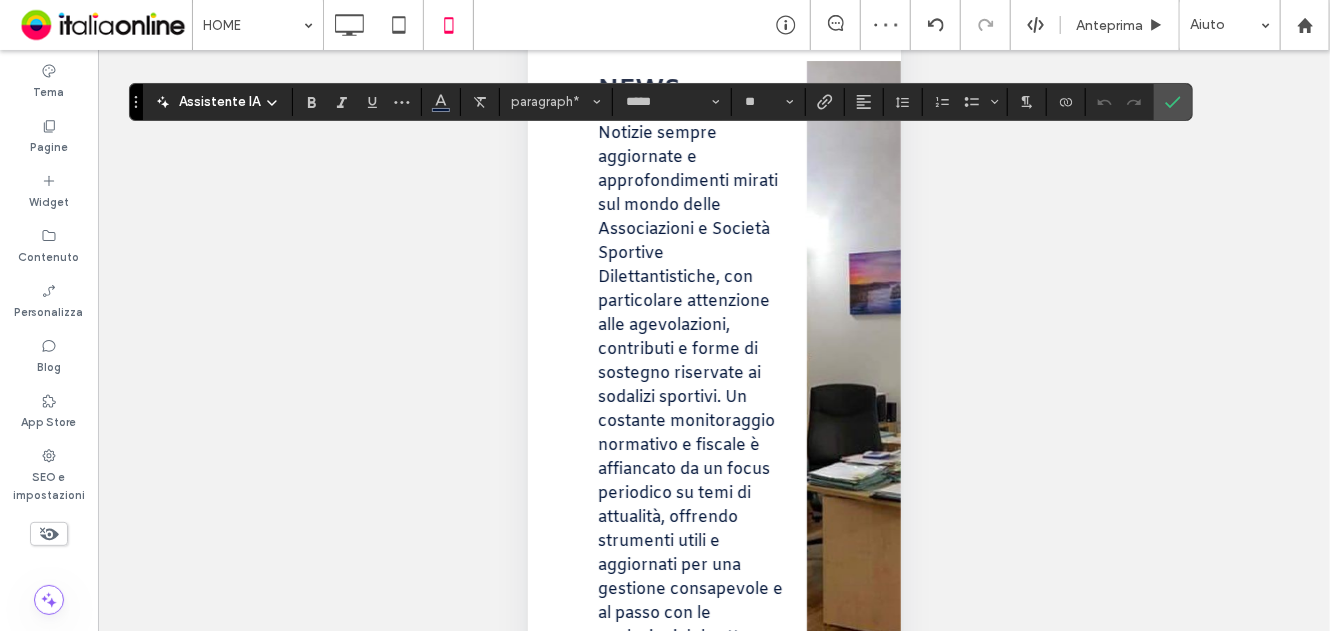 click on "Assistente IA paragraph* ***** **" at bounding box center [661, 102] 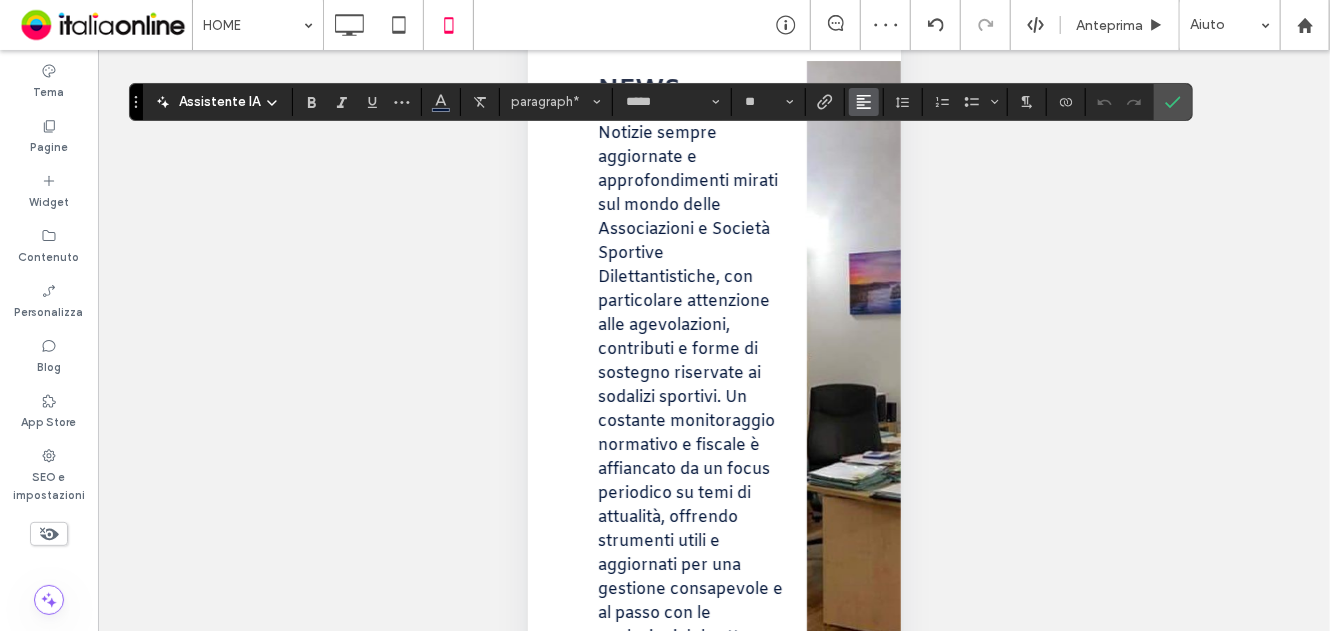 click 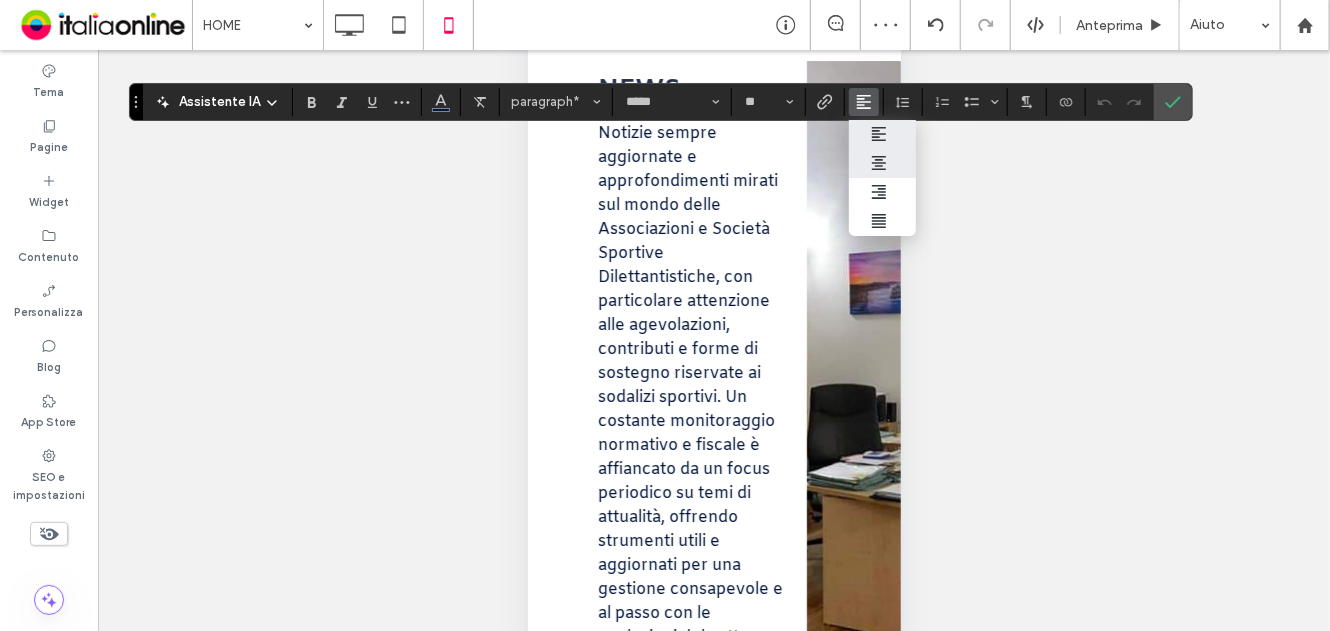 click 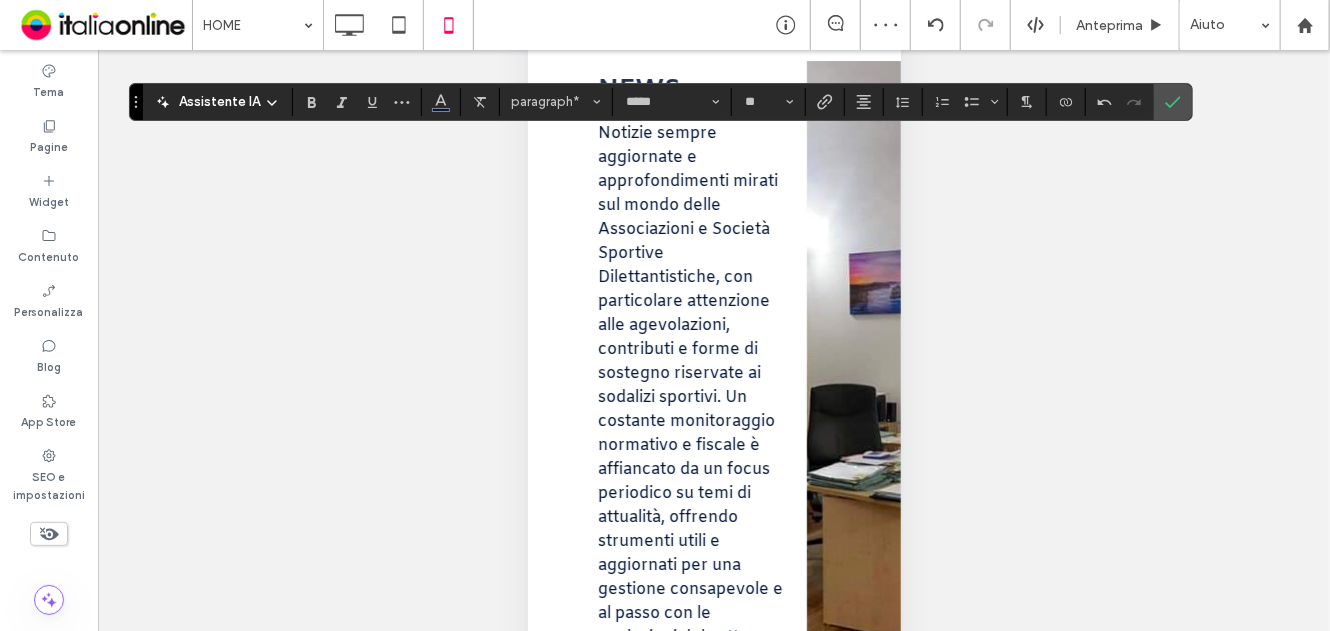 drag, startPoint x: 1160, startPoint y: 106, endPoint x: 996, endPoint y: 234, distance: 208.03845 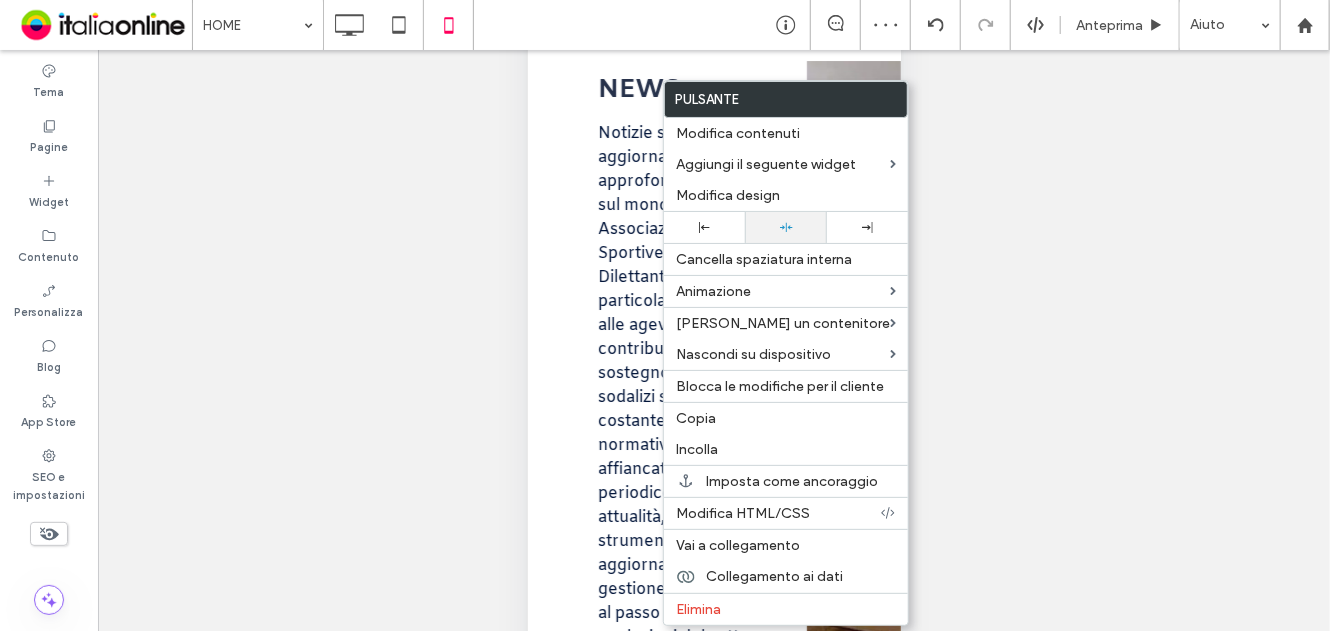 click at bounding box center [785, 227] 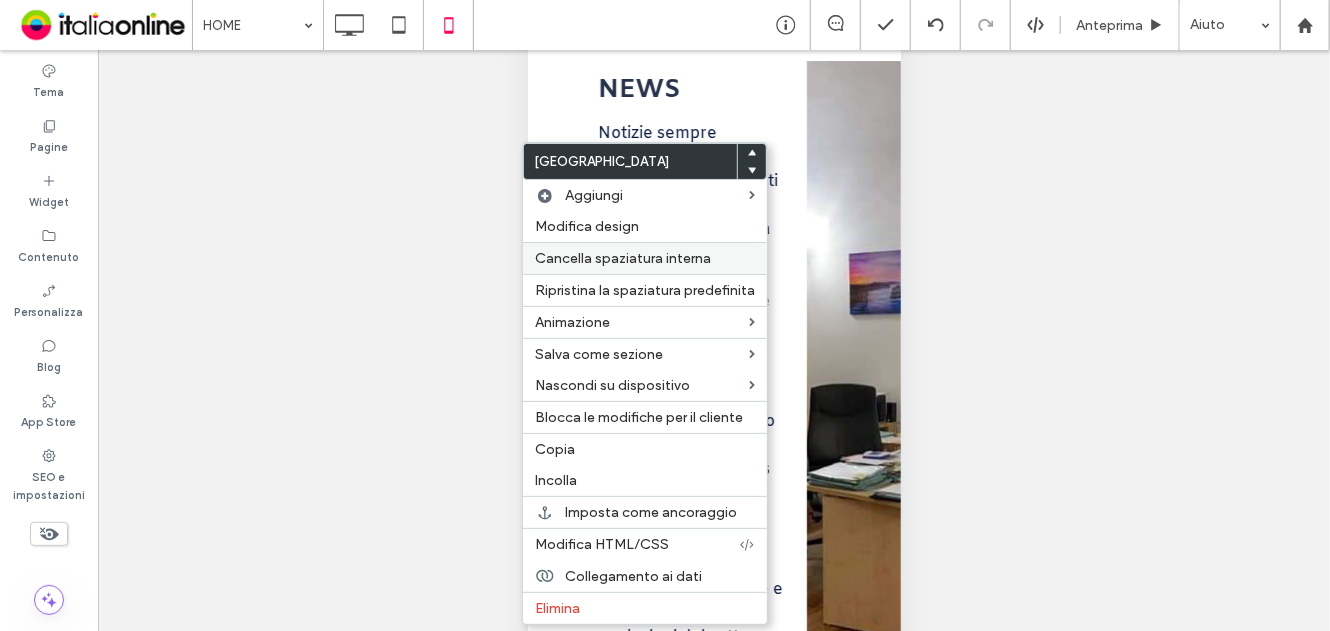 drag, startPoint x: 601, startPoint y: 231, endPoint x: 599, endPoint y: 253, distance: 22.090721 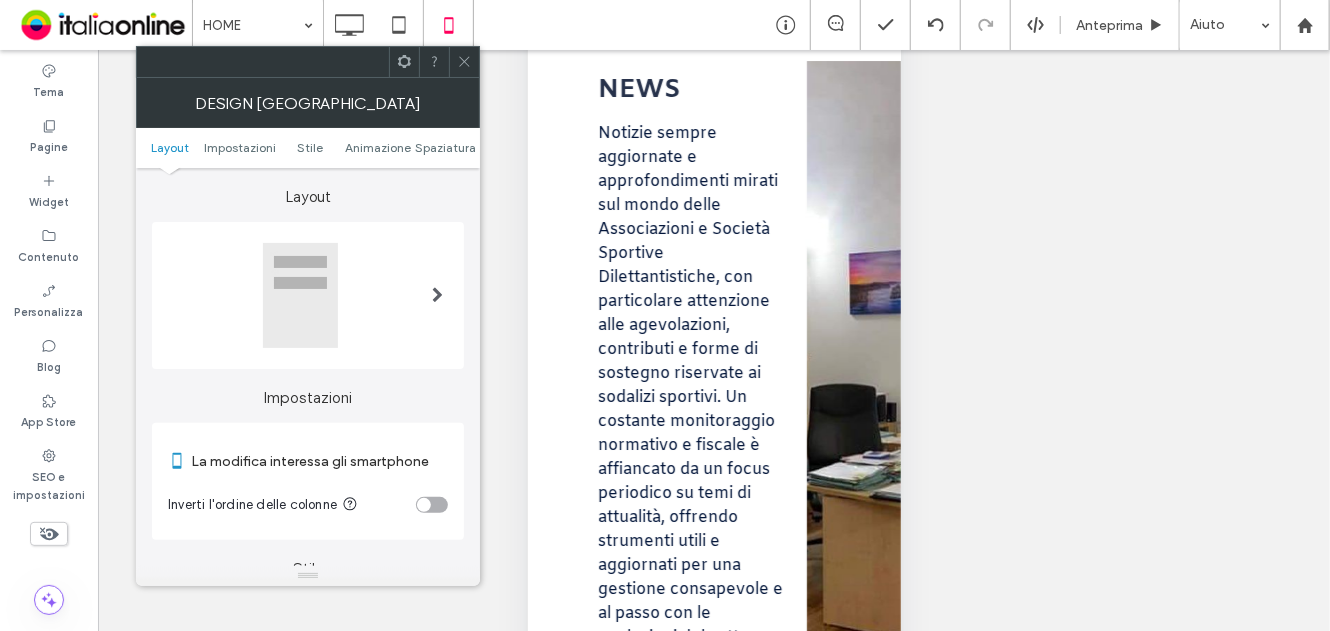 drag, startPoint x: 433, startPoint y: 499, endPoint x: 504, endPoint y: 483, distance: 72.780495 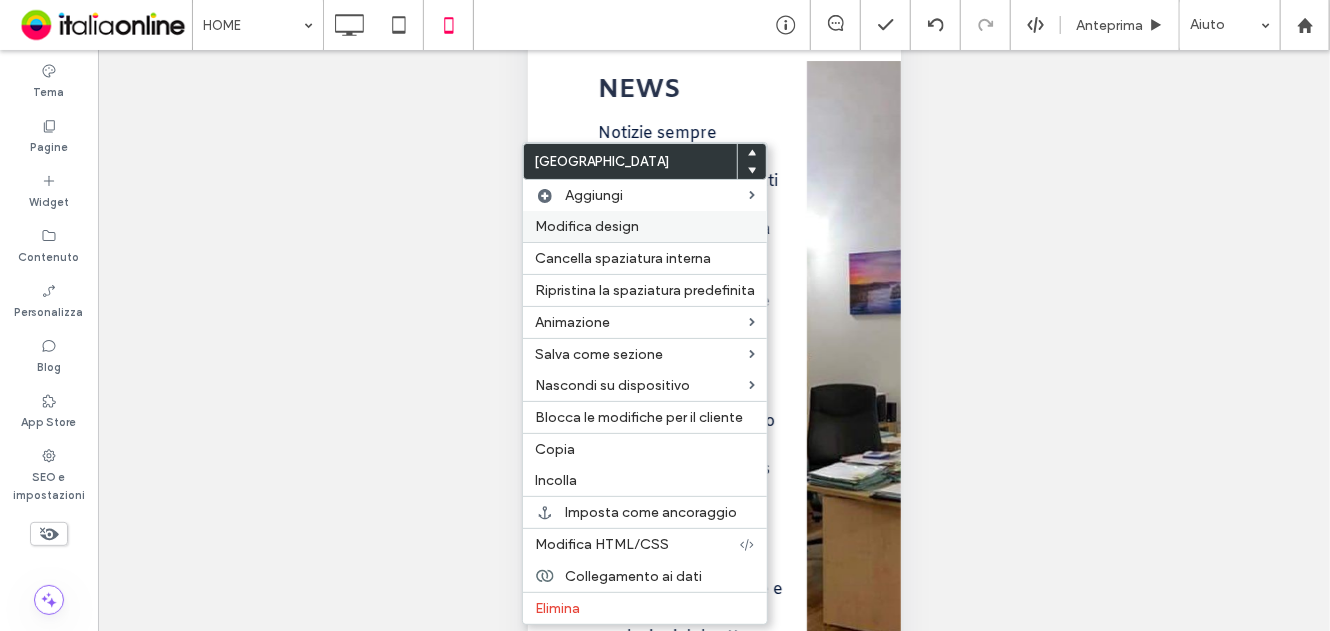 click on "Modifica design" at bounding box center (587, 226) 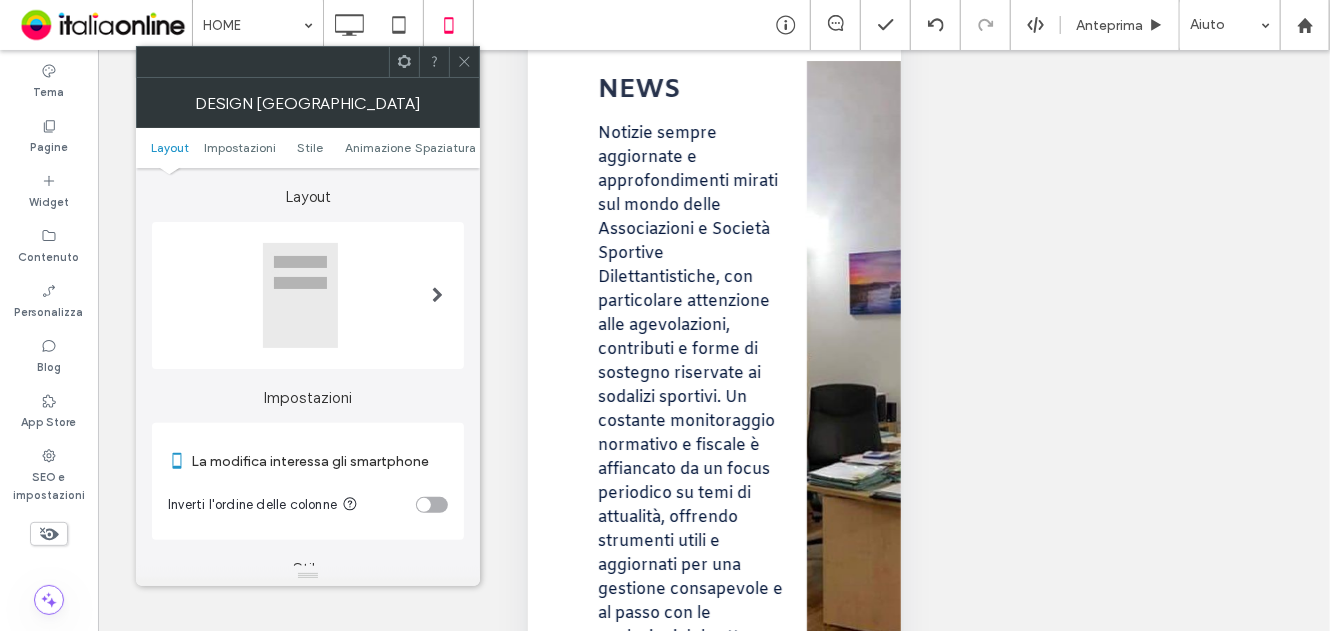 click at bounding box center (432, 505) 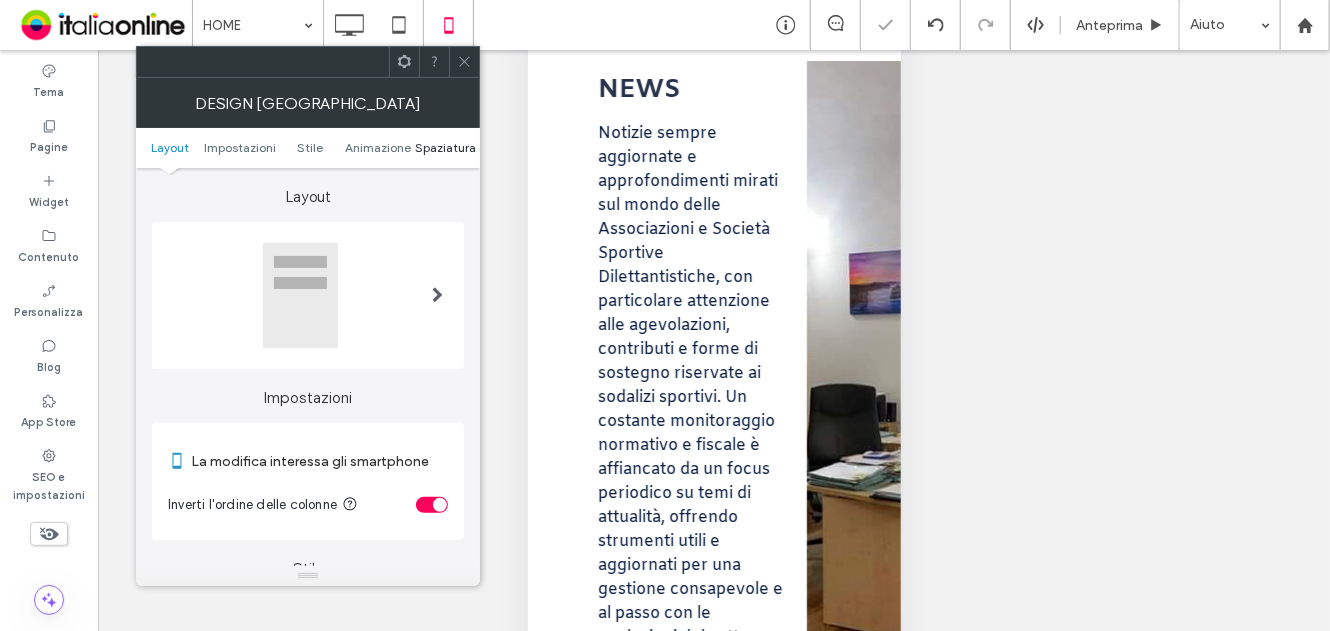 drag, startPoint x: 434, startPoint y: 151, endPoint x: 452, endPoint y: 199, distance: 51.264023 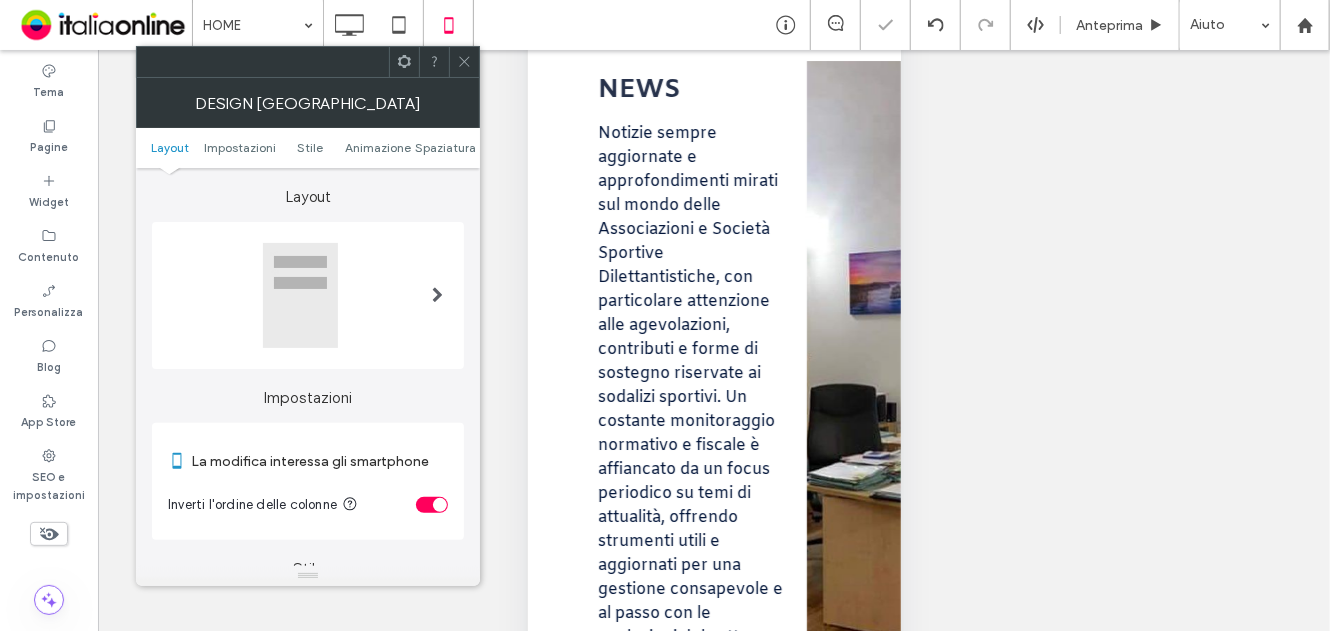 click on "Spaziatura" at bounding box center [446, 147] 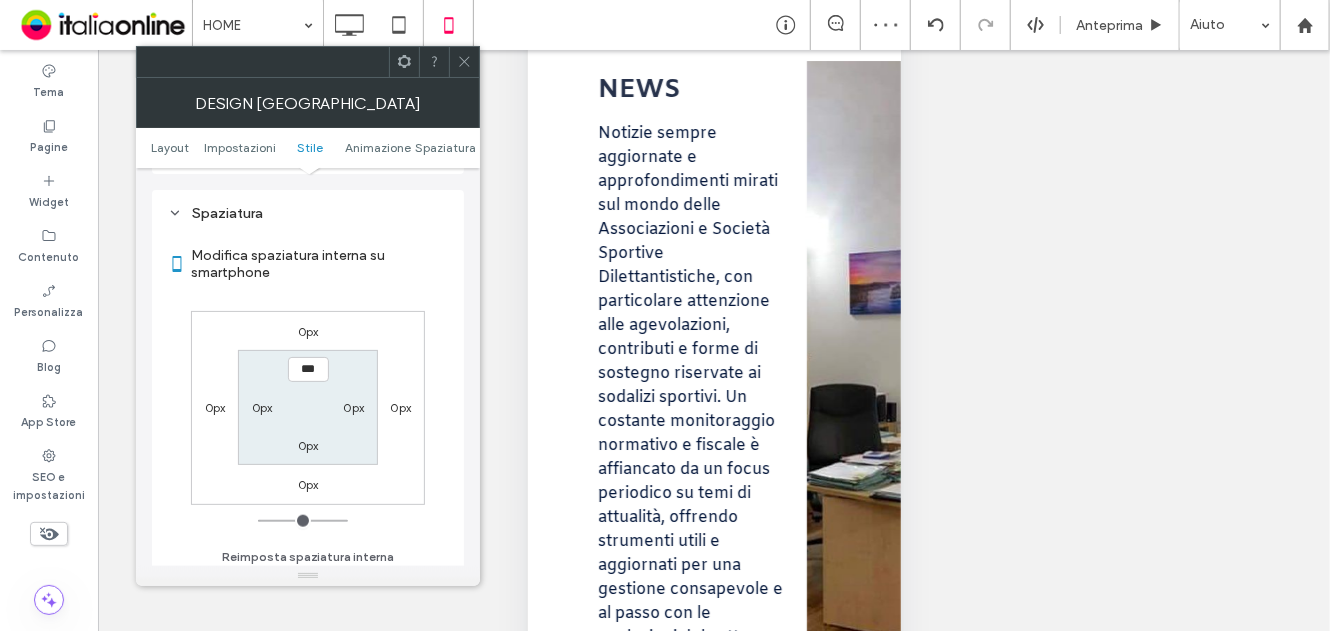 scroll, scrollTop: 766, scrollLeft: 0, axis: vertical 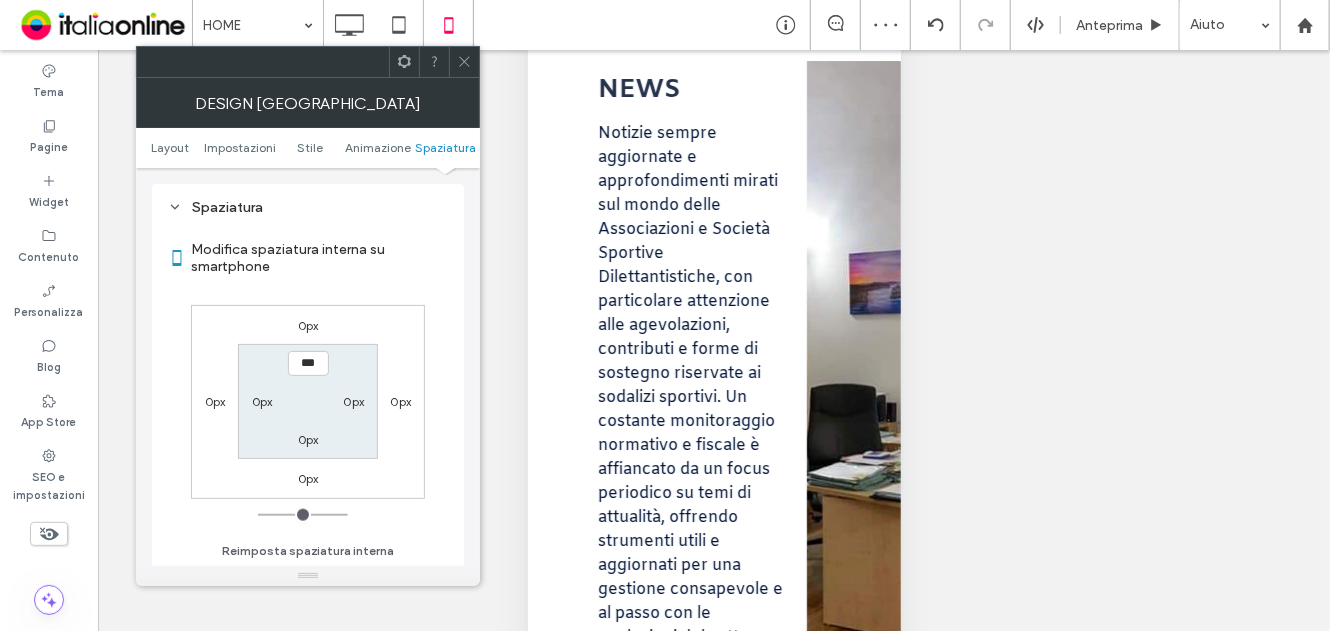 click 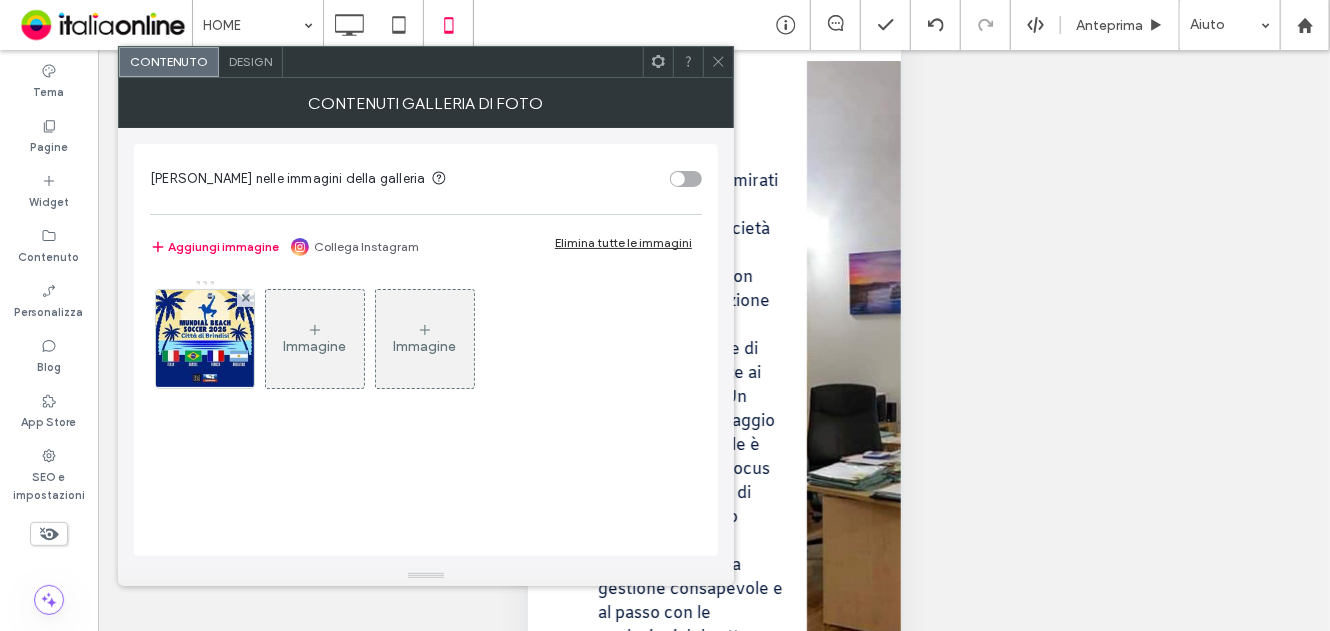 drag, startPoint x: 229, startPoint y: 333, endPoint x: 374, endPoint y: 325, distance: 145.22052 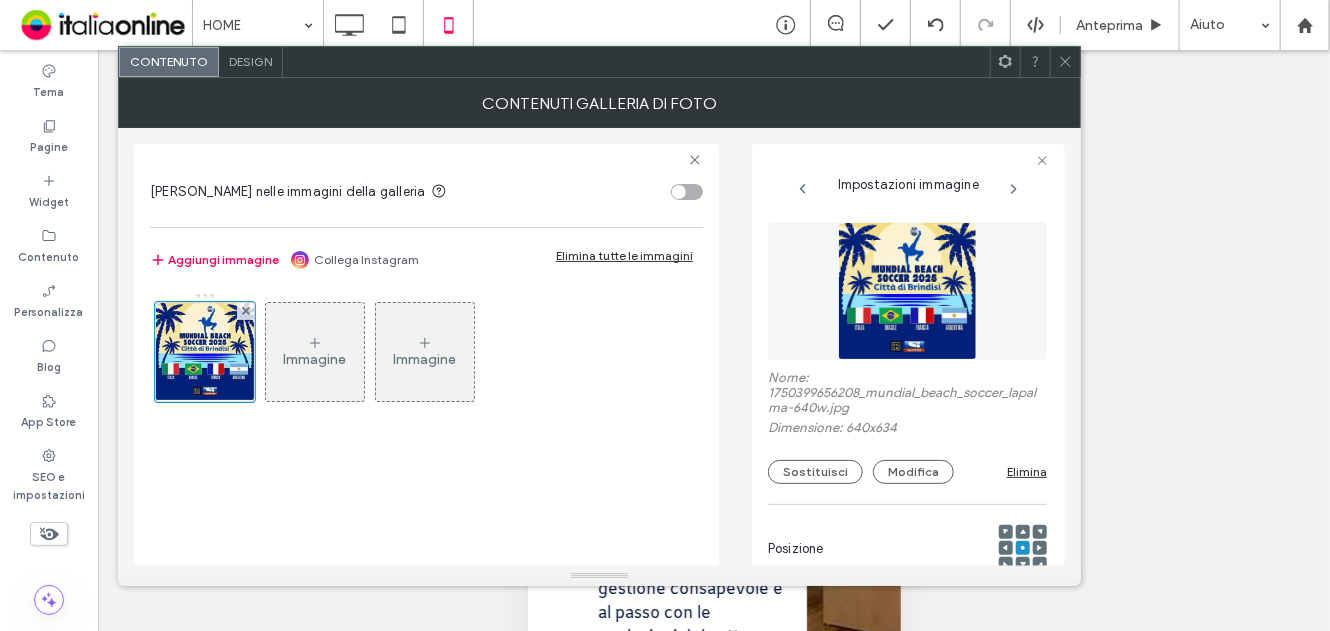click at bounding box center [1023, 532] 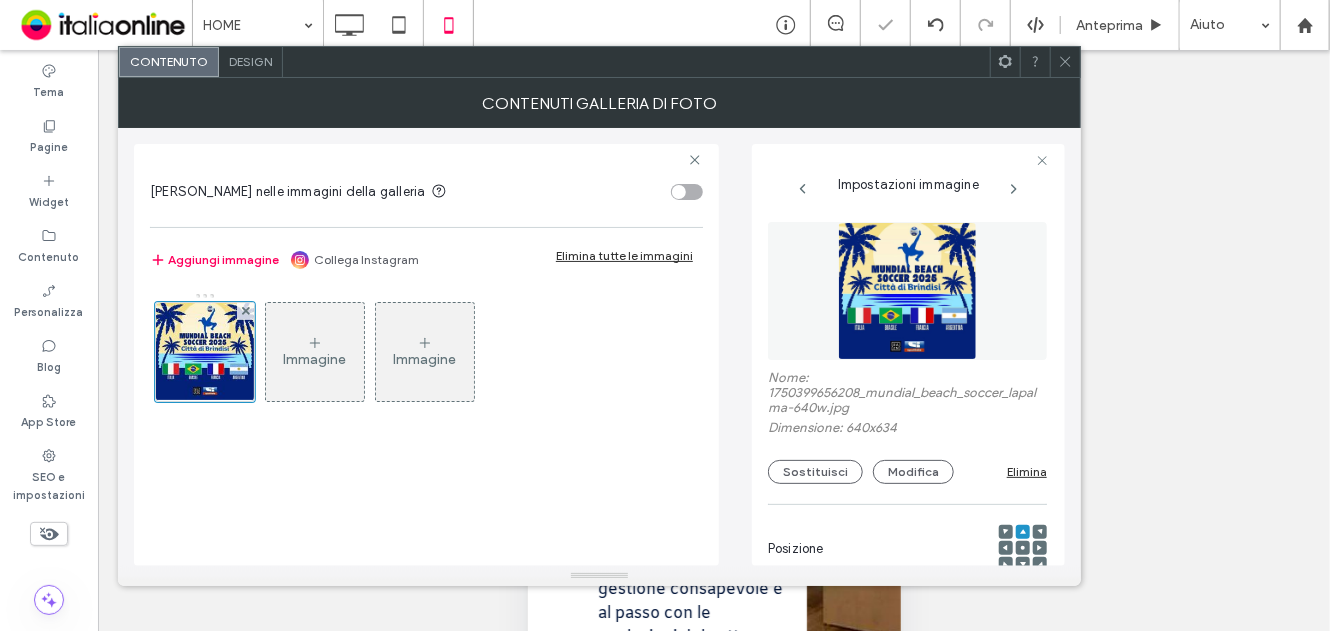 click on "Design" at bounding box center [250, 61] 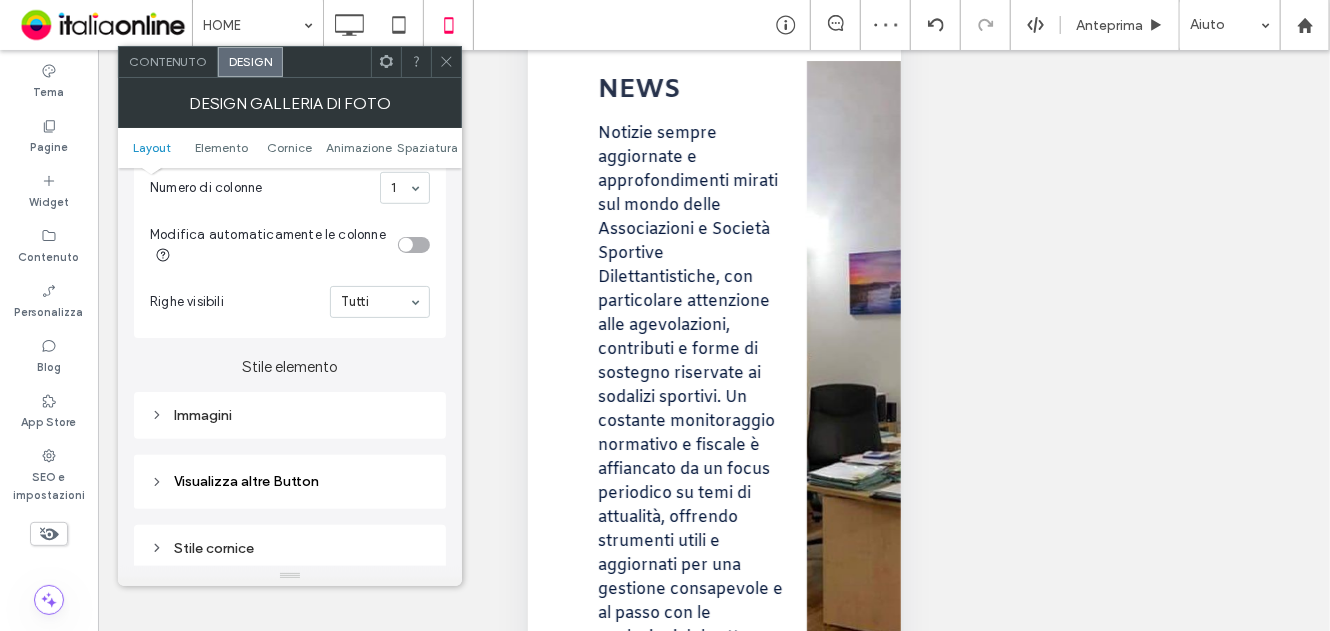 scroll, scrollTop: 700, scrollLeft: 0, axis: vertical 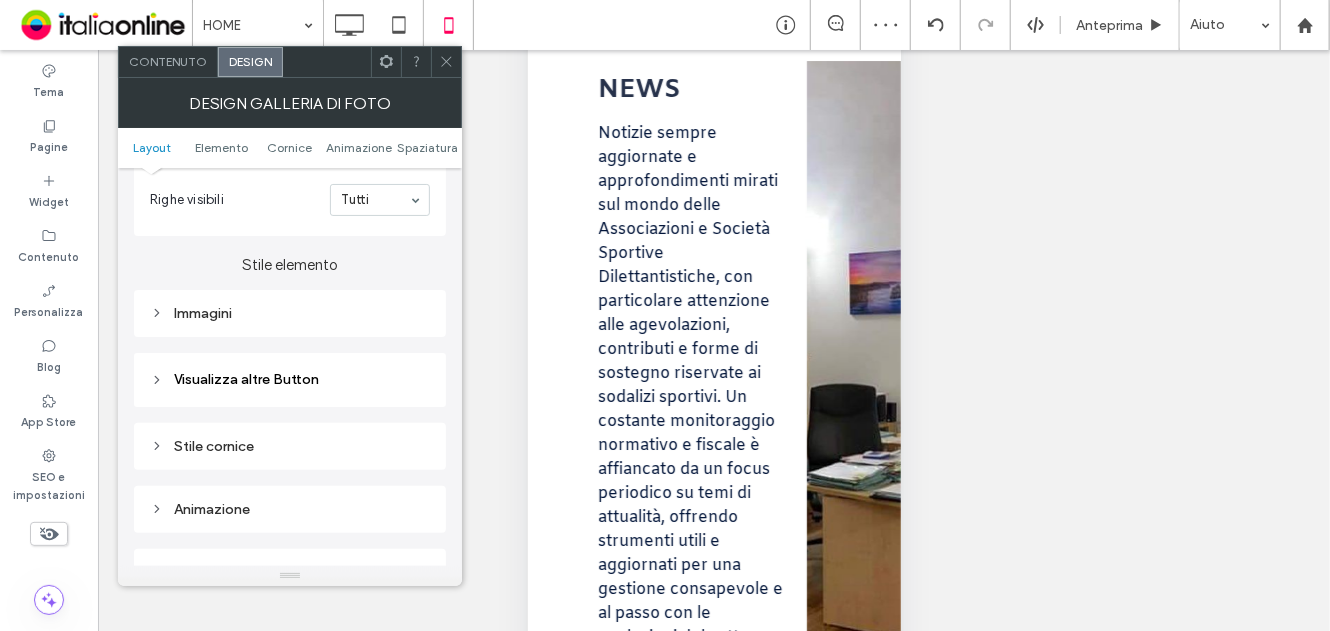 click on "Immagini" at bounding box center [290, 313] 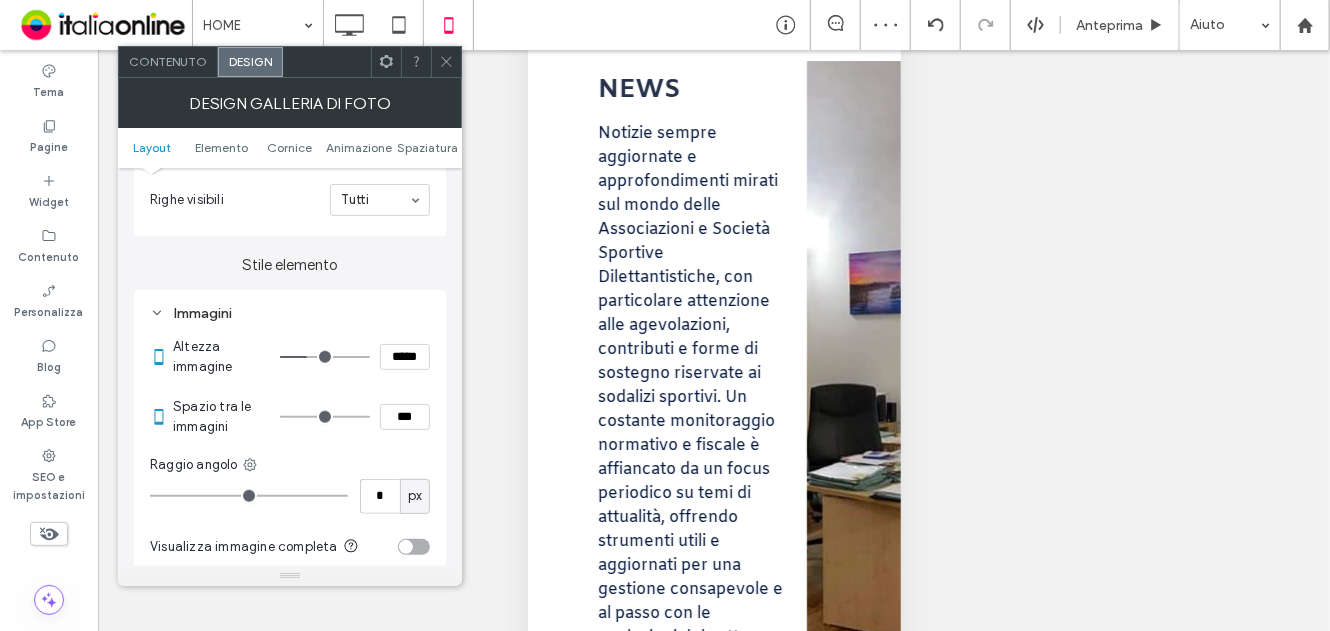 type on "***" 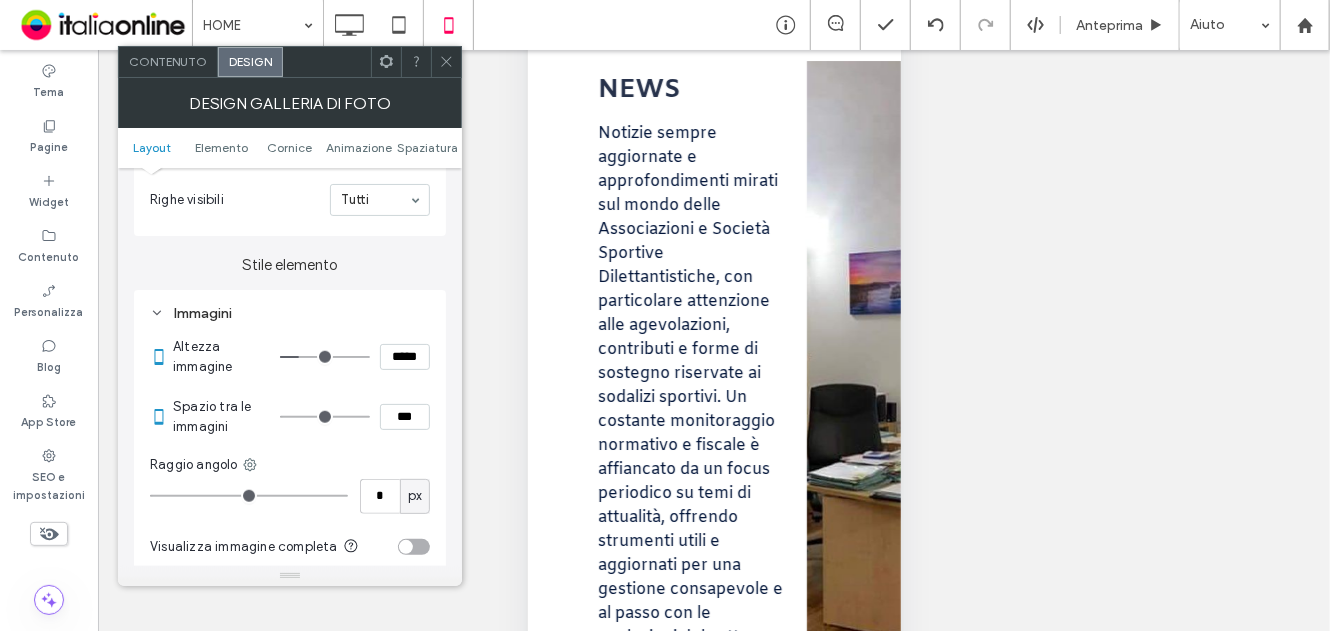 type on "***" 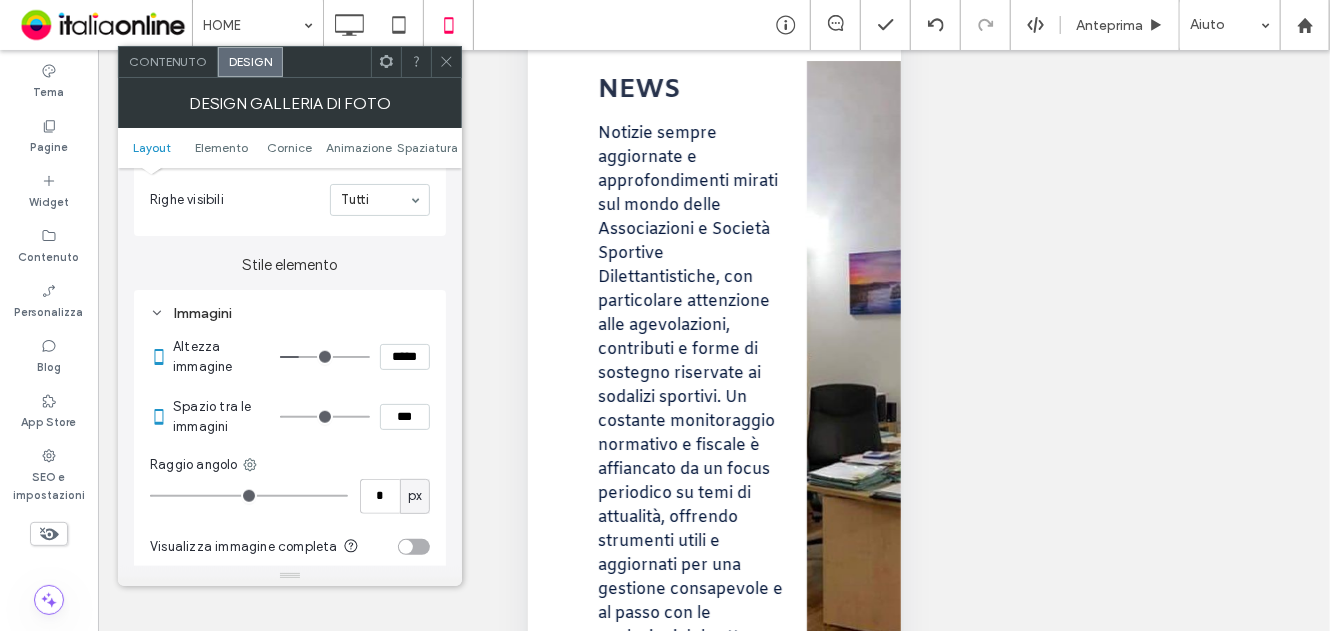 type on "*****" 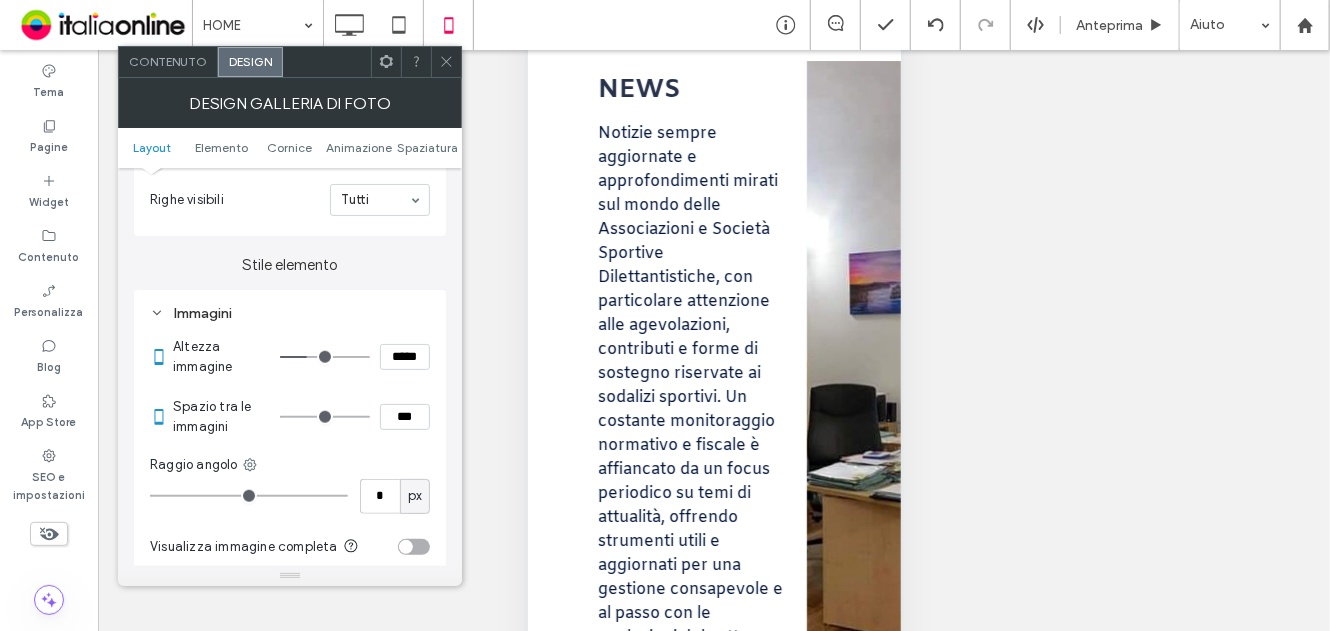 type on "***" 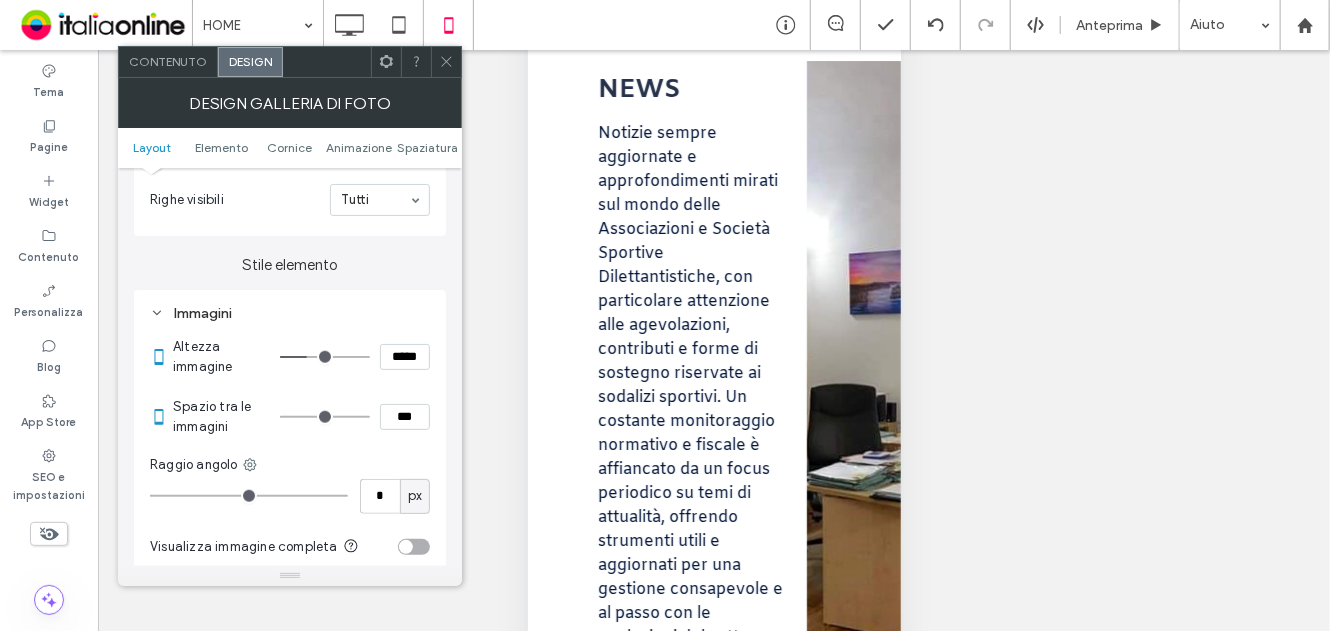 type on "*****" 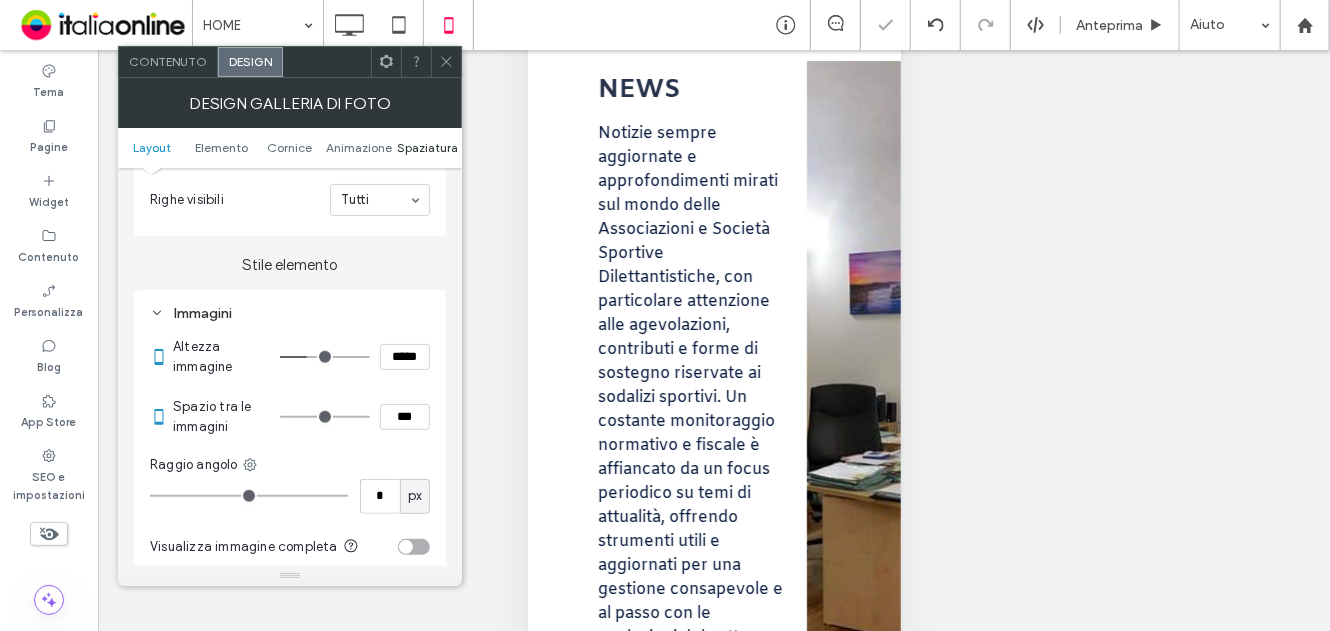 click on "Spaziatura" at bounding box center [427, 147] 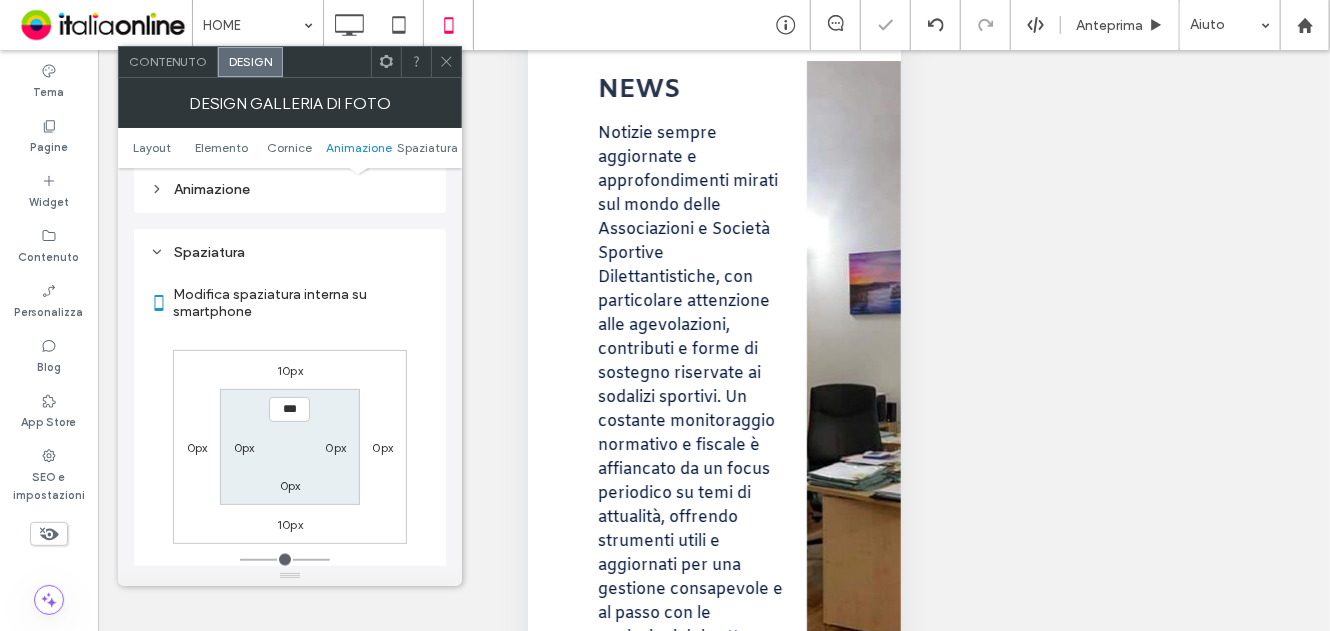 scroll, scrollTop: 1543, scrollLeft: 0, axis: vertical 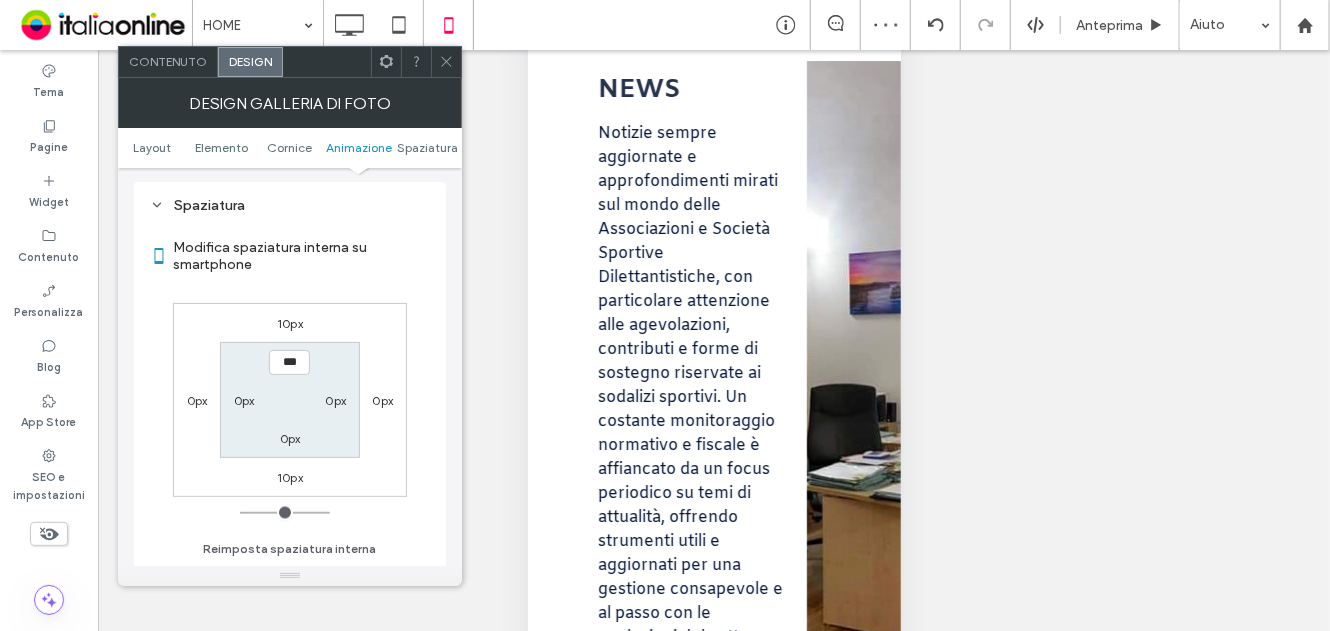 drag, startPoint x: 455, startPoint y: 62, endPoint x: 504, endPoint y: 104, distance: 64.53681 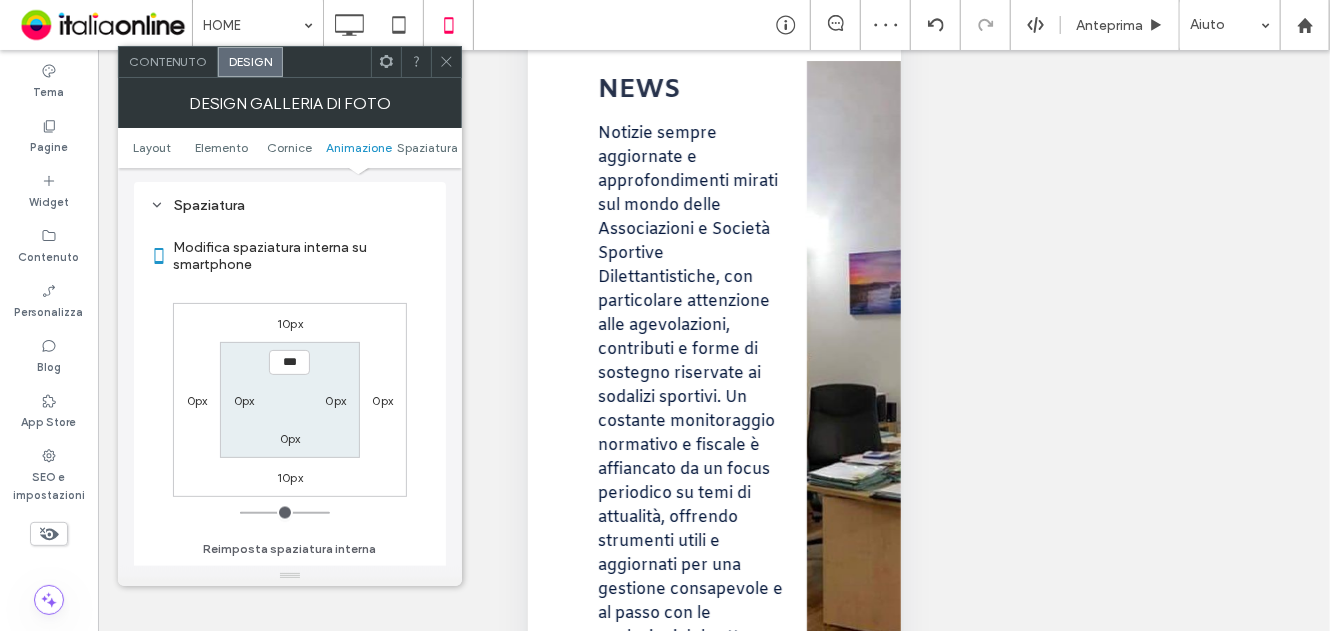 click at bounding box center (446, 62) 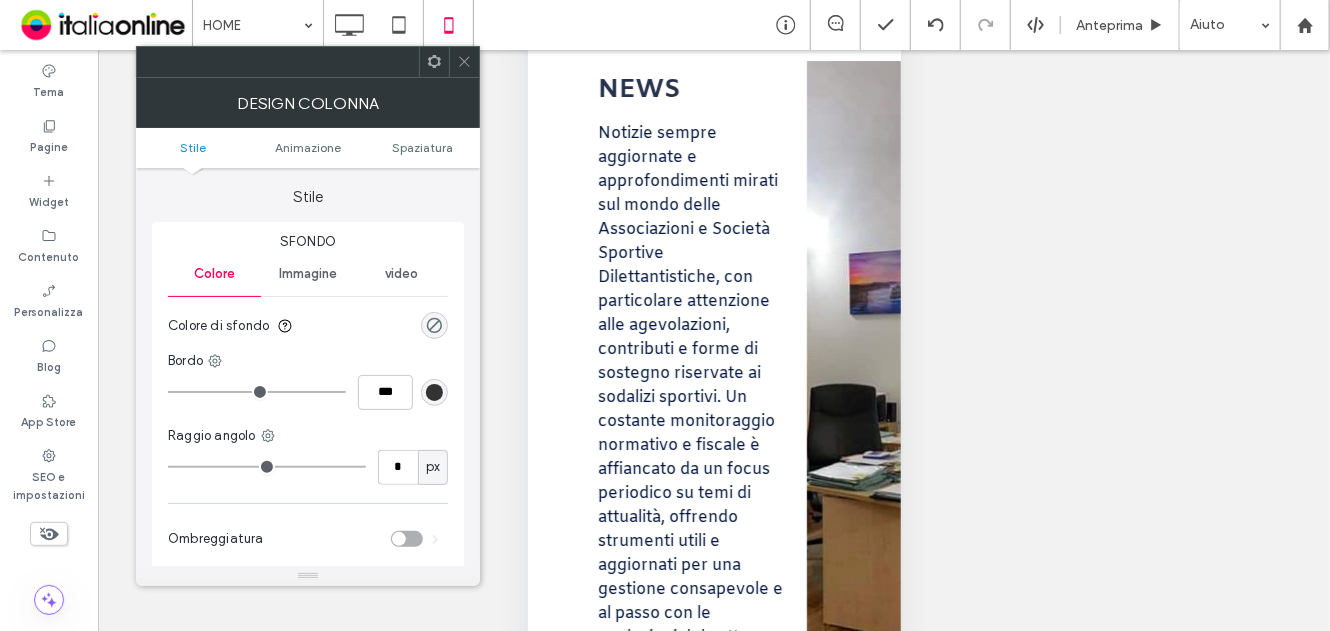 click on "Stile Animazione Spaziatura" at bounding box center (308, 148) 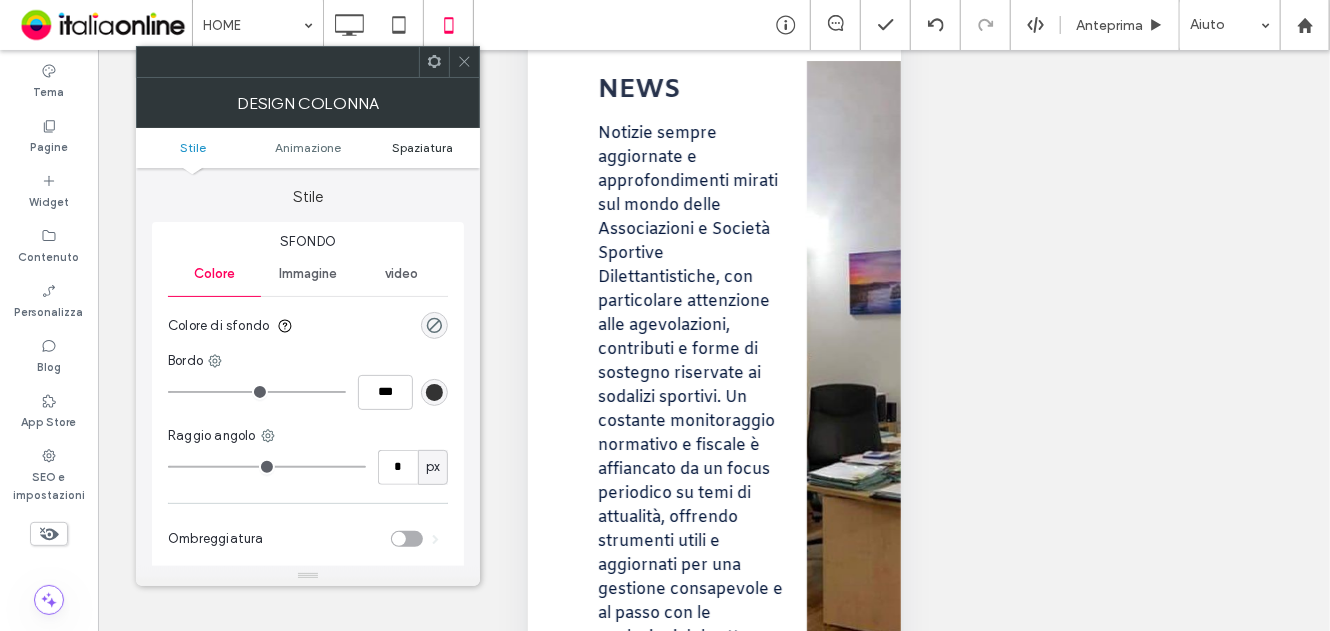 click on "Spaziatura" at bounding box center (422, 147) 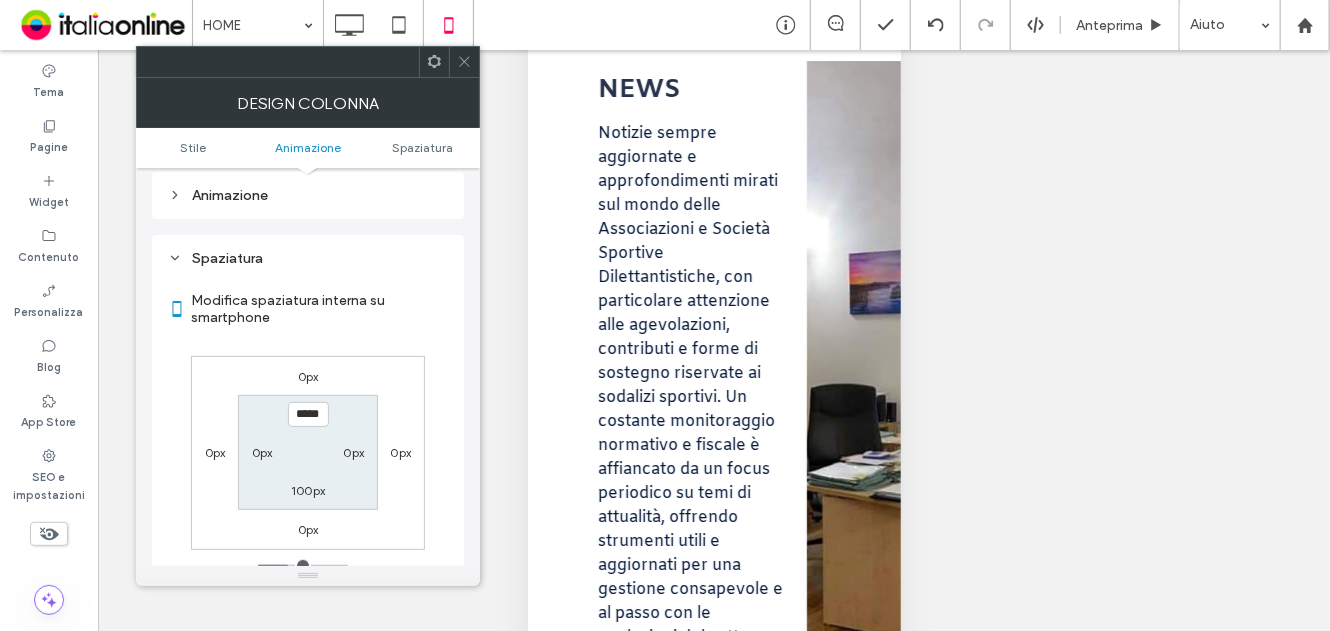 scroll, scrollTop: 468, scrollLeft: 0, axis: vertical 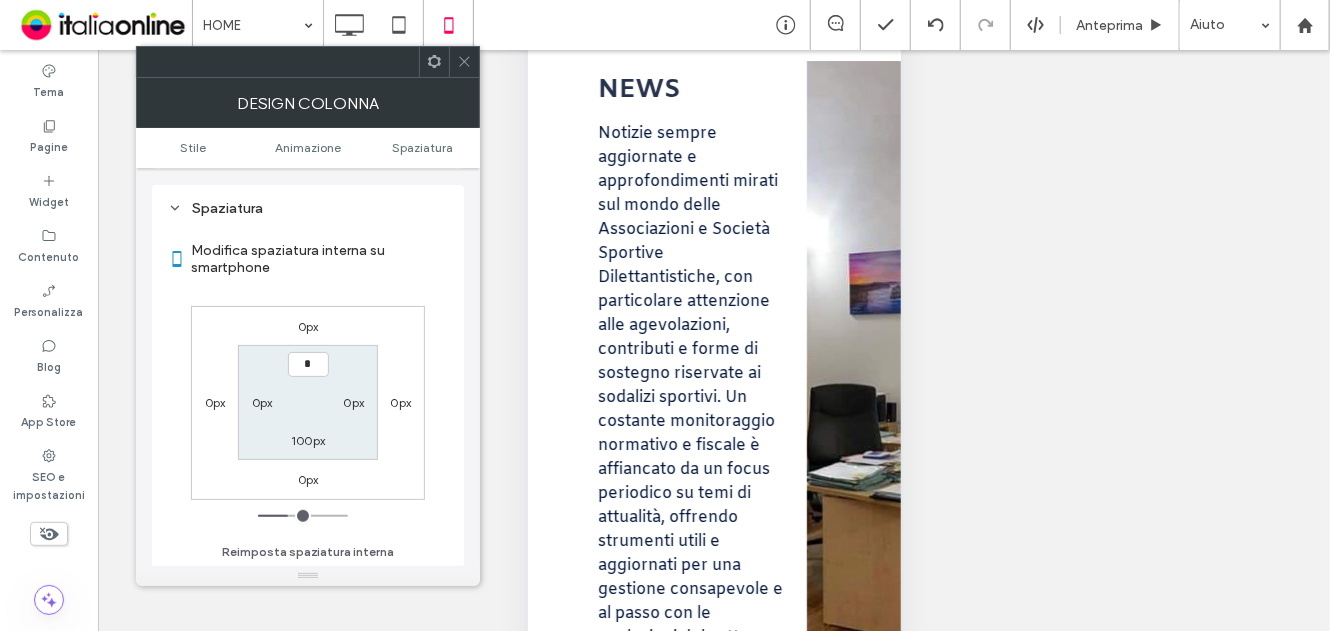 type on "***" 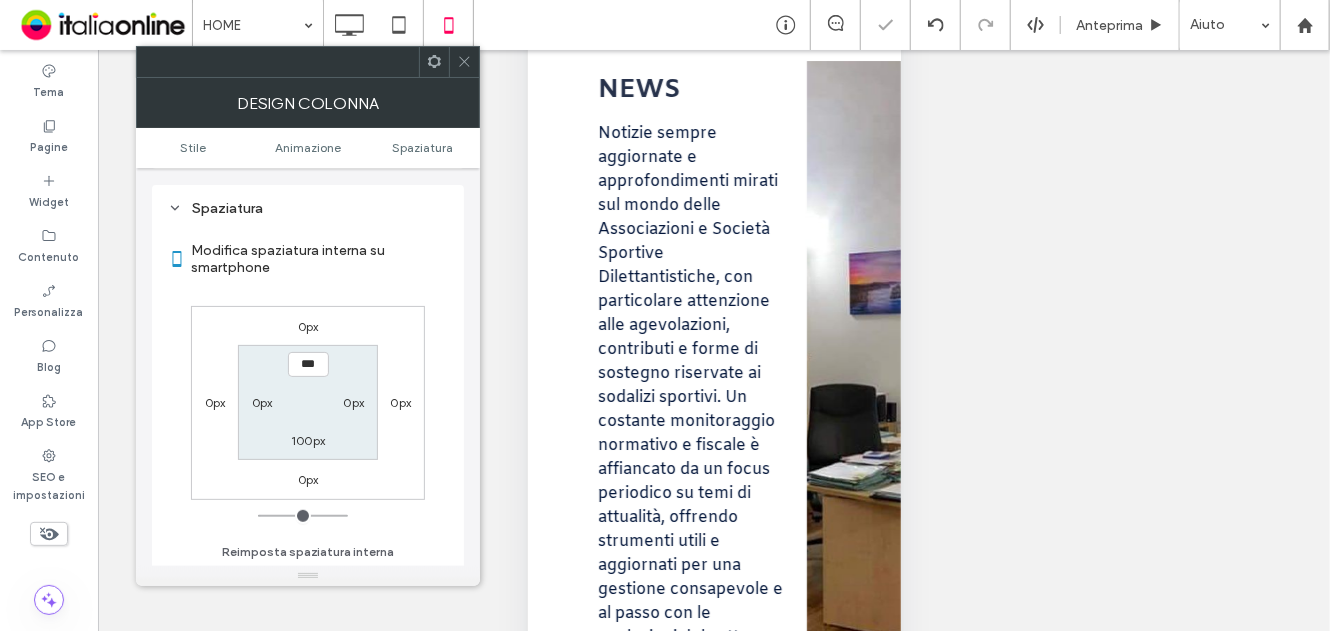 click on "100px" at bounding box center (308, 440) 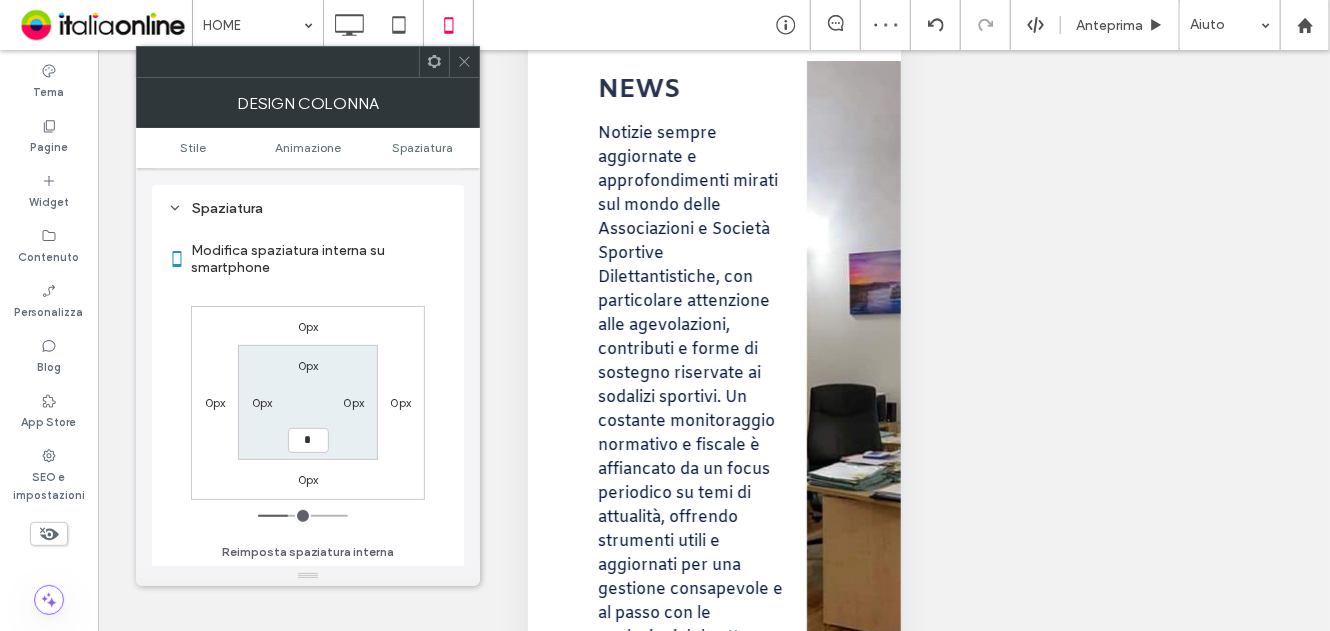 type on "*" 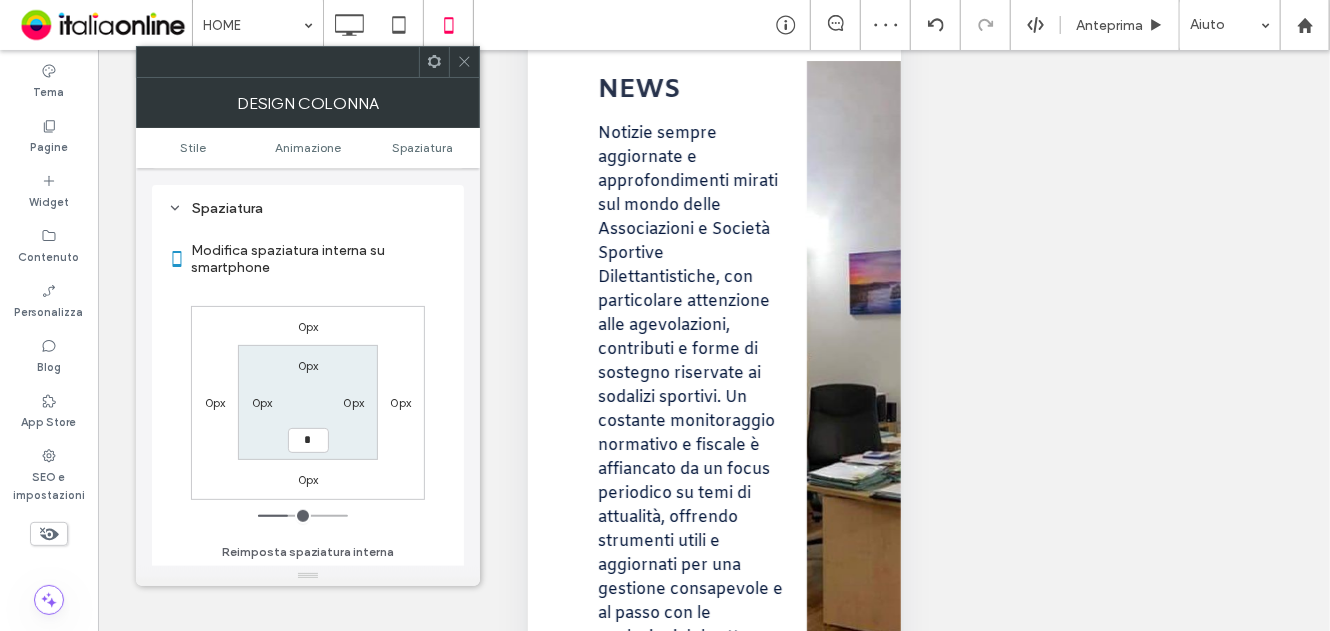 type on "*" 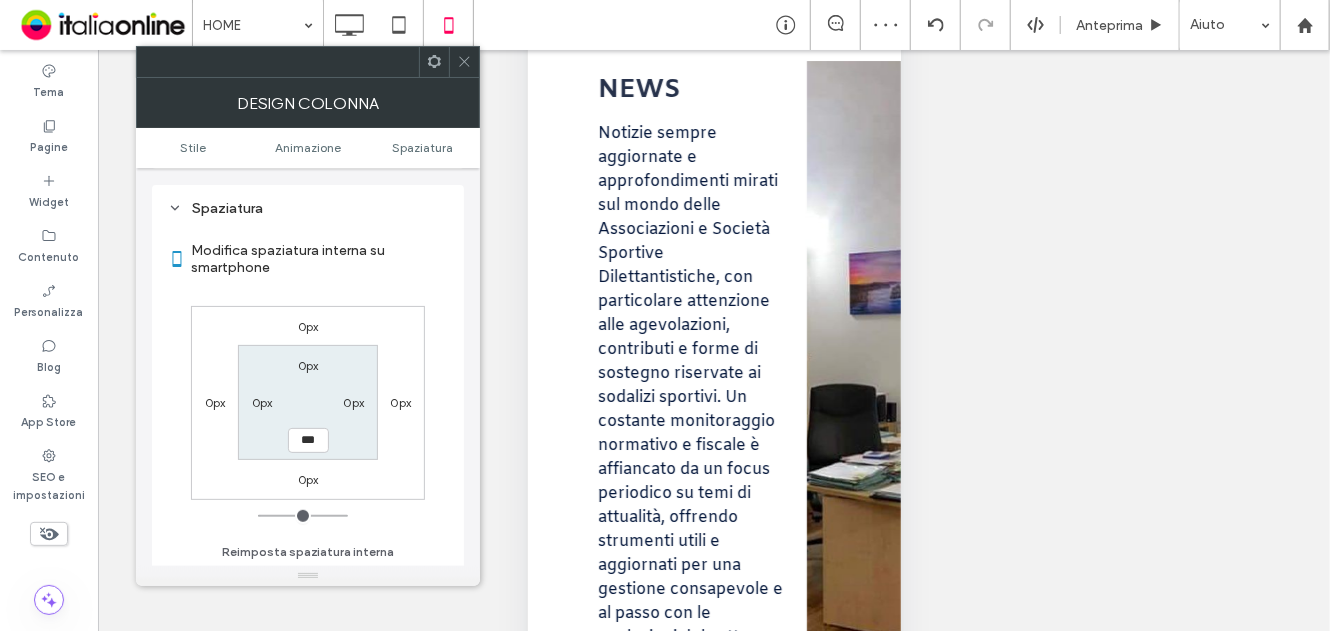 drag, startPoint x: 461, startPoint y: 56, endPoint x: 497, endPoint y: 116, distance: 69.97142 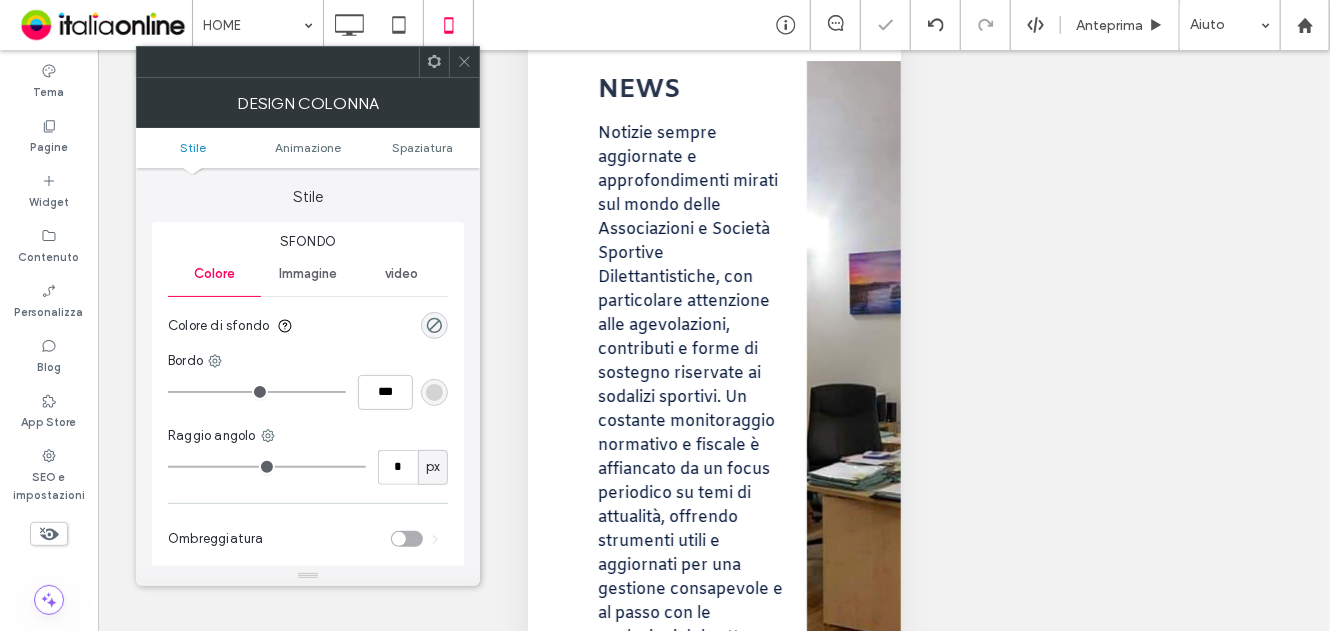 click on "Stile Animazione Spaziatura" at bounding box center (308, 148) 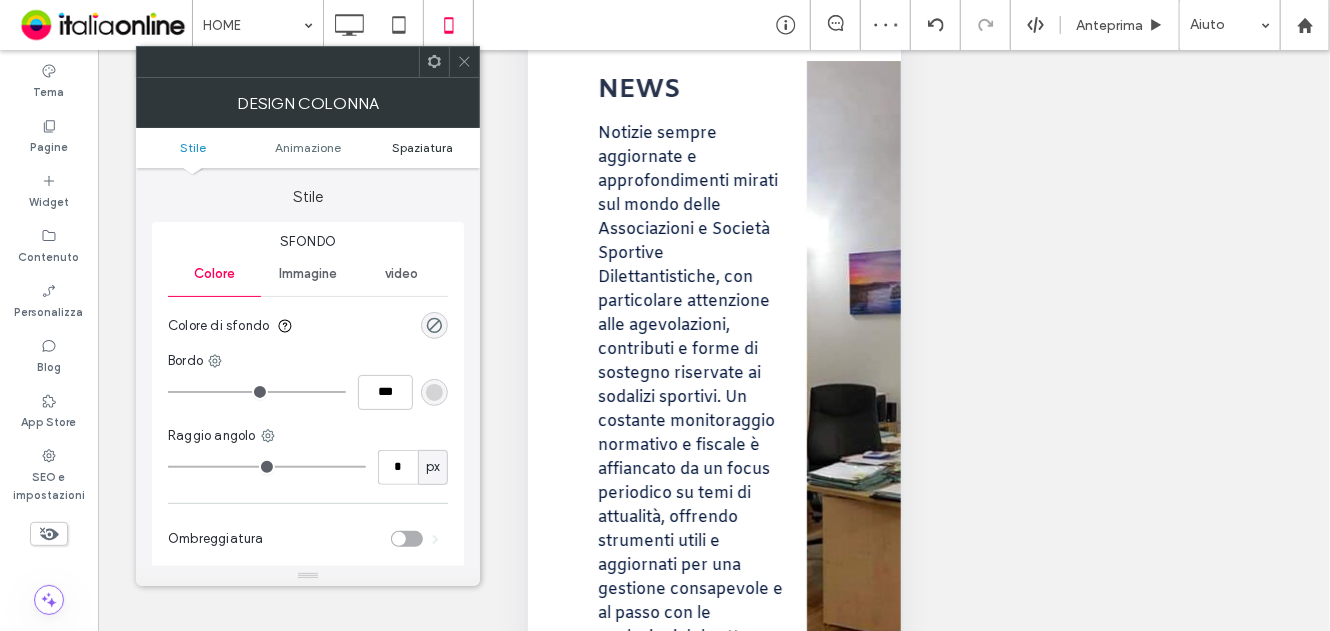 click on "Spaziatura" at bounding box center (422, 147) 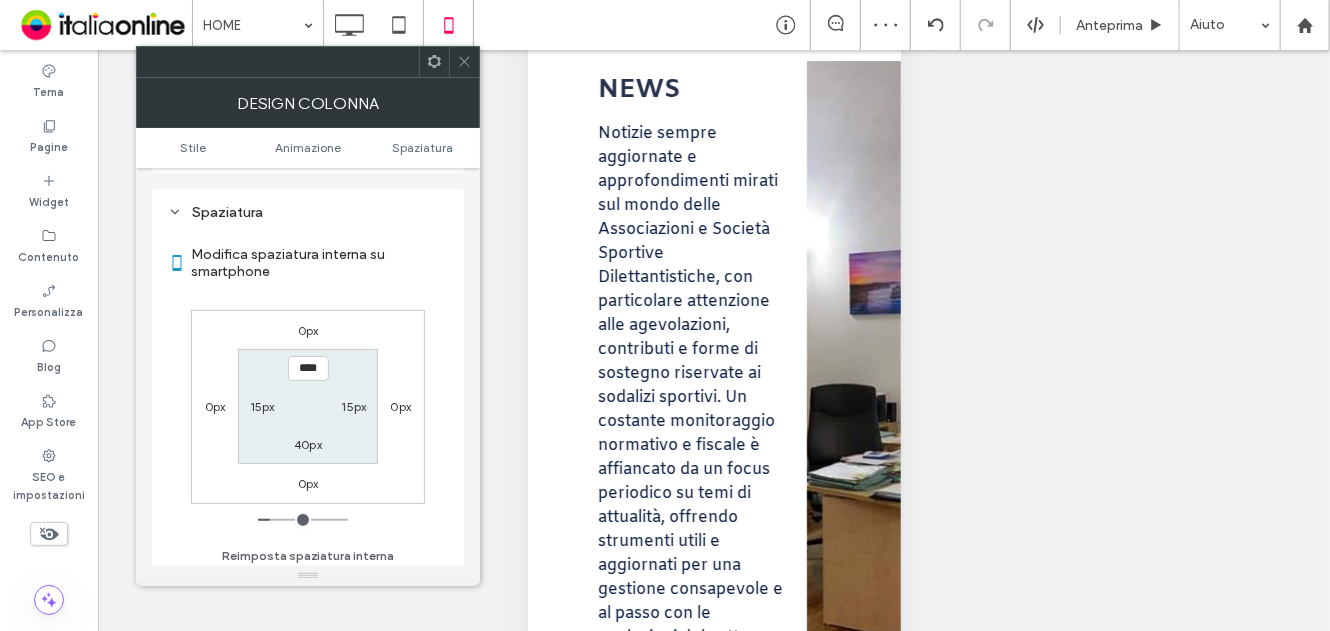 scroll, scrollTop: 468, scrollLeft: 0, axis: vertical 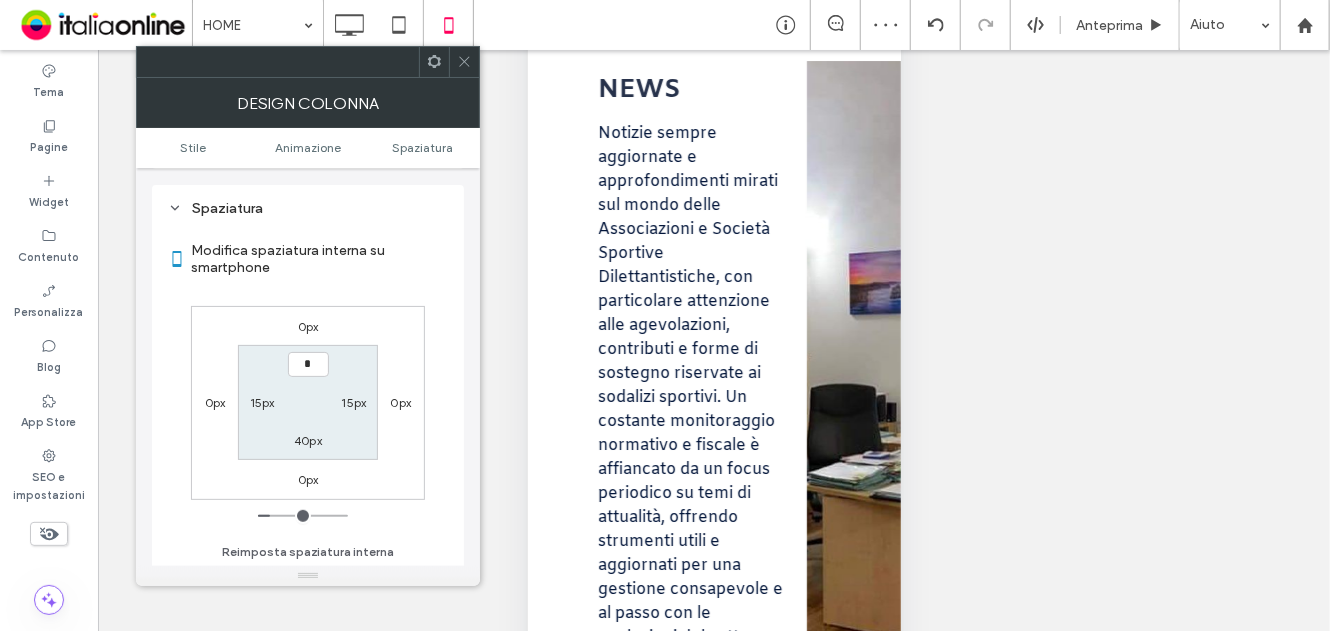type on "***" 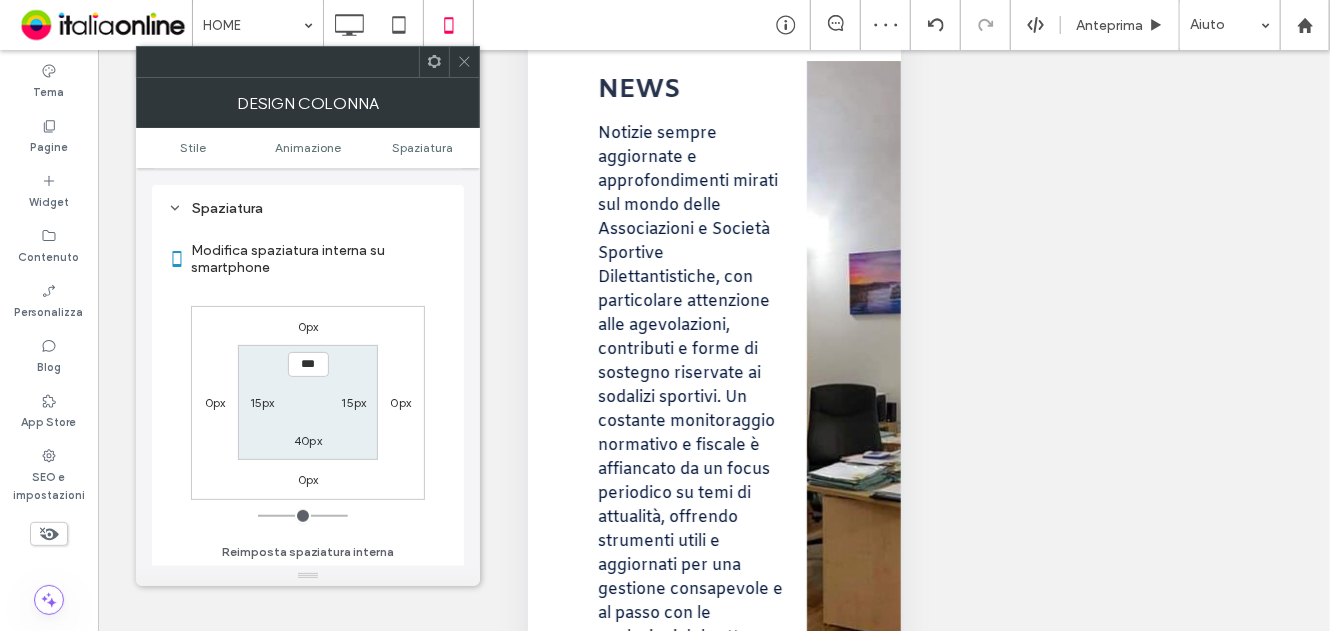click on "***" at bounding box center (308, 364) 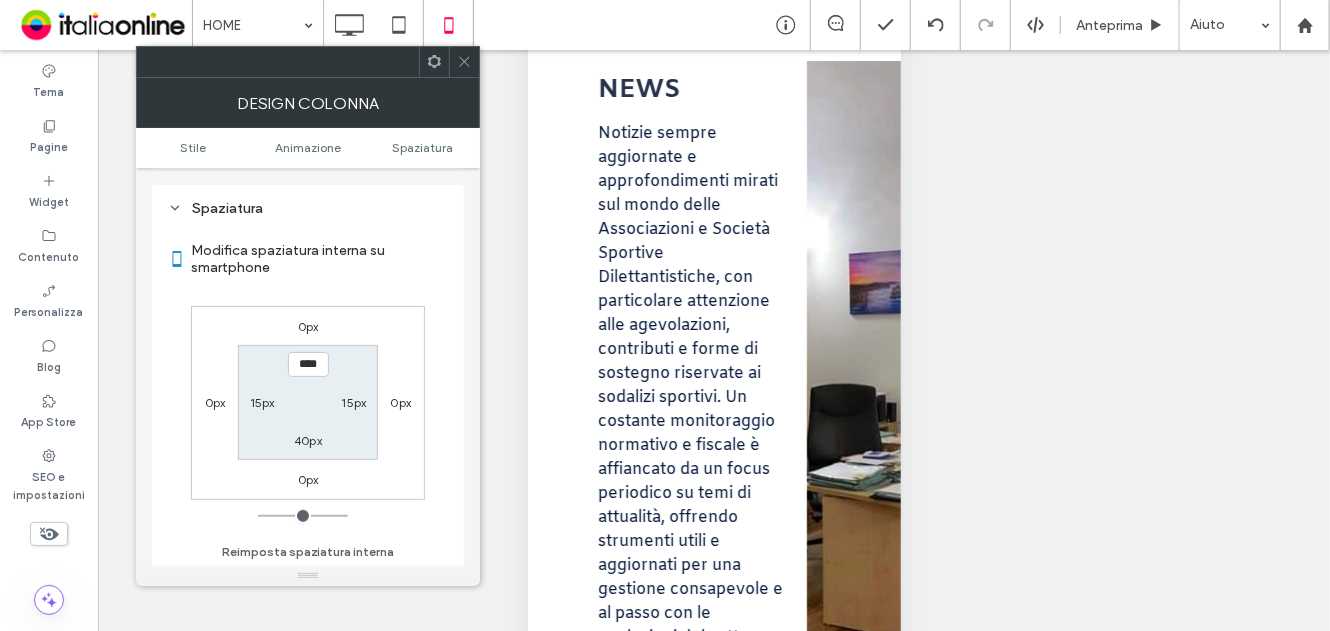 type on "****" 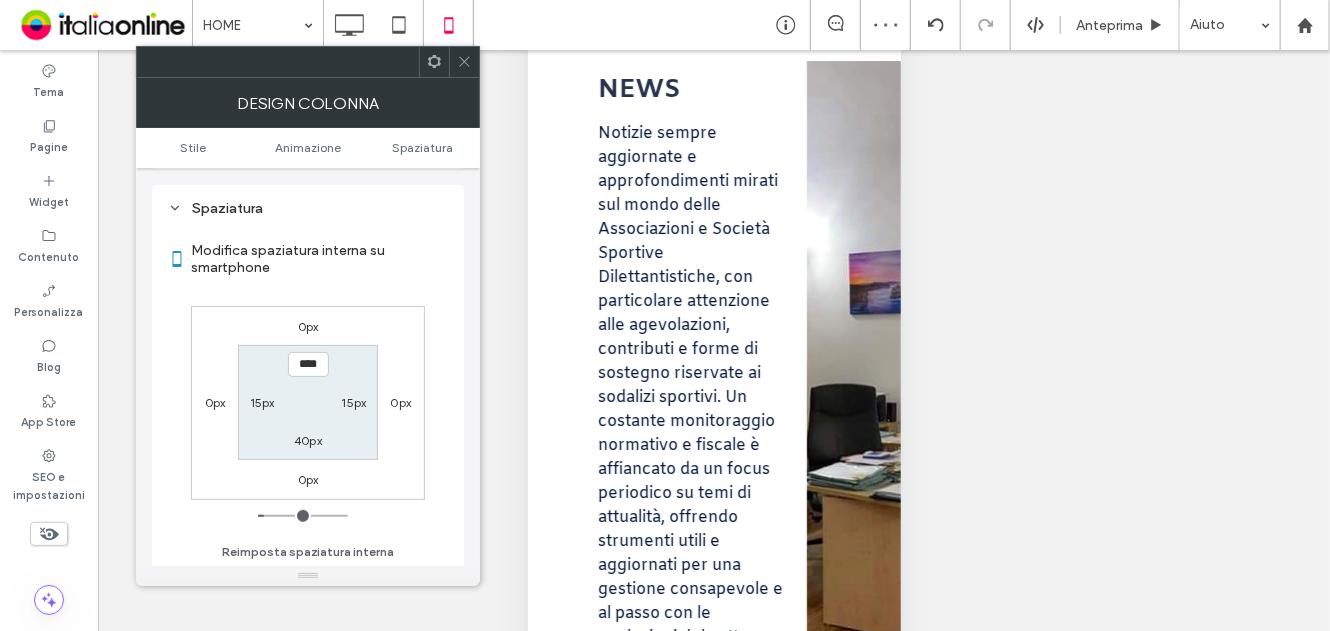 click 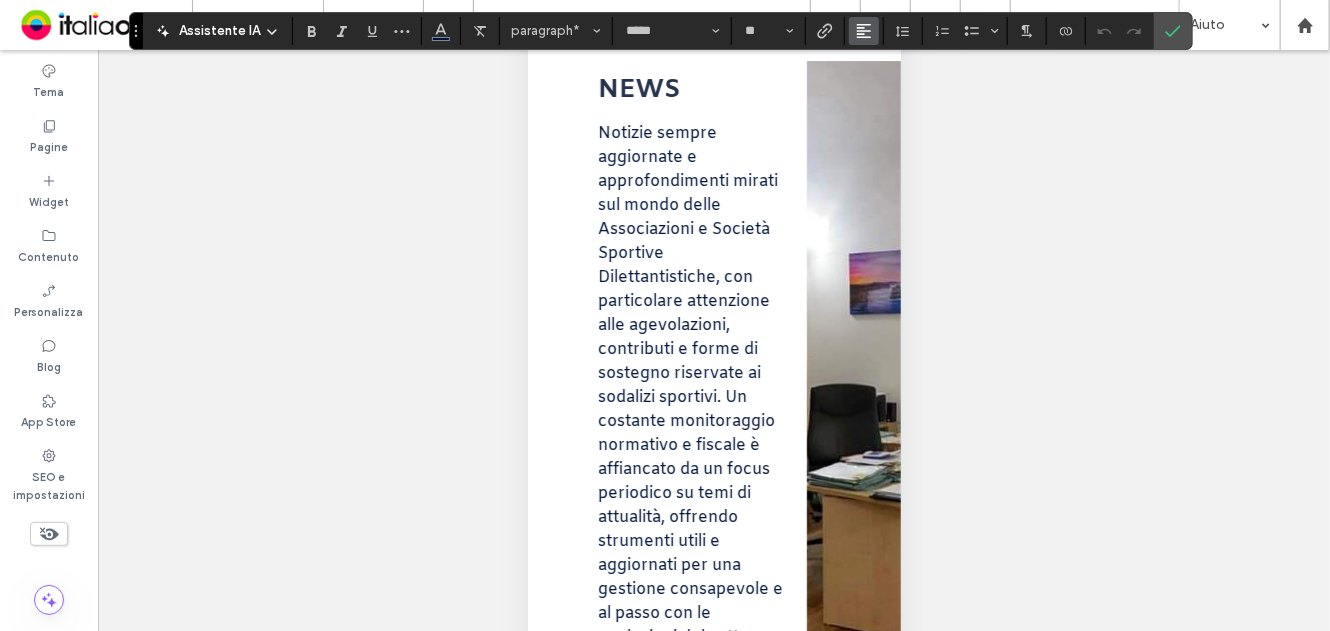 click 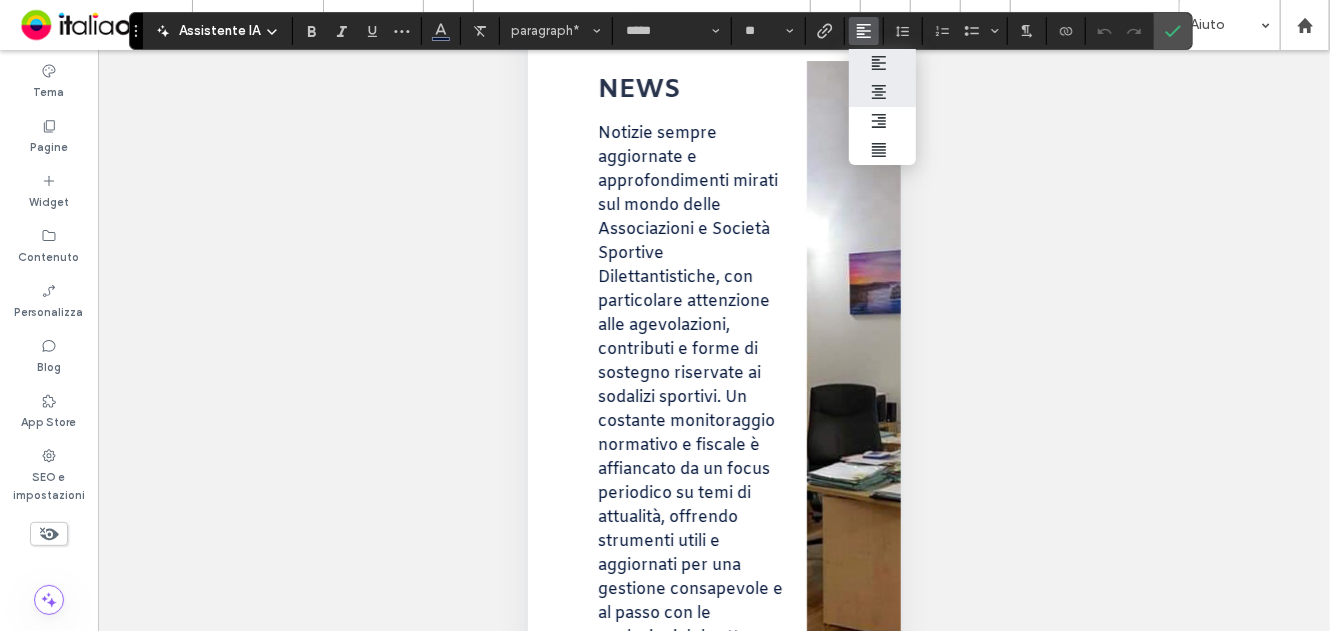 click at bounding box center [882, 92] 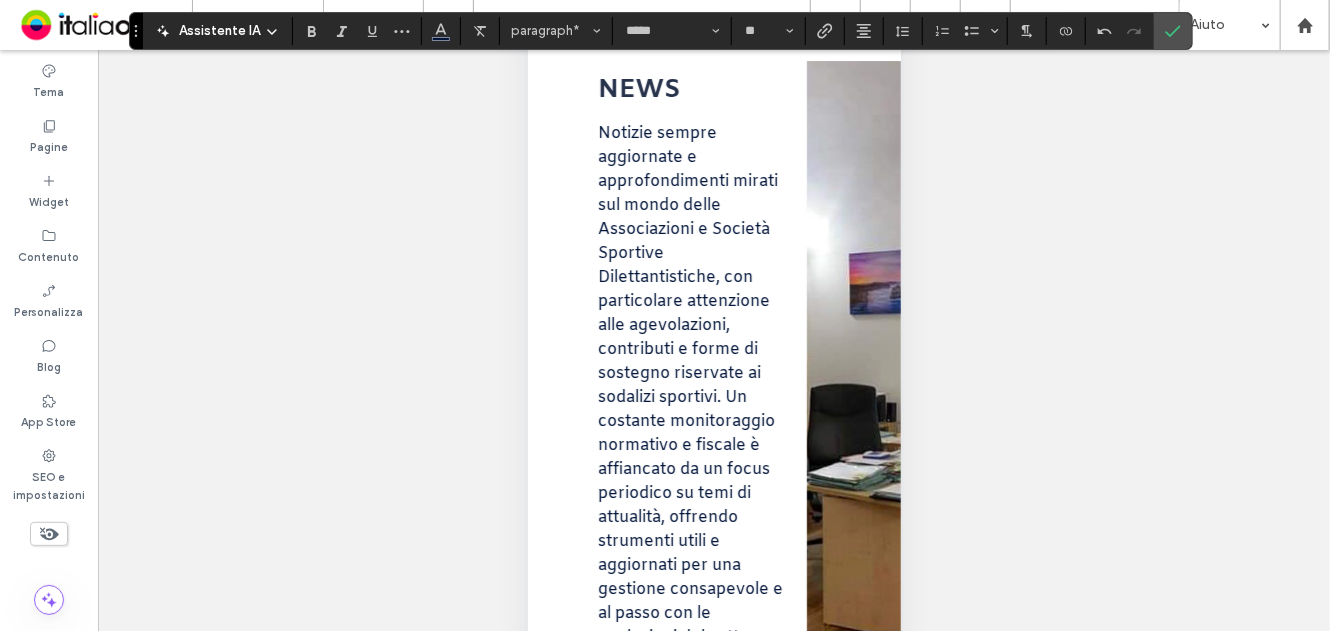 drag, startPoint x: 1160, startPoint y: 30, endPoint x: 1159, endPoint y: 47, distance: 17.029387 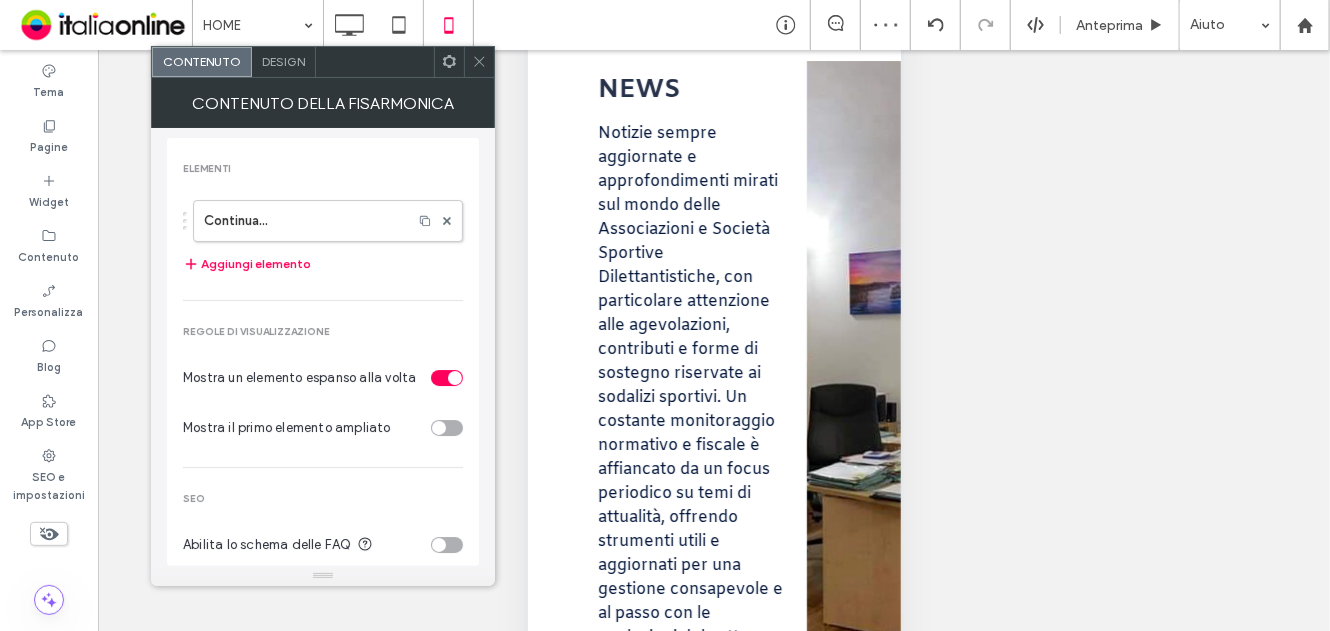 click on "Design" at bounding box center [284, 62] 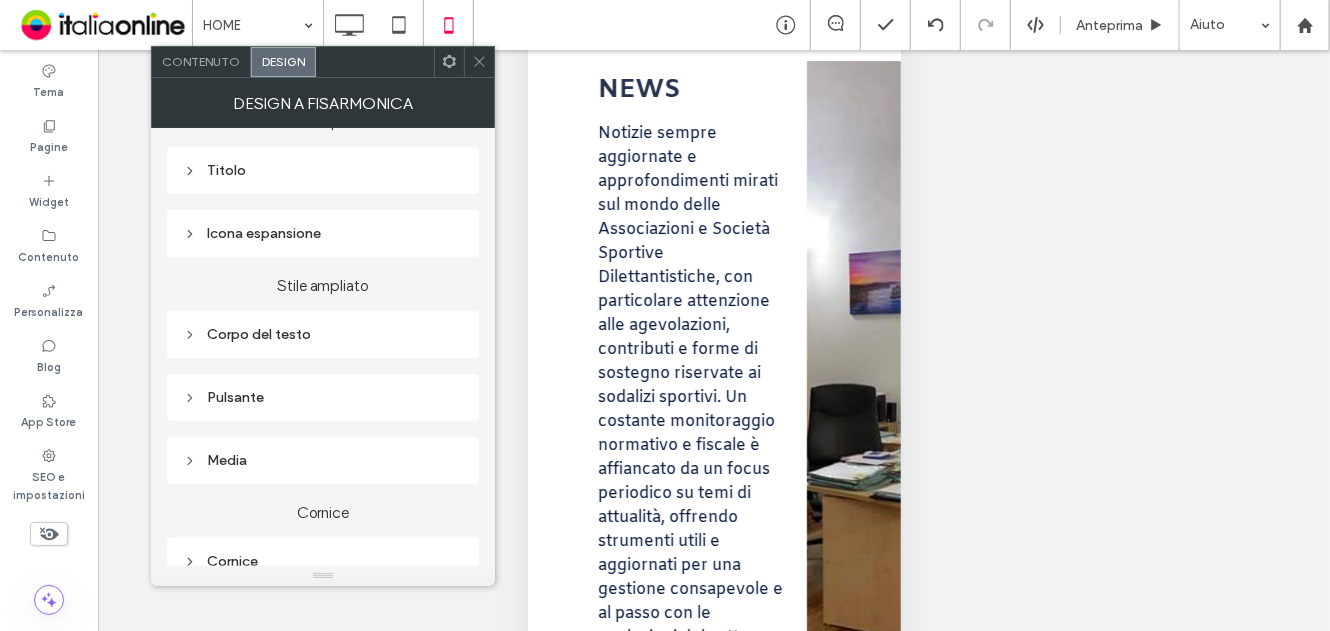 scroll, scrollTop: 200, scrollLeft: 0, axis: vertical 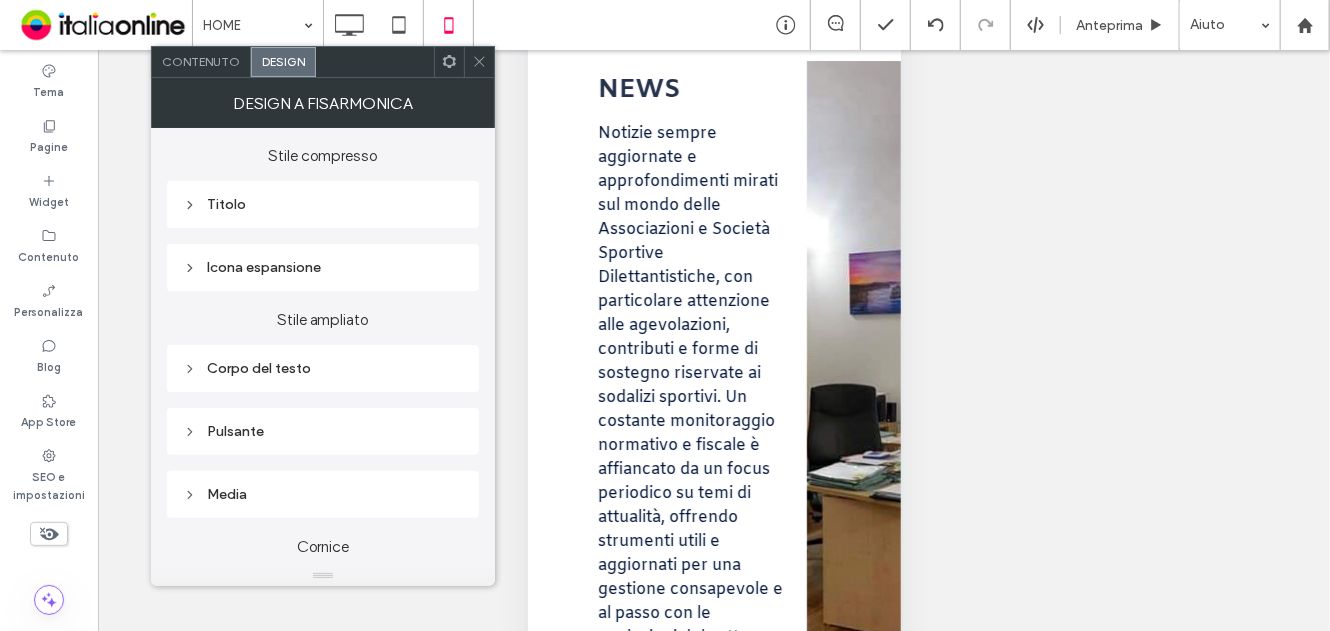 click on "Titolo" at bounding box center (323, 204) 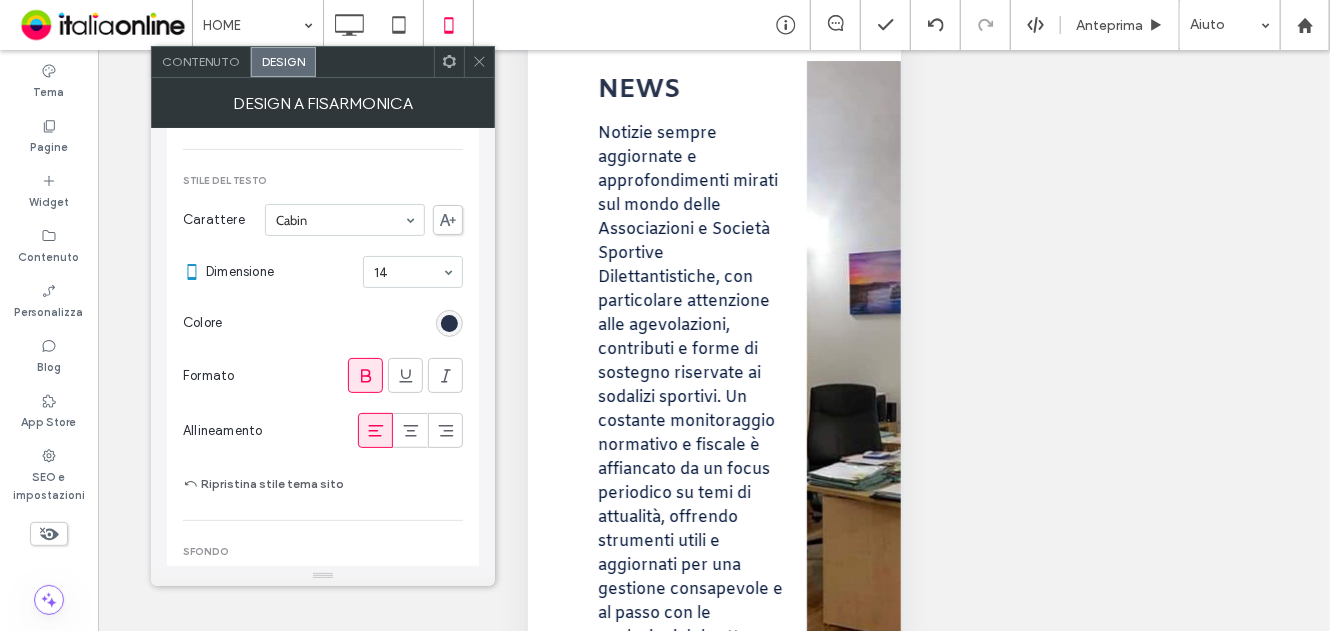 scroll, scrollTop: 400, scrollLeft: 0, axis: vertical 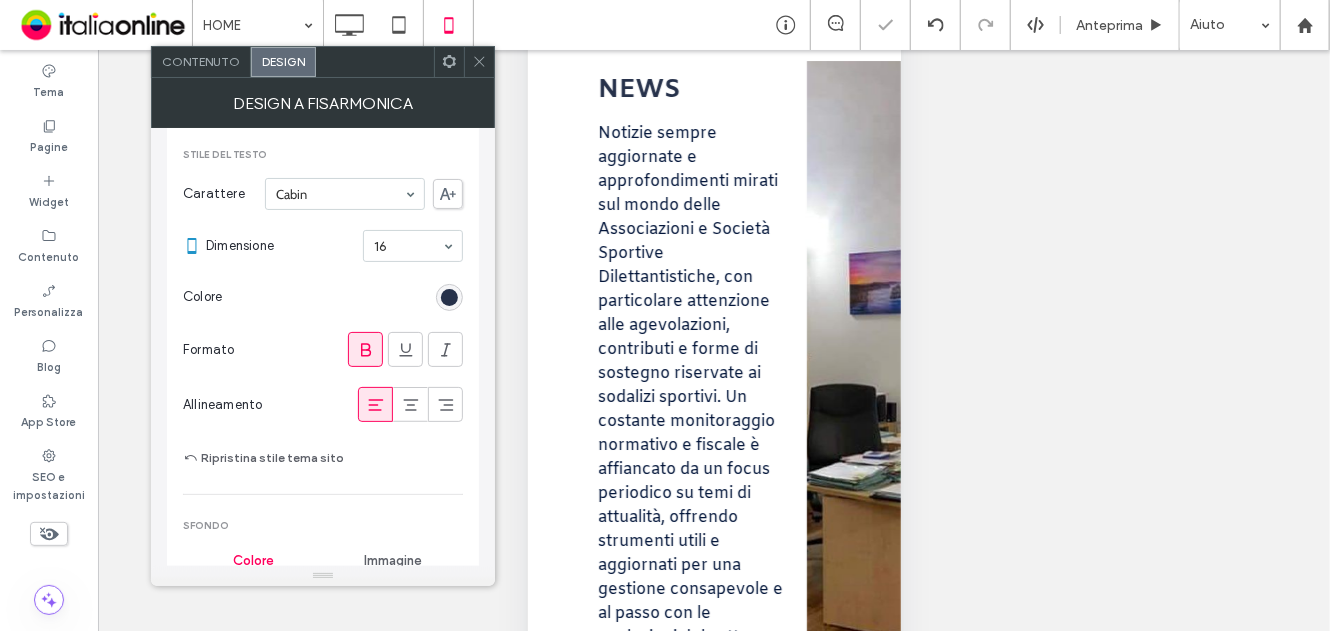 drag, startPoint x: 479, startPoint y: 59, endPoint x: 471, endPoint y: 148, distance: 89.358826 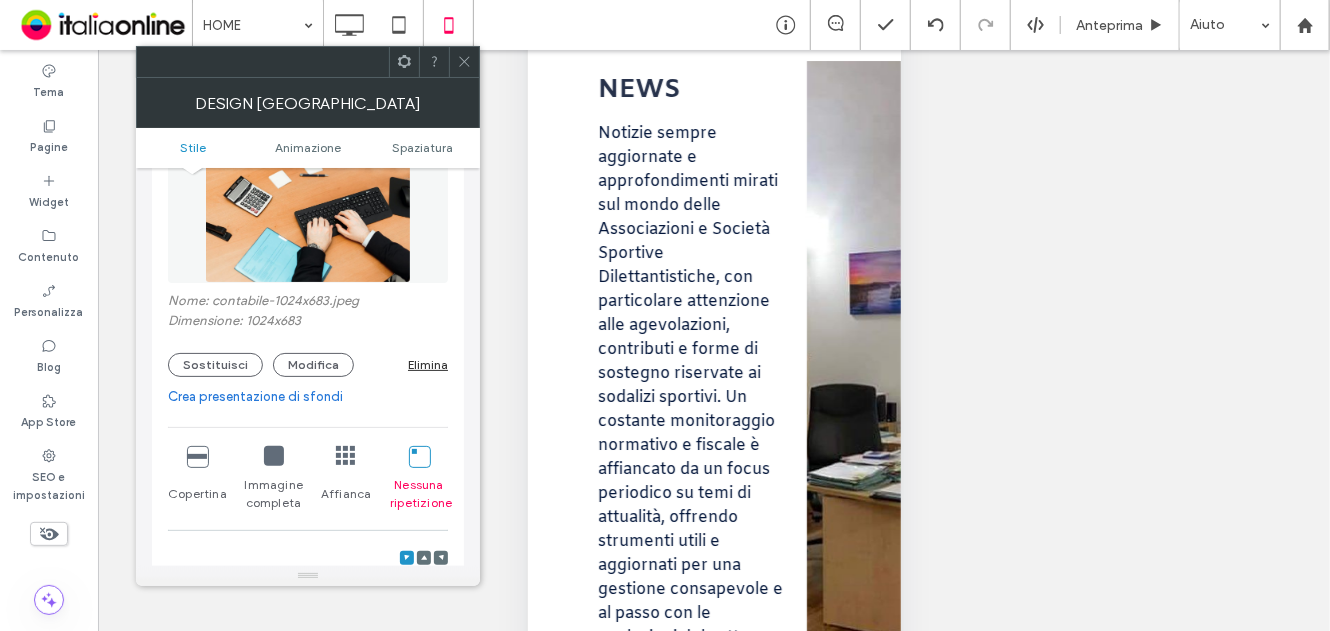 scroll, scrollTop: 300, scrollLeft: 0, axis: vertical 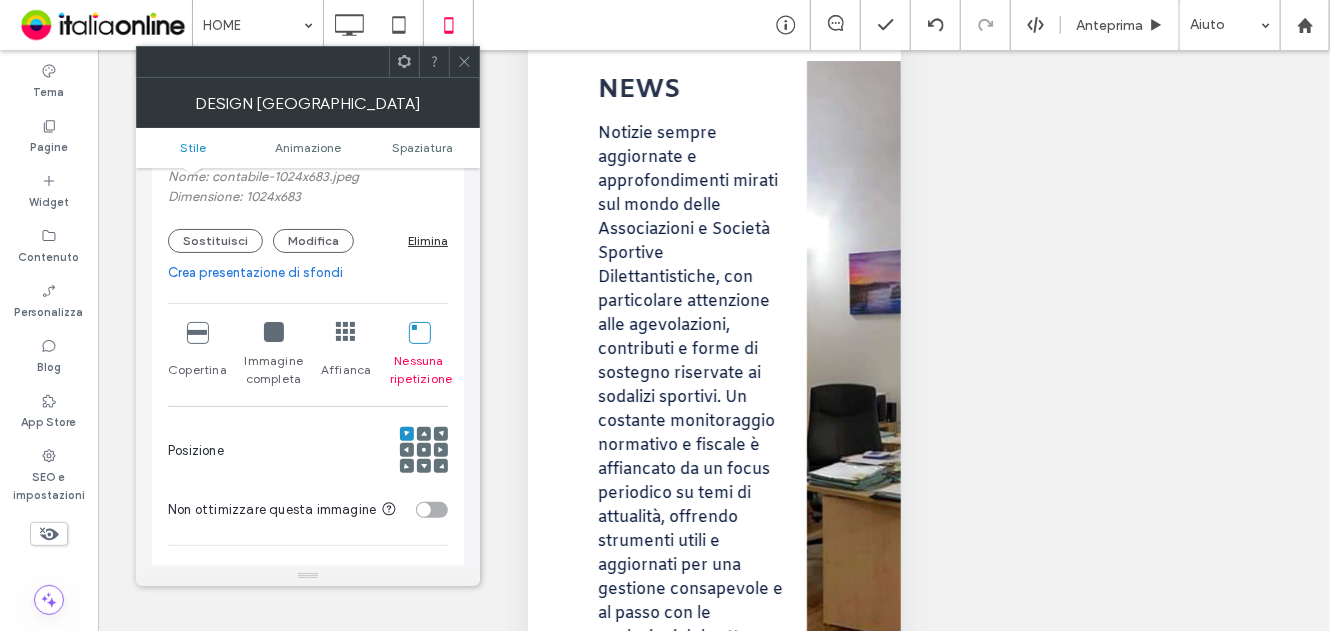 click at bounding box center [197, 332] 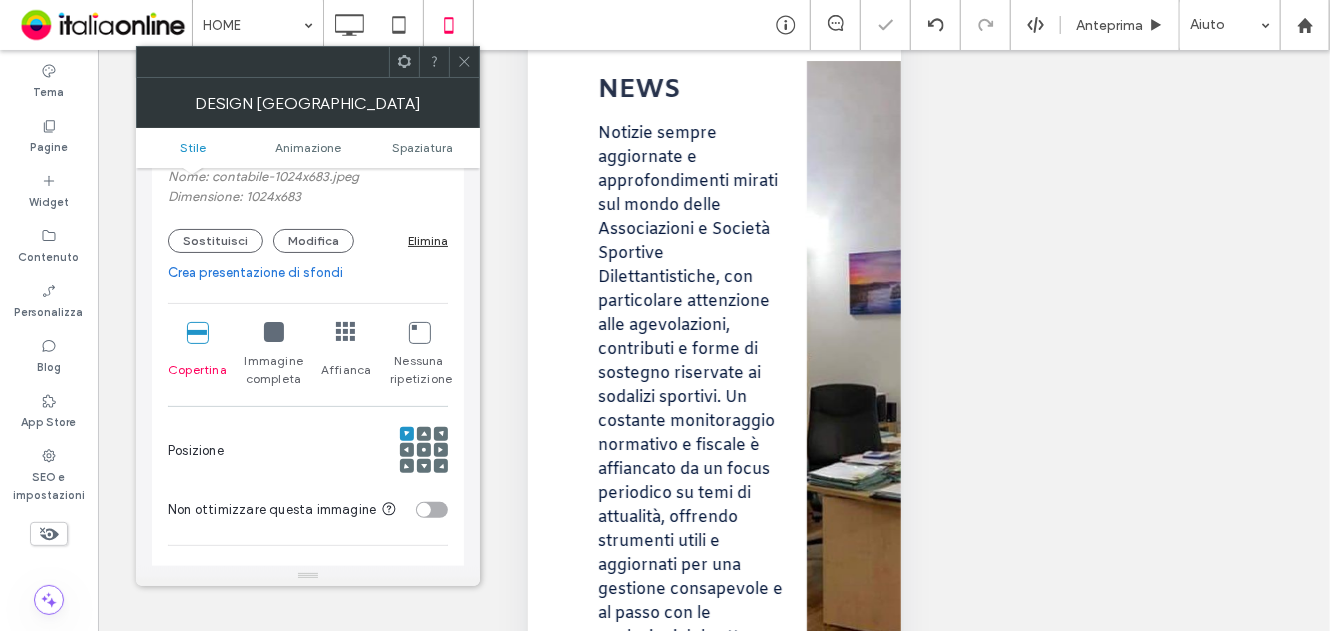 click at bounding box center [424, 450] 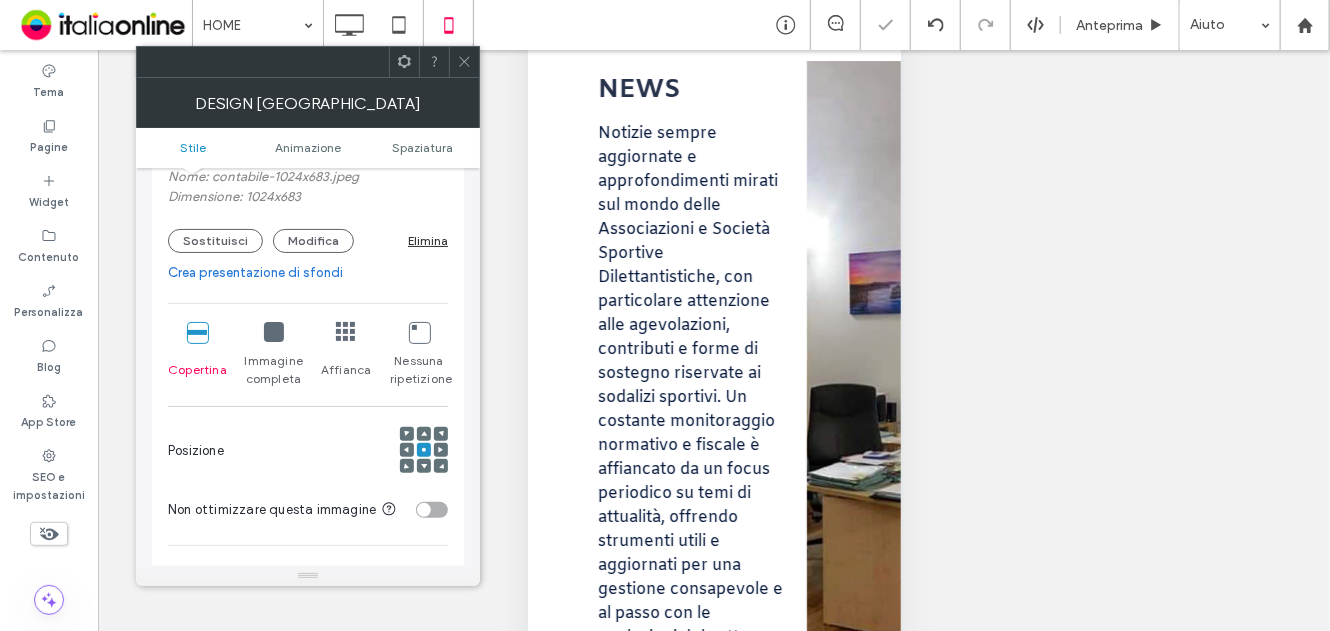 drag, startPoint x: 424, startPoint y: 445, endPoint x: 433, endPoint y: 428, distance: 19.235384 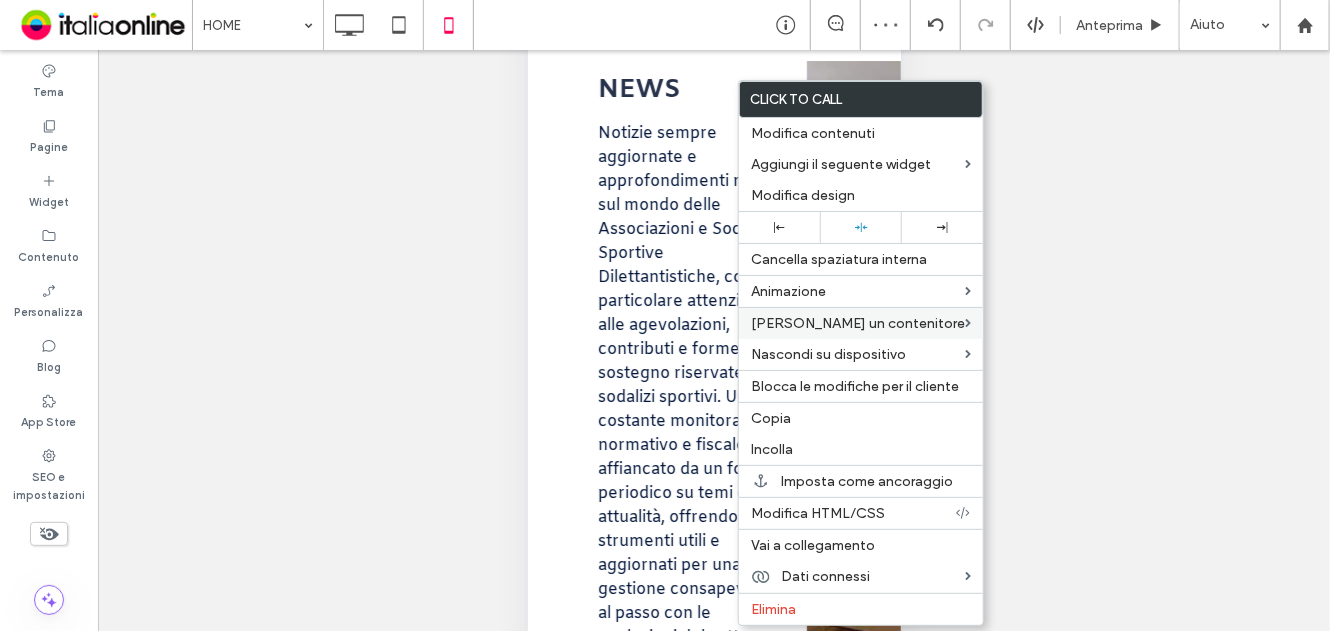 drag, startPoint x: 848, startPoint y: 227, endPoint x: 791, endPoint y: 315, distance: 104.84751 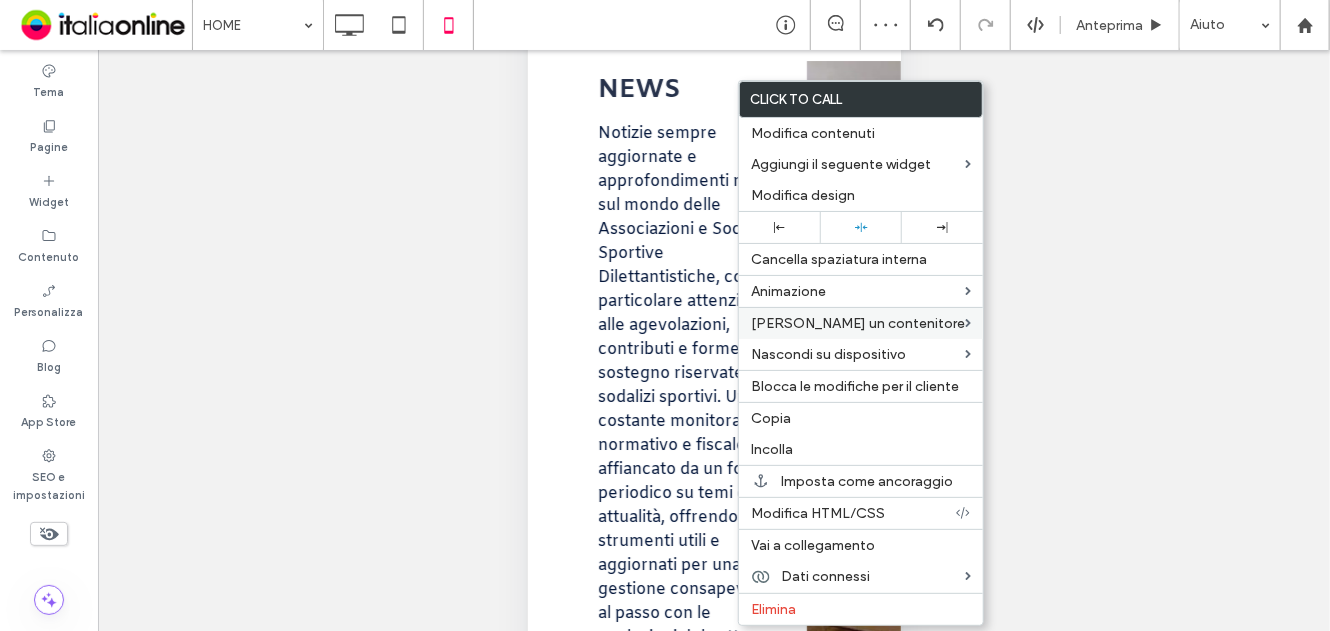 click 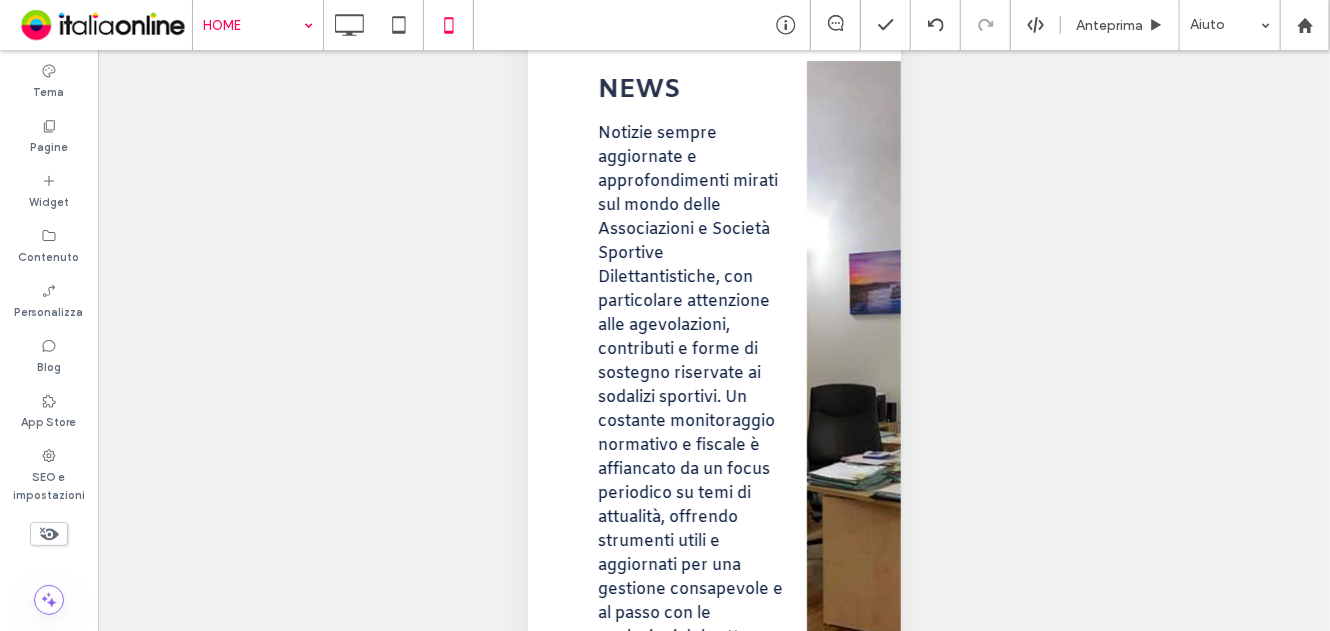 drag, startPoint x: 253, startPoint y: 28, endPoint x: 253, endPoint y: 39, distance: 11 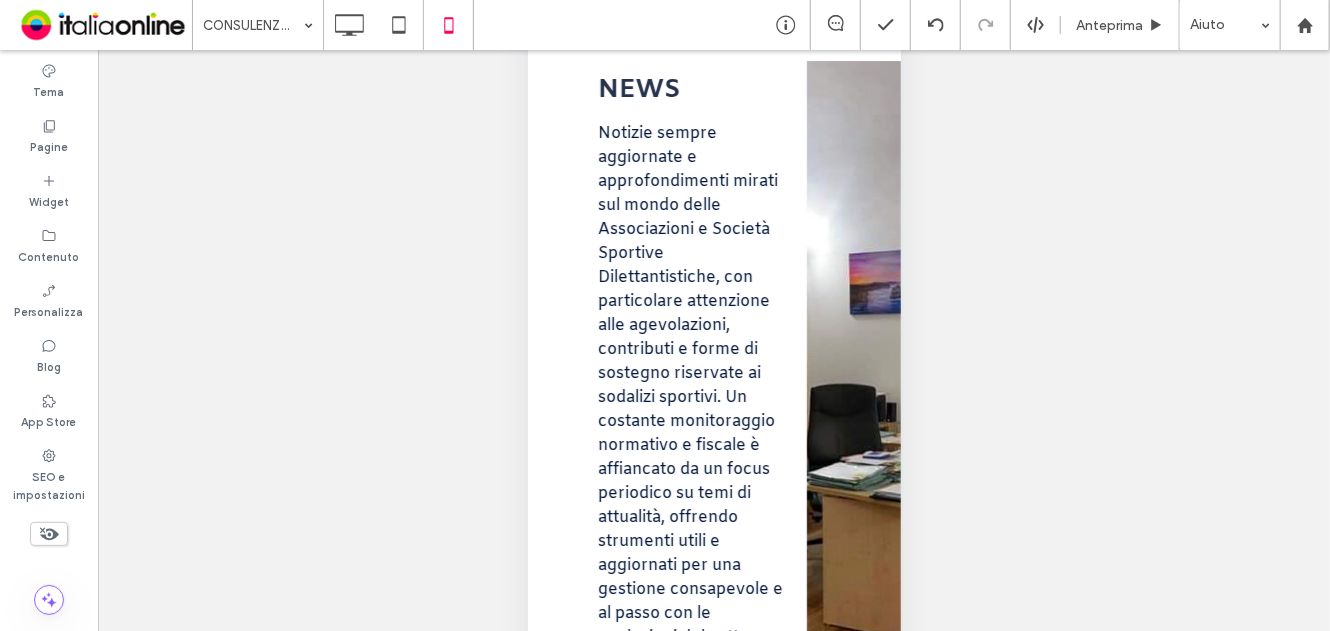 drag, startPoint x: 255, startPoint y: 92, endPoint x: 276, endPoint y: 104, distance: 24.186773 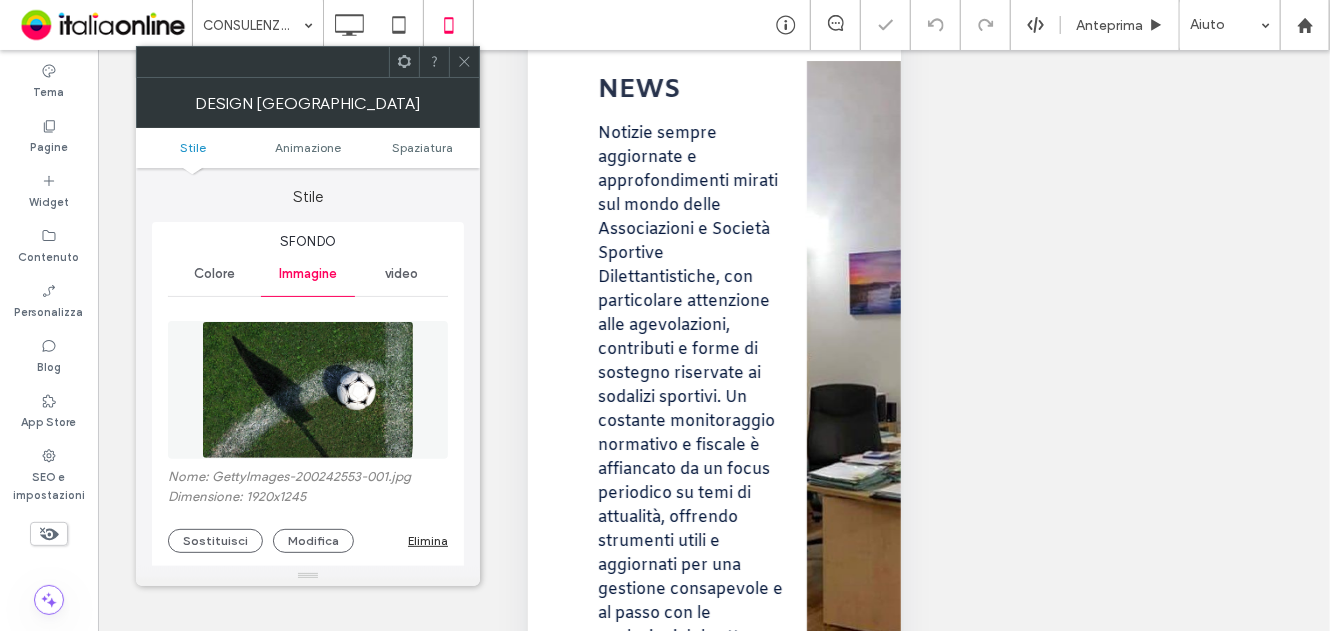 scroll, scrollTop: 300, scrollLeft: 0, axis: vertical 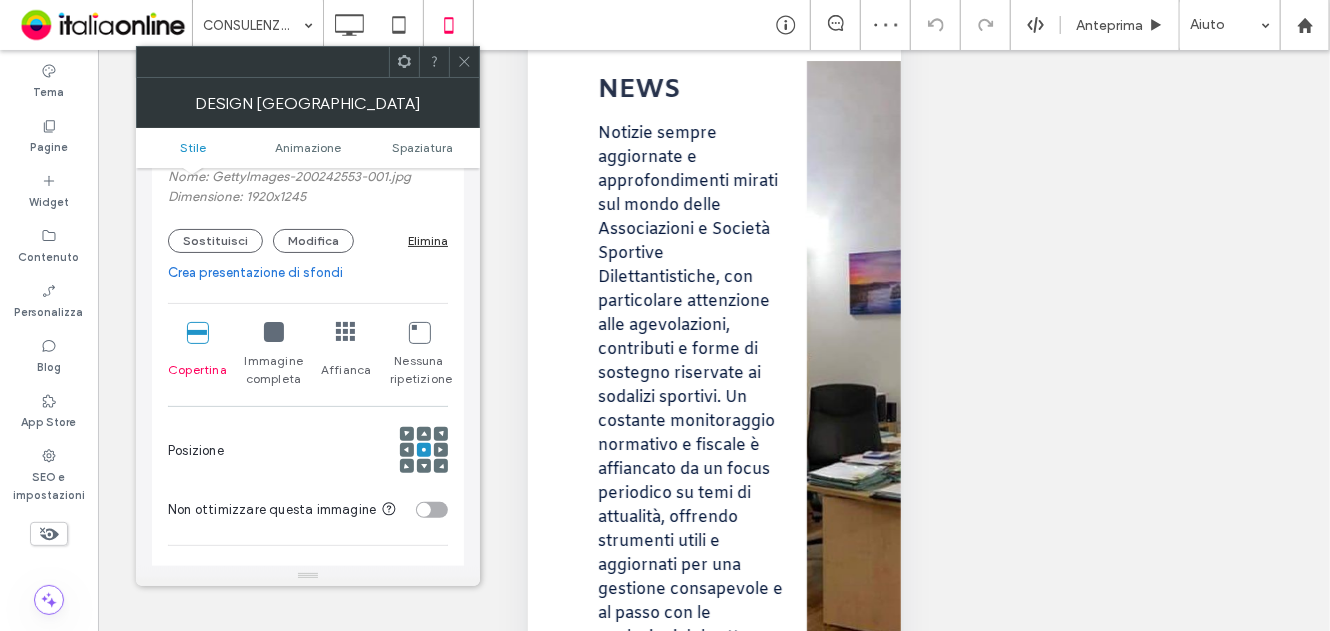 click 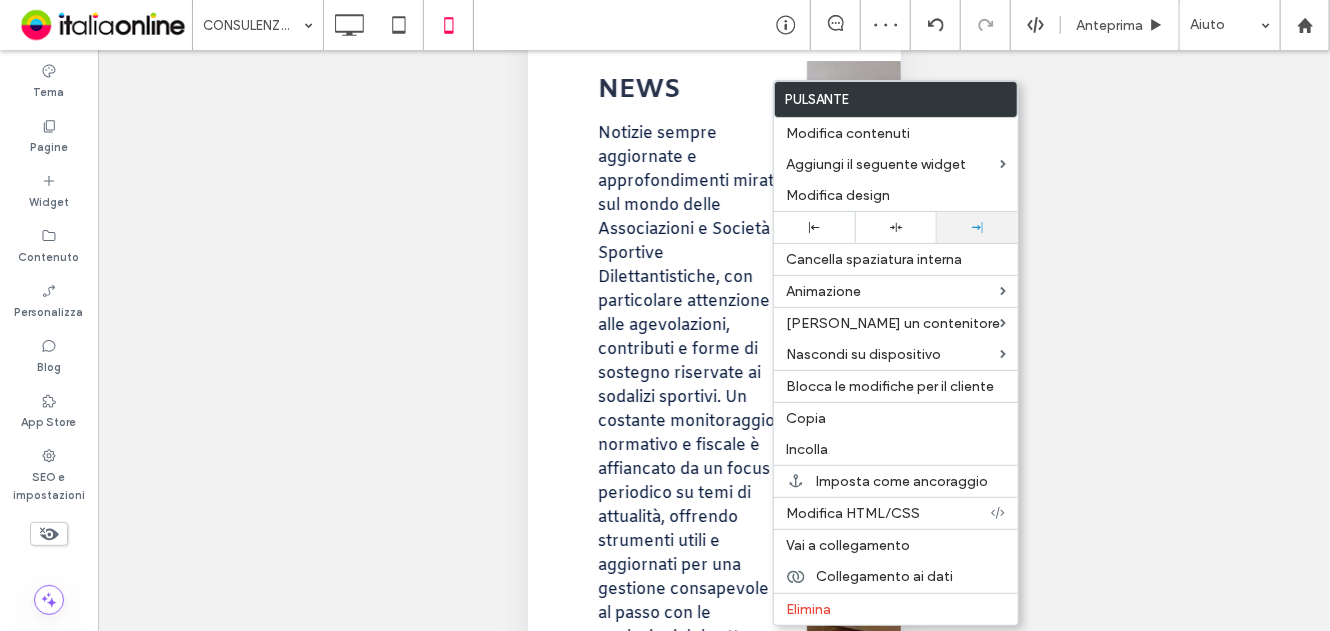 drag, startPoint x: 954, startPoint y: 215, endPoint x: 944, endPoint y: 227, distance: 15.6205 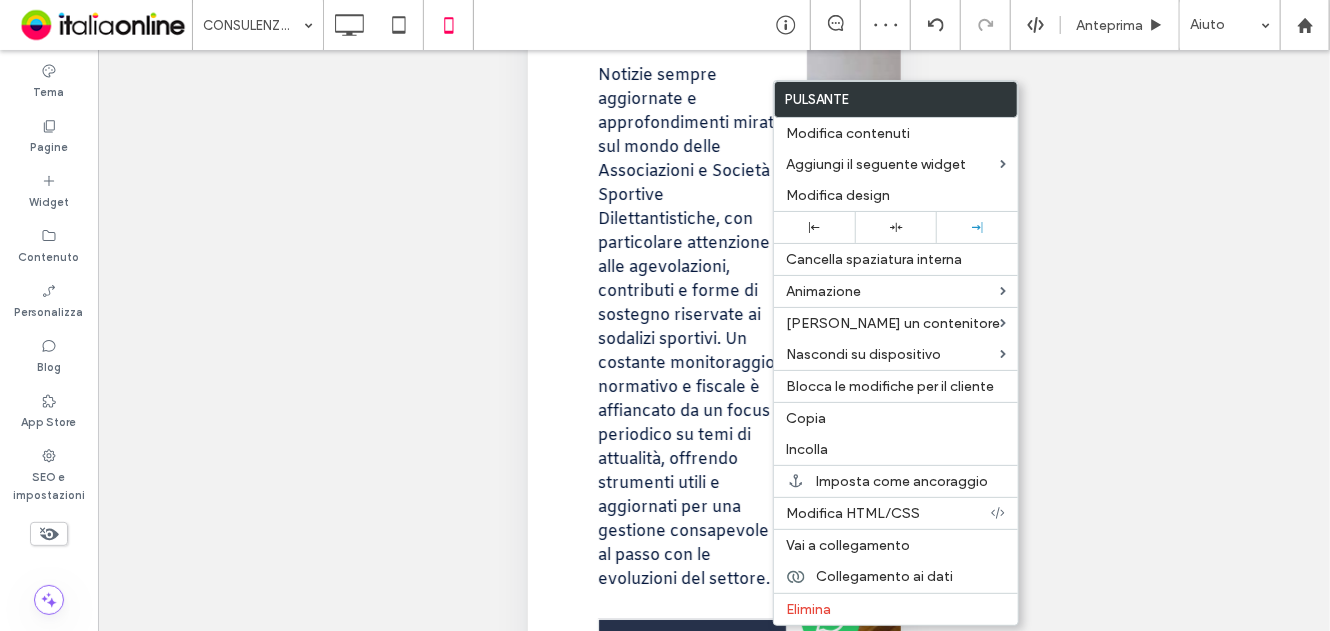 scroll, scrollTop: 195, scrollLeft: 0, axis: vertical 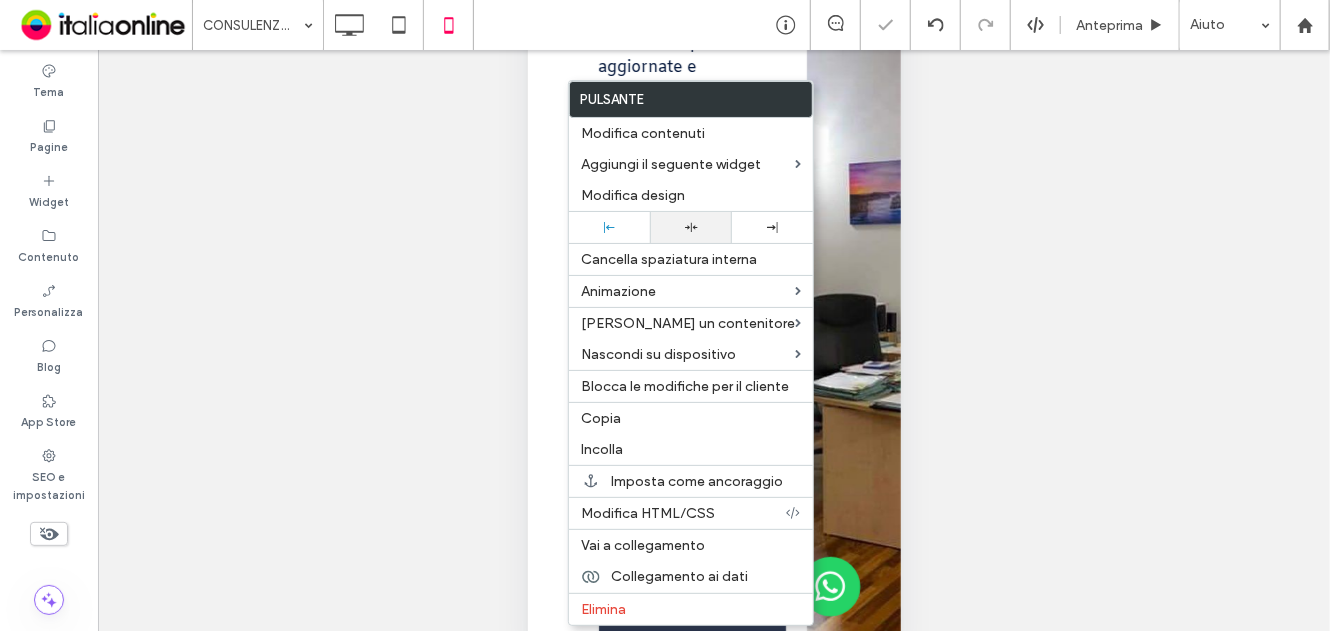 click at bounding box center [690, 227] 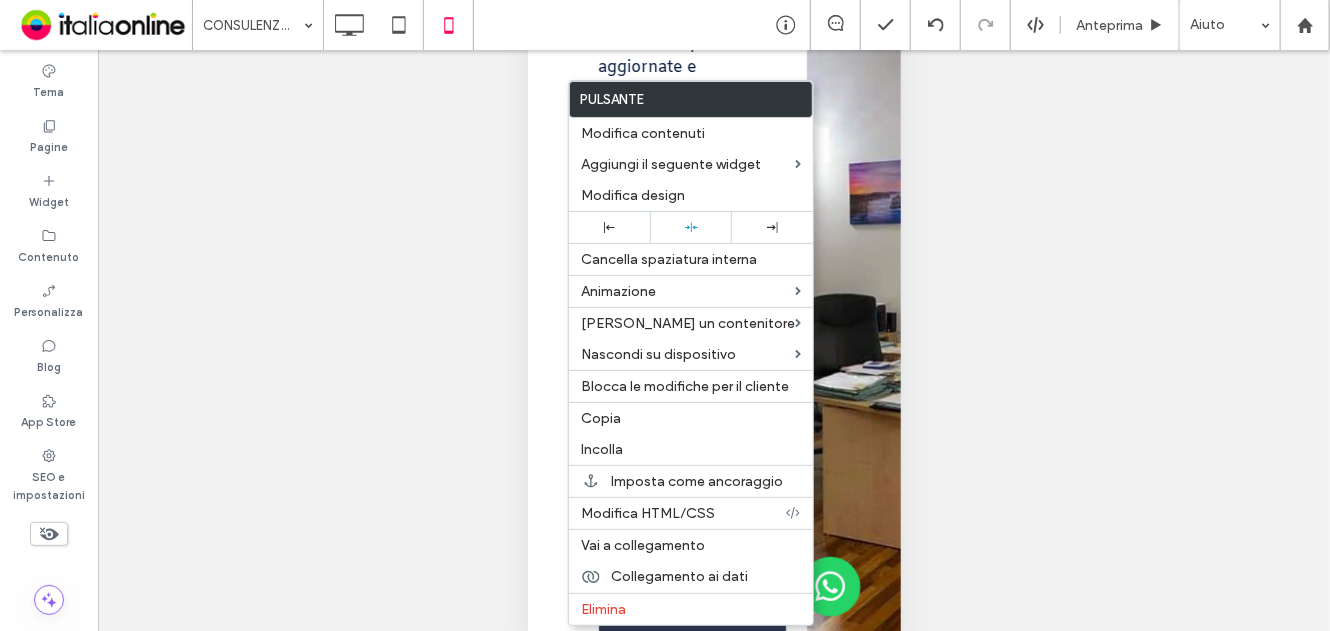 click on "Mostrare?
Sì
Mostrare?
Sì
Mostrare?
Sì
Mostrare?
Sì
Mostrare?
Sì
Mostrare?
Sì
Mostrare?
Sì
Mostrare?
Sì
Mostrare?
Sì
Mostrare?
Sì" at bounding box center [714, 365] 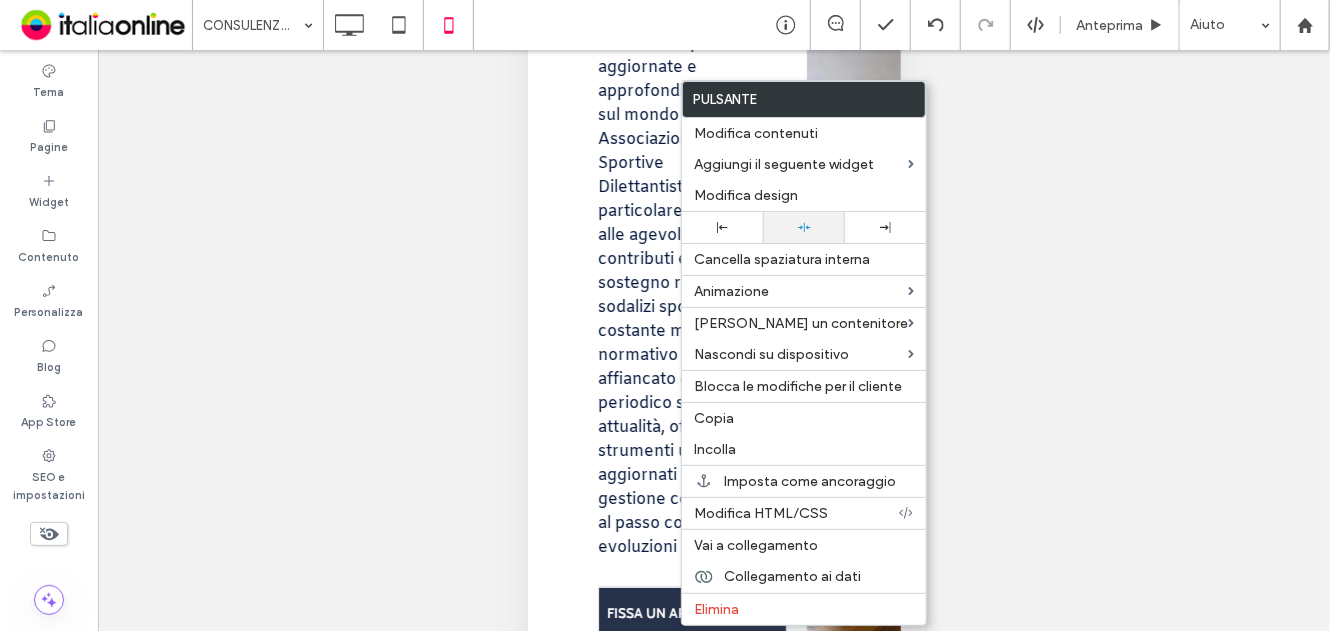 click at bounding box center [803, 227] 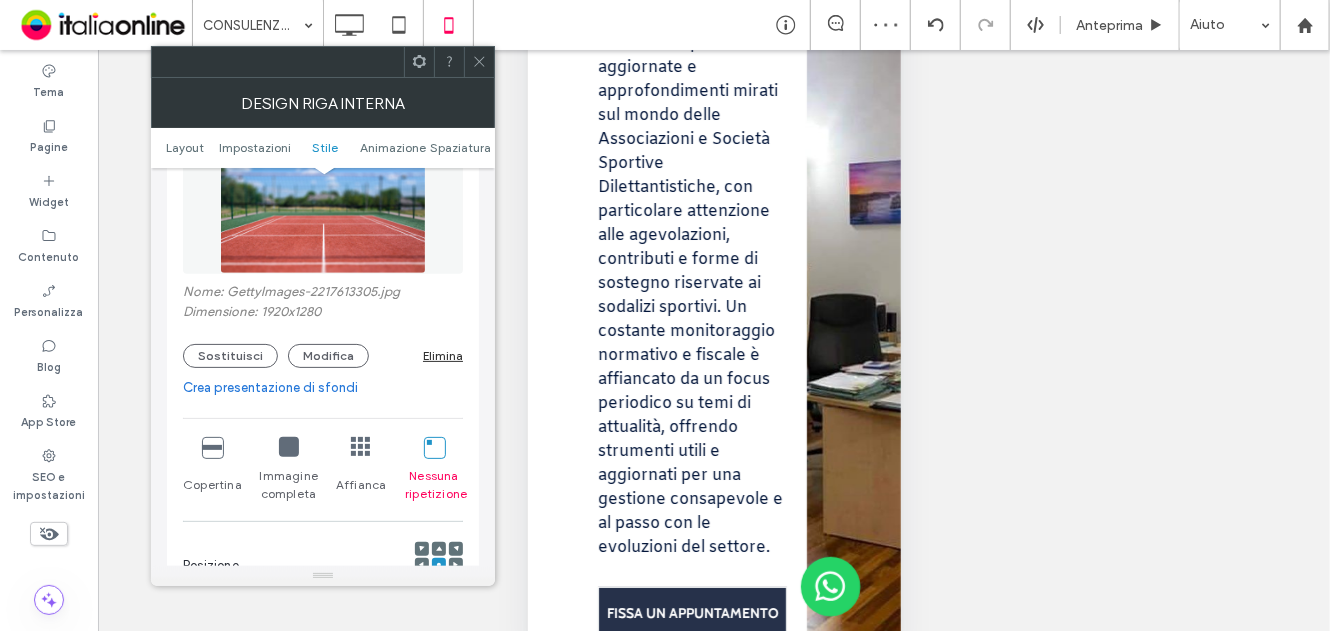 scroll, scrollTop: 700, scrollLeft: 0, axis: vertical 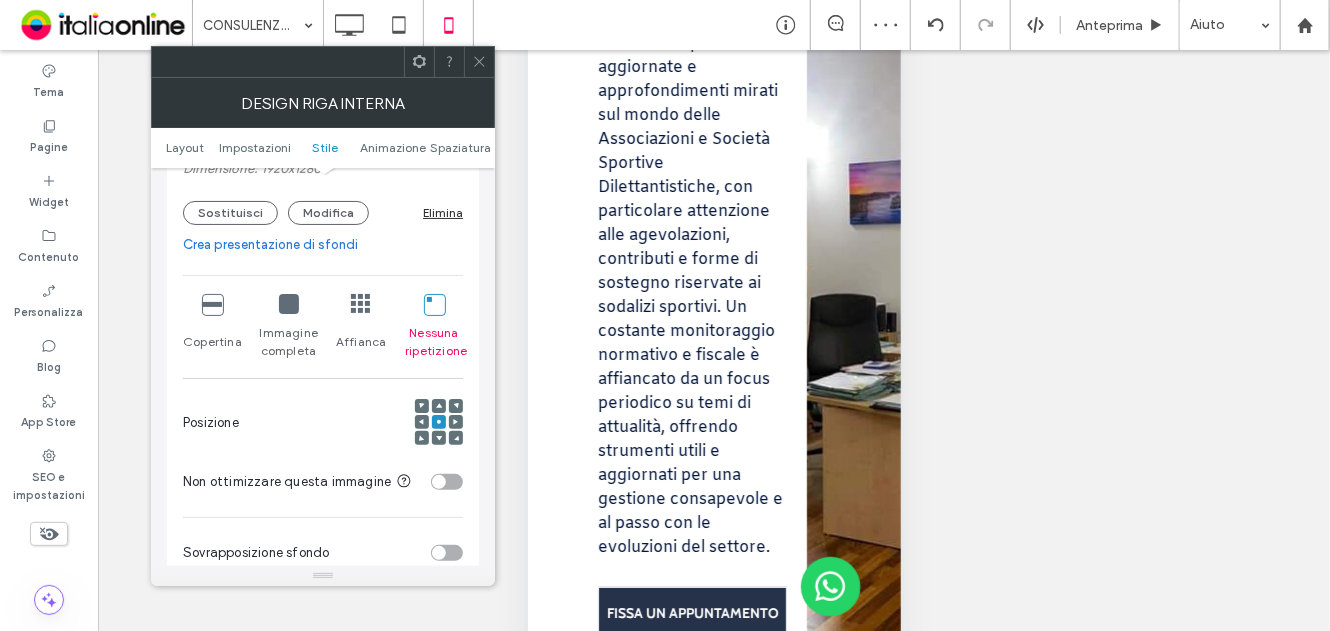 click at bounding box center [212, 304] 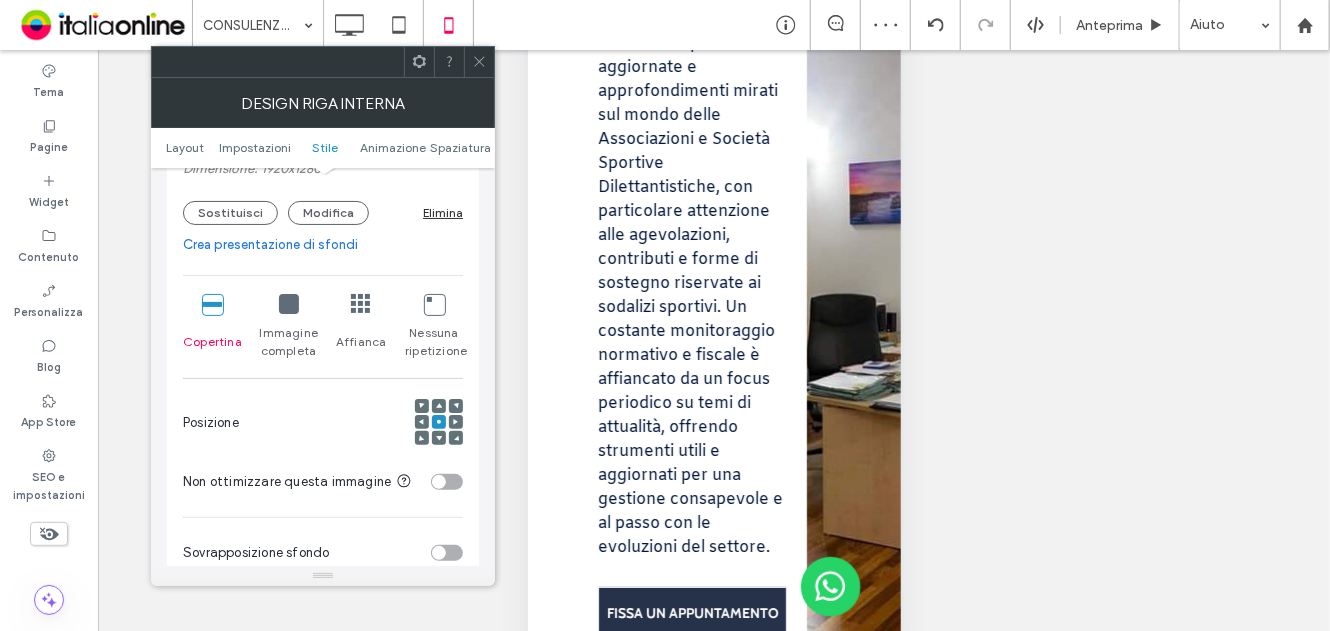 click at bounding box center (439, 422) 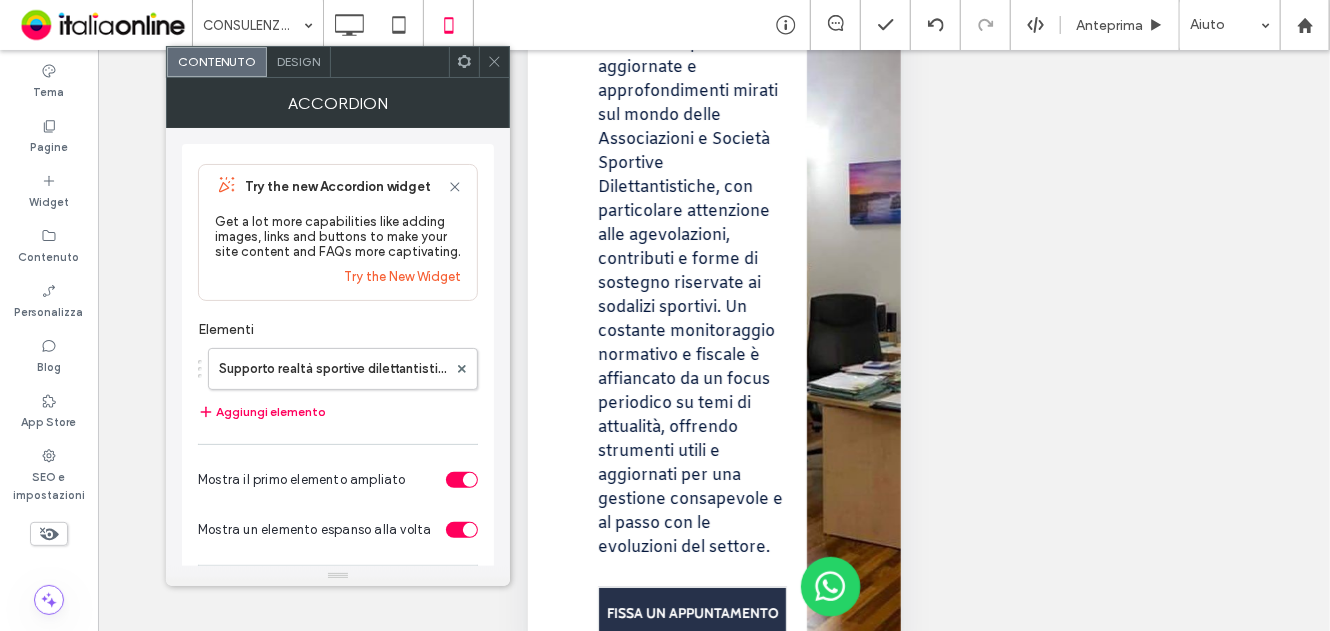 click on "Design" at bounding box center [298, 61] 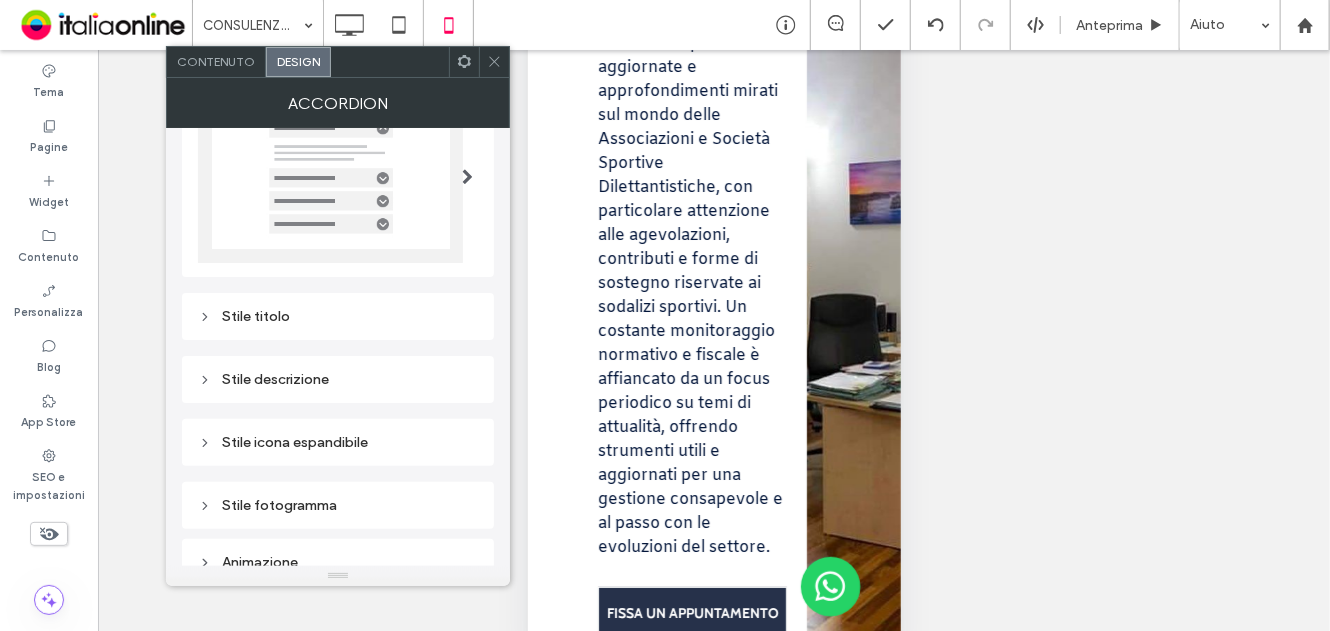 scroll, scrollTop: 185, scrollLeft: 0, axis: vertical 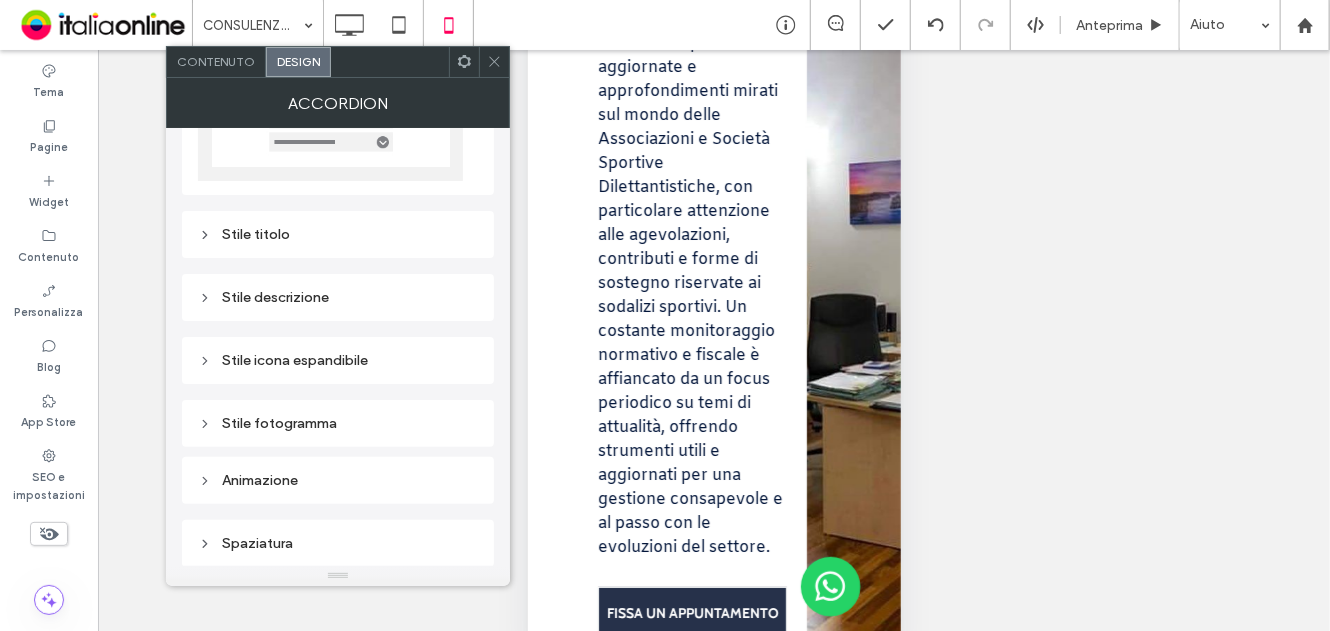 click on "Stile titolo" at bounding box center (338, 234) 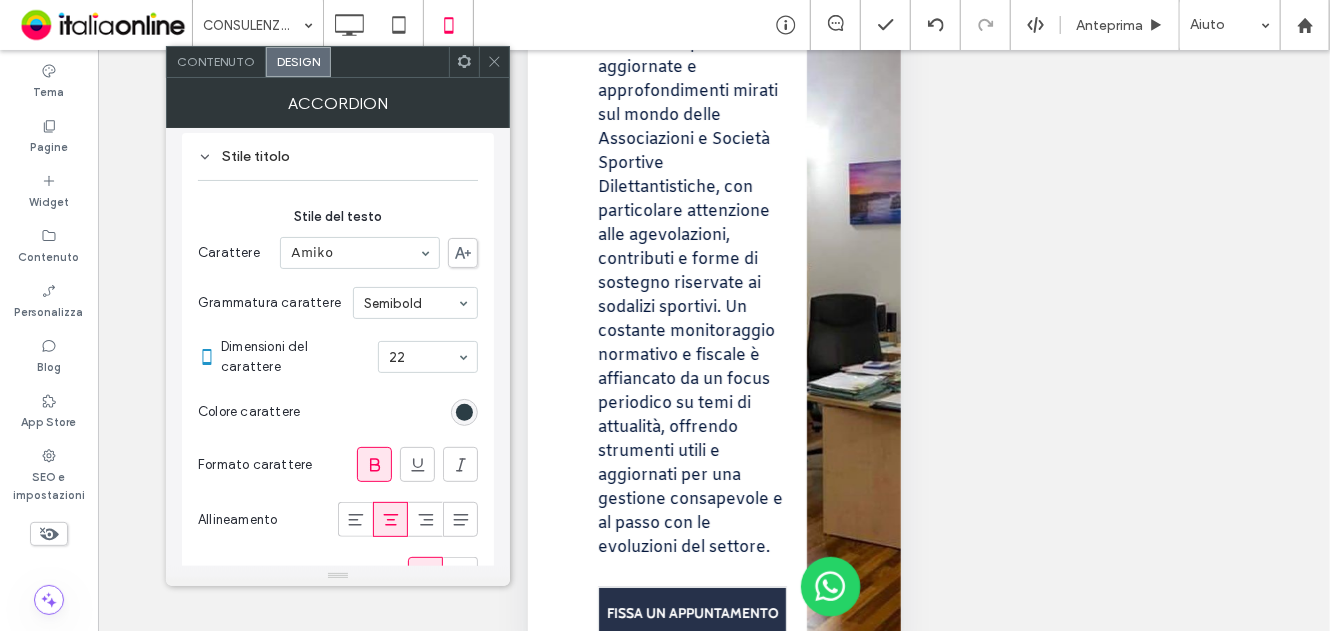 scroll, scrollTop: 385, scrollLeft: 0, axis: vertical 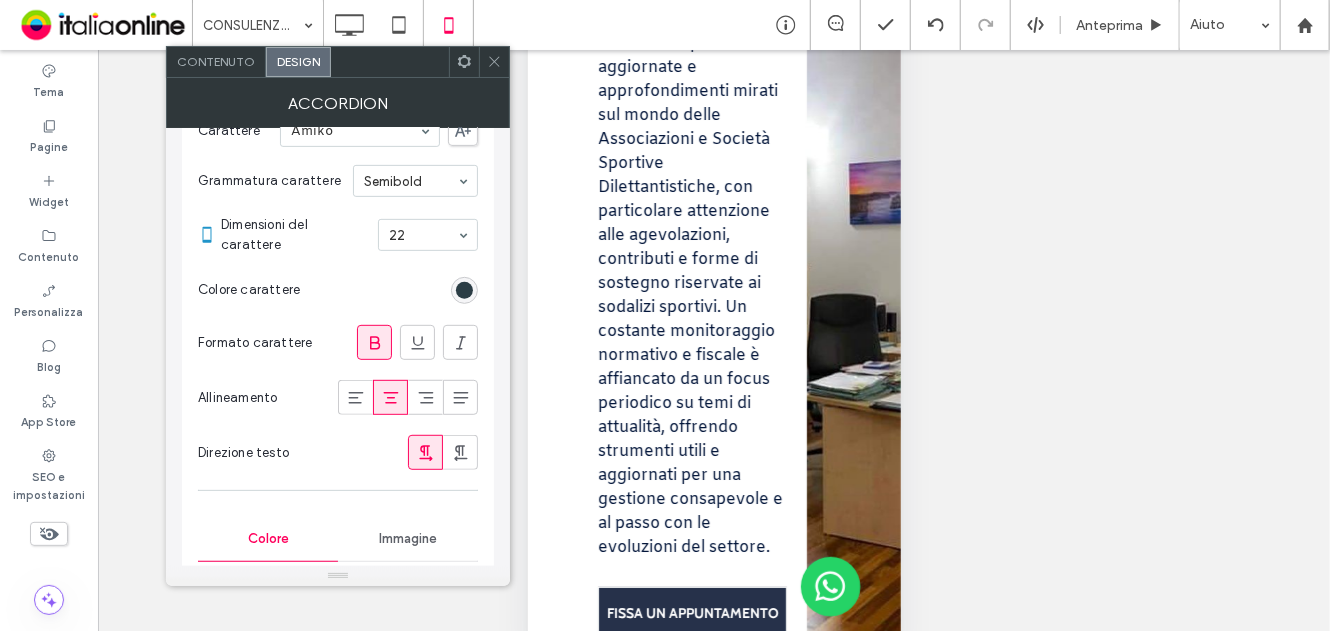 click 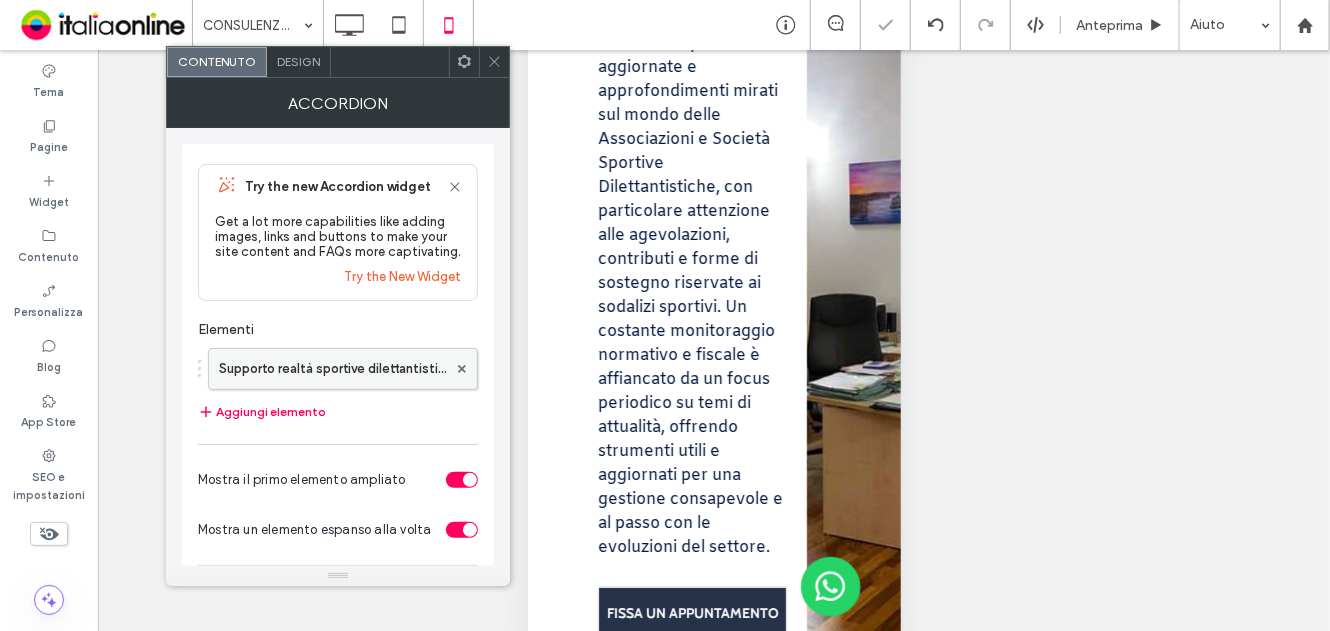 click on "Supporto realtà sportive dilettantistiche" at bounding box center (333, 369) 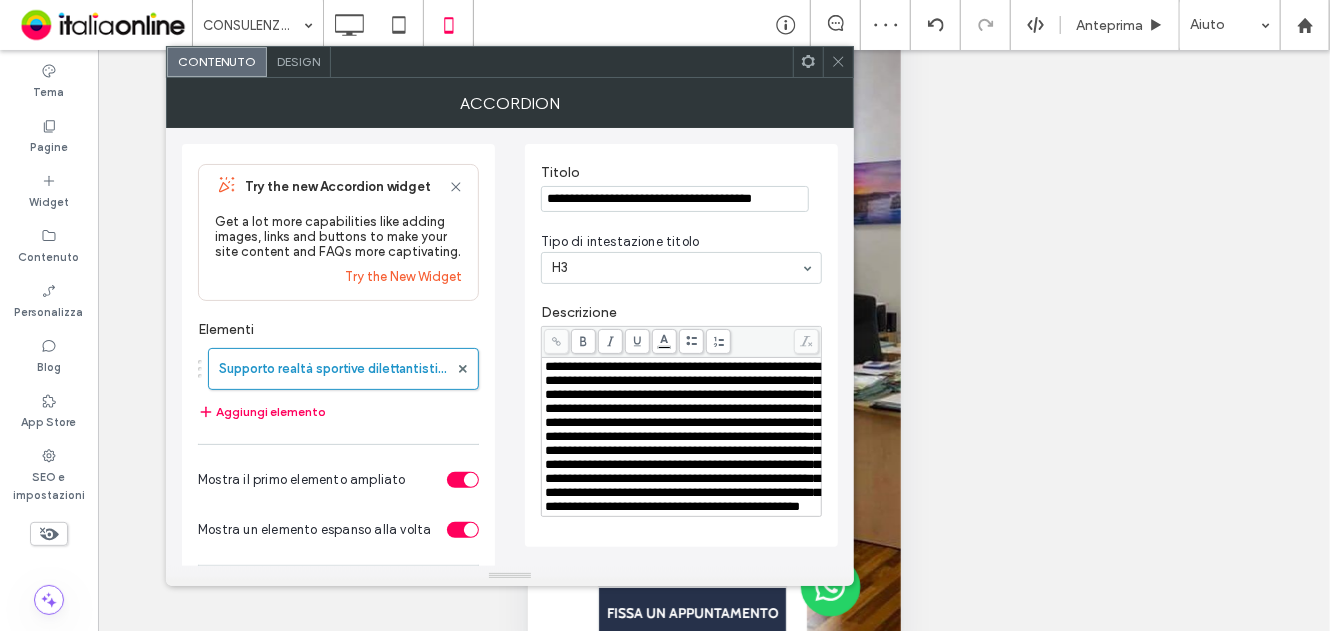 click on "**********" at bounding box center (675, 199) 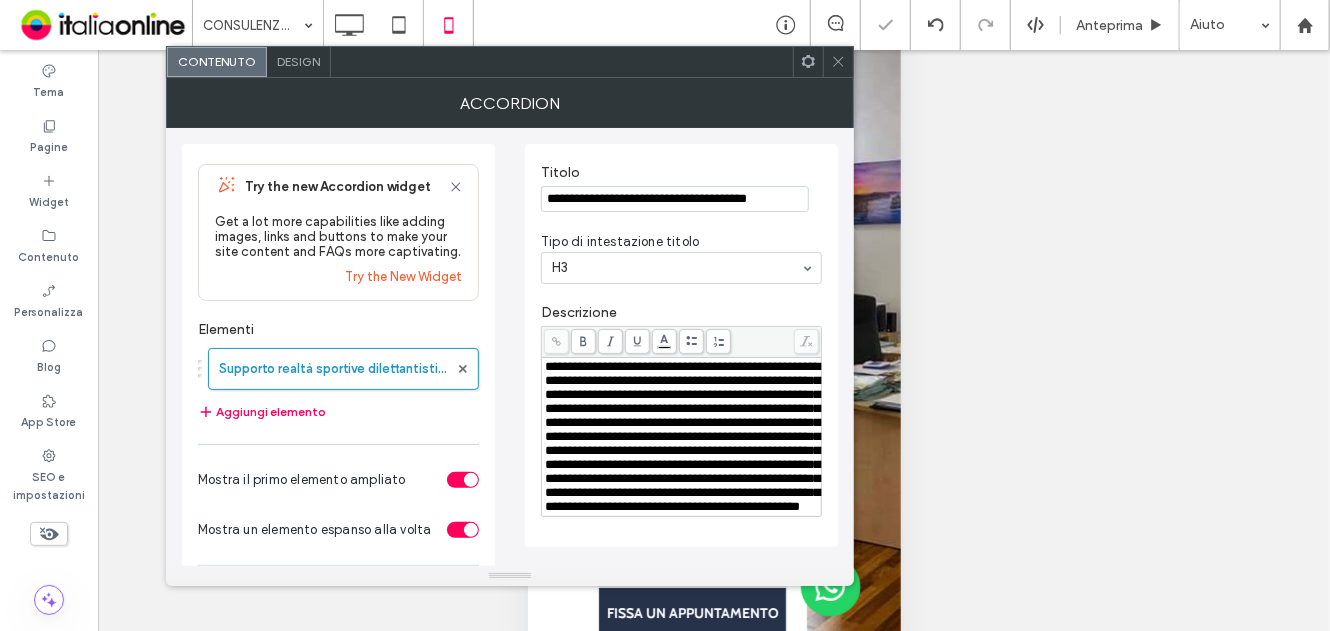 type on "**********" 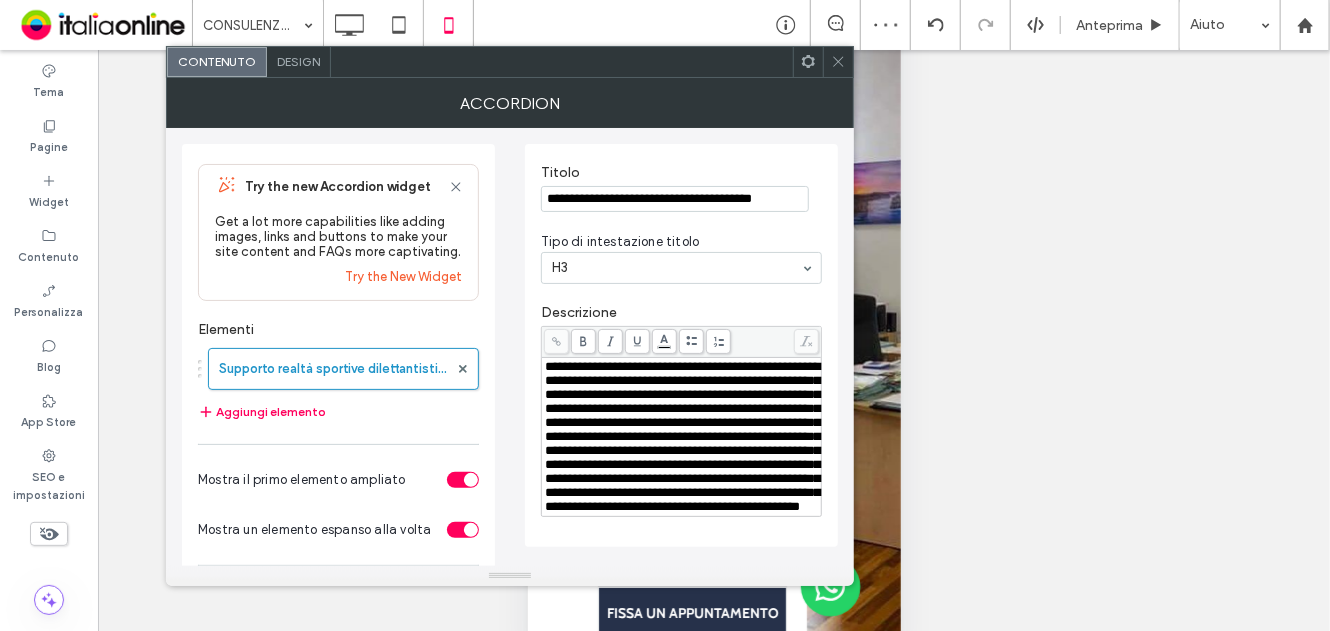 drag, startPoint x: 772, startPoint y: 199, endPoint x: 263, endPoint y: 227, distance: 509.76956 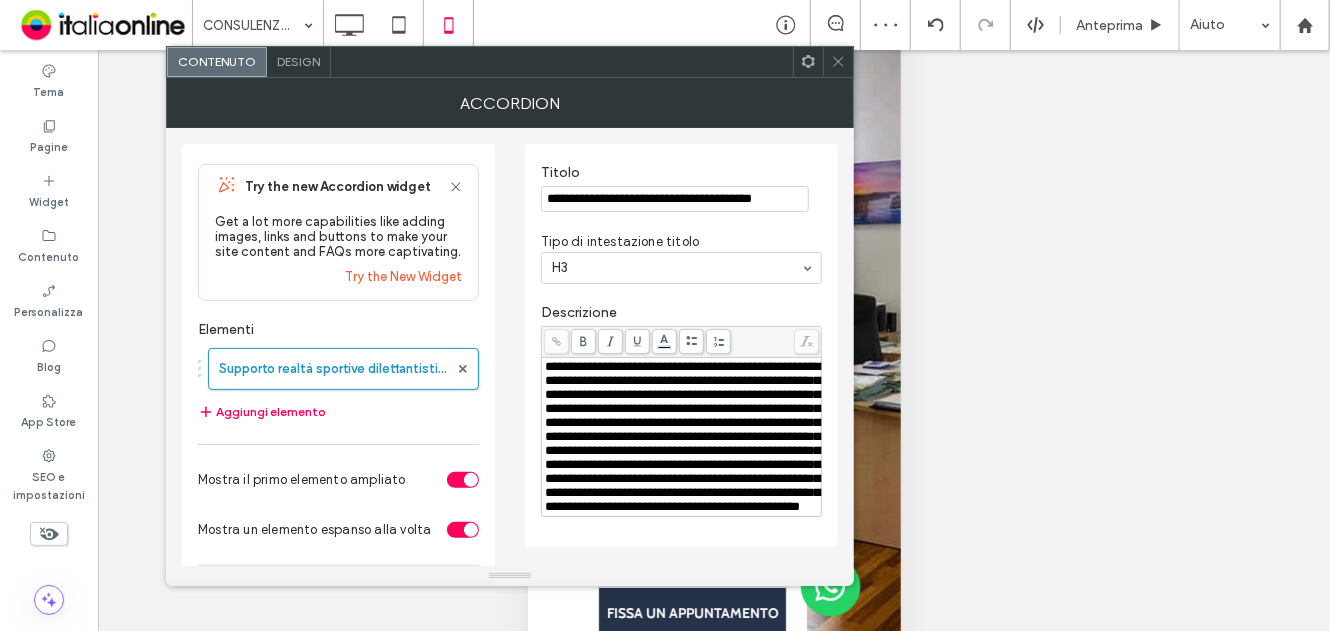 click on "**********" at bounding box center [510, 387] 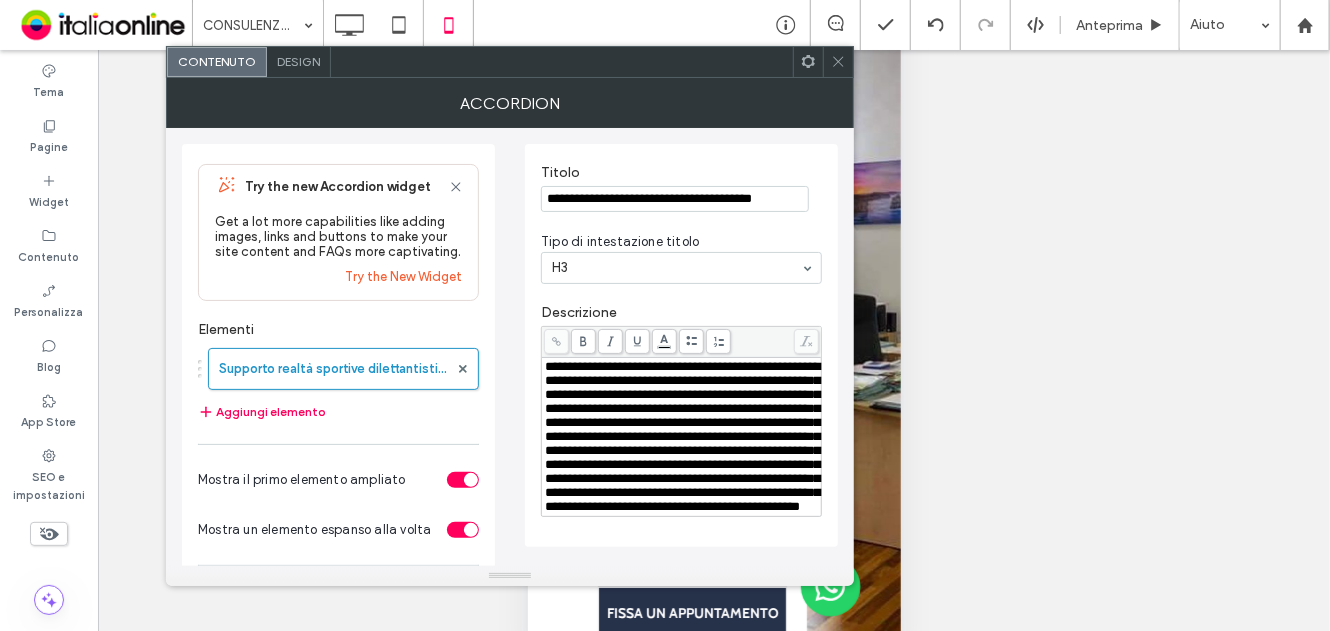 click on "**********" at bounding box center (681, 188) 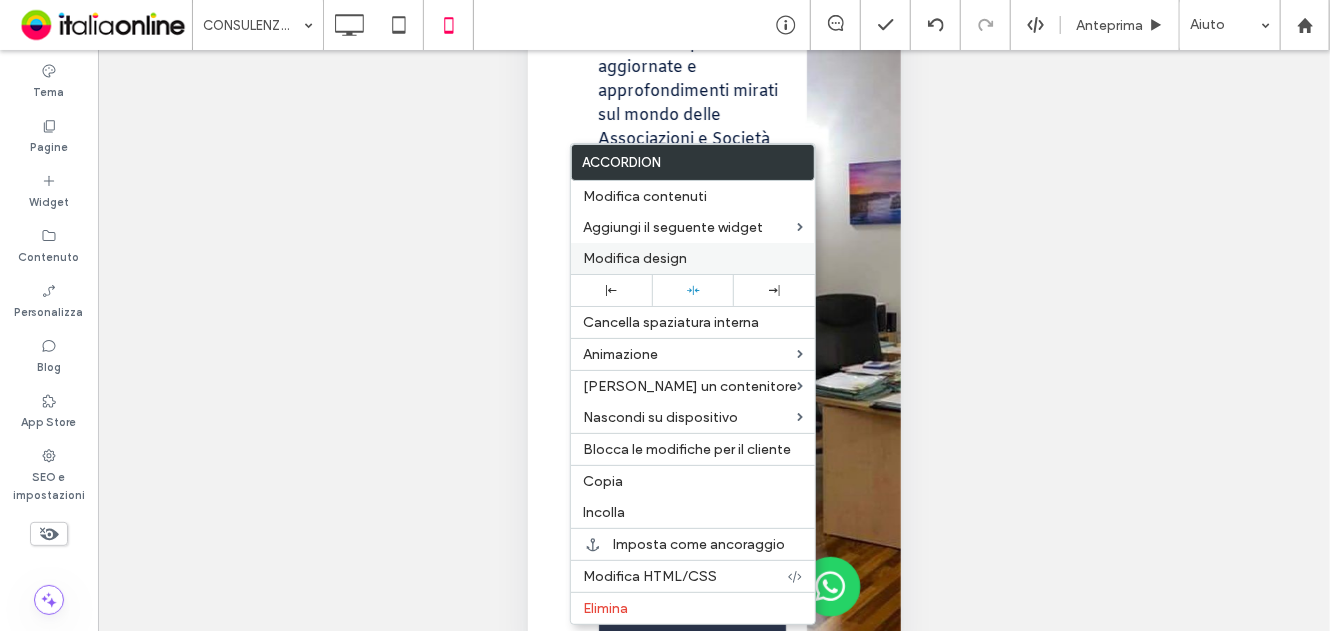 click on "Modifica design" at bounding box center [693, 258] 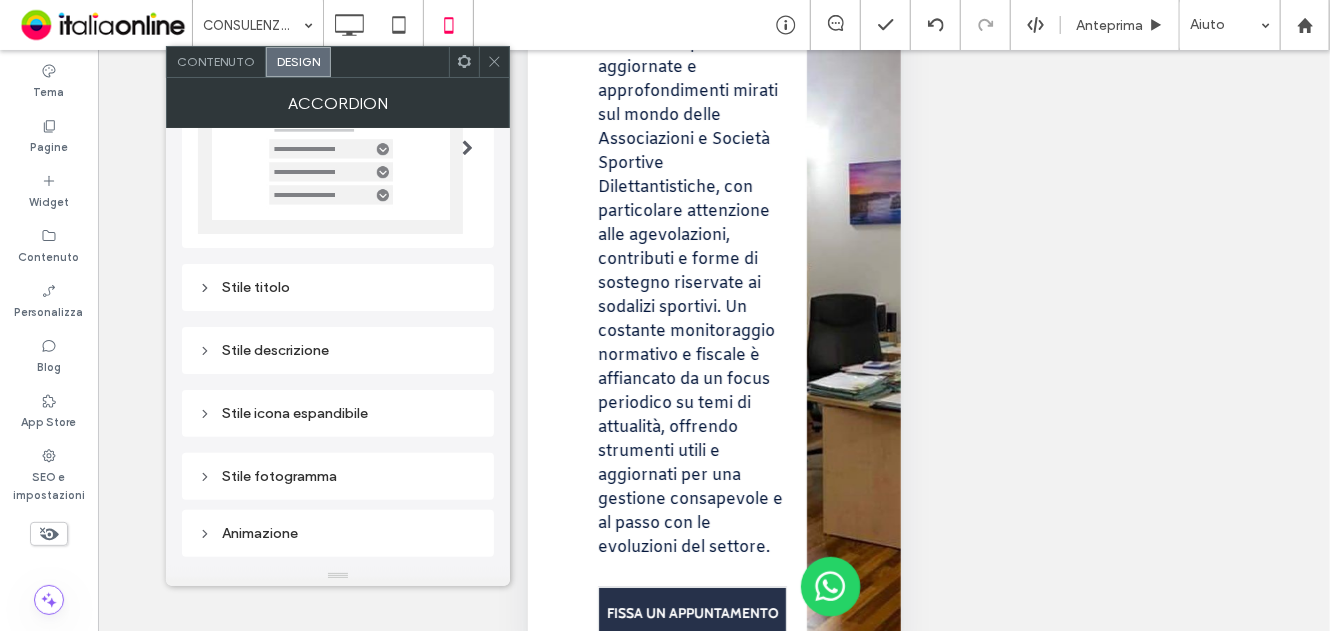 scroll, scrollTop: 0, scrollLeft: 0, axis: both 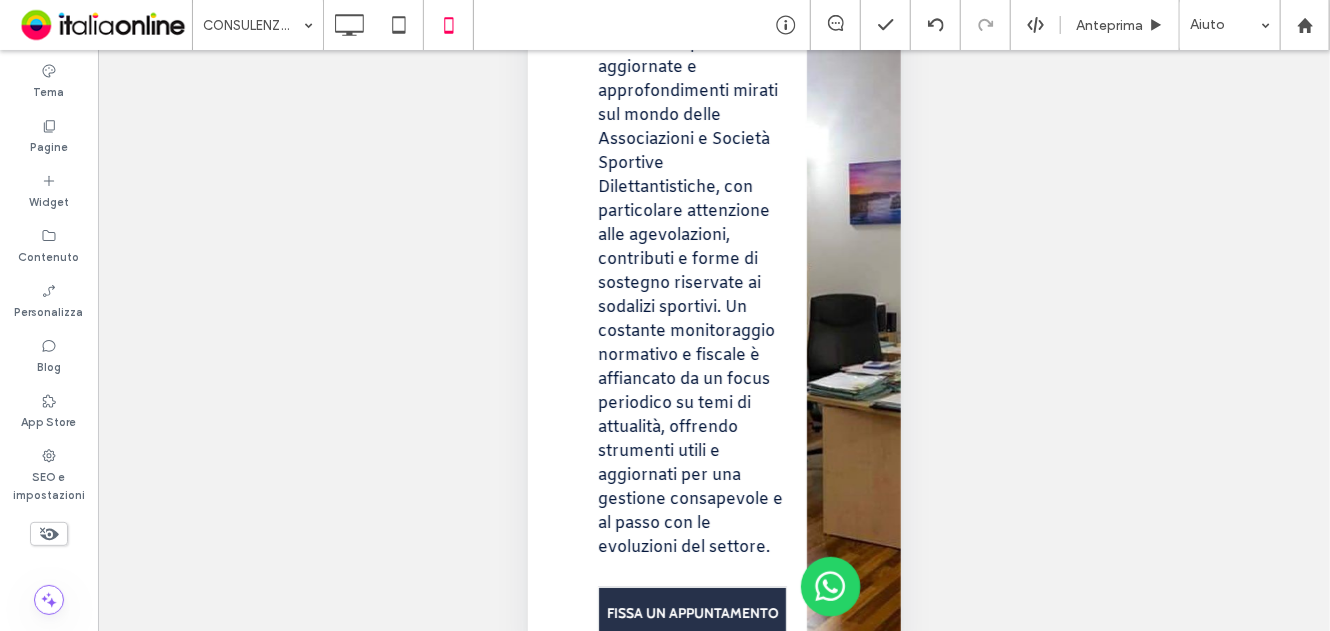 click on "Mostrare?
Sì
Mostrare?
Sì
Mostrare?
Sì
Mostrare?
Sì
Mostrare?
Sì
Mostrare?
Sì
Mostrare?
Sì
Mostrare?
Sì
Mostrare?
Sì
Mostrare?
Sì" at bounding box center (714, 365) 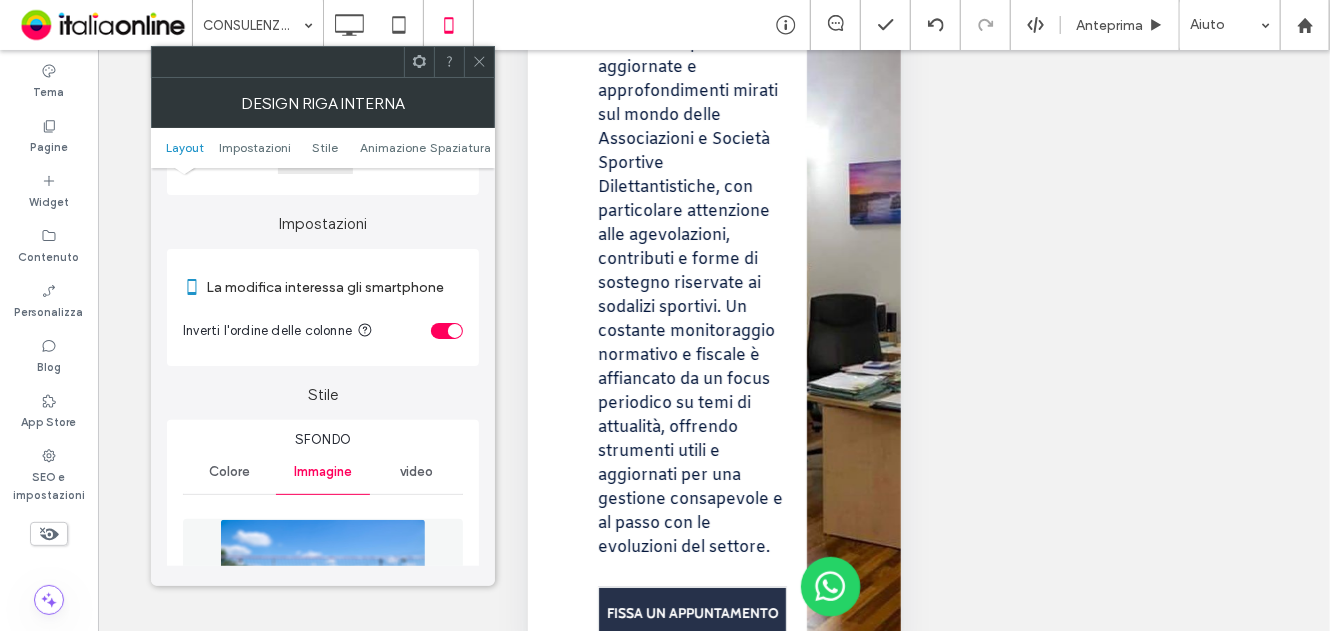scroll, scrollTop: 200, scrollLeft: 0, axis: vertical 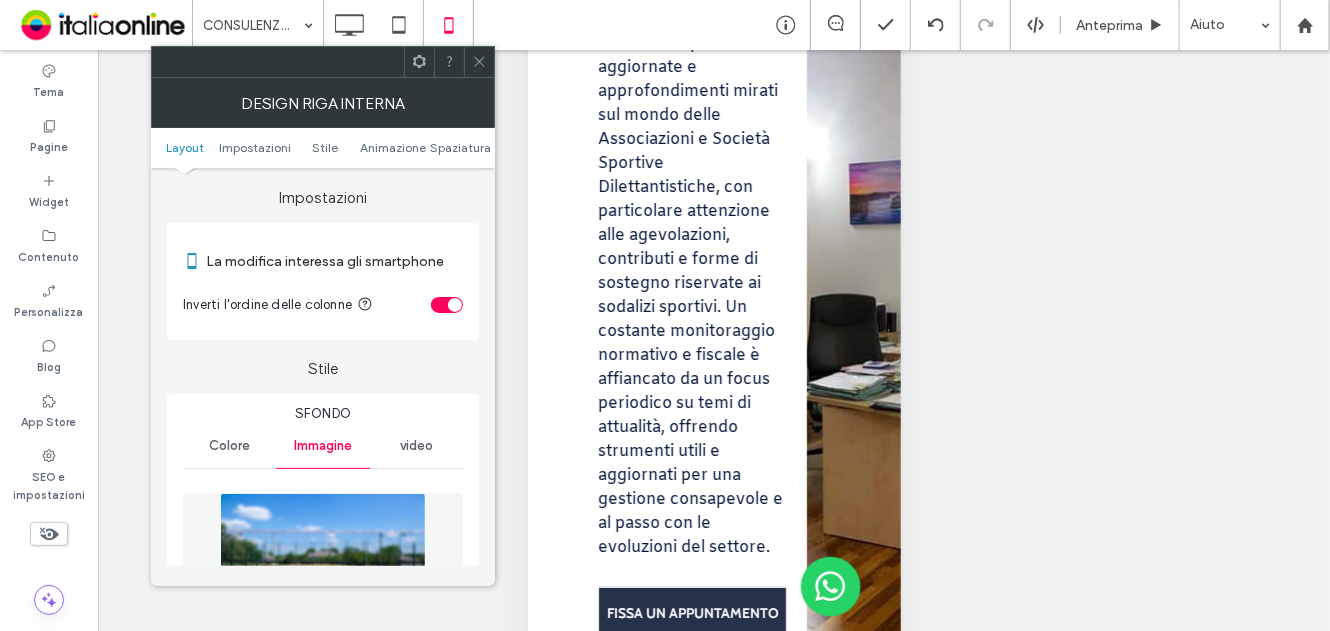 click at bounding box center (479, 62) 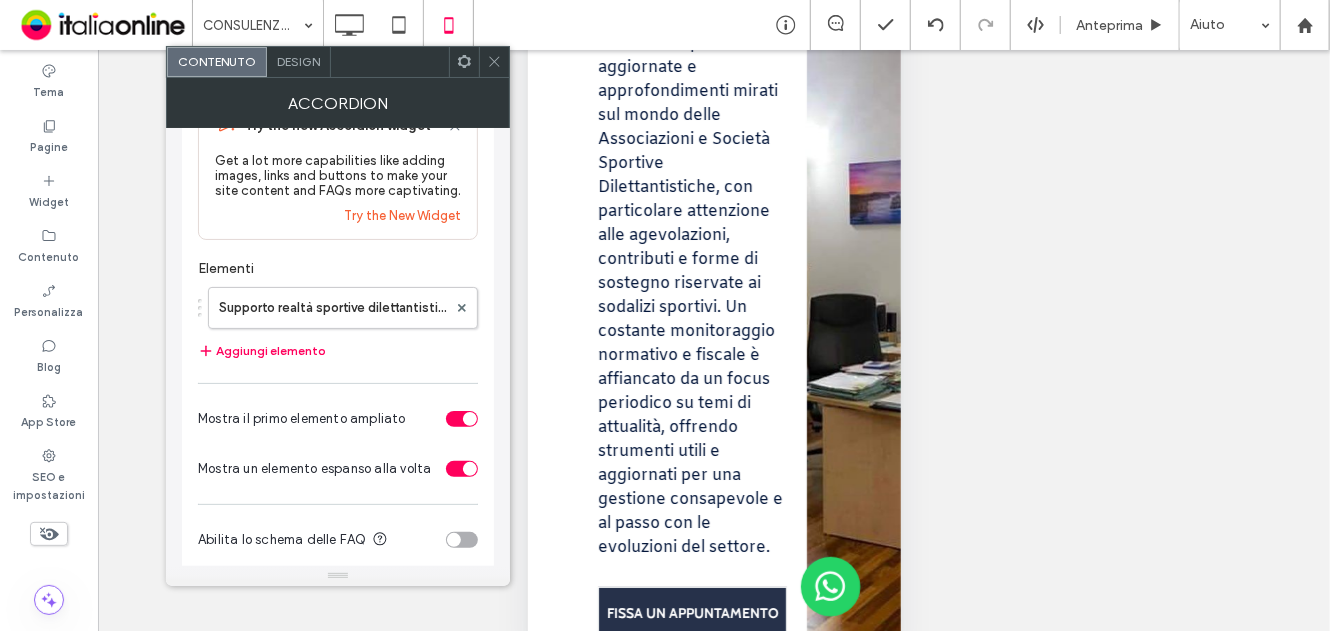 scroll, scrollTop: 92, scrollLeft: 0, axis: vertical 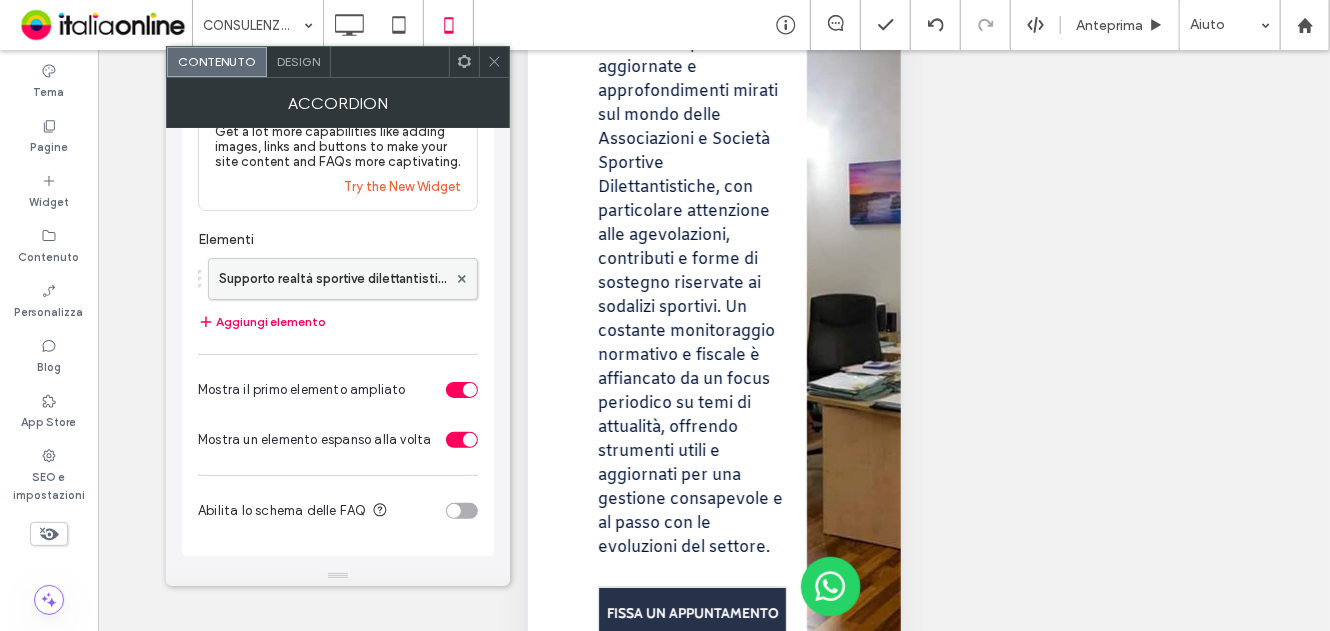 click on "Supporto realtà sportive dilettantistiche" at bounding box center (333, 279) 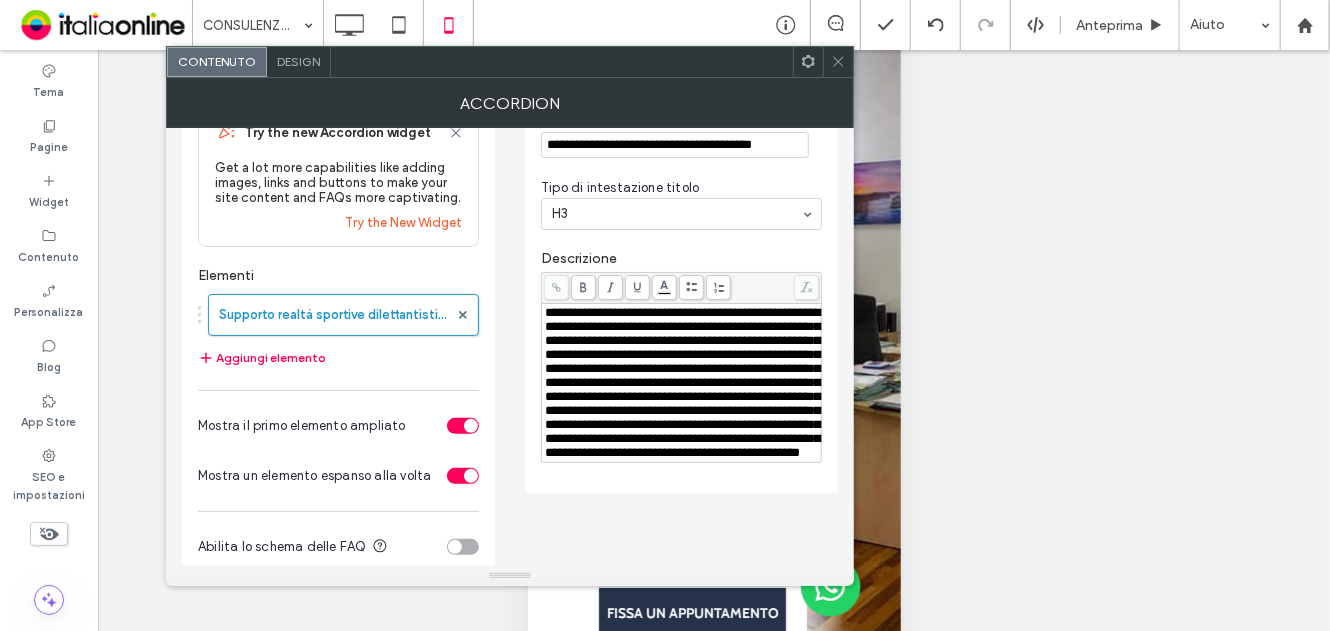 scroll, scrollTop: 83, scrollLeft: 0, axis: vertical 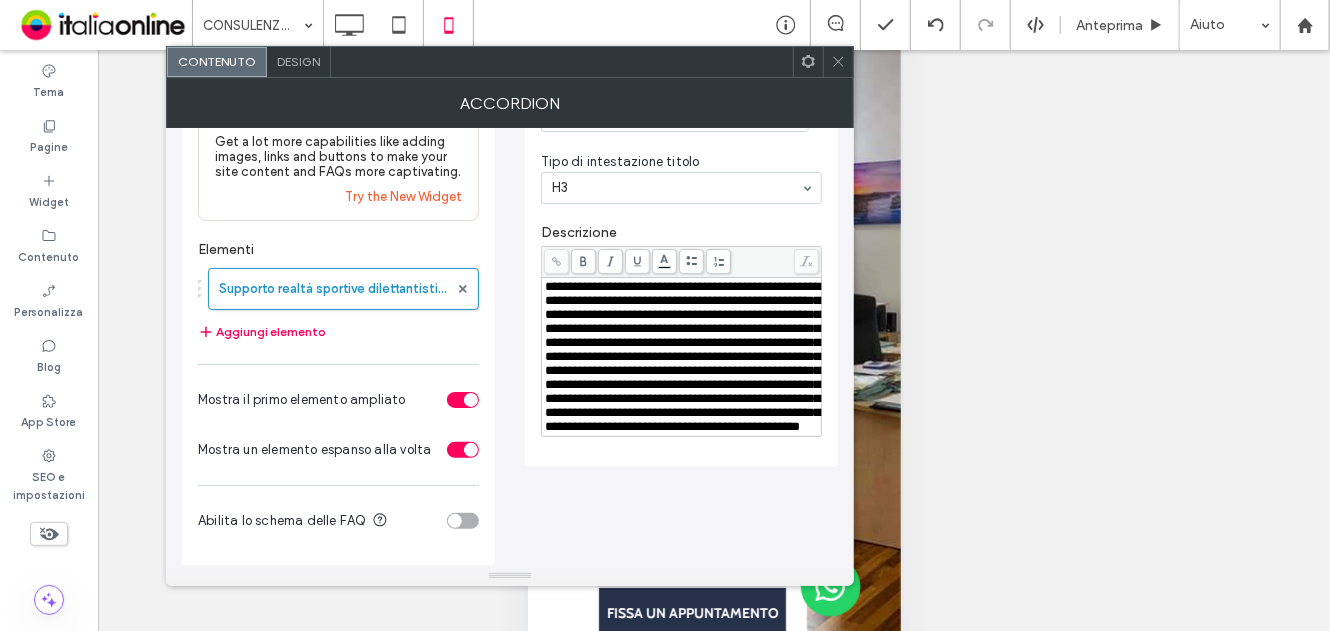 click on "Design" at bounding box center (299, 62) 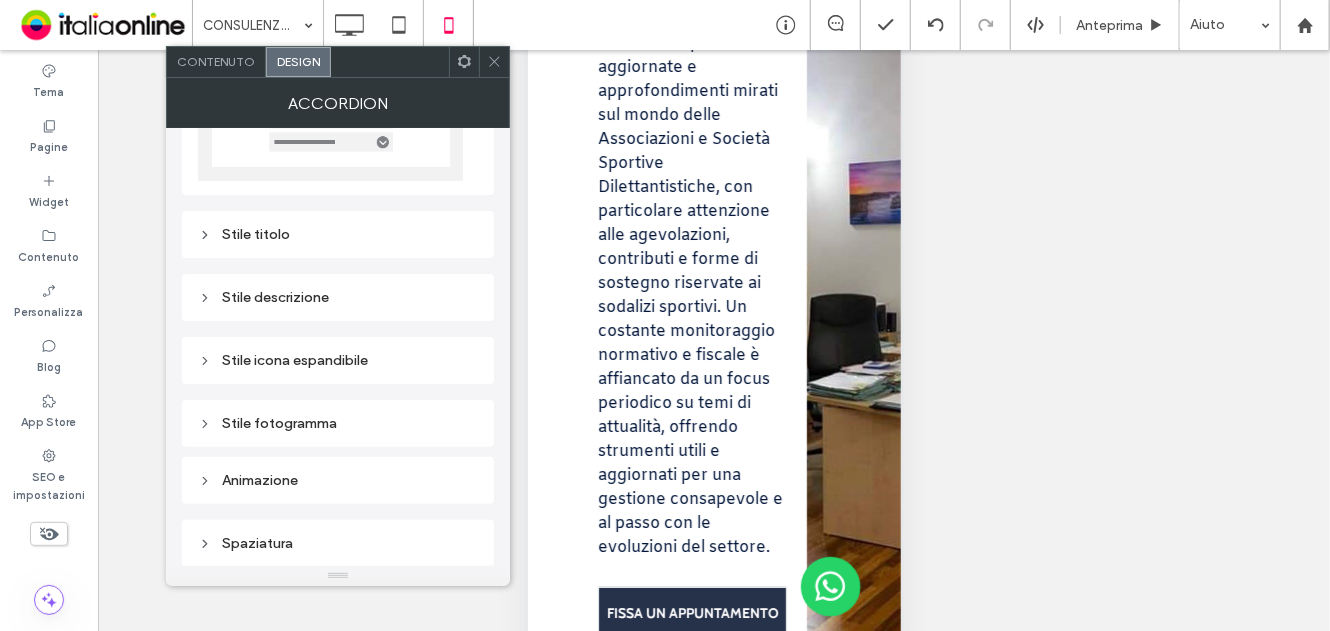 scroll, scrollTop: 85, scrollLeft: 0, axis: vertical 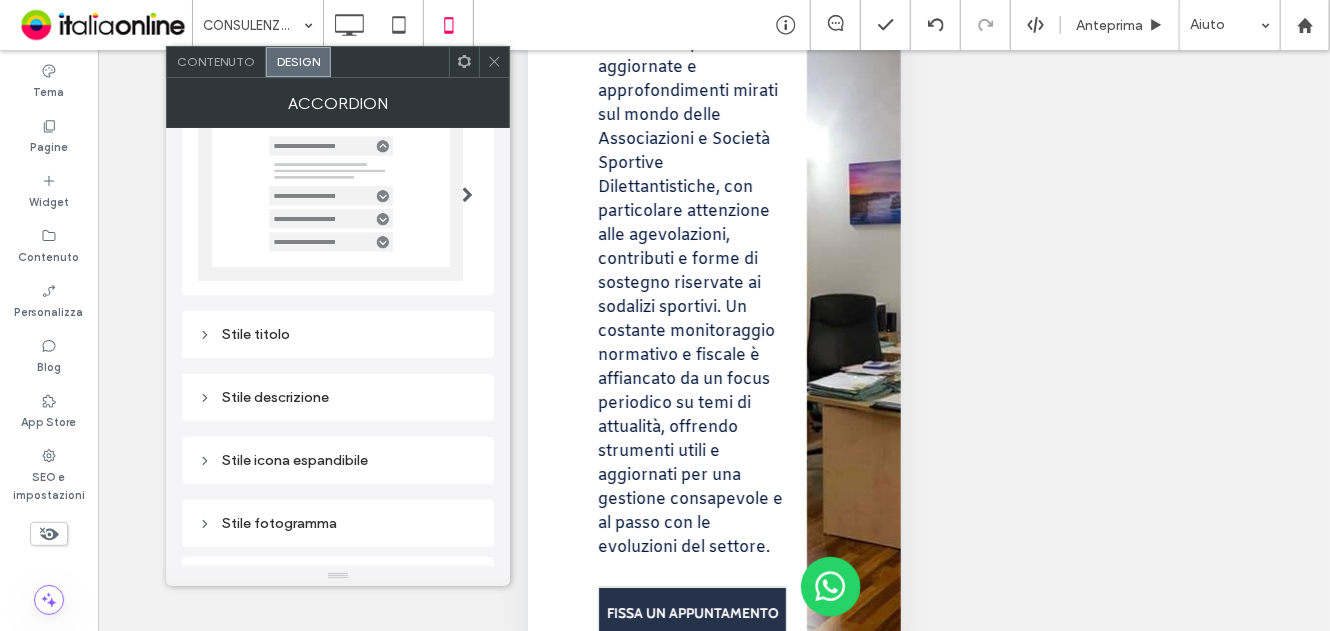 click on "Stile icona espandibile" at bounding box center (338, 460) 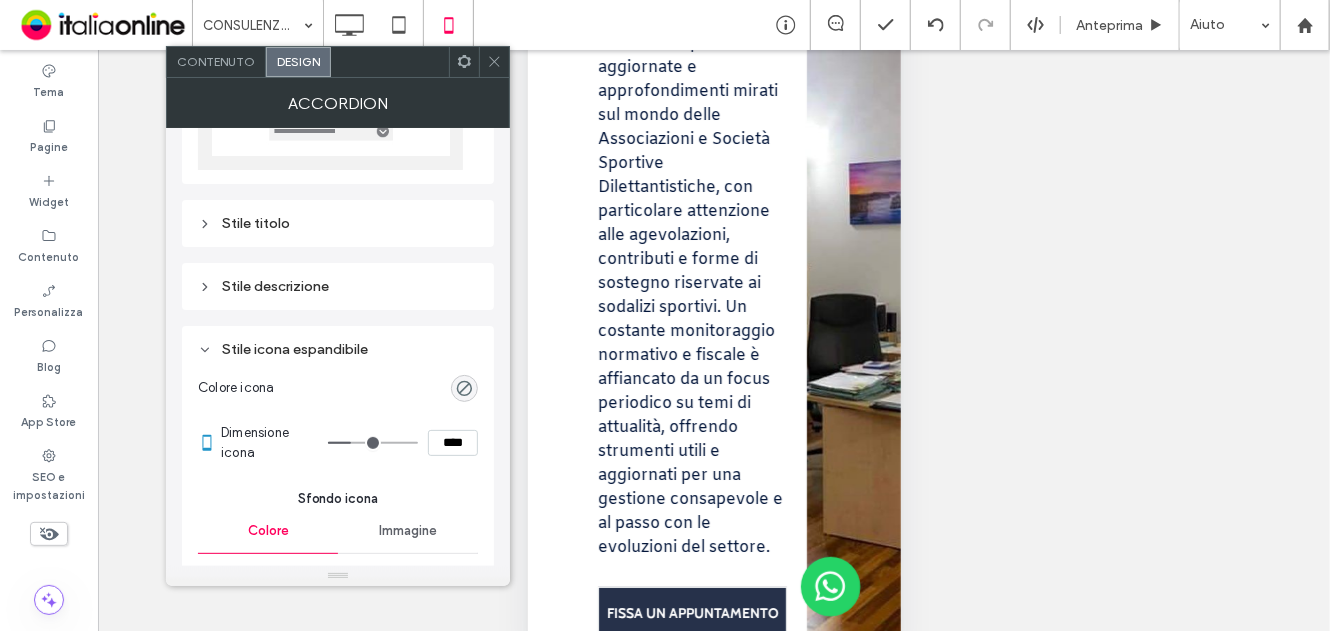 scroll, scrollTop: 385, scrollLeft: 0, axis: vertical 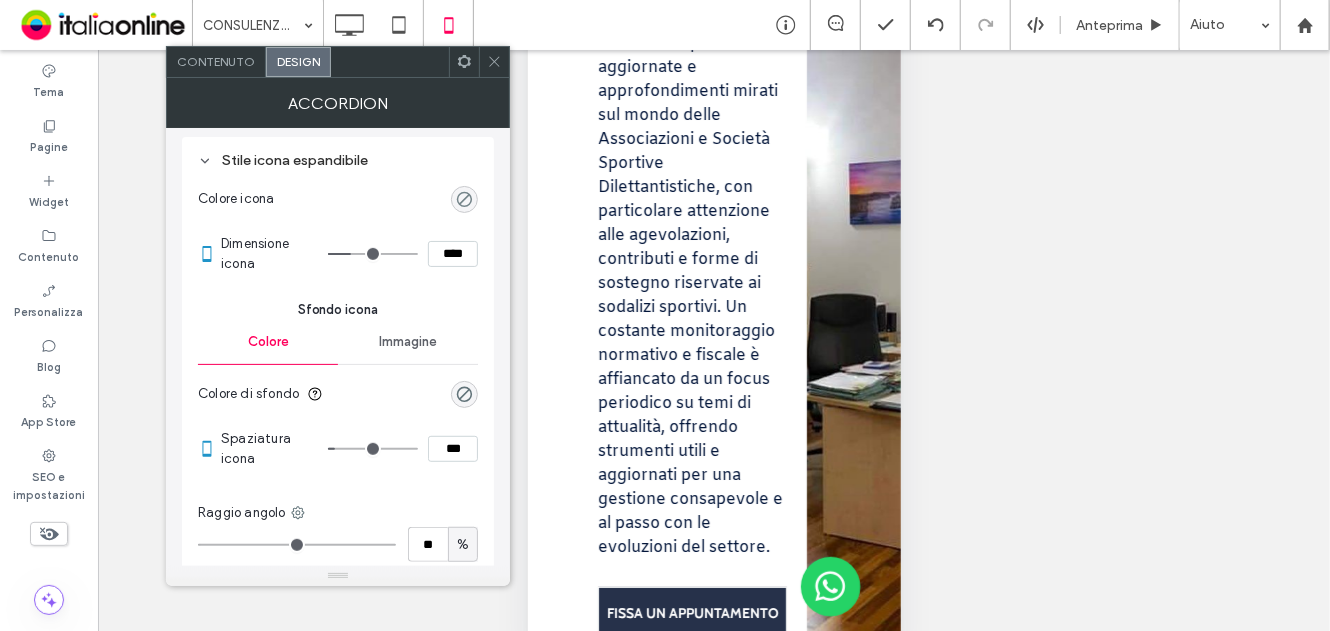 click at bounding box center (464, 199) 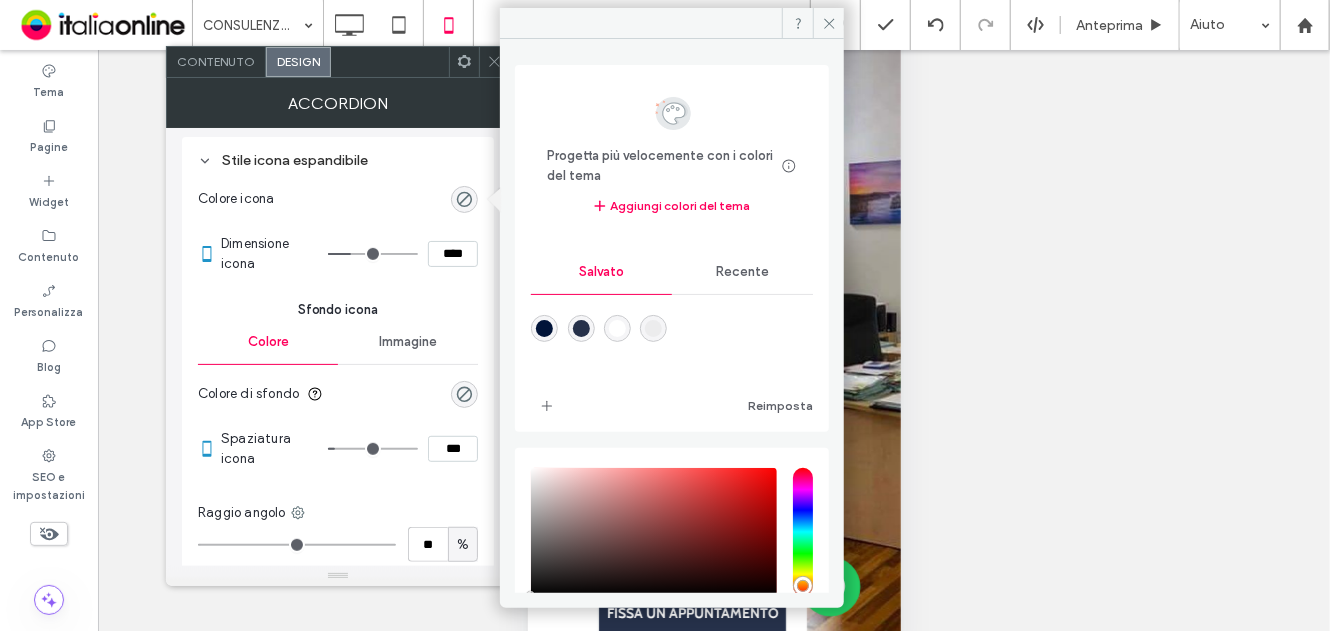 click at bounding box center [581, 328] 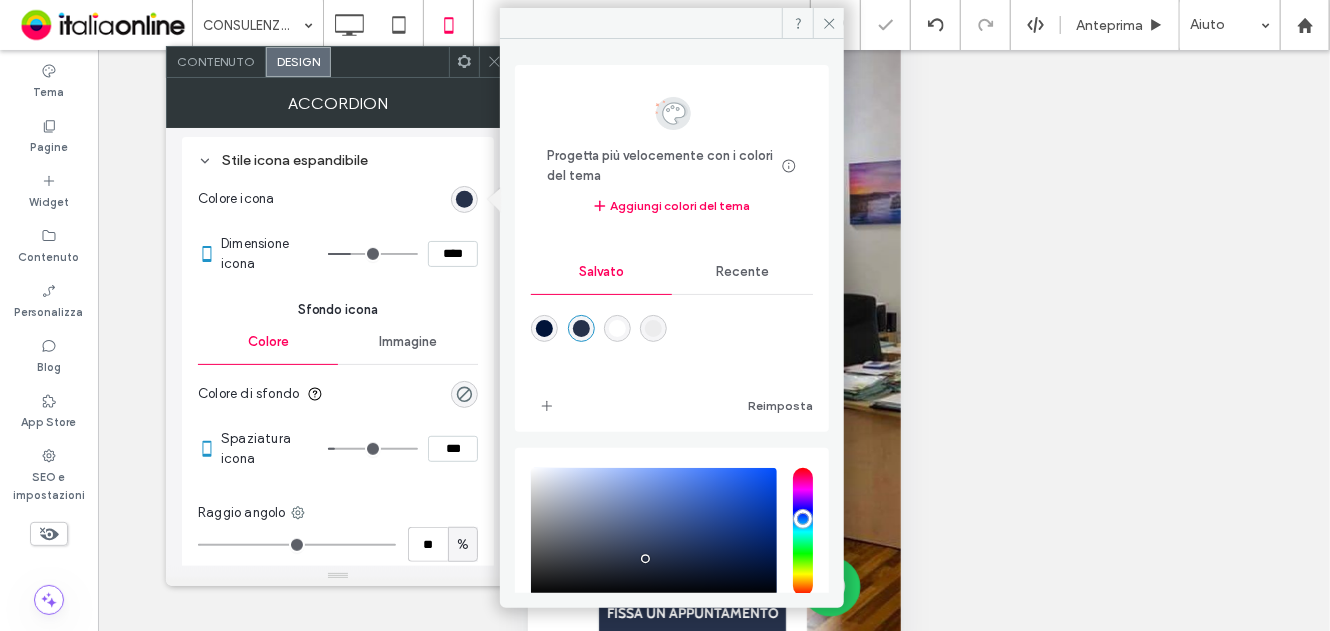 click on "Colore icona" at bounding box center [338, 199] 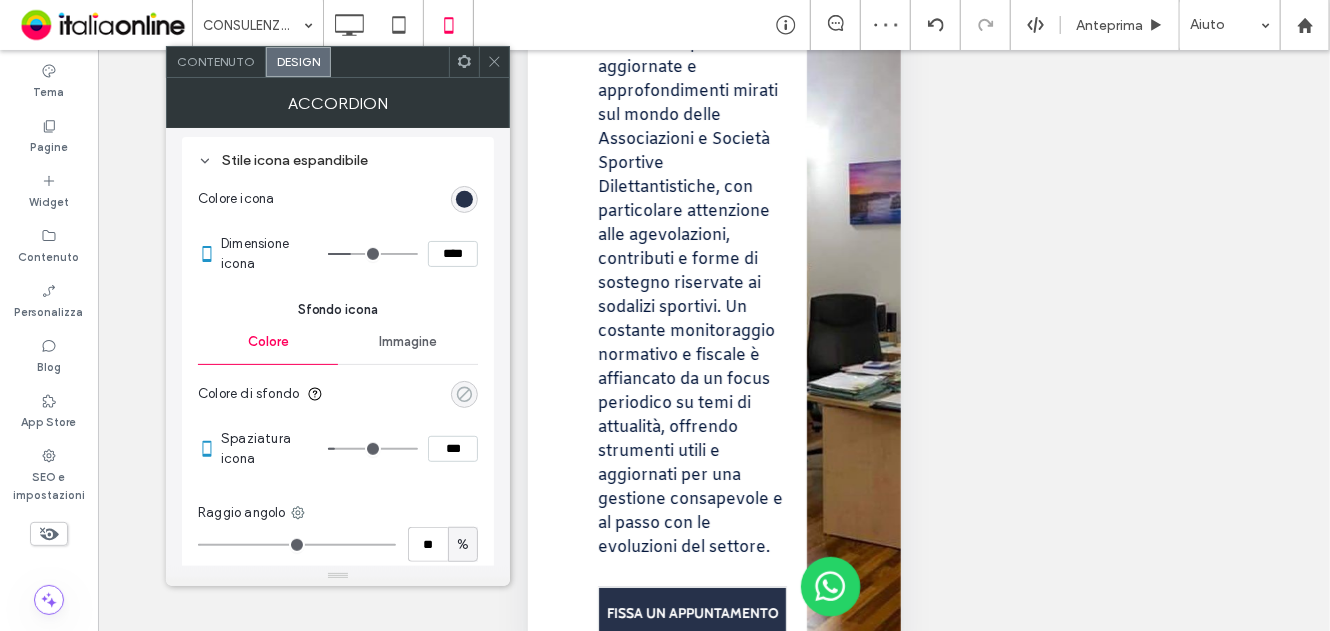 click at bounding box center [464, 394] 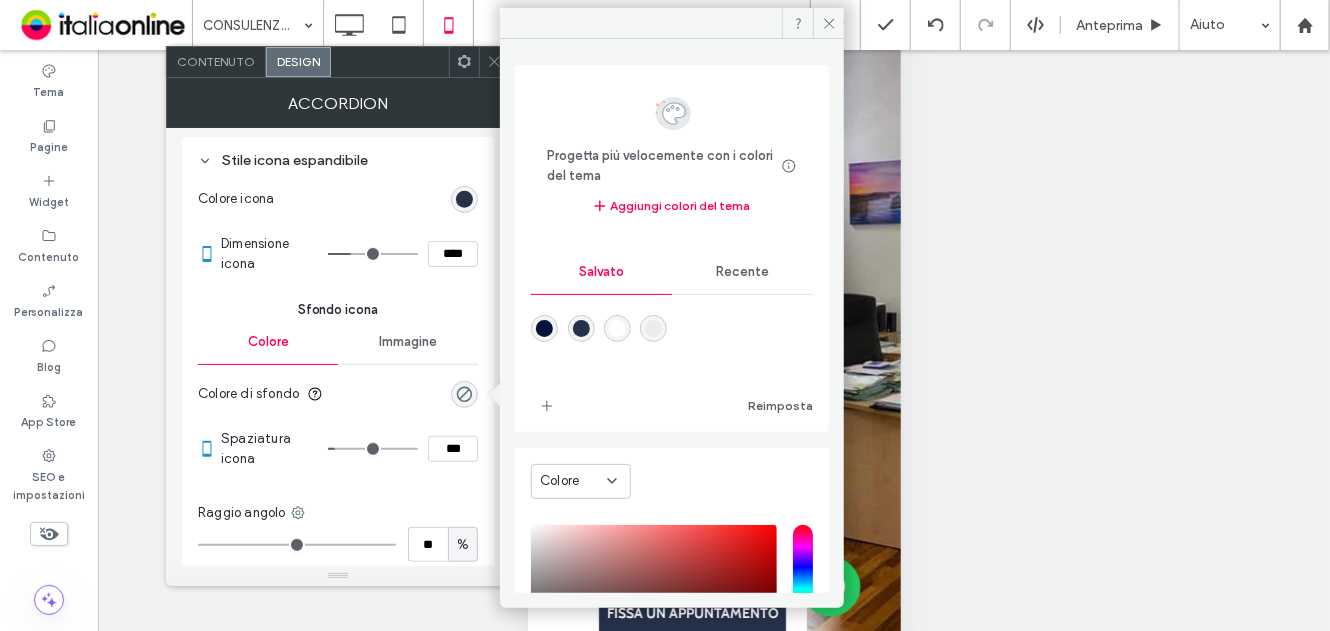 click at bounding box center (617, 328) 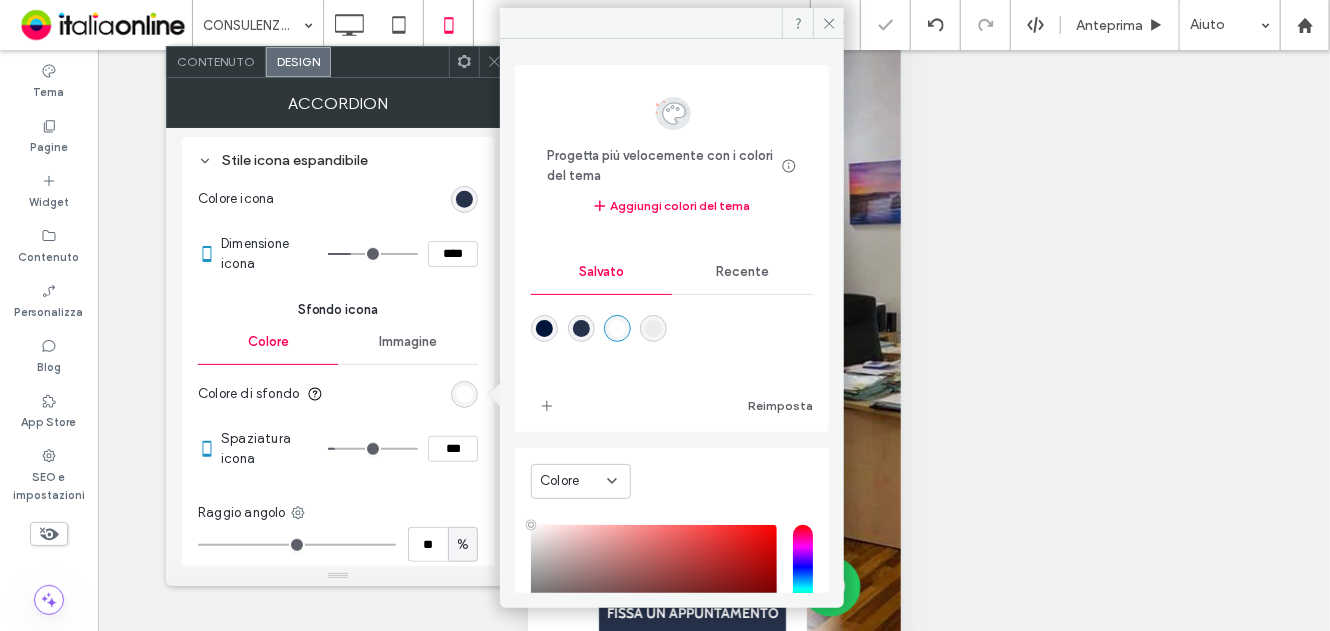 type on "*******" 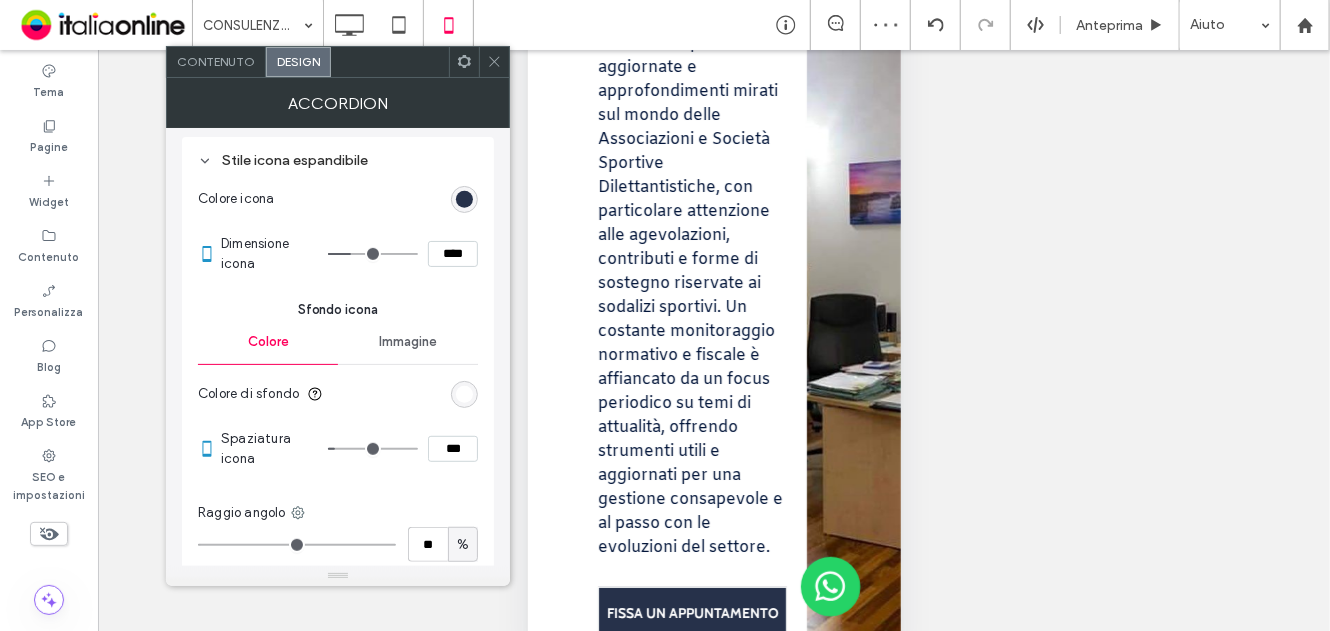click at bounding box center (464, 394) 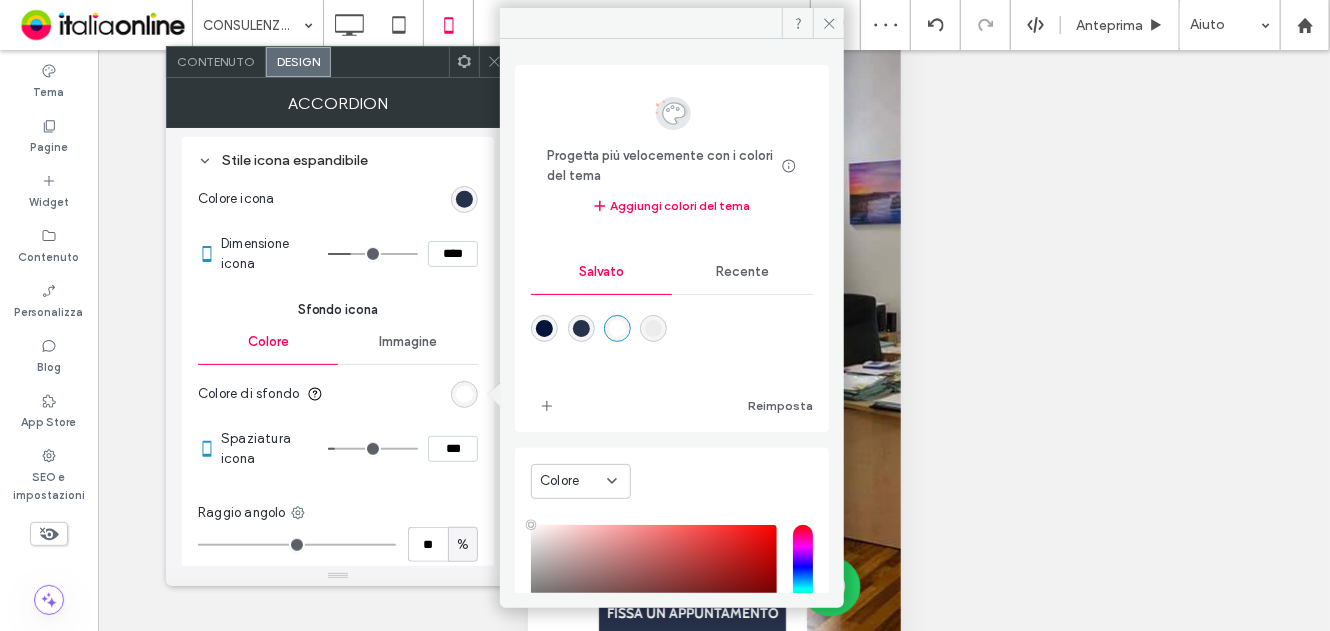 click at bounding box center (672, 342) 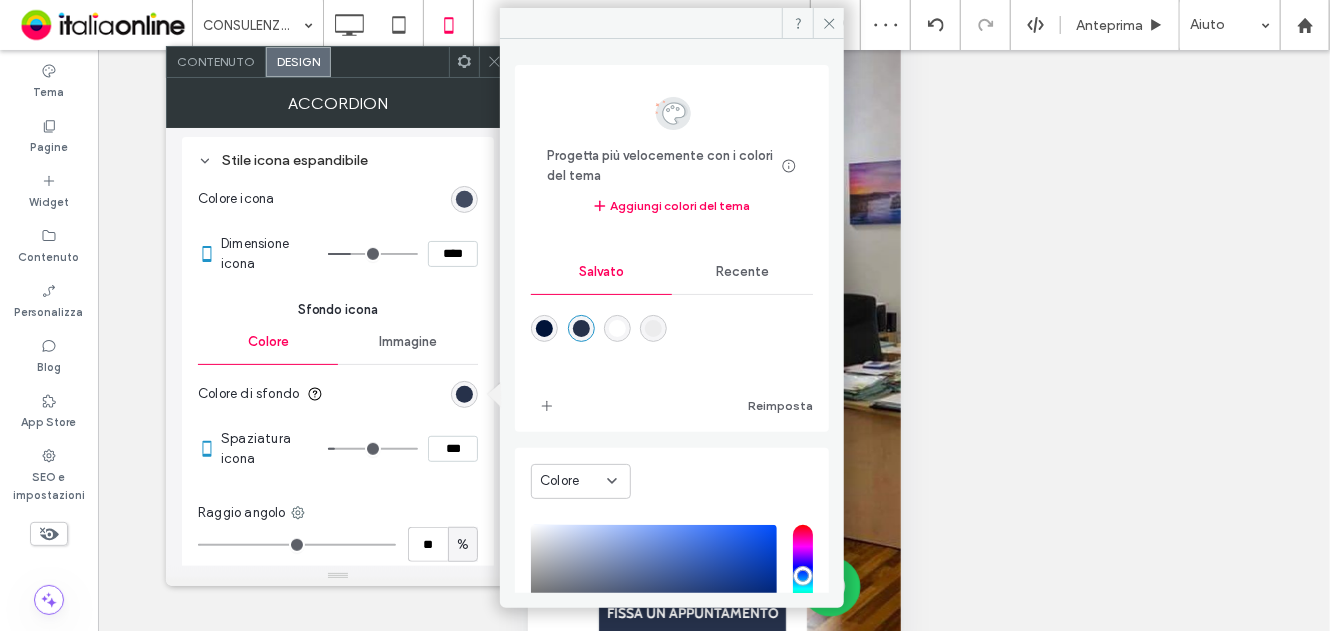 click at bounding box center [464, 199] 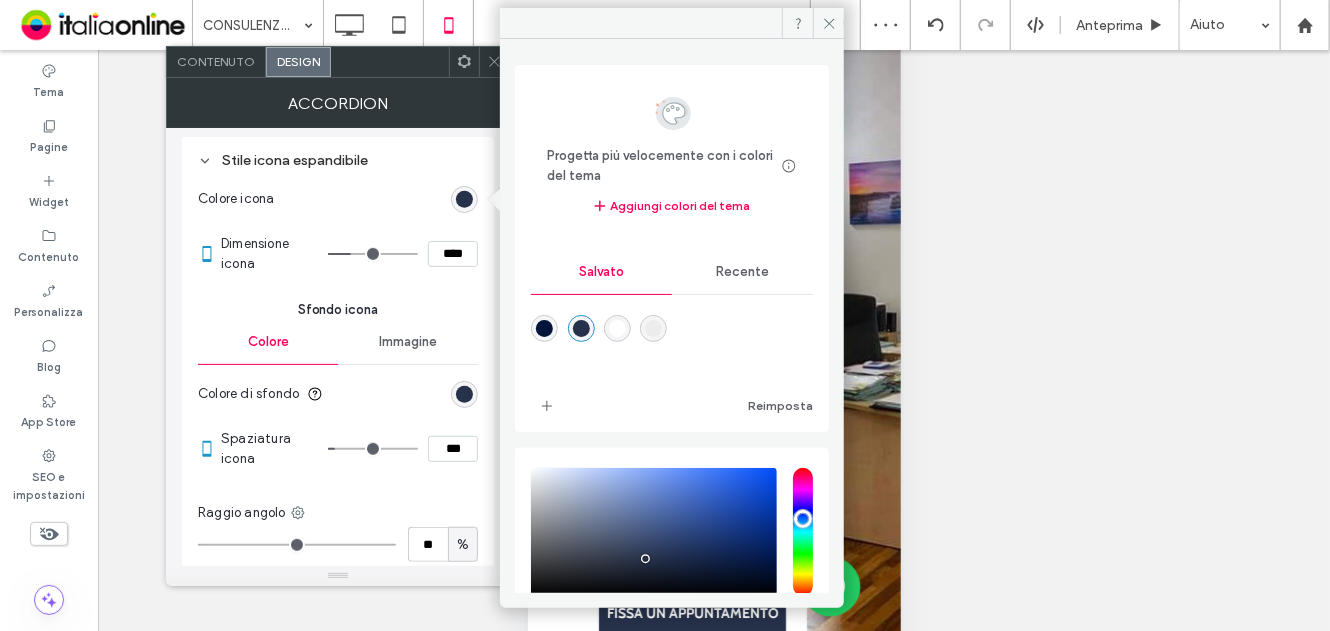 click at bounding box center [617, 328] 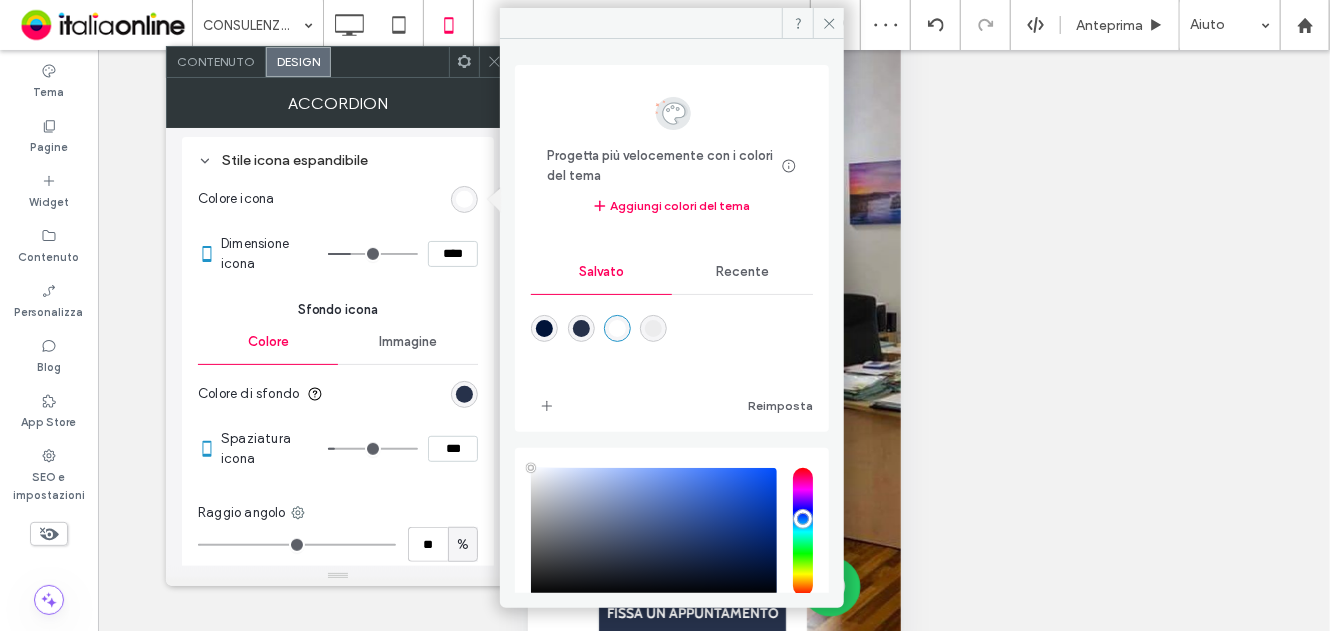 click on "Colore di sfondo" at bounding box center (338, 394) 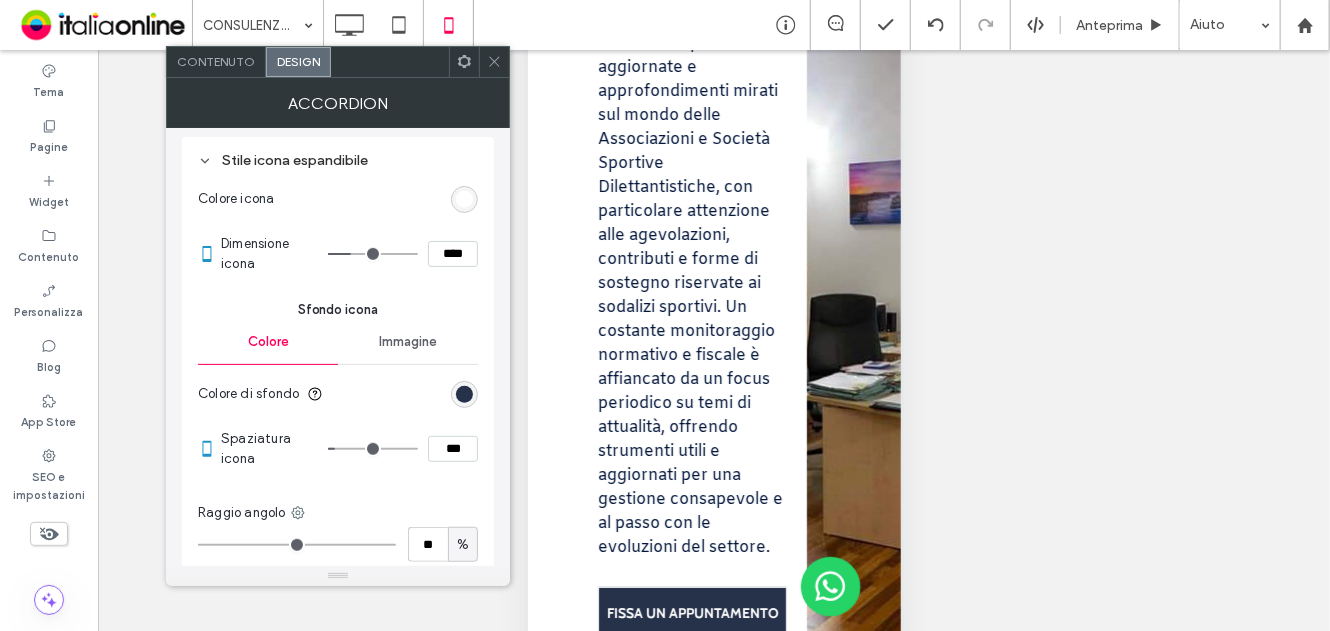drag, startPoint x: 498, startPoint y: 60, endPoint x: 516, endPoint y: 72, distance: 21.633308 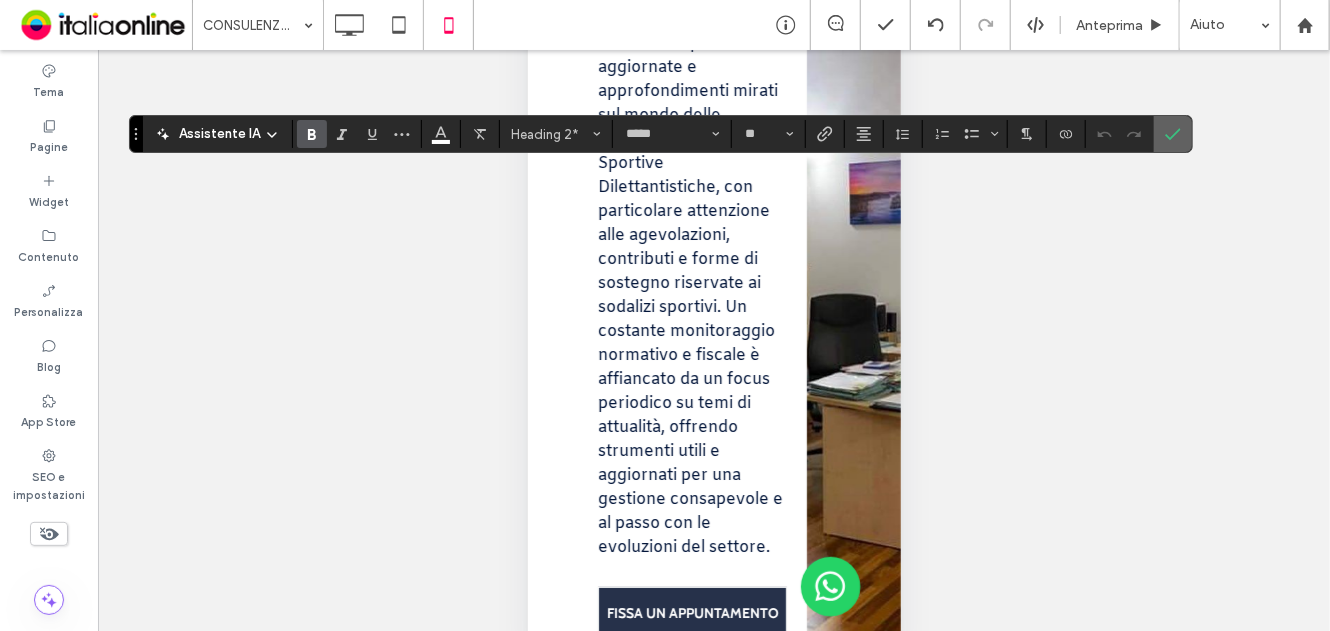 click 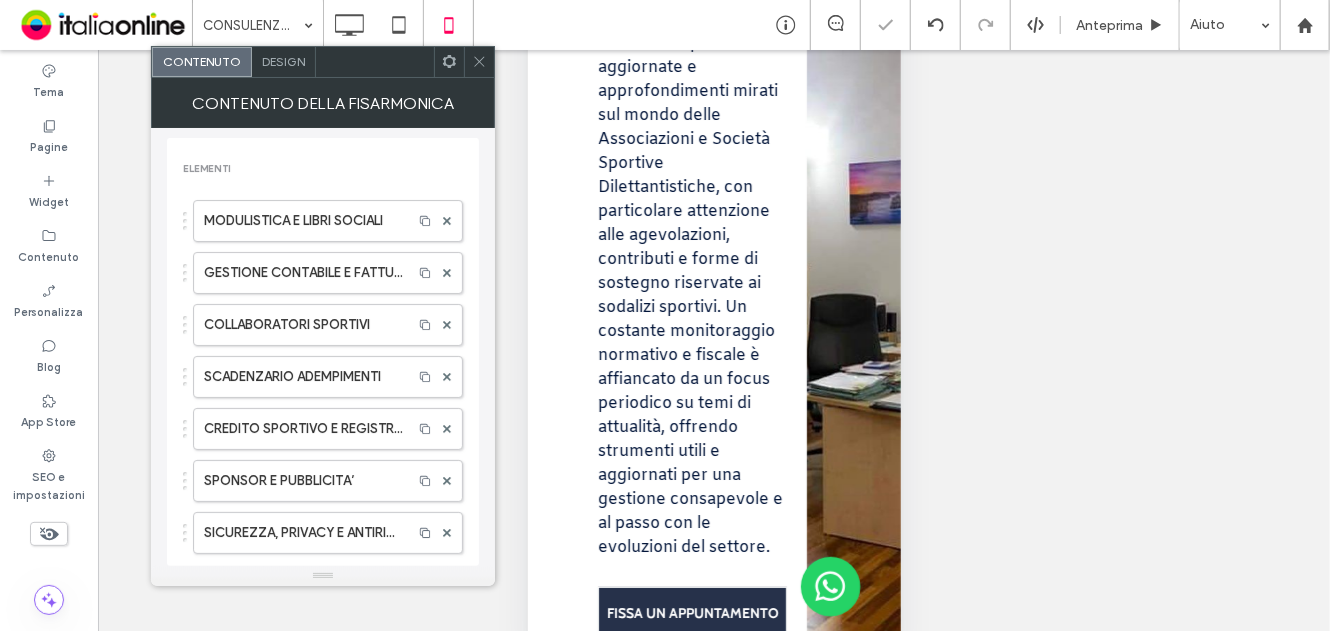 click on "Design" at bounding box center [283, 61] 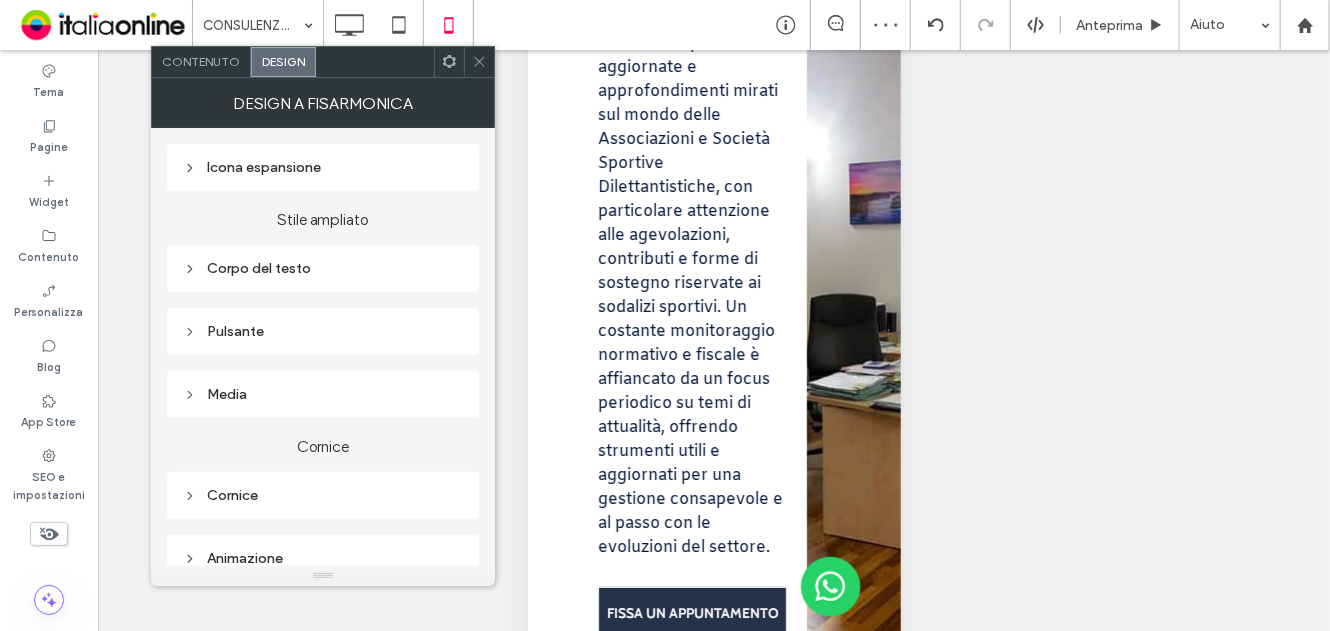 scroll, scrollTop: 378, scrollLeft: 0, axis: vertical 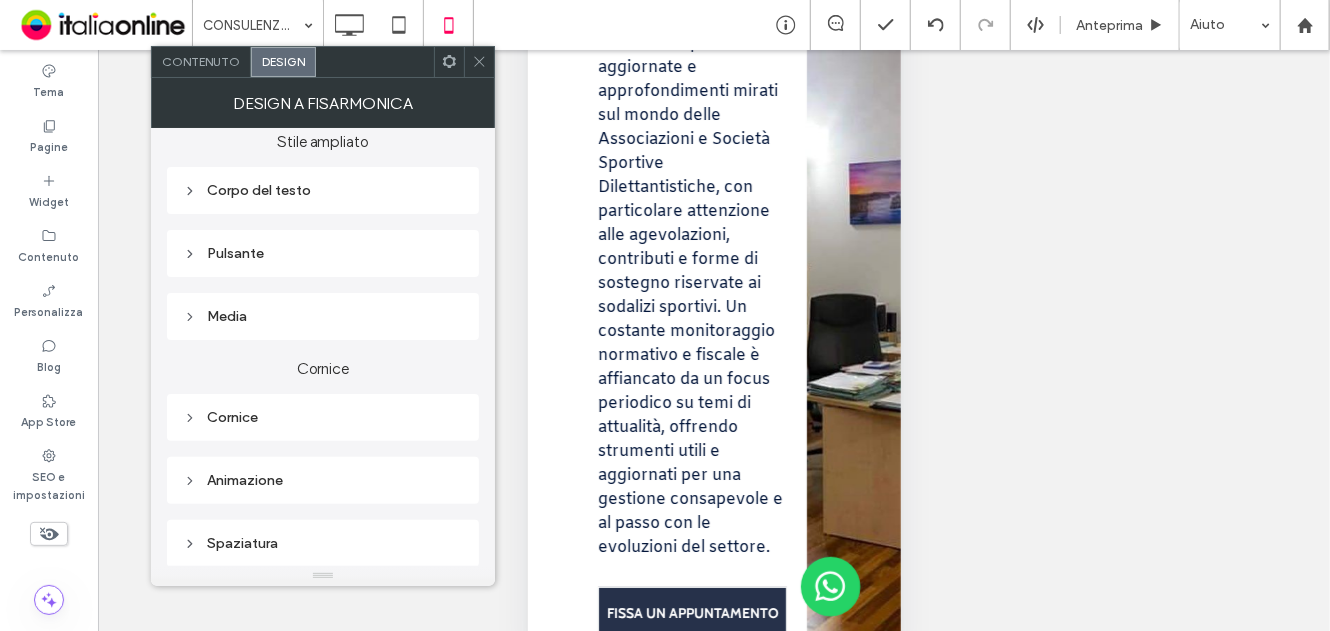 click on "Corpo del testo" at bounding box center (323, 190) 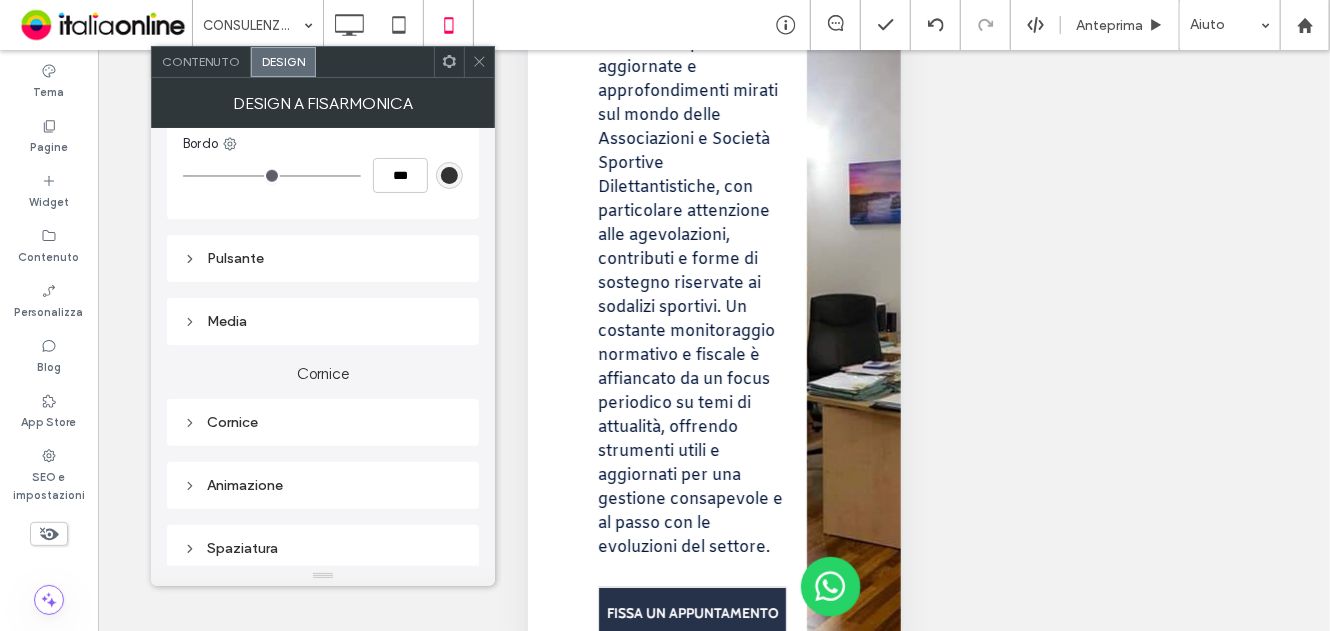 scroll, scrollTop: 996, scrollLeft: 0, axis: vertical 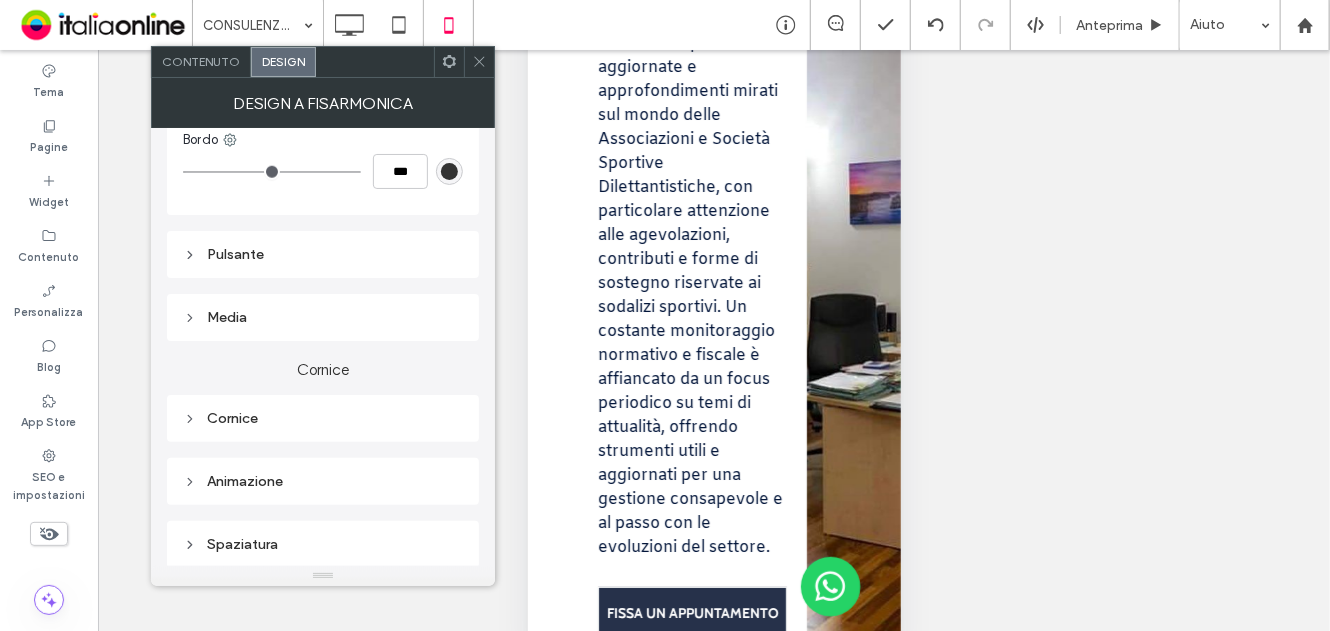 click on "Pulsante" at bounding box center (323, 254) 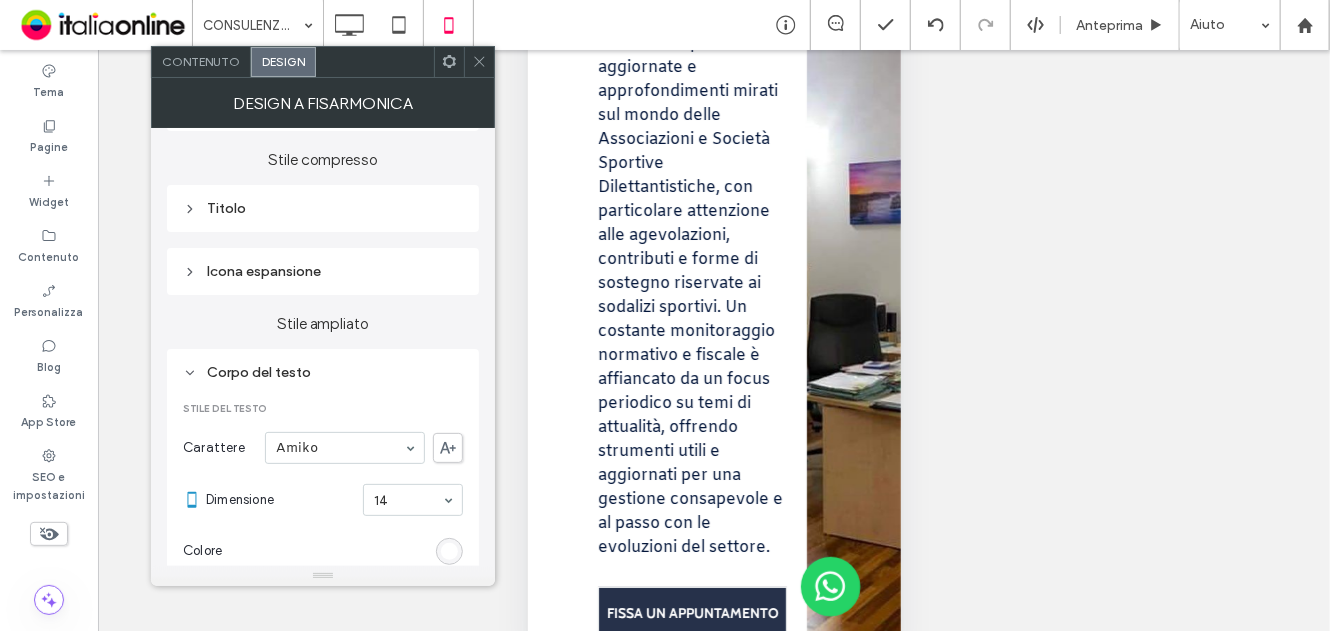 scroll, scrollTop: 0, scrollLeft: 0, axis: both 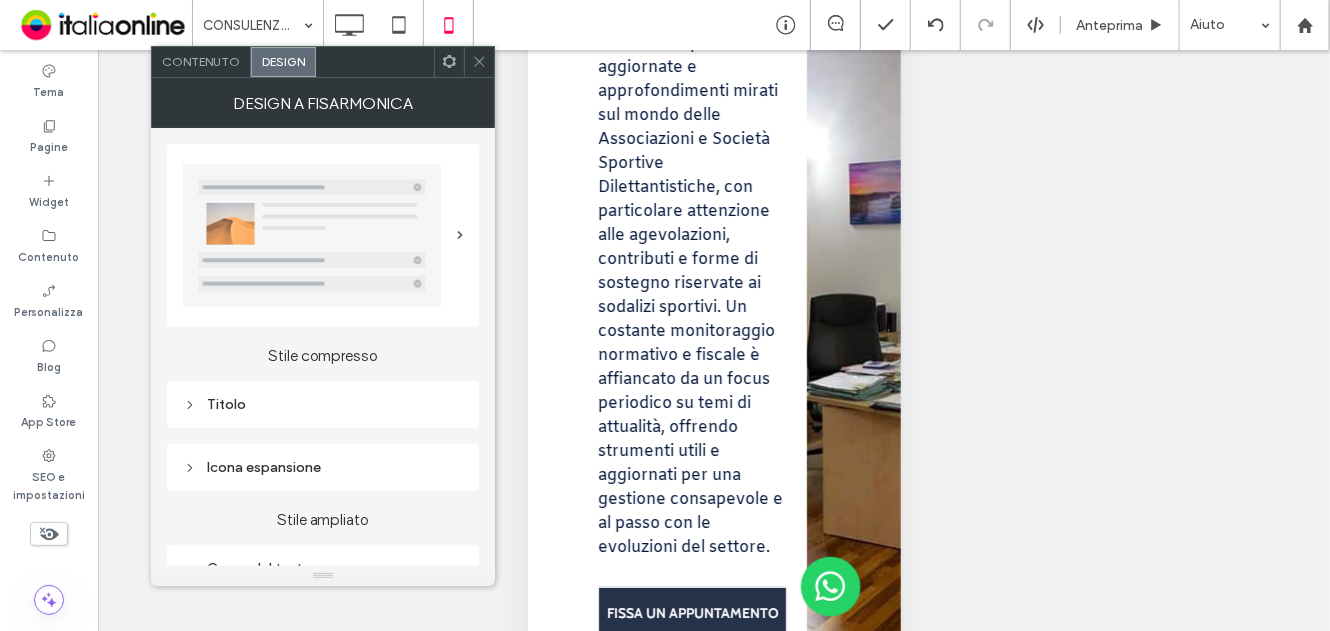 drag, startPoint x: 305, startPoint y: 452, endPoint x: 319, endPoint y: 444, distance: 16.124516 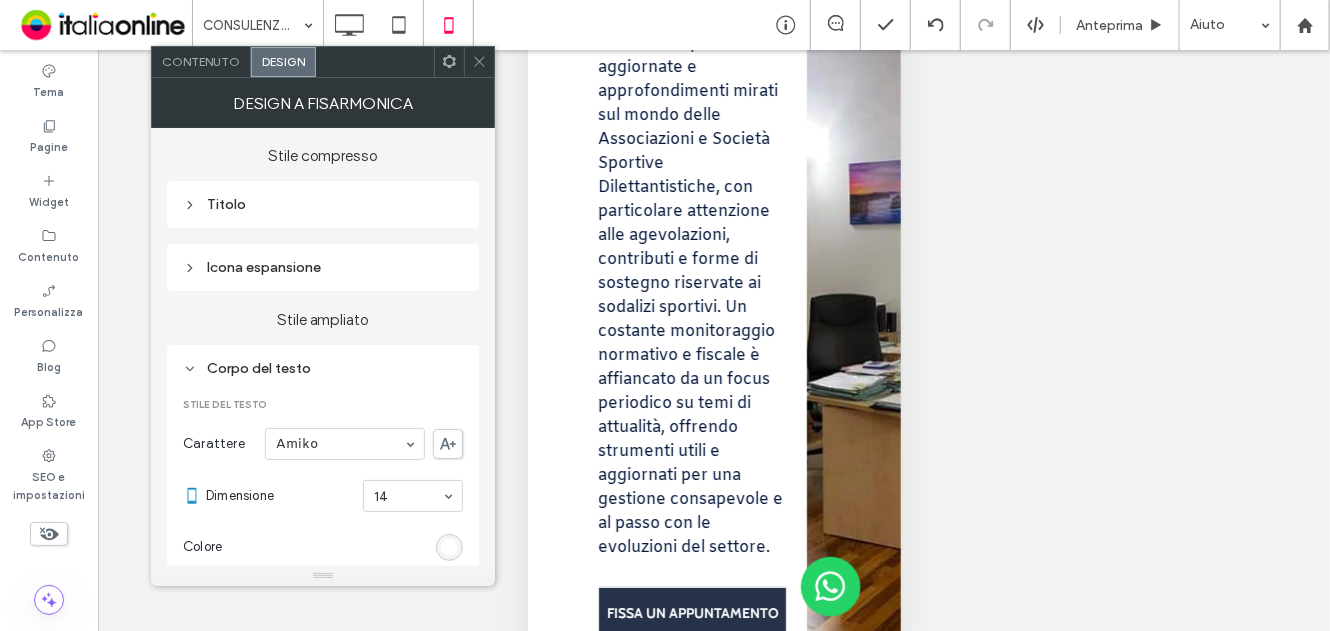click on "Icona espansione" at bounding box center (323, 267) 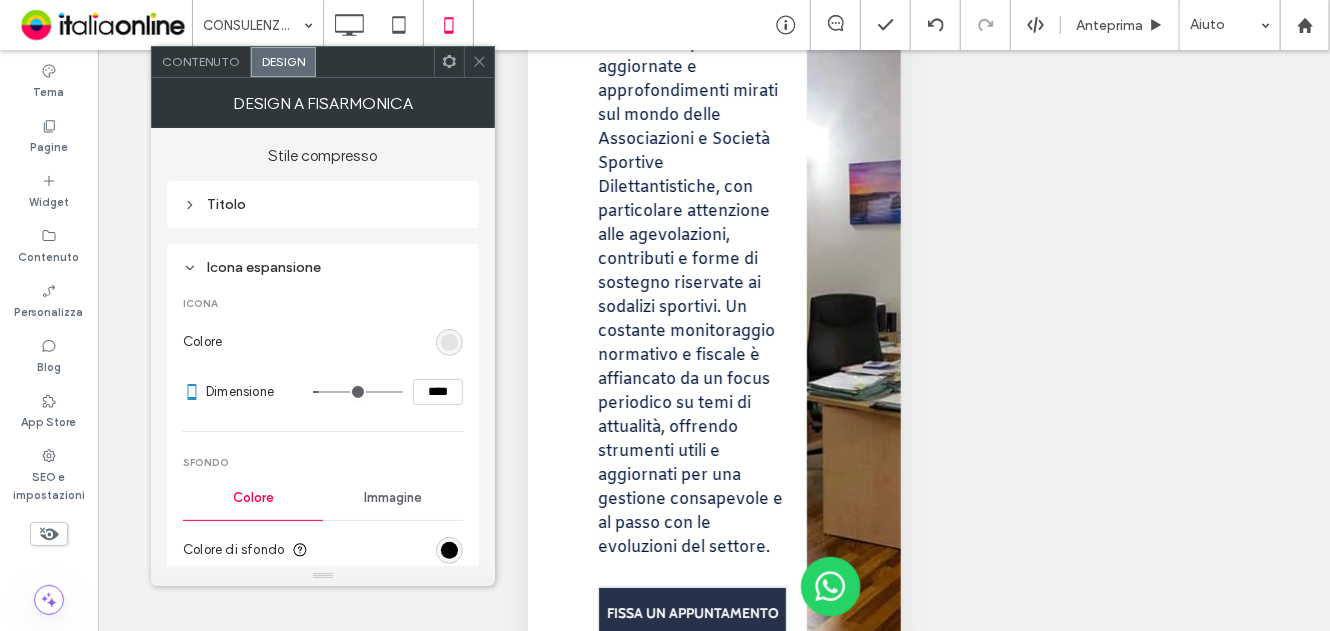 scroll, scrollTop: 300, scrollLeft: 0, axis: vertical 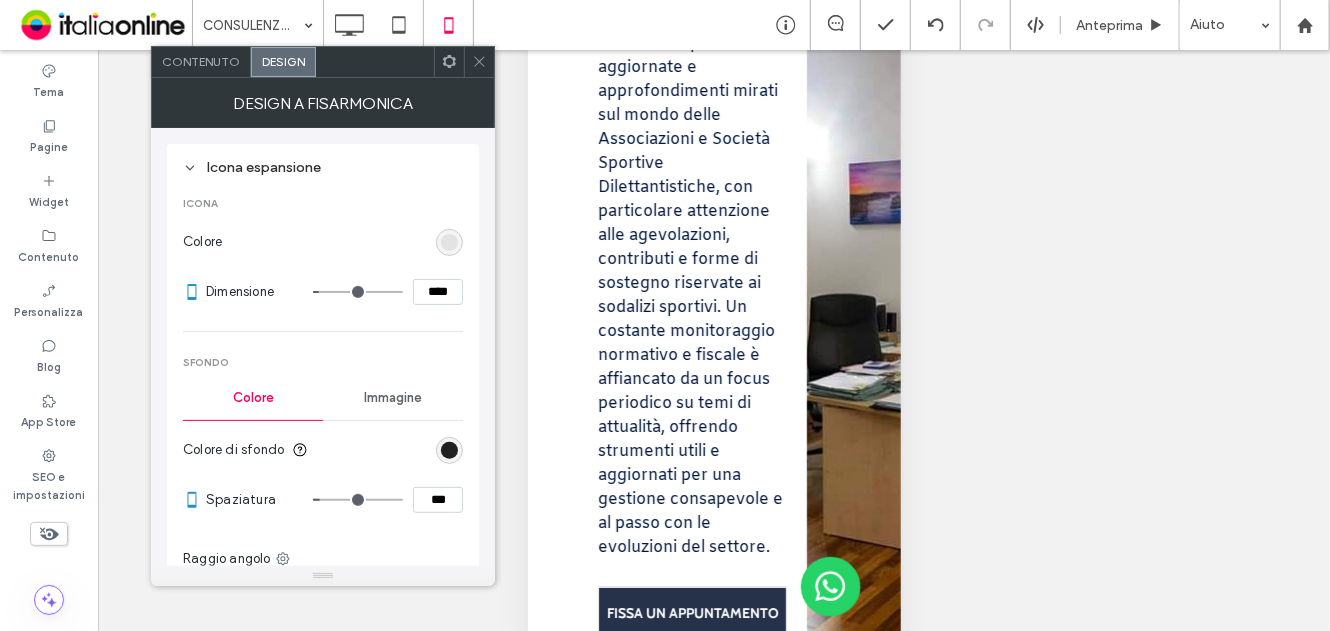 click at bounding box center (449, 450) 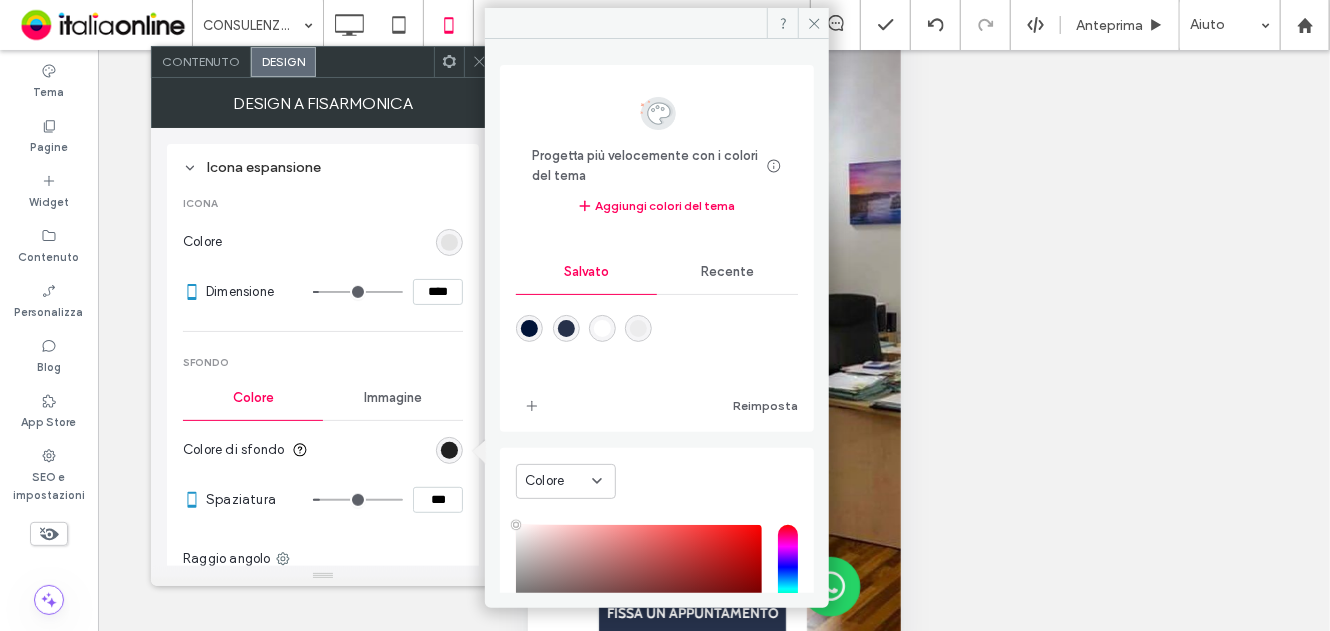 type on "****" 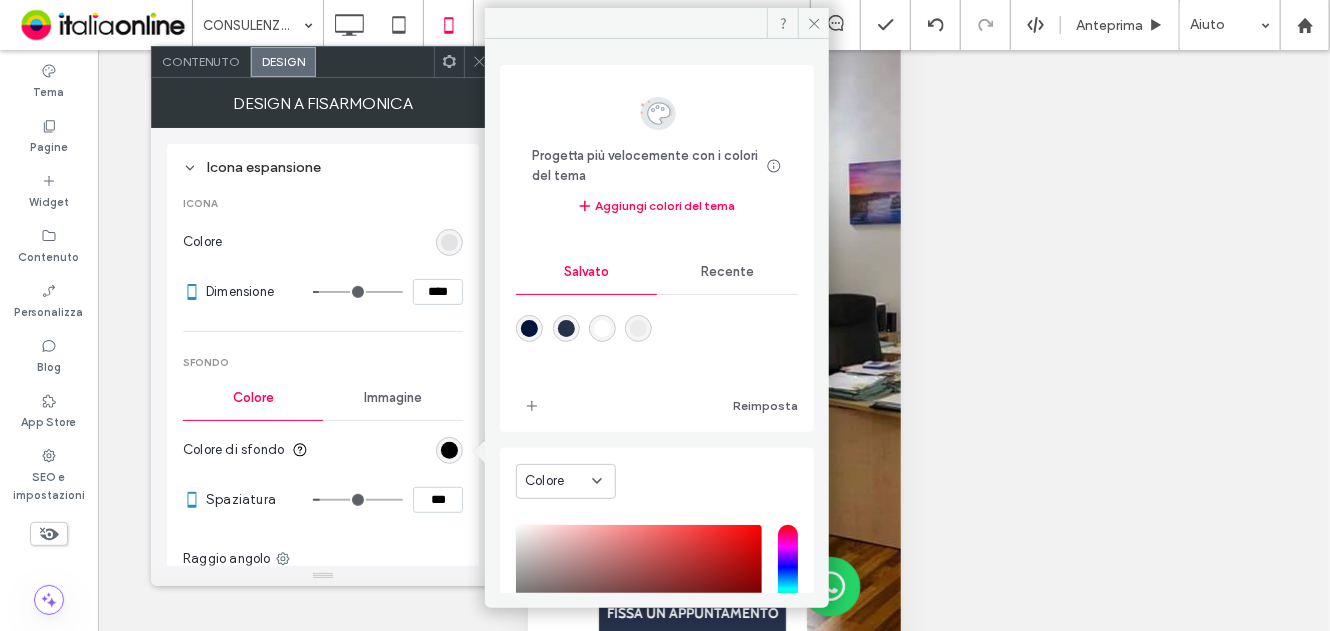 click at bounding box center [566, 328] 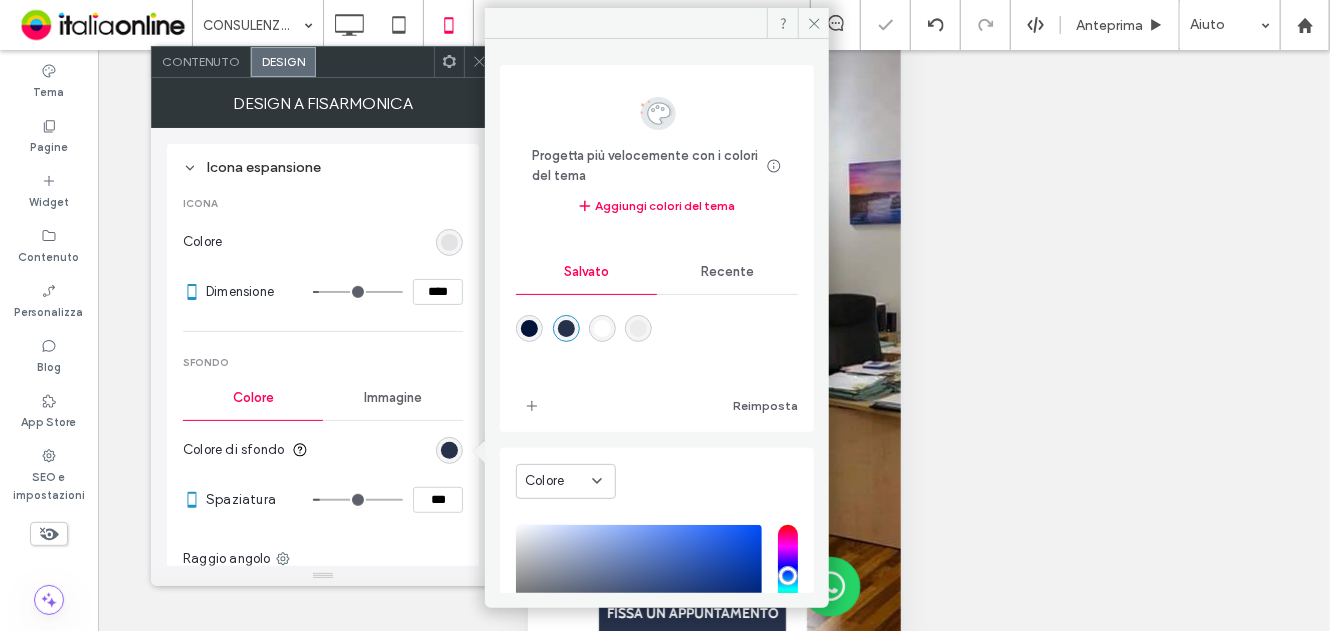 click at bounding box center (479, 62) 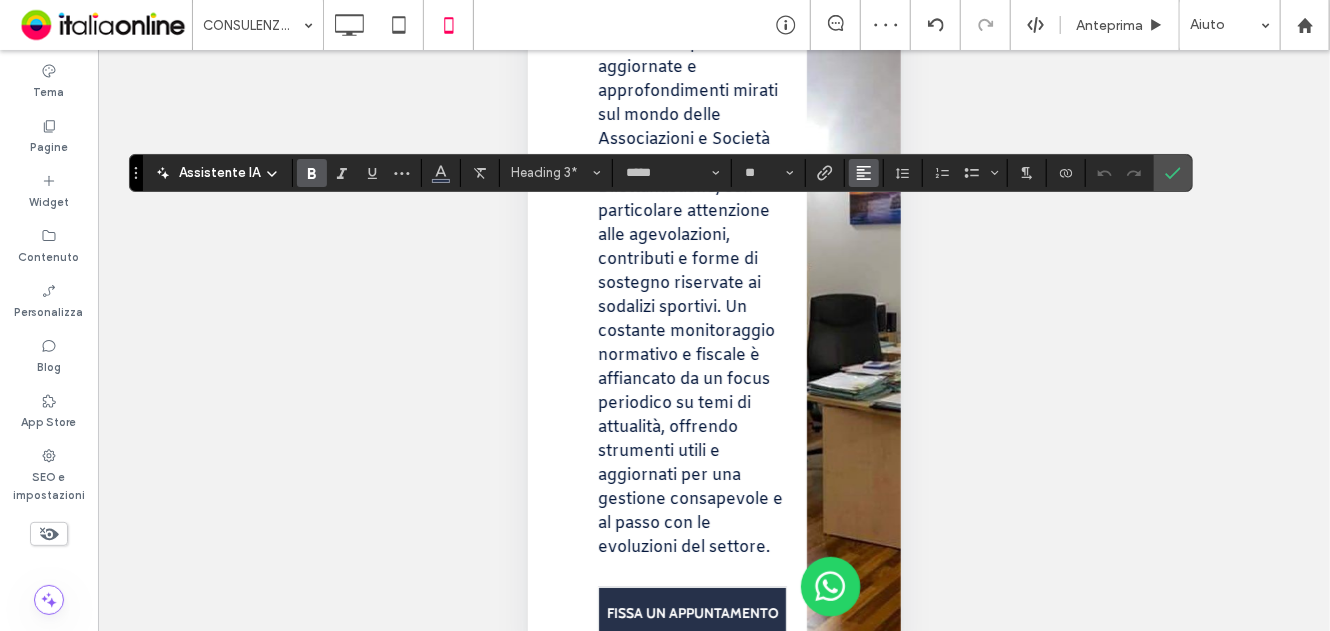 click 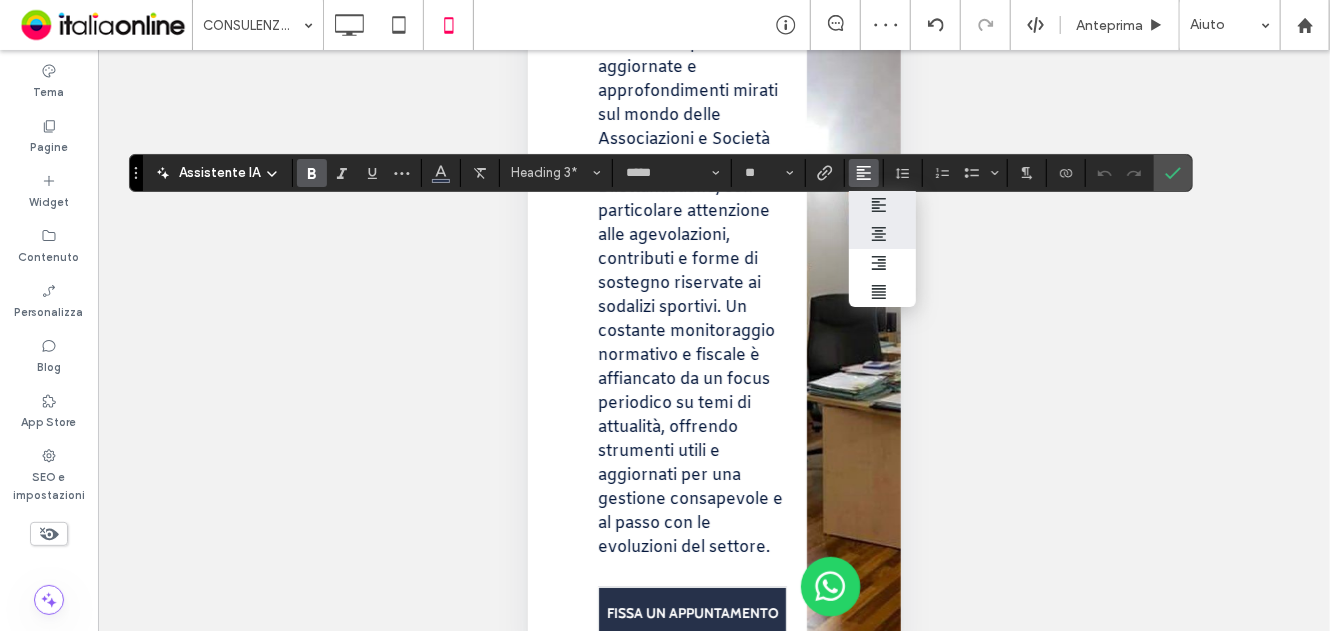 click 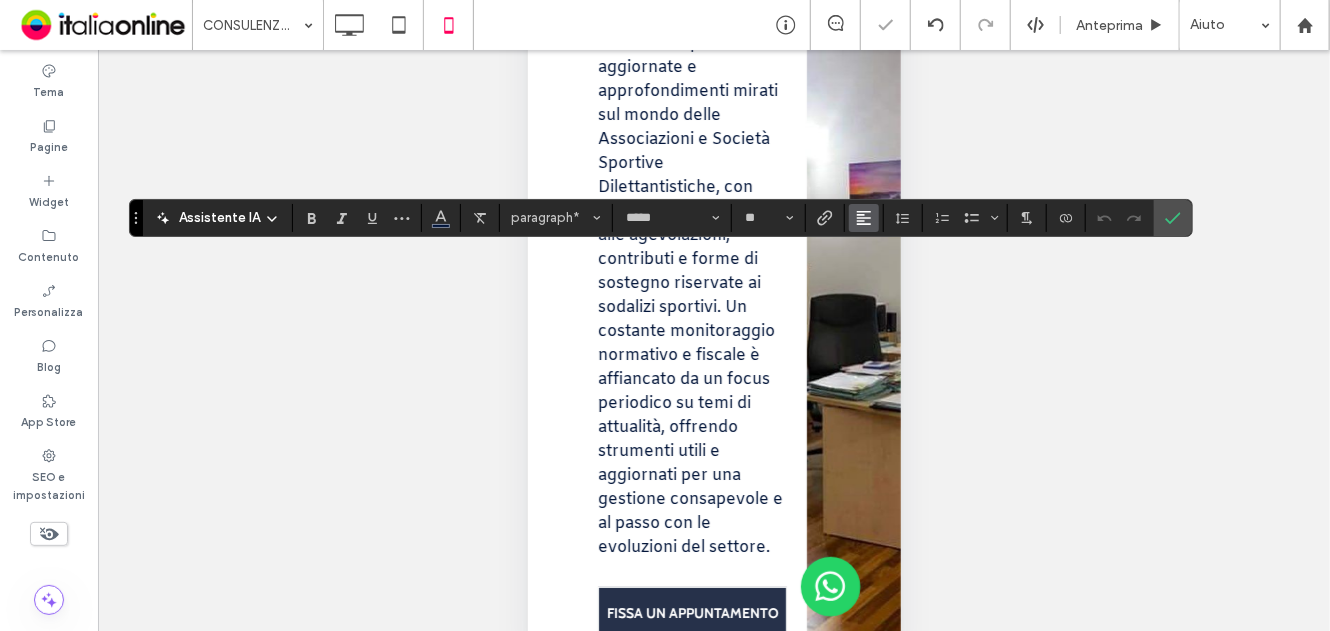 drag, startPoint x: 850, startPoint y: 216, endPoint x: 859, endPoint y: 223, distance: 11.401754 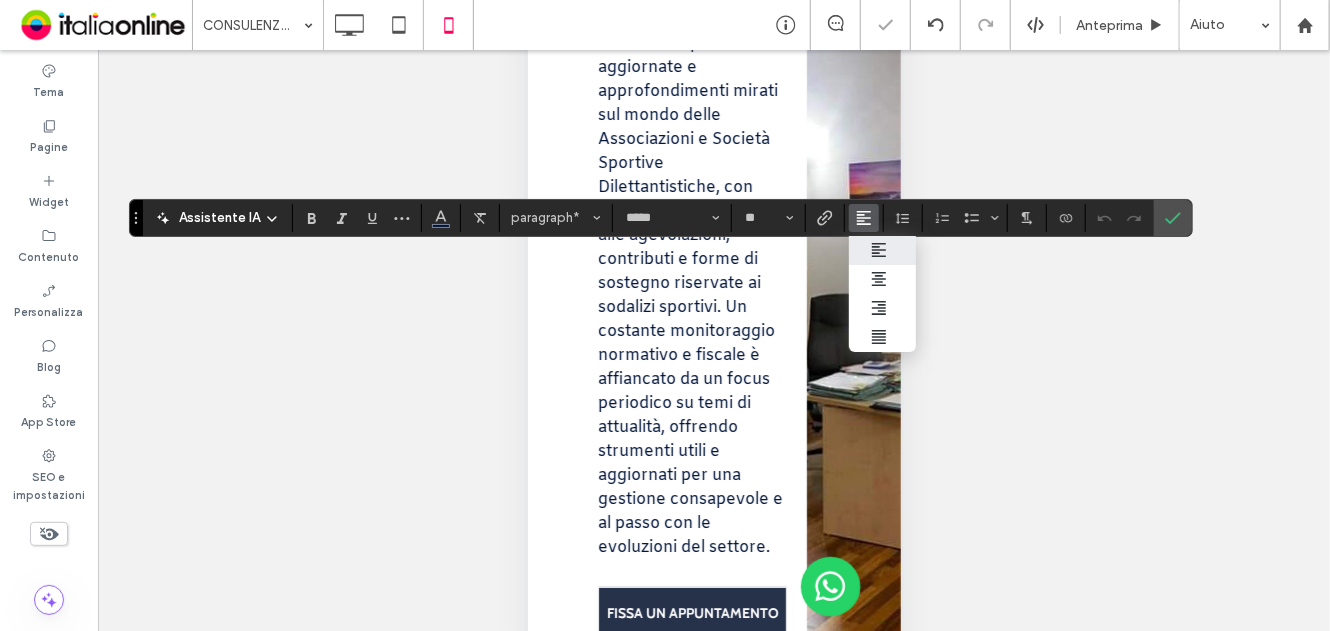 drag, startPoint x: 890, startPoint y: 286, endPoint x: 905, endPoint y: 283, distance: 15.297058 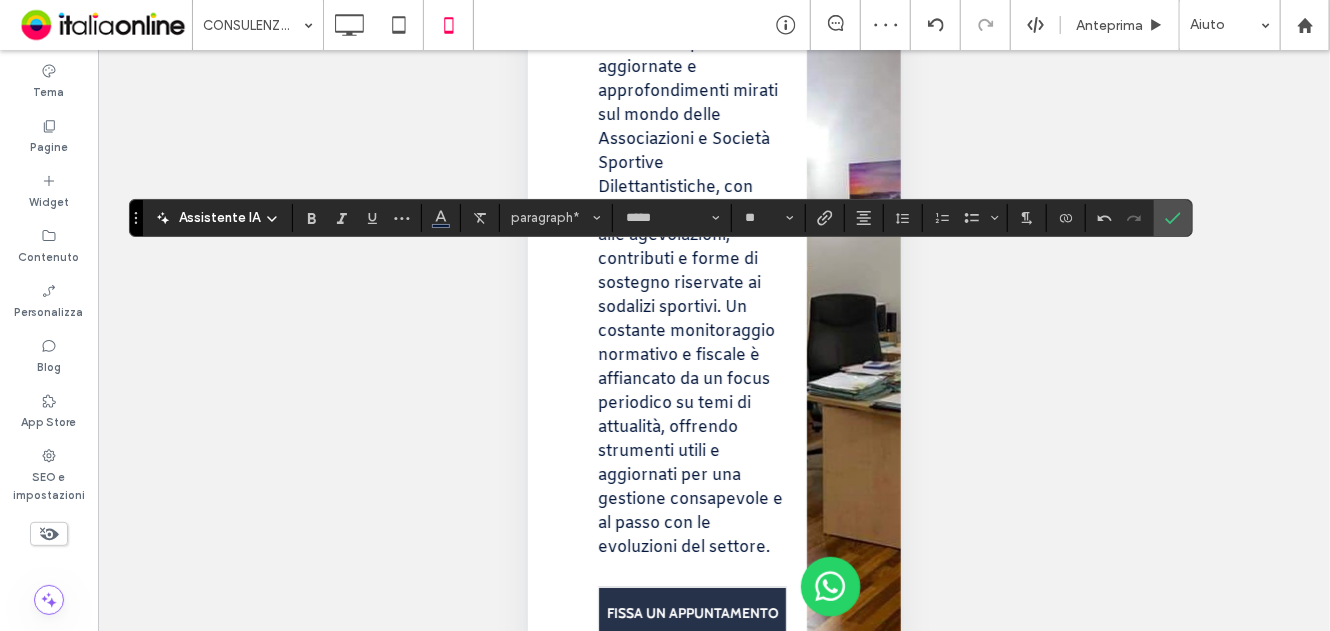 click 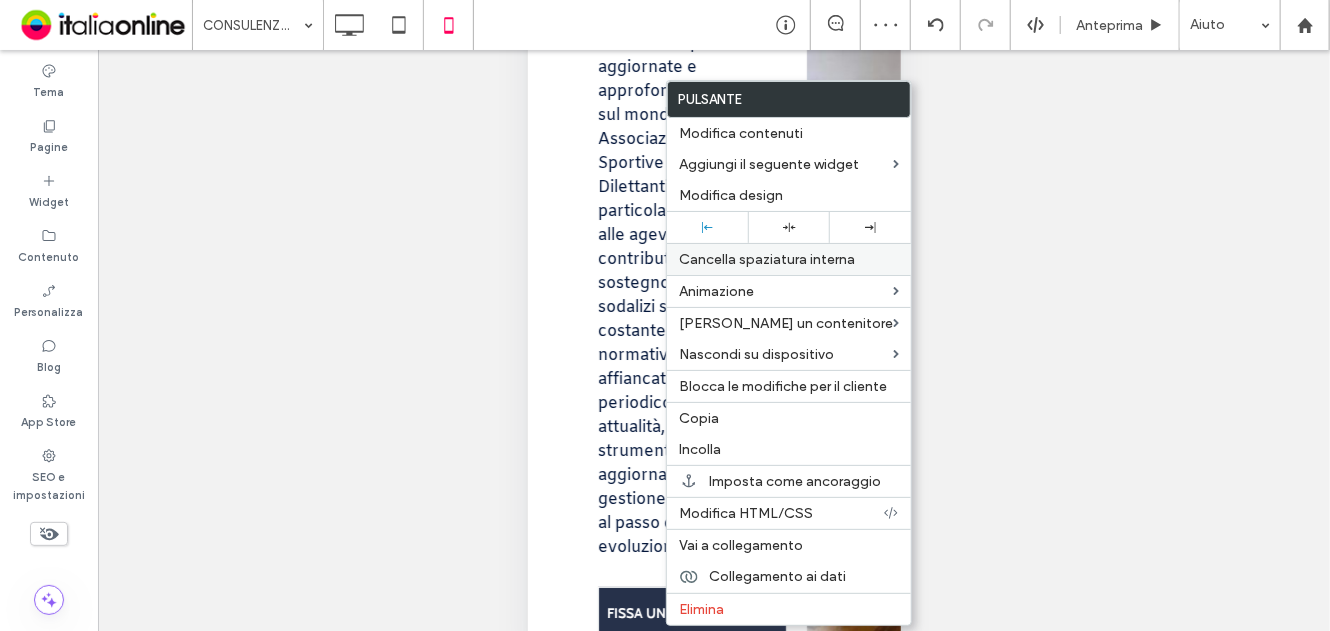 click at bounding box center (788, 227) 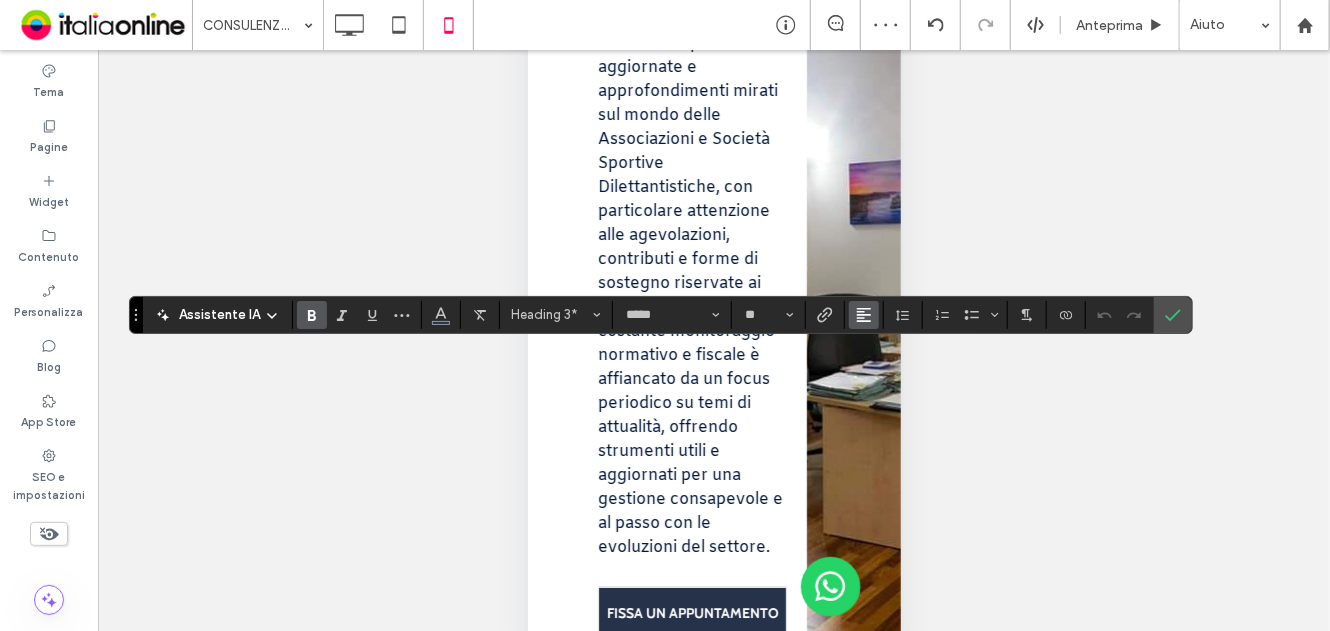 drag, startPoint x: 848, startPoint y: 310, endPoint x: 860, endPoint y: 315, distance: 13 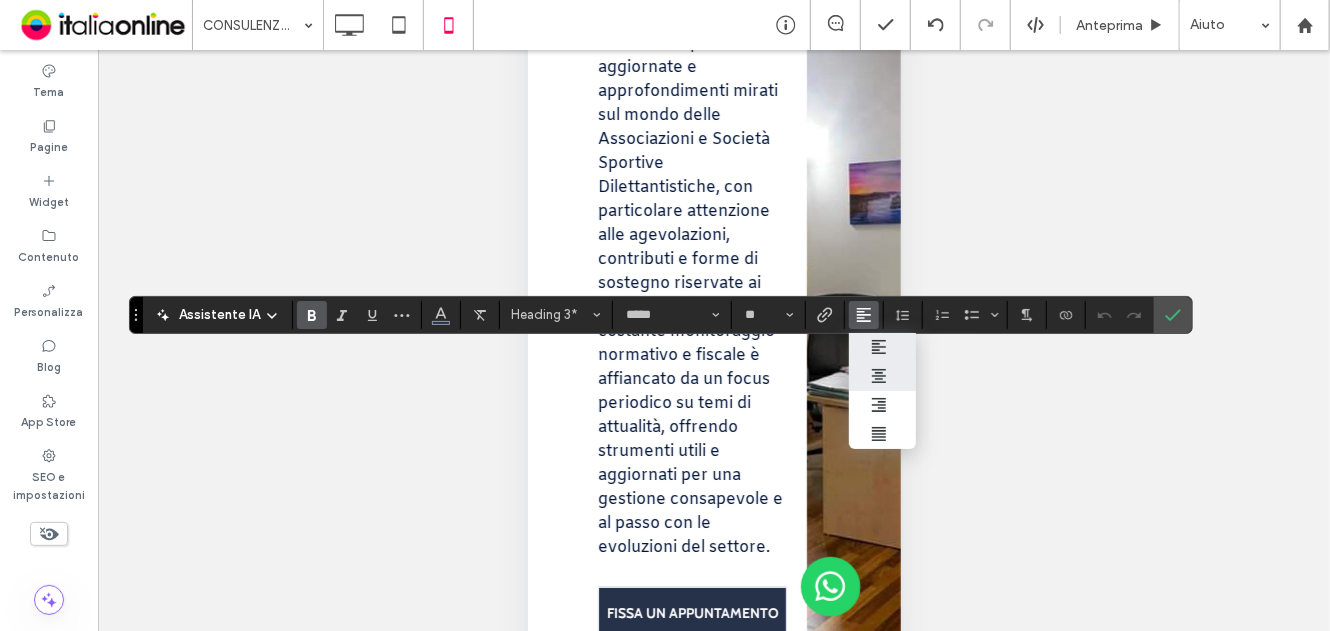 click at bounding box center [882, 376] 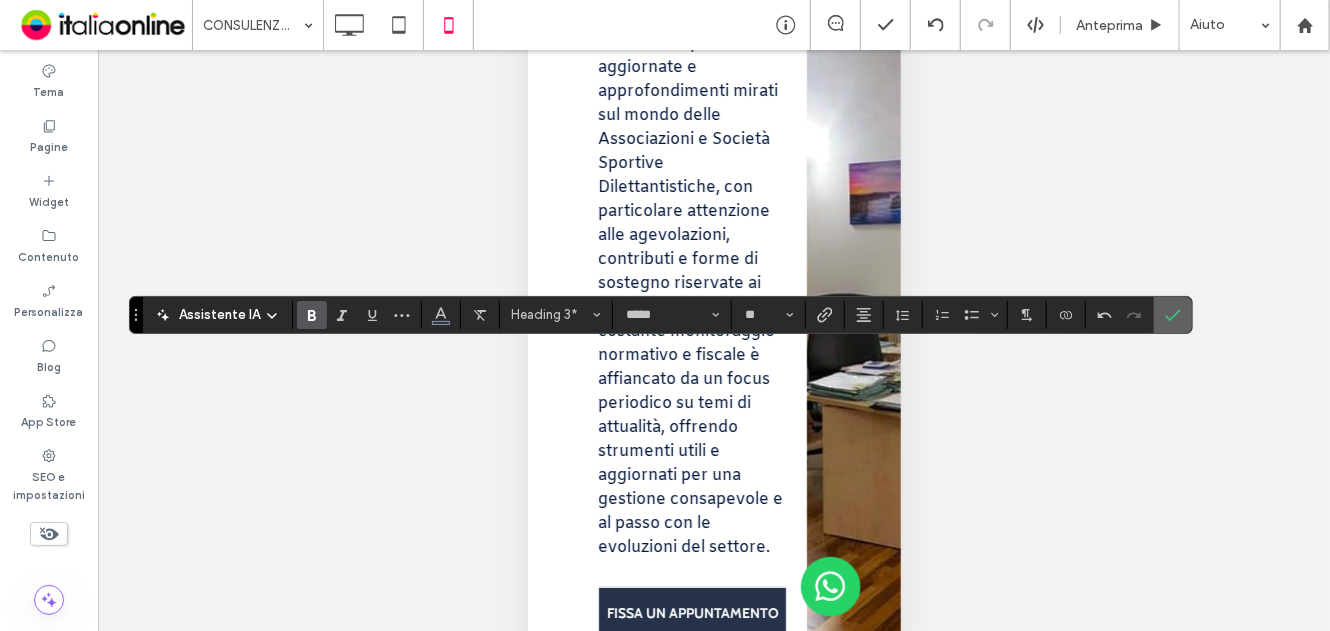 click at bounding box center (1173, 315) 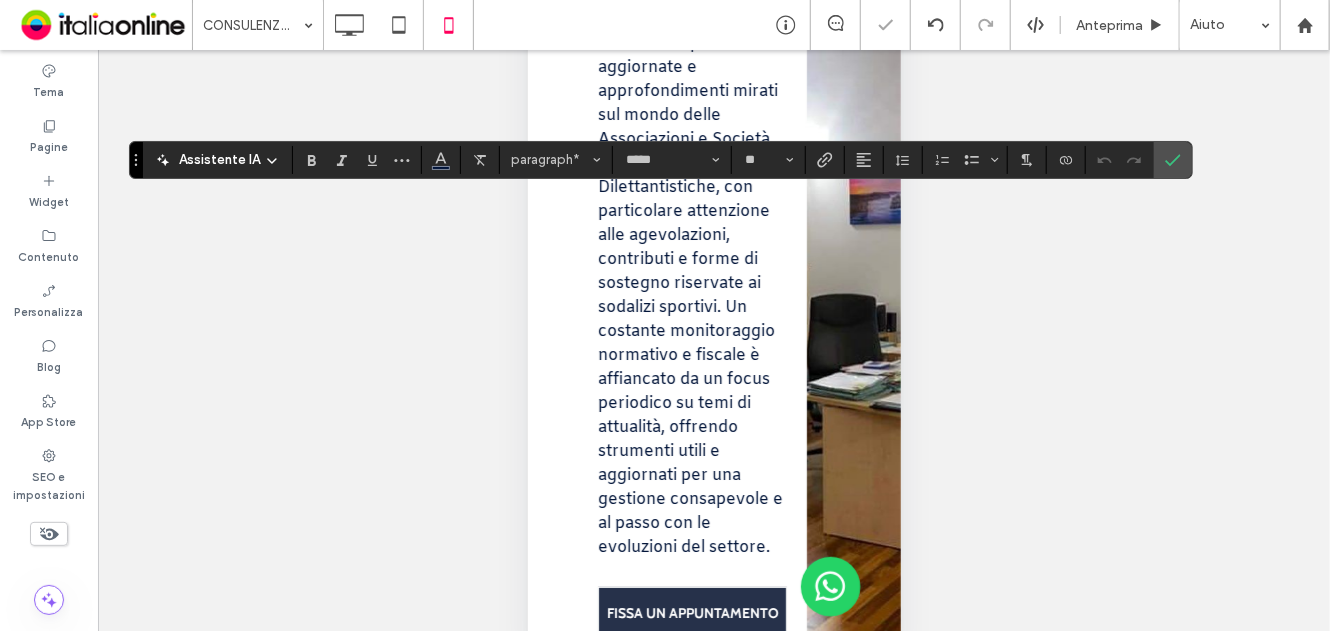 click on "Assistente IA paragraph* ***** **" at bounding box center (661, 160) 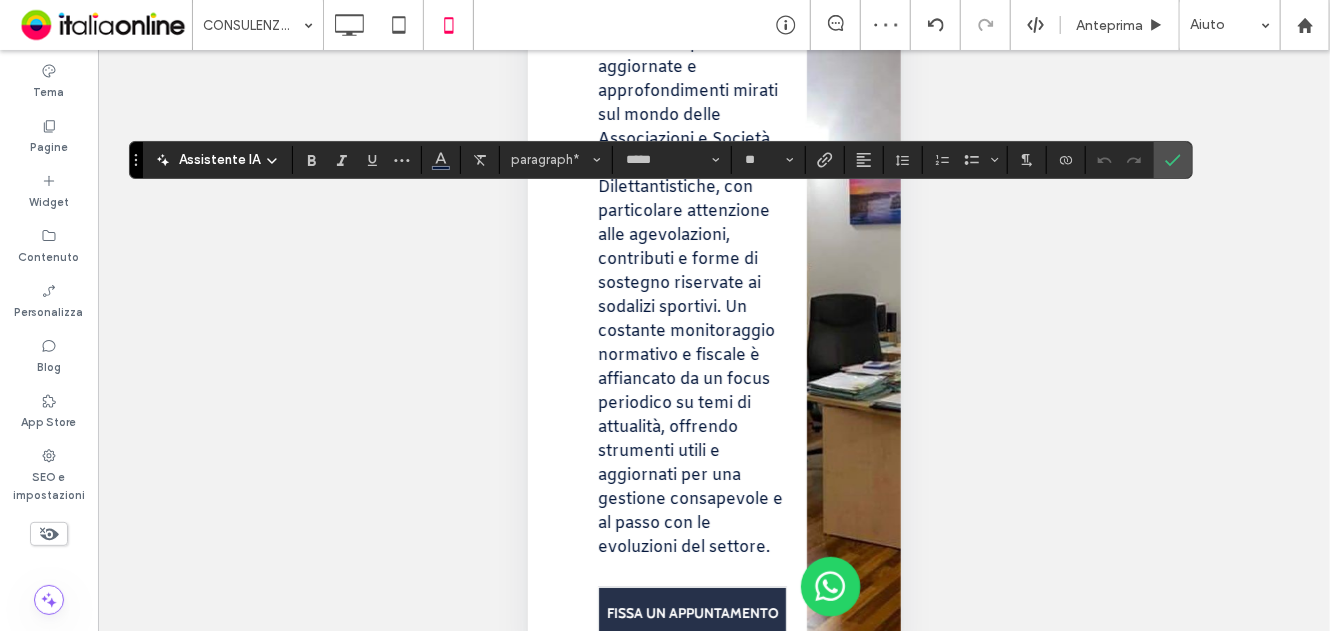 click at bounding box center (864, 160) 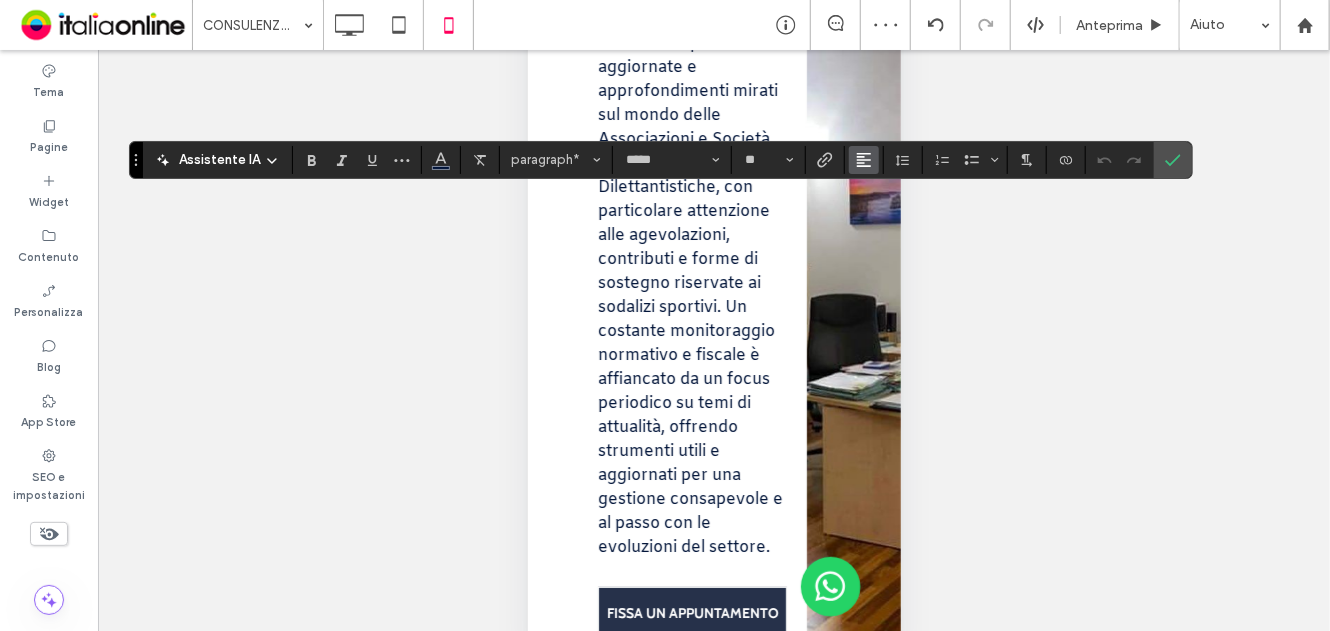 click 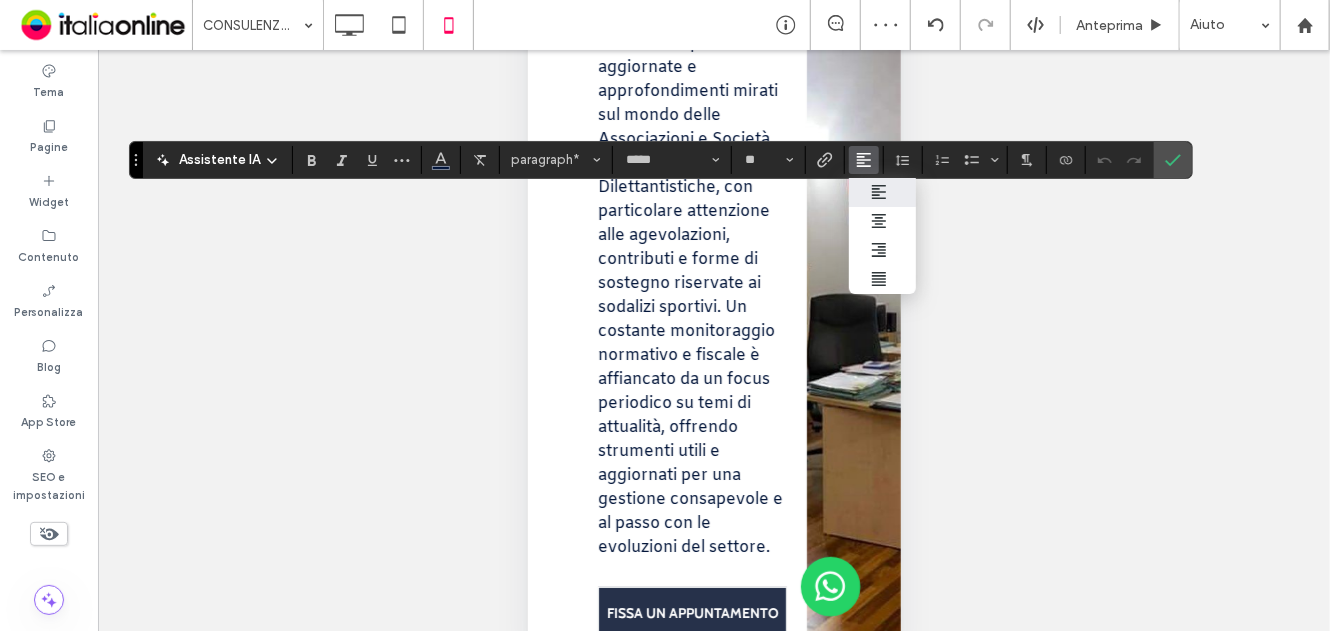 drag, startPoint x: 879, startPoint y: 213, endPoint x: 1069, endPoint y: 205, distance: 190.16835 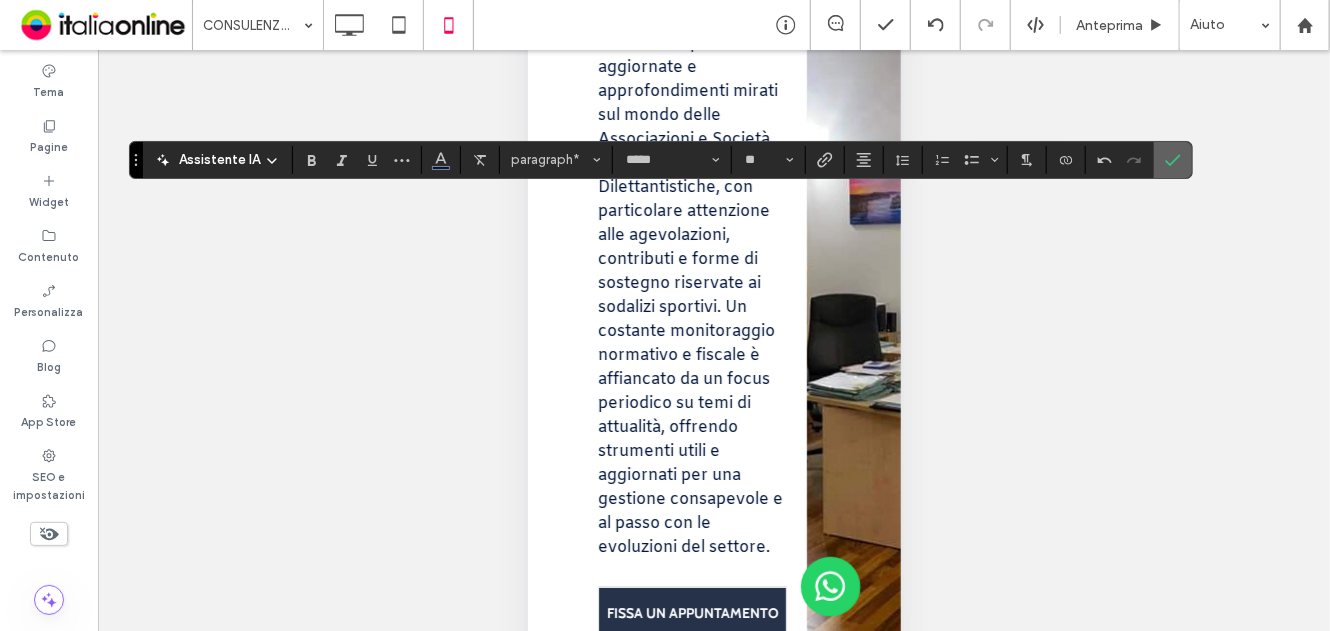drag, startPoint x: 1170, startPoint y: 158, endPoint x: 1002, endPoint y: 232, distance: 183.57559 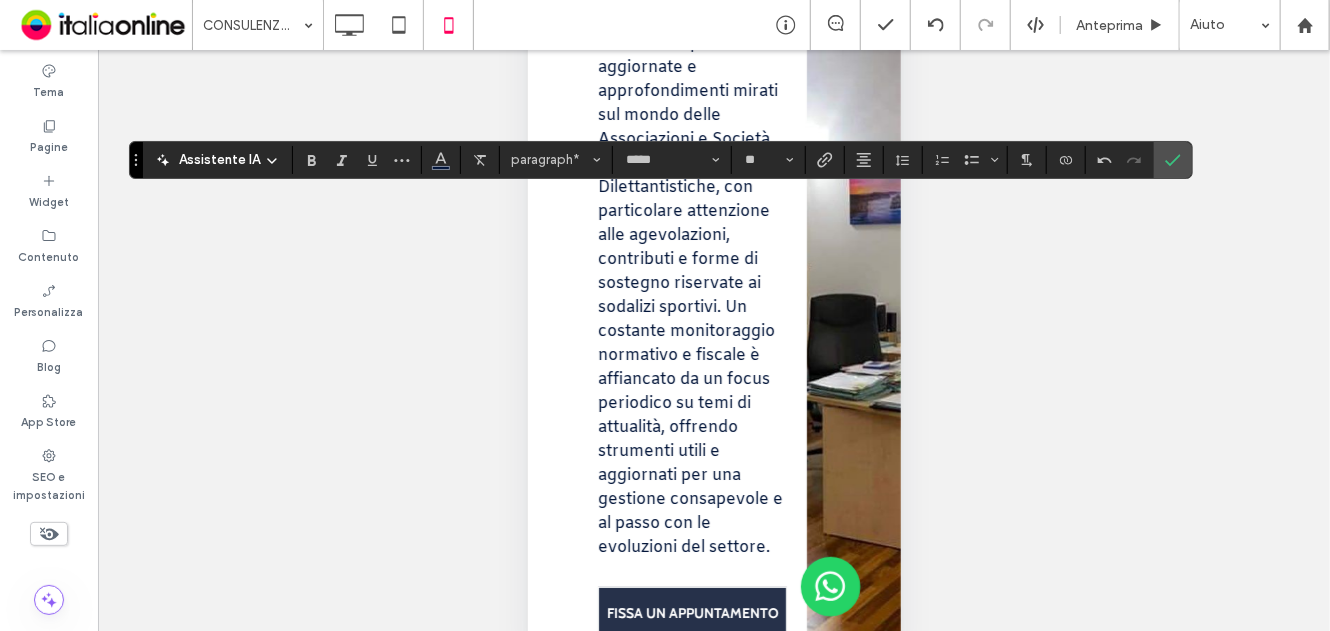 click 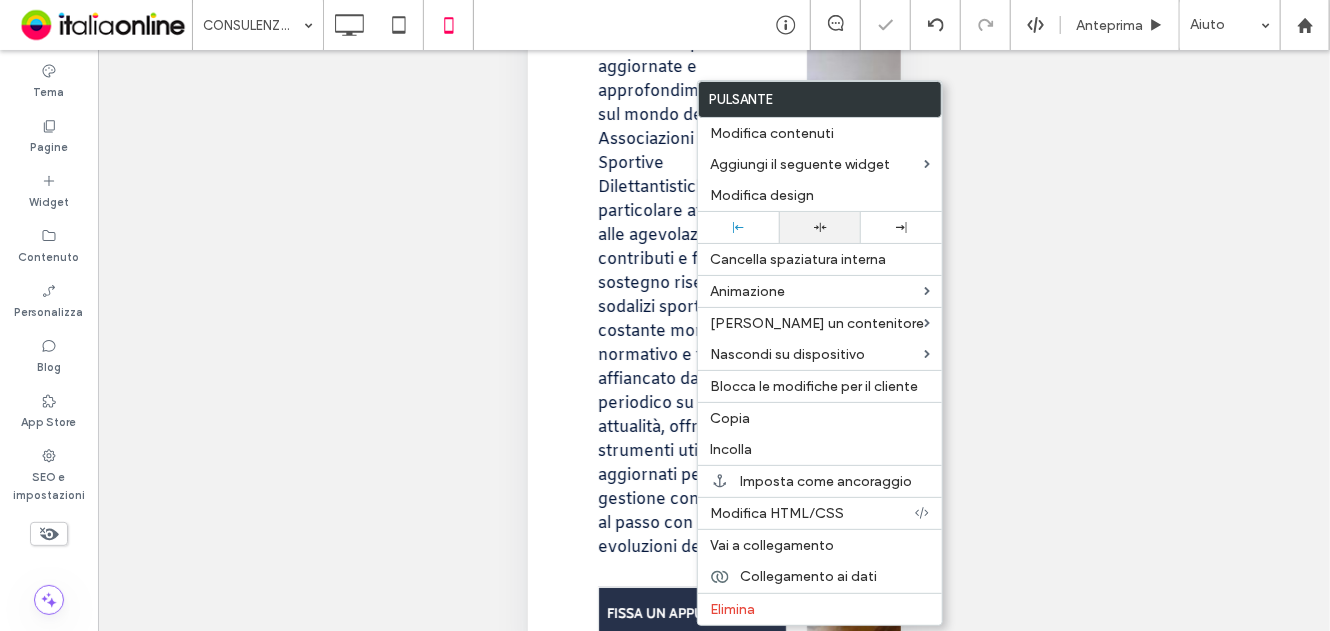 click at bounding box center (819, 227) 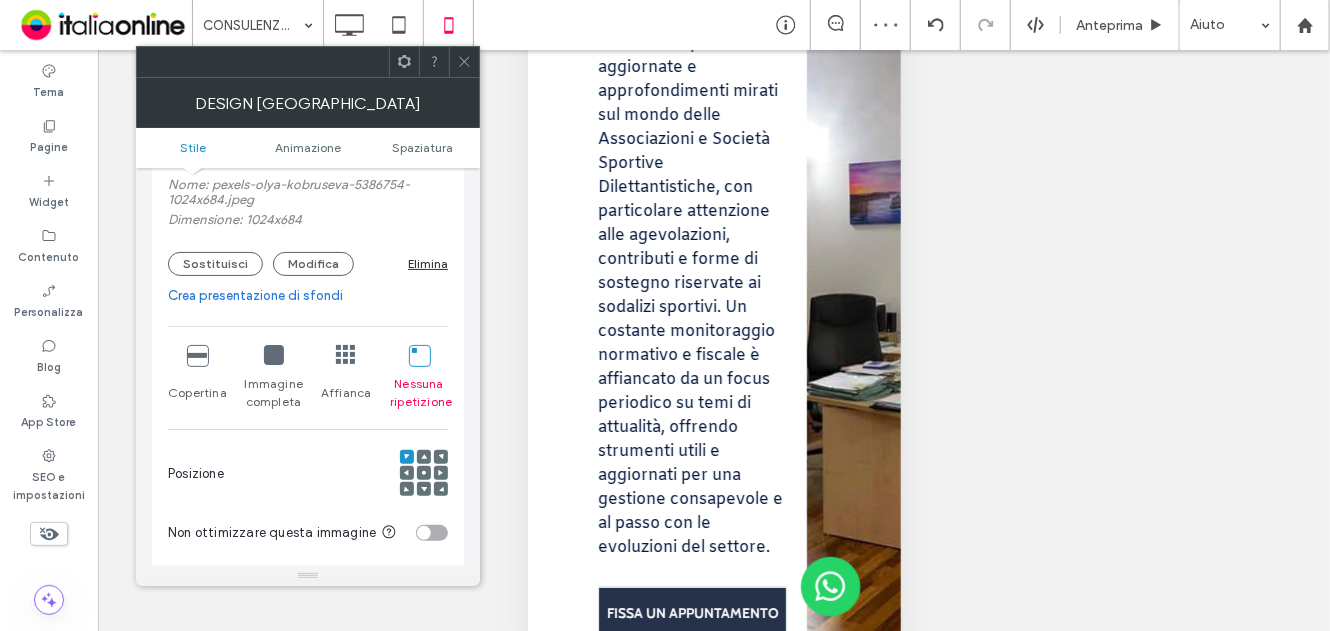 scroll, scrollTop: 400, scrollLeft: 0, axis: vertical 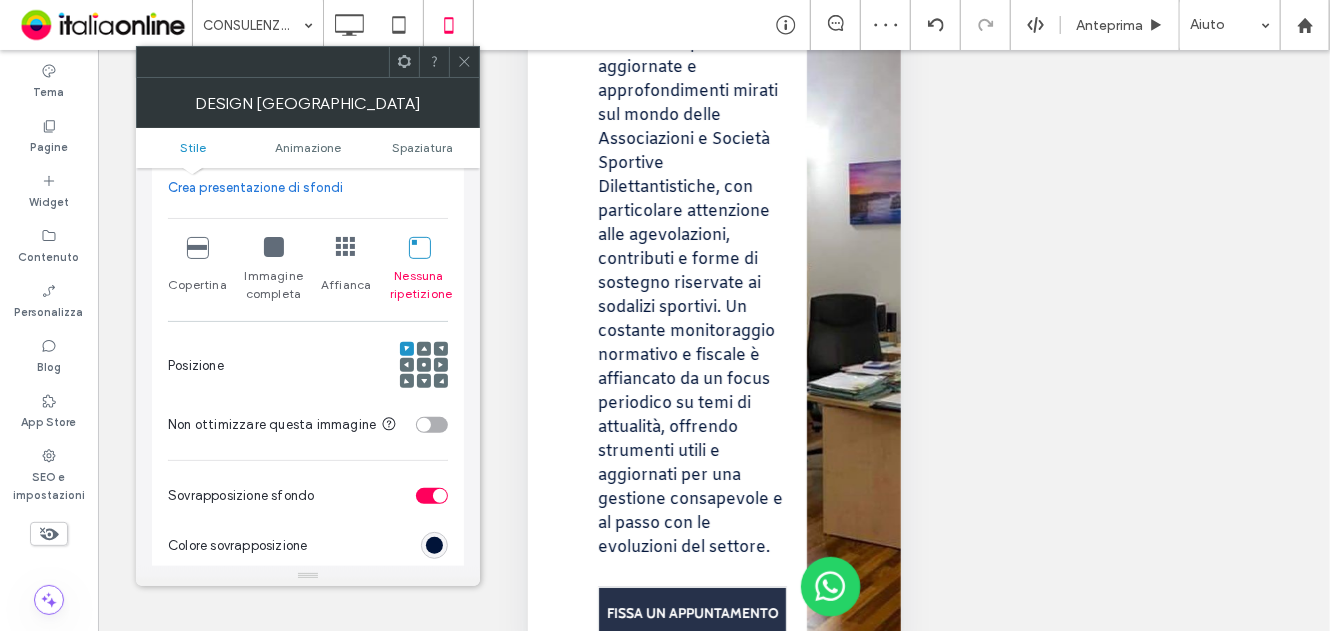 click on "Copertina" at bounding box center (197, 270) 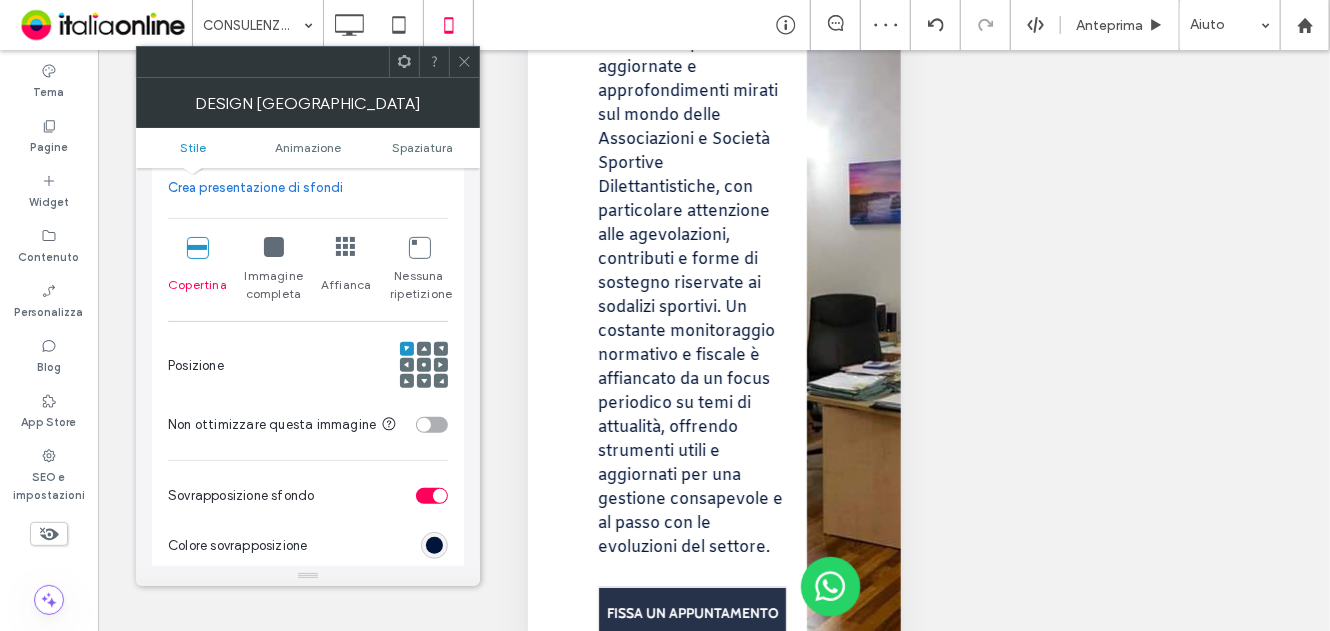 click 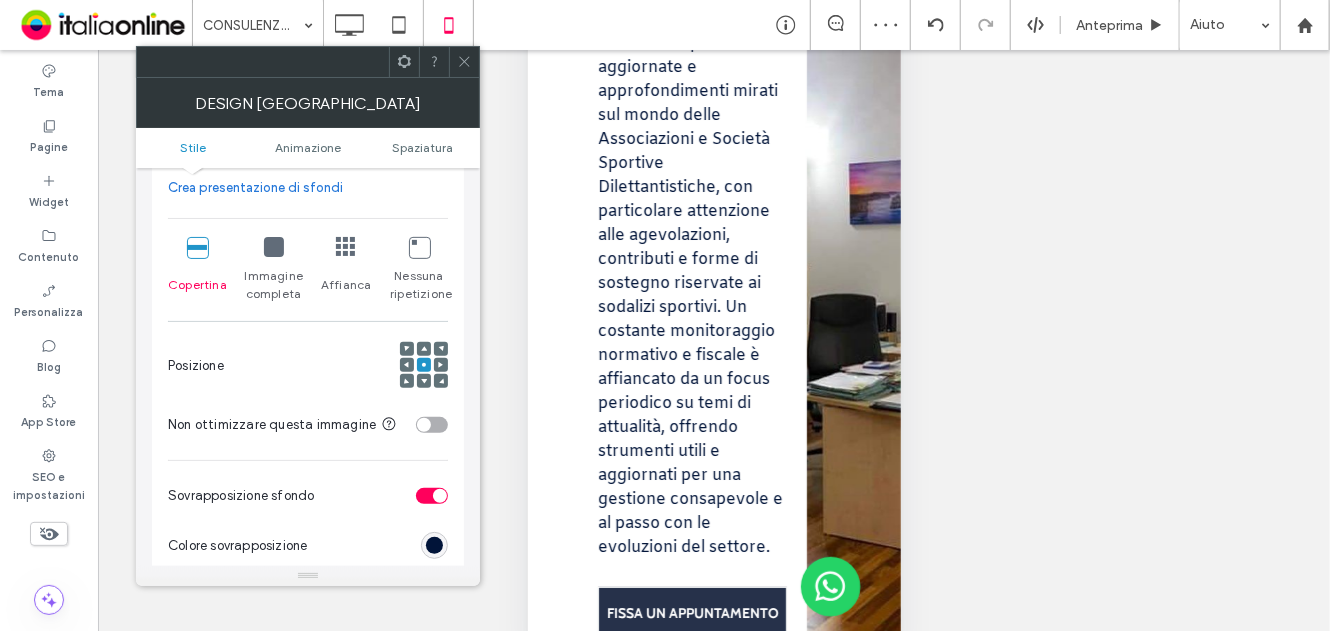 click 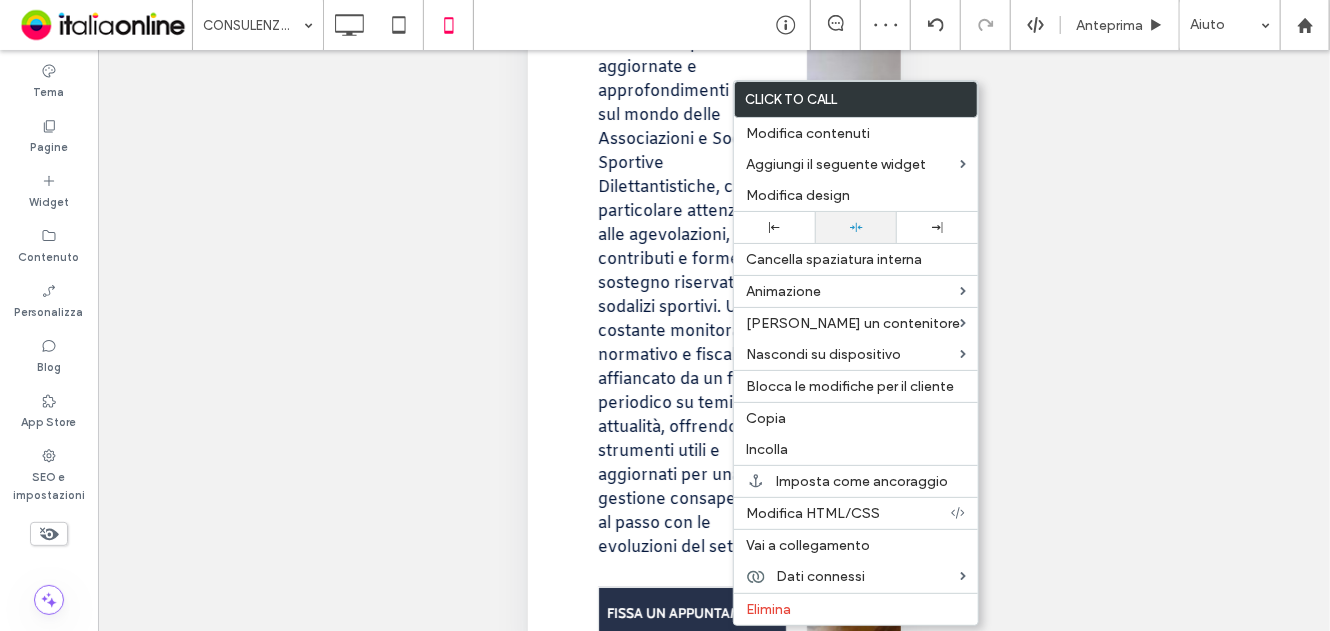 click at bounding box center [855, 227] 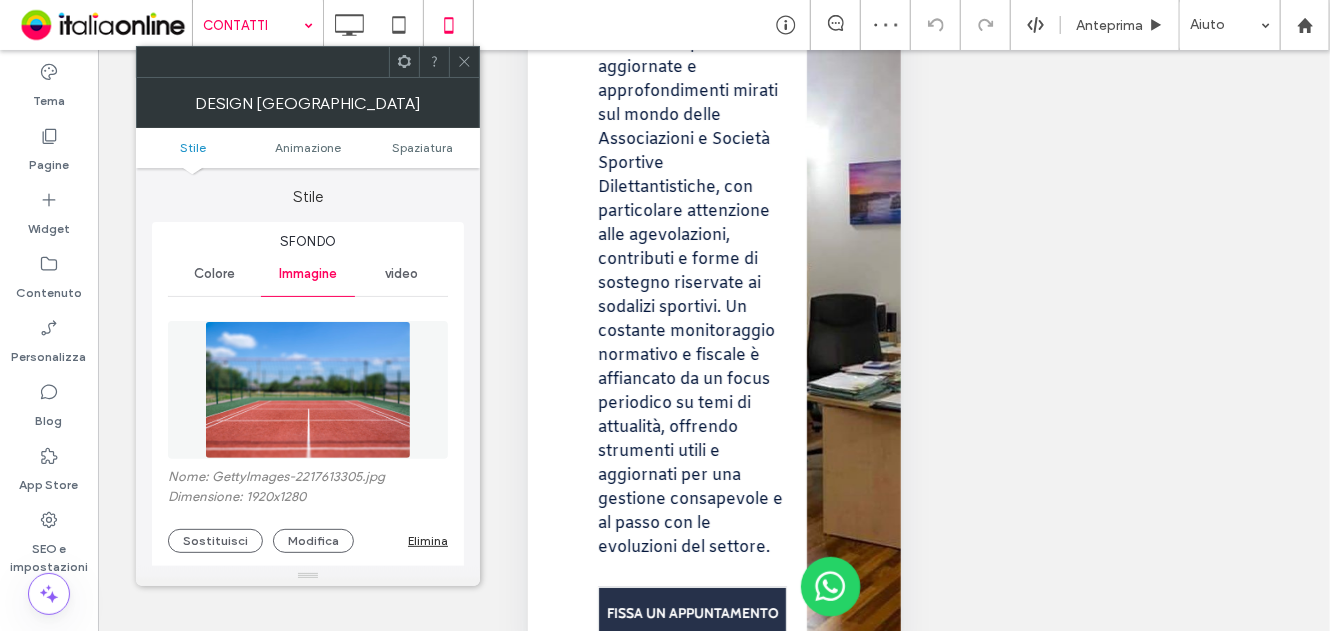 scroll, scrollTop: 300, scrollLeft: 0, axis: vertical 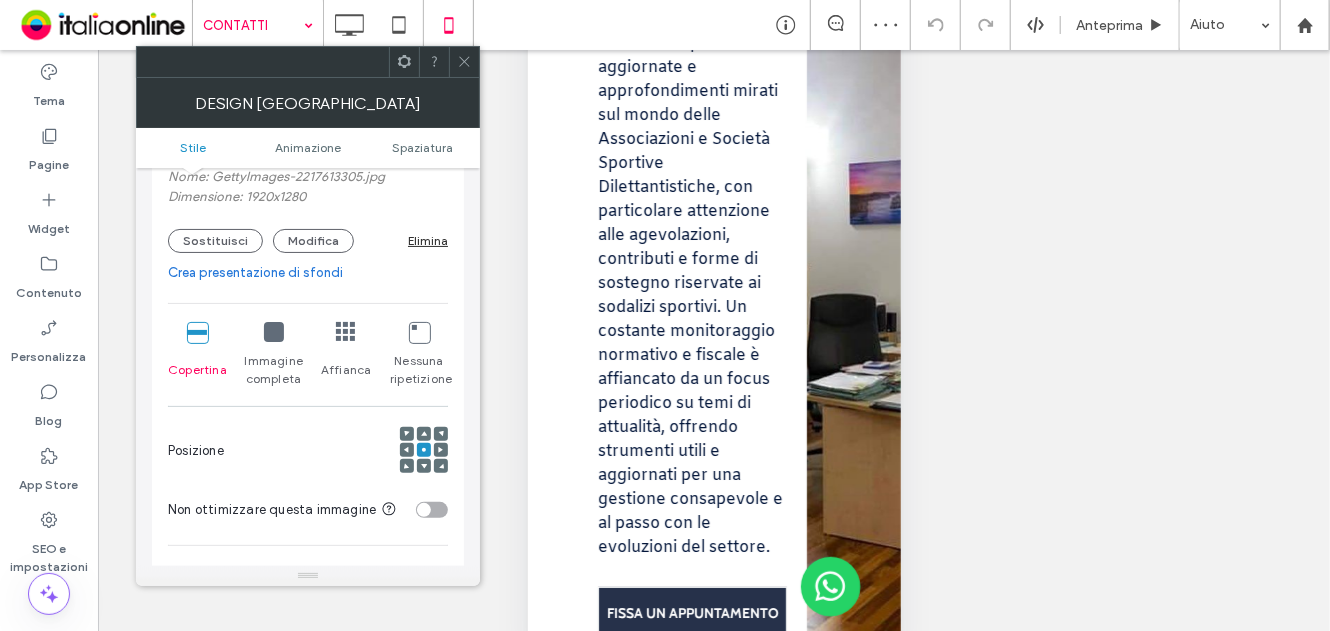 click 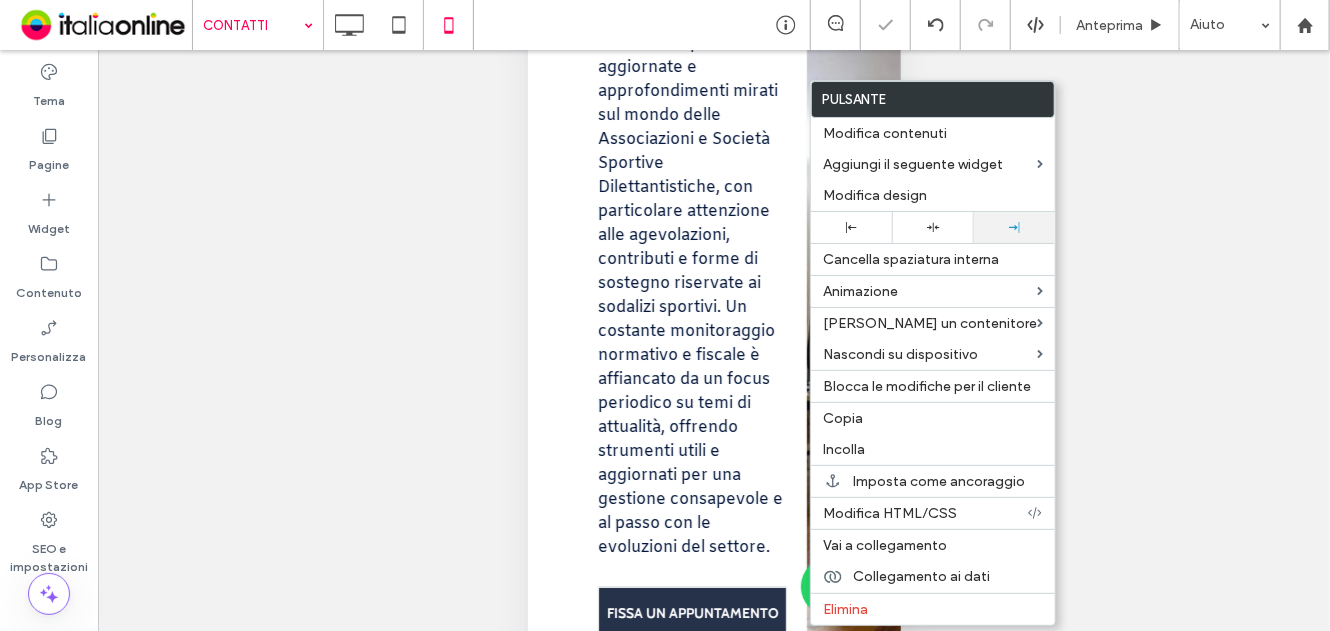 drag, startPoint x: 1000, startPoint y: 224, endPoint x: 805, endPoint y: 280, distance: 202.88174 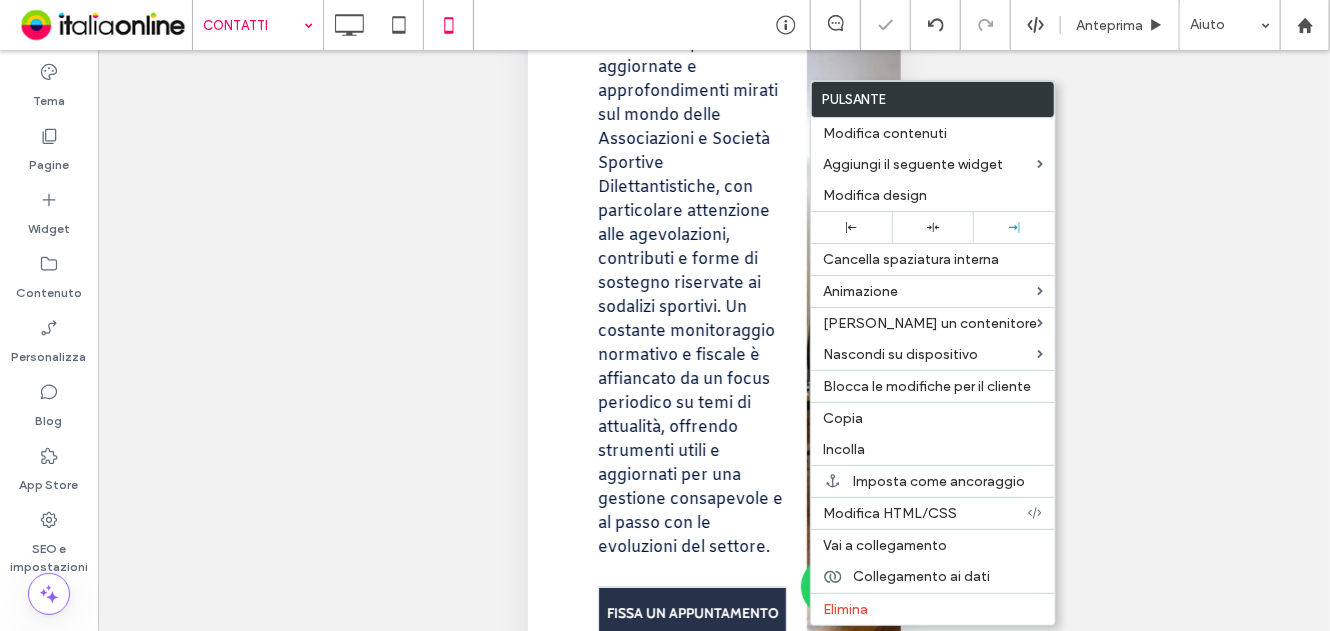 click 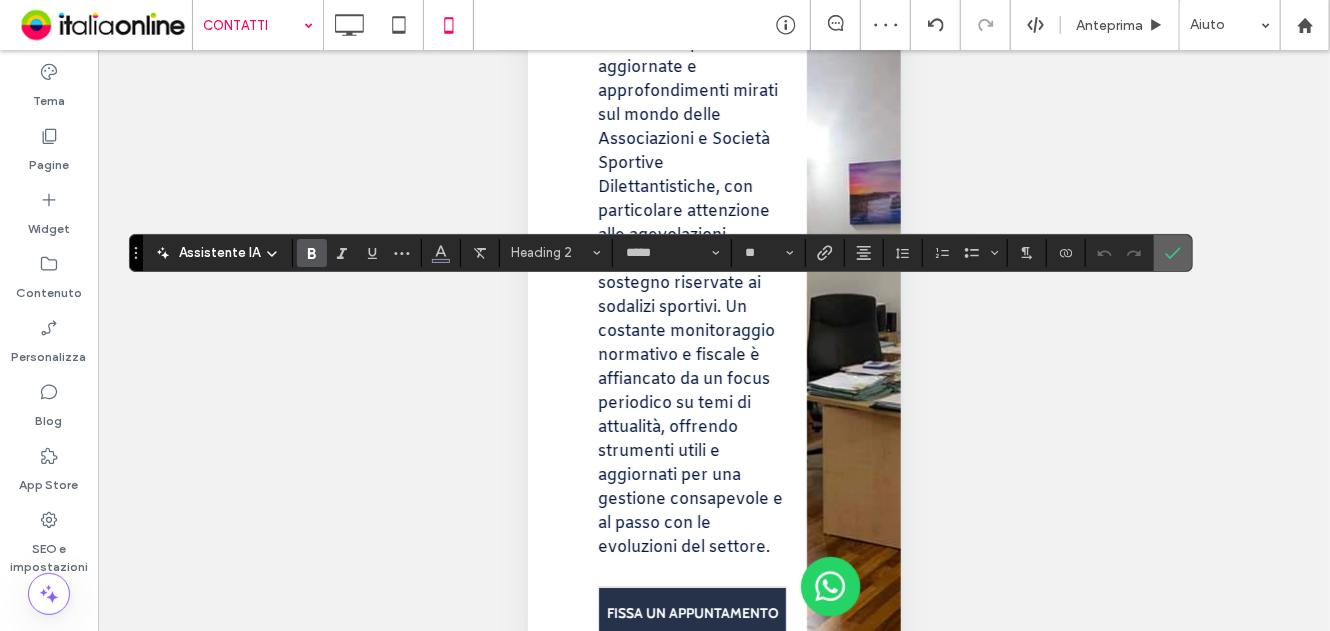 click 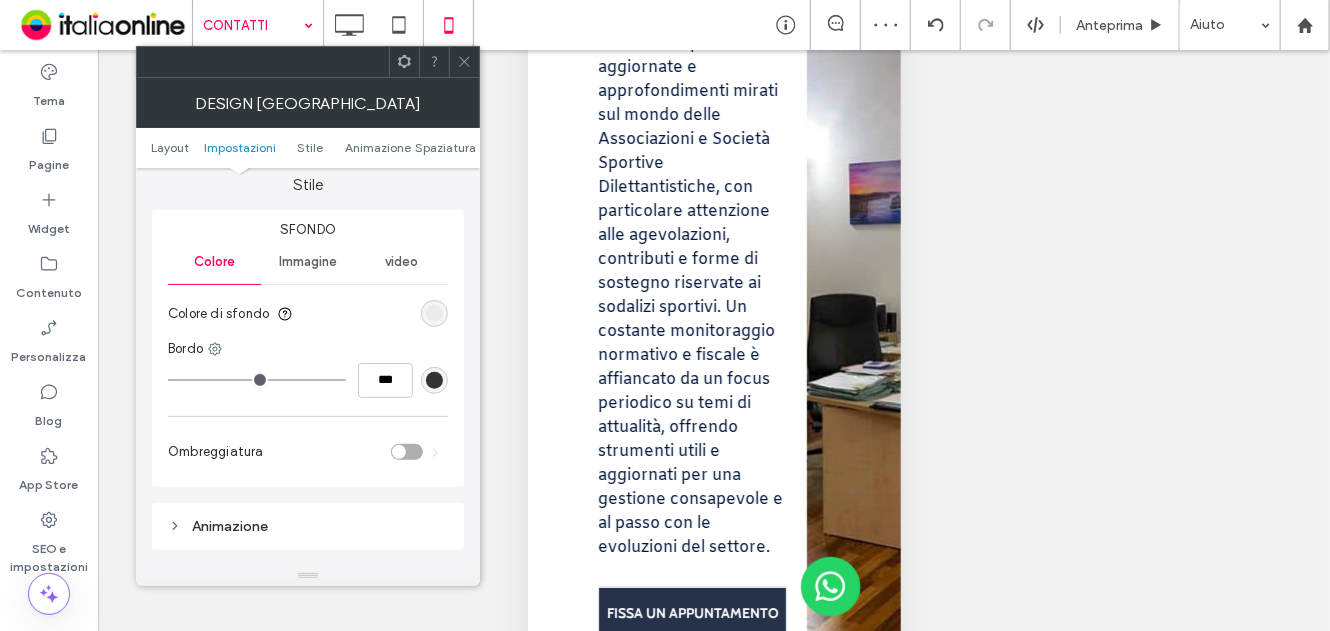 scroll, scrollTop: 500, scrollLeft: 0, axis: vertical 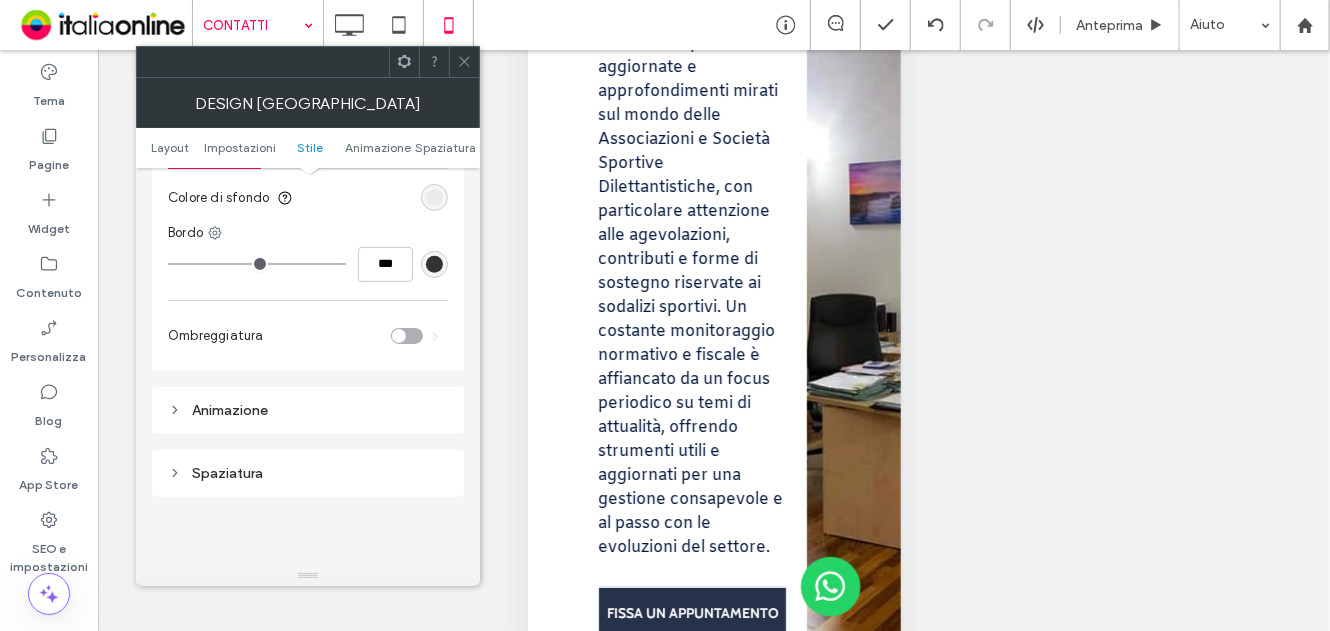 click 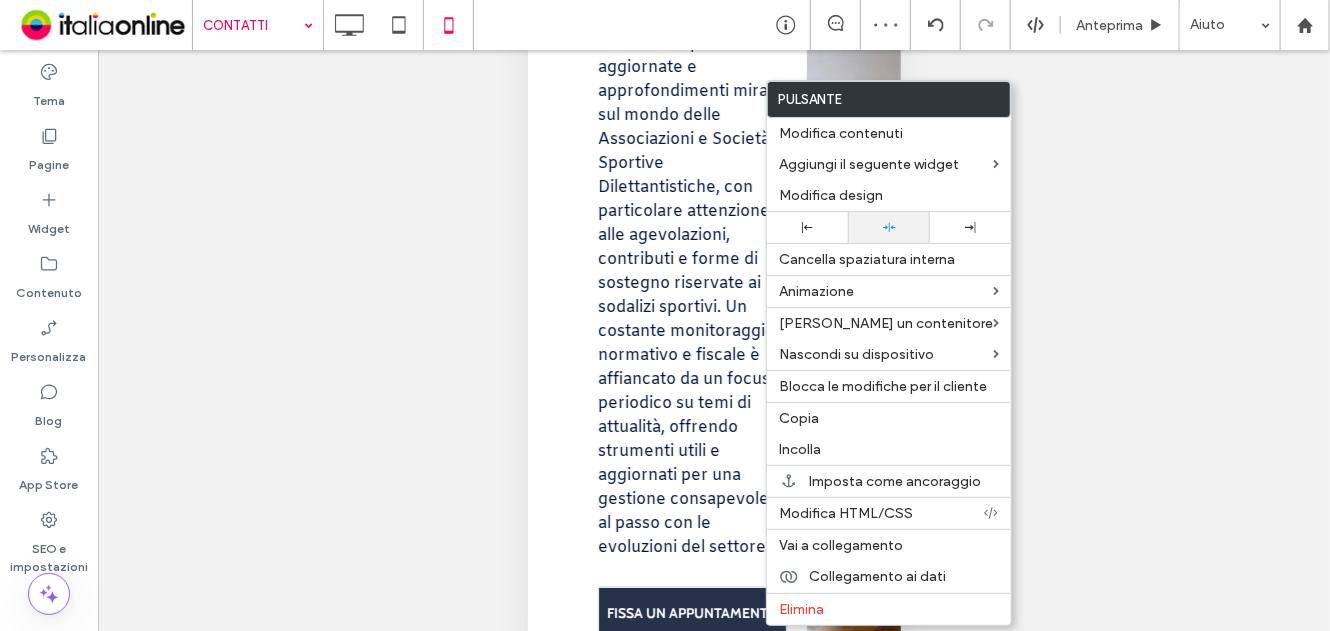click 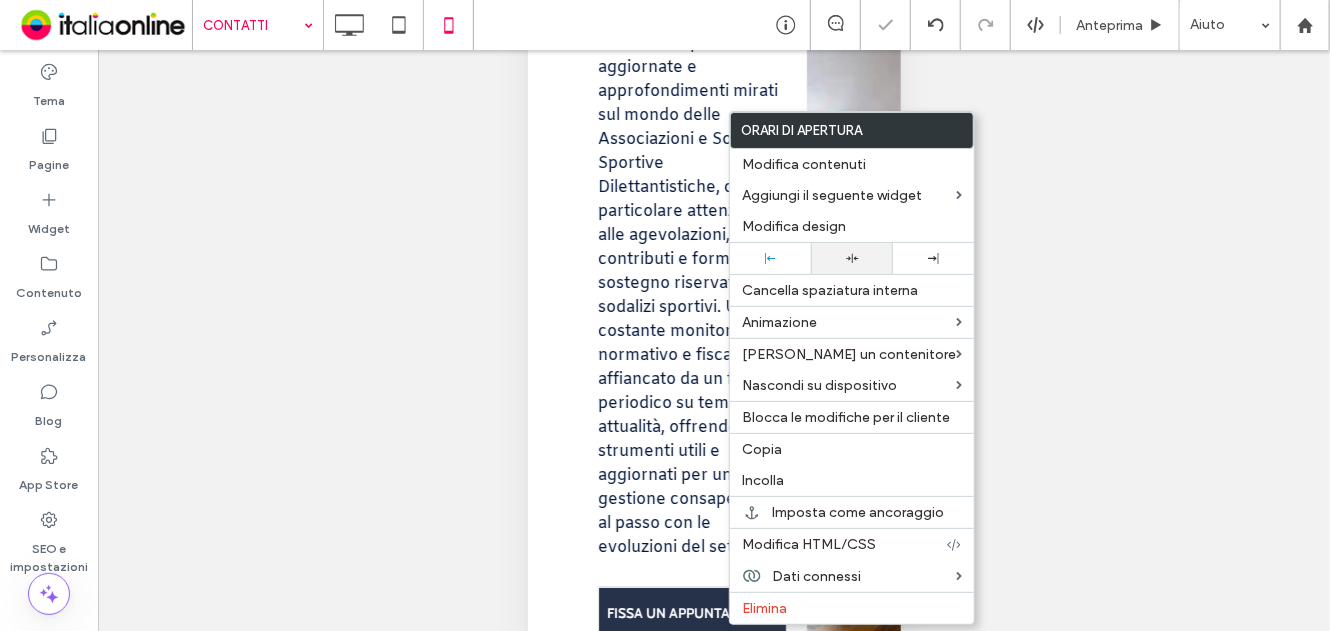 click 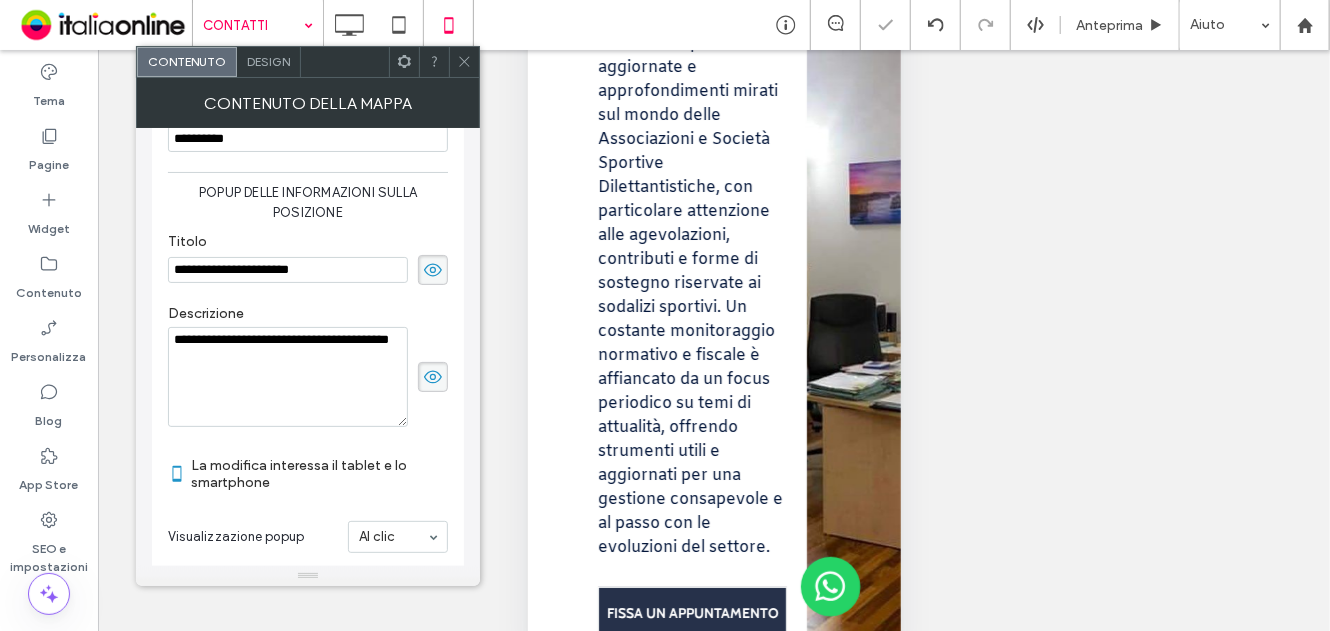 scroll, scrollTop: 501, scrollLeft: 0, axis: vertical 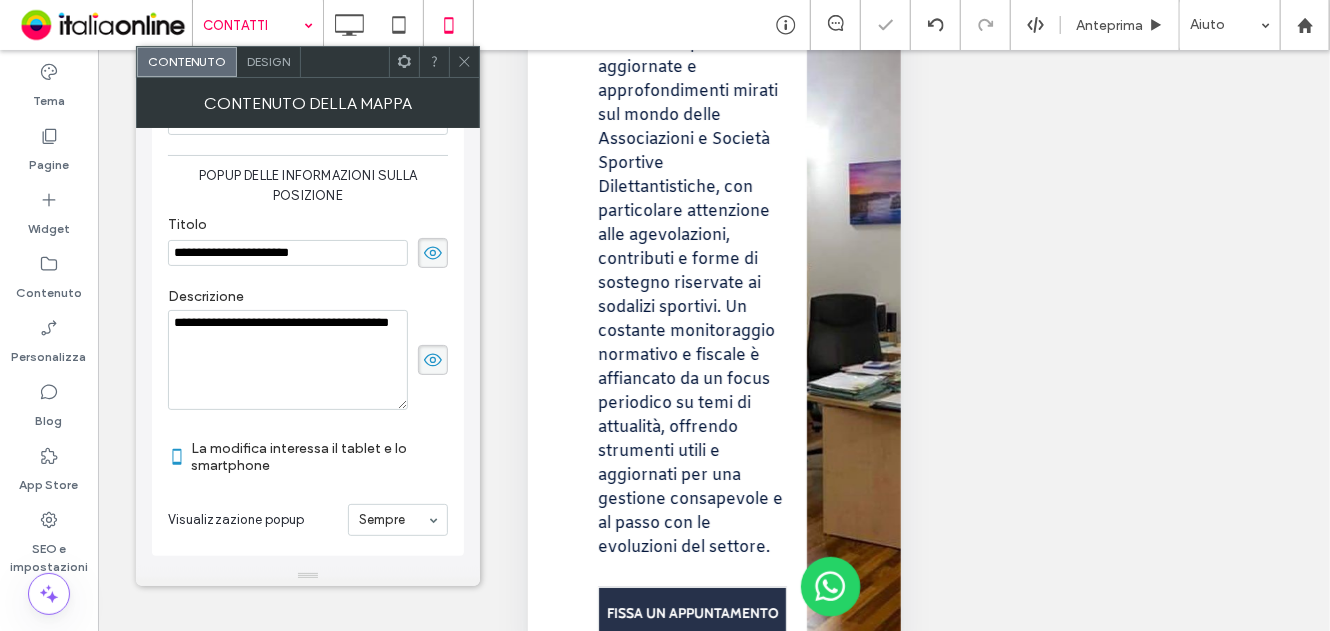 drag, startPoint x: 456, startPoint y: 54, endPoint x: 463, endPoint y: 62, distance: 10.630146 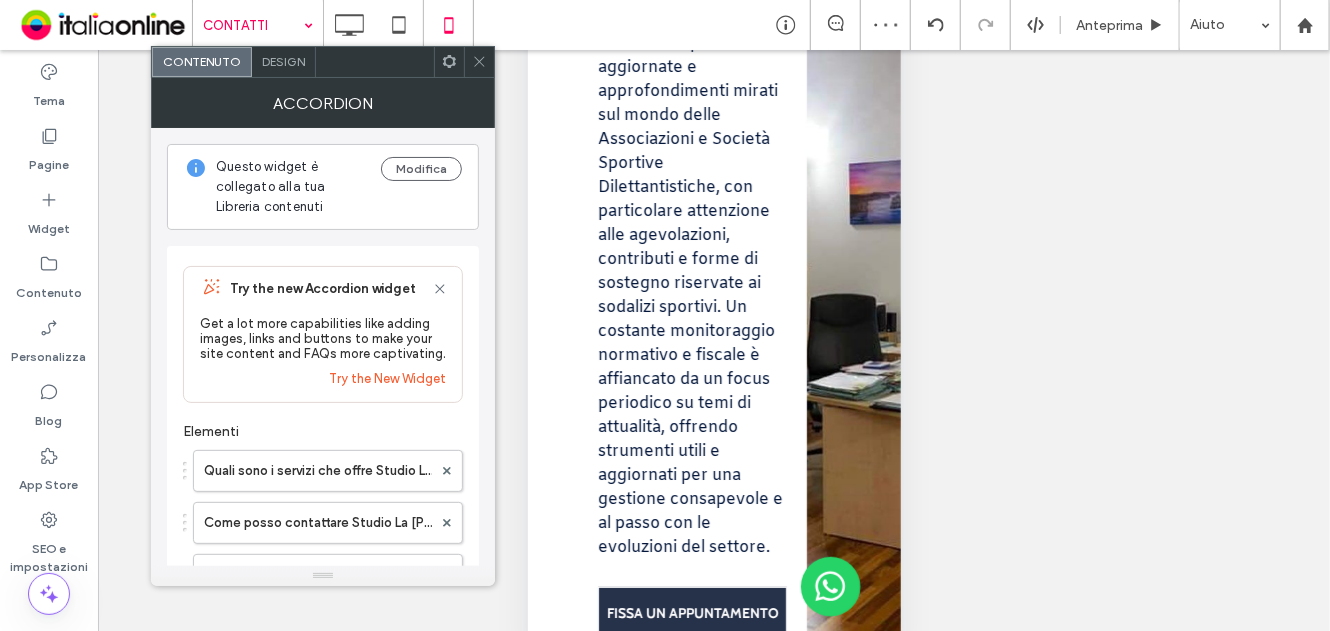 click on "Design" at bounding box center (283, 61) 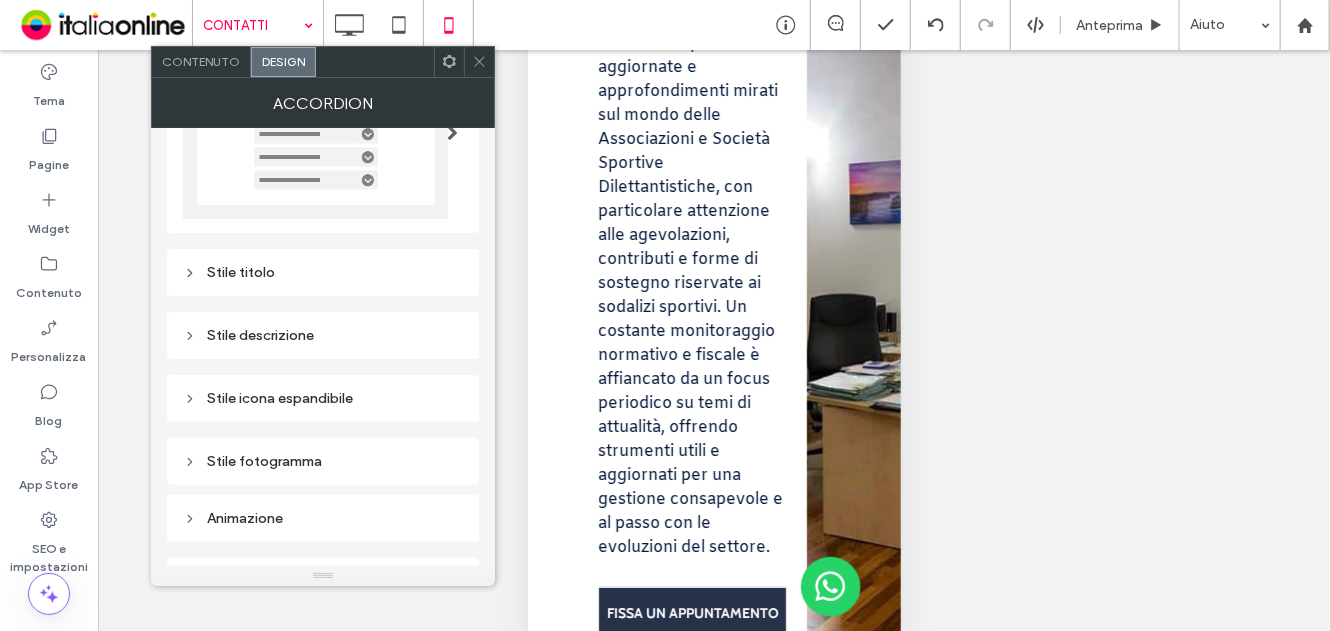 scroll, scrollTop: 287, scrollLeft: 0, axis: vertical 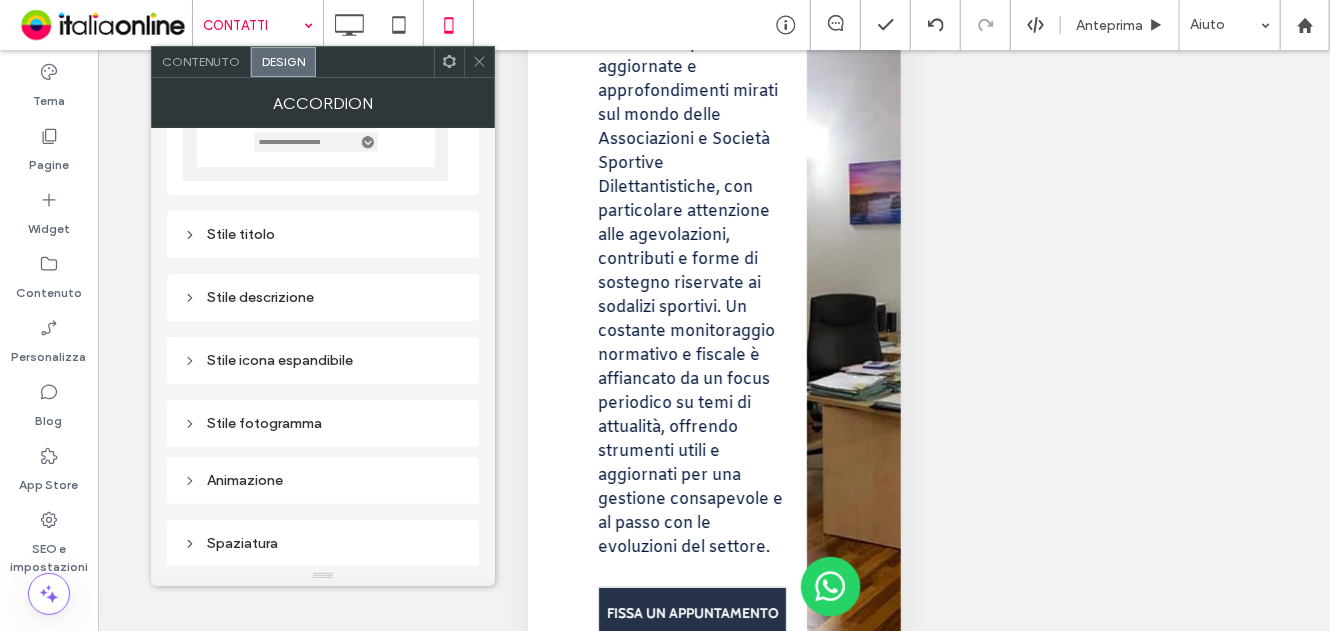 drag, startPoint x: 357, startPoint y: 224, endPoint x: 363, endPoint y: 238, distance: 15.231546 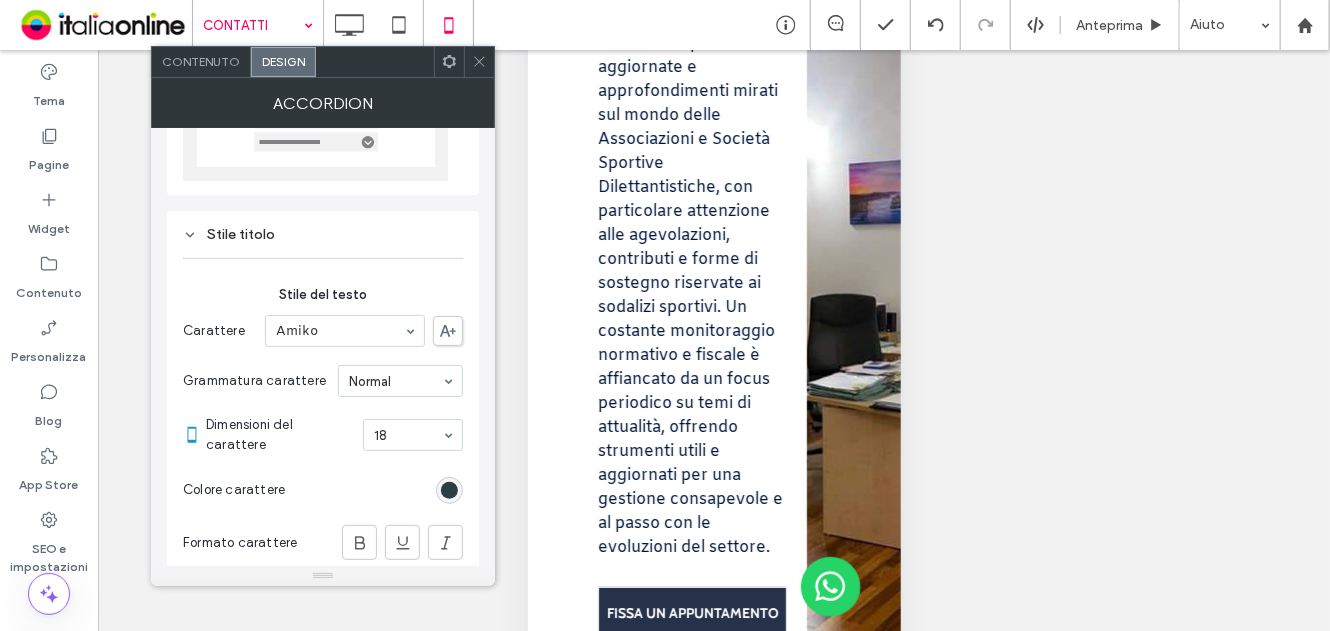 drag, startPoint x: 404, startPoint y: 423, endPoint x: 408, endPoint y: 439, distance: 16.492422 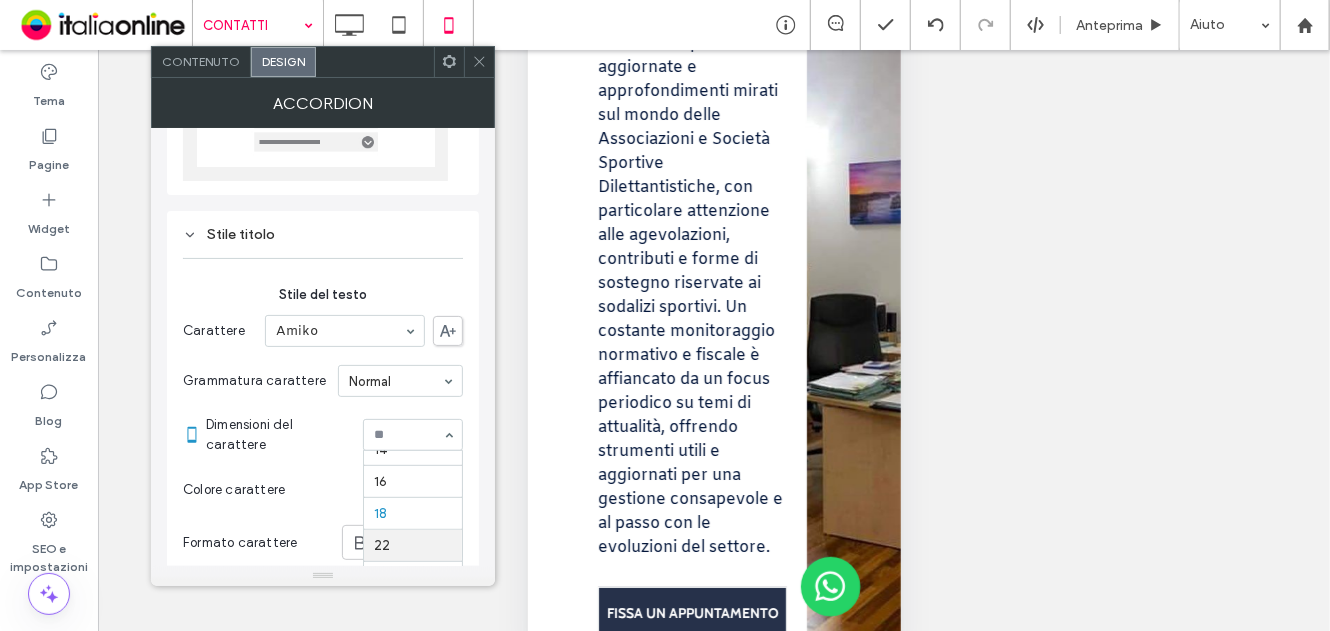 scroll, scrollTop: 130, scrollLeft: 0, axis: vertical 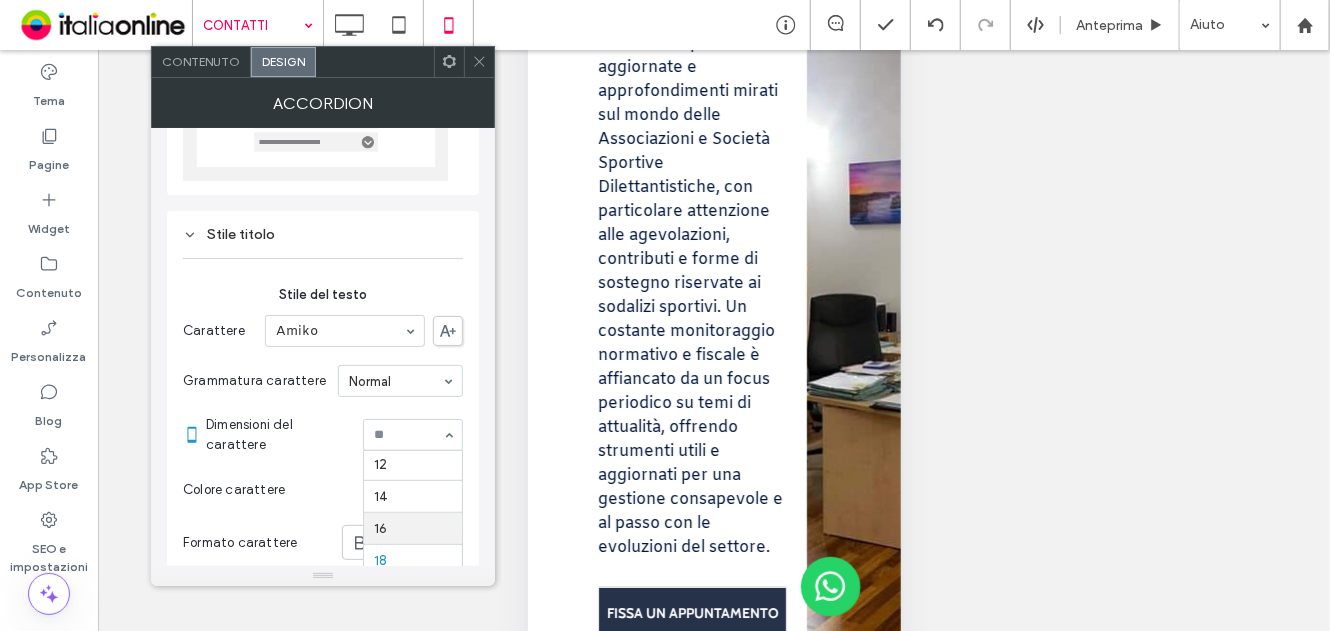 type on "*" 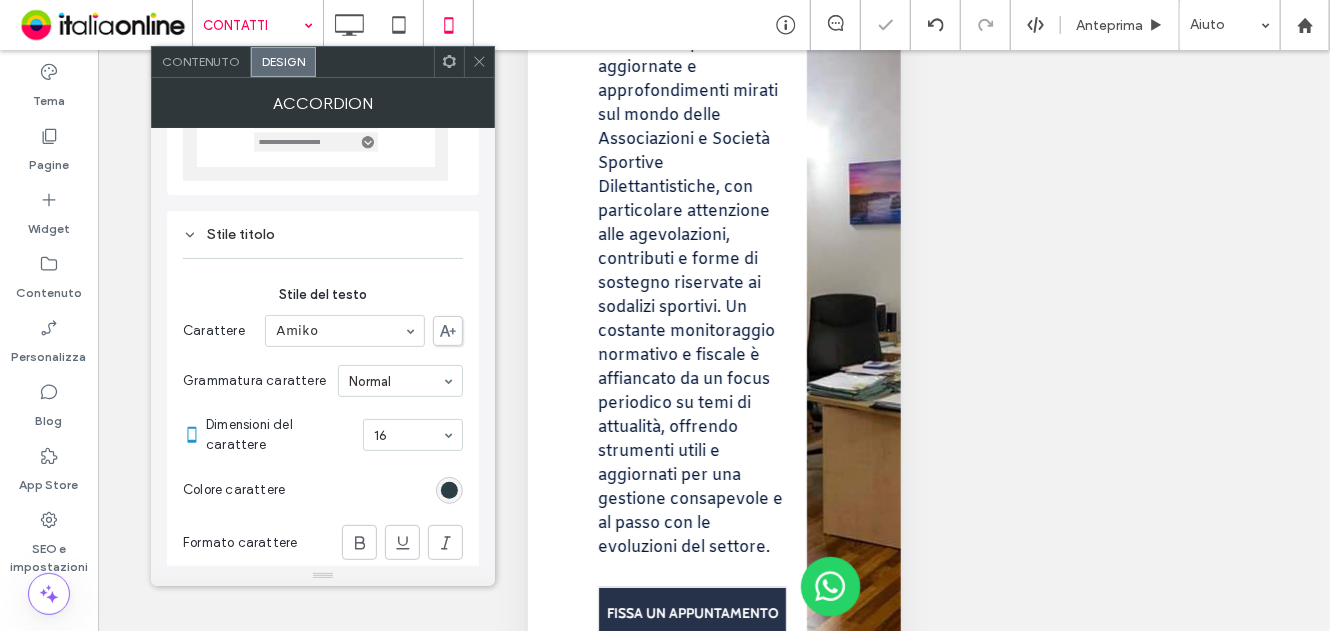 drag, startPoint x: 484, startPoint y: 55, endPoint x: 494, endPoint y: 70, distance: 18.027756 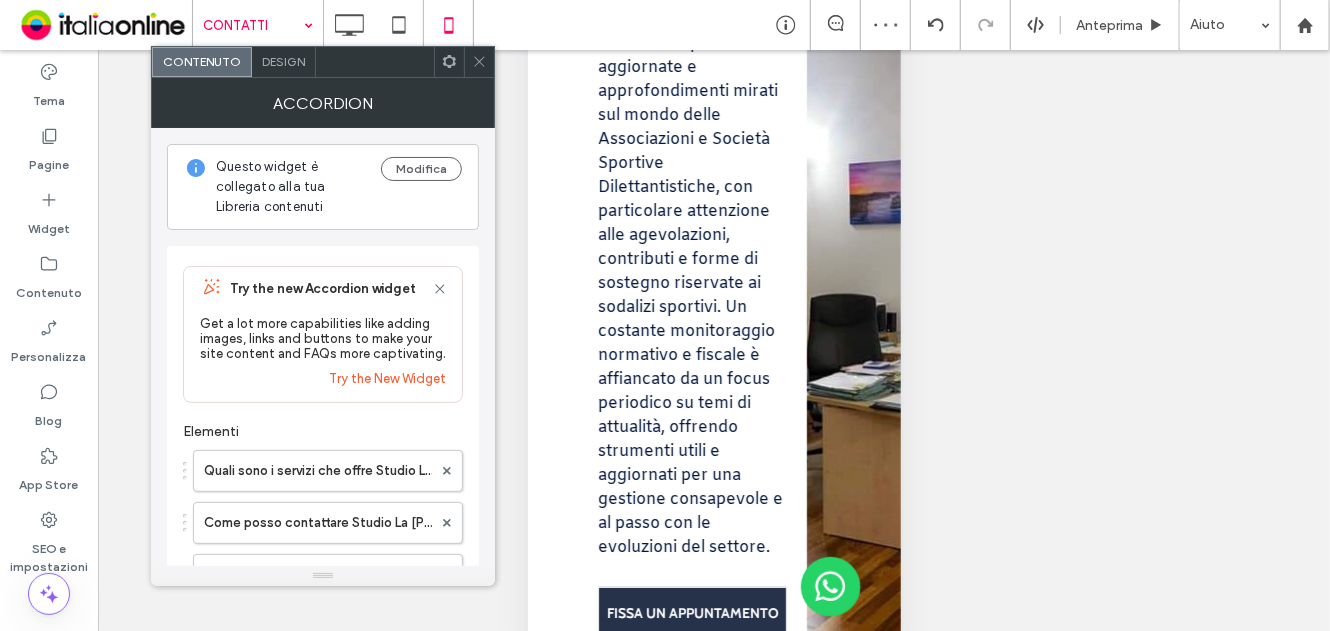 click on "Design" at bounding box center (283, 61) 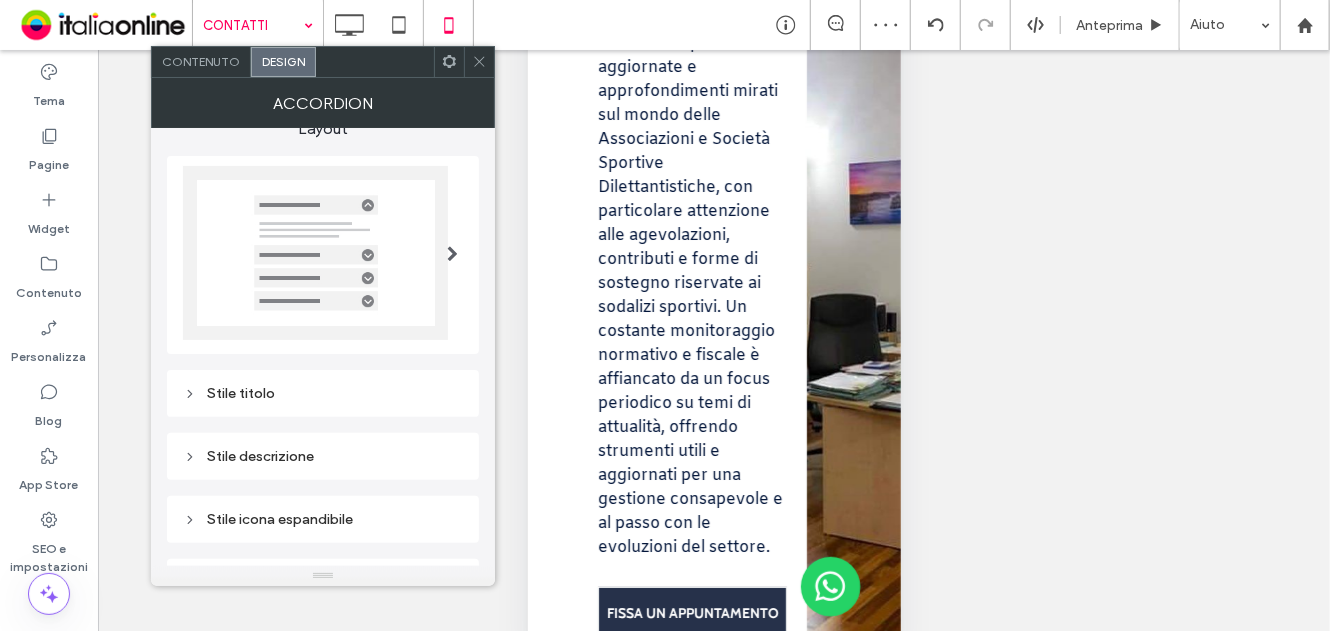 scroll, scrollTop: 287, scrollLeft: 0, axis: vertical 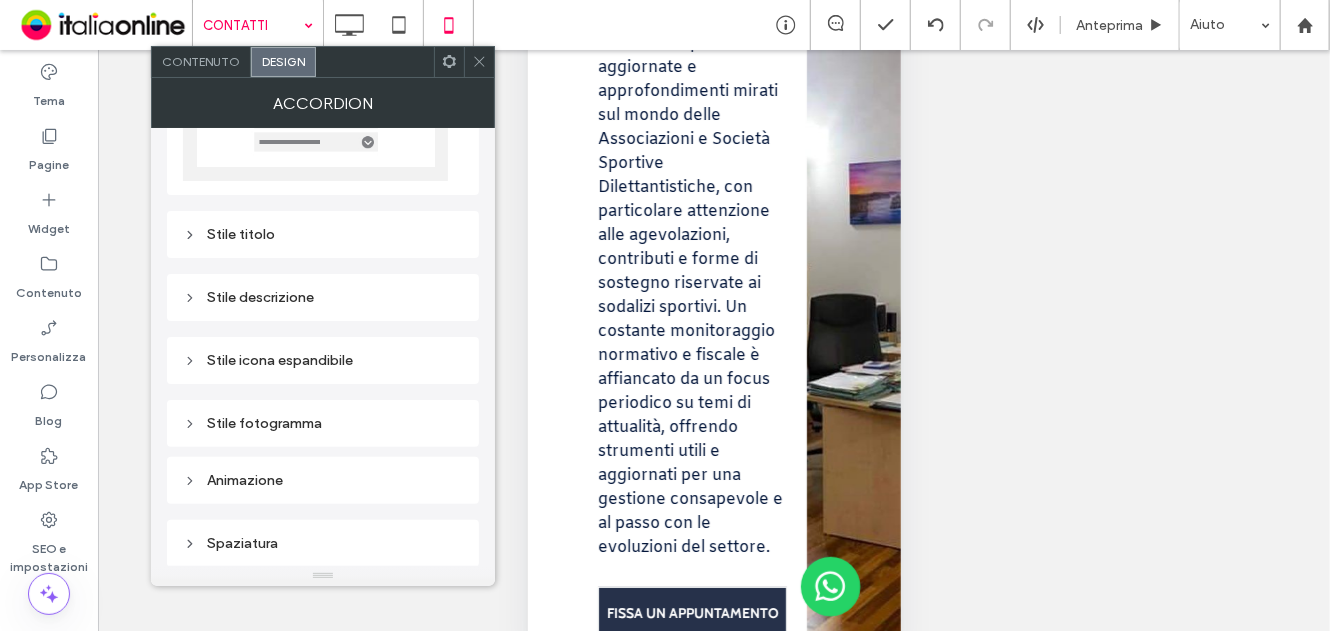click on "Stile icona espandibile" at bounding box center [323, 360] 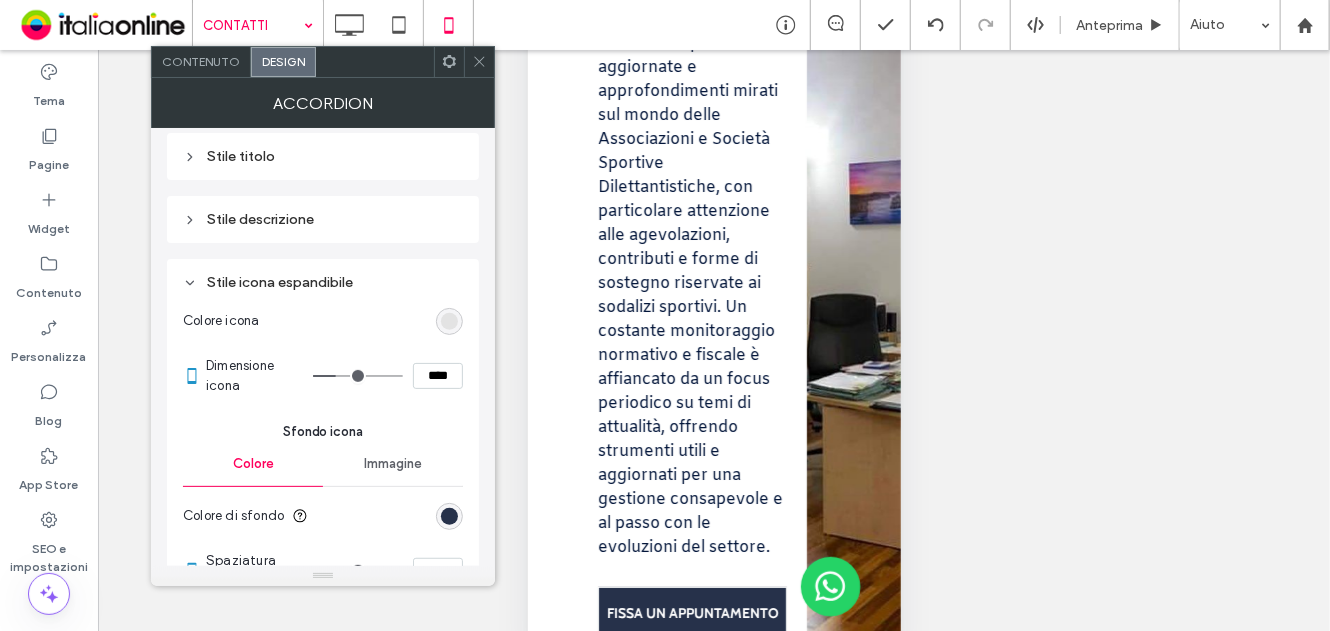scroll, scrollTop: 487, scrollLeft: 0, axis: vertical 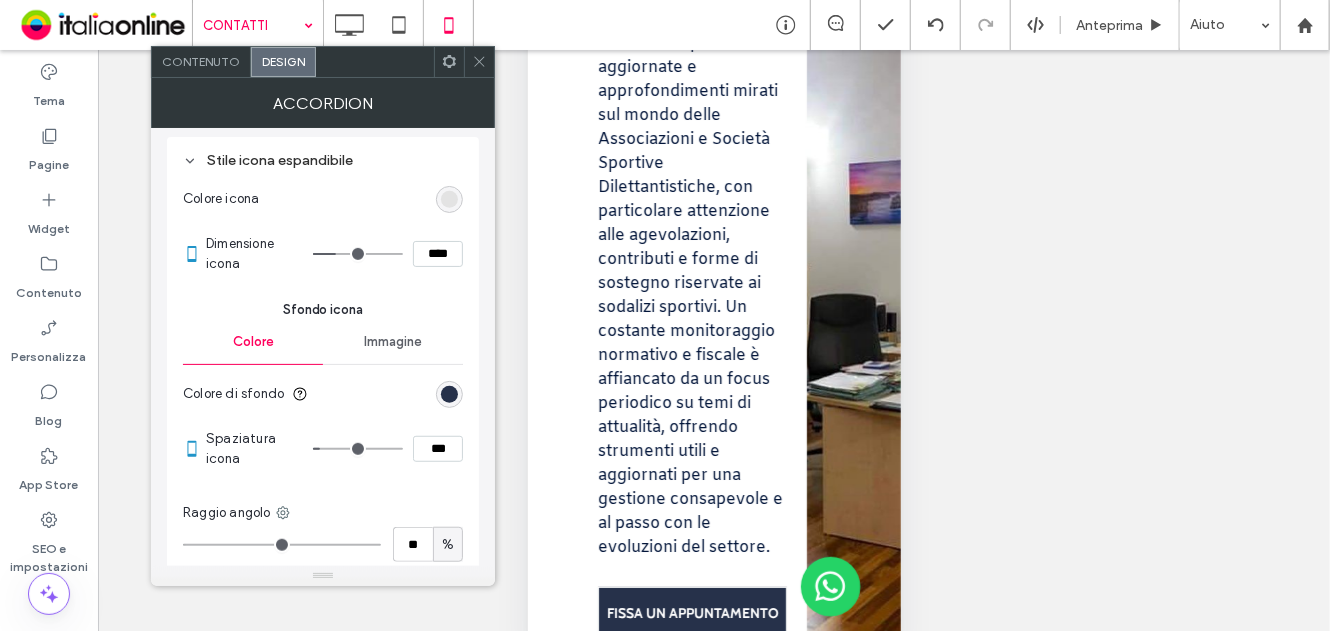 click at bounding box center (449, 394) 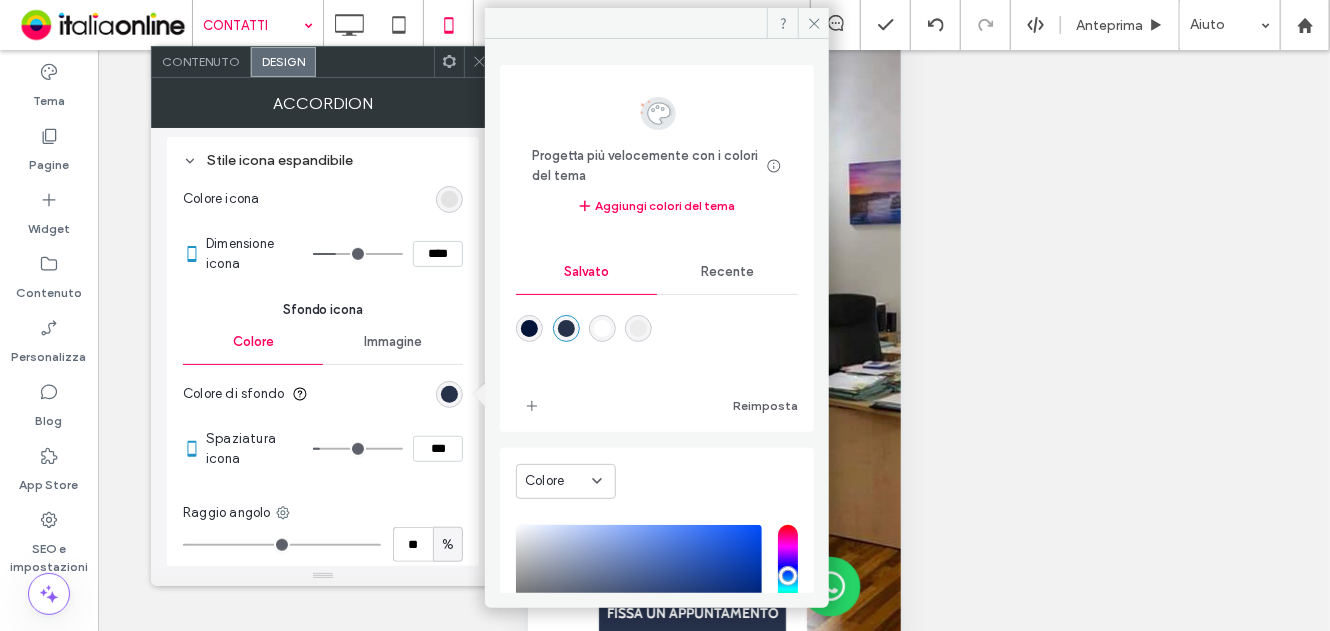 click at bounding box center [566, 328] 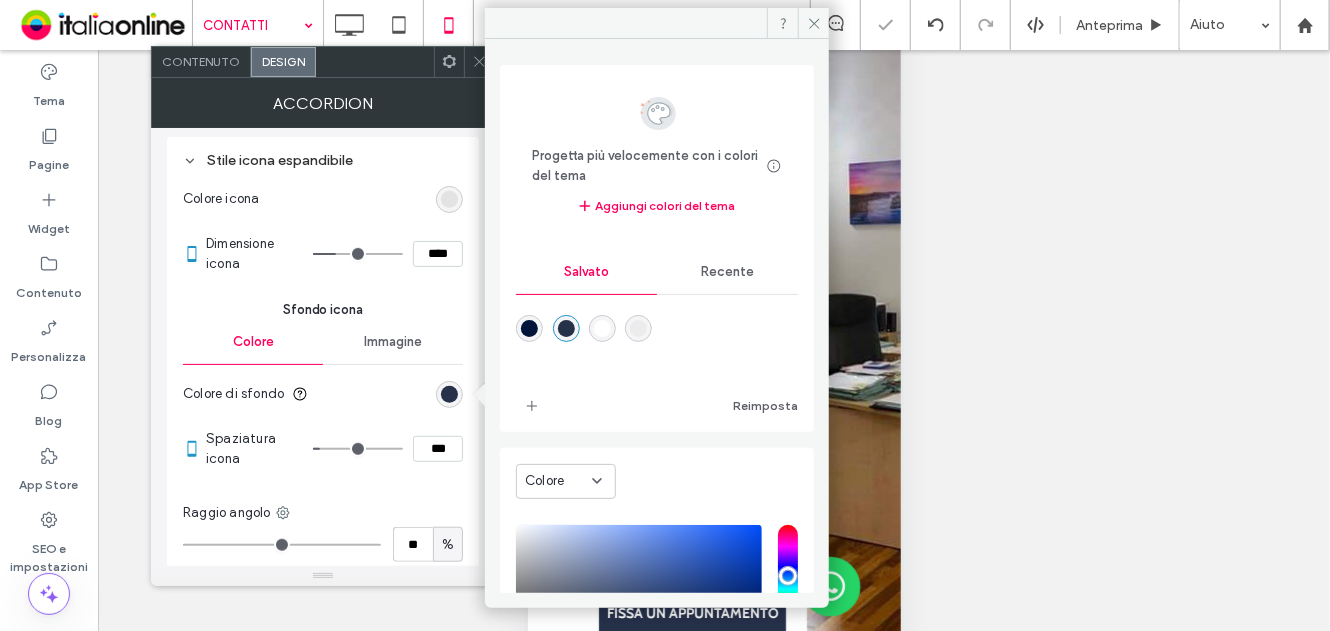 click at bounding box center [479, 62] 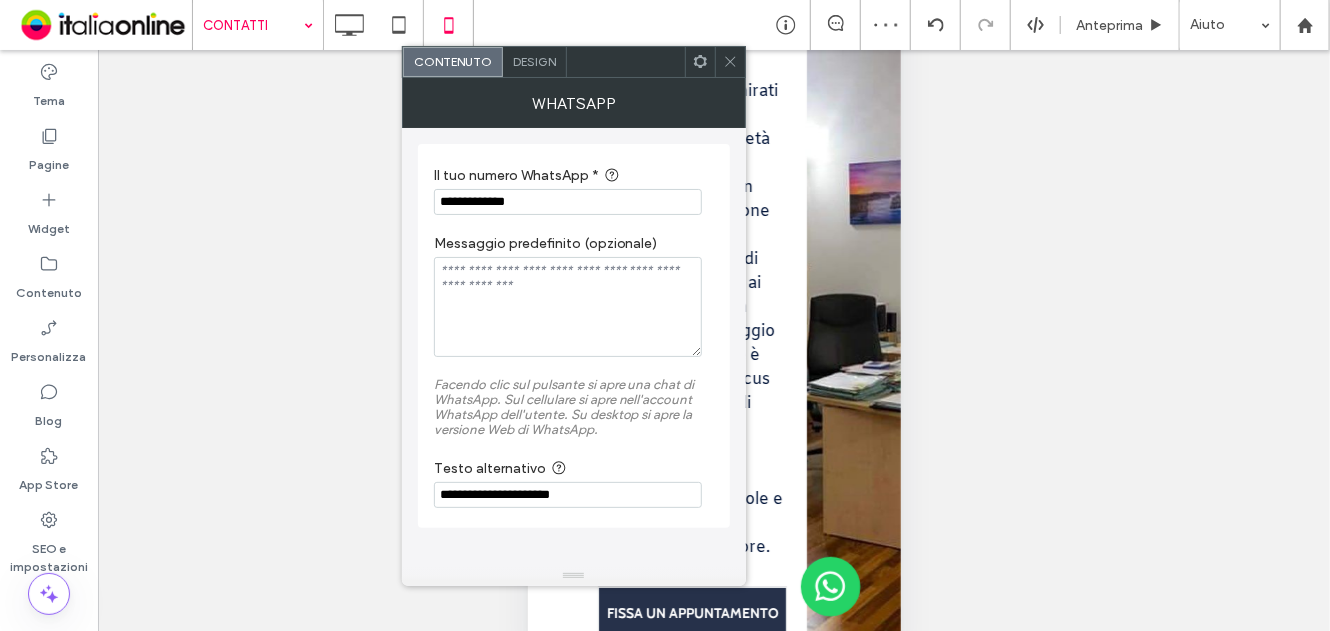 click on "Design" at bounding box center (534, 61) 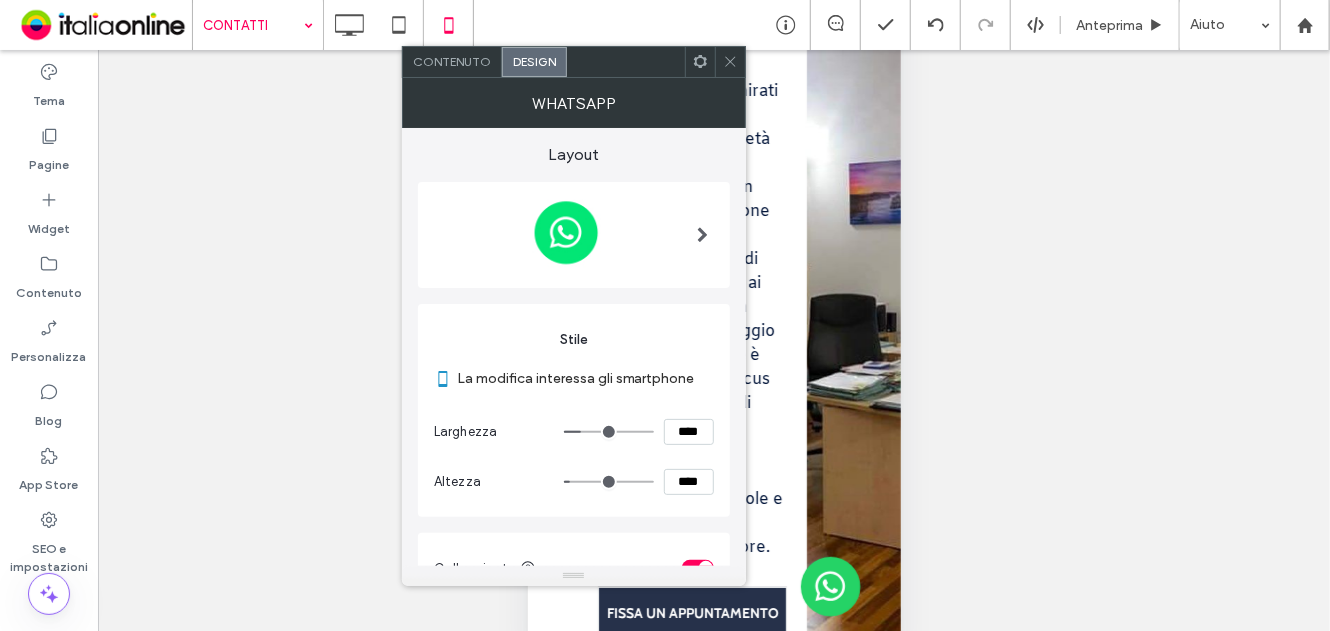 click on "****" at bounding box center [689, 432] 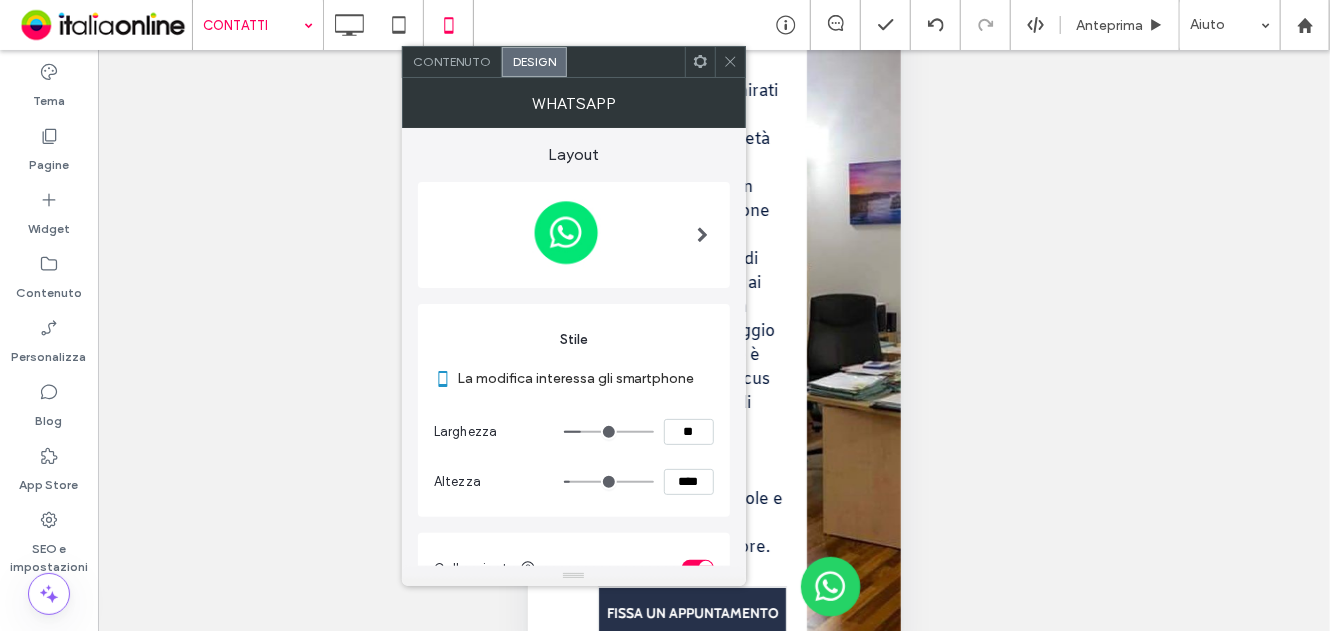 type on "**" 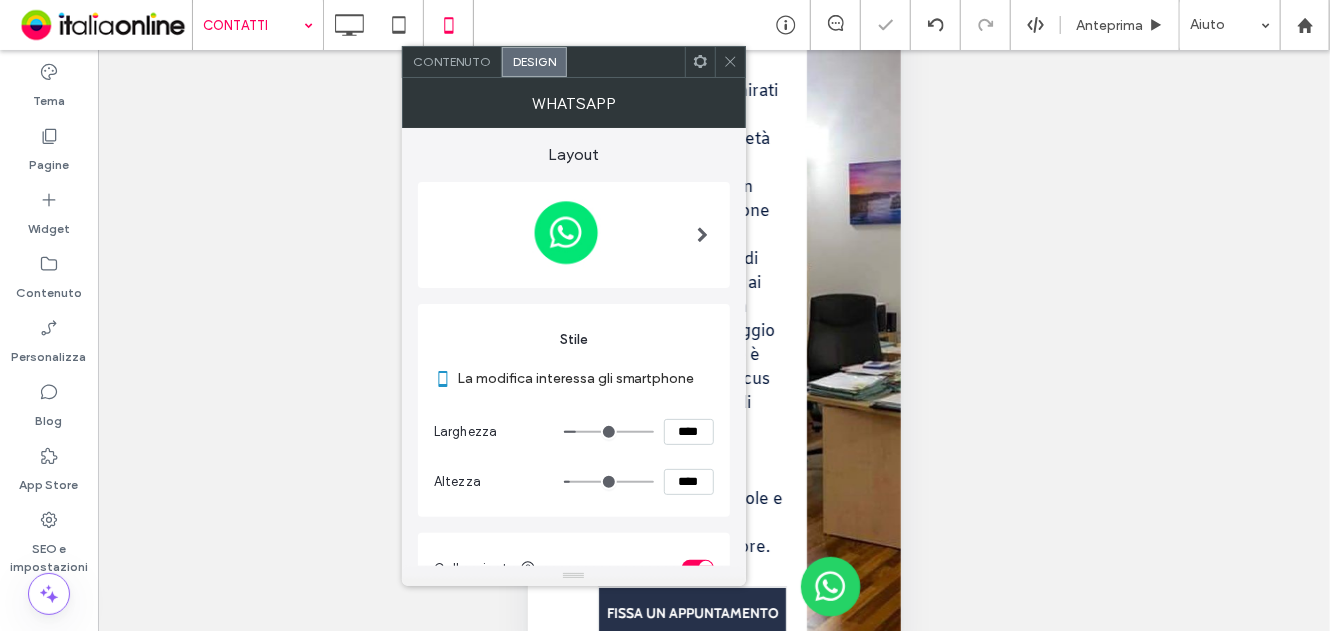 click on "Larghezza ****" at bounding box center (574, 432) 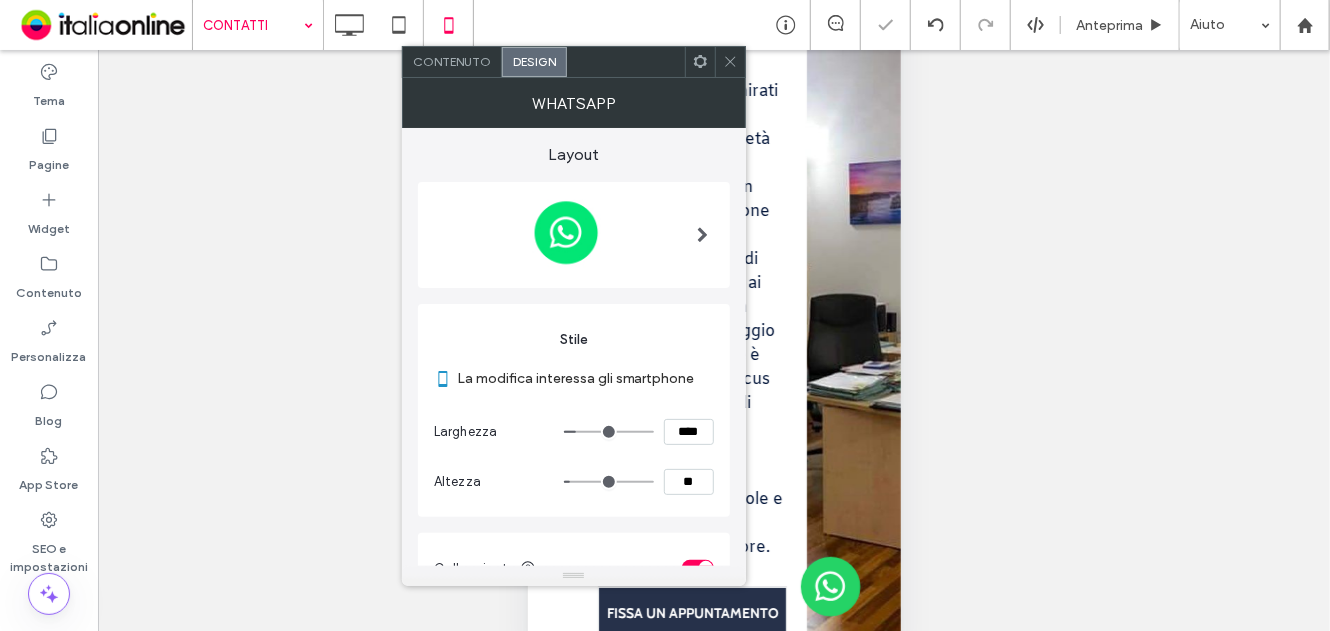 type on "**" 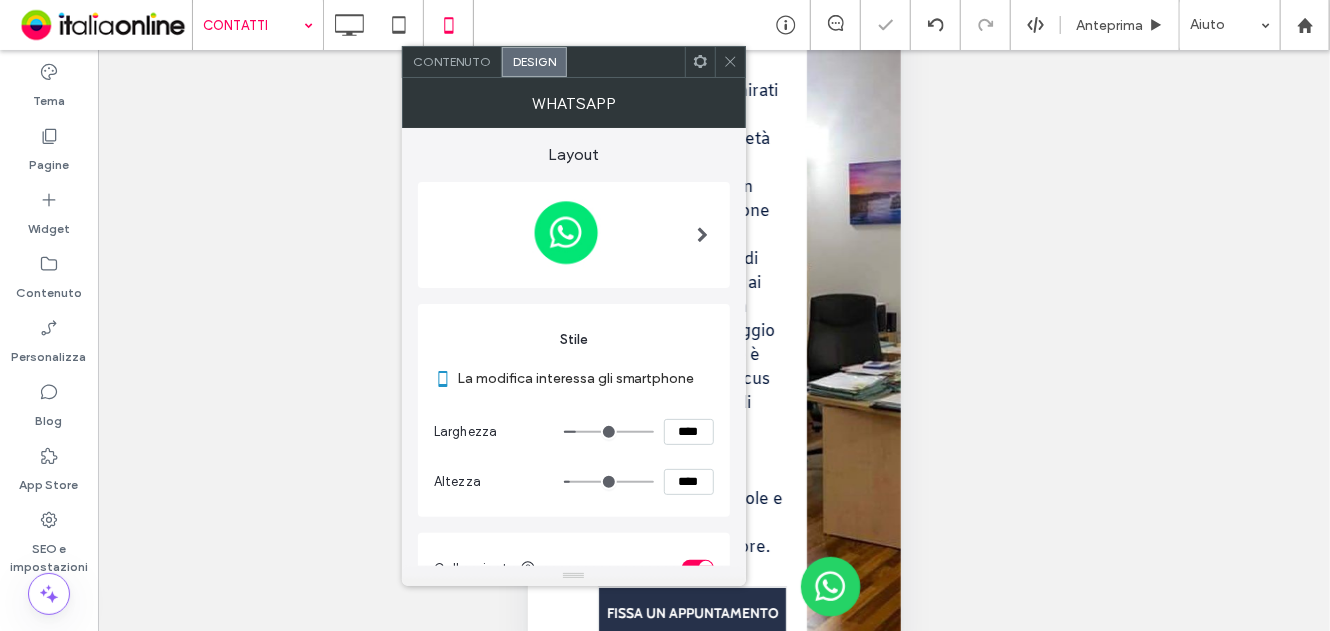 click on "La modifica interessa gli smartphone" at bounding box center [585, 378] 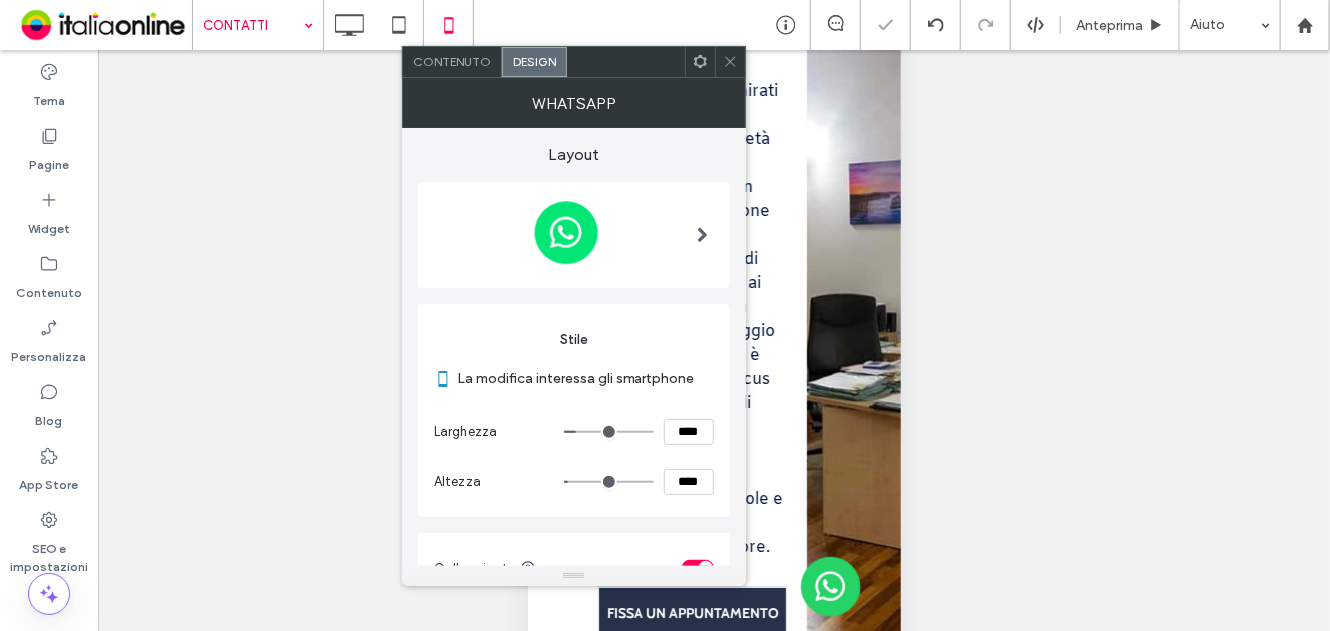 click at bounding box center [700, 62] 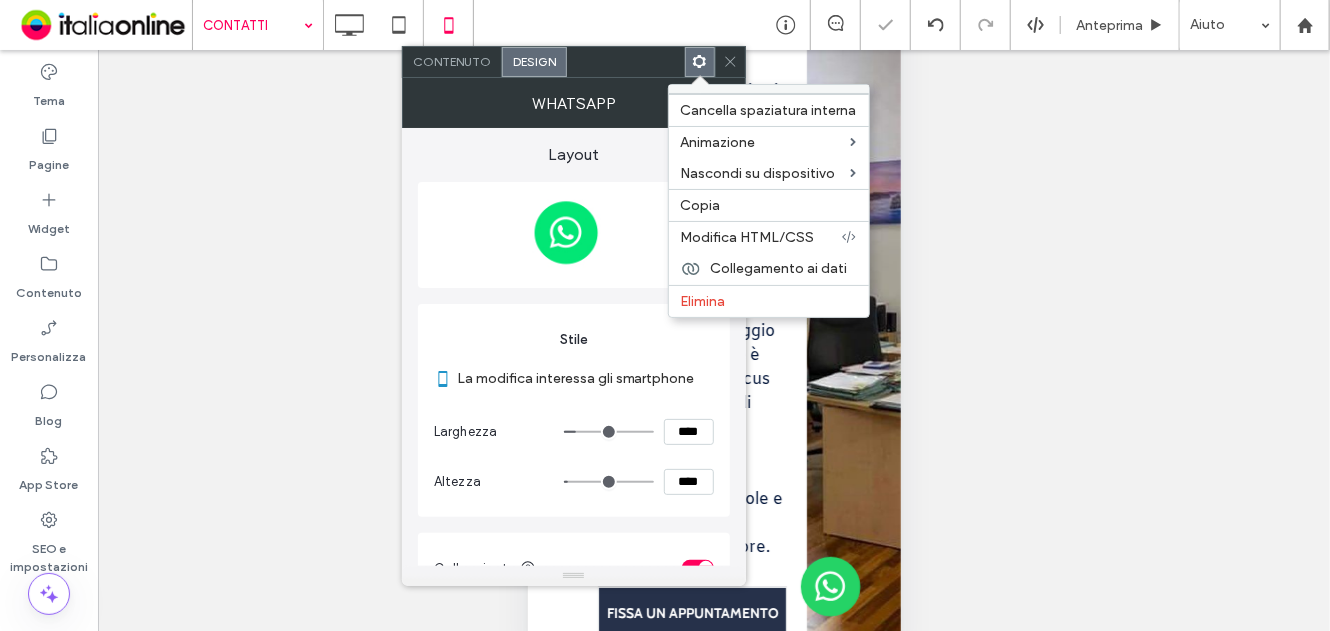 click at bounding box center (730, 62) 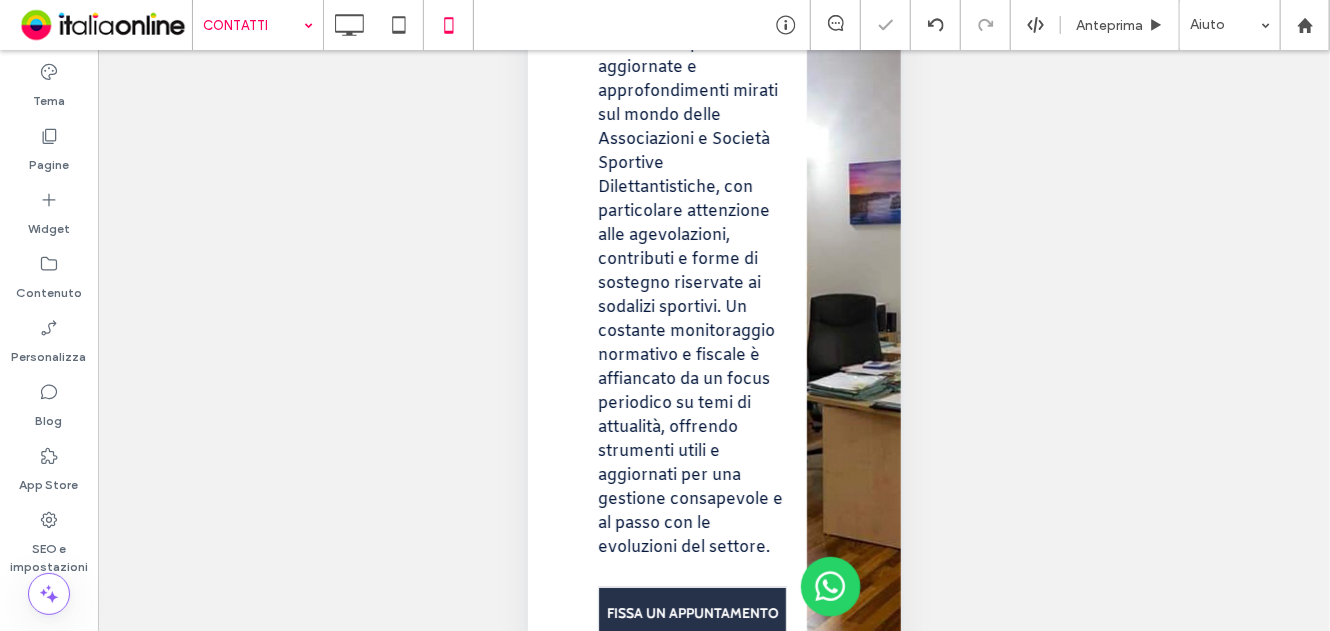 click 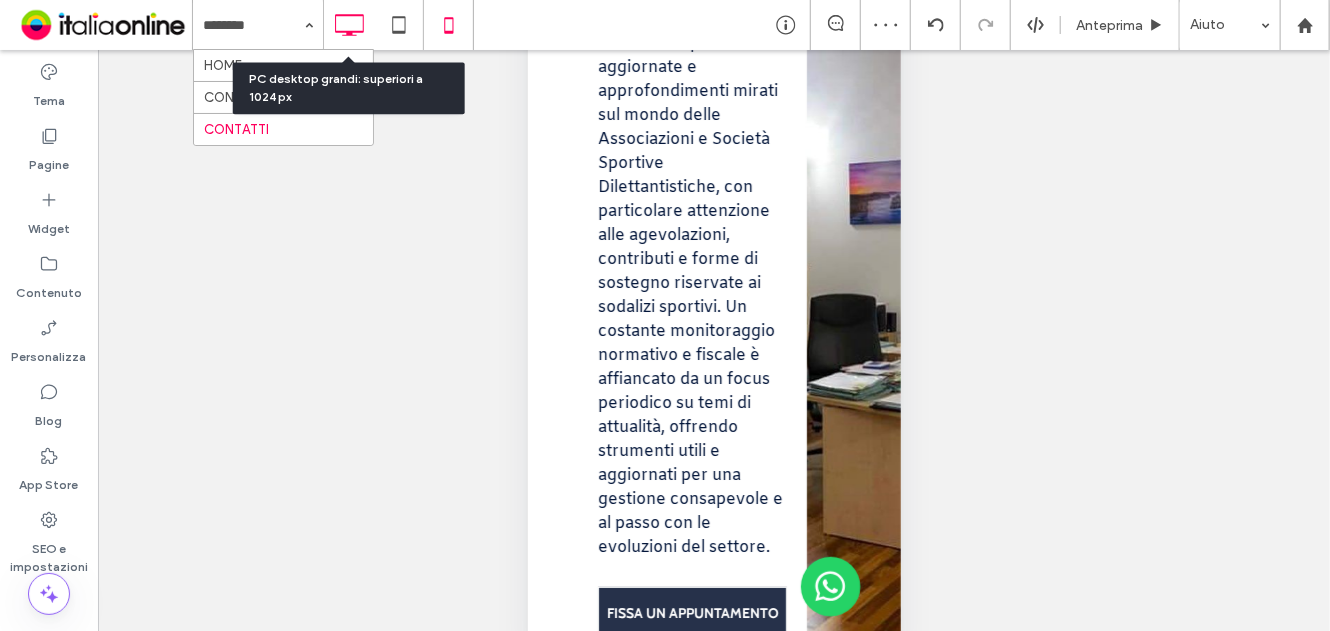 click 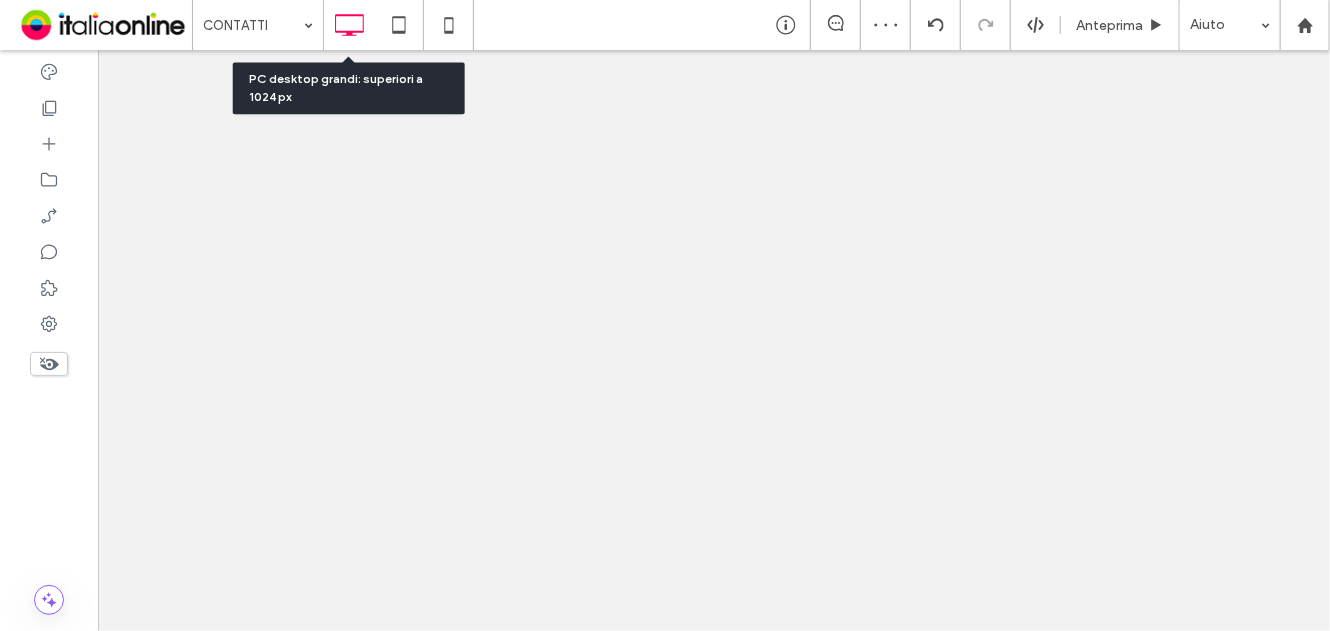 scroll, scrollTop: 0, scrollLeft: 0, axis: both 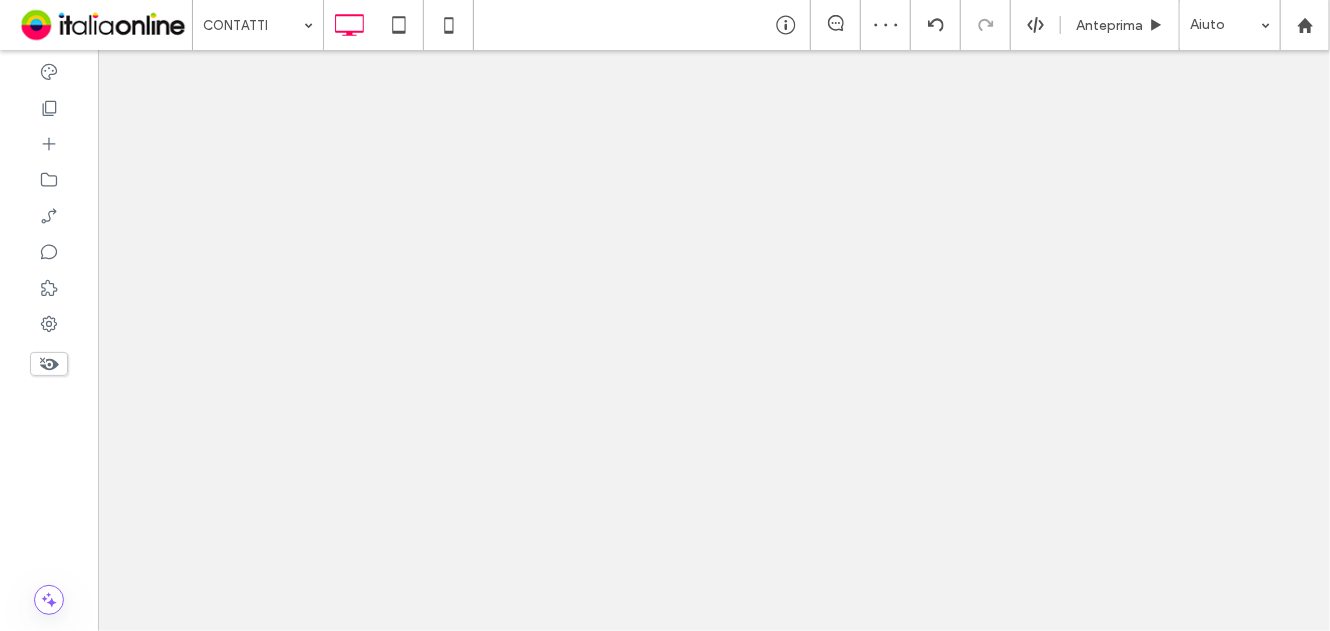 click at bounding box center [665, 315] 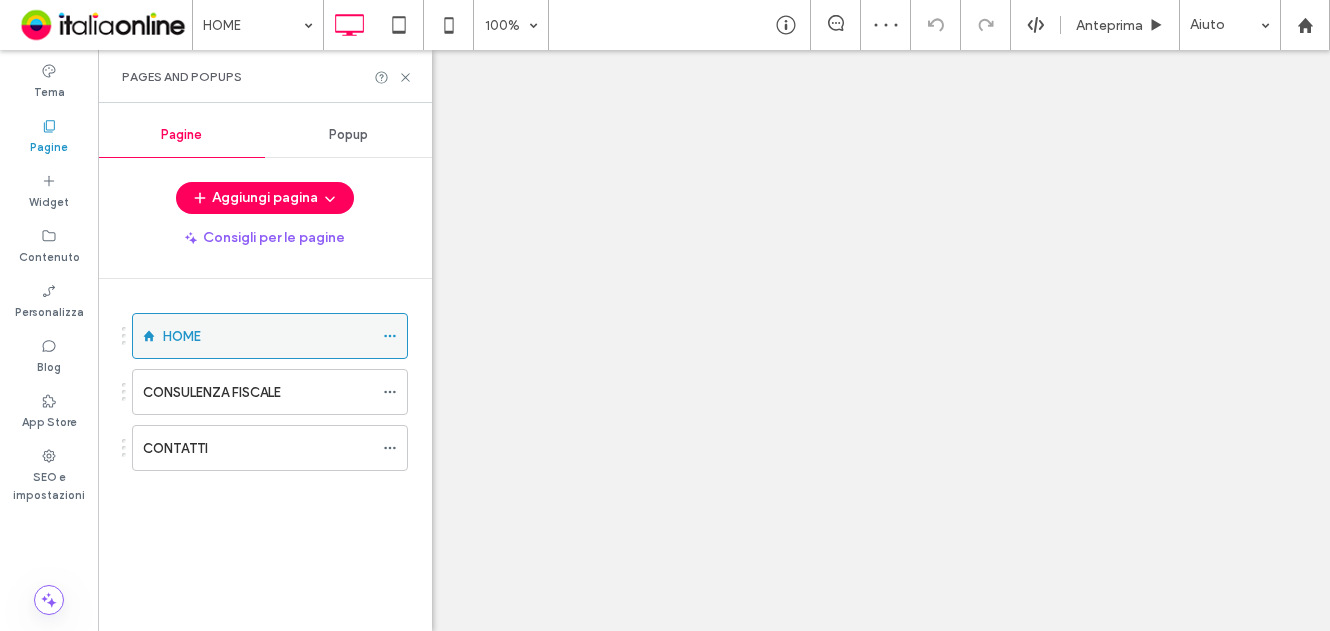 click 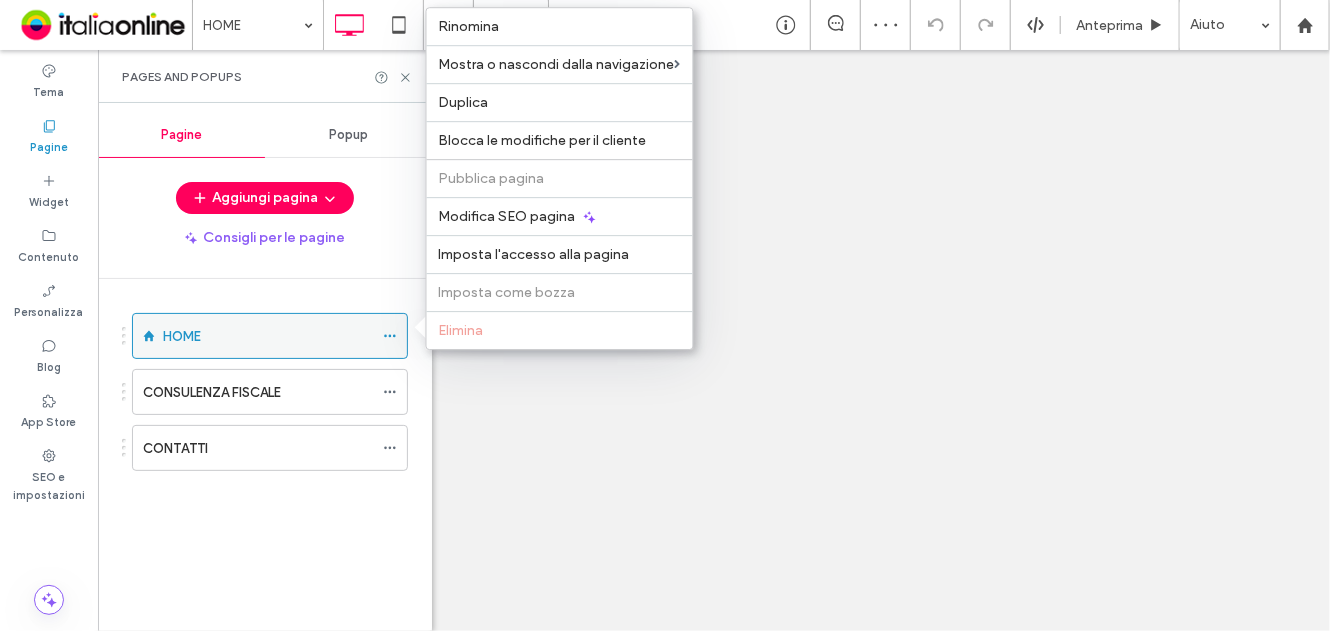 scroll, scrollTop: 0, scrollLeft: 0, axis: both 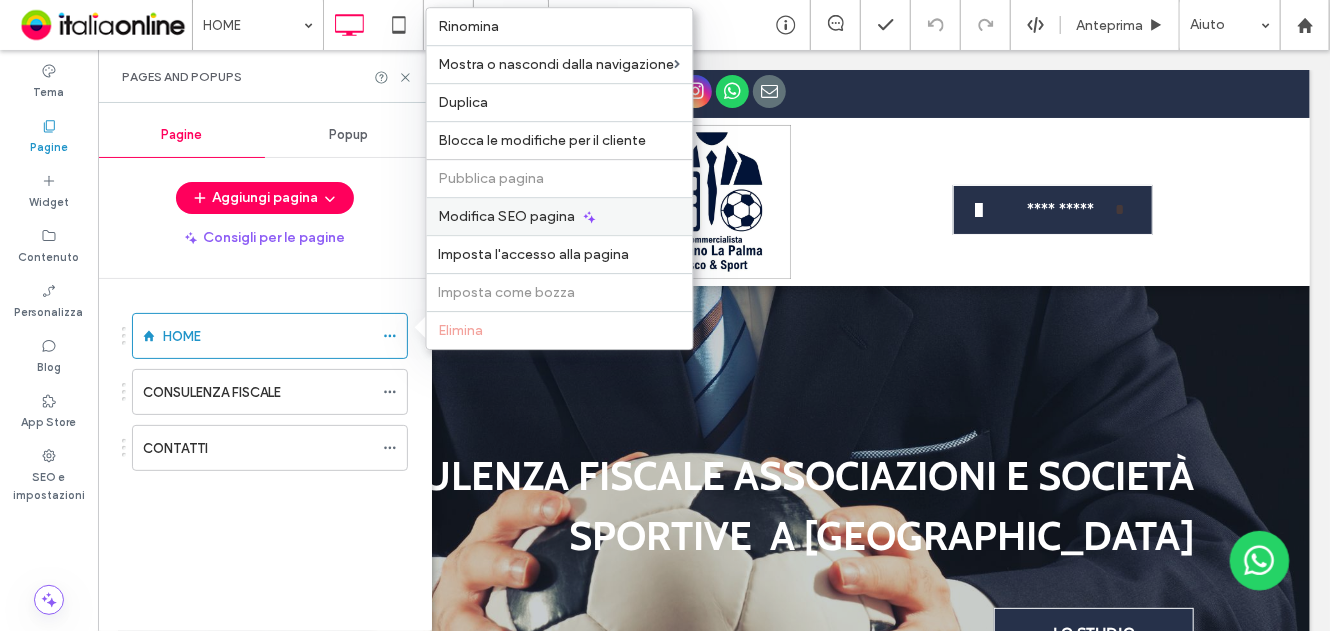 click on "Modifica SEO pagina" at bounding box center (507, 216) 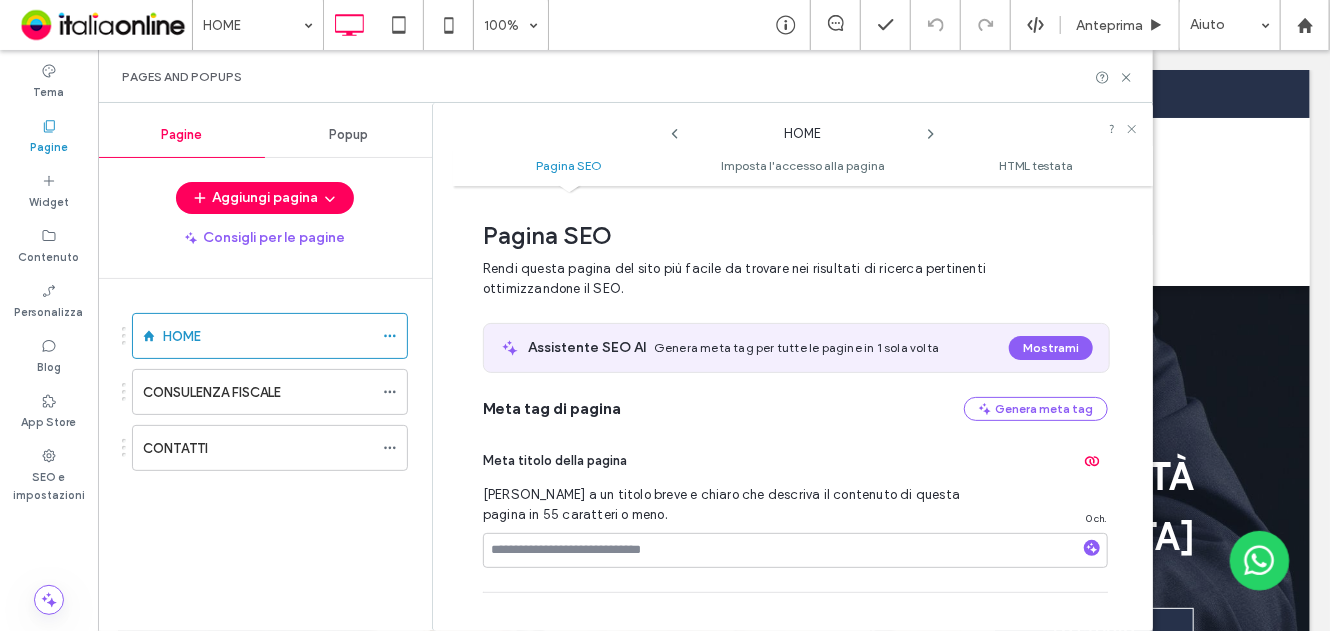 scroll, scrollTop: 10, scrollLeft: 0, axis: vertical 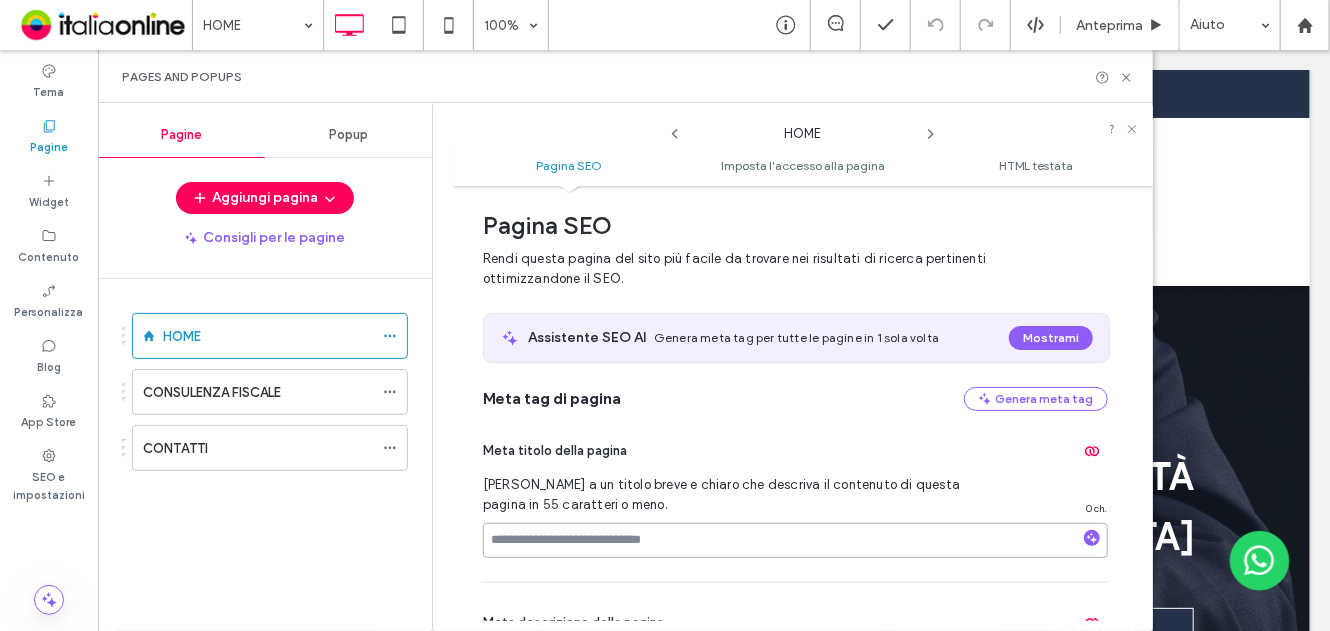 click at bounding box center [795, 540] 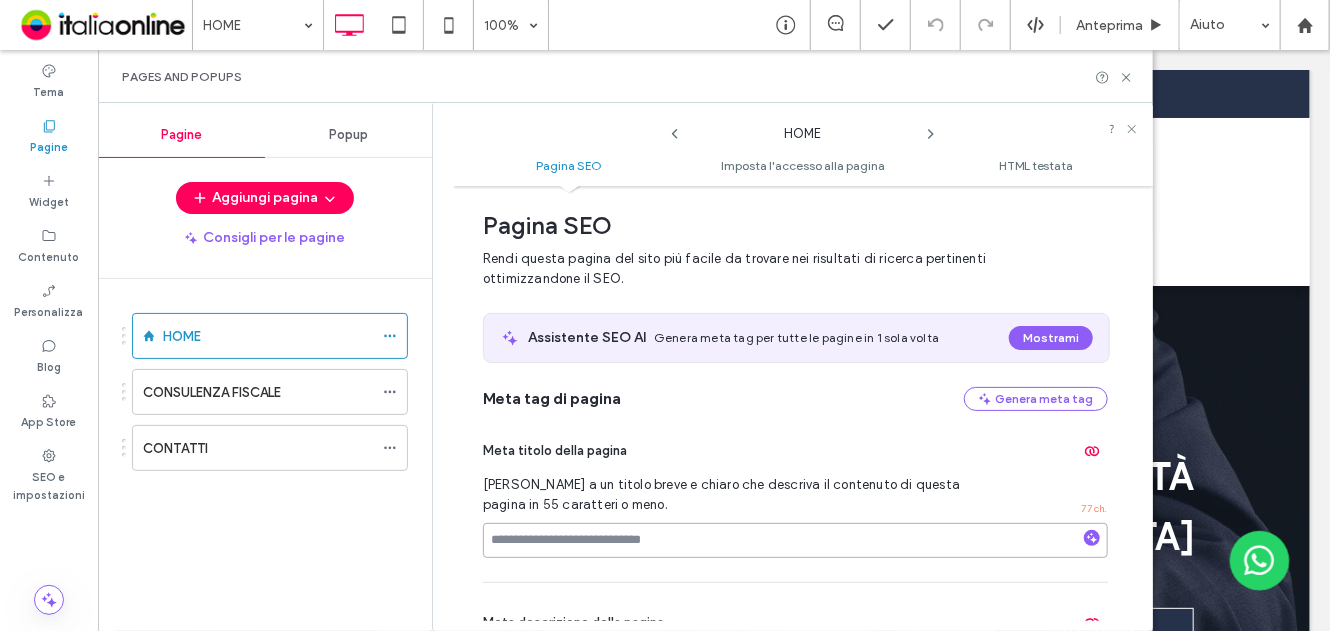 type on "**********" 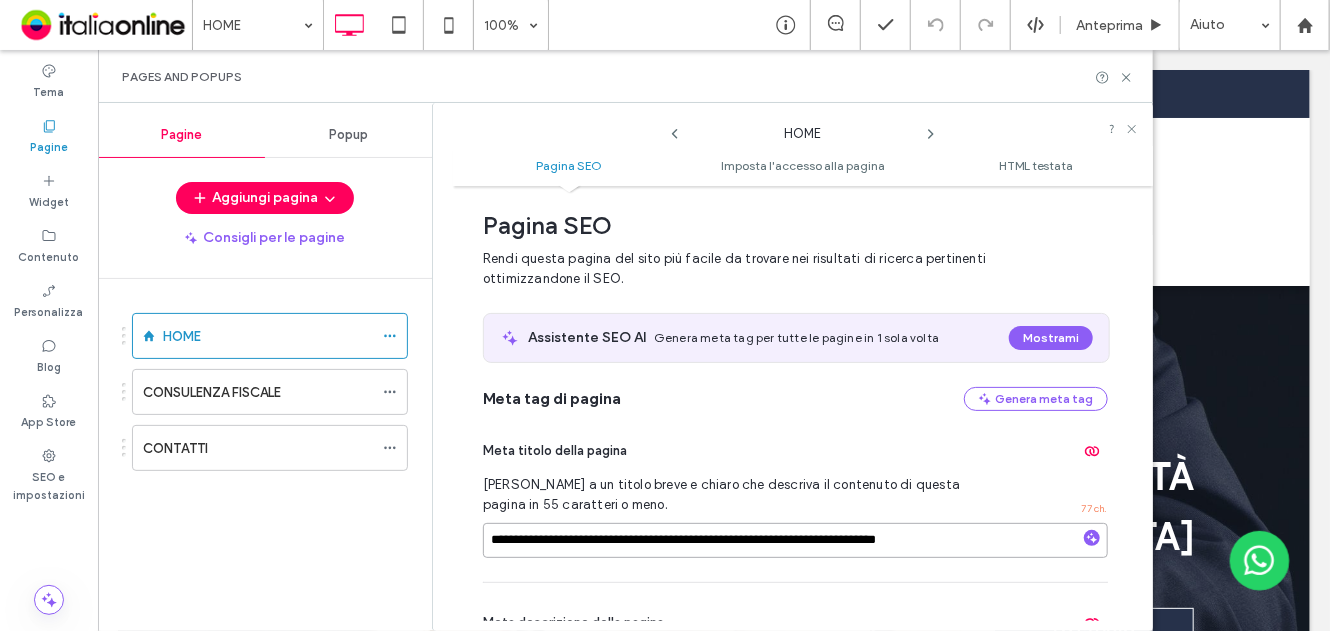 drag, startPoint x: 494, startPoint y: 540, endPoint x: 482, endPoint y: 541, distance: 12.0415945 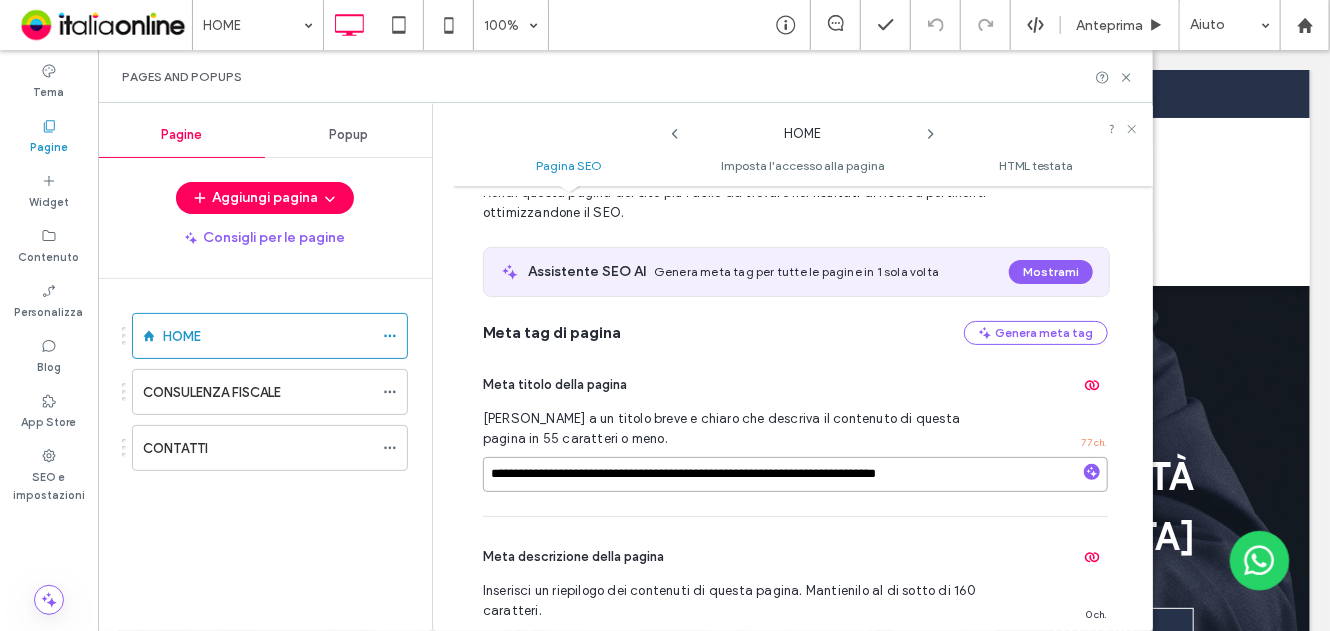 scroll, scrollTop: 110, scrollLeft: 0, axis: vertical 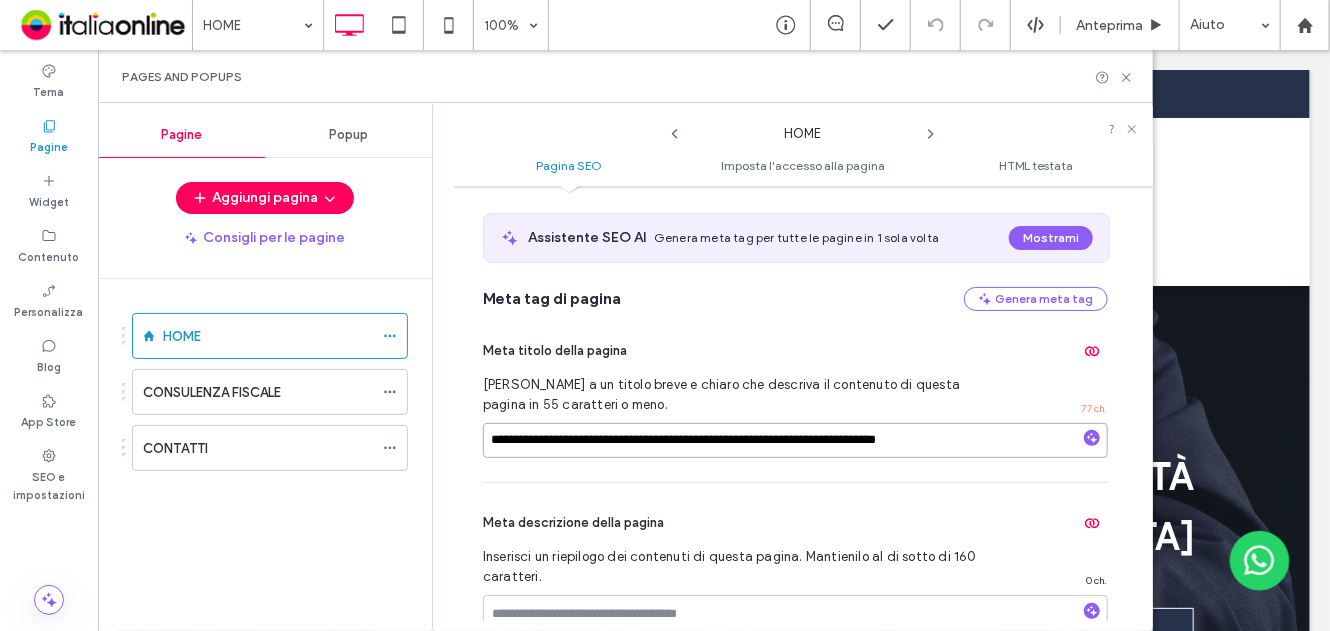 click on "**********" at bounding box center [795, 440] 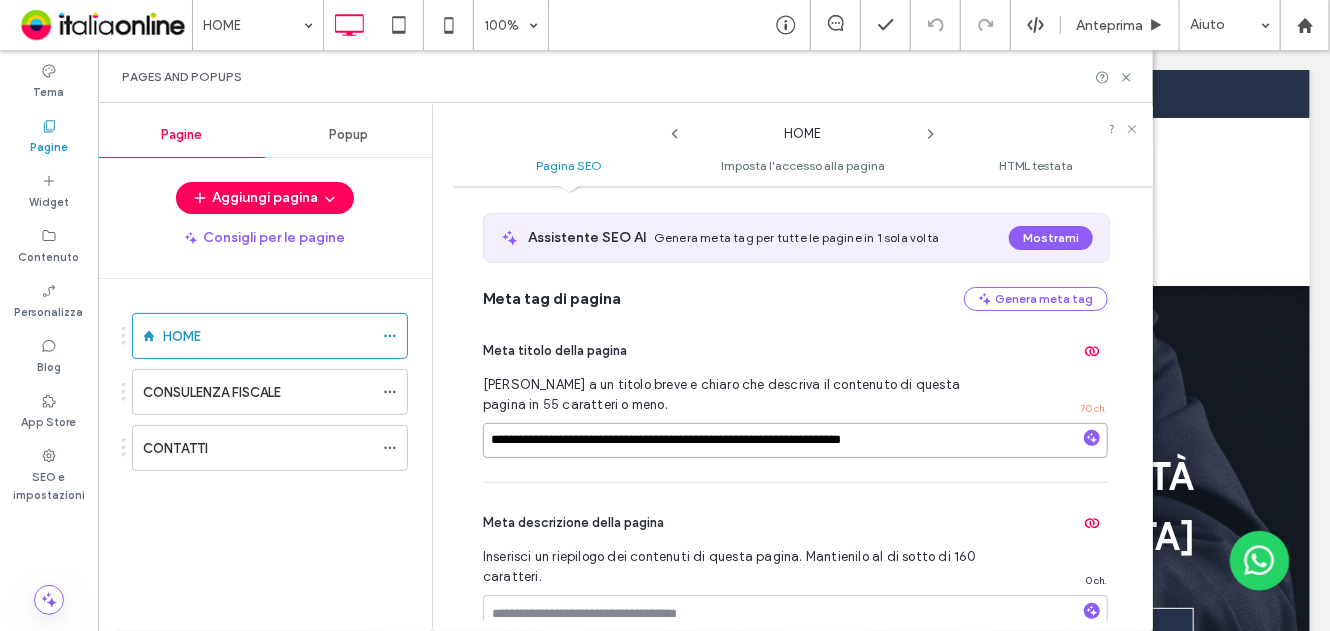 type on "**********" 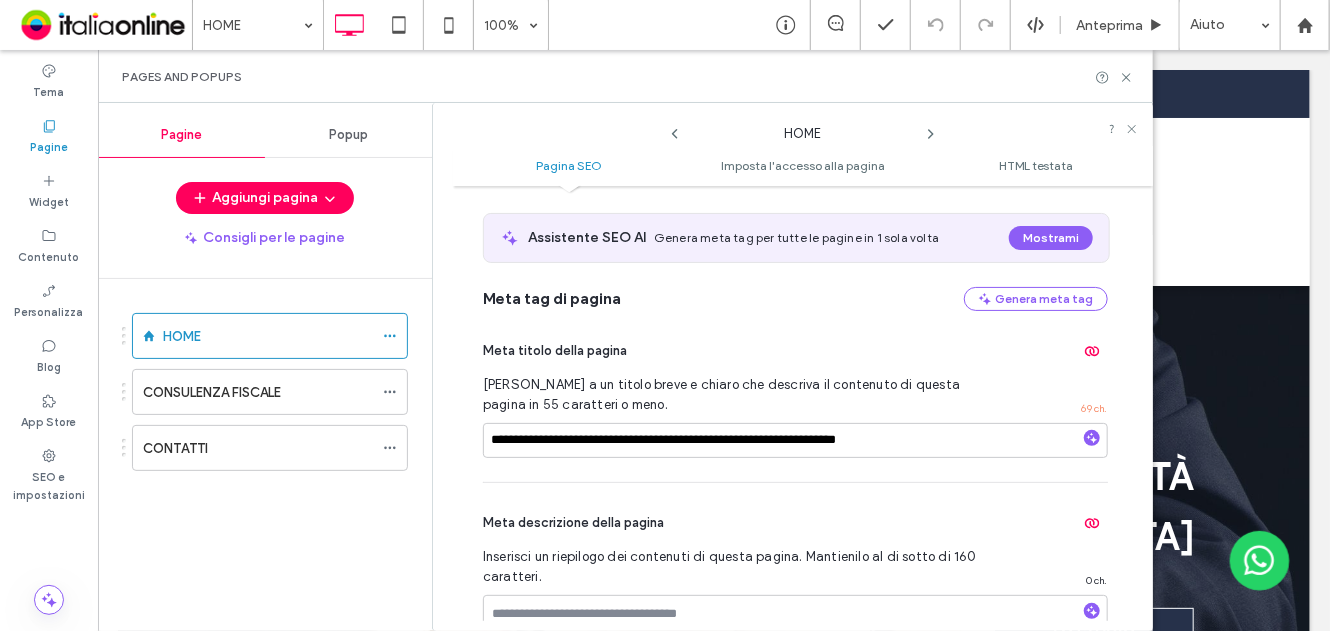 click on "[PERSON_NAME] a un titolo breve e chiaro che descriva il contenuto di questa pagina in 55 caratteri o meno." at bounding box center [740, 395] 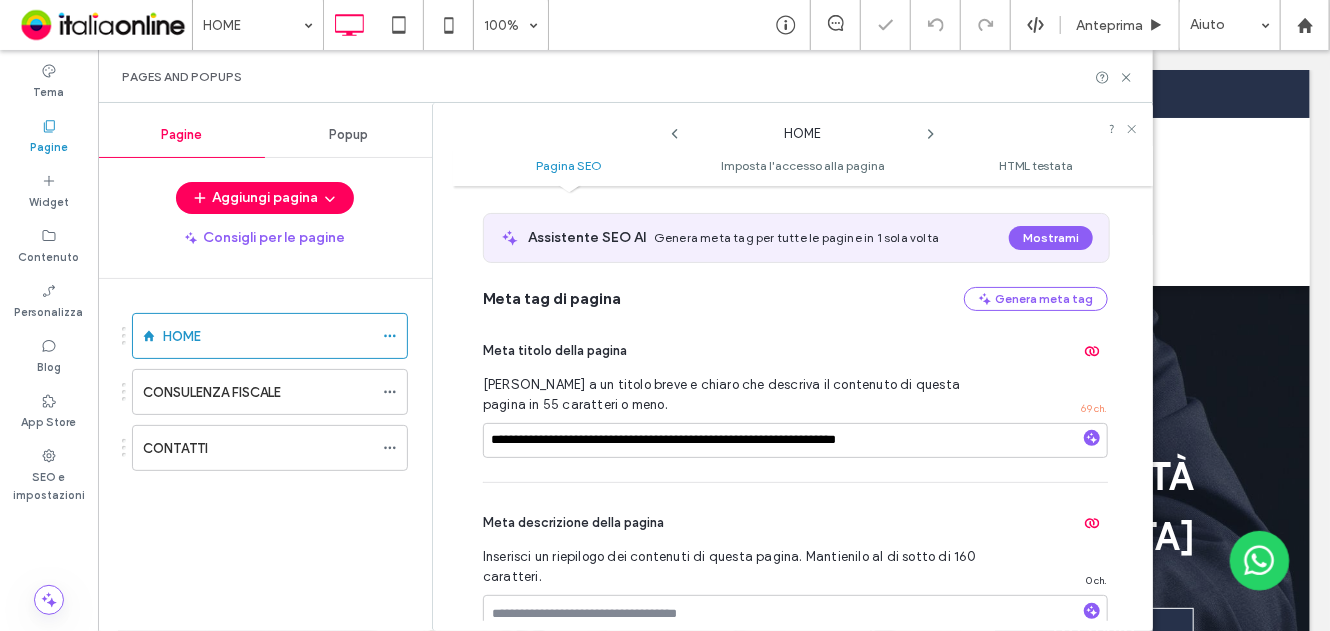 scroll, scrollTop: 210, scrollLeft: 0, axis: vertical 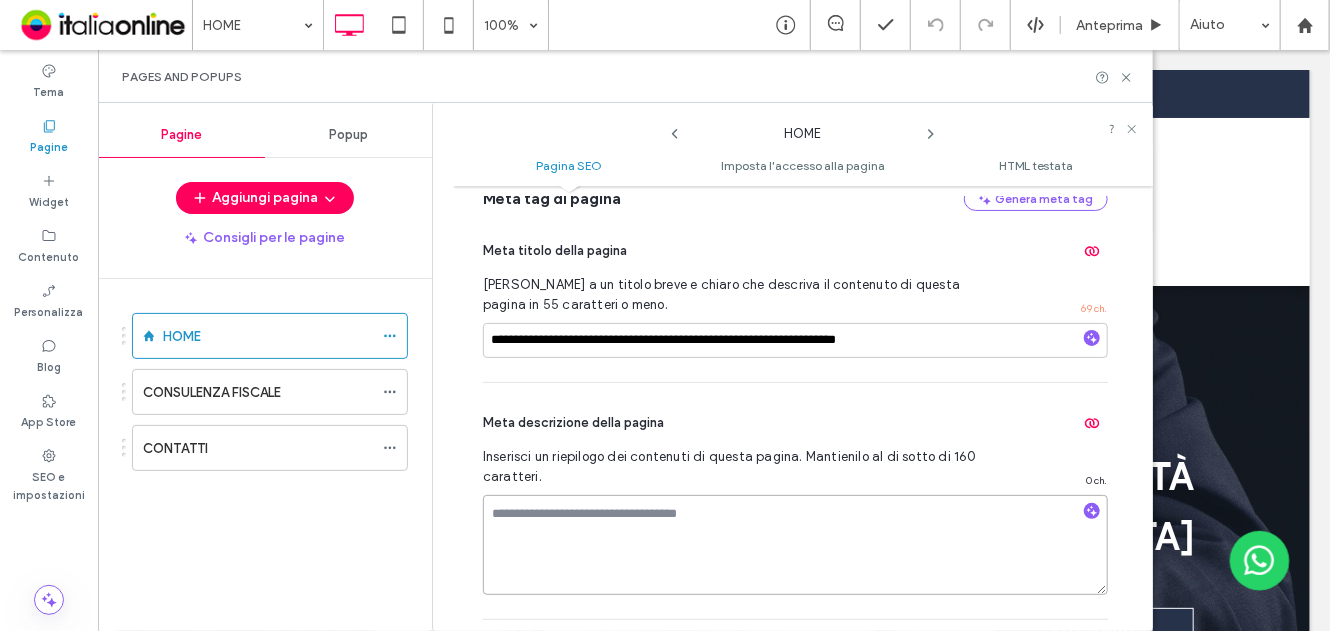 click at bounding box center (795, 545) 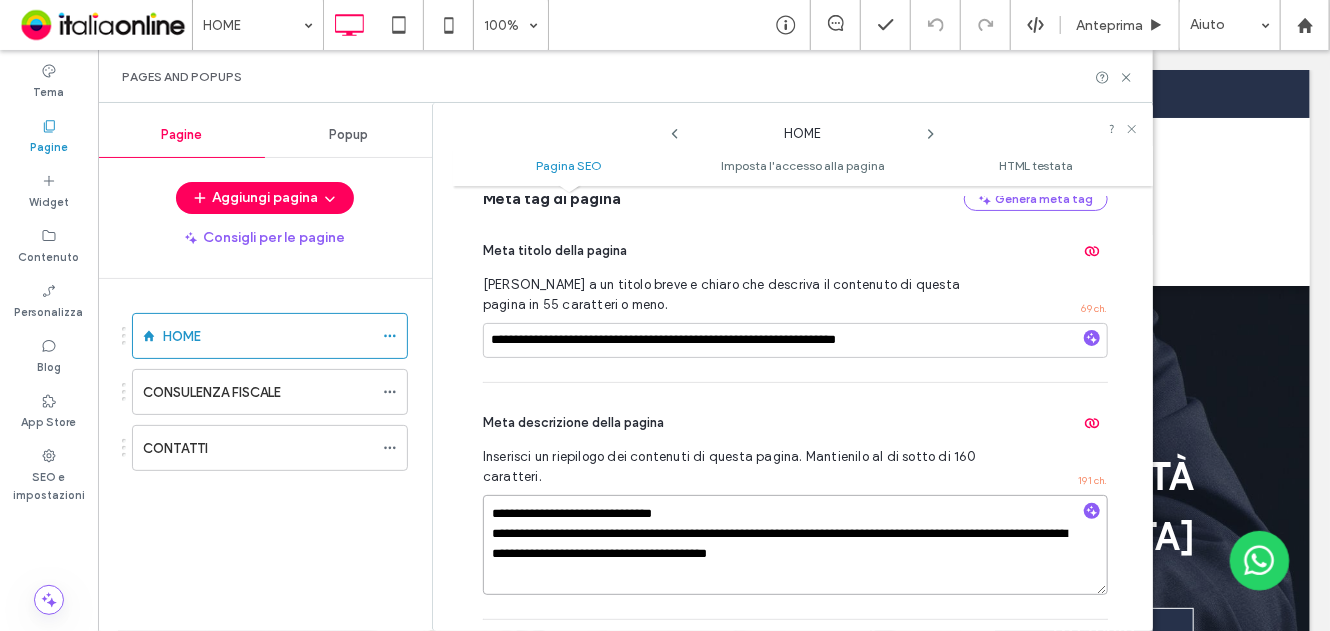 drag, startPoint x: 492, startPoint y: 535, endPoint x: 505, endPoint y: 603, distance: 69.2315 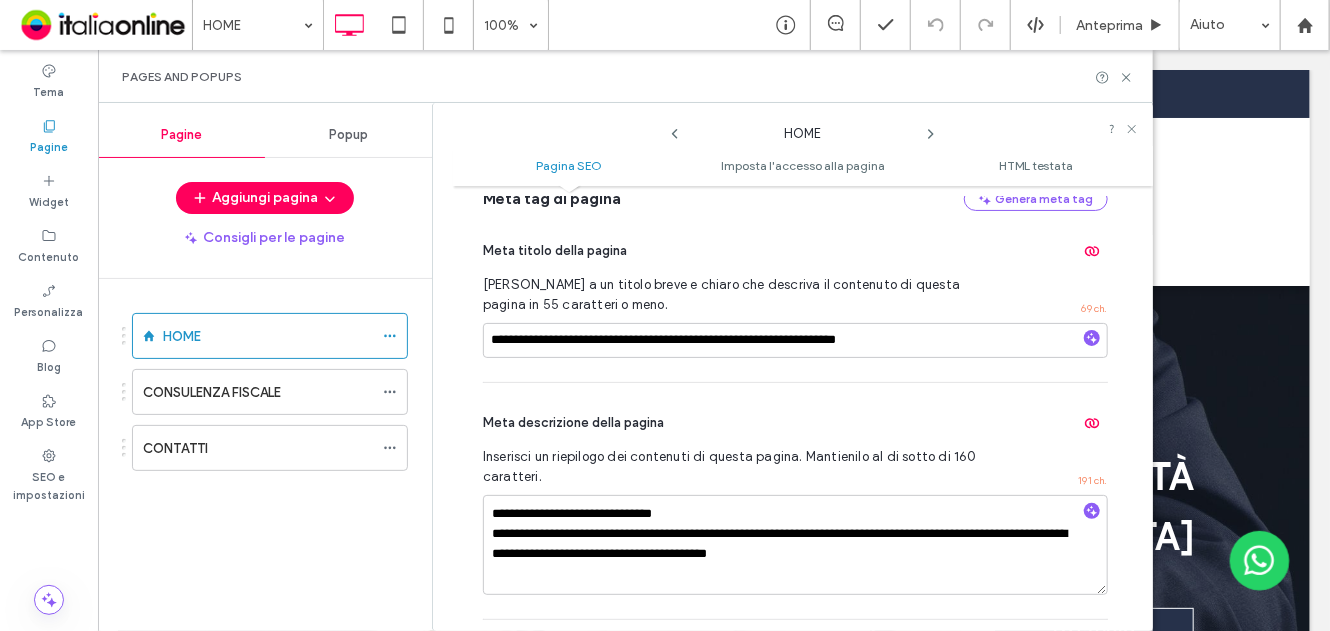click on "**********" at bounding box center [795, 501] 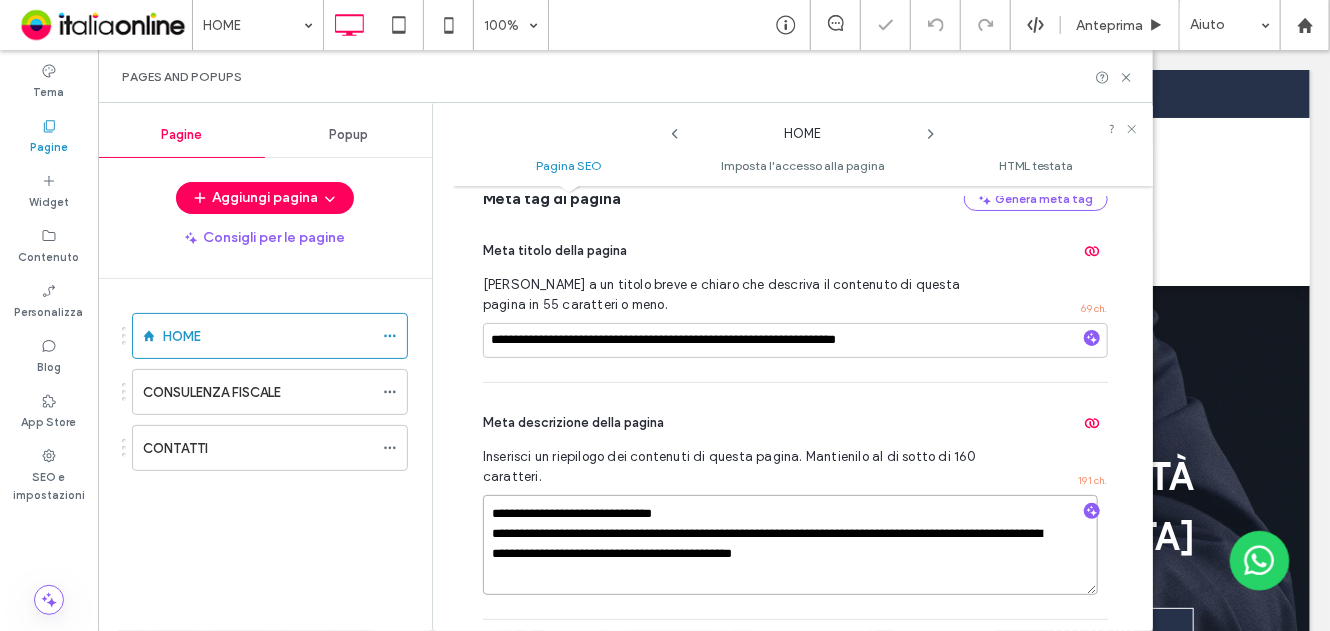 click on "**********" at bounding box center [790, 545] 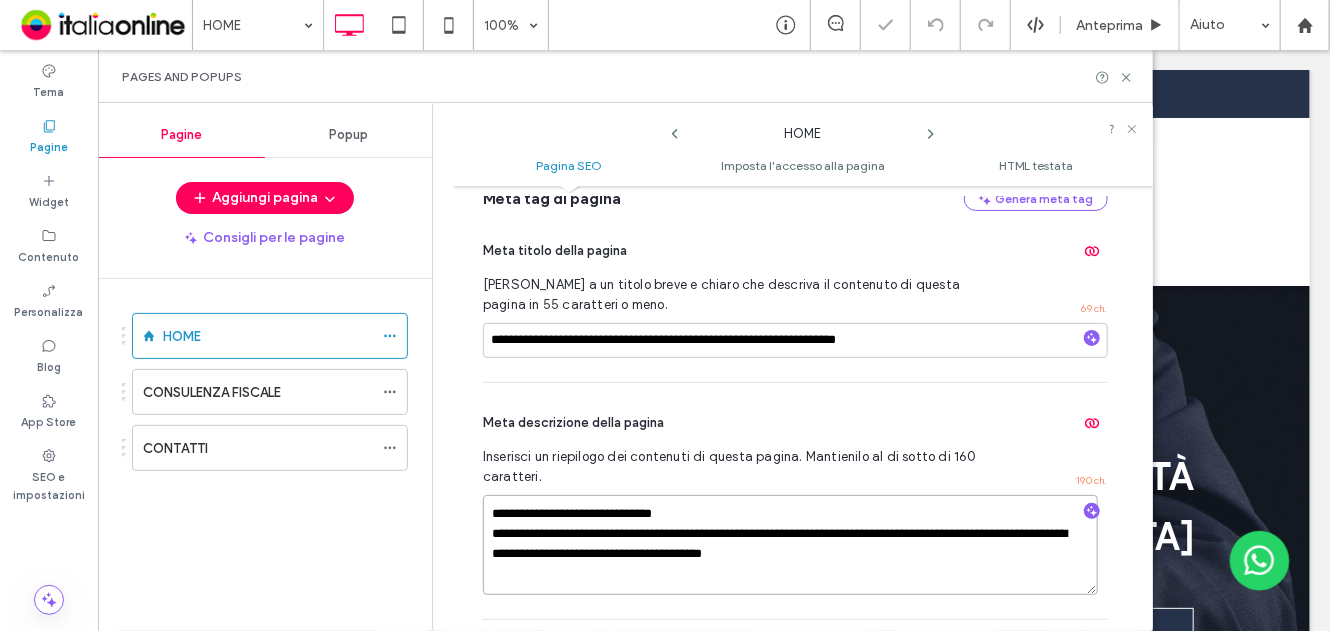 click on "**********" at bounding box center [790, 545] 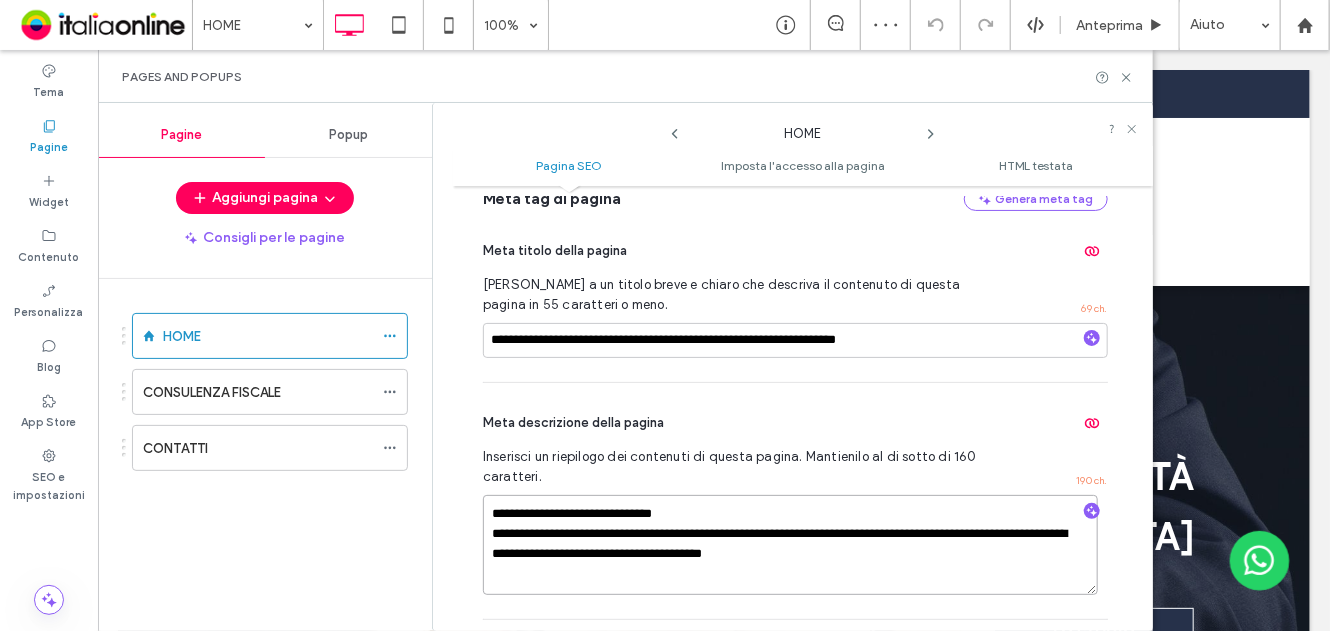 drag, startPoint x: 490, startPoint y: 535, endPoint x: 465, endPoint y: 508, distance: 36.796738 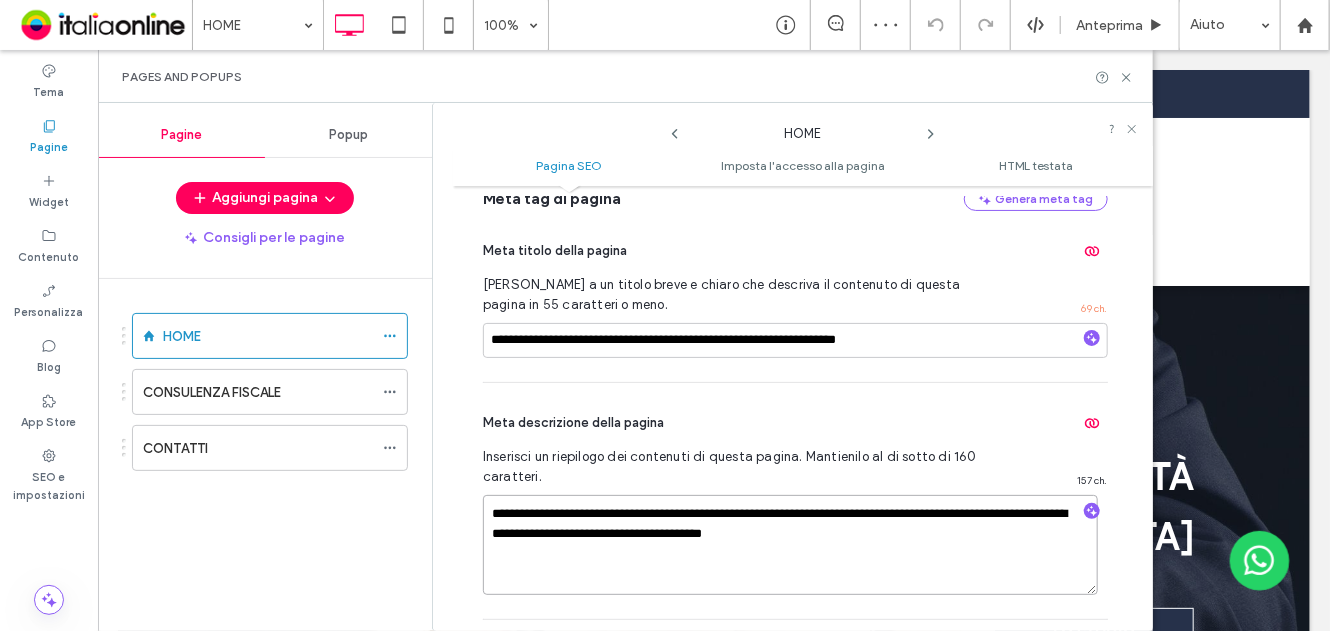 click on "**********" at bounding box center (790, 545) 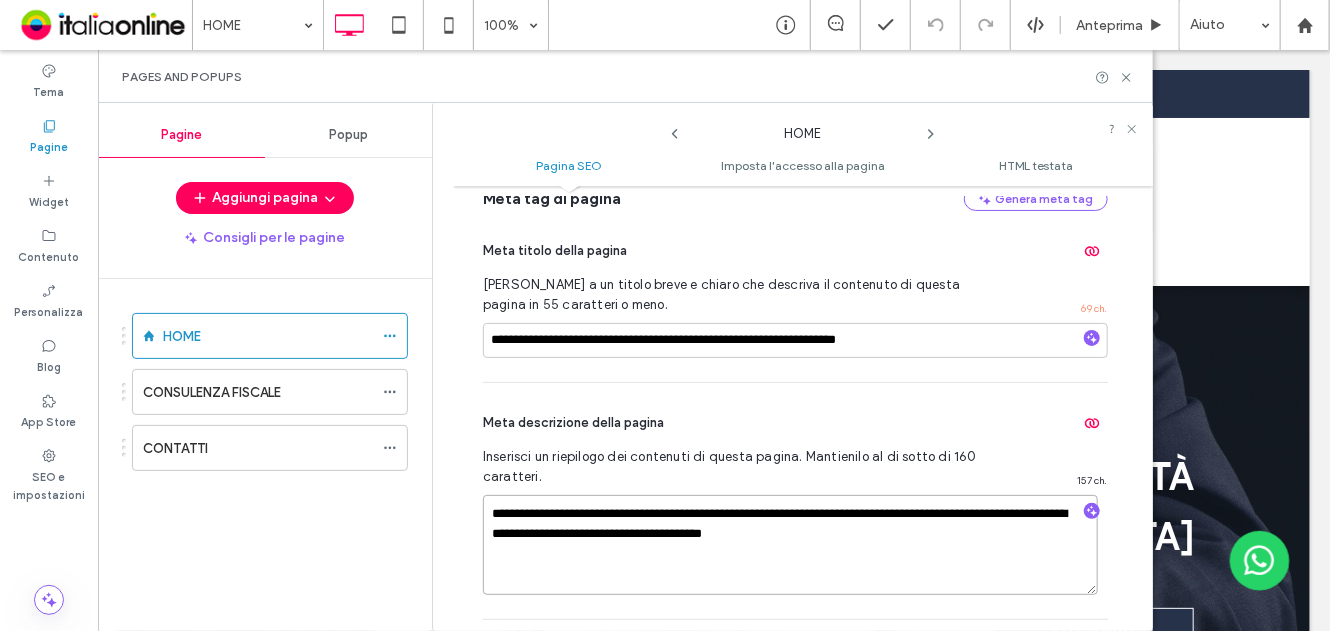 paste on "**********" 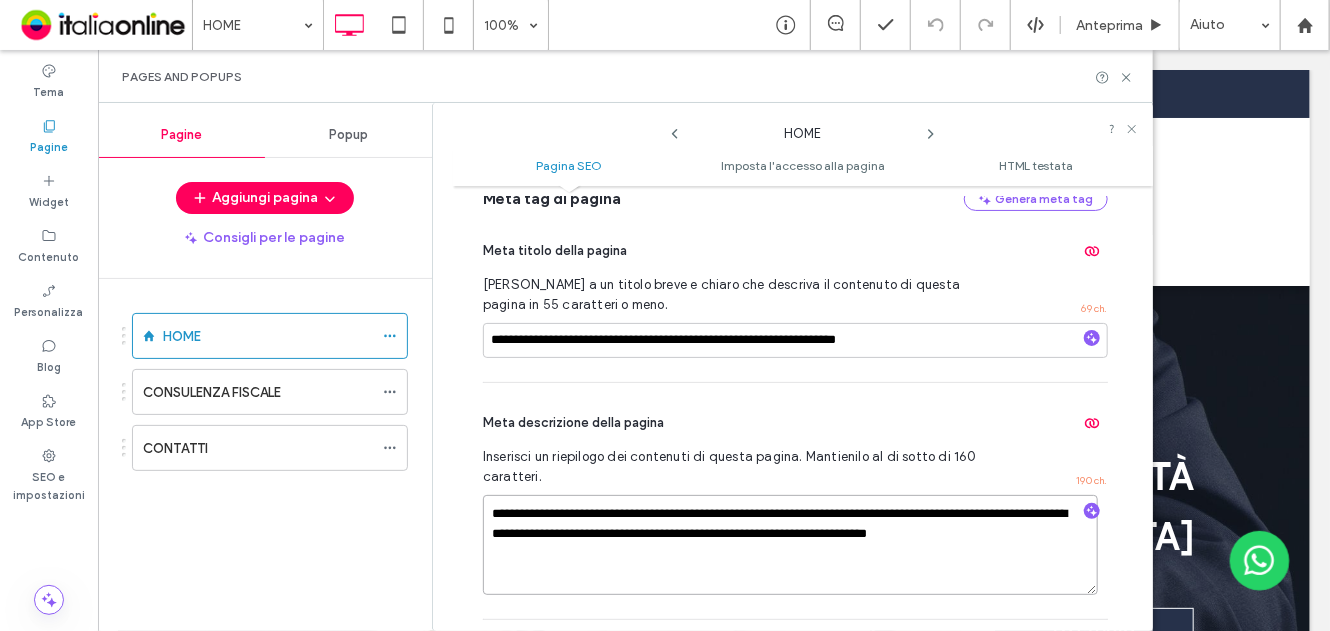 click on "**********" at bounding box center [790, 545] 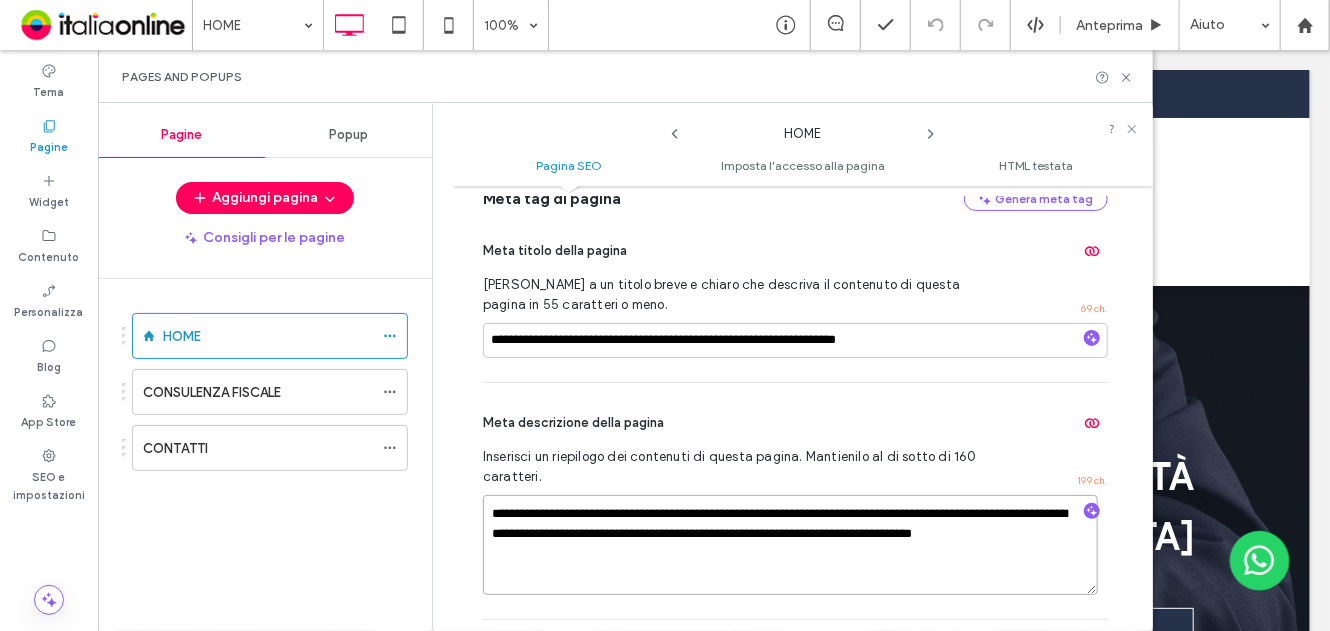 click on "**********" at bounding box center (790, 545) 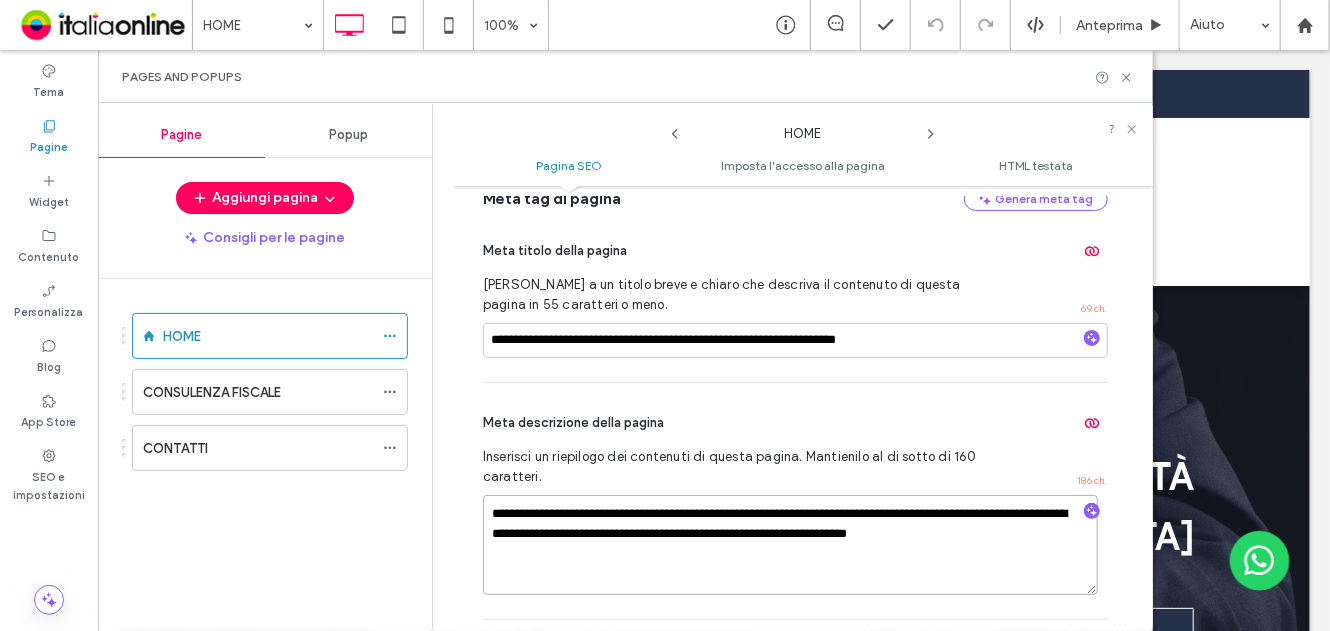 click on "**********" at bounding box center [790, 545] 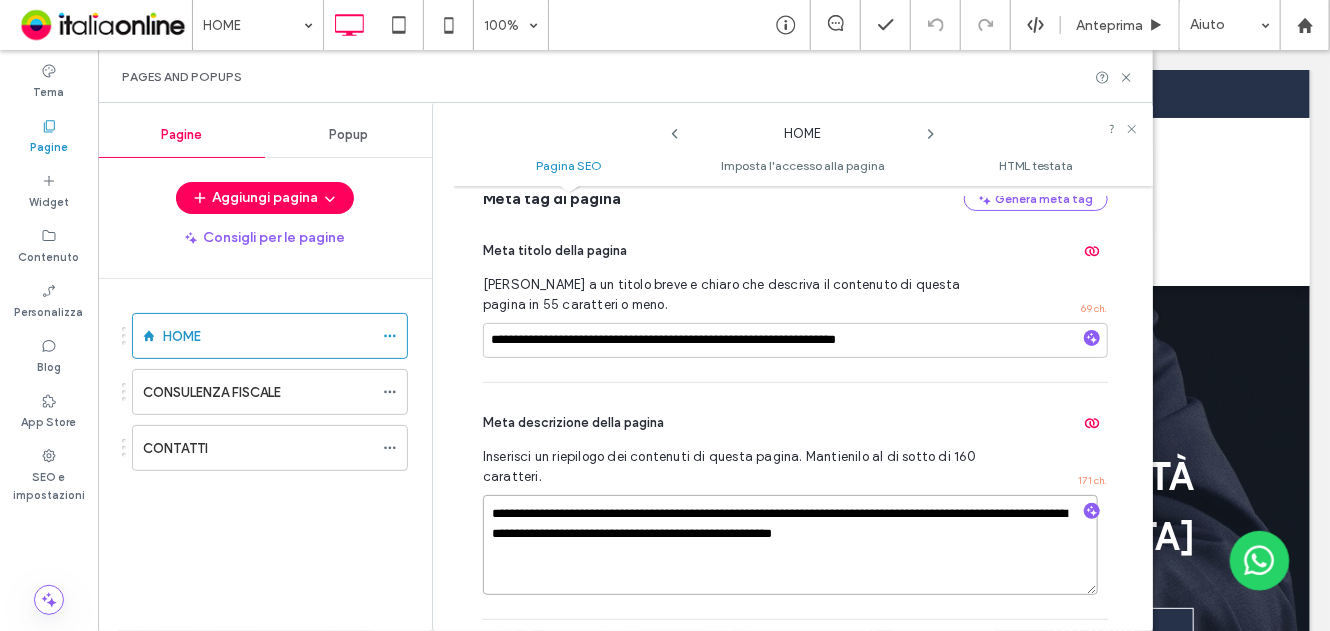 drag, startPoint x: 780, startPoint y: 533, endPoint x: 1087, endPoint y: 534, distance: 307.00162 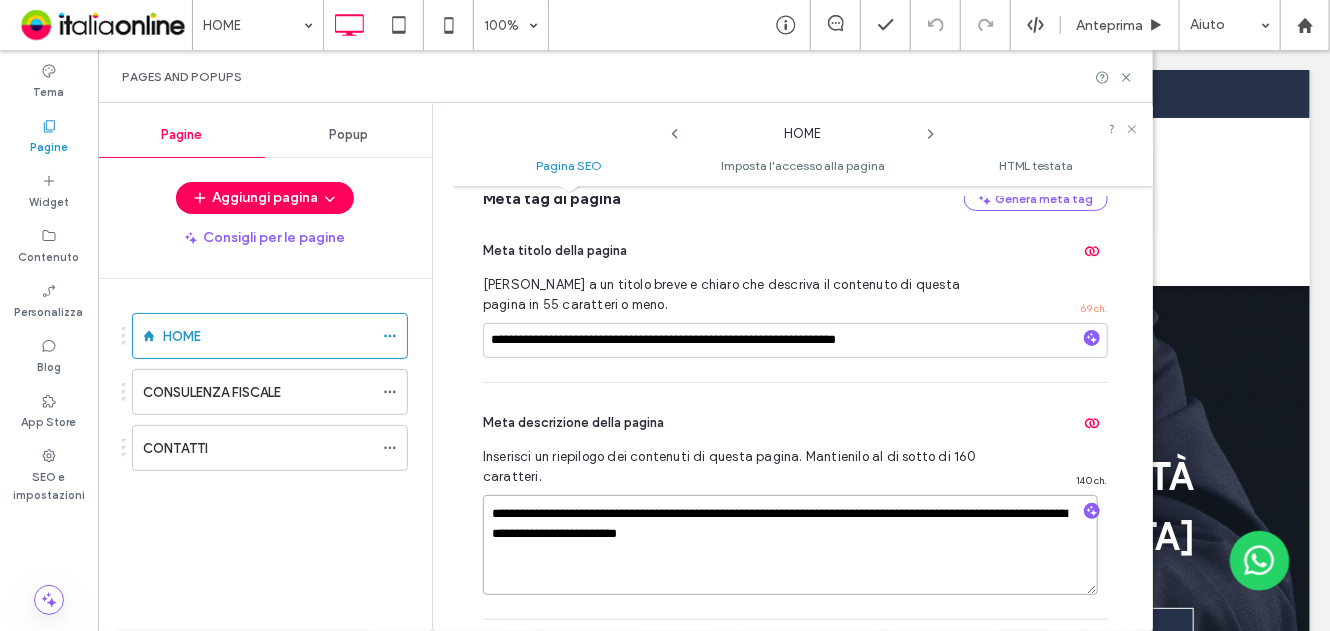 click on "**********" at bounding box center [790, 545] 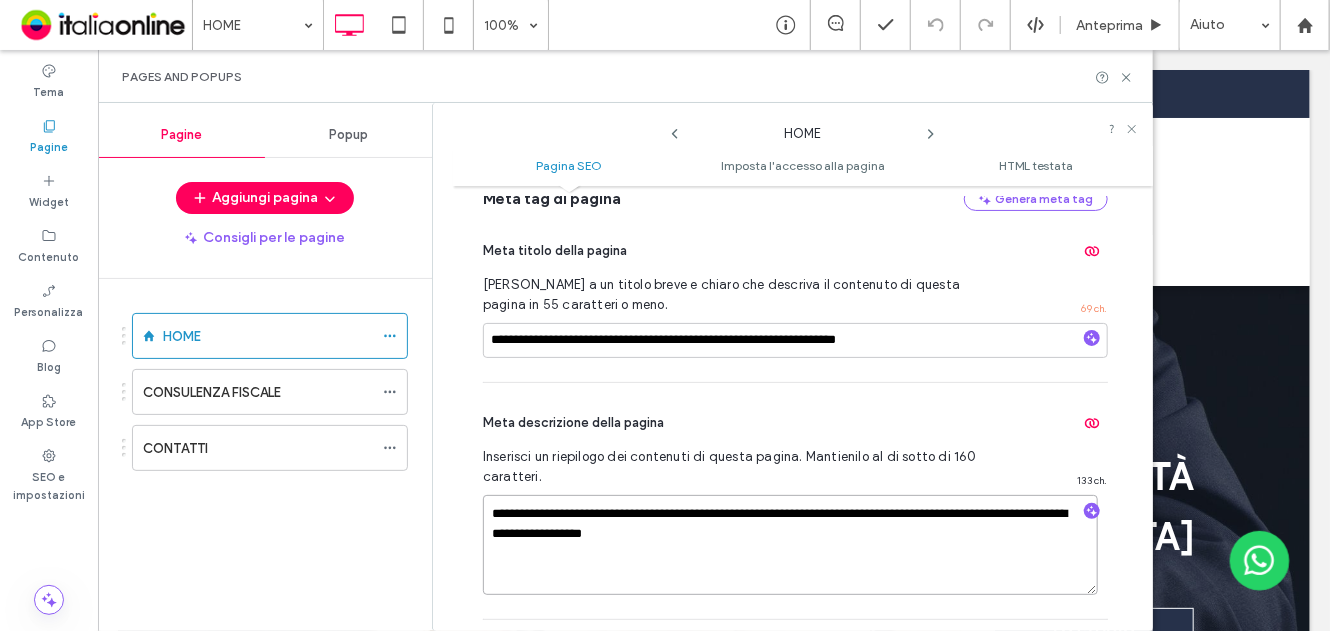 click on "**********" at bounding box center [790, 545] 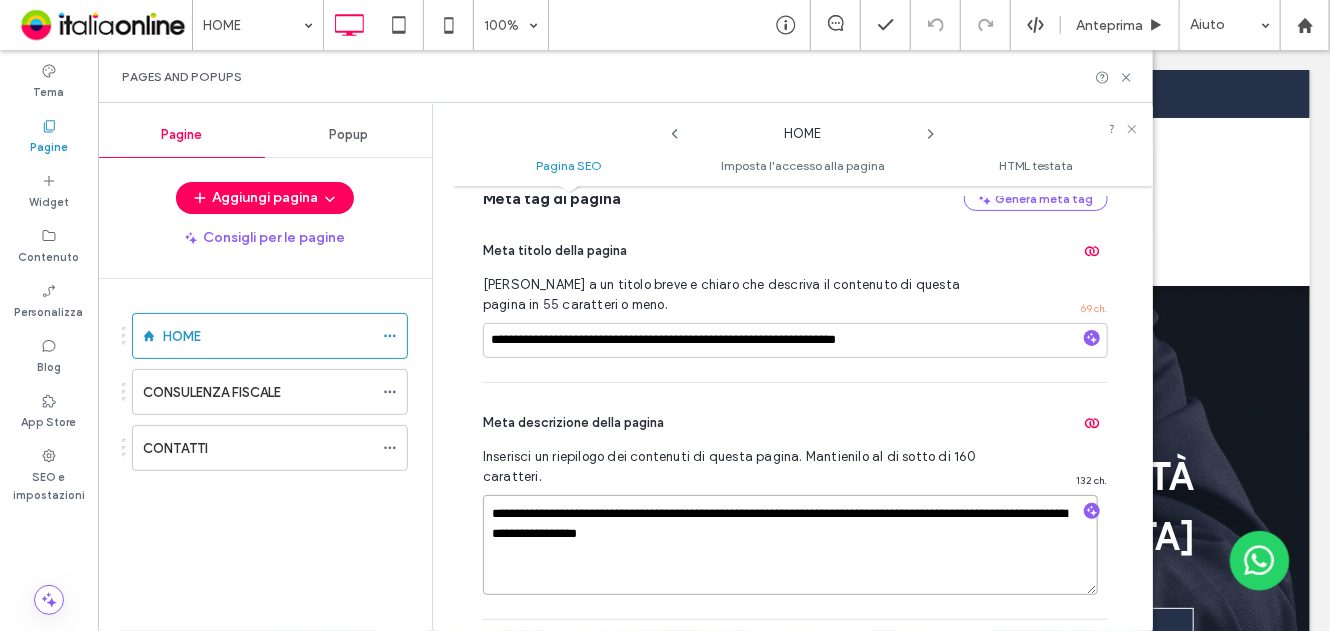 drag, startPoint x: 935, startPoint y: 512, endPoint x: 950, endPoint y: 512, distance: 15 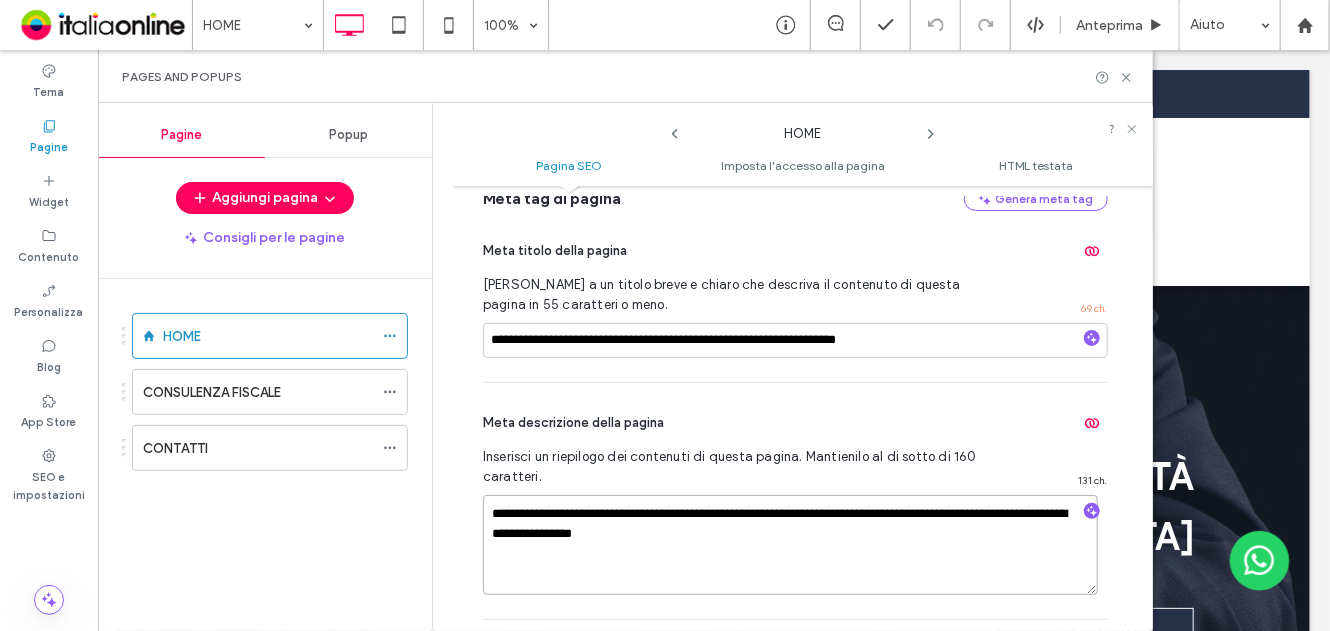 click on "**********" at bounding box center [790, 545] 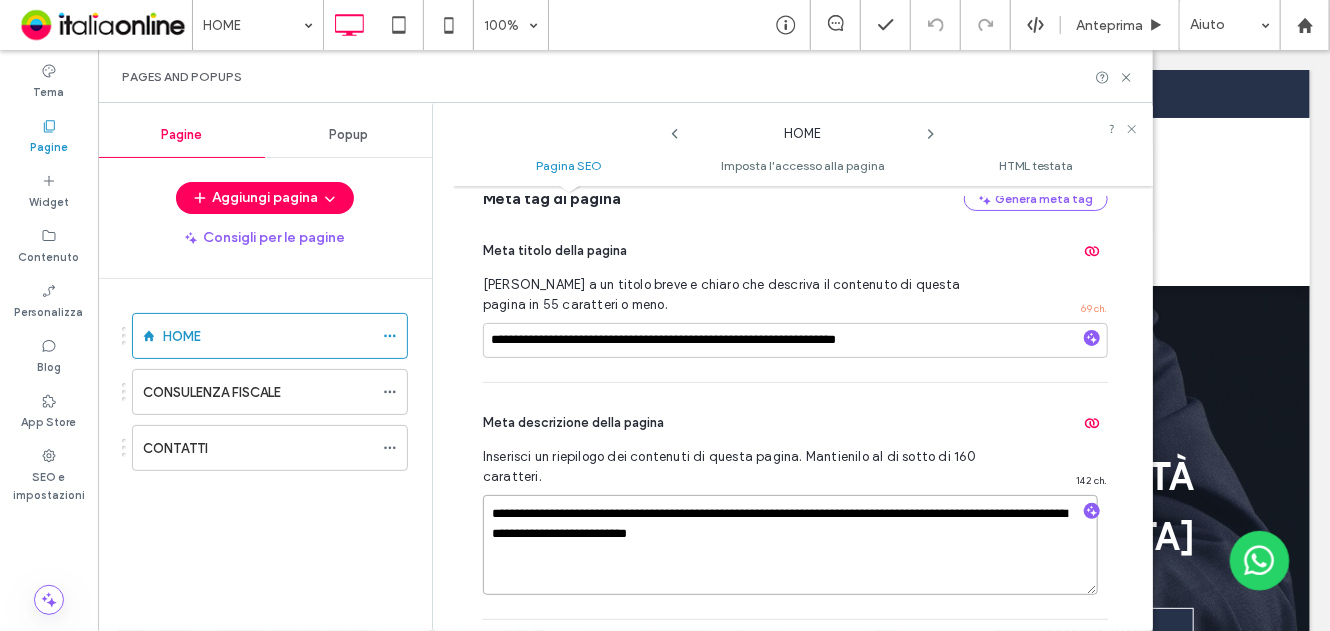 drag, startPoint x: 685, startPoint y: 531, endPoint x: 897, endPoint y: 538, distance: 212.11554 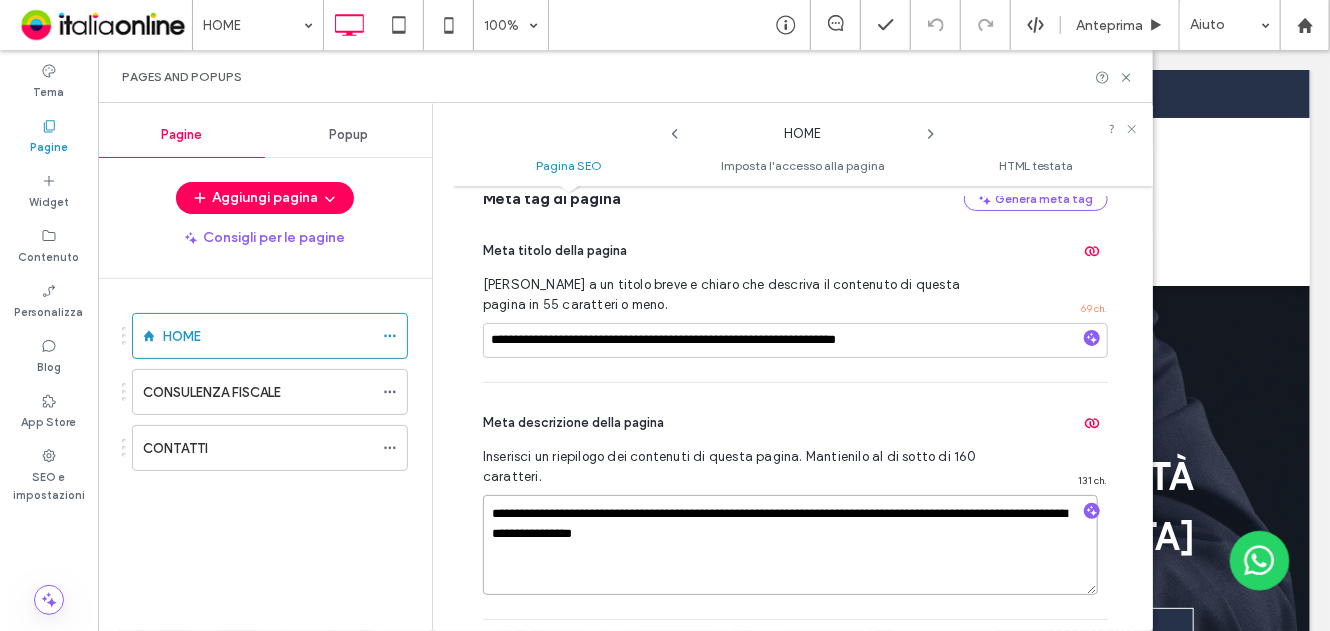 click on "**********" at bounding box center [790, 545] 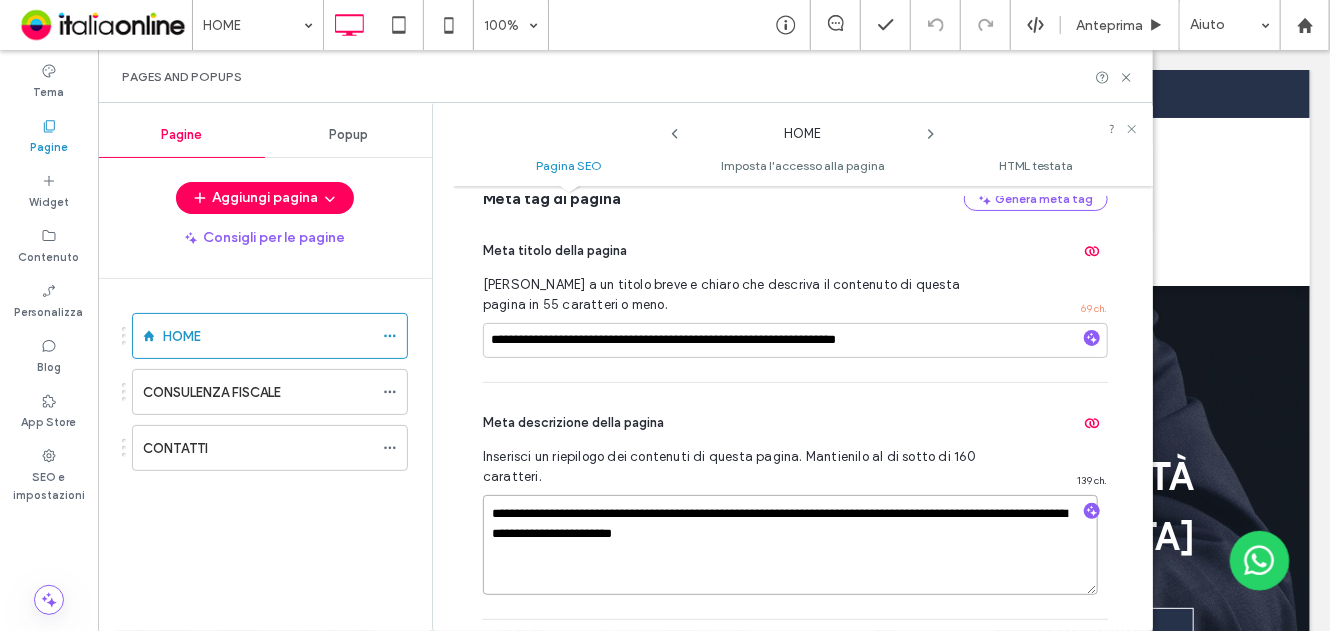 click on "**********" at bounding box center (790, 545) 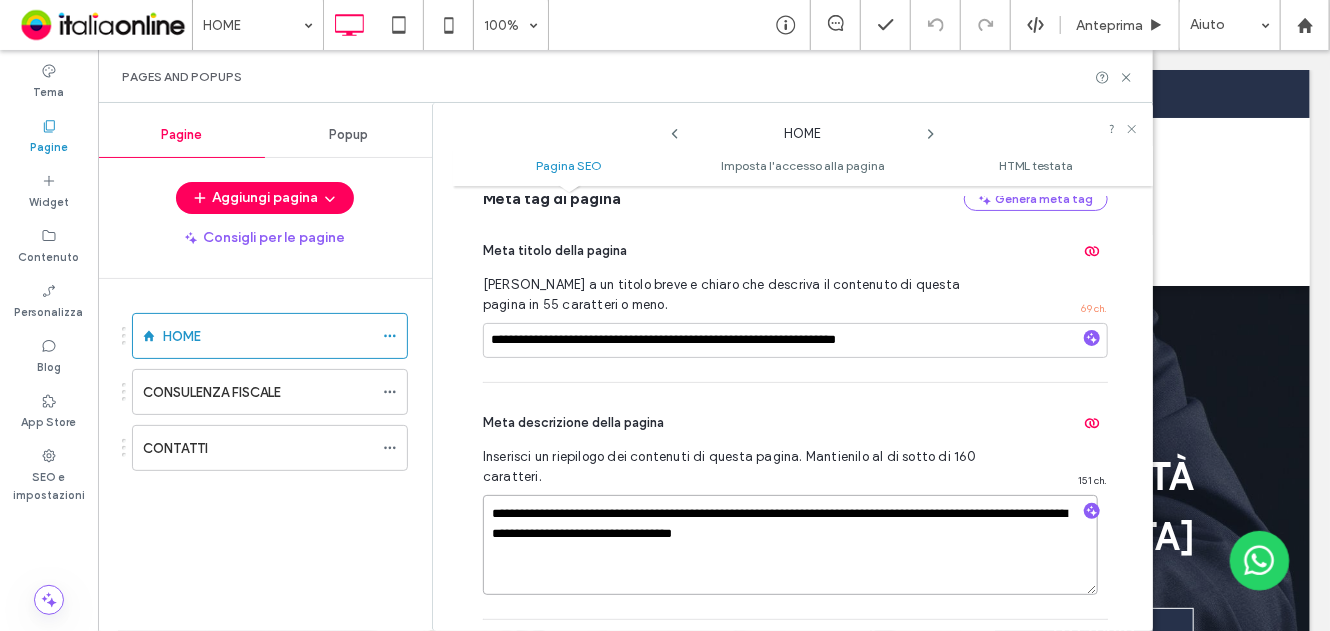type on "**********" 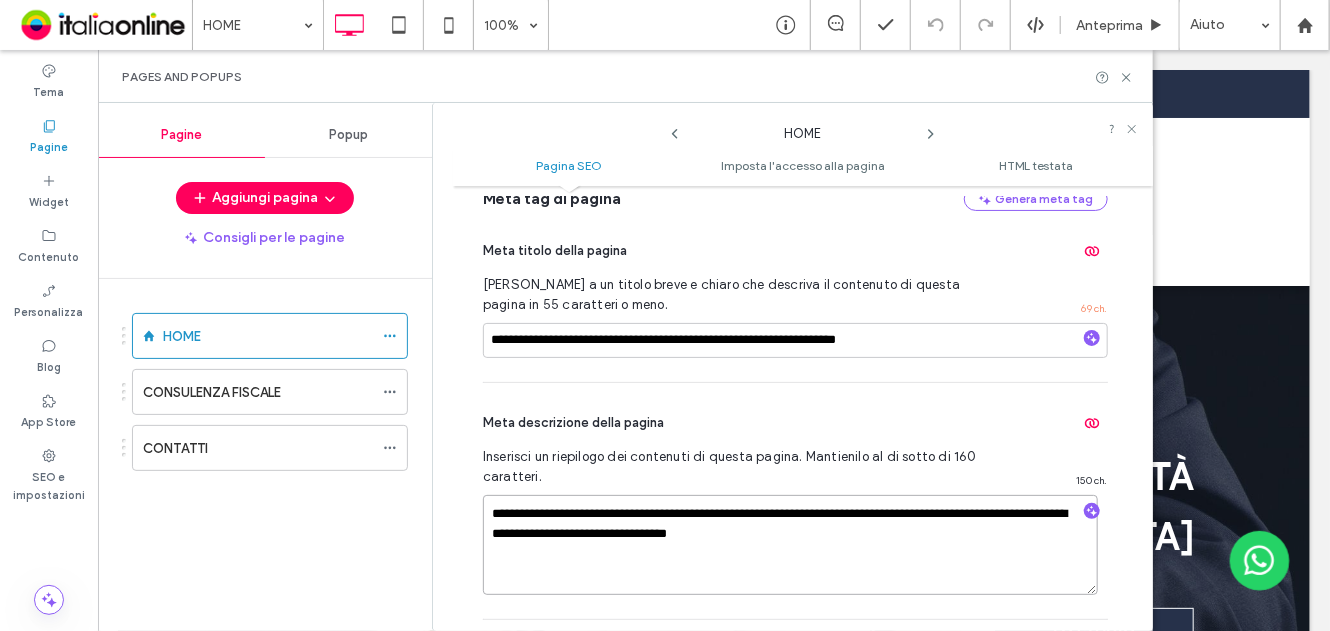 click on "**********" at bounding box center [790, 545] 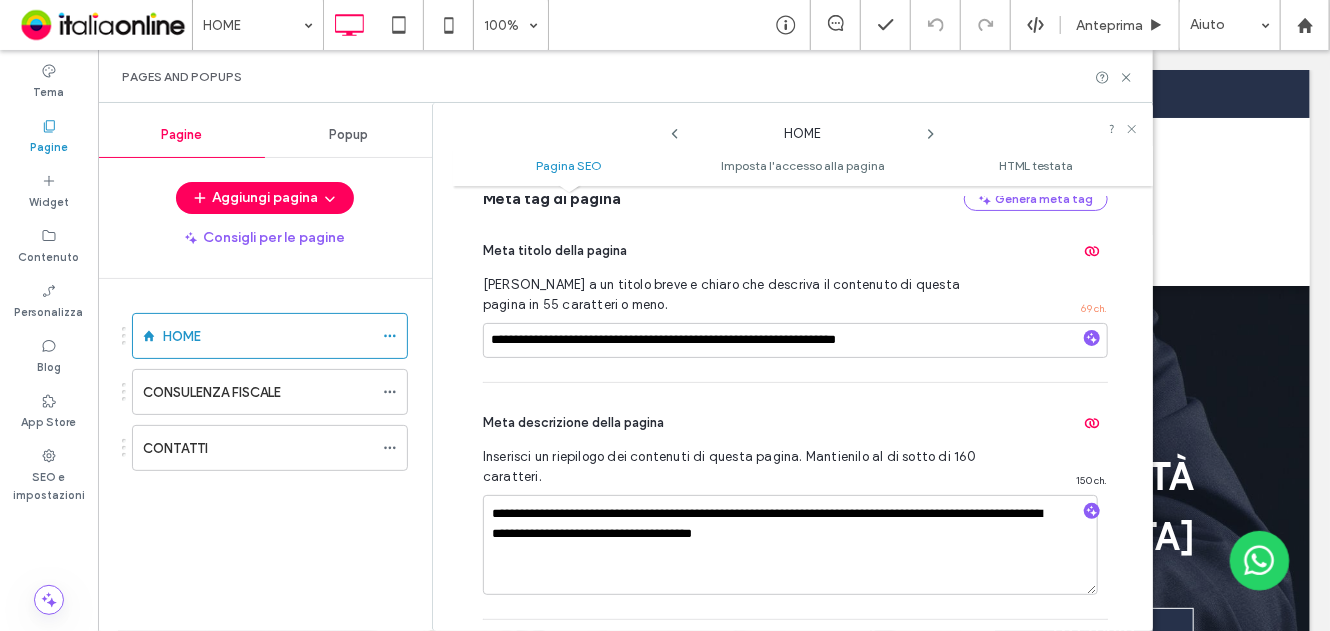 drag, startPoint x: 704, startPoint y: 228, endPoint x: 831, endPoint y: 195, distance: 131.21738 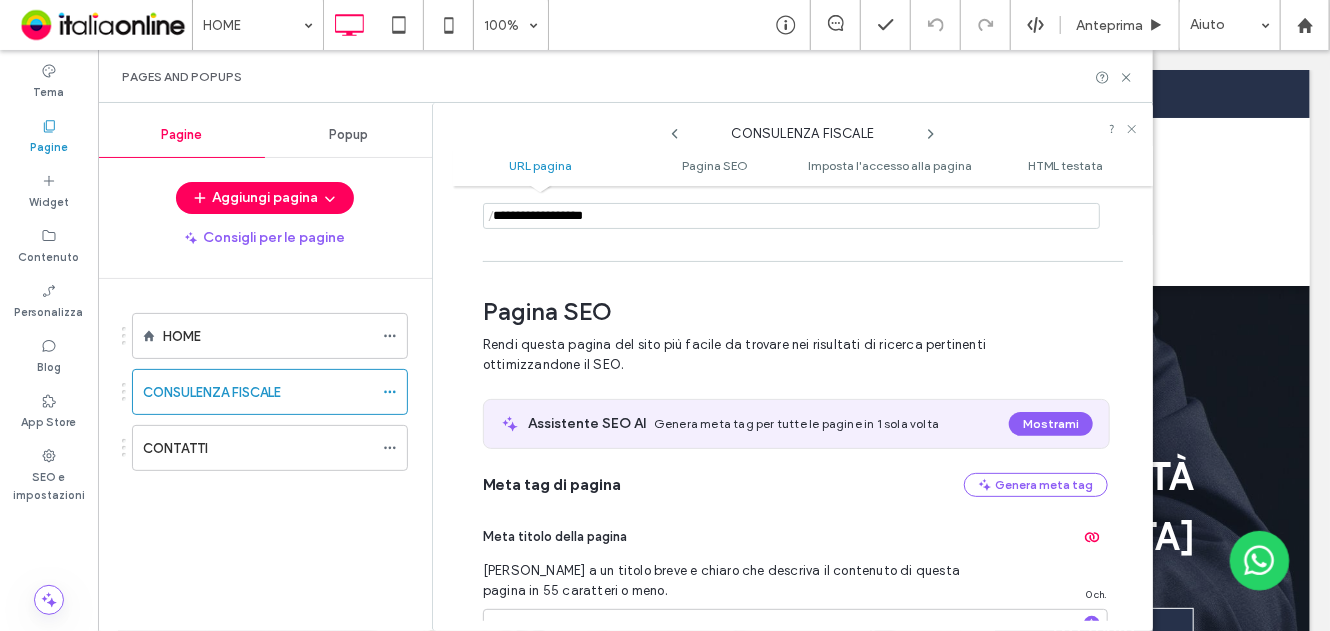 scroll, scrollTop: 274, scrollLeft: 0, axis: vertical 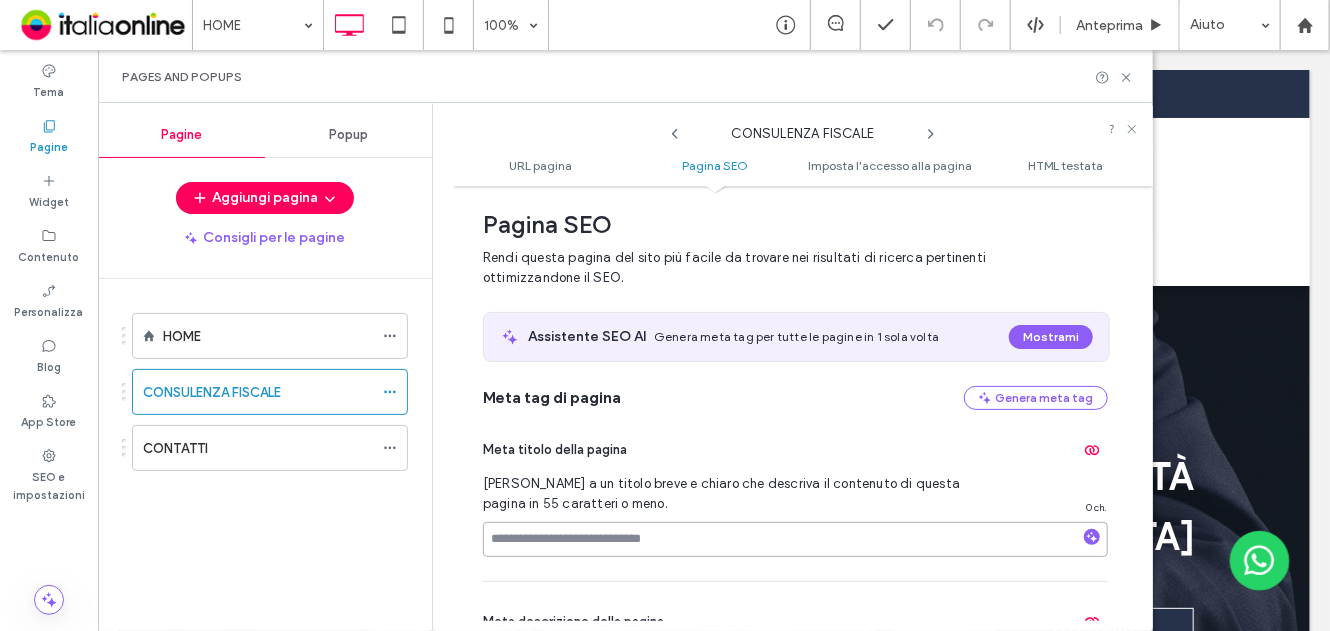 click at bounding box center [795, 539] 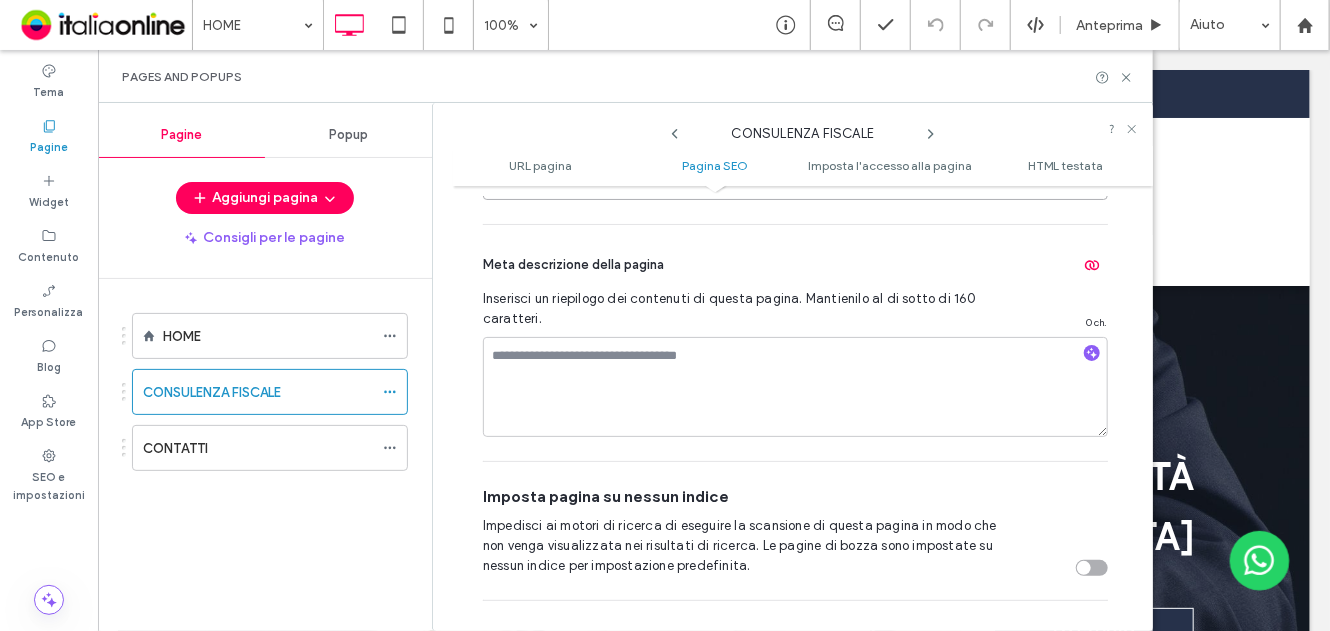 scroll, scrollTop: 674, scrollLeft: 0, axis: vertical 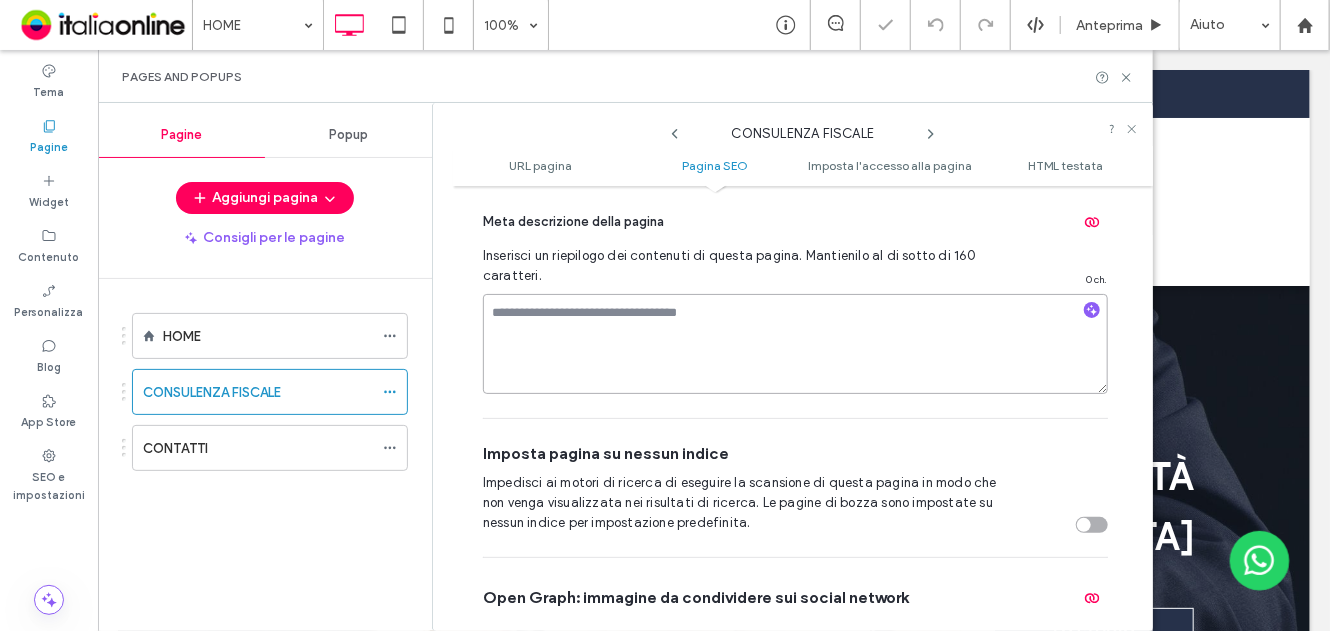 click at bounding box center (795, 344) 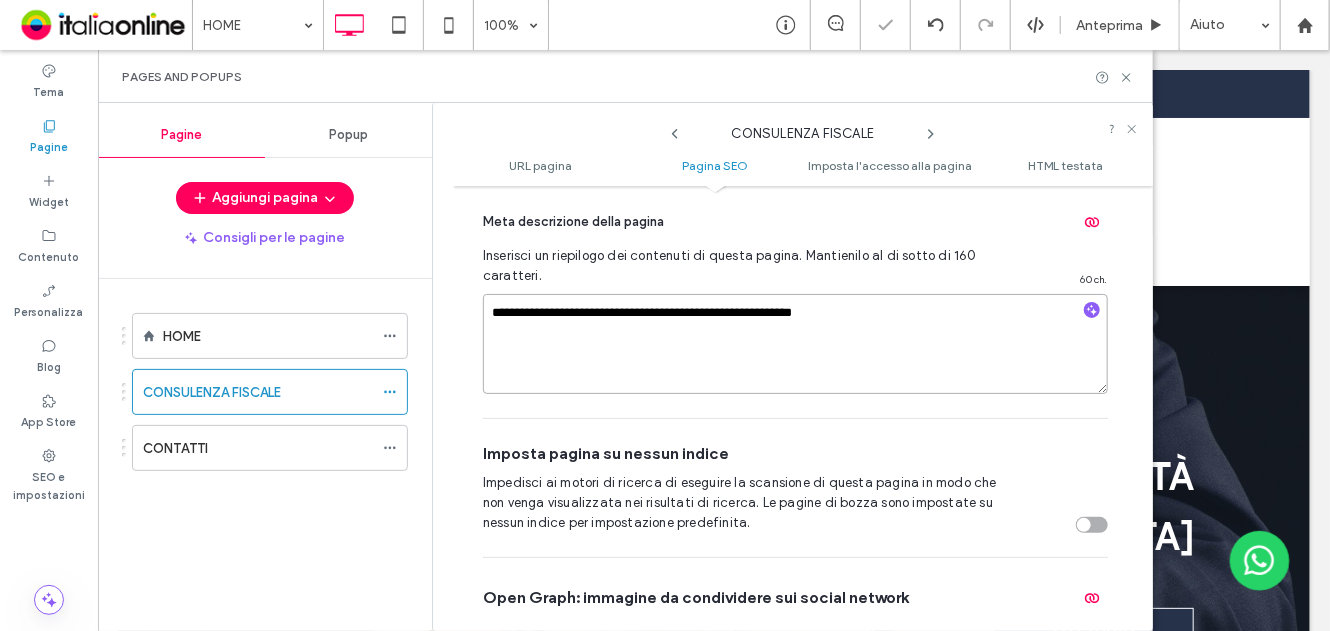 click on "**********" at bounding box center [795, 344] 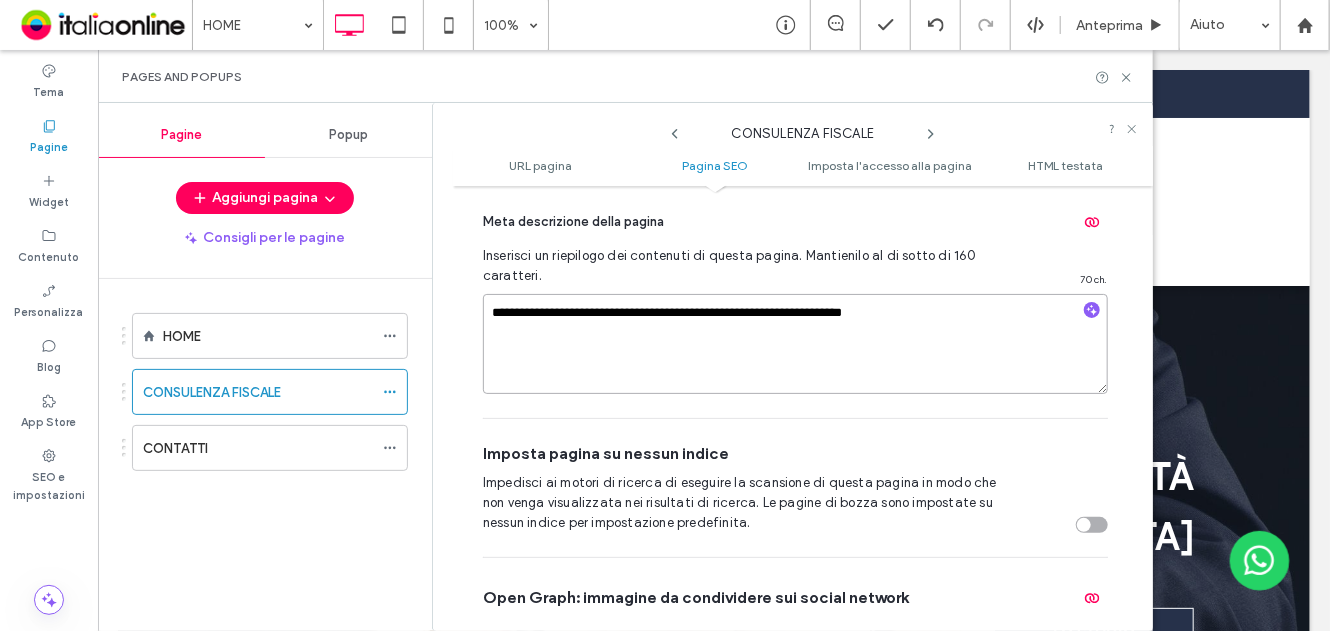 drag, startPoint x: 766, startPoint y: 306, endPoint x: 757, endPoint y: 312, distance: 10.816654 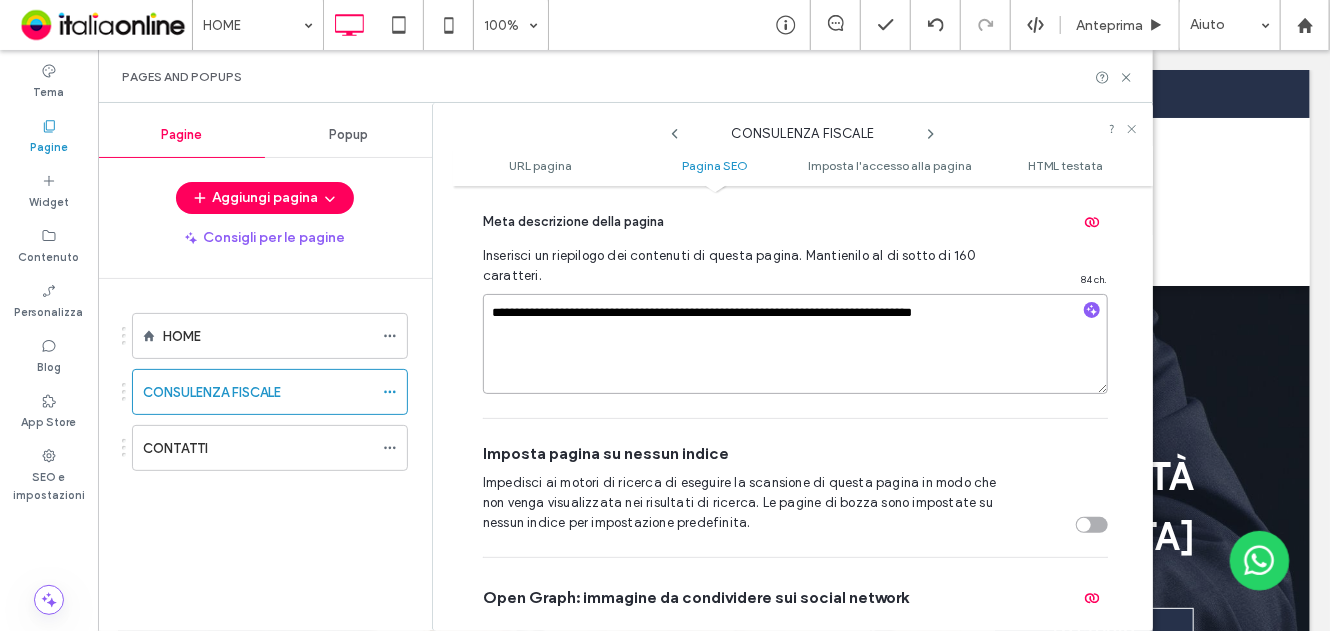 click on "**********" at bounding box center [795, 344] 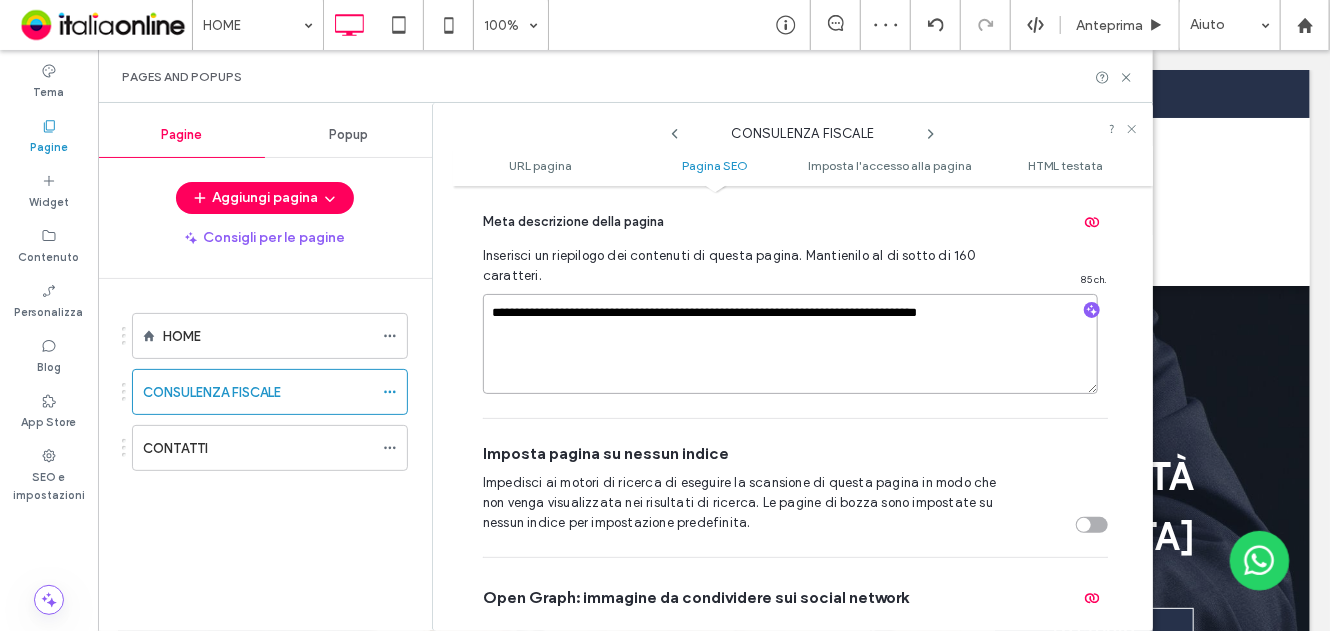 click on "**********" at bounding box center (790, 344) 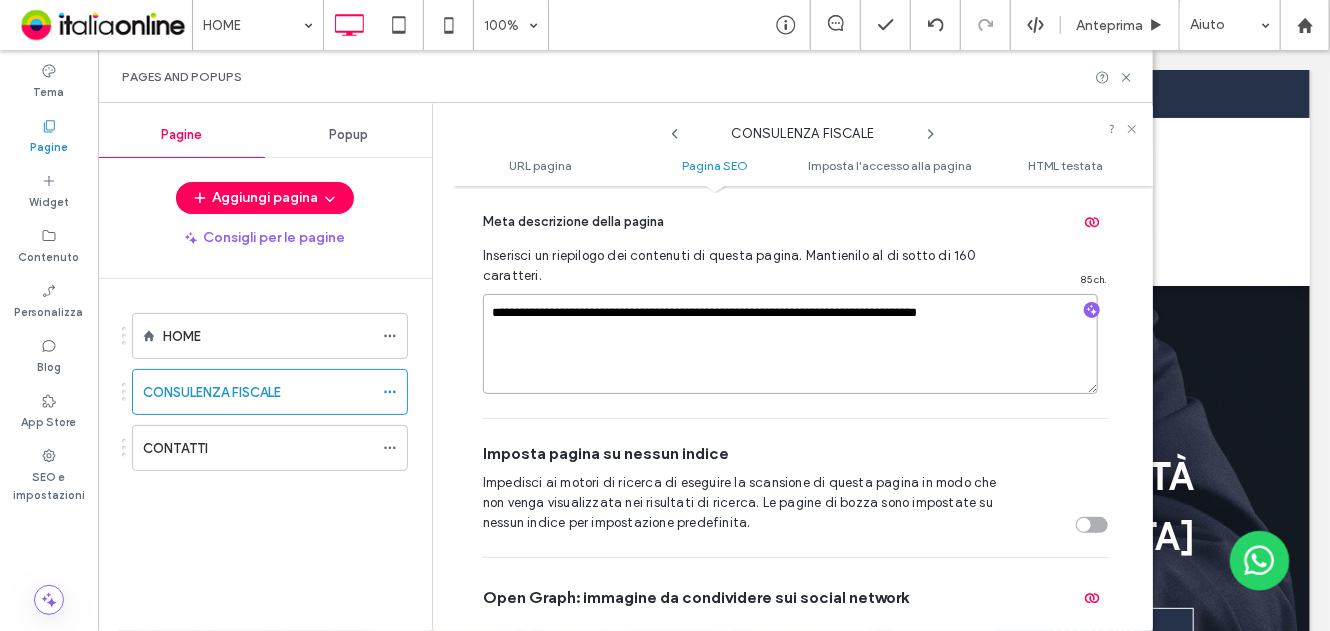 click on "**********" at bounding box center (790, 344) 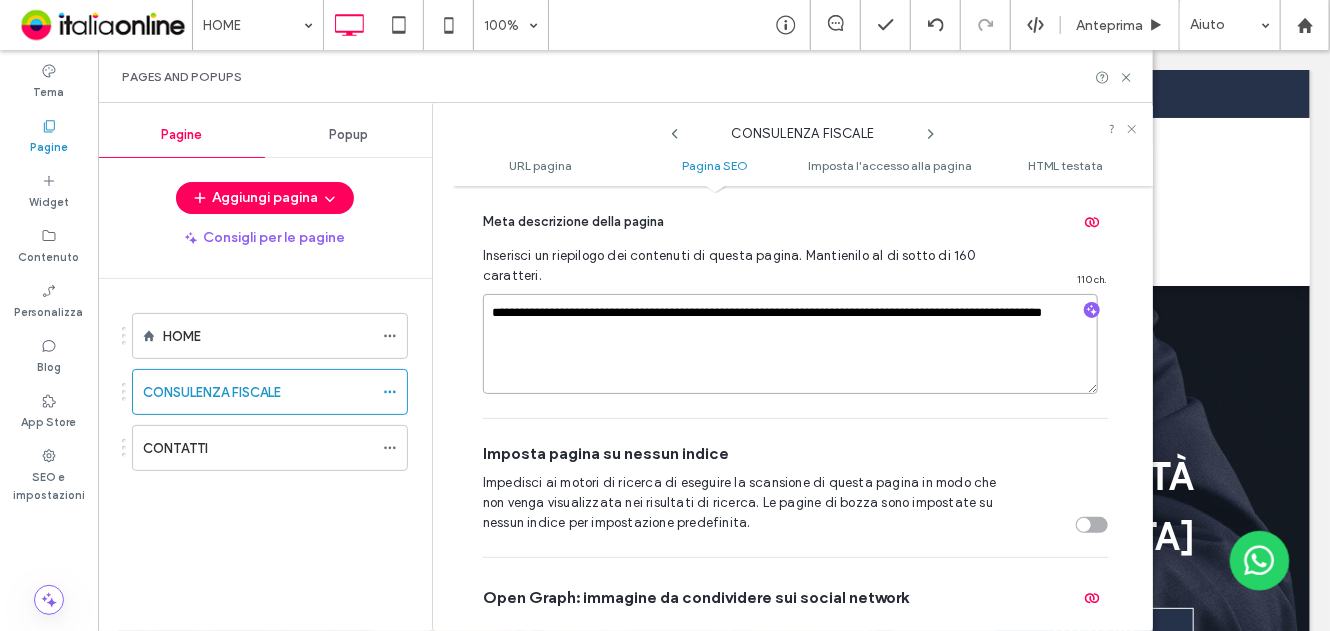 click on "**********" at bounding box center [790, 344] 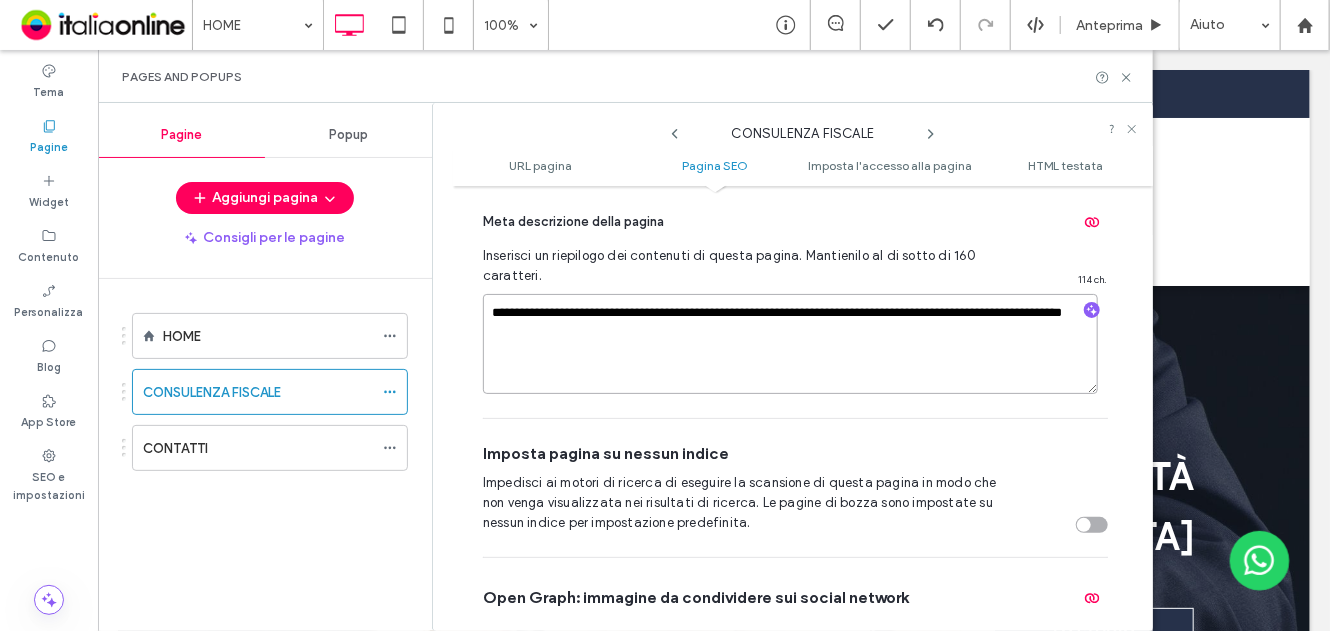 click on "**********" at bounding box center (790, 344) 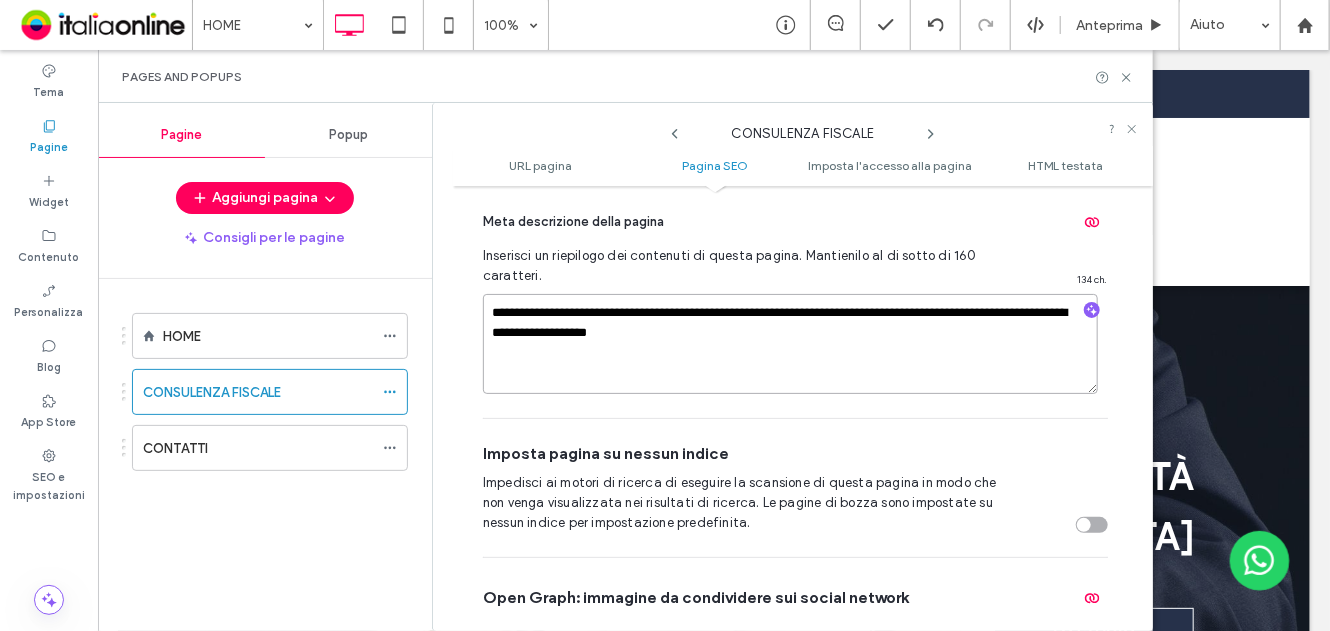 type on "**********" 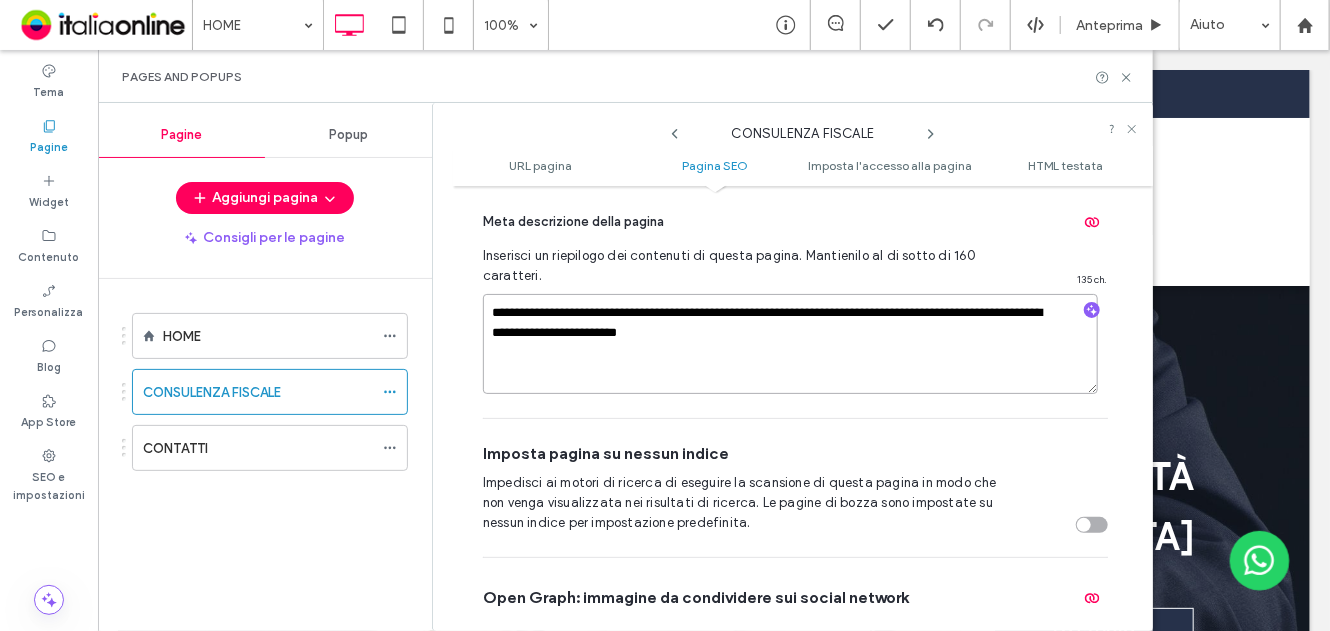 click on "**********" at bounding box center (790, 344) 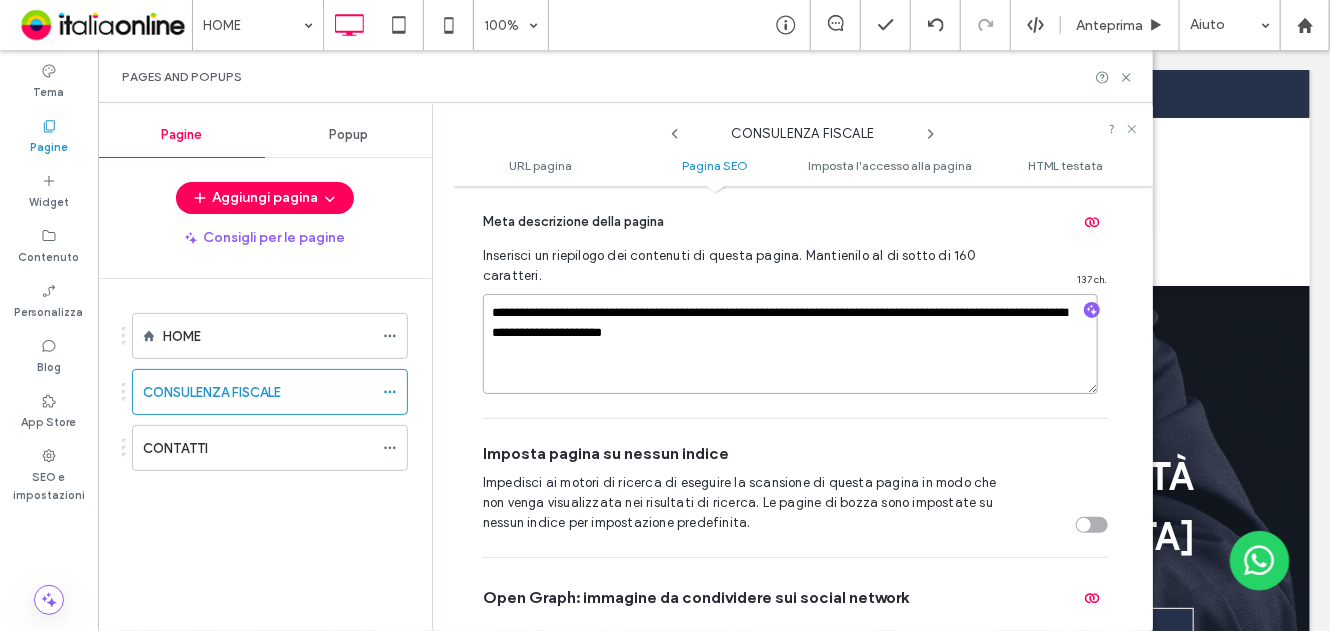 paste on "*********" 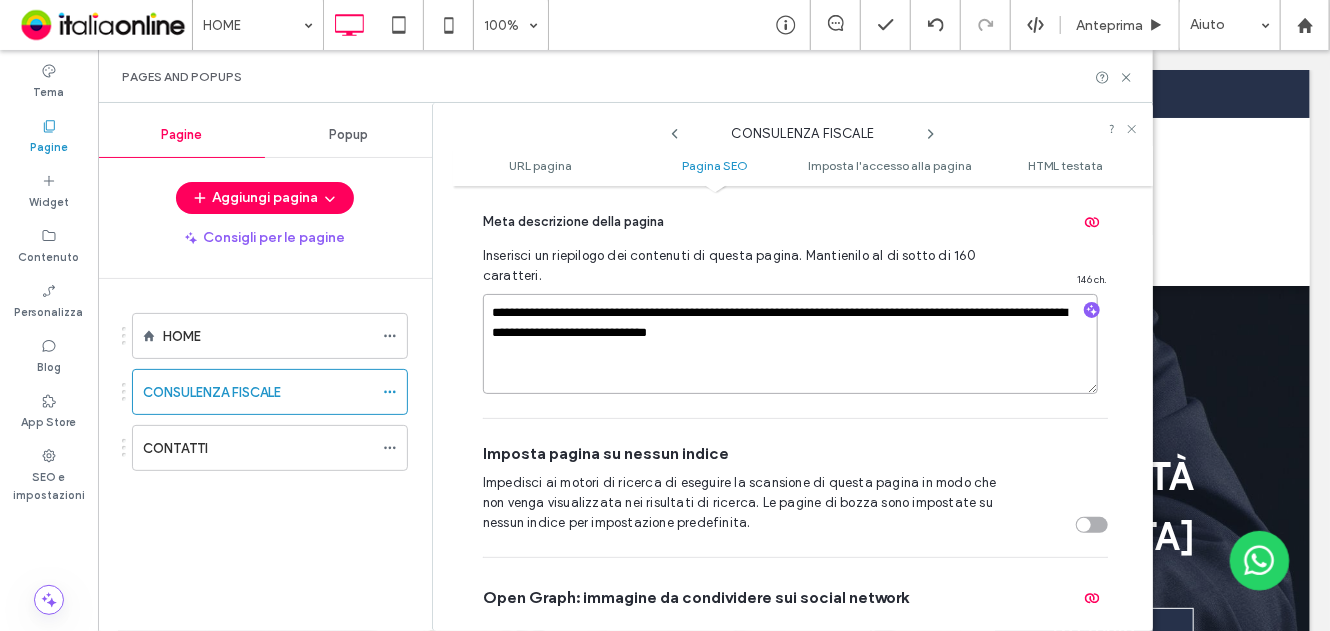 click on "**********" at bounding box center (790, 344) 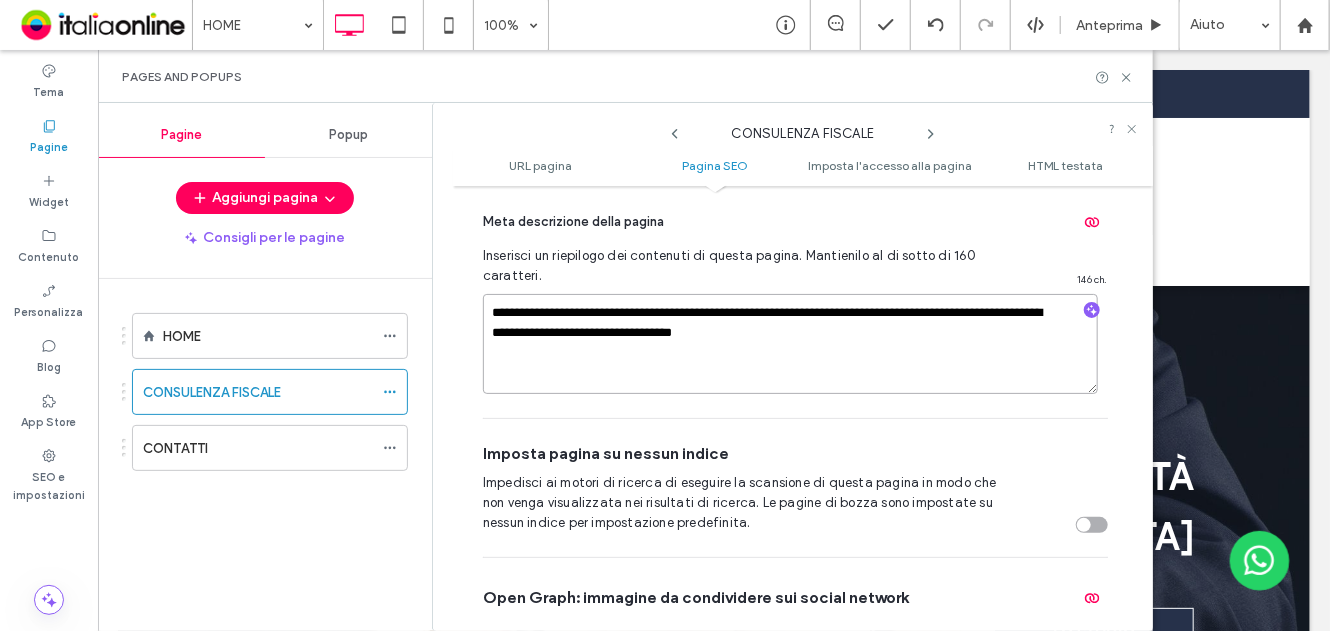 click on "**********" at bounding box center [790, 344] 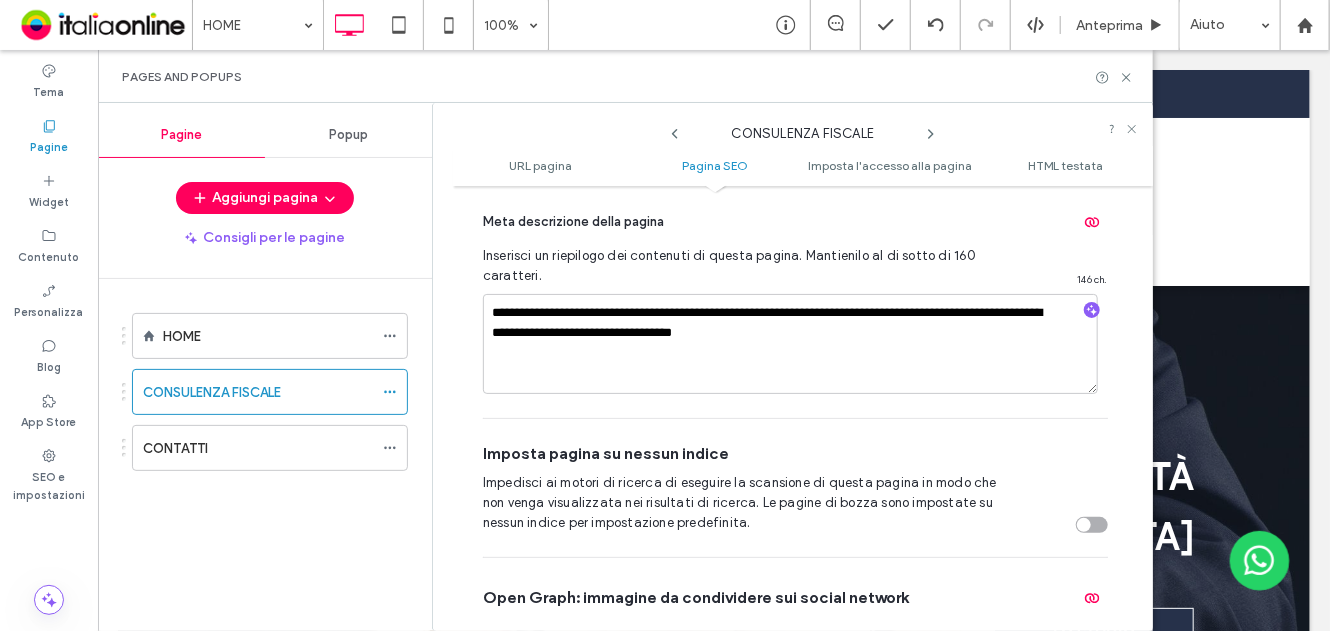 click 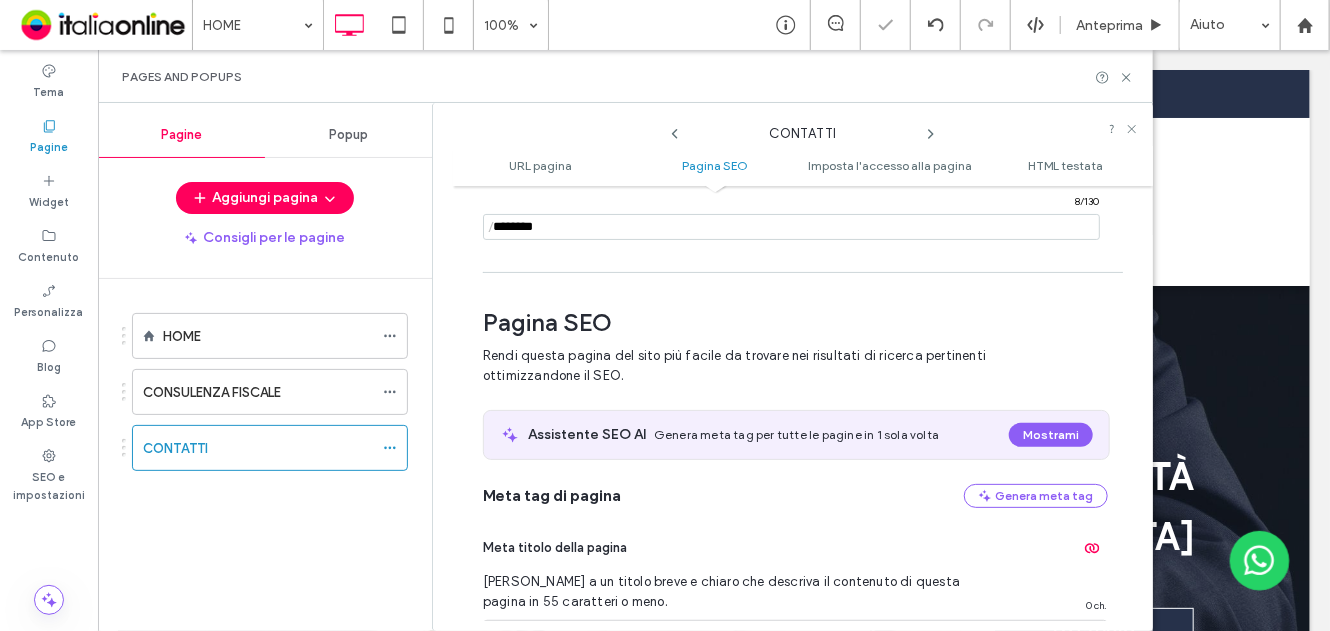 scroll, scrollTop: 274, scrollLeft: 0, axis: vertical 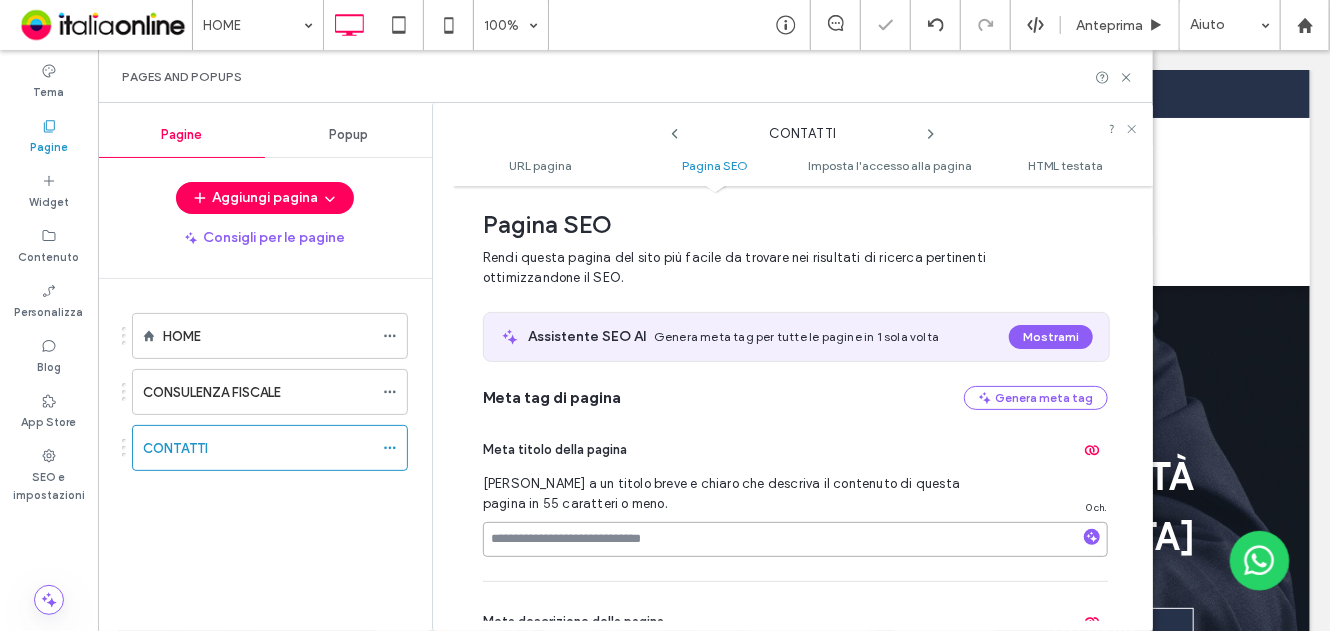 click at bounding box center (795, 539) 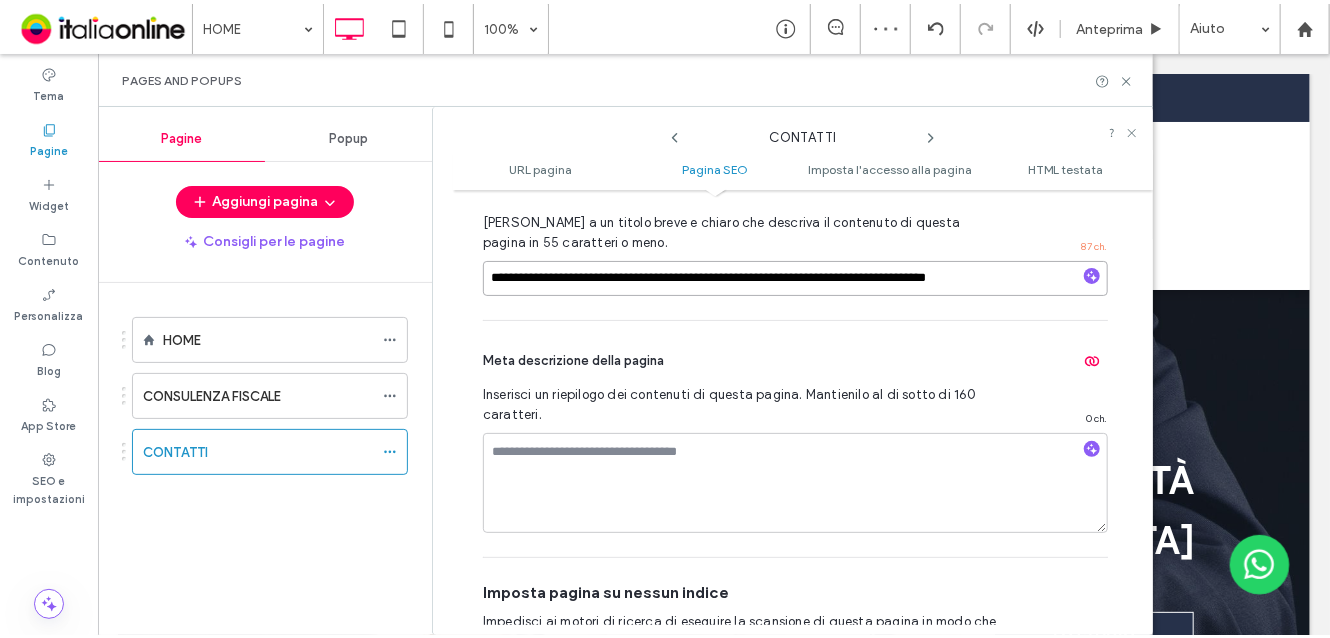 scroll, scrollTop: 574, scrollLeft: 0, axis: vertical 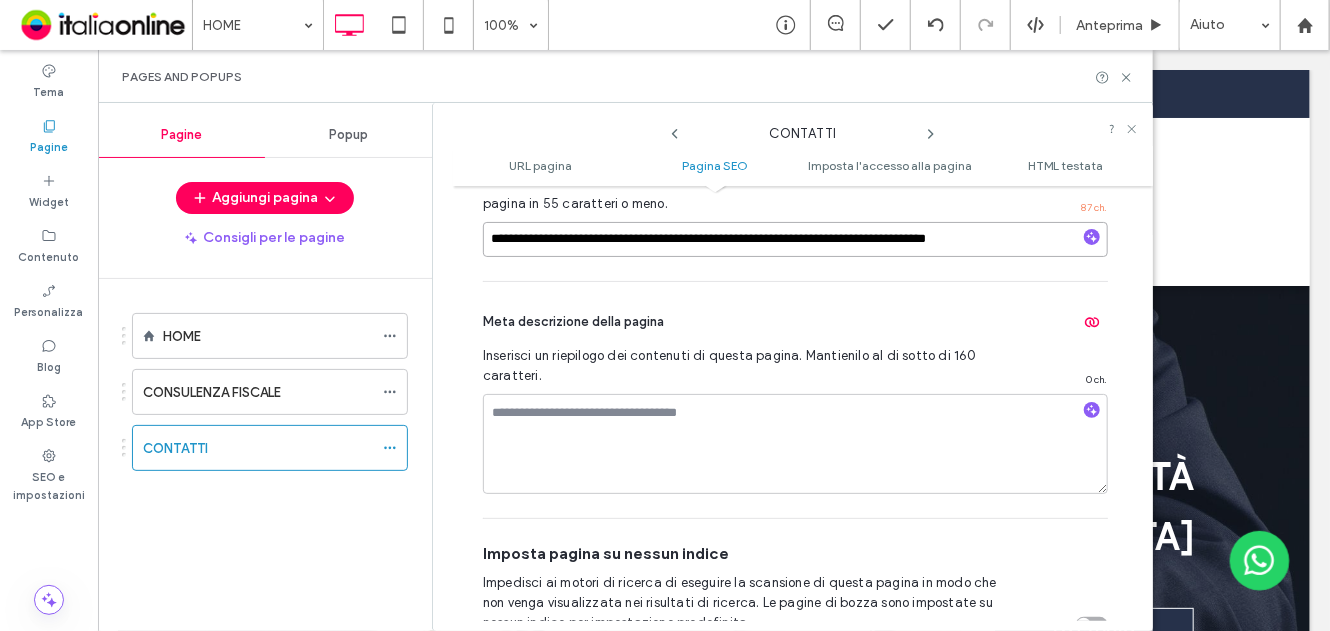 click on "**********" at bounding box center [795, 239] 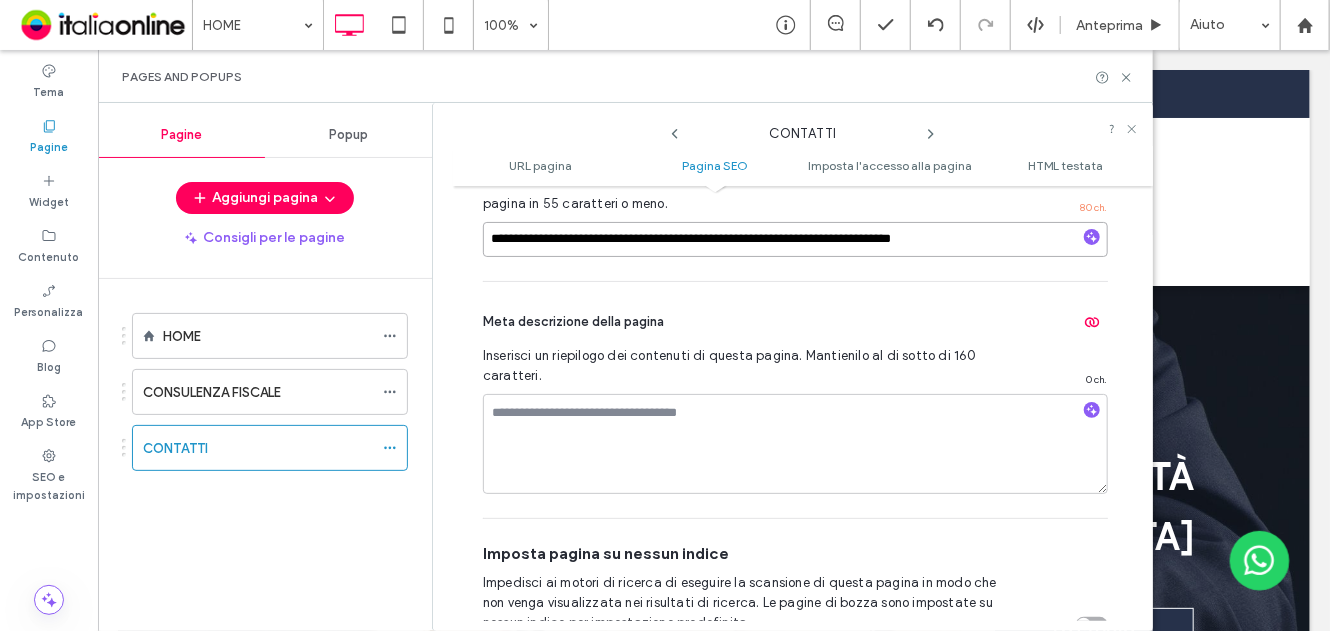 click on "**********" at bounding box center (795, 239) 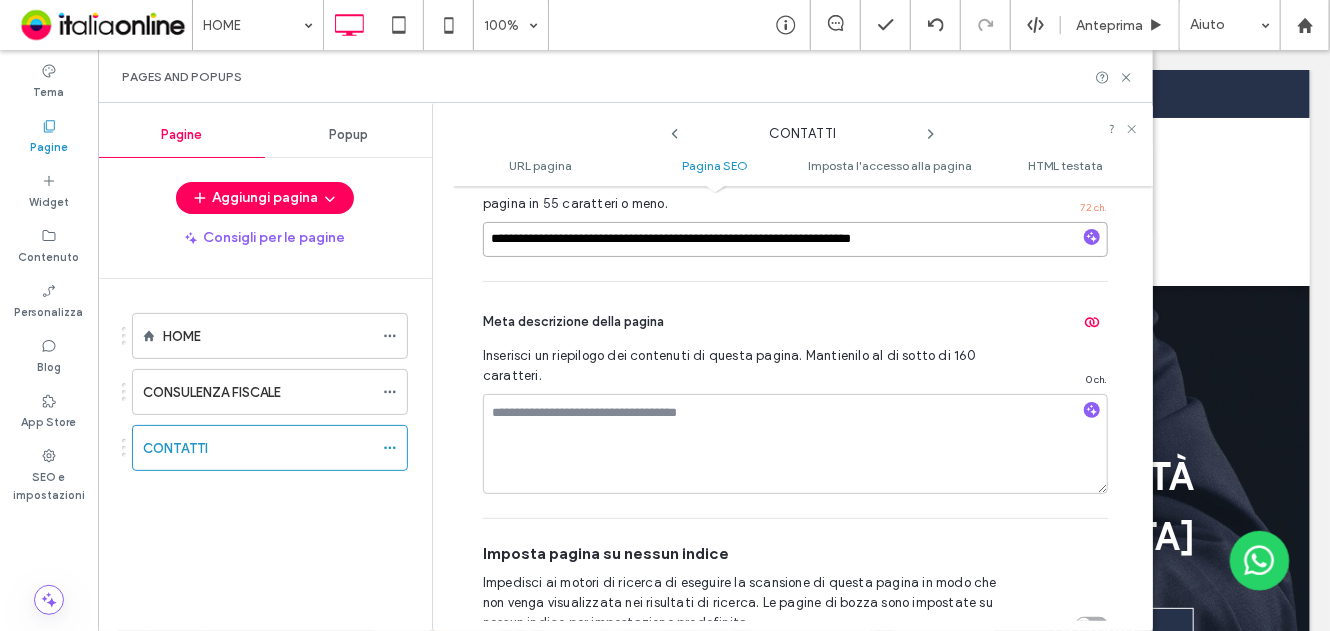 click on "**********" at bounding box center (795, 239) 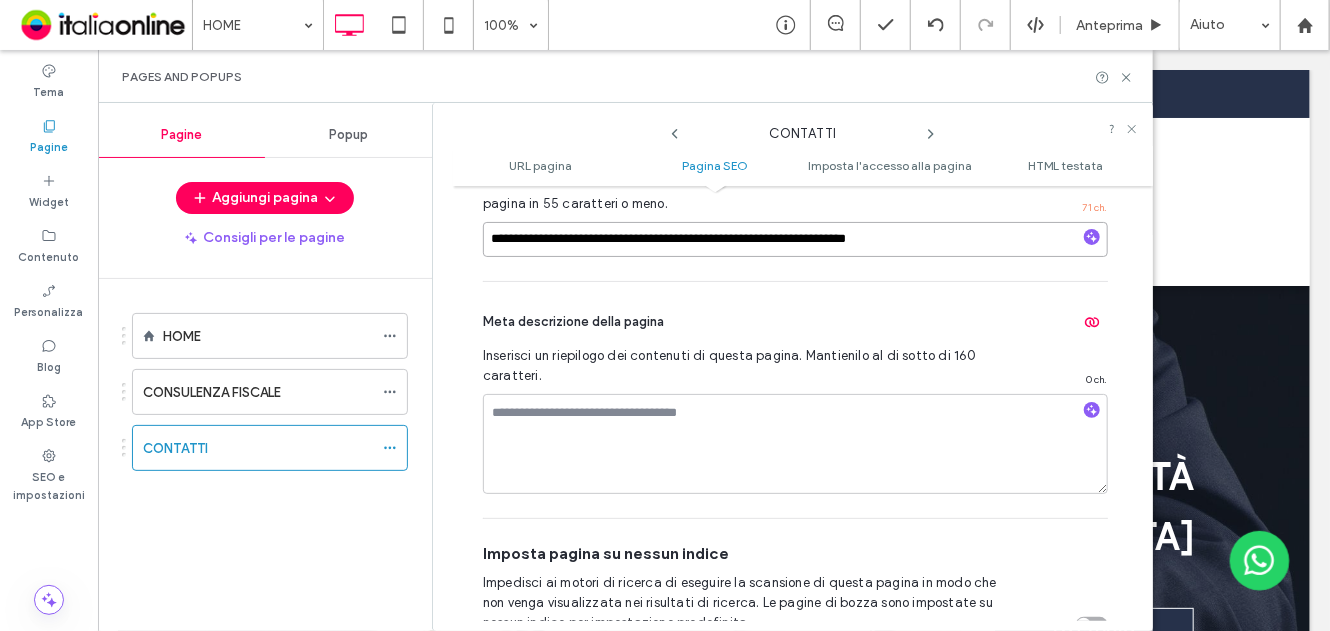 type on "**********" 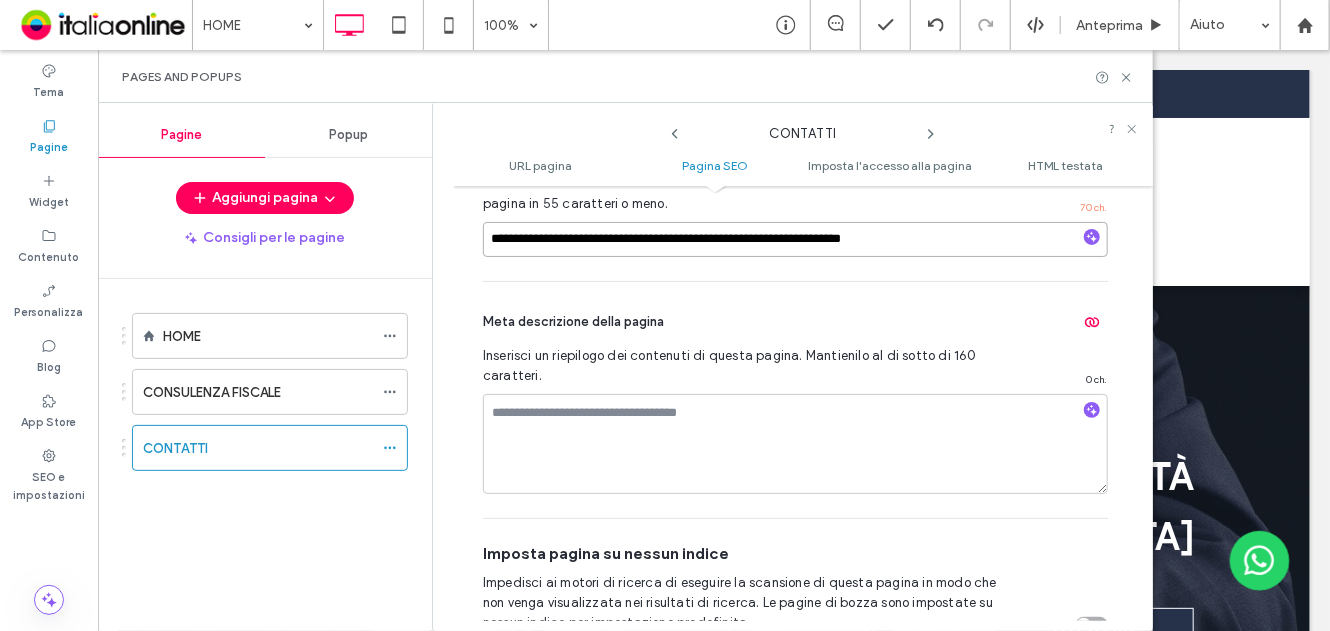 click on "**********" at bounding box center [795, 239] 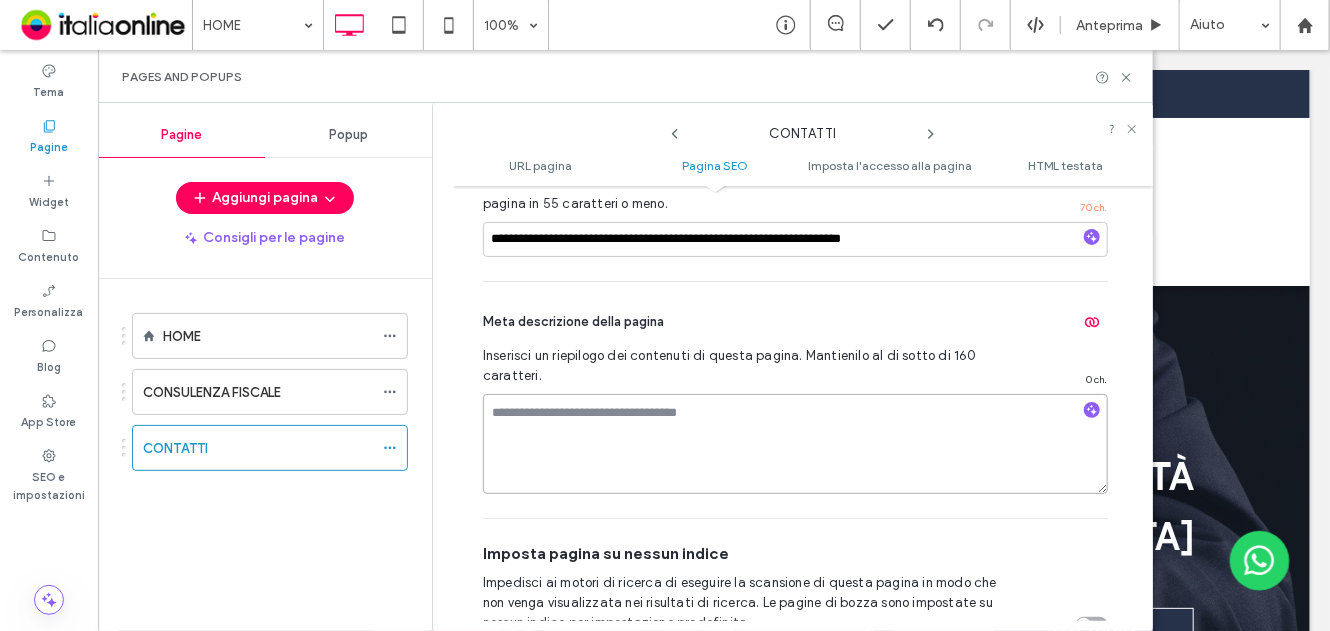 click at bounding box center [795, 444] 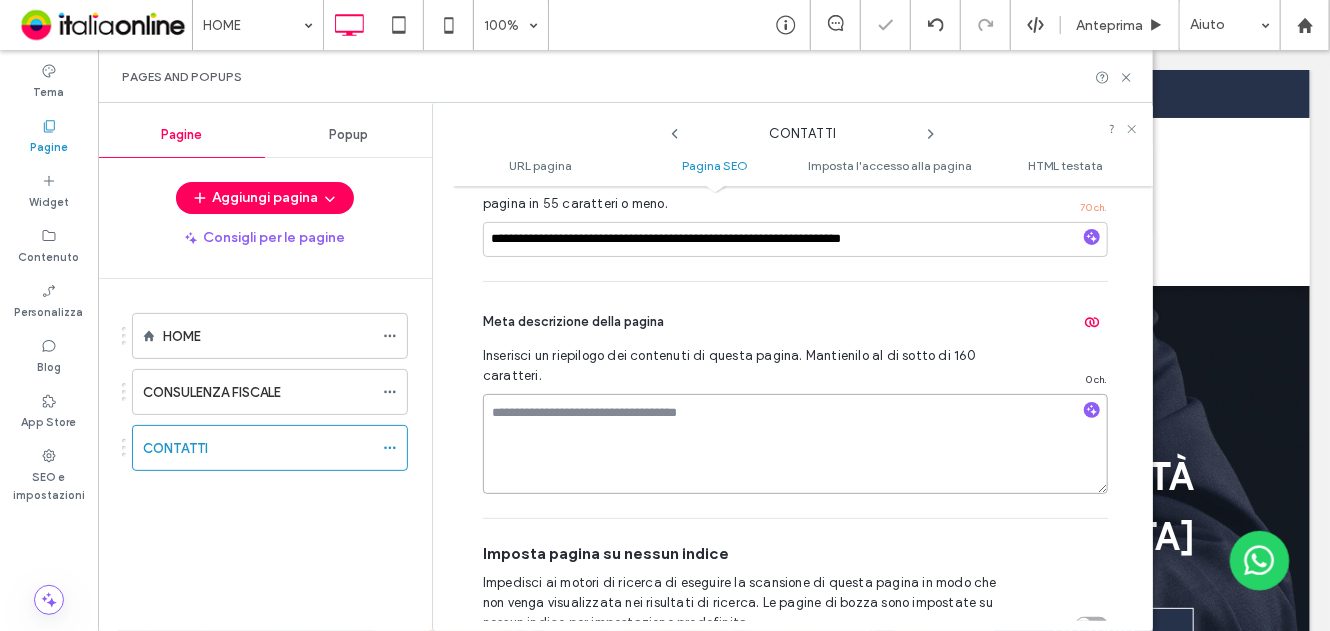 paste on "**********" 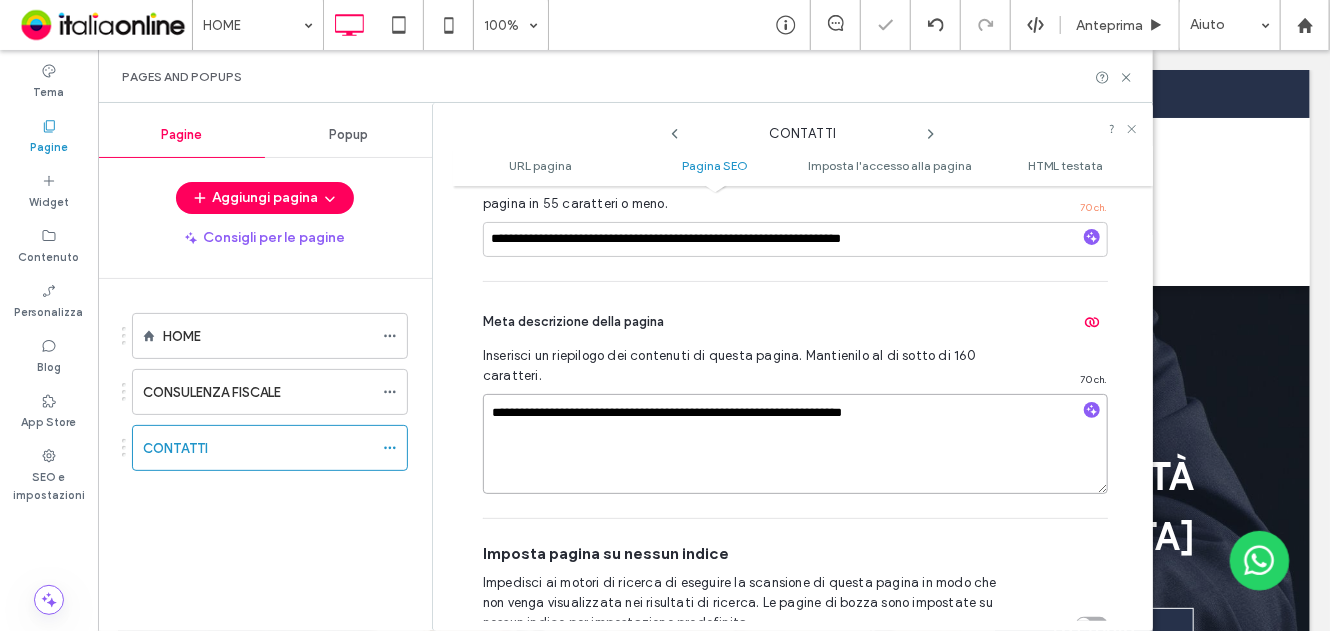 click on "**********" at bounding box center (795, 444) 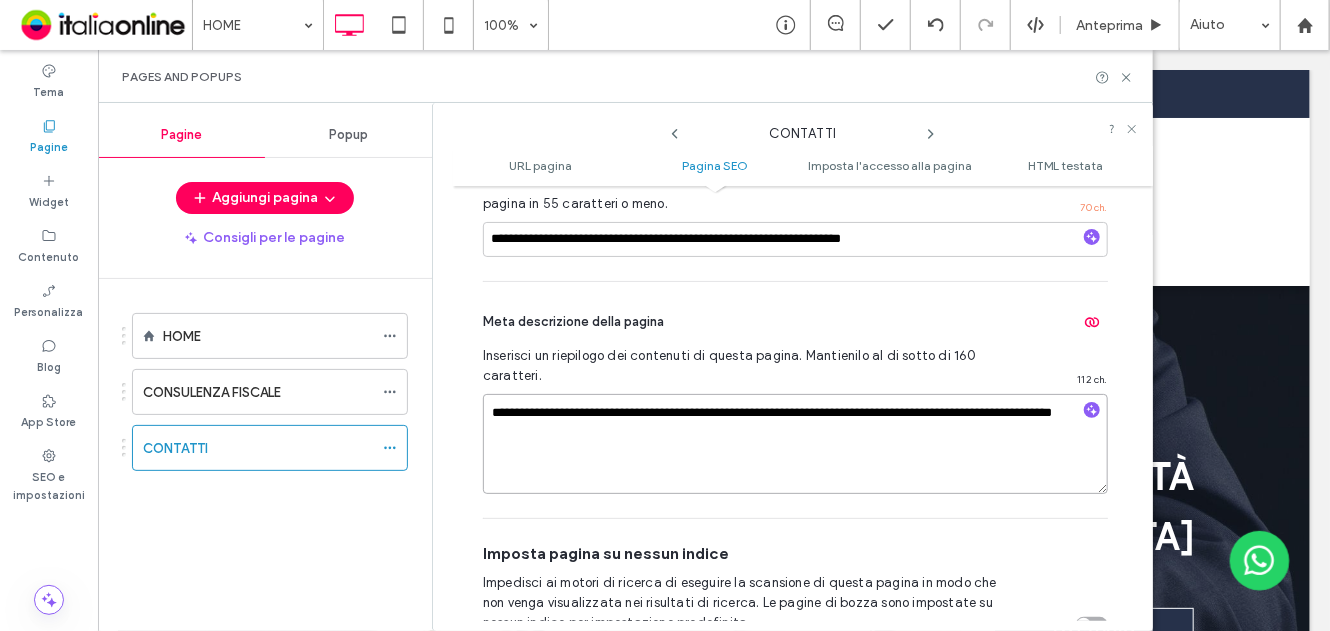 click on "**********" at bounding box center [795, 444] 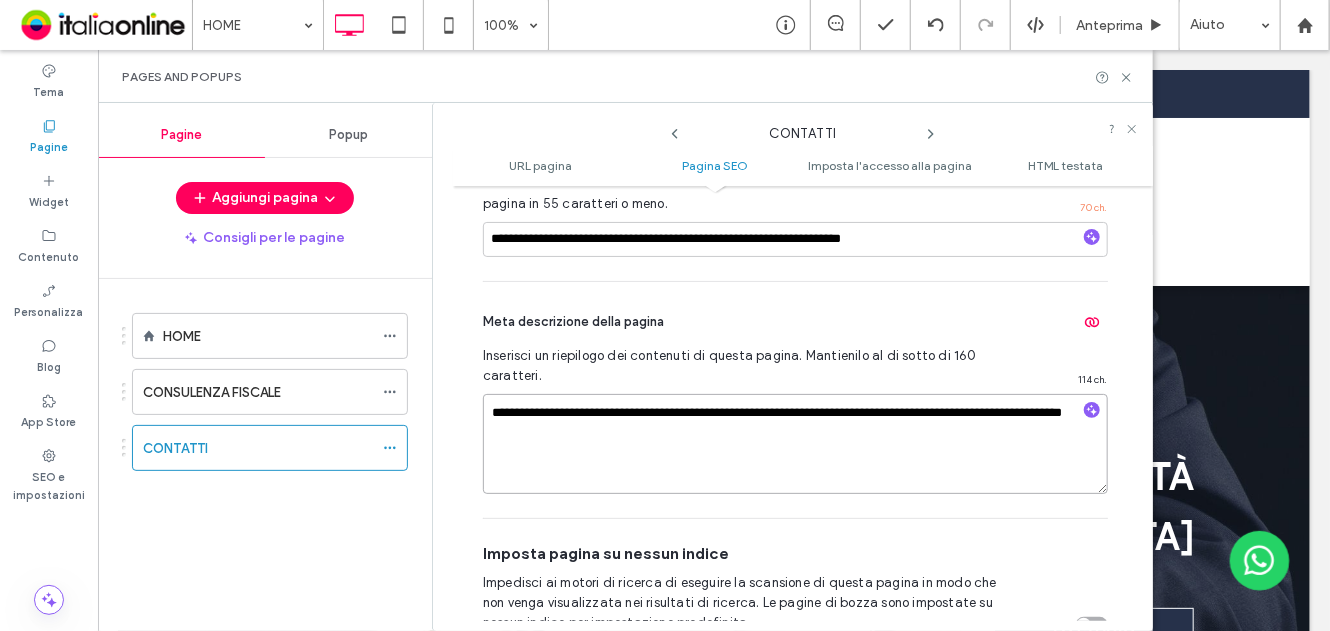 click on "**********" at bounding box center [795, 444] 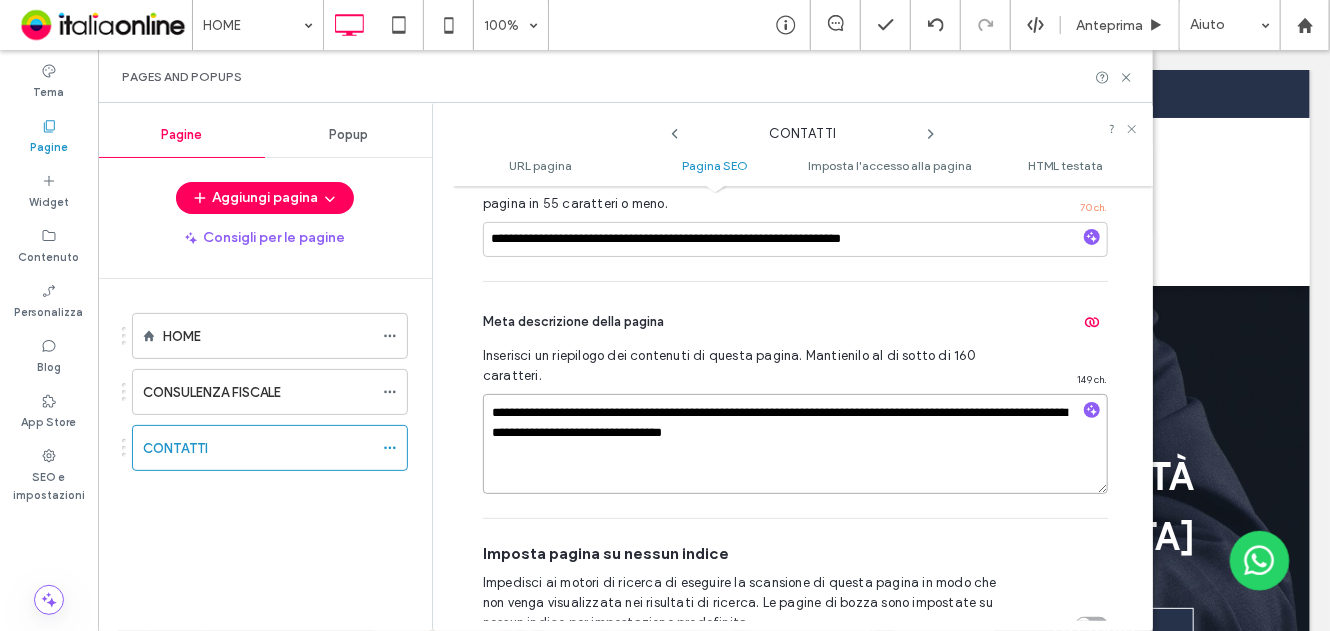 type on "**********" 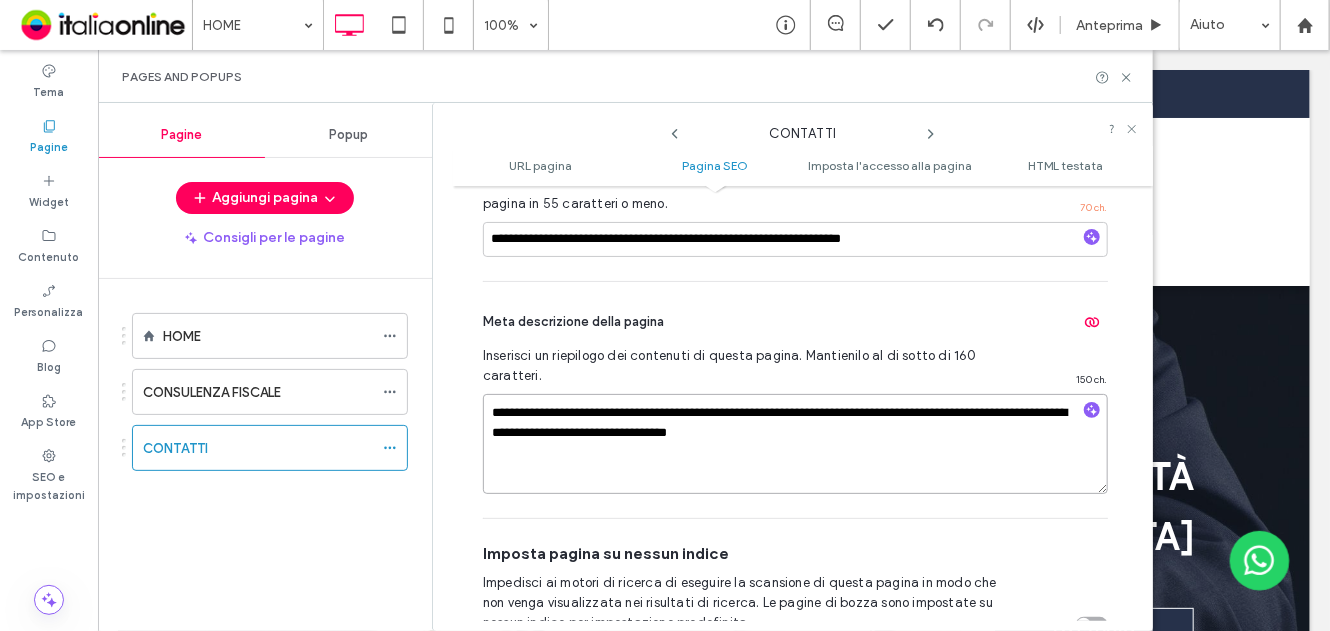 click on "**********" at bounding box center (795, 444) 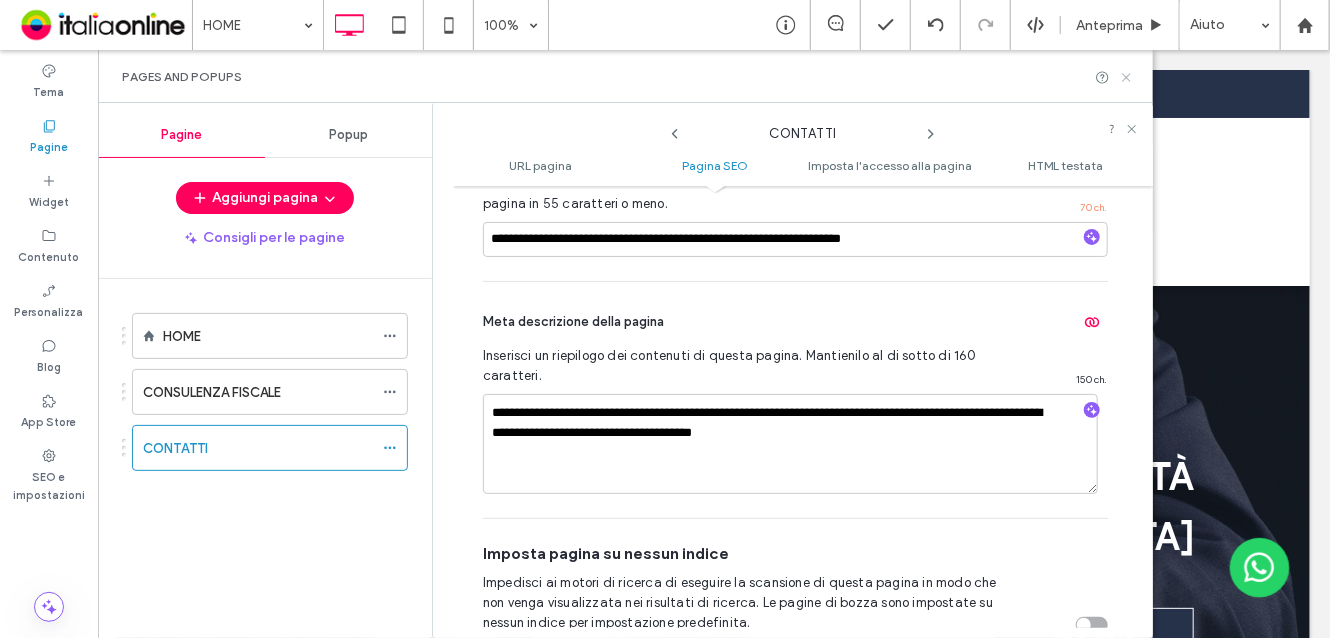 click 